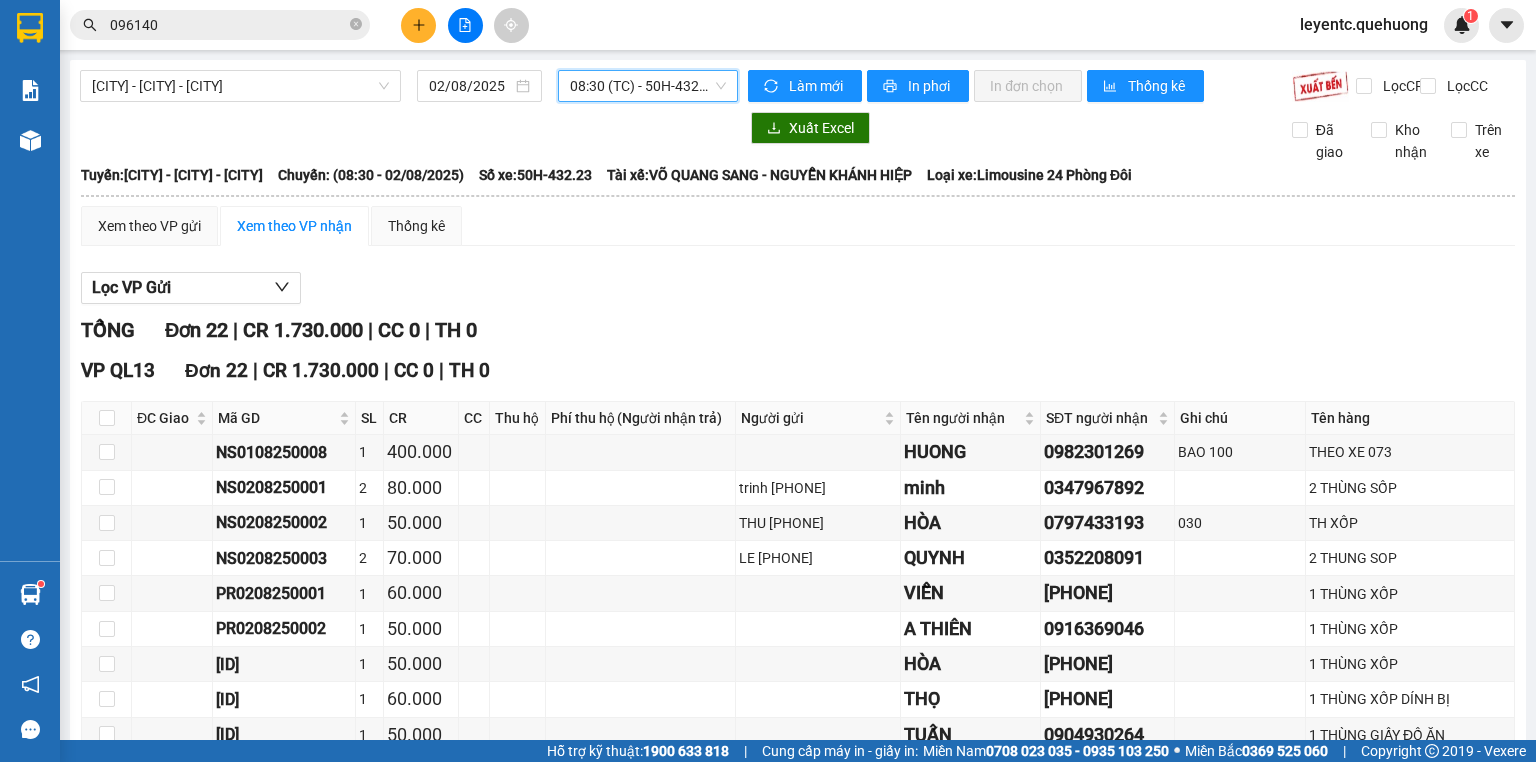 scroll, scrollTop: 0, scrollLeft: 0, axis: both 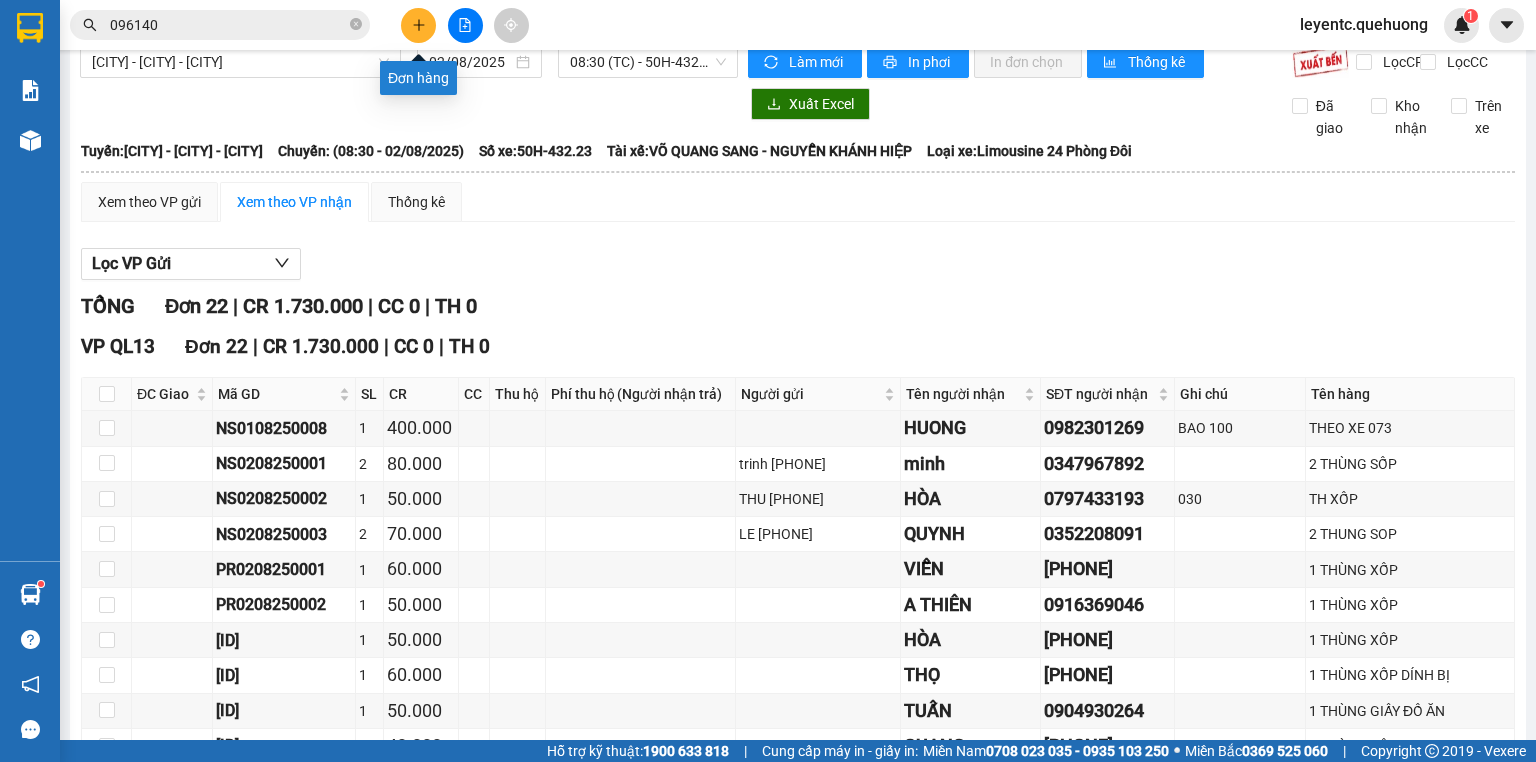 click 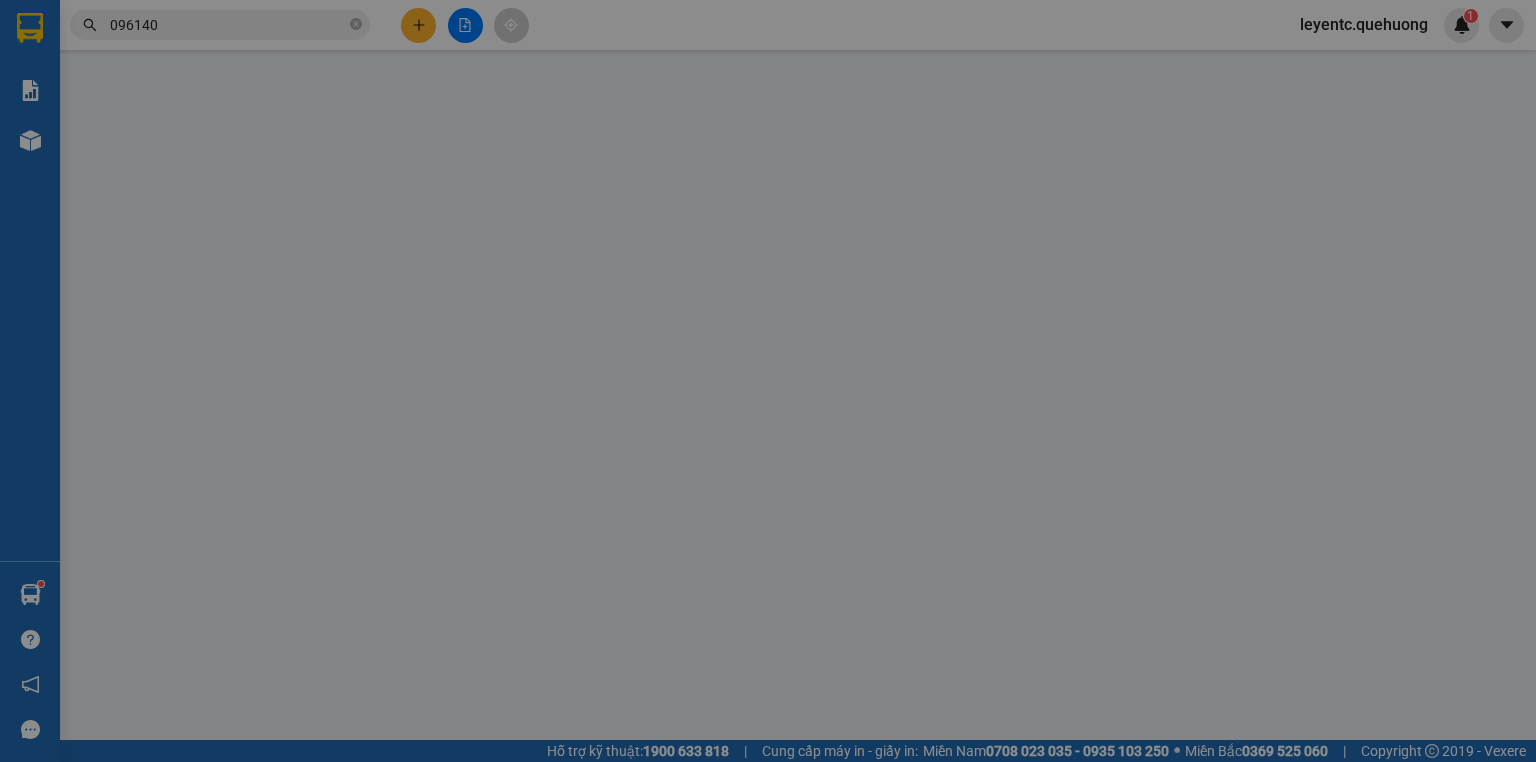 scroll, scrollTop: 0, scrollLeft: 0, axis: both 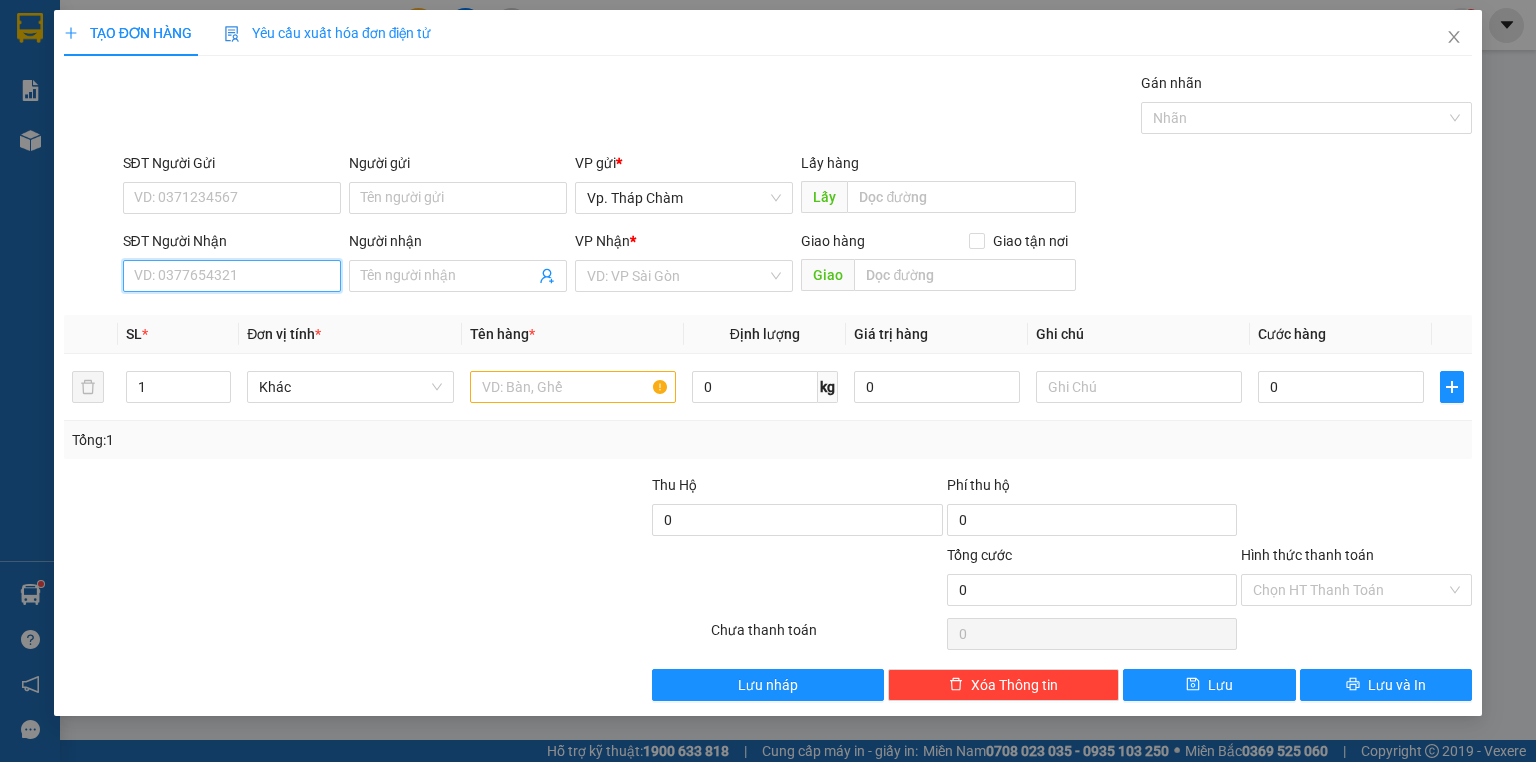 click on "SĐT Người Nhận" at bounding box center [232, 276] 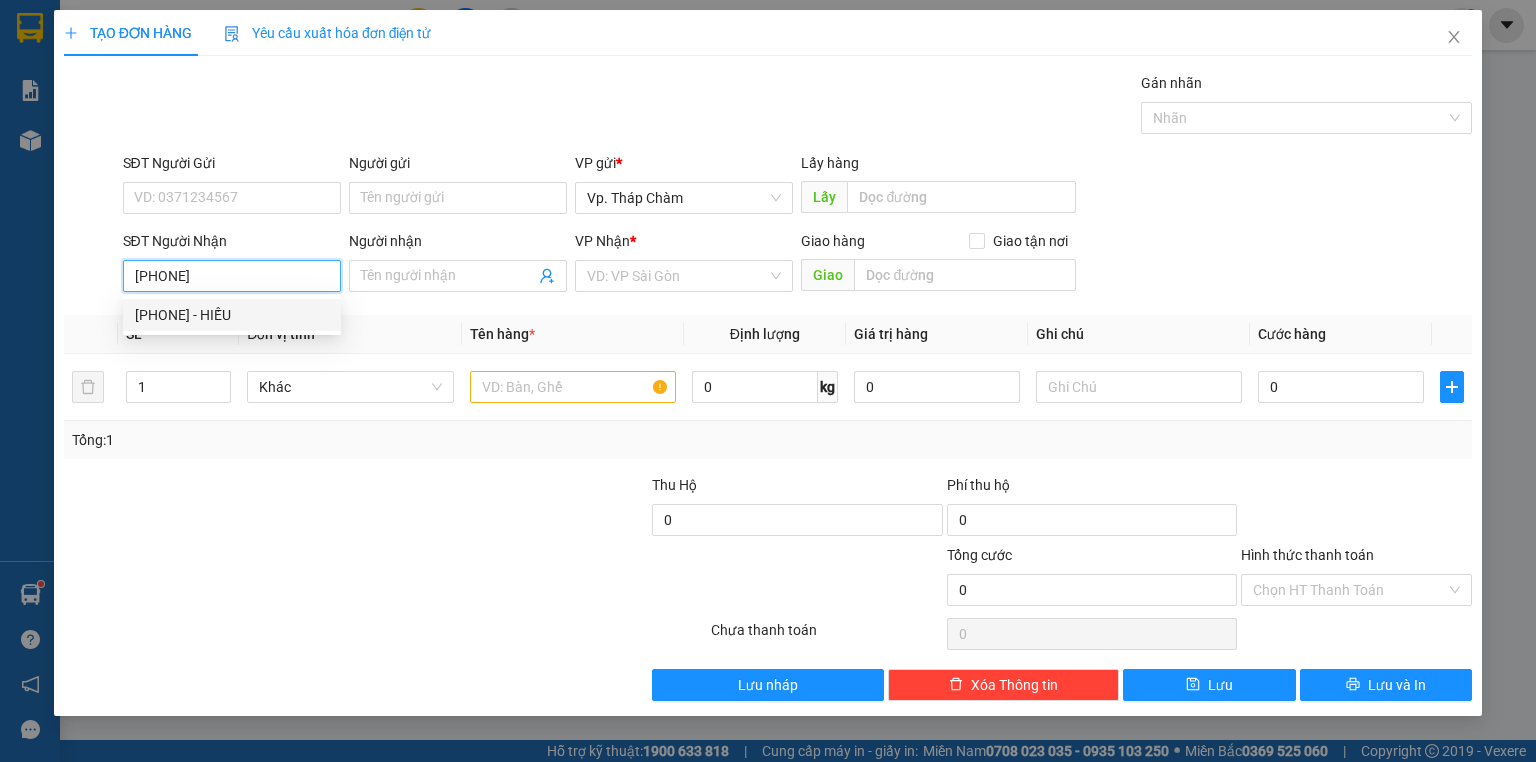 click on "[PHONE] - [NAME]" at bounding box center [232, 315] 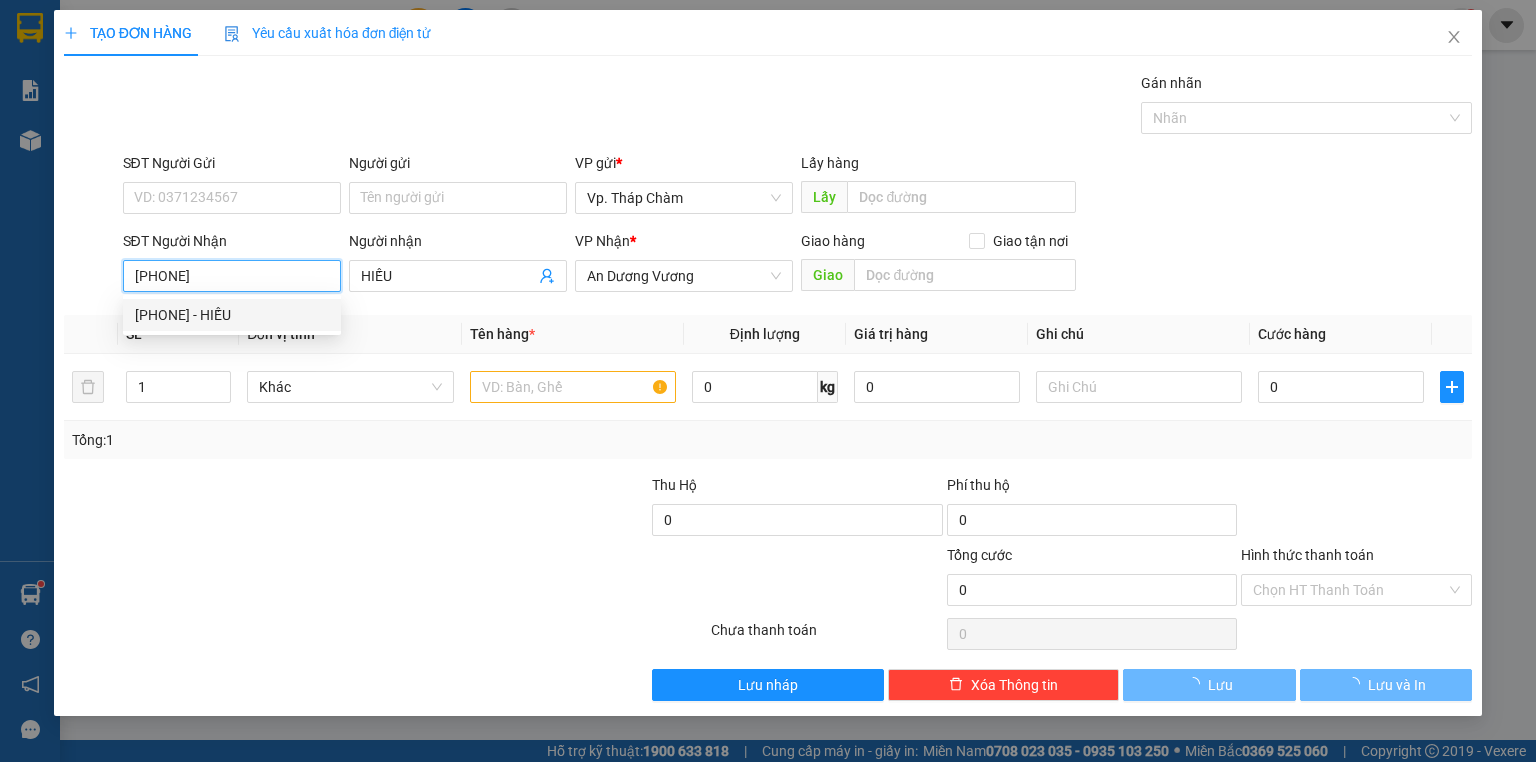 type on "40.000" 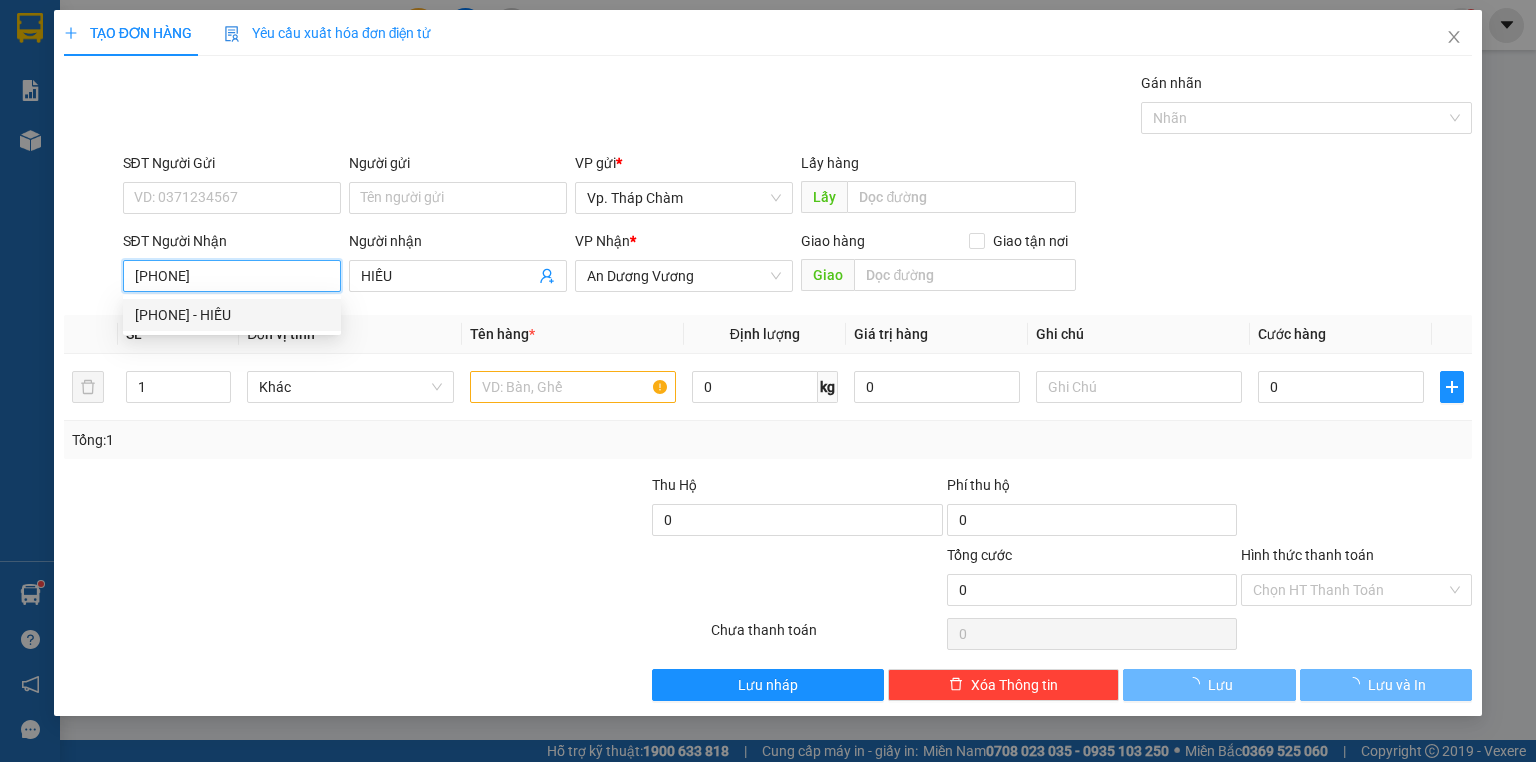 type on "40.000" 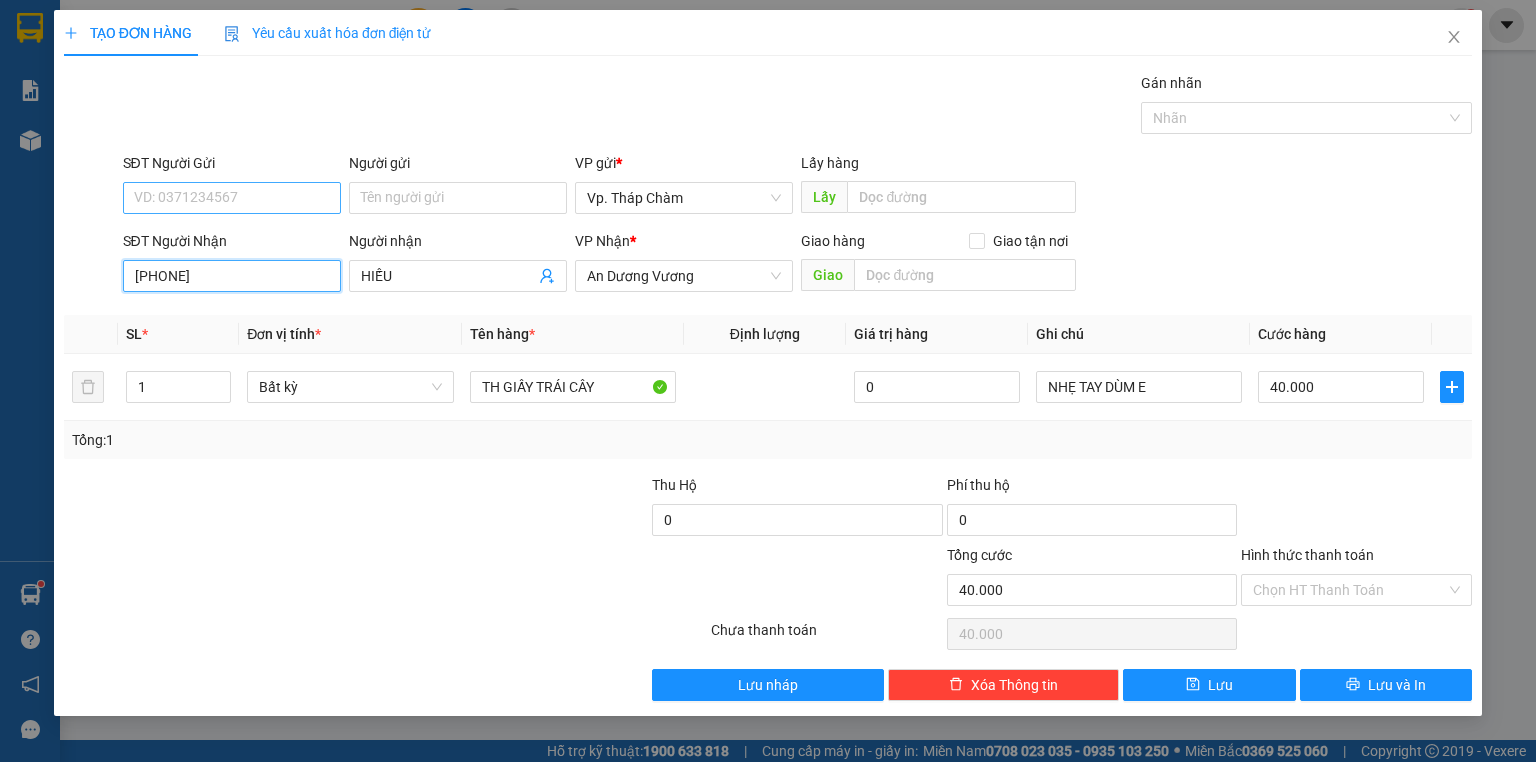 type on "[PHONE]" 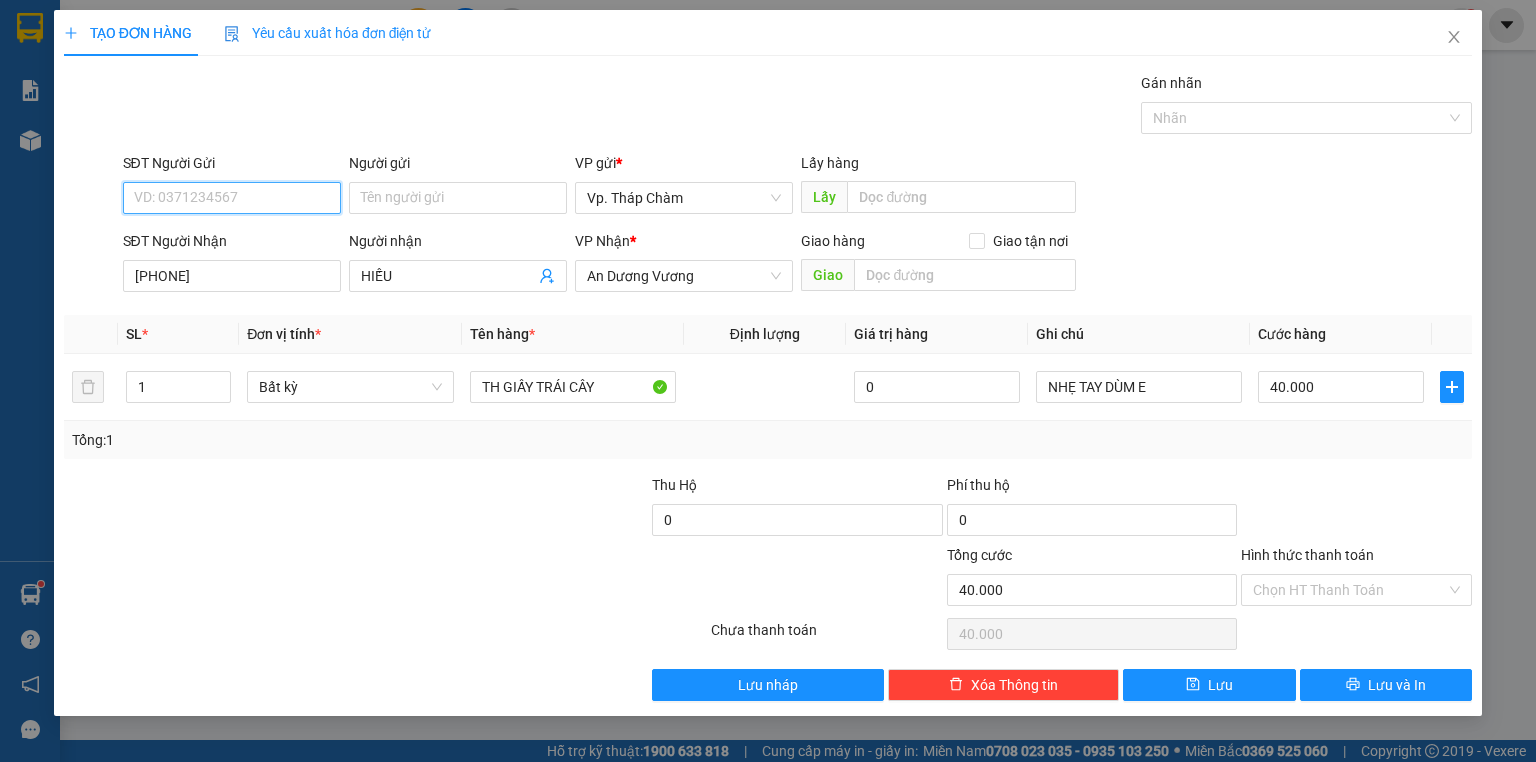 click on "SĐT Người Gửi" at bounding box center [232, 198] 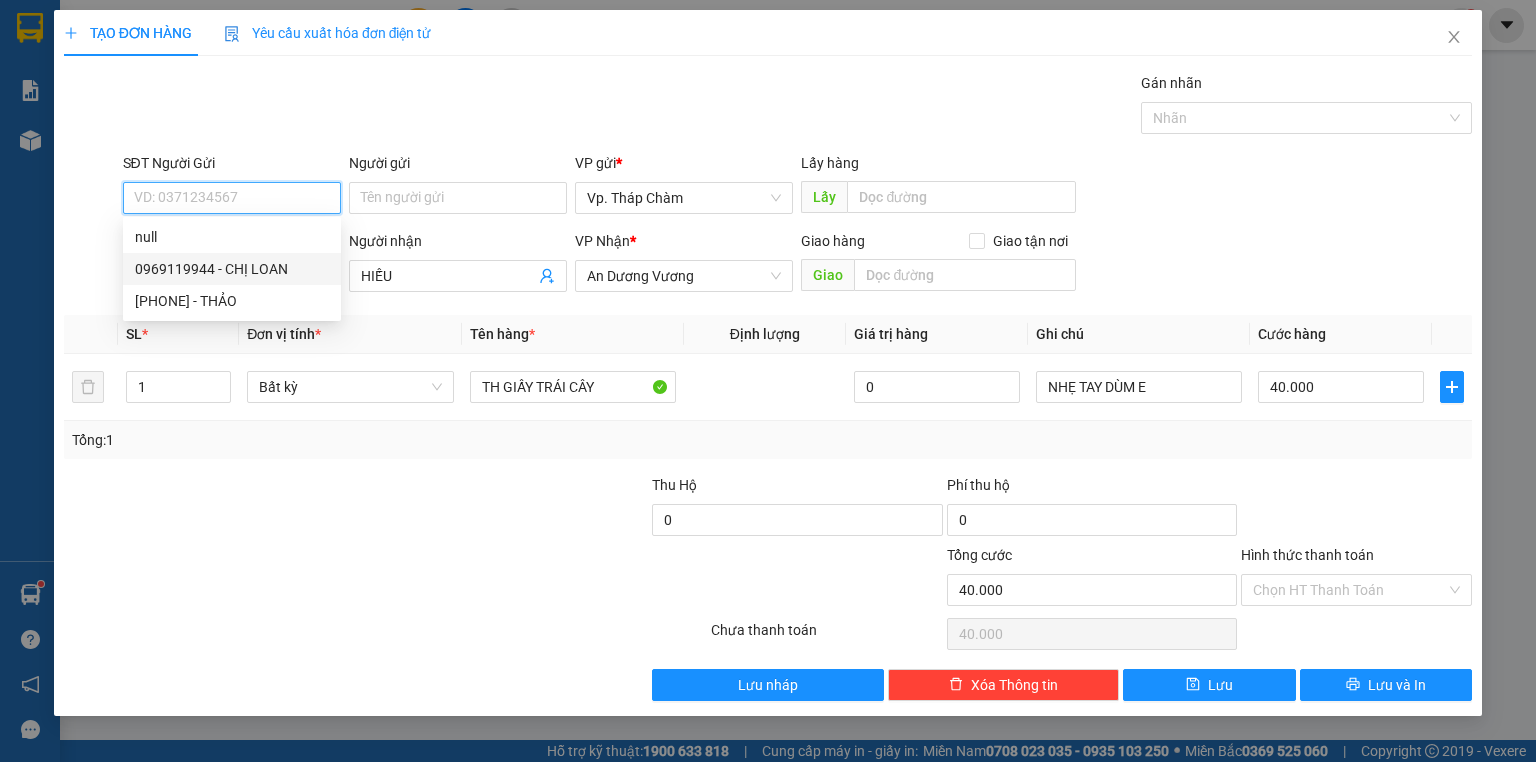 click on "SĐT Người Gửi" at bounding box center [232, 198] 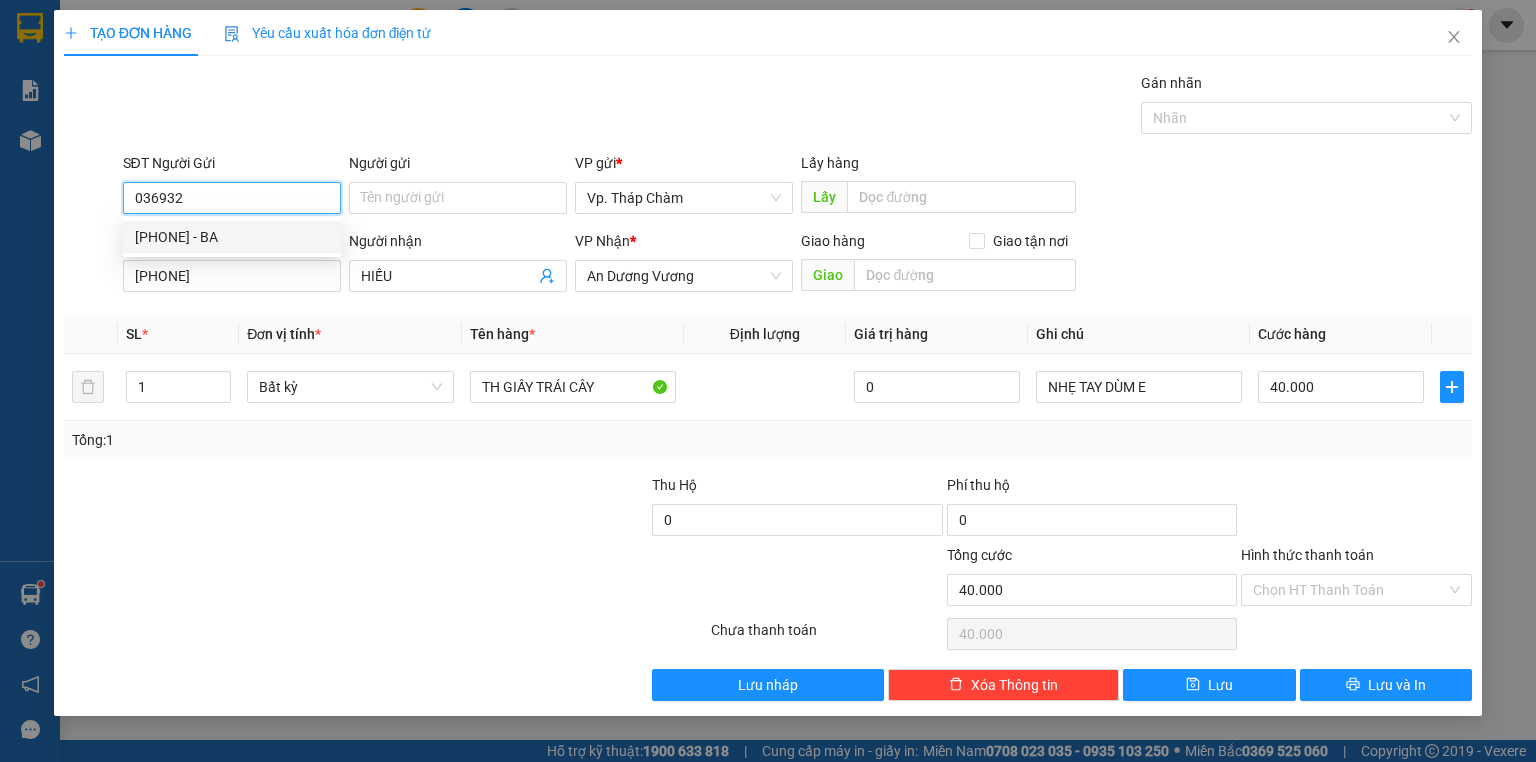 click on "0369329422 - BA" at bounding box center (232, 237) 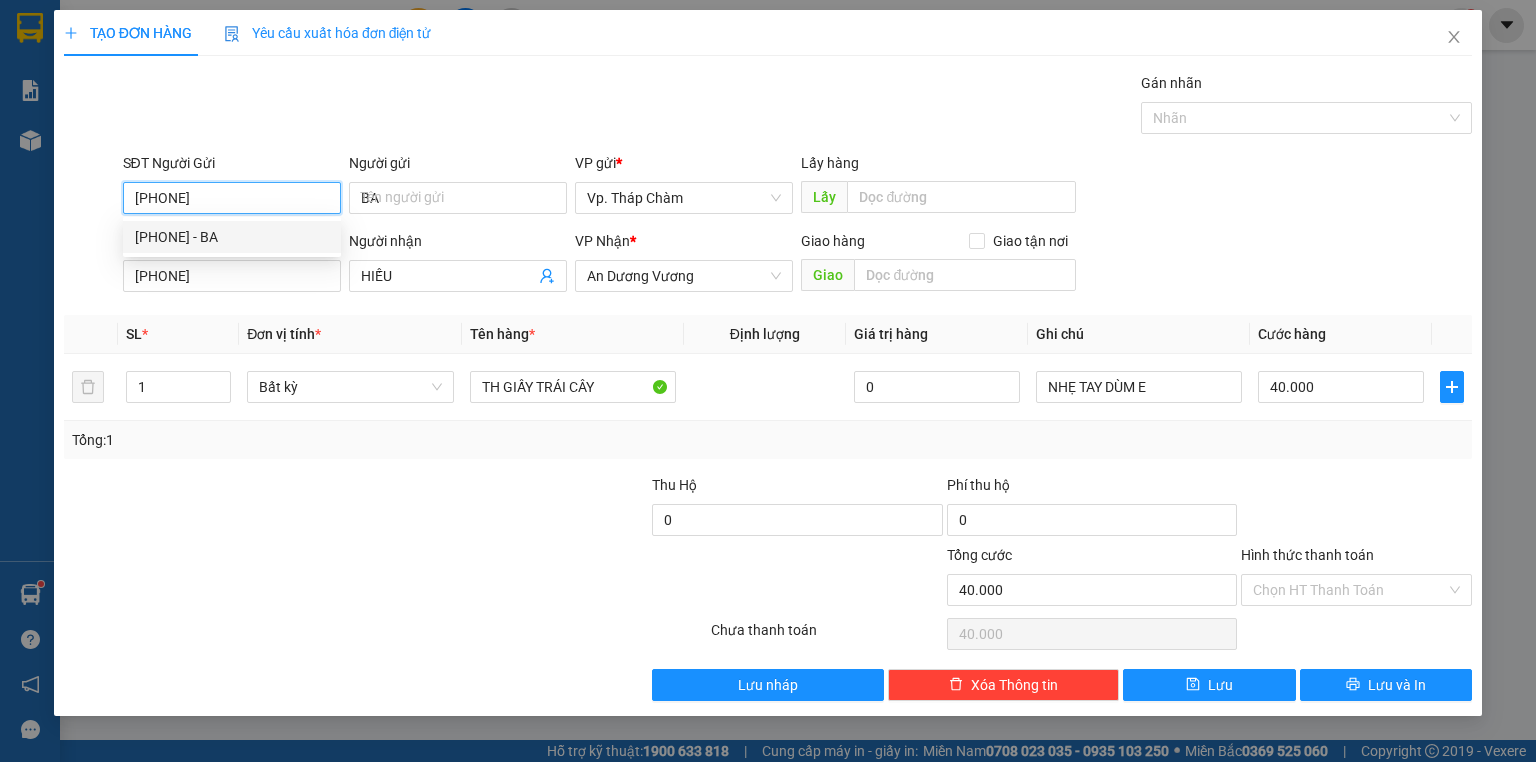 type on "50.000" 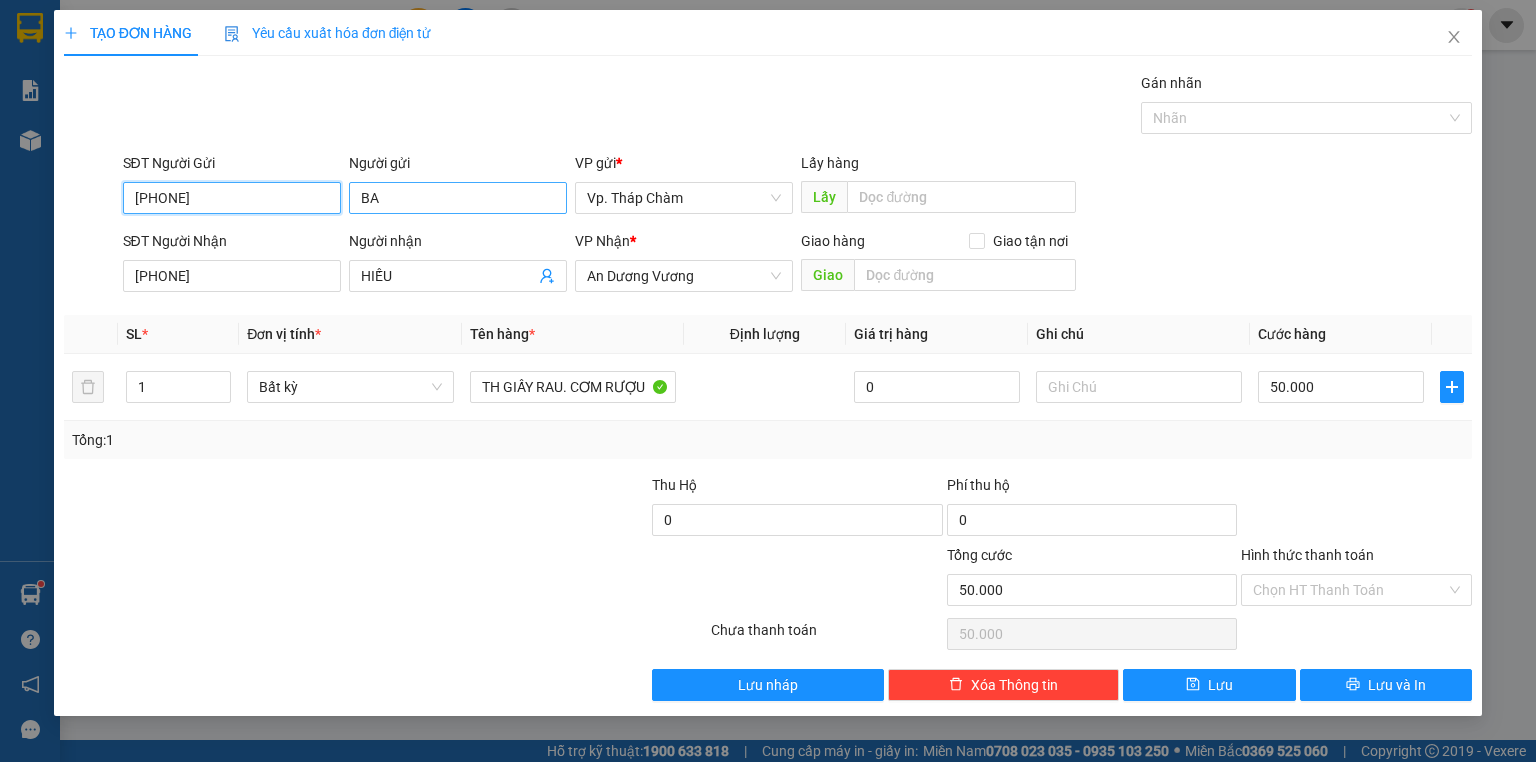 type on "[PHONE]" 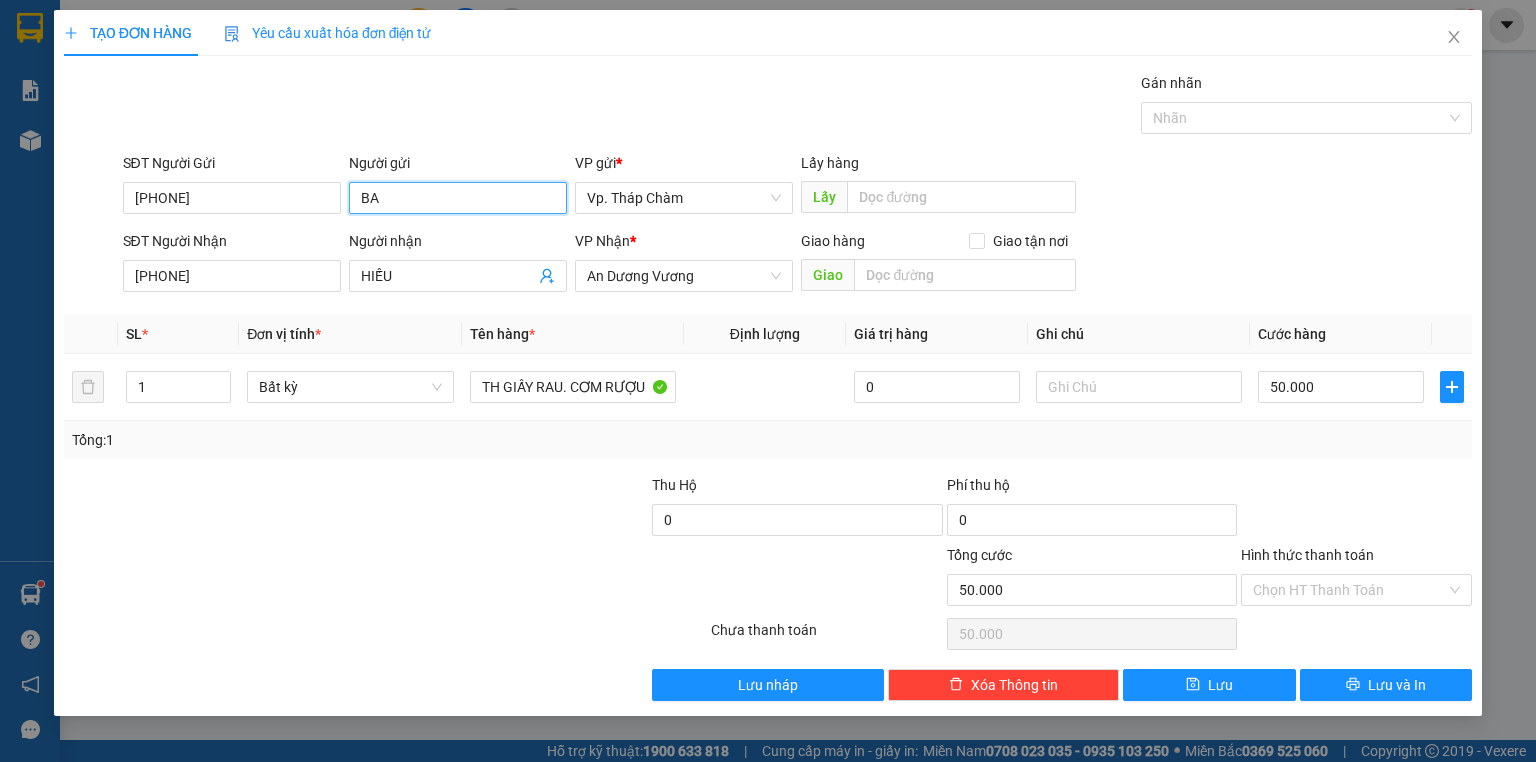 click on "BA" at bounding box center [458, 198] 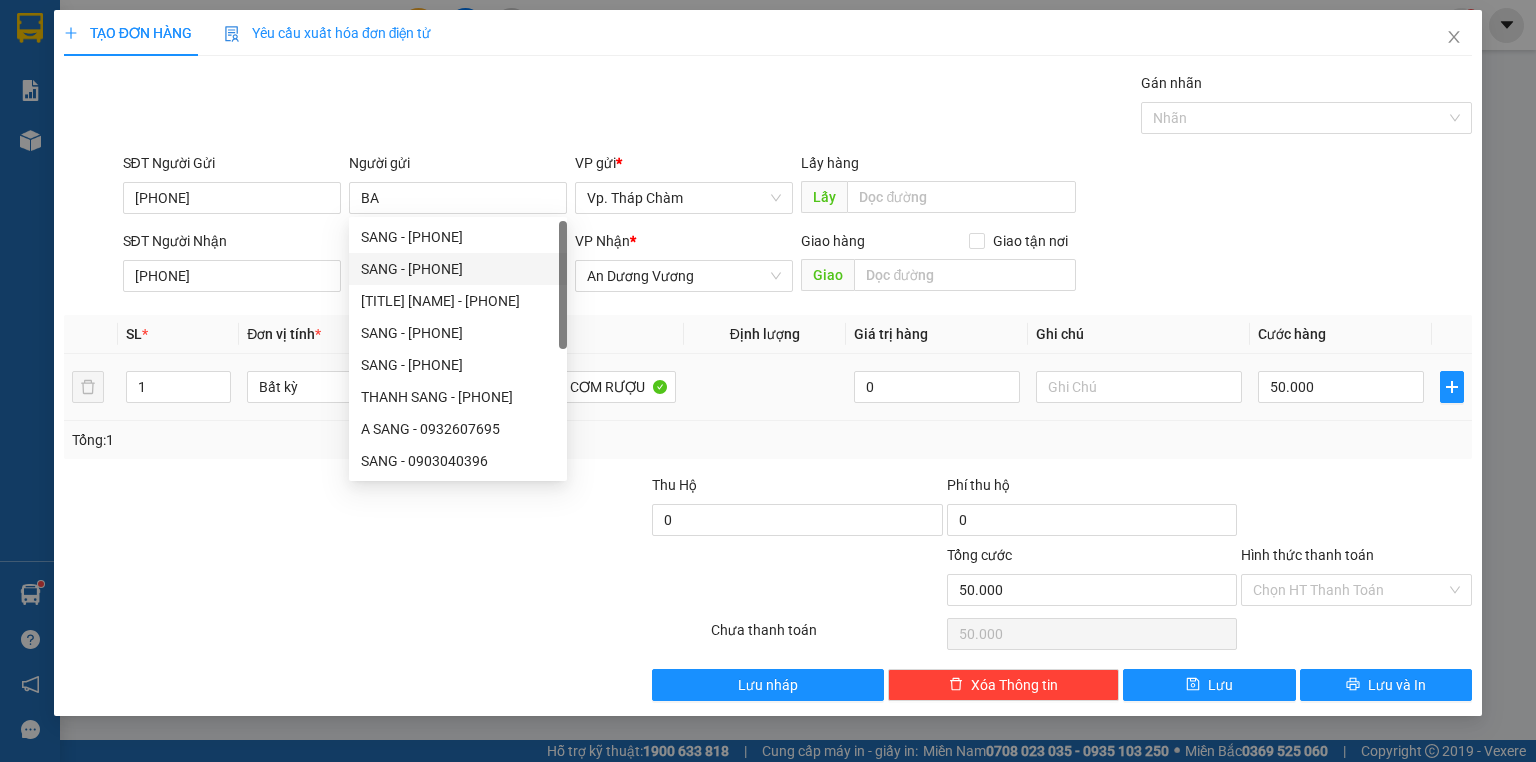 click at bounding box center [765, 387] 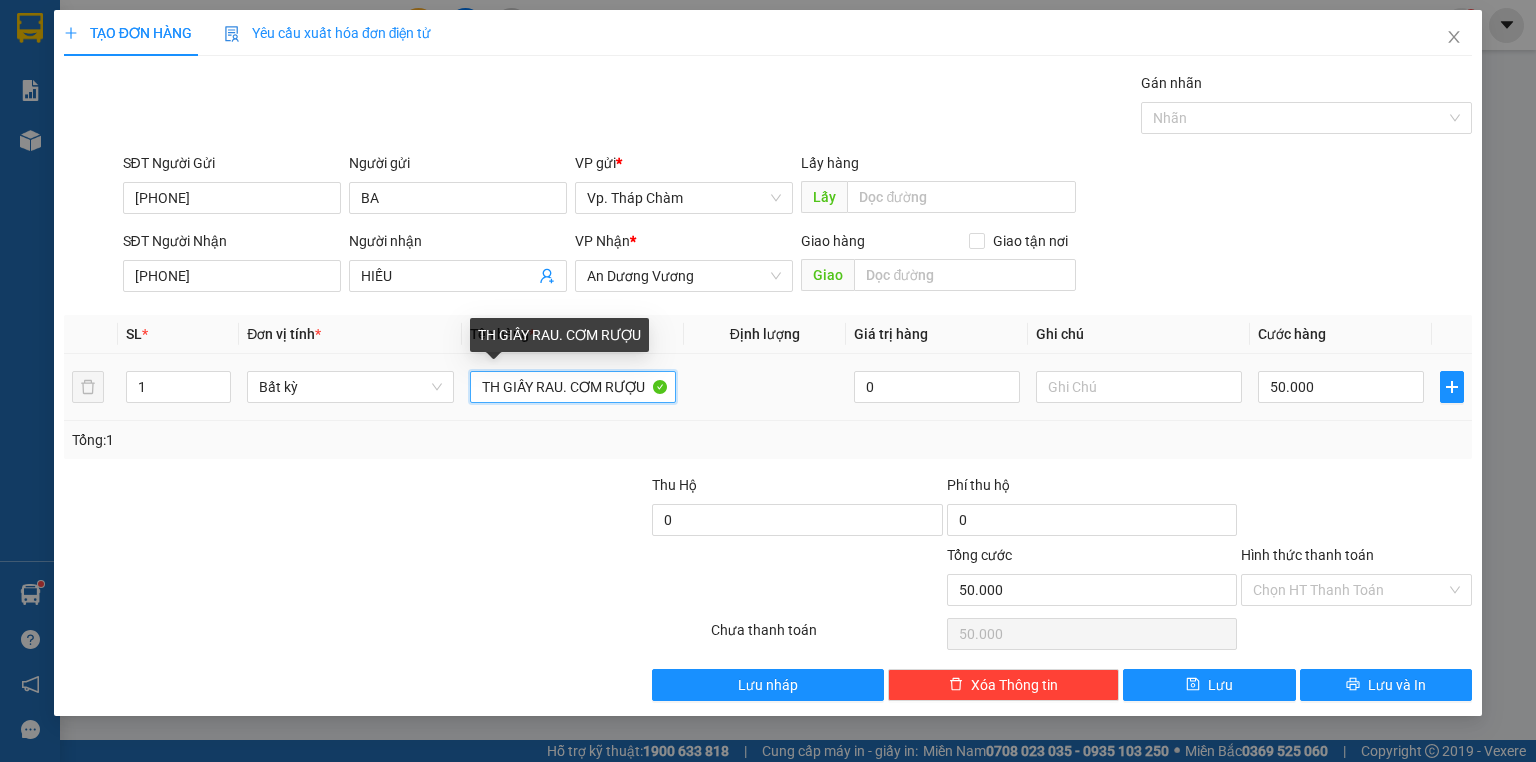 drag, startPoint x: 538, startPoint y: 385, endPoint x: 654, endPoint y: 398, distance: 116.72617 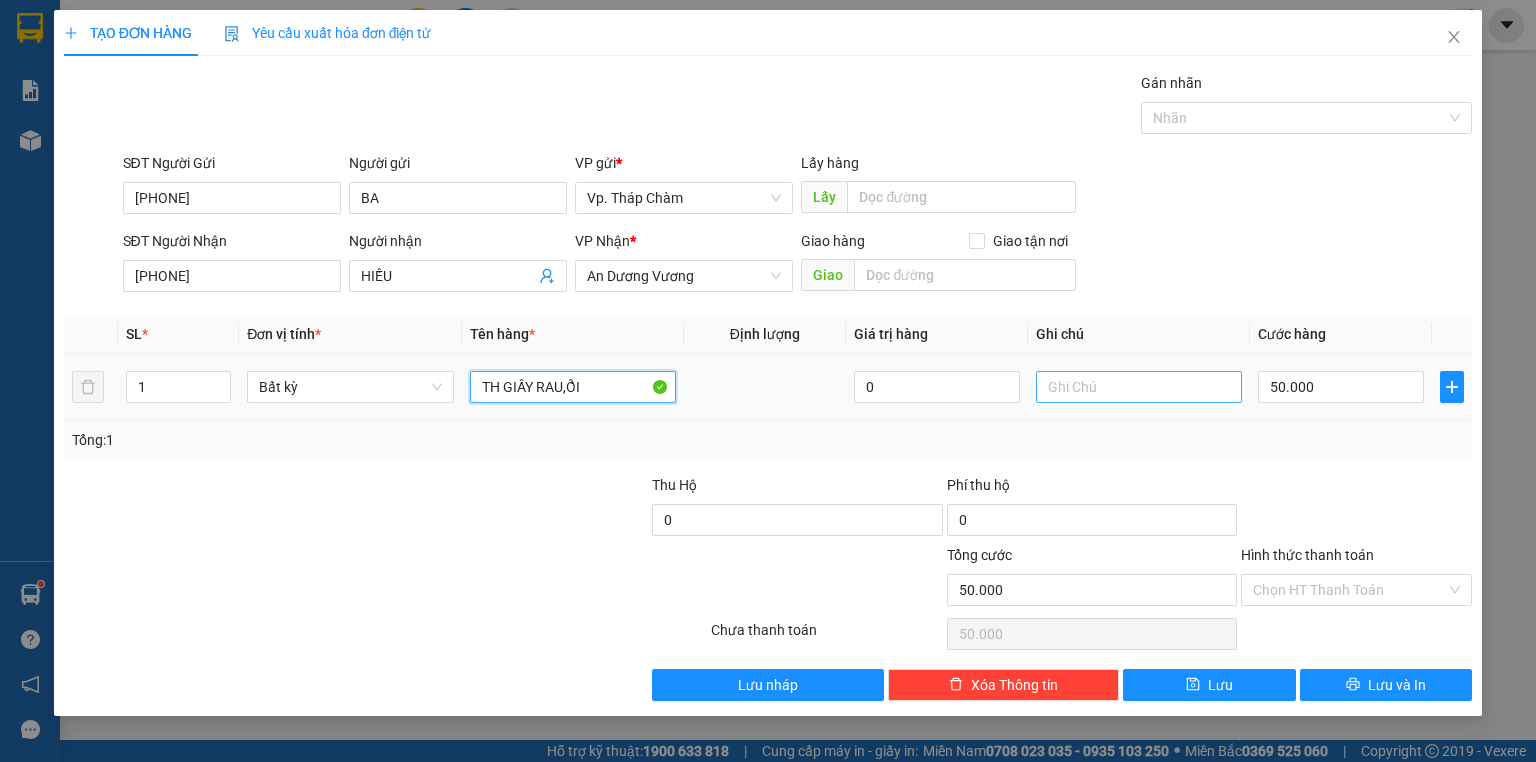 type on "TH GIẤY RAU,ỔI" 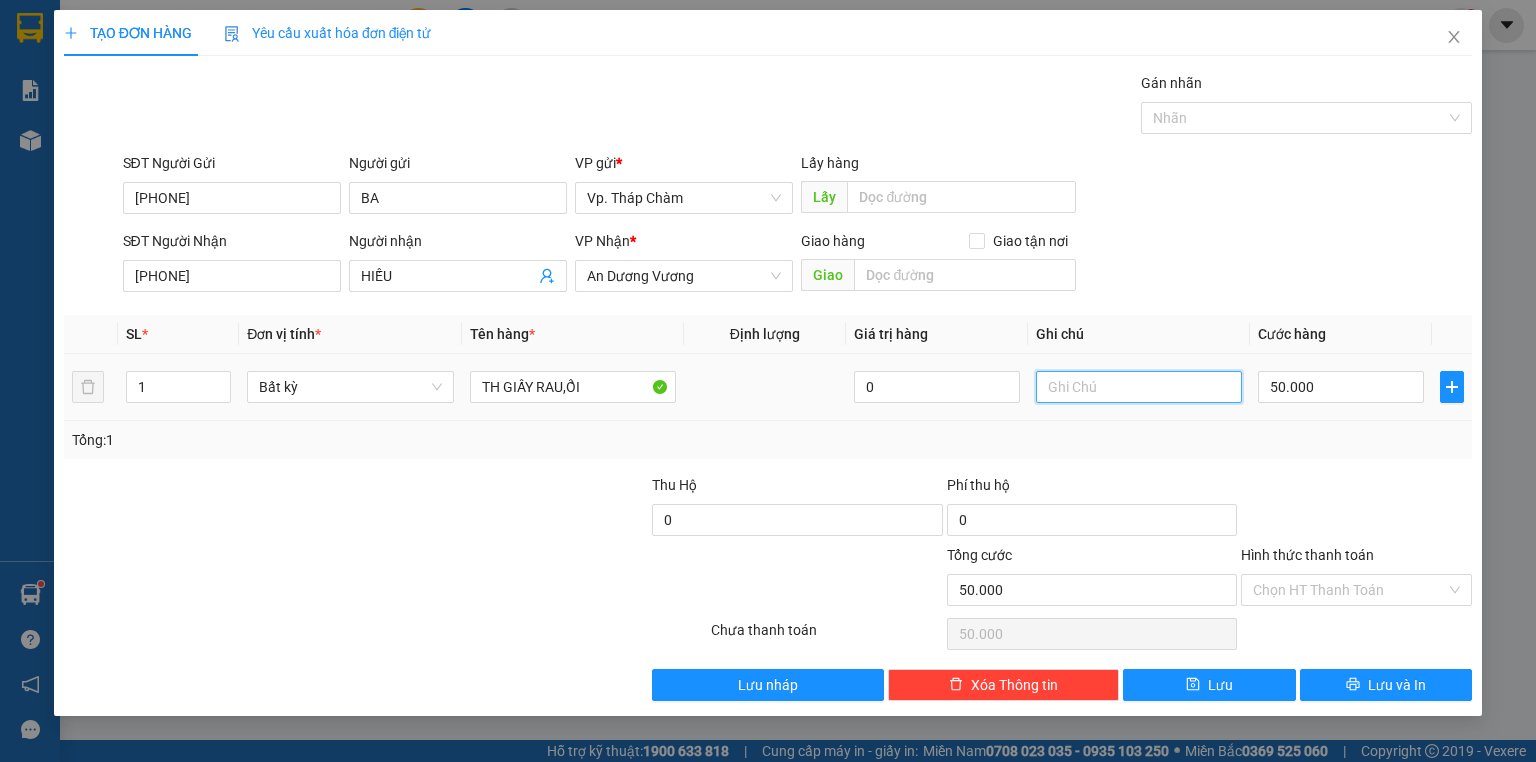 click at bounding box center [1139, 387] 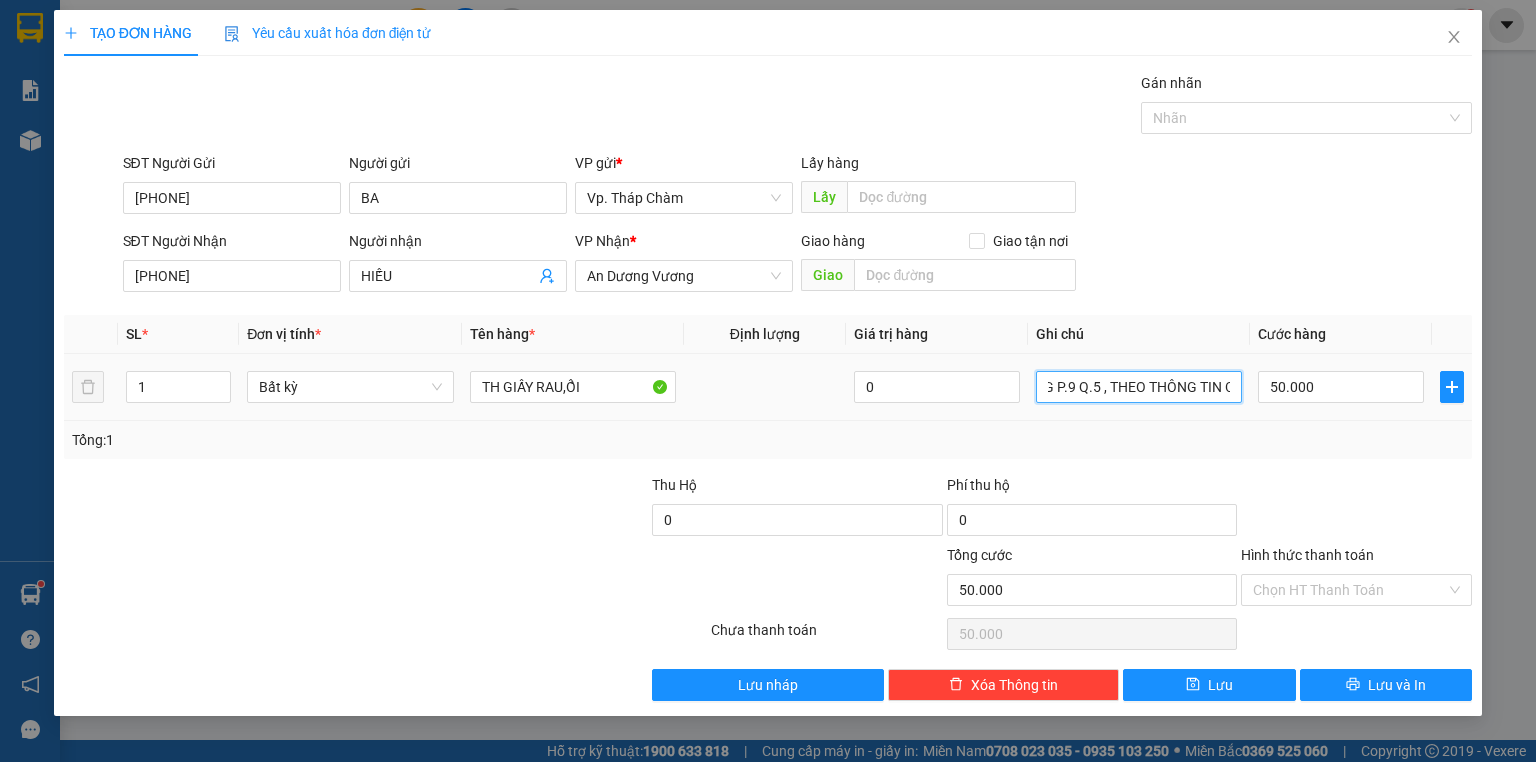 scroll, scrollTop: 0, scrollLeft: 204, axis: horizontal 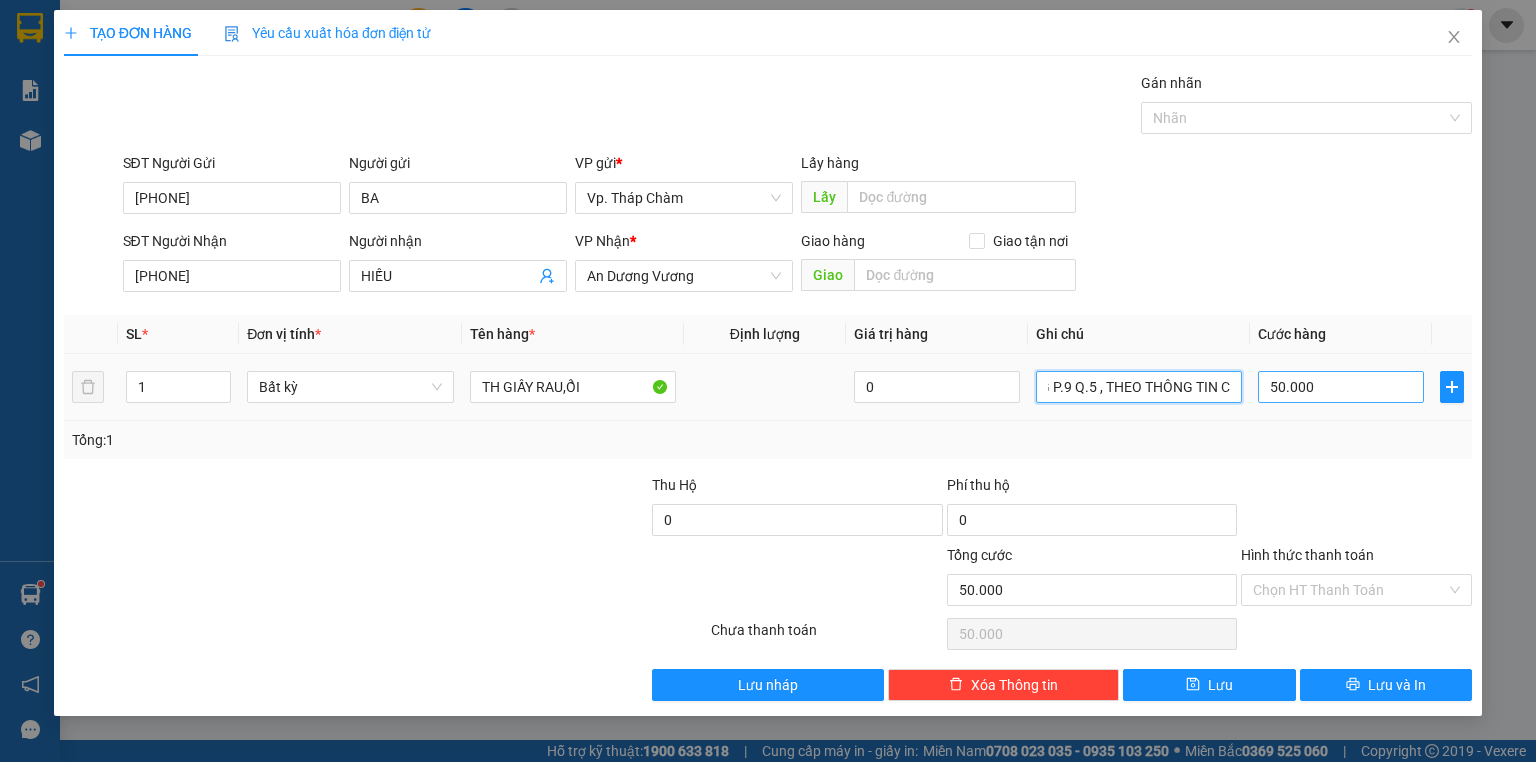 type on "95 NGUYỄN DUY DƯƠNG P.9 Q.5 , THEO THÔNG TIN CŨ LÀM" 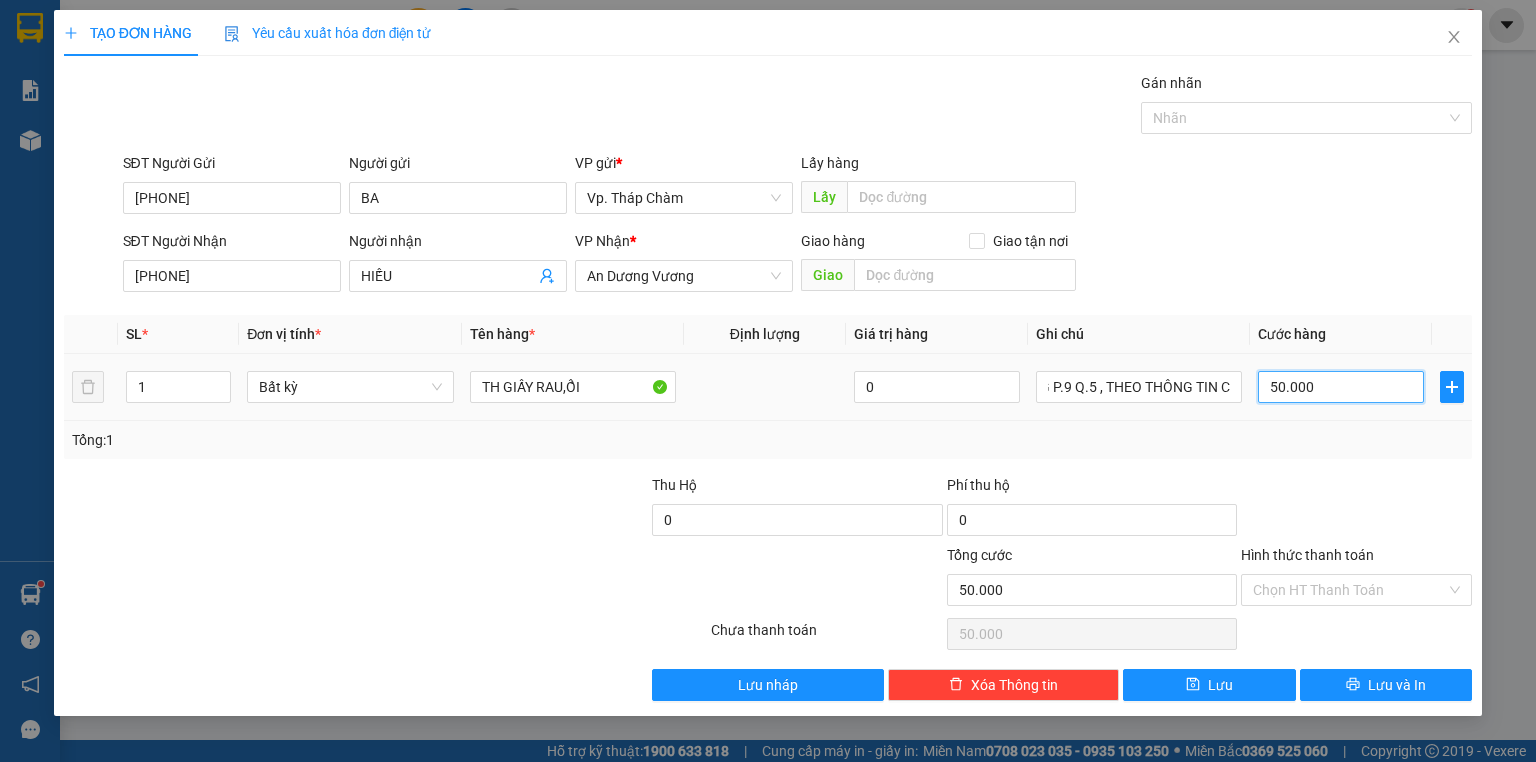 click on "50.000" at bounding box center (1341, 387) 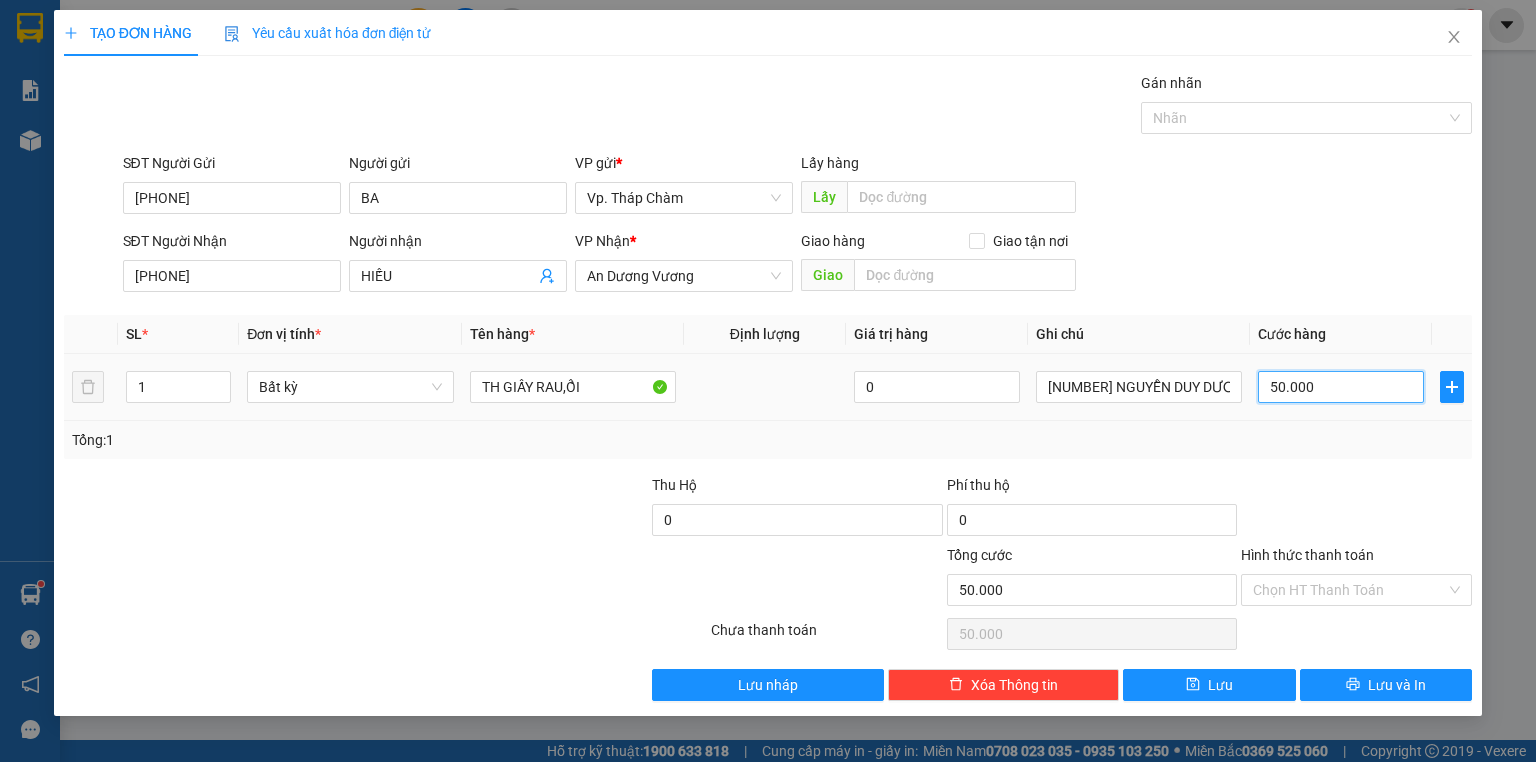 type on "0" 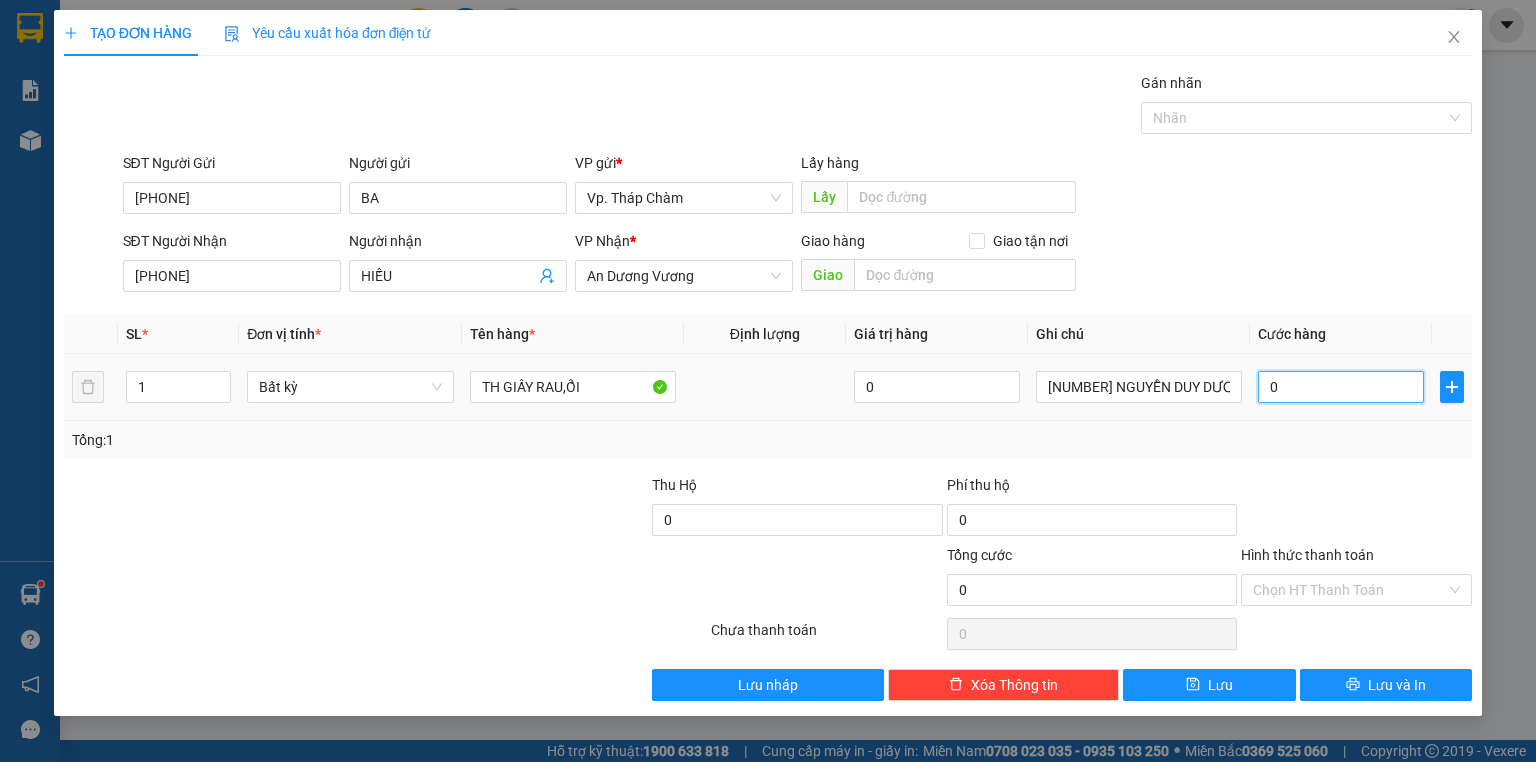 type on "4" 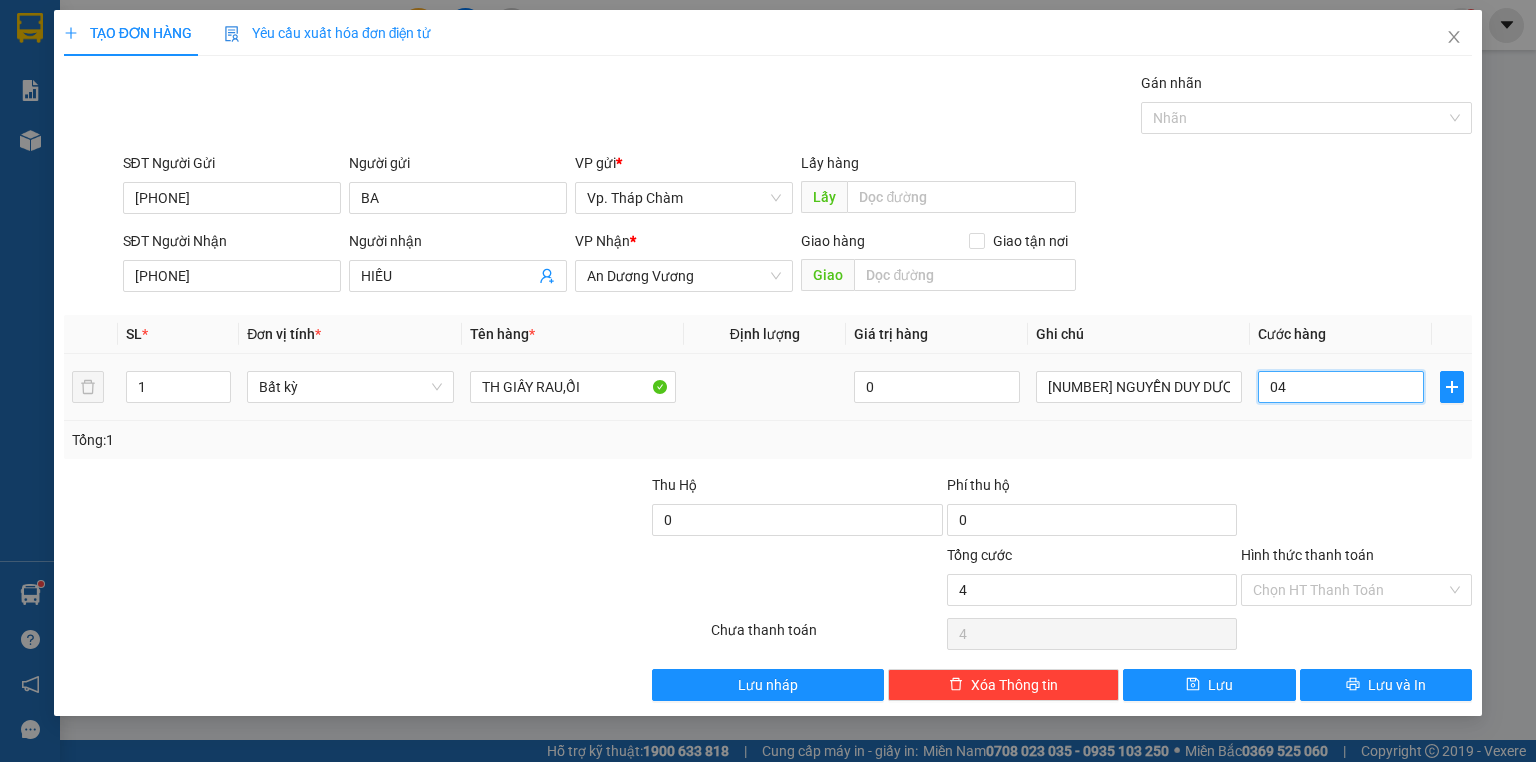 type on "40" 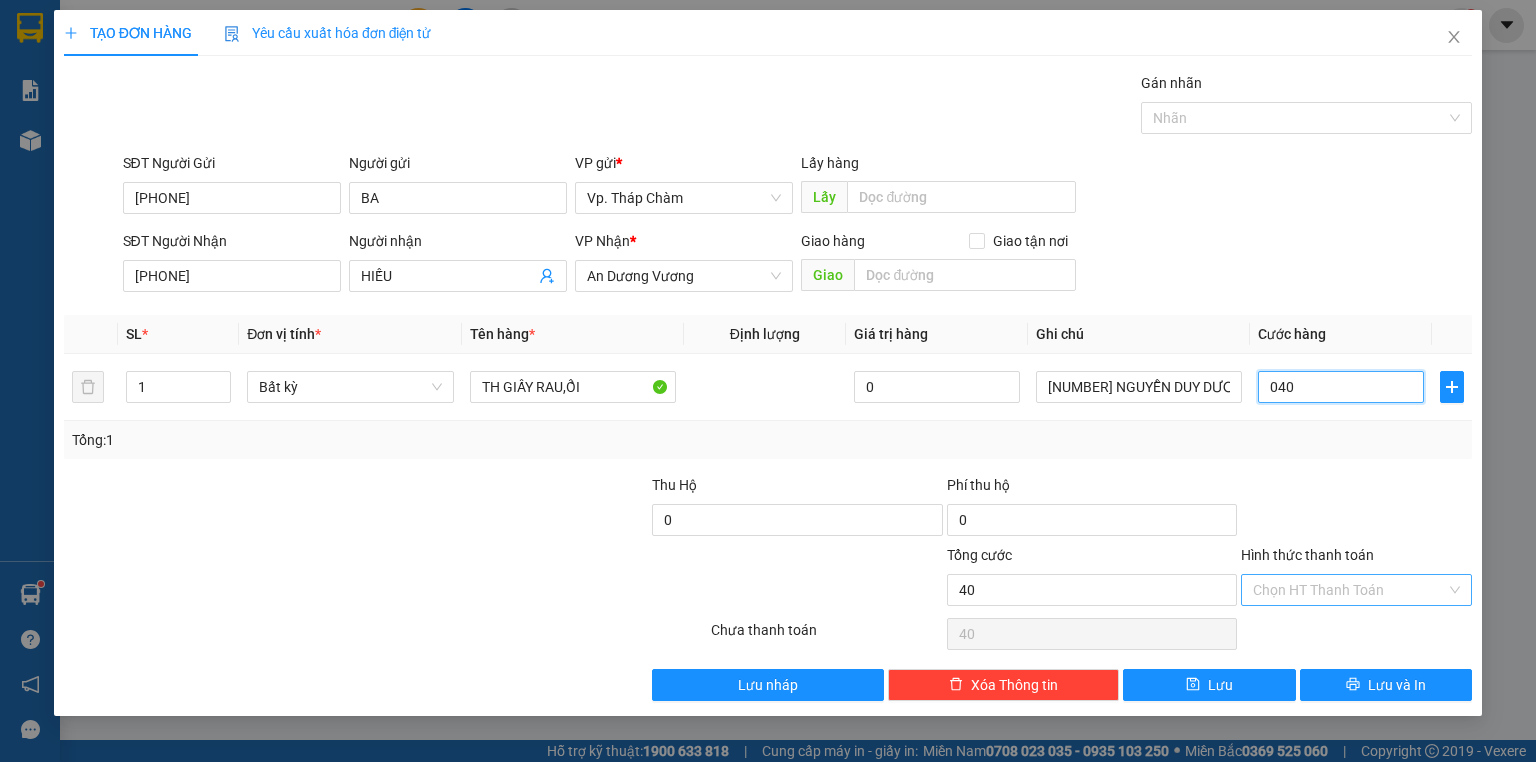 type on "040" 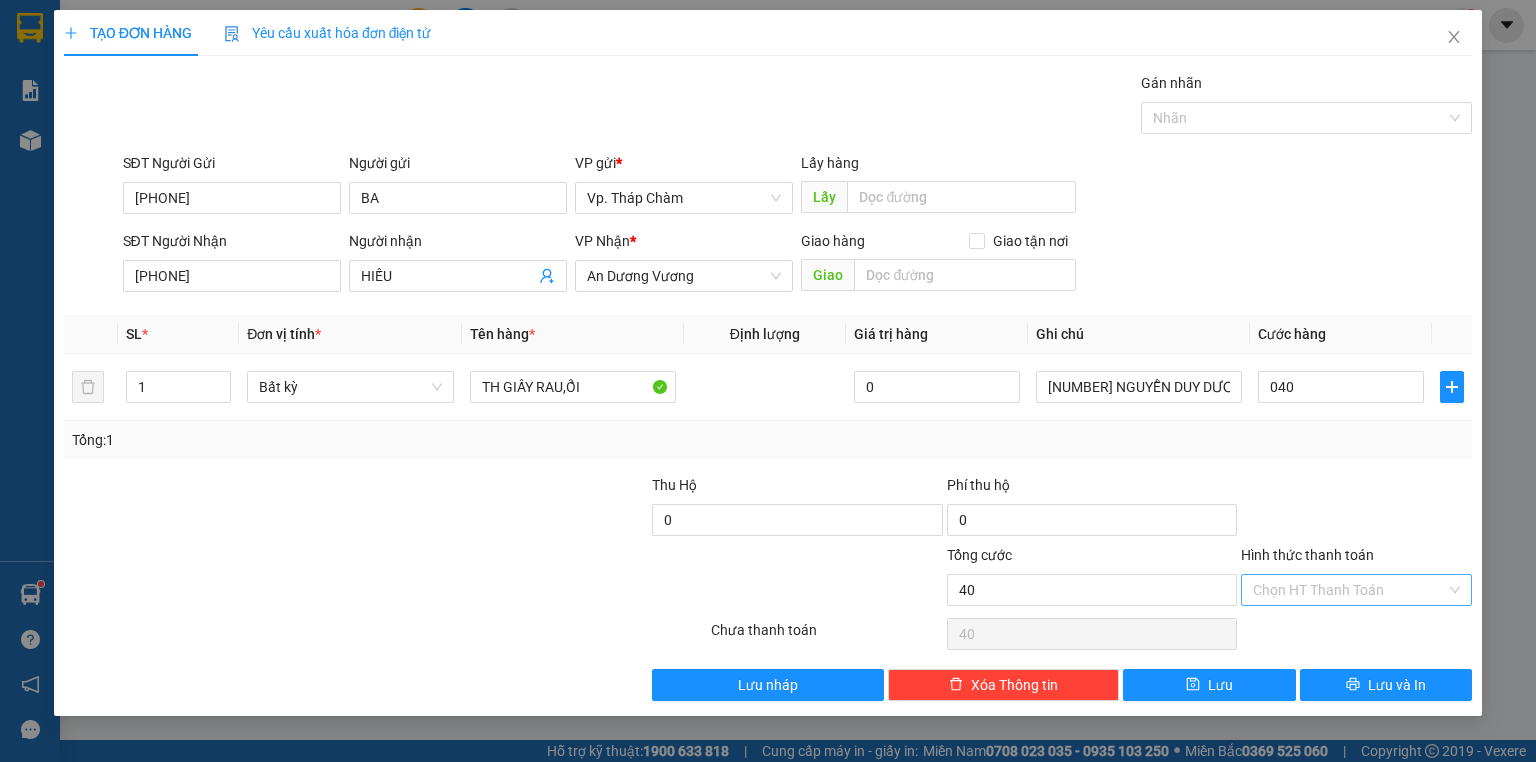 type on "40.000" 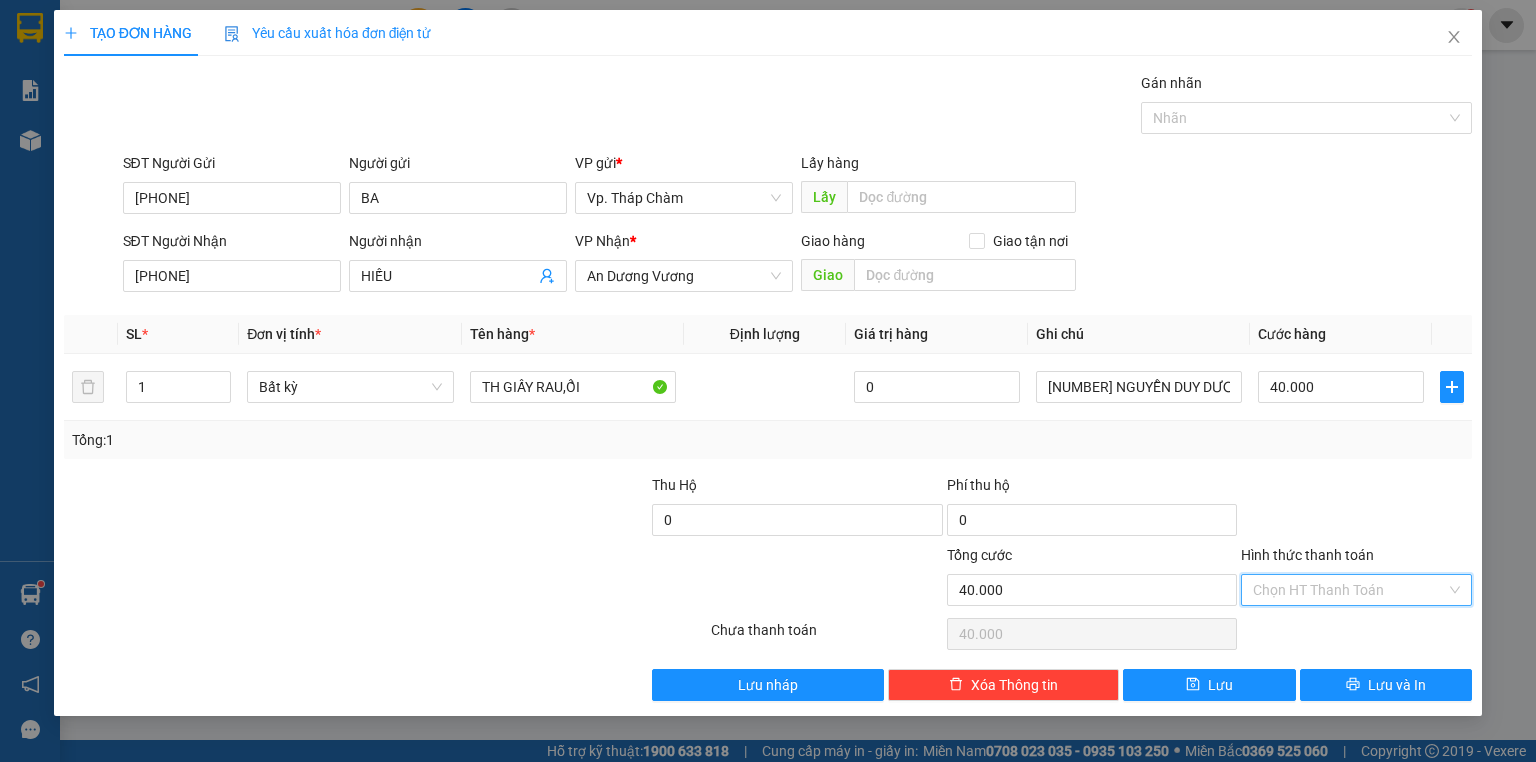 click on "Hình thức thanh toán" at bounding box center [1349, 590] 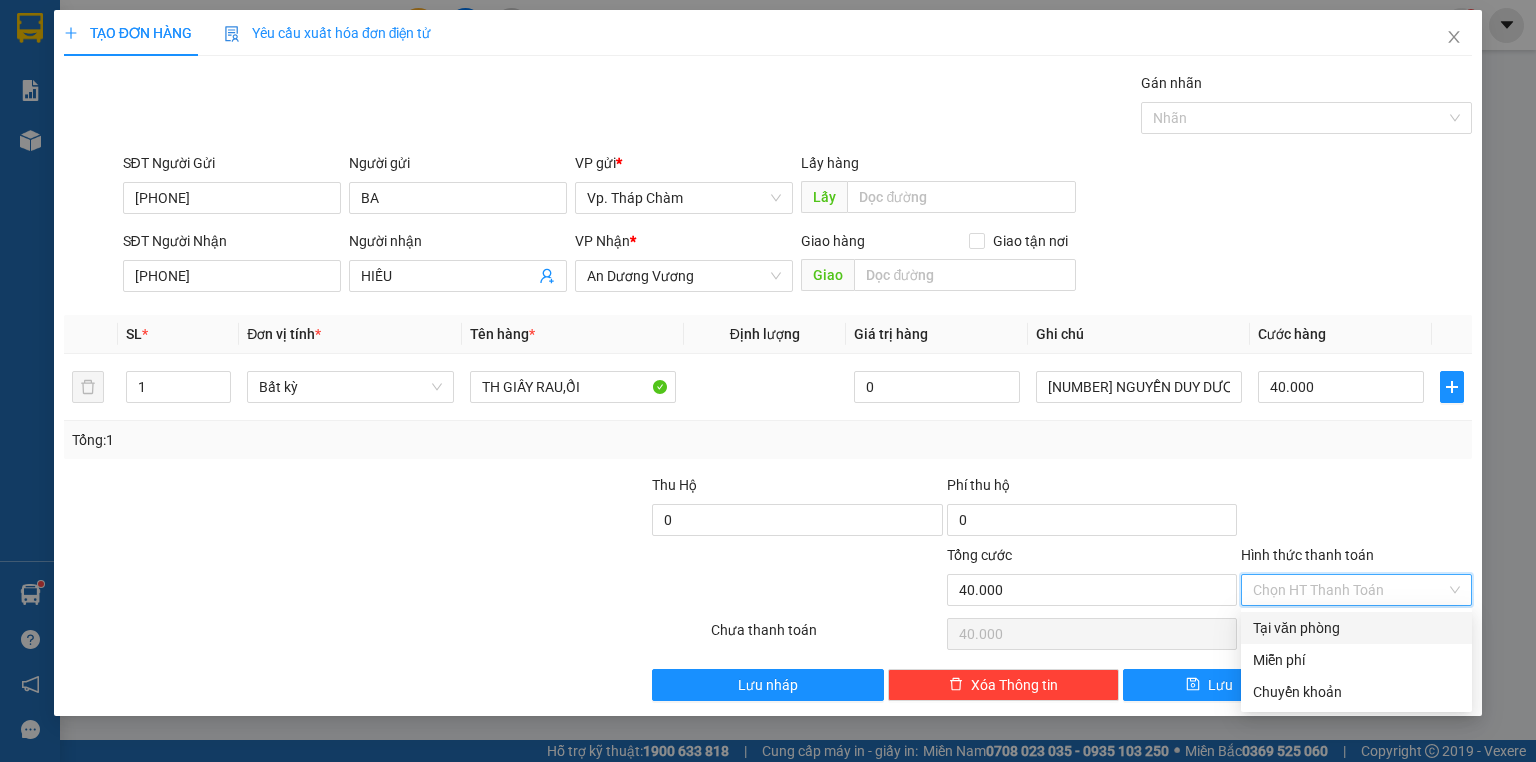 click on "Tại văn phòng" at bounding box center [1356, 628] 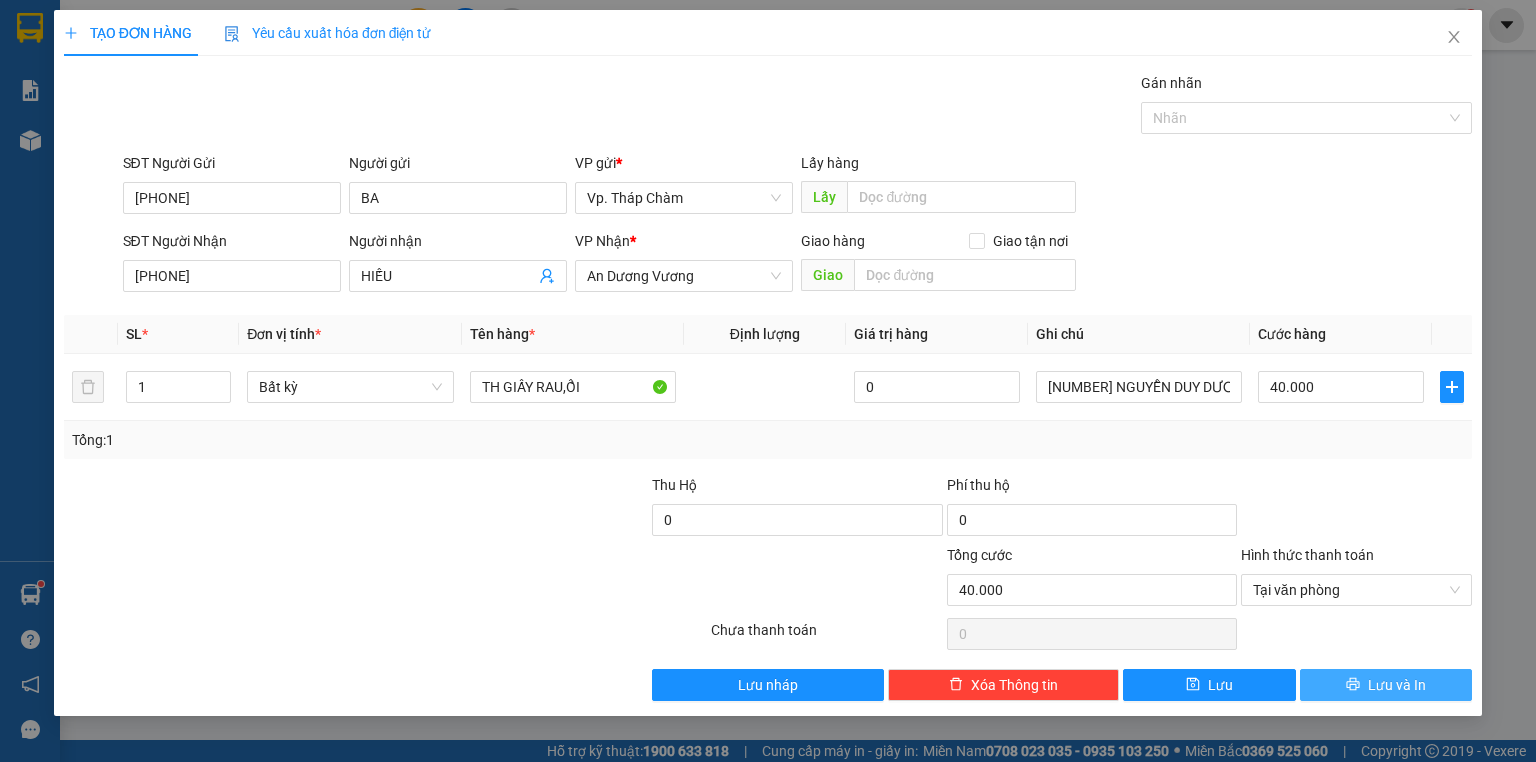 click on "Lưu và In" at bounding box center [1397, 685] 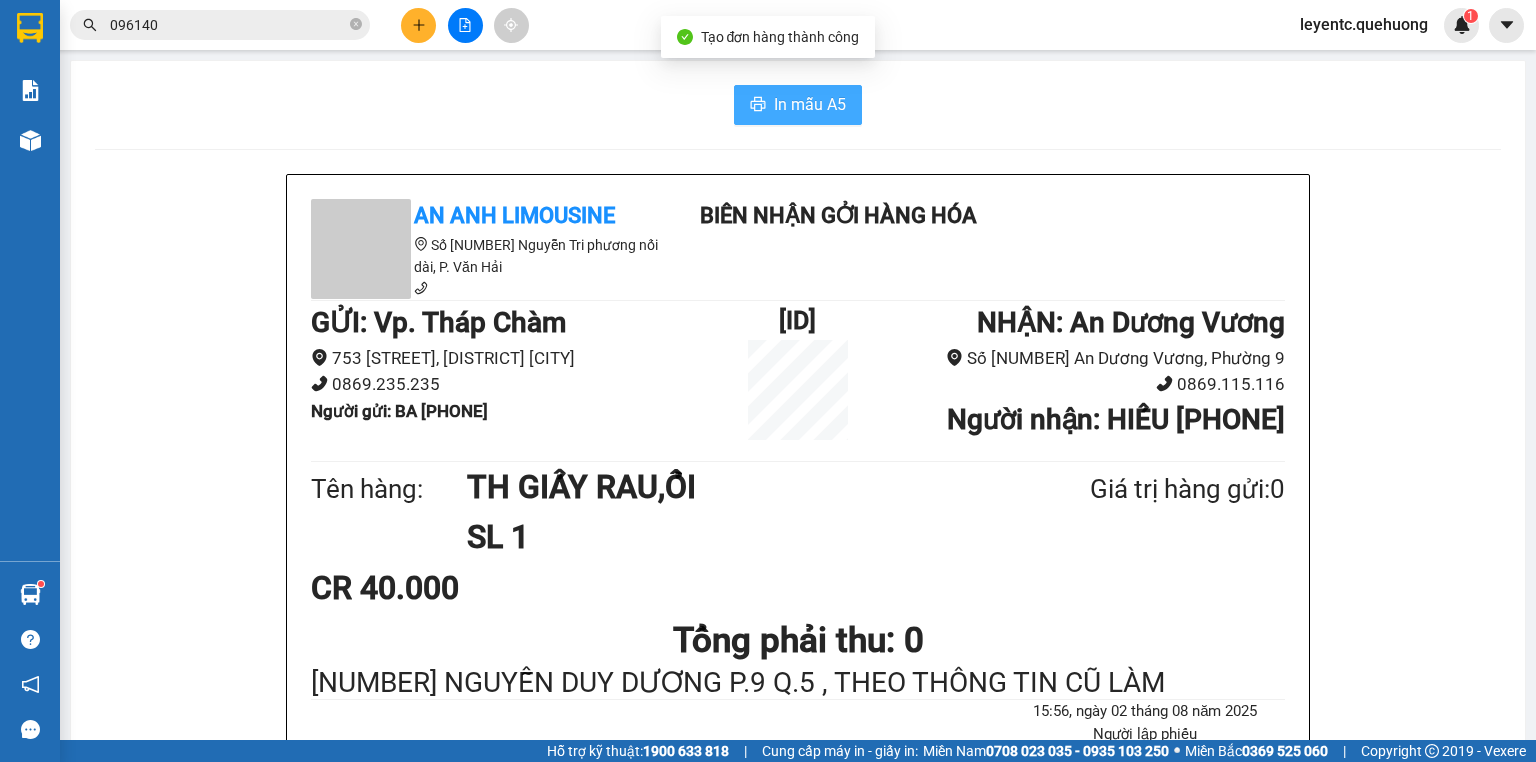 click on "In mẫu A5" at bounding box center [810, 104] 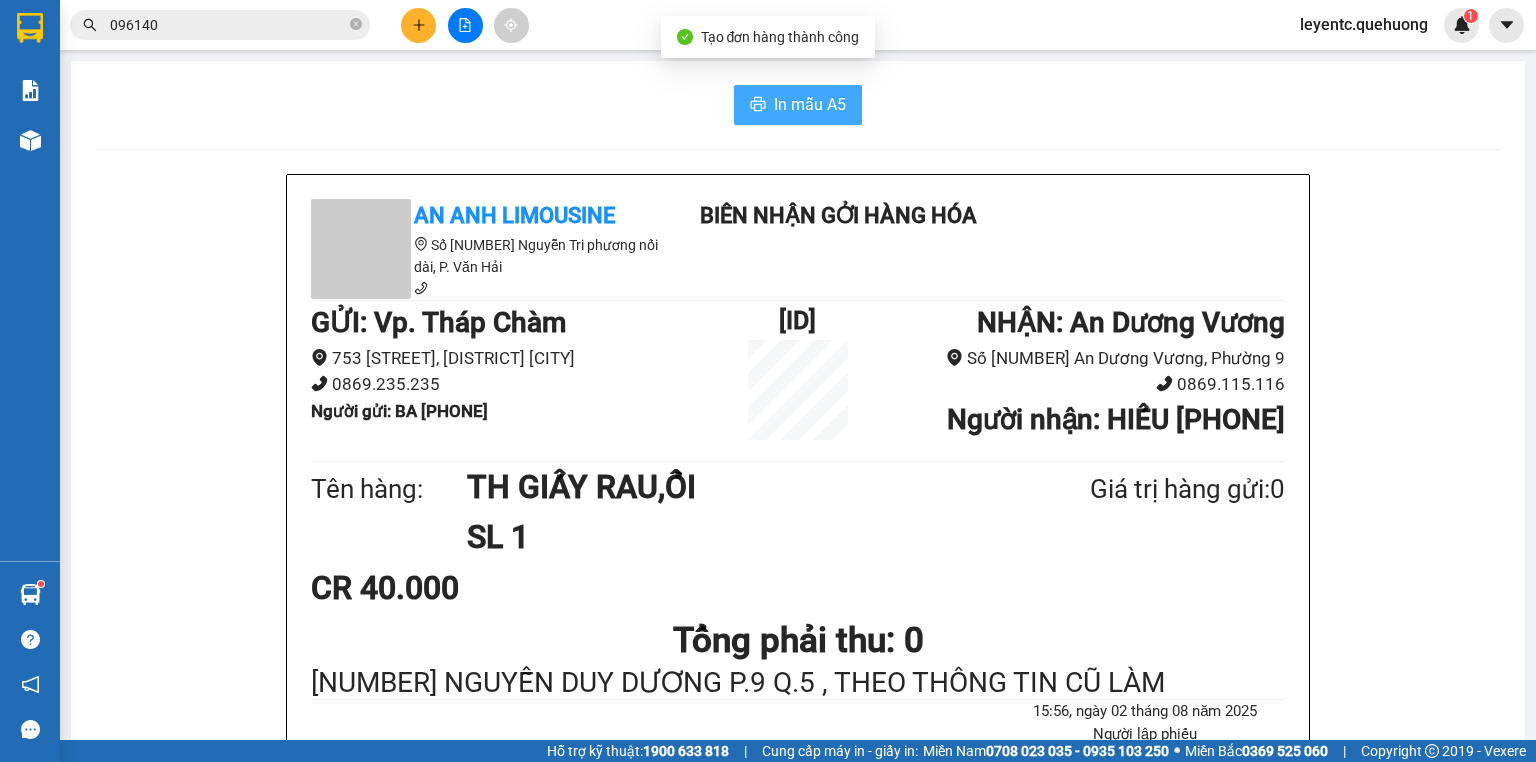 scroll, scrollTop: 0, scrollLeft: 0, axis: both 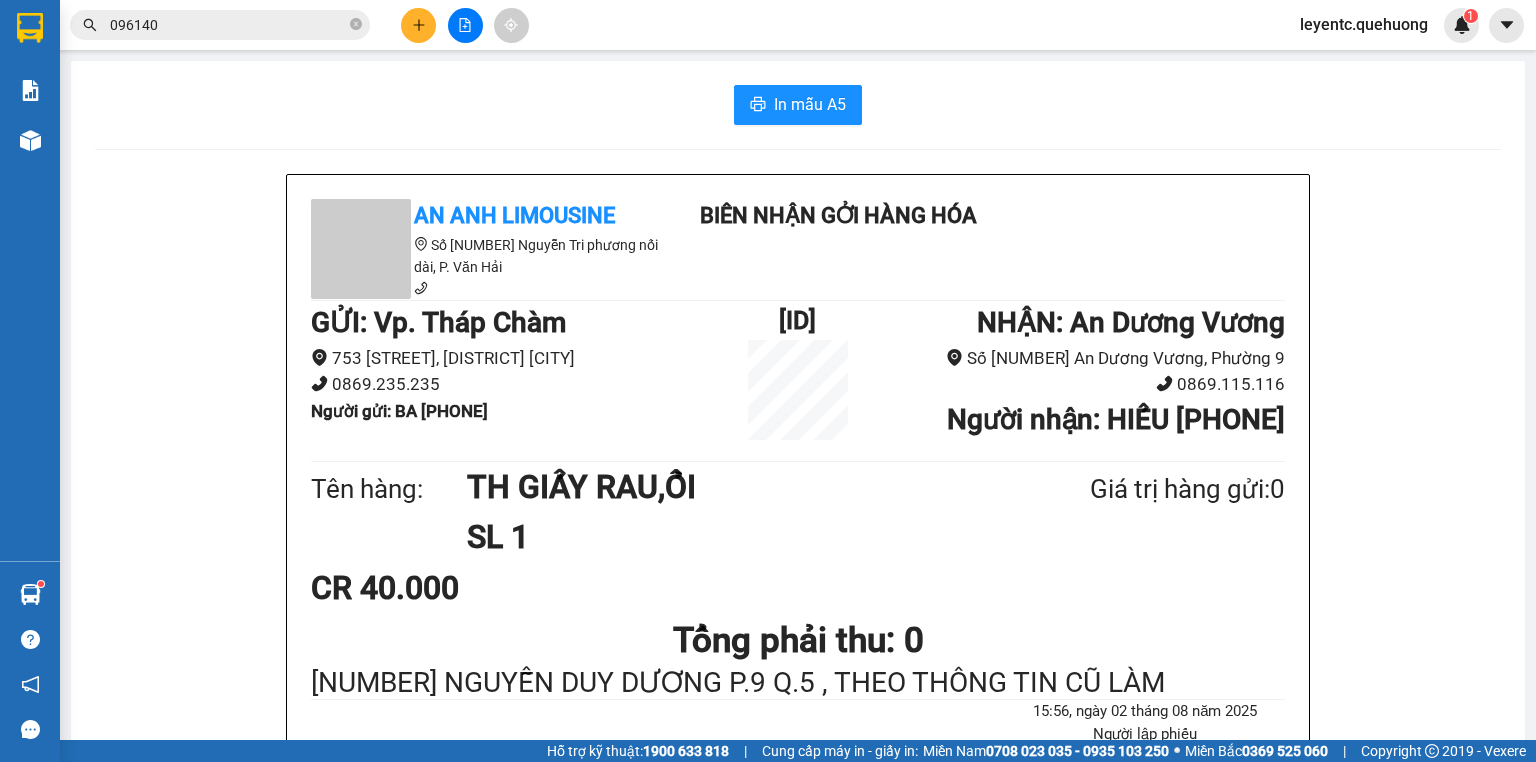 click on "Người nhận :   HIẾU  0337007428" at bounding box center [1116, 419] 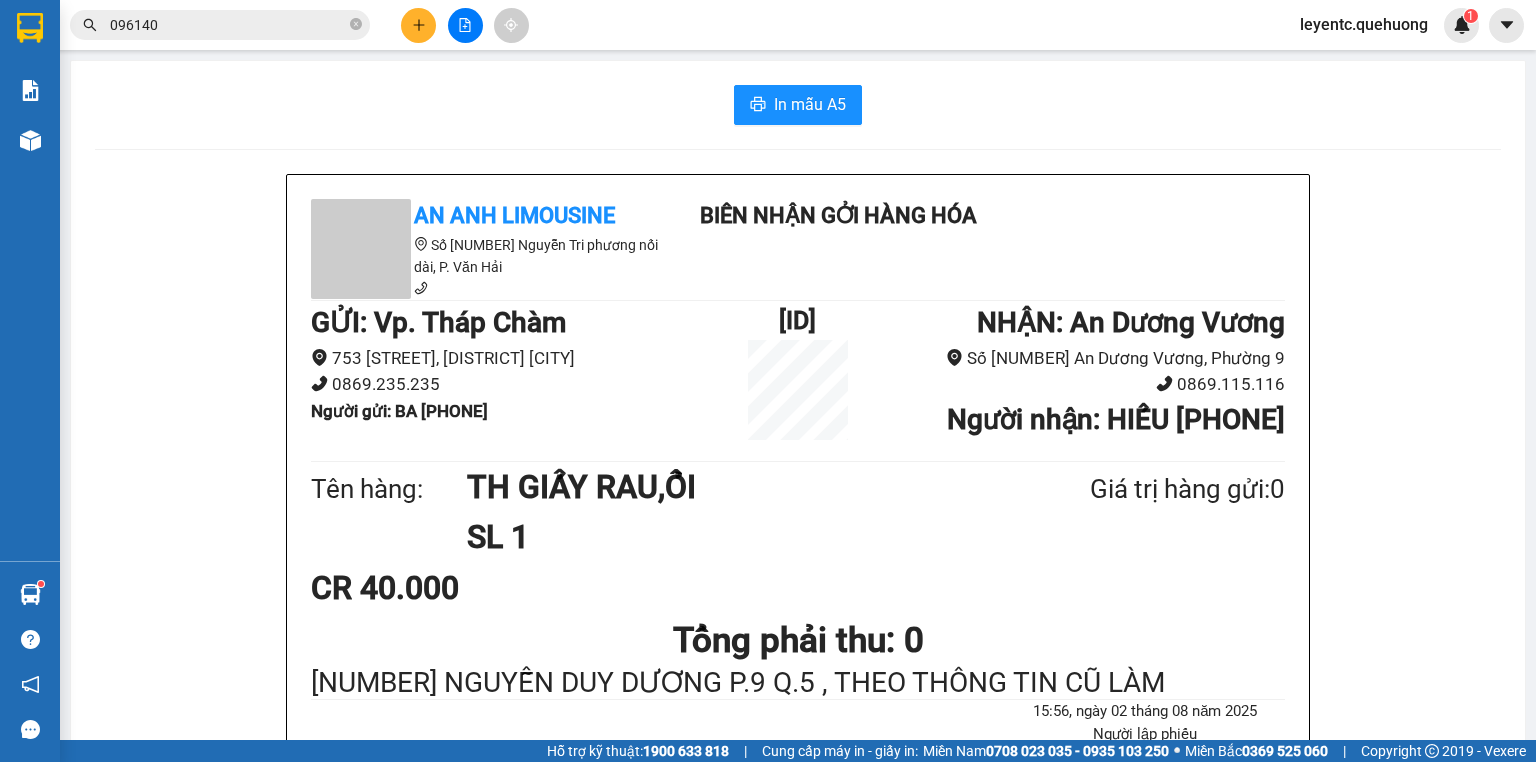 copy on "[PHONE]" 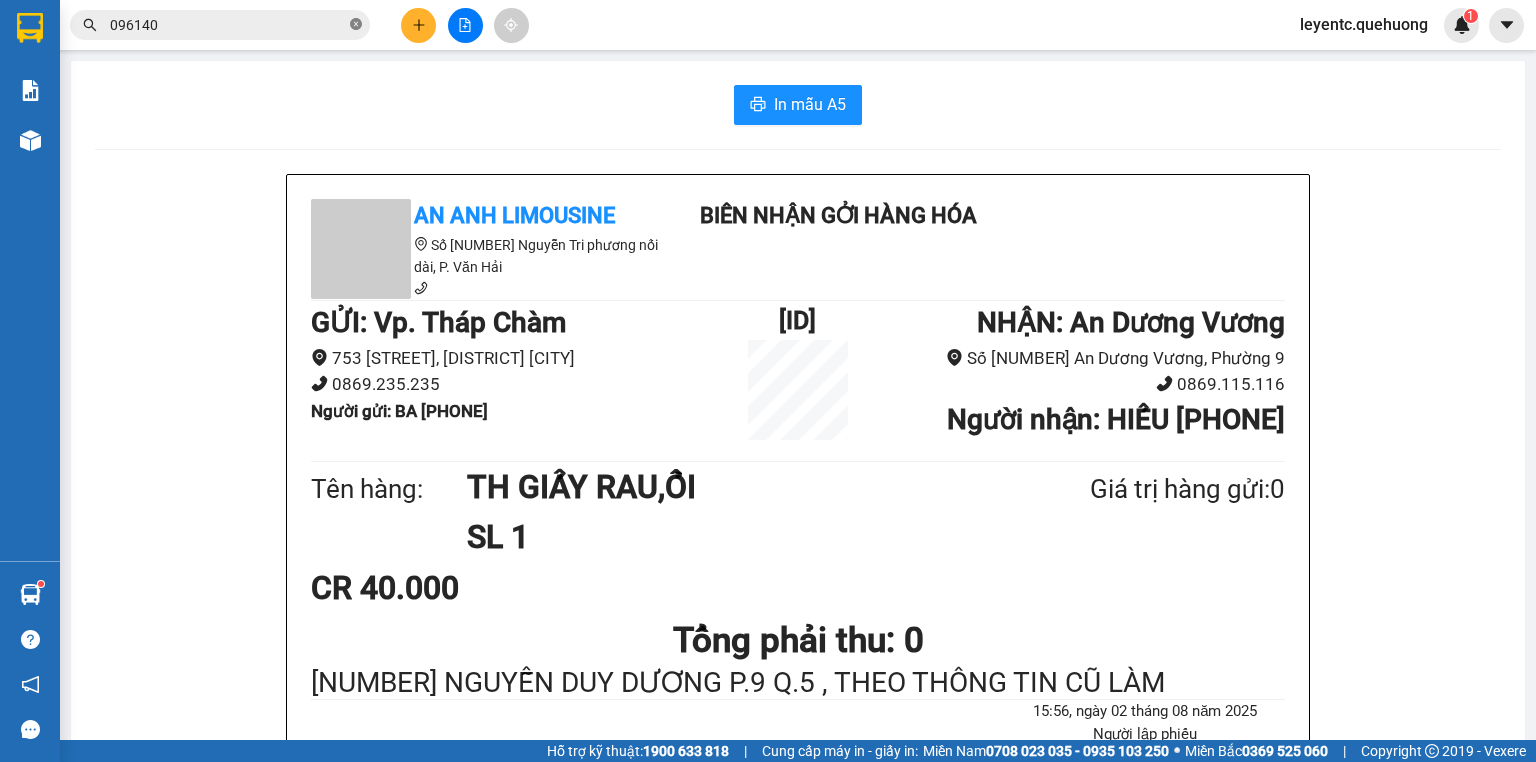 click 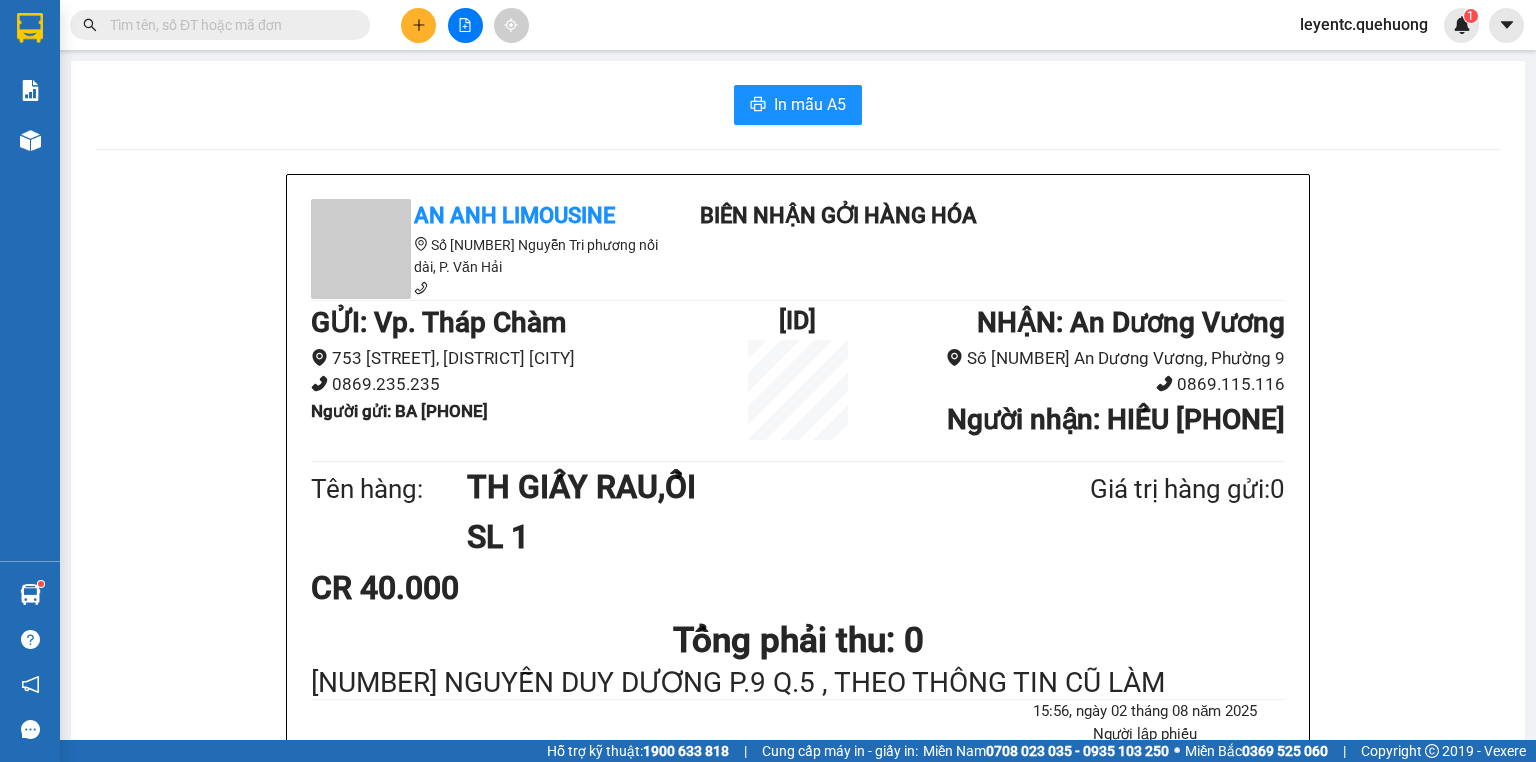 drag, startPoint x: 270, startPoint y: 12, endPoint x: 181, endPoint y: 34, distance: 91.67879 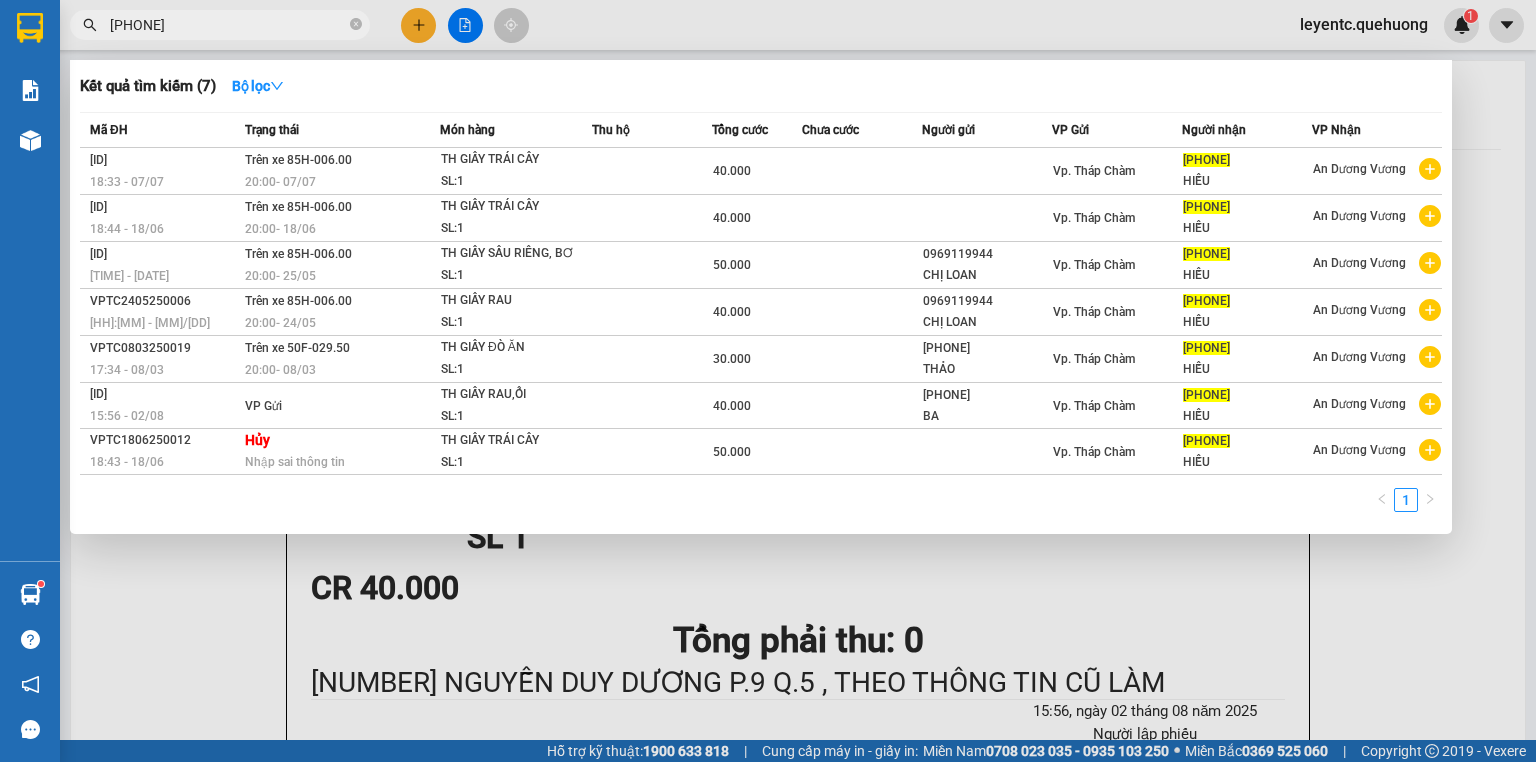type on "[PHONE]" 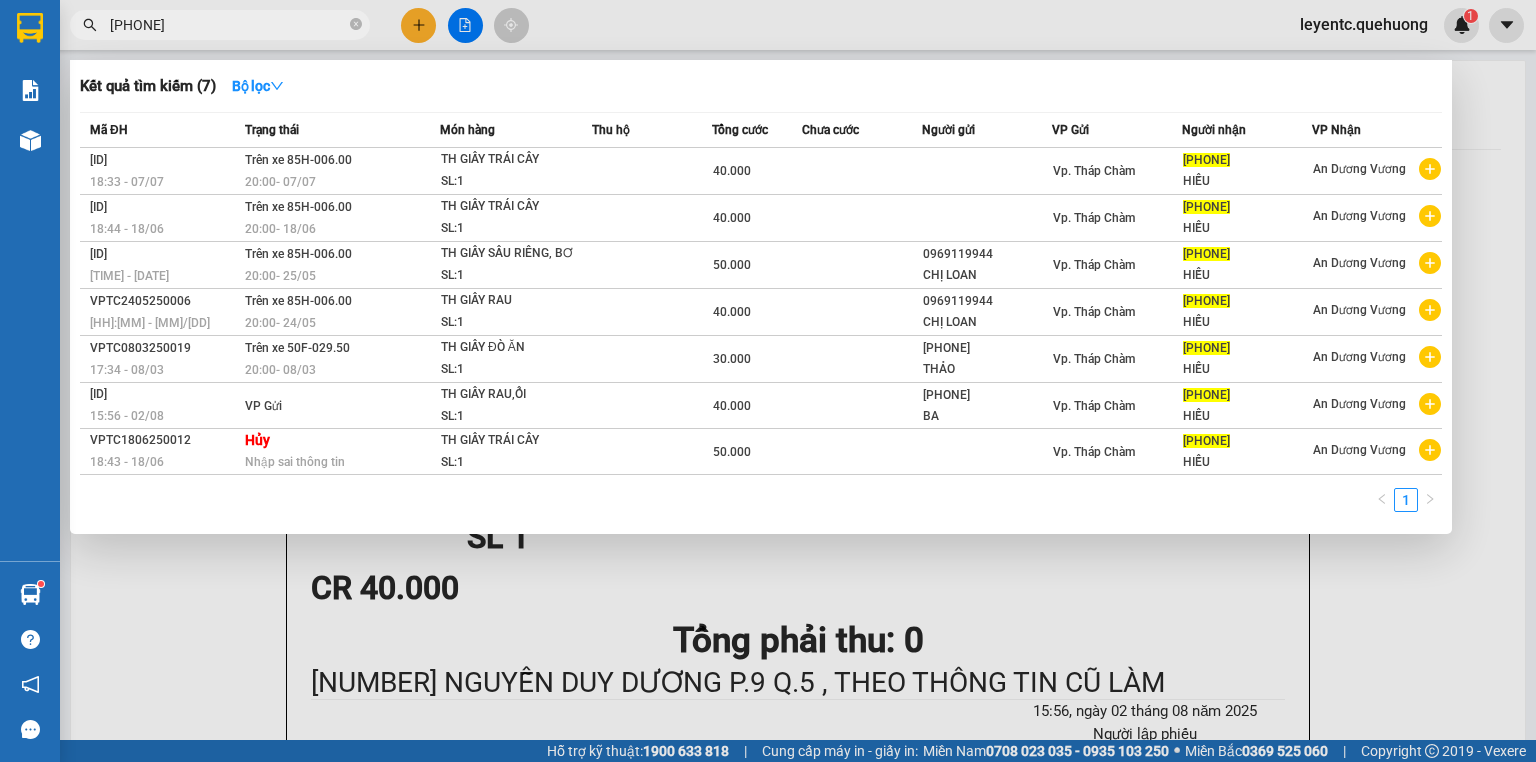 click at bounding box center [768, 381] 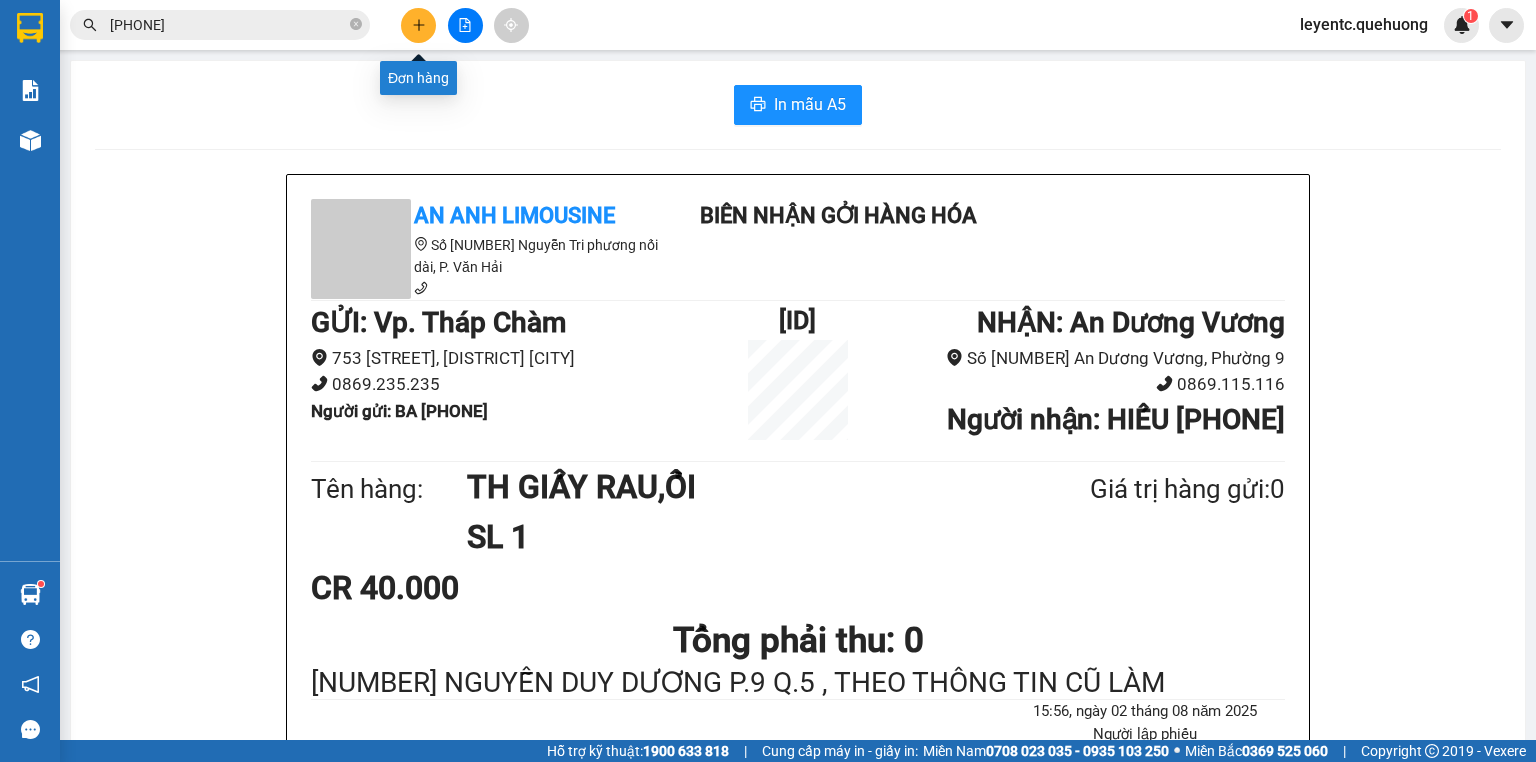 click 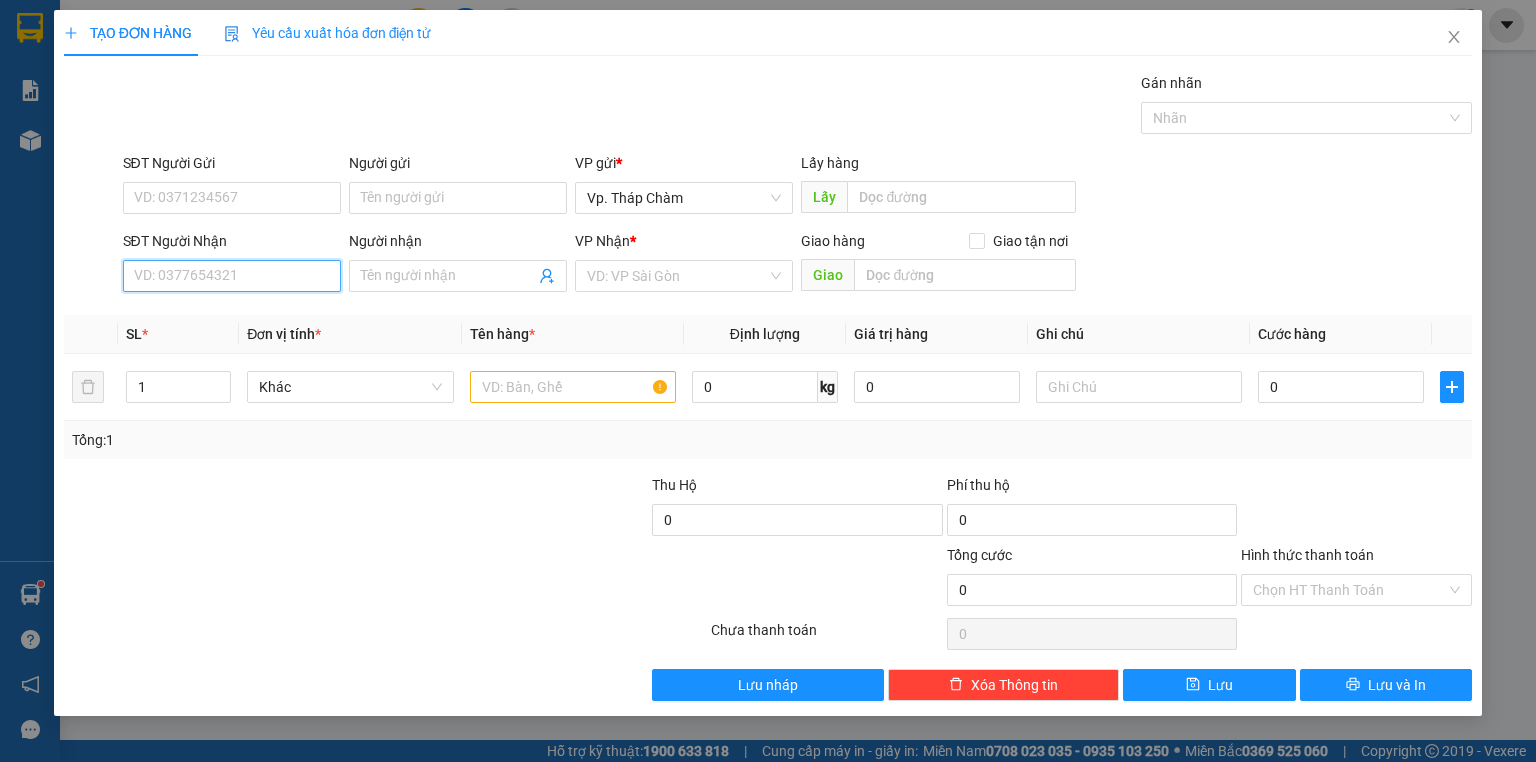 click on "SĐT Người Nhận" at bounding box center [232, 276] 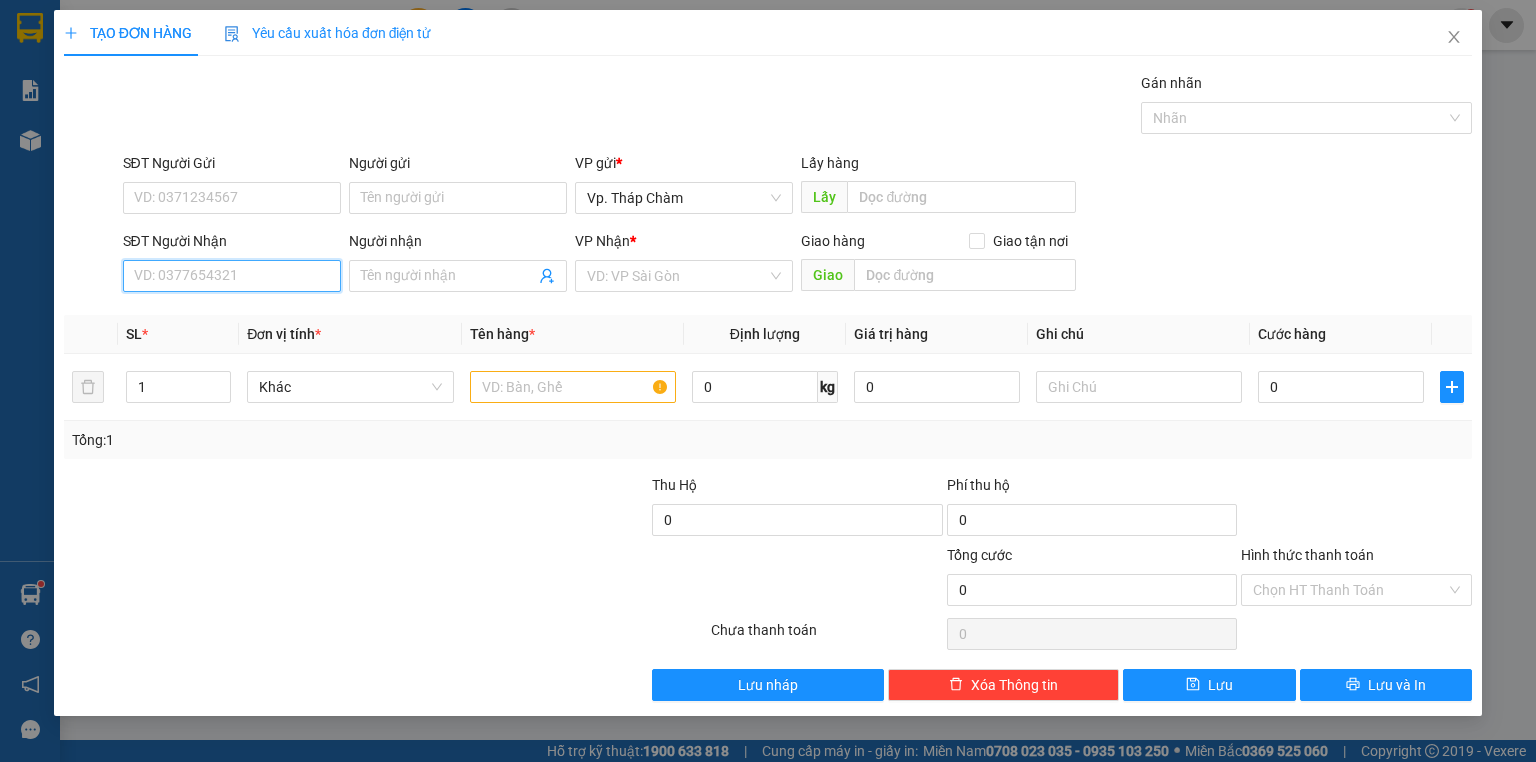 click on "SĐT Người Nhận" at bounding box center (232, 276) 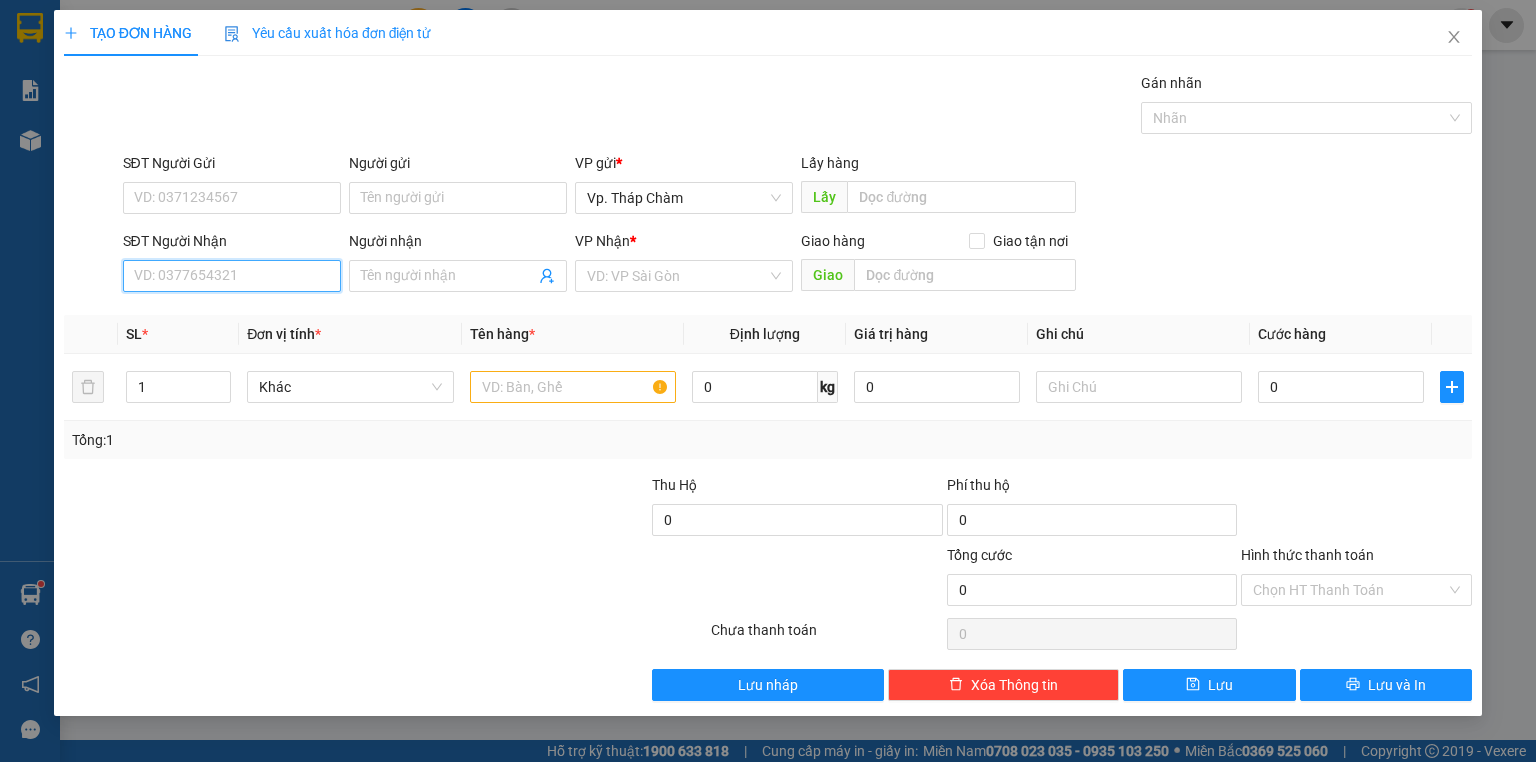 click on "SĐT Người Nhận" at bounding box center (232, 276) 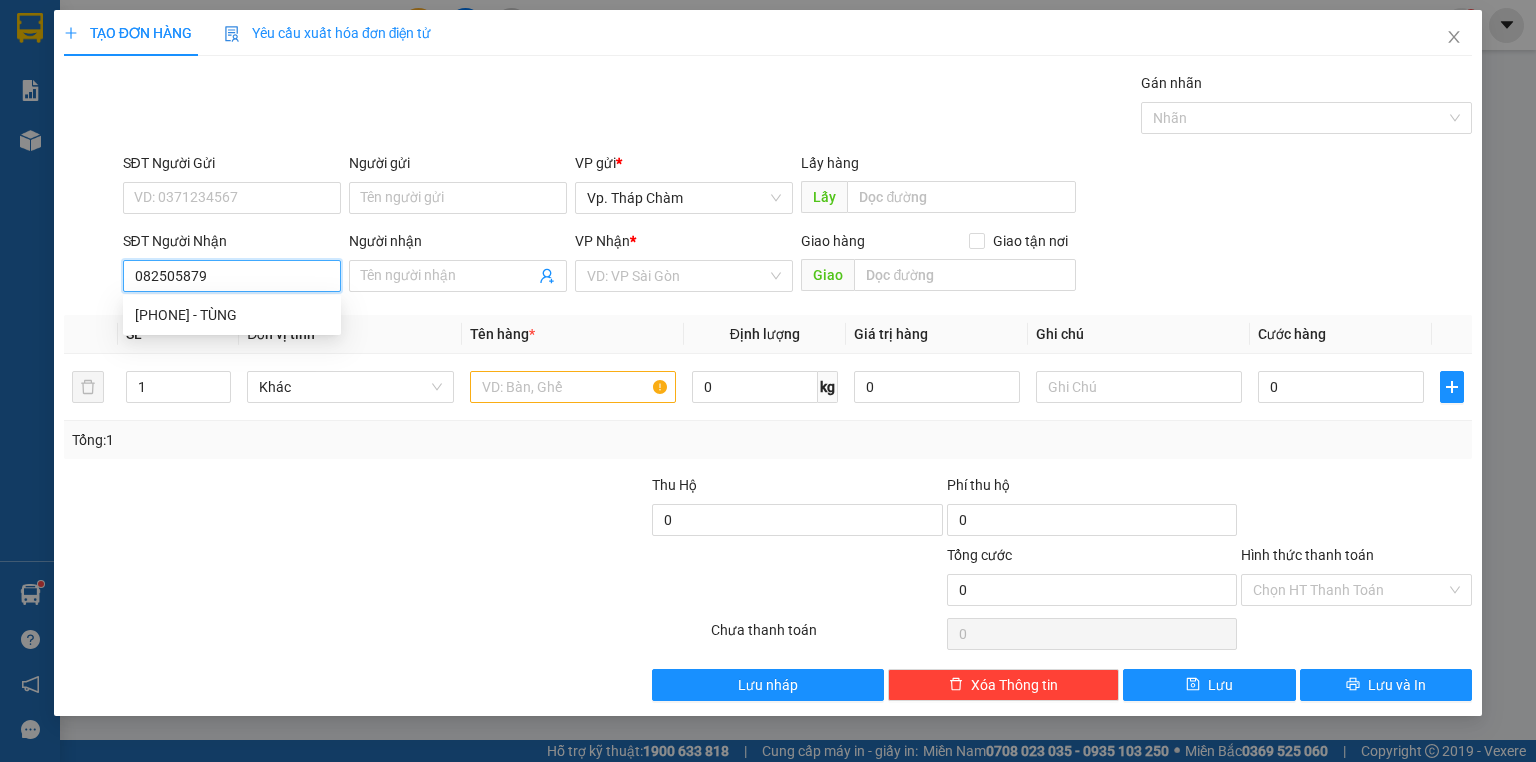 type on "0825058790" 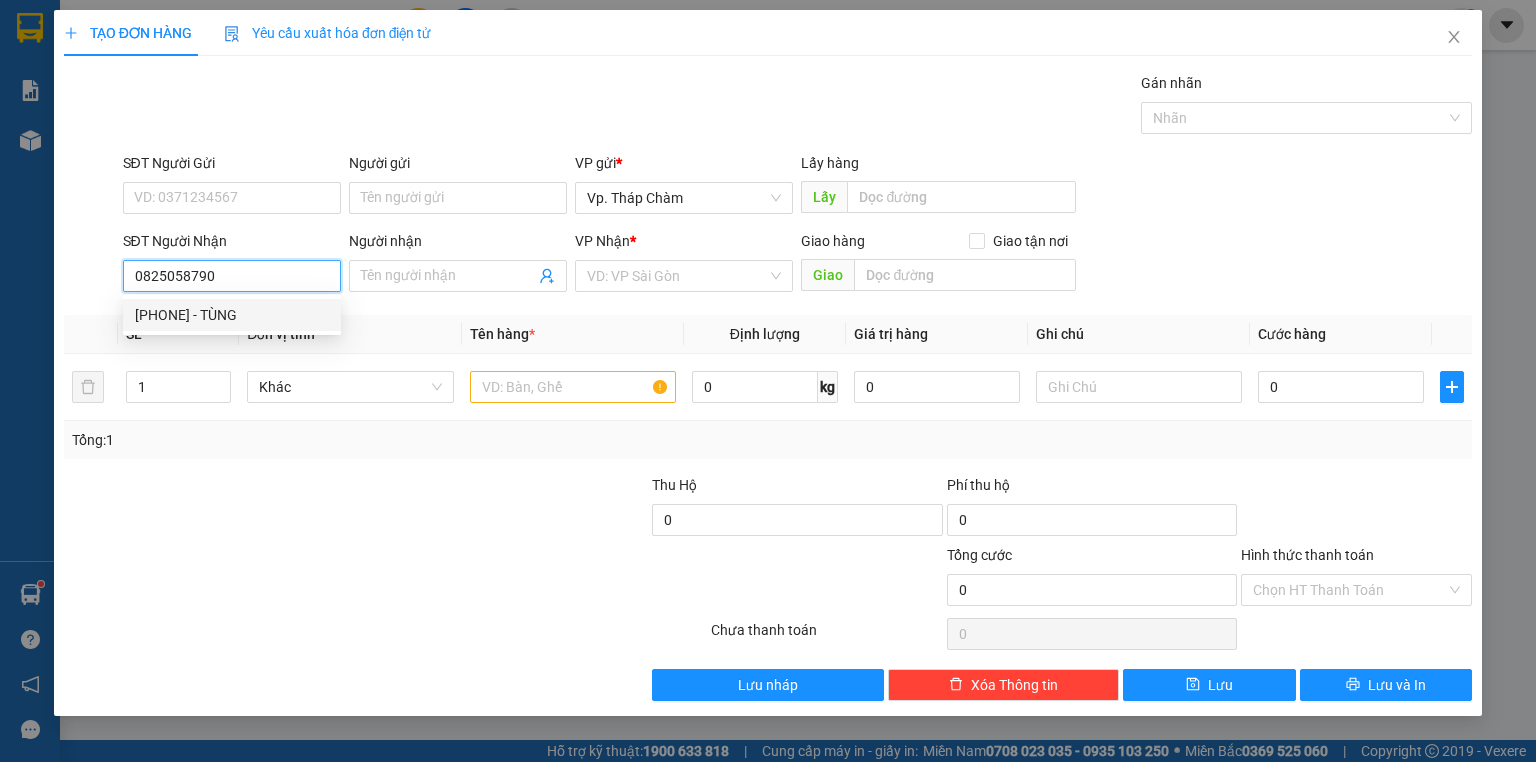 drag, startPoint x: 264, startPoint y: 311, endPoint x: 272, endPoint y: 284, distance: 28.160255 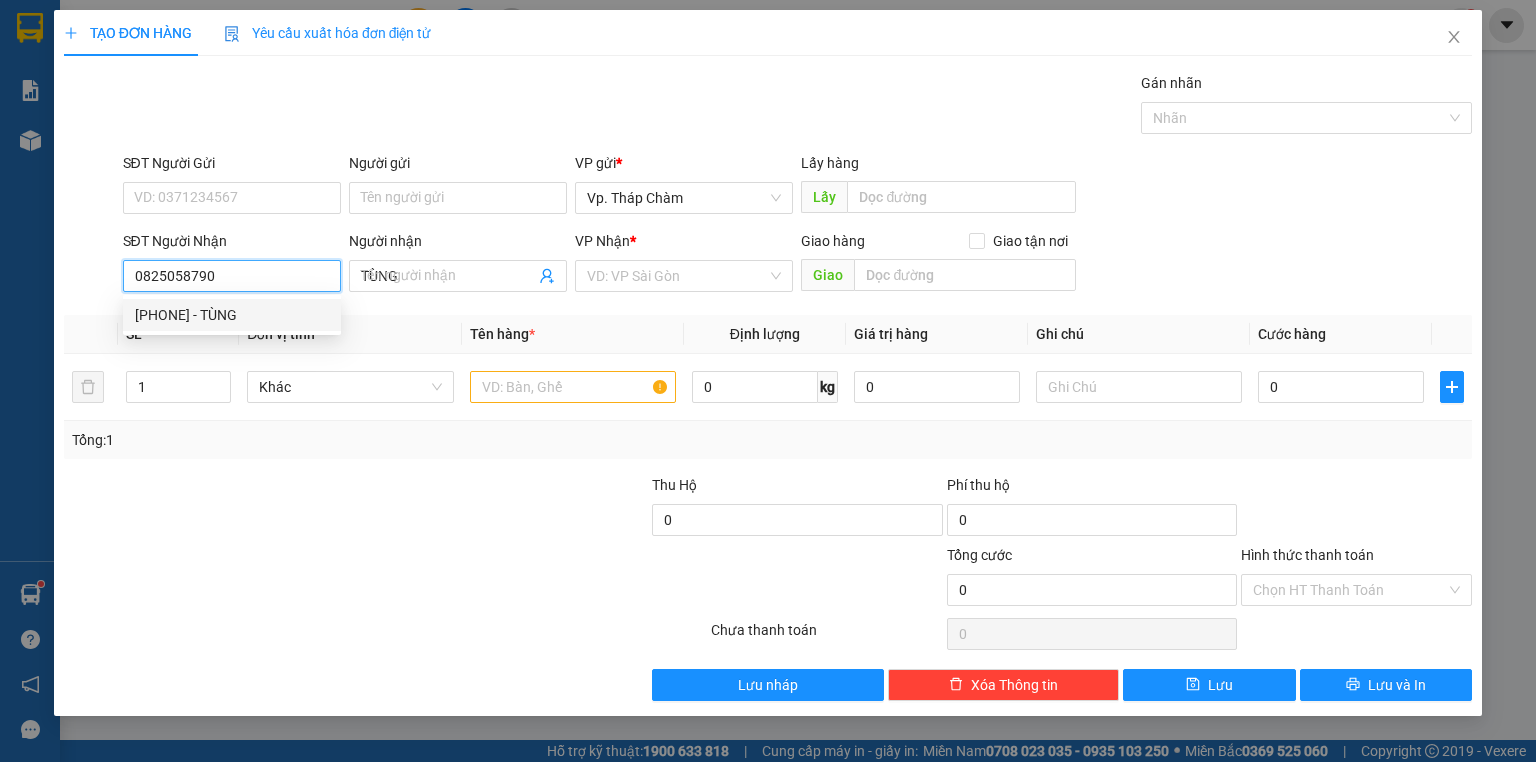 type on "70.000" 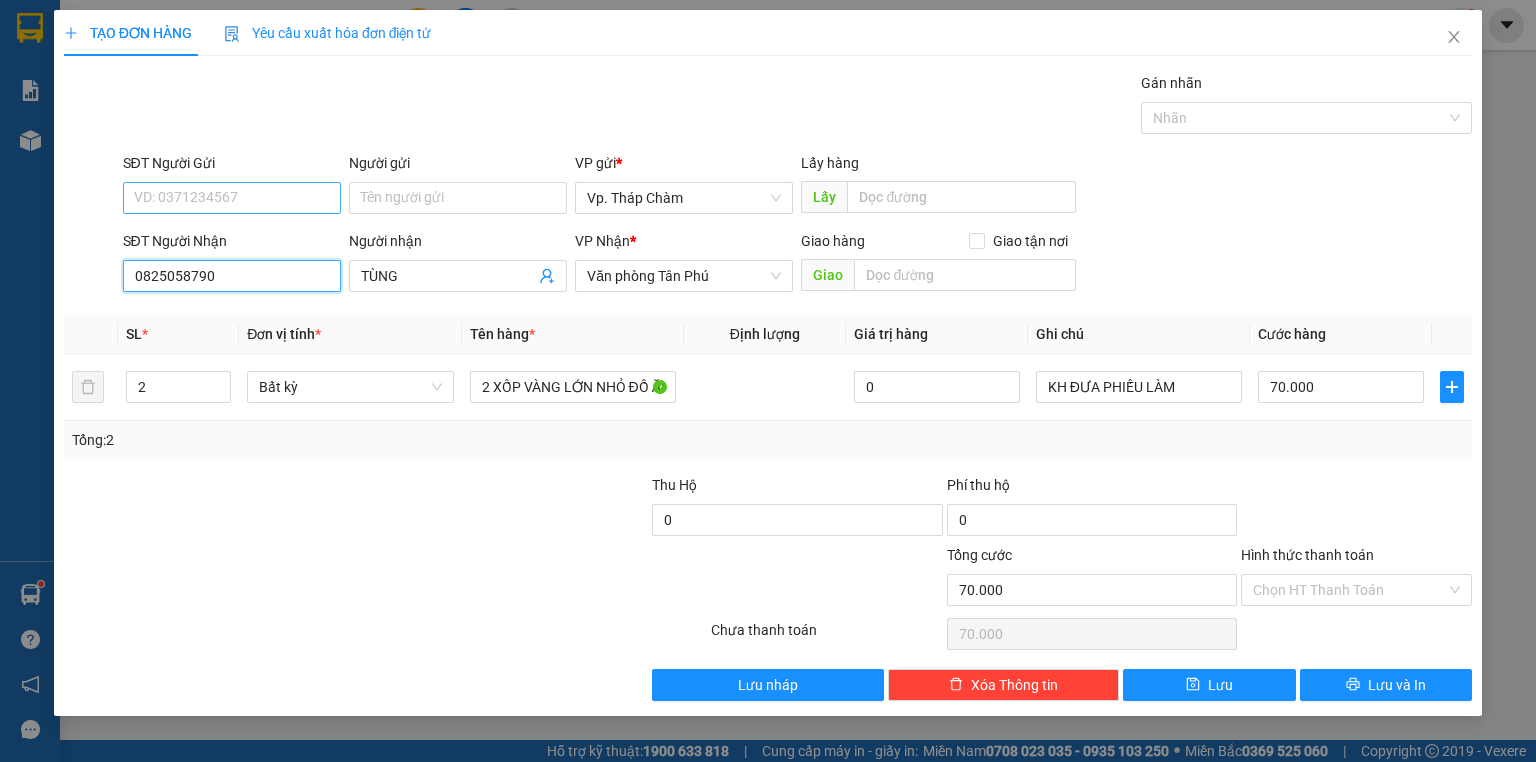 type on "0825058790" 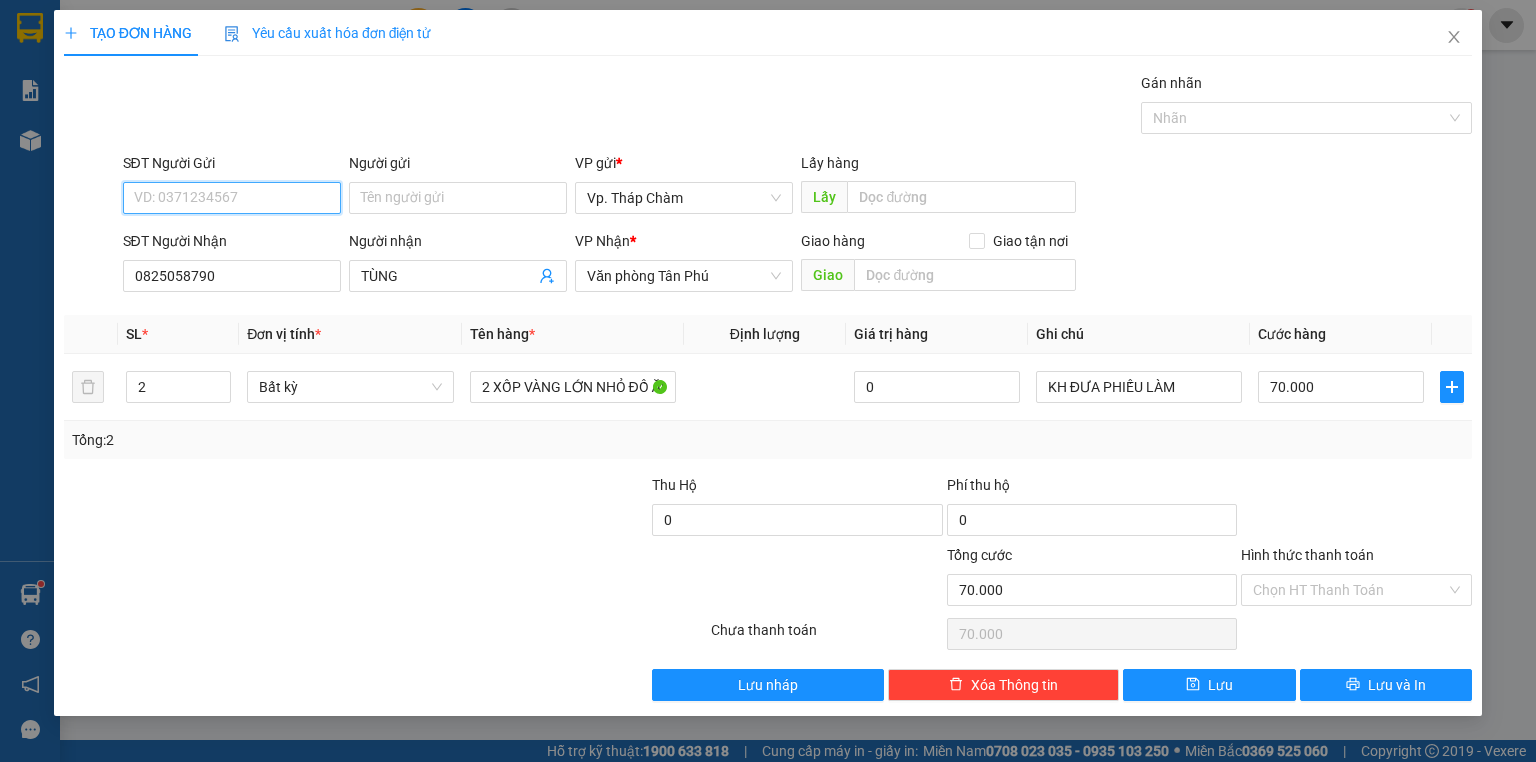 click on "SĐT Người Gửi" at bounding box center (232, 198) 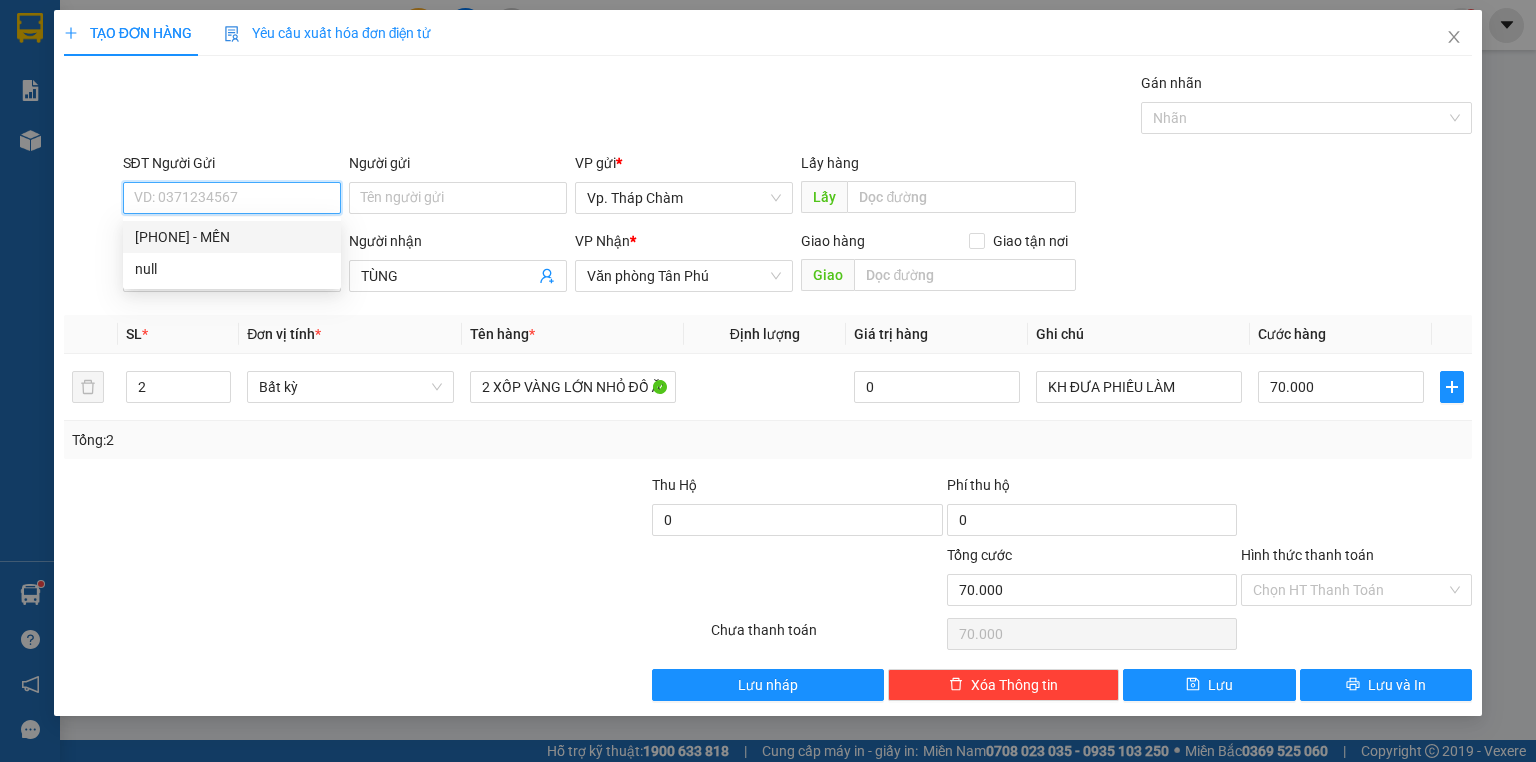 click on "0395271560 - MẾN" at bounding box center [232, 237] 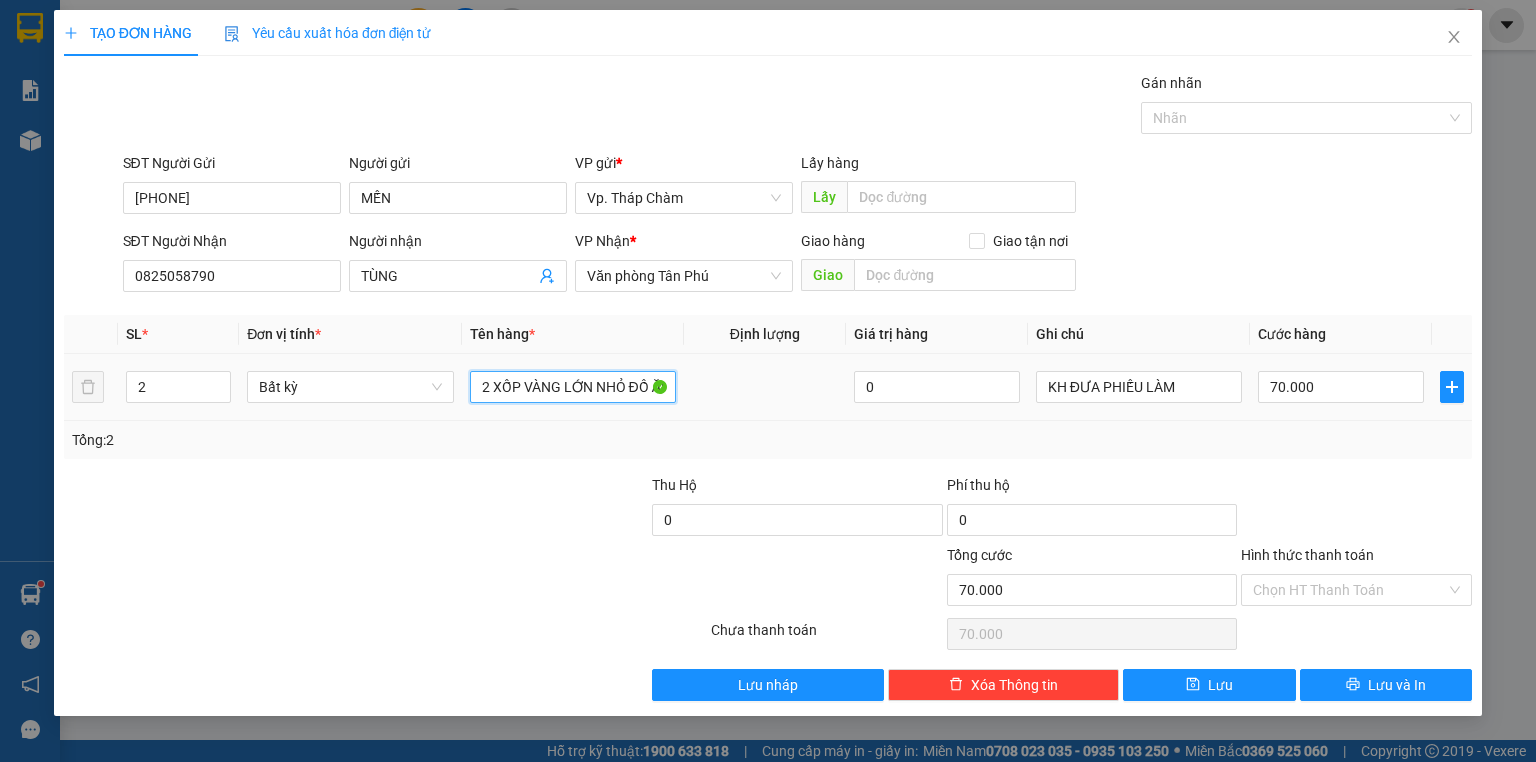 click on "2 XỐP VÀNG LỚN NHỎ ĐỒ ĂN" at bounding box center [573, 387] 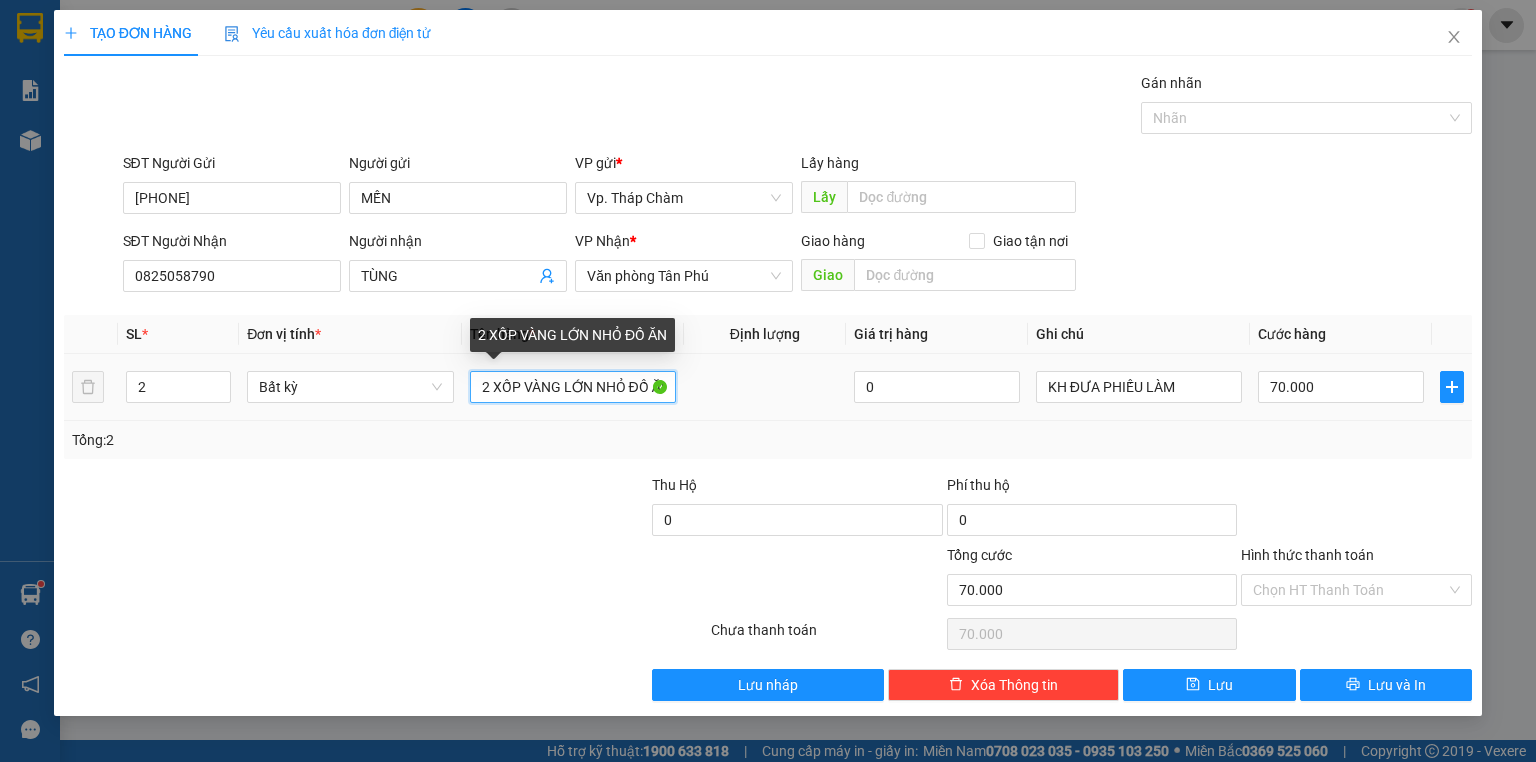 click on "2 XỐP VÀNG LỚN NHỎ ĐỒ ĂN" at bounding box center (573, 387) 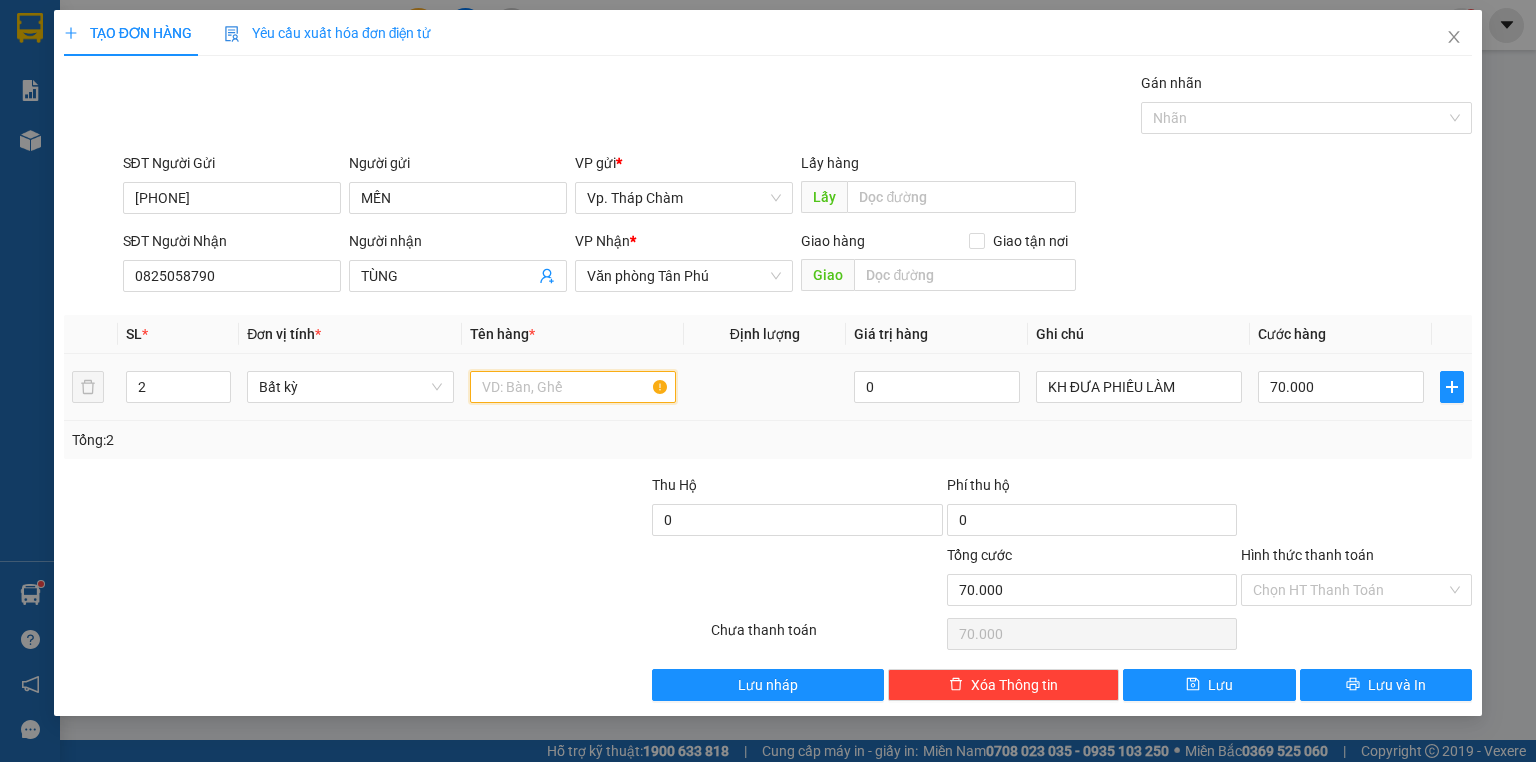 type on "R" 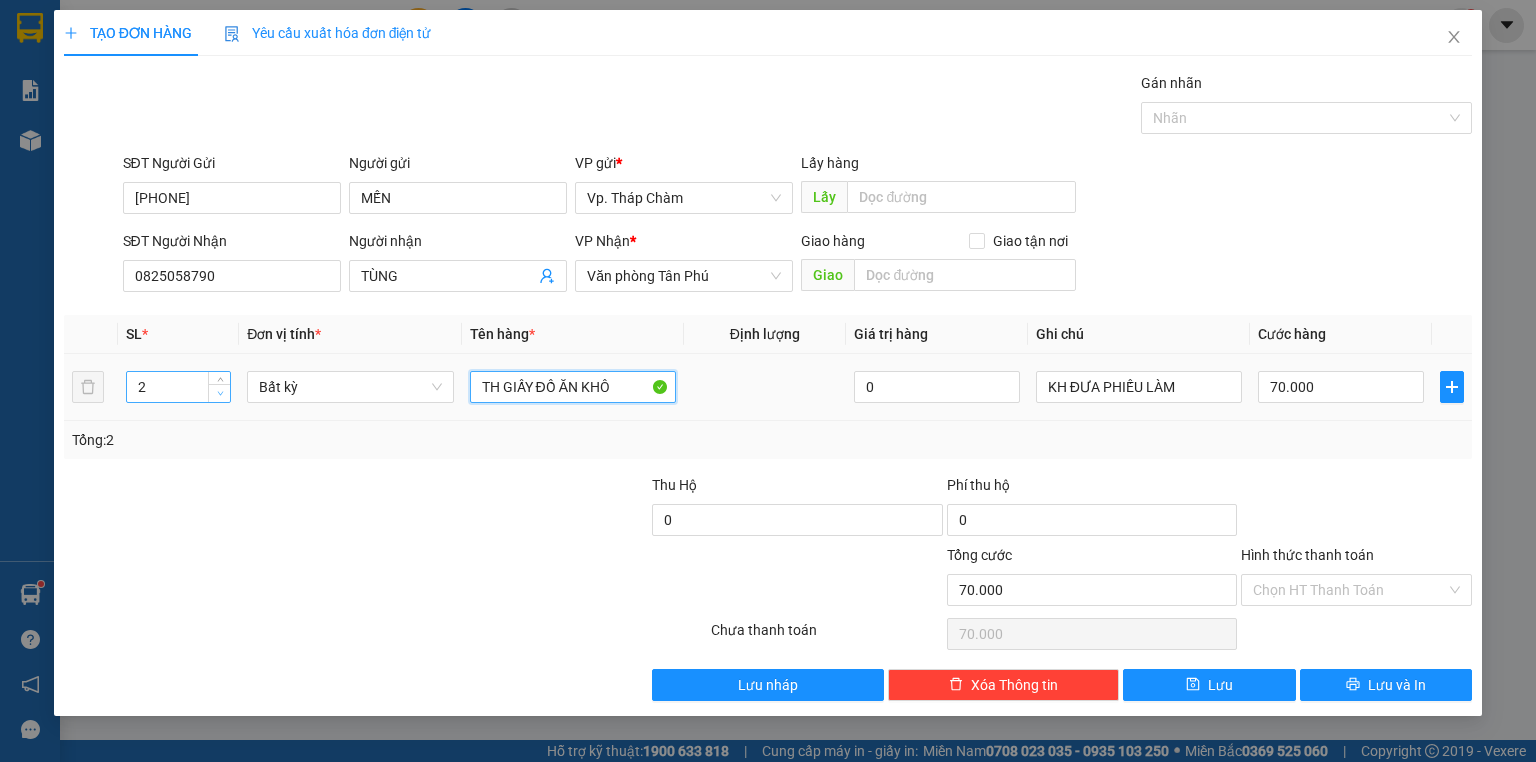 type on "TH GIẤY ĐỒ ĂN KHÔ" 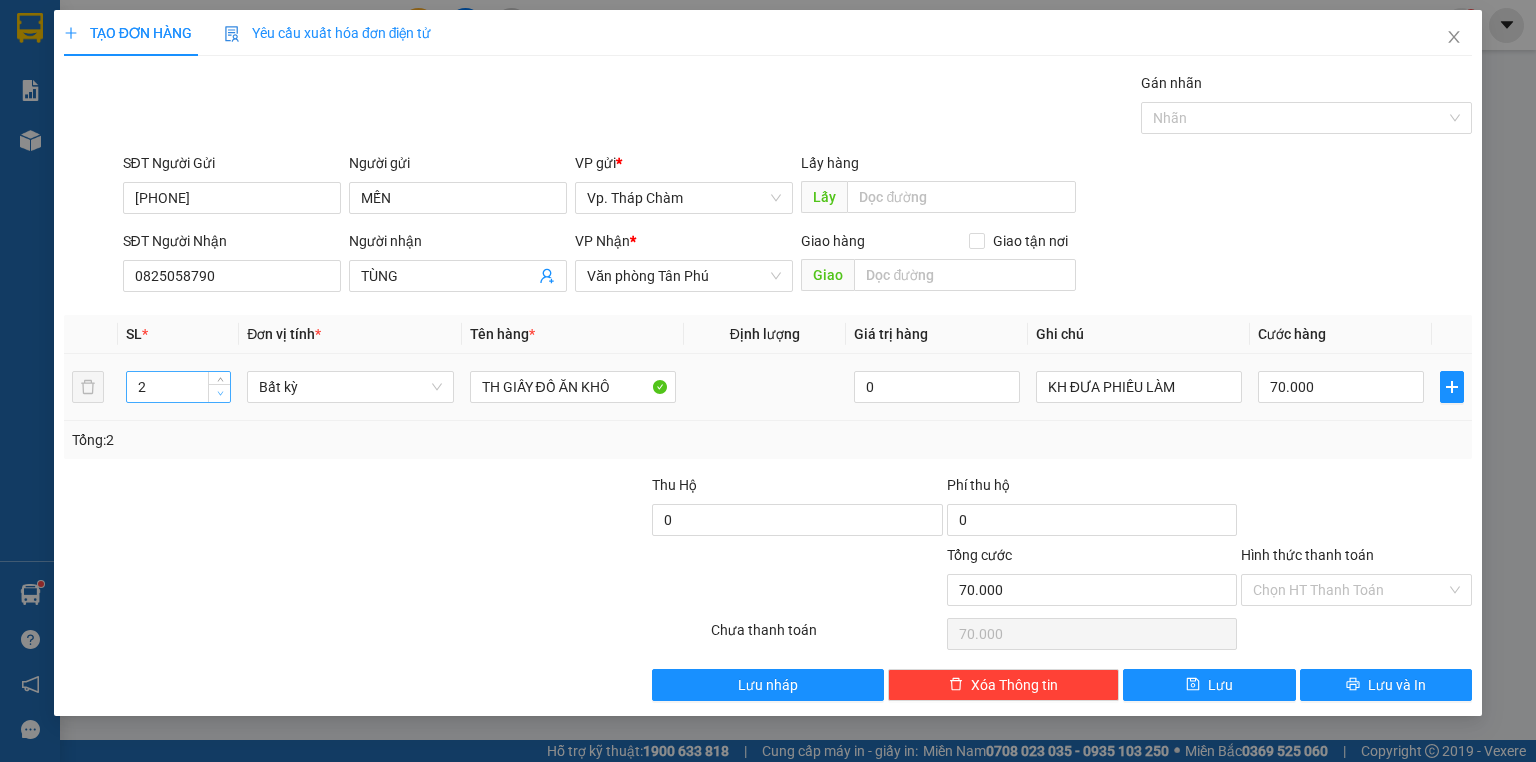 type on "1" 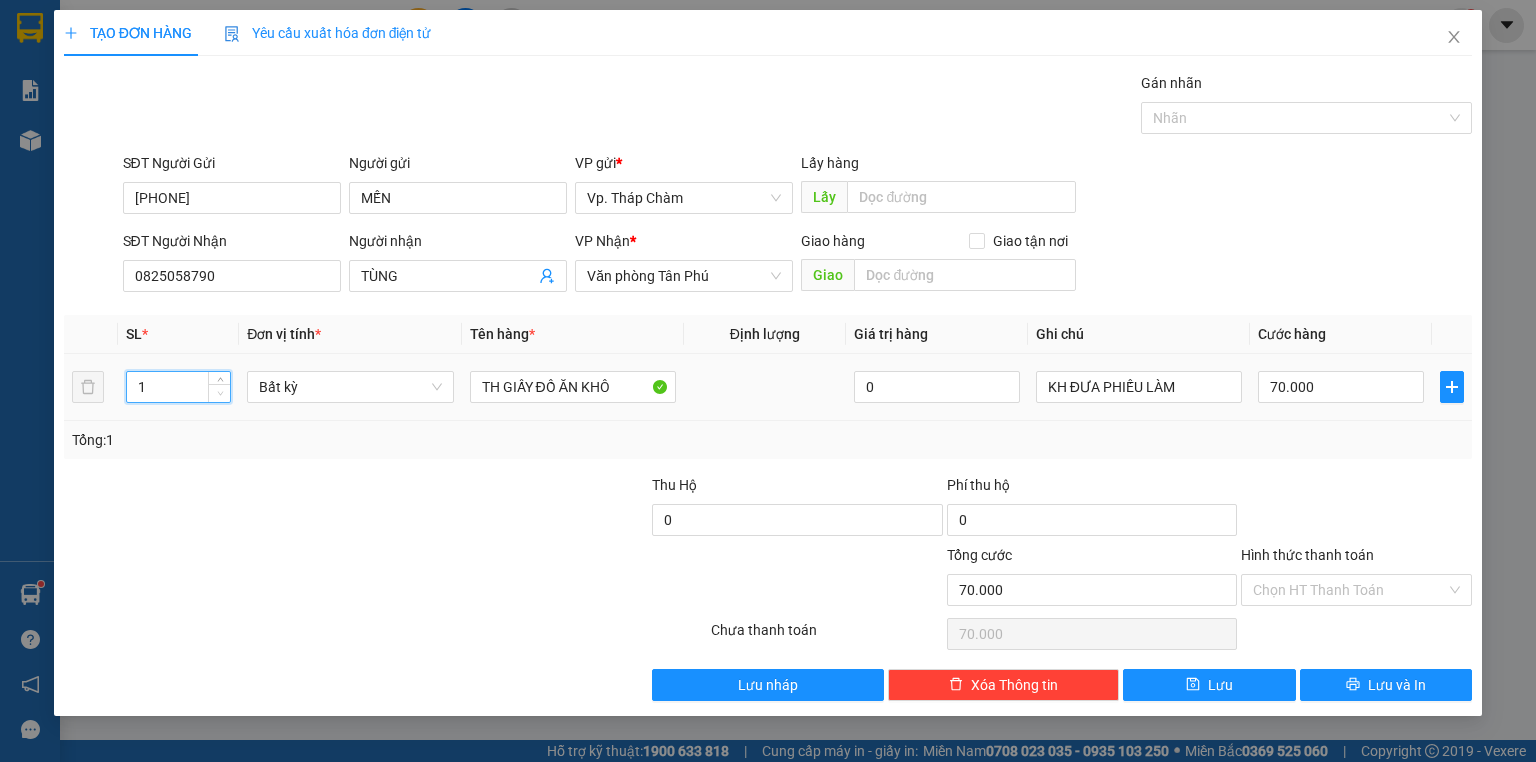 click 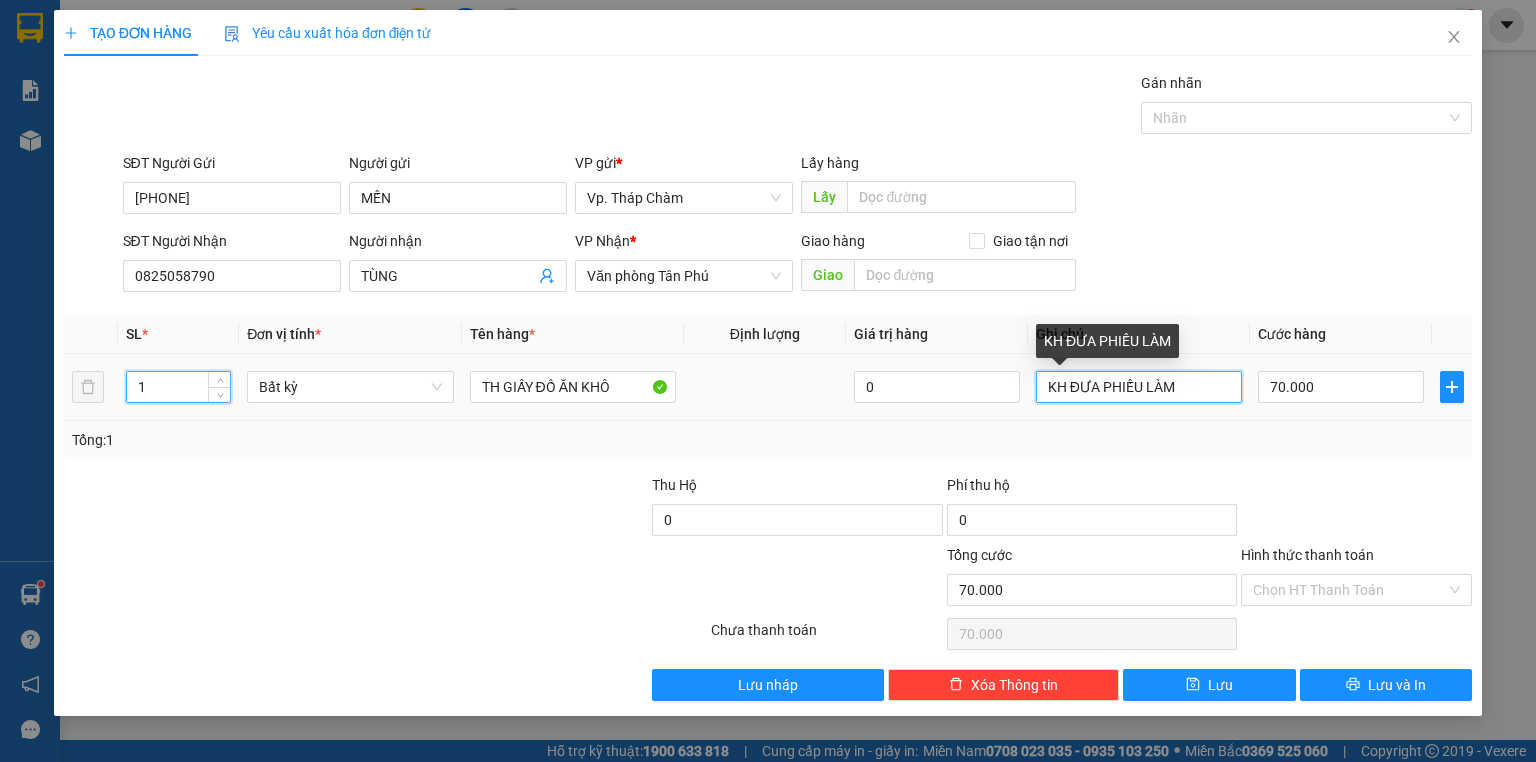 click on "KH ĐƯA PHIẾU LÀM" at bounding box center [1139, 387] 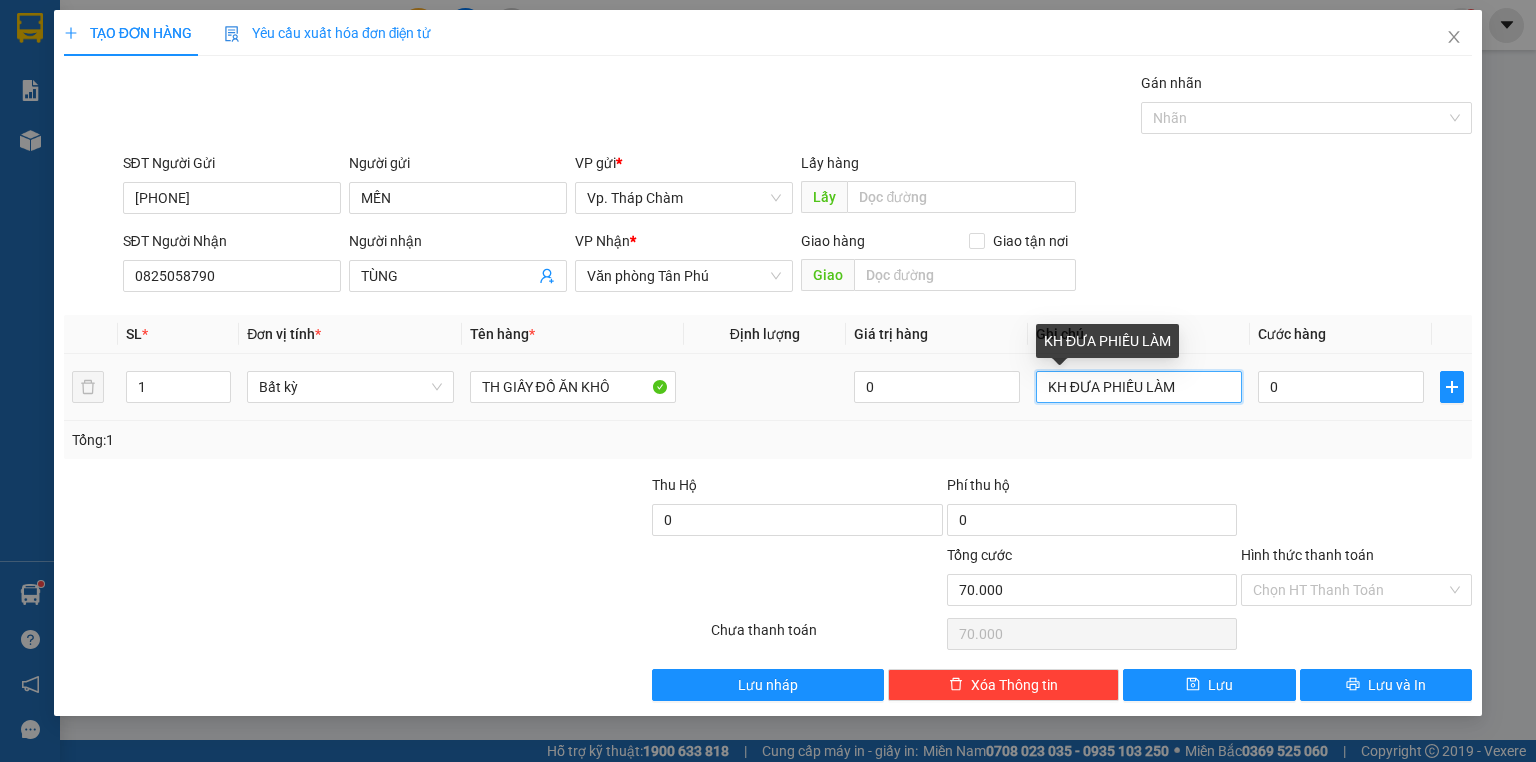 type on "0" 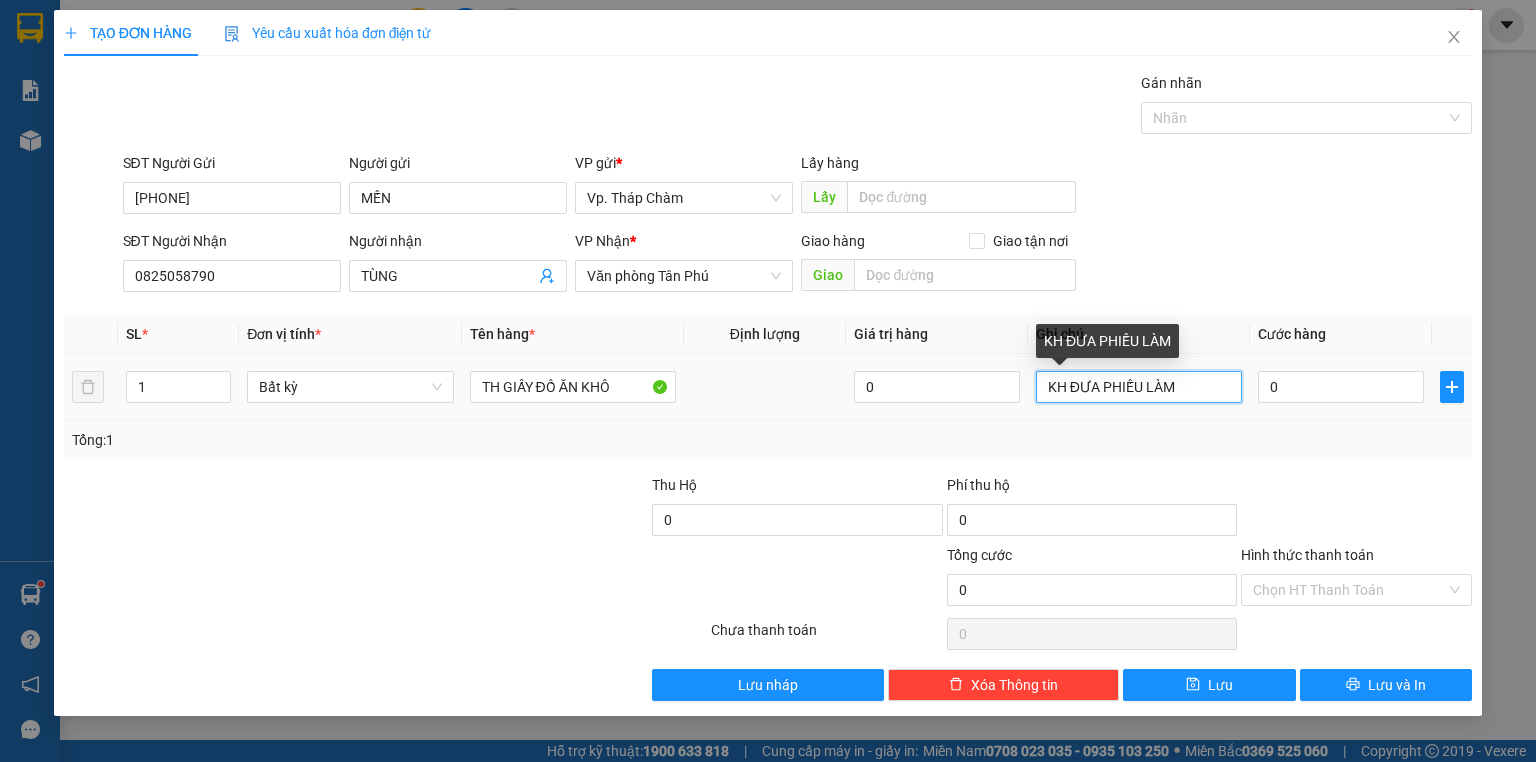 click on "KH ĐƯA PHIẾU LÀM" at bounding box center [1139, 387] 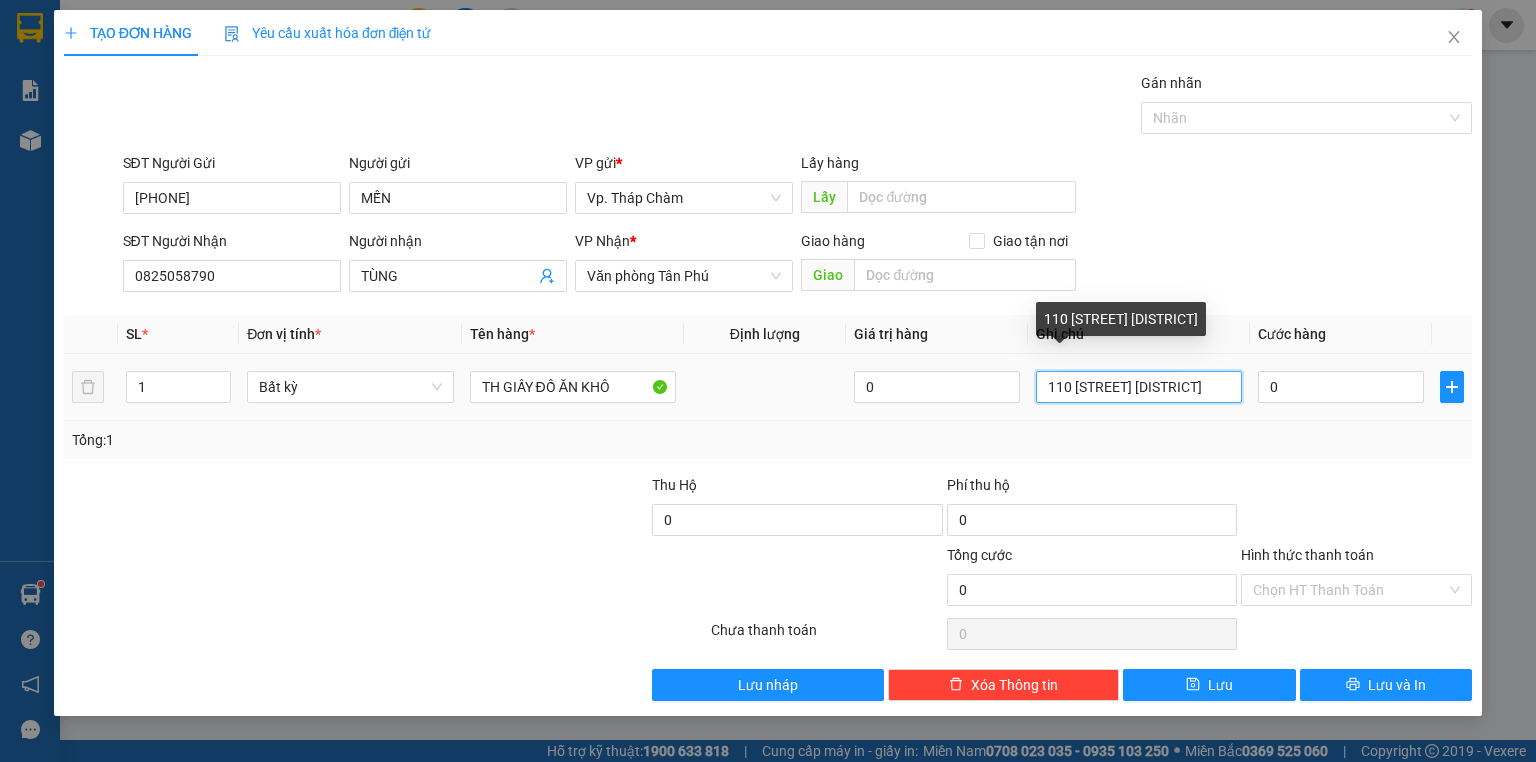 scroll, scrollTop: 0, scrollLeft: 55, axis: horizontal 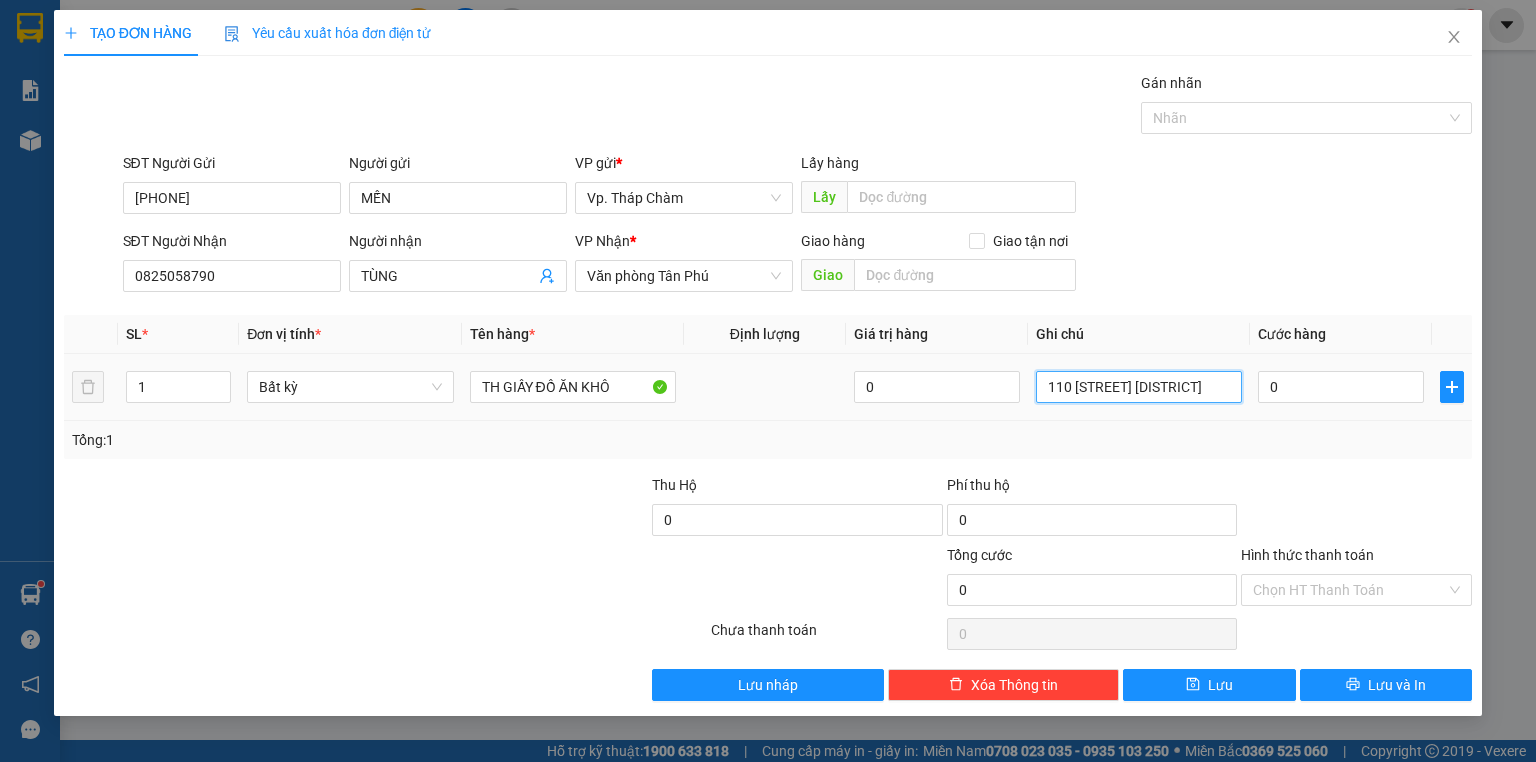 drag, startPoint x: 1060, startPoint y: 386, endPoint x: 1108, endPoint y: 385, distance: 48.010414 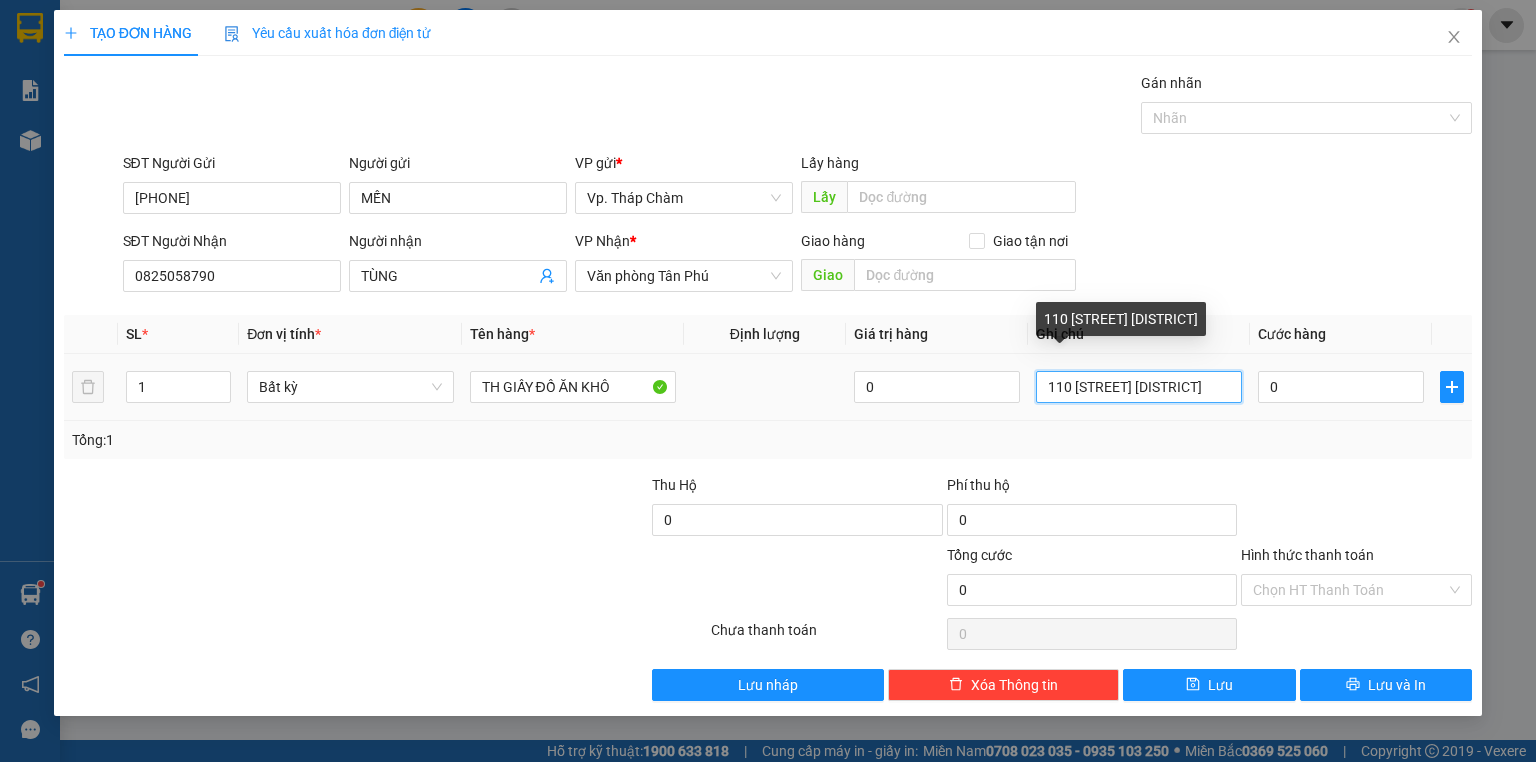 click on "110 TAY THẠNH PHƯỜNG TÂY THẠNH" at bounding box center (1139, 387) 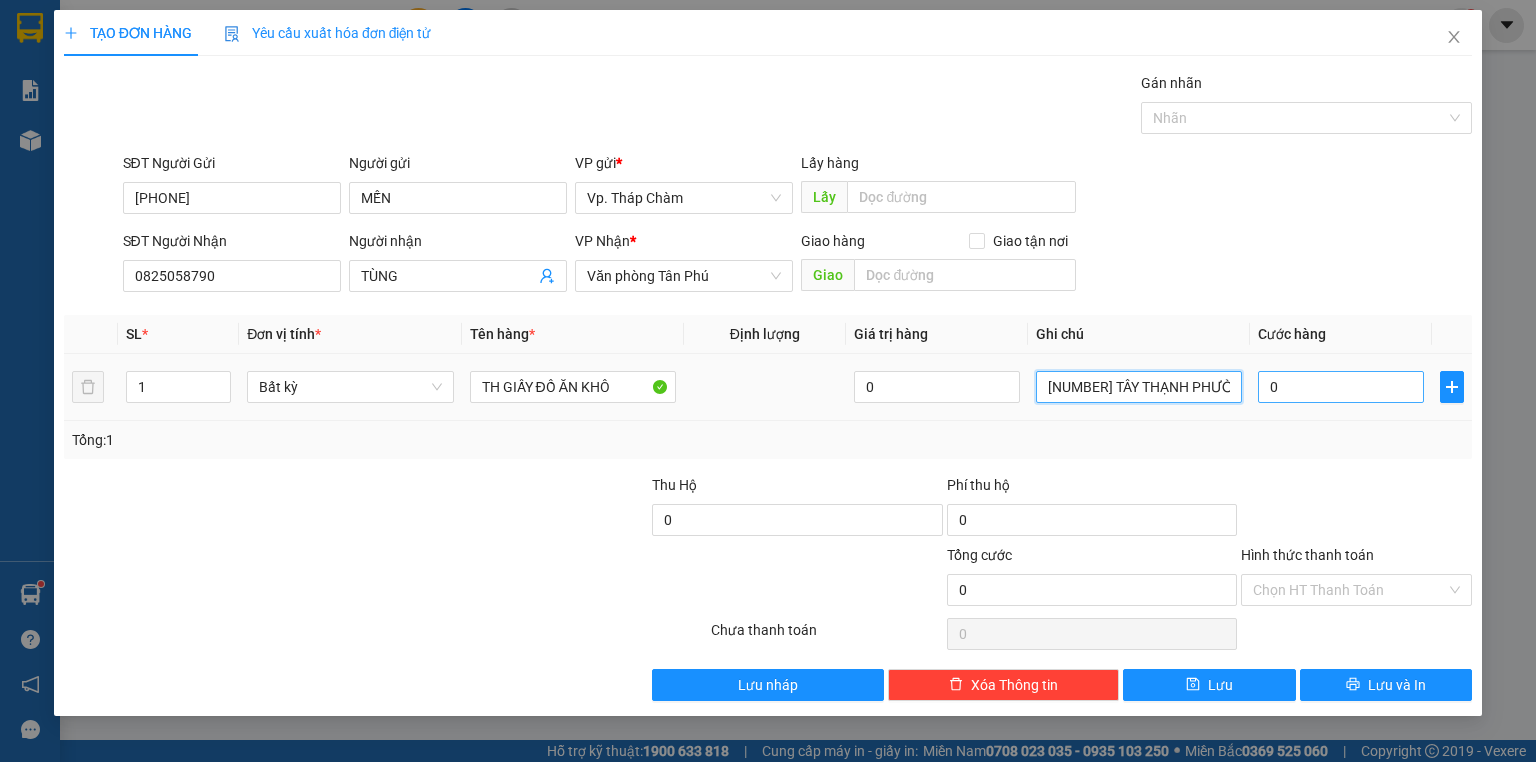 type on "110 TÂY THẠNH PHƯỜNG TÂY THẠNH" 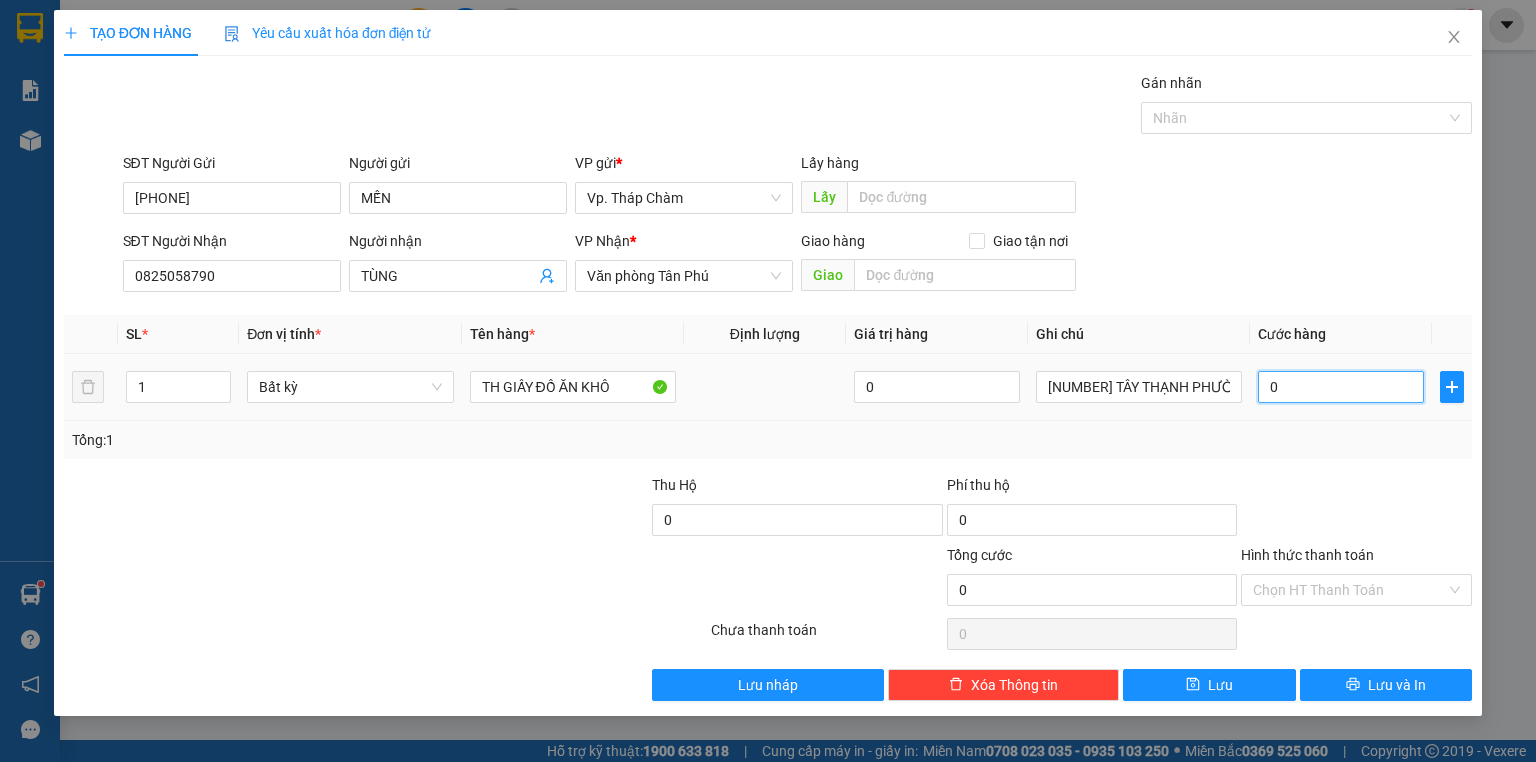 click on "0" at bounding box center (1341, 387) 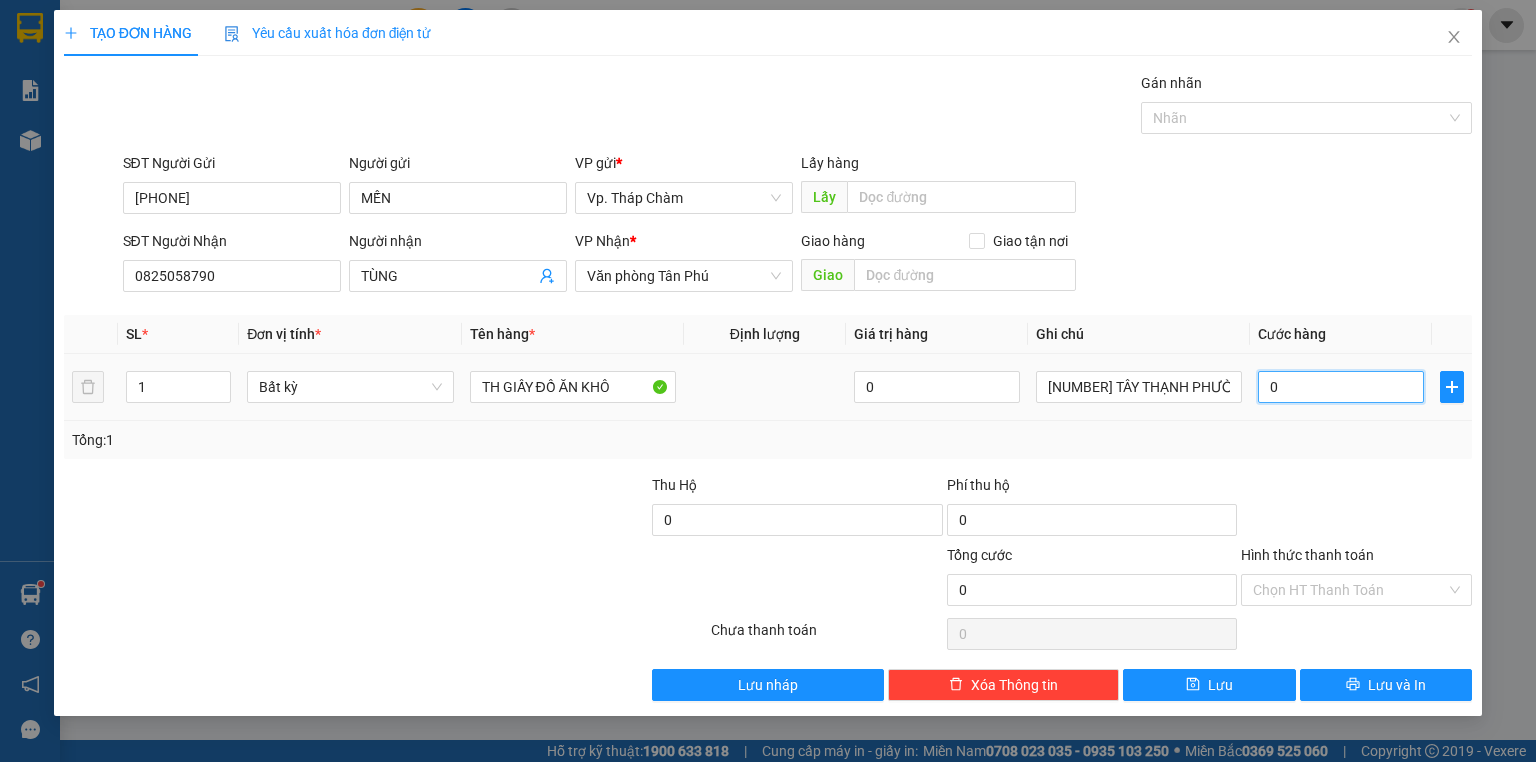 type on "4" 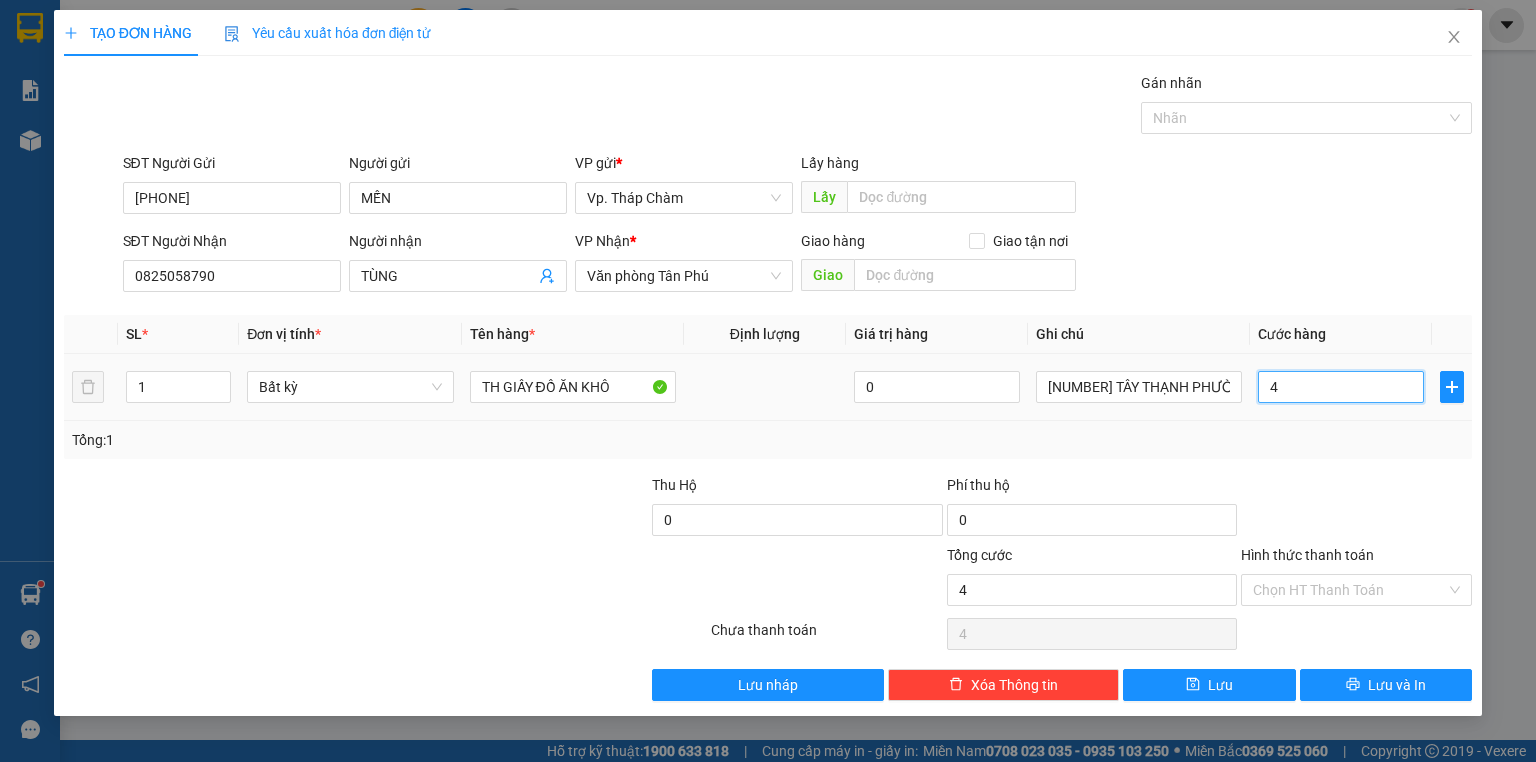 type on "40" 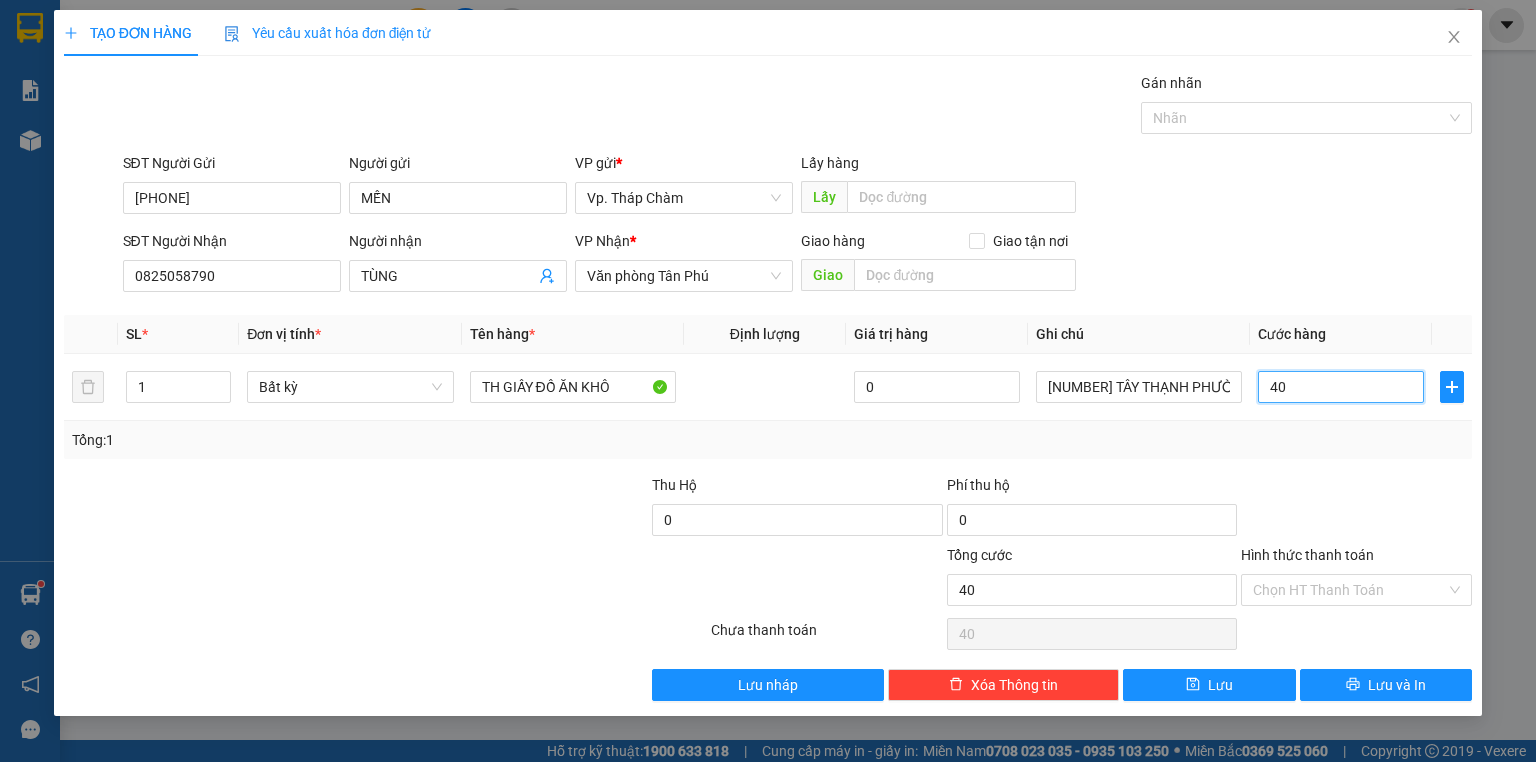 type on "40" 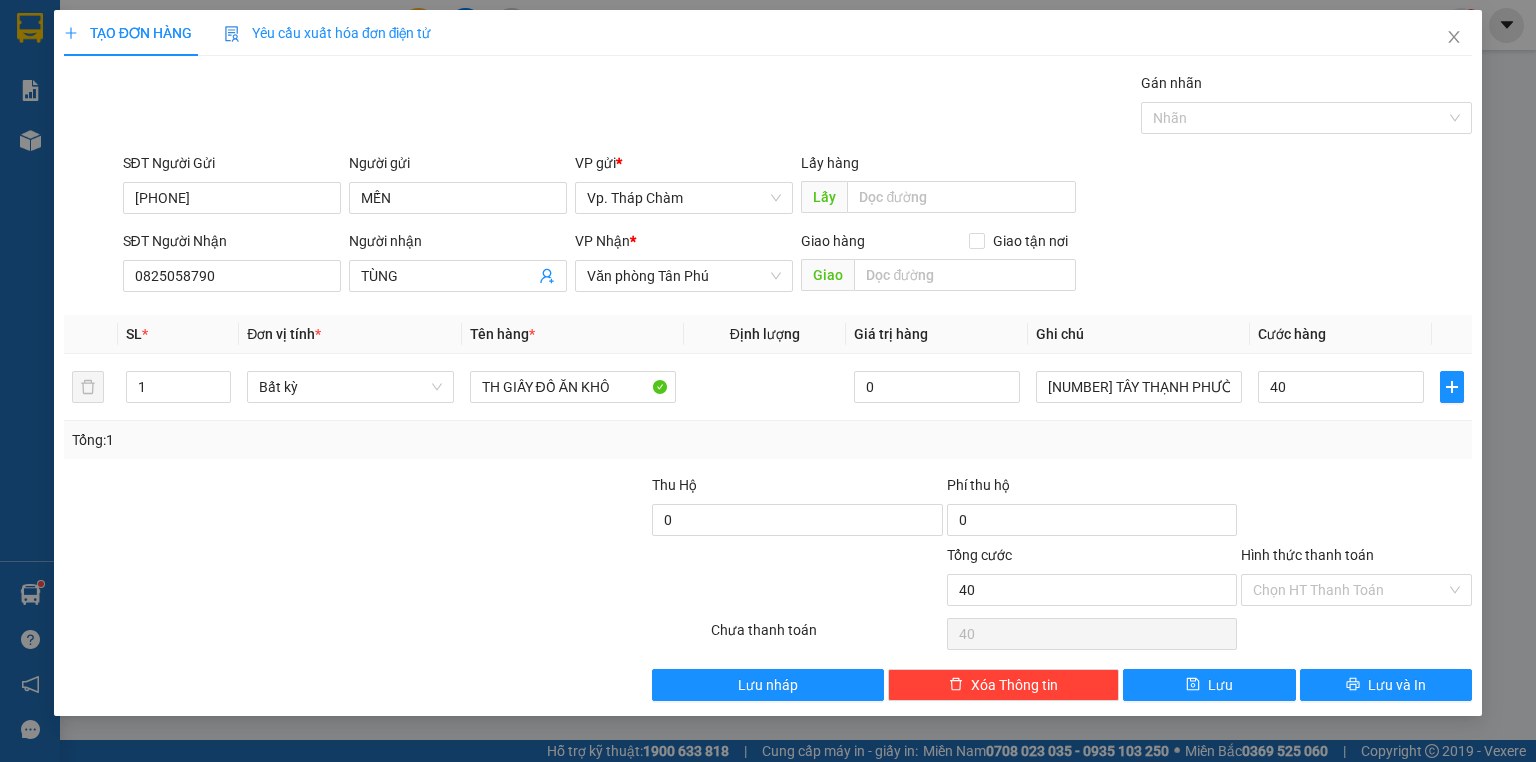type on "40.000" 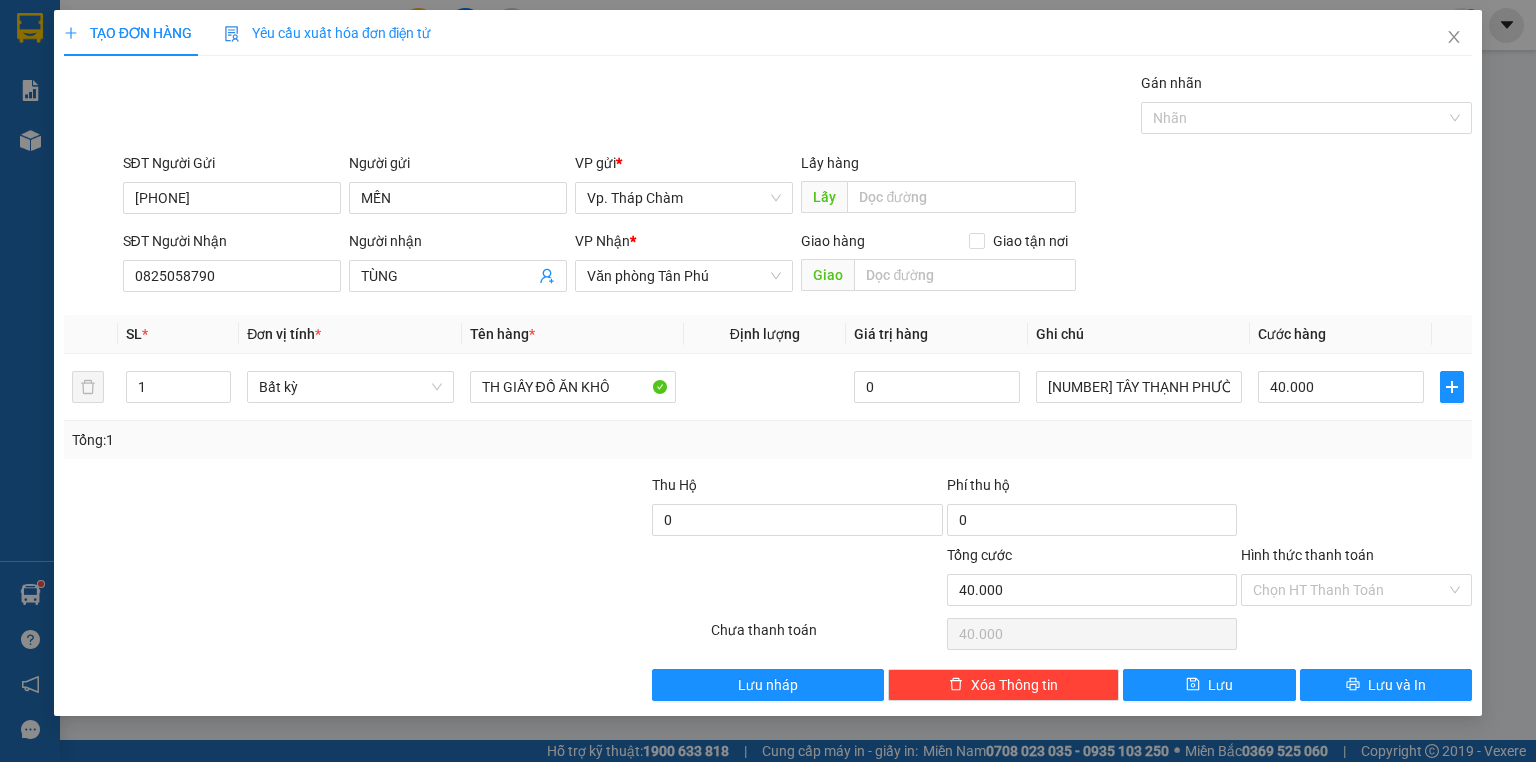 click at bounding box center (268, 579) 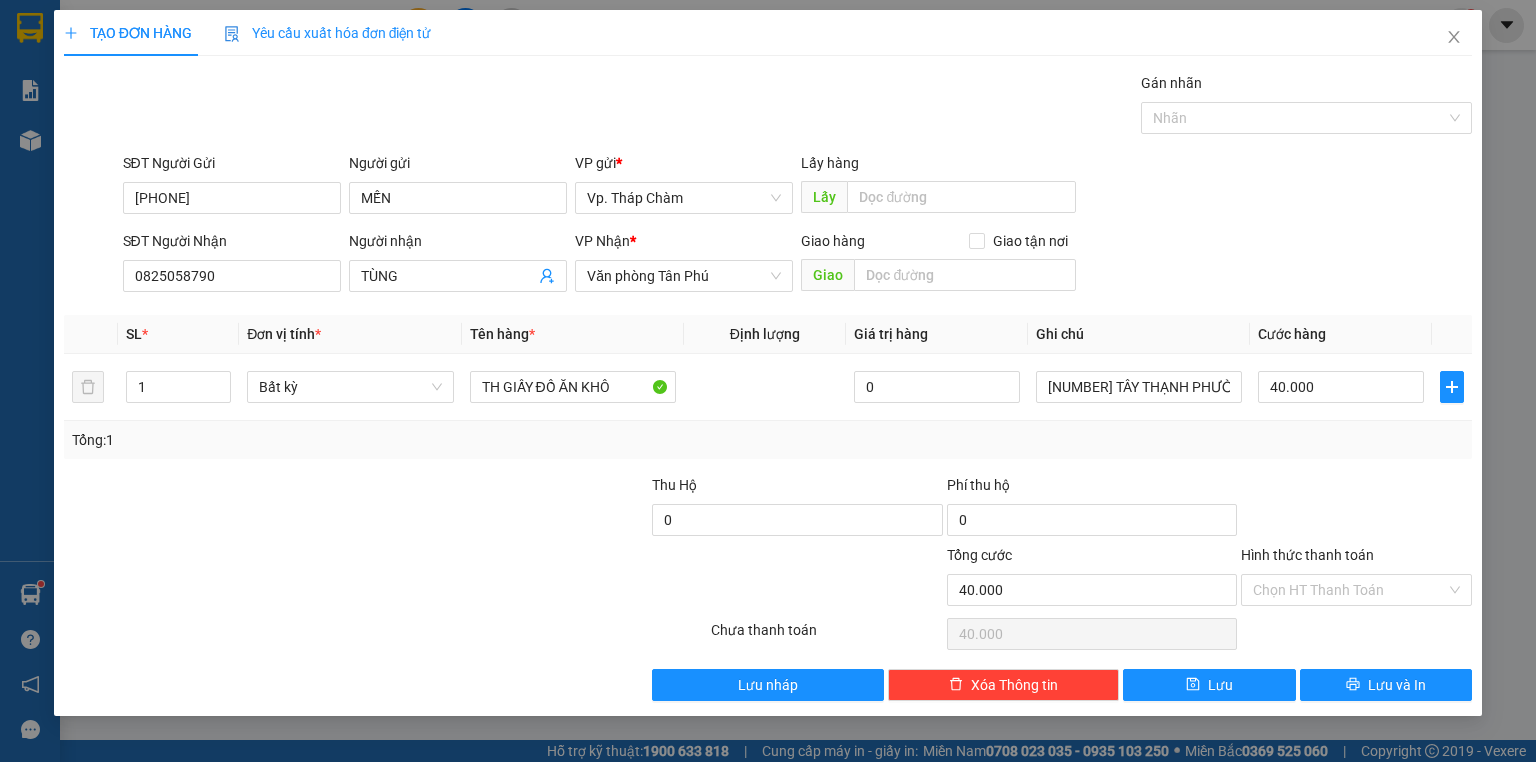 click at bounding box center (1356, 509) 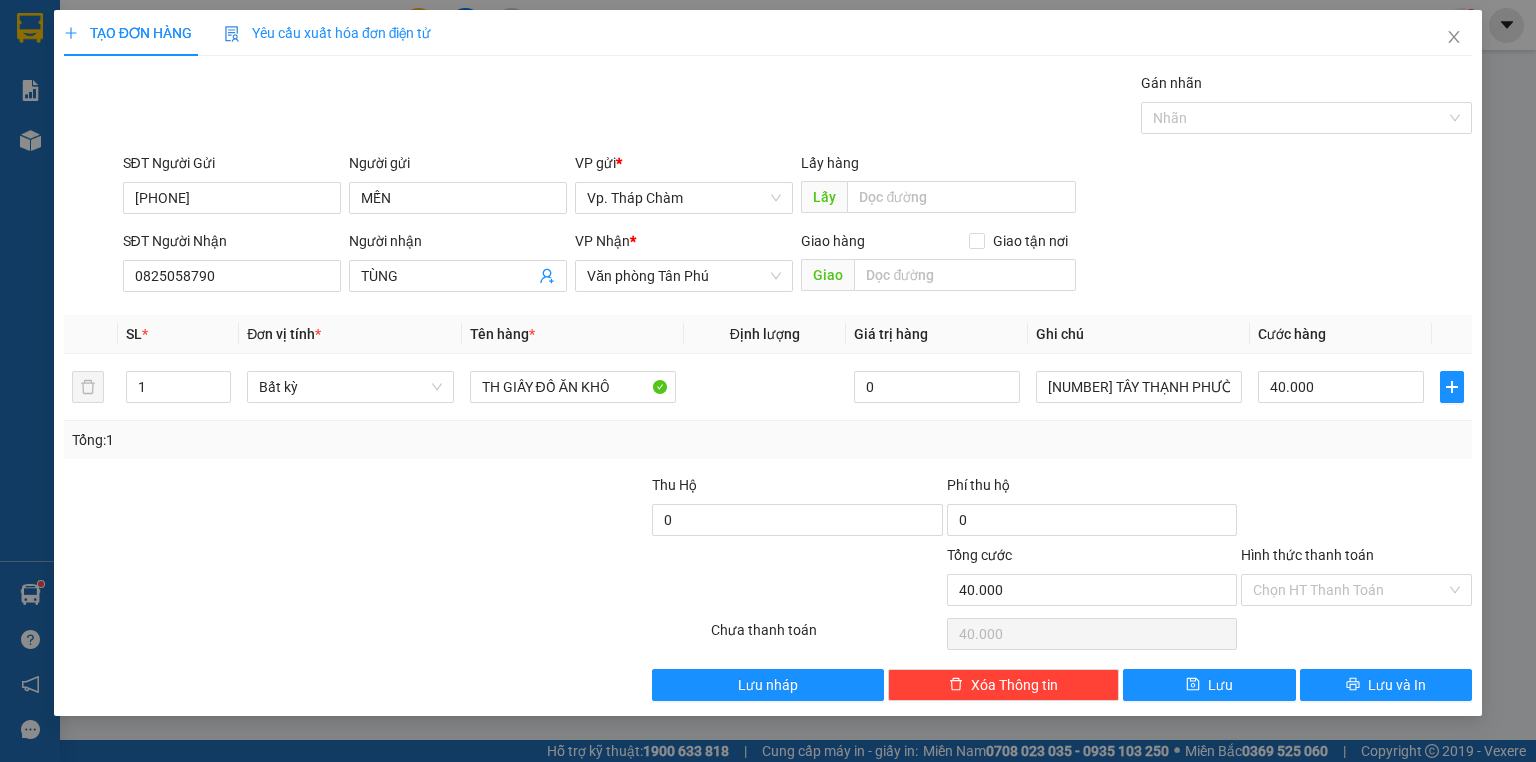 click on "TẠO ĐƠN HÀNG Yêu cầu xuất hóa đơn điện tử Transit Pickup Surcharge Ids Transit Deliver Surcharge Ids Transit Deliver Surcharge Transit Deliver Surcharge Gói vận chuyển  * Tiêu chuẩn Gán nhãn   Nhãn SĐT Người Gửi 0395271560 Người gửi MẾN VP gửi  * Vp. Tháp Chàm Lấy hàng Lấy SĐT Người Nhận 0825058790 Người nhận TÙNG VP Nhận  * Văn phòng Tân Phú Giao hàng Giao tận nơi Giao SL  * Đơn vị tính  * Tên hàng  * Định lượng Giá trị hàng Ghi chú Cước hàng                   1 Bất kỳ TH GIẤY ĐỒ ĂN KHÔ 0 110 TÂY THẠNH PHƯỜNG TÂY THẠNH 40.000 Tổng:  1 Thu Hộ 0 Phí thu hộ 0 Tổng cước 40.000 Hình thức thanh toán Chọn HT Thanh Toán Số tiền thu trước 0 Chưa thanh toán 40.000 Chọn HT Thanh Toán Lưu nháp Xóa Thông tin Lưu Lưu và In TH GIẤY ĐỒ ĂN KHÔ  110 TÂY THẠNH PHƯỜNG TÂY THẠNH" at bounding box center [768, 363] 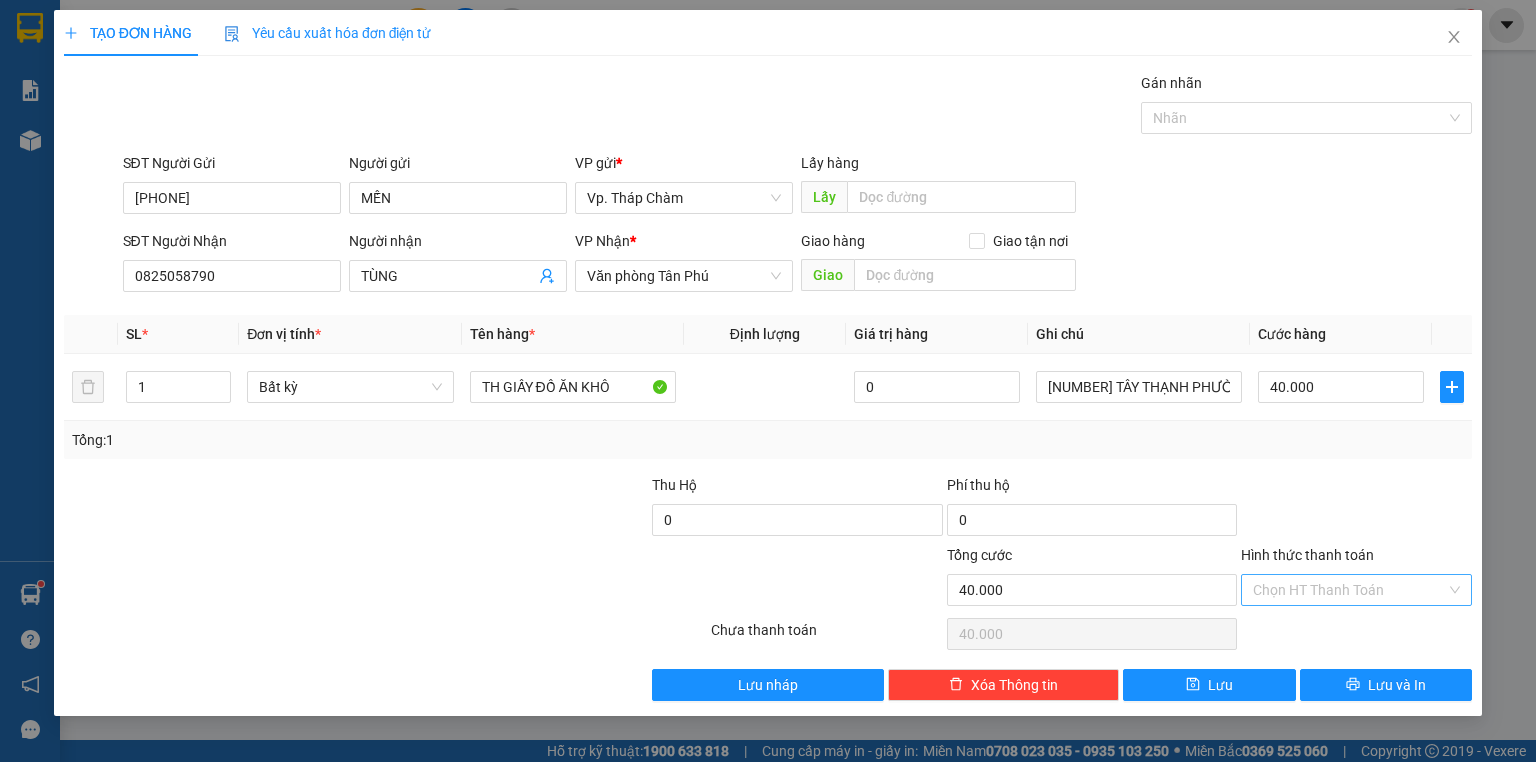 click on "Hình thức thanh toán" at bounding box center [1349, 590] 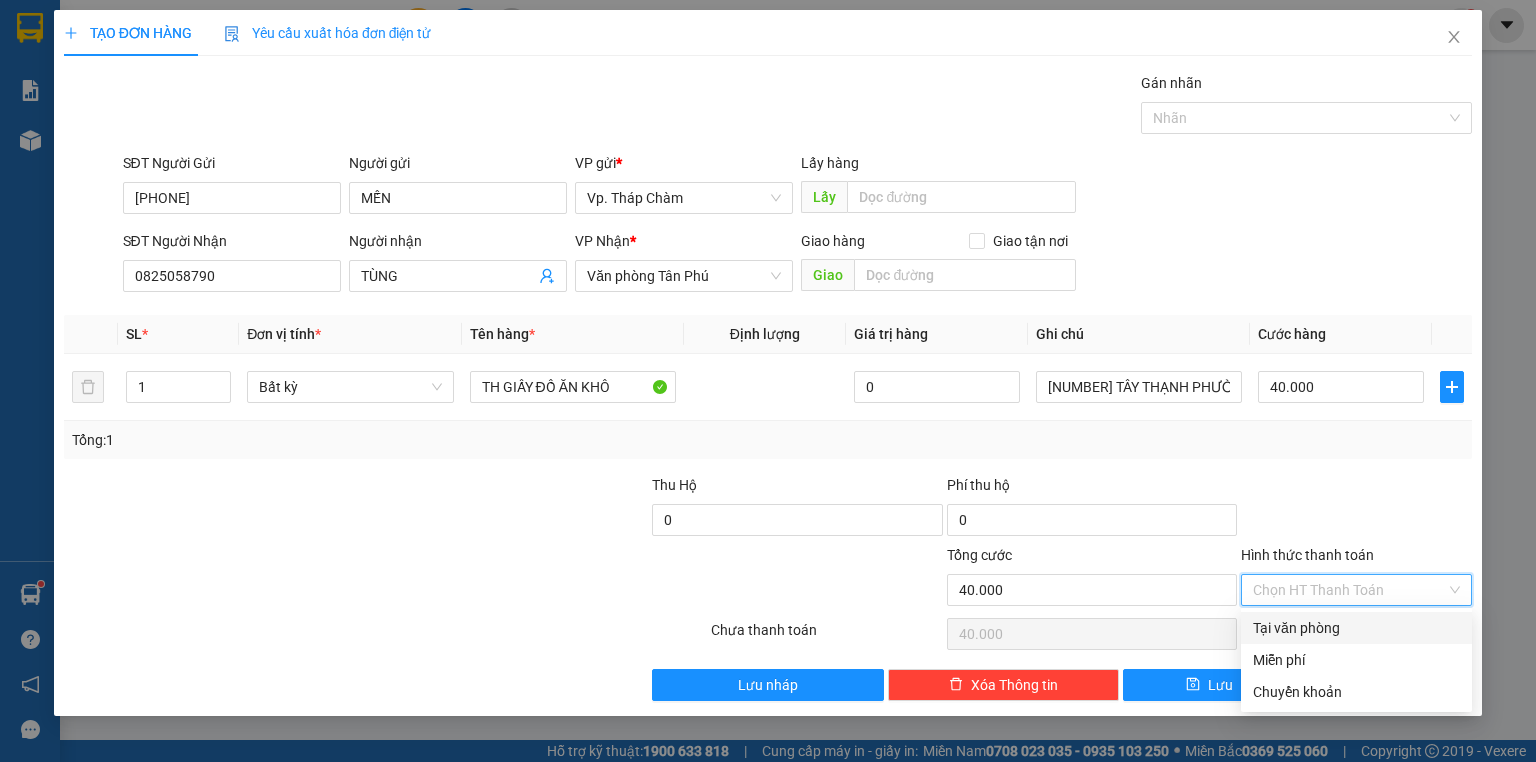 click on "Tại văn phòng" at bounding box center [1356, 628] 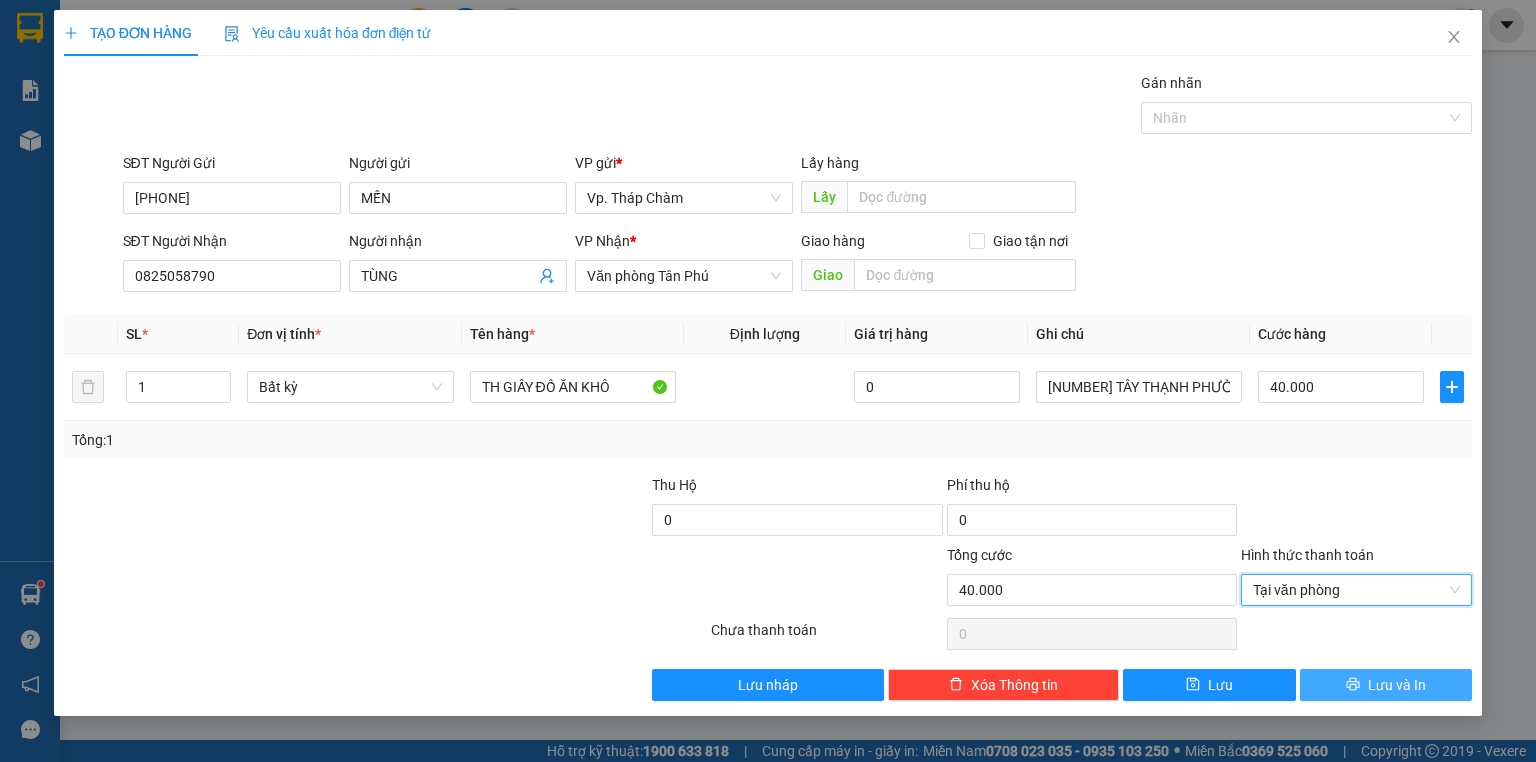 click 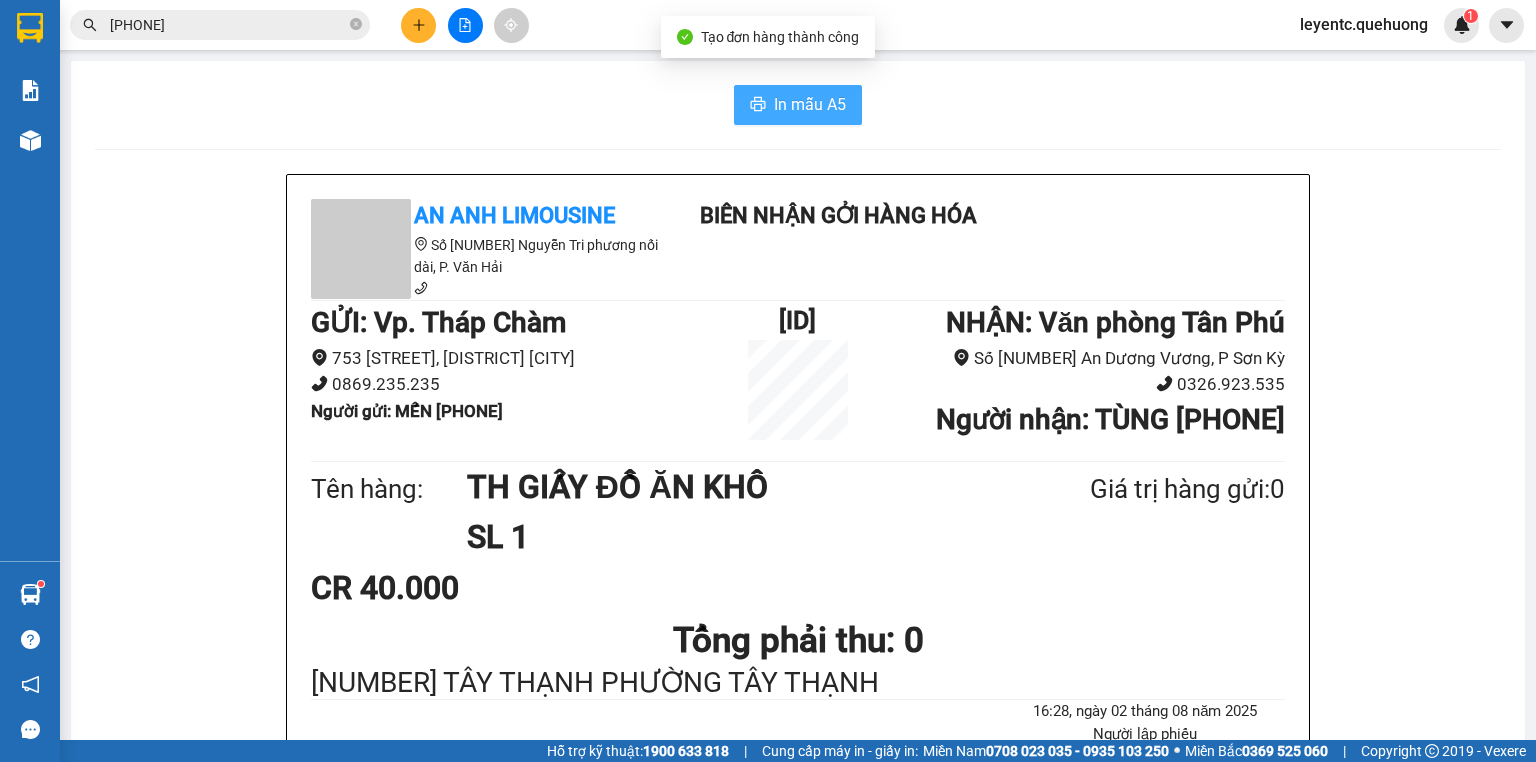 click on "In mẫu A5" at bounding box center (810, 104) 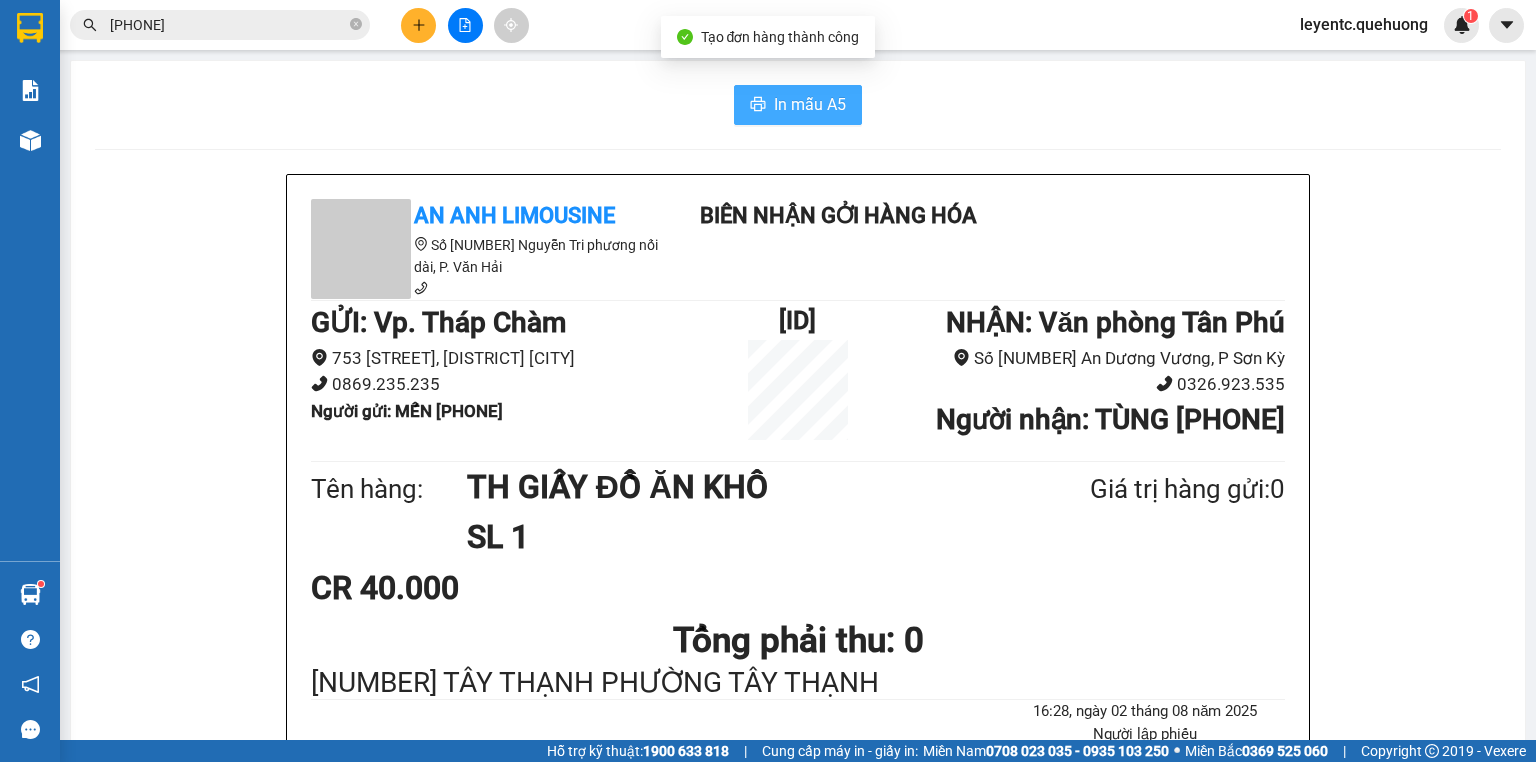scroll, scrollTop: 0, scrollLeft: 0, axis: both 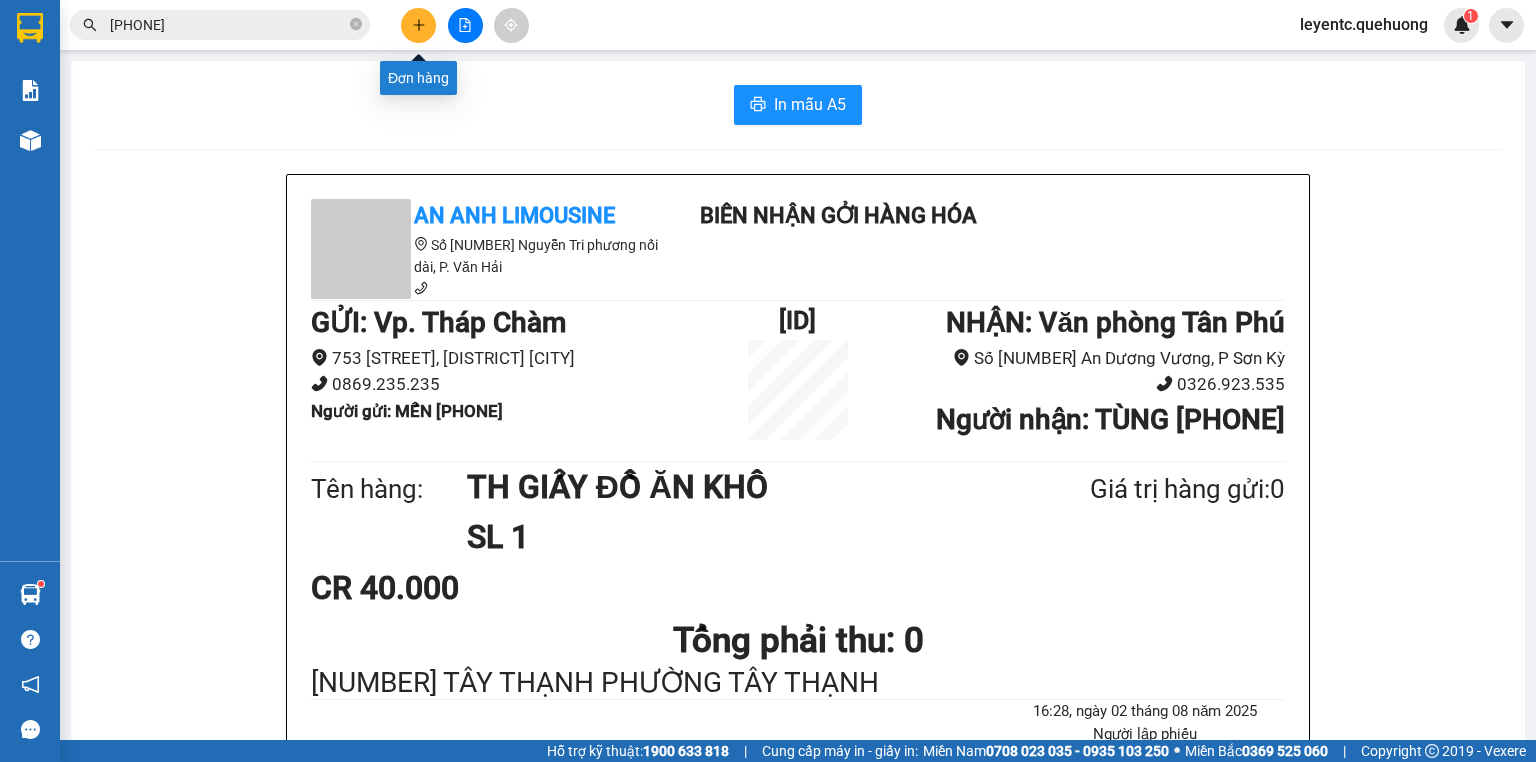 click at bounding box center (418, 25) 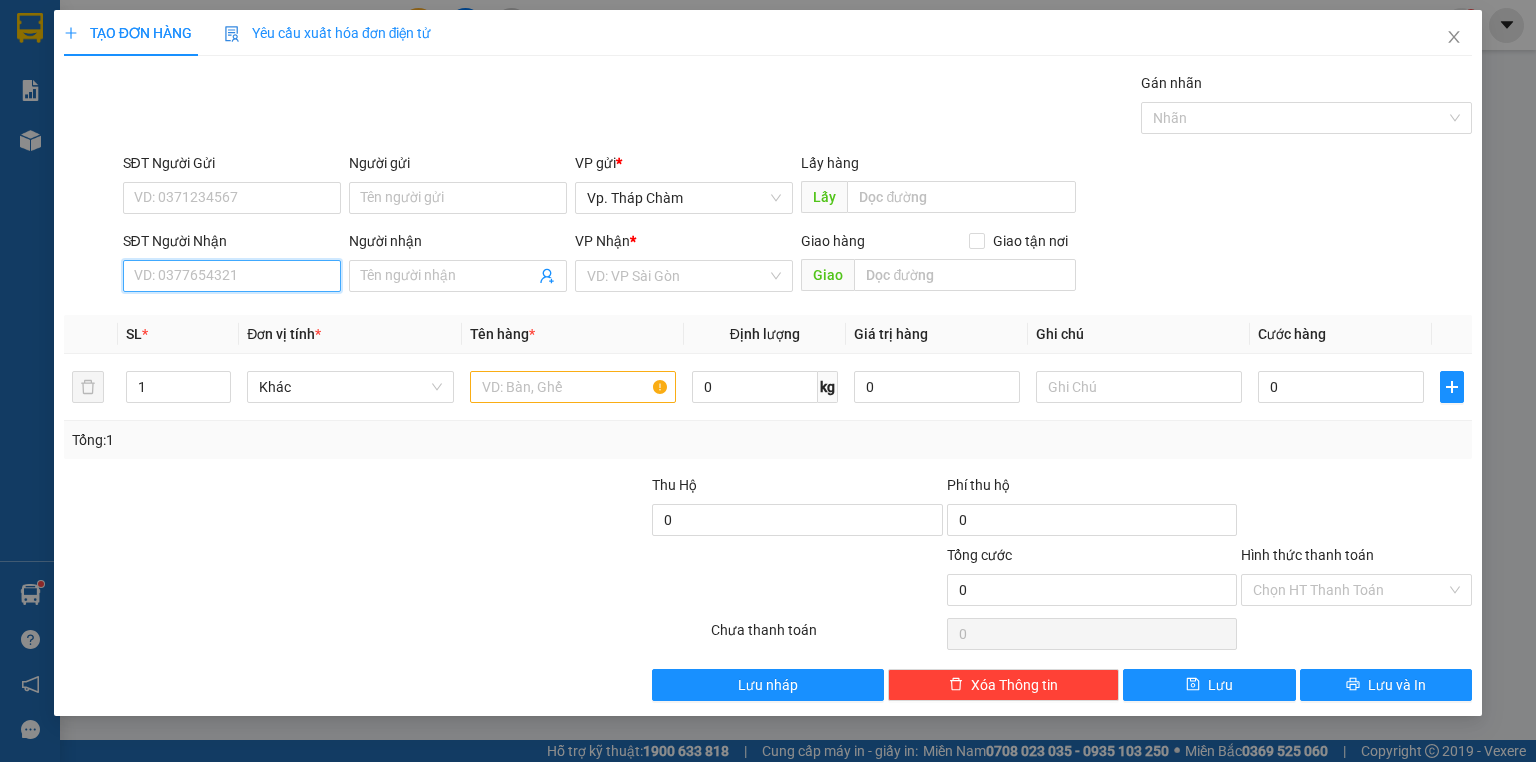 click on "SĐT Người Nhận" at bounding box center (232, 276) 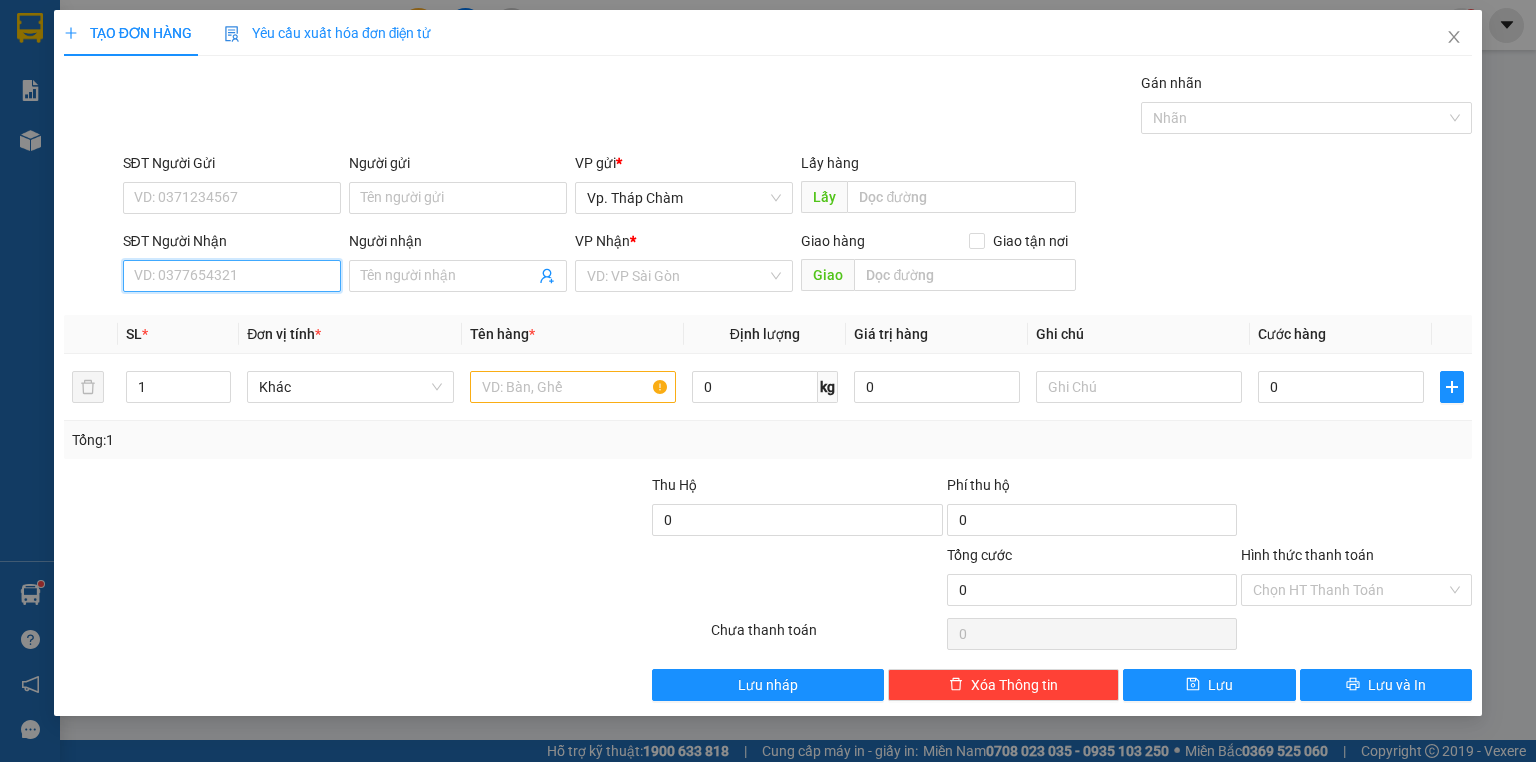 drag, startPoint x: 314, startPoint y: 287, endPoint x: 314, endPoint y: 272, distance: 15 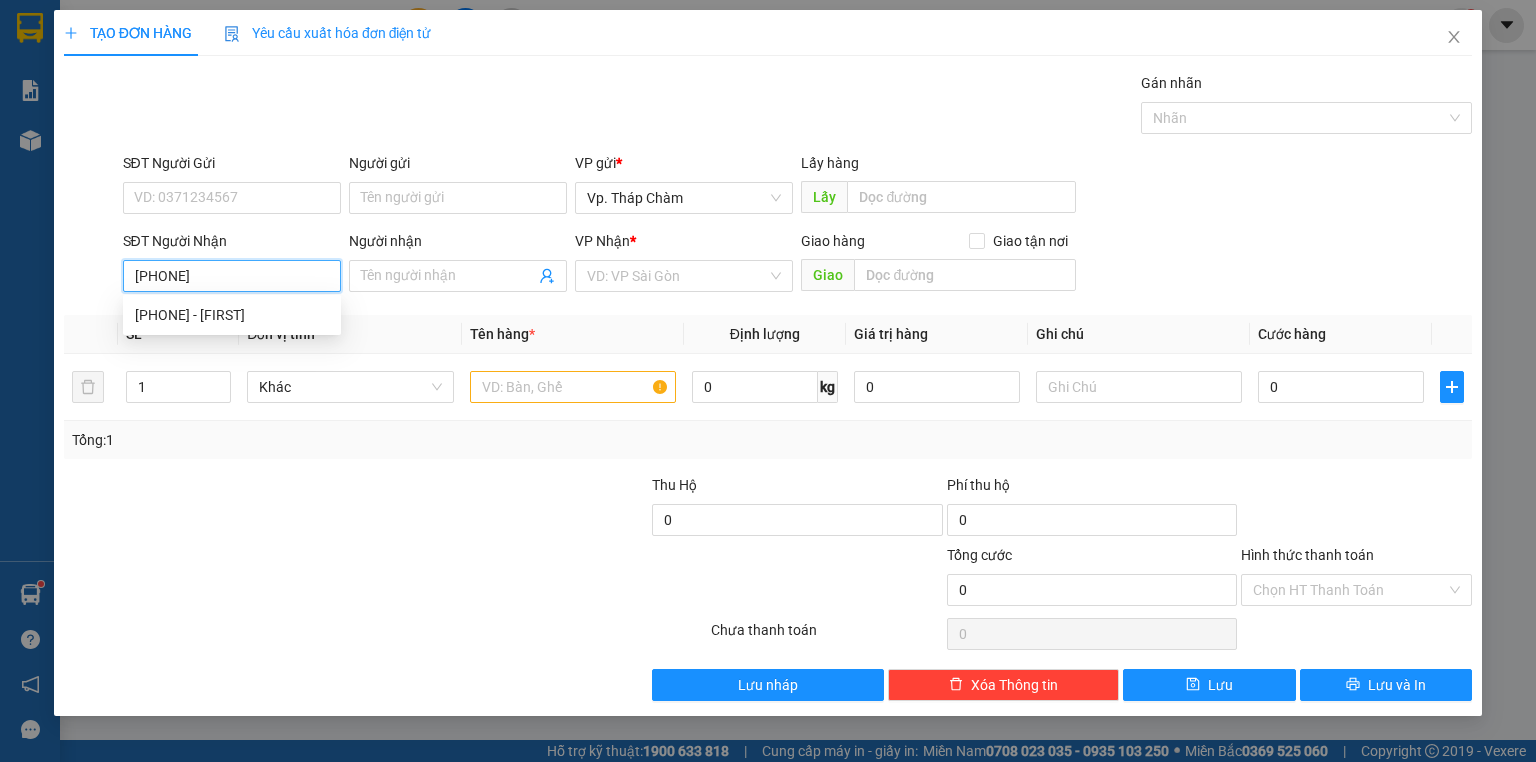 type on "[PHONE]" 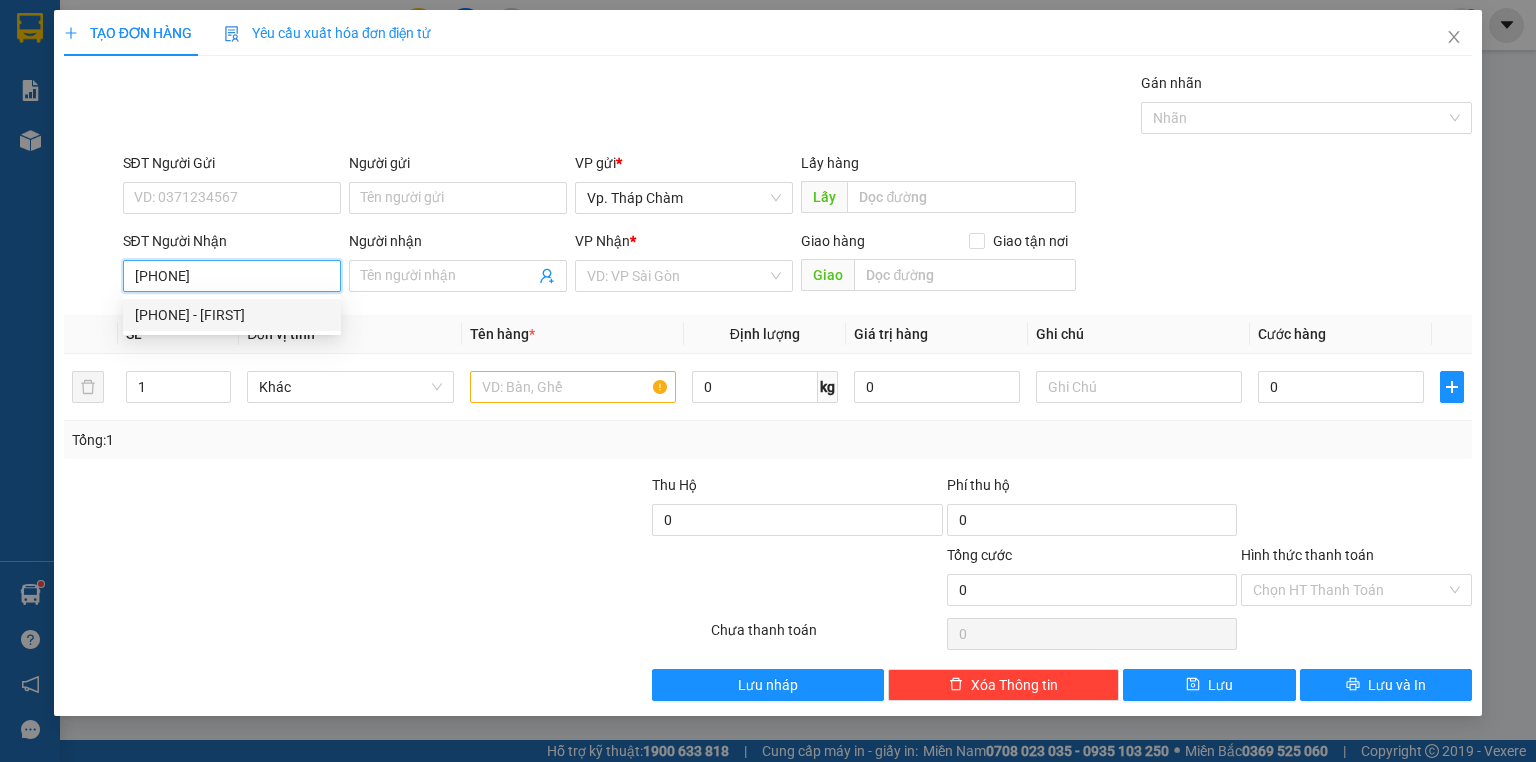 click on "0973644867 - QUỲNH" at bounding box center (232, 315) 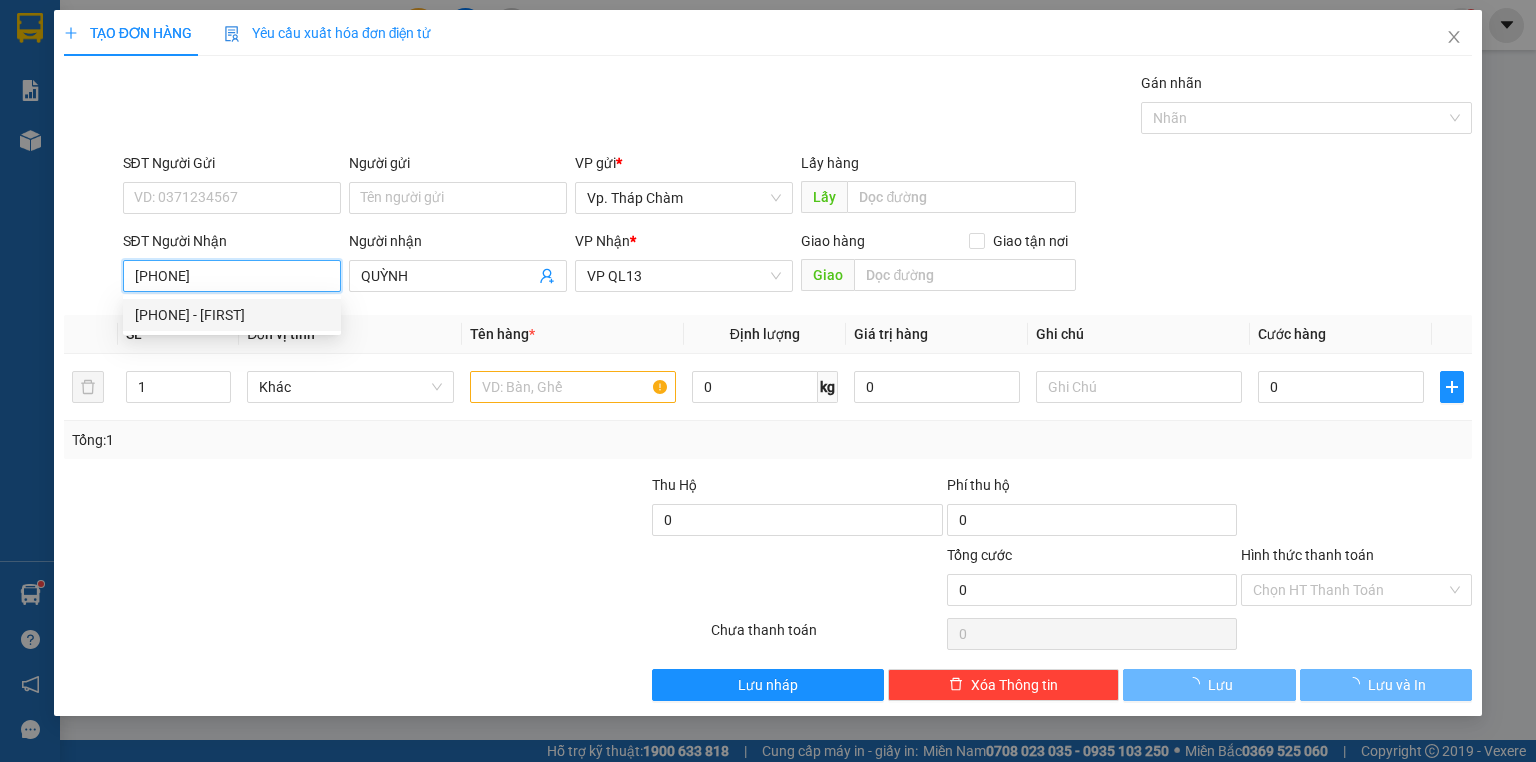 type on "100.000" 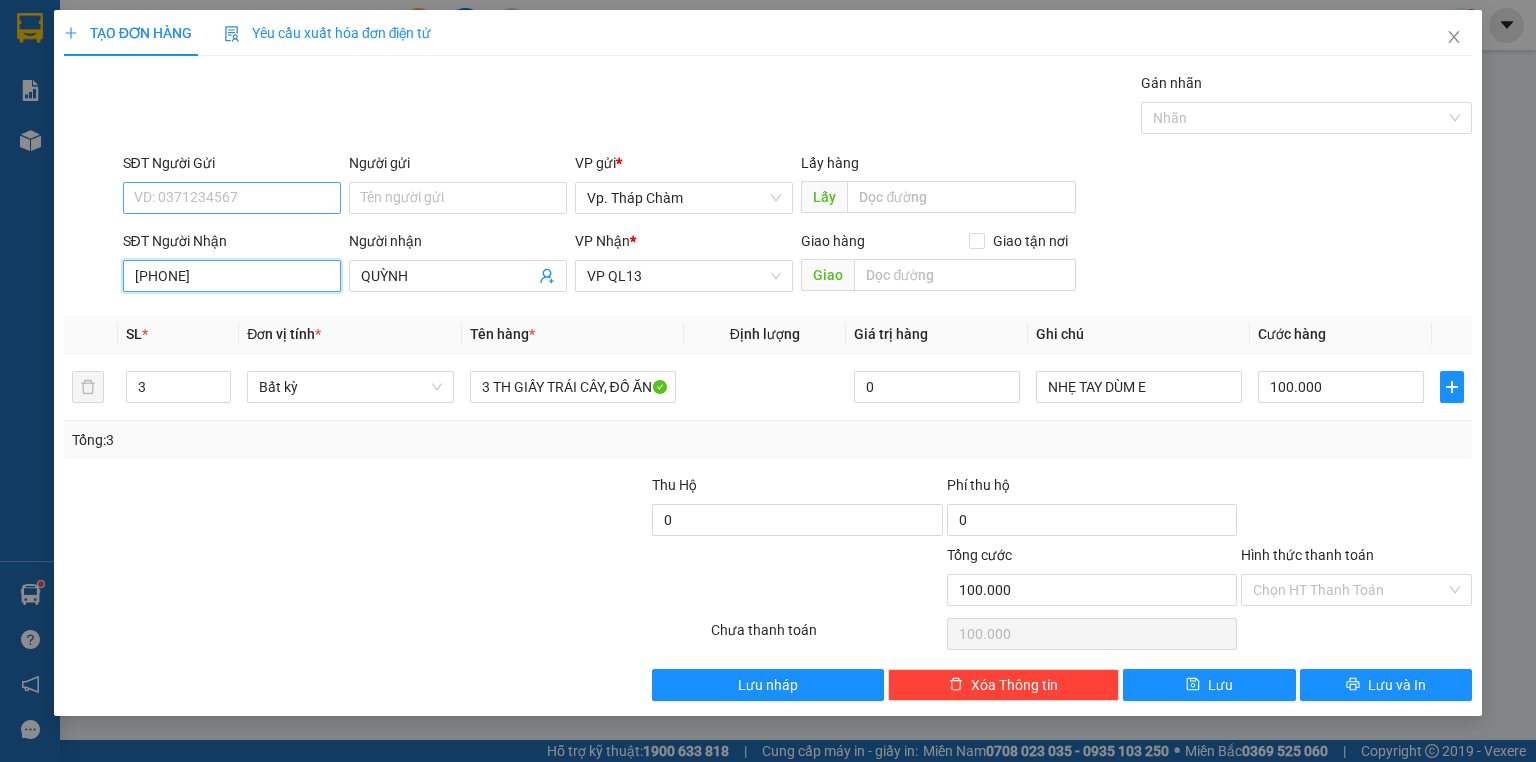 type on "[PHONE]" 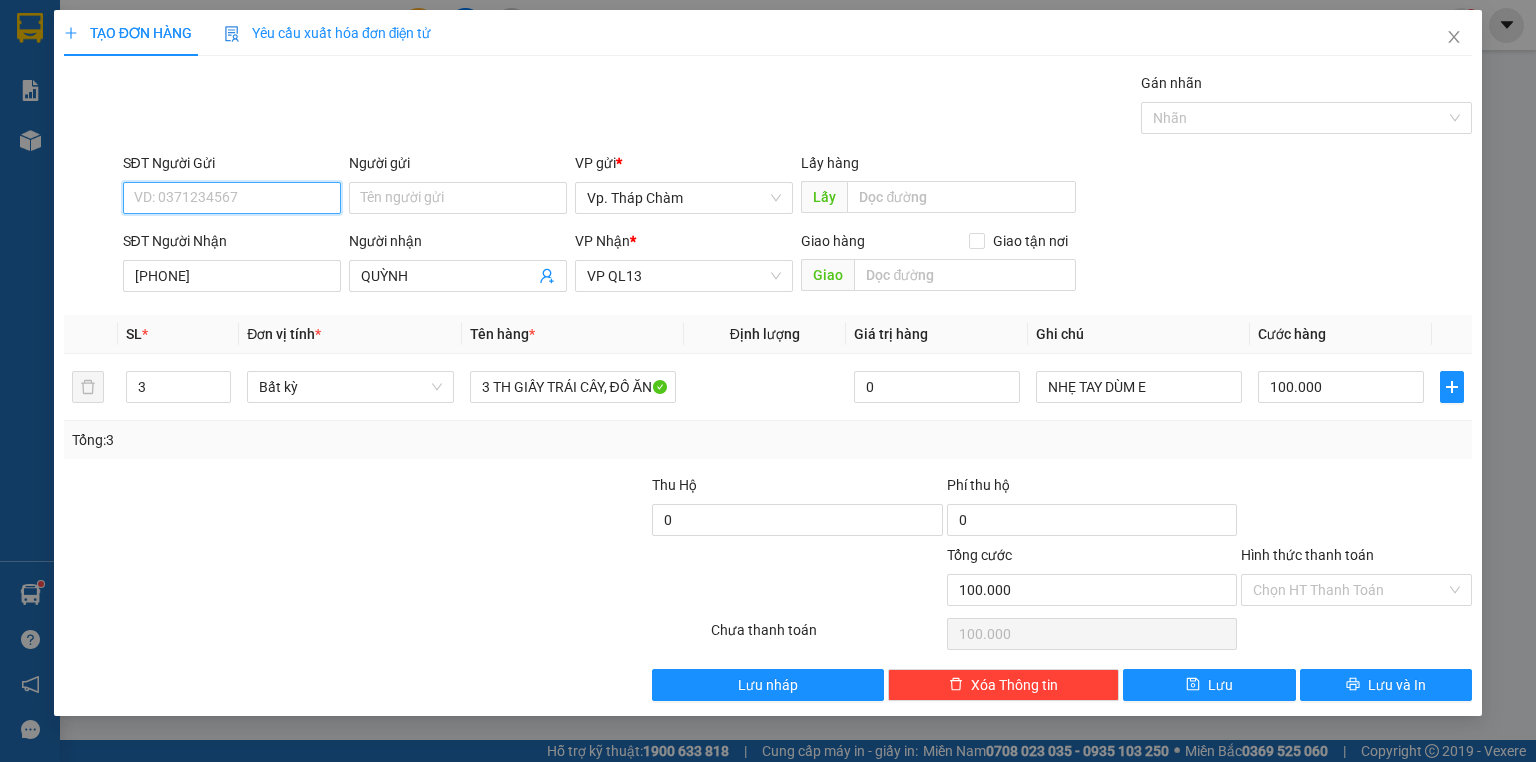 click on "SĐT Người Gửi" at bounding box center [232, 198] 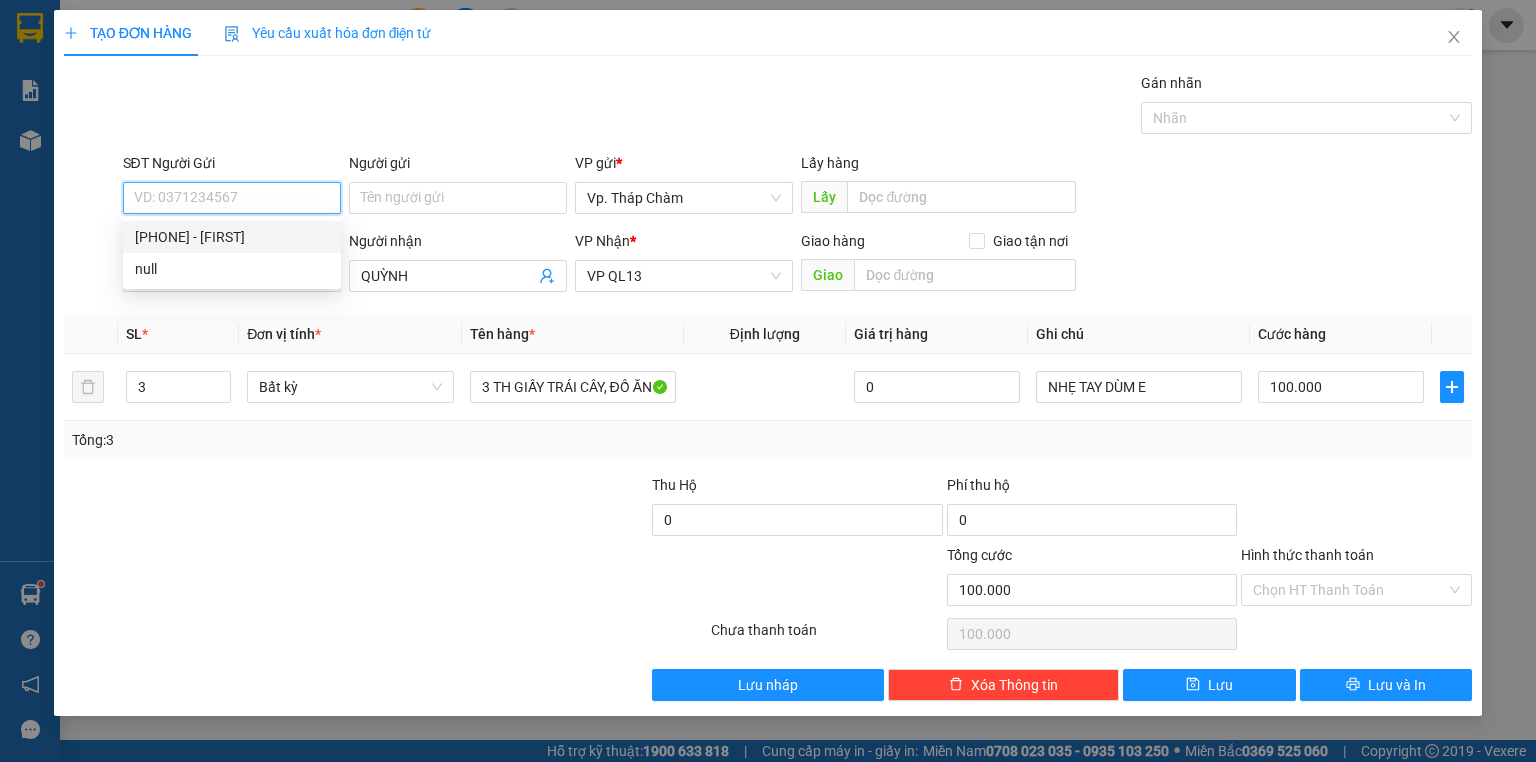 click on "0339200077 - LÝ" at bounding box center (232, 237) 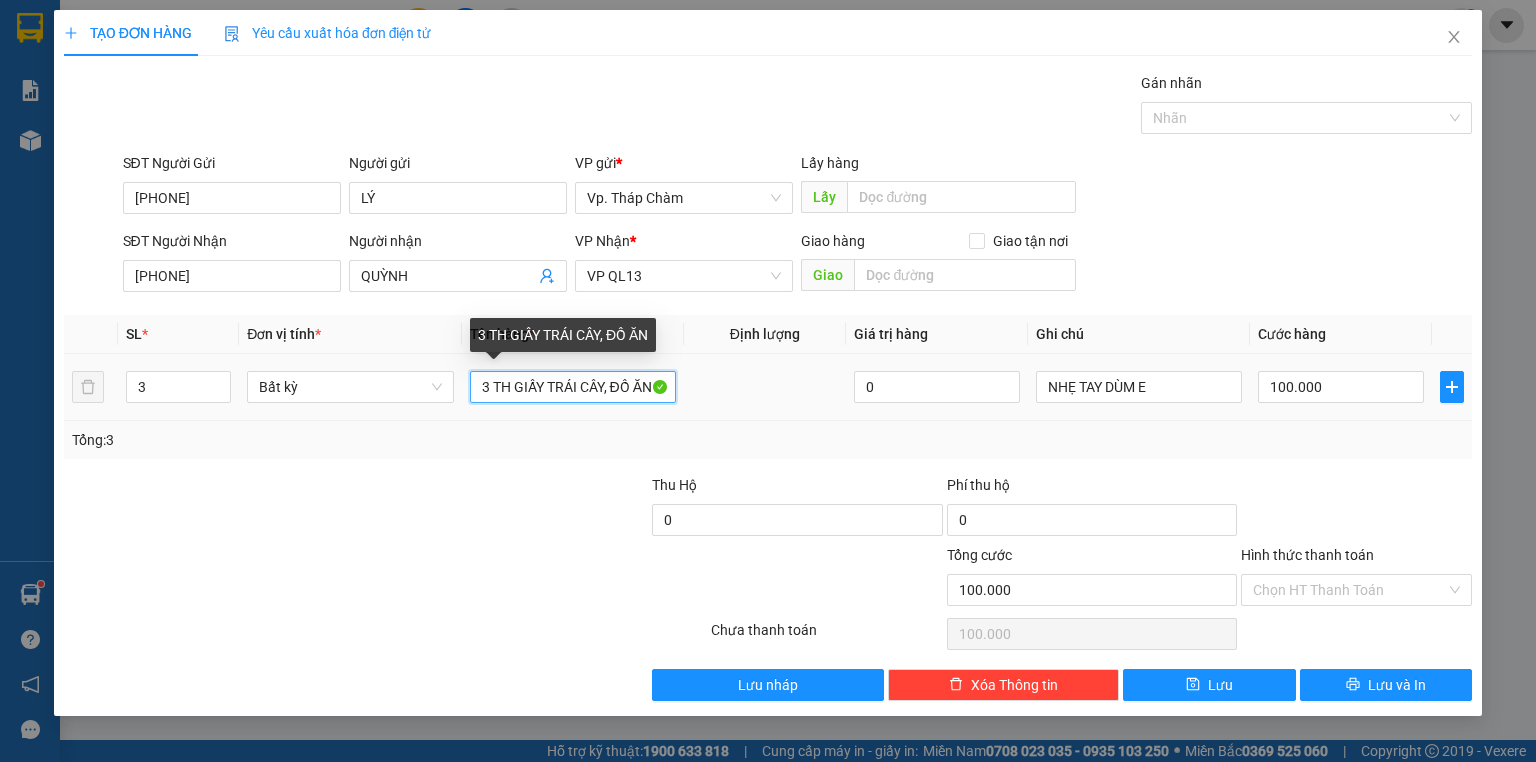 click on "3 TH GIẤY TRÁI CÂY, ĐỒ ĂN" at bounding box center (573, 387) 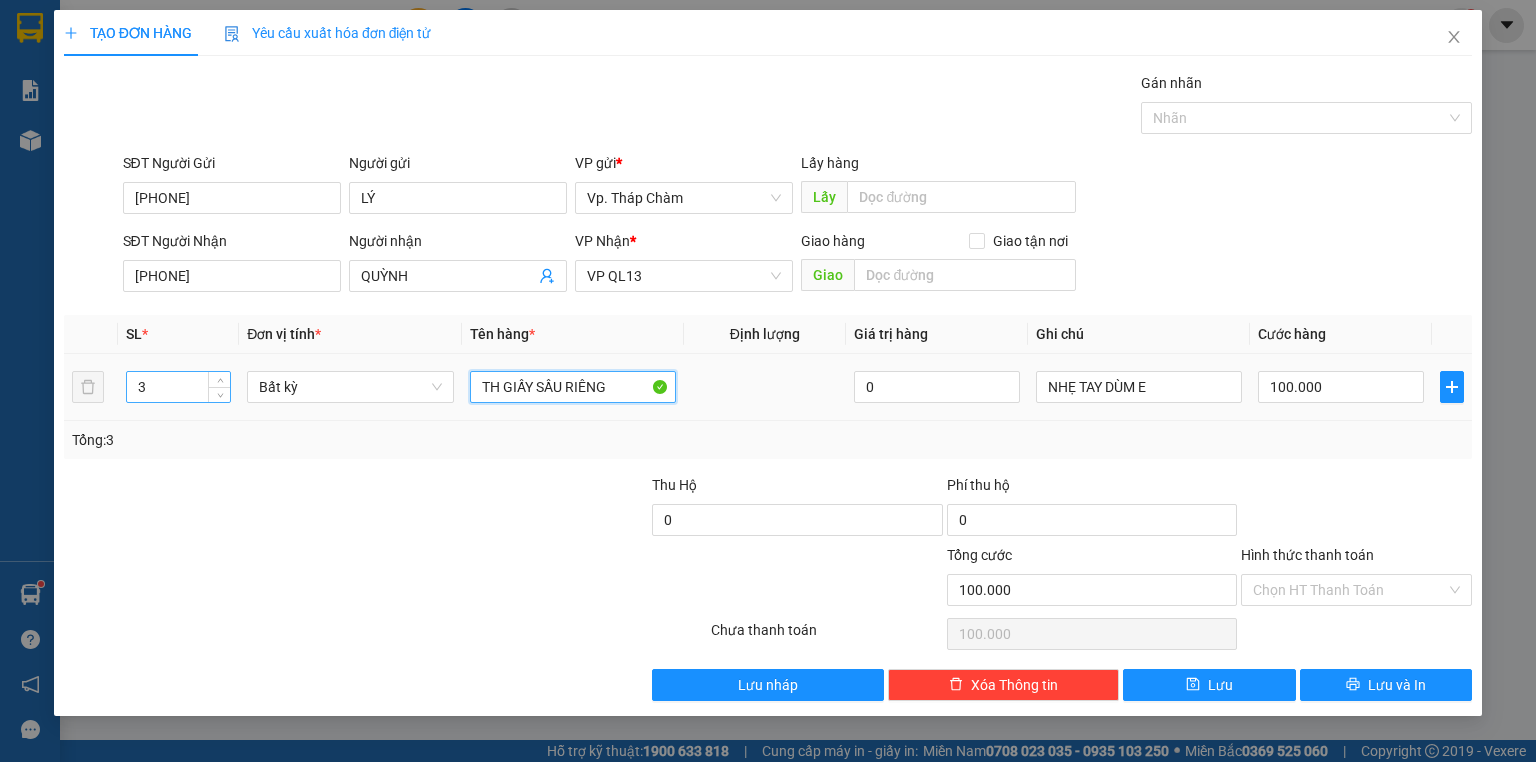 type on "TH GIẤY SẦU RIÊNG" 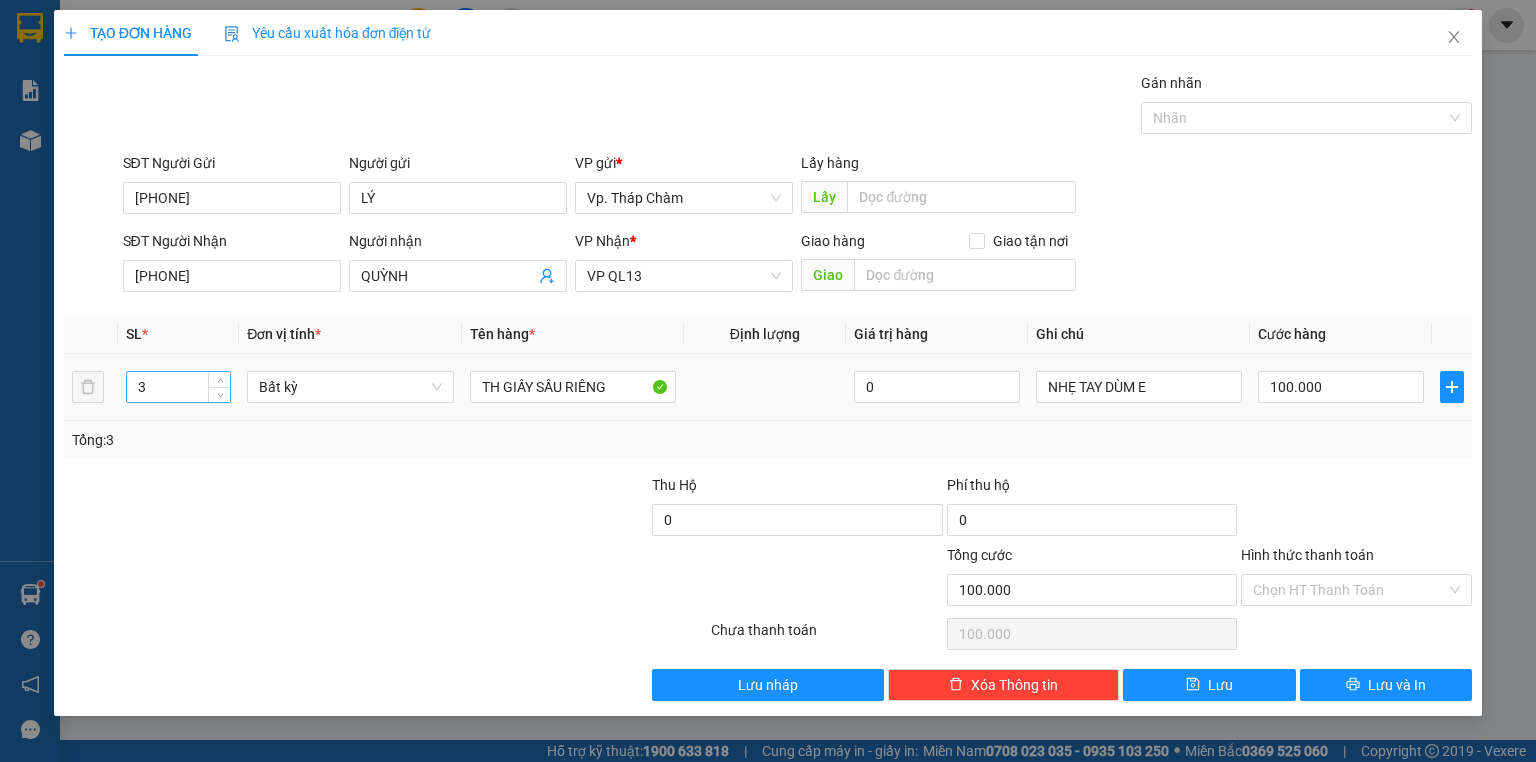 click on "3" at bounding box center [178, 387] 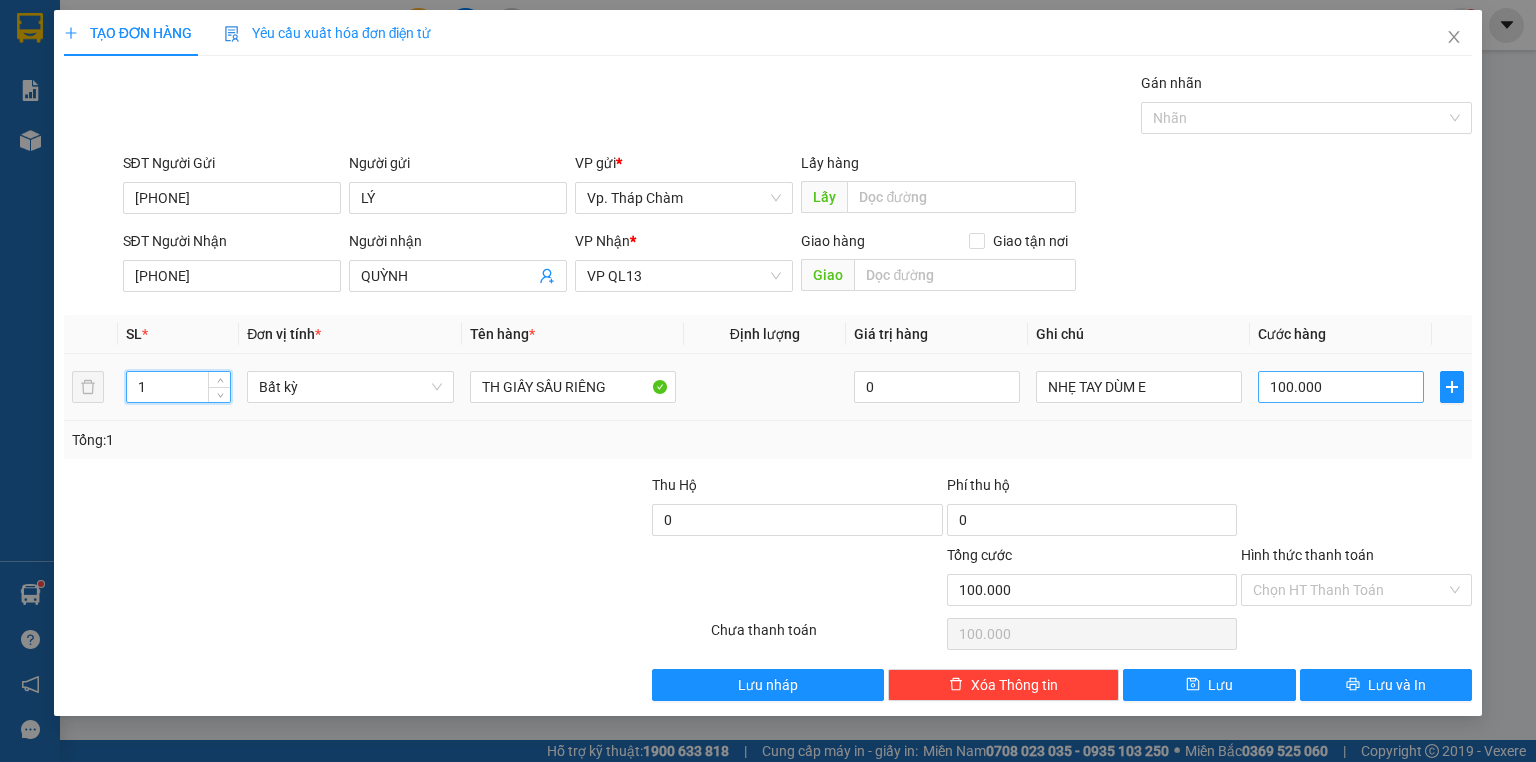 type on "1" 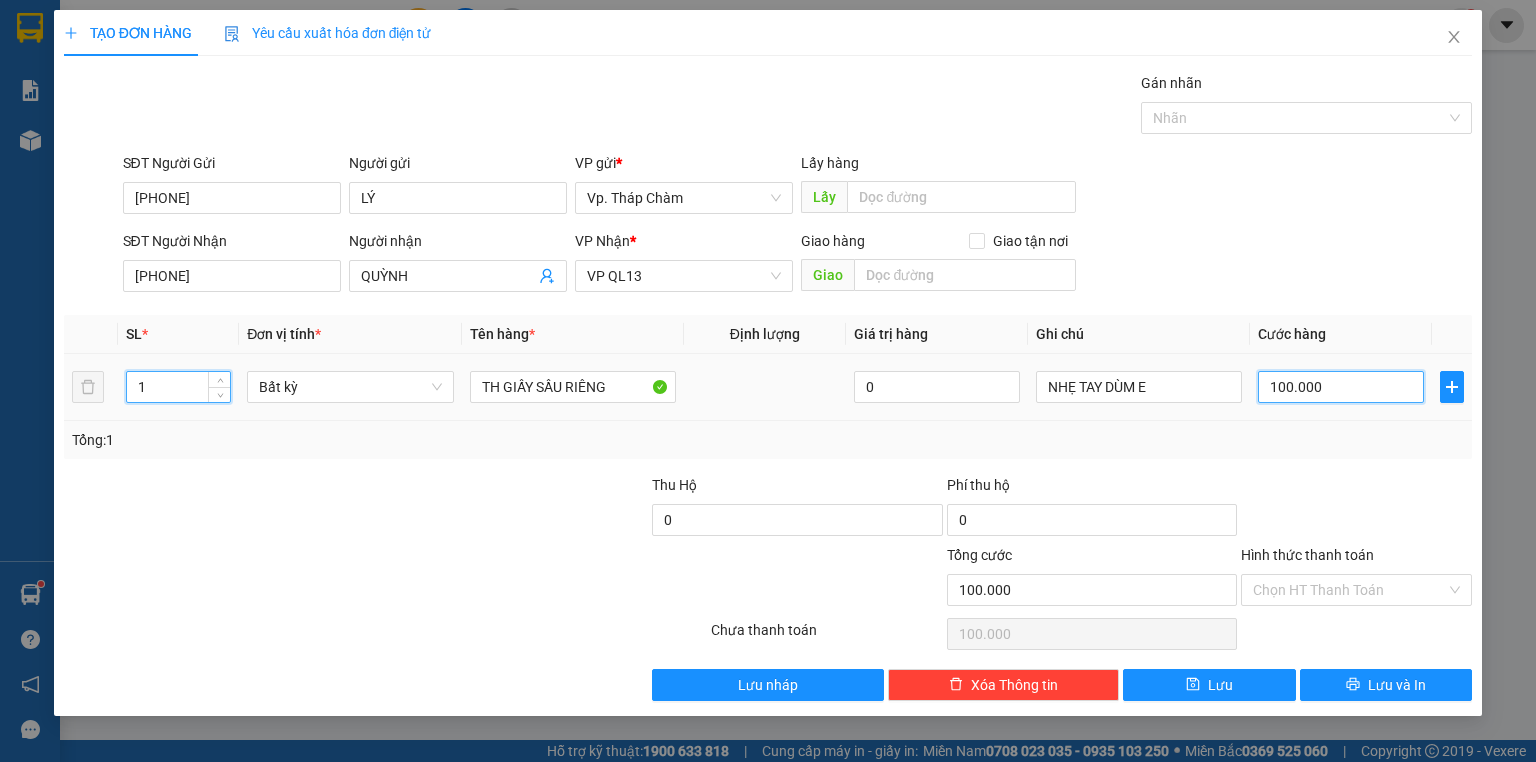 click on "100.000" at bounding box center (1341, 387) 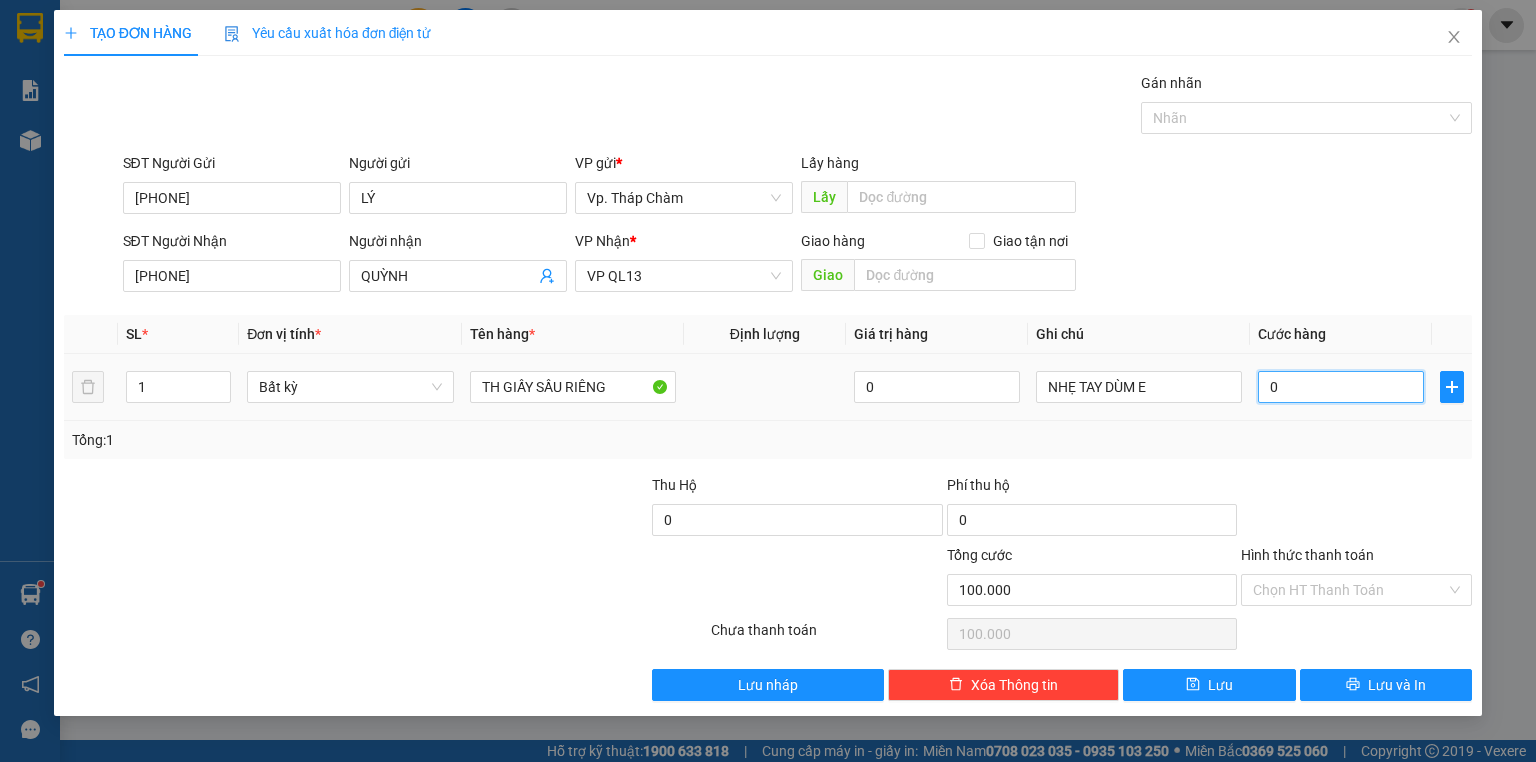 type on "0" 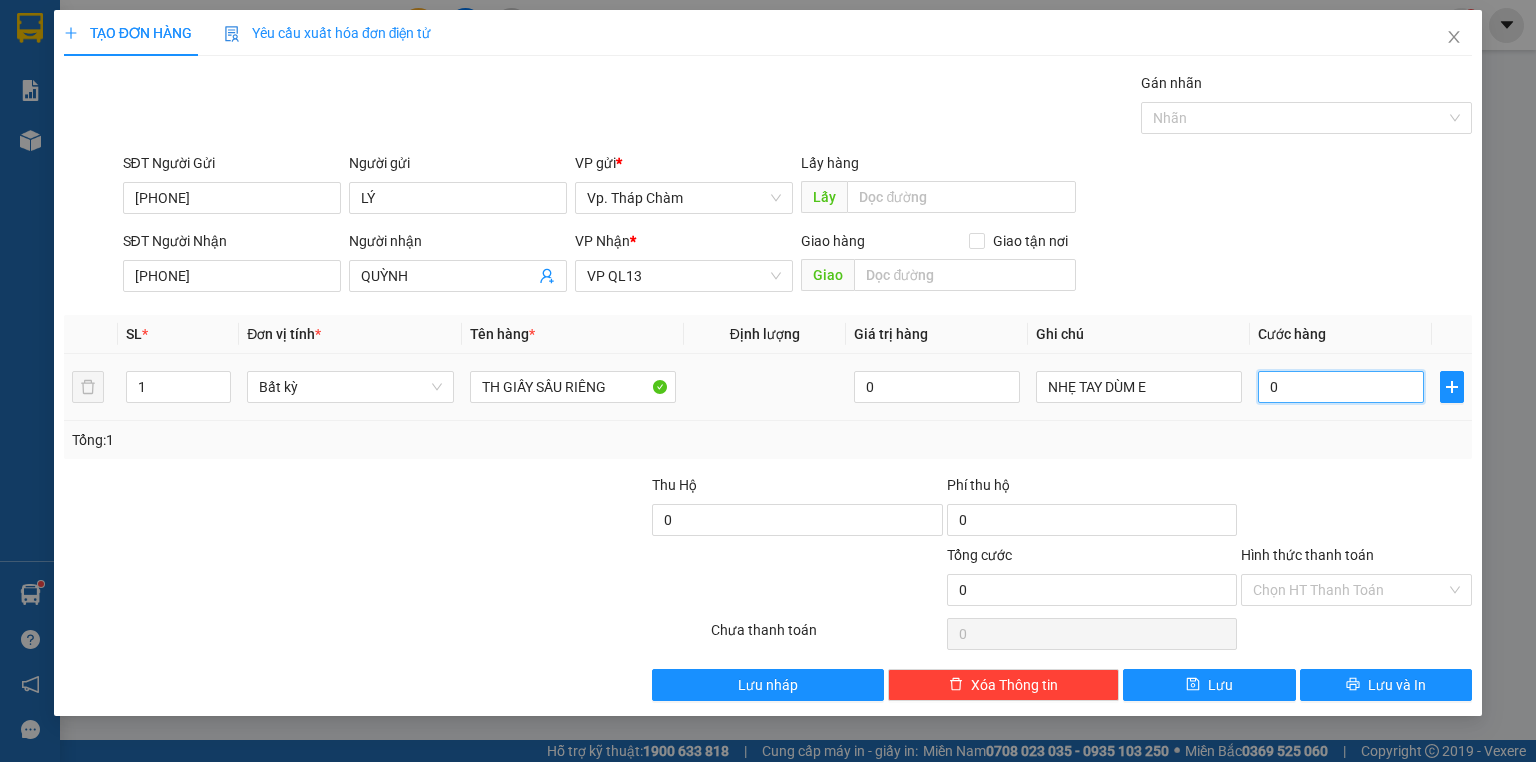 type on "4" 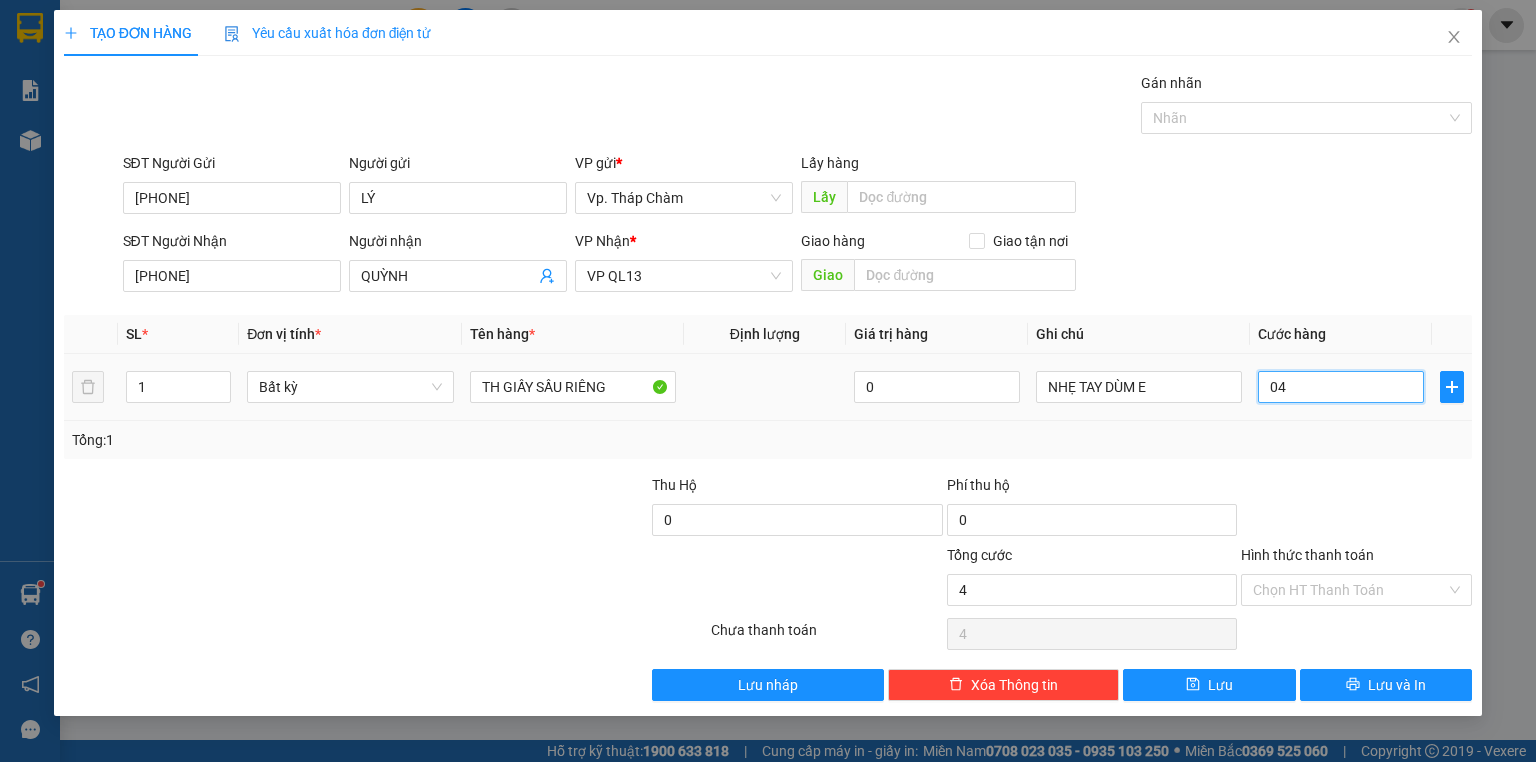 type on "040" 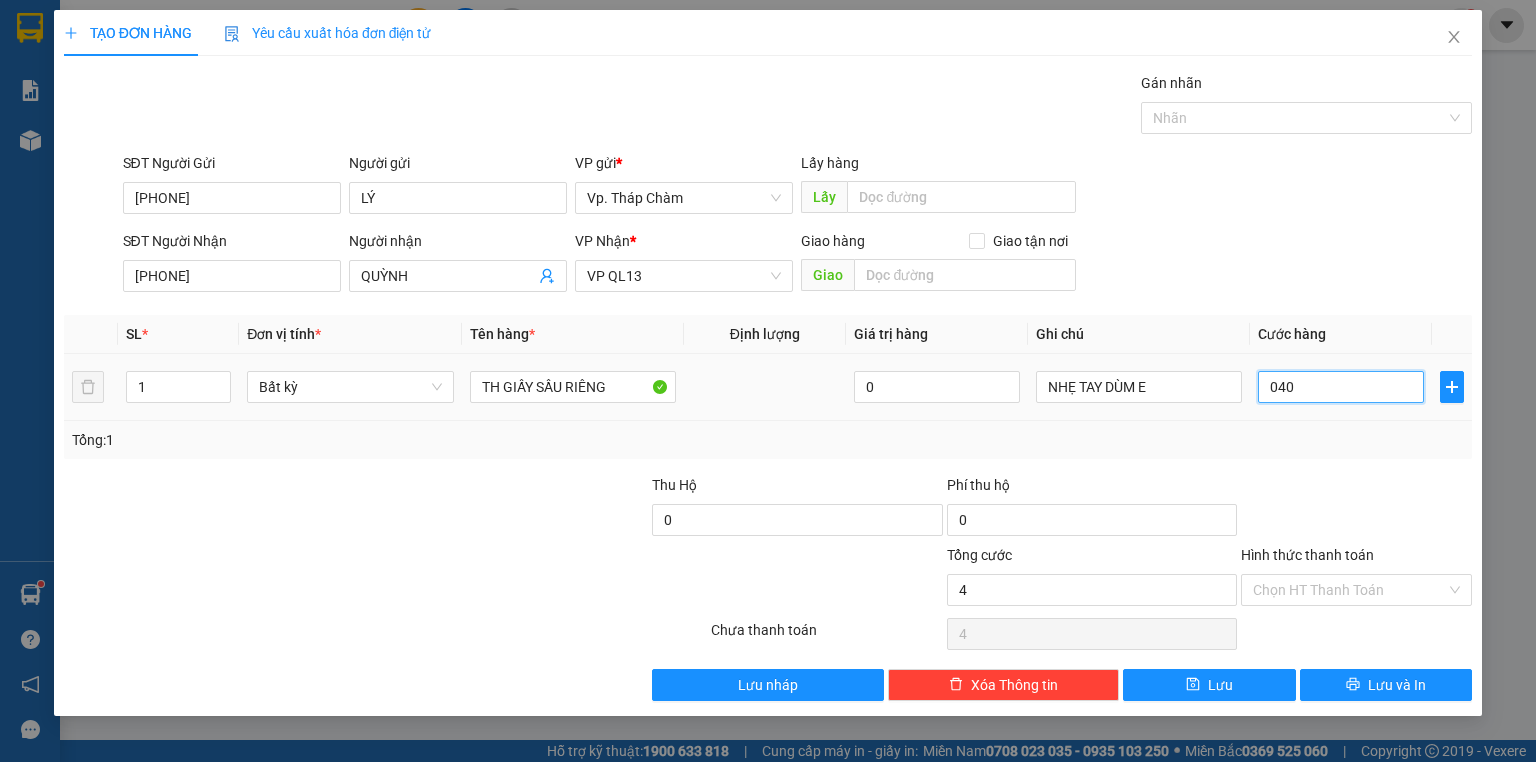 type on "40" 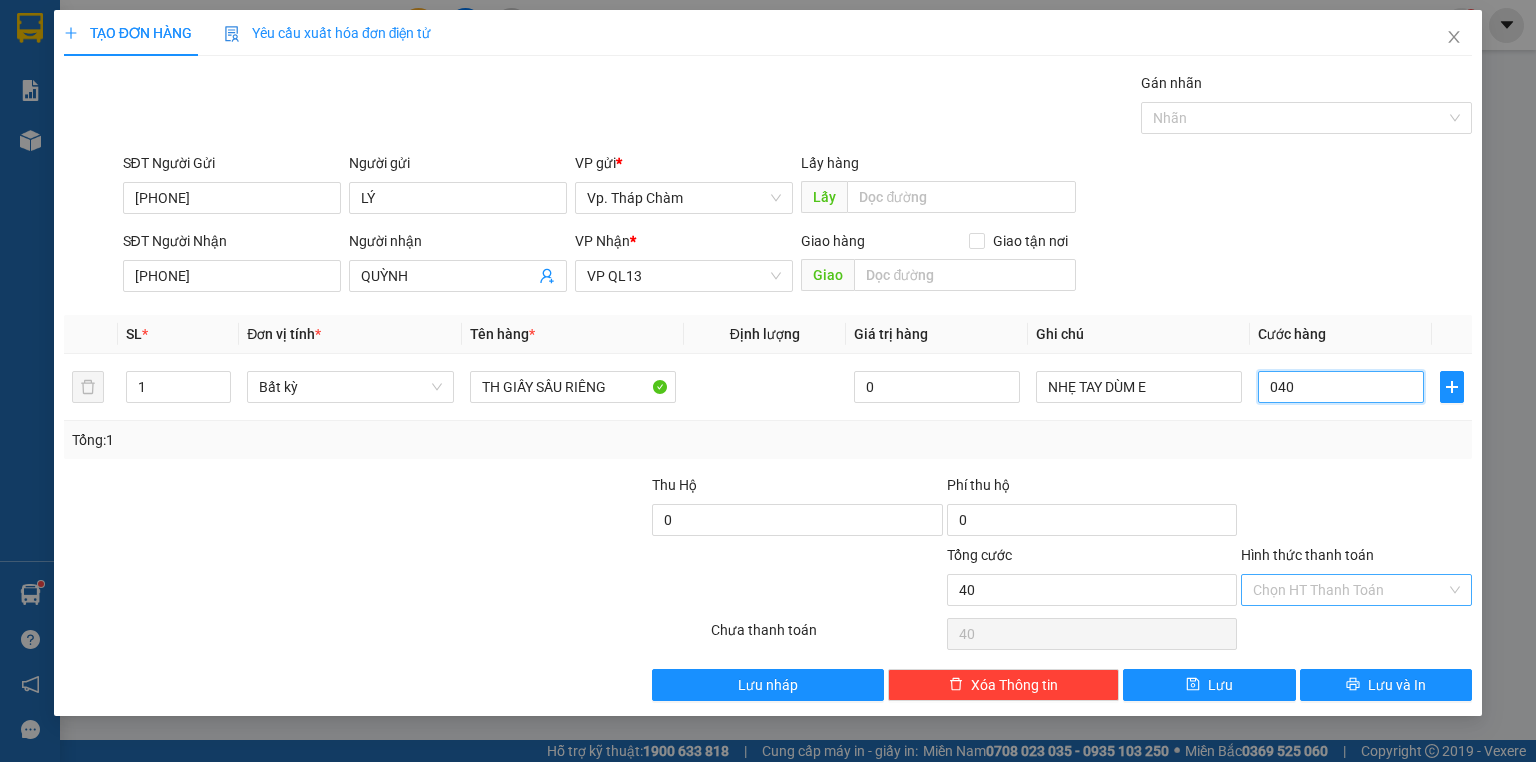type on "040" 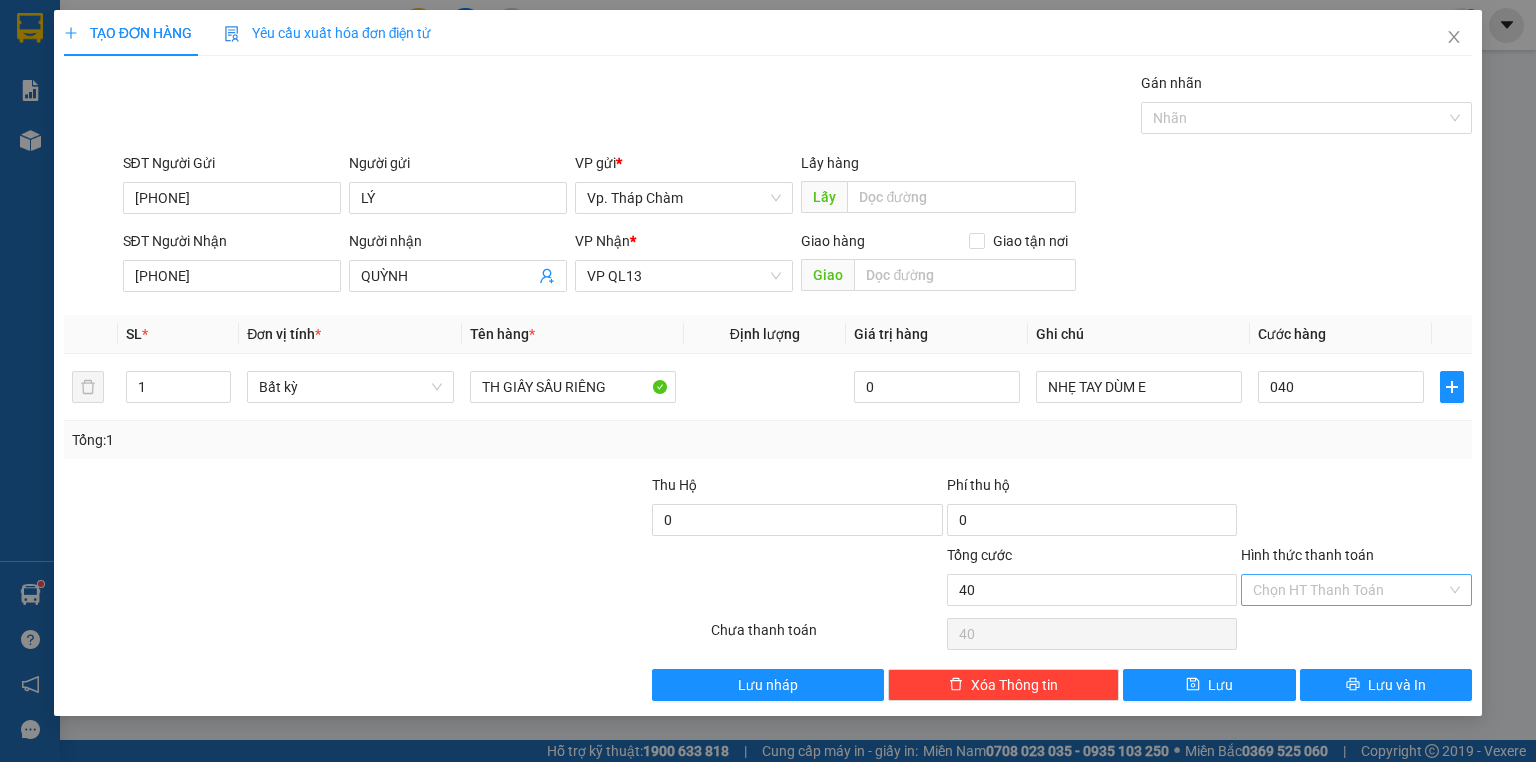 type on "40.000" 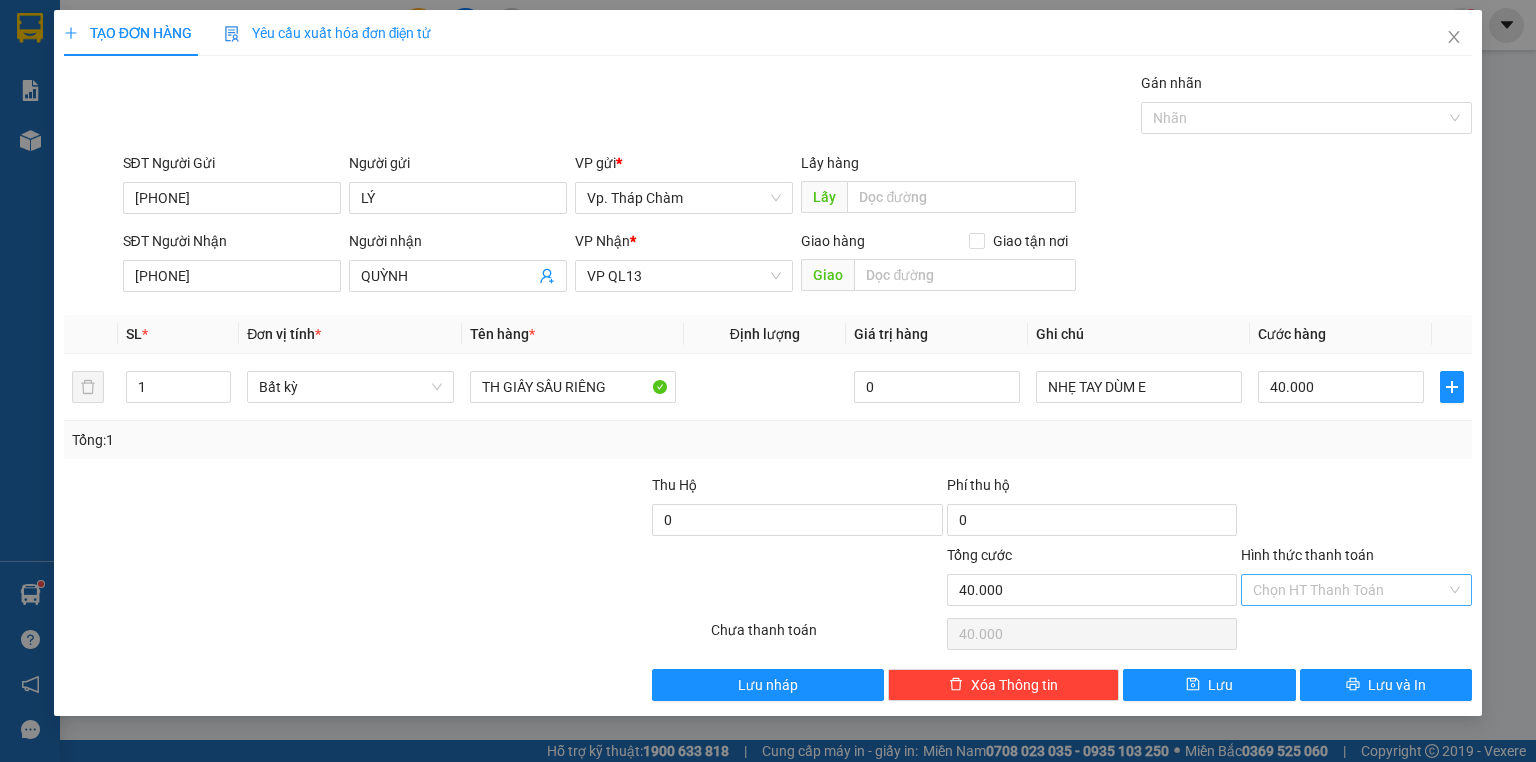 click on "Hình thức thanh toán" at bounding box center (1349, 590) 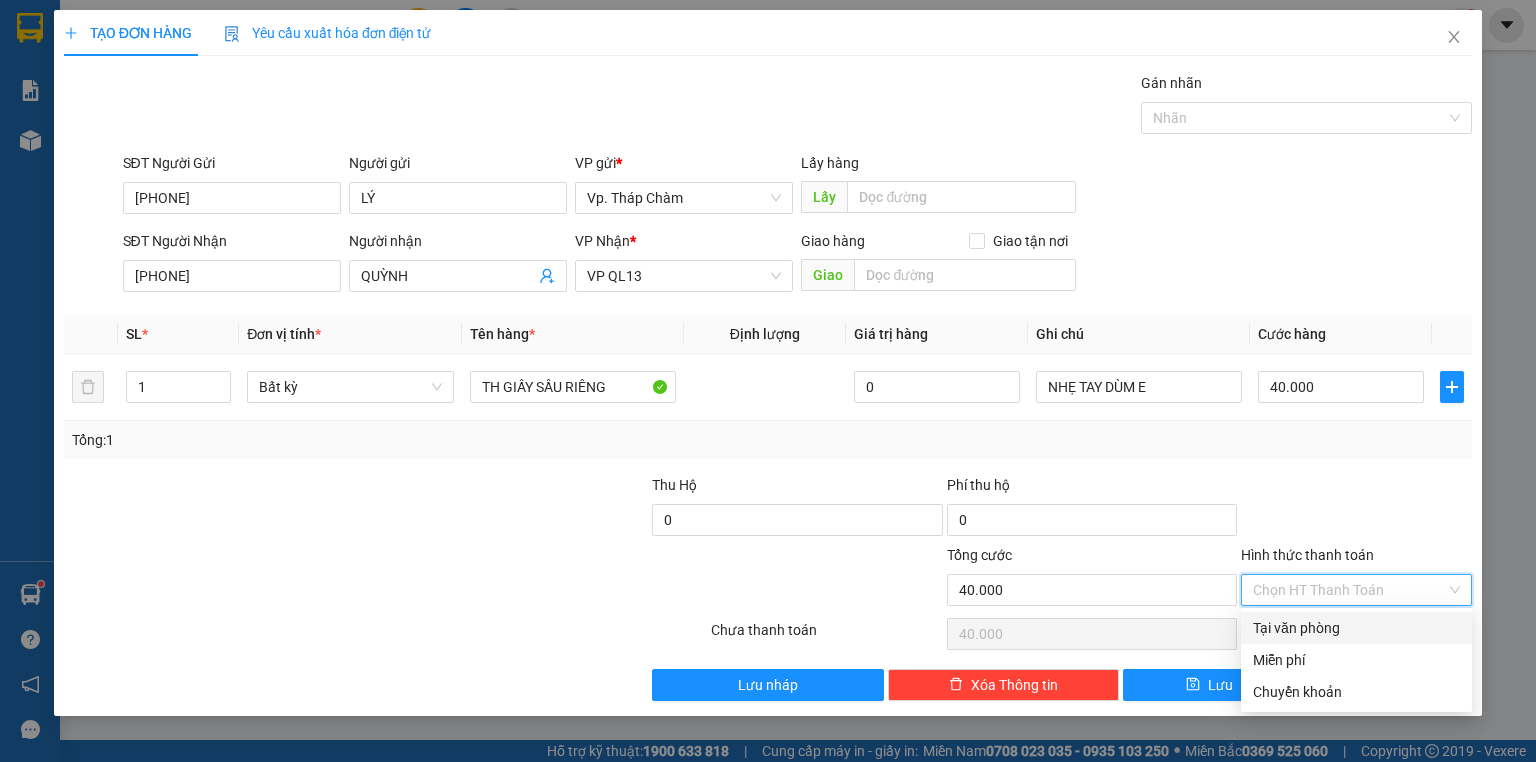drag, startPoint x: 1336, startPoint y: 627, endPoint x: 1379, endPoint y: 666, distance: 58.0517 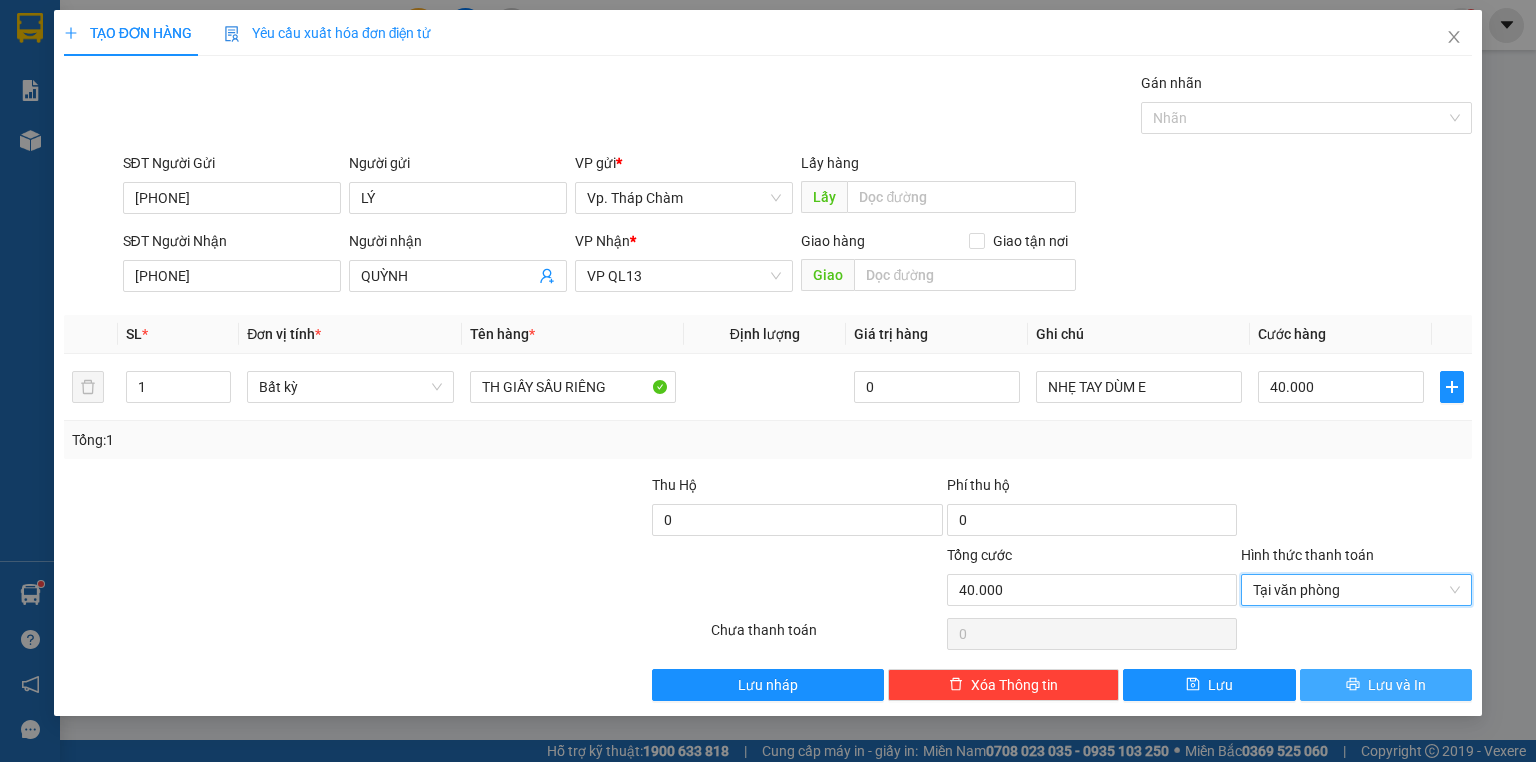 click on "Lưu và In" at bounding box center (1397, 685) 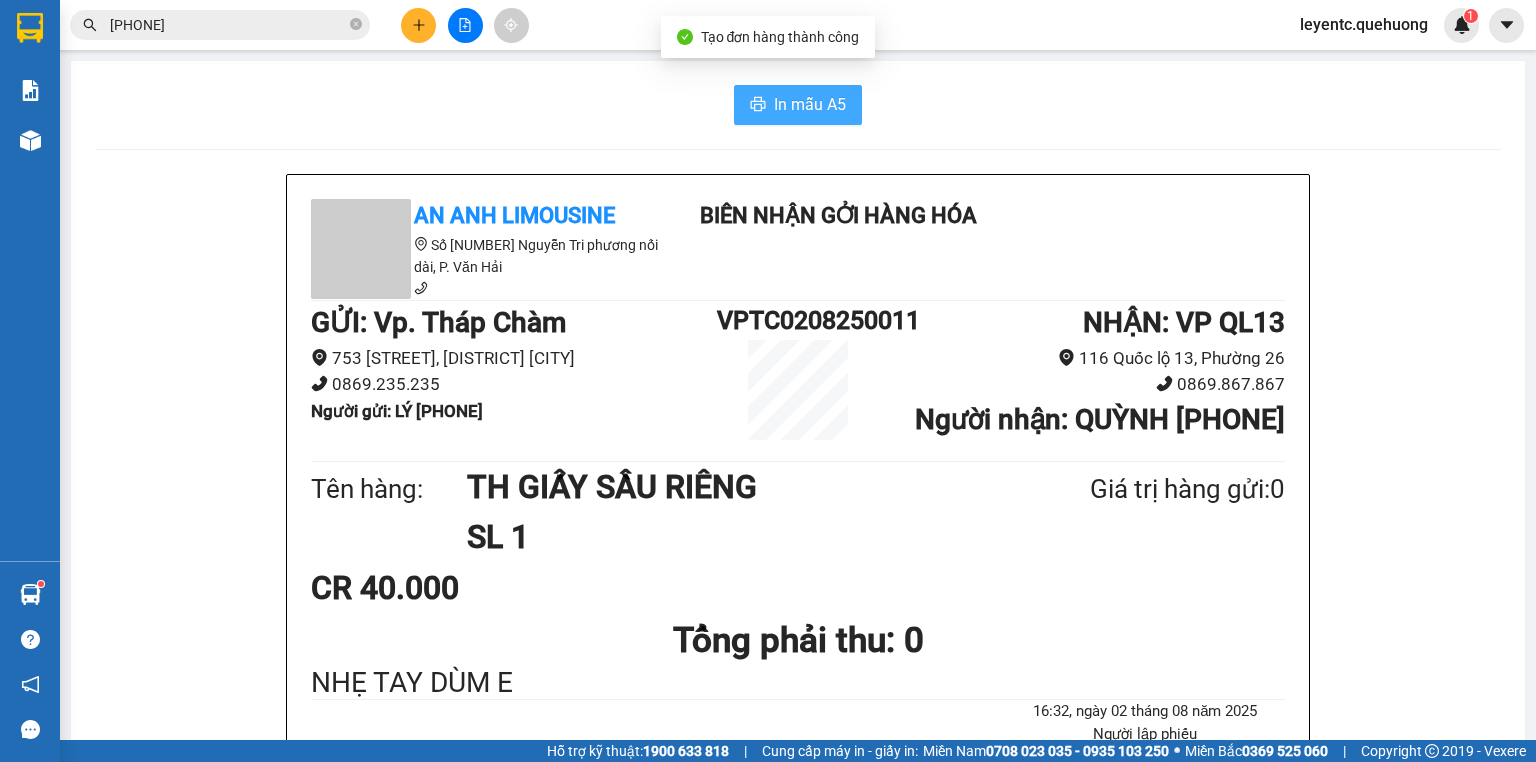 click on "In mẫu A5" at bounding box center (798, 105) 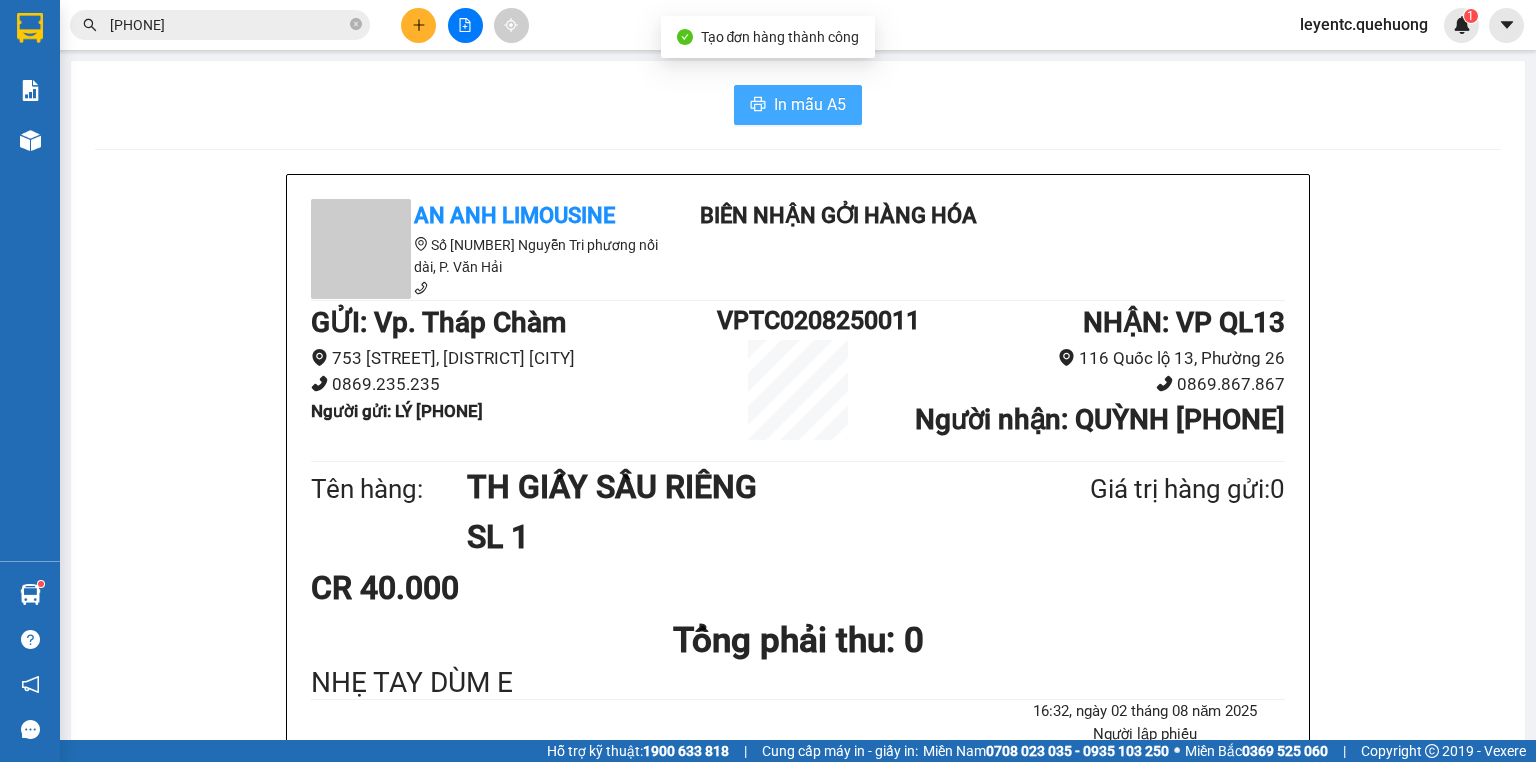scroll, scrollTop: 0, scrollLeft: 0, axis: both 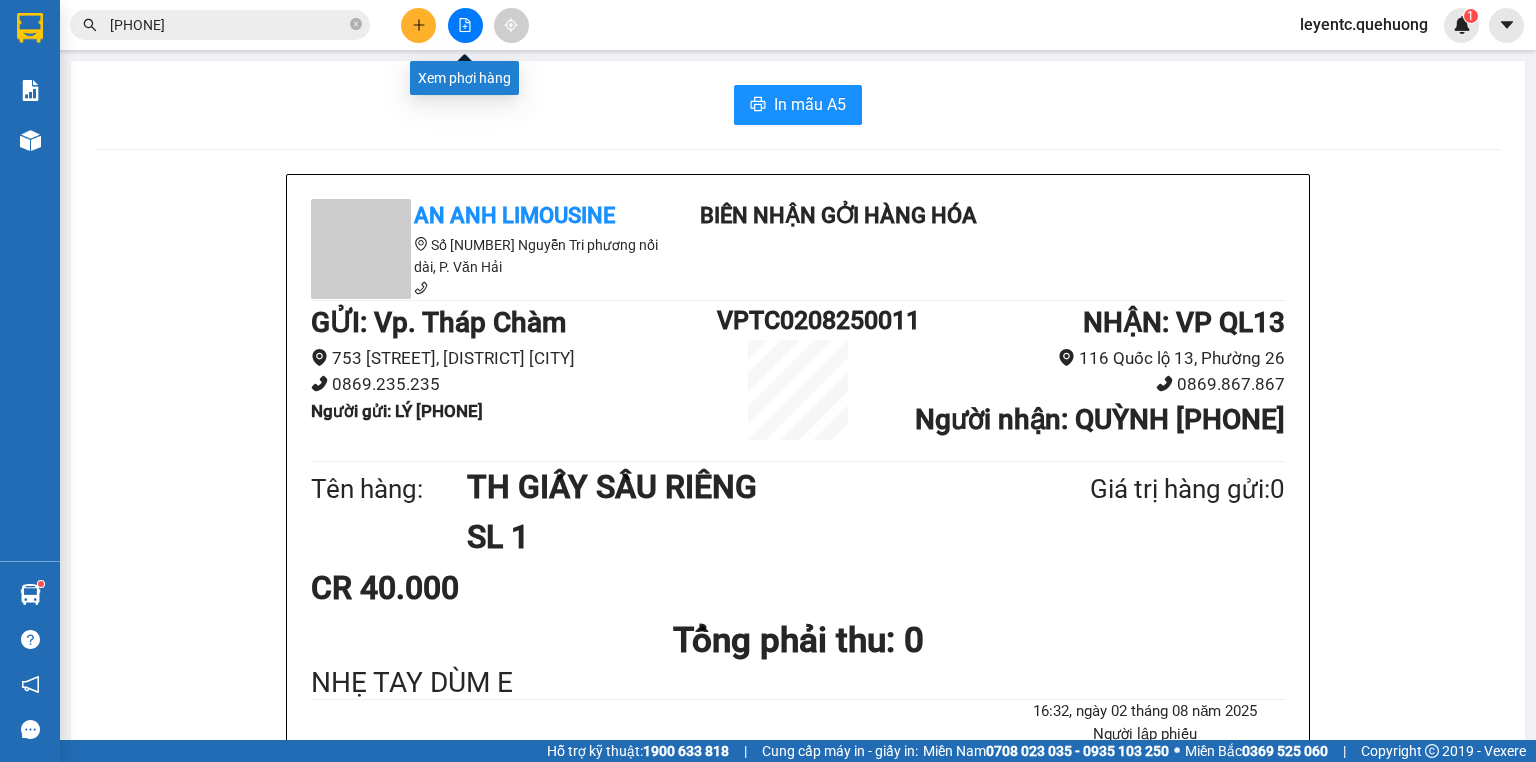 click at bounding box center [465, 25] 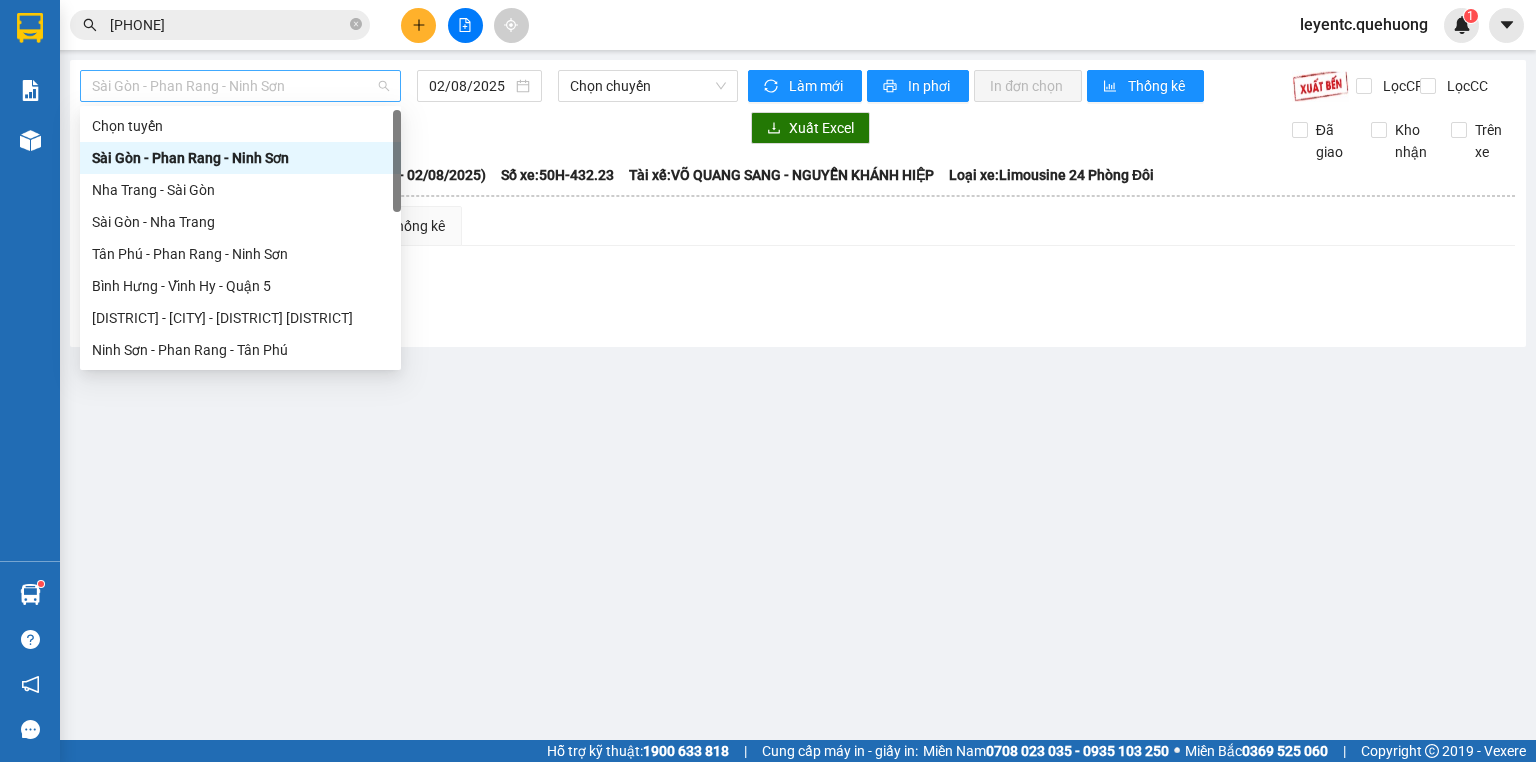 click on "Sài Gòn - Phan Rang - Ninh Sơn" at bounding box center [240, 86] 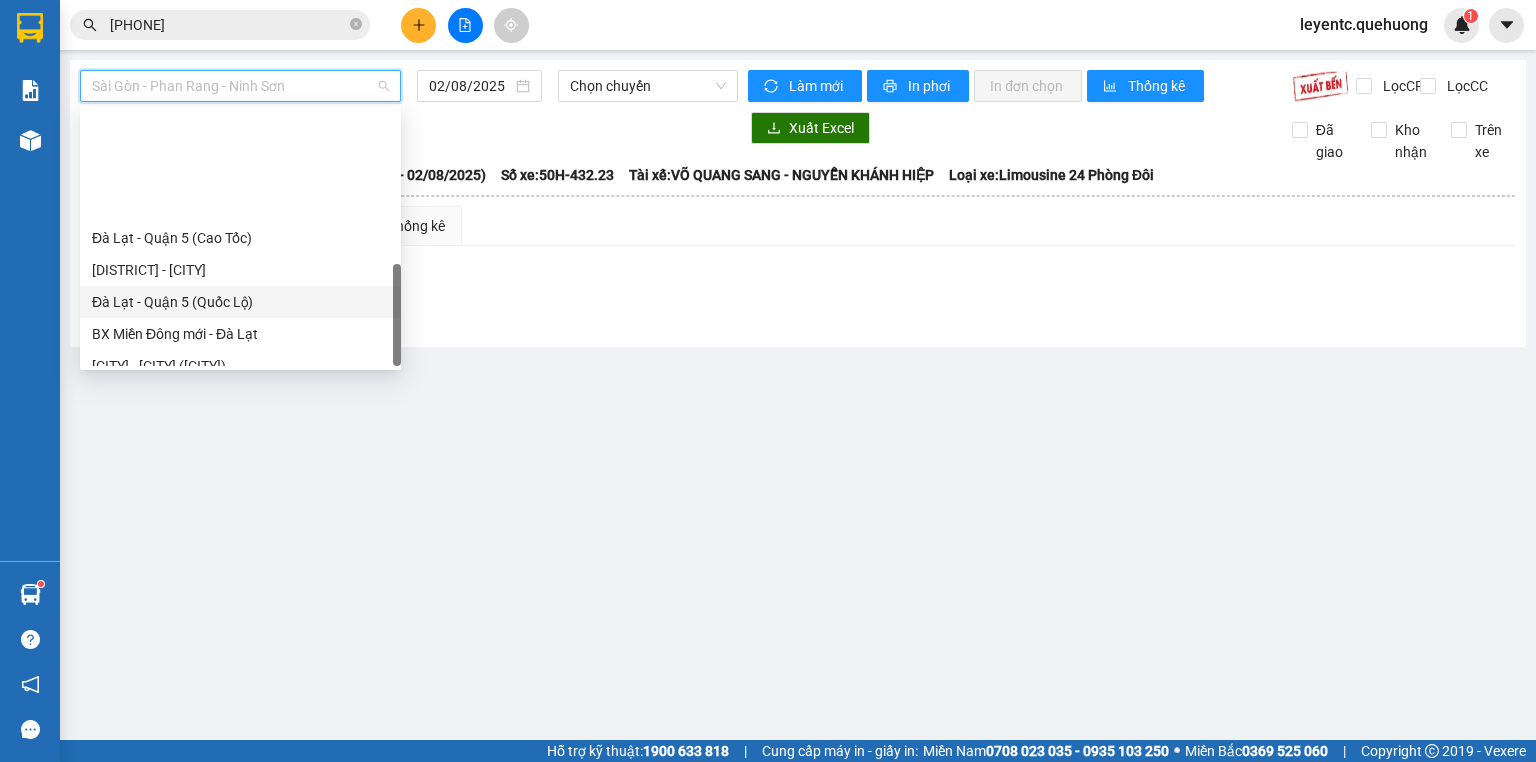 scroll, scrollTop: 544, scrollLeft: 0, axis: vertical 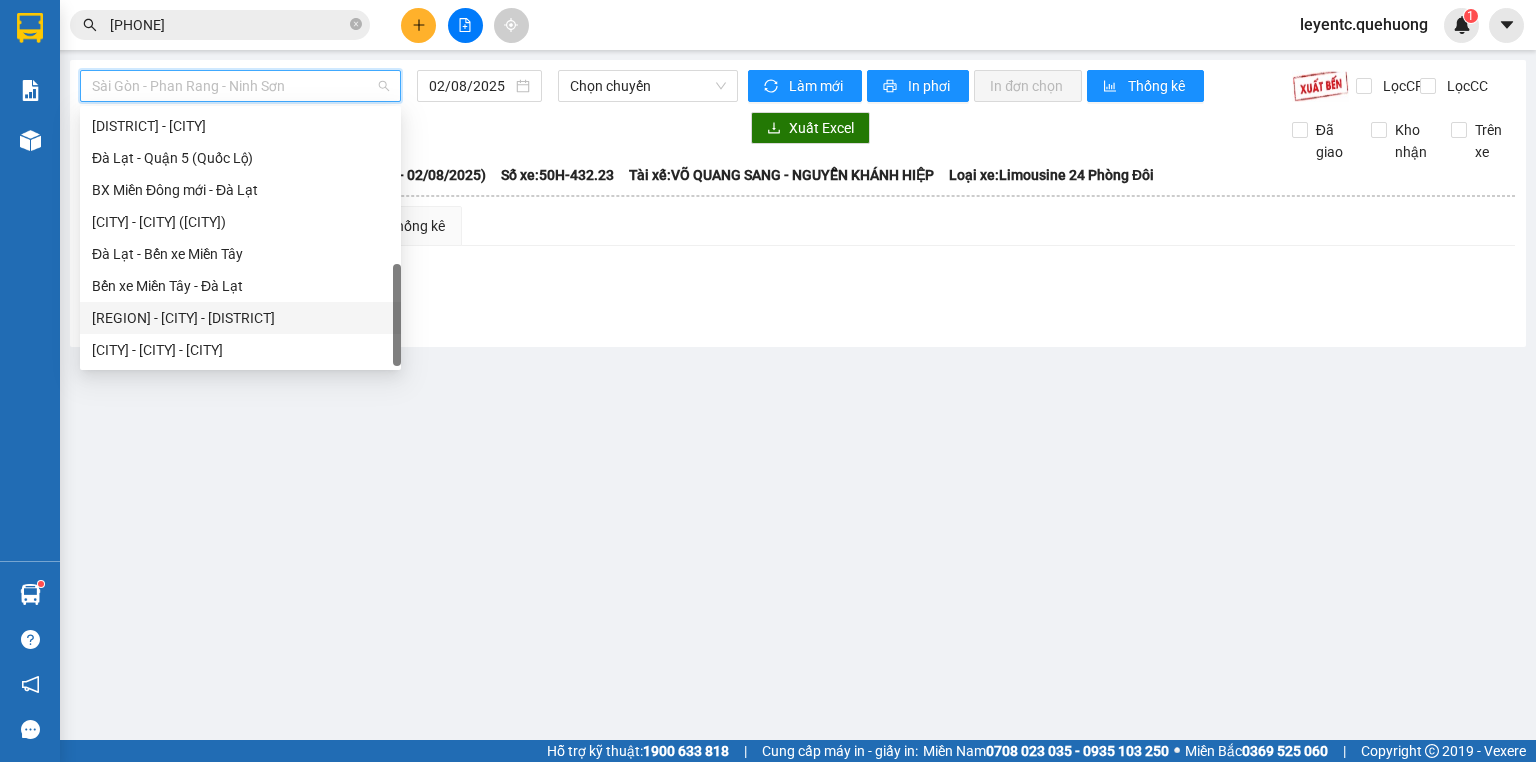 click on "Miền Tây - Phan Rang - Ninh Sơn" at bounding box center (240, 318) 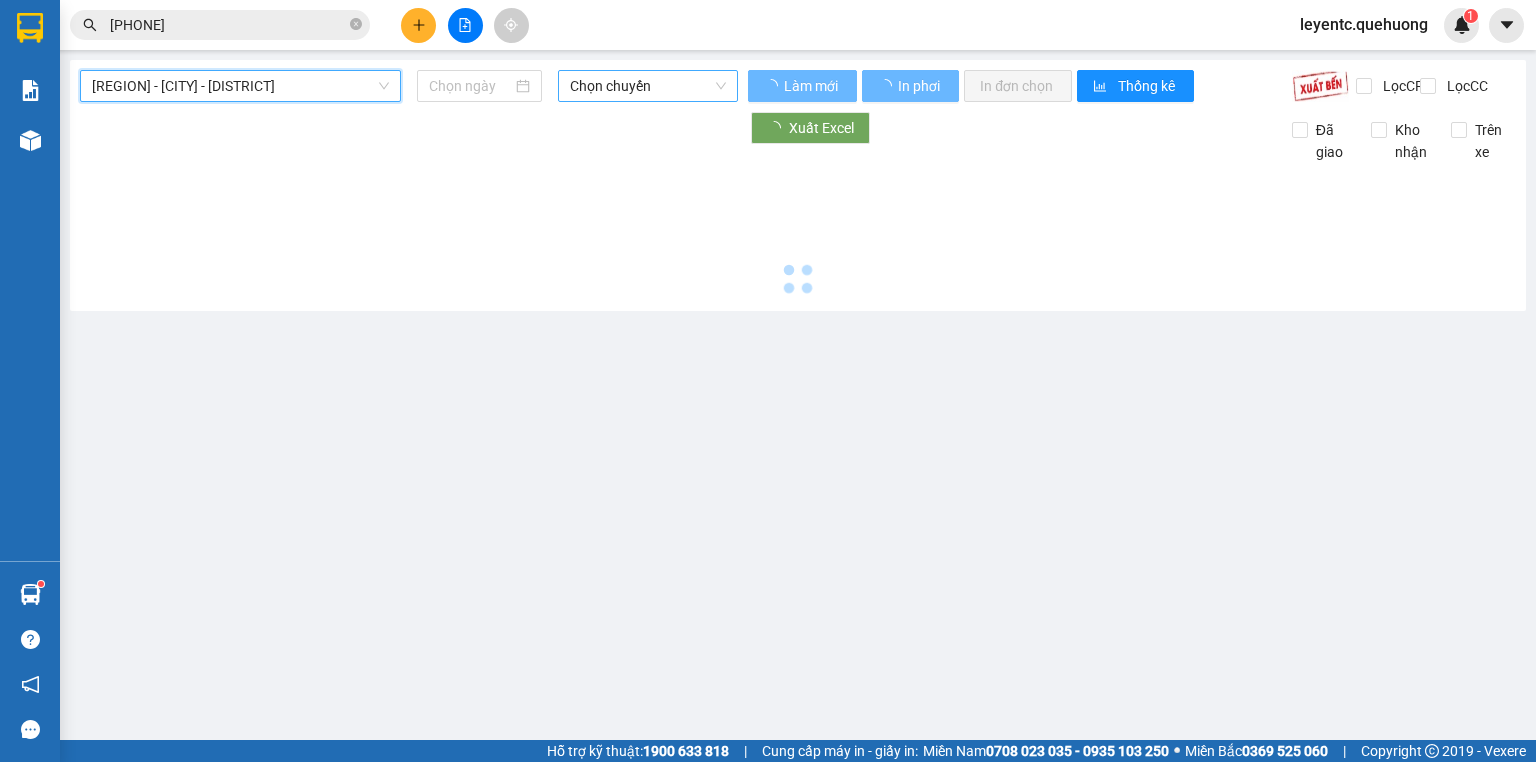 type on "02/08/2025" 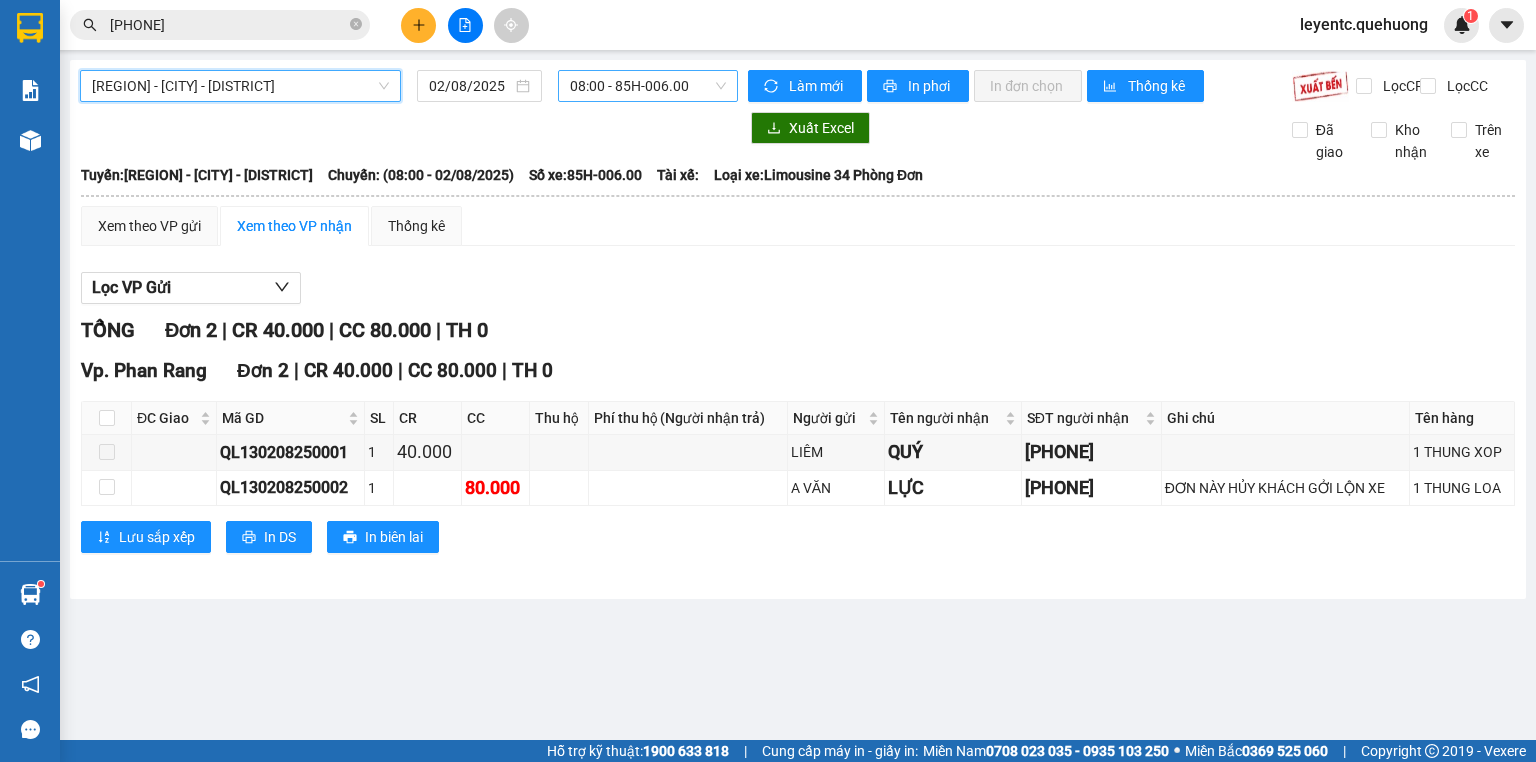 click on "08:00     - 85H-006.00" at bounding box center [648, 86] 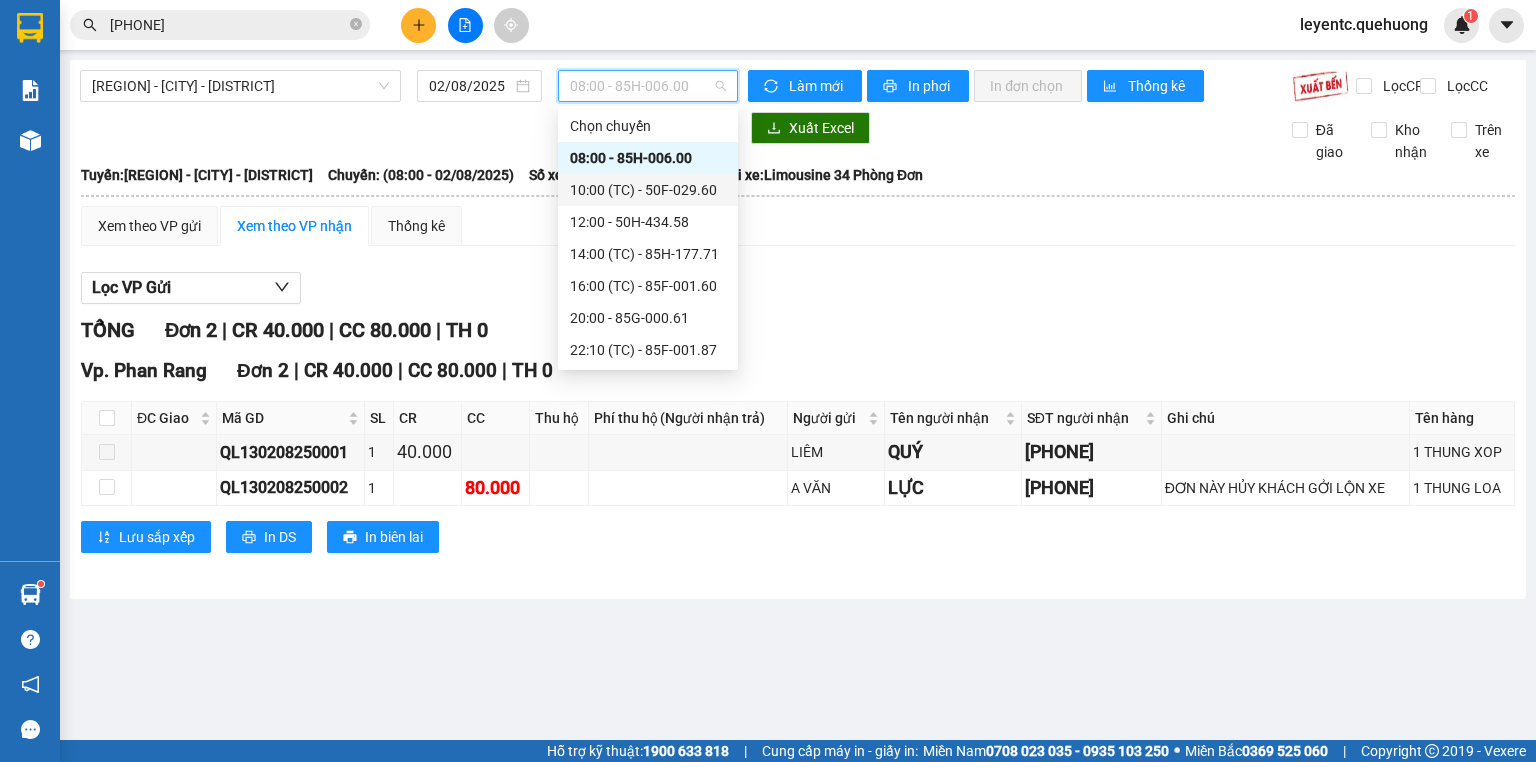 click on "10:00   (TC)   - 50F-029.60" at bounding box center (648, 190) 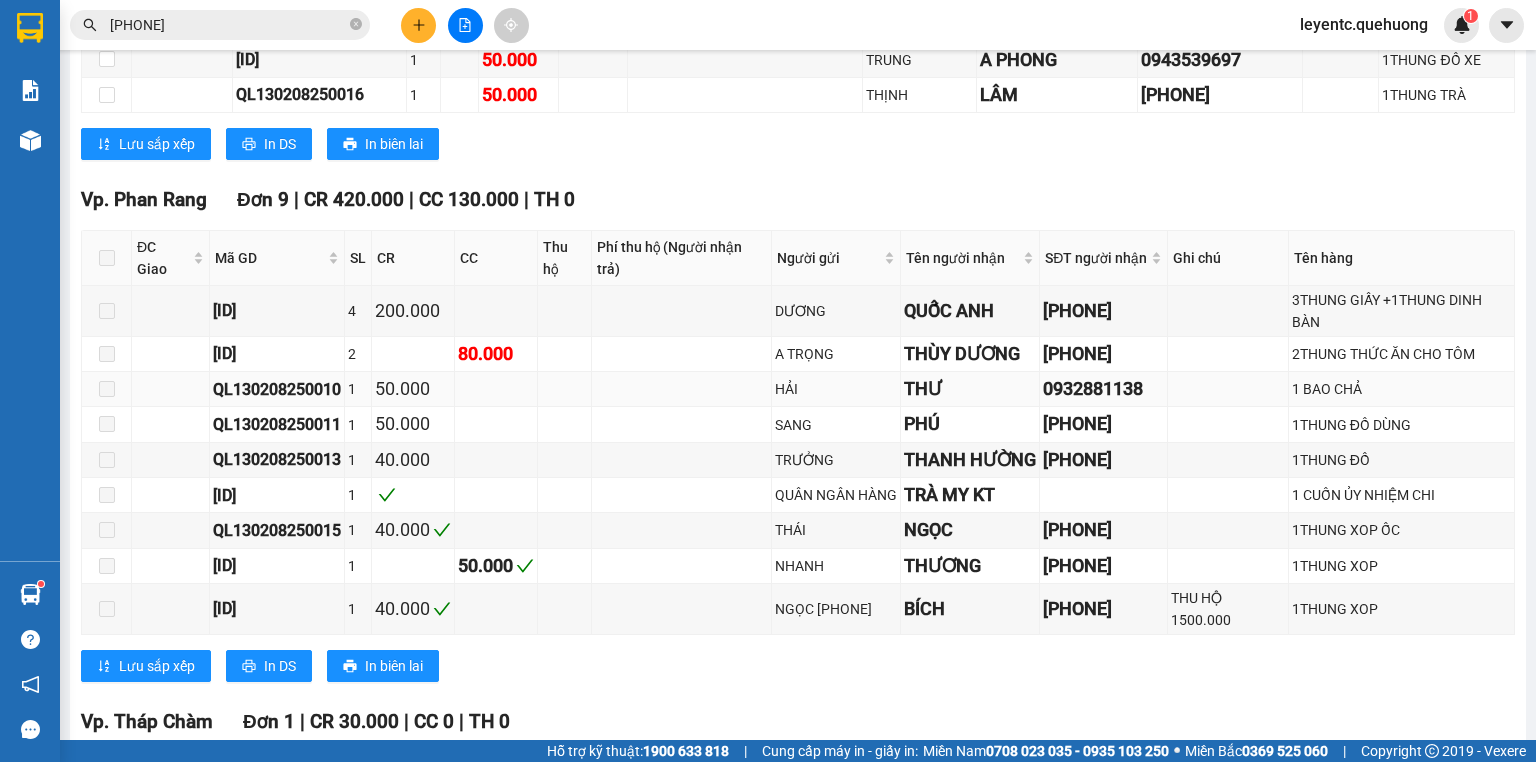 scroll, scrollTop: 914, scrollLeft: 0, axis: vertical 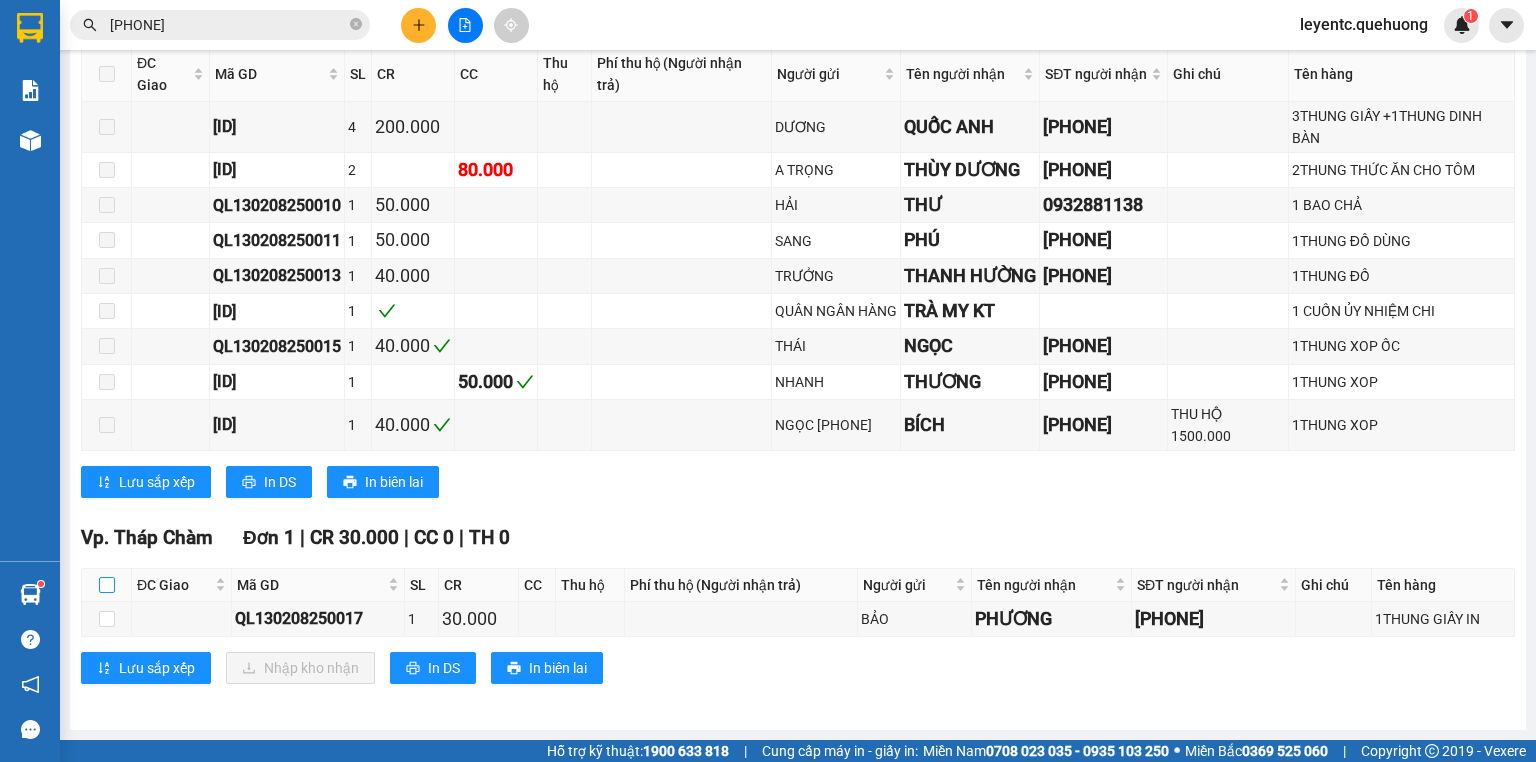 click at bounding box center [107, 585] 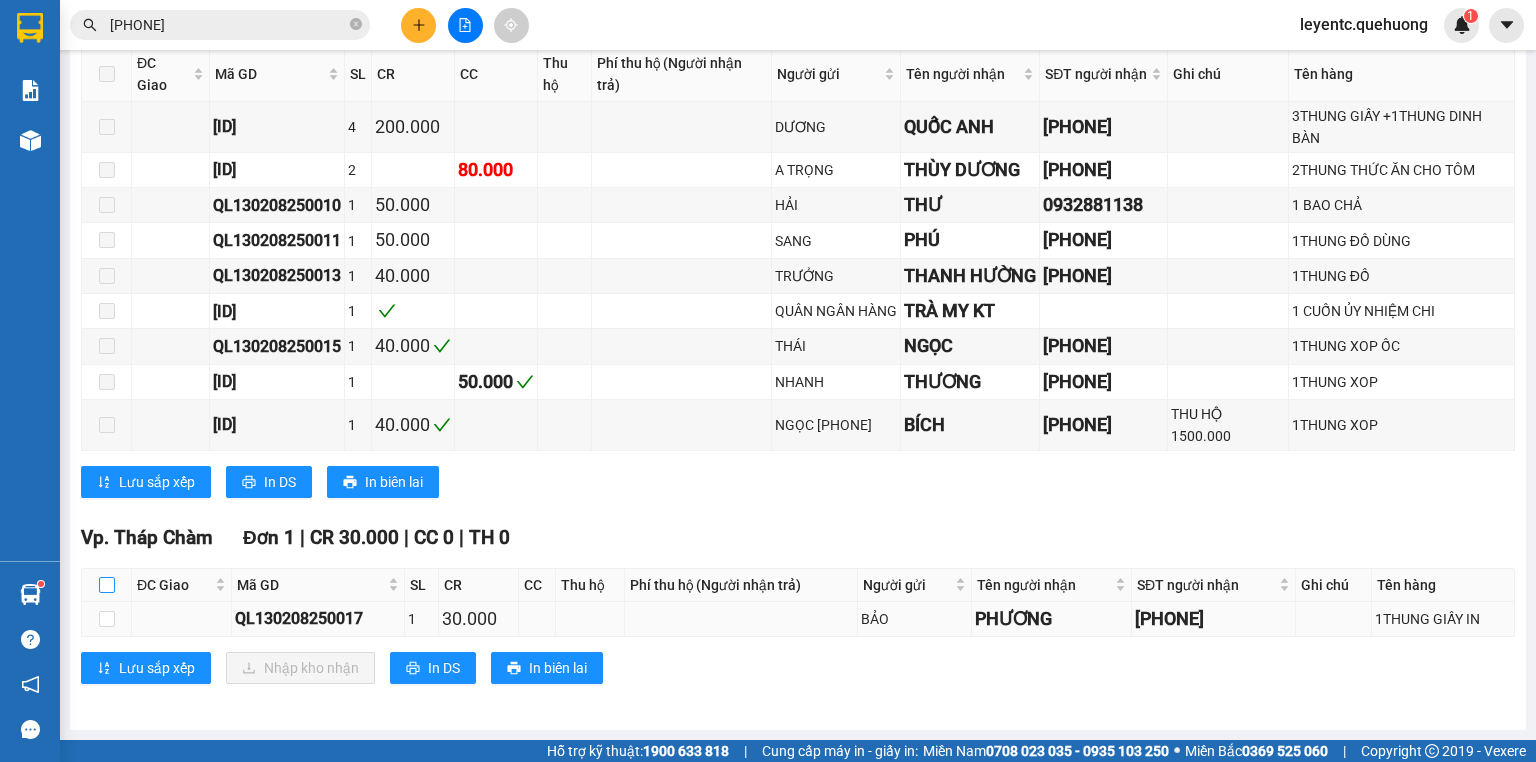 checkbox on "true" 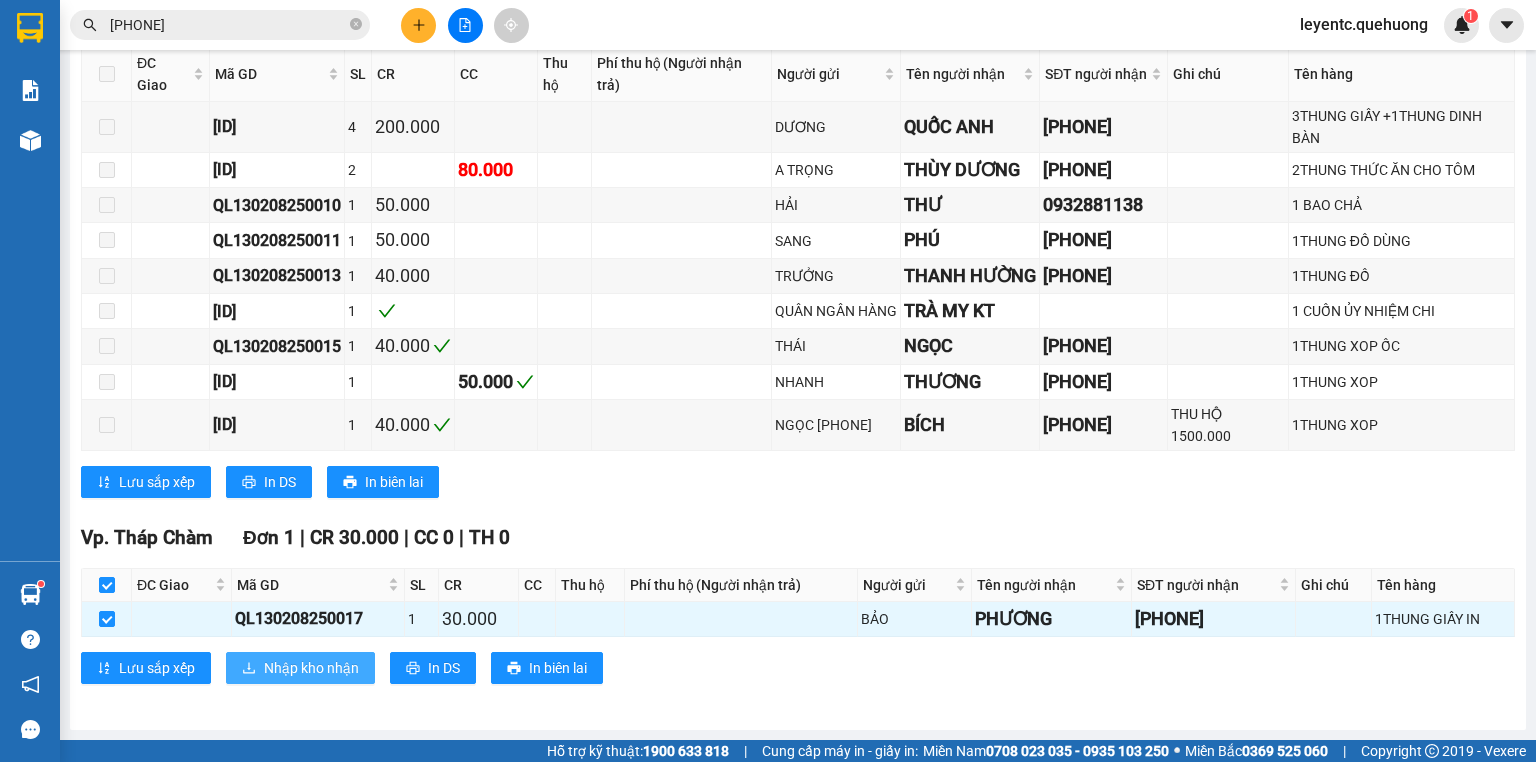 click on "Nhập kho nhận" at bounding box center (311, 668) 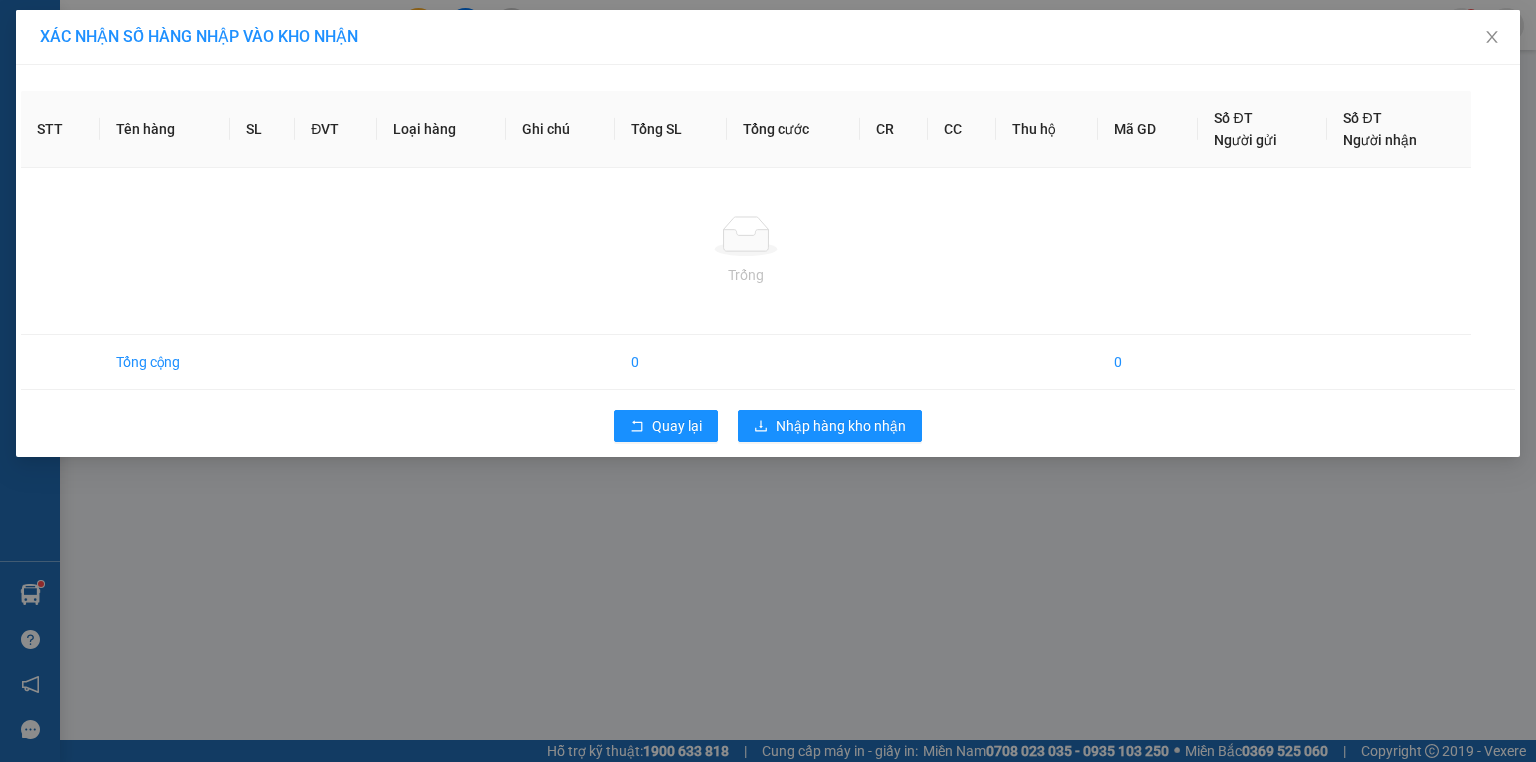 scroll, scrollTop: 0, scrollLeft: 0, axis: both 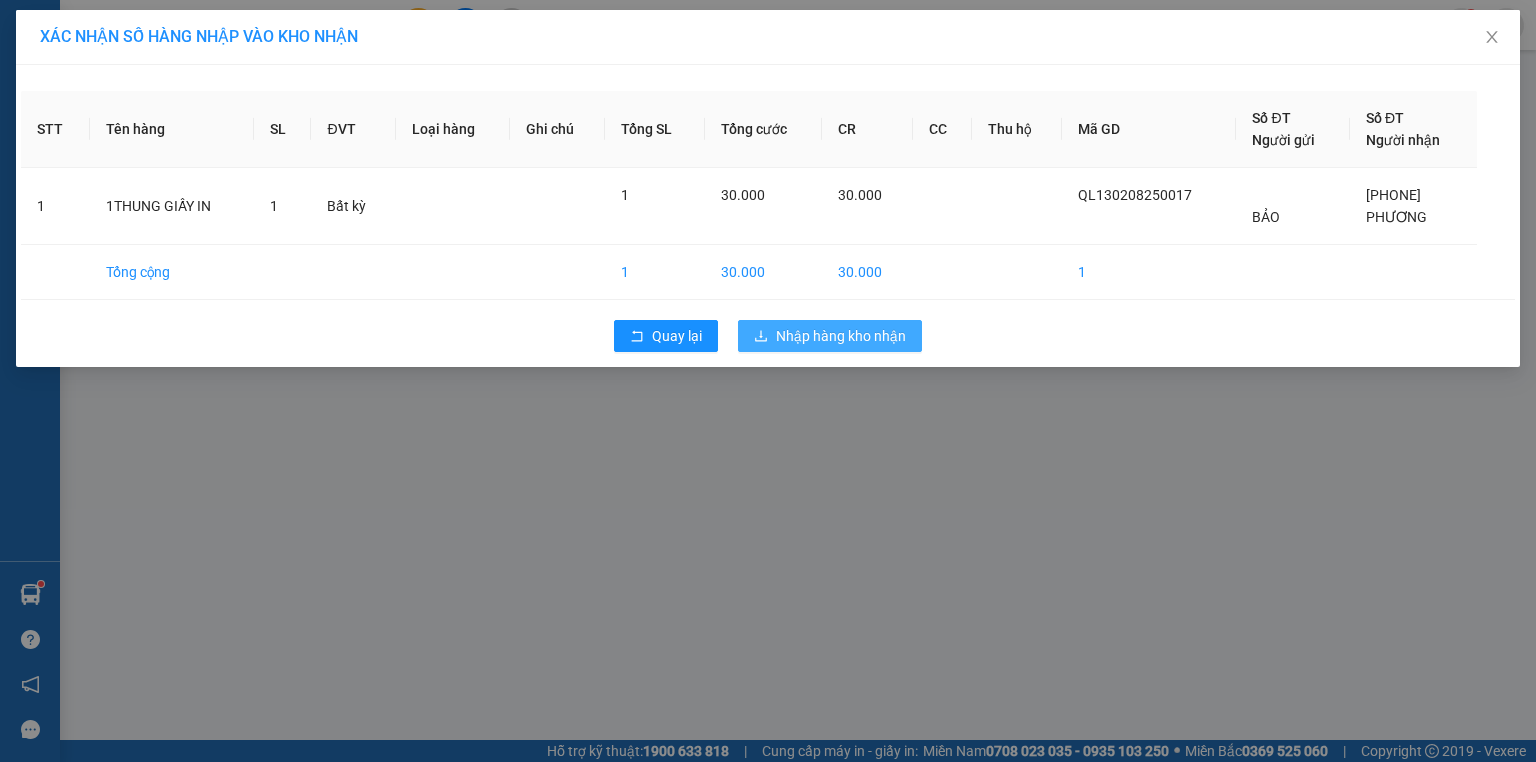click on "Nhập hàng kho nhận" at bounding box center [841, 336] 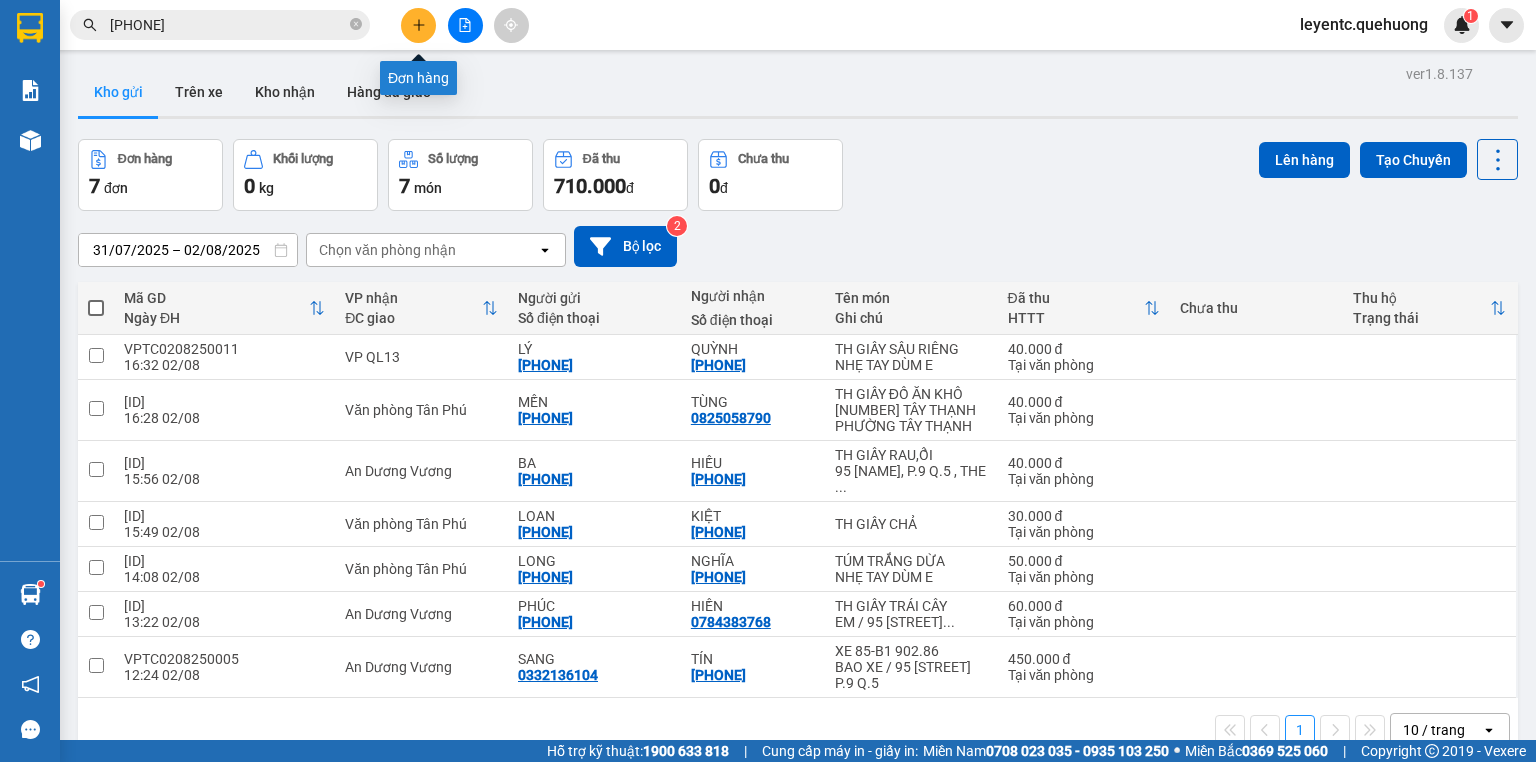 click 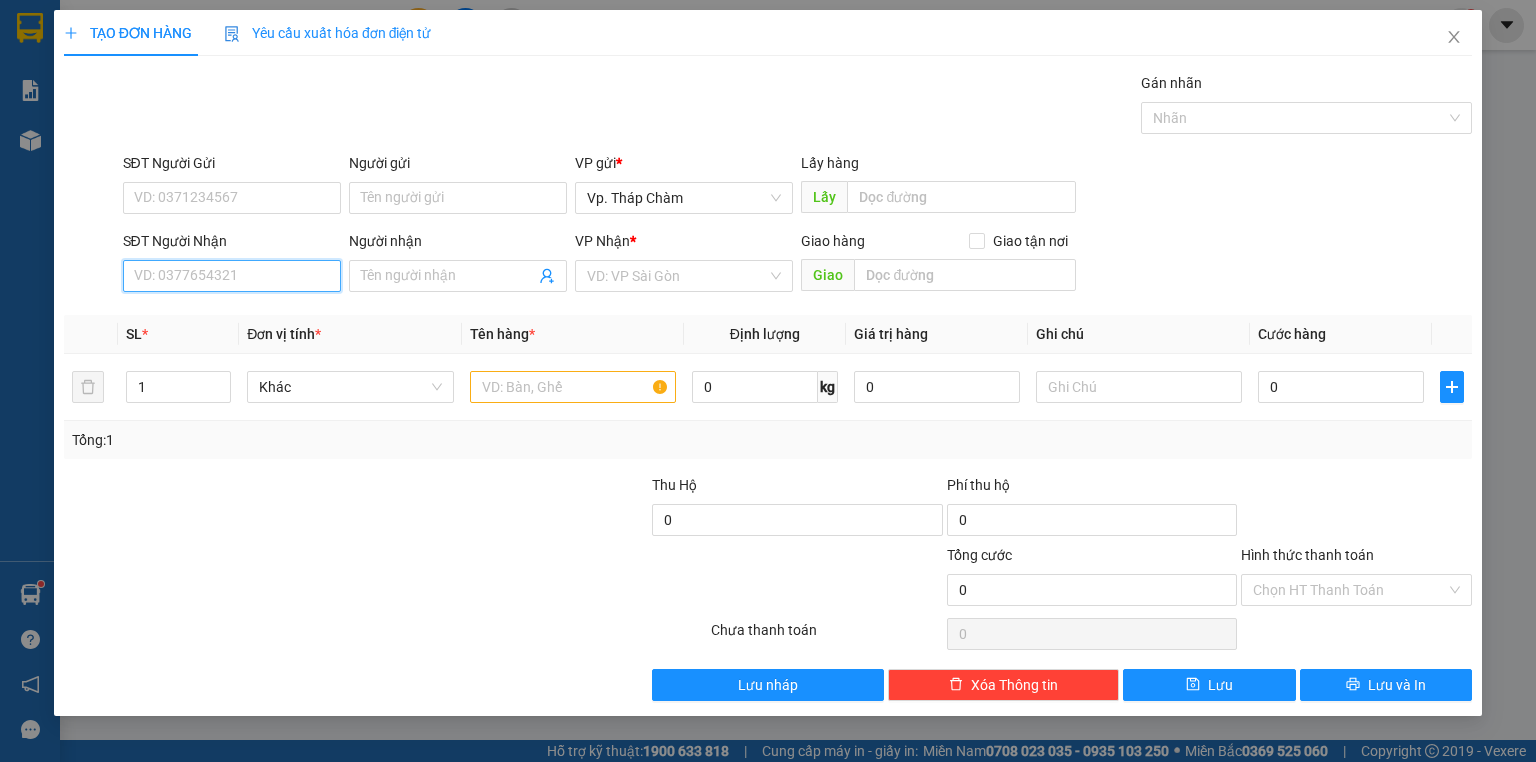 click on "SĐT Người Nhận" at bounding box center [232, 276] 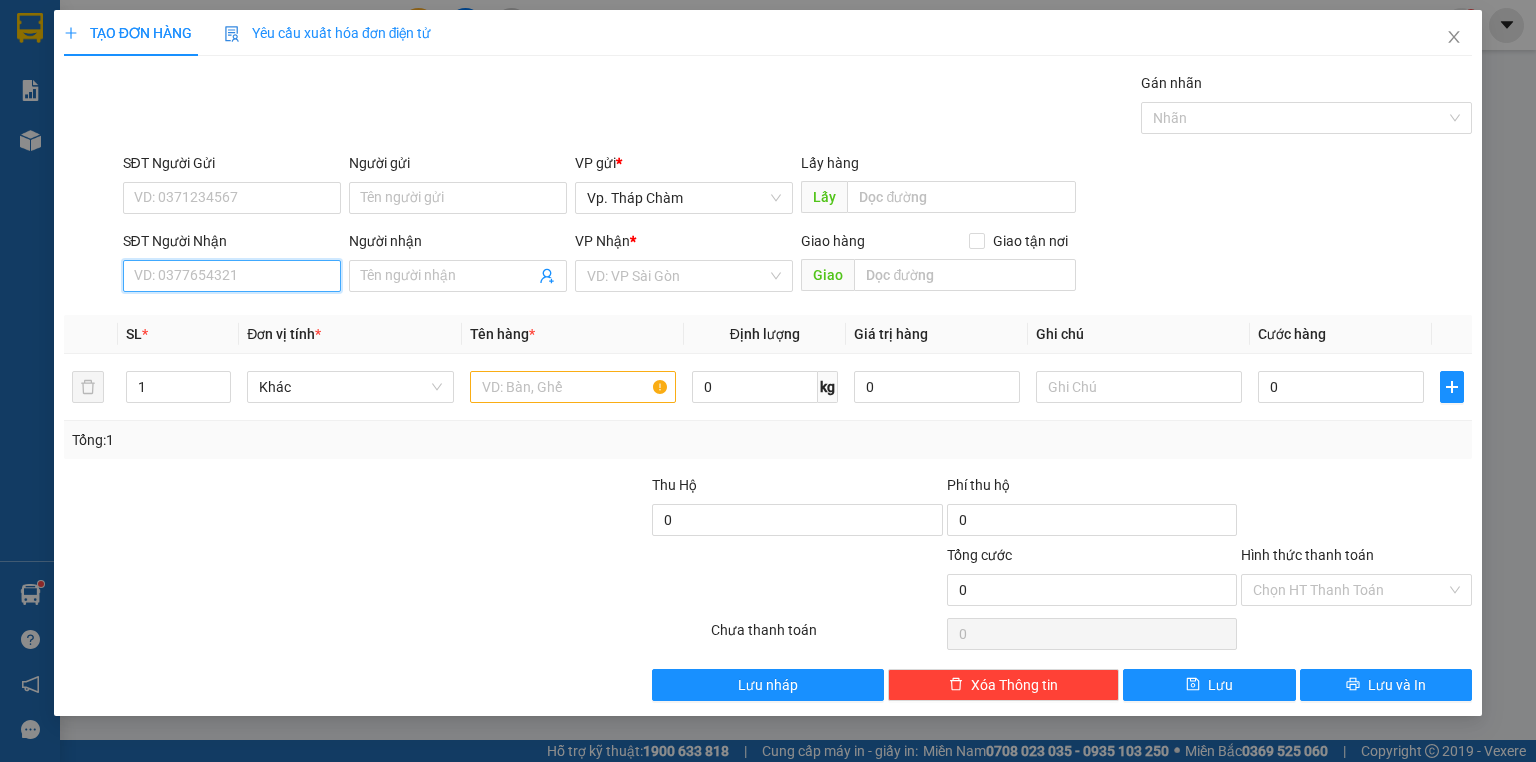 click on "SĐT Người Nhận" at bounding box center [232, 276] 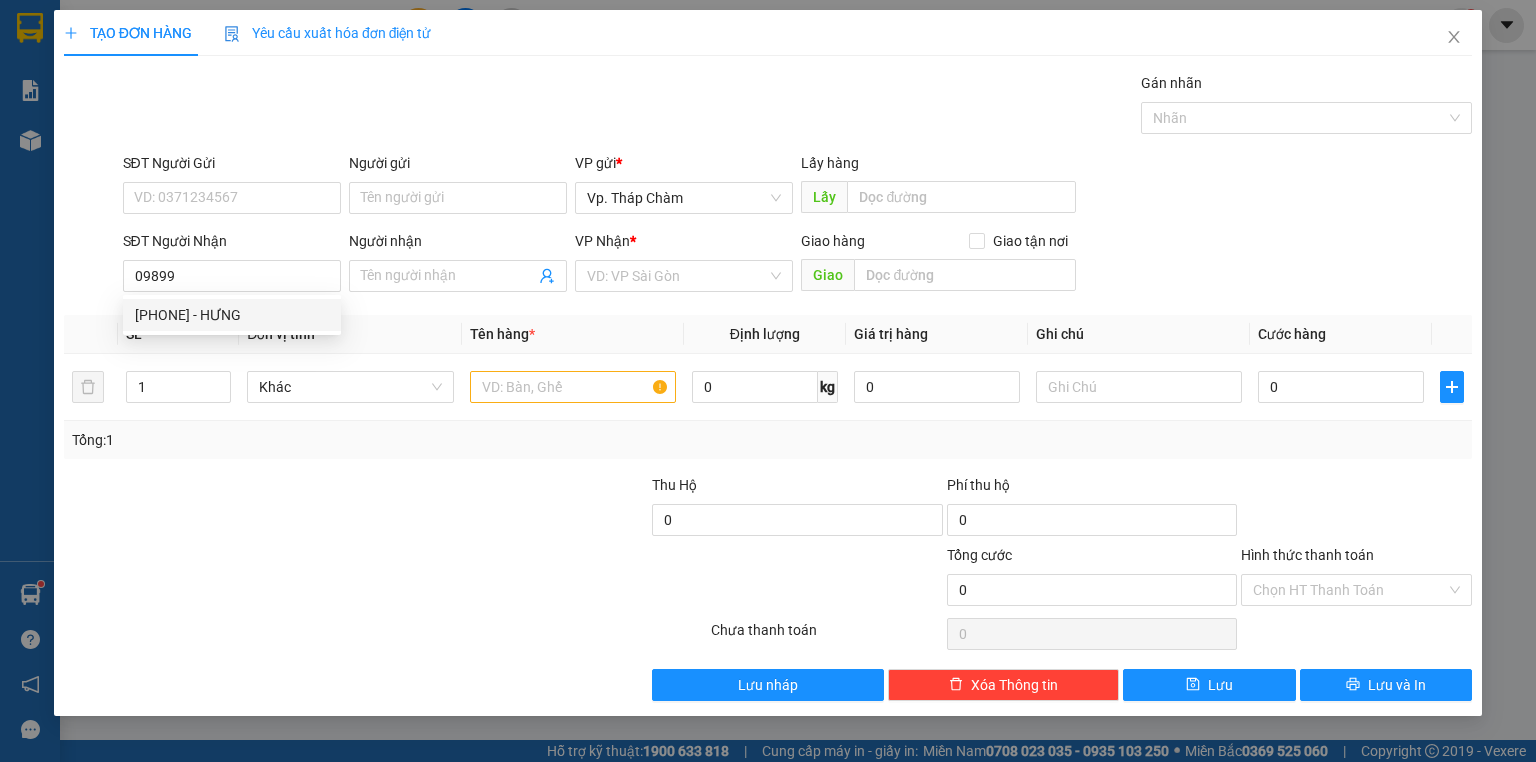 click on "SĐT Người Gửi VD: 0371234567 Người gửi Tên người gửi VP gửi  * Vp. Tháp Chàm Lấy hàng Lấy" at bounding box center (798, 187) 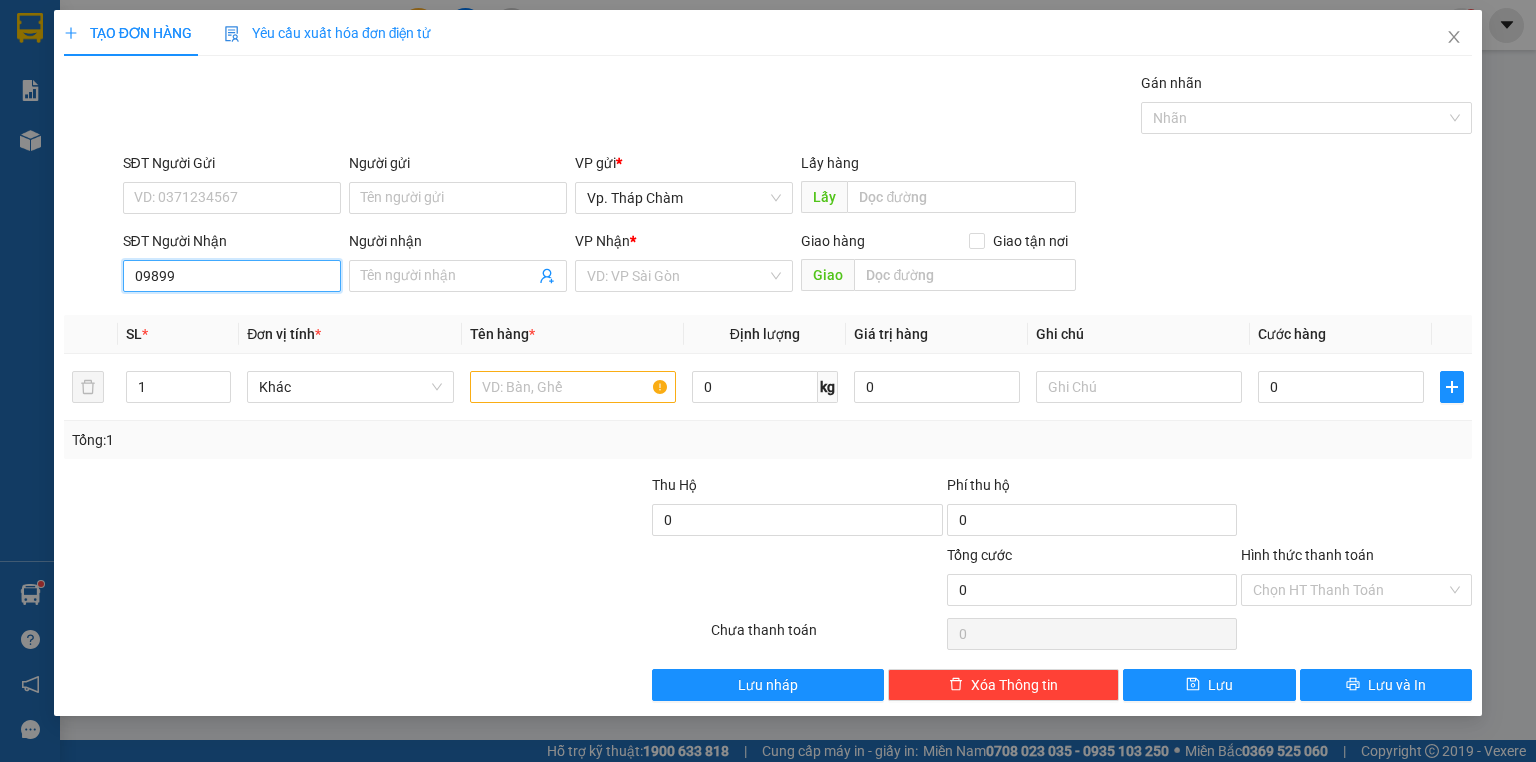 click on "09899" at bounding box center [232, 276] 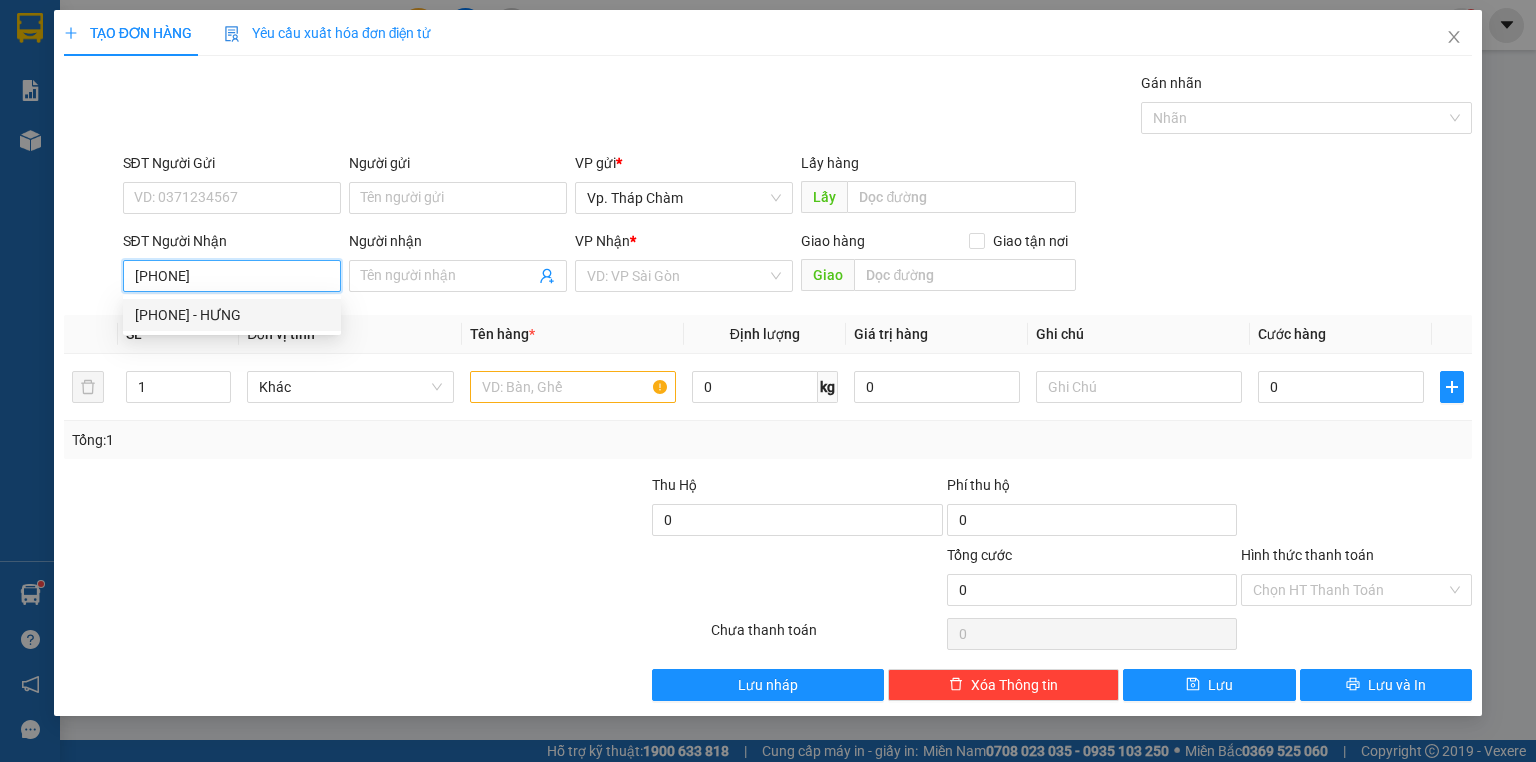 click on "0989952352 - HƯNG" at bounding box center (232, 315) 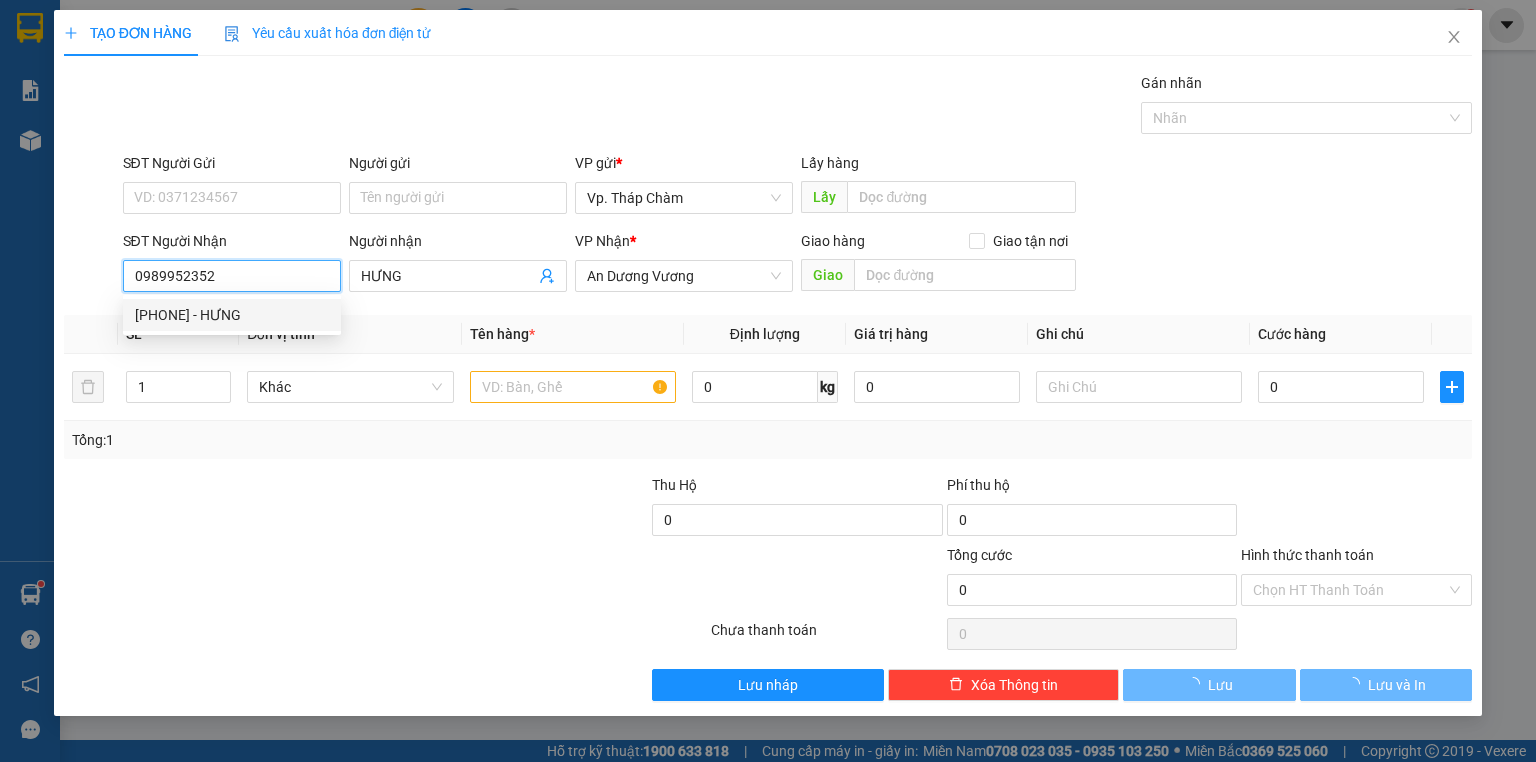 type on "70.000" 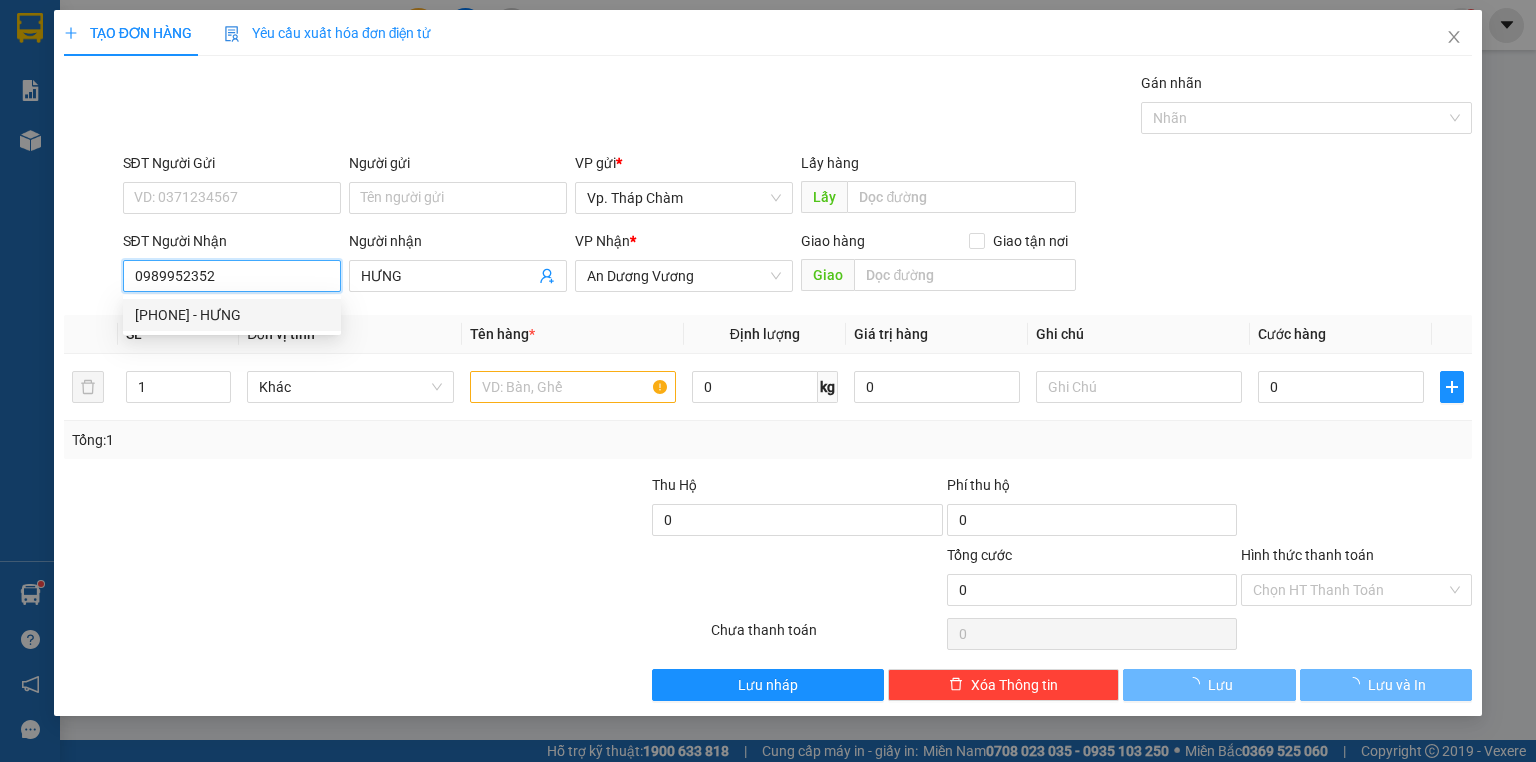 type on "70.000" 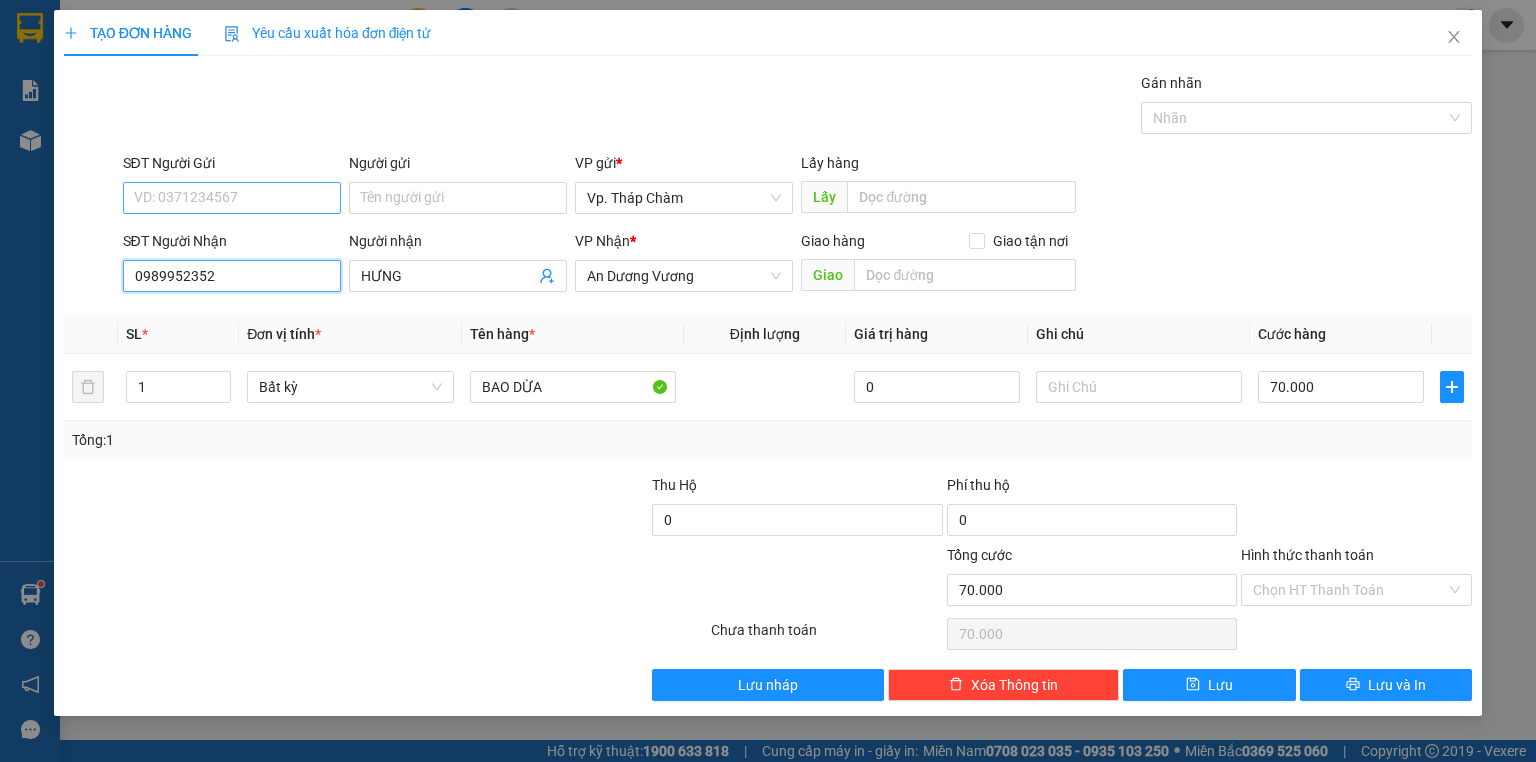 type on "0989952352" 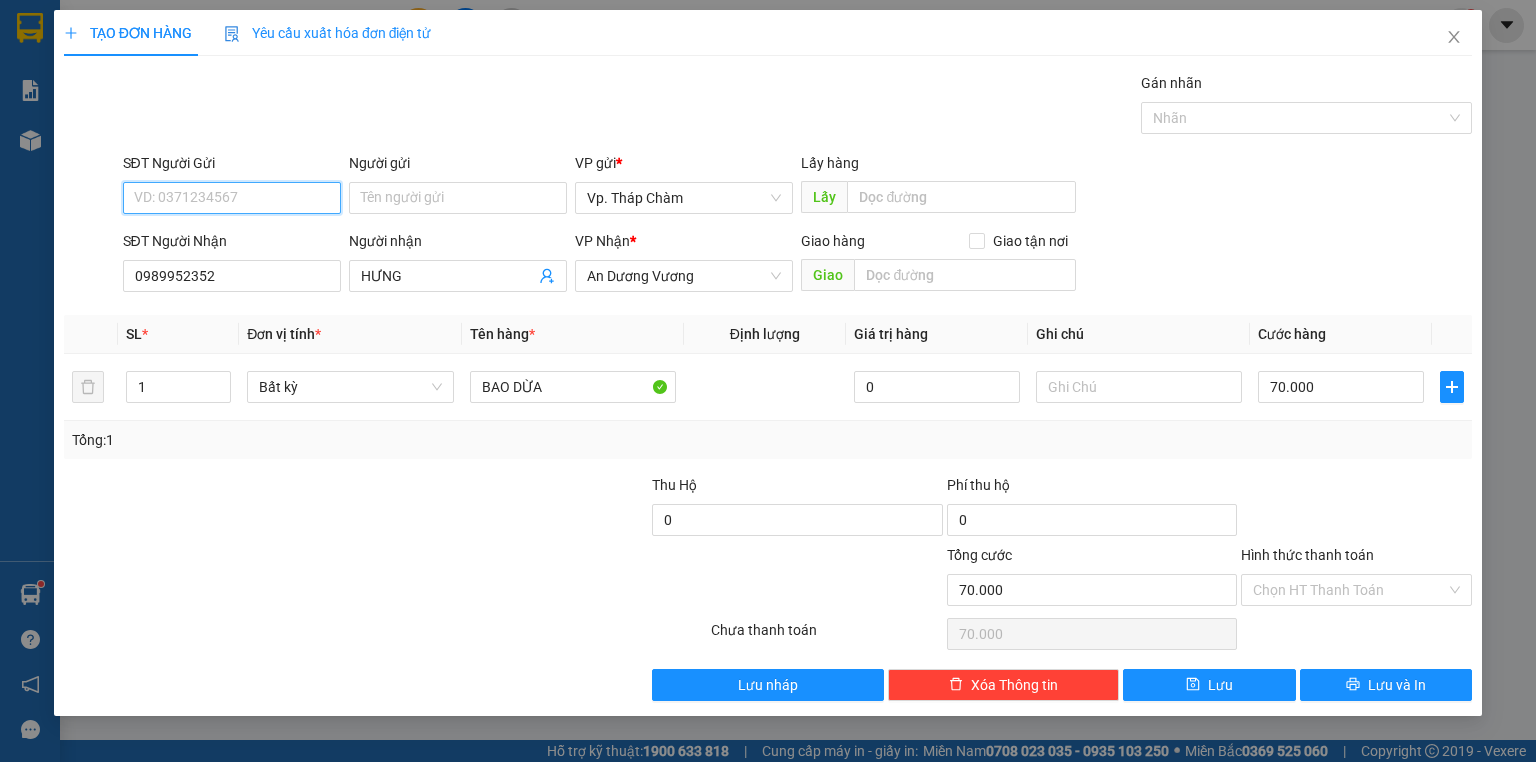 click on "SĐT Người Gửi" at bounding box center [232, 198] 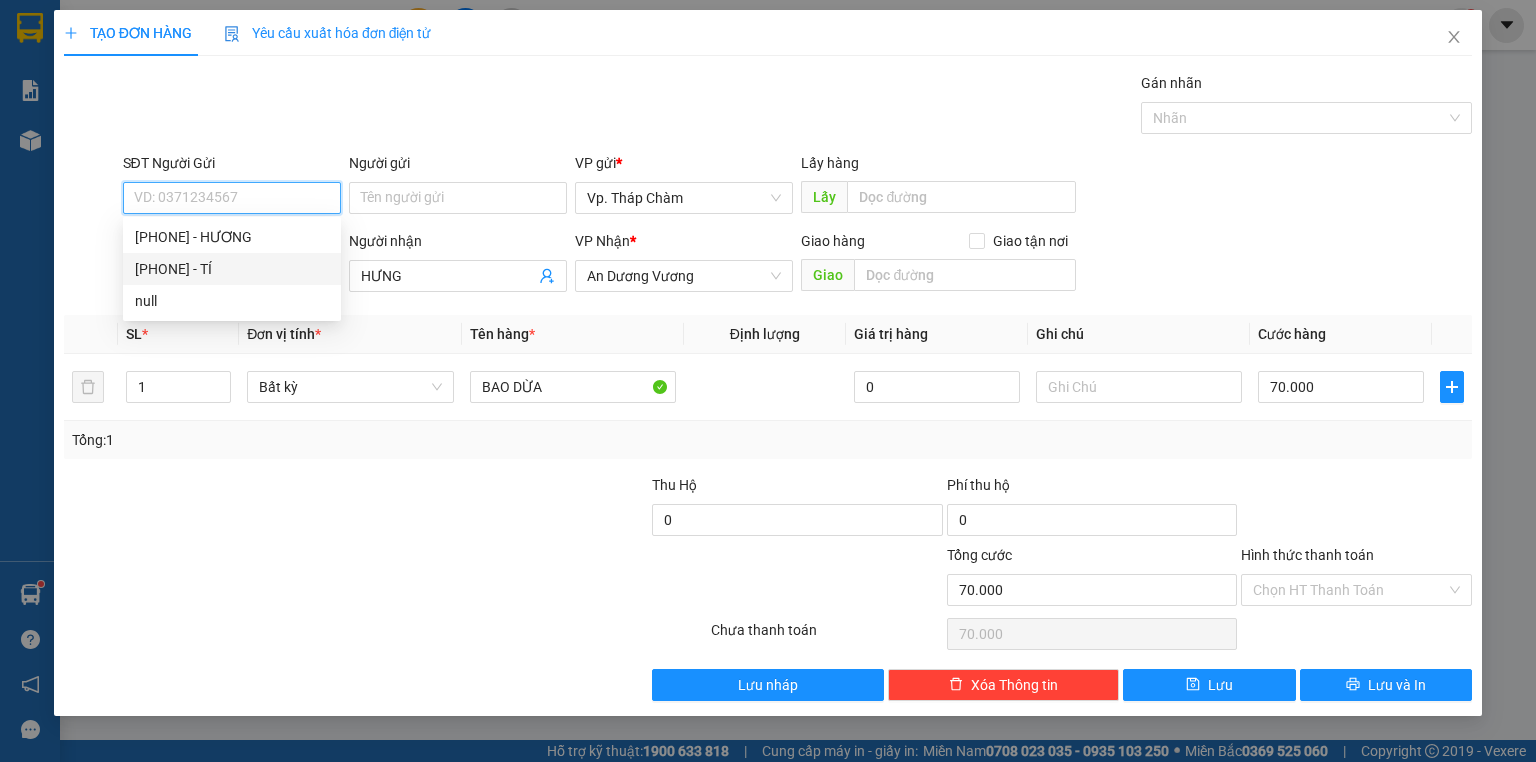 click on "0369340368 - TÍ" at bounding box center [232, 269] 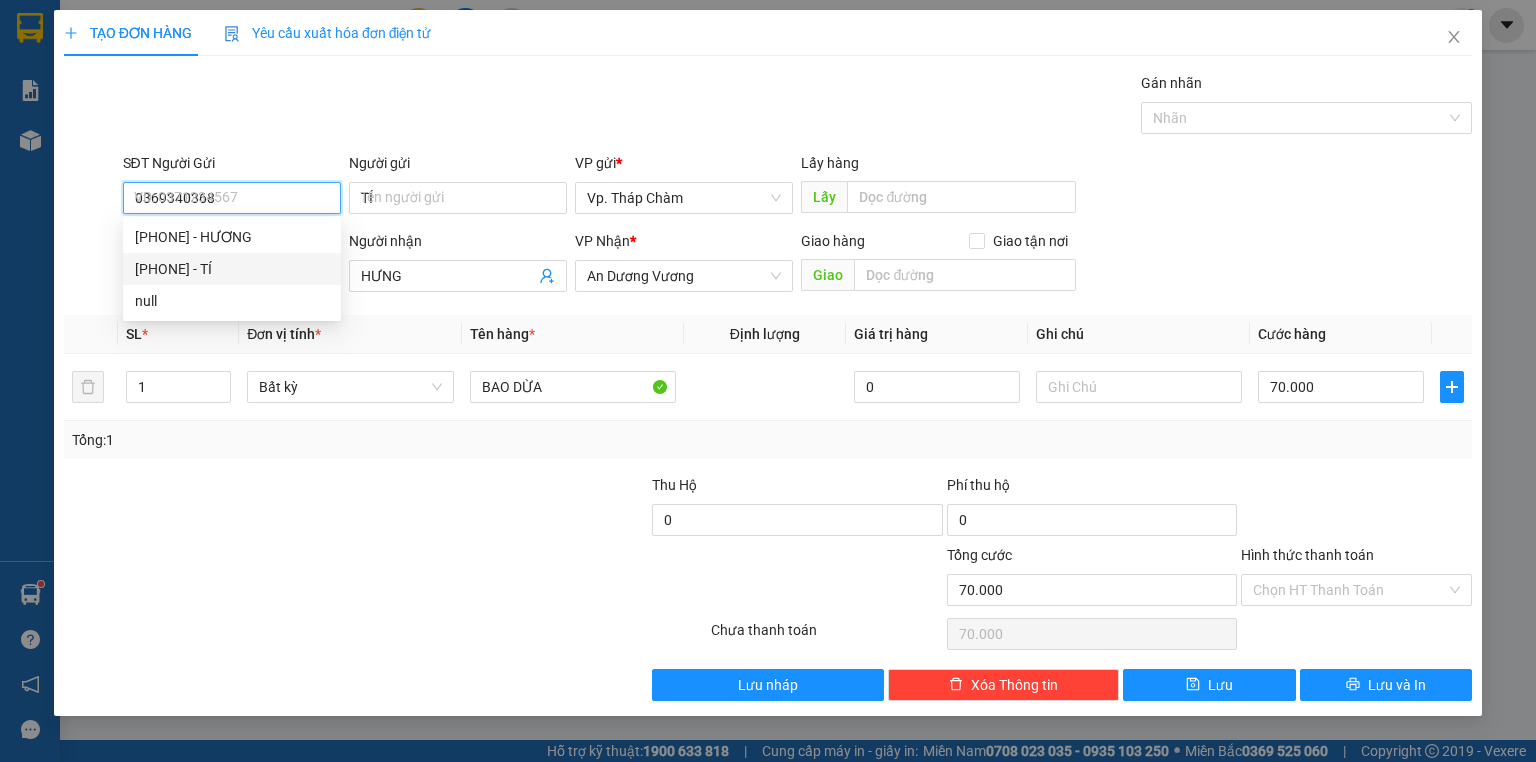 type on "110.000" 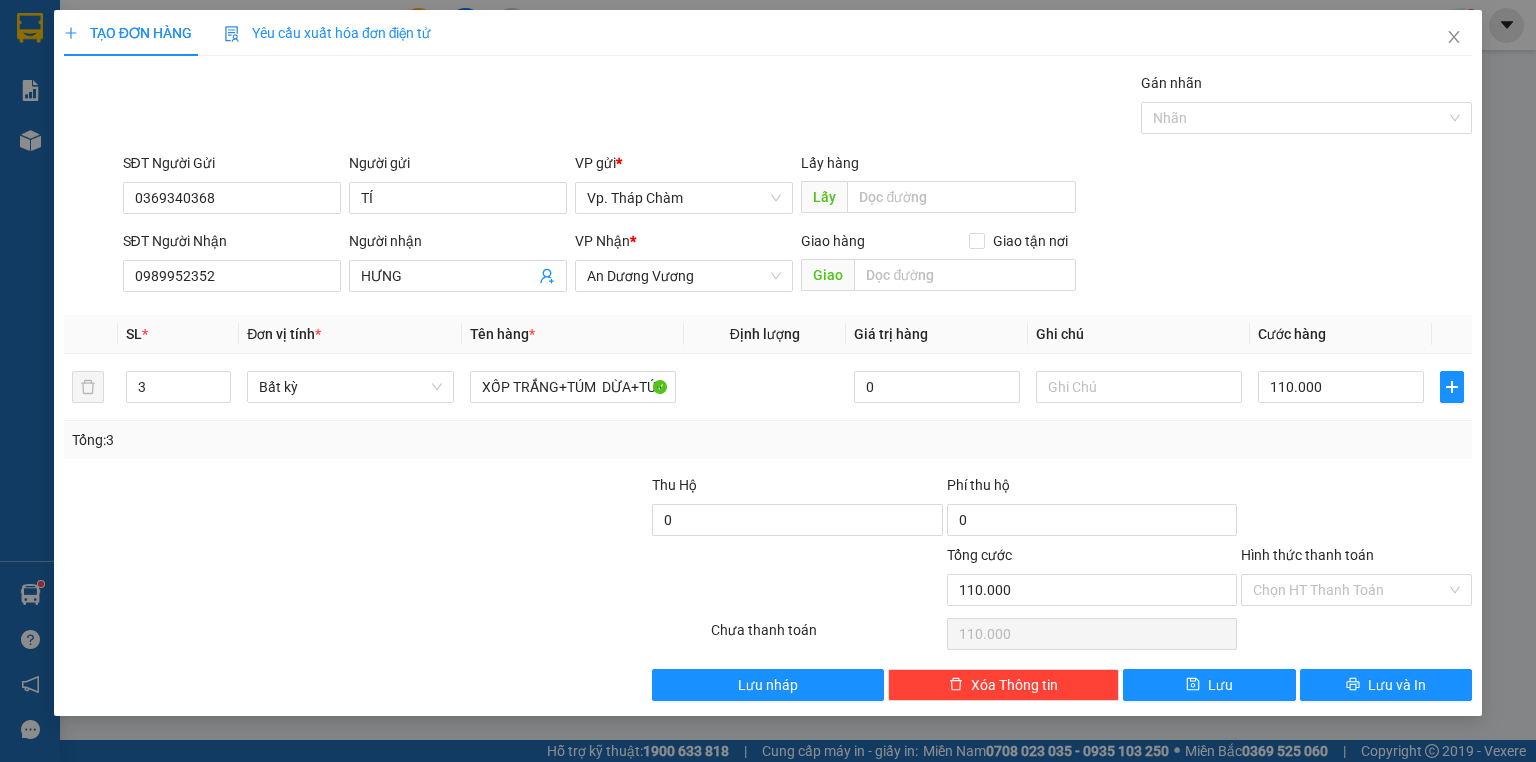 click at bounding box center (268, 579) 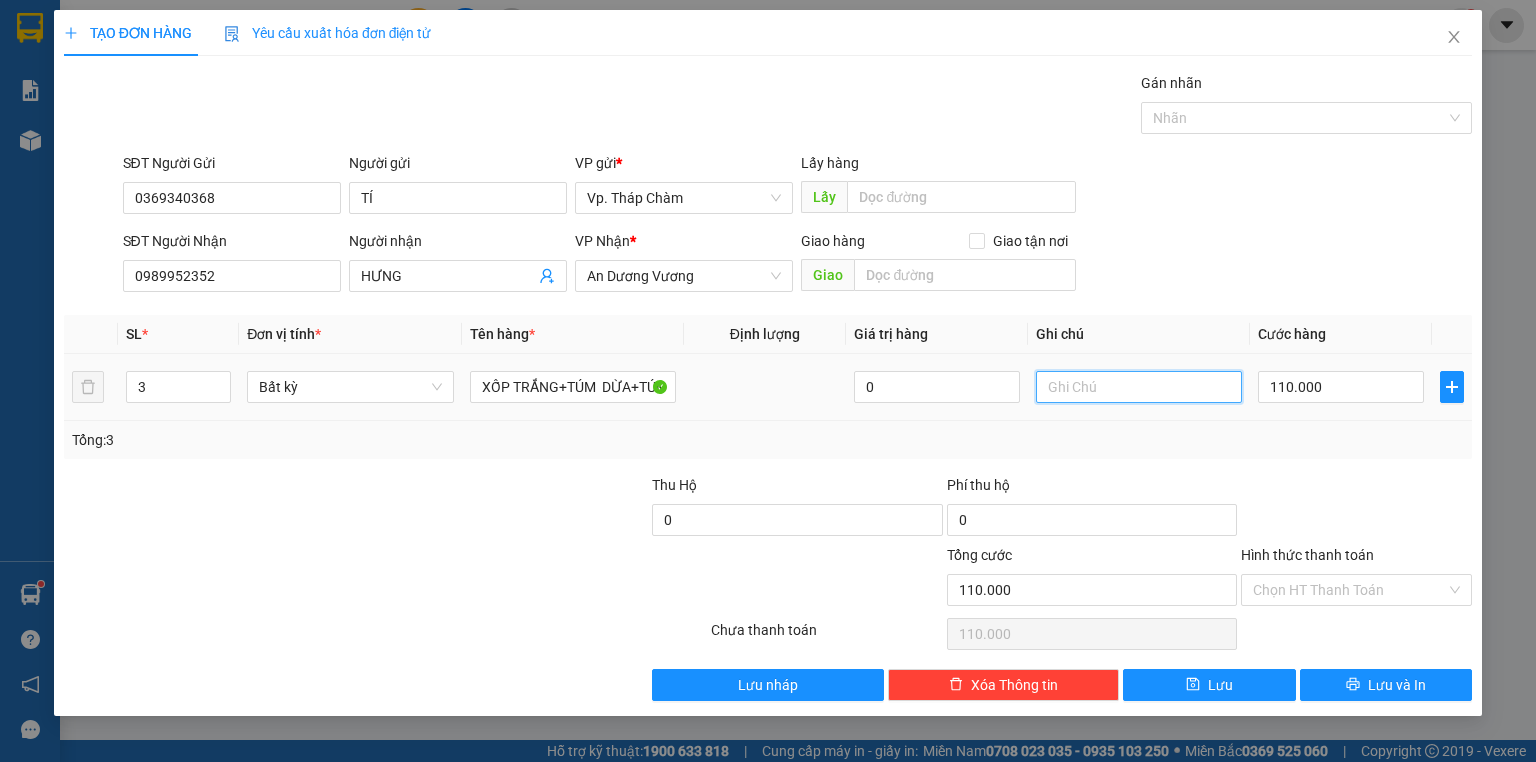 click at bounding box center (1139, 387) 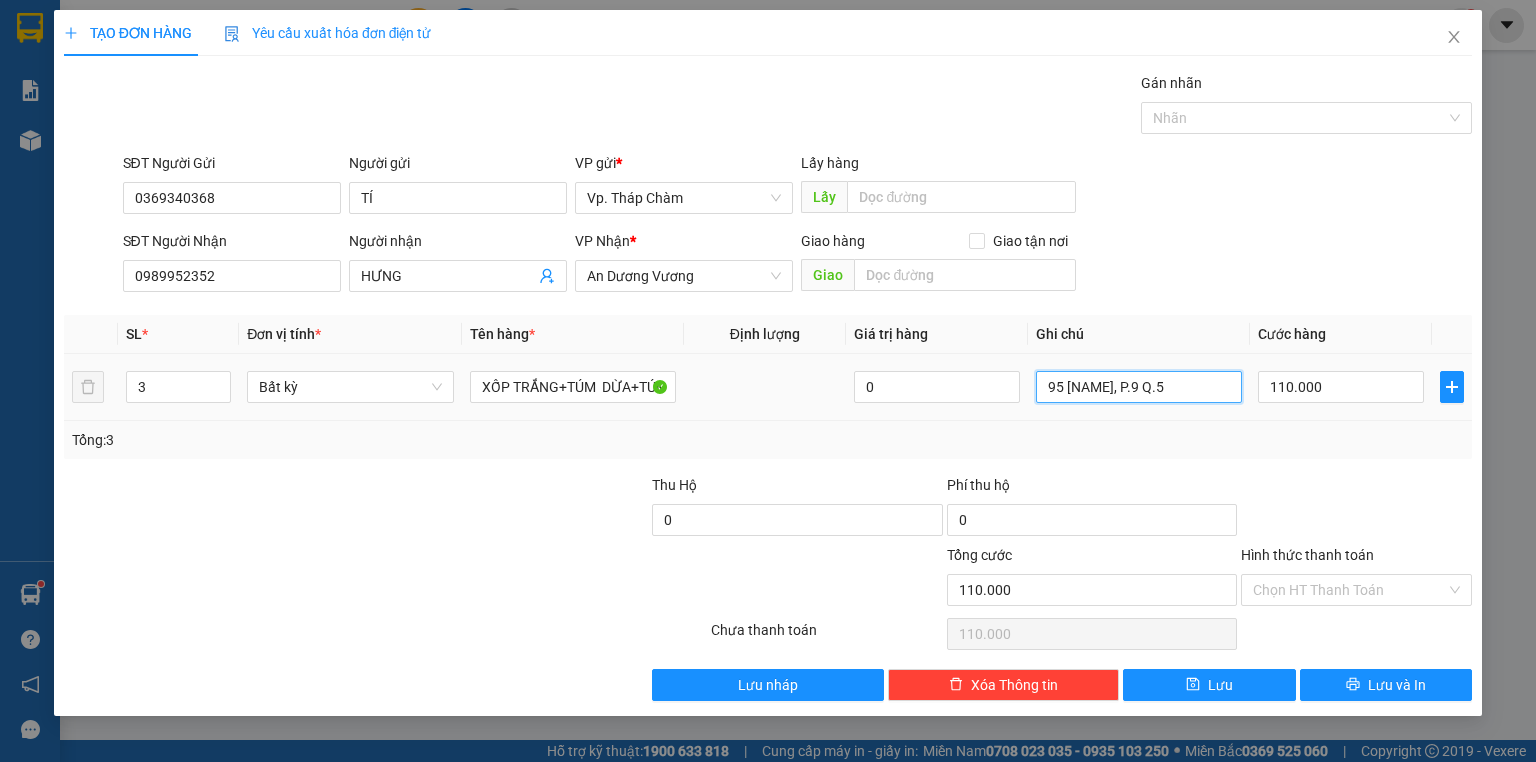 scroll, scrollTop: 0, scrollLeft: 23, axis: horizontal 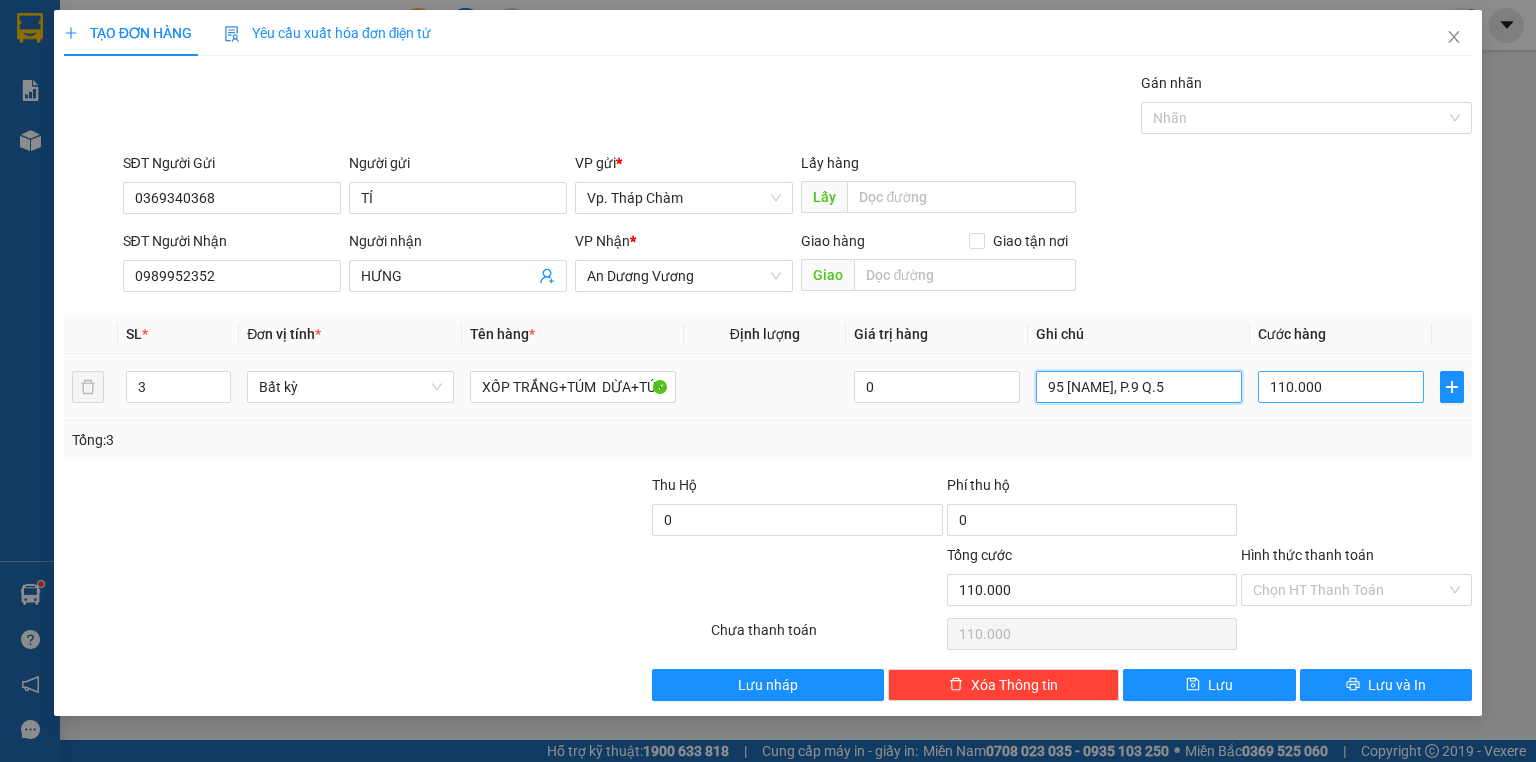type on "[NUMBER] [STREET] [DISTRICT] [WARD]" 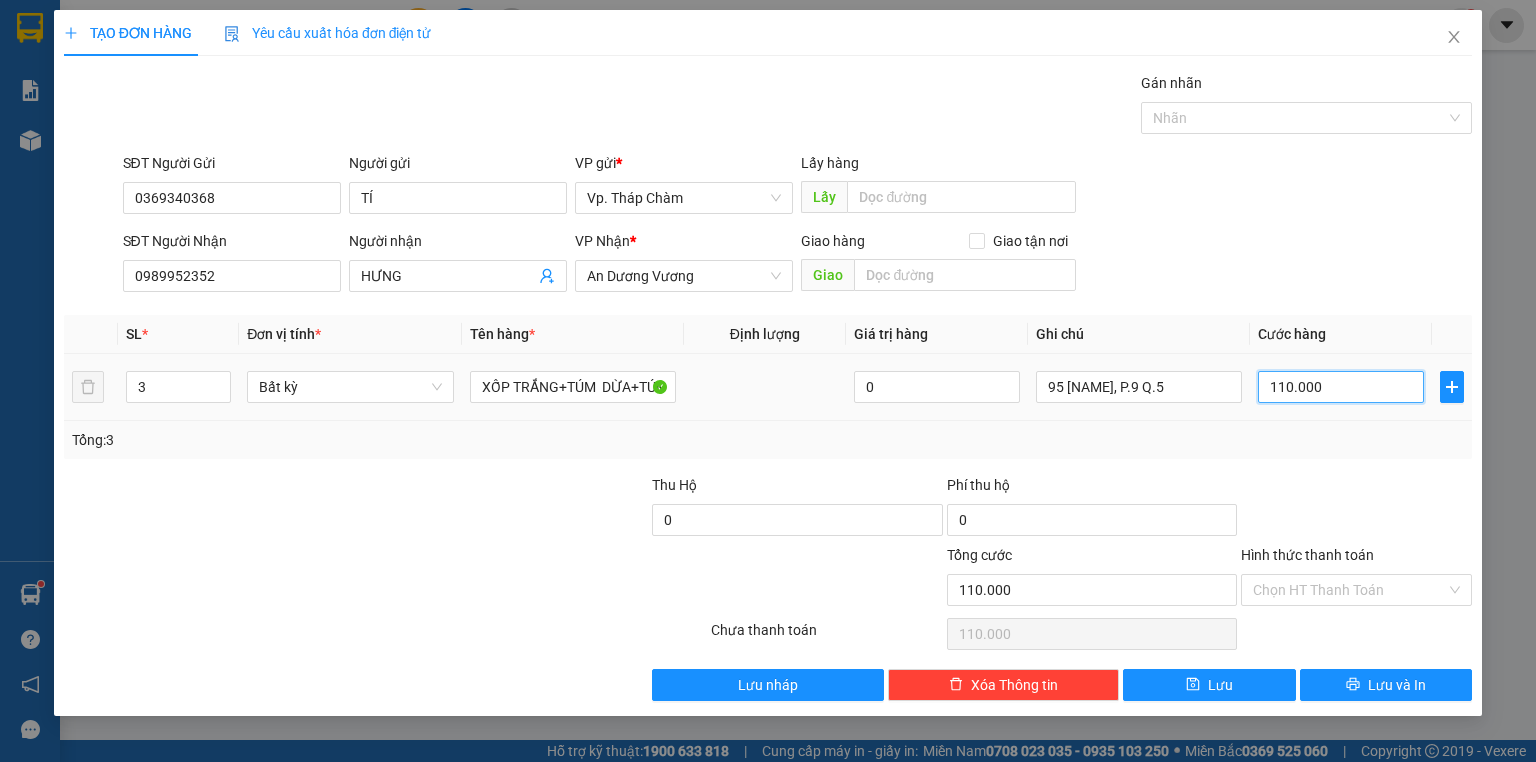 click on "110.000" at bounding box center [1341, 387] 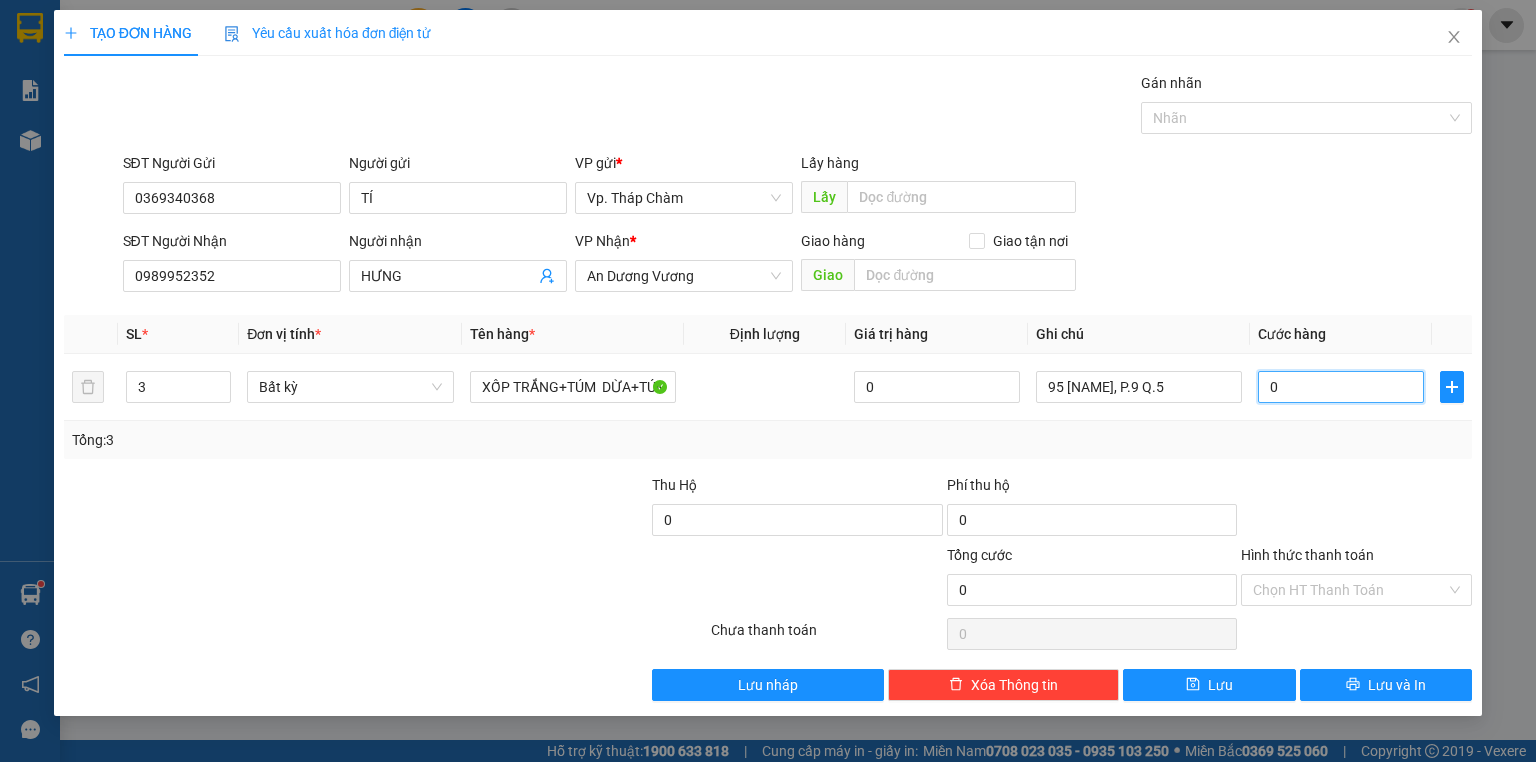 type on "5" 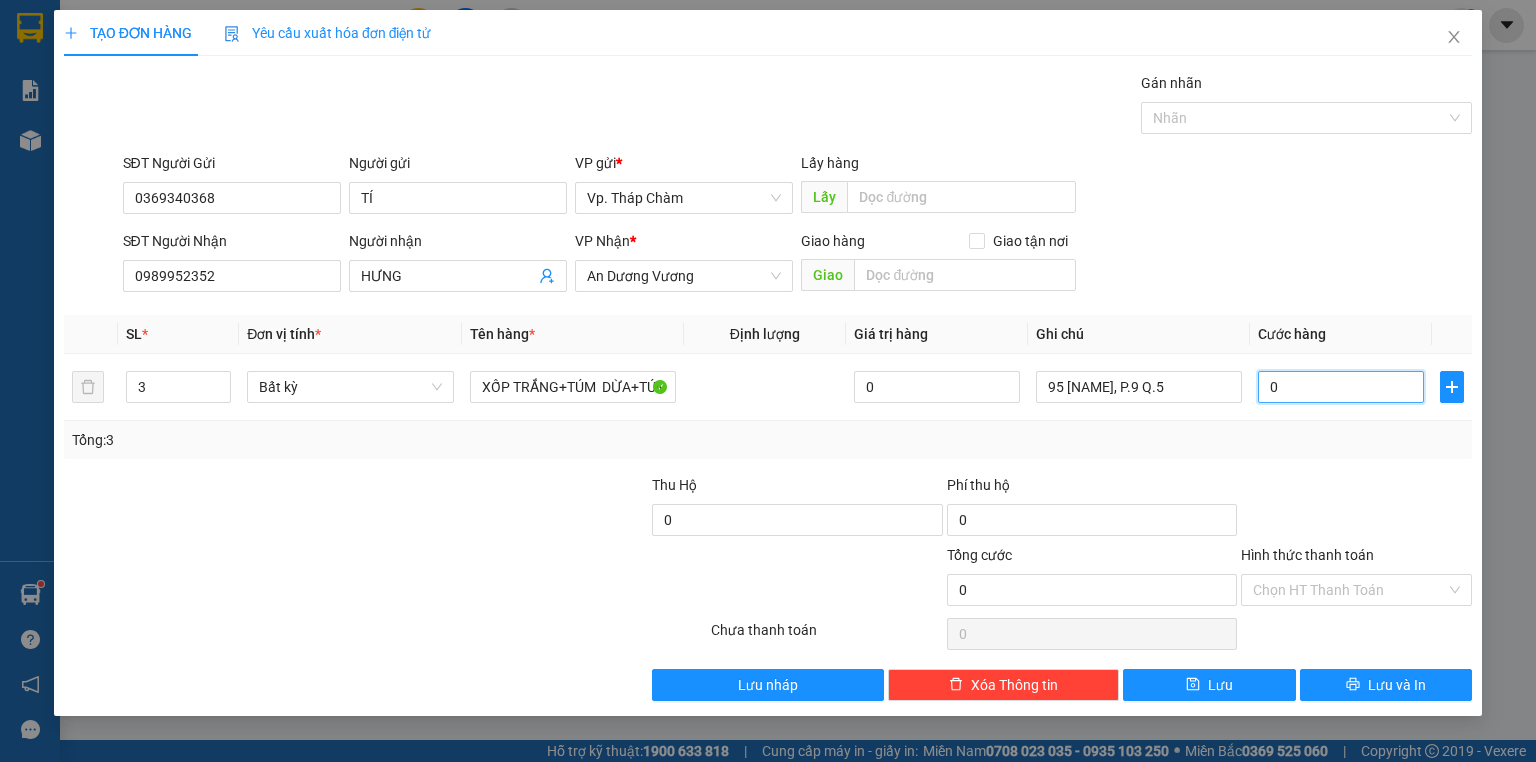 type on "5" 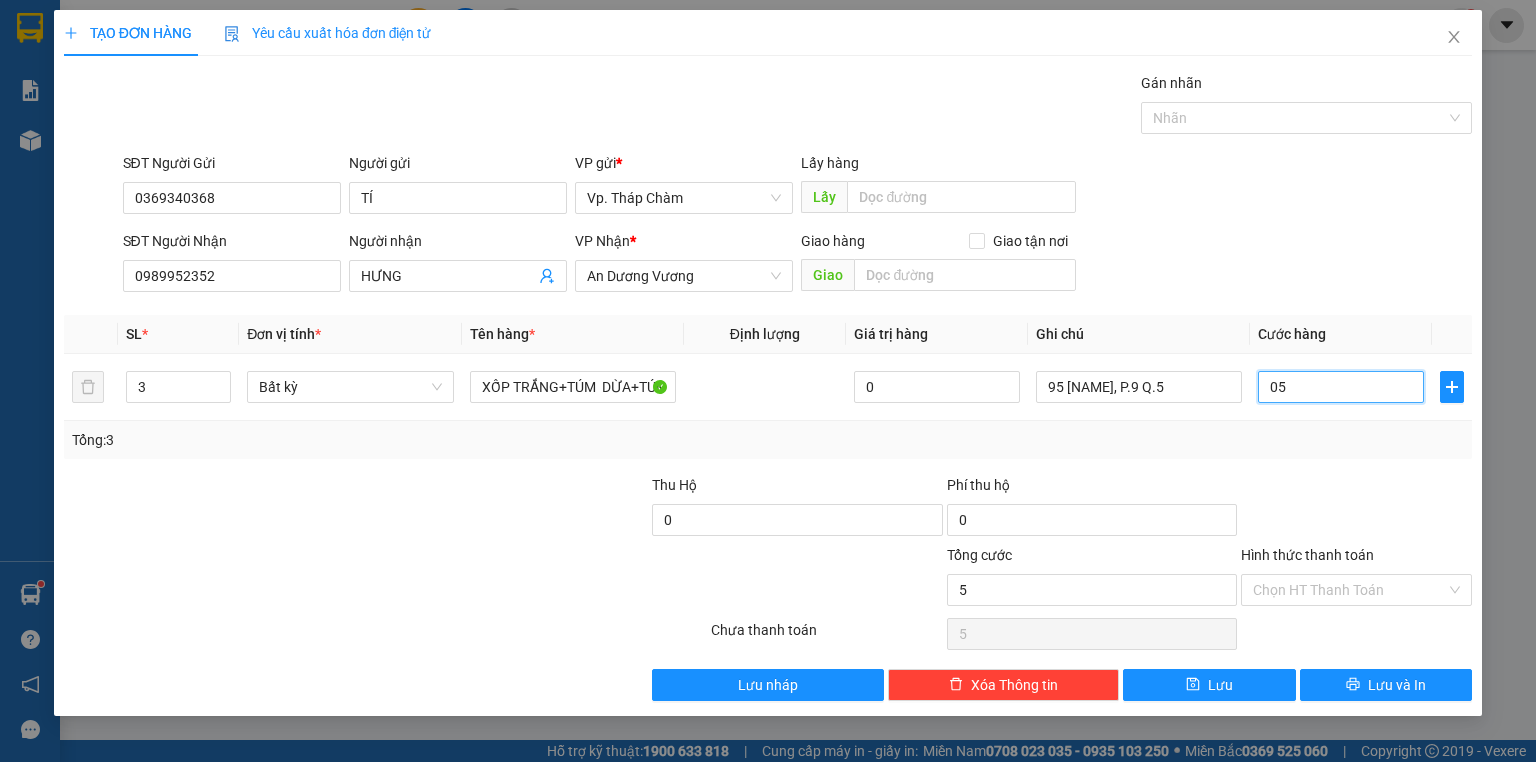 type on "50" 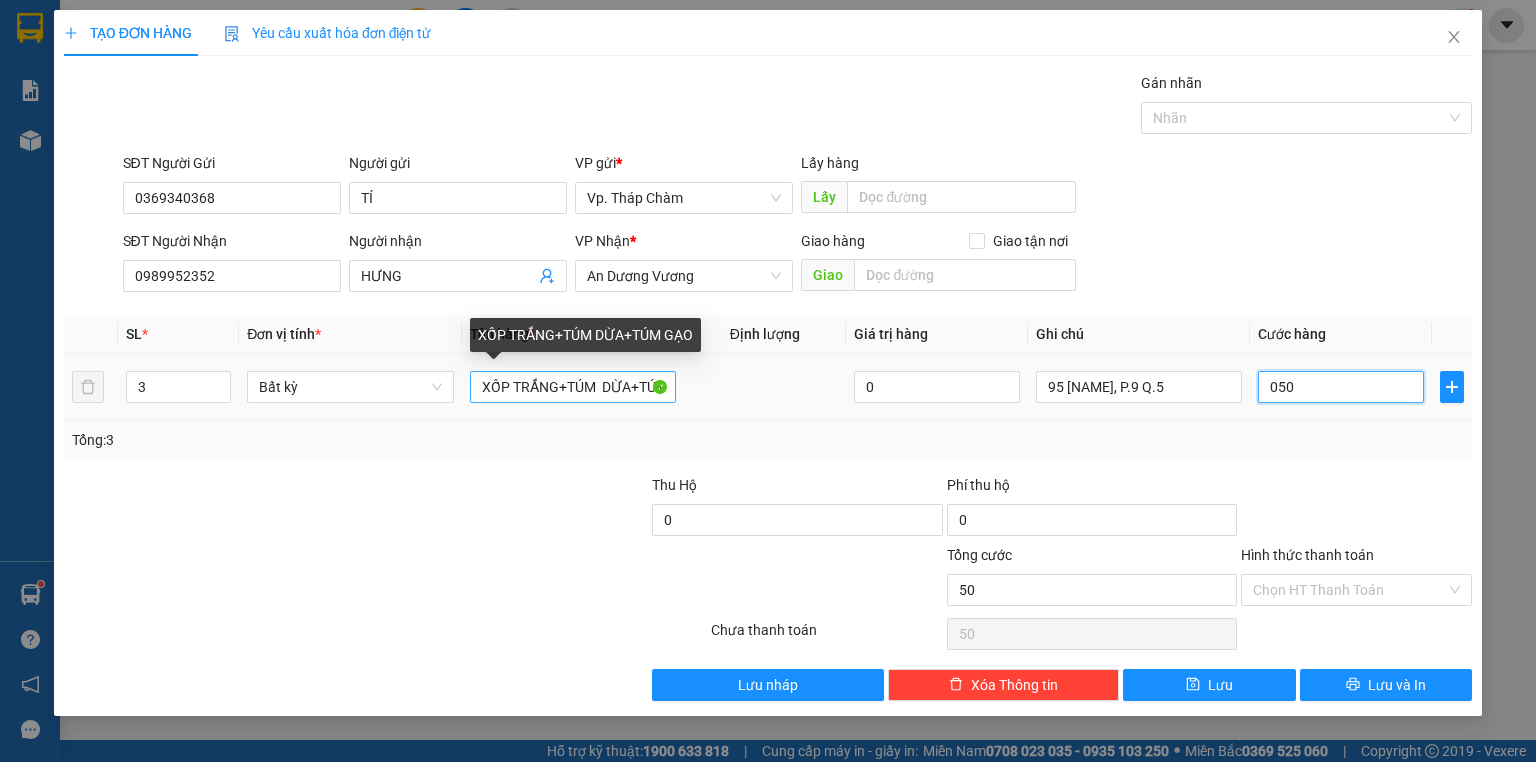 type on "050" 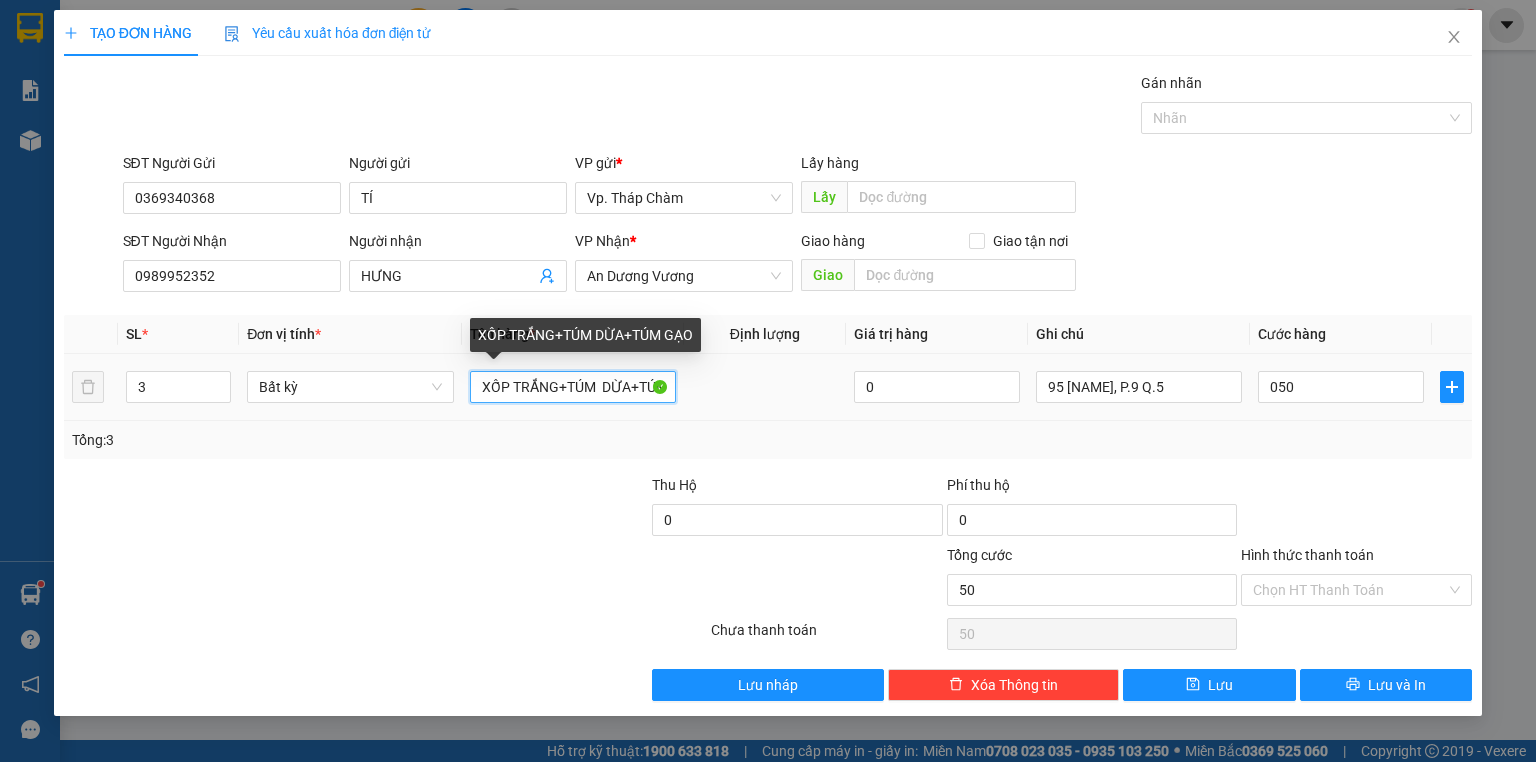 type on "50.000" 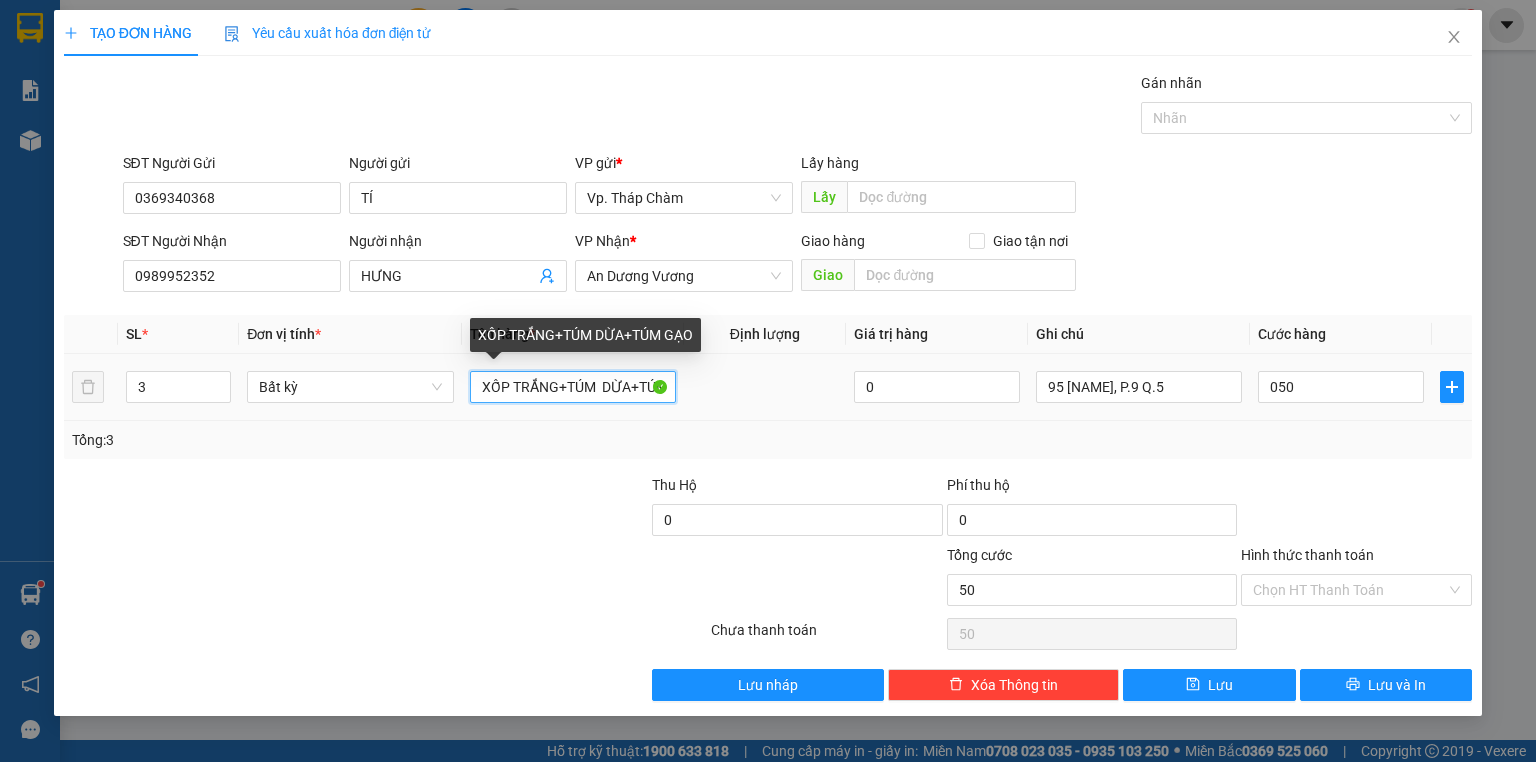 type on "50.000" 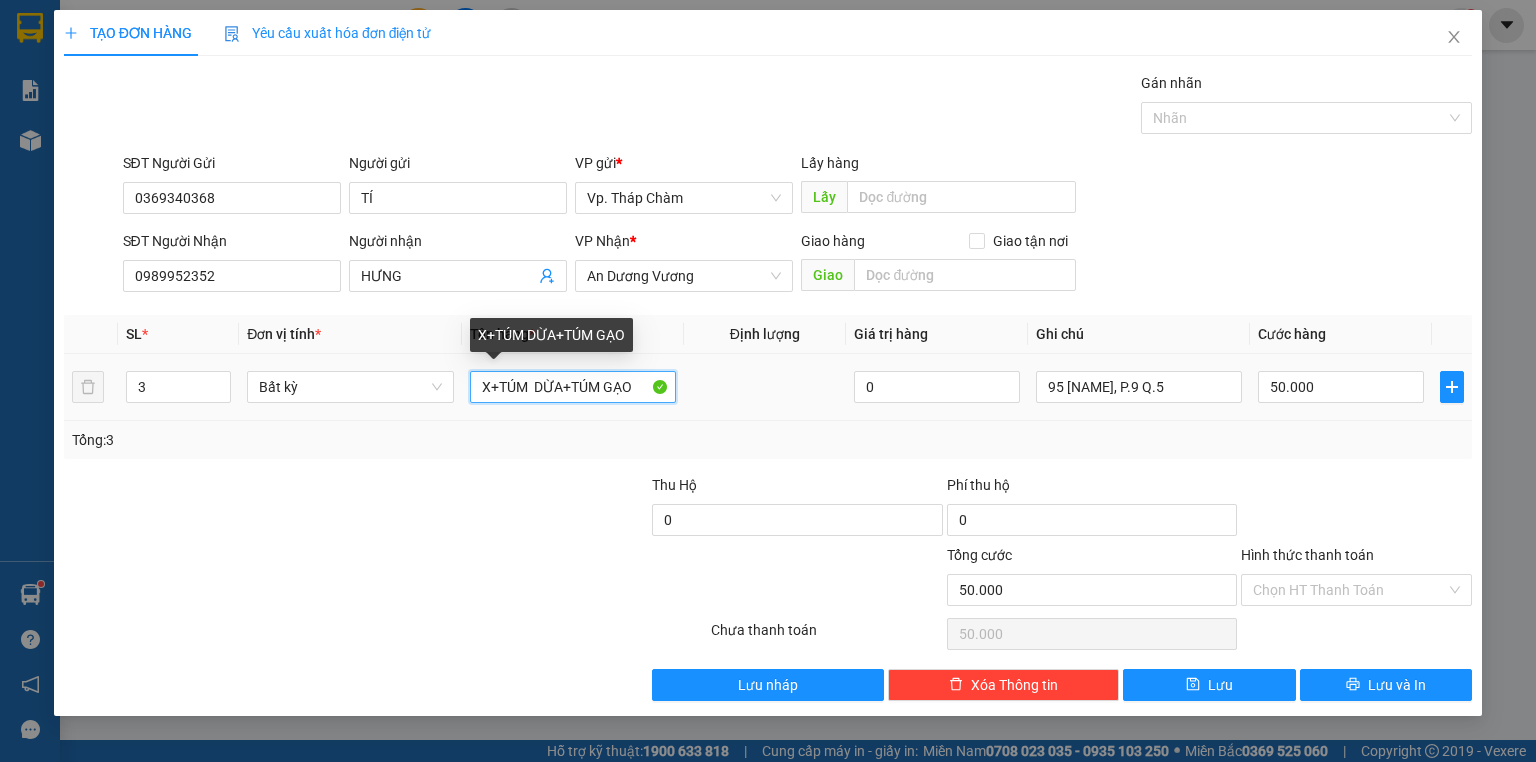 drag, startPoint x: 560, startPoint y: 384, endPoint x: 493, endPoint y: 383, distance: 67.00746 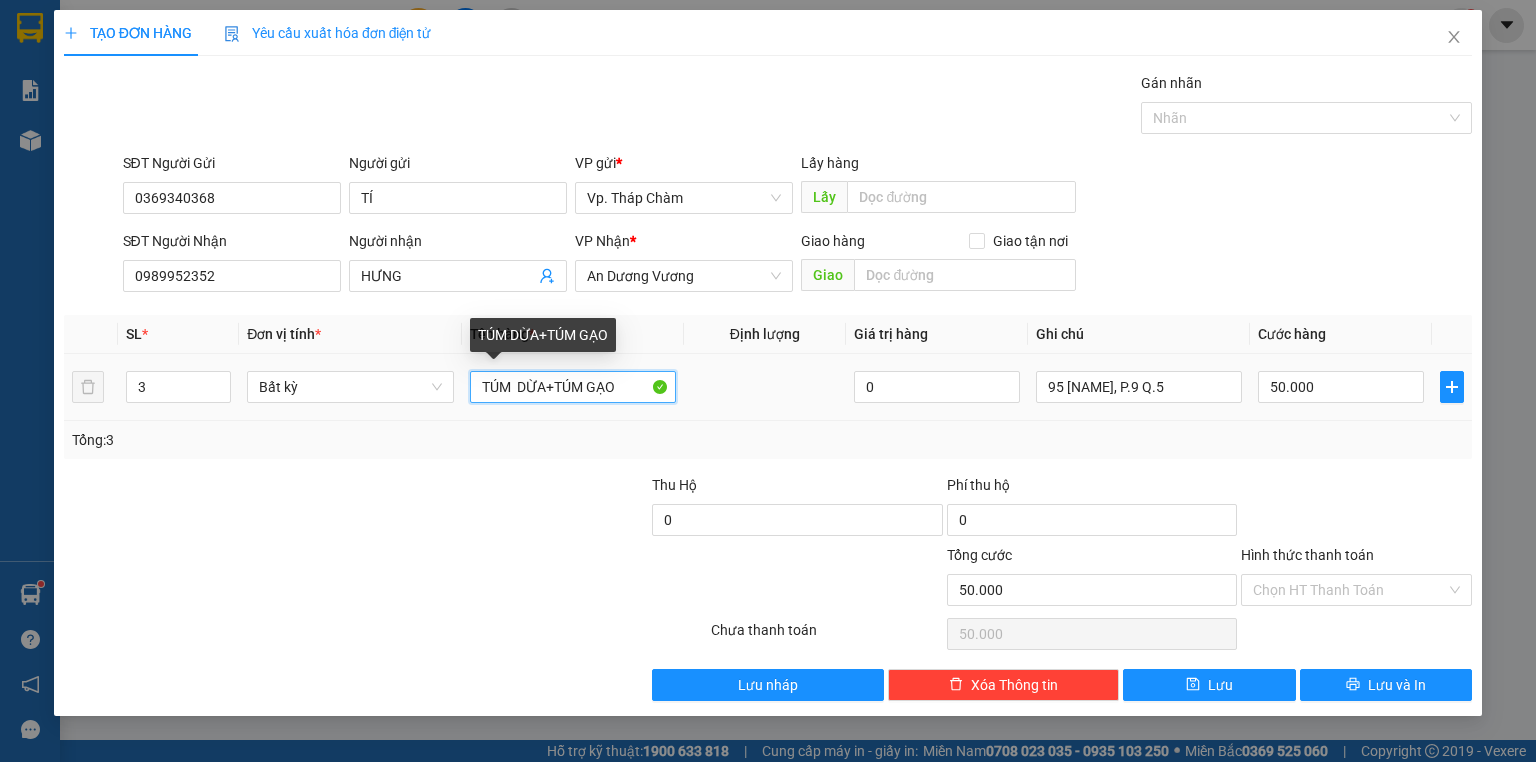 click on "TÚM  DỪA+TÚM GẠO" at bounding box center [573, 387] 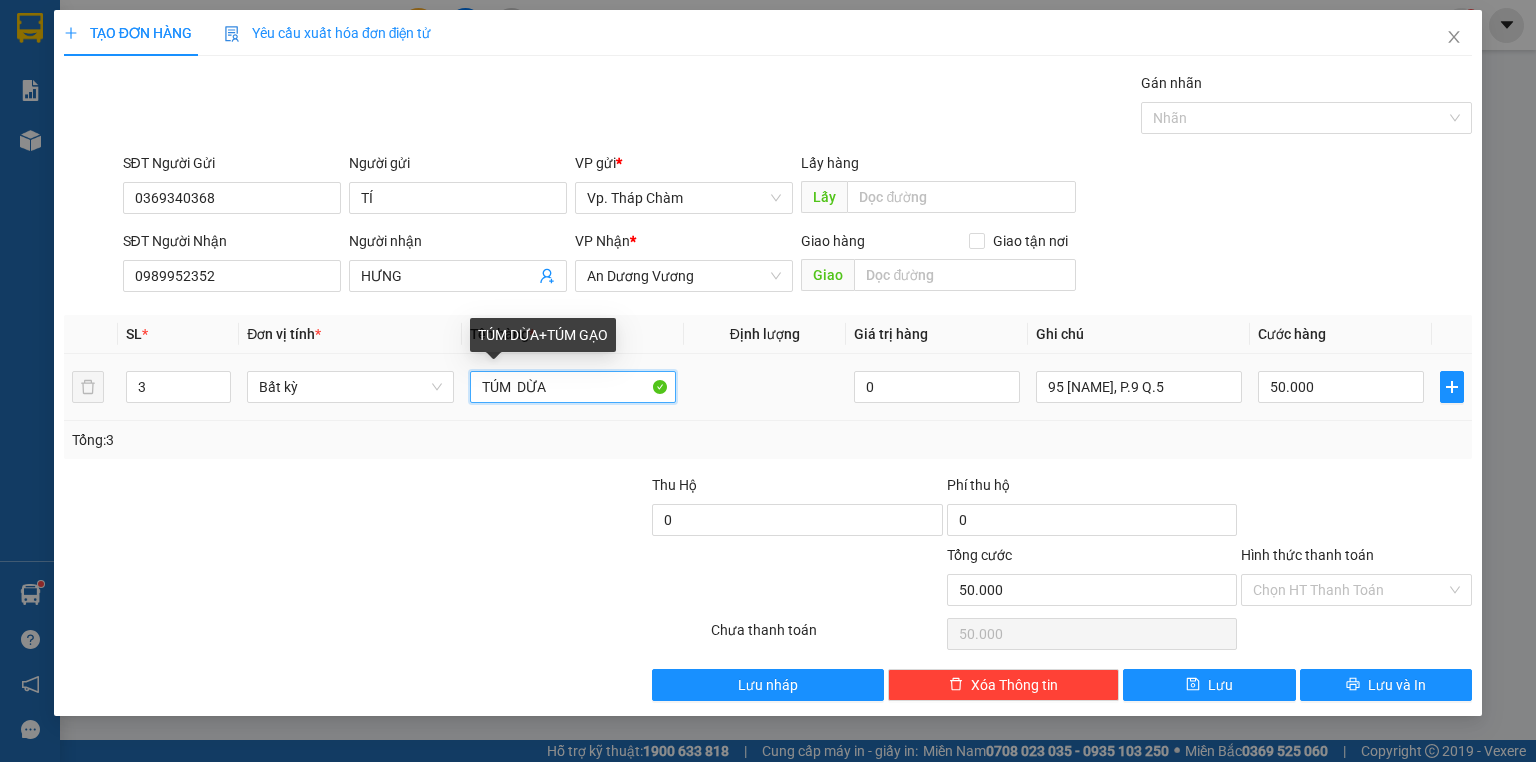 drag, startPoint x: 545, startPoint y: 388, endPoint x: 616, endPoint y: 387, distance: 71.00704 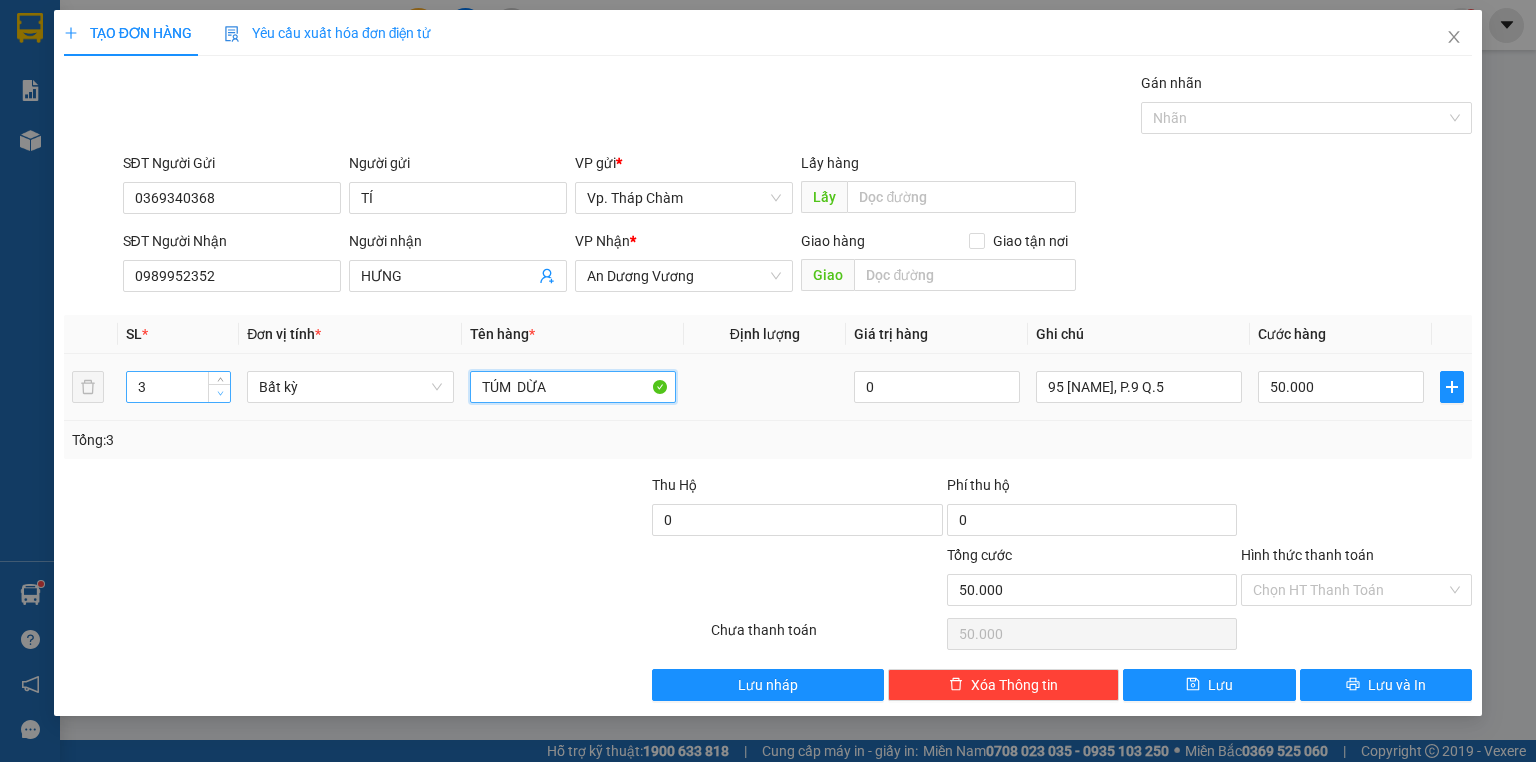 type on "TÚM  DỪA" 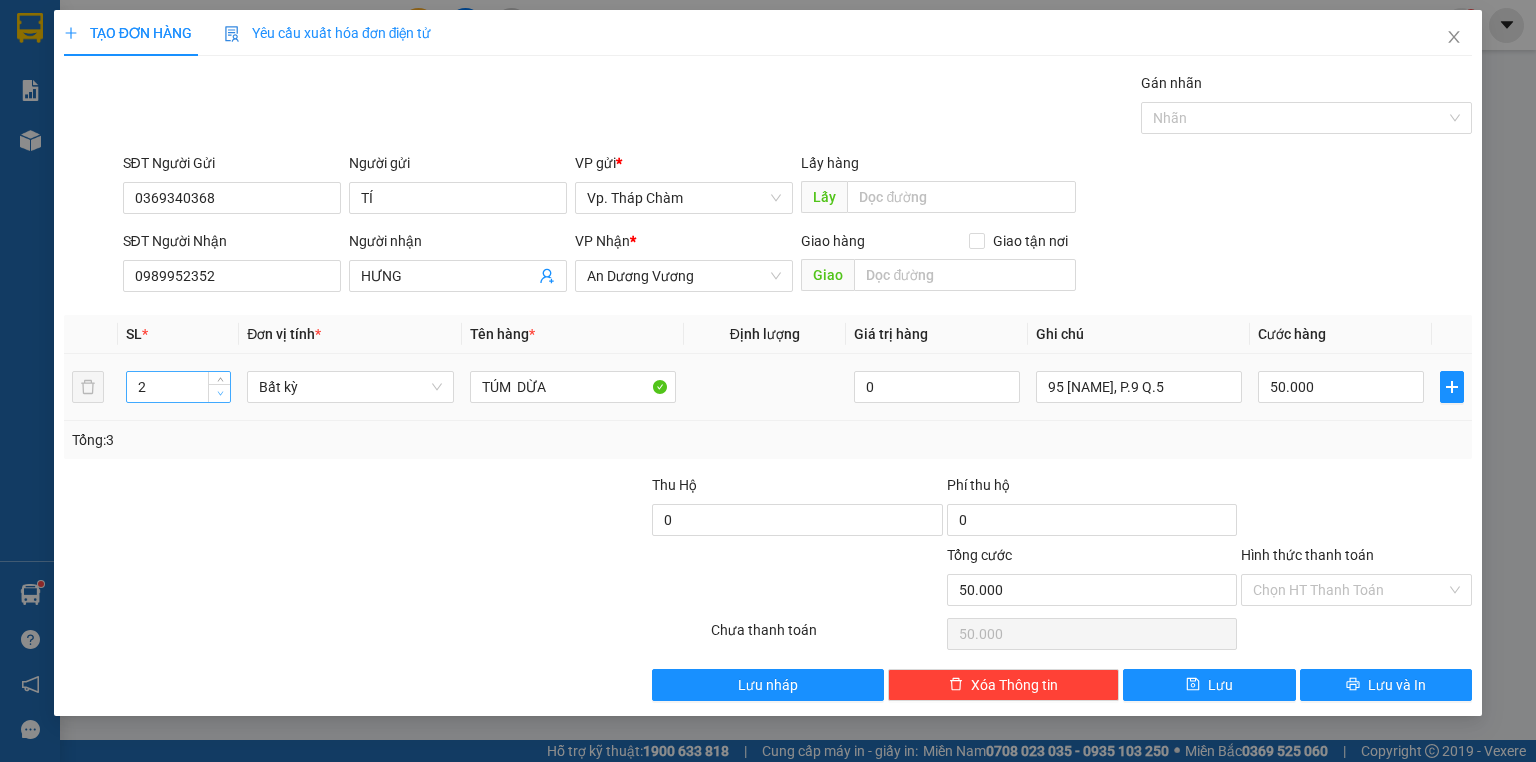 click at bounding box center (220, 394) 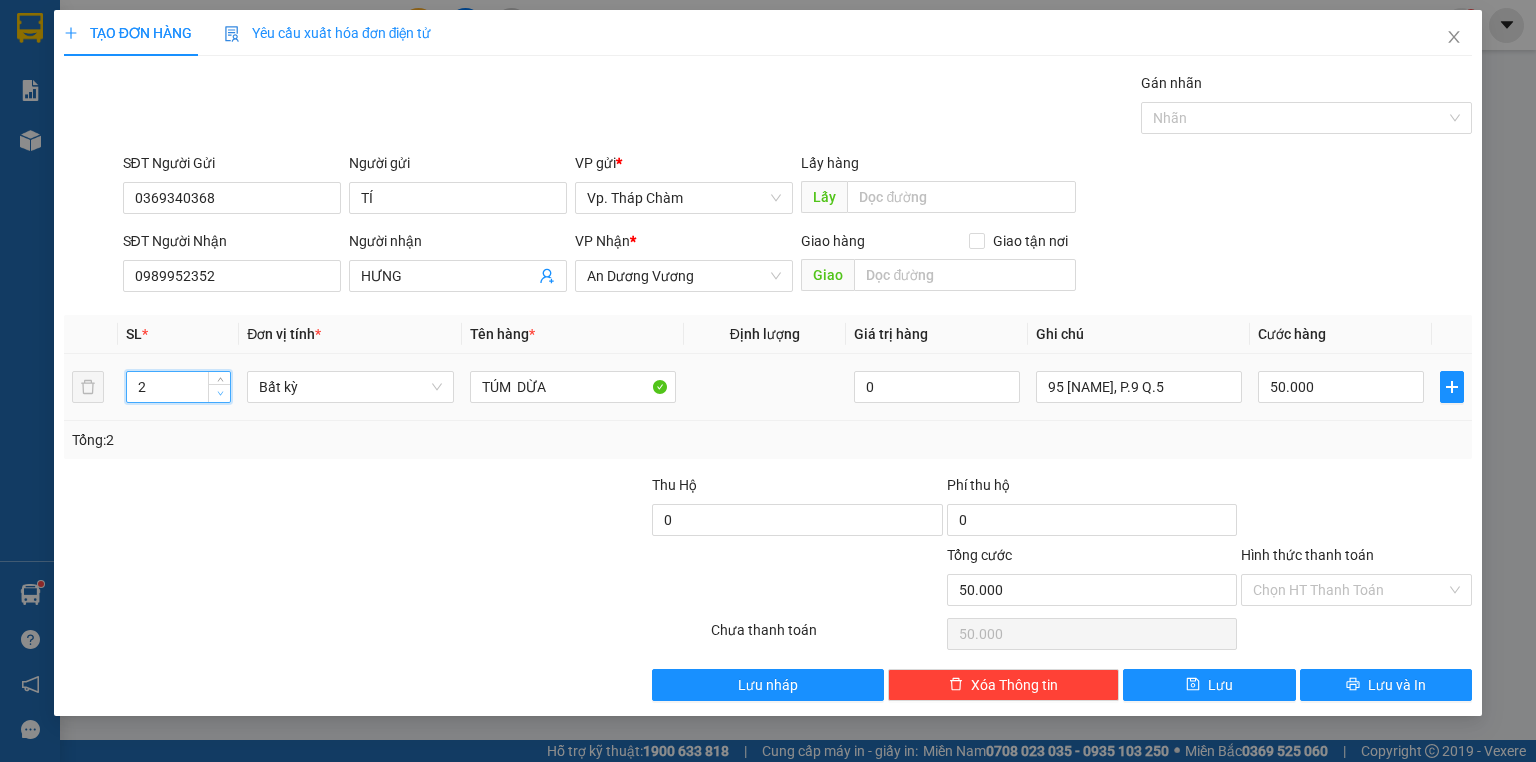 type on "1" 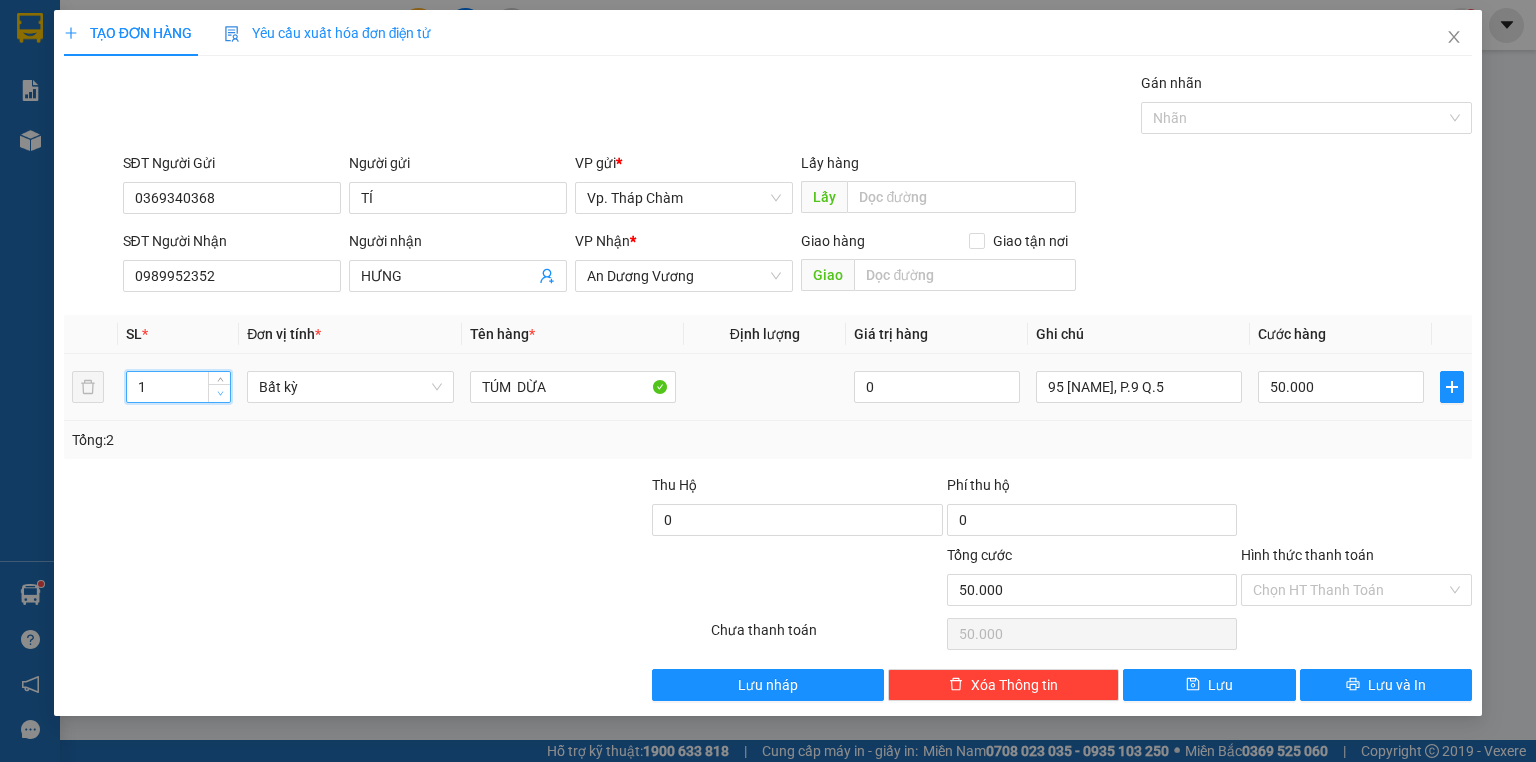 click at bounding box center [220, 394] 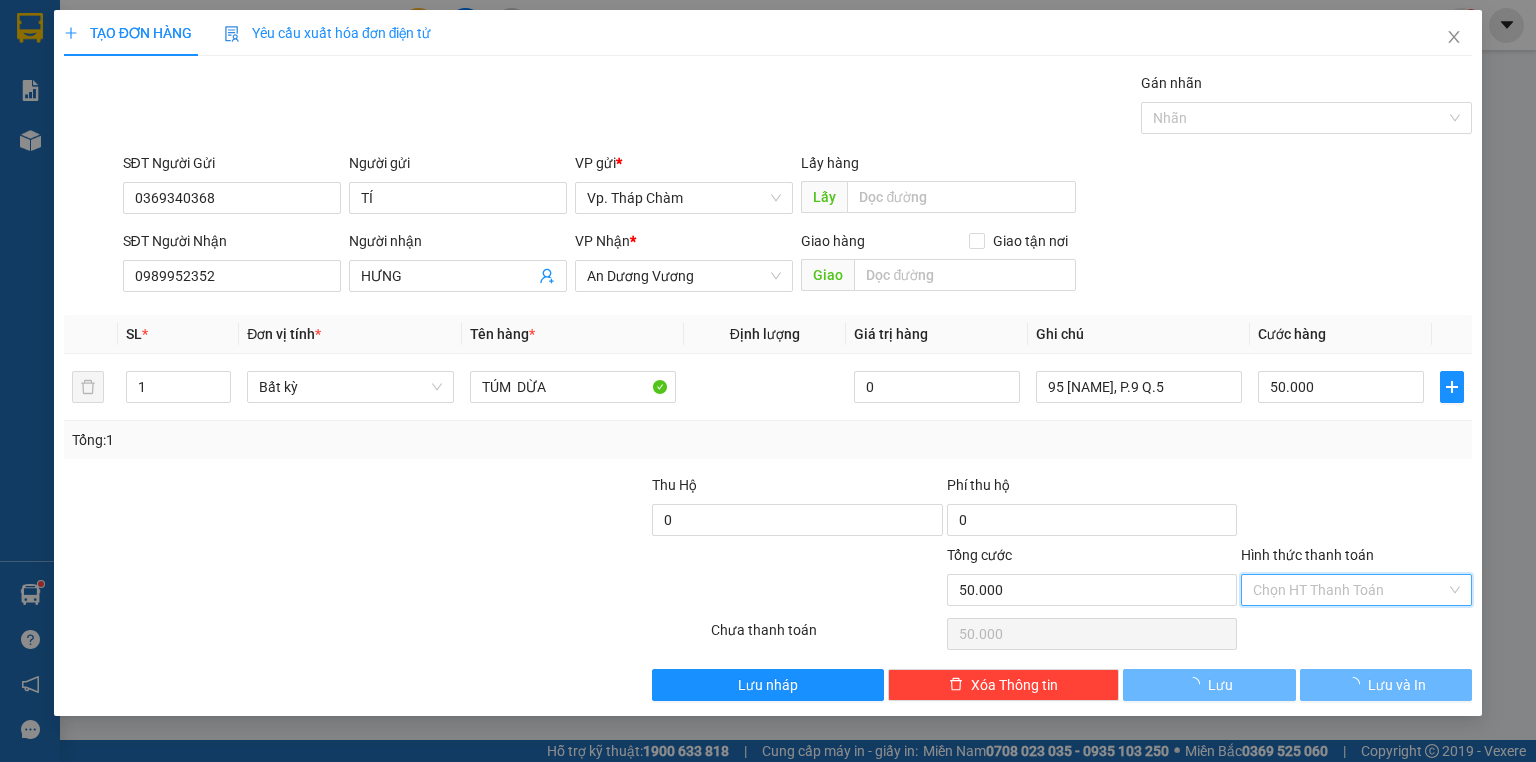 click on "Hình thức thanh toán" at bounding box center (1349, 590) 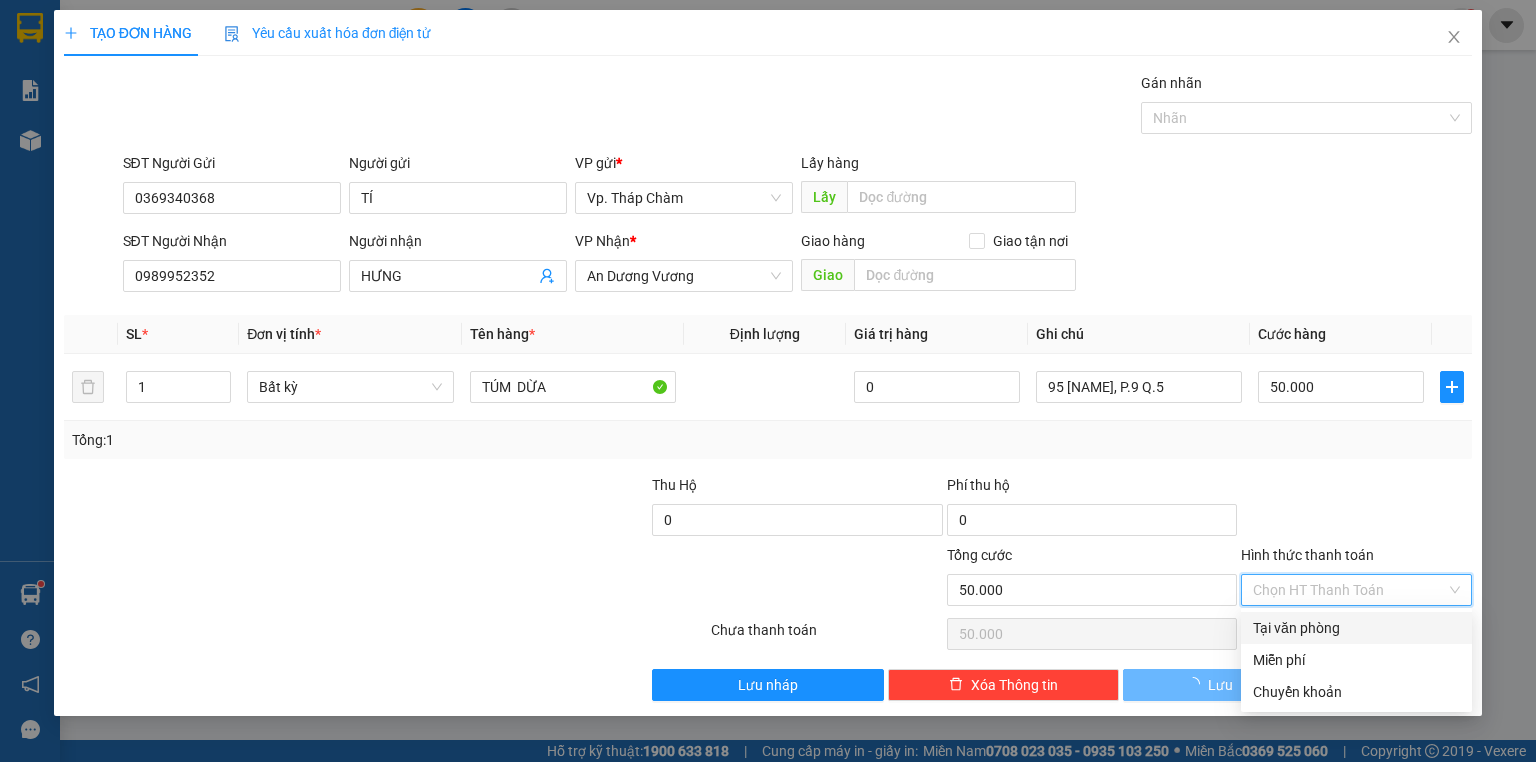 click on "Transit Pickup Surcharge Ids Transit Deliver Surcharge Ids Transit Deliver Surcharge Transit Deliver Surcharge Gói vận chuyển  * Tiêu chuẩn Gán nhãn   Nhãn SĐT Người Gửi 0369340368 Người gửi TÍ VP gửi  * Vp. Tháp Chàm Lấy hàng Lấy SĐT Người Nhận 0989952352 Người nhận HƯNG VP Nhận  * An Dương Vương Giao hàng Giao tận nơi Giao SL  * Đơn vị tính  * Tên hàng  * Định lượng Giá trị hàng Ghi chú Cước hàng                   1 Bất kỳ TÚM  DỪA 0 95 NGUYỄN DUY DƯƠNG P.9 Q.5 50.000 Tổng:  1 Thu Hộ 0 Phí thu hộ 0 Tổng cước 50.000 Hình thức thanh toán Chọn HT Thanh Toán Số tiền thu trước 0 Chưa thanh toán 50.000 Chọn HT Thanh Toán Lưu nháp Xóa Thông tin Lưu Lưu và In TÚM  DỪA Tại văn phòng Miễn phí Tại văn phòng Miễn phí Chuyển khoản" at bounding box center (768, 386) 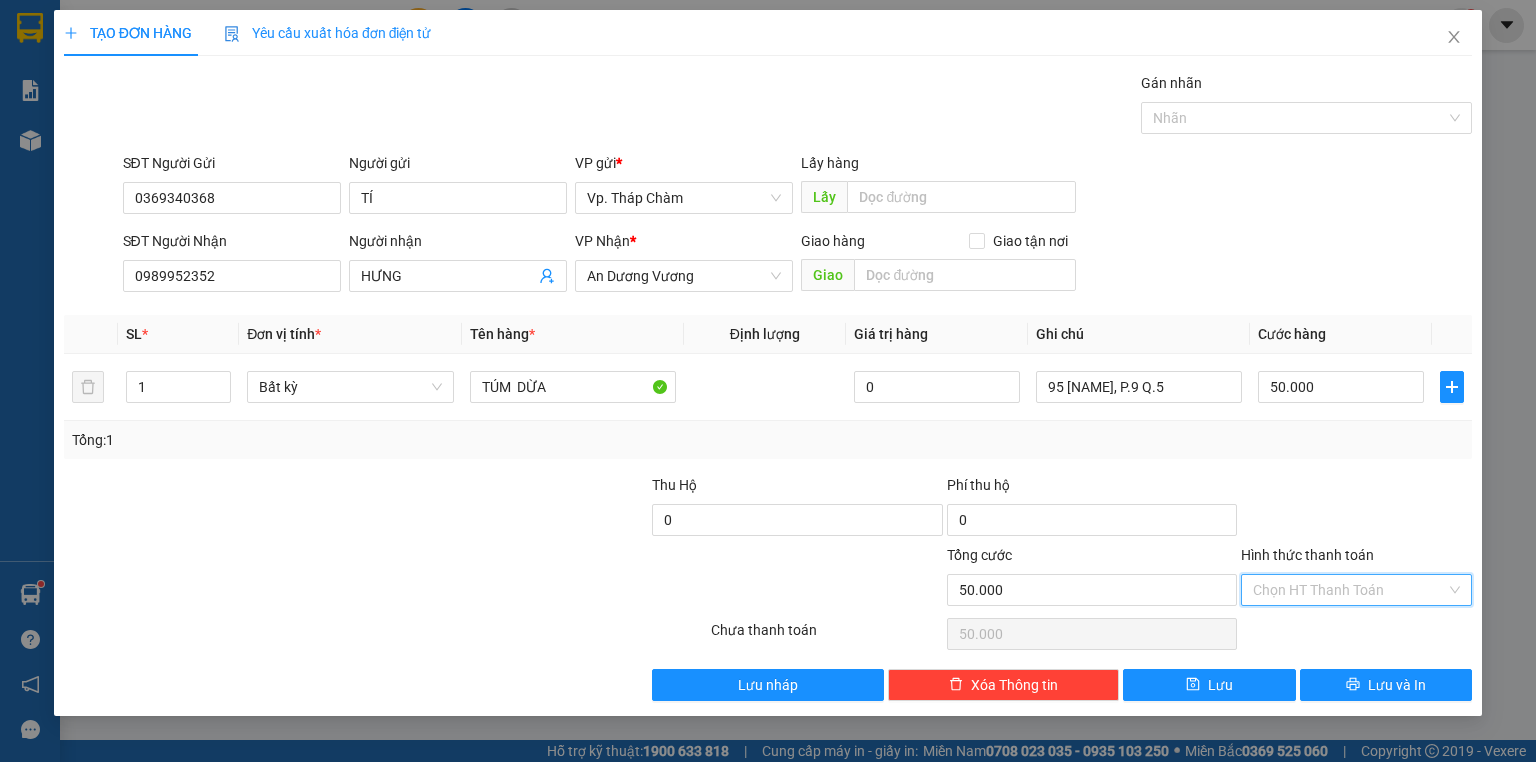 type on "0" 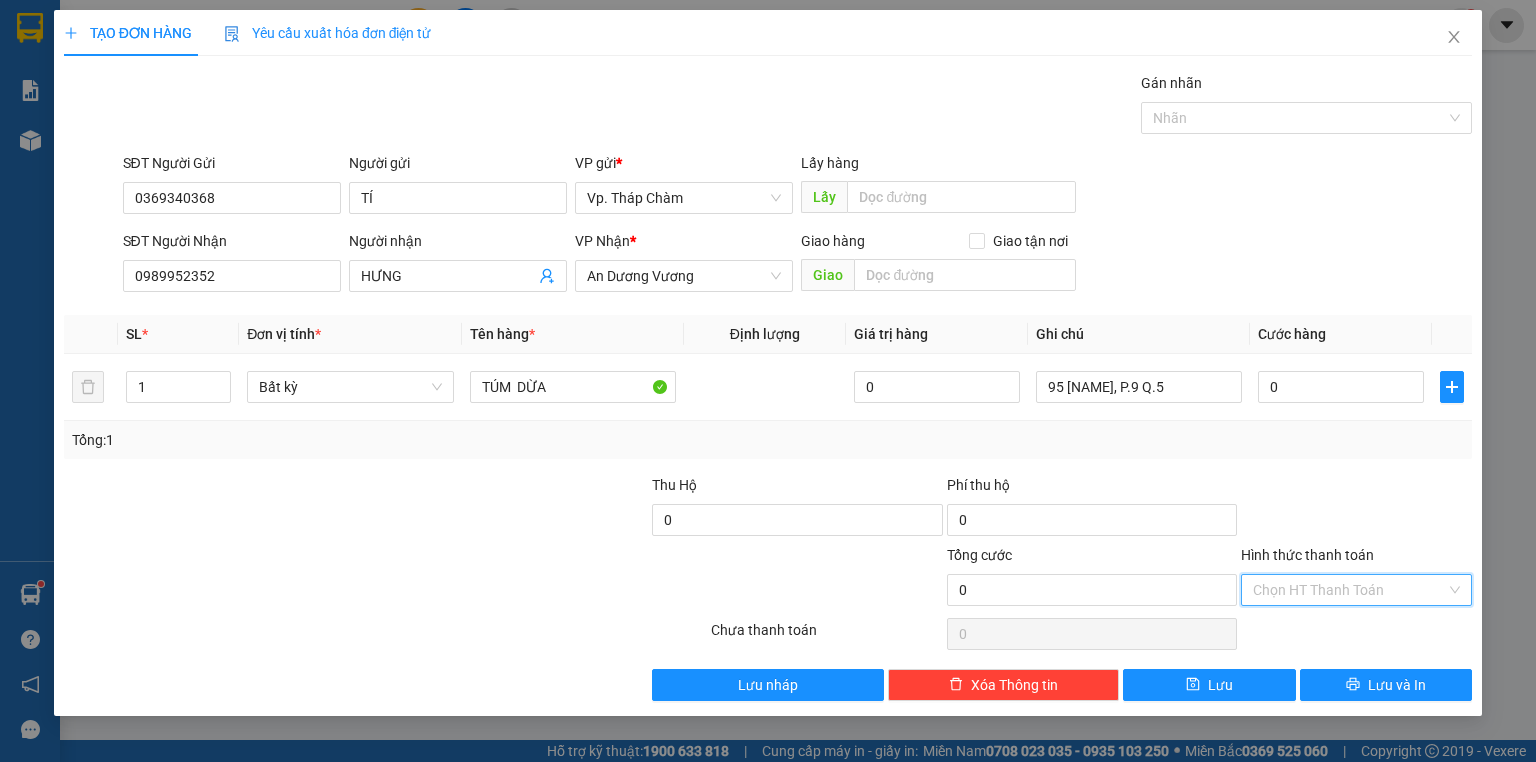 click on "Hình thức thanh toán" at bounding box center [1349, 590] 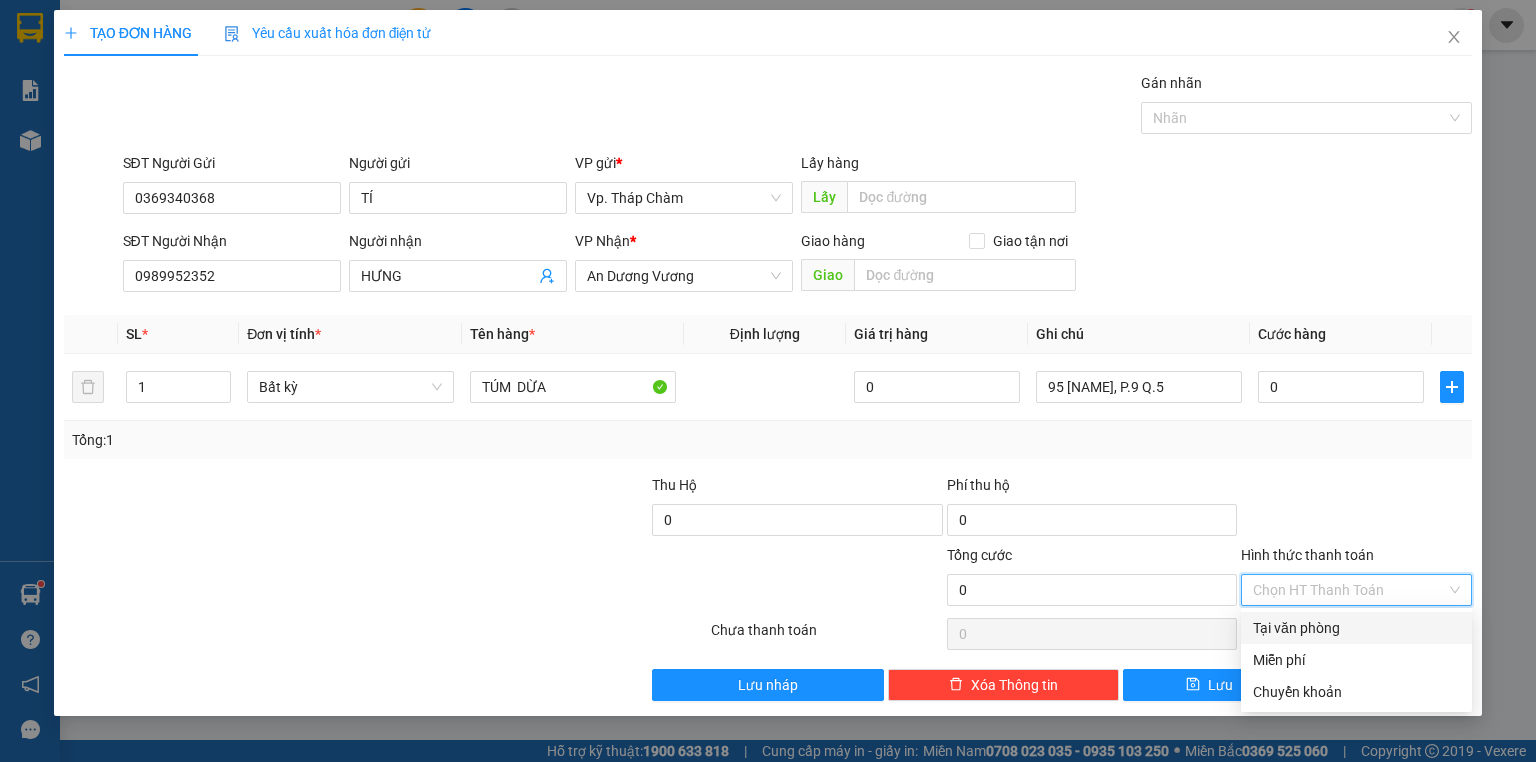 click on "Tại văn phòng" at bounding box center [1356, 628] 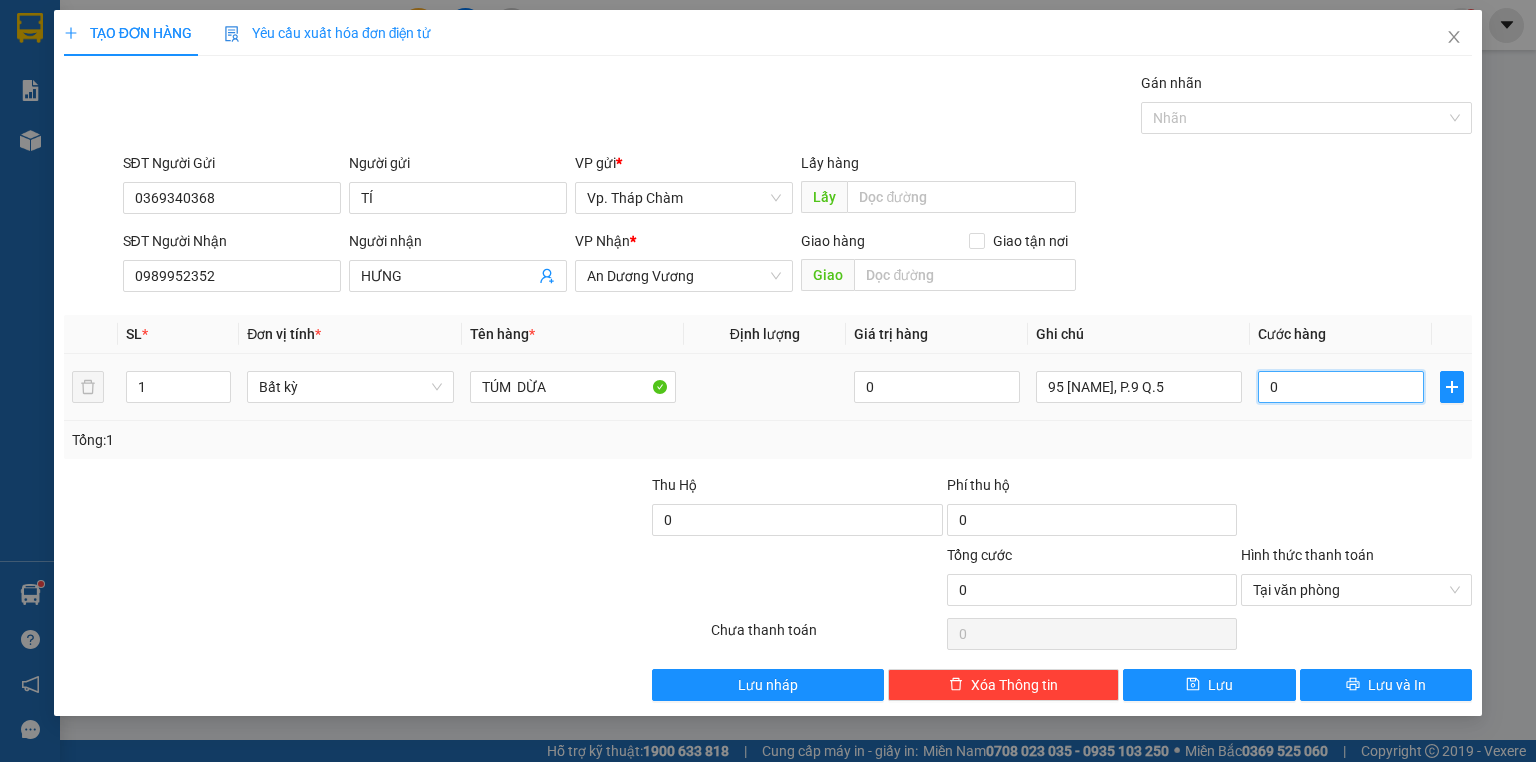 type on "5" 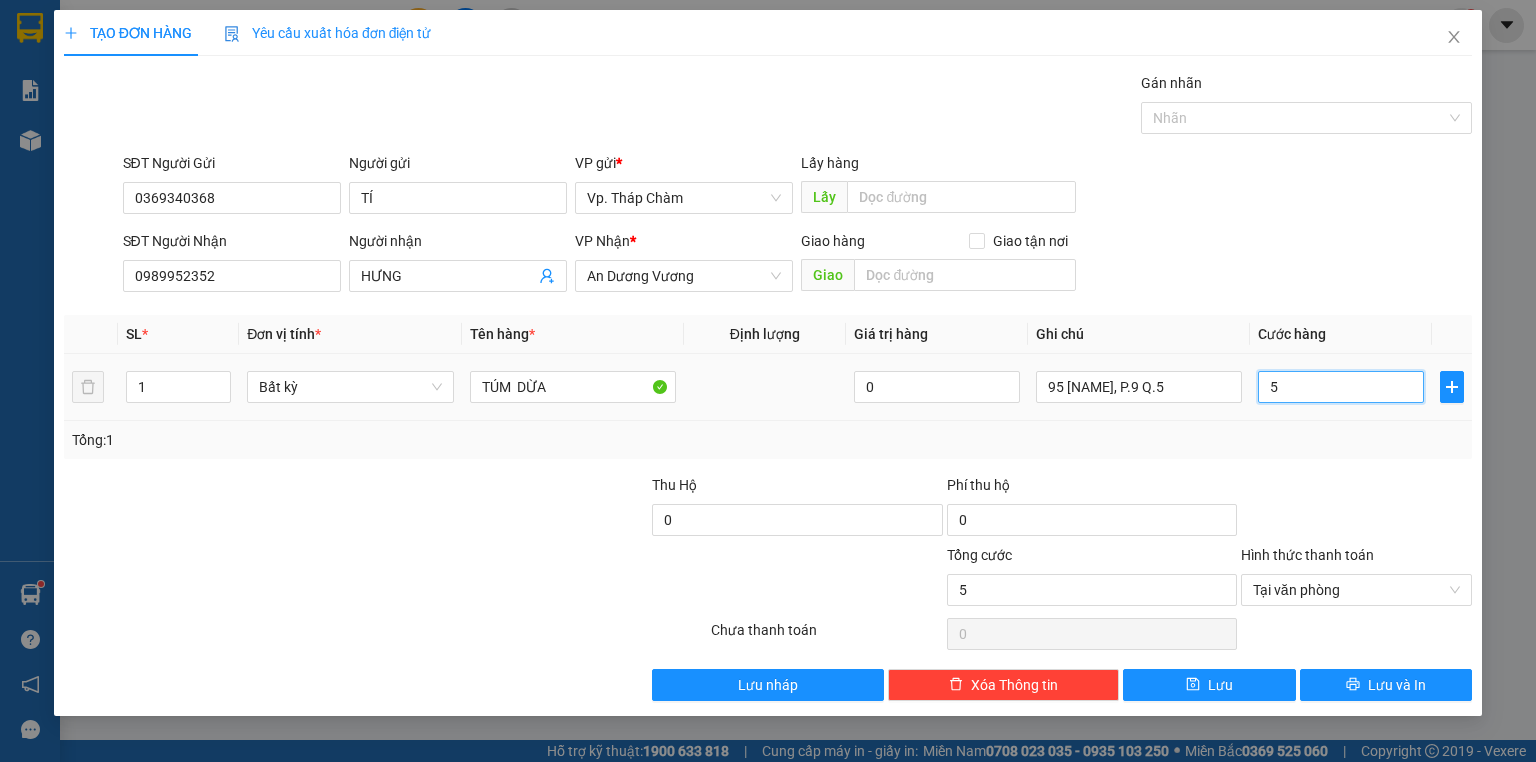 type on "50" 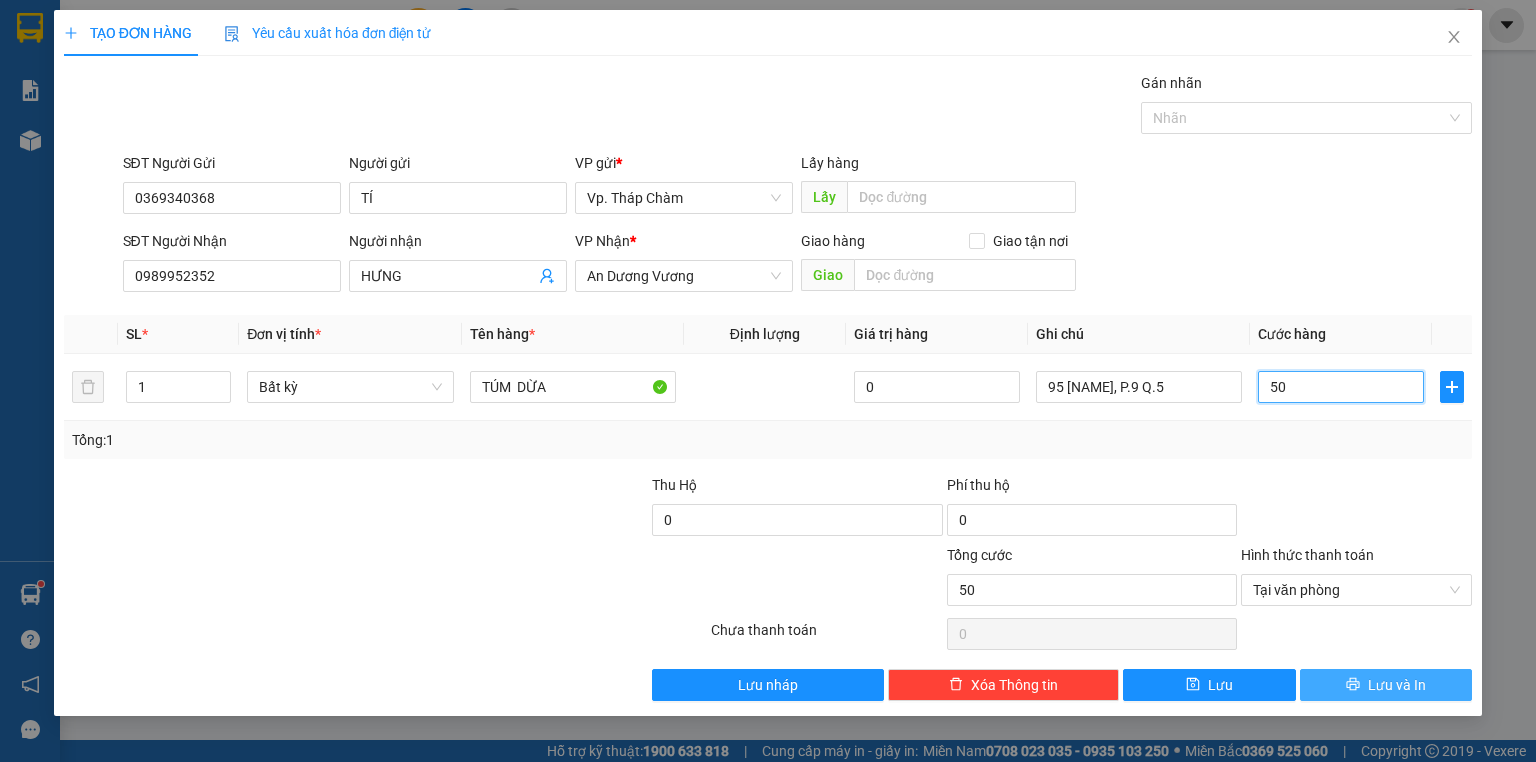type on "50" 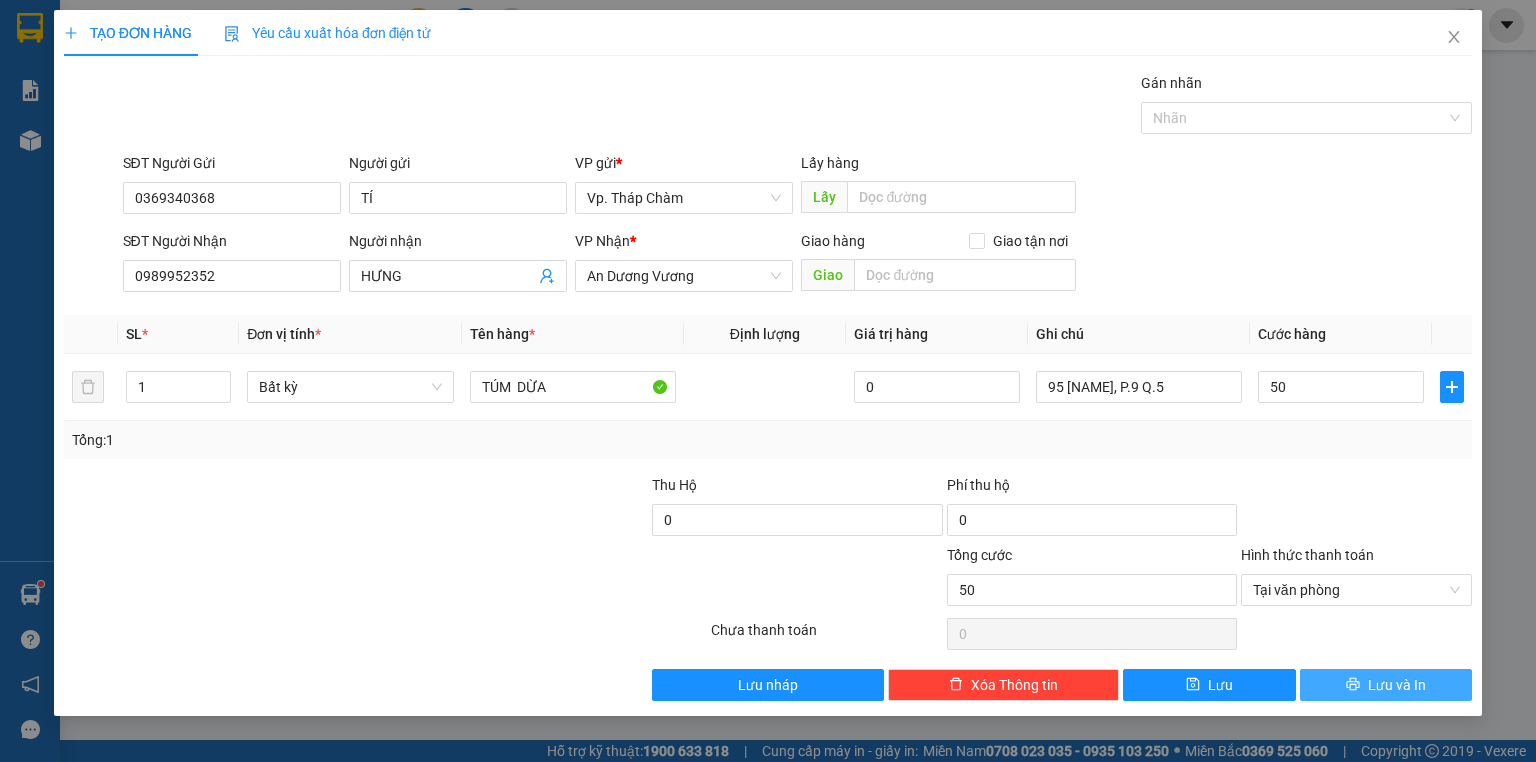 type on "50.000" 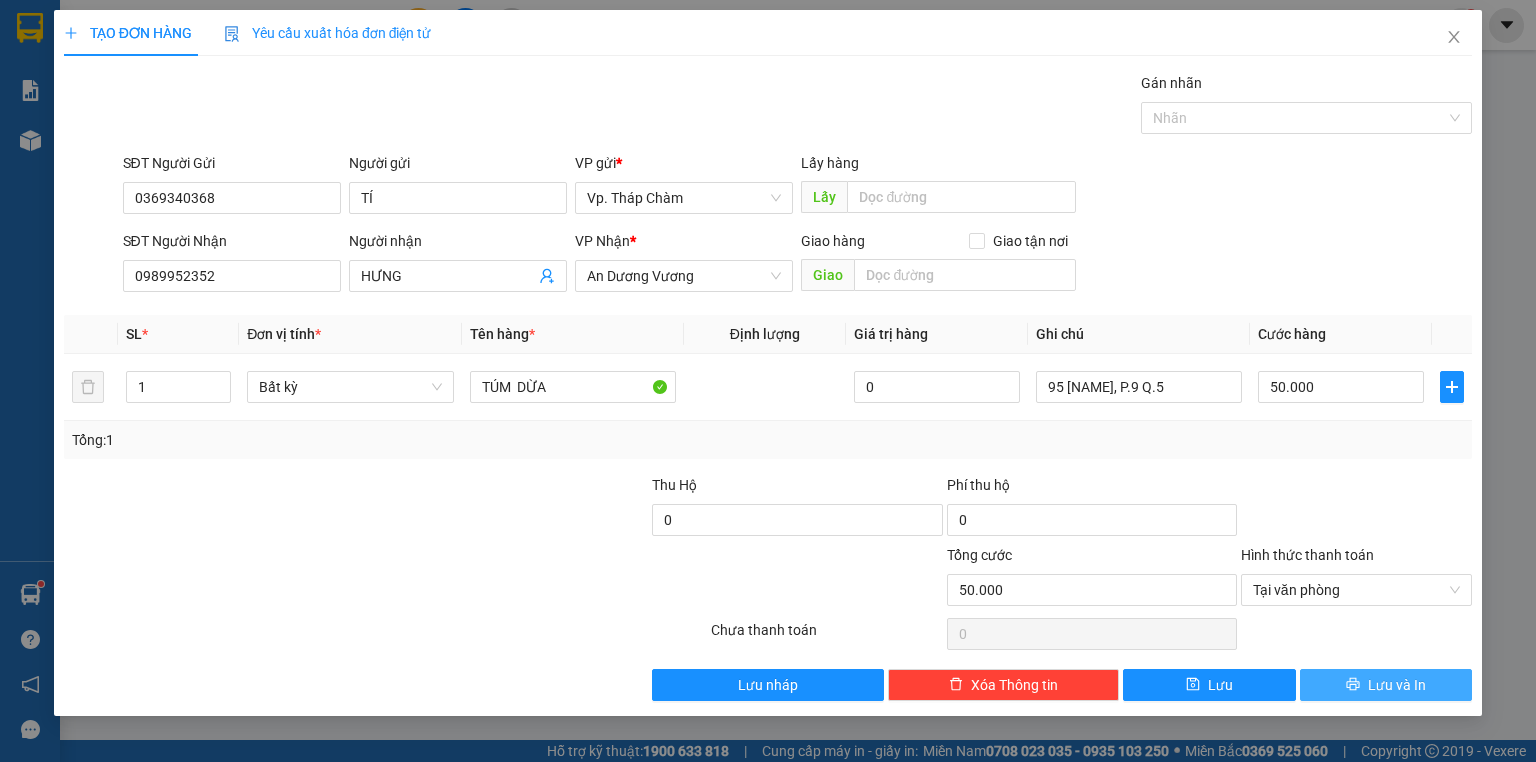 click on "Lưu và In" at bounding box center (1386, 685) 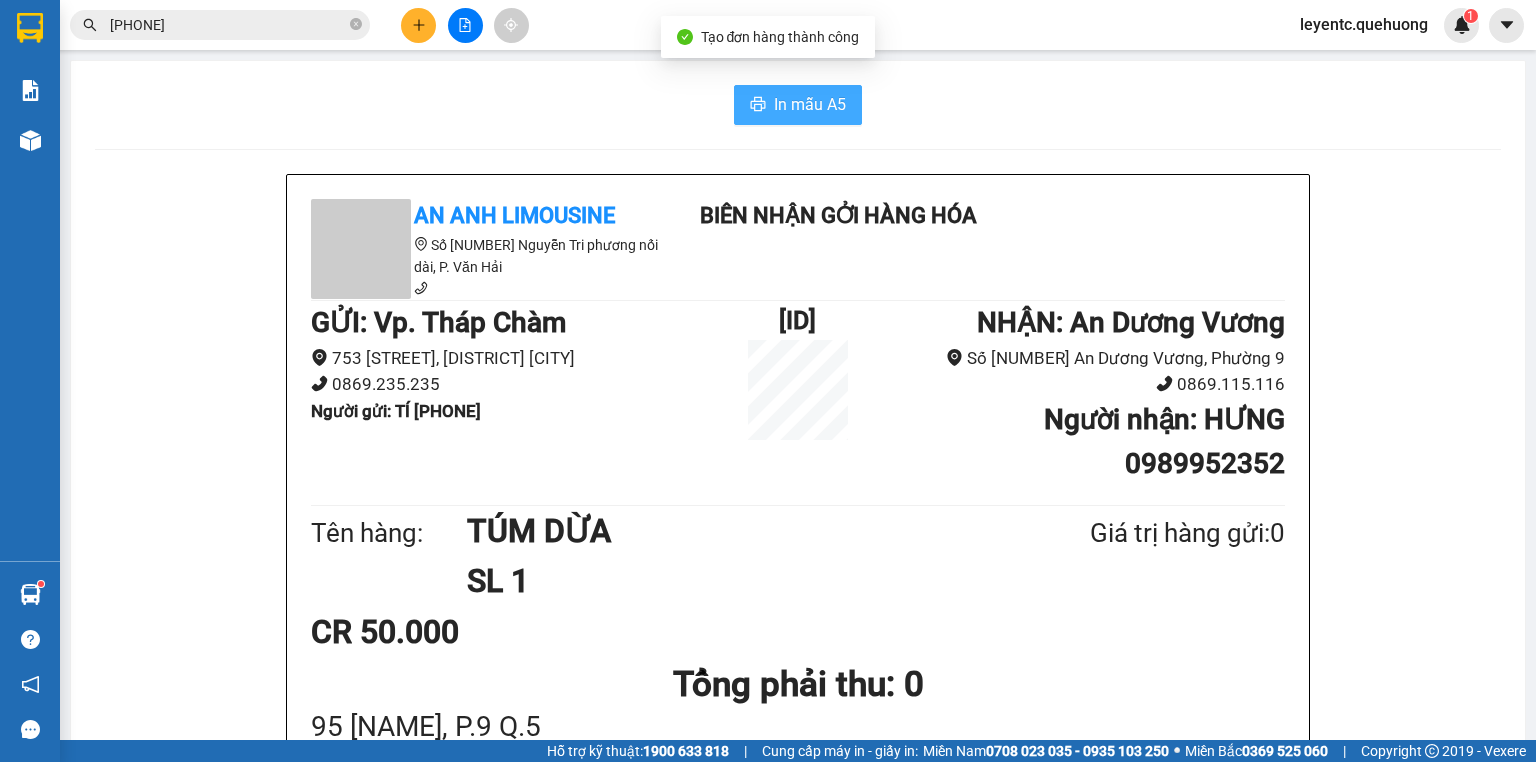 click on "In mẫu A5" at bounding box center (798, 105) 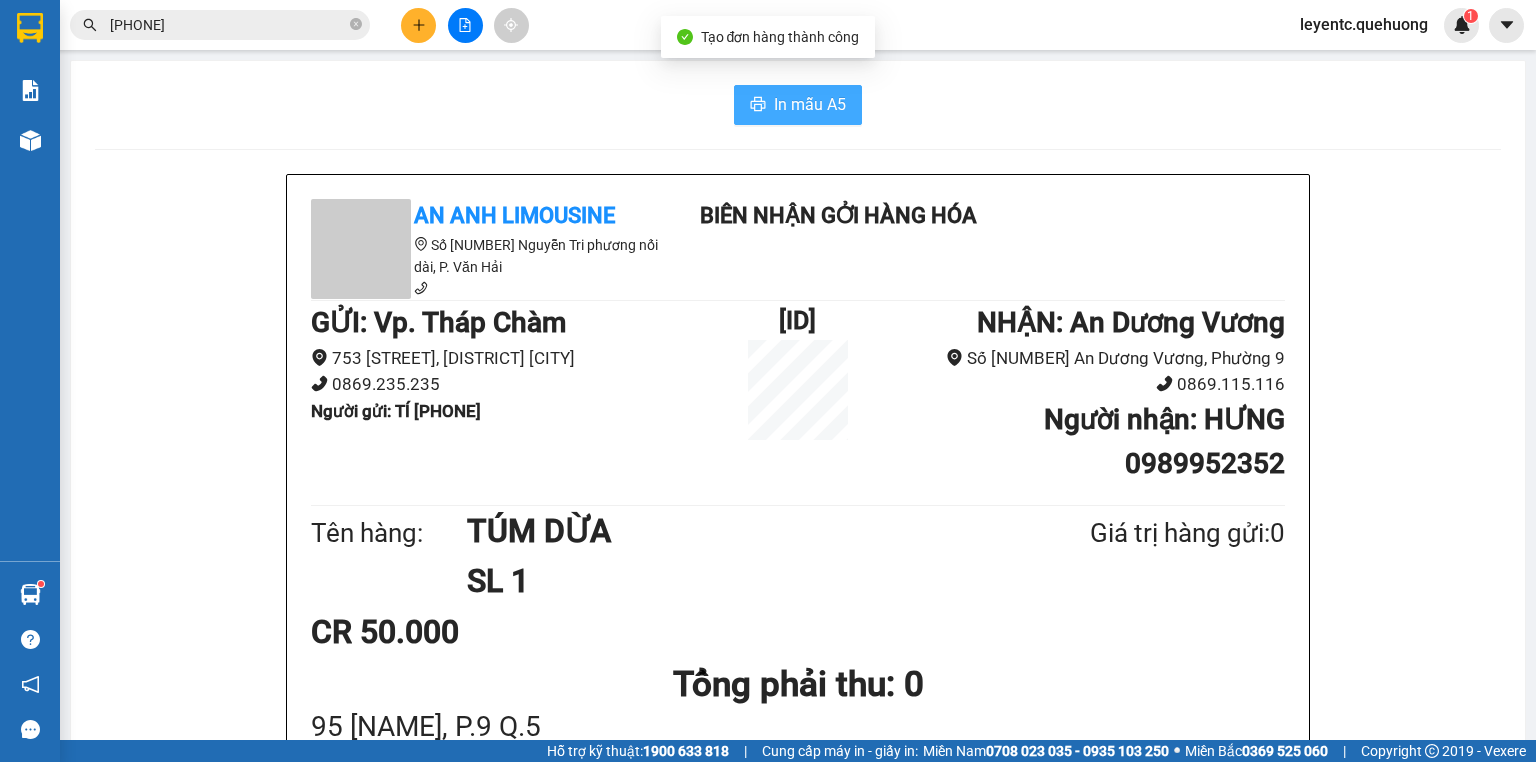 scroll, scrollTop: 0, scrollLeft: 0, axis: both 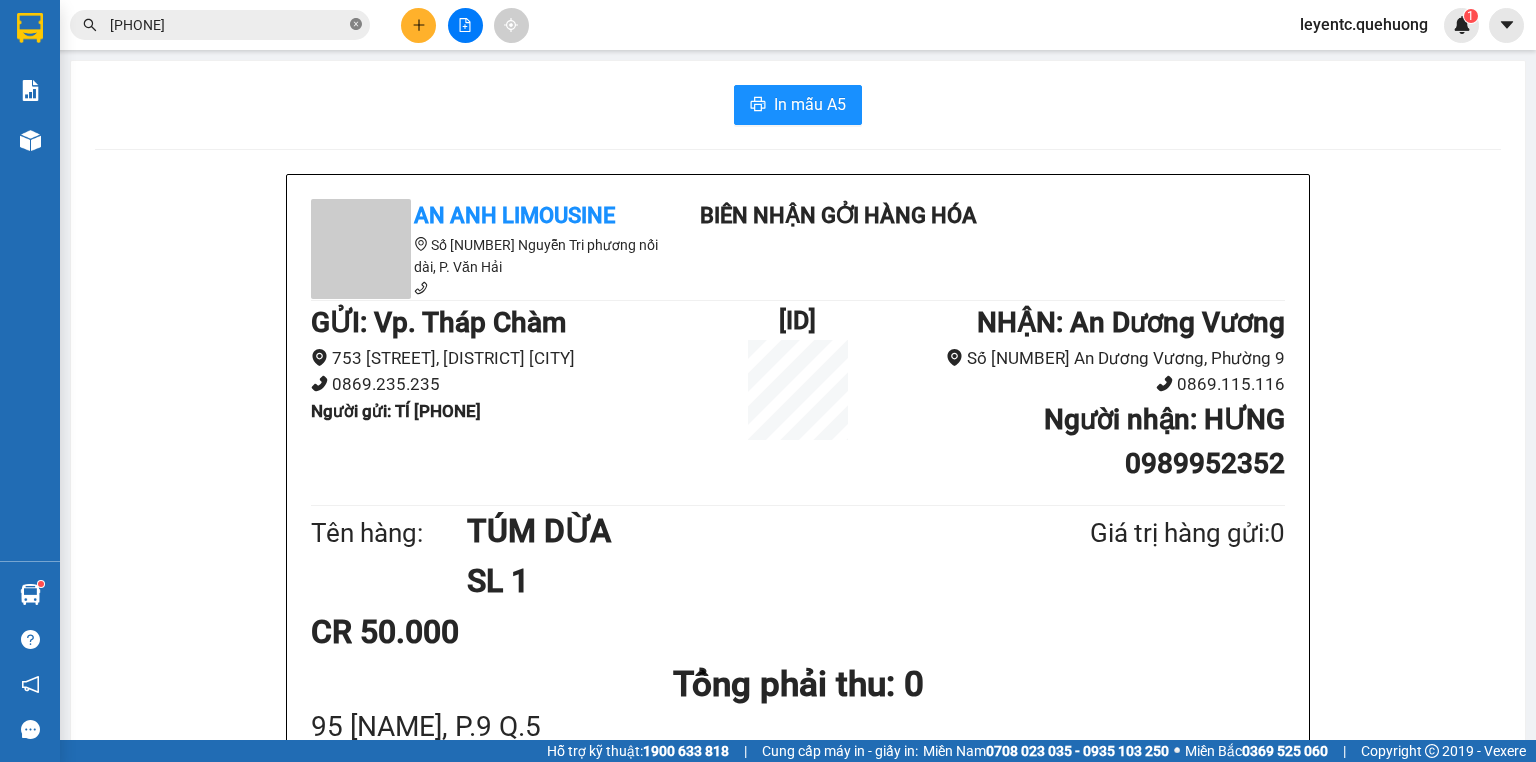 click 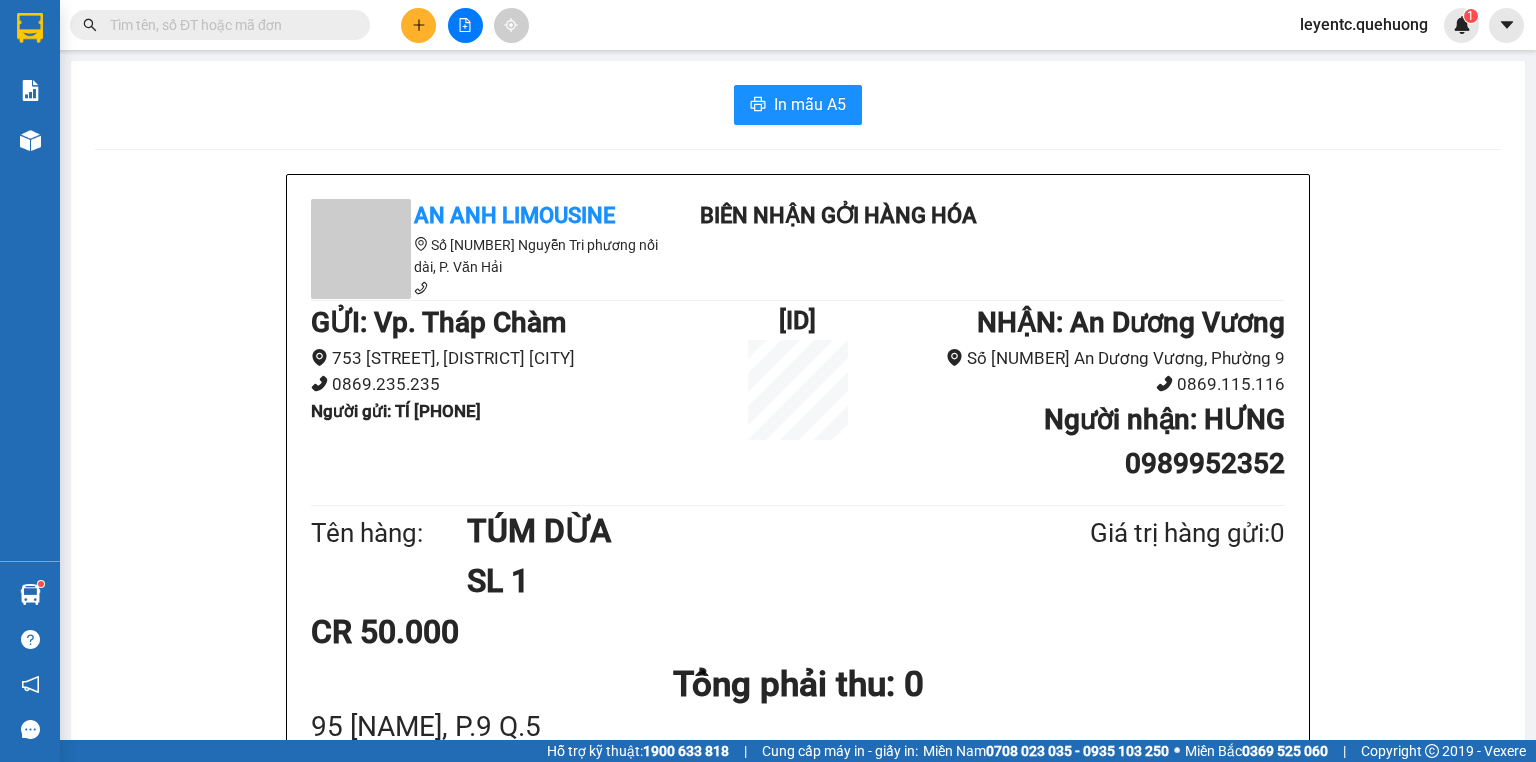 click at bounding box center [356, 25] 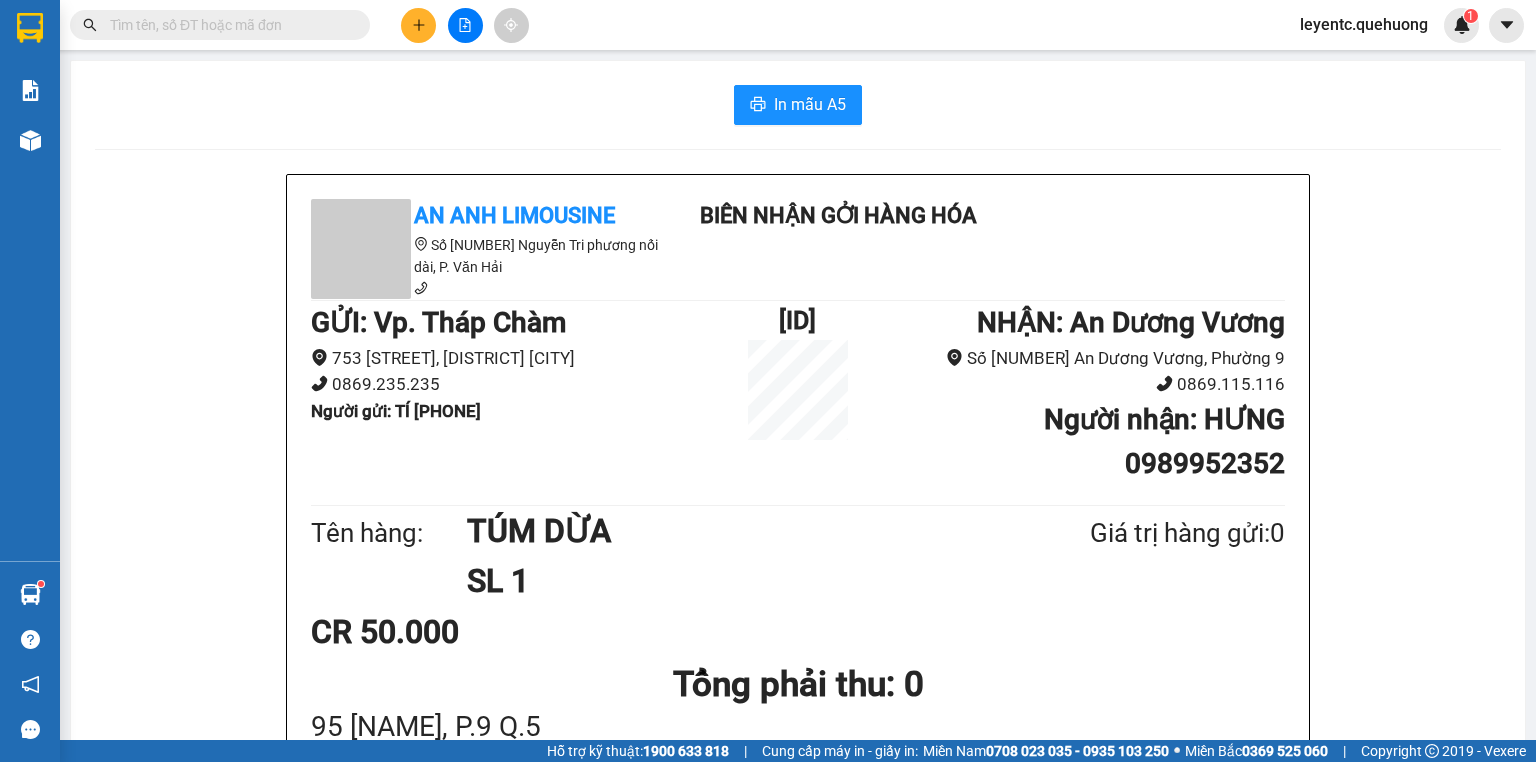 click at bounding box center (228, 25) 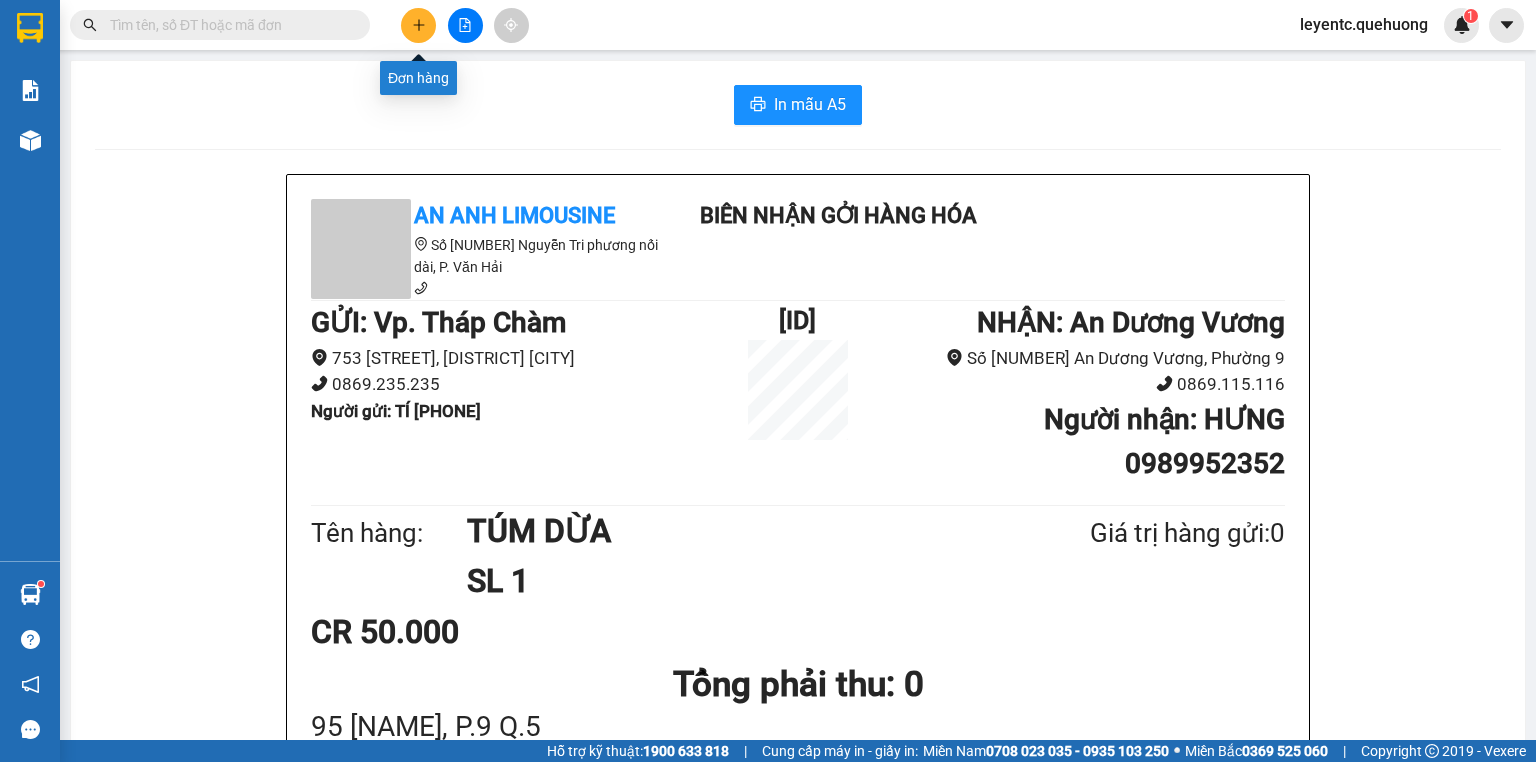 click 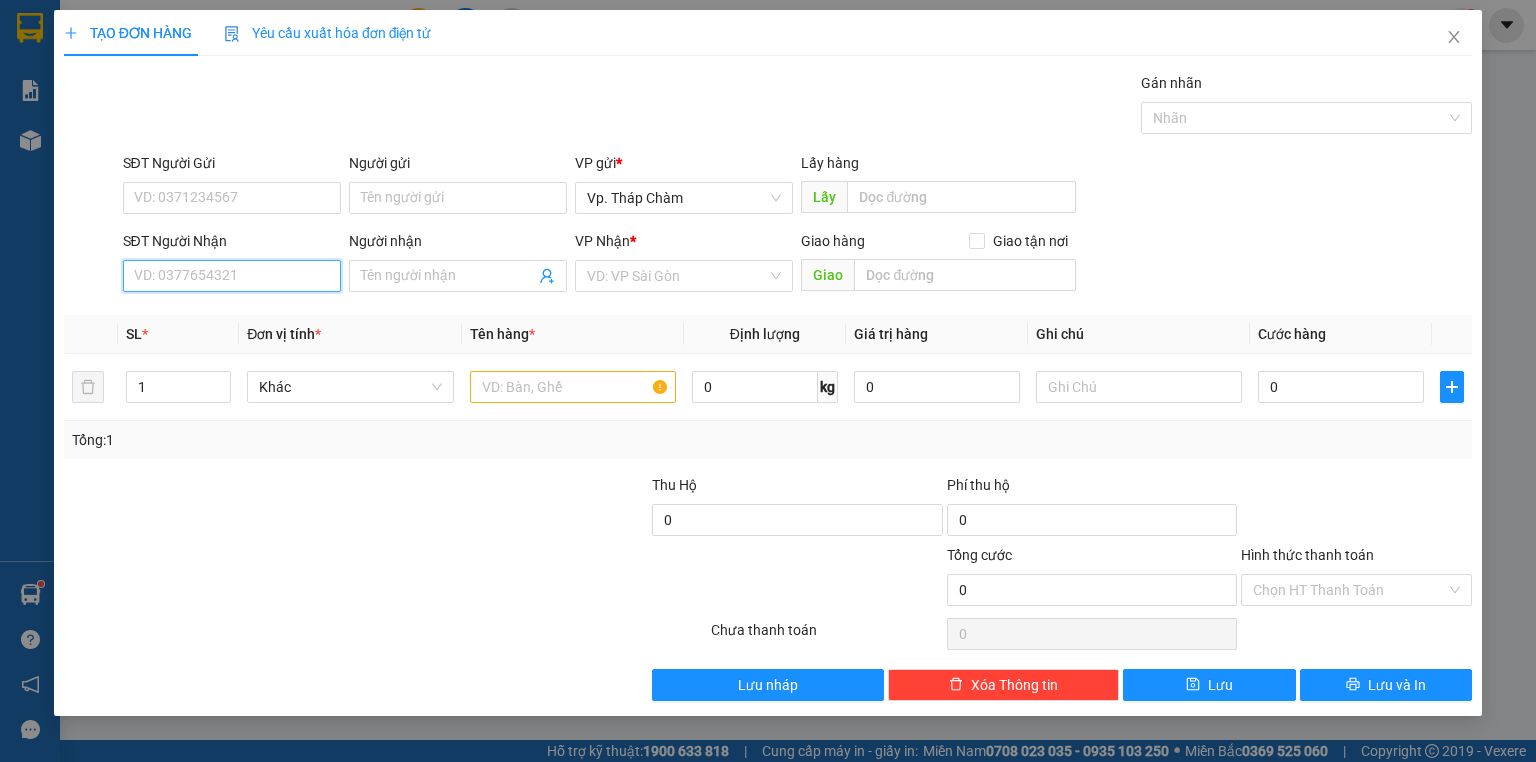 click on "SĐT Người Nhận" at bounding box center [232, 276] 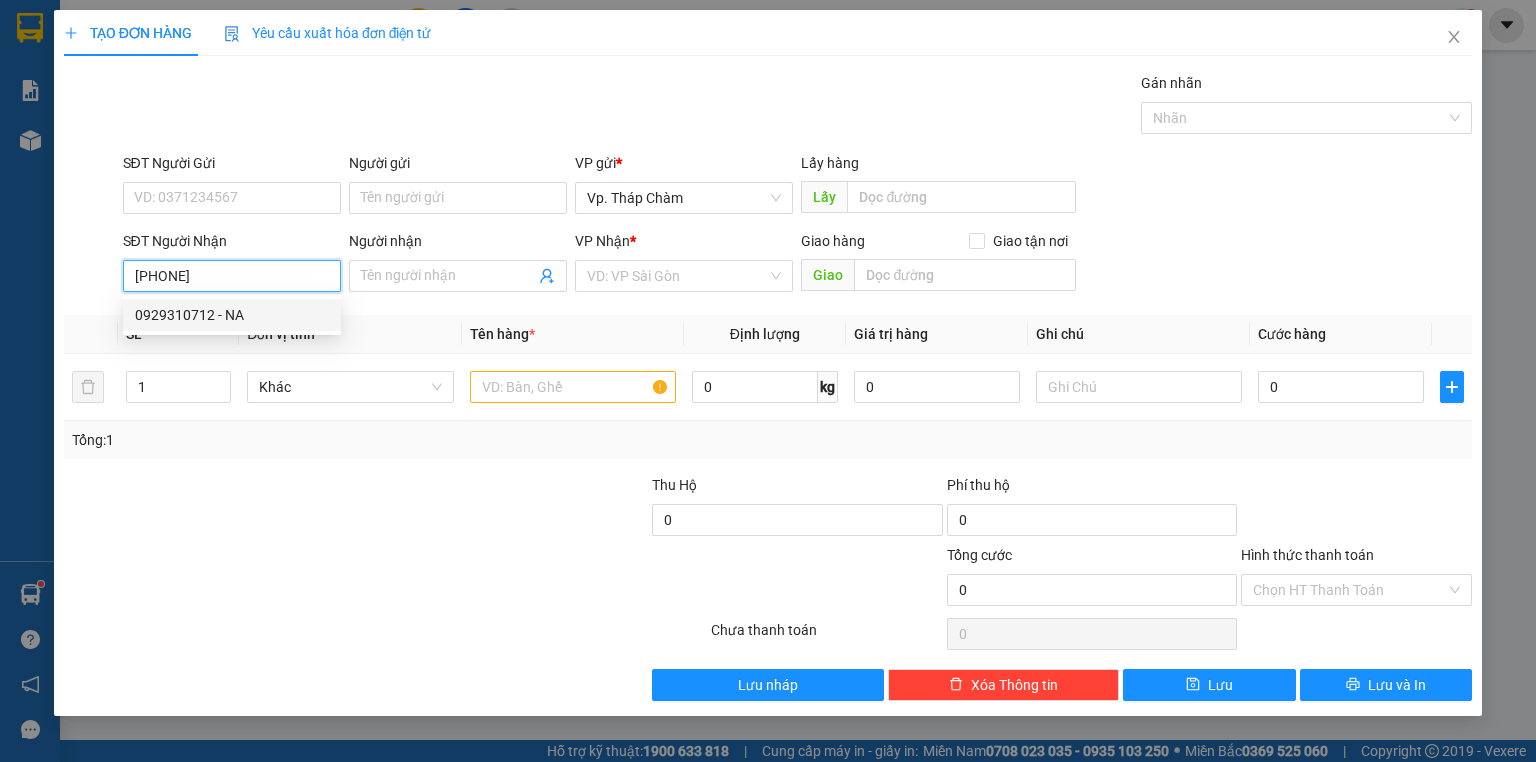 click on "0929310712 - NA" at bounding box center (232, 315) 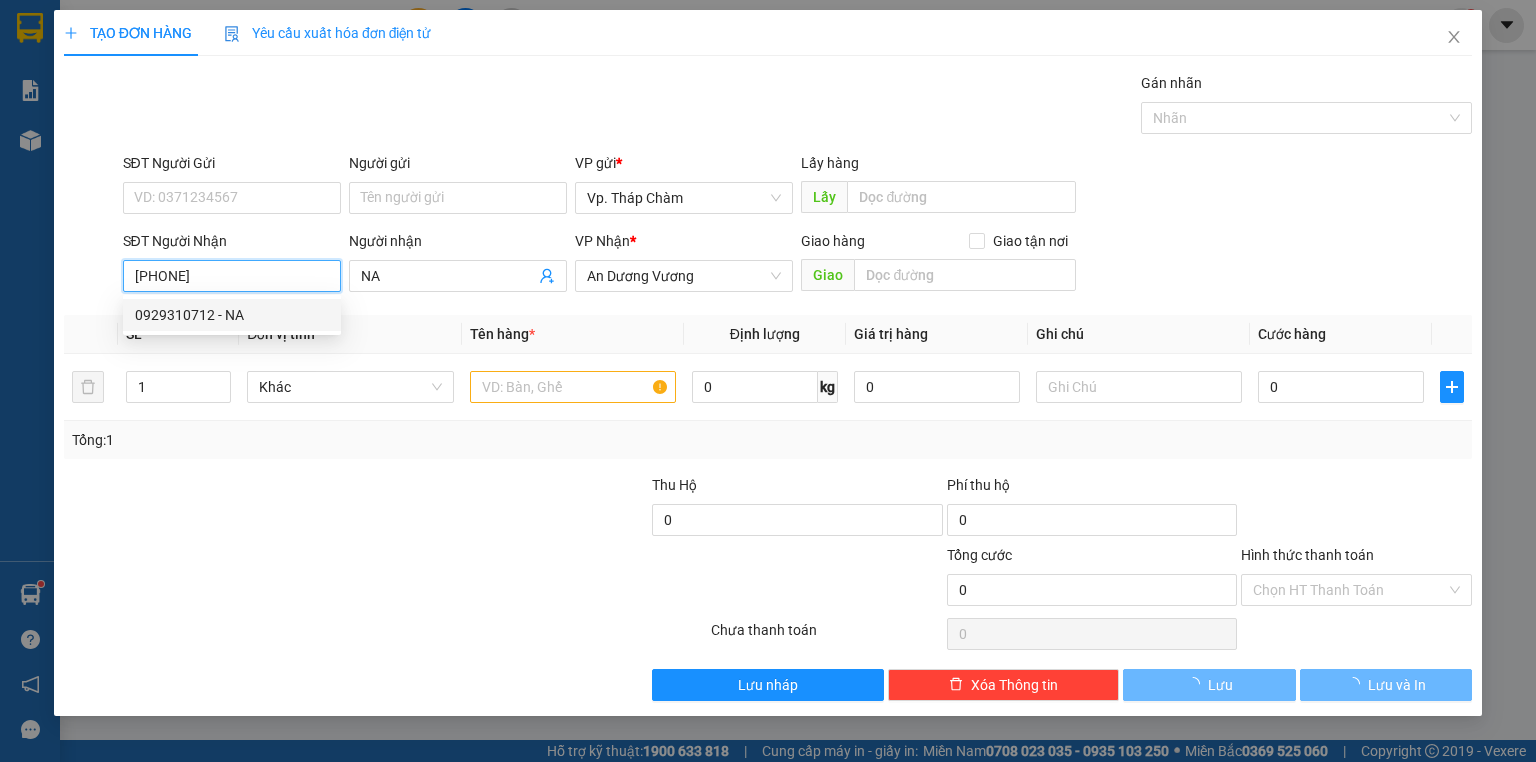 type on "40.000" 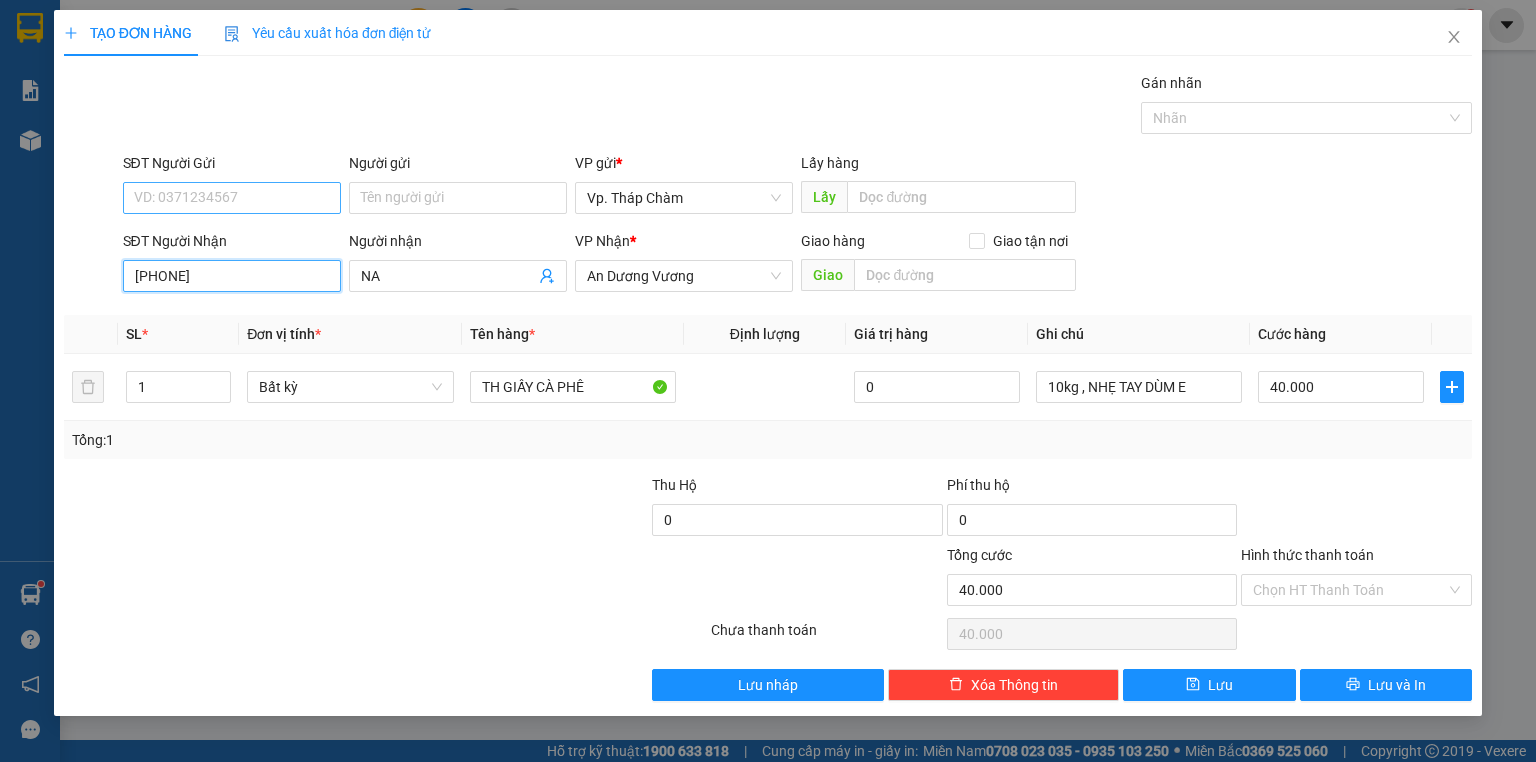 type on "[PHONE]" 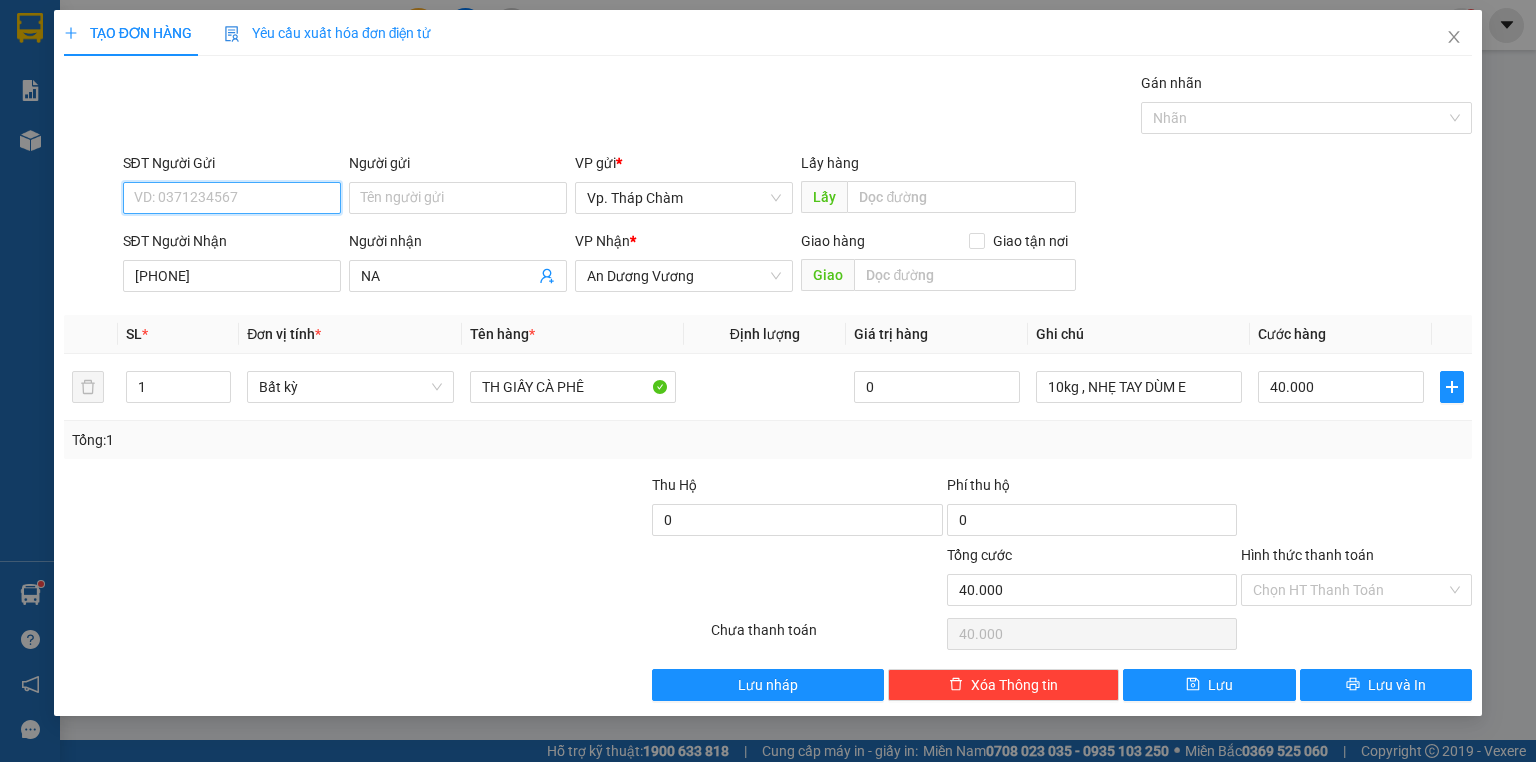 click on "SĐT Người Gửi" at bounding box center [232, 198] 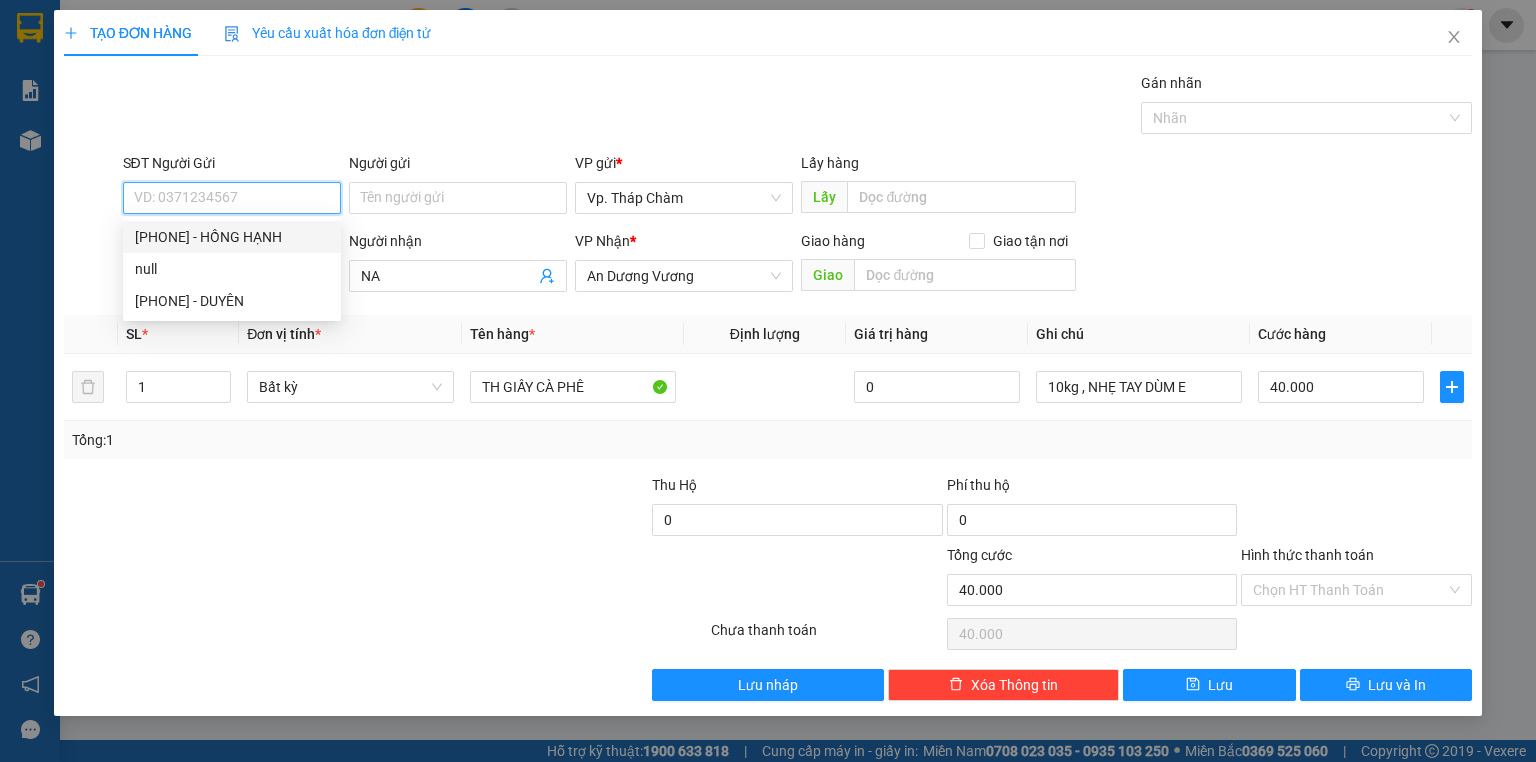 click on "0582575919 - HỒNG HẠNH" at bounding box center [232, 237] 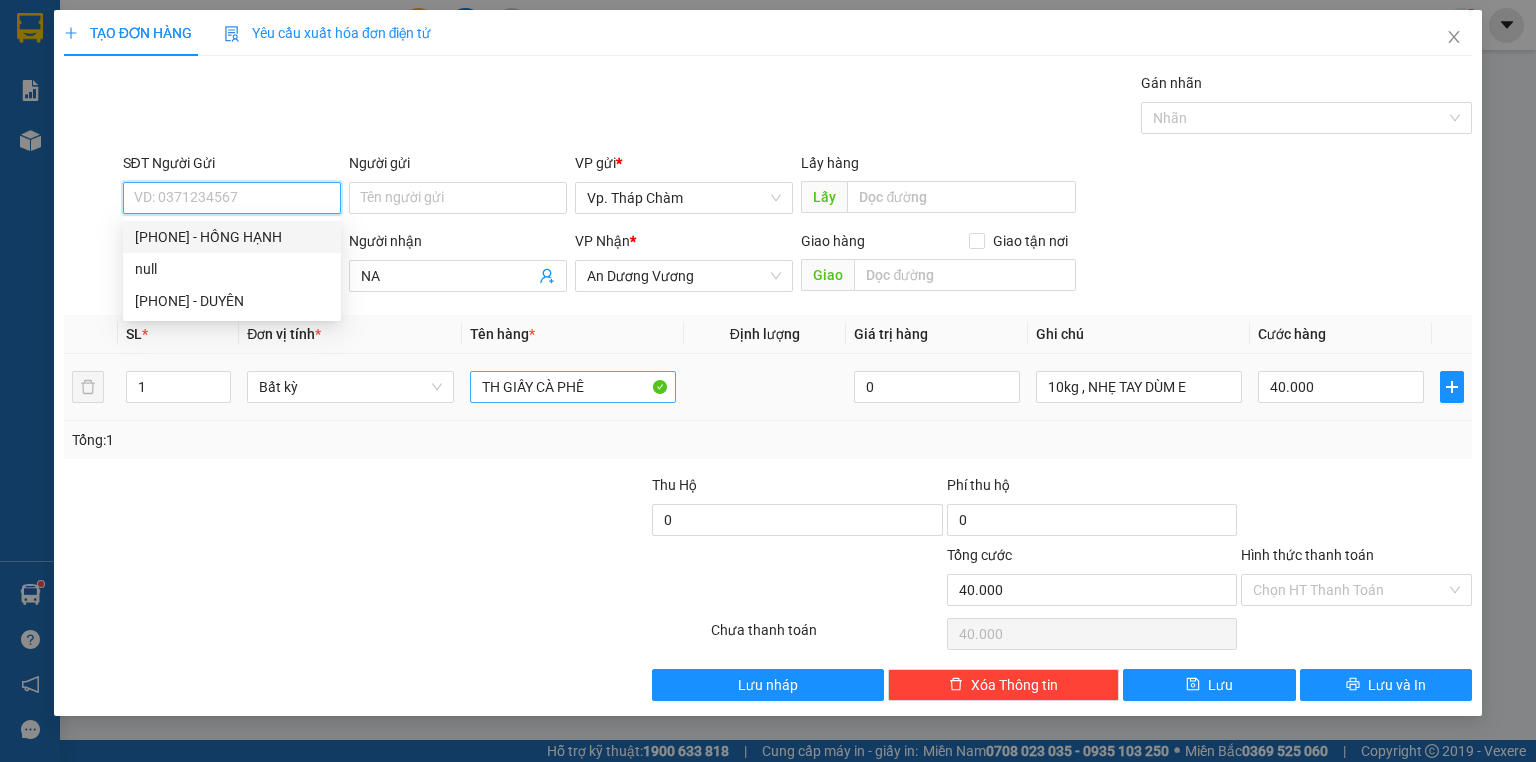type on "0582575919" 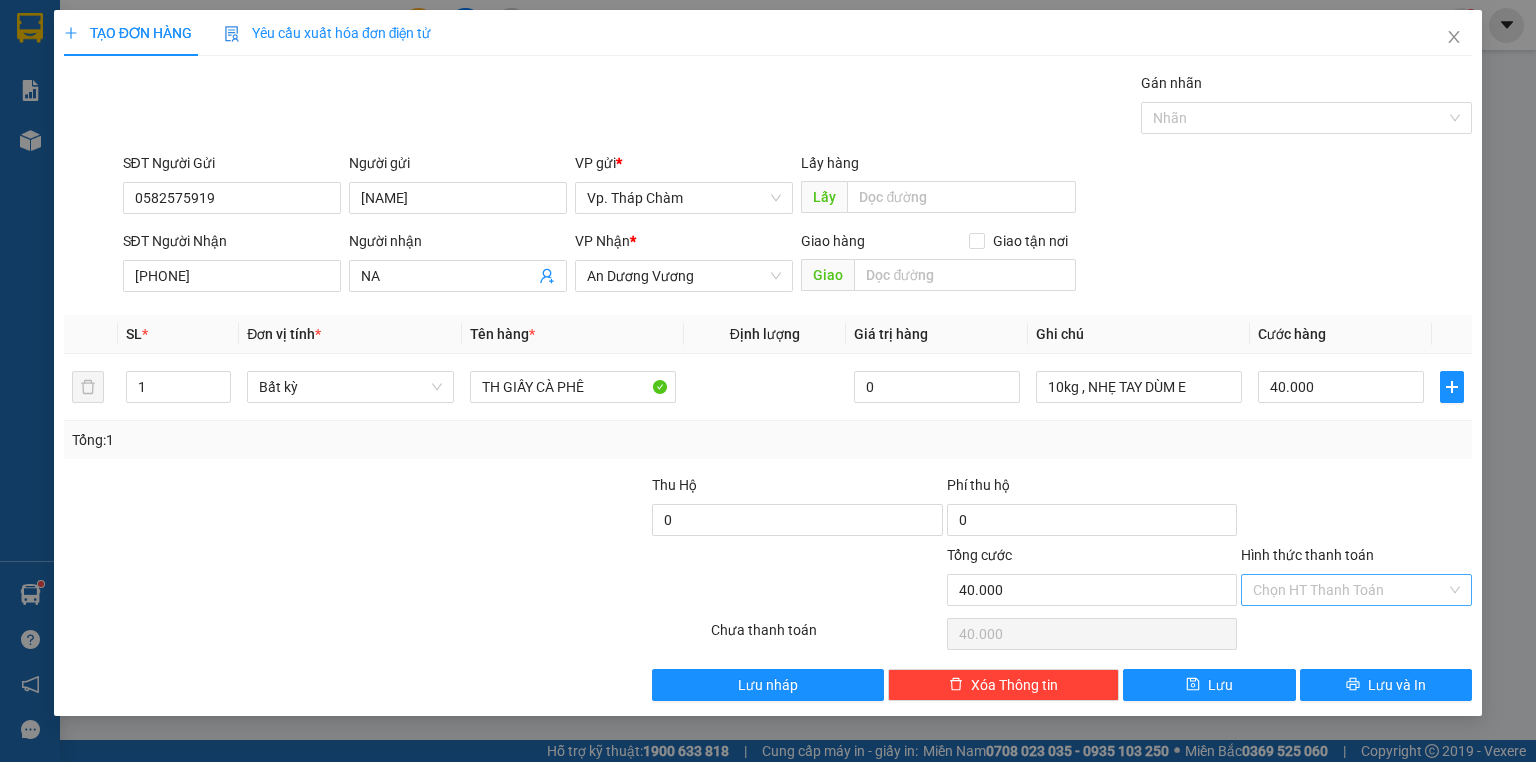 click on "Hình thức thanh toán" at bounding box center [1349, 590] 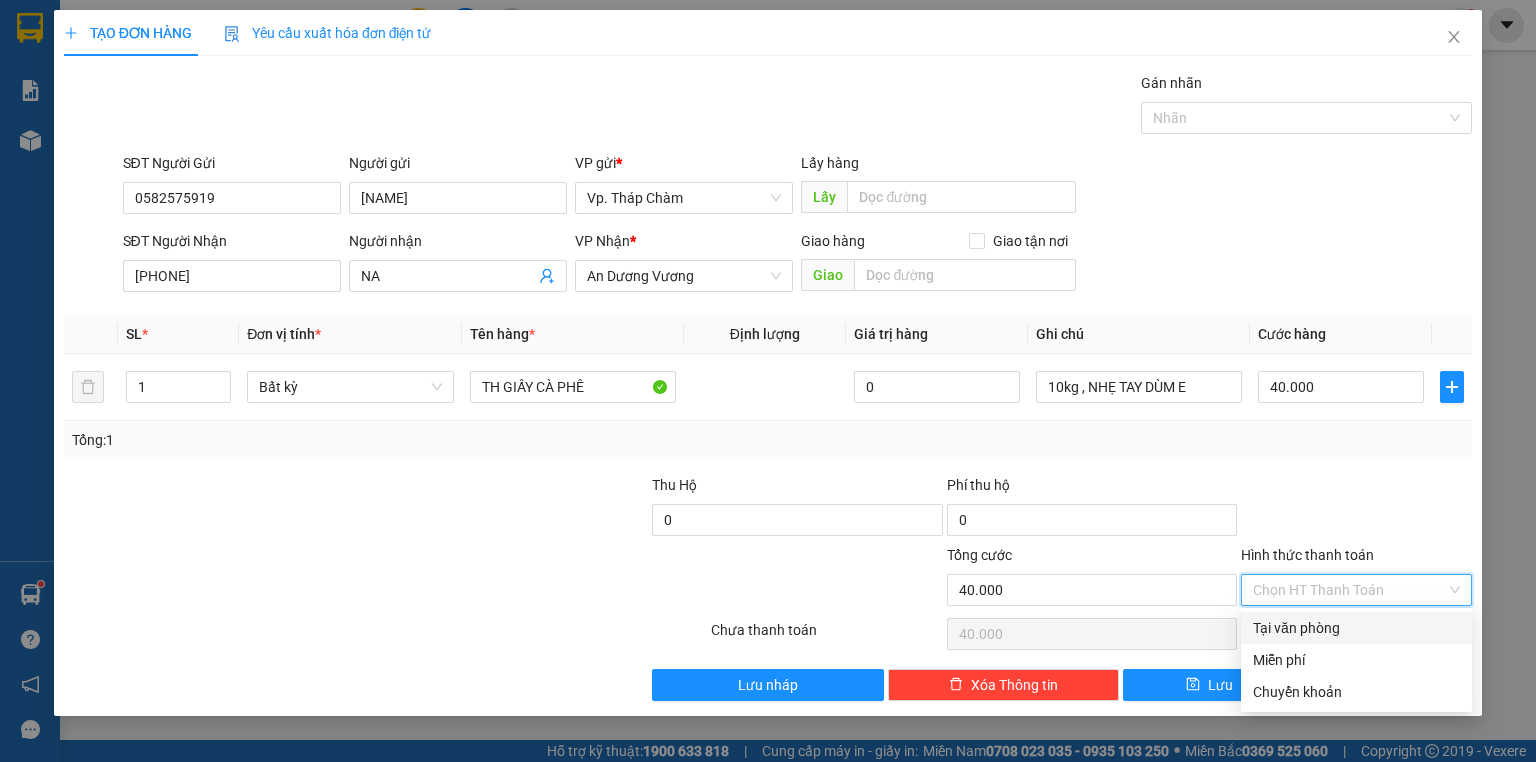 click on "Tại văn phòng" at bounding box center (1356, 628) 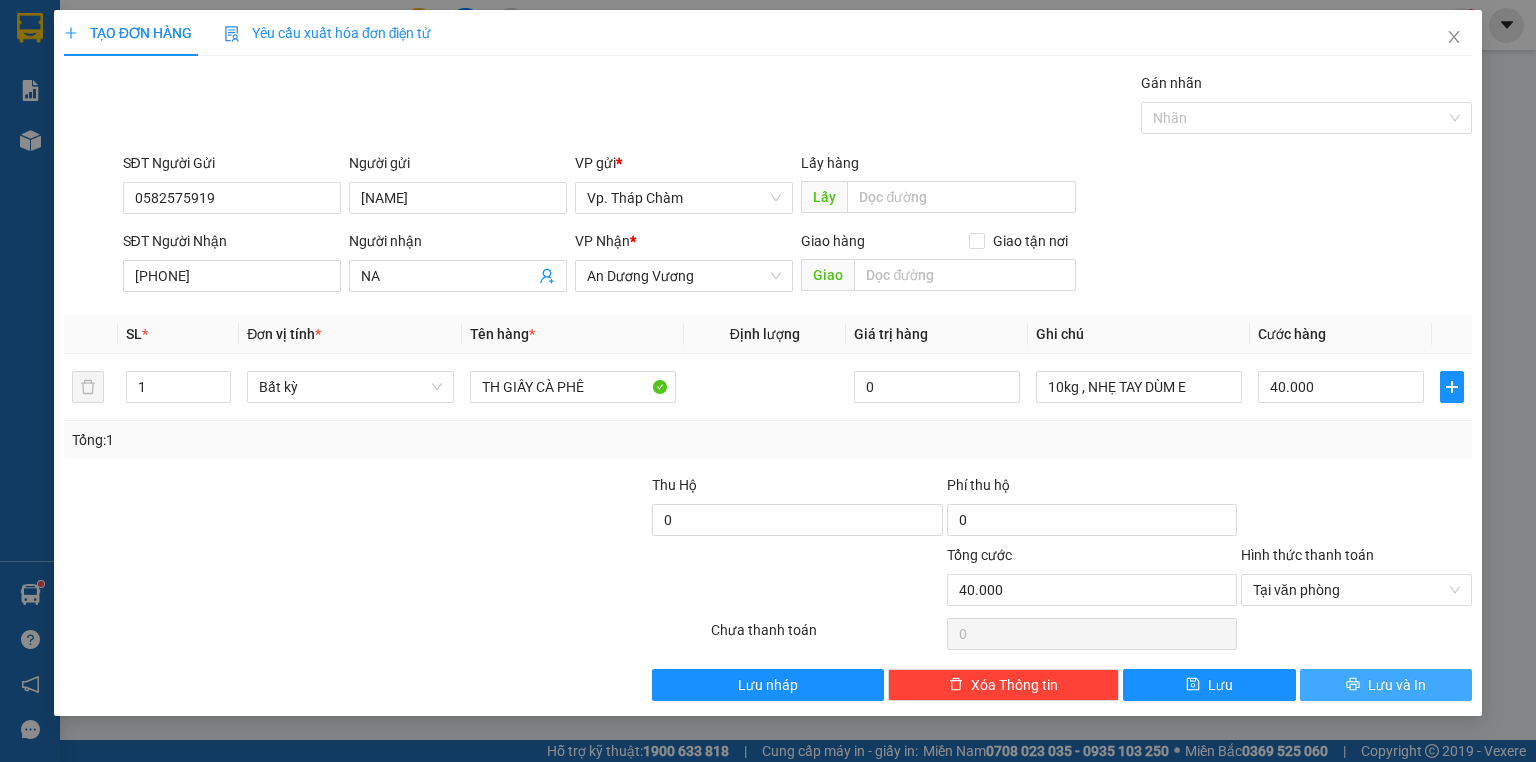 click on "Lưu và In" at bounding box center [1386, 685] 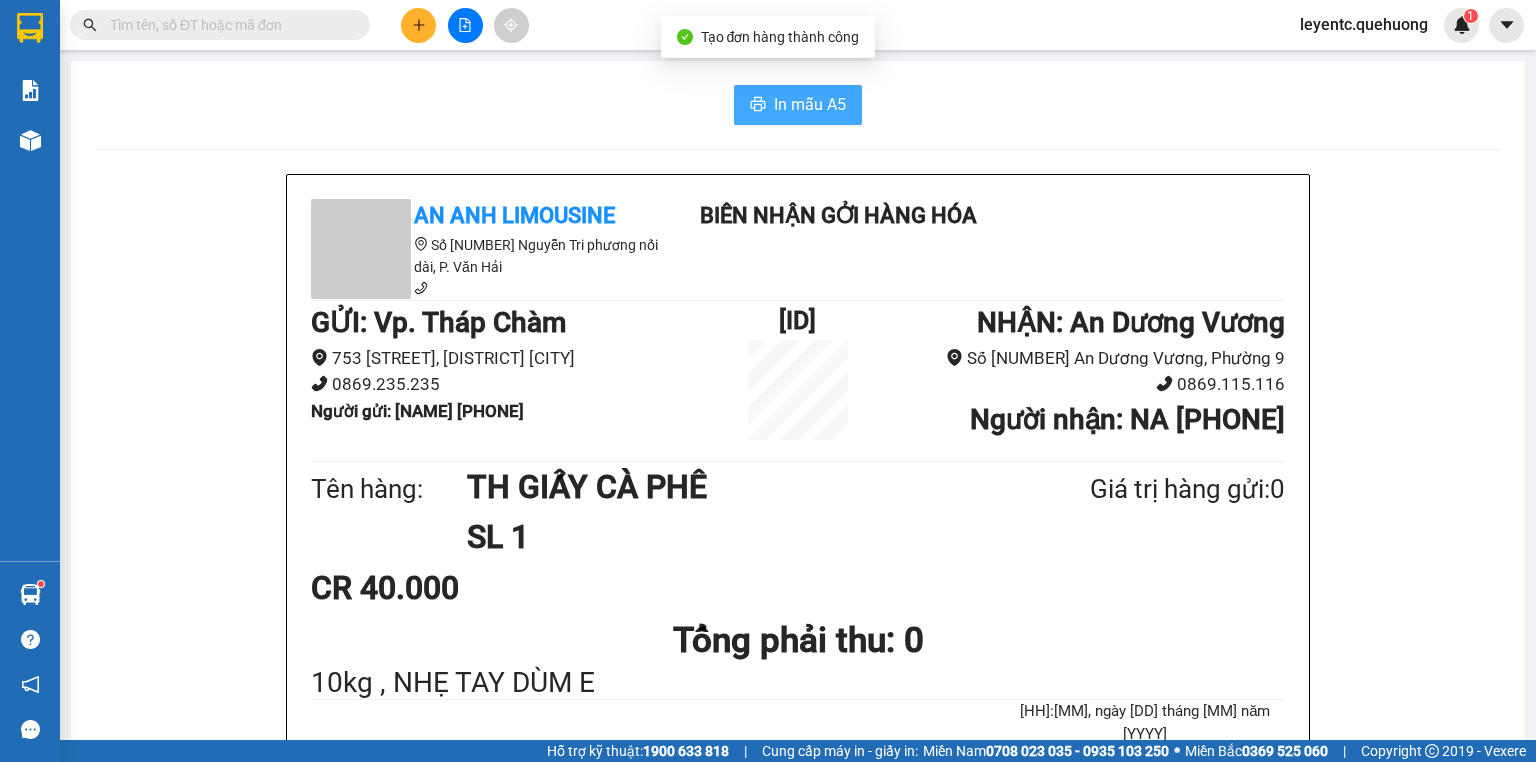 click on "In mẫu A5" at bounding box center (810, 104) 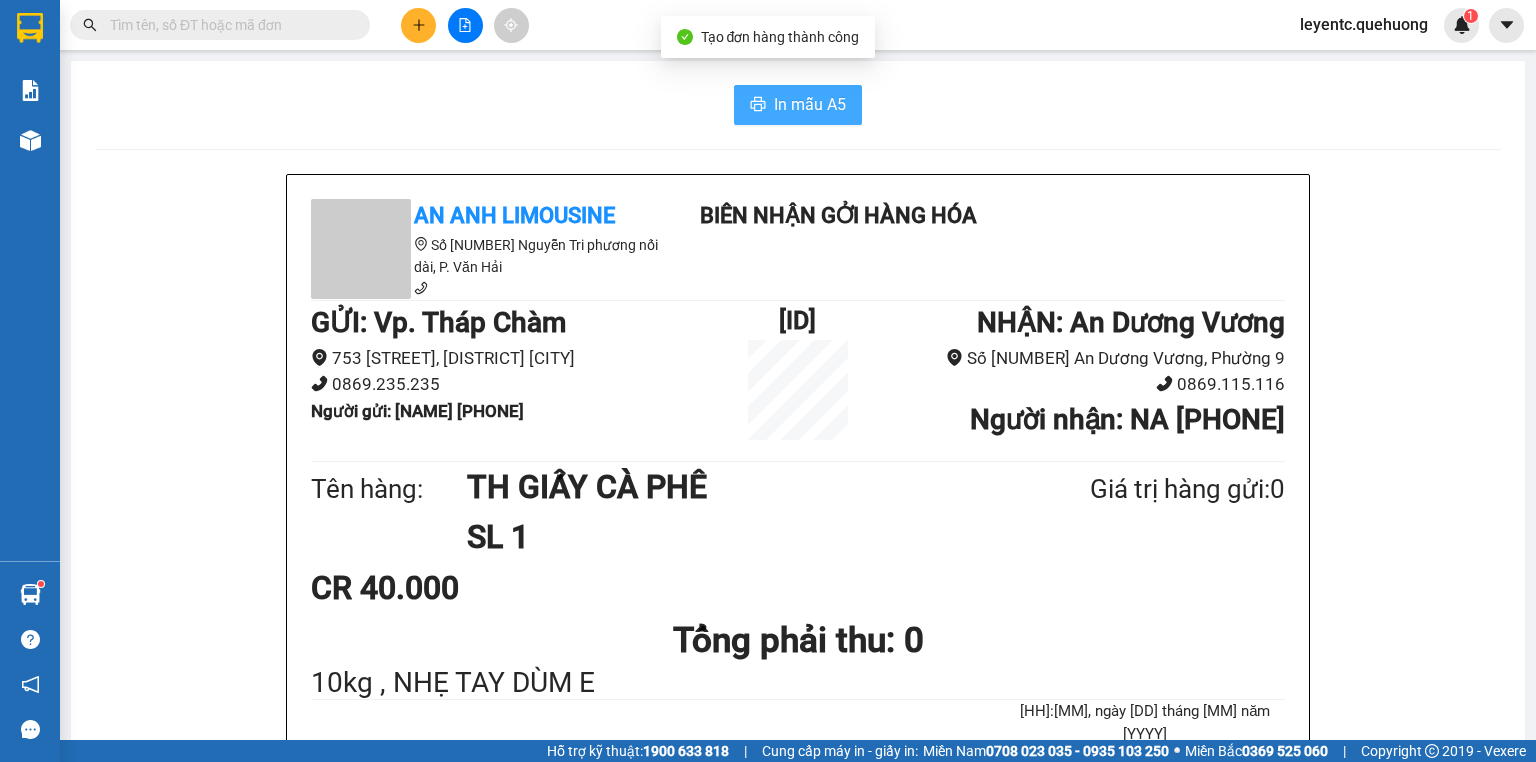 scroll, scrollTop: 0, scrollLeft: 0, axis: both 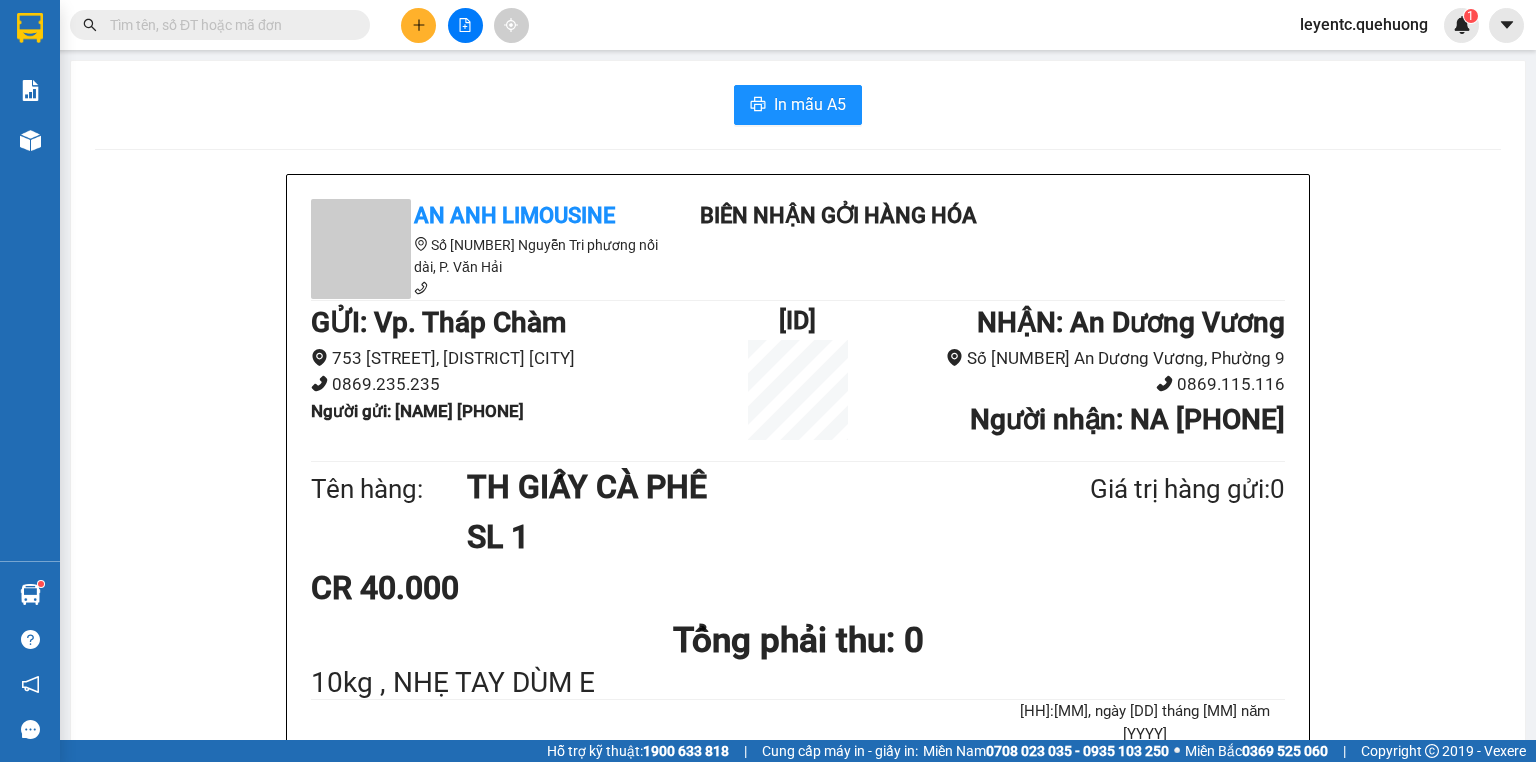 click on "Tổng phải thu:   0" at bounding box center (798, 640) 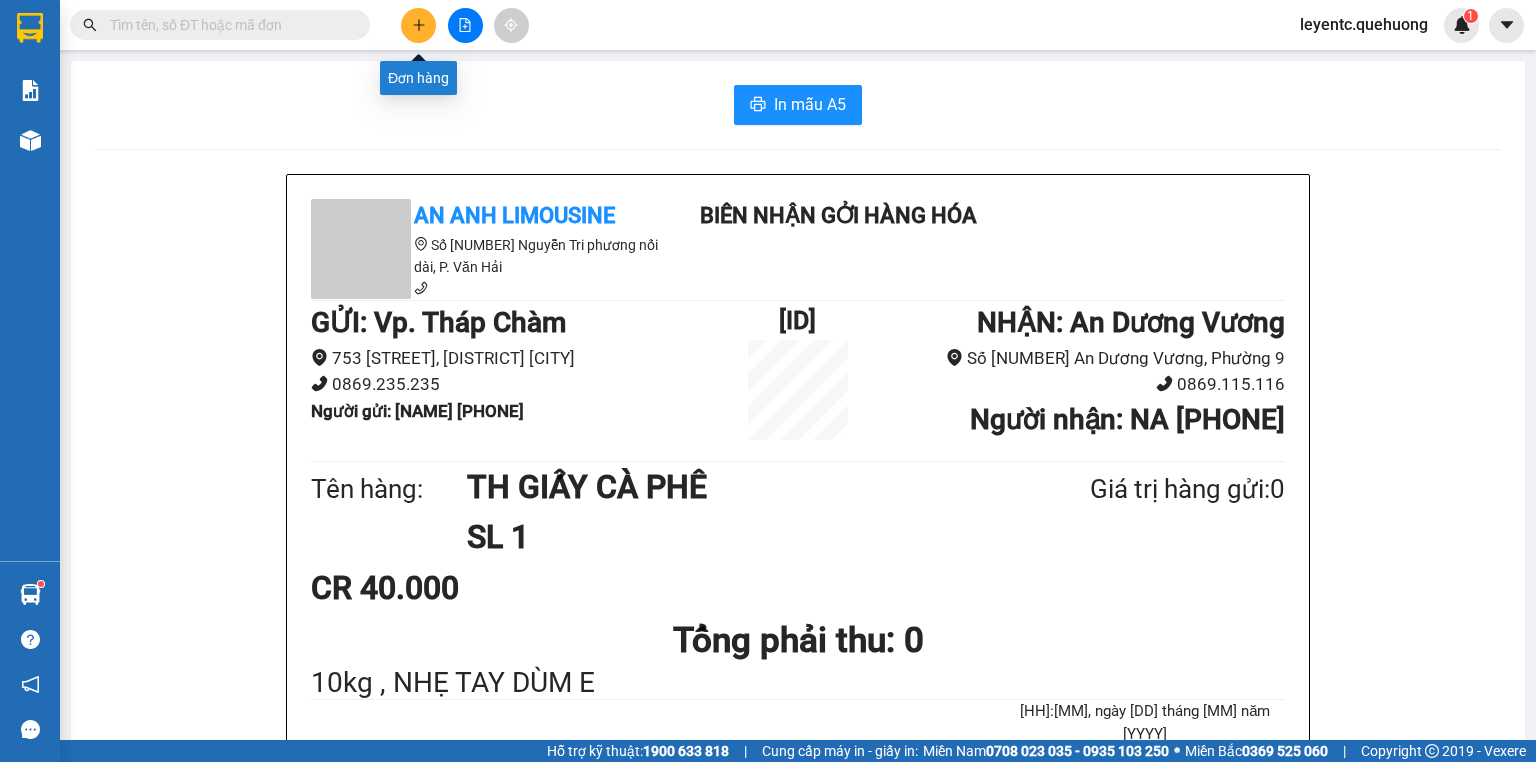 click 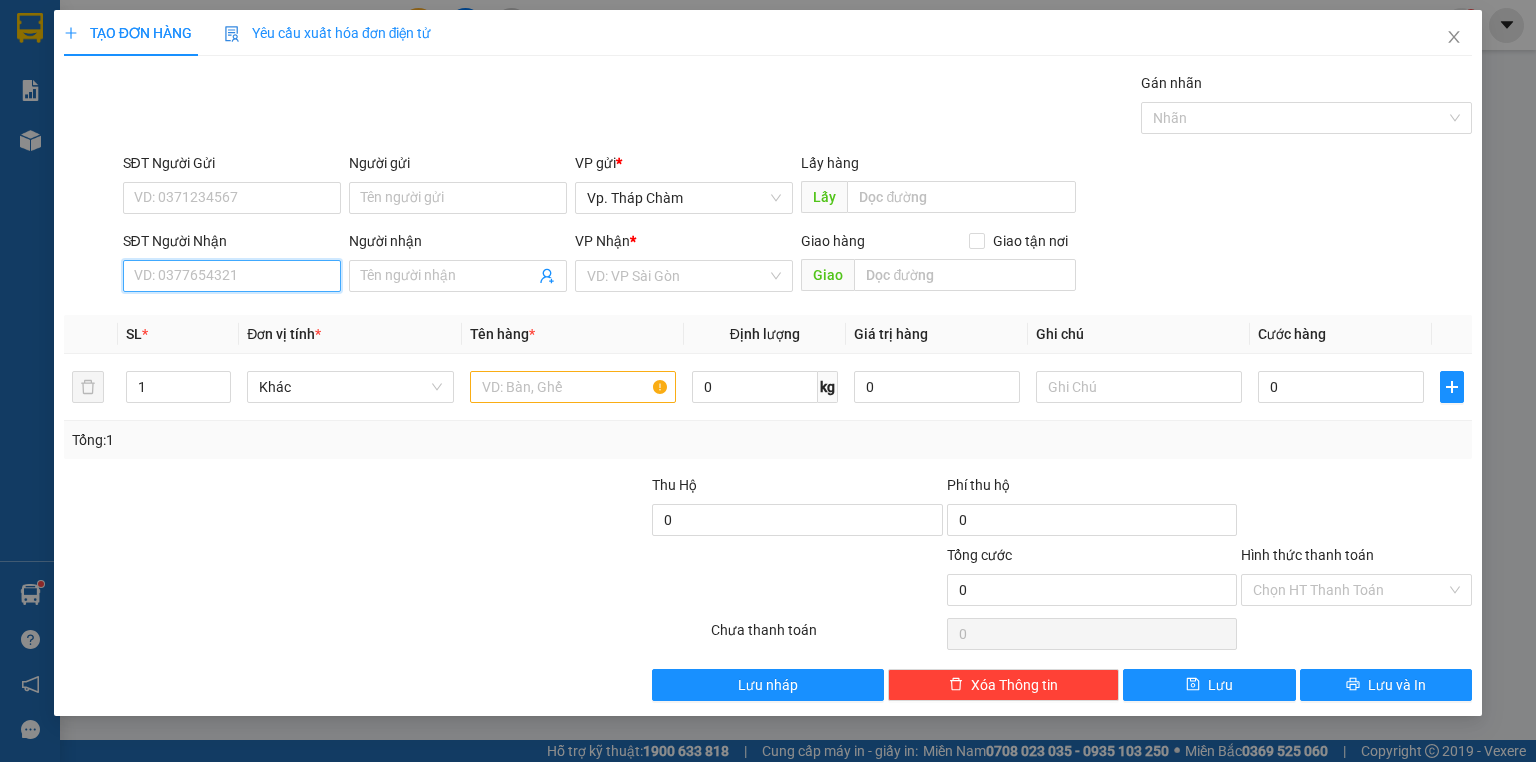 click on "SĐT Người Nhận" at bounding box center [232, 276] 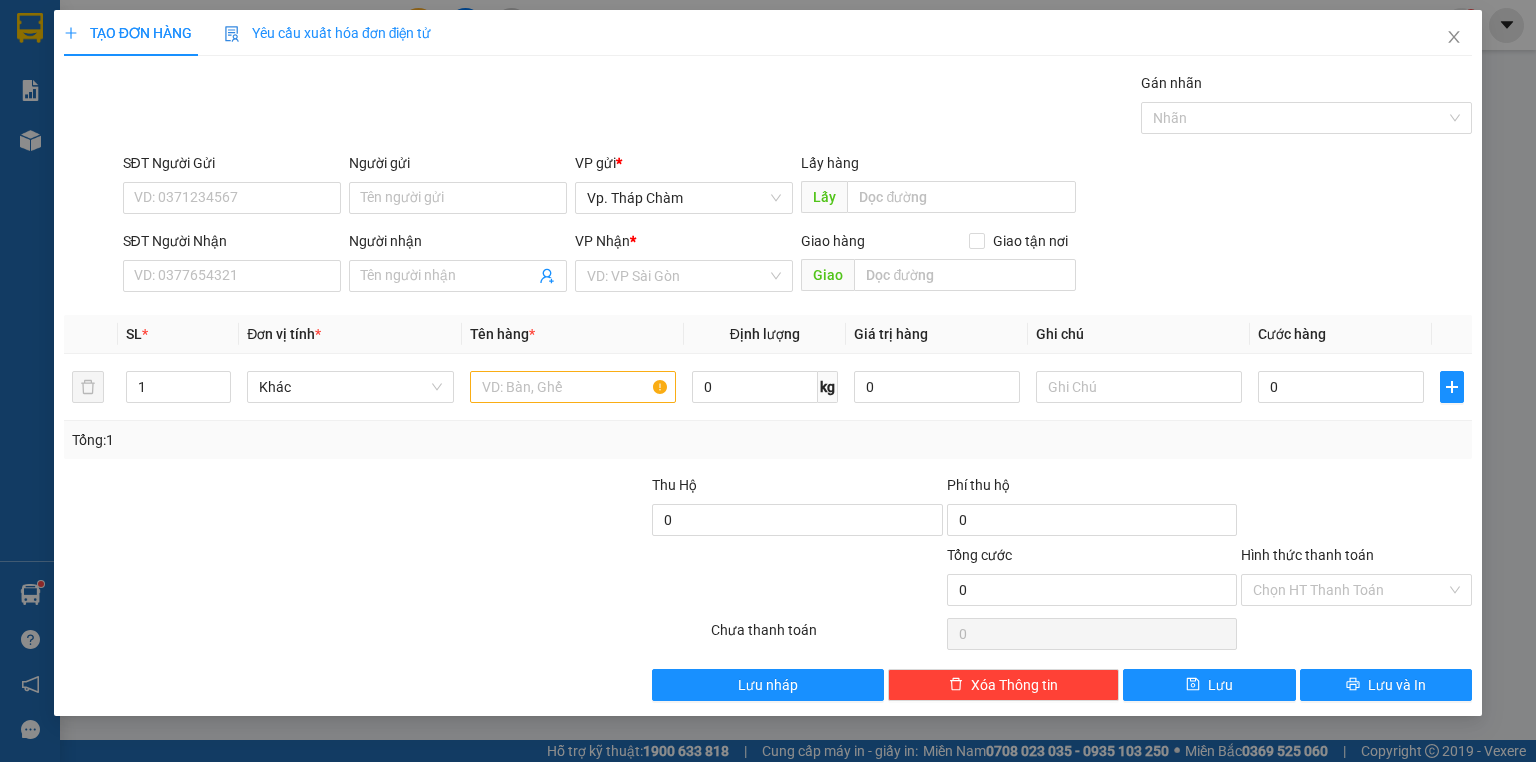click at bounding box center (209, 509) 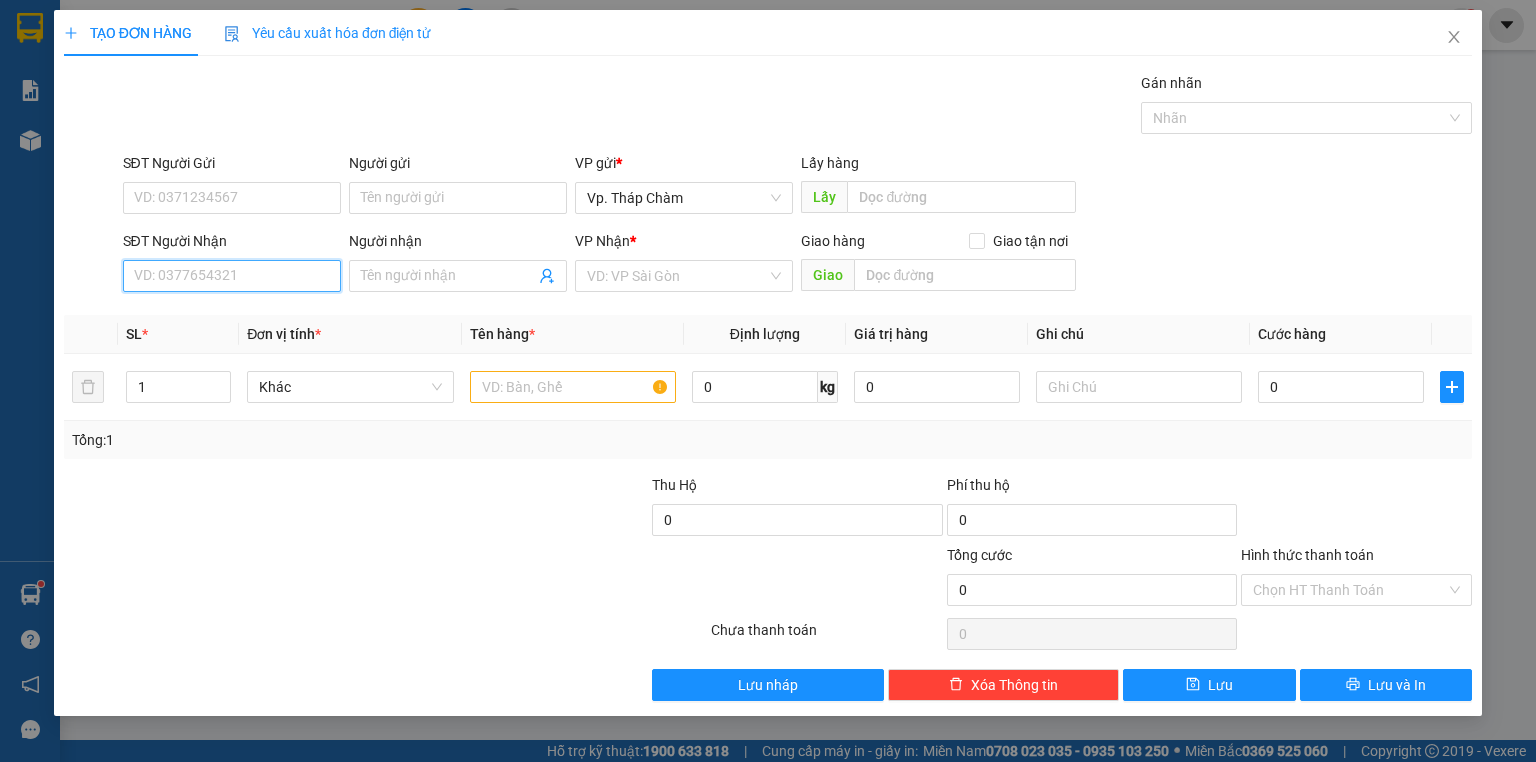 click on "SĐT Người Nhận" at bounding box center (232, 276) 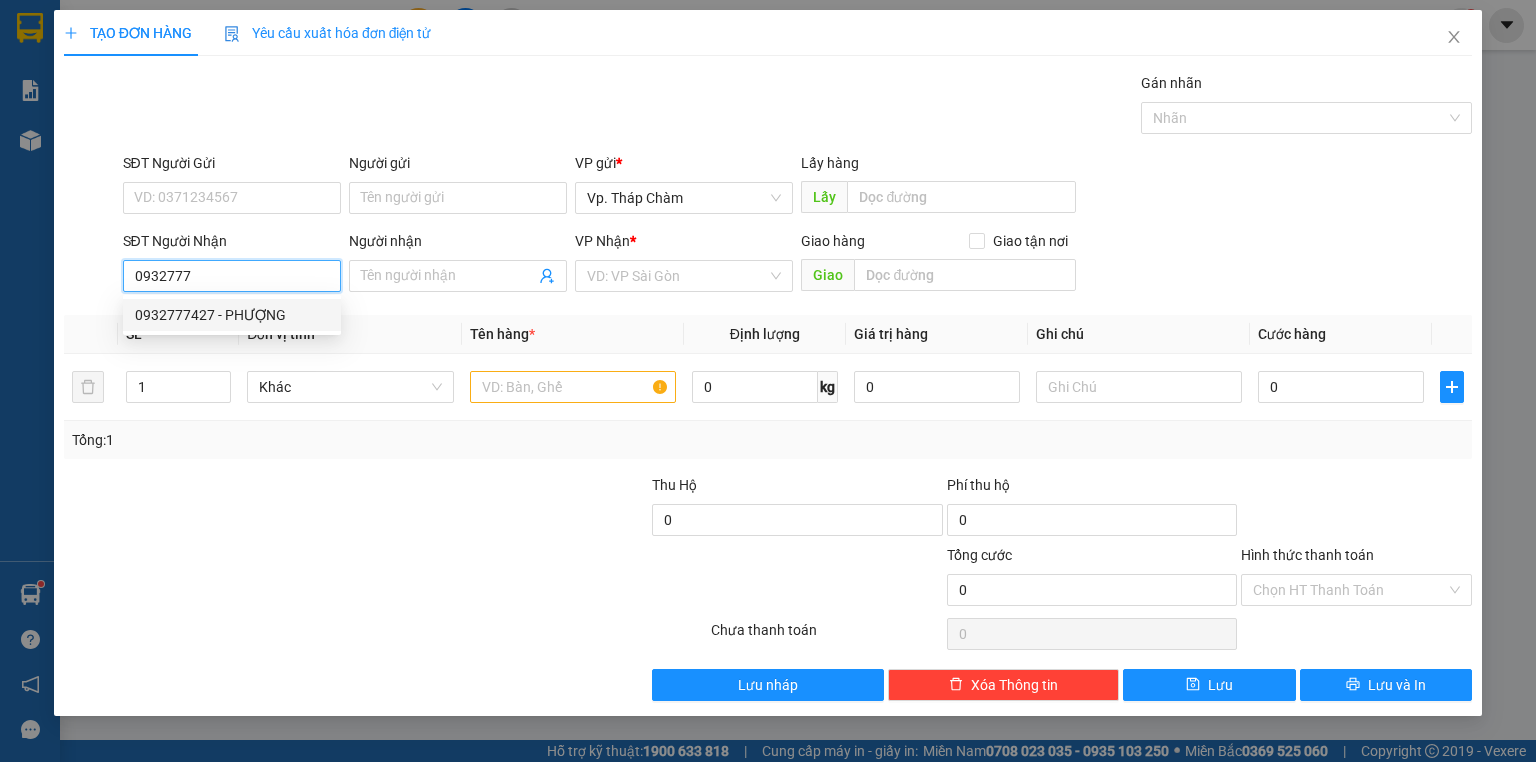 click on "0932777427 - PHƯỢNG" at bounding box center (232, 315) 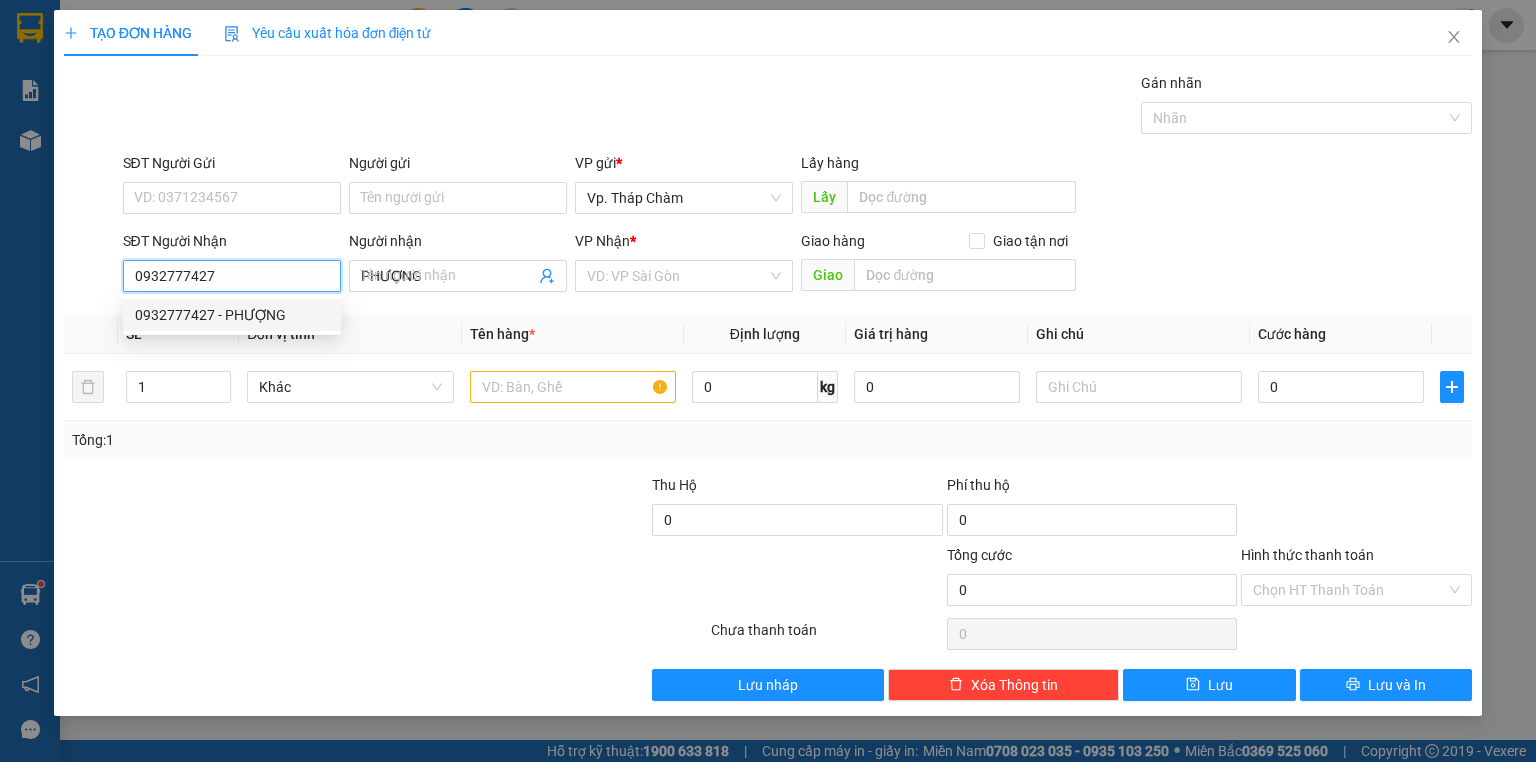 type on "170.000" 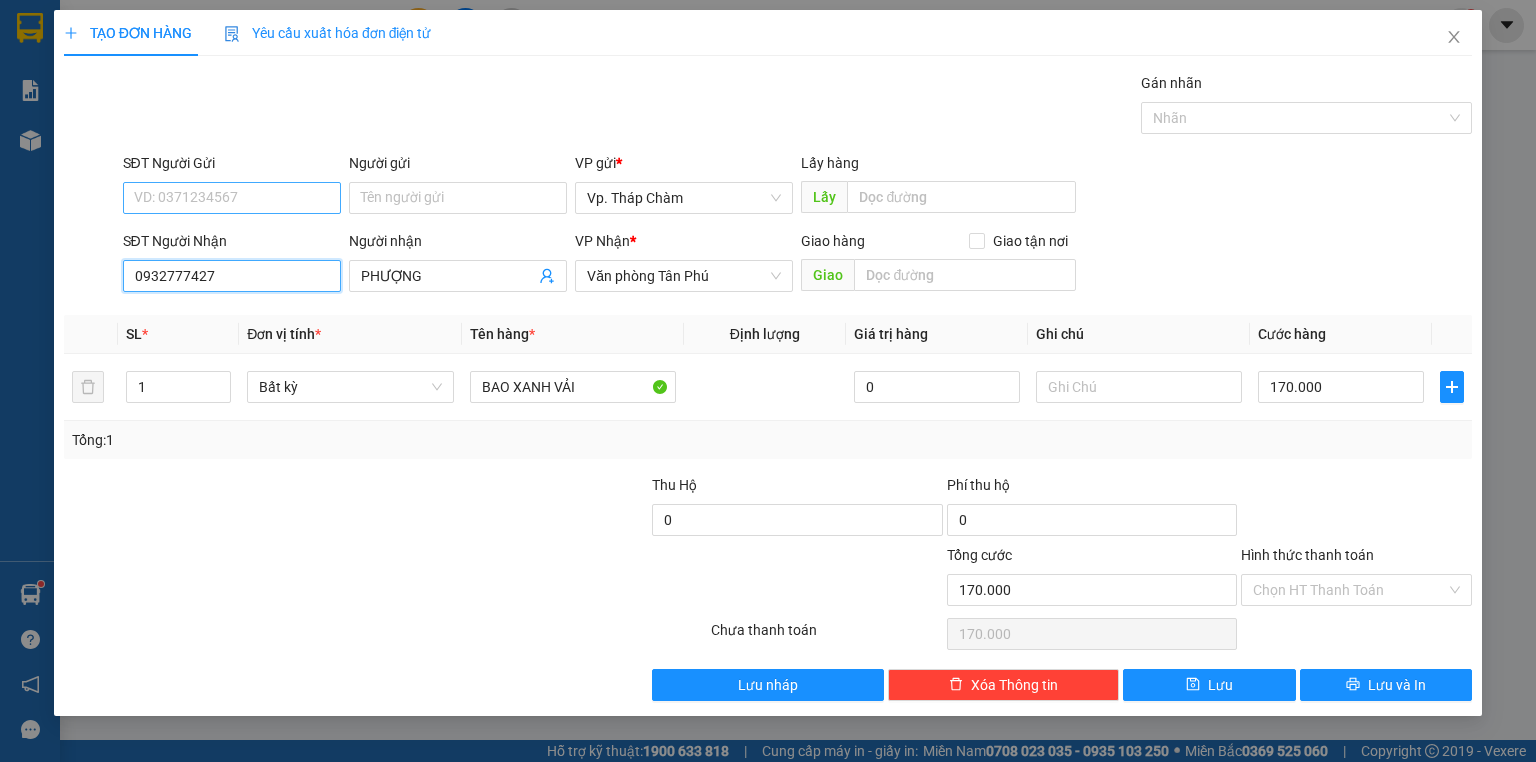 type on "0932777427" 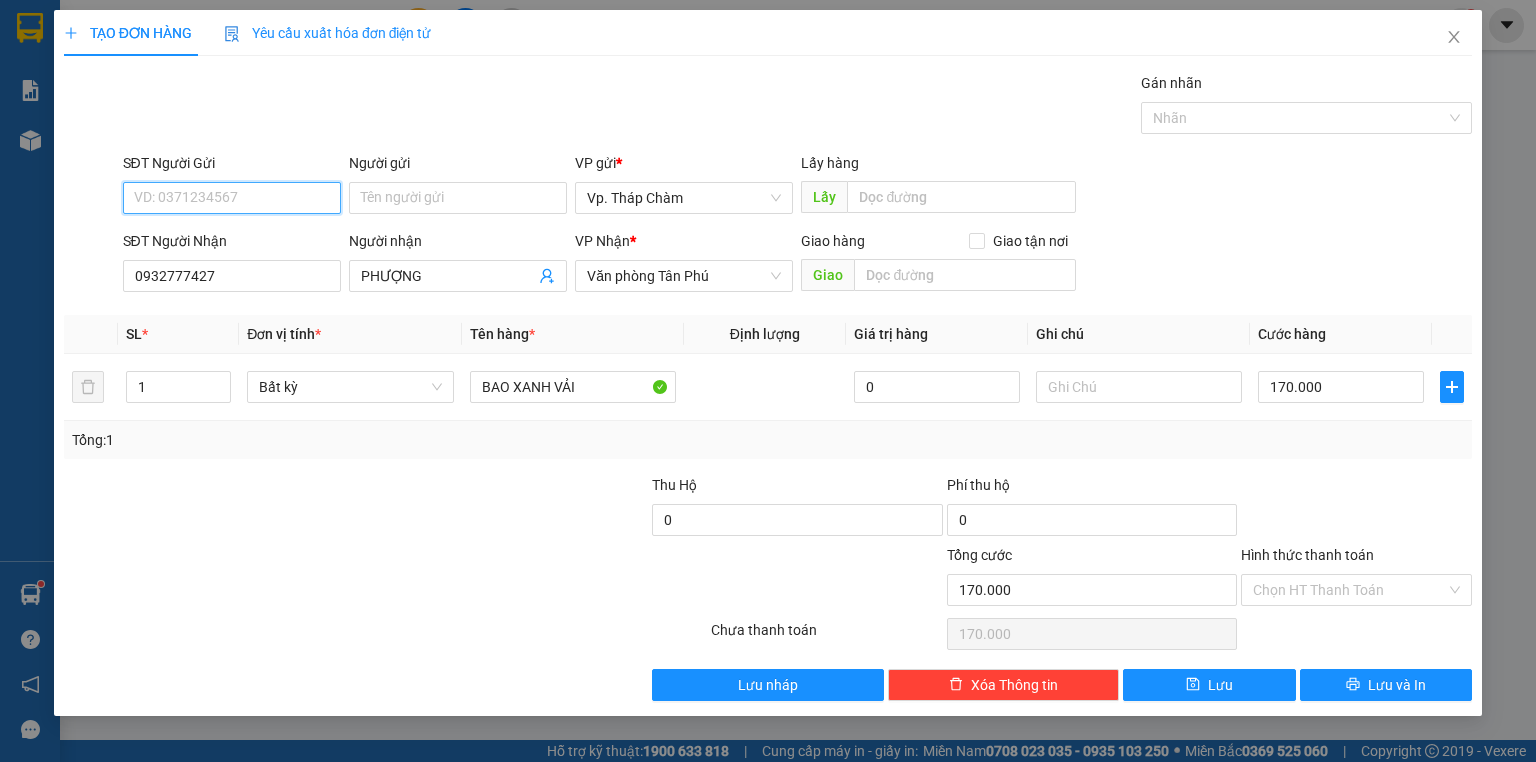 click on "SĐT Người Gửi" at bounding box center (232, 198) 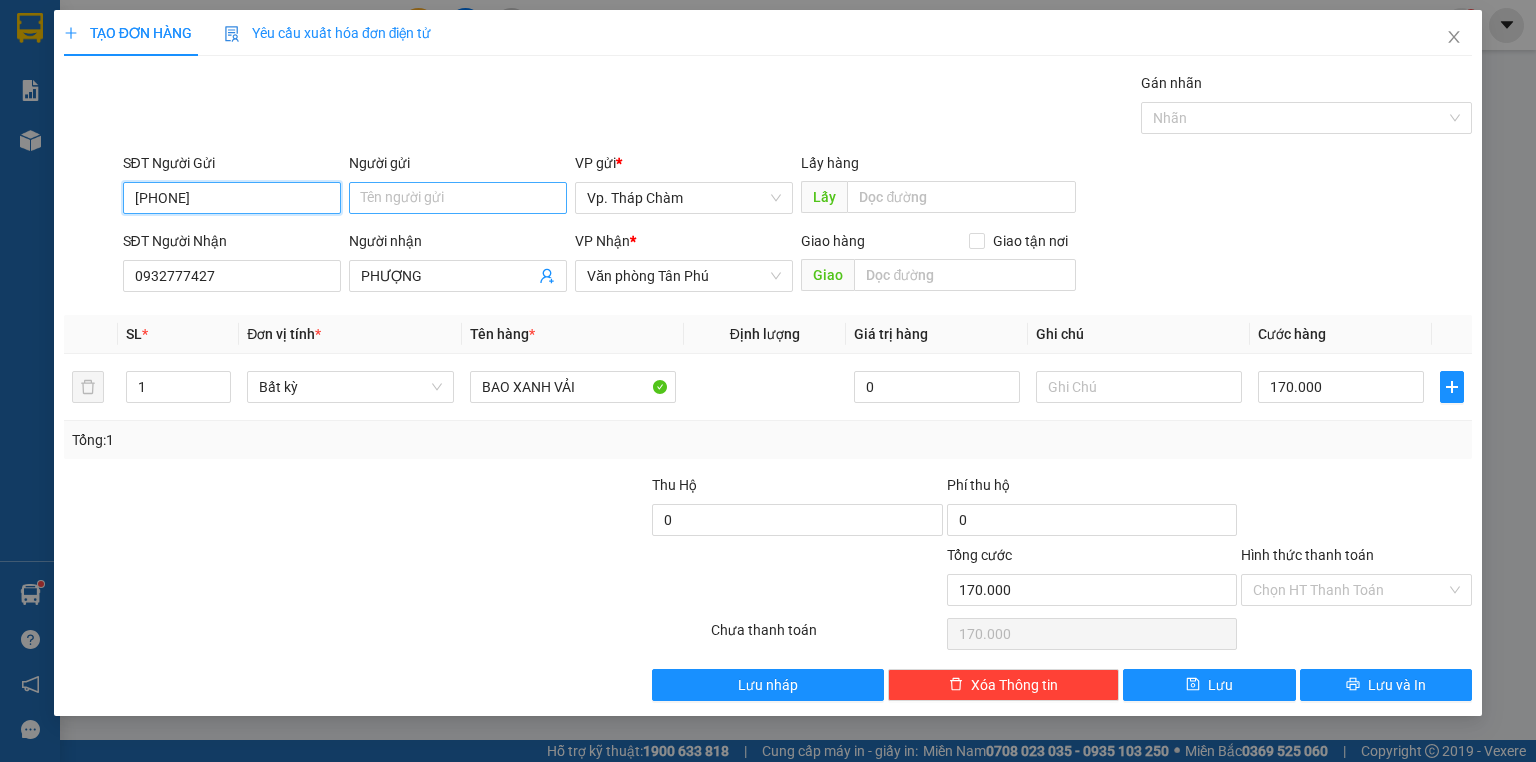 type on "[PHONE]" 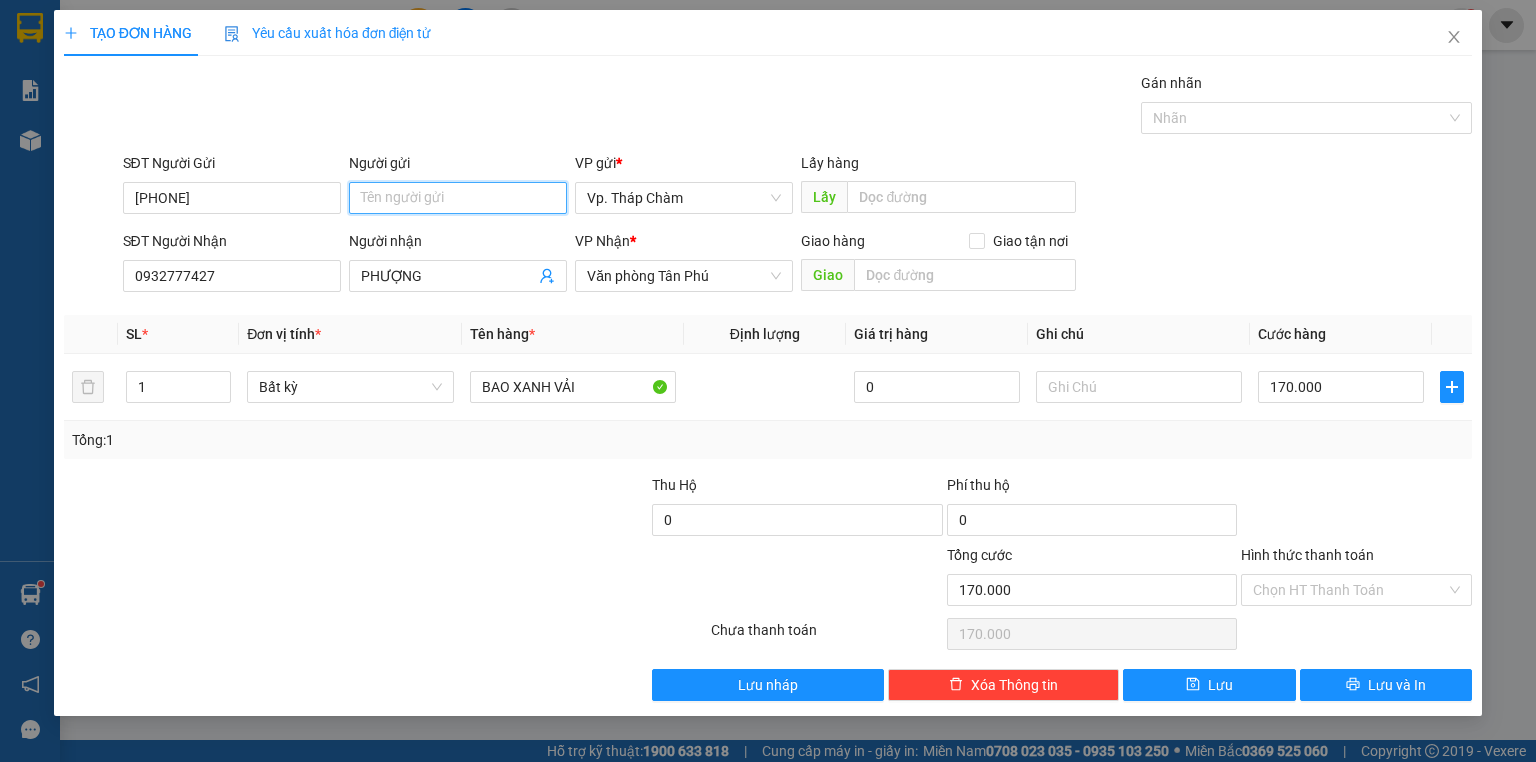 click on "Người gửi" at bounding box center (458, 198) 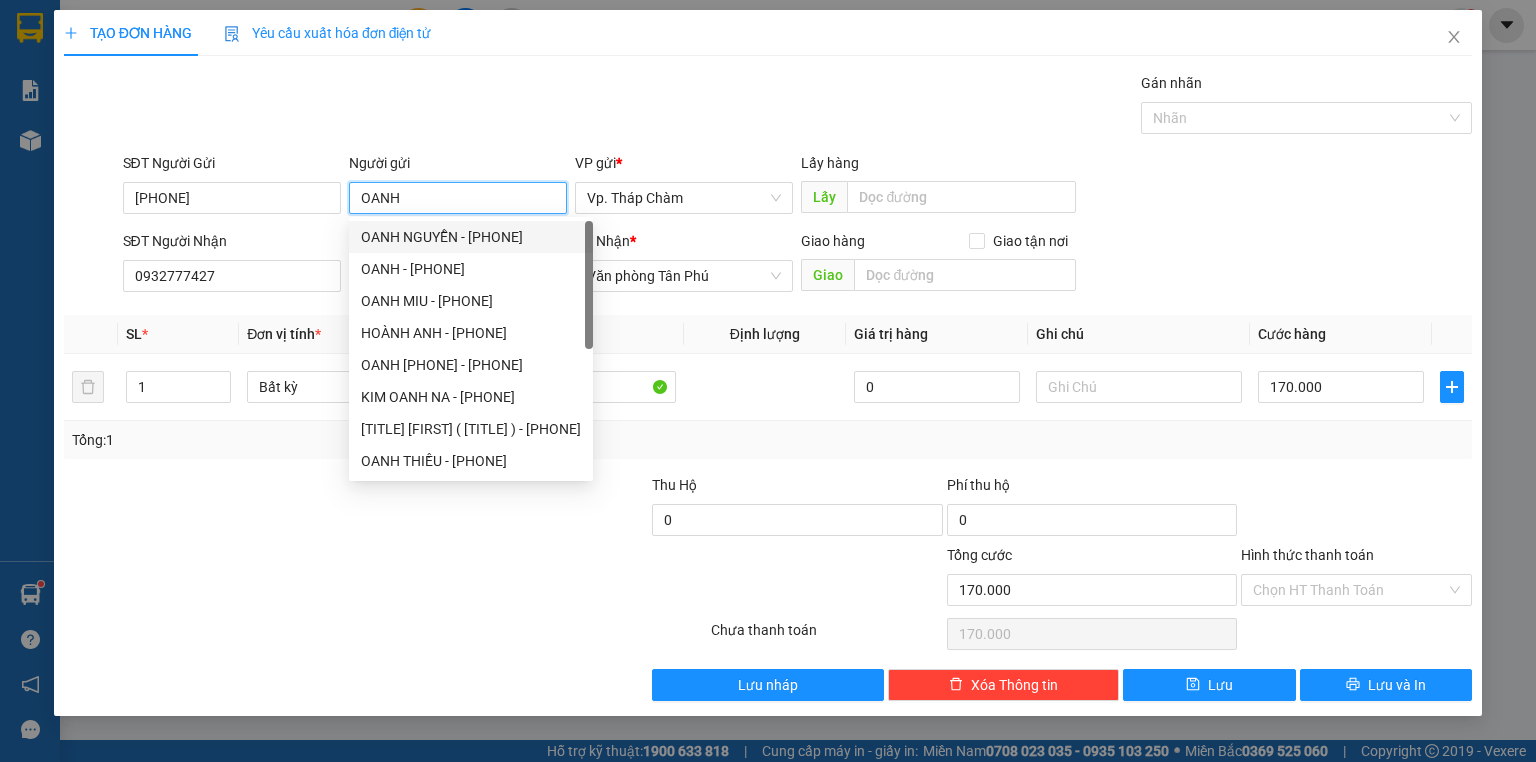 type on "OANH" 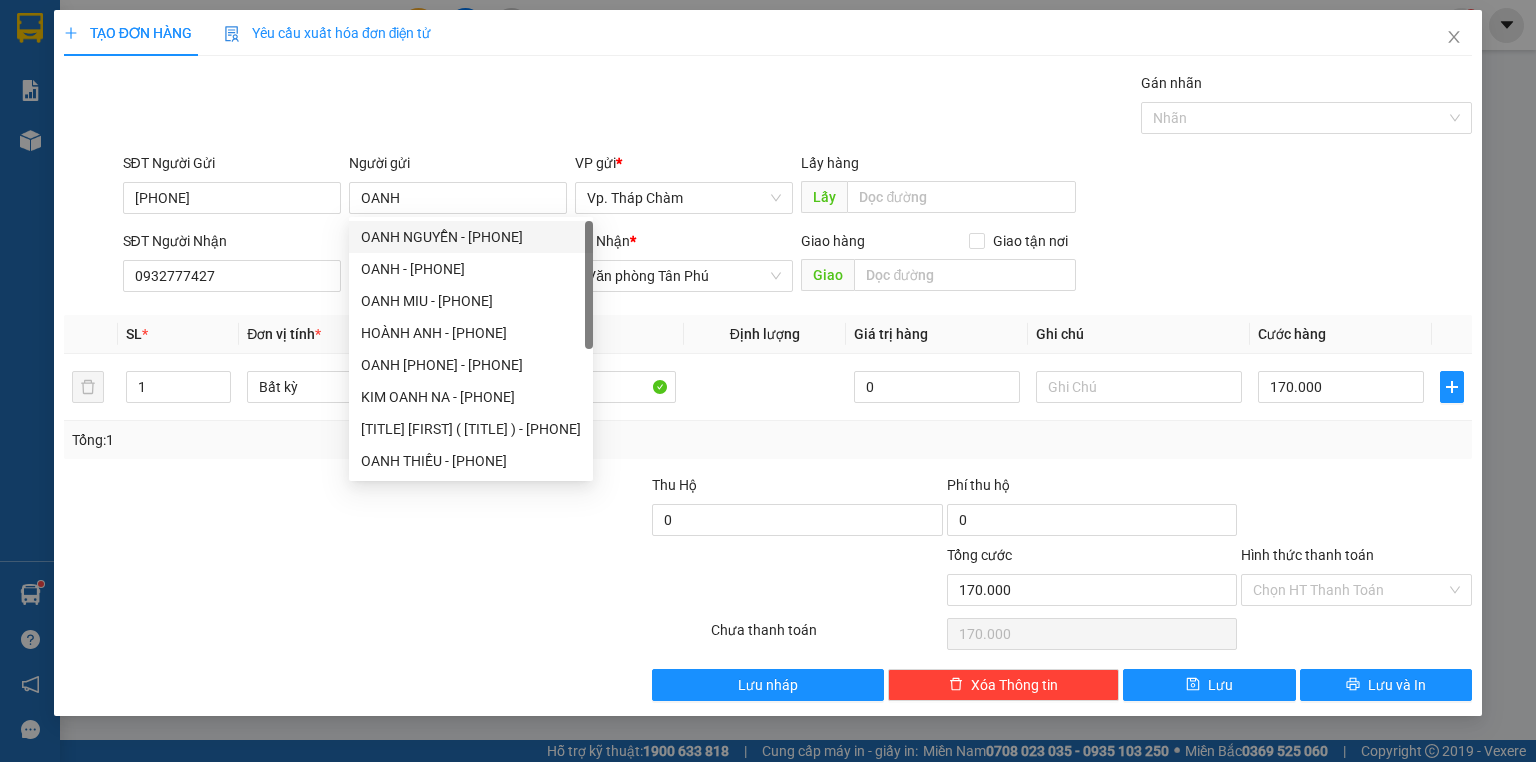 click on "Tổng:  1" at bounding box center (768, 440) 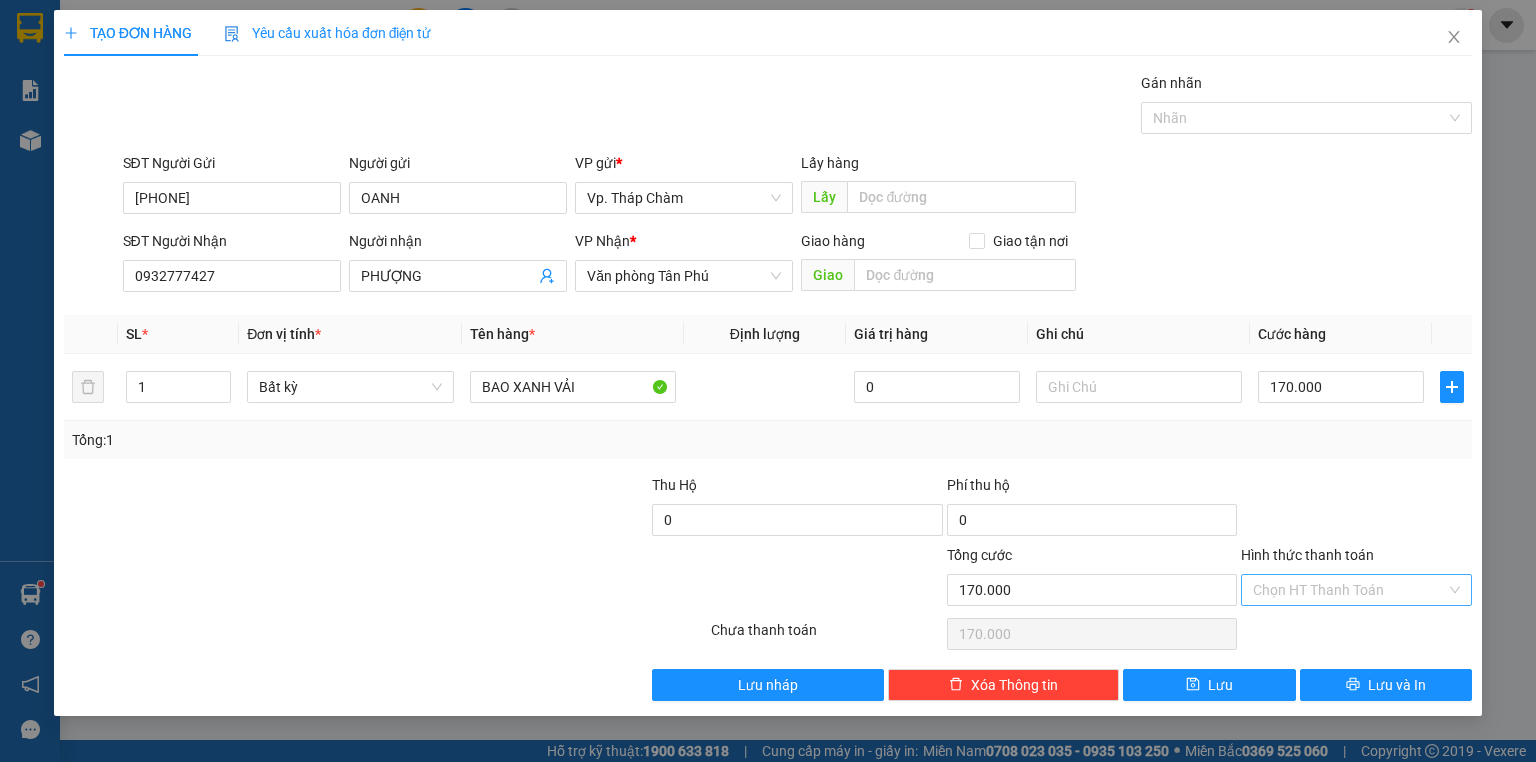 drag, startPoint x: 1269, startPoint y: 589, endPoint x: 1276, endPoint y: 603, distance: 15.652476 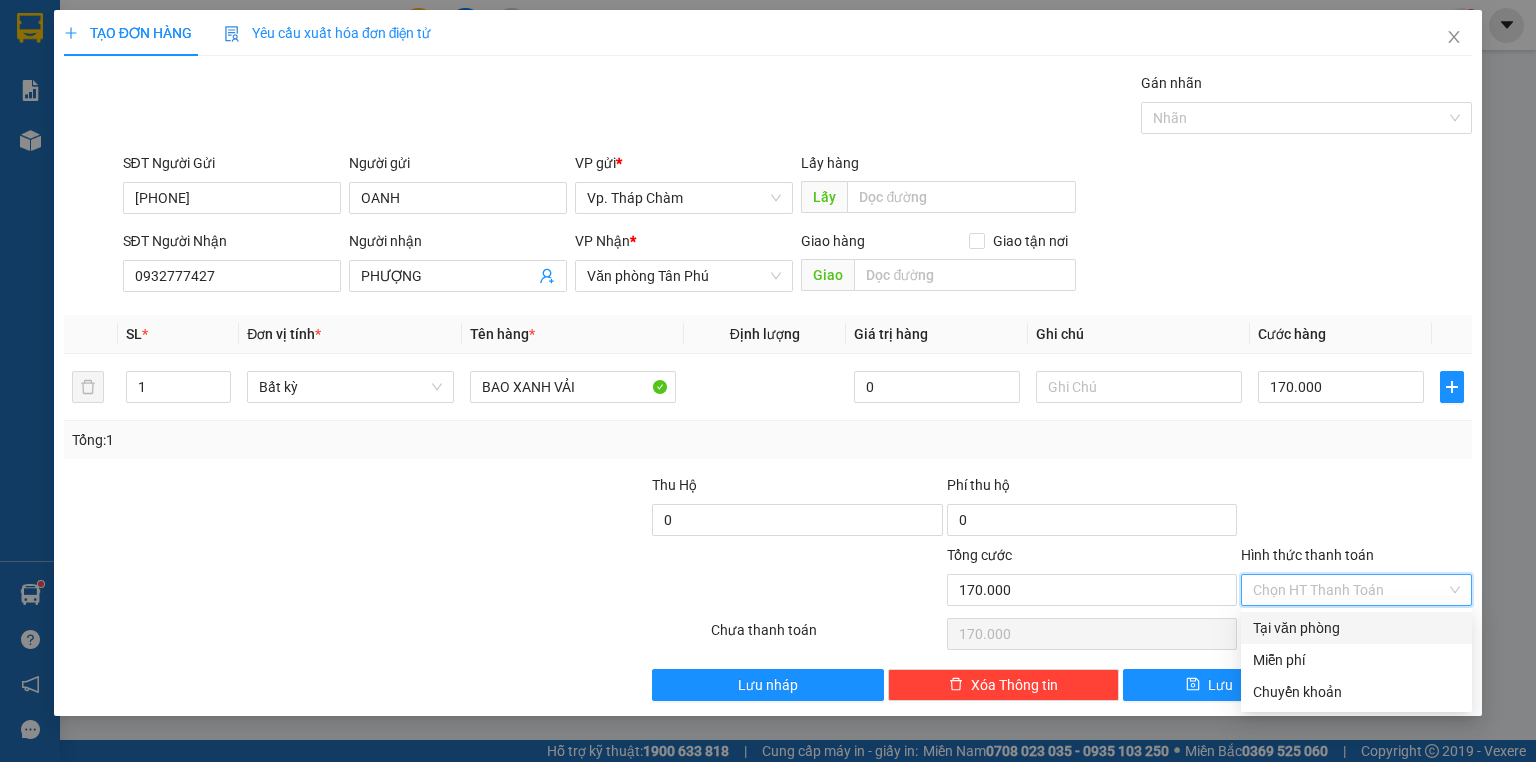 click on "Tại văn phòng" at bounding box center [1356, 628] 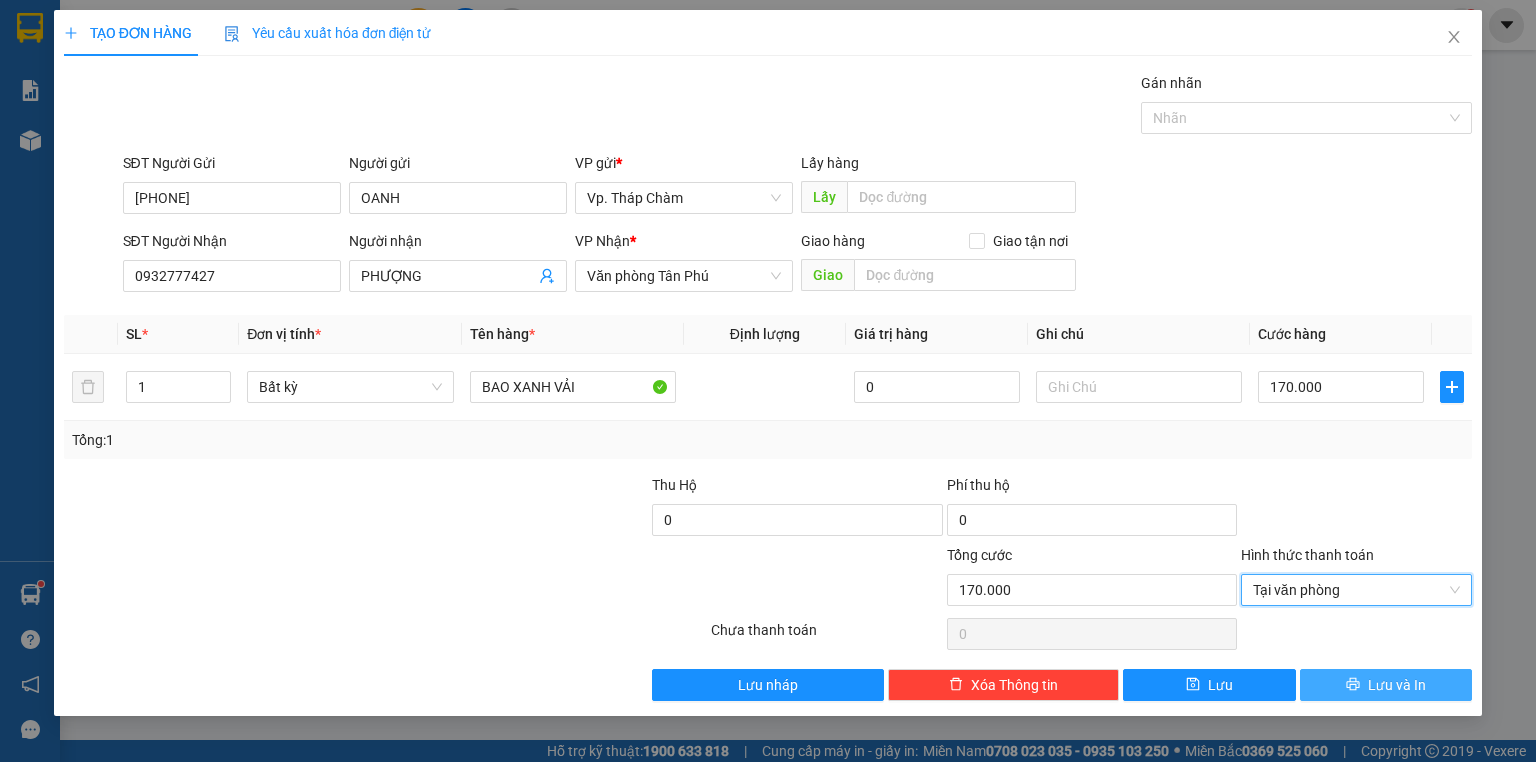 click on "Lưu và In" at bounding box center (1386, 685) 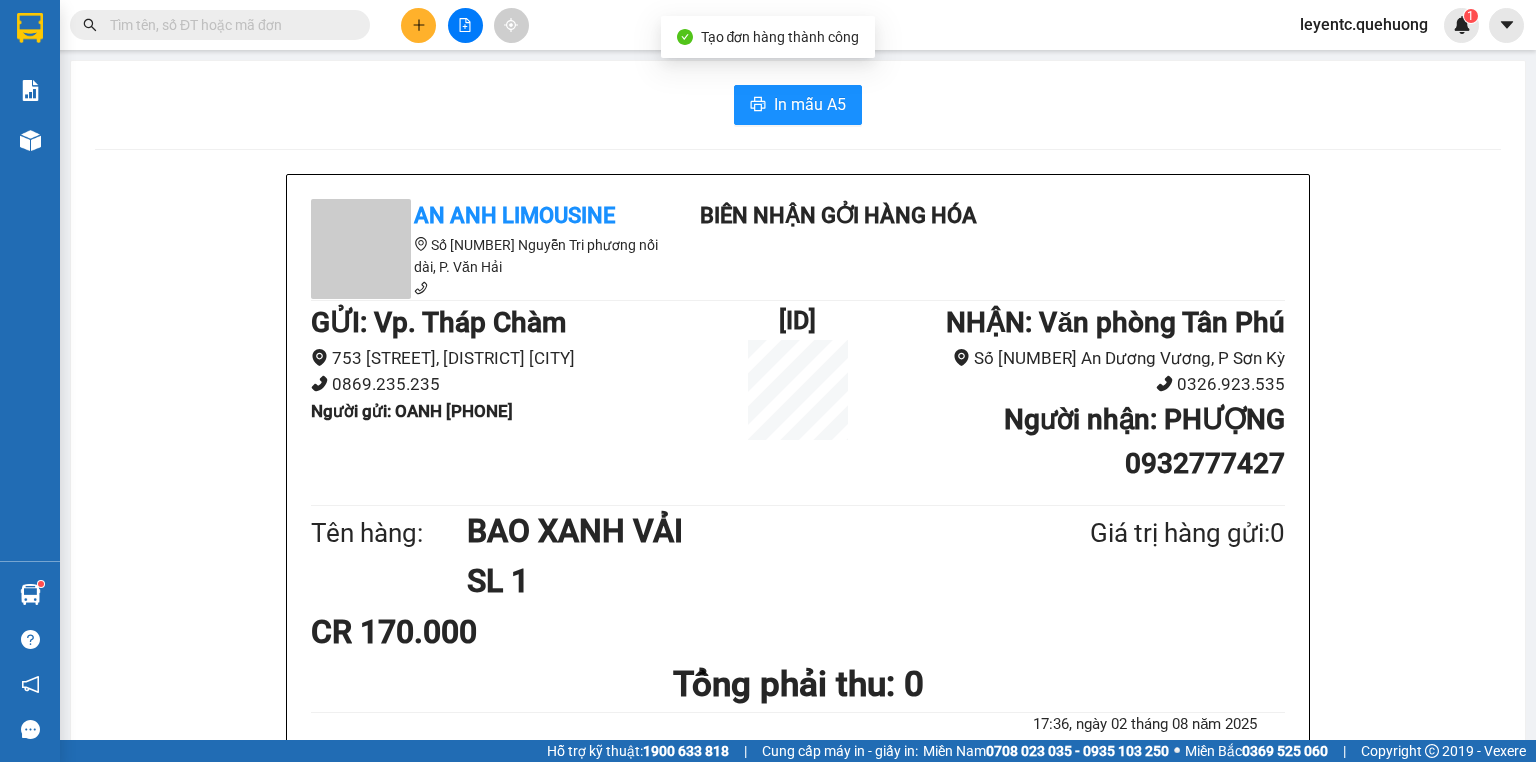 drag, startPoint x: 1324, startPoint y: 686, endPoint x: 875, endPoint y: 320, distance: 579.2728 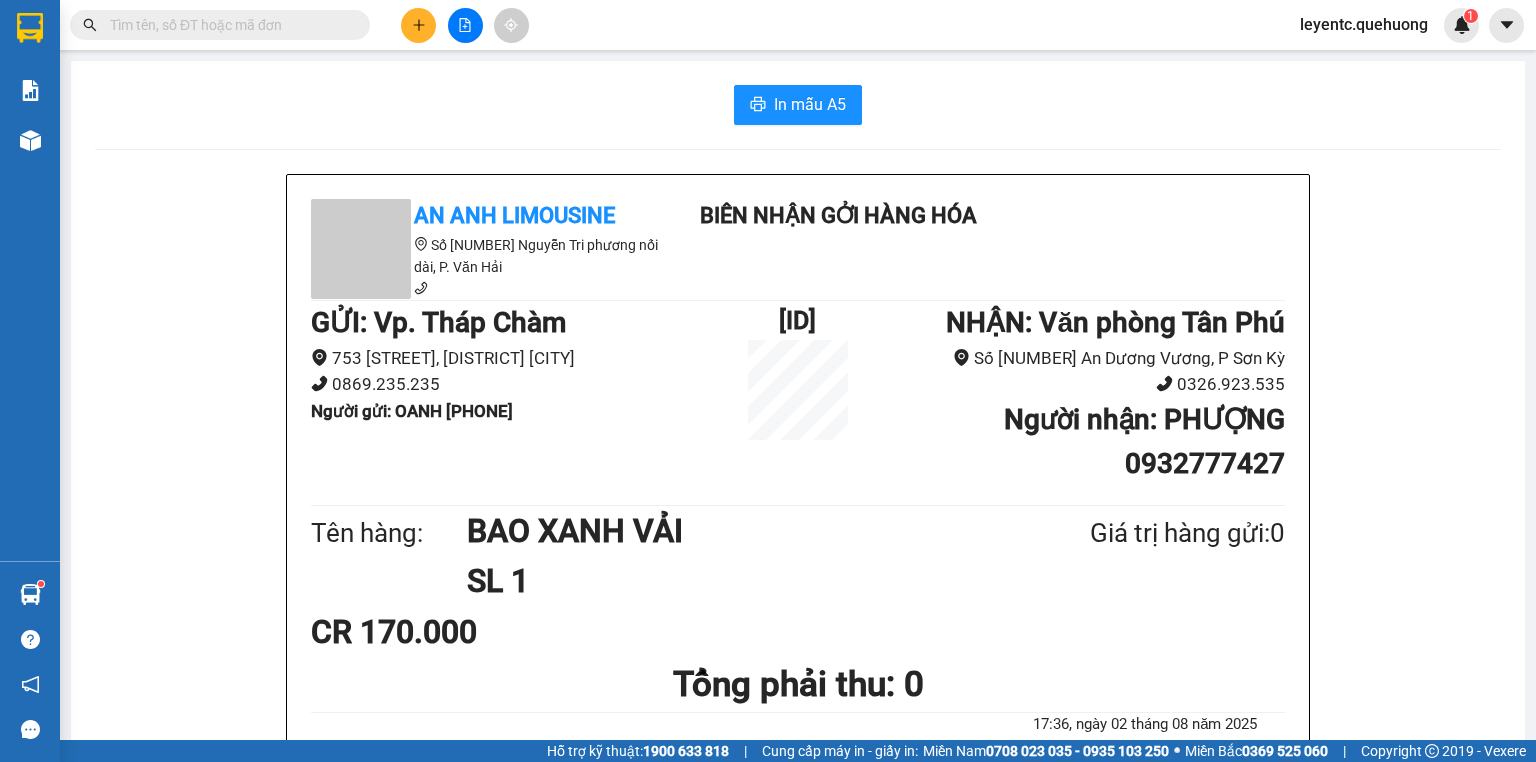 click on "Người gửi :   OANH  0358131891" at bounding box center [412, 411] 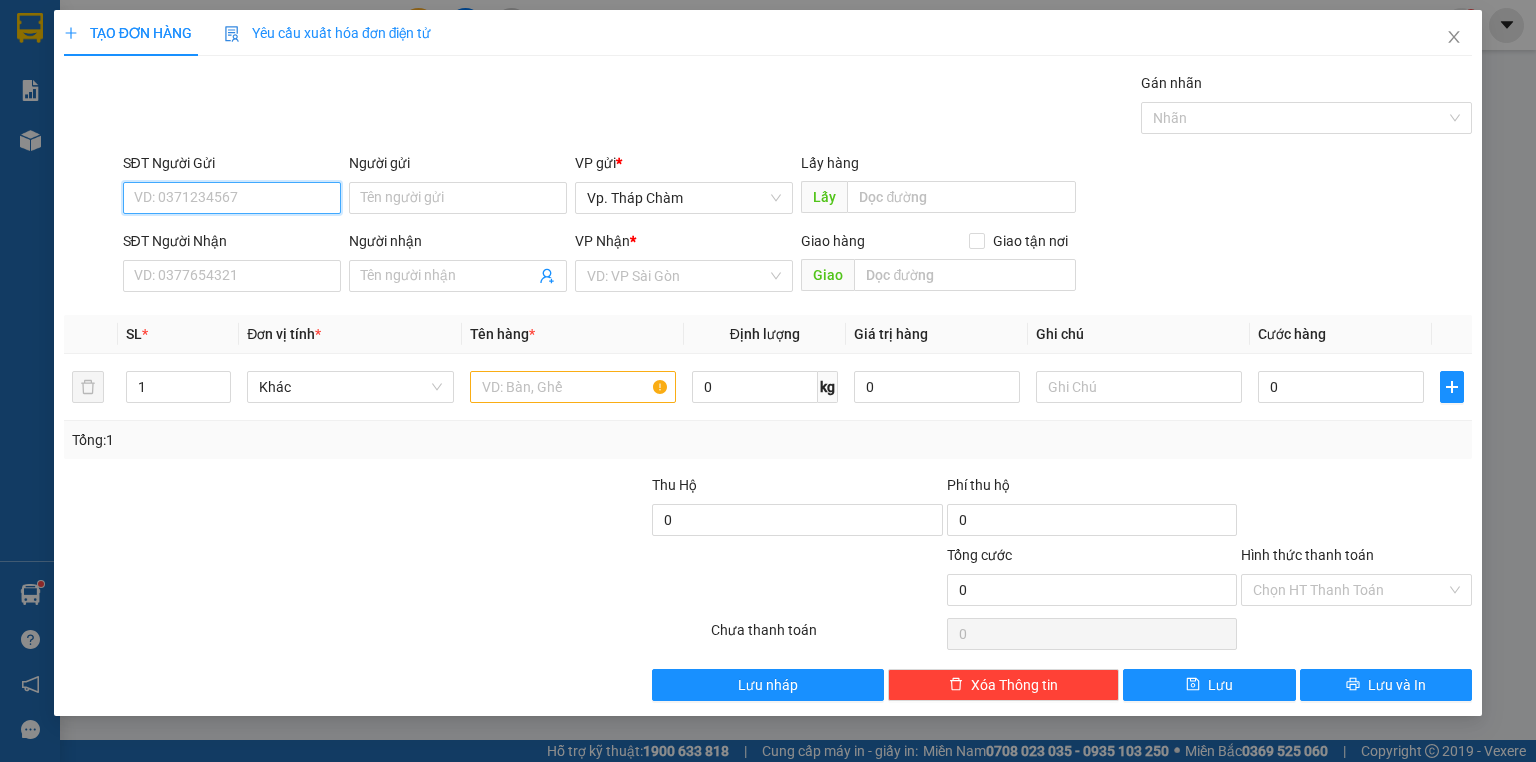 paste on "[PHONE]" 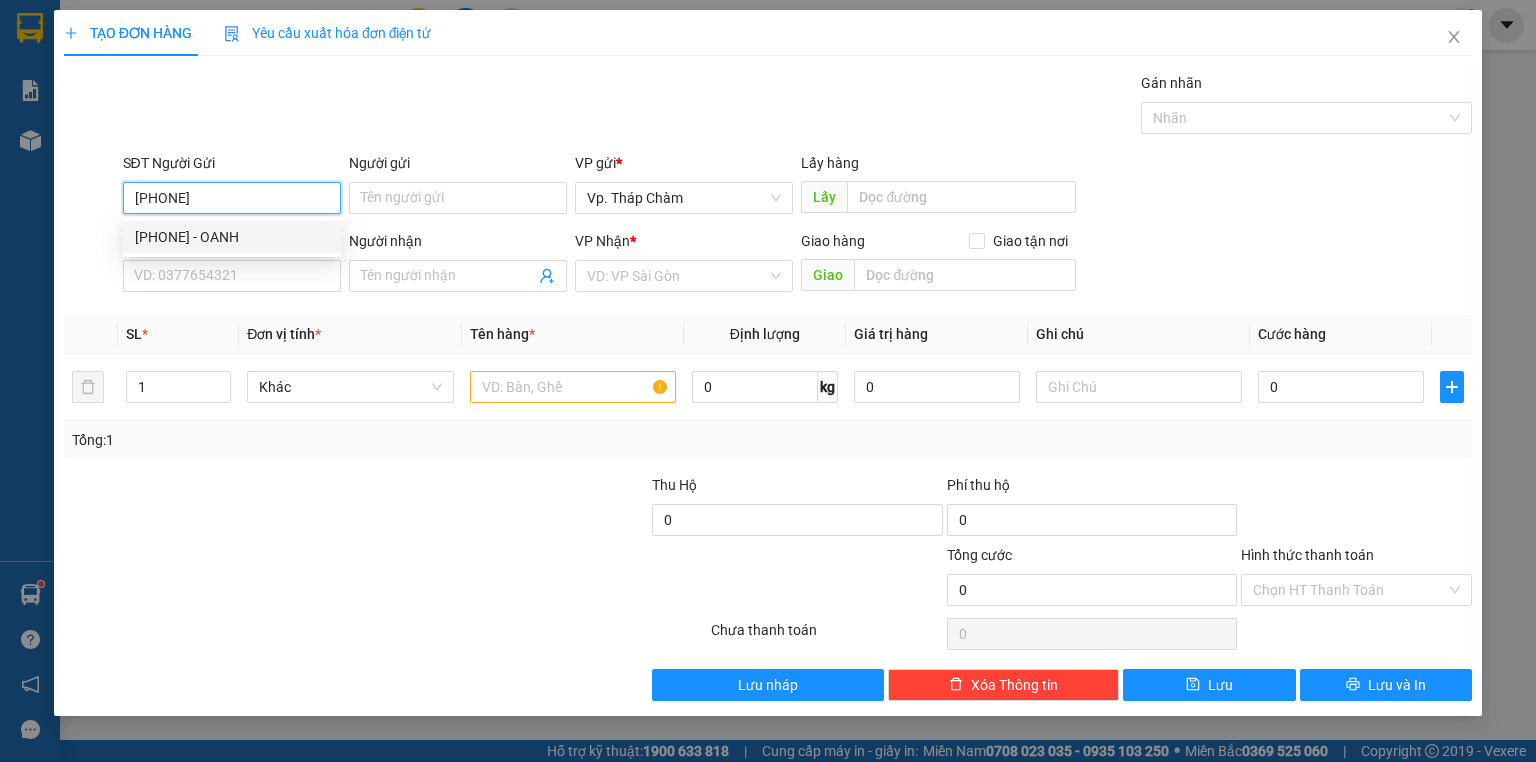 click on "0358131891 - OANH" at bounding box center (232, 237) 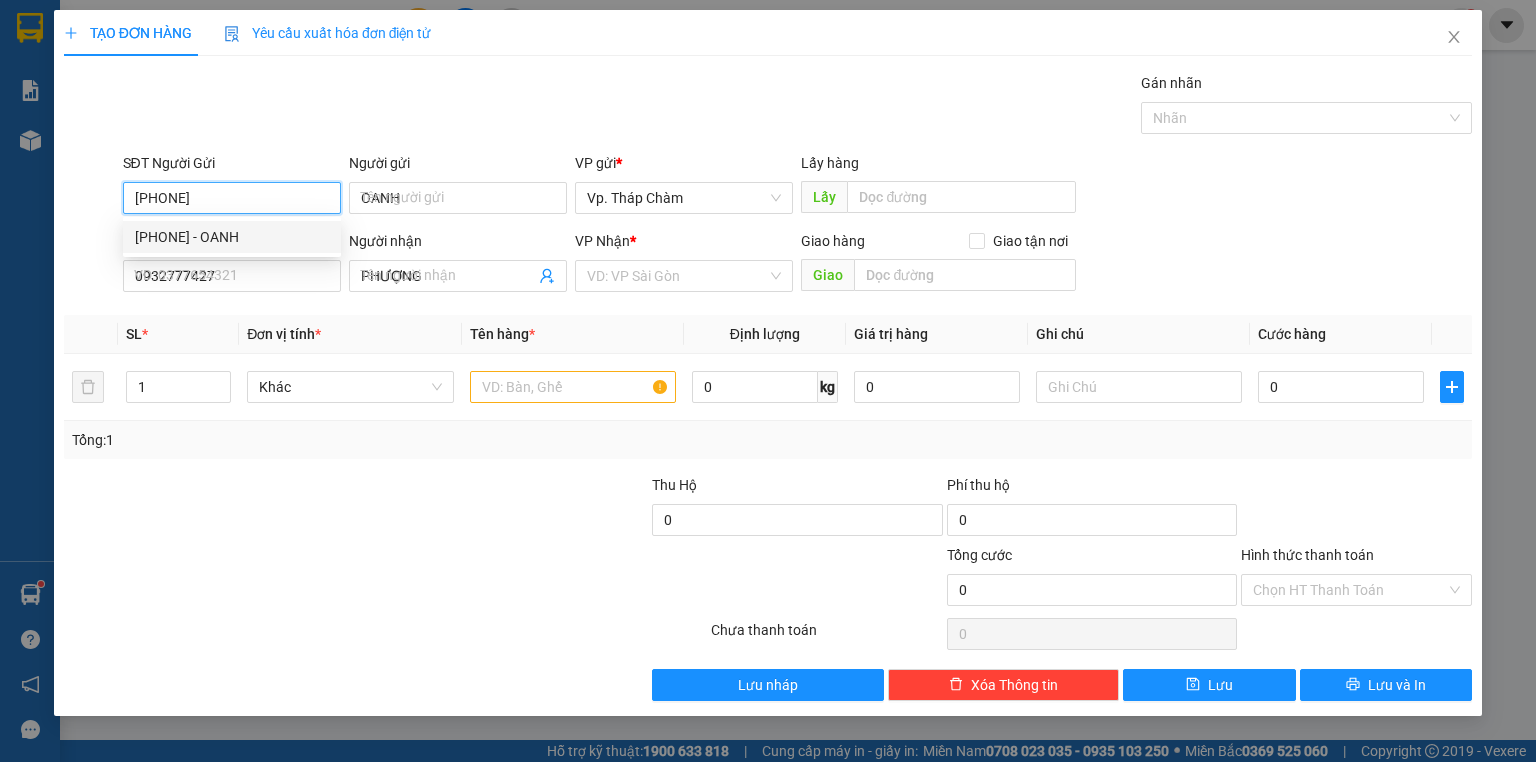 type on "170.000" 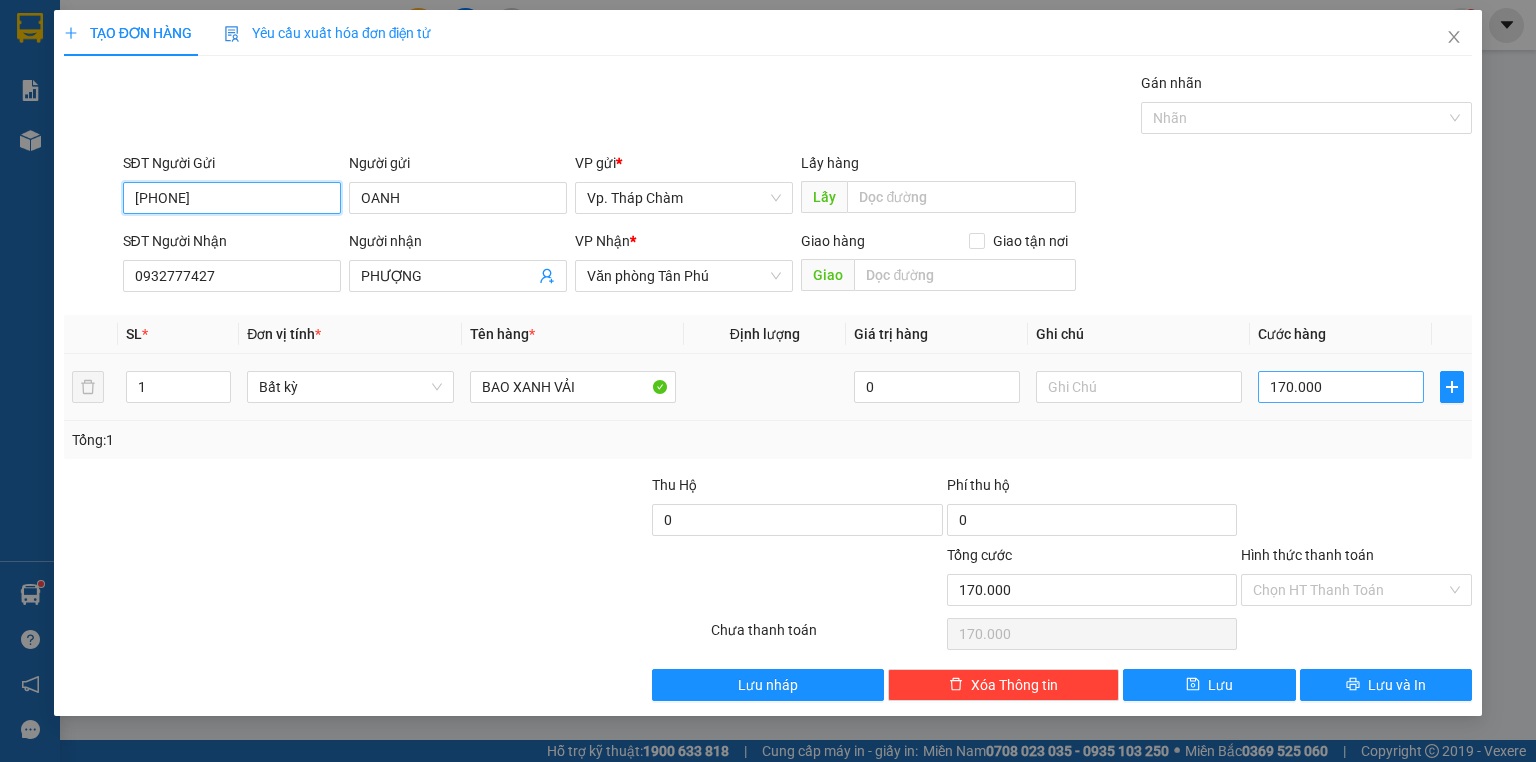 type on "[PHONE]" 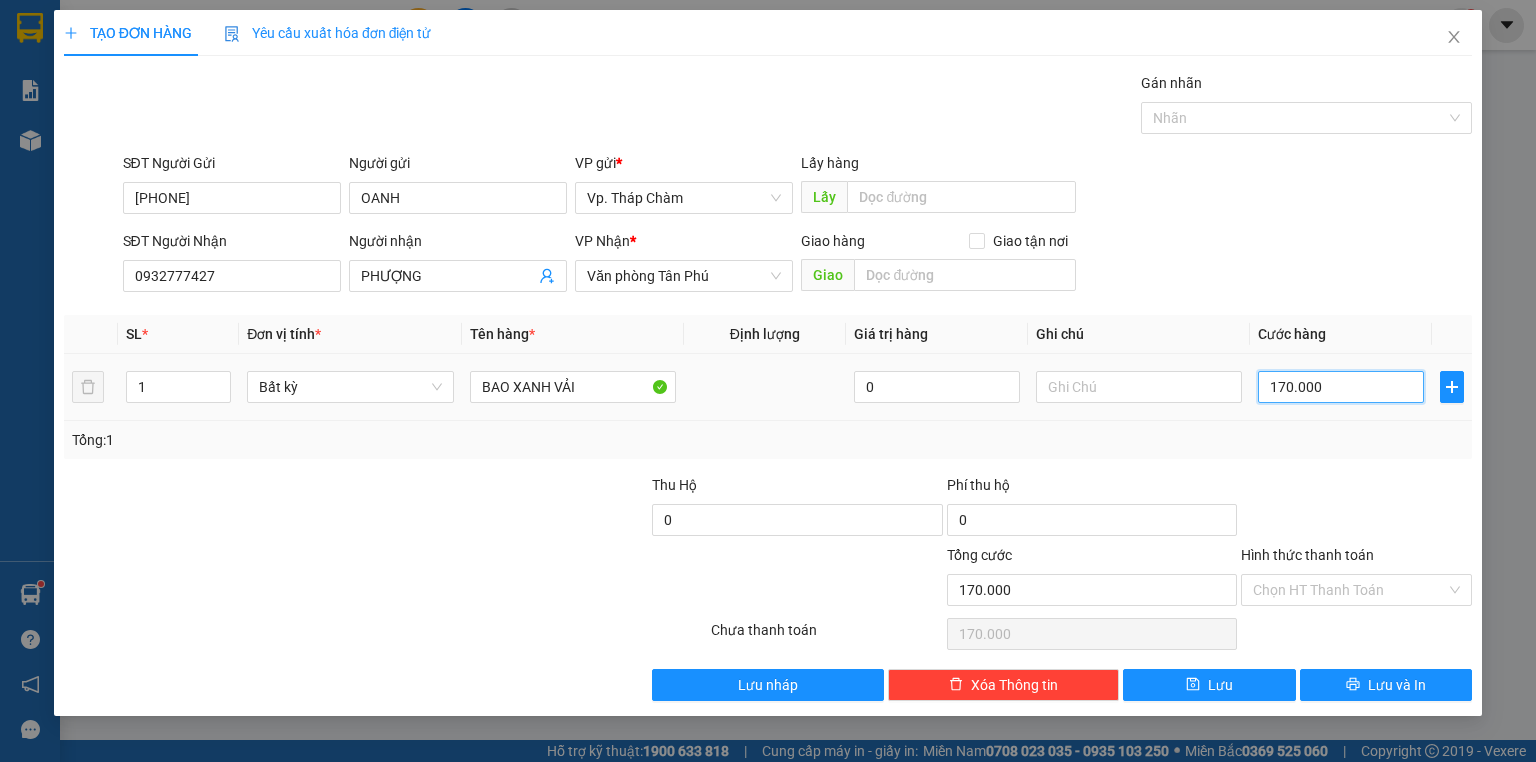 click on "170.000" at bounding box center [1341, 387] 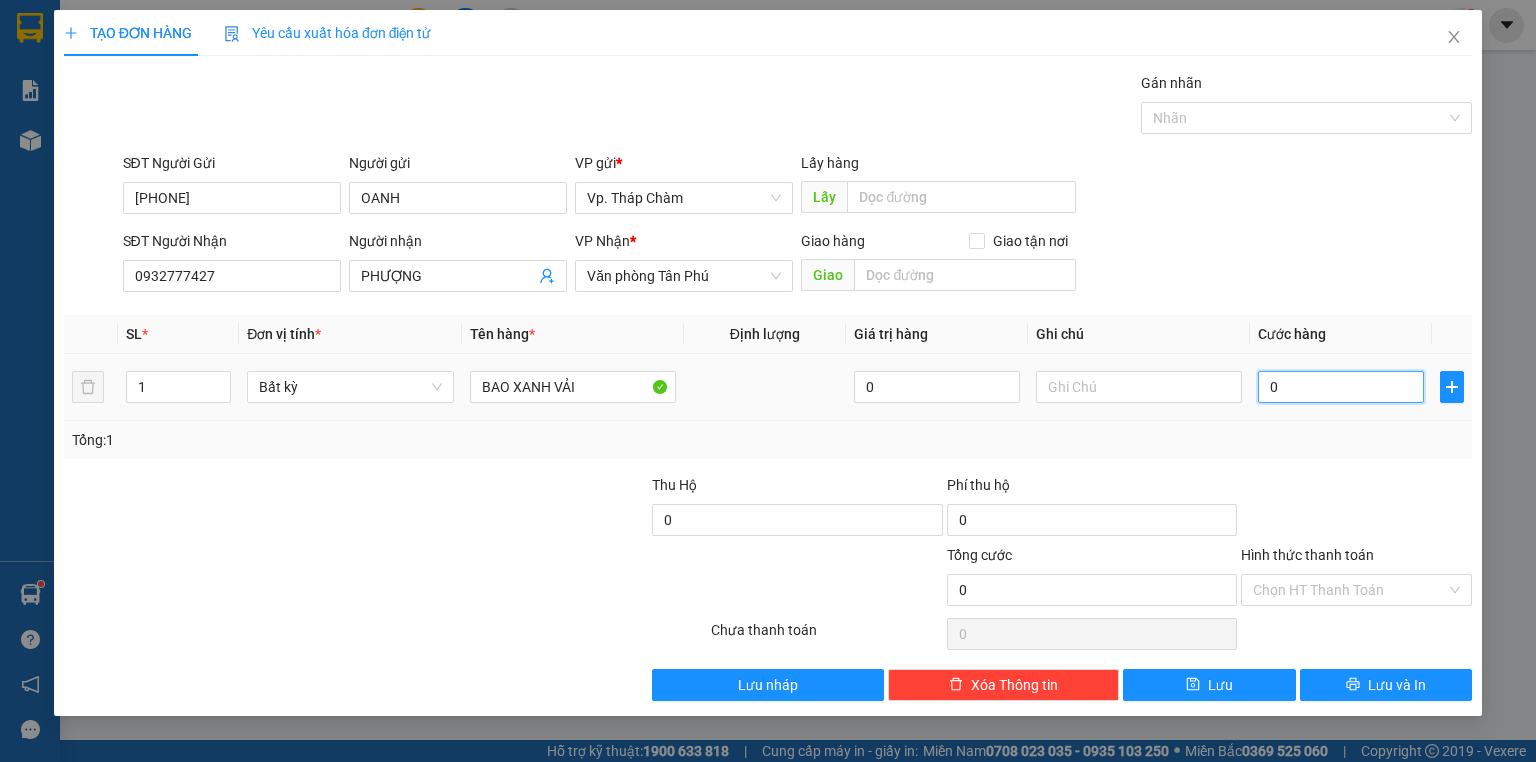 type on "1" 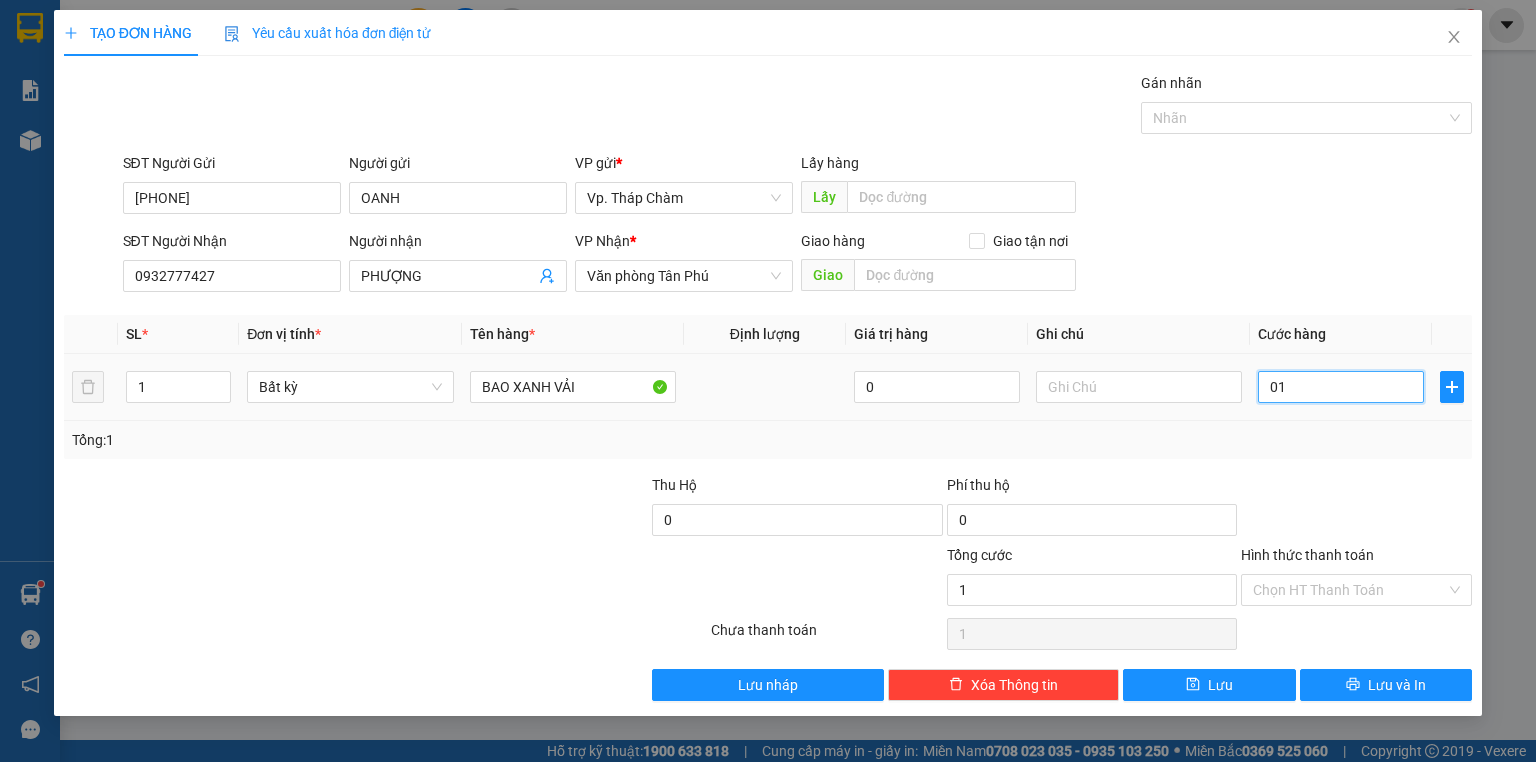 type on "15" 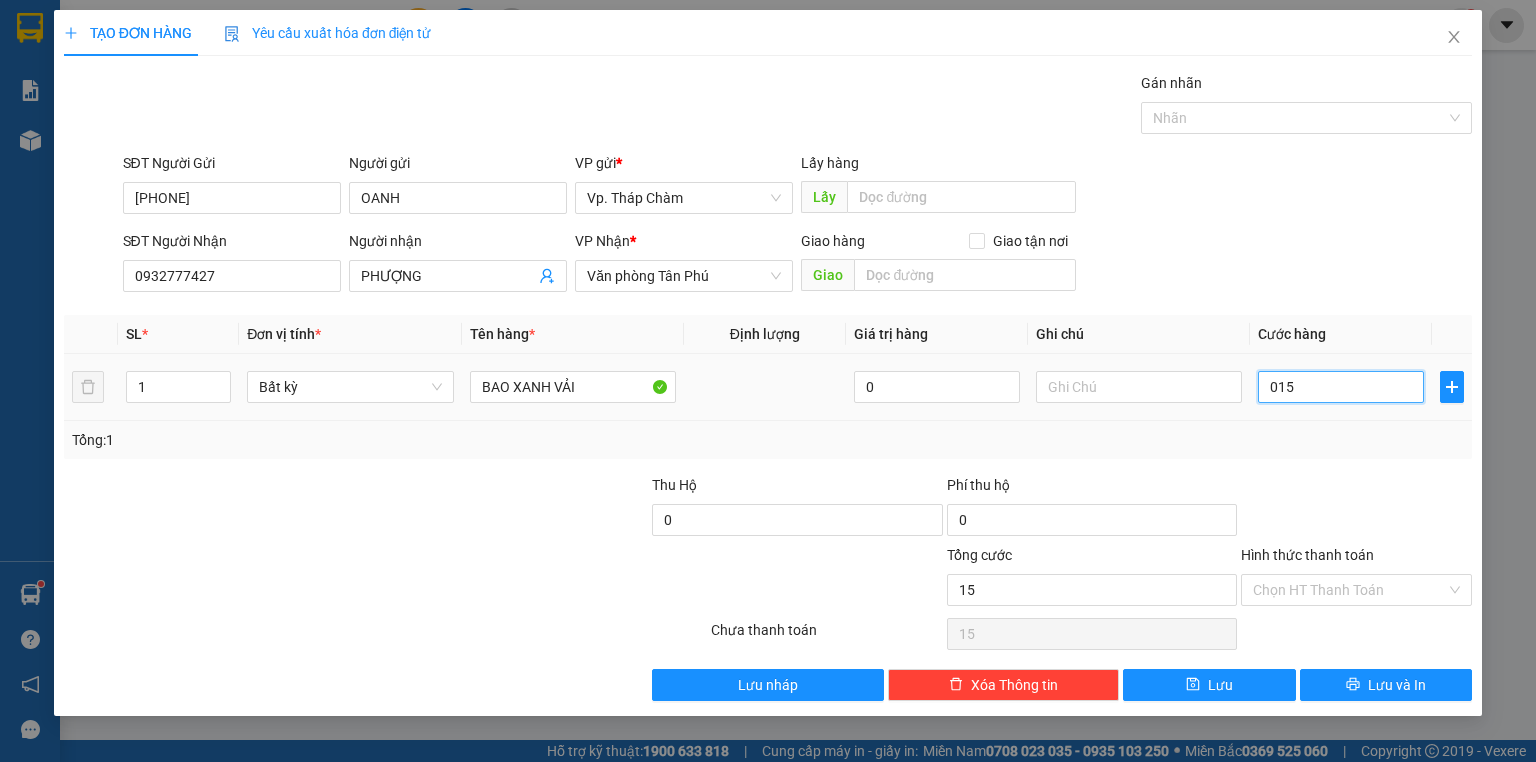 type on "150" 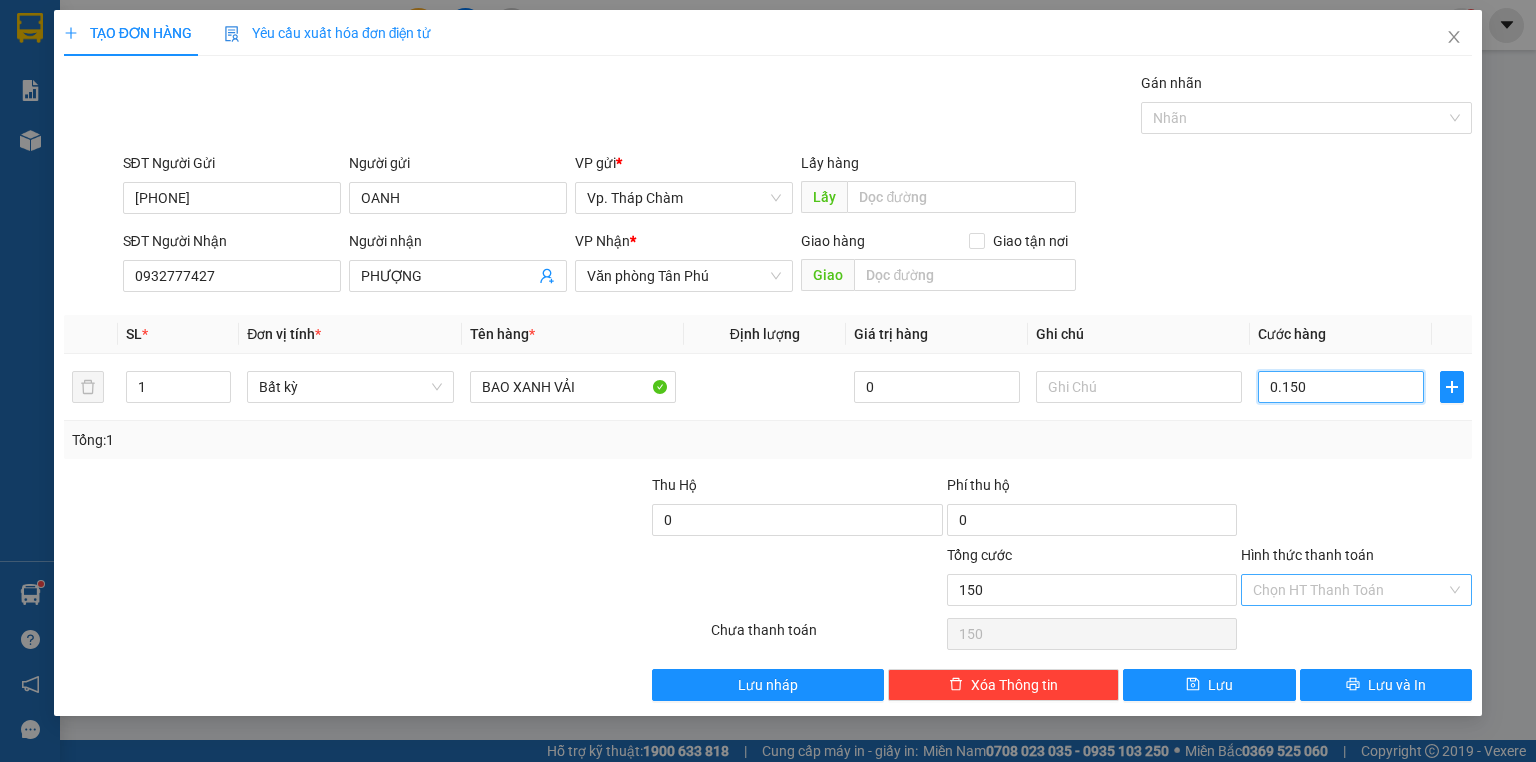type on "0.150" 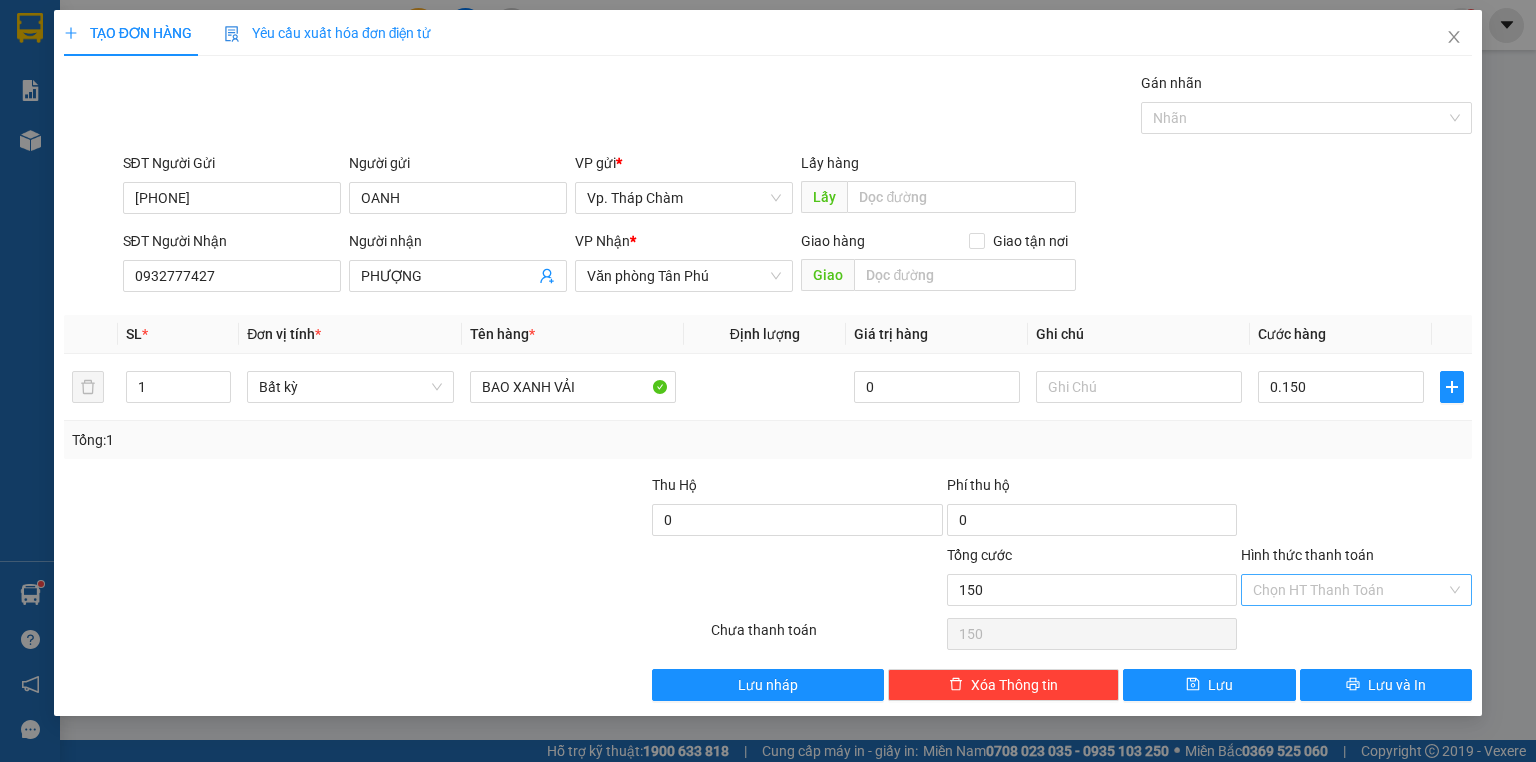 type on "150.000" 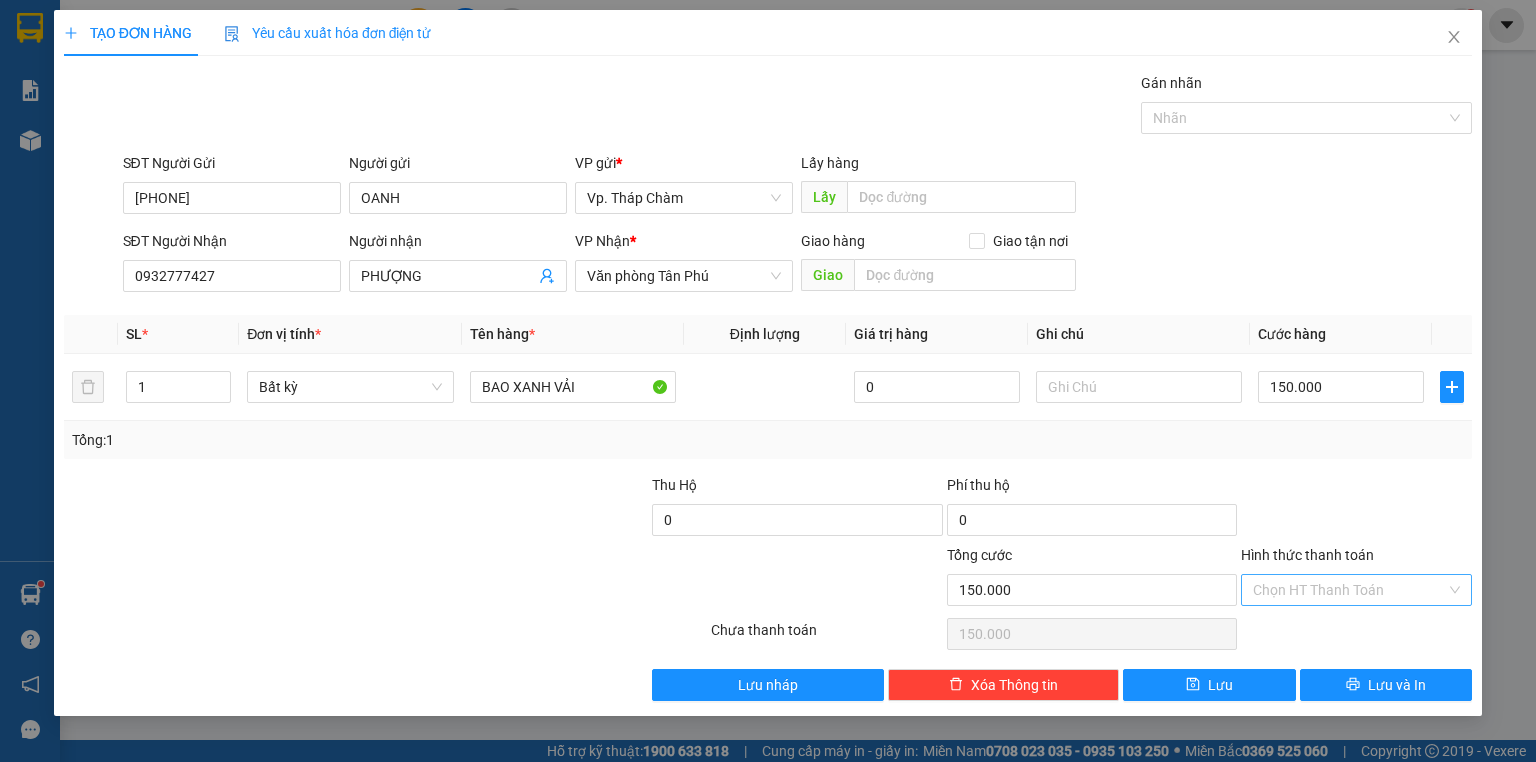 click on "Hình thức thanh toán" at bounding box center [1349, 590] 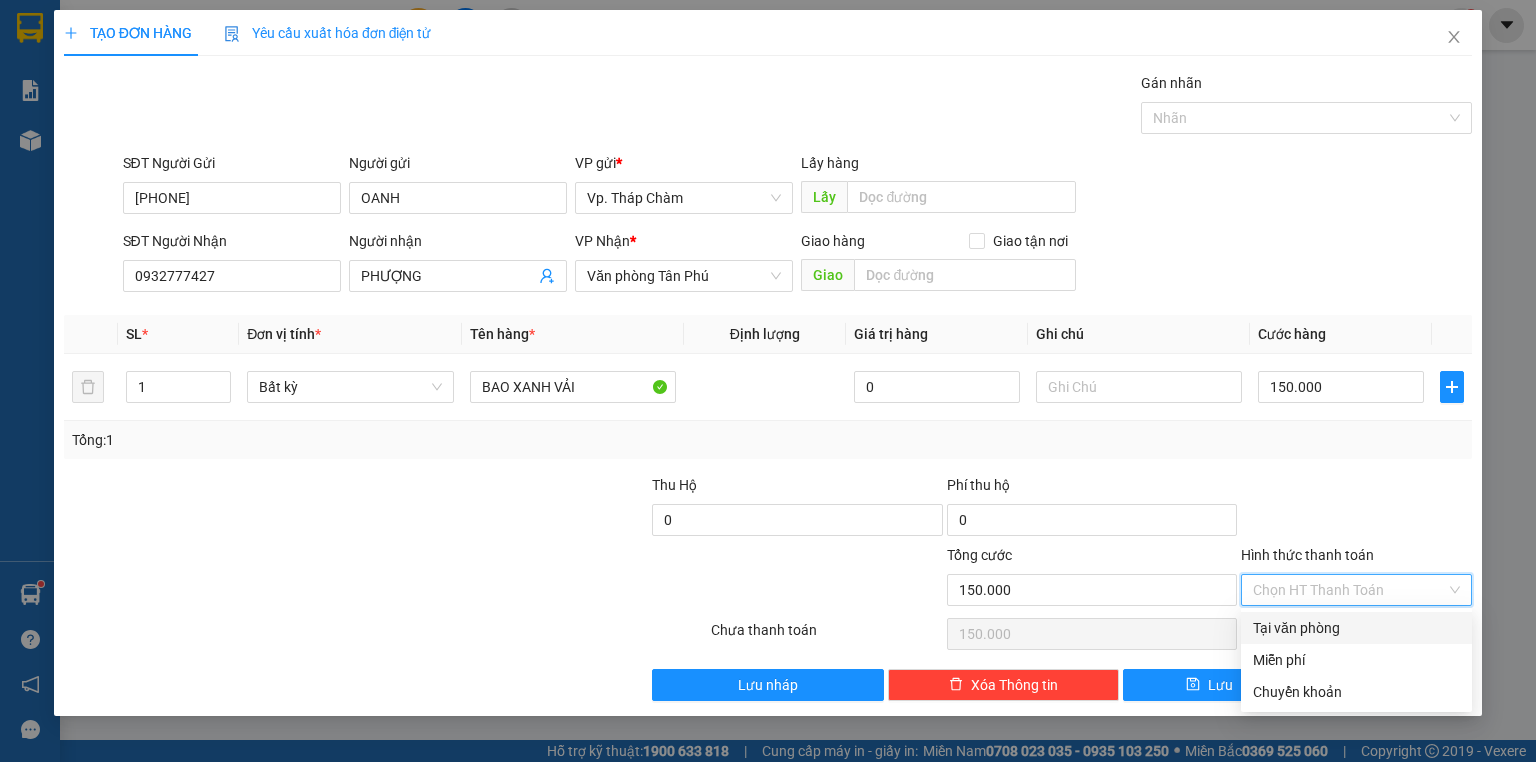 click on "Tại văn phòng" at bounding box center (1356, 628) 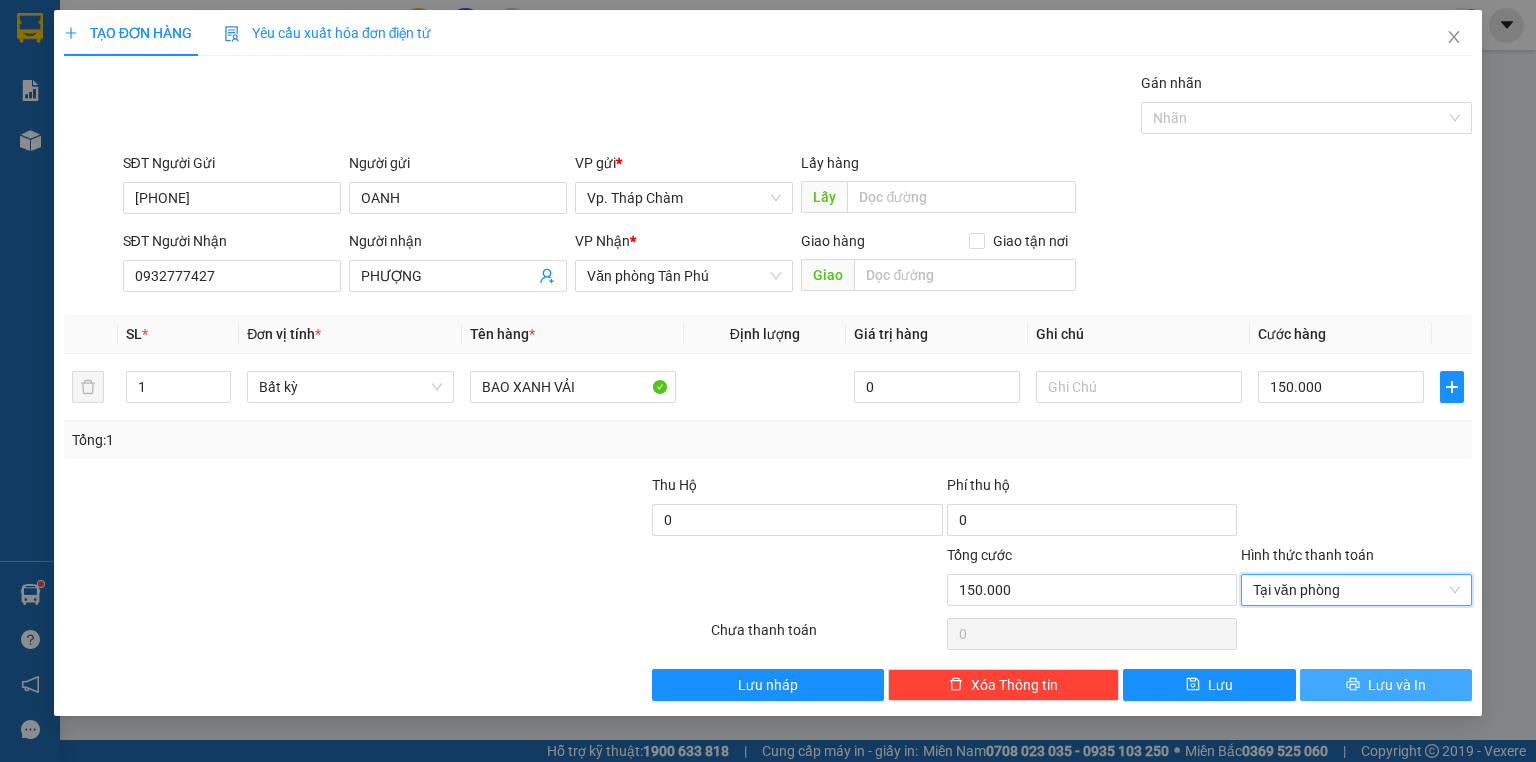 click on "Lưu và In" at bounding box center (1397, 685) 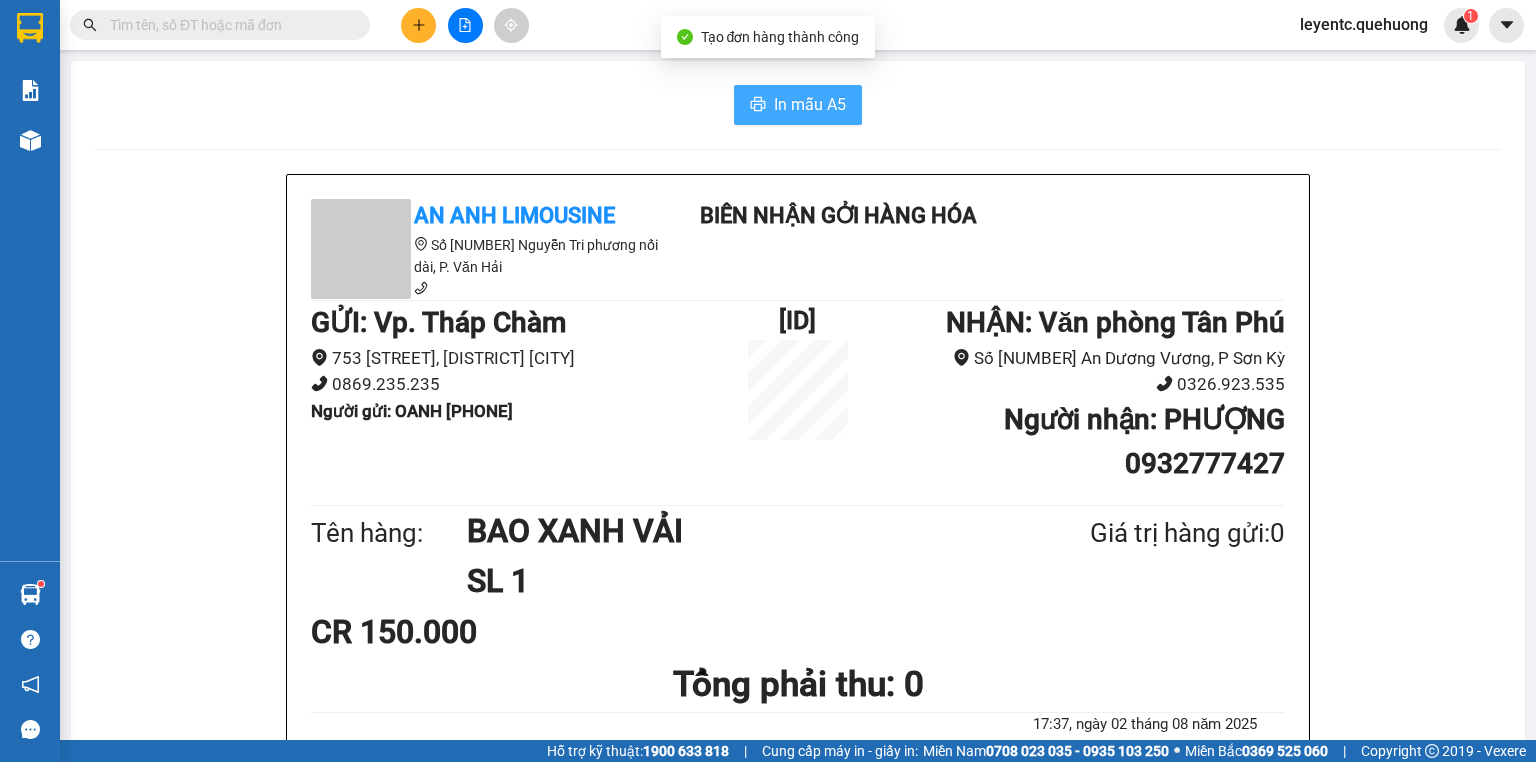 click on "In mẫu A5" at bounding box center (810, 104) 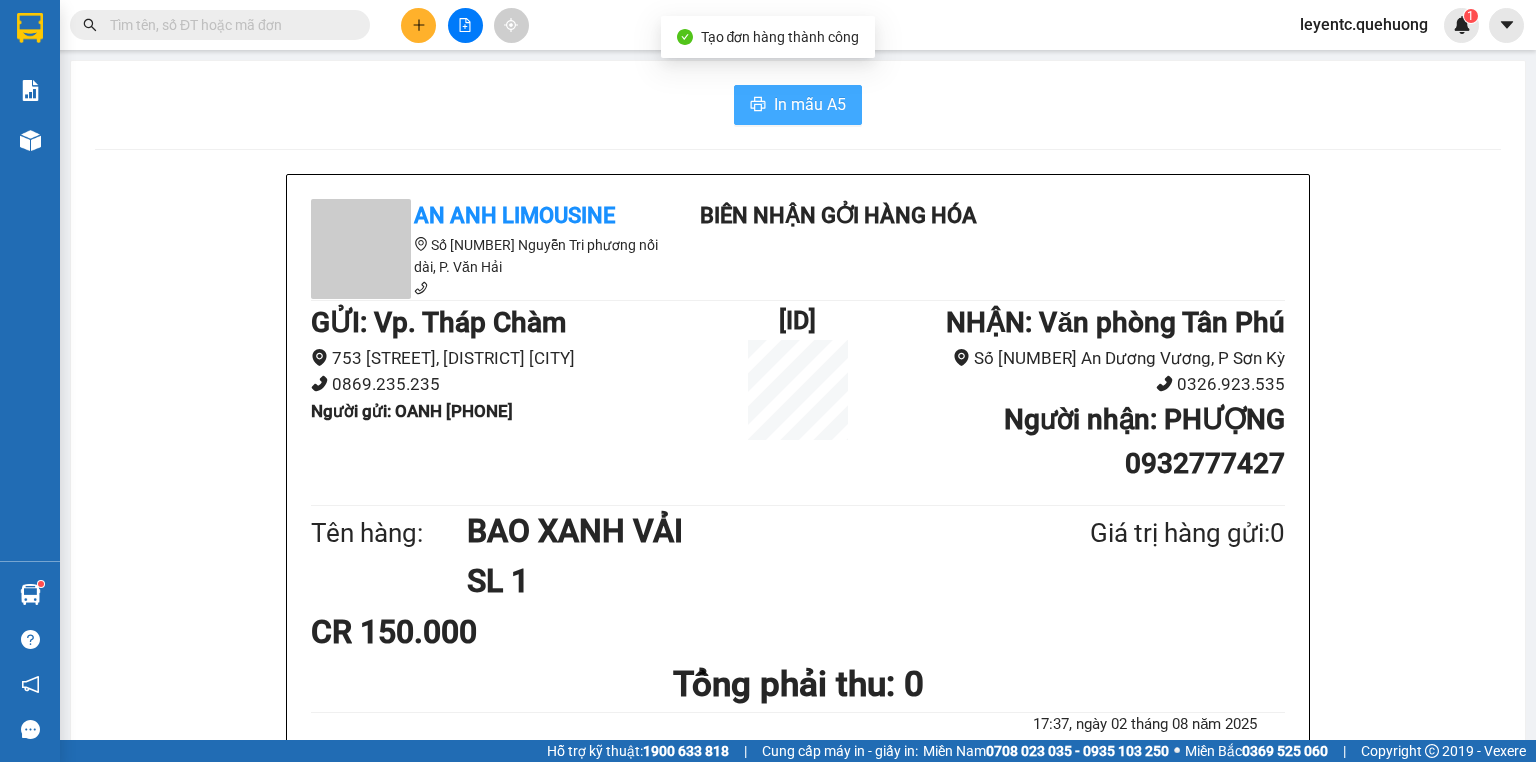 scroll, scrollTop: 0, scrollLeft: 0, axis: both 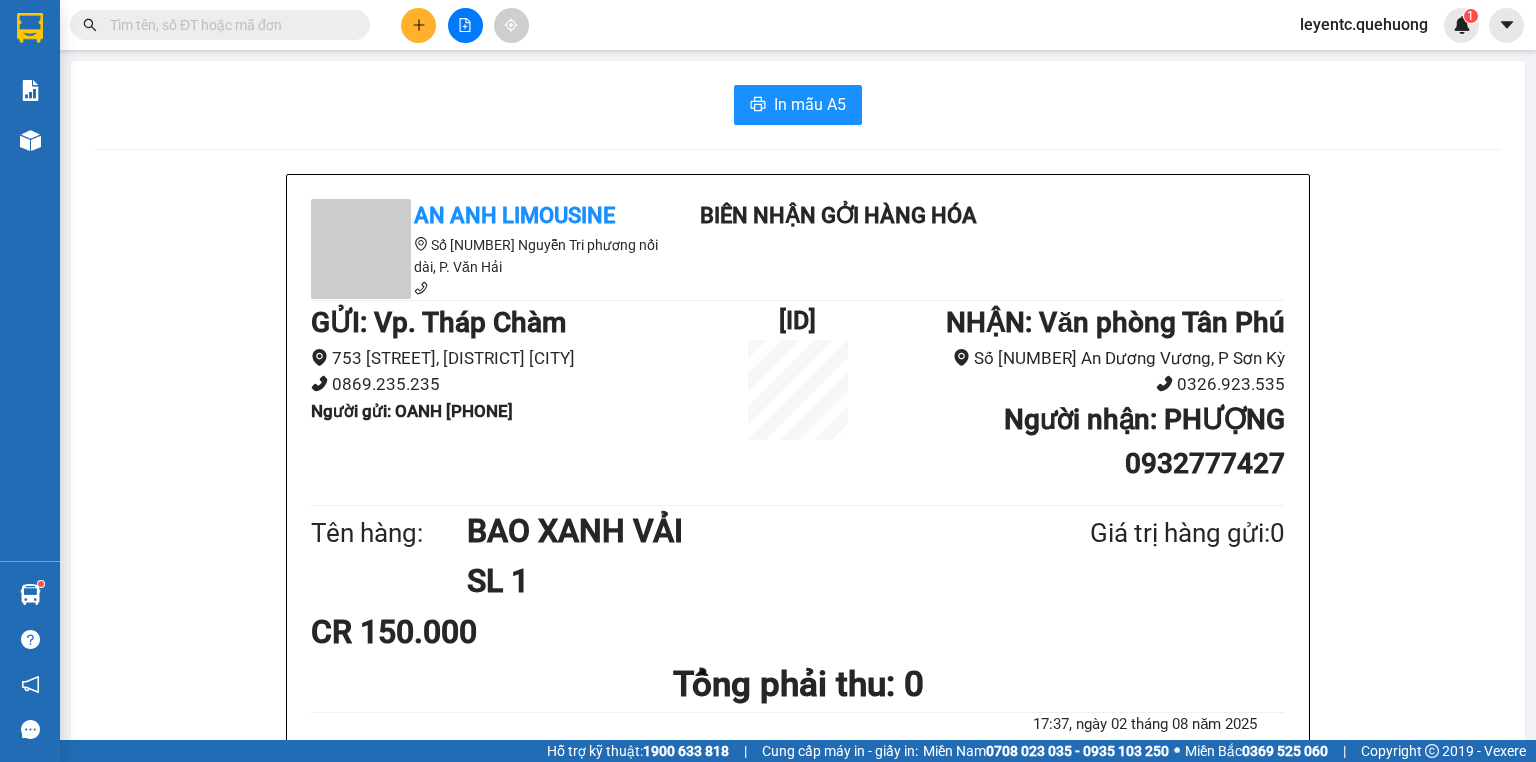 click on "GỬI :   Vp. Tháp Chàm   753 Đường 21/8 , Phường Bảo An   0869.235.235 Người gửi :   OANH  0358131891 VPTC0208250017 NHẬN :   Văn phòng Tân Phú   85 Bờ Bao Tân Thắng, P Sơn Kỳ   0326.923.535 Người nhận :   PHƯỢNG 0932777427" at bounding box center (798, 400) 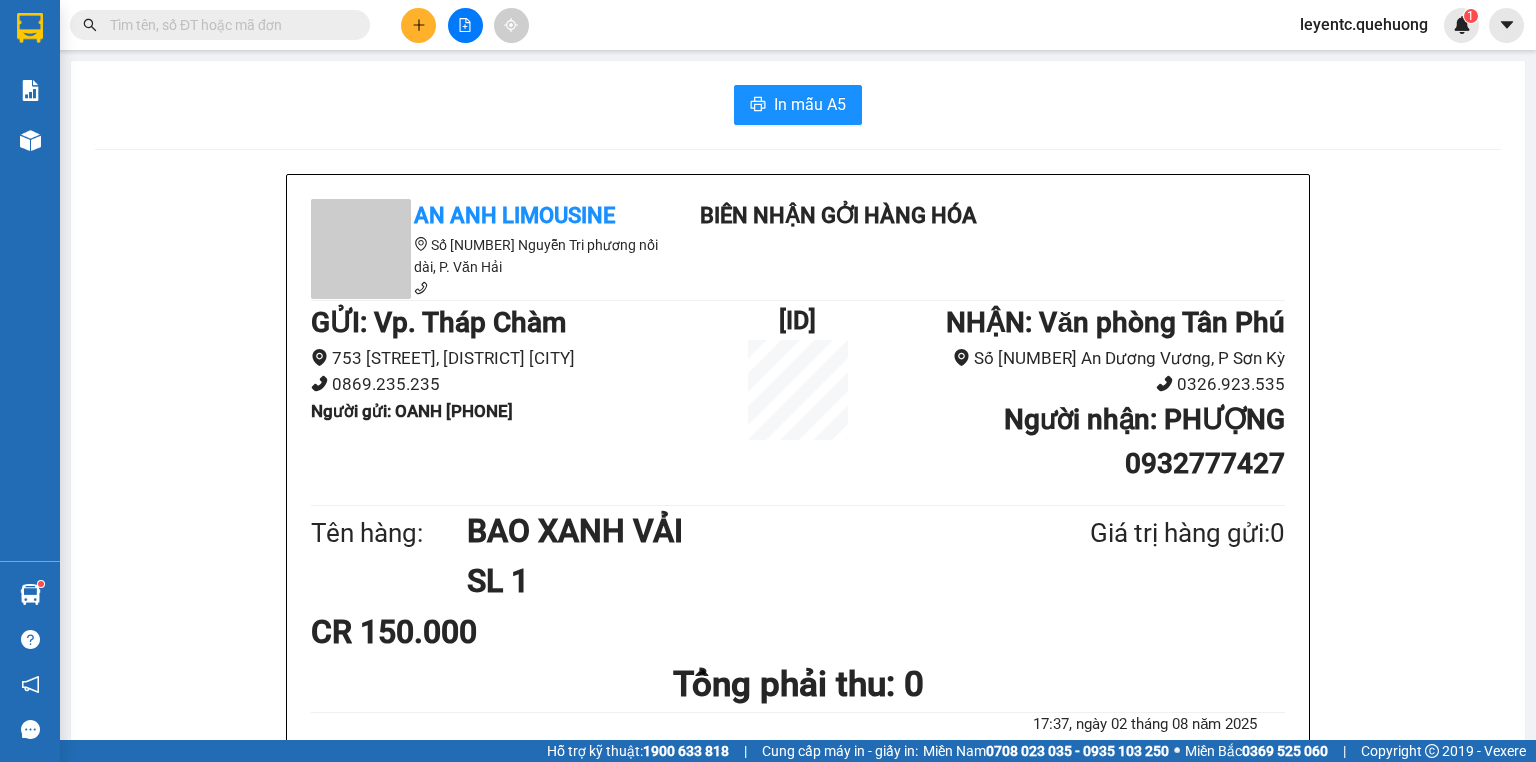 click at bounding box center [418, 25] 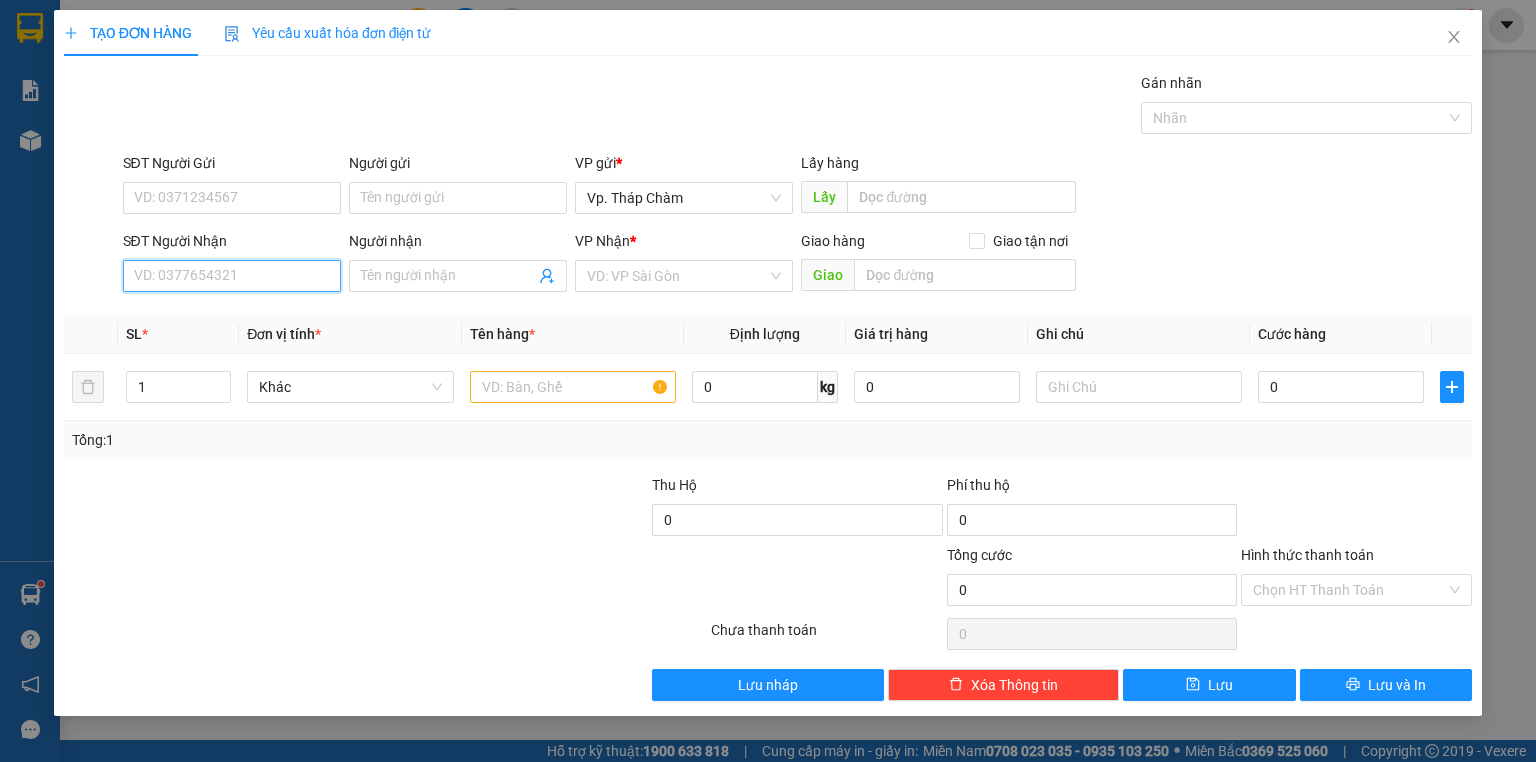 drag, startPoint x: 233, startPoint y: 284, endPoint x: 239, endPoint y: 247, distance: 37.48333 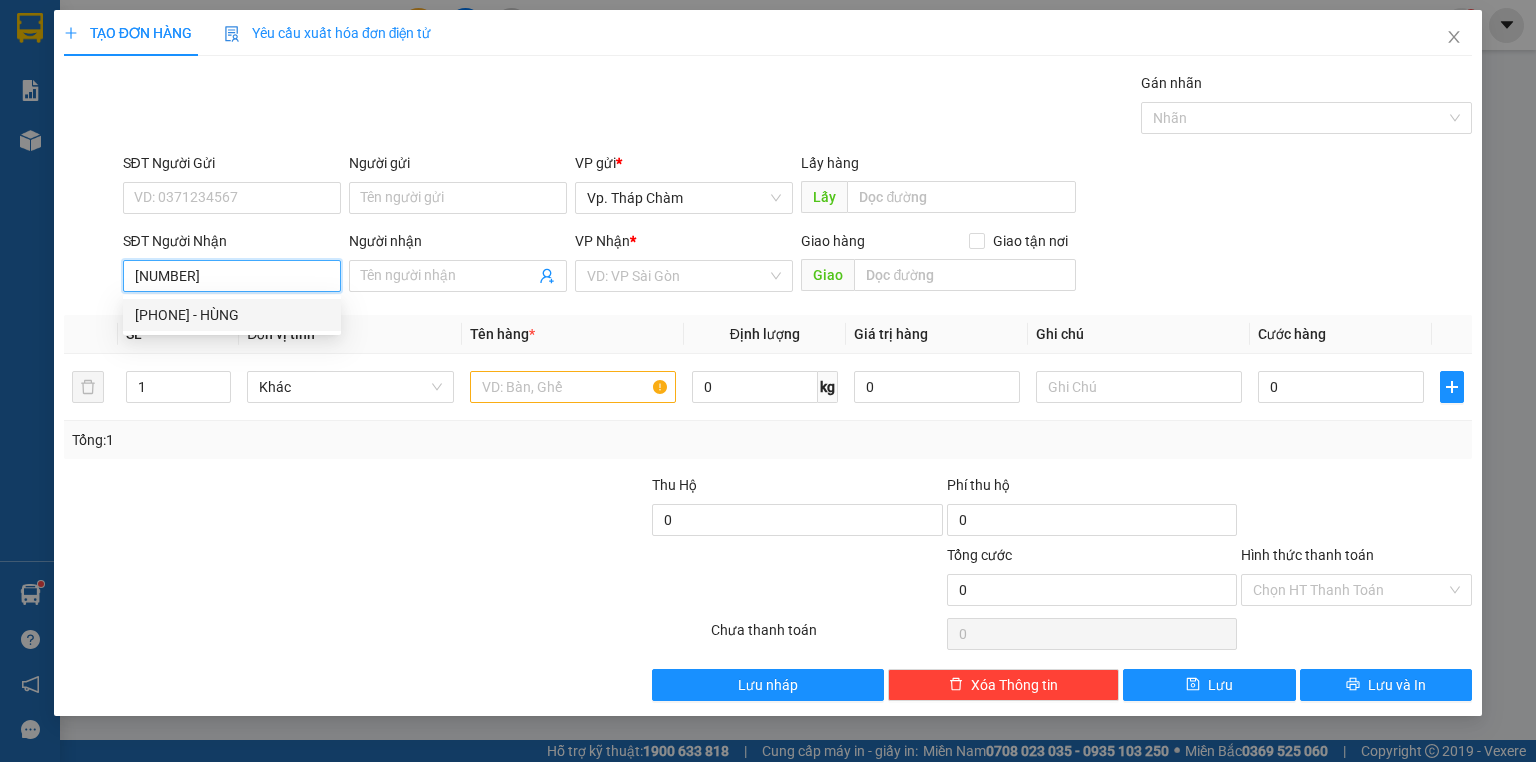 click on "0705990154 - HÙNG" at bounding box center [232, 315] 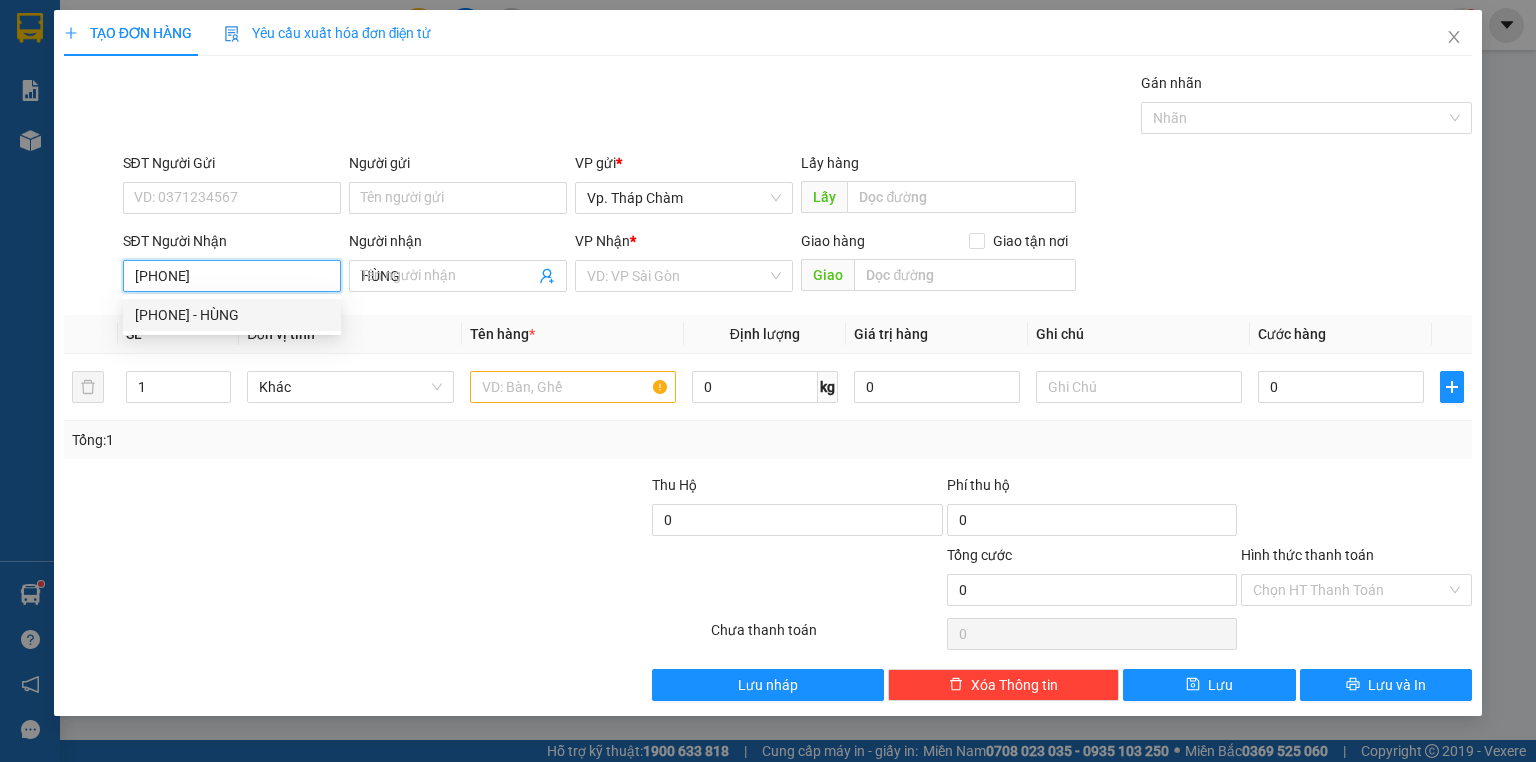 type on "50.000" 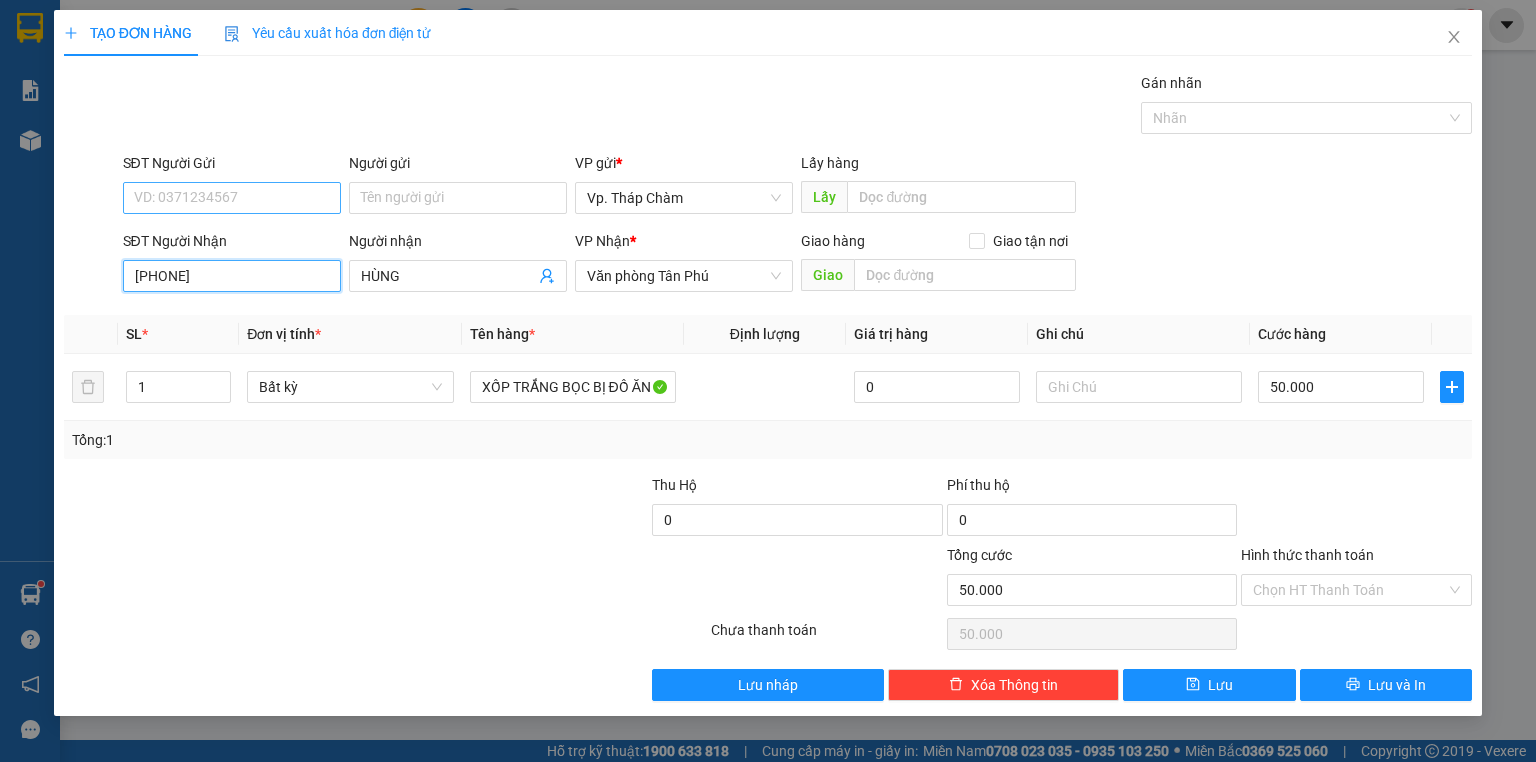 type on "[PHONE]" 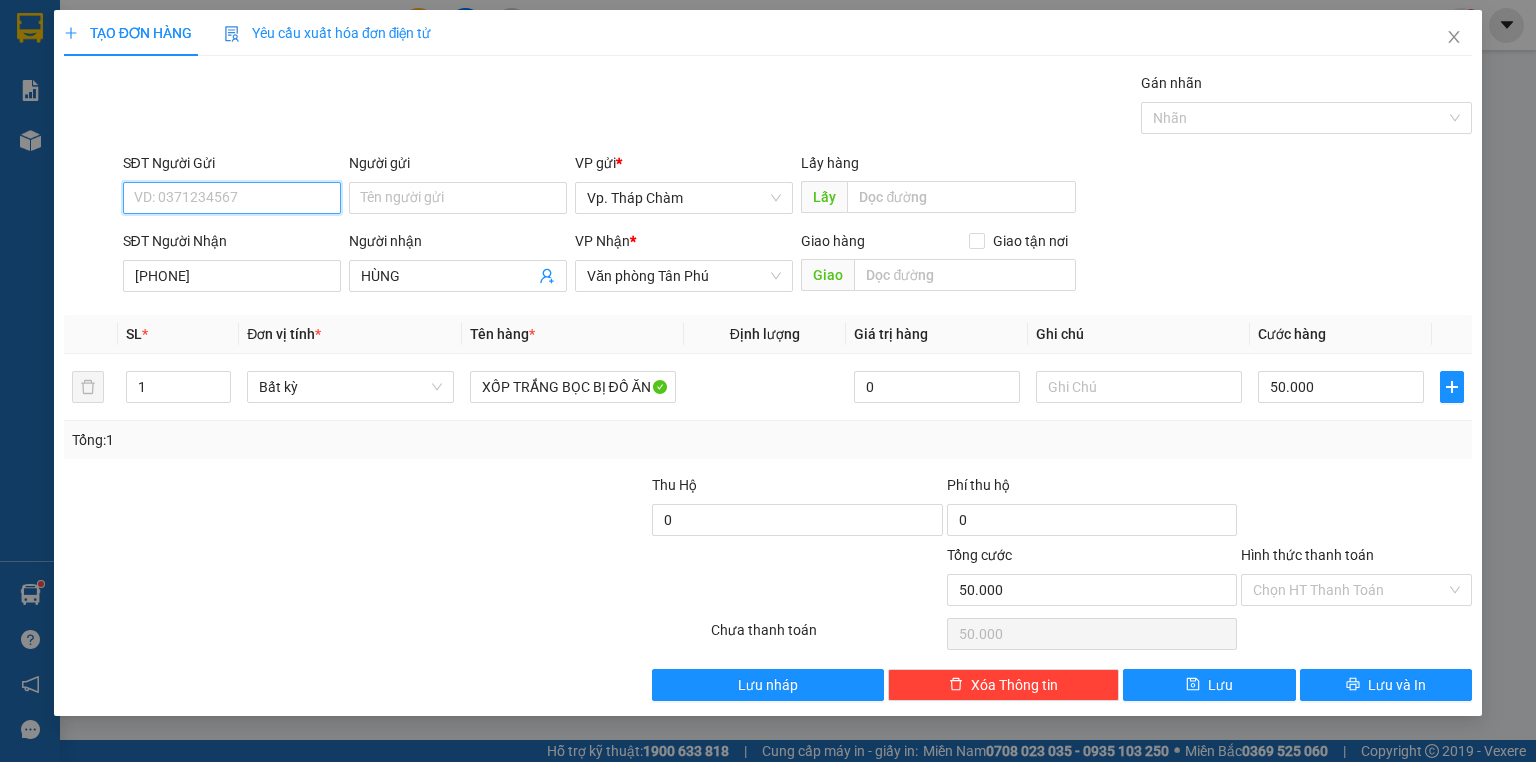 click on "SĐT Người Gửi" at bounding box center (232, 198) 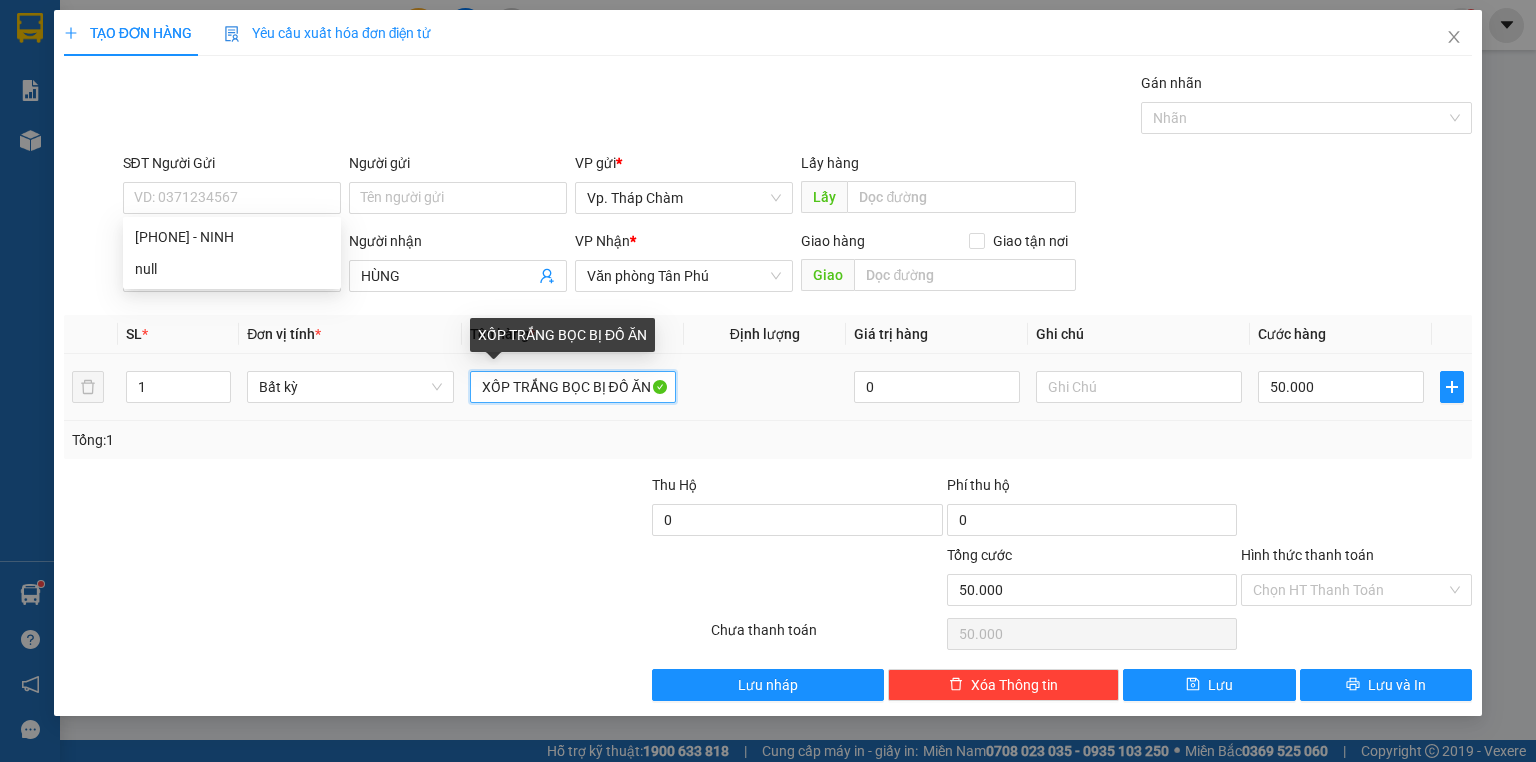 click on "XỐP TRẮNG BỌC BỊ ĐỒ ĂN" at bounding box center [573, 387] 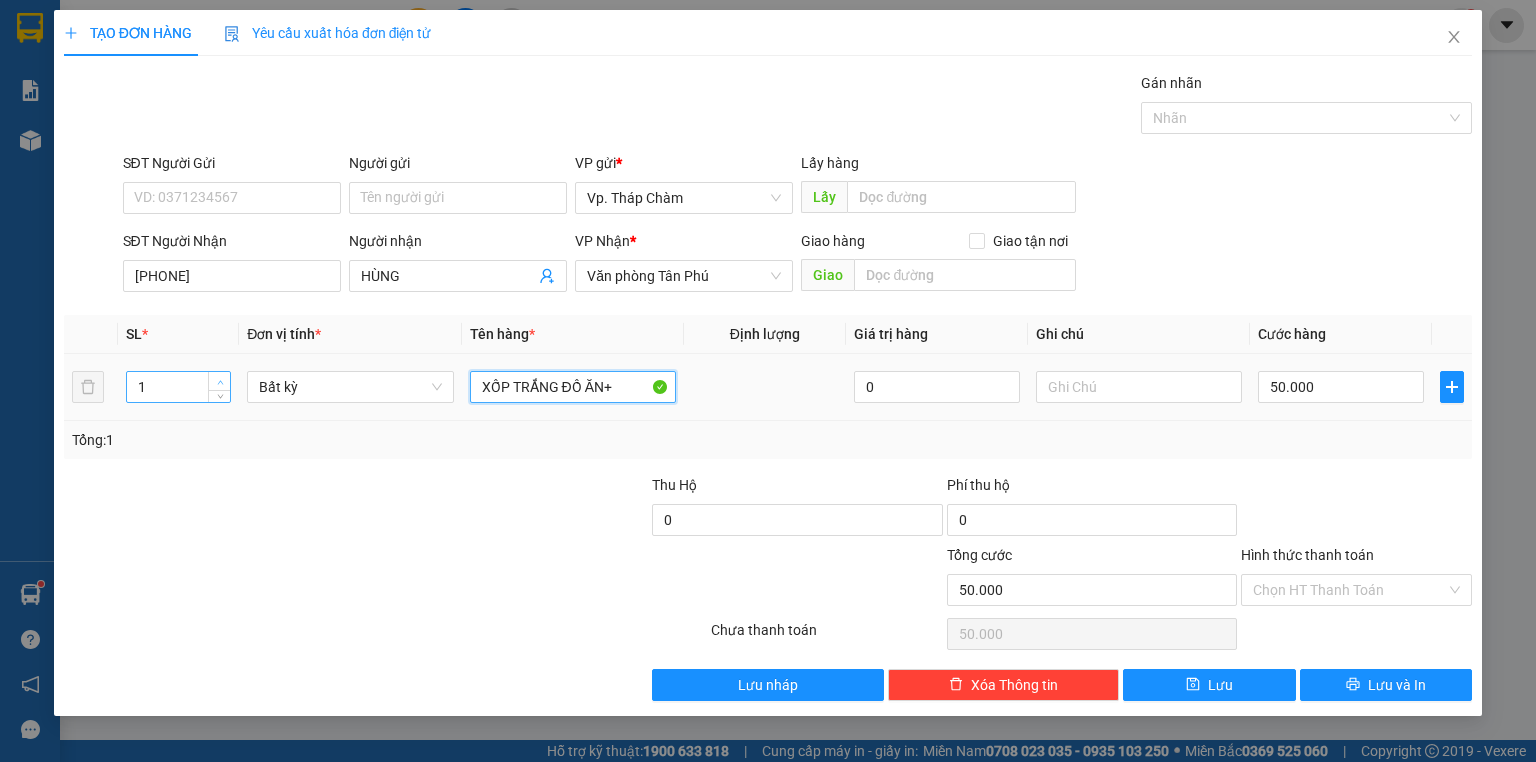 type on "XỐP TRẮNG ĐỒ ĂN+" 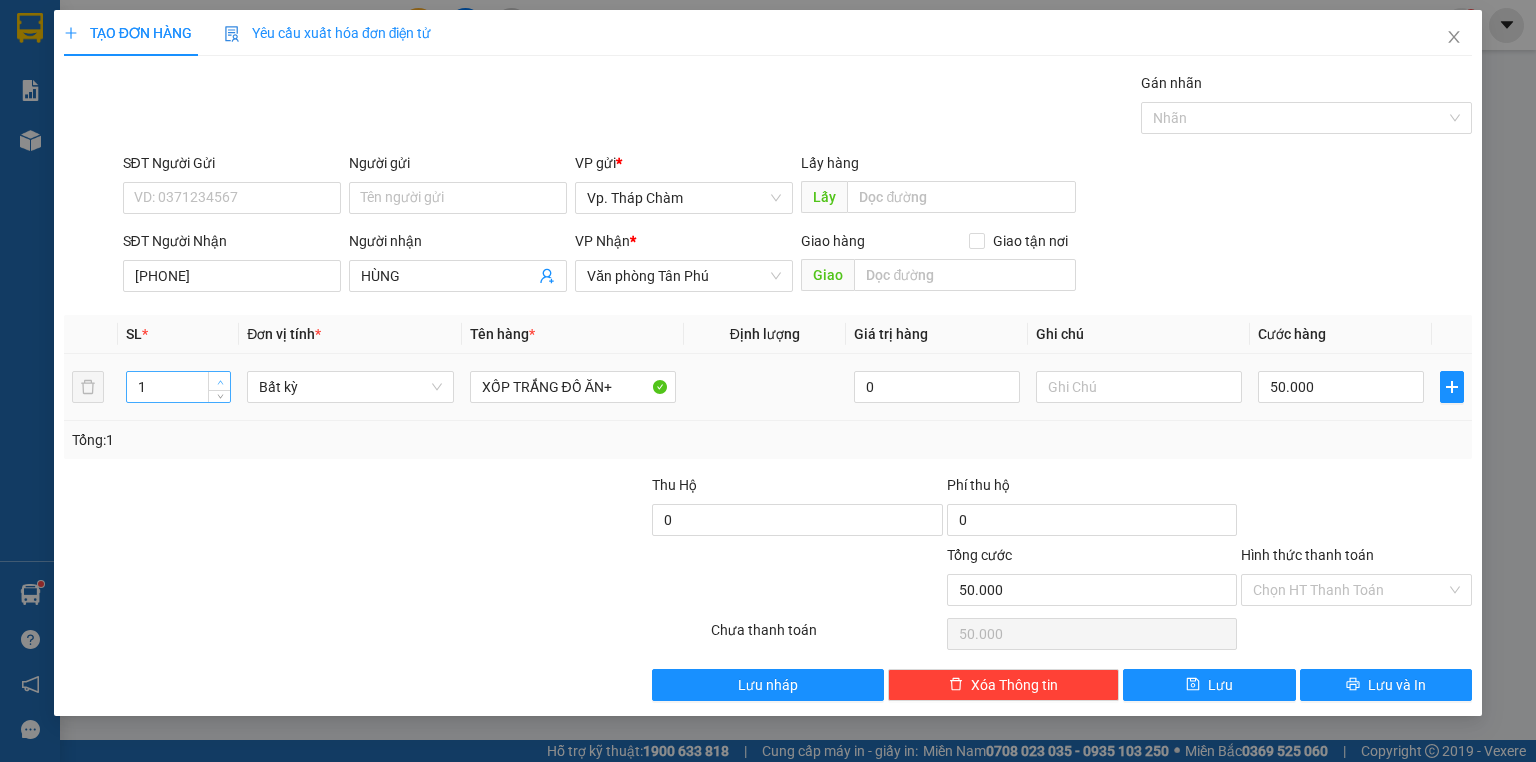 type on "2" 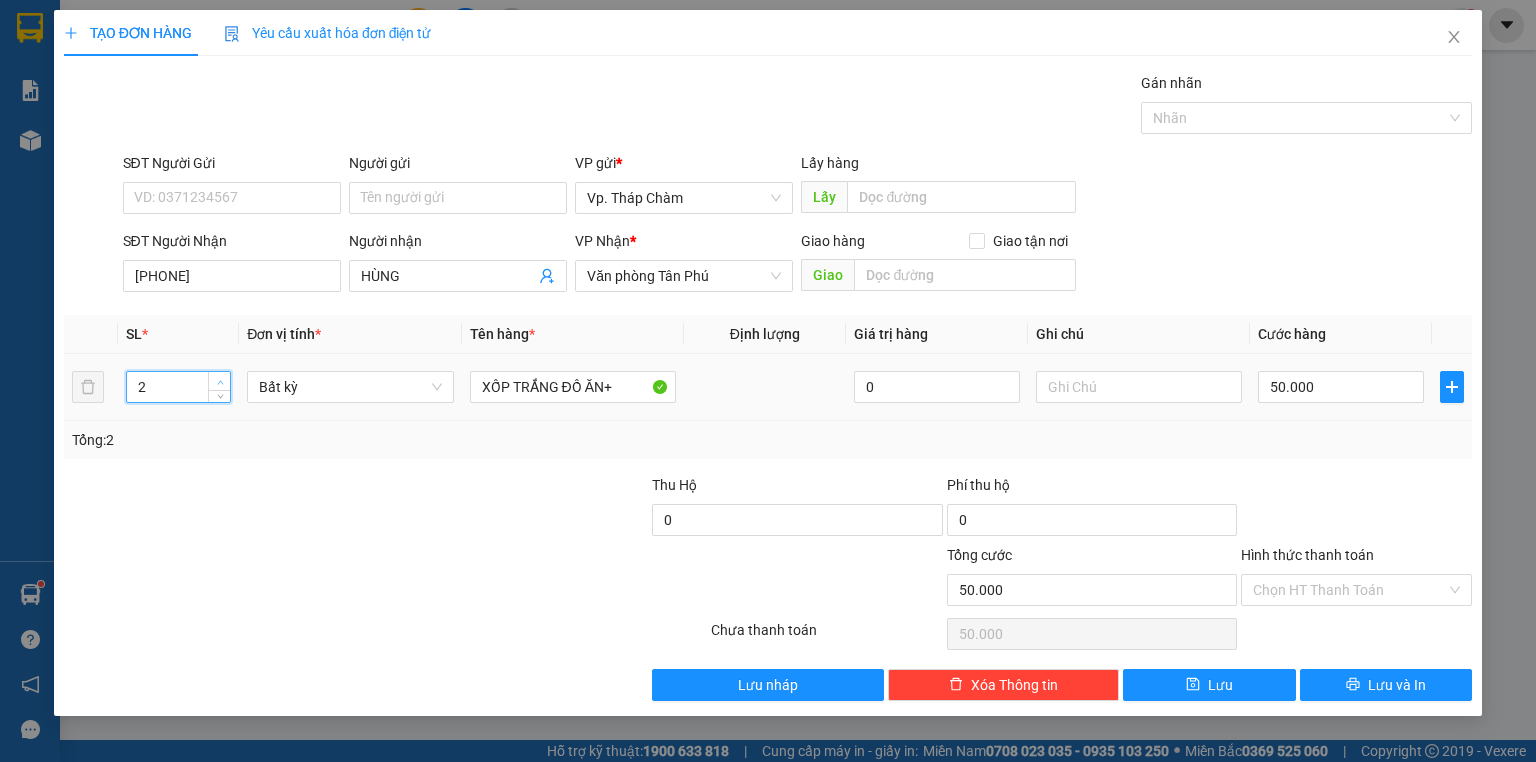 click at bounding box center [219, 381] 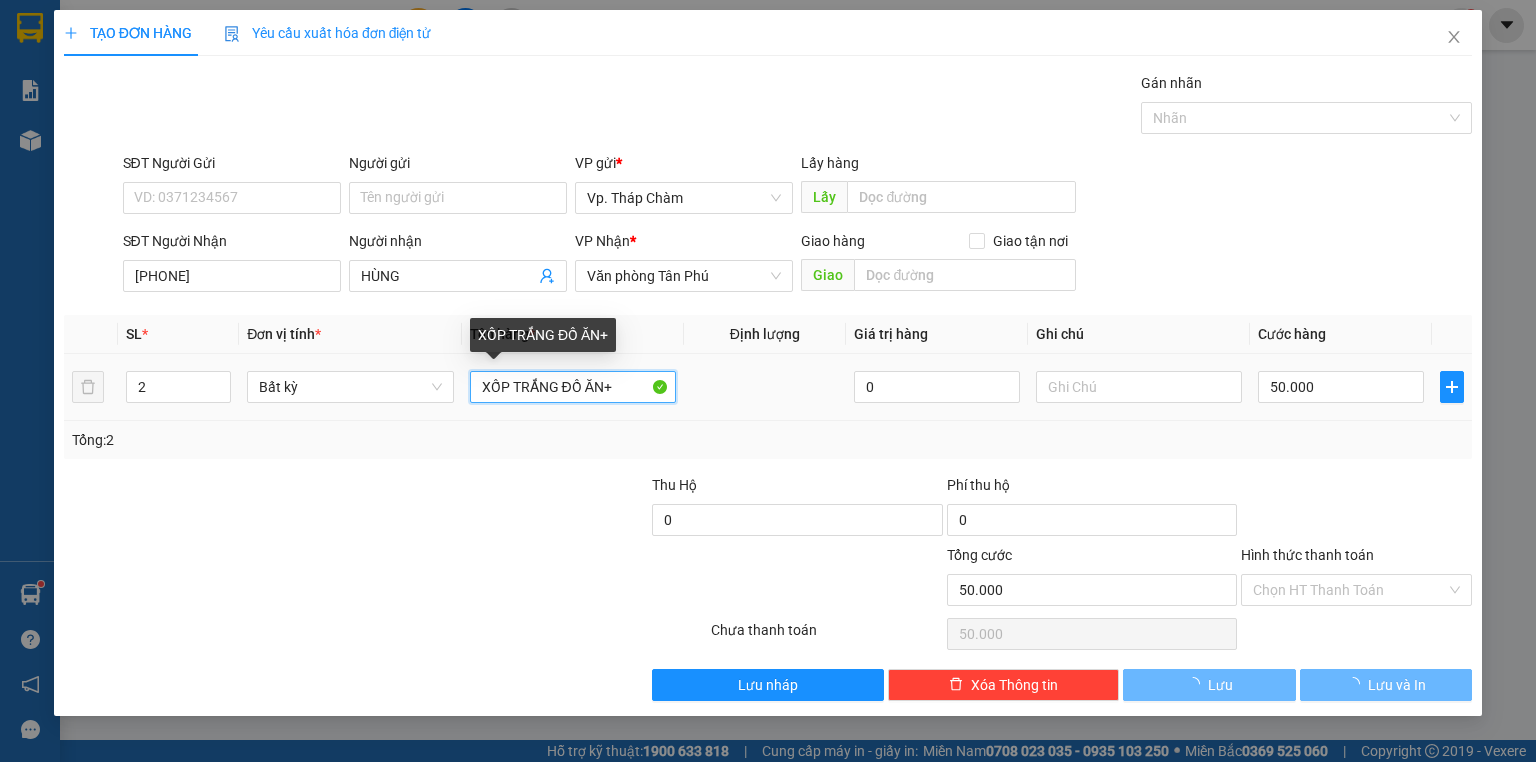 click on "XỐP TRẮNG ĐỒ ĂN+" at bounding box center [573, 387] 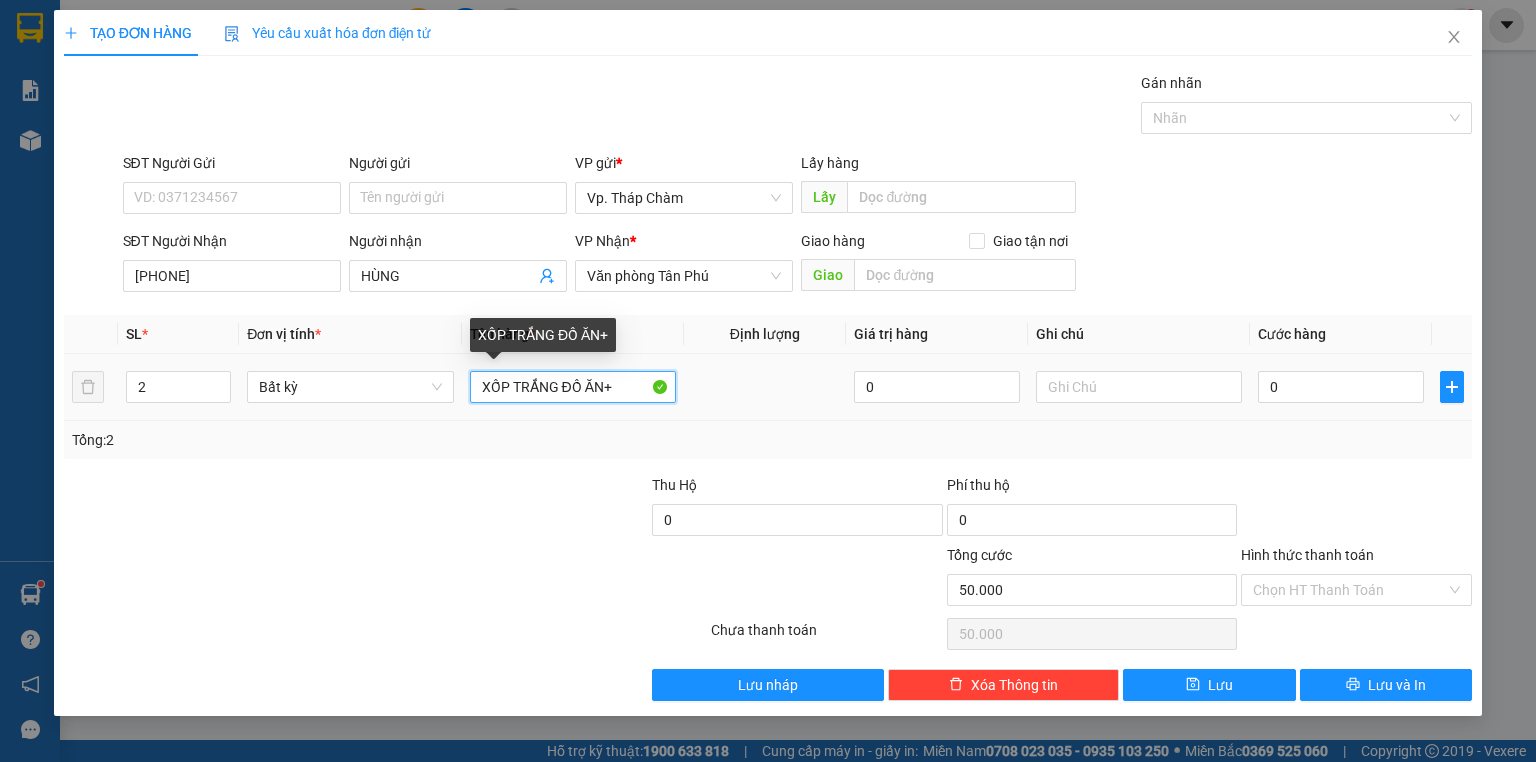 type on "0" 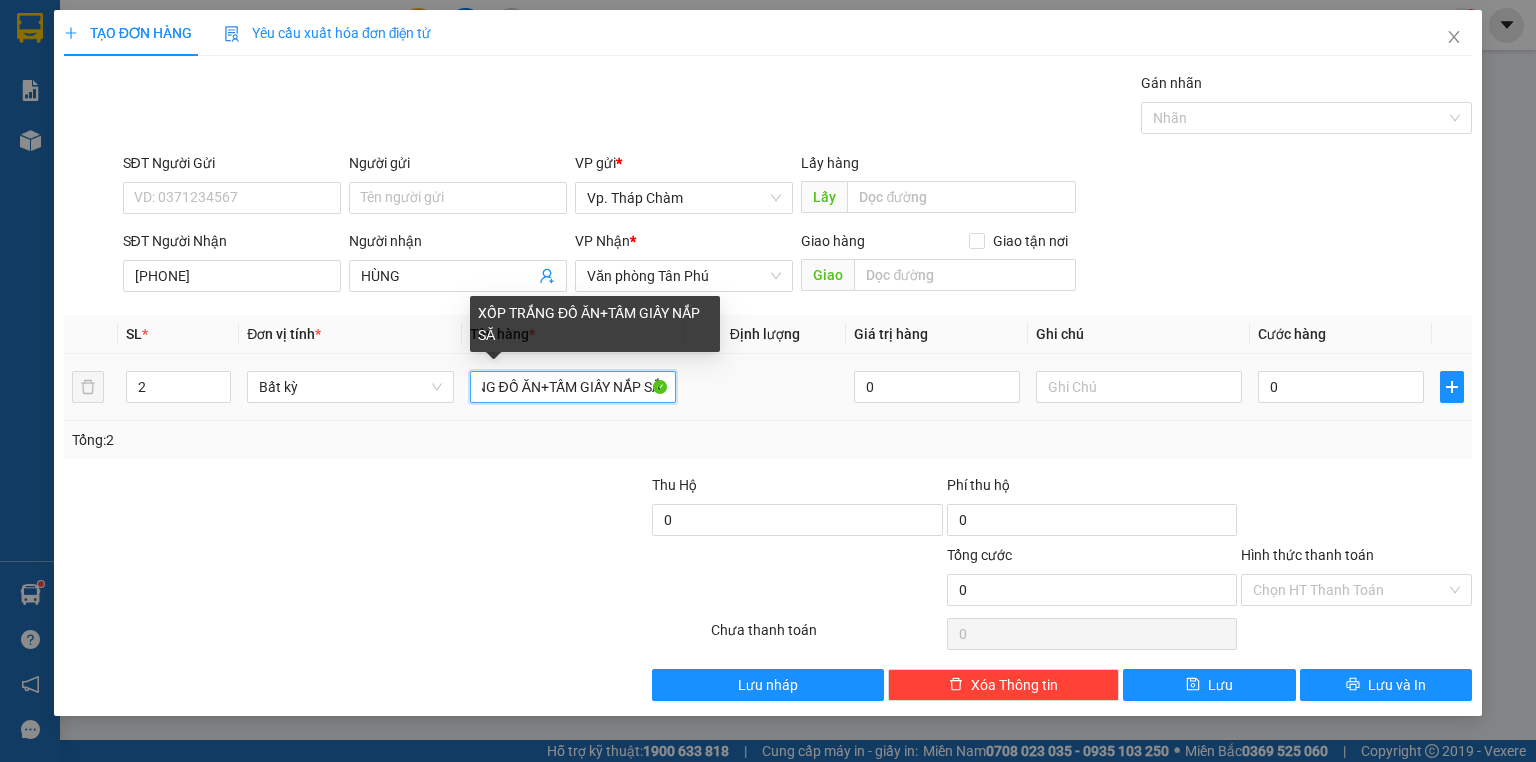 scroll, scrollTop: 0, scrollLeft: 71, axis: horizontal 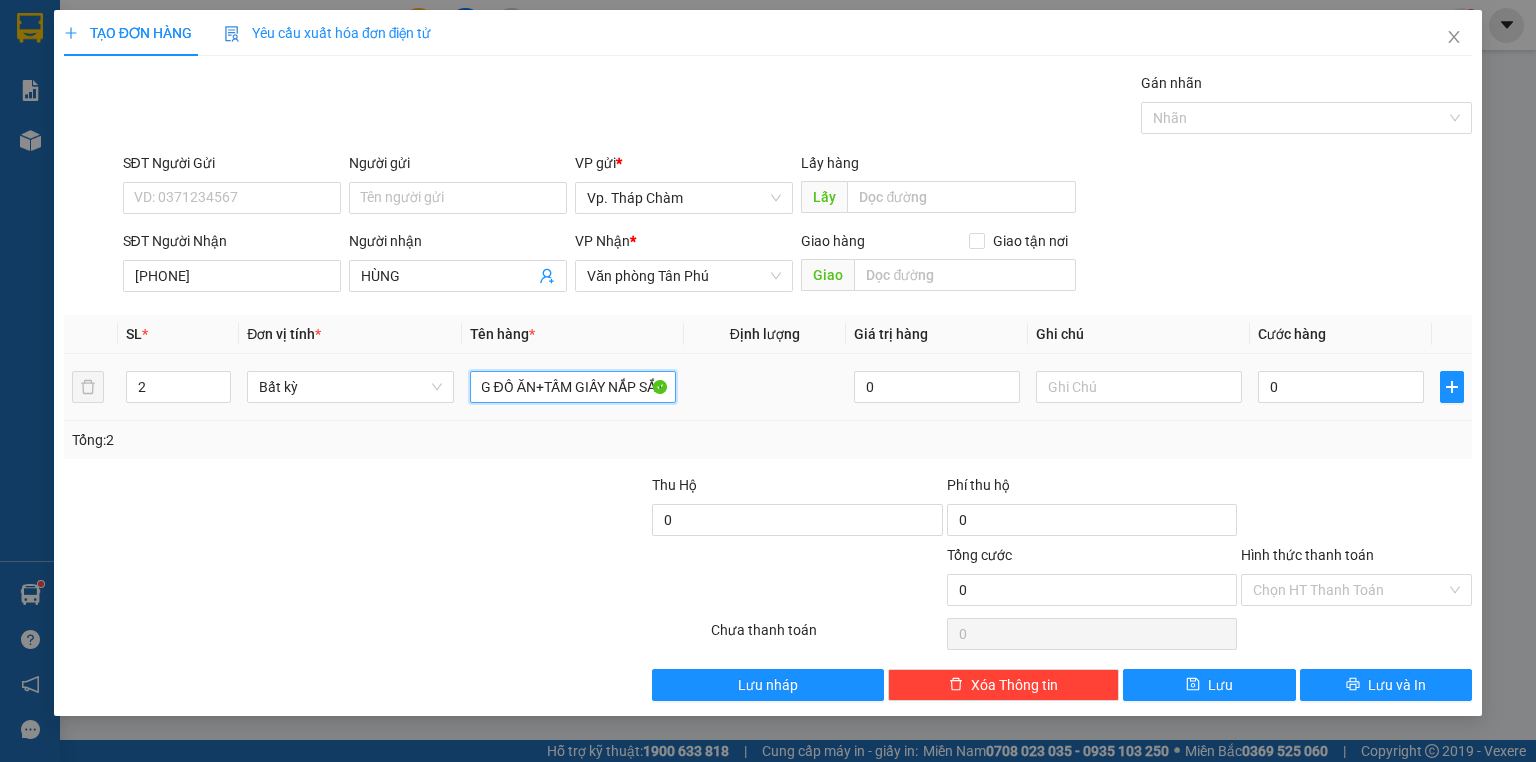 type on "XỐP TRẮNG ĐỒ ĂN+TẤM GIẤY NẮP SẮT" 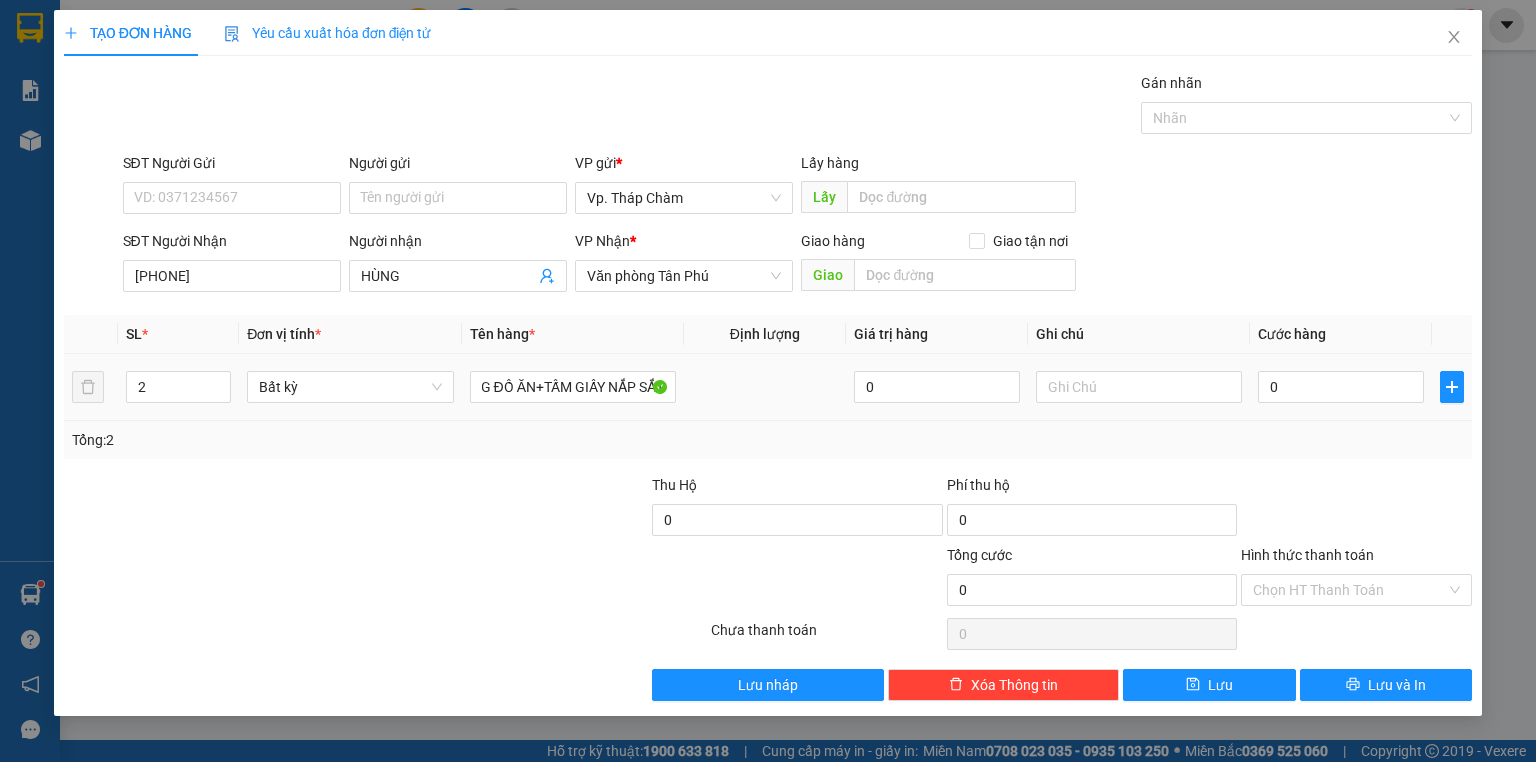 scroll, scrollTop: 0, scrollLeft: 0, axis: both 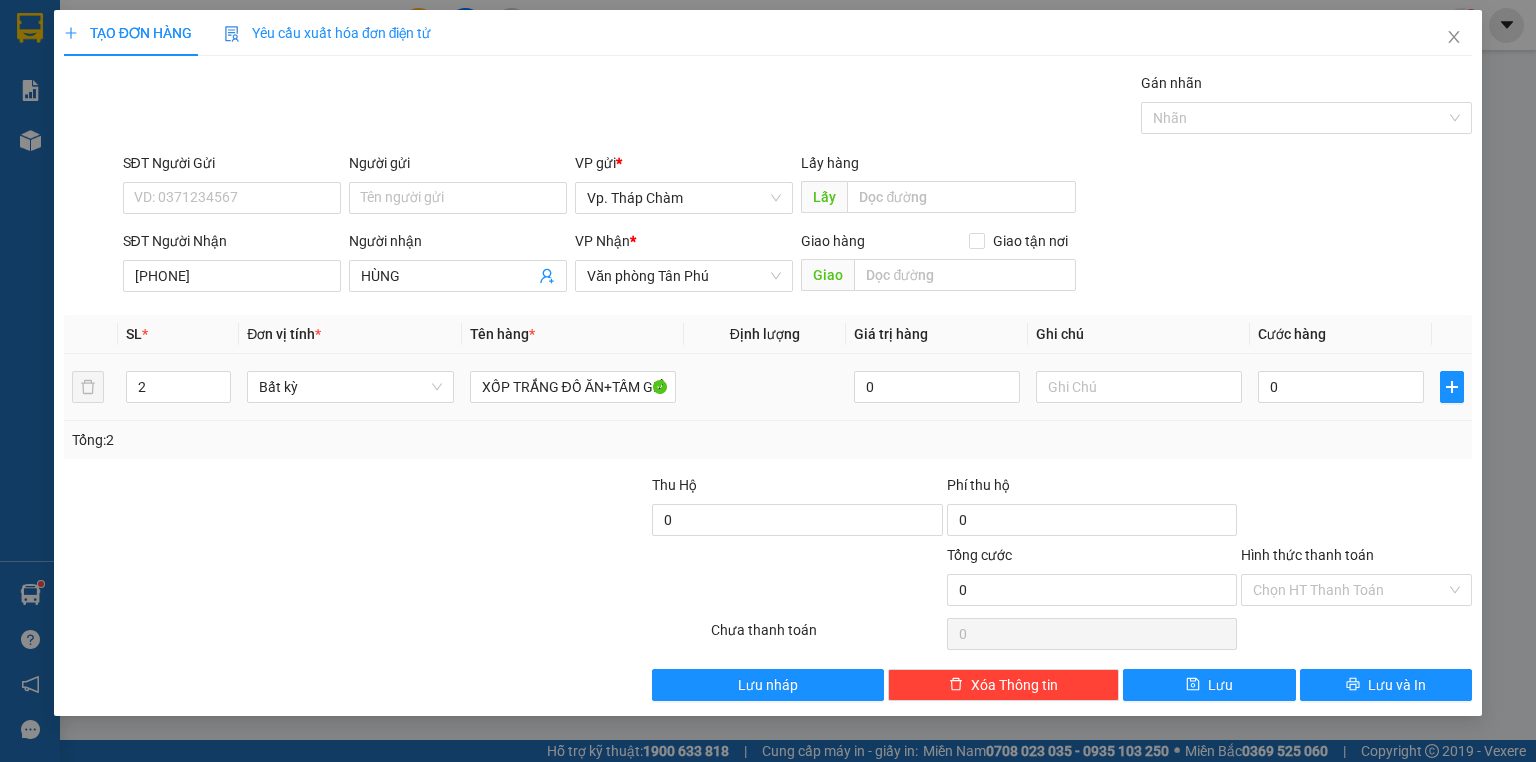 click at bounding box center (1139, 387) 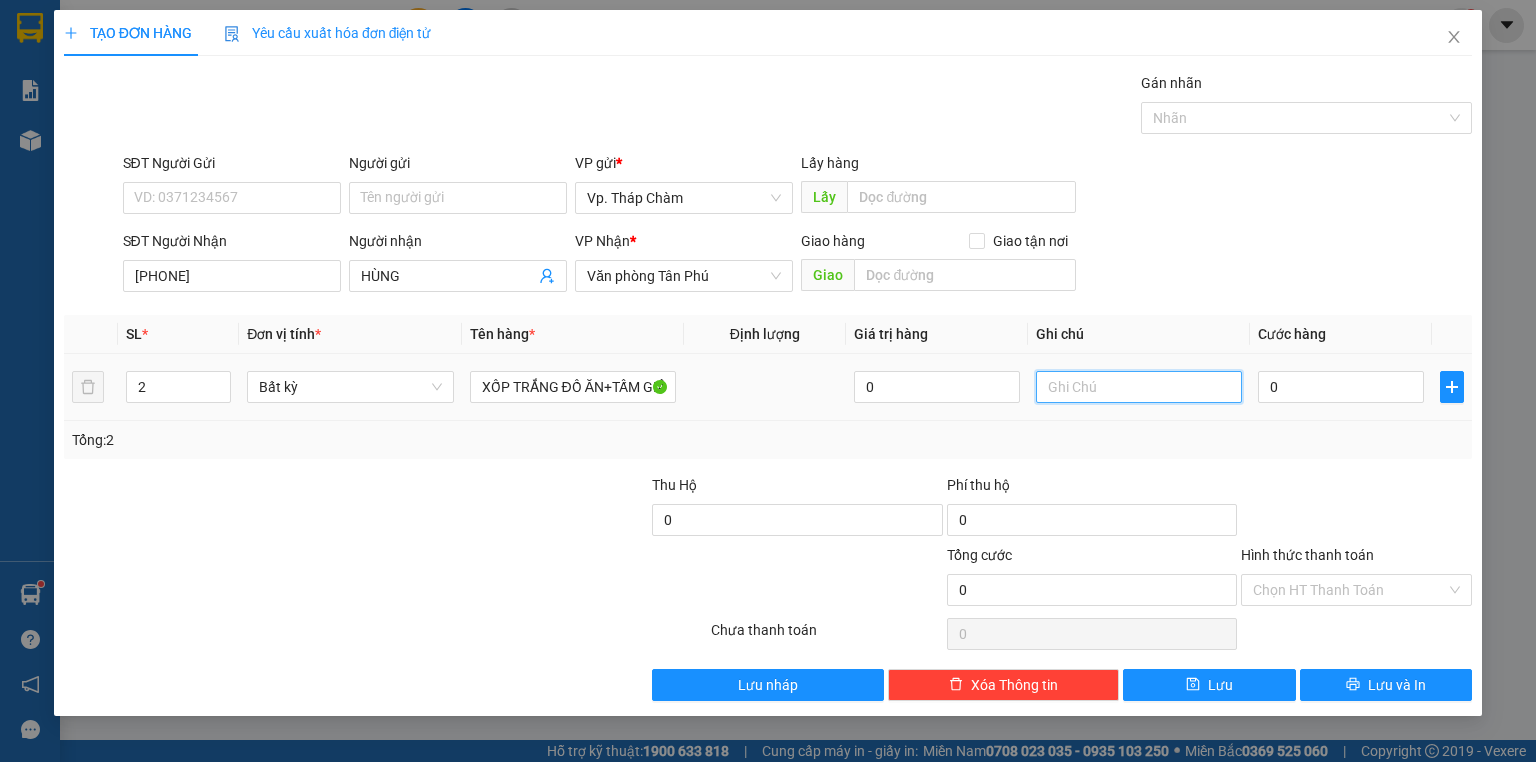 click at bounding box center (1139, 387) 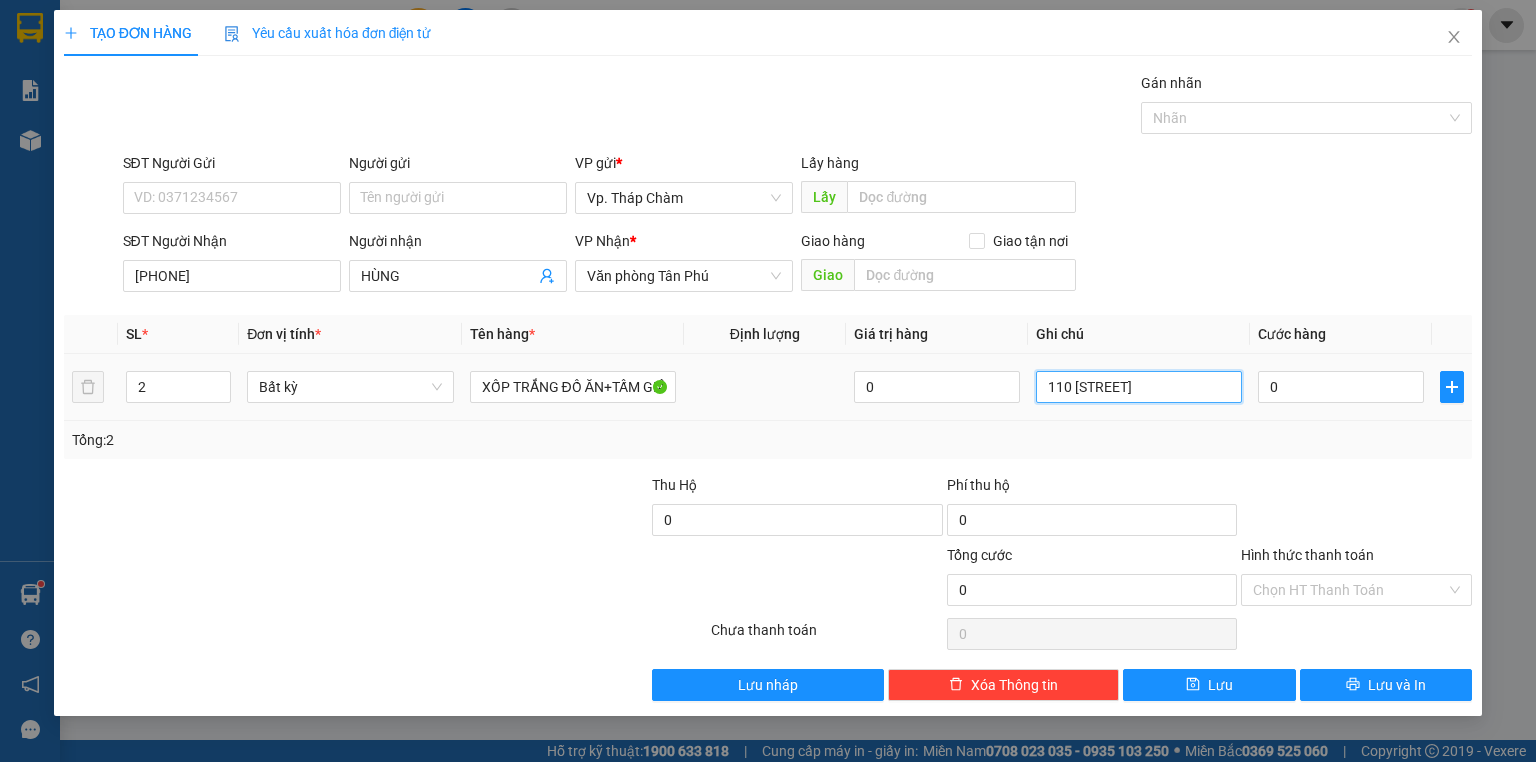 scroll, scrollTop: 0, scrollLeft: 159, axis: horizontal 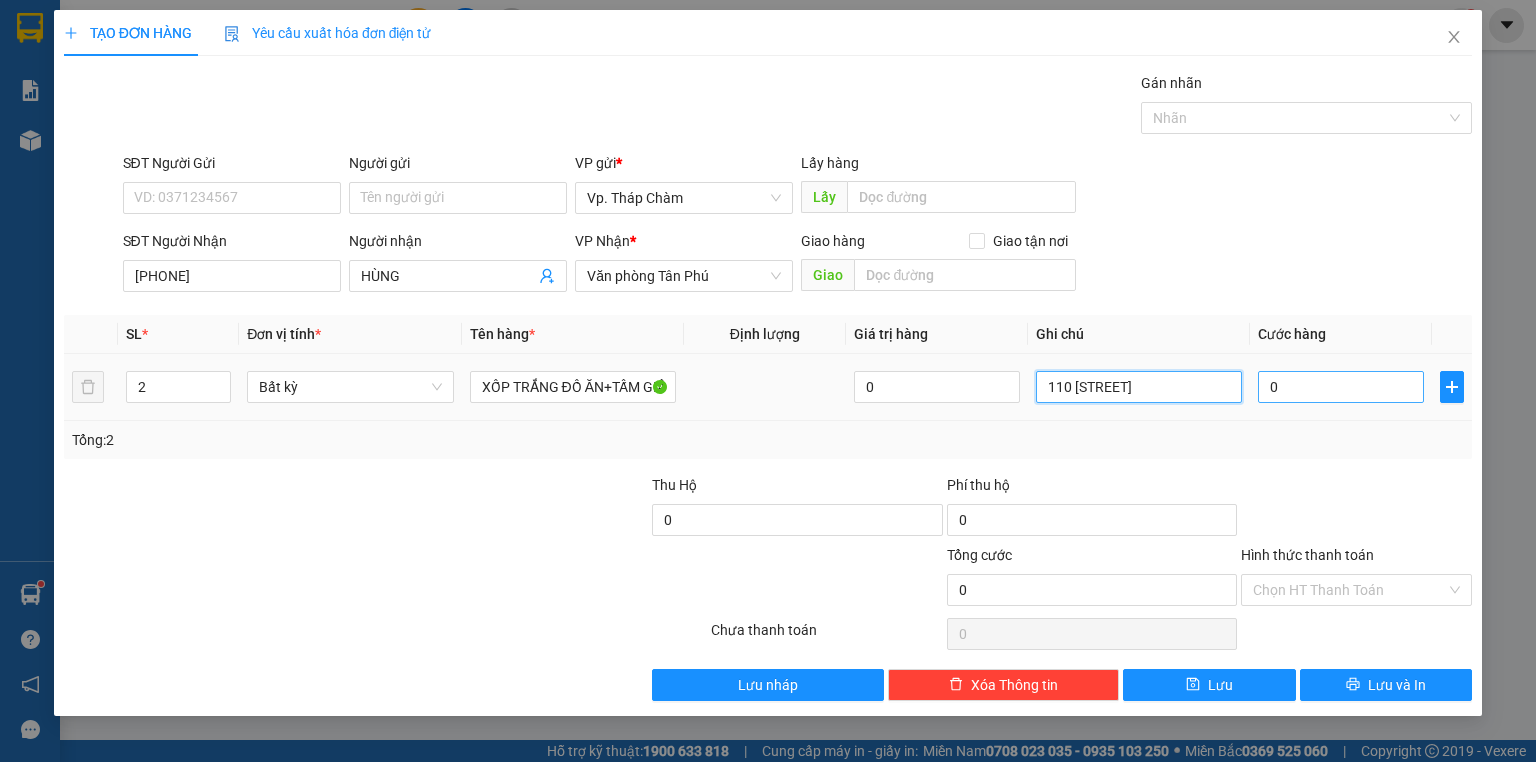 type on "110 TÂY THẠNH PHƯỜNG TÂY THẠNH QUẬN TÂN PHÚ" 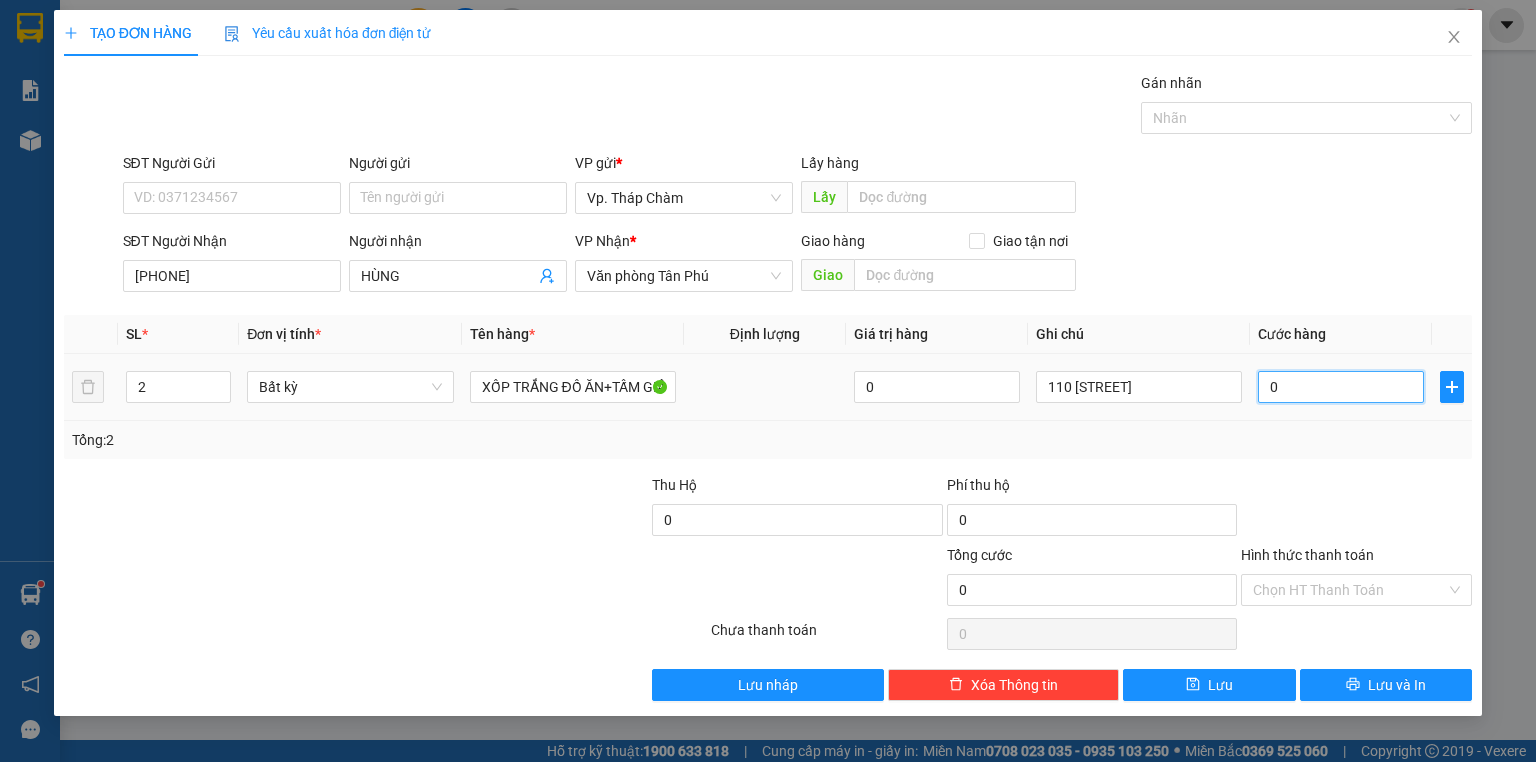 click on "0" at bounding box center (1341, 387) 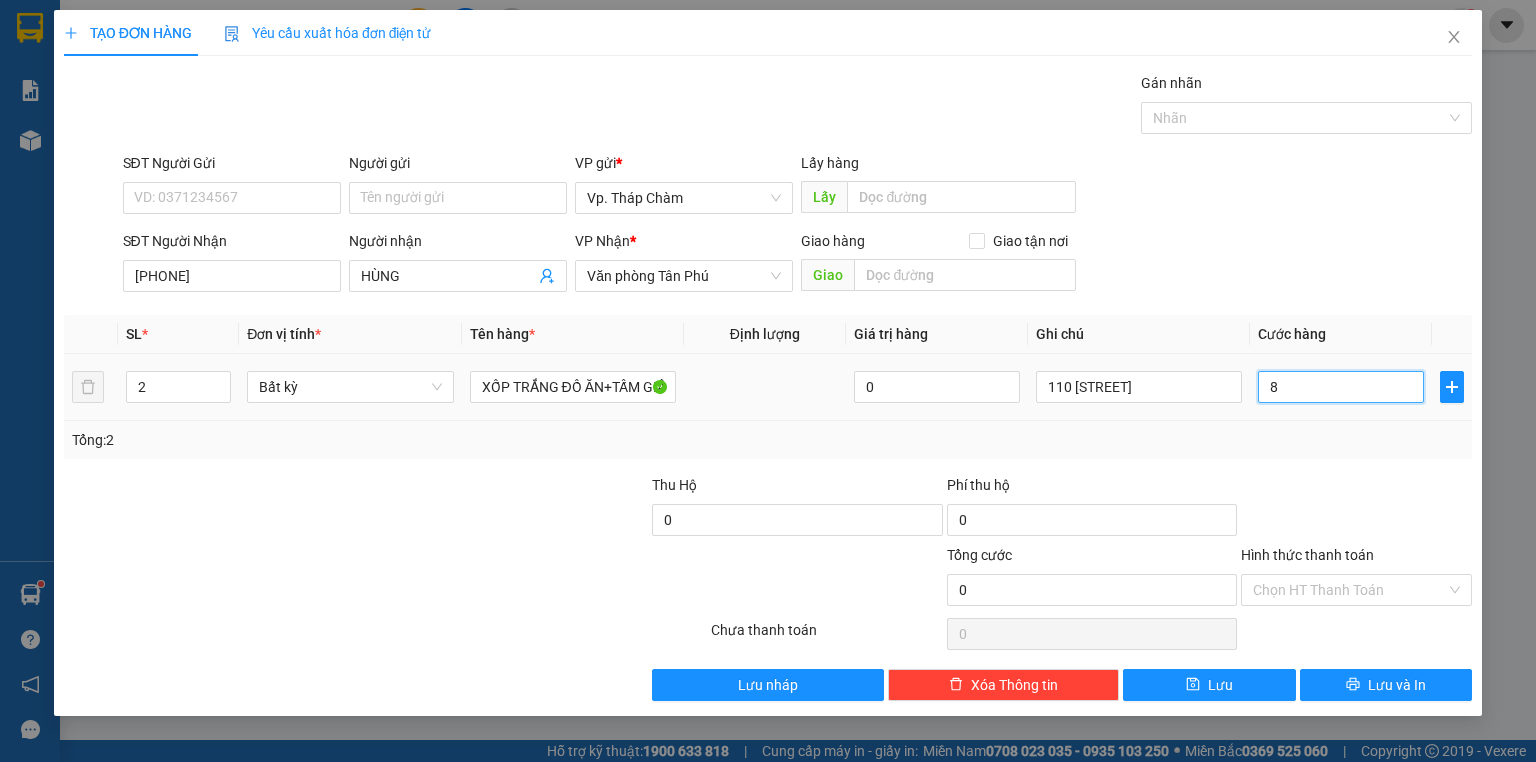 type on "8" 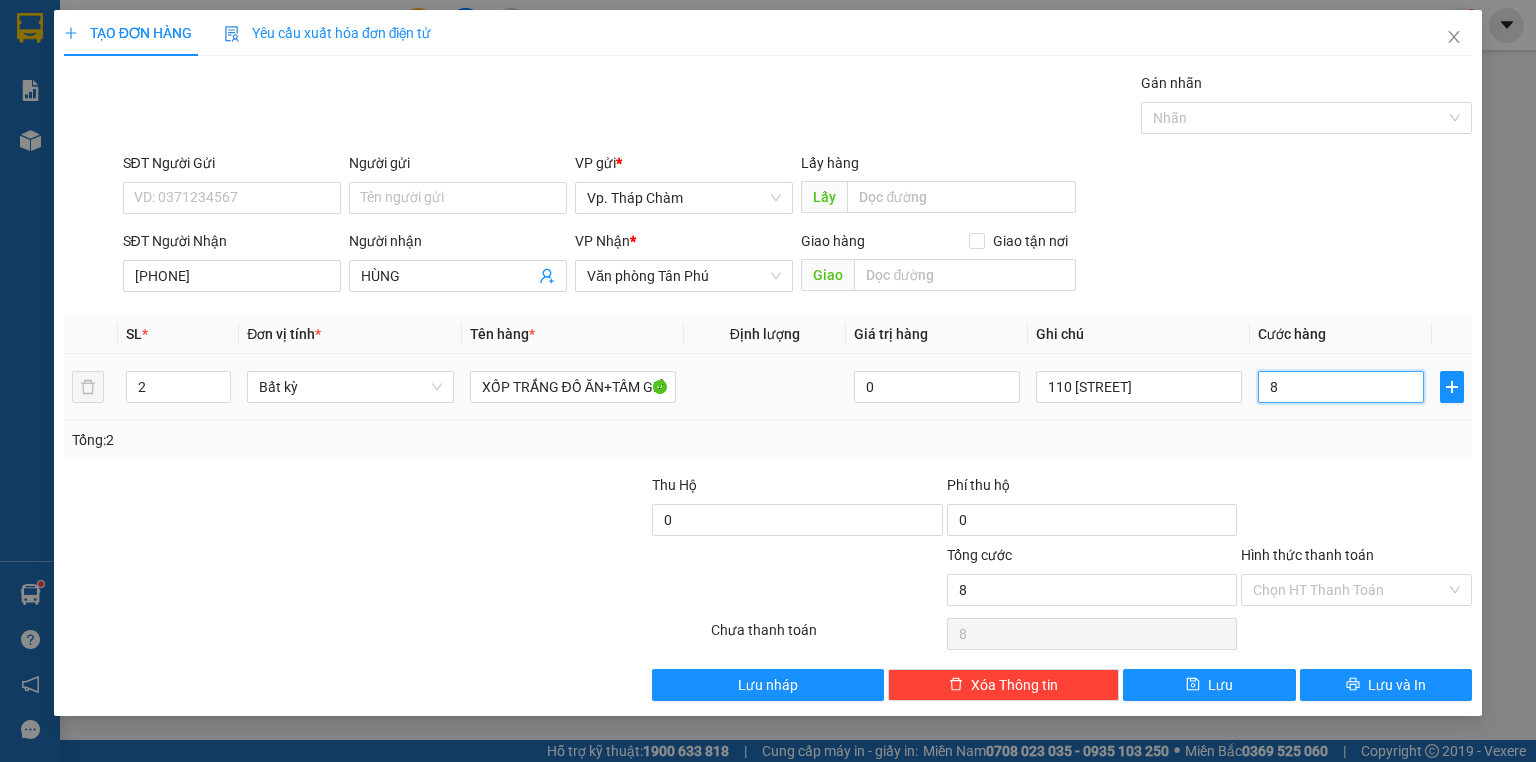 type on "80" 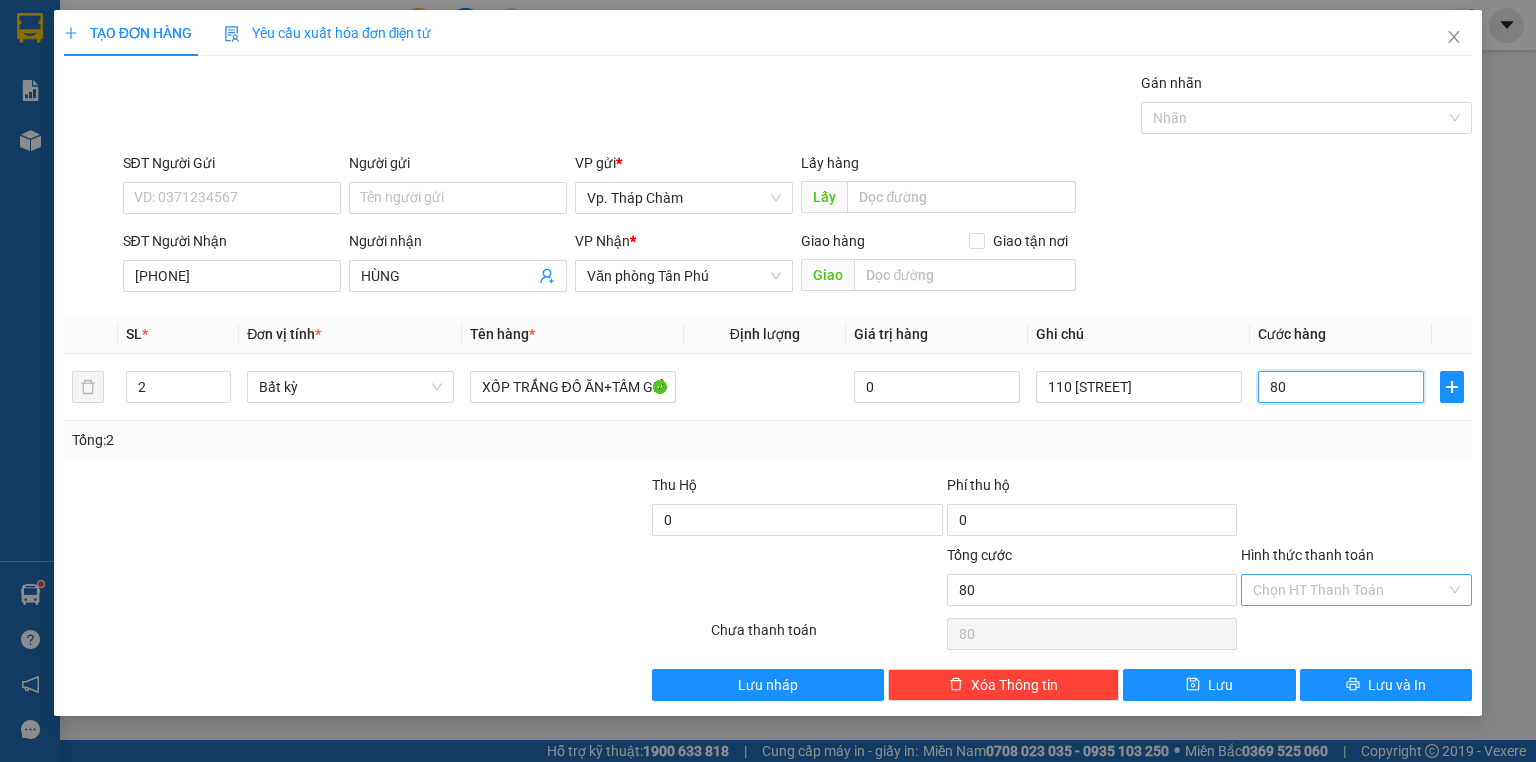 type on "80" 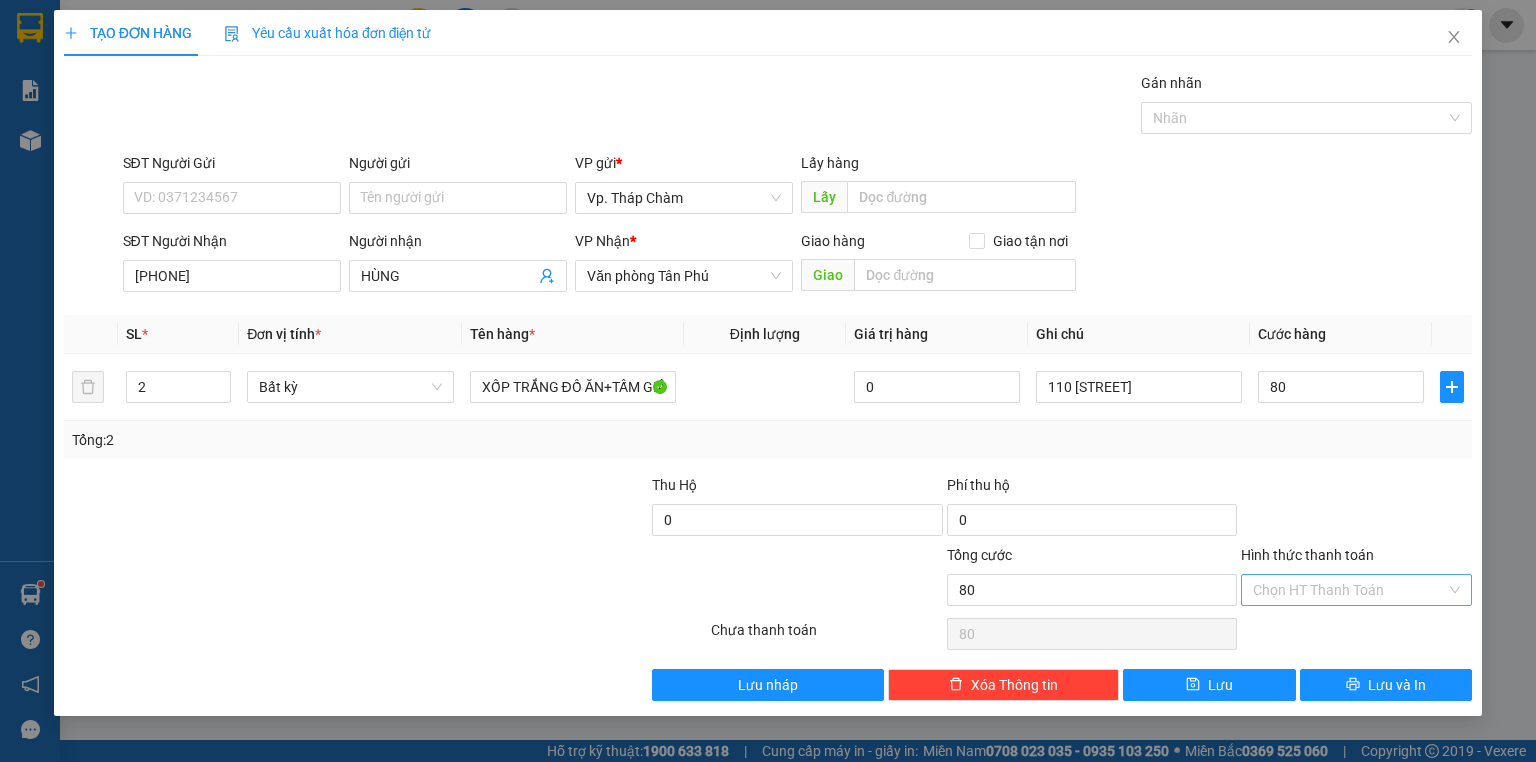 type on "80.000" 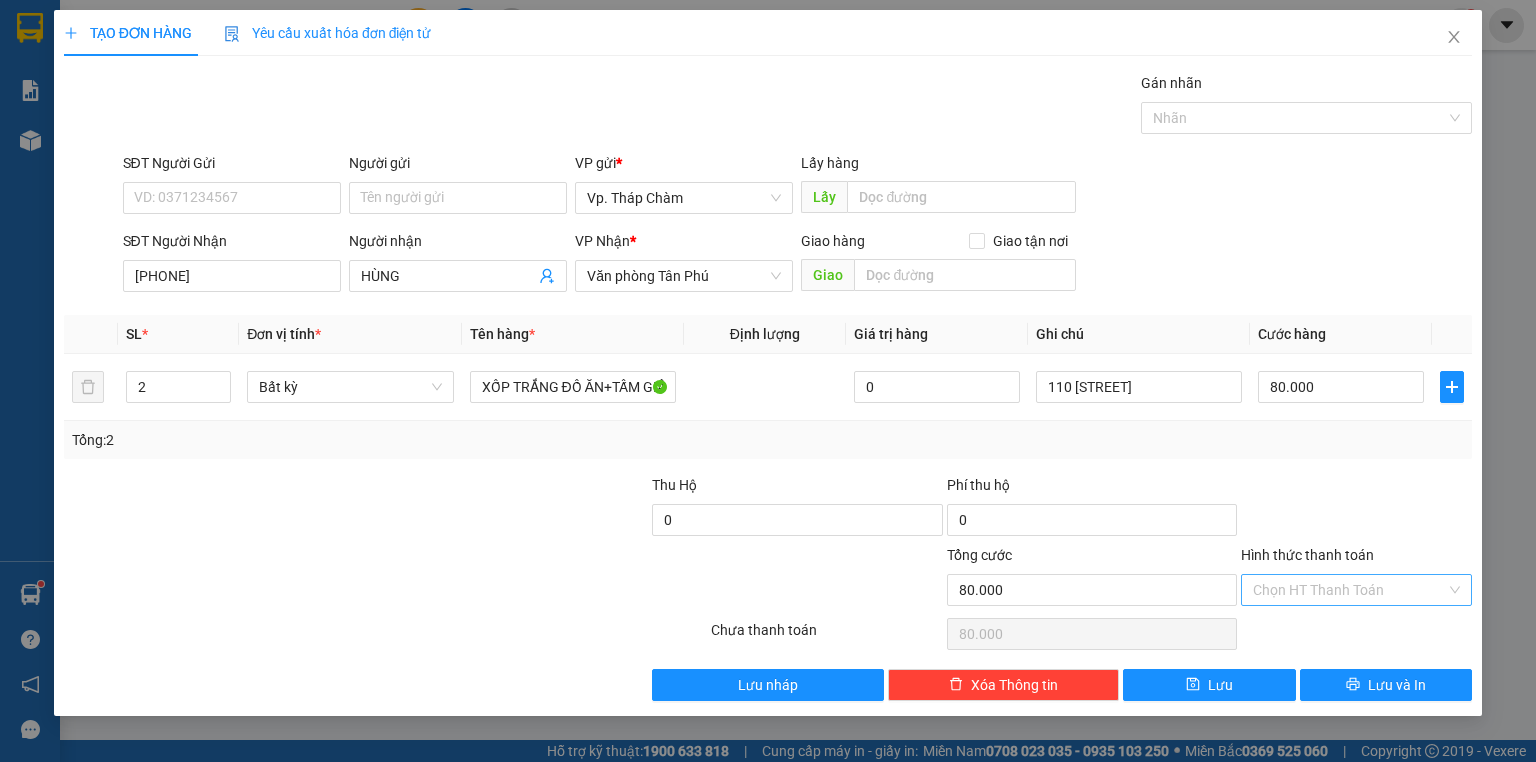 click on "Hình thức thanh toán" at bounding box center [1349, 590] 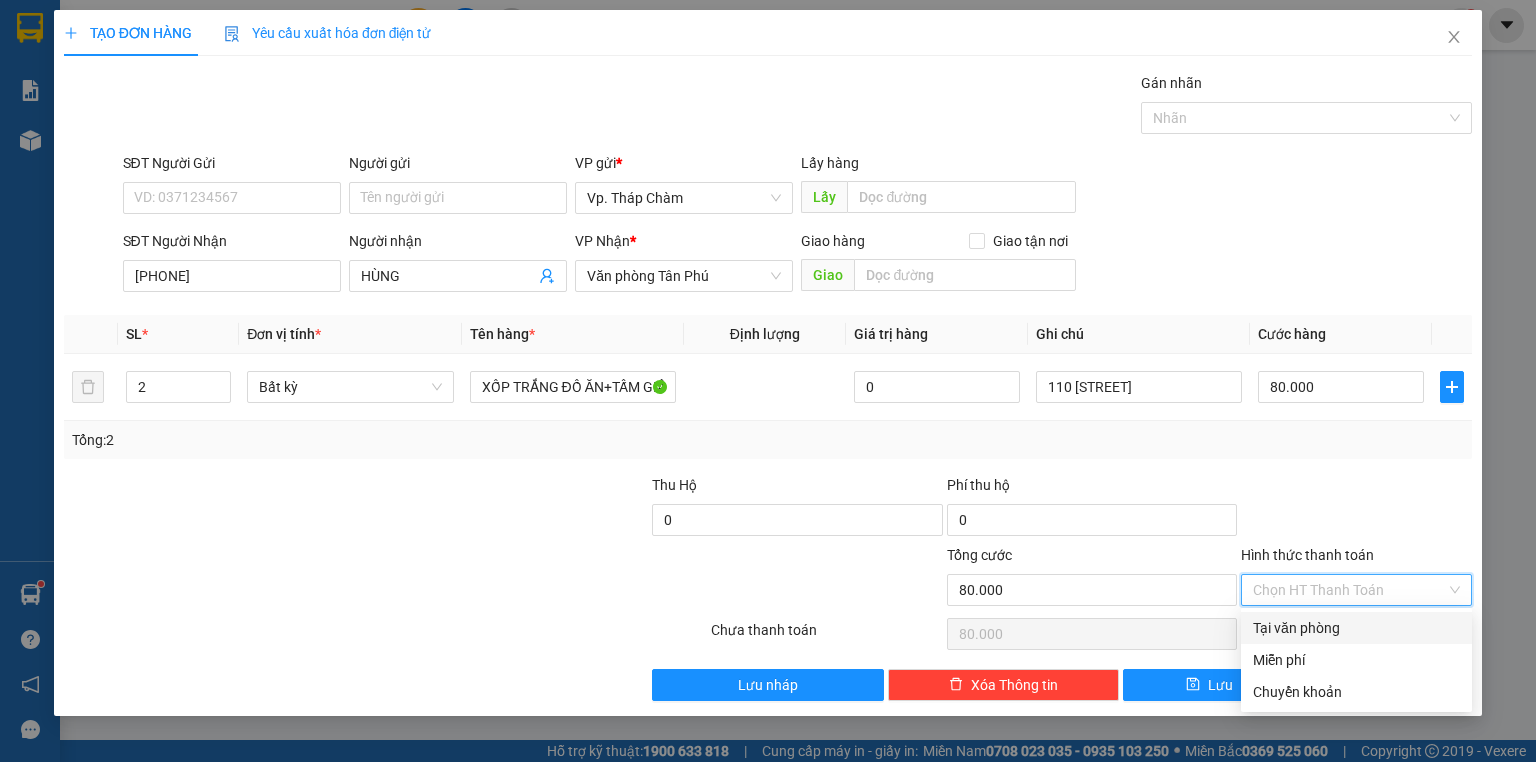 click on "Tại văn phòng" at bounding box center [1356, 628] 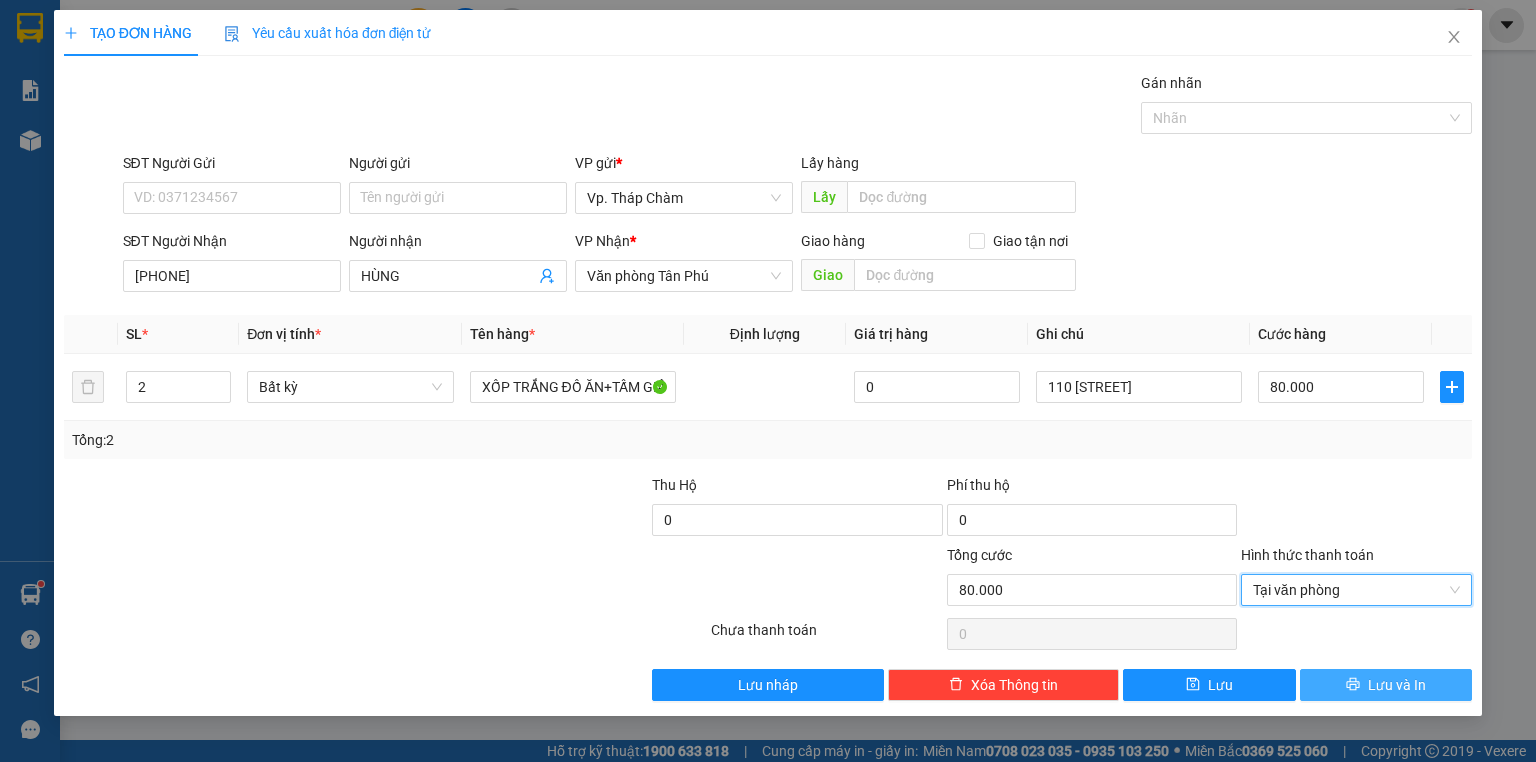 click on "Lưu và In" at bounding box center (1386, 685) 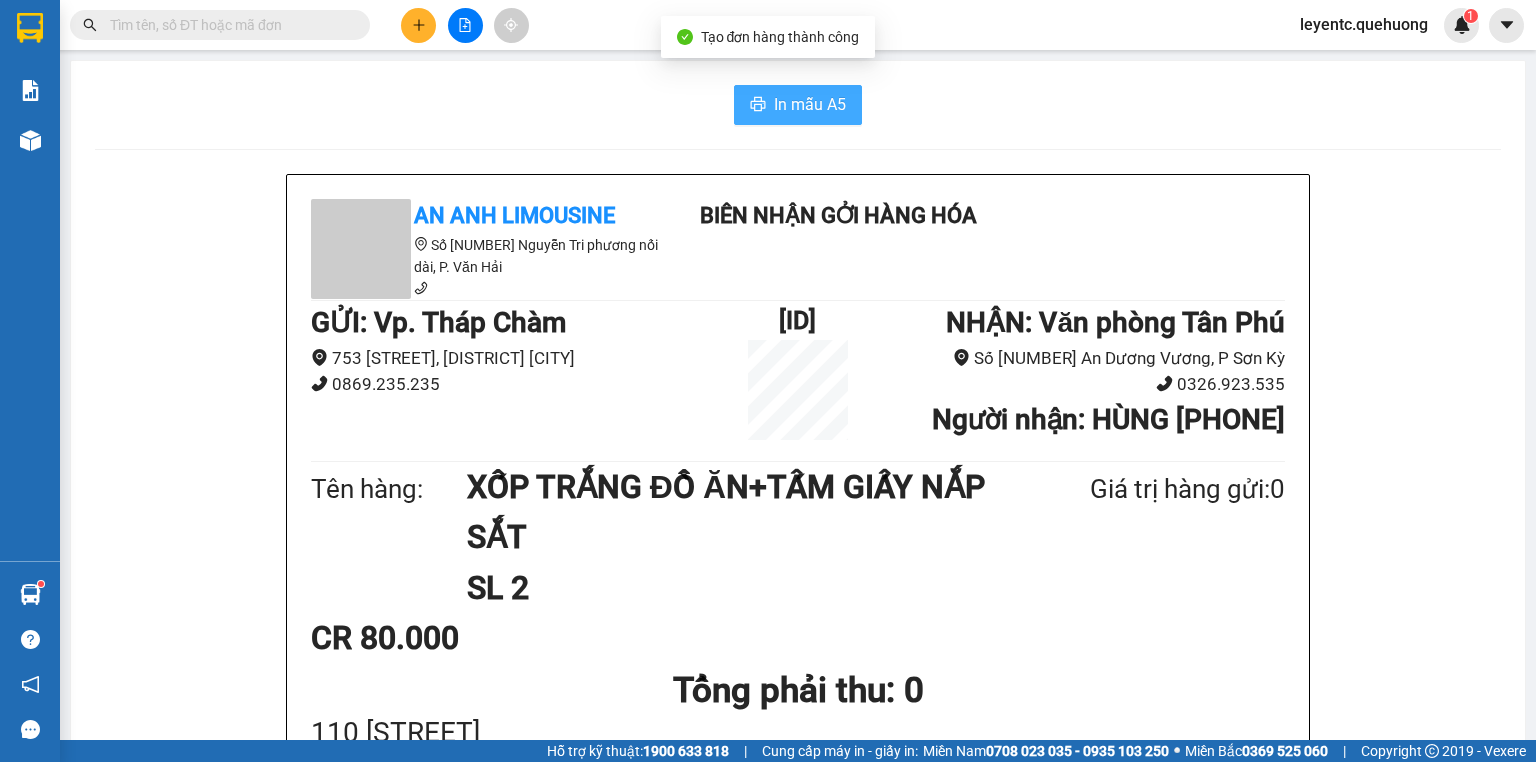 click on "In mẫu A5" at bounding box center (810, 104) 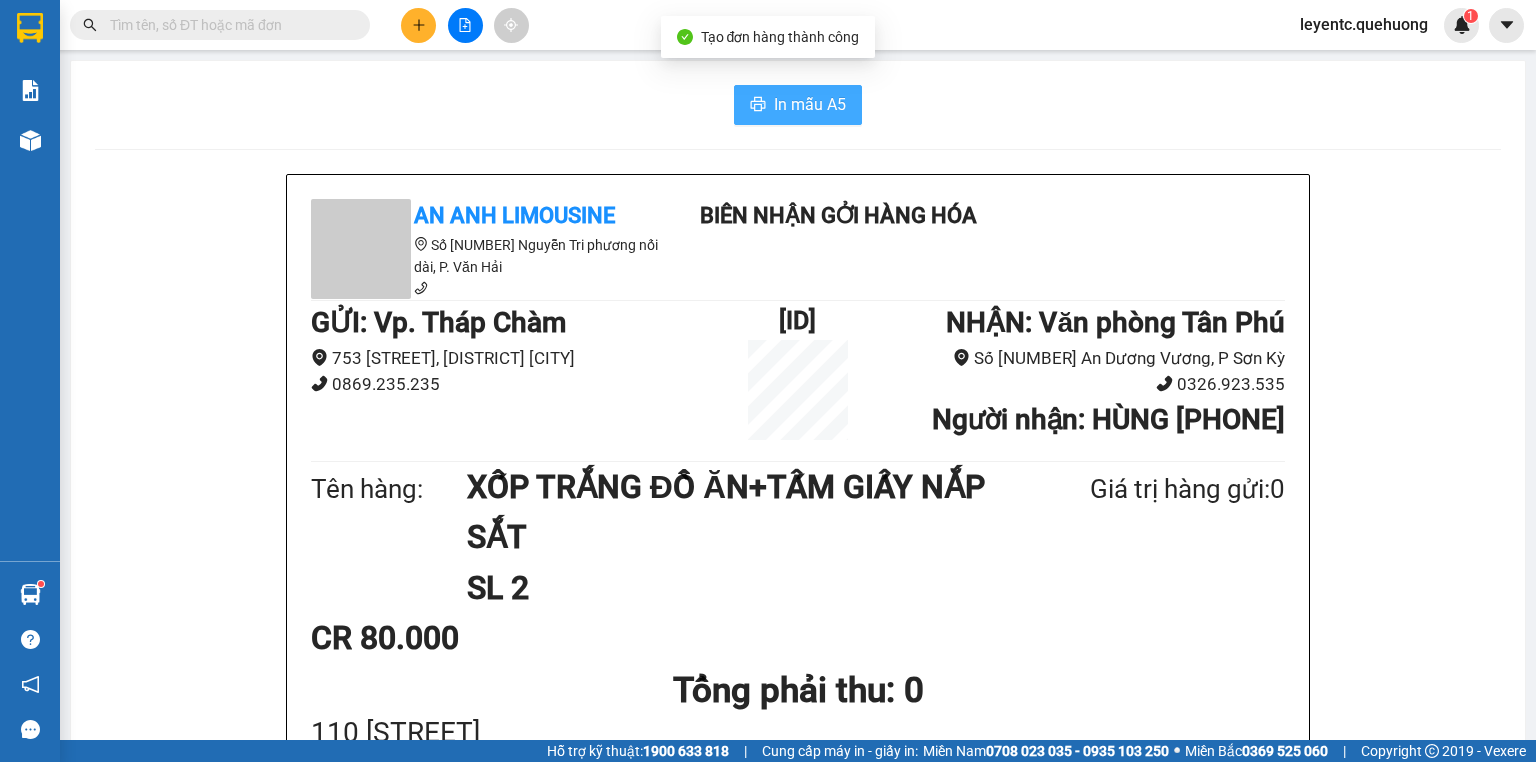 scroll, scrollTop: 0, scrollLeft: 0, axis: both 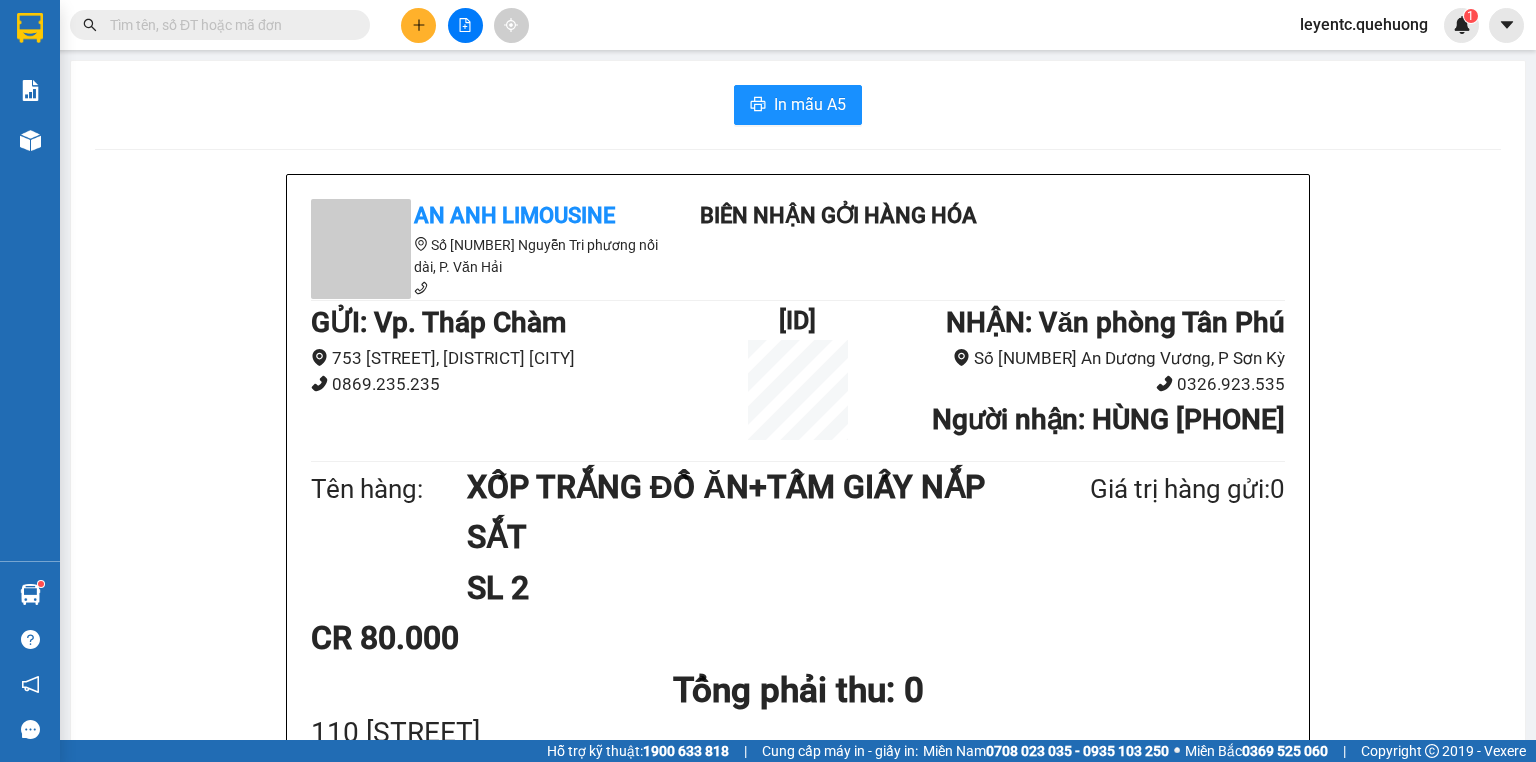 click on "In mẫu A5" at bounding box center (798, 105) 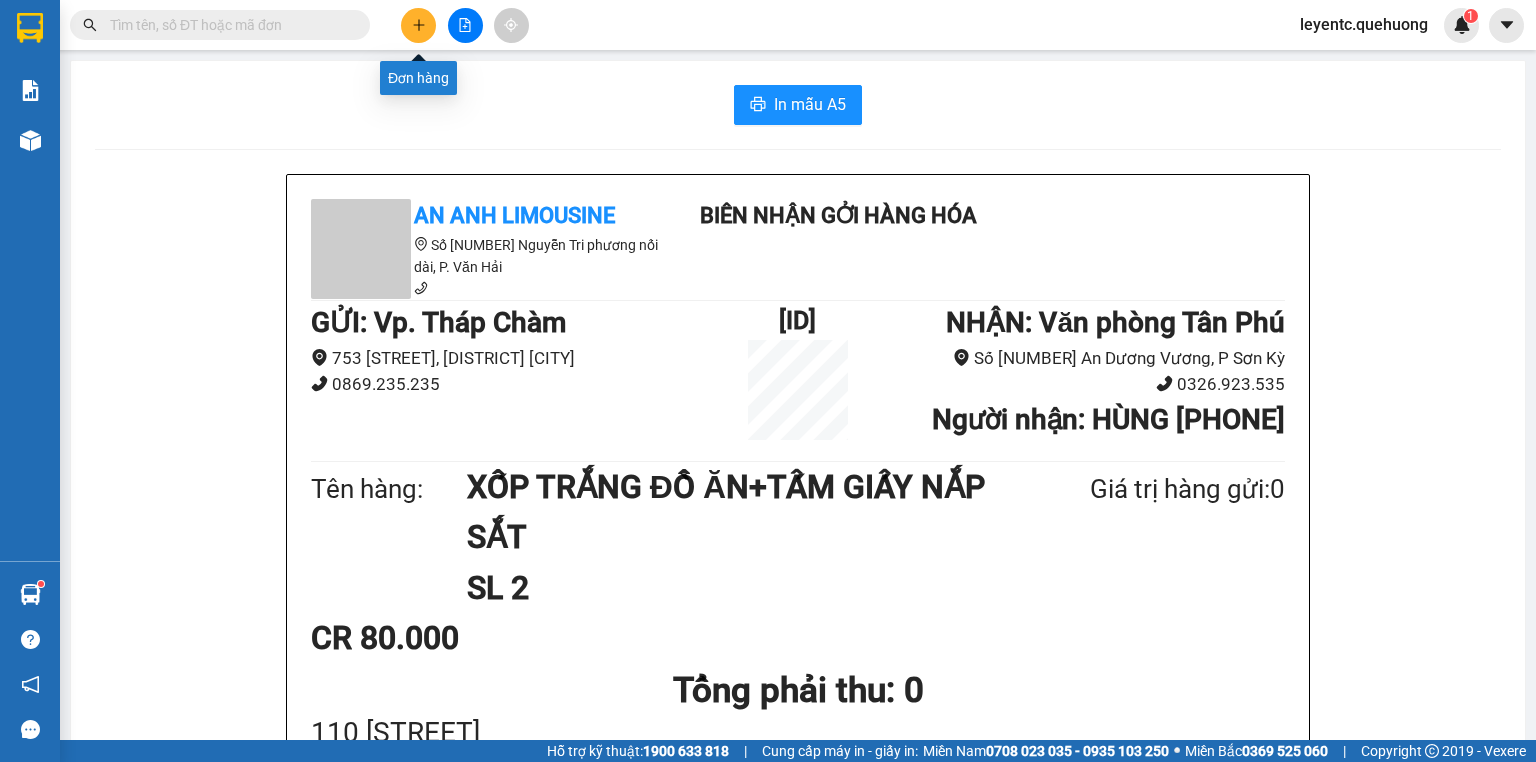 click 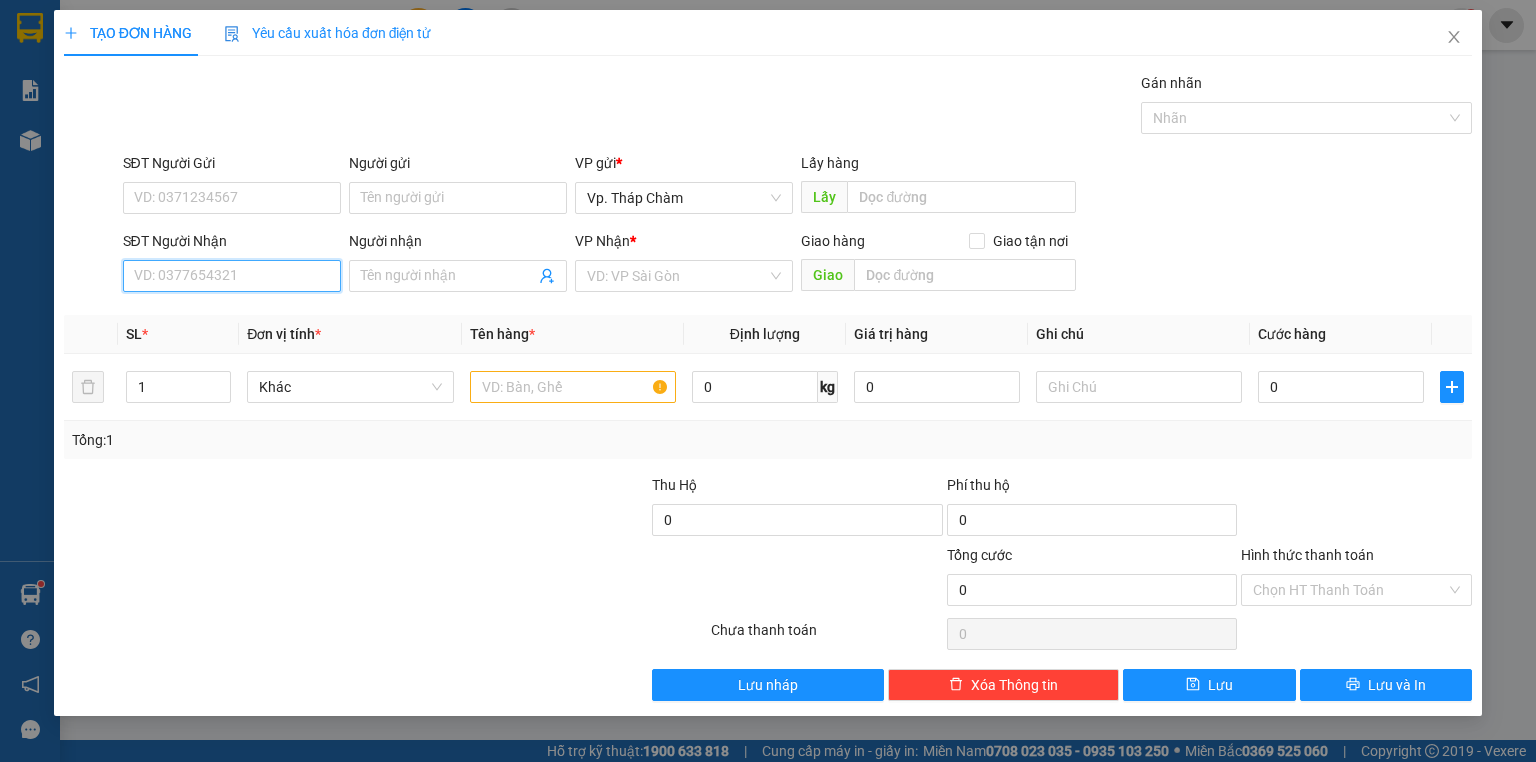 click on "SĐT Người Nhận" at bounding box center [232, 276] 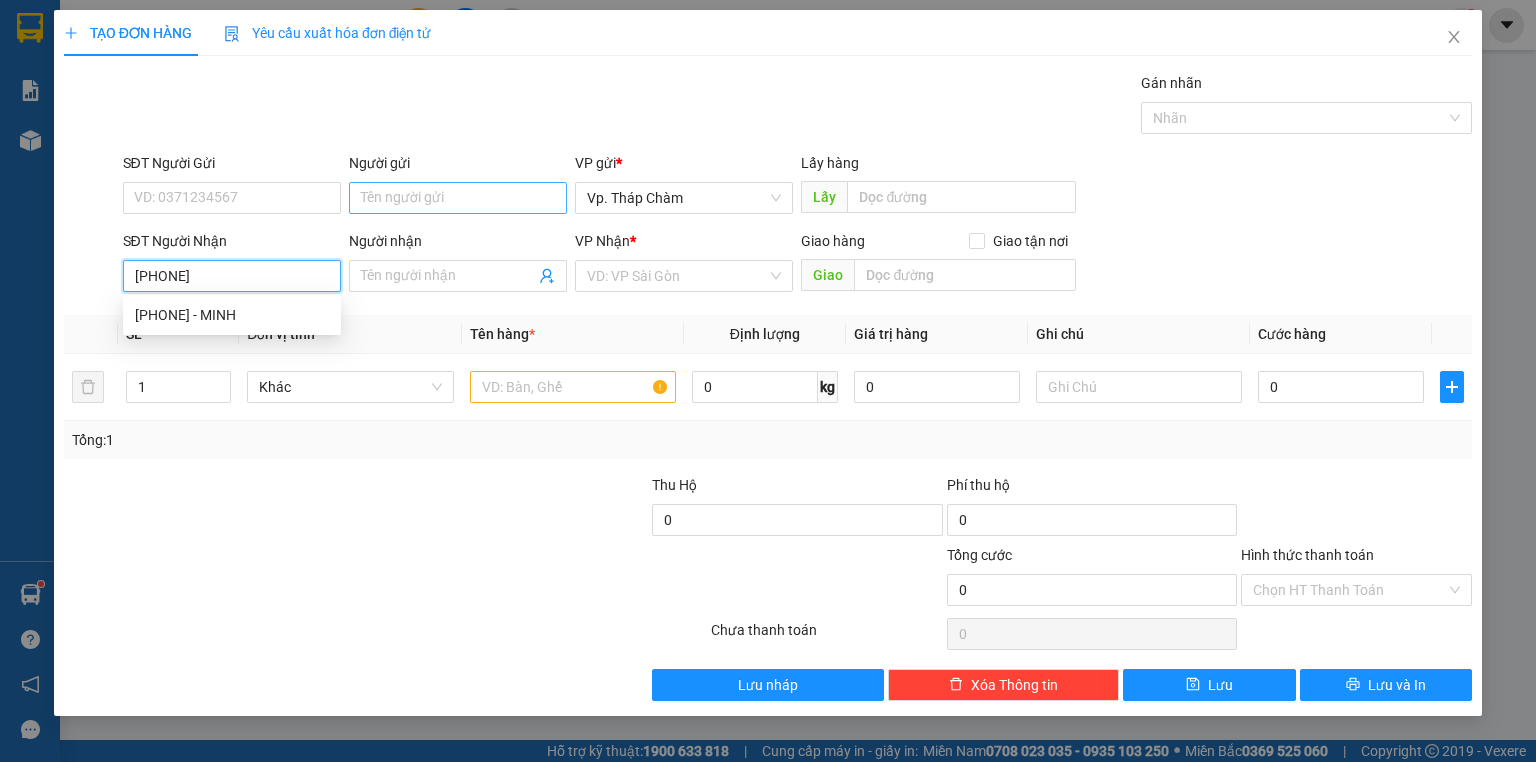 type on "[PHONE]" 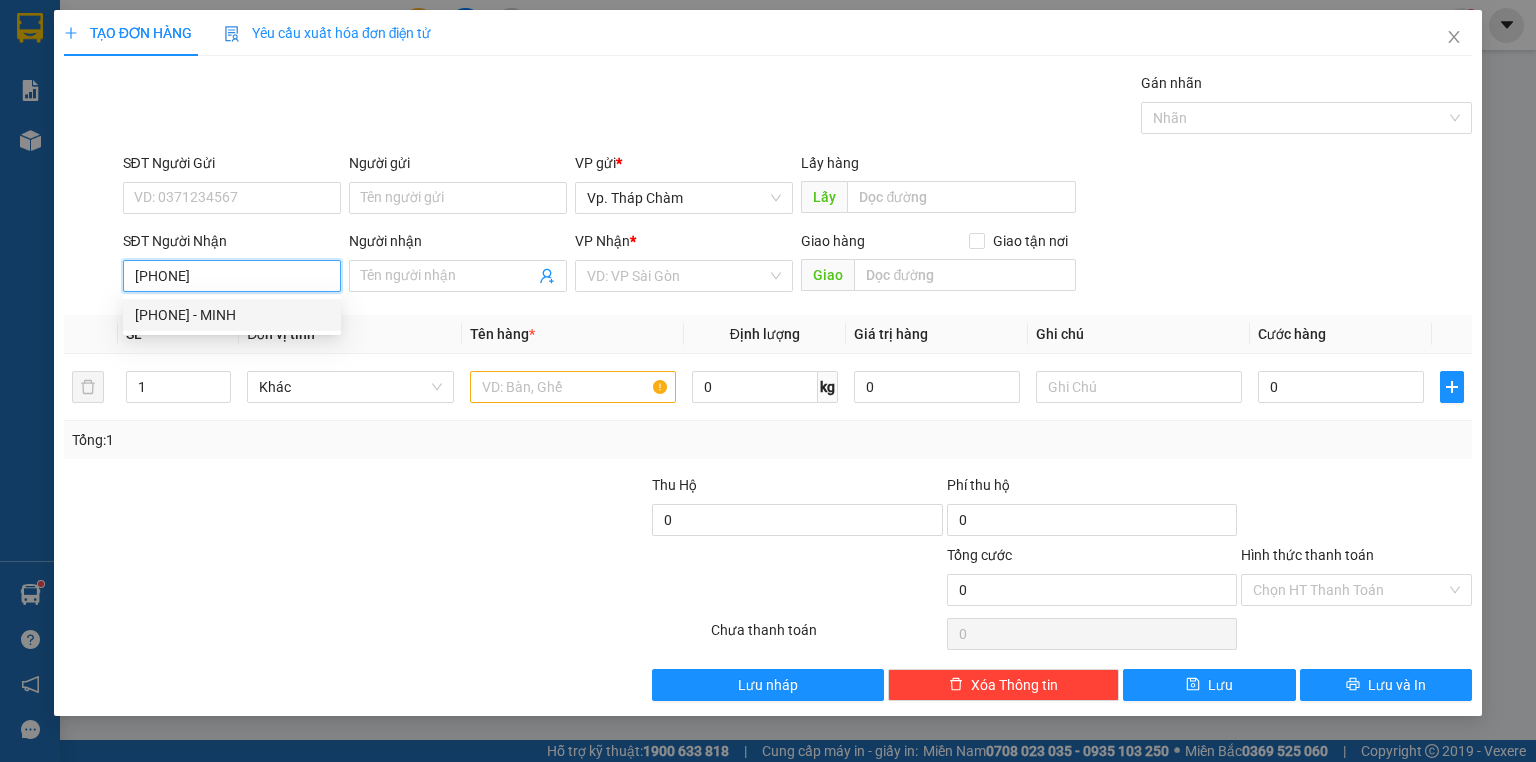click on "0903110200 - MINH" at bounding box center (232, 315) 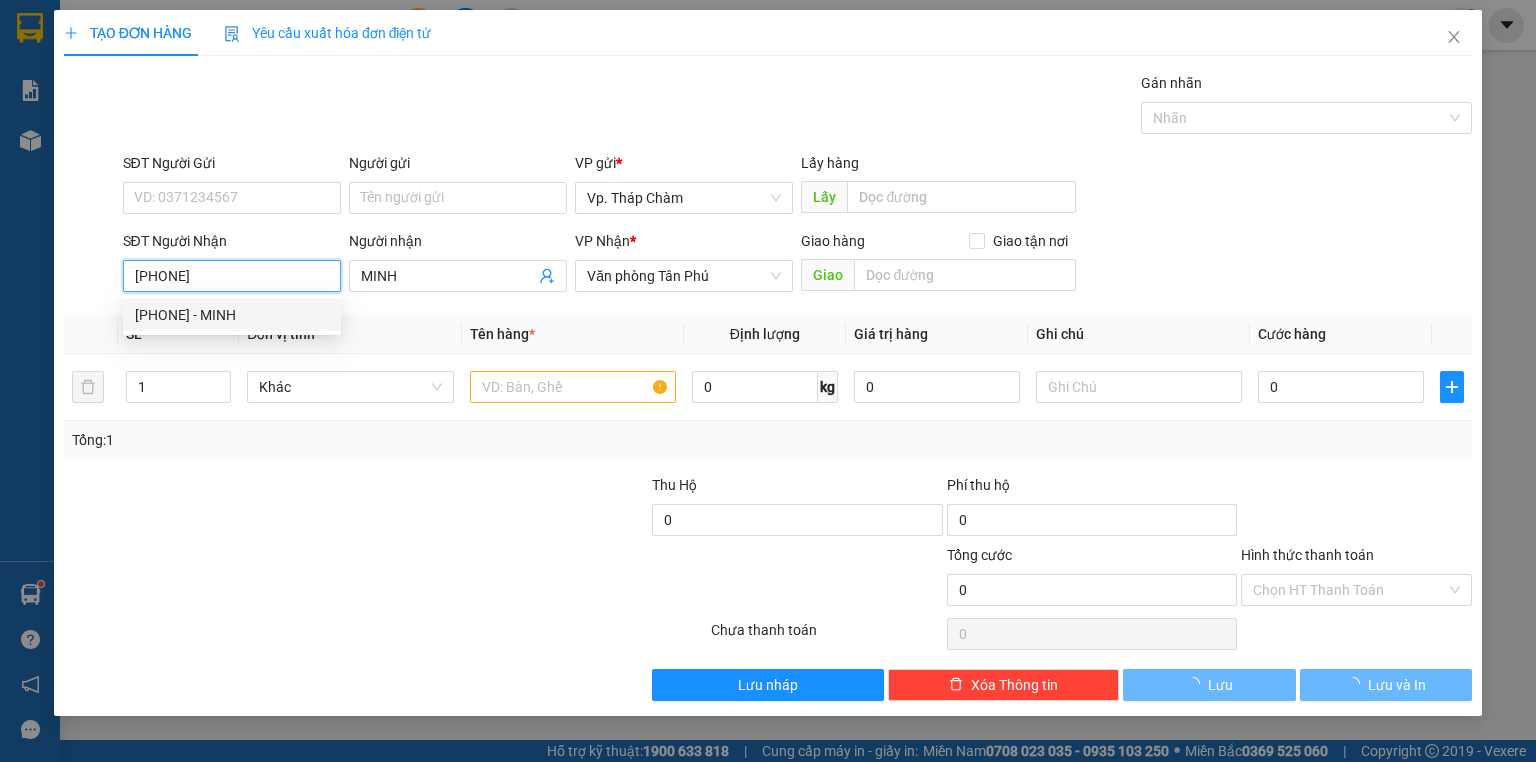 type on "40.000" 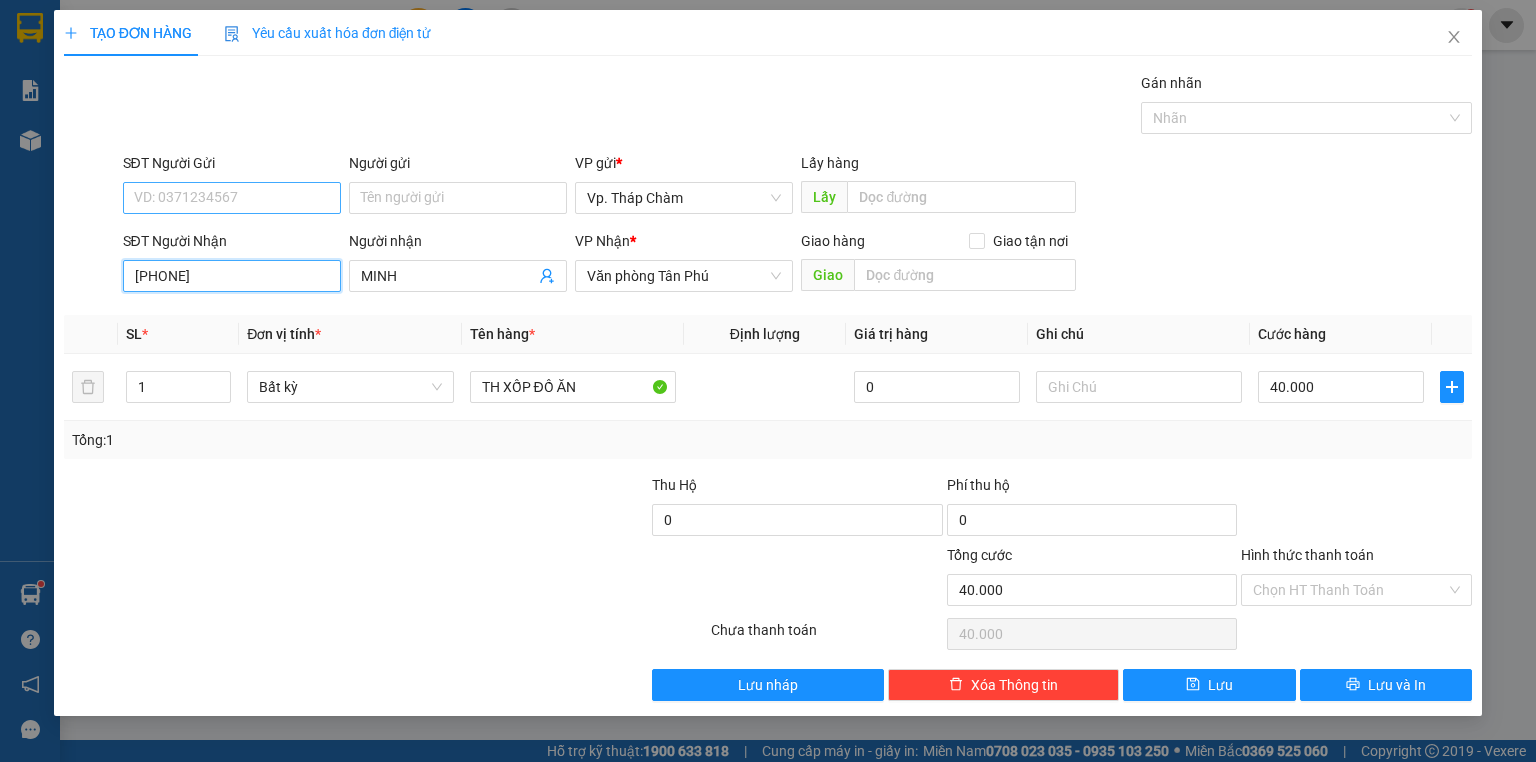type on "[PHONE]" 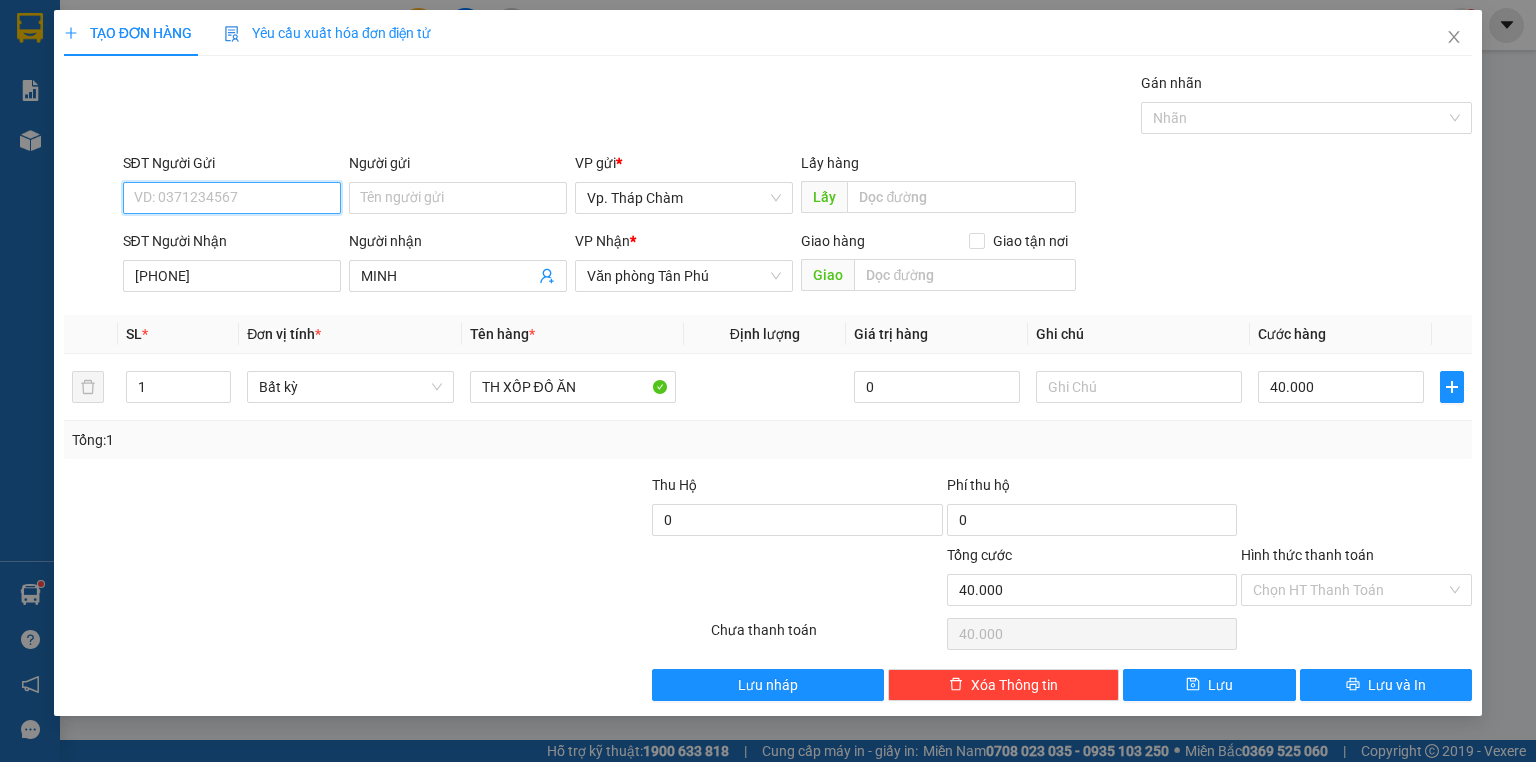 click on "SĐT Người Gửi" at bounding box center (232, 198) 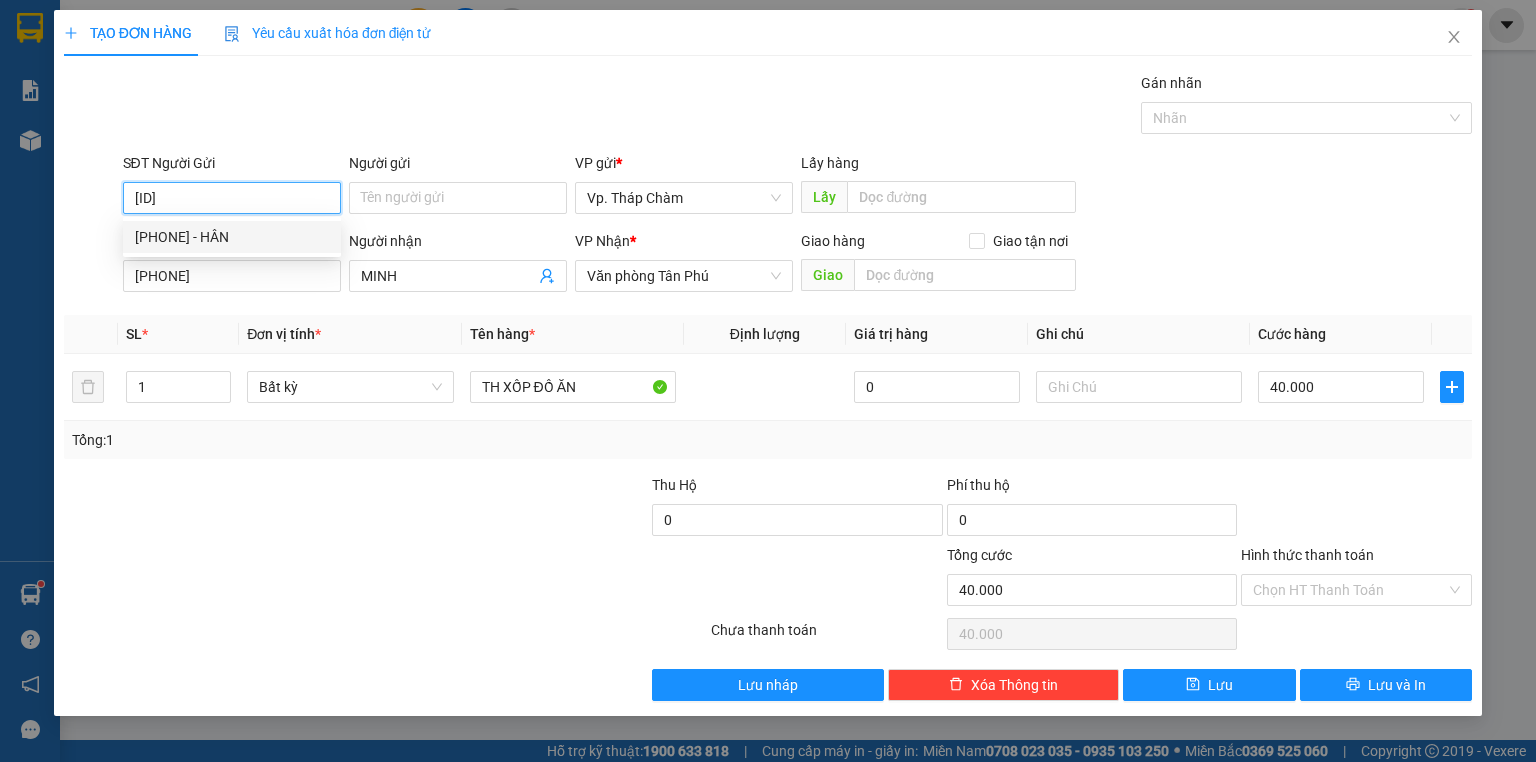 click on "0969498734 - HÂN" at bounding box center [232, 237] 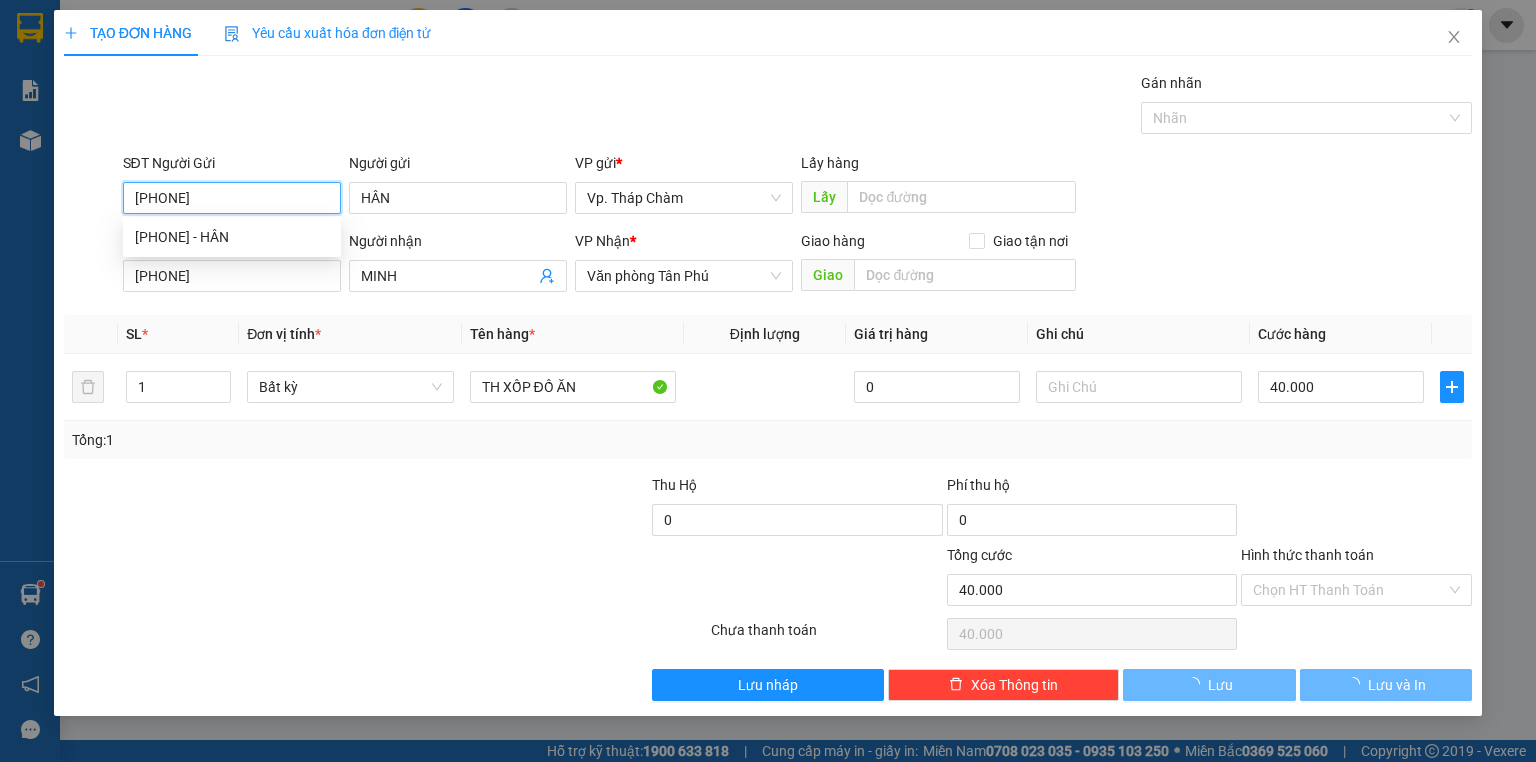 type on "50.000" 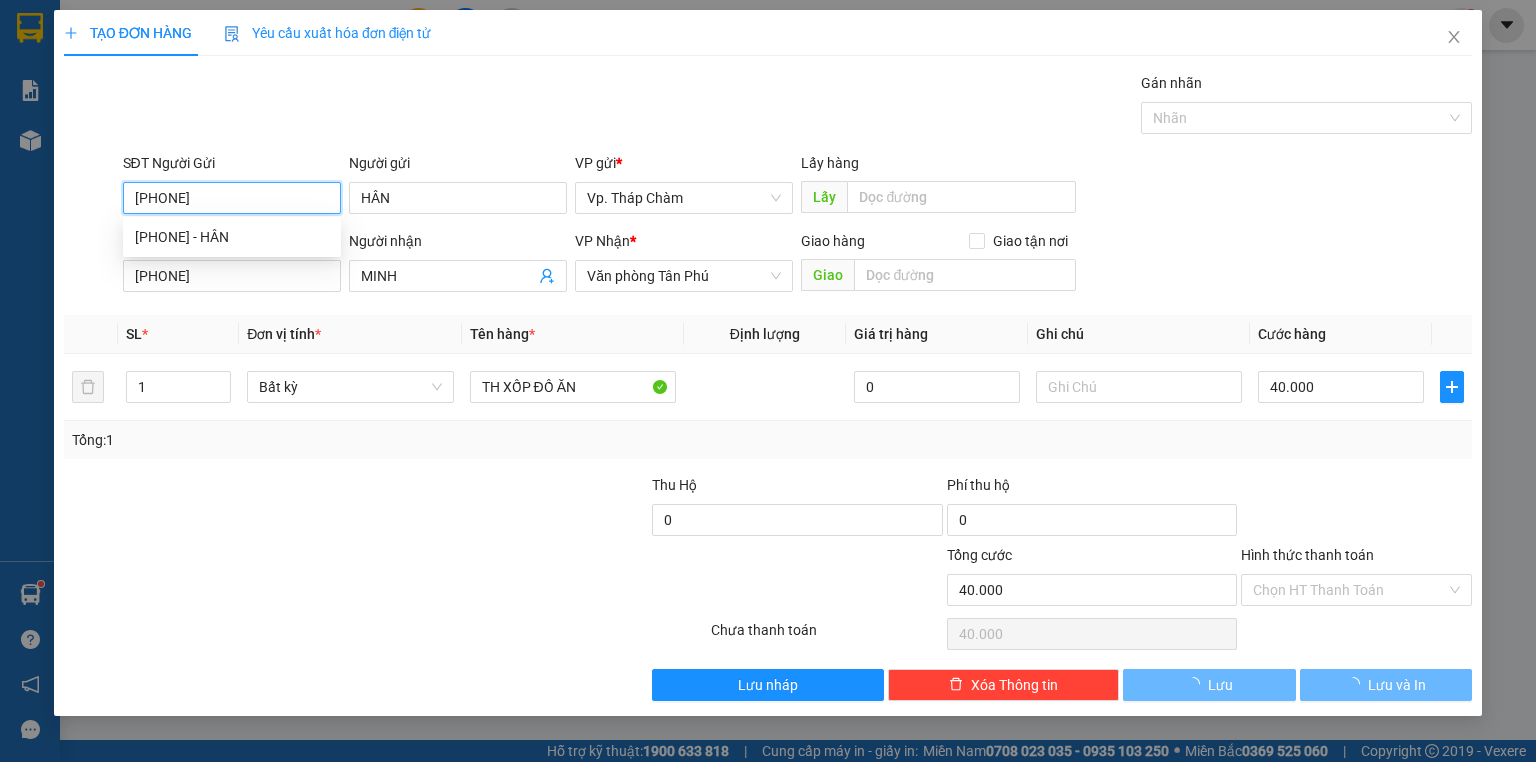 type on "50.000" 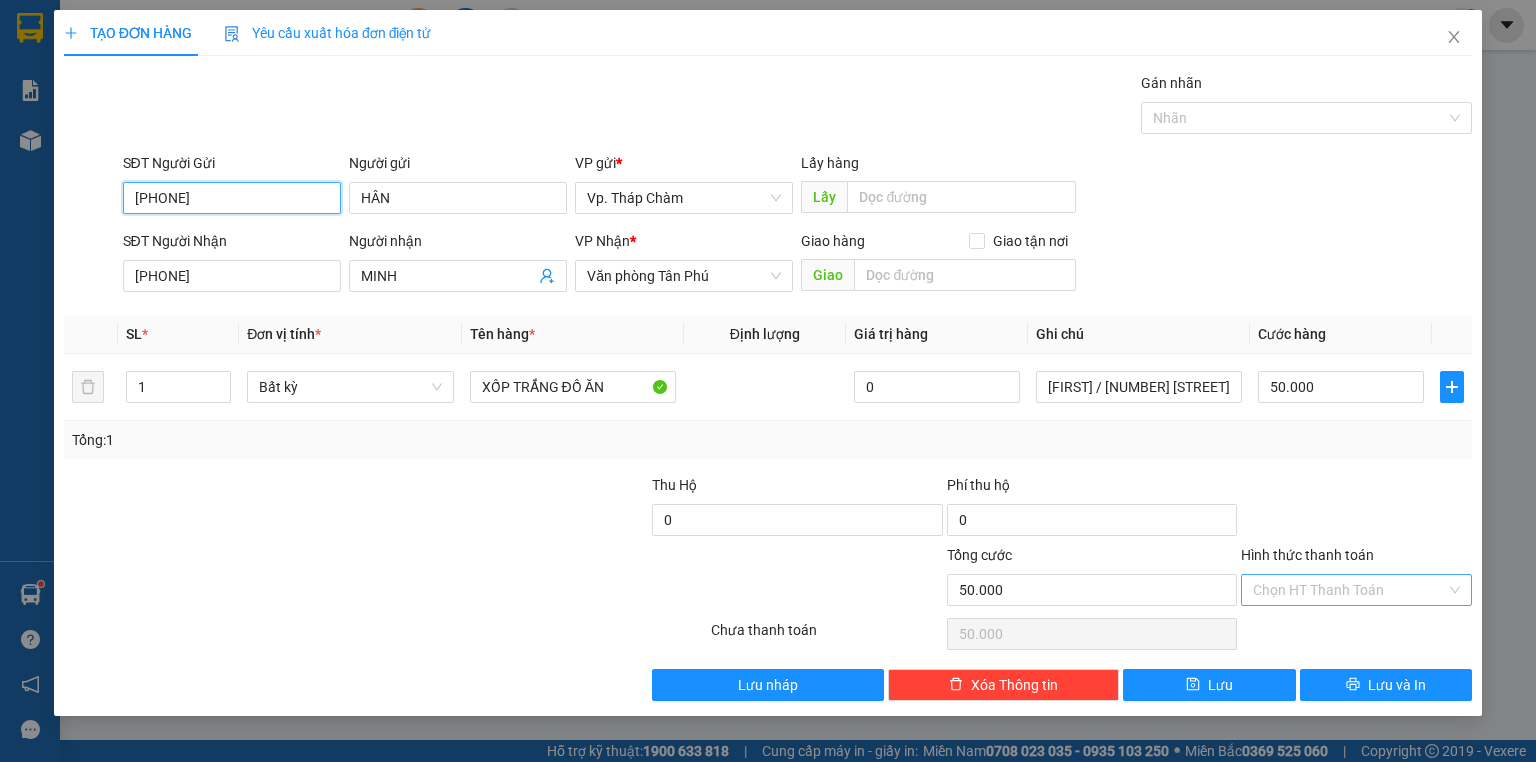 type on "[PHONE]" 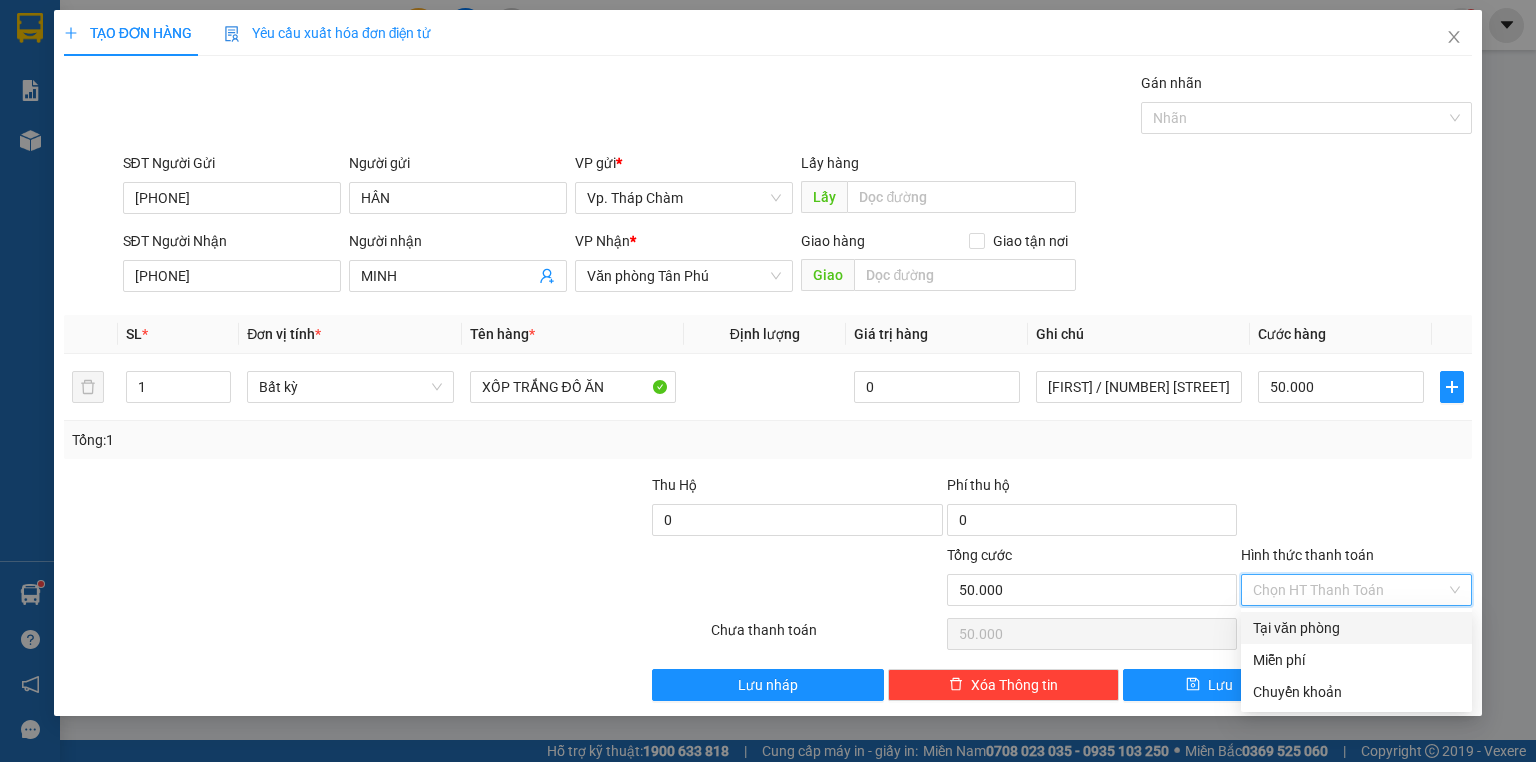 click on "Hình thức thanh toán" at bounding box center [1349, 590] 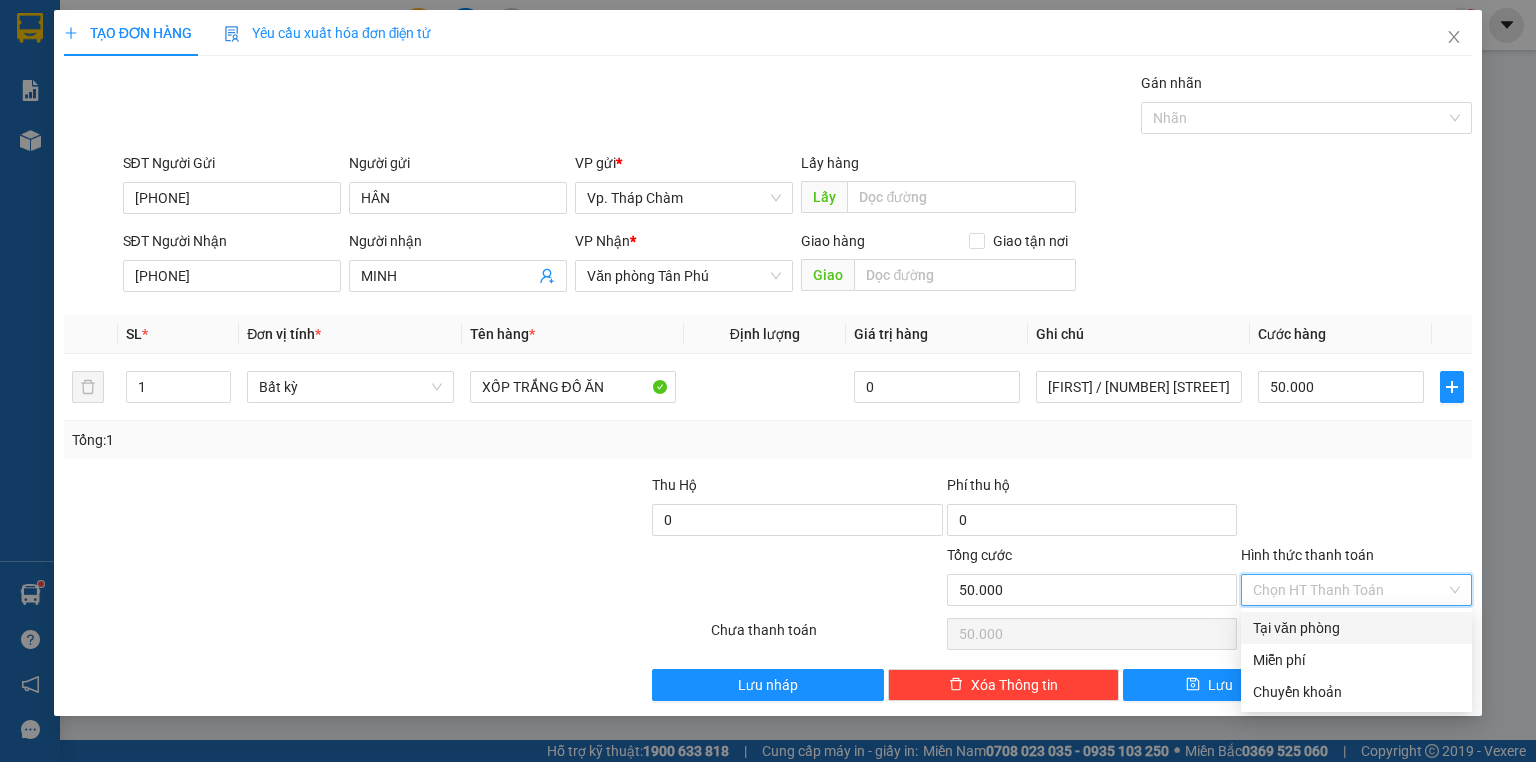 click on "Tại văn phòng" at bounding box center (1356, 628) 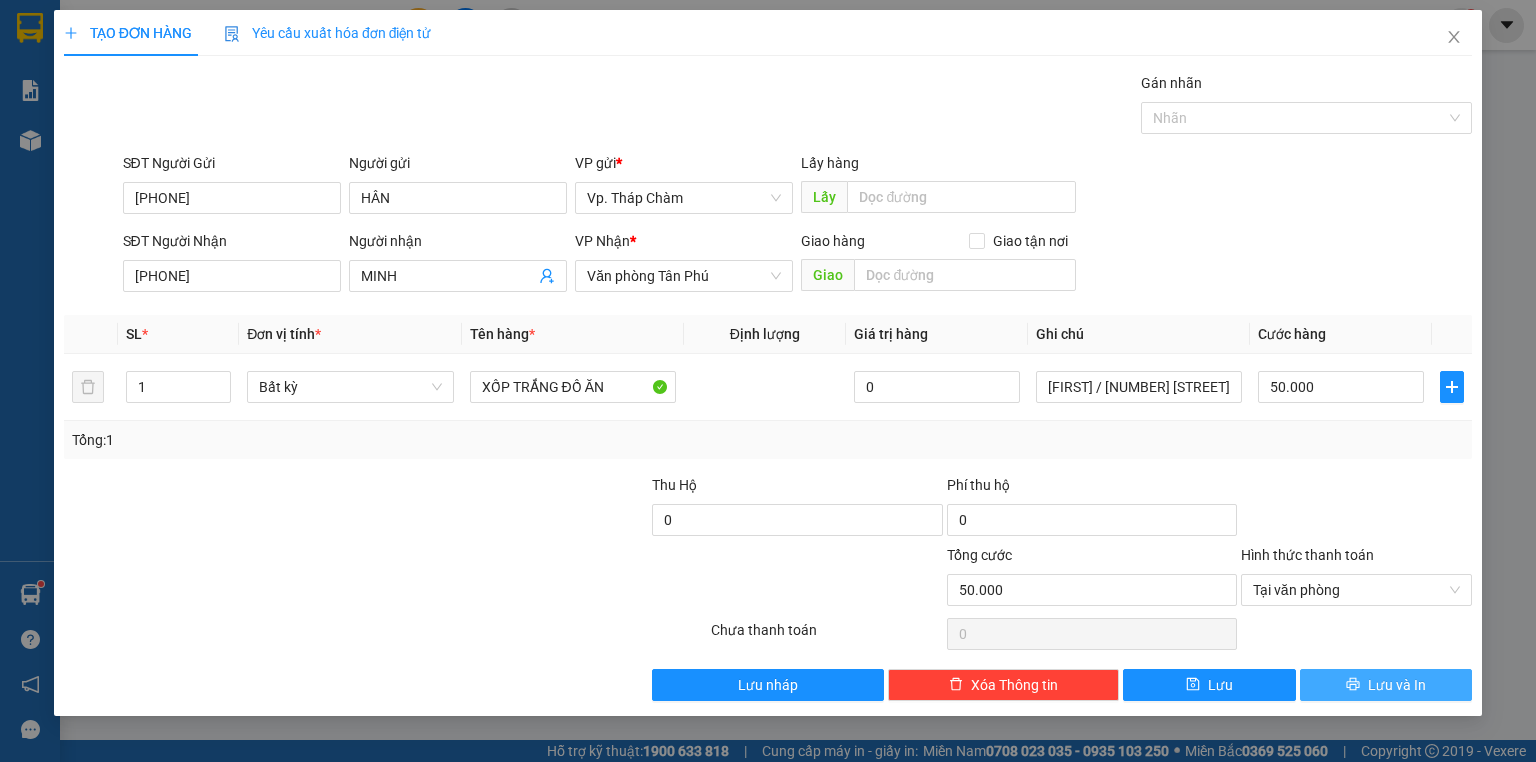 click on "Lưu và In" at bounding box center (1397, 685) 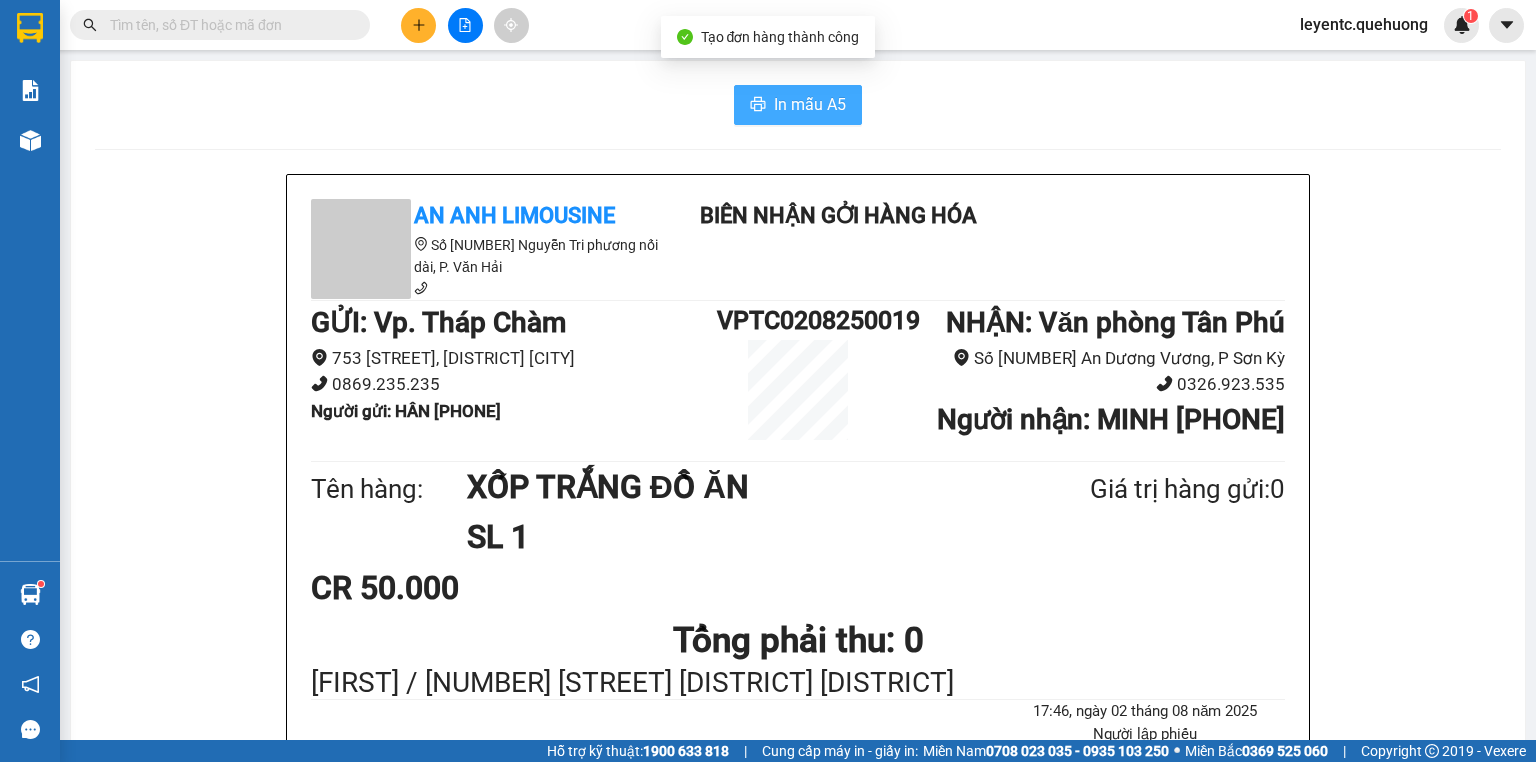 click on "In mẫu A5" at bounding box center [810, 104] 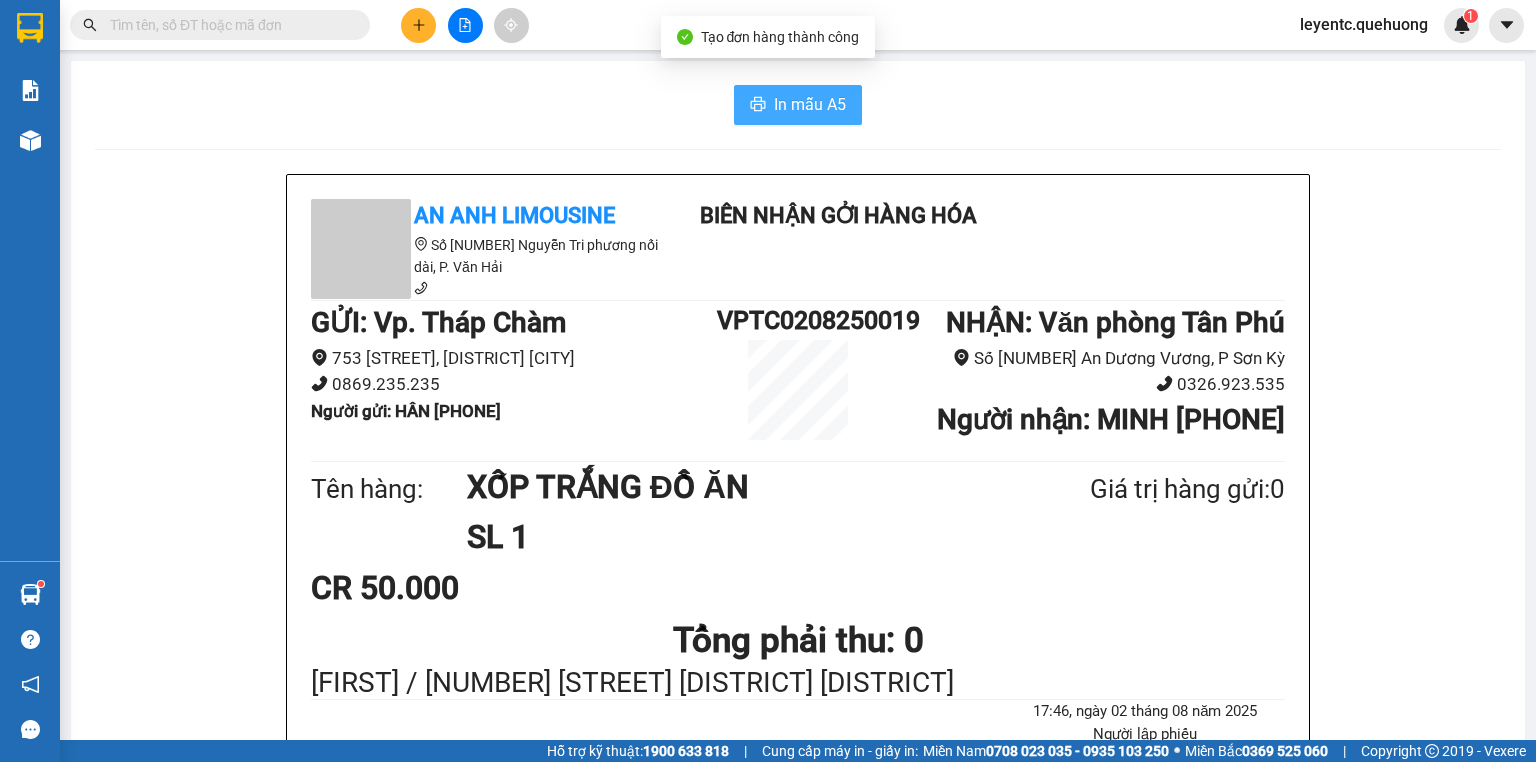 scroll, scrollTop: 0, scrollLeft: 0, axis: both 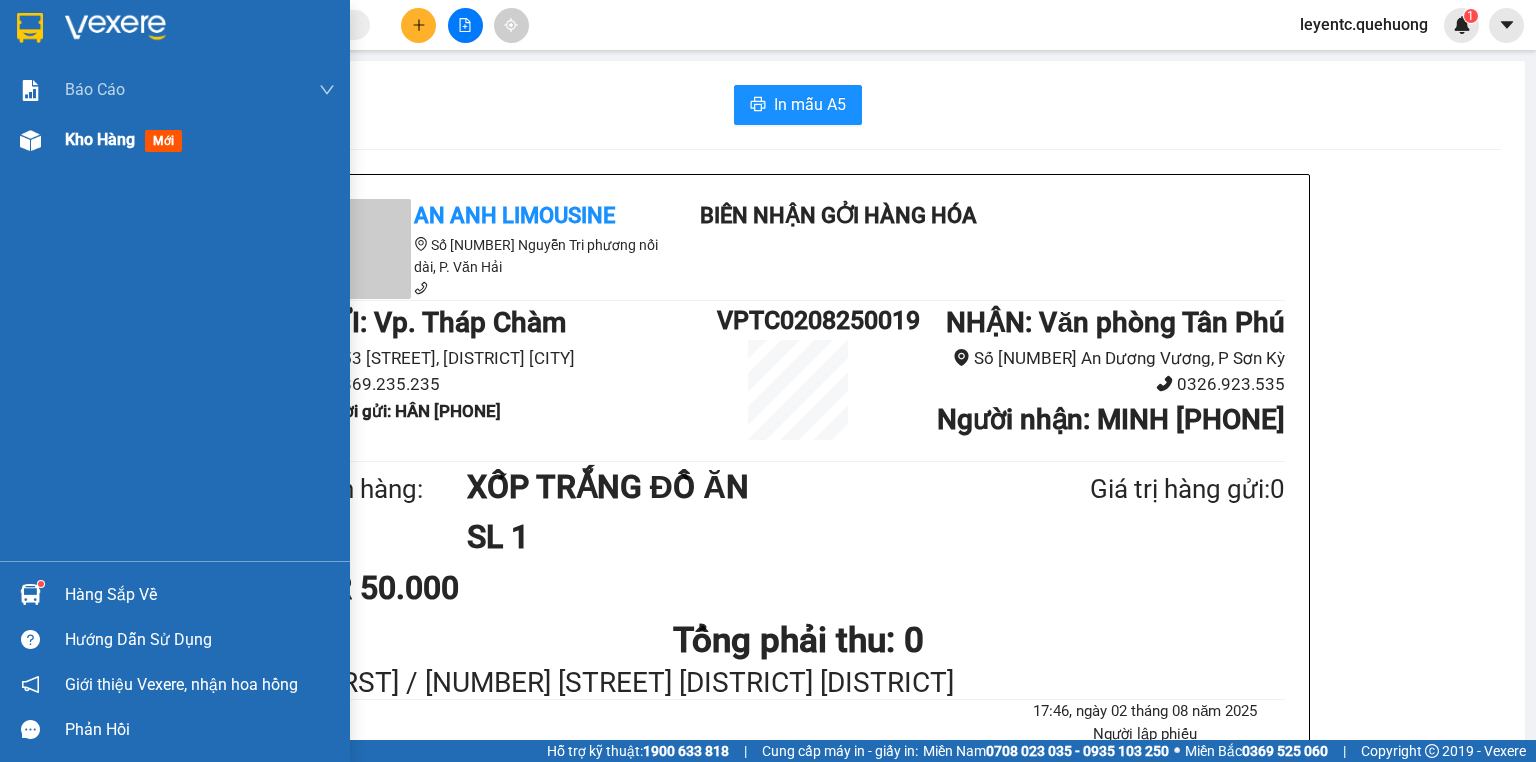 click on "Kho hàng" at bounding box center [100, 139] 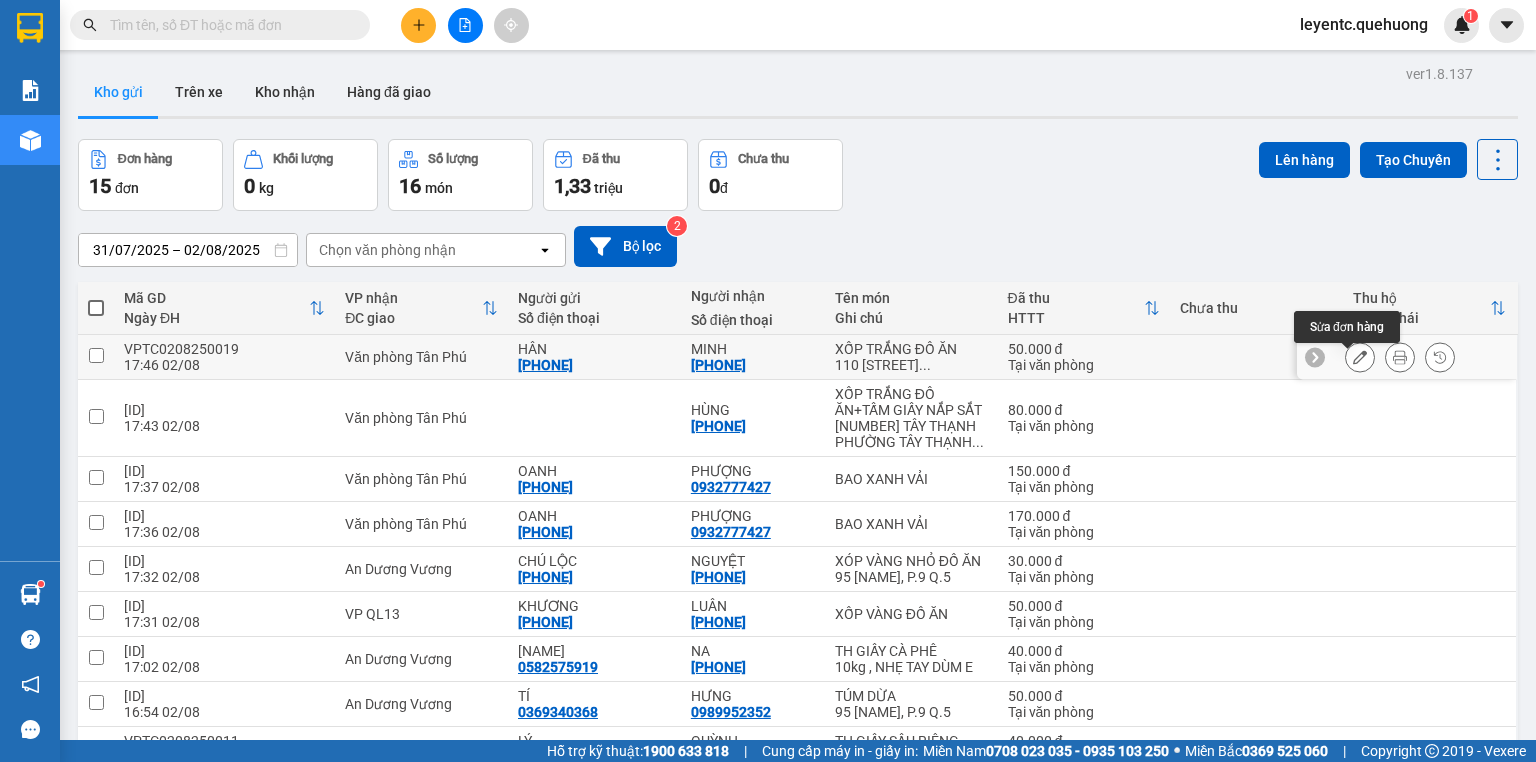 click 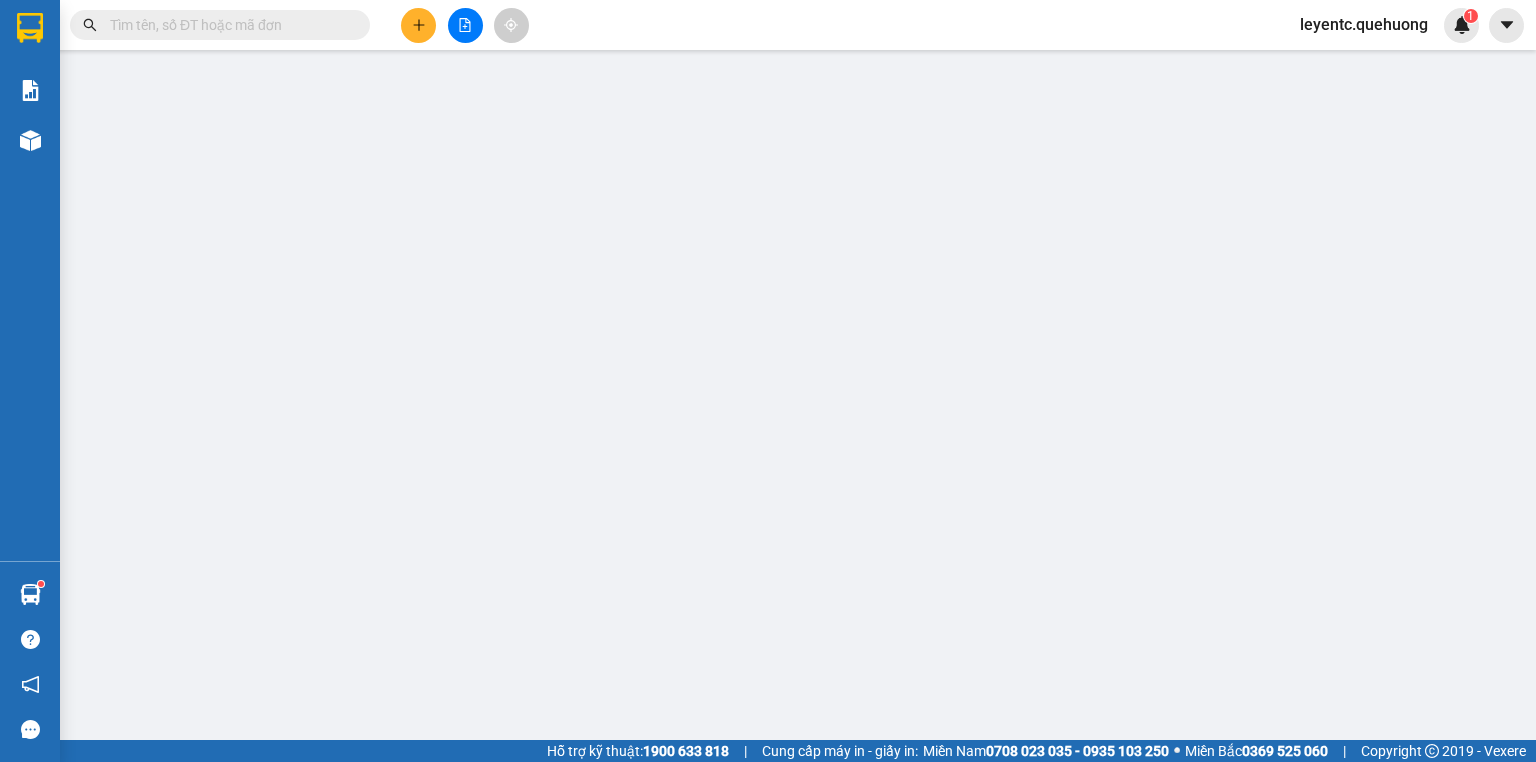 type on "[PHONE]" 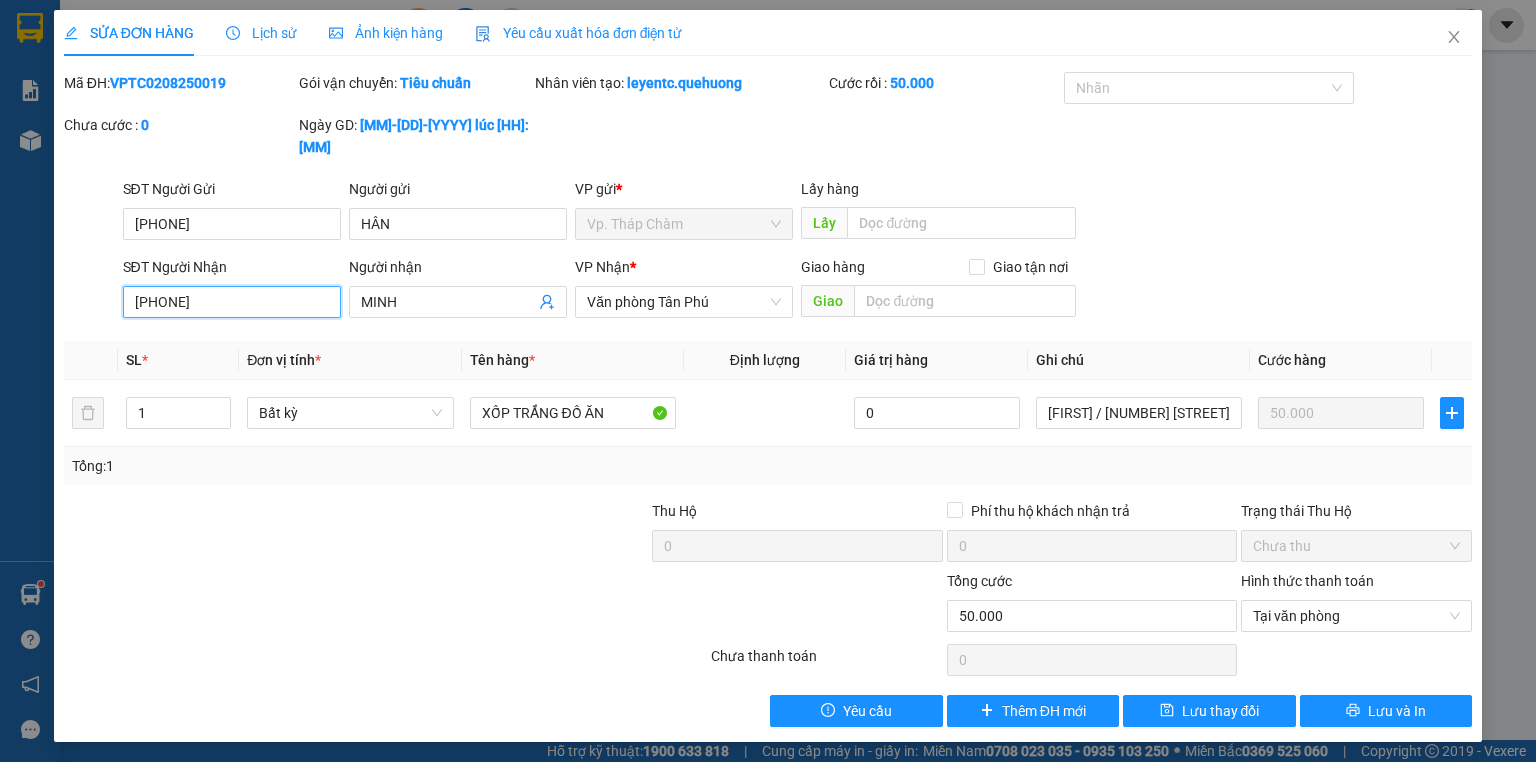 drag, startPoint x: 224, startPoint y: 282, endPoint x: 116, endPoint y: 280, distance: 108.01852 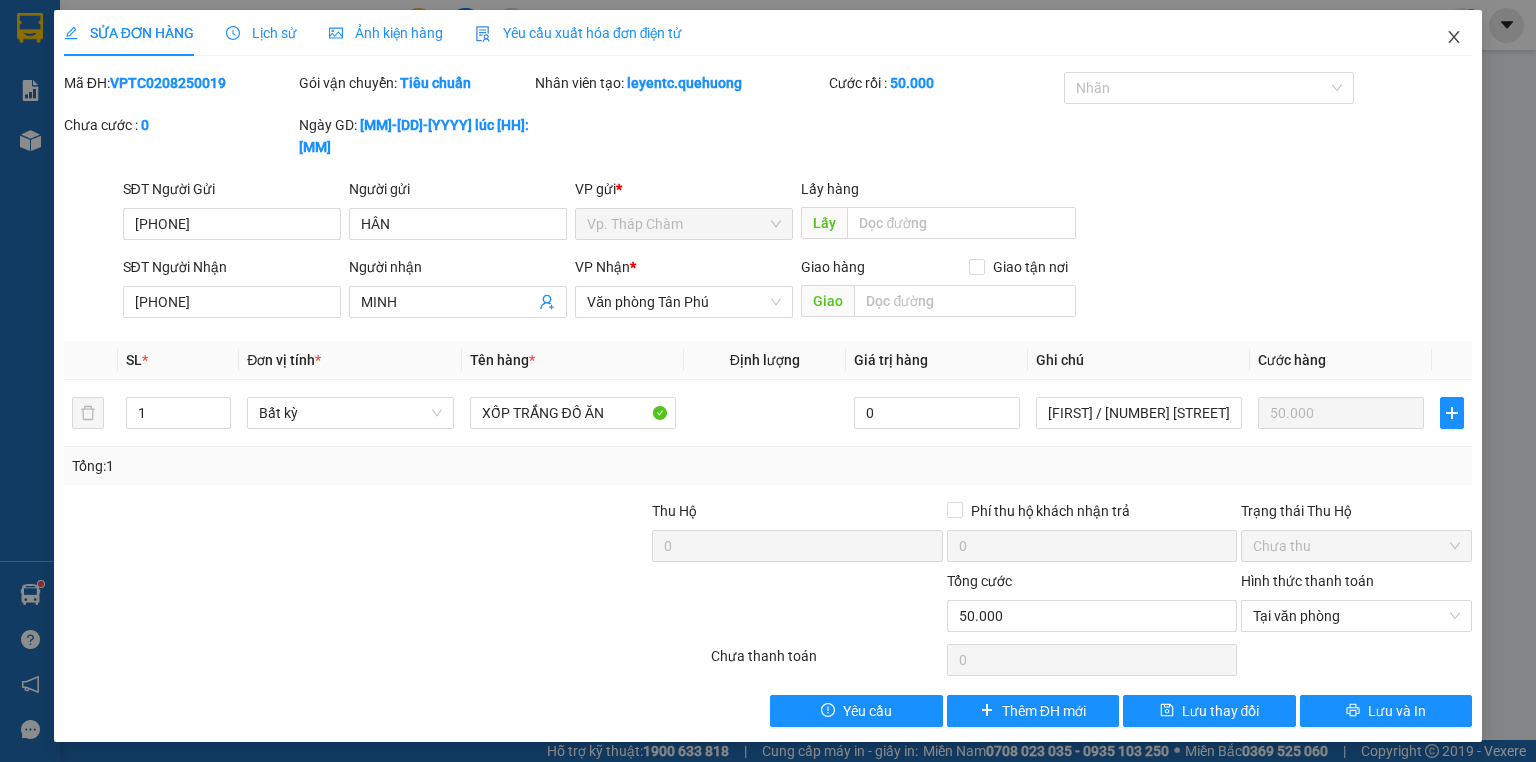 click 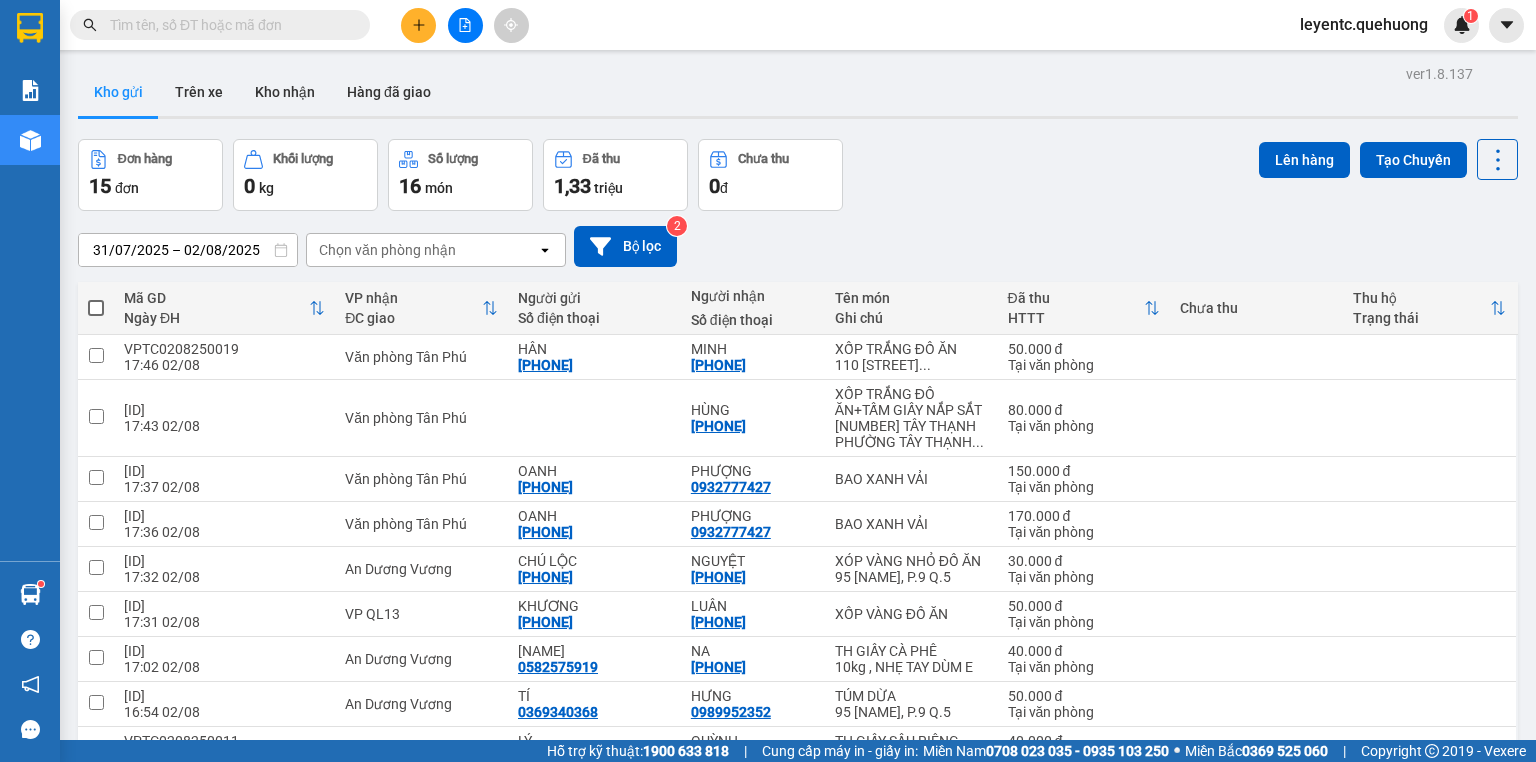 click 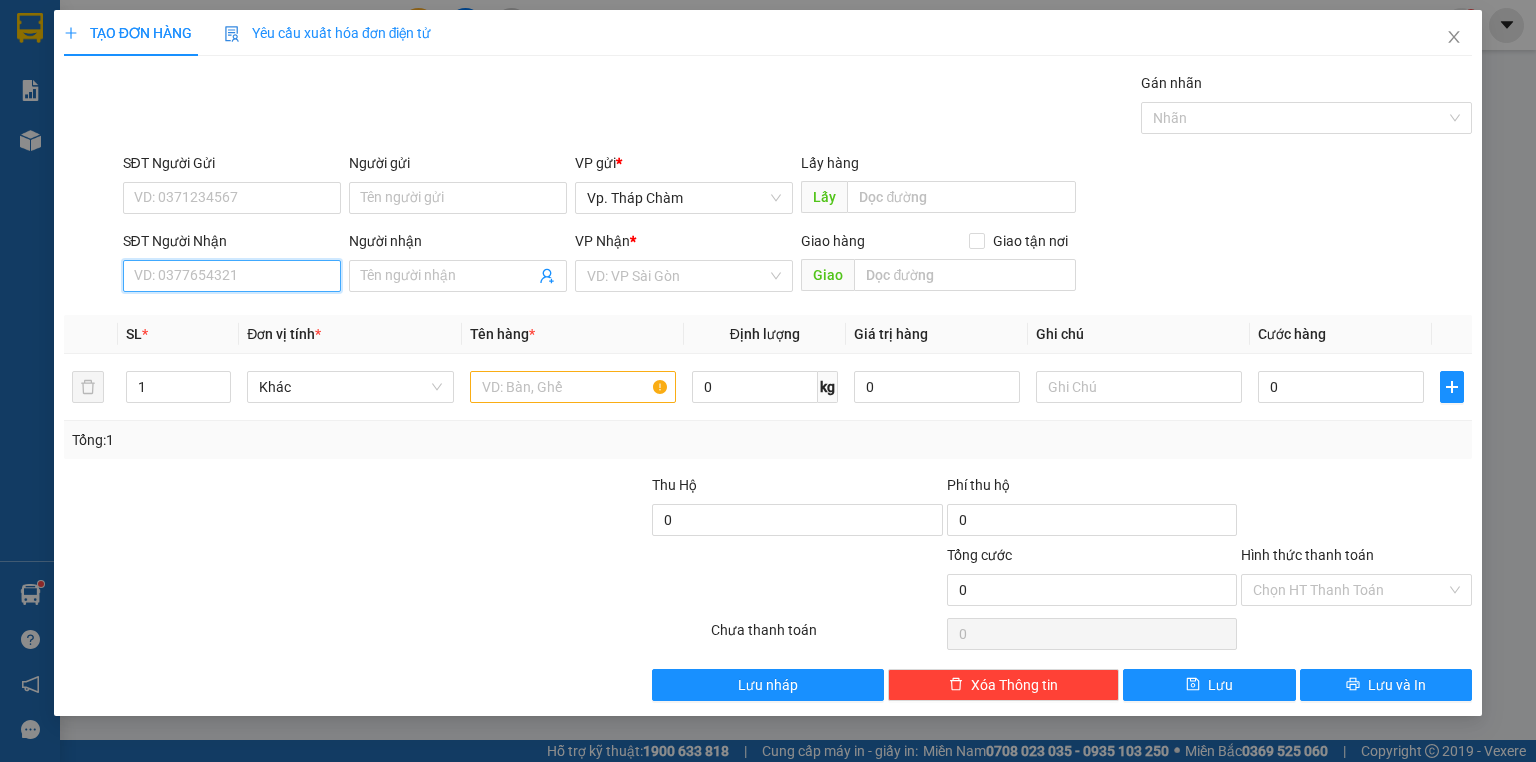 paste on "[PHONE]" 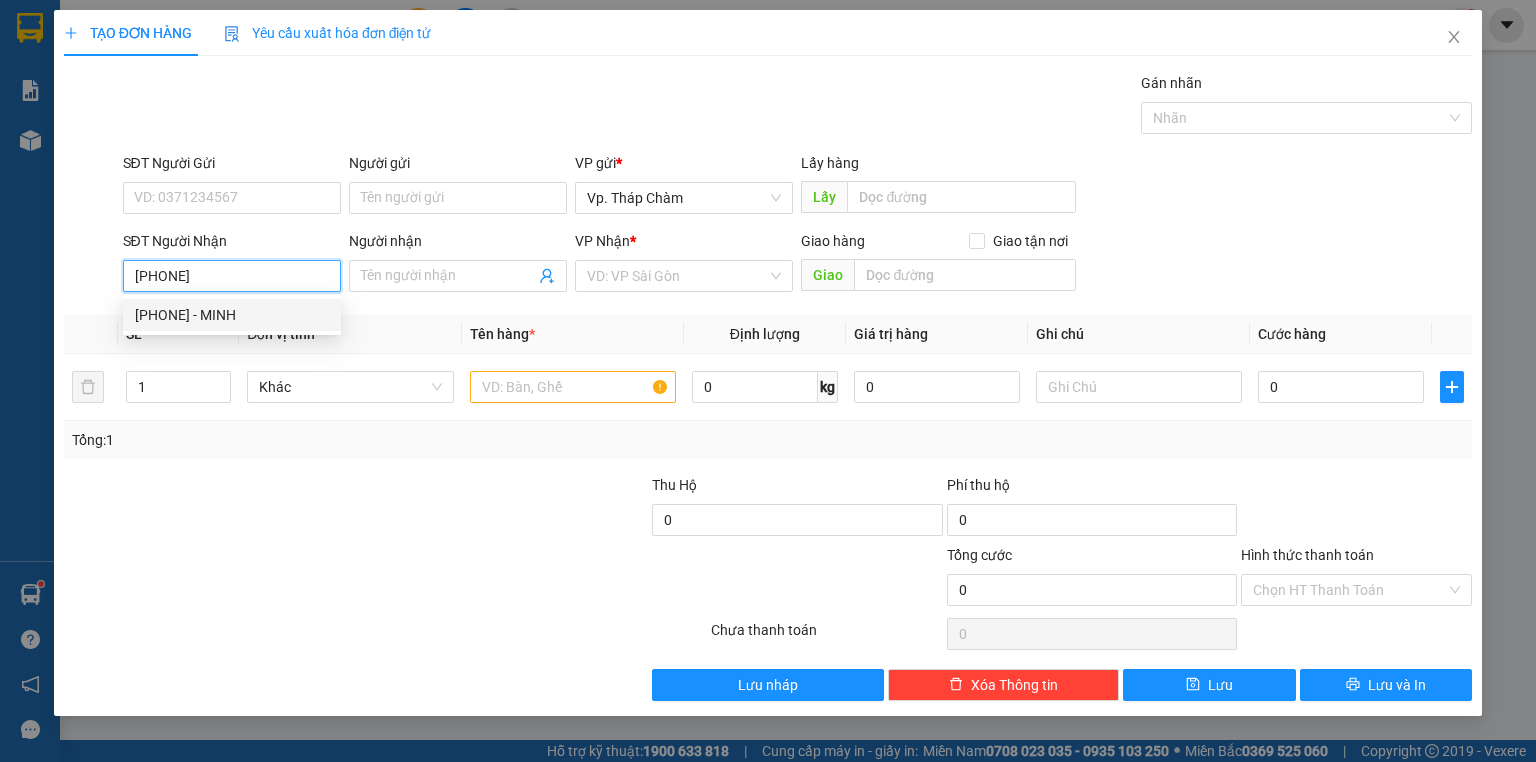click on "0903110200 - MINH" at bounding box center (232, 315) 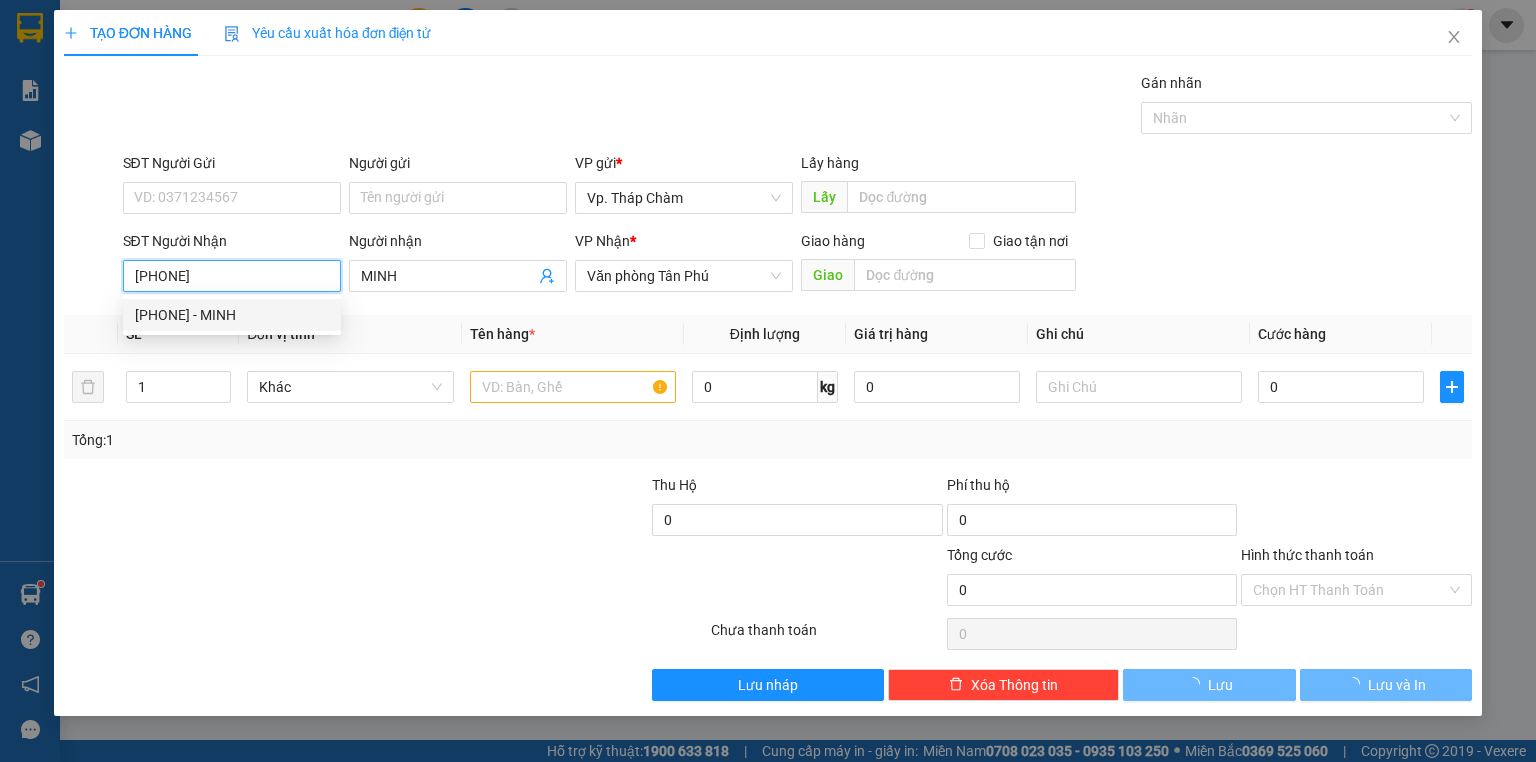 type on "50.000" 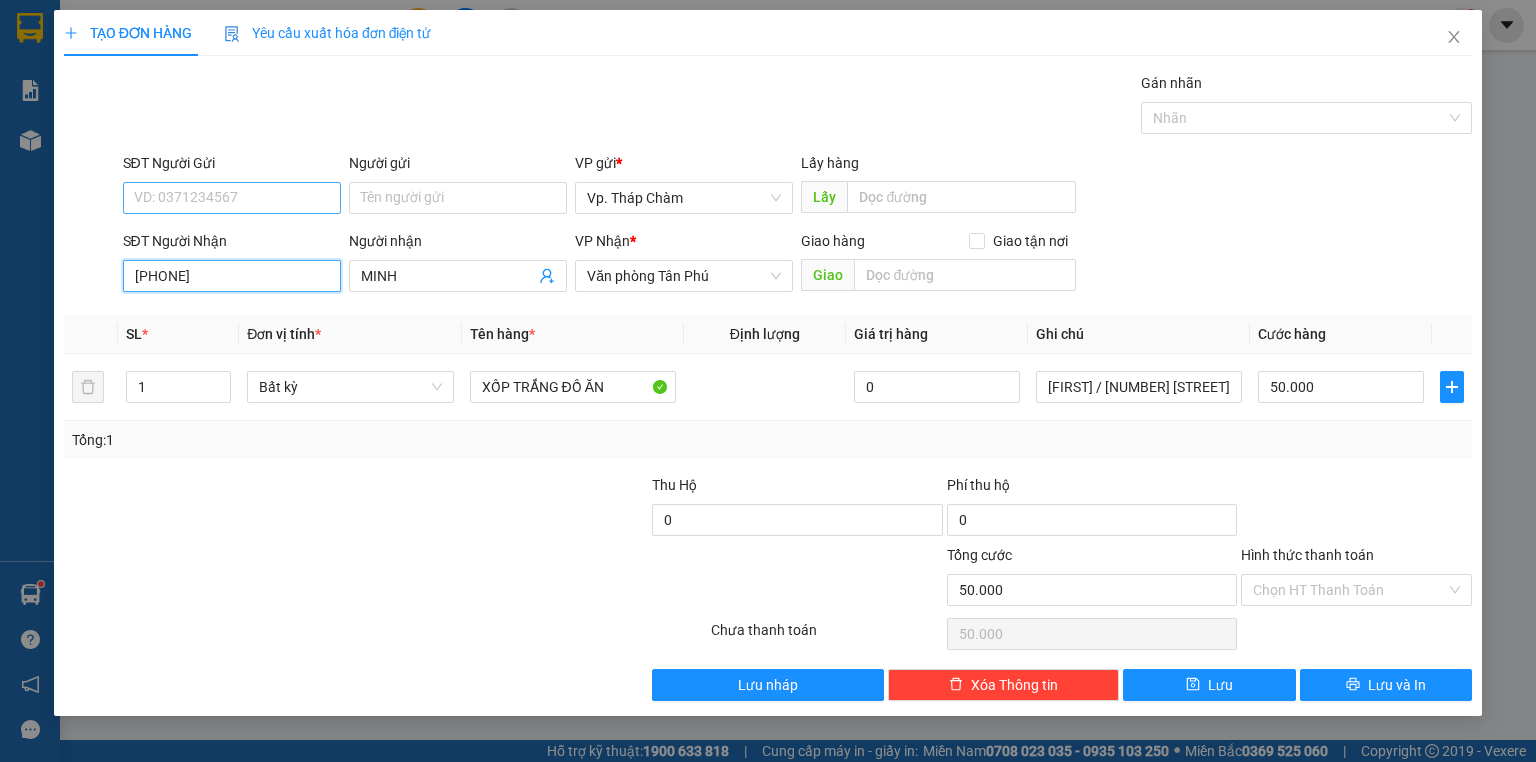 type on "[PHONE]" 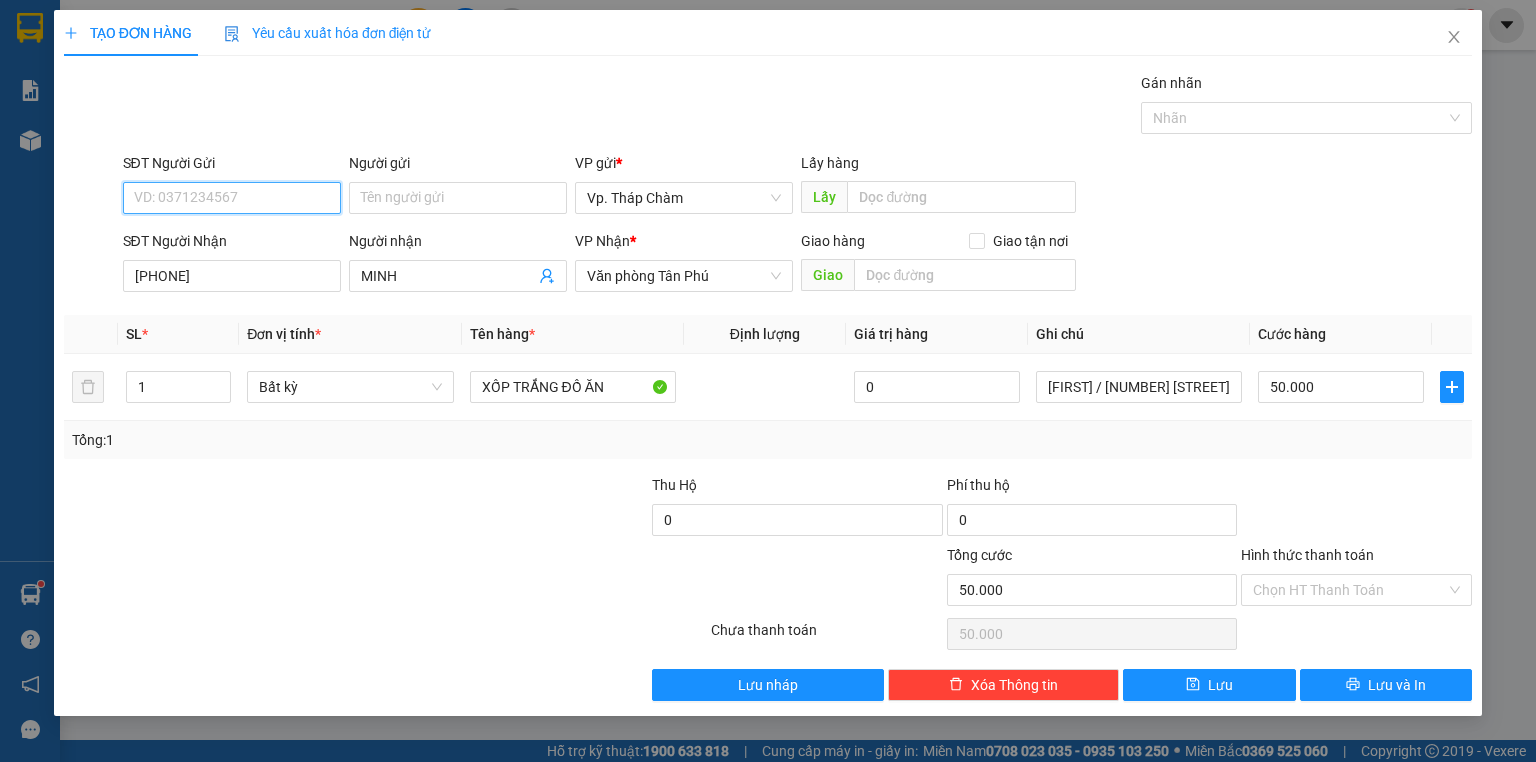 click on "SĐT Người Gửi" at bounding box center (232, 198) 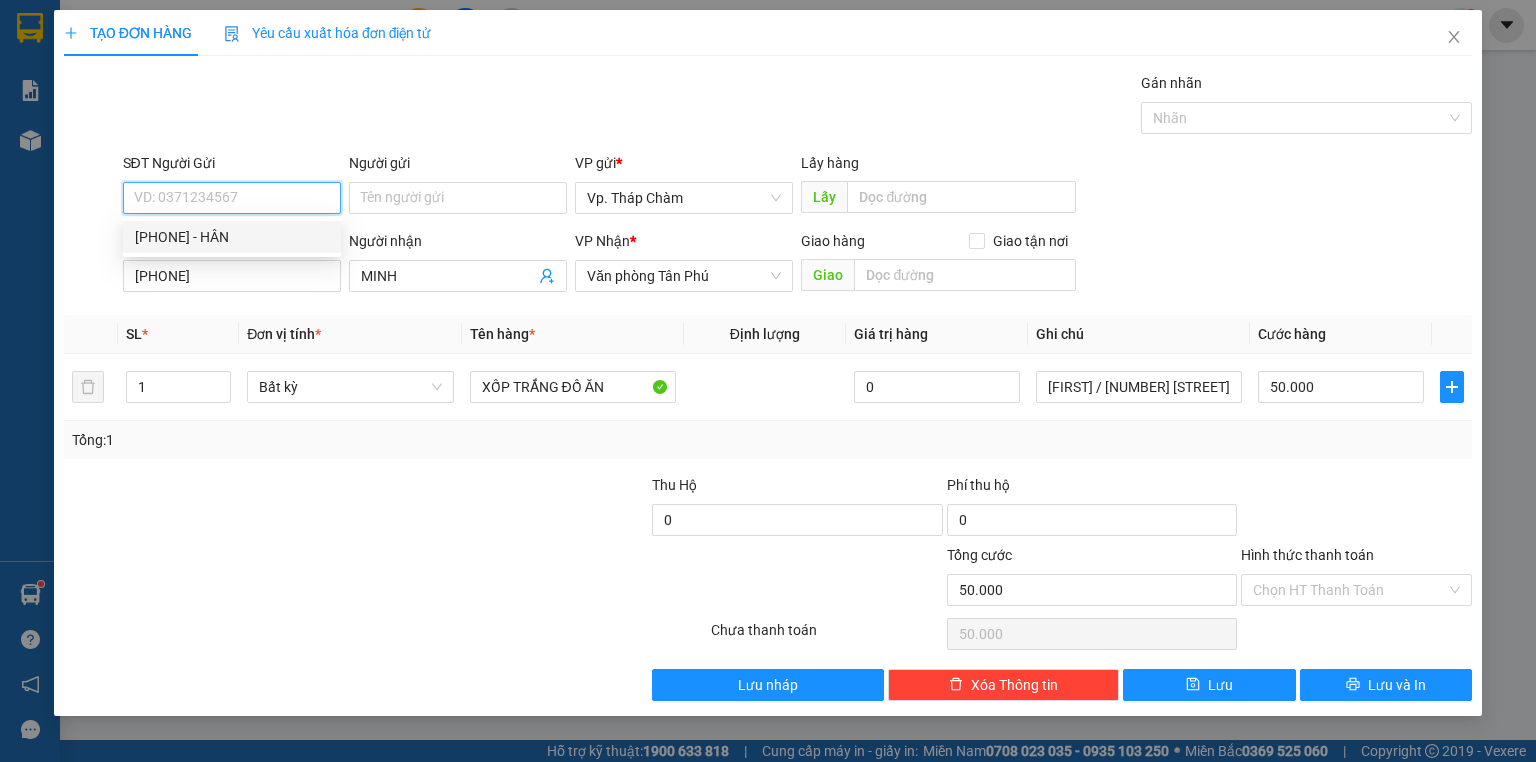 click on "0969498734 - HÂN" at bounding box center (232, 237) 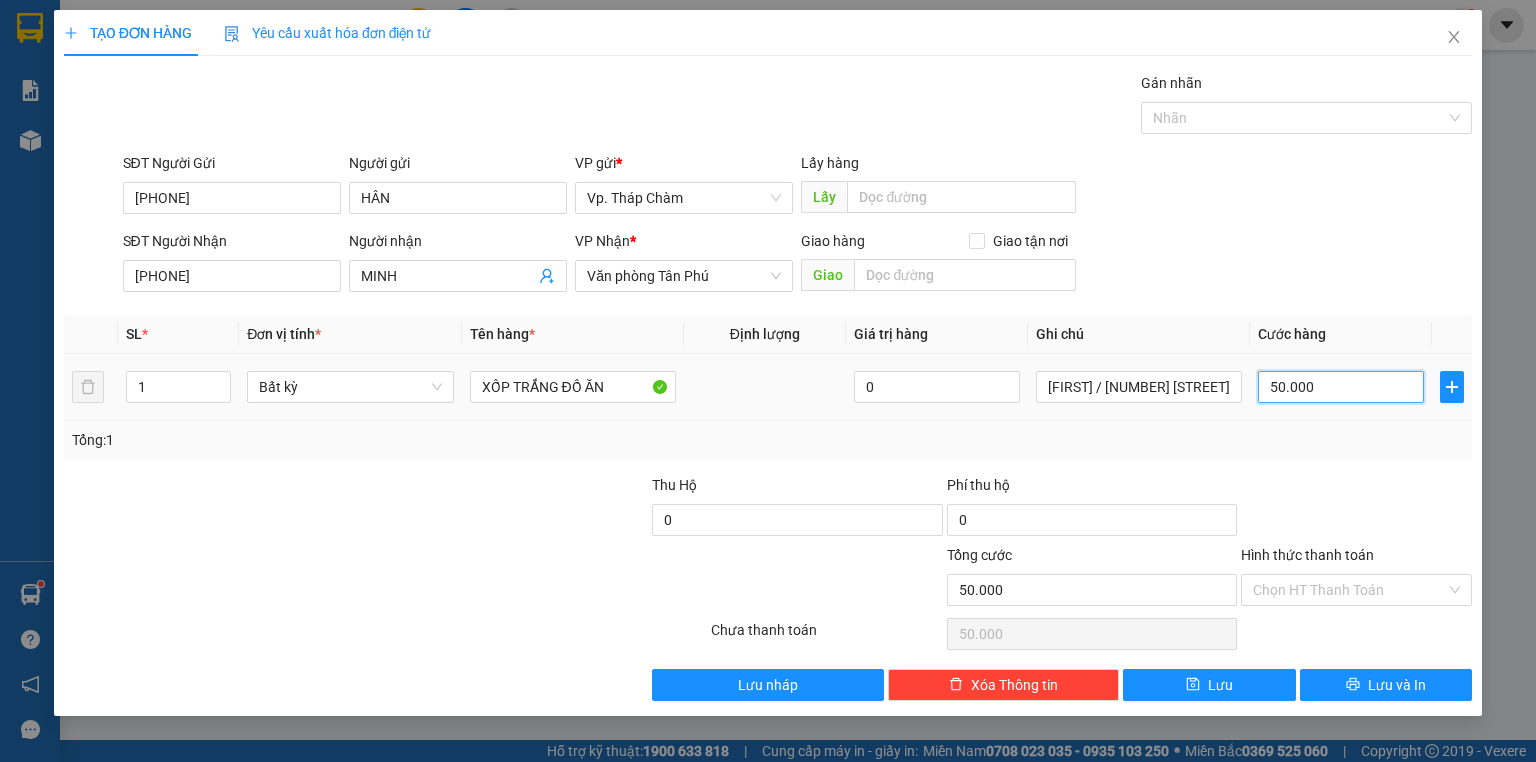 click on "50.000" at bounding box center (1341, 387) 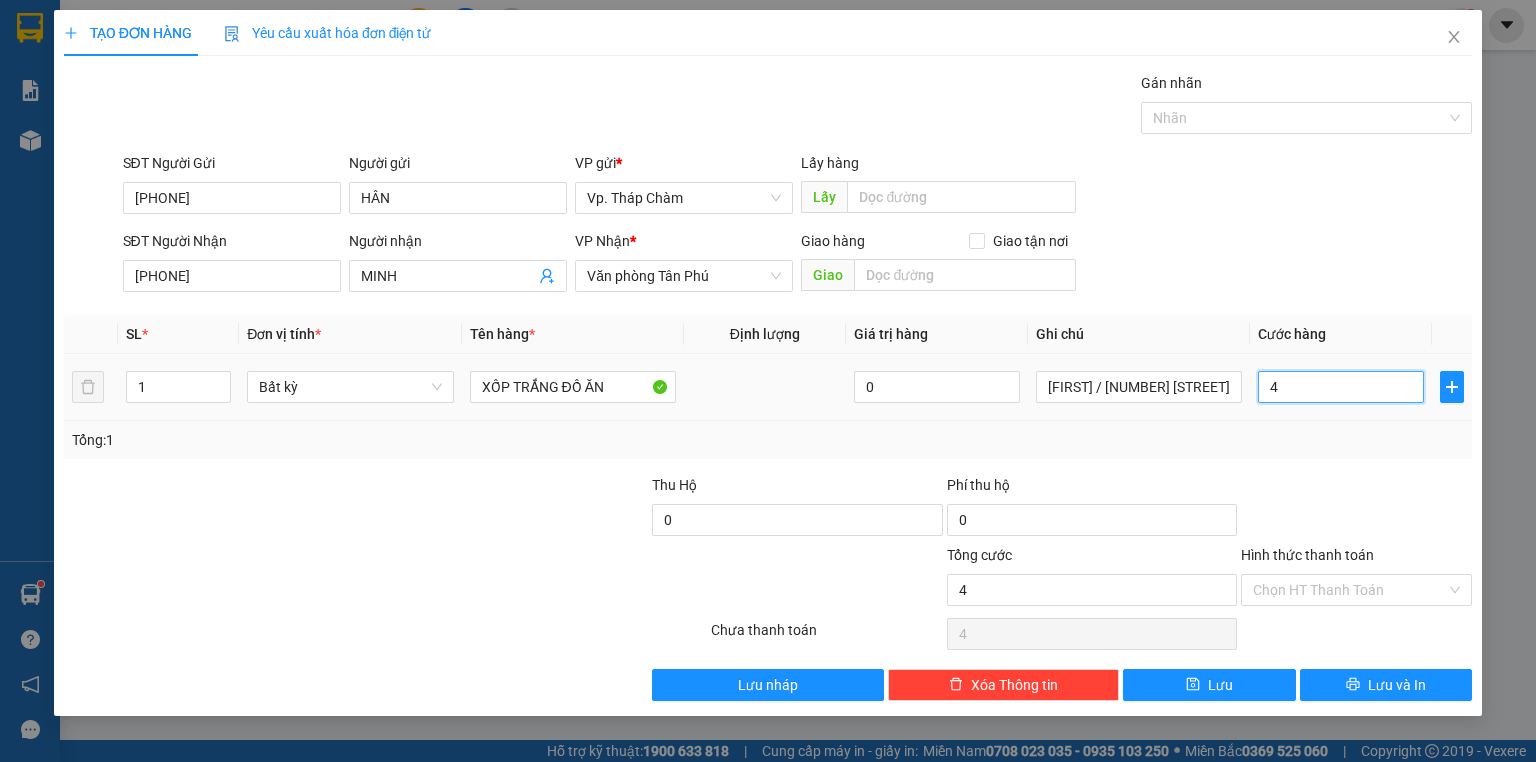 type on "40" 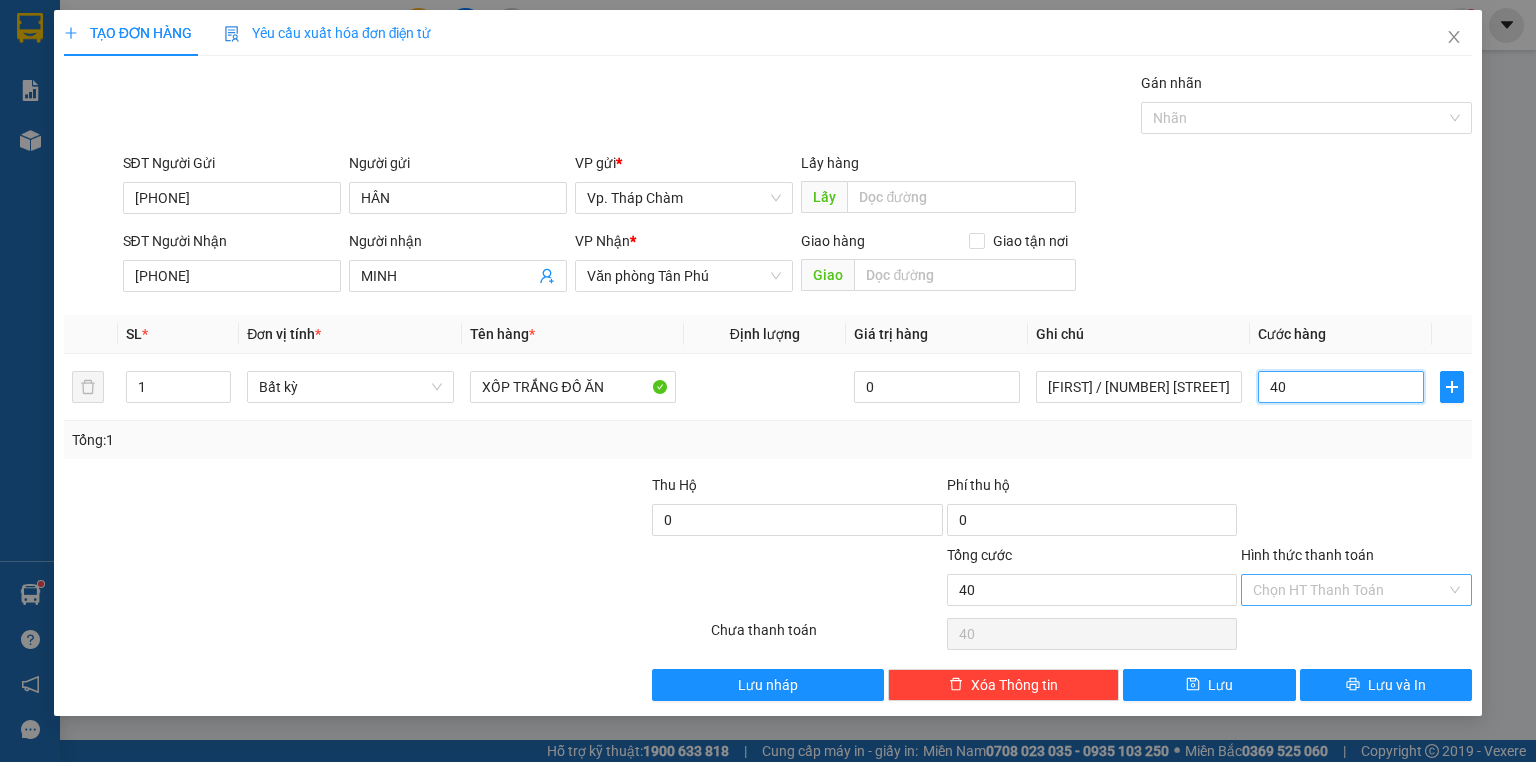 type on "40" 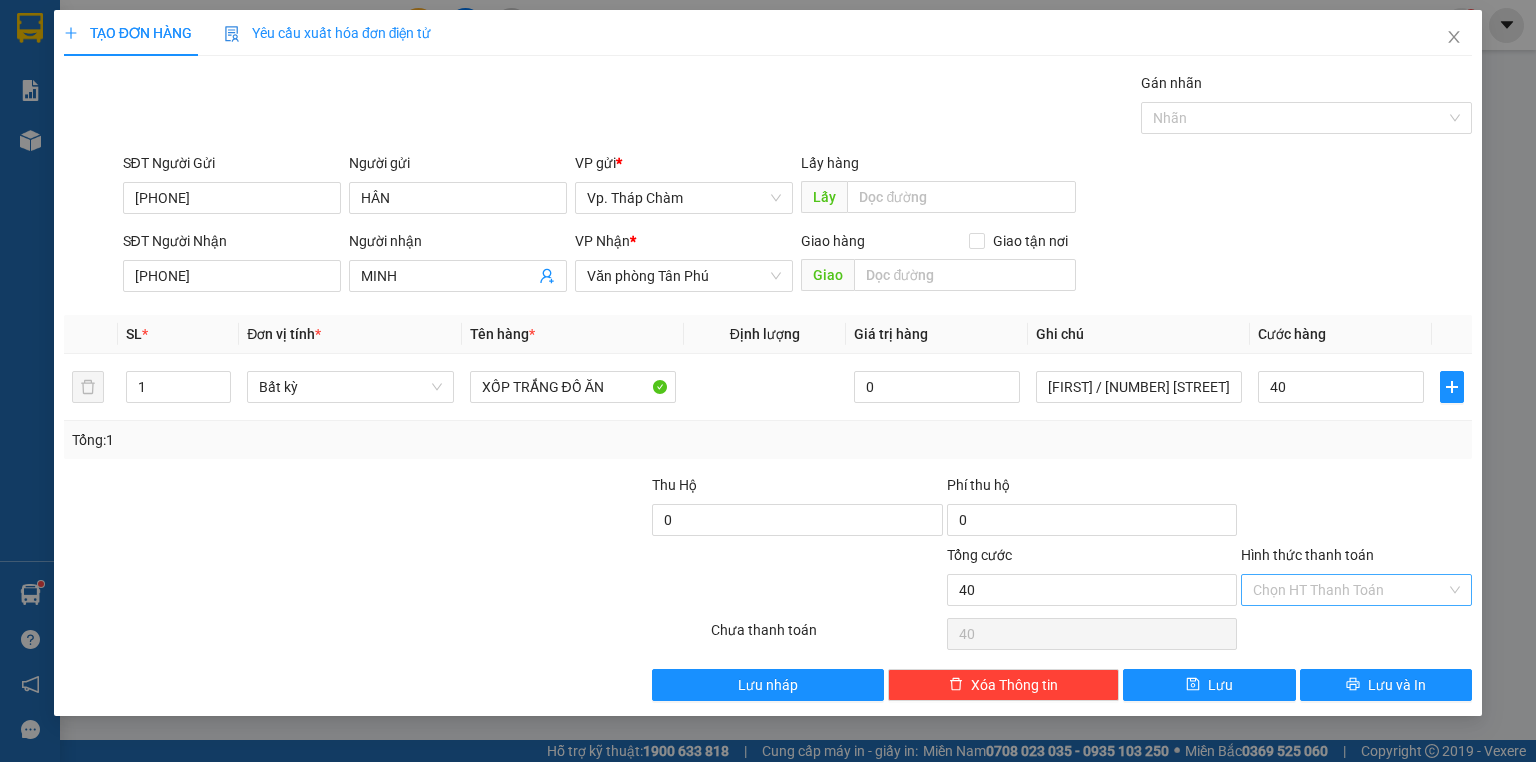 type 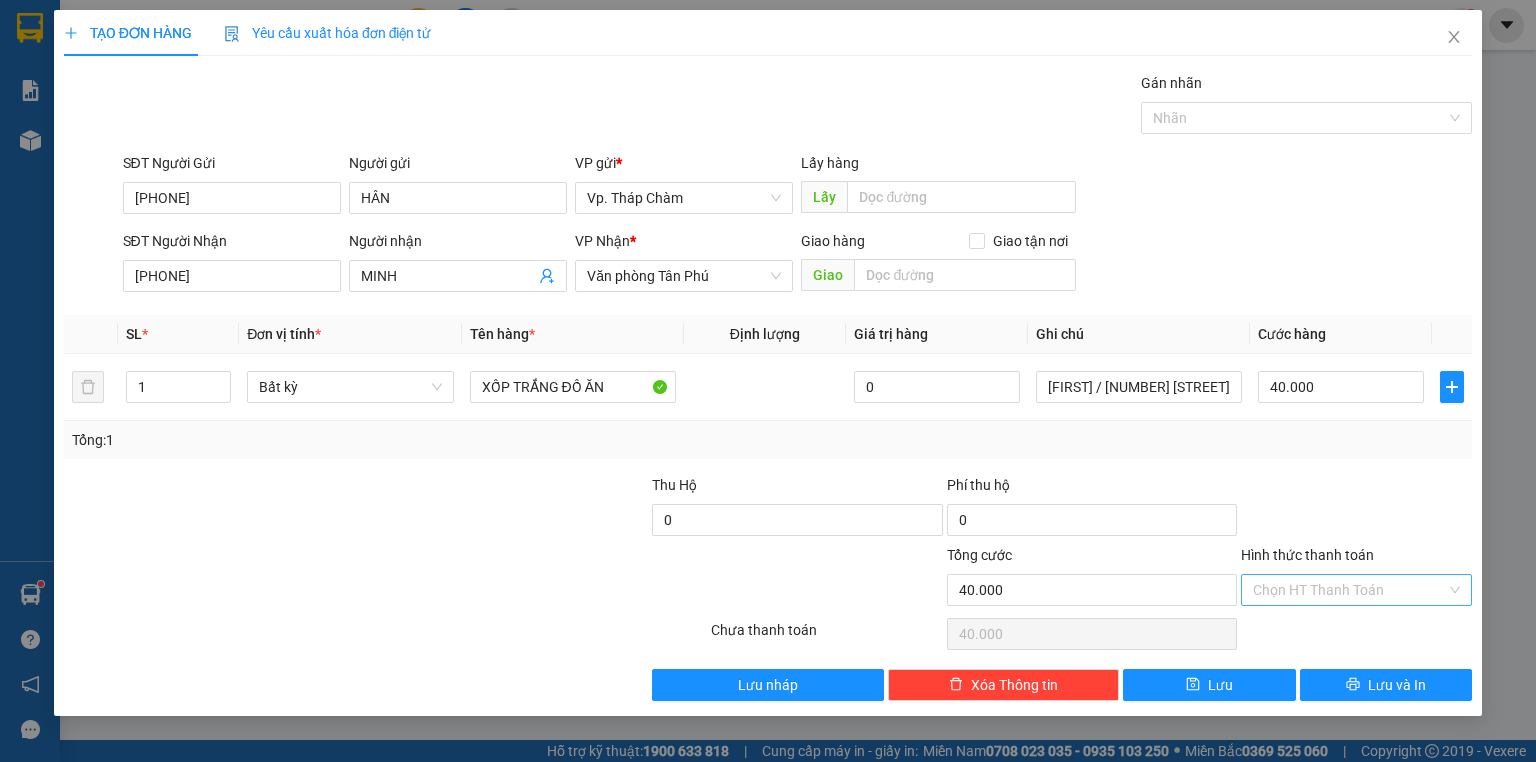 click on "Hình thức thanh toán" at bounding box center (1349, 590) 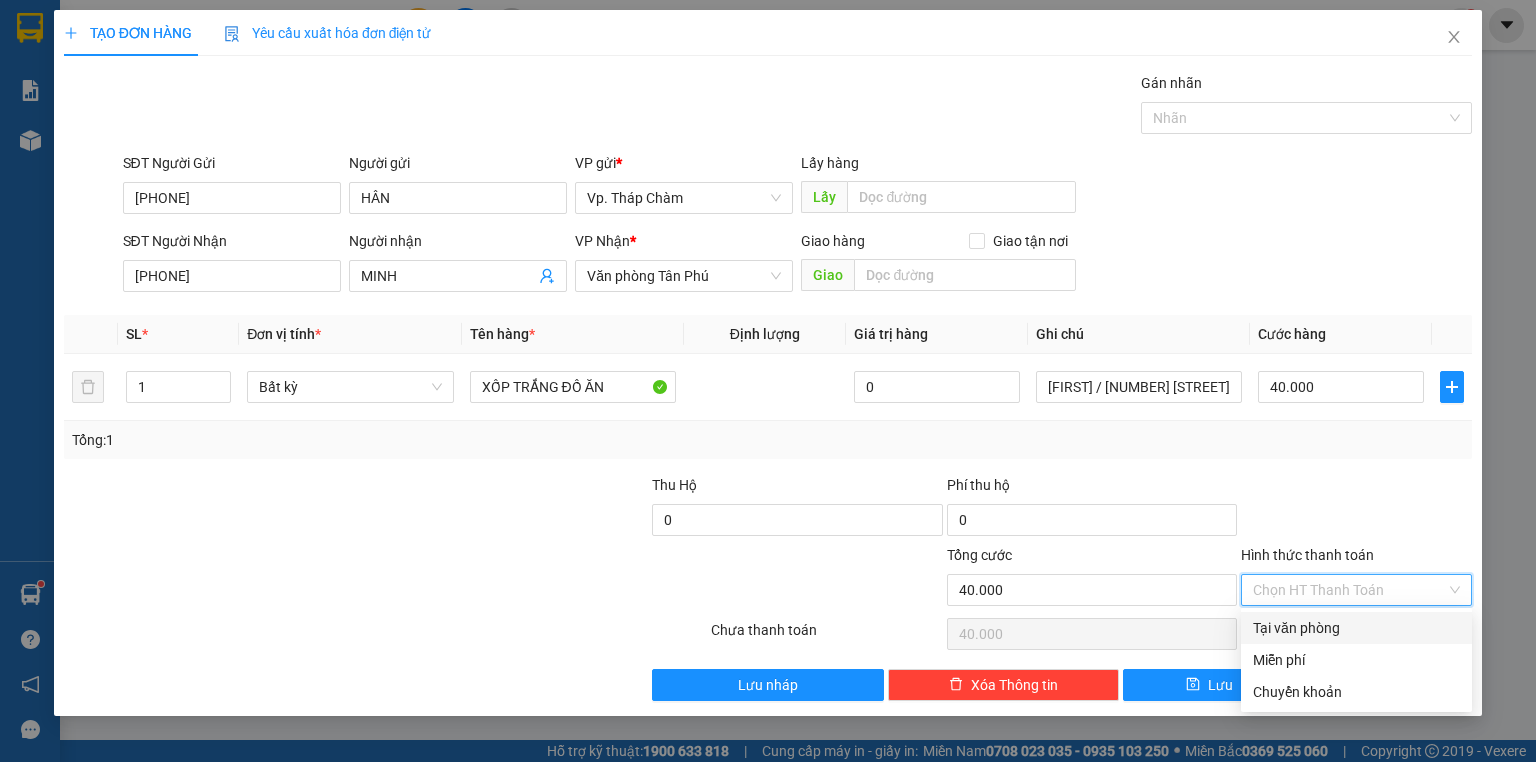 click on "Tại văn phòng" at bounding box center (1356, 628) 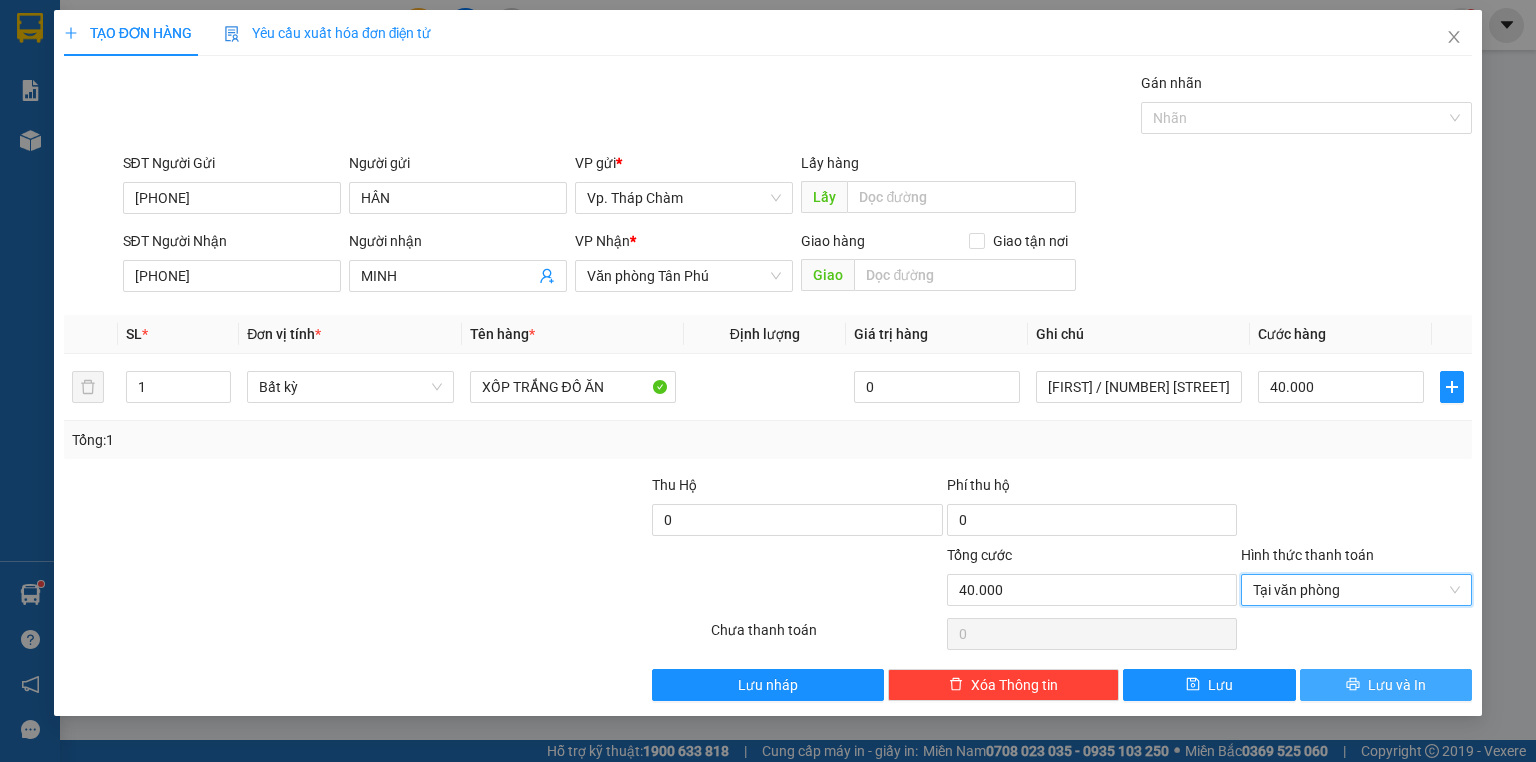 drag, startPoint x: 1376, startPoint y: 683, endPoint x: 1424, endPoint y: 664, distance: 51.62364 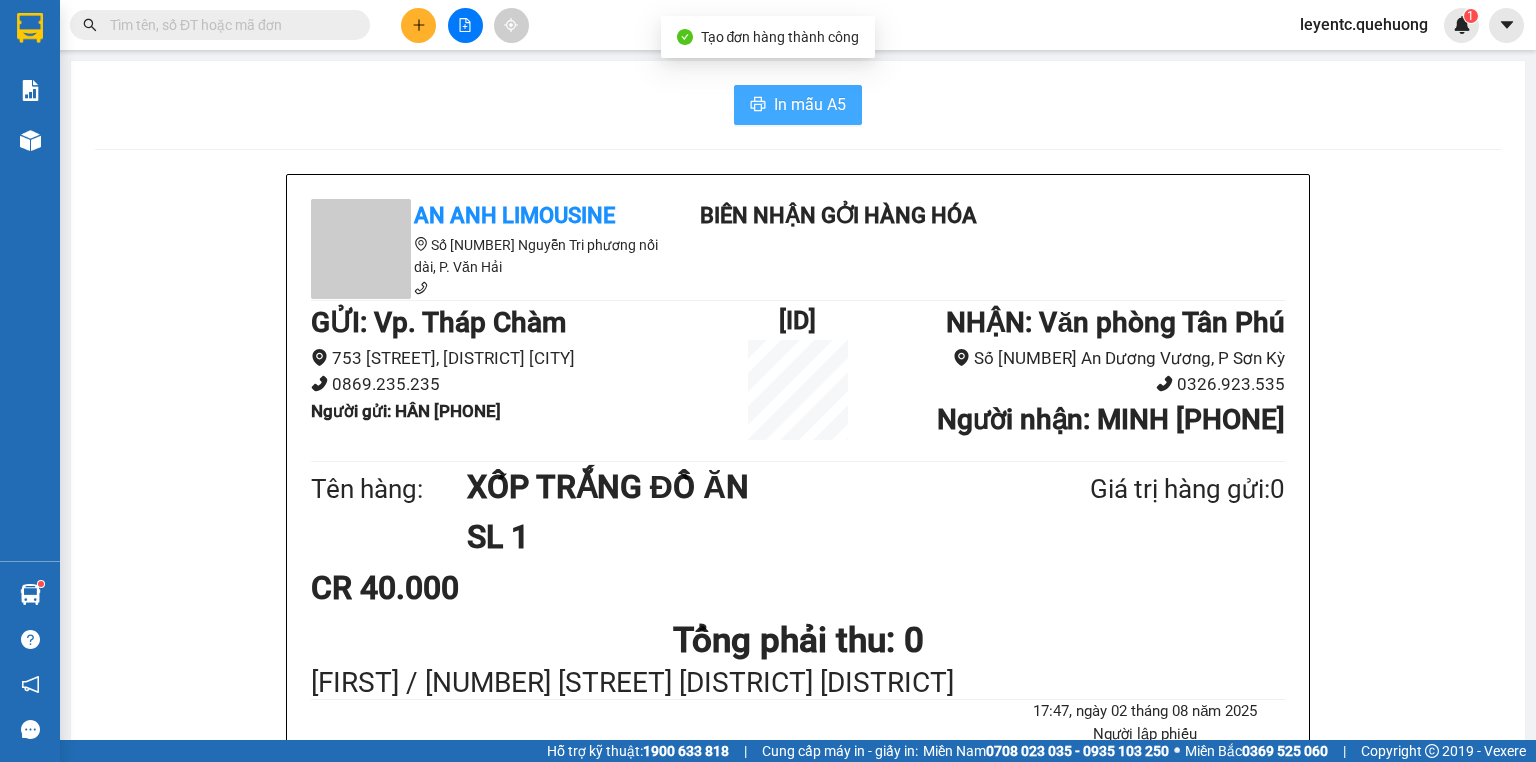 click on "In mẫu A5" at bounding box center (810, 104) 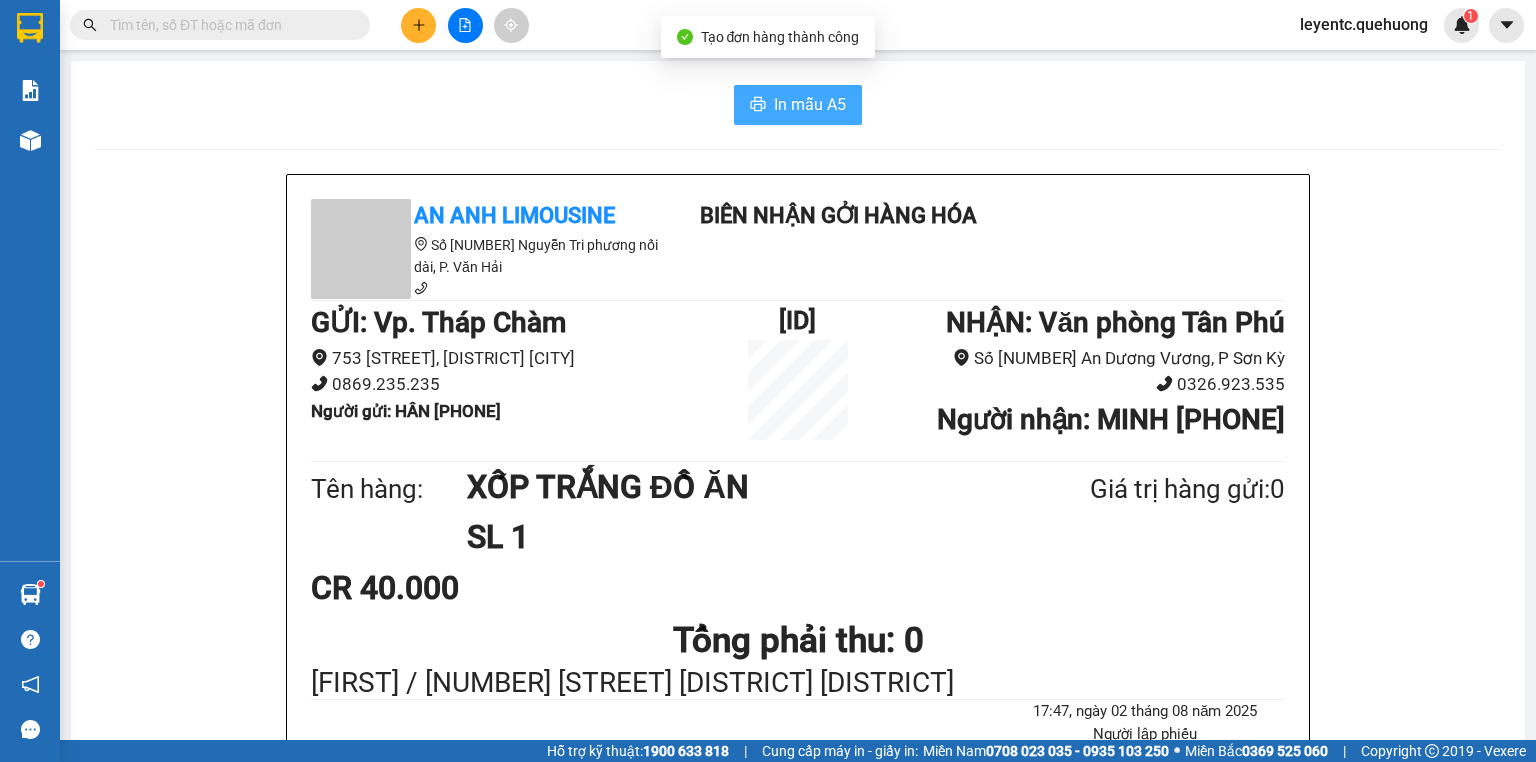 scroll, scrollTop: 0, scrollLeft: 0, axis: both 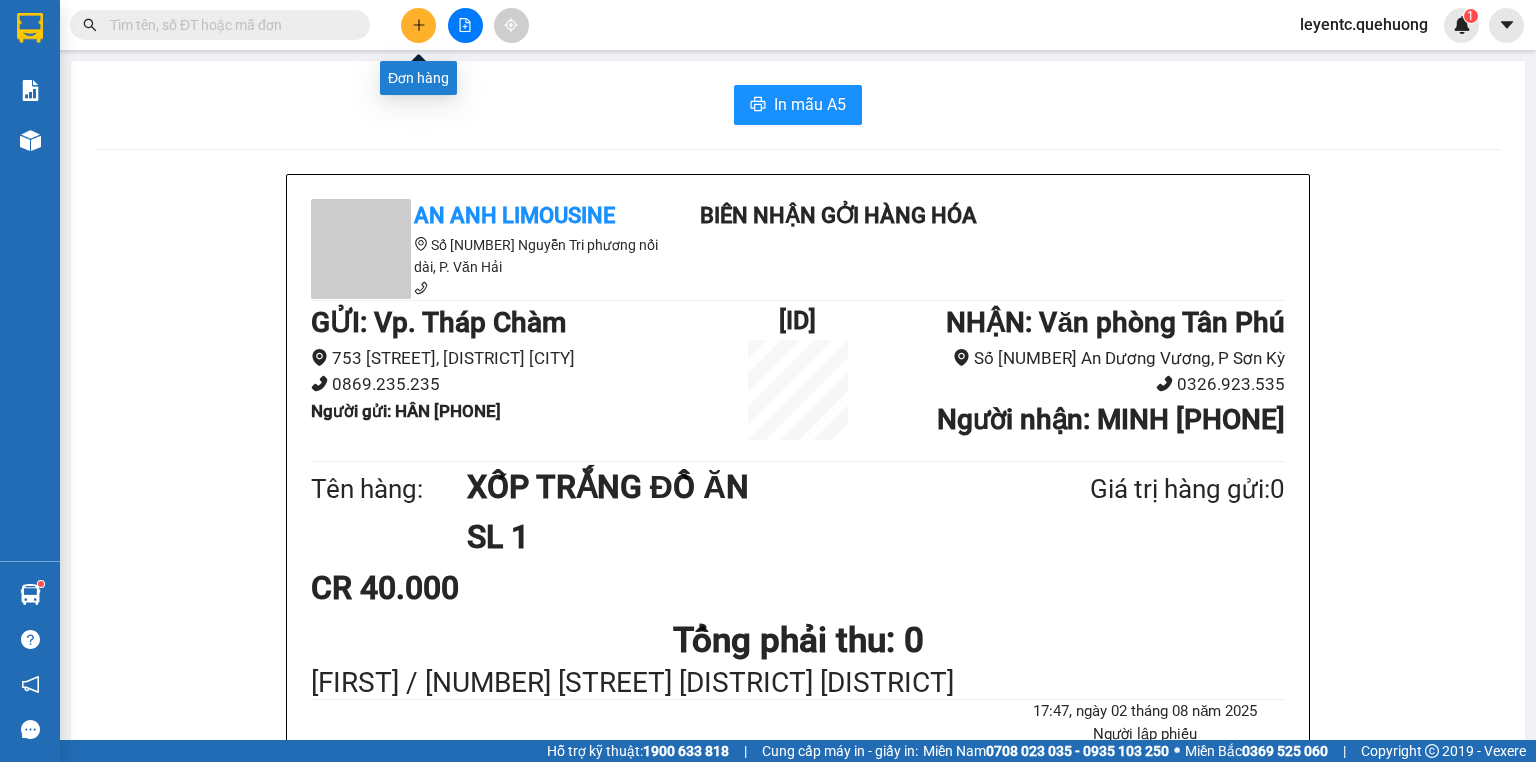 click at bounding box center [418, 25] 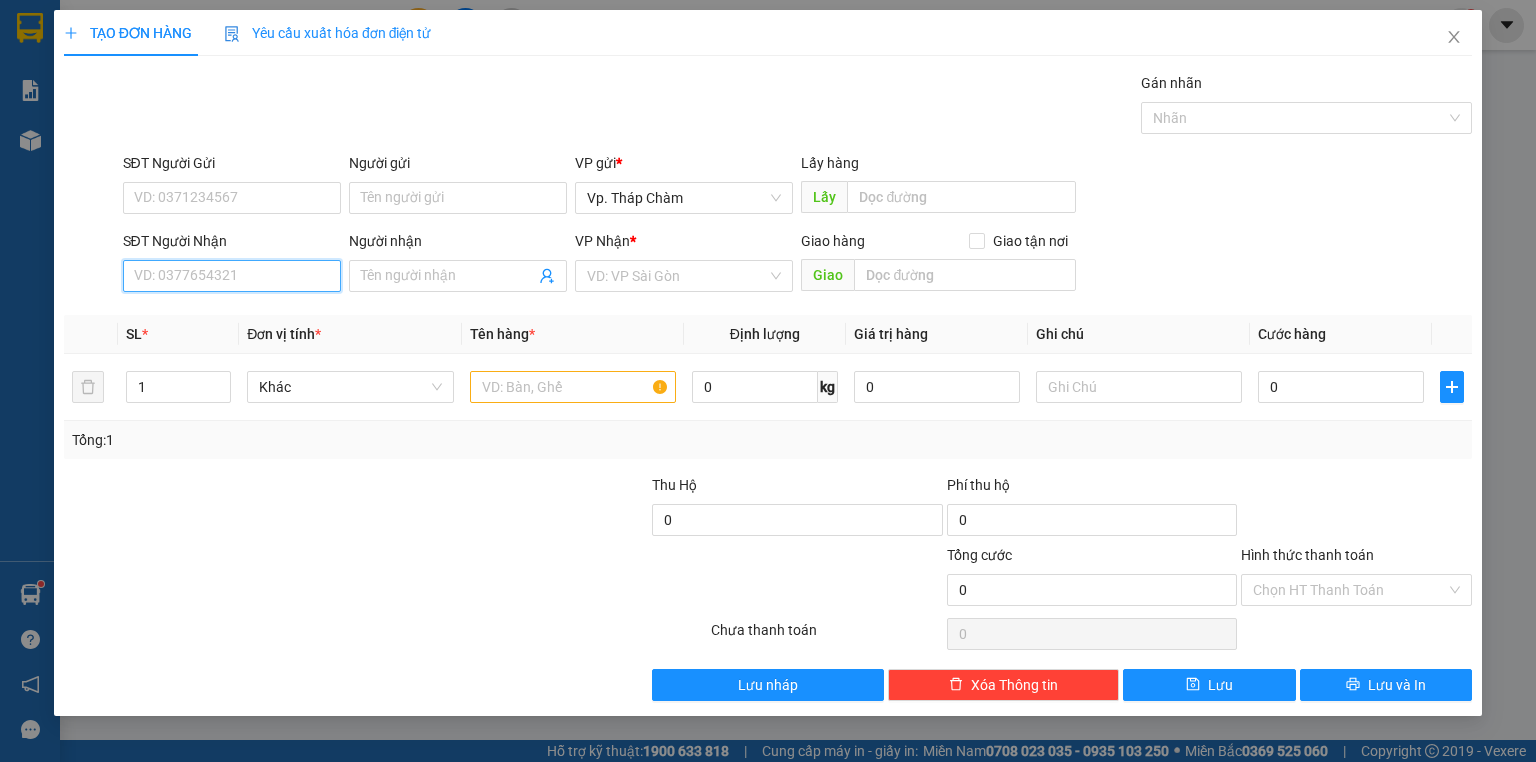 click on "SĐT Người Nhận" at bounding box center (232, 276) 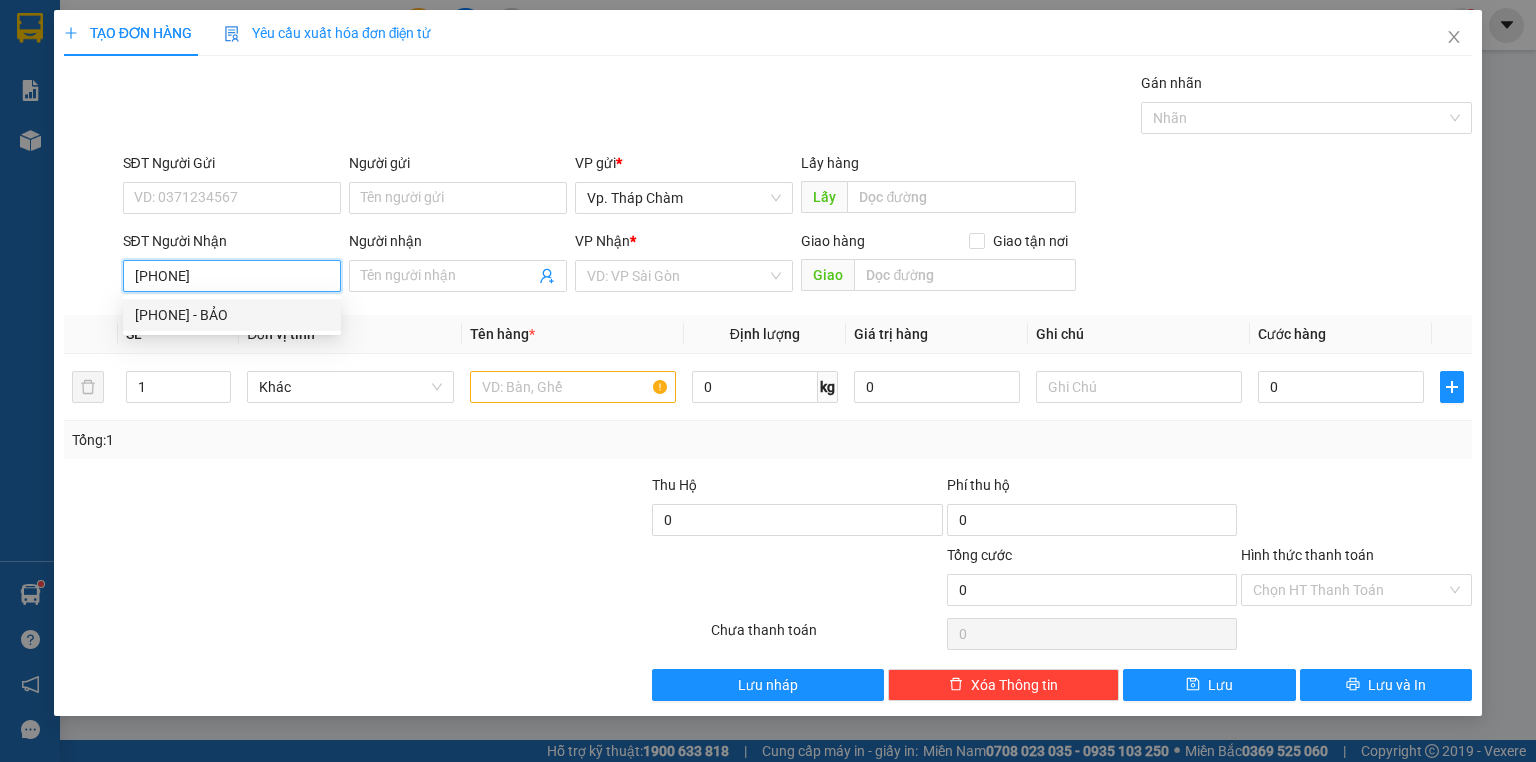 drag, startPoint x: 252, startPoint y: 319, endPoint x: 275, endPoint y: 280, distance: 45.276924 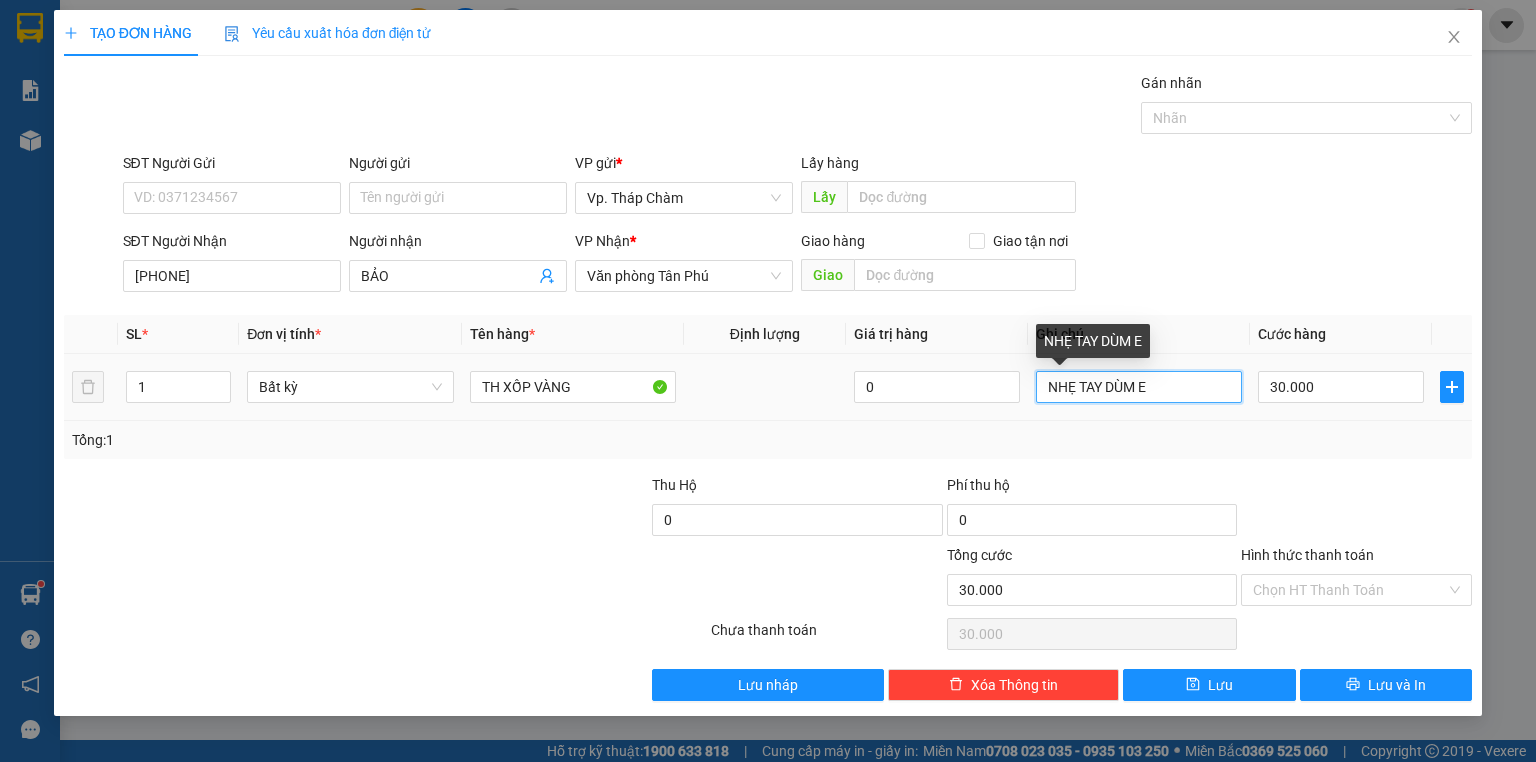 click on "NHẸ TAY DÙM E" at bounding box center [1139, 387] 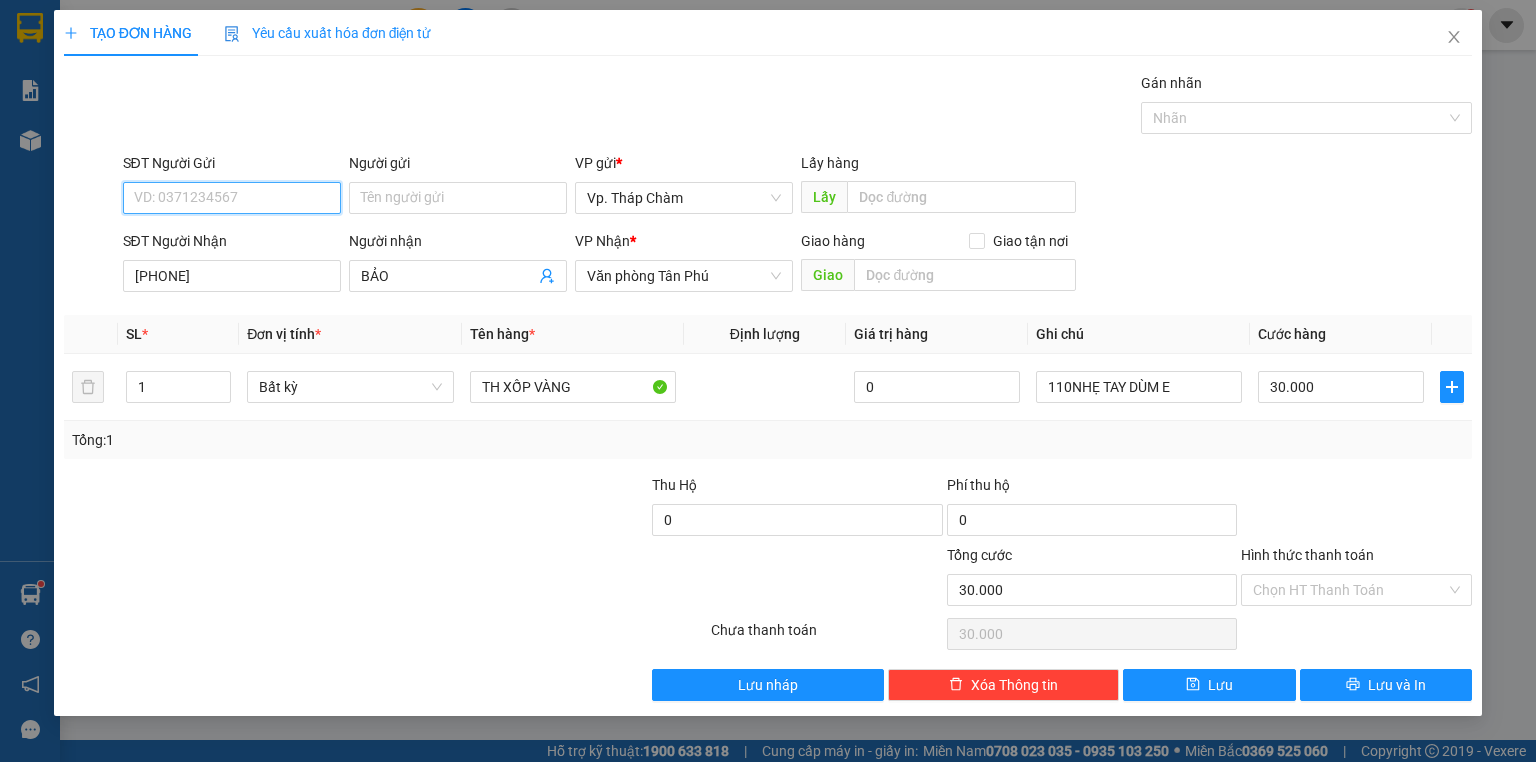 click on "SĐT Người Gửi" at bounding box center [232, 198] 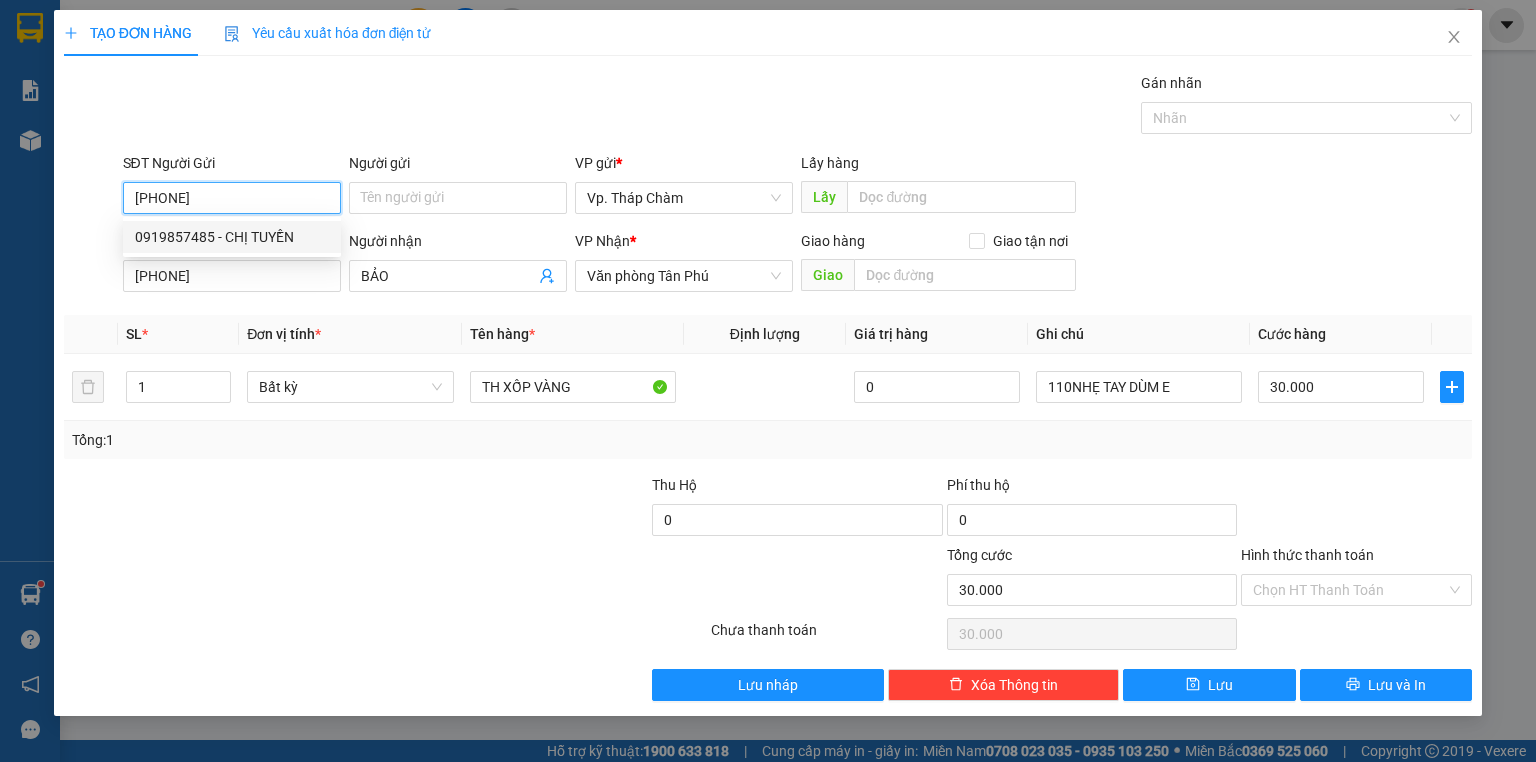 drag, startPoint x: 230, startPoint y: 239, endPoint x: 243, endPoint y: 220, distance: 23.021729 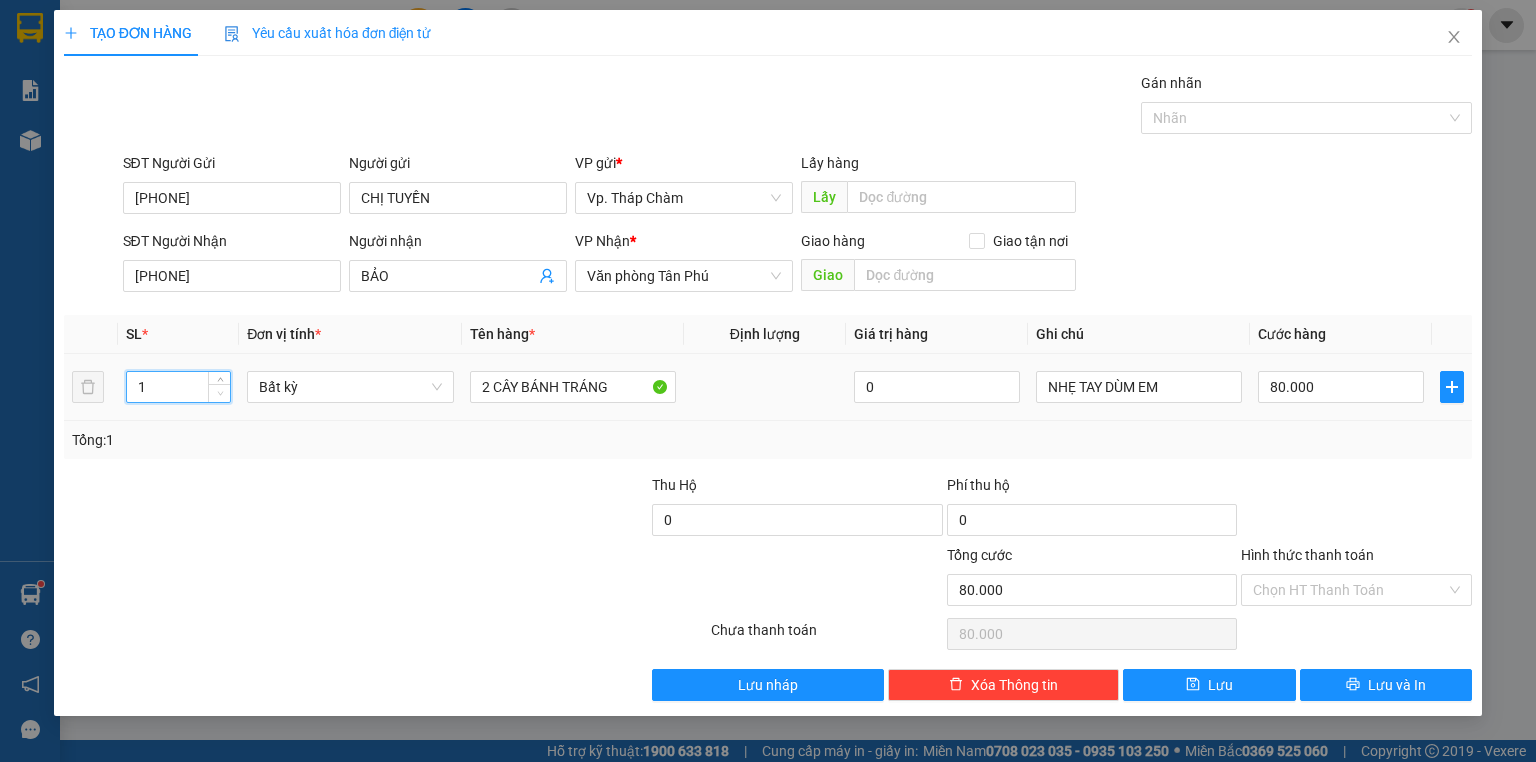 drag, startPoint x: 213, startPoint y: 396, endPoint x: 545, endPoint y: 377, distance: 332.54324 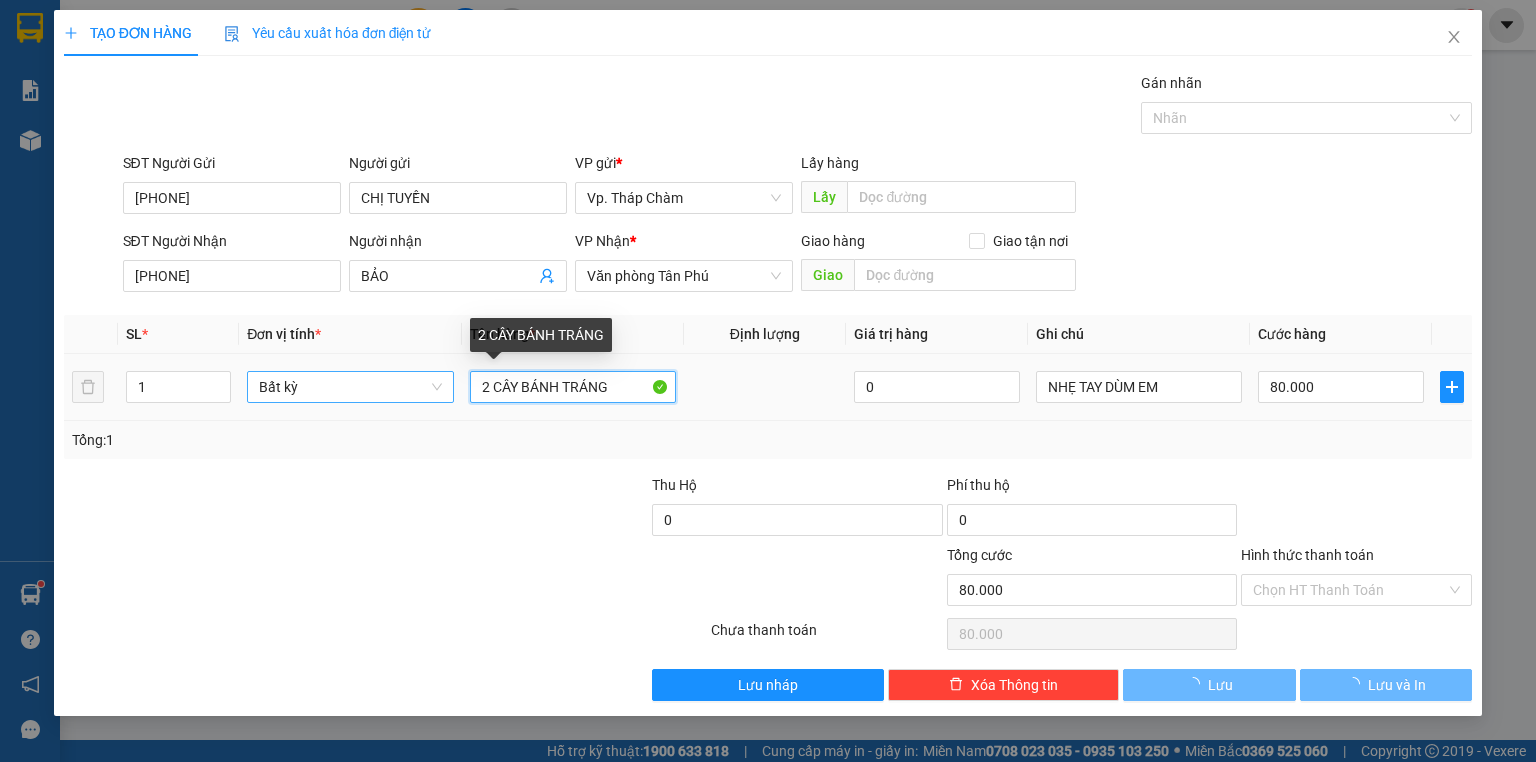 drag, startPoint x: 617, startPoint y: 392, endPoint x: 424, endPoint y: 380, distance: 193.3727 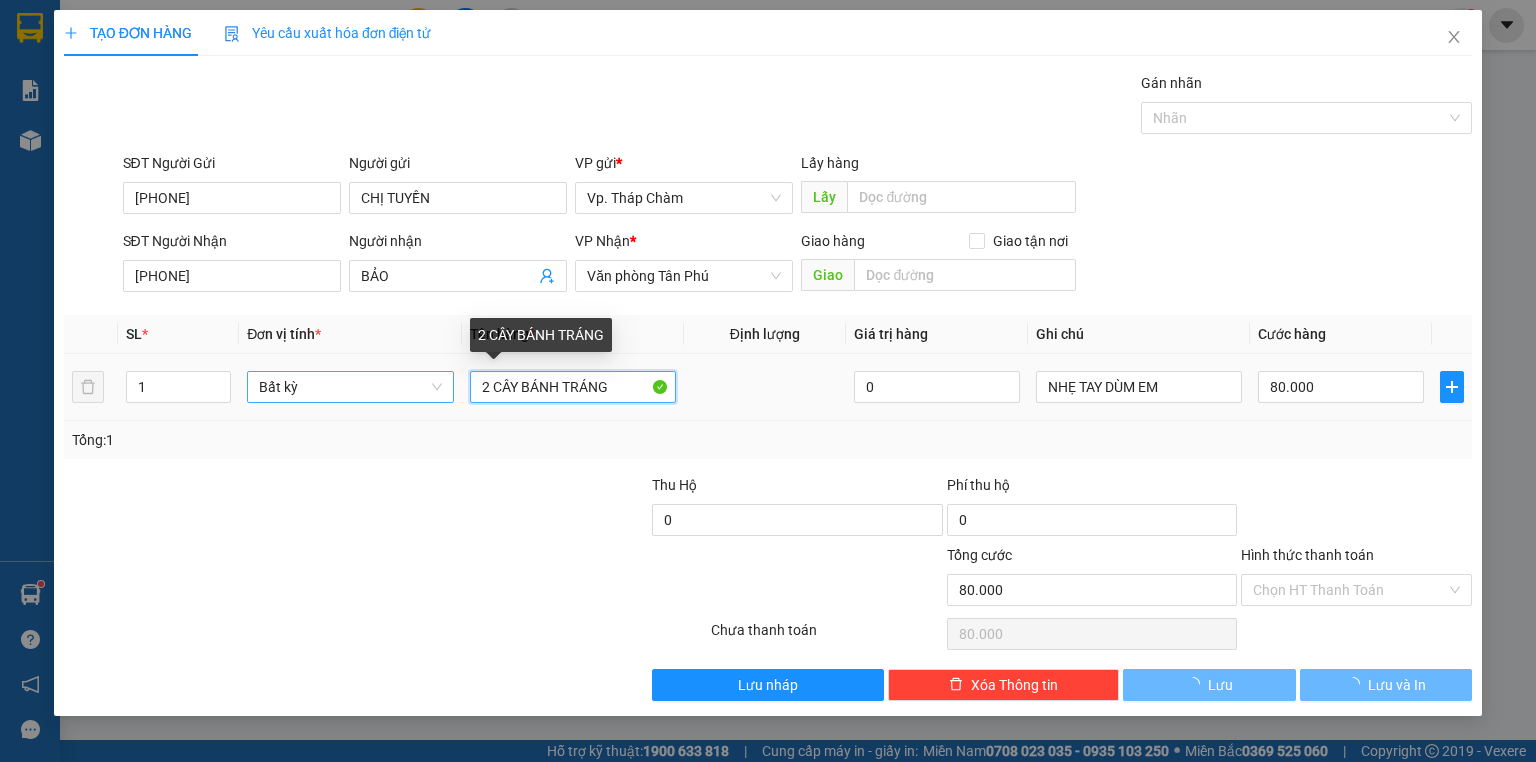 click on "1 Bất kỳ 2 CÂY BÁNH TRÁNG 0 NHẸ TAY DÙM EM 80.000" at bounding box center [768, 387] 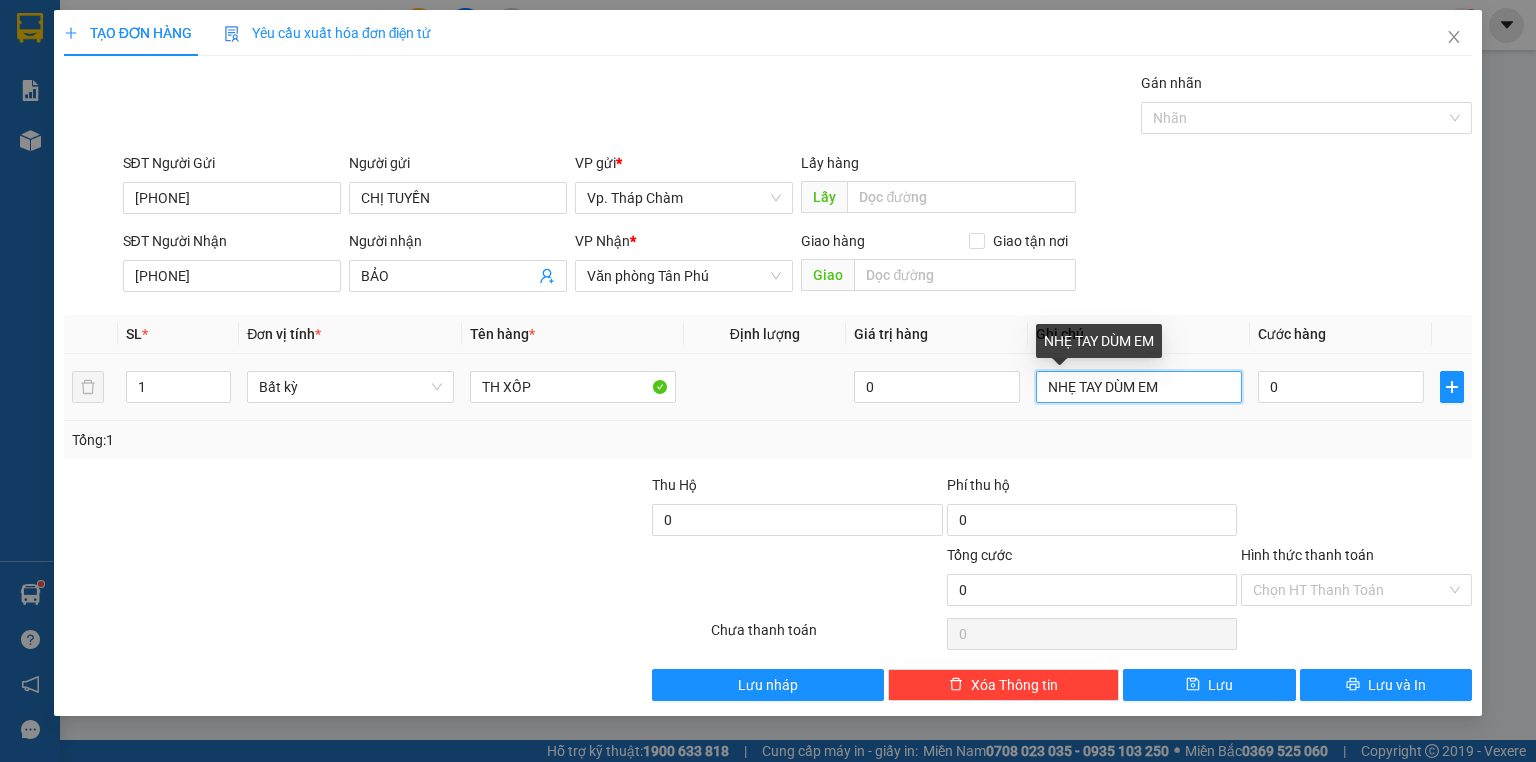 click on "NHẸ TAY DÙM EM" at bounding box center (1139, 387) 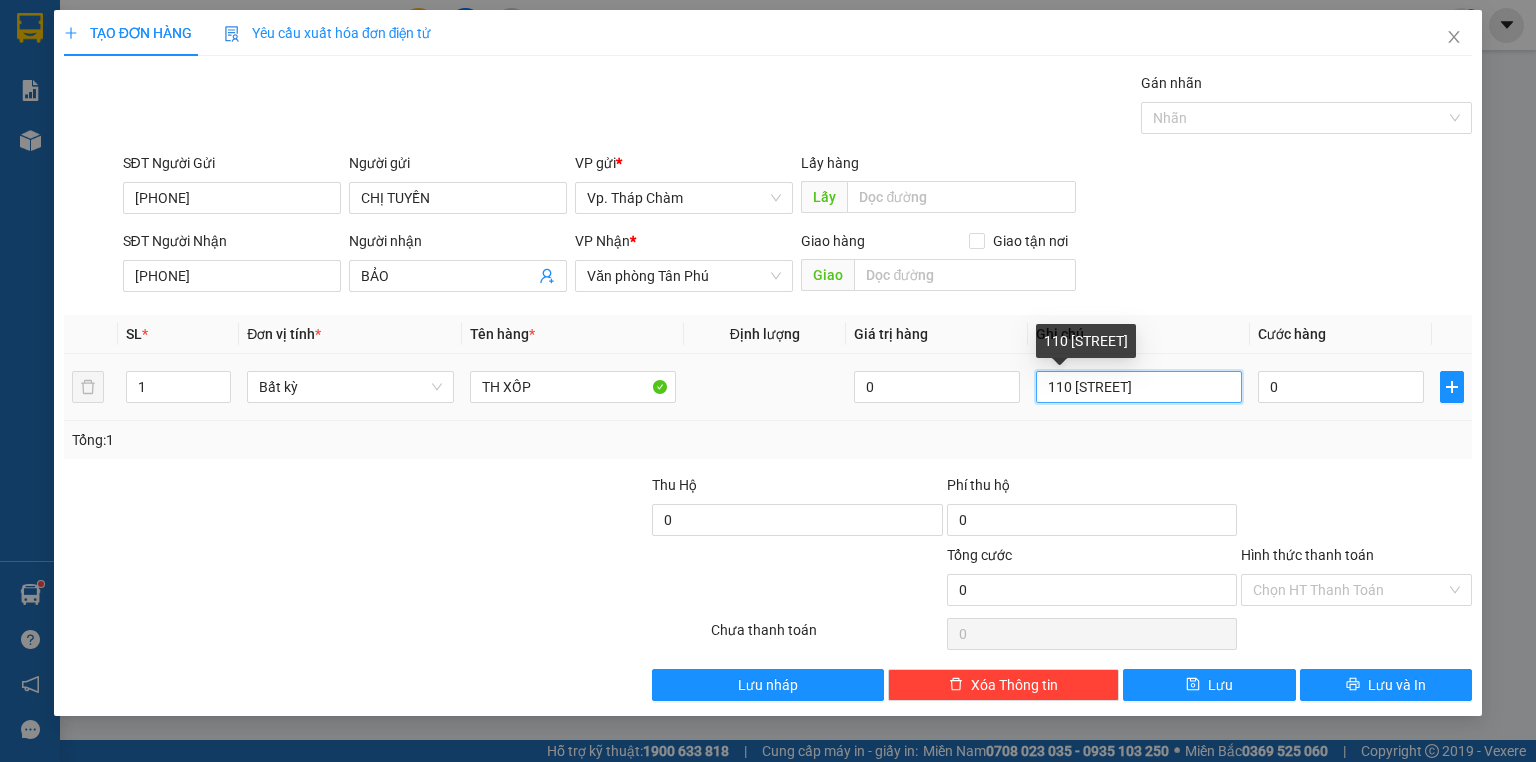 scroll, scrollTop: 0, scrollLeft: 34, axis: horizontal 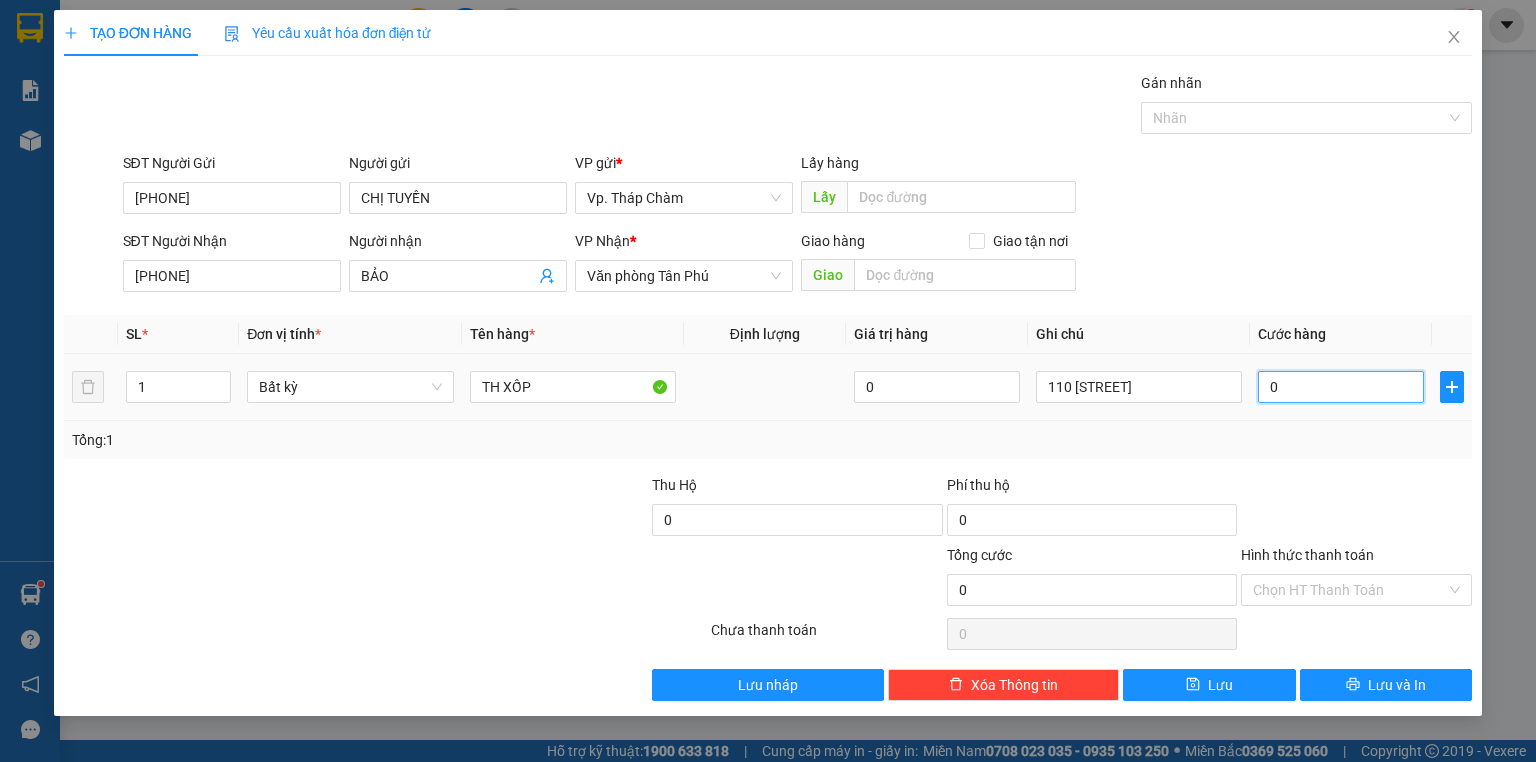 click on "0" at bounding box center (1341, 387) 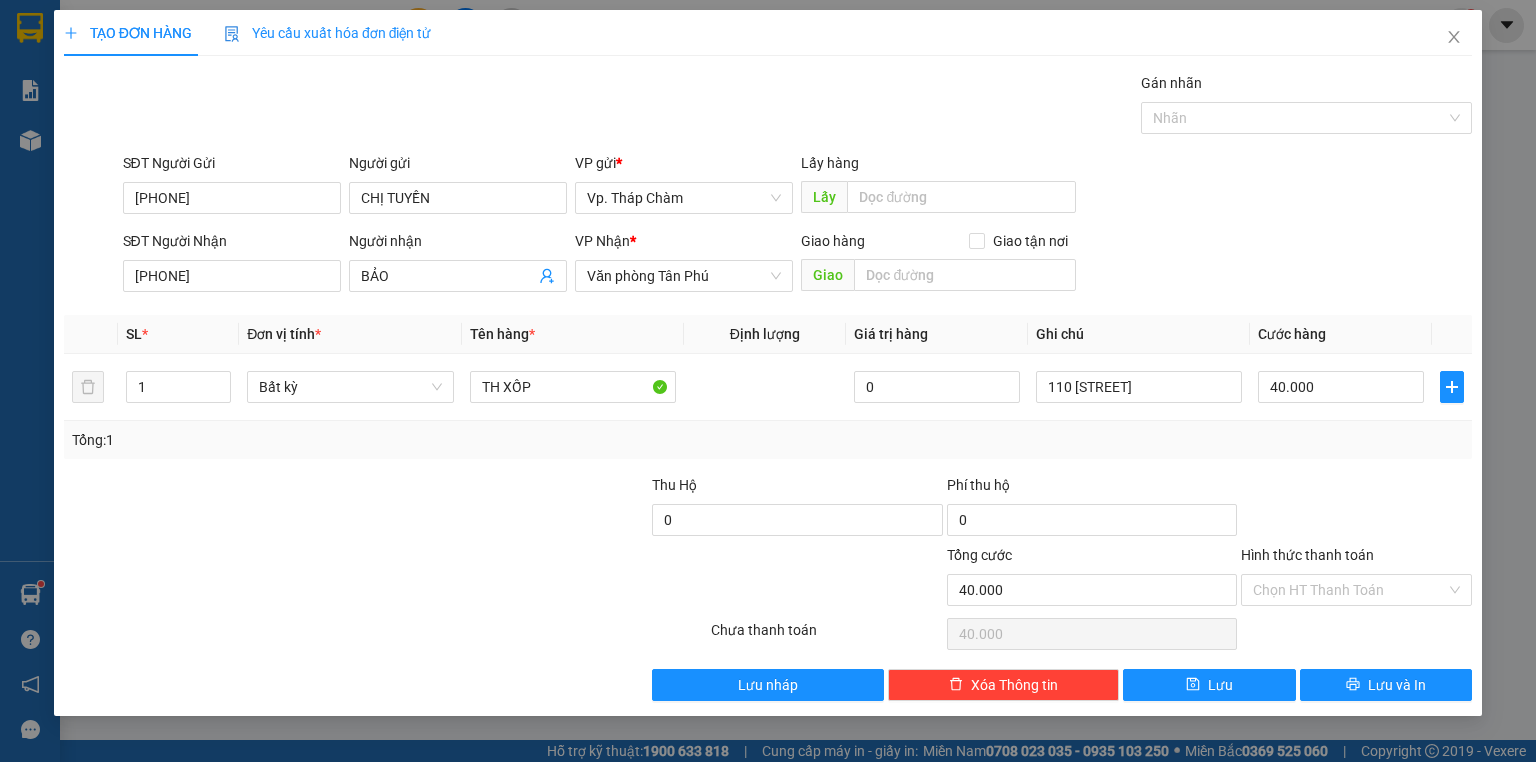 drag, startPoint x: 1356, startPoint y: 582, endPoint x: 1344, endPoint y: 606, distance: 26.832815 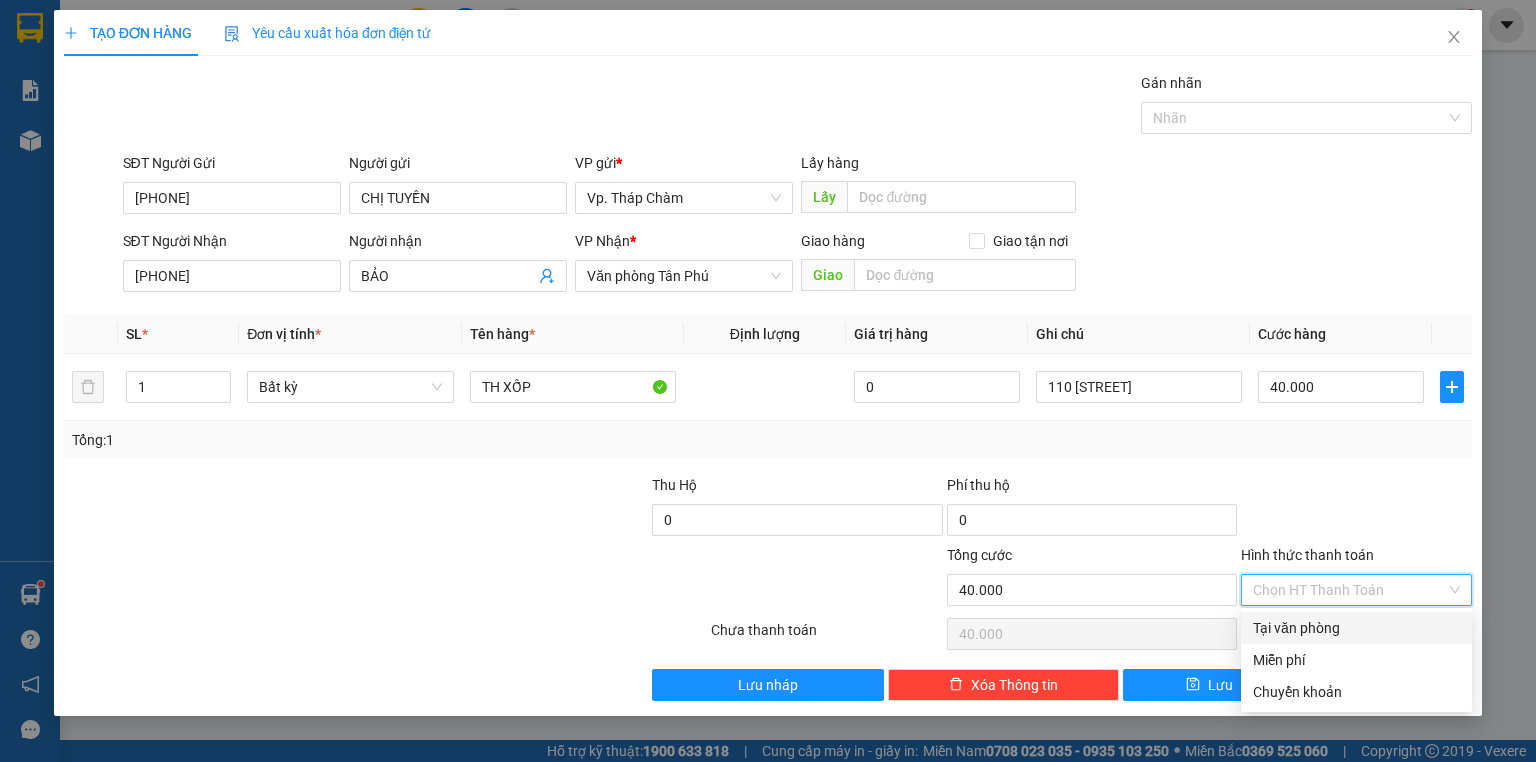 click on "Tại văn phòng" at bounding box center [1356, 628] 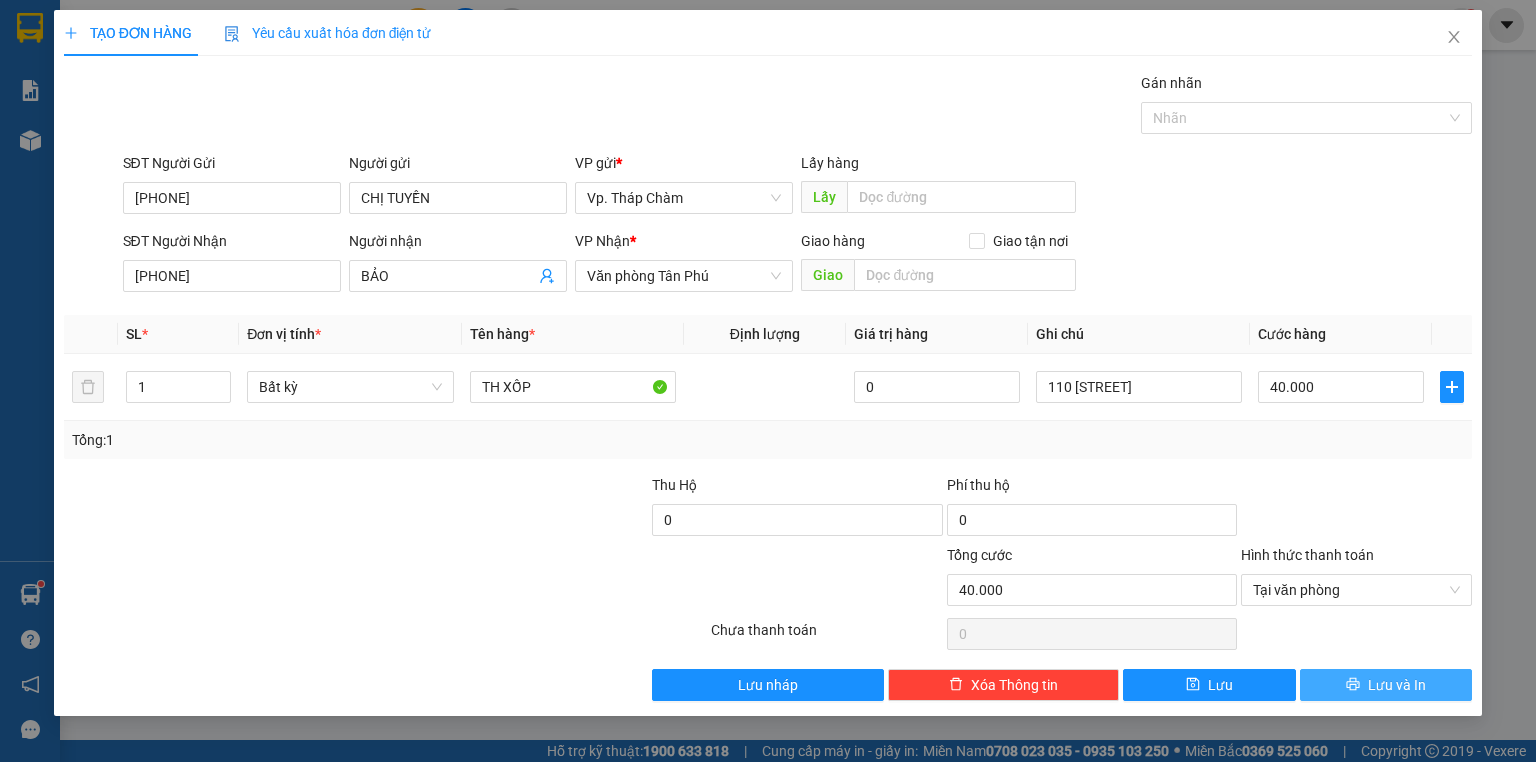 click on "Lưu và In" at bounding box center [1397, 685] 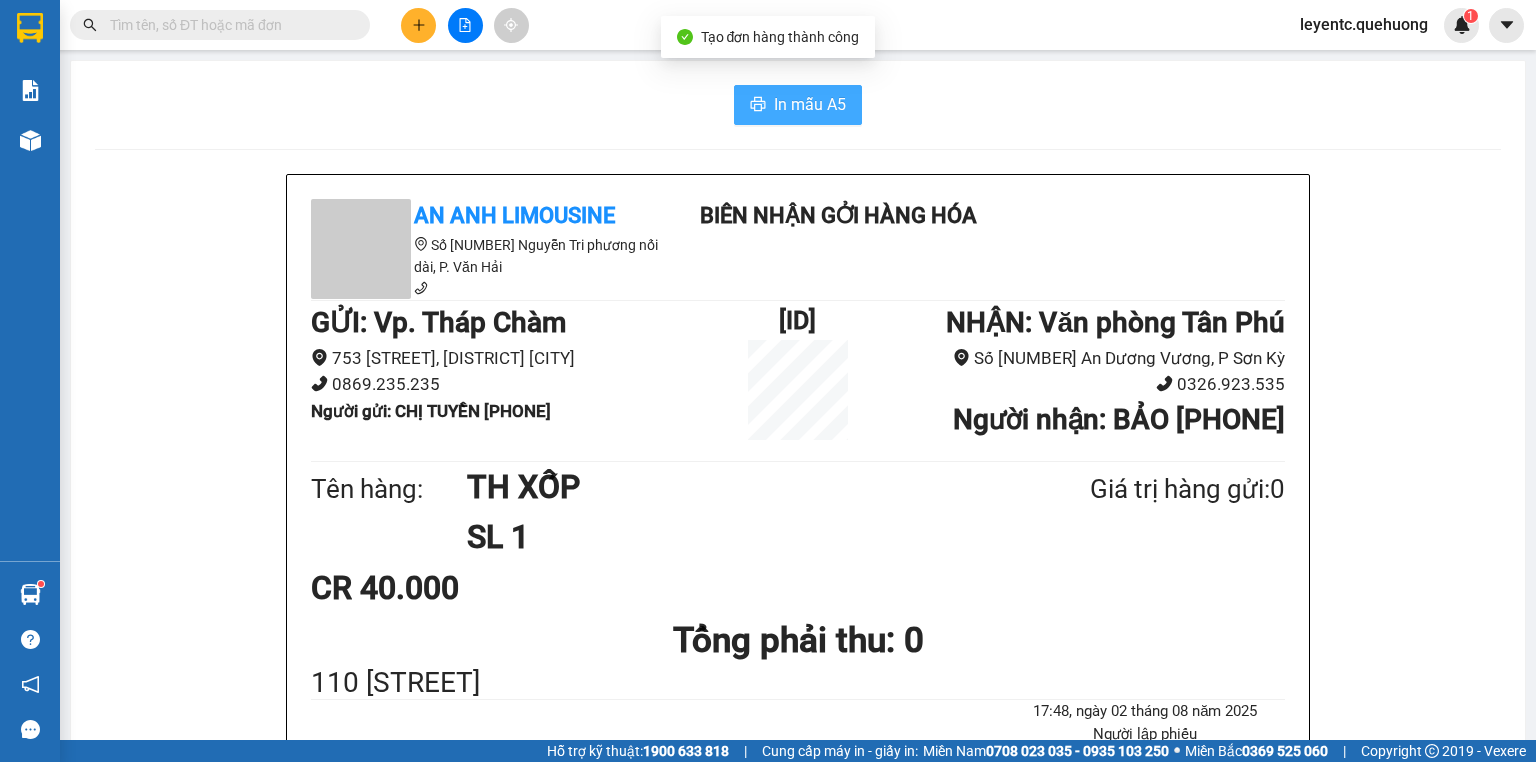 click on "In mẫu A5" at bounding box center (798, 105) 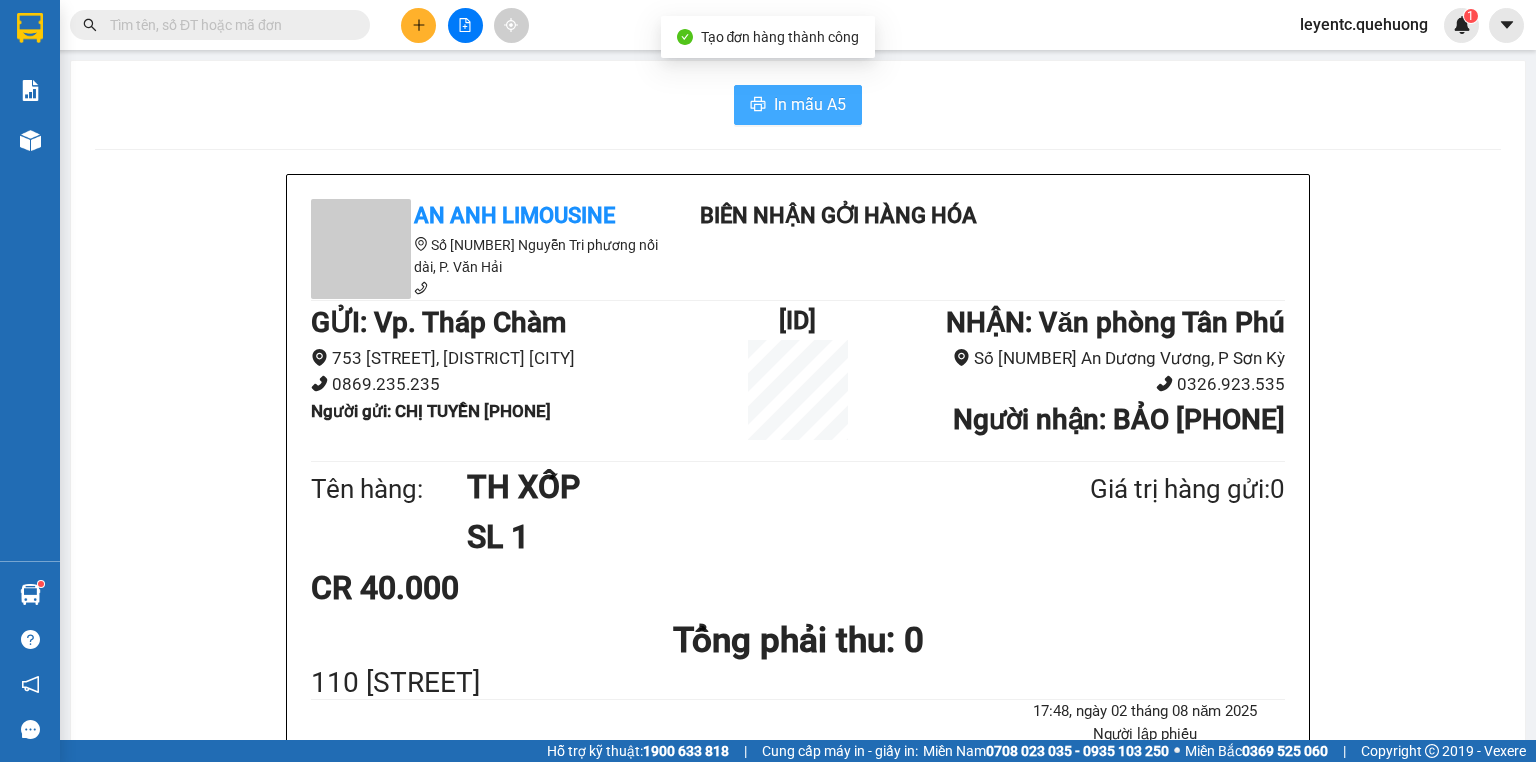 scroll, scrollTop: 0, scrollLeft: 0, axis: both 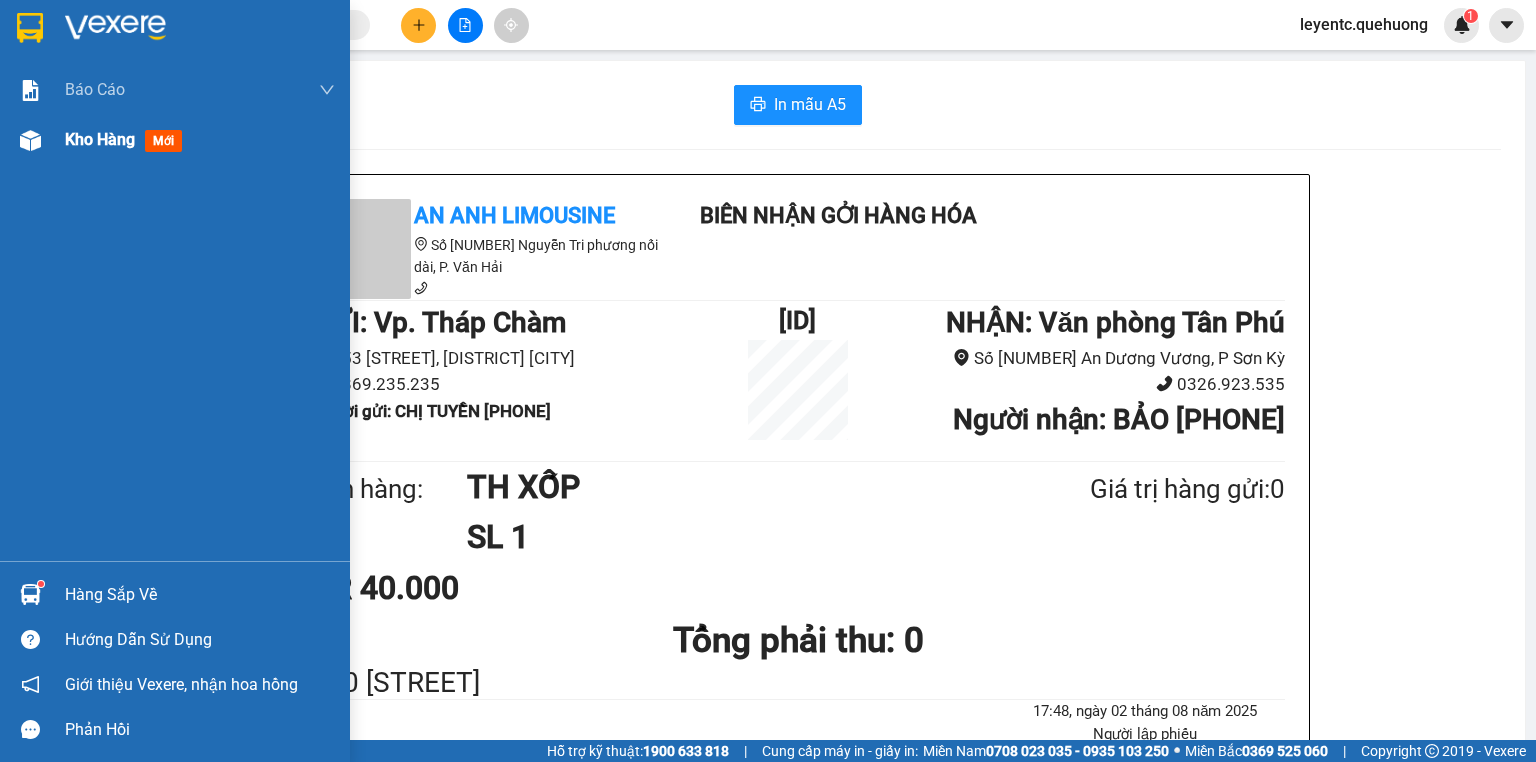 click on "Kho hàng" at bounding box center [100, 139] 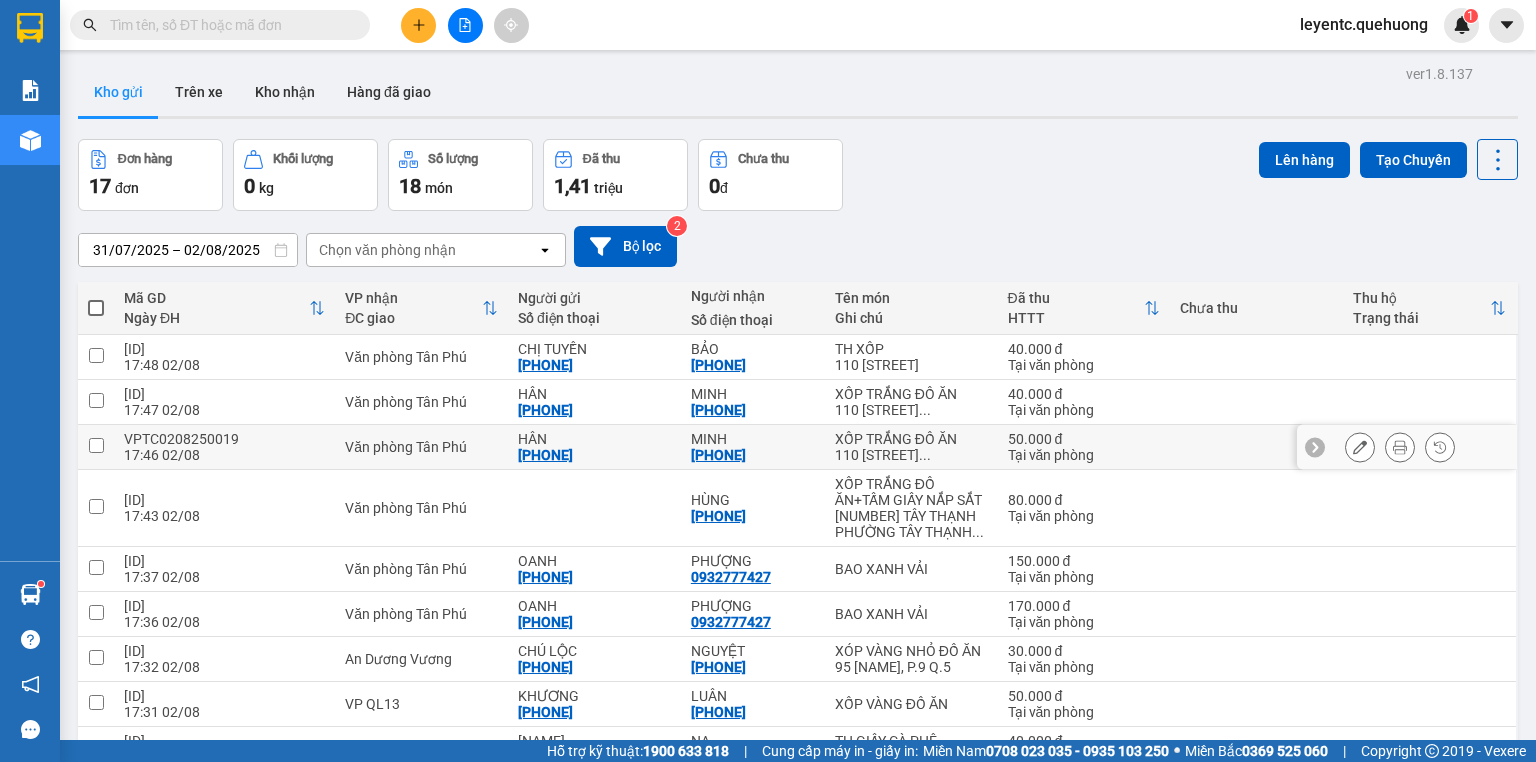 click 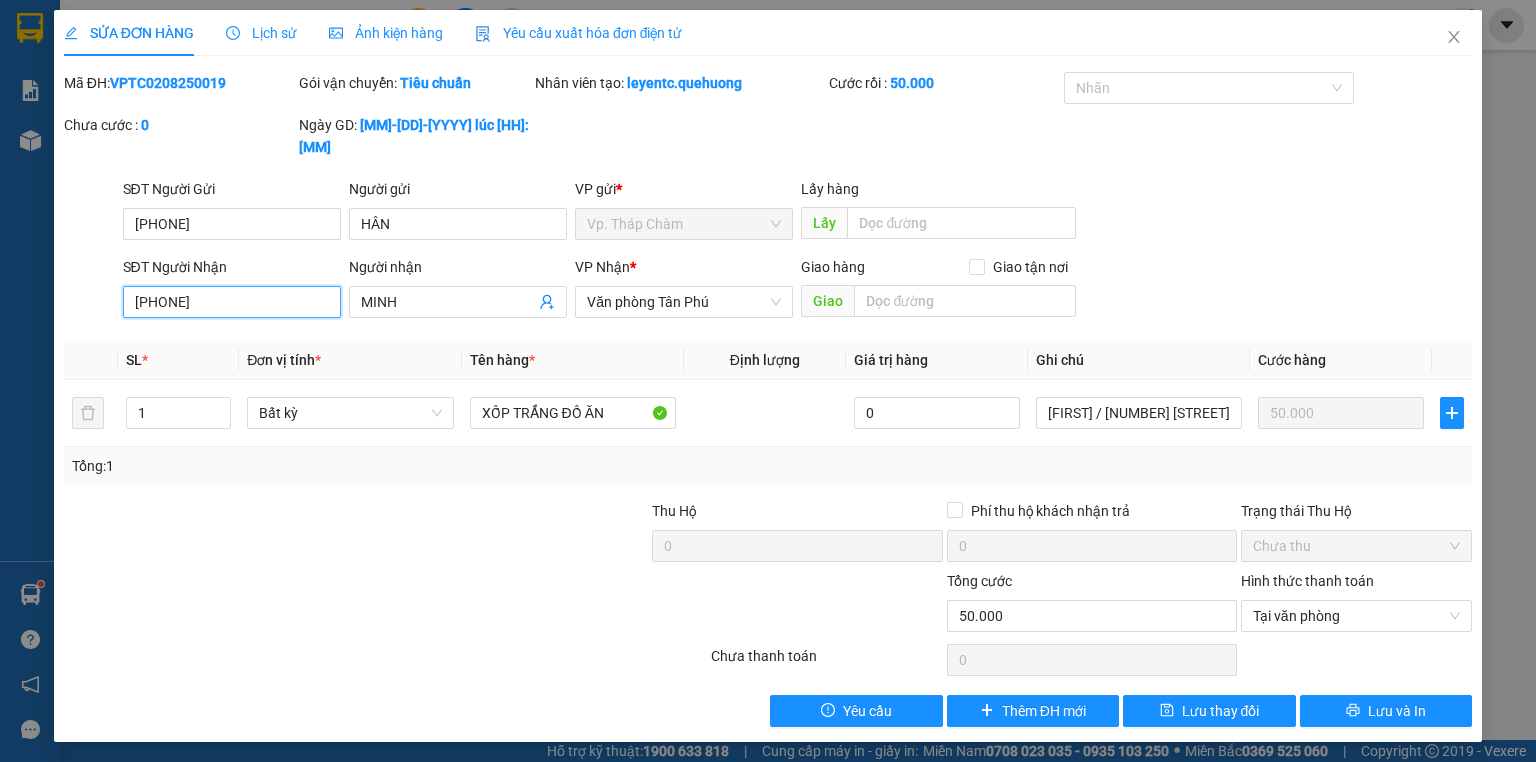 drag, startPoint x: 239, startPoint y: 280, endPoint x: 104, endPoint y: 300, distance: 136.47343 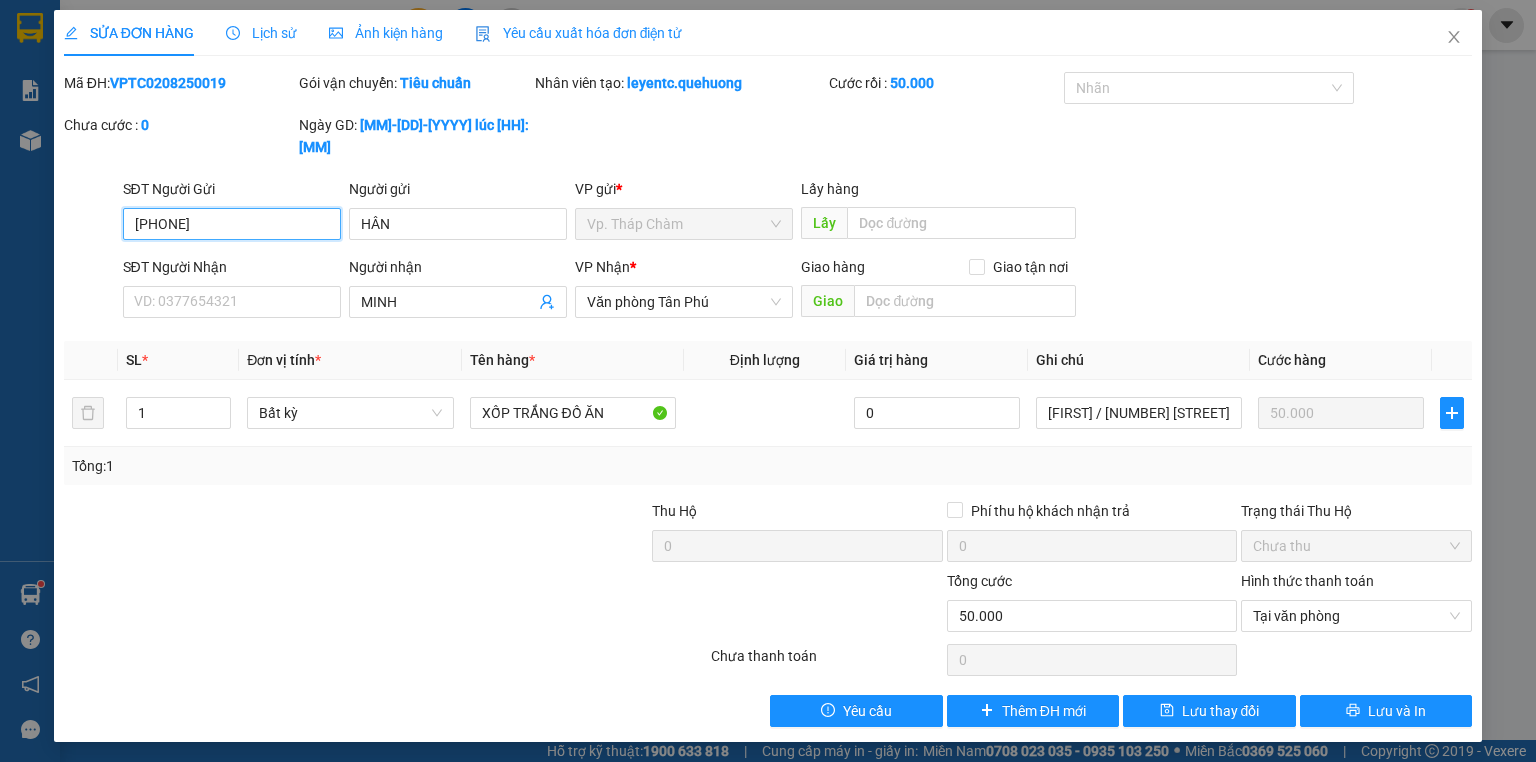 drag, startPoint x: 238, startPoint y: 203, endPoint x: 52, endPoint y: 193, distance: 186.26862 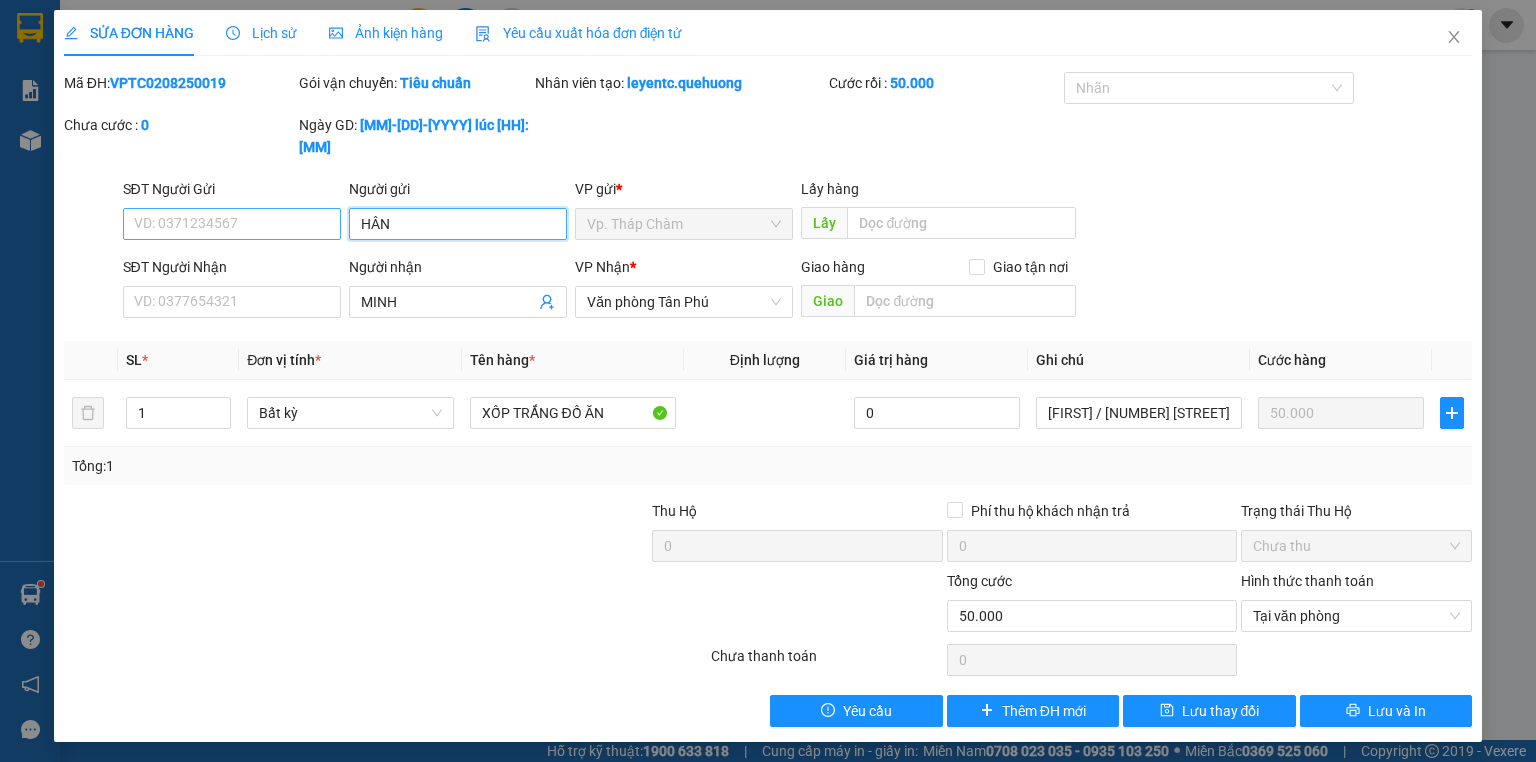 drag, startPoint x: 453, startPoint y: 198, endPoint x: 320, endPoint y: 210, distance: 133.54025 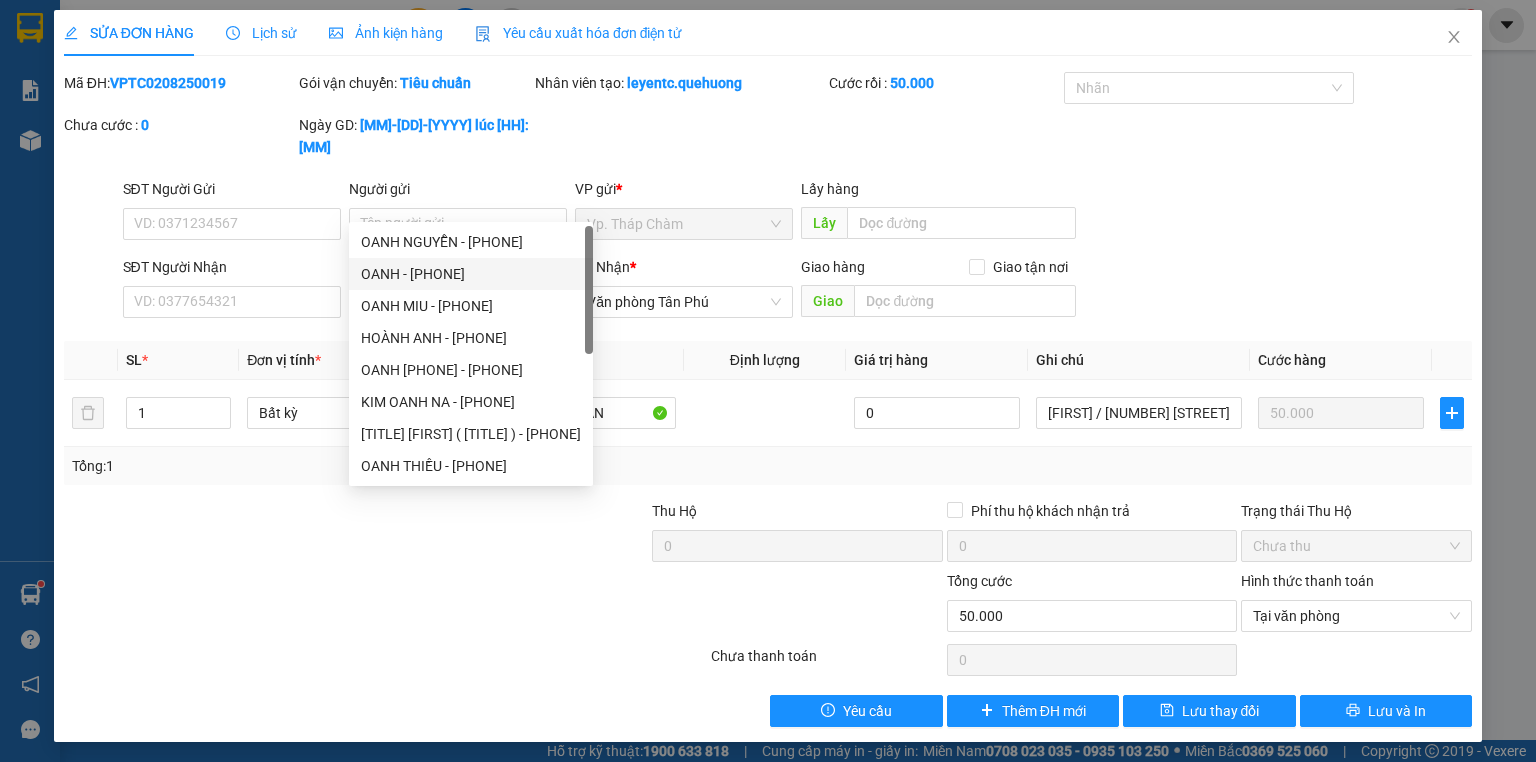 click on "VP Nhận  *" at bounding box center (684, 267) 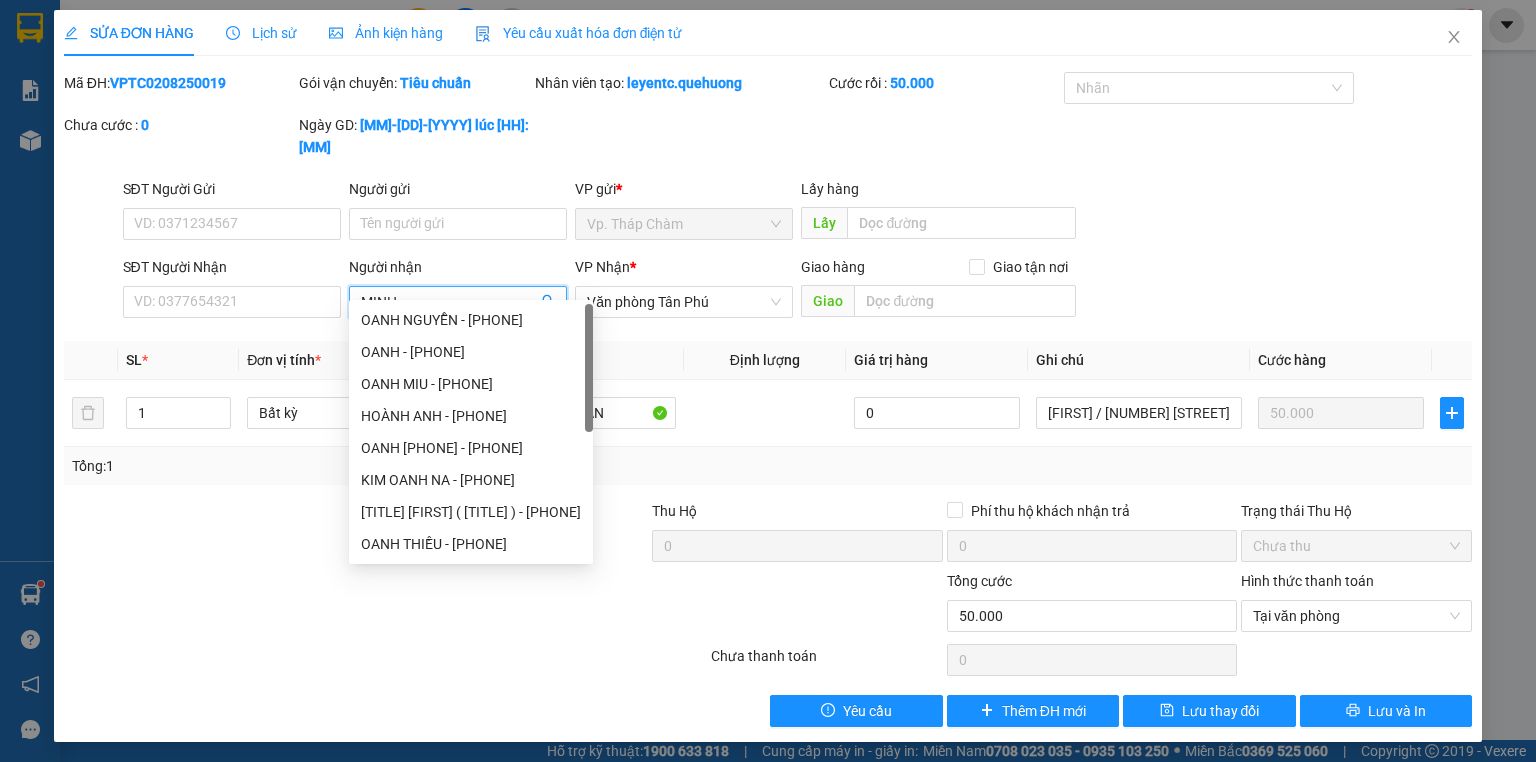 drag, startPoint x: 485, startPoint y: 276, endPoint x: 349, endPoint y: 291, distance: 136.8247 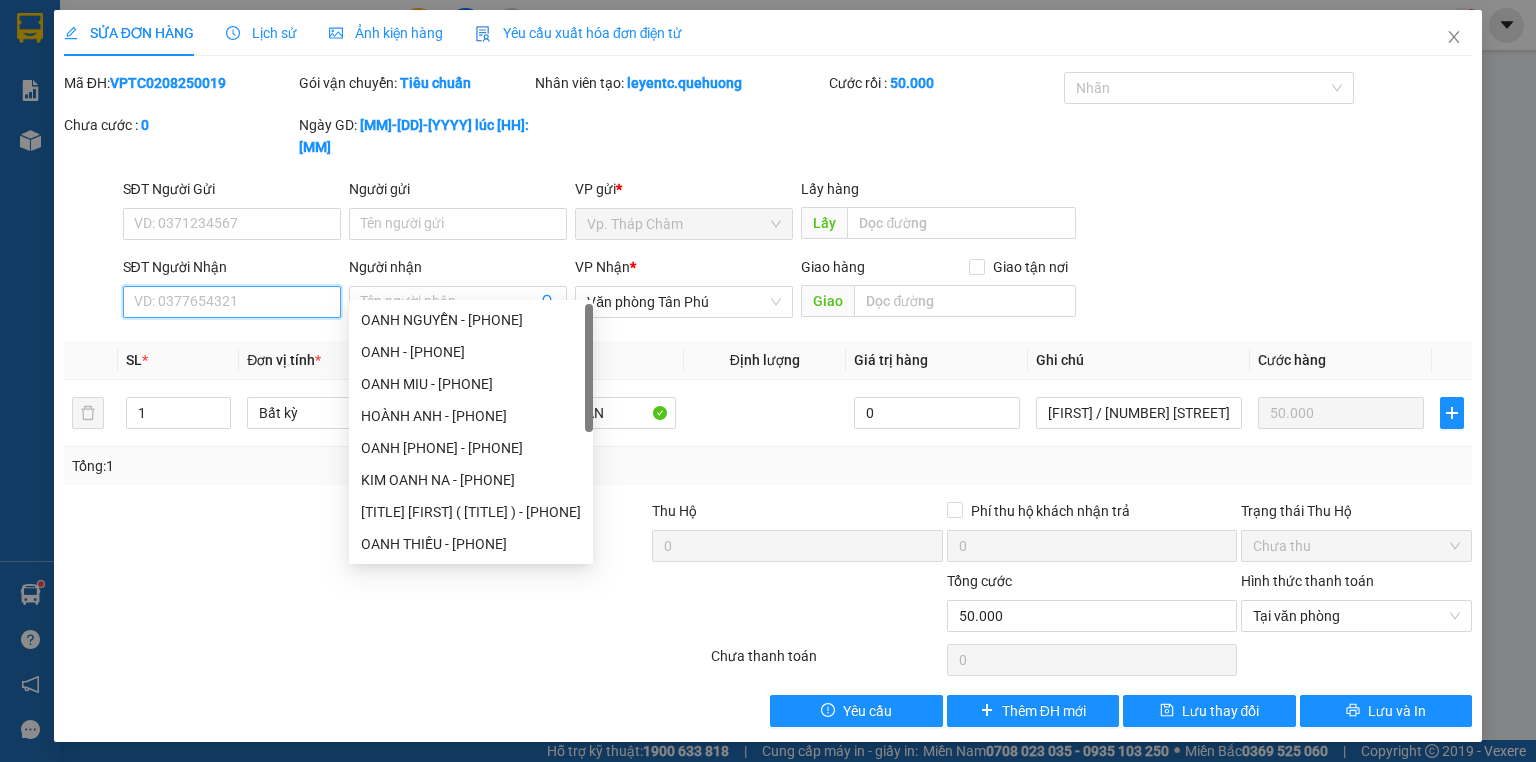 click on "SĐT Người Nhận" at bounding box center (232, 302) 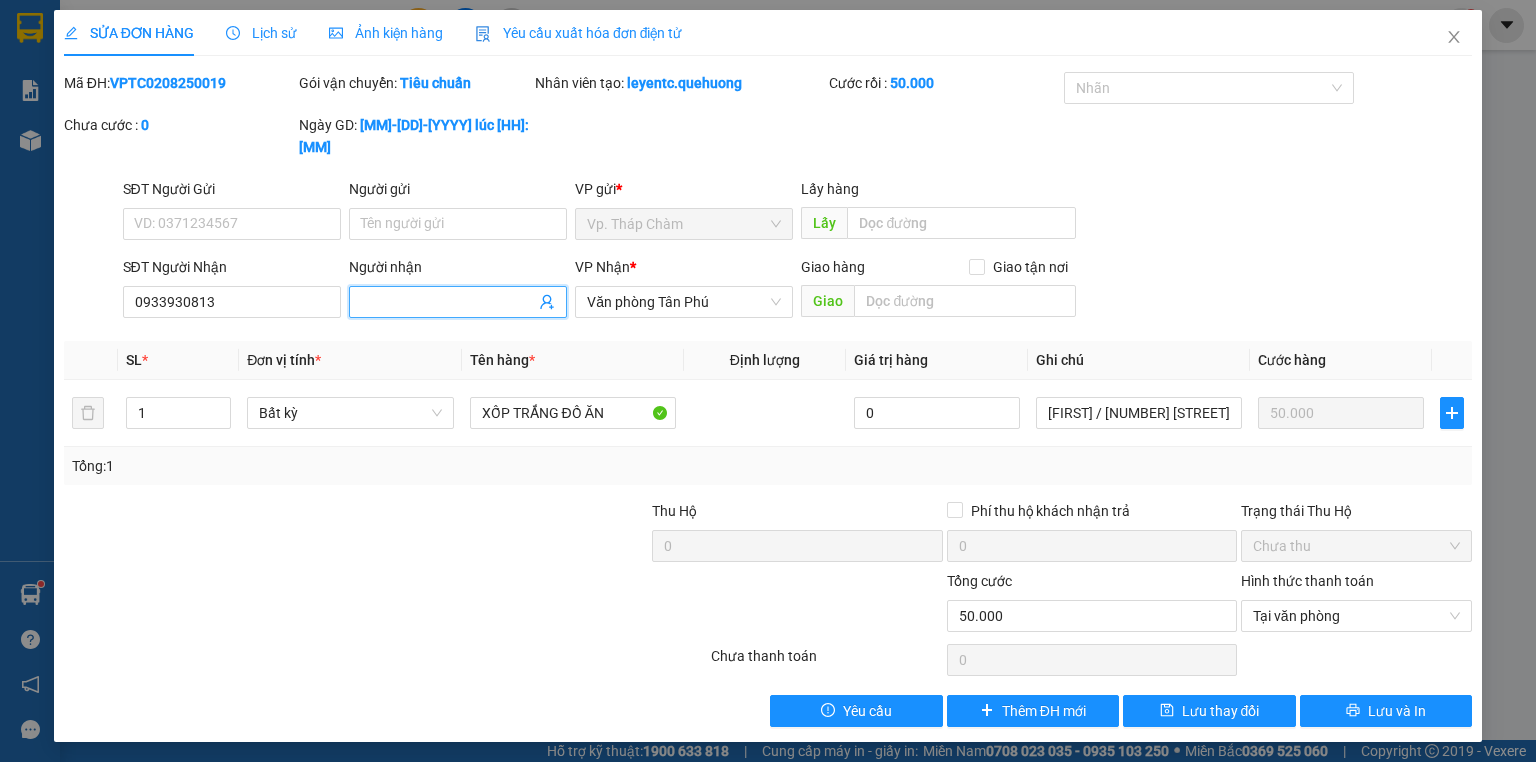click on "Người nhận" at bounding box center (448, 302) 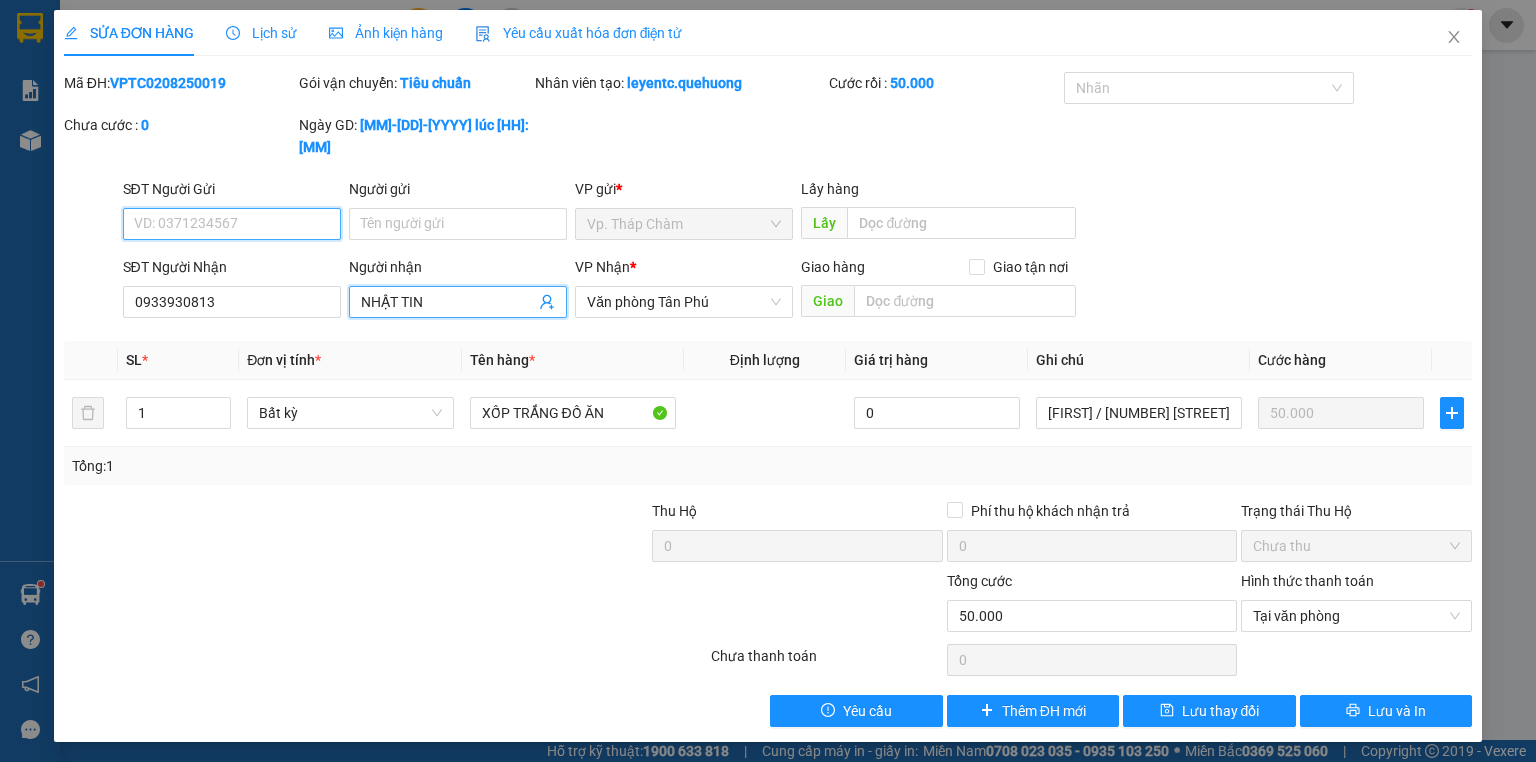 click on "SĐT Người Gửi" at bounding box center [232, 224] 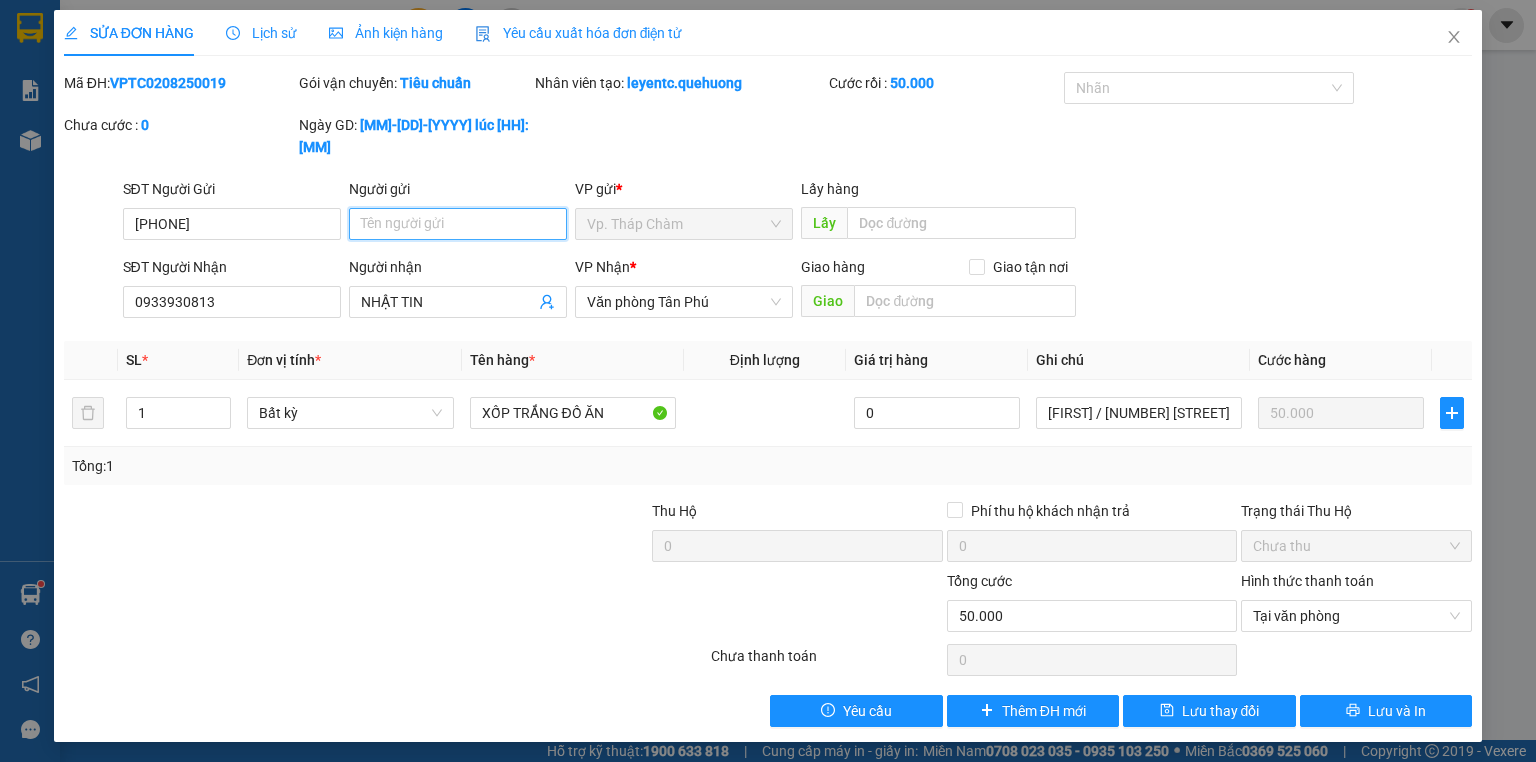 click on "Người gửi" at bounding box center (458, 224) 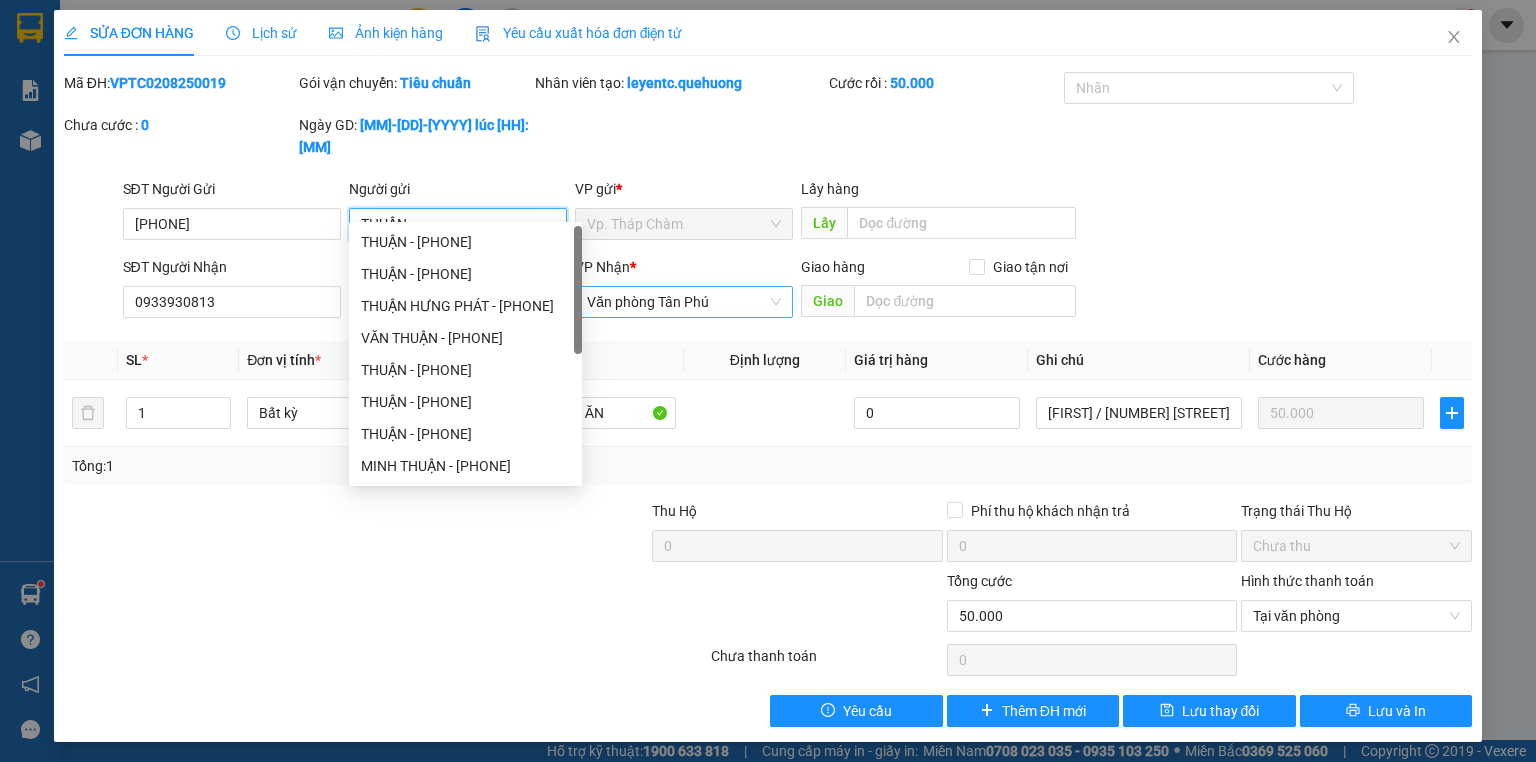 click on "Văn phòng Tân Phú" at bounding box center [684, 302] 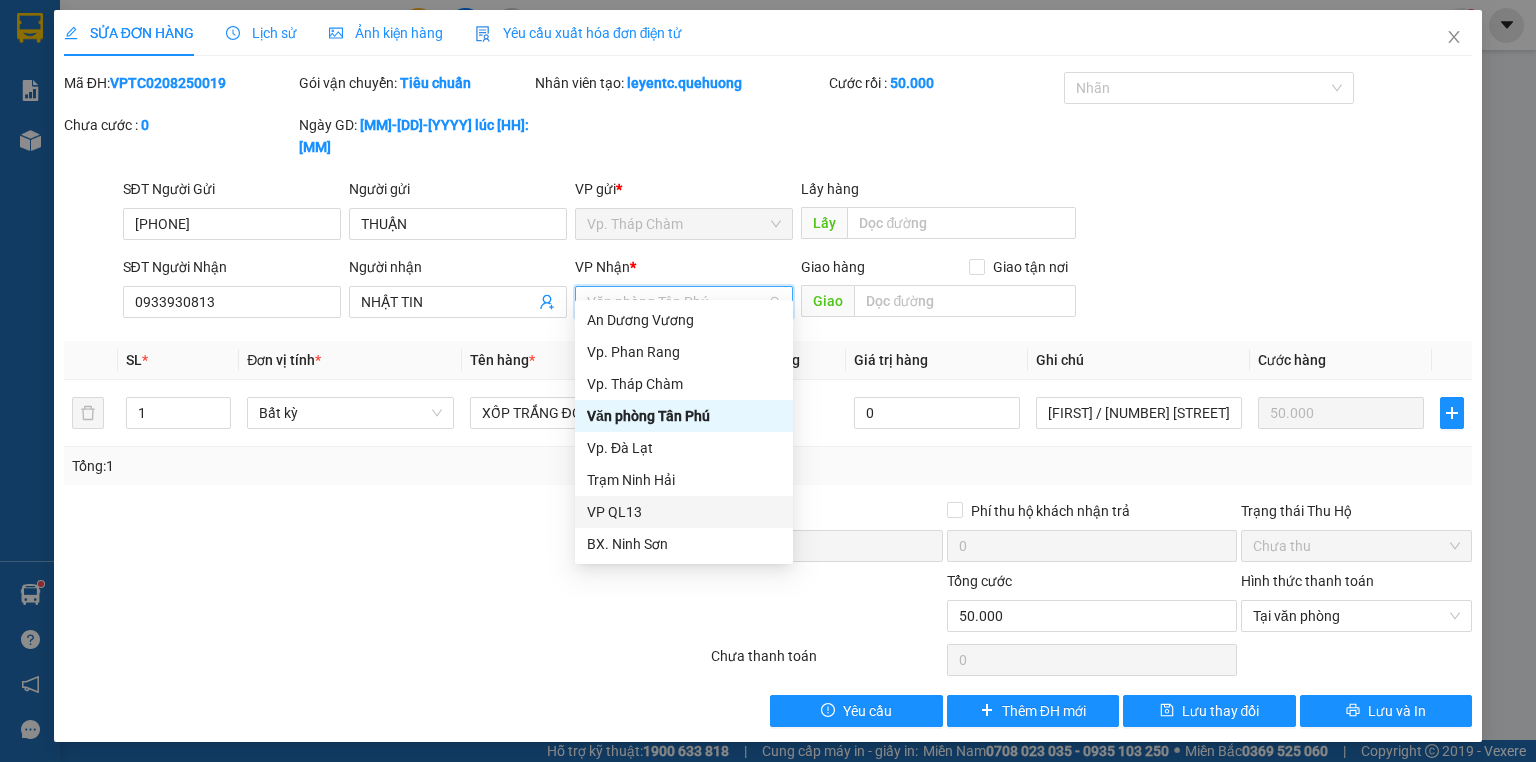 click on "VP QL13" at bounding box center (684, 512) 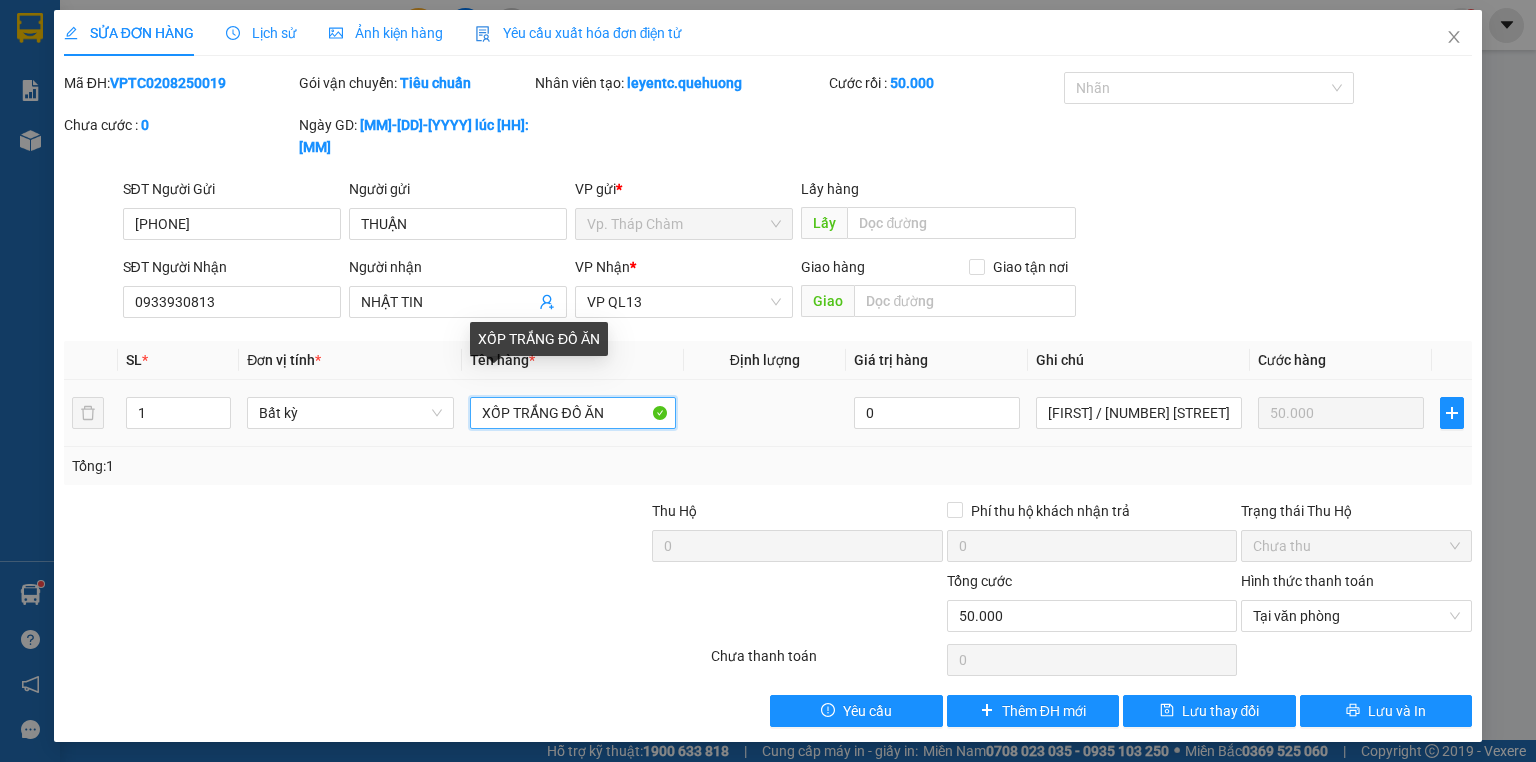 drag, startPoint x: 555, startPoint y: 390, endPoint x: 468, endPoint y: 395, distance: 87.14356 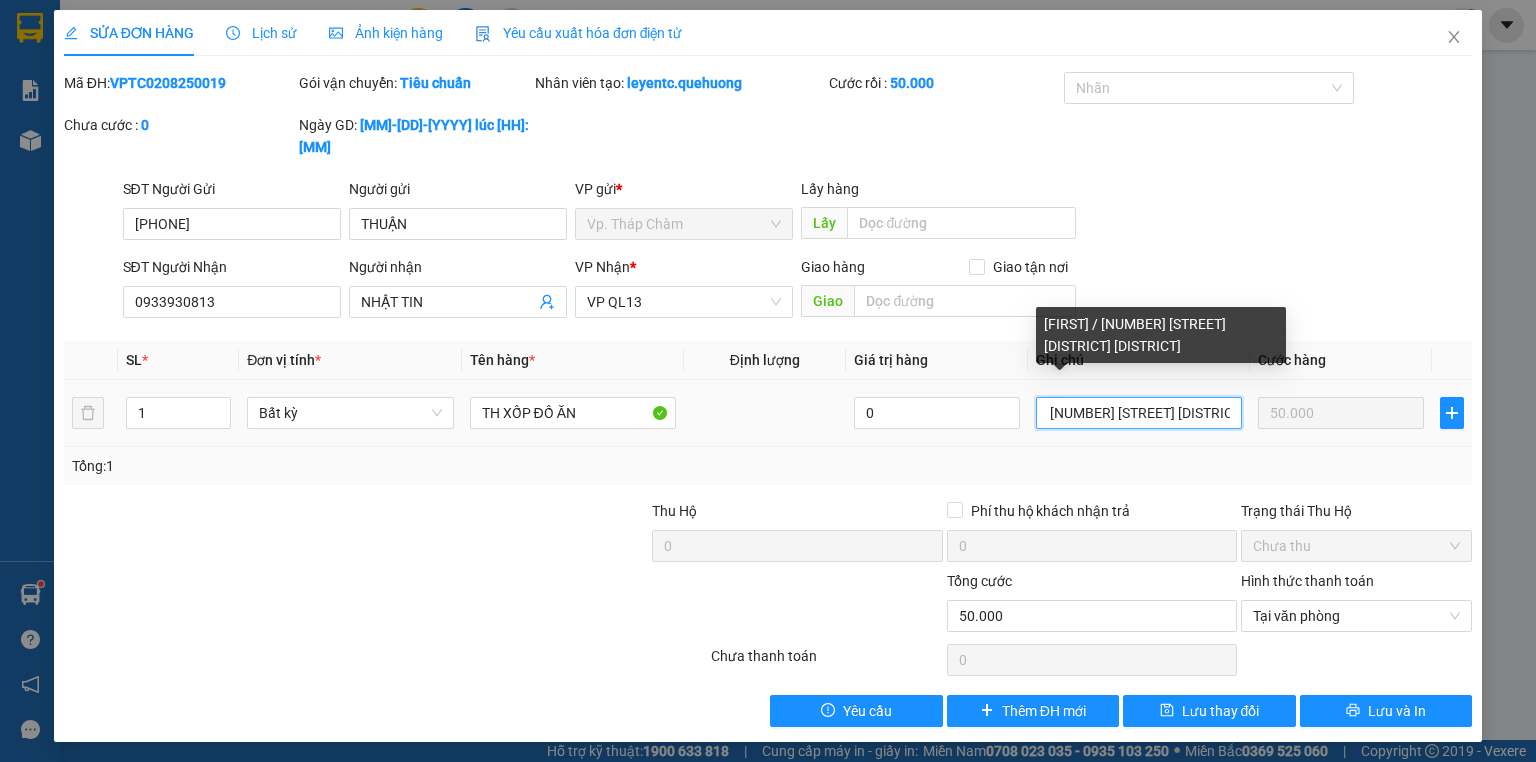scroll, scrollTop: 0, scrollLeft: 184, axis: horizontal 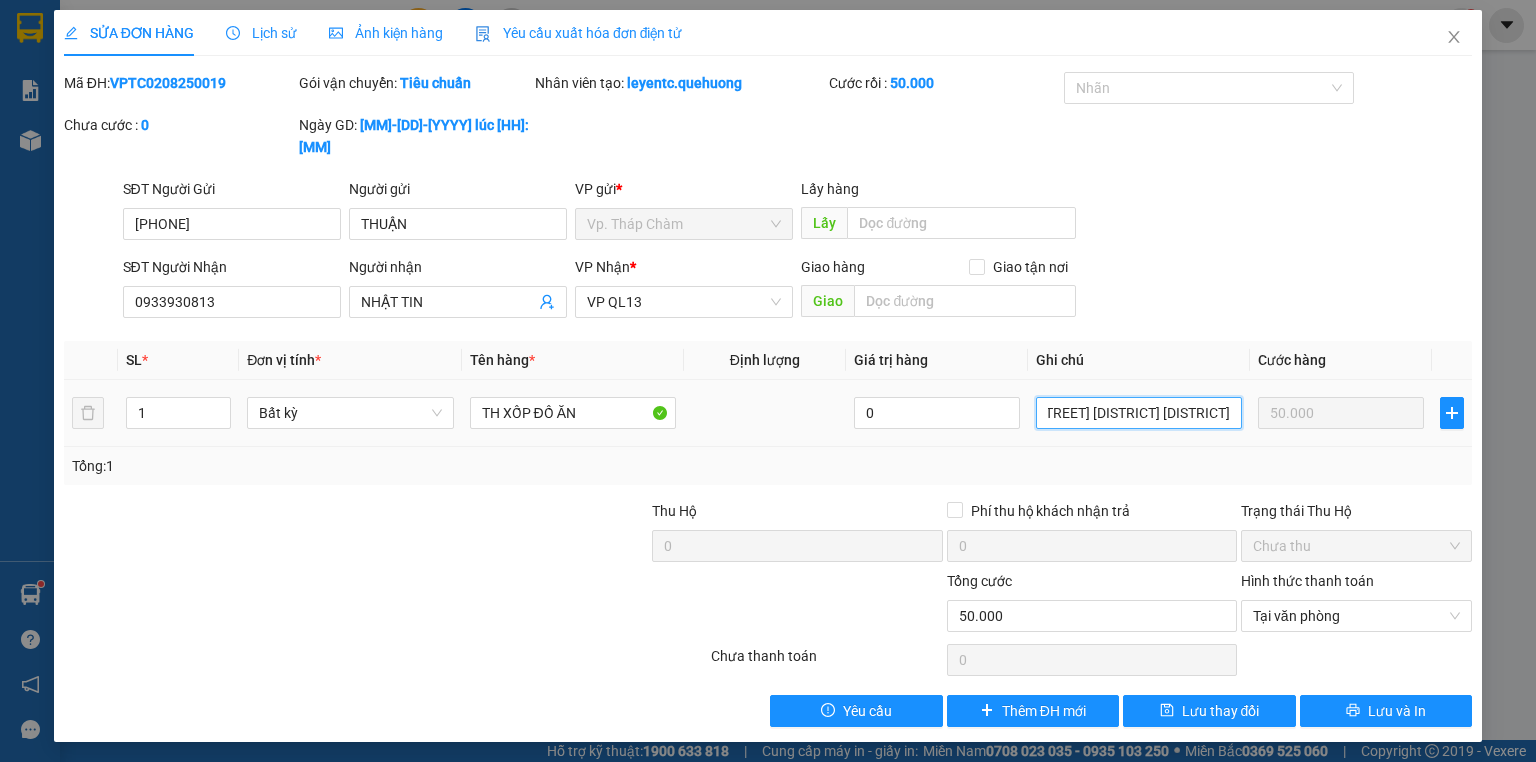 drag, startPoint x: 1161, startPoint y: 386, endPoint x: 1244, endPoint y: 386, distance: 83 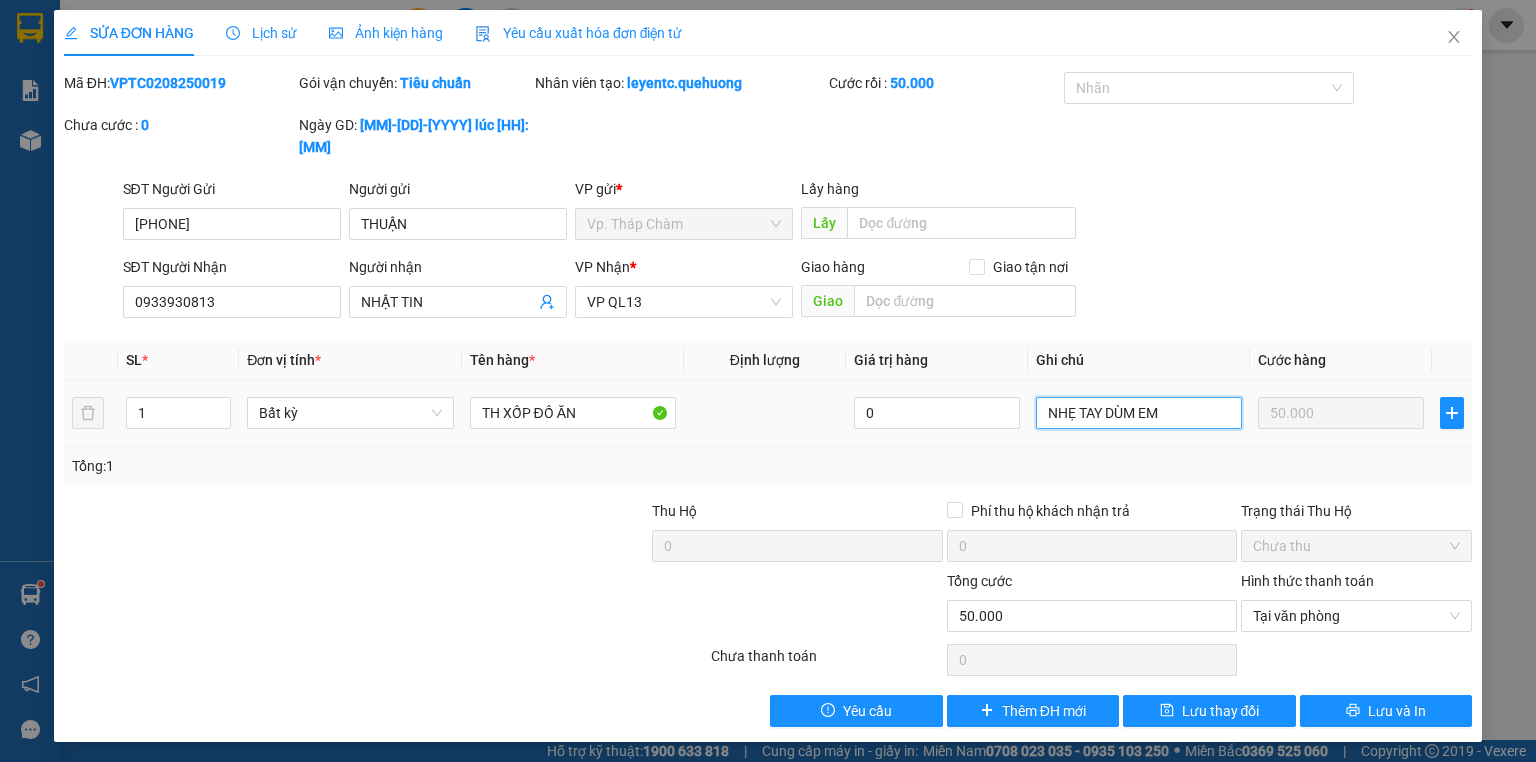 scroll, scrollTop: 0, scrollLeft: 0, axis: both 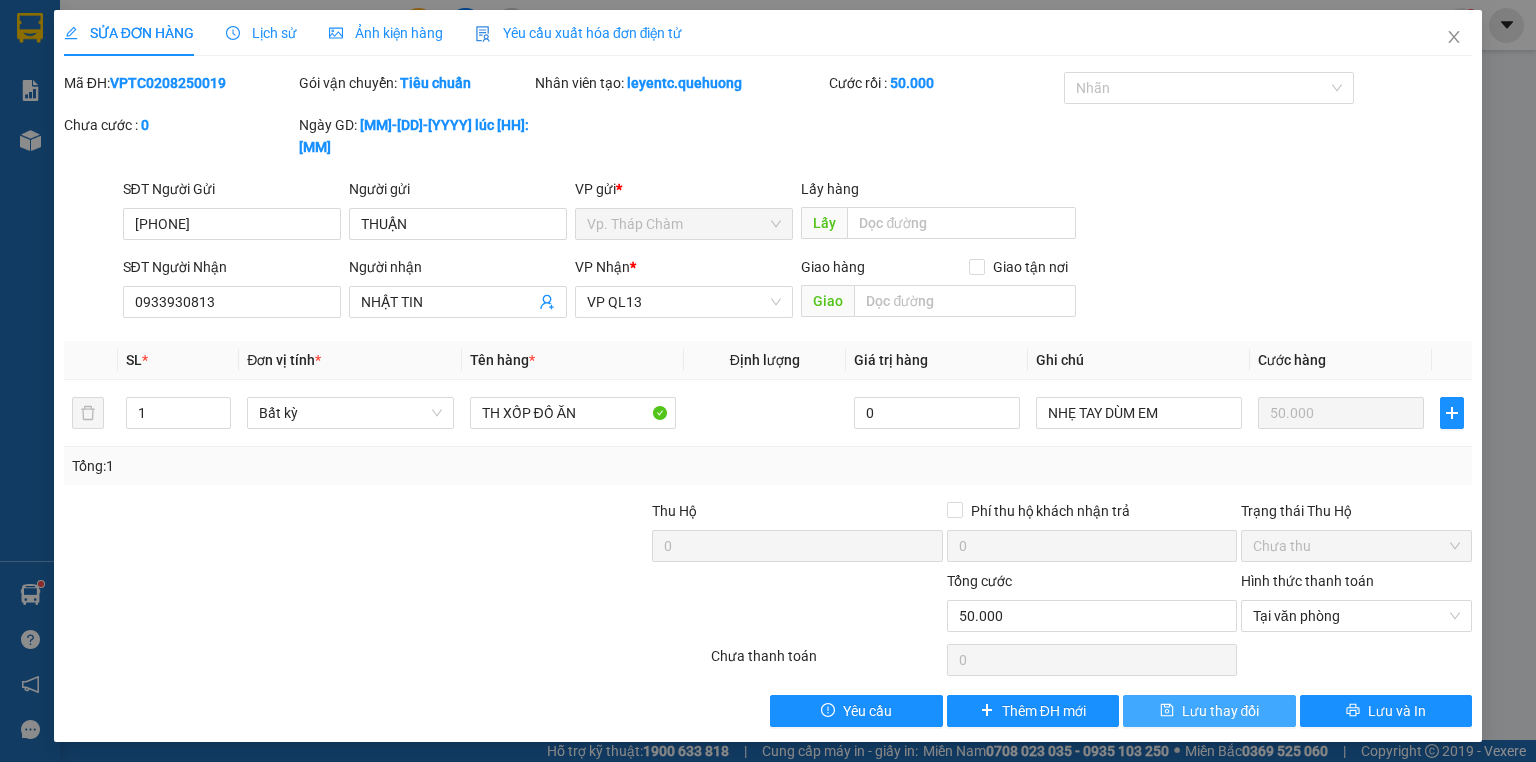 click on "Lưu thay đổi" at bounding box center (1209, 711) 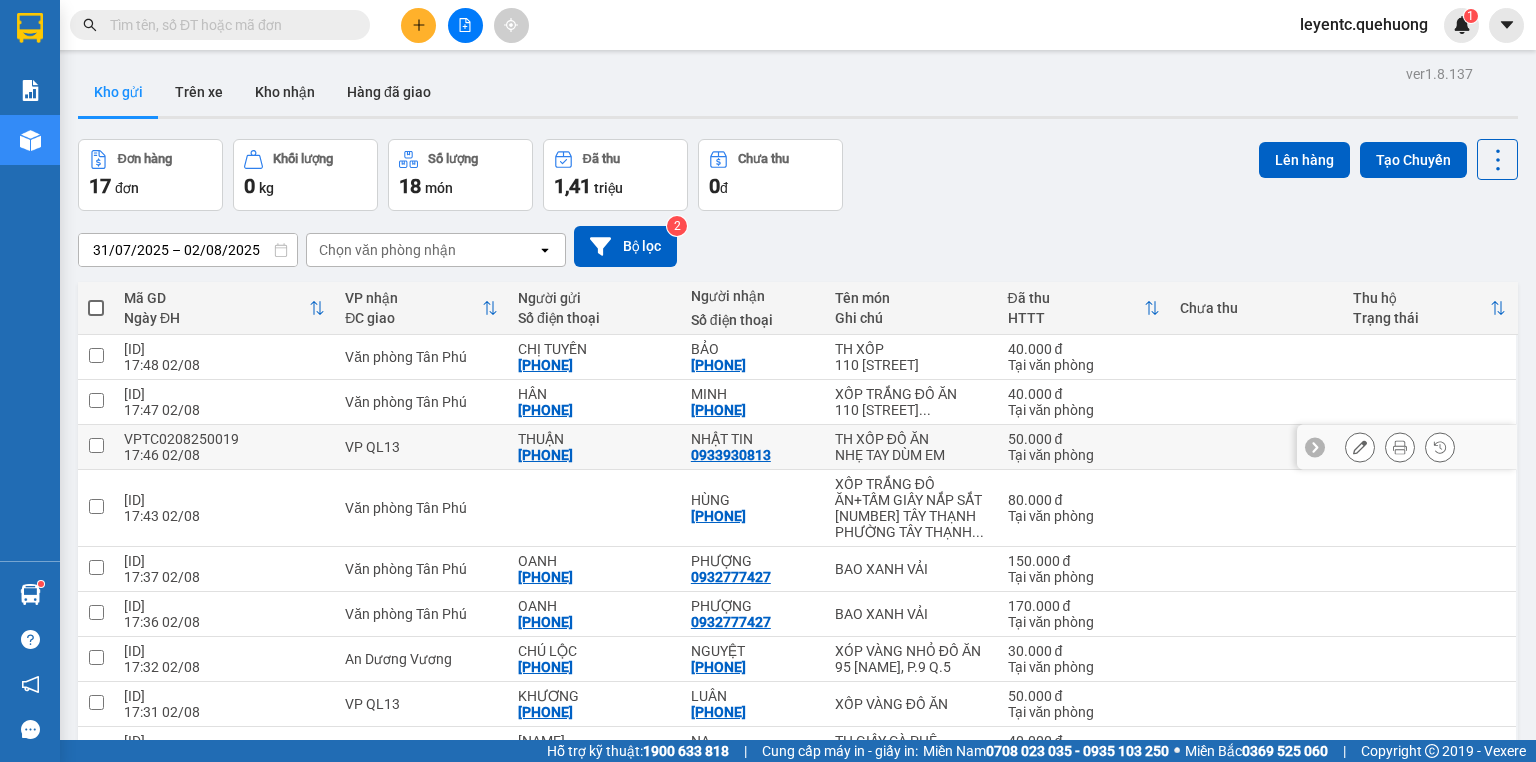 click 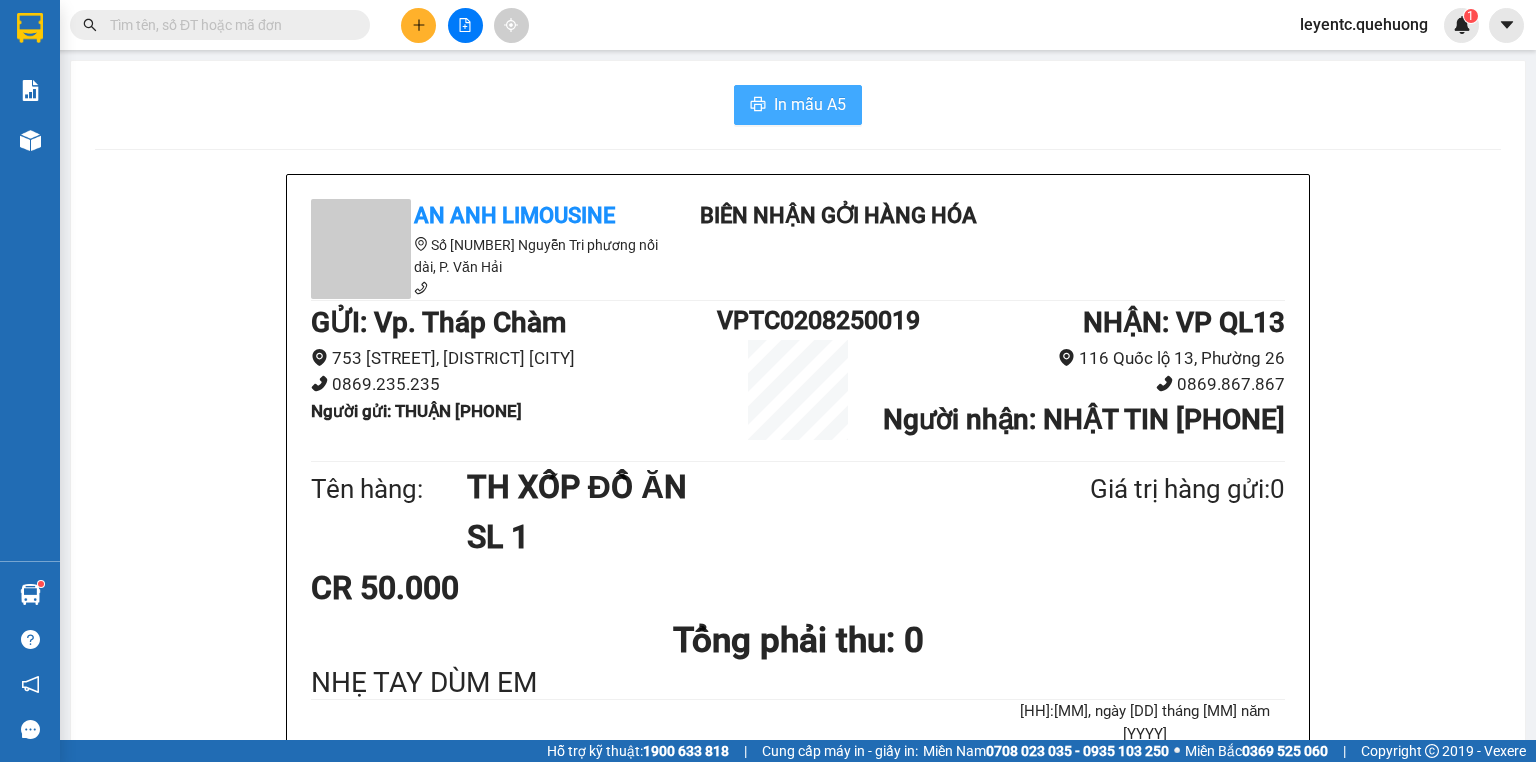 click on "In mẫu A5" at bounding box center [810, 104] 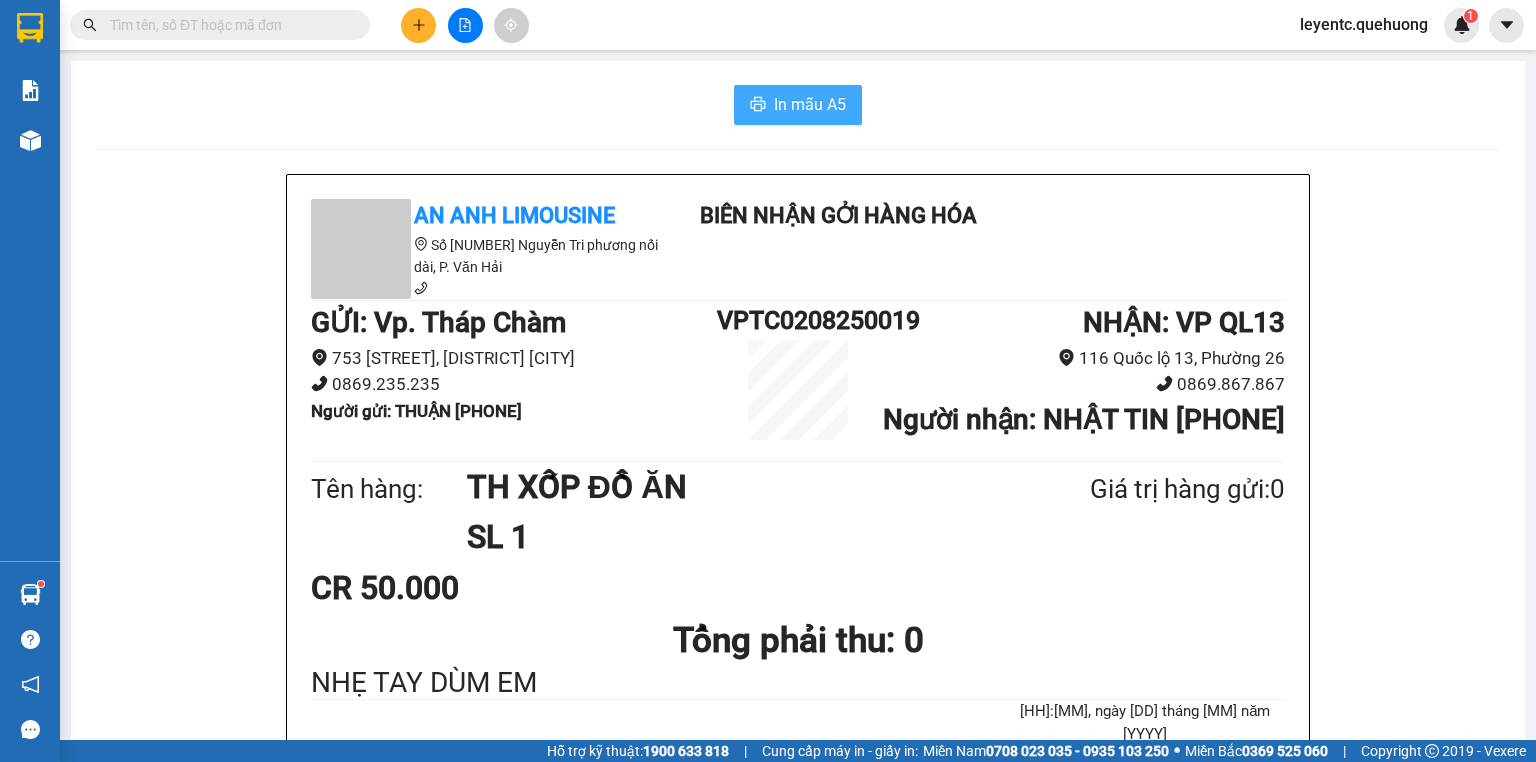 scroll, scrollTop: 0, scrollLeft: 0, axis: both 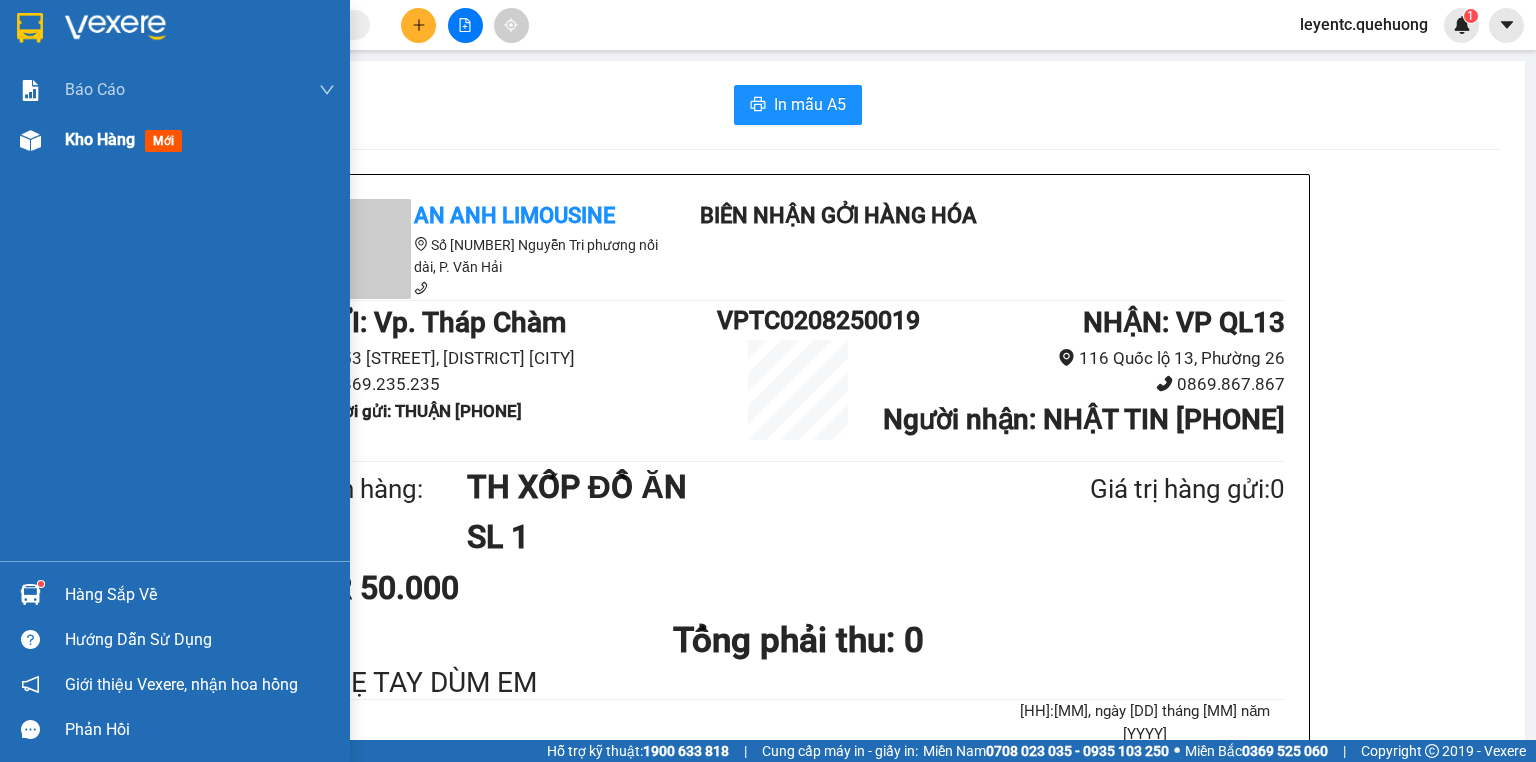 click on "Kho hàng" at bounding box center [100, 139] 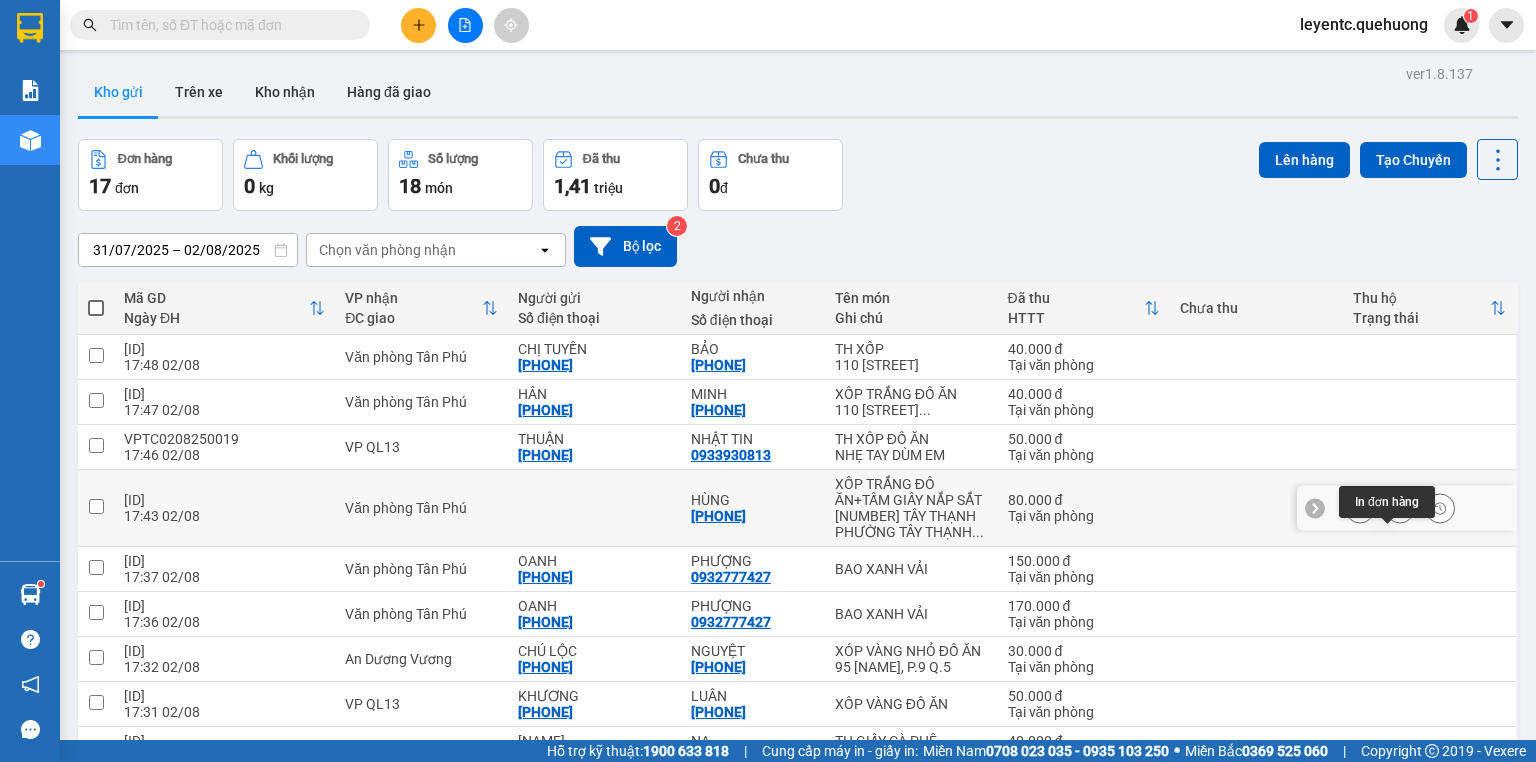 click 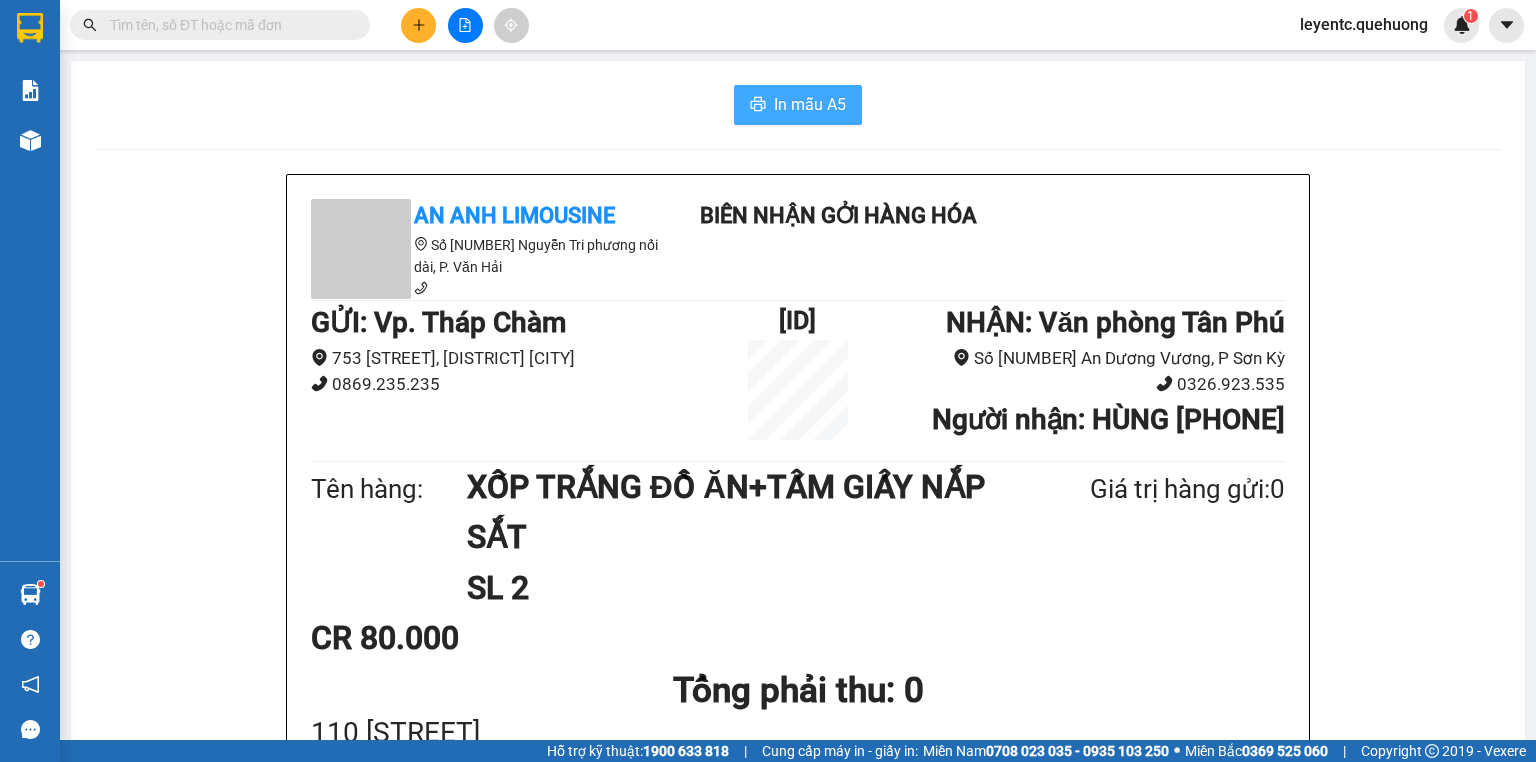click on "In mẫu A5" at bounding box center [810, 104] 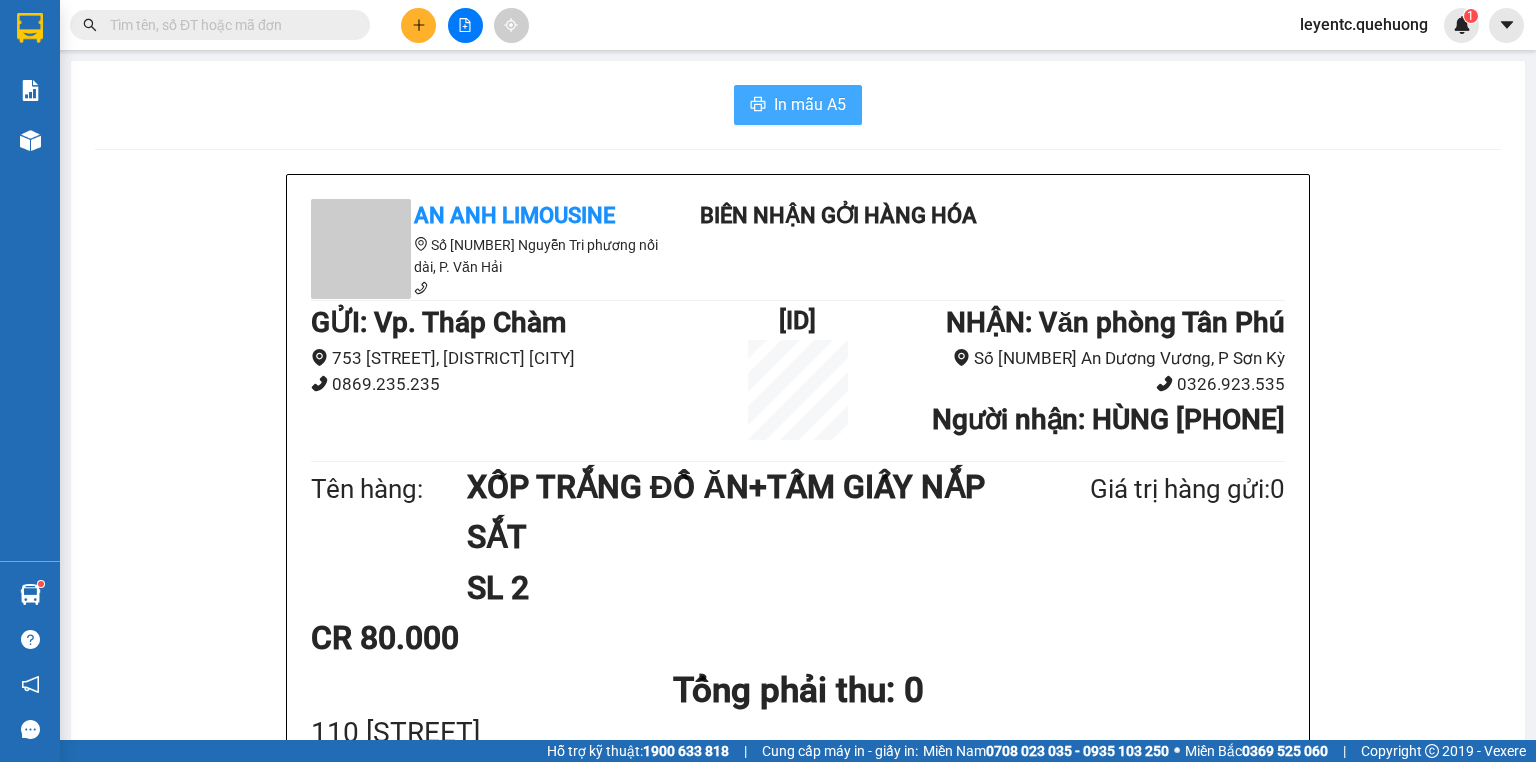scroll, scrollTop: 0, scrollLeft: 0, axis: both 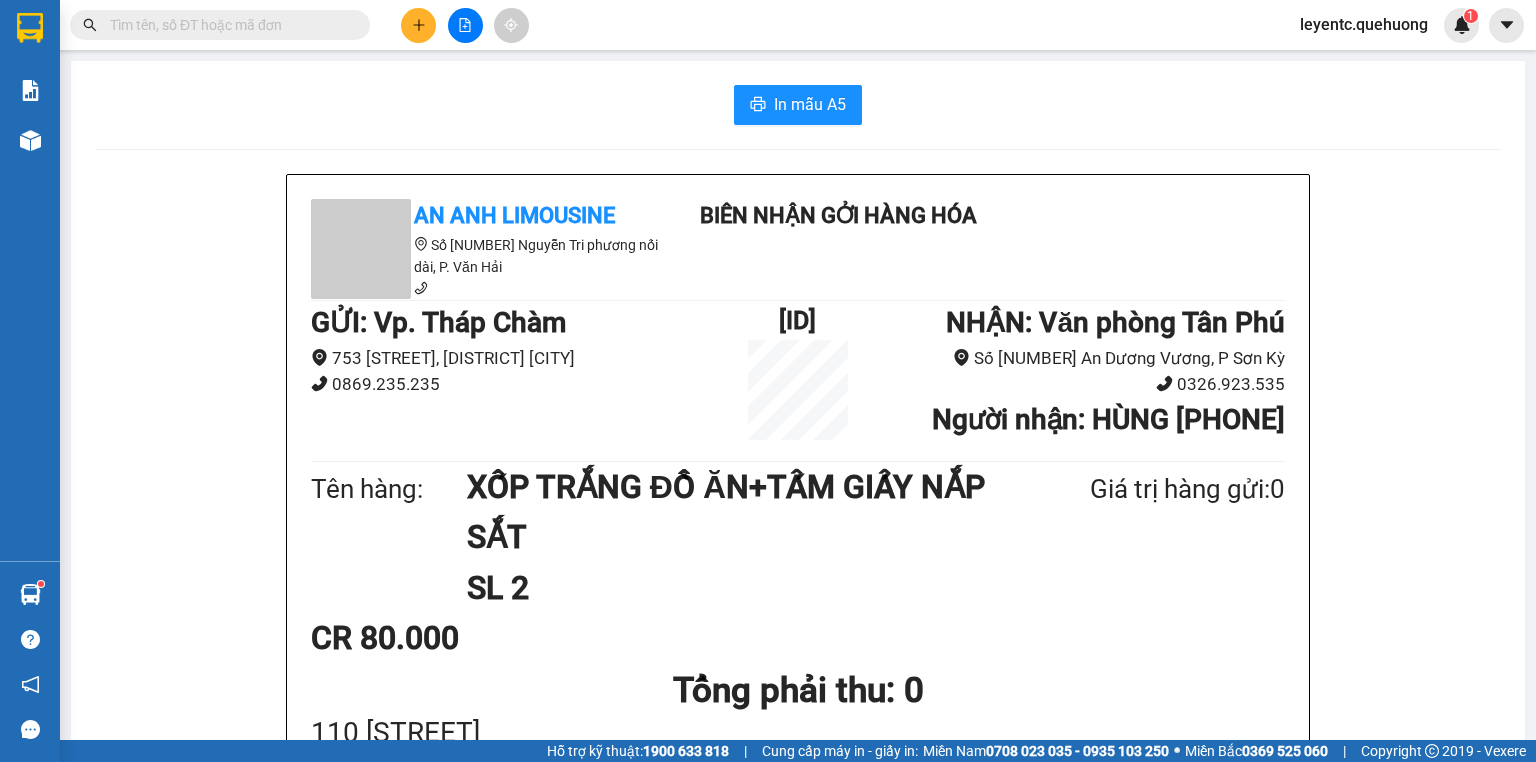 click on "An Anh Limousine   Số 2 Nguyễn Tri Phương nối dài, P. Văn Hải   Biên nhận gởi hàng hóa GỬI :   Vp. Tháp Chàm   753 Đường 21/8 , Phường Bảo An   0869.235.235 VPTC0208250018 NHẬN :   Văn phòng Tân Phú   85 Bờ Bao Tân Thắng, P Sơn Kỳ   0326.923.535 Người nhận :   HÙNG  0705990154 Tên hàng: XỐP TRẮNG ĐỒ ĂN+TẤM GIẤY NẮP SẮT SL 2 Giá trị hàng gửi:  0 CR   80.000 Tổng phải thu:   0 110 TÂY THẠNH PHƯỜNG TÂY THẠNH QUẬN TÂN PHÚ 17:52, ngày 02 tháng 08 năm 2025 Người lập phiếu Lê Yến Quy định nhận/gửi hàng : • Hàng hóa ký gửi phải được người nhận đến lấy trong vòng 30 ngày kể từ ngày gửi.  • Nếu quá thời hạn 30 ngày mà người nhận/người gửi không đến nhận hàng, công ty có quyền xử lý hàng hóa theo quy định, bao gồm tiêu hủy hoặc thanh lý mà không cần thông báo trước.  An Anh Limousine 02/08 17:52 VP  Vp. Tháp Chàm" at bounding box center [798, 993] 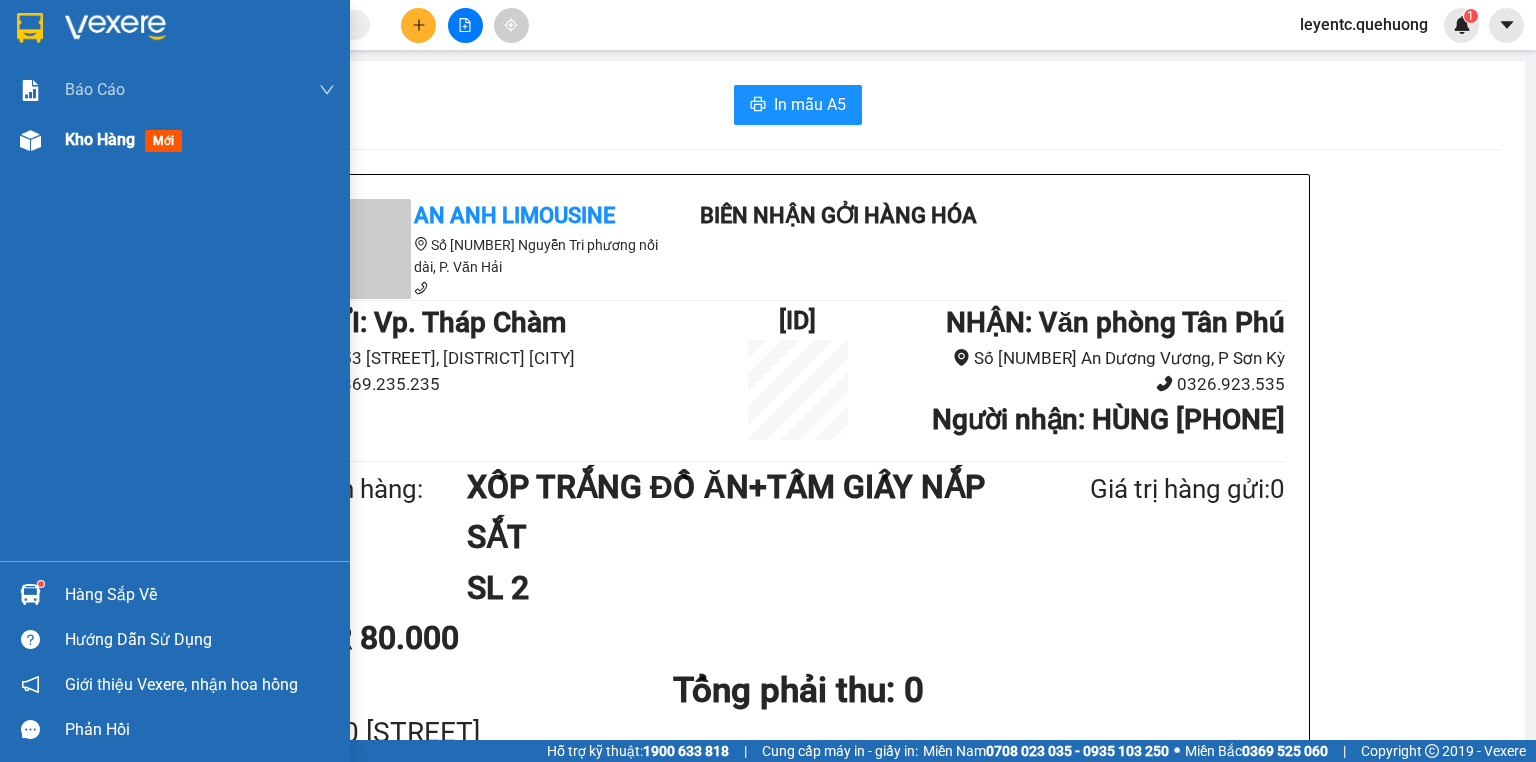 click on "Kho hàng" at bounding box center (100, 139) 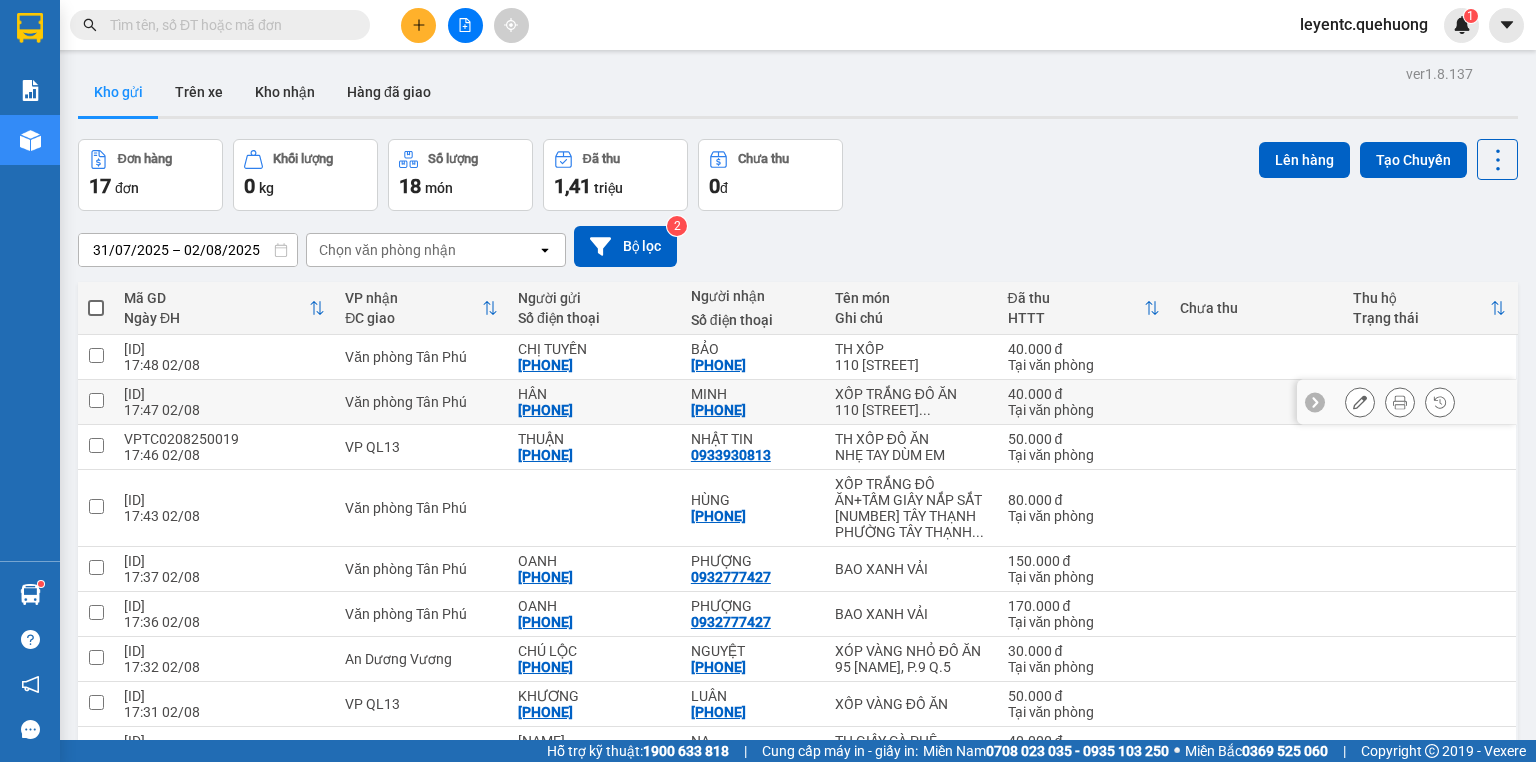scroll, scrollTop: 219, scrollLeft: 0, axis: vertical 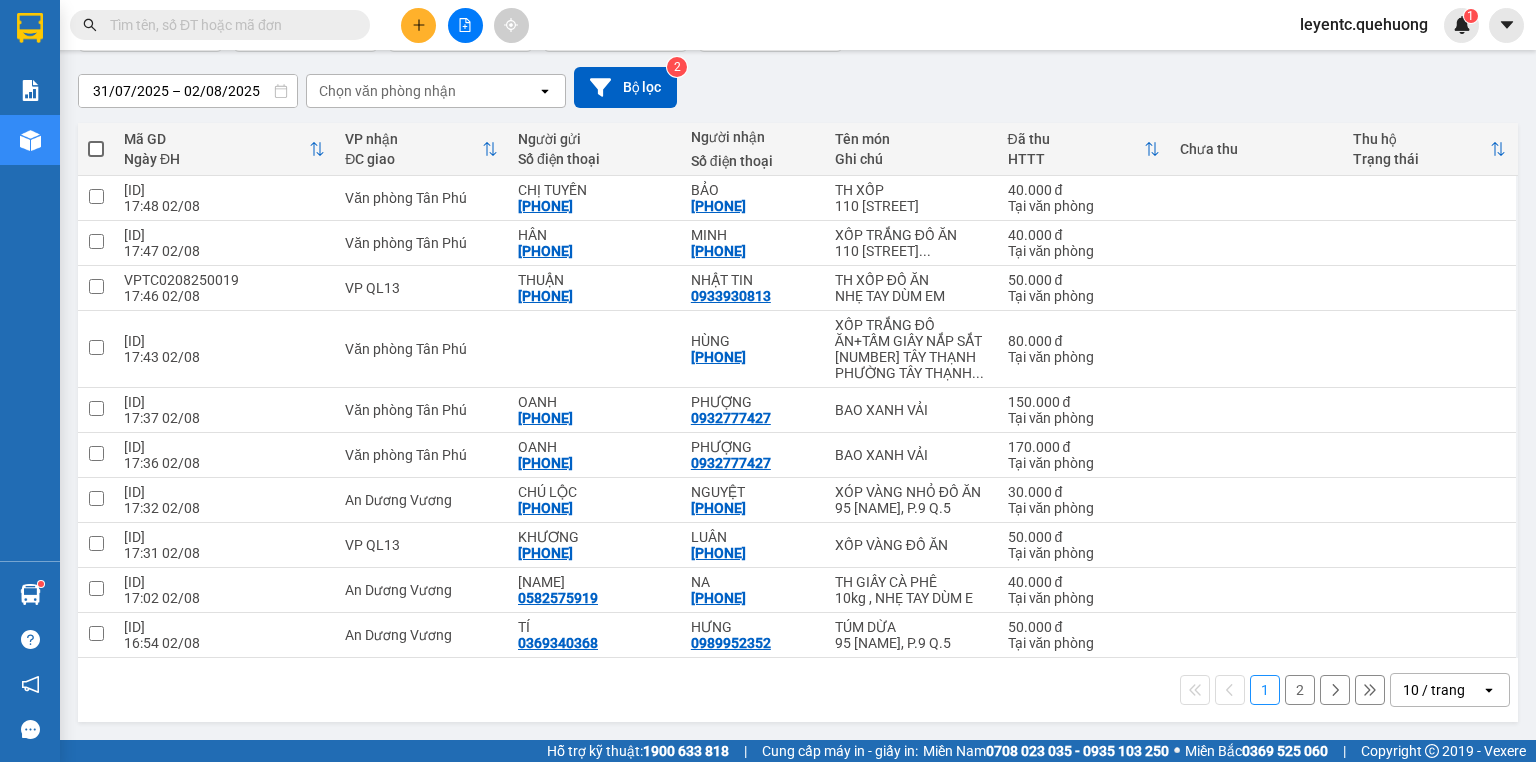 click on "10 / trang" at bounding box center [1436, 690] 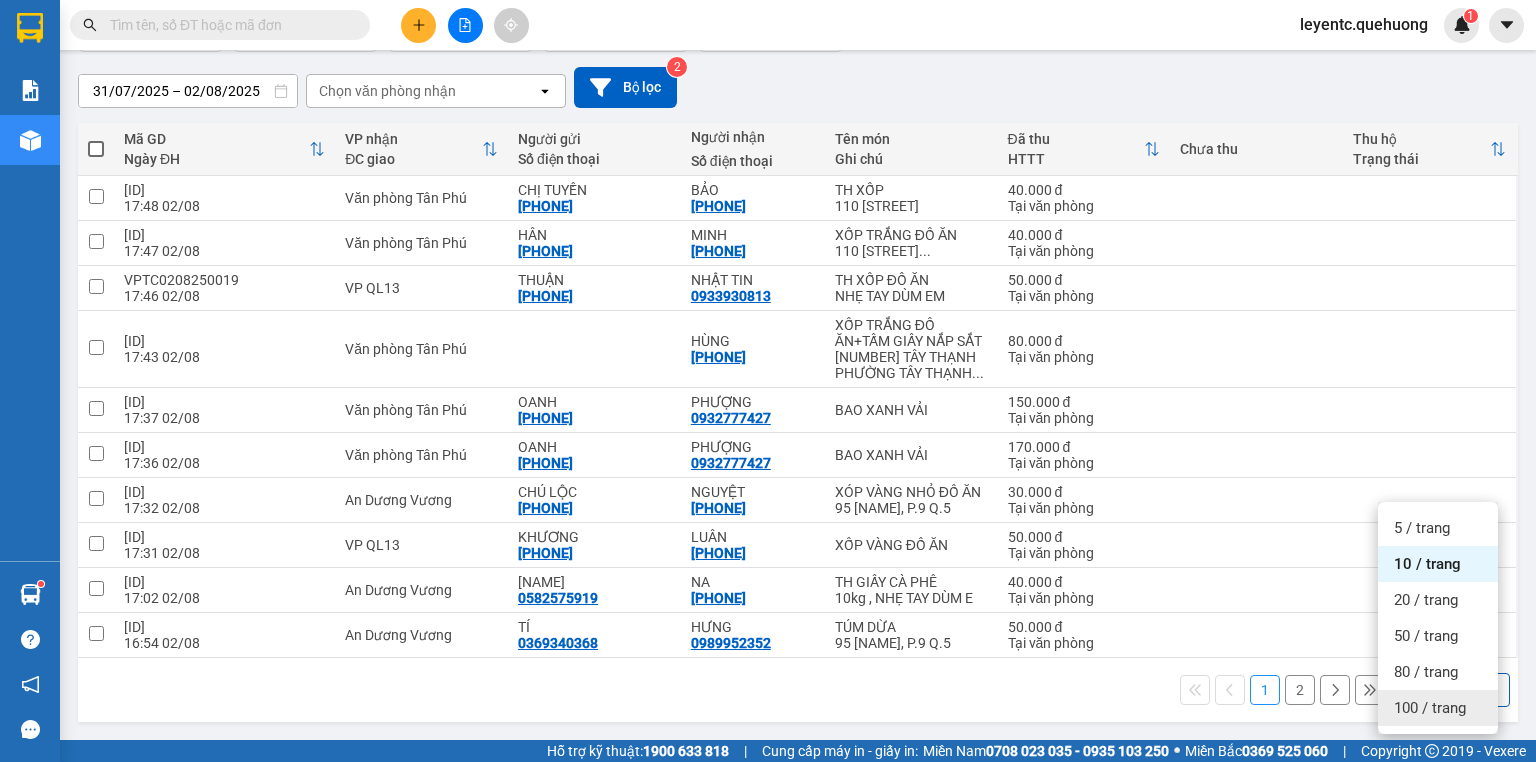click on "100 / trang" at bounding box center (1438, 708) 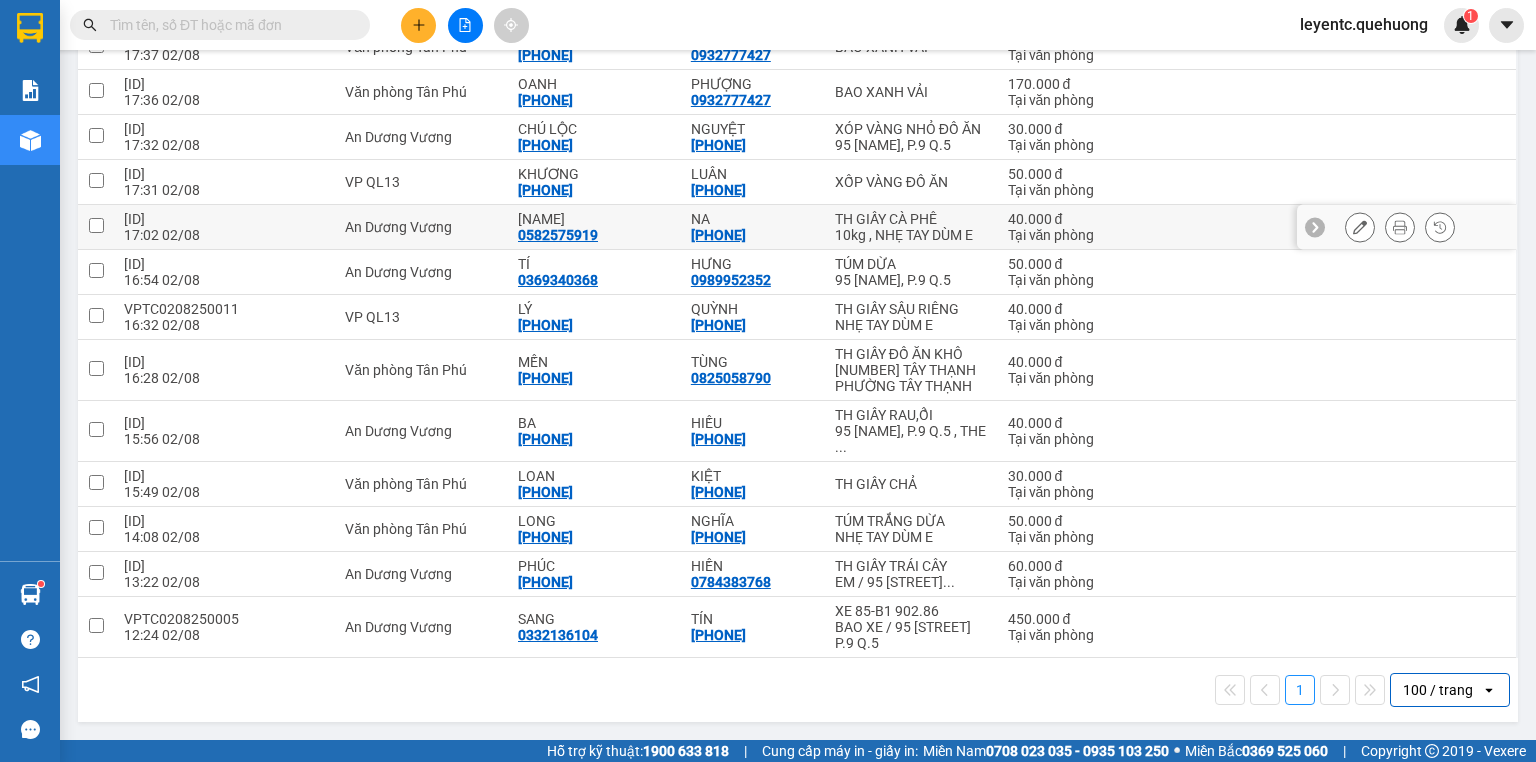 scroll, scrollTop: 596, scrollLeft: 0, axis: vertical 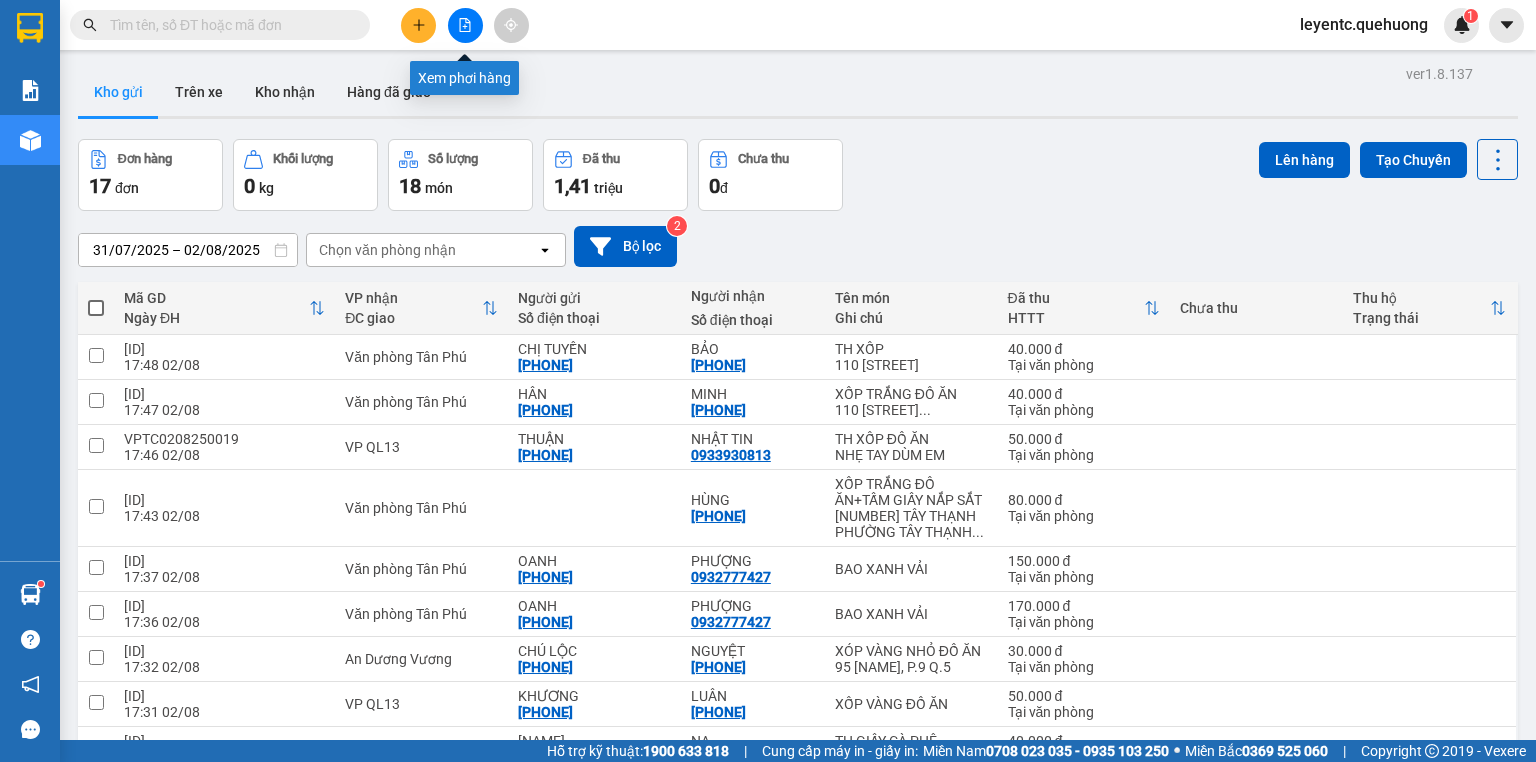 click at bounding box center [465, 25] 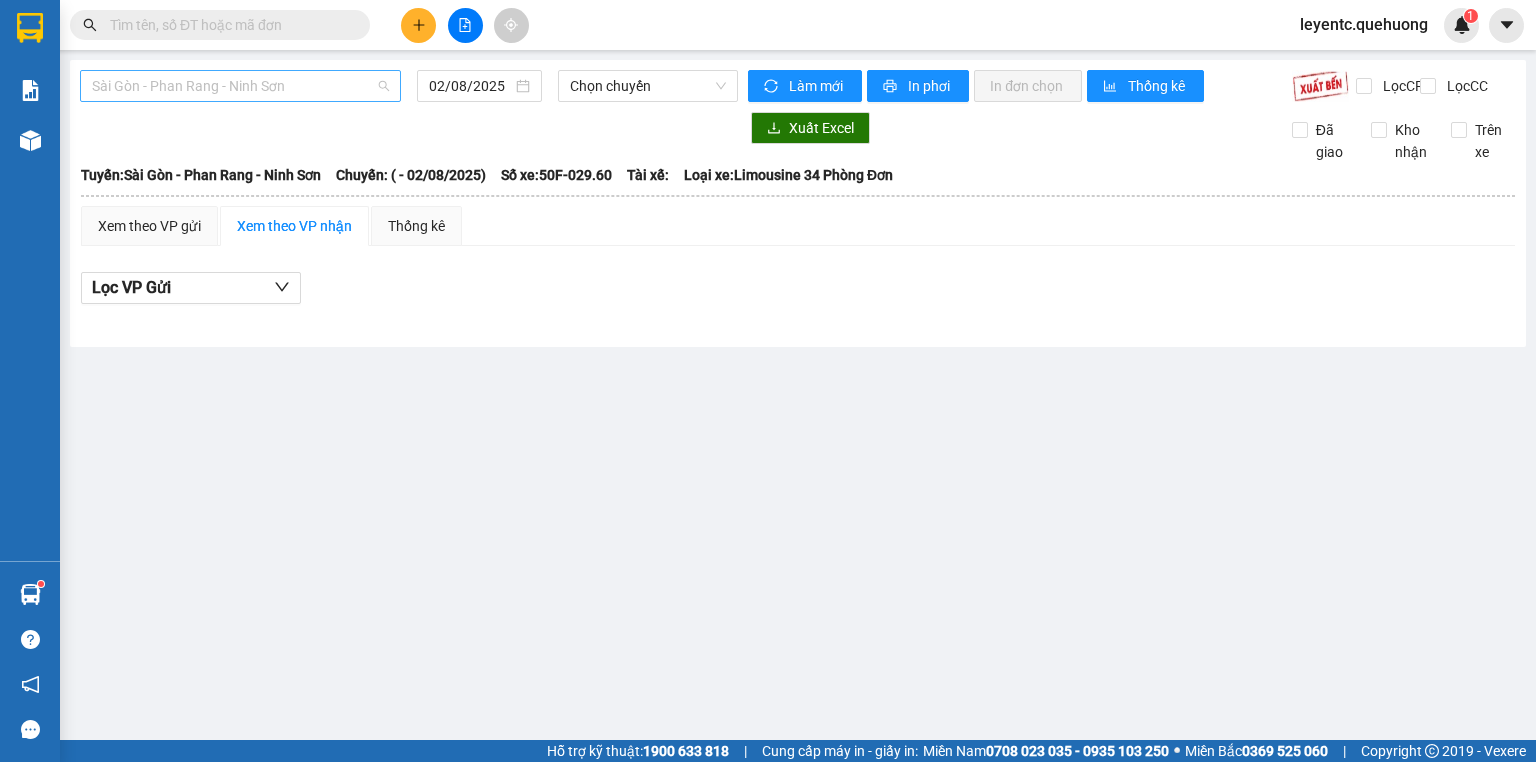 click on "Sài Gòn - Phan Rang - Ninh Sơn" at bounding box center (240, 86) 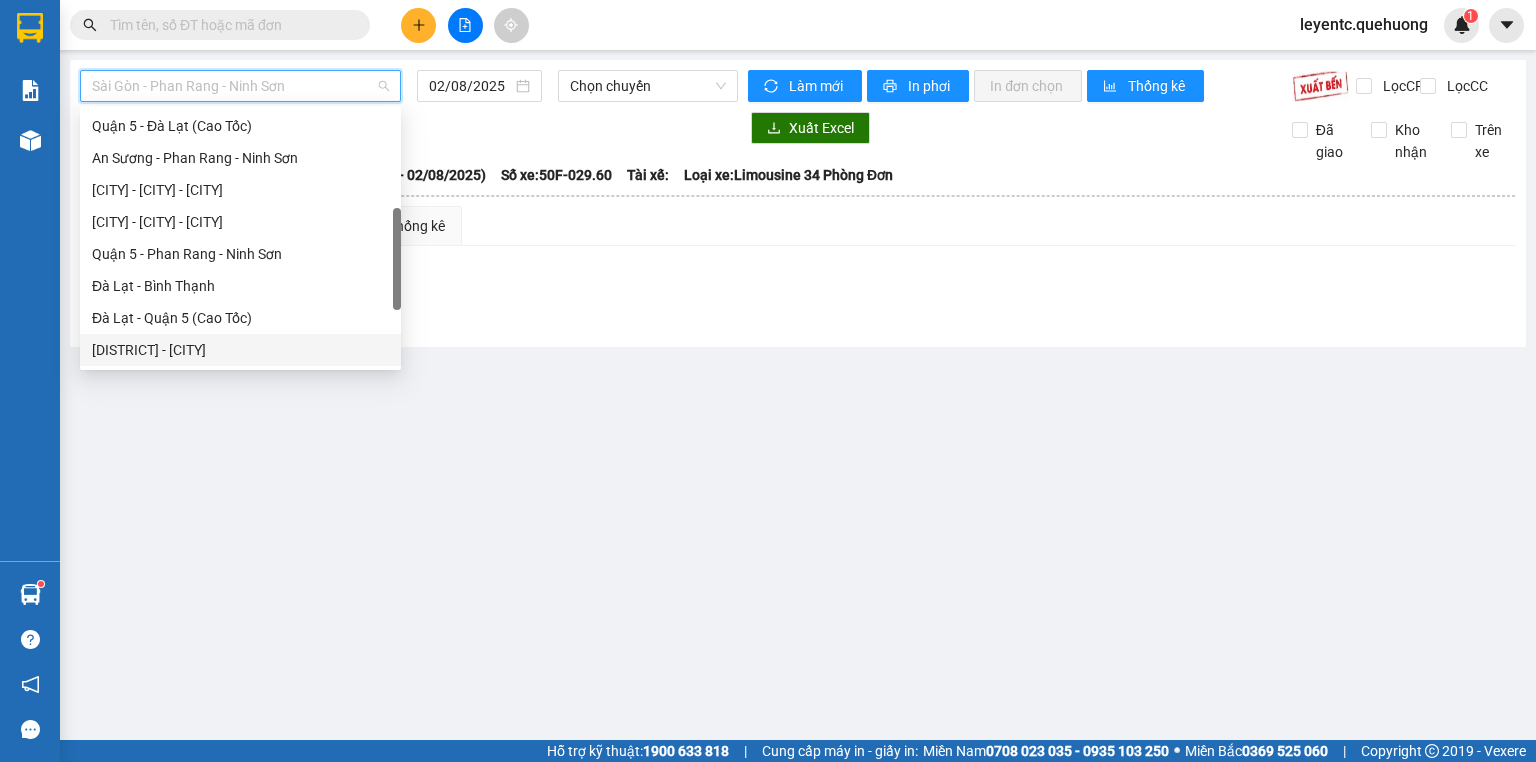 scroll, scrollTop: 544, scrollLeft: 0, axis: vertical 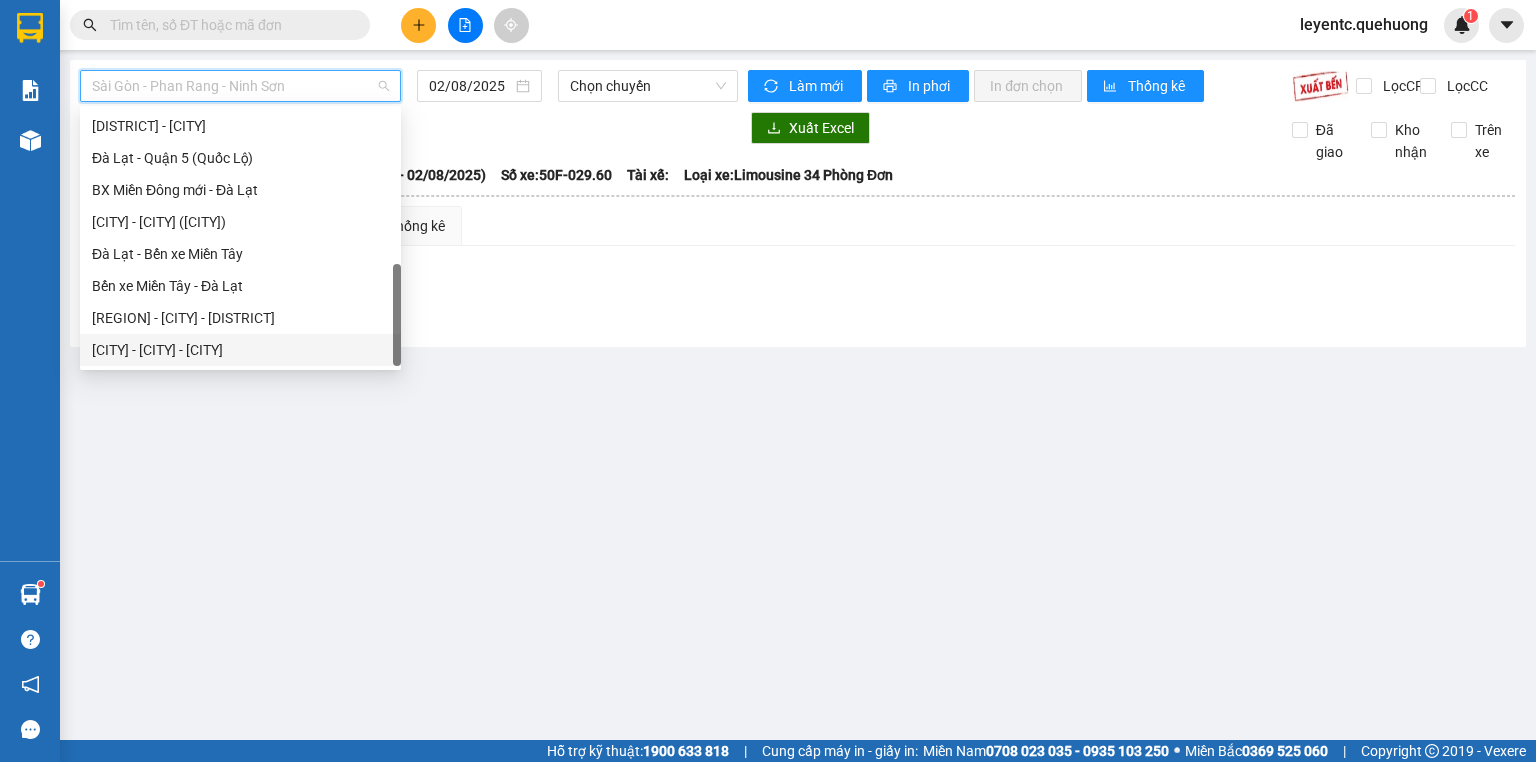 click on "Ninh Sơn - Phan Rang - Miền Tây" at bounding box center [240, 350] 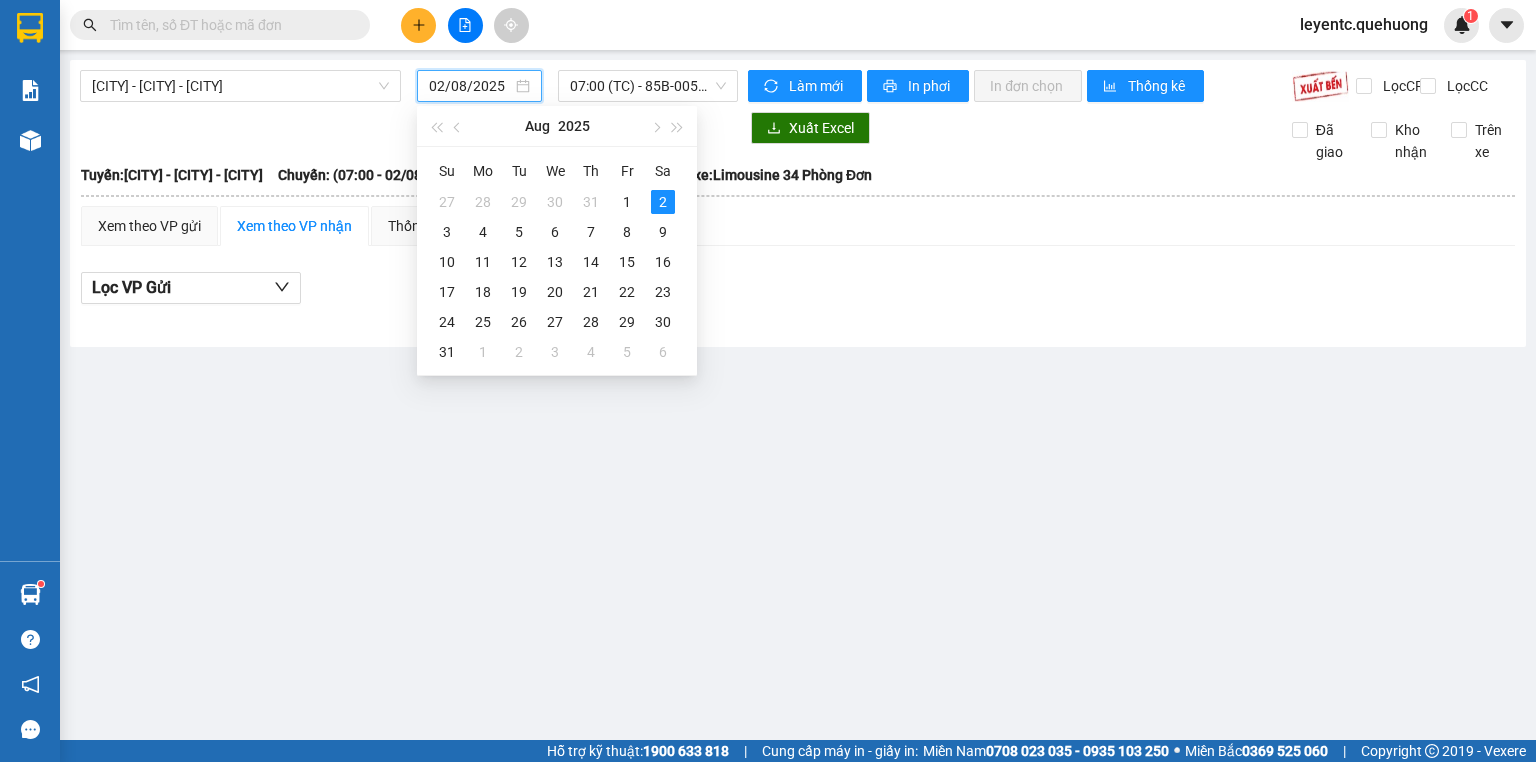 click on "02/08/2025" at bounding box center [470, 86] 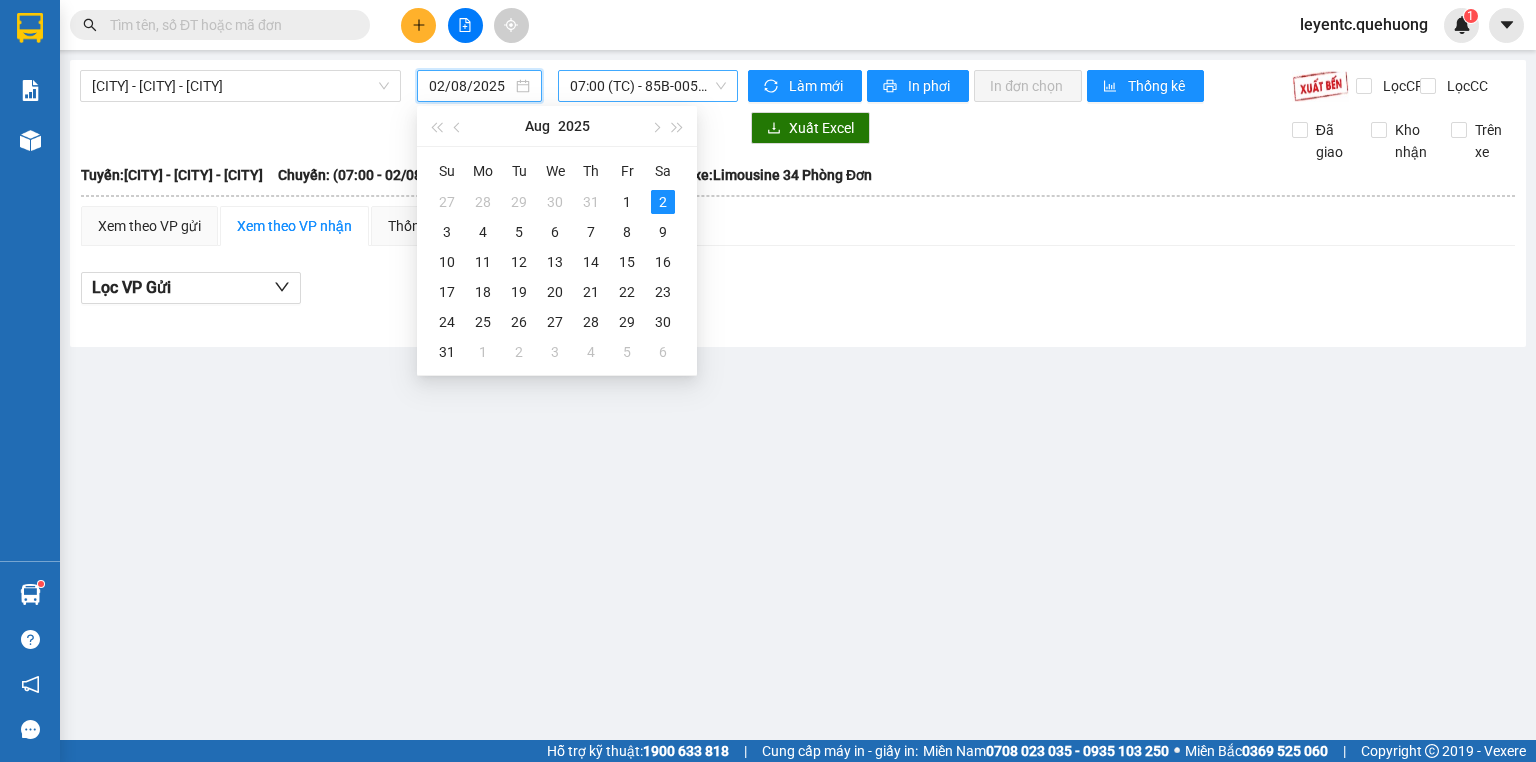 click on "07:00   (TC)   - 85B-005.94" at bounding box center [648, 86] 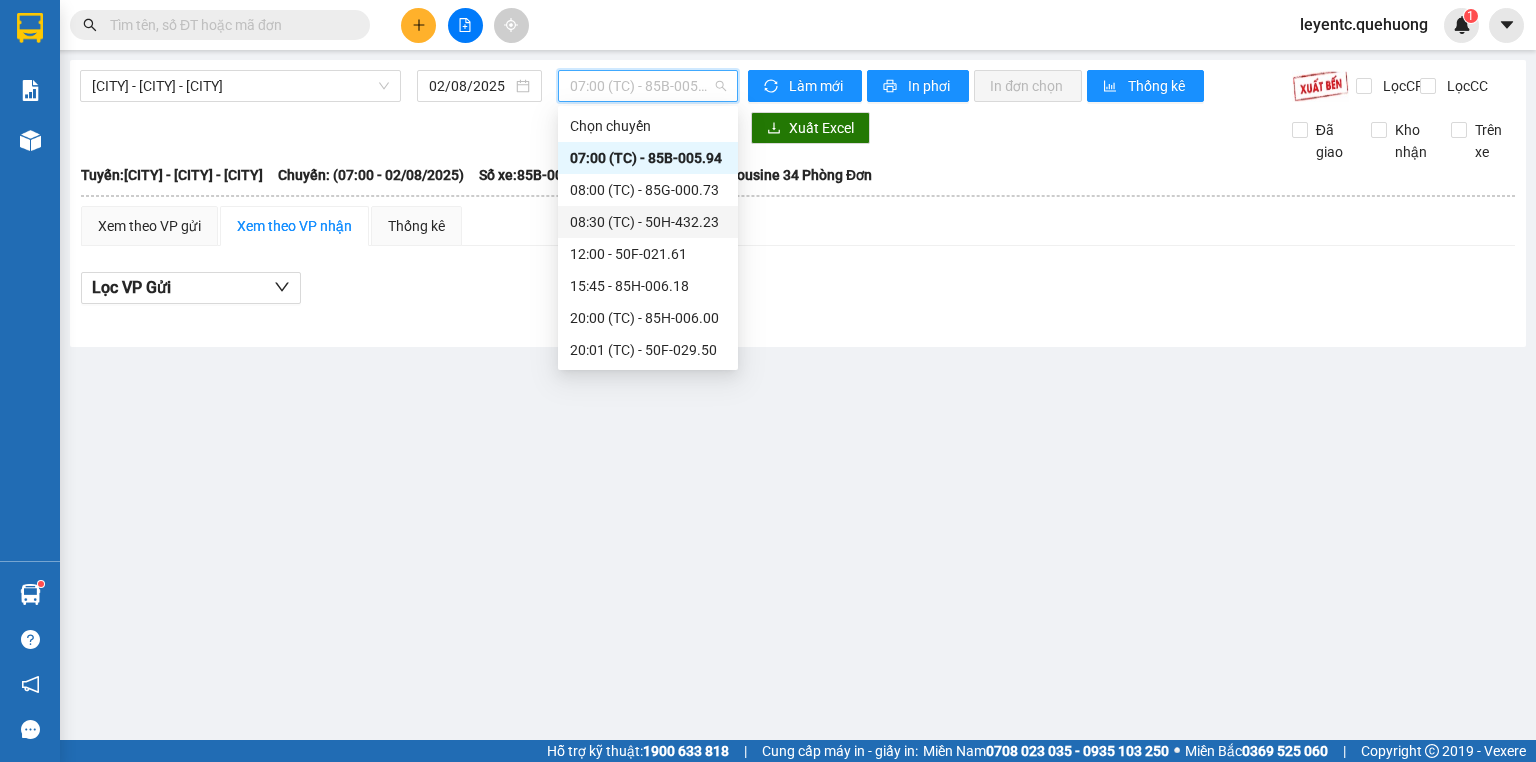 click on "08:30   (TC)   - 50H-432.23" at bounding box center (648, 222) 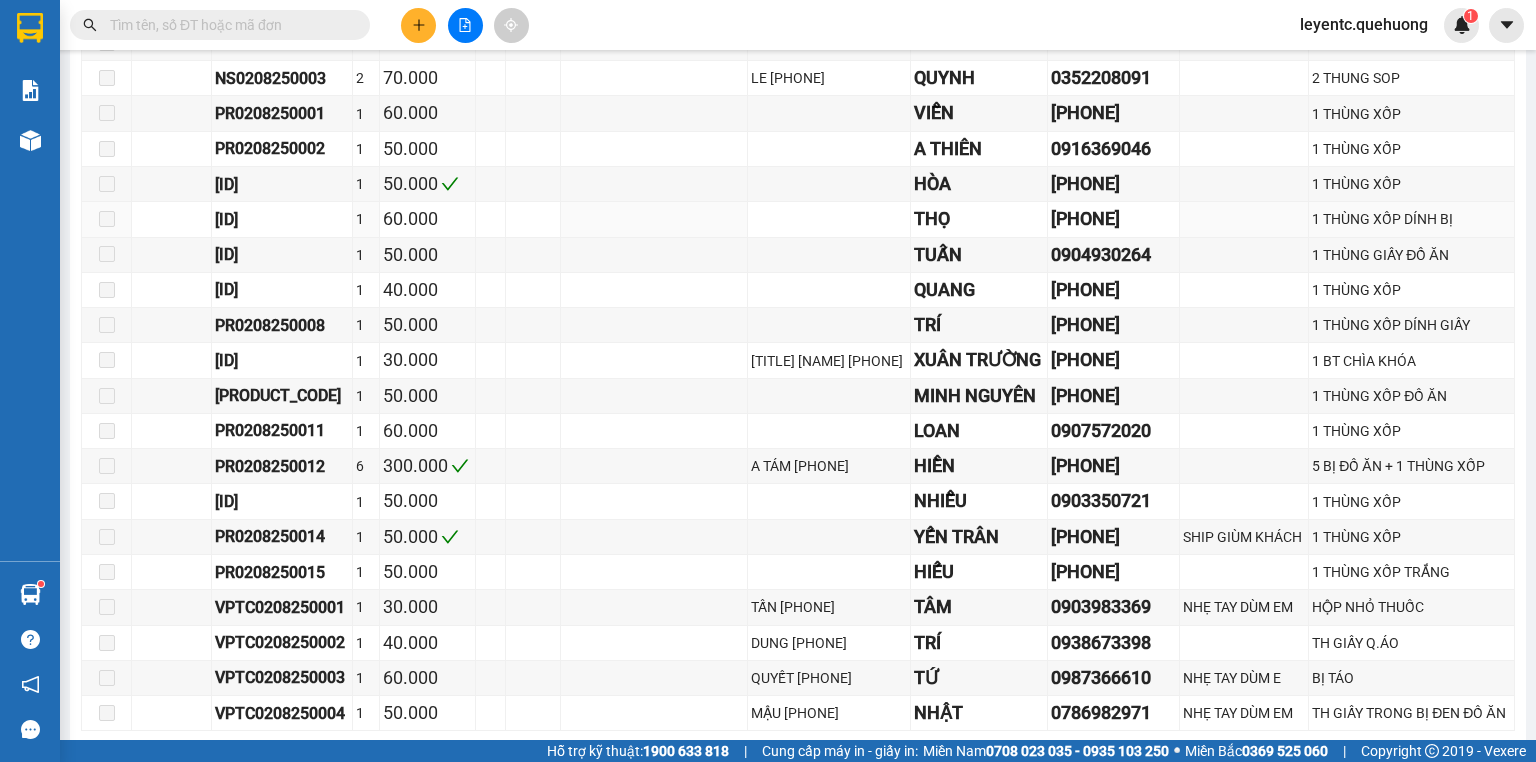 scroll, scrollTop: 584, scrollLeft: 0, axis: vertical 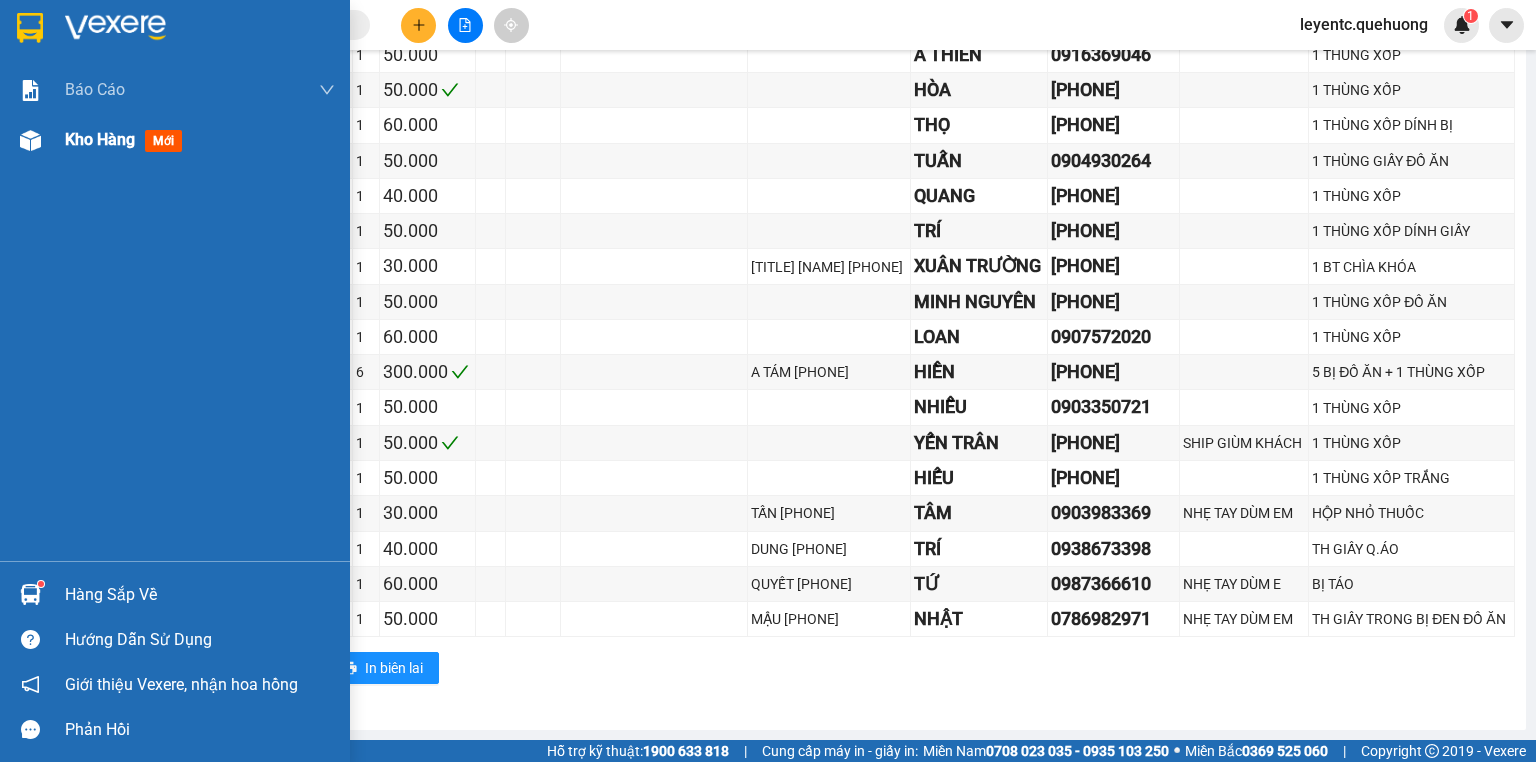 click on "Kho hàng mới" at bounding box center [200, 140] 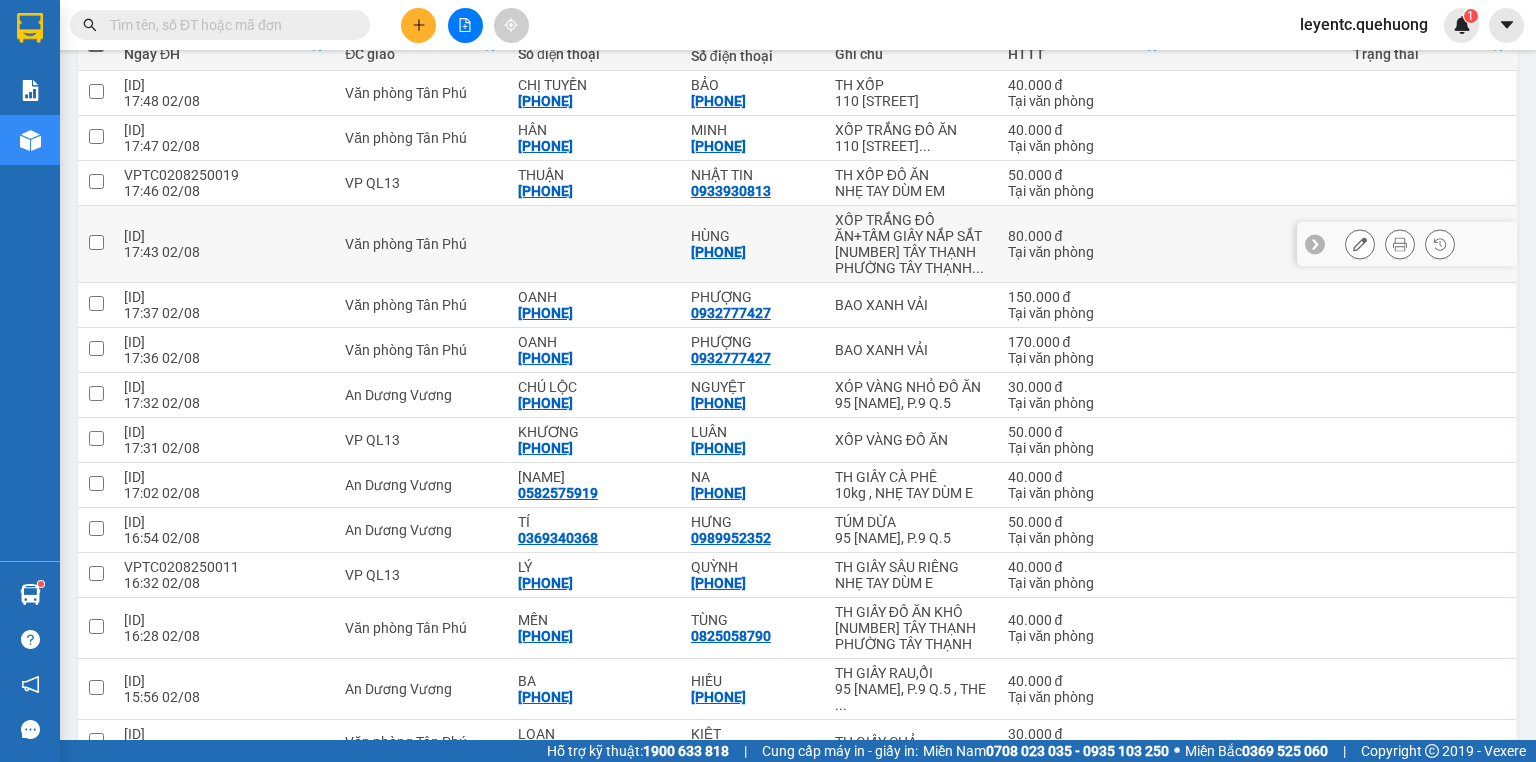 scroll, scrollTop: 0, scrollLeft: 0, axis: both 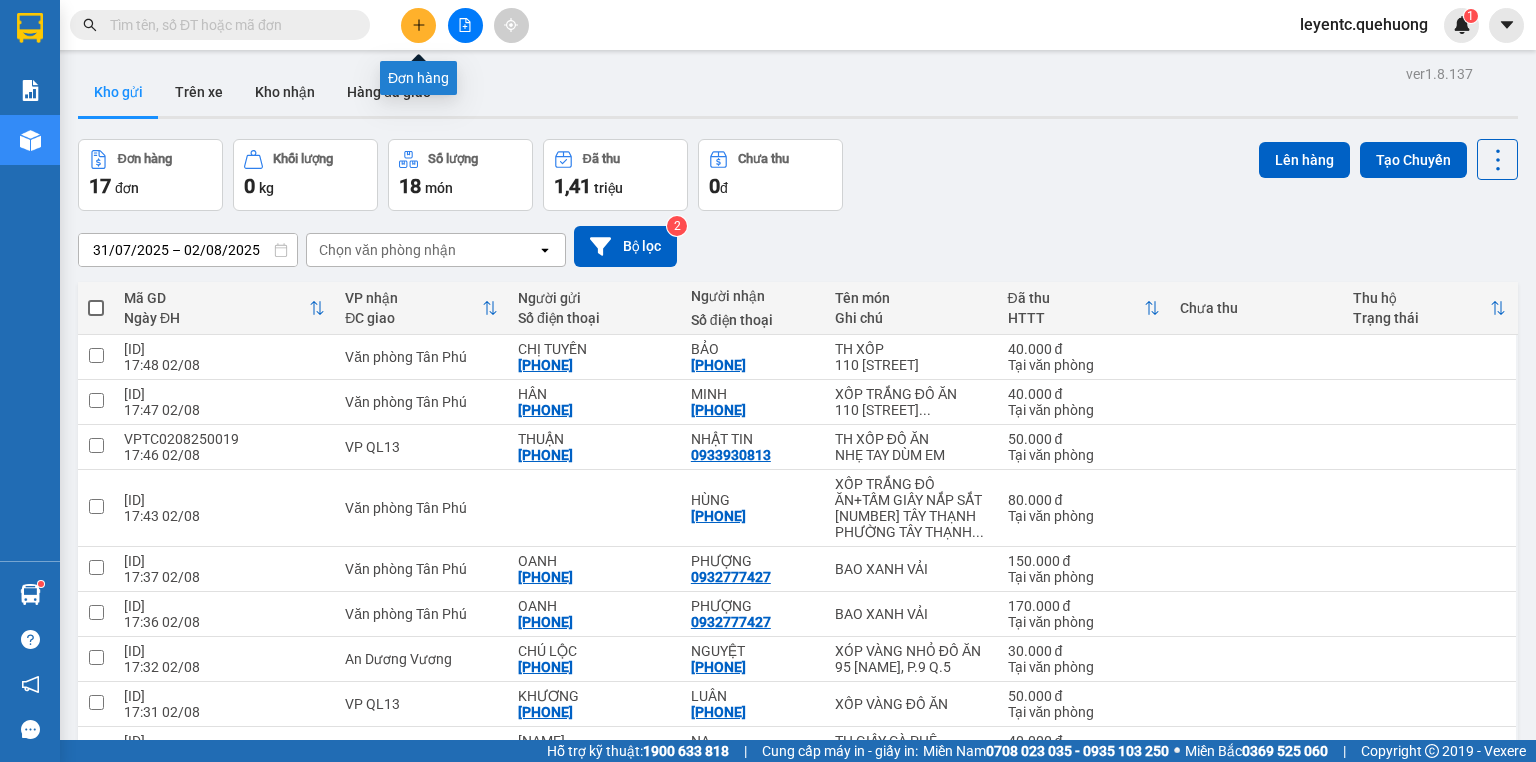 click 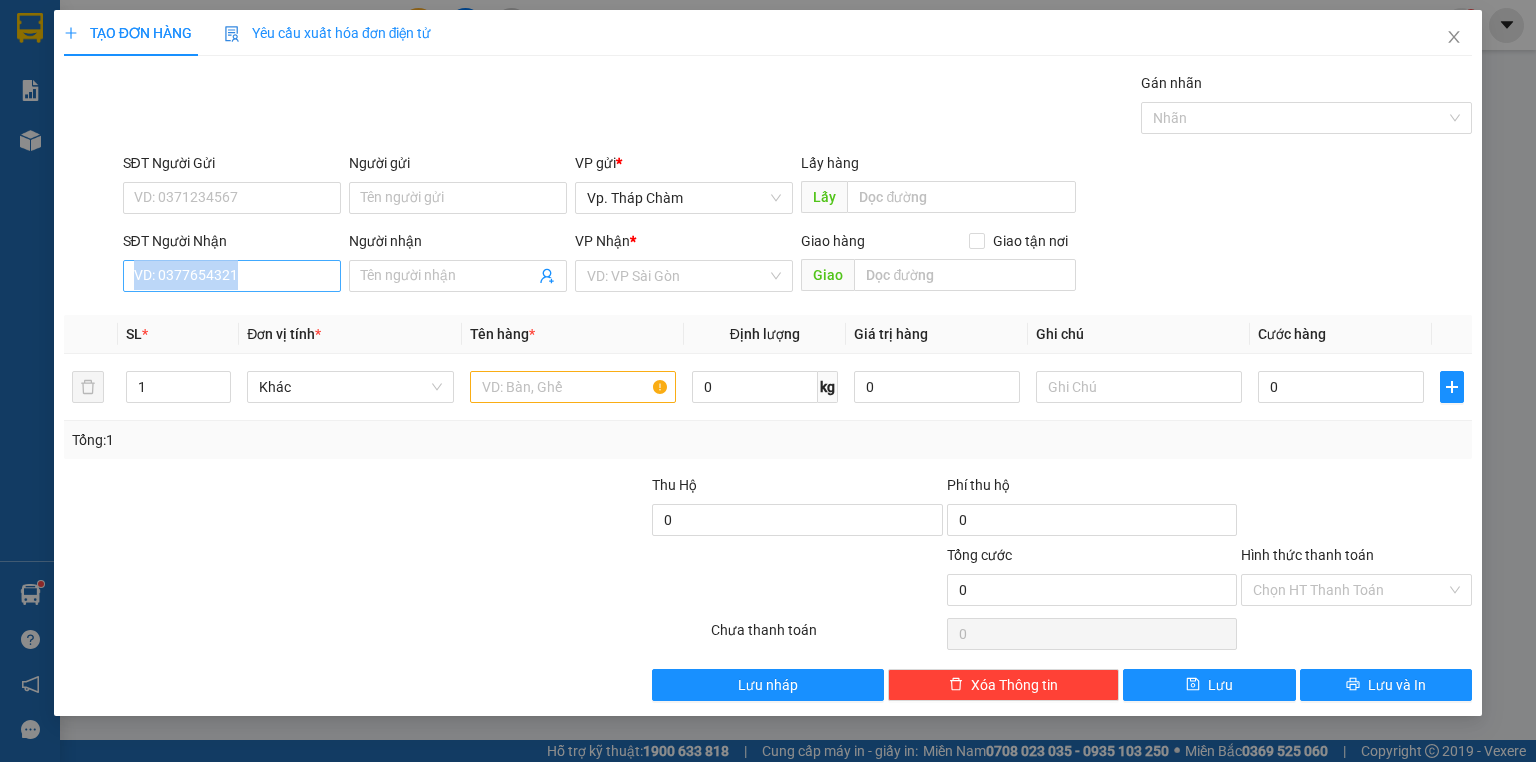 drag, startPoint x: 267, startPoint y: 290, endPoint x: 264, endPoint y: 278, distance: 12.369317 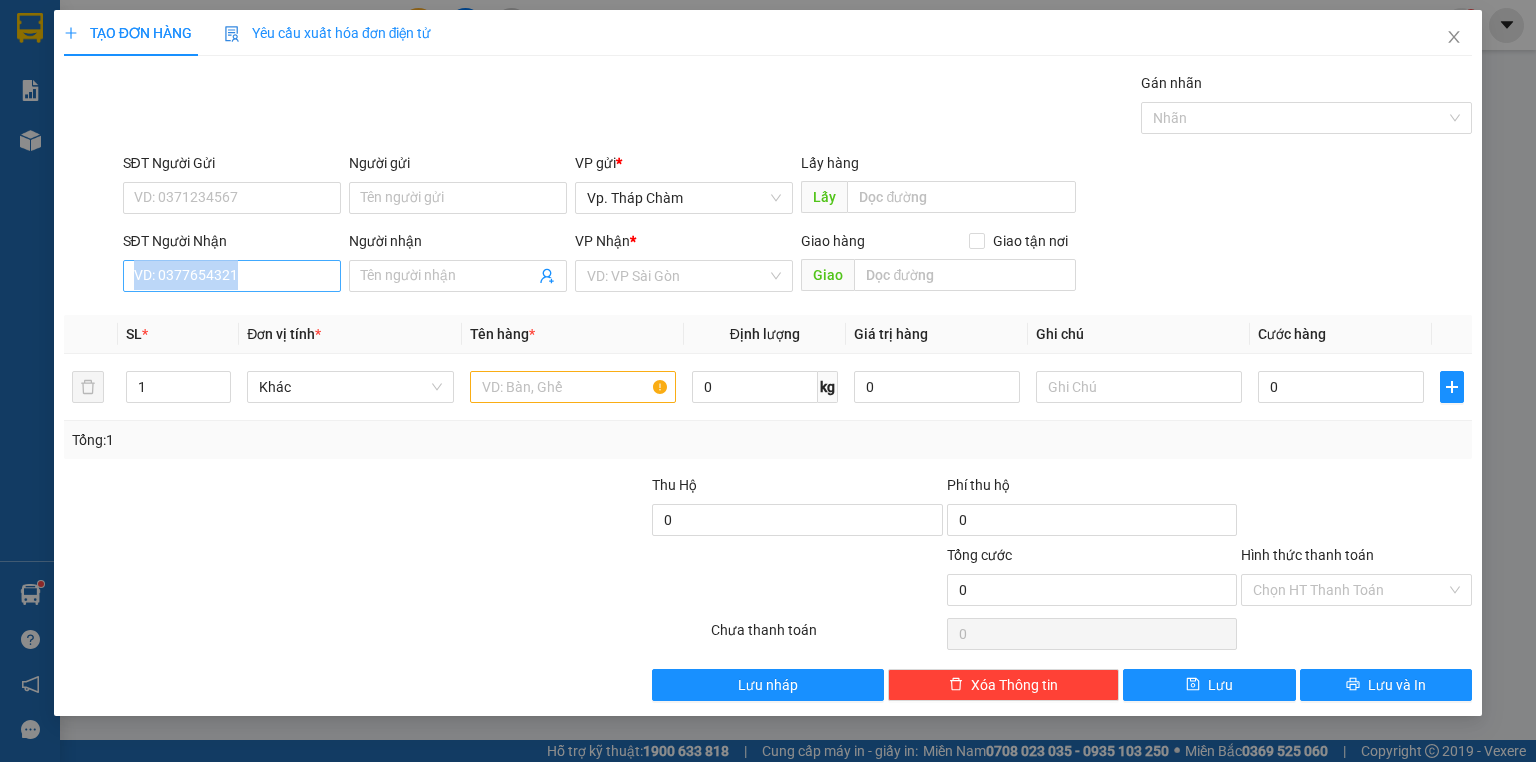 click on "SĐT Người Nhận" at bounding box center (232, 276) 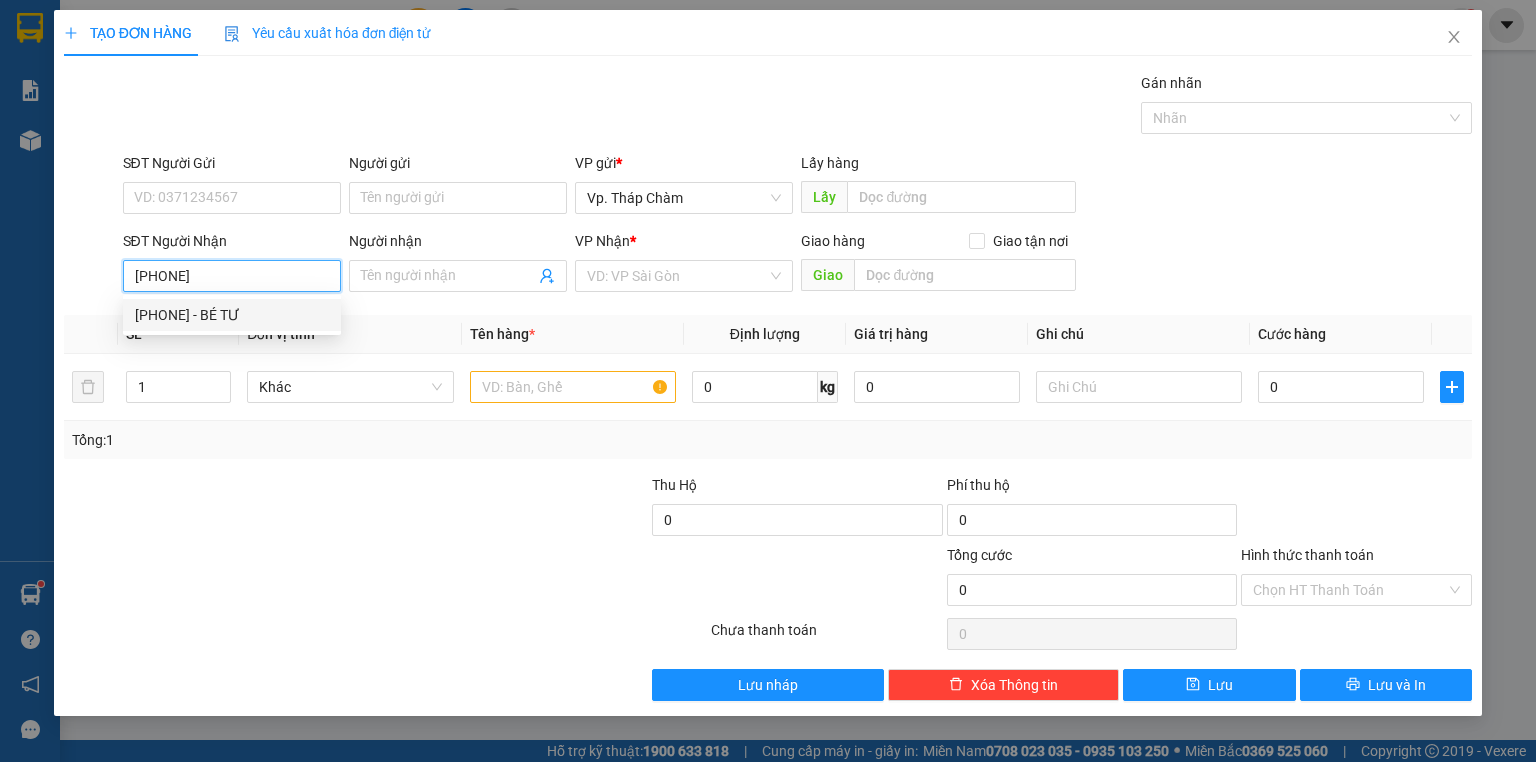 click on "0906785142 - BÉ TƯ" at bounding box center (232, 315) 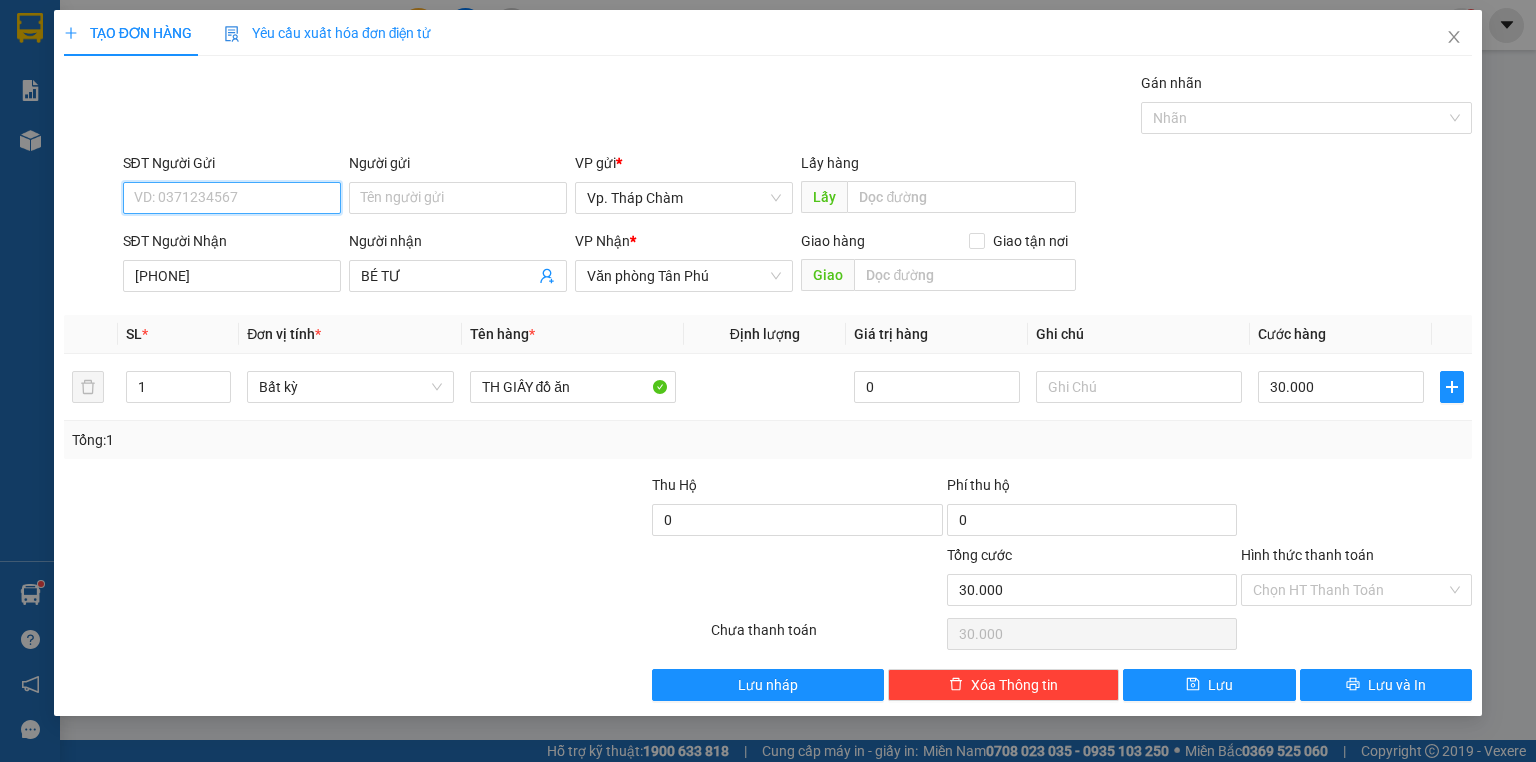 click on "SĐT Người Gửi" at bounding box center (232, 198) 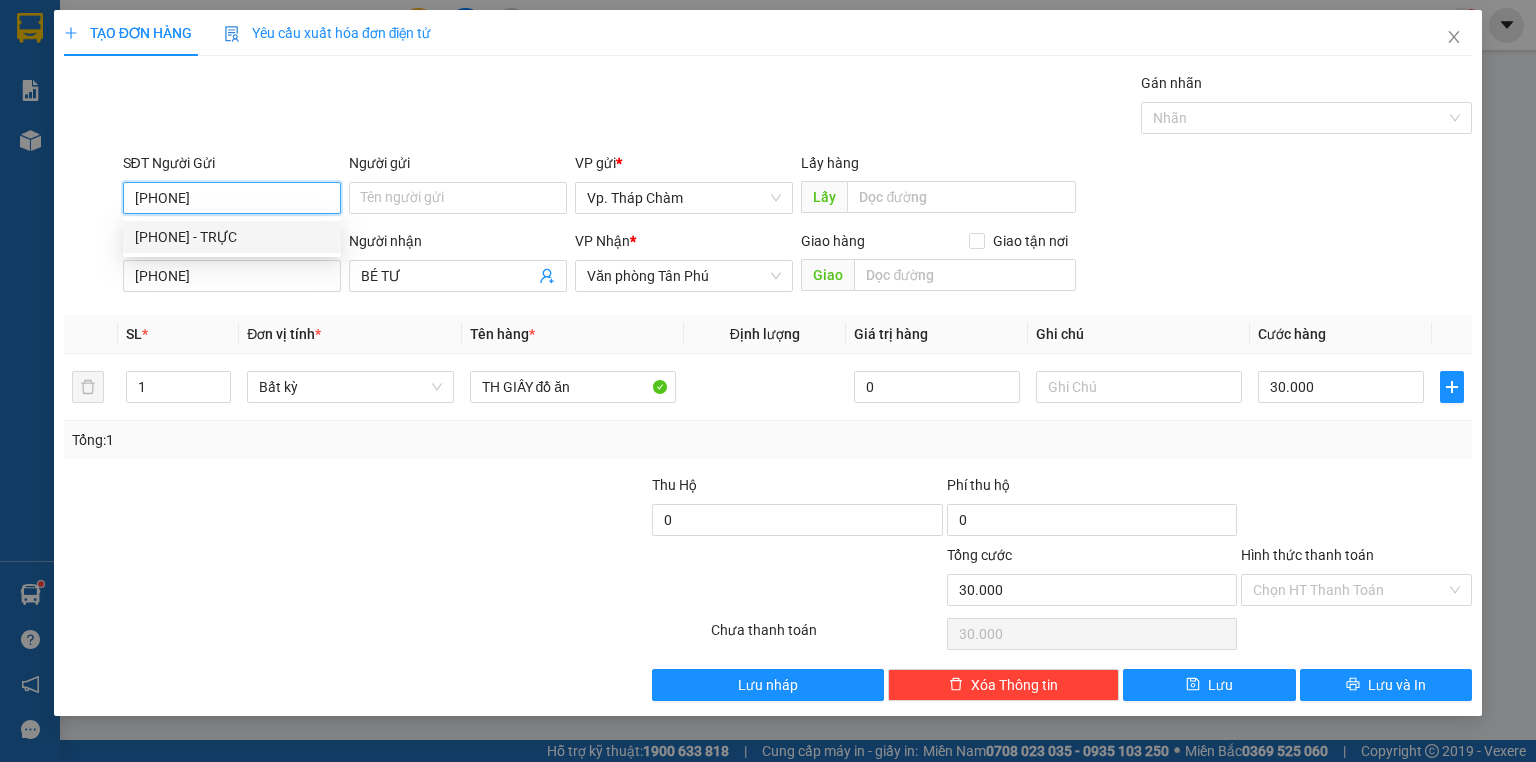click on "0967211670 - TRỰC" at bounding box center [232, 237] 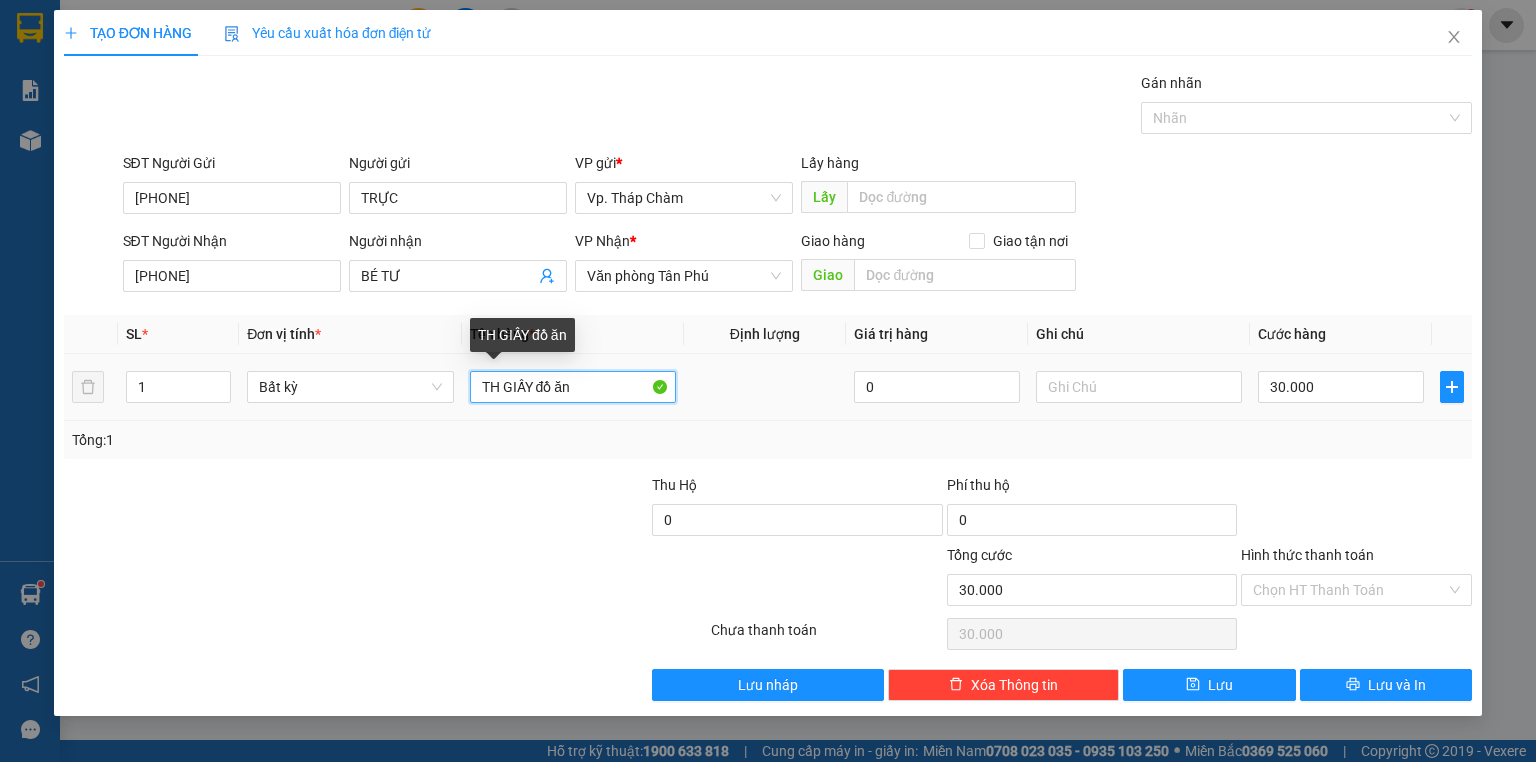 drag, startPoint x: 546, startPoint y: 388, endPoint x: 576, endPoint y: 442, distance: 61.77378 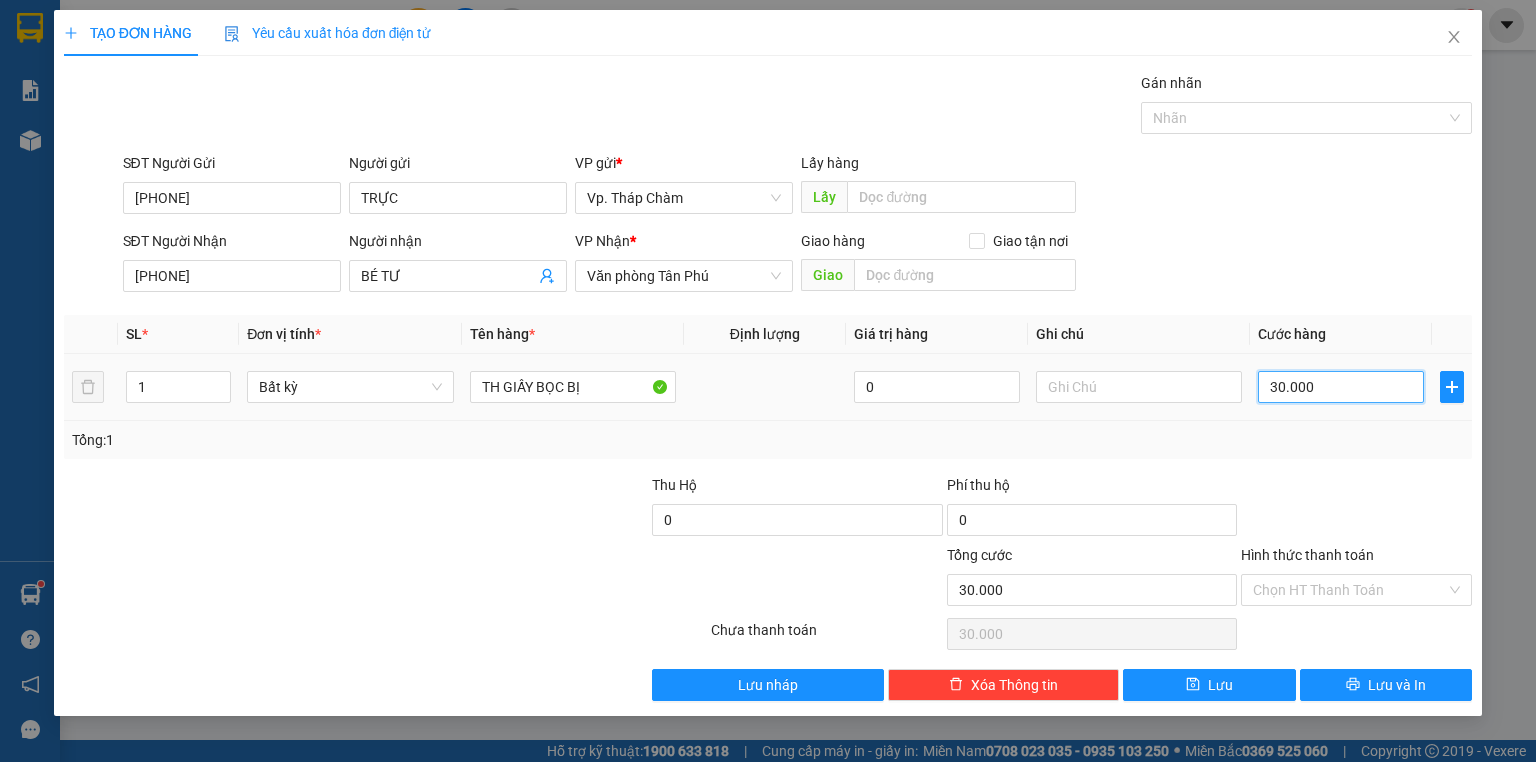 click on "30.000" at bounding box center [1341, 387] 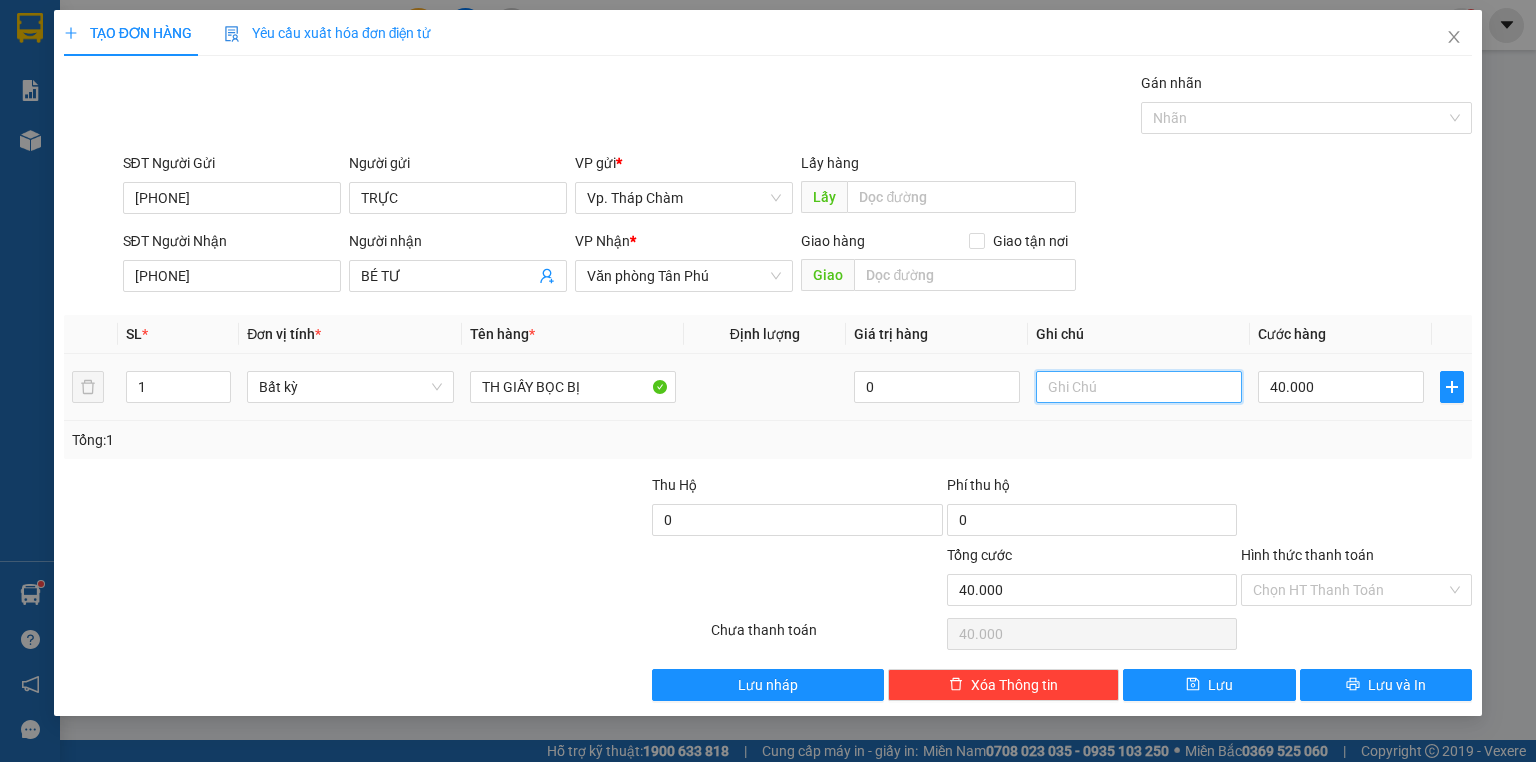 click at bounding box center (1139, 387) 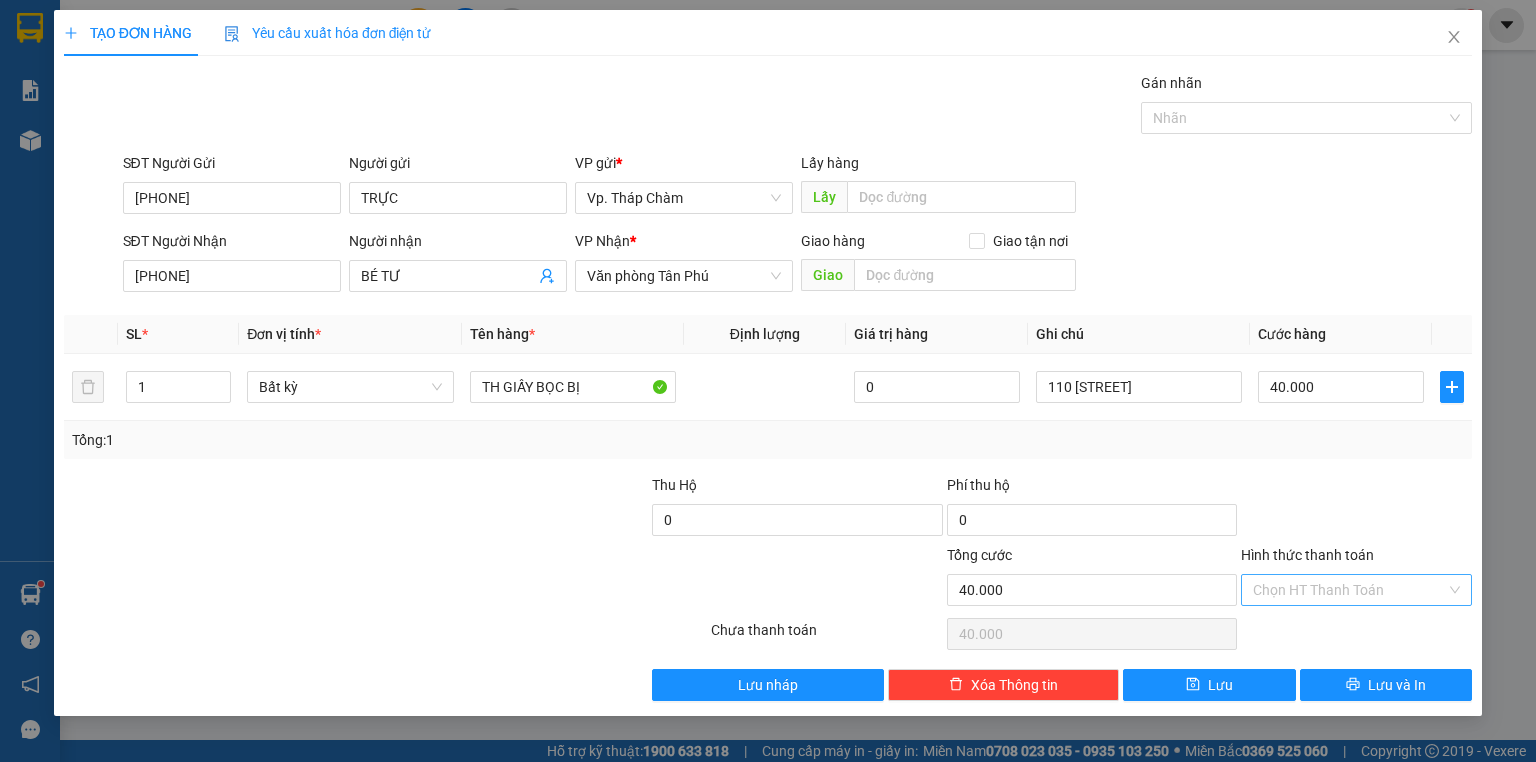 click on "Hình thức thanh toán" at bounding box center [1349, 590] 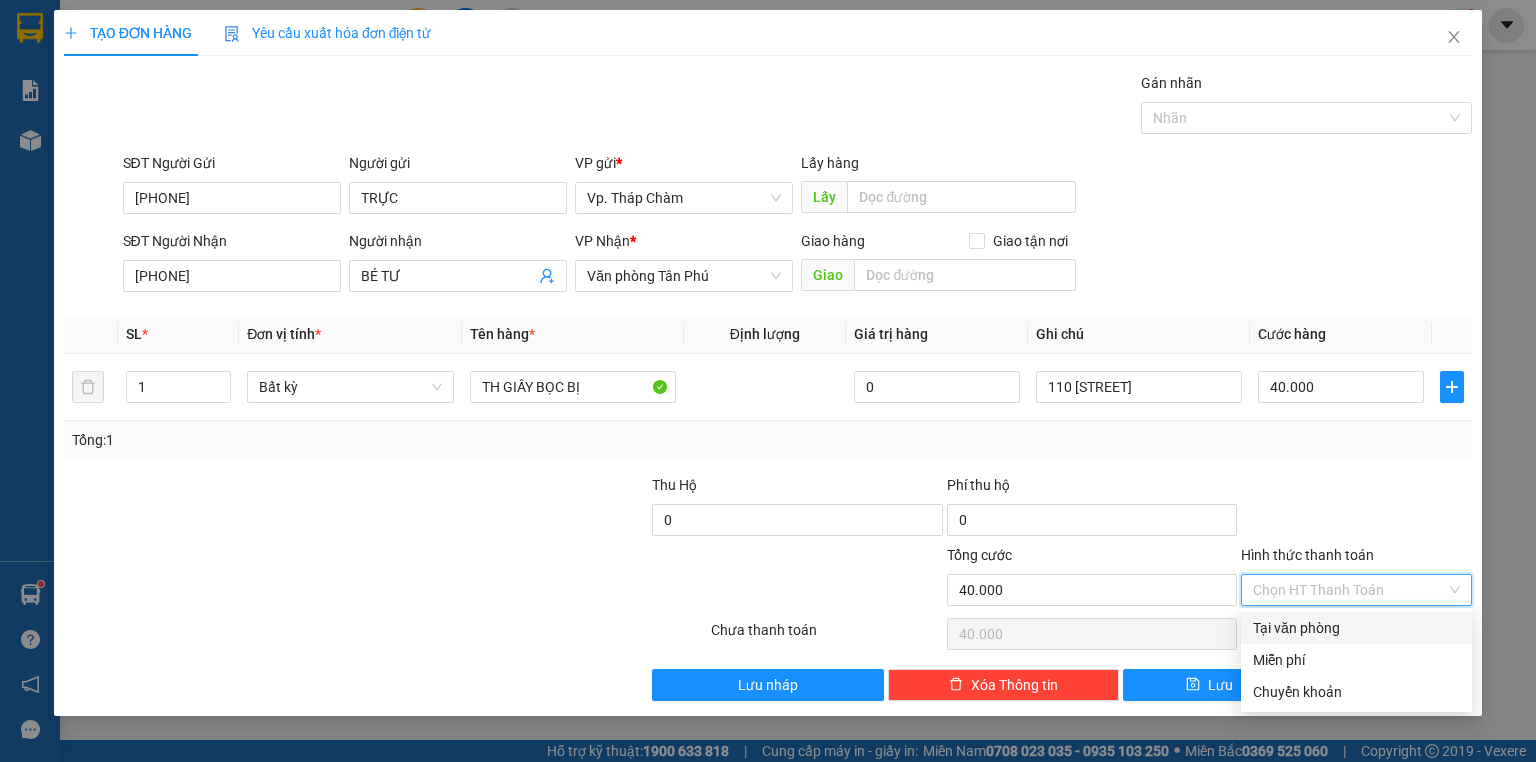 click on "Tại văn phòng" at bounding box center [1356, 628] 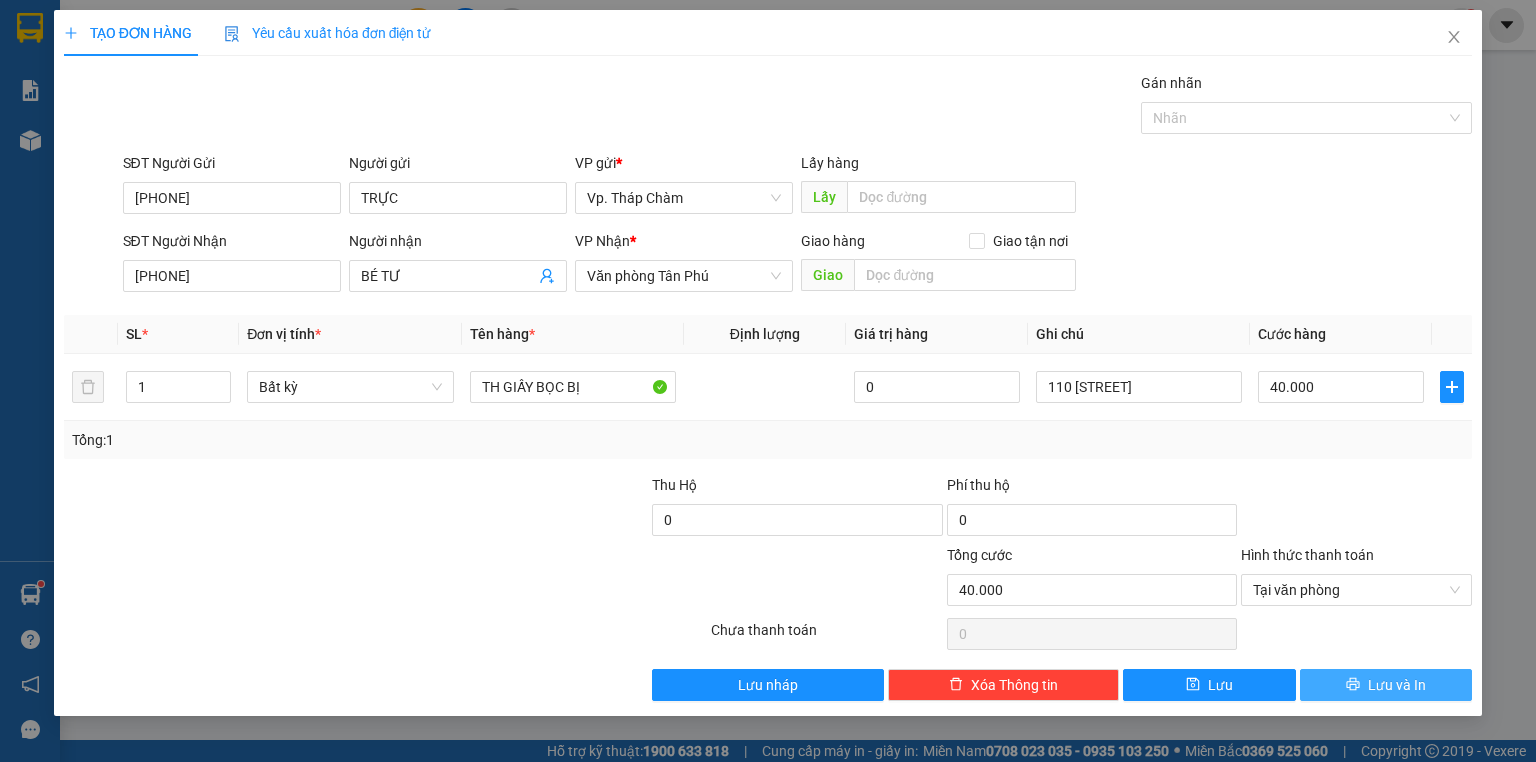 click on "Lưu và In" at bounding box center (1397, 685) 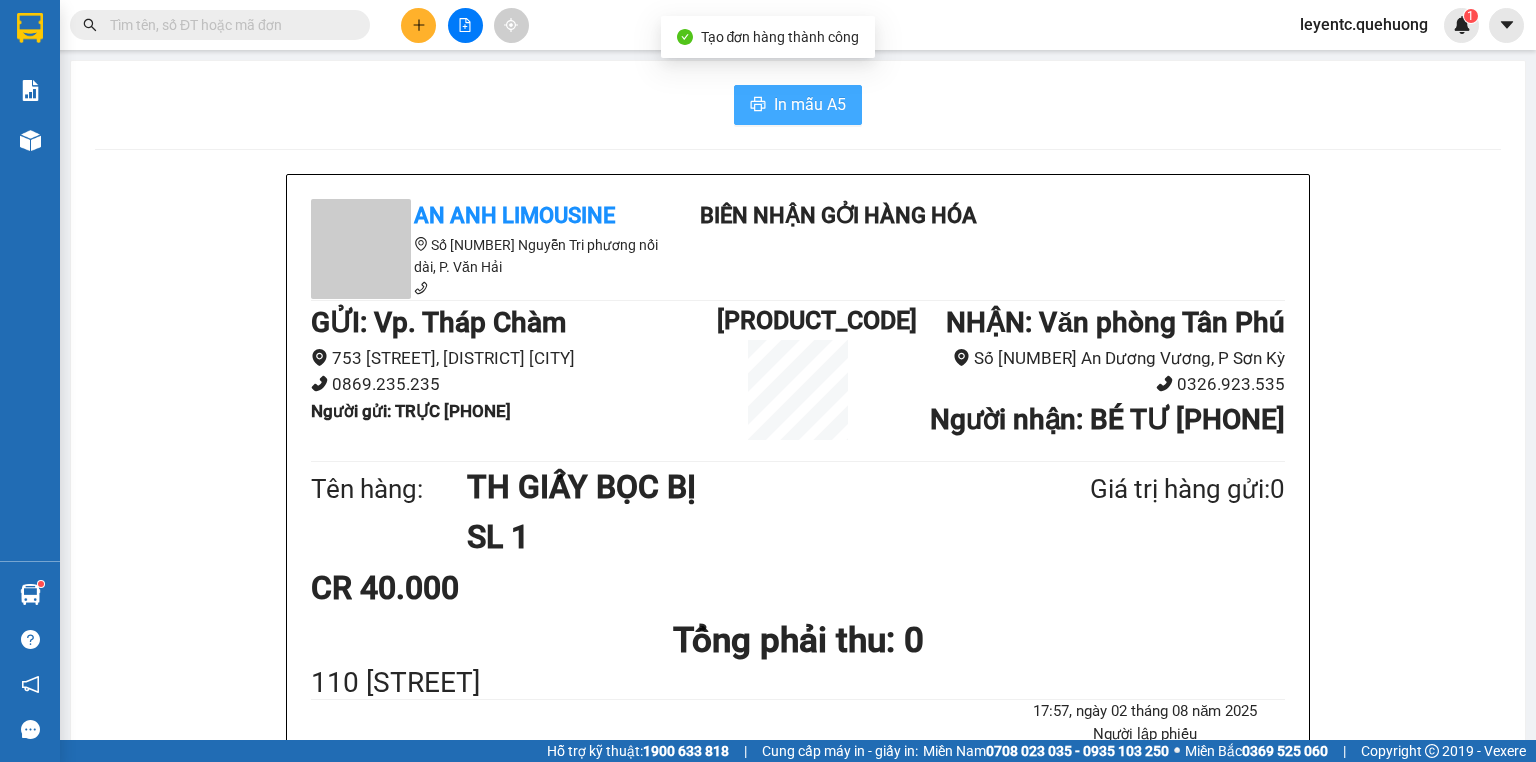 click on "In mẫu A5" at bounding box center (810, 104) 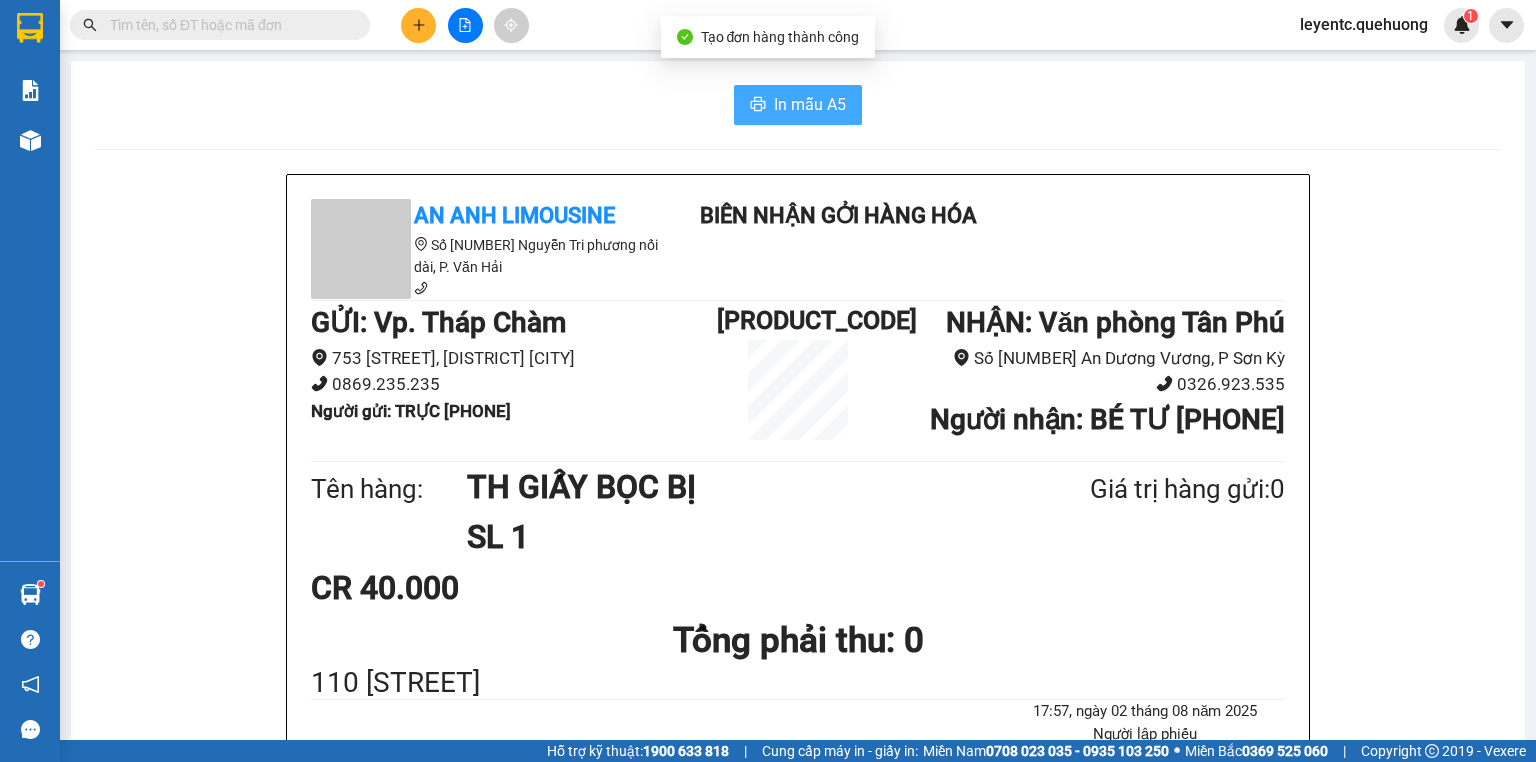 scroll, scrollTop: 0, scrollLeft: 0, axis: both 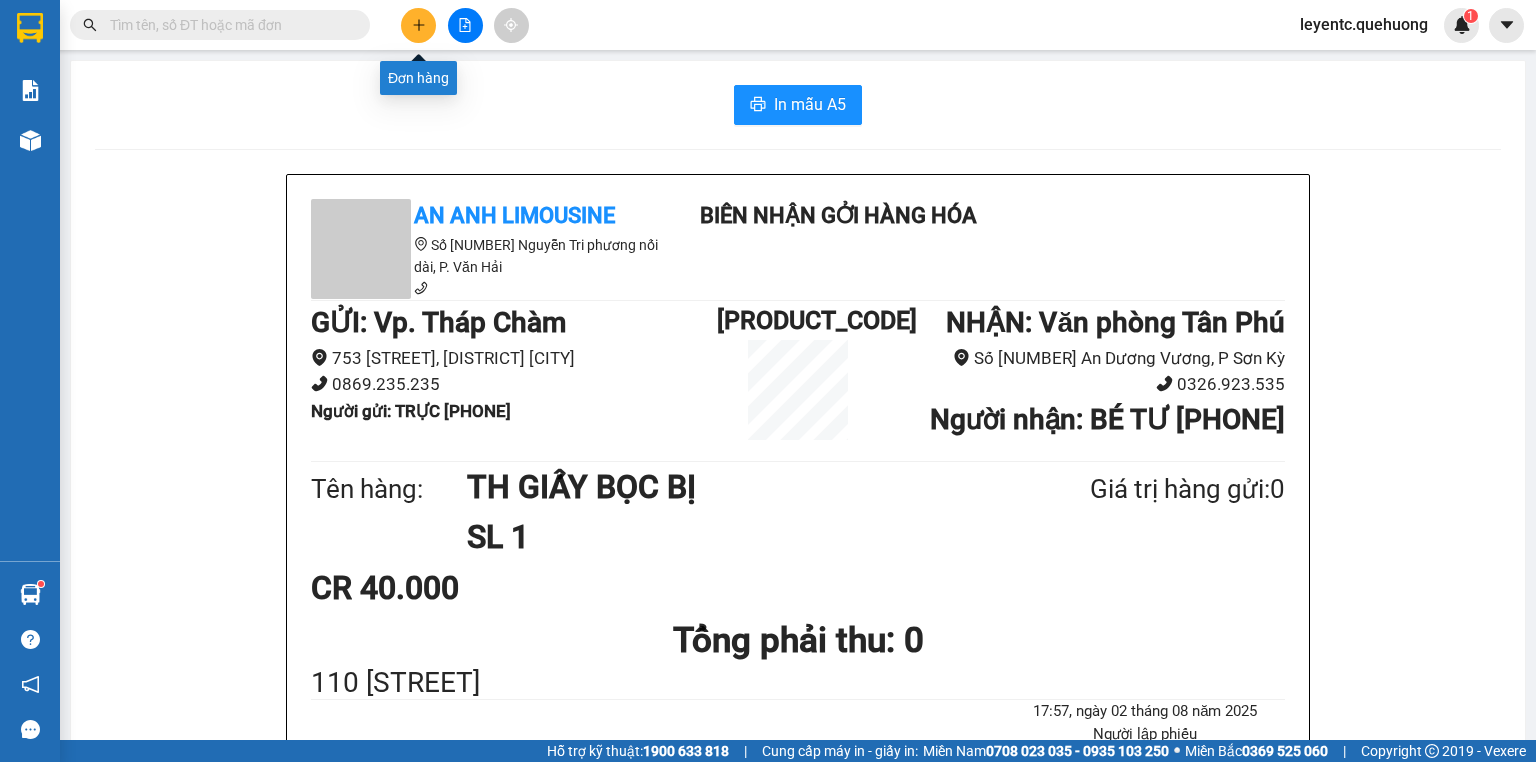 click 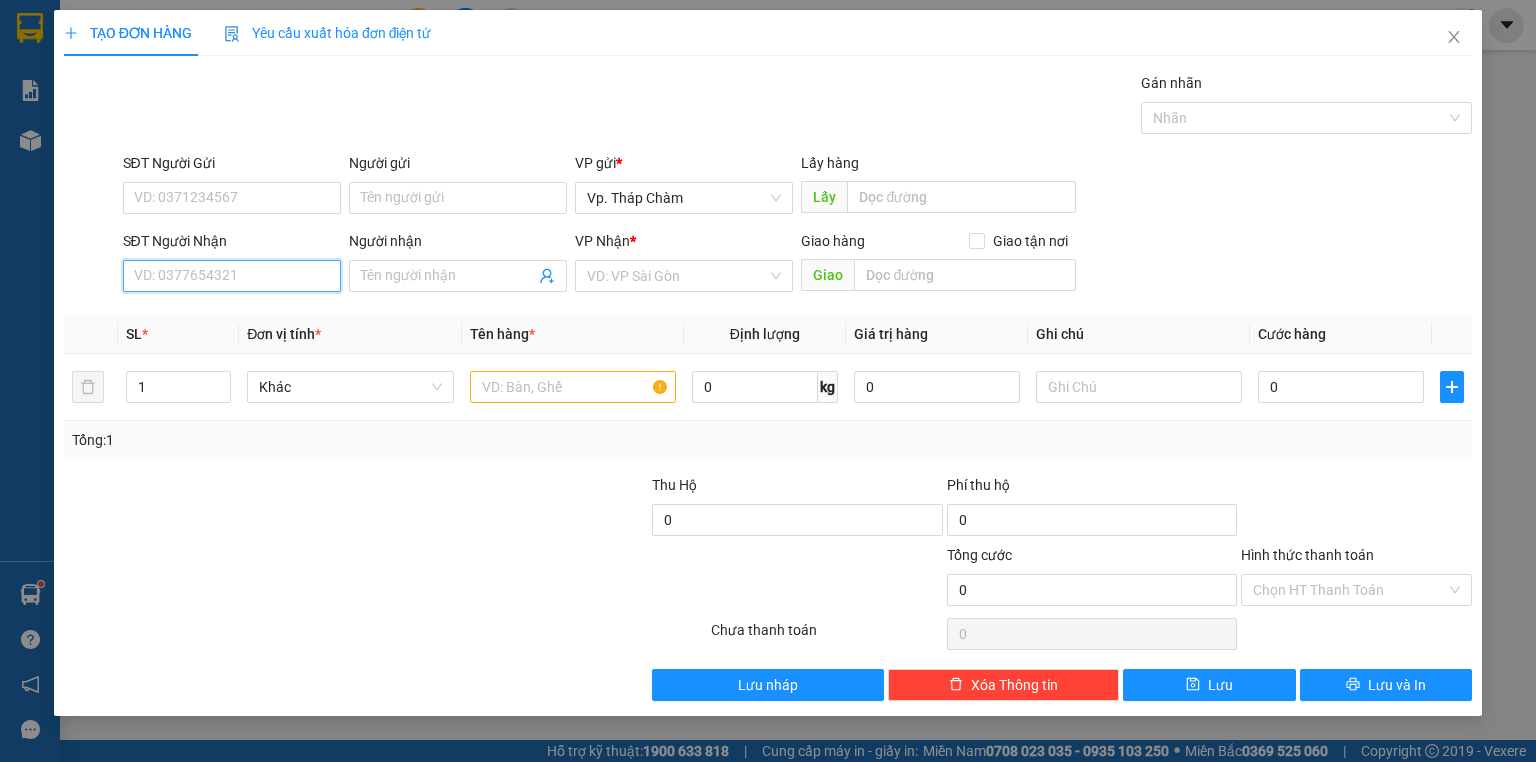 click on "SĐT Người Nhận" at bounding box center (232, 276) 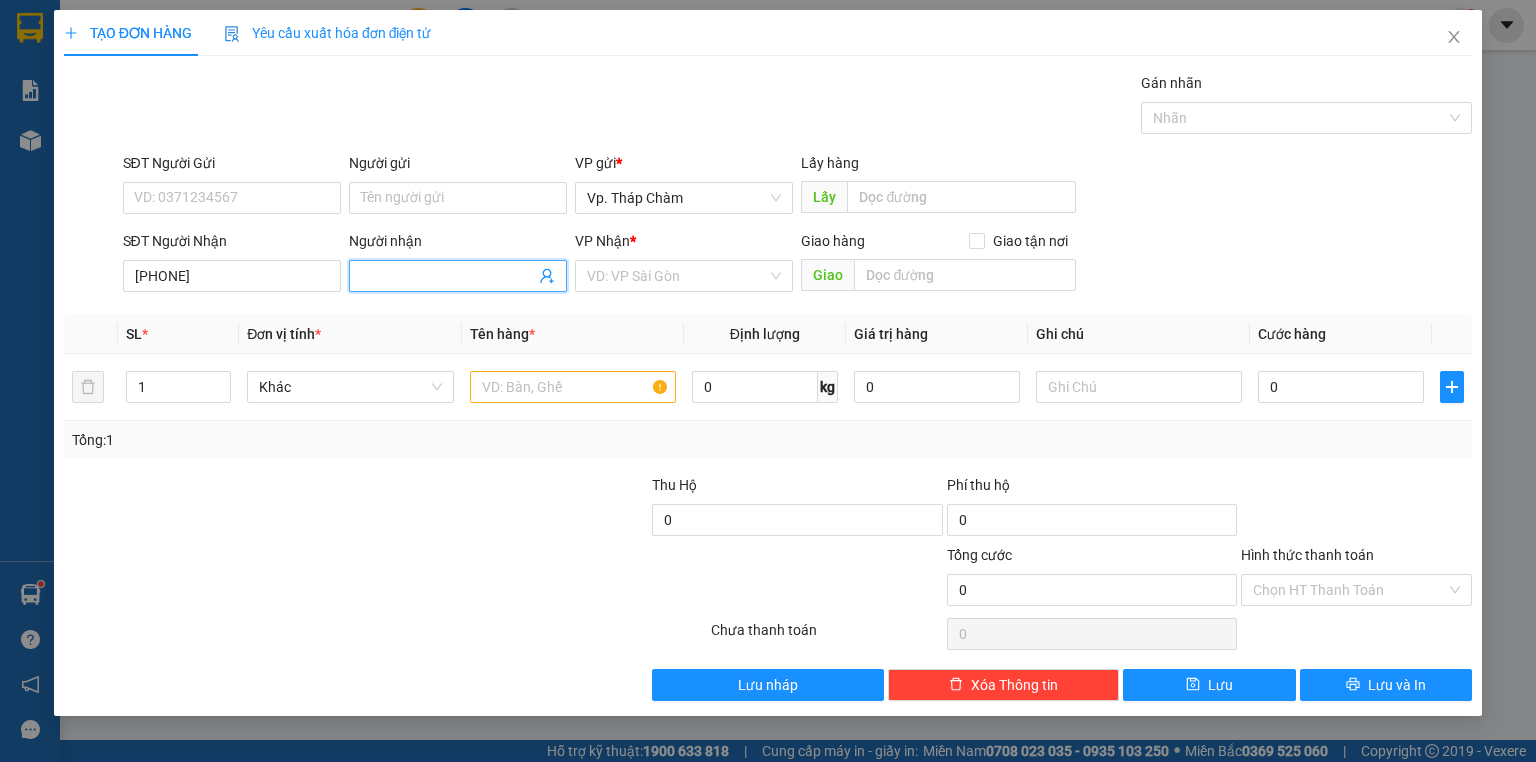 click on "Người nhận" at bounding box center (448, 276) 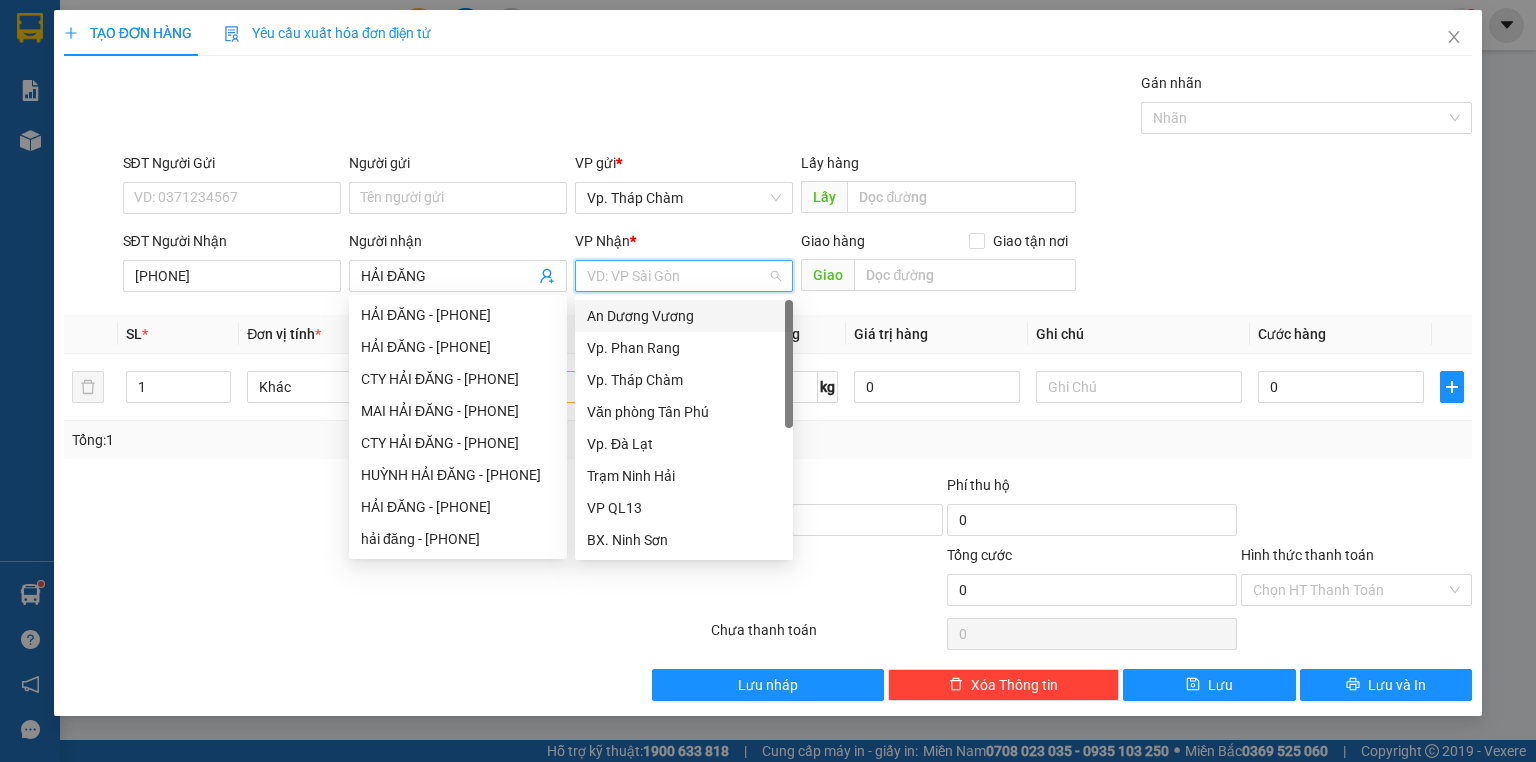 click at bounding box center (677, 276) 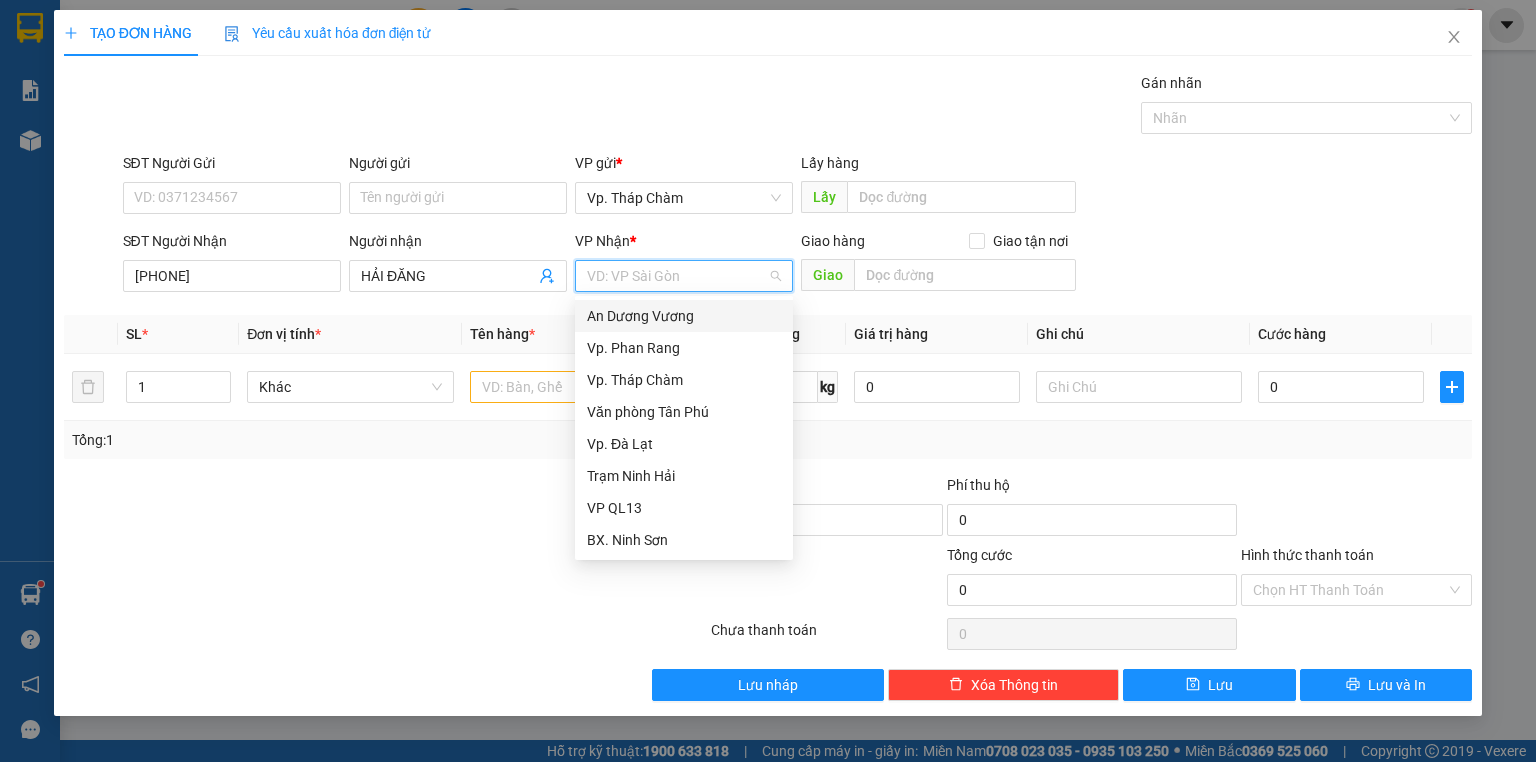 click on "An Dương Vương" at bounding box center [684, 316] 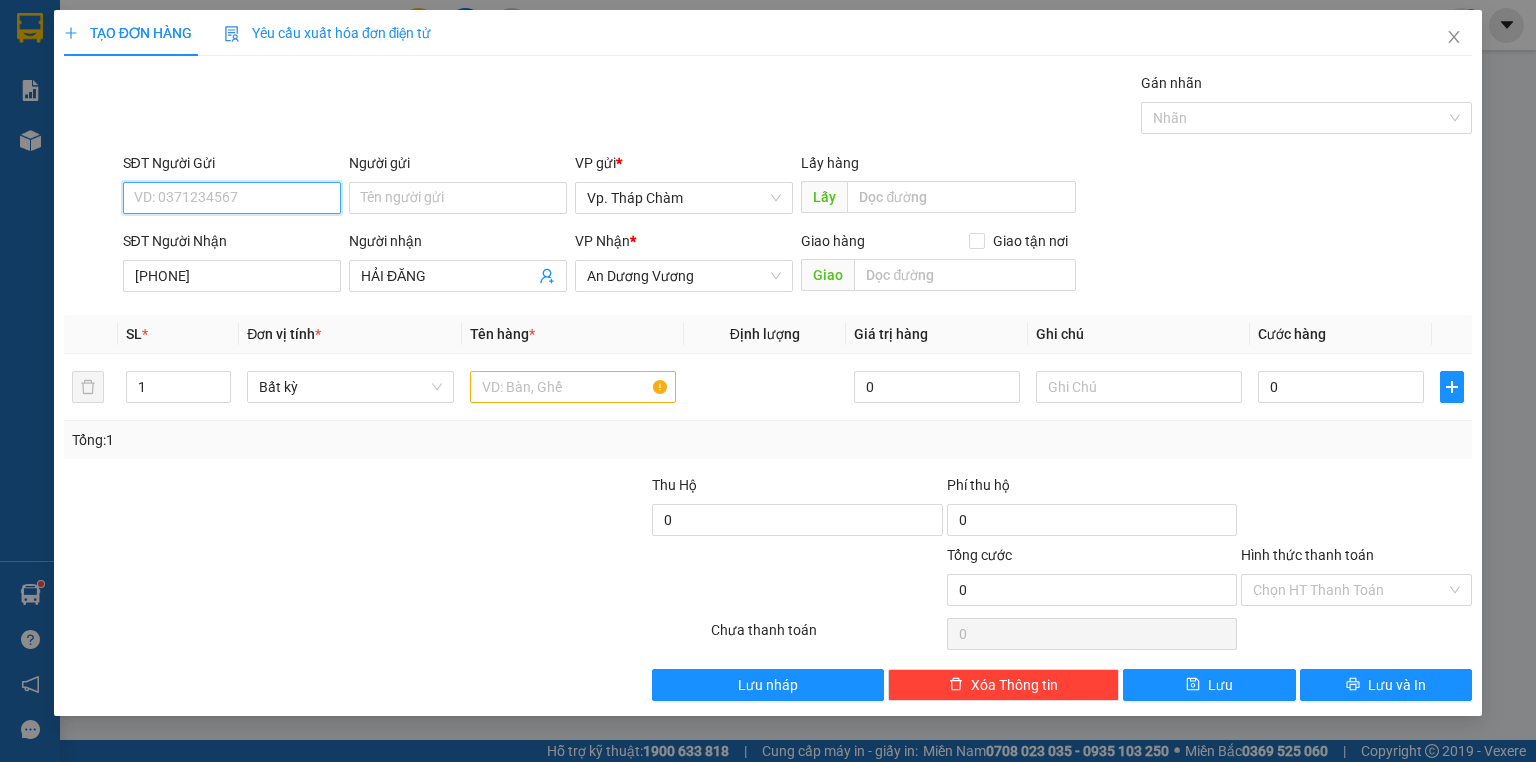 click on "SĐT Người Gửi" at bounding box center (232, 198) 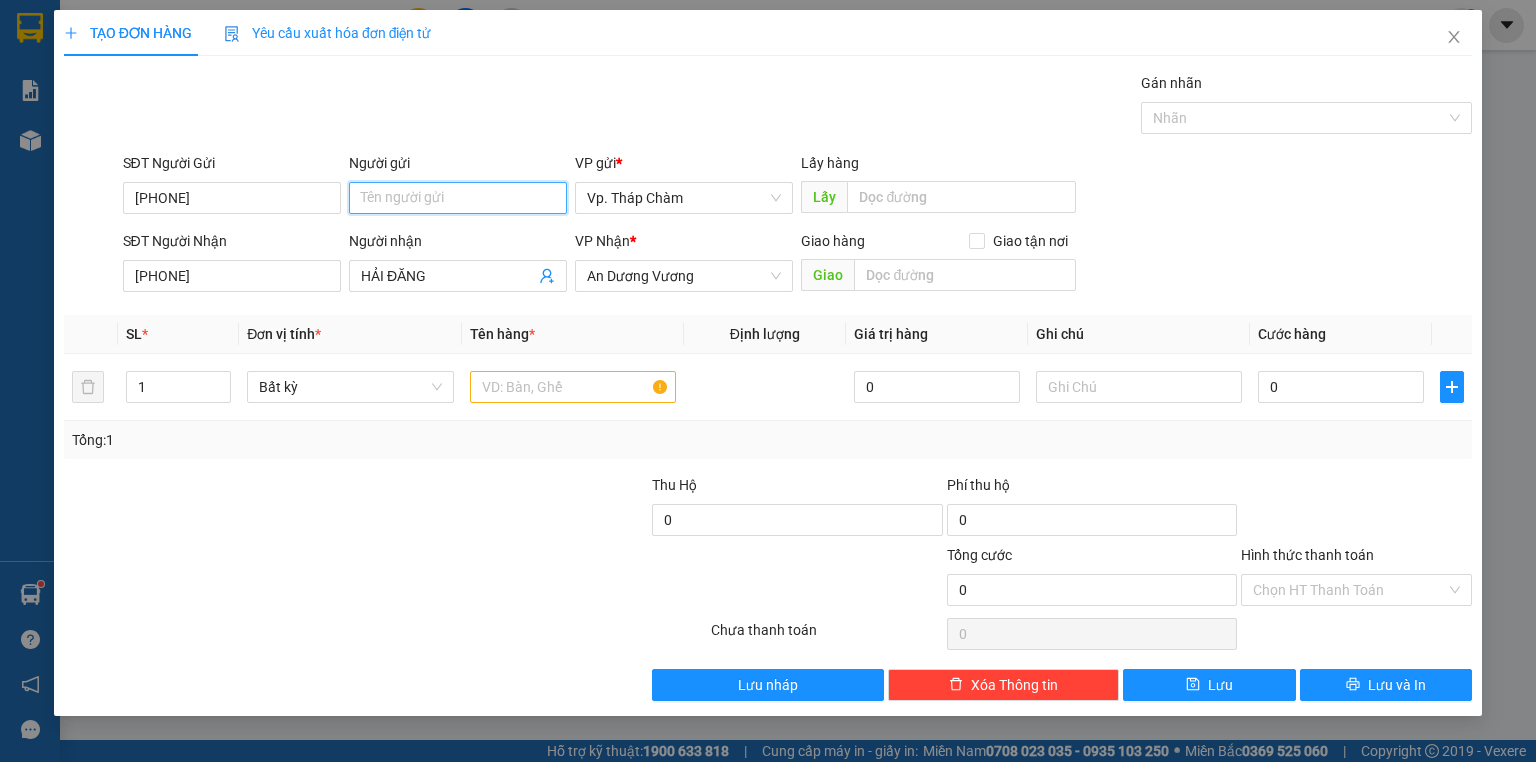 click on "Người gửi" at bounding box center [458, 198] 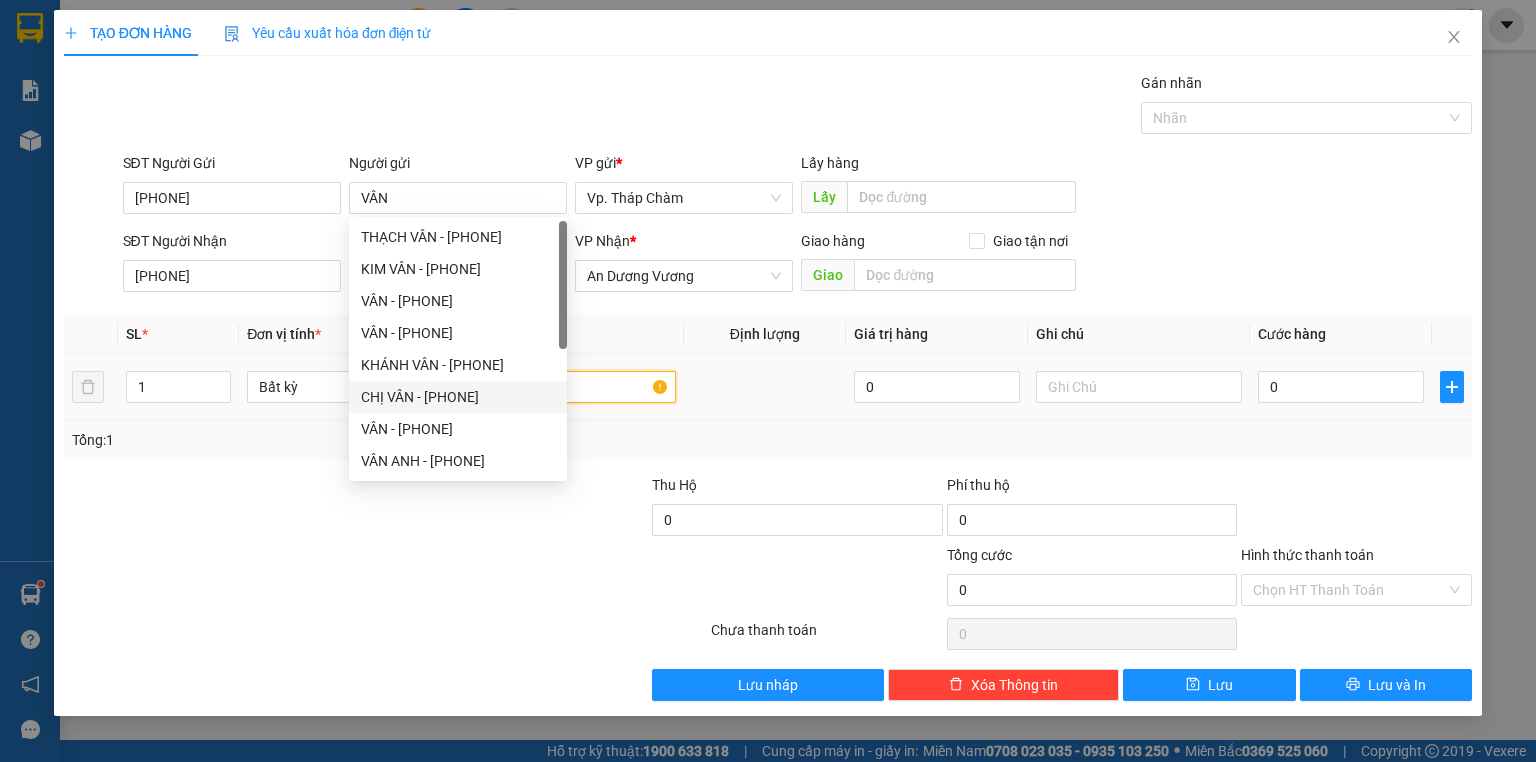 drag, startPoint x: 597, startPoint y: 391, endPoint x: 612, endPoint y: 377, distance: 20.518284 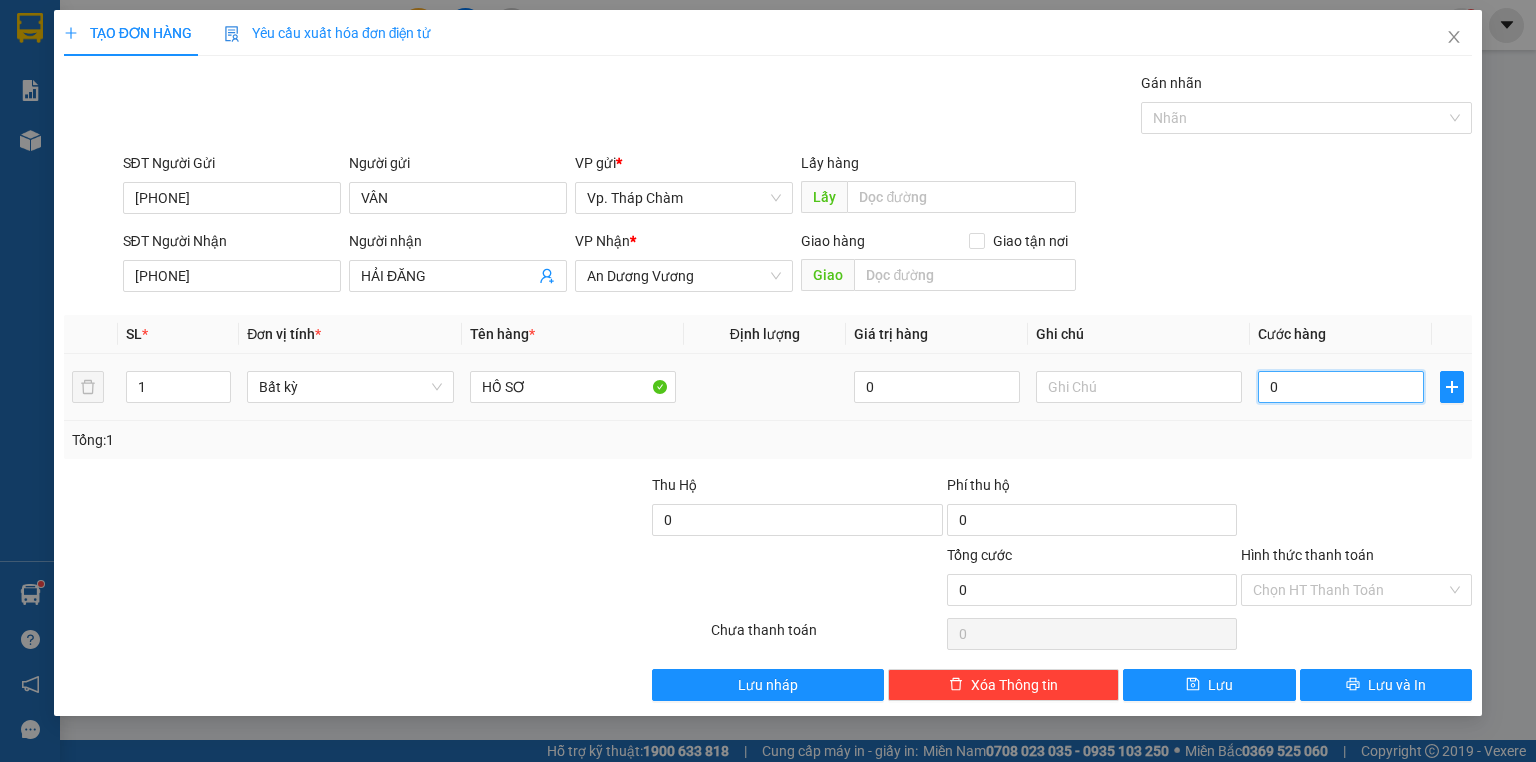 click on "0" at bounding box center (1341, 387) 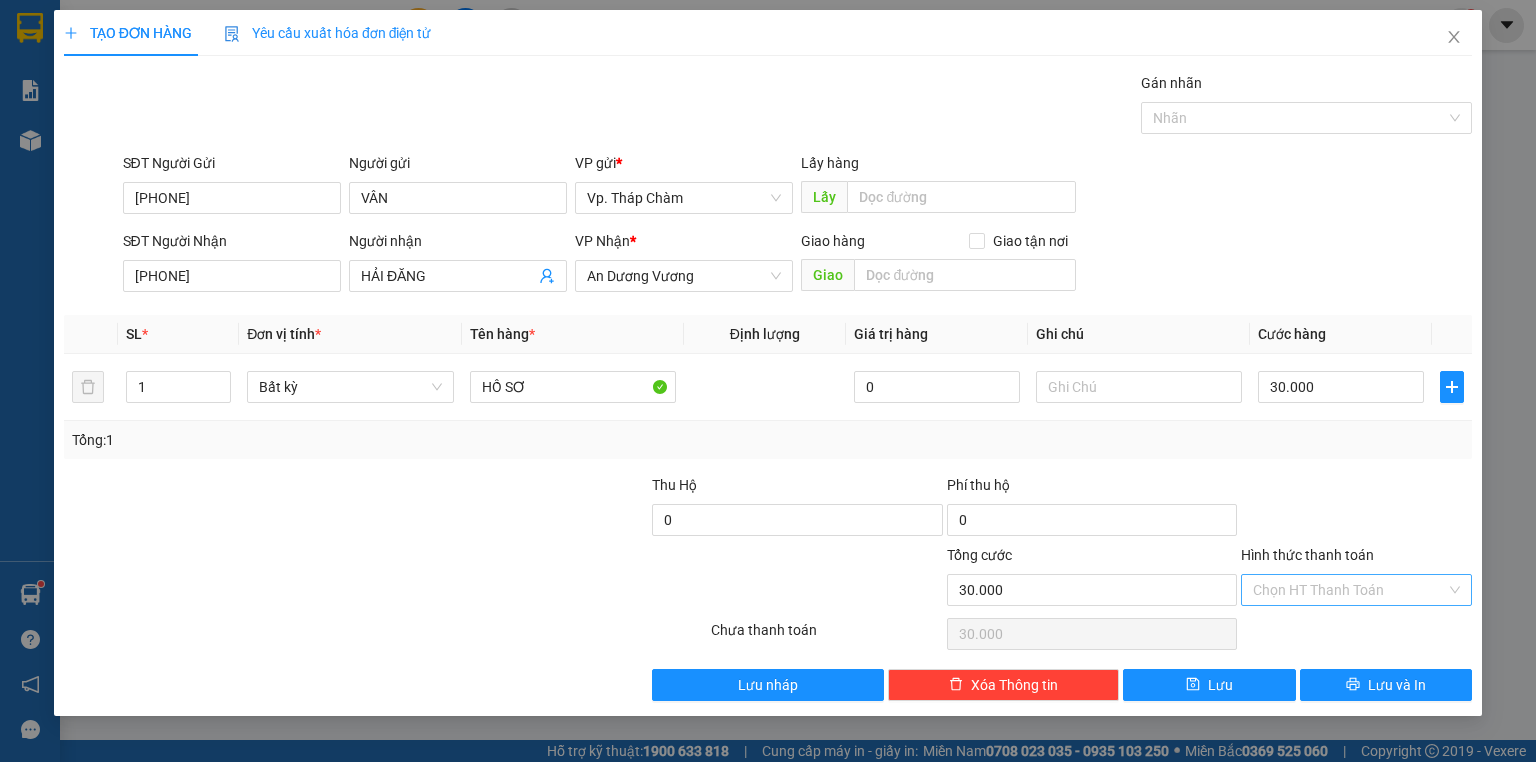 click on "Hình thức thanh toán" at bounding box center (1349, 590) 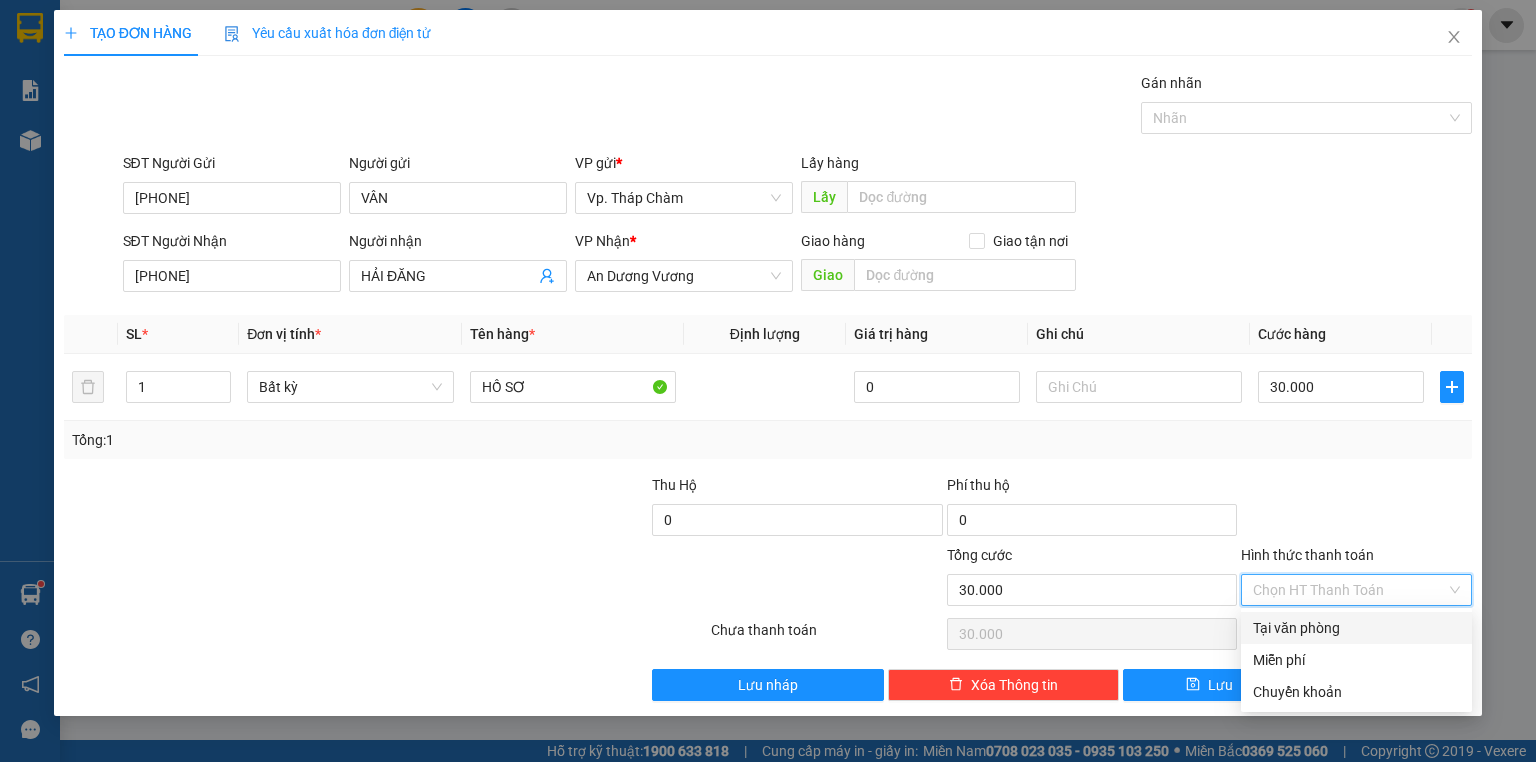 drag, startPoint x: 1340, startPoint y: 632, endPoint x: 1347, endPoint y: 644, distance: 13.892444 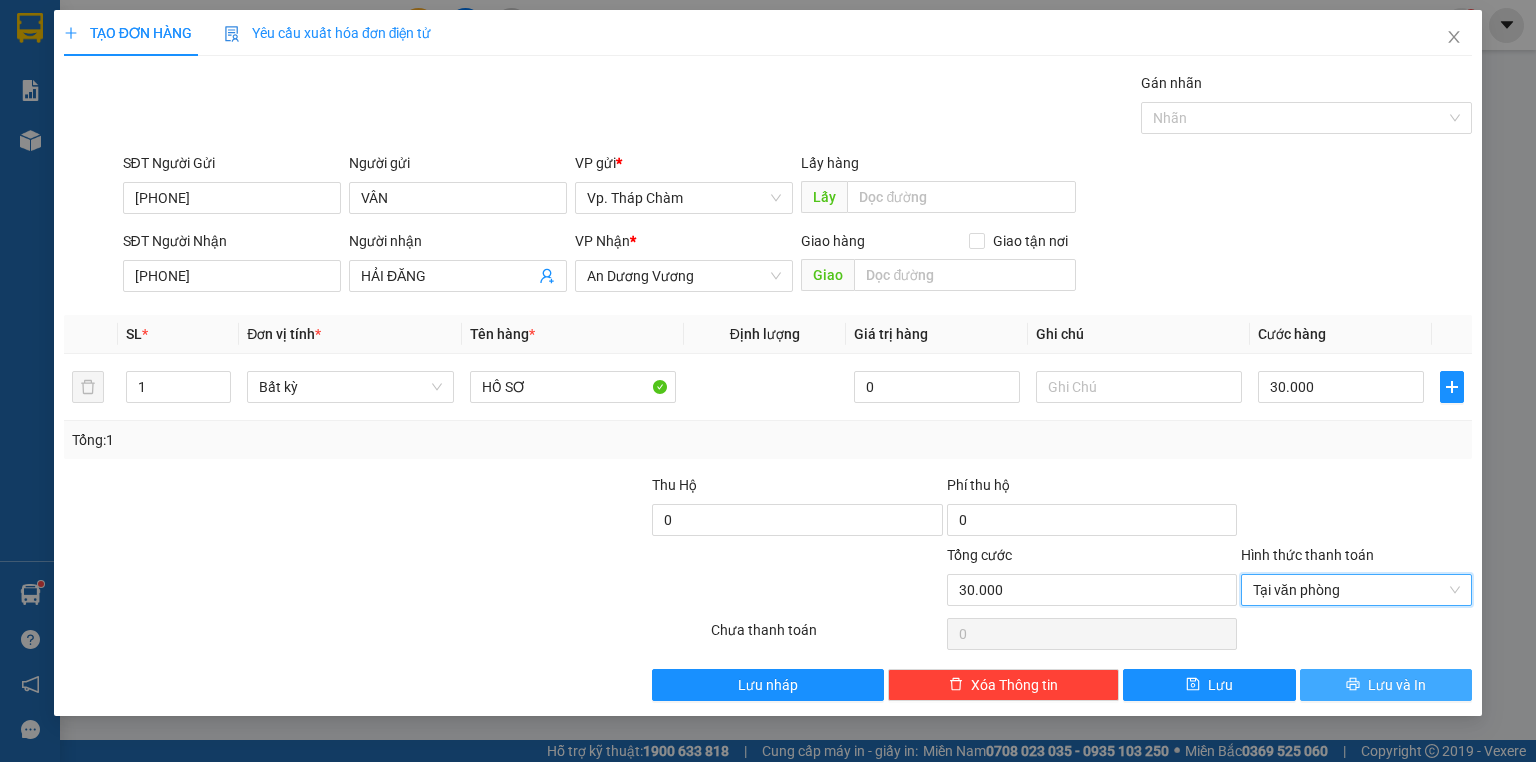 click on "Lưu và In" at bounding box center (1397, 685) 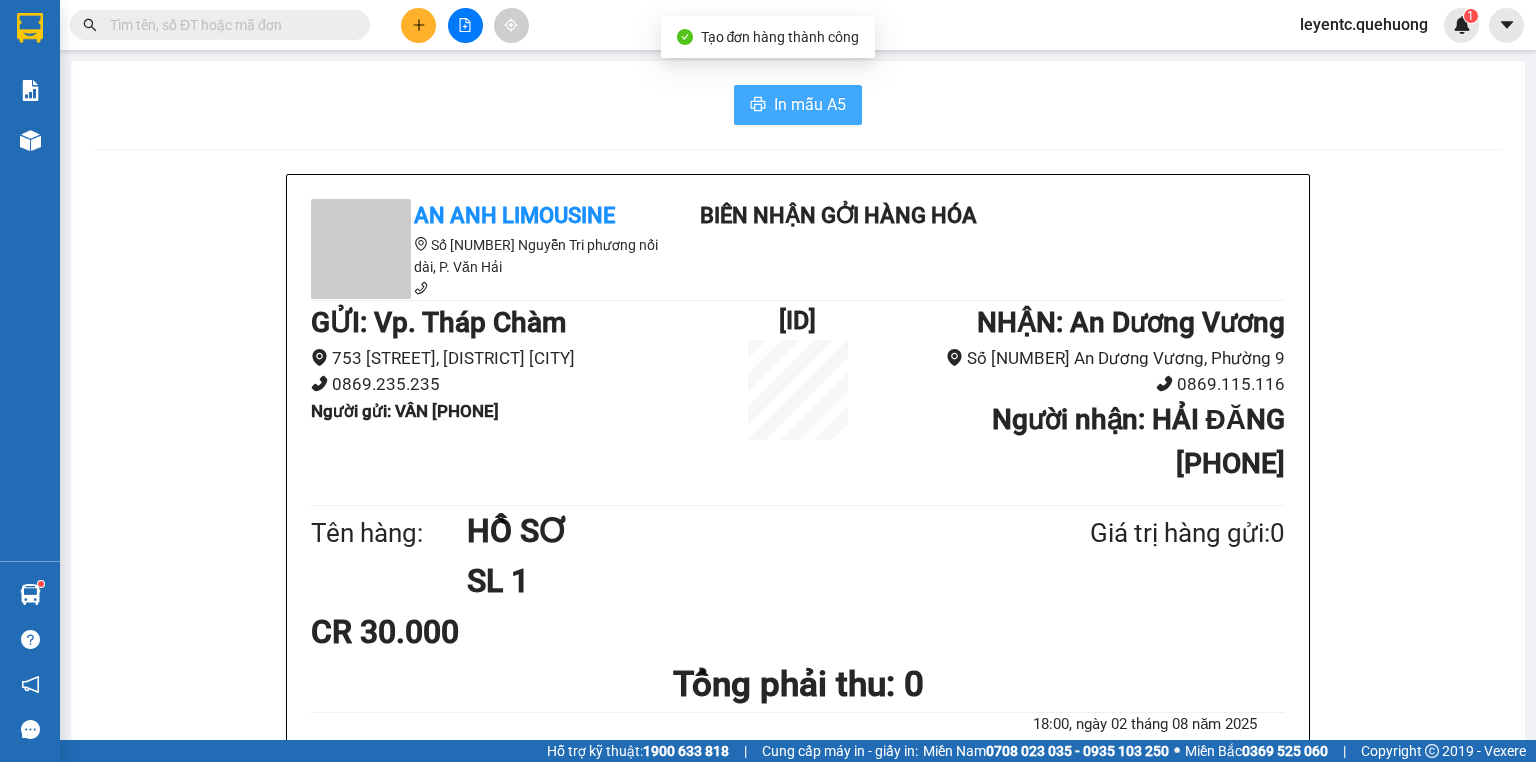 click on "In mẫu A5" at bounding box center (810, 104) 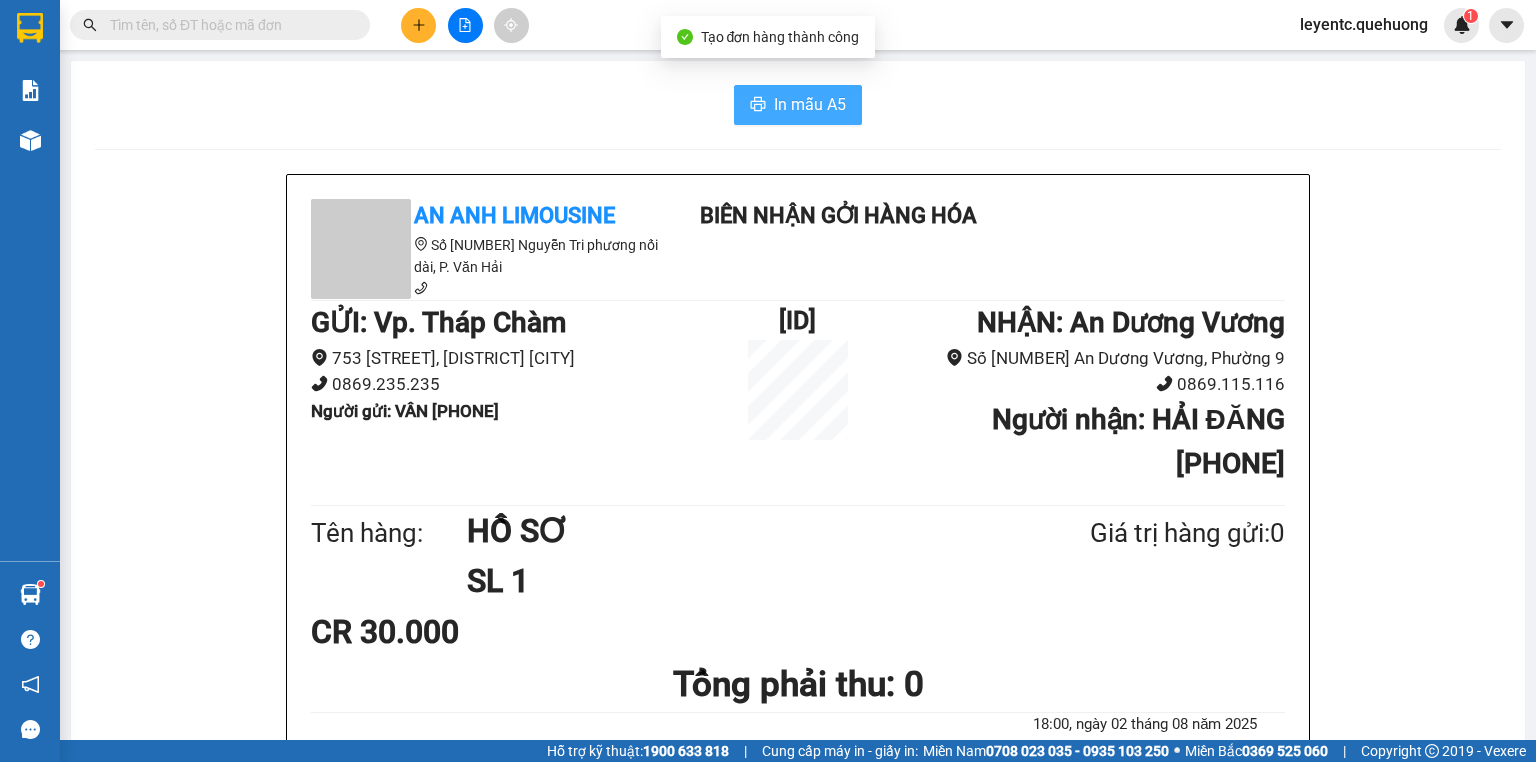scroll, scrollTop: 0, scrollLeft: 0, axis: both 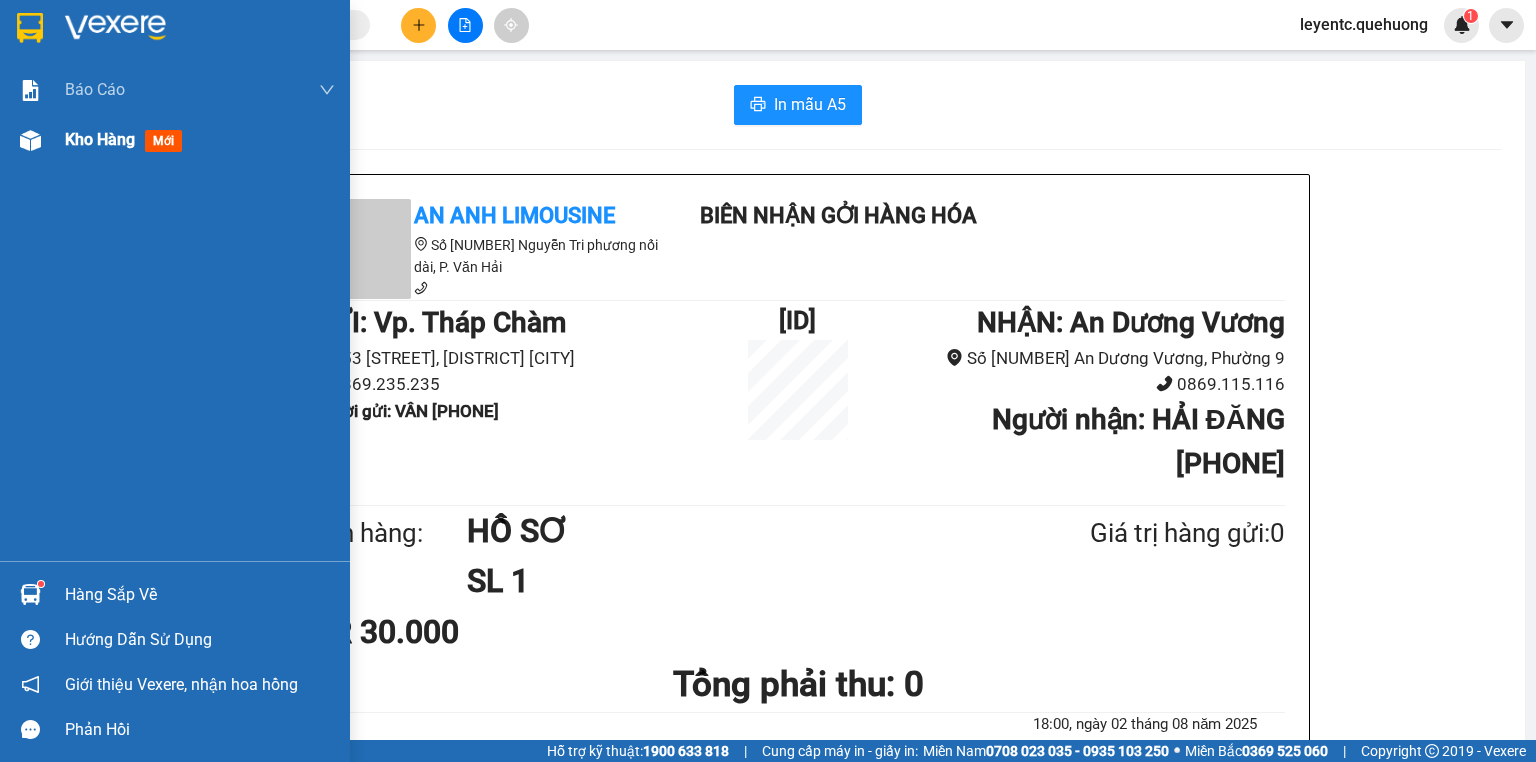 click on "Kho hàng" at bounding box center [100, 139] 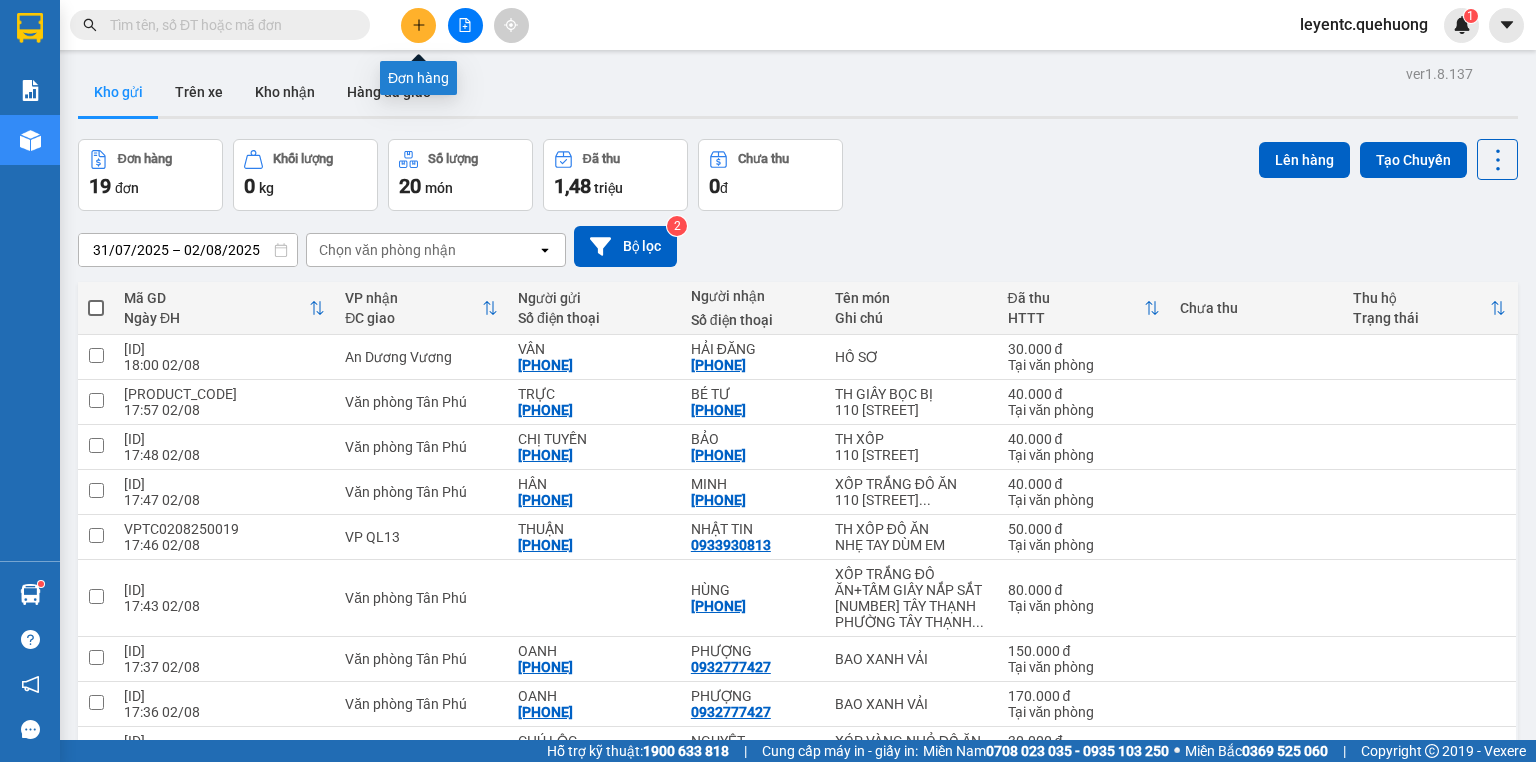 click 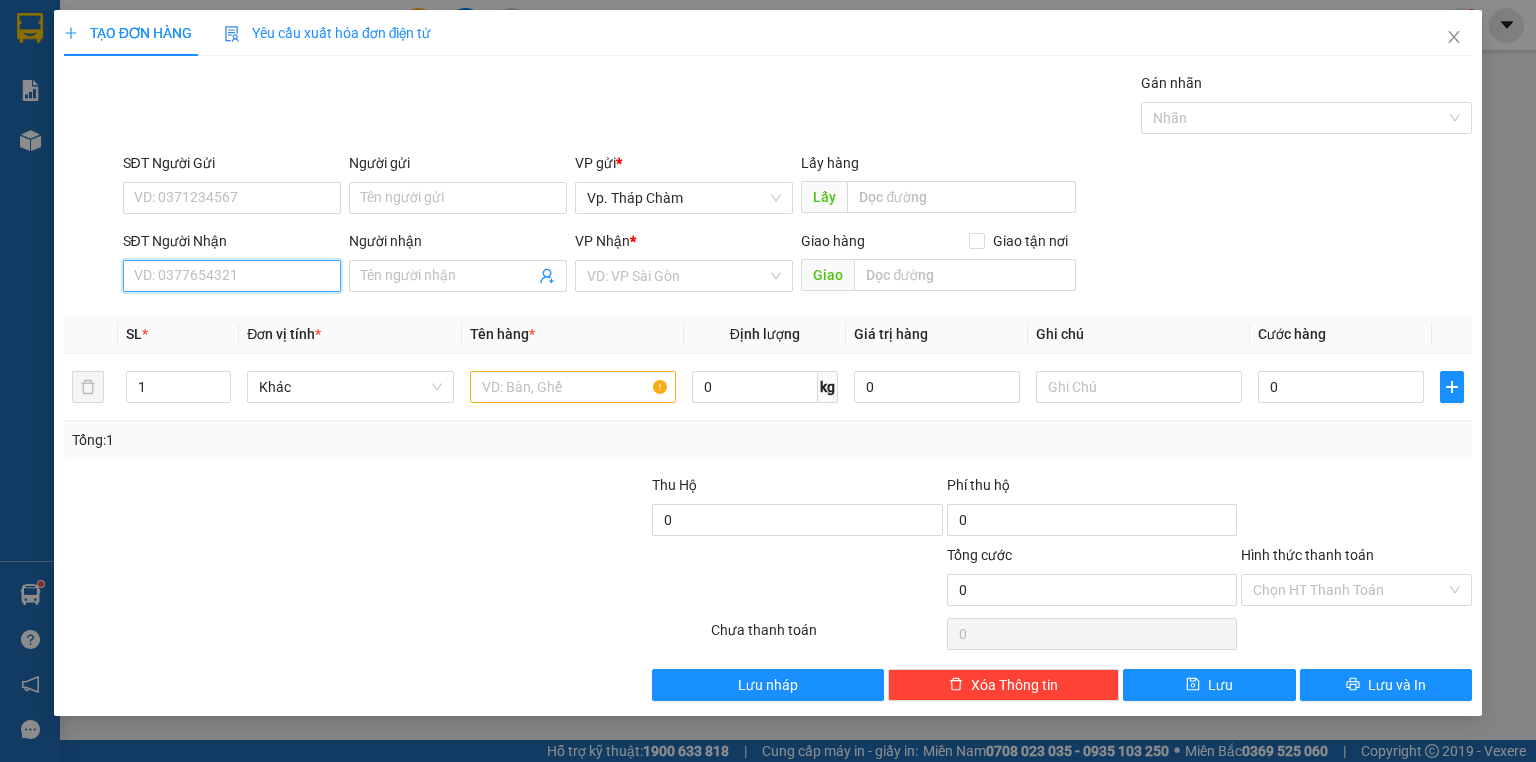 click on "SĐT Người Nhận" at bounding box center [232, 276] 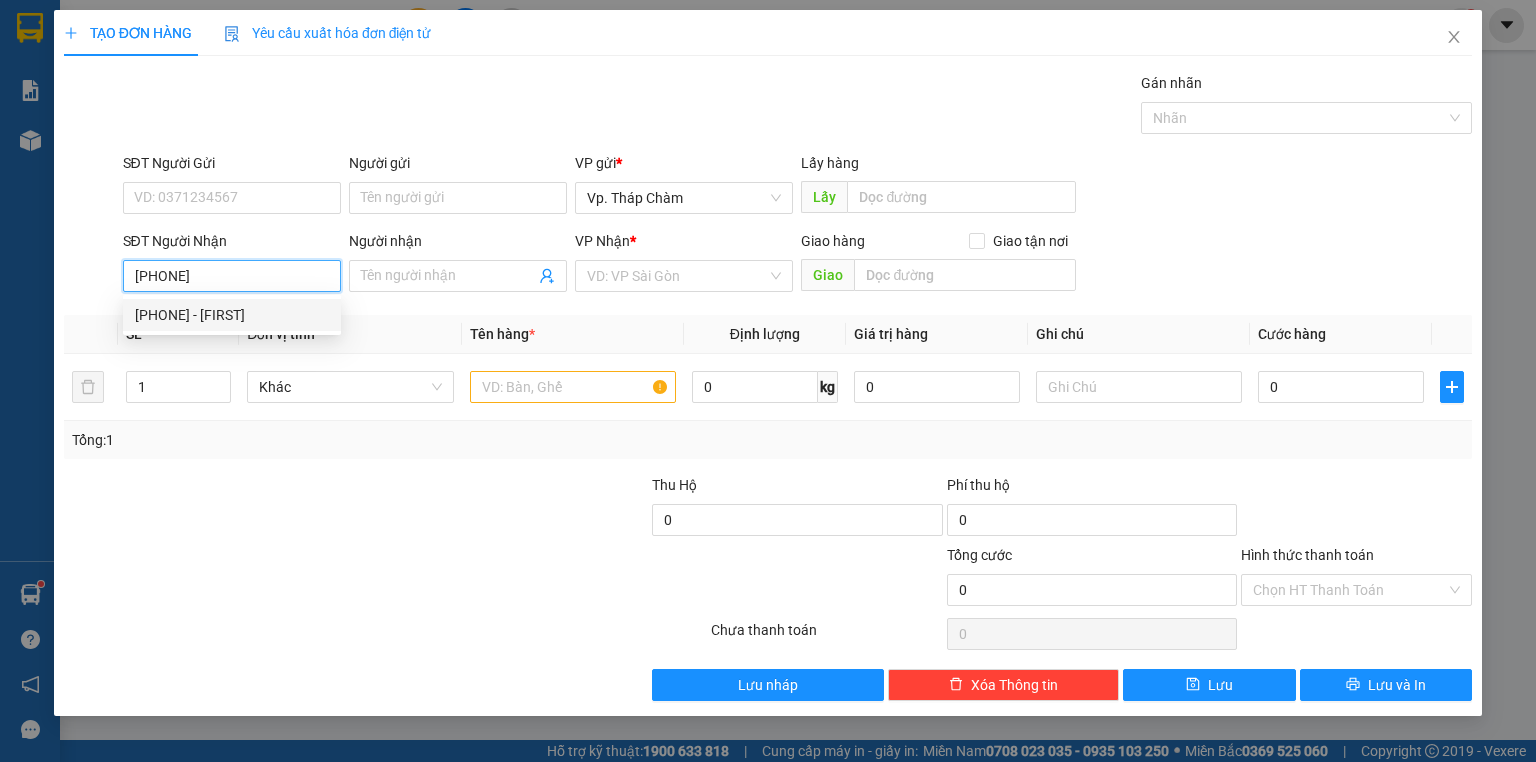 click on "0937981485 - QUÝ" at bounding box center (232, 315) 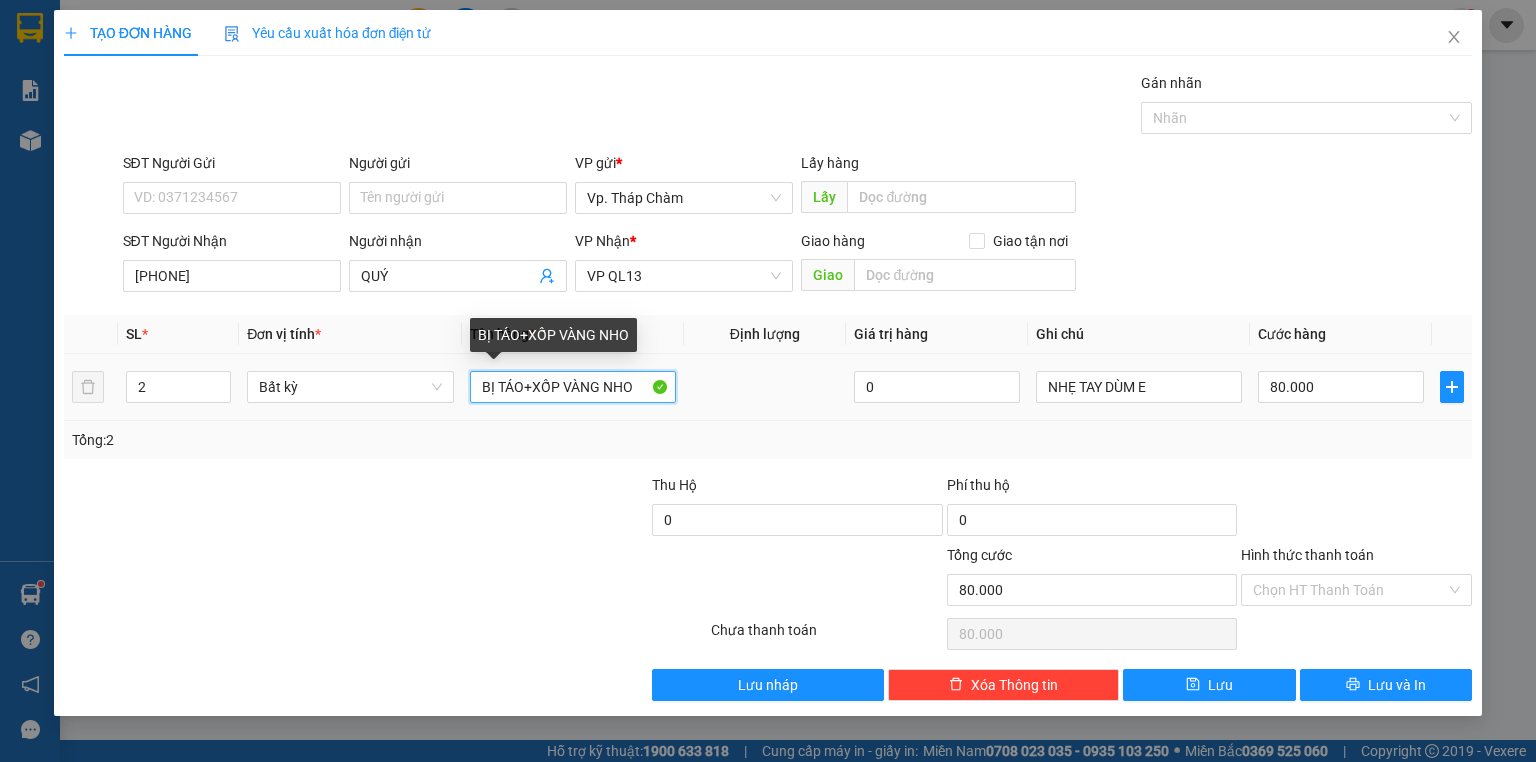 drag, startPoint x: 631, startPoint y: 384, endPoint x: 524, endPoint y: 387, distance: 107.042046 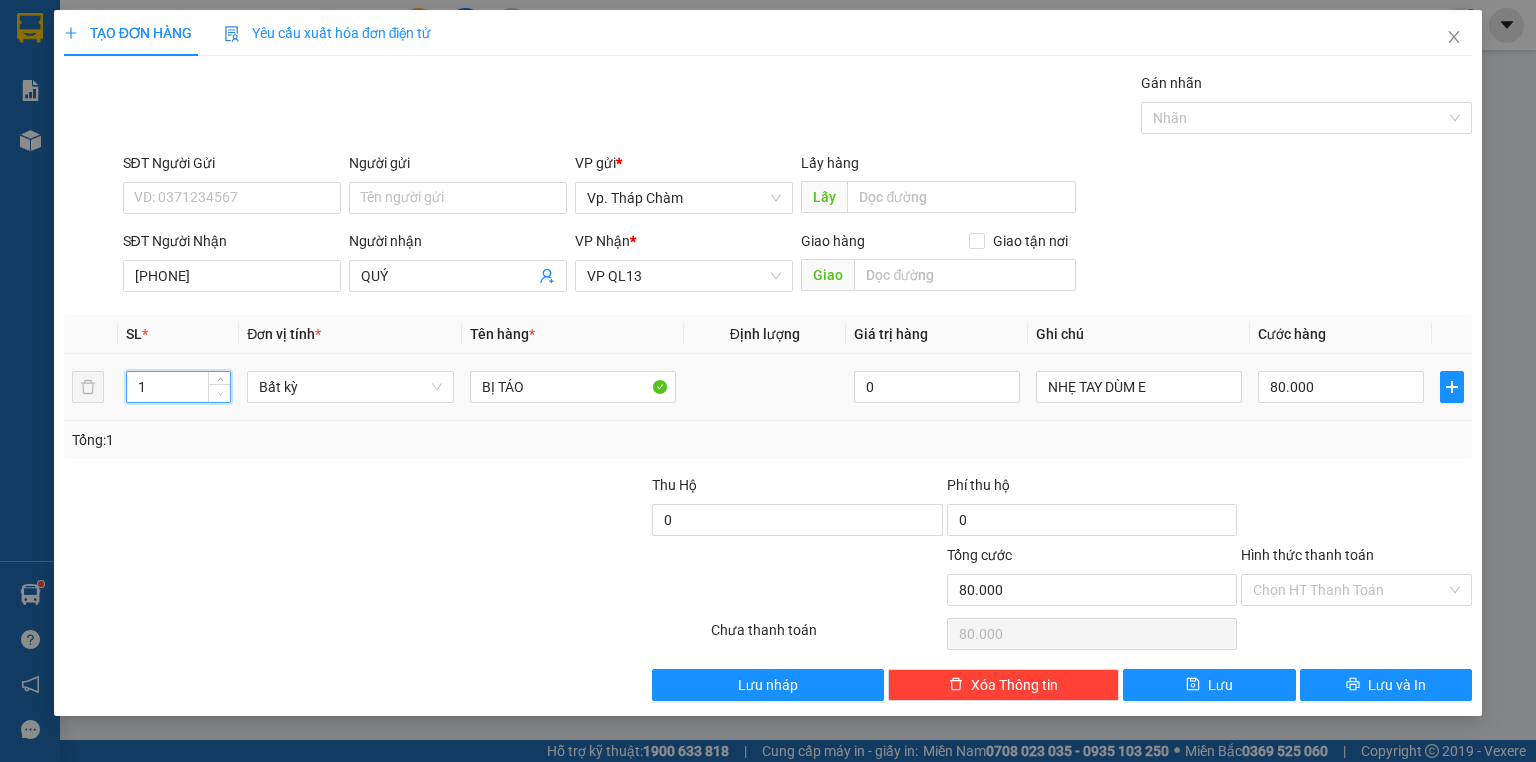 click 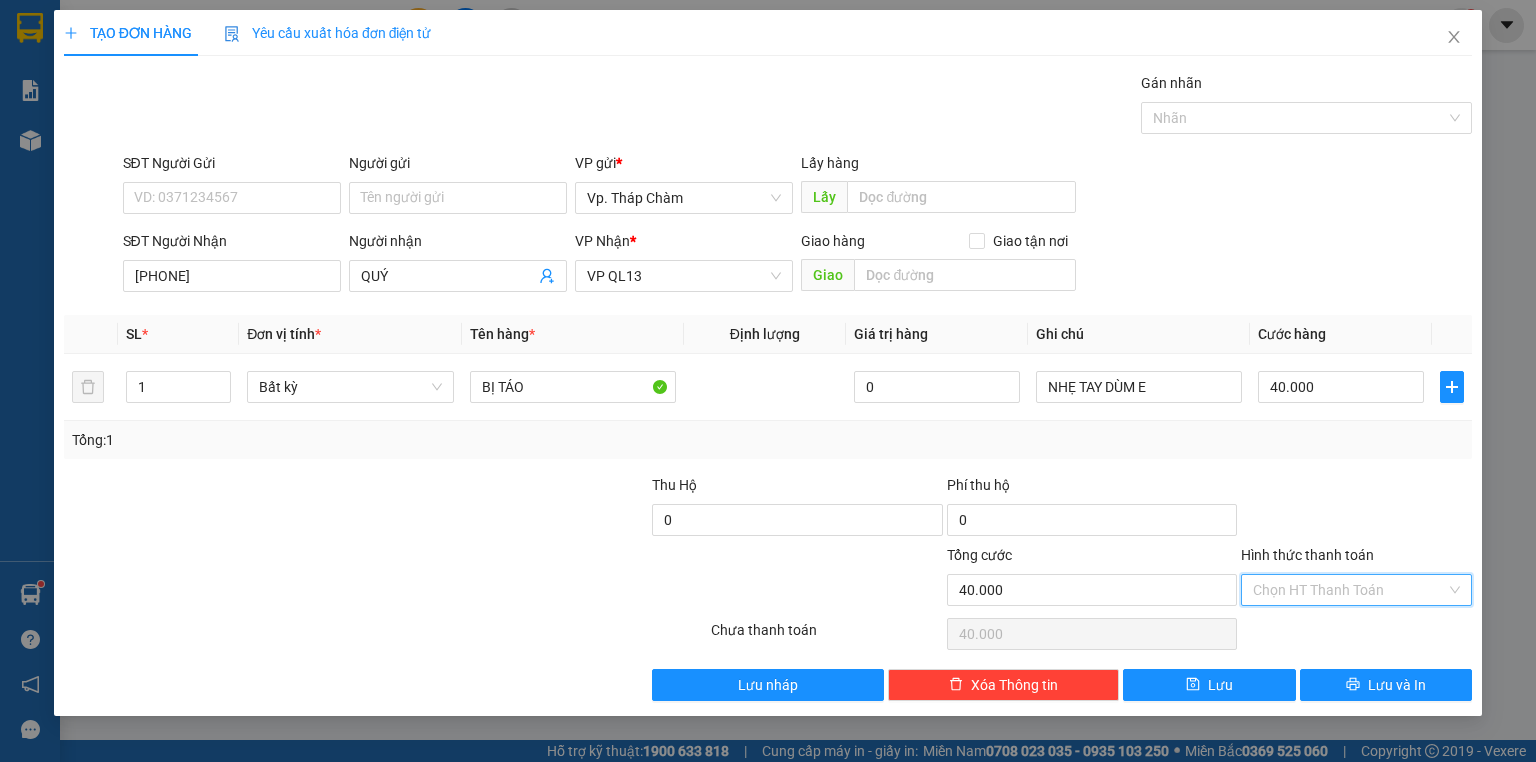 drag, startPoint x: 1360, startPoint y: 585, endPoint x: 1348, endPoint y: 618, distance: 35.1141 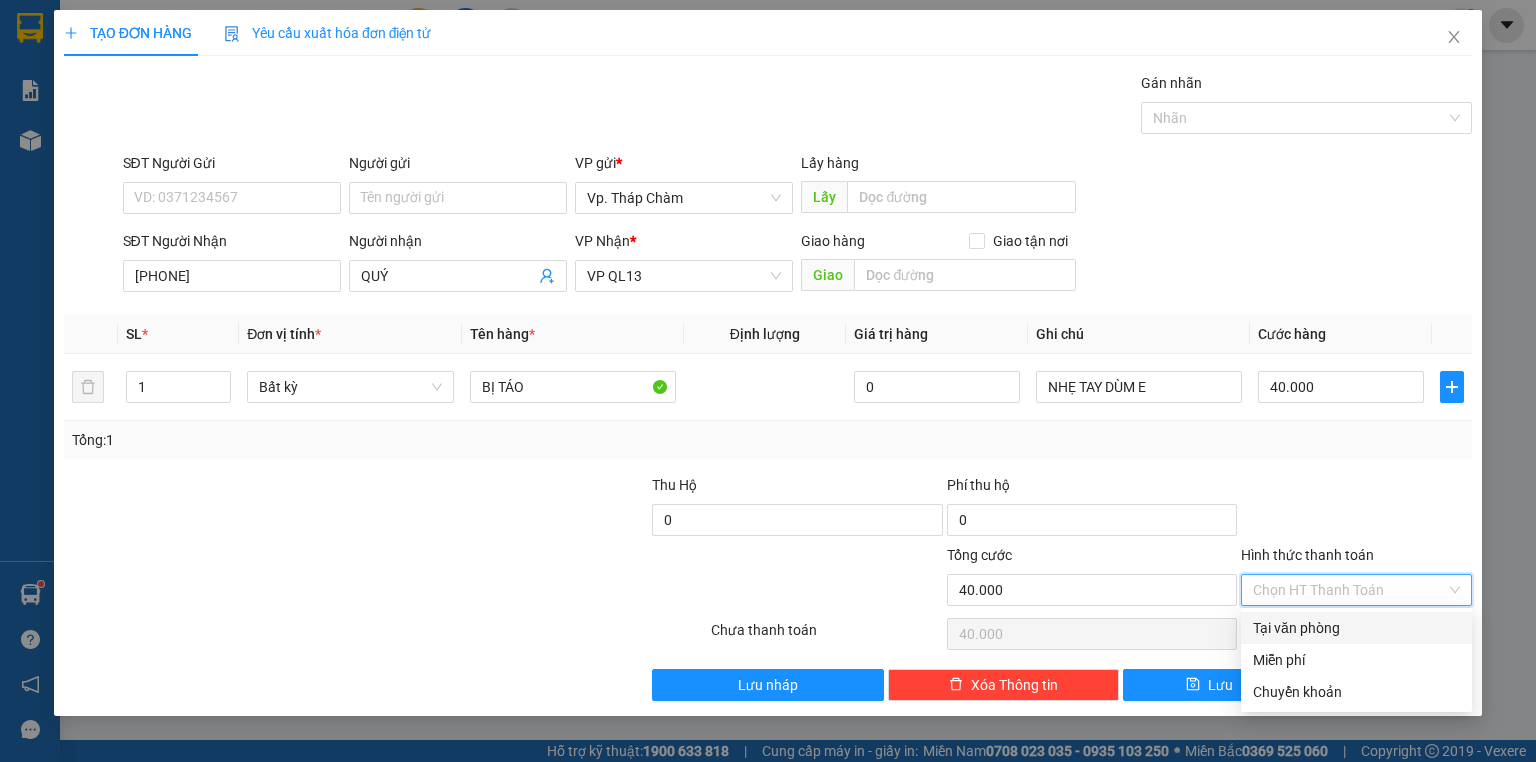 click on "Tại văn phòng" at bounding box center [1356, 628] 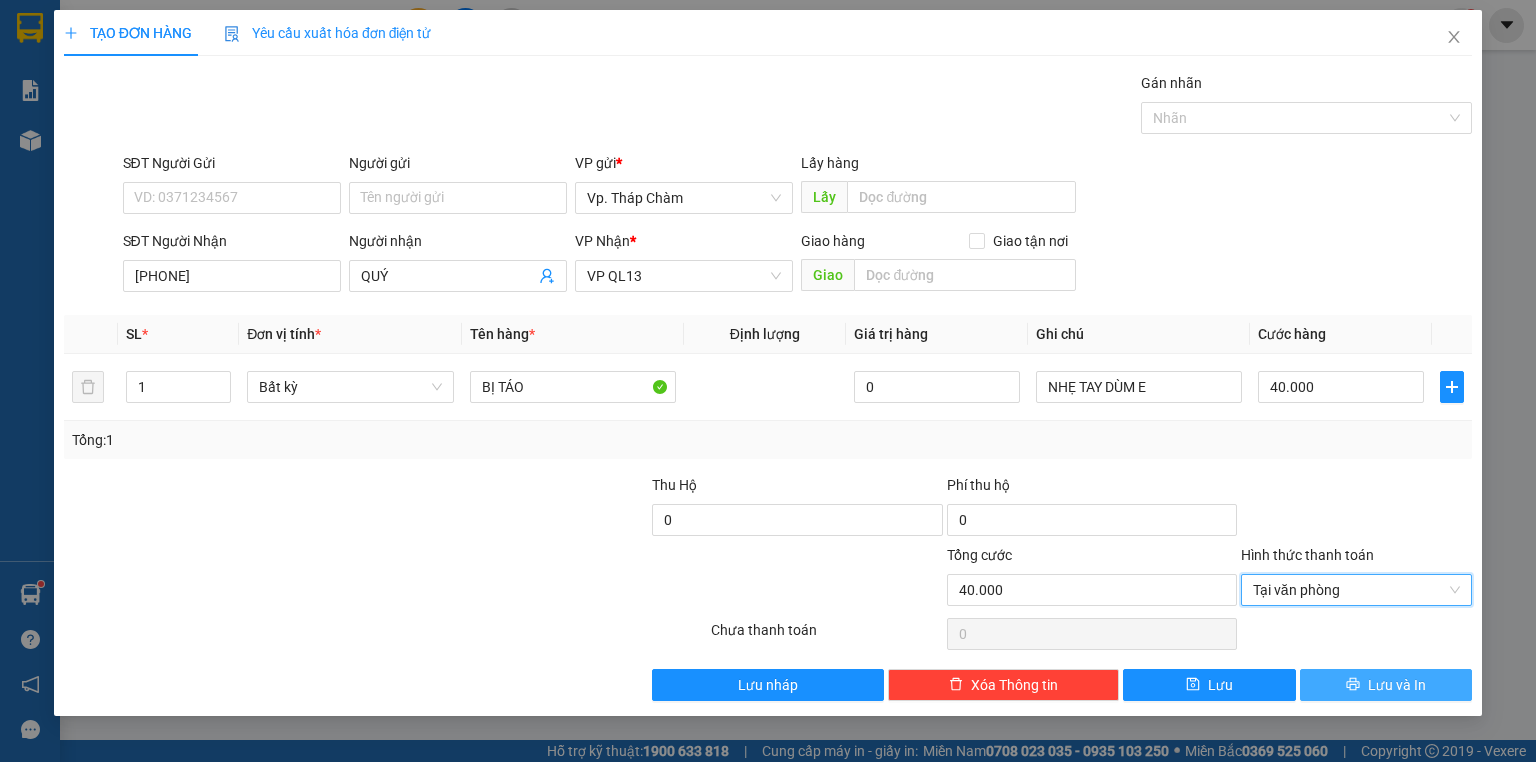 click on "Lưu và In" at bounding box center [1397, 685] 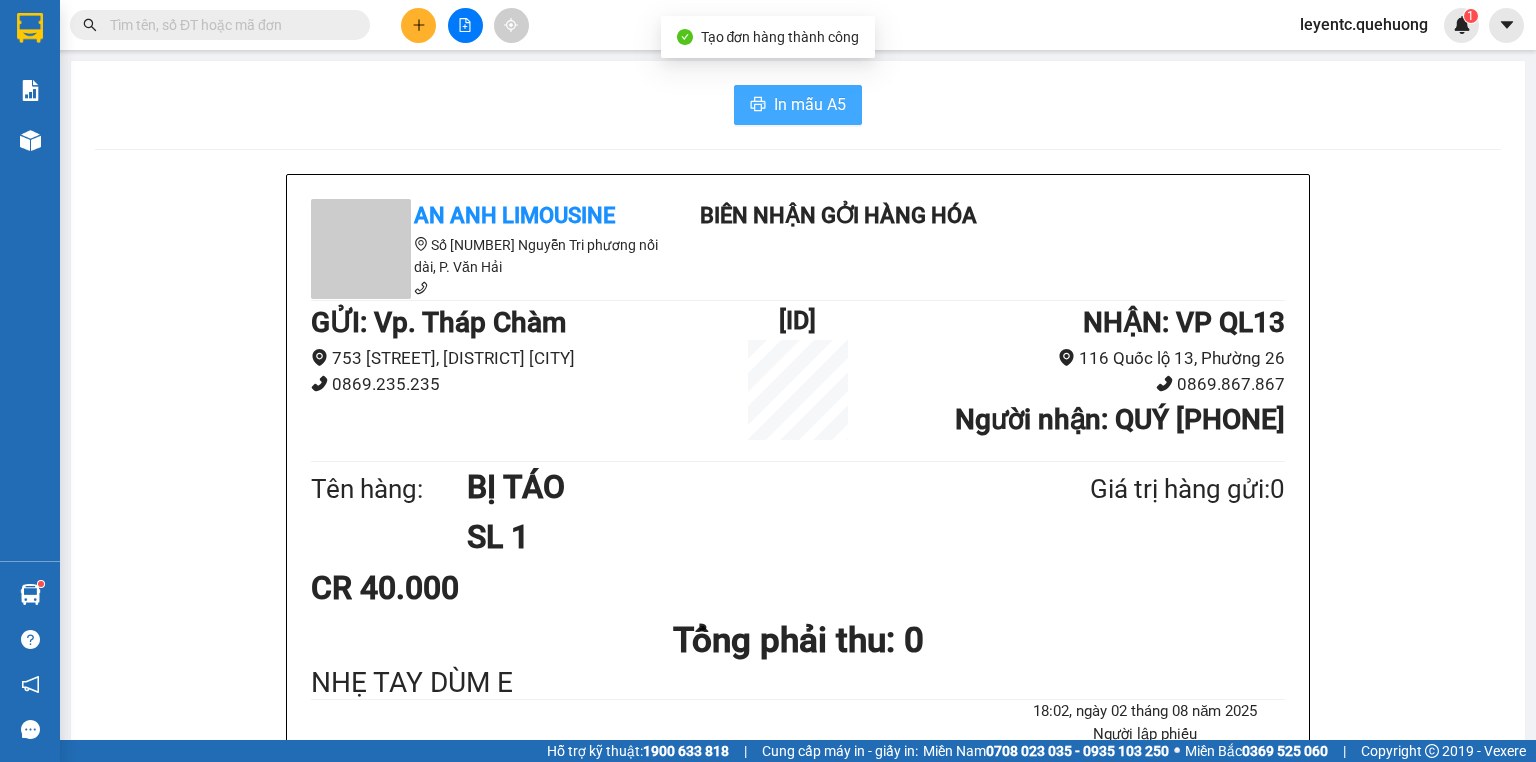 click on "In mẫu A5" at bounding box center (798, 105) 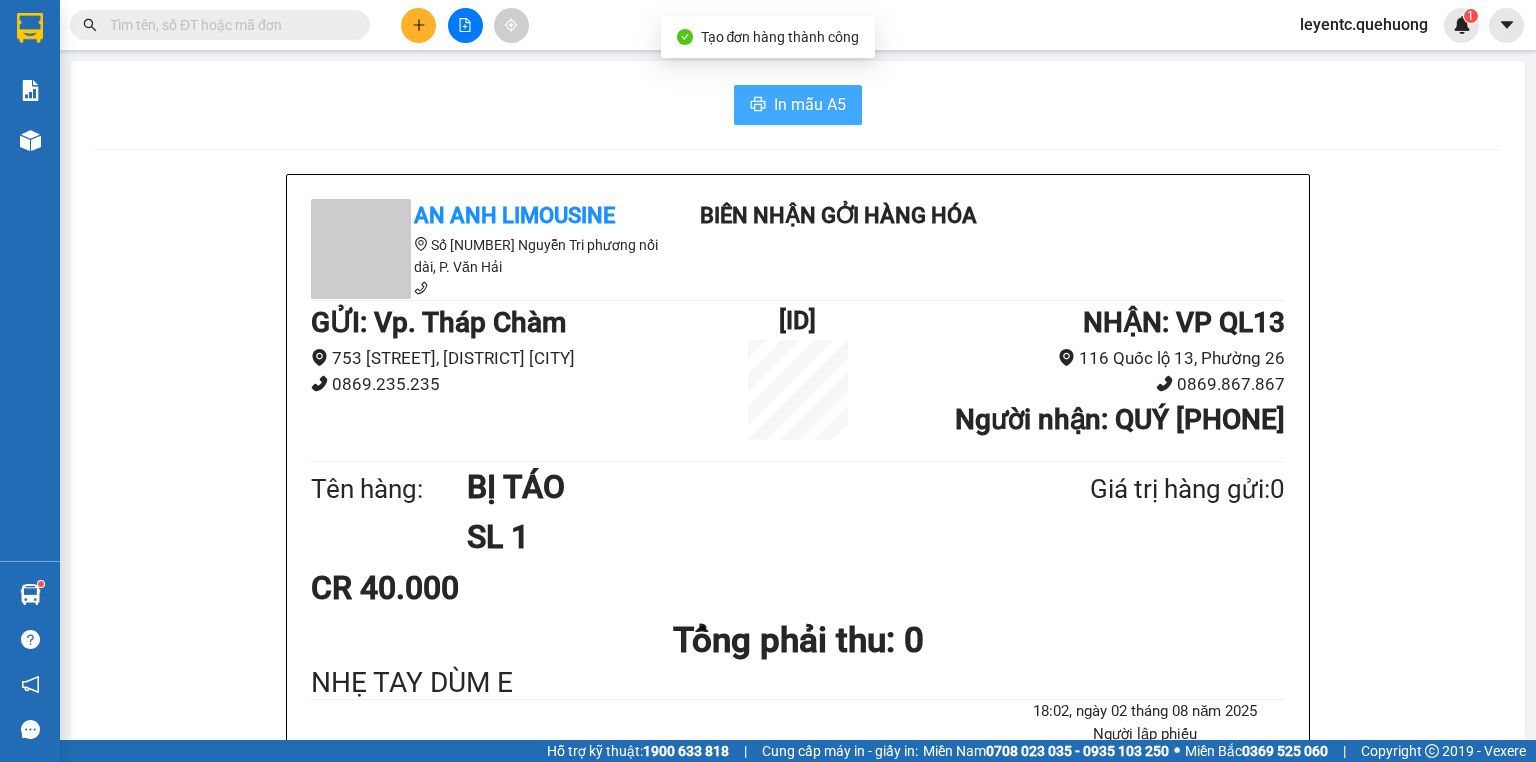 scroll, scrollTop: 0, scrollLeft: 0, axis: both 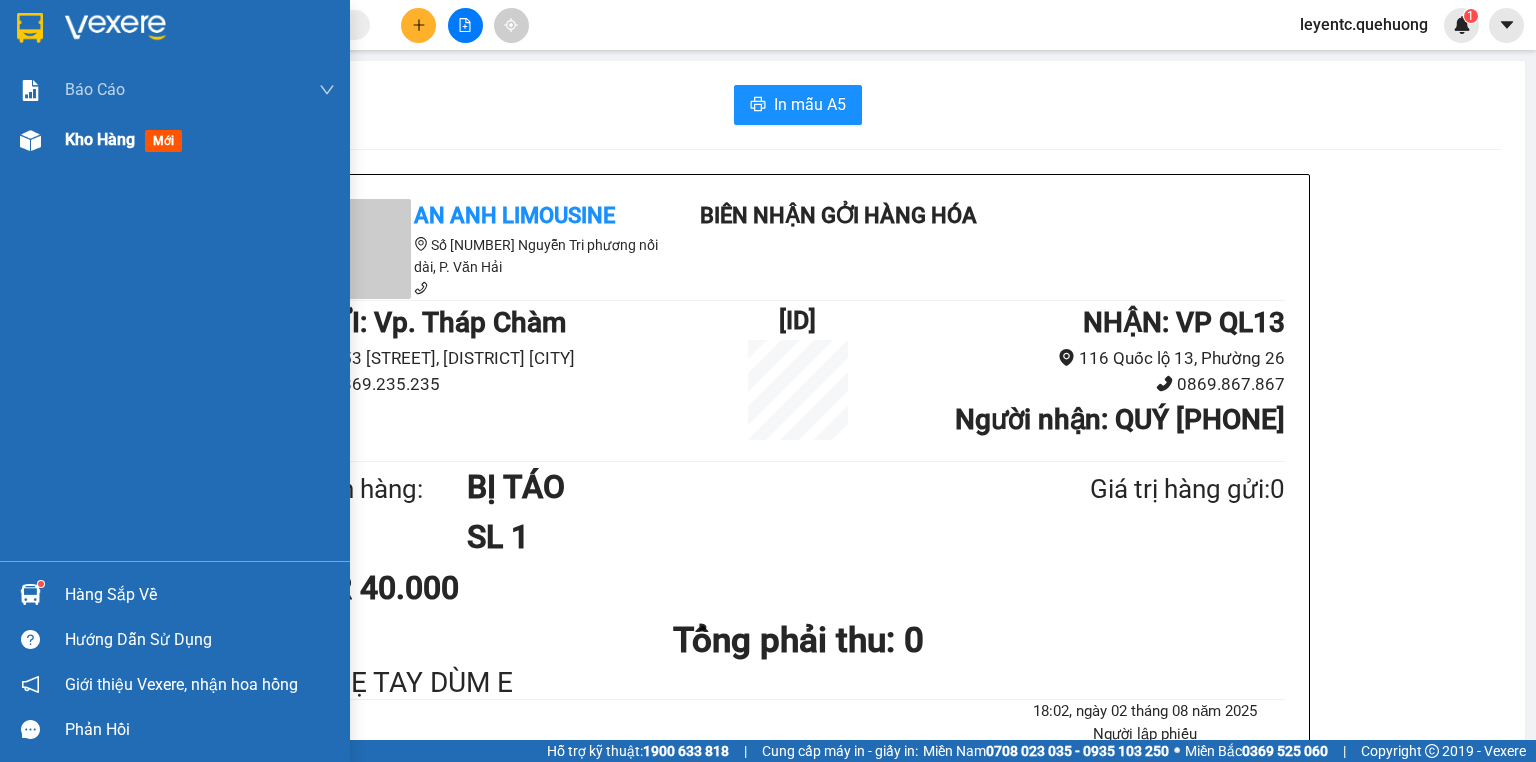 click on "Kho hàng mới" at bounding box center (200, 140) 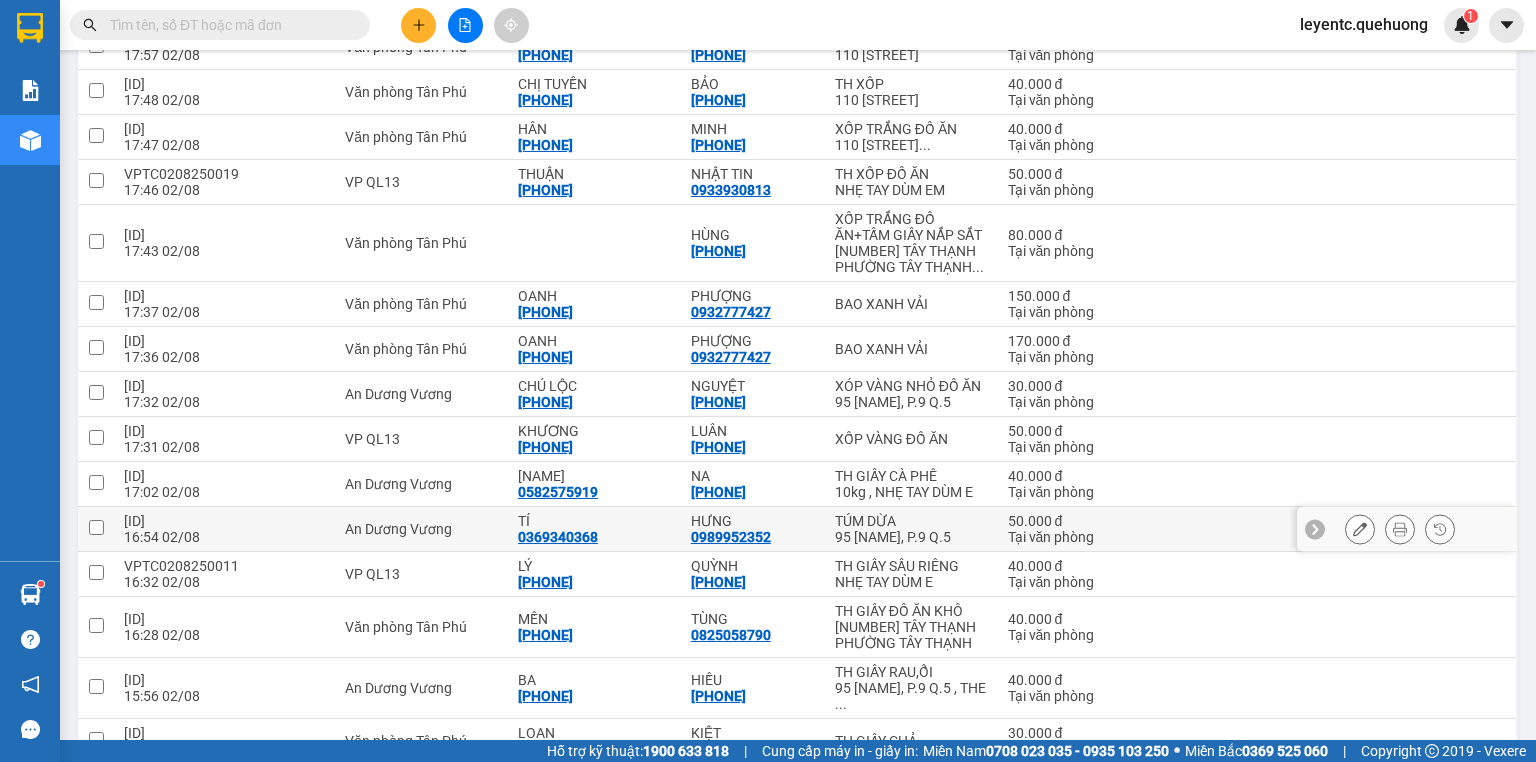 scroll, scrollTop: 731, scrollLeft: 0, axis: vertical 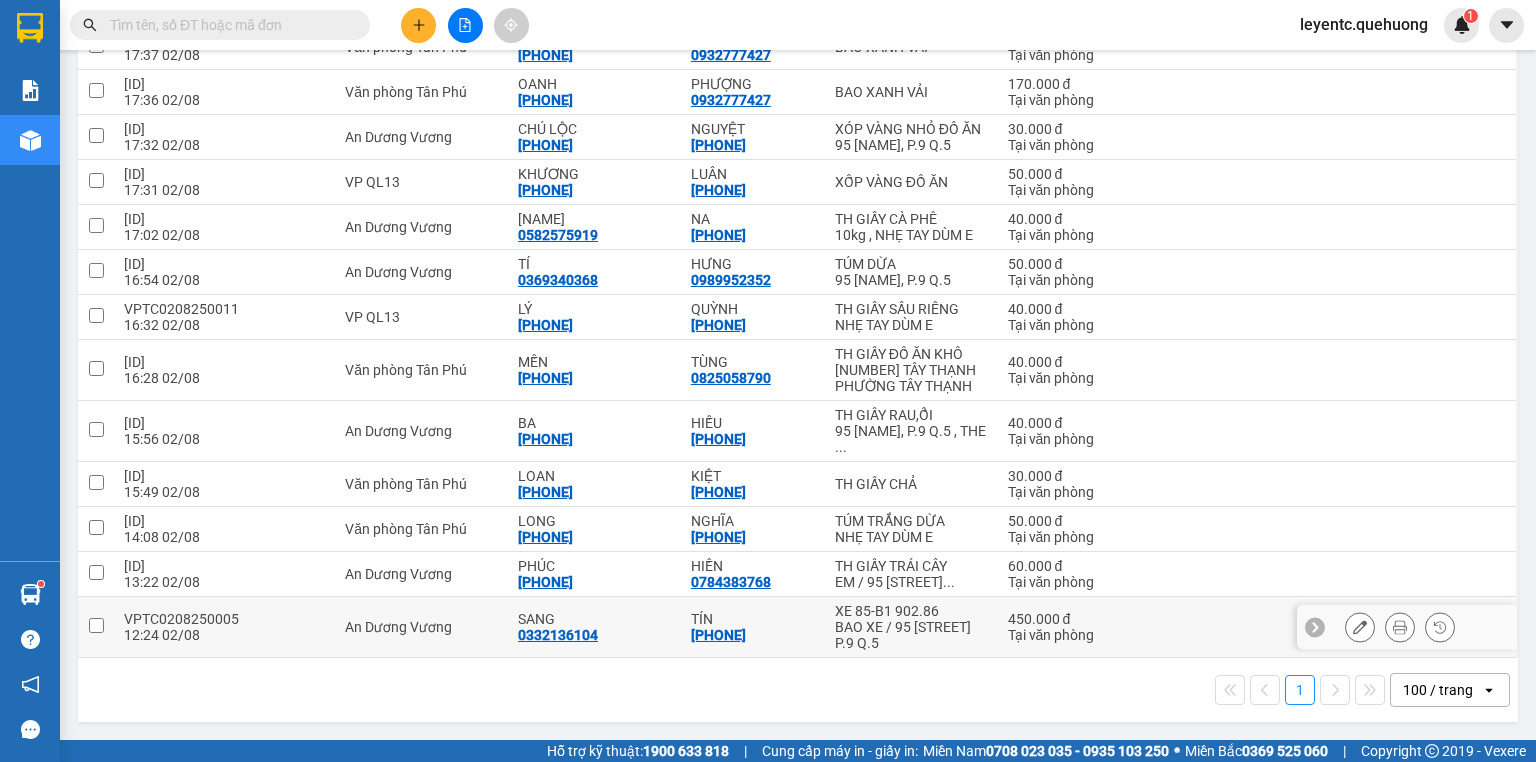 click 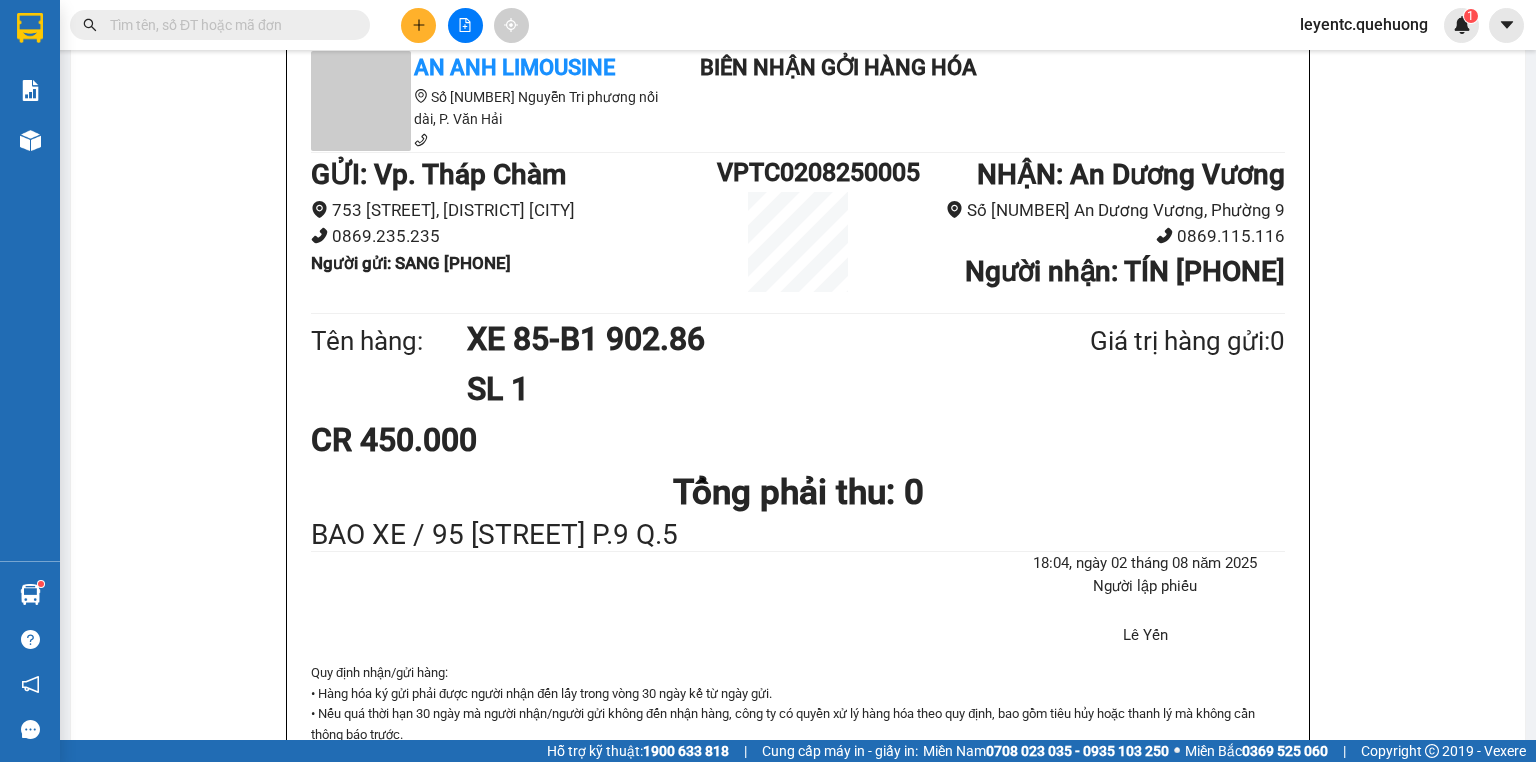 scroll, scrollTop: 0, scrollLeft: 0, axis: both 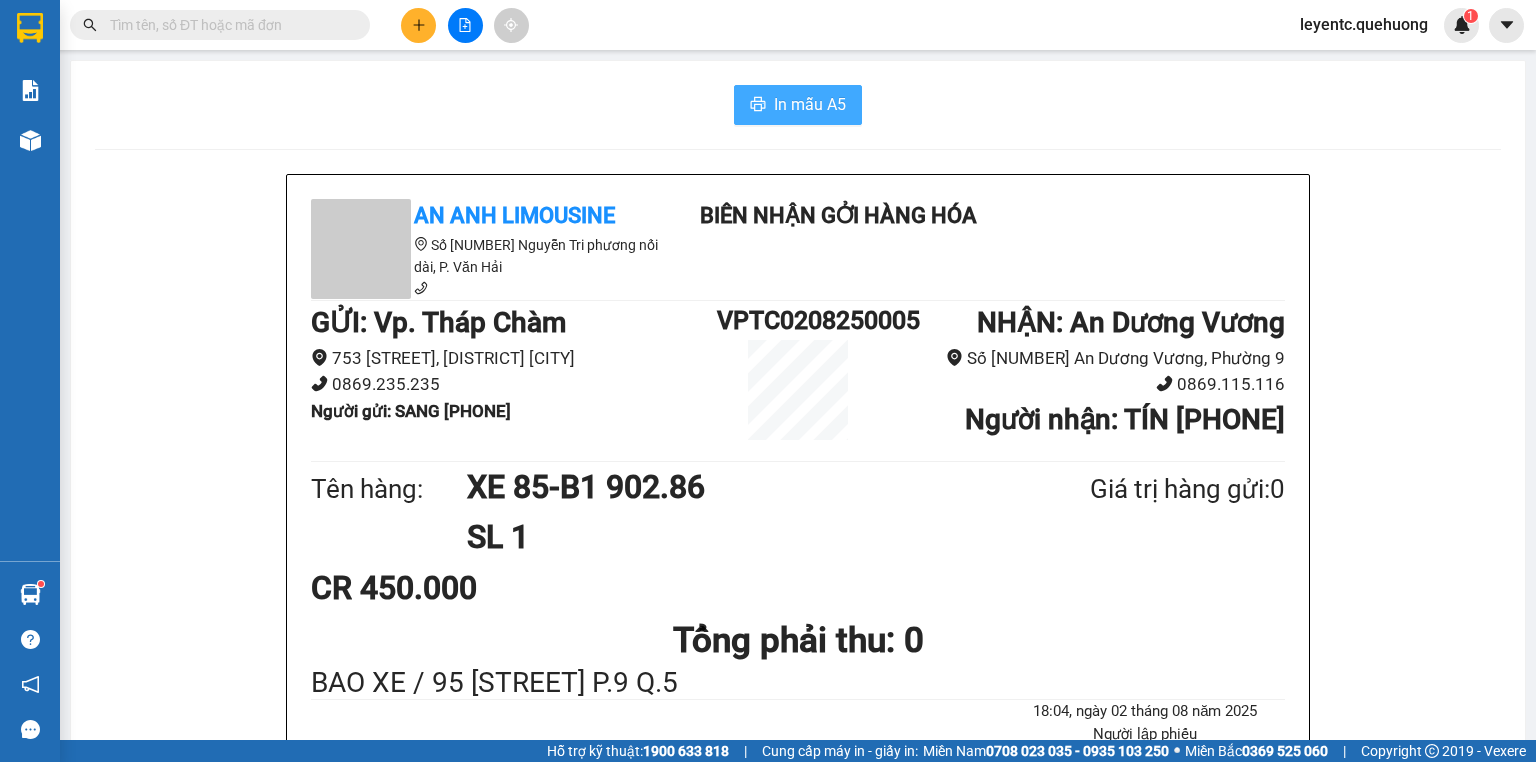 click on "In mẫu A5" at bounding box center [810, 104] 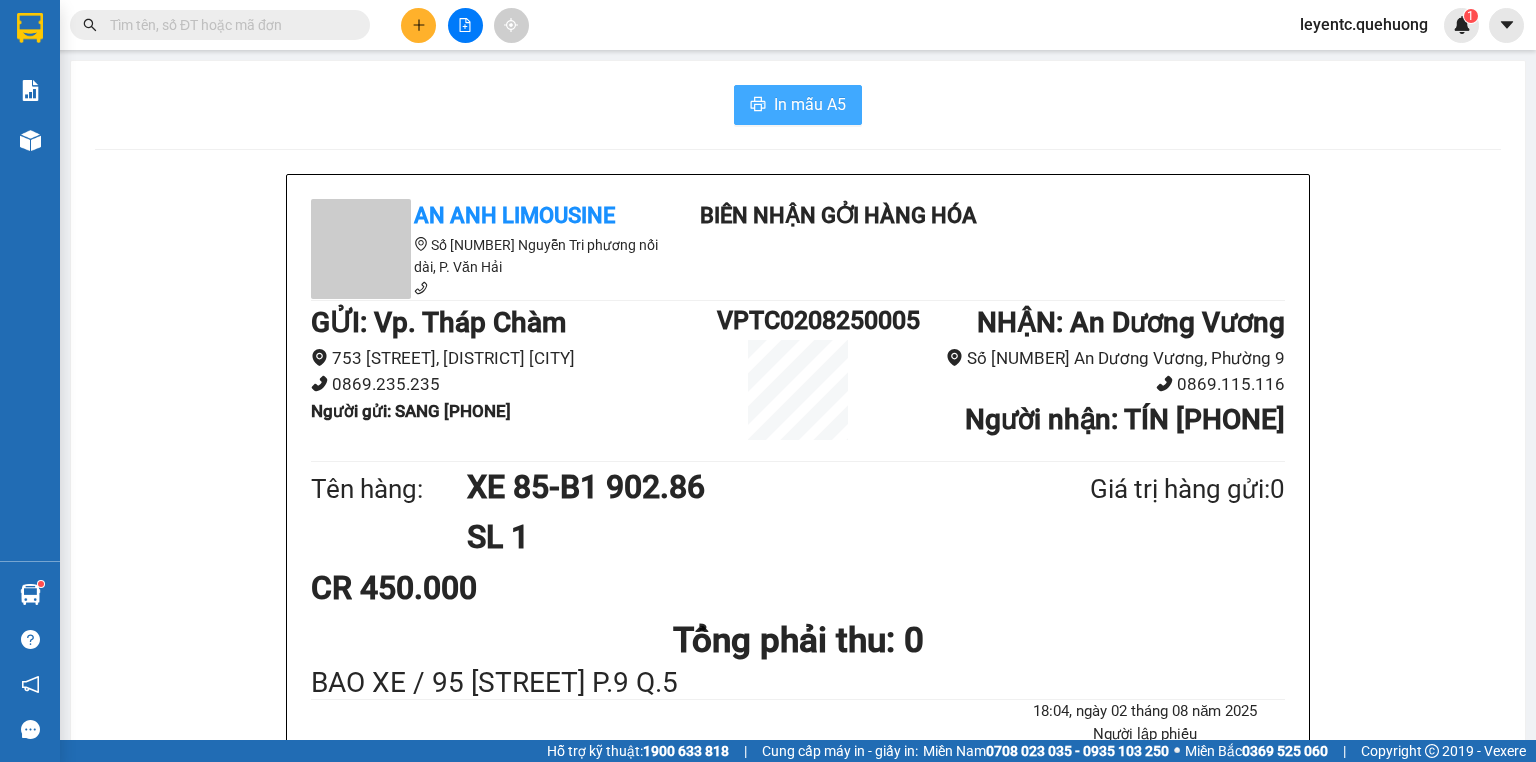 scroll, scrollTop: 0, scrollLeft: 0, axis: both 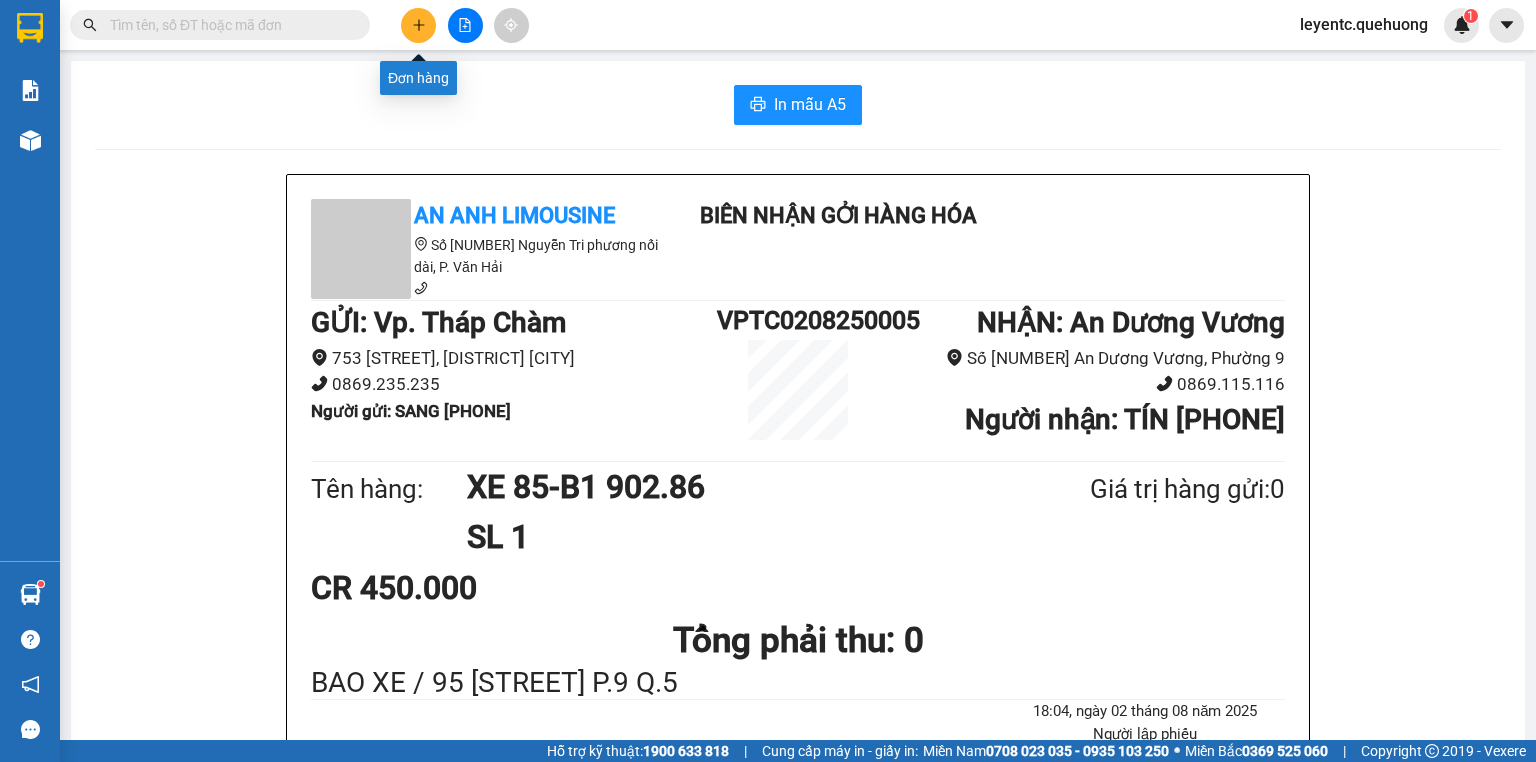 click 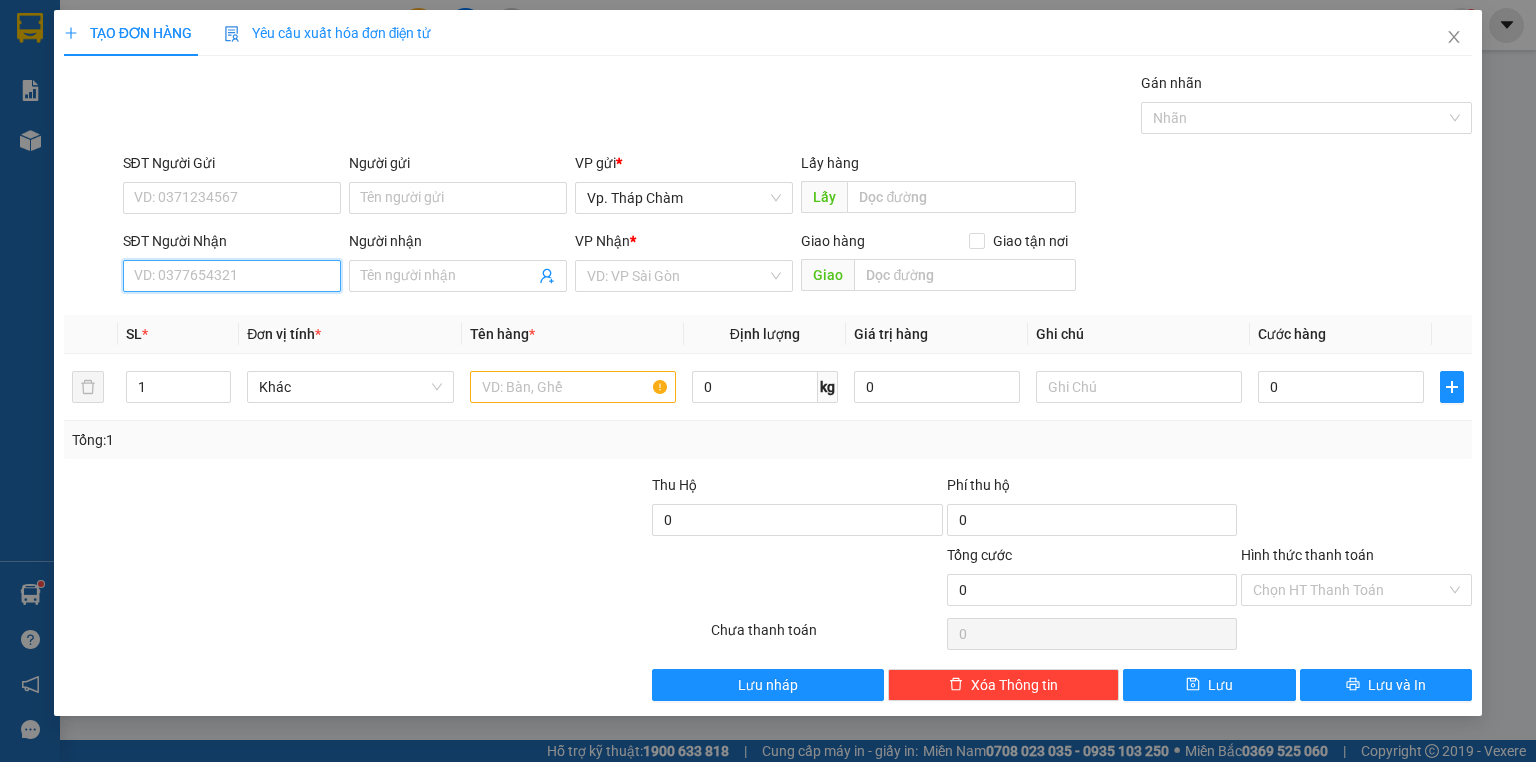 click on "SĐT Người Nhận" at bounding box center (232, 276) 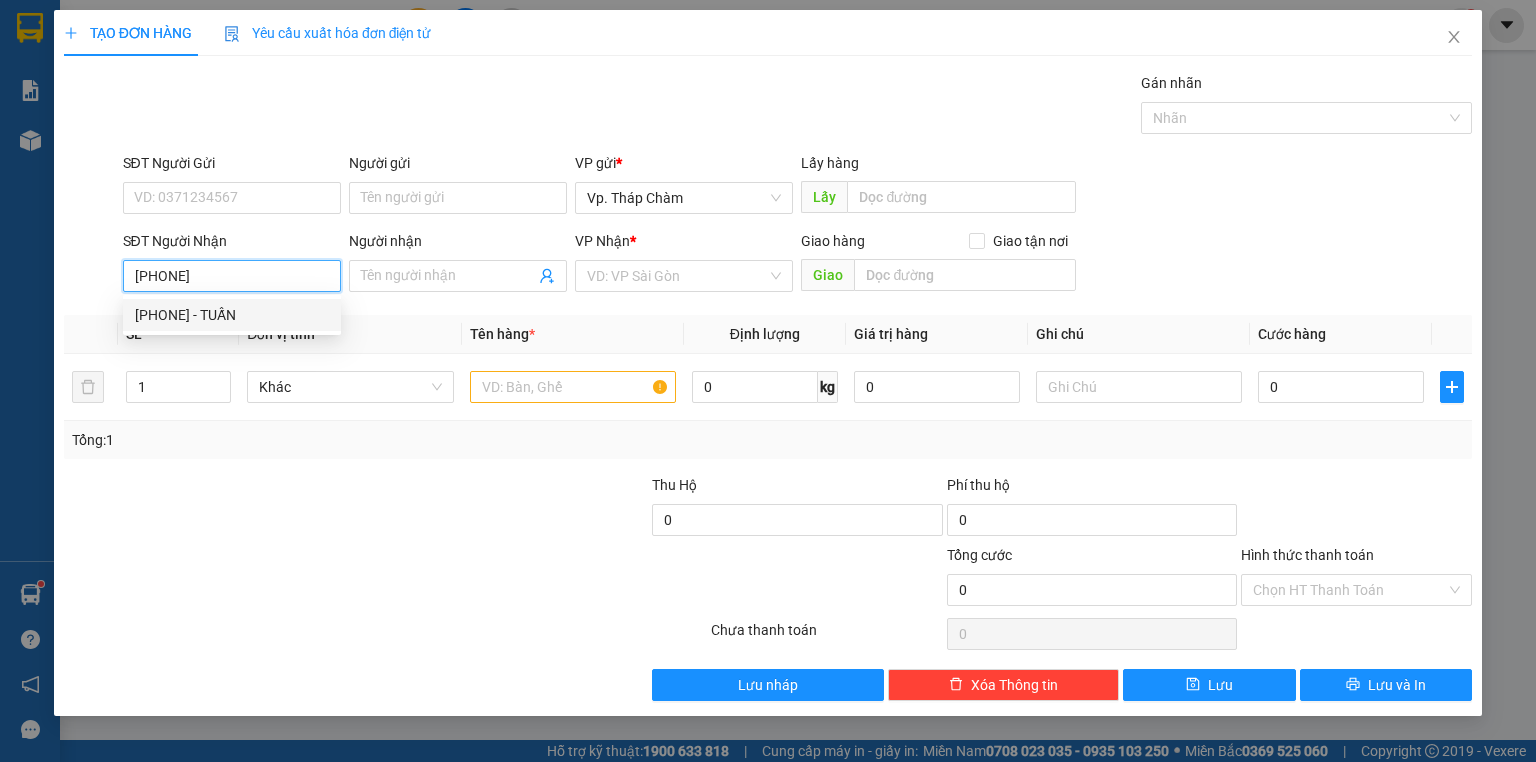 click on "0909503005 - TUẤN" at bounding box center (232, 315) 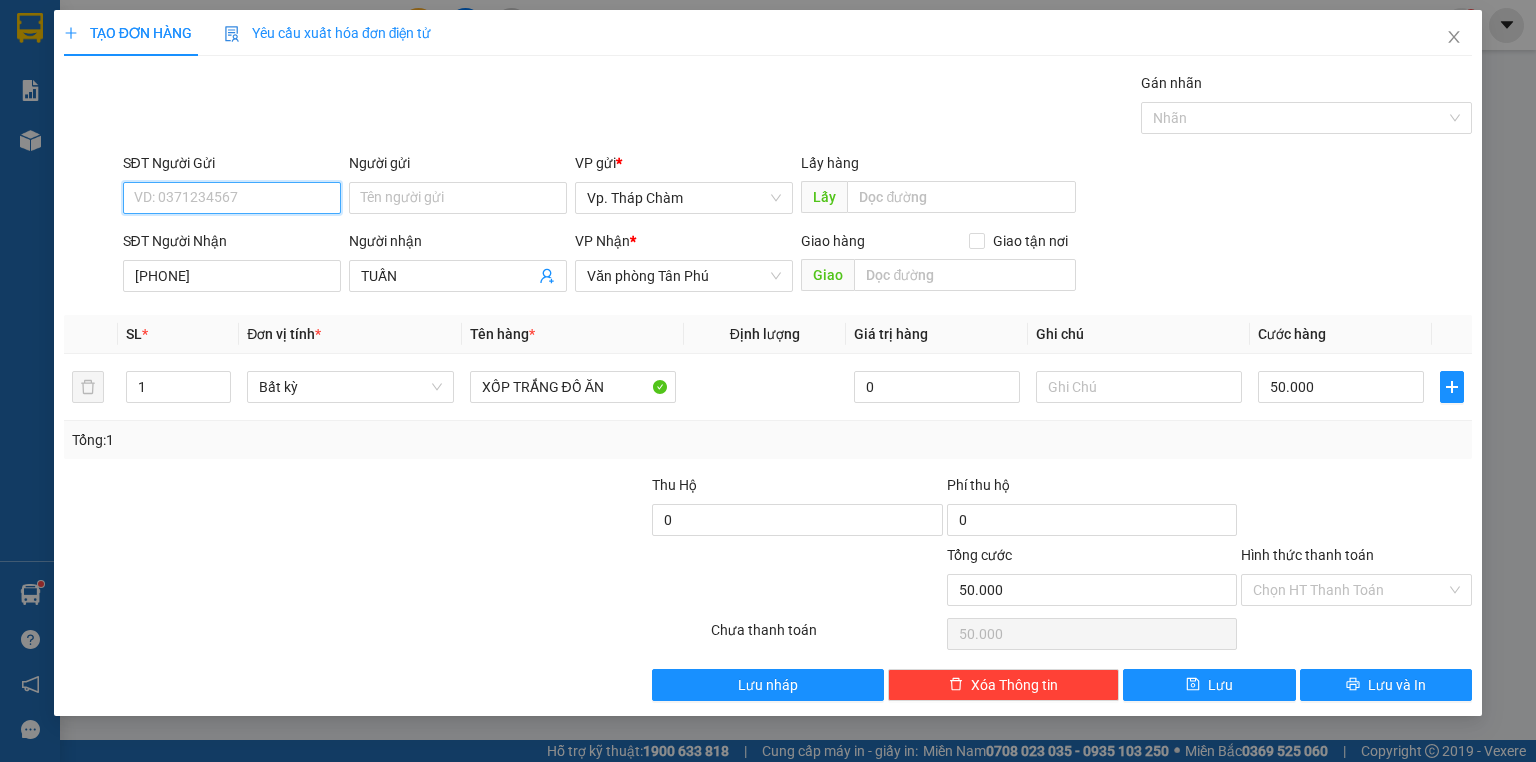 drag, startPoint x: 270, startPoint y: 200, endPoint x: 248, endPoint y: 192, distance: 23.409399 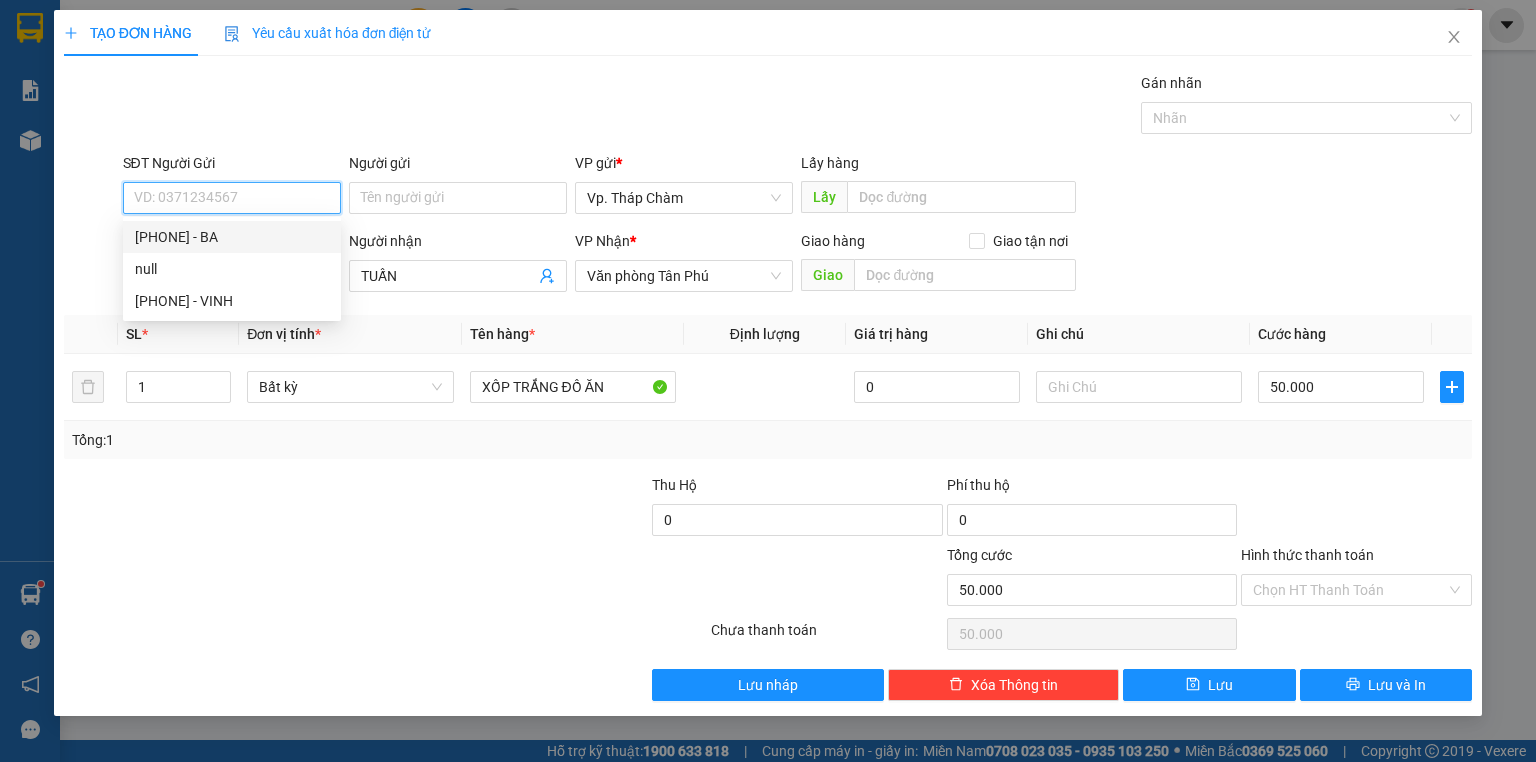 click on "0387587483 - BA" at bounding box center (232, 237) 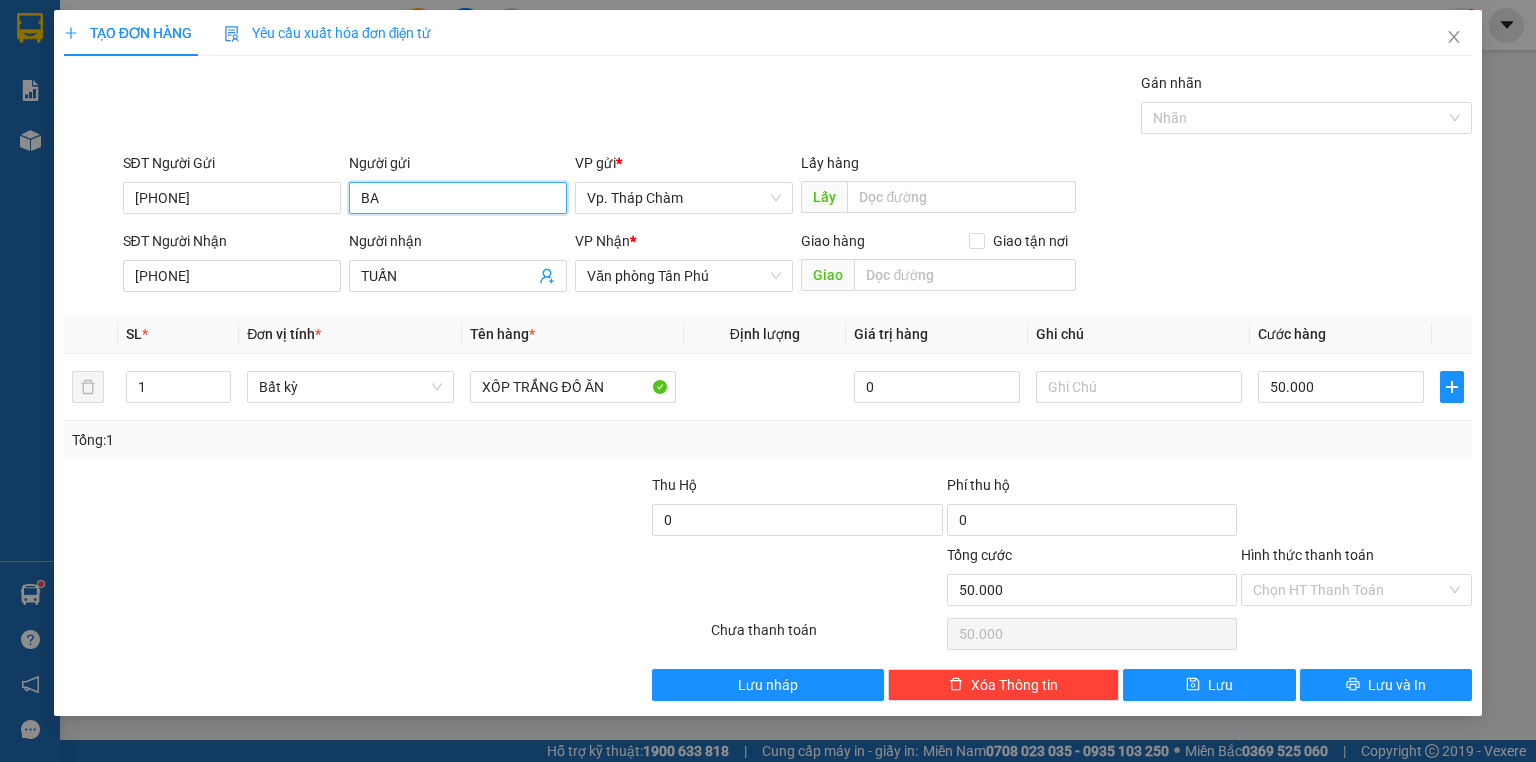 click on "BA" at bounding box center (458, 198) 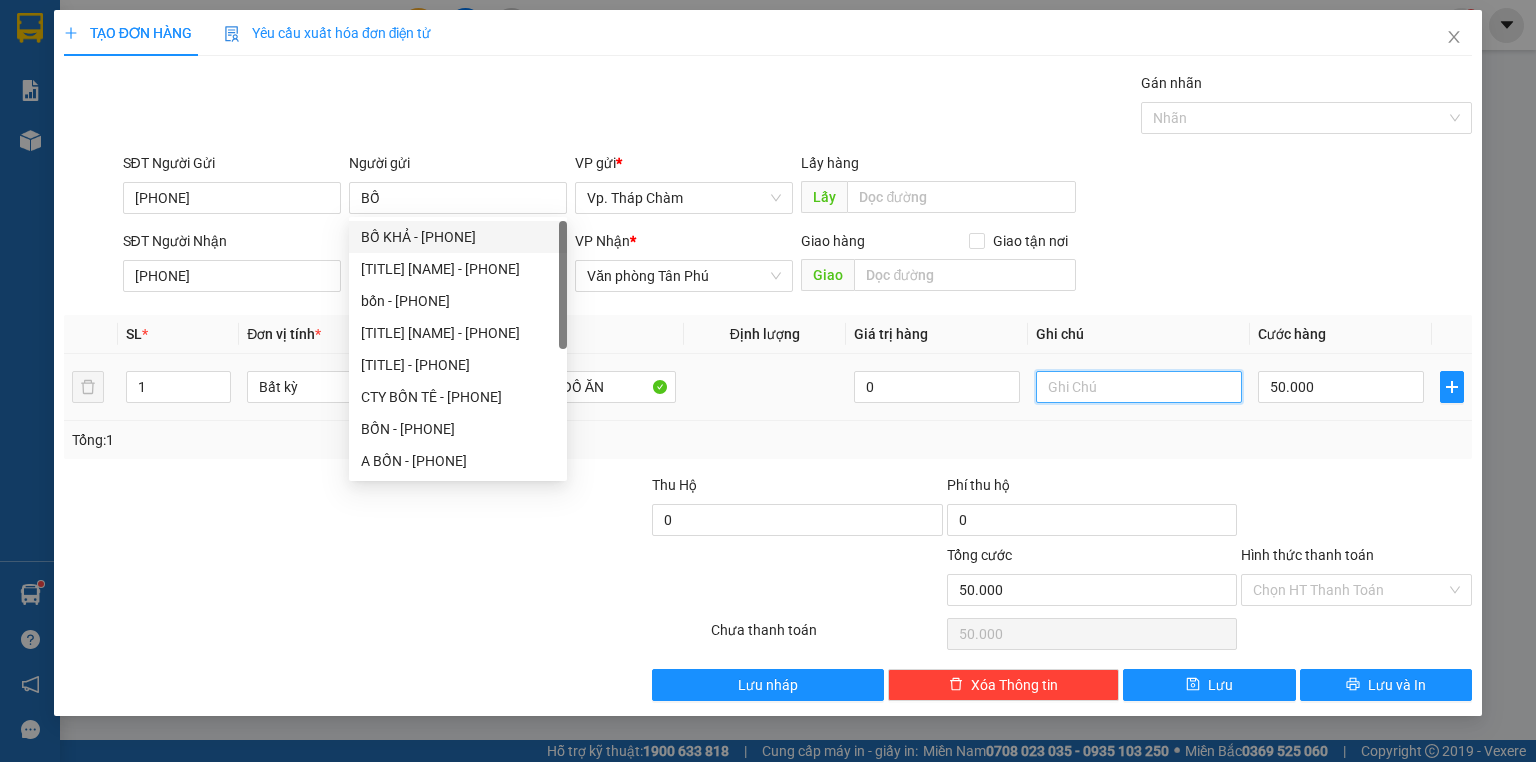 click at bounding box center (1139, 387) 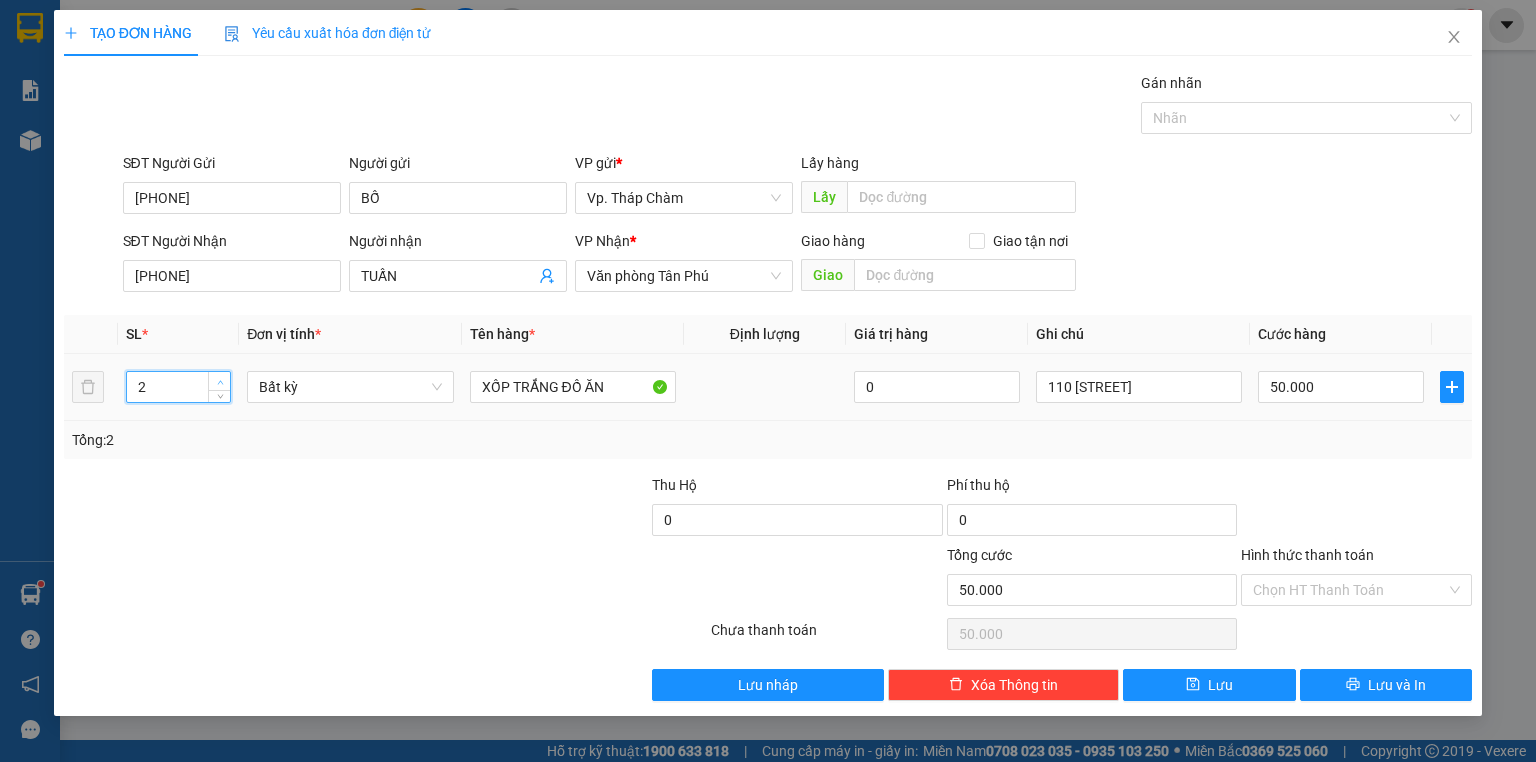 click 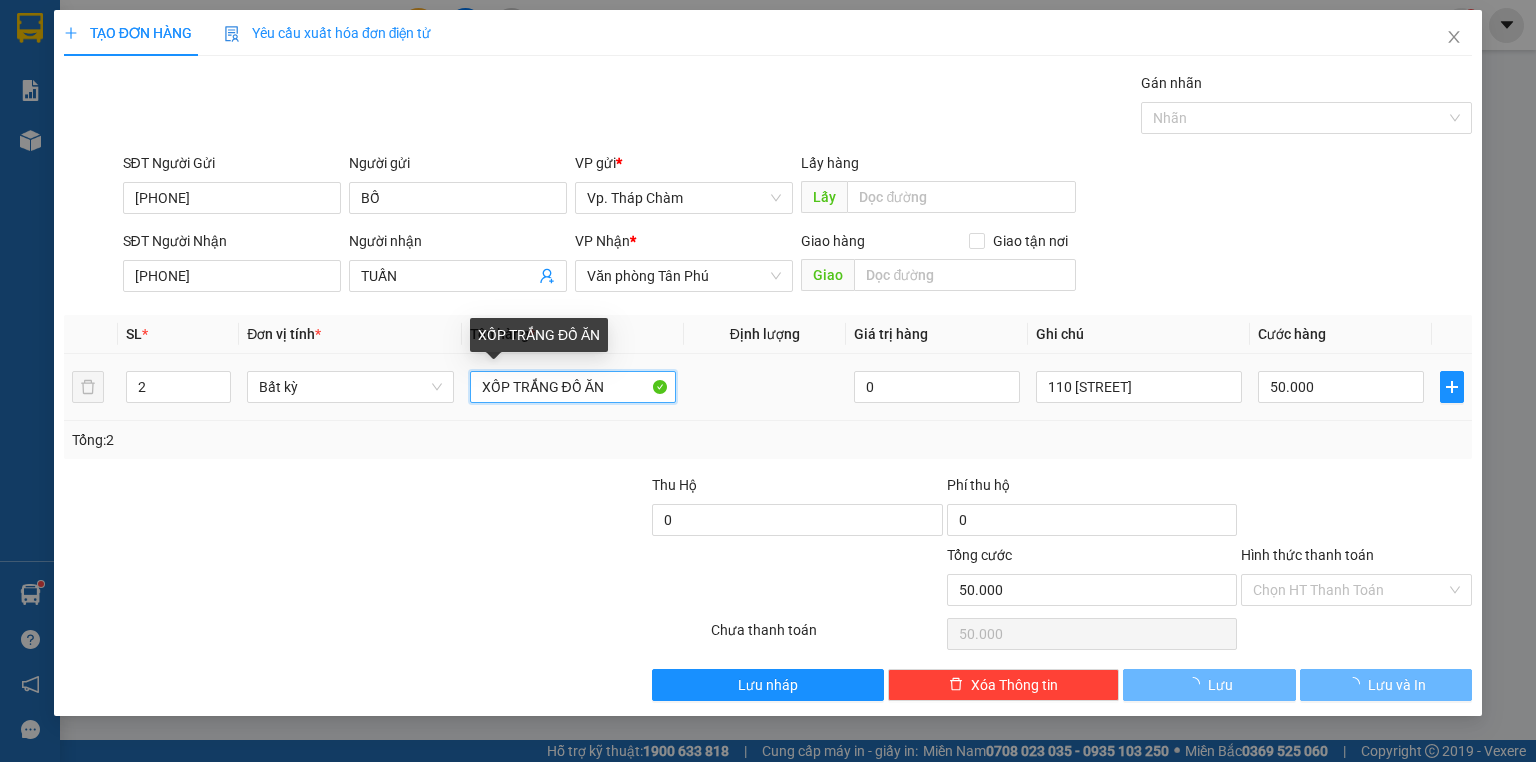 drag, startPoint x: 475, startPoint y: 389, endPoint x: 525, endPoint y: 344, distance: 67.26812 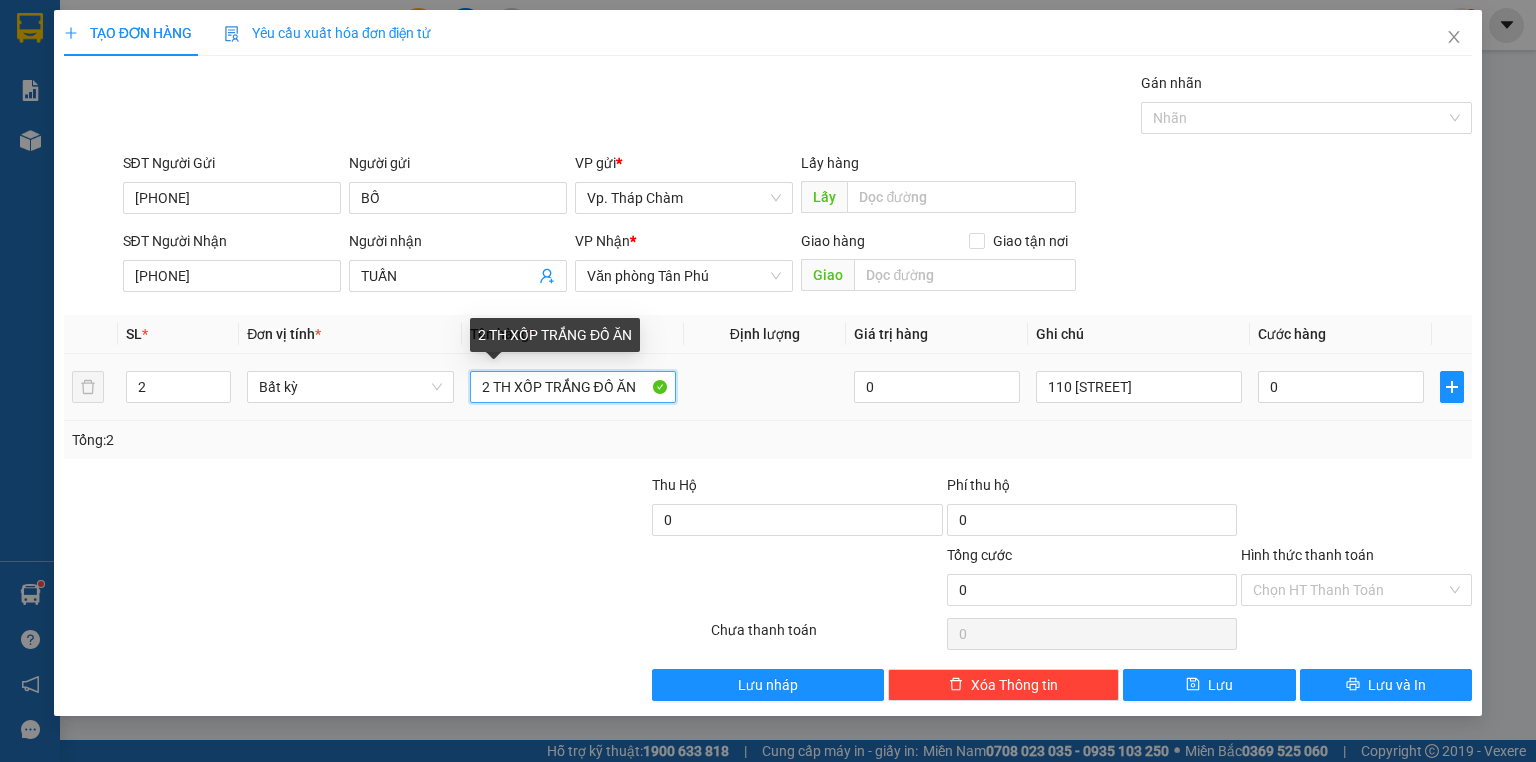 drag, startPoint x: 588, startPoint y: 388, endPoint x: 546, endPoint y: 388, distance: 42 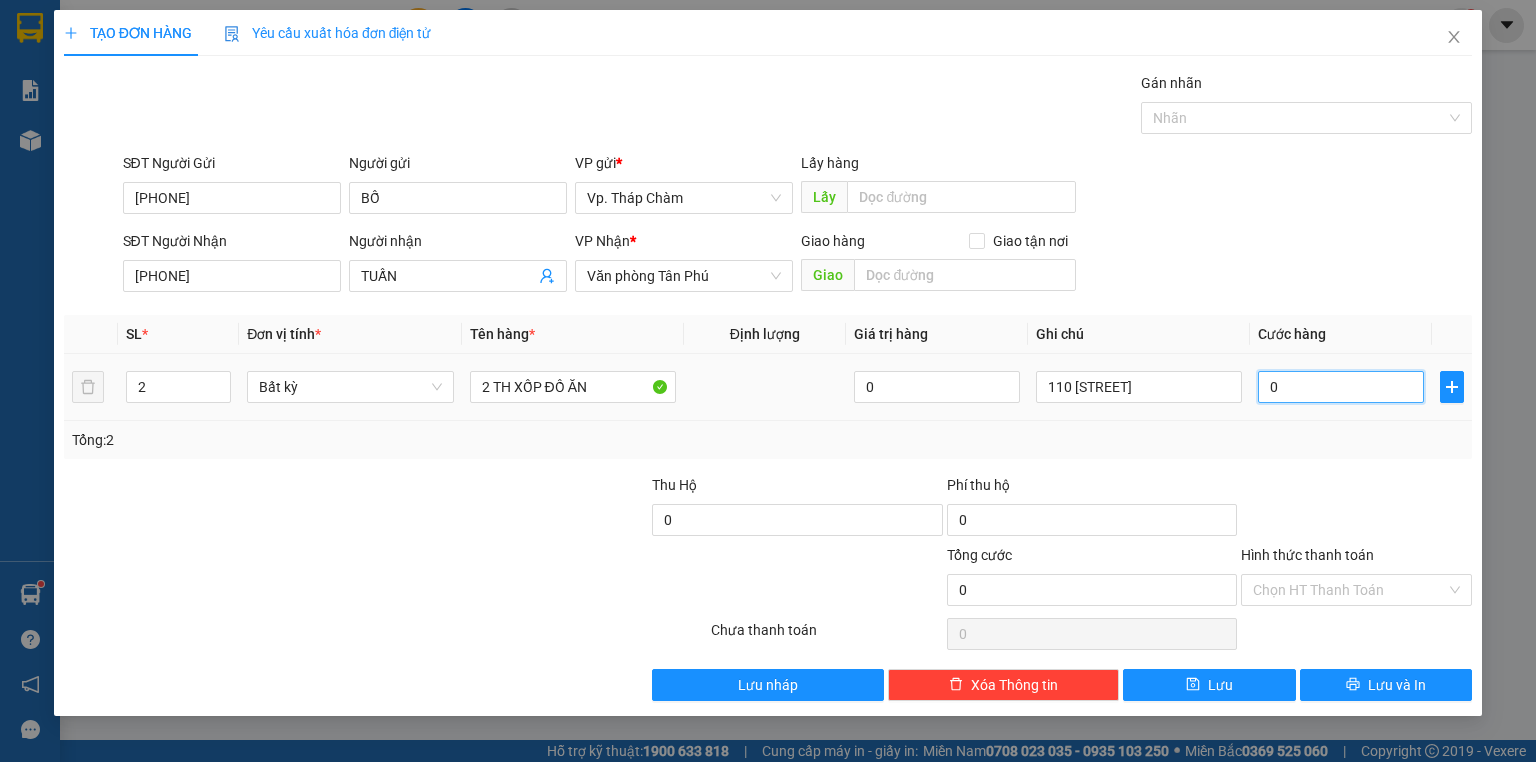 click on "0" at bounding box center [1341, 387] 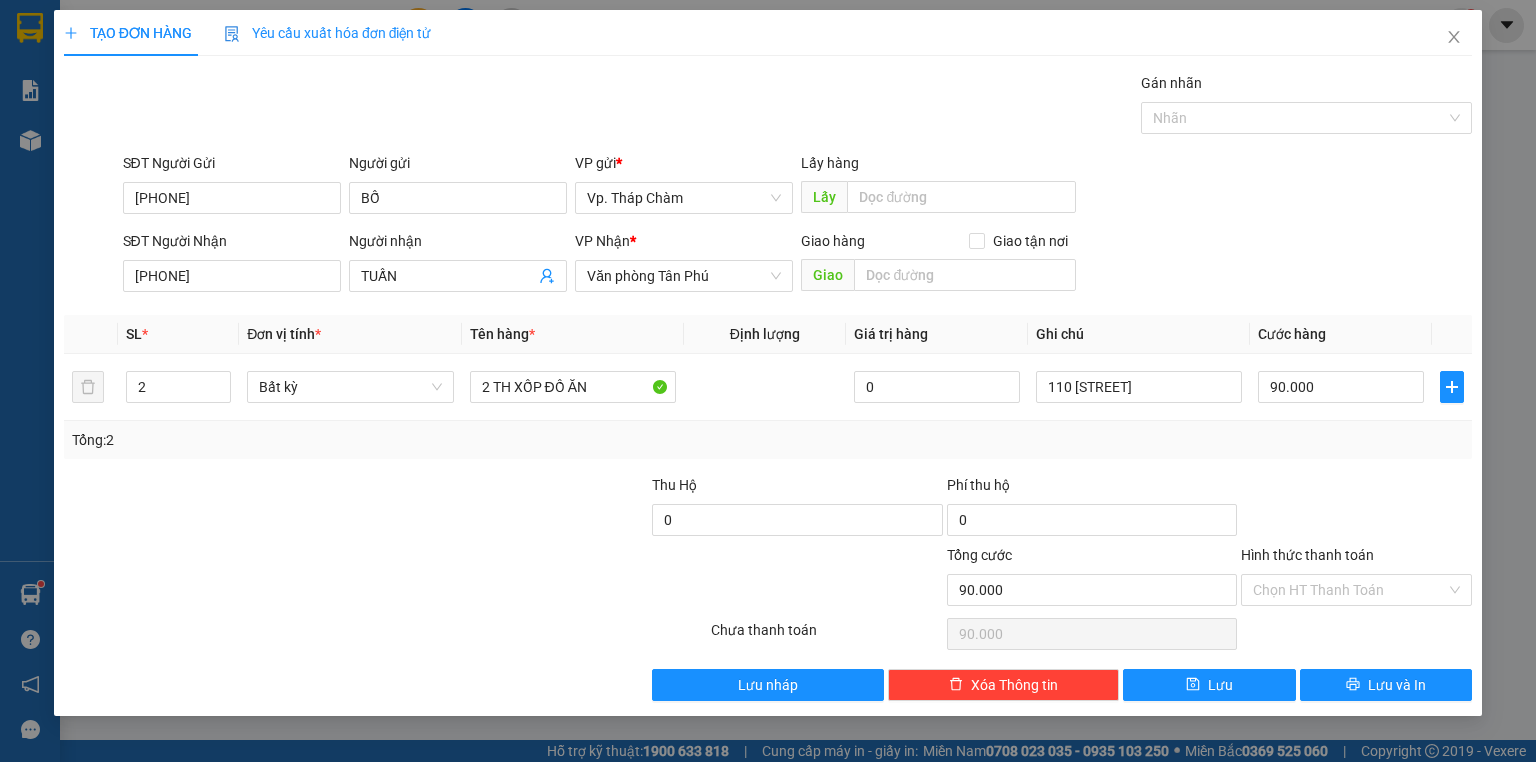 drag, startPoint x: 1354, startPoint y: 566, endPoint x: 1348, endPoint y: 593, distance: 27.658634 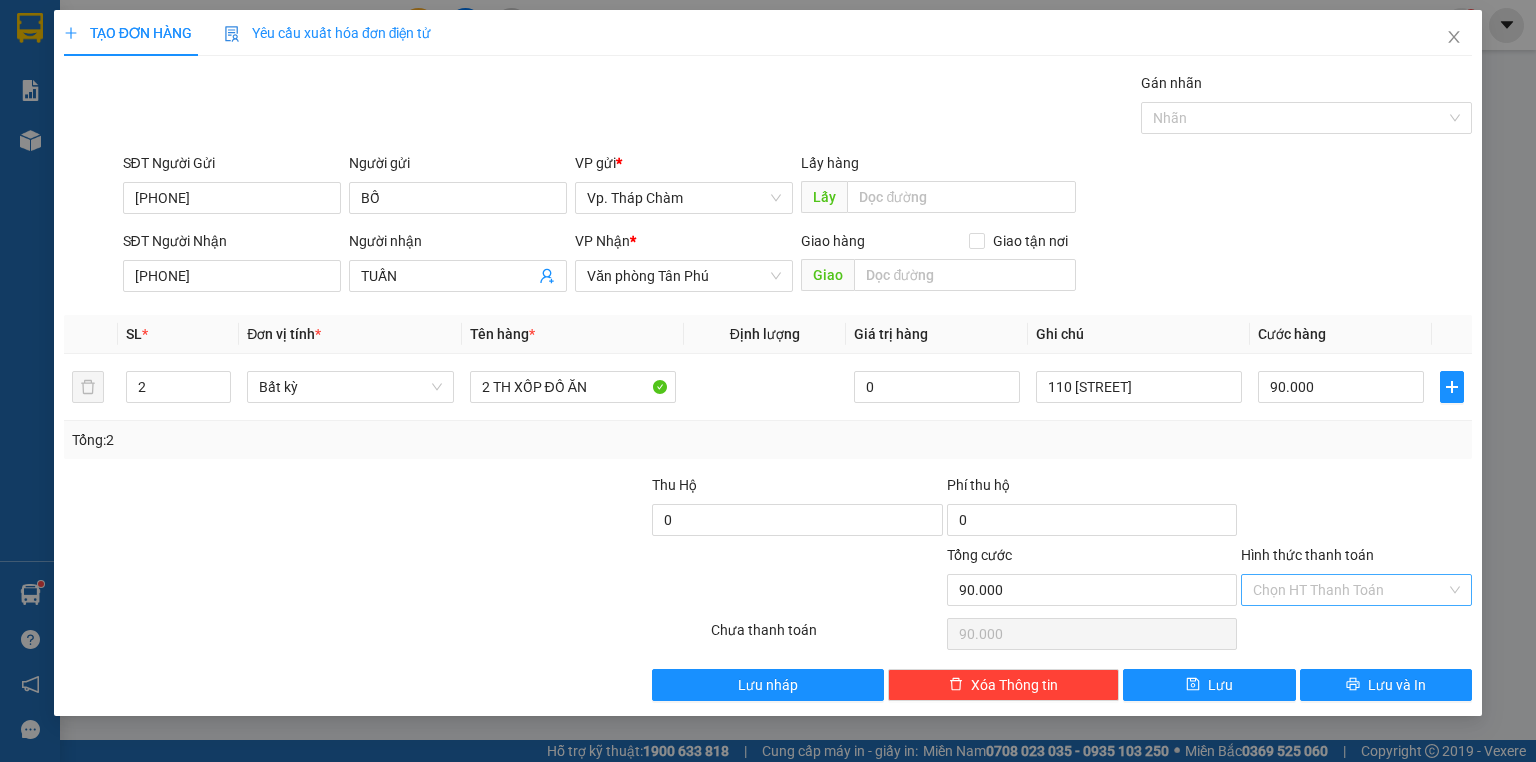 click on "Hình thức thanh toán" at bounding box center [1356, 559] 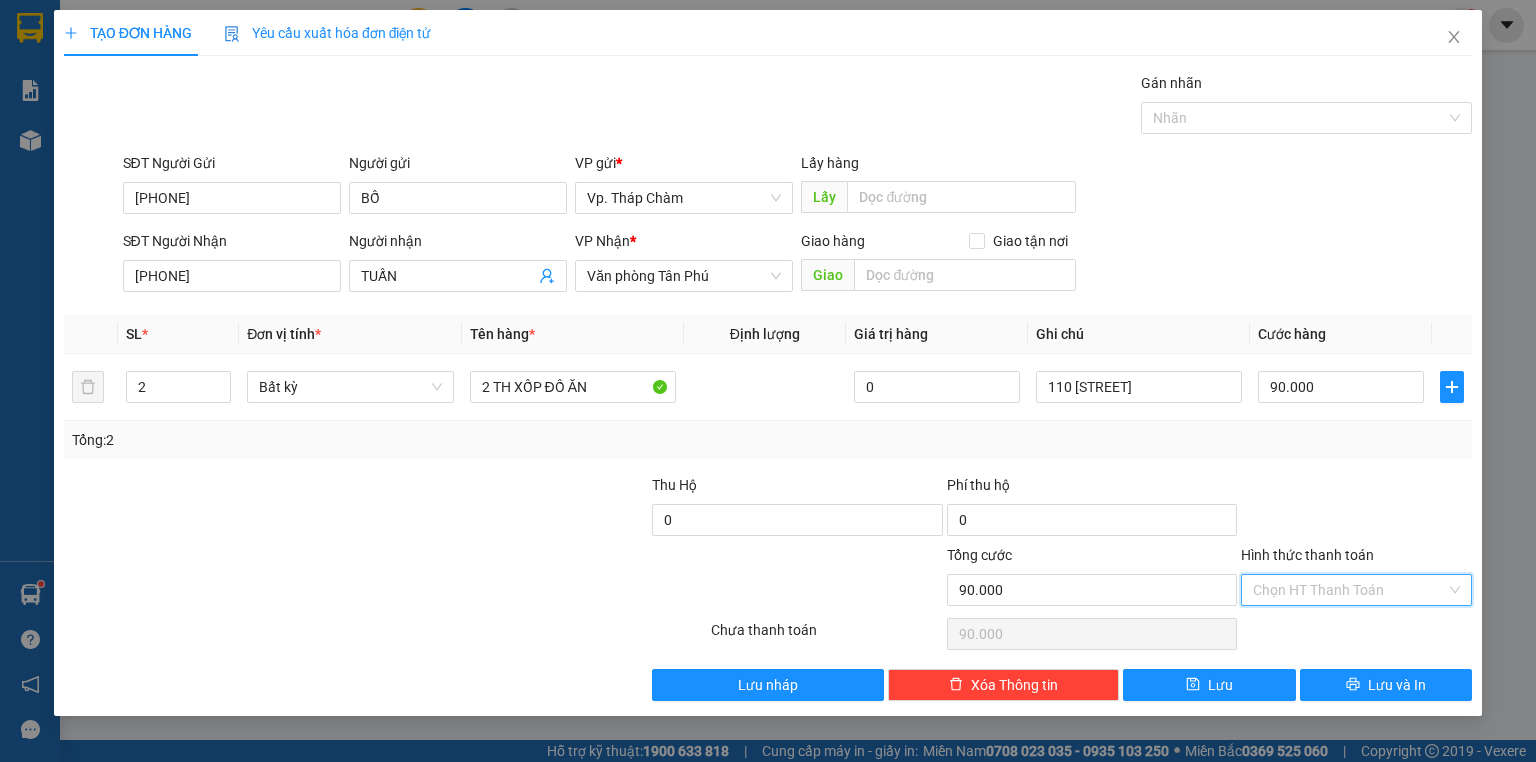 drag, startPoint x: 1348, startPoint y: 593, endPoint x: 1344, endPoint y: 628, distance: 35.22783 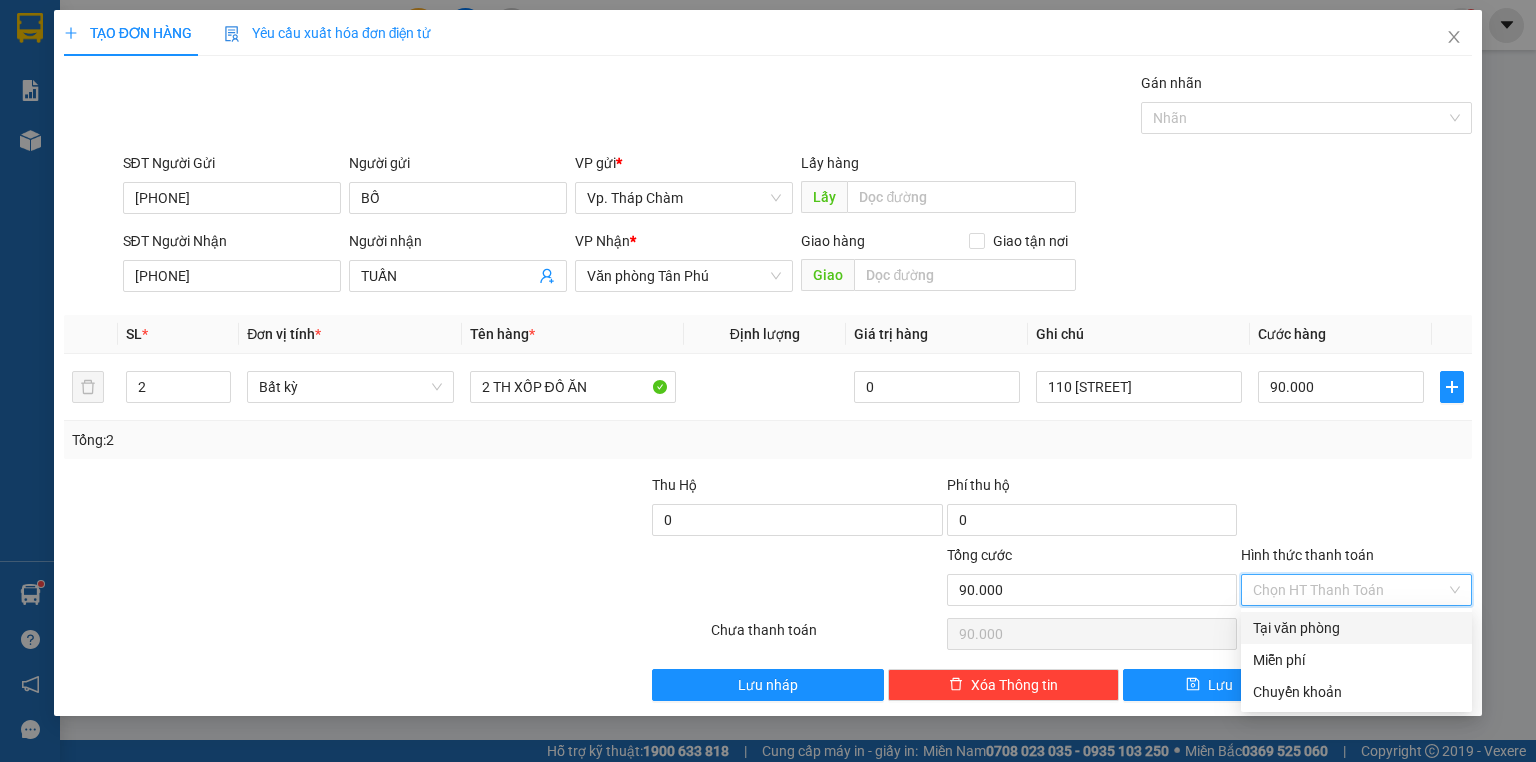 click on "Tại văn phòng" at bounding box center [1356, 628] 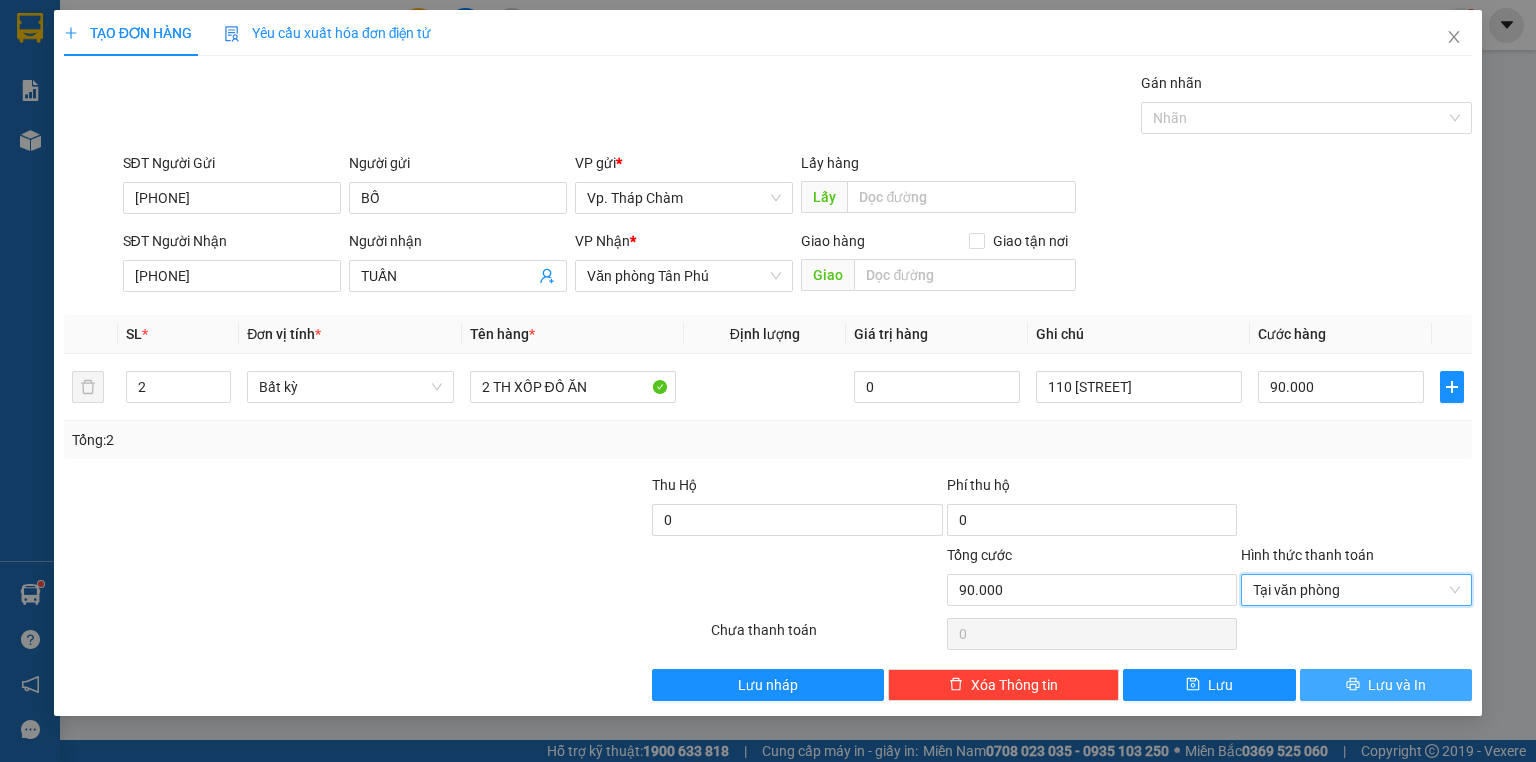 click on "Lưu và In" at bounding box center (1397, 685) 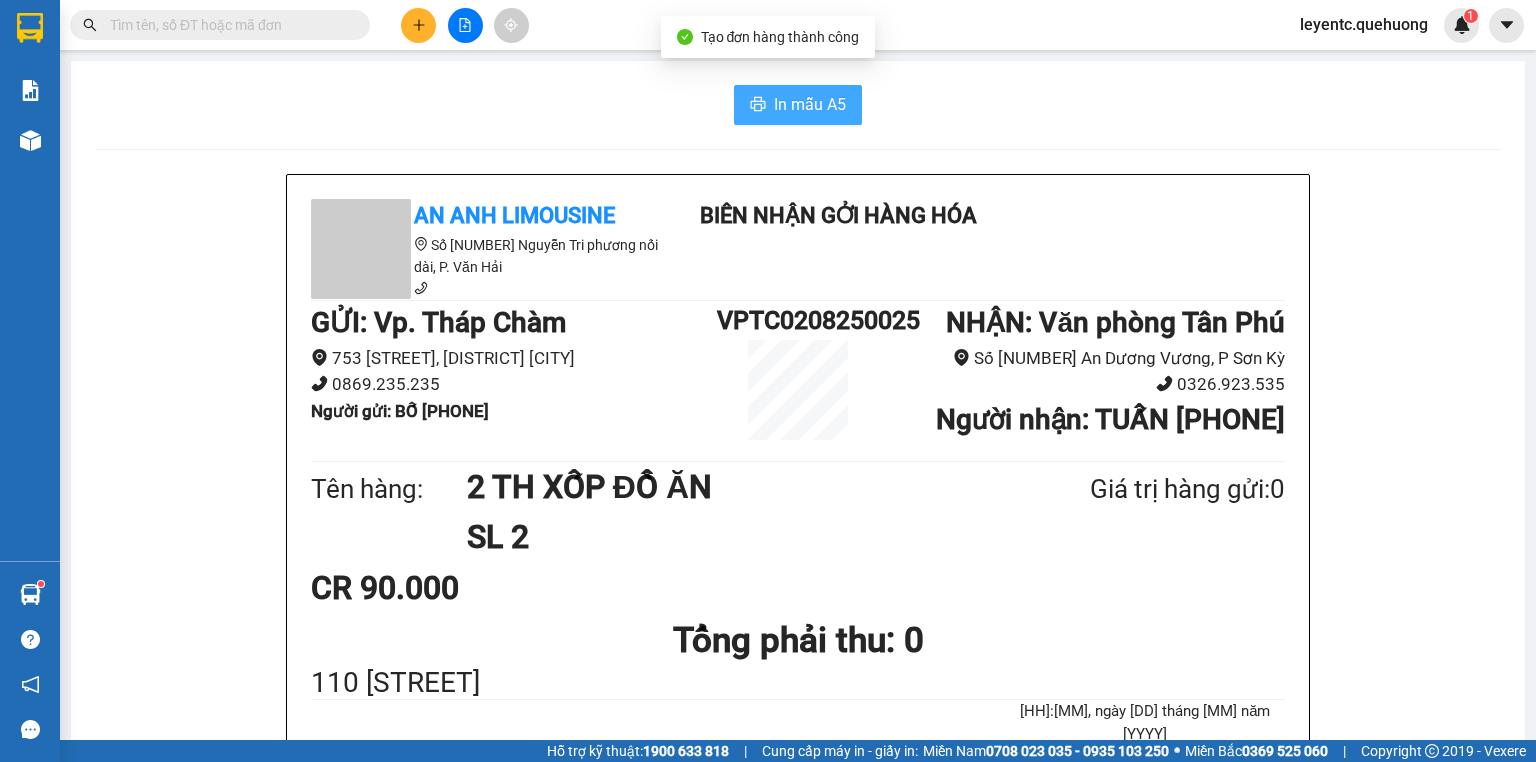 click on "In mẫu A5" at bounding box center [810, 104] 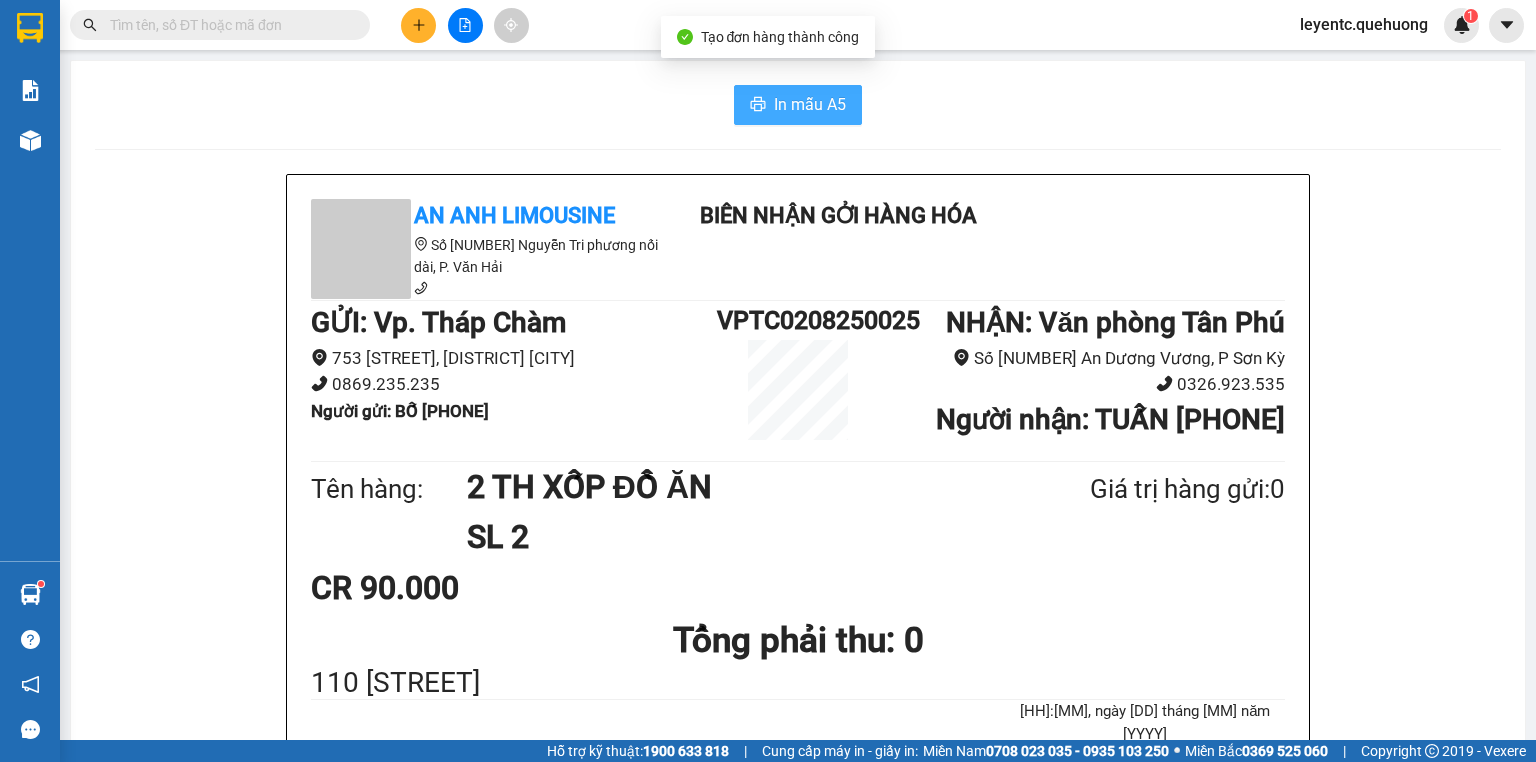 scroll, scrollTop: 0, scrollLeft: 0, axis: both 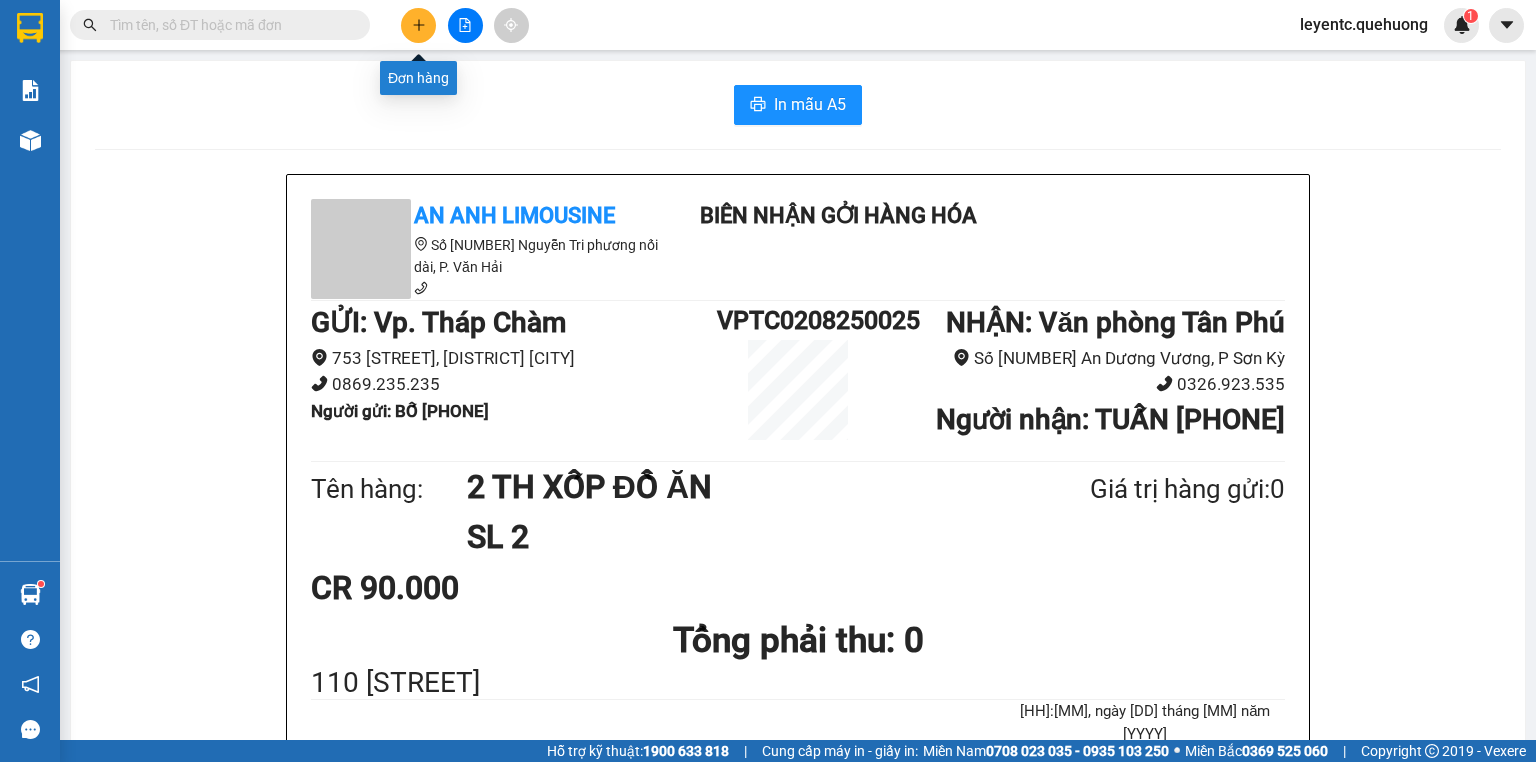 click at bounding box center (418, 25) 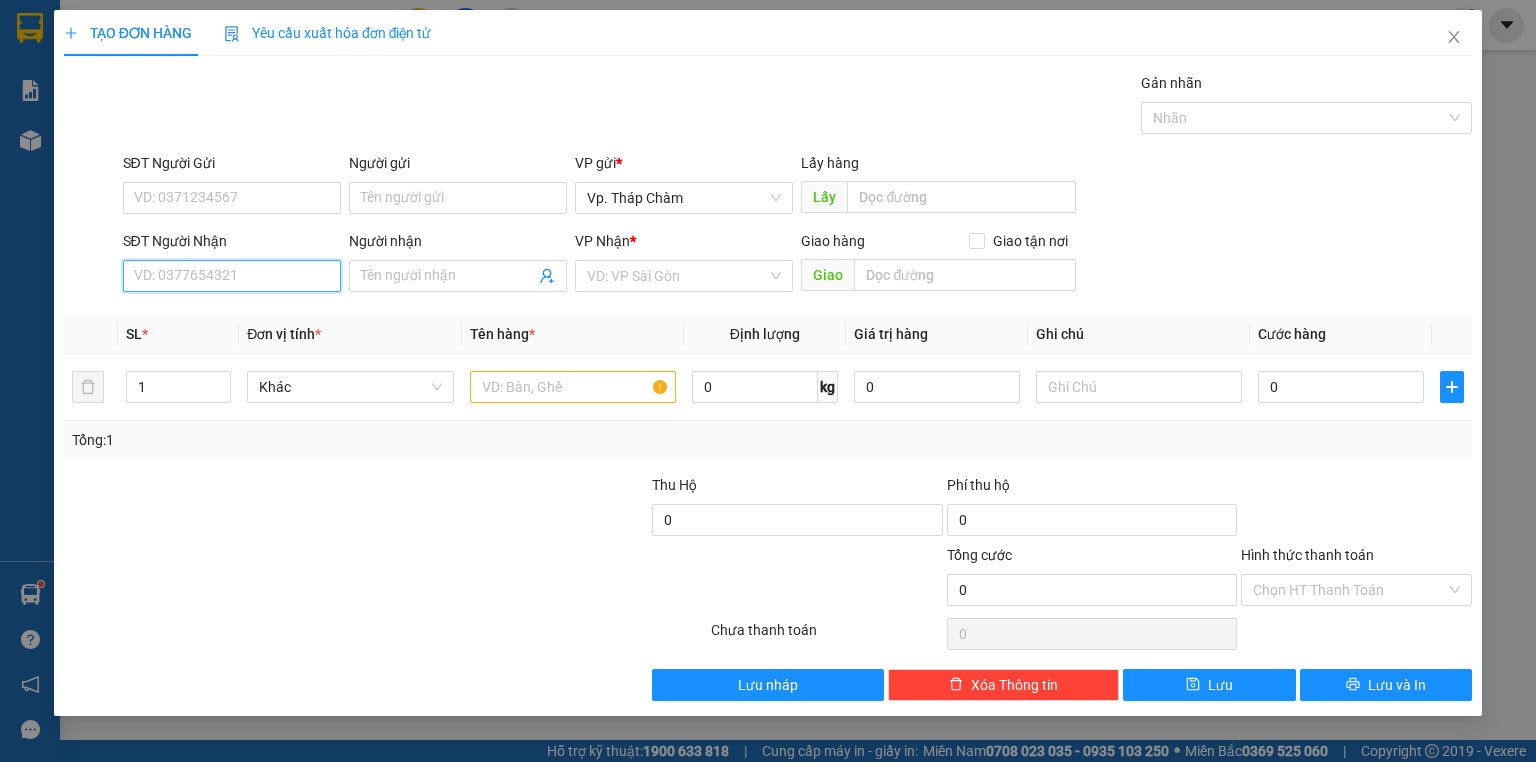 click on "SĐT Người Nhận" at bounding box center (232, 276) 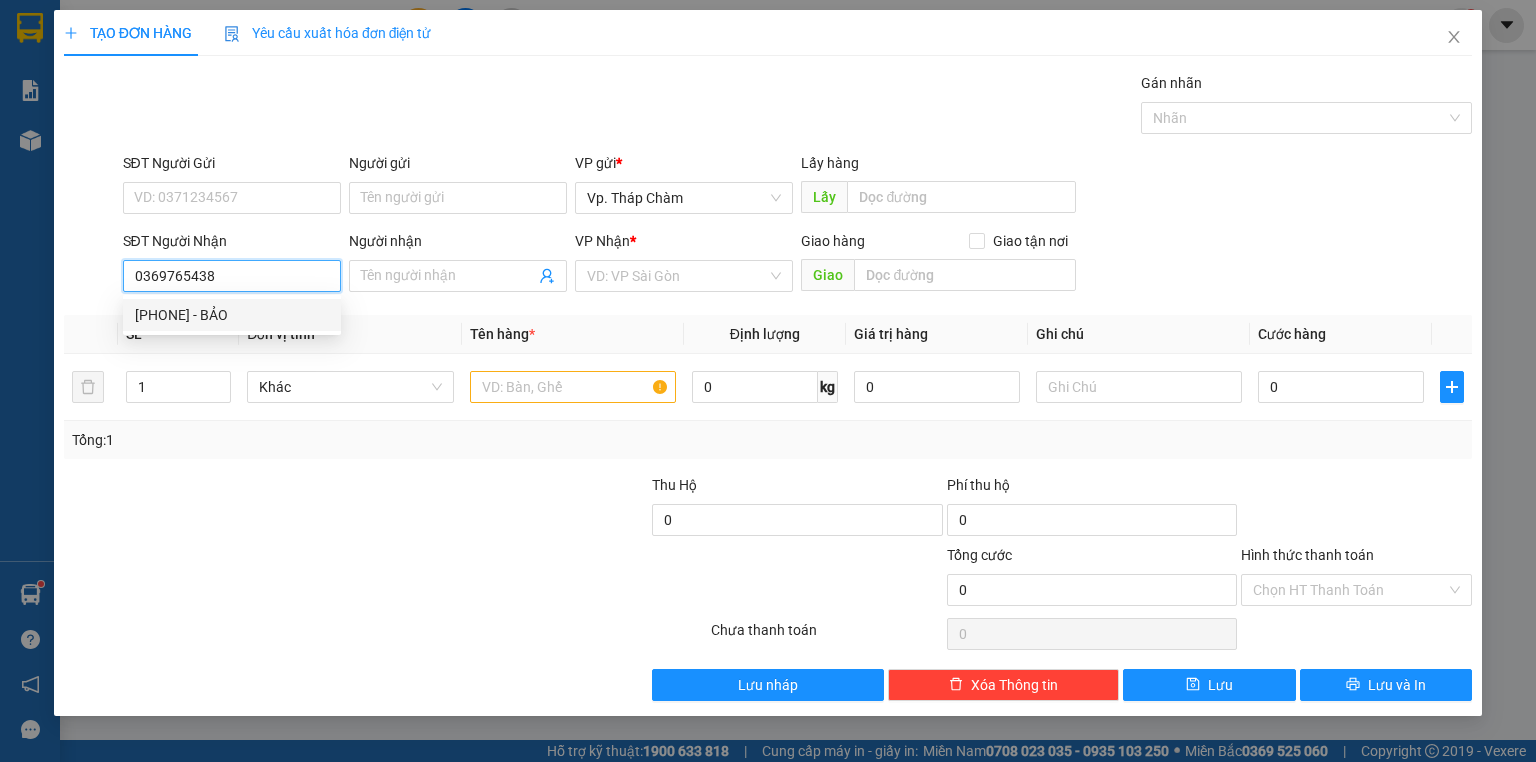 click on "0369765438 - BẢO" at bounding box center [232, 315] 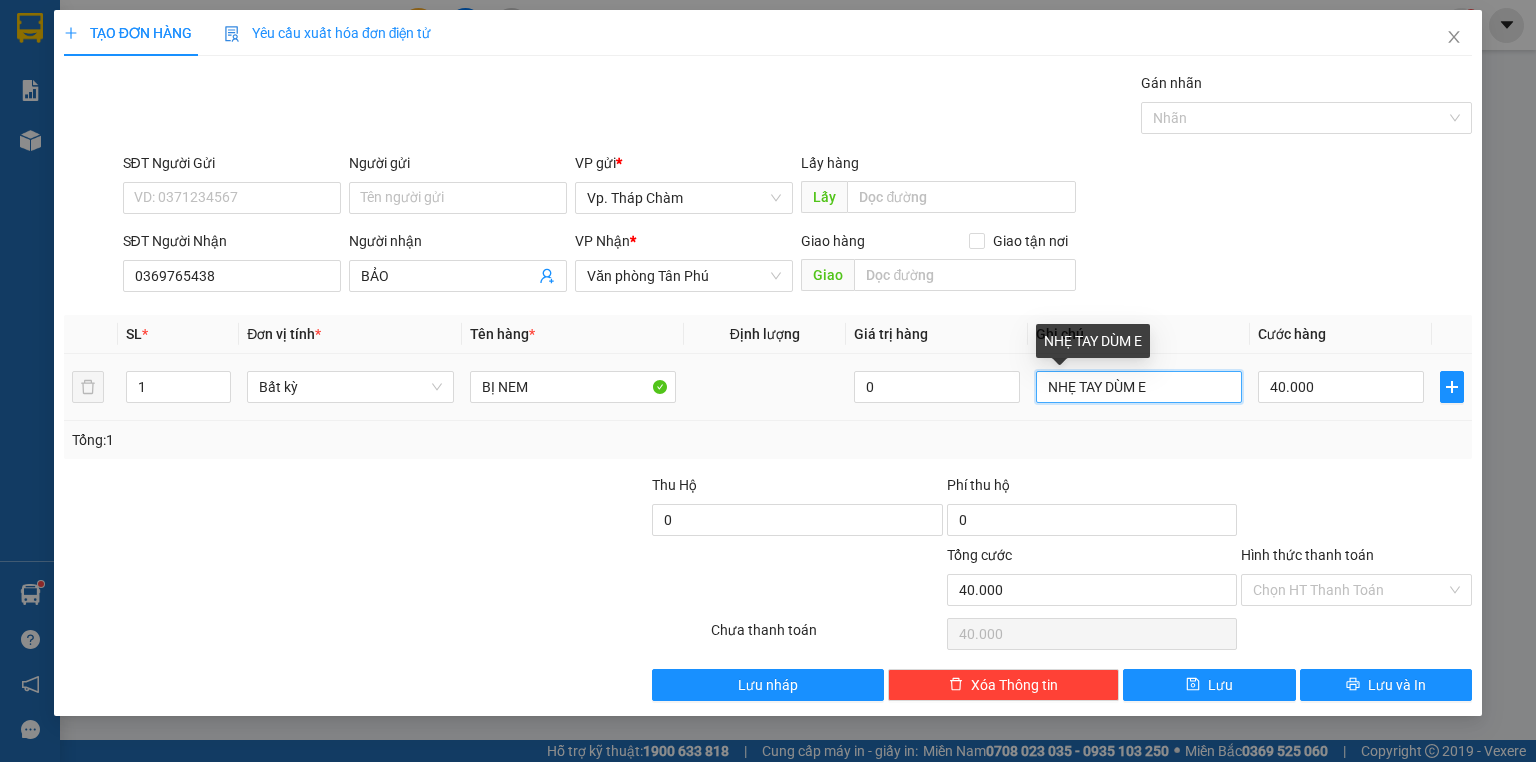 click on "NHẸ TAY DÙM E" at bounding box center [1139, 387] 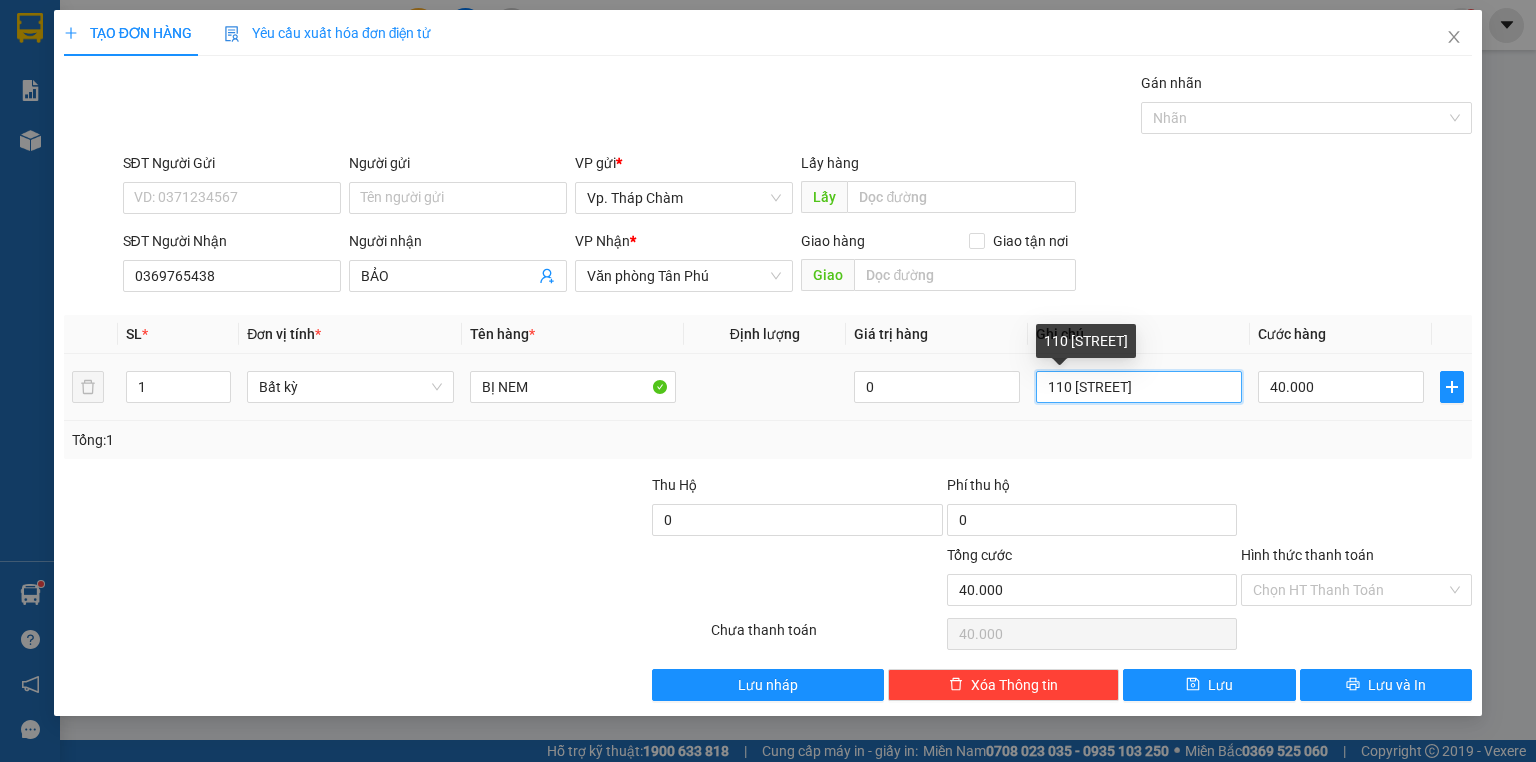 scroll, scrollTop: 0, scrollLeft: 21, axis: horizontal 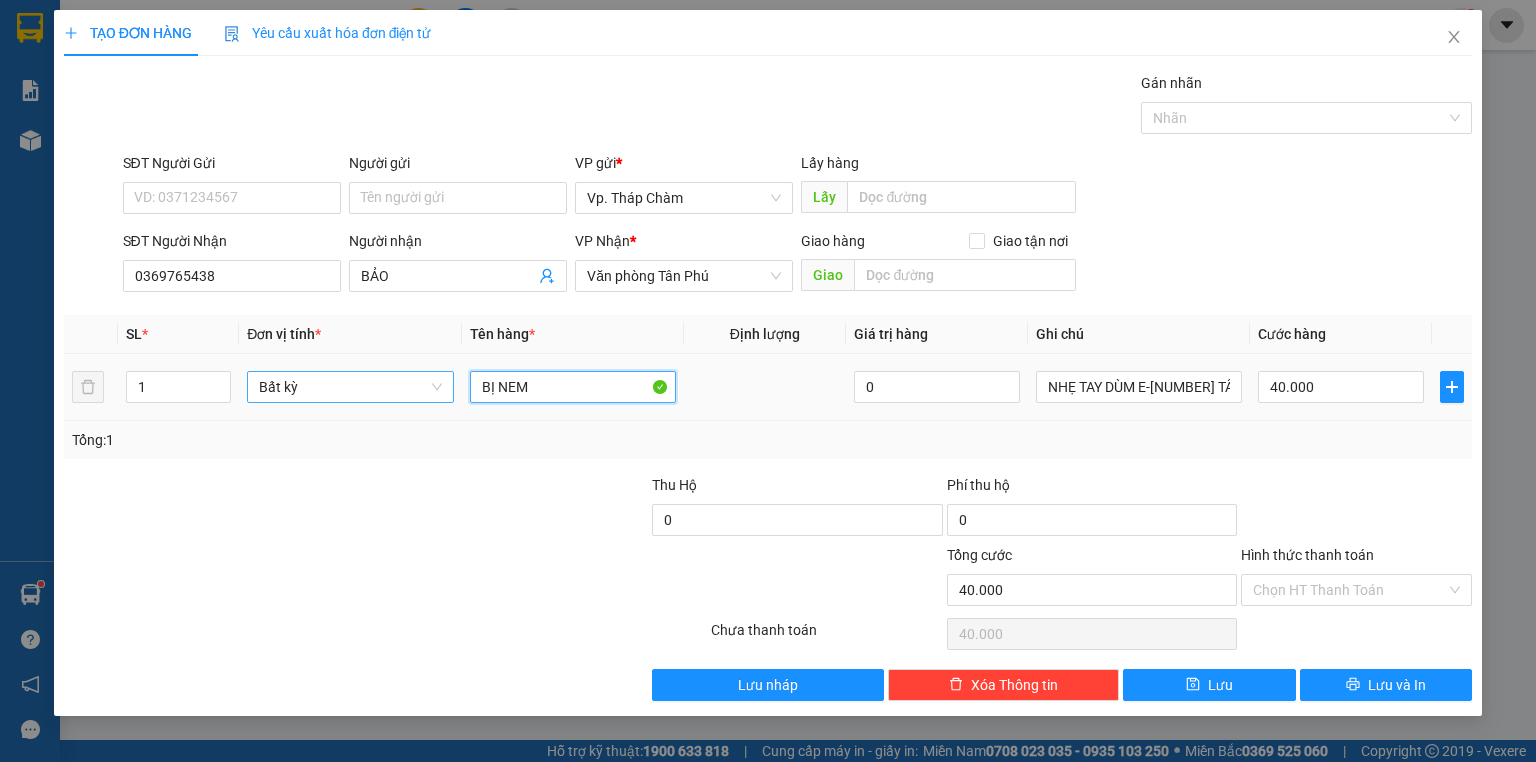 drag, startPoint x: 532, startPoint y: 395, endPoint x: 449, endPoint y: 379, distance: 84.5281 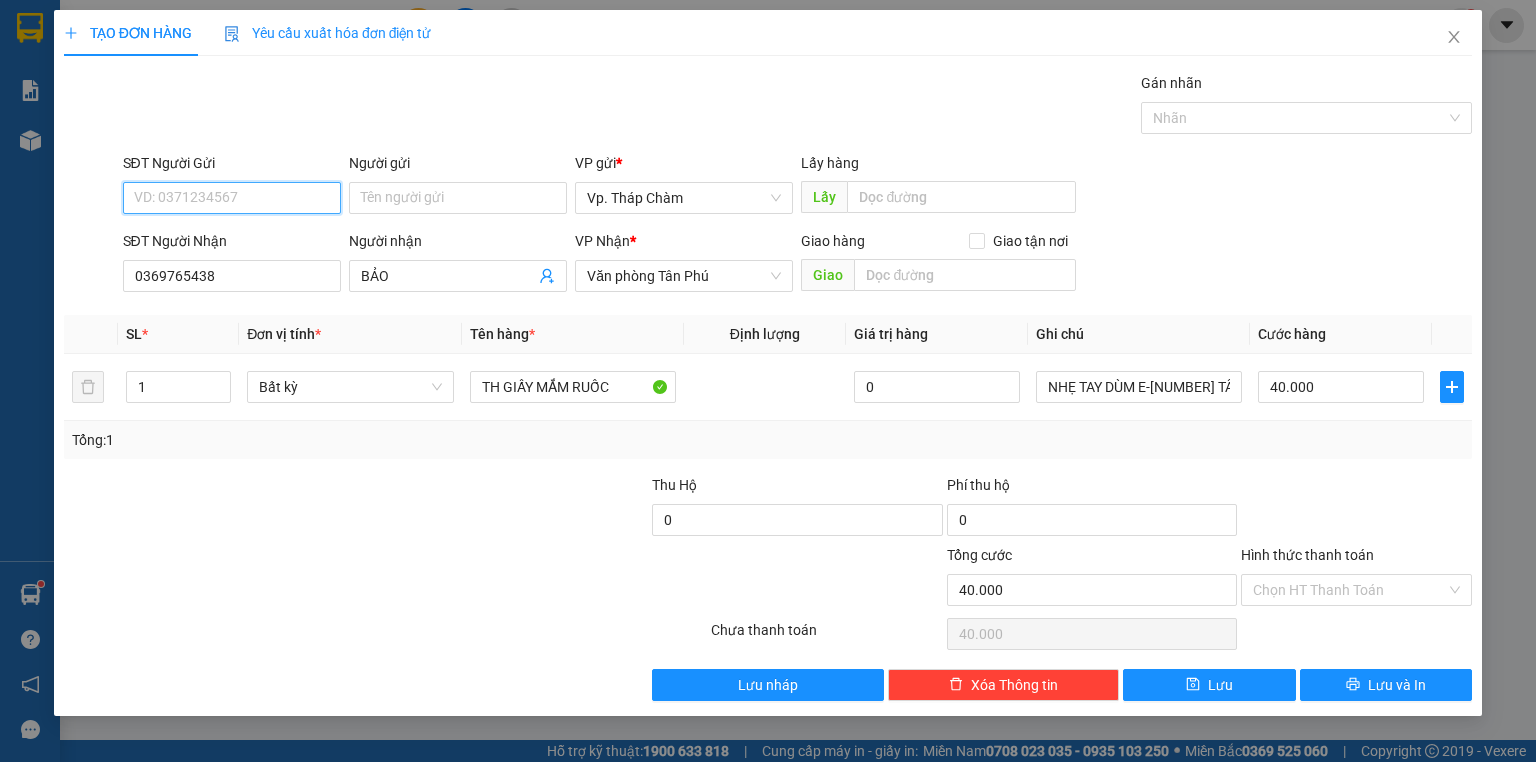click on "SĐT Người Gửi" at bounding box center (232, 198) 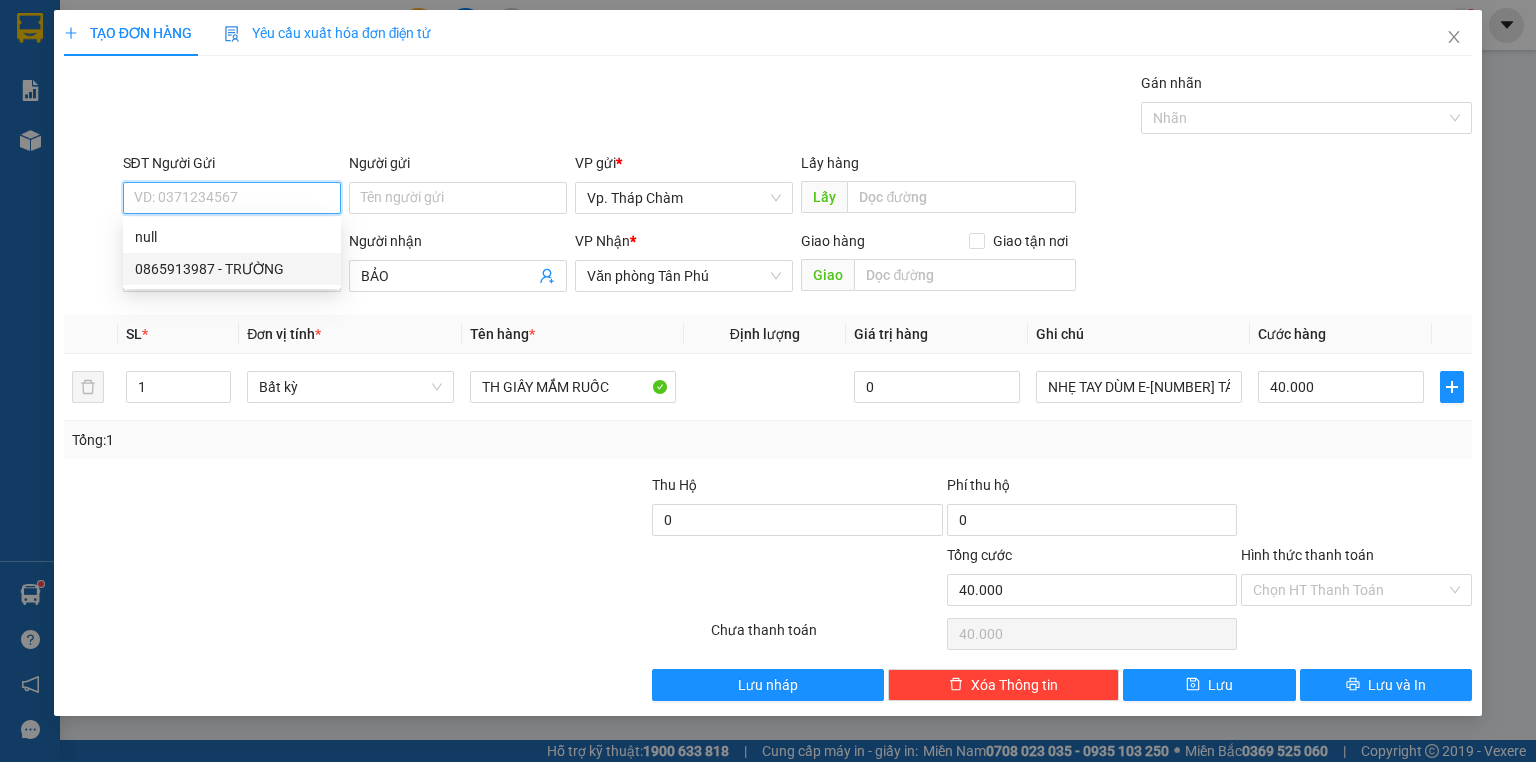 click on "0865913987 - TRƯỜNG" at bounding box center (232, 269) 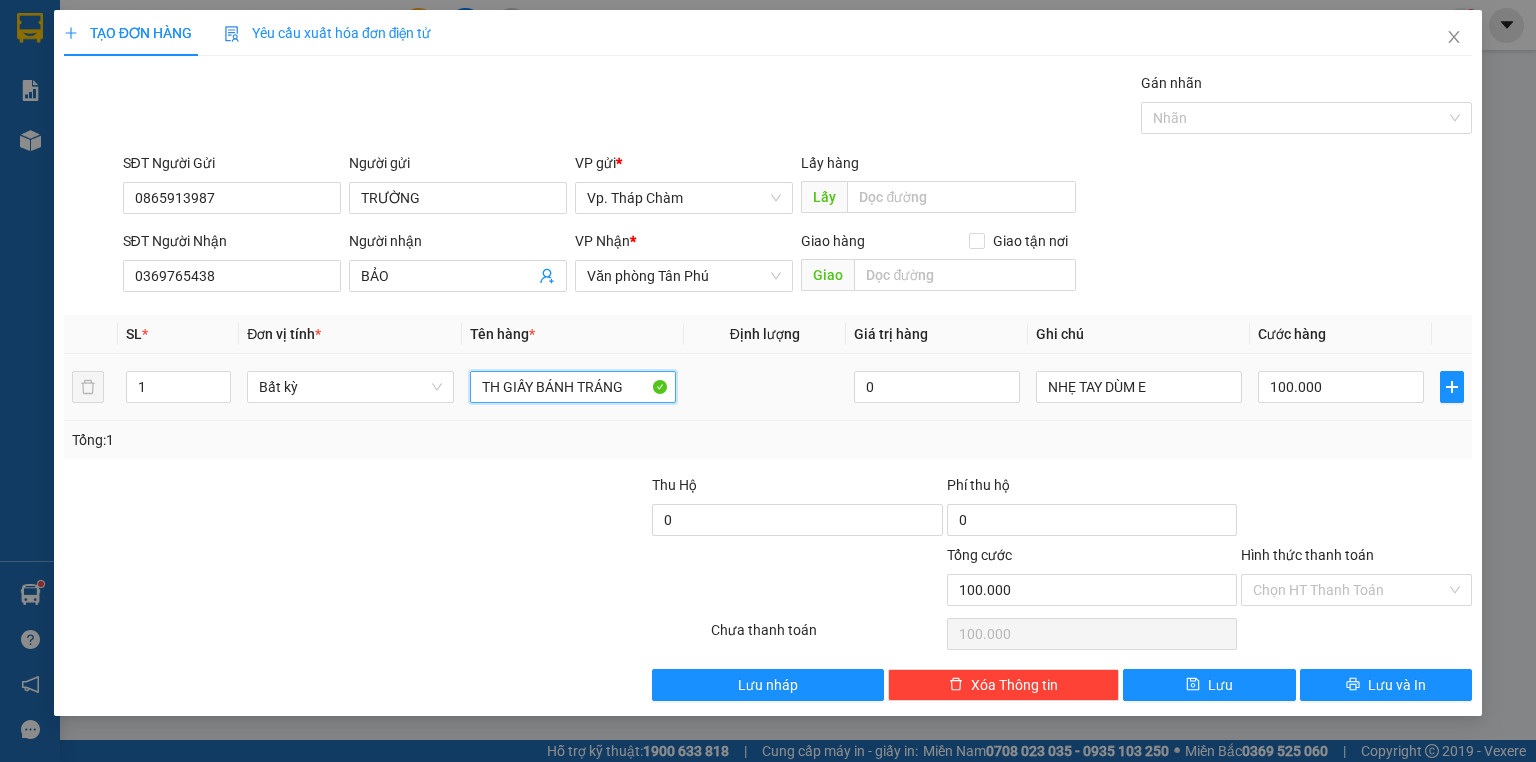 drag, startPoint x: 646, startPoint y: 386, endPoint x: 404, endPoint y: 408, distance: 242.99794 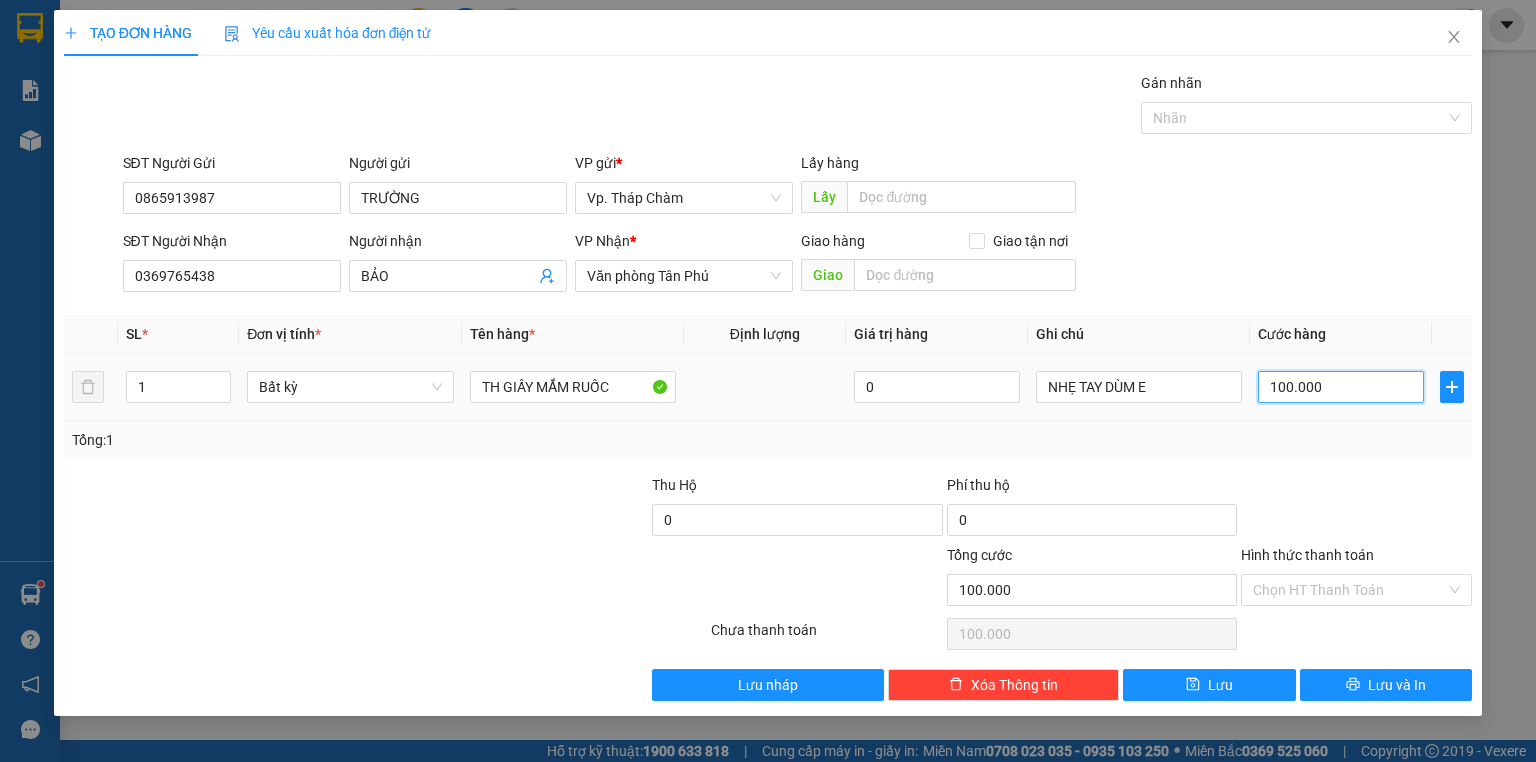 click on "100.000" at bounding box center (1341, 387) 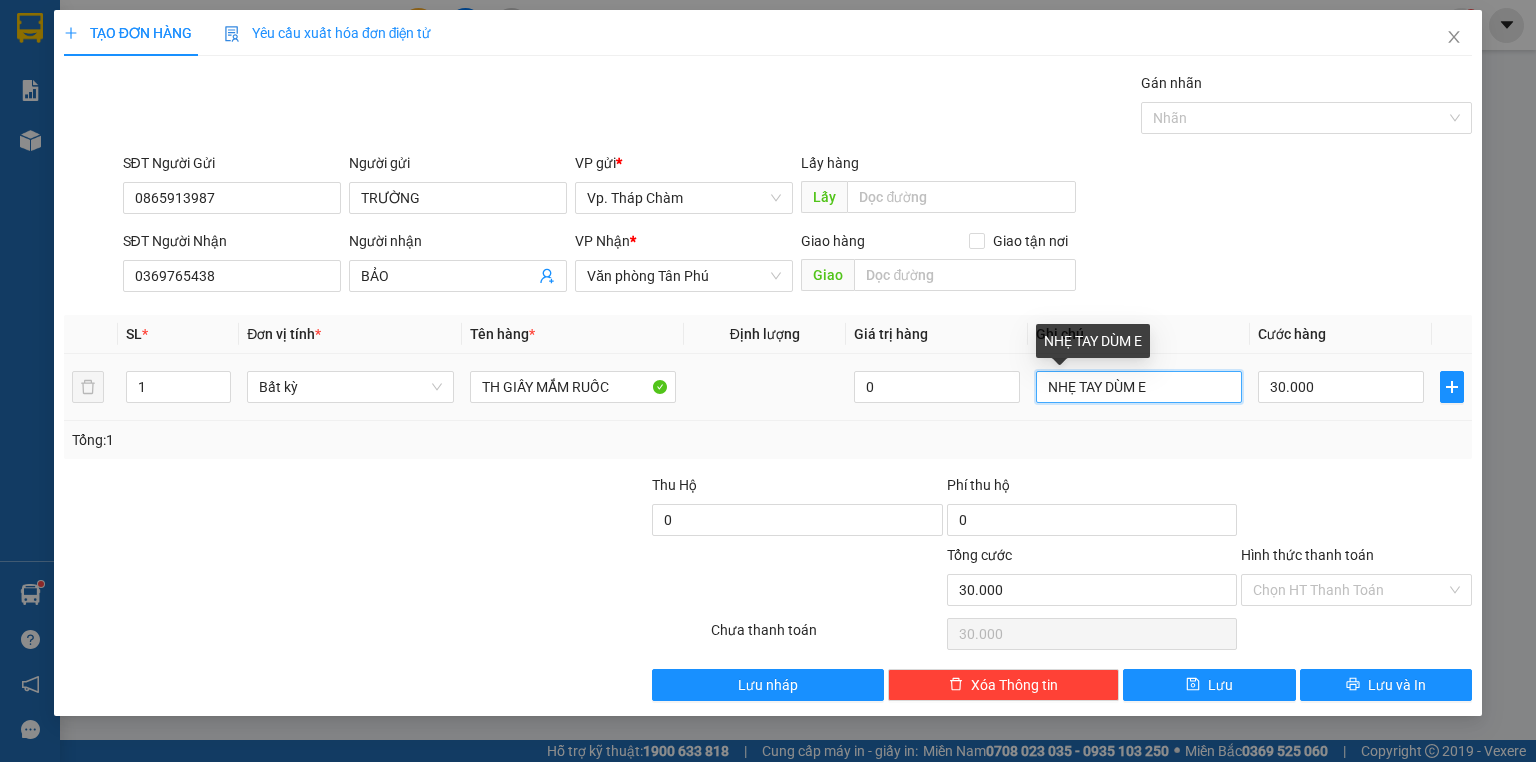 click on "NHẸ TAY DÙM E" at bounding box center (1139, 387) 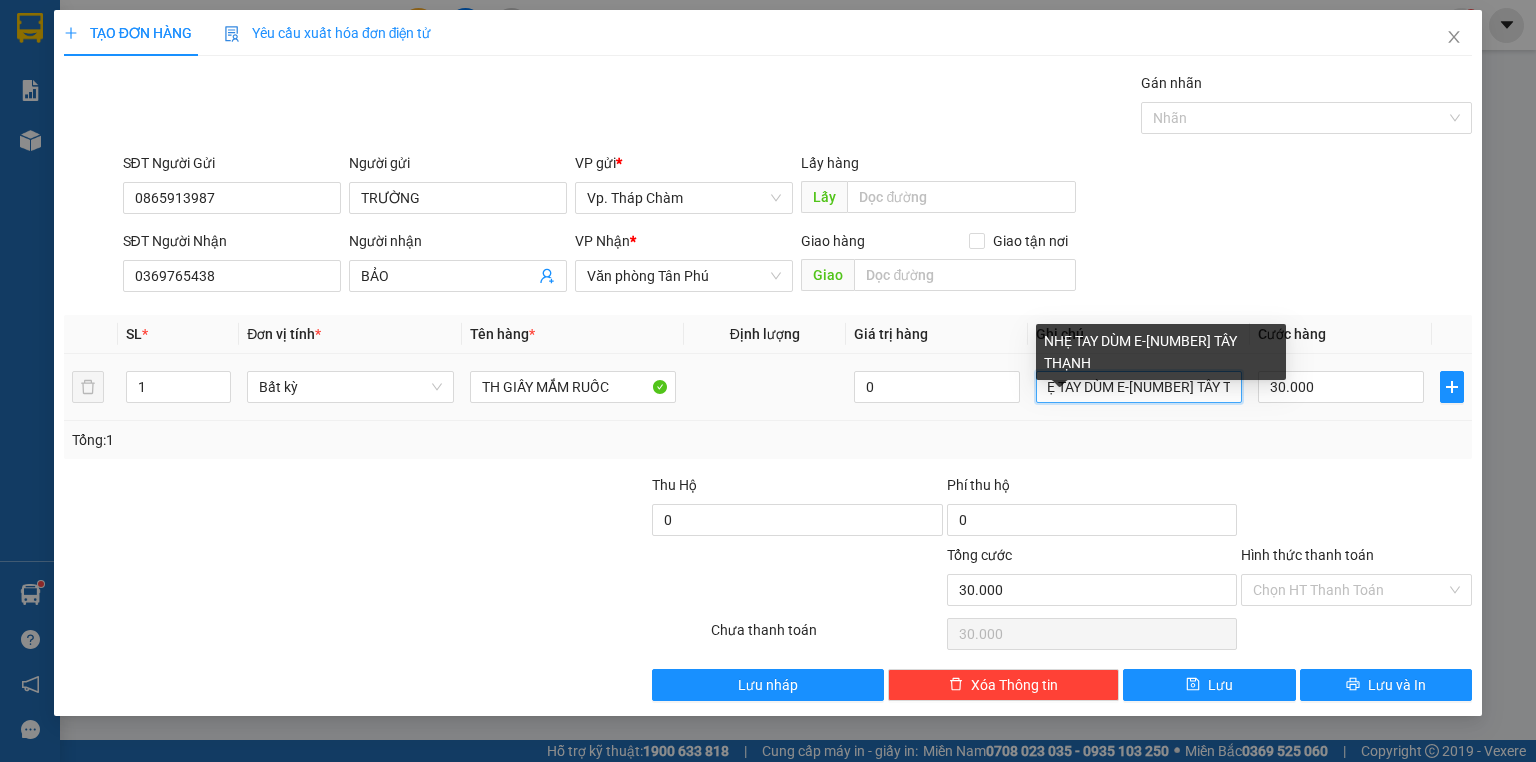 scroll, scrollTop: 0, scrollLeft: 21, axis: horizontal 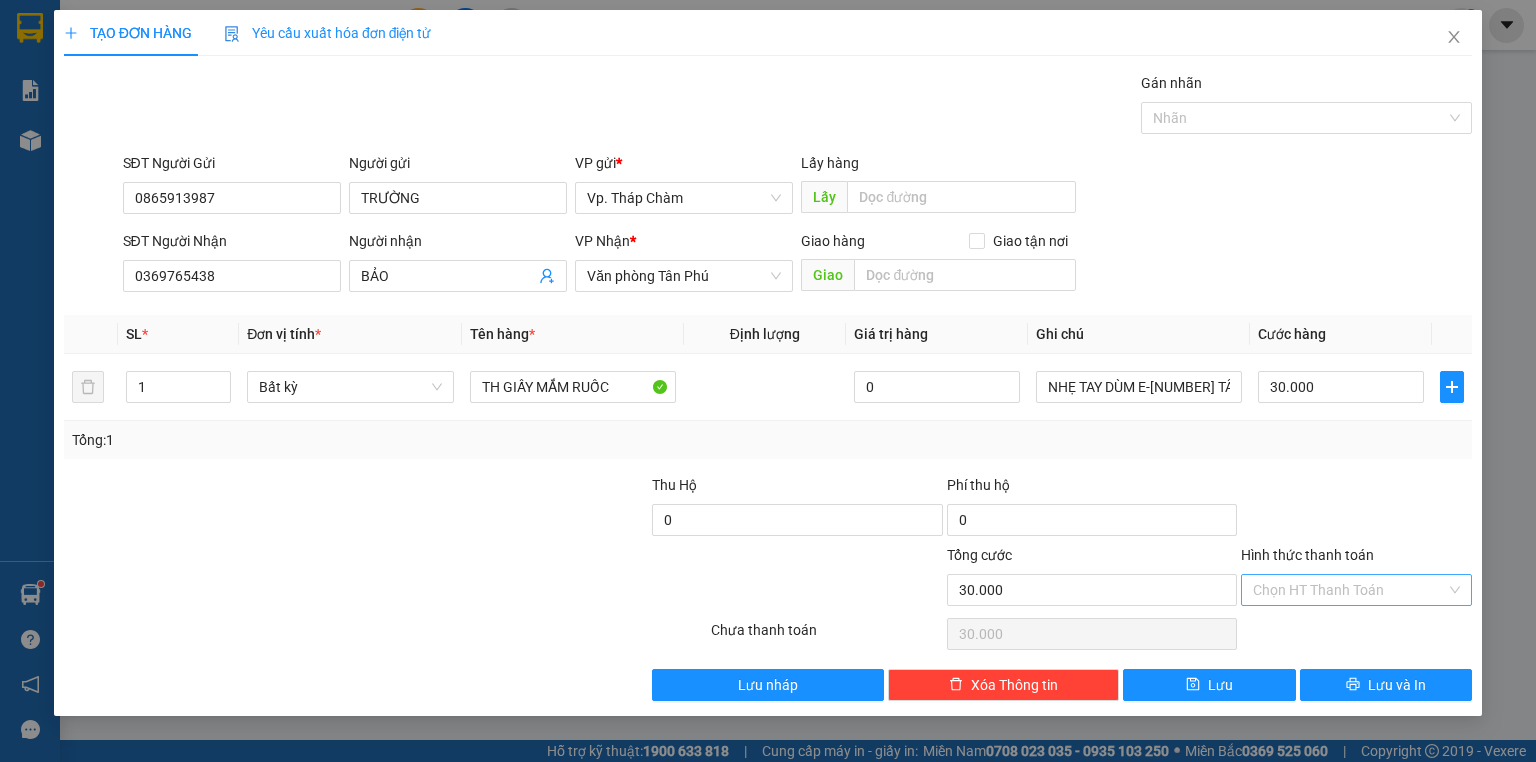 drag, startPoint x: 1385, startPoint y: 581, endPoint x: 1362, endPoint y: 621, distance: 46.141087 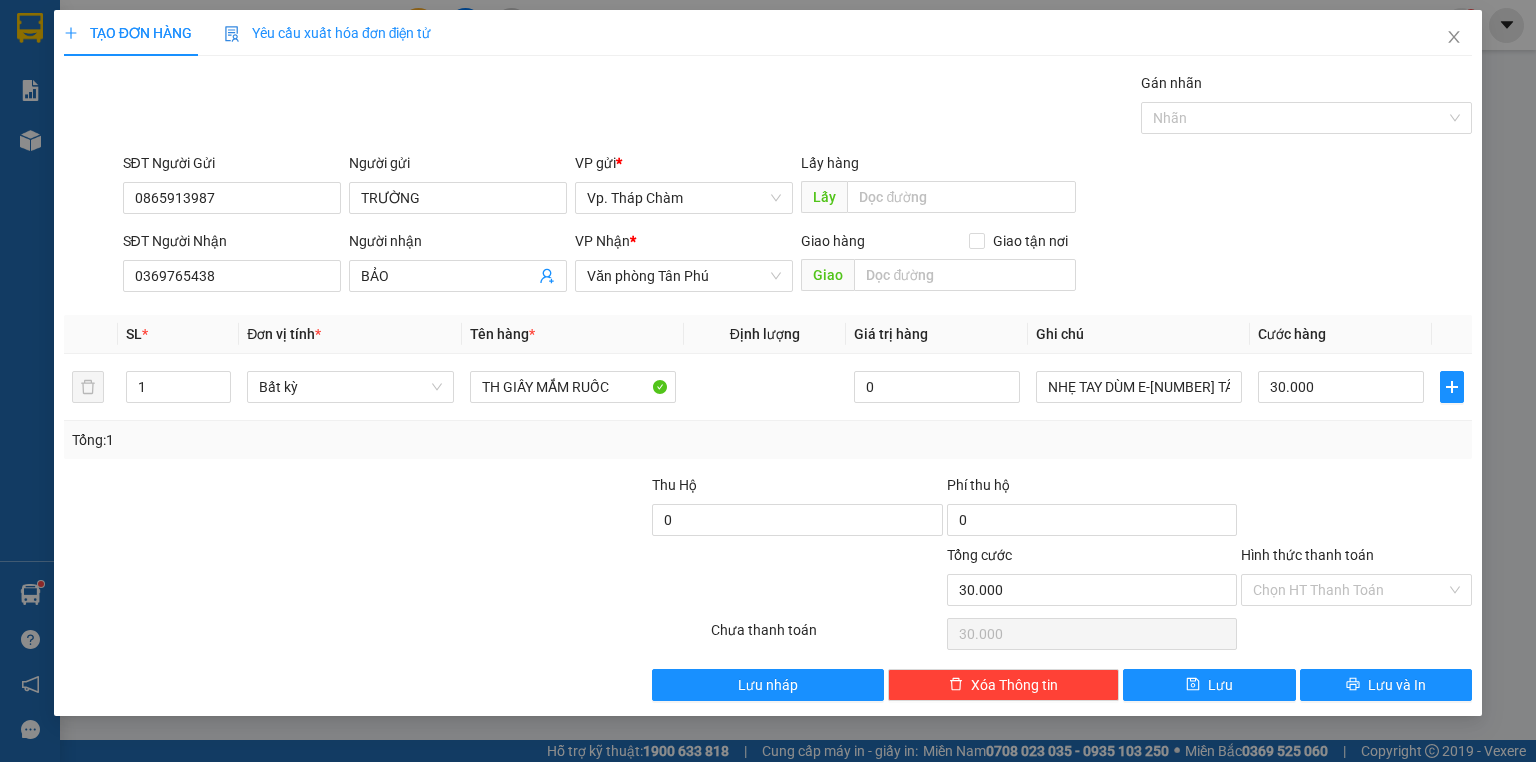 click on "Hình thức thanh toán" at bounding box center (1349, 590) 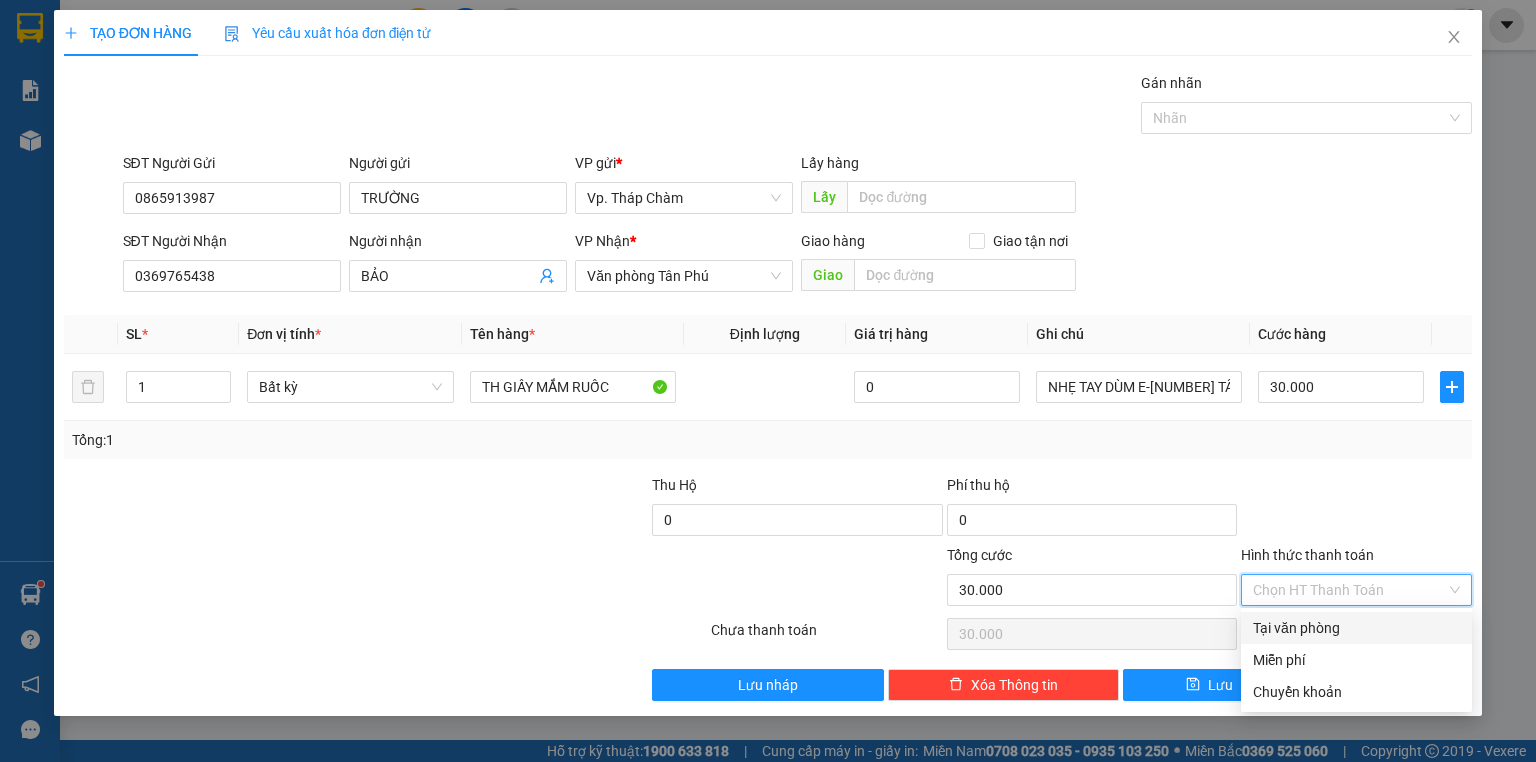 drag, startPoint x: 1358, startPoint y: 624, endPoint x: 1372, endPoint y: 679, distance: 56.753853 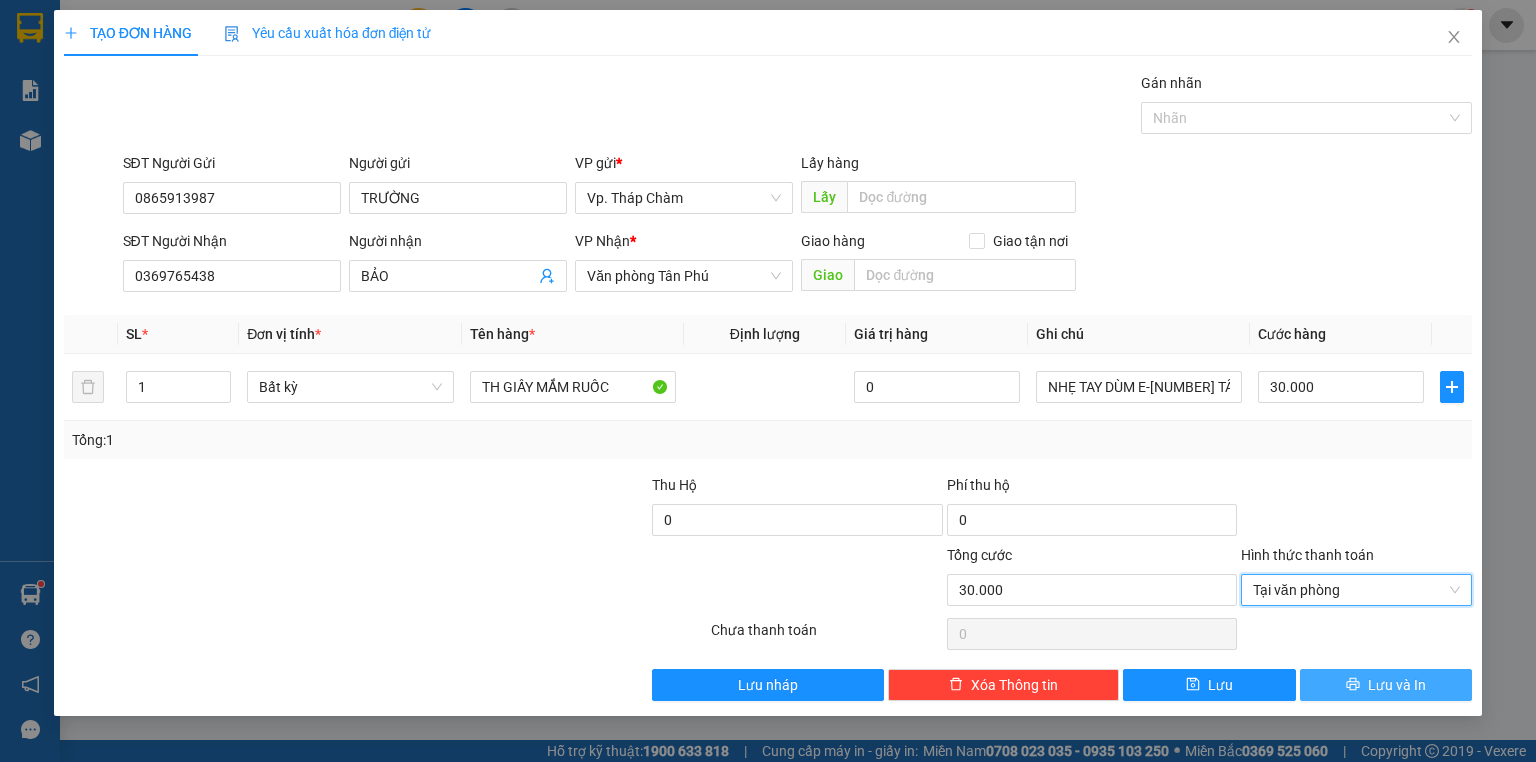 drag, startPoint x: 1373, startPoint y: 688, endPoint x: 1377, endPoint y: 675, distance: 13.601471 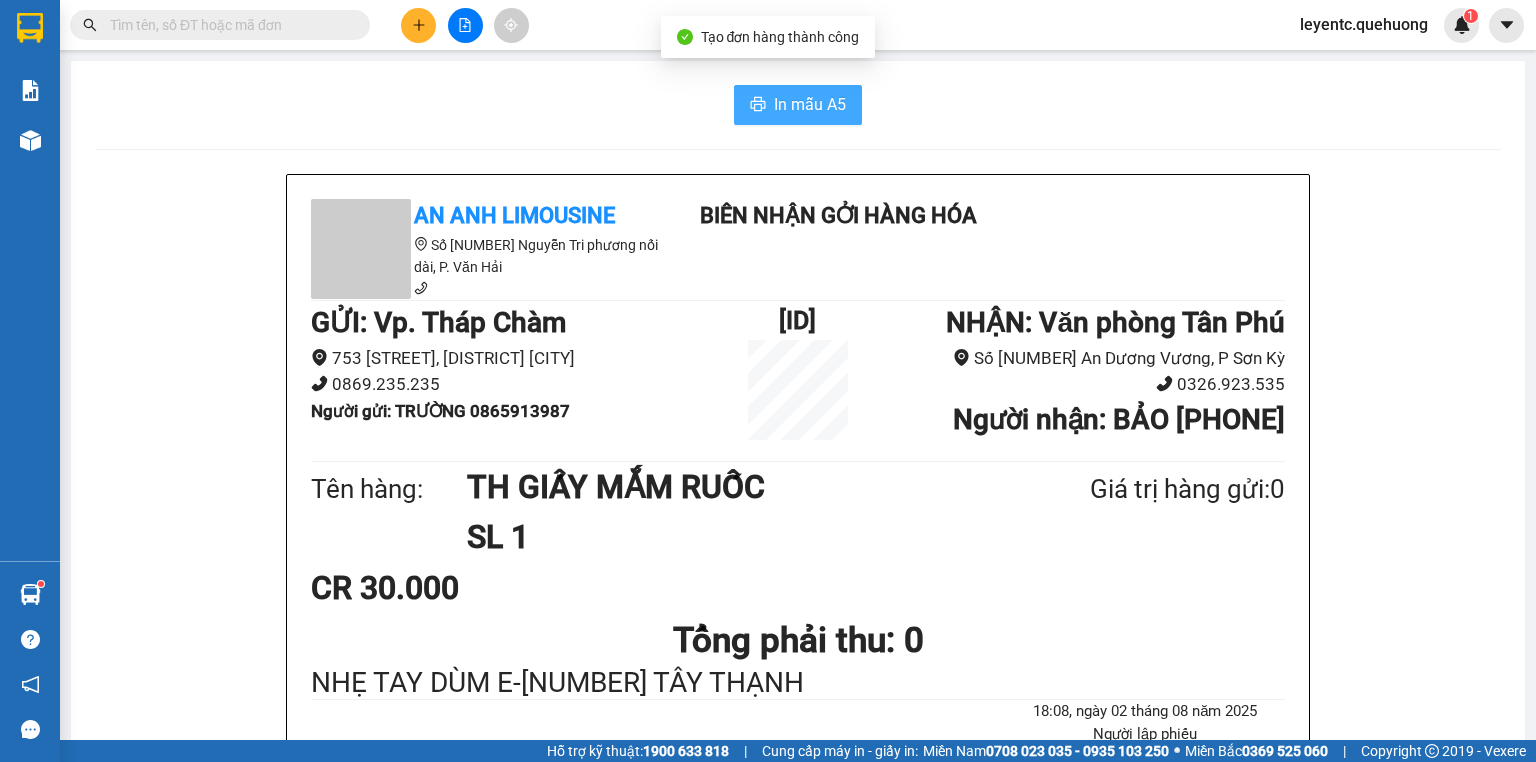 click on "In mẫu A5" at bounding box center [810, 104] 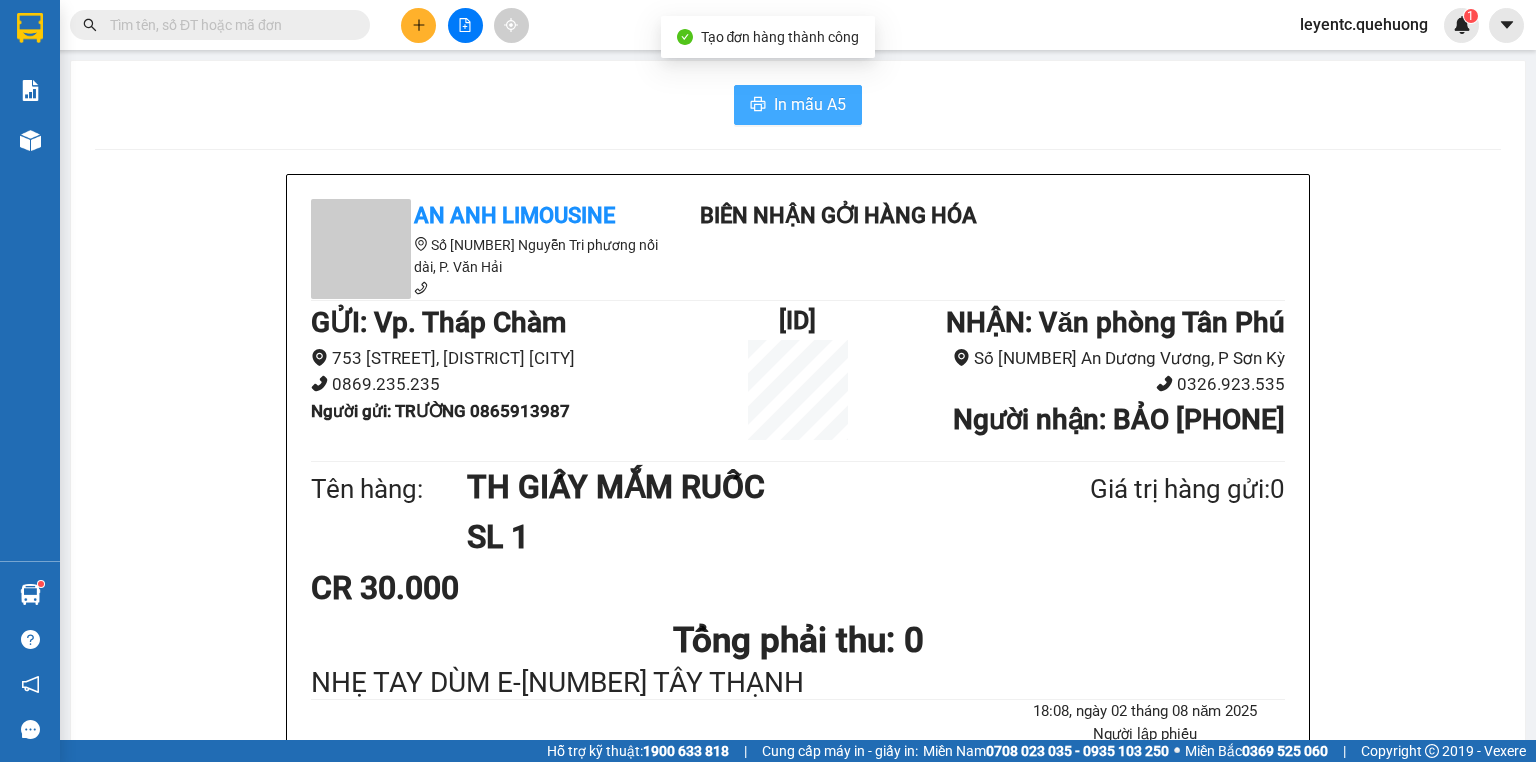 scroll, scrollTop: 0, scrollLeft: 0, axis: both 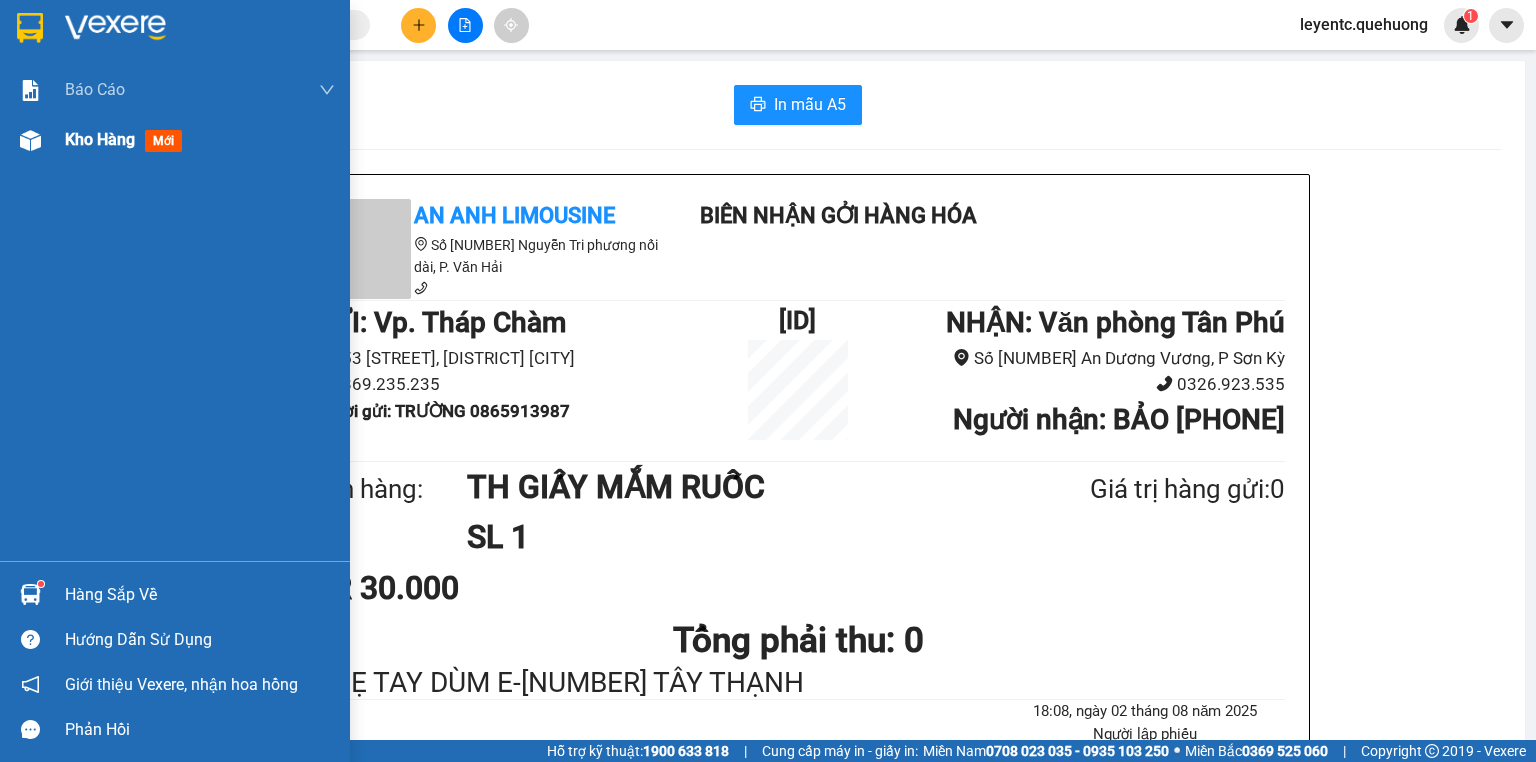 click on "Kho hàng mới" at bounding box center (175, 140) 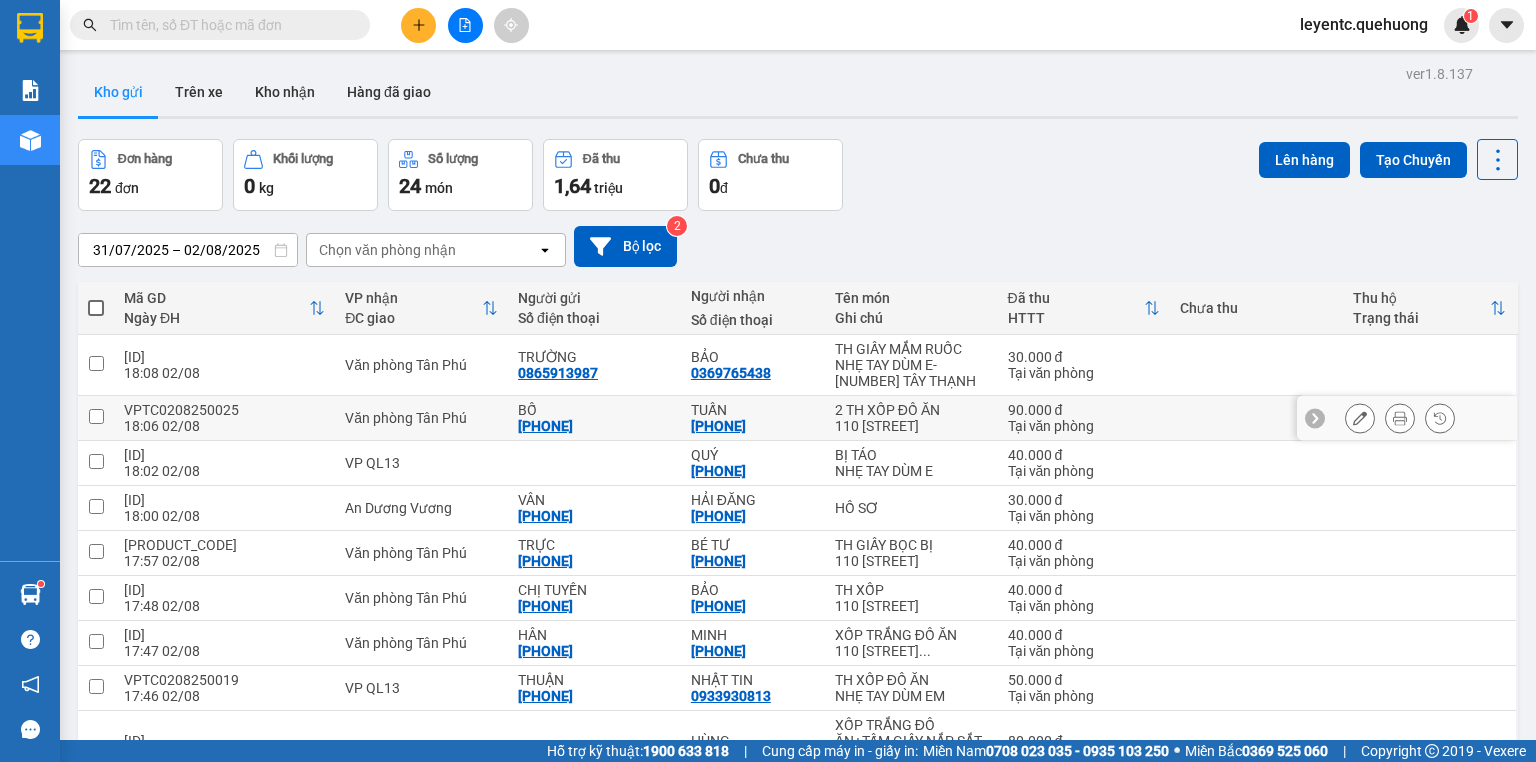 click 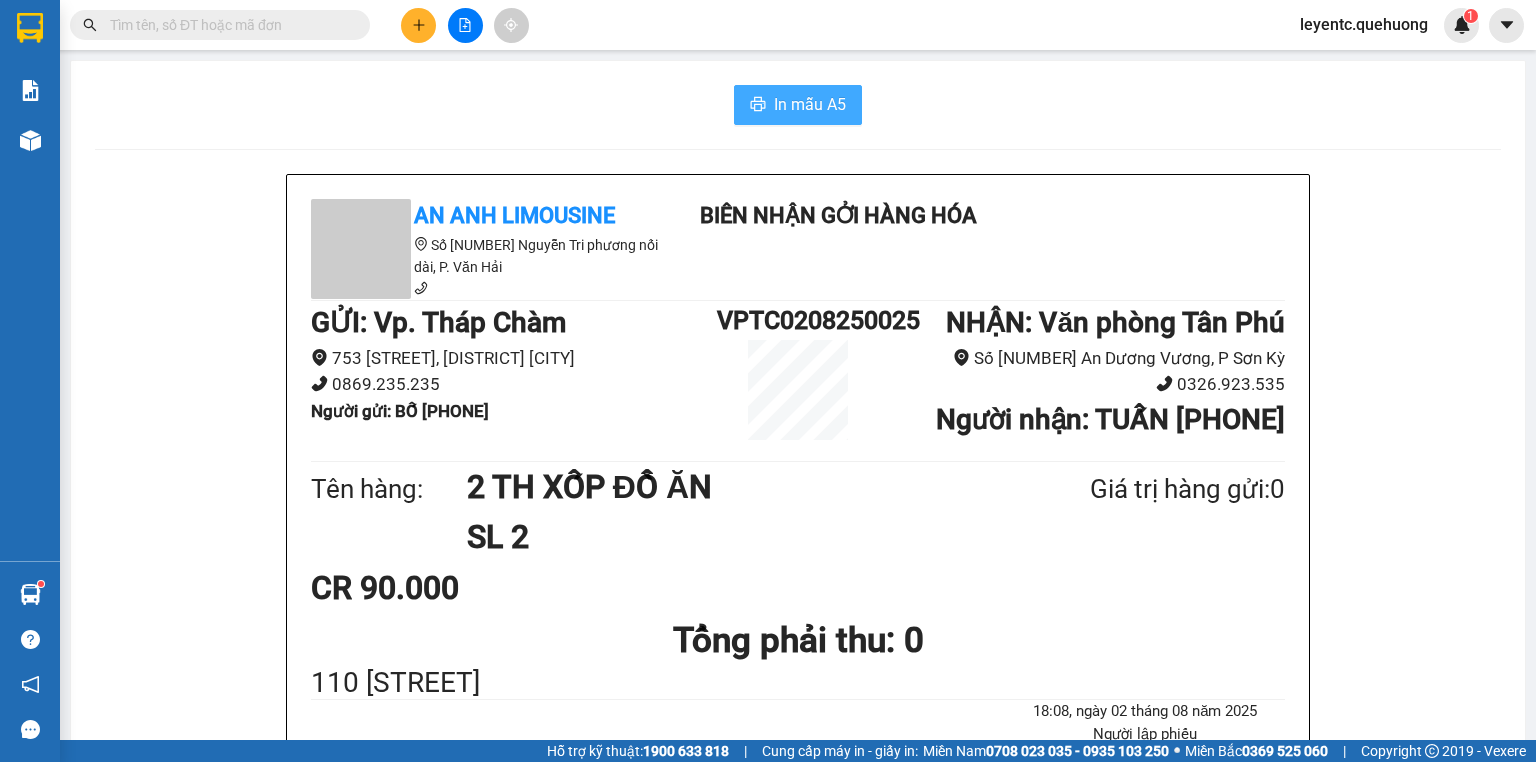 click on "In mẫu A5" at bounding box center (798, 105) 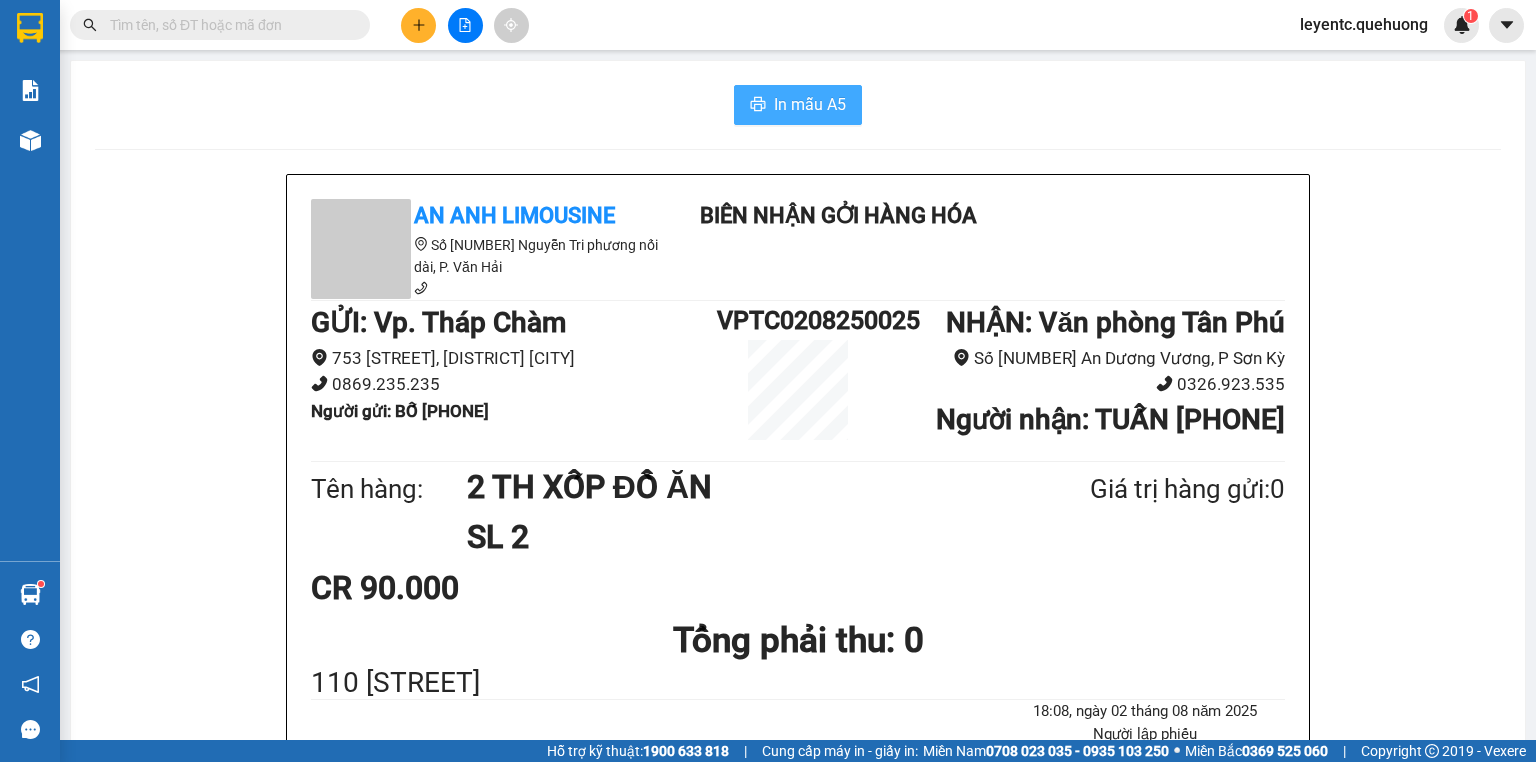 scroll, scrollTop: 0, scrollLeft: 0, axis: both 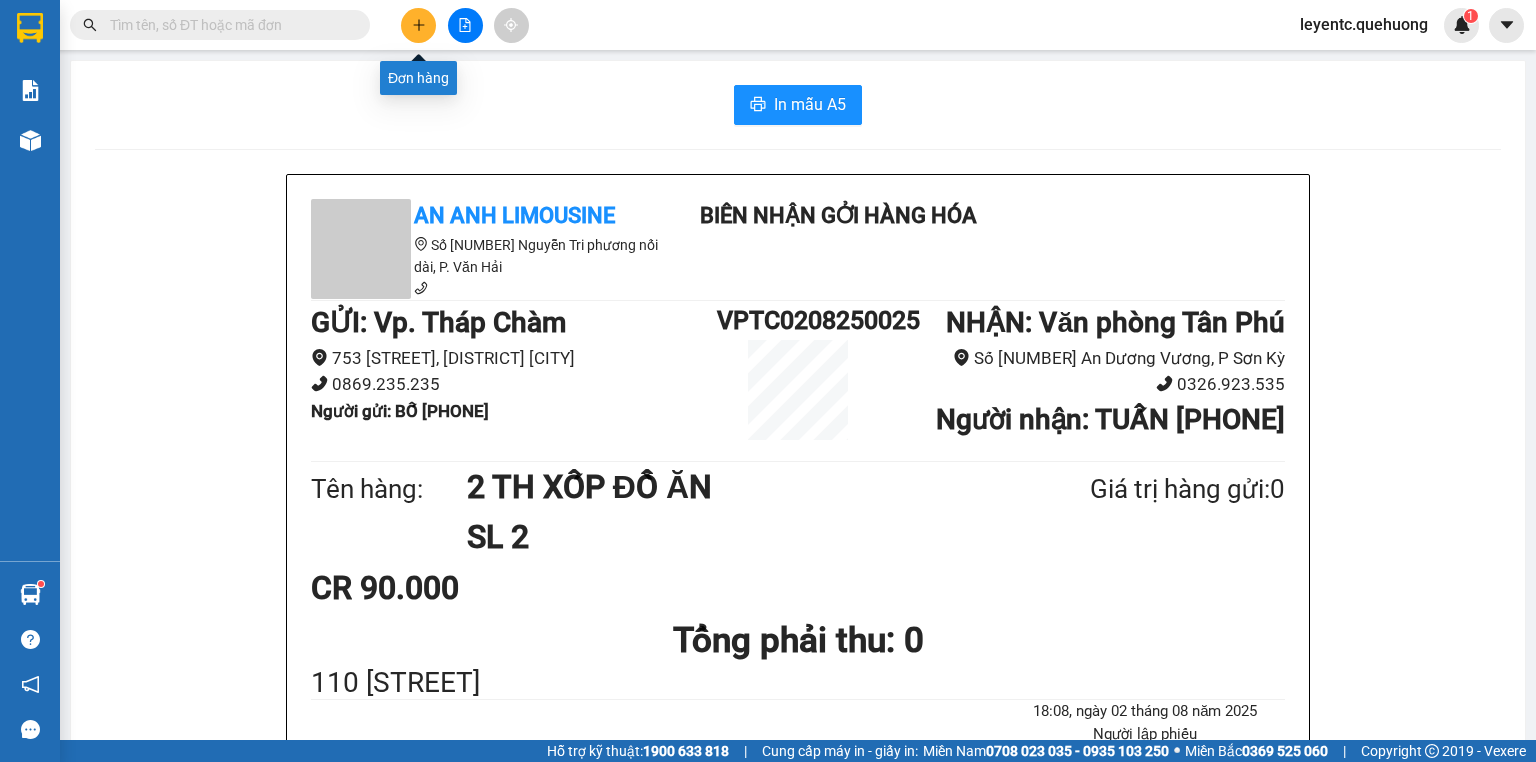 click 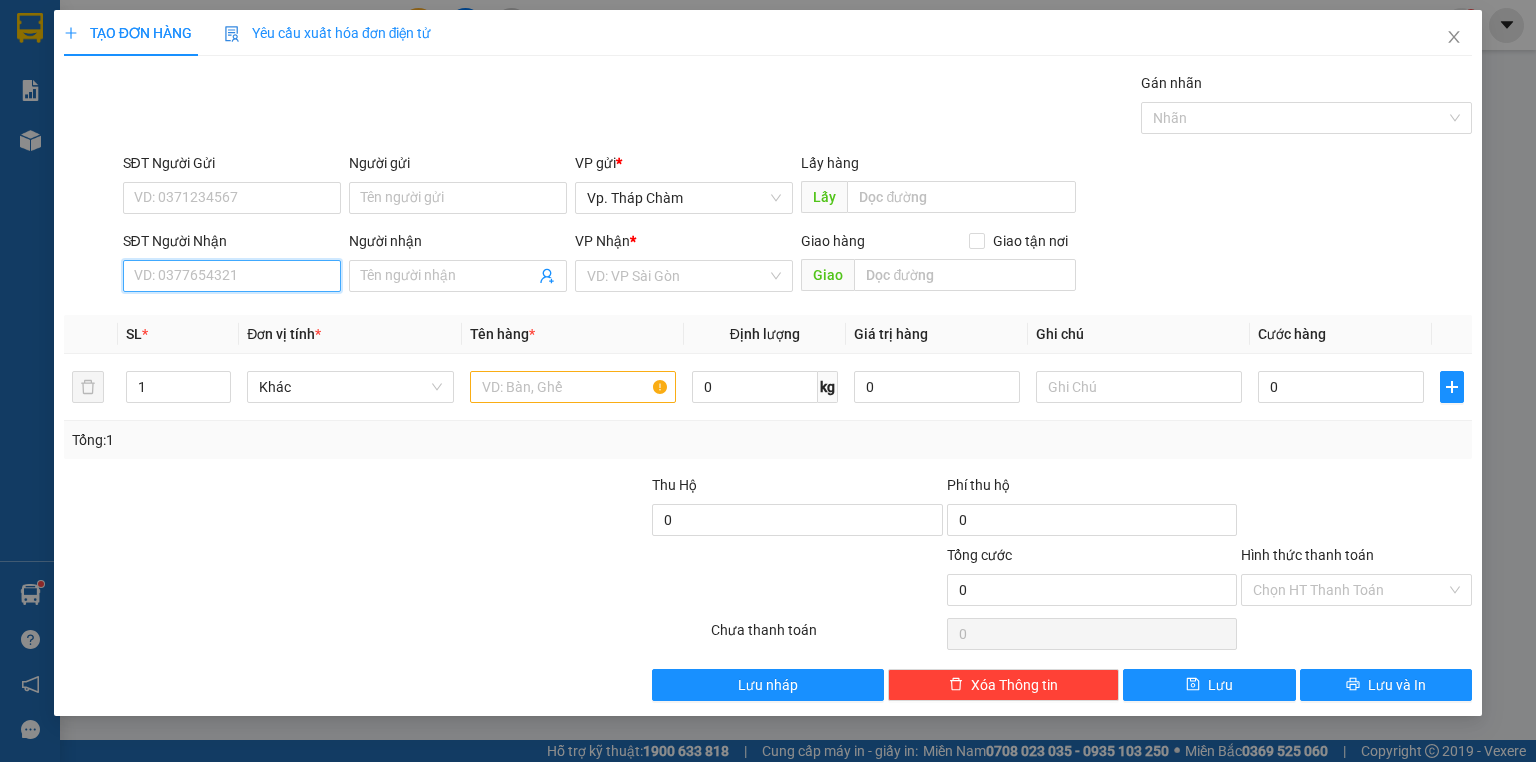 click on "SĐT Người Nhận" at bounding box center [232, 276] 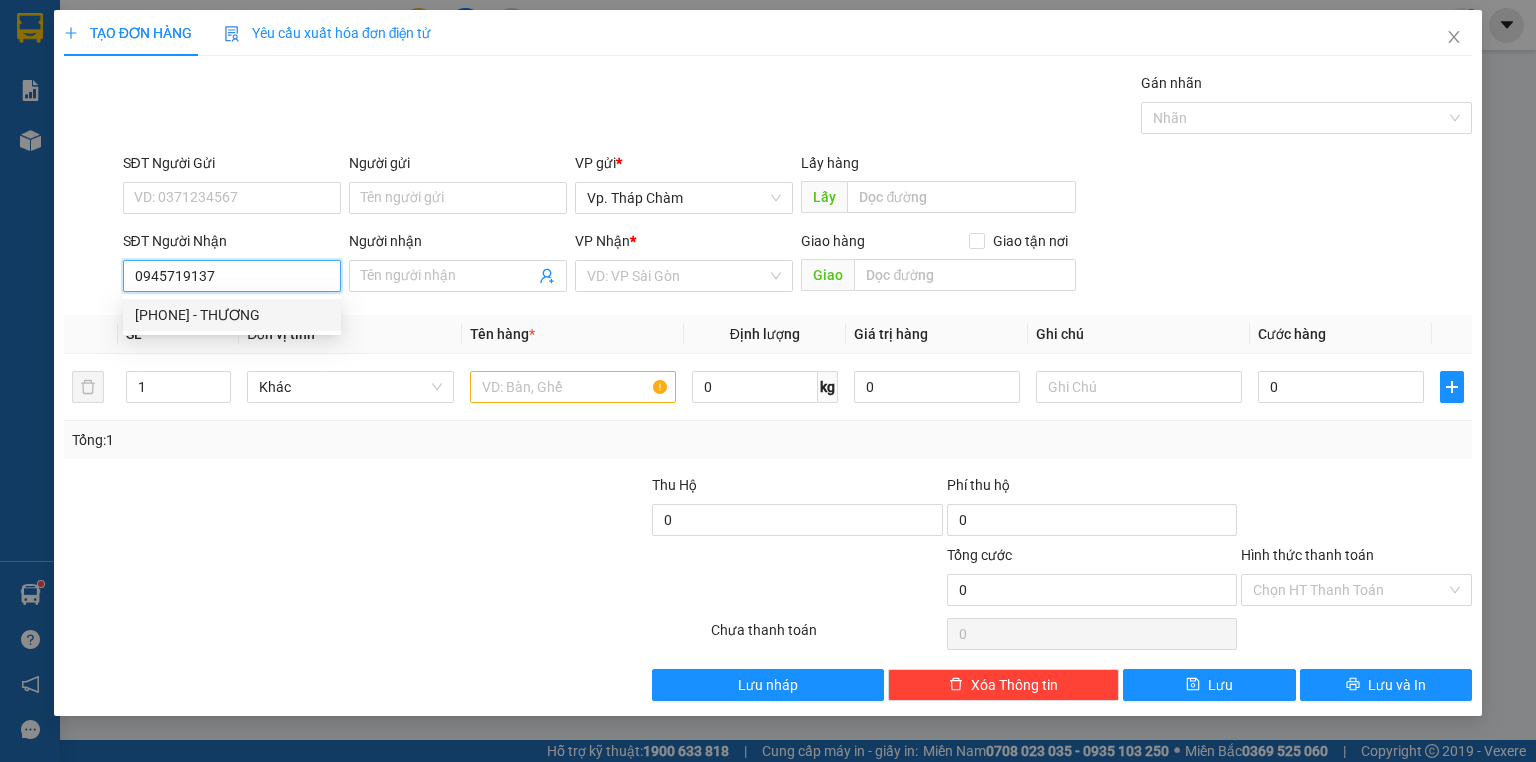 click on "0945719137 - THƯƠNG" at bounding box center (232, 315) 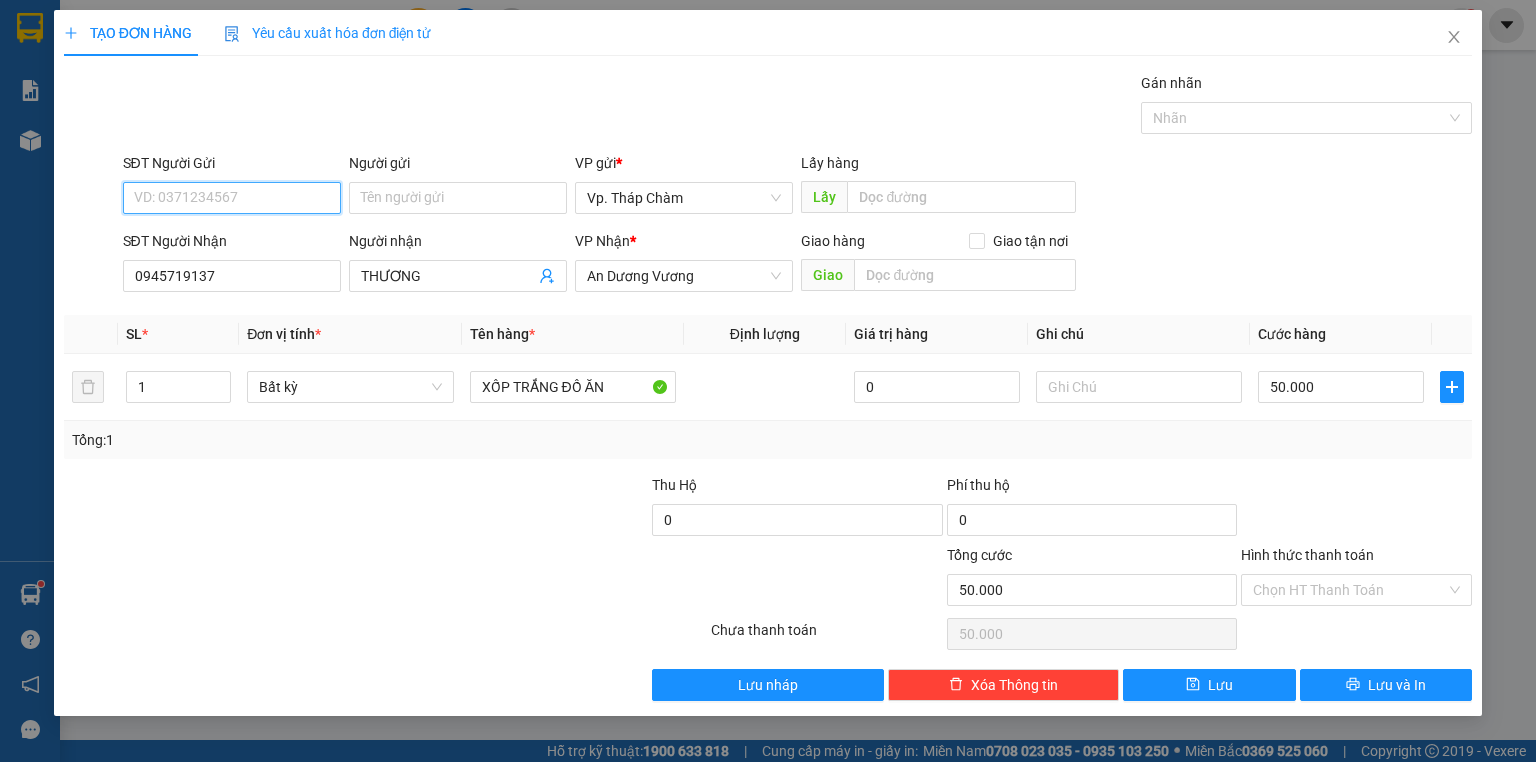 click on "SĐT Người Gửi" at bounding box center [232, 198] 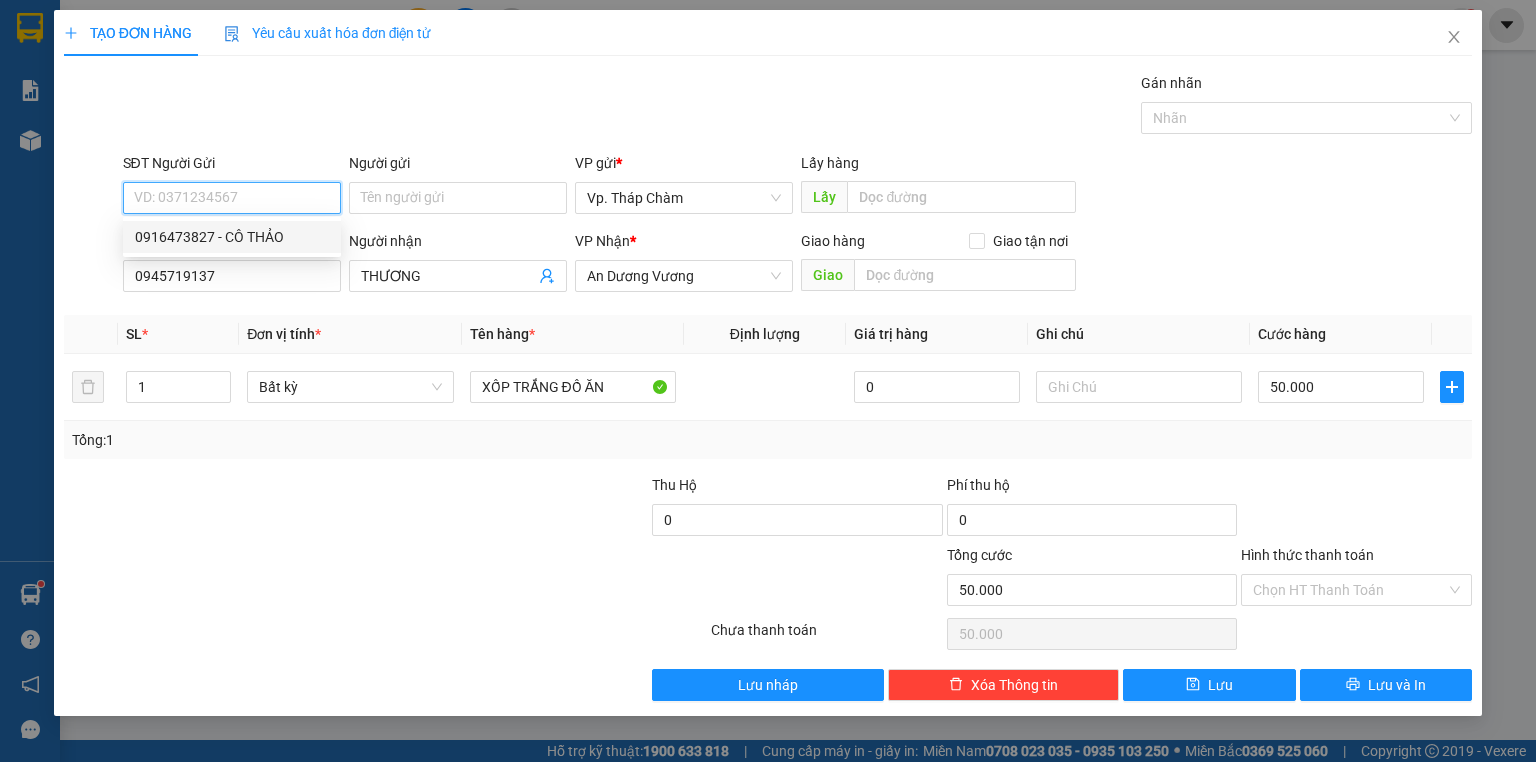 click on "0916473827 - CÔ THẢO" at bounding box center (232, 237) 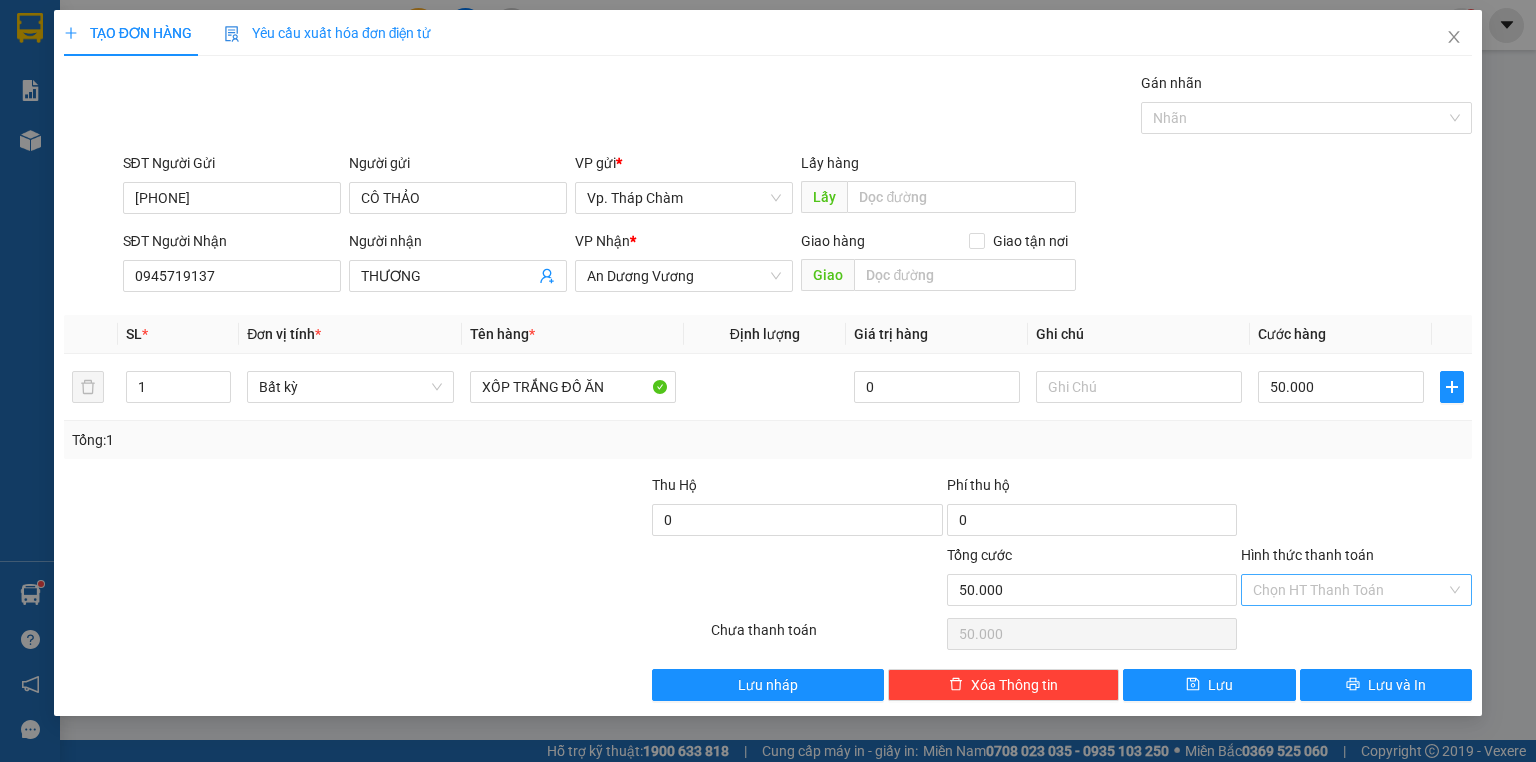 click on "Hình thức thanh toán" at bounding box center (1349, 590) 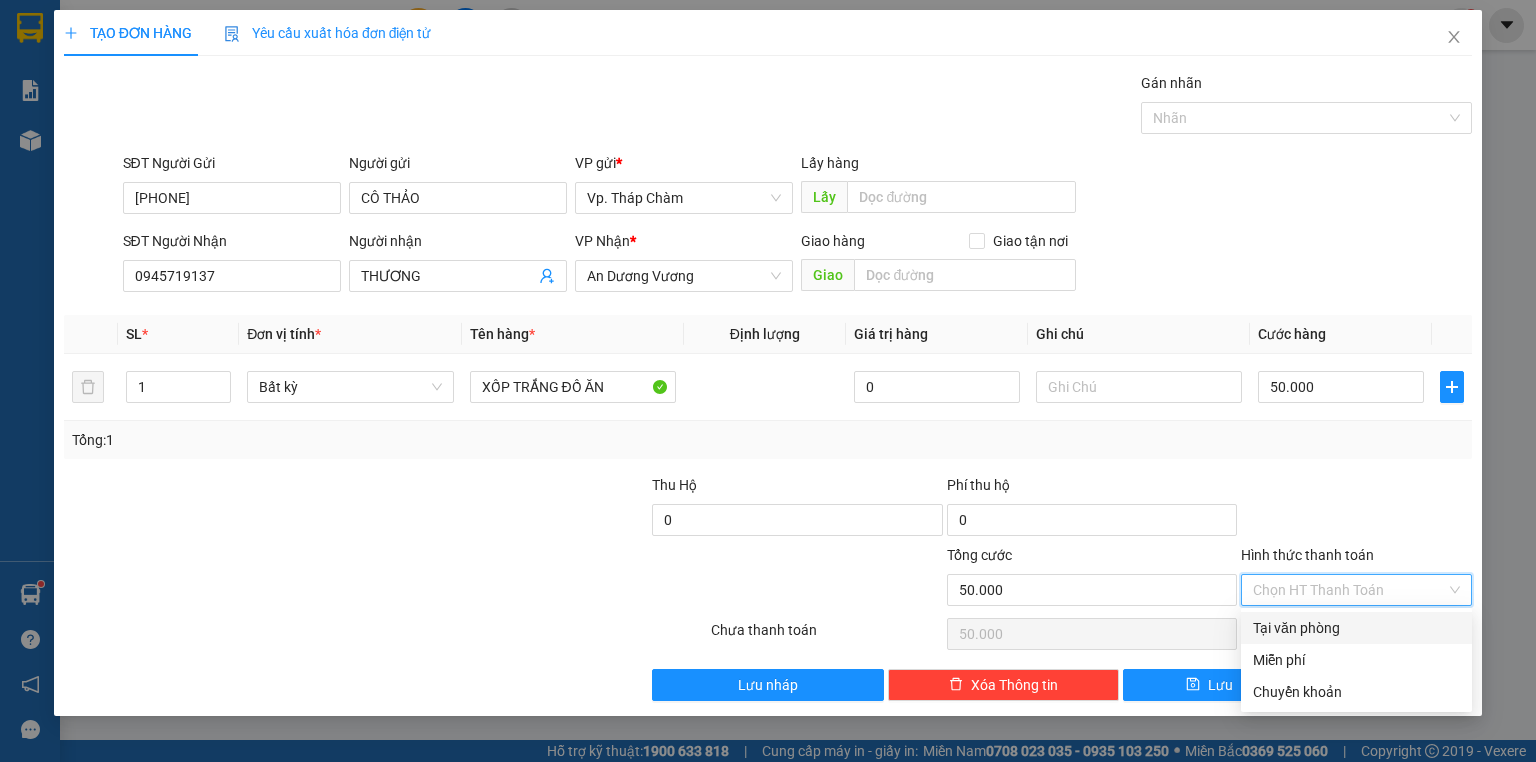 click on "Tại văn phòng" at bounding box center [1356, 628] 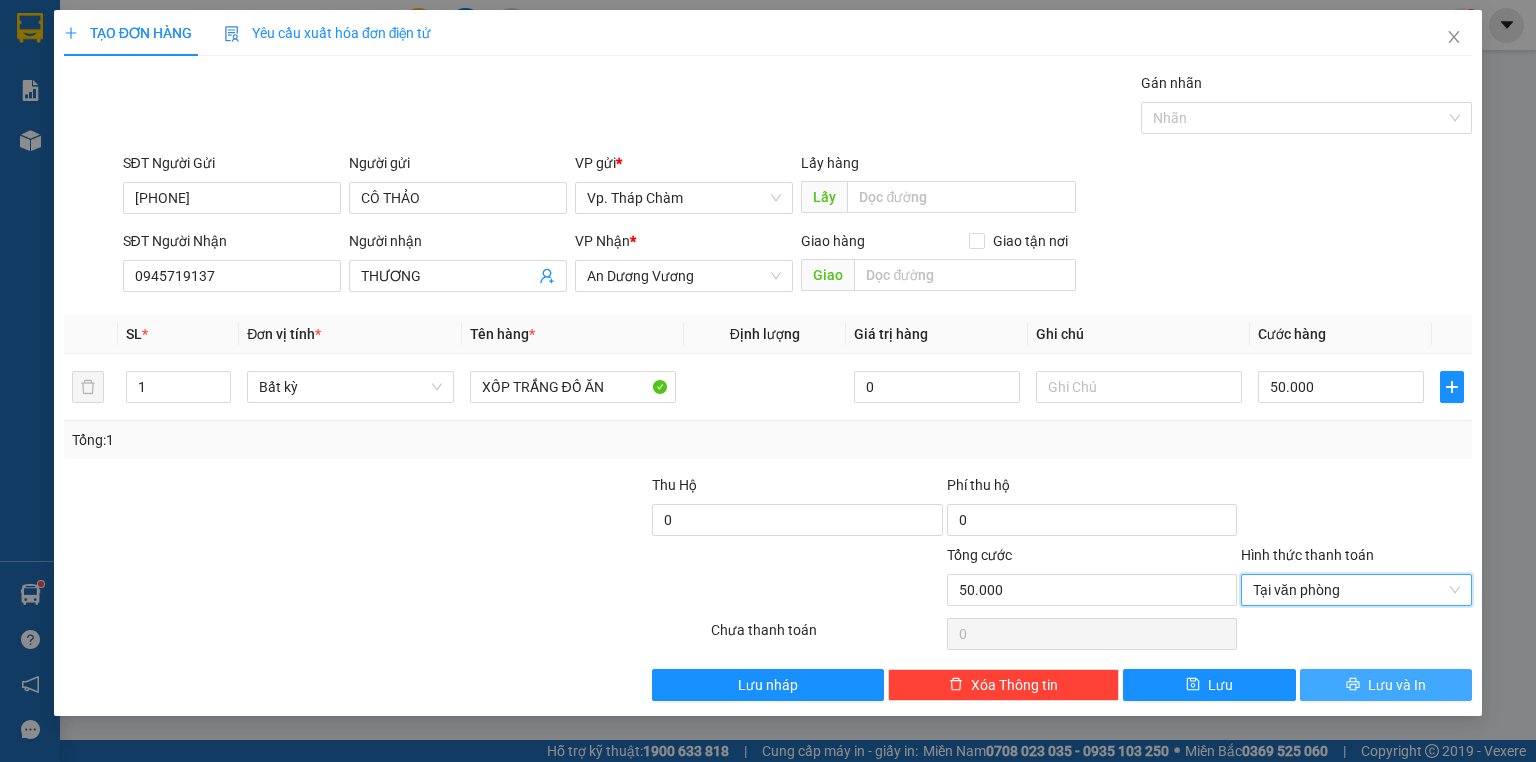 click on "Lưu và In" at bounding box center (1397, 685) 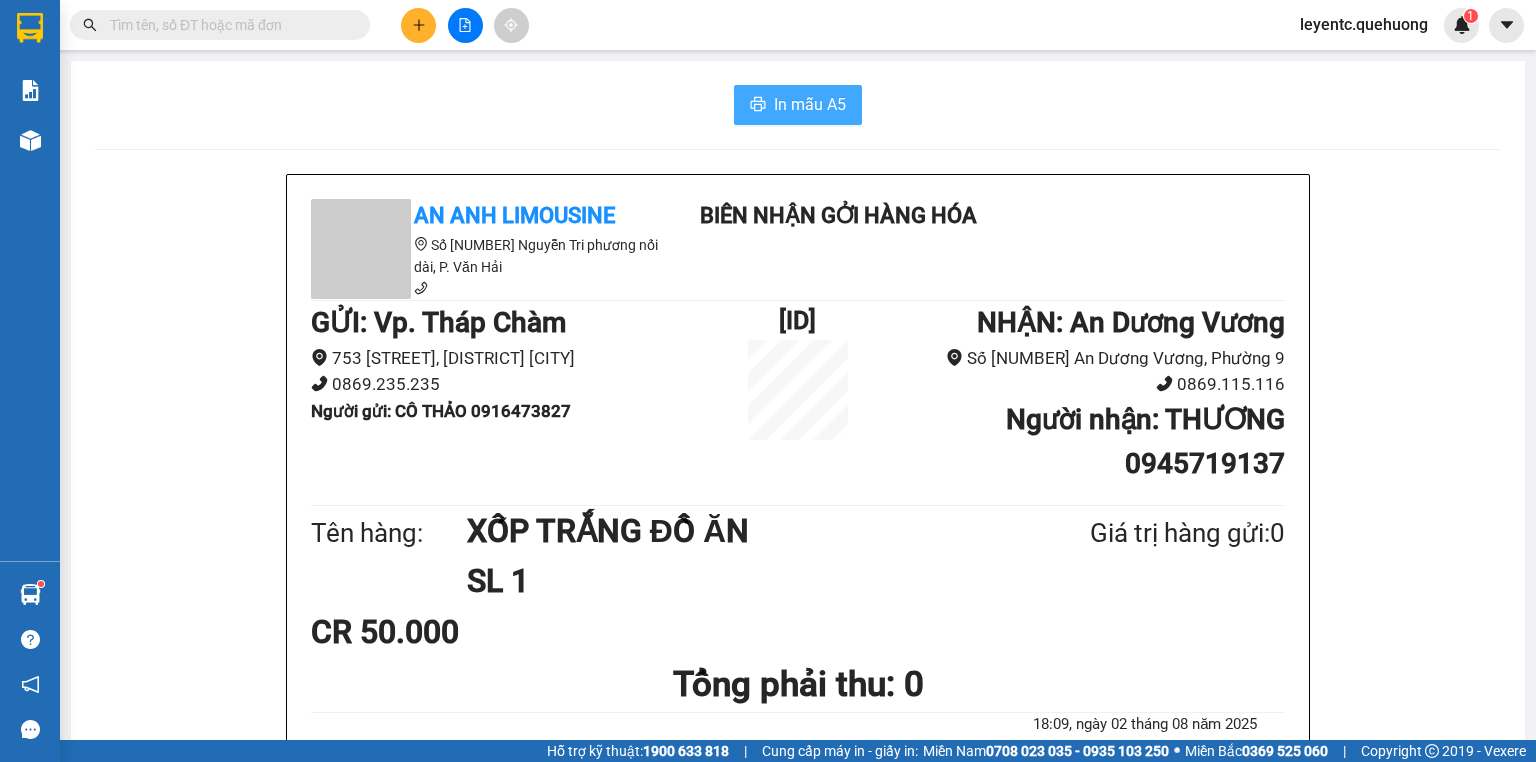 click on "In mẫu A5" at bounding box center (810, 104) 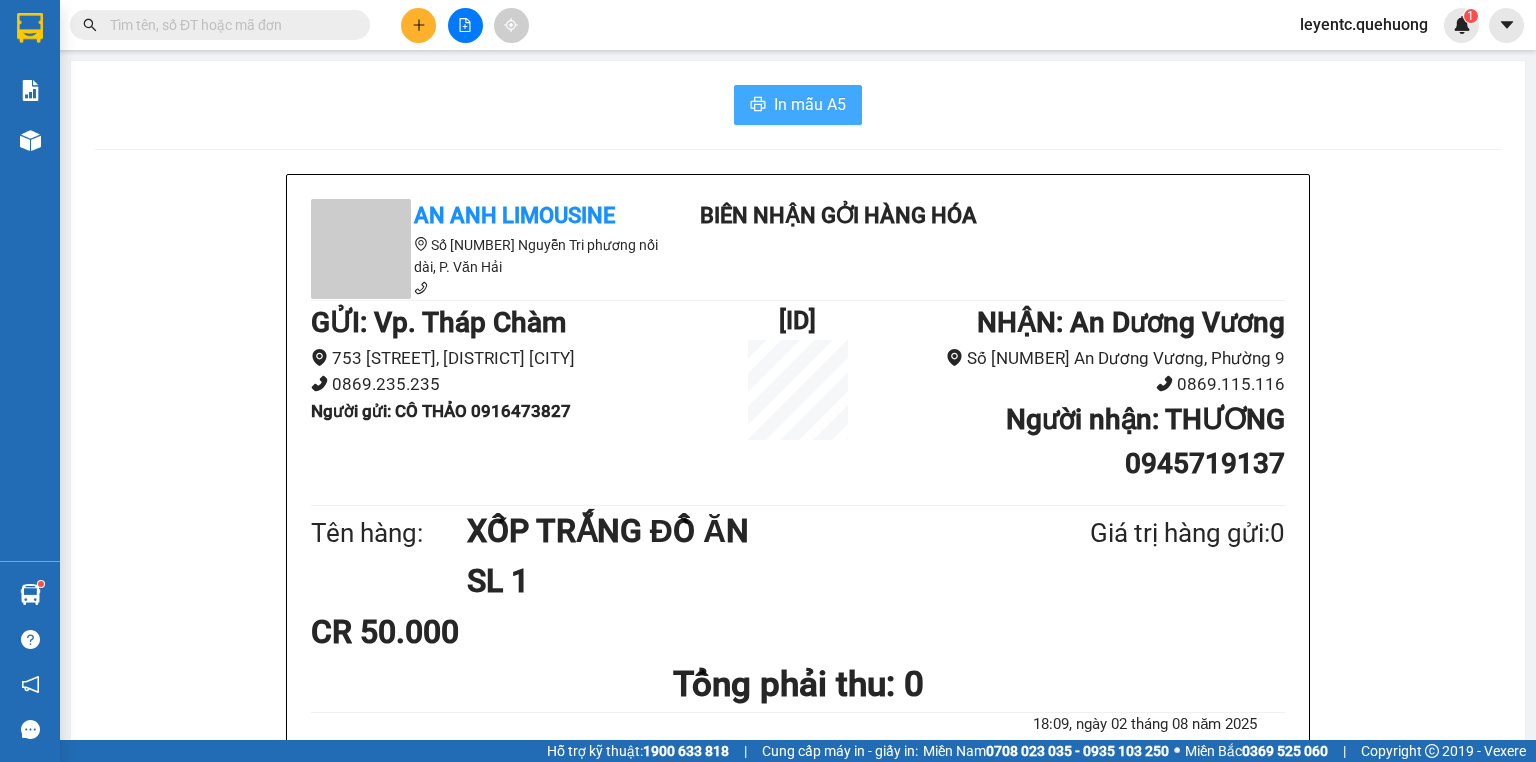 scroll, scrollTop: 0, scrollLeft: 0, axis: both 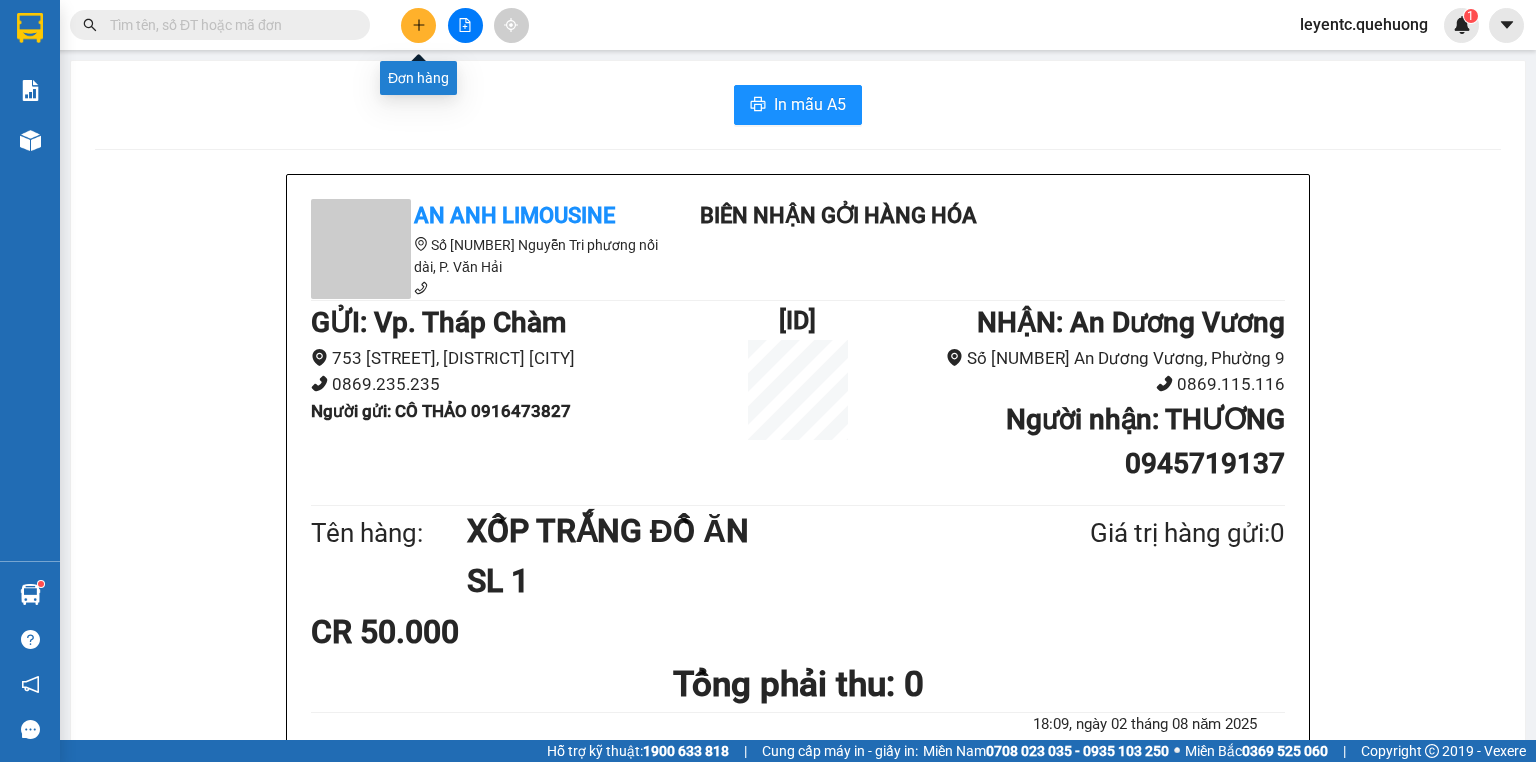 click 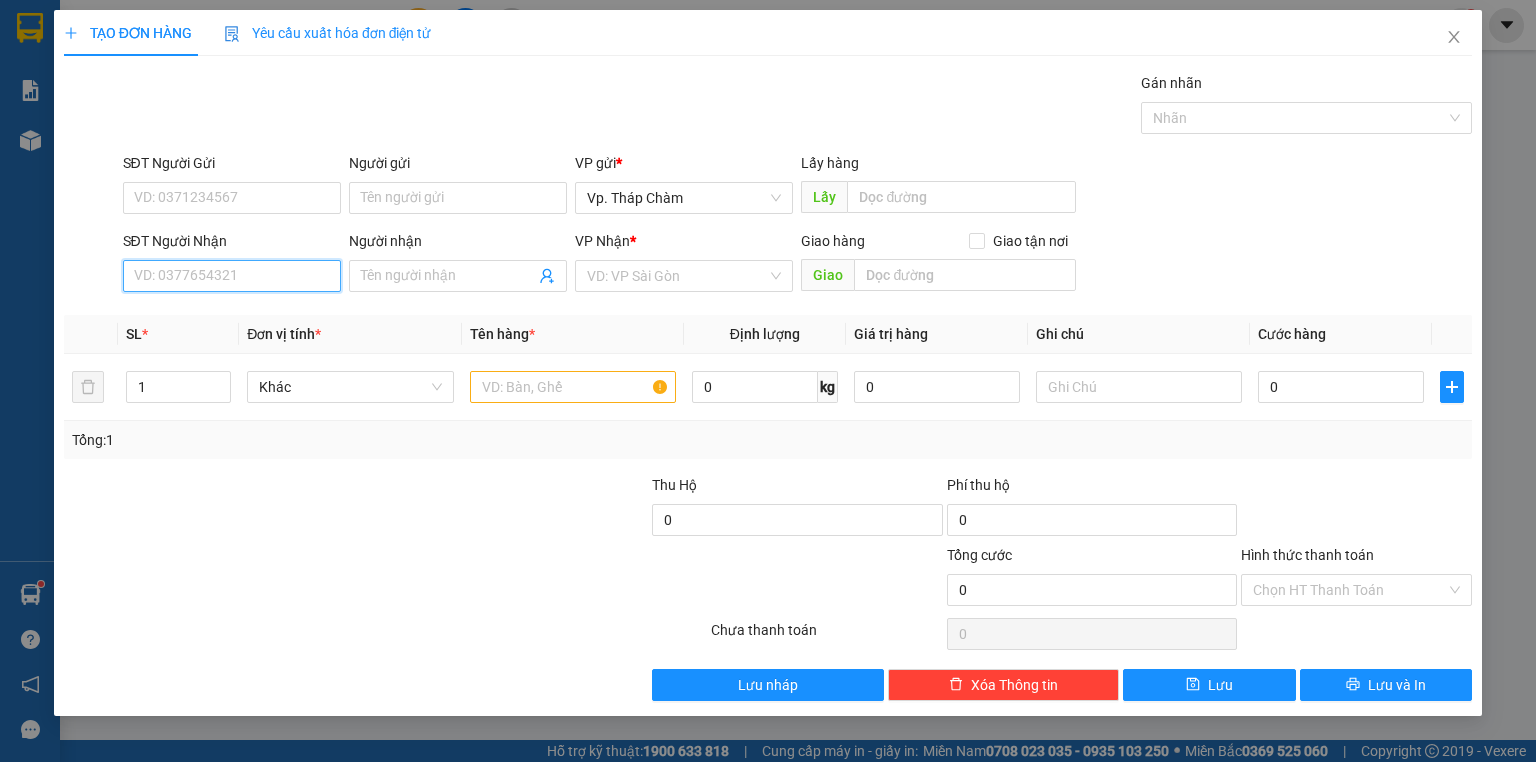 click on "SĐT Người Nhận" at bounding box center (232, 276) 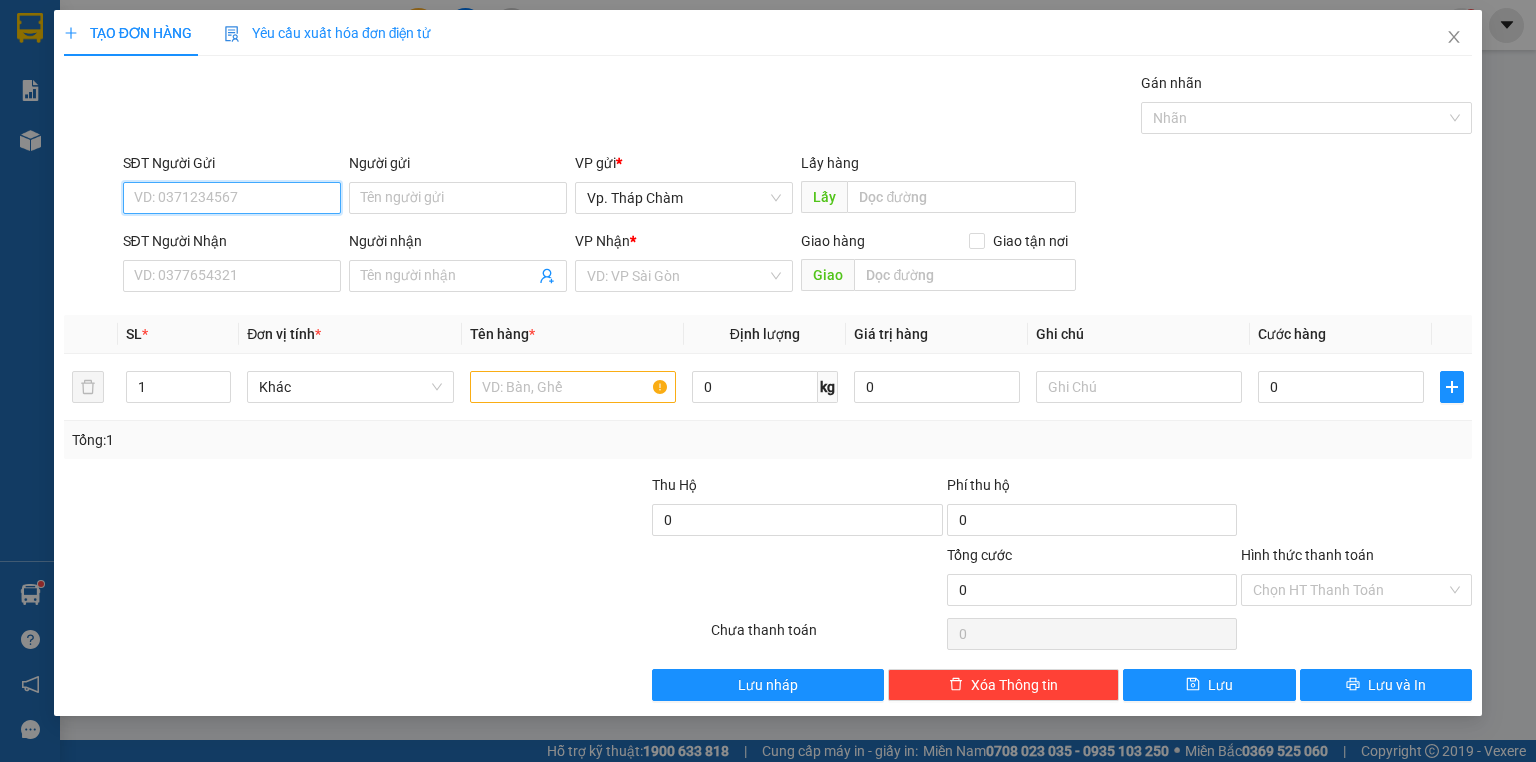 click on "SĐT Người Gửi" at bounding box center [232, 198] 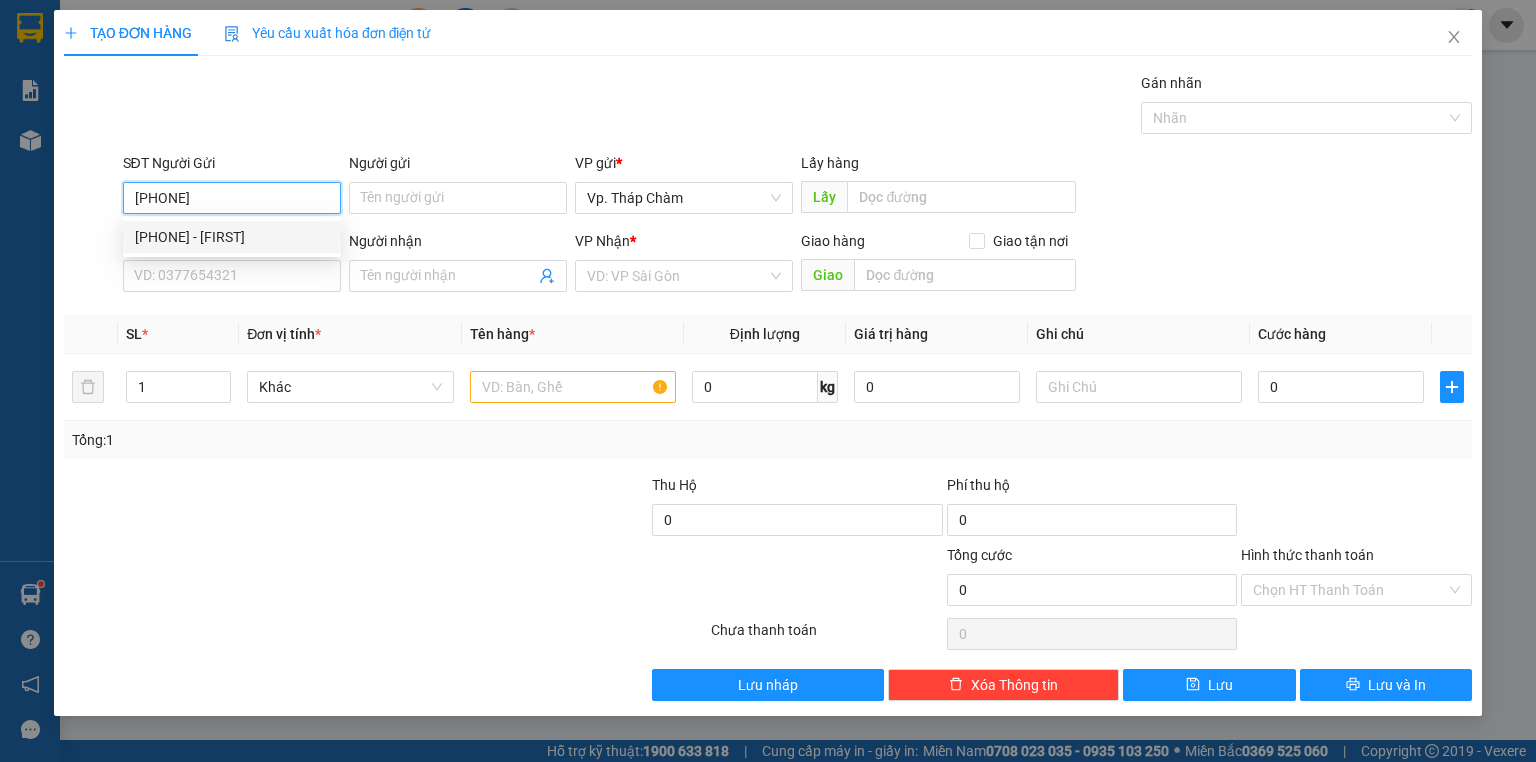 click on "0982182119 - DUY AN" at bounding box center [232, 237] 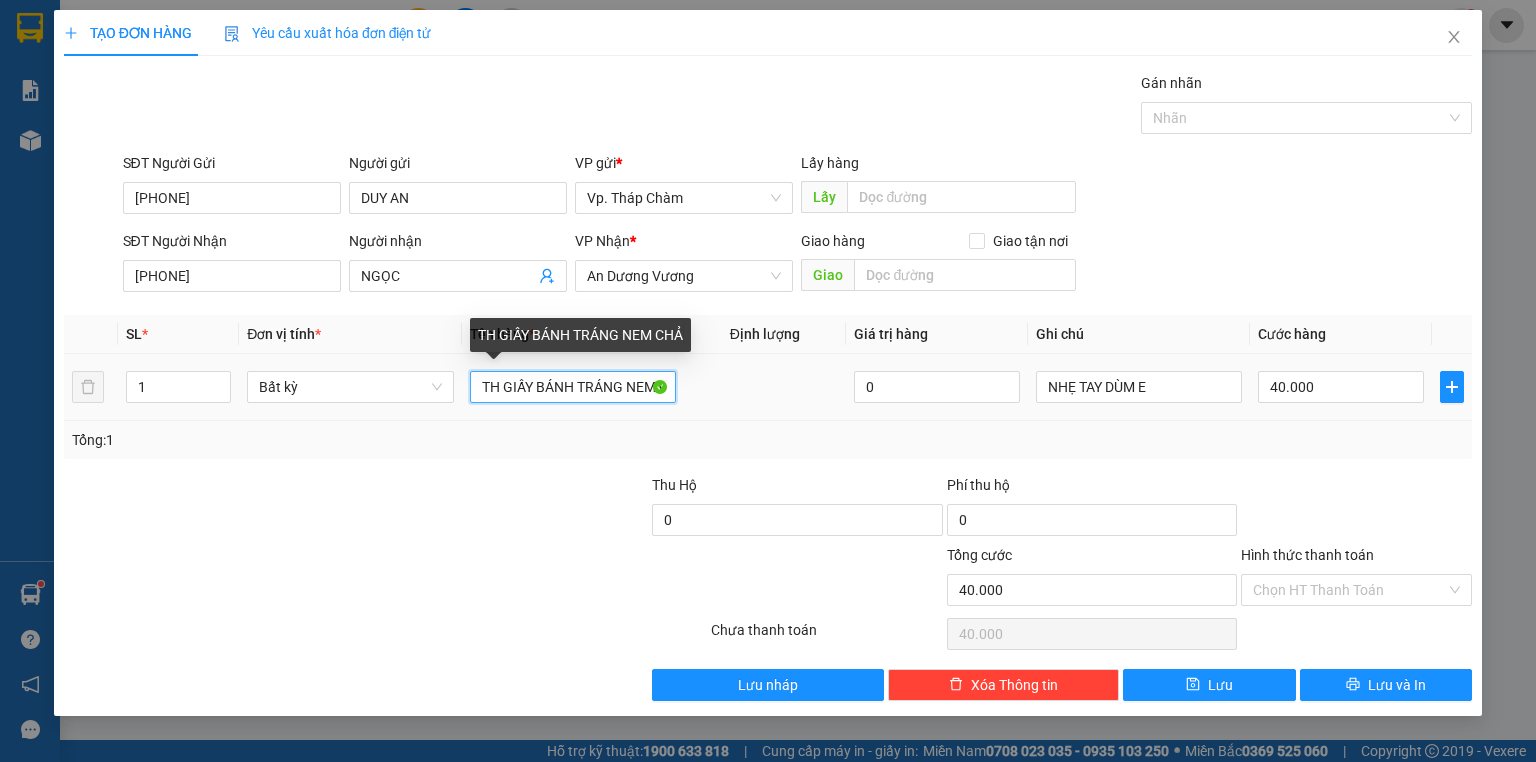 scroll, scrollTop: 0, scrollLeft: 27, axis: horizontal 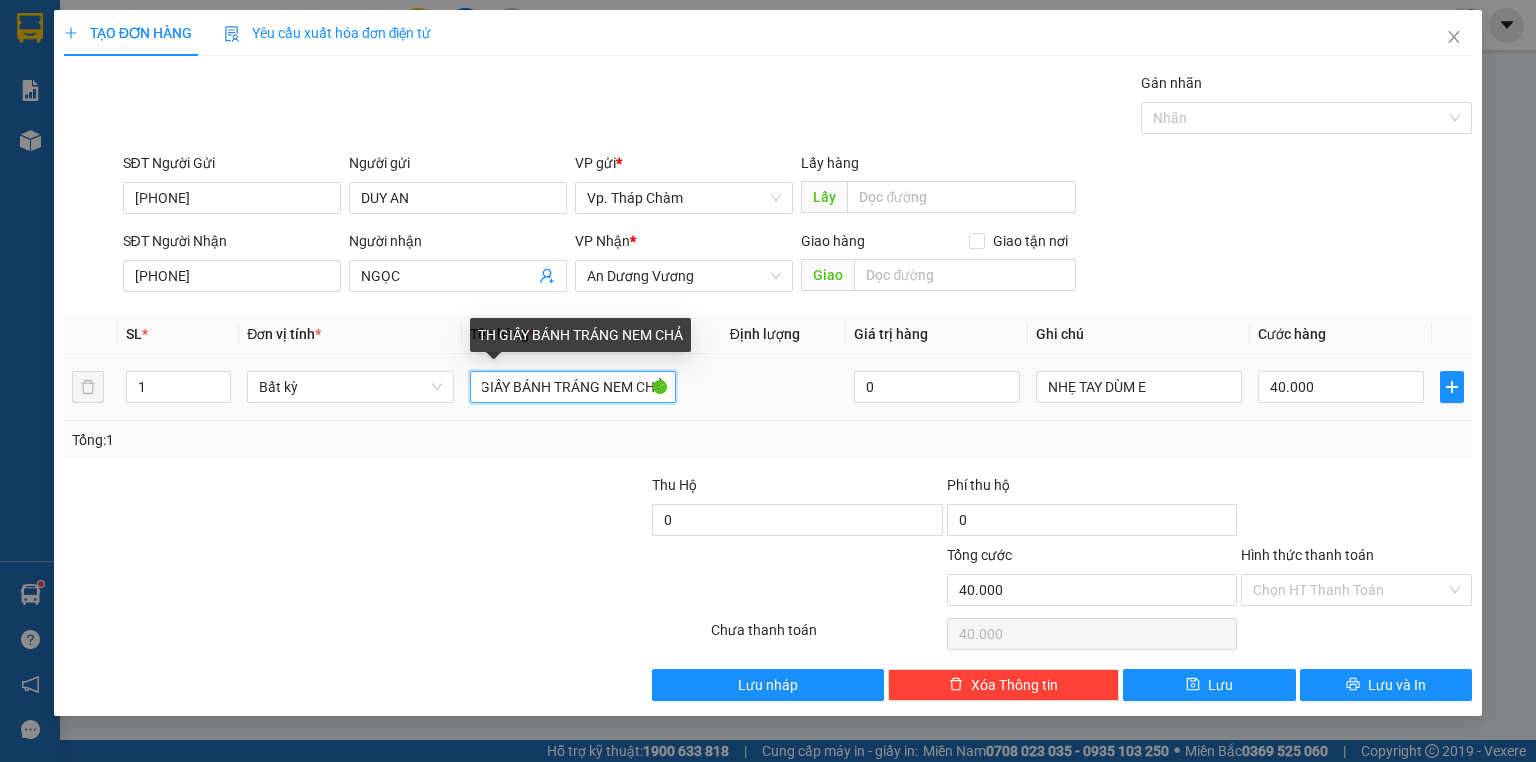 drag, startPoint x: 538, startPoint y: 388, endPoint x: 688, endPoint y: 390, distance: 150.01334 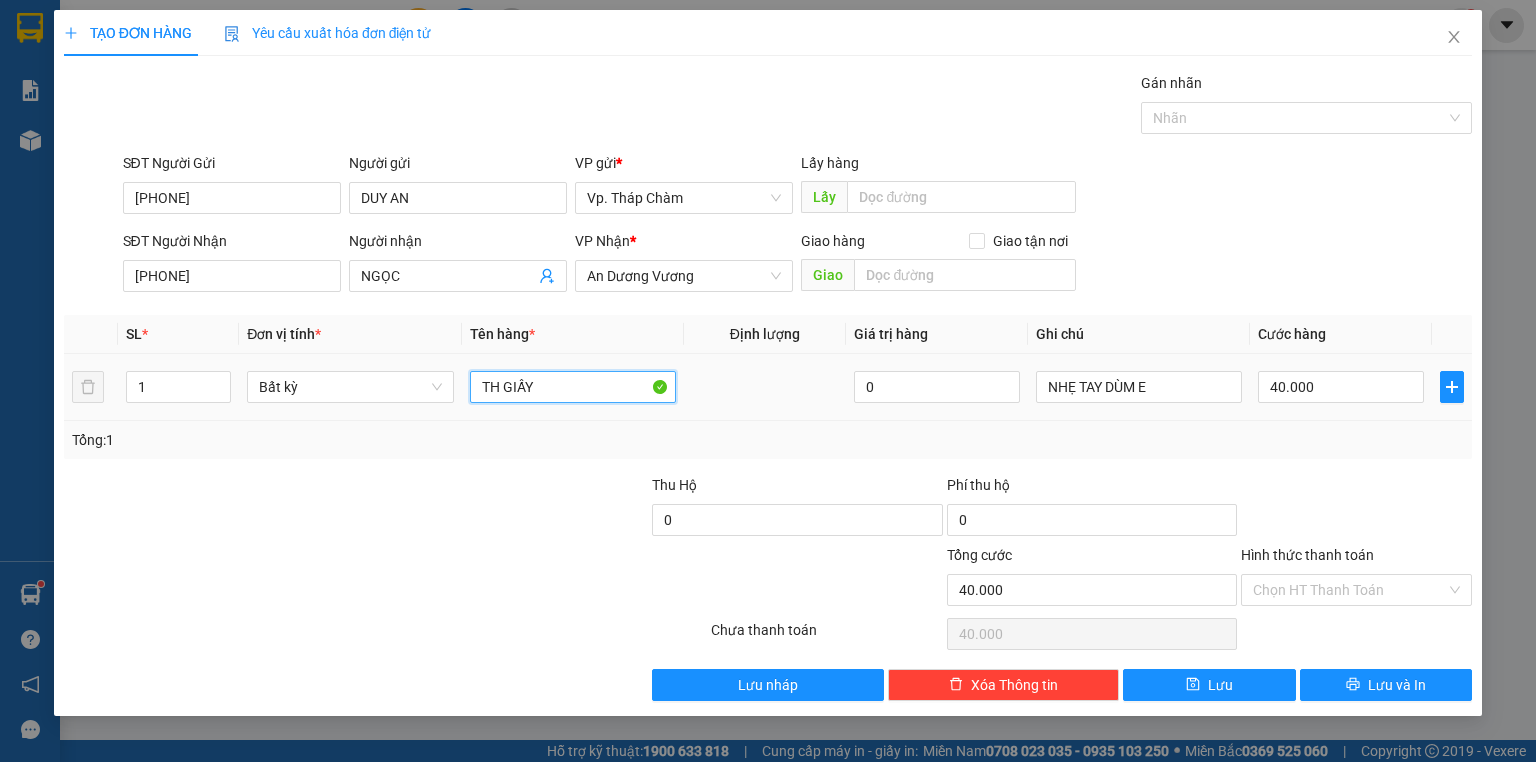 scroll, scrollTop: 0, scrollLeft: 0, axis: both 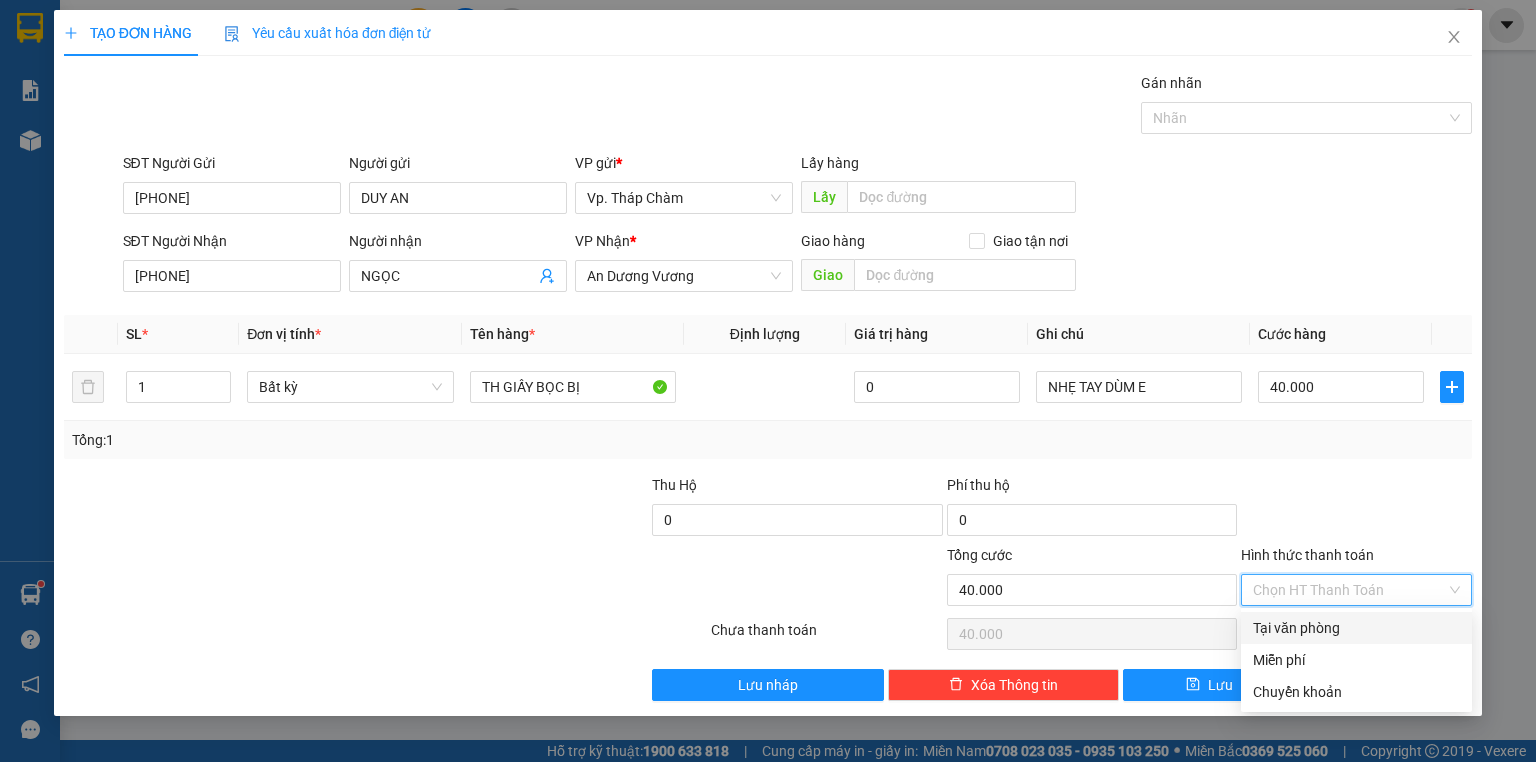 drag, startPoint x: 1314, startPoint y: 592, endPoint x: 1309, endPoint y: 628, distance: 36.345562 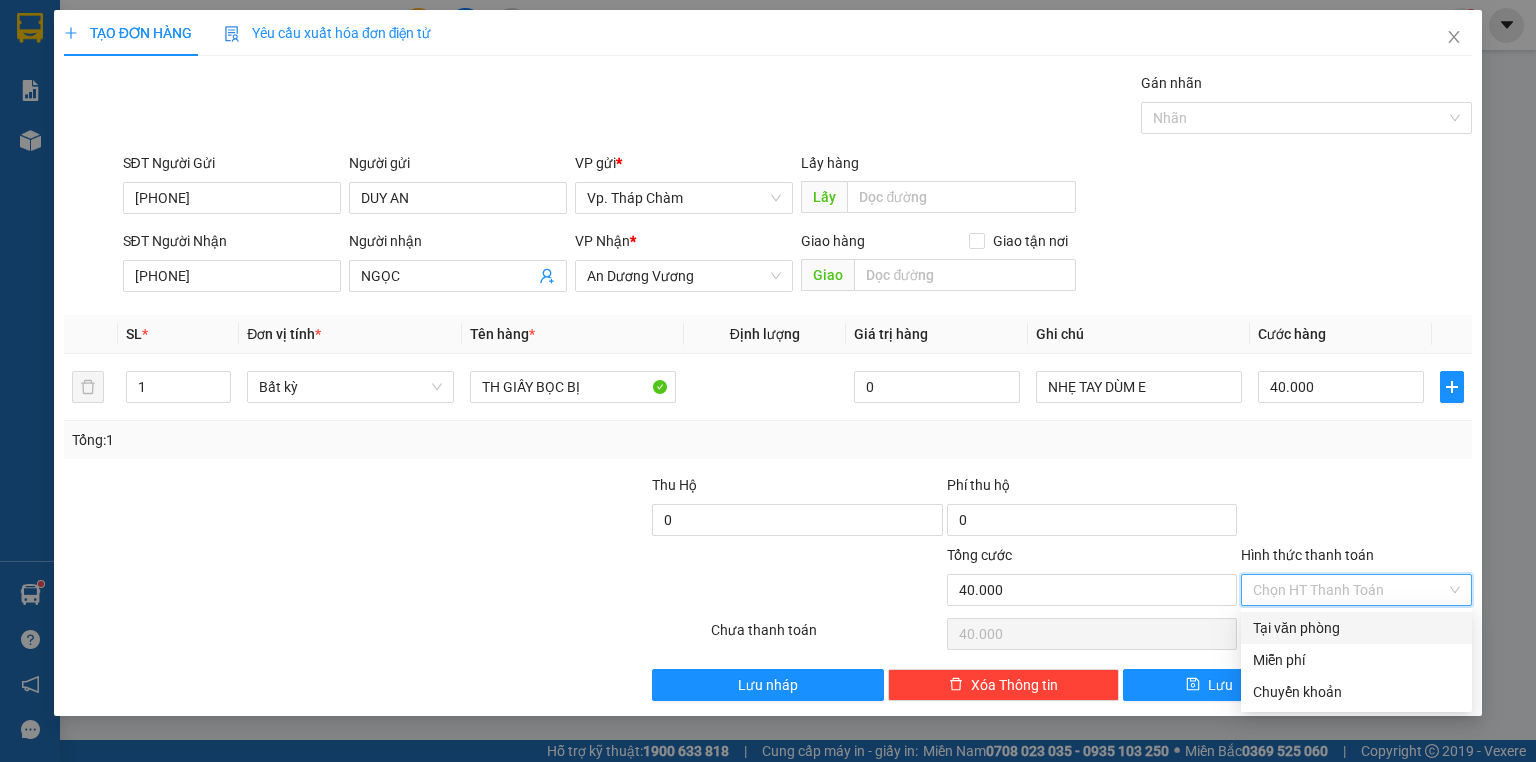 click on "Tại văn phòng" at bounding box center (1356, 628) 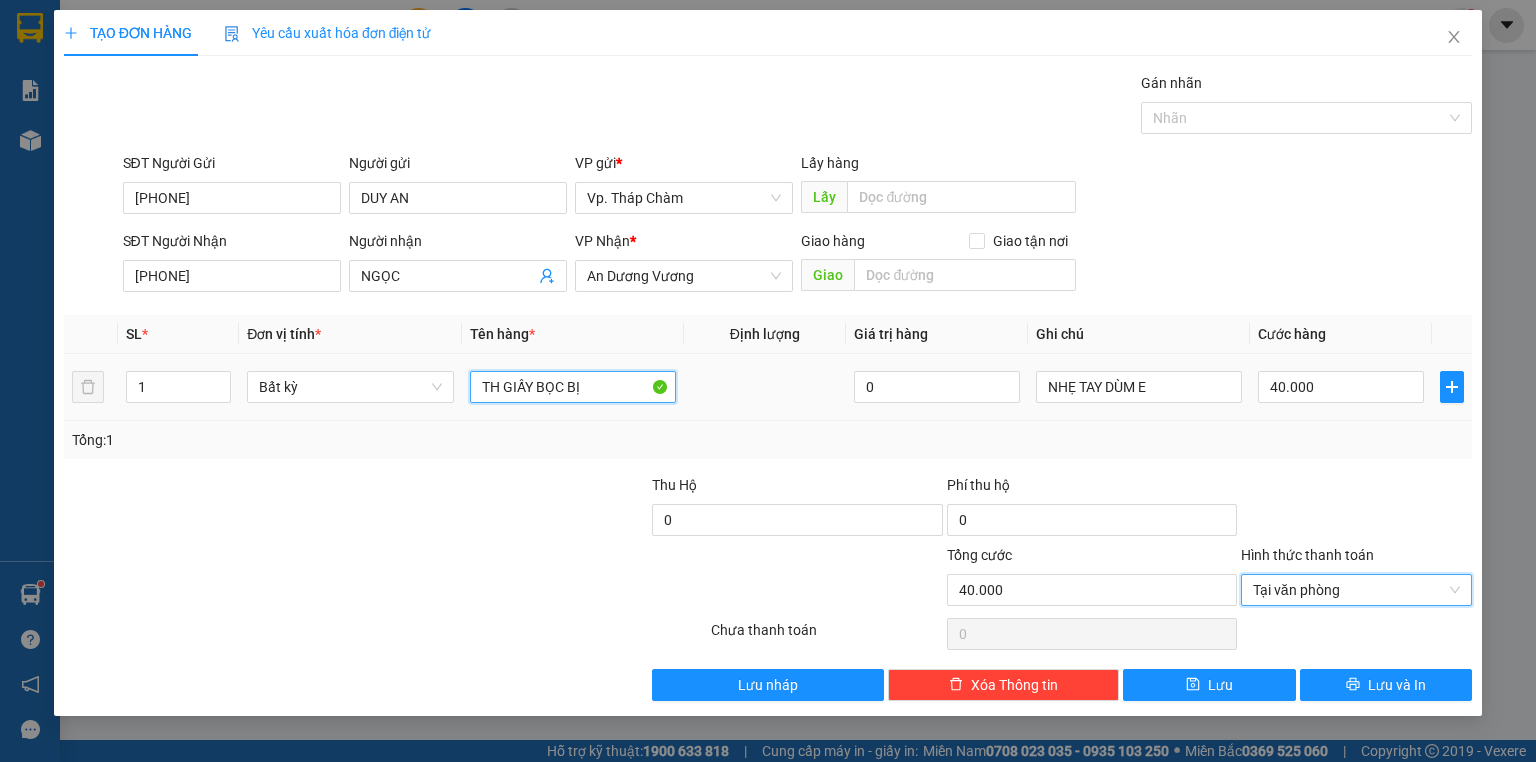 click on "TH GIẤY BỌC BỊ" at bounding box center [573, 387] 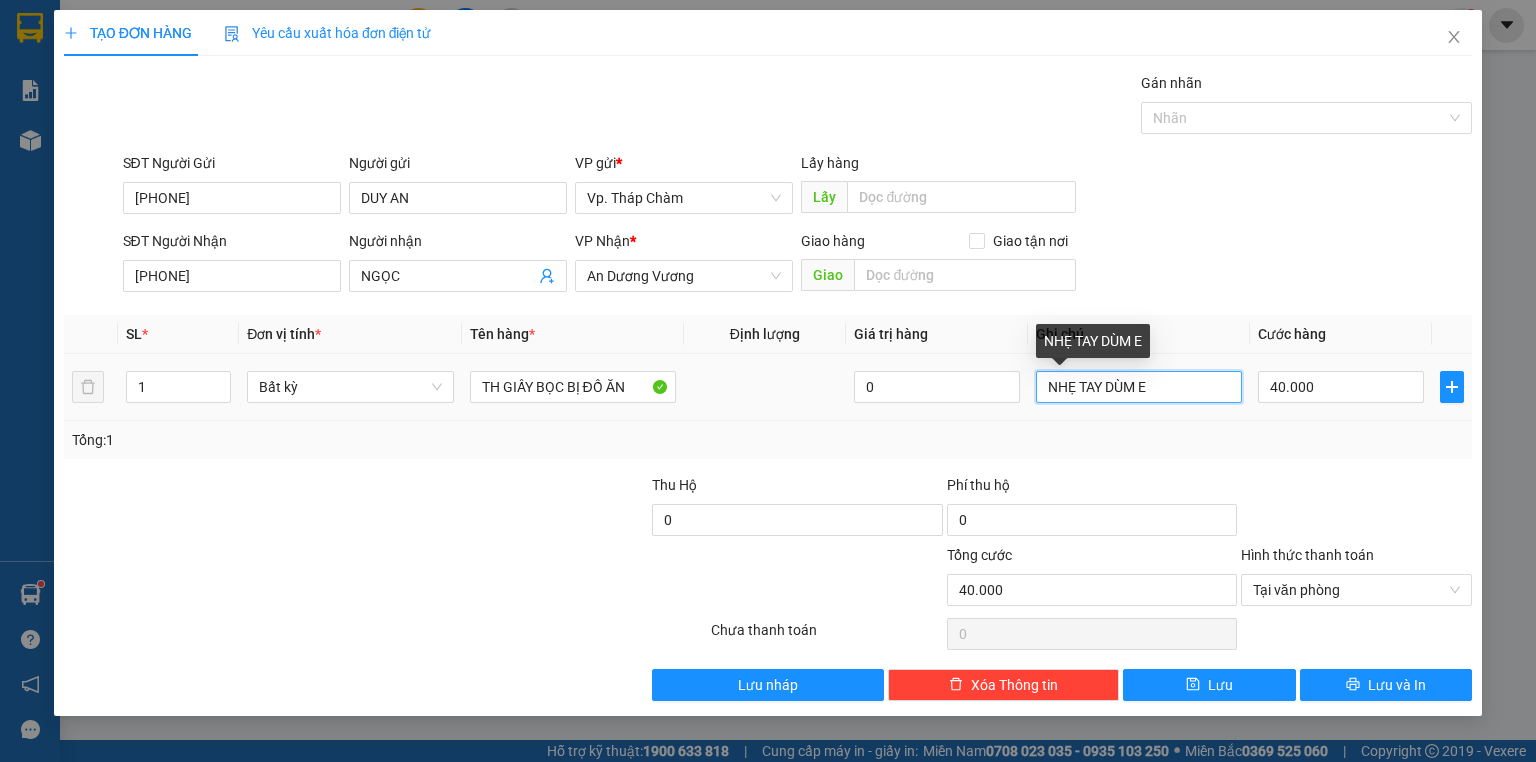 click on "NHẸ TAY DÙM E" at bounding box center (1139, 387) 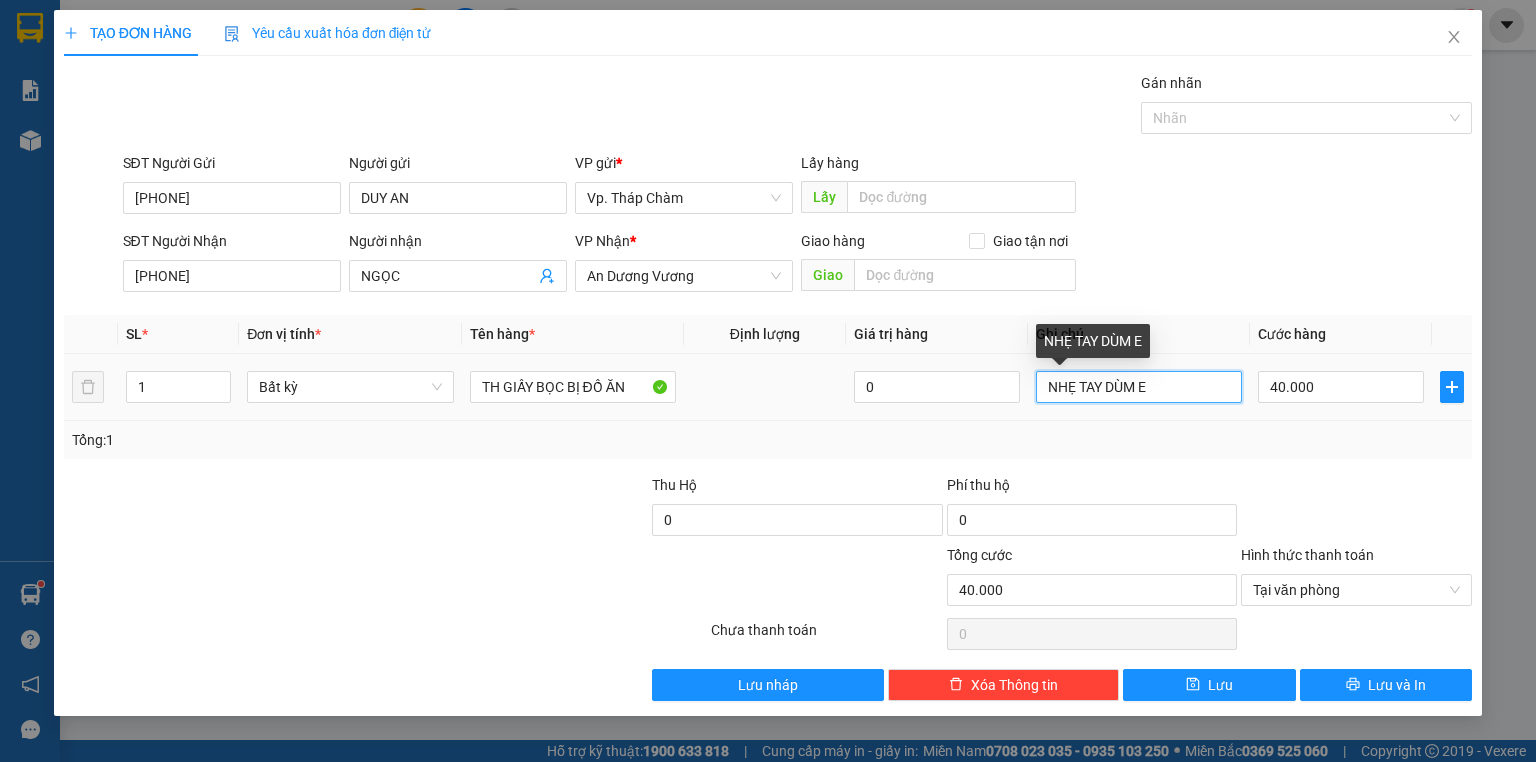 click on "NHẸ TAY DÙM E" at bounding box center (1139, 387) 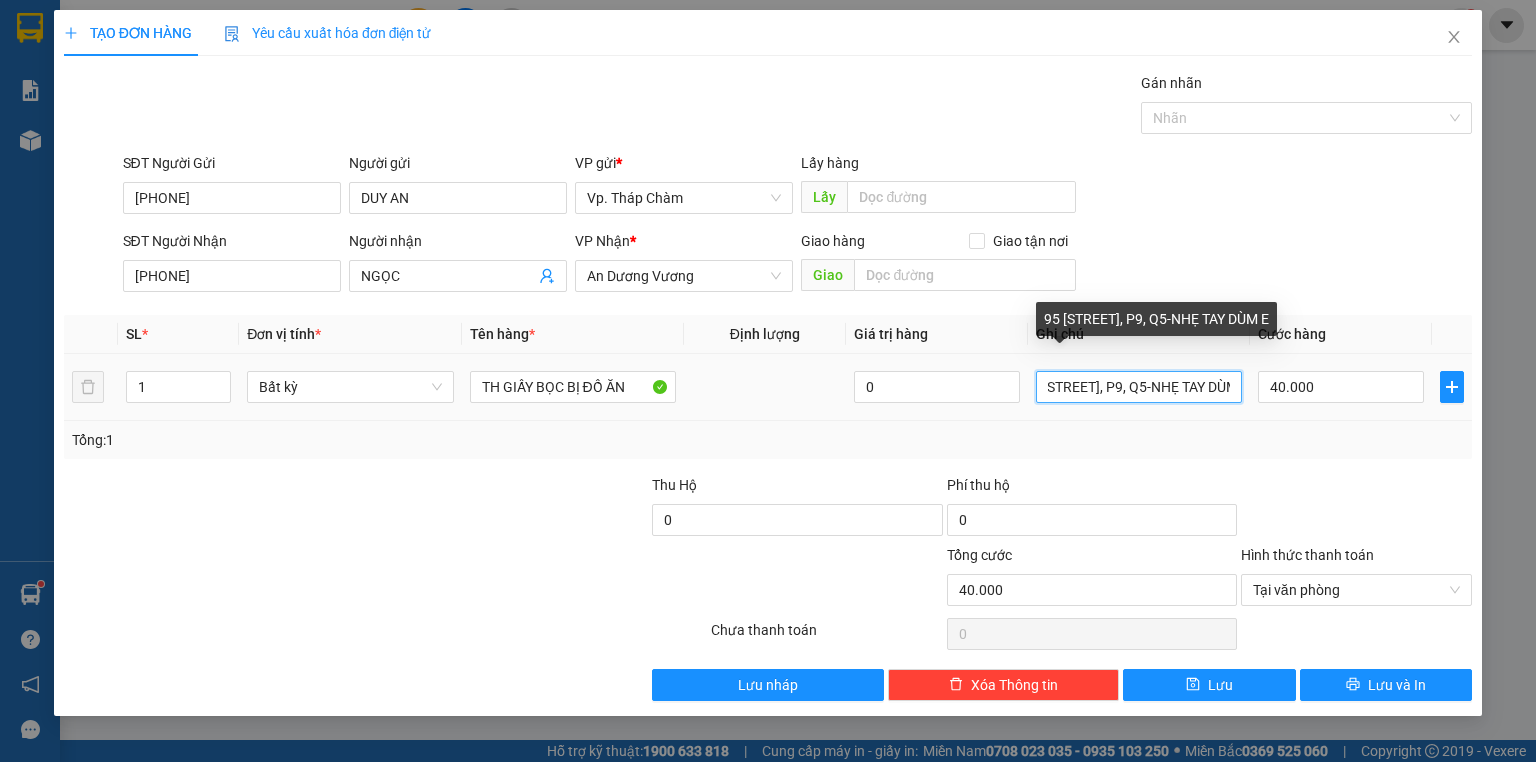 scroll, scrollTop: 0, scrollLeft: 30, axis: horizontal 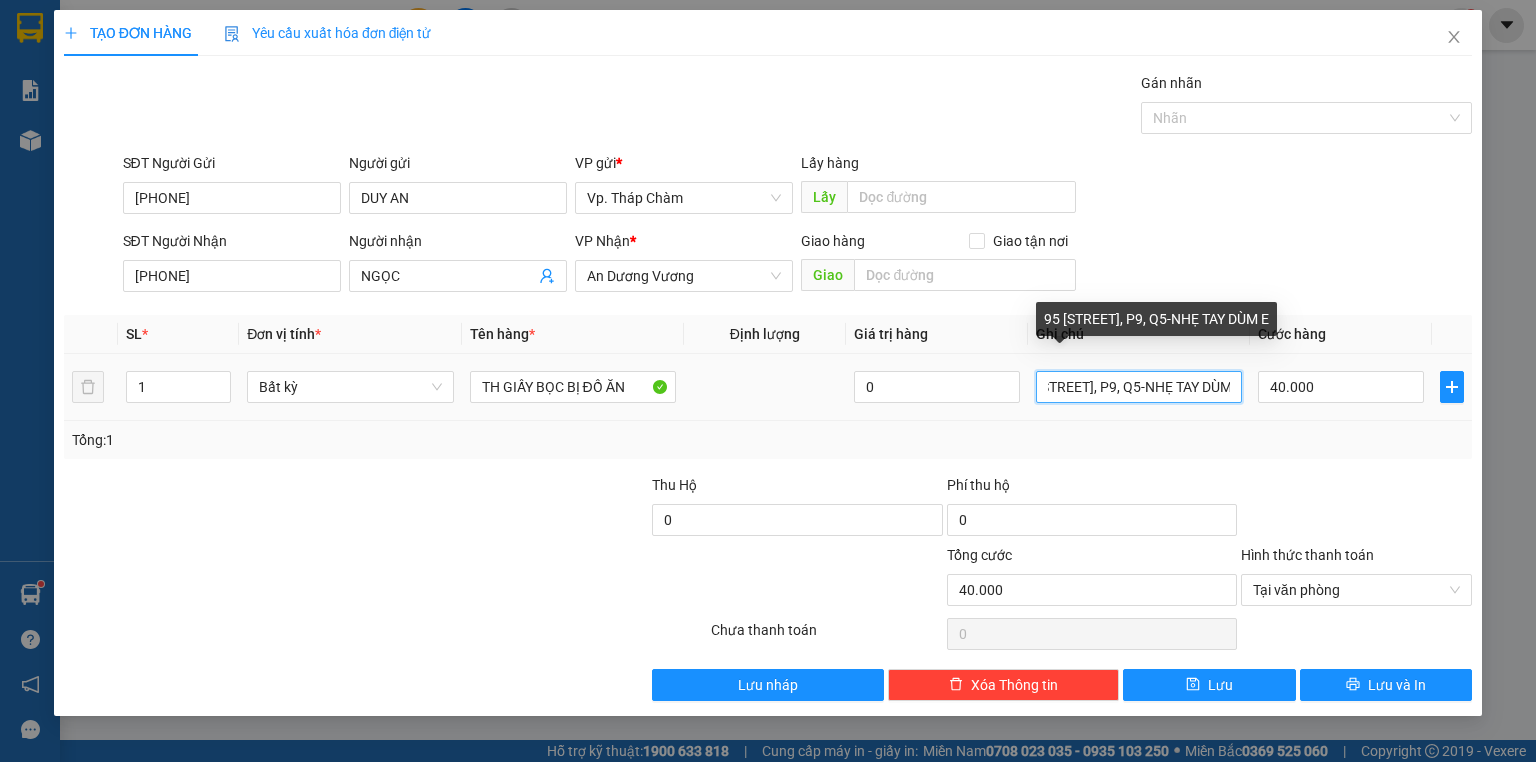 click on "95 NGUYỄN DUY DƯƠNG, P9, Q5-NHẸ TAY DÙM E" at bounding box center (1139, 387) 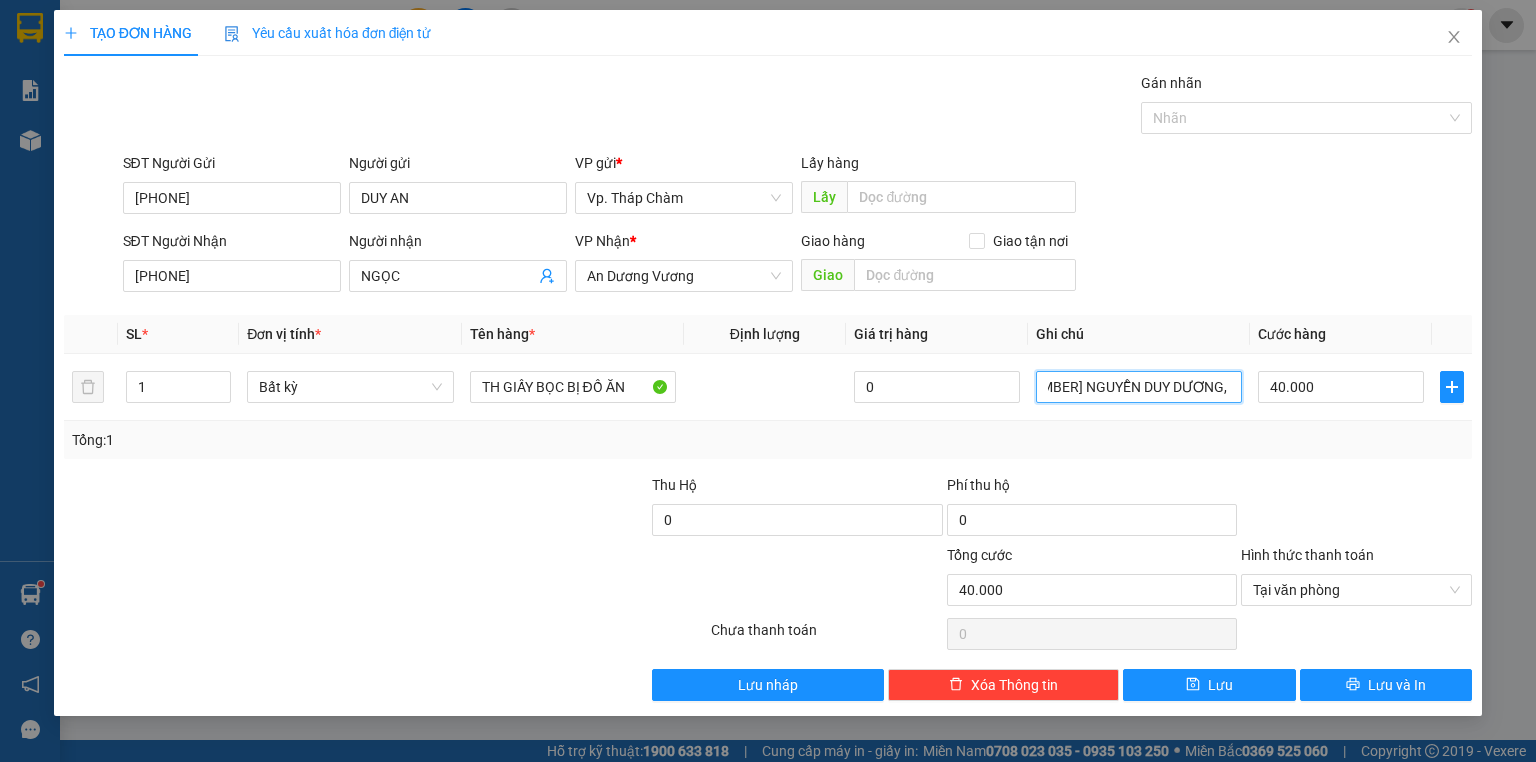 scroll, scrollTop: 0, scrollLeft: 0, axis: both 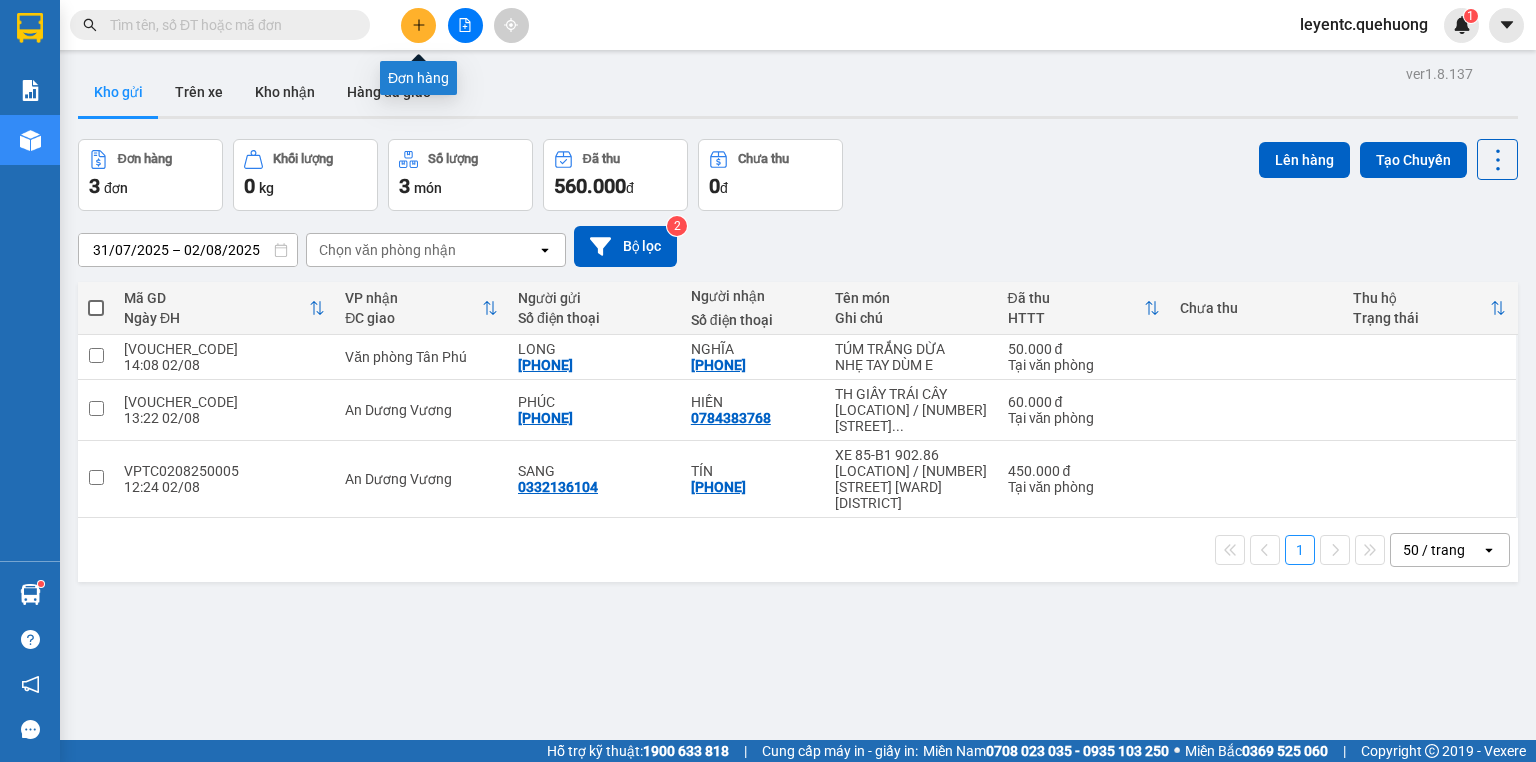 click at bounding box center (418, 25) 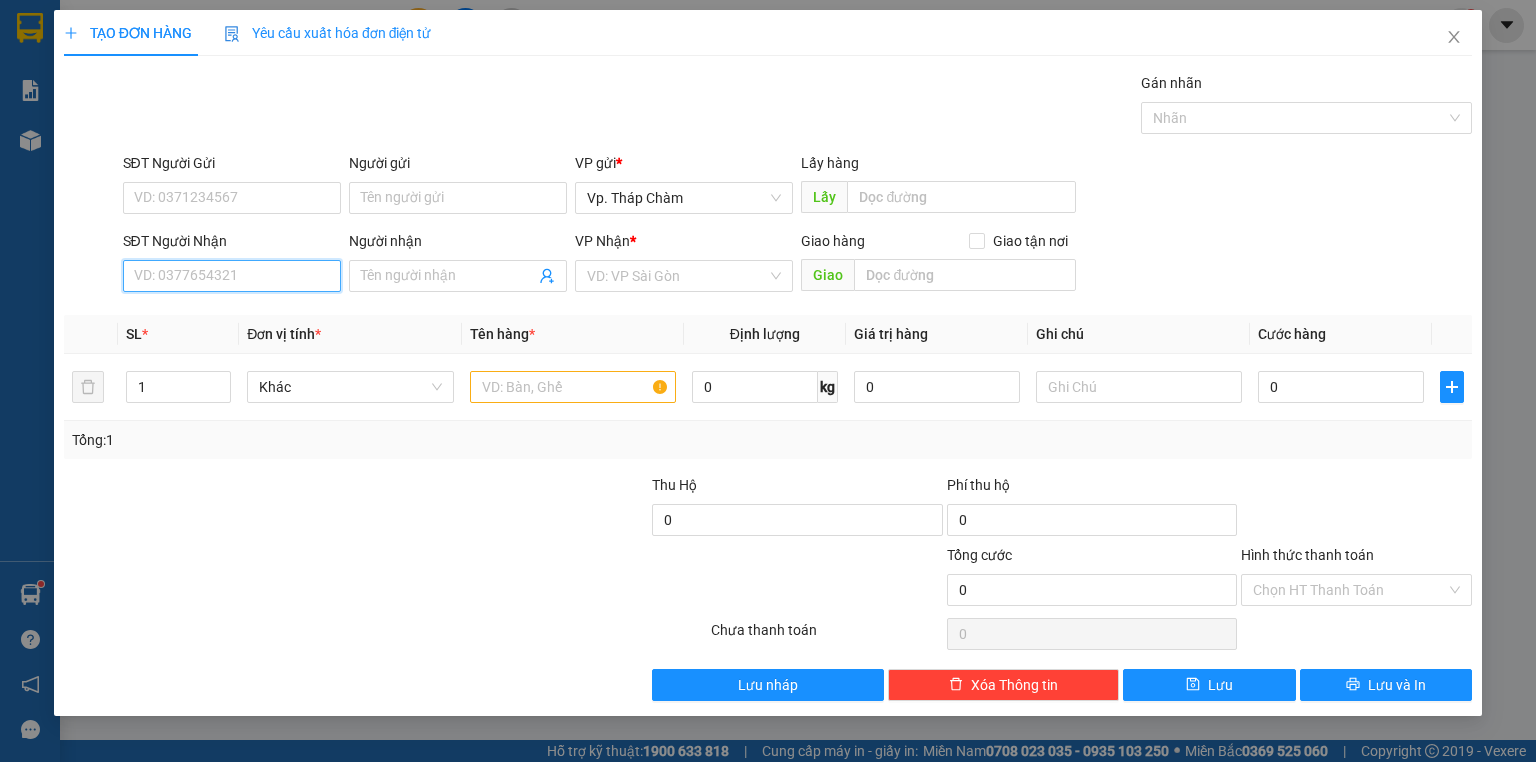 click on "SĐT Người Nhận" at bounding box center [232, 276] 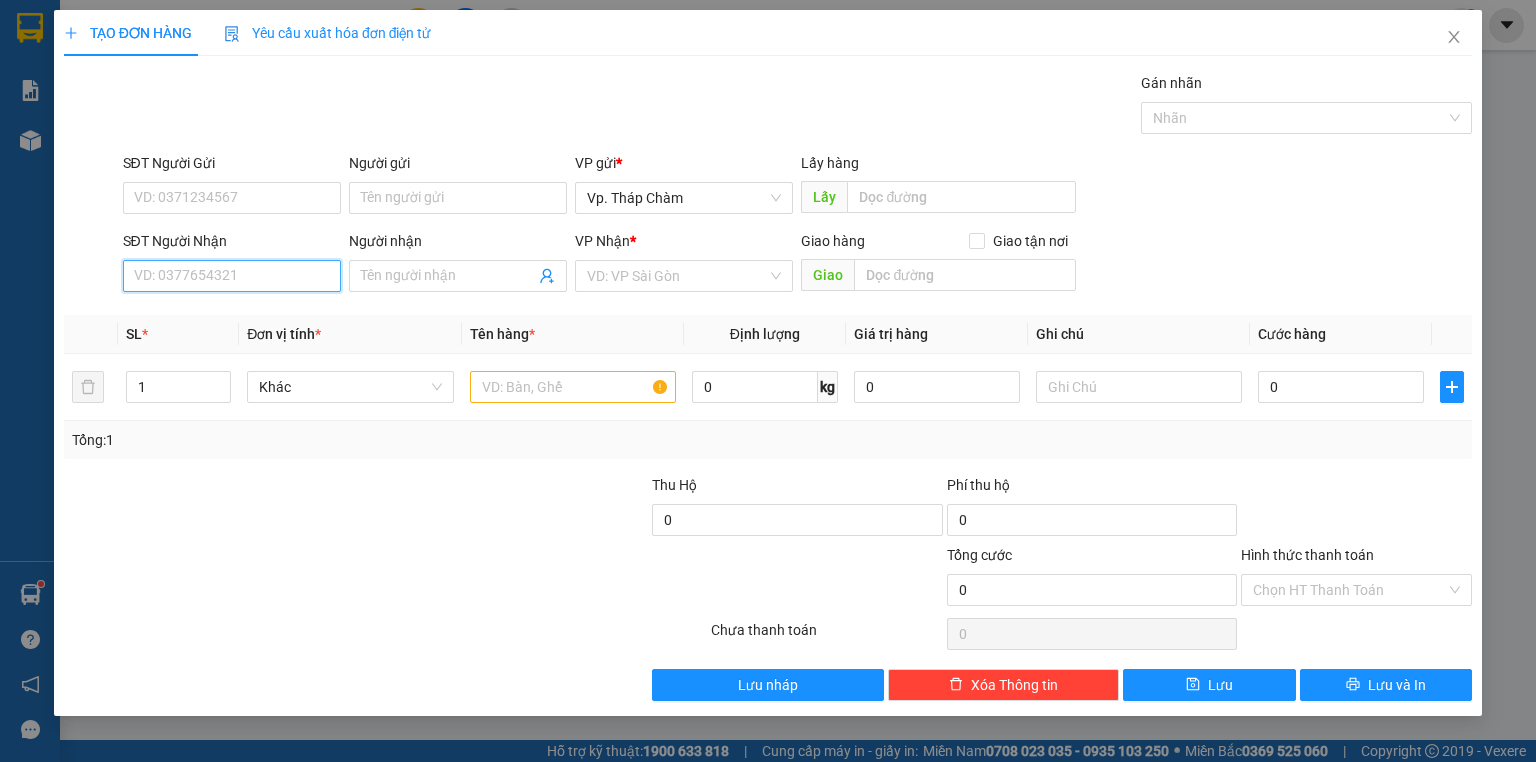 click on "SĐT Người Nhận" at bounding box center (232, 276) 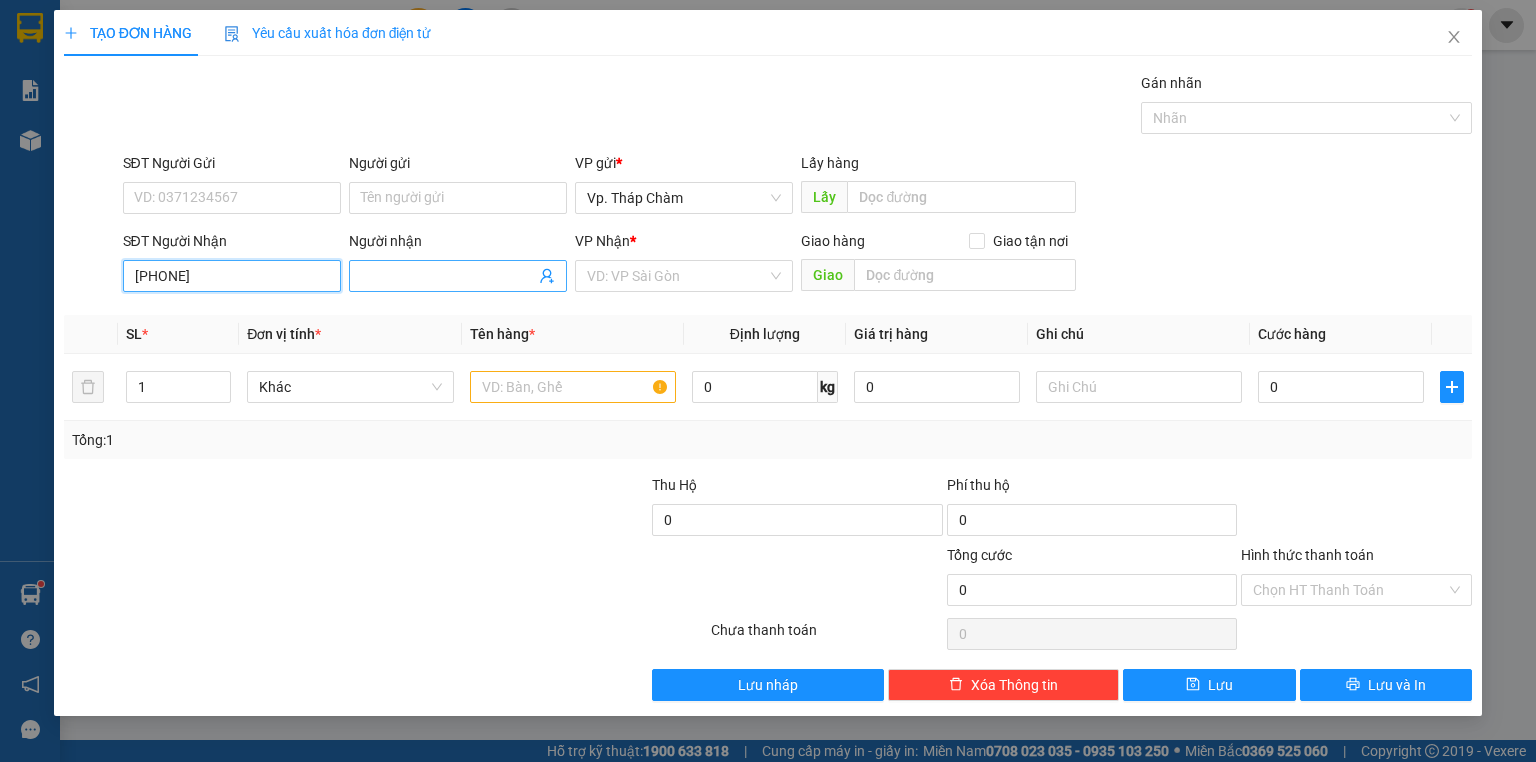 type on "[PHONE]" 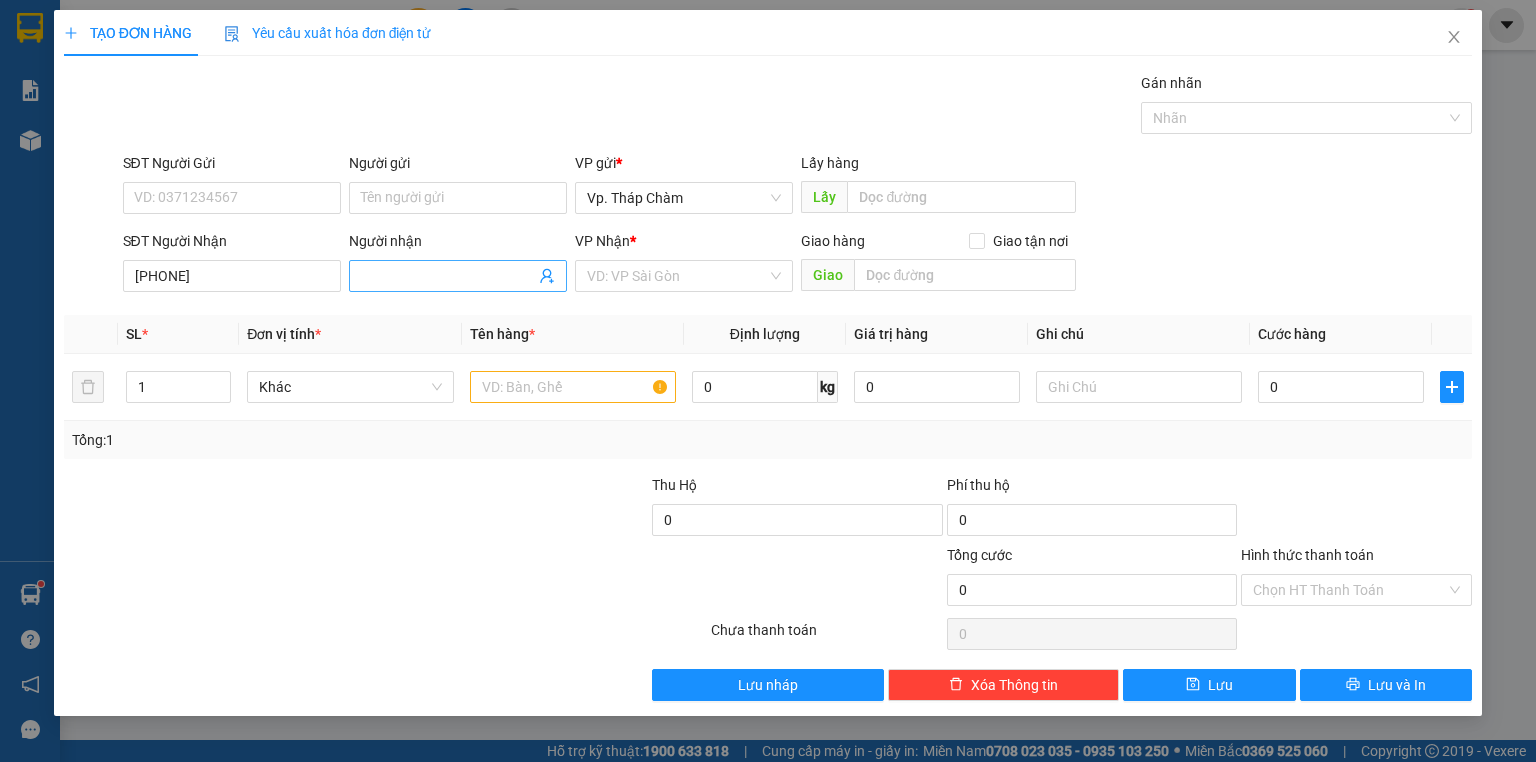 click on "Người nhận" at bounding box center [448, 276] 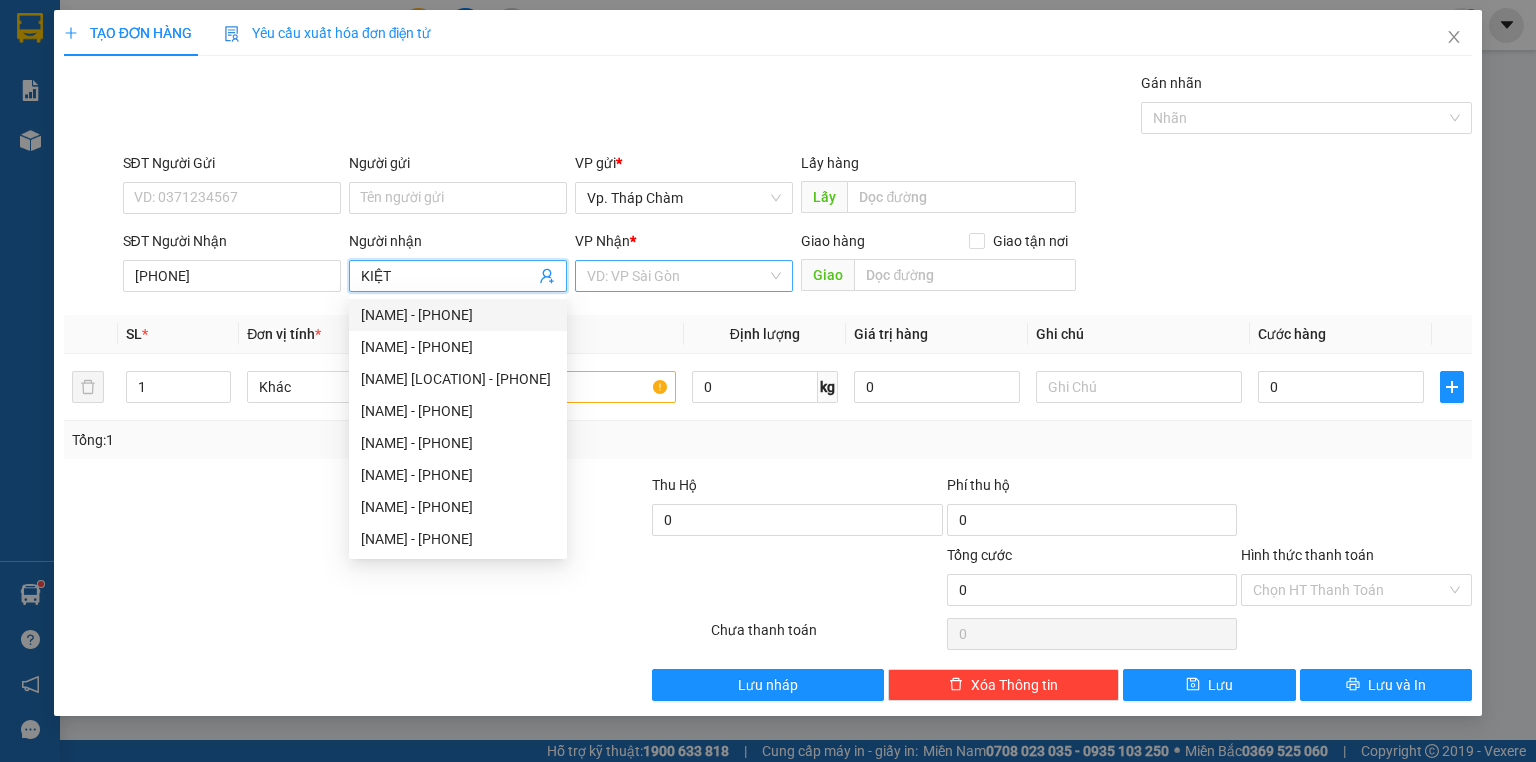 type on "KIỆT" 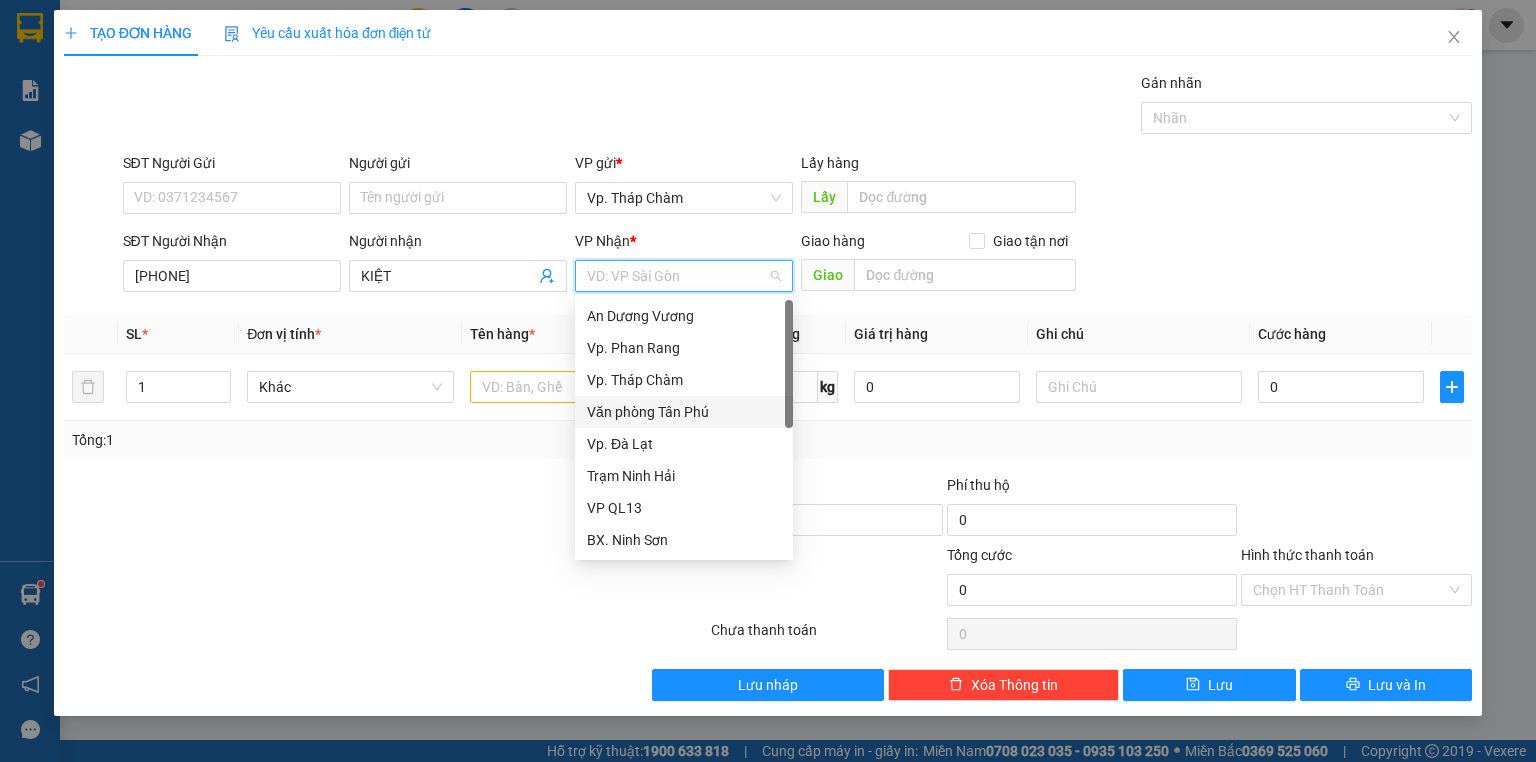 click on "Văn phòng Tân Phú" at bounding box center [684, 412] 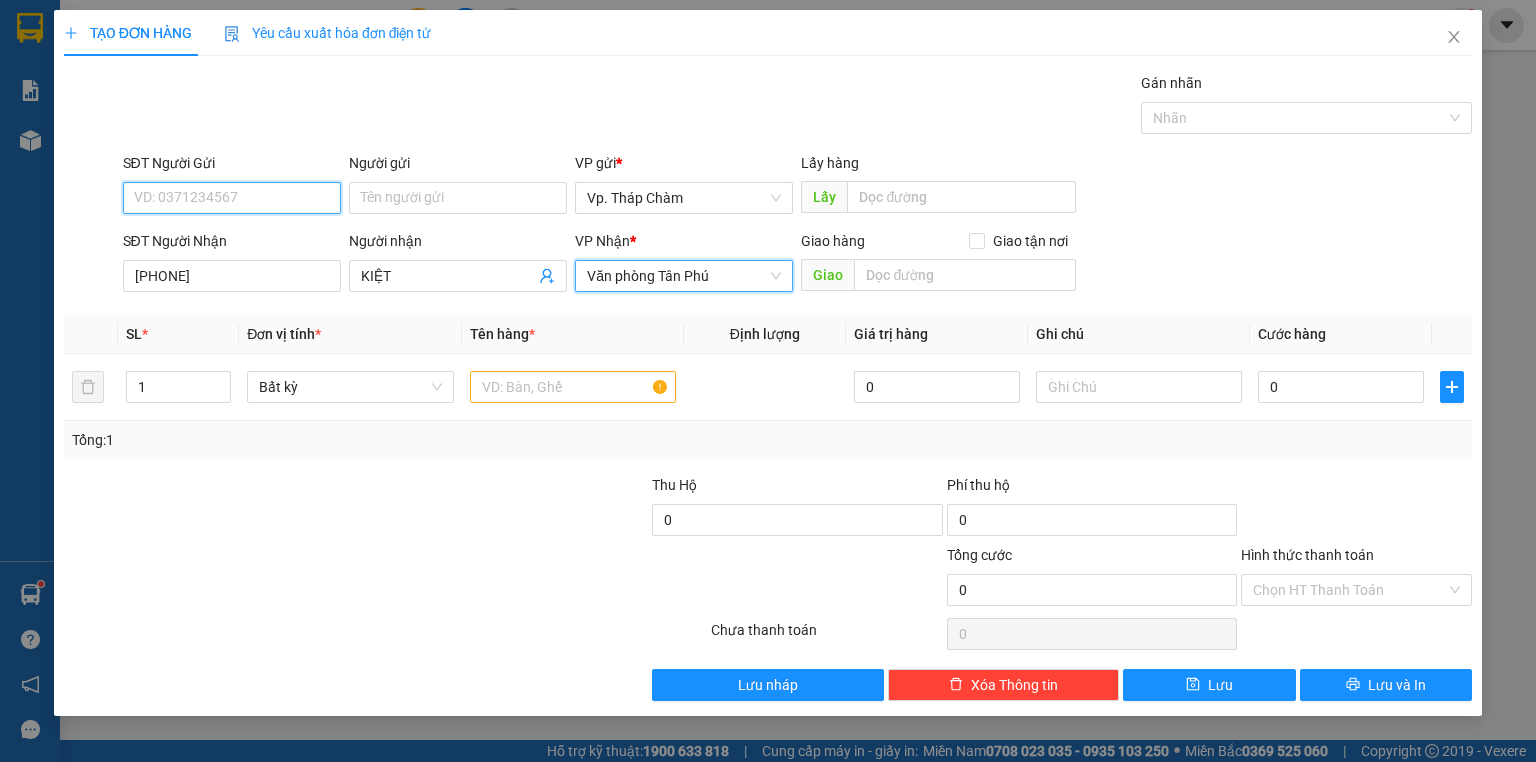 click on "SĐT Người Gửi" at bounding box center (232, 198) 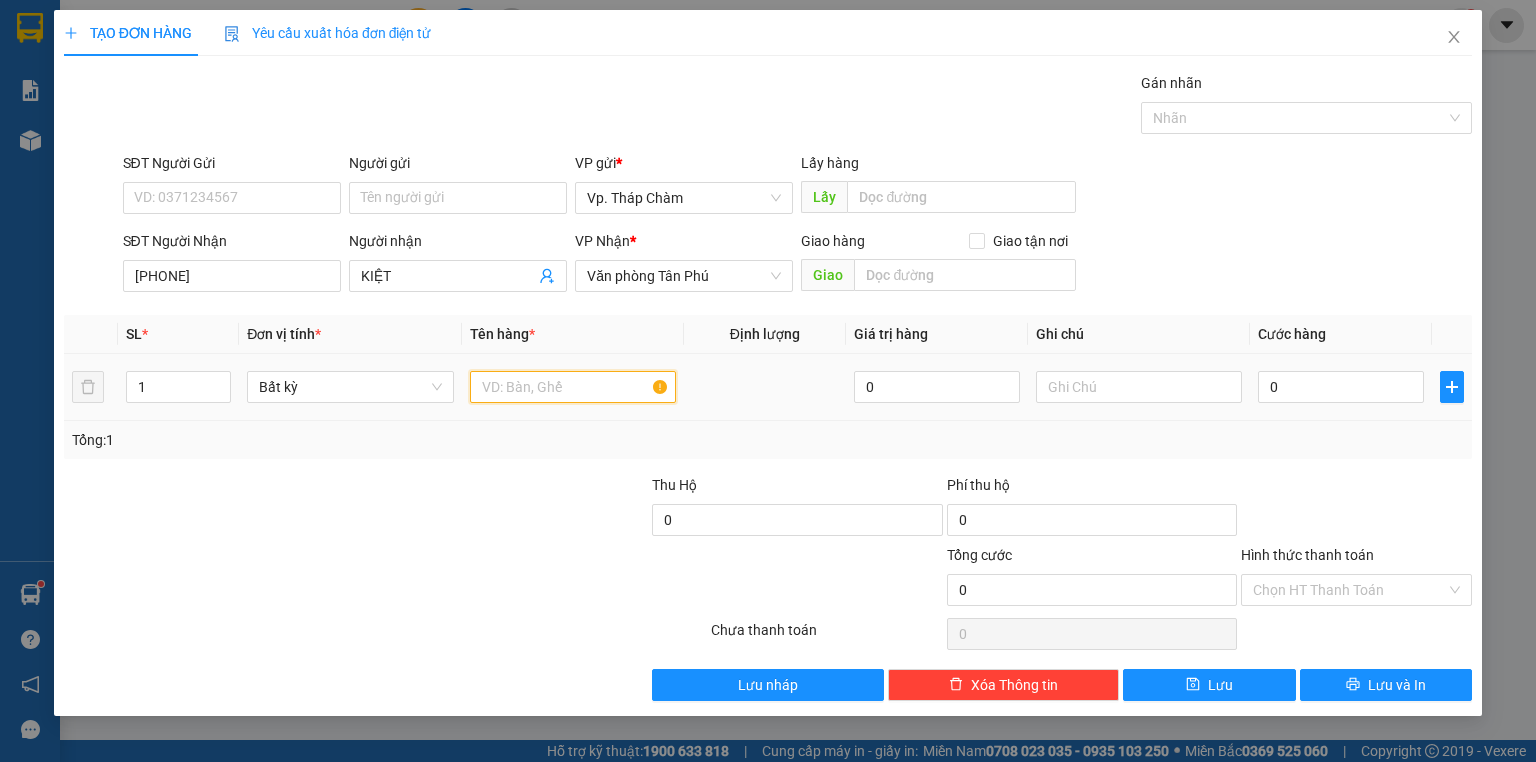 click at bounding box center (573, 387) 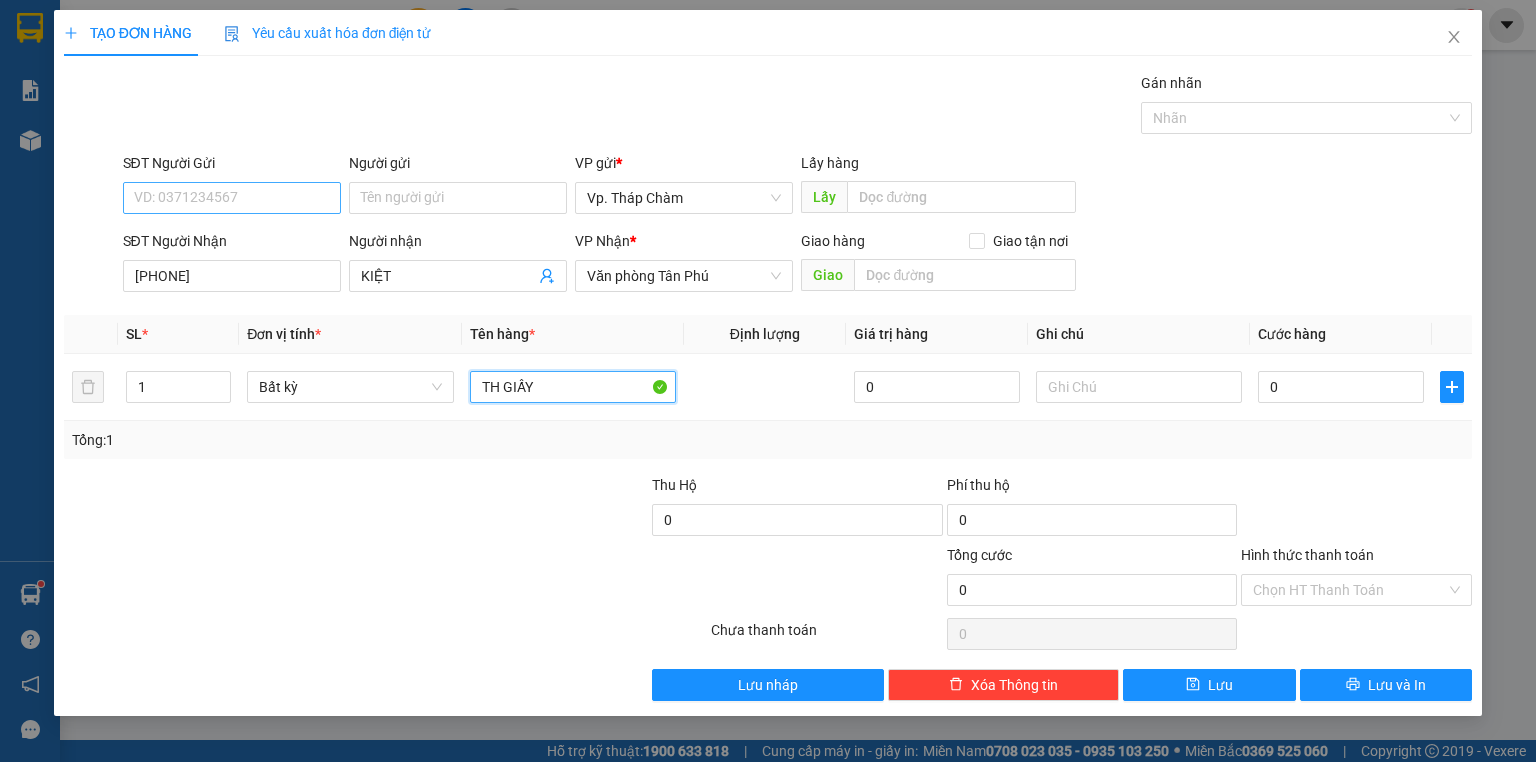 type on "TH GIẤY" 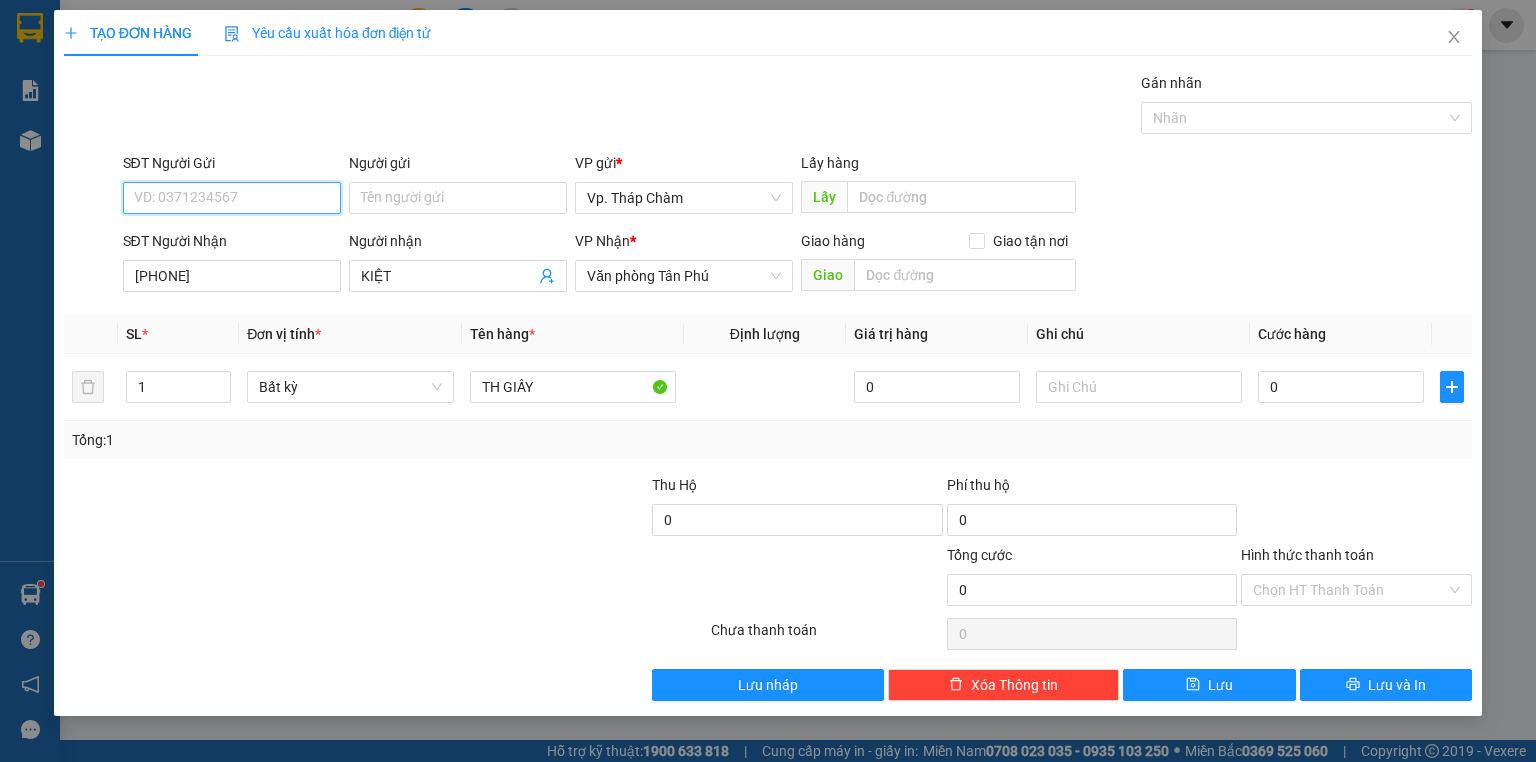 click on "SĐT Người Gửi" at bounding box center (232, 198) 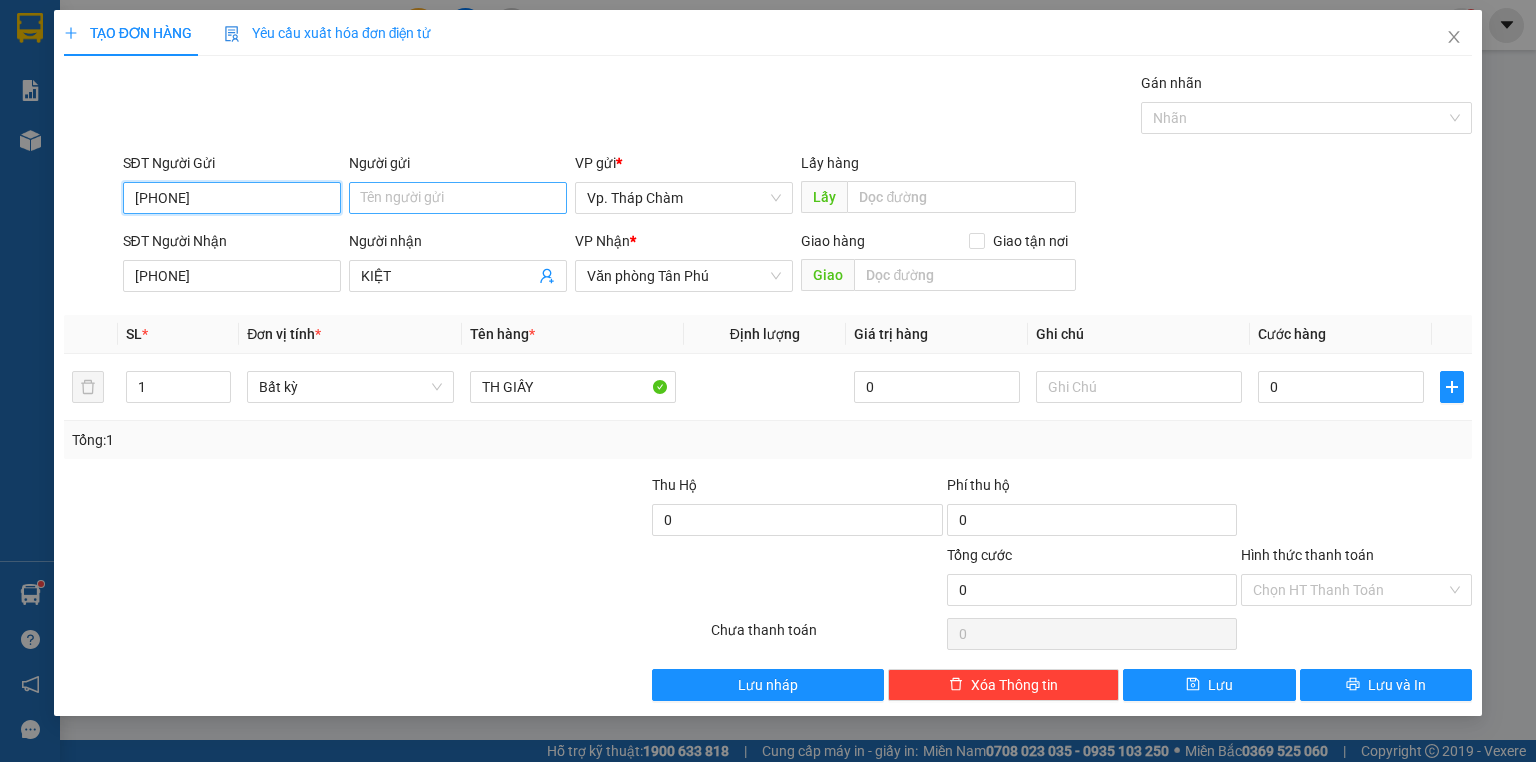 type on "[PHONE]" 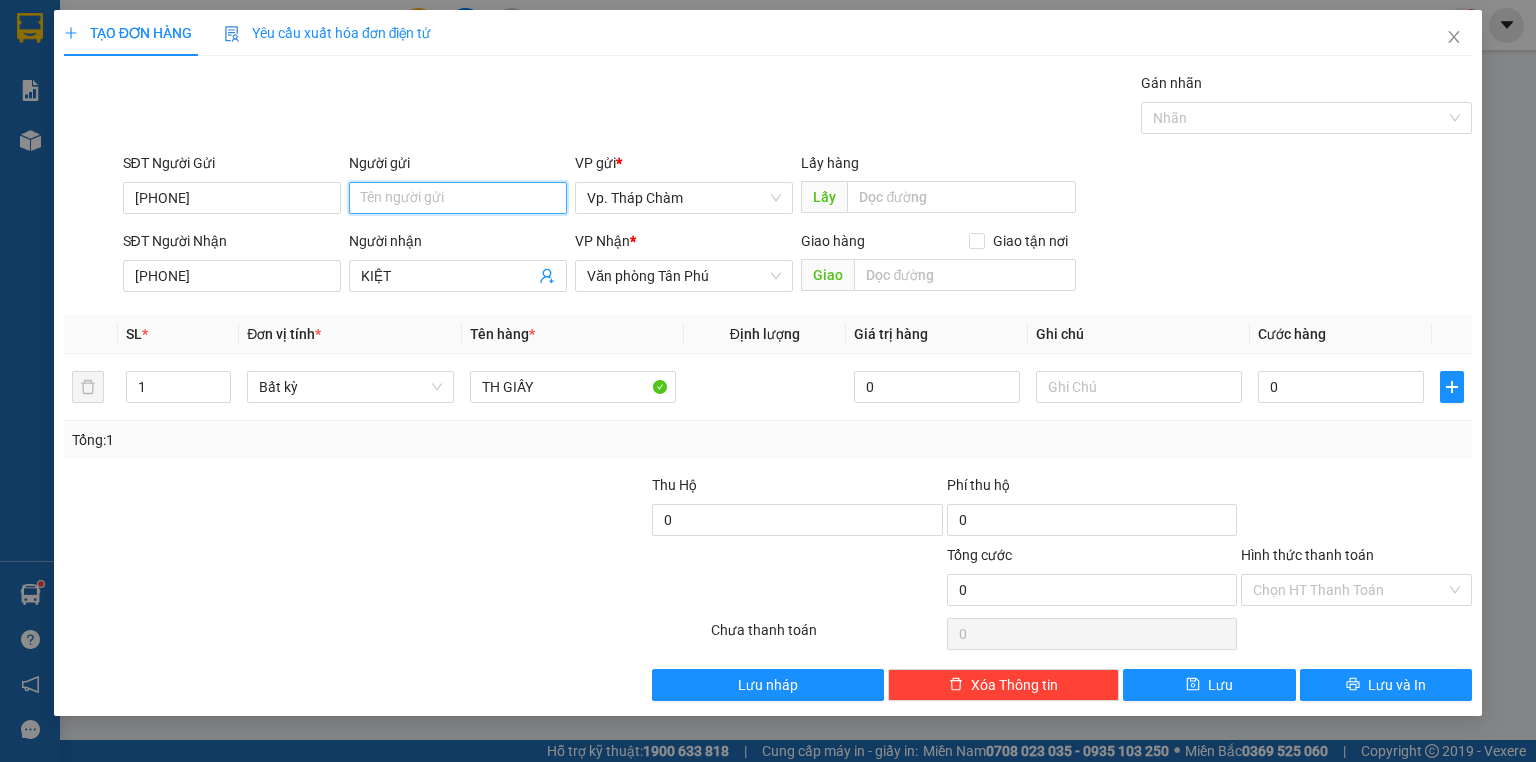 click on "Người gửi" at bounding box center (458, 198) 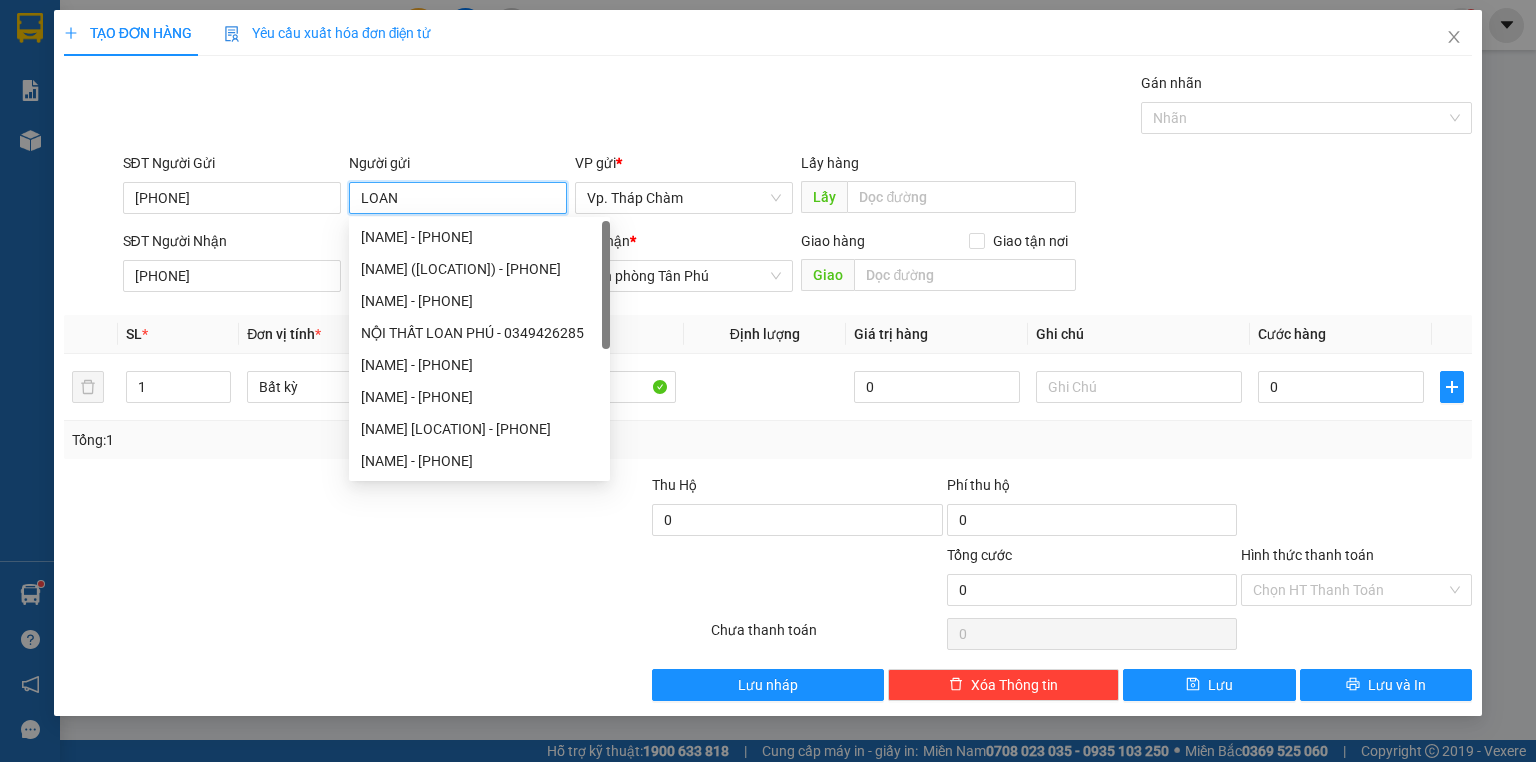 type on "LOAN" 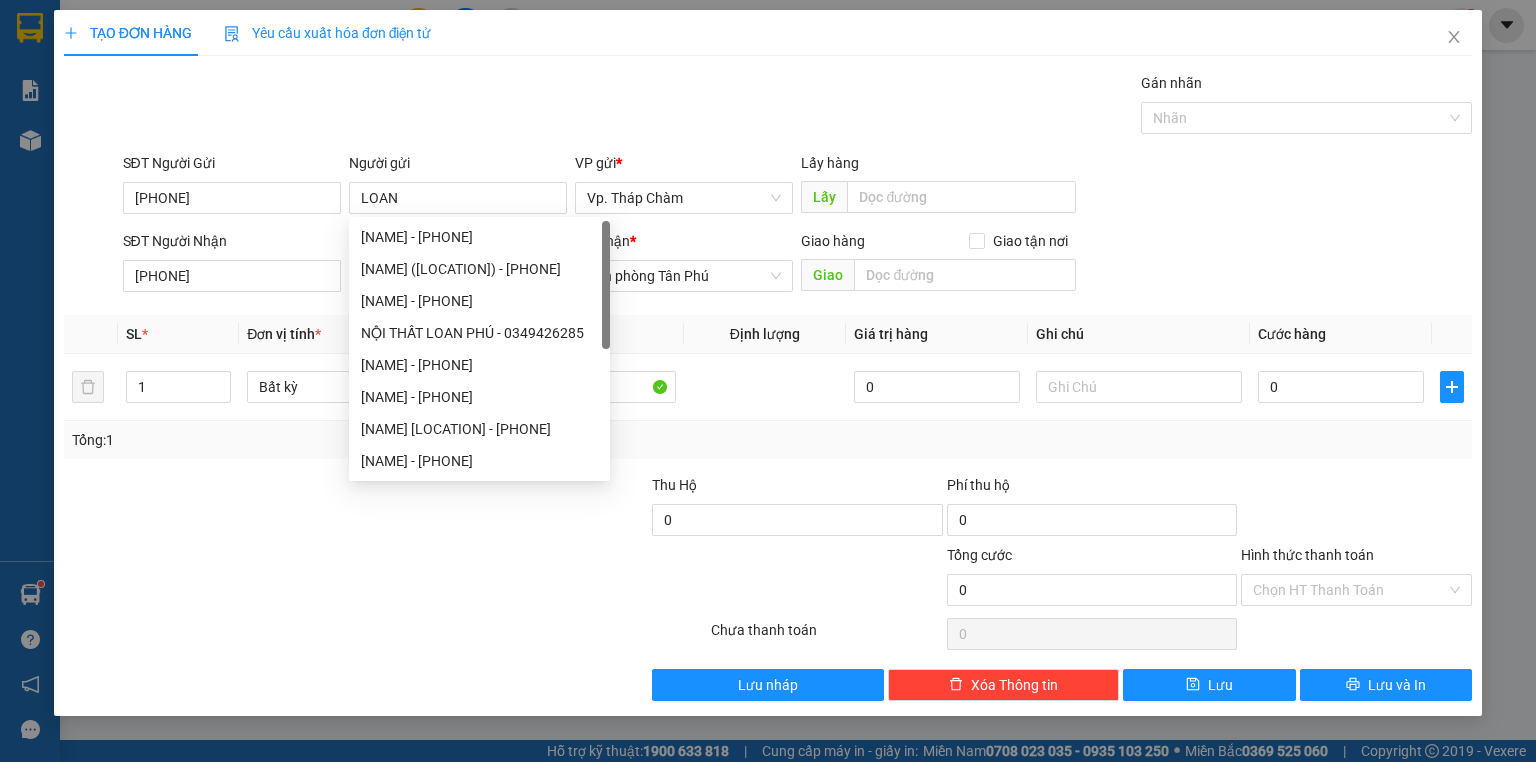 click at bounding box center [268, 579] 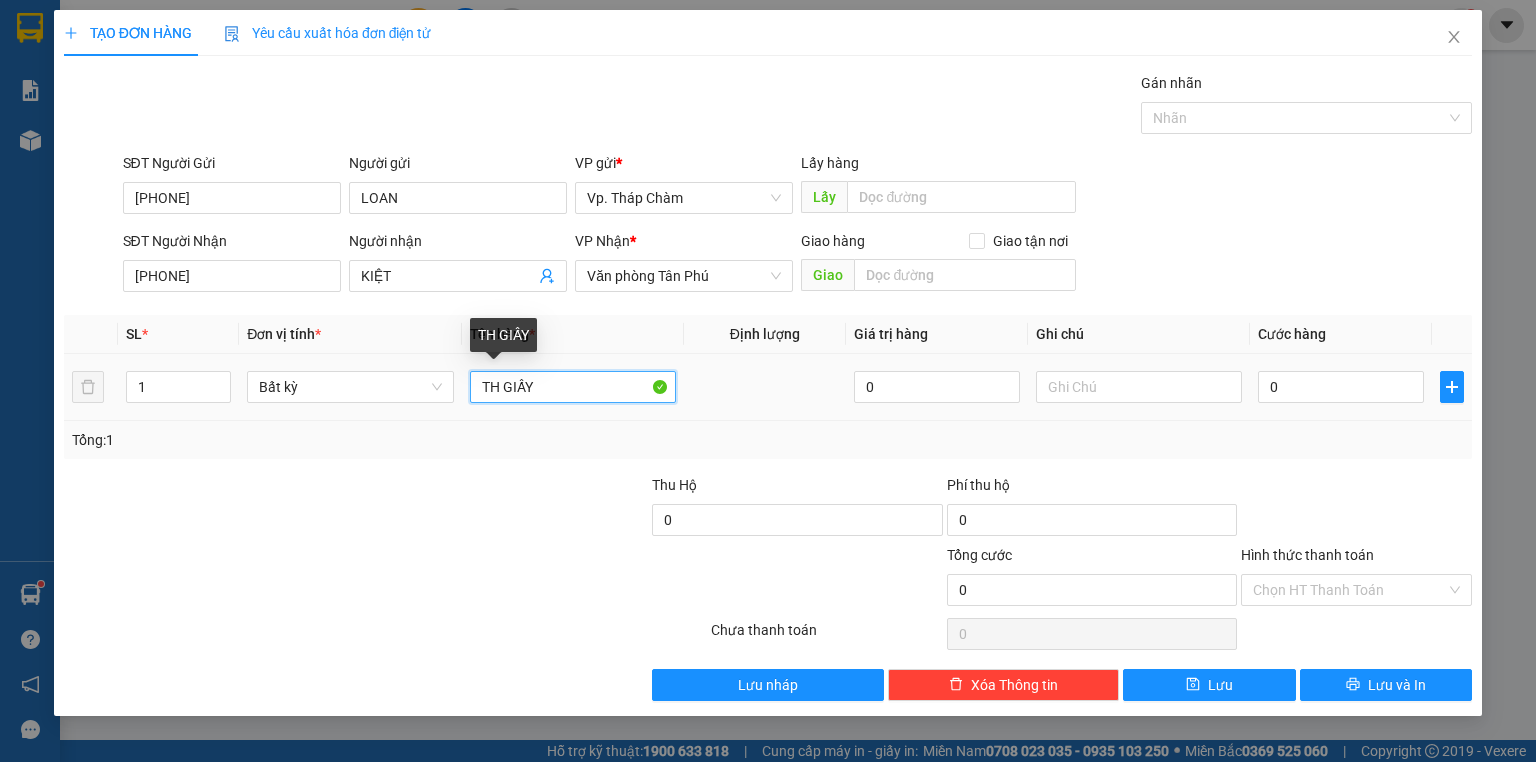 click on "TH GIẤY" at bounding box center [573, 387] 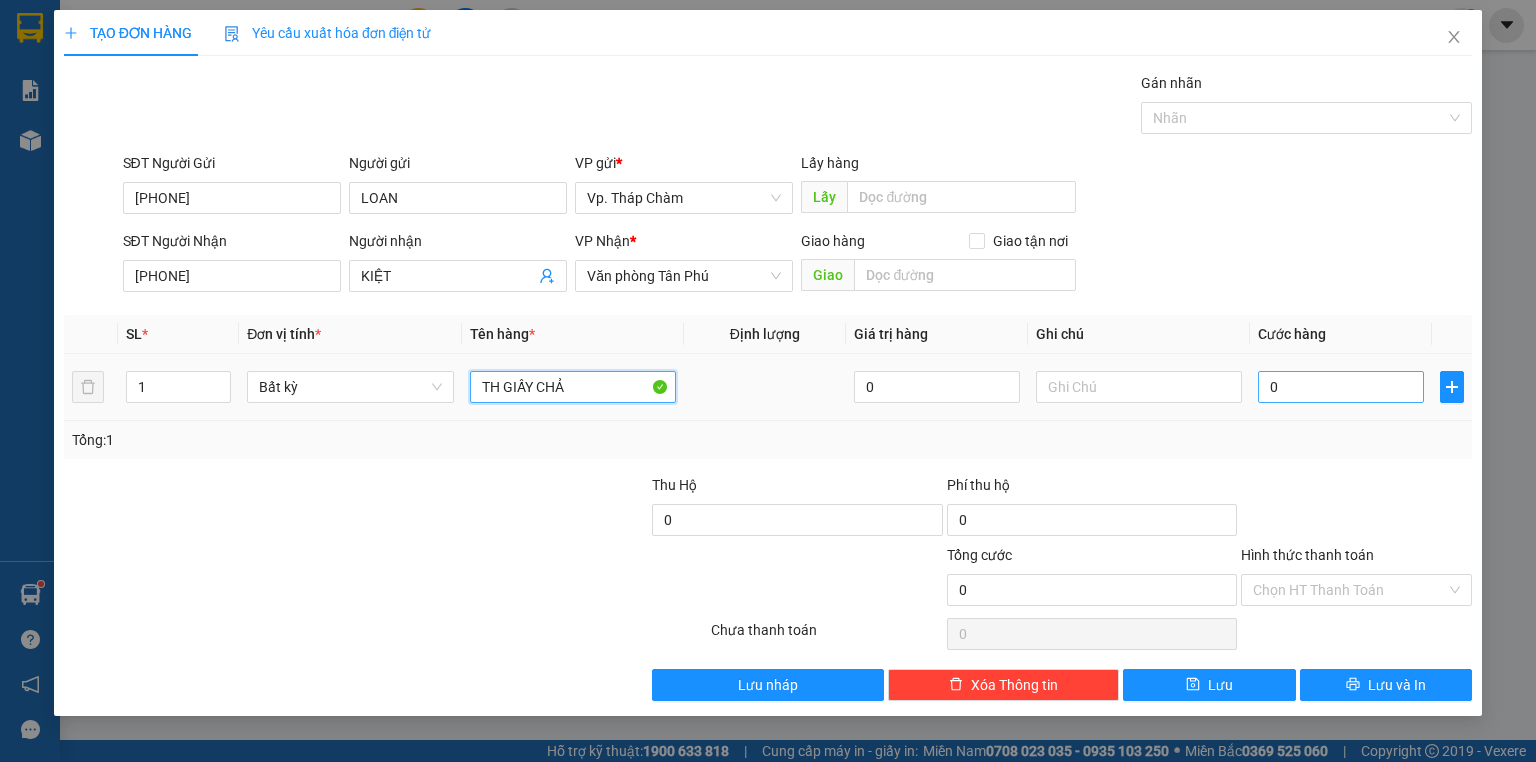 type on "TH GIẤY CHẢ" 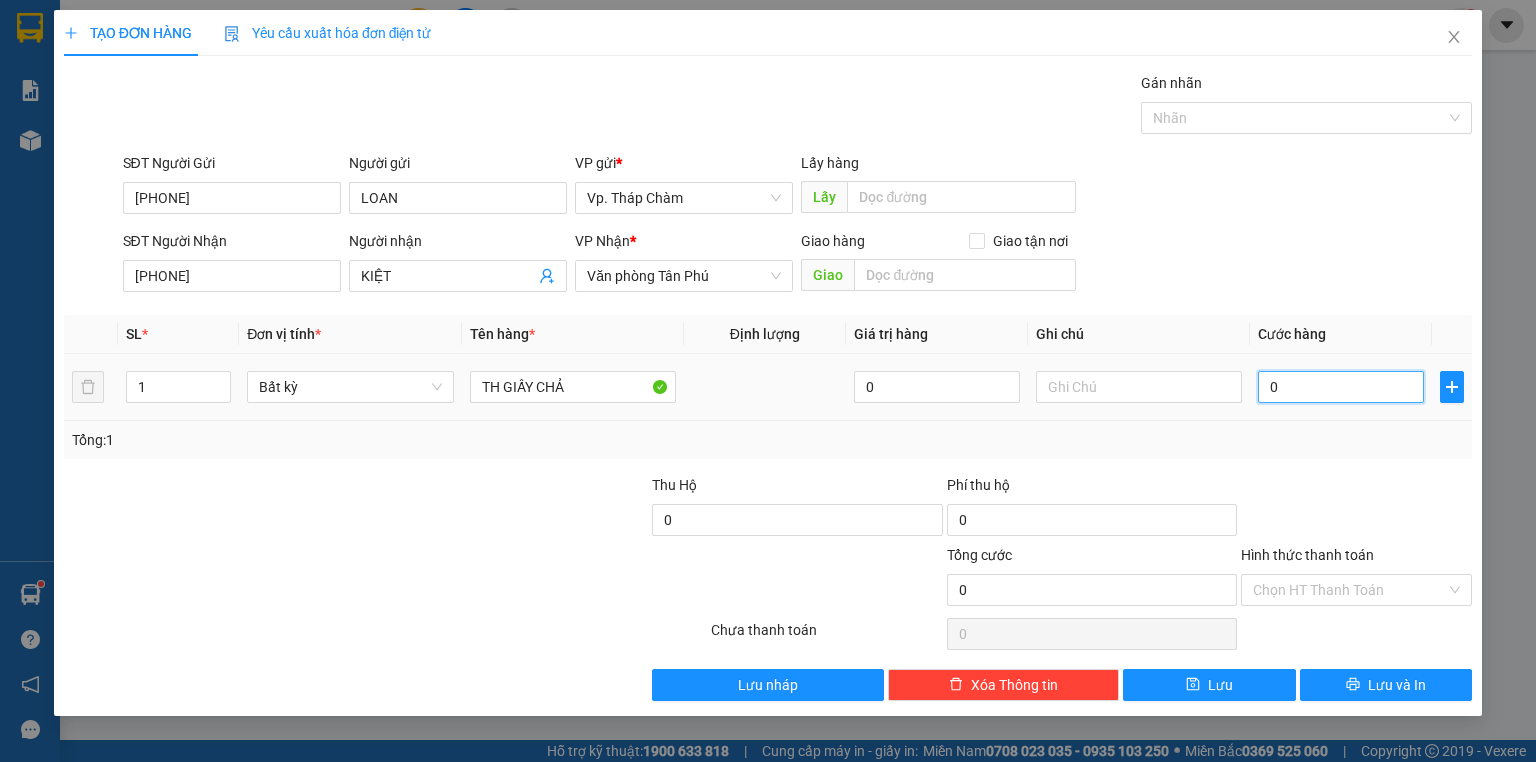type on "3" 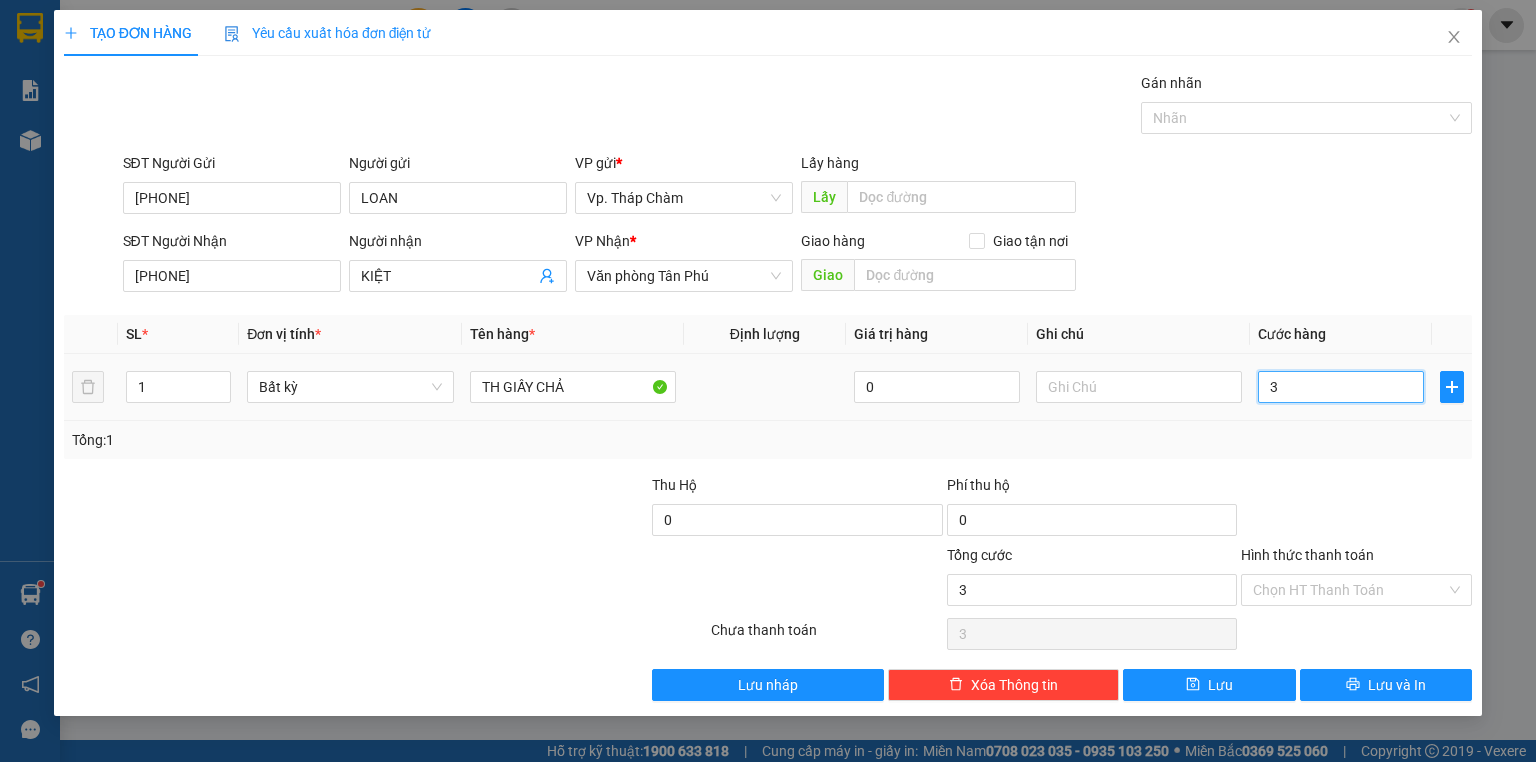 type on "30" 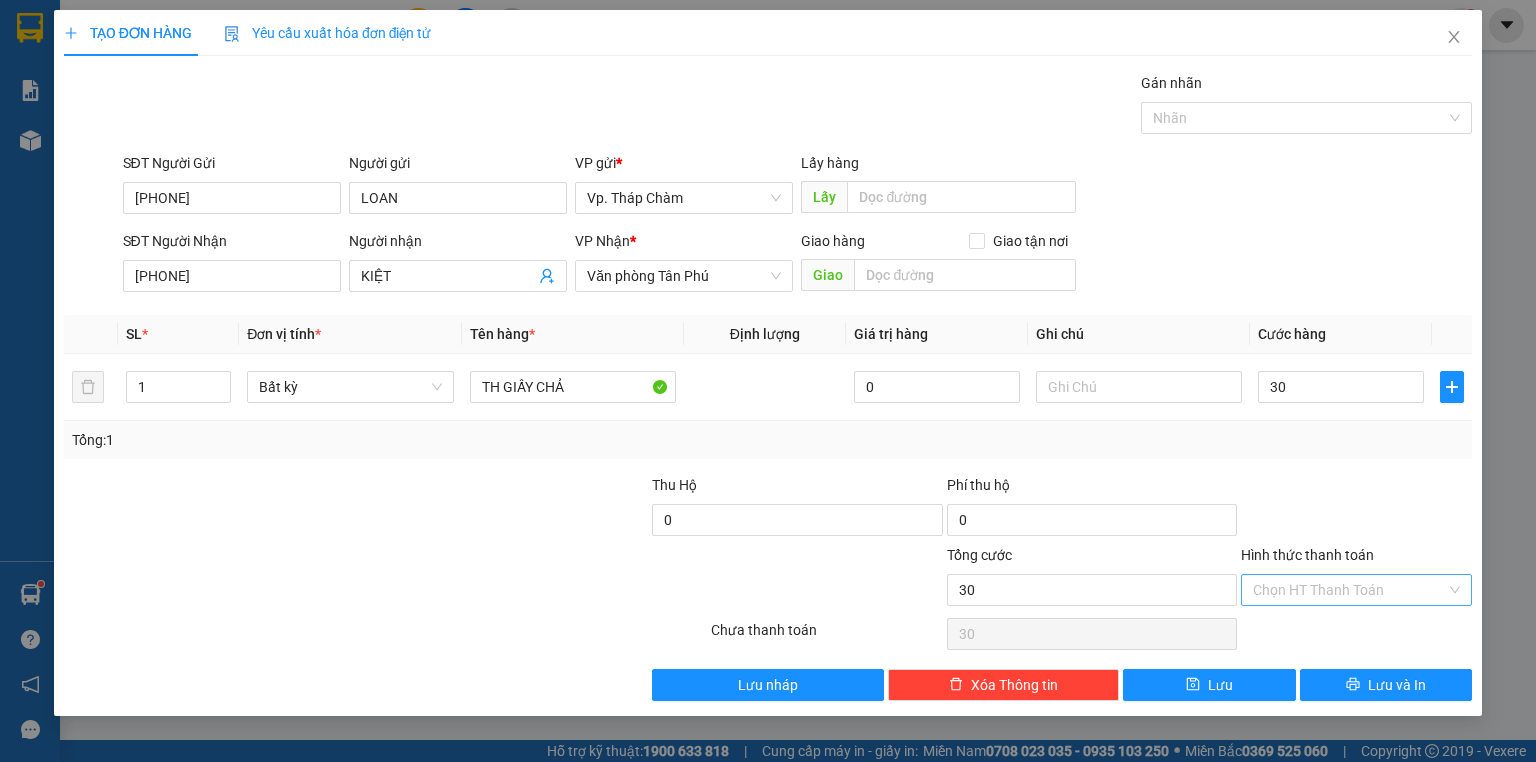 type on "30.000" 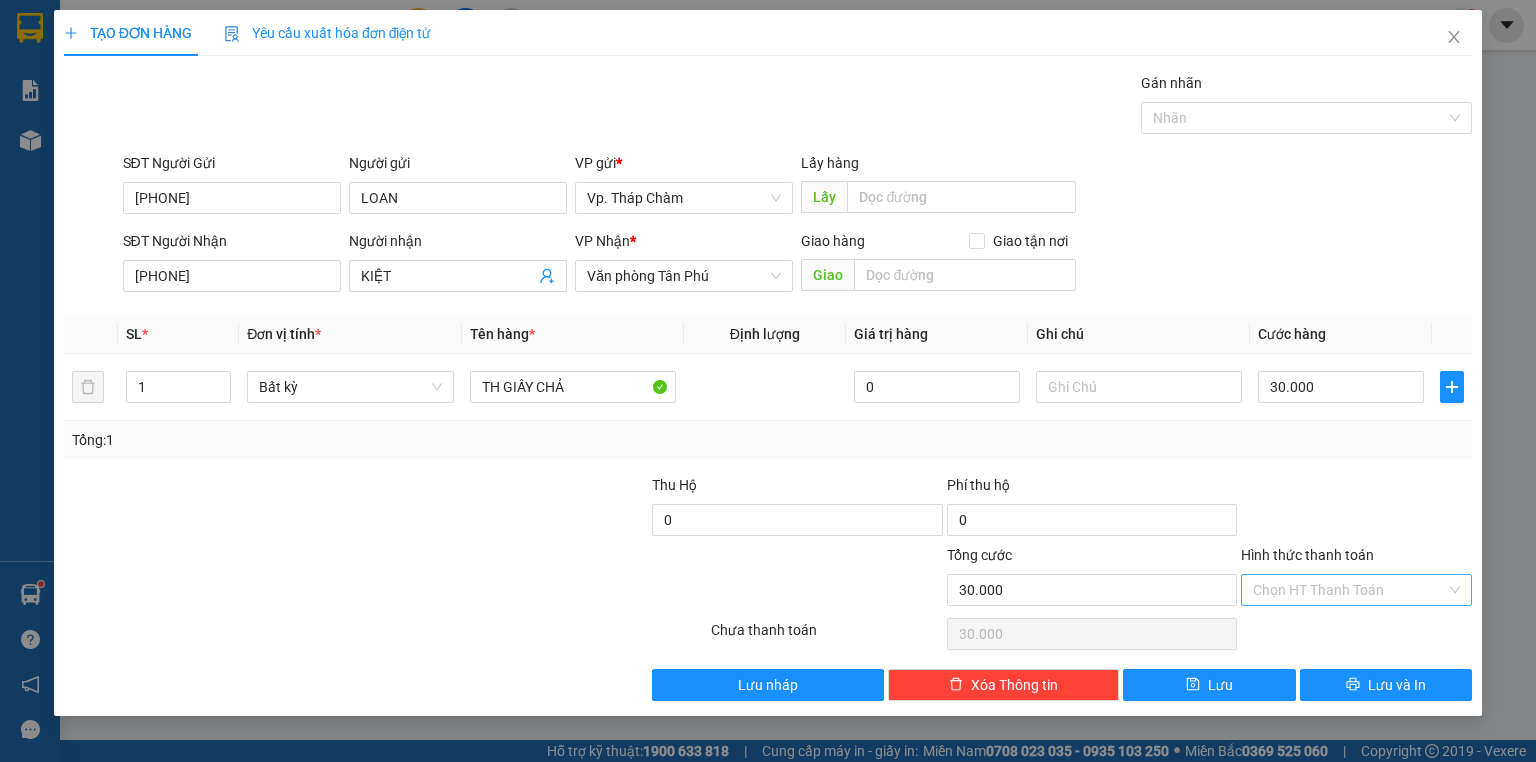 click on "Hình thức thanh toán" at bounding box center (1349, 590) 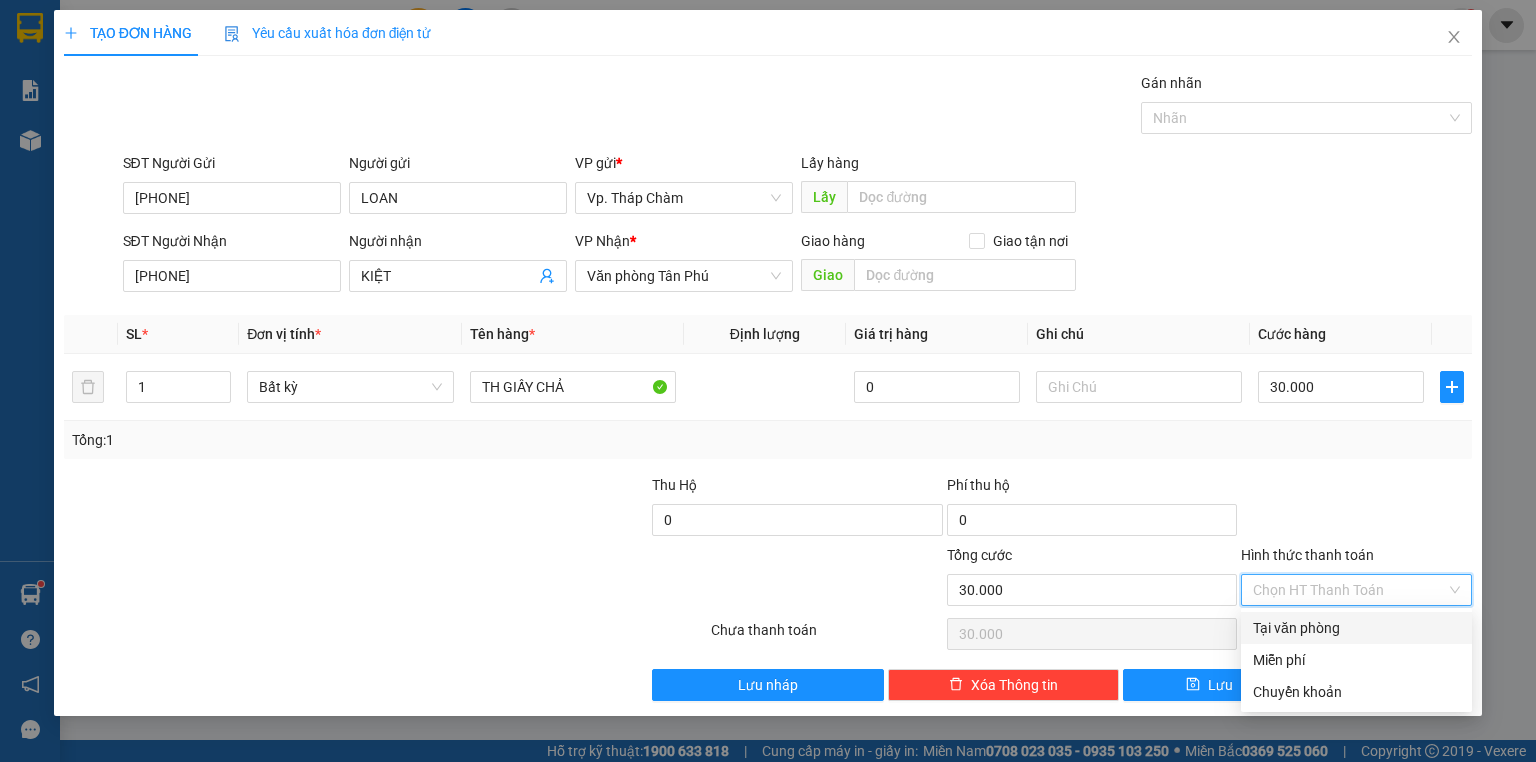 click on "Tại văn phòng" at bounding box center (1356, 628) 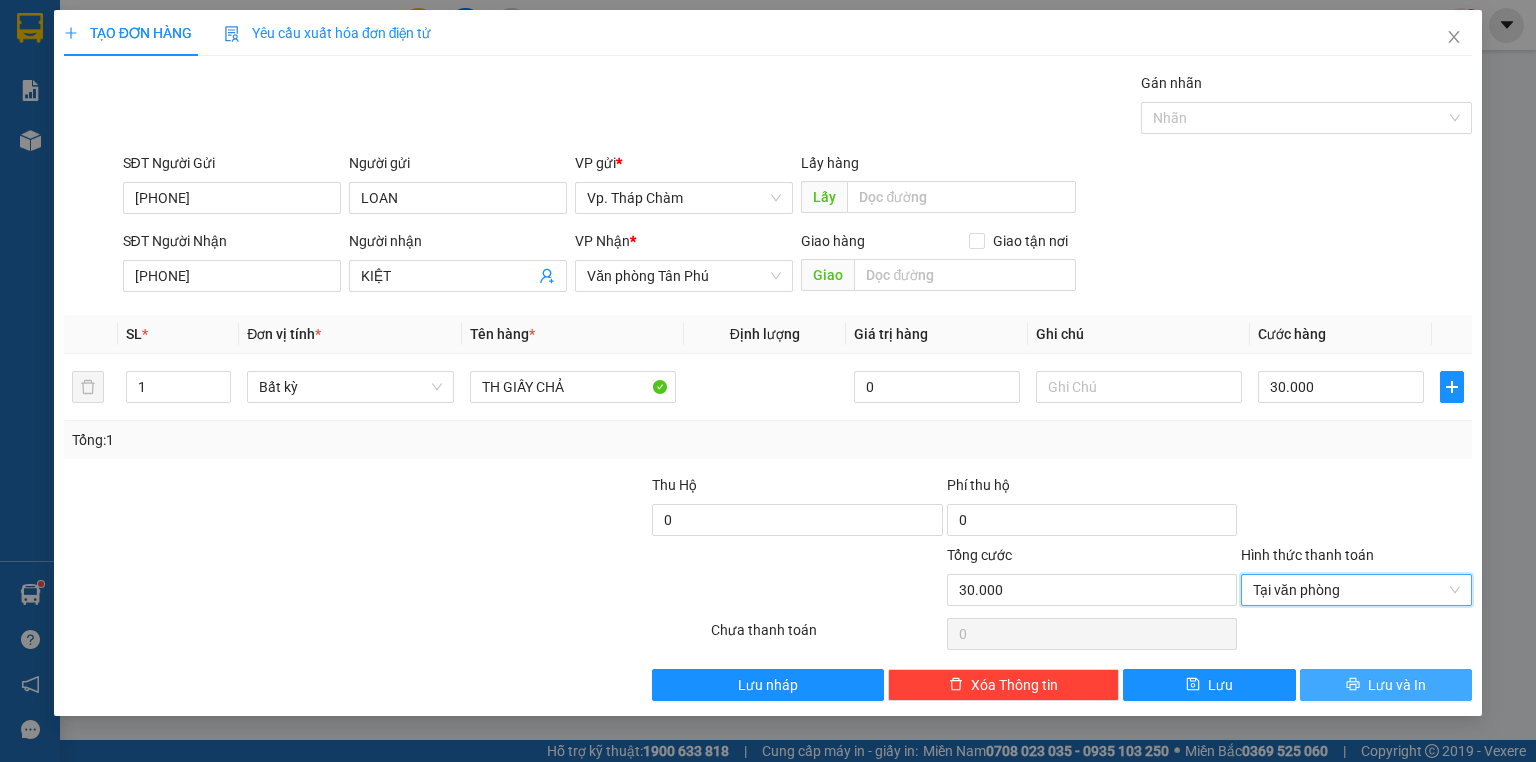 click on "Lưu và In" at bounding box center (1397, 685) 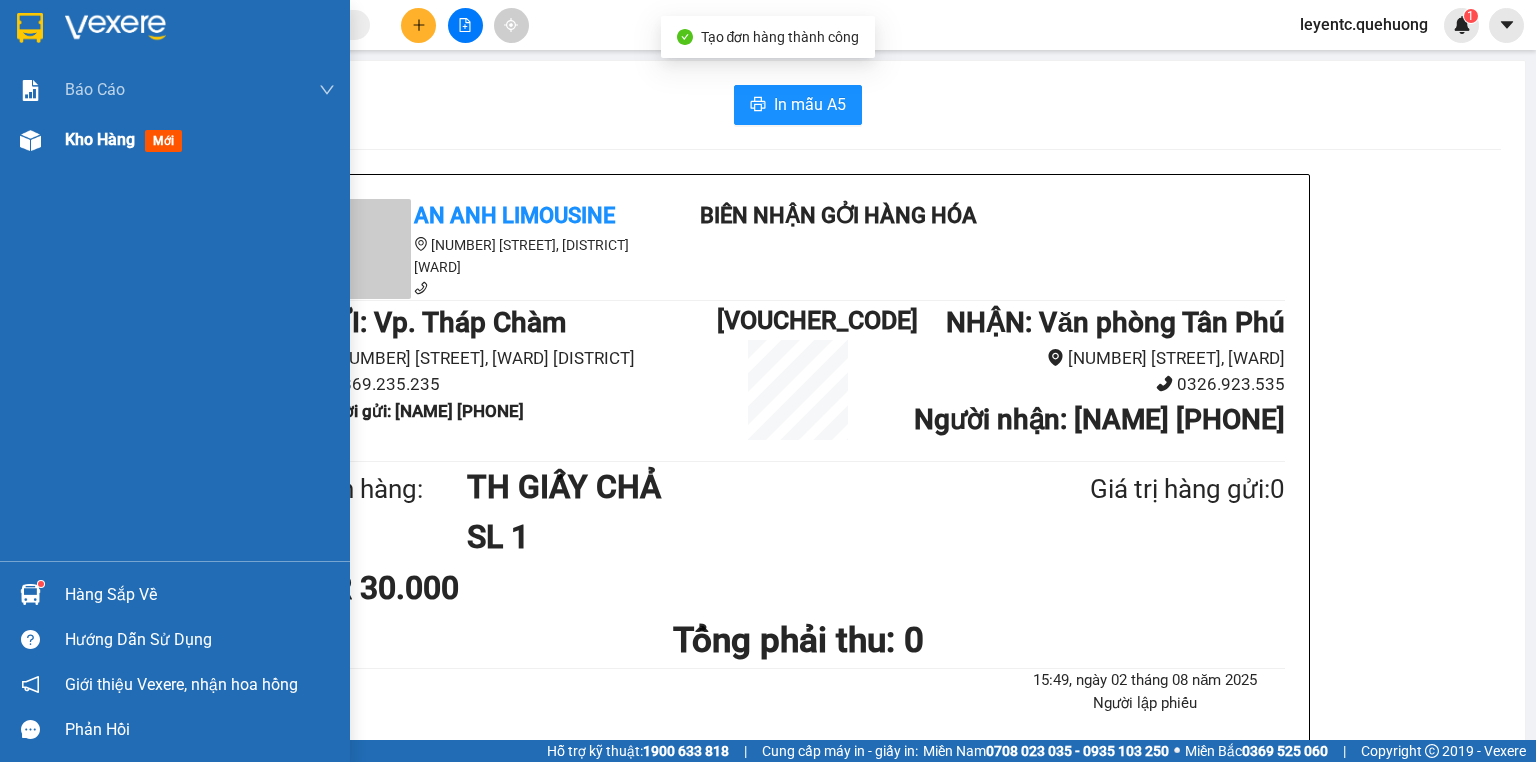 click at bounding box center (30, 140) 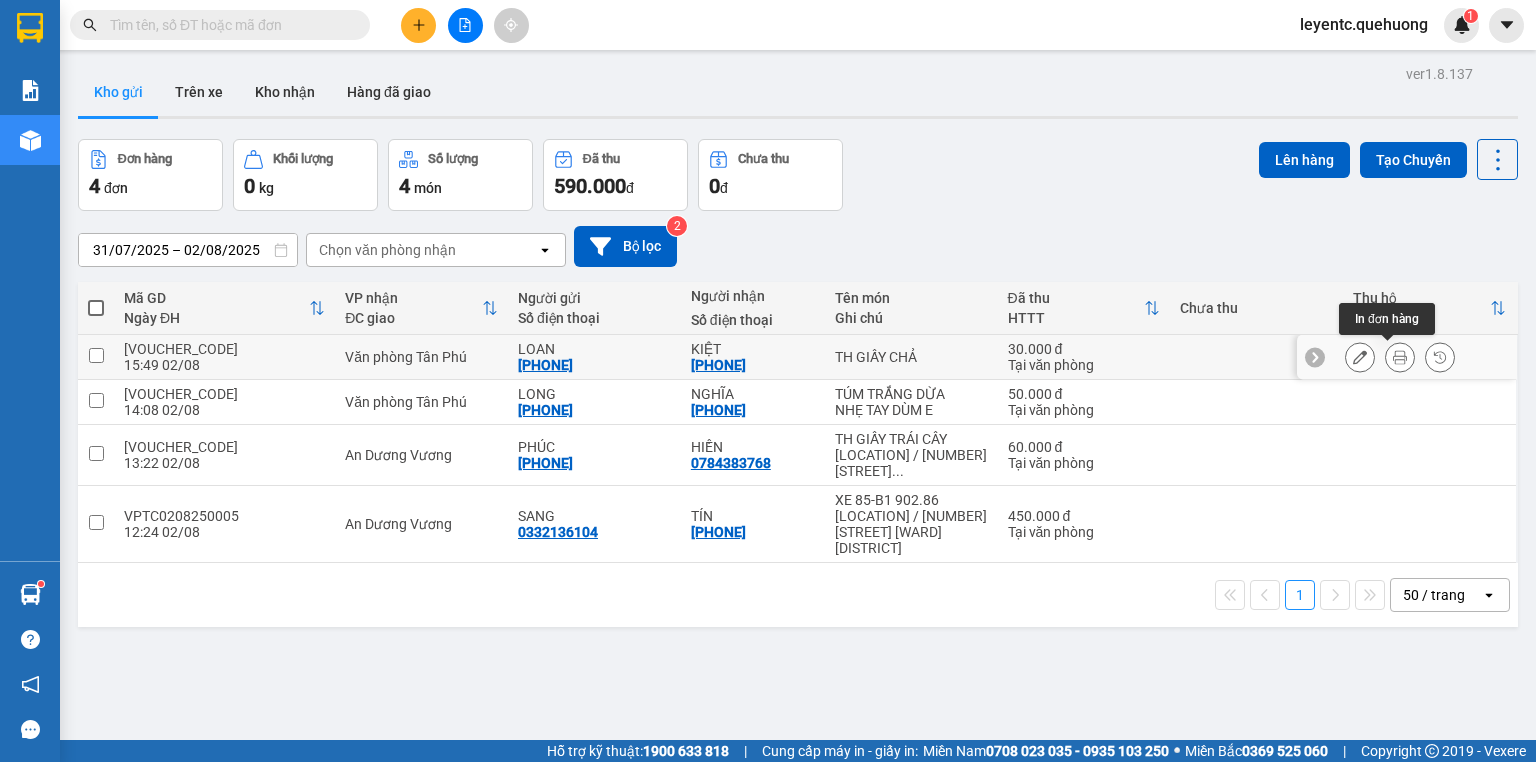click 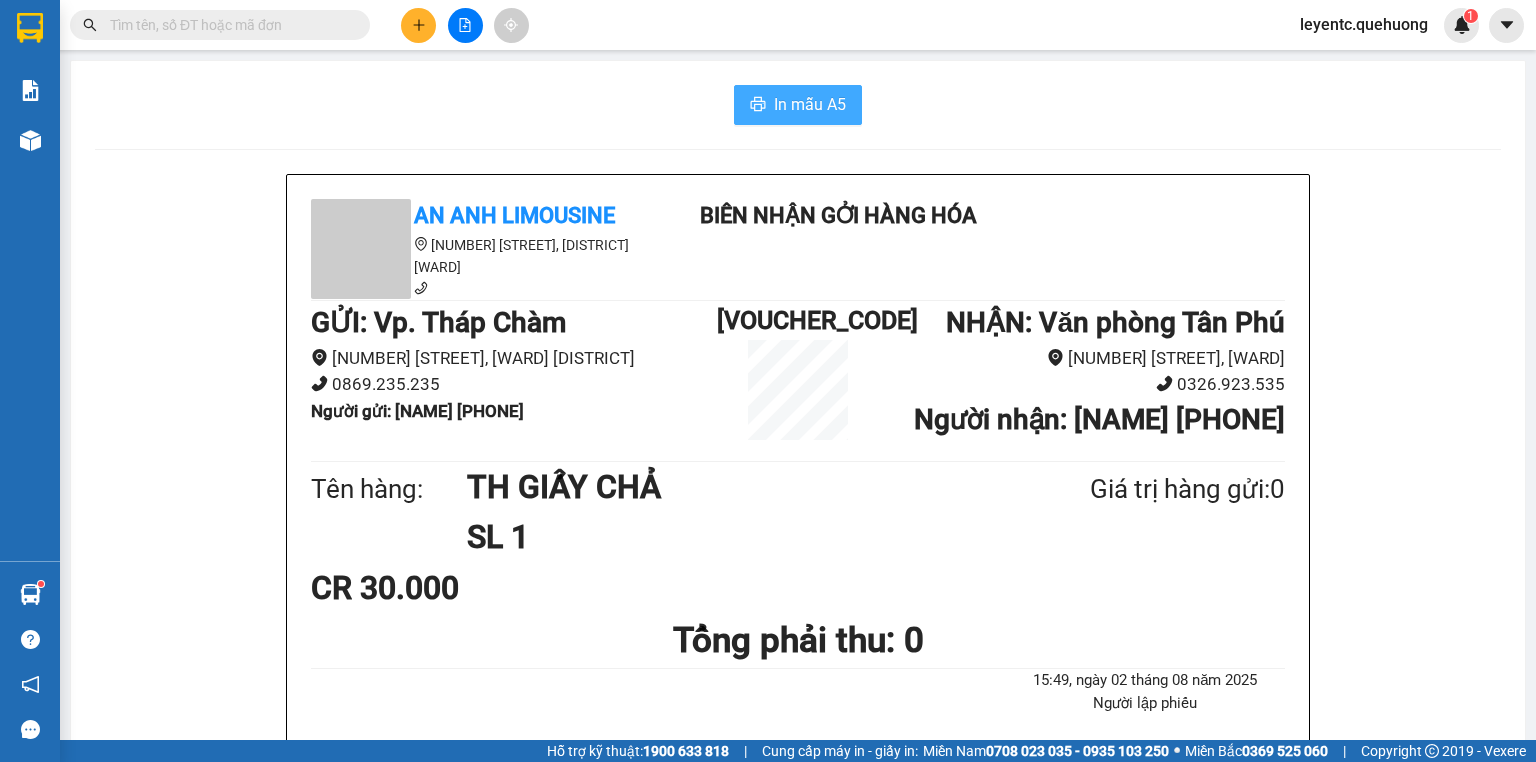 click 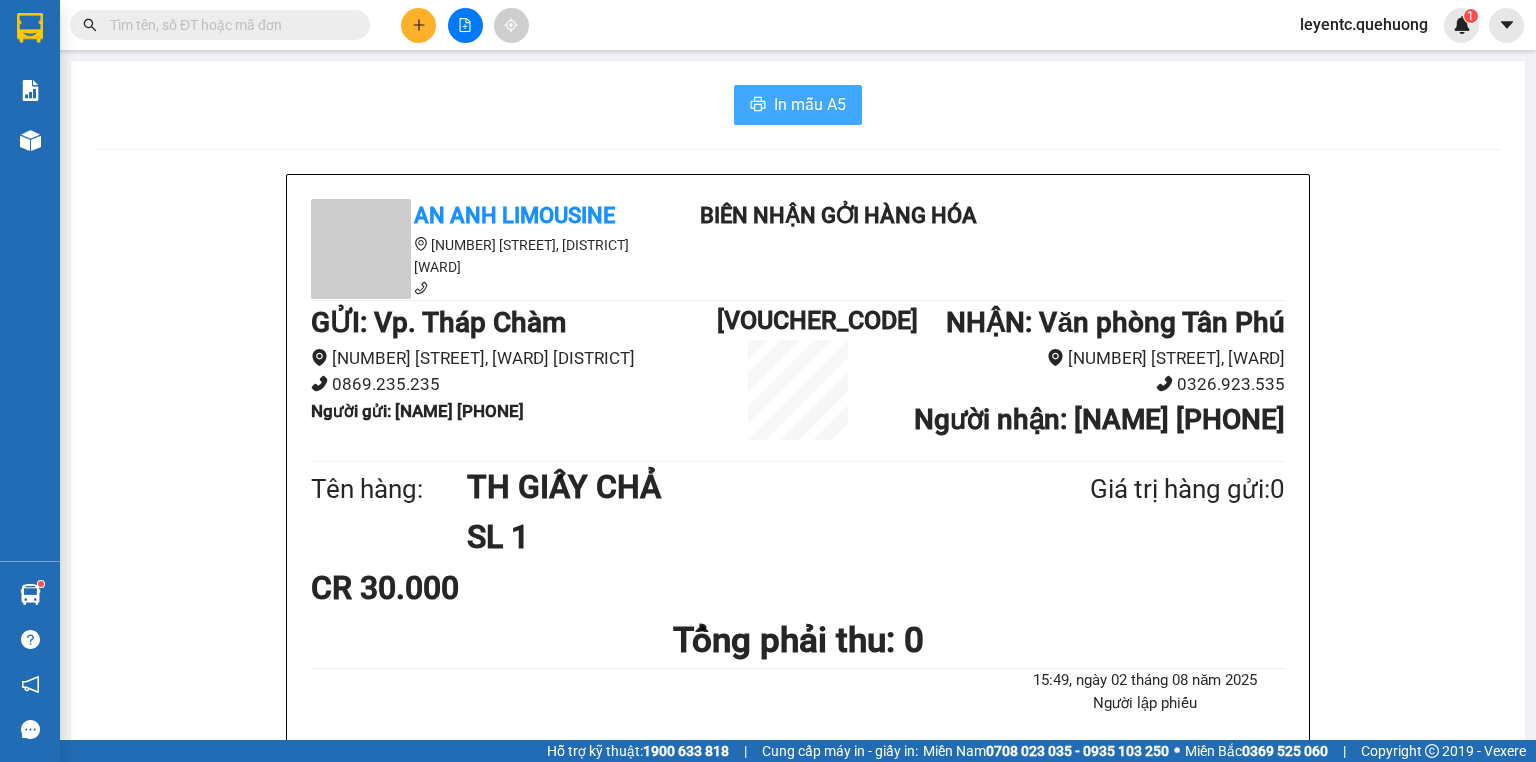 scroll, scrollTop: 0, scrollLeft: 0, axis: both 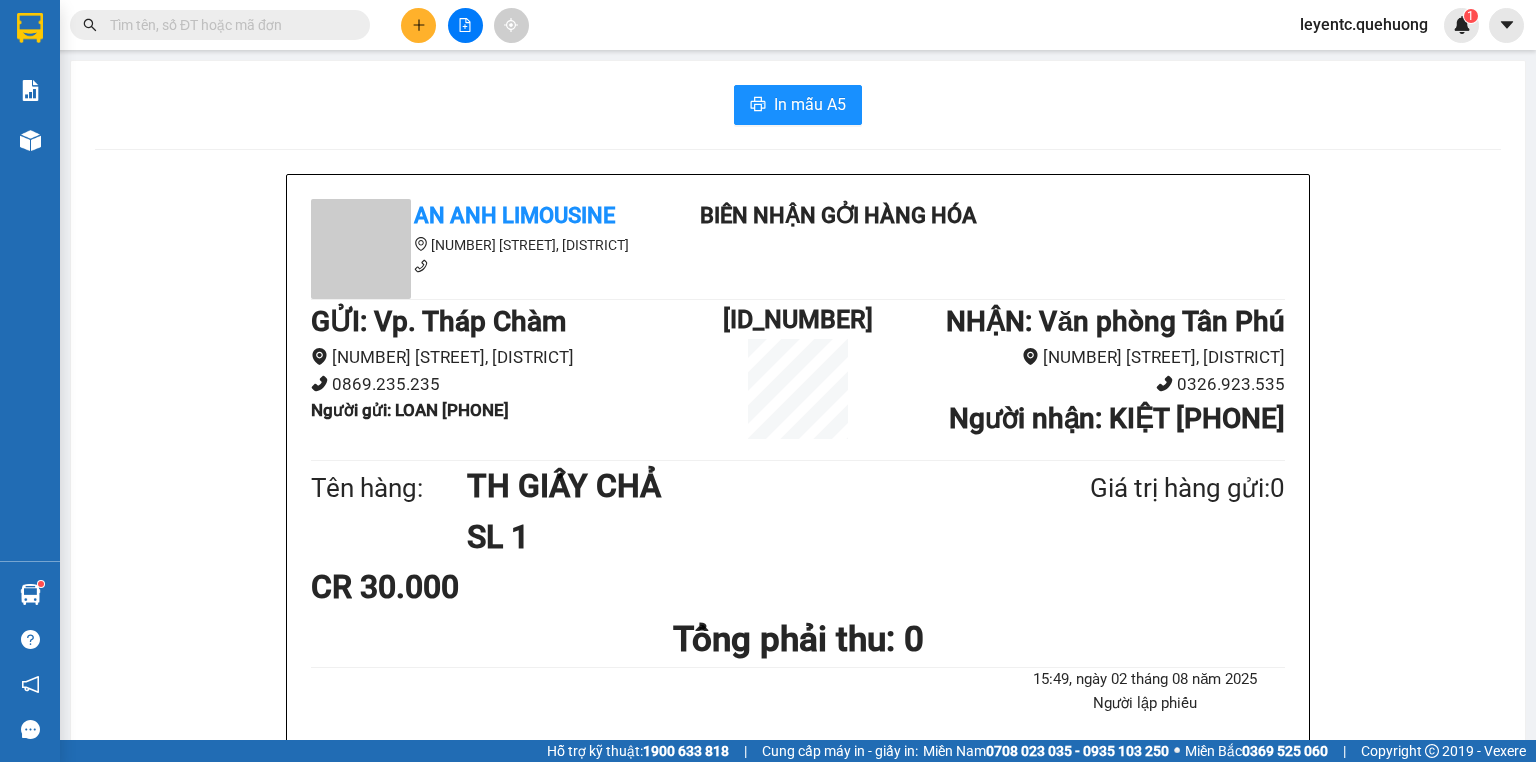 click at bounding box center [418, 25] 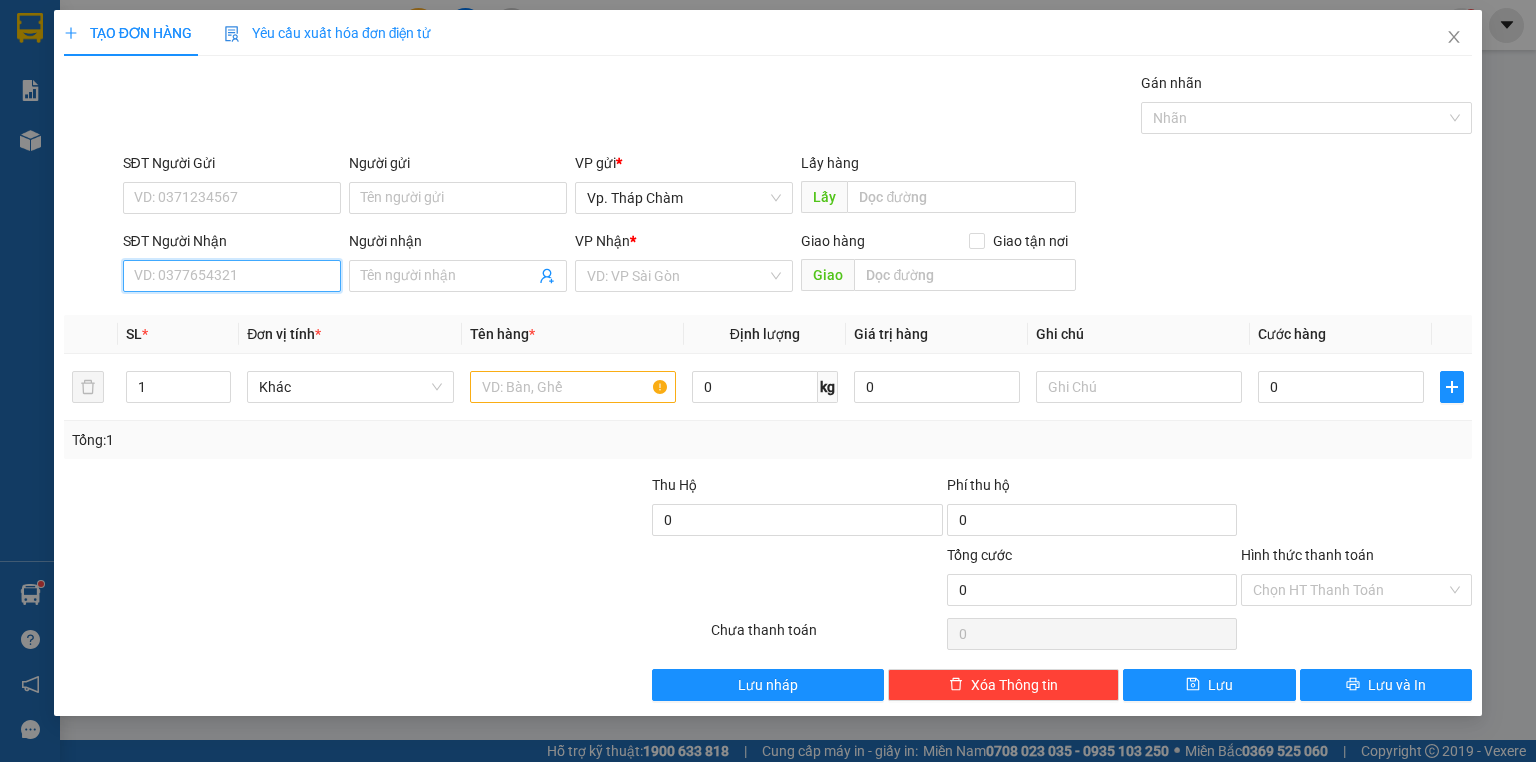 click on "SĐT Người Nhận" at bounding box center [232, 276] 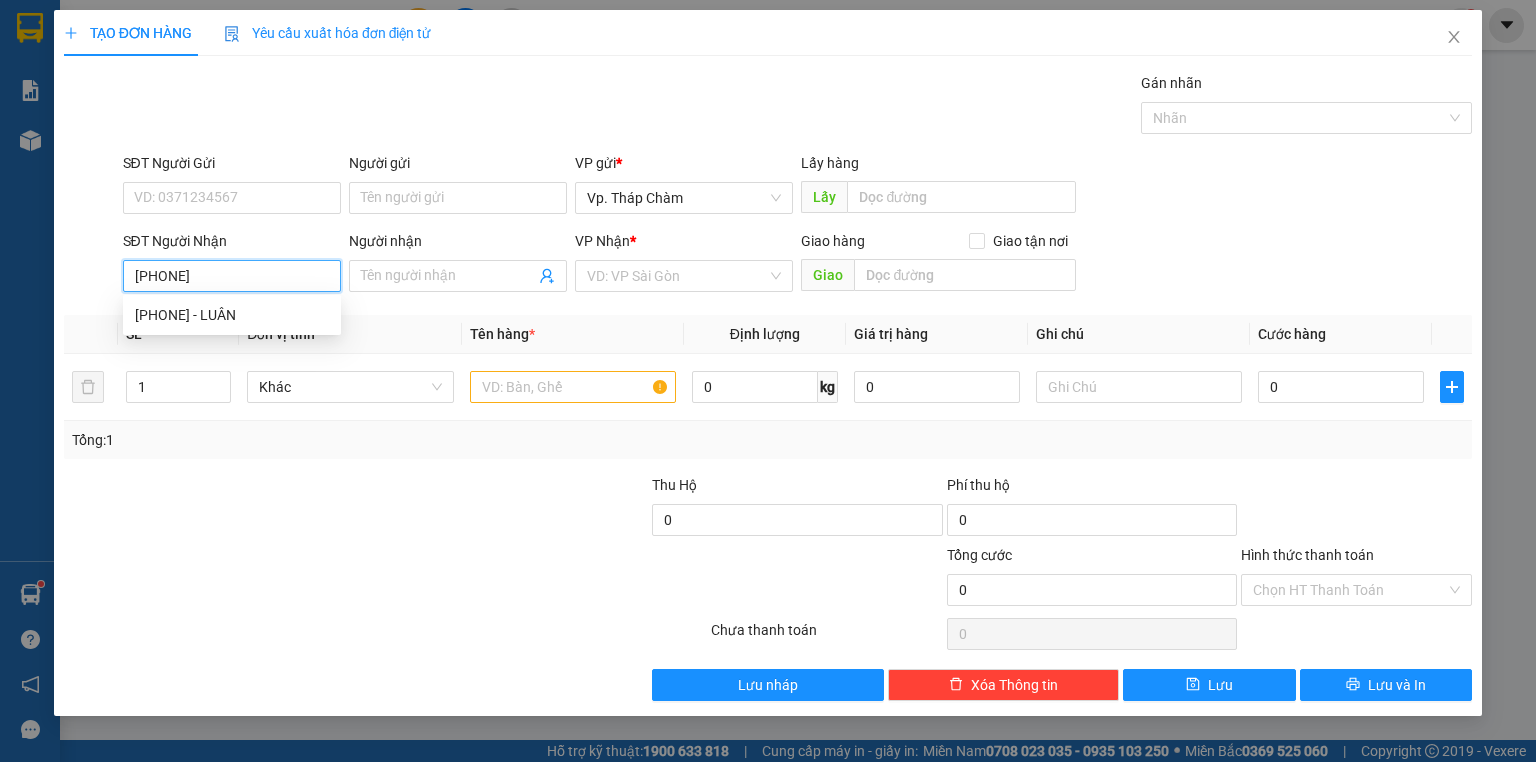 type on "[PHONE]" 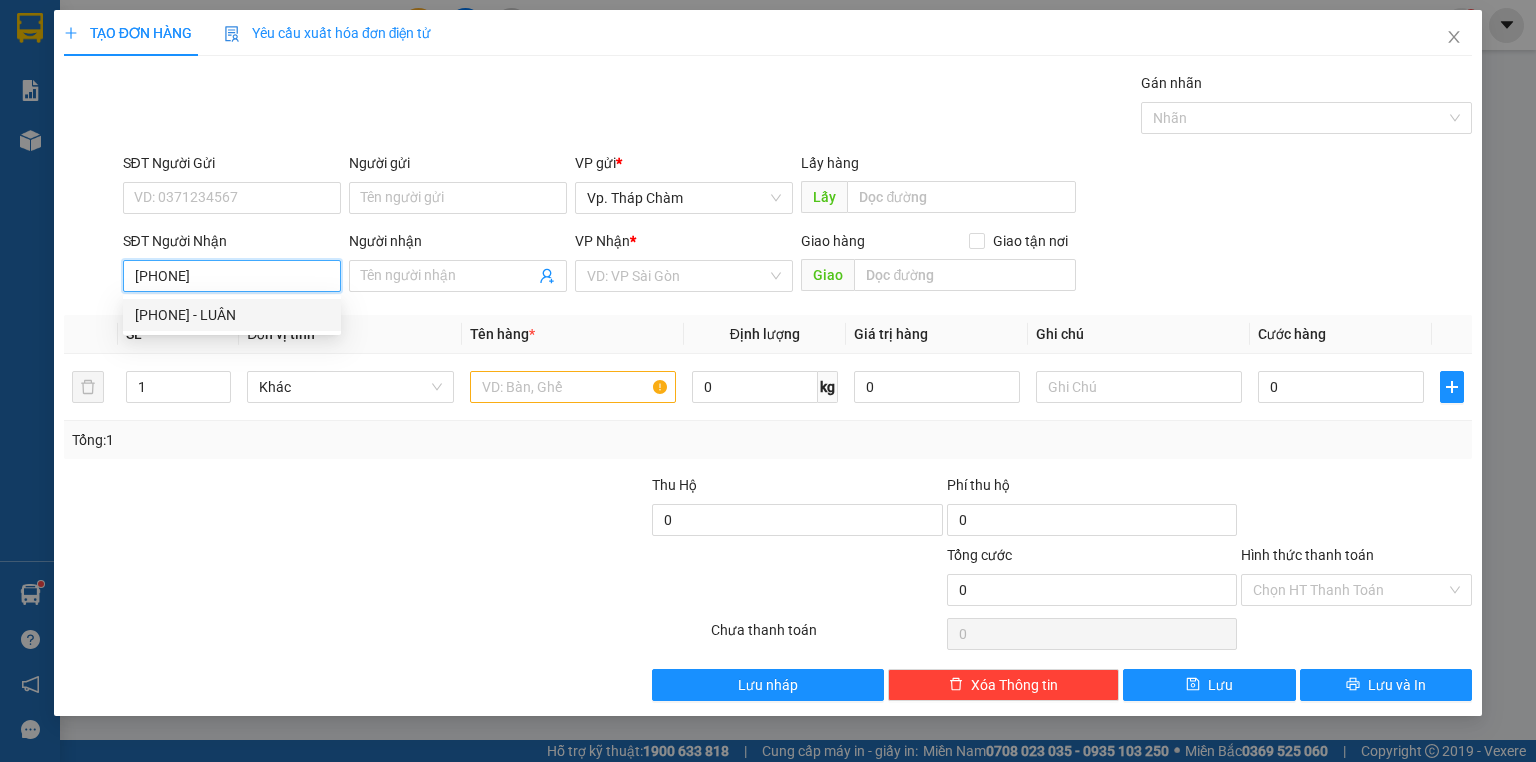 click on "[PHONE] - LUÂN" at bounding box center (232, 315) 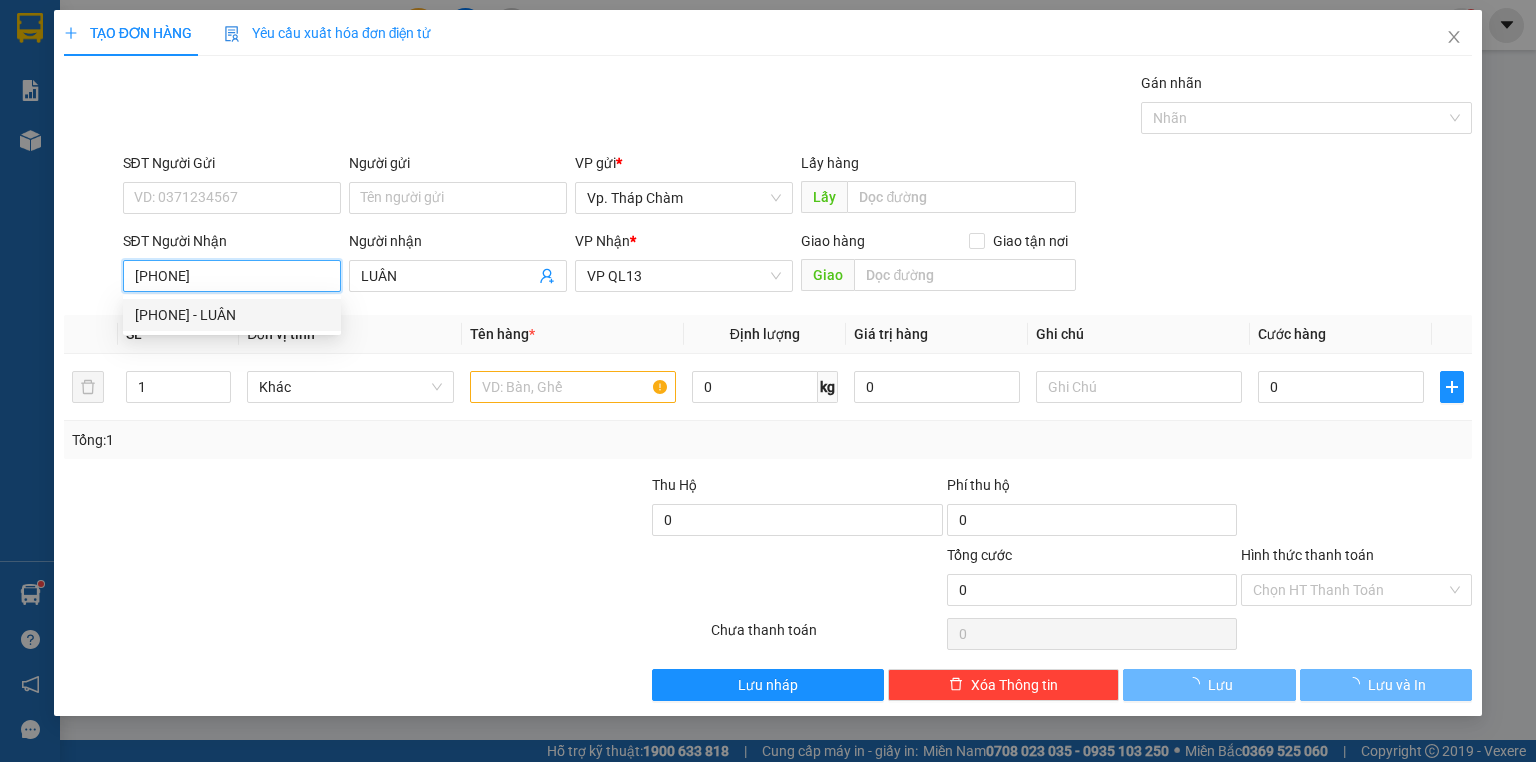 type on "50.000" 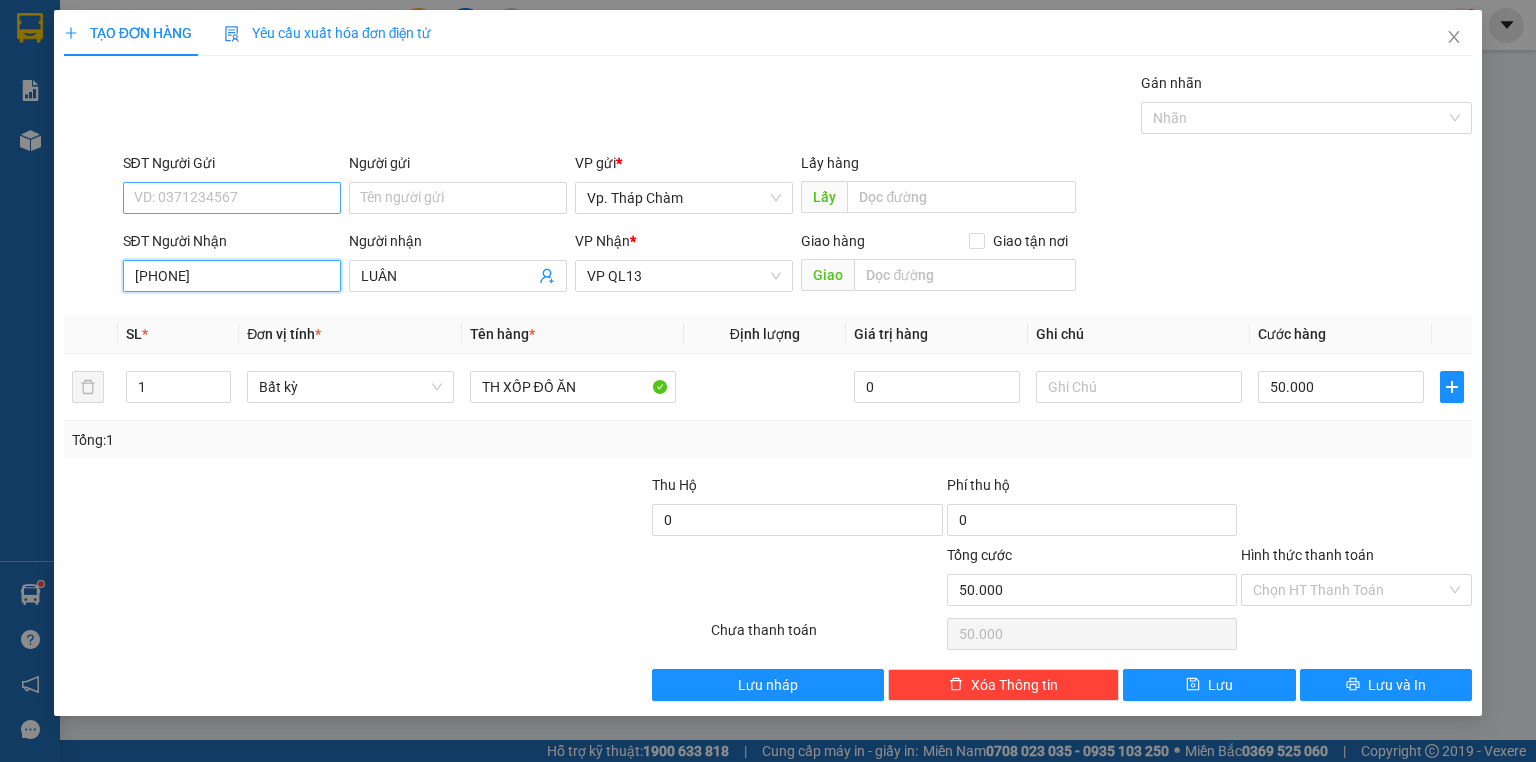 type on "[PHONE]" 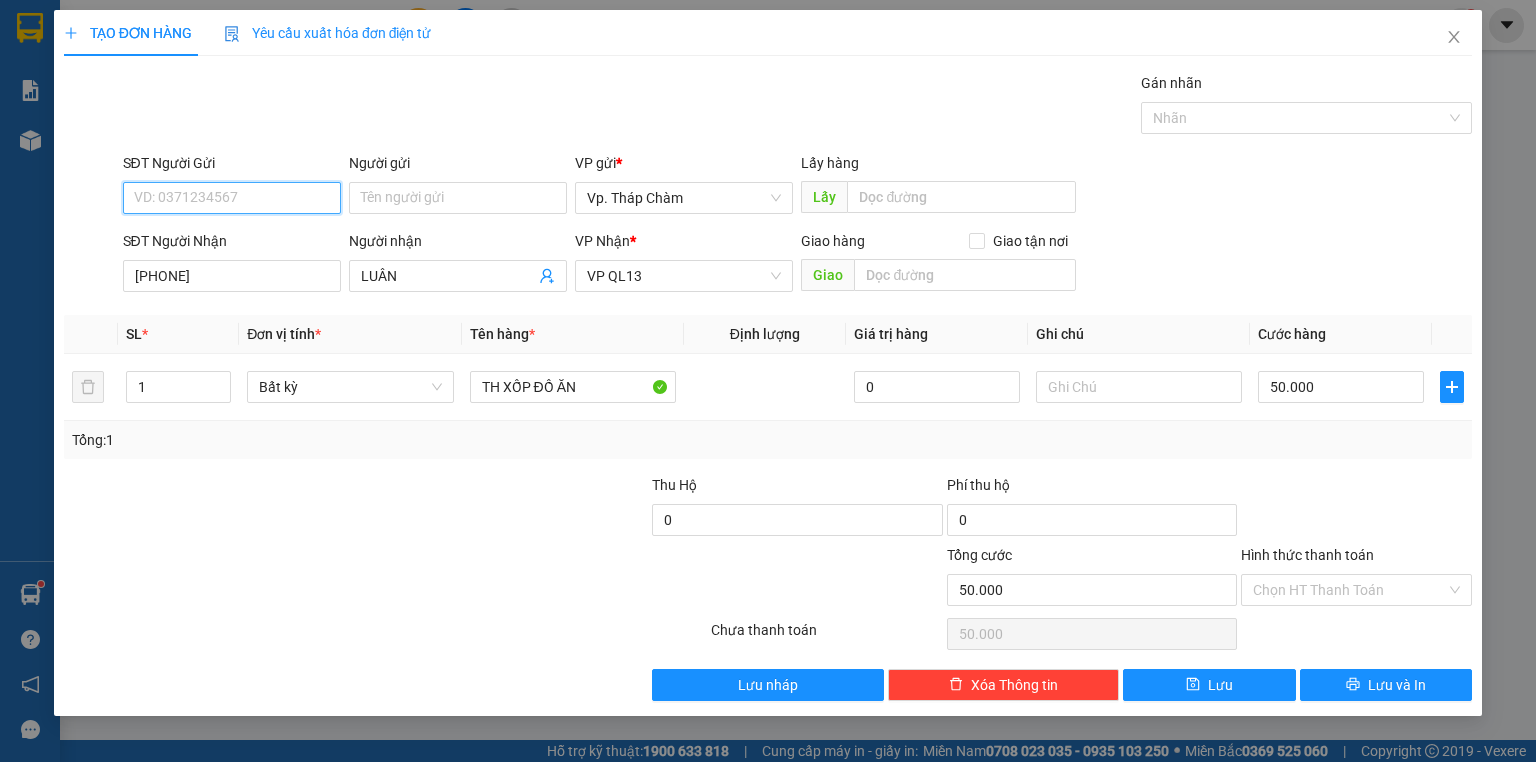 click on "SĐT Người Gửi" at bounding box center [232, 198] 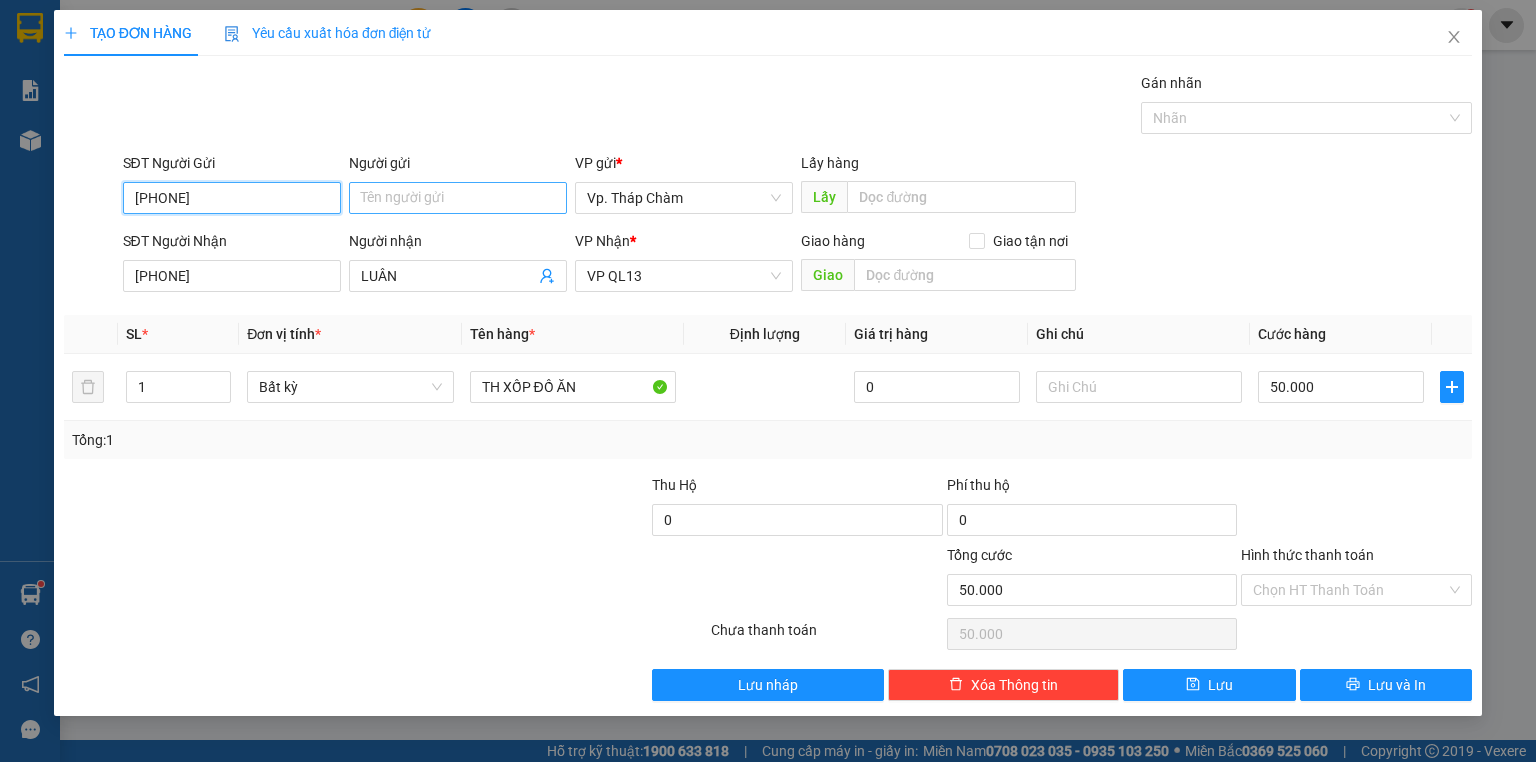 type on "[PHONE]" 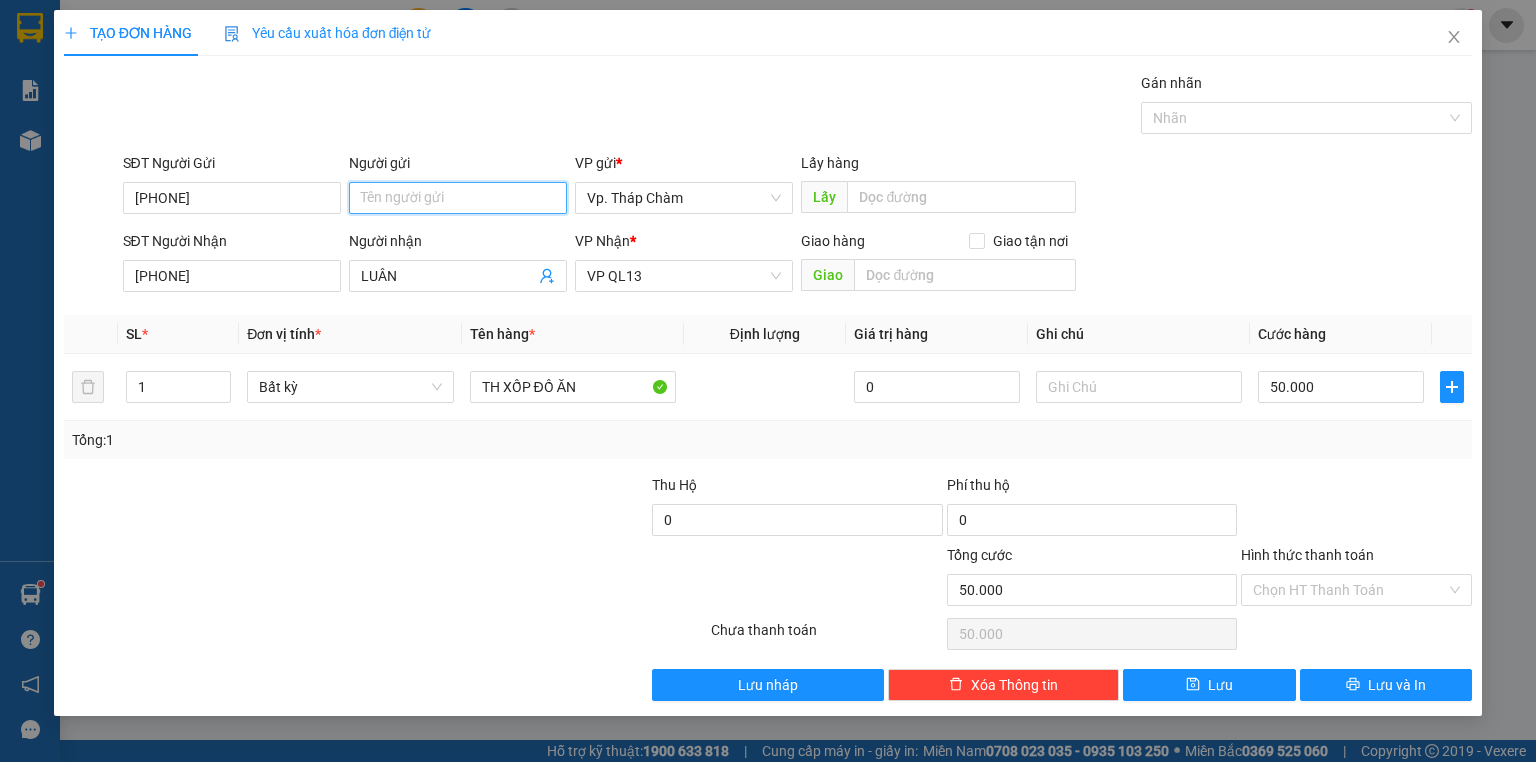click on "Người gửi" at bounding box center [458, 198] 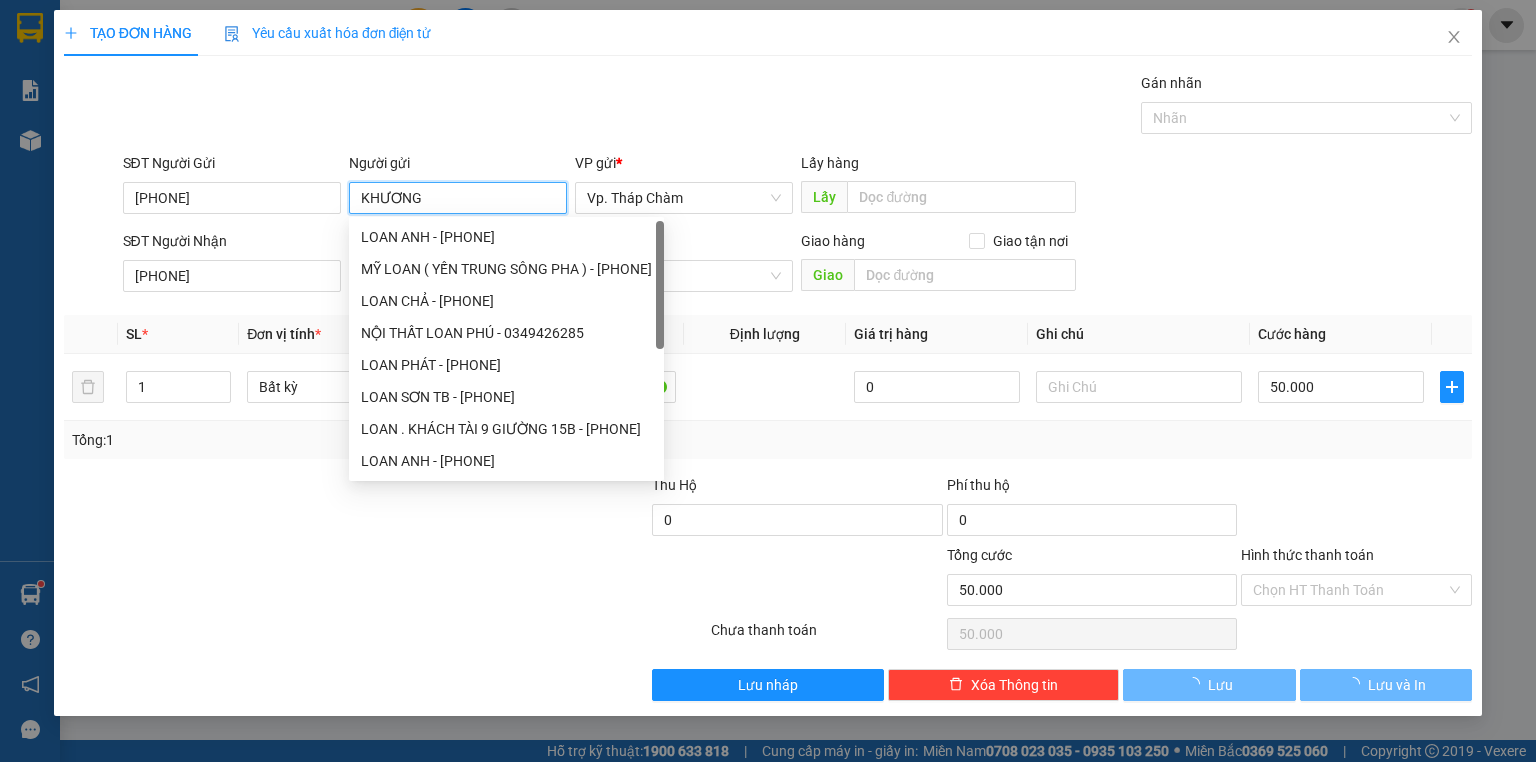 type on "KHƯƠNG" 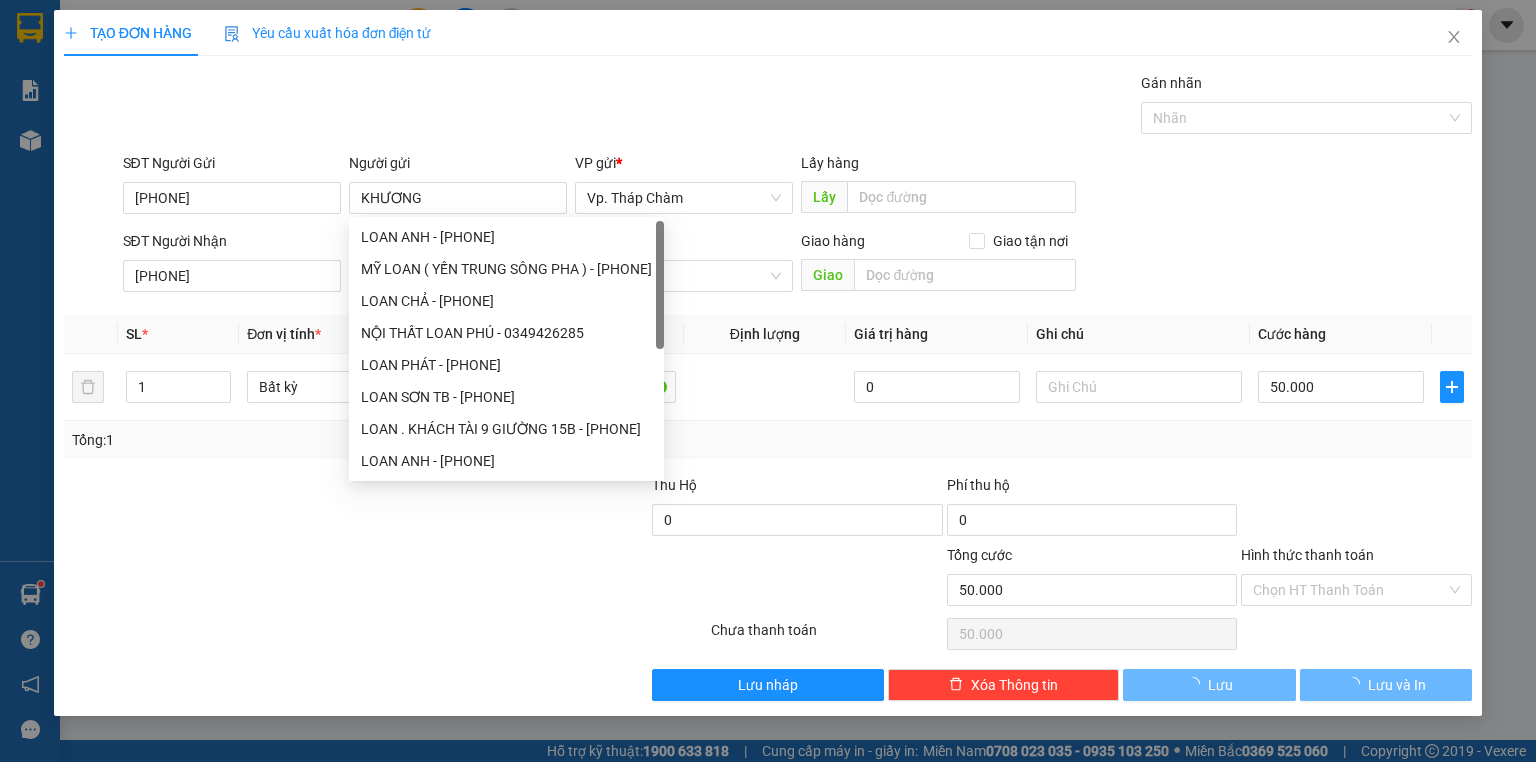 click on "Gói vận chuyển  * Tiêu chuẩn Gán nhãn   Nhãn" at bounding box center (798, 107) 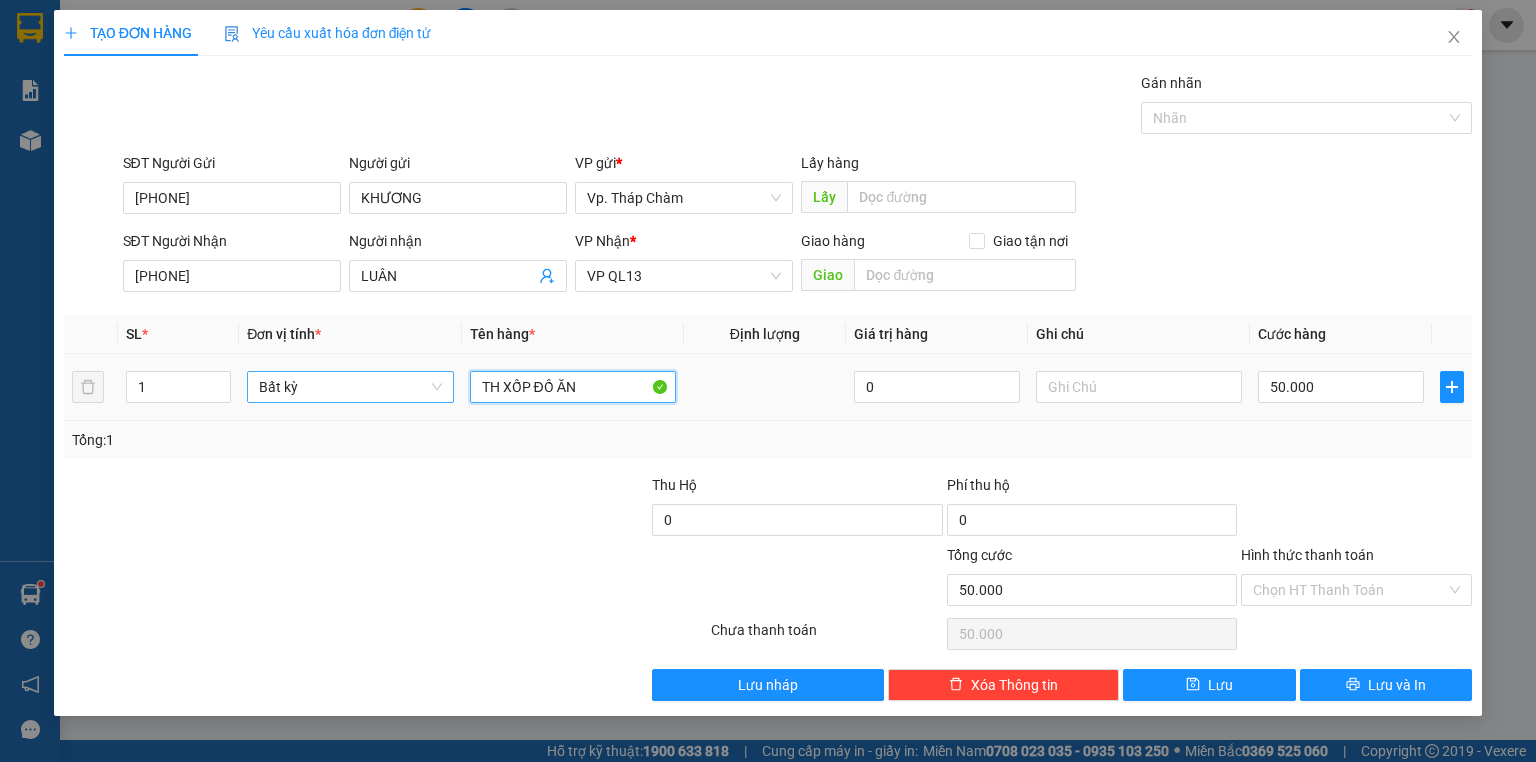 drag, startPoint x: 499, startPoint y: 385, endPoint x: 432, endPoint y: 385, distance: 67 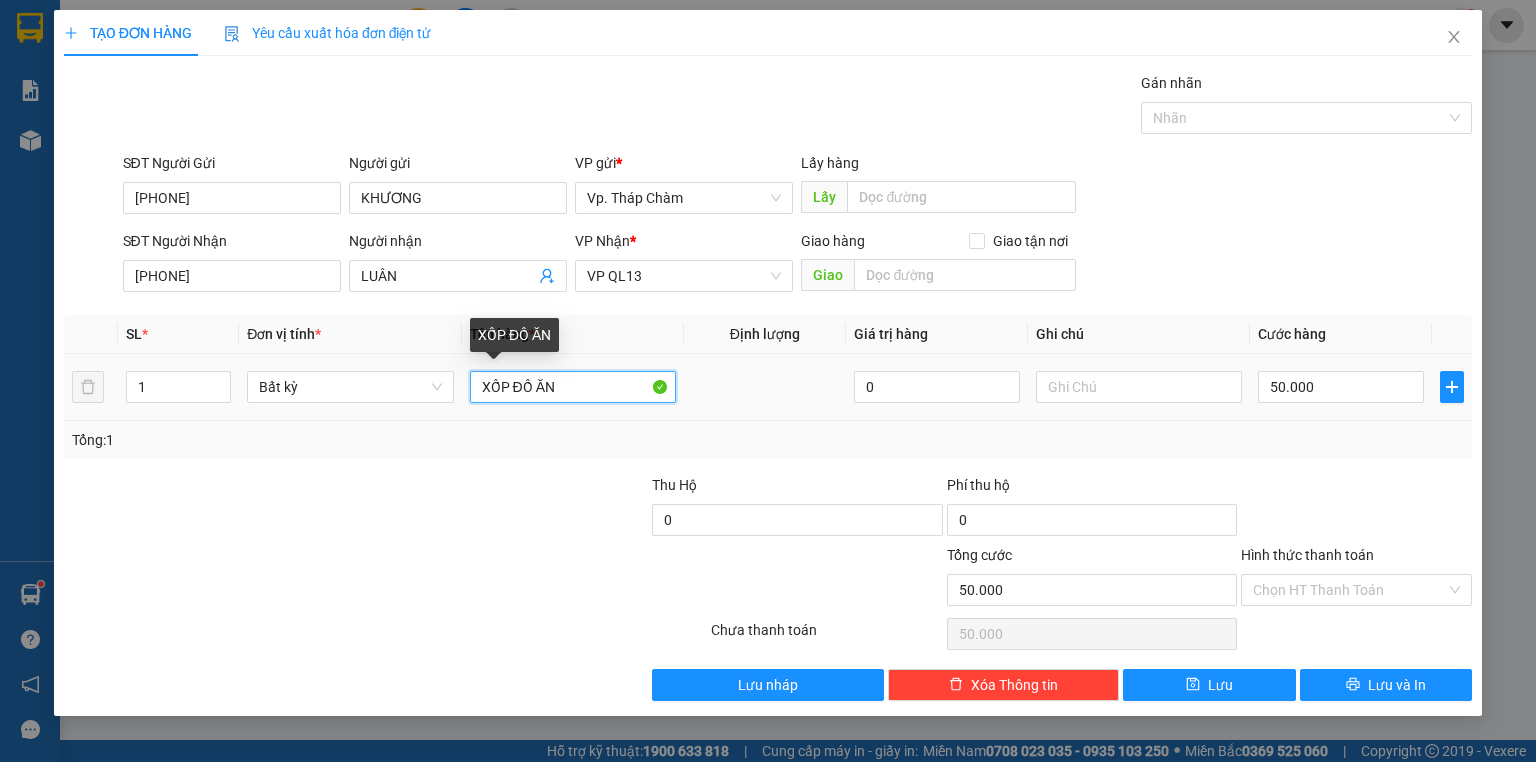 click on "XỐP ĐỒ ĂN" at bounding box center [573, 387] 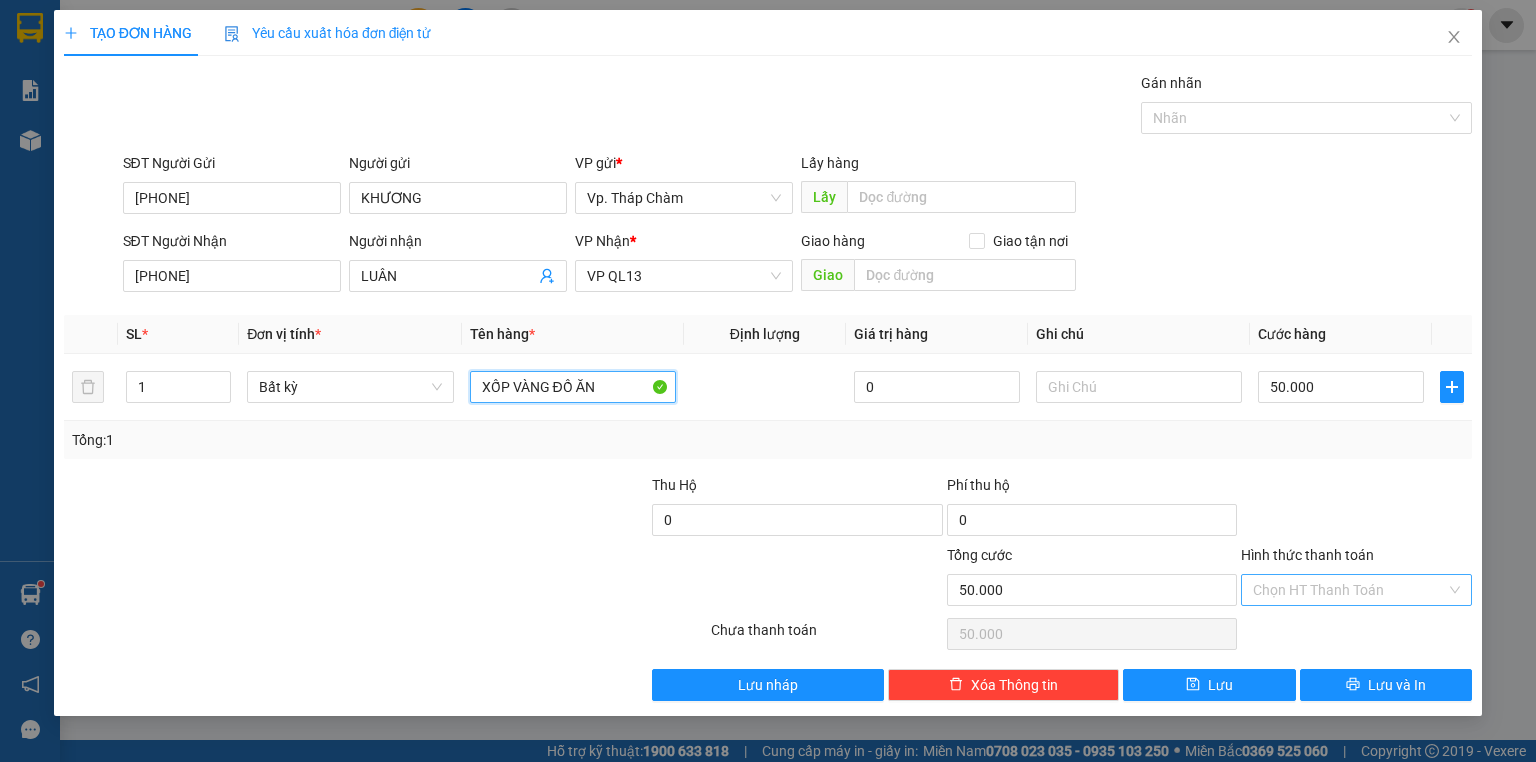 type on "XỐP VÀNG ĐỒ ĂN" 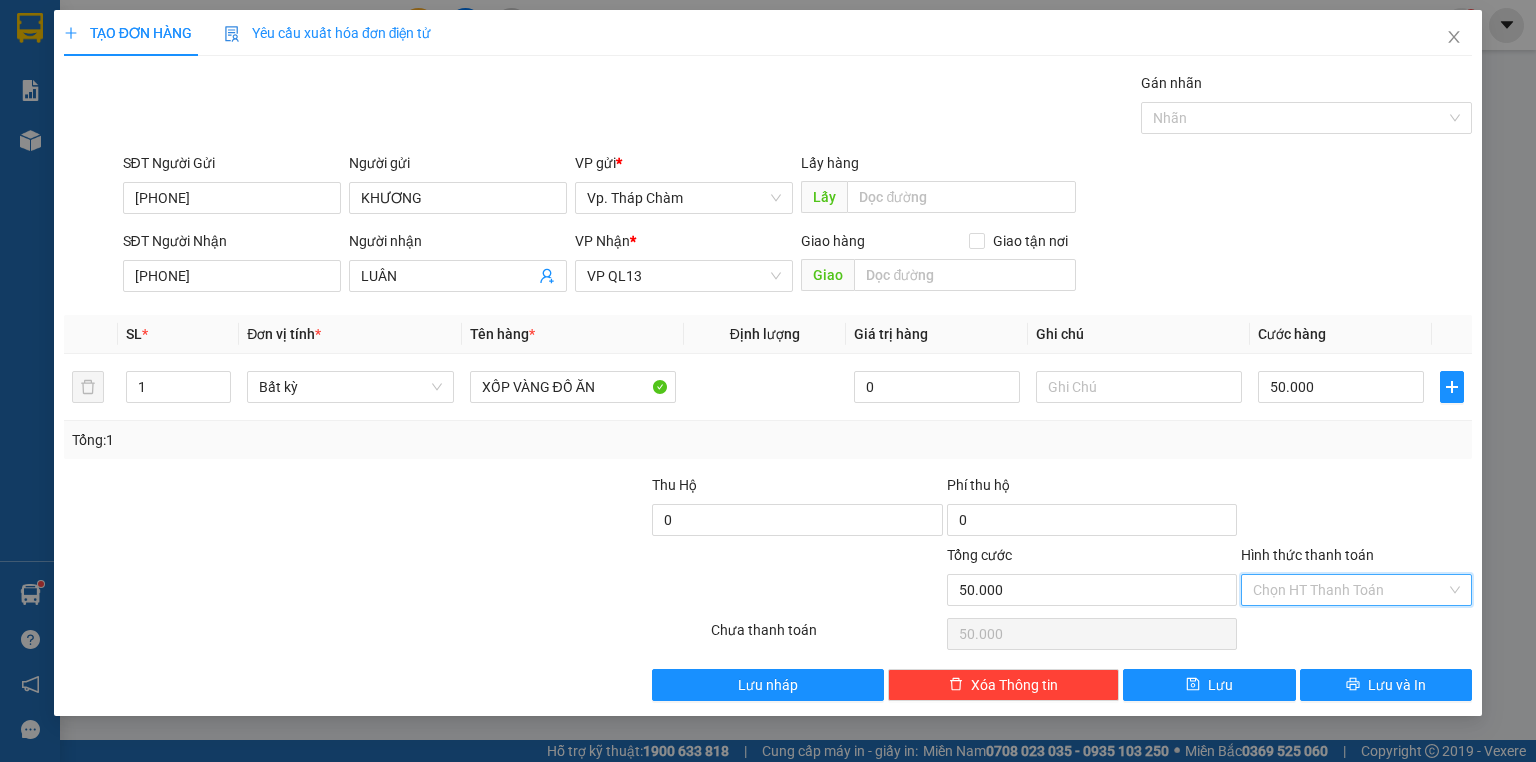 drag, startPoint x: 1313, startPoint y: 588, endPoint x: 1323, endPoint y: 617, distance: 30.675724 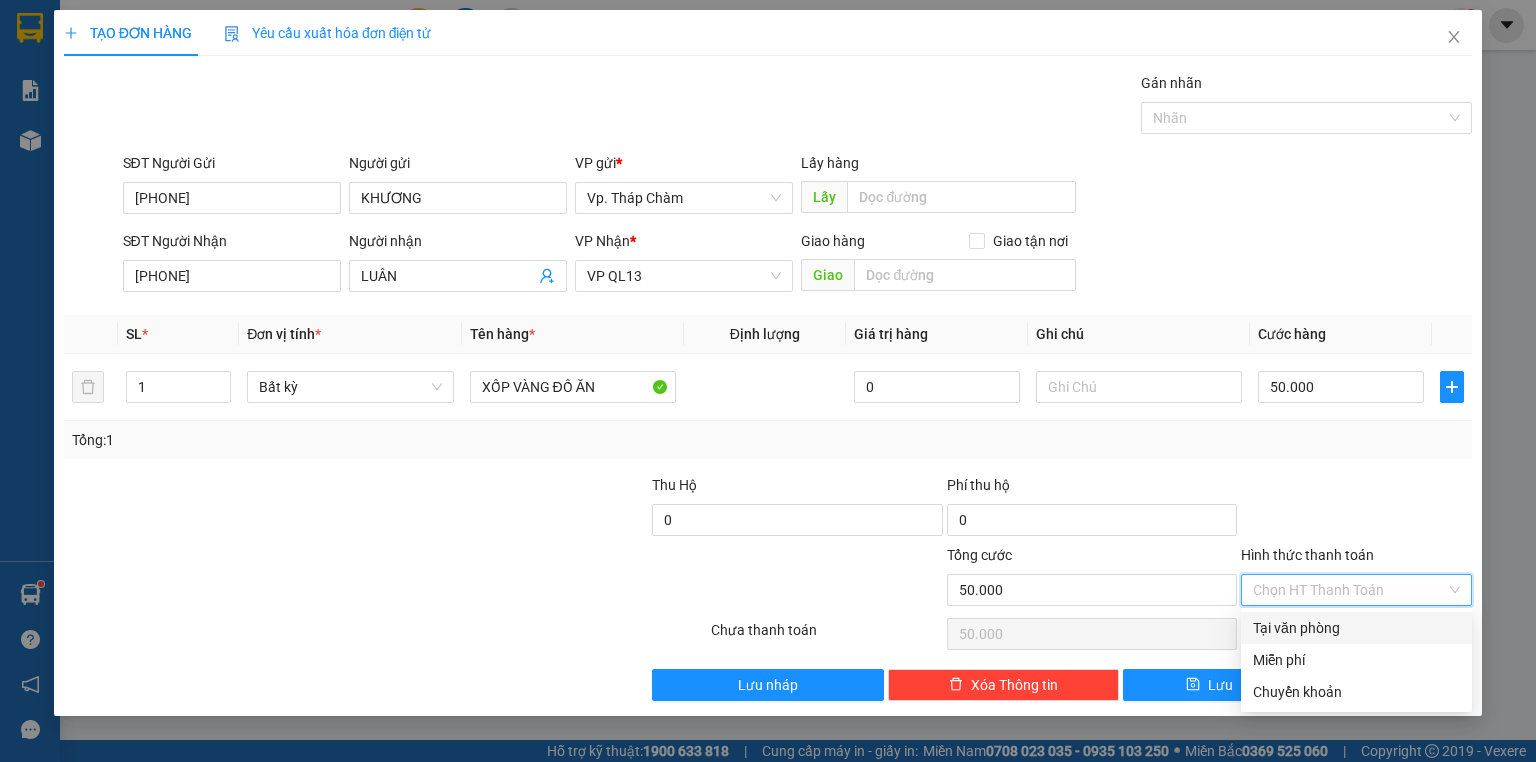 drag, startPoint x: 1325, startPoint y: 622, endPoint x: 1347, endPoint y: 653, distance: 38.013157 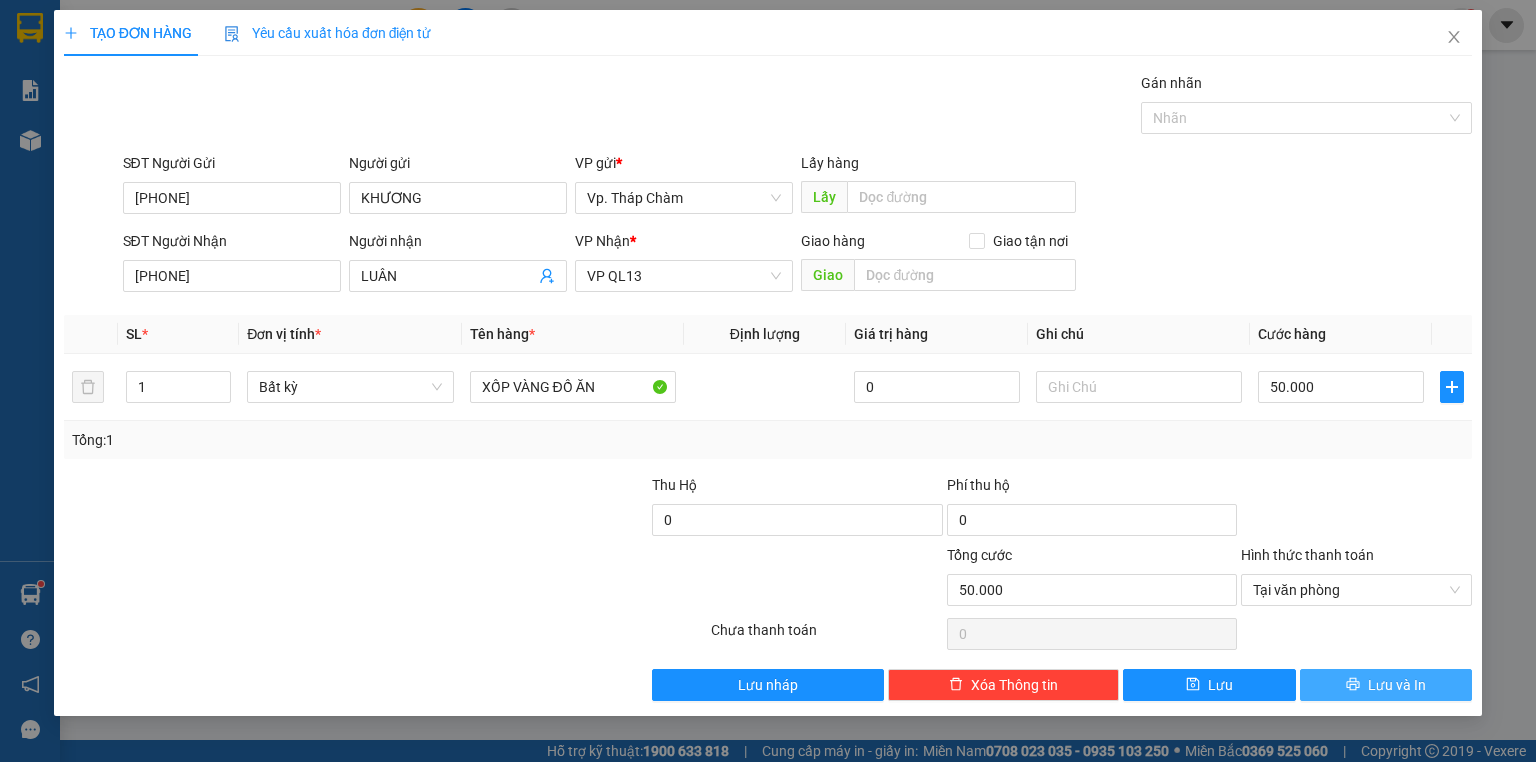 click 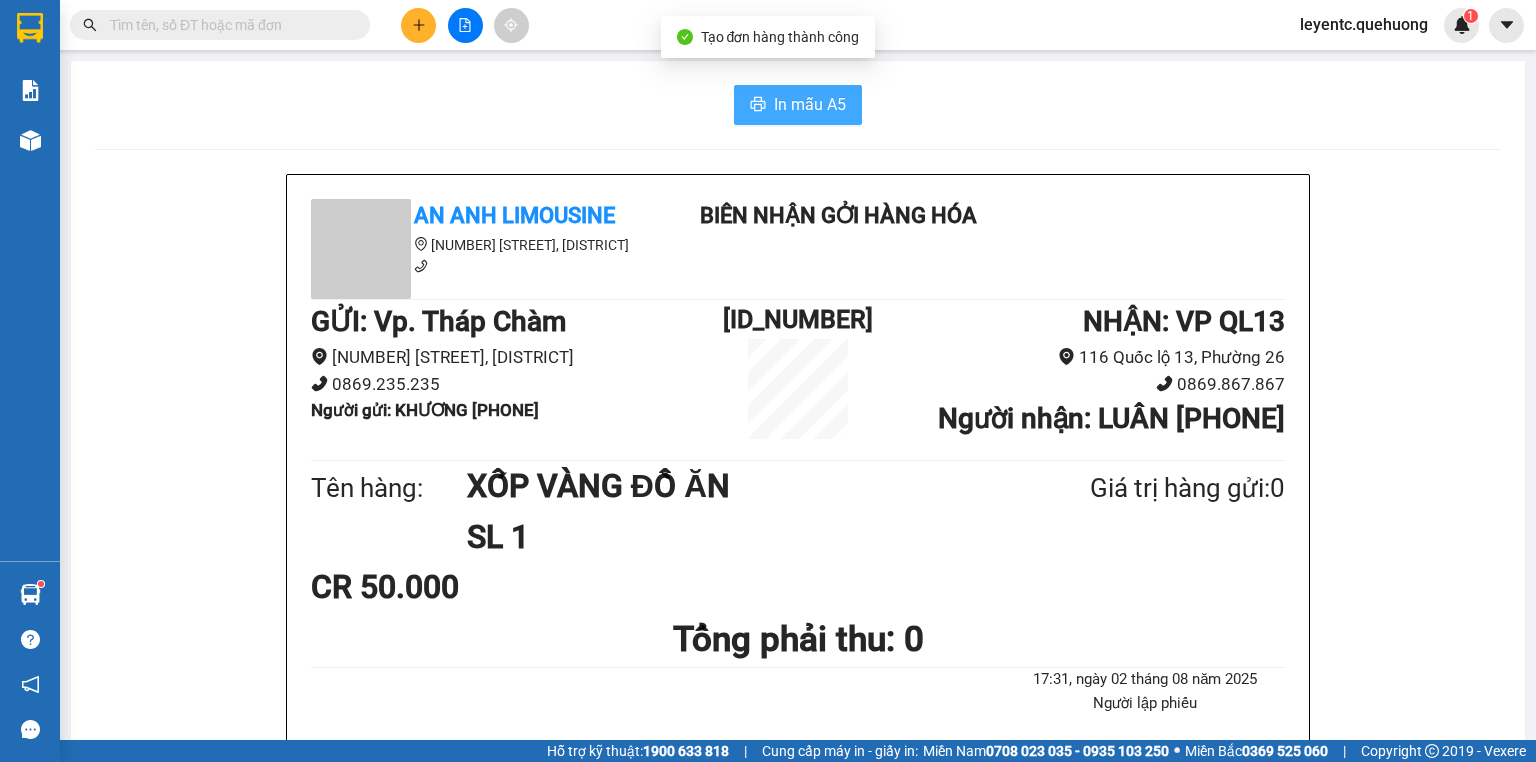 click on "In mẫu A5" at bounding box center [810, 104] 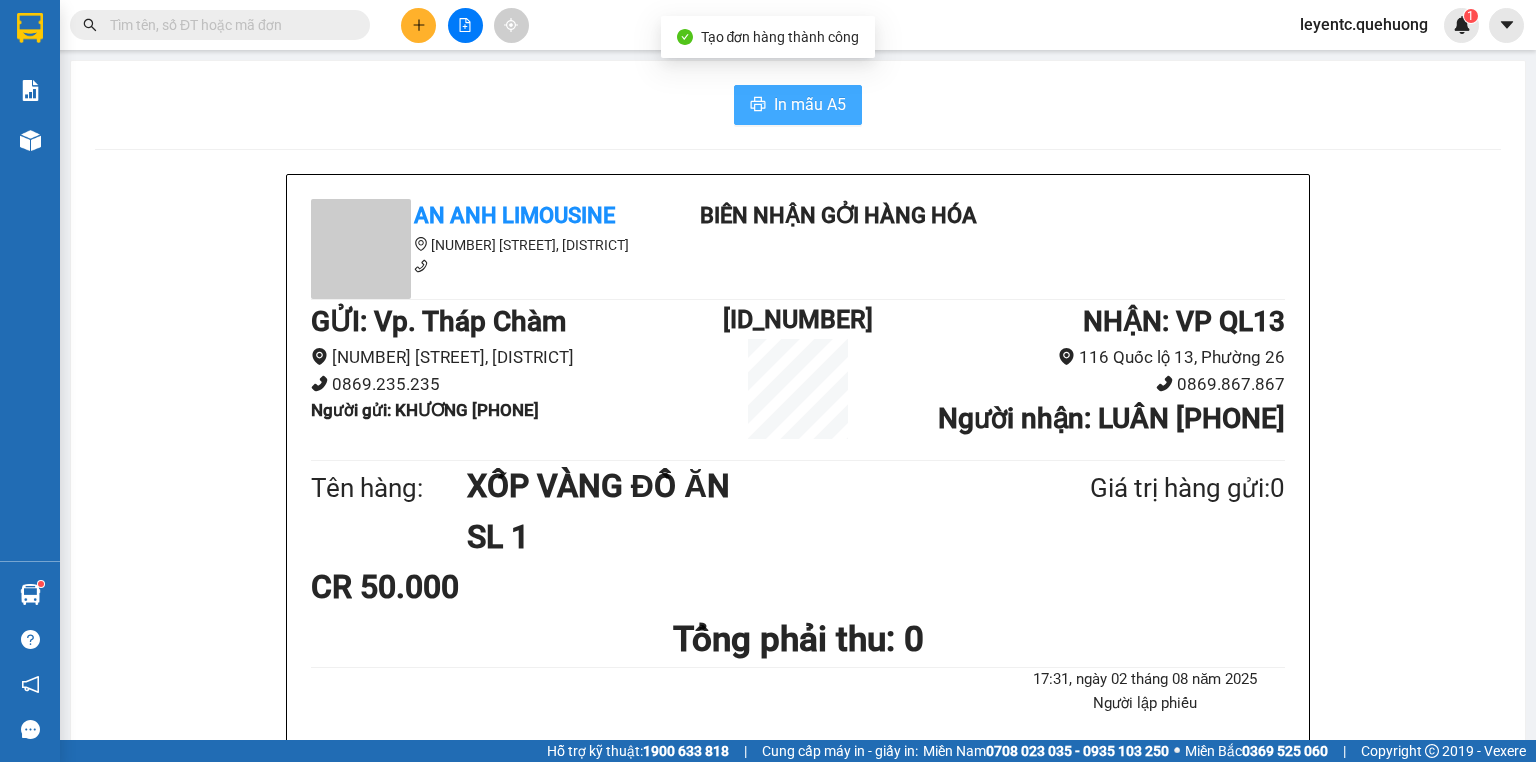 scroll, scrollTop: 0, scrollLeft: 0, axis: both 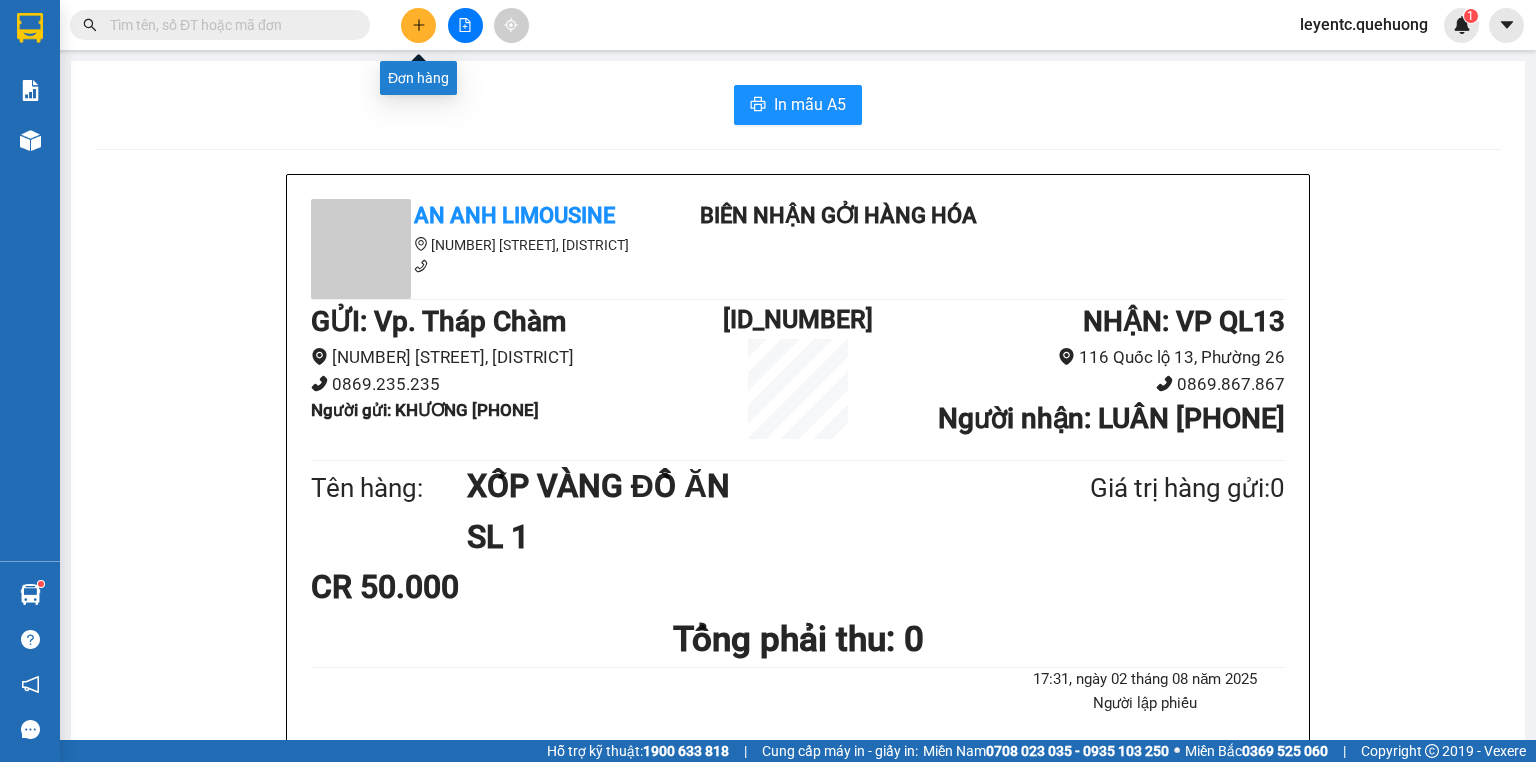 click at bounding box center (418, 25) 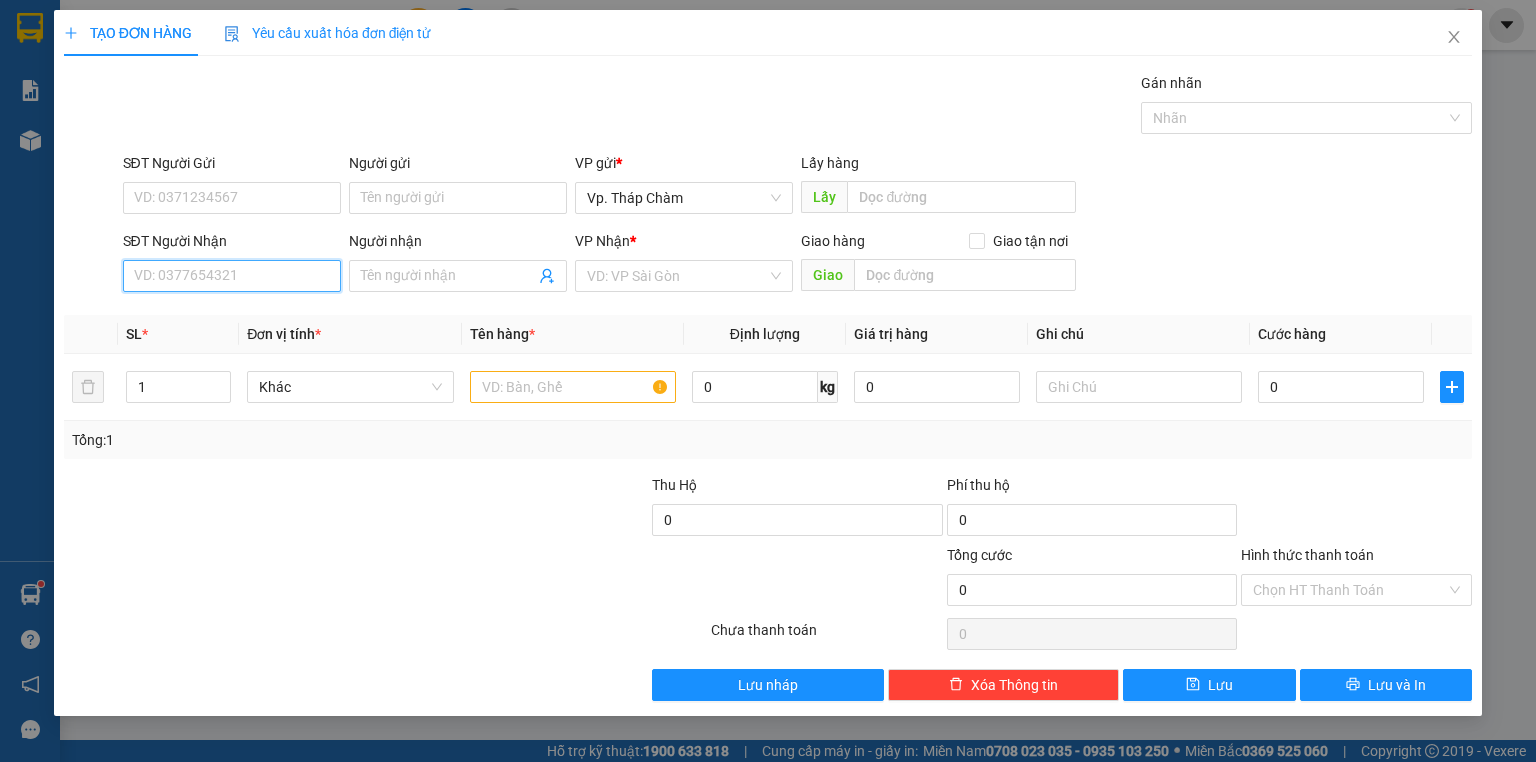 click on "SĐT Người Nhận" at bounding box center [232, 276] 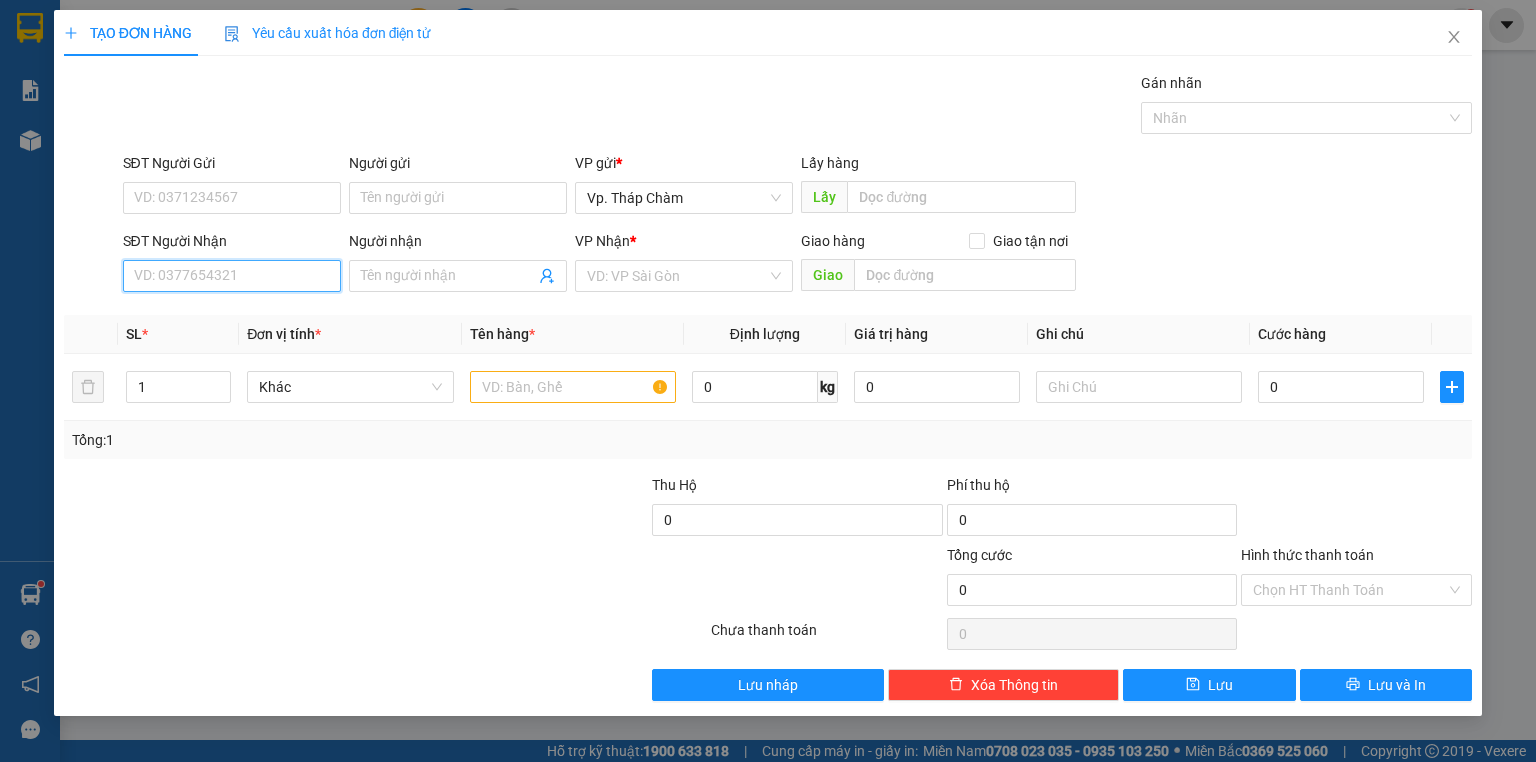 click on "SĐT Người Nhận" at bounding box center (232, 276) 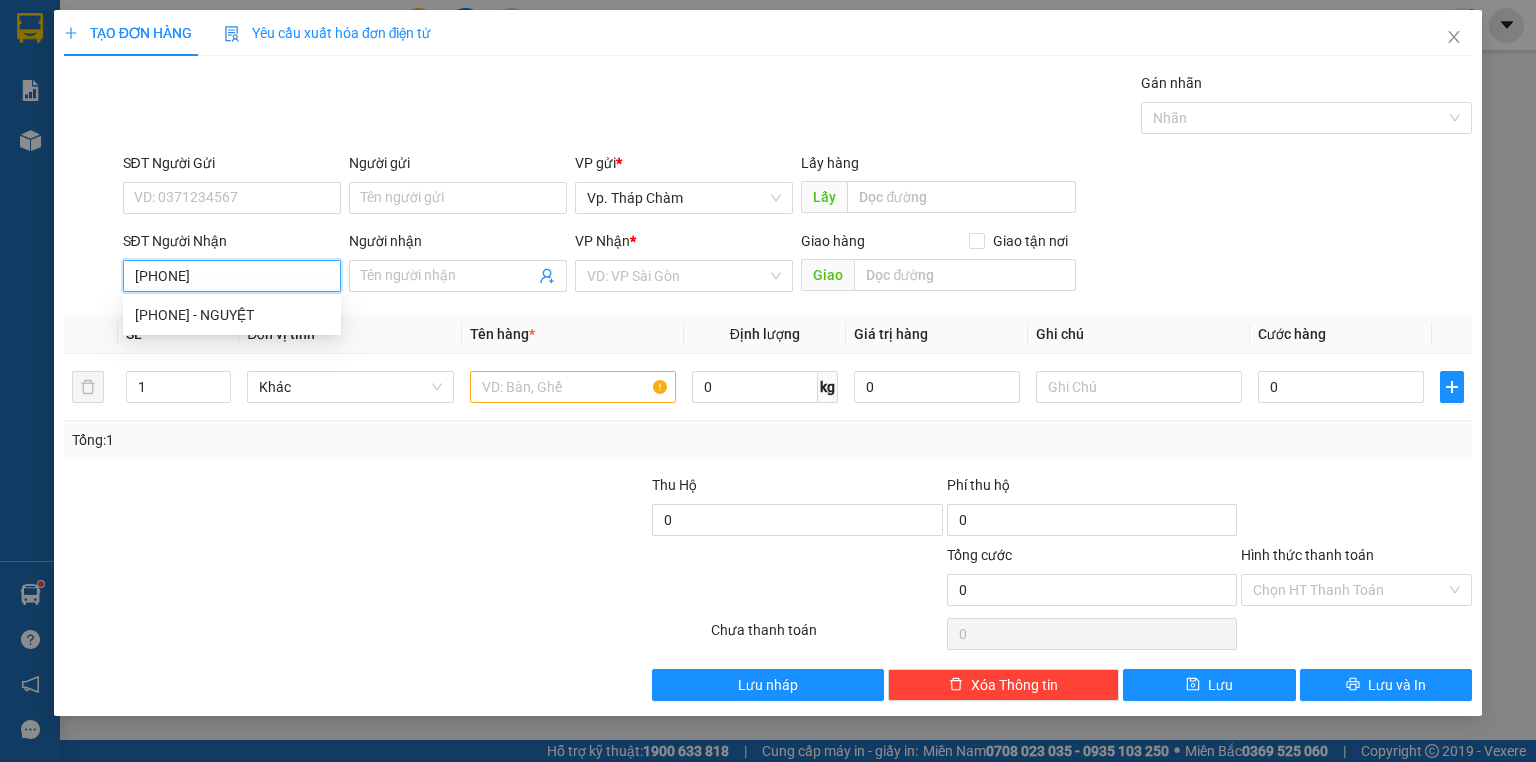 type on "[PHONE]" 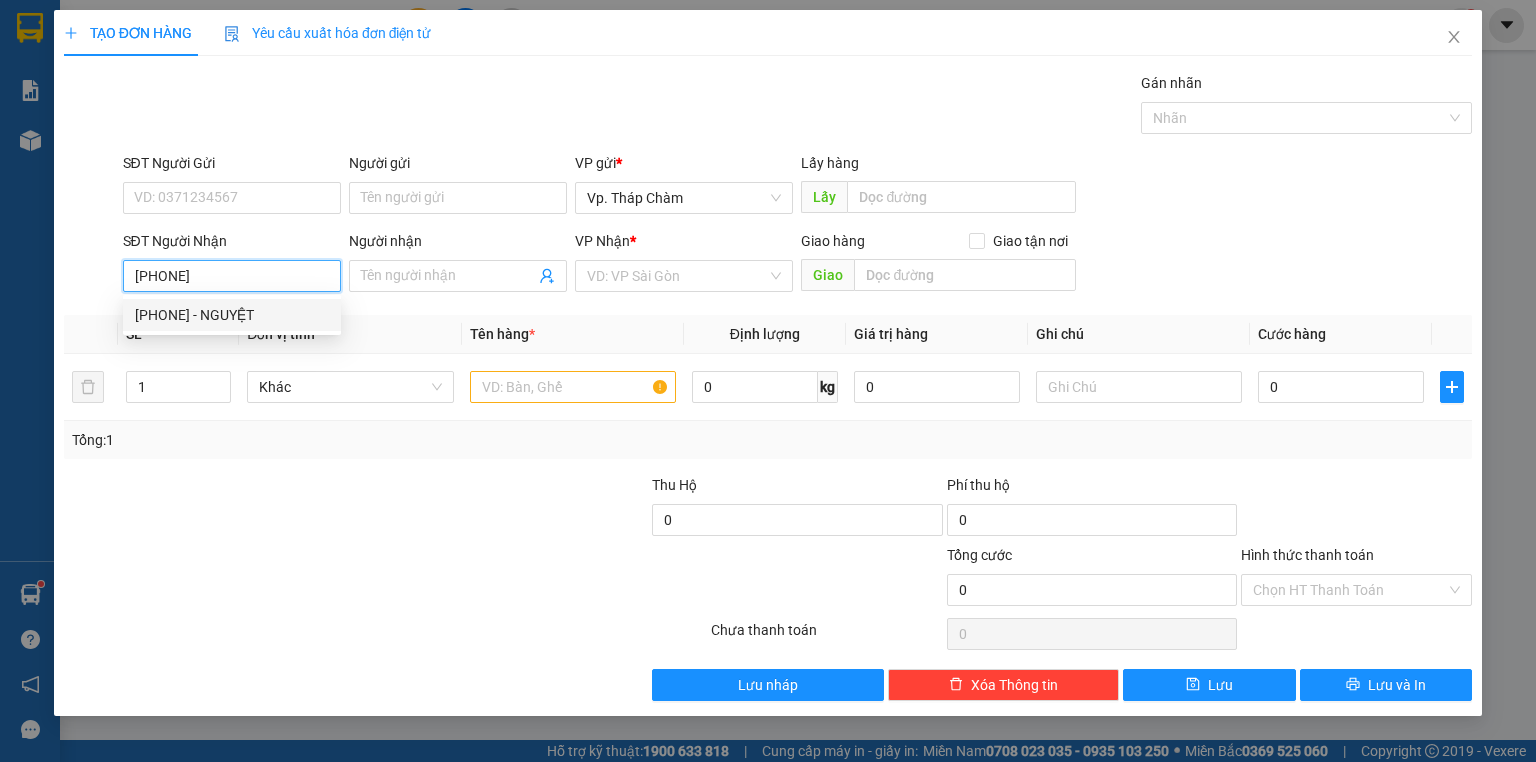click on "0906276088 - NGUYỆT" at bounding box center (232, 315) 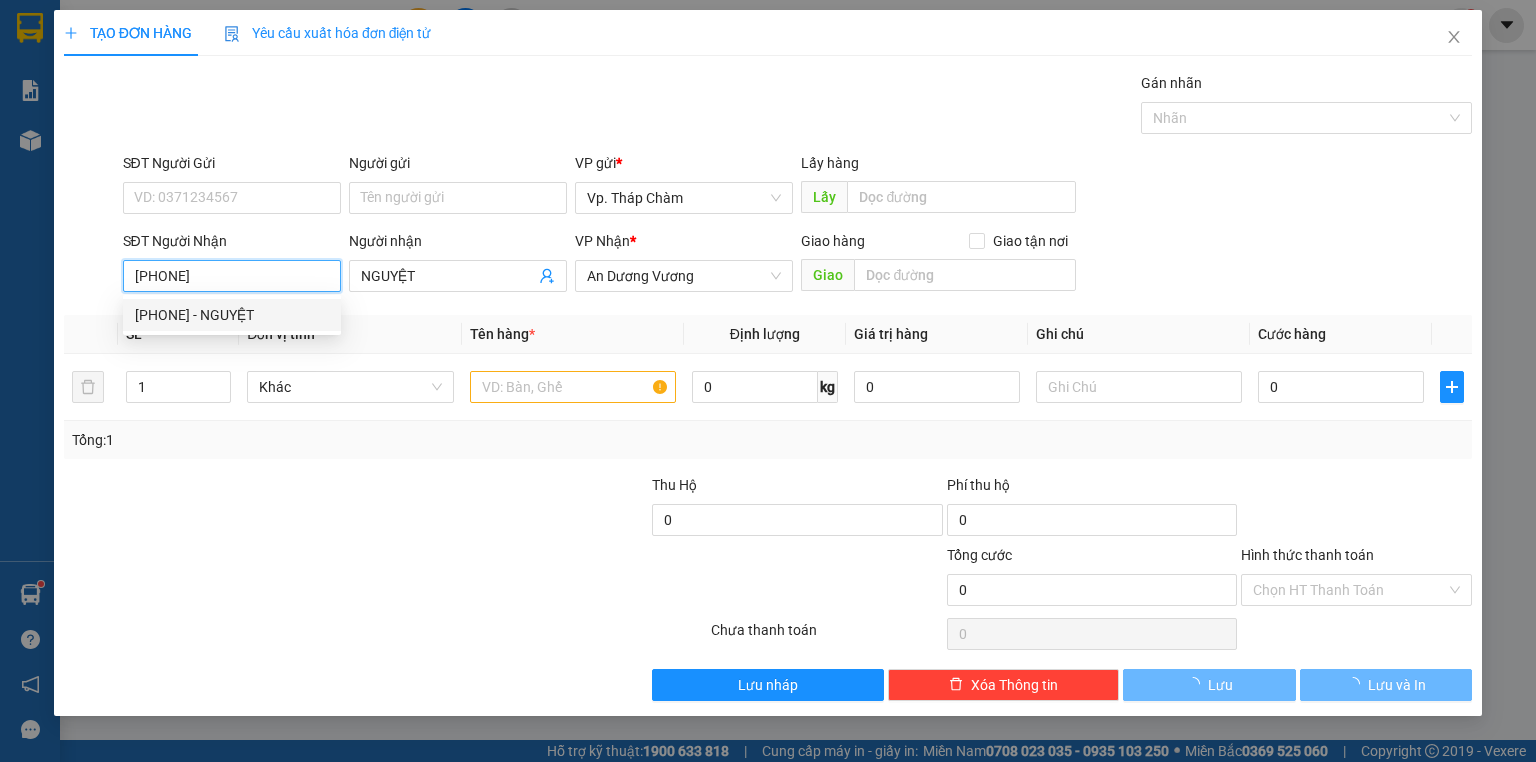 type on "30.000" 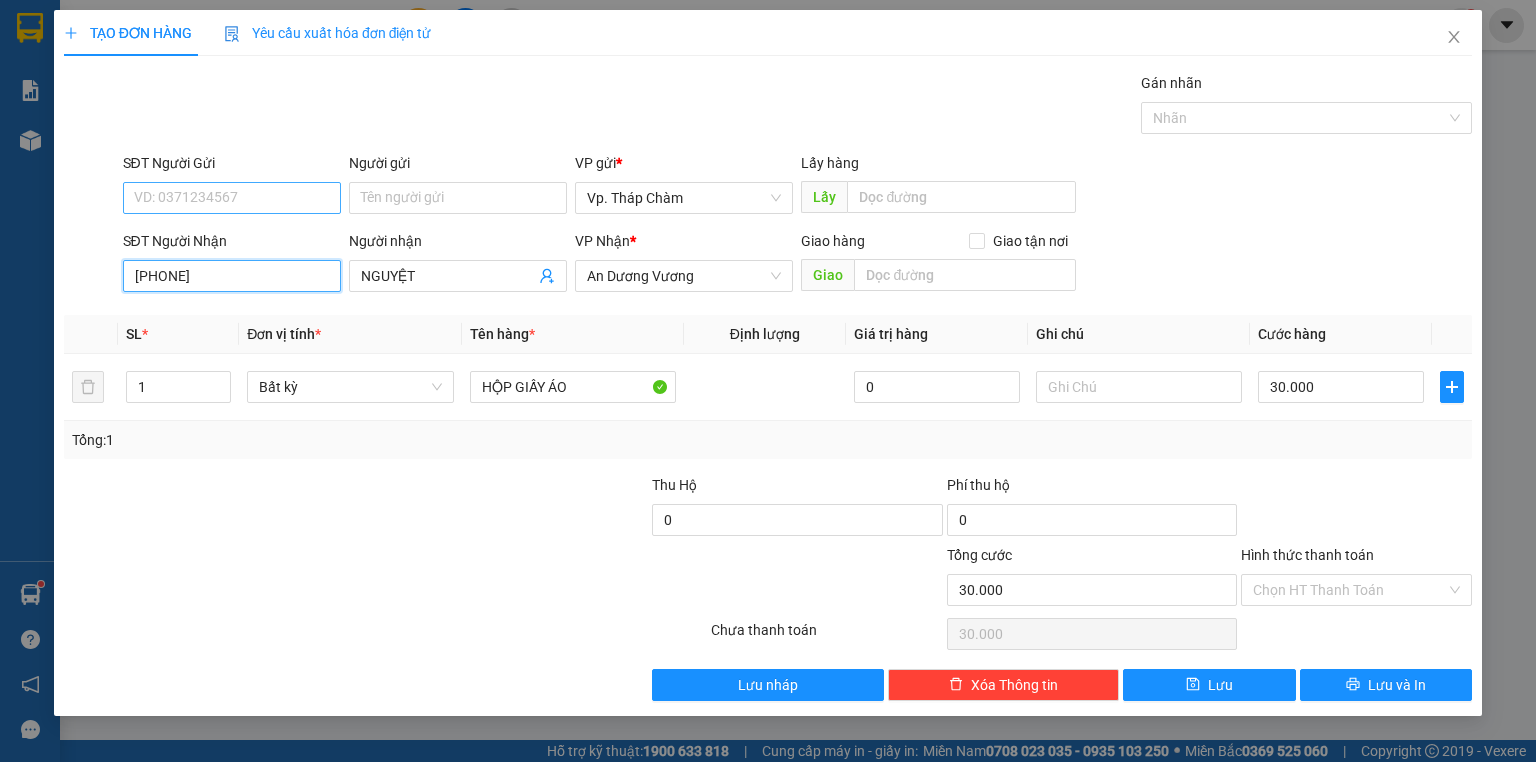 type on "[PHONE]" 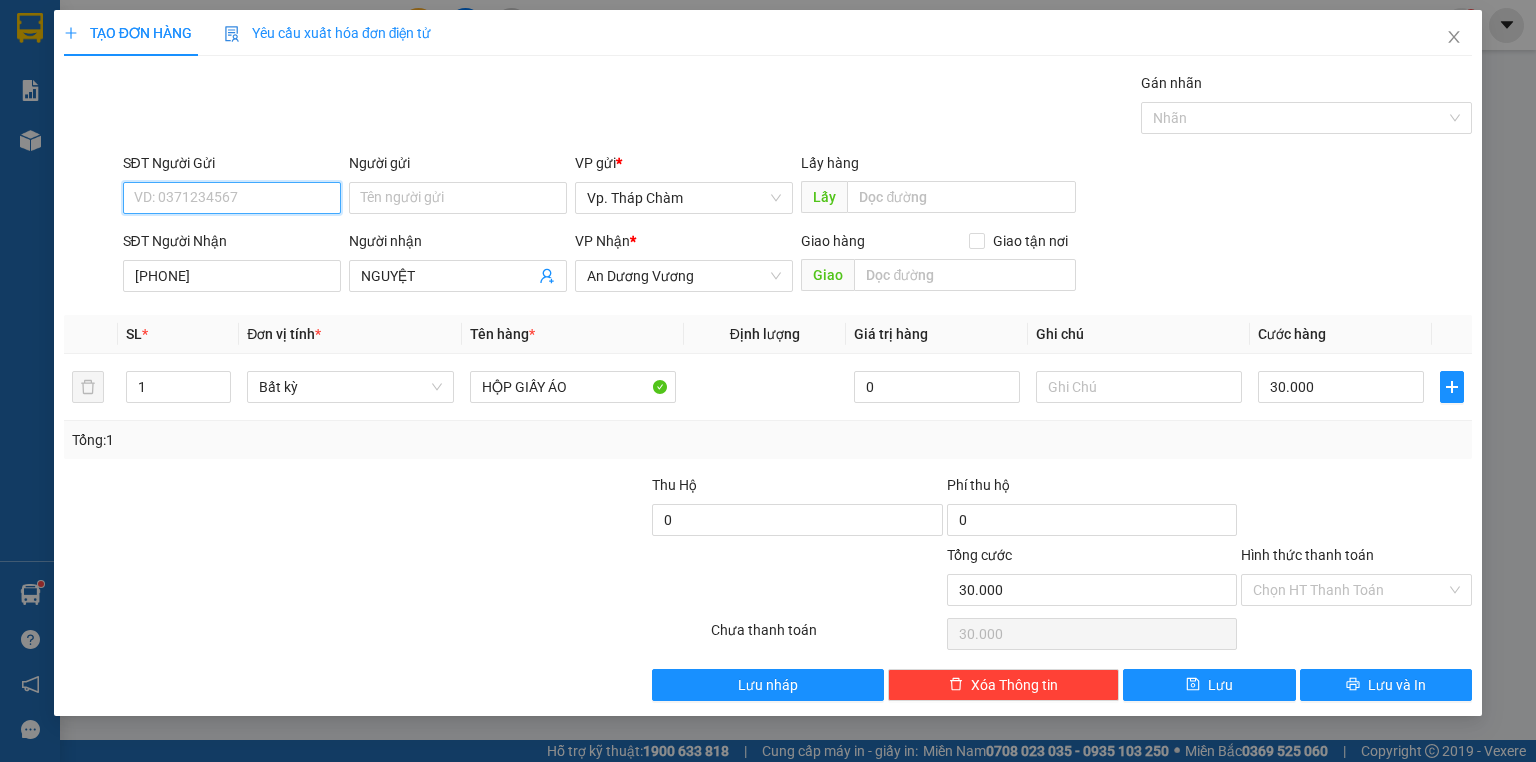 click on "SĐT Người Gửi" at bounding box center [232, 198] 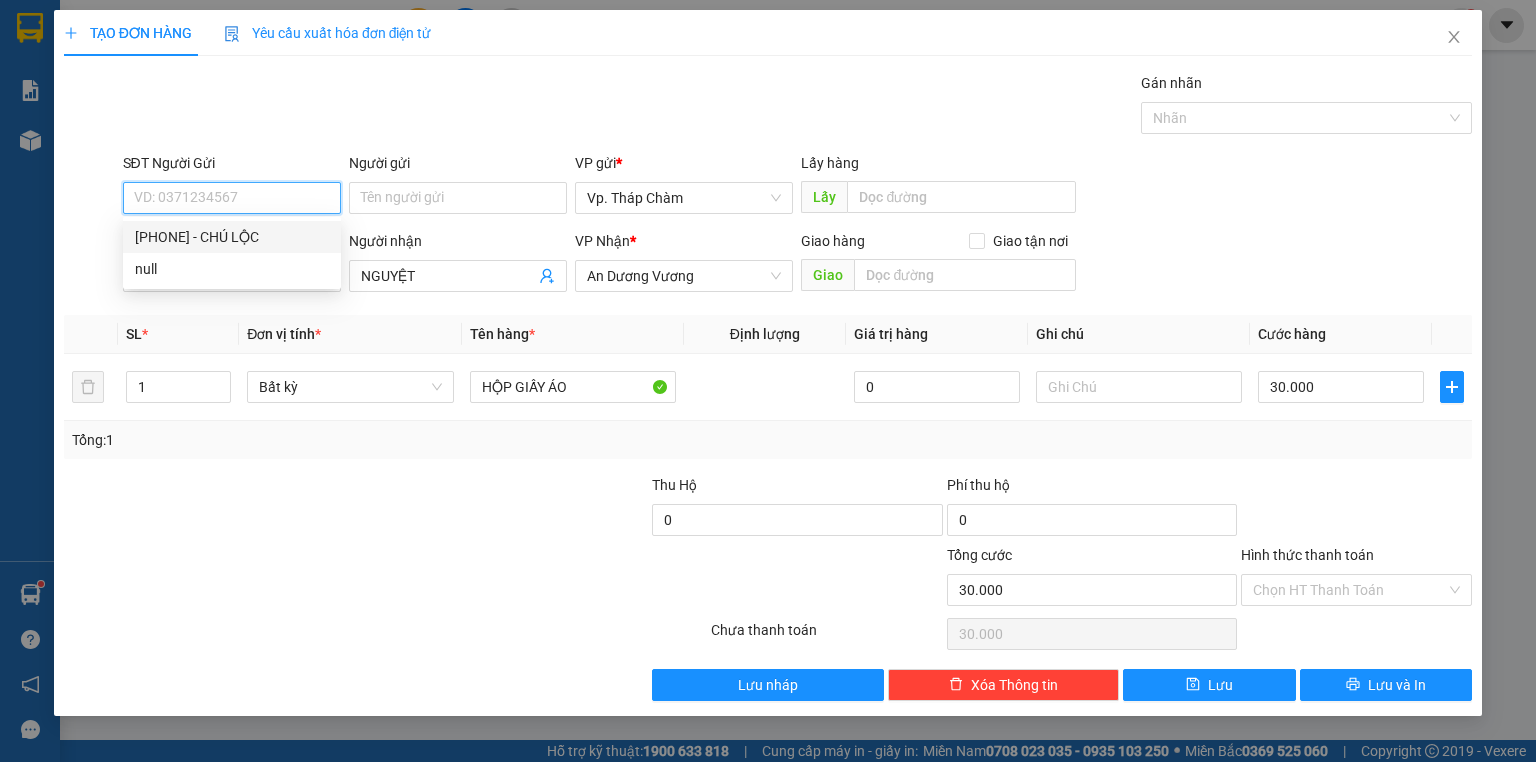 click on "0937323083 - CHÚ LỘC" at bounding box center (232, 237) 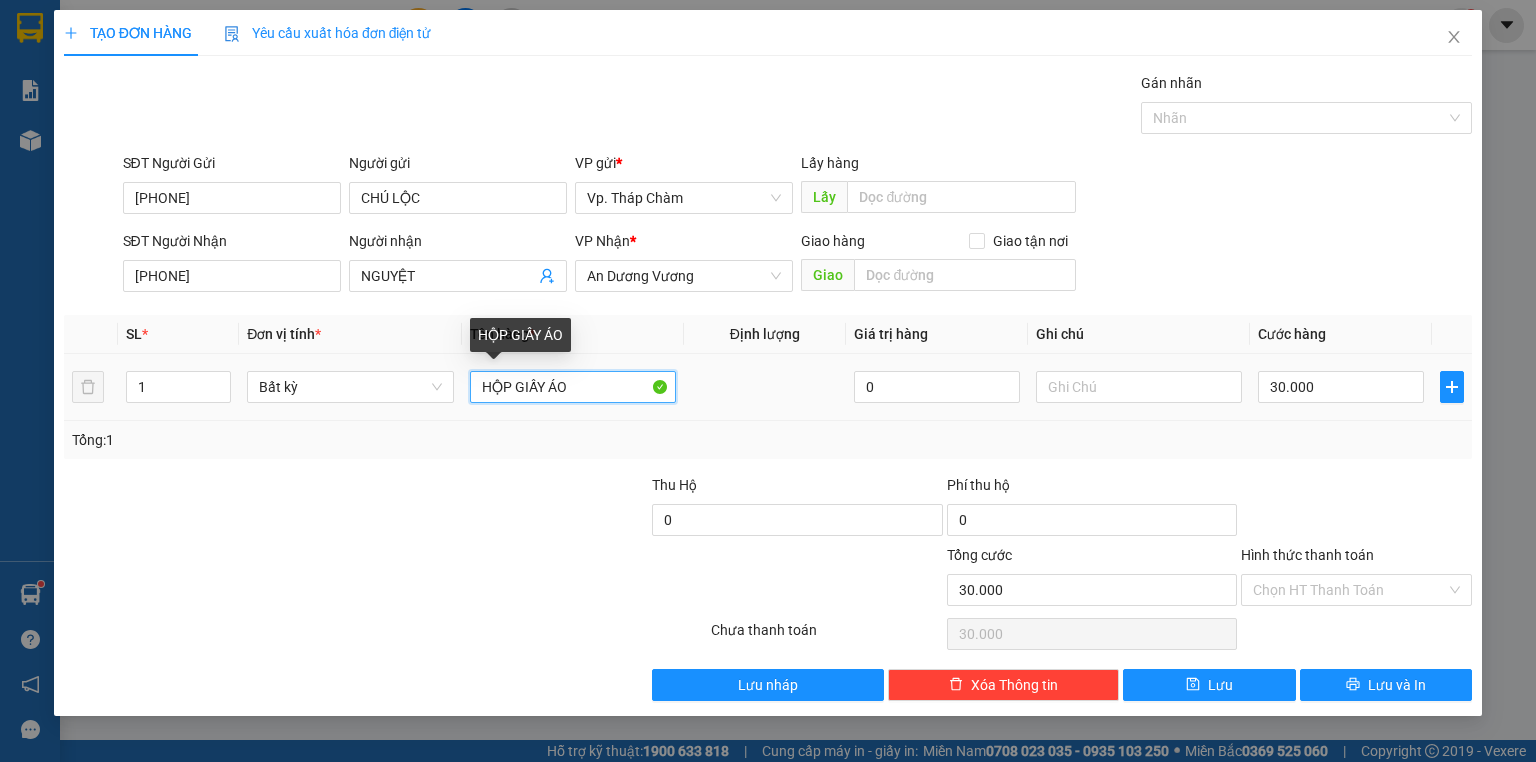 click on "HỘP GIẤY ÁO" at bounding box center (573, 387) 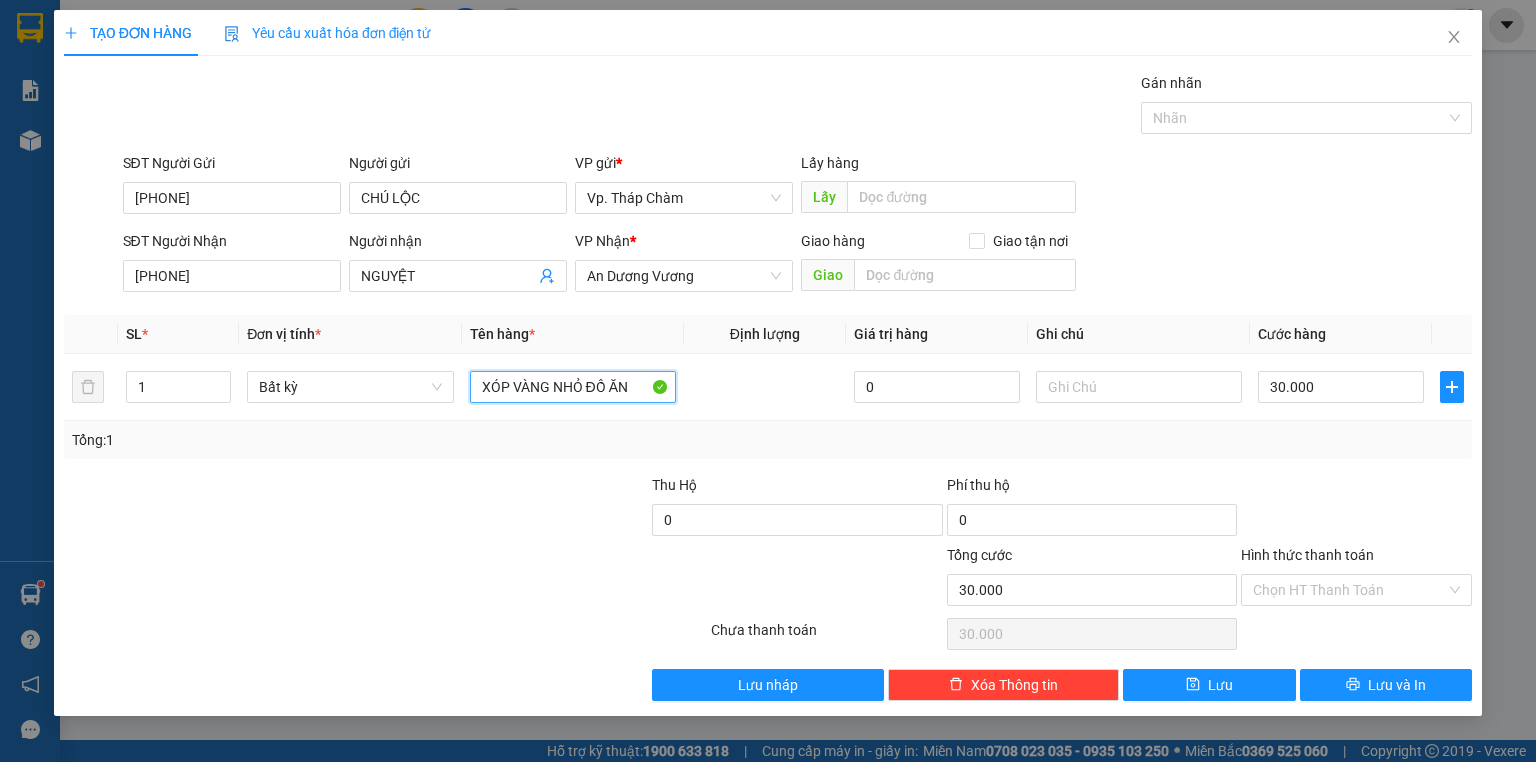 type on "XÓP VÀNG NHỎ ĐỒ ĂN" 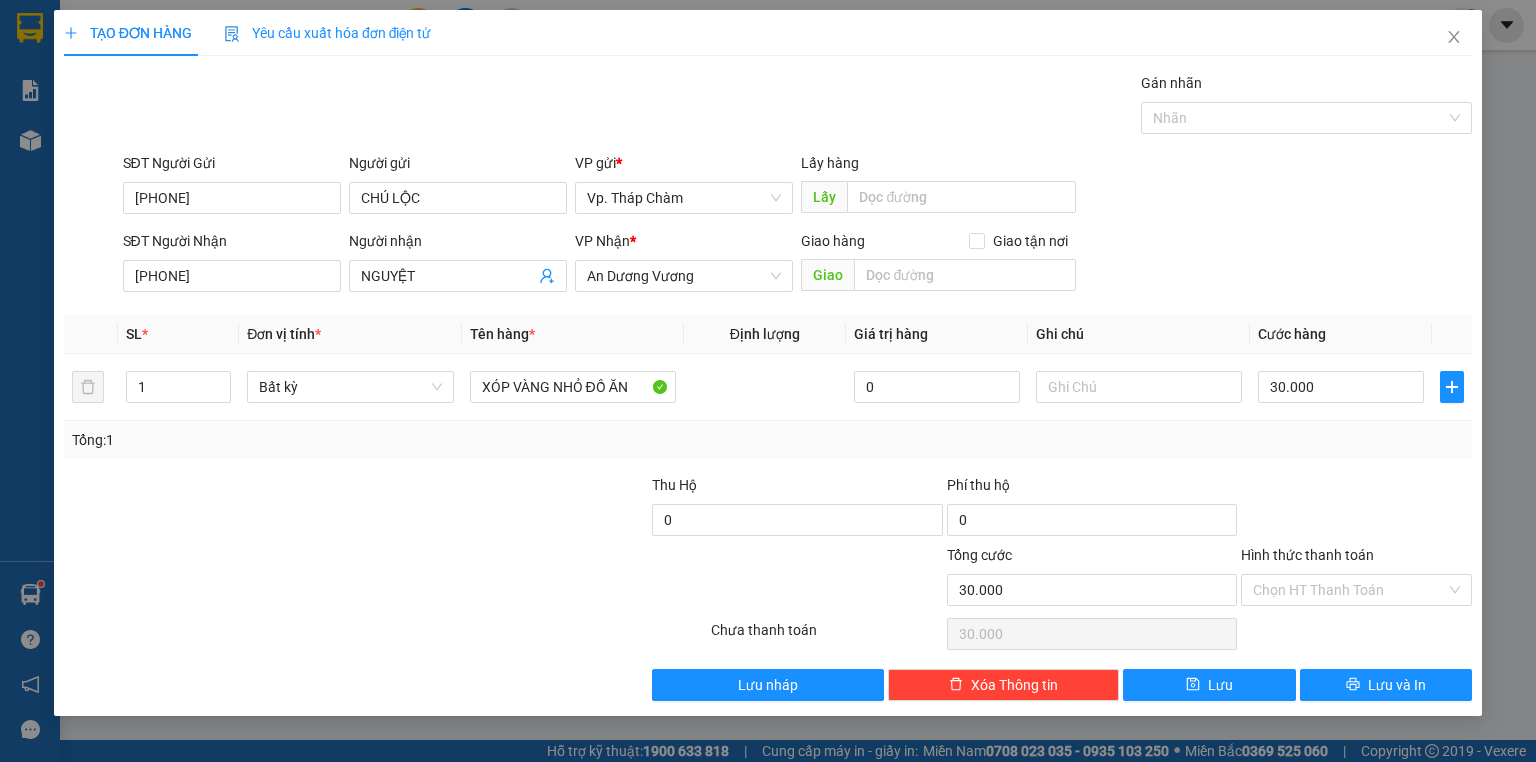 click at bounding box center (1356, 509) 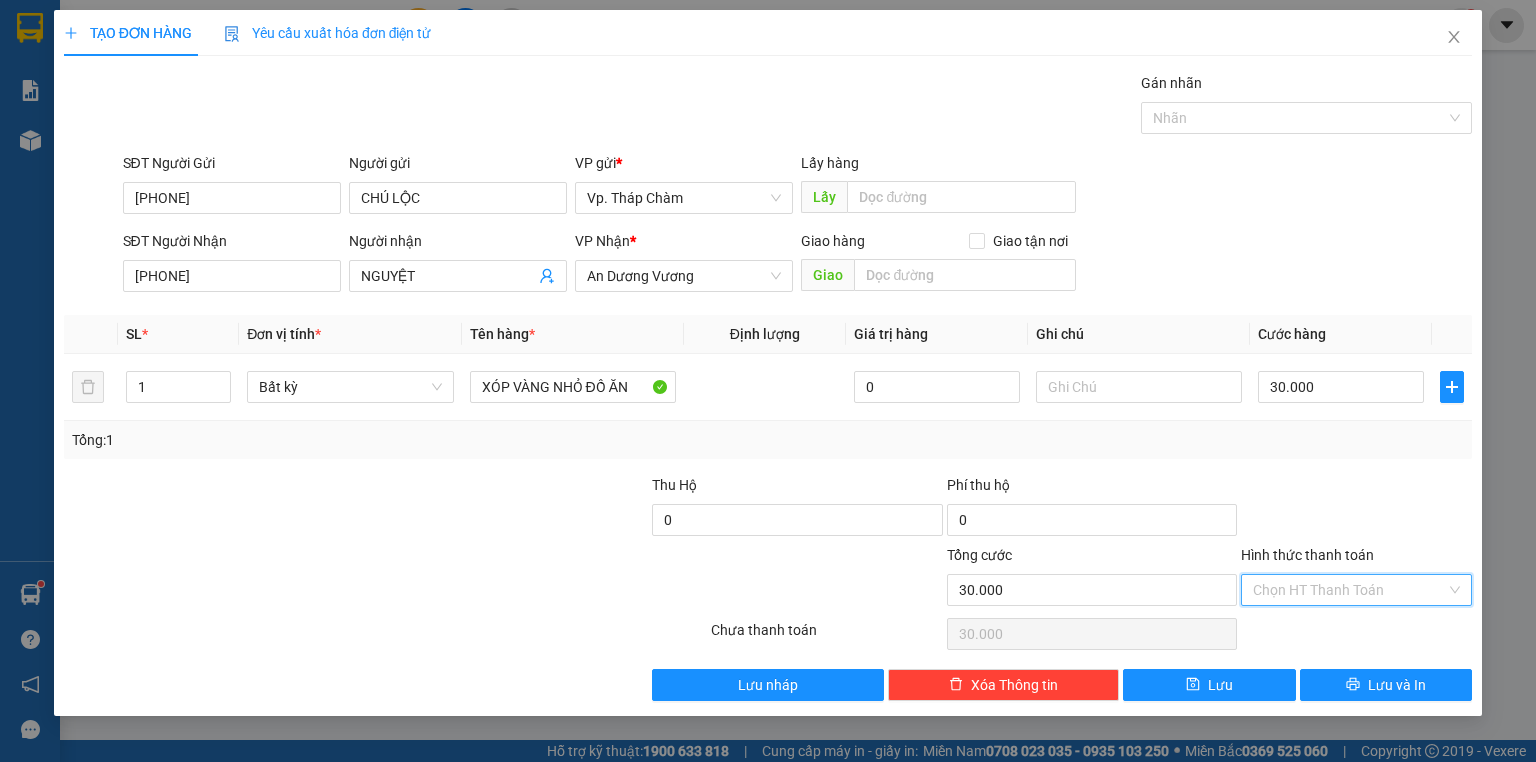 click on "Hình thức thanh toán" at bounding box center [1349, 590] 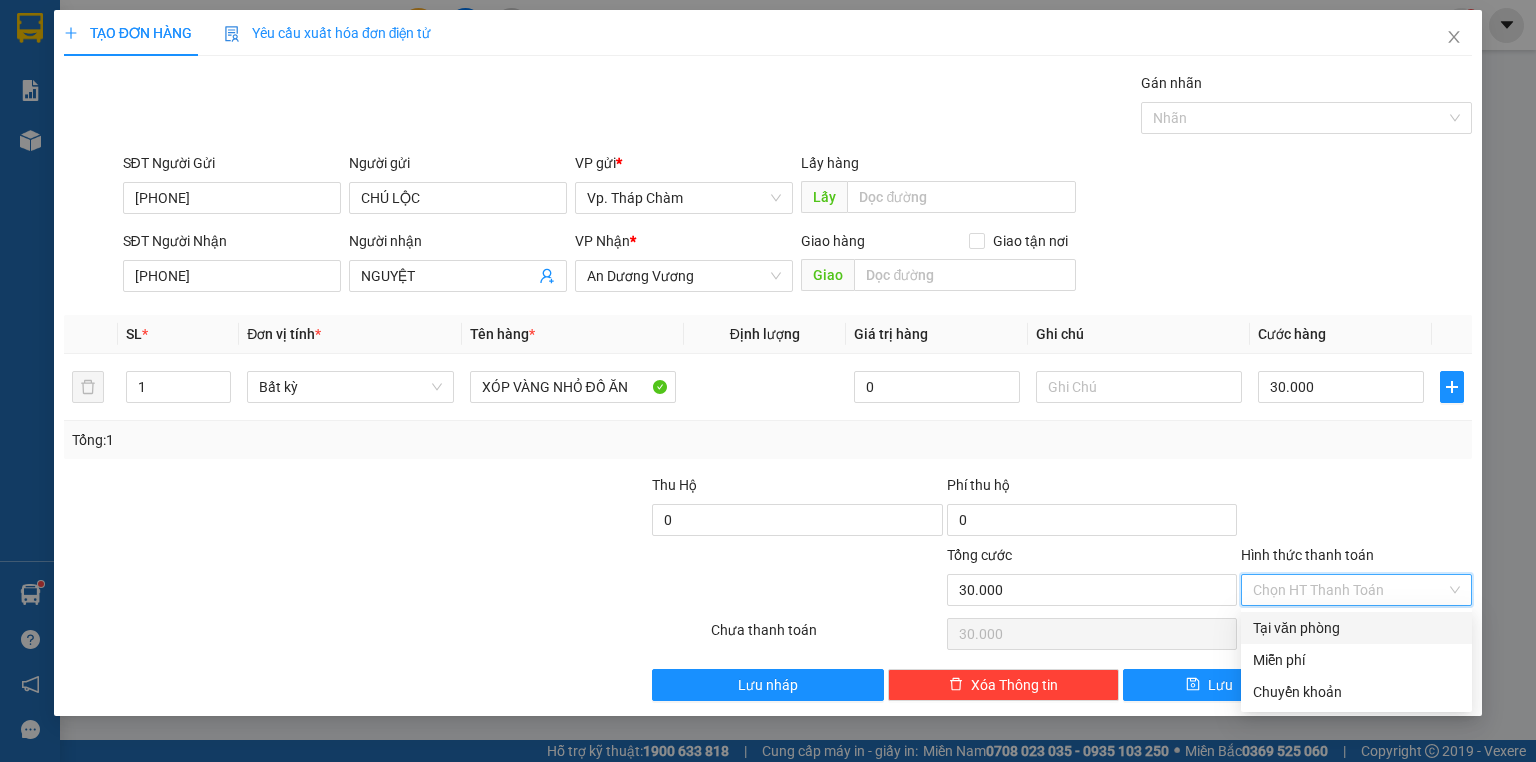click on "Tại văn phòng" at bounding box center [1356, 628] 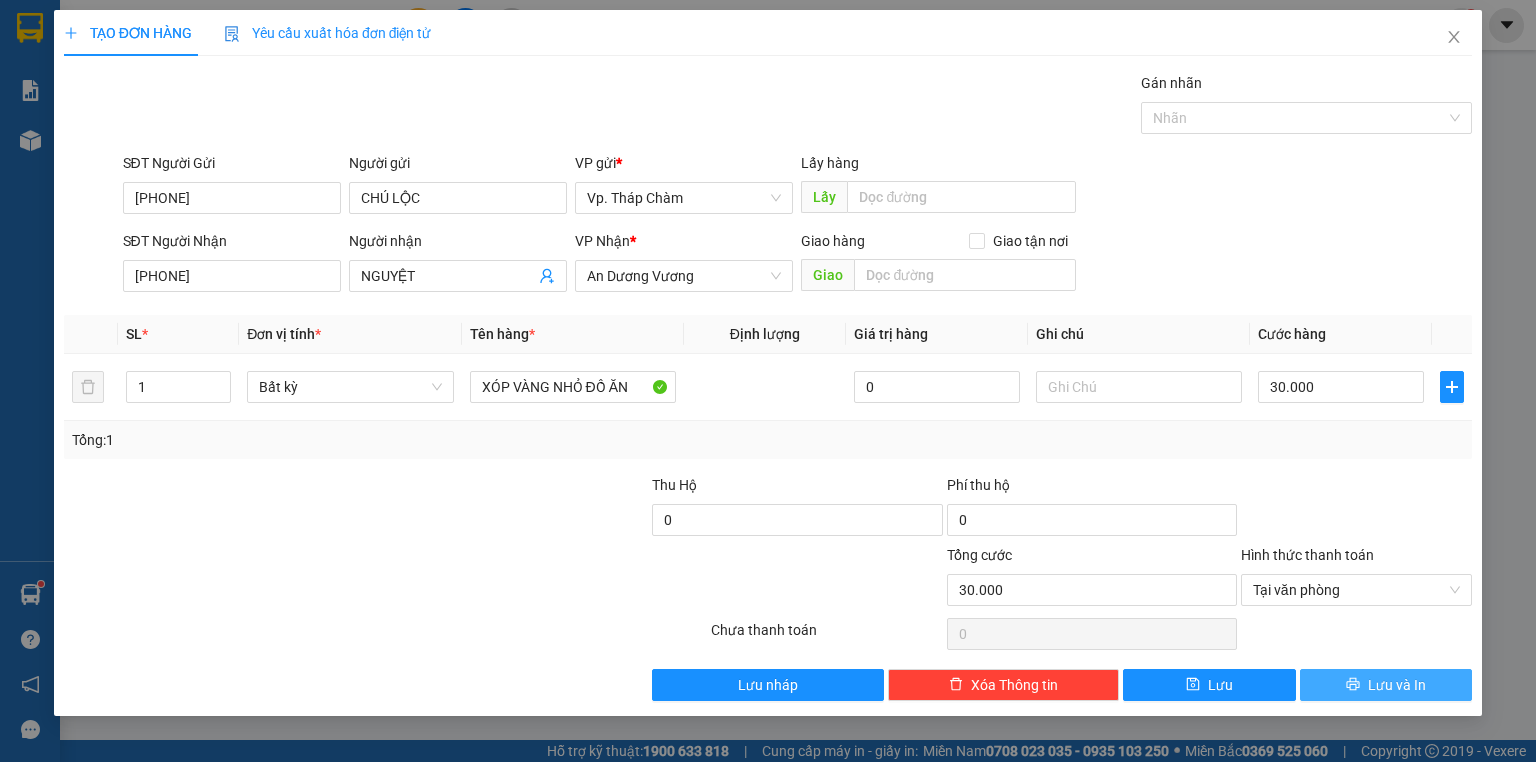 click on "Lưu và In" at bounding box center [1397, 685] 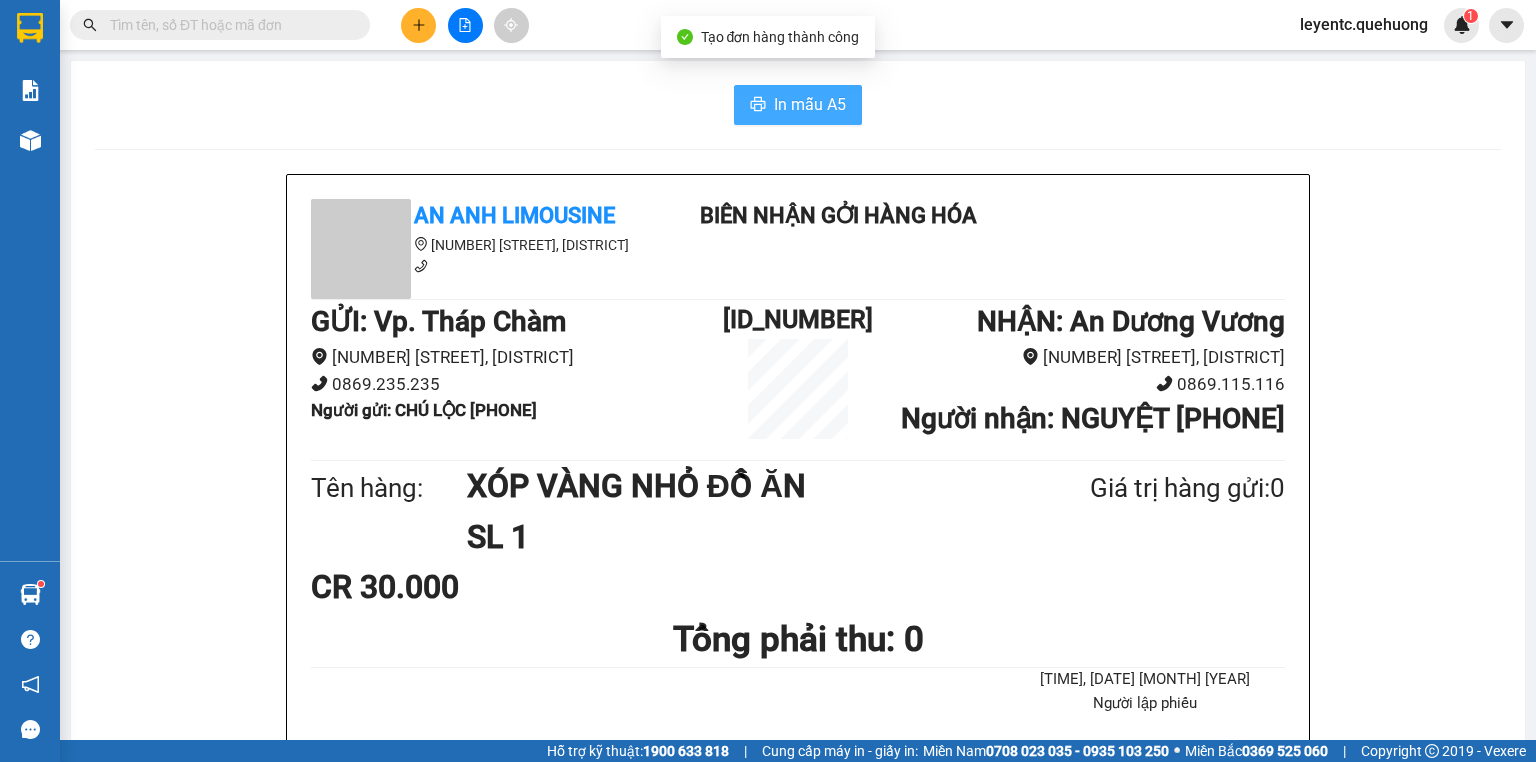 click on "In mẫu A5" at bounding box center [810, 104] 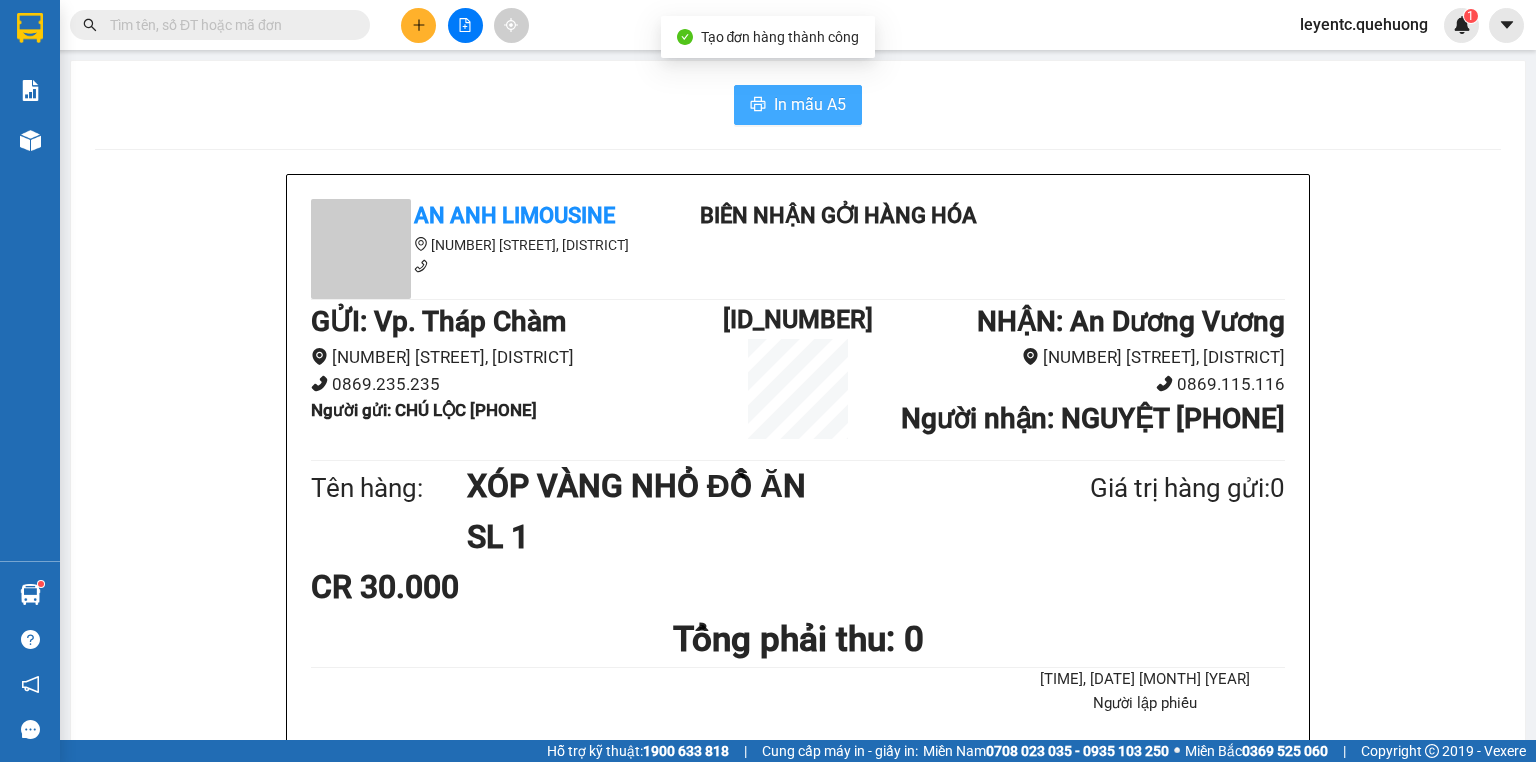 scroll, scrollTop: 0, scrollLeft: 0, axis: both 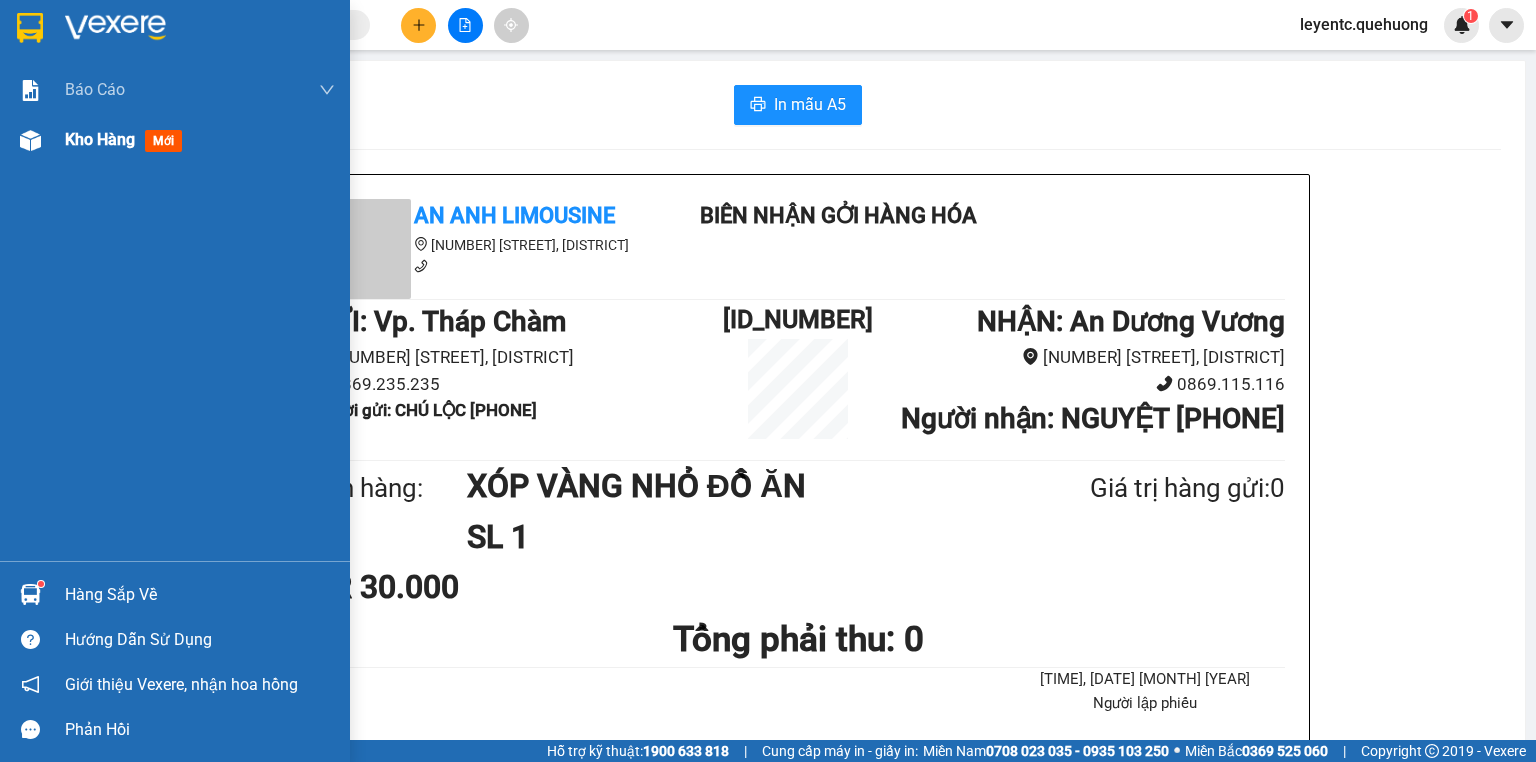click at bounding box center (30, 140) 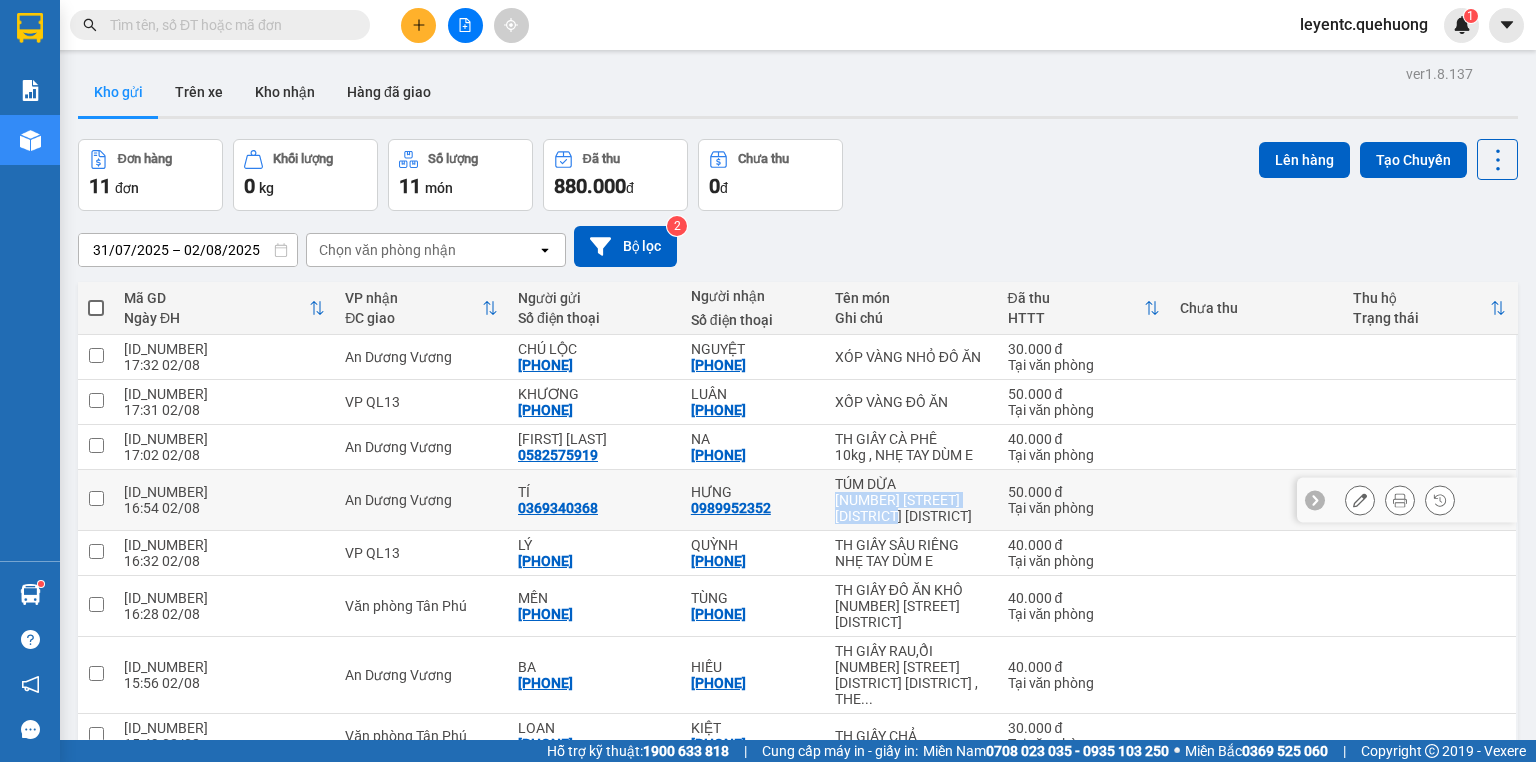 drag, startPoint x: 829, startPoint y: 495, endPoint x: 928, endPoint y: 515, distance: 101 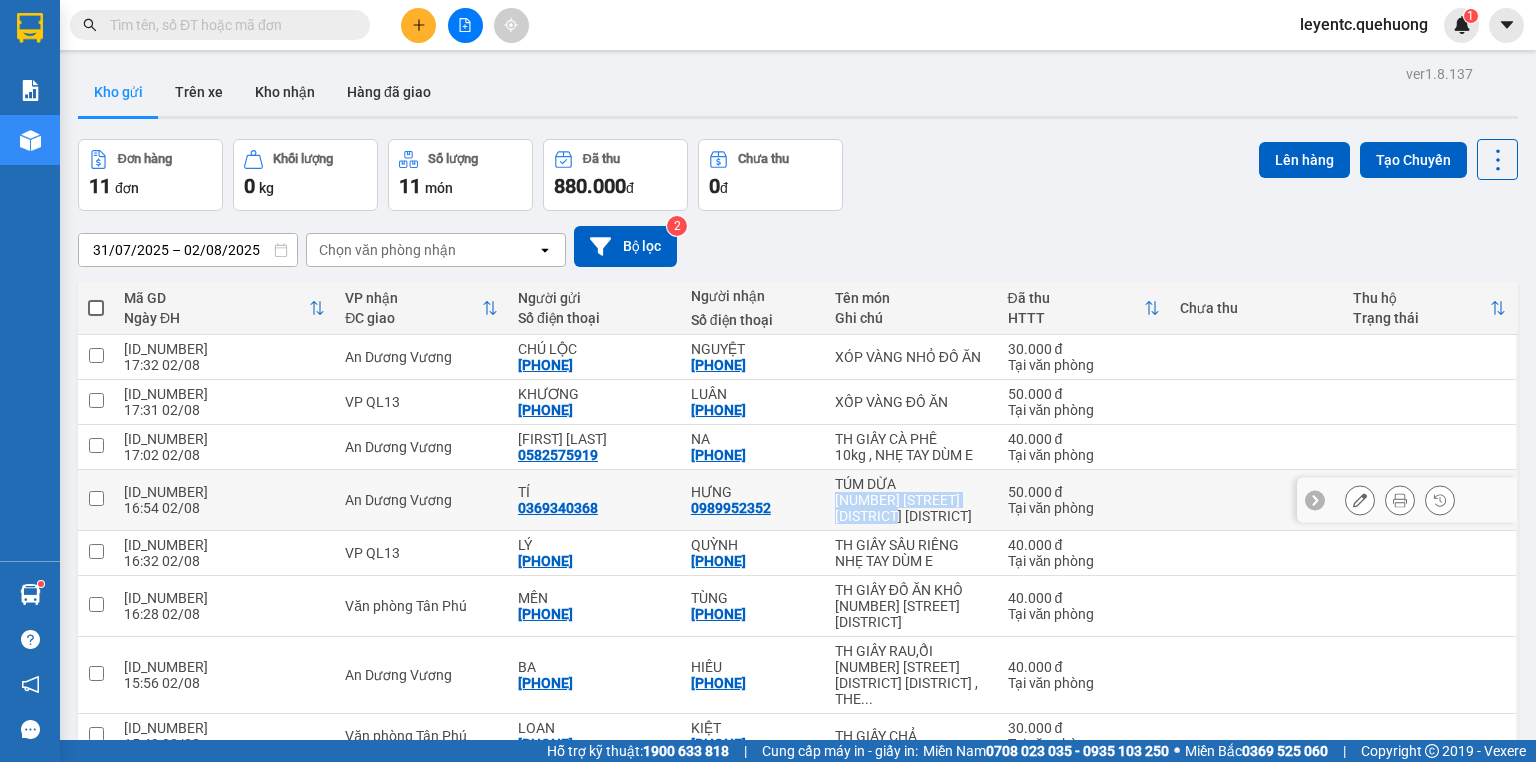 click on "[NUMBER] [STREET], [DISTRICT] [DISTRICT]" at bounding box center [911, 508] 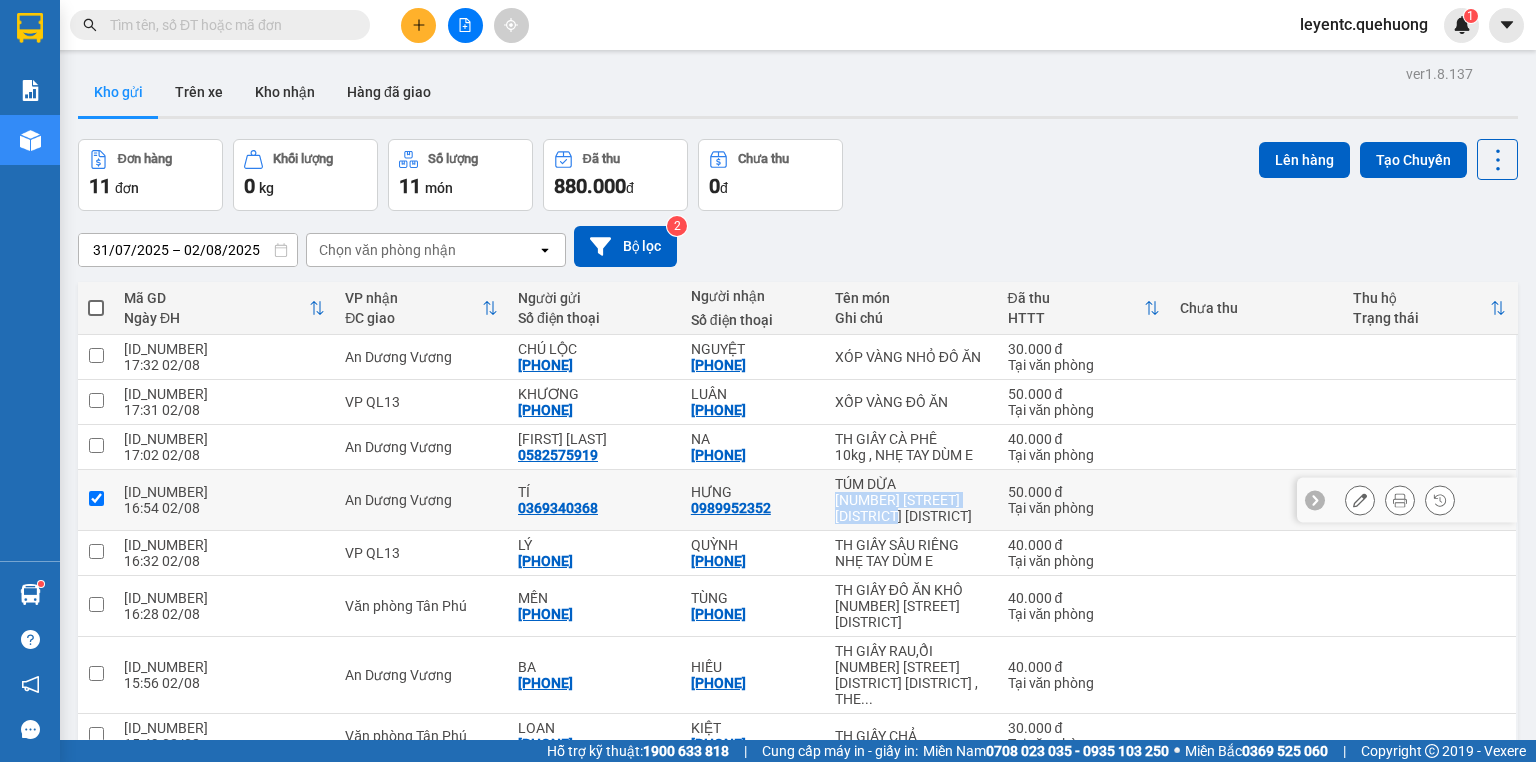 checkbox on "true" 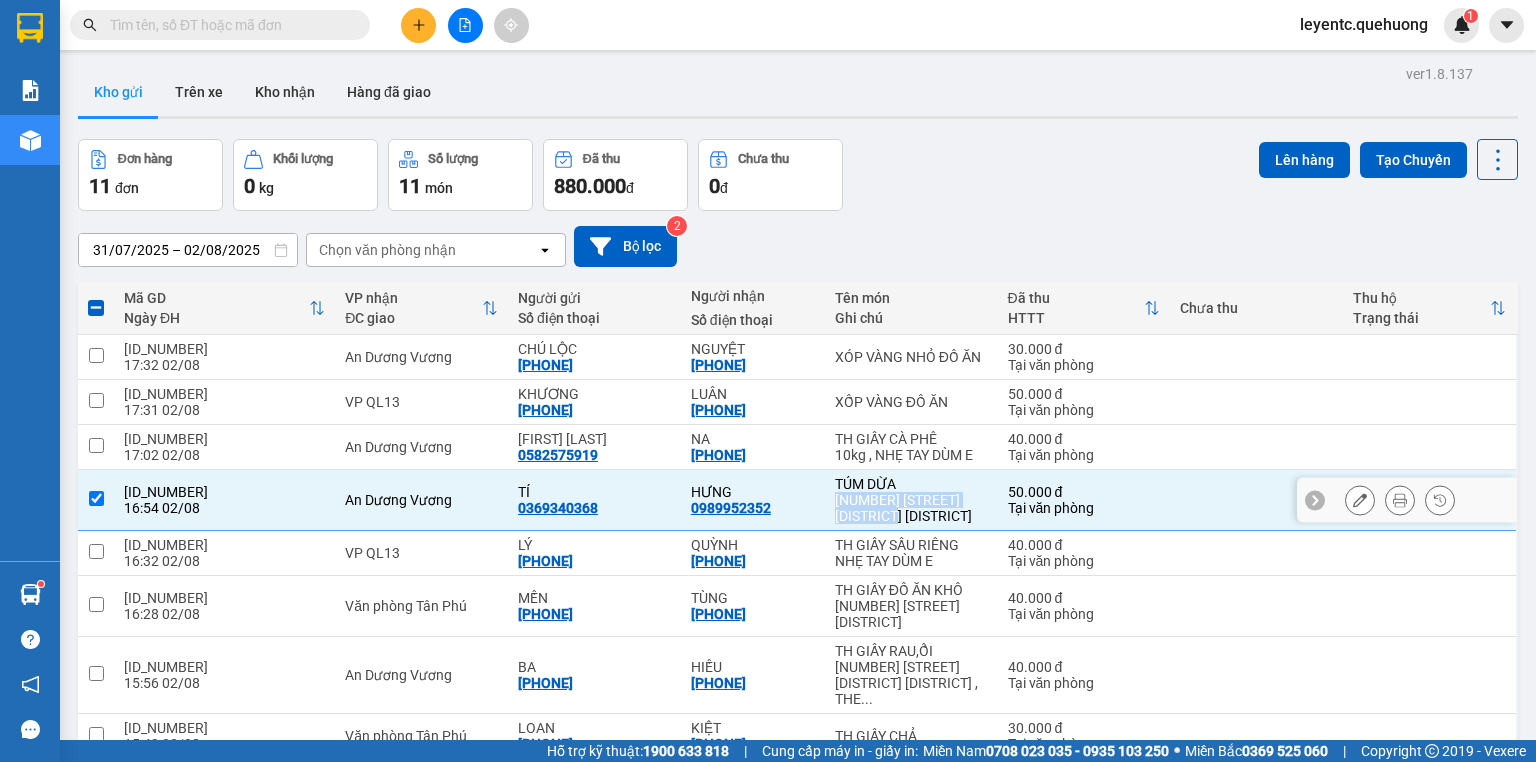 copy on "[NUMBER] [STREET], [DISTRICT] [DISTRICT]" 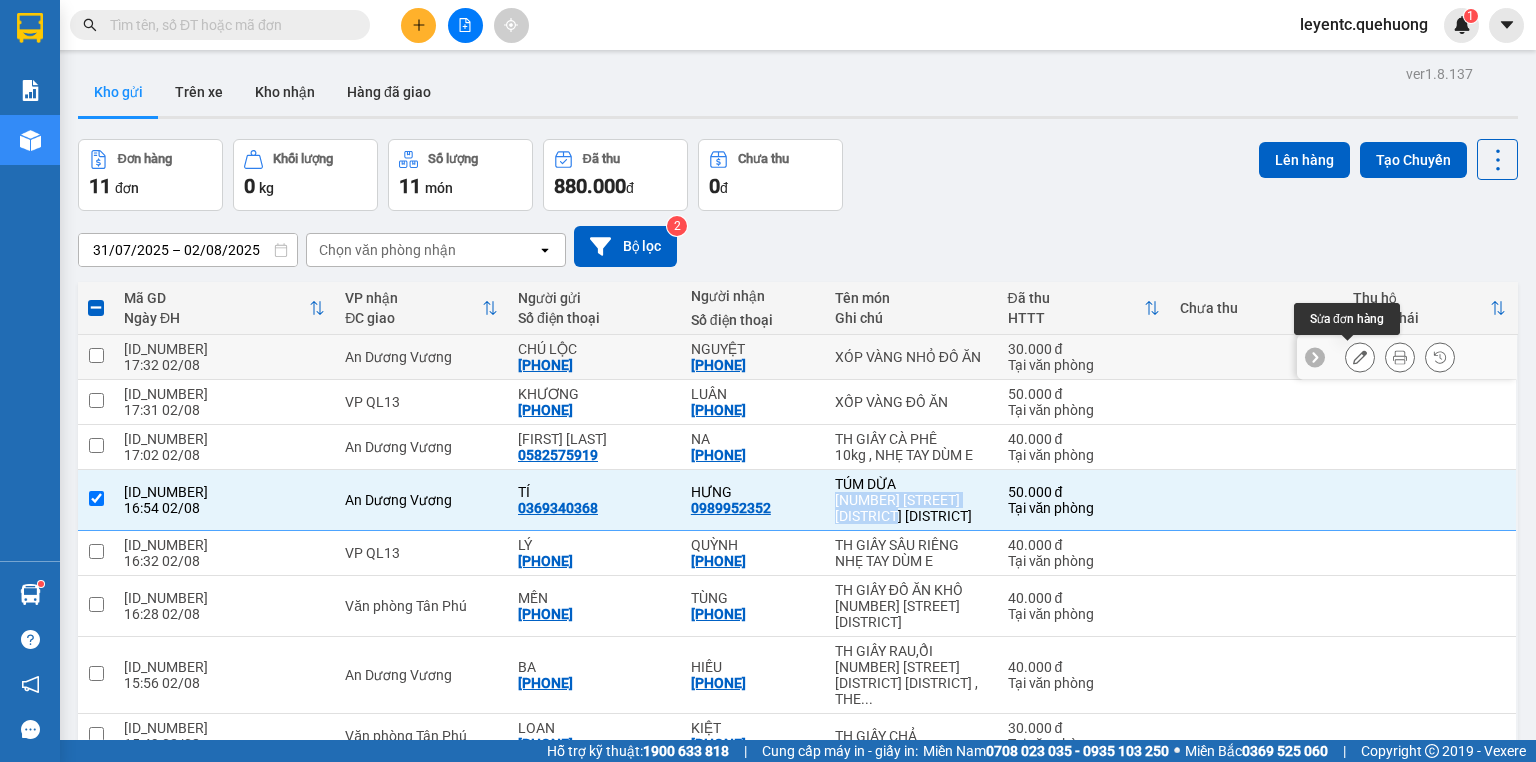click at bounding box center (1360, 357) 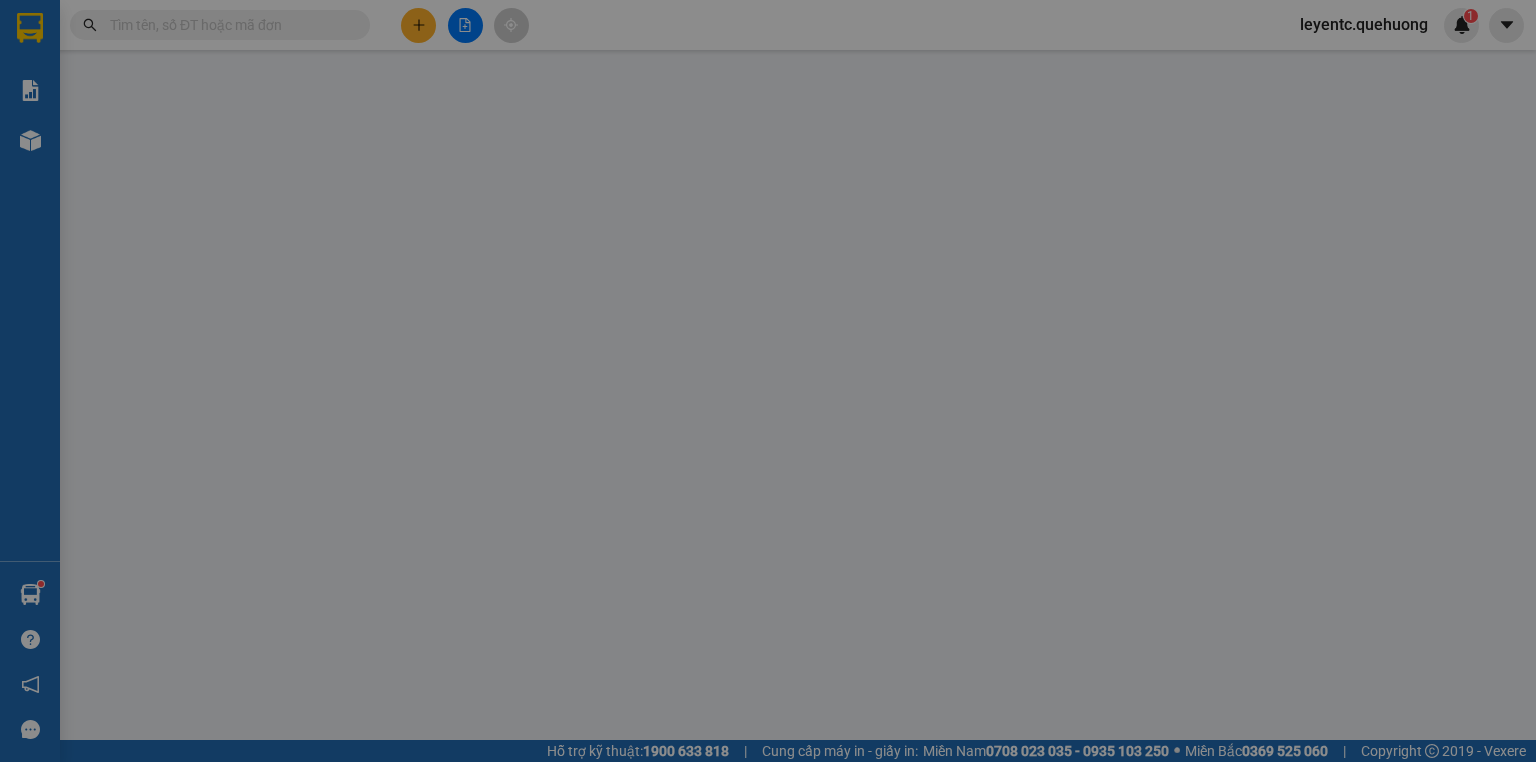 type on "[PHONE]" 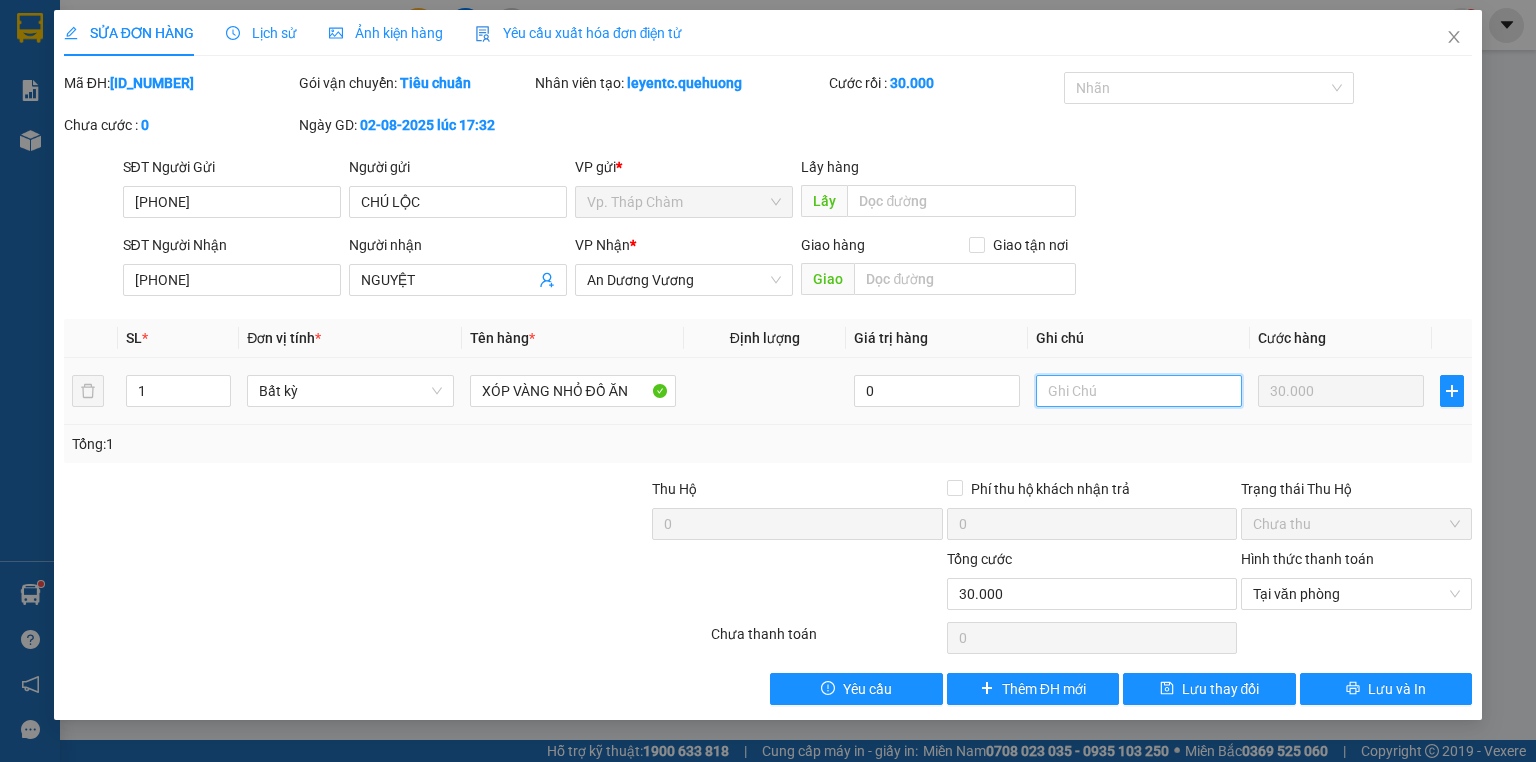 paste on "[NUMBER] [STREET], [DISTRICT] [DISTRICT]" 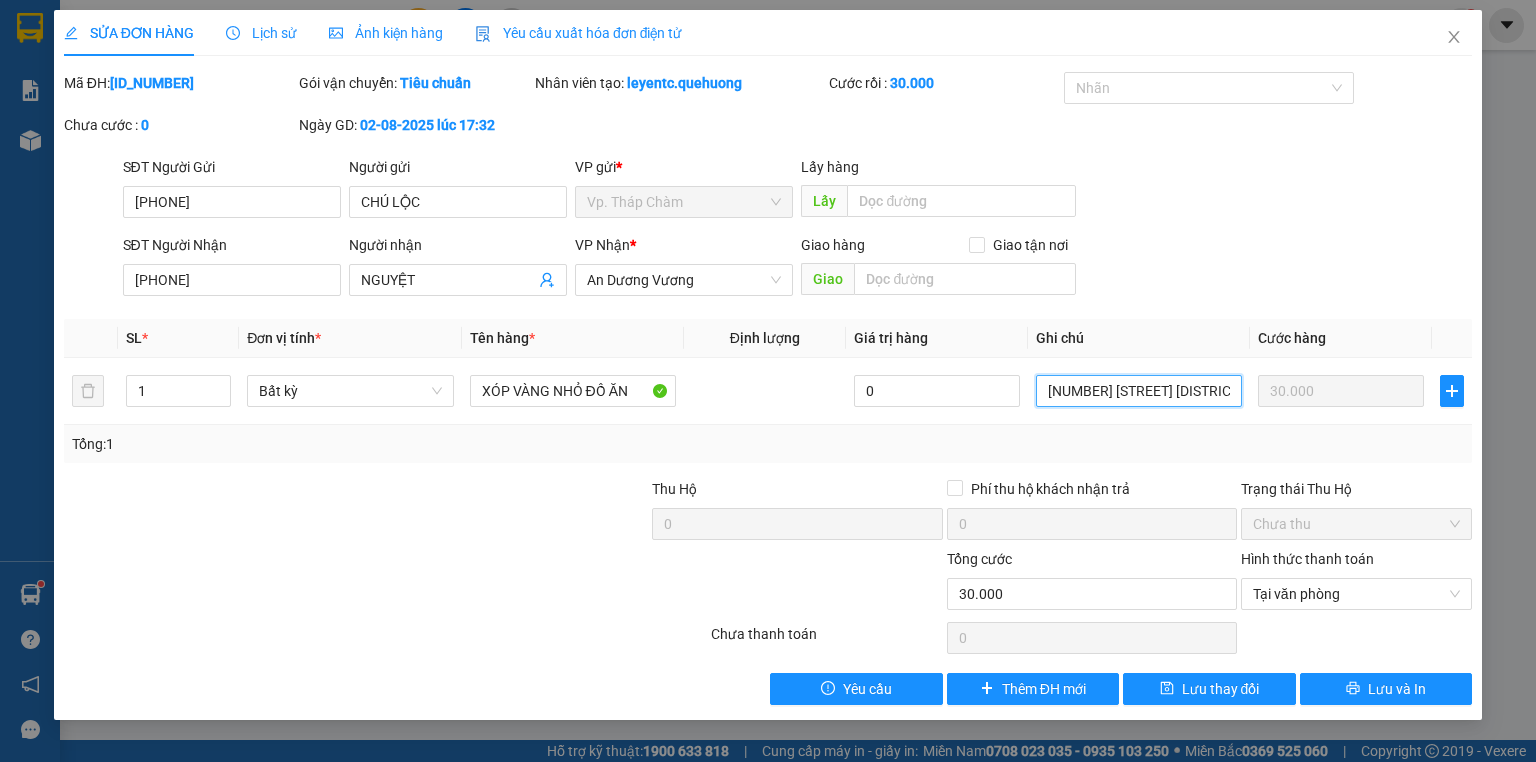 scroll, scrollTop: 0, scrollLeft: 23, axis: horizontal 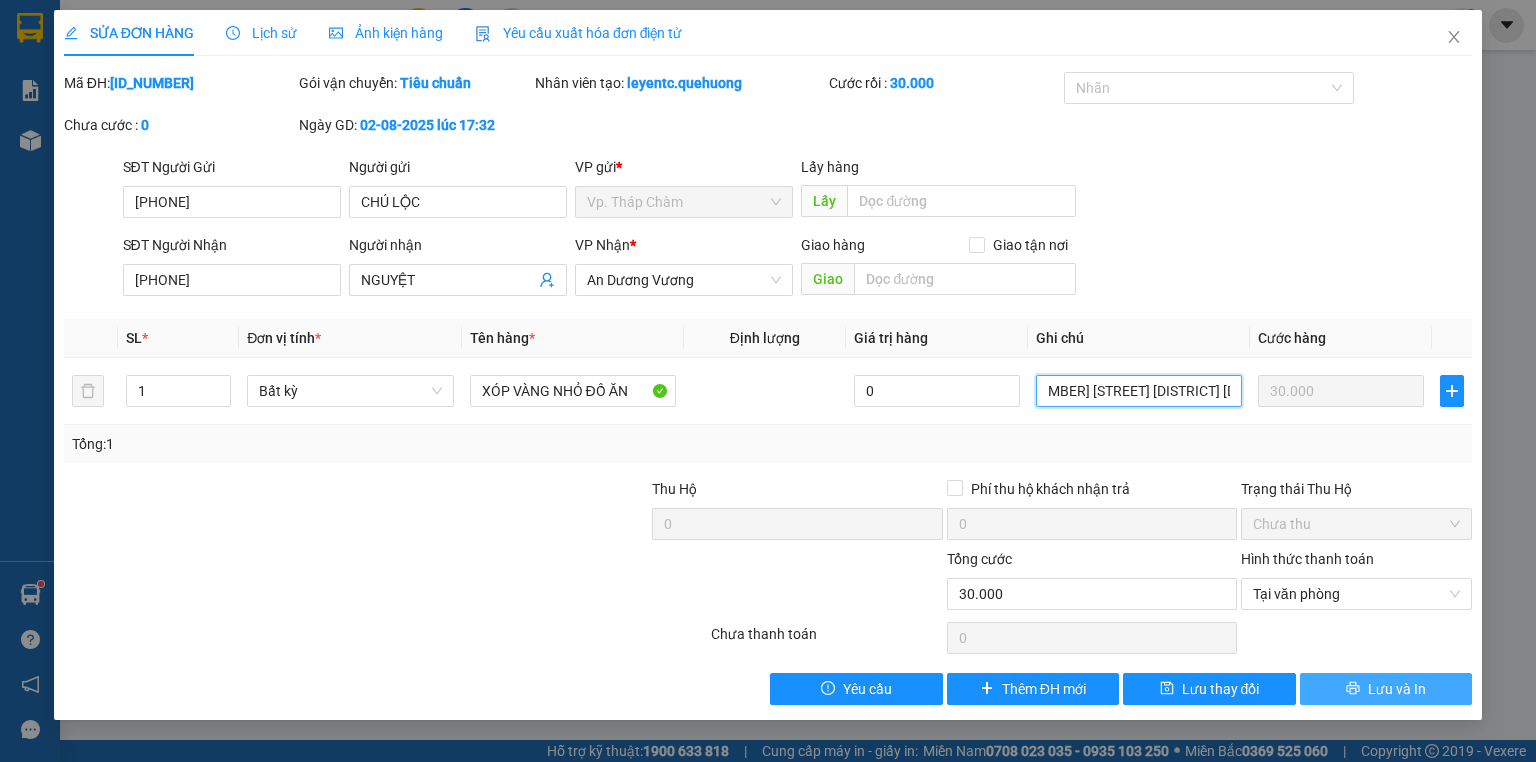 type on "[NUMBER] [STREET], [DISTRICT] [DISTRICT]" 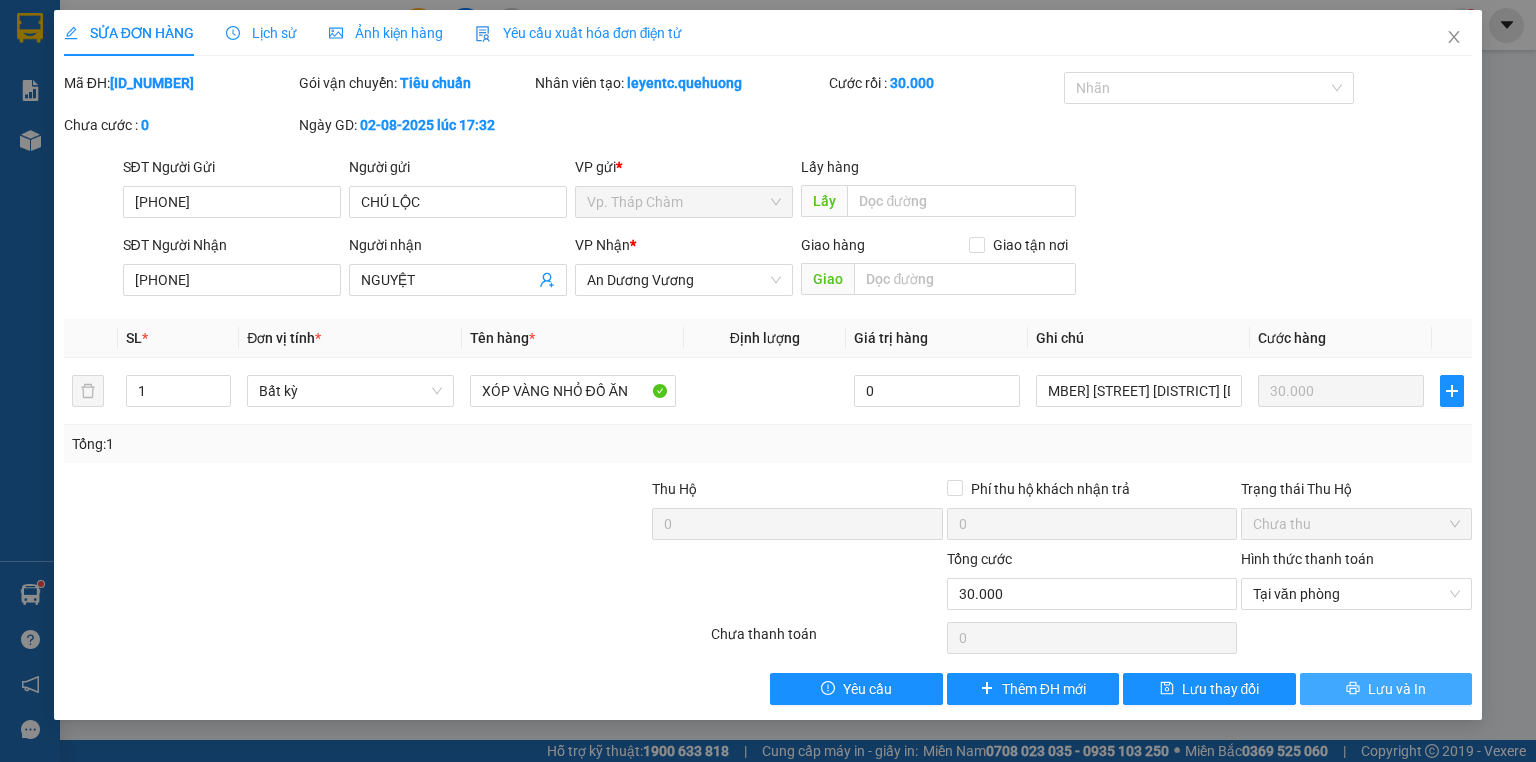click 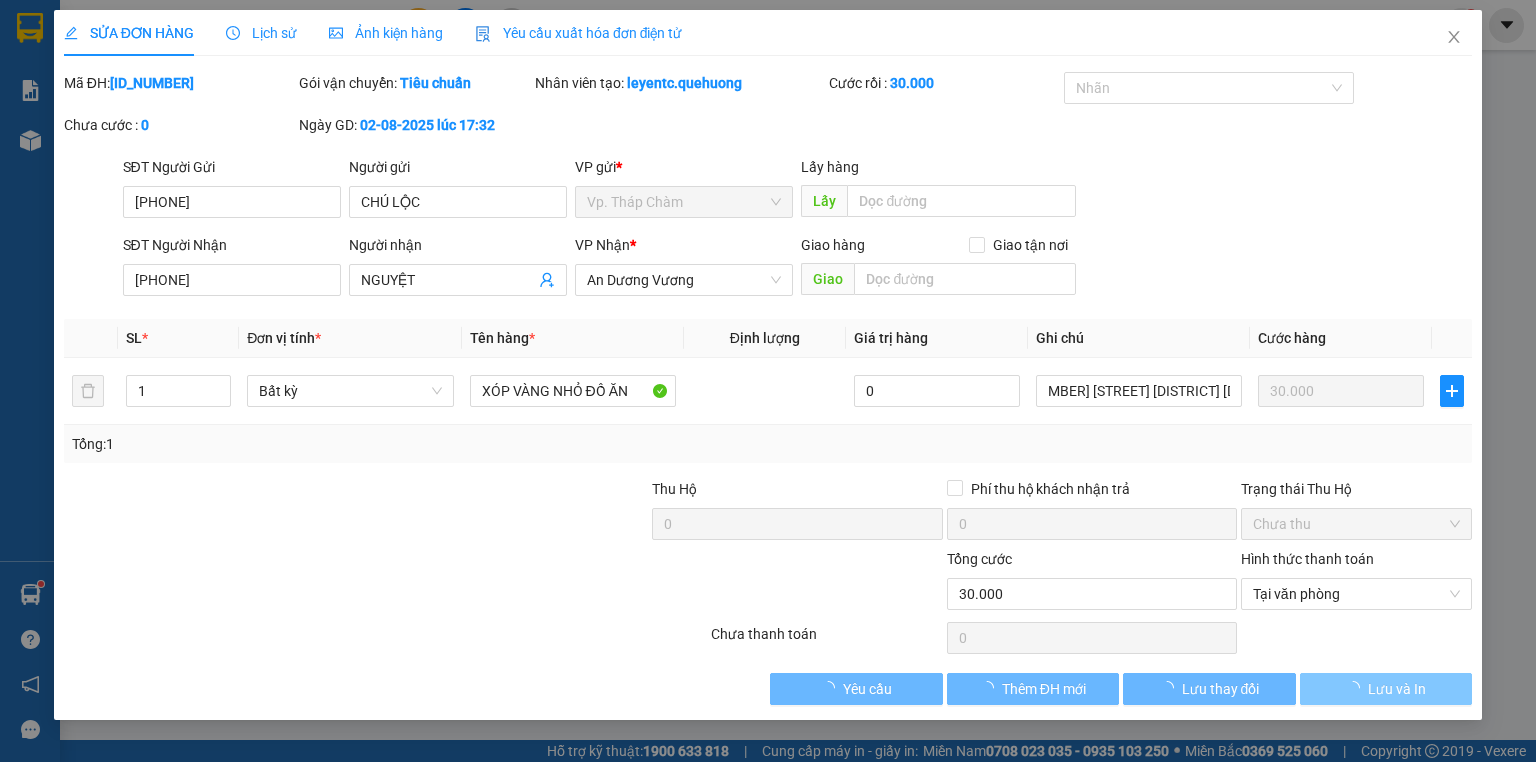 scroll, scrollTop: 0, scrollLeft: 0, axis: both 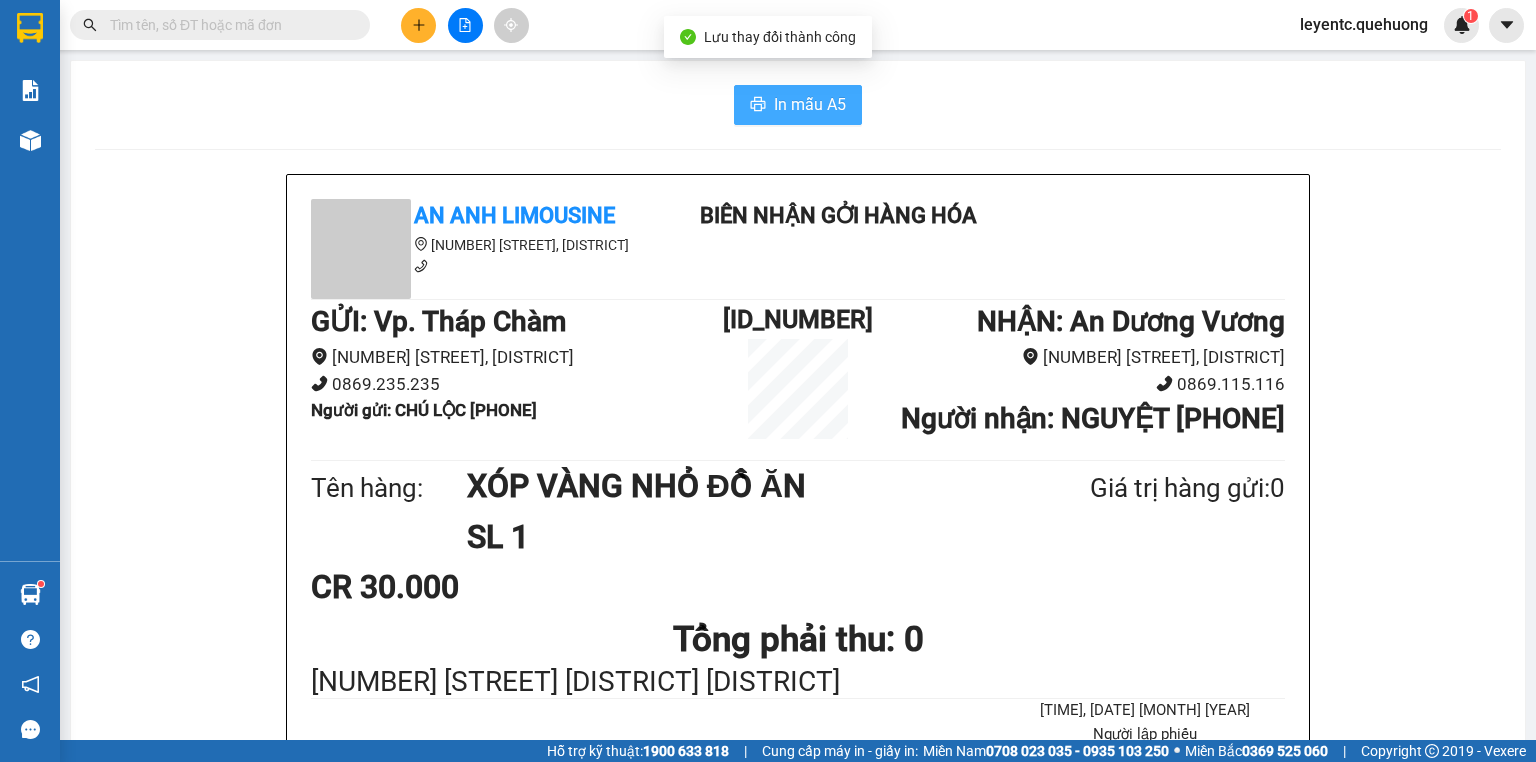click on "In mẫu A5" at bounding box center (798, 105) 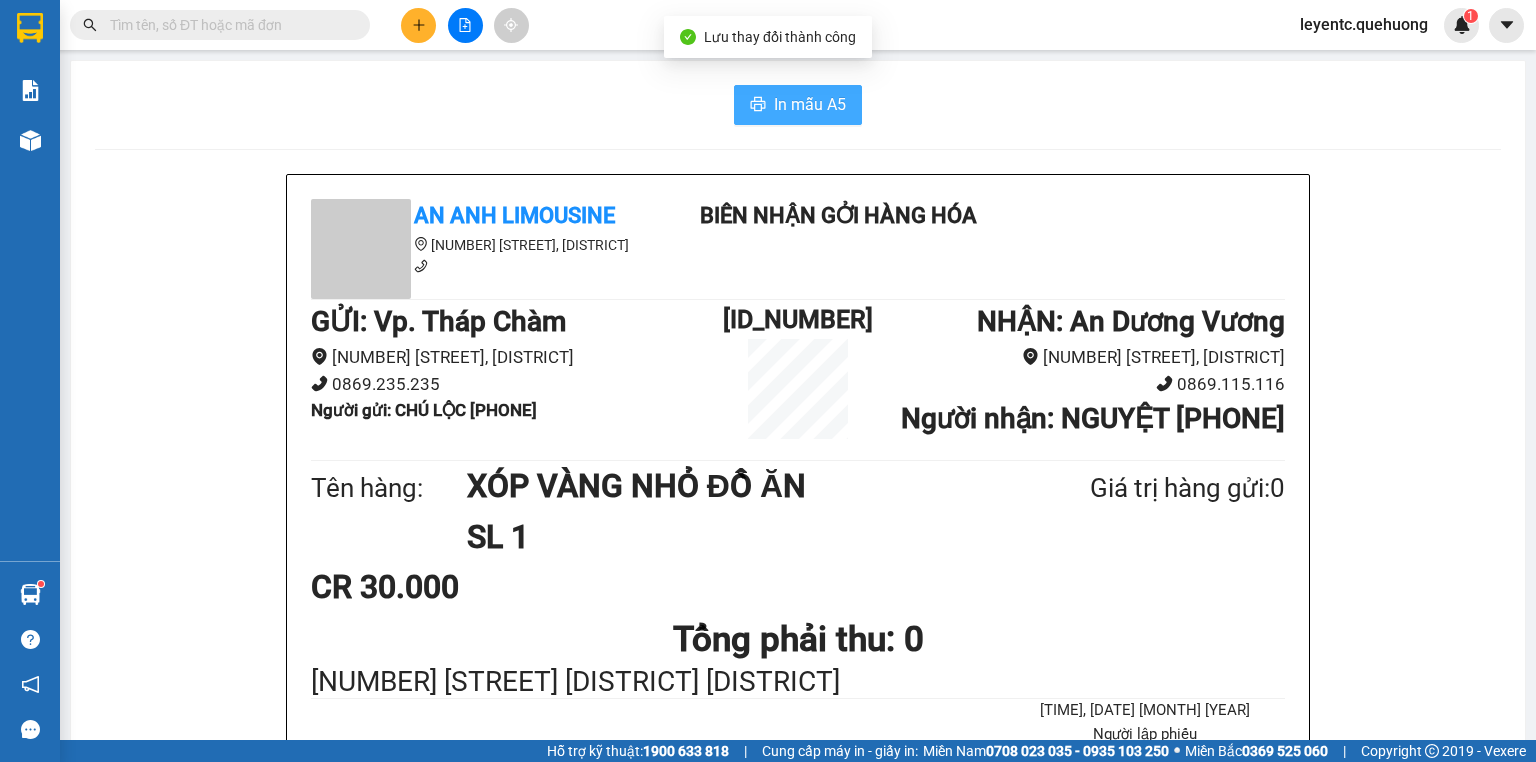 scroll, scrollTop: 0, scrollLeft: 0, axis: both 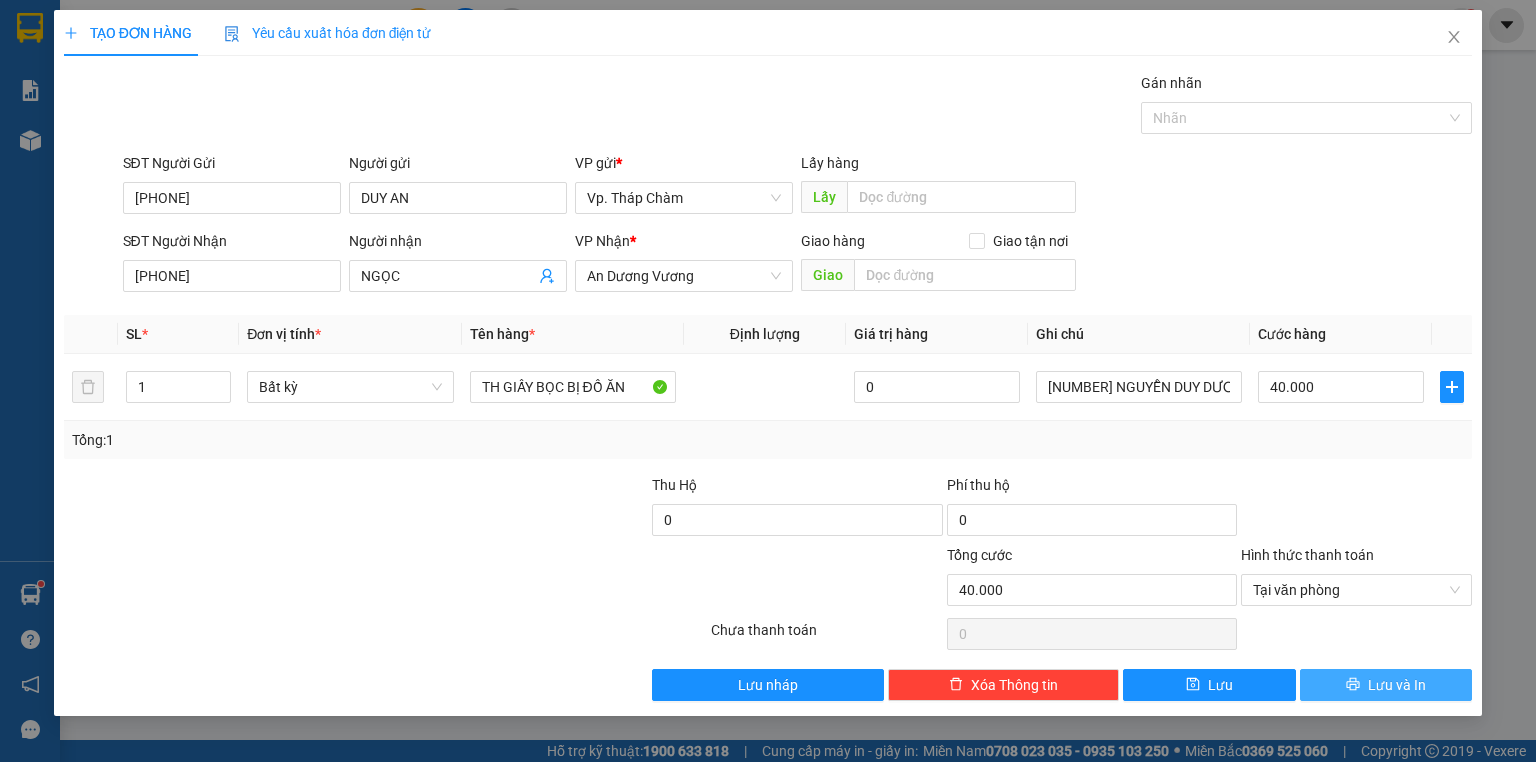 click 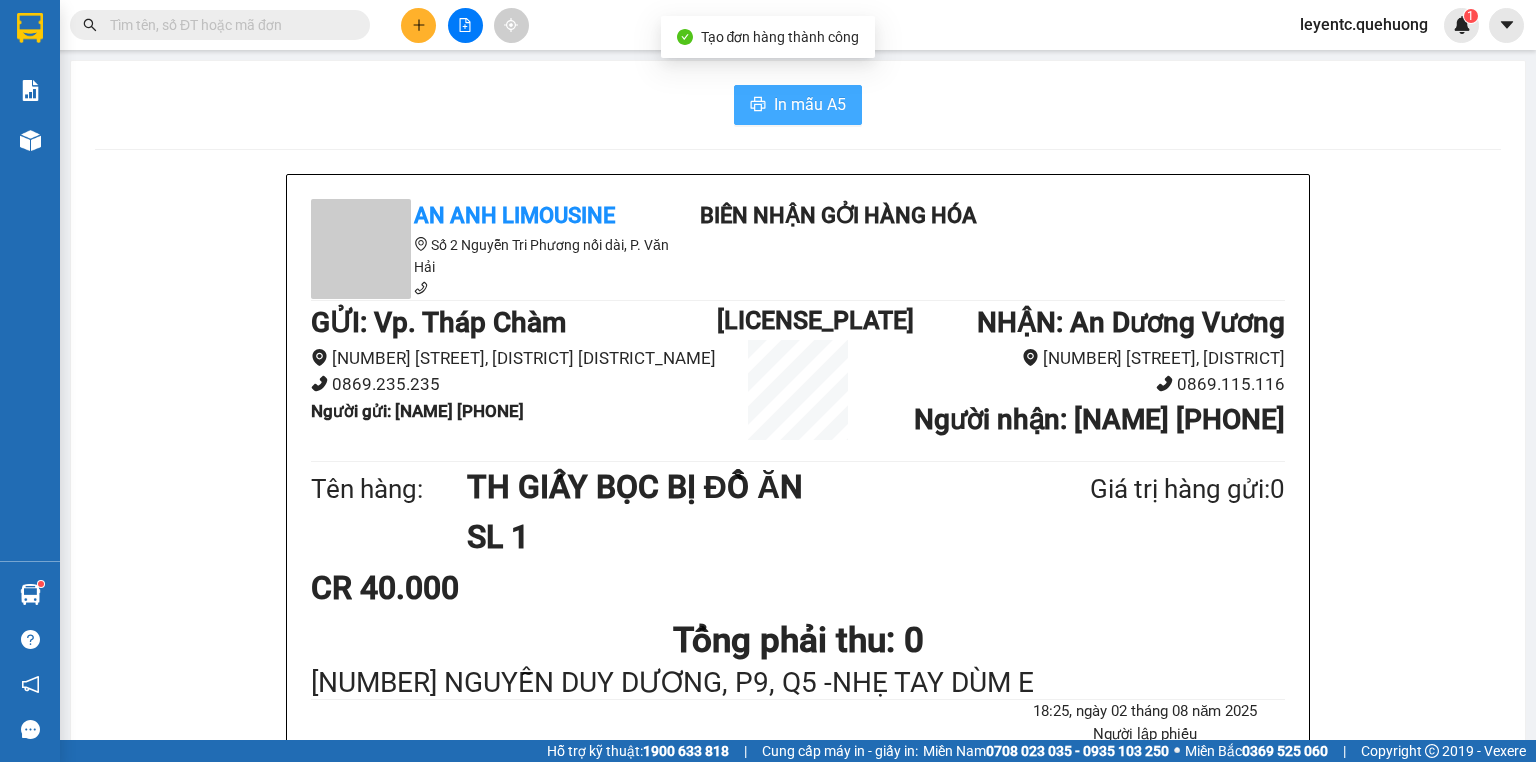click on "In mẫu A5" at bounding box center [810, 104] 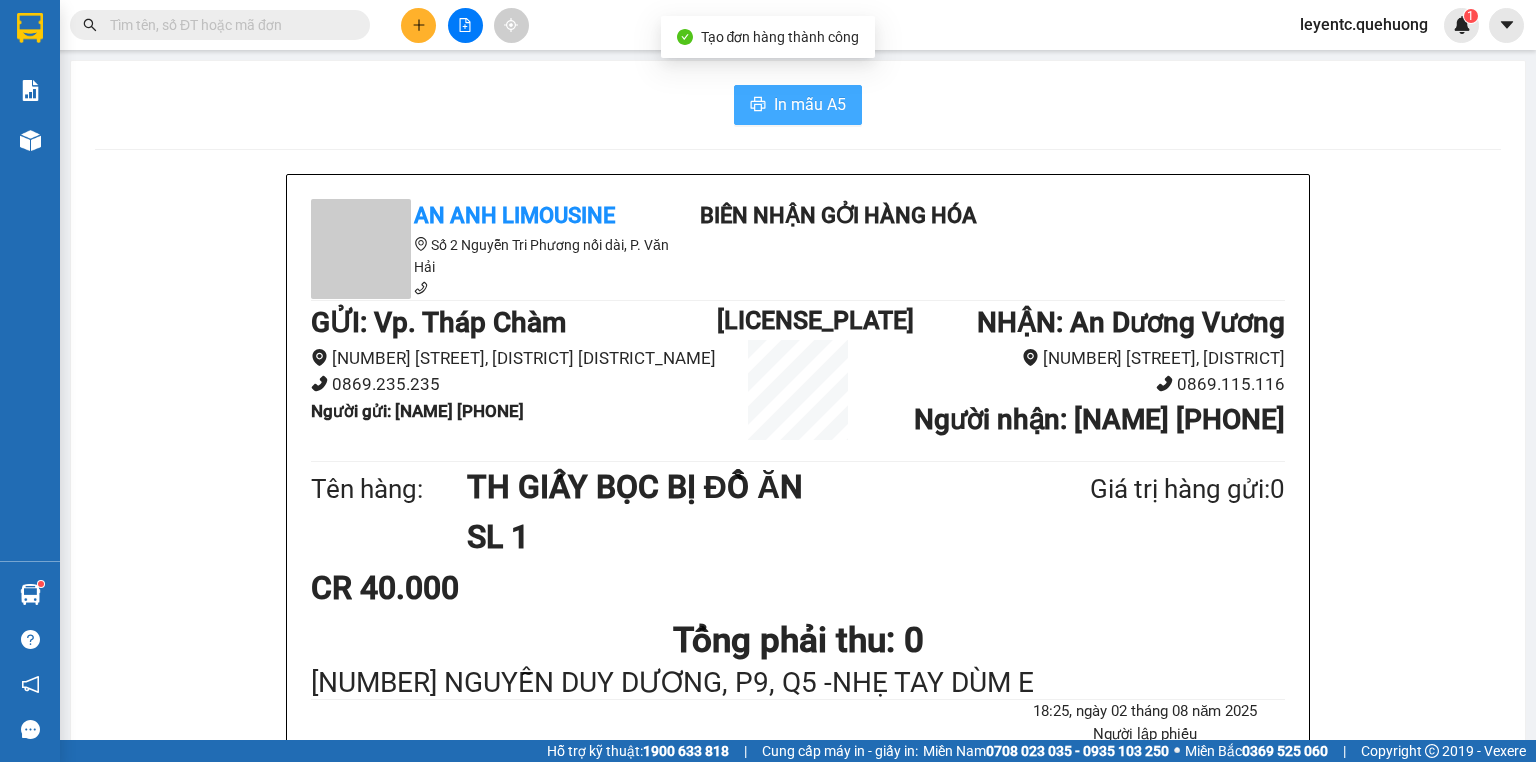 scroll, scrollTop: 0, scrollLeft: 0, axis: both 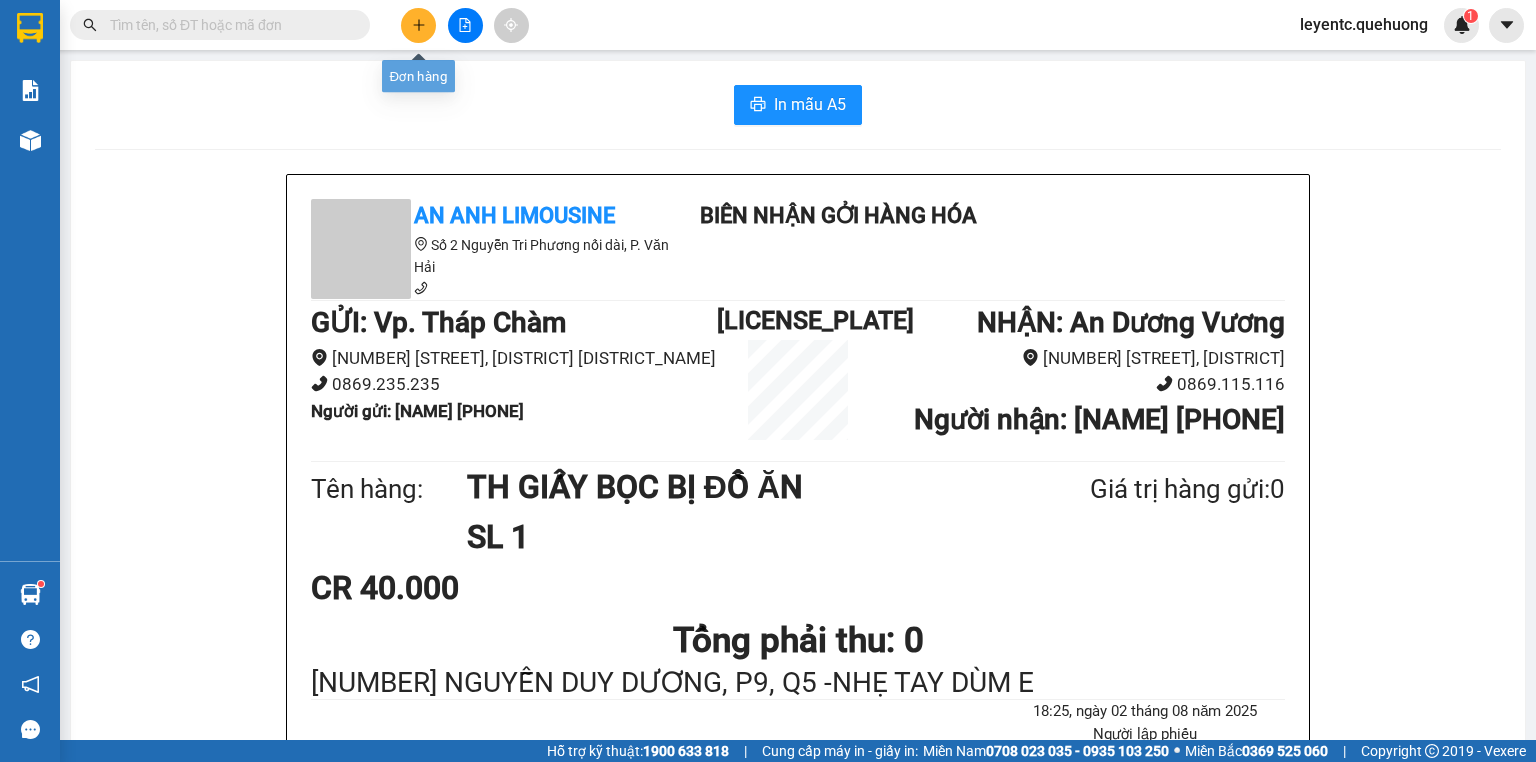 click at bounding box center (418, 25) 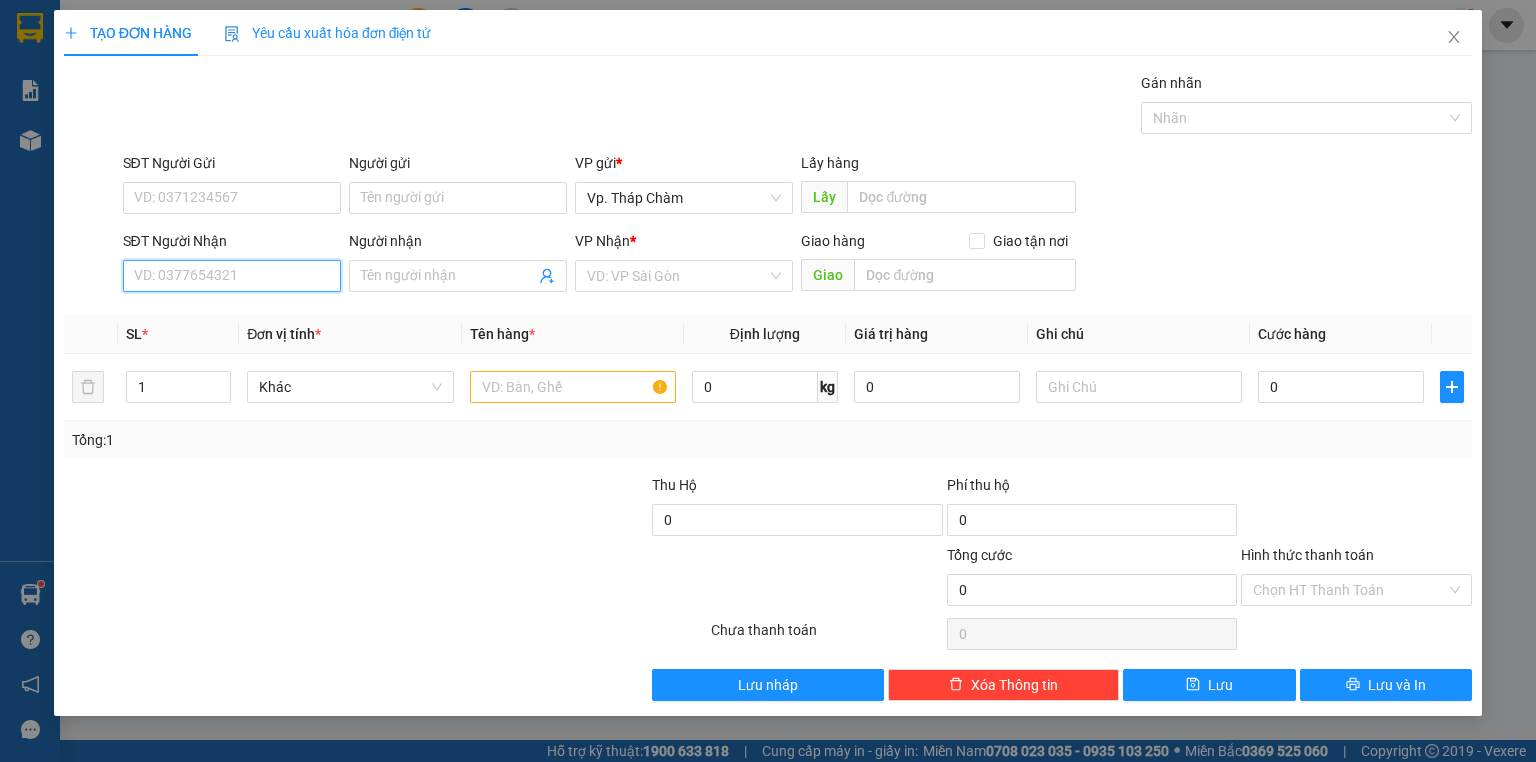 click on "SĐT Người Nhận" at bounding box center [232, 276] 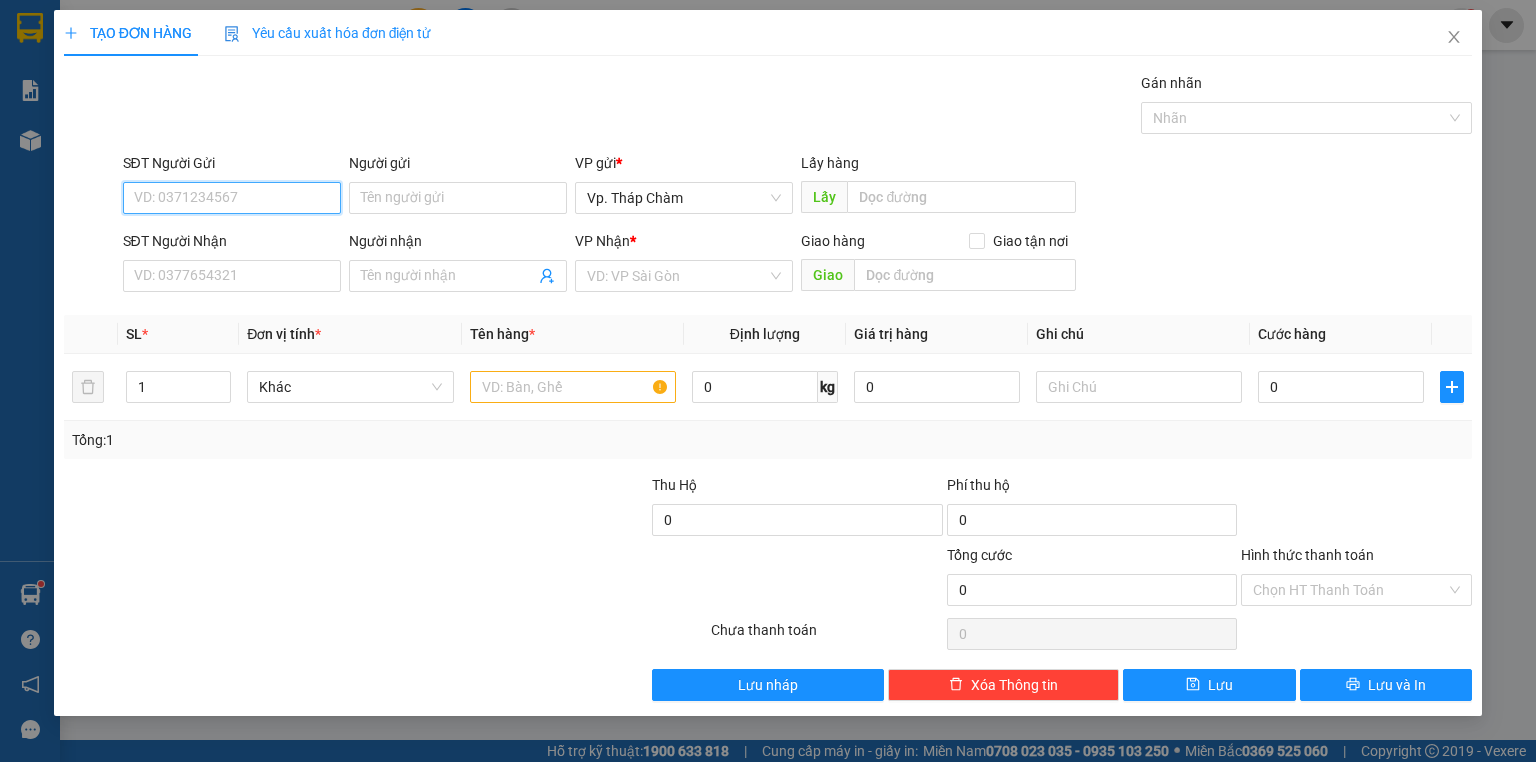 click on "SĐT Người Gửi" at bounding box center [232, 198] 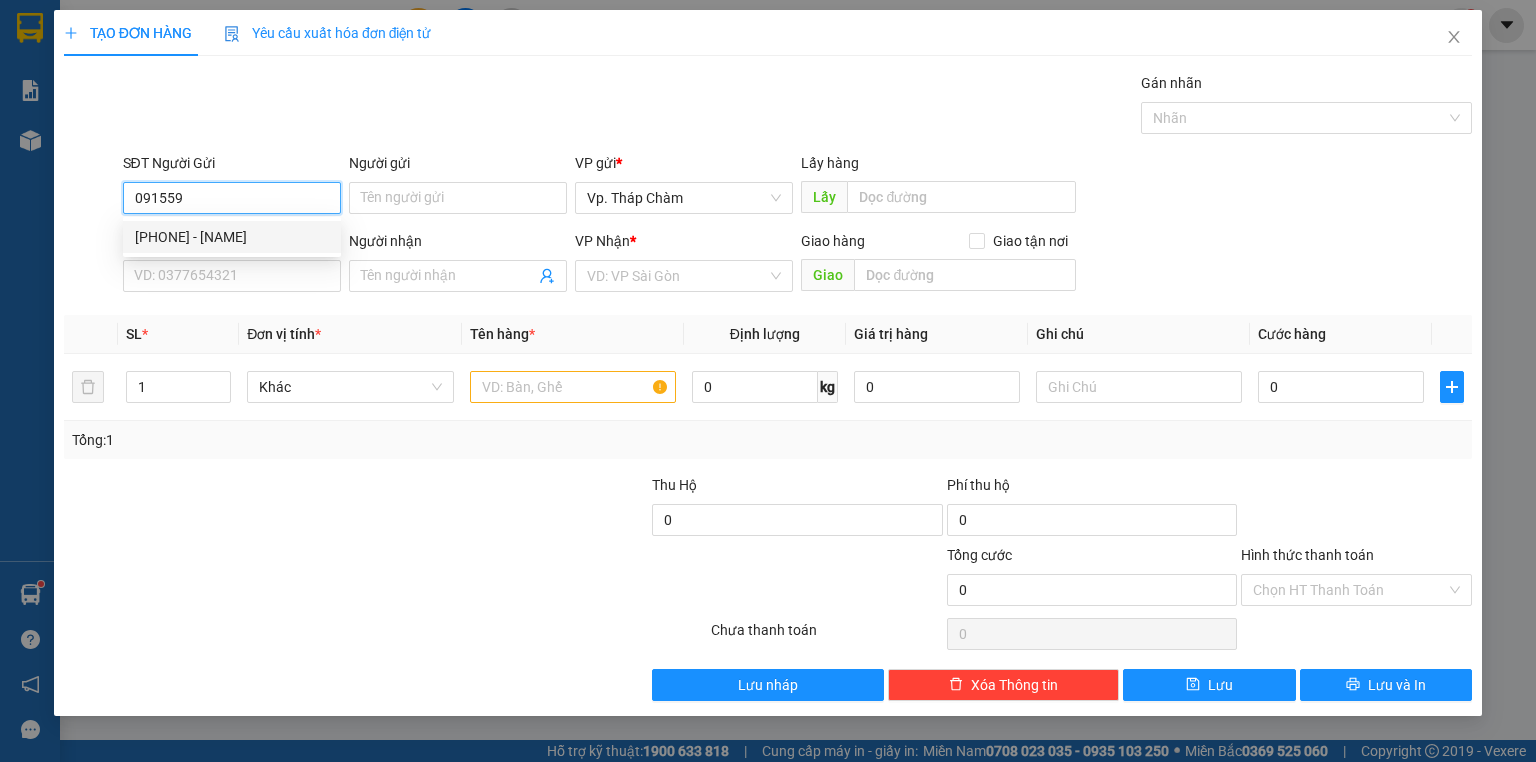 click on "[PHONE] - [NAME]" at bounding box center [232, 237] 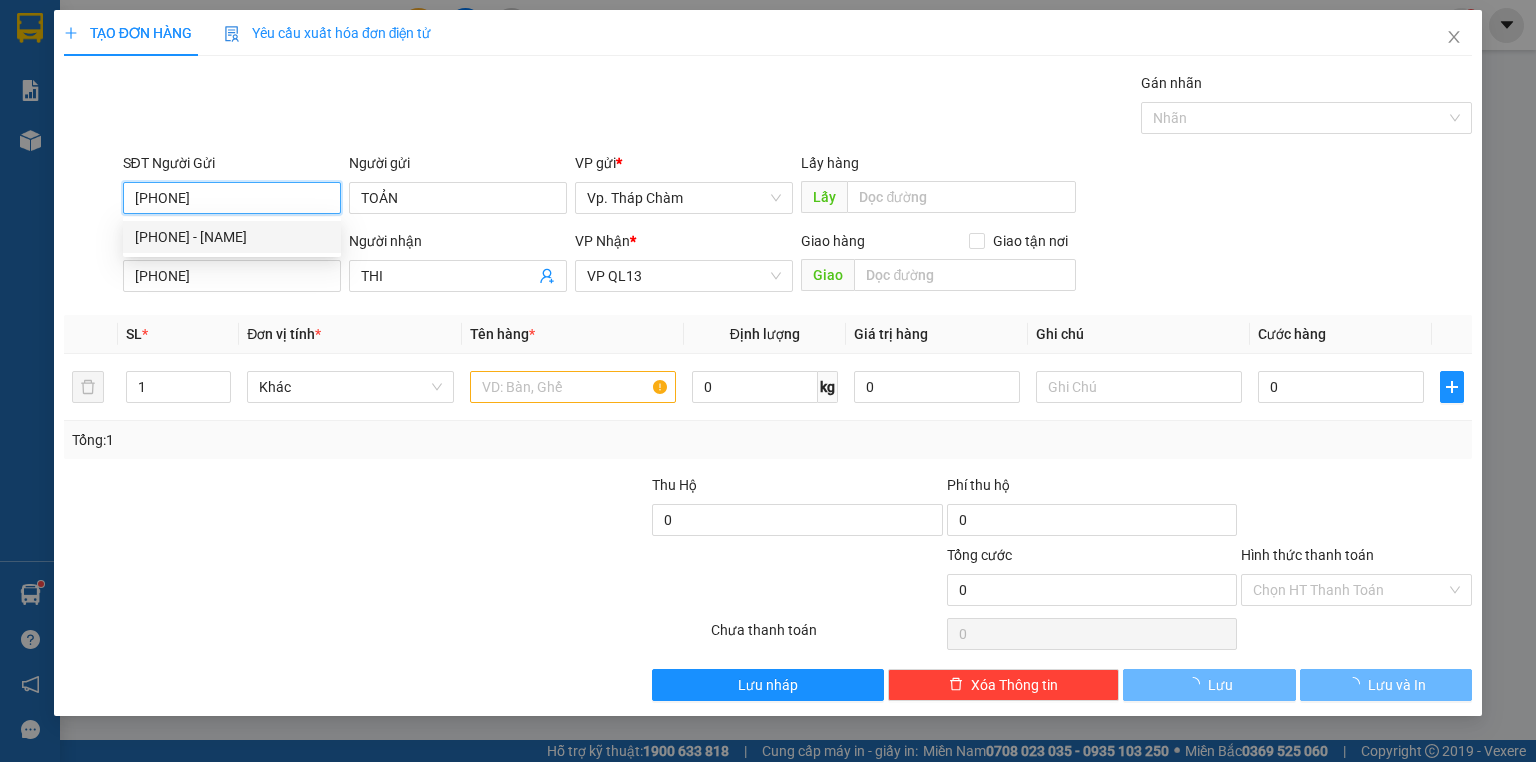 type on "60.000" 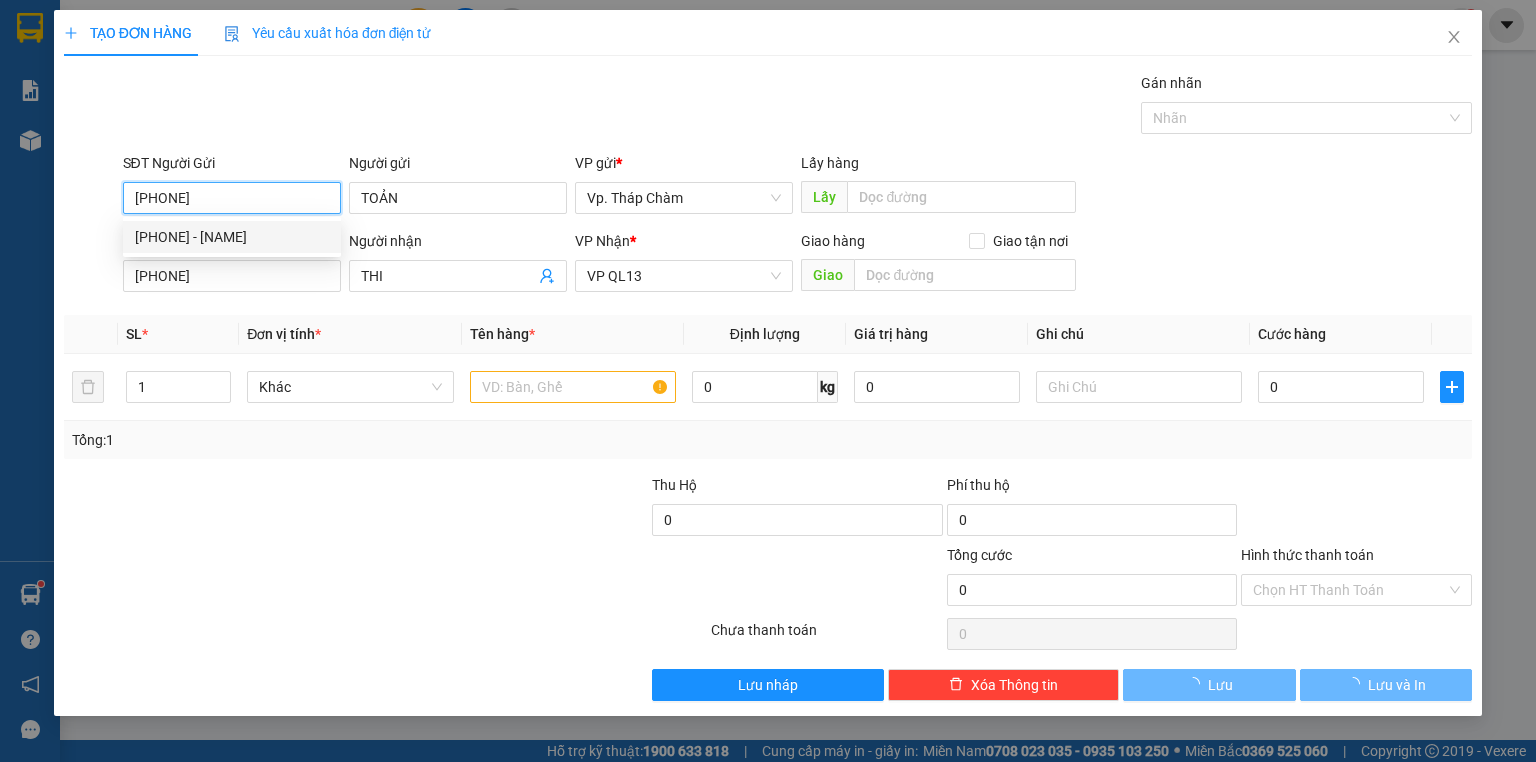 type on "60.000" 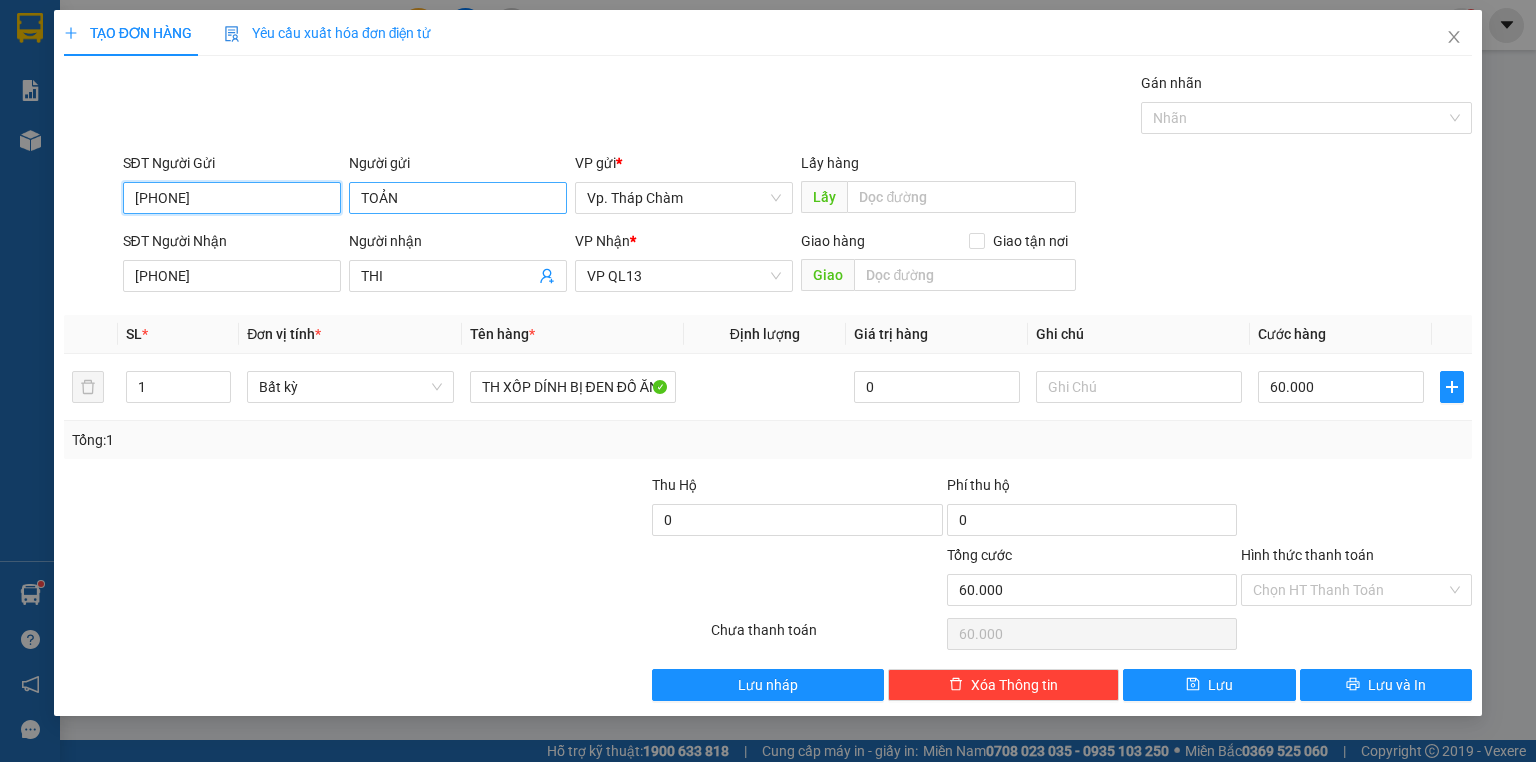 type on "[PHONE]" 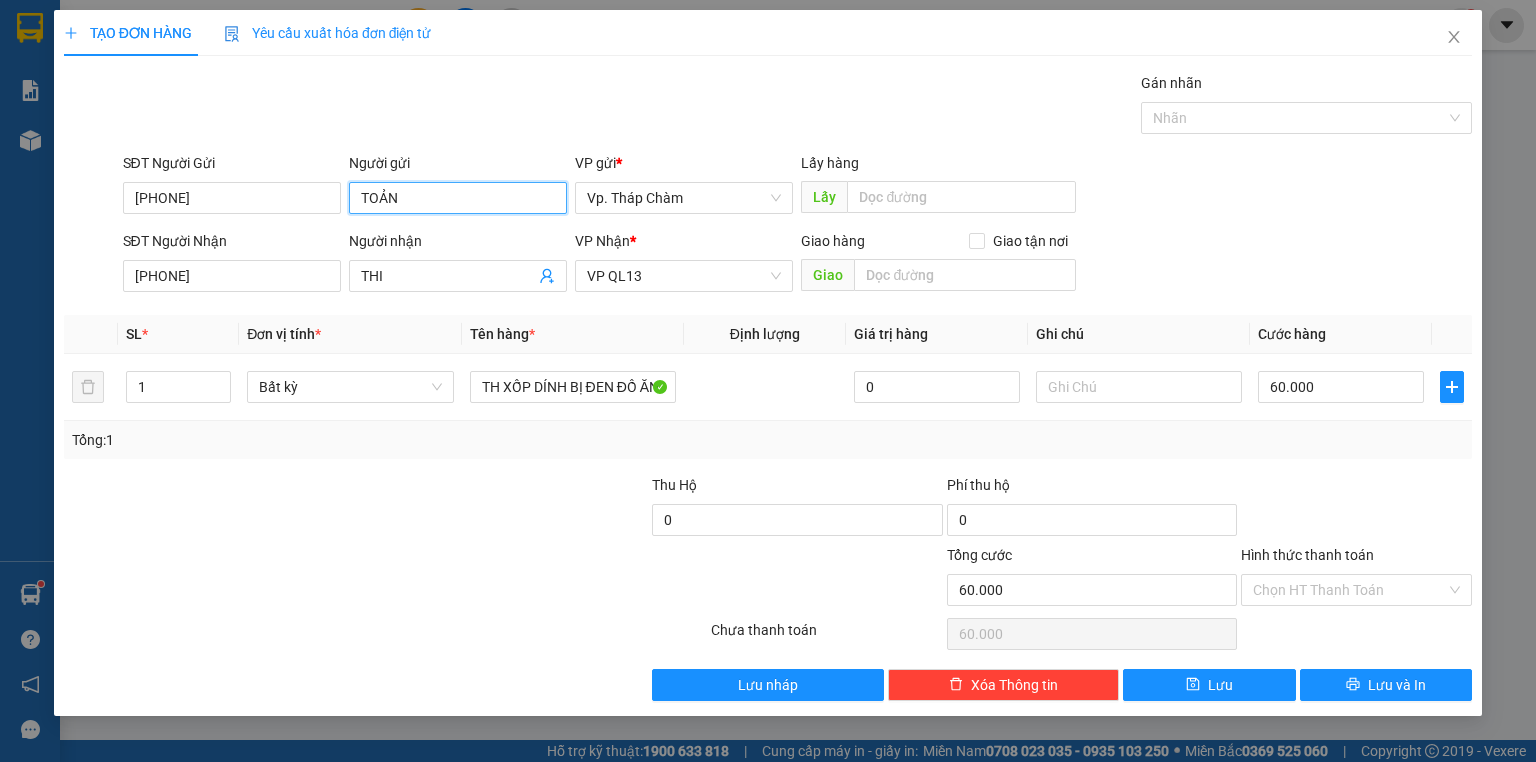click on "TOẢN" at bounding box center (458, 198) 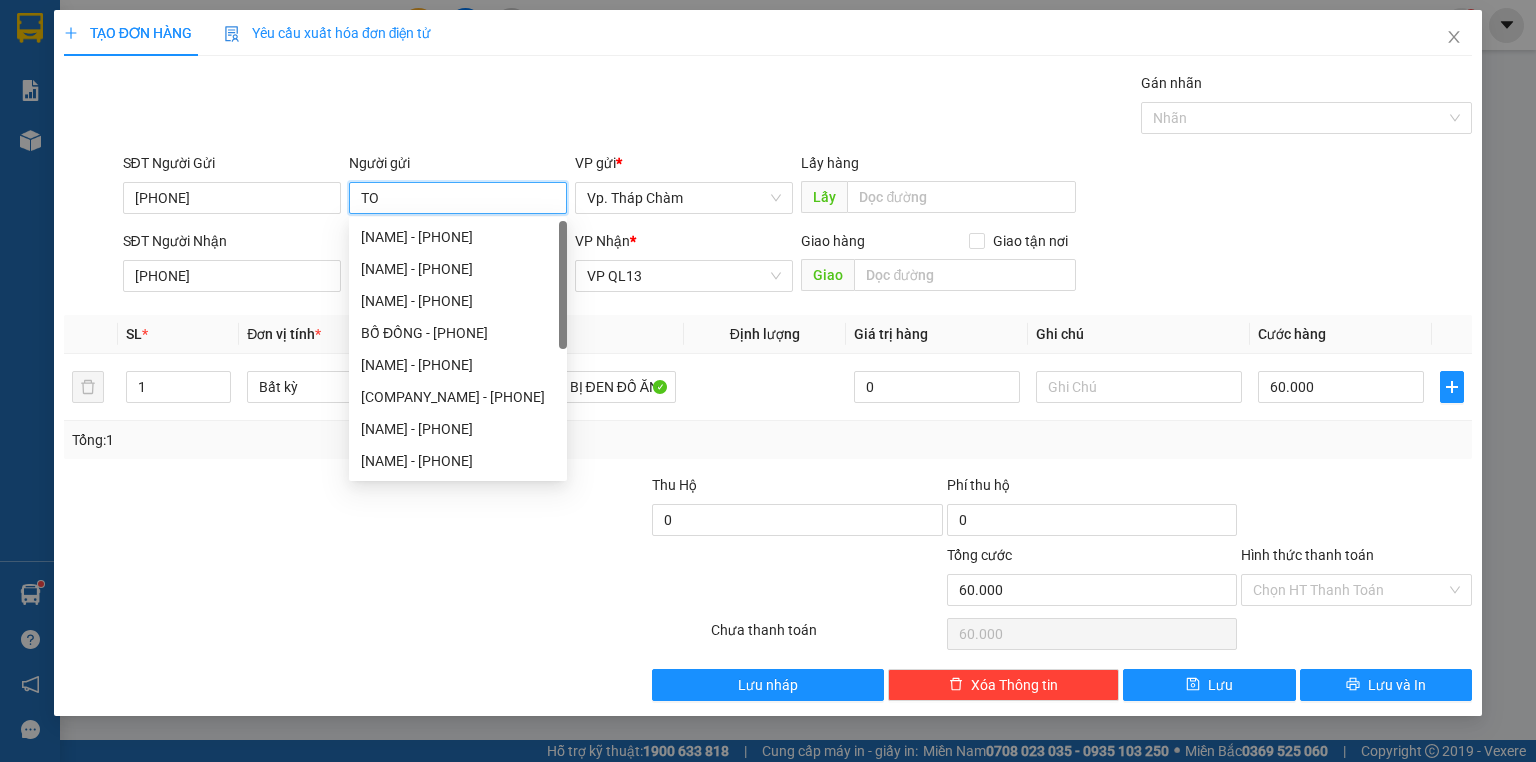 type on "T" 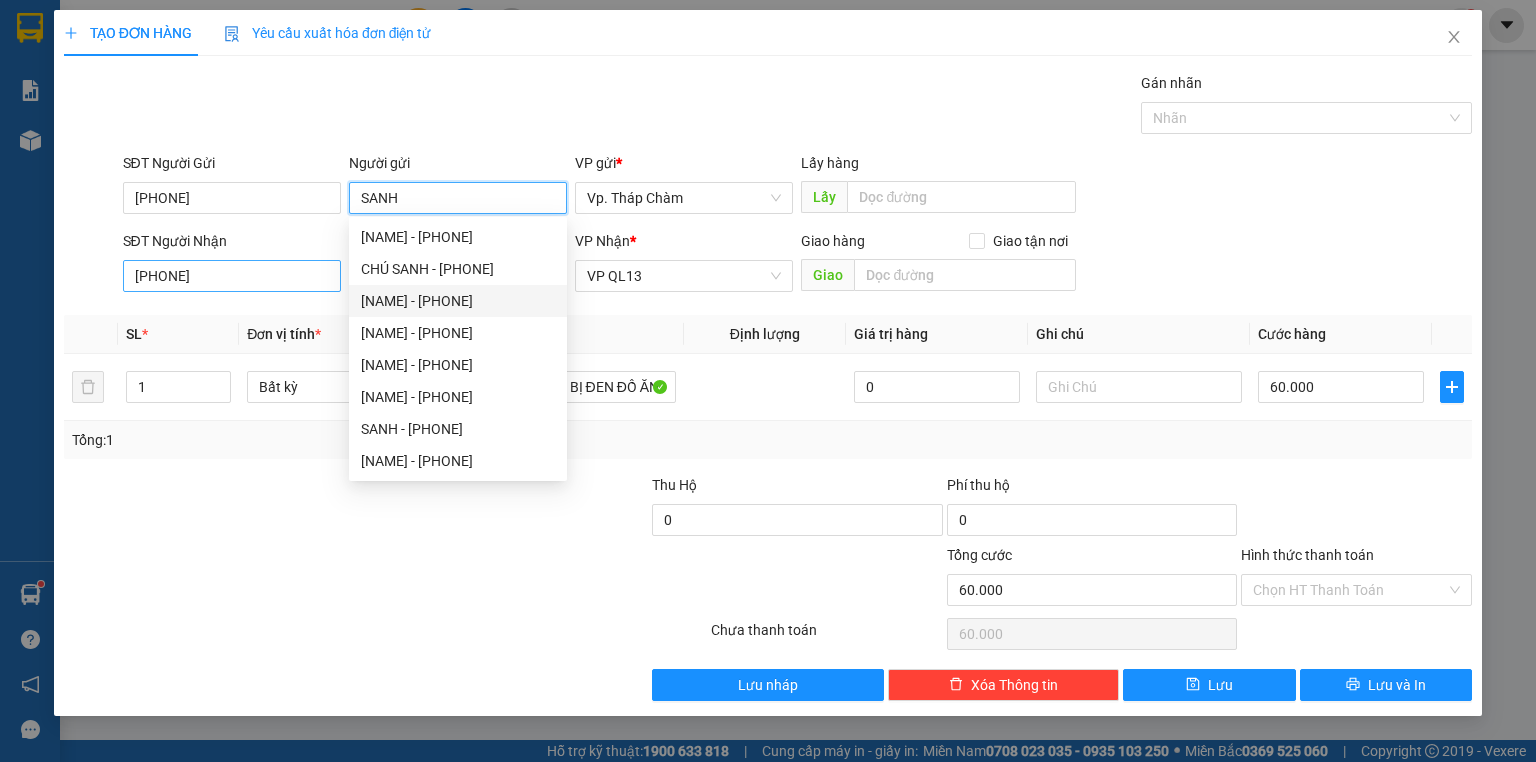 type on "SANH" 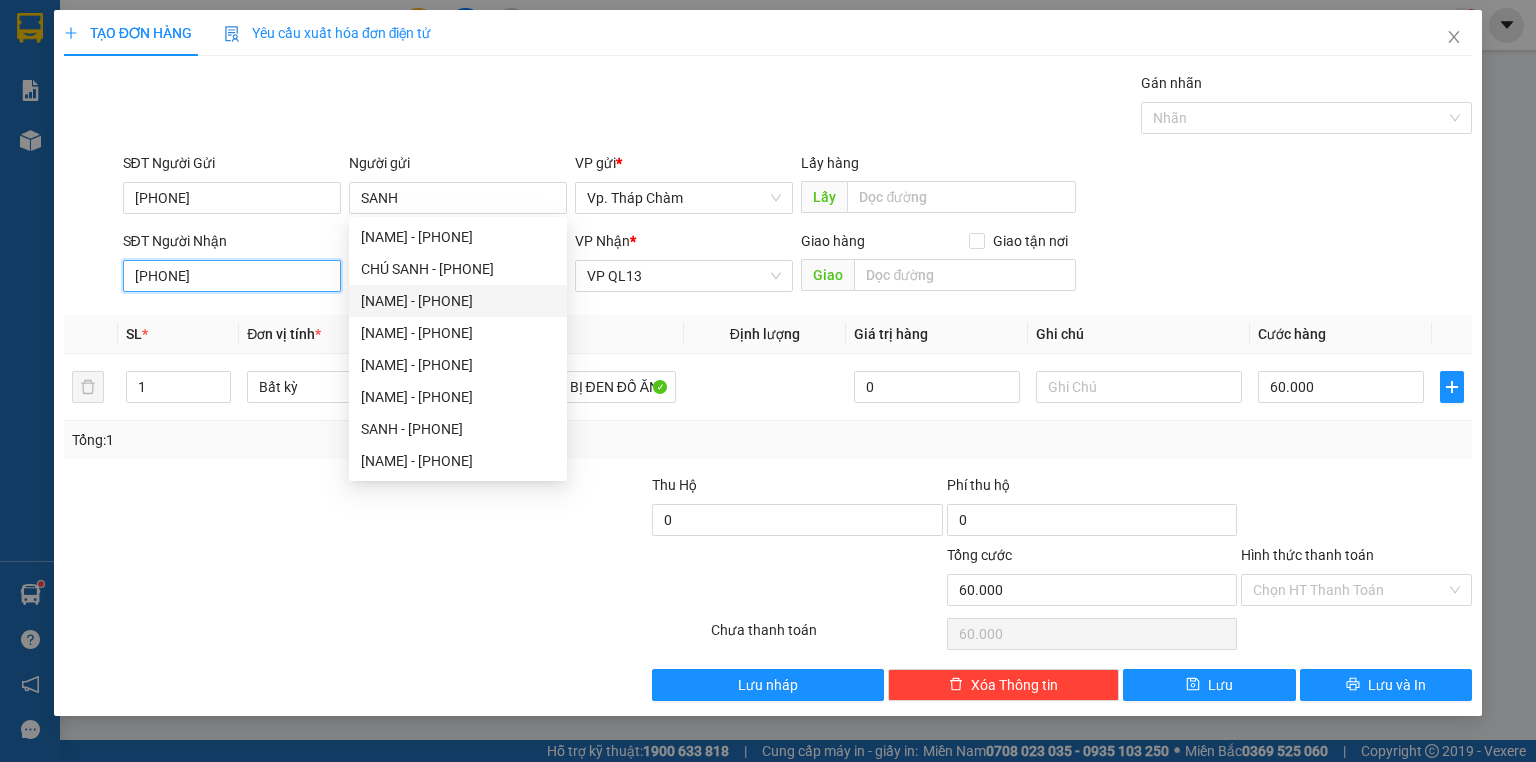 click on "[PHONE]" at bounding box center (232, 276) 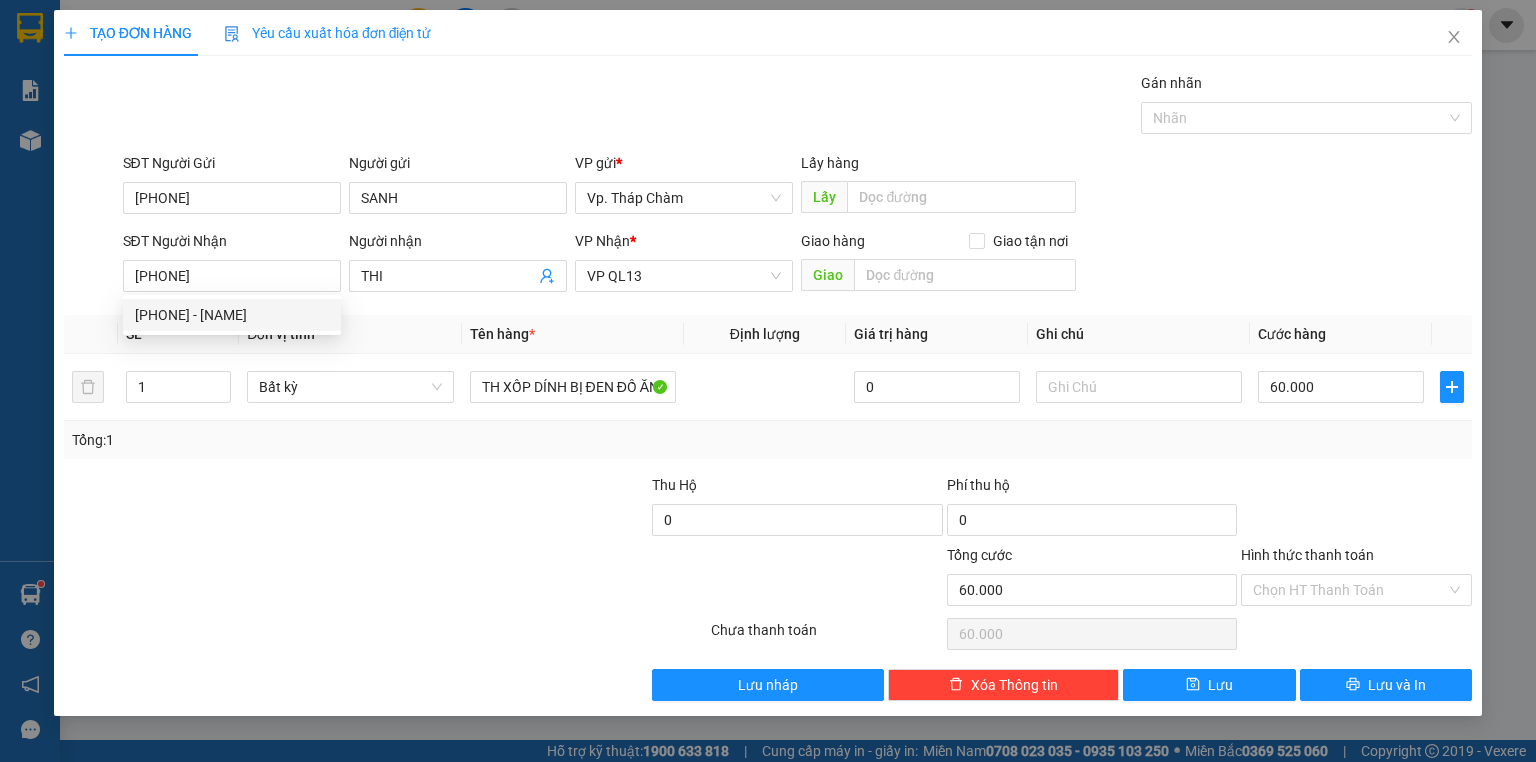 click on "Người nhận THI" at bounding box center (458, 265) 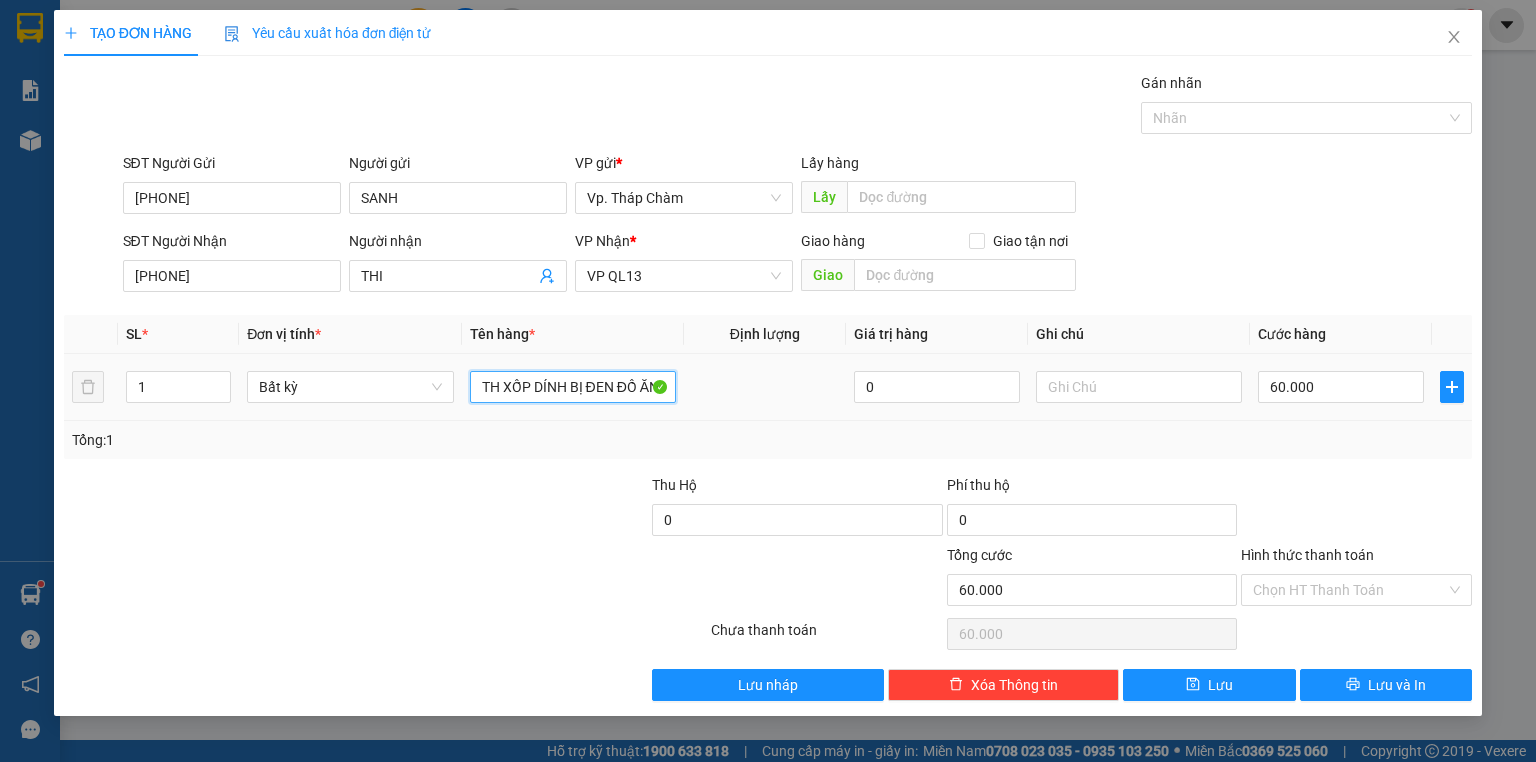 drag, startPoint x: 504, startPoint y: 385, endPoint x: 831, endPoint y: 374, distance: 327.18497 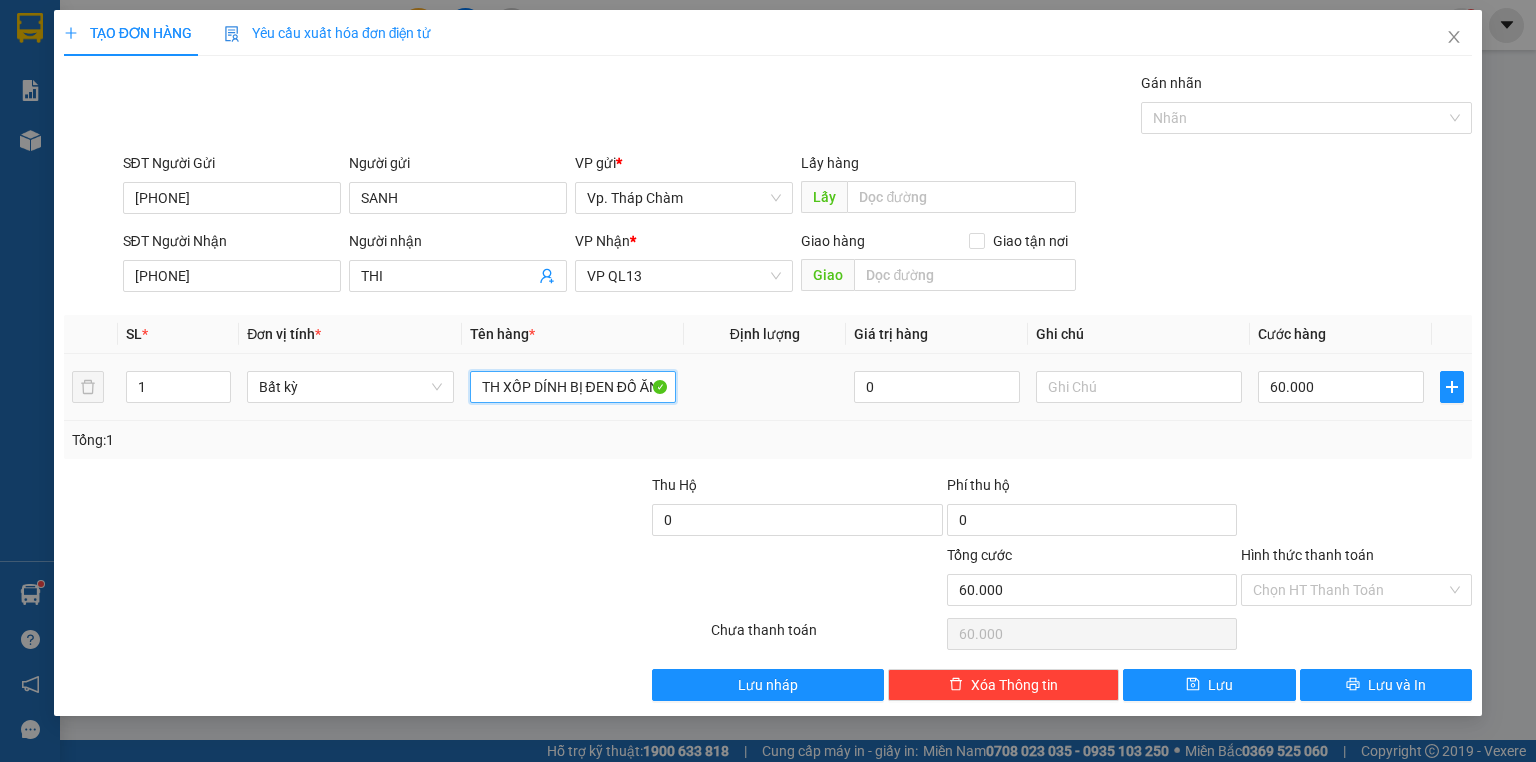 click on "[NUMBER] [PRODUCT_TYPE] [PRODUCT_TYPE] [PRODUCT_TYPE] [PRODUCT_TYPE] [CURRENCY]" at bounding box center (768, 387) 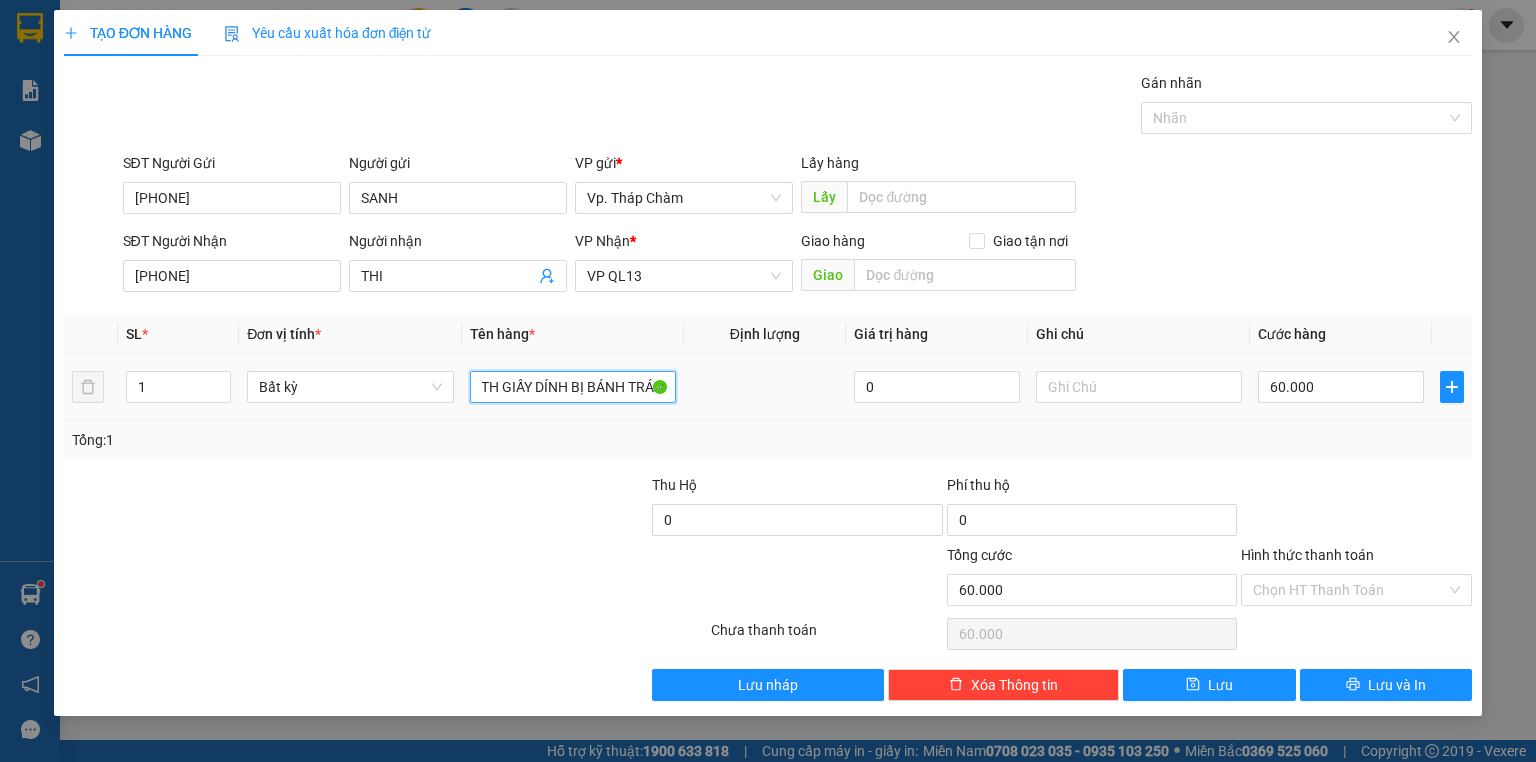 scroll, scrollTop: 0, scrollLeft: 11, axis: horizontal 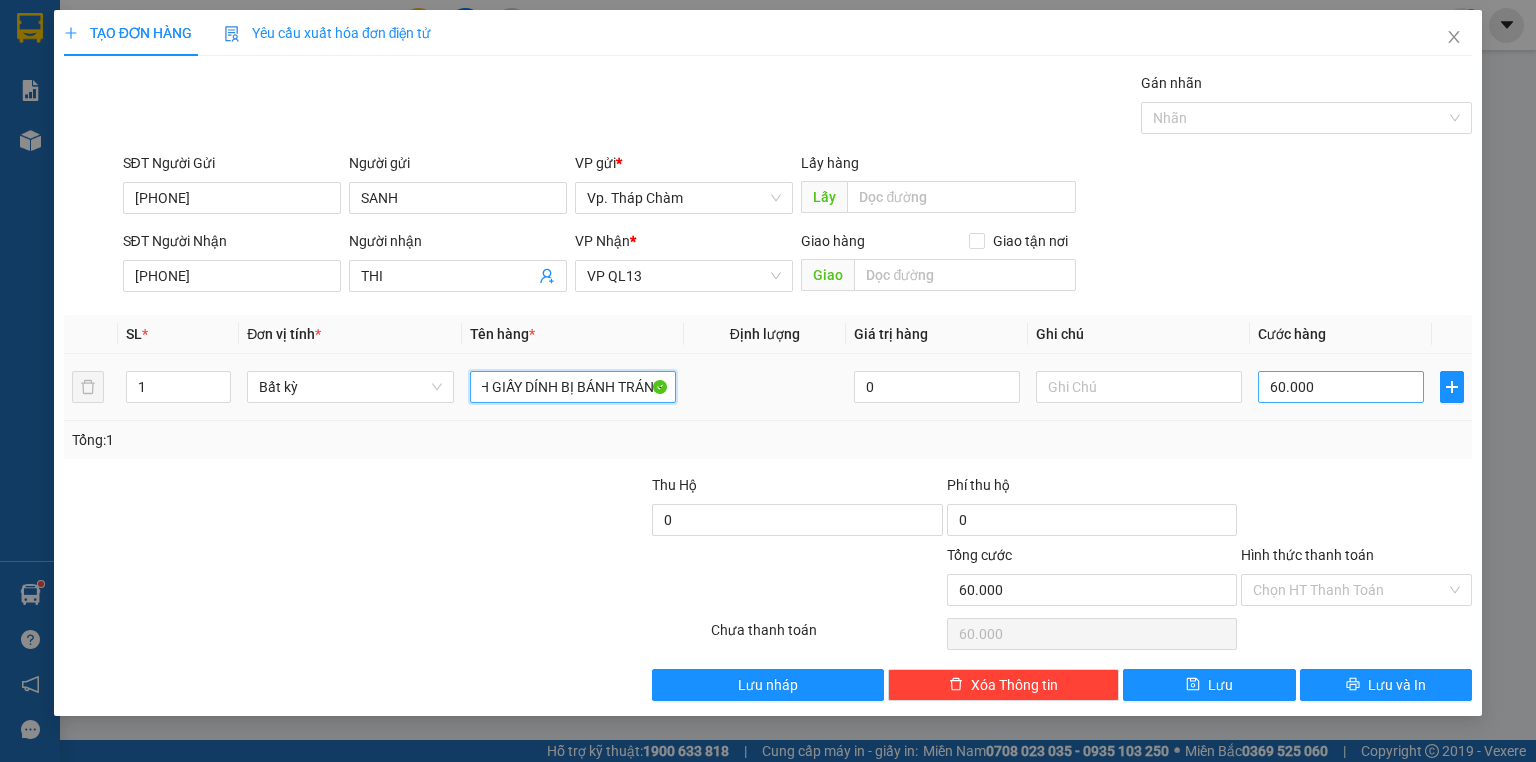 type on "TH GIẤY DÍNH BỊ BÁNH TRÁNG" 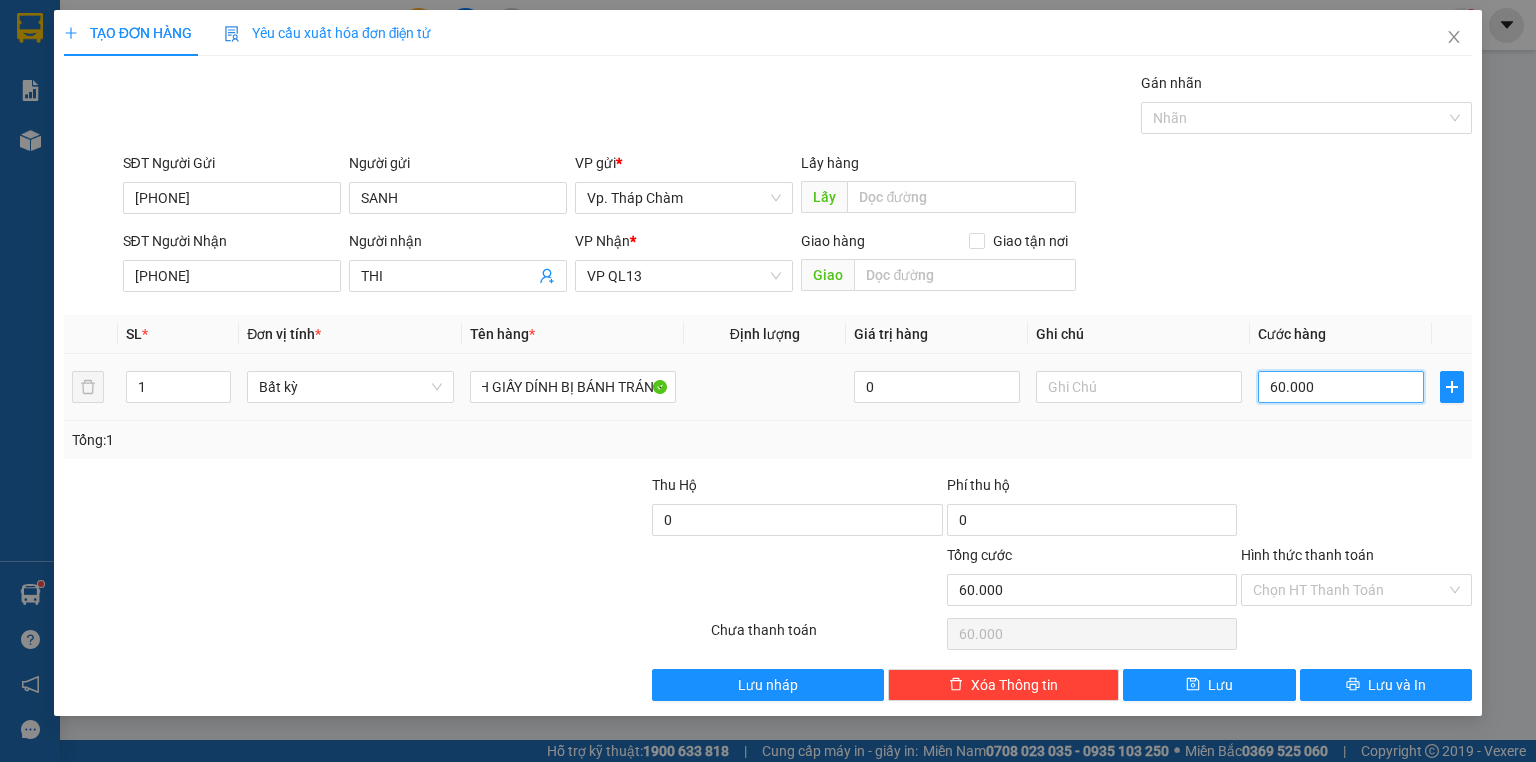 click on "60.000" at bounding box center (1341, 387) 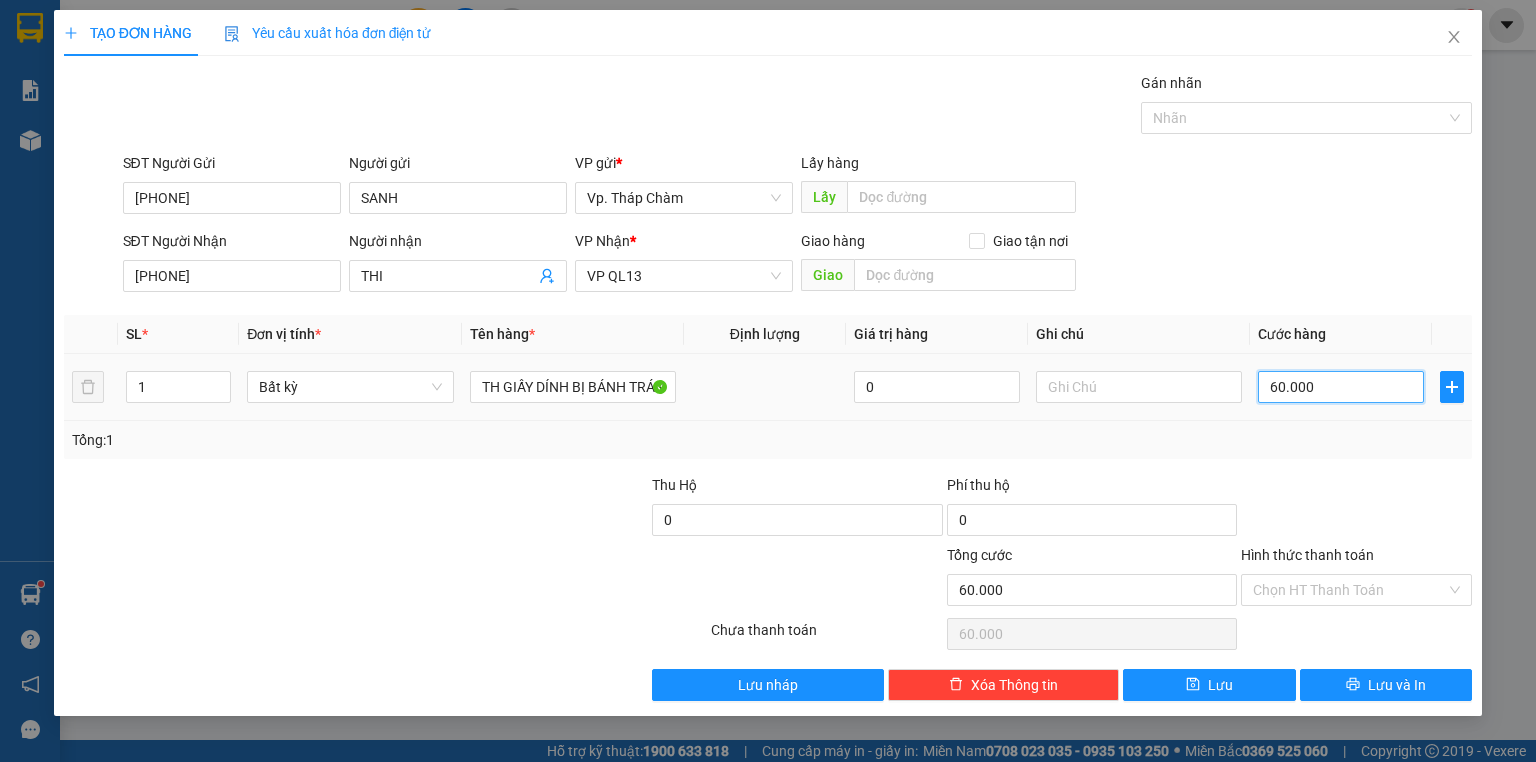 type on "4" 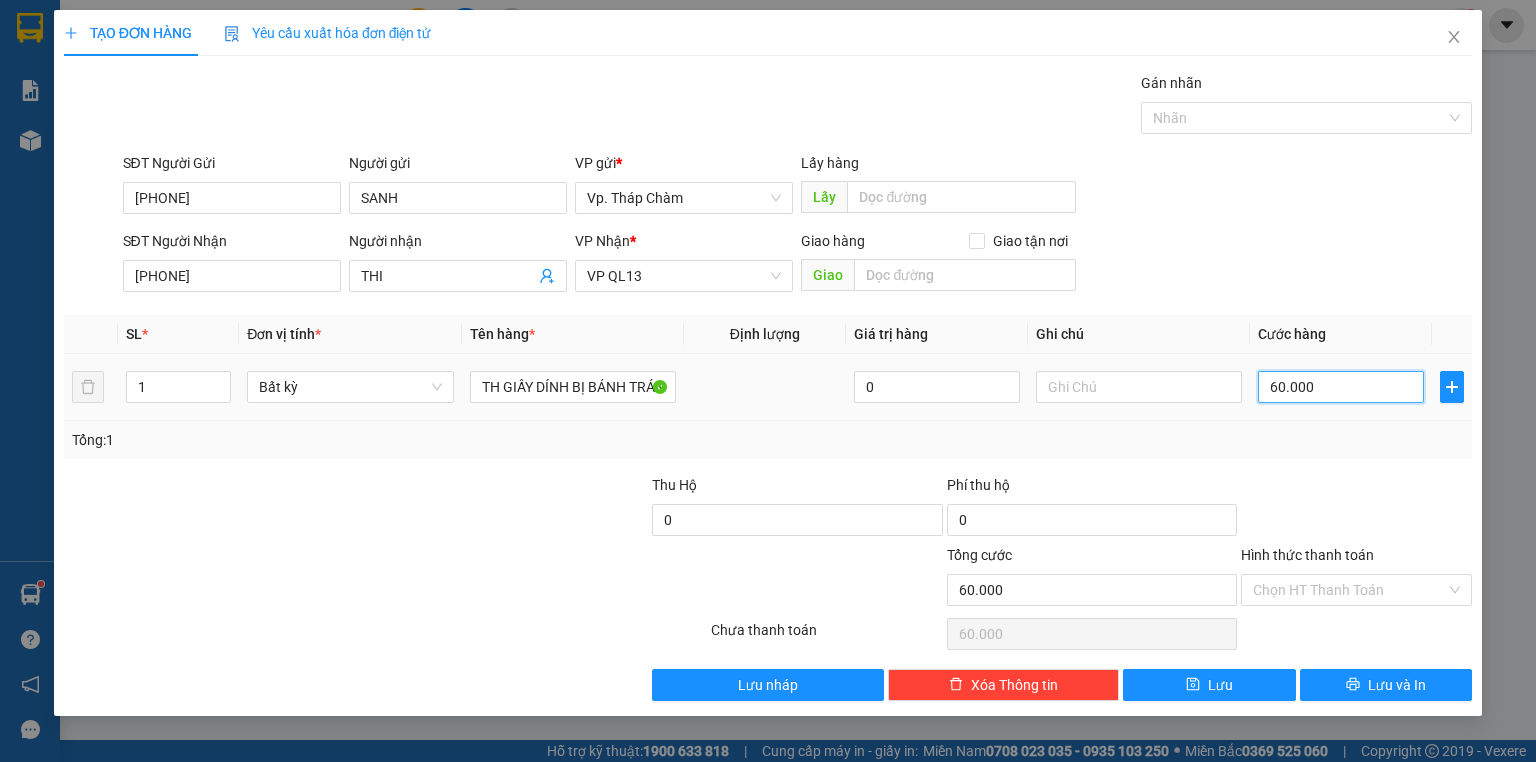 type on "4" 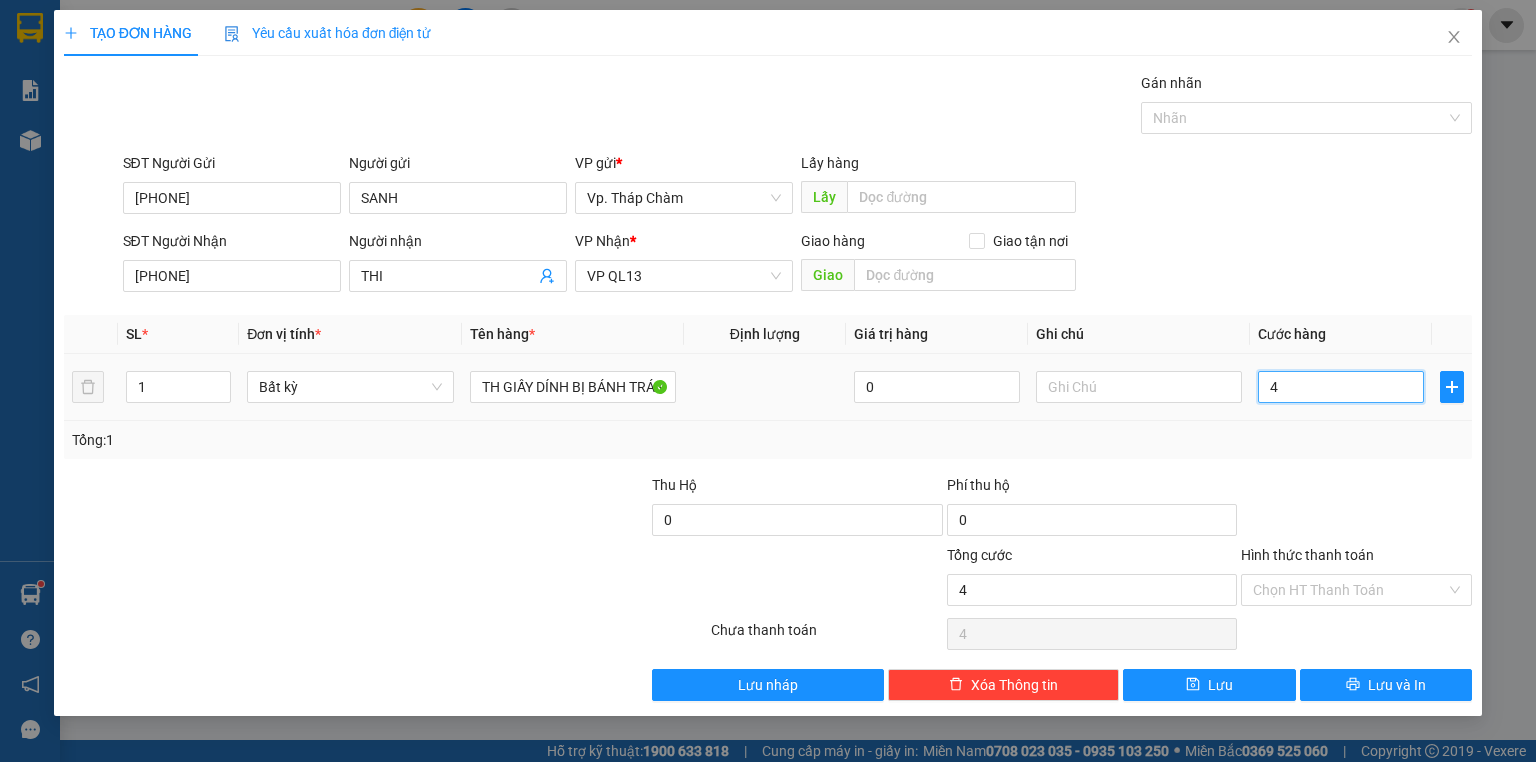 type on "40" 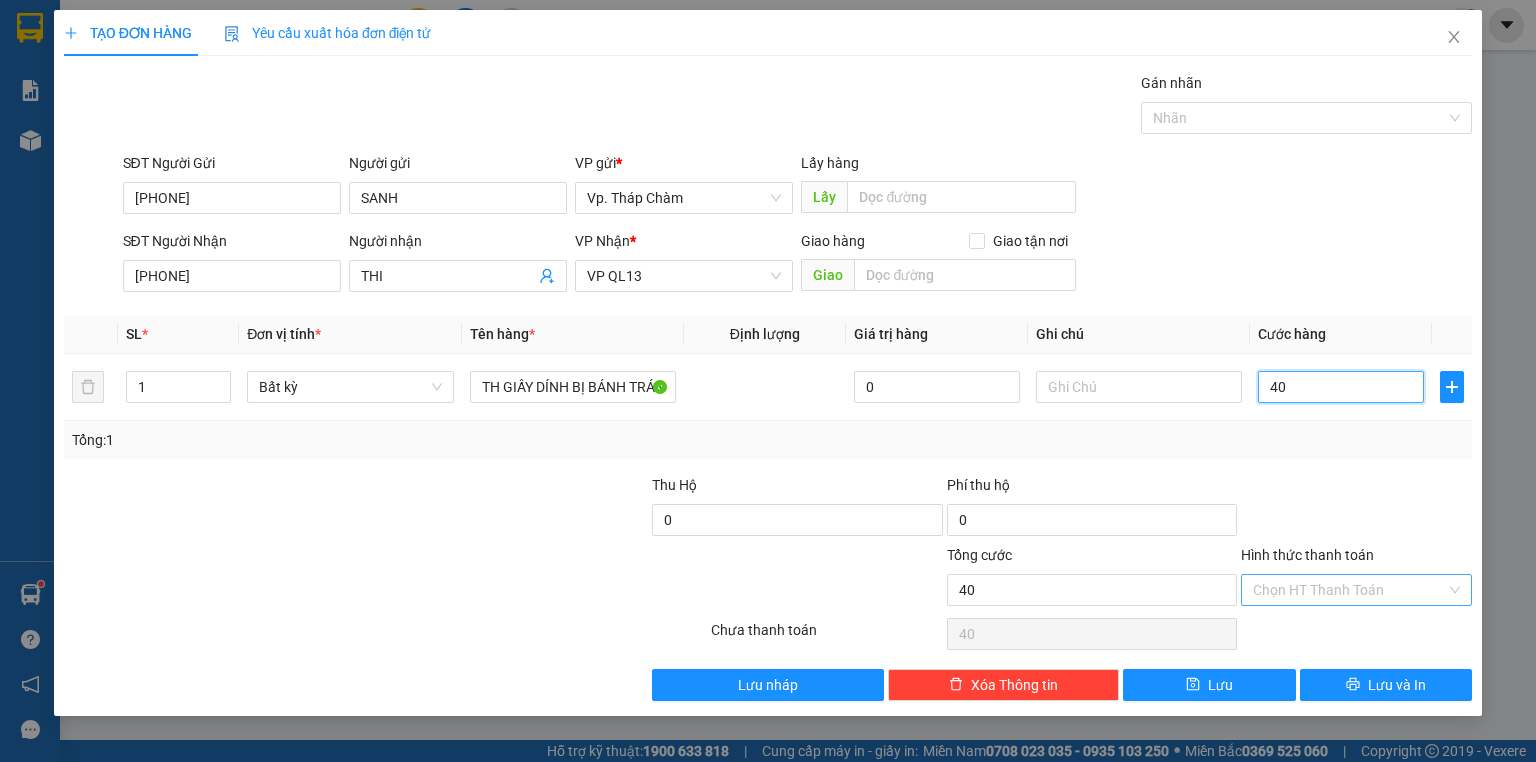 type on "40" 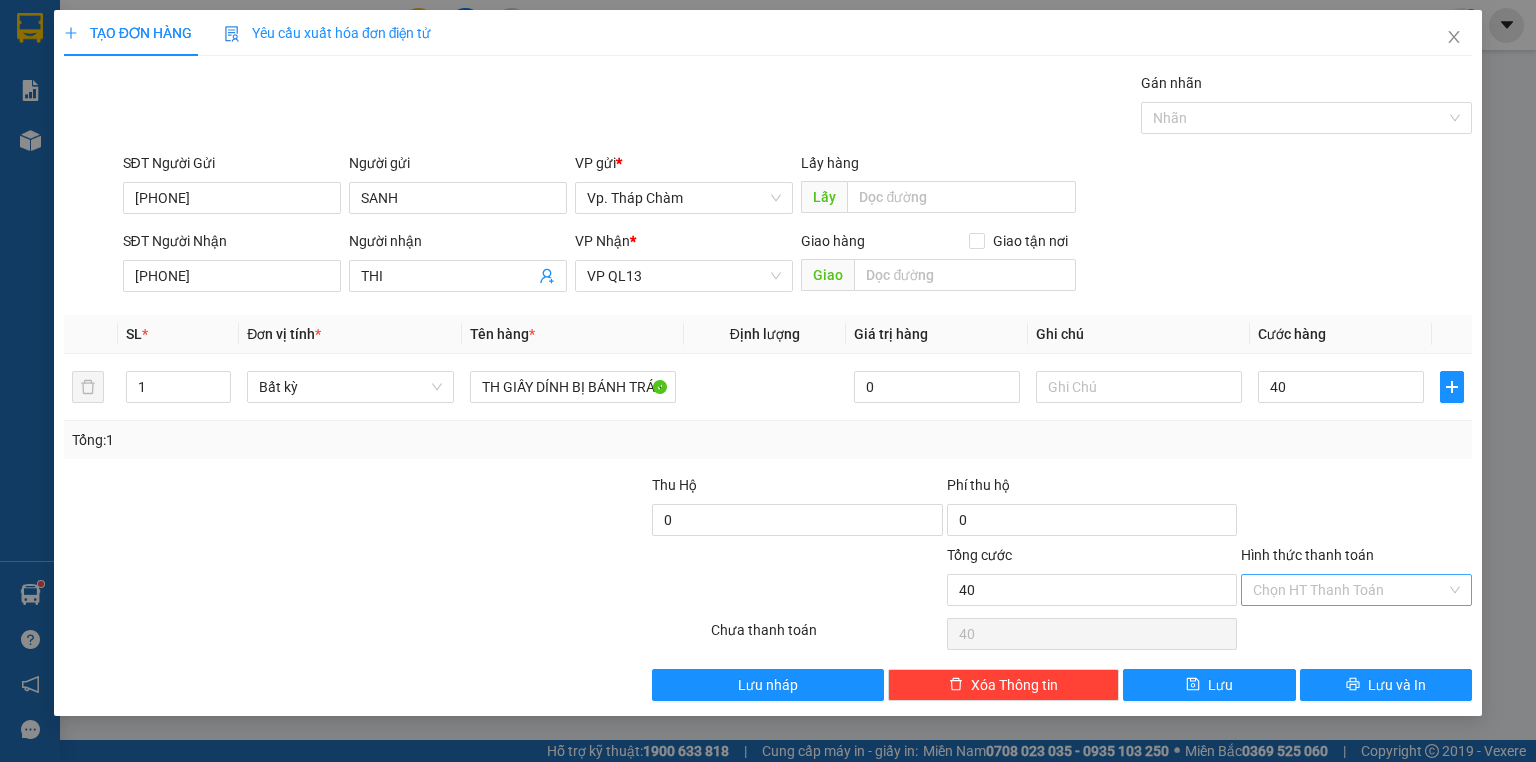 type on "40.000" 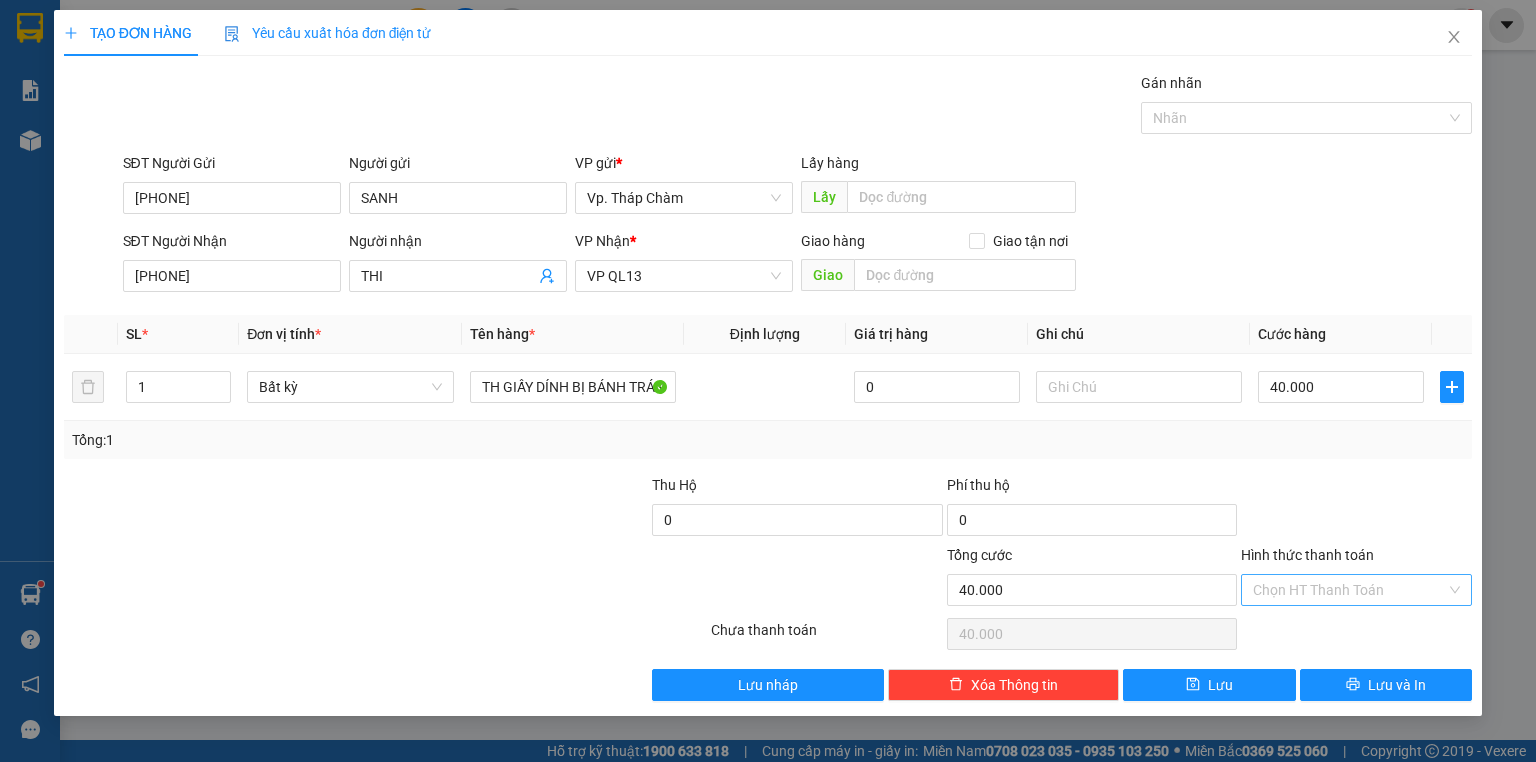 drag, startPoint x: 1356, startPoint y: 583, endPoint x: 1348, endPoint y: 604, distance: 22.472204 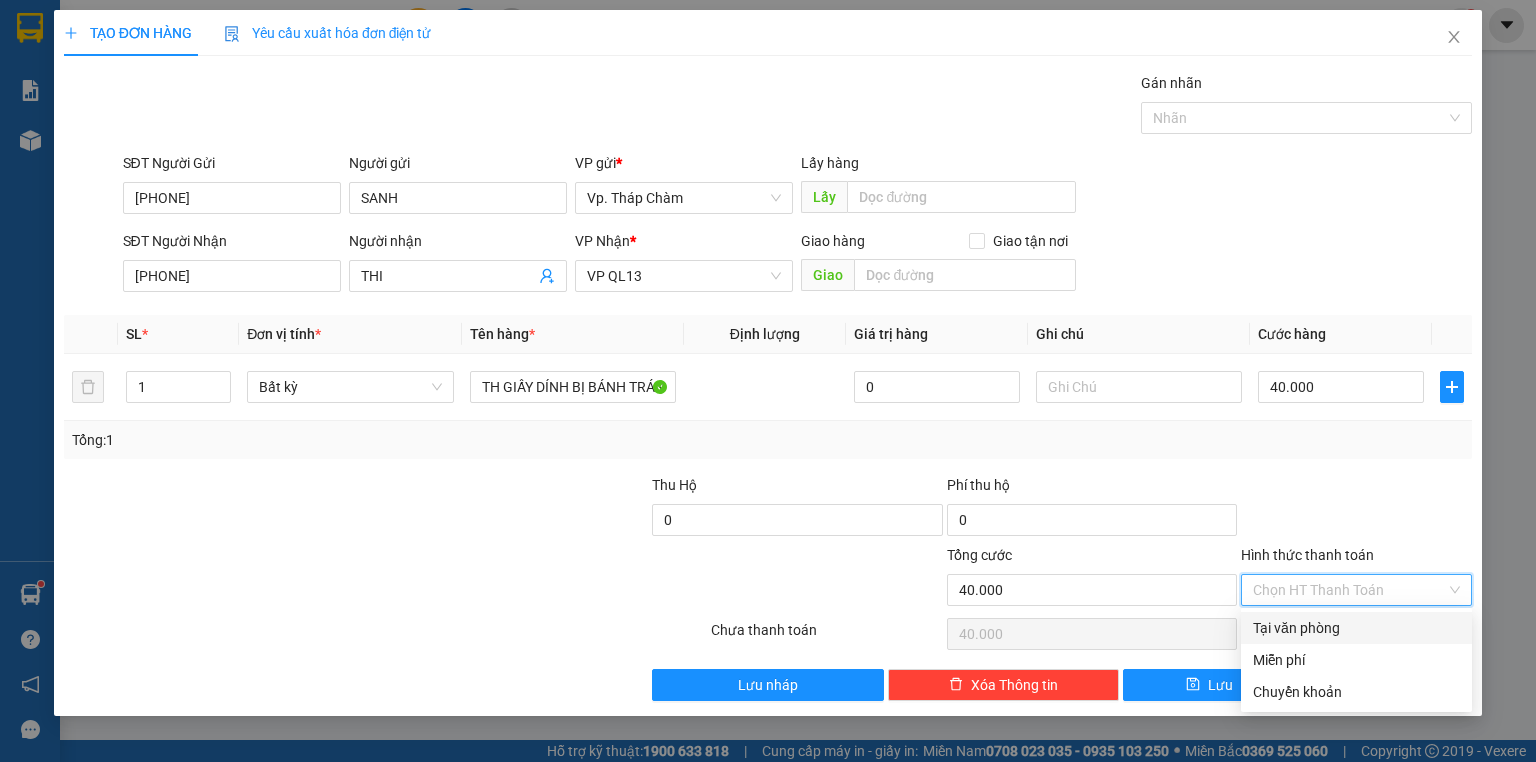 click on "Tại văn phòng" at bounding box center [1356, 628] 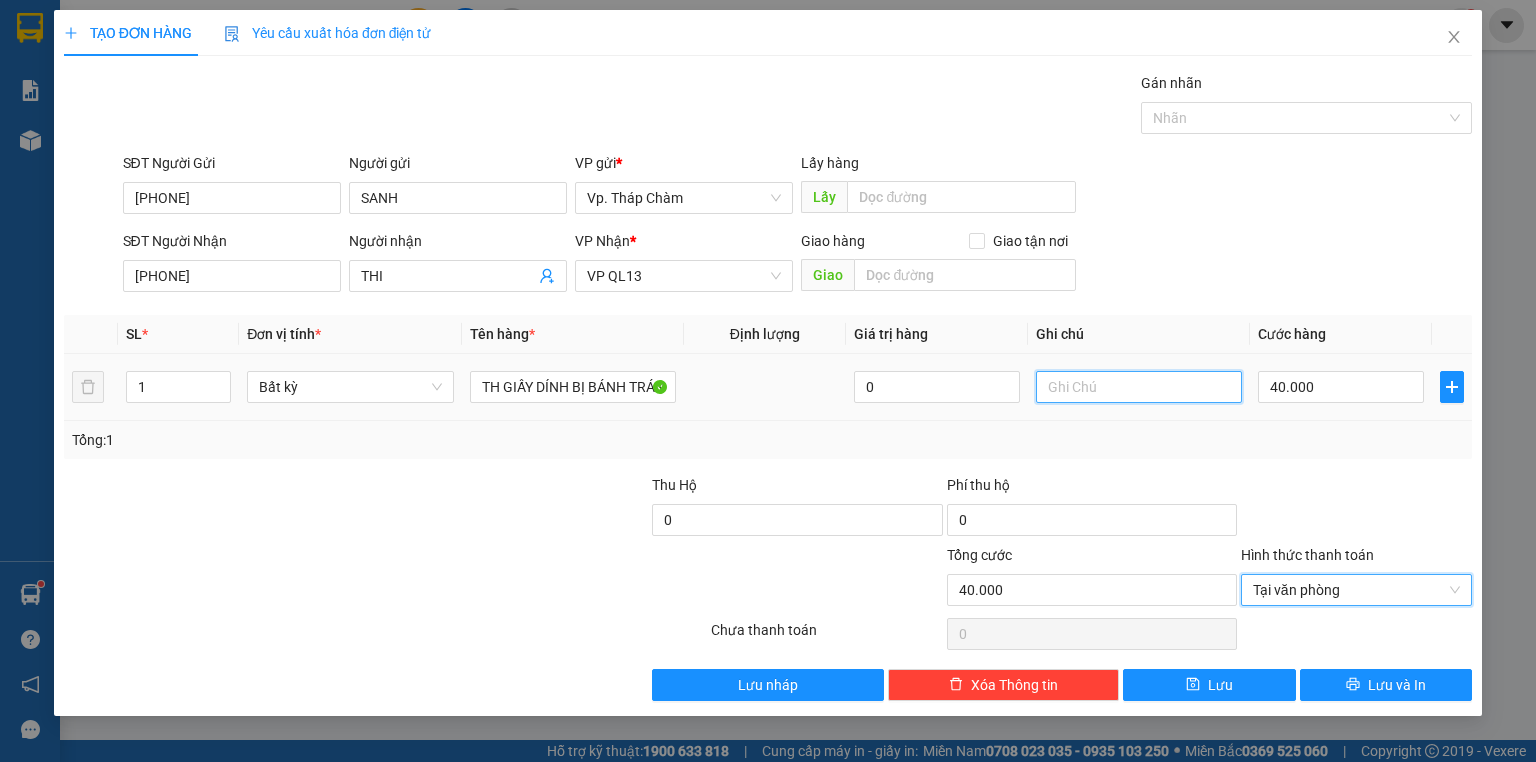 click at bounding box center [1139, 387] 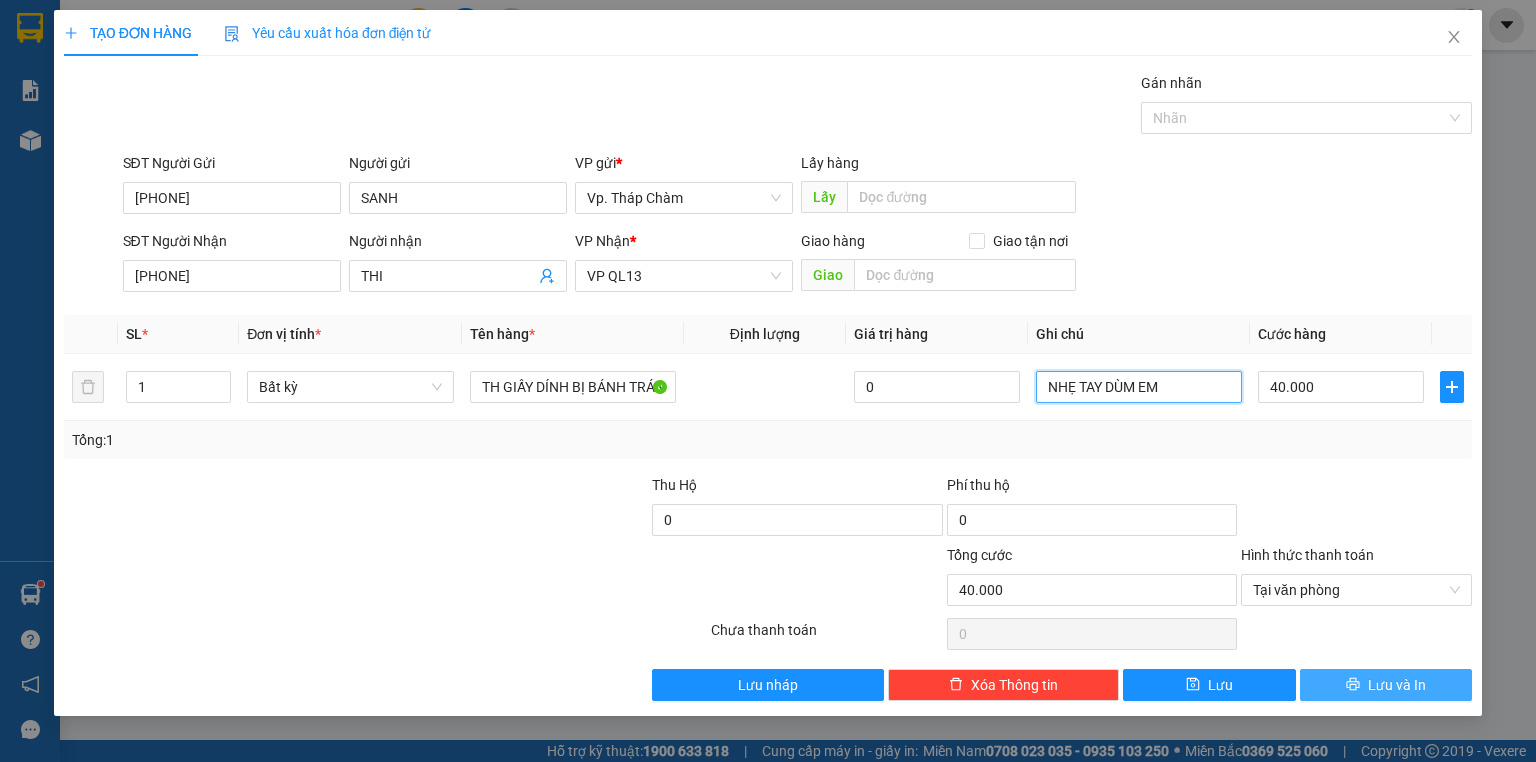 type on "NHẸ TAY DÙM EM" 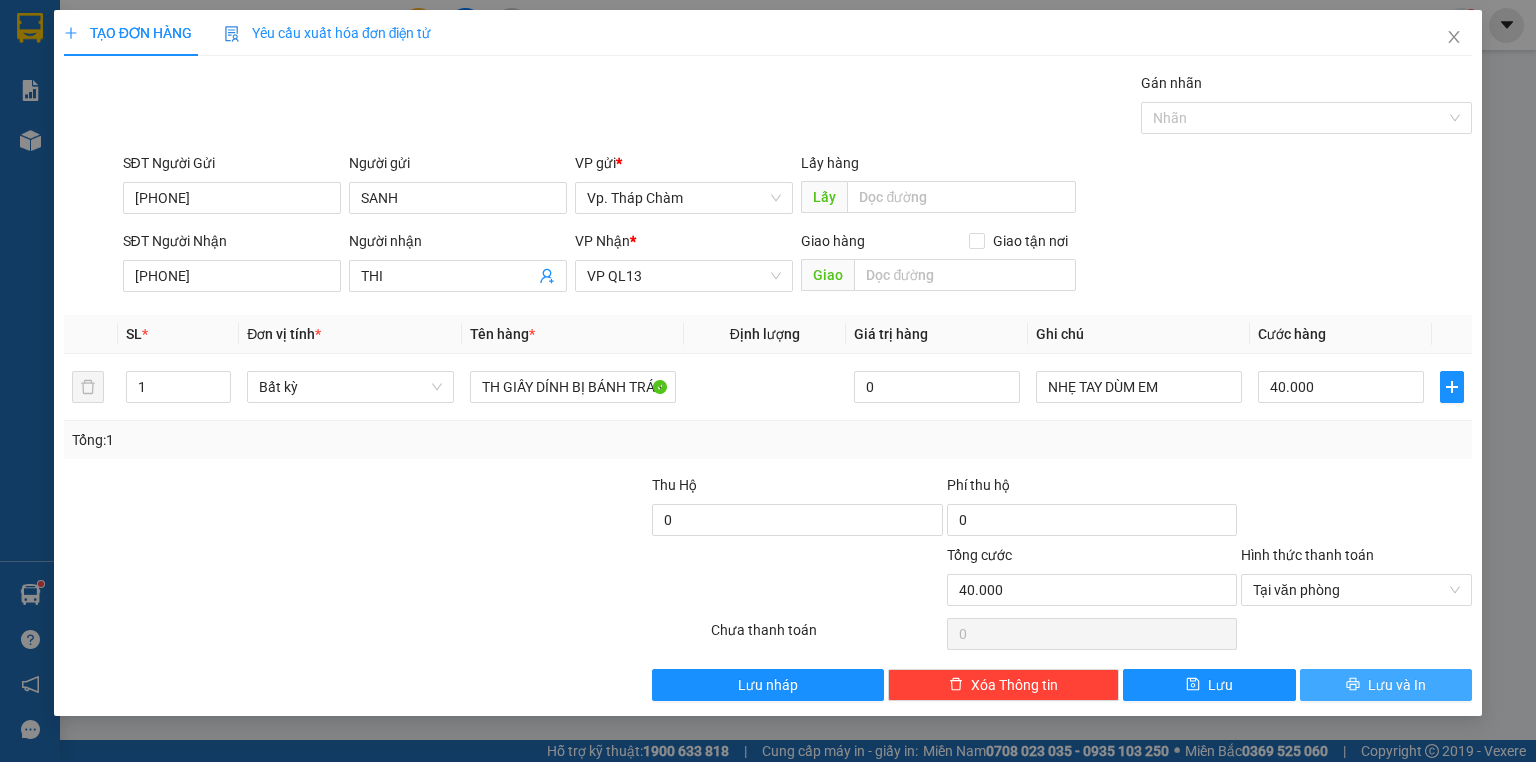click on "Lưu và In" at bounding box center (1386, 685) 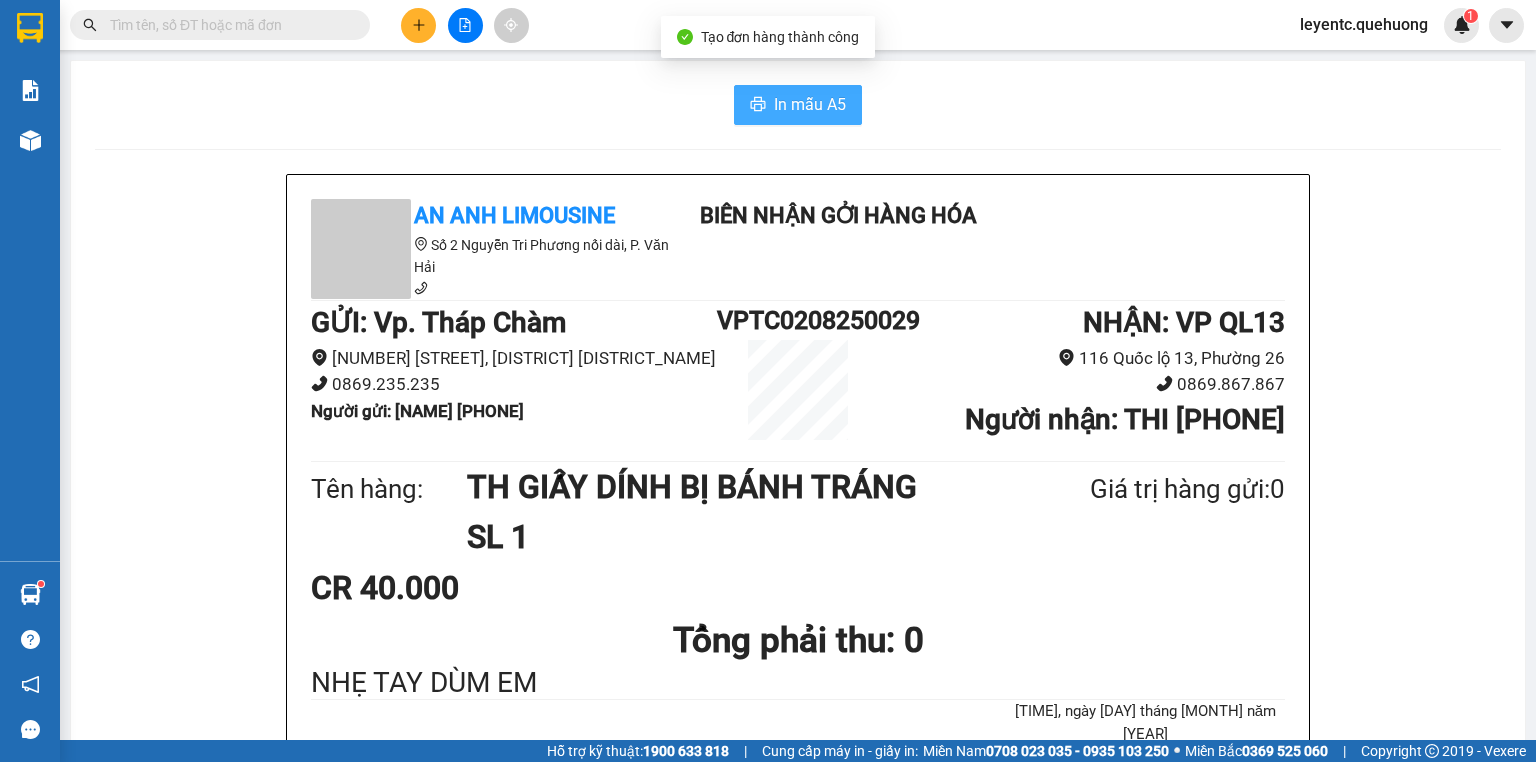 click 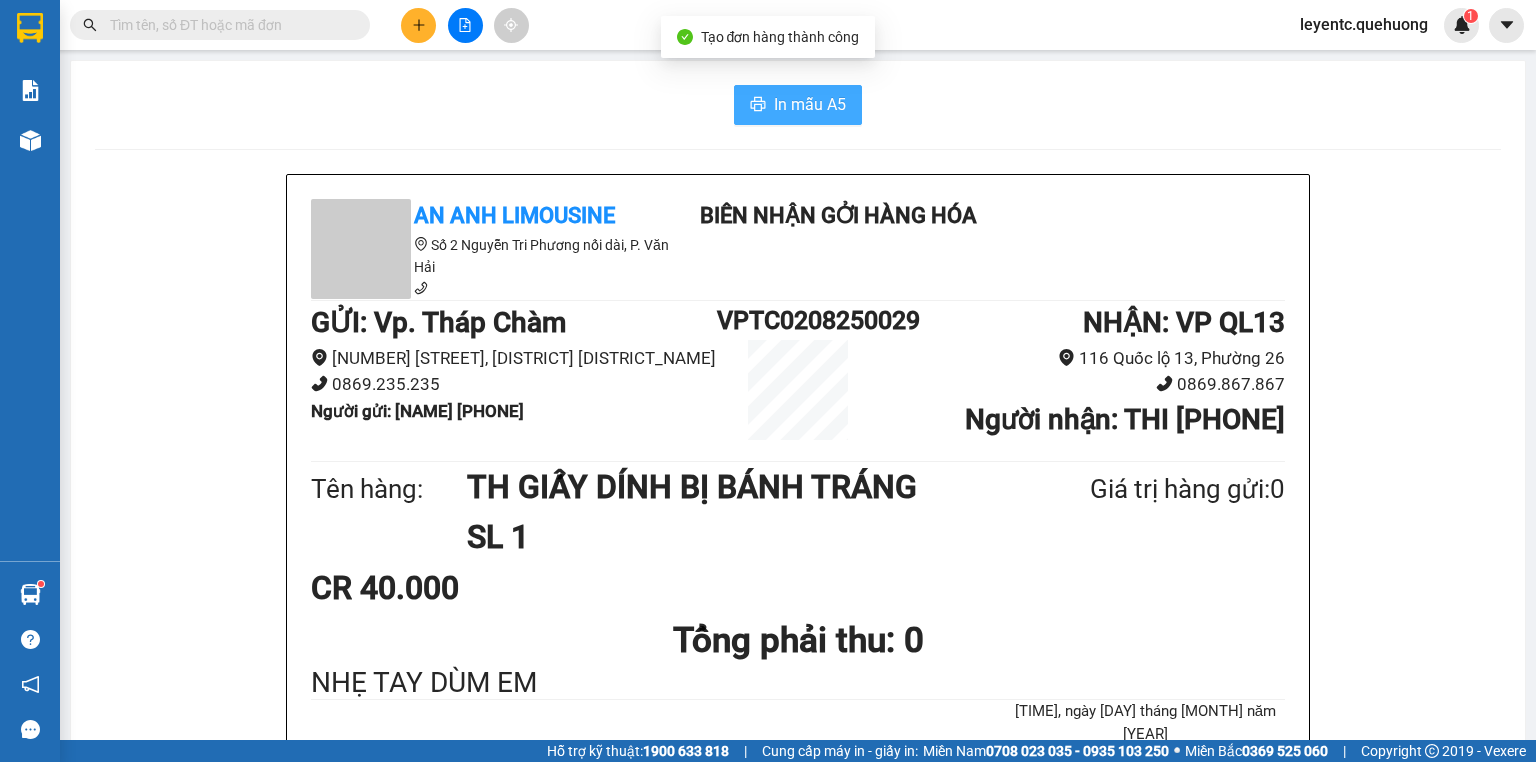 scroll, scrollTop: 0, scrollLeft: 0, axis: both 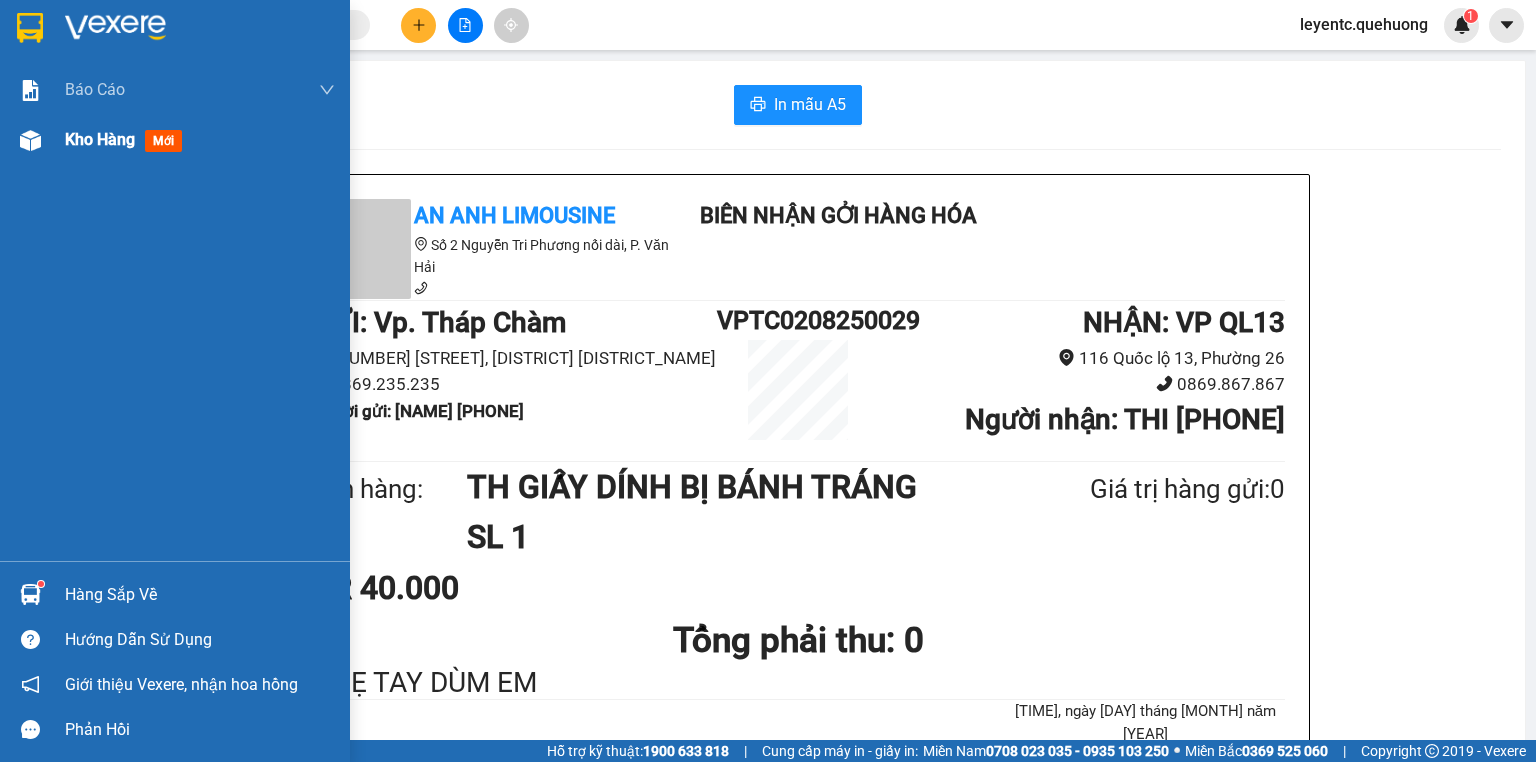 click on "Kho hàng" at bounding box center (100, 139) 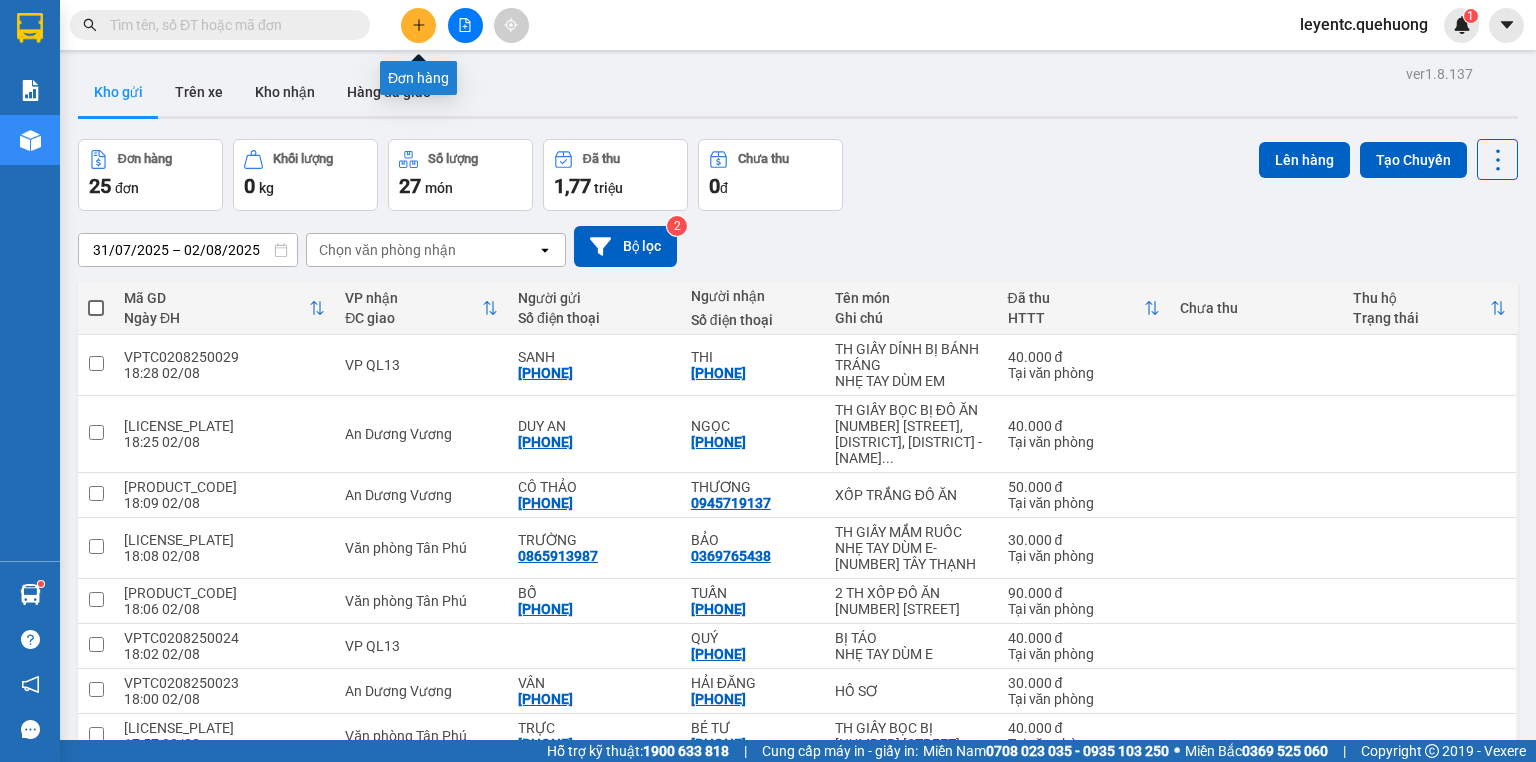 click 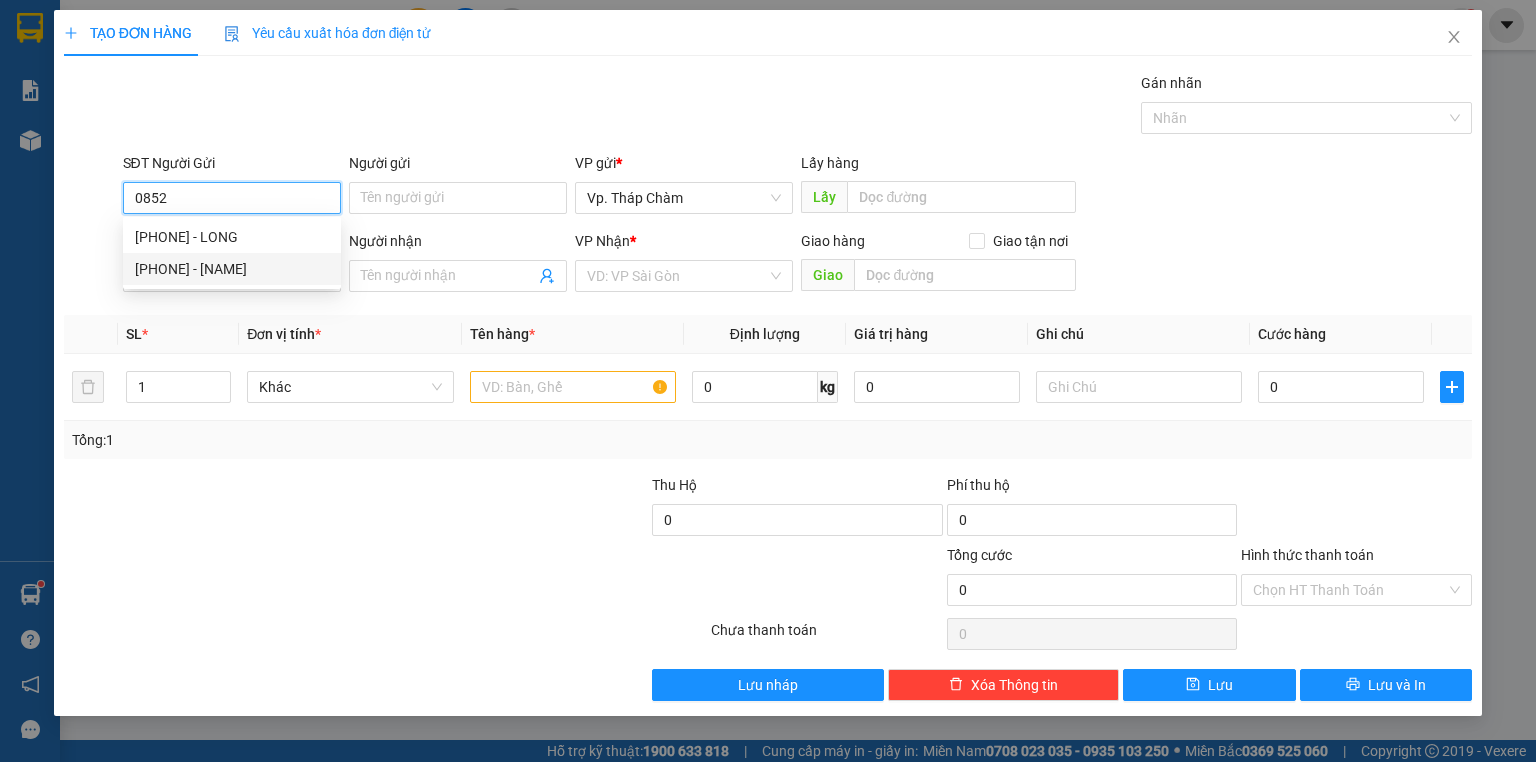 click on "0852546365 - LAN" at bounding box center (232, 269) 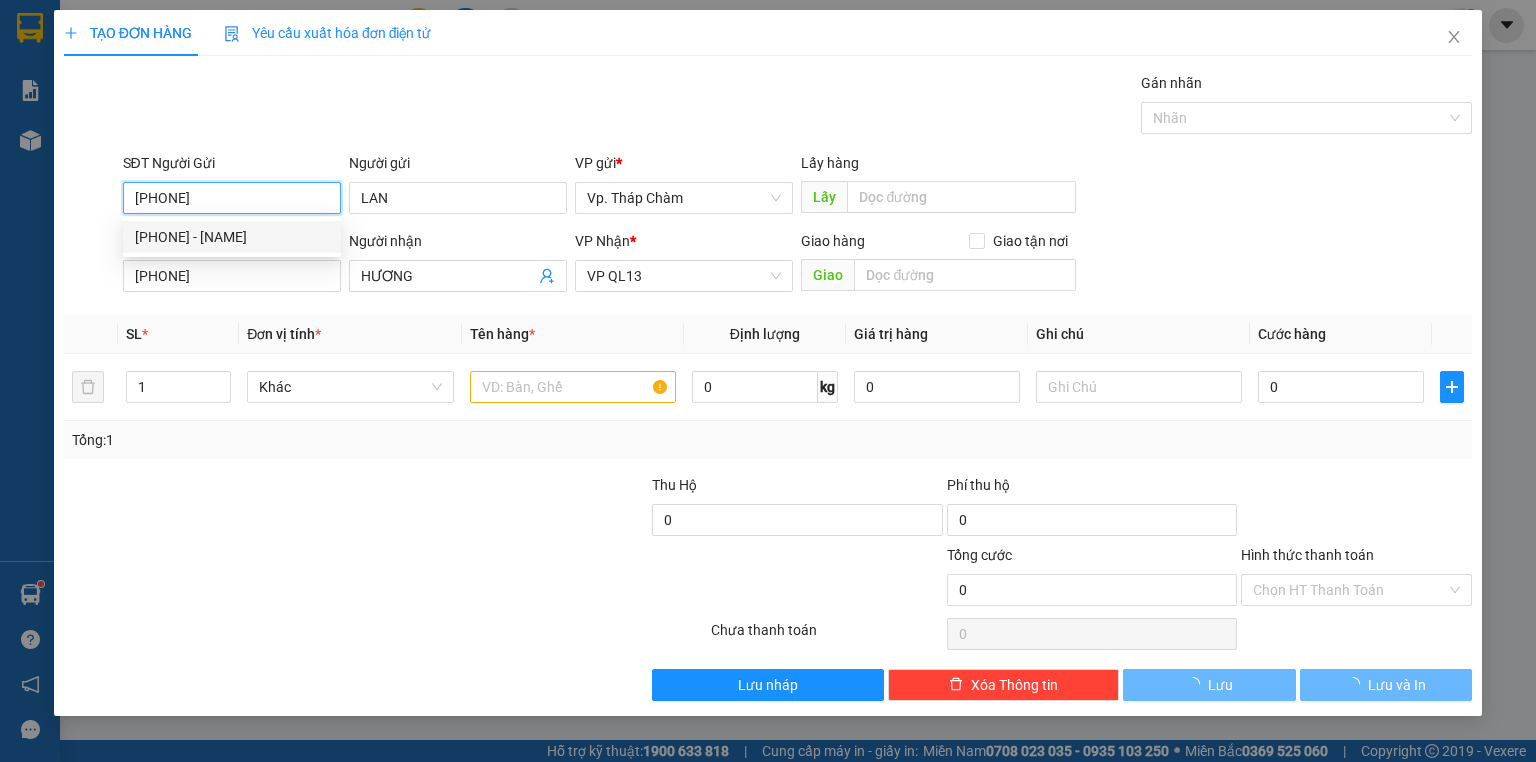 type on "50.000" 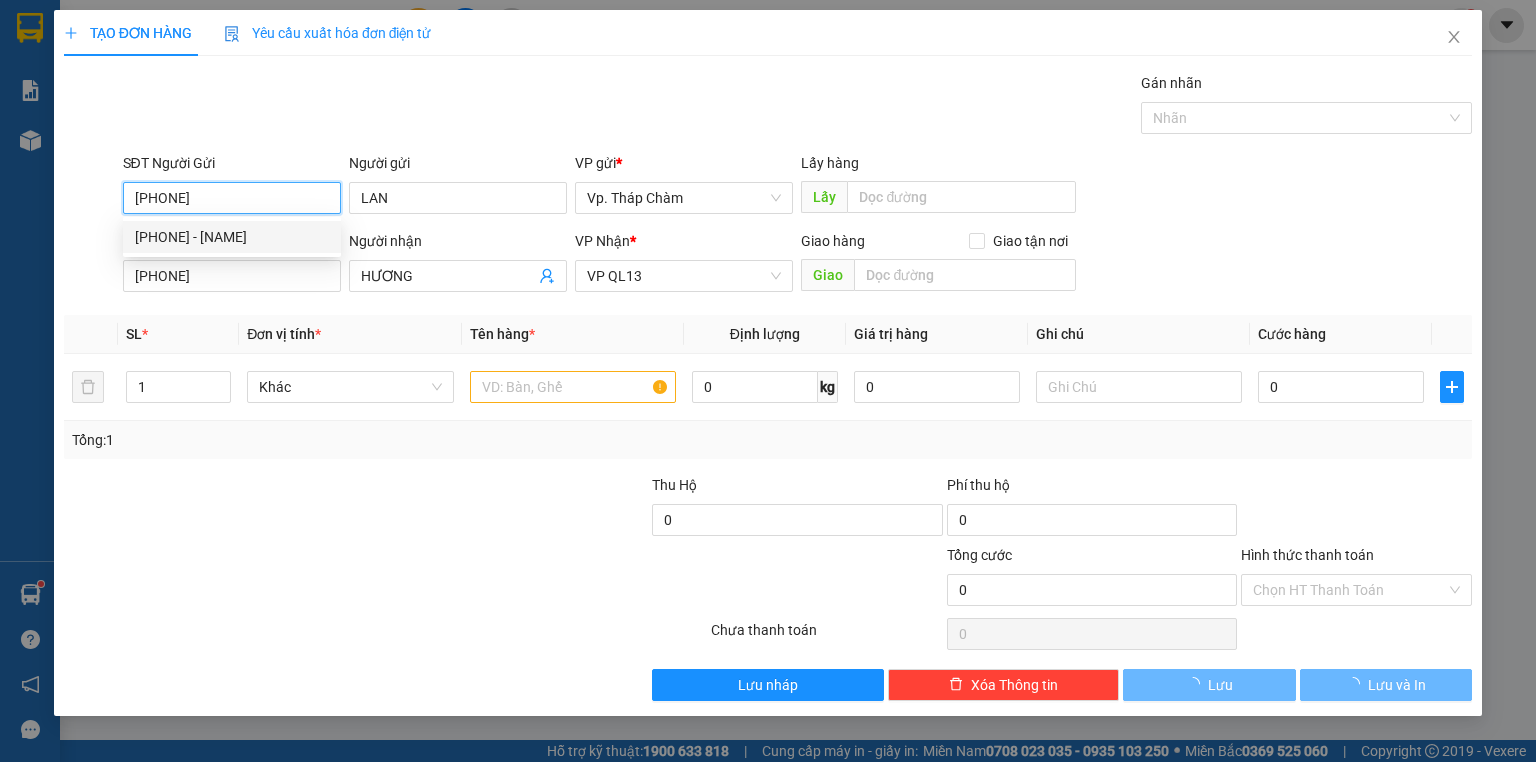 type on "50.000" 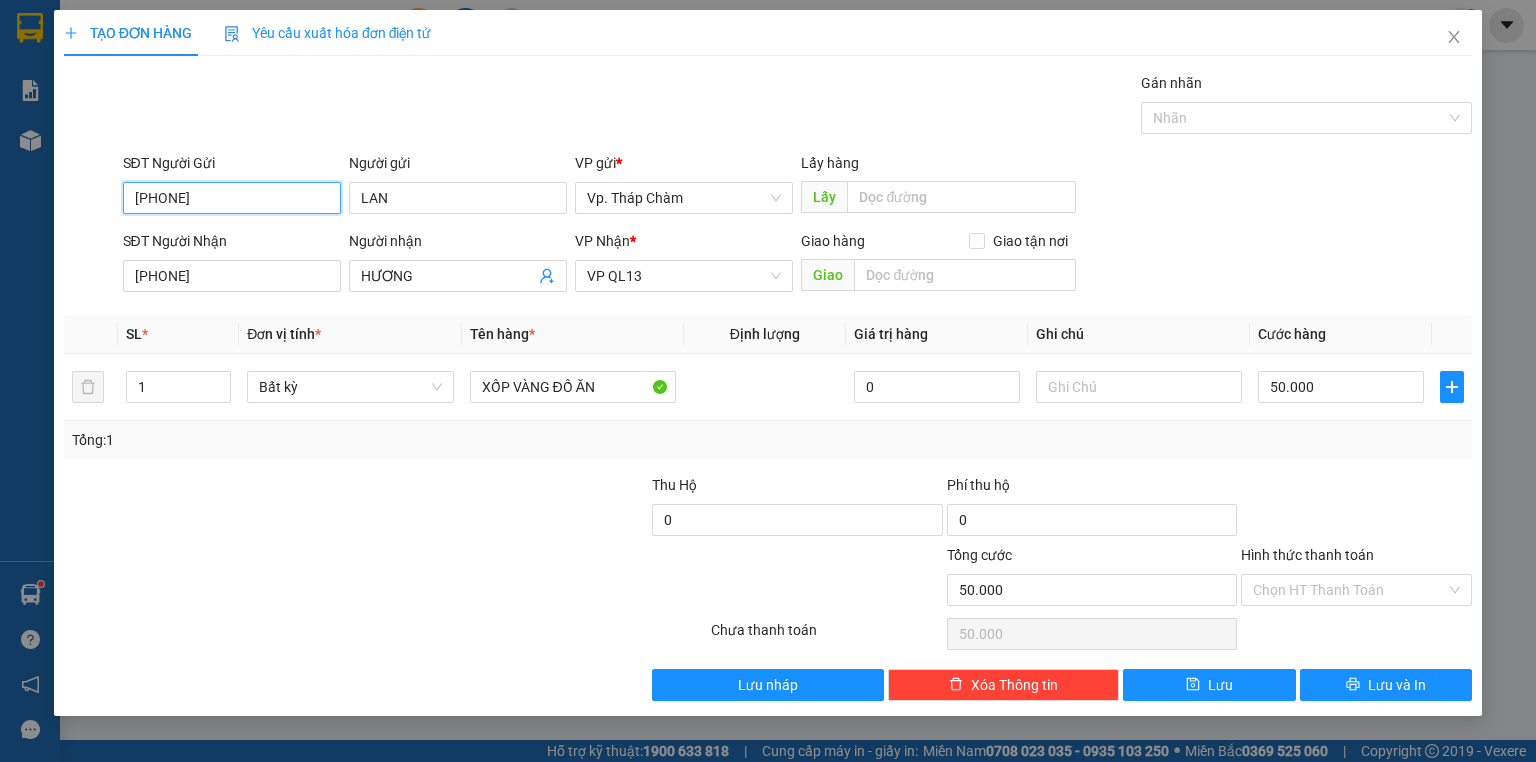 type on "[PHONE]" 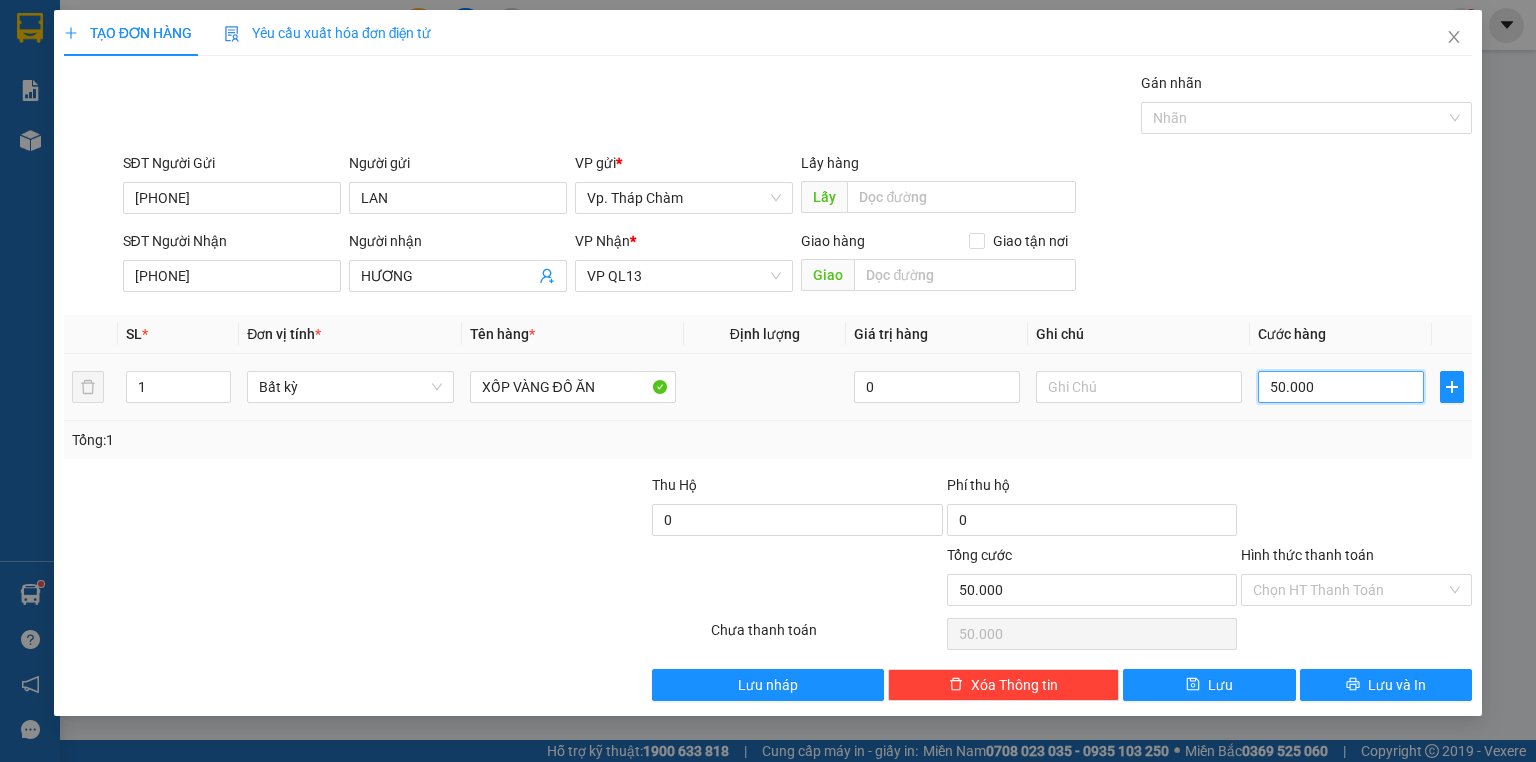 click on "50.000" at bounding box center (1341, 387) 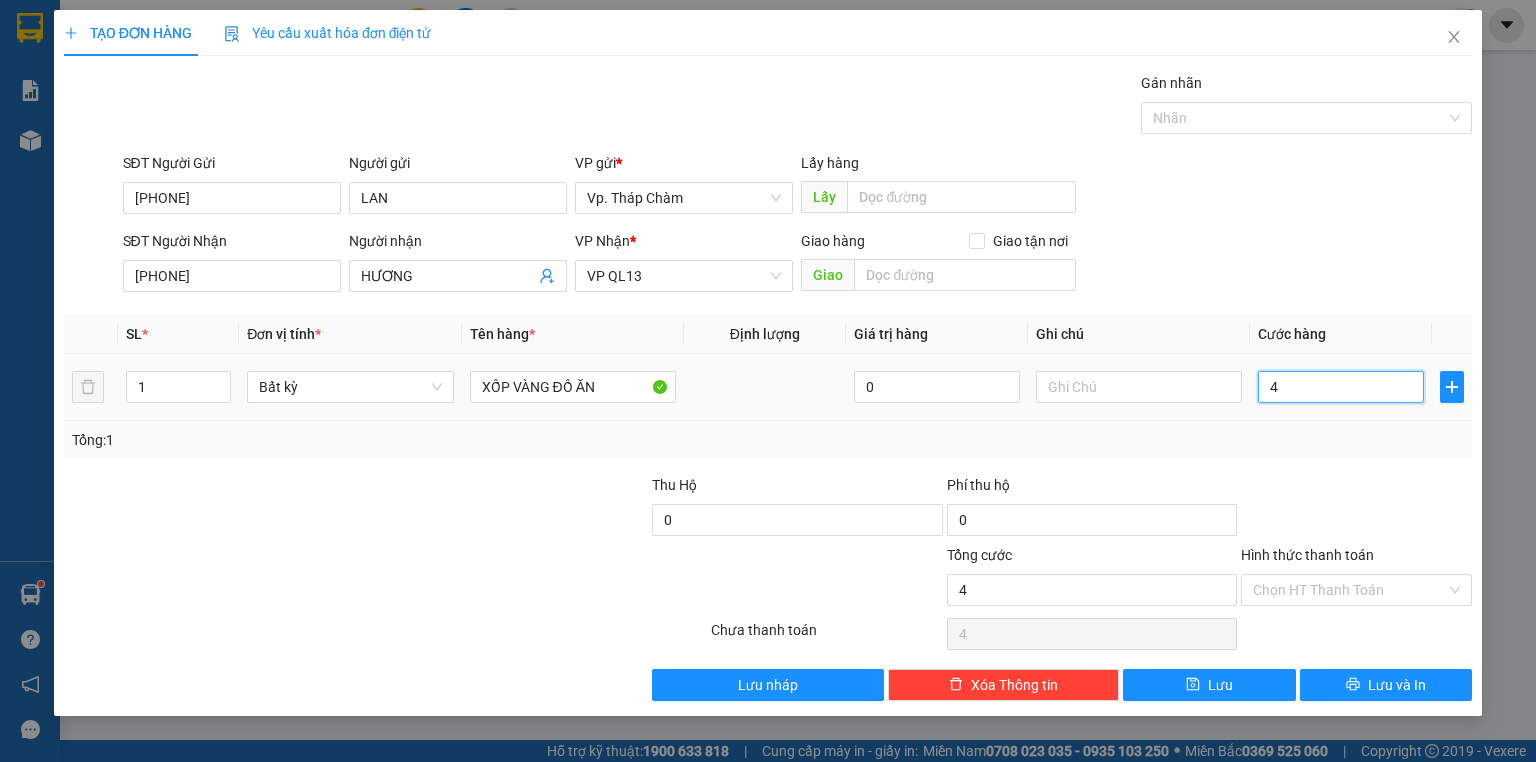 type on "40" 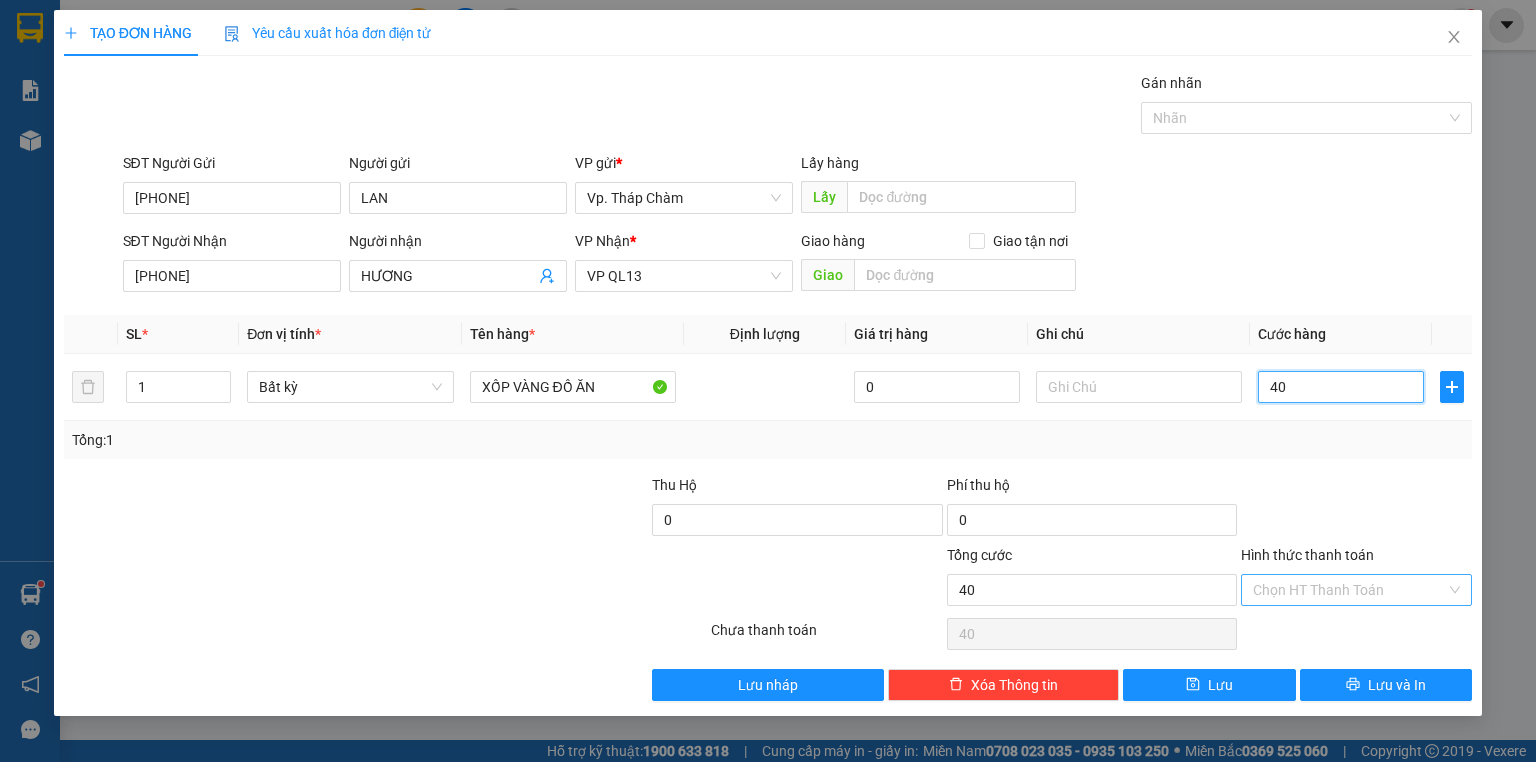 type on "40" 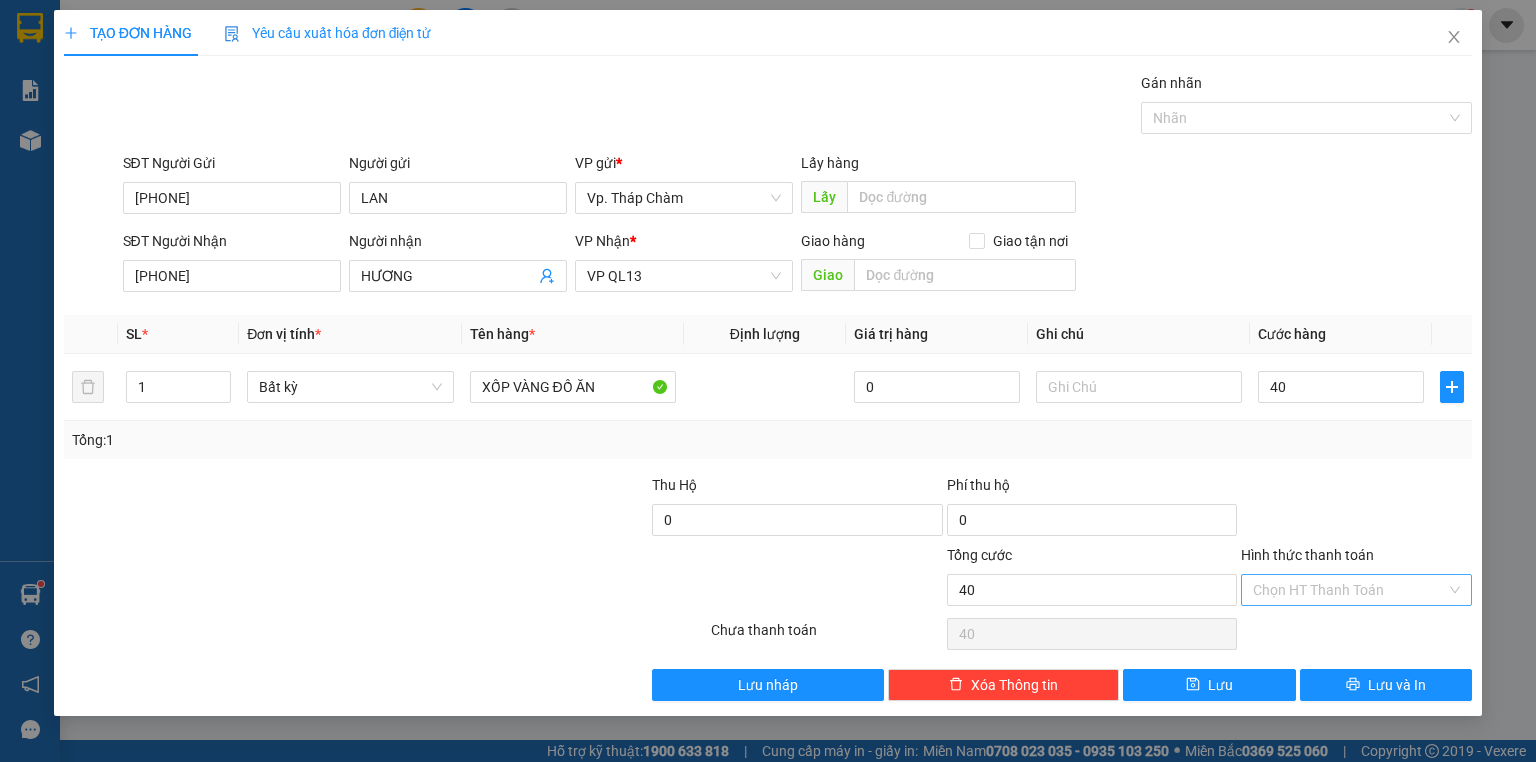 type on "40.000" 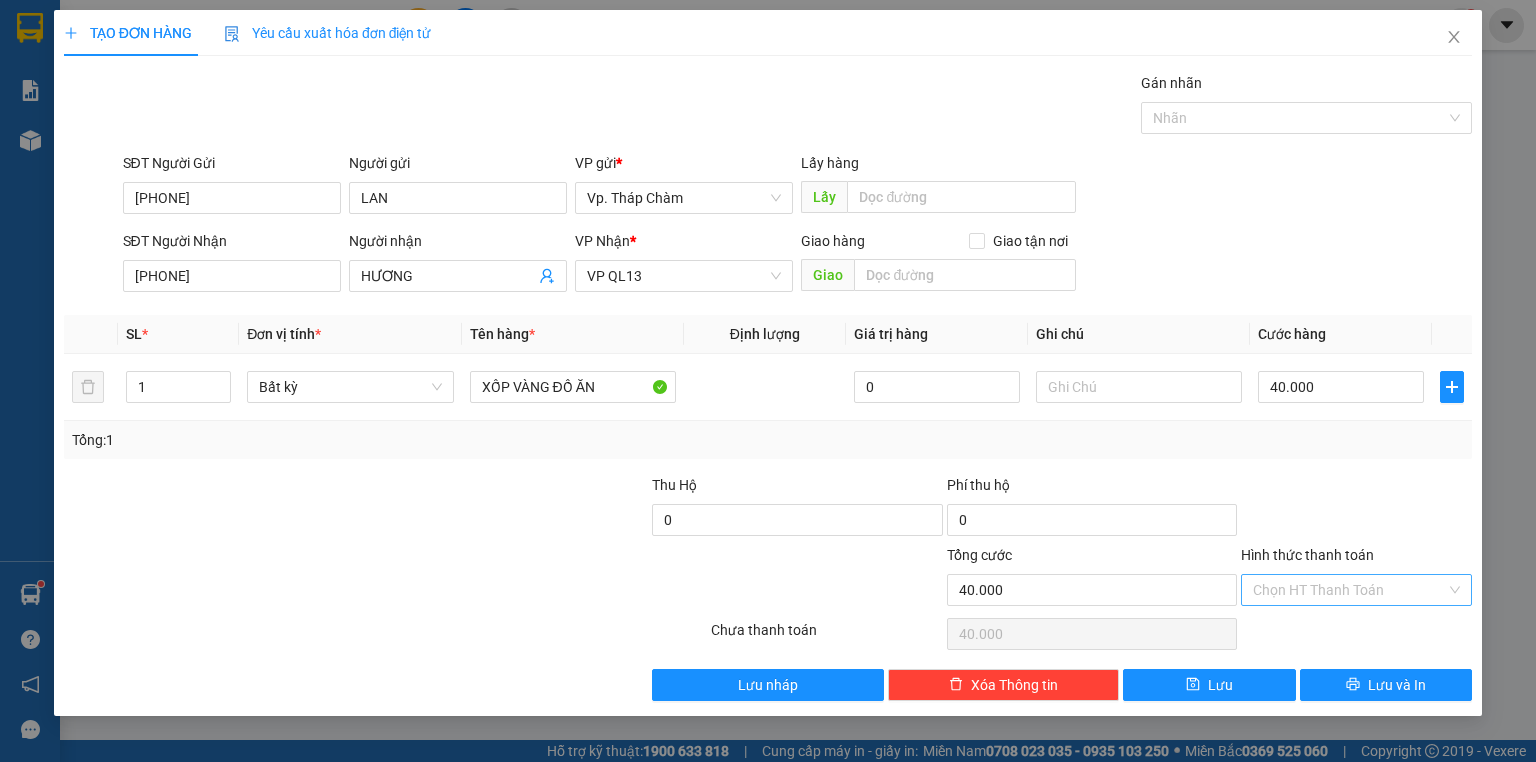 click on "Hình thức thanh toán" at bounding box center (1349, 590) 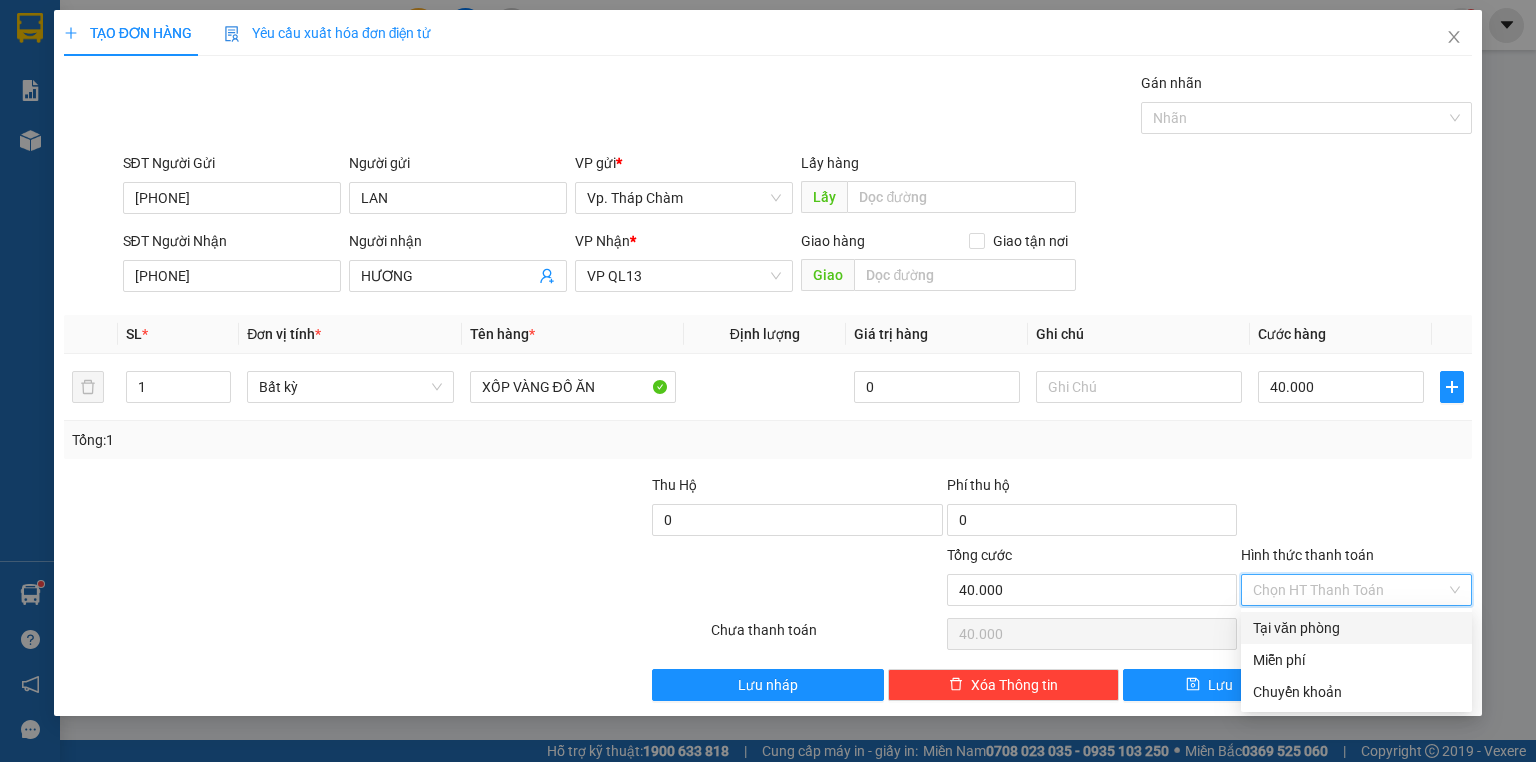 click on "Tại văn phòng" at bounding box center (1356, 628) 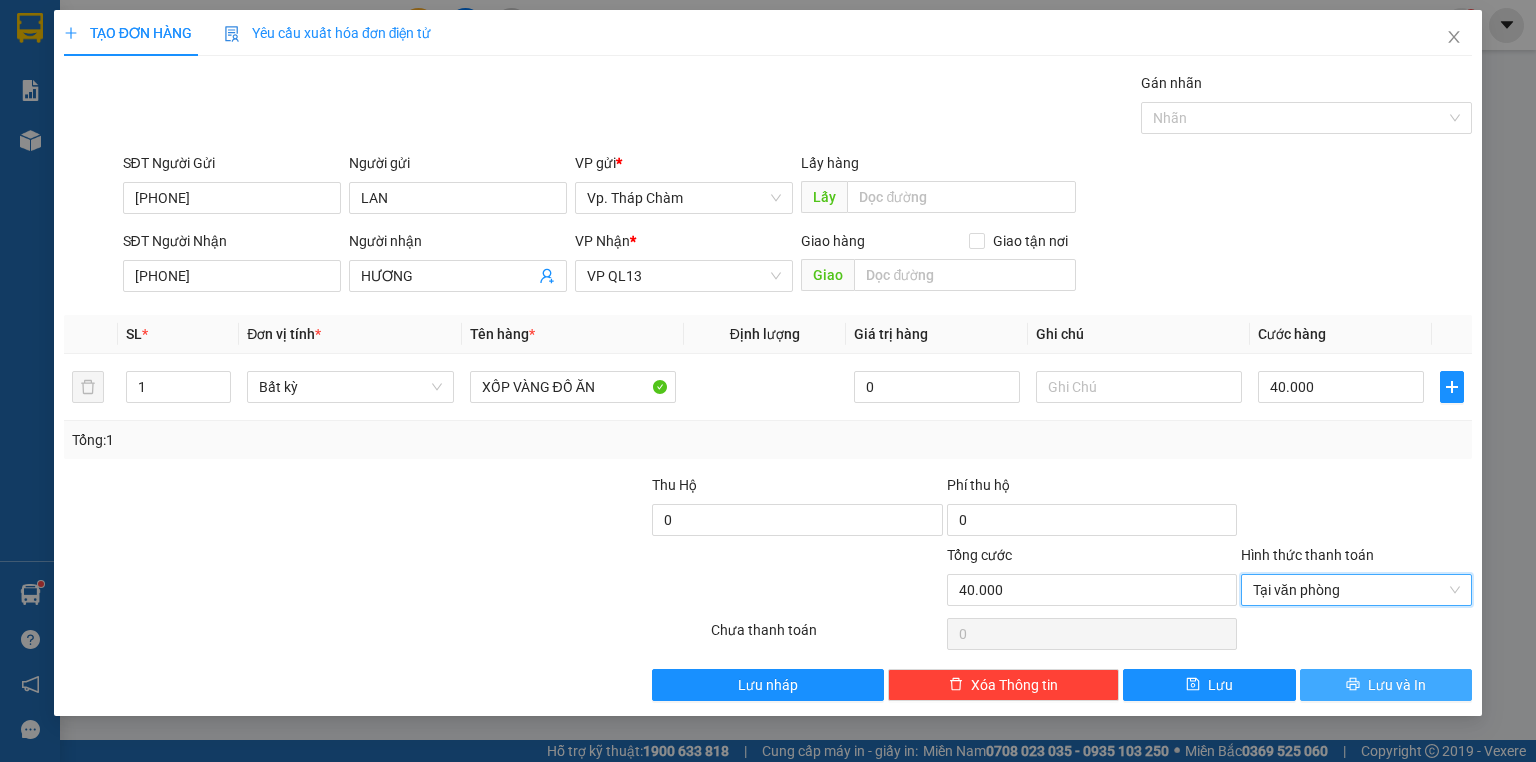 click 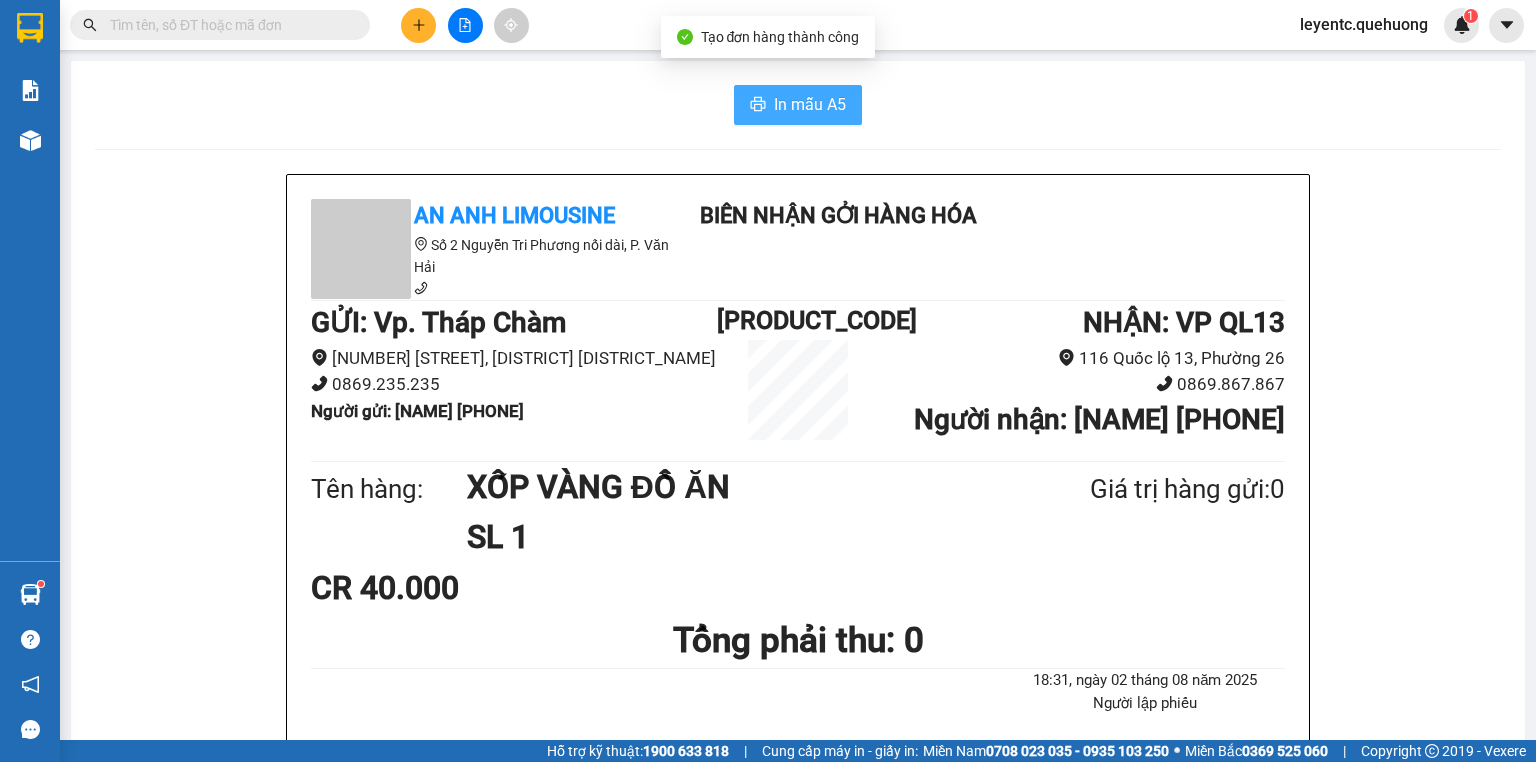 drag, startPoint x: 807, startPoint y: 95, endPoint x: 833, endPoint y: 111, distance: 30.528675 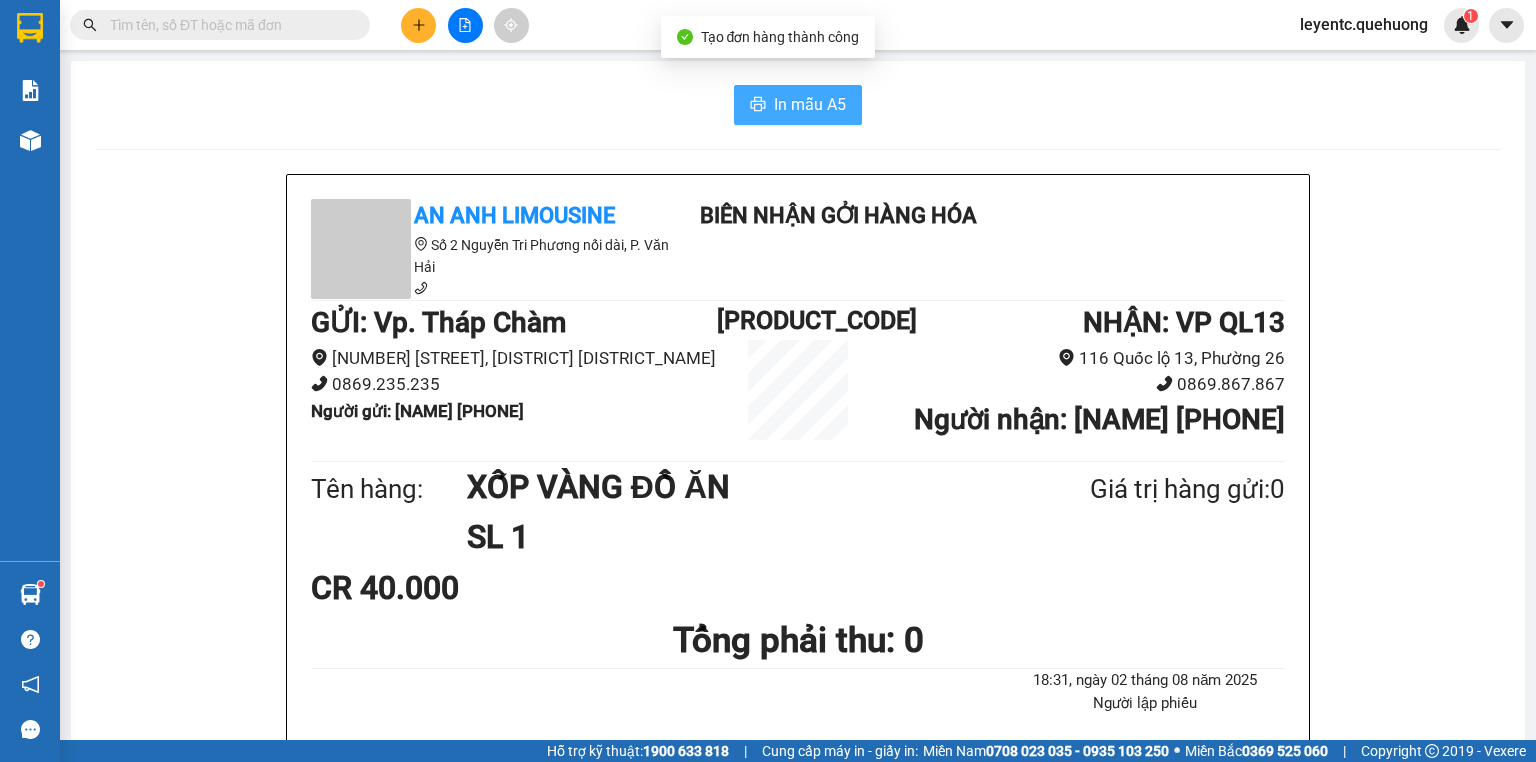 scroll, scrollTop: 0, scrollLeft: 0, axis: both 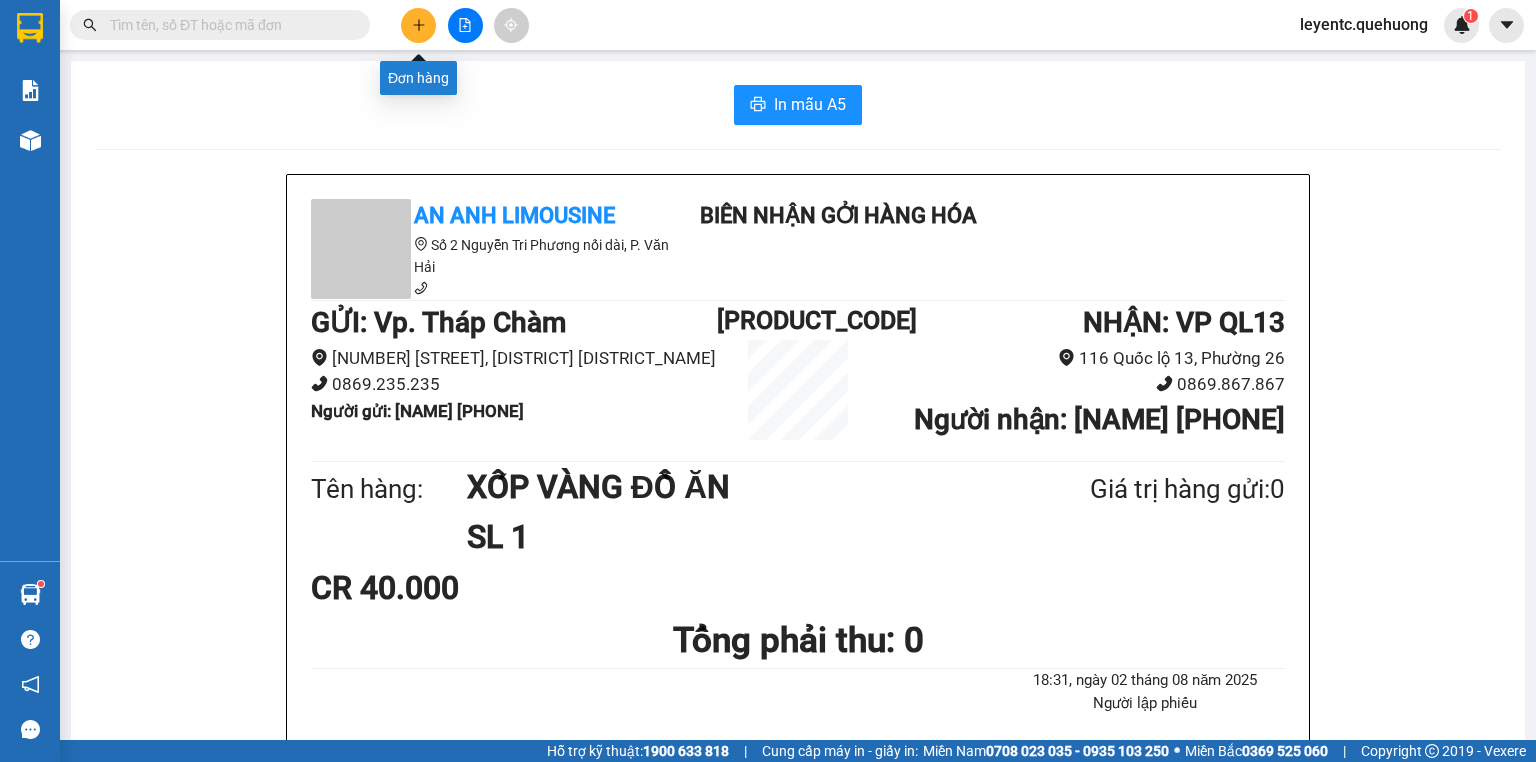 click 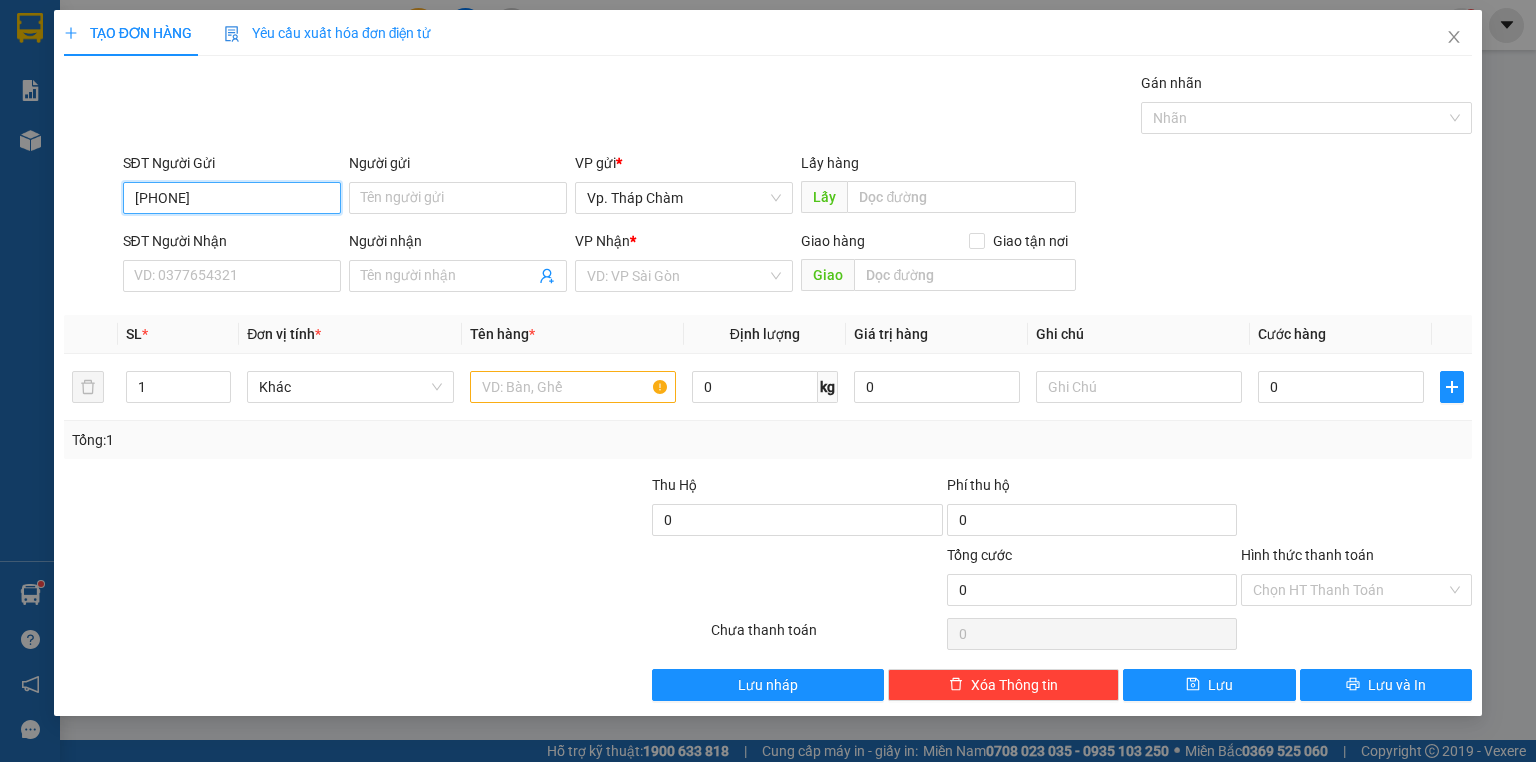 type on "0911395563" 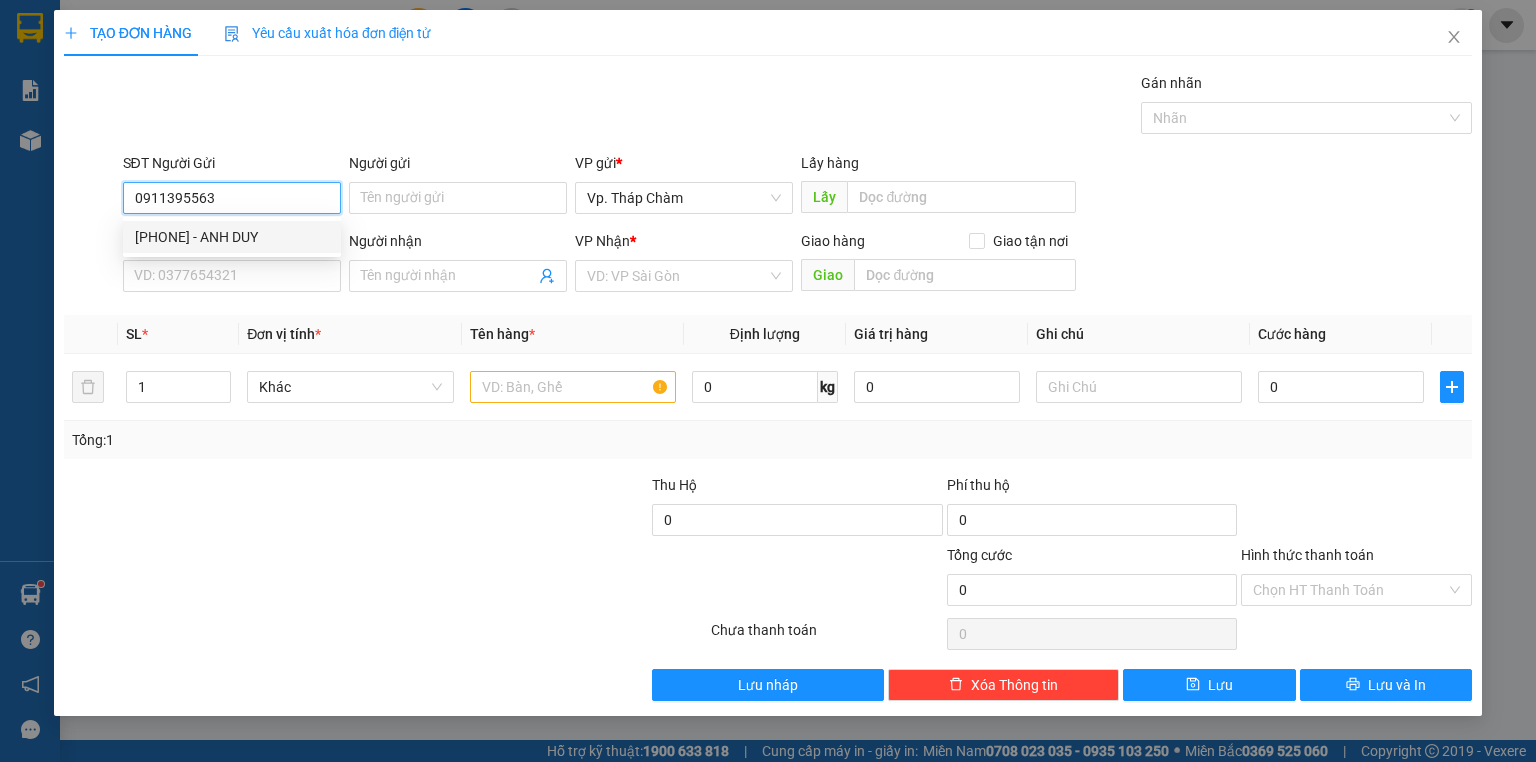 click on "0911395563 - ANH DUY" at bounding box center [232, 237] 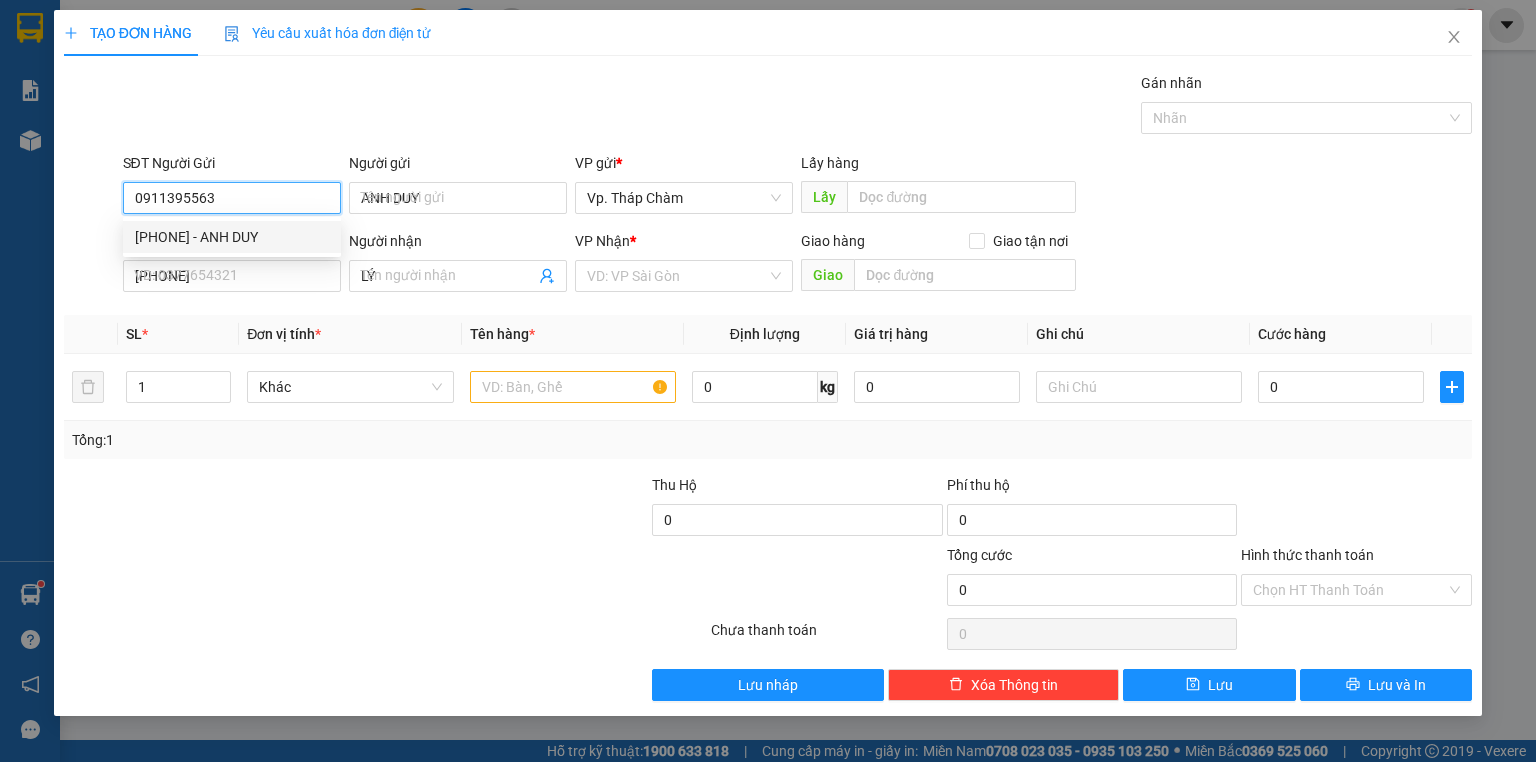 type on "30.000" 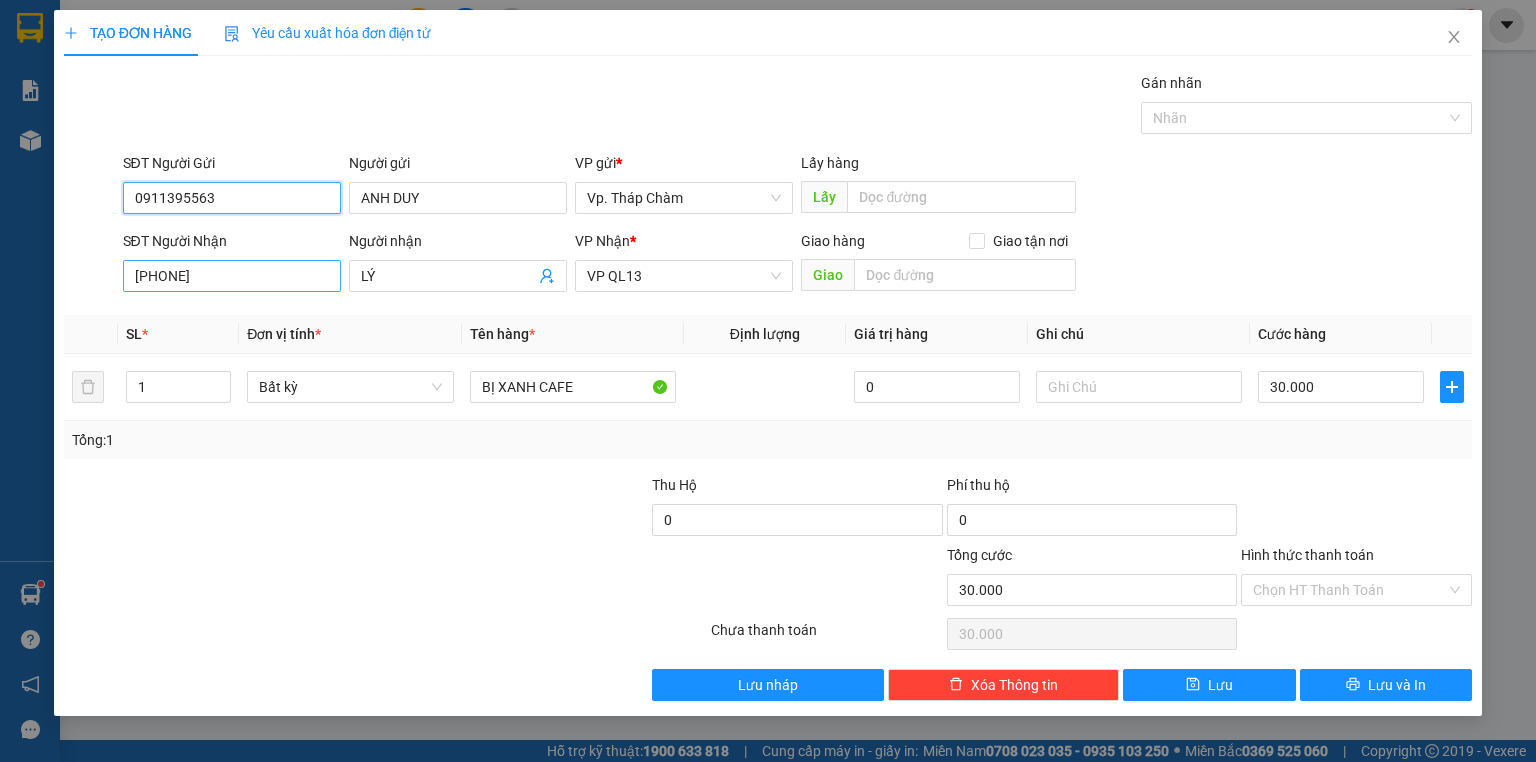 type on "0911395563" 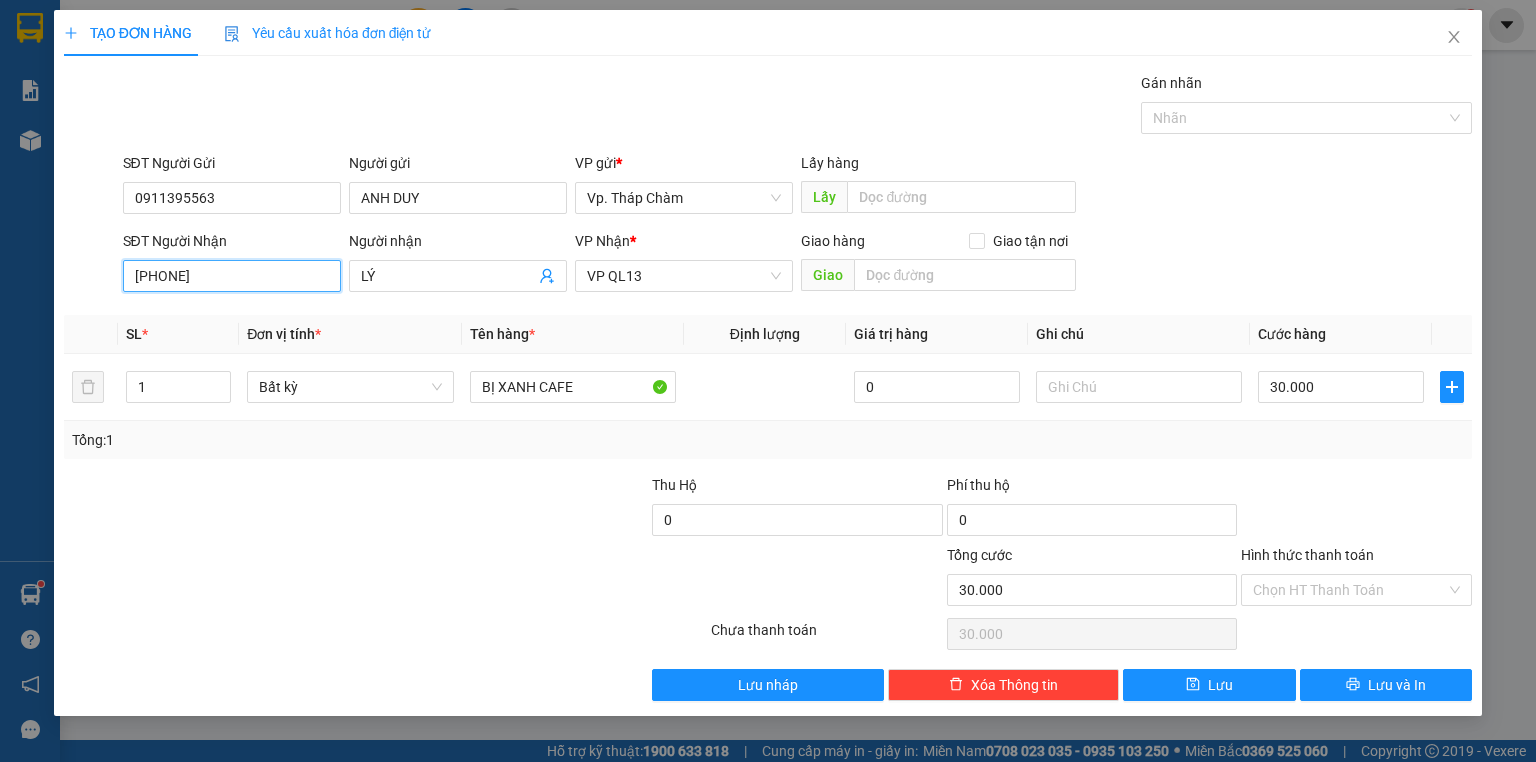 click on "0901926978" at bounding box center [232, 276] 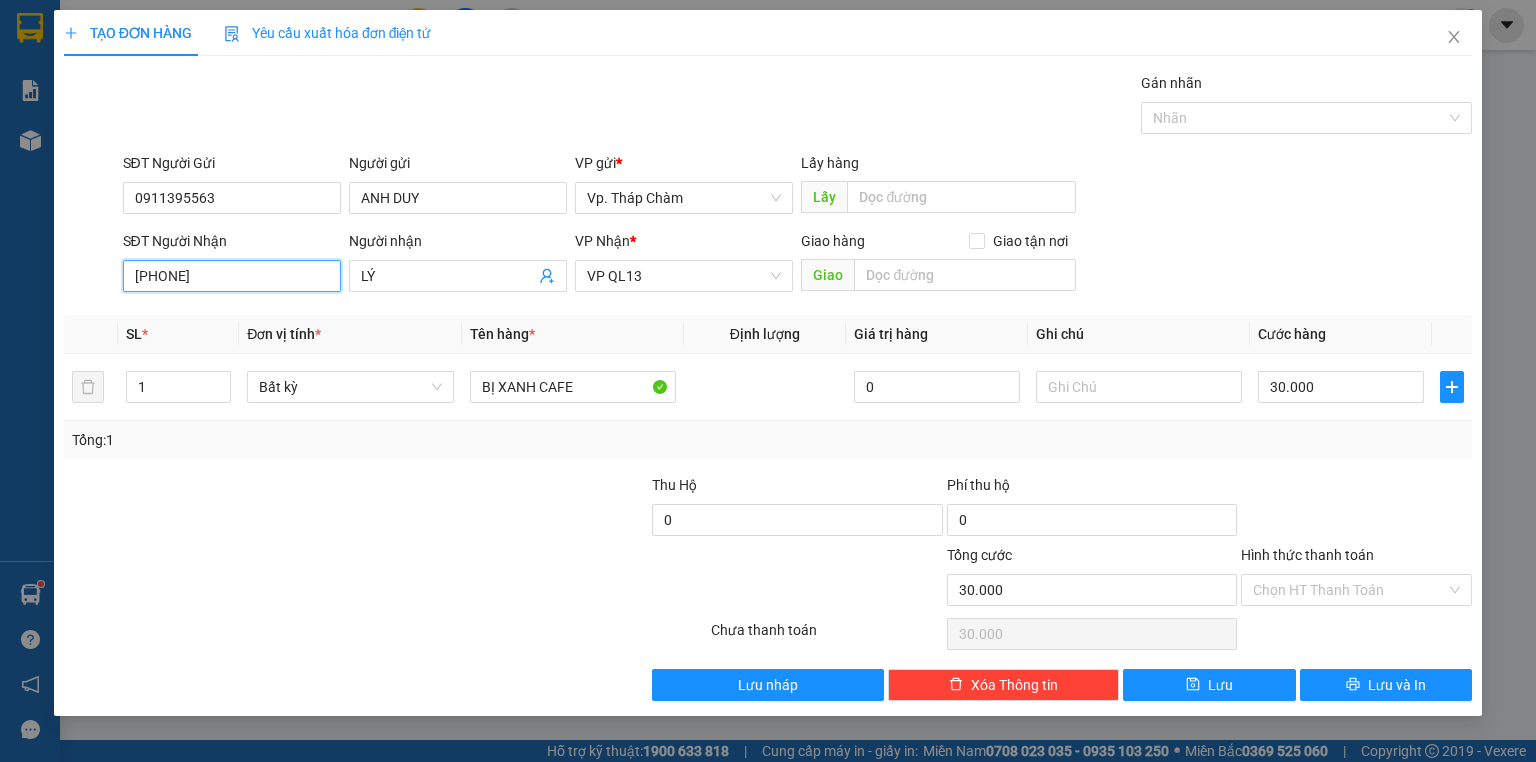 click on "09012044112" at bounding box center [232, 276] 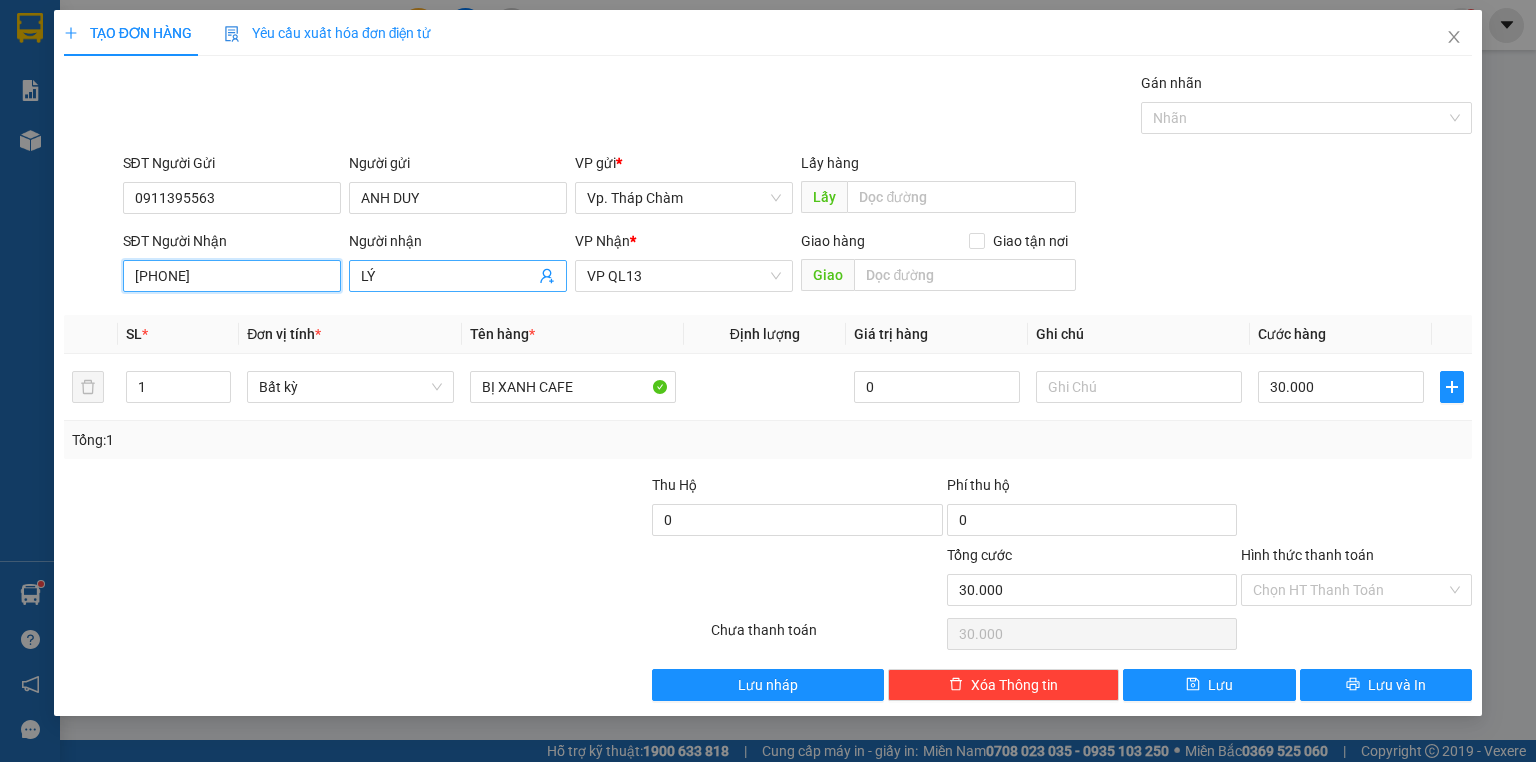 drag, startPoint x: 716, startPoint y: 287, endPoint x: 548, endPoint y: 279, distance: 168.19037 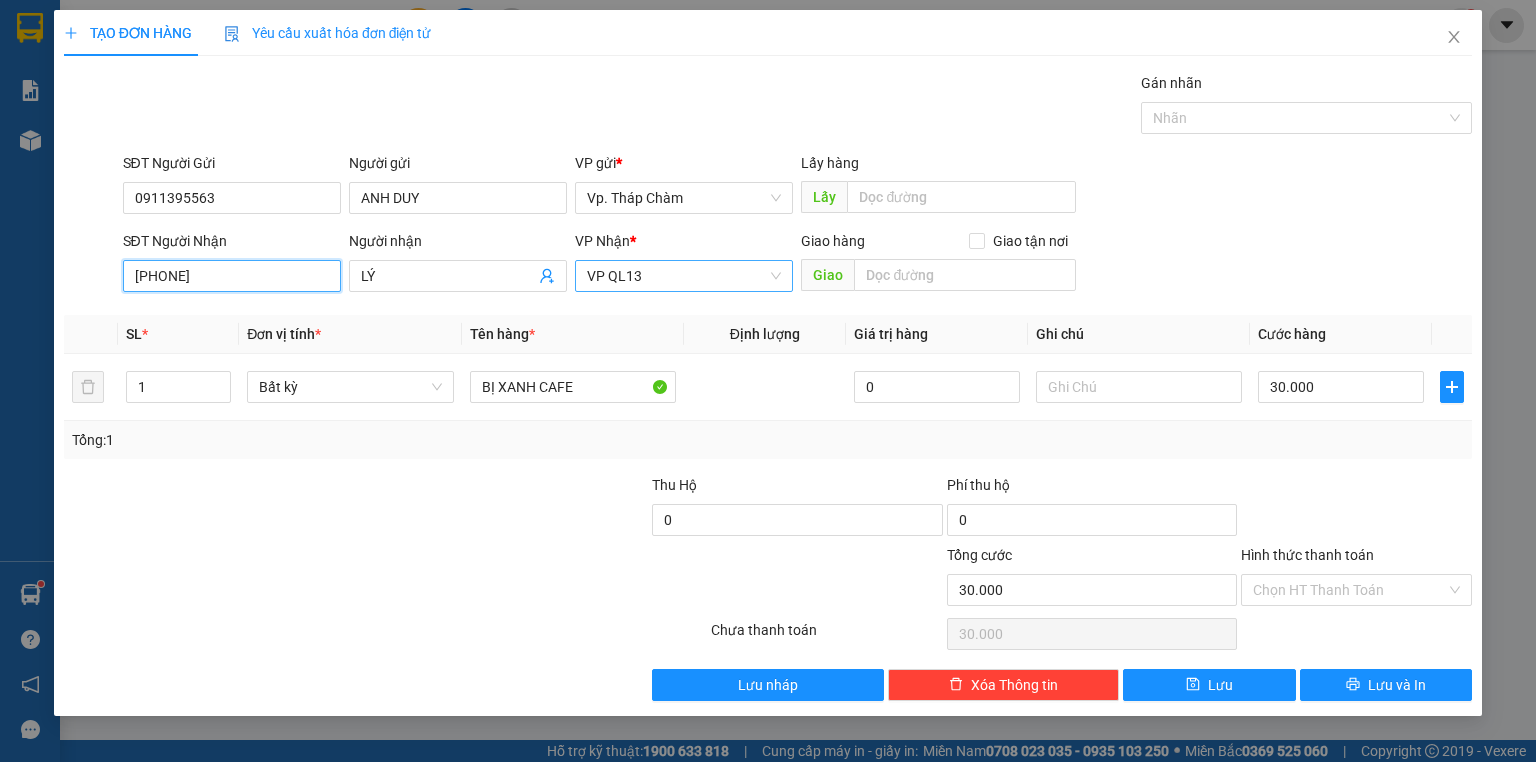 click on "VP QL13" at bounding box center [684, 276] 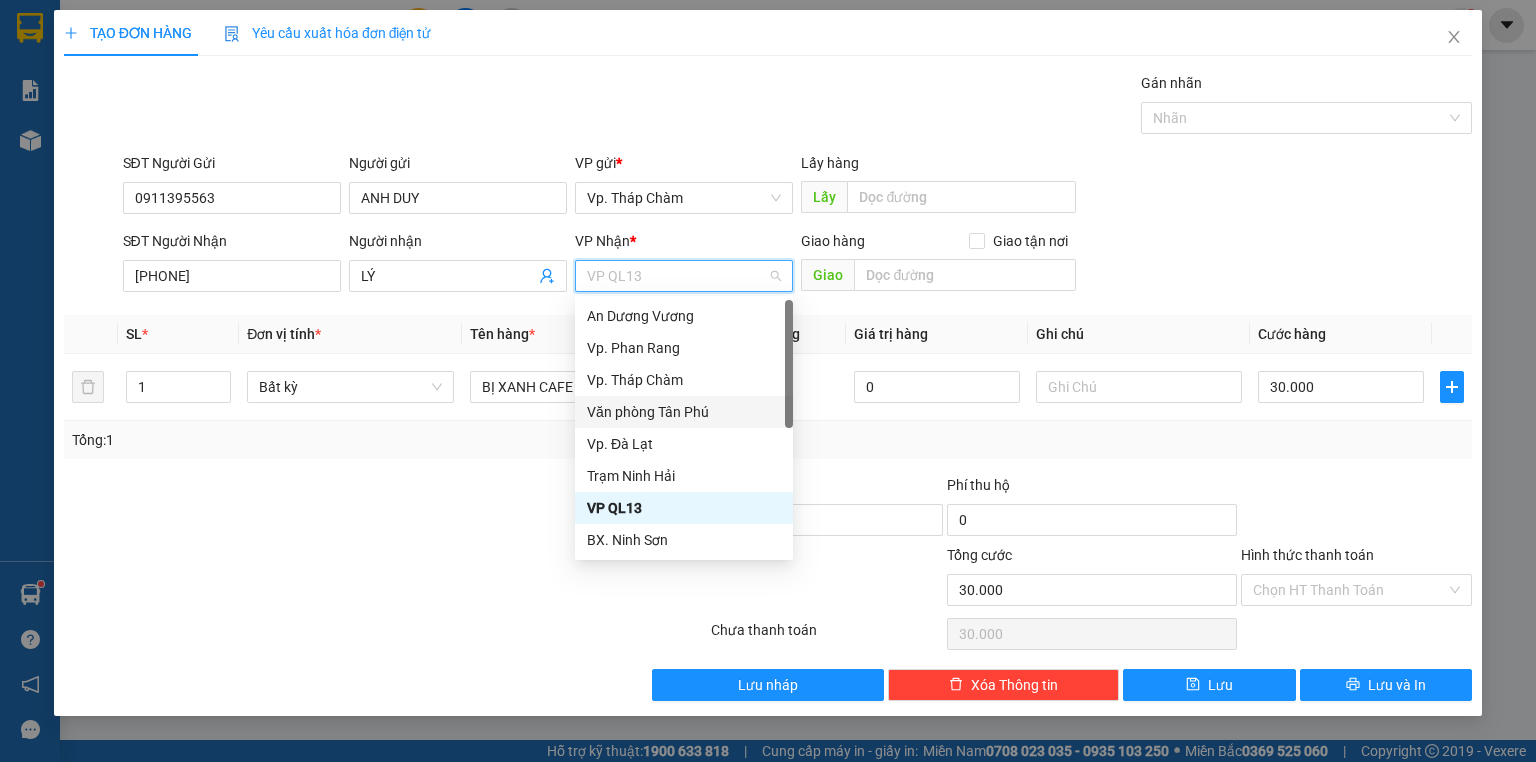 click on "Văn phòng Tân Phú" at bounding box center (684, 412) 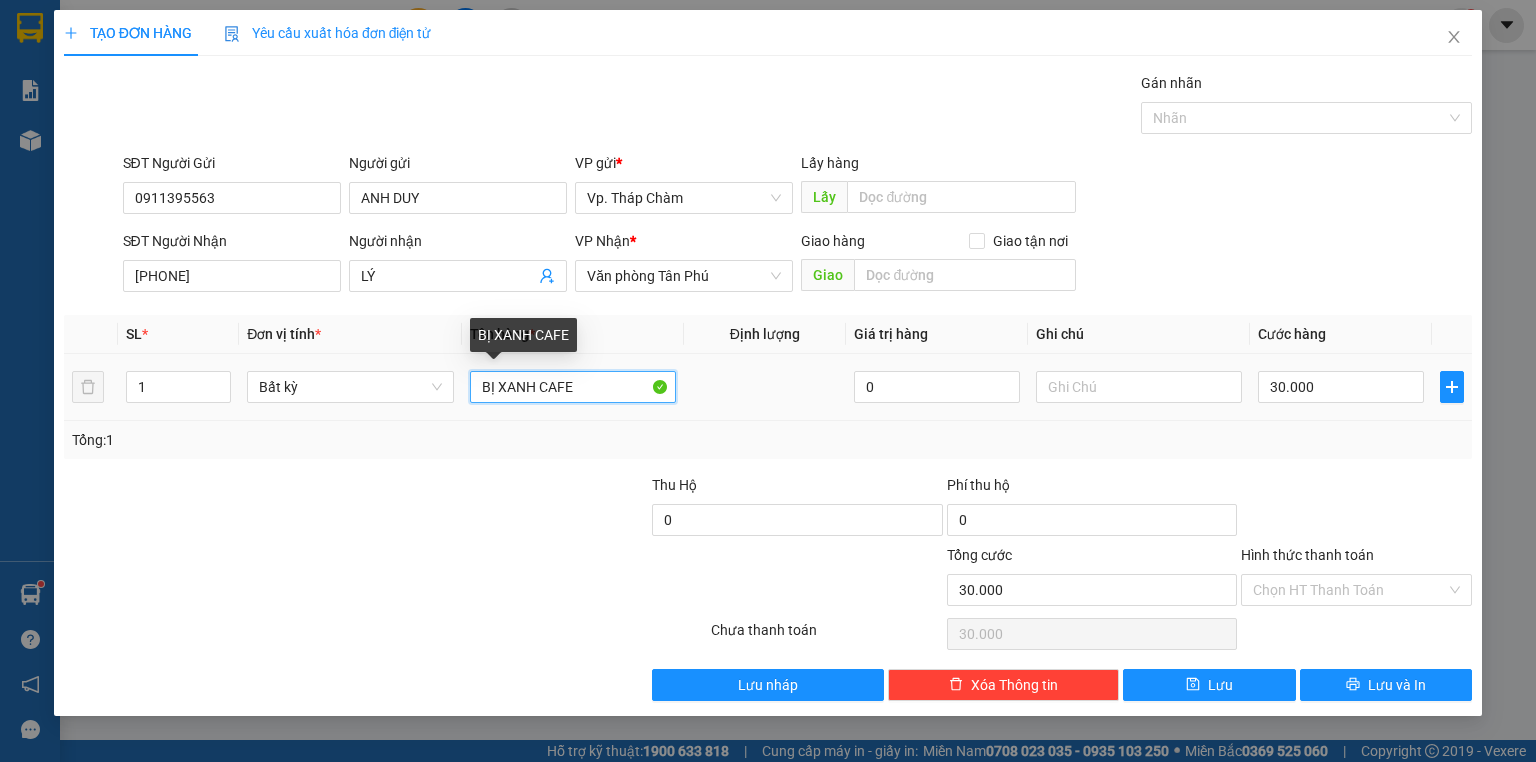 click on "BỊ XANH CAFE" at bounding box center (573, 387) 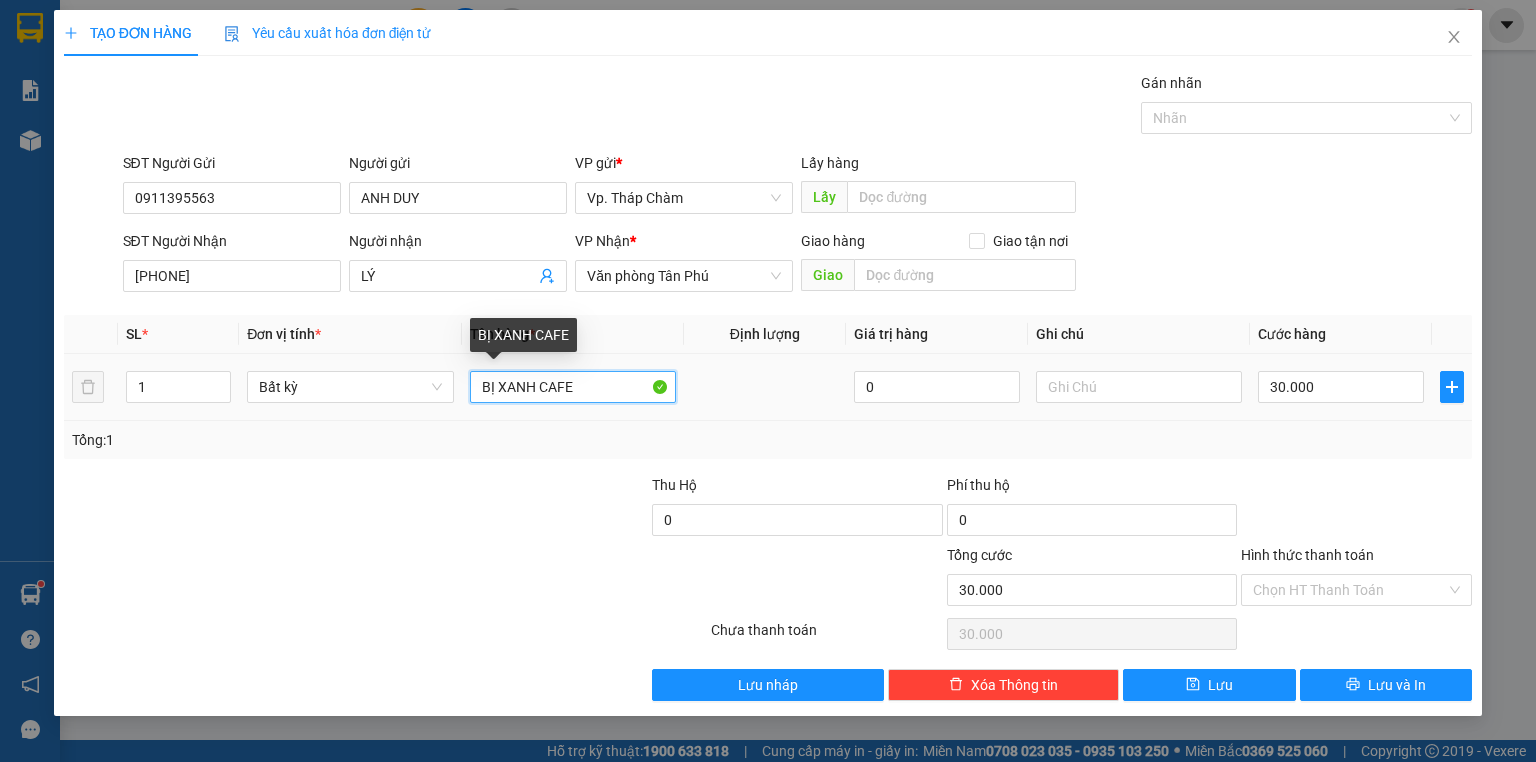 click on "BỊ XANH CAFE" at bounding box center [573, 387] 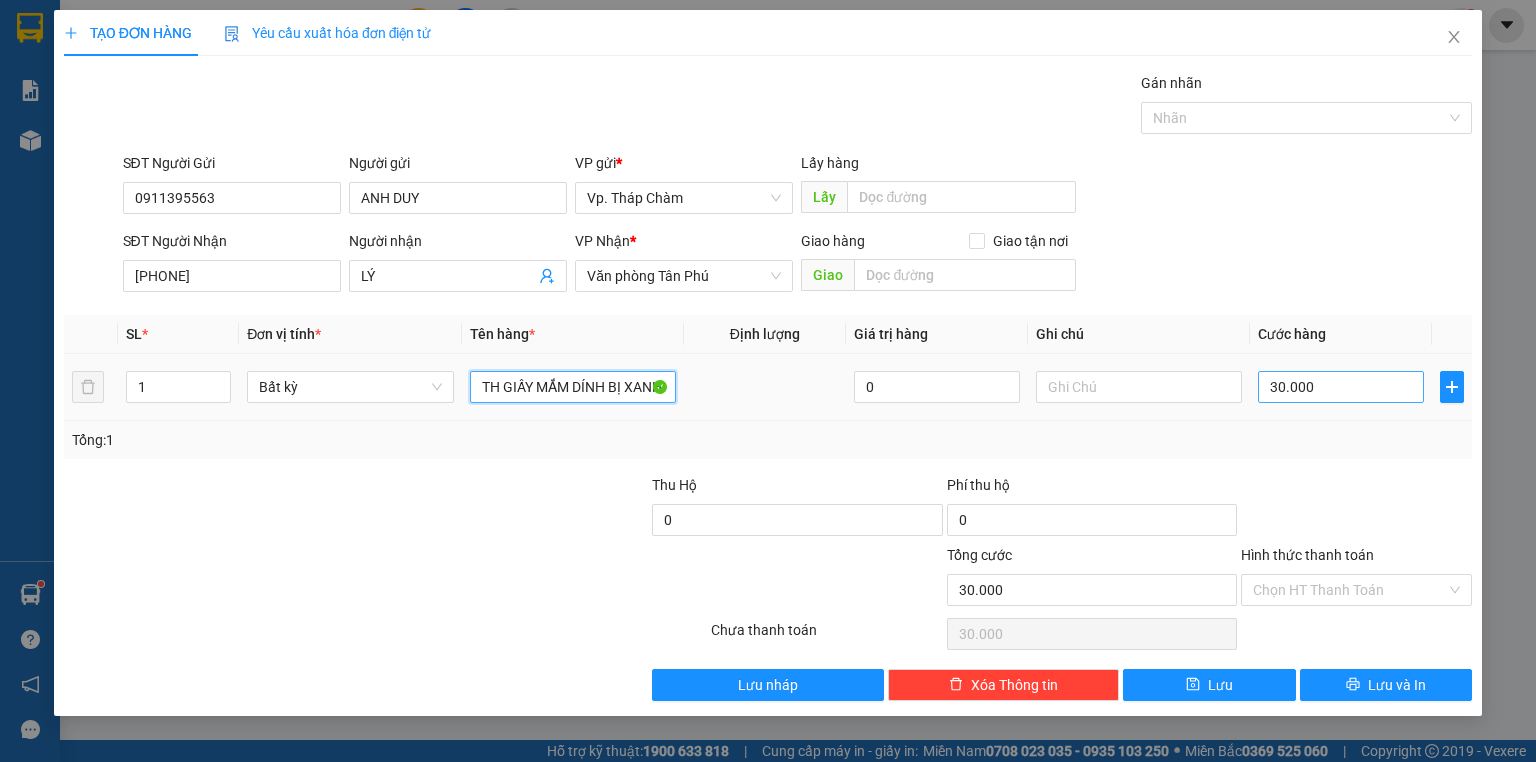 type on "TH GIẤY MẮM DÍNH BỊ XANH CAFE" 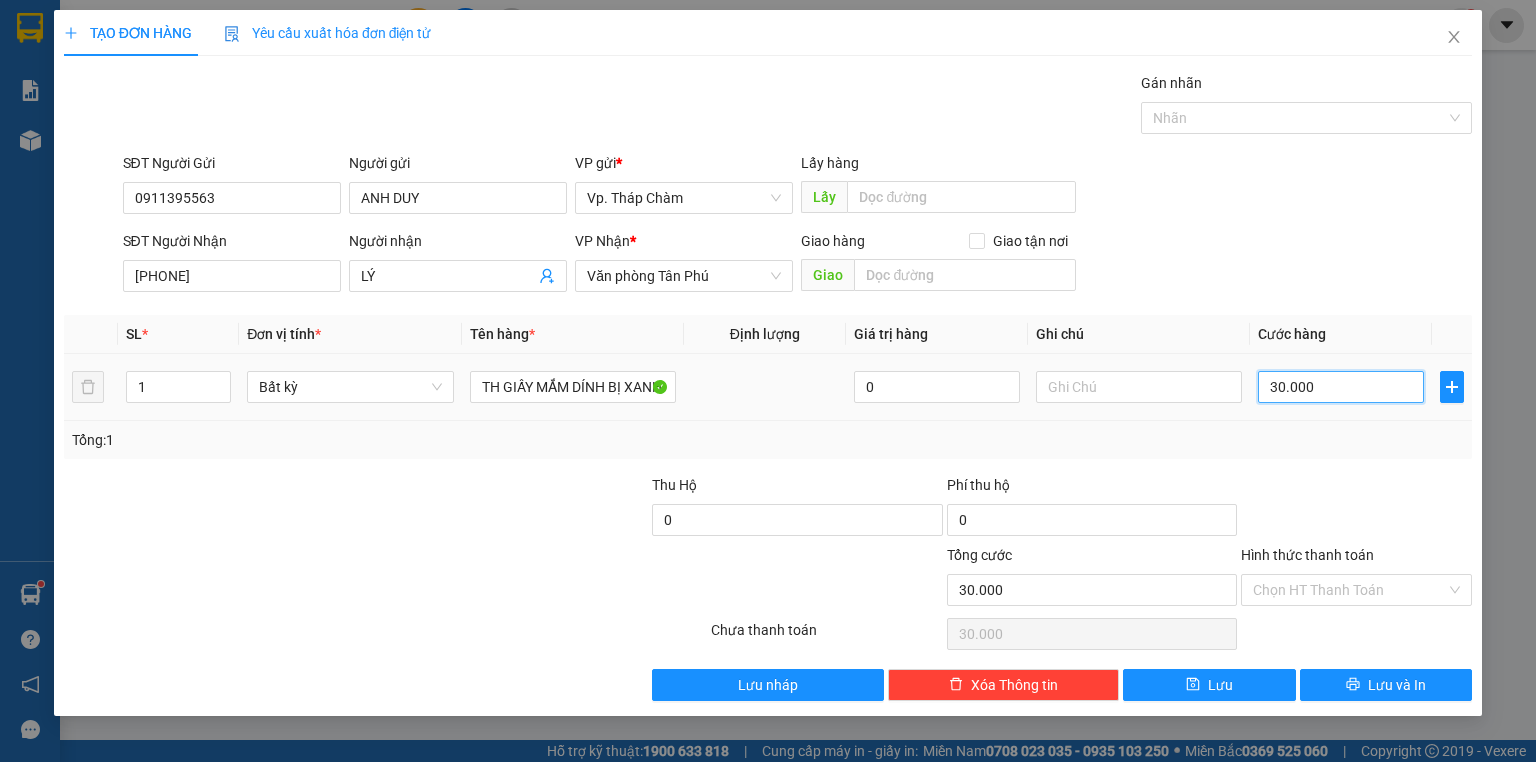 click on "30.000" at bounding box center (1341, 387) 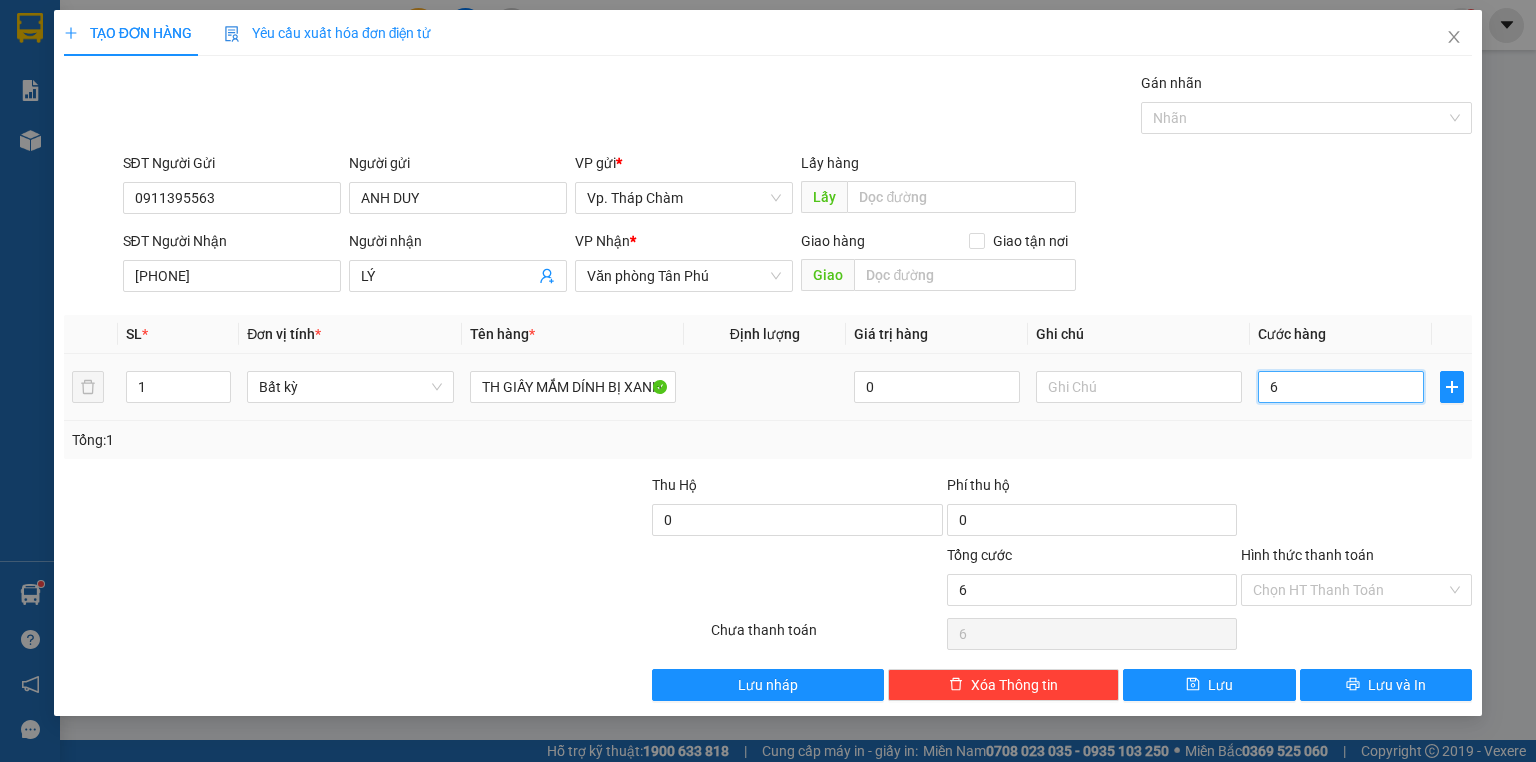 type on "60" 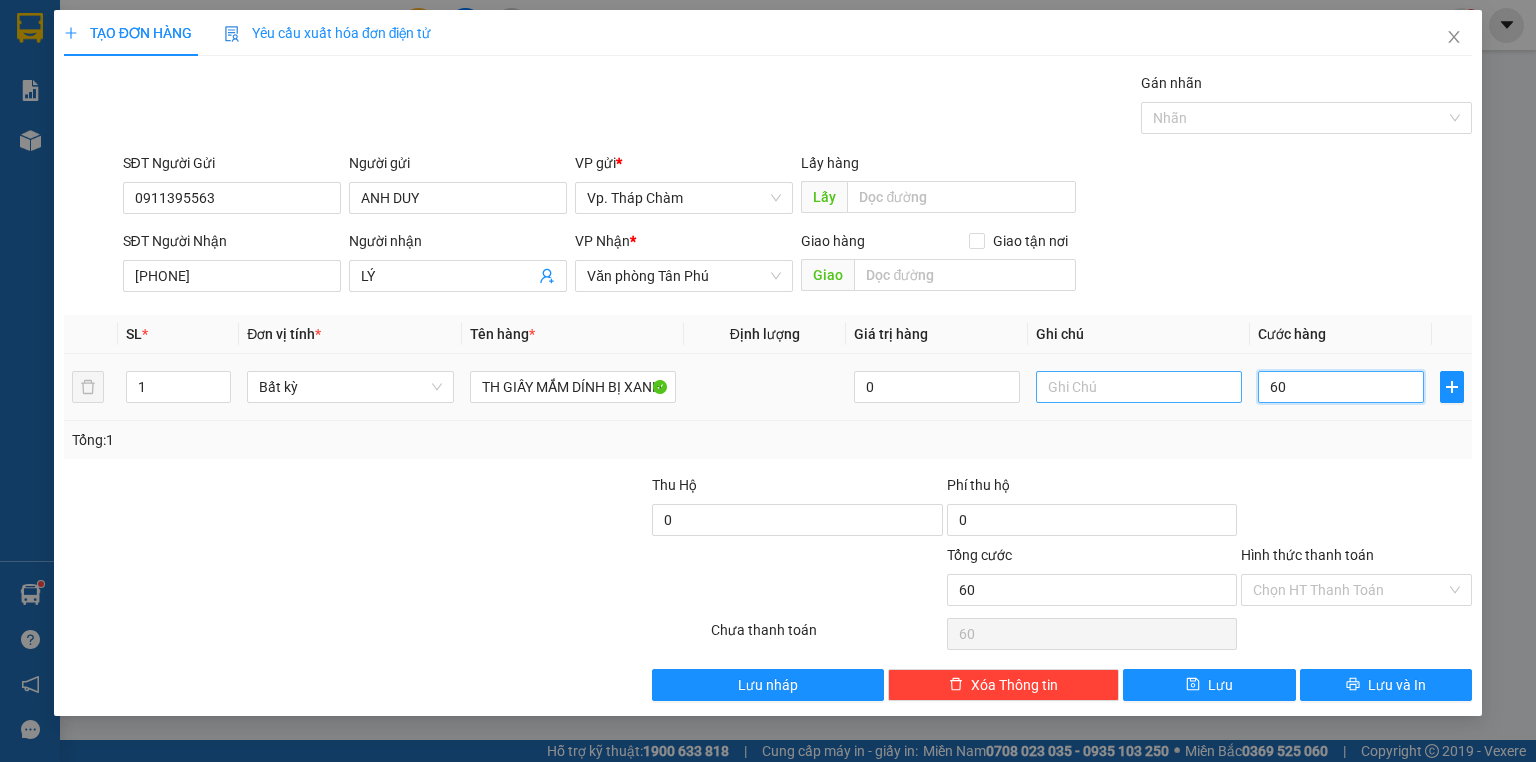 type on "60" 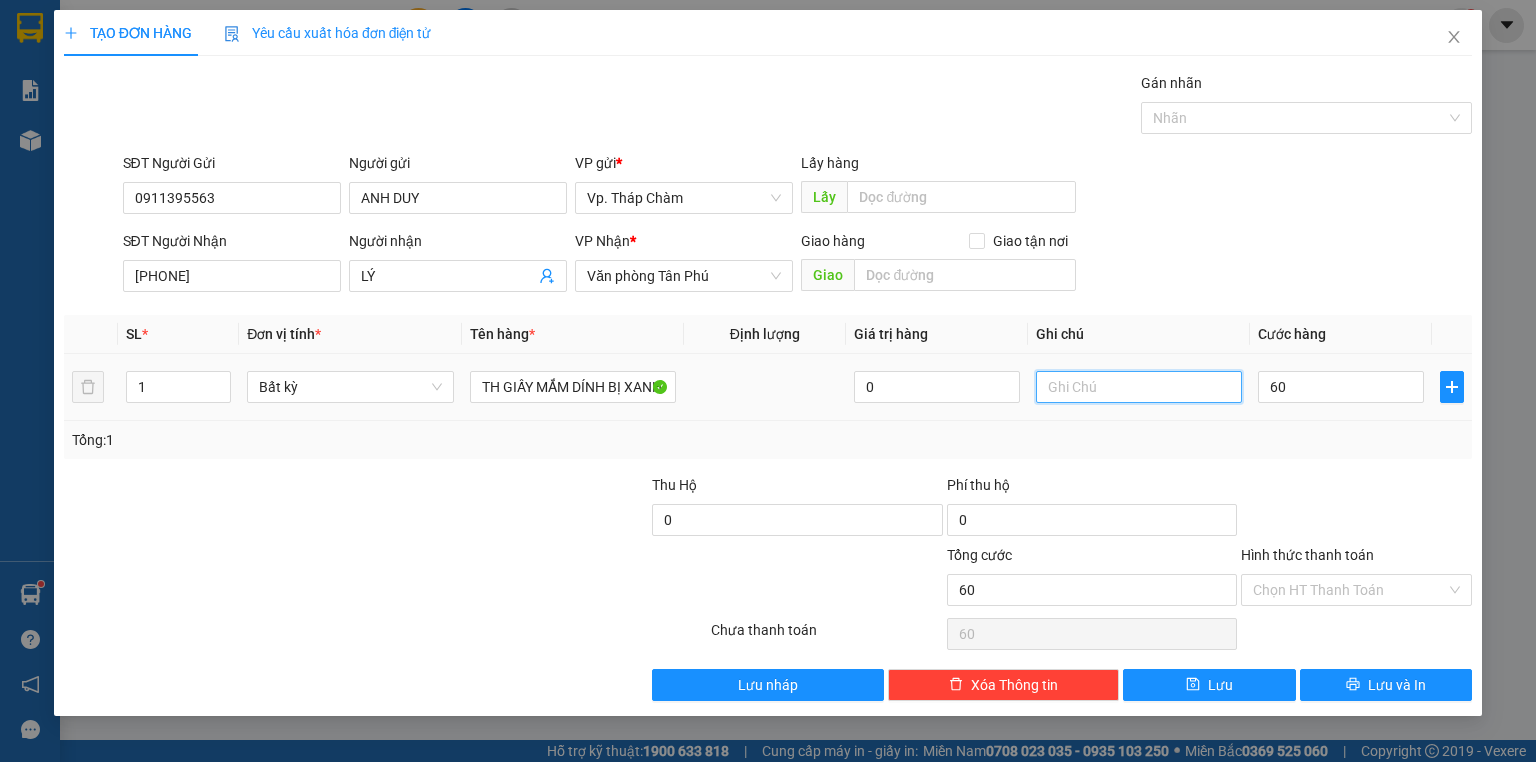 type on "60.000" 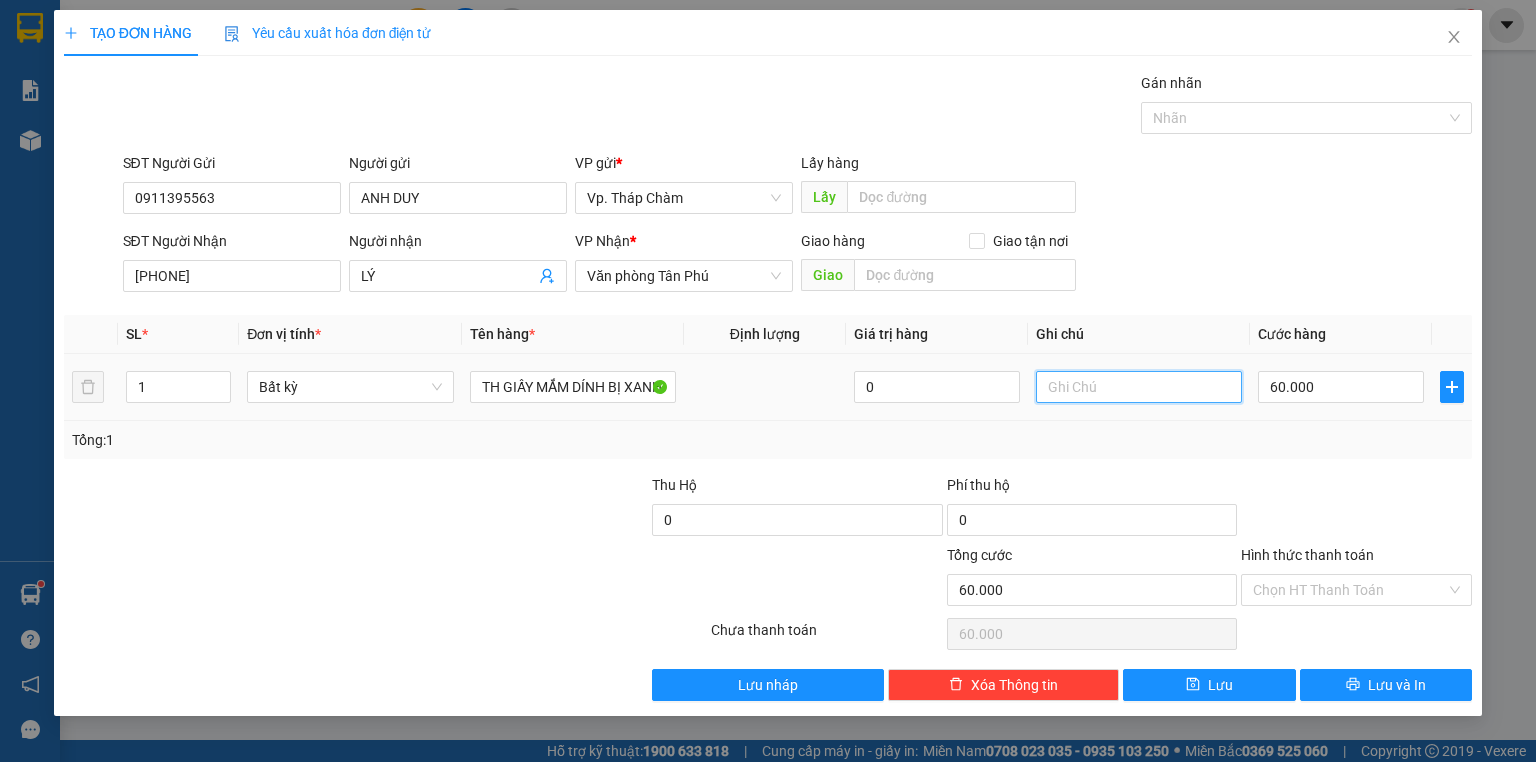 click at bounding box center [1139, 387] 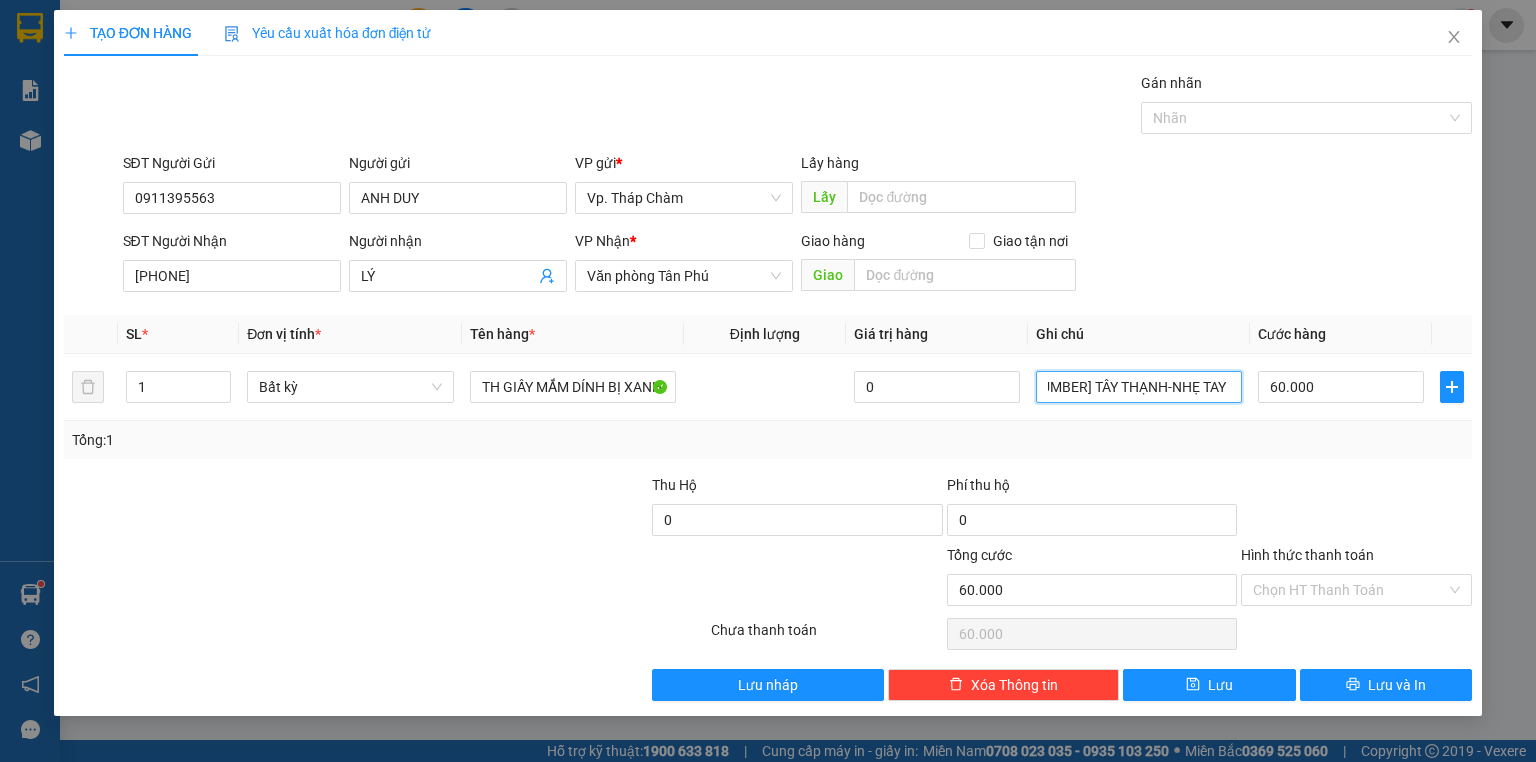 scroll, scrollTop: 0, scrollLeft: 34, axis: horizontal 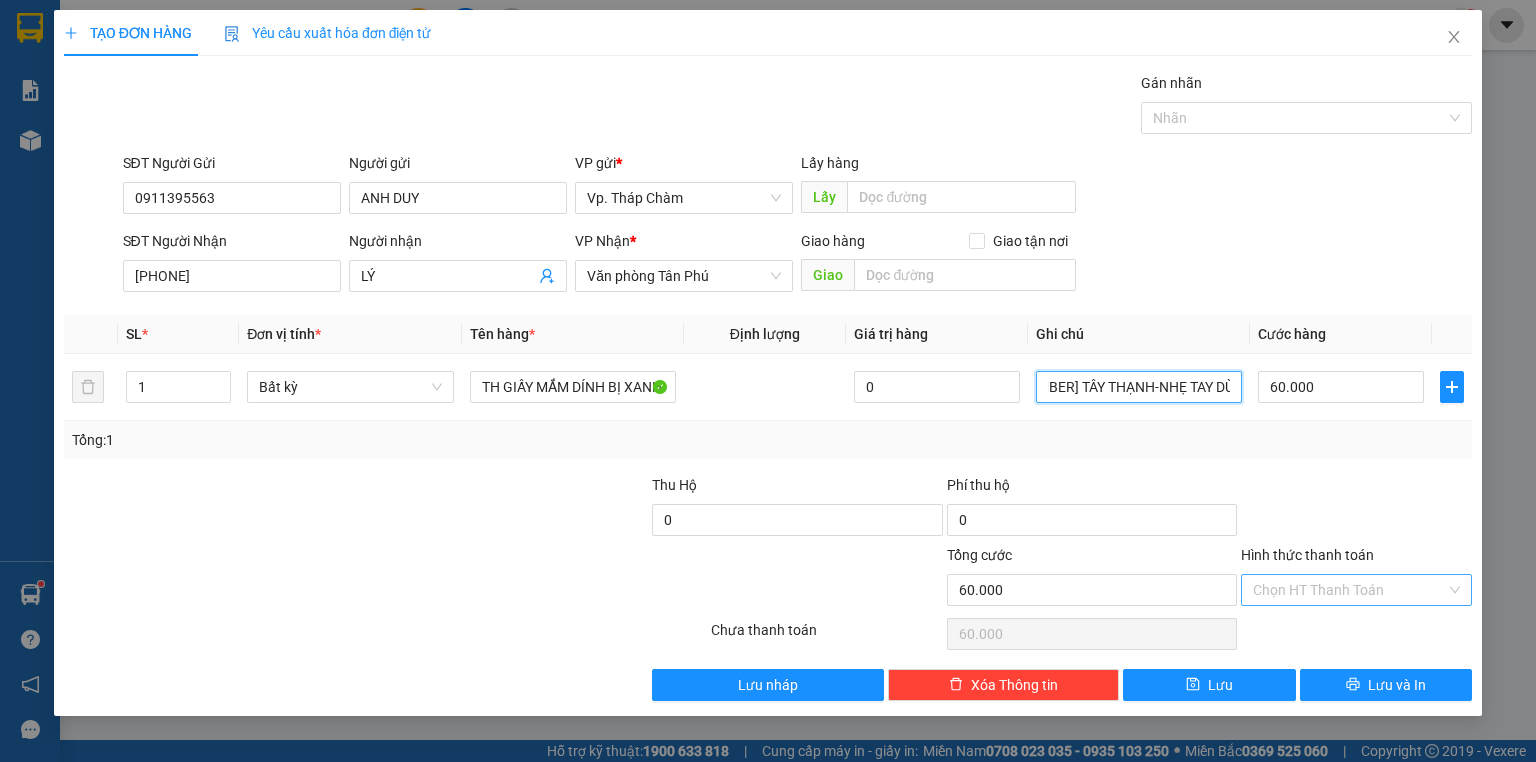 type on "110 TÂY THẠNH-NHẸ TAY DÙM EM" 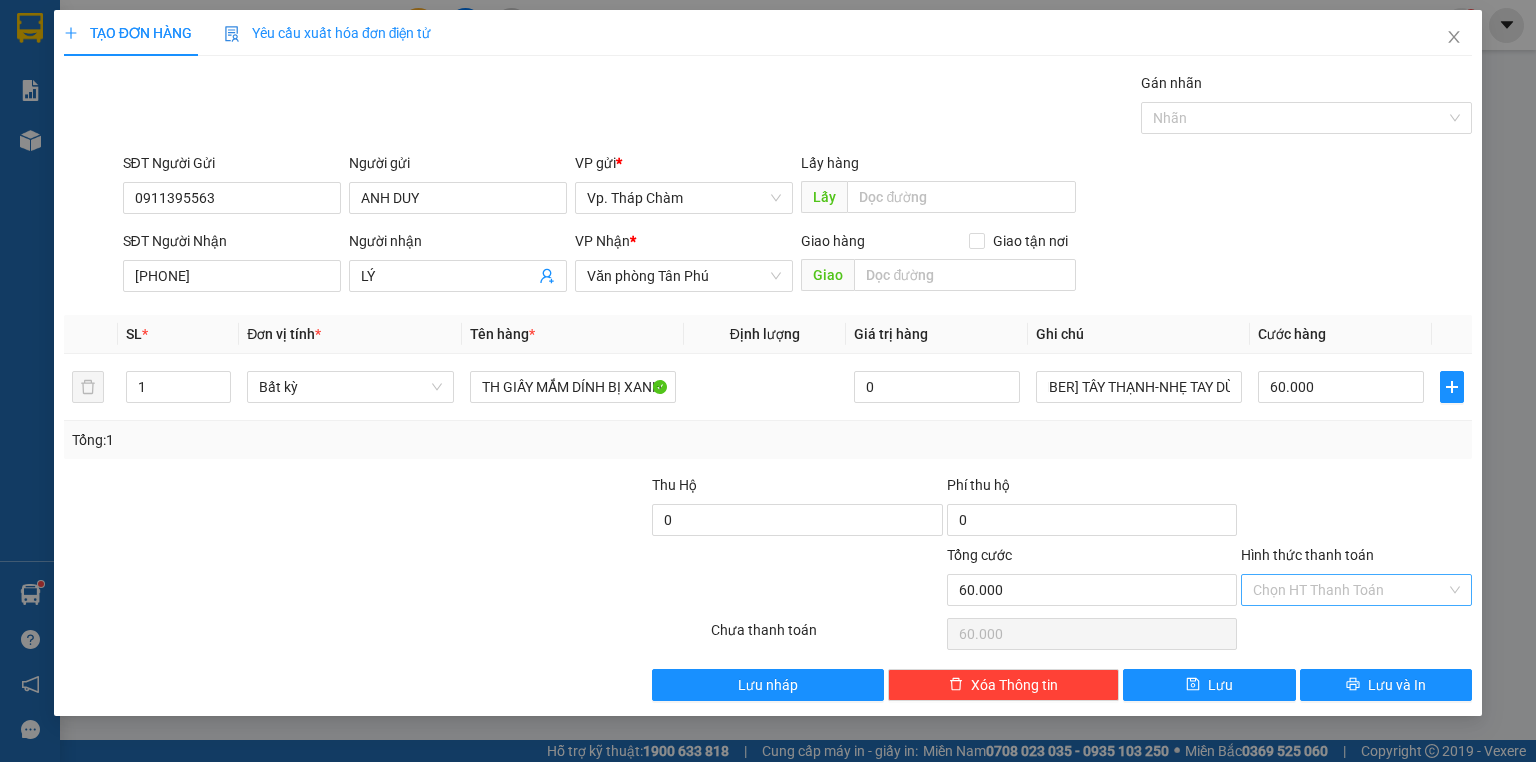 scroll, scrollTop: 0, scrollLeft: 0, axis: both 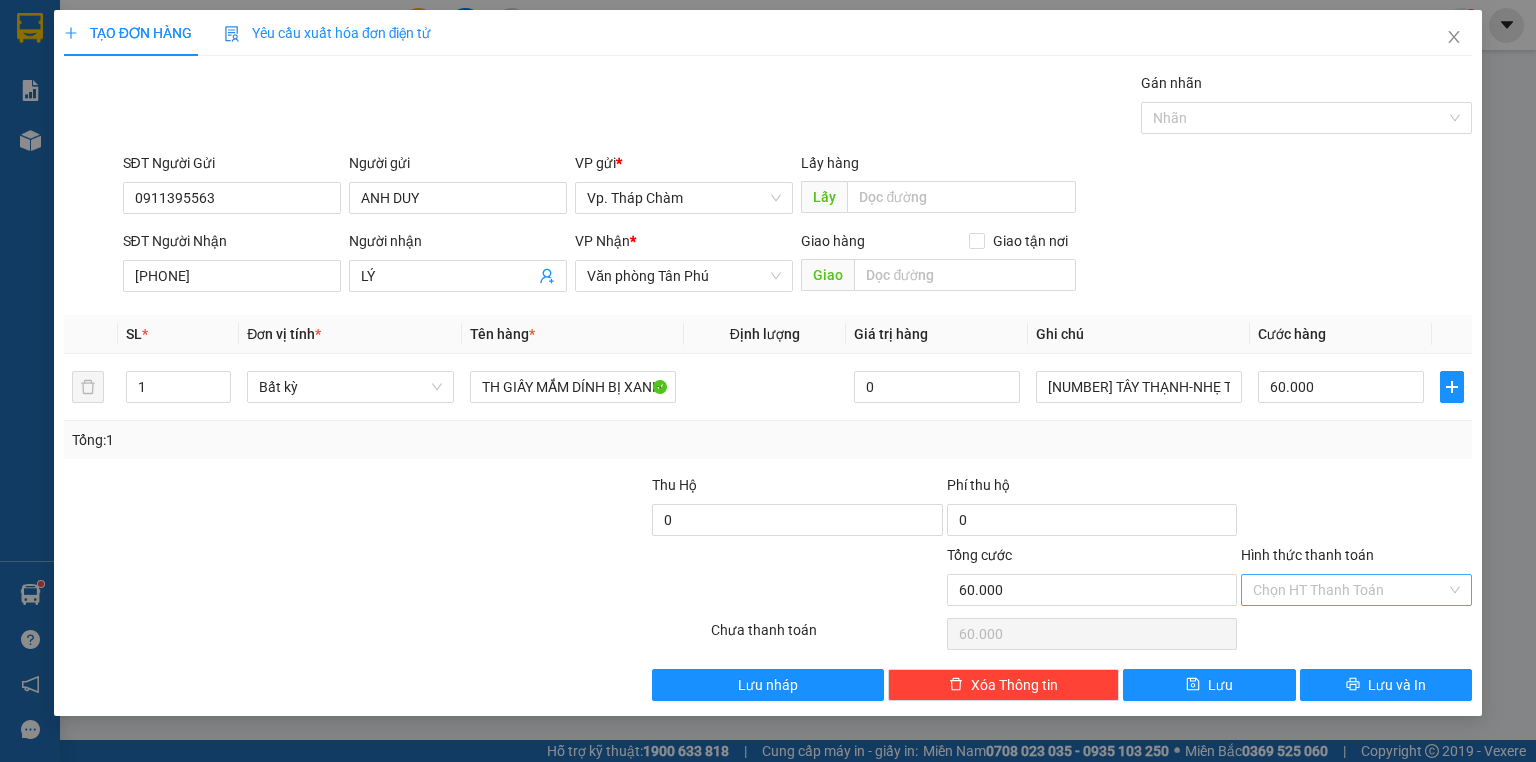 click on "Hình thức thanh toán" at bounding box center [1349, 590] 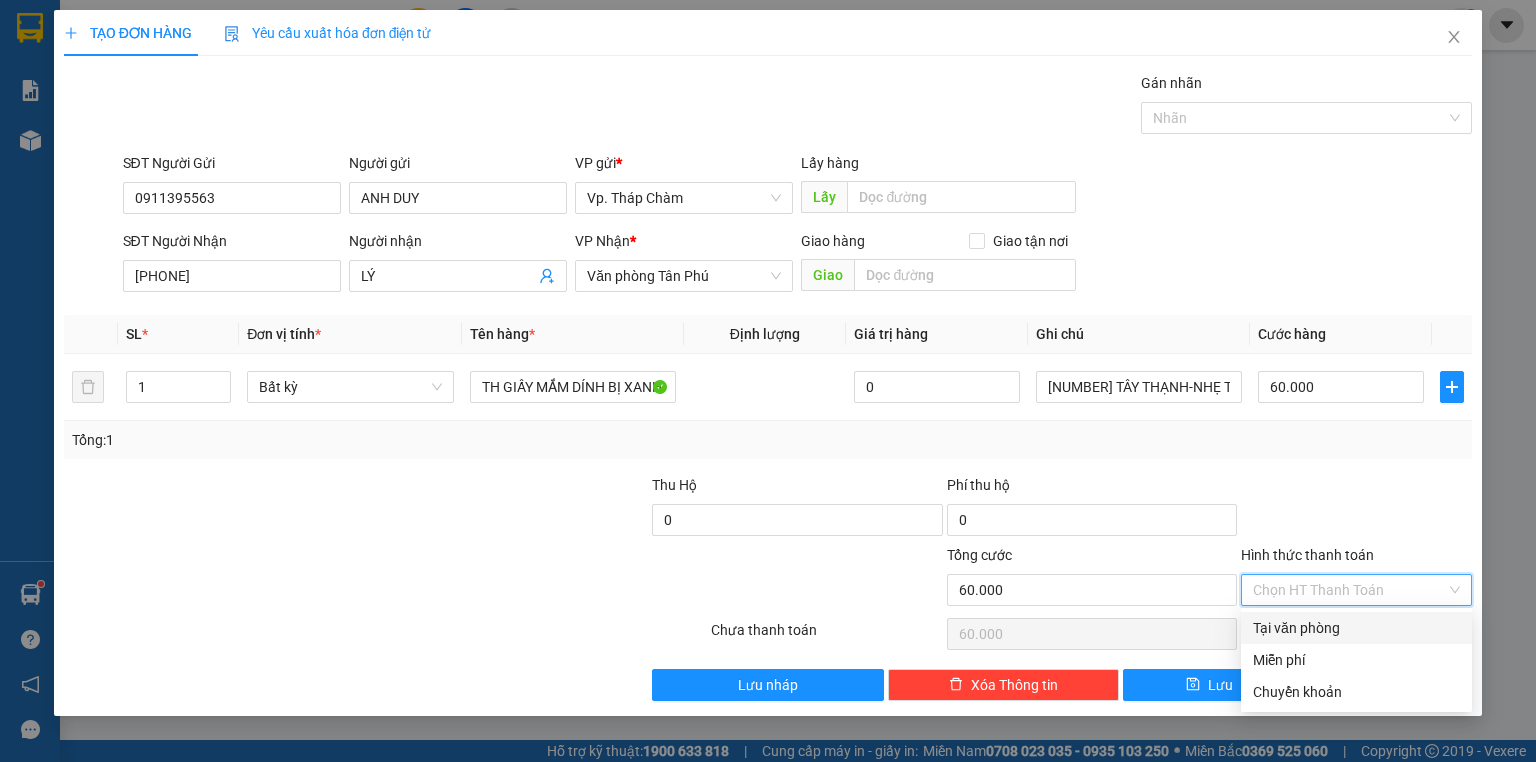 click on "Tại văn phòng" at bounding box center [1356, 628] 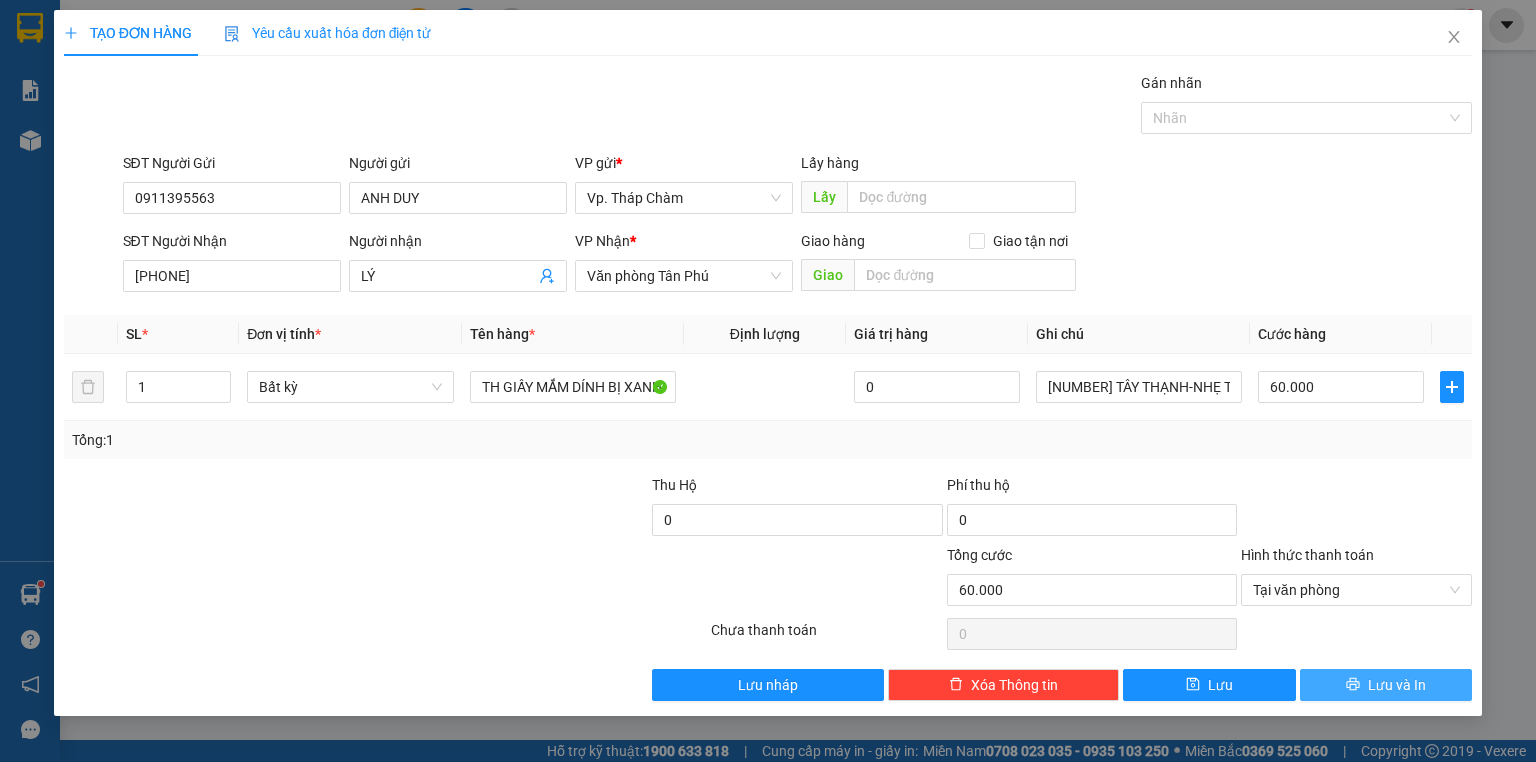 click on "Lưu và In" at bounding box center (1397, 685) 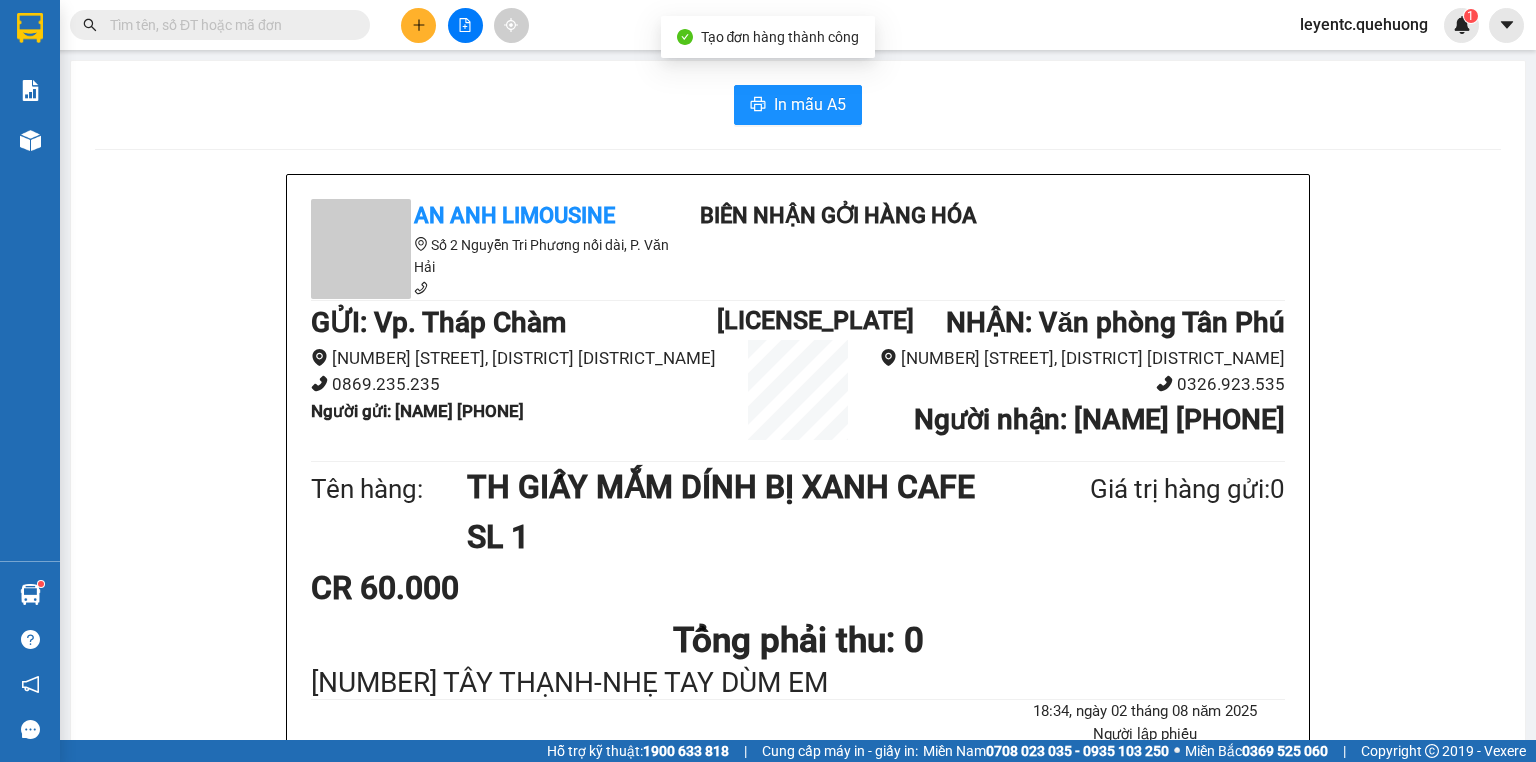 click on "In mẫu A5
An Anh Limousine   Số 2 Nguyễn Tri Phương nối dài, P. Văn Hải   Biên nhận gởi hàng hóa GỬI :   Vp. Tháp Chàm   753 Đường 21/8 , Phường Bảo An   0869.235.235 Người gửi :   ANH DUY 0911395563 VPTC0208250031 NHẬN :   Văn phòng Tân Phú   85 Bờ Bao Tân Thắng, P Sơn Kỳ   0326.923.535 Người nhận :   LÝ 0901204112 Tên hàng: TH GIẤY MẮM DÍNH BỊ XANH CAFE SL 1 Giá trị hàng gửi:  0 CR   60.000 Tổng phải thu:   0 110 TÂY THẠNH-NHẸ TAY DÙM EM 18:34, ngày 02 tháng 08 năm 2025 Người lập phiếu Lê Yến Quy định nhận/gửi hàng : • Hàng hóa ký gửi phải được người nhận đến lấy trong vòng 30 ngày kể từ ngày gửi.  • Nếu quá thời hạn 30 ngày mà người nhận/người gửi không đến nhận hàng, công ty có quyền xử lý hàng hóa theo quy định, bao gồm tiêu hủy hoặc thanh lý mà không cần thông báo trước.  An Anh Limousine 02/08 18:34 VP" at bounding box center [798, 923] 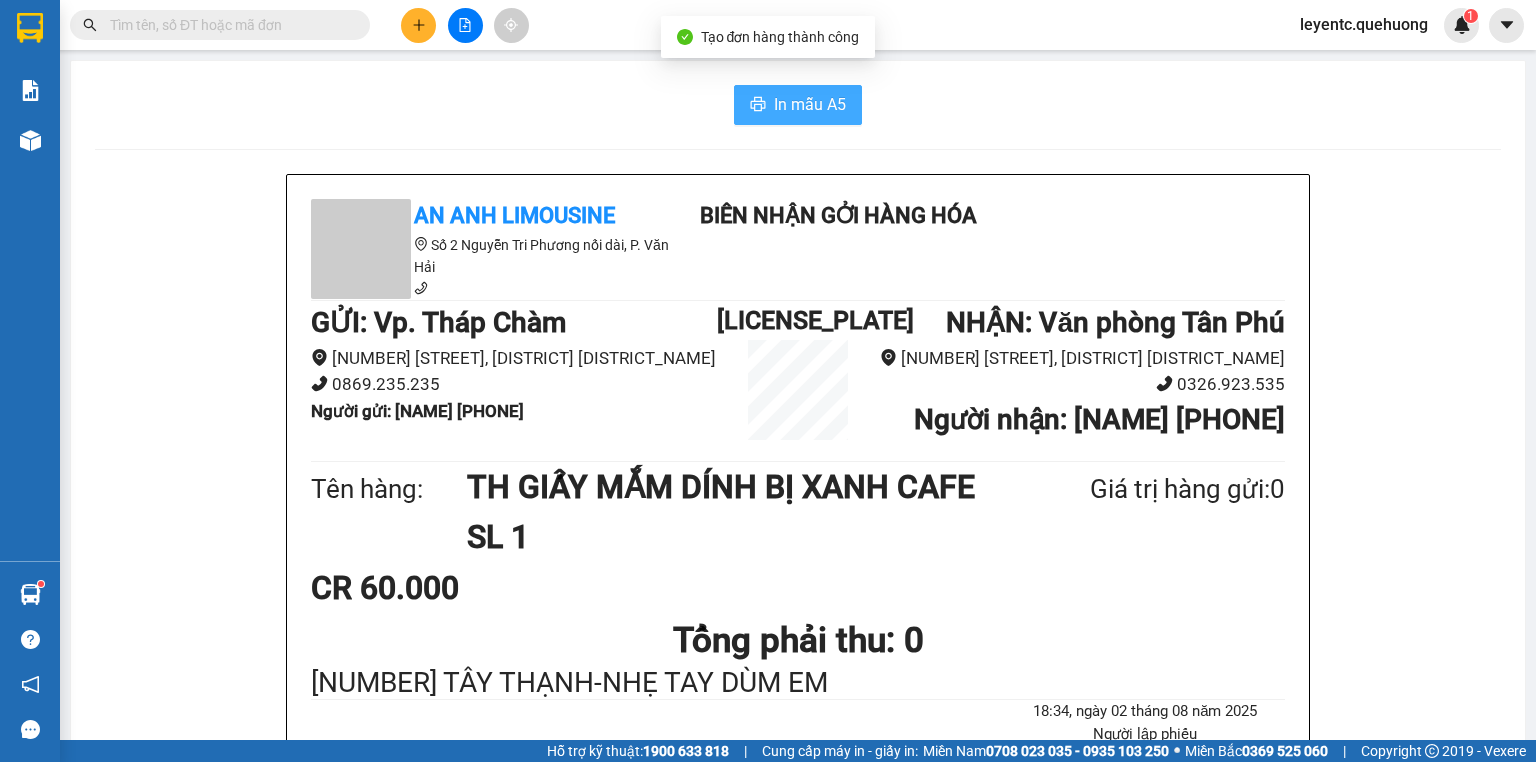 click on "In mẫu A5" at bounding box center [810, 104] 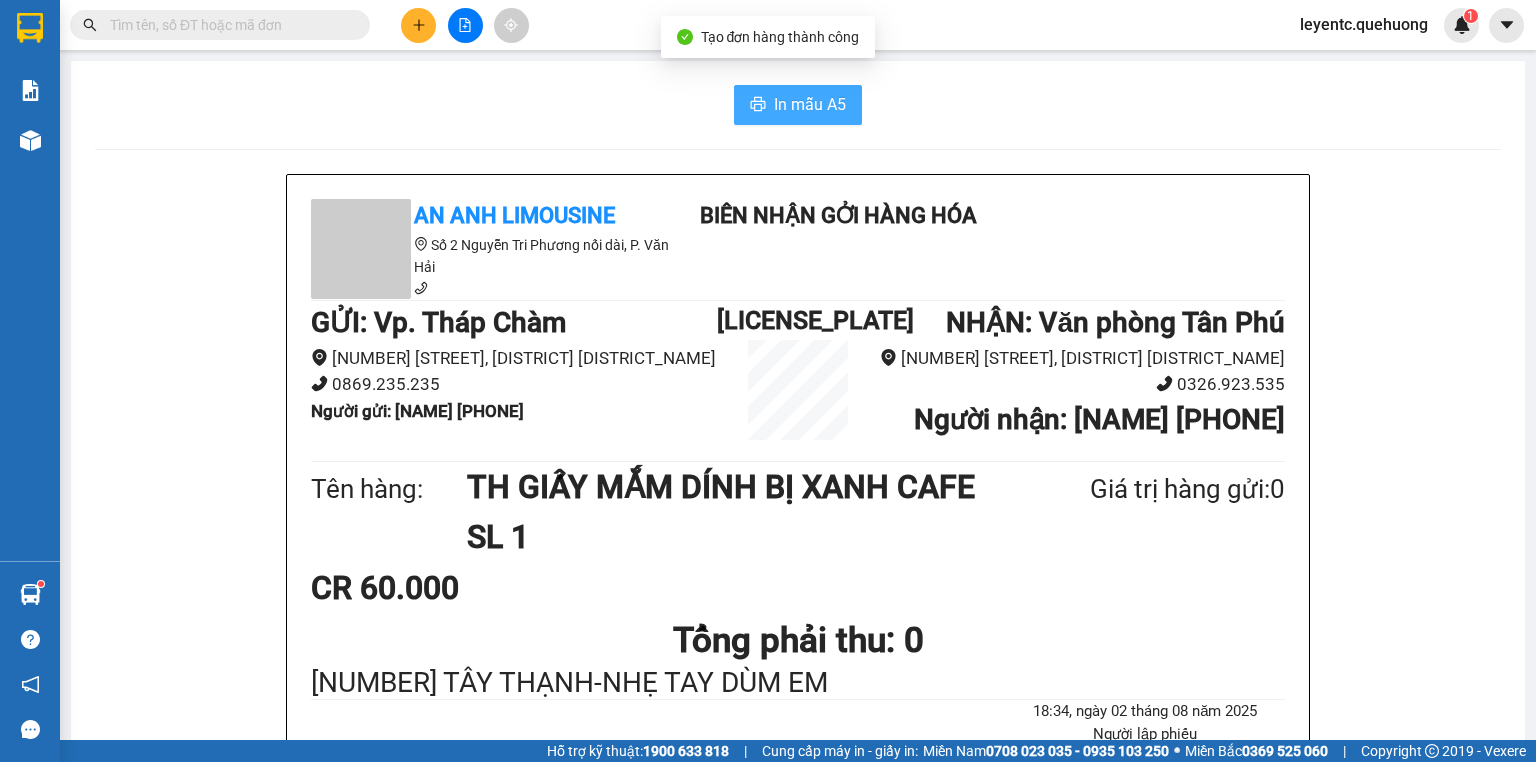 scroll, scrollTop: 0, scrollLeft: 0, axis: both 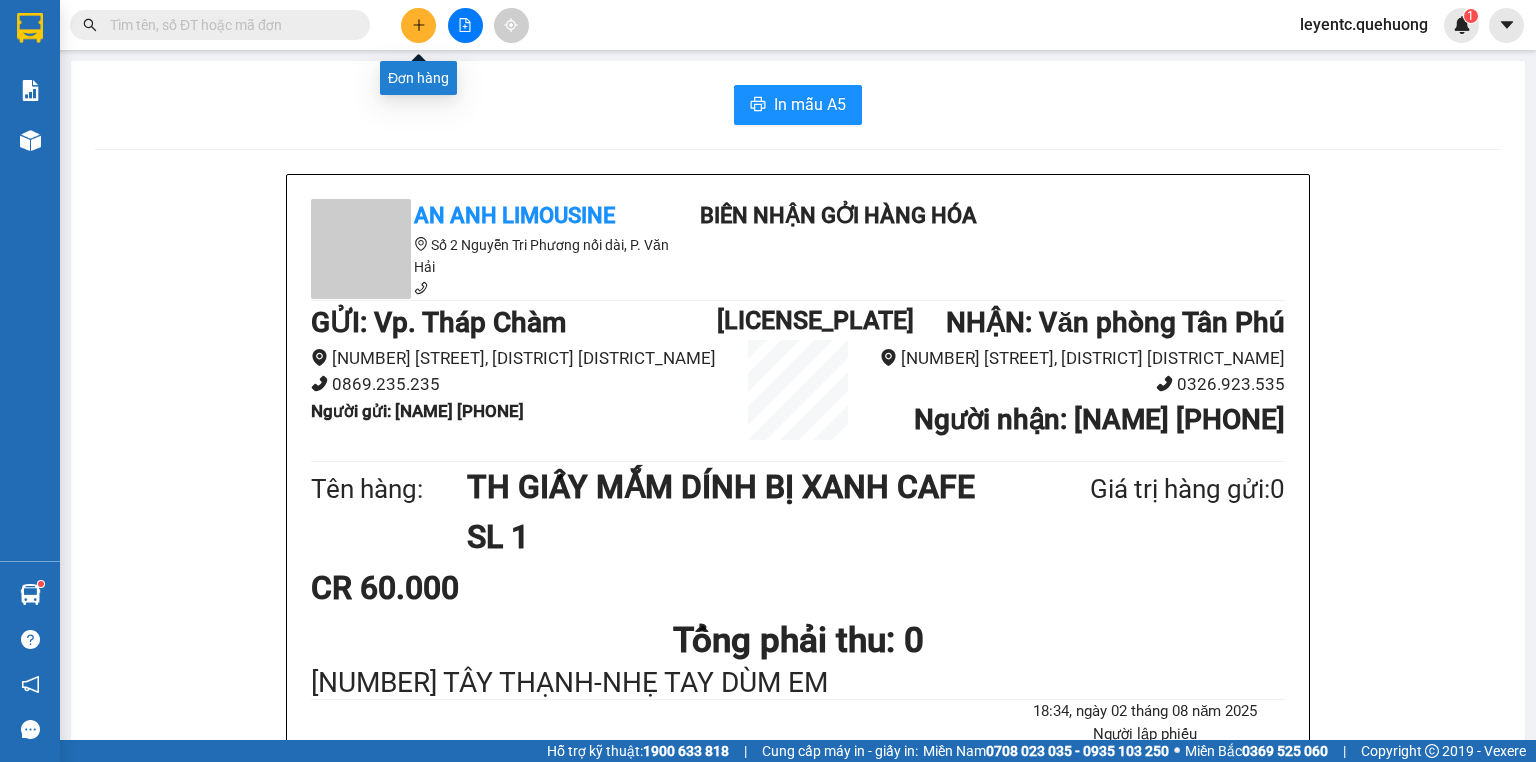 click at bounding box center [418, 25] 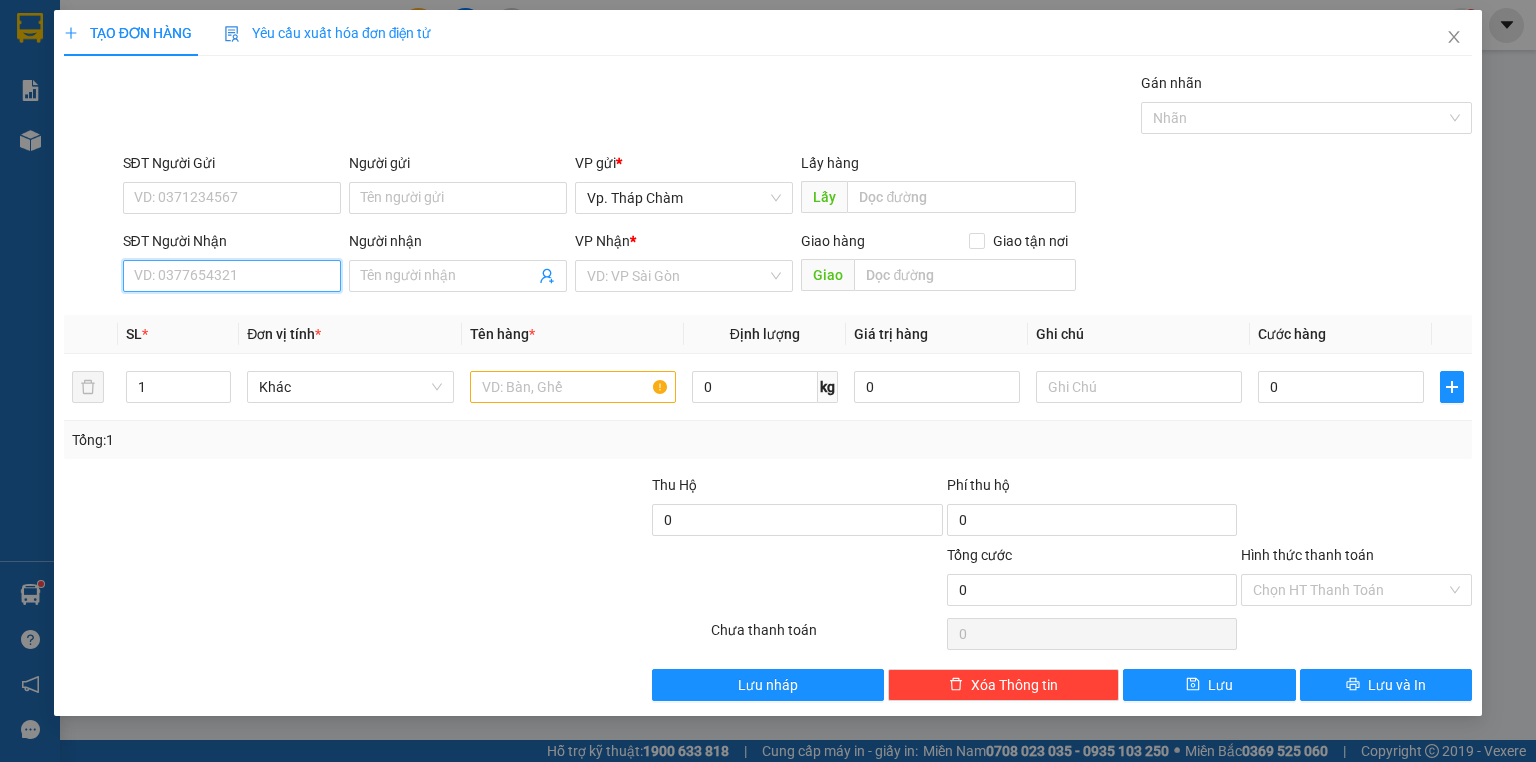 click on "SĐT Người Nhận" at bounding box center [232, 276] 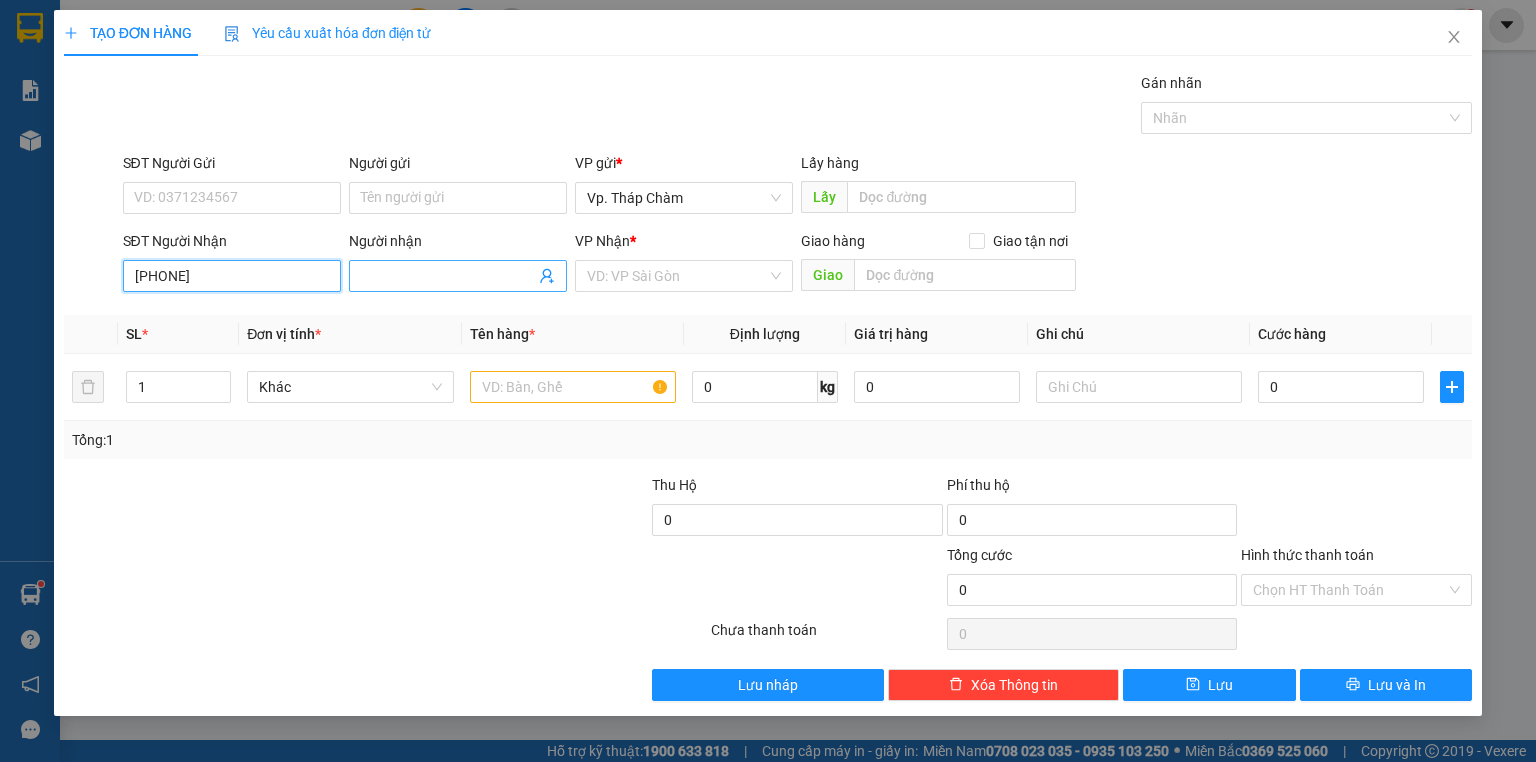 type on "[PHONE]" 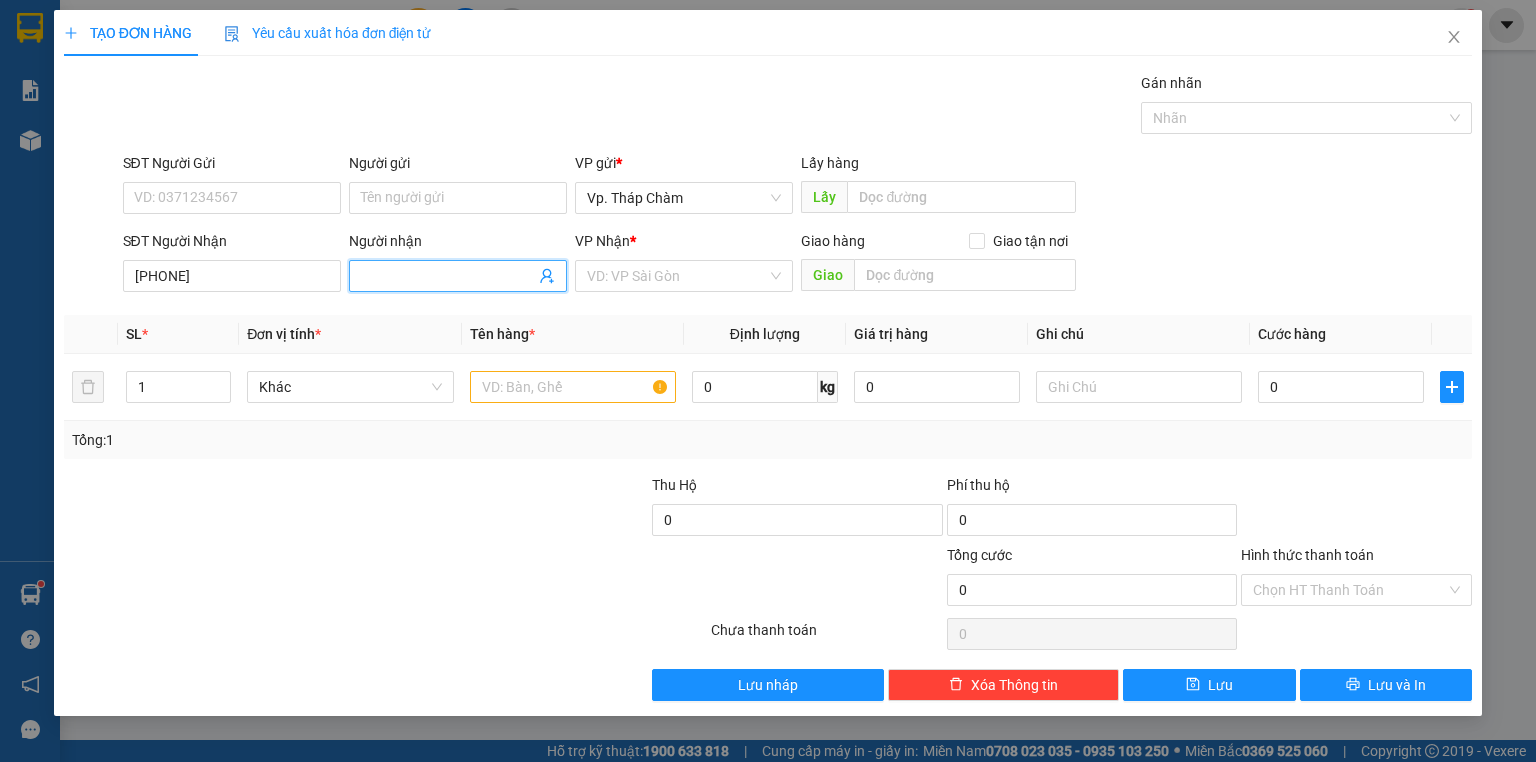 click on "Người nhận" at bounding box center [448, 276] 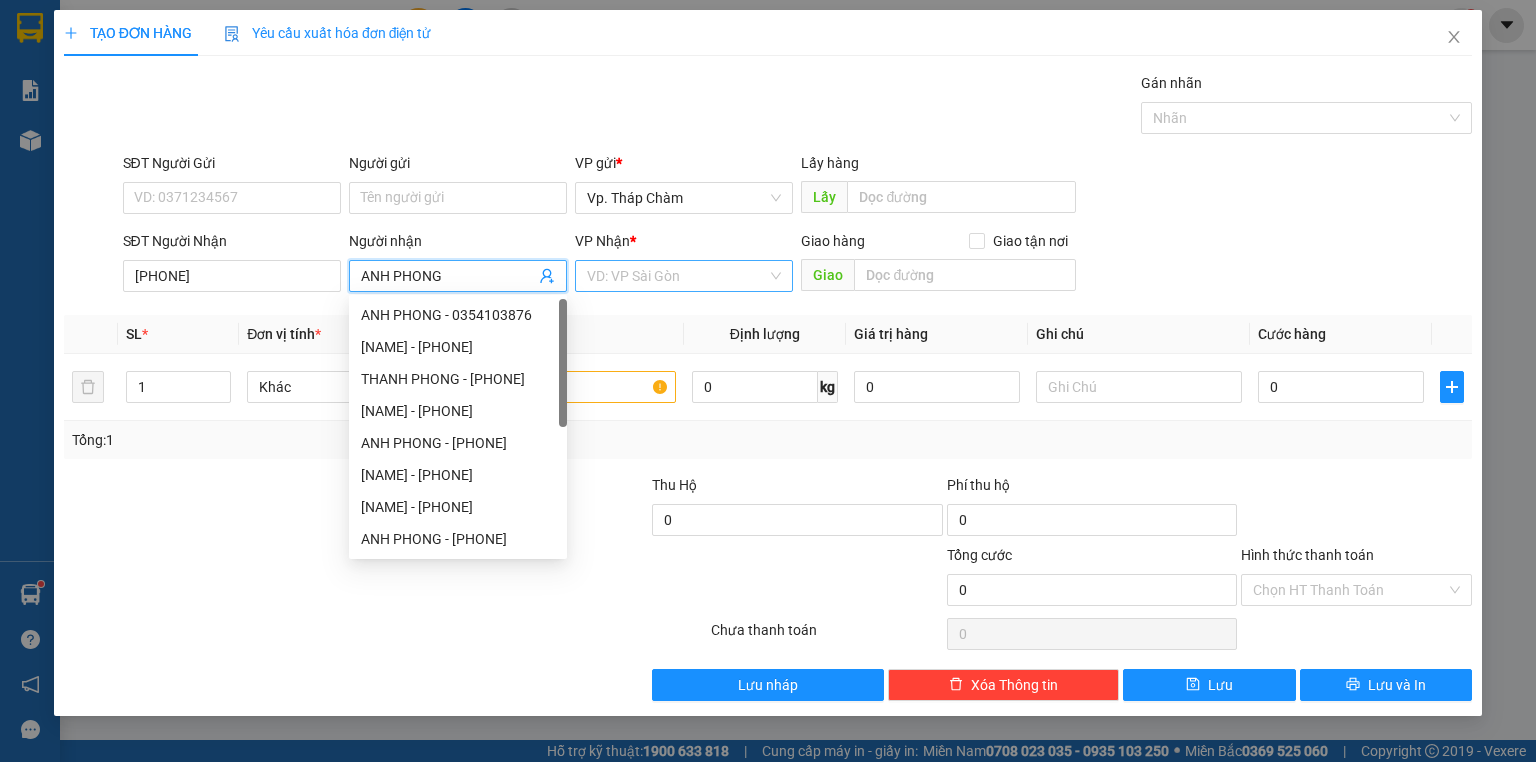 type on "ANH PHONG" 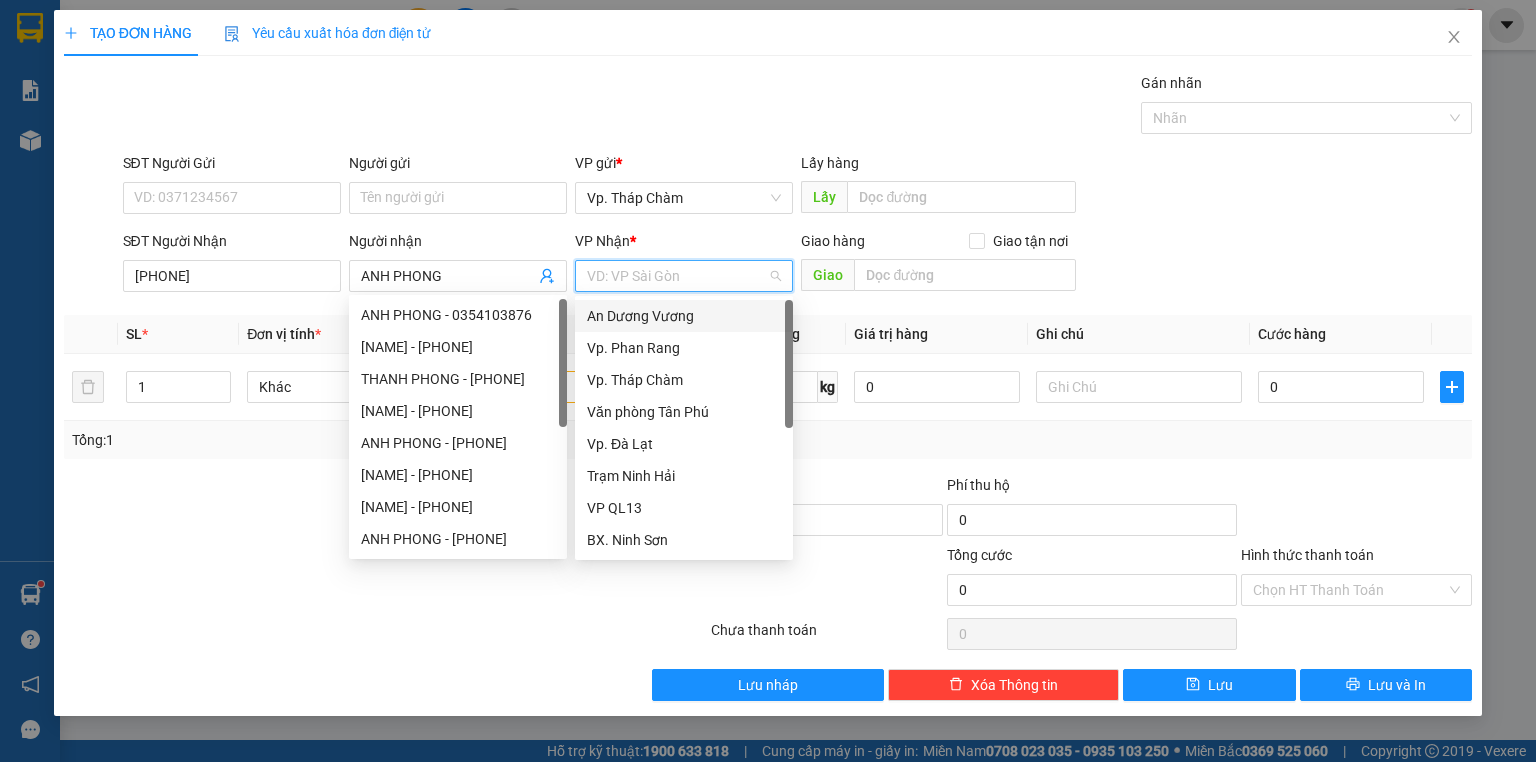 click at bounding box center (677, 276) 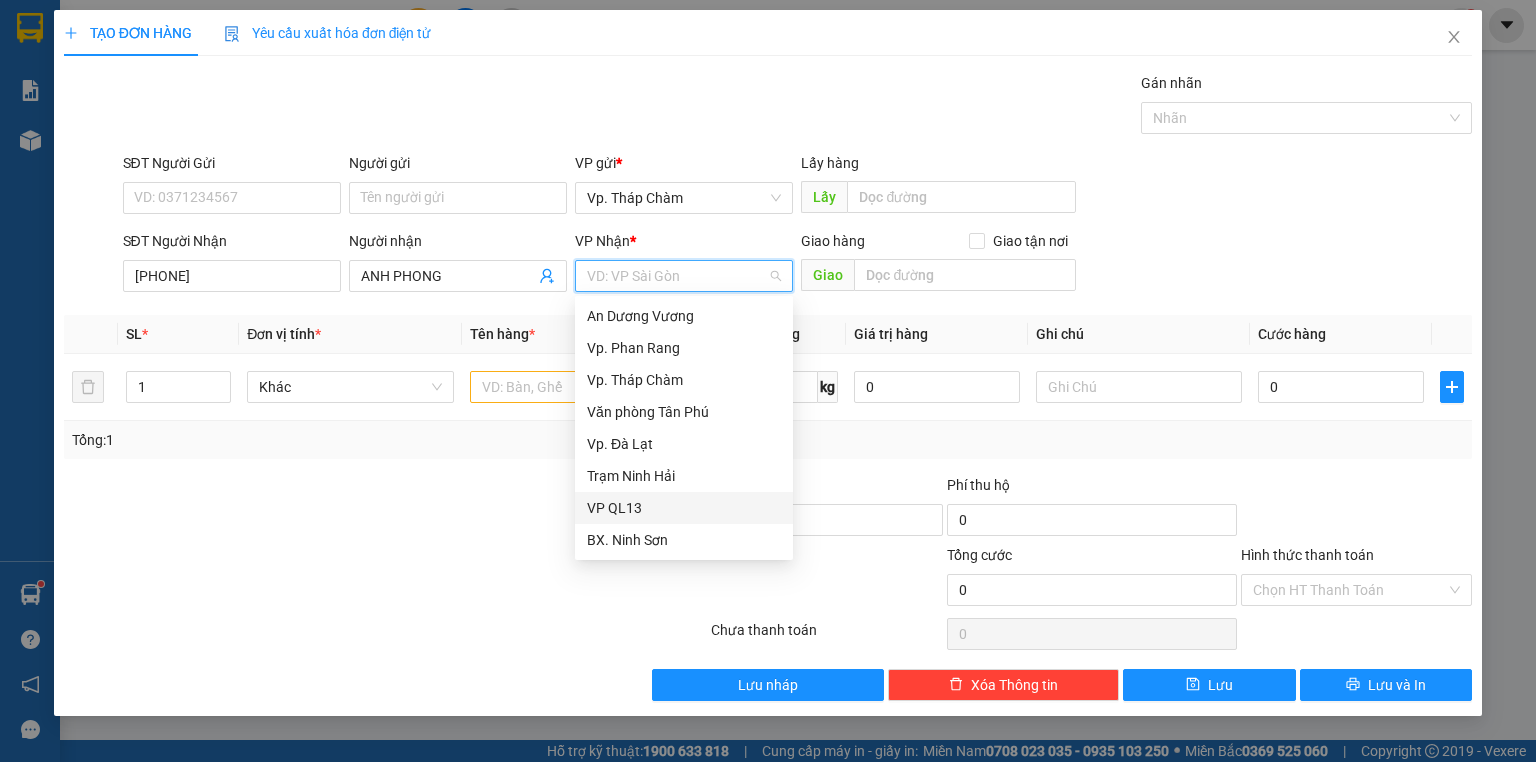 click on "VP QL13" at bounding box center (684, 508) 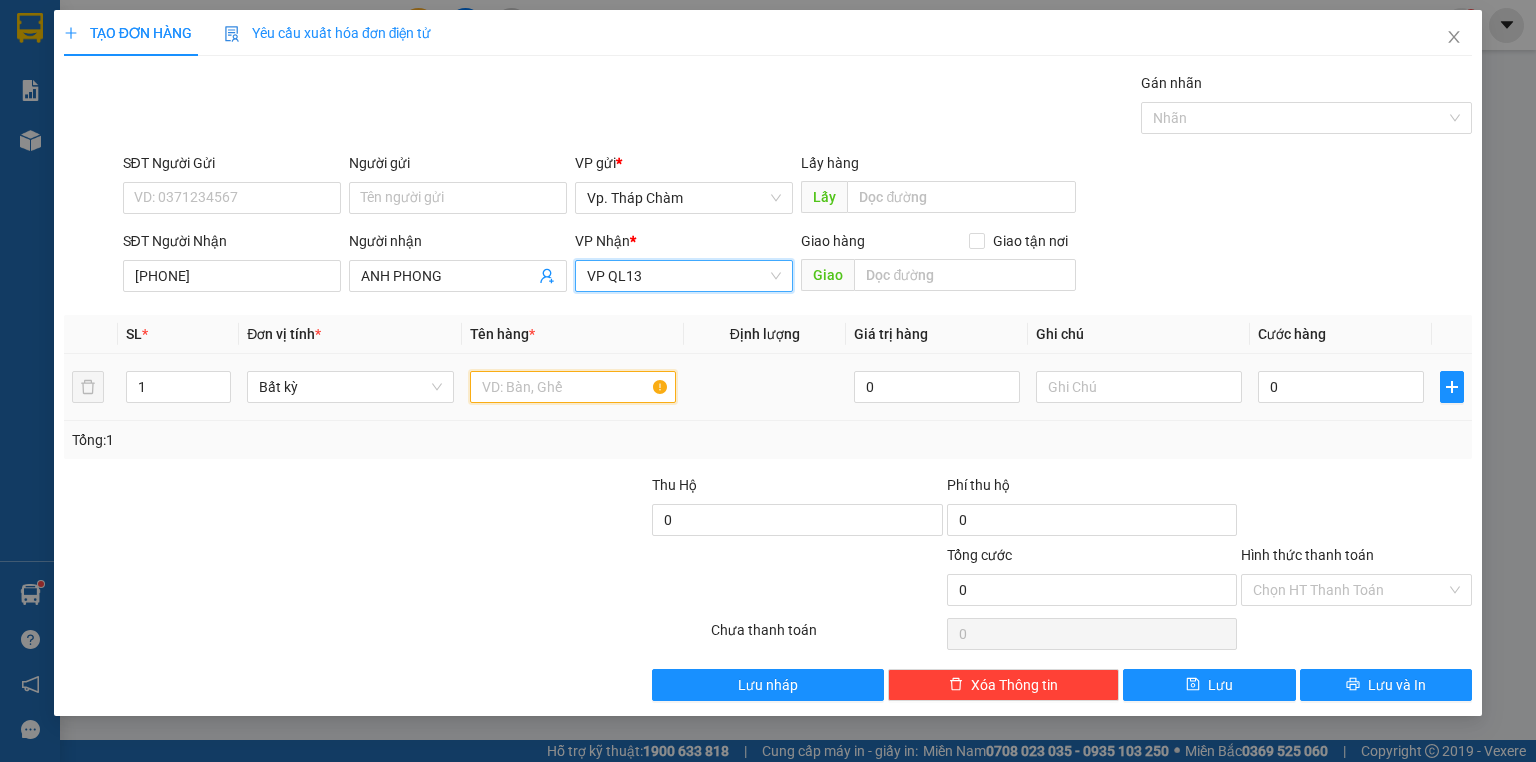 click at bounding box center [573, 387] 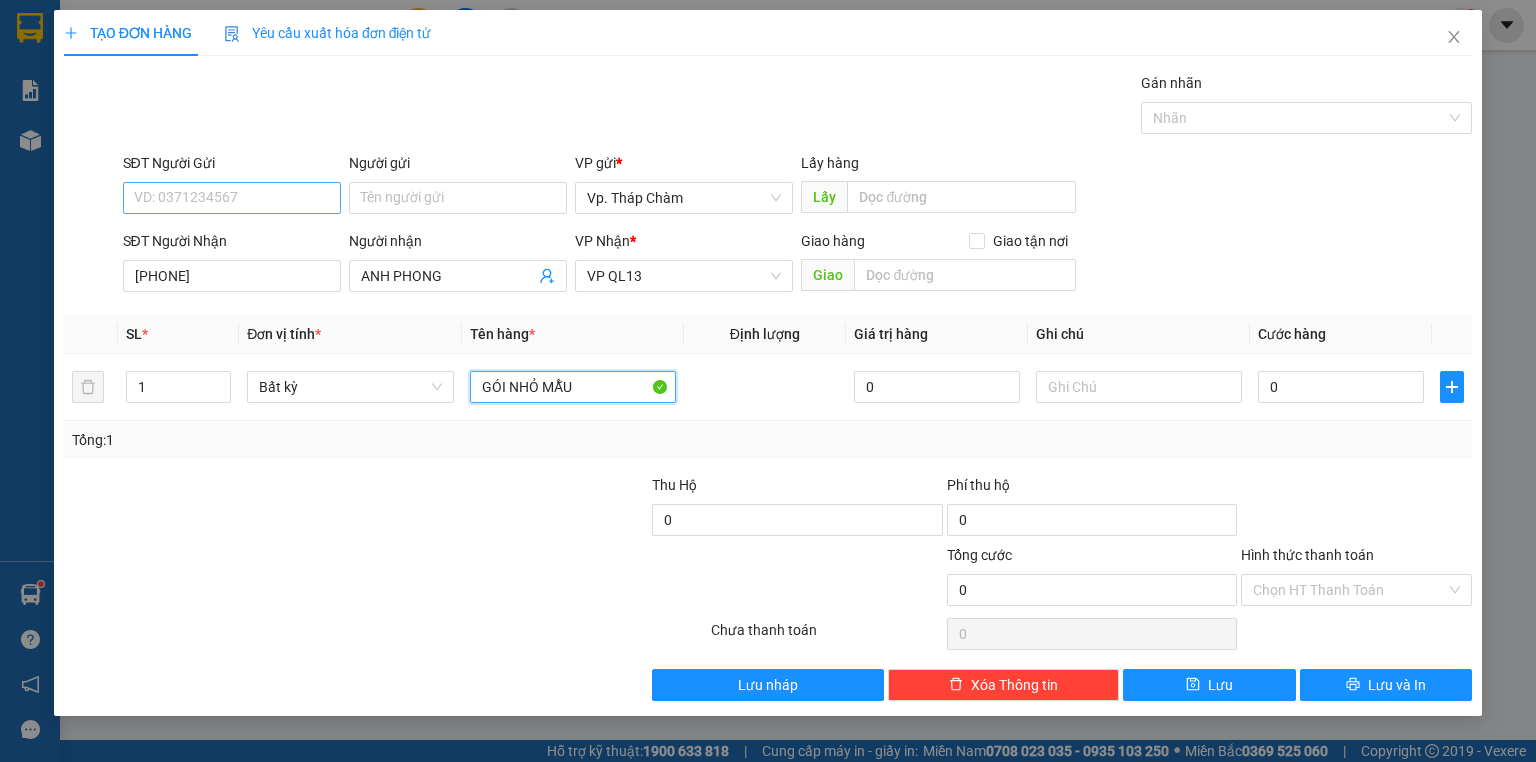 type on "GÓI NHỎ MẪU" 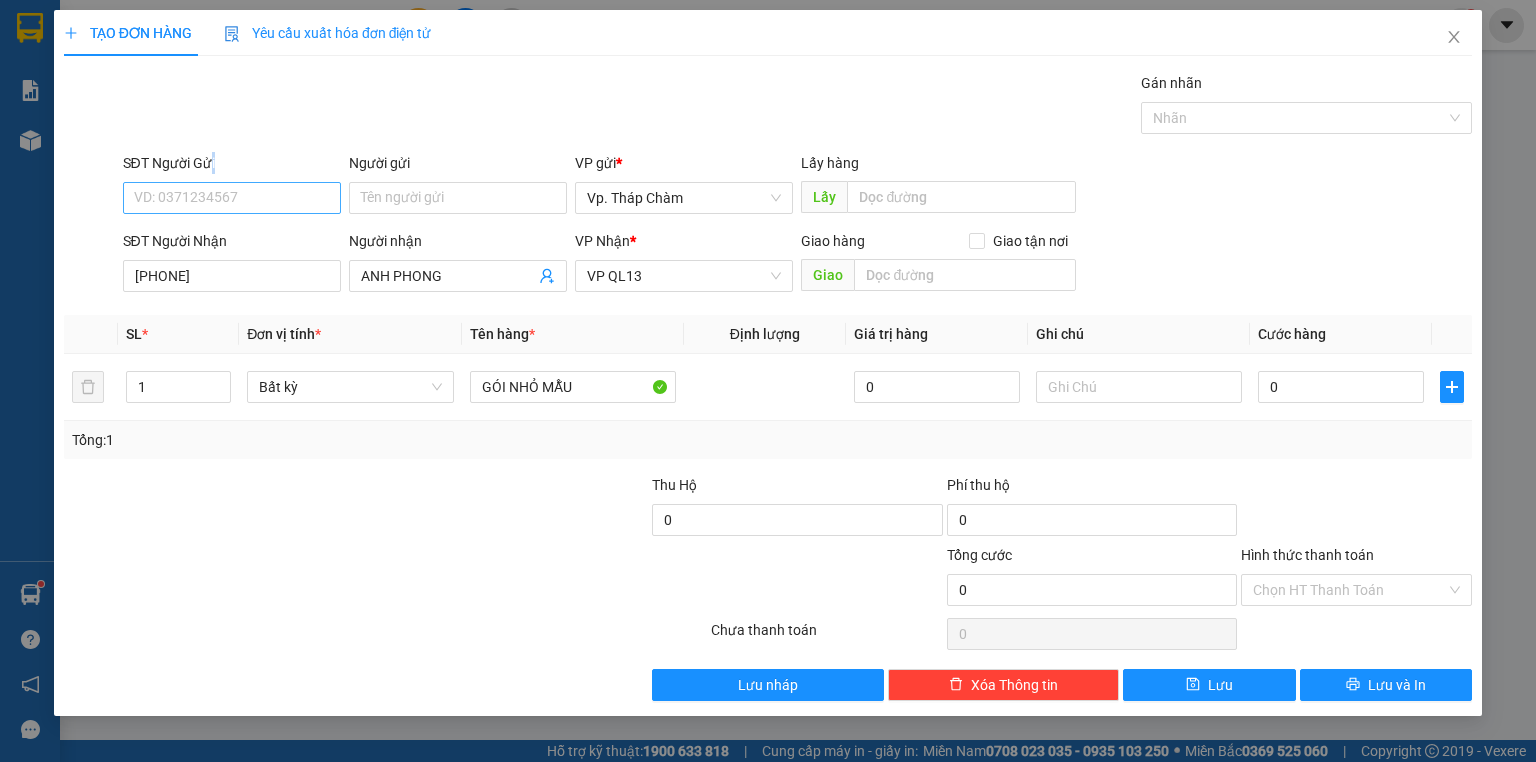 click on "SĐT Người Gửi VD: 0371234567" at bounding box center [232, 187] 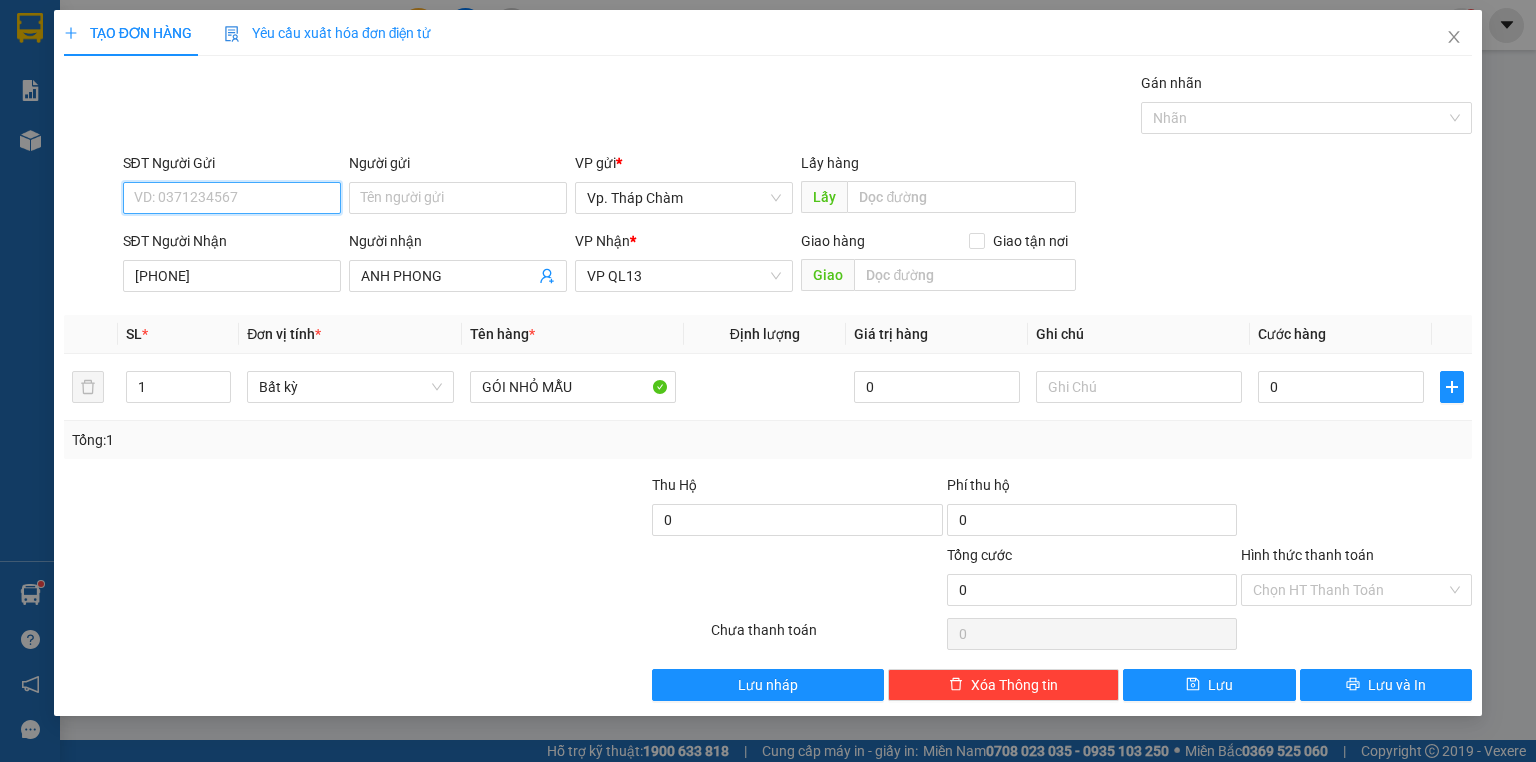 click on "SĐT Người Gửi" at bounding box center (232, 198) 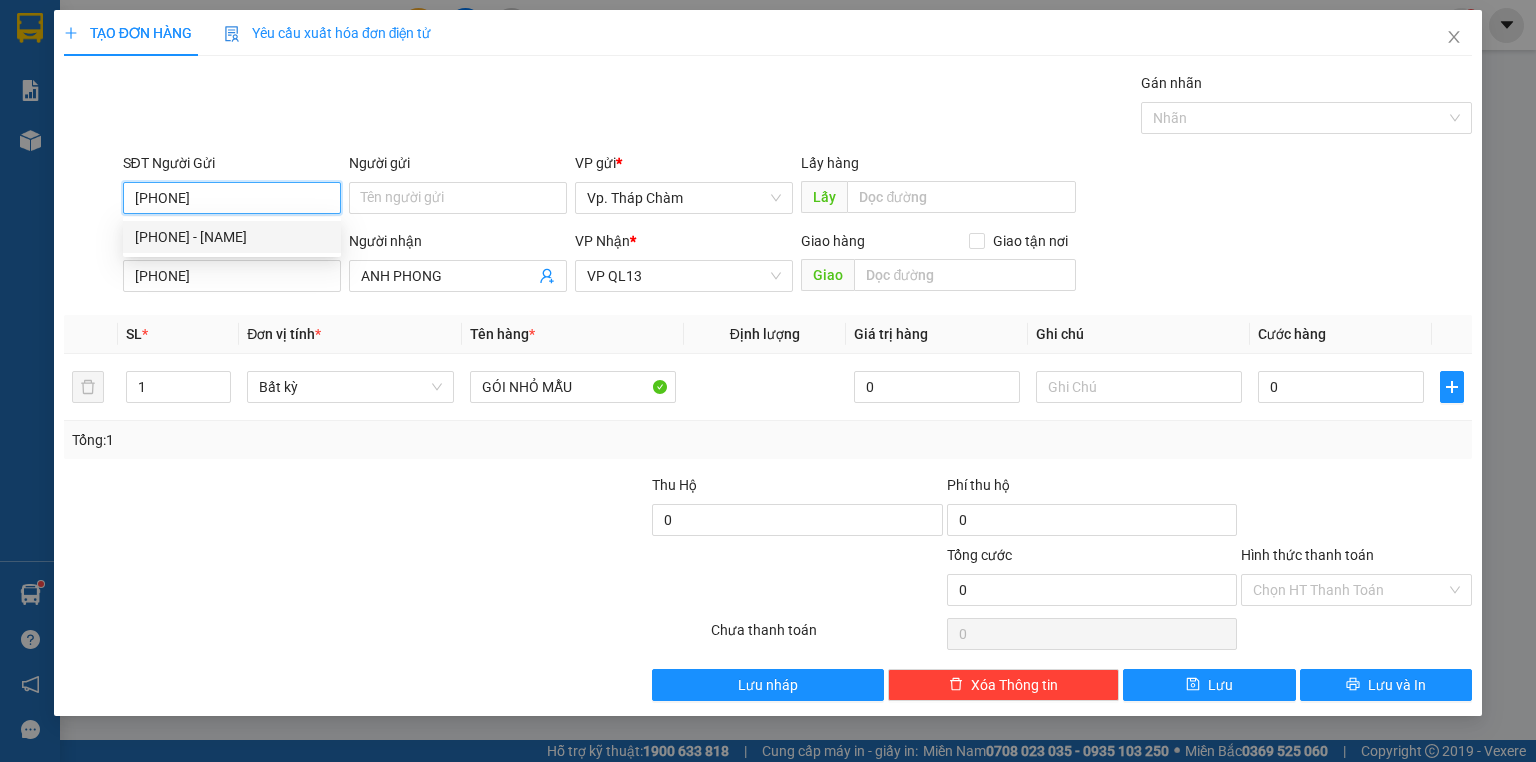 click on "0902767345 - MY CA" at bounding box center [232, 237] 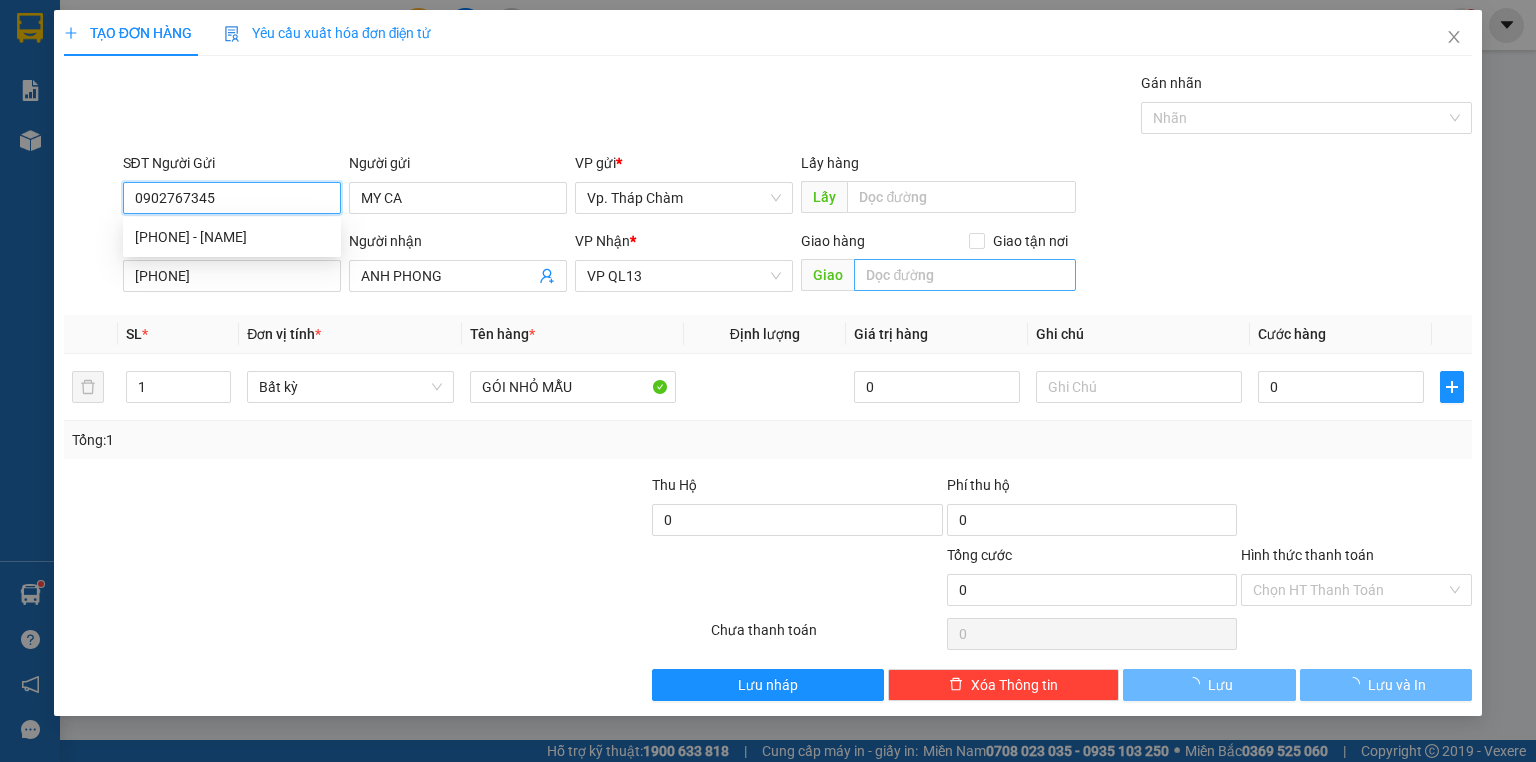 type on "90.000" 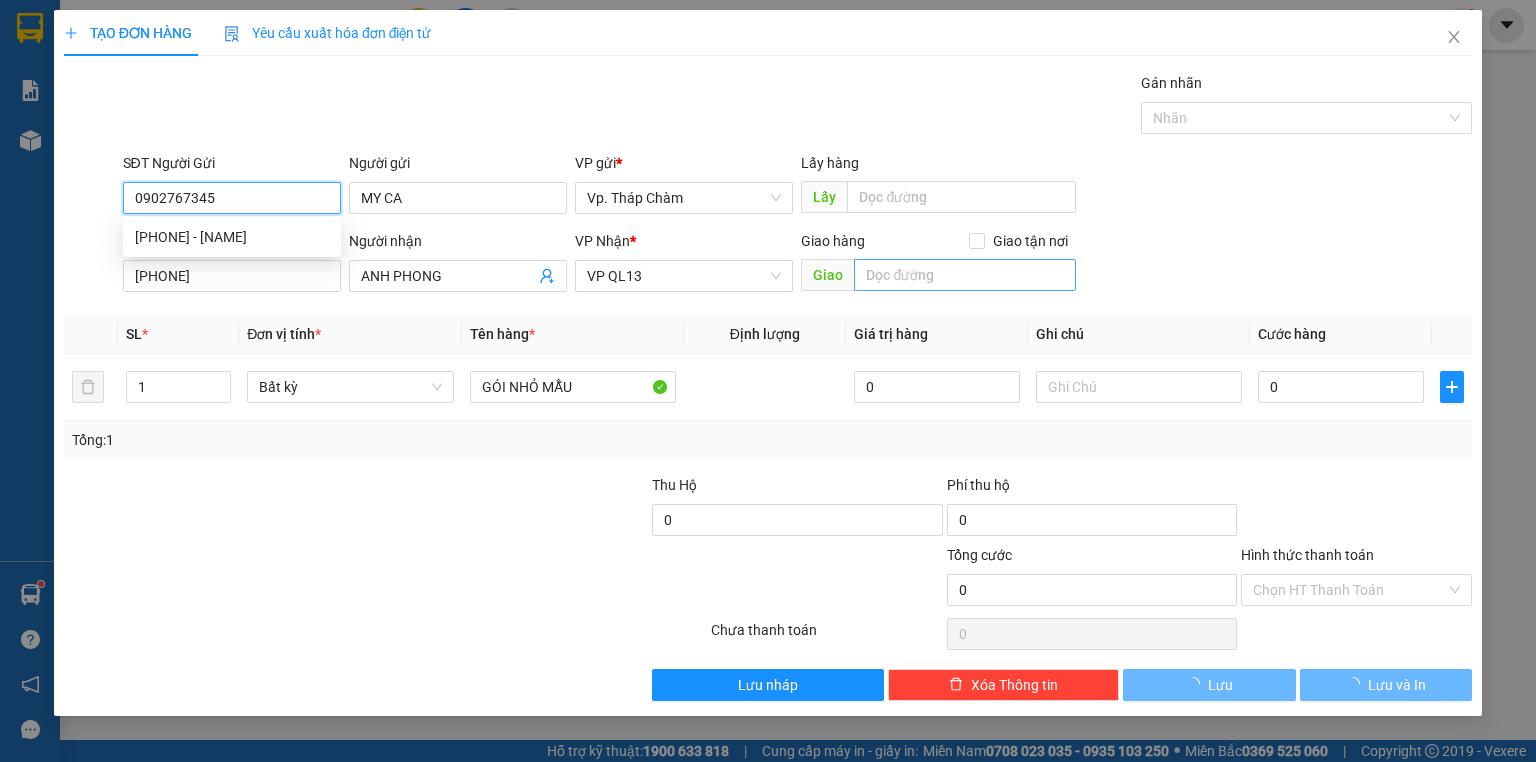 type on "90.000" 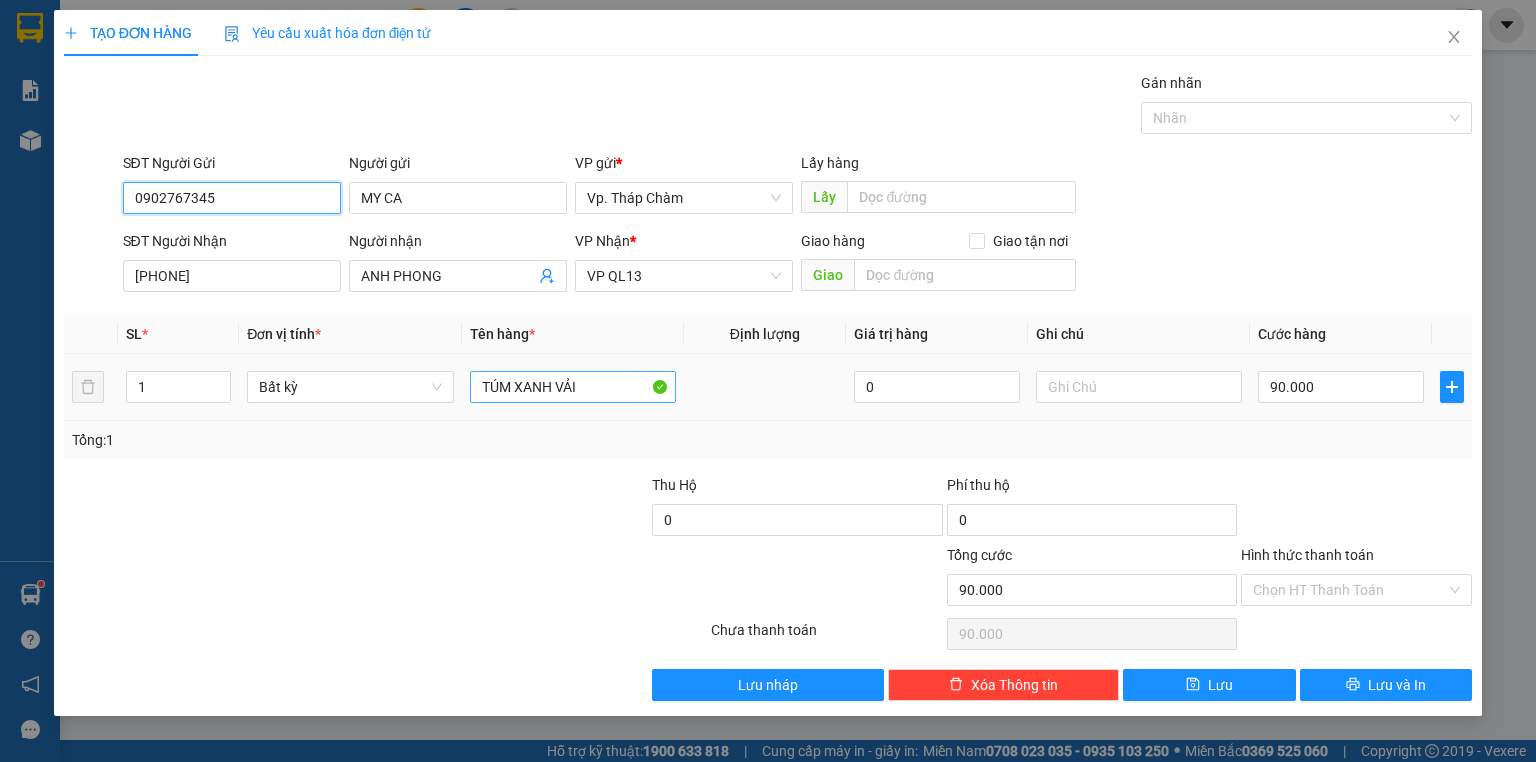 type on "0902767345" 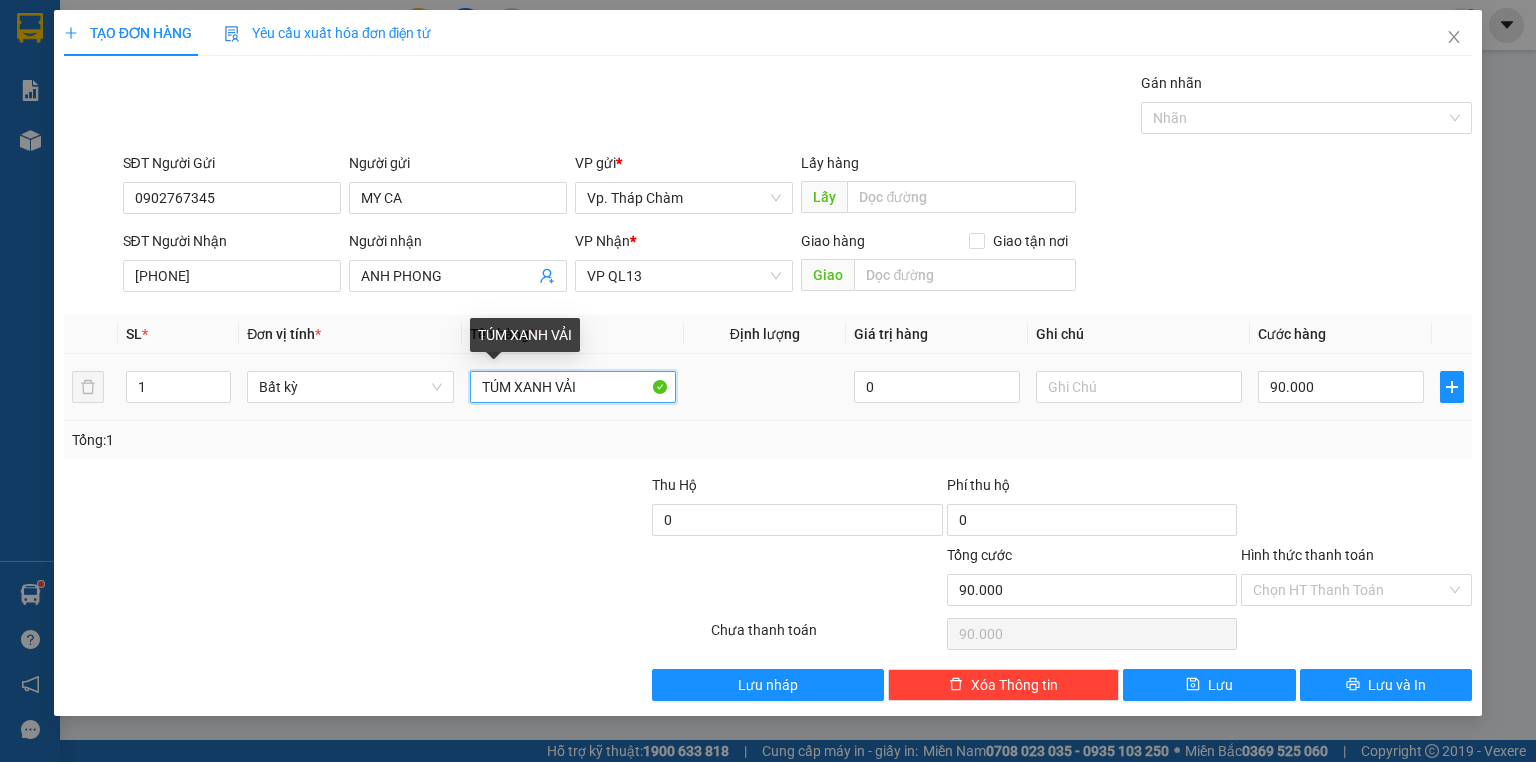 drag, startPoint x: 587, startPoint y: 393, endPoint x: 454, endPoint y: 389, distance: 133.06013 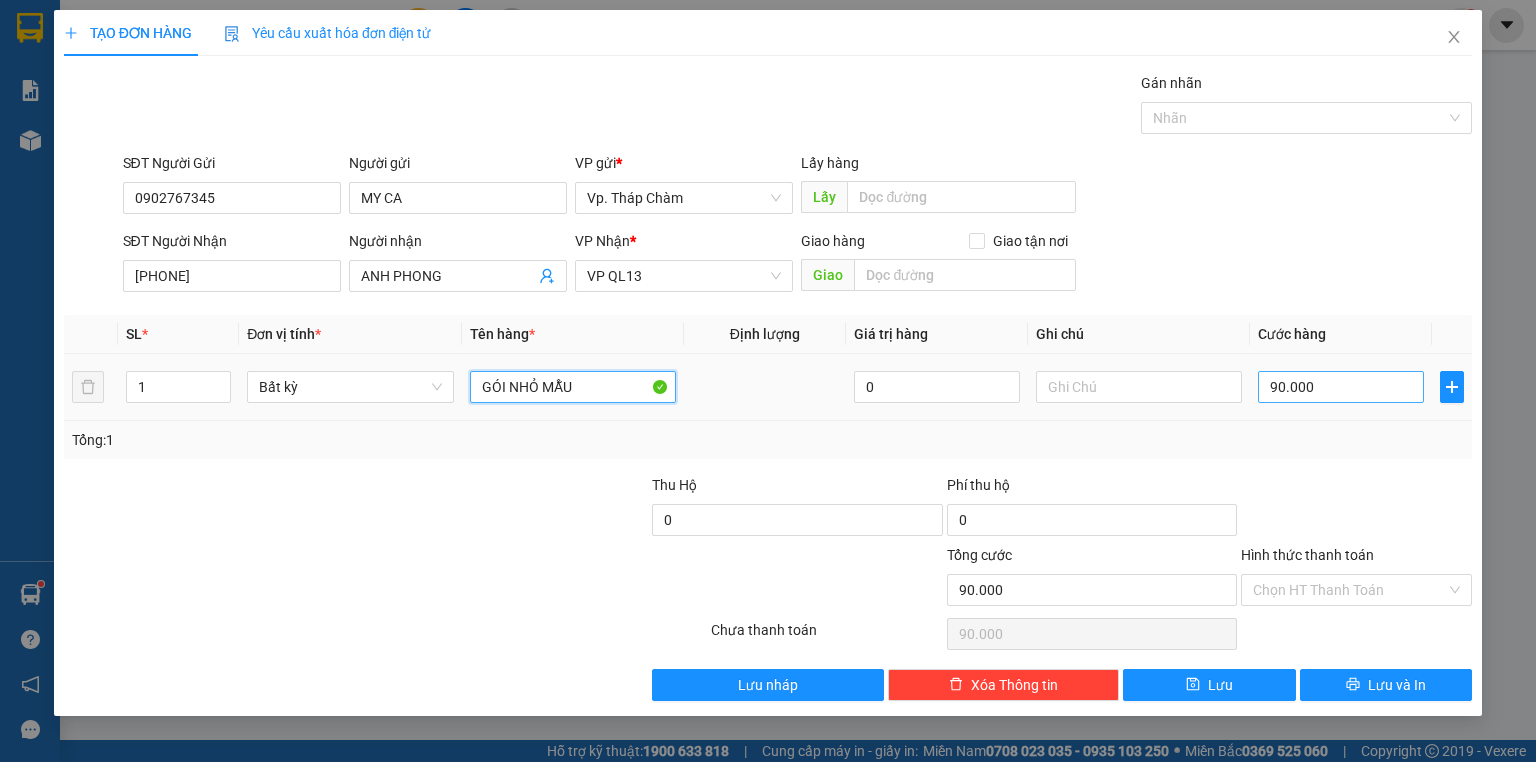type on "GÓI NHỎ MẪU" 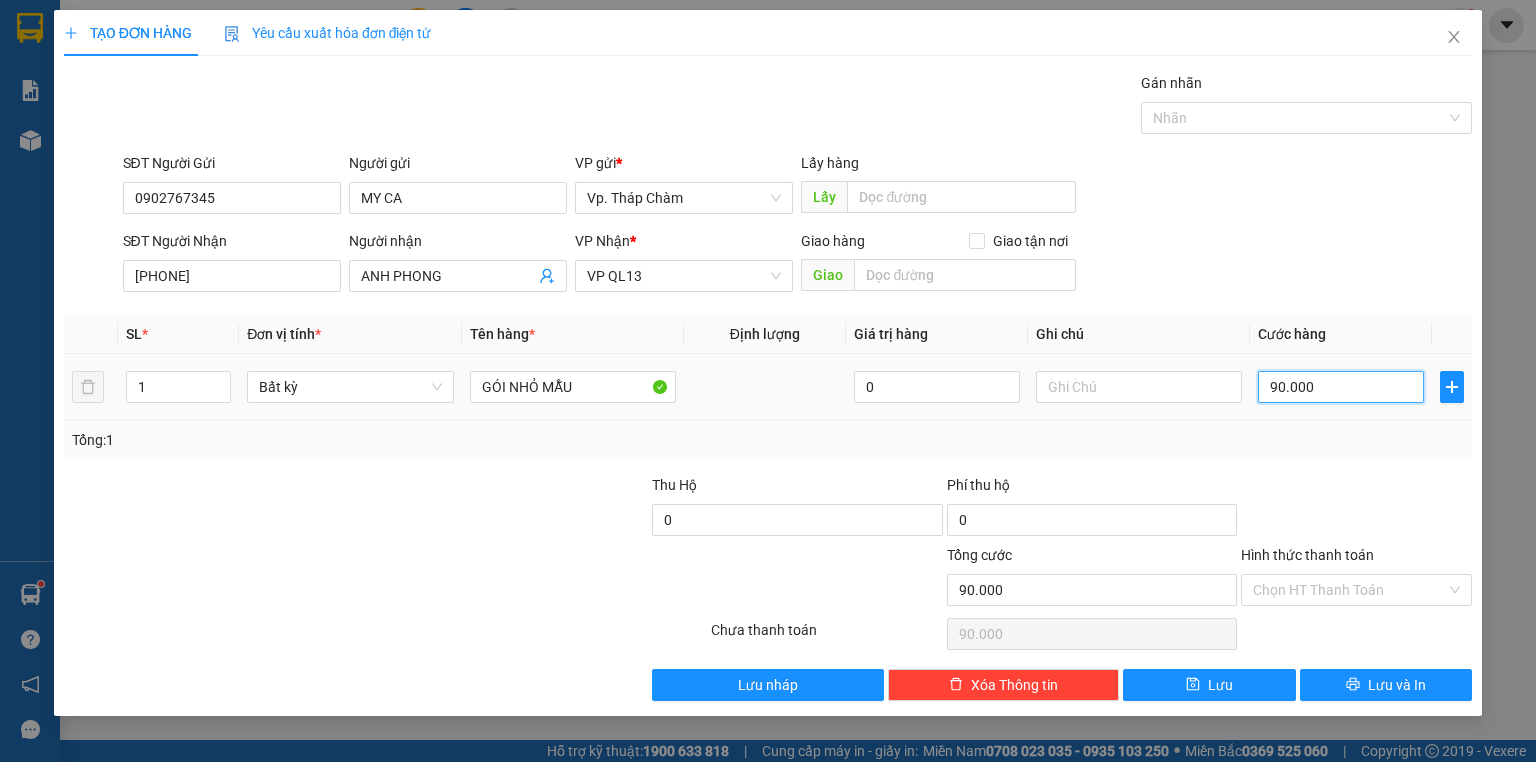click on "90.000" at bounding box center [1341, 387] 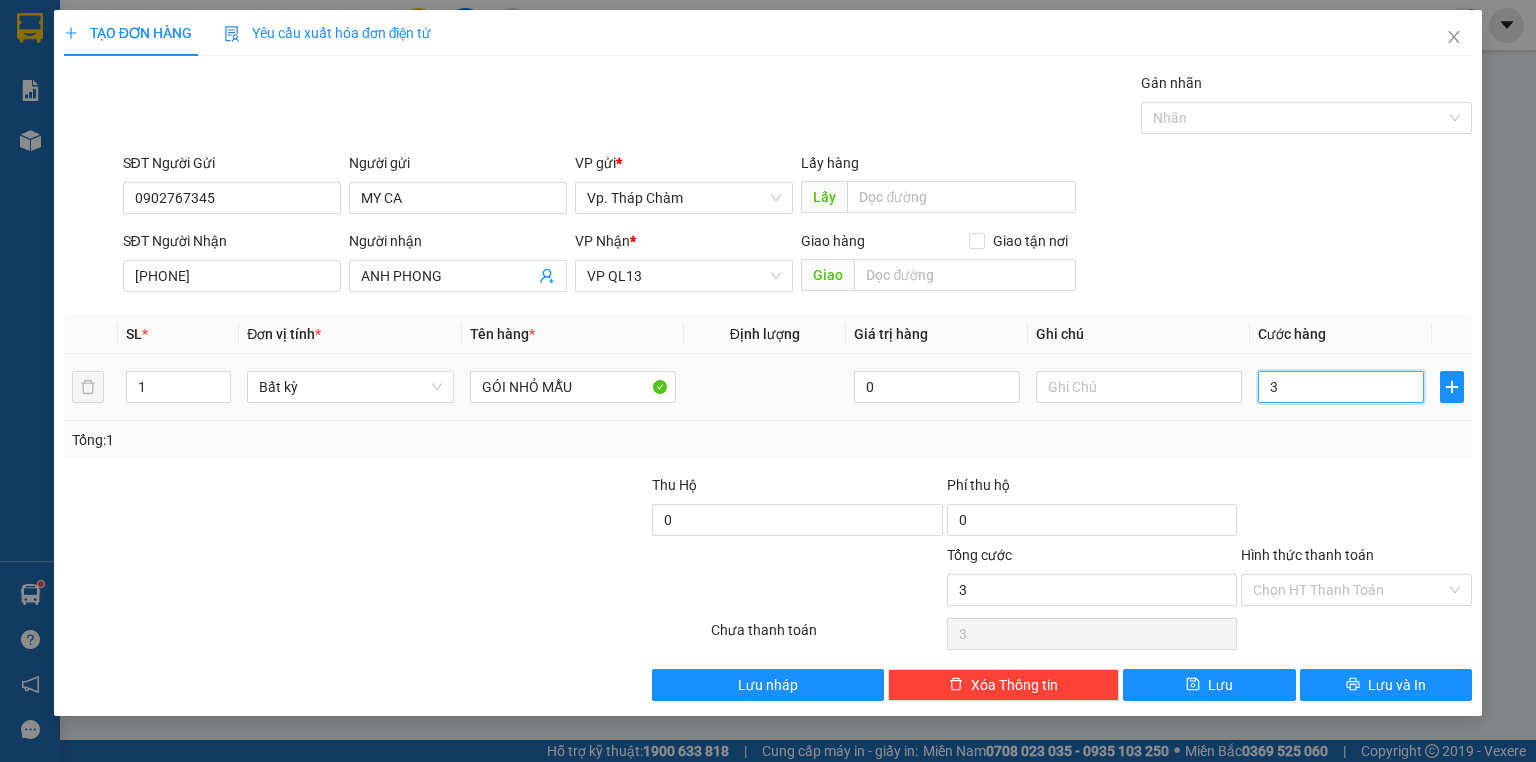 type on "30" 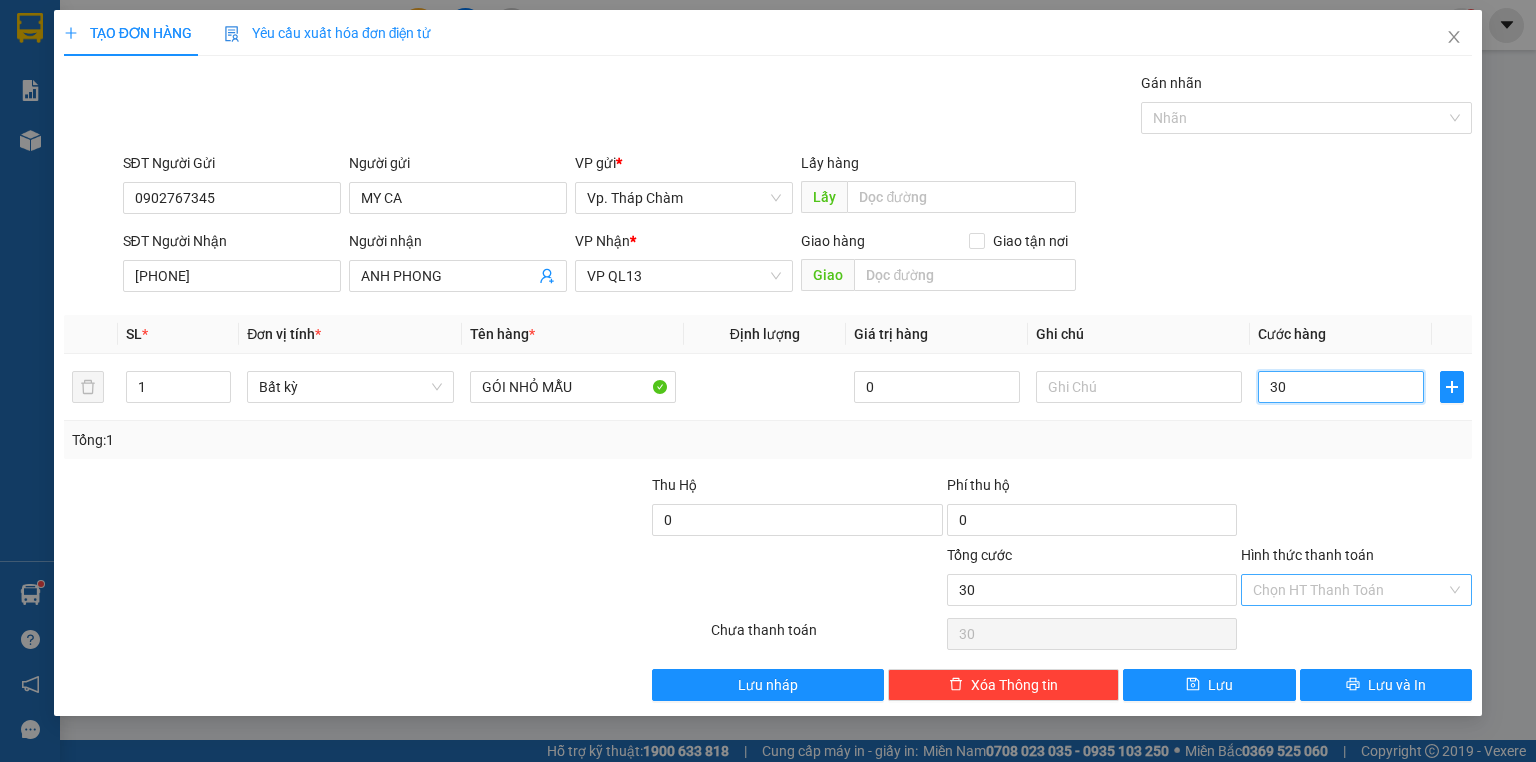 type on "30" 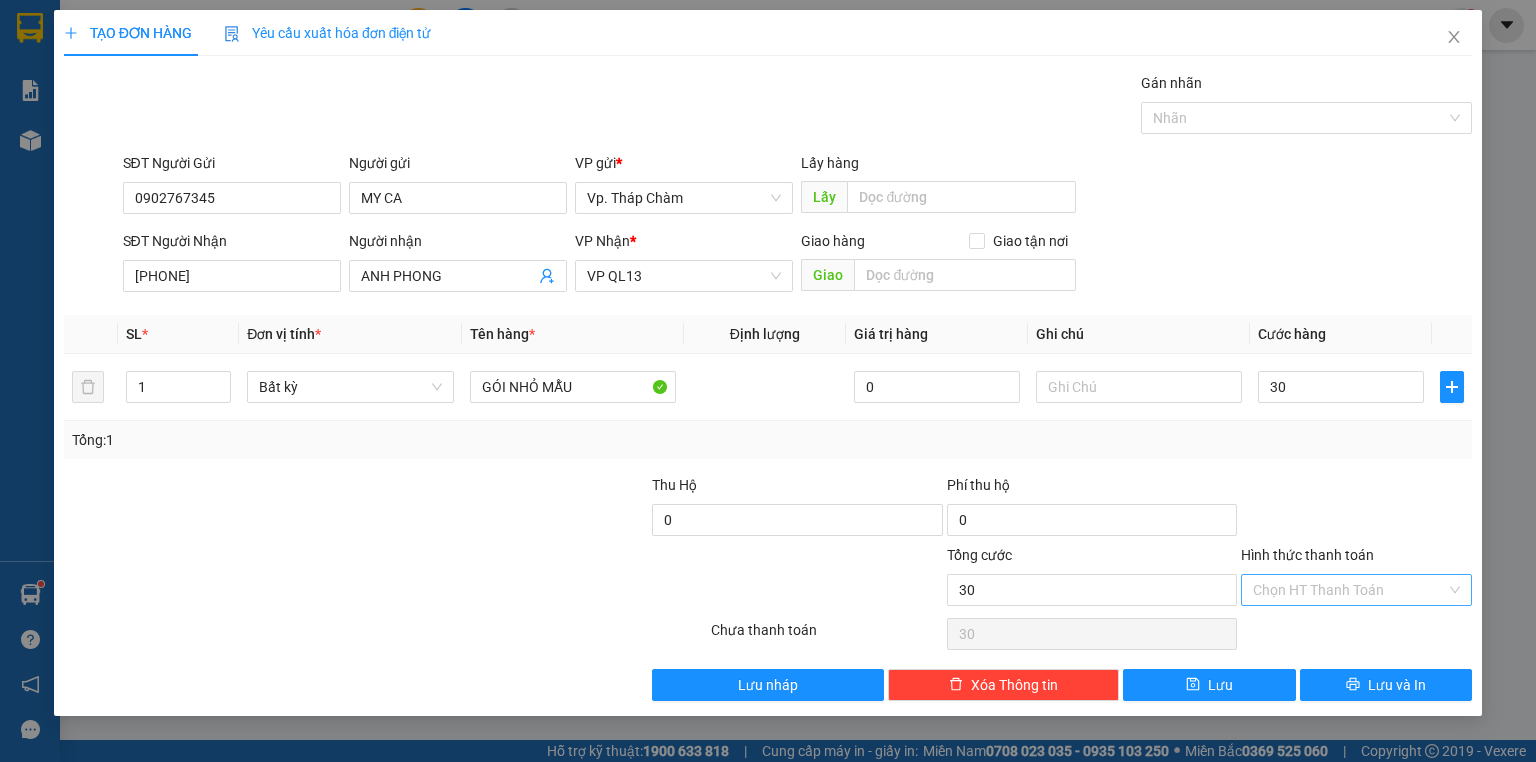 type on "30.000" 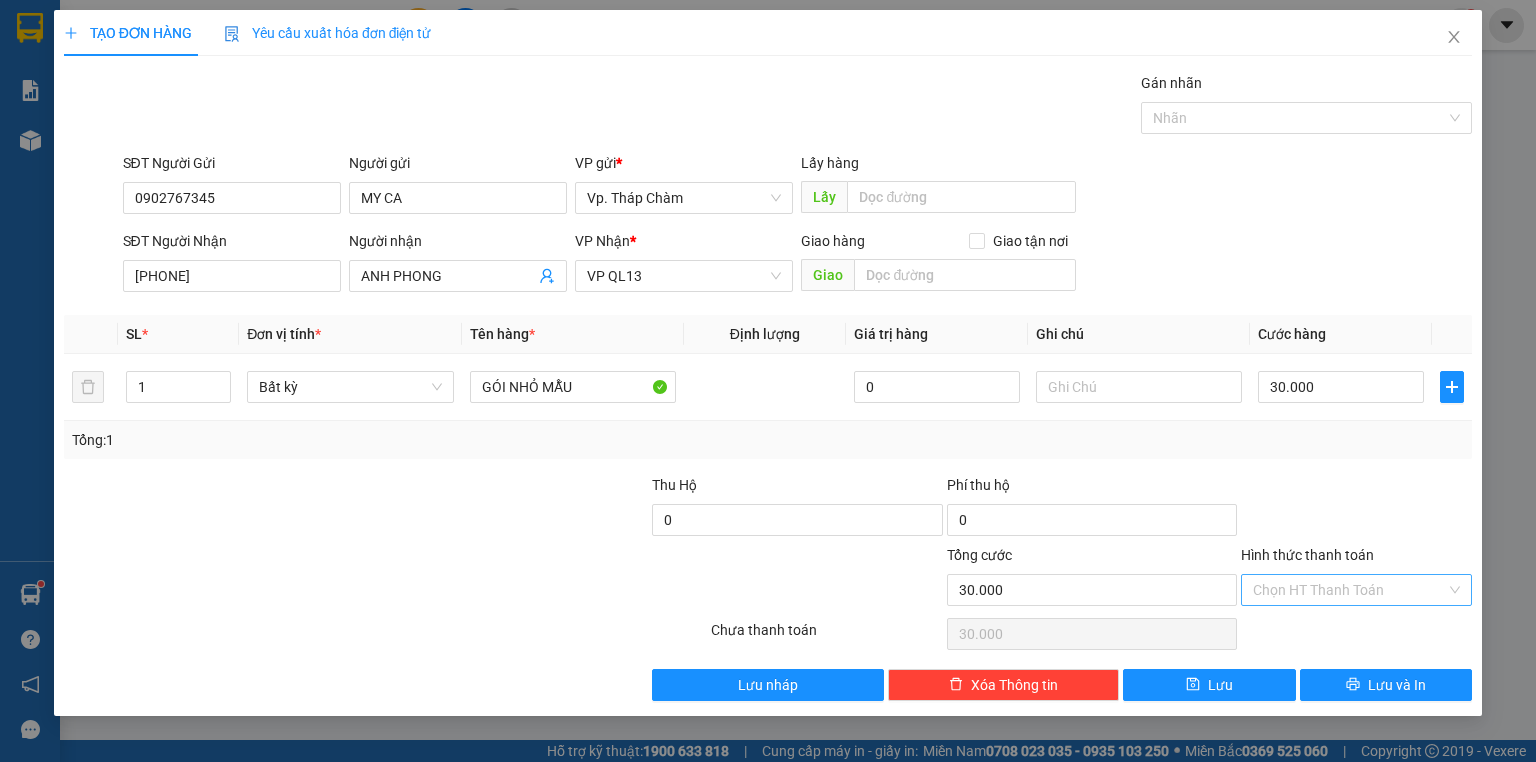 click on "Hình thức thanh toán" at bounding box center [1349, 590] 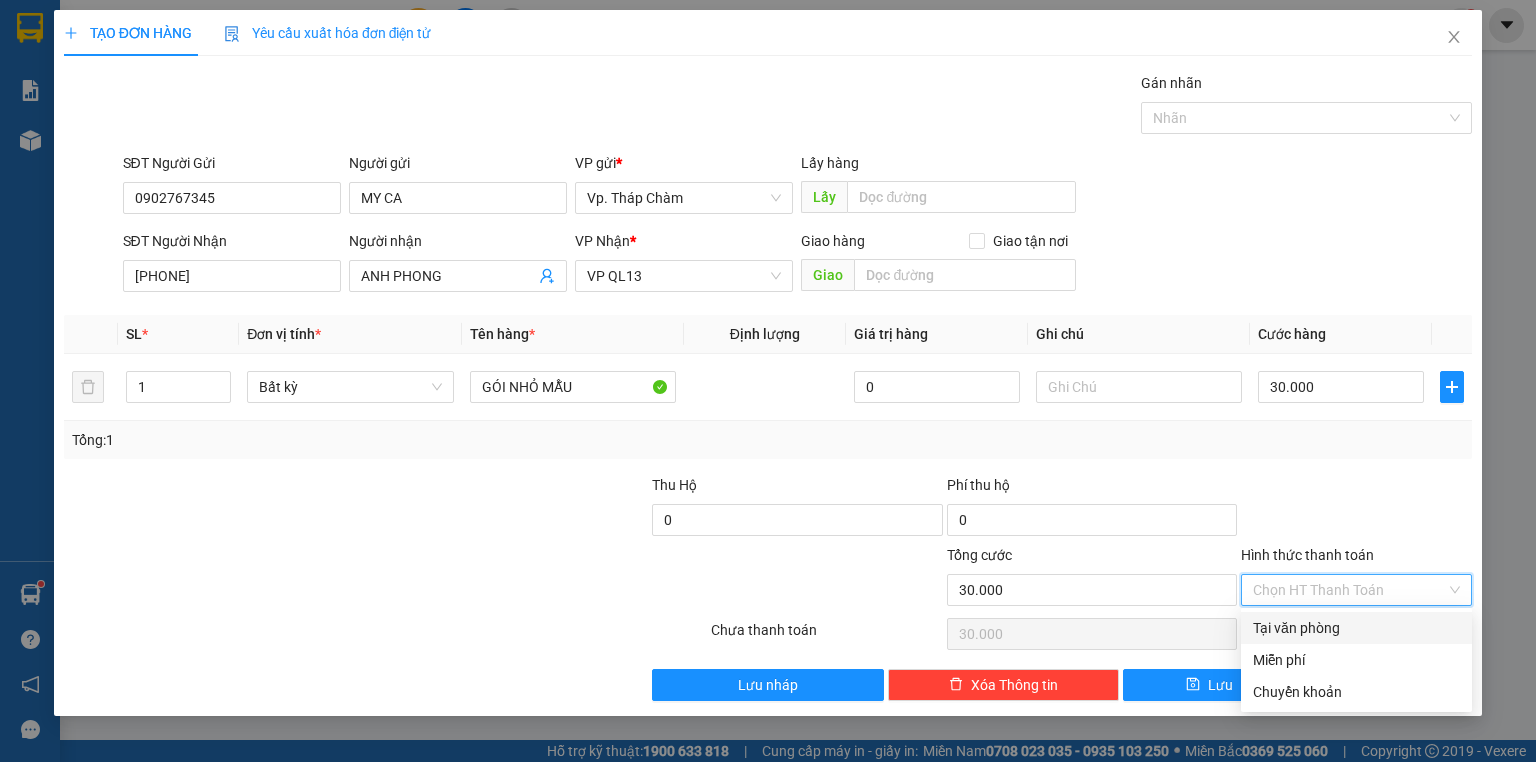 click on "Tại văn phòng" at bounding box center [1356, 628] 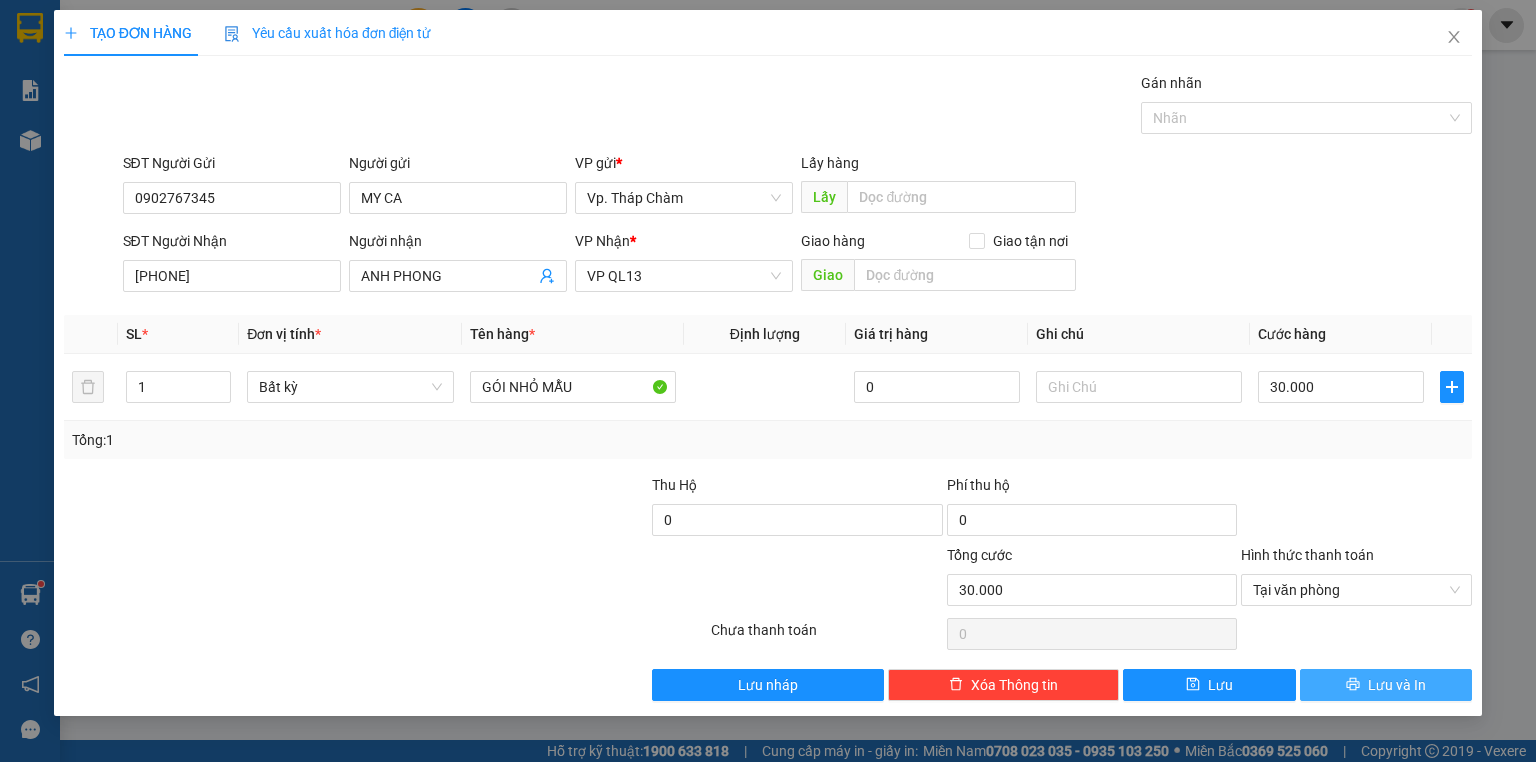 click 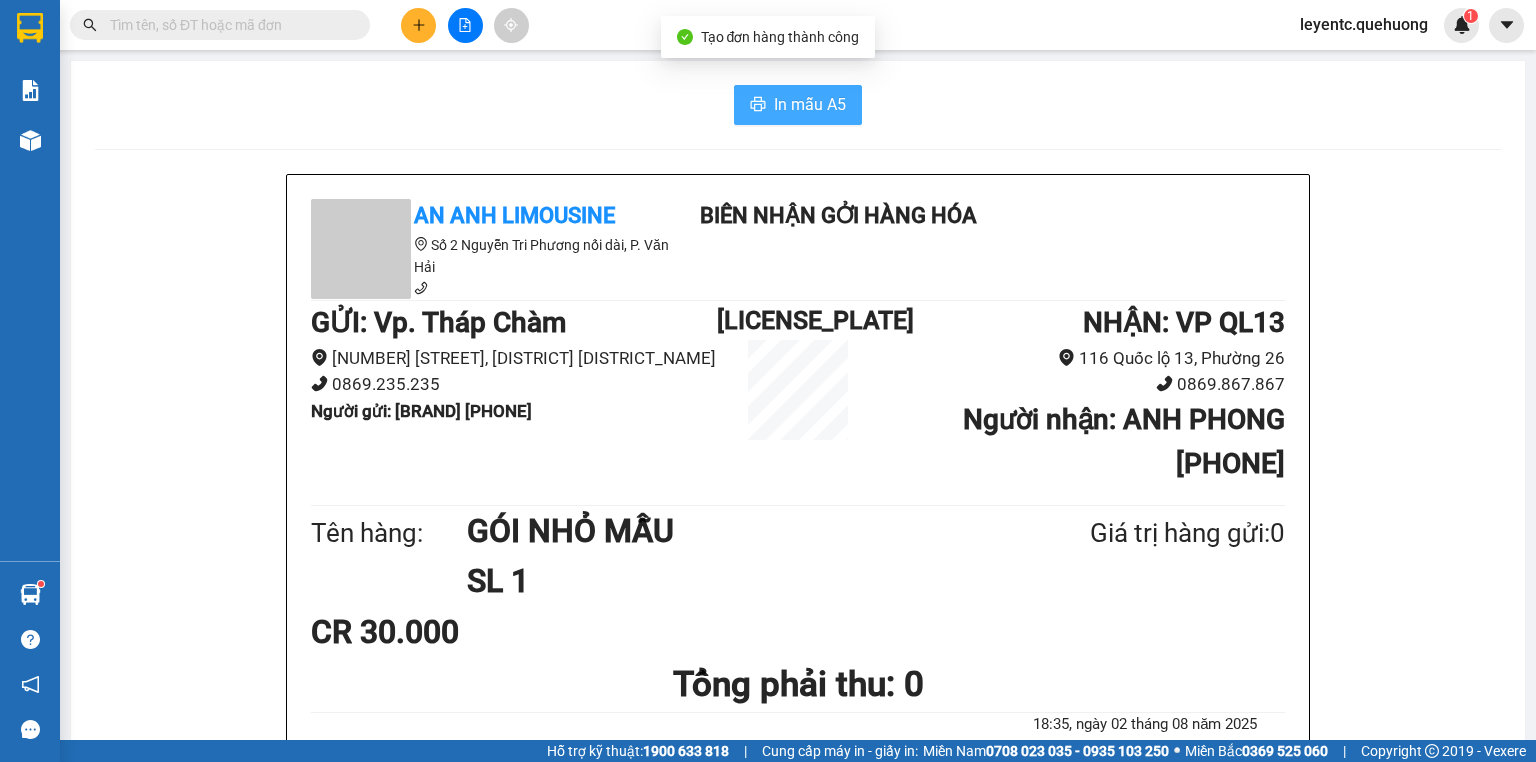 click on "In mẫu A5" at bounding box center (810, 104) 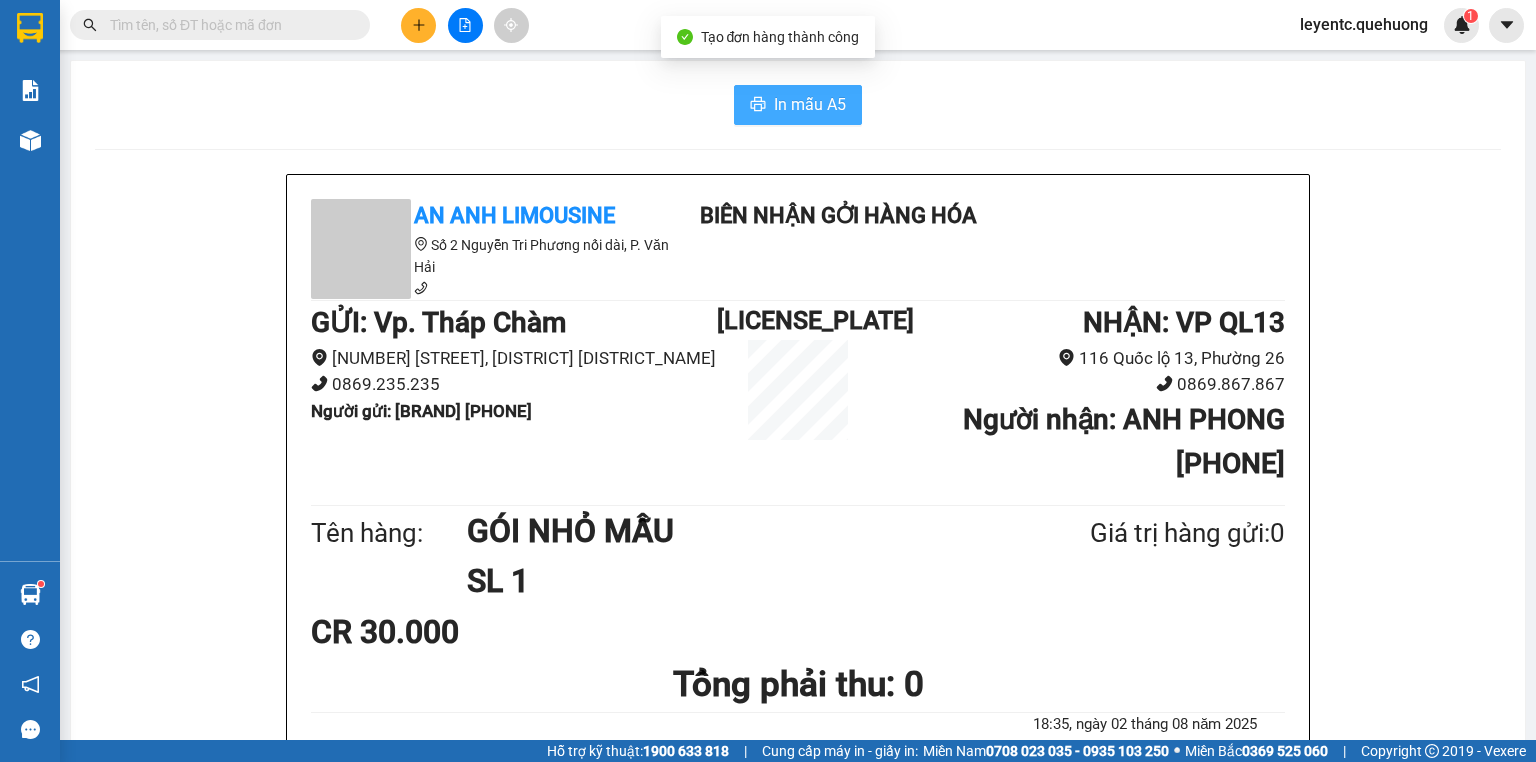 scroll, scrollTop: 0, scrollLeft: 0, axis: both 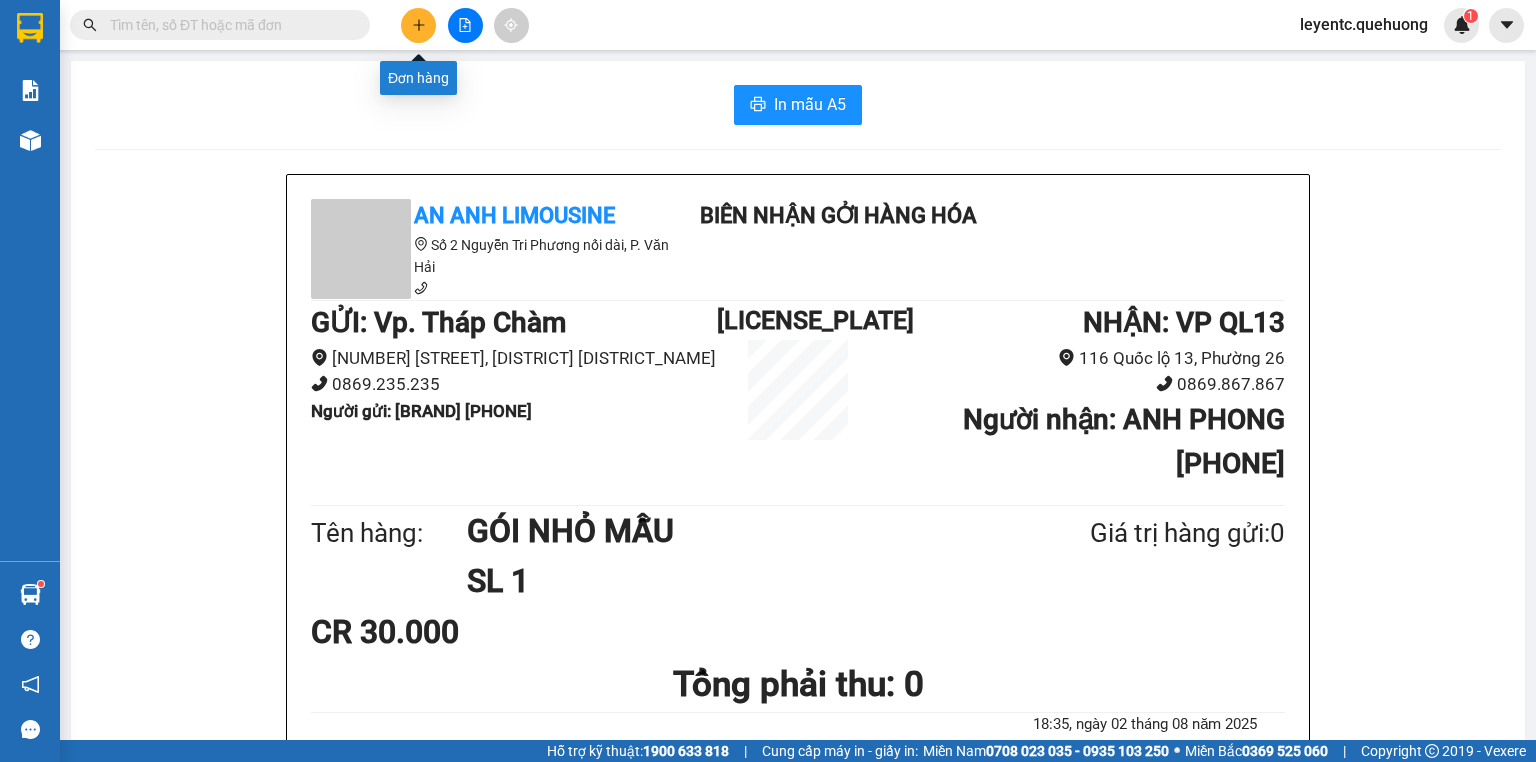 click at bounding box center [418, 25] 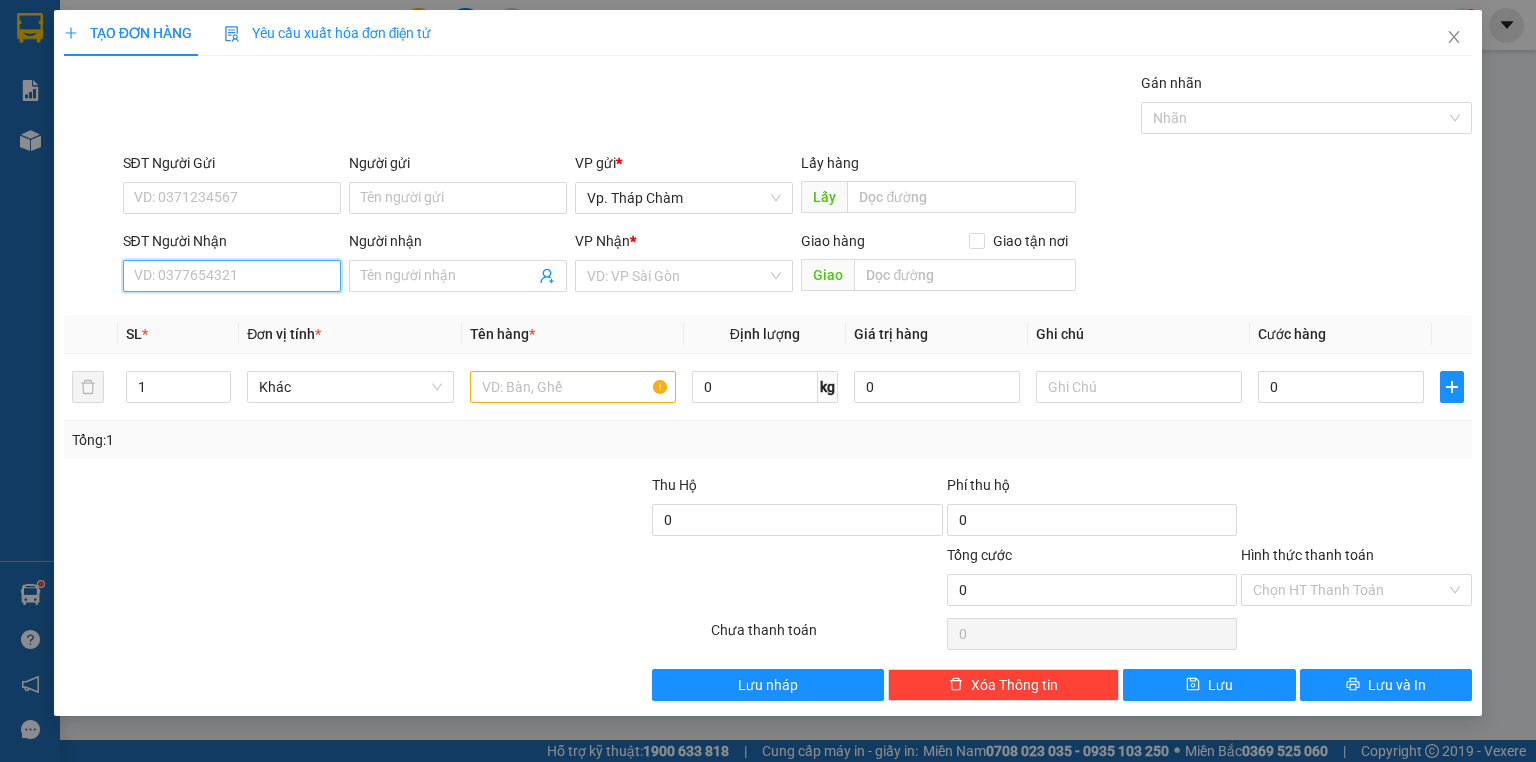 click on "SĐT Người Nhận" at bounding box center [232, 276] 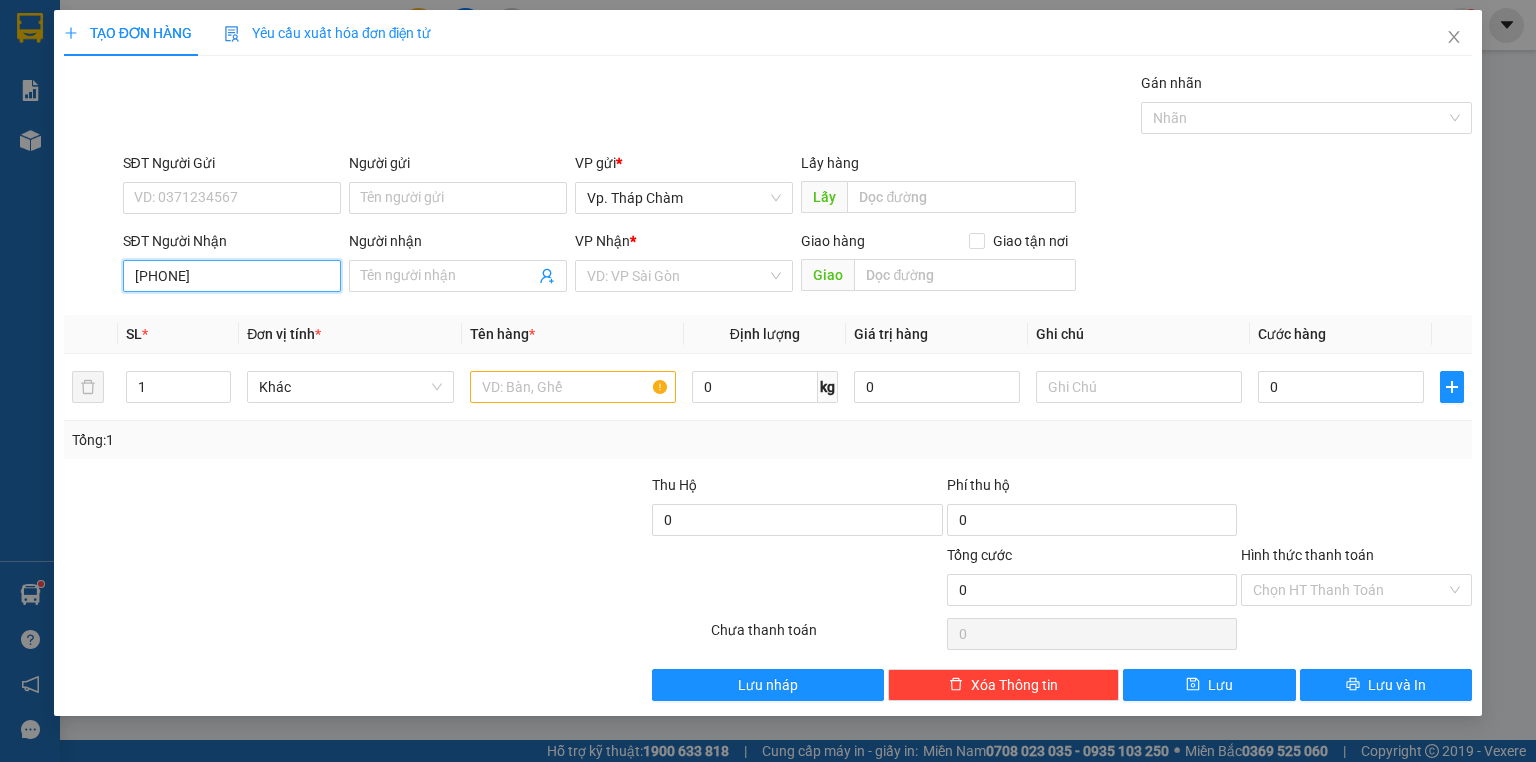 type on "0375511600" 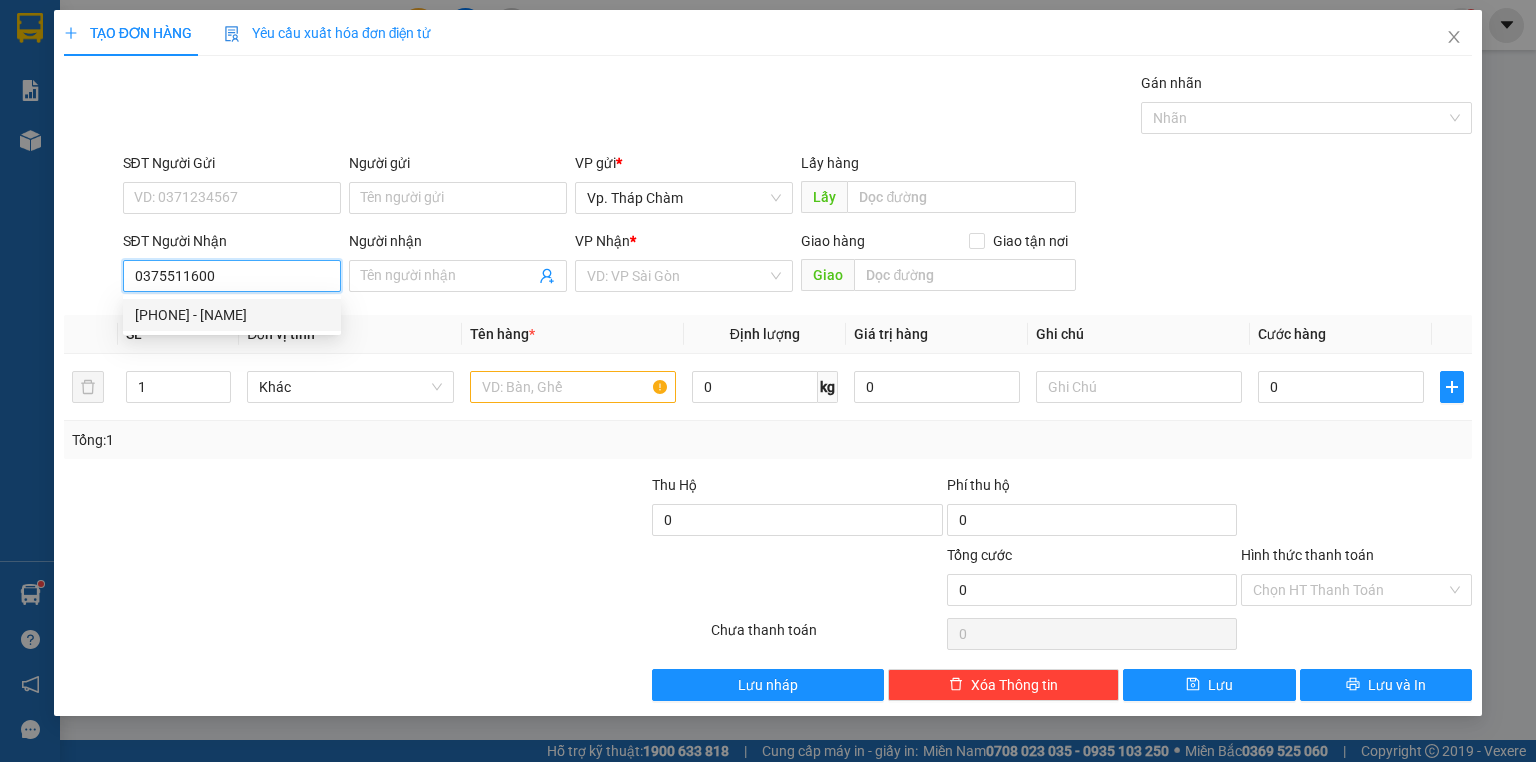 click on "0375511600 - HƯNG" at bounding box center [232, 315] 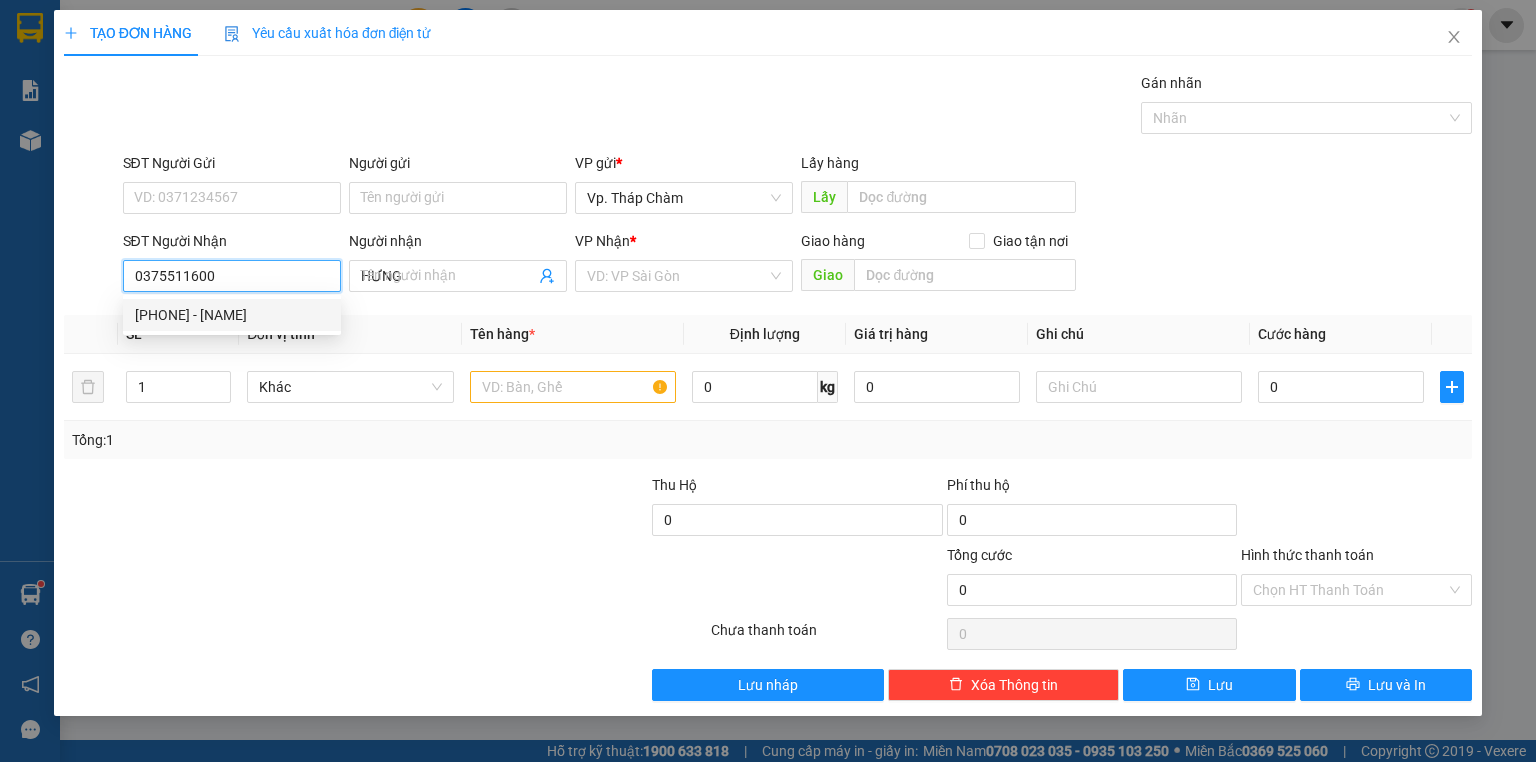 type on "50.000" 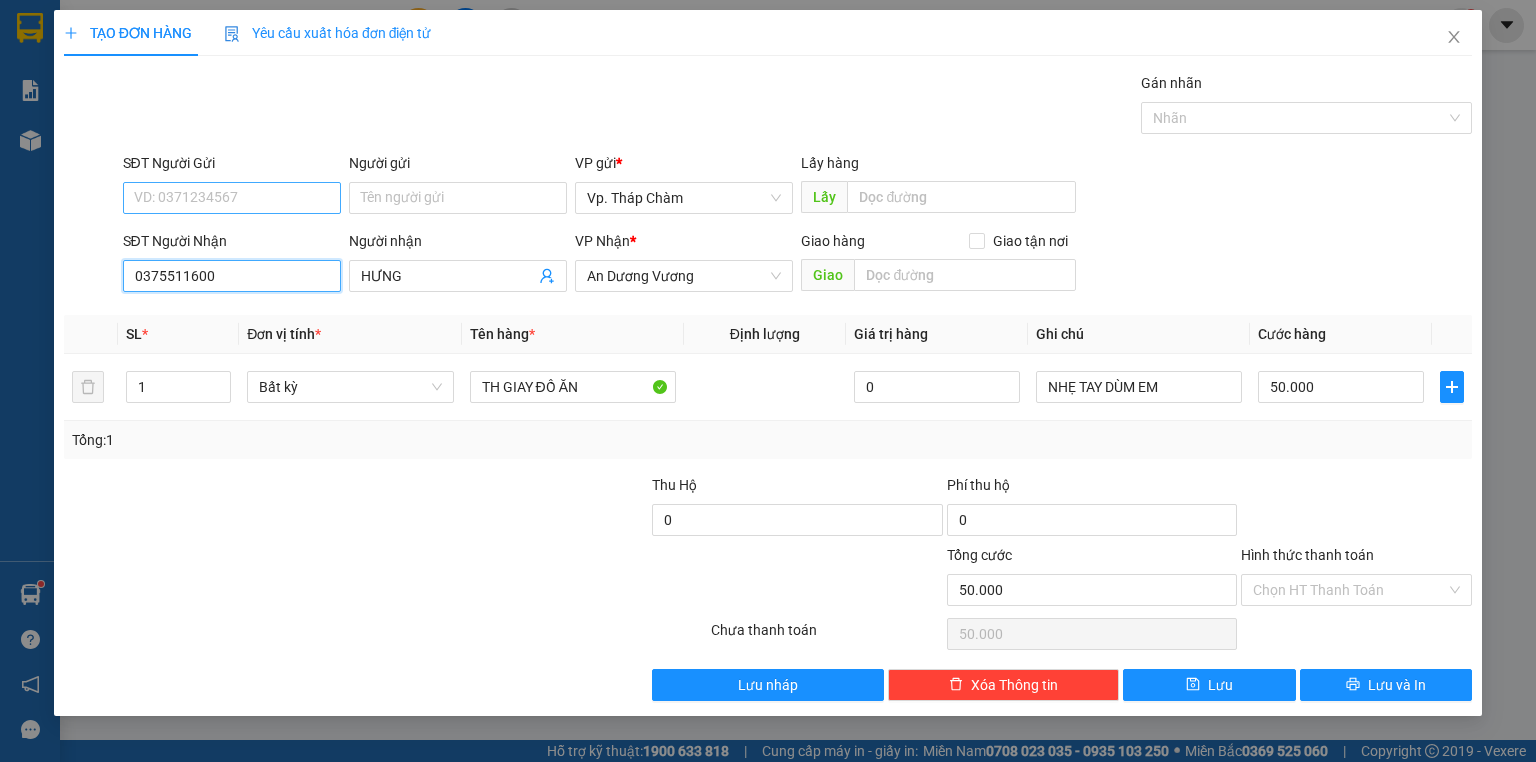 type on "0375511600" 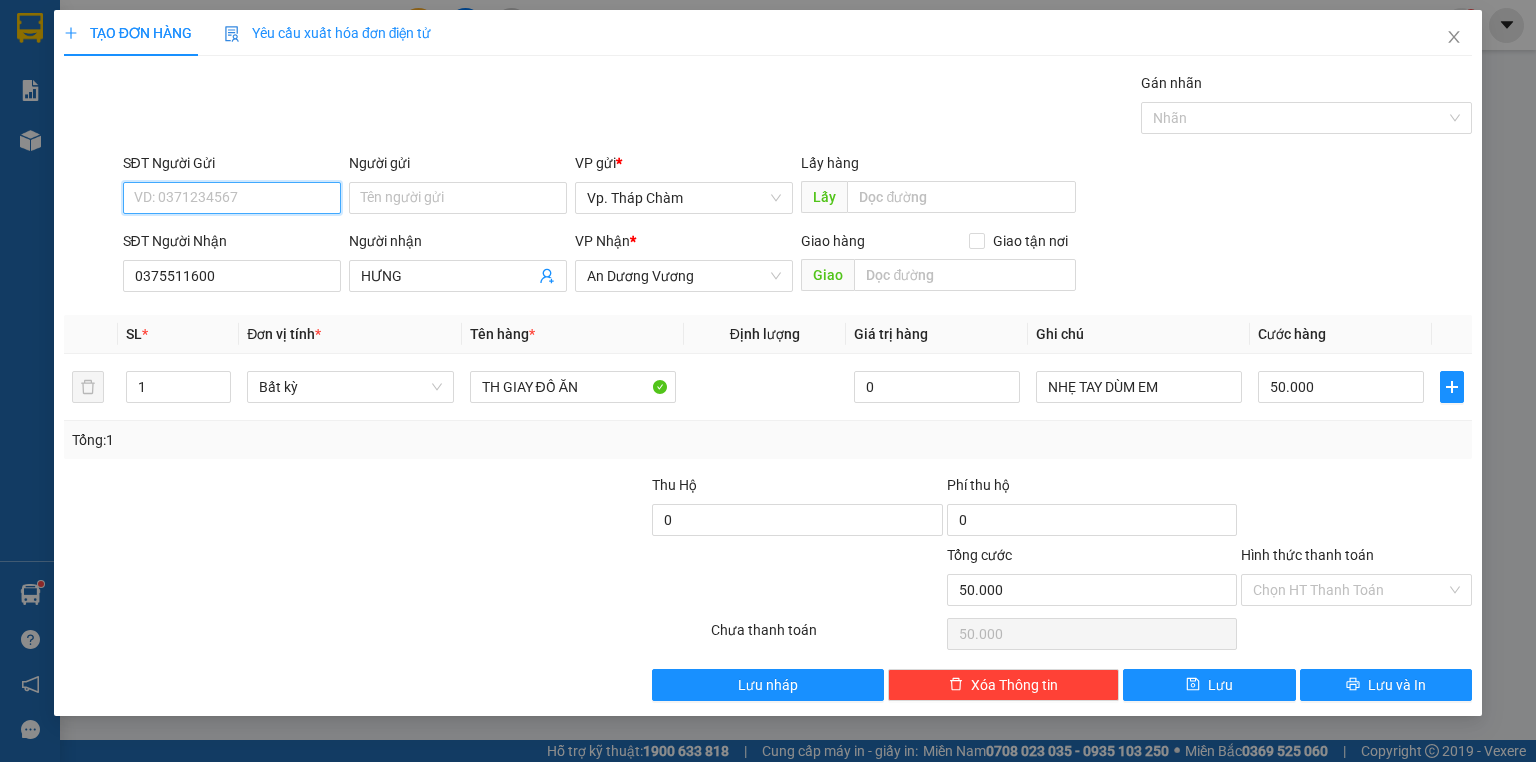 click on "SĐT Người Gửi" at bounding box center (232, 198) 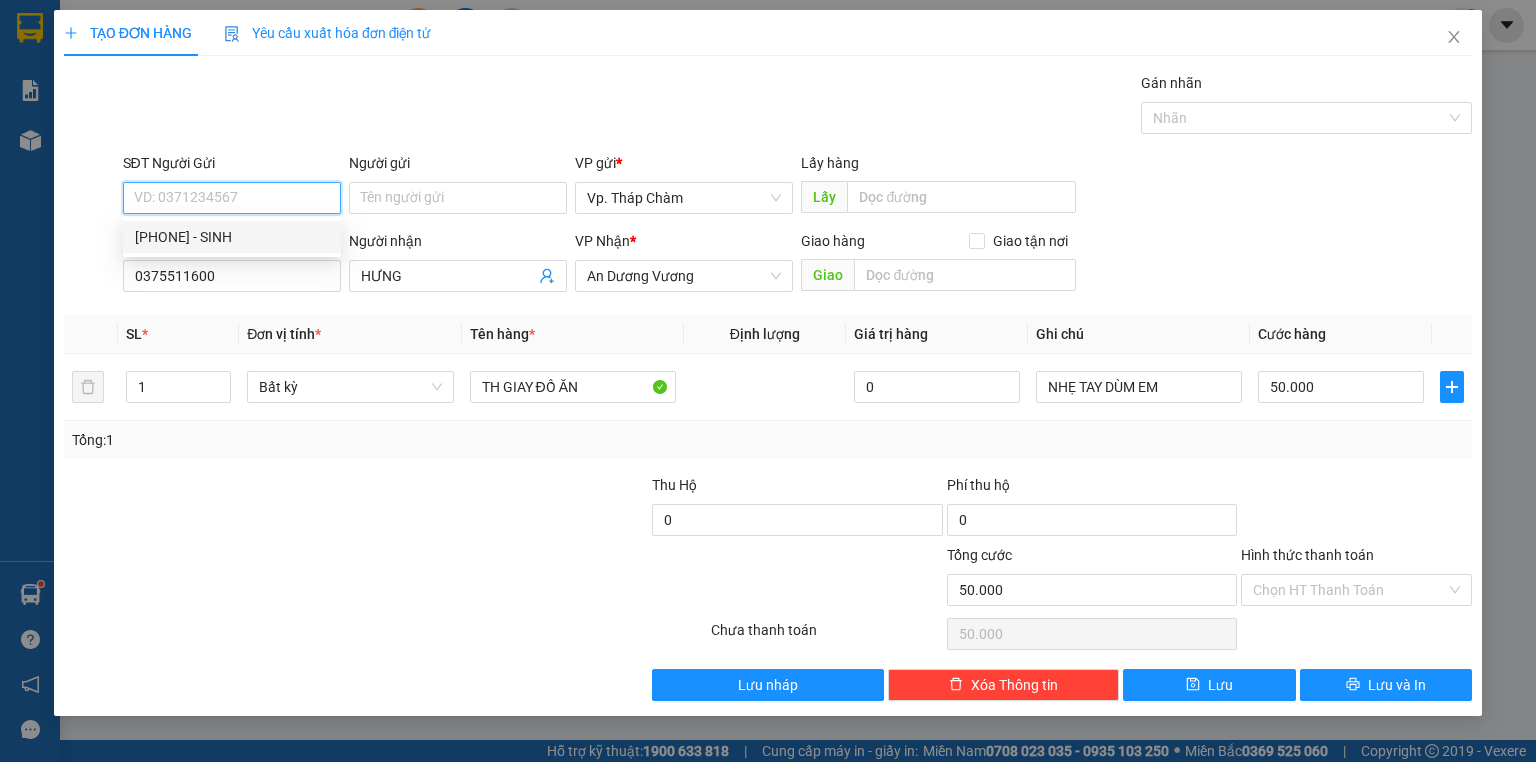 click on "0394380021 - SINH" at bounding box center (232, 237) 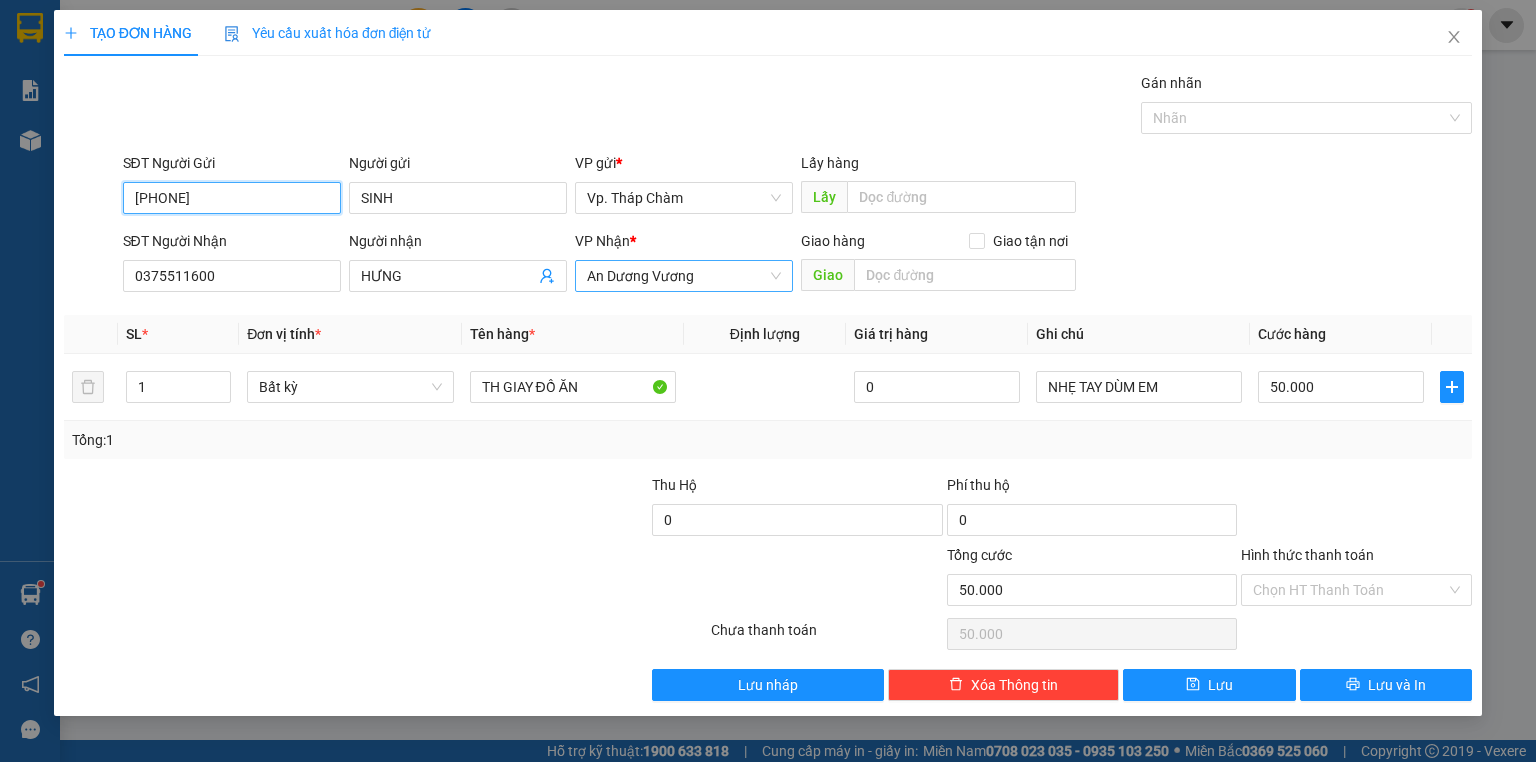click on "An Dương Vương" at bounding box center (684, 276) 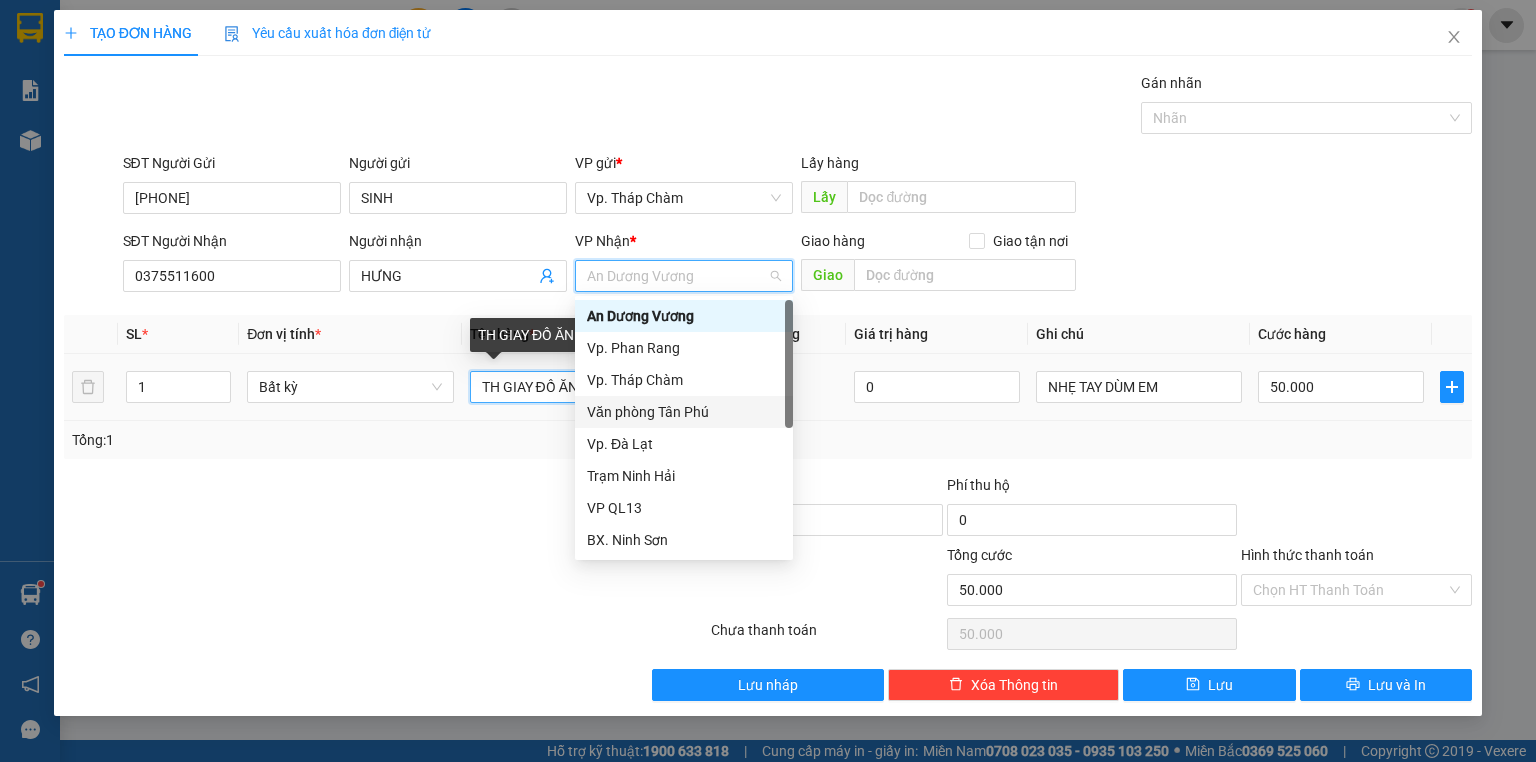 click on "TH GIAY ĐỒ ĂN" at bounding box center [573, 387] 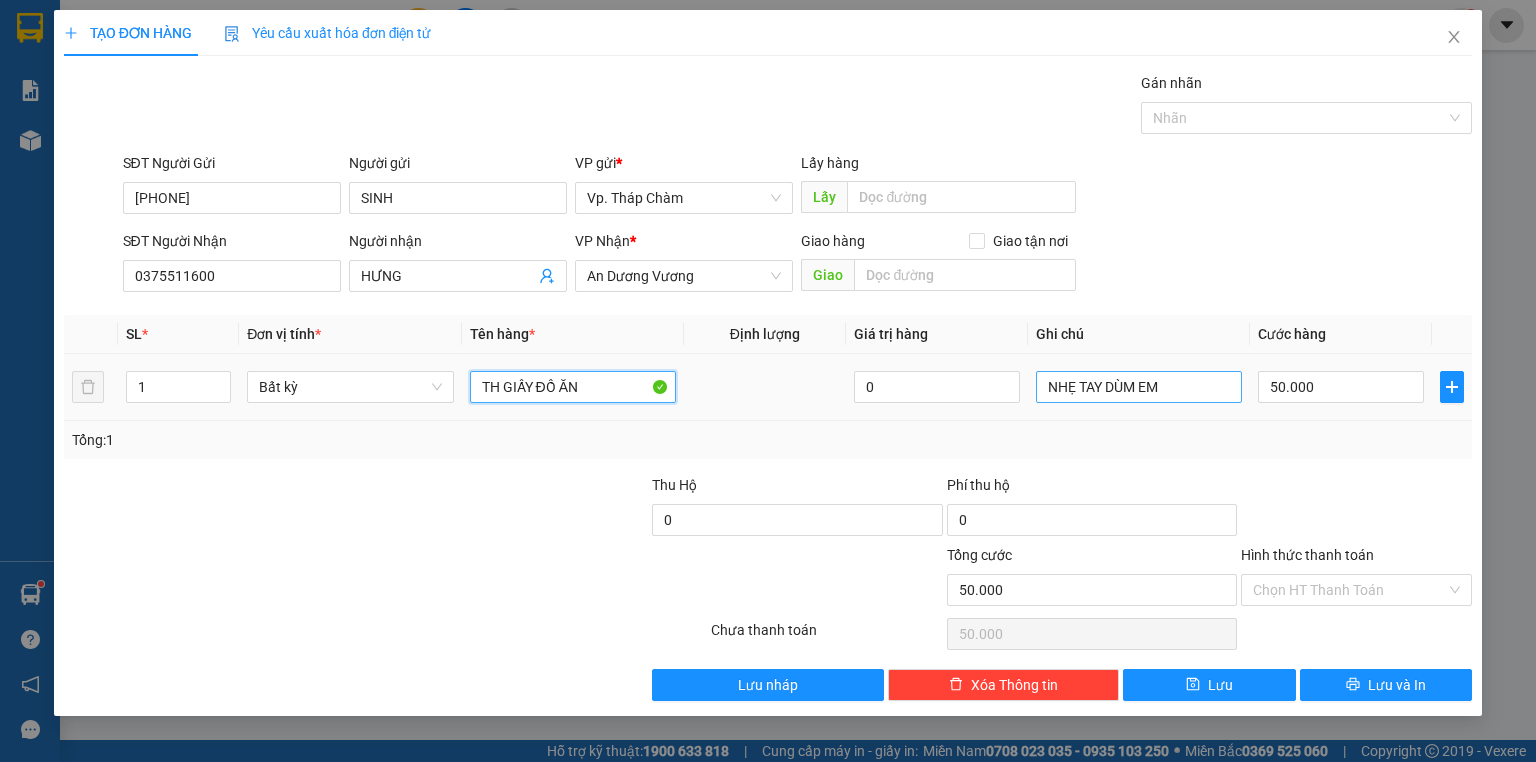 type on "TH GIẤY ĐỒ ĂN" 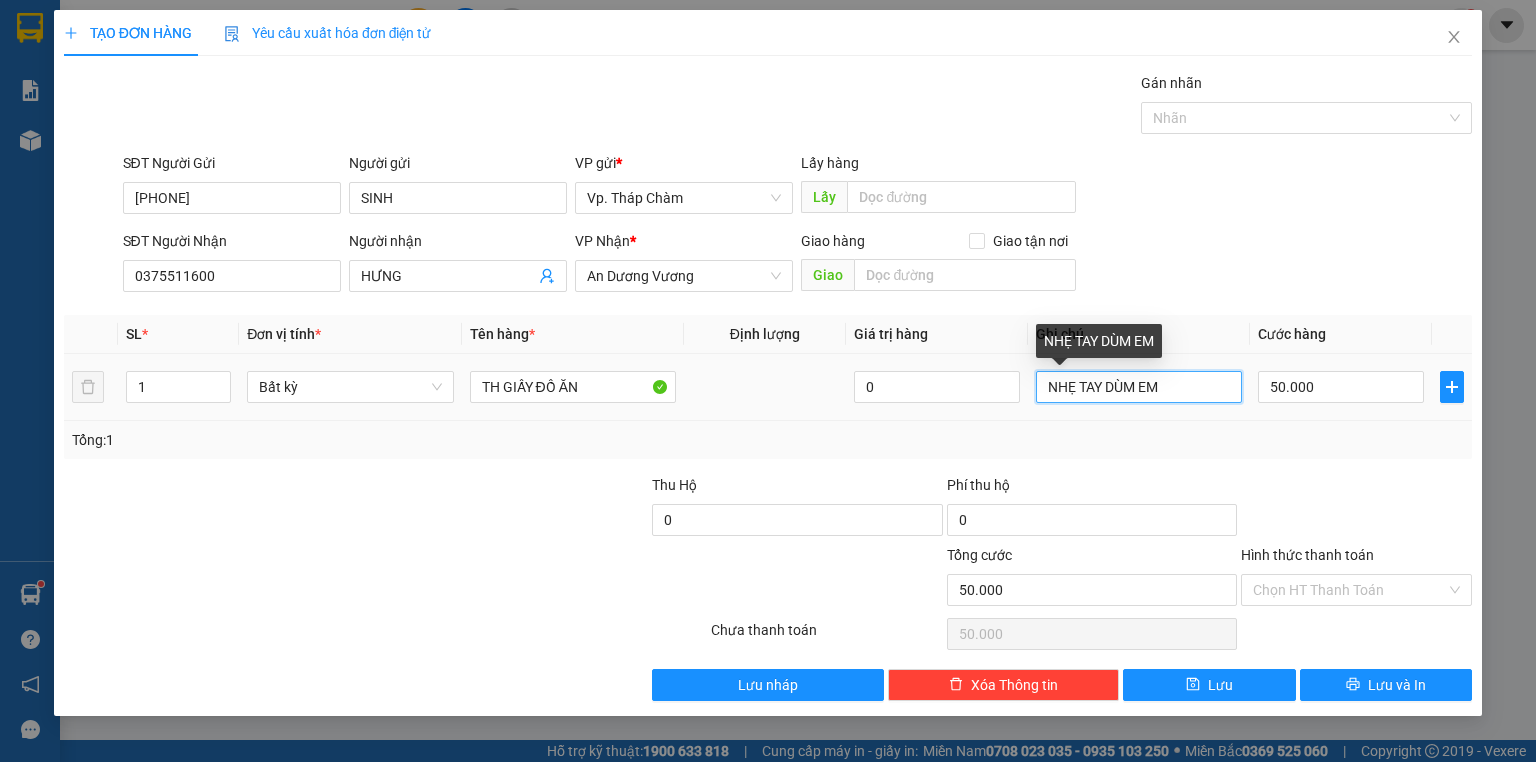 click on "NHẸ TAY DÙM EM" at bounding box center [1139, 387] 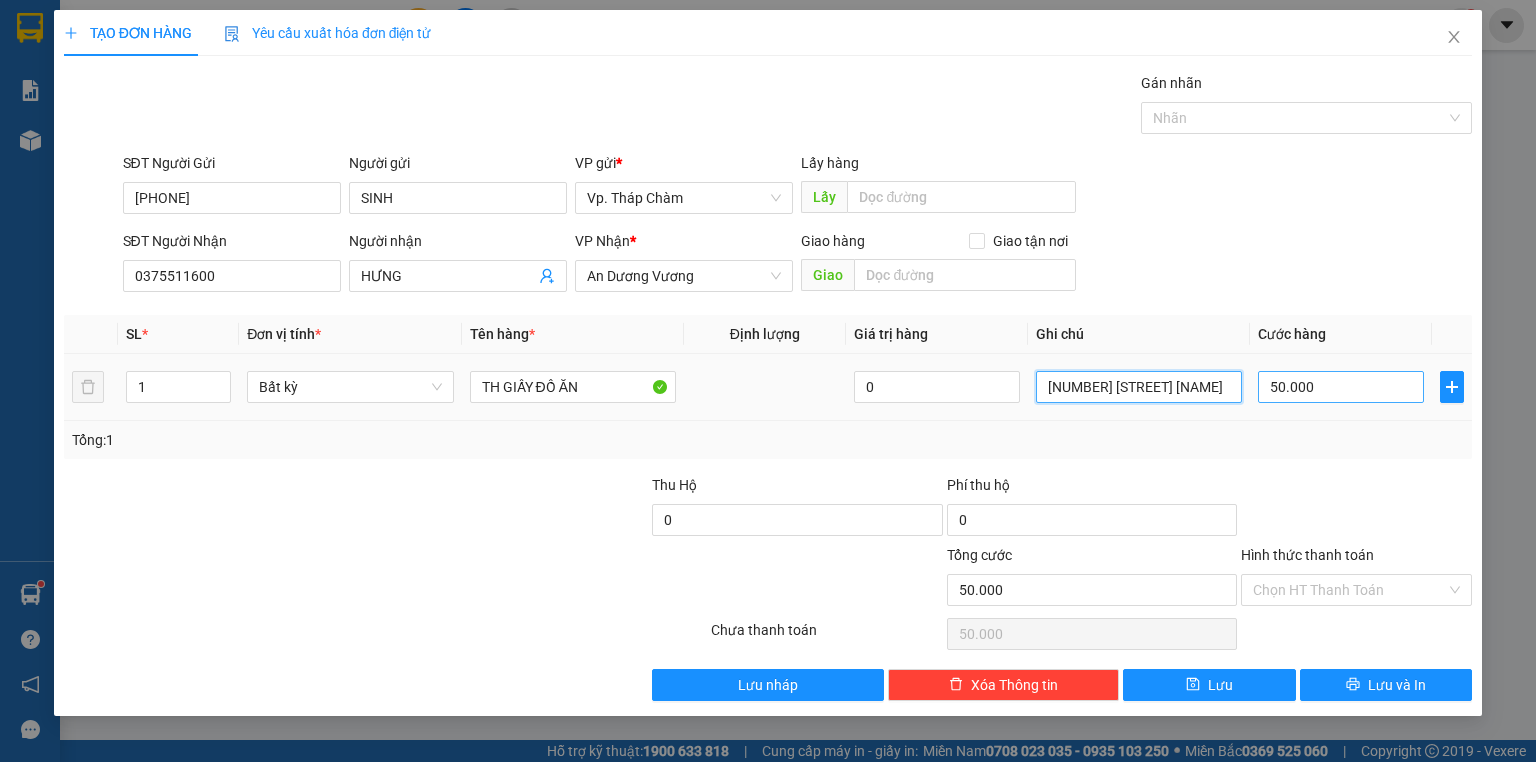 type on "95 NGUYỄN DUY DƯƠNG-NHẸ TAY DÙM EM" 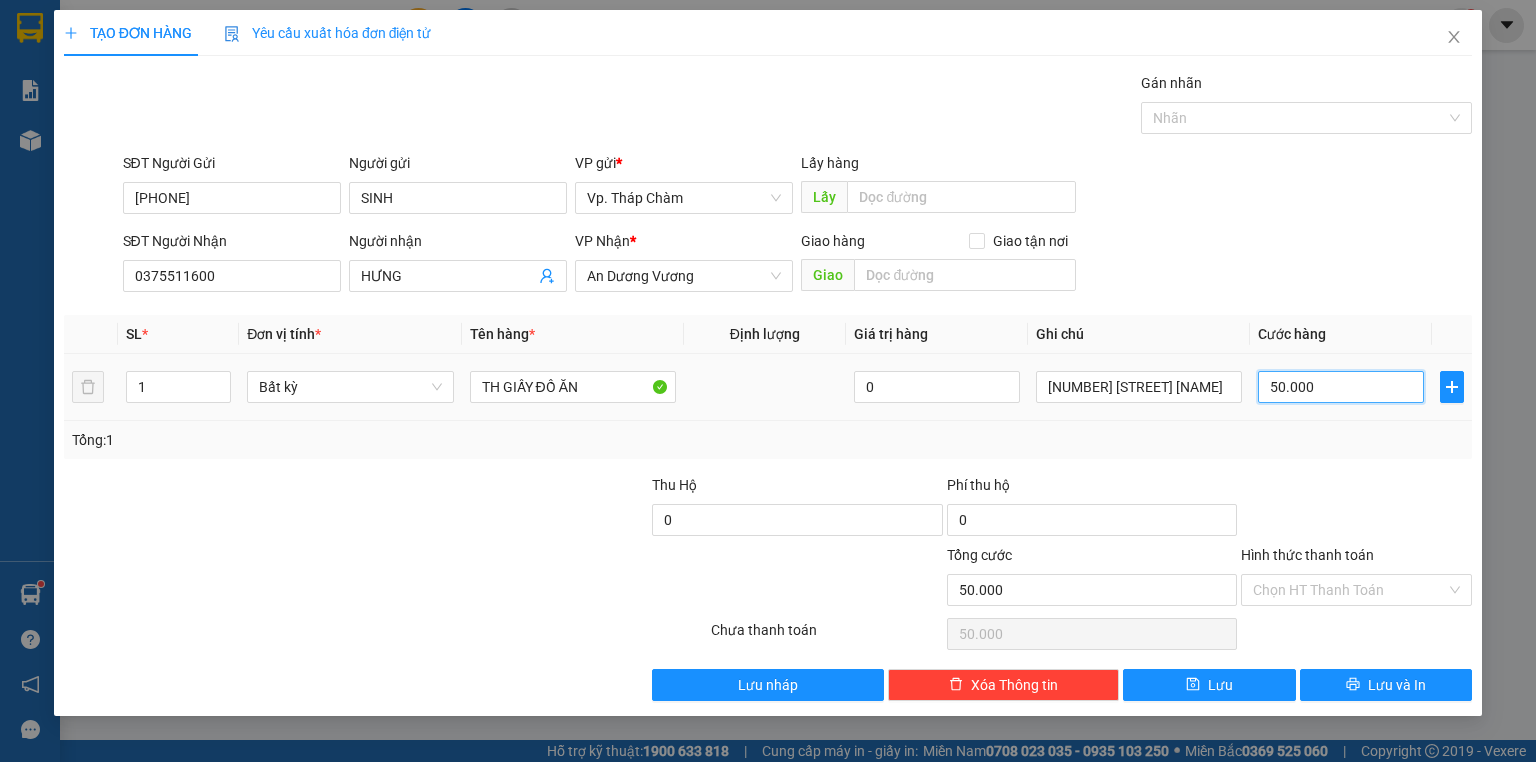 click on "50.000" at bounding box center [1341, 387] 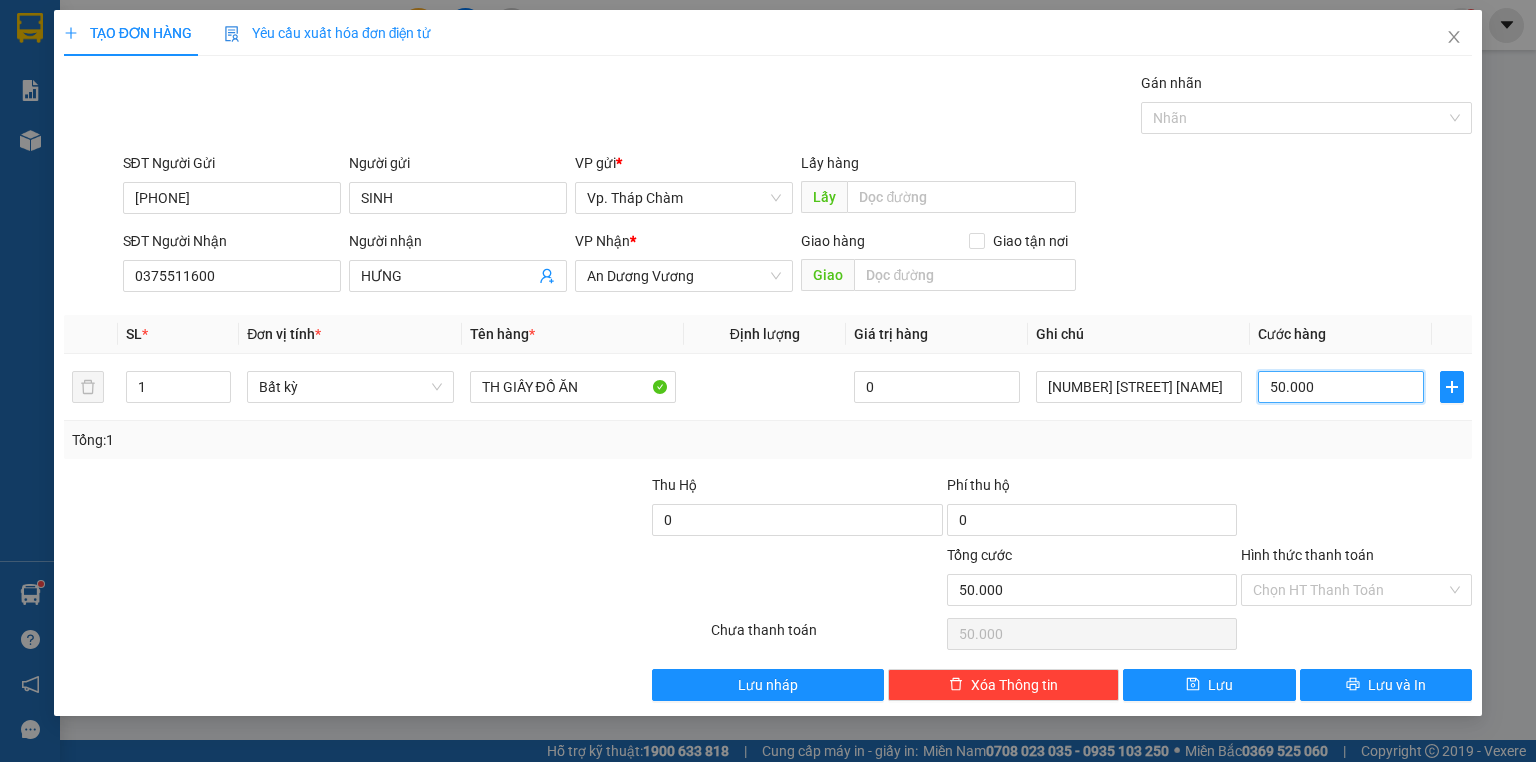 type on "4" 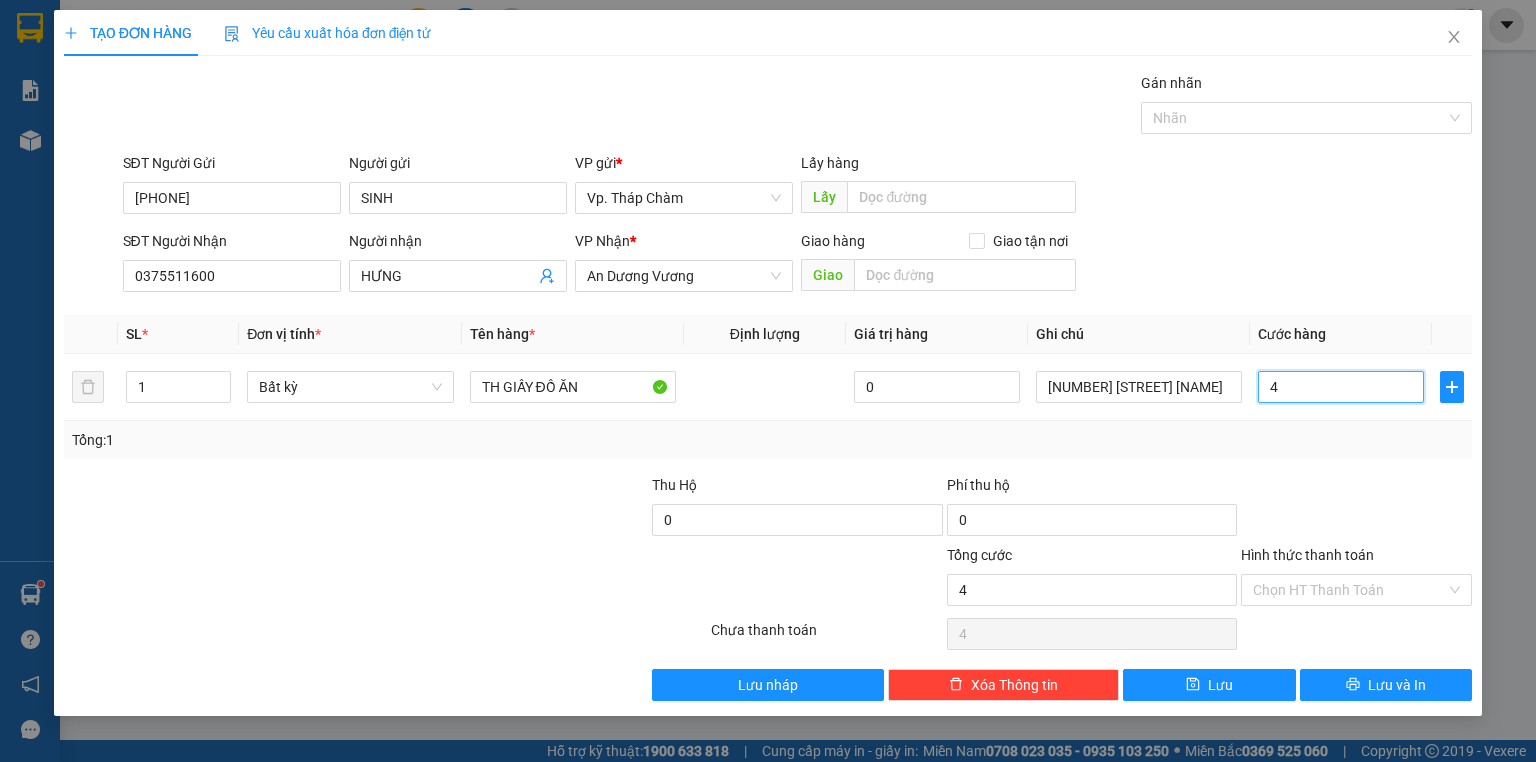 type on "40" 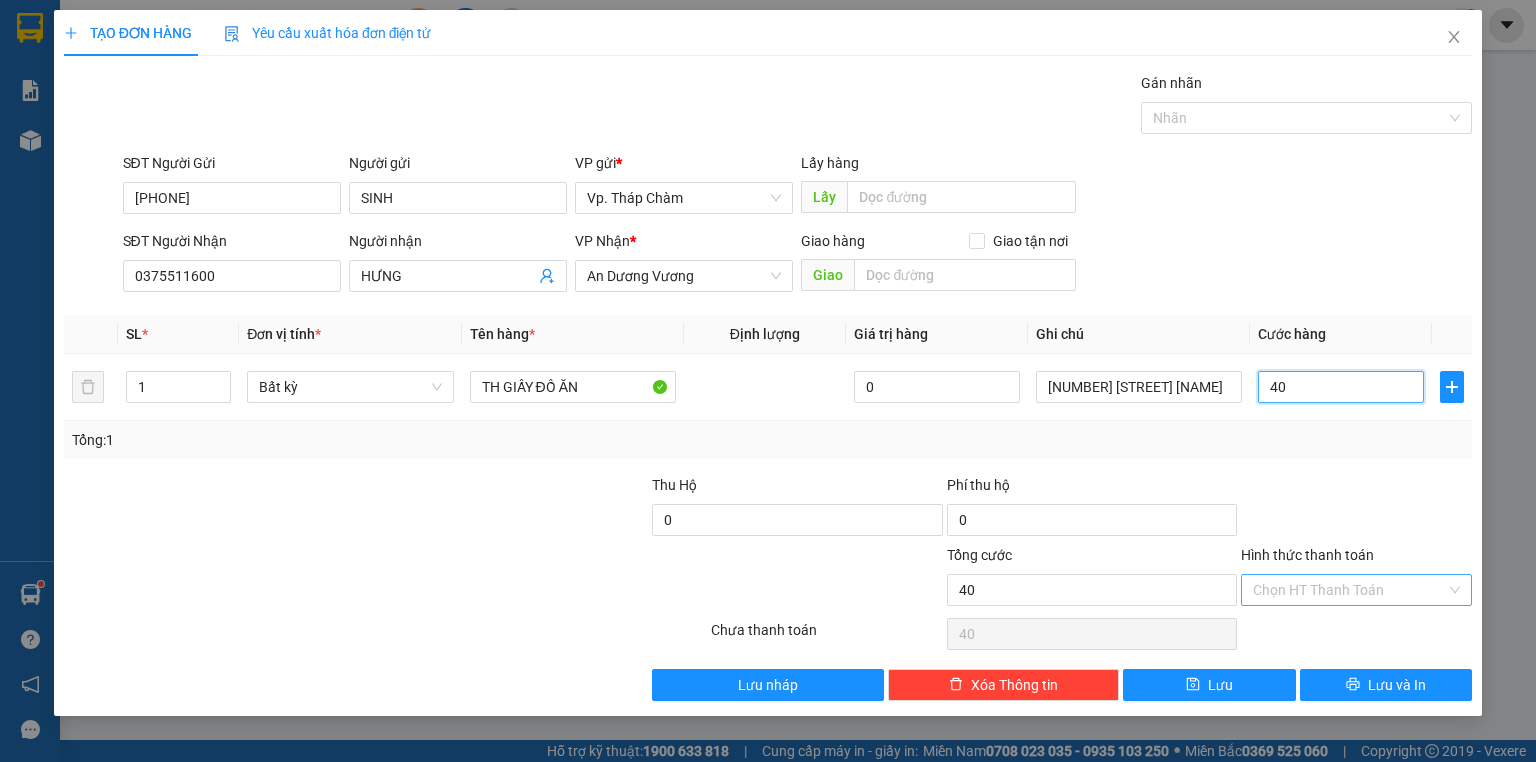type on "40" 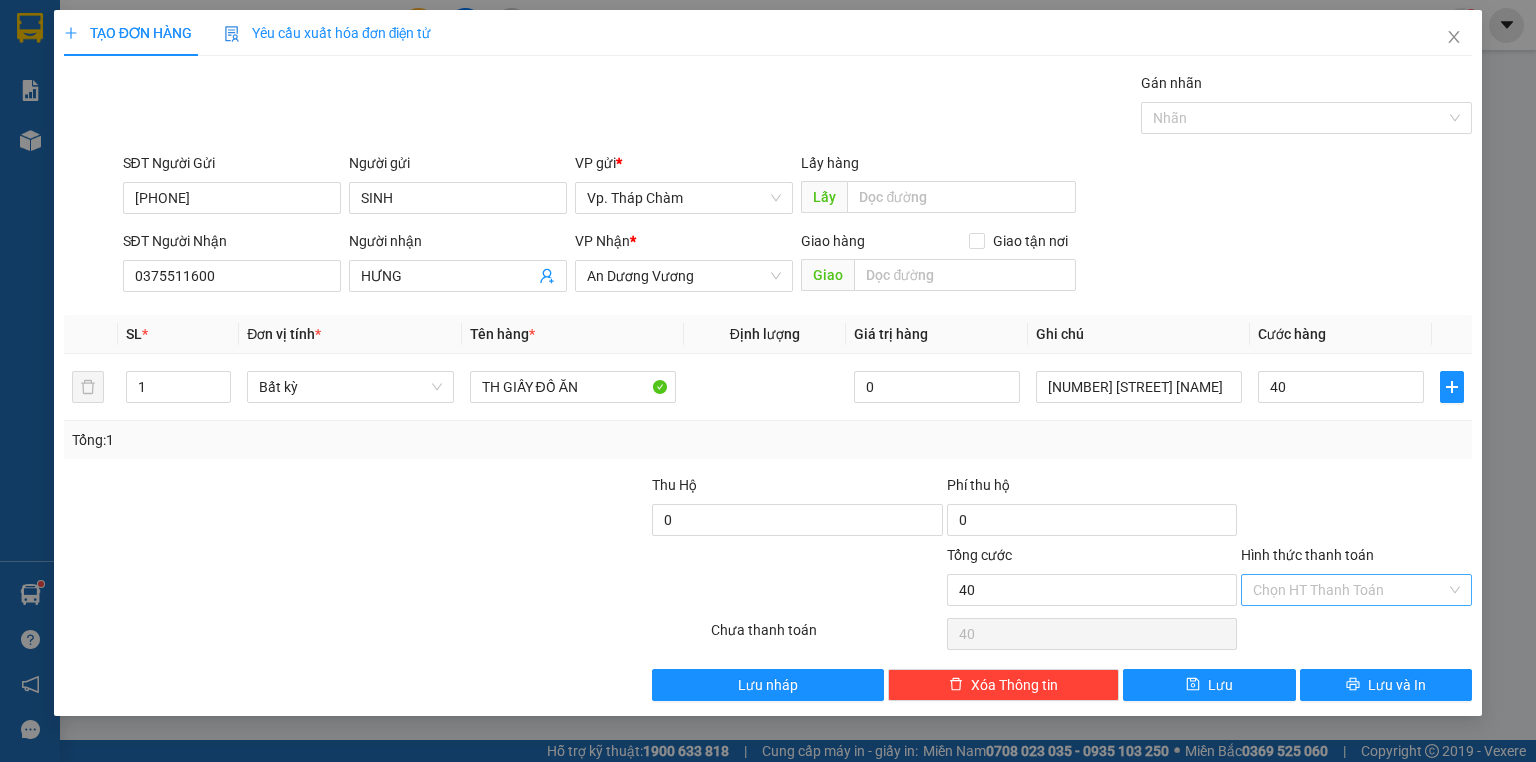 type on "40.000" 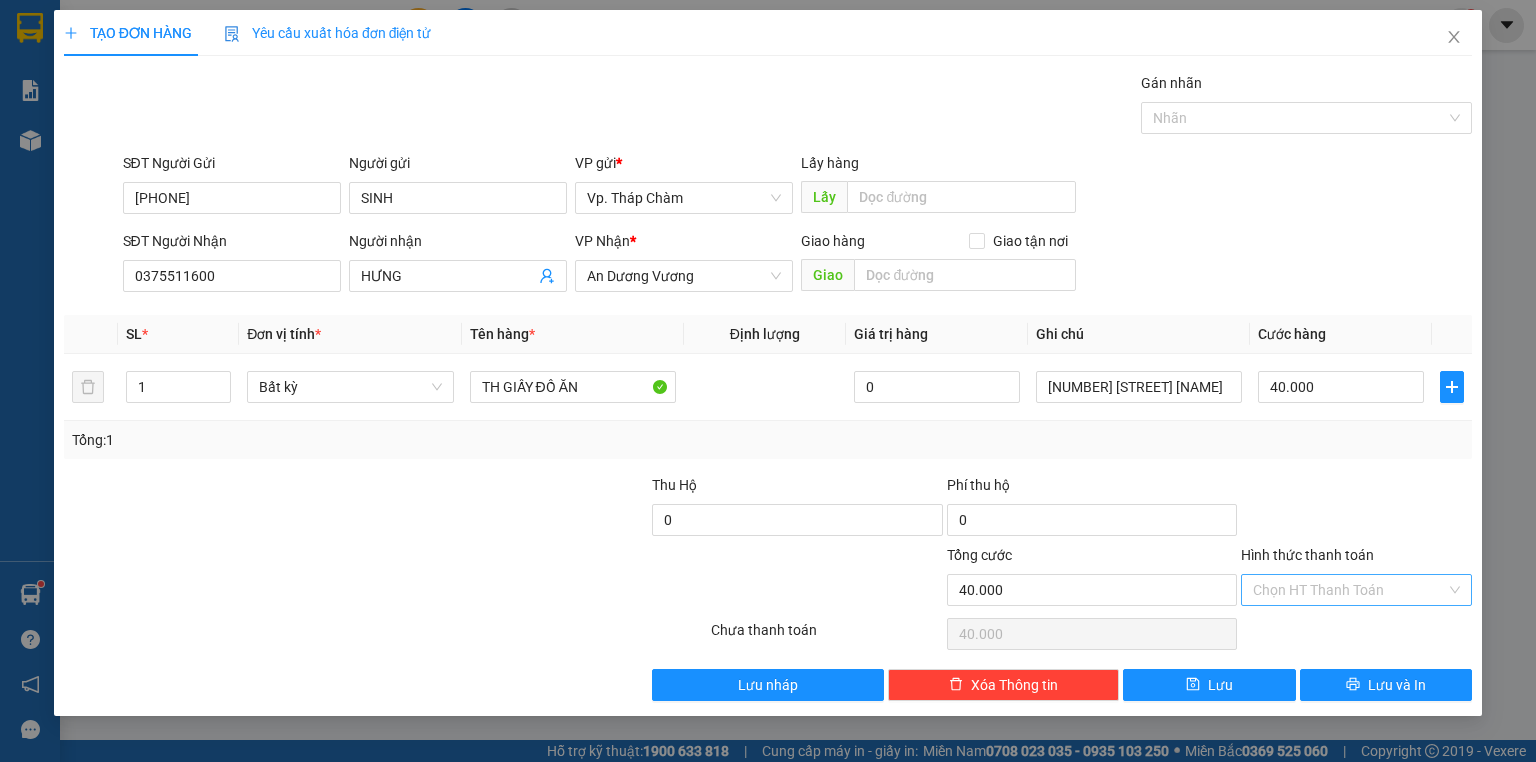 click on "Hình thức thanh toán" at bounding box center [1349, 590] 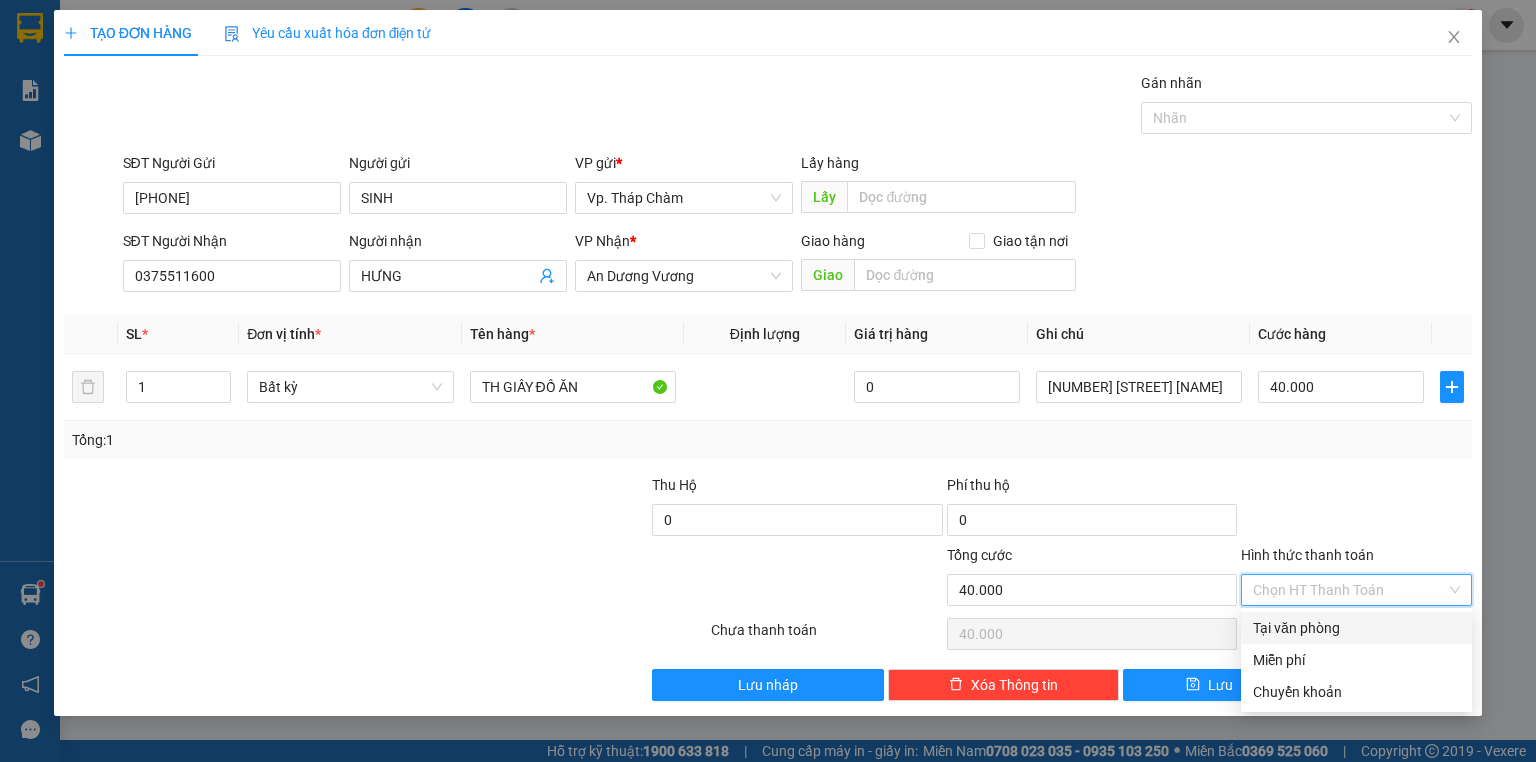 click on "Tại văn phòng" at bounding box center (1356, 628) 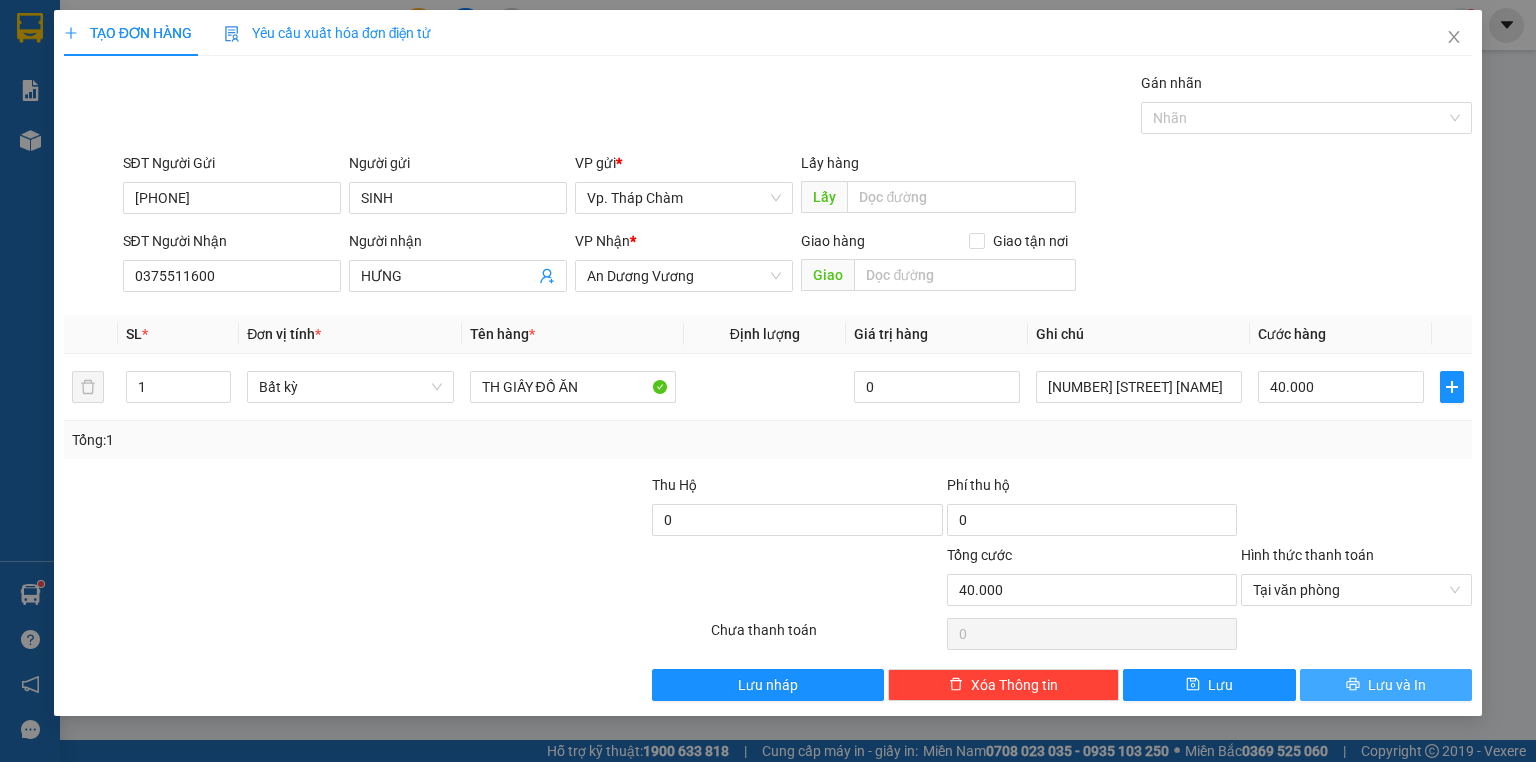 click 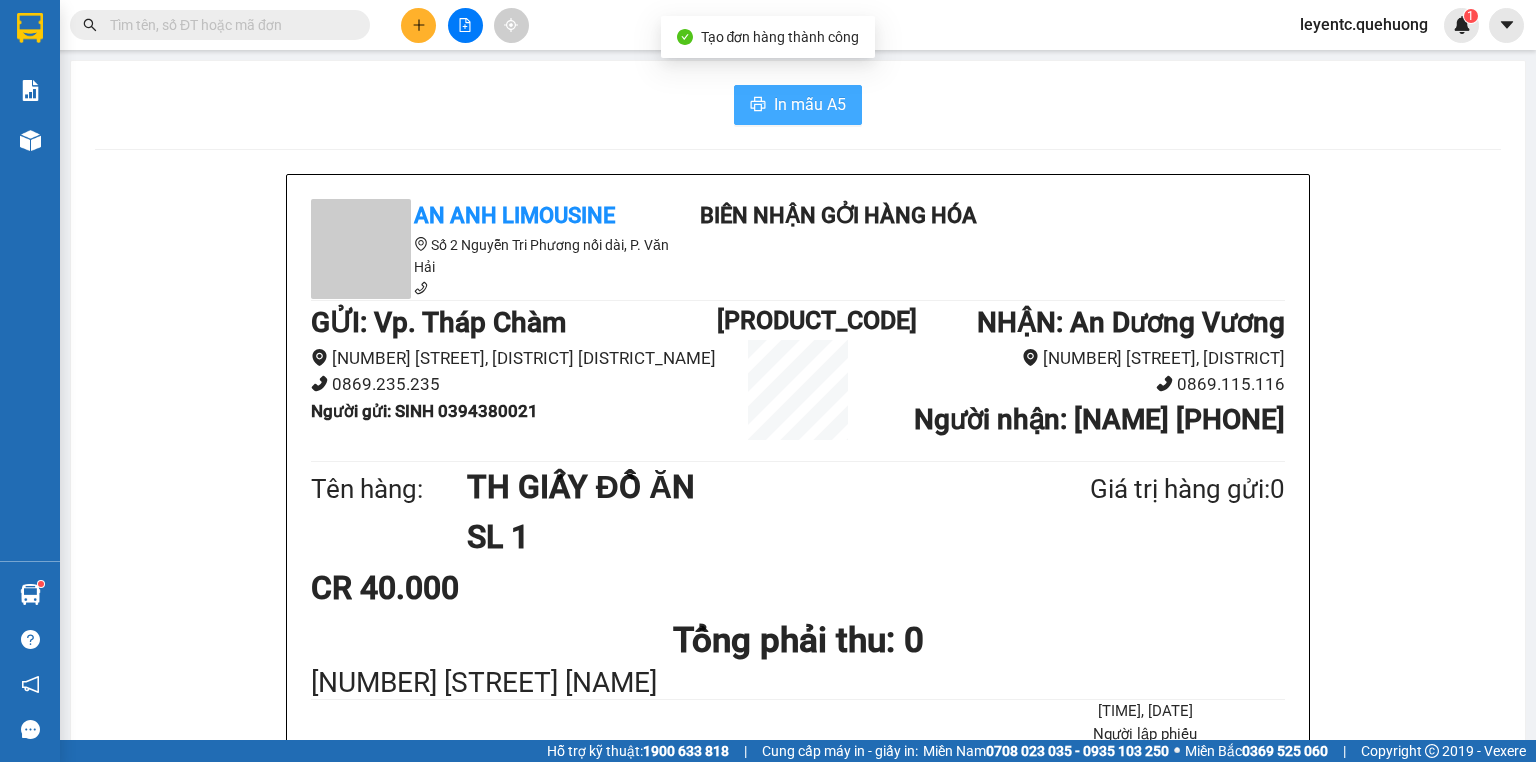 click on "In mẫu A5" at bounding box center (810, 104) 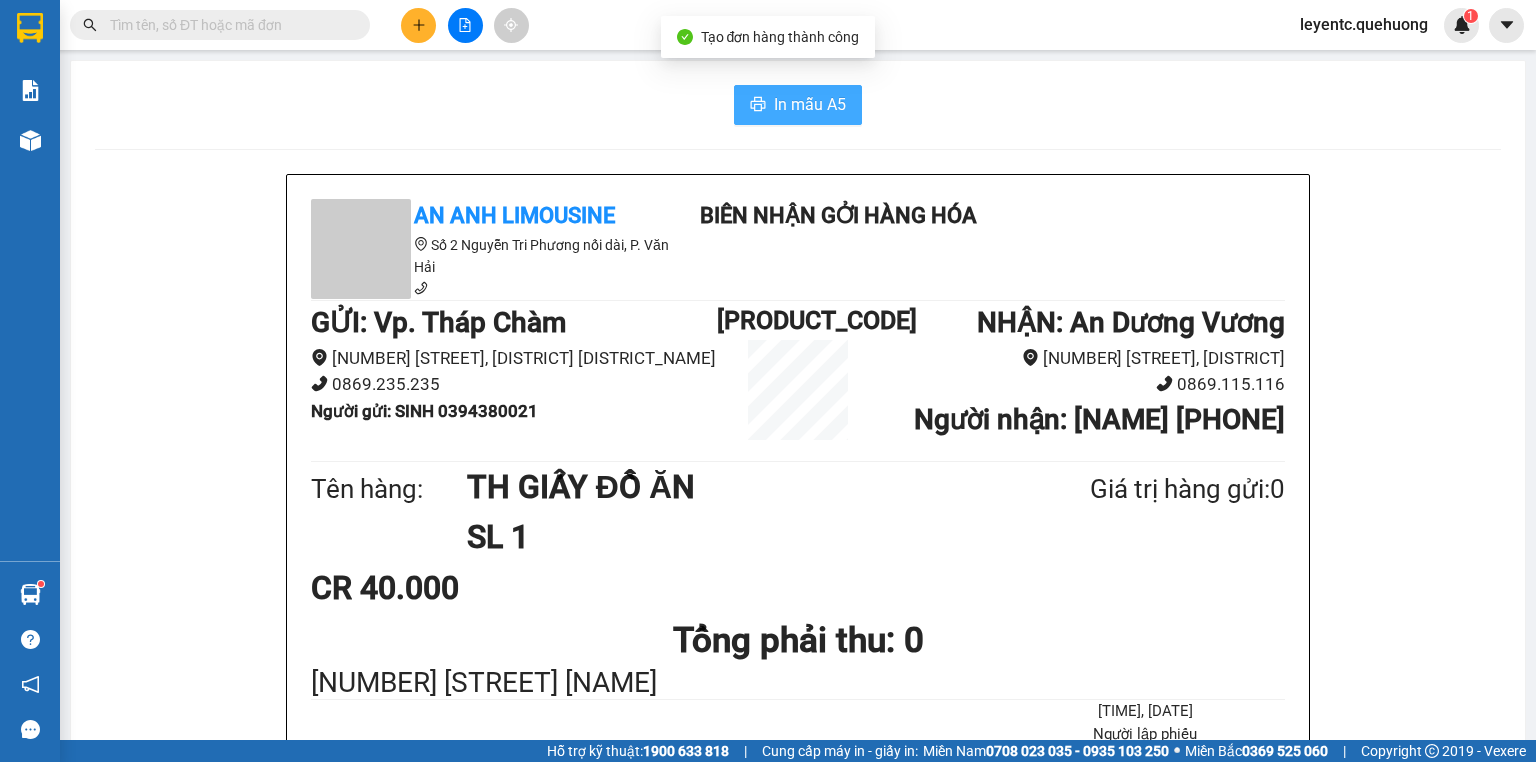 scroll, scrollTop: 0, scrollLeft: 0, axis: both 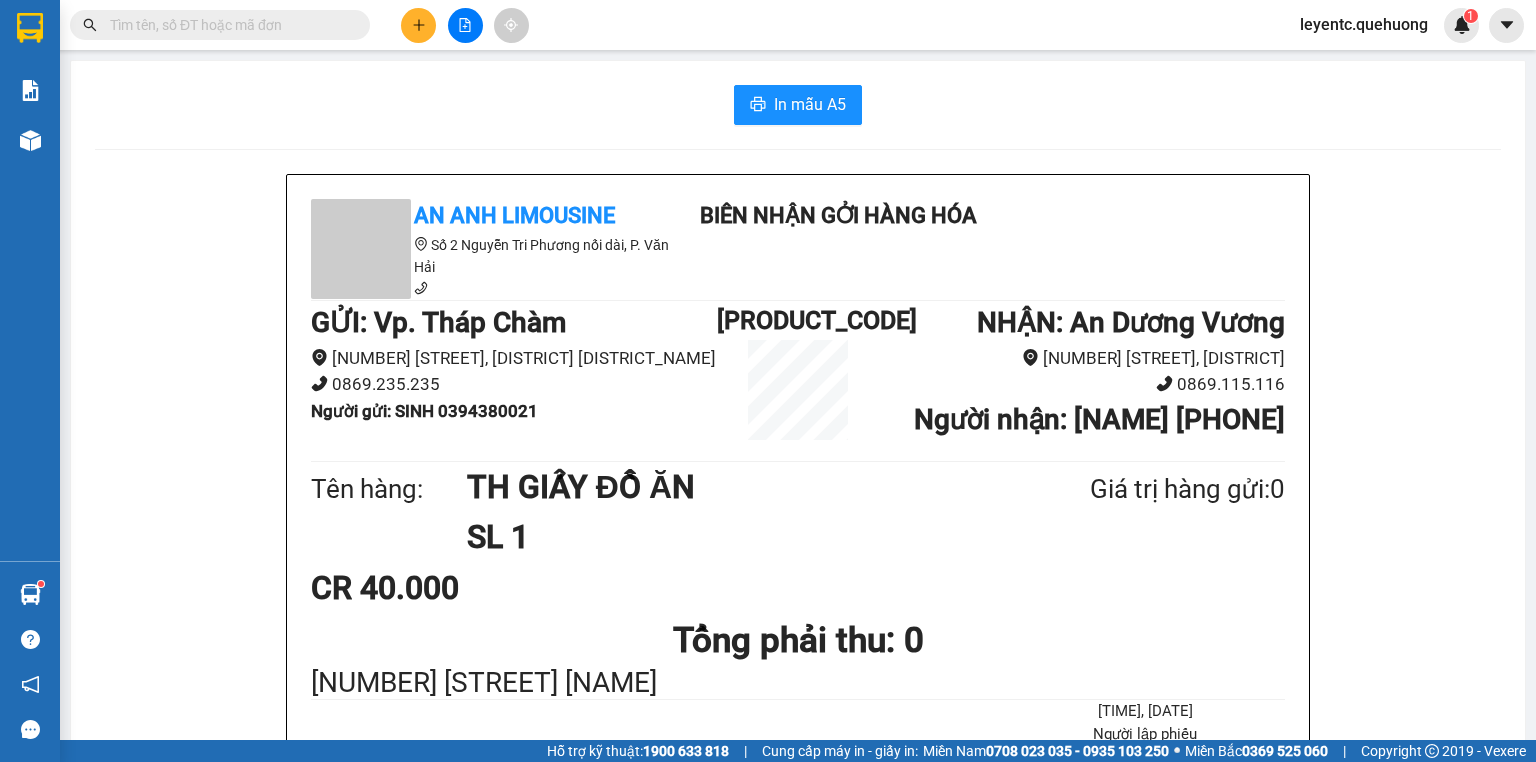 click 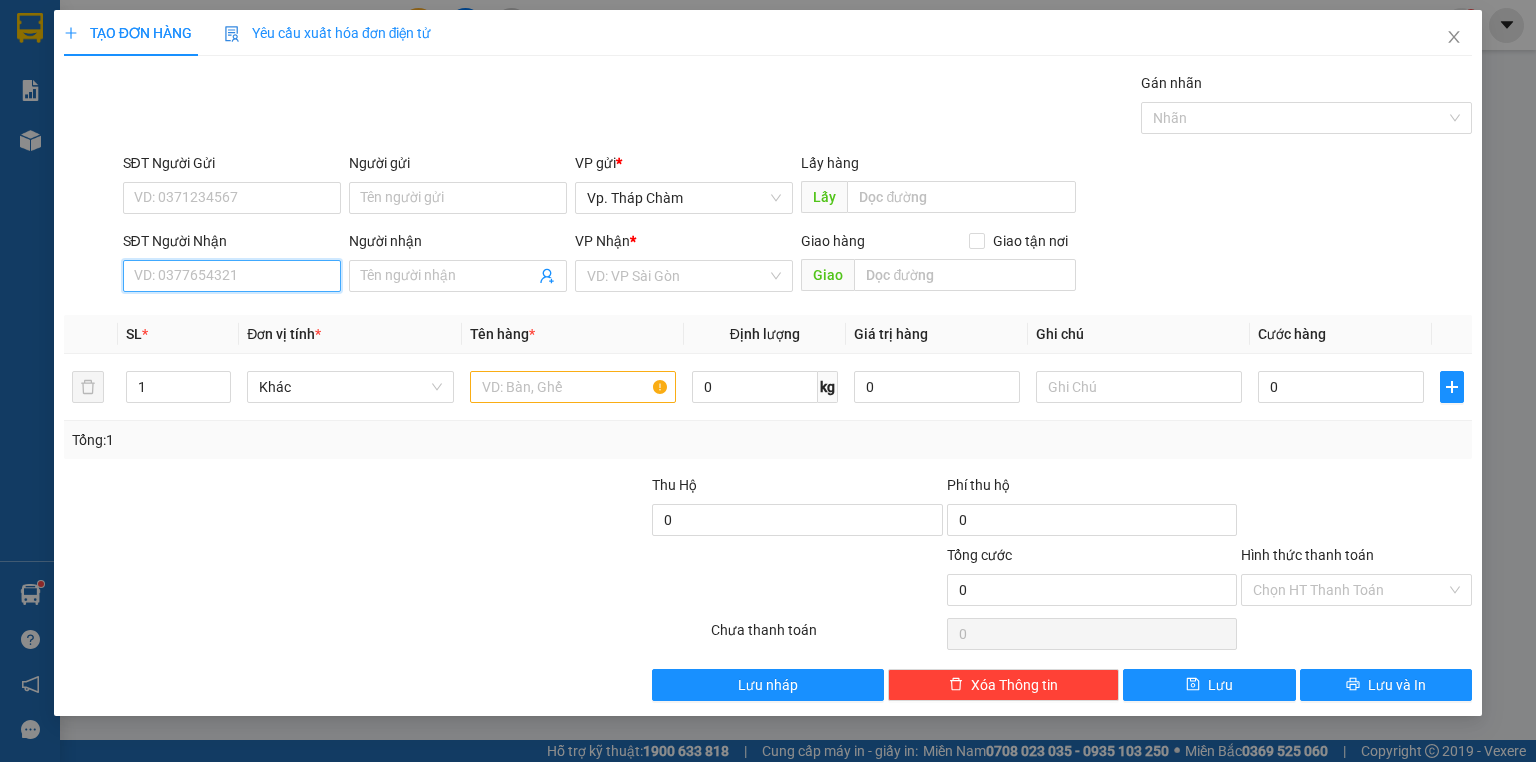 click on "SĐT Người Nhận" at bounding box center (232, 276) 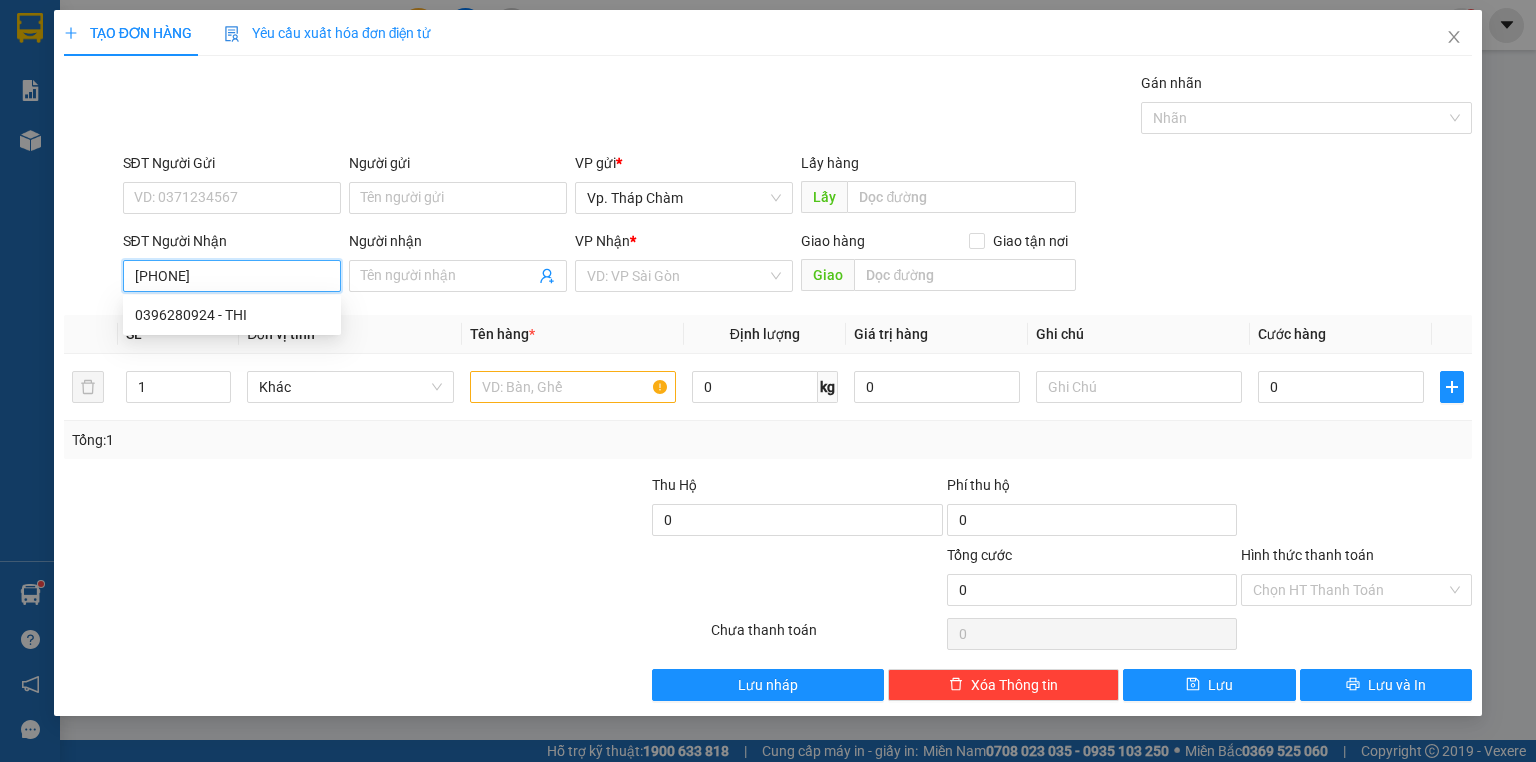 type on "[PHONE]" 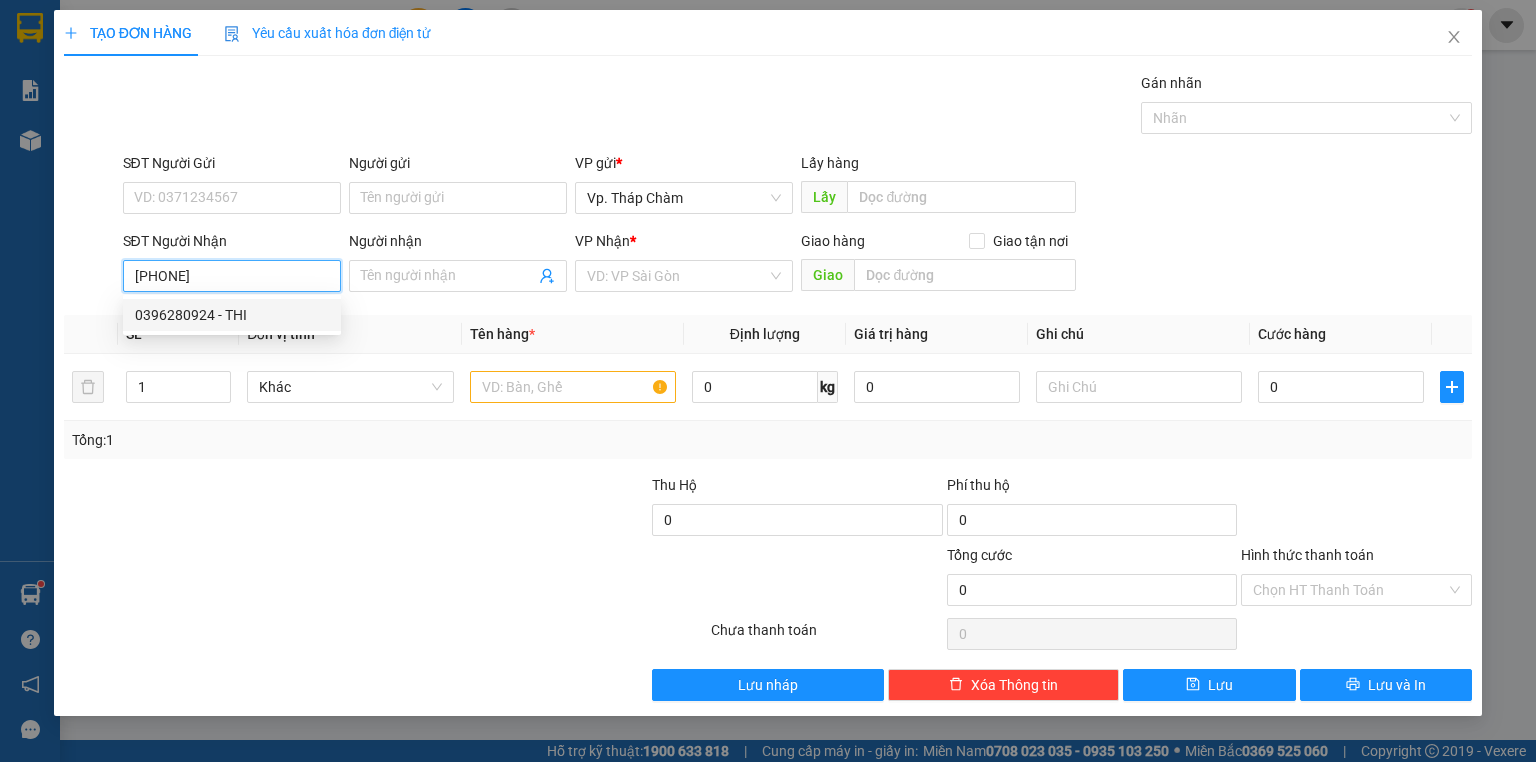 click on "0396280924 - THI" at bounding box center [232, 315] 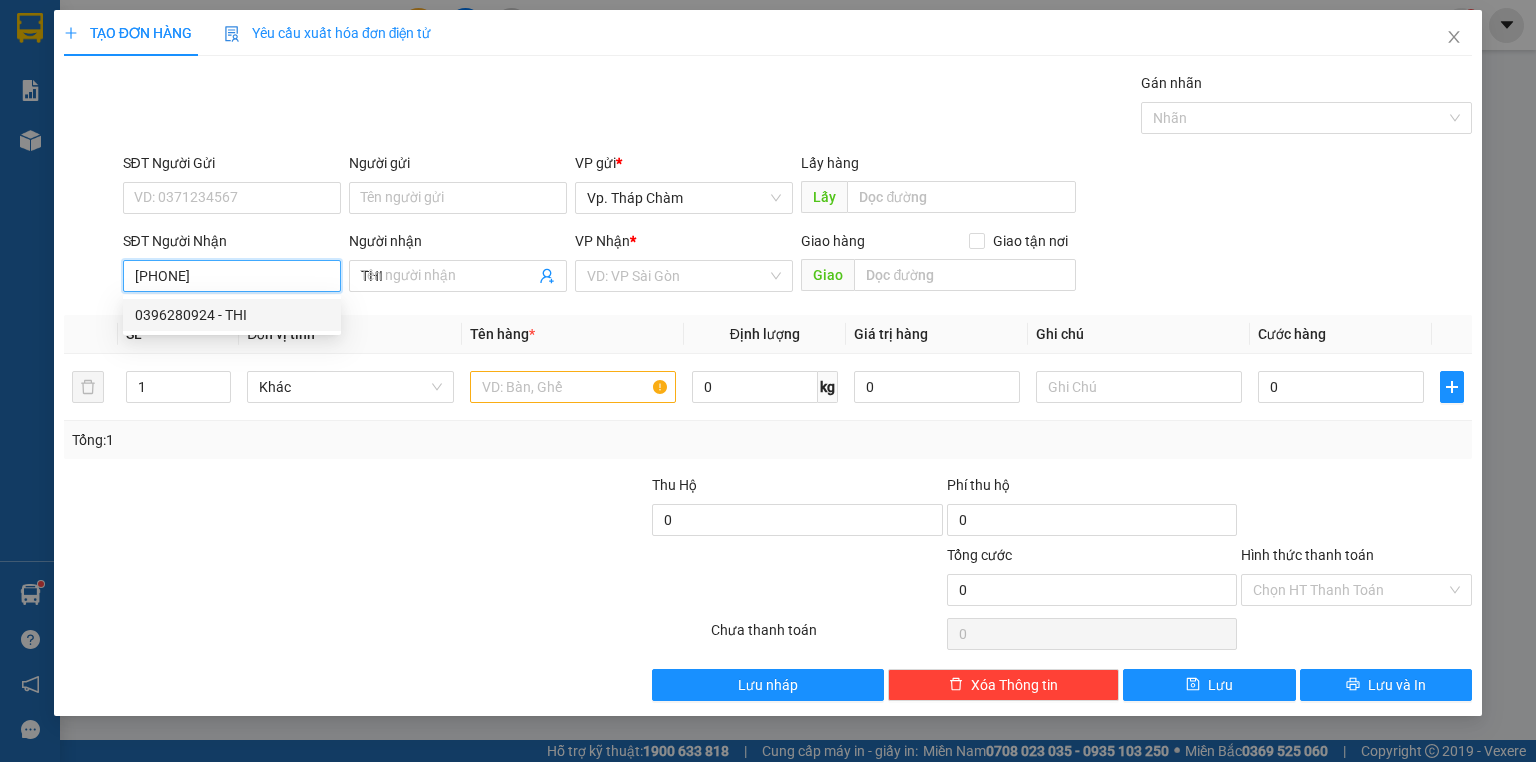 type on "50.000" 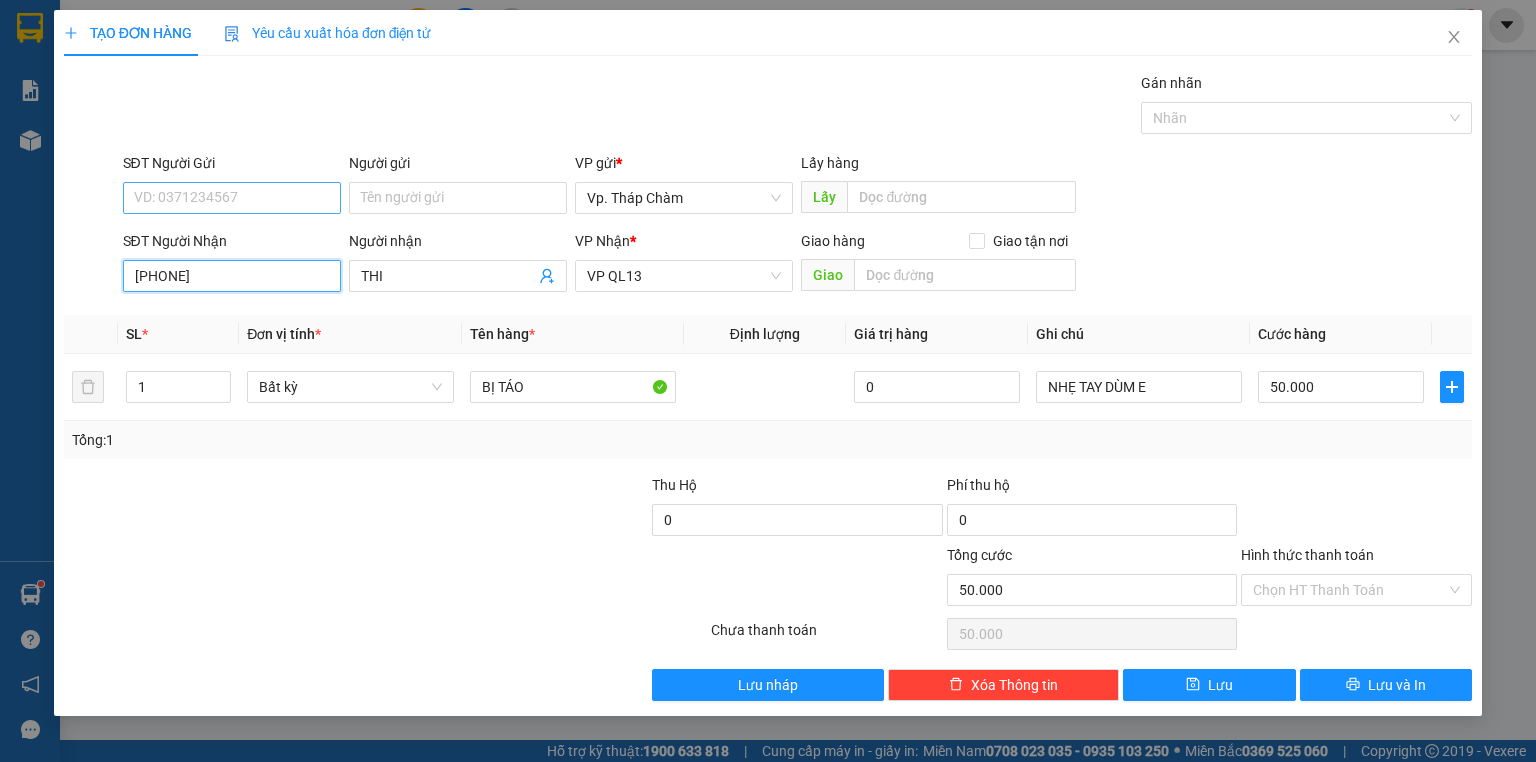 type on "[PHONE]" 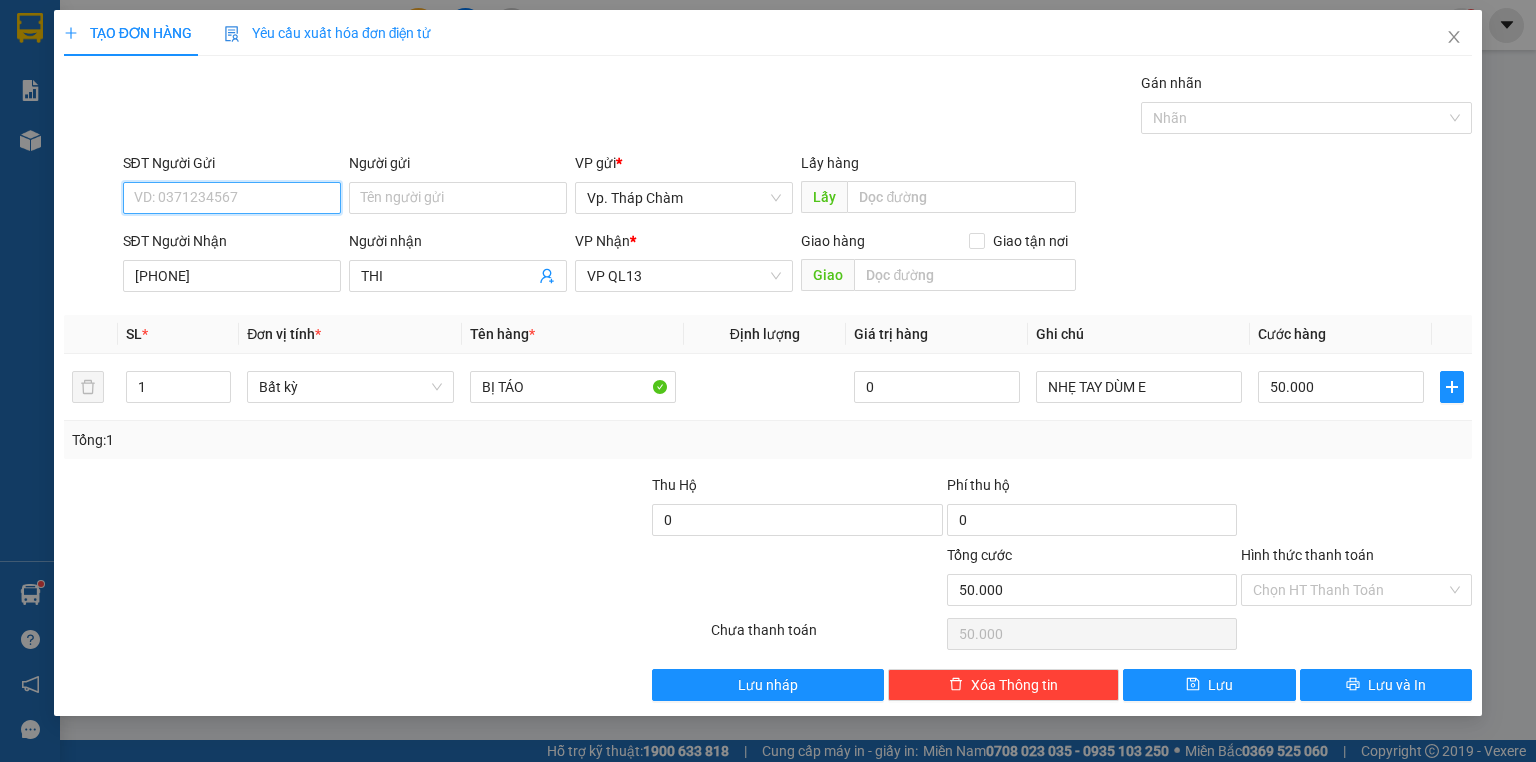 click on "SĐT Người Gửi" at bounding box center [232, 198] 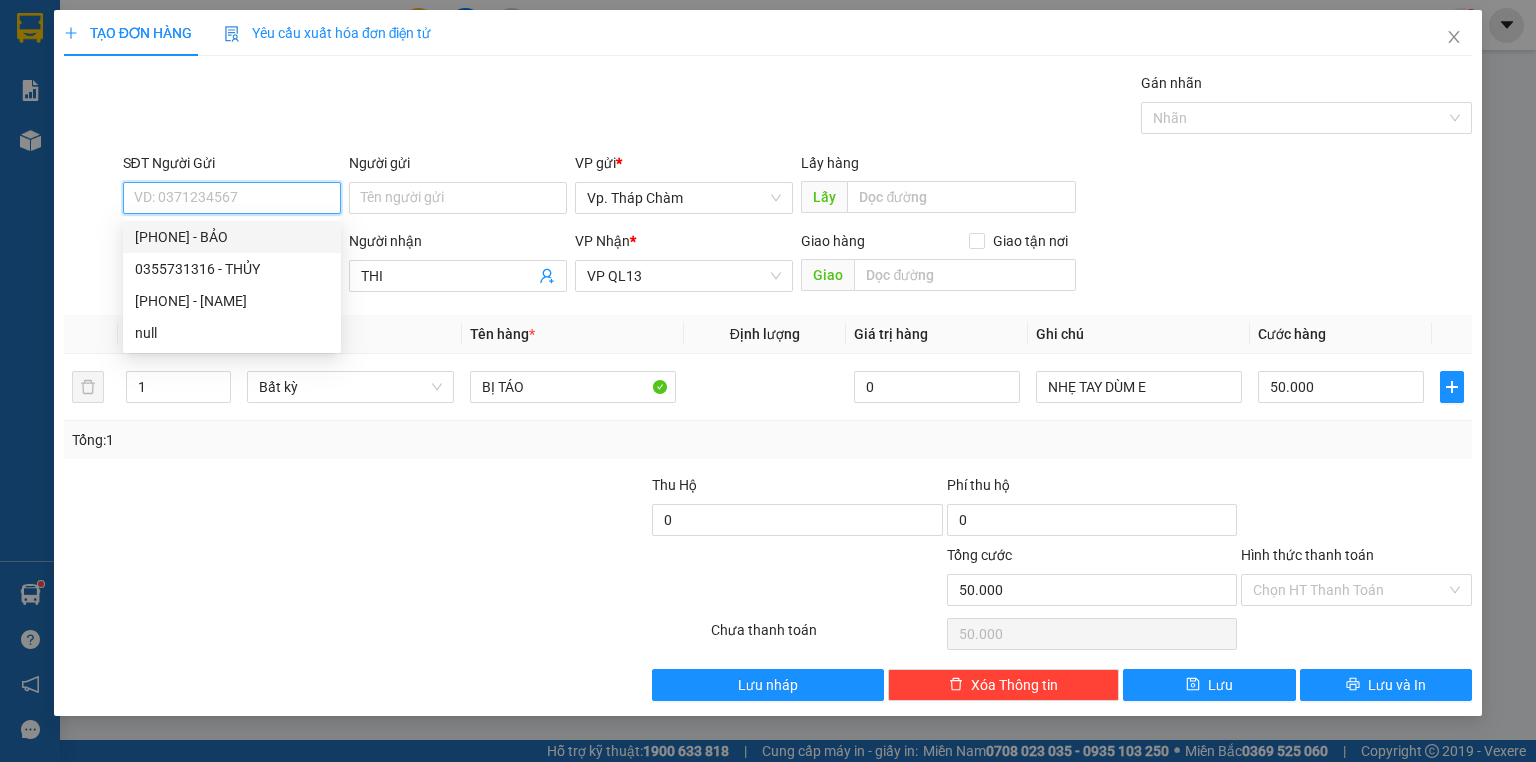 click on "0349307913 - BẢO" at bounding box center [232, 237] 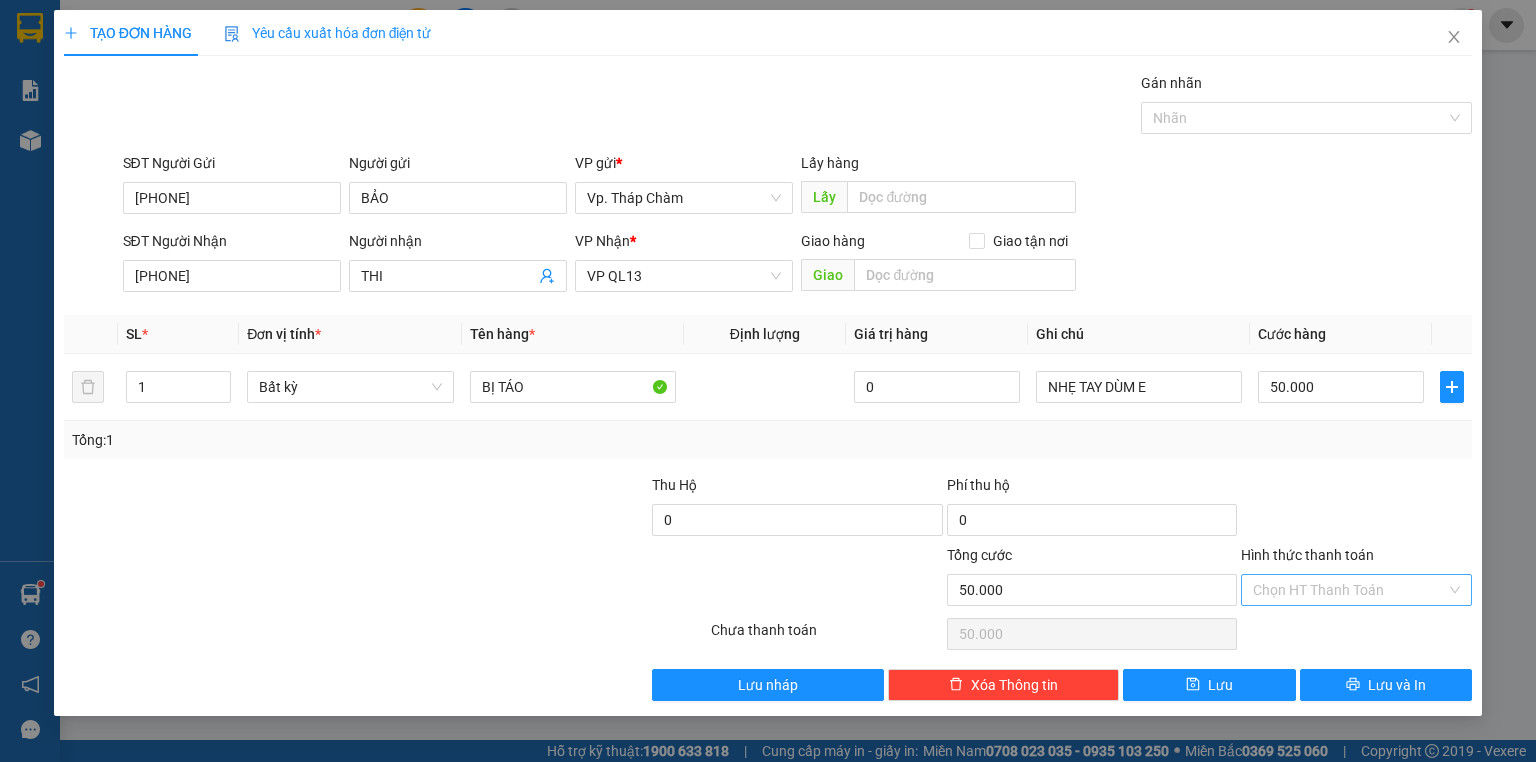 click on "Hình thức thanh toán" at bounding box center [1349, 590] 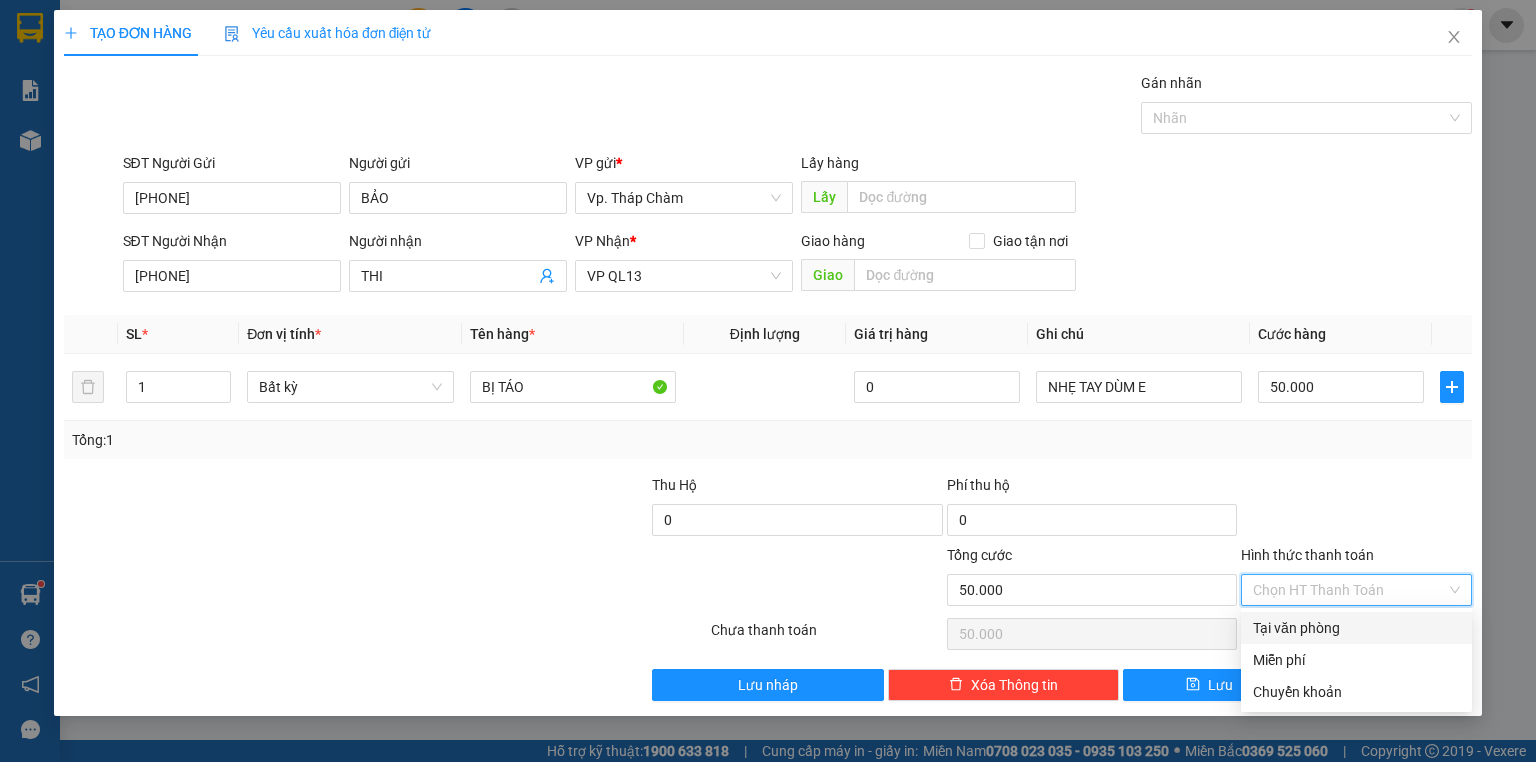 click on "Tại văn phòng" at bounding box center [1356, 628] 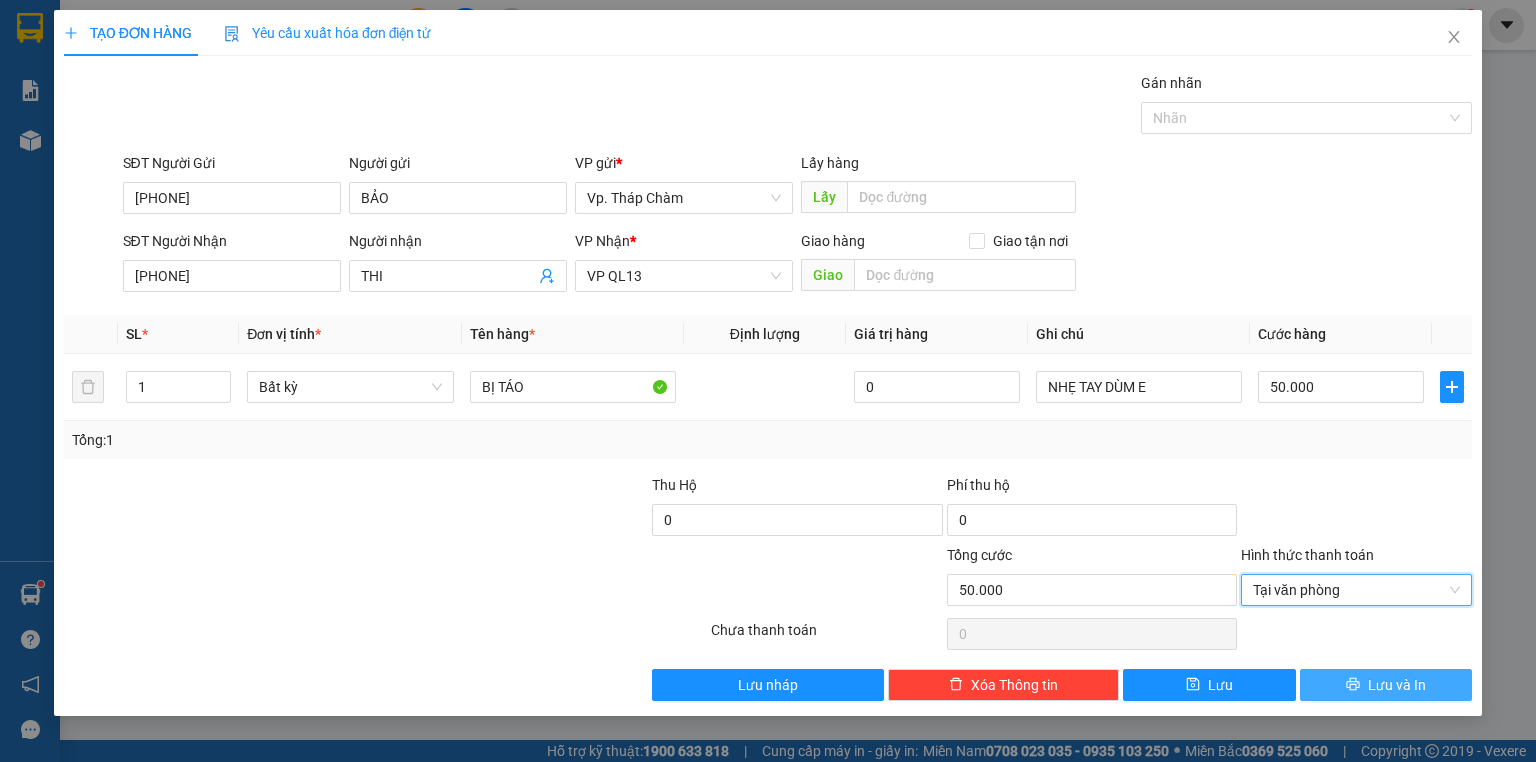 click on "Lưu và In" at bounding box center [1397, 685] 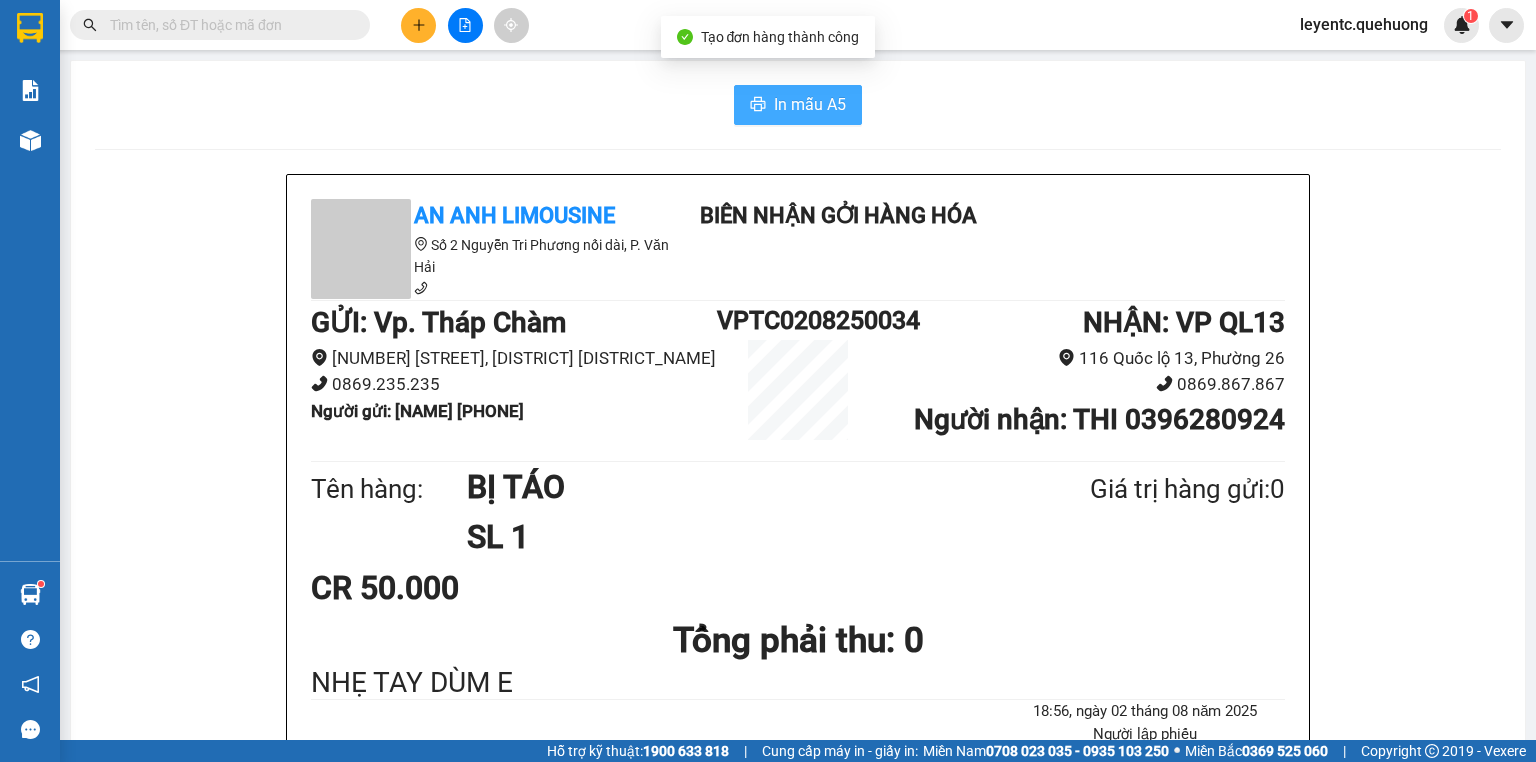 click on "In mẫu A5" at bounding box center [810, 104] 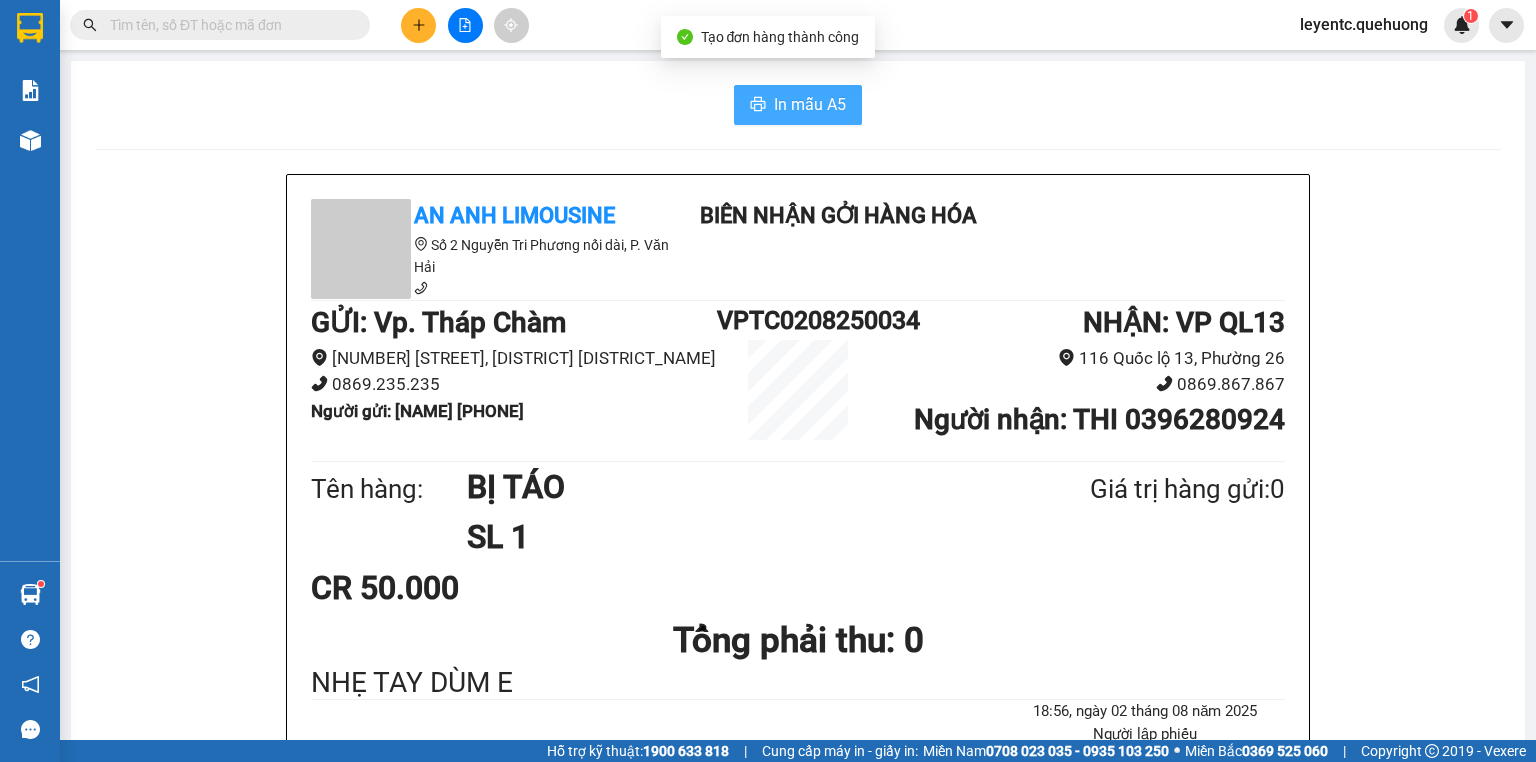 scroll, scrollTop: 0, scrollLeft: 0, axis: both 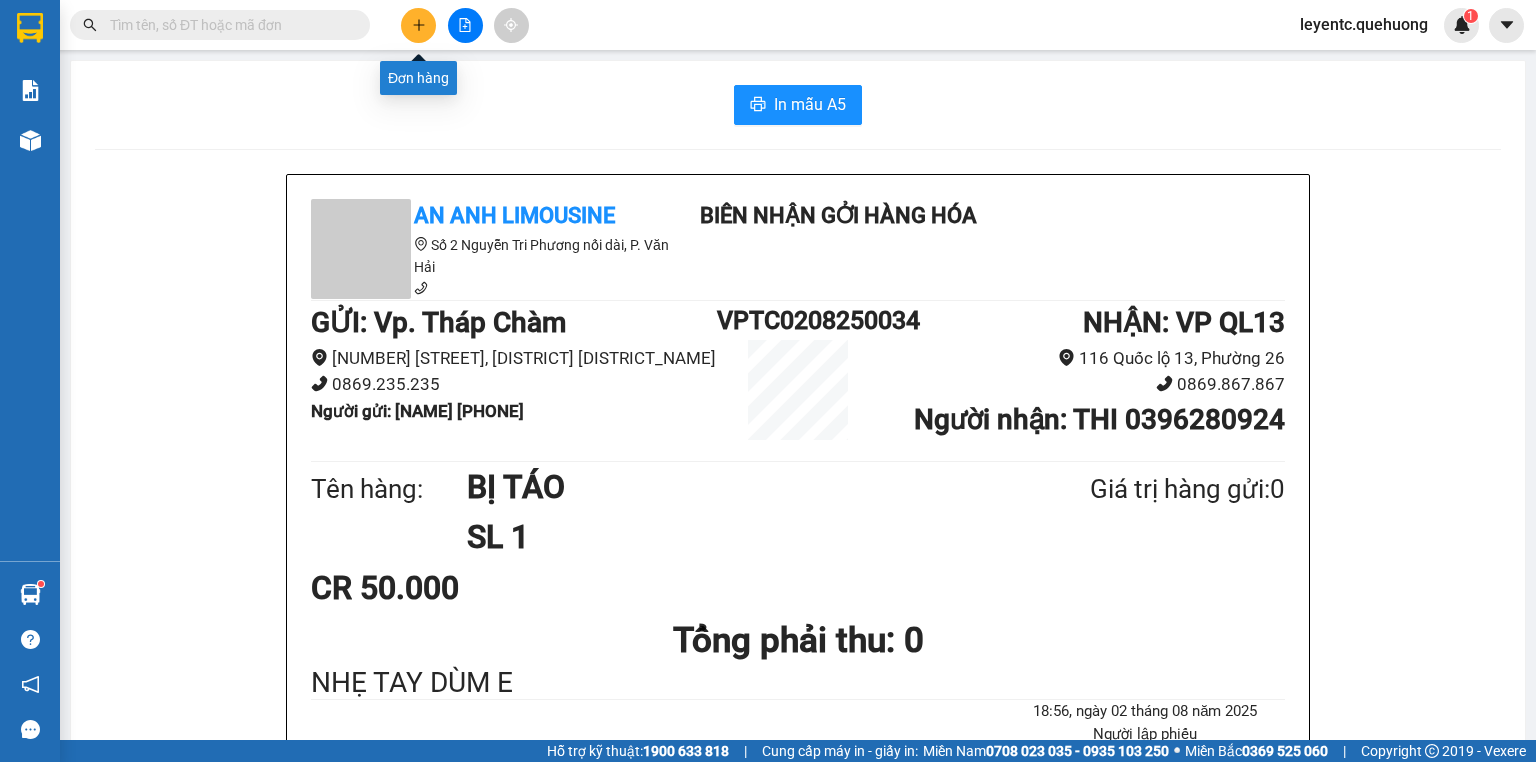 click 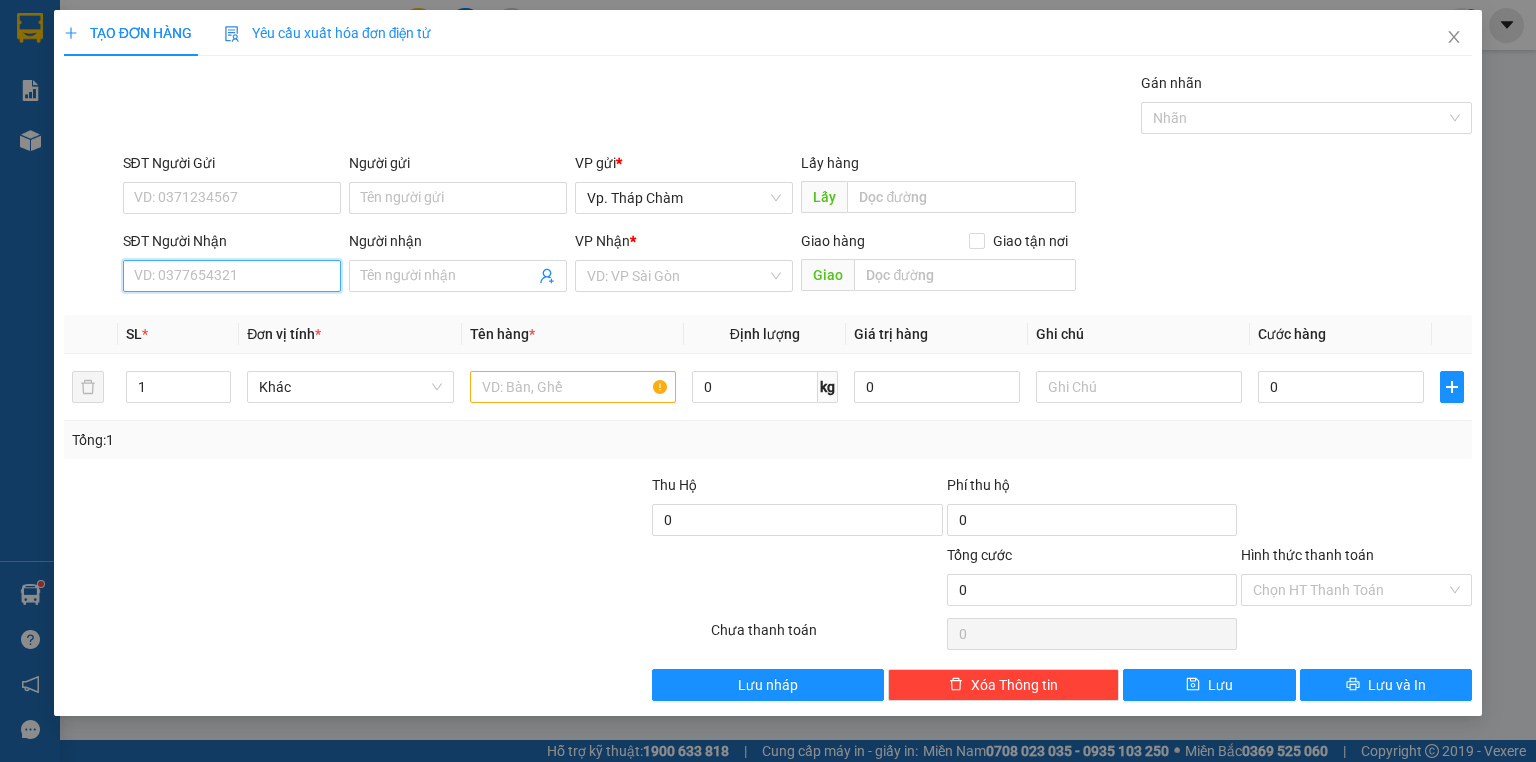 click on "SĐT Người Nhận" at bounding box center (232, 276) 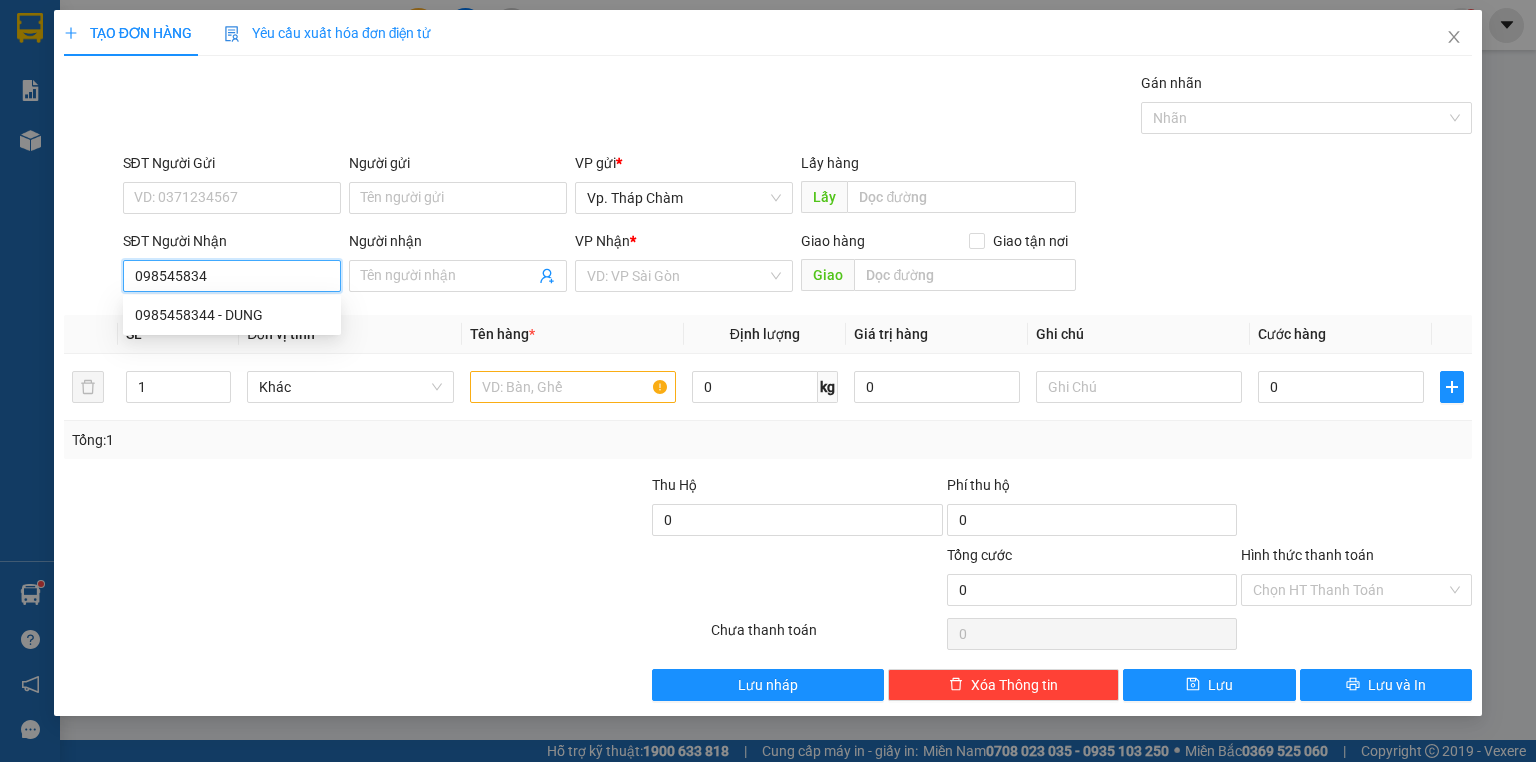 type on "0985458344" 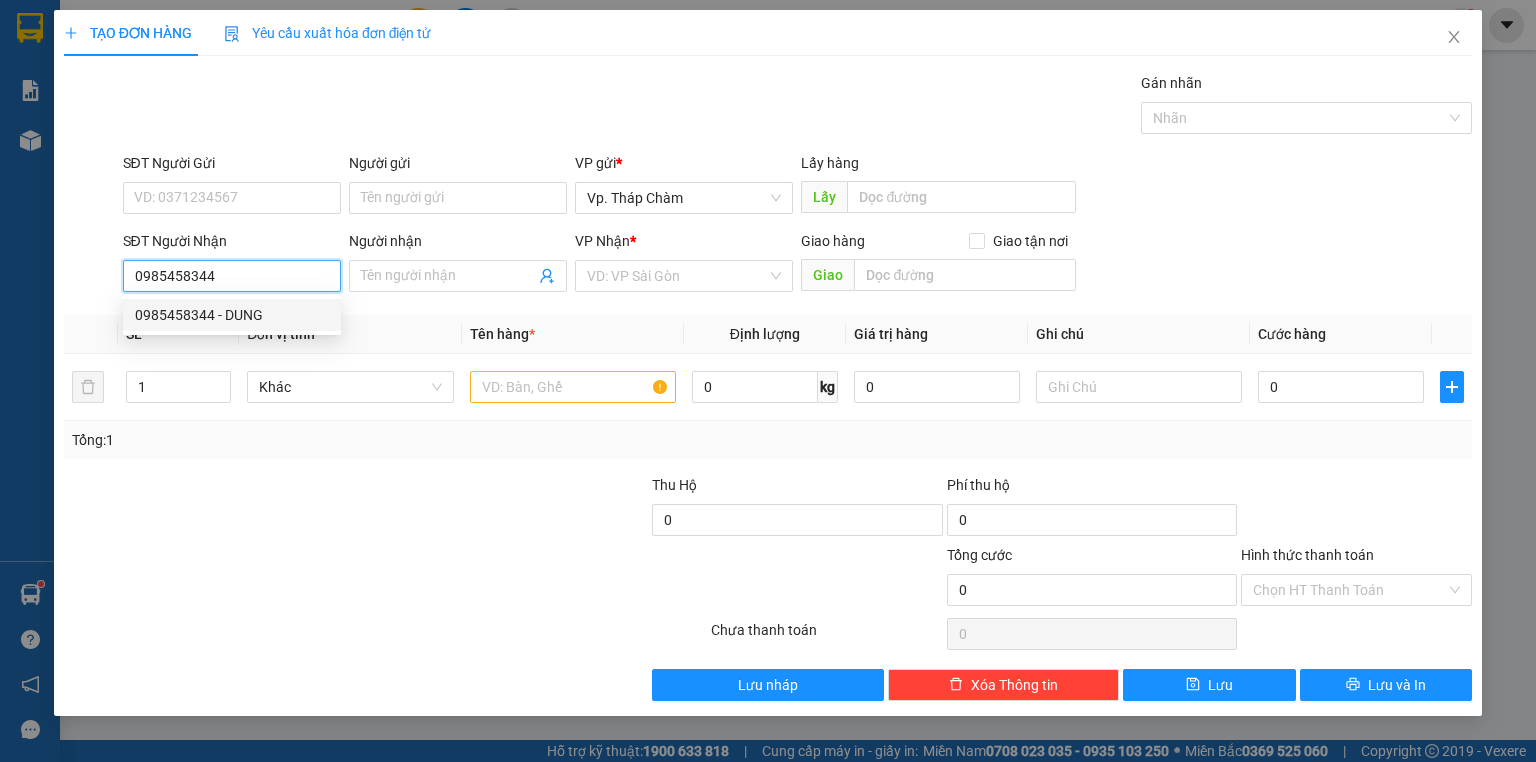 click on "0985458344 - DUNG" at bounding box center [232, 315] 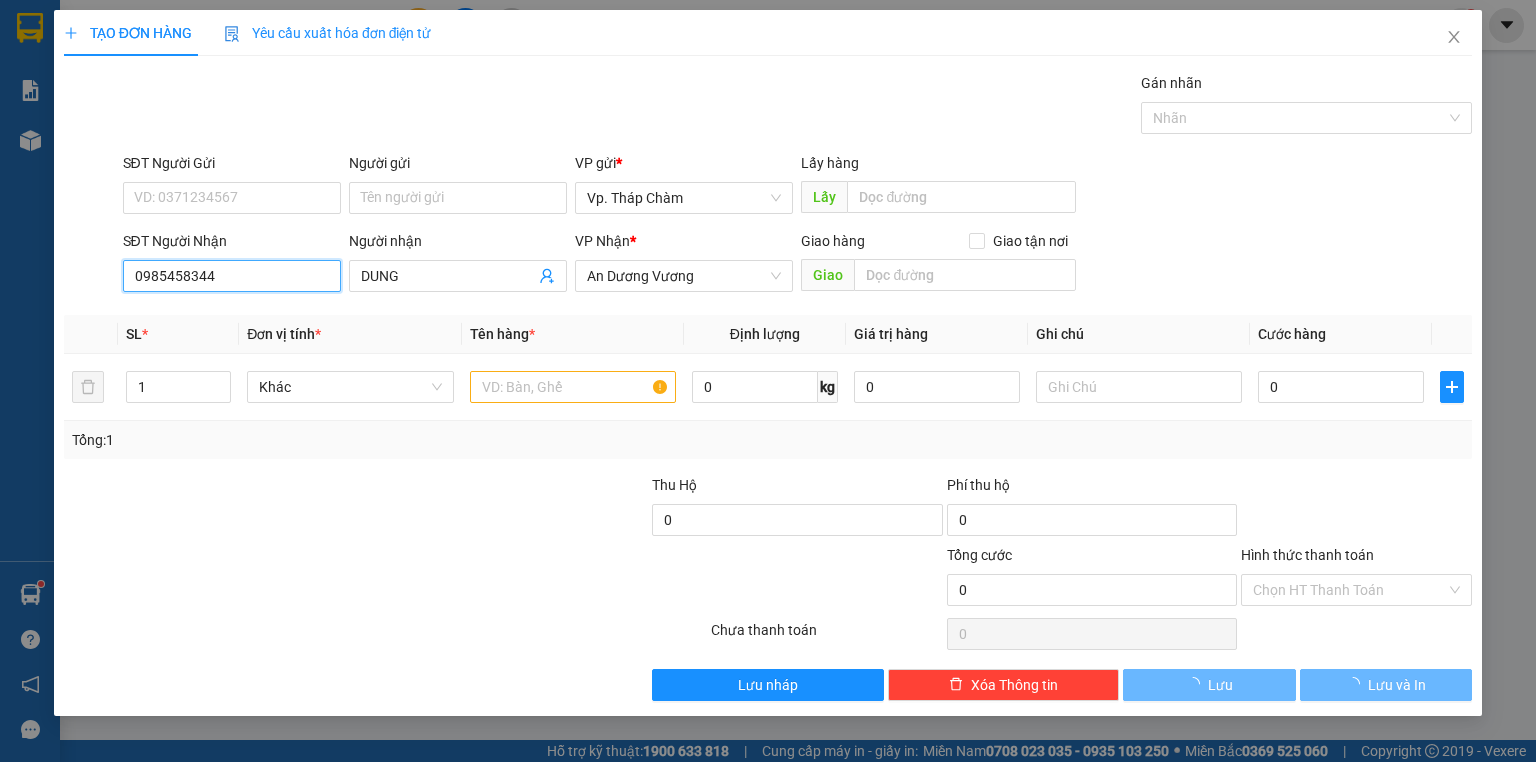 type on "110.000" 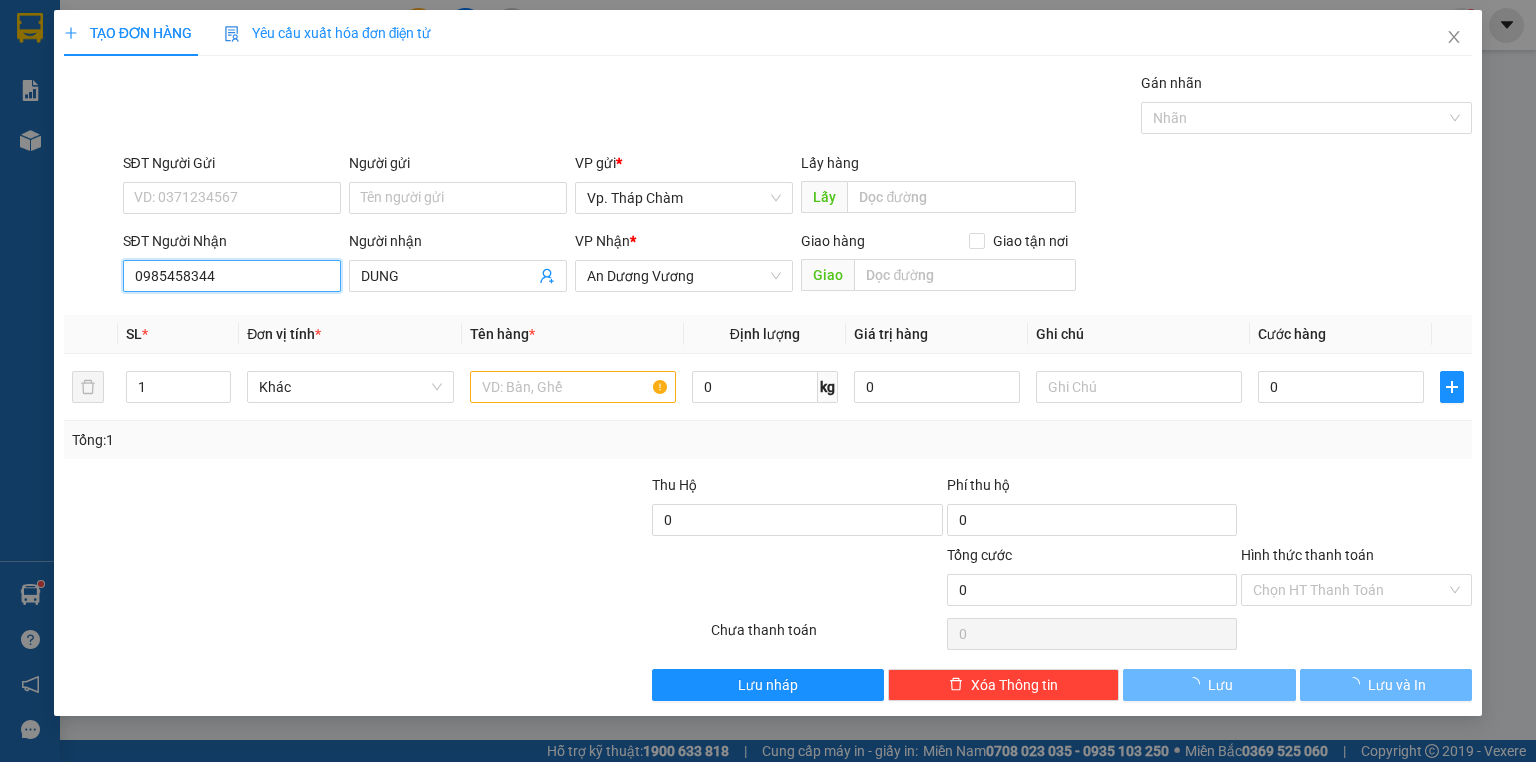 type on "110.000" 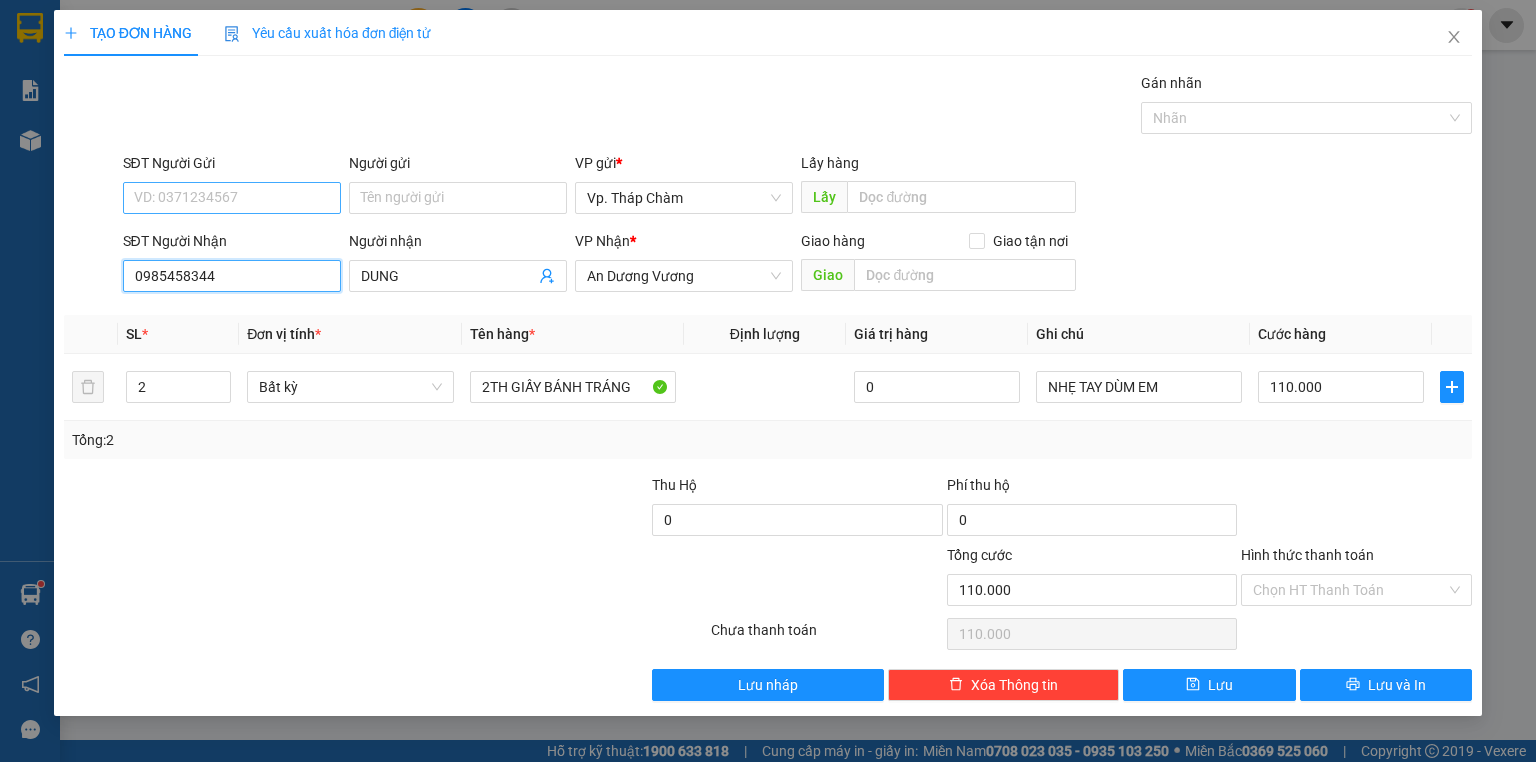 type on "0985458344" 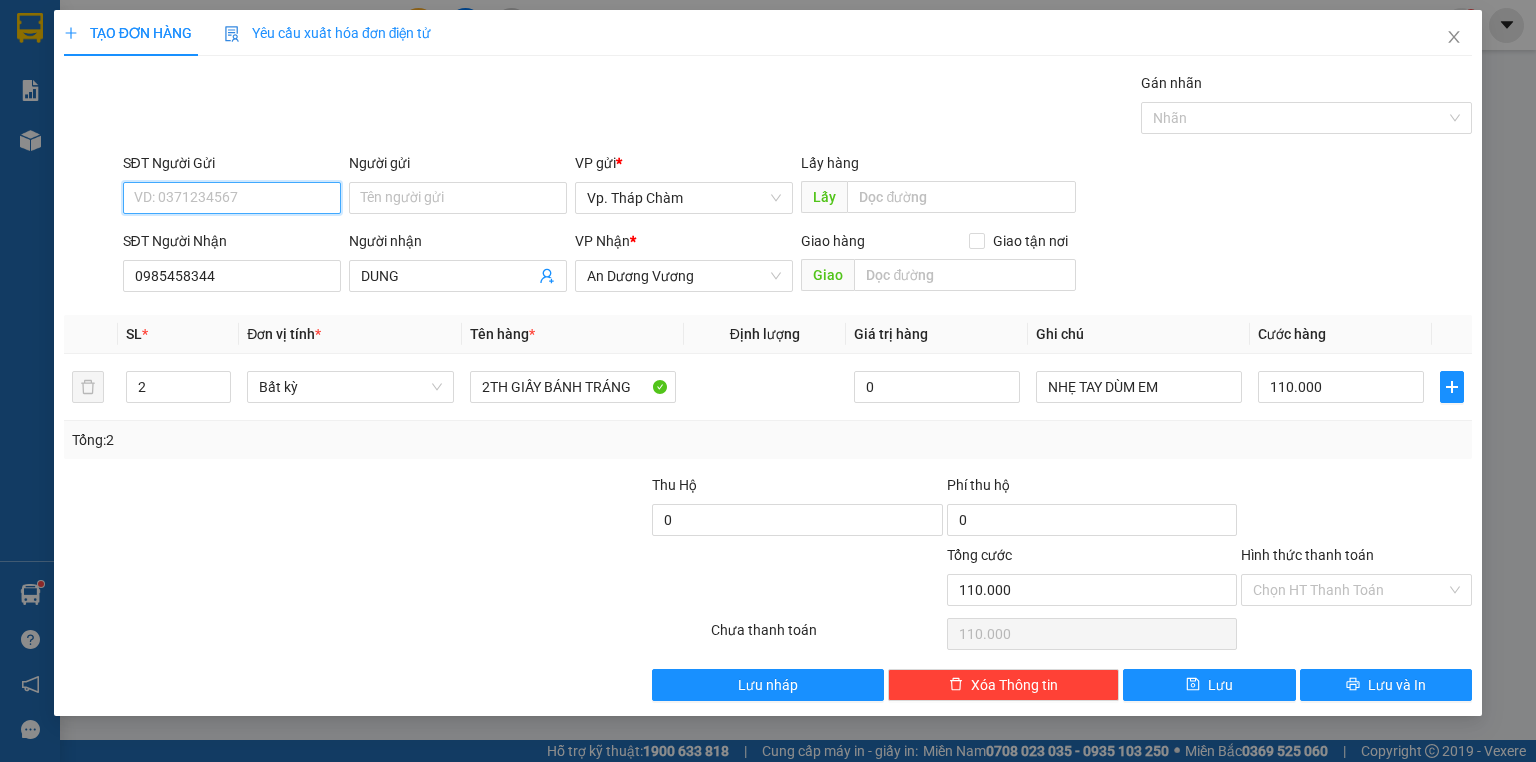 click on "SĐT Người Gửi" at bounding box center (232, 198) 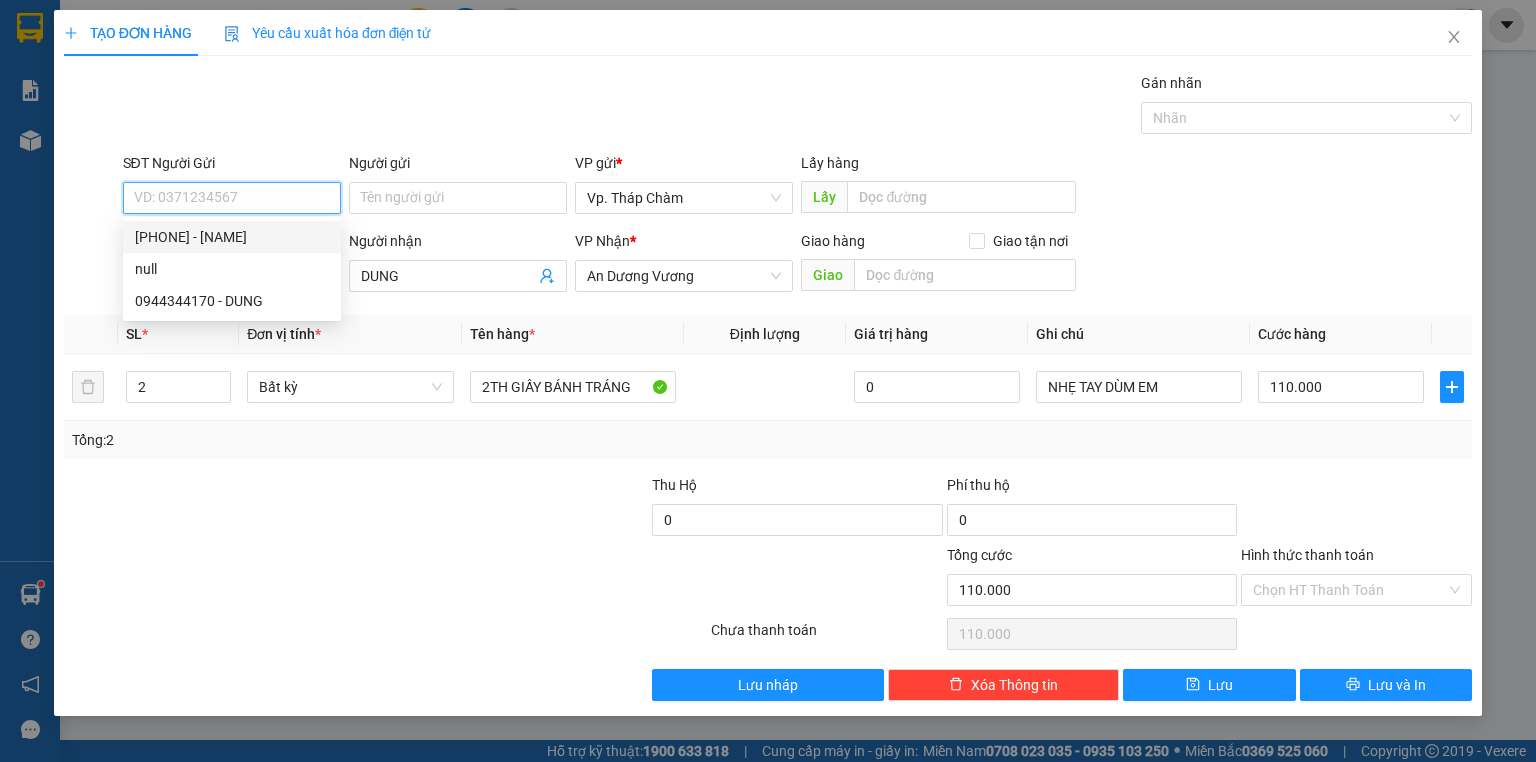 click on "0909516324 - PHÚ" at bounding box center [232, 237] 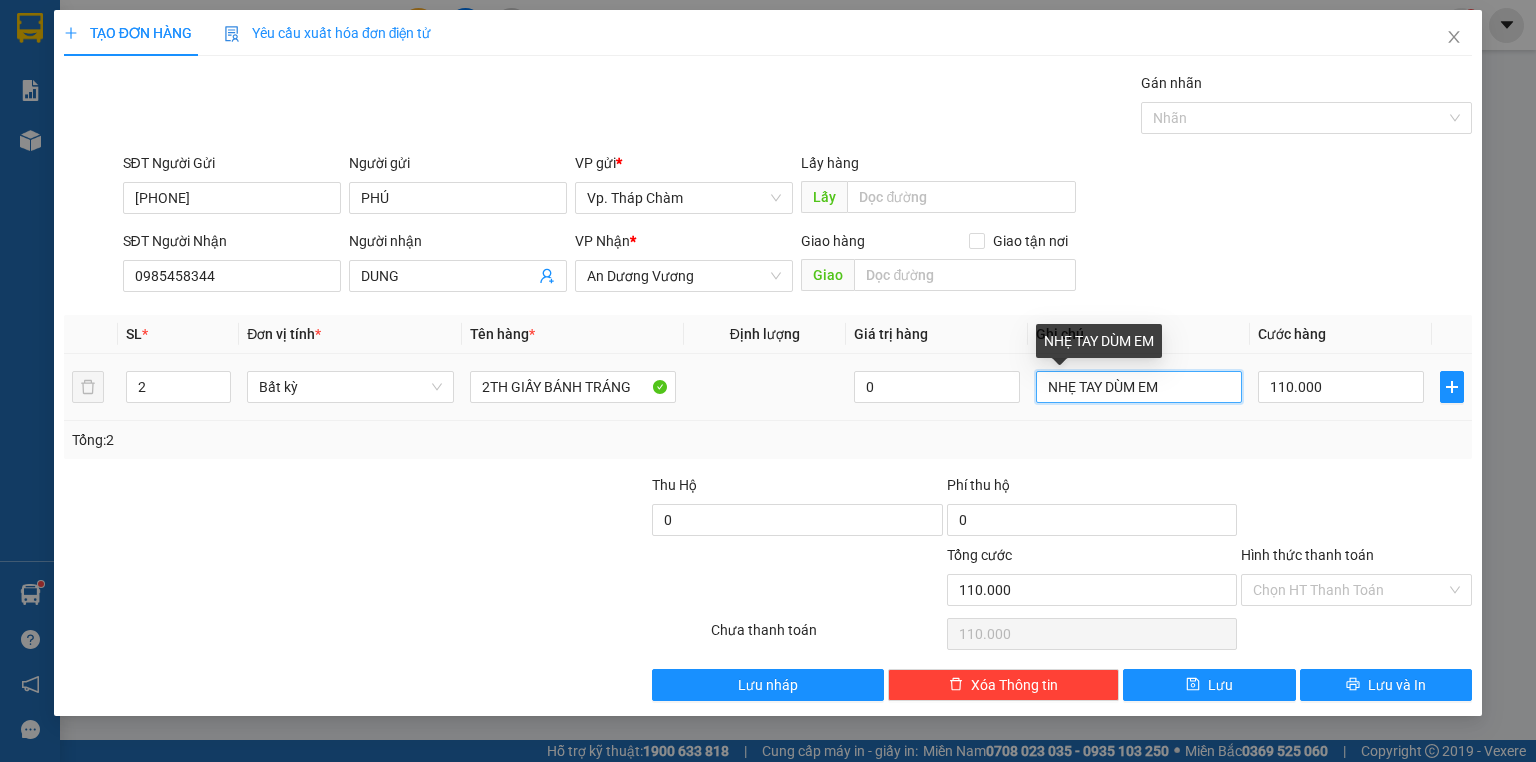 click on "NHẸ TAY DÙM EM" at bounding box center [1139, 387] 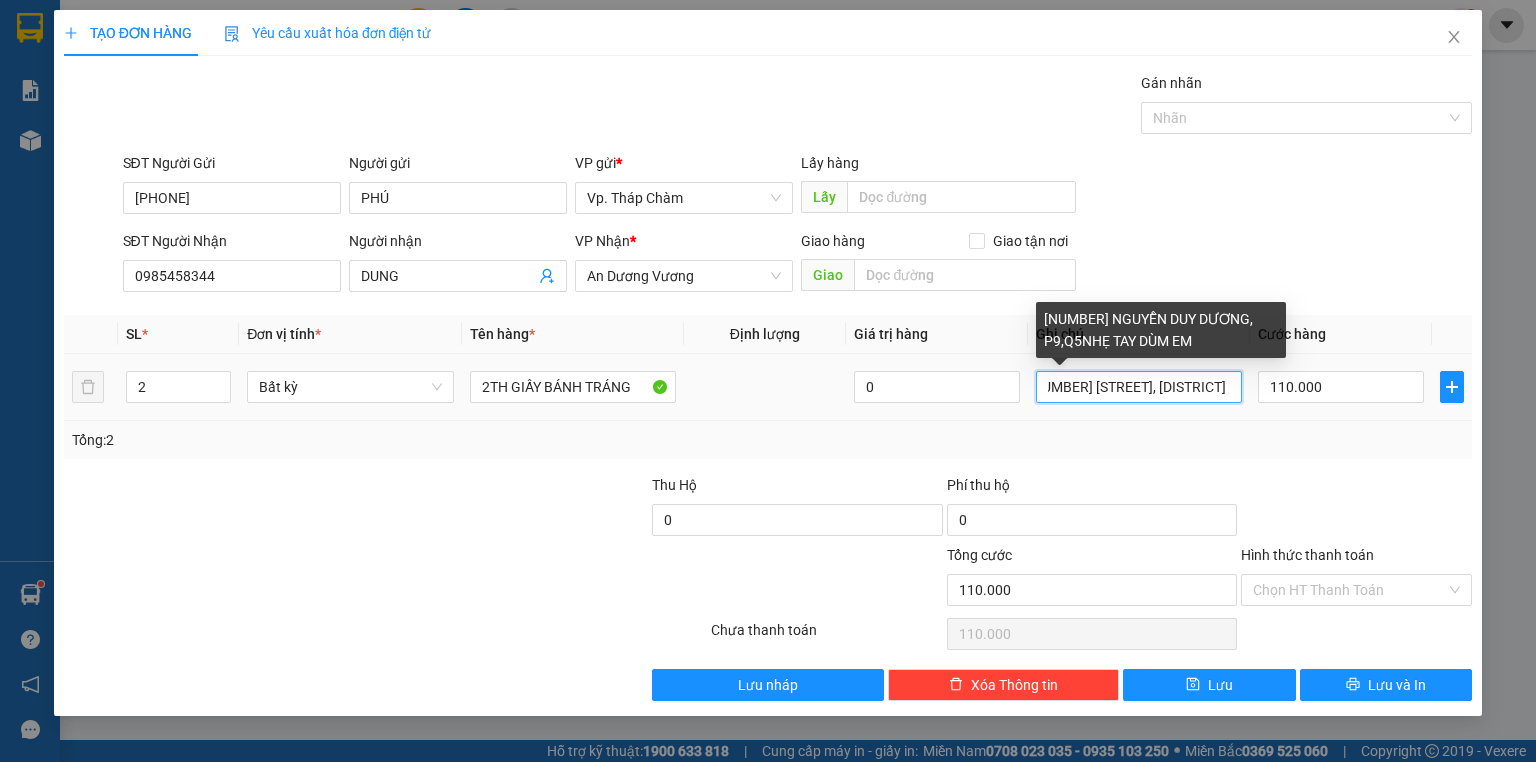 scroll, scrollTop: 0, scrollLeft: 26, axis: horizontal 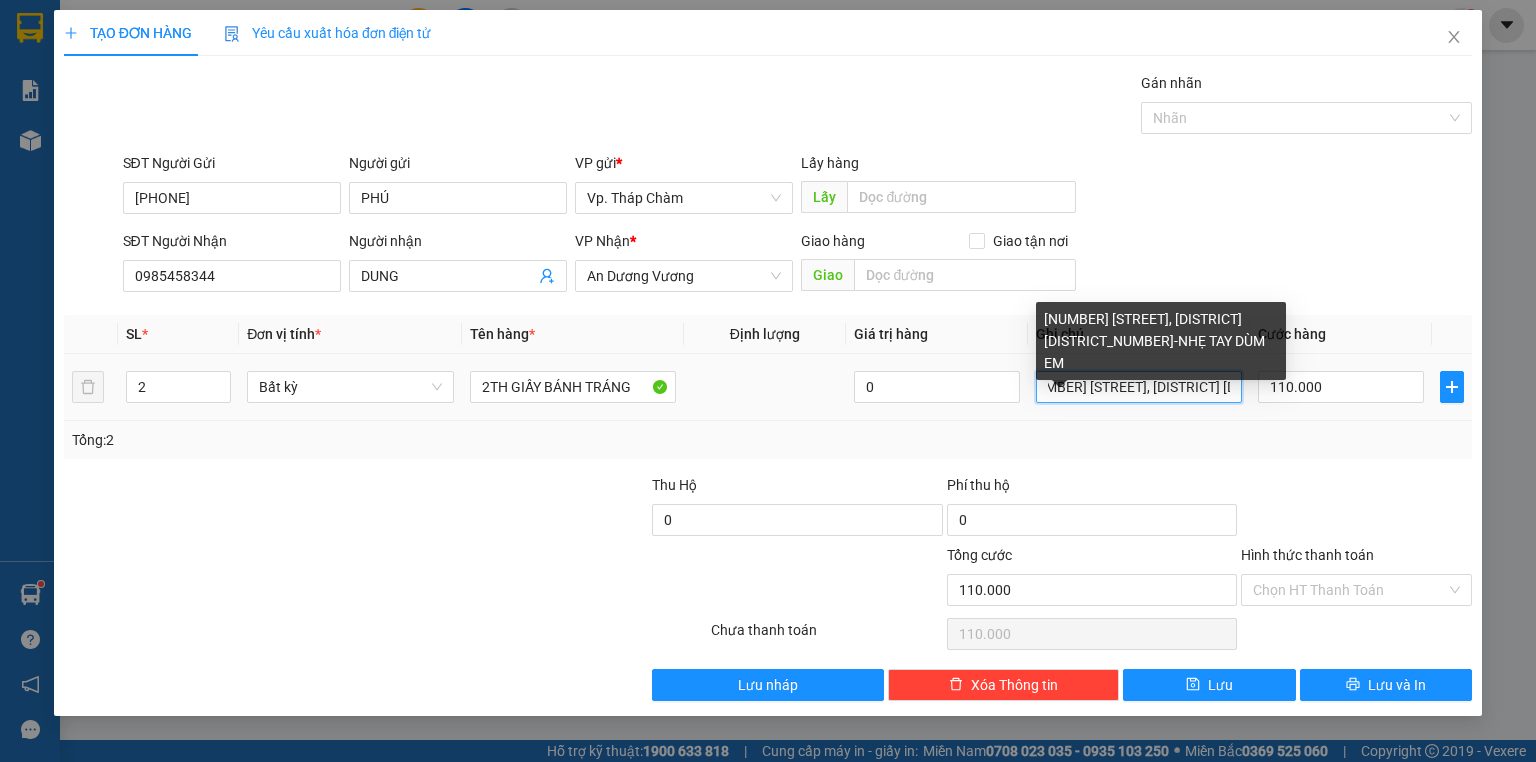 click on "95 NGUYỄN DUY DƯƠNG, P9,Q5-NHẸ TAY DÙM EM" at bounding box center (1139, 387) 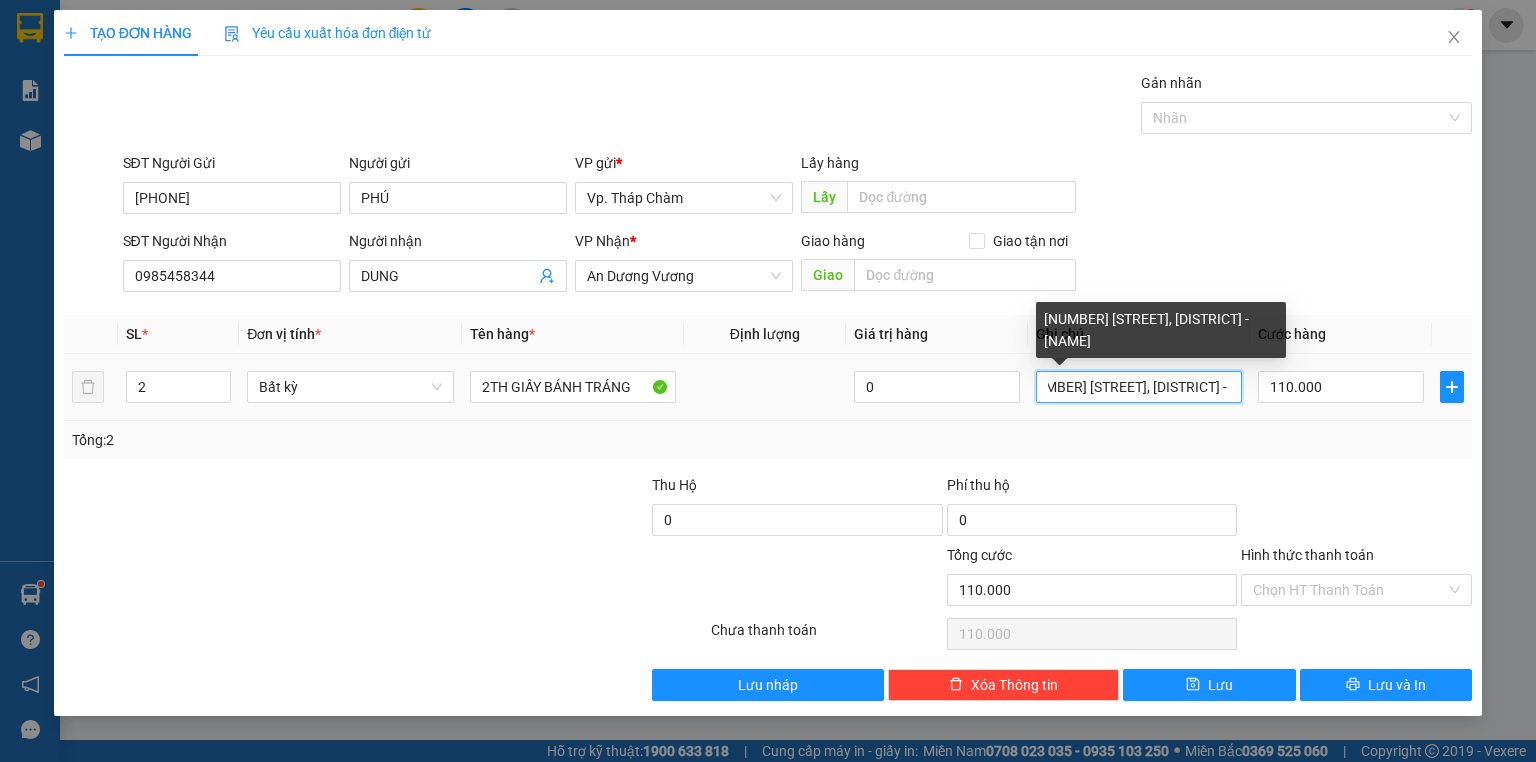 click on "95 NGUYỄN DUY DƯƠNG, P9,Q5 -NHẸ TAY DÙM EM" at bounding box center [1139, 387] 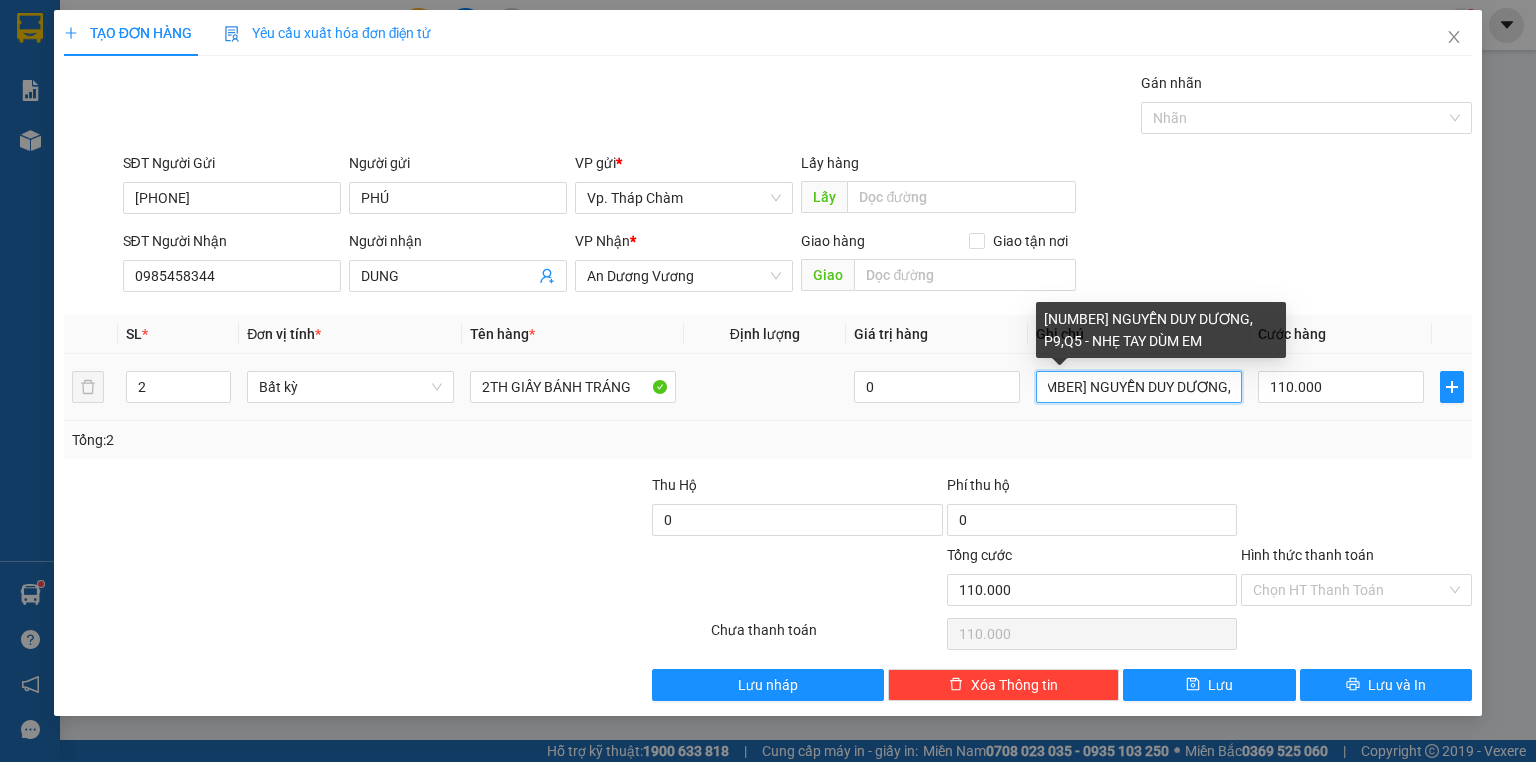 scroll, scrollTop: 0, scrollLeft: 33, axis: horizontal 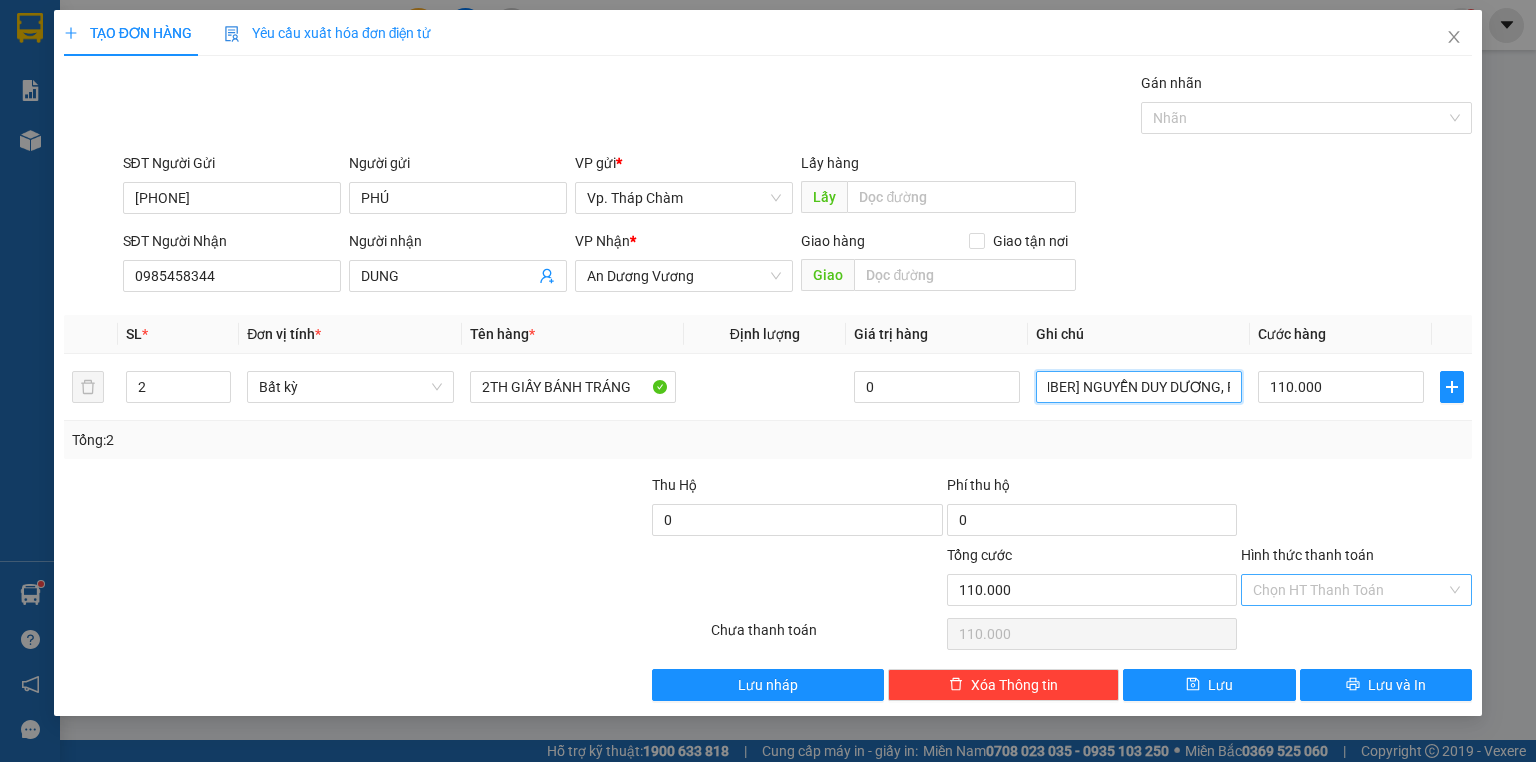 type on "95 NGUYỄN DUY DƯƠNG, P9,Q5 - NHẸ TAY DÙM EM" 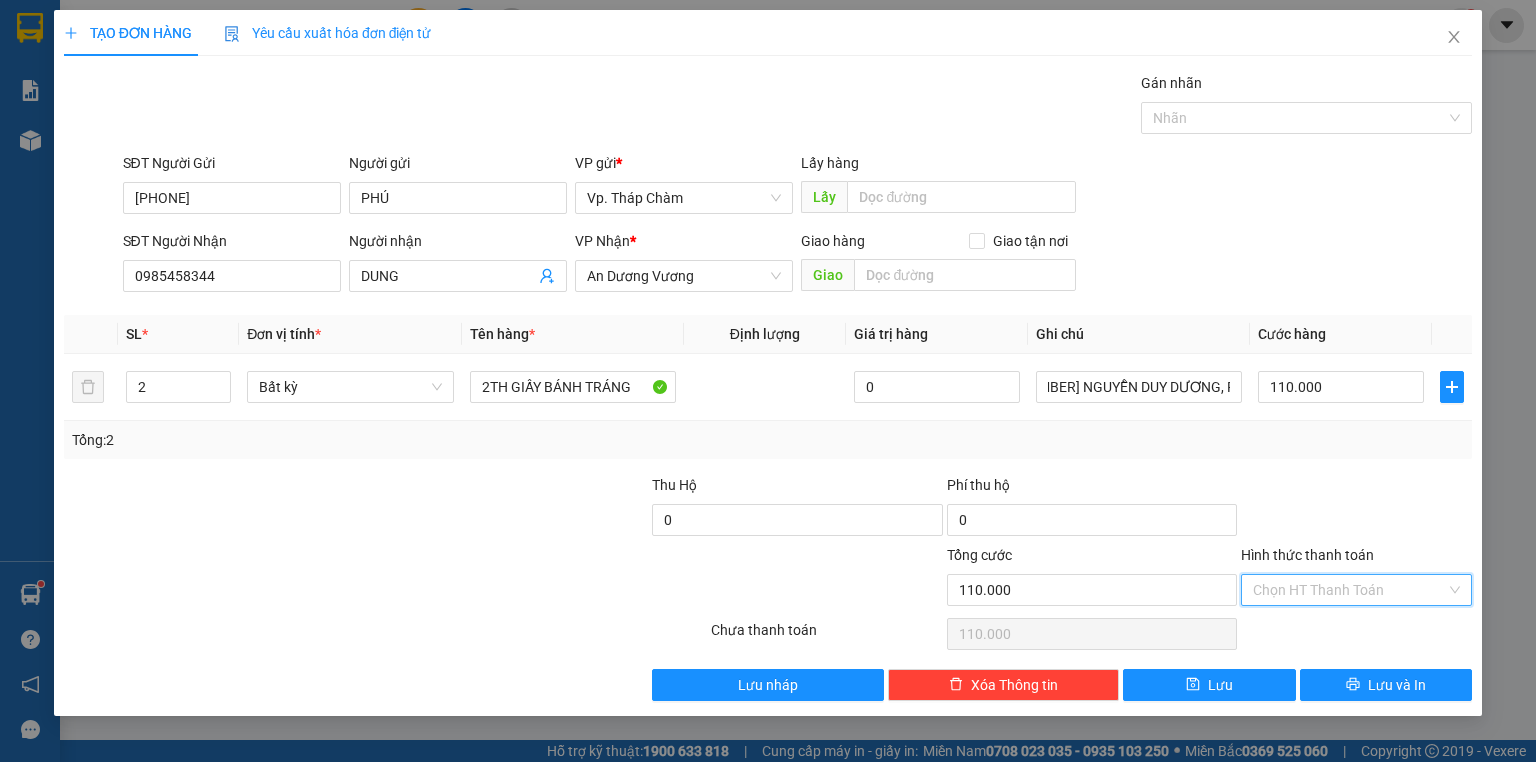 scroll, scrollTop: 0, scrollLeft: 0, axis: both 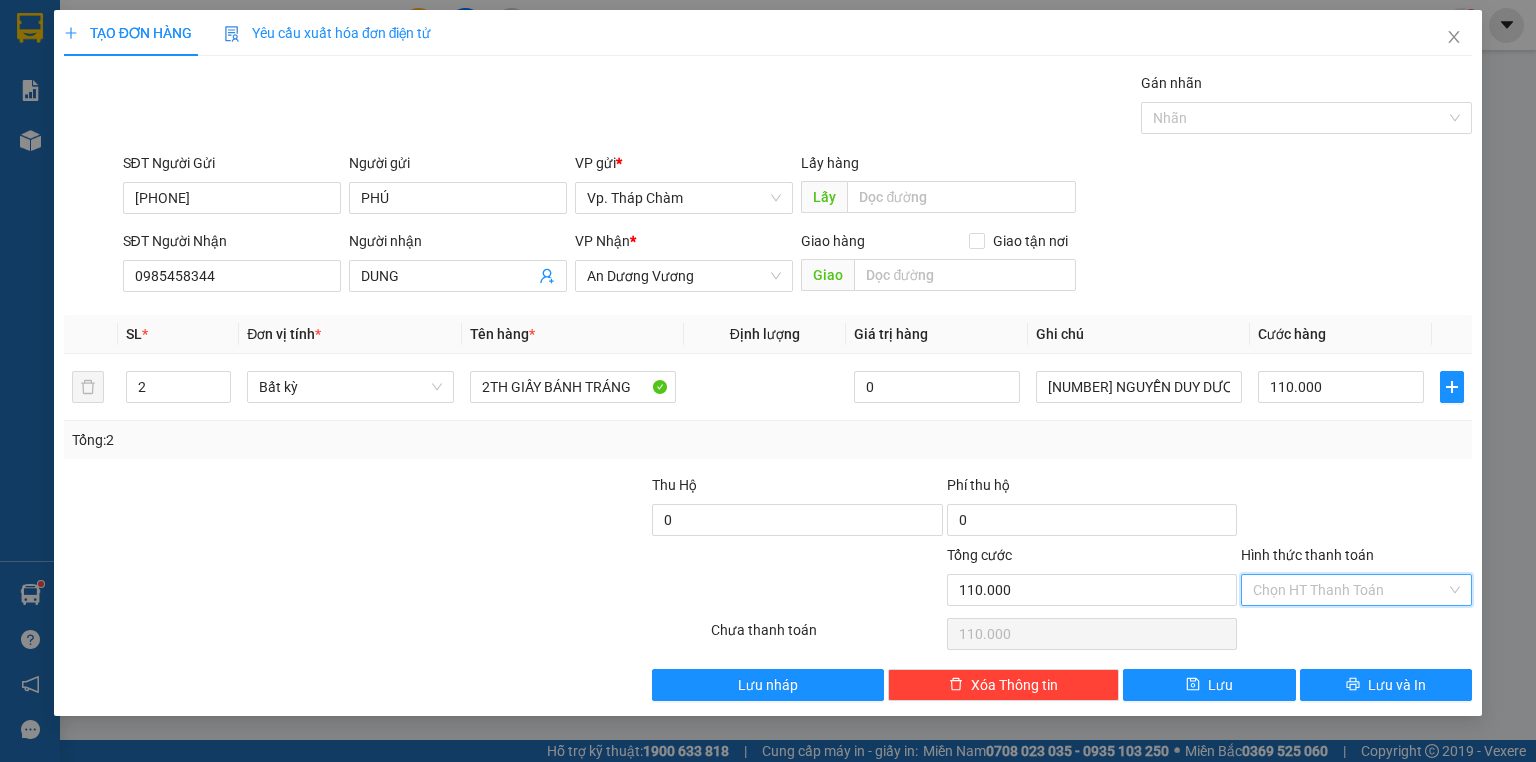 drag, startPoint x: 1328, startPoint y: 581, endPoint x: 1321, endPoint y: 632, distance: 51.47815 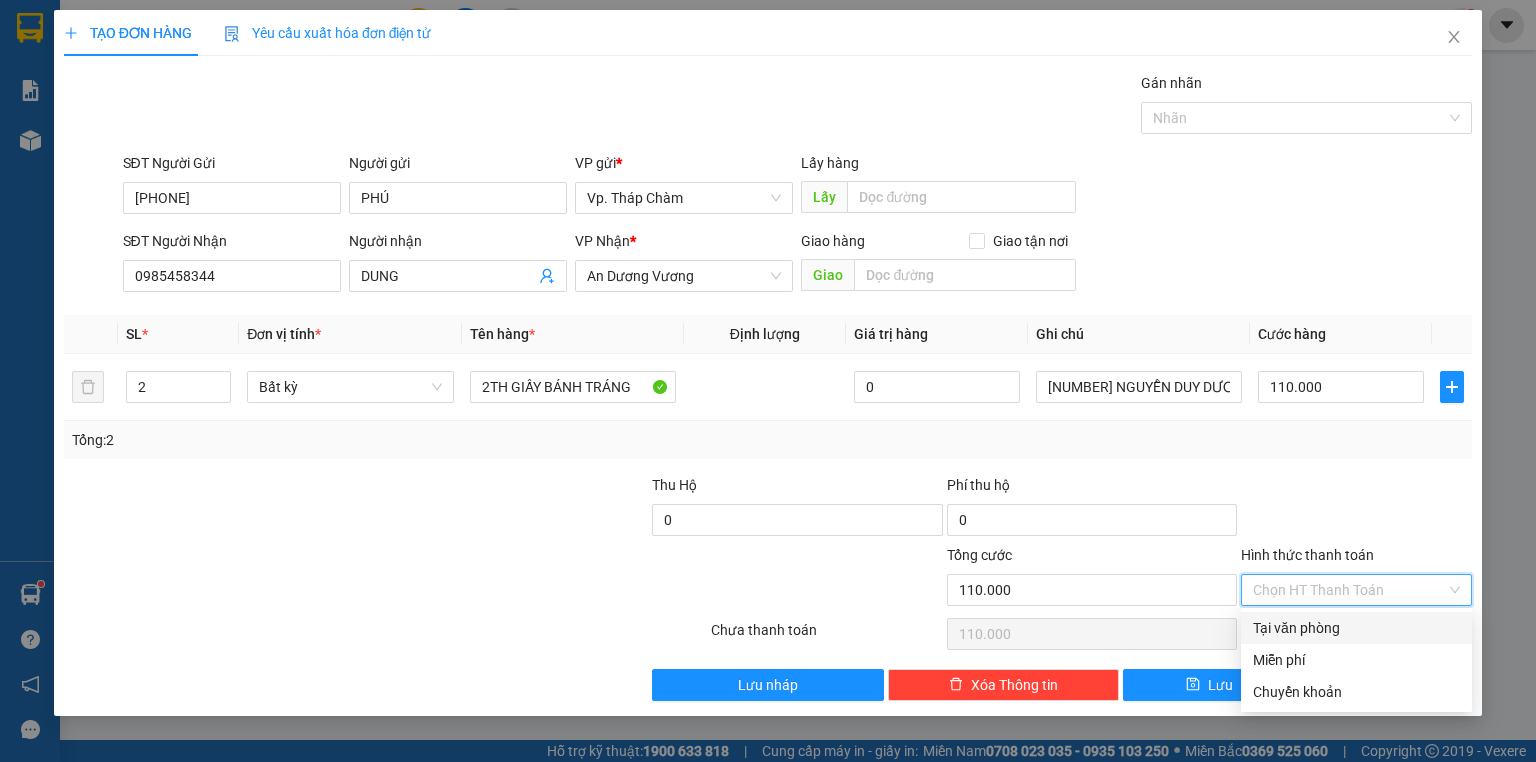 click on "Tại văn phòng" at bounding box center (1356, 628) 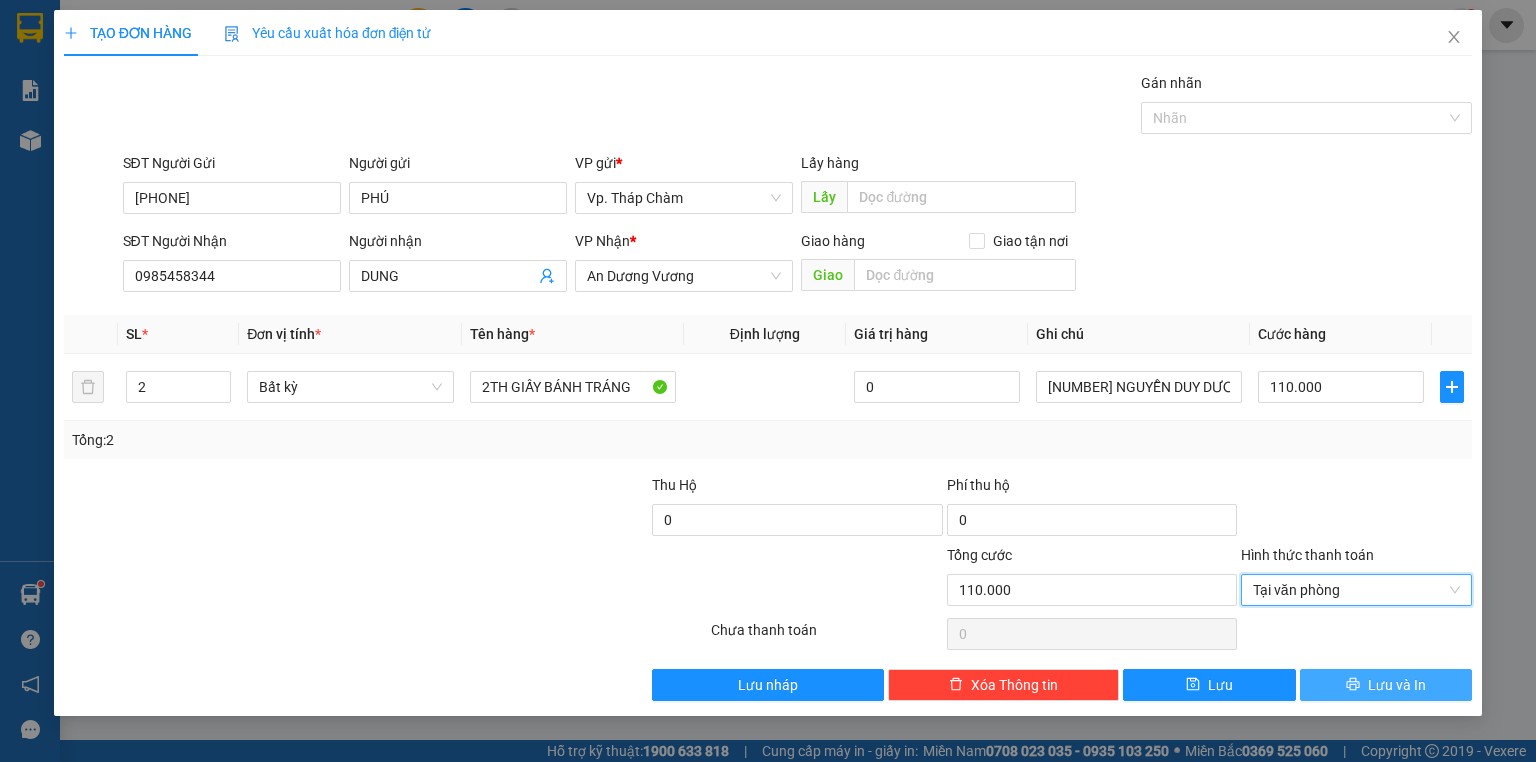 click on "Lưu và In" at bounding box center (1386, 685) 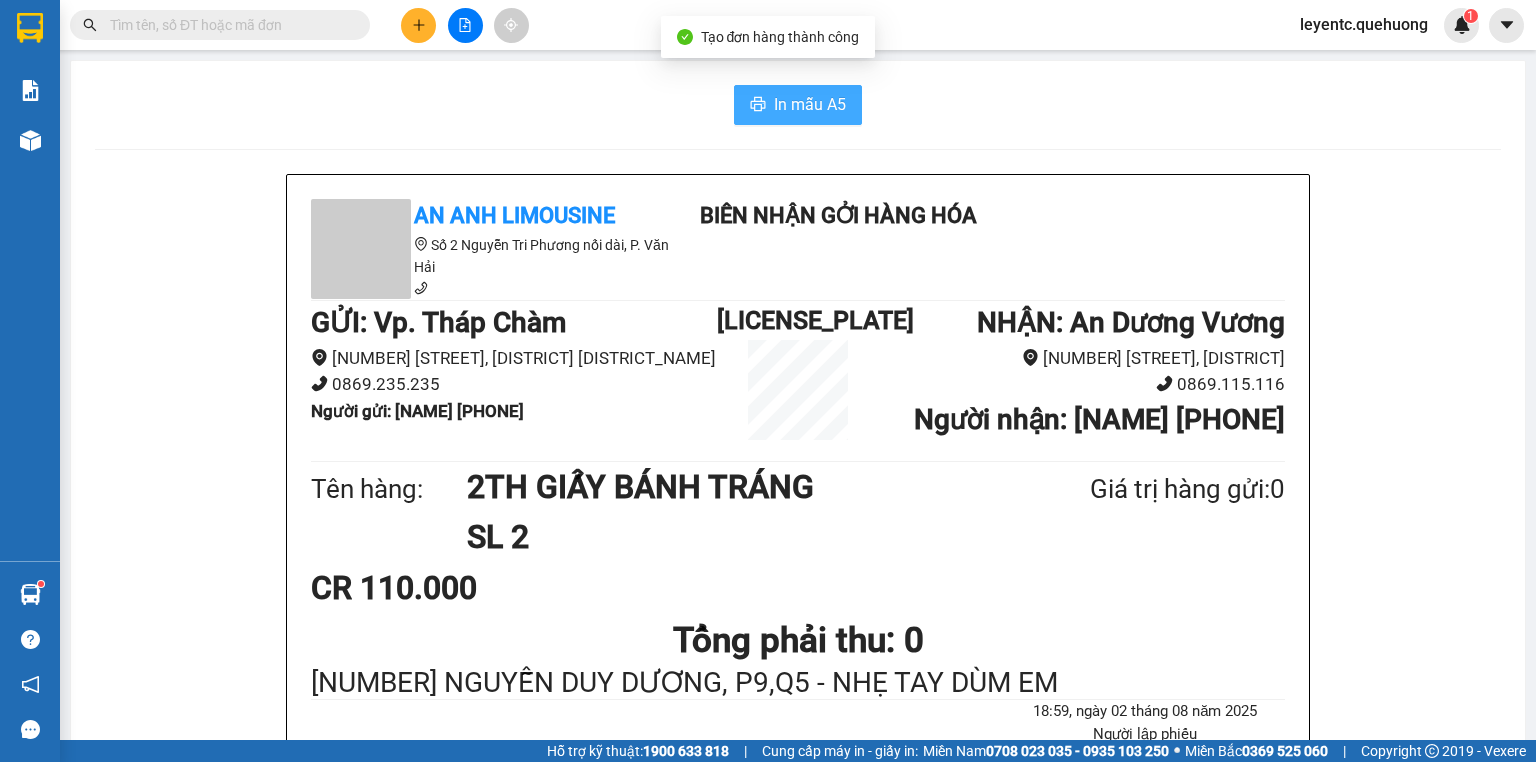 click on "In mẫu A5" at bounding box center (810, 104) 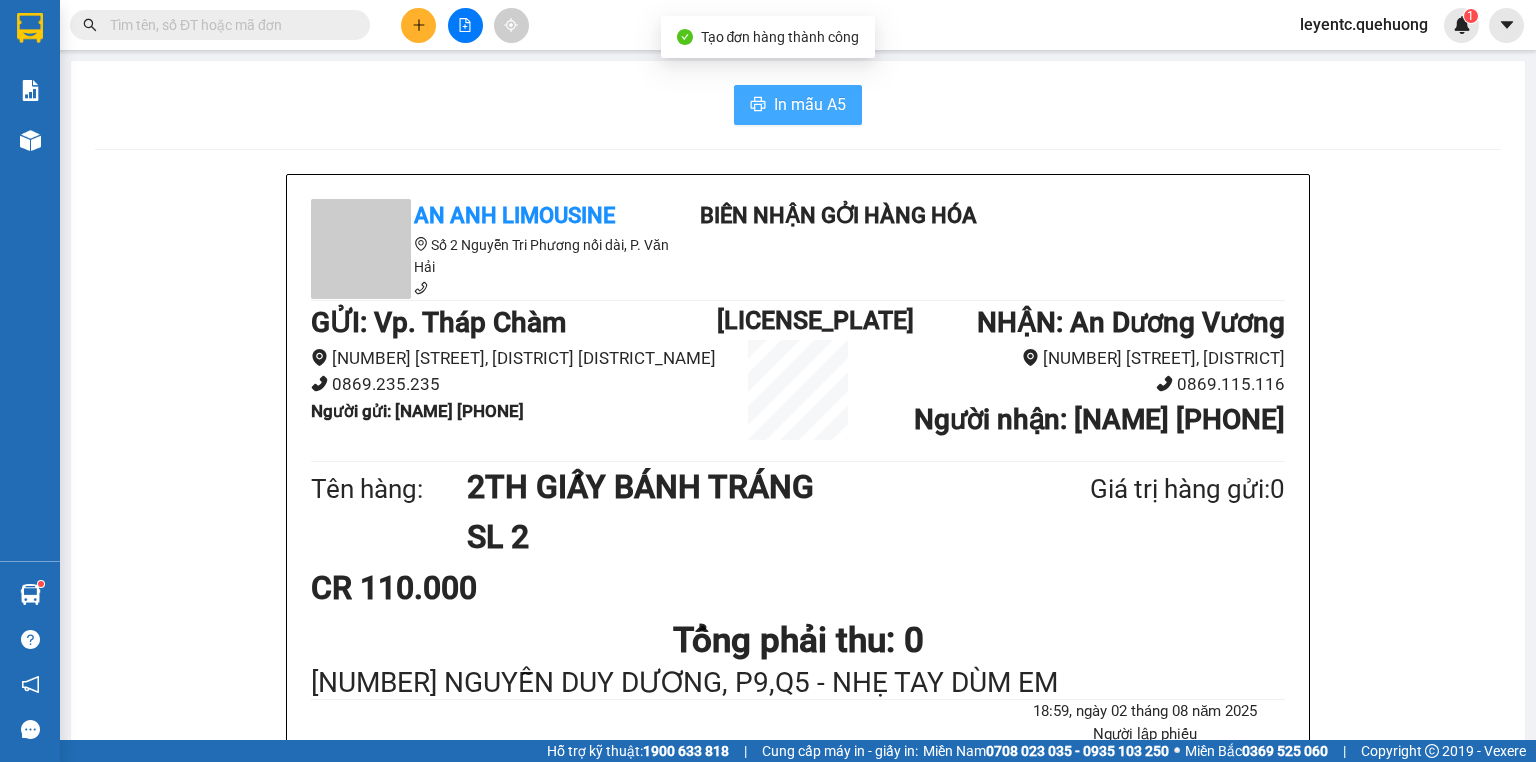 scroll, scrollTop: 0, scrollLeft: 0, axis: both 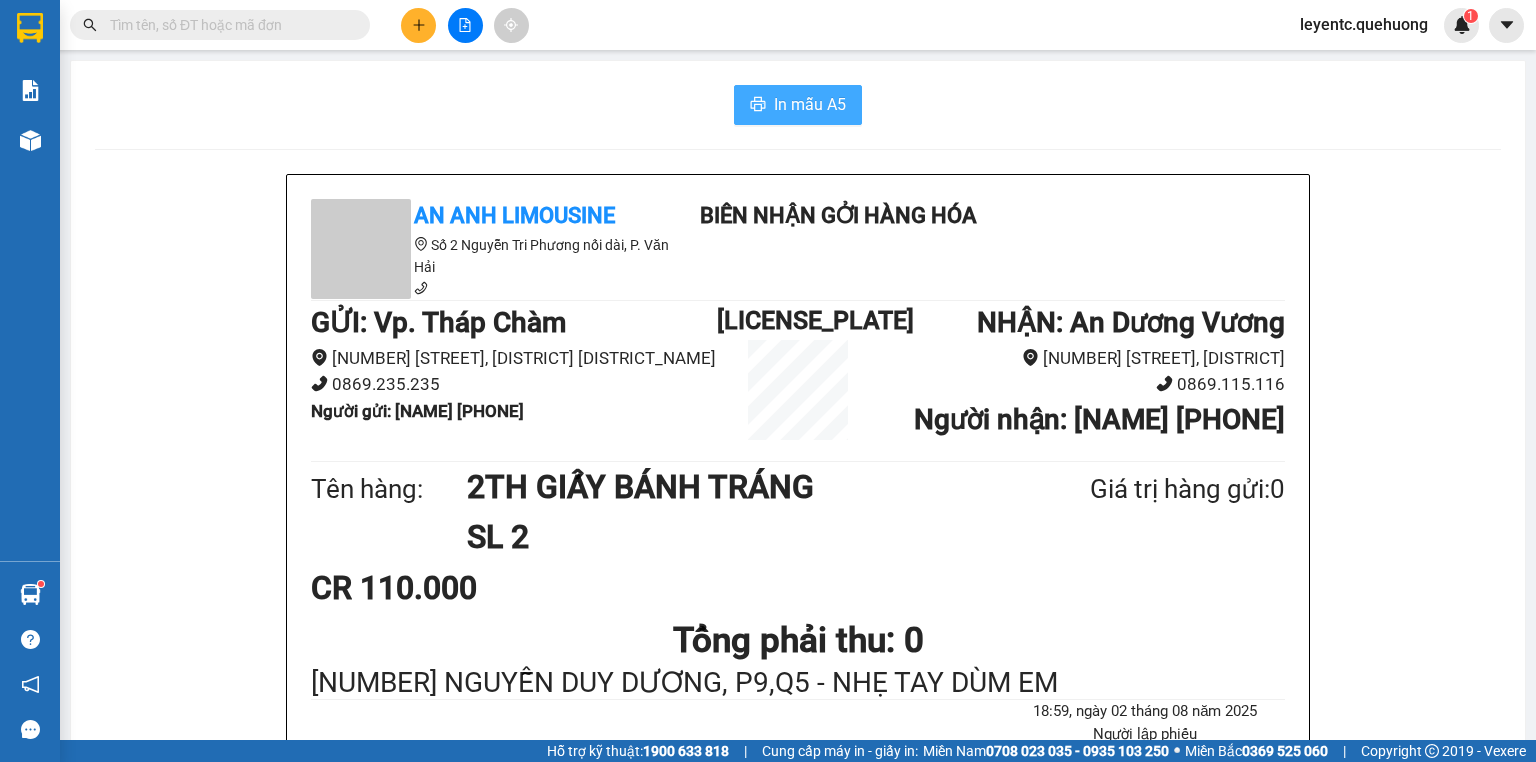 click on "In mẫu A5" at bounding box center [810, 104] 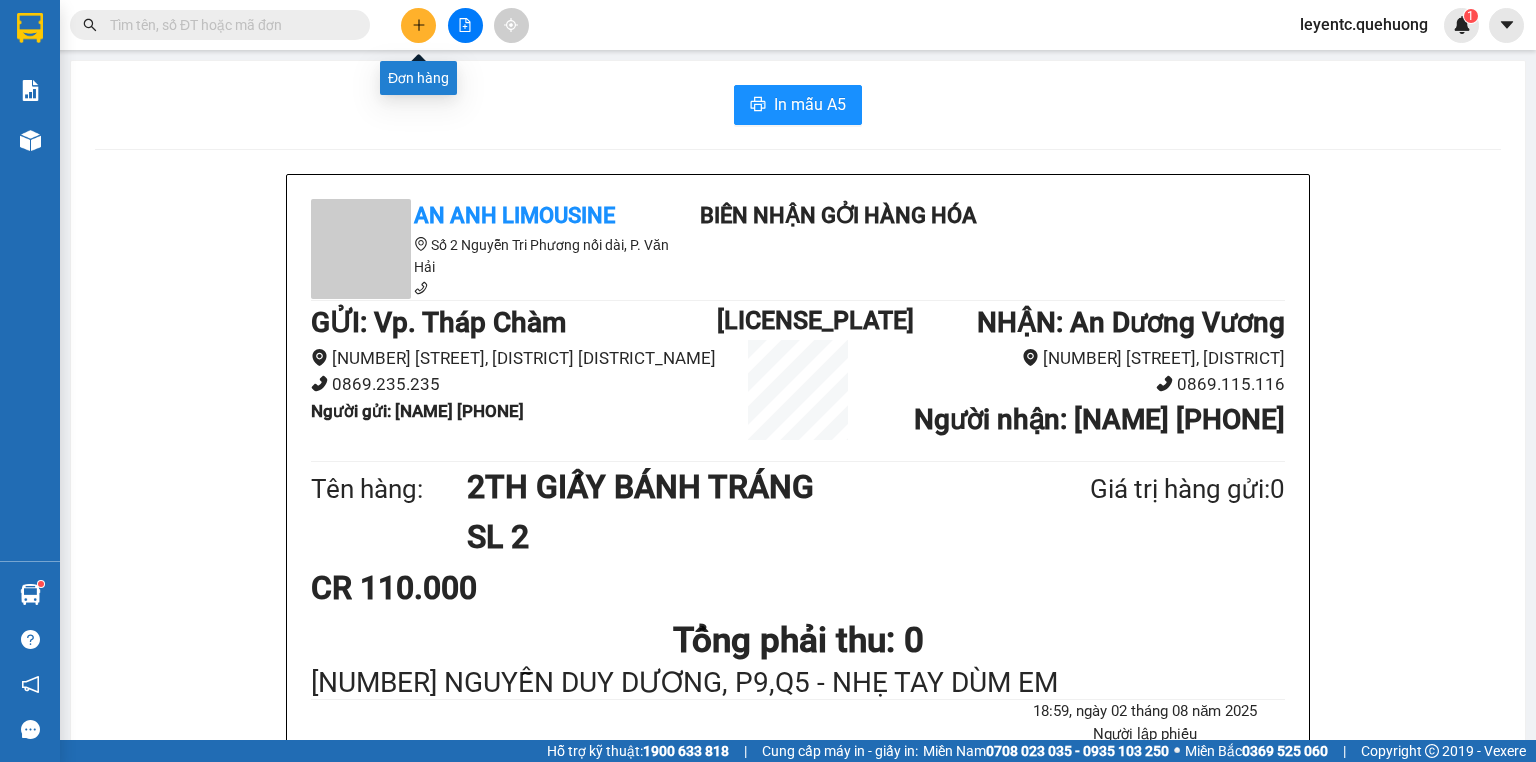 click at bounding box center [418, 25] 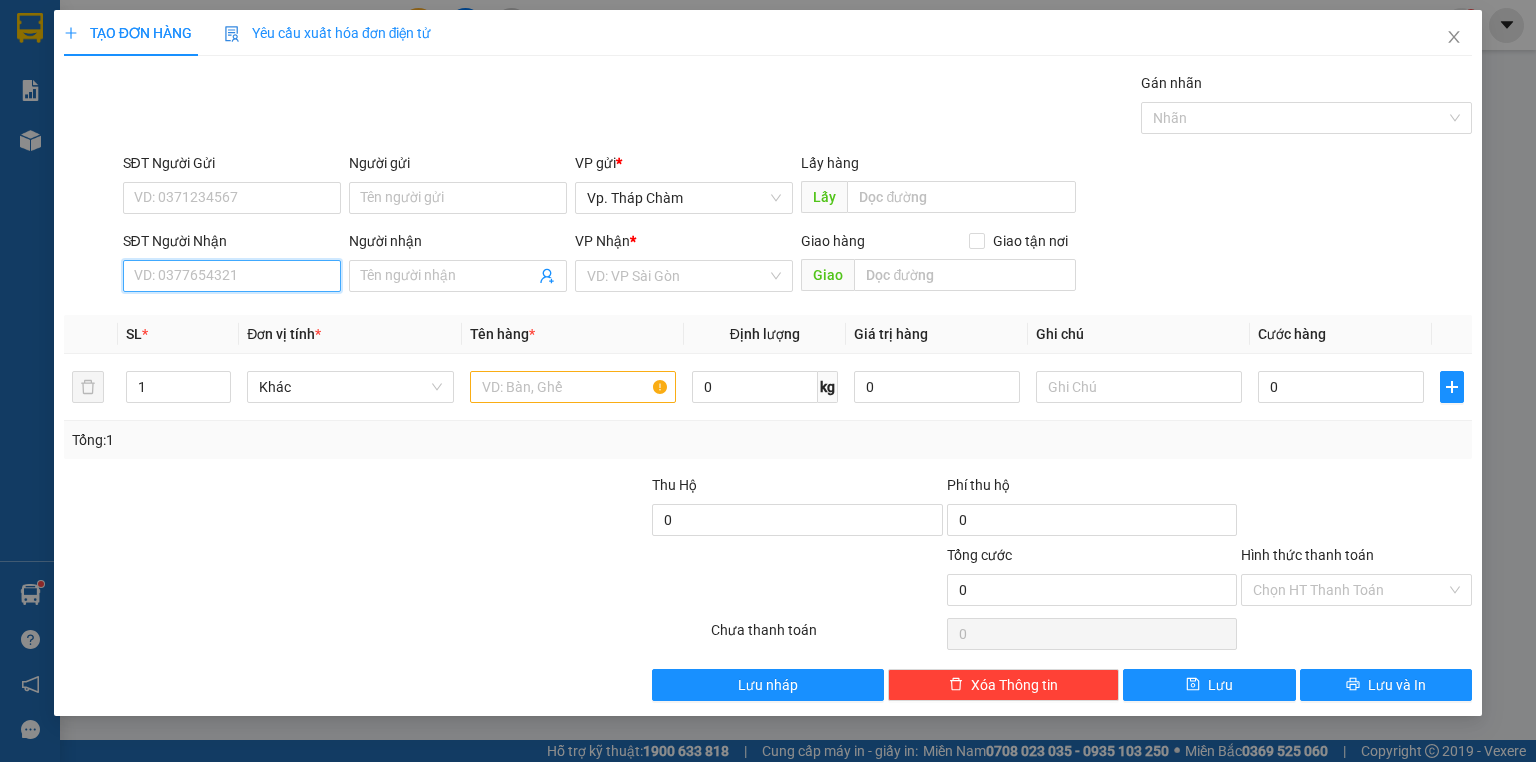 click on "SĐT Người Nhận" at bounding box center [232, 276] 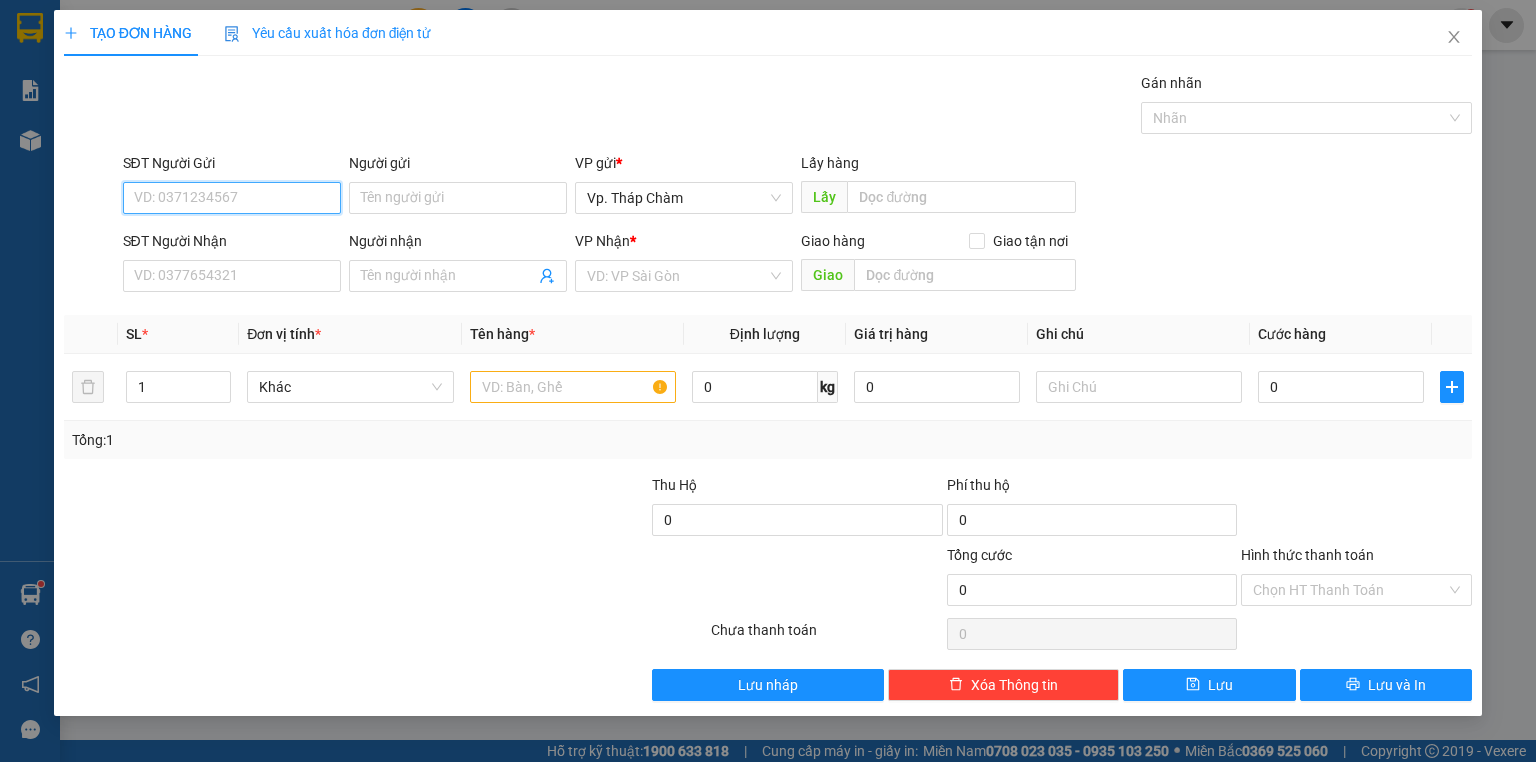 click on "SĐT Người Gửi" at bounding box center [232, 198] 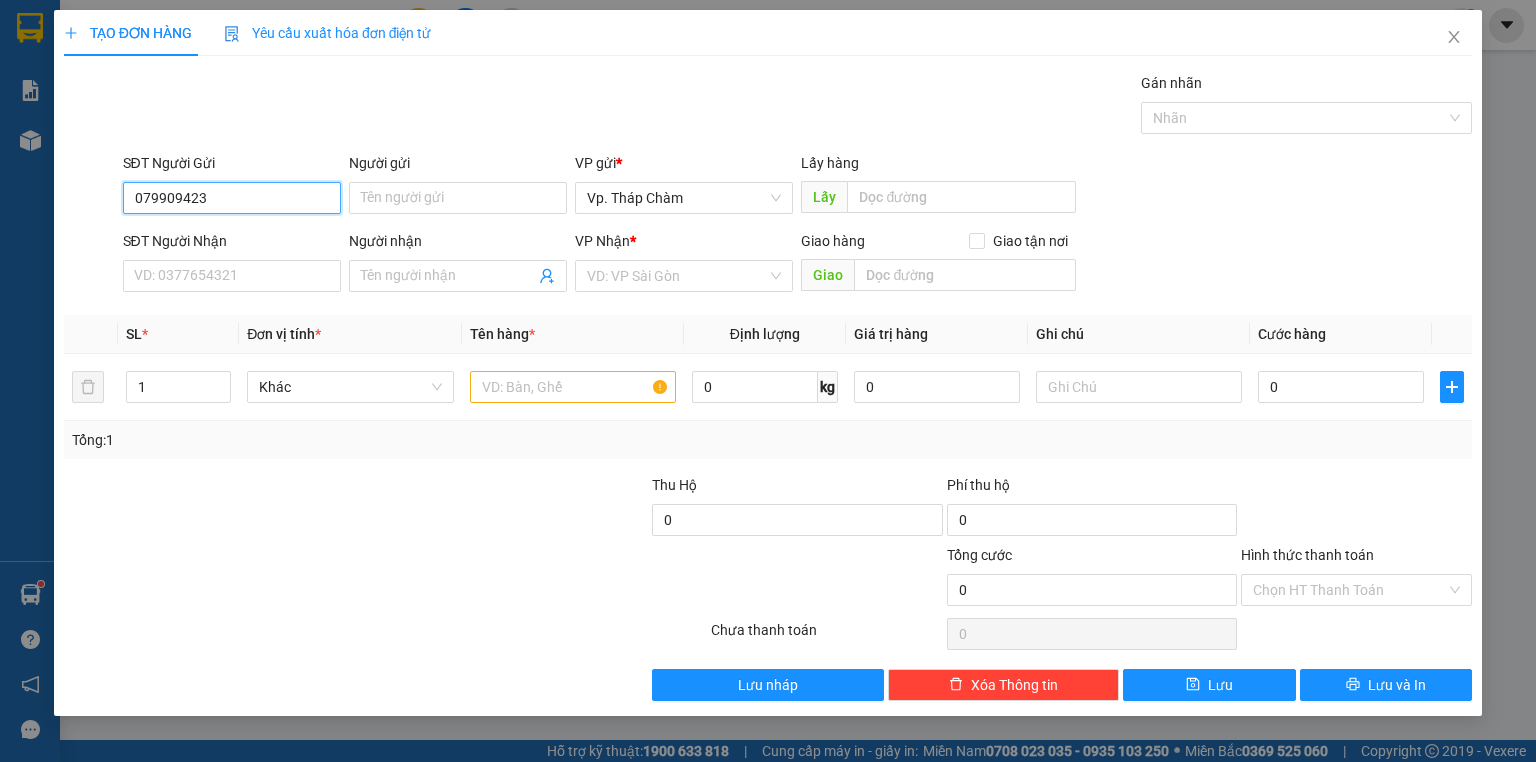 type on "0799094234" 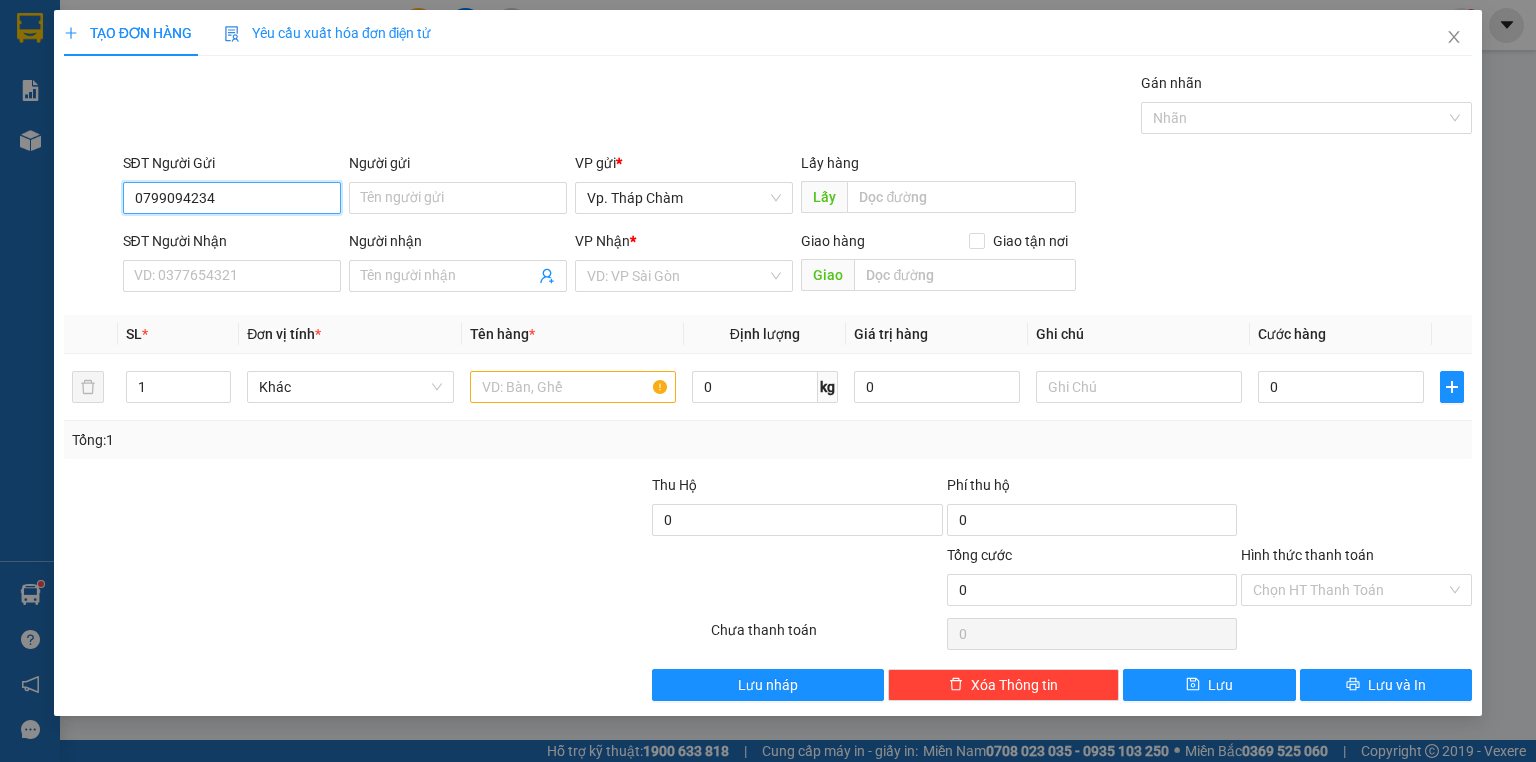 drag, startPoint x: 264, startPoint y: 202, endPoint x: 140, endPoint y: 191, distance: 124.486946 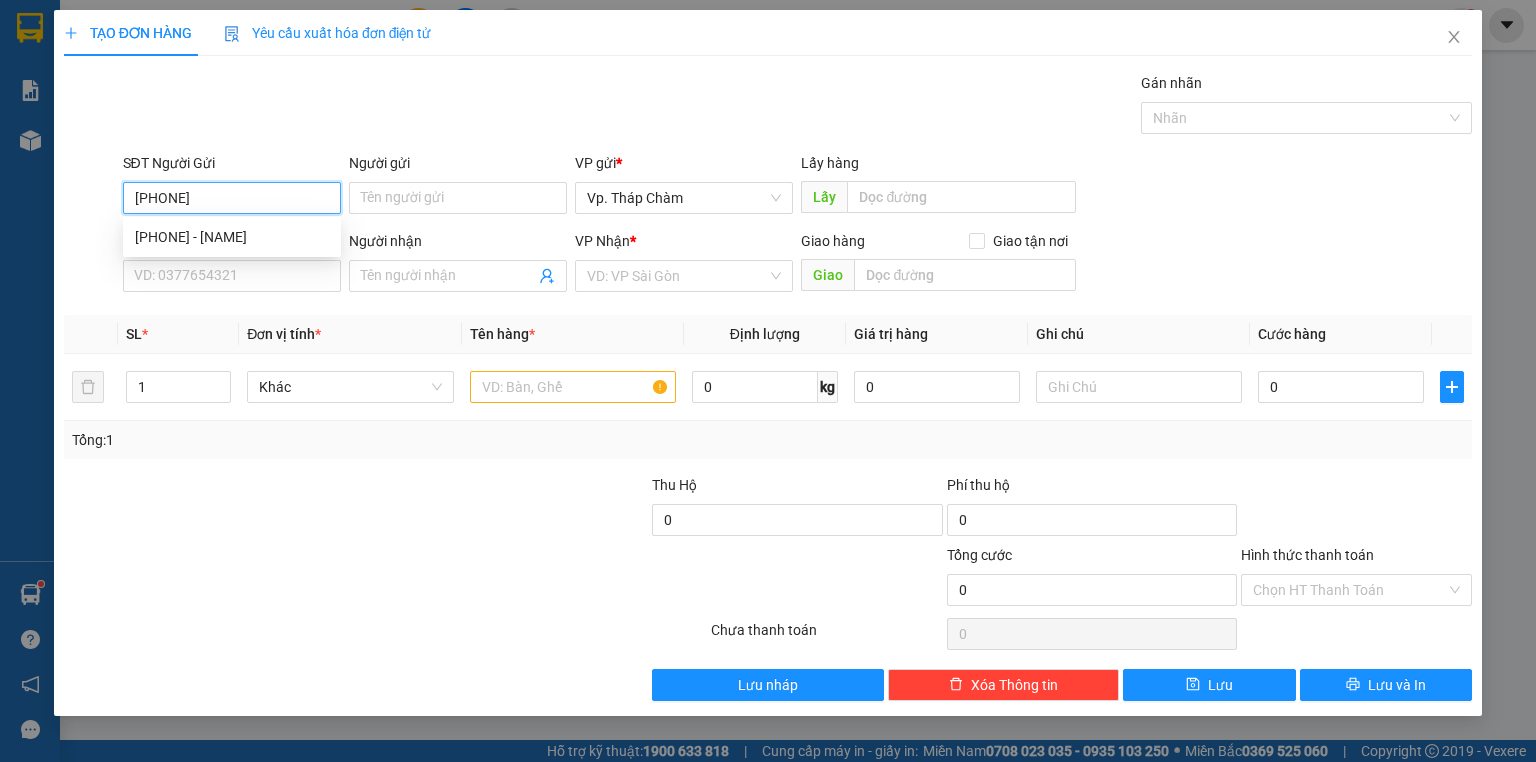 type on "0964245697" 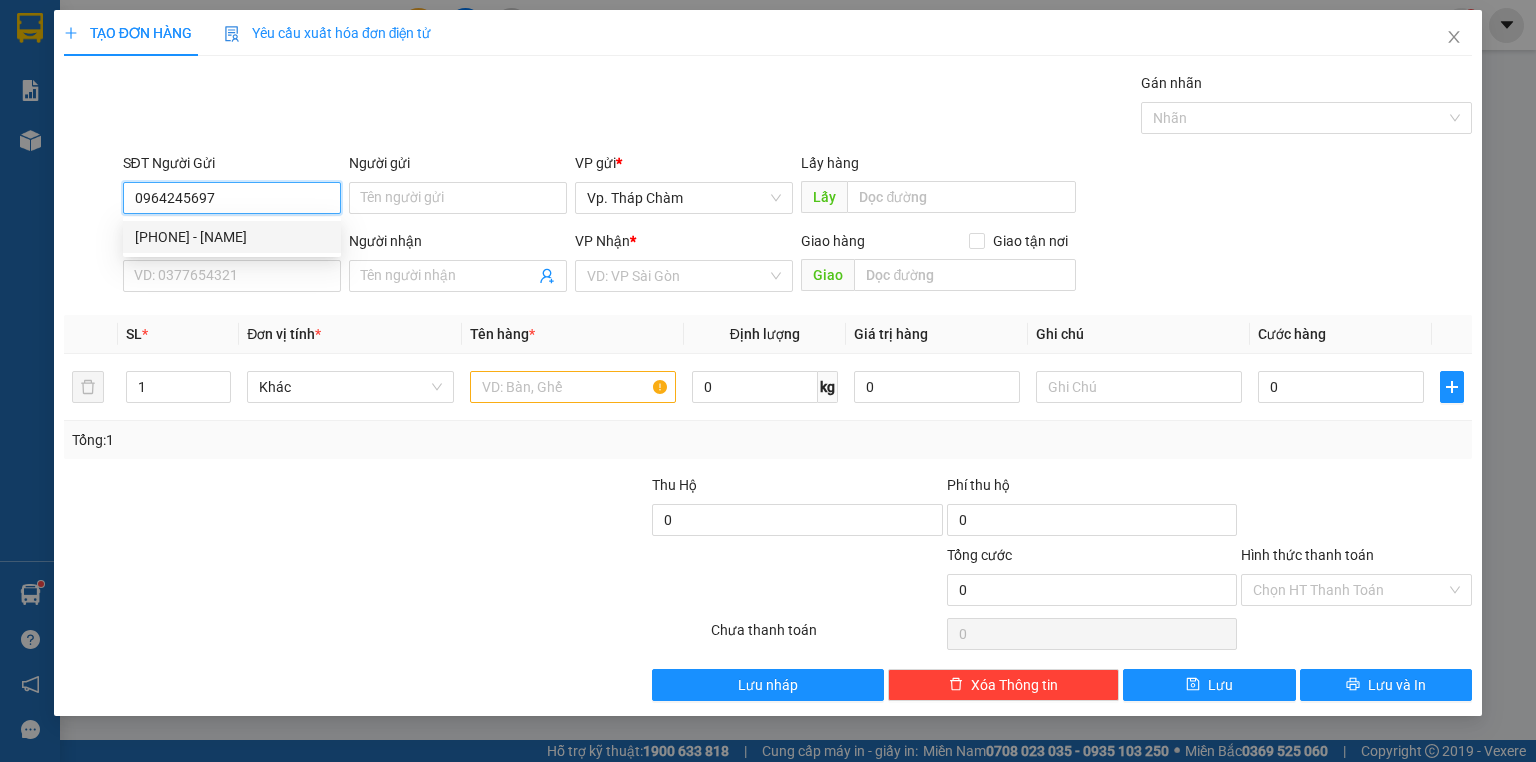click on "0964245697 - SAI GÒN HT" at bounding box center (232, 237) 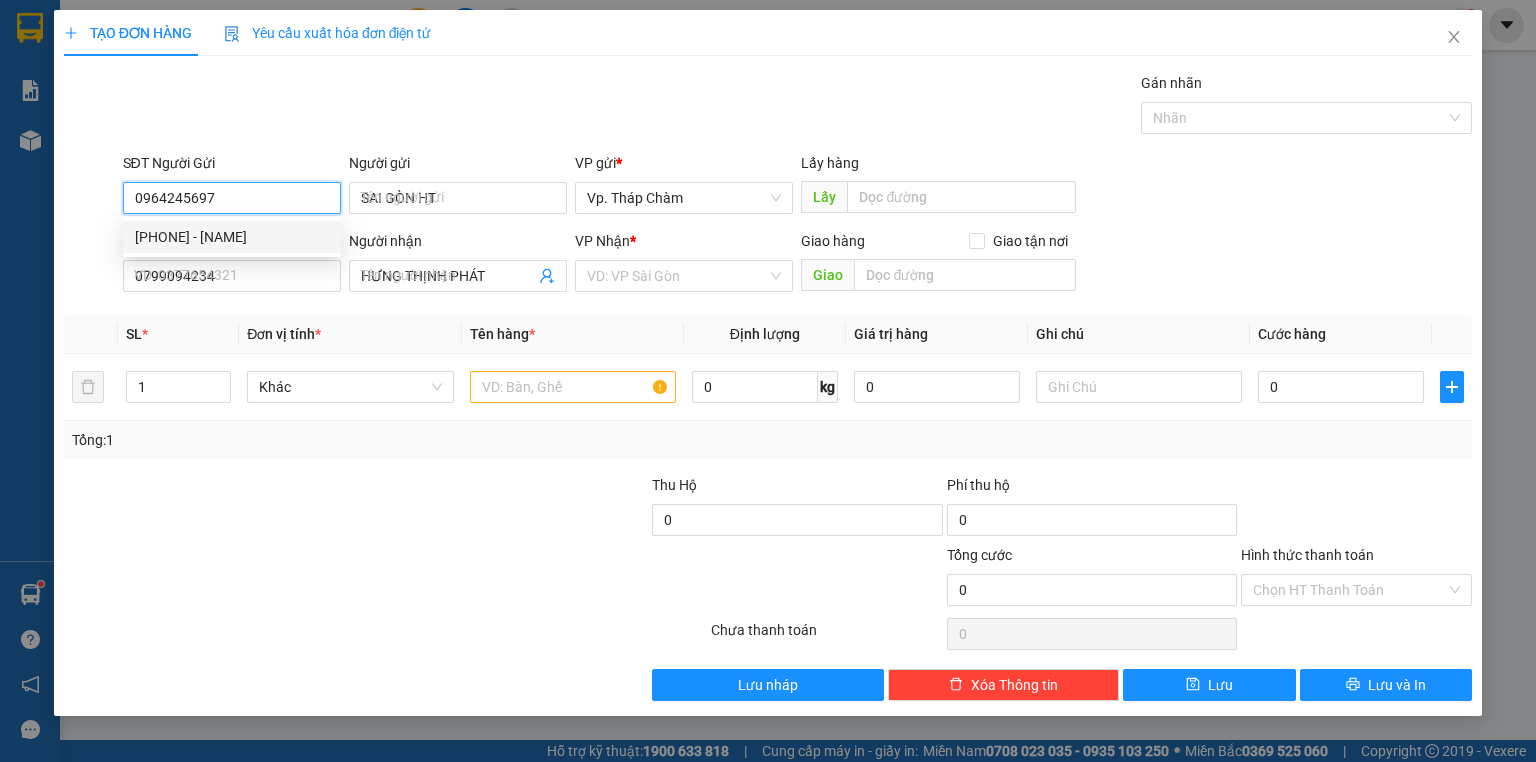 type on "40.000" 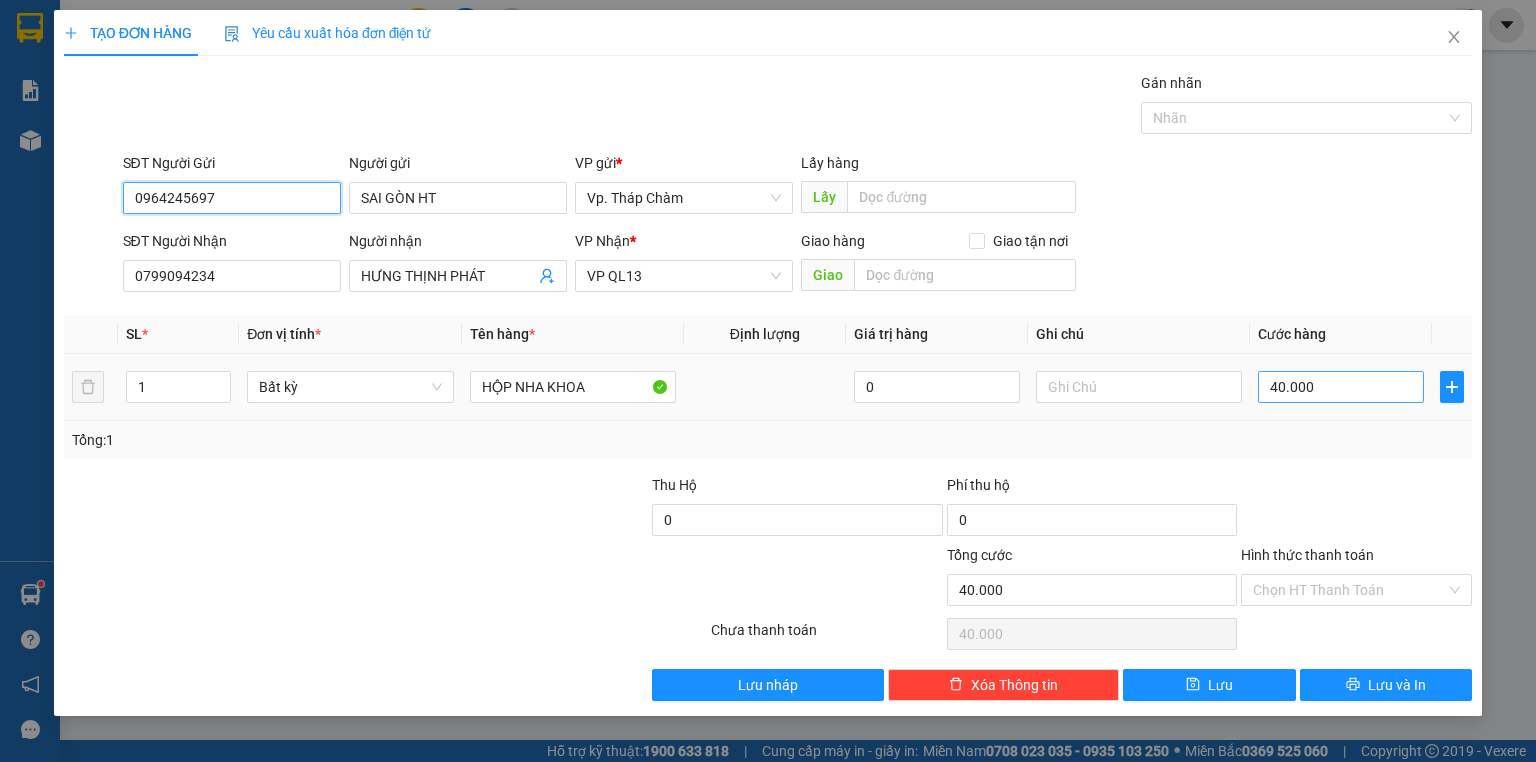 type on "0964245697" 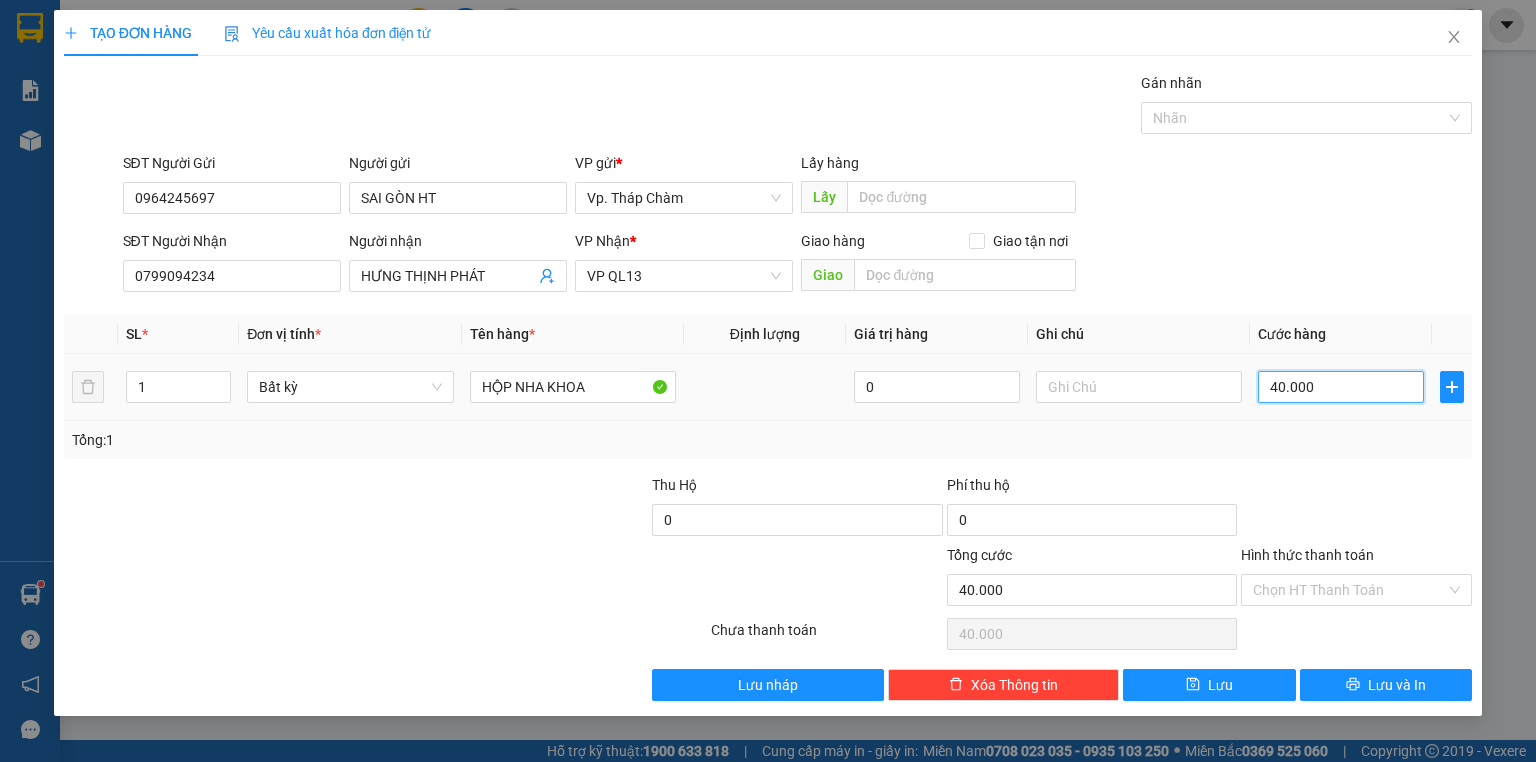 click on "40.000" at bounding box center (1341, 387) 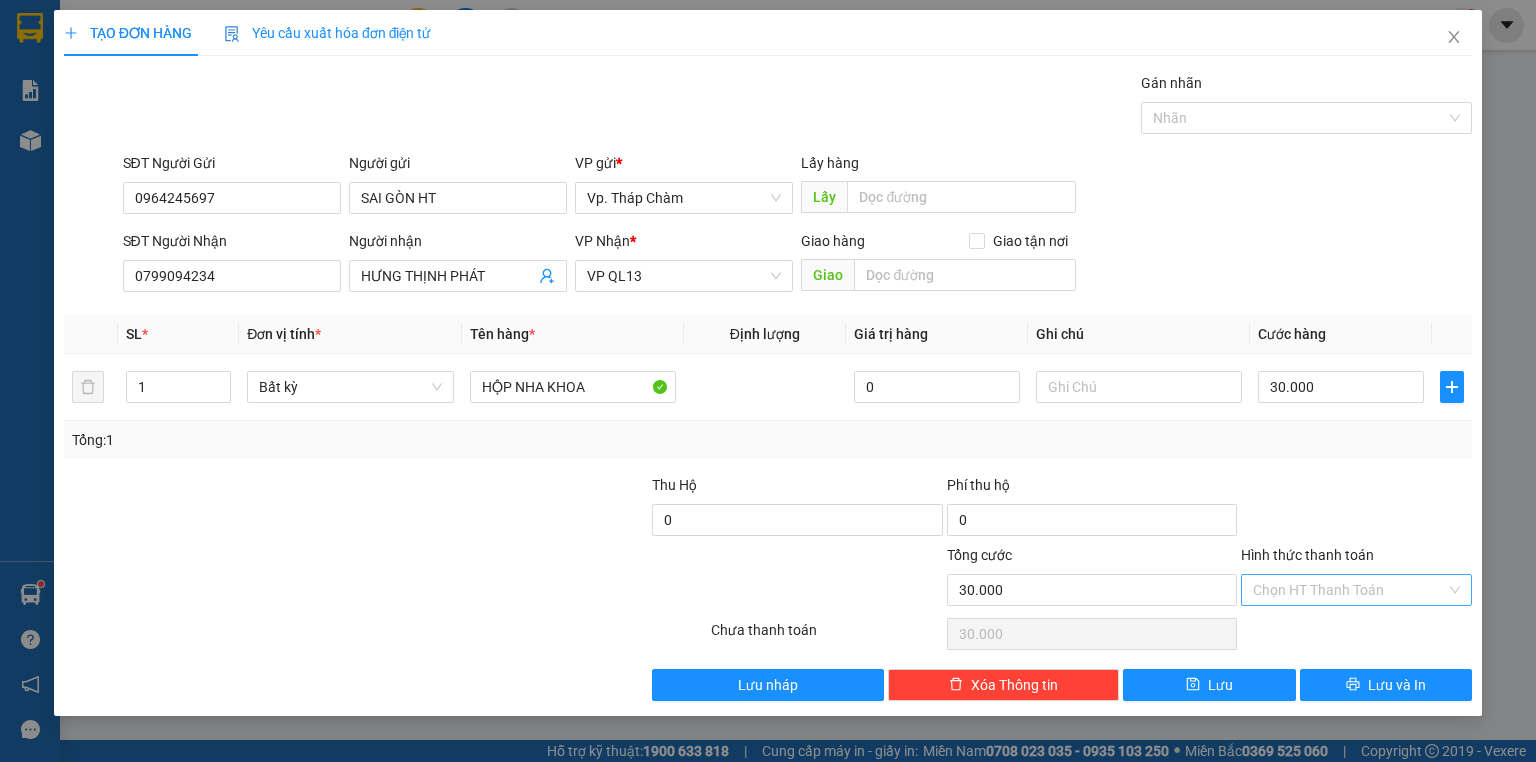 drag, startPoint x: 1377, startPoint y: 588, endPoint x: 1370, endPoint y: 601, distance: 14.764823 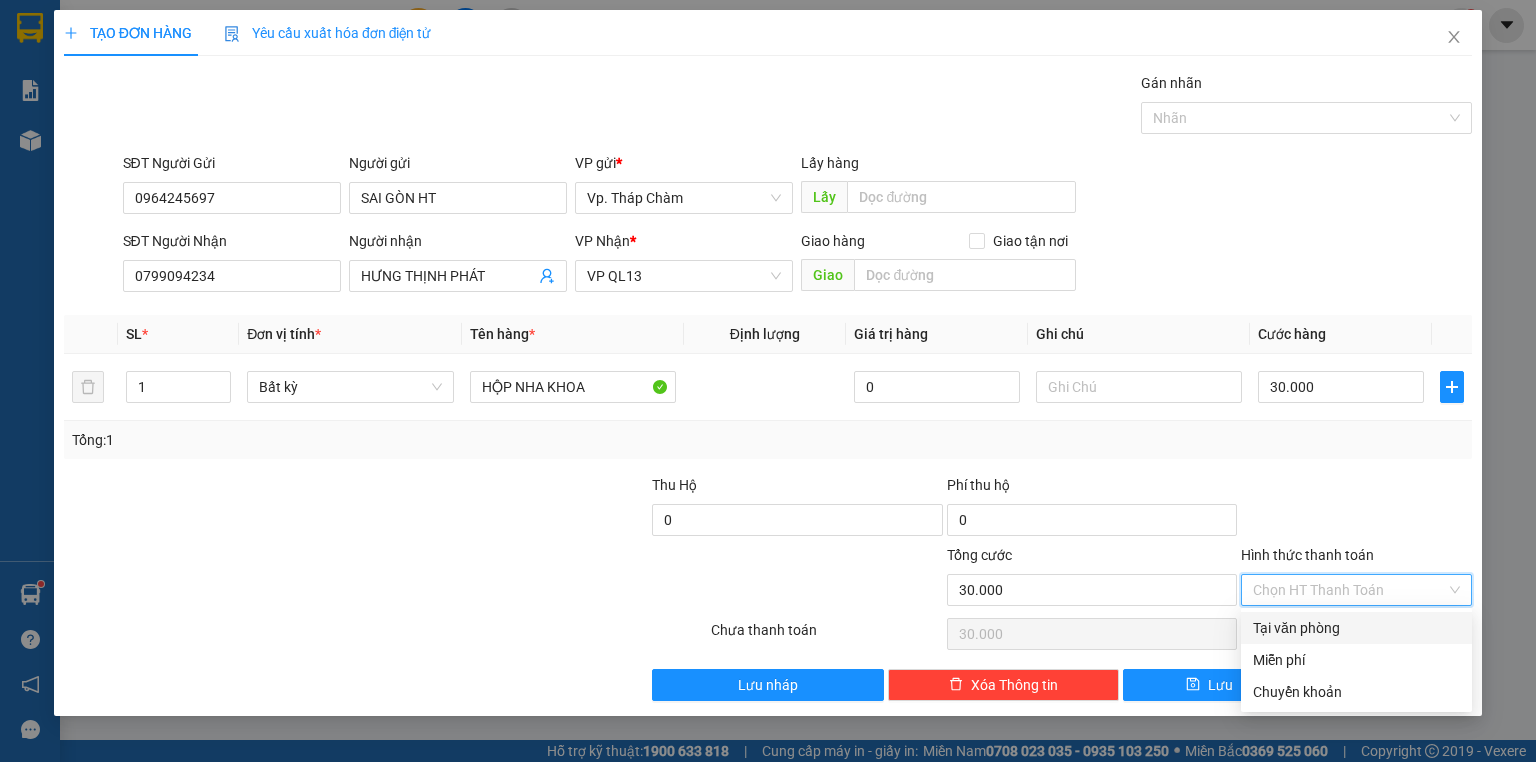 click on "Tại văn phòng" at bounding box center (1356, 628) 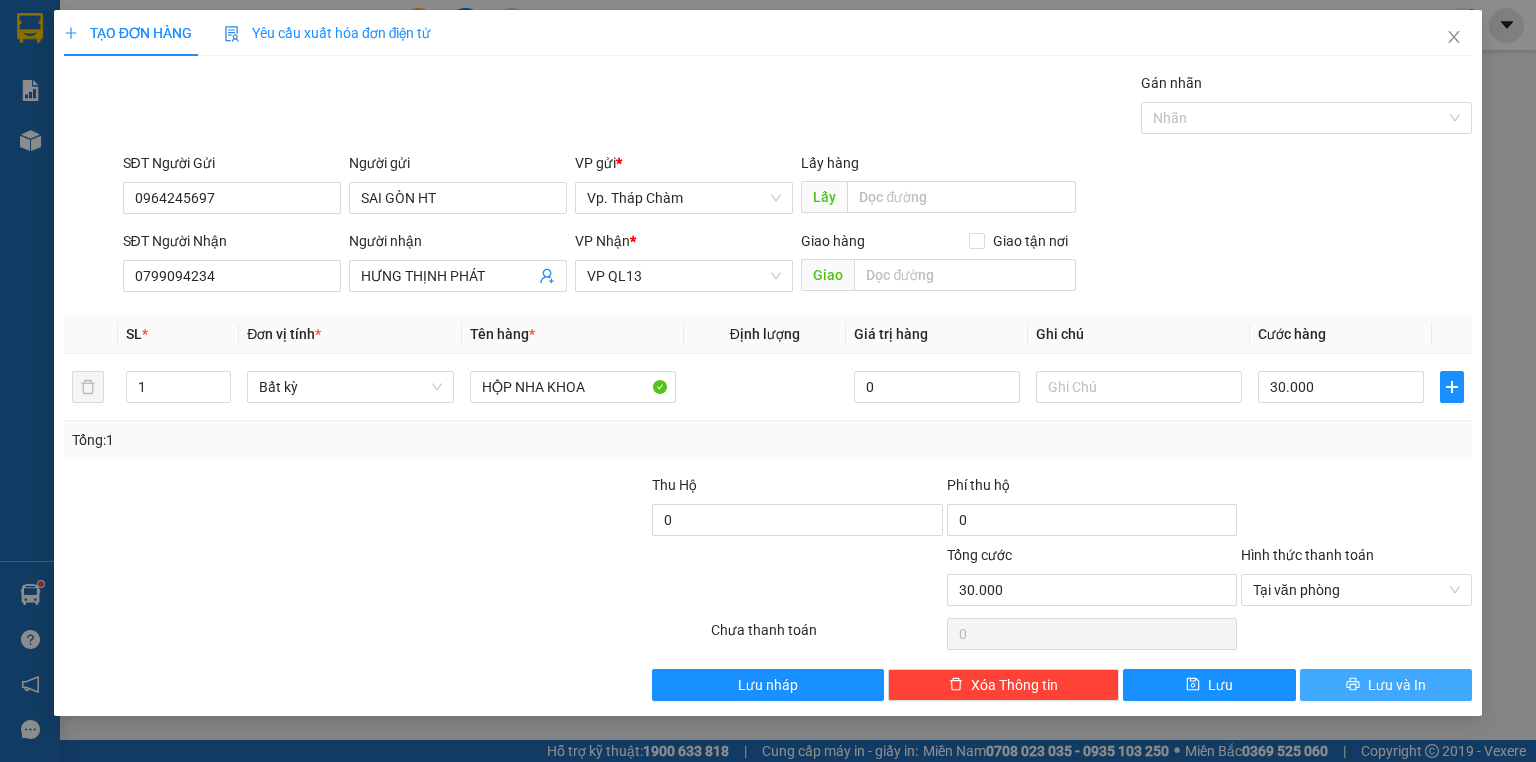 click on "Lưu và In" at bounding box center [1397, 685] 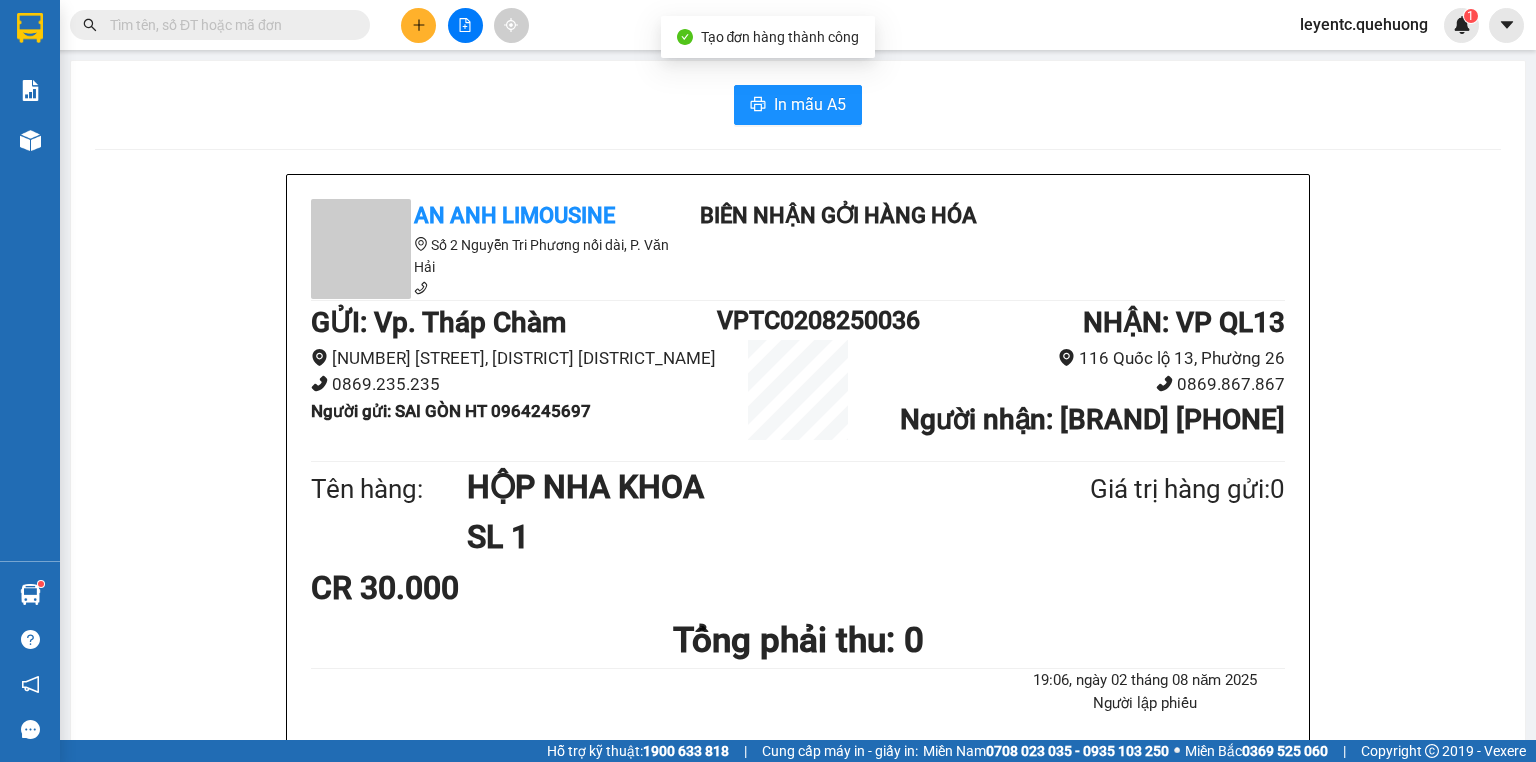 click on "In mẫu A5
An Anh Limousine   Số 2 Nguyễn Tri Phương nối dài, P. Văn Hải   Biên nhận gởi hàng hóa GỬI :   Vp. Tháp Chàm   753 Đường 21/8 , Phường Bảo An   0869.235.235 Người gửi :   SAI GÒN HT 0964245697 VPTC0208250036 NHẬN :   VP QL13   116 Quốc lộ 13, Phường 26   0869.867.867 Người nhận :   HƯNG THỊNH PHÁT 0799094234 Tên hàng: HỘP NHA KHOA SL 1 Giá trị hàng gửi:  0 CR   30.000 Tổng phải thu:   0 19:06, ngày 02 tháng 08 năm 2025 Người lập phiếu Lê Yến Quy định nhận/gửi hàng : • Hàng hóa ký gửi phải được người nhận đến lấy trong vòng 30 ngày kể từ ngày gửi.  • Nếu quá thời hạn 30 ngày mà người nhận/người gửi không đến nhận hàng, công ty có quyền xử lý hàng hóa theo quy định, bao gồm tiêu hủy hoặc thanh lý mà không cần thông báo trước.  An Anh Limousine 02/08 19:06 VP  Vp. Tháp Chàm Gửi:  SAI GÒN HT   0964 245 697  -" at bounding box center (798, 868) 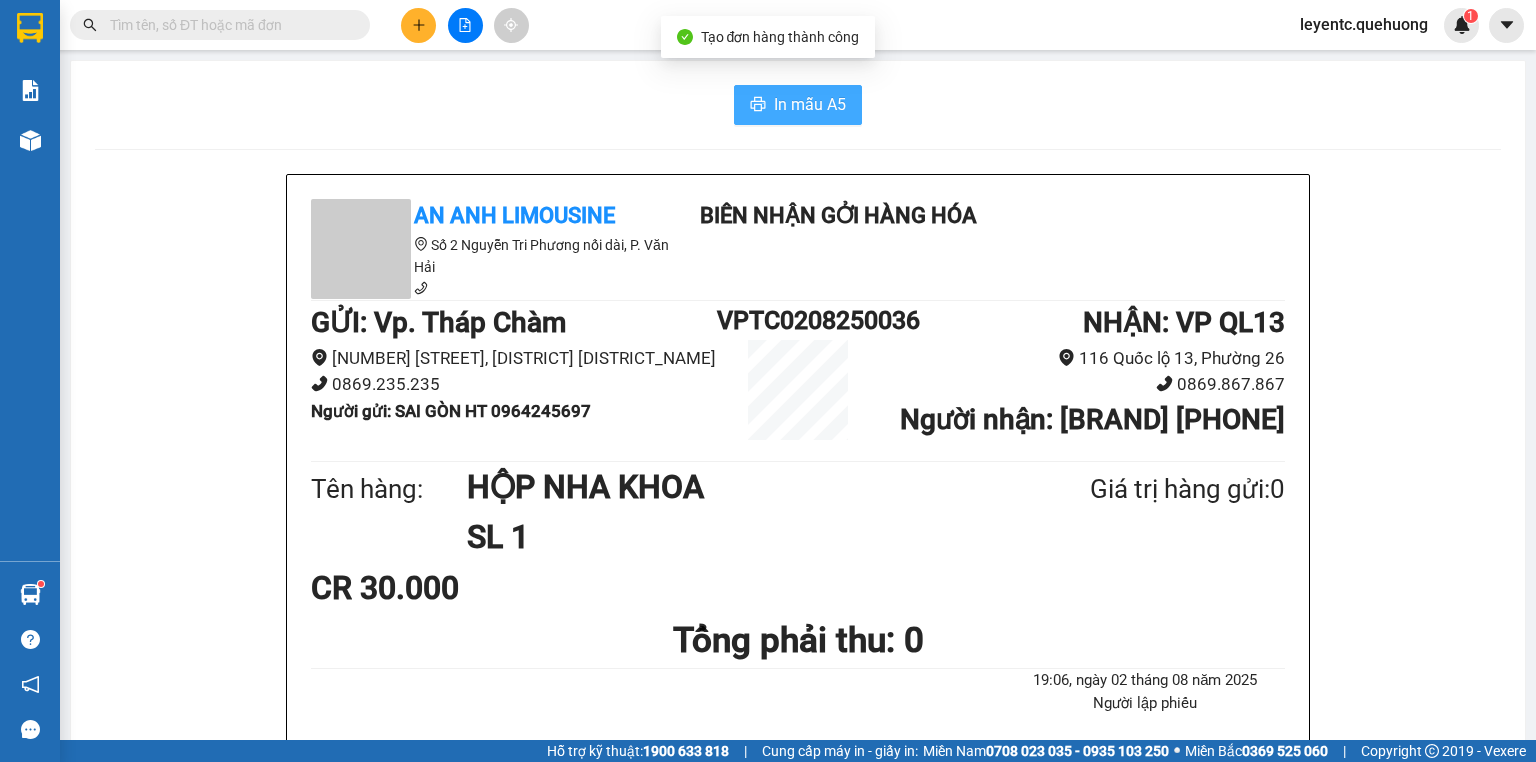 click on "In mẫu A5" at bounding box center [810, 104] 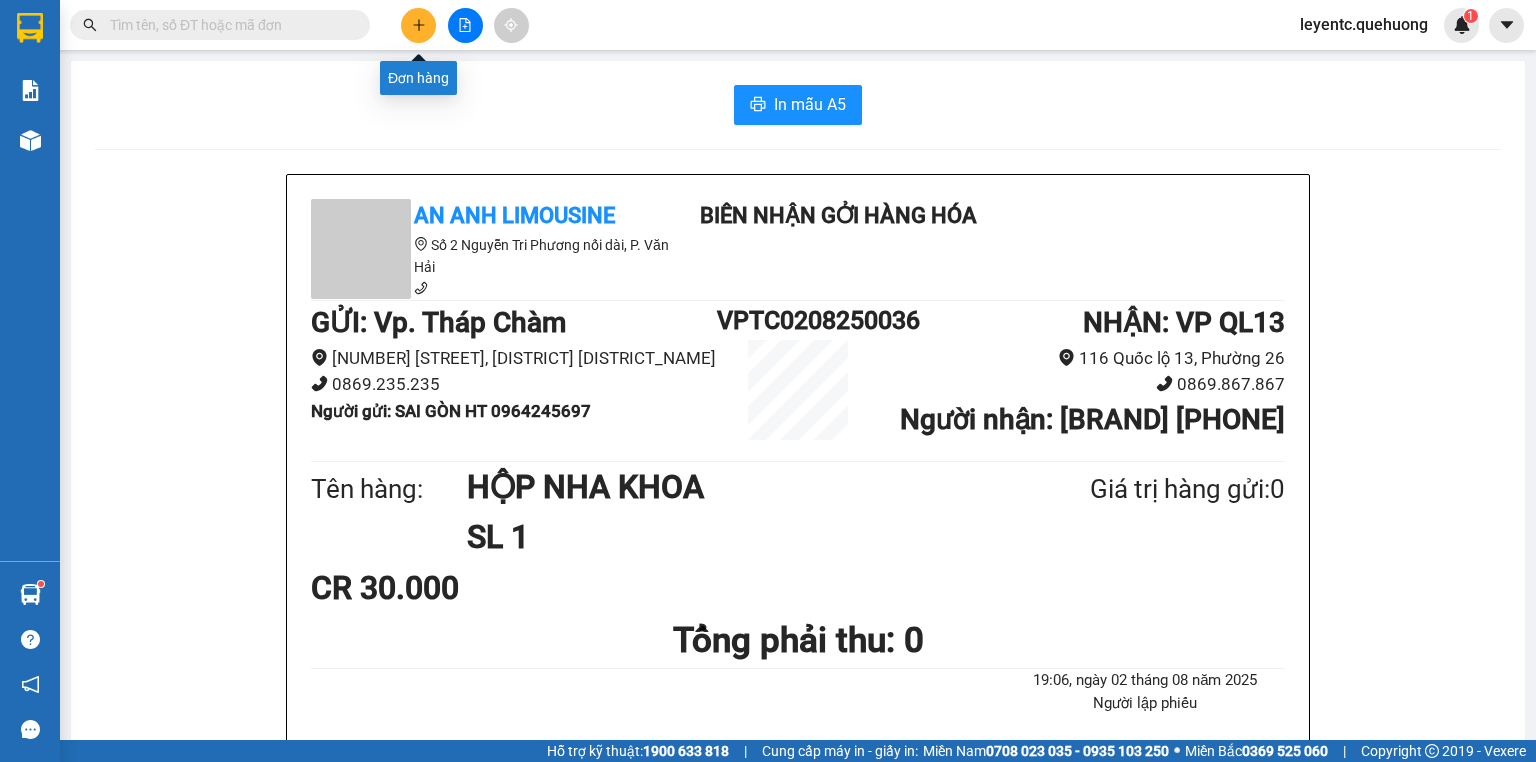 click 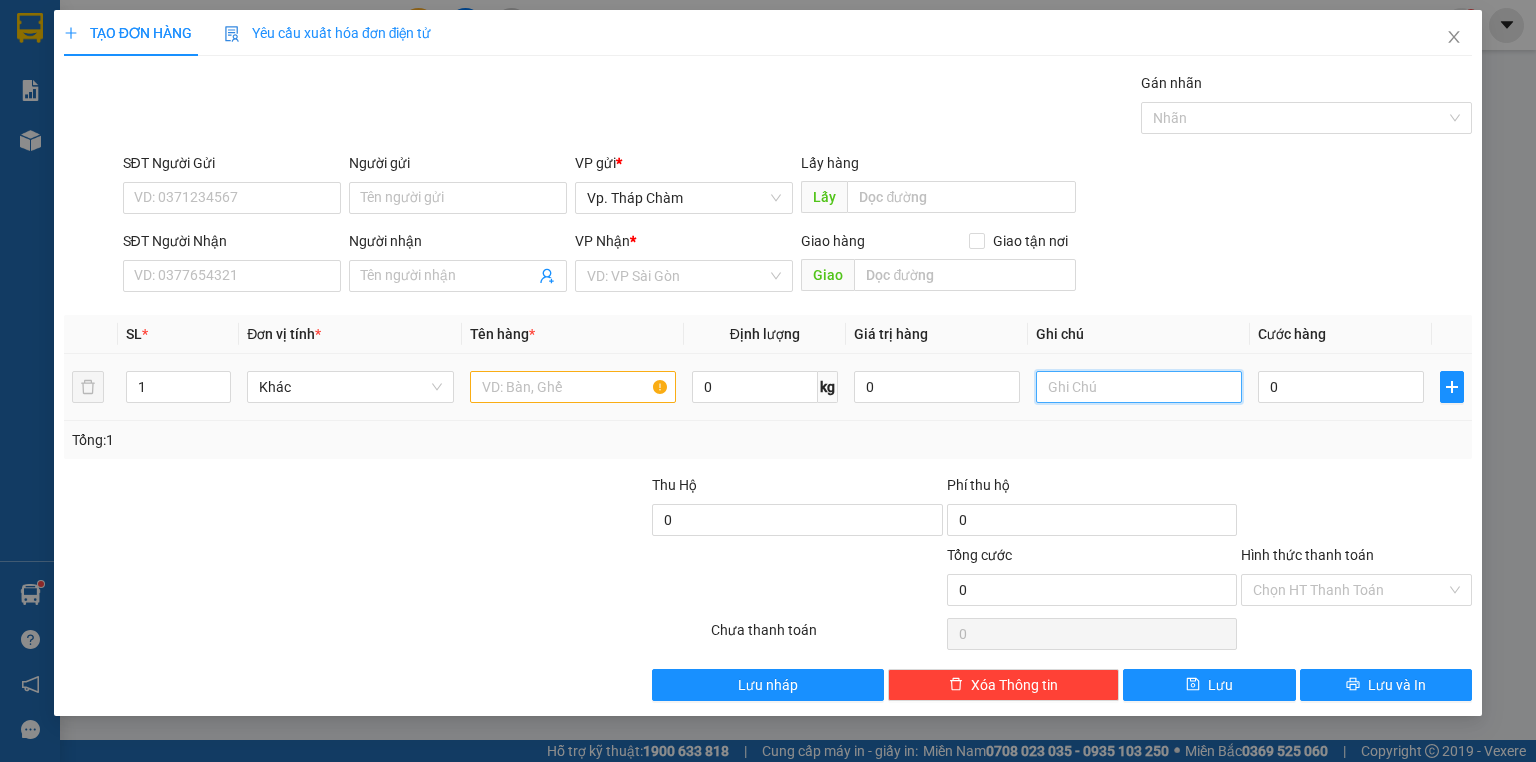 click at bounding box center [1139, 387] 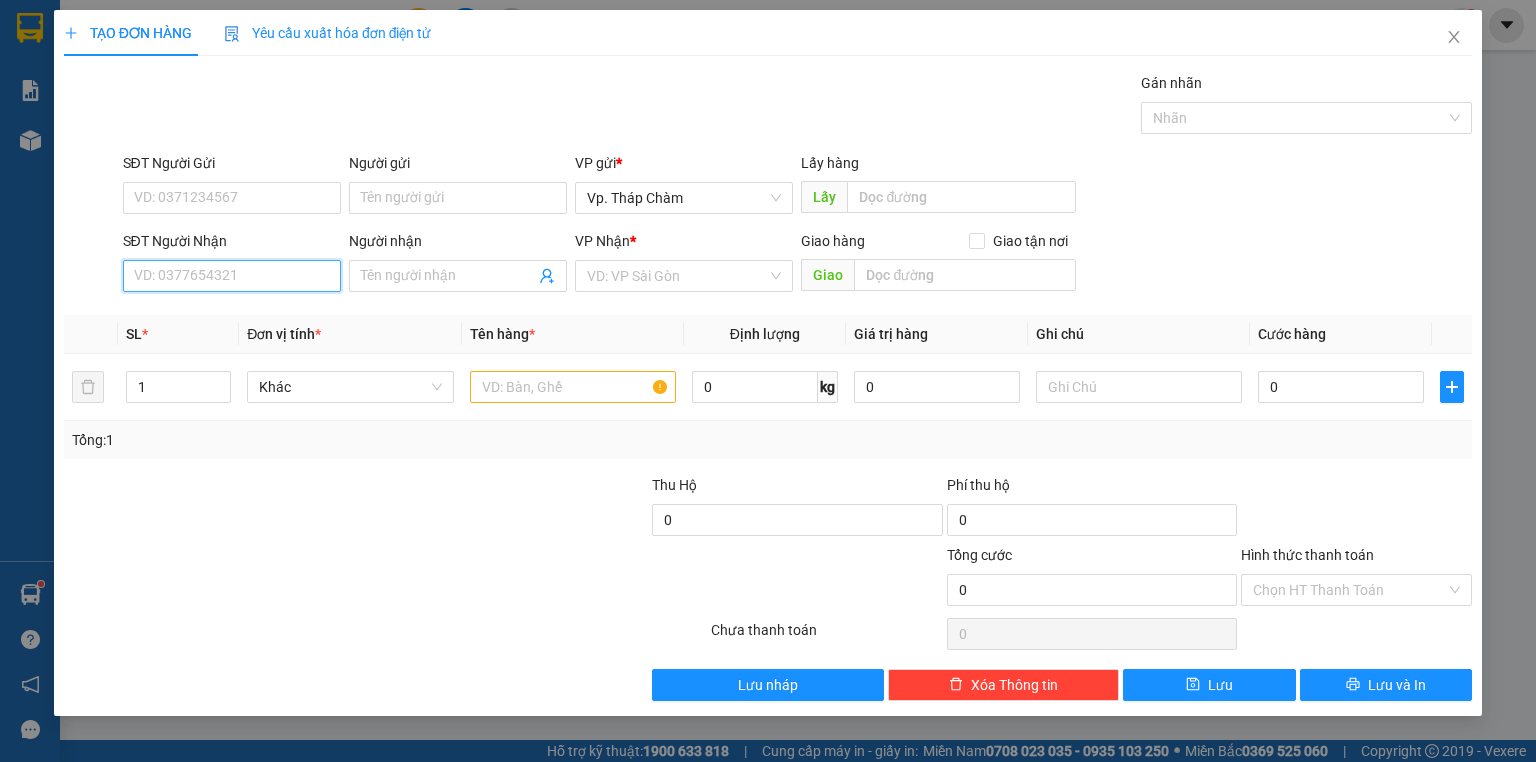 click on "SĐT Người Nhận" at bounding box center [232, 276] 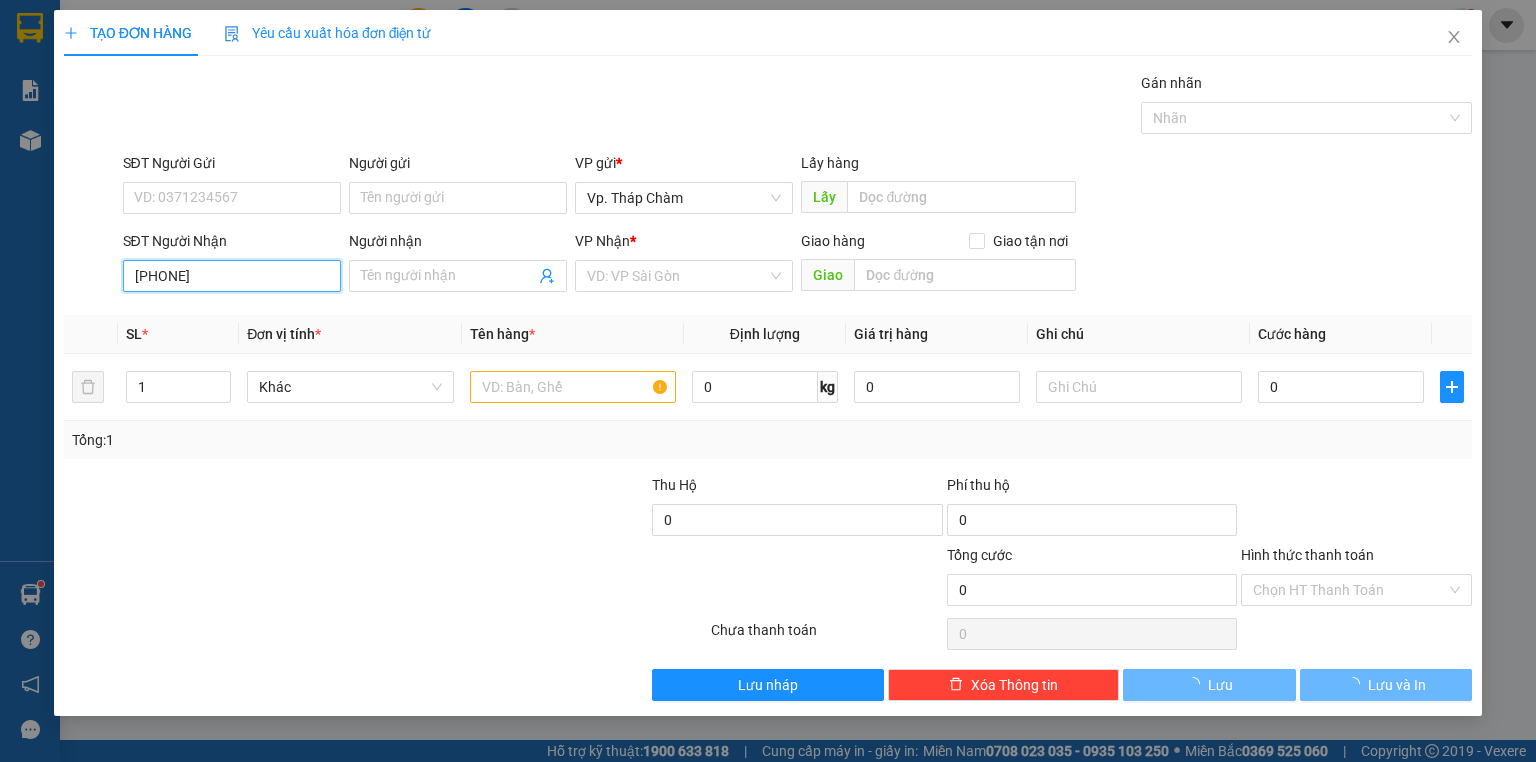 type on "0918428435" 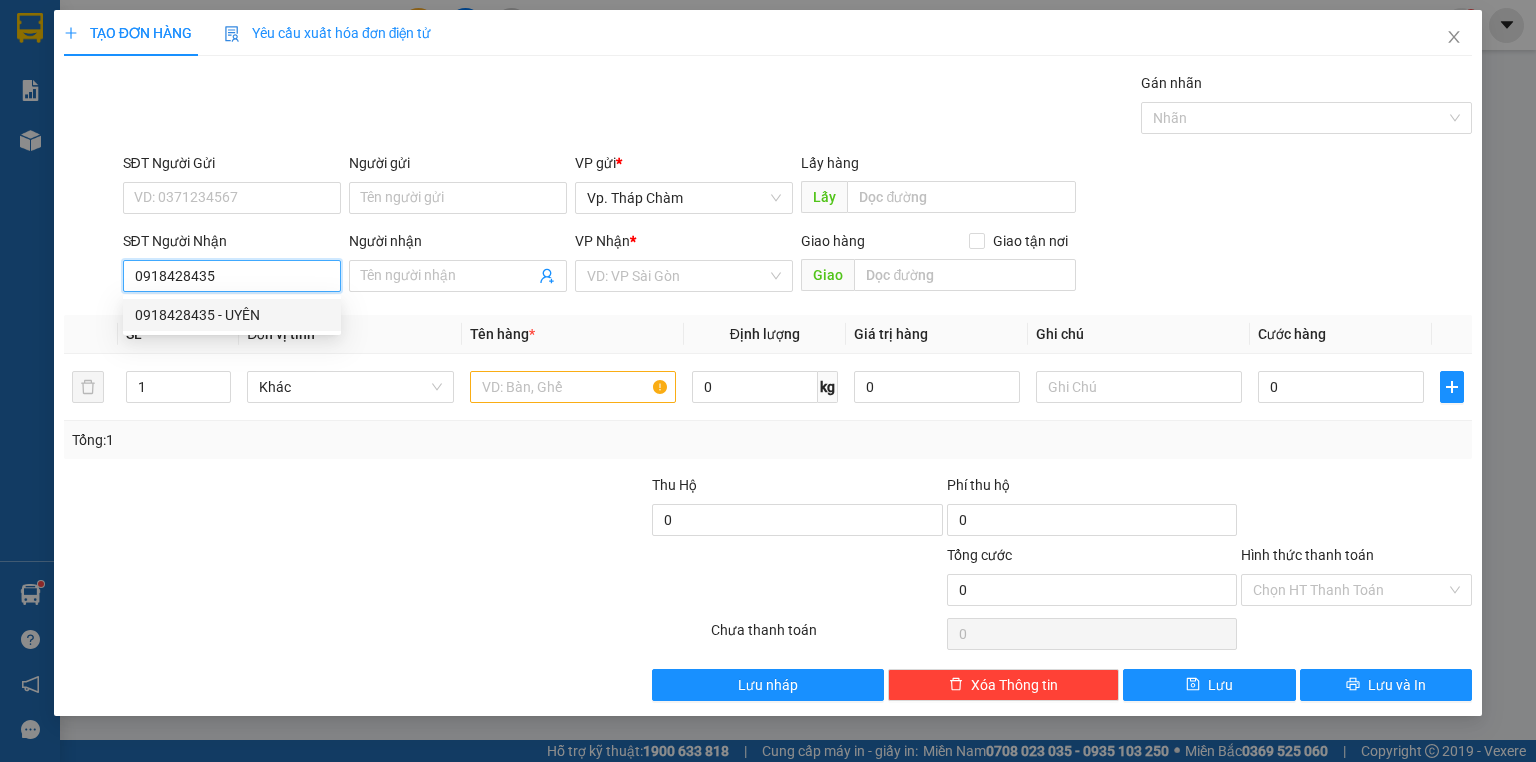 click on "0918428435 - UYÊN" at bounding box center (232, 315) 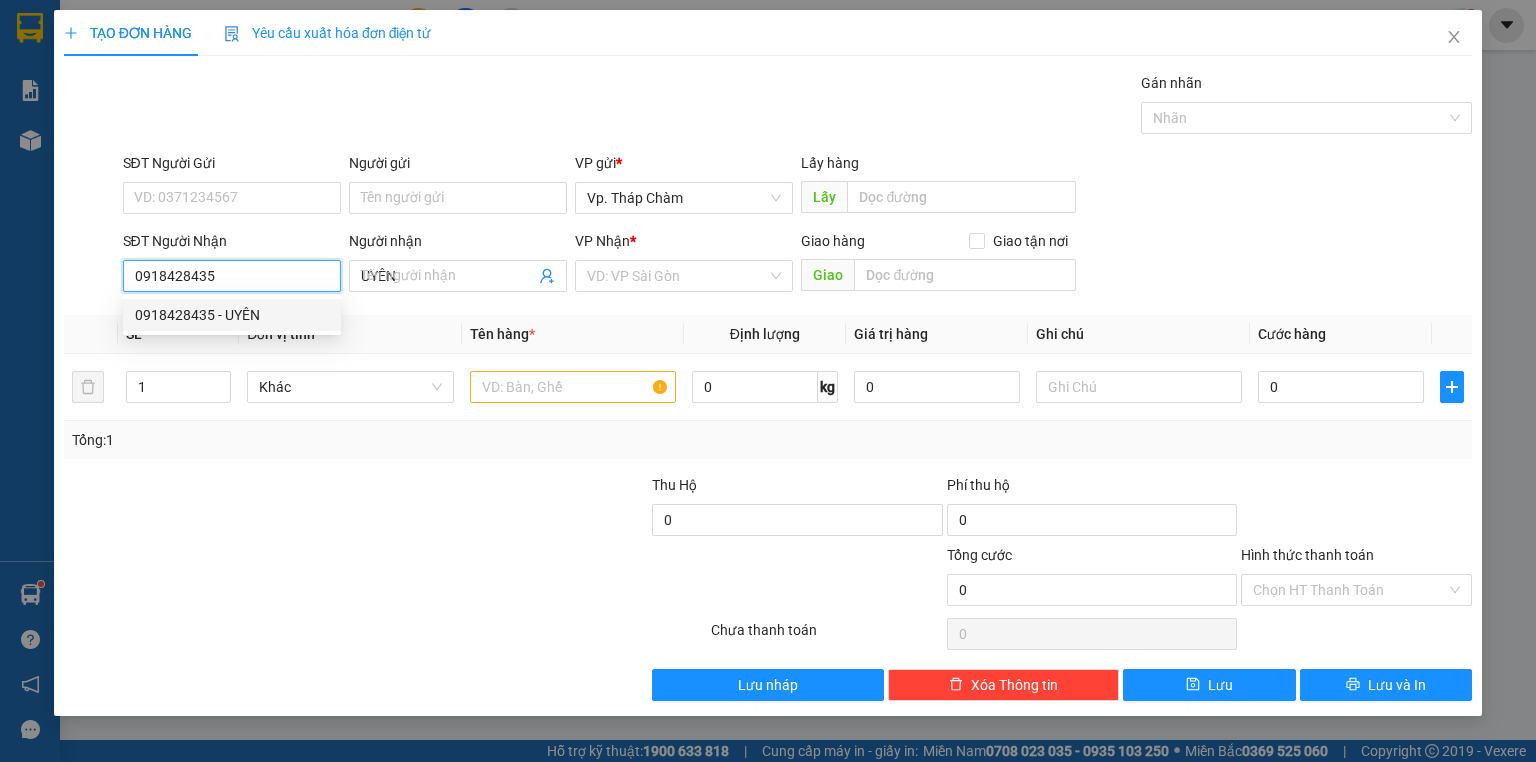 type on "100.000" 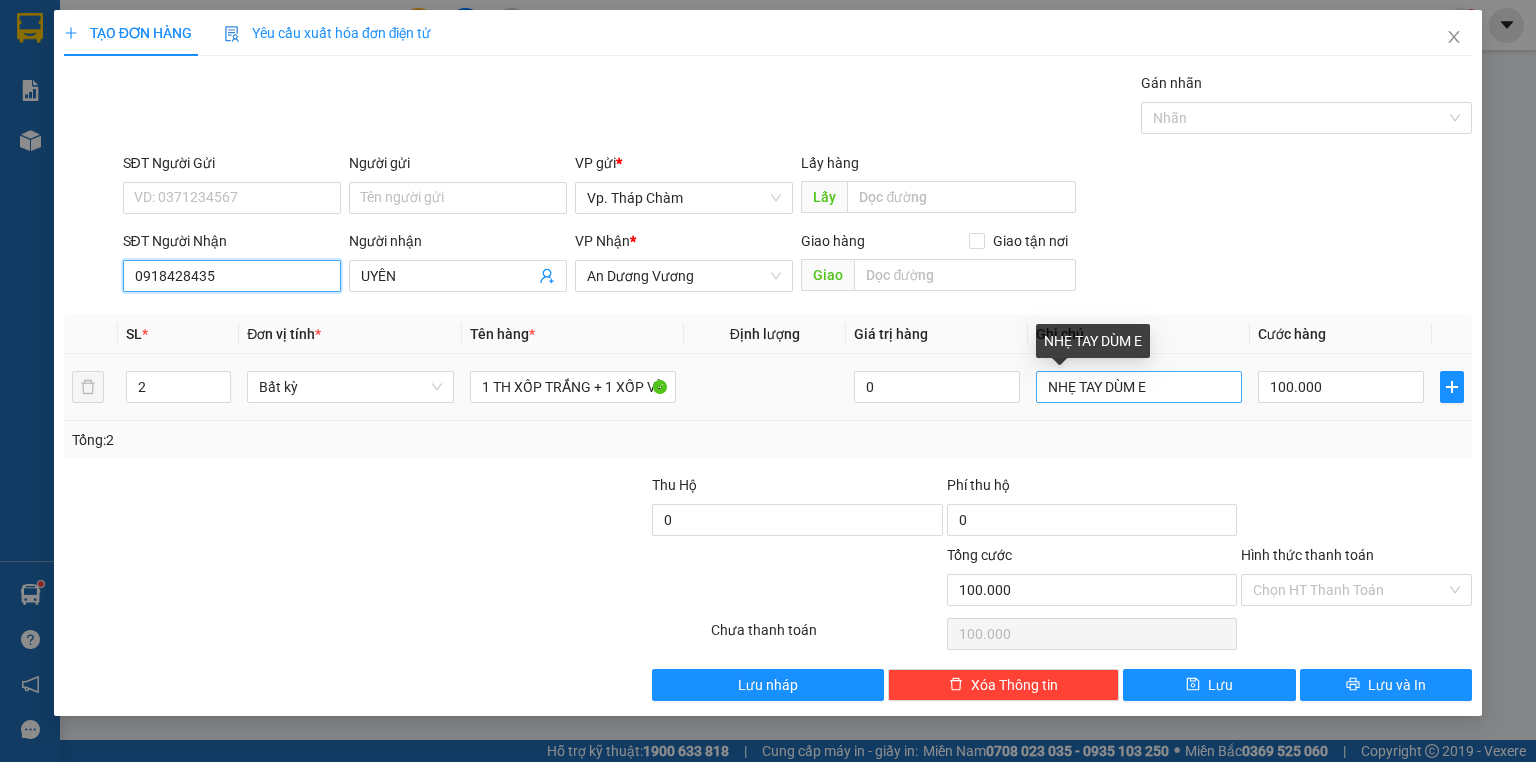 type on "0918428435" 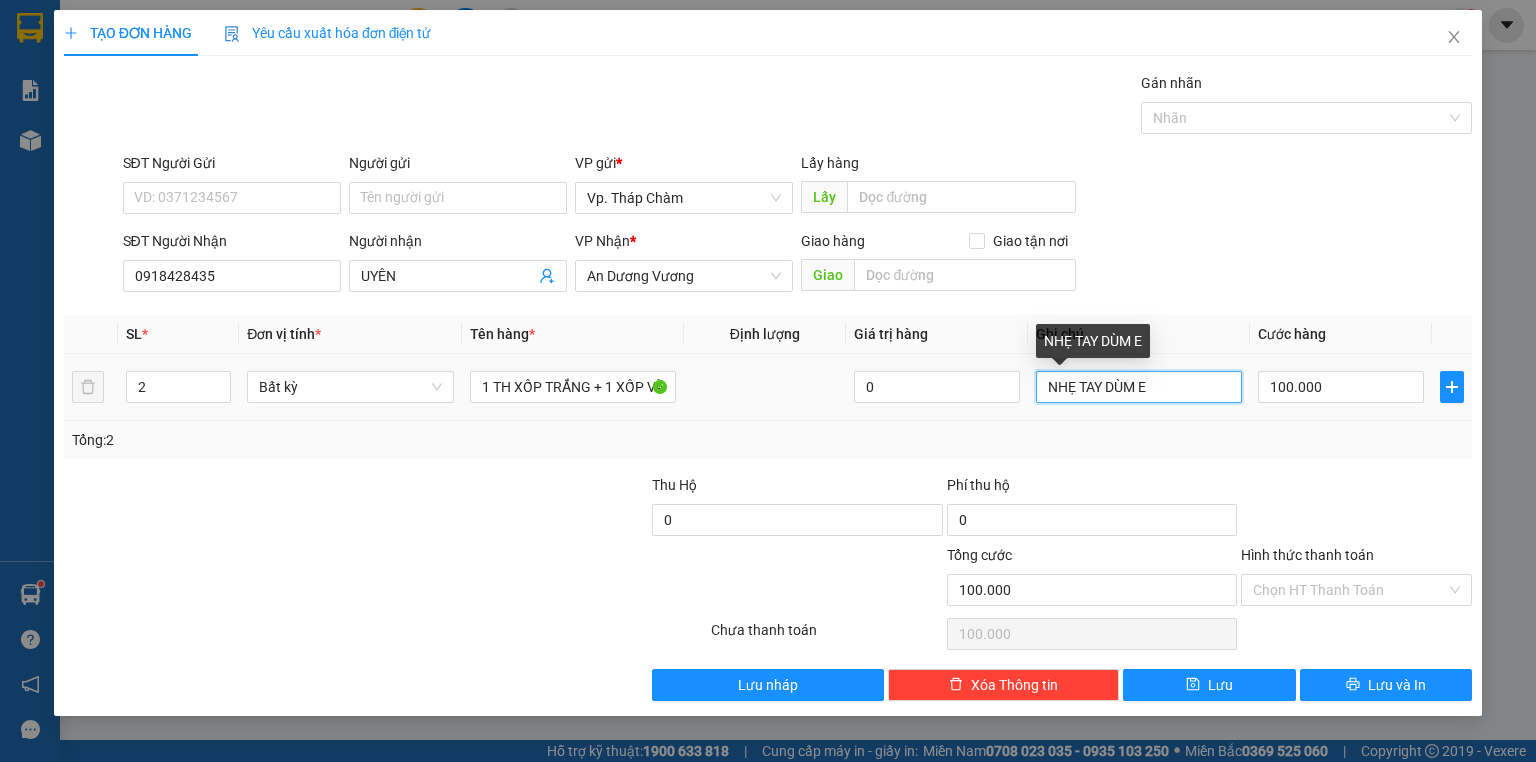 click on "NHẸ TAY DÙM E" at bounding box center [1139, 387] 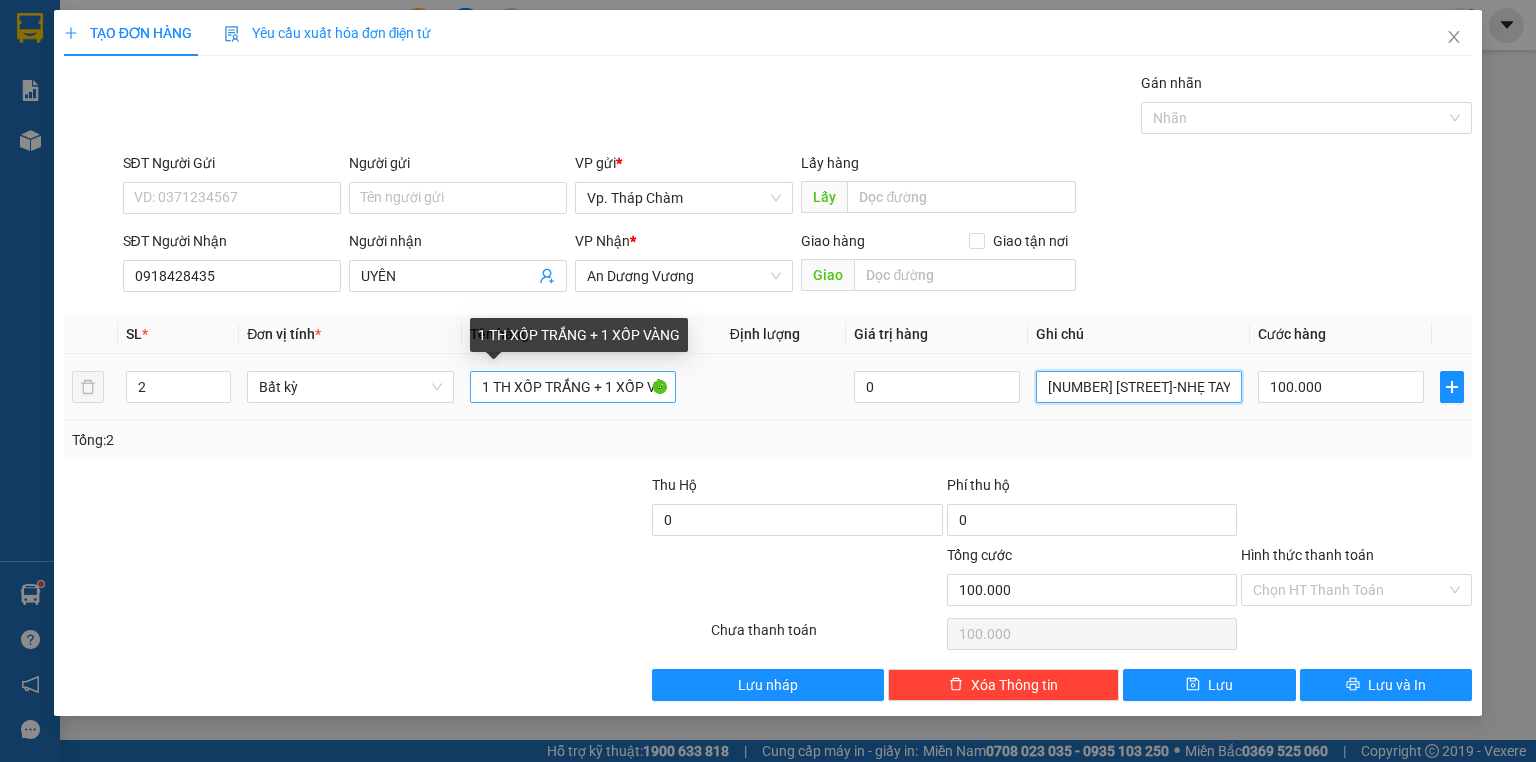 type on "95 NGUYỄN DUY DƯƠNG-NHẸ TAY DÙM E" 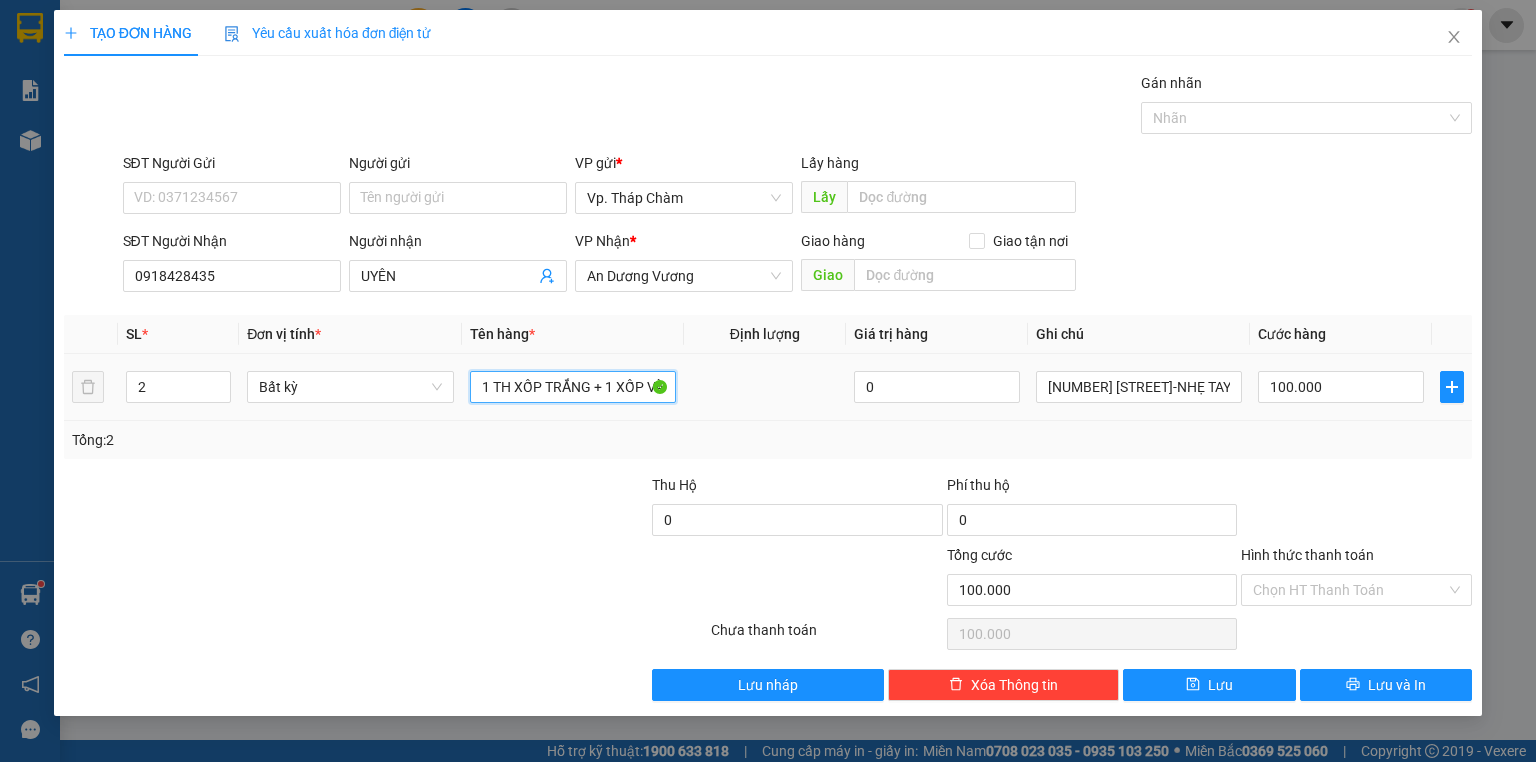 drag, startPoint x: 490, startPoint y: 388, endPoint x: 456, endPoint y: 390, distance: 34.058773 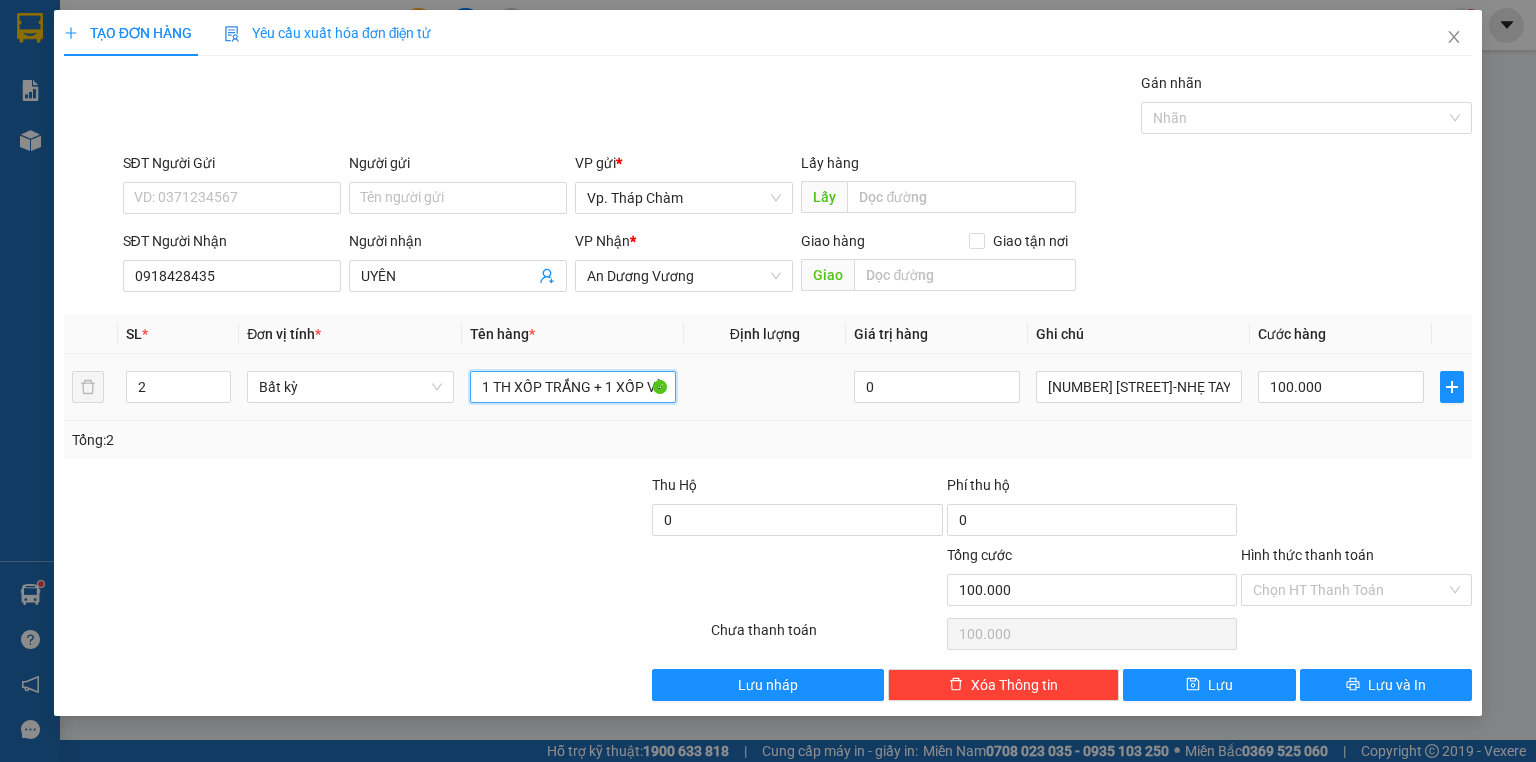 click on "2 Bất kỳ 1 TH XỐP TRẮNG + 1 XỐP VÀNG 0 95 NGUYỄN DUY DƯƠNG-NHẸ TAY DÙM E 100.000" at bounding box center [768, 387] 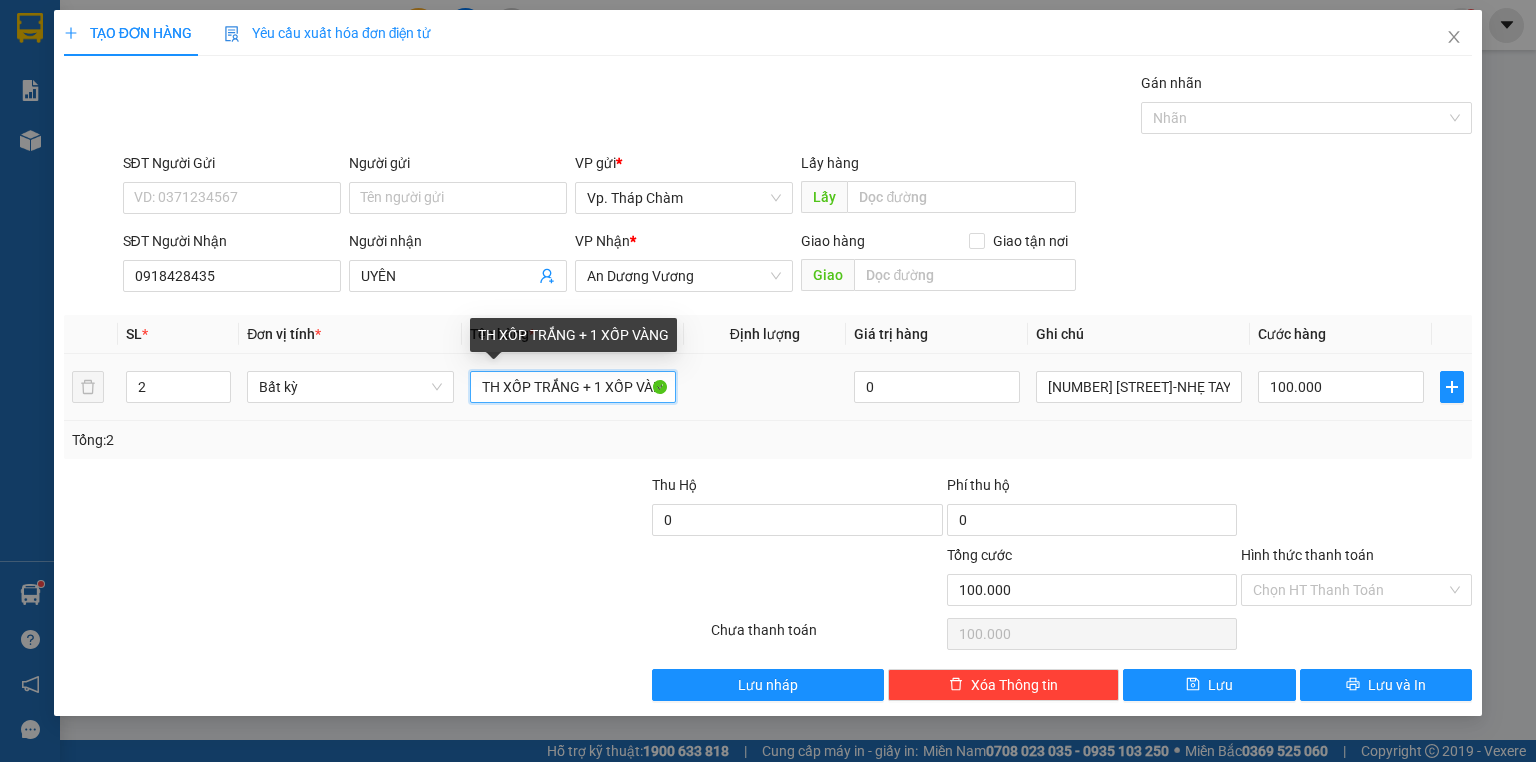 click on "TH XỐP TRẮNG + 1 XỐP VÀNG" at bounding box center (573, 387) 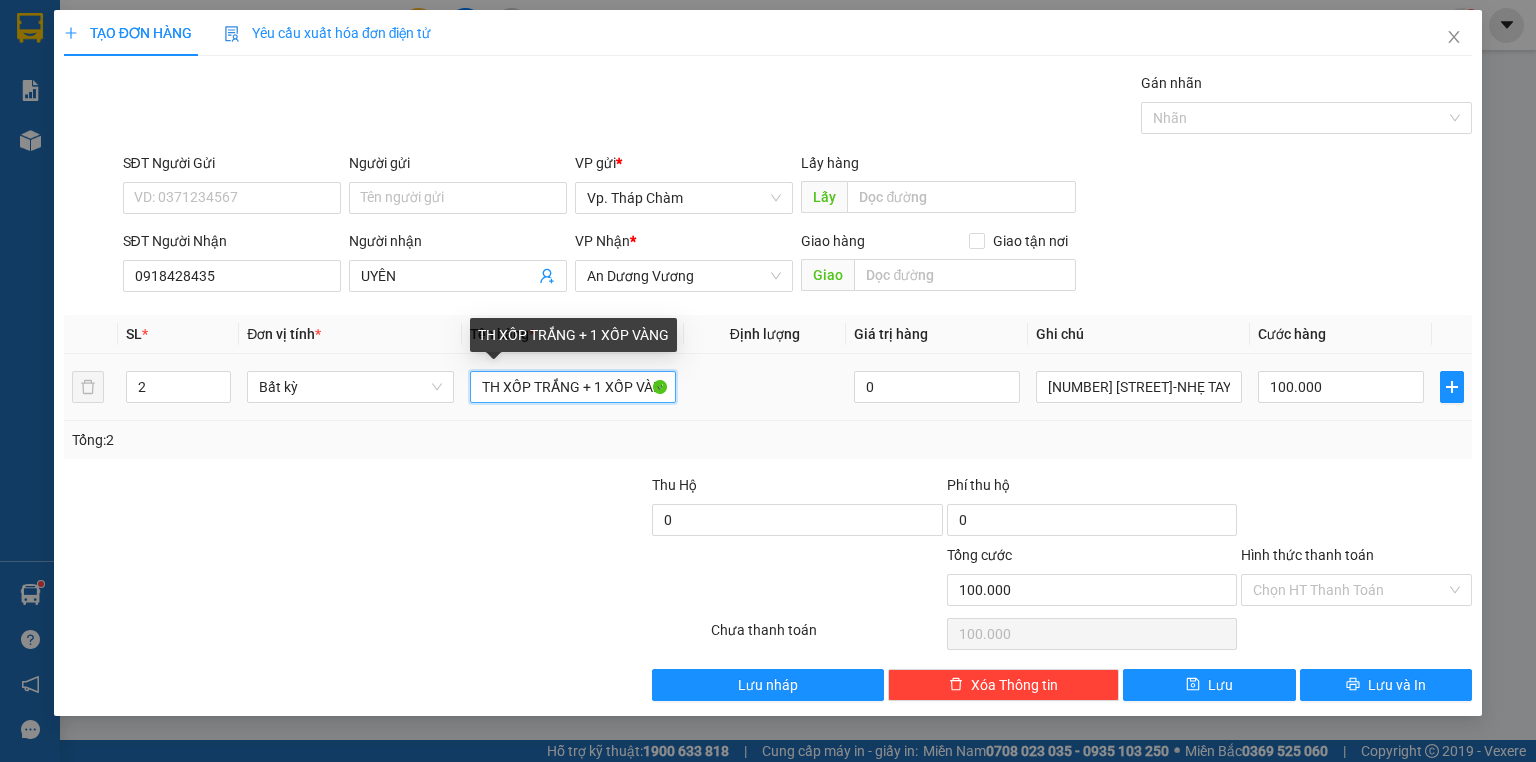 click on "TH XỐP TRẮNG + 1 XỐP VÀNG" at bounding box center (573, 387) 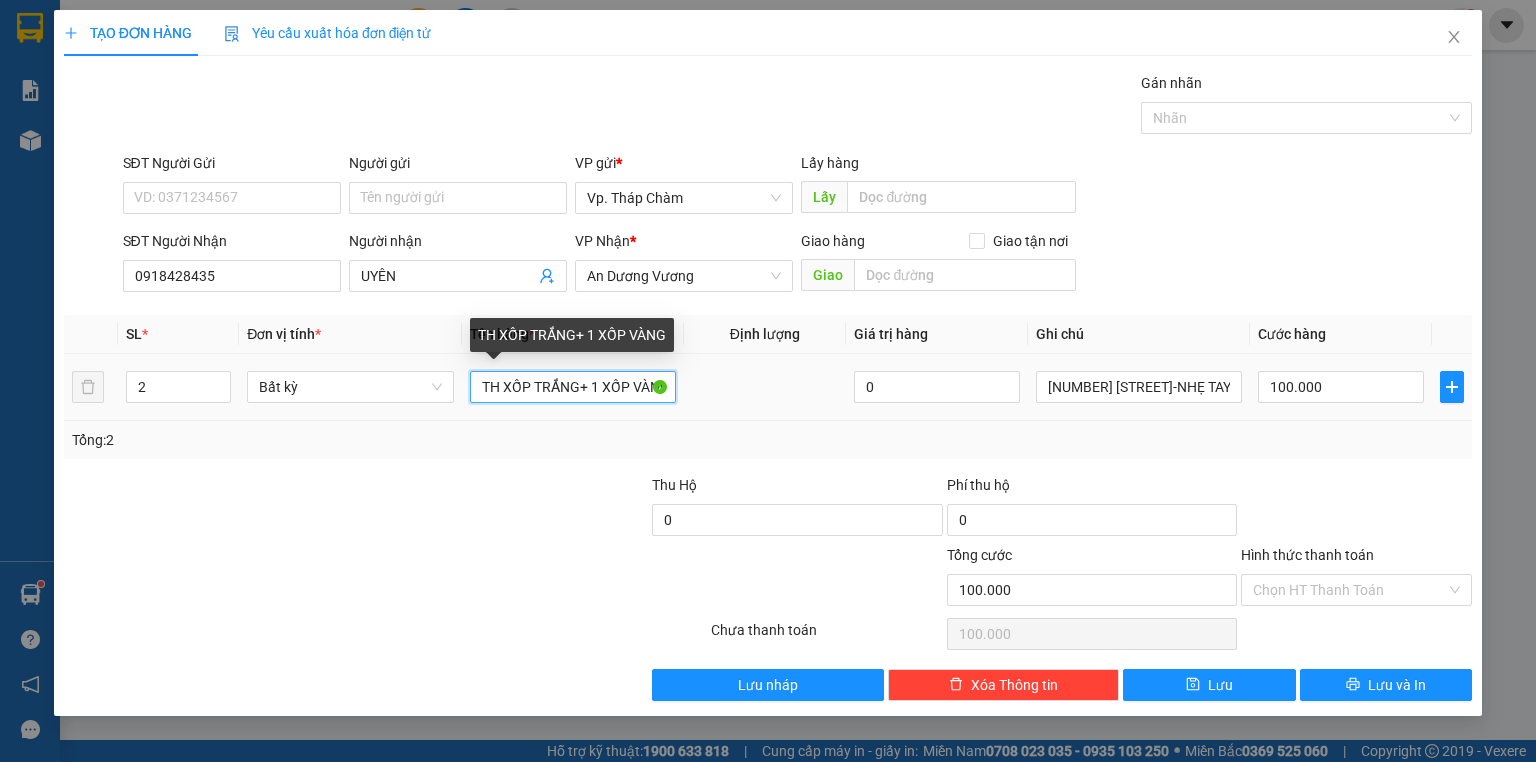 drag, startPoint x: 590, startPoint y: 383, endPoint x: 695, endPoint y: 393, distance: 105.47511 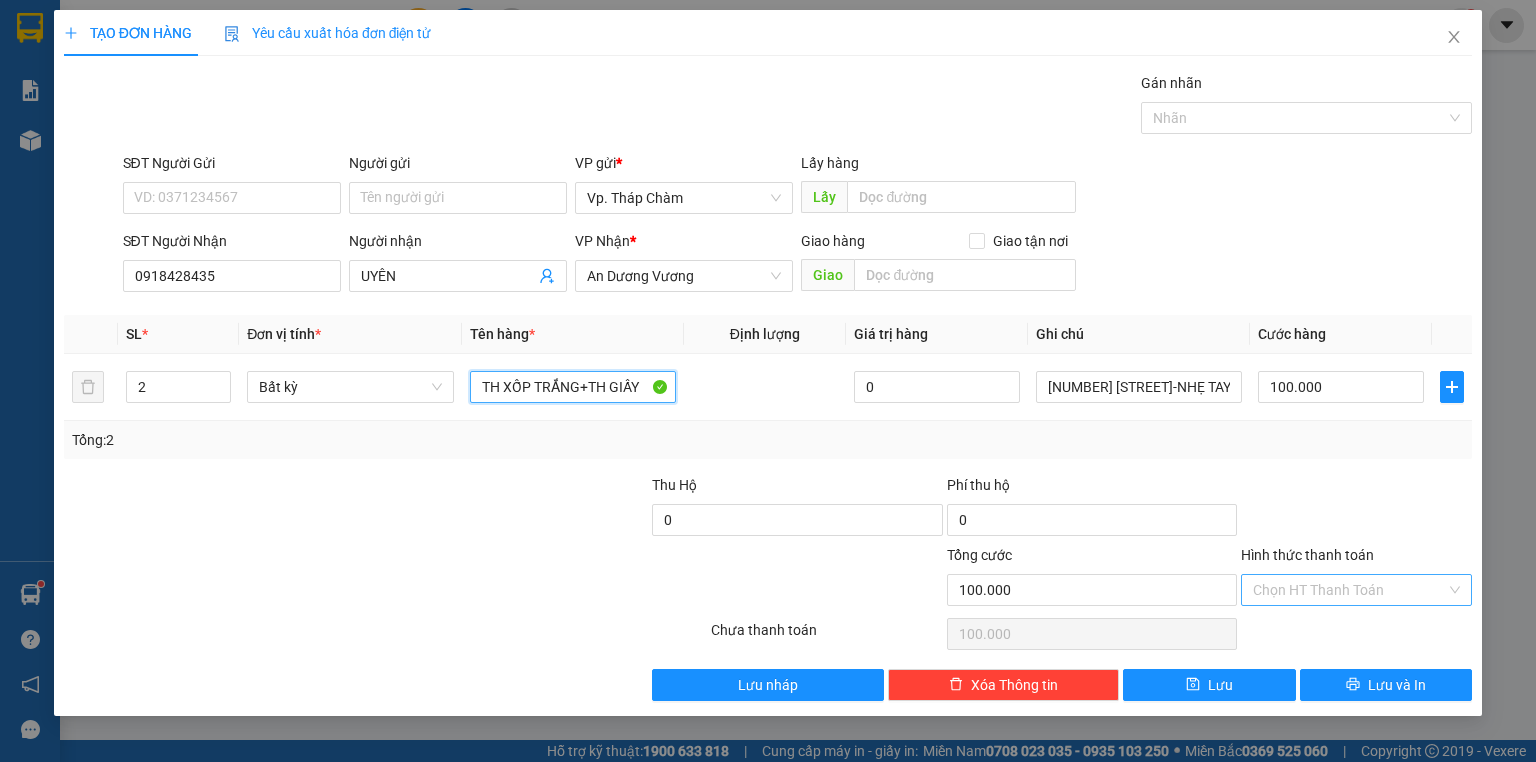 type on "TH XỐP TRẮNG+TH GIẤY" 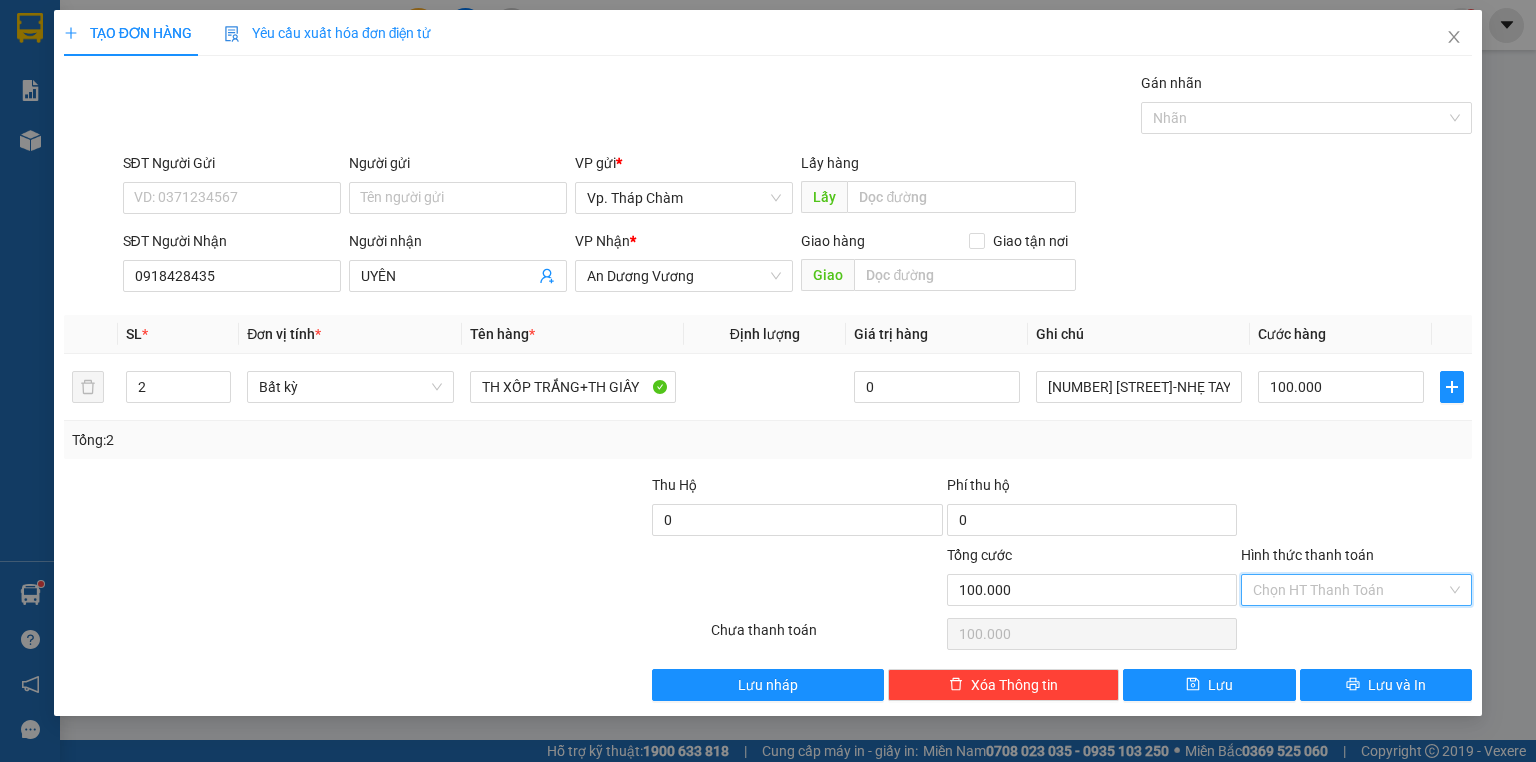 drag, startPoint x: 1300, startPoint y: 591, endPoint x: 1292, endPoint y: 615, distance: 25.298222 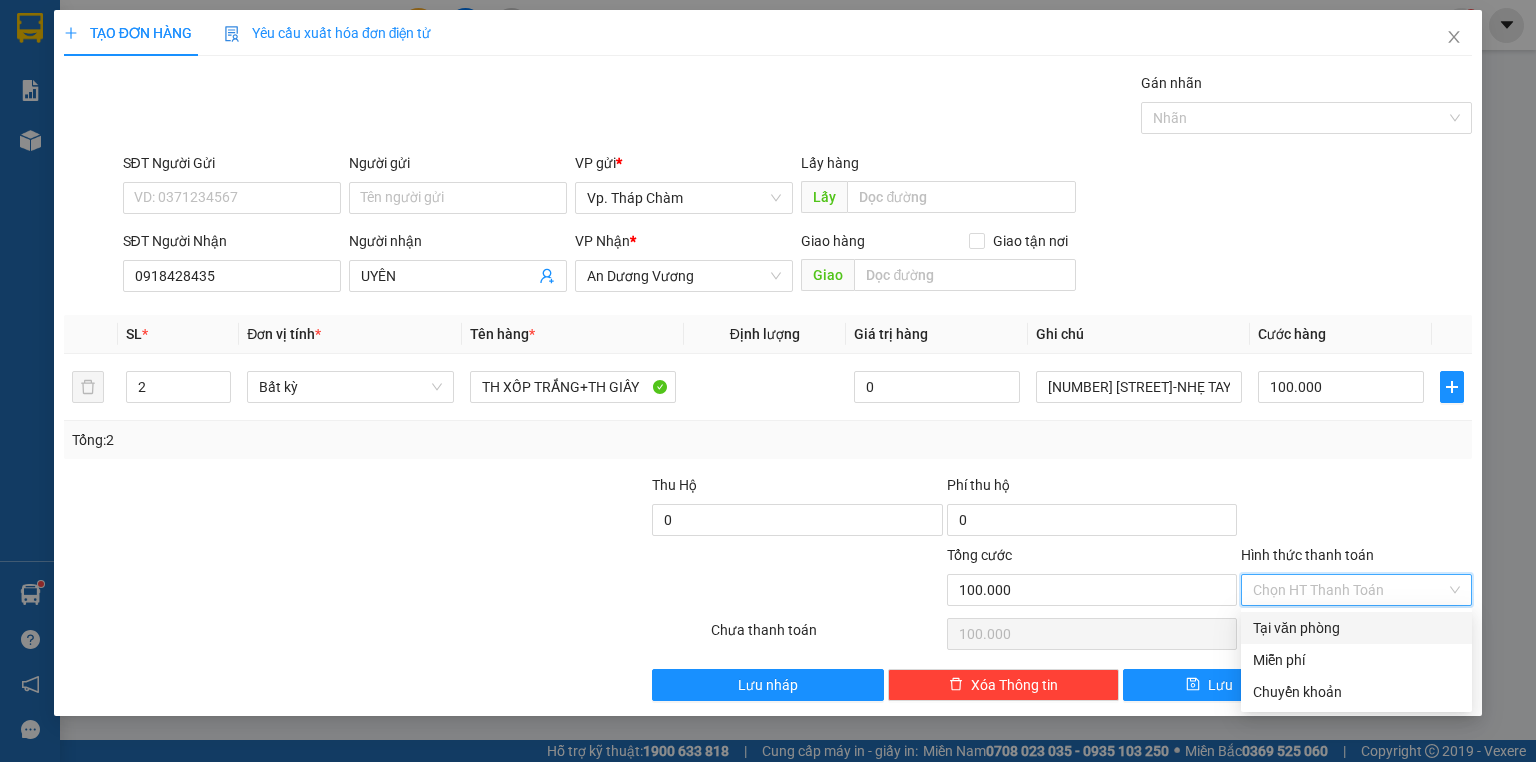 click on "Tại văn phòng" at bounding box center [1356, 628] 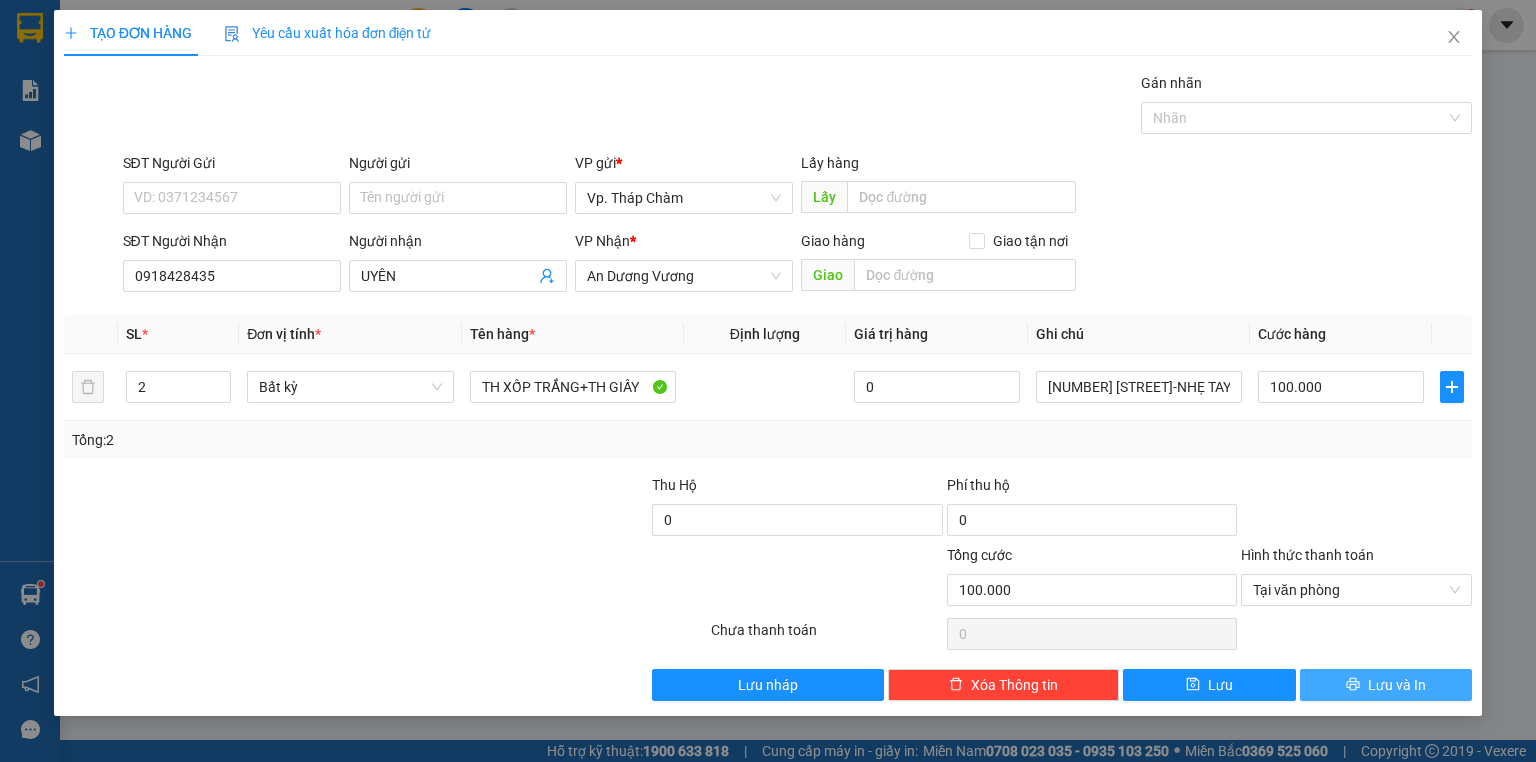 click on "Lưu và In" at bounding box center [1397, 685] 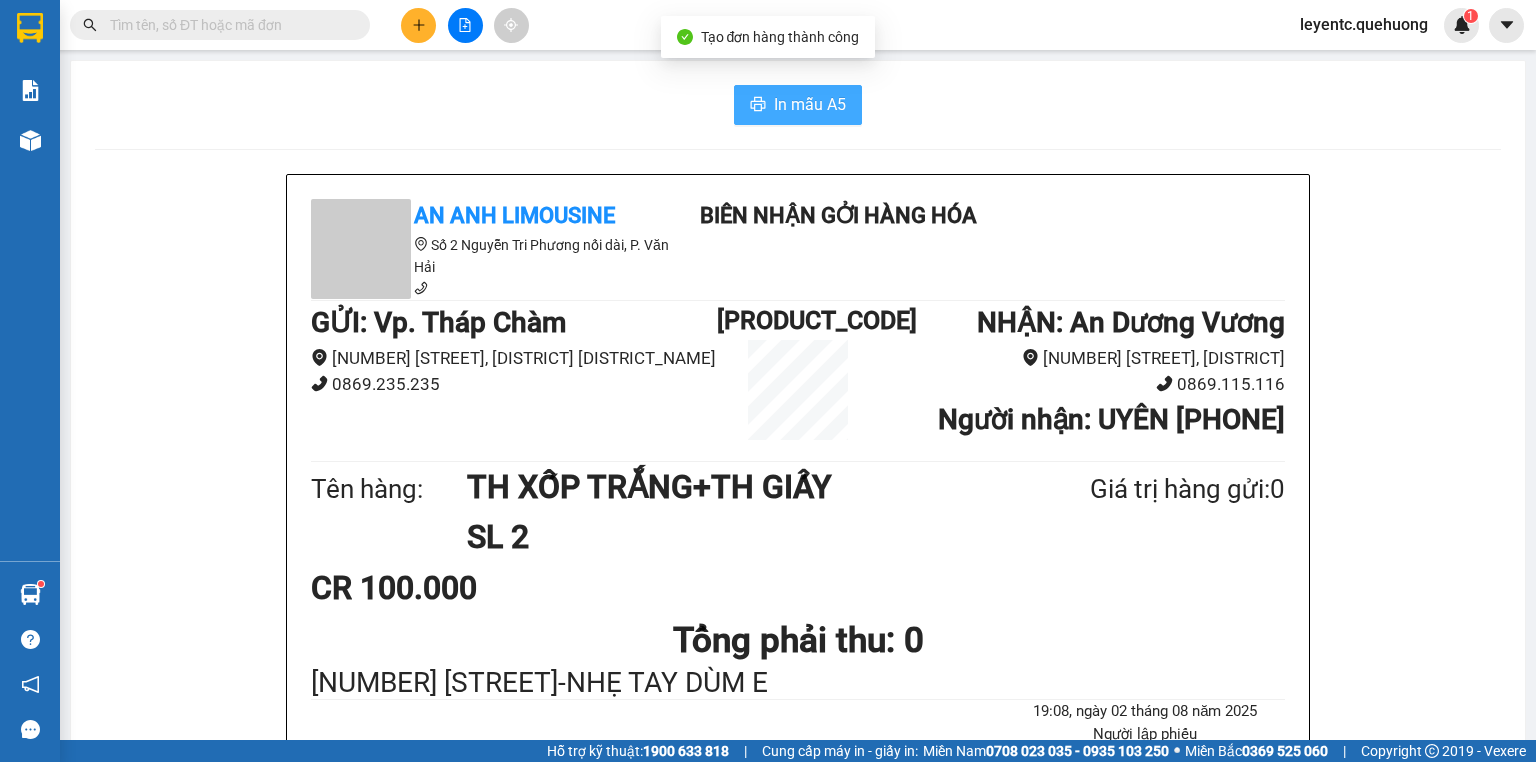 click on "In mẫu A5" at bounding box center [798, 105] 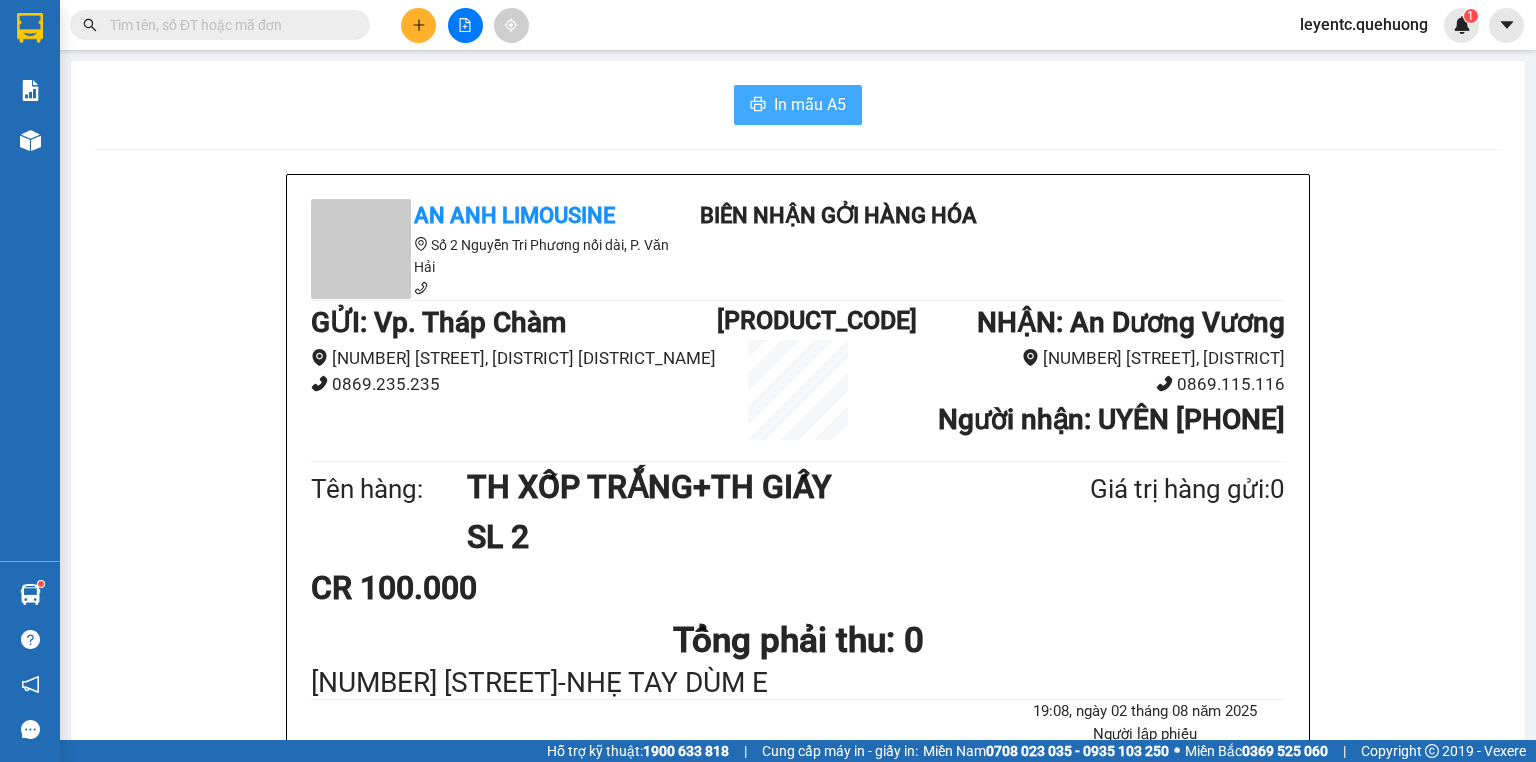click on "In mẫu A5" at bounding box center (810, 104) 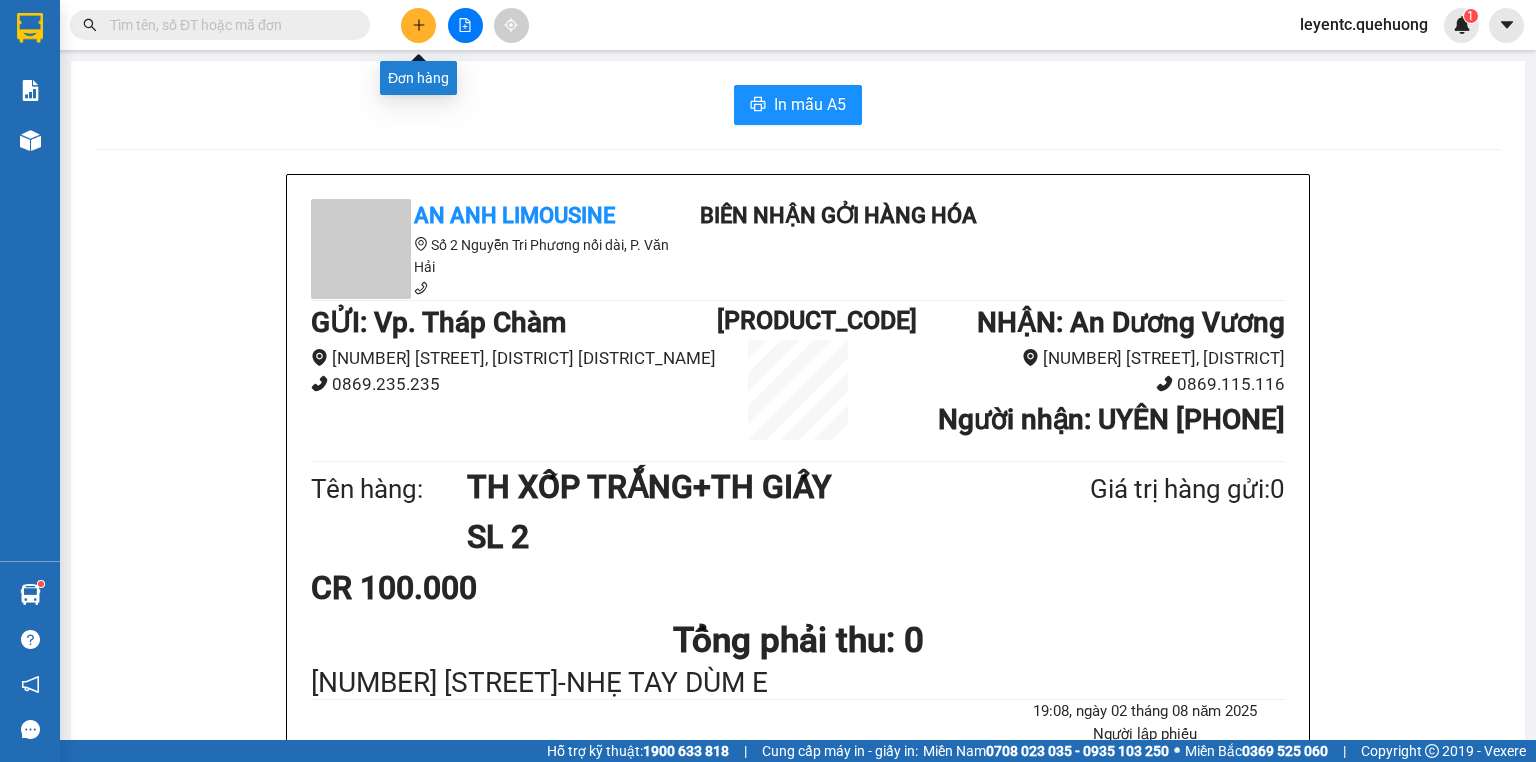 click 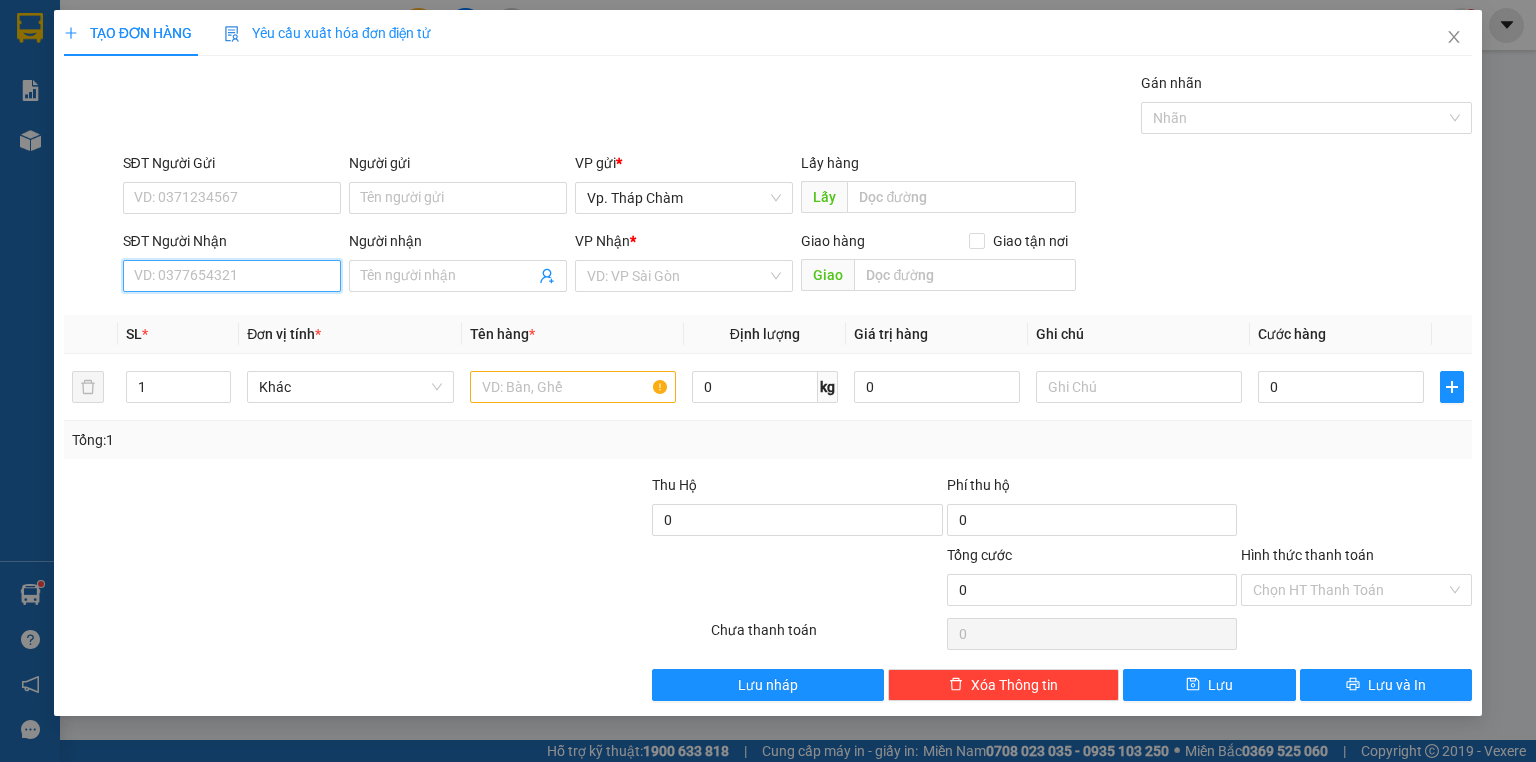 click on "SĐT Người Nhận" at bounding box center [232, 276] 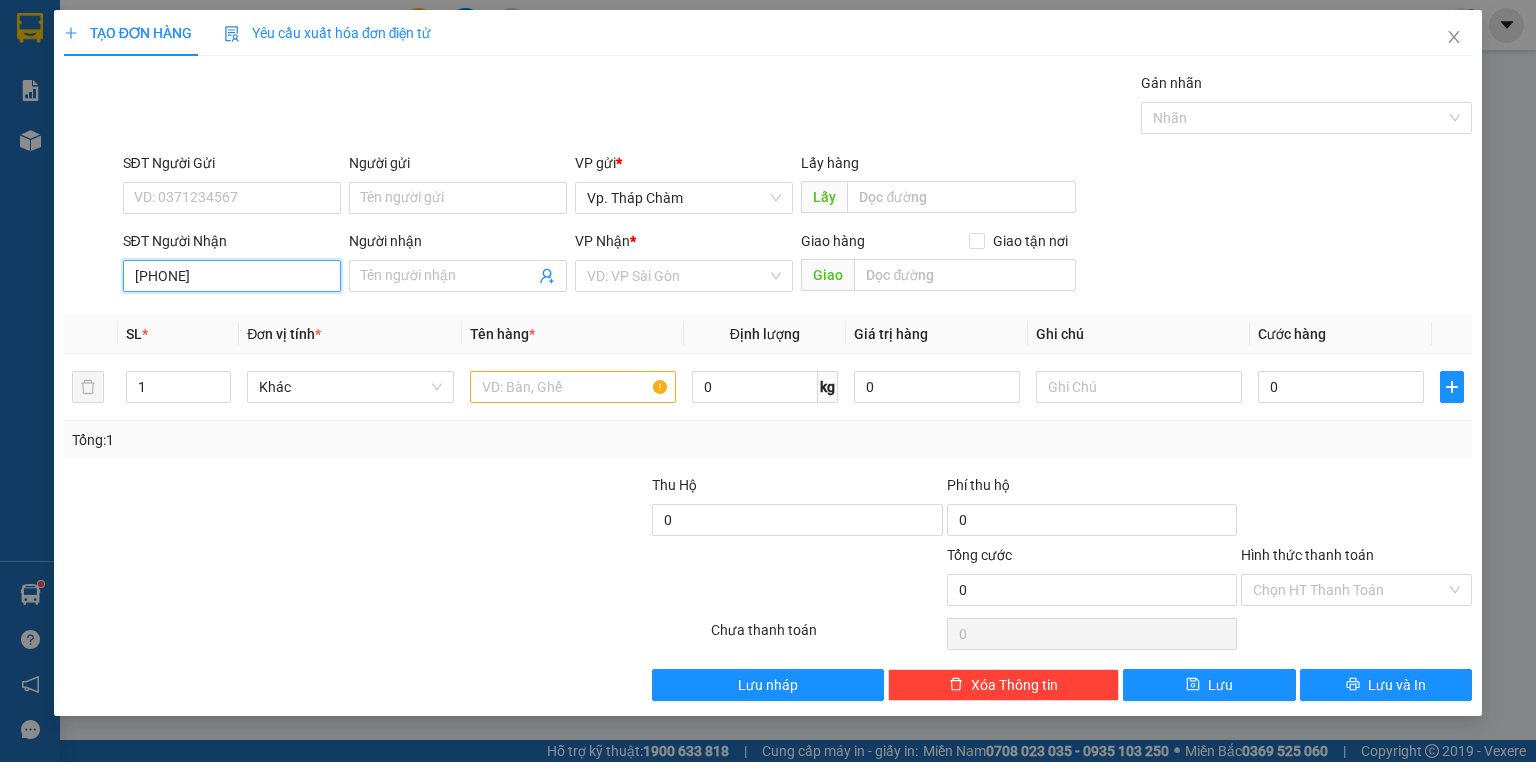 click on "096614211" at bounding box center [232, 276] 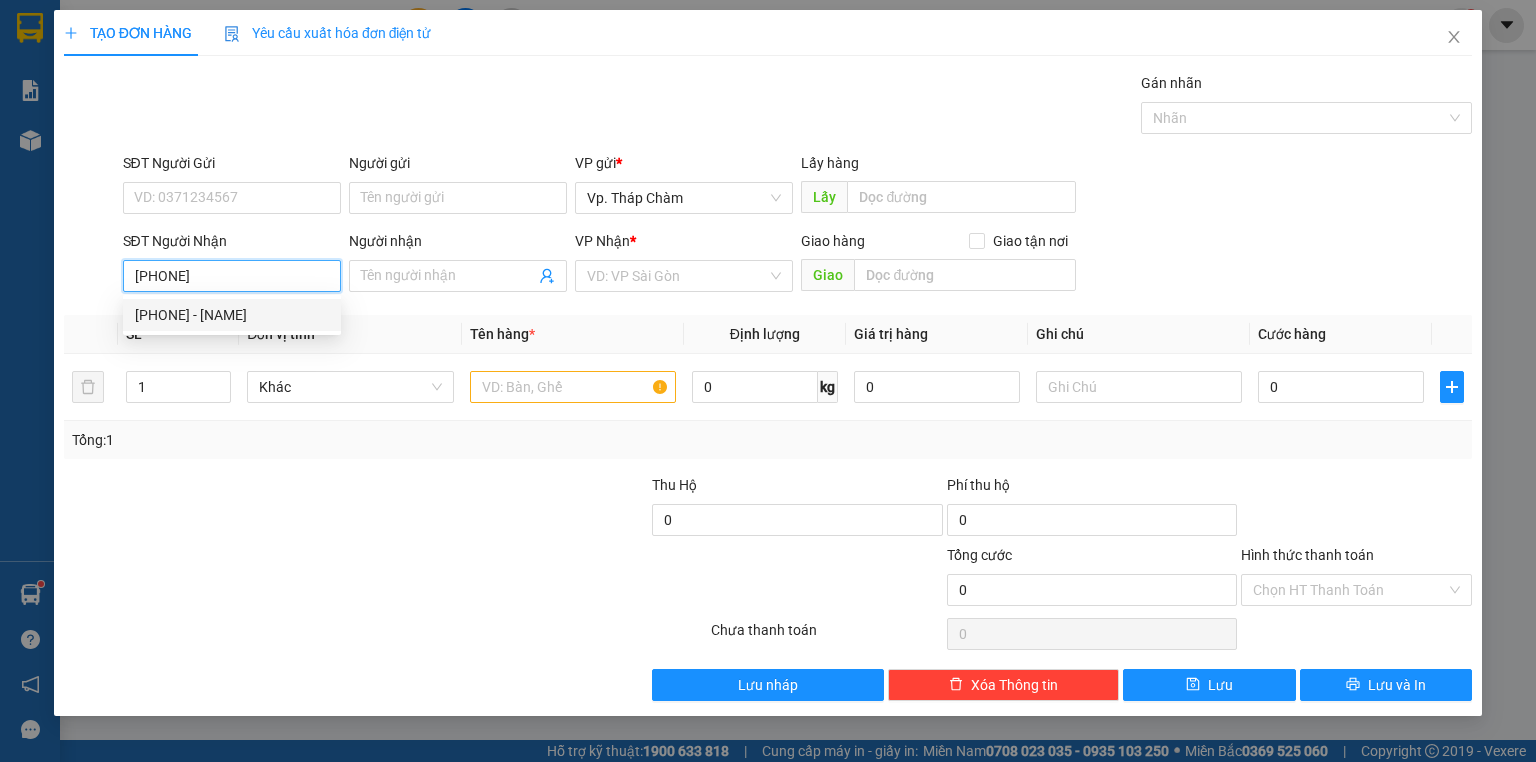click on "0966614211 - THƯ" at bounding box center (232, 315) 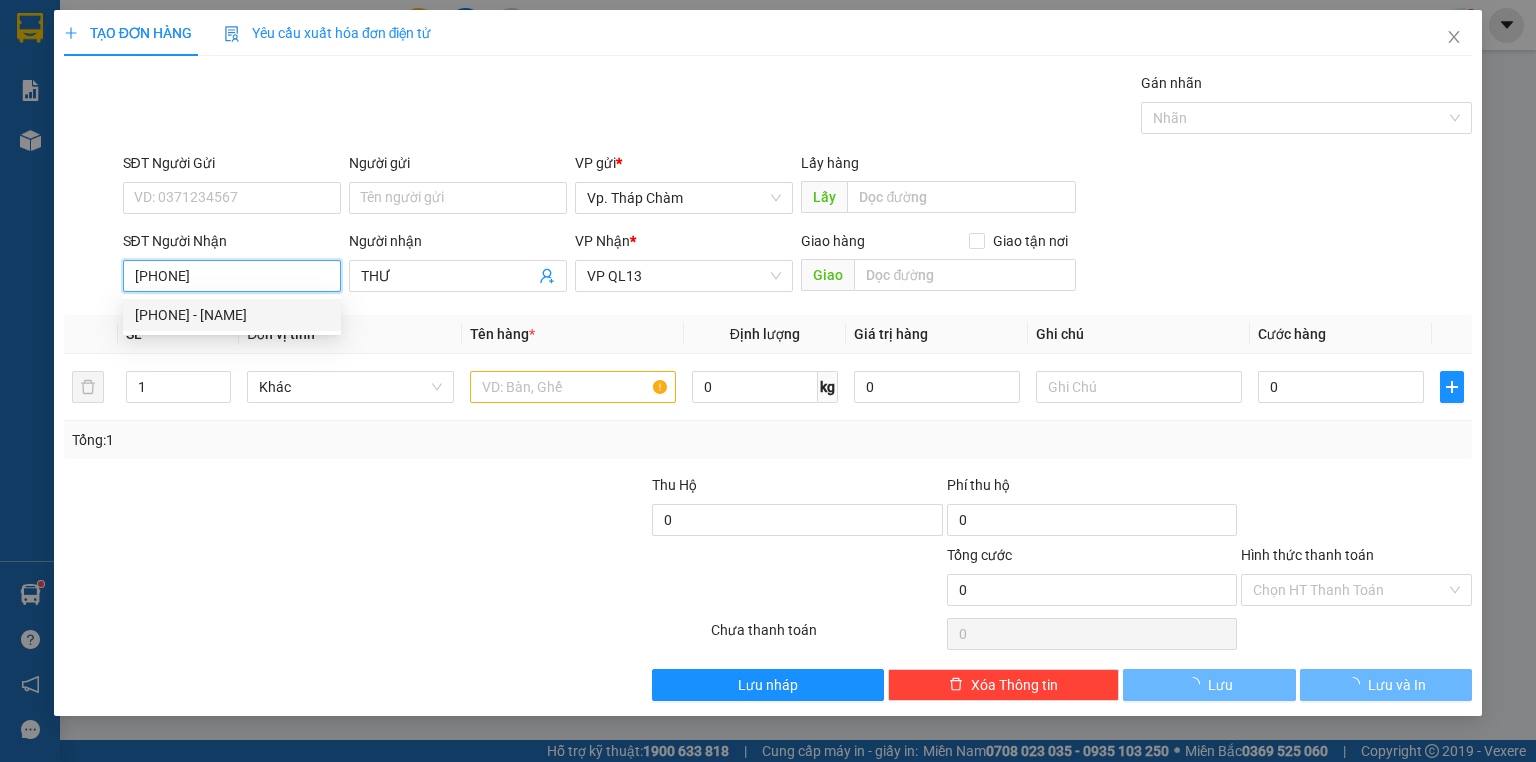 type on "60.000" 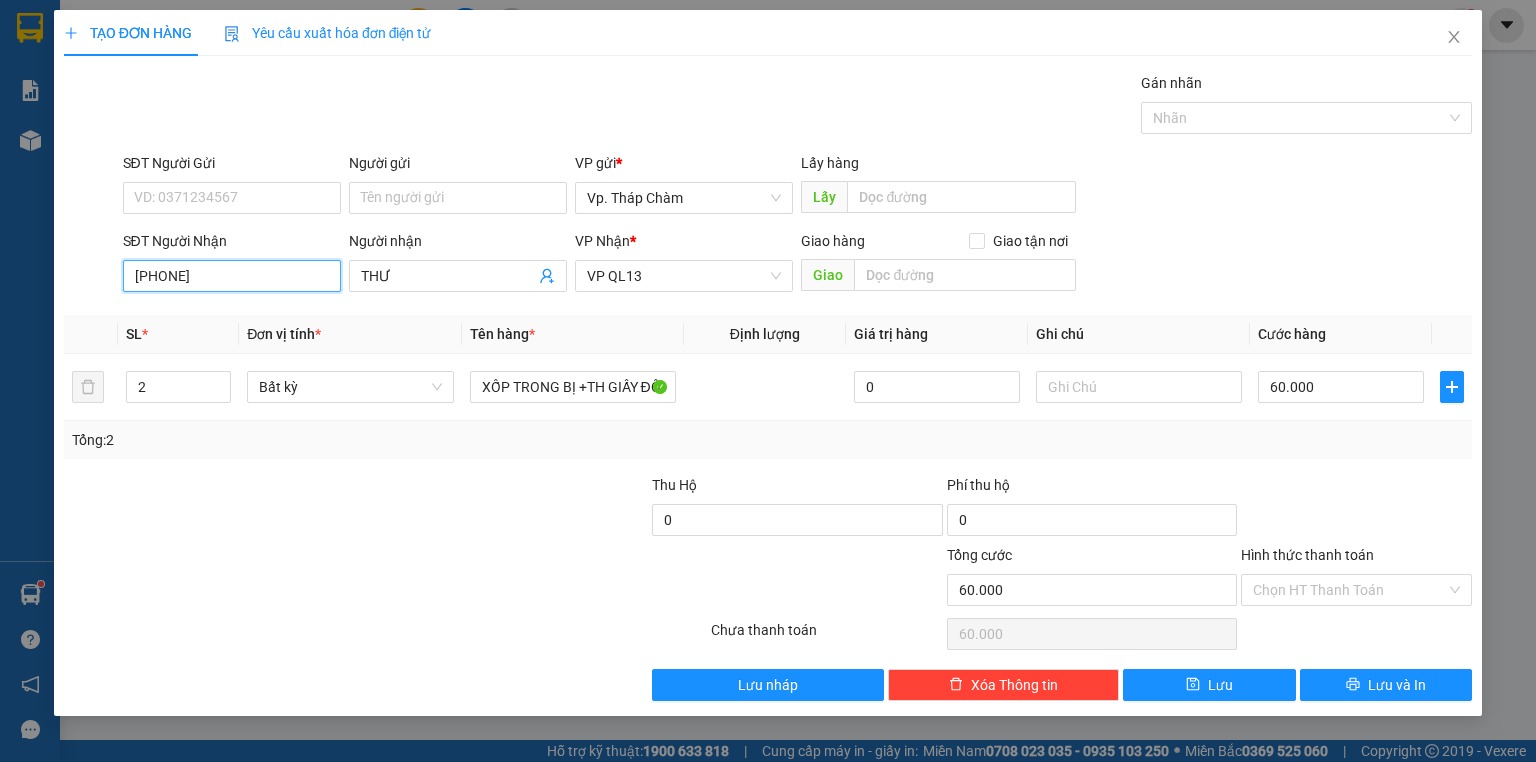 type on "[PHONE]" 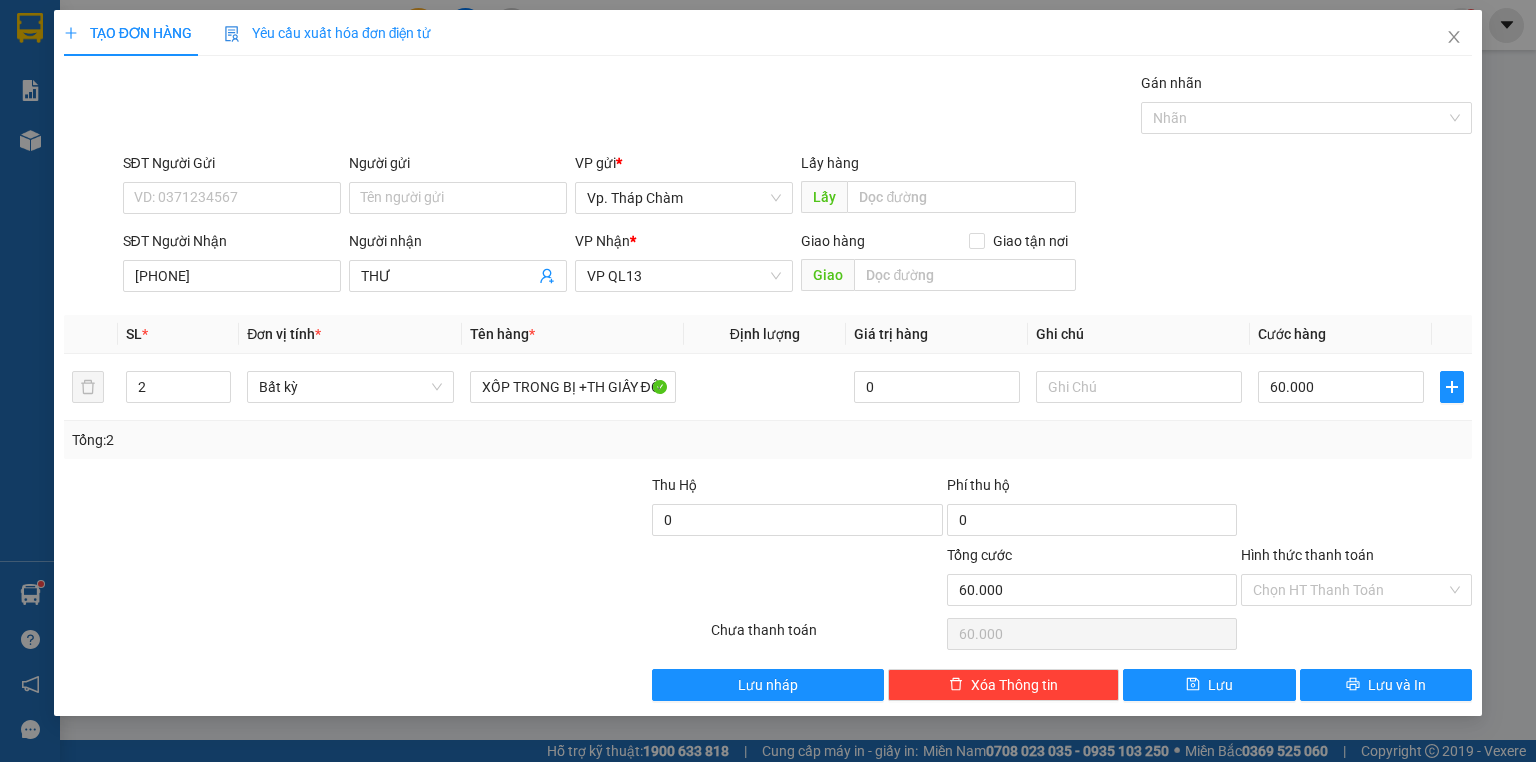 click on "SĐT Người Gửi" at bounding box center [232, 167] 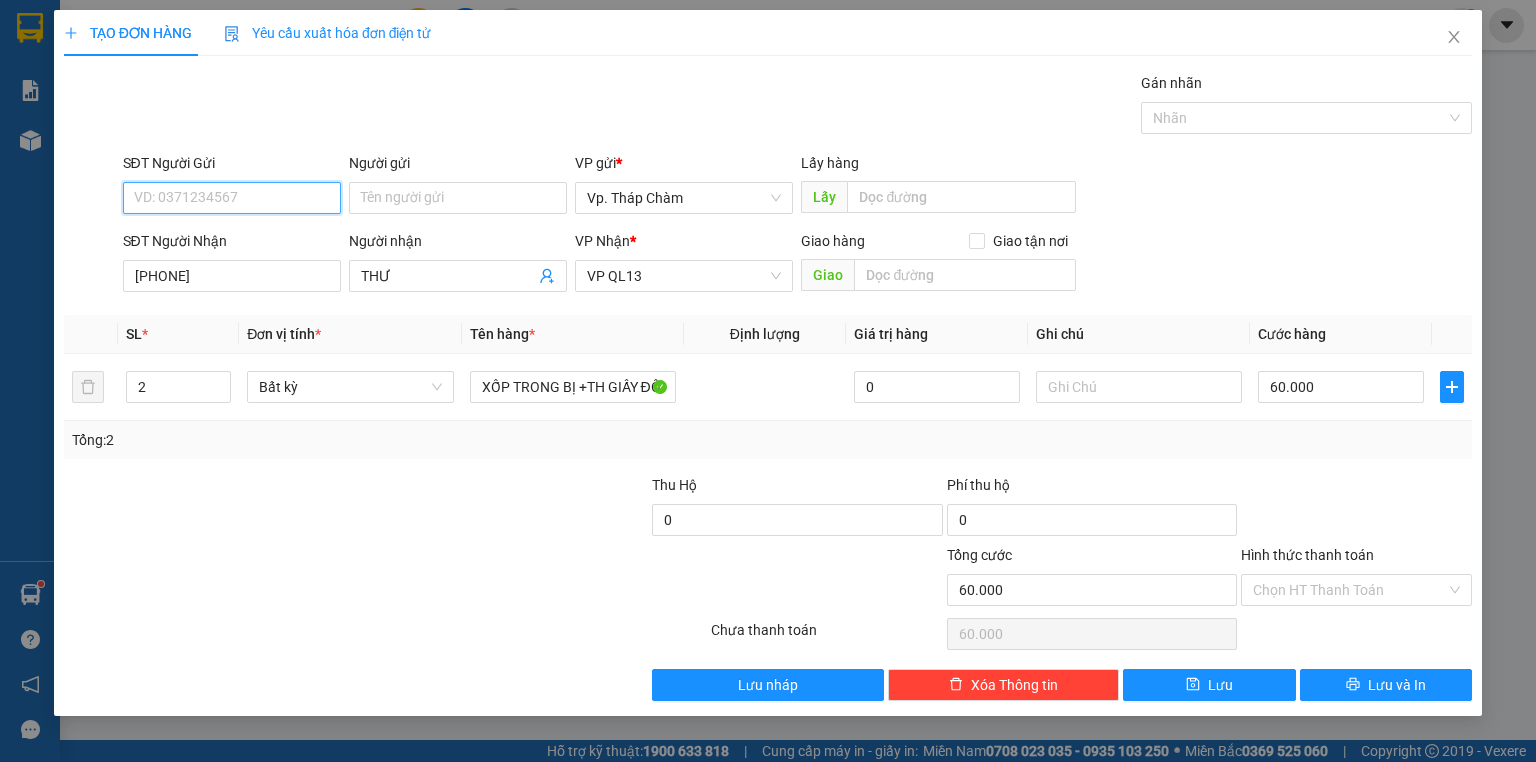 click on "SĐT Người Gửi" at bounding box center (232, 198) 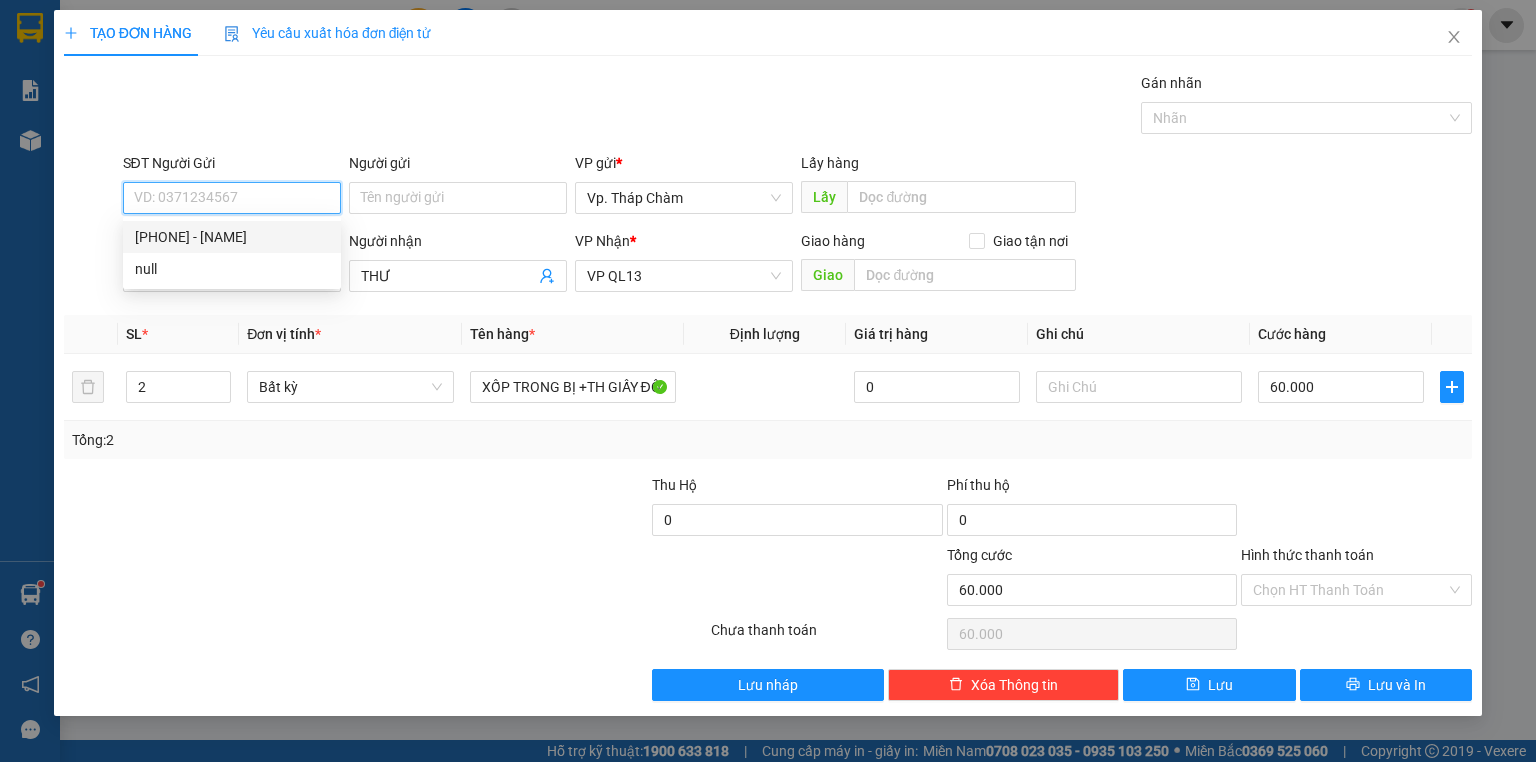 click on "0839097366 - HIỀN" at bounding box center [232, 237] 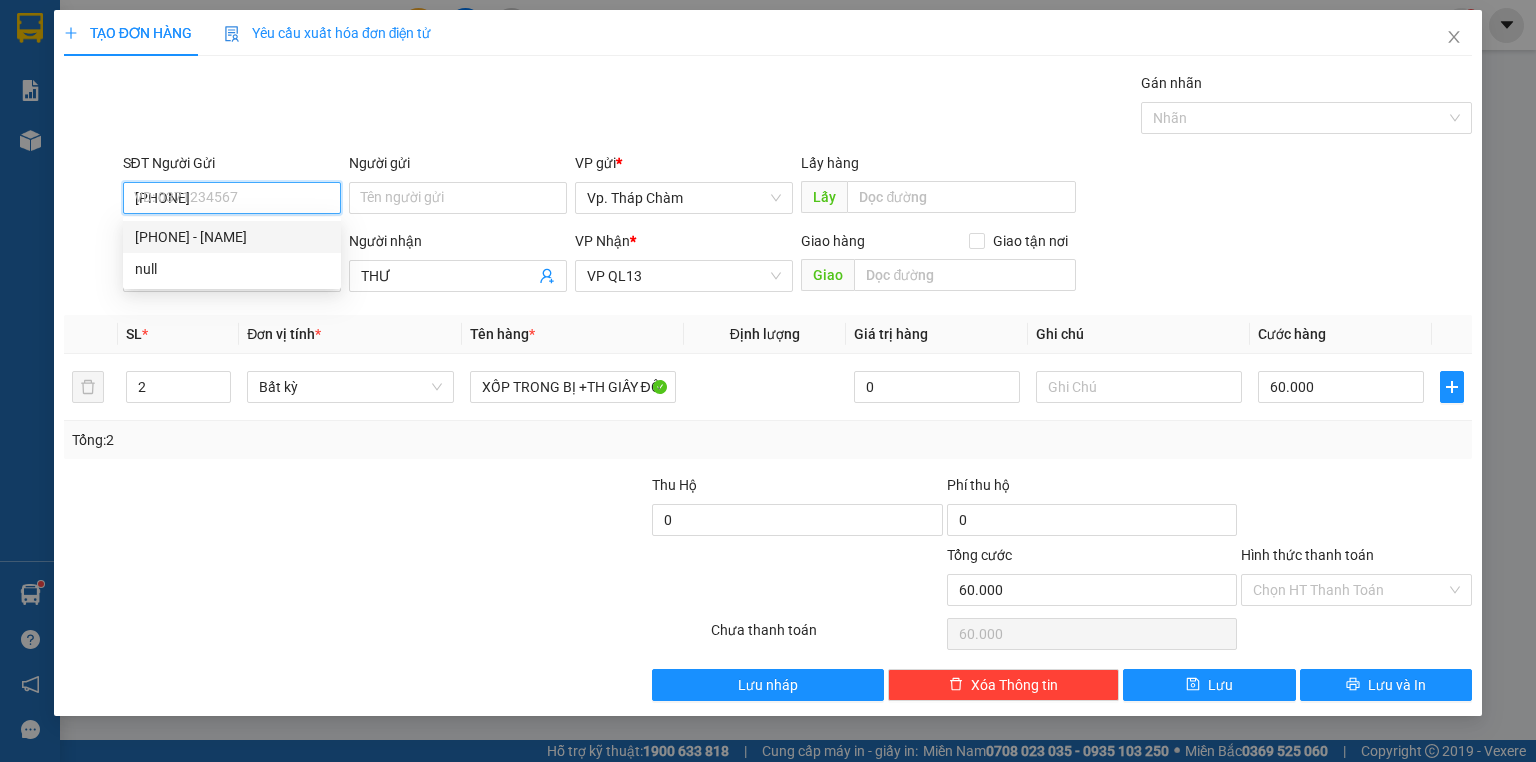 type on "HIỀN" 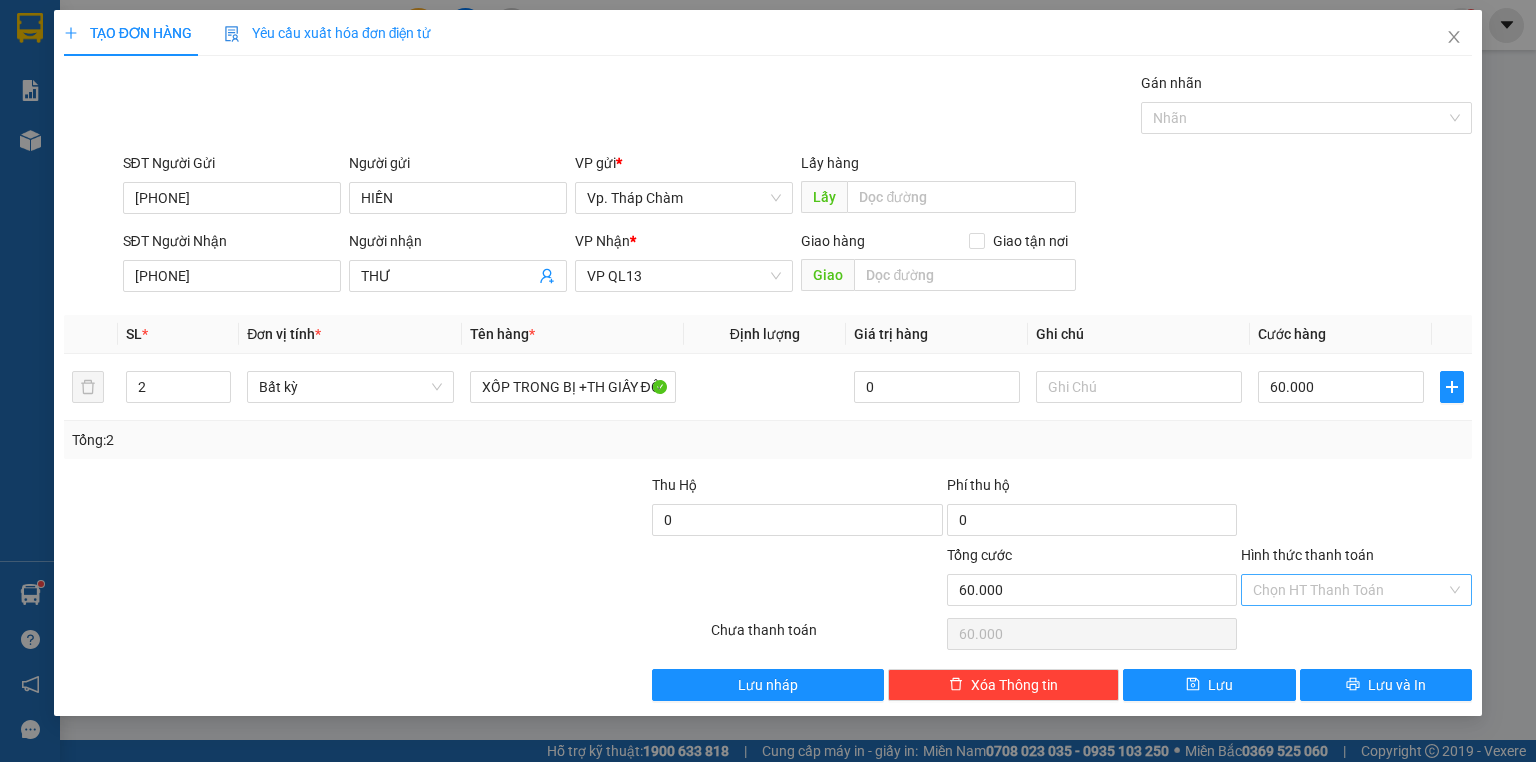 click on "Hình thức thanh toán" at bounding box center [1349, 590] 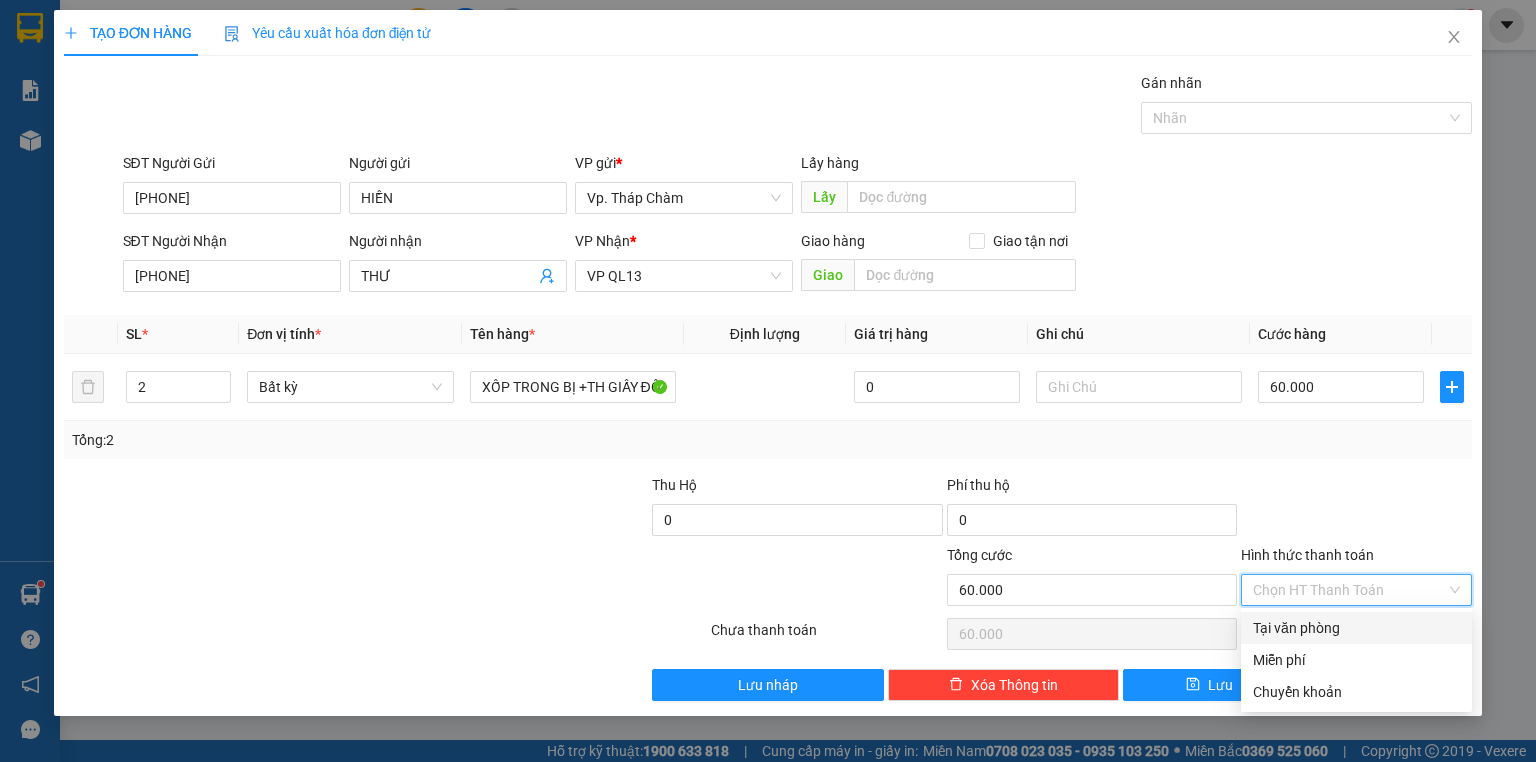 click on "Tại văn phòng" at bounding box center [1356, 628] 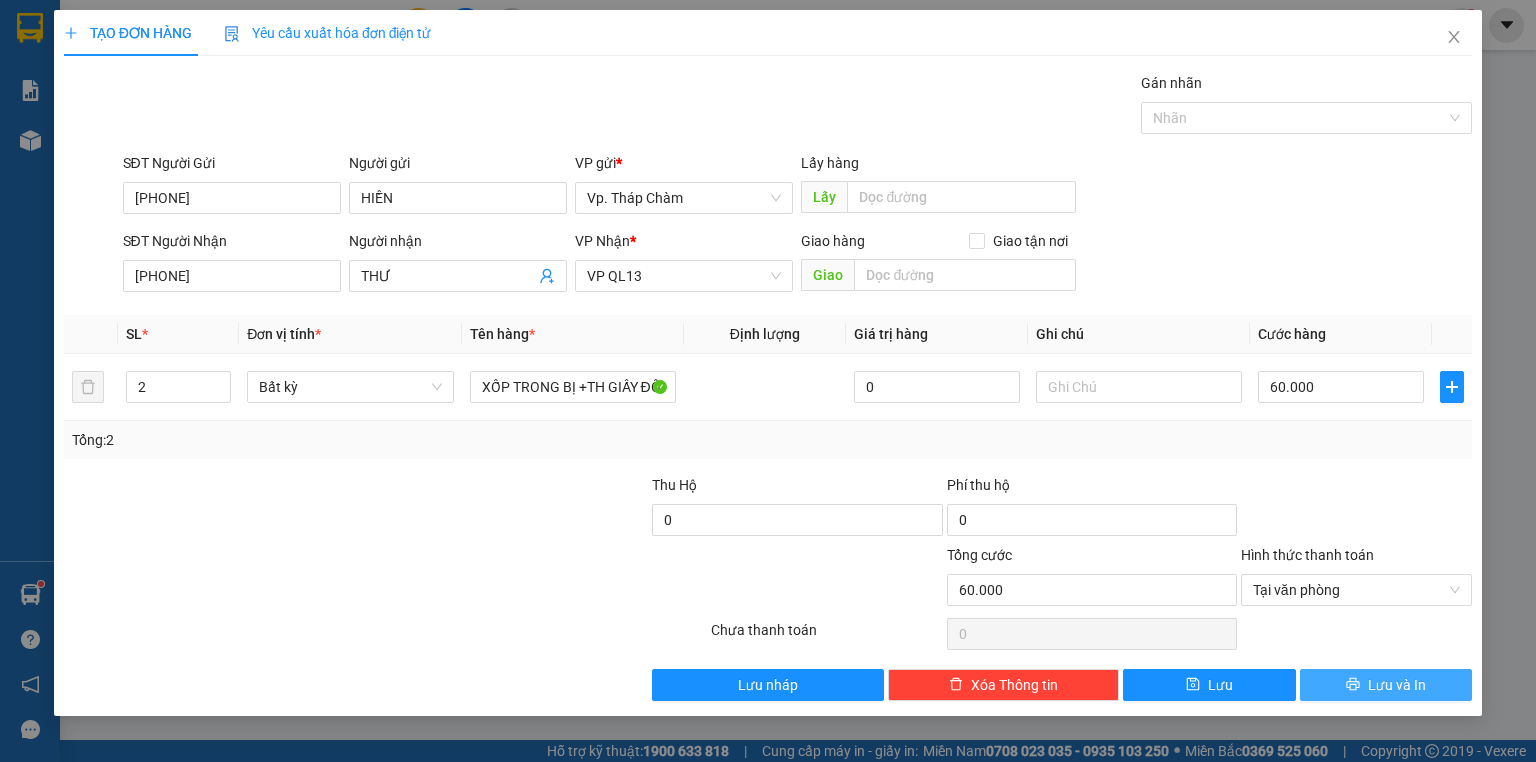 click on "Lưu và In" at bounding box center [1386, 685] 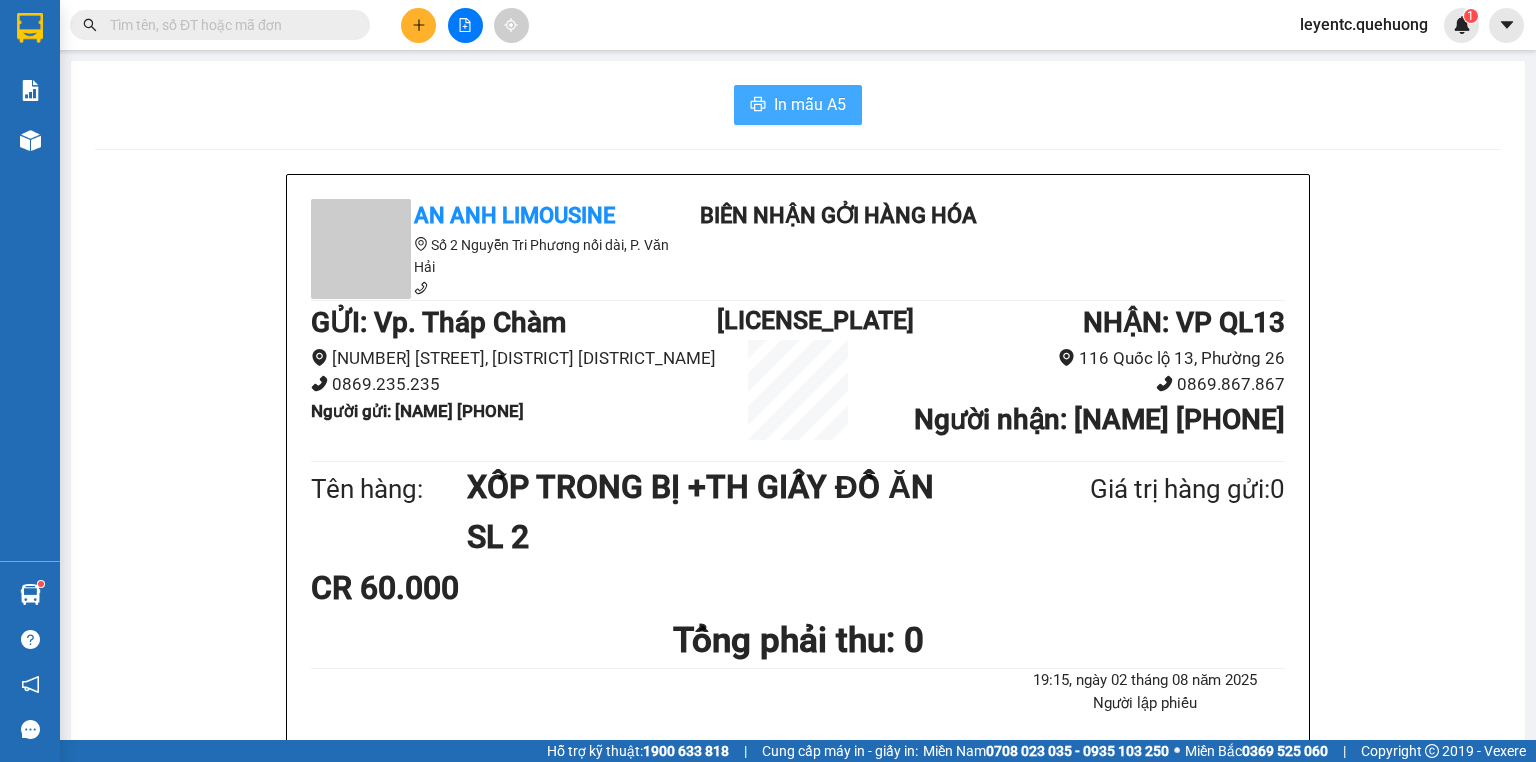 click on "In mẫu A5" at bounding box center [810, 104] 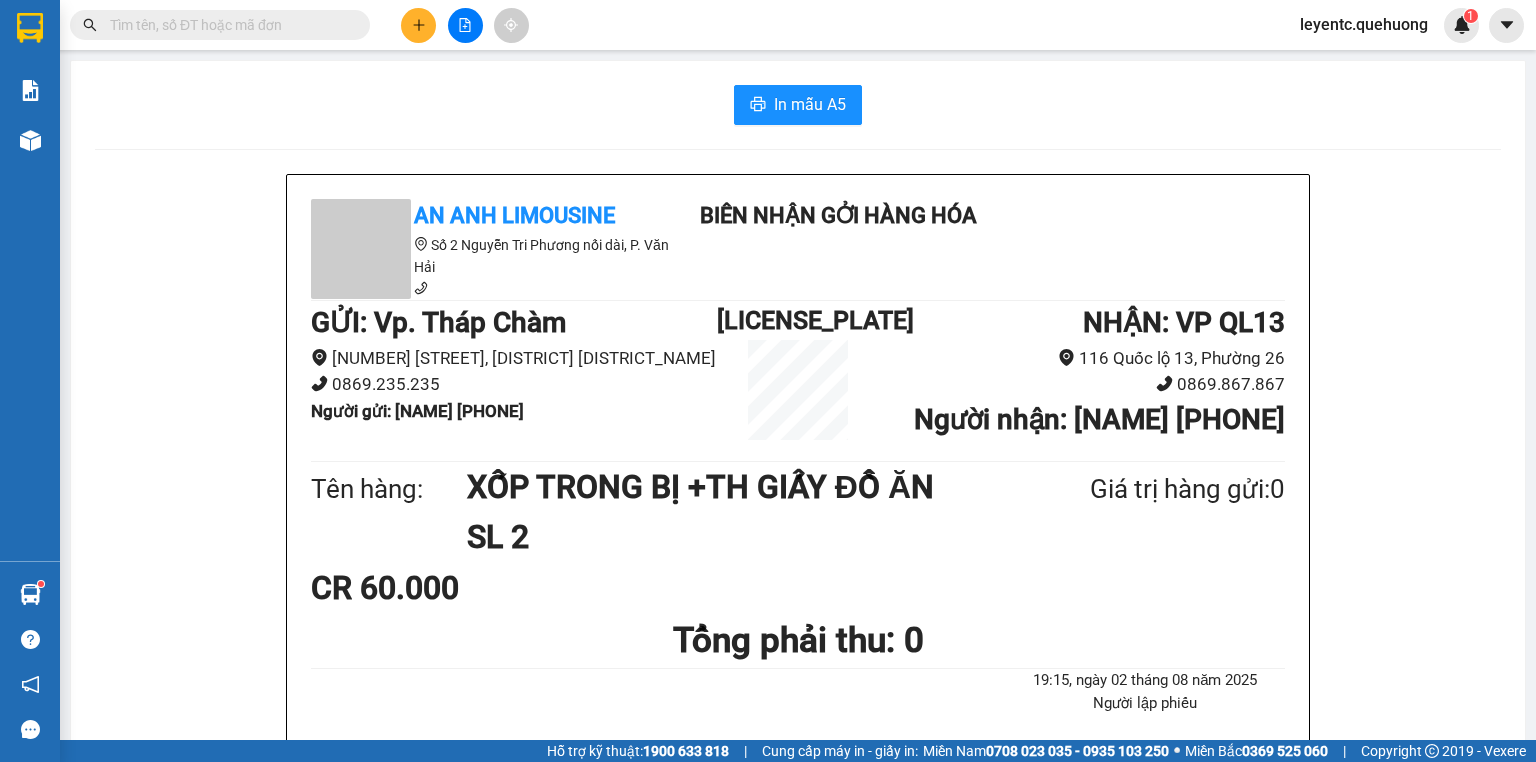 click at bounding box center [465, 25] 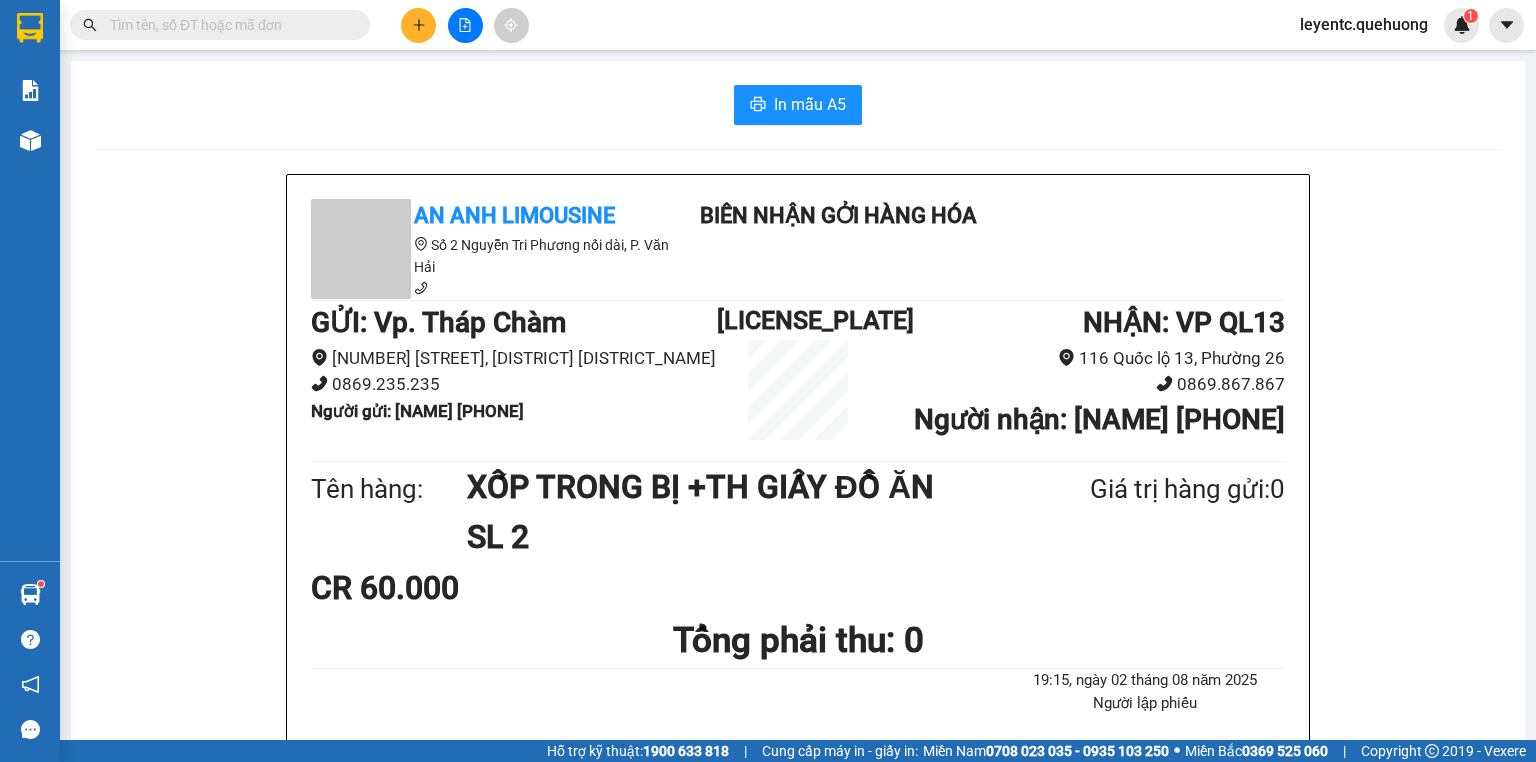 click 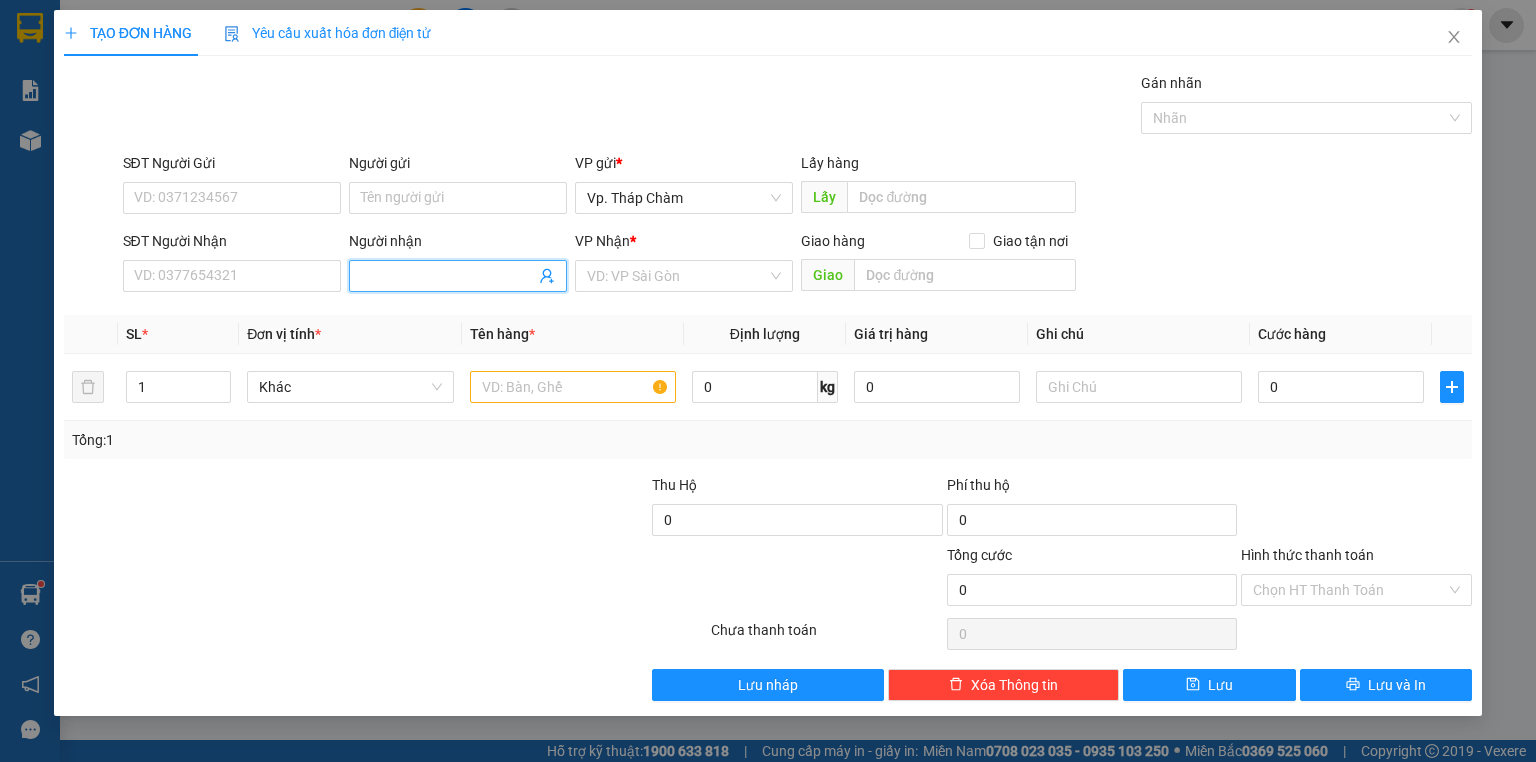 click on "Người nhận" at bounding box center [448, 276] 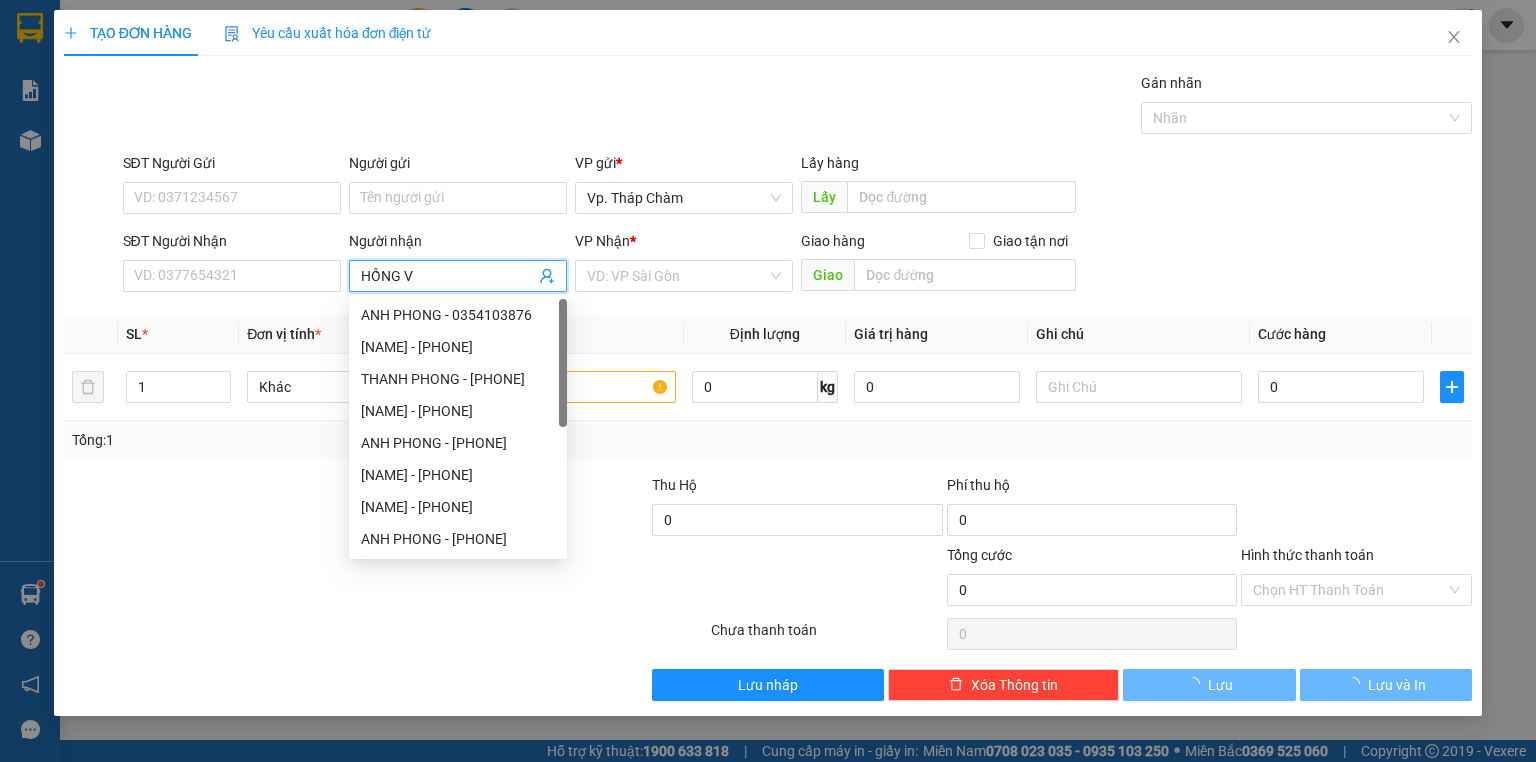 type on "HỒNG VI" 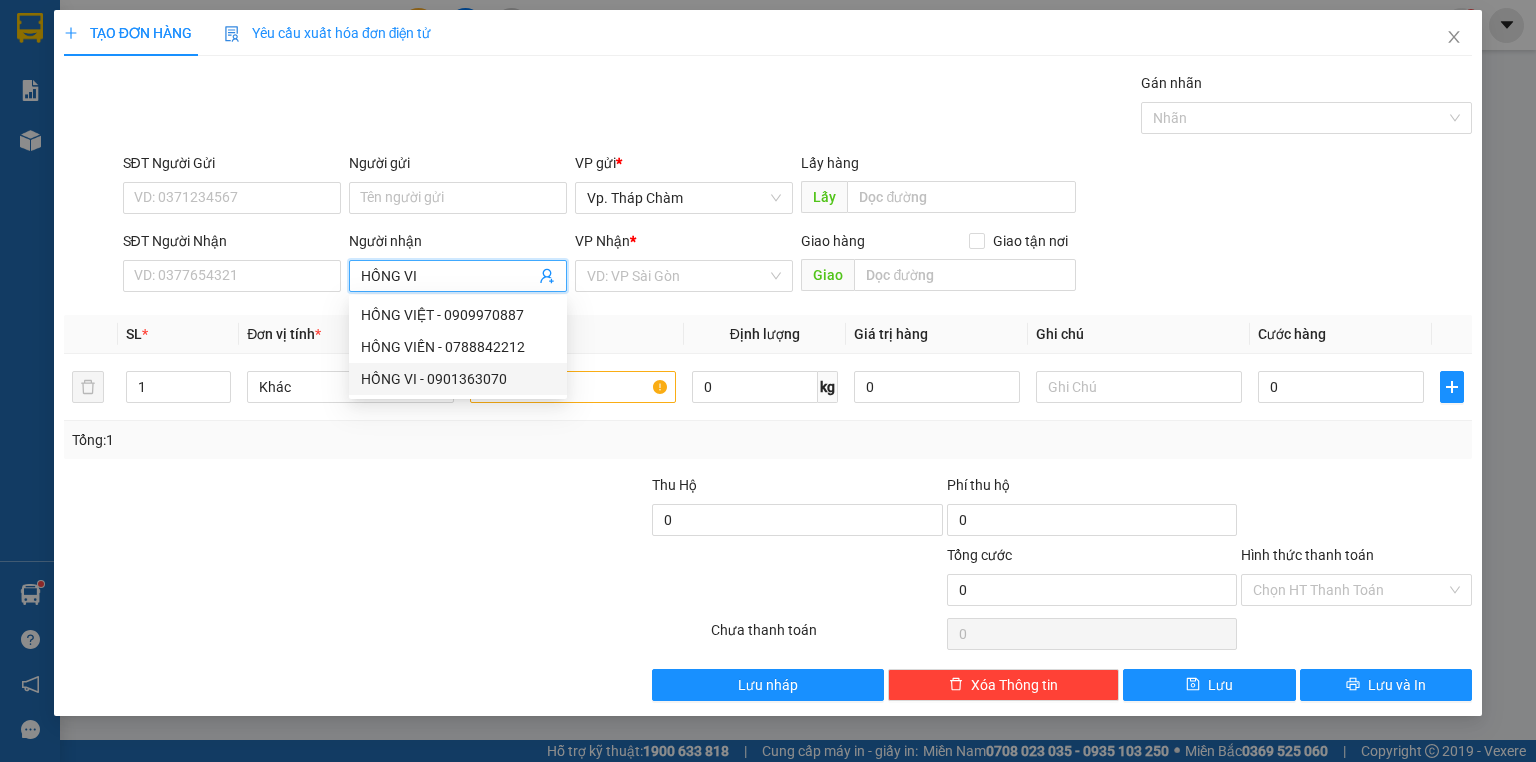click on "HỒNG VI - 0901363070" at bounding box center [458, 379] 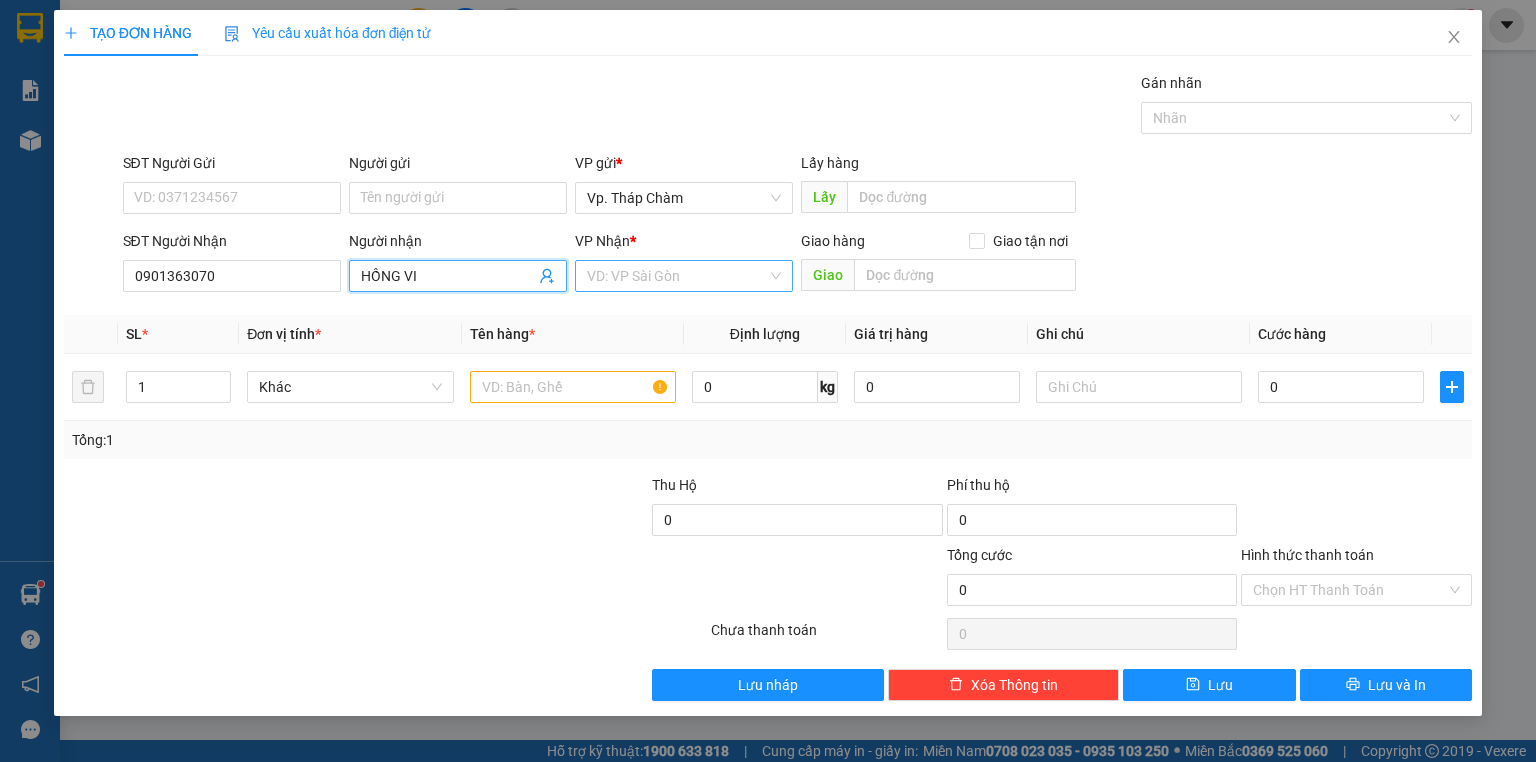 type on "HỒNG VI" 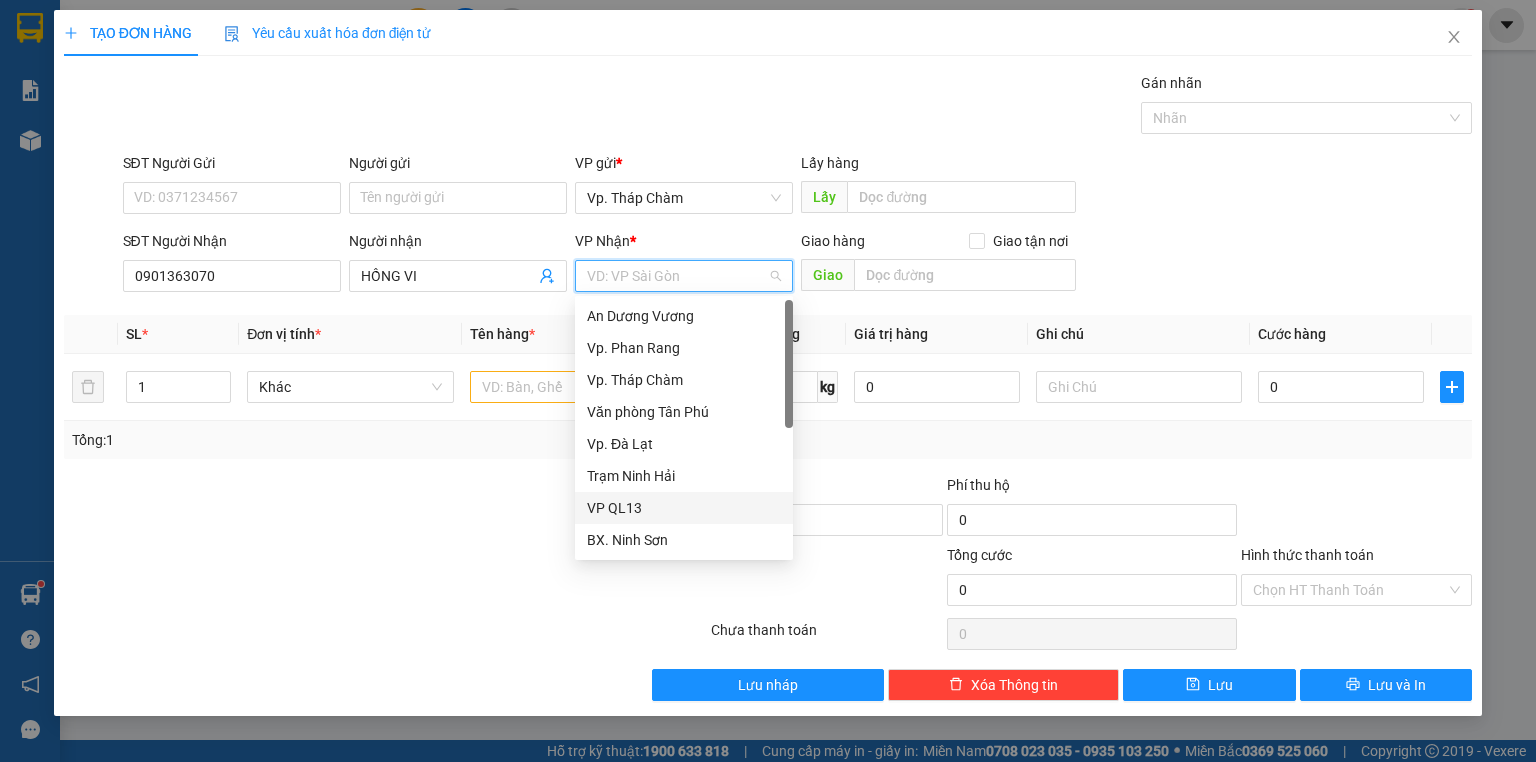 click on "VP QL13" at bounding box center [684, 508] 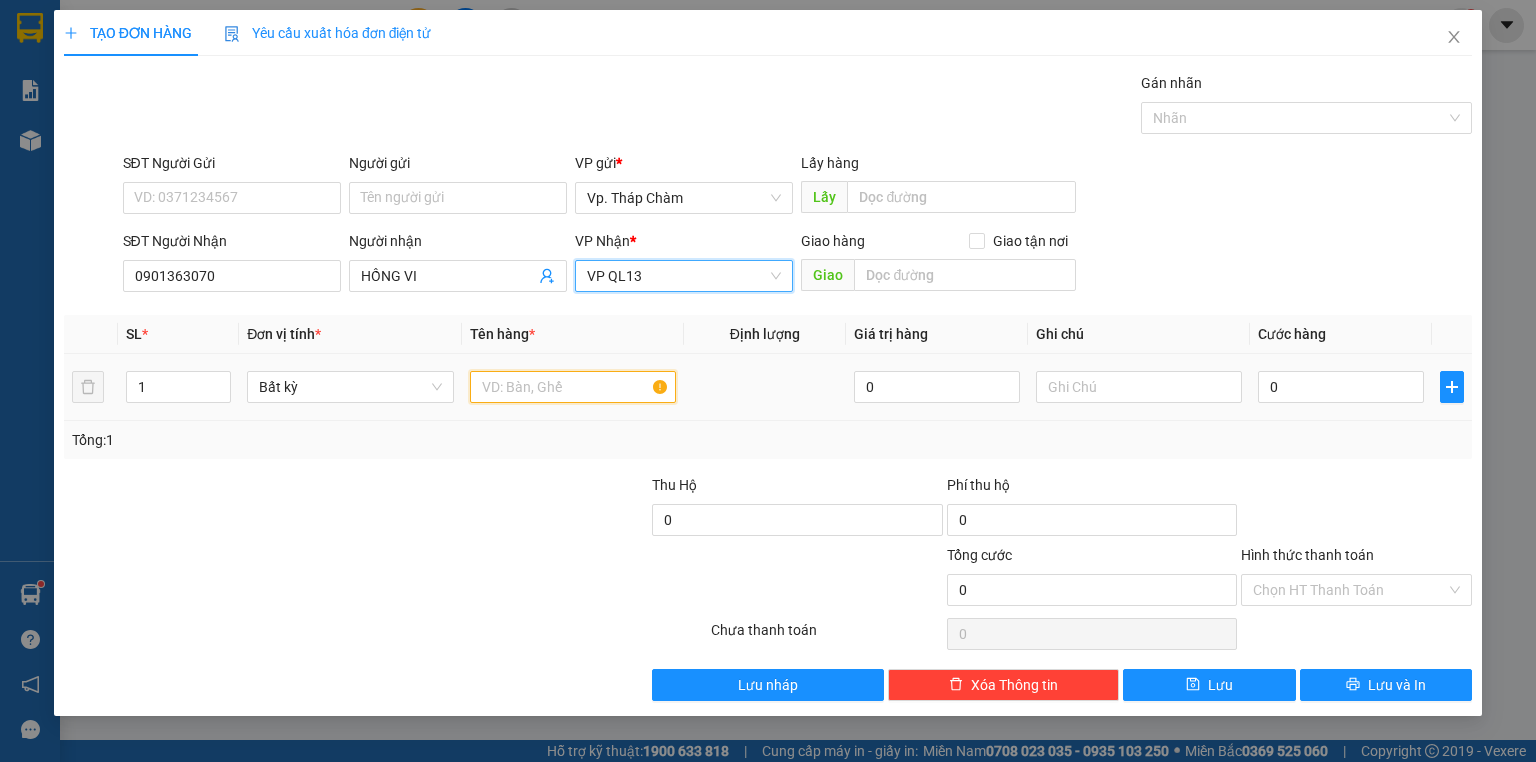 click at bounding box center (573, 387) 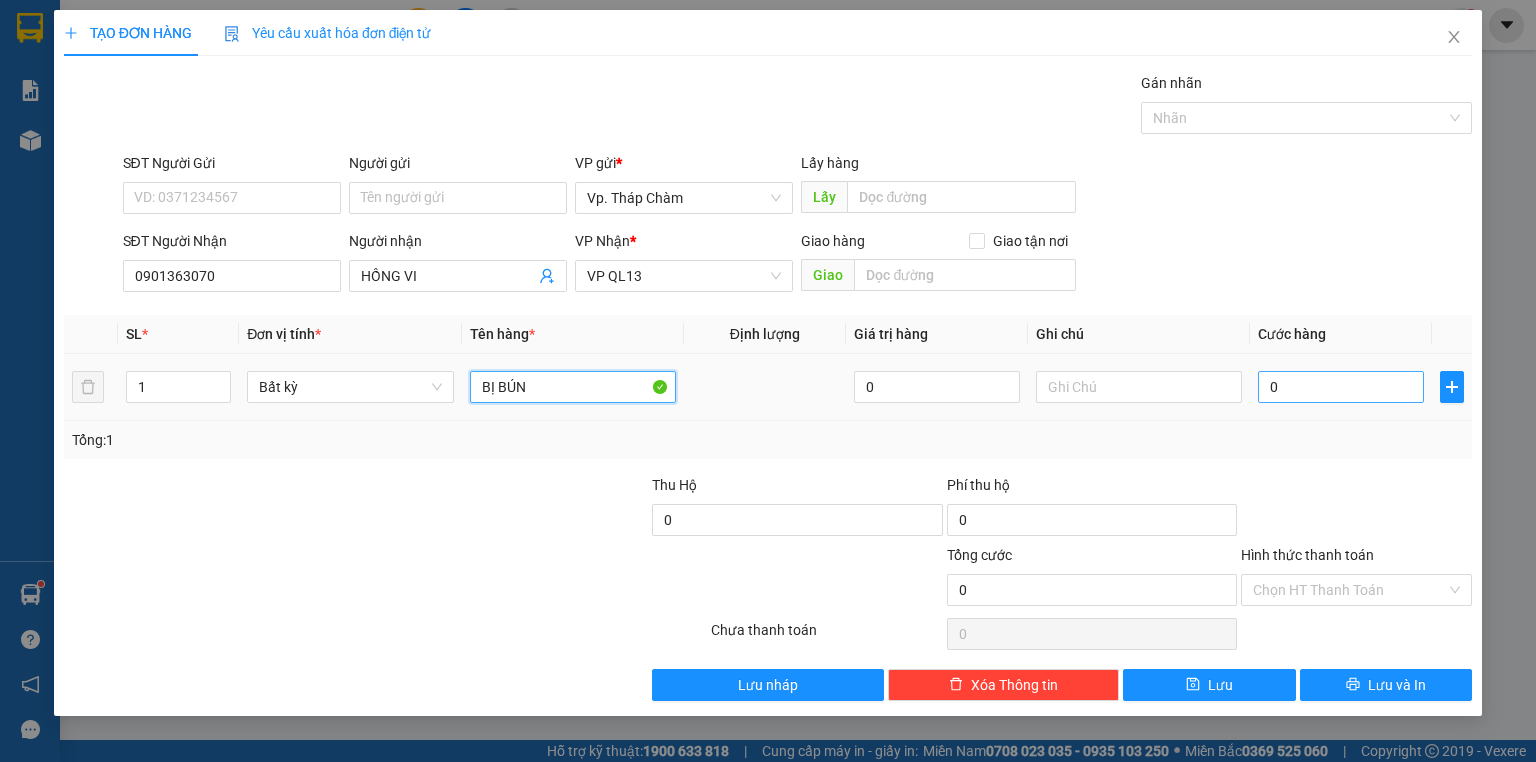 type on "BỊ BÚN" 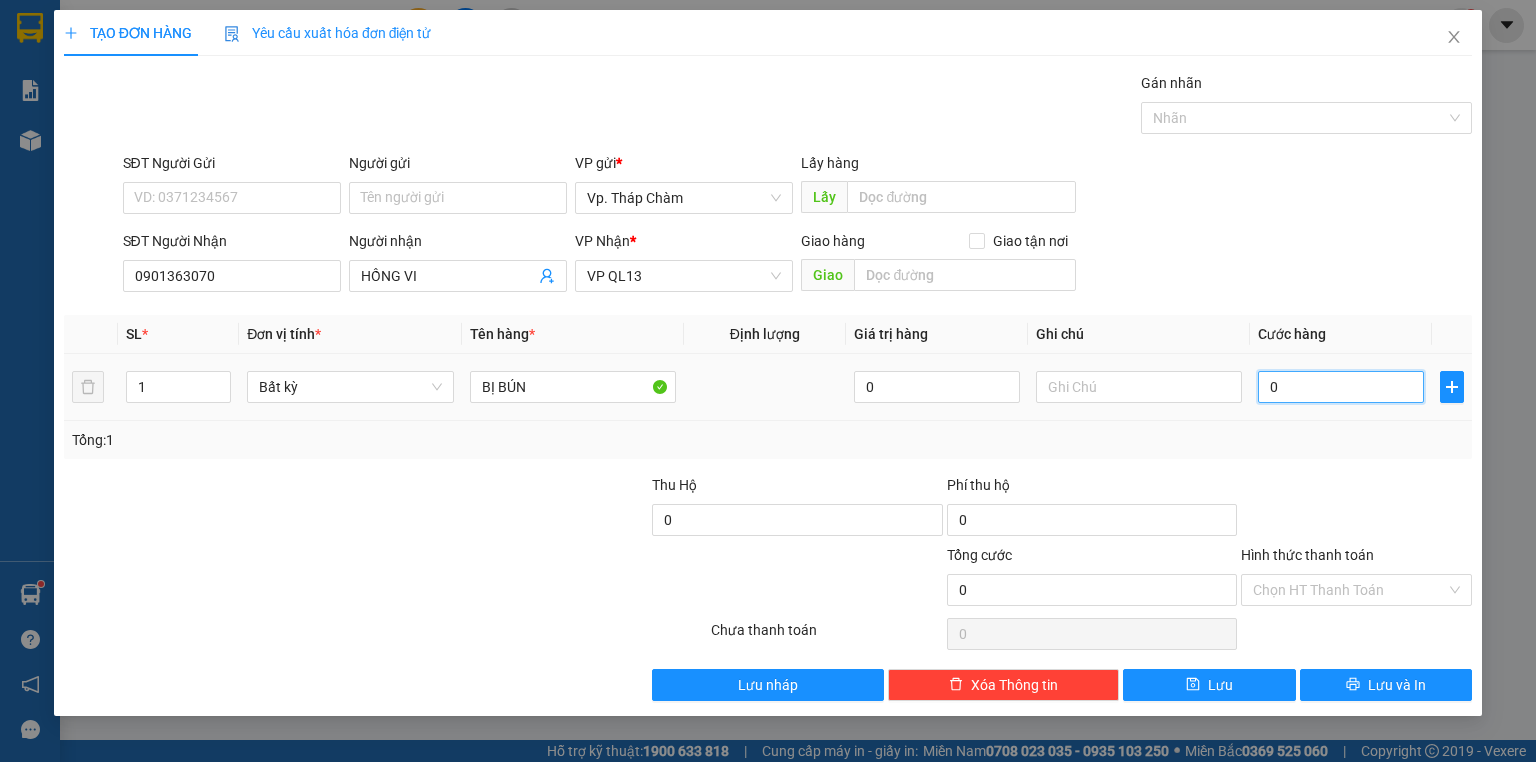 click on "0" at bounding box center (1341, 387) 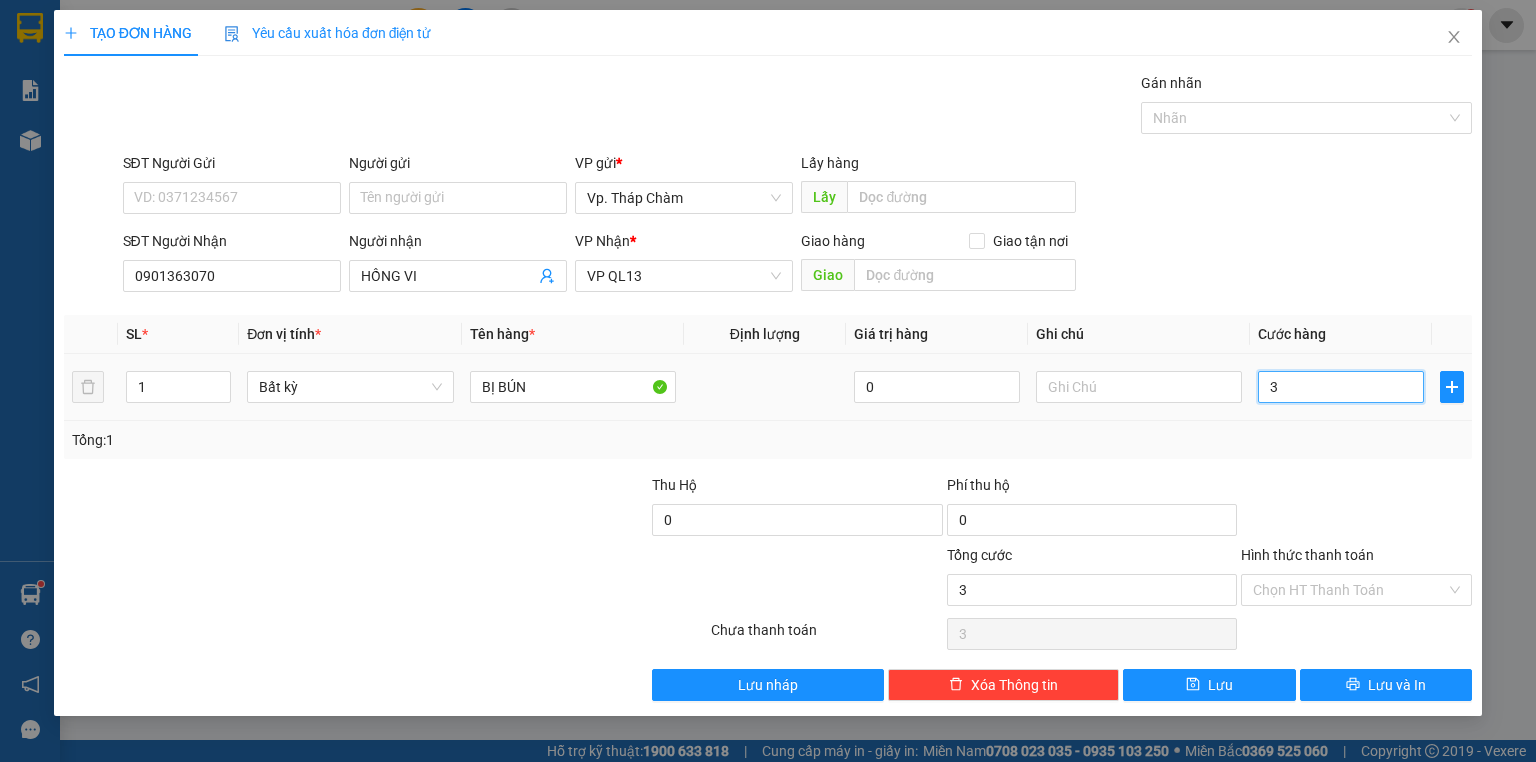 type on "30" 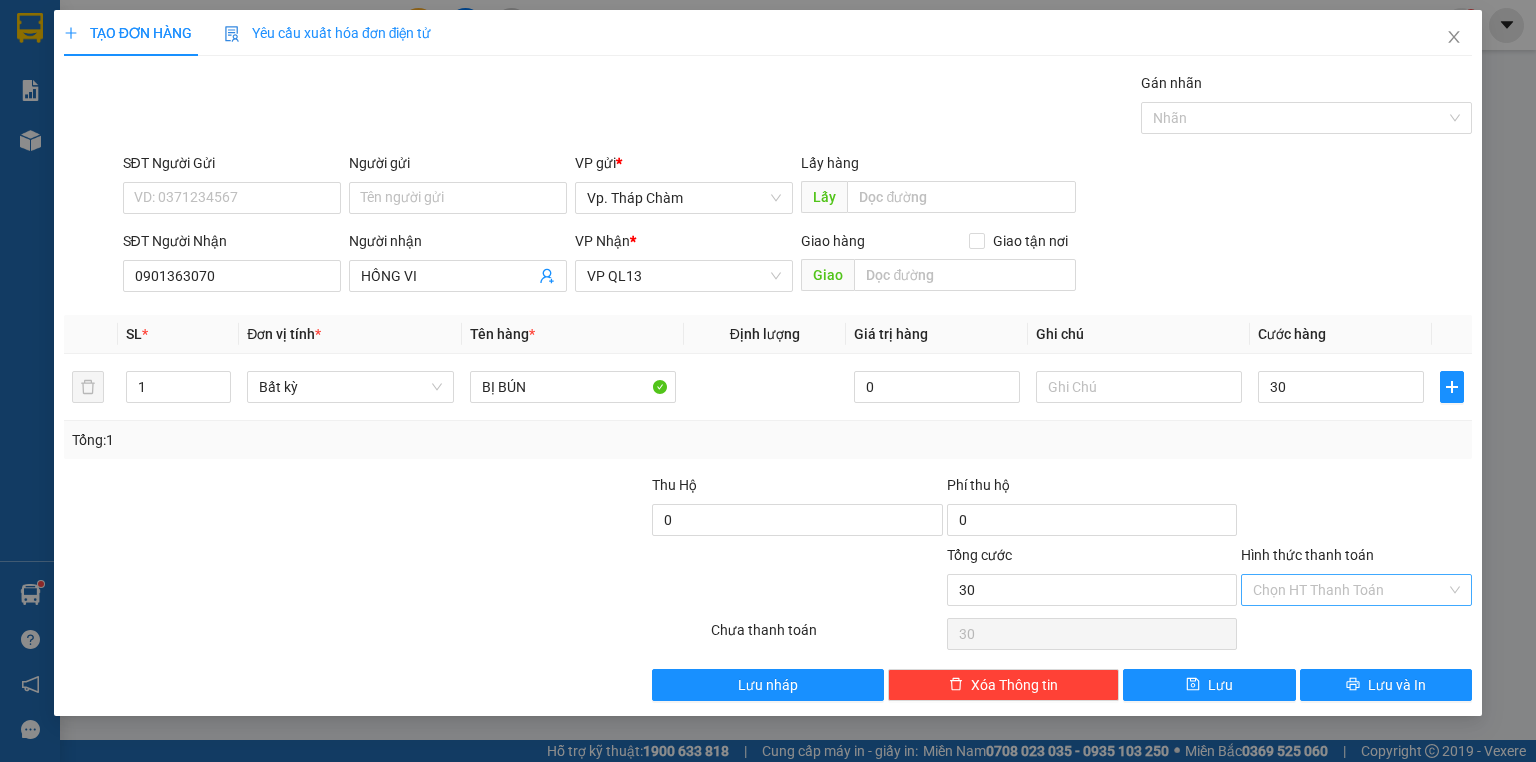 type on "30.000" 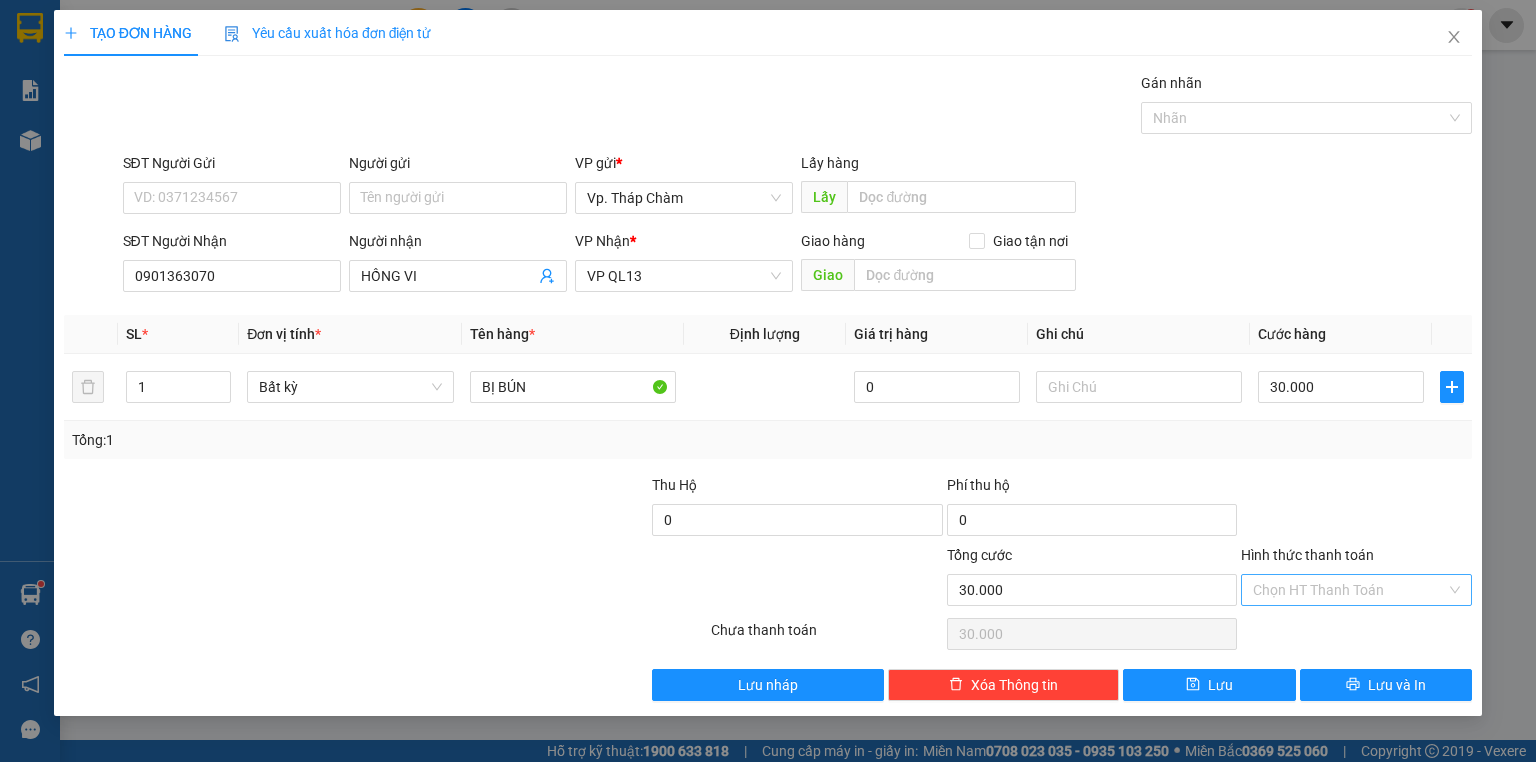 click on "Hình thức thanh toán" at bounding box center [1349, 590] 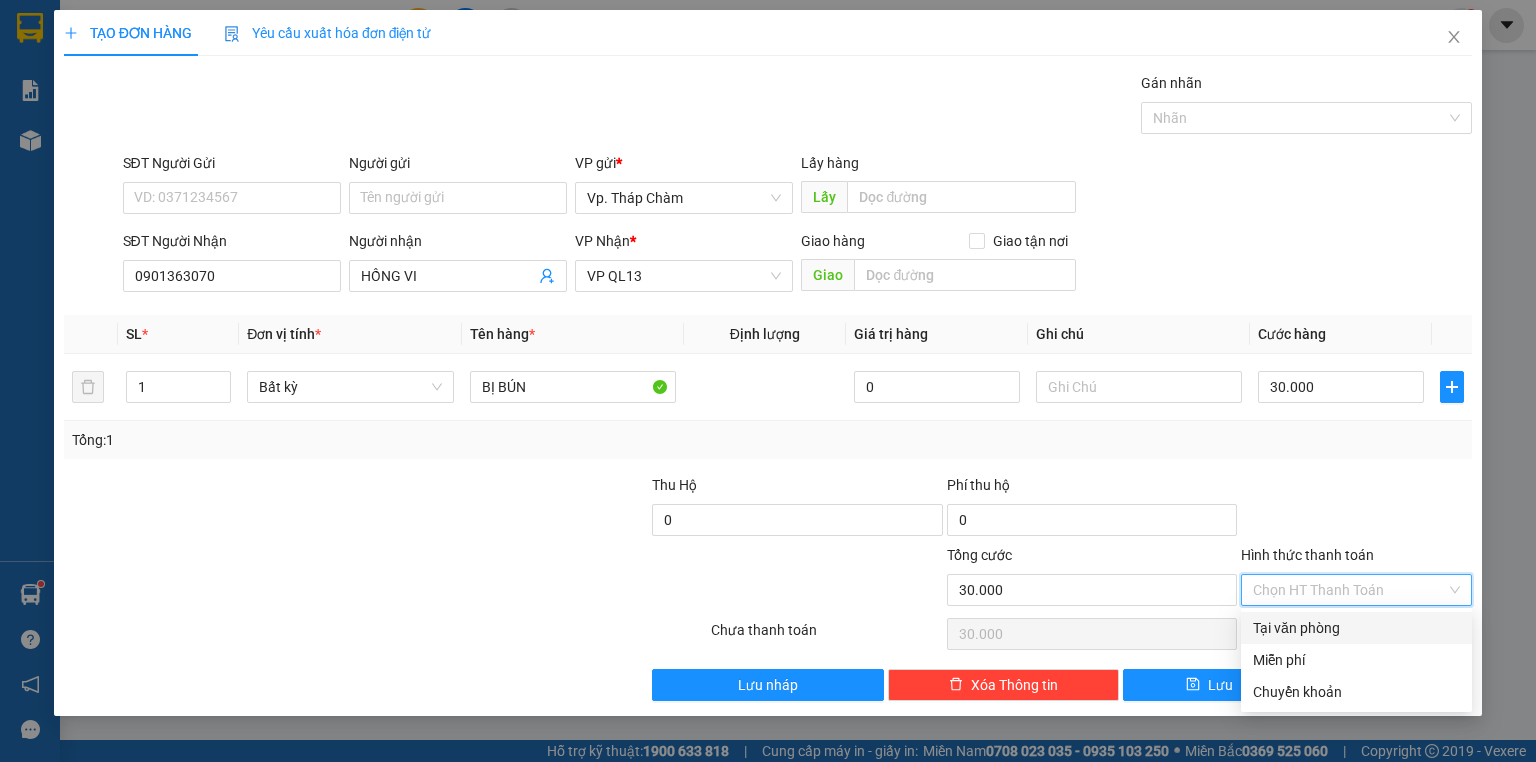 drag, startPoint x: 1304, startPoint y: 635, endPoint x: 1311, endPoint y: 647, distance: 13.892444 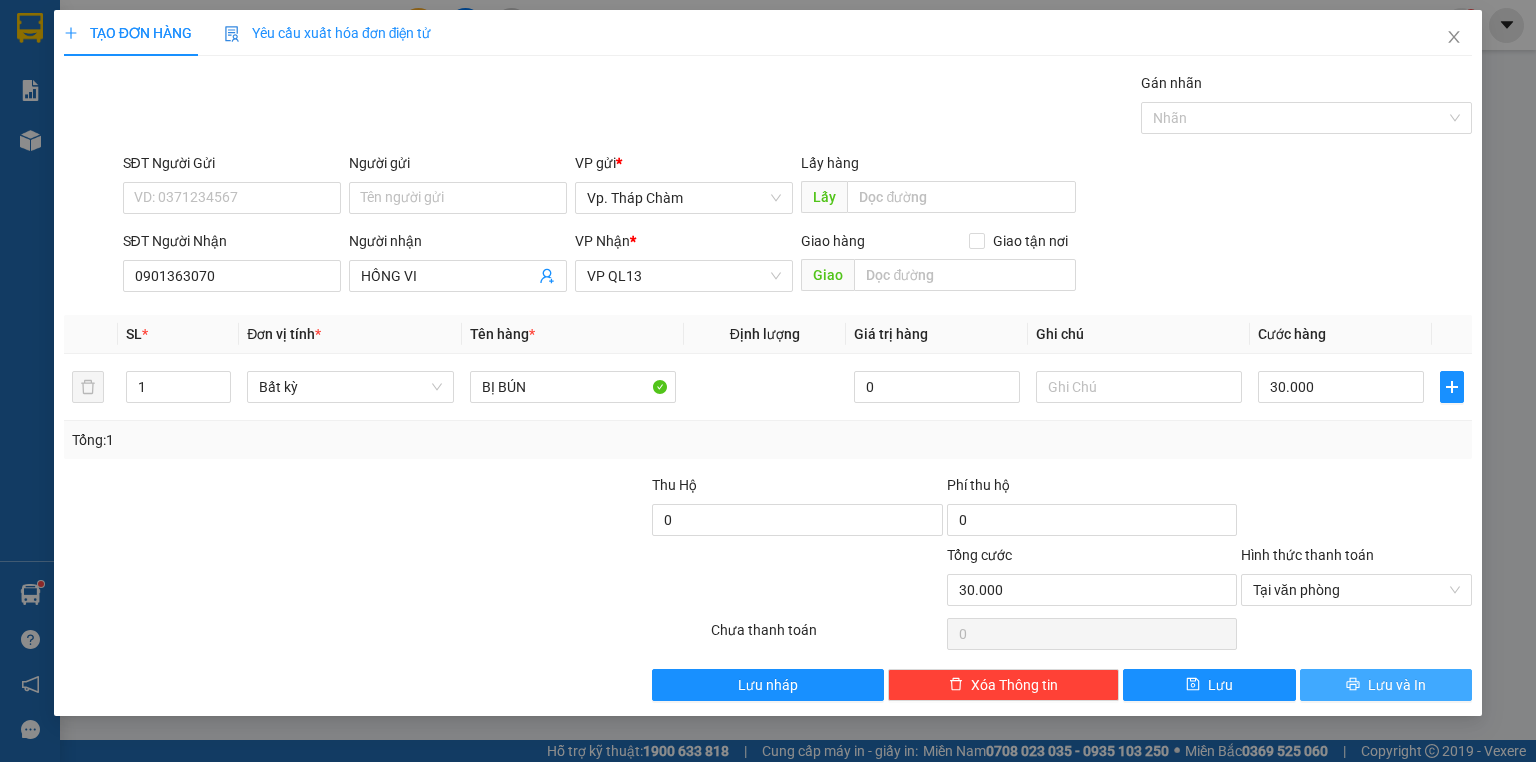 click on "Lưu và In" at bounding box center (1386, 685) 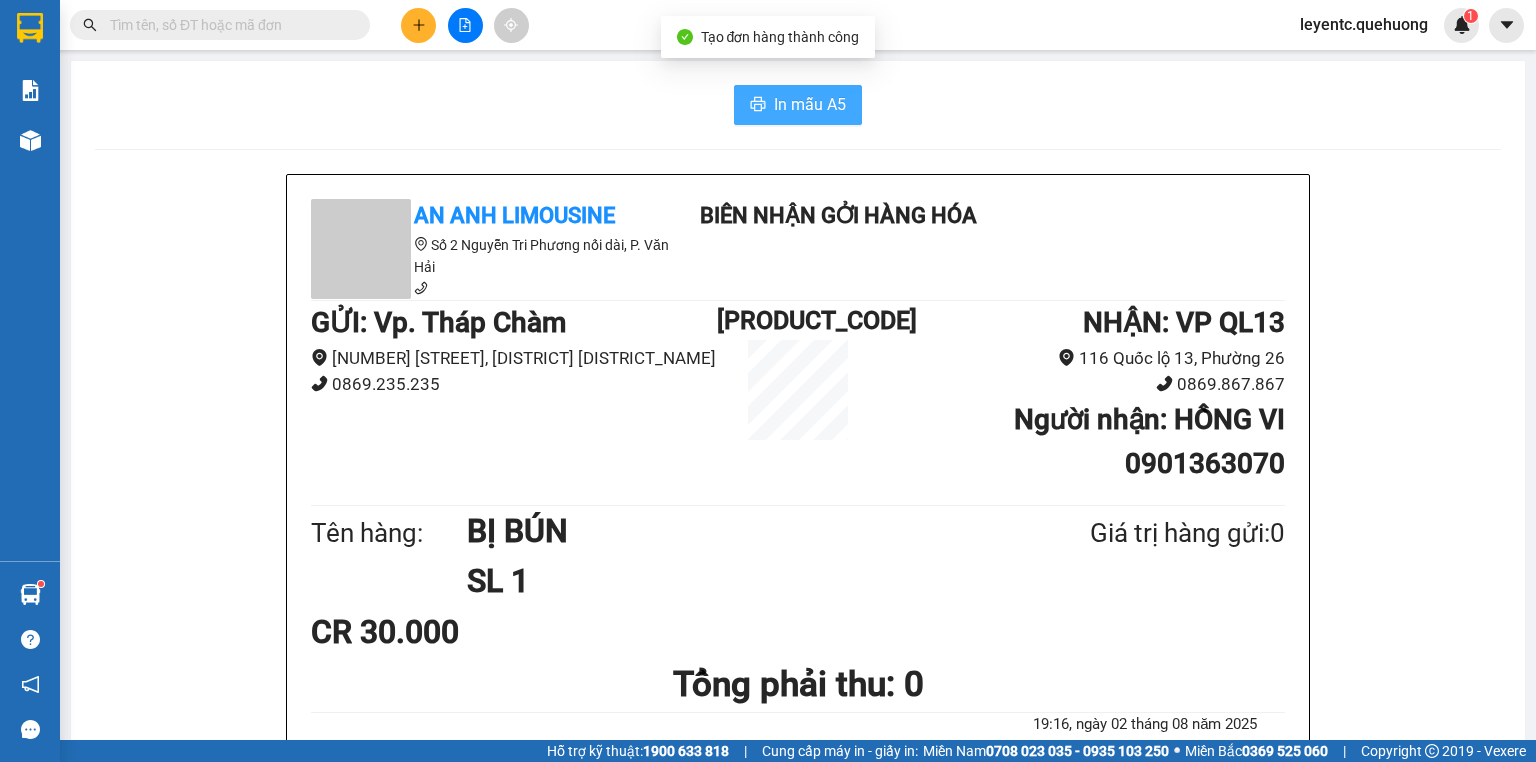 click on "In mẫu A5" at bounding box center (810, 104) 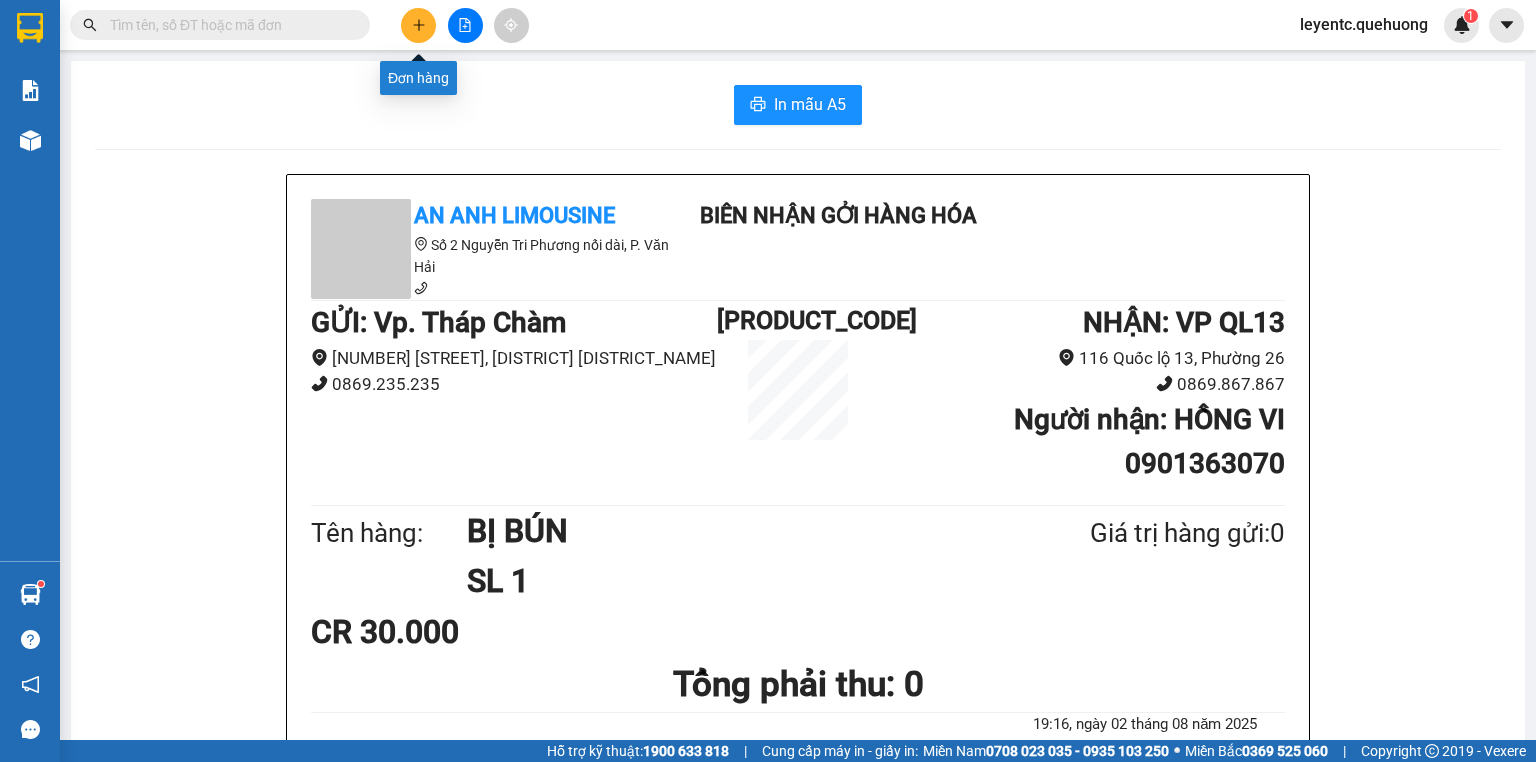 click 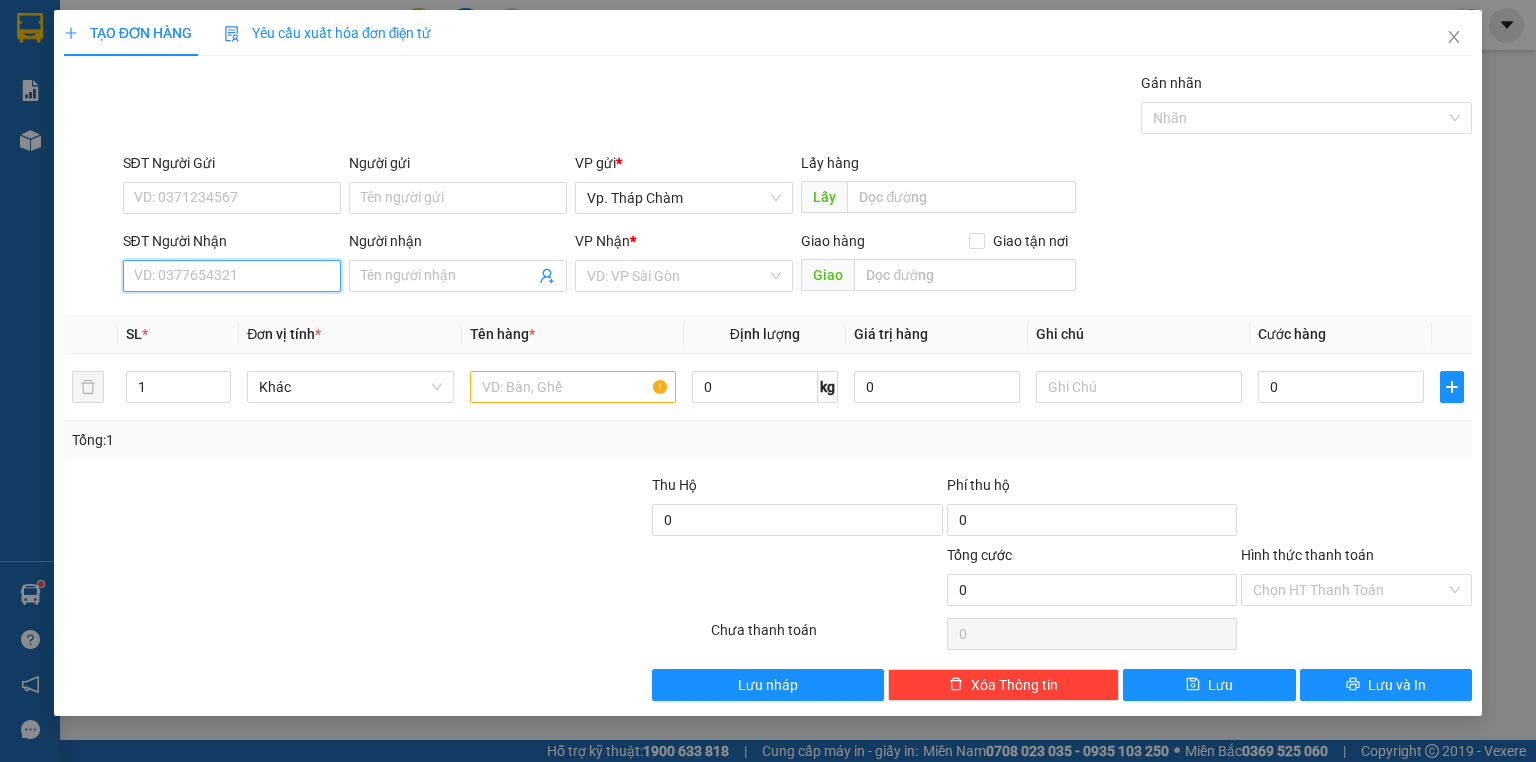 click on "SĐT Người Nhận" at bounding box center (232, 276) 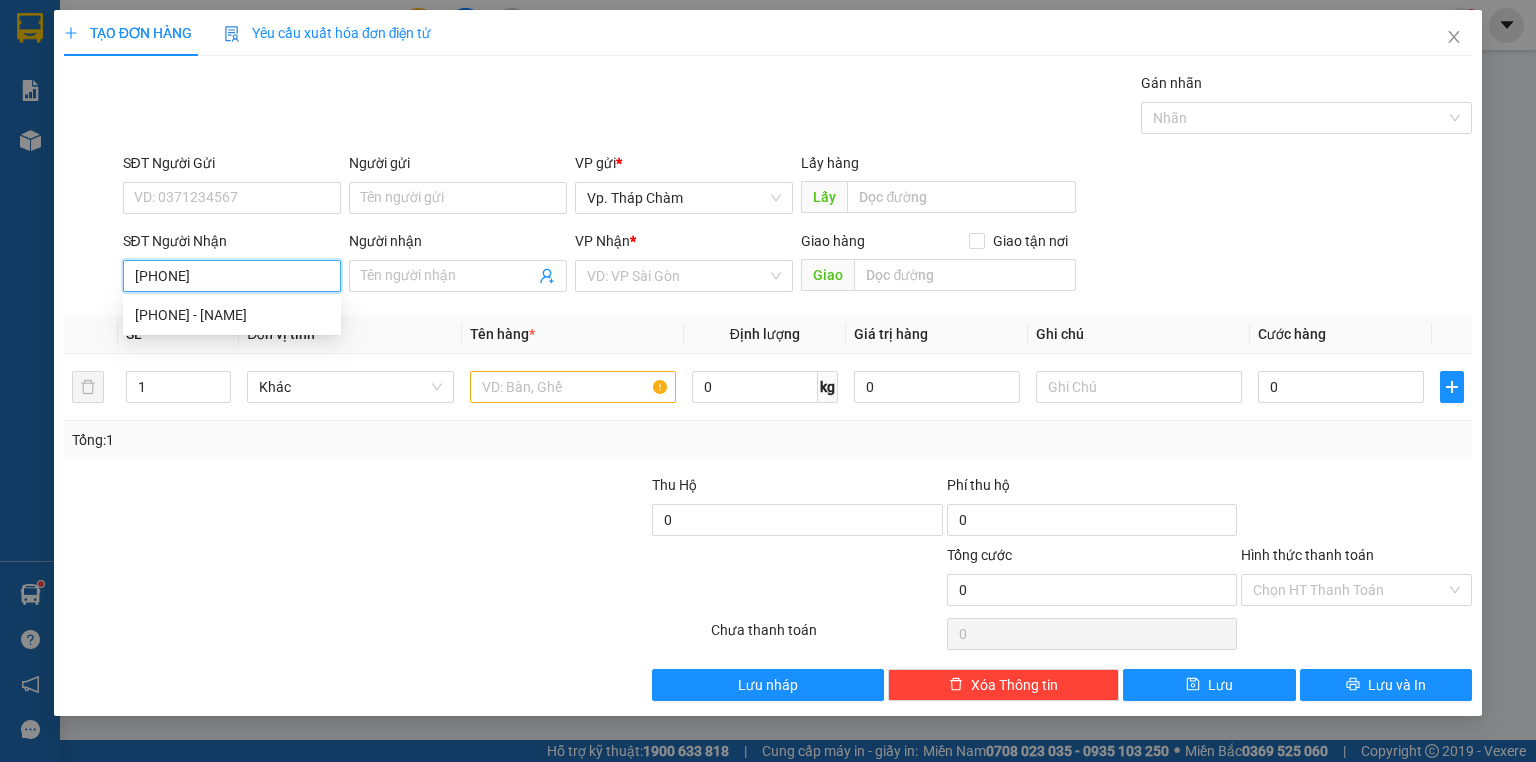 type on "[PHONE]" 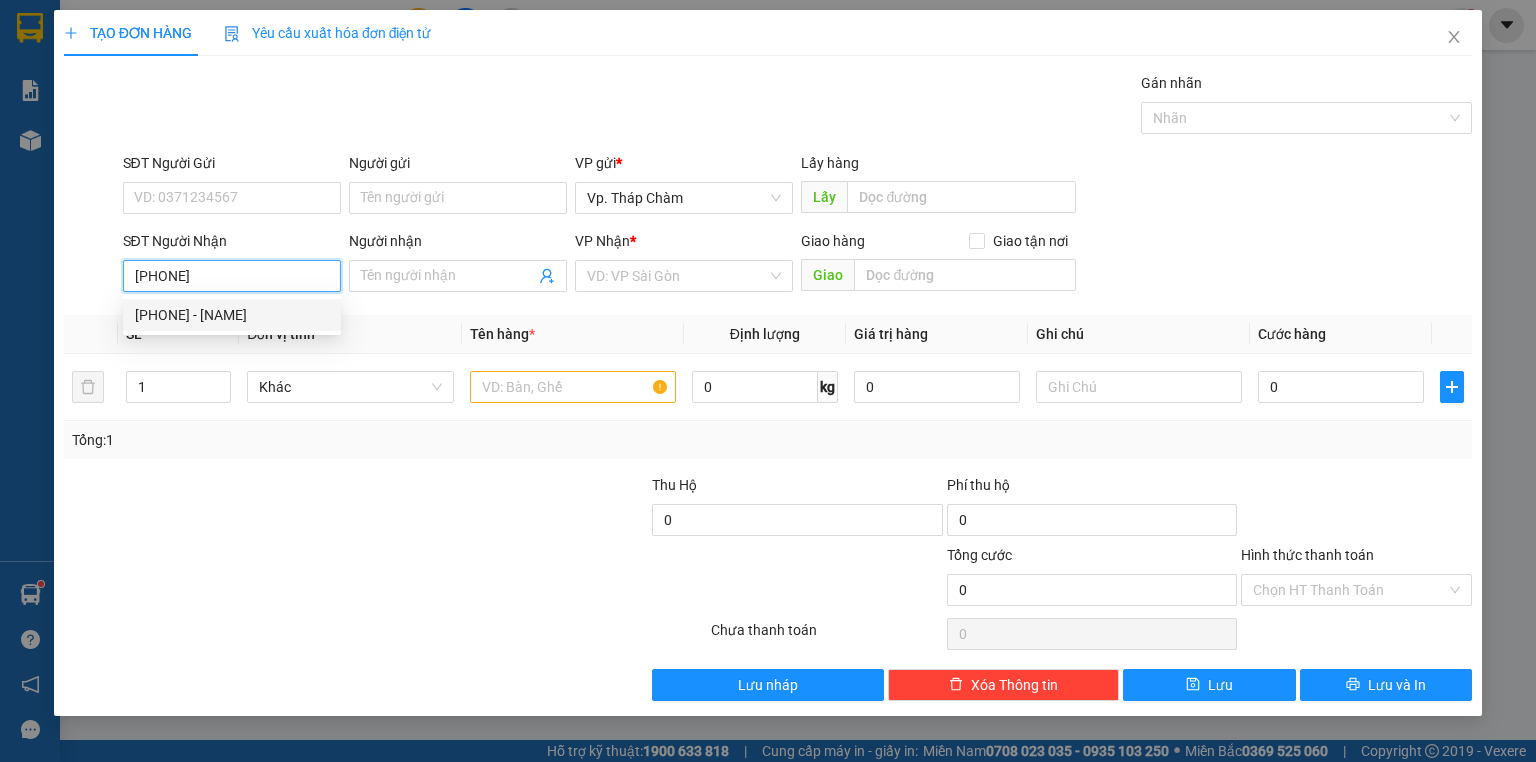 click on "0392321005 - KHƯƠNG" at bounding box center [232, 315] 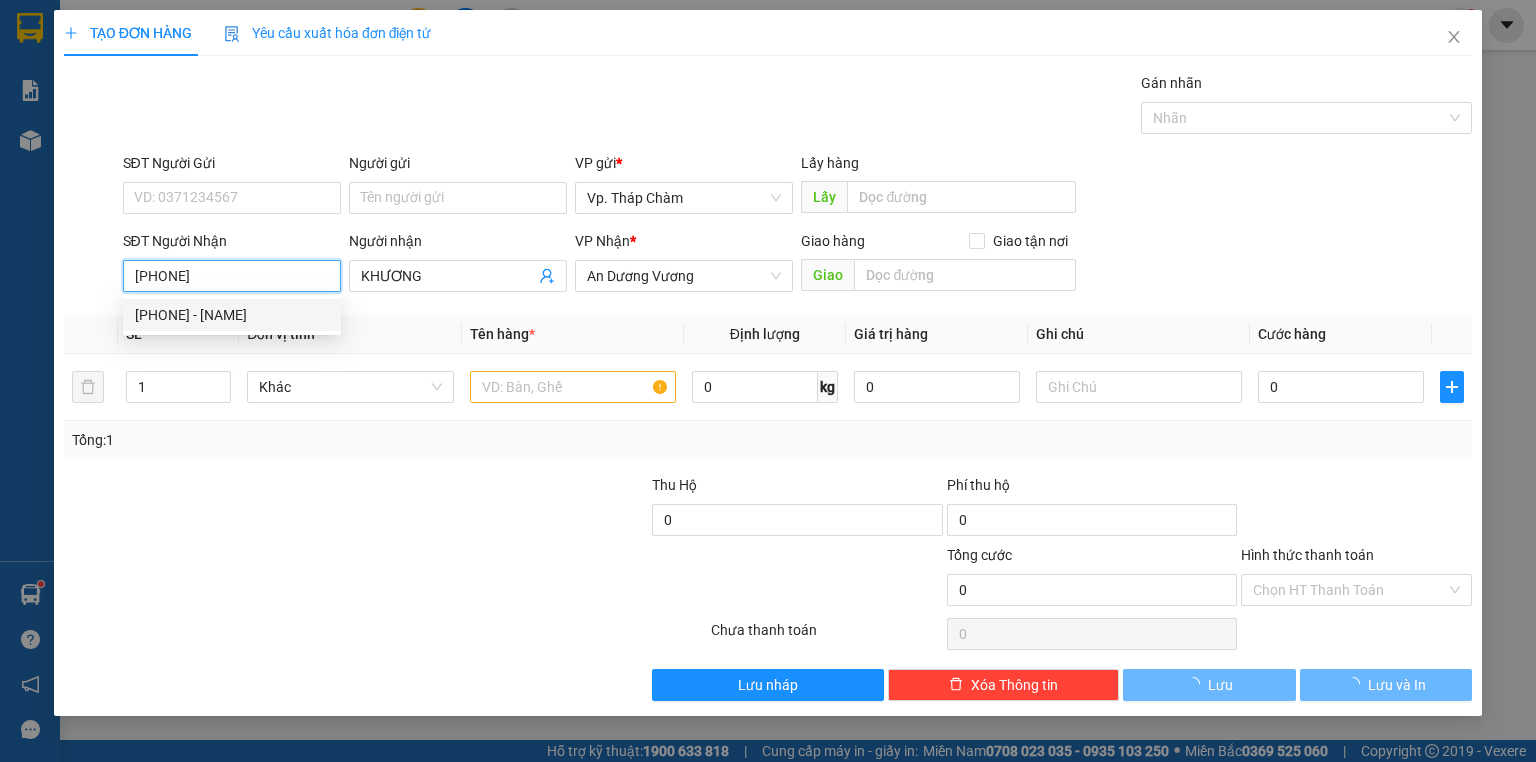 type on "40.000" 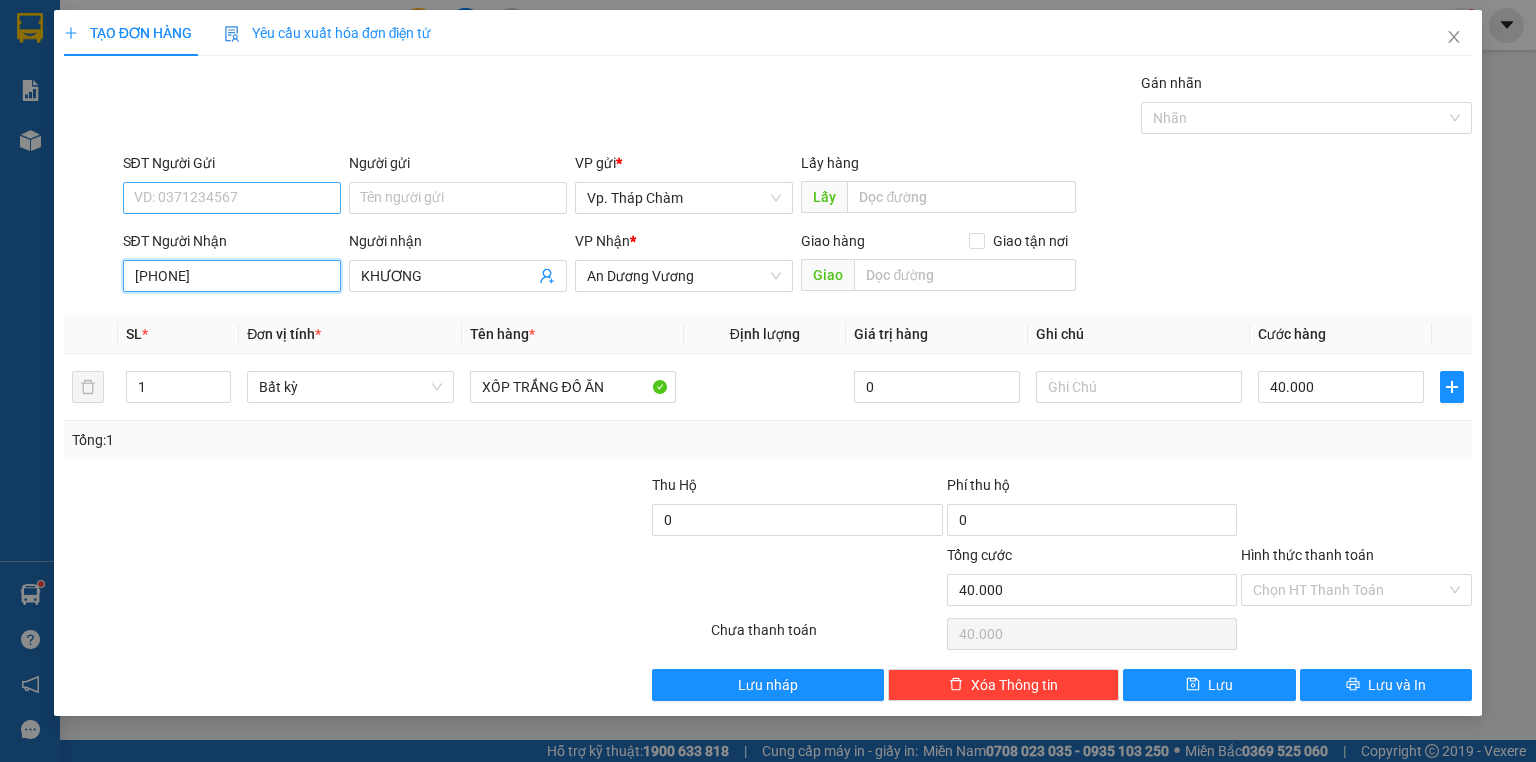 type on "[PHONE]" 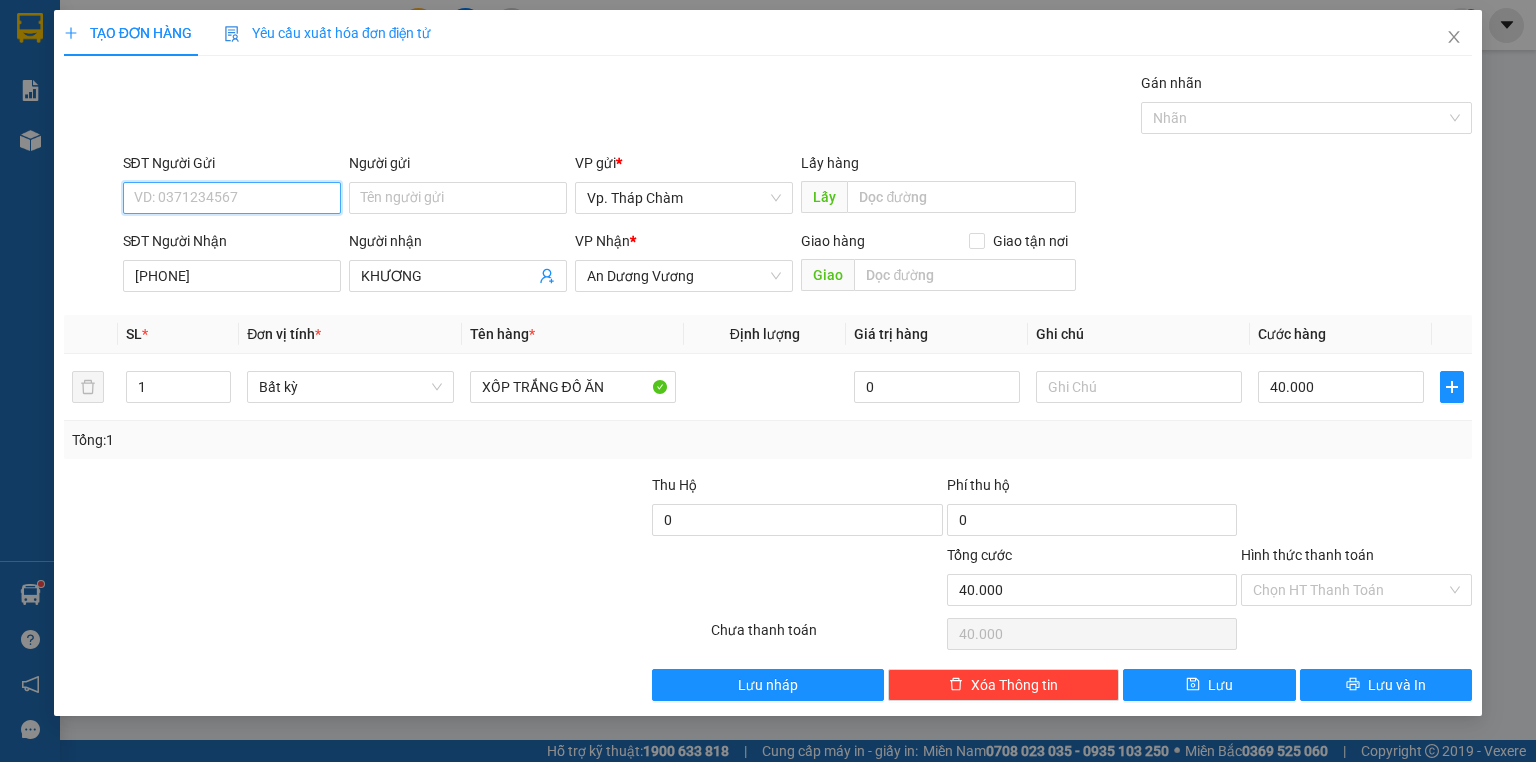 click on "SĐT Người Gửi" at bounding box center (232, 198) 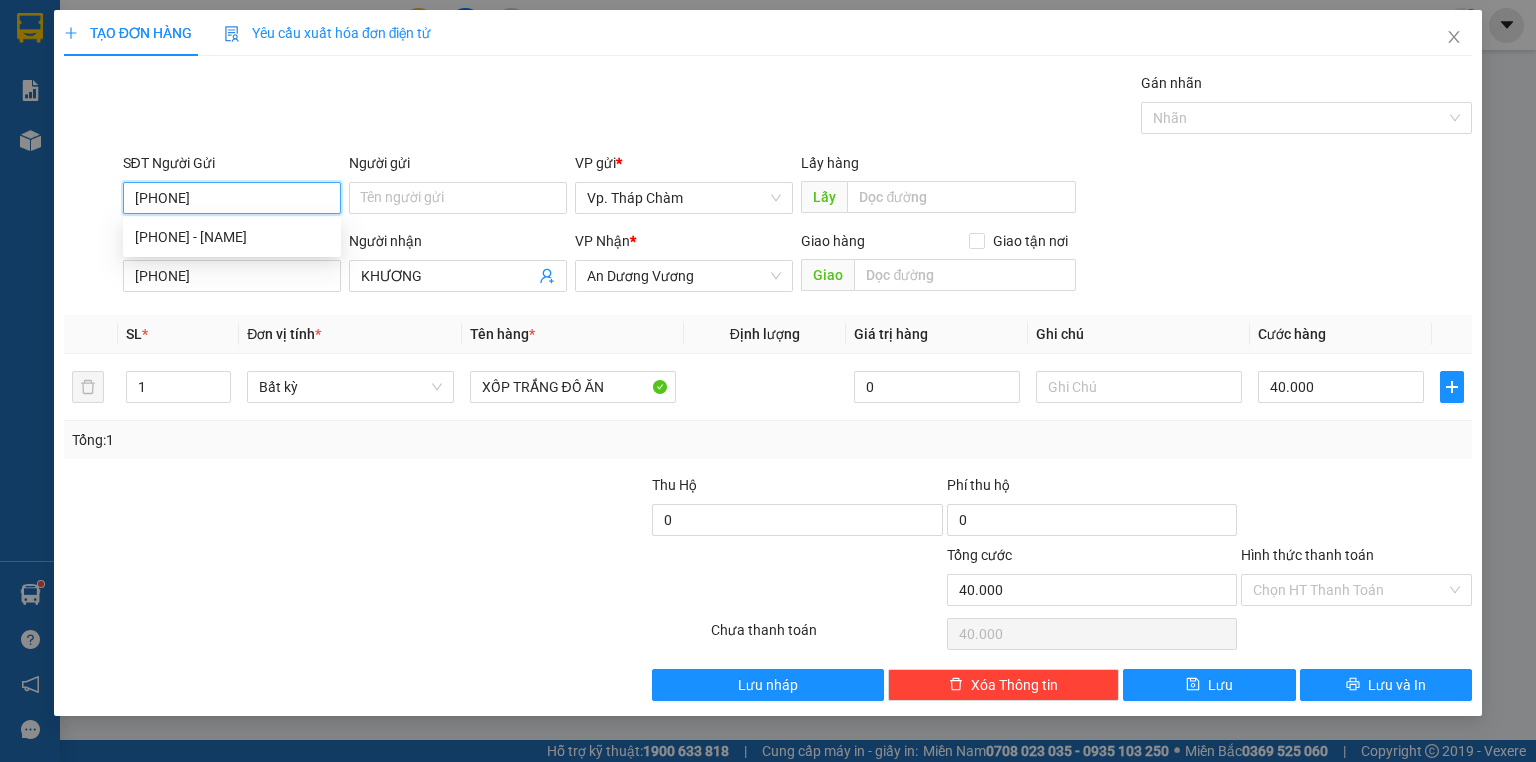 type on "[PHONE]" 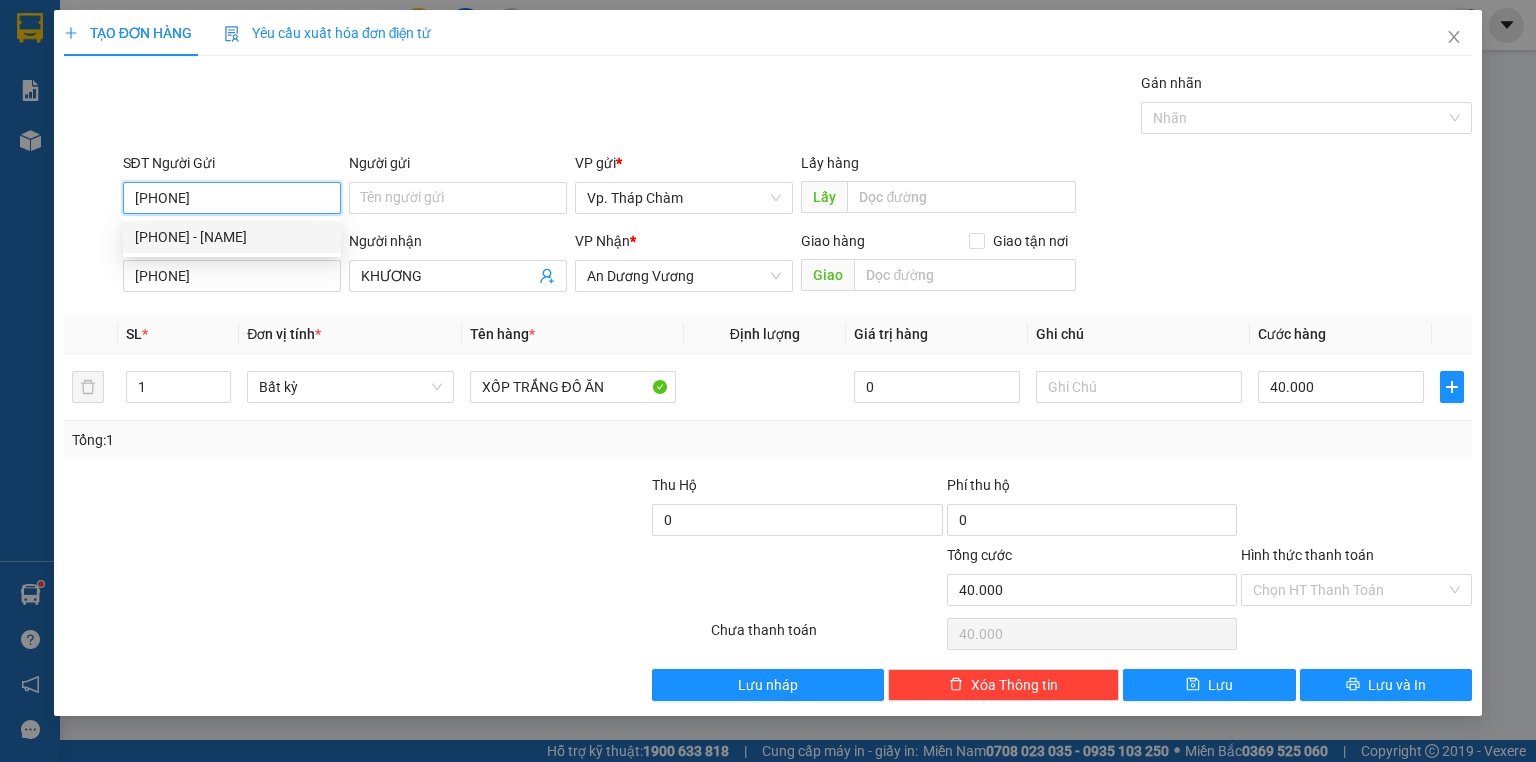 click on "0366120949 -  LINH" at bounding box center (232, 237) 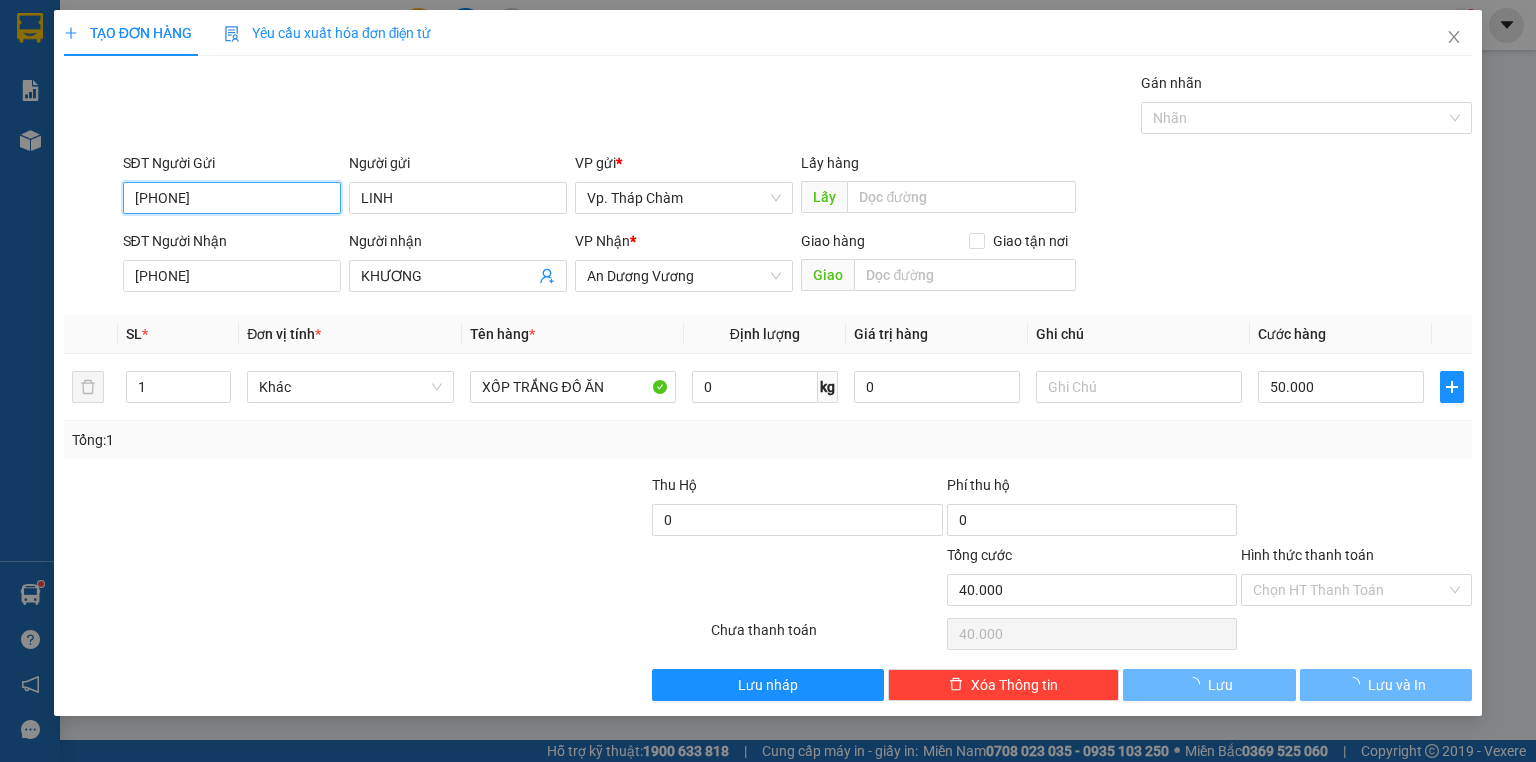 type on "50.000" 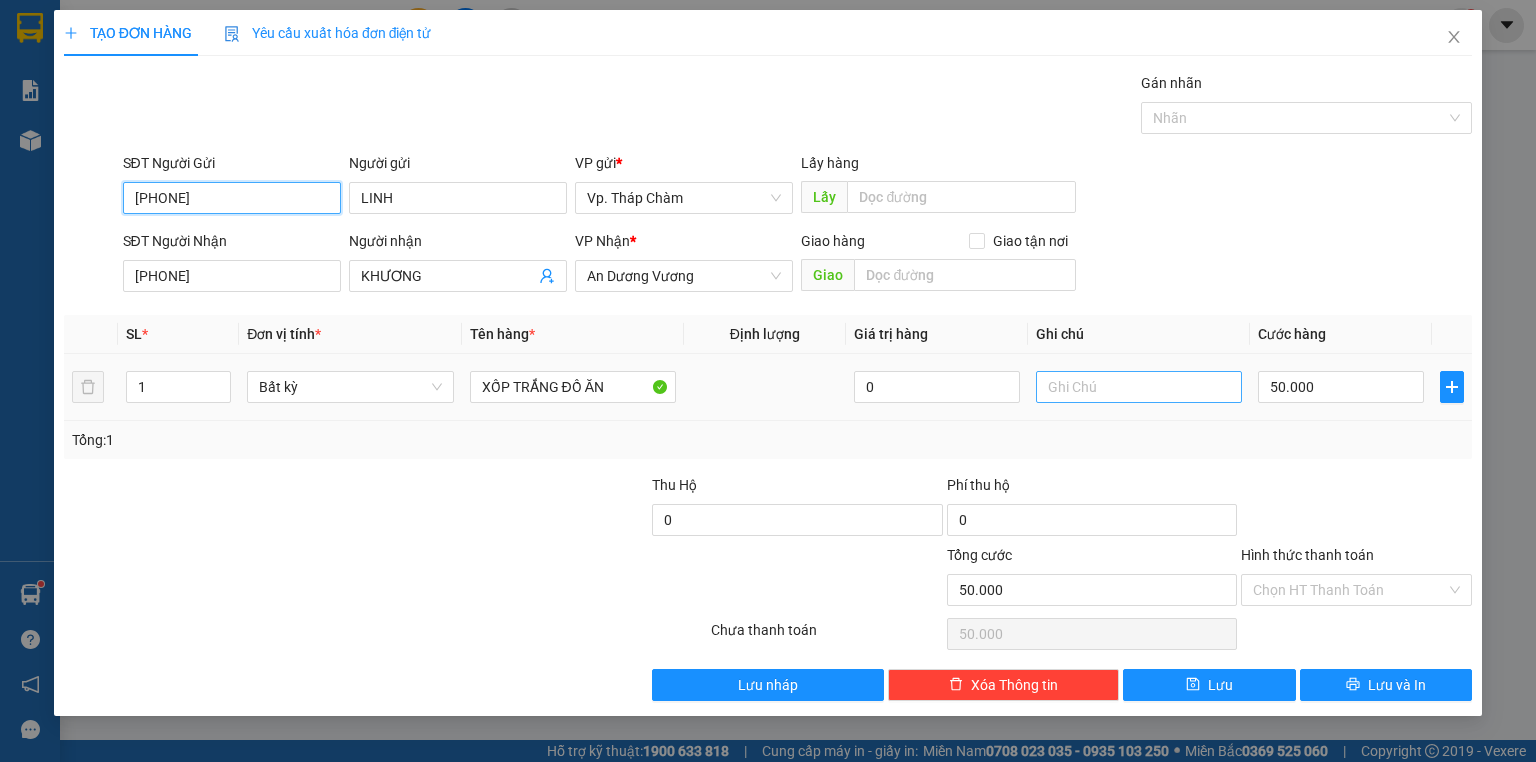 type on "[PHONE]" 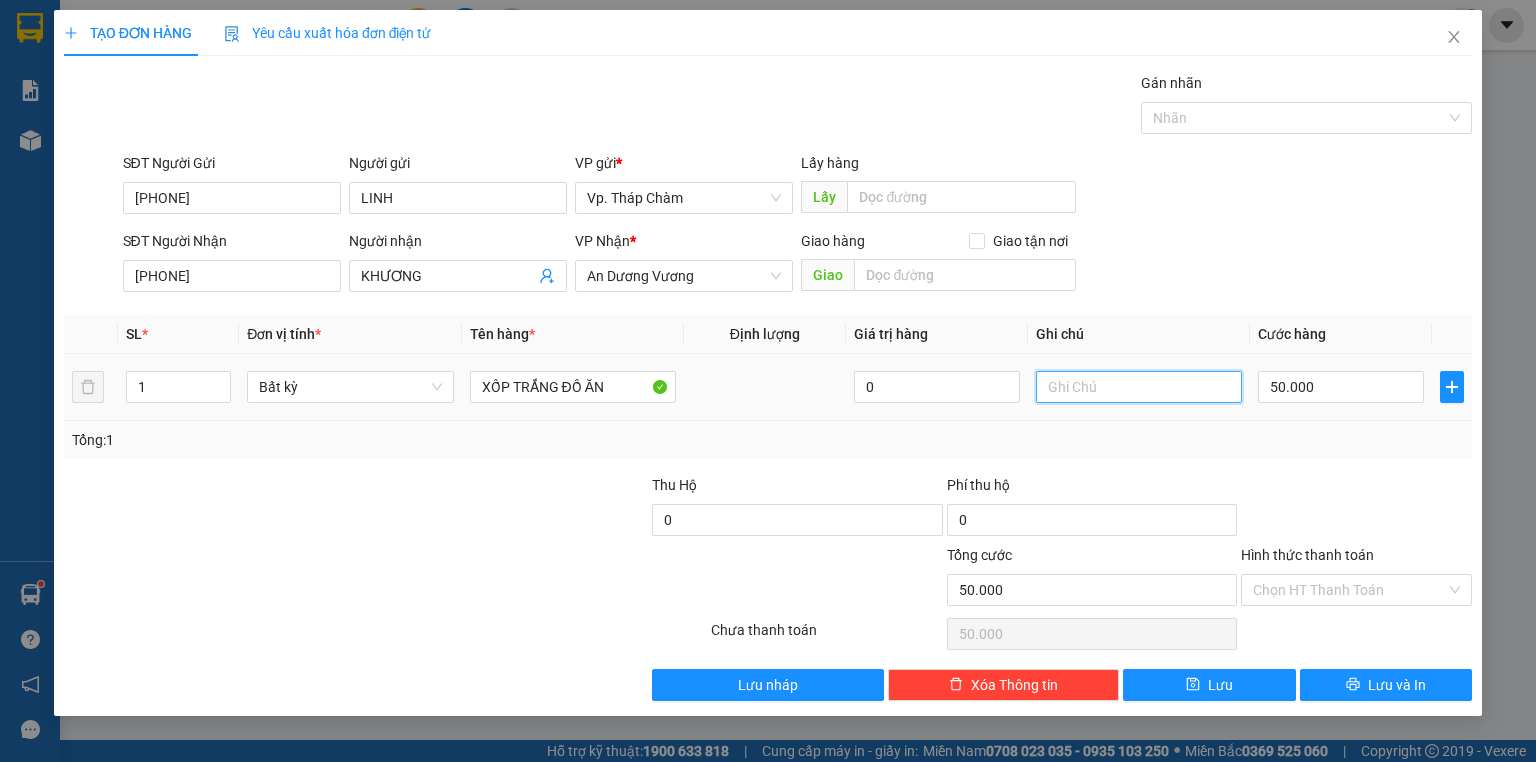 click at bounding box center (1139, 387) 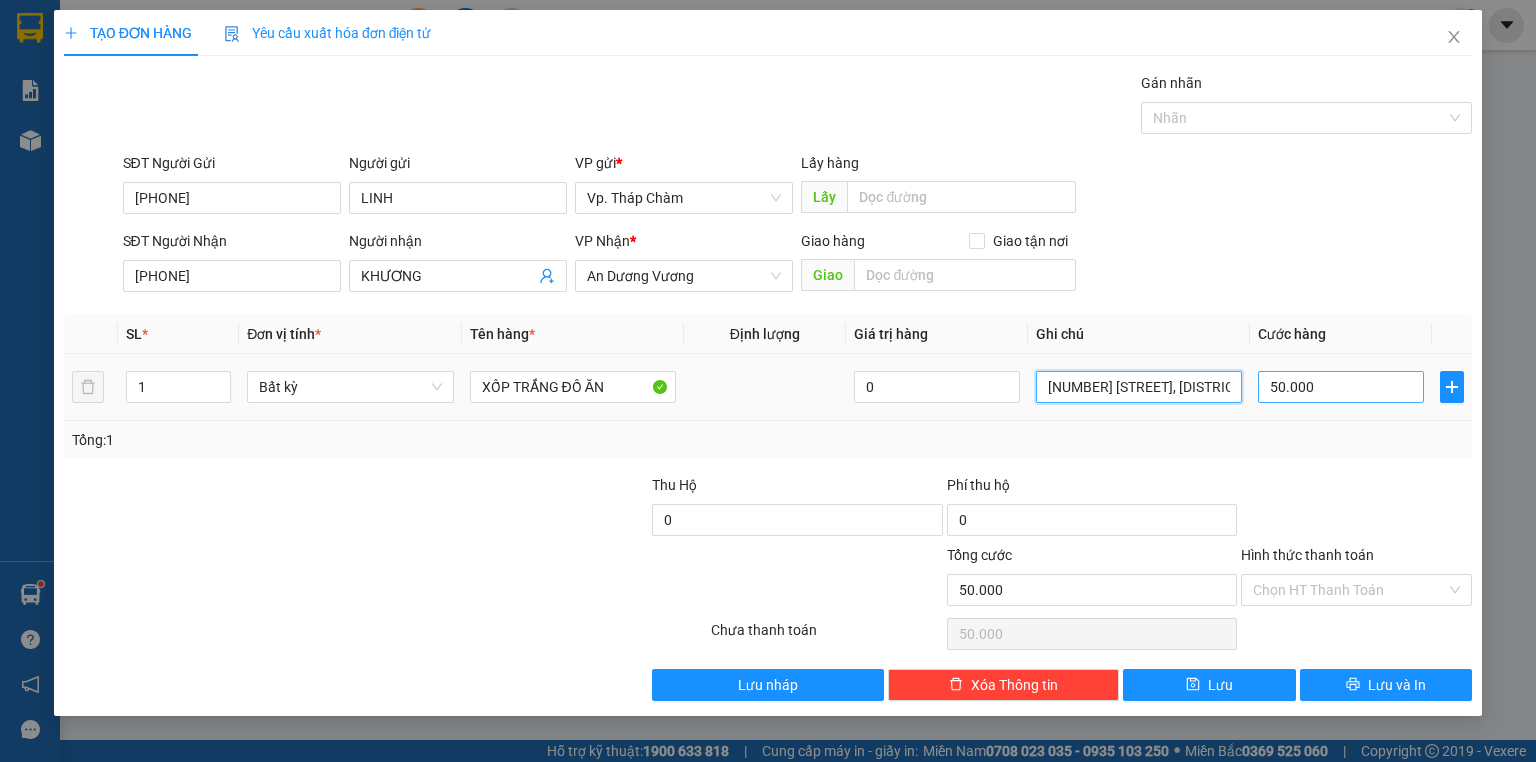 type on "95 NGUYỄN DUY DƯƠNG, P9,Q5" 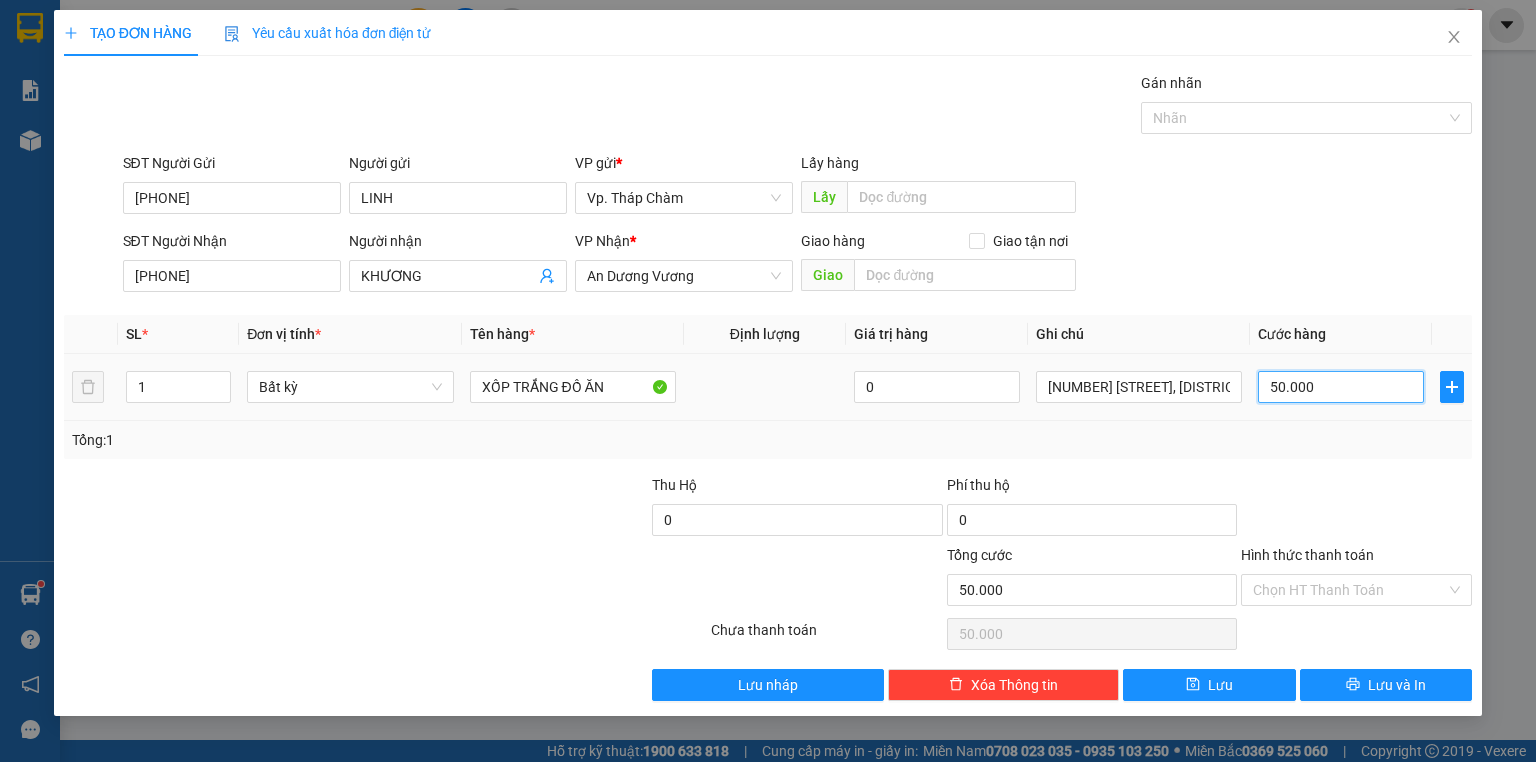 click on "50.000" at bounding box center [1341, 387] 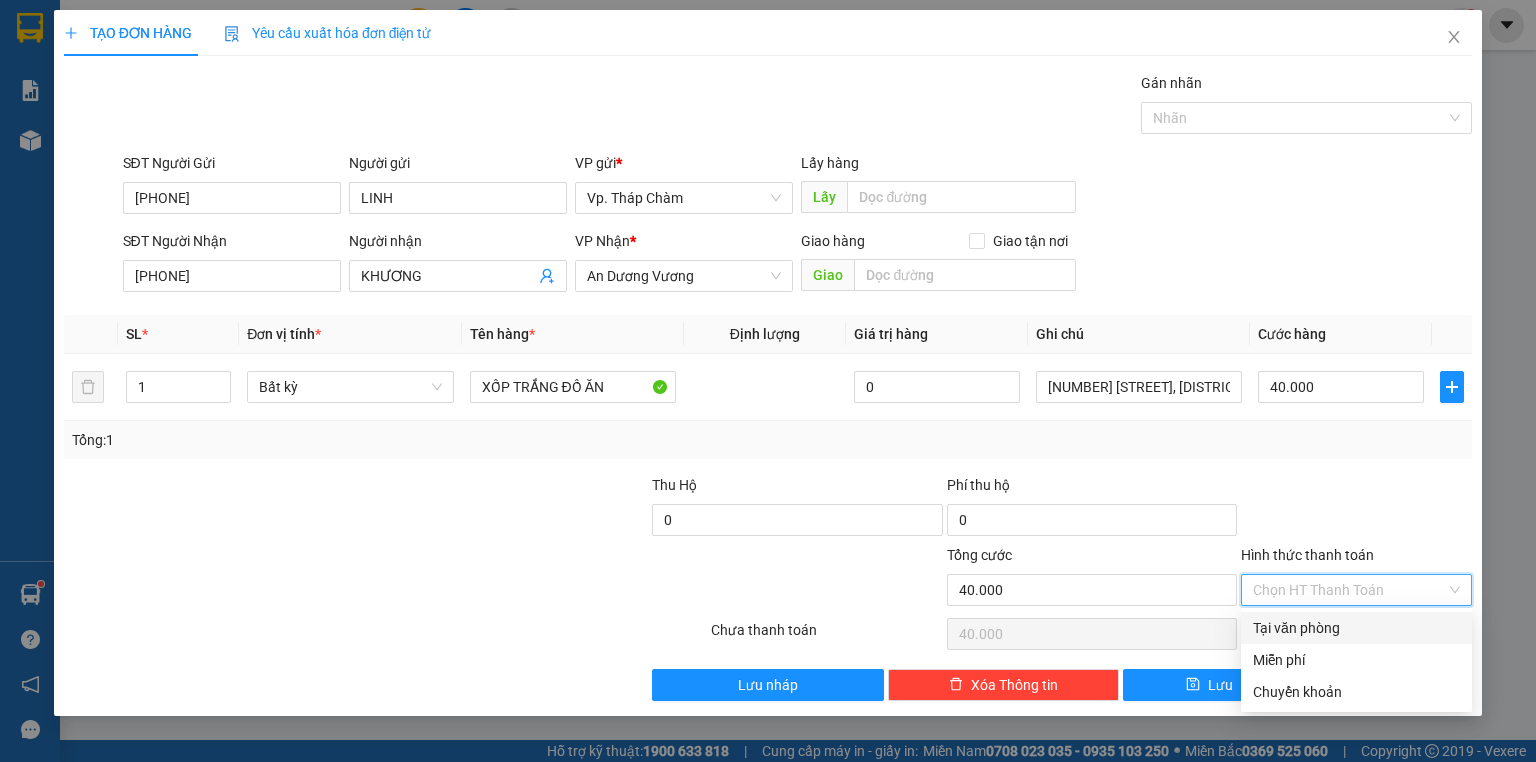 click on "Hình thức thanh toán" at bounding box center (1349, 590) 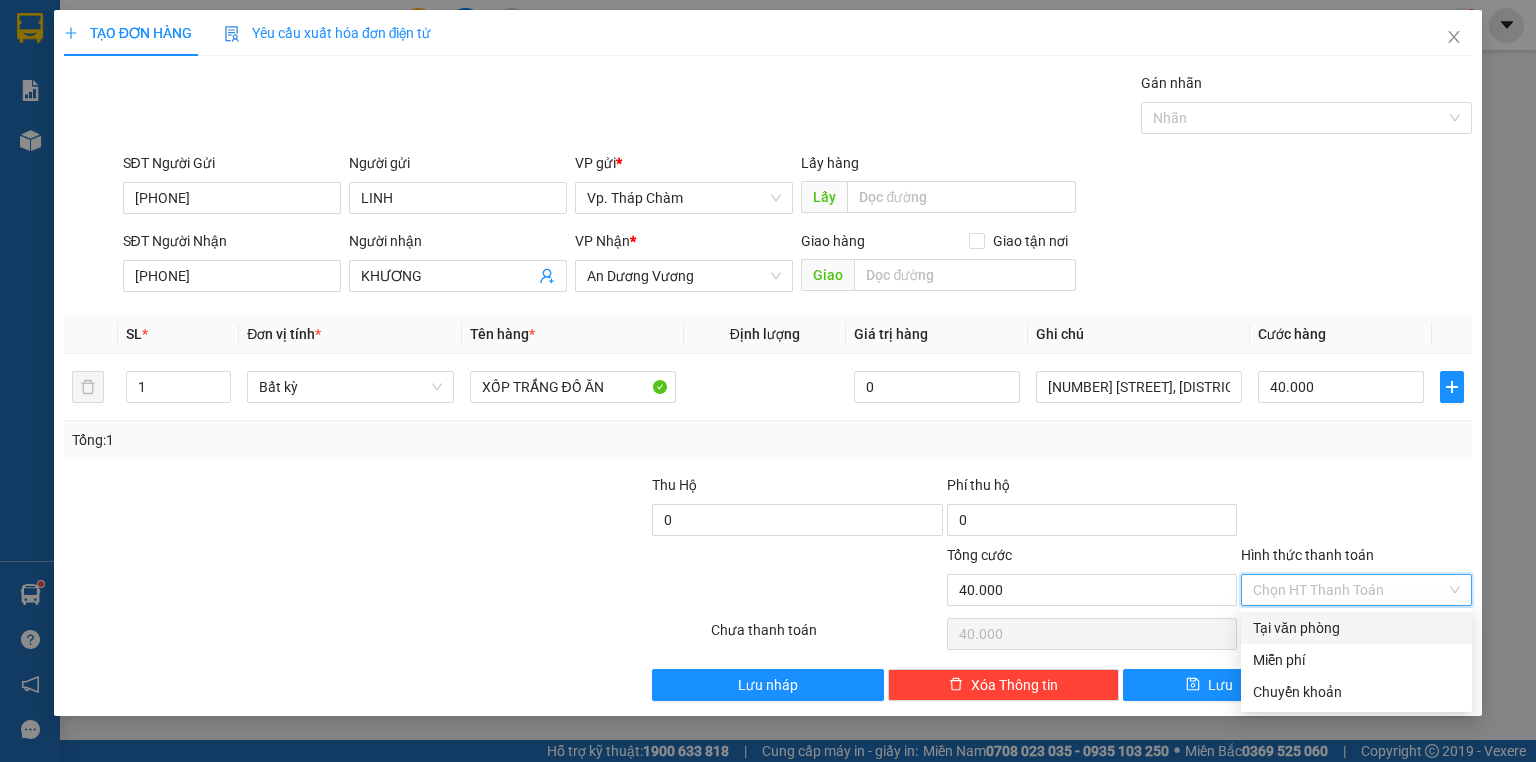 click on "Tại văn phòng" at bounding box center (1356, 628) 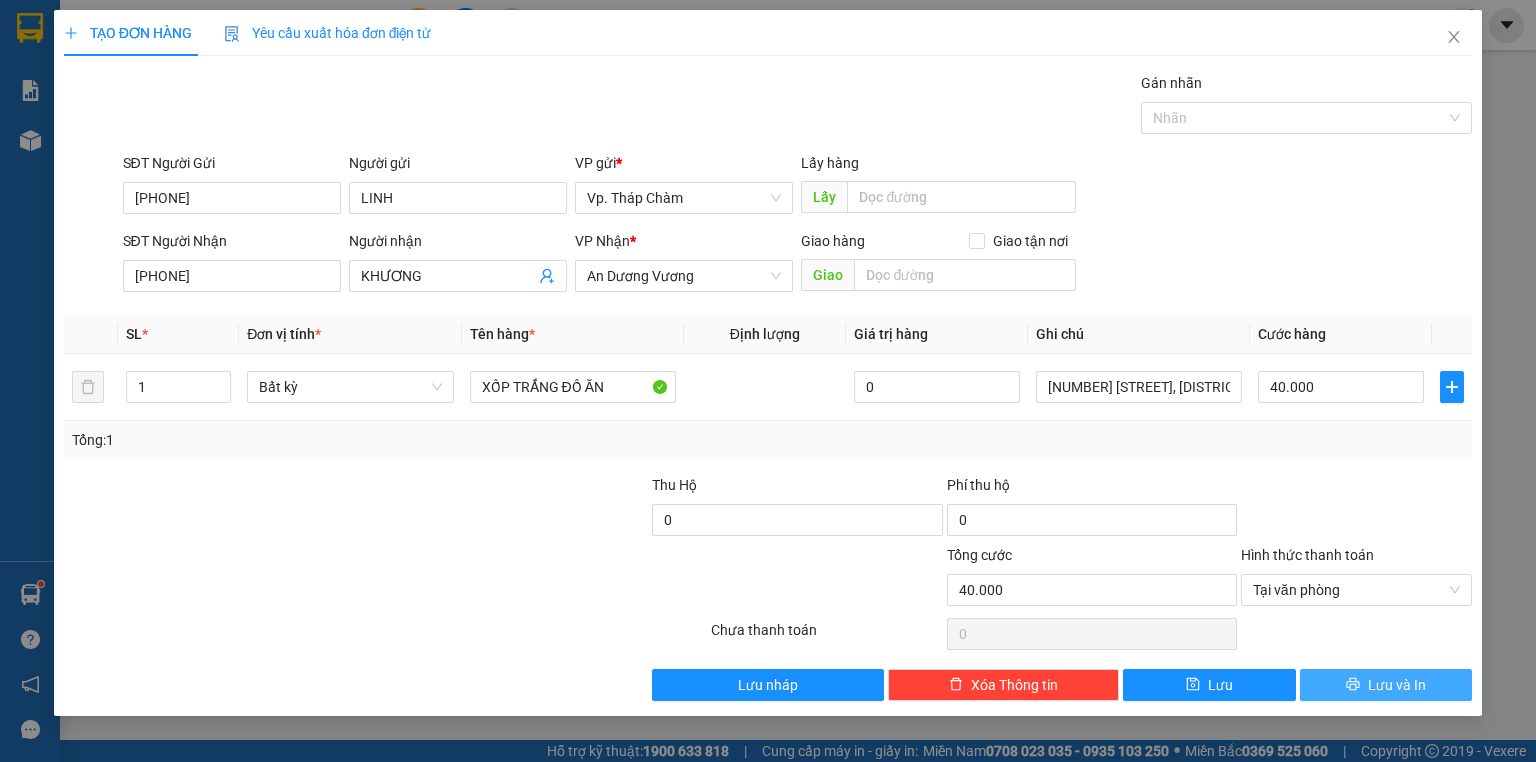 click on "Lưu và In" at bounding box center (1386, 685) 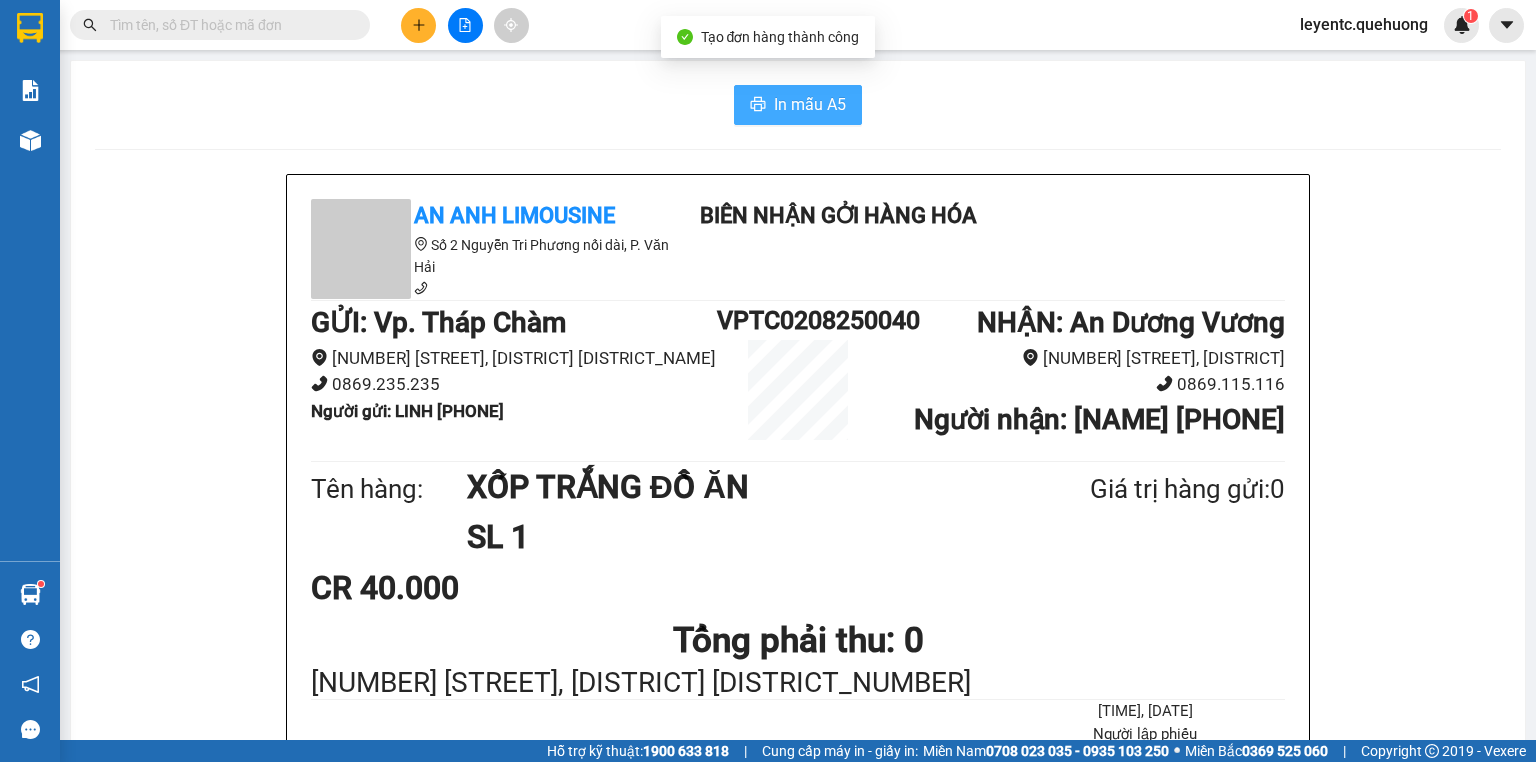 click on "In mẫu A5" at bounding box center (810, 104) 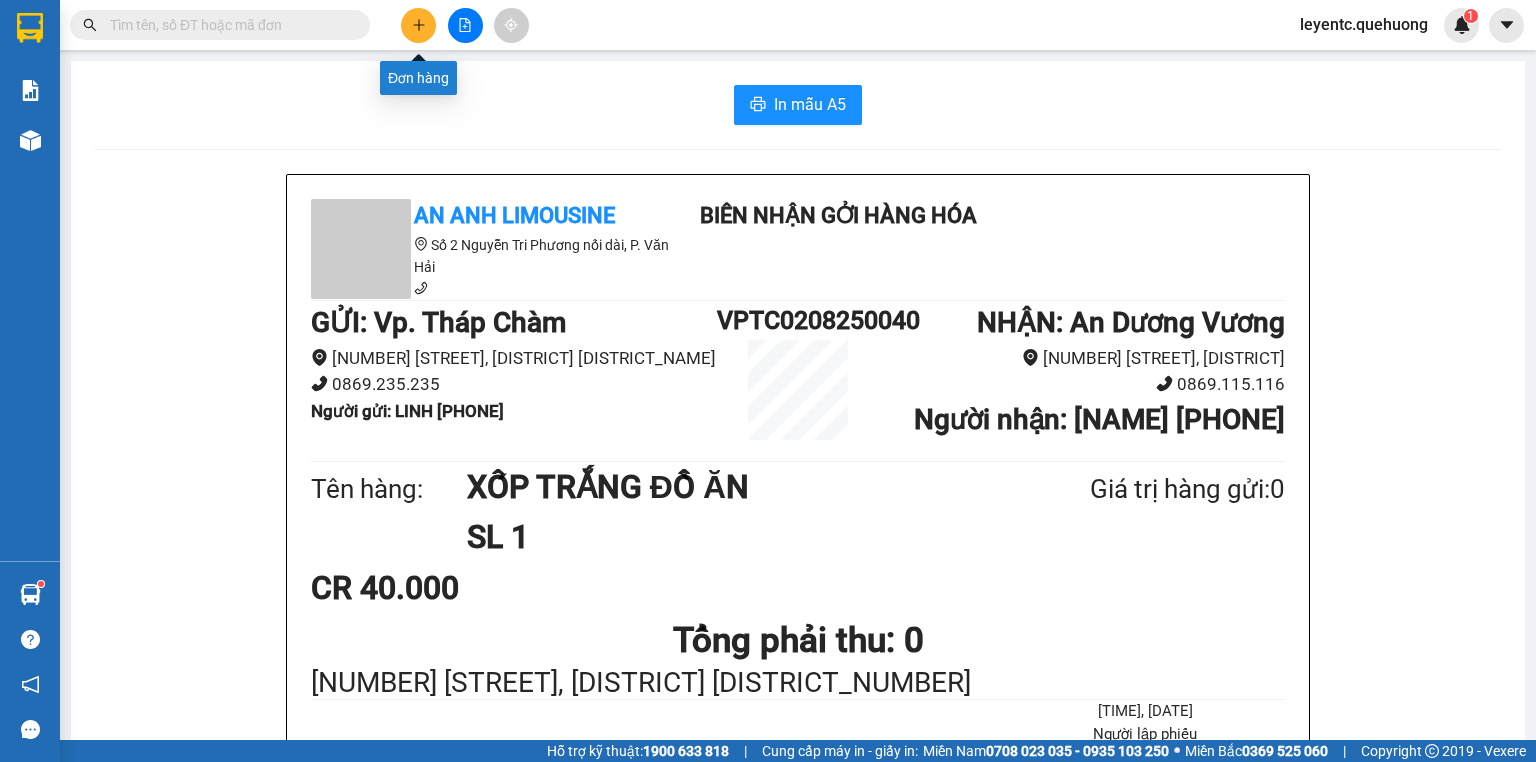 click at bounding box center [418, 25] 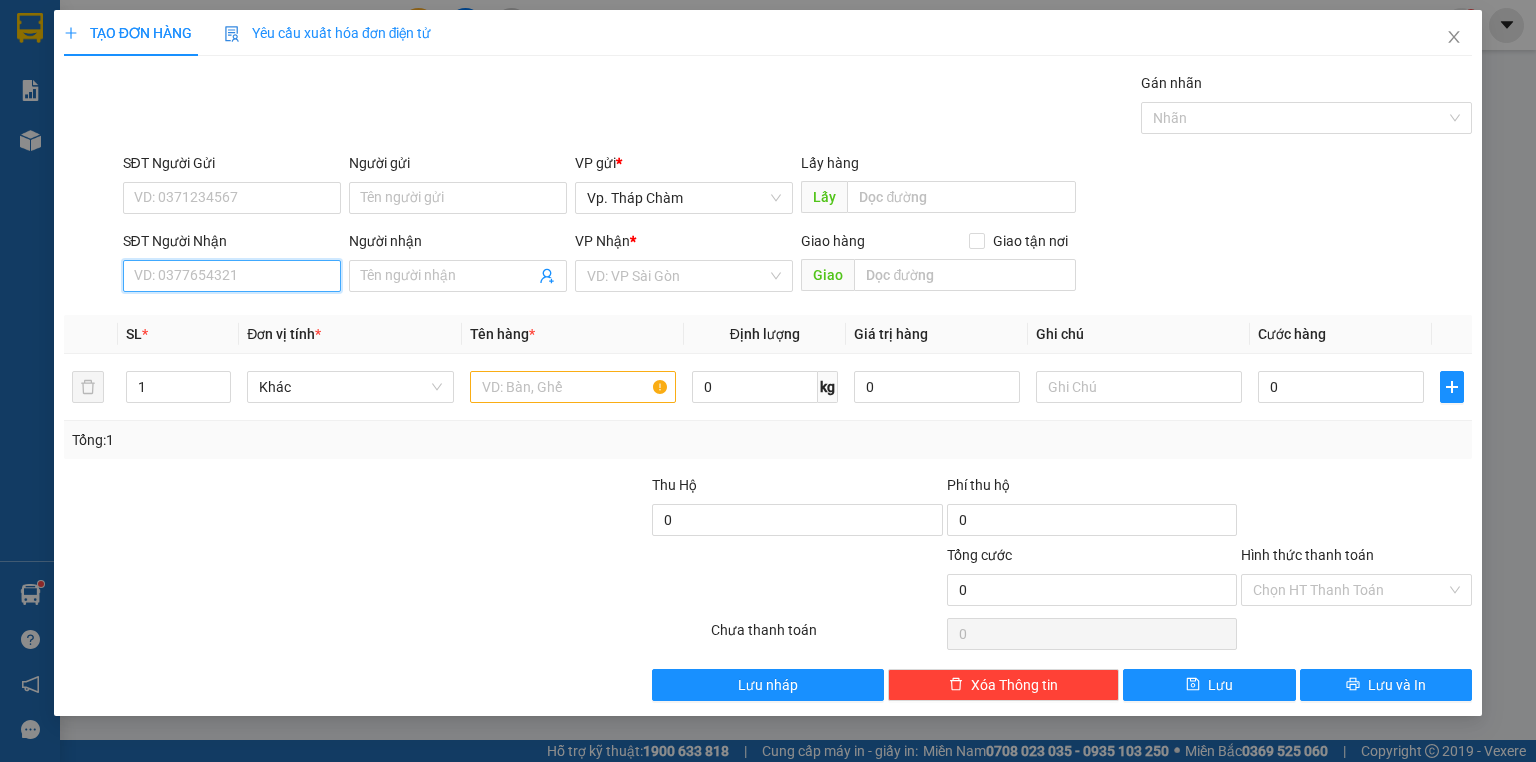 click on "SĐT Người Nhận" at bounding box center (232, 276) 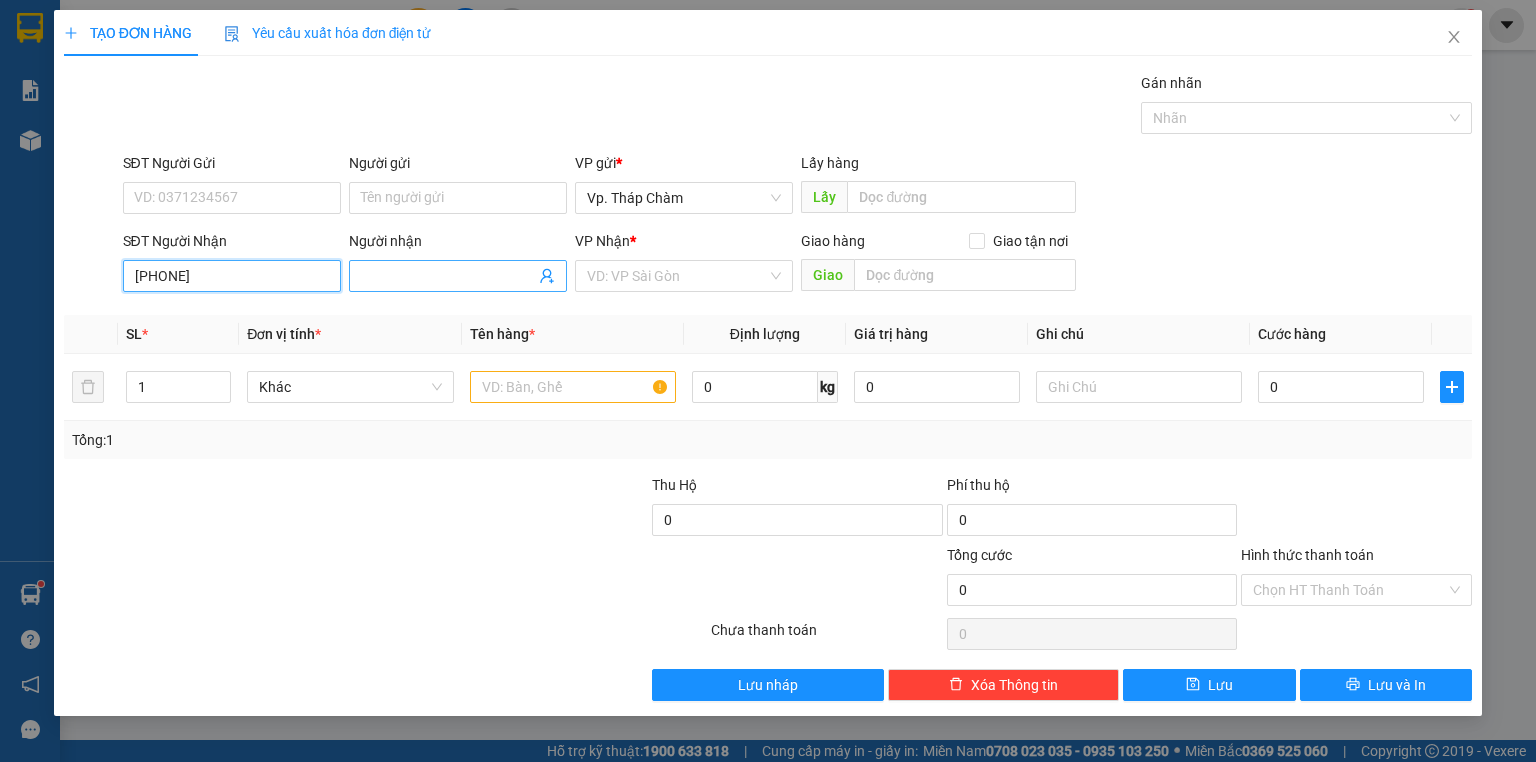 type on "[PHONE]" 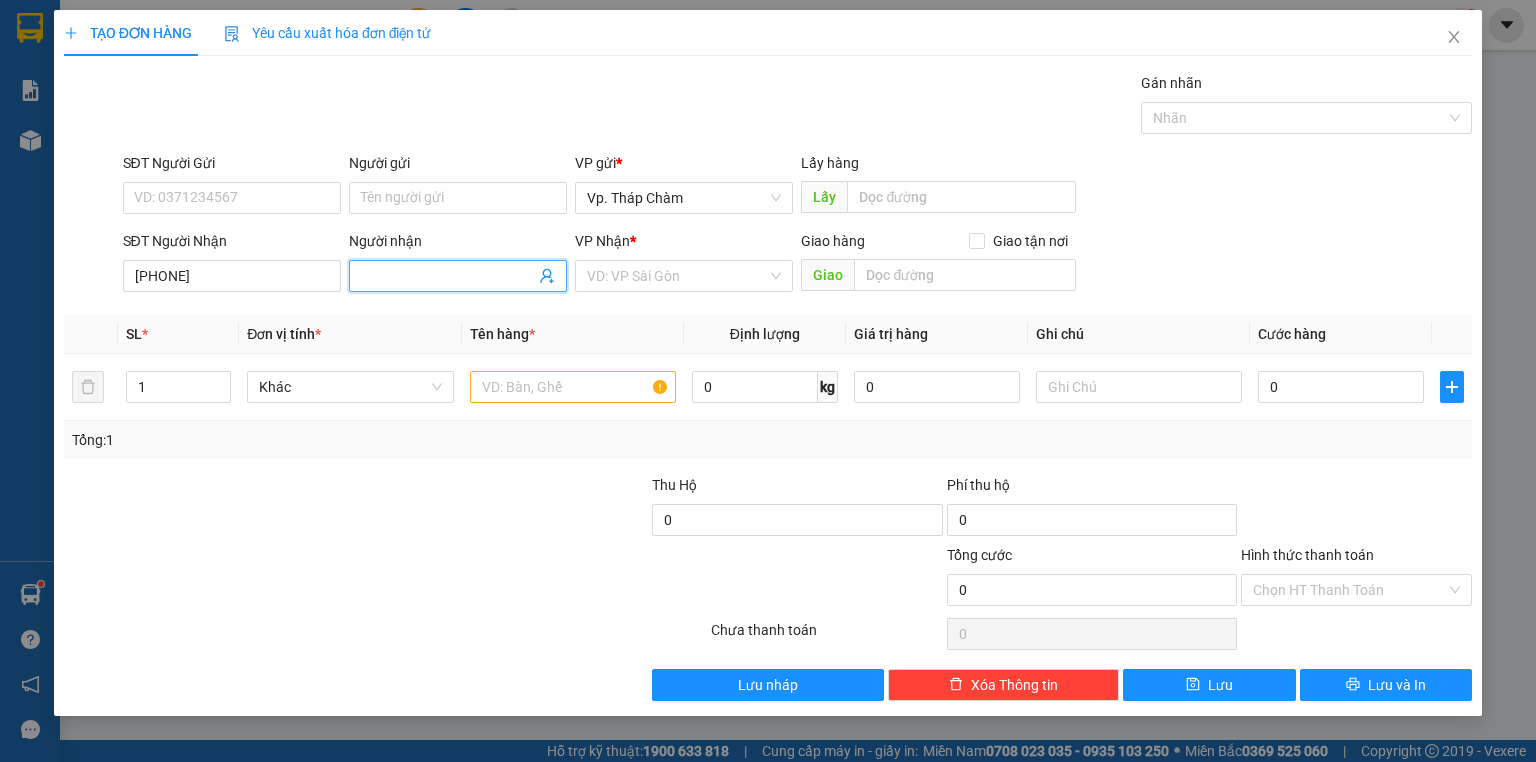 click on "Người nhận" at bounding box center [448, 276] 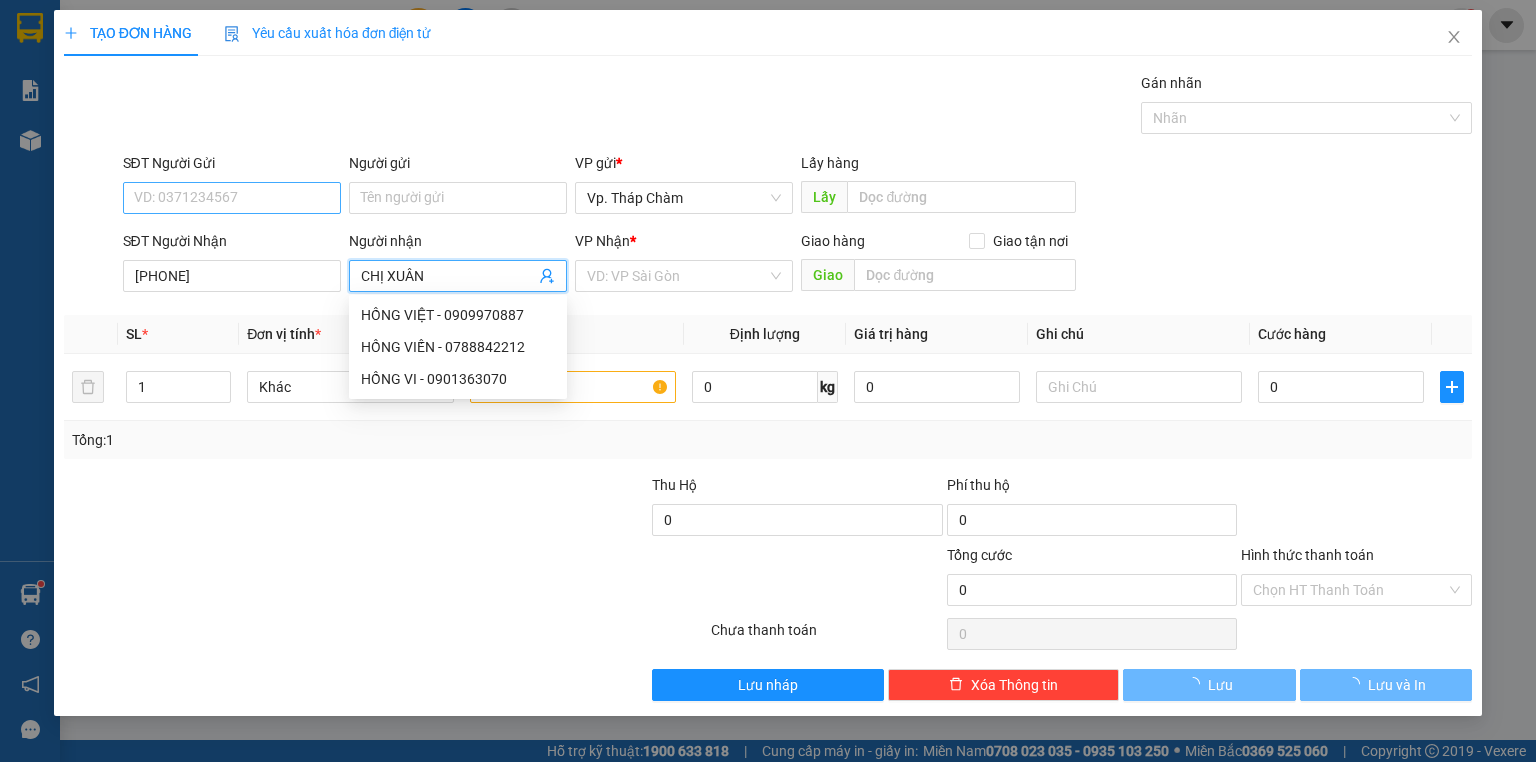 type on "CHỊ XUÂN" 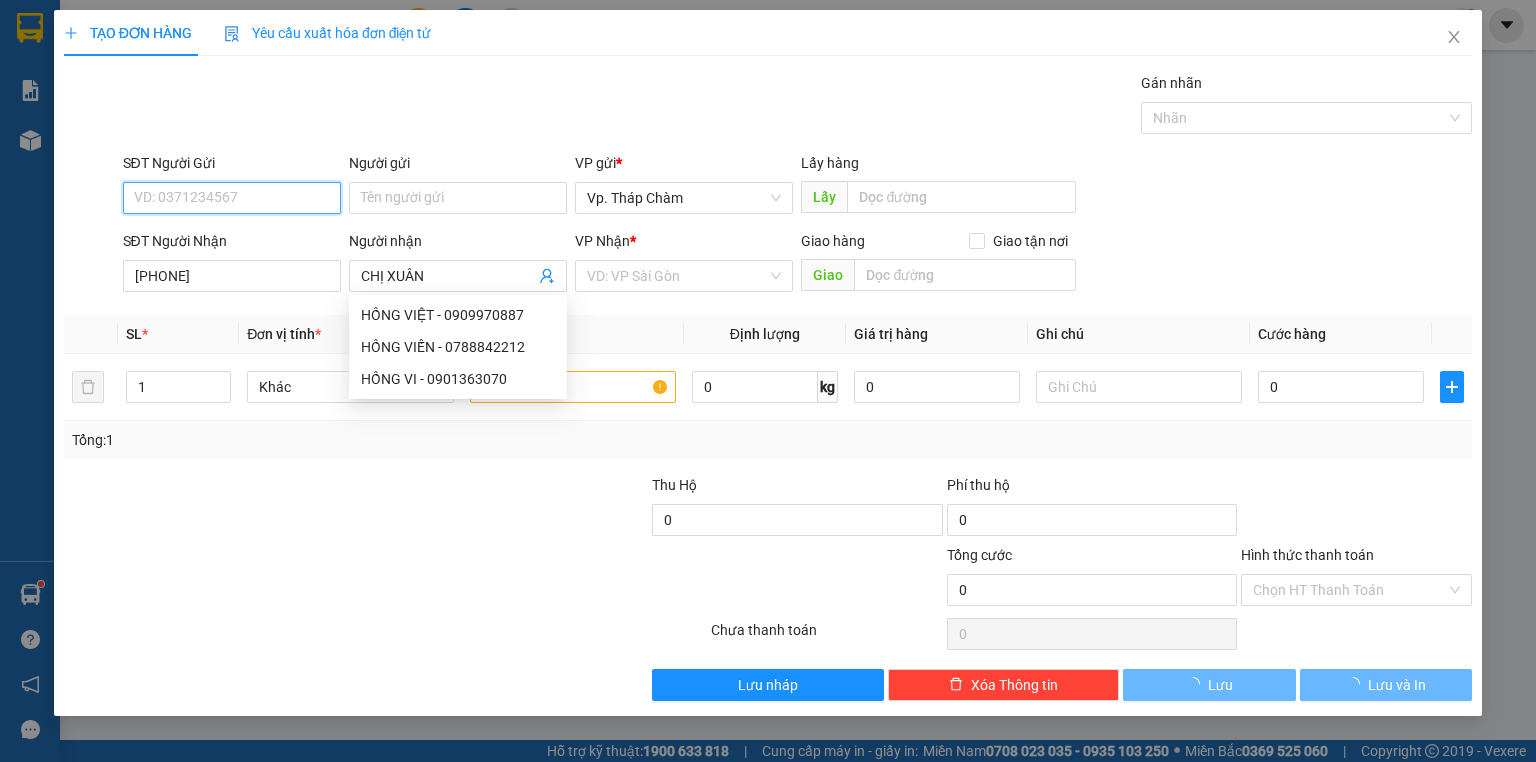 click on "SĐT Người Gửi" at bounding box center (232, 198) 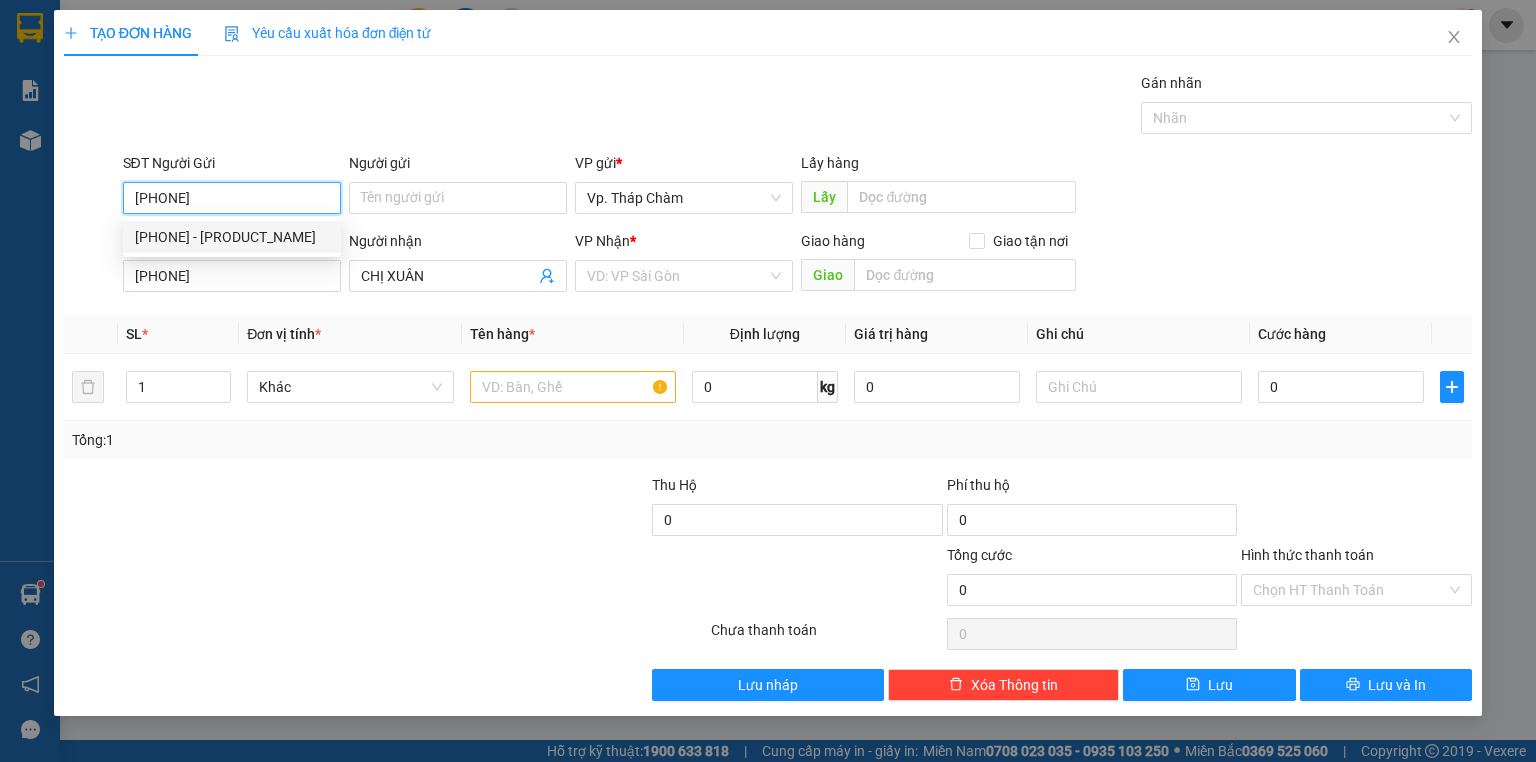 click on "0938822066 - NEM CHẢ ĐỊNH Y" at bounding box center (232, 237) 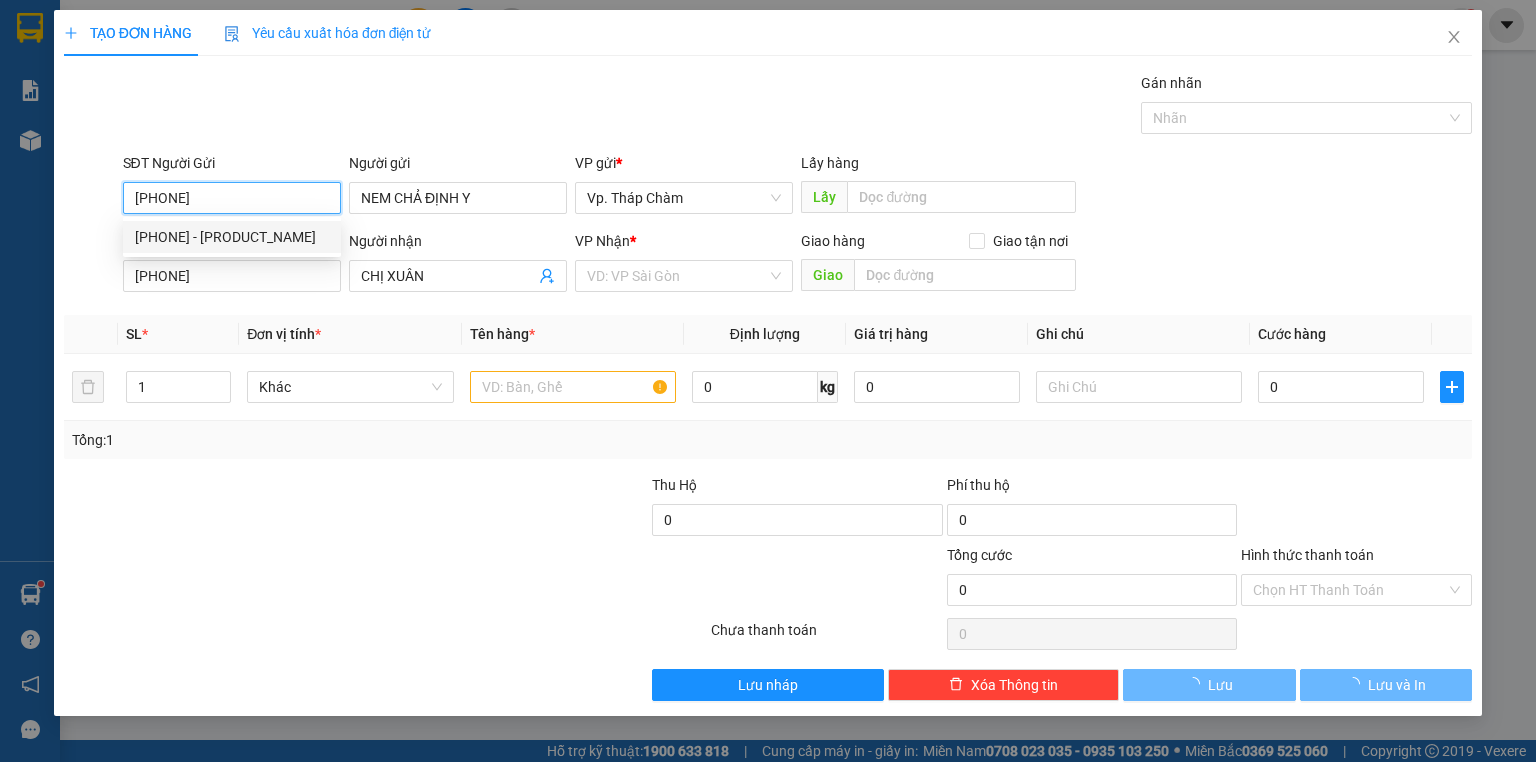 type on "30.000" 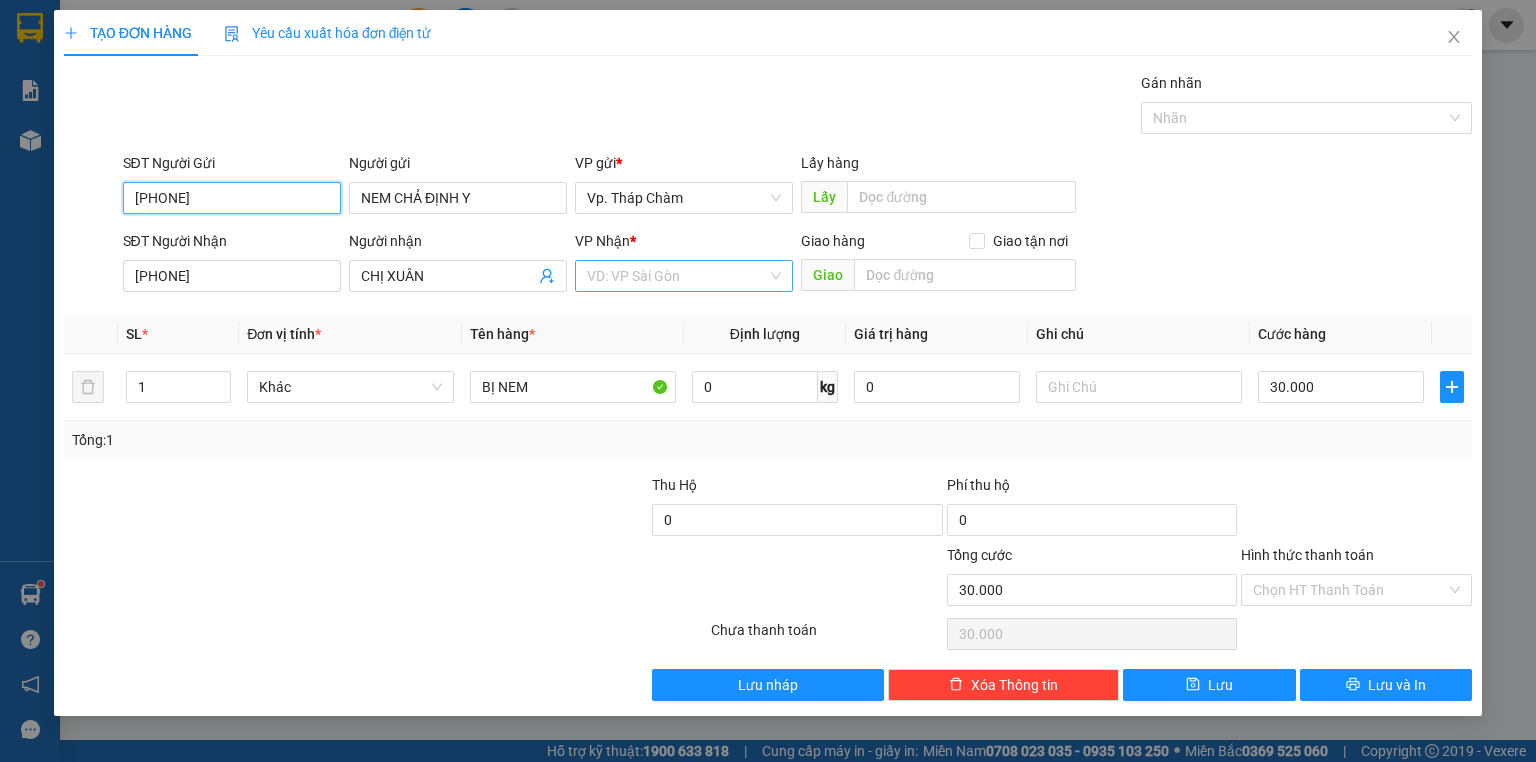 type on "[PHONE]" 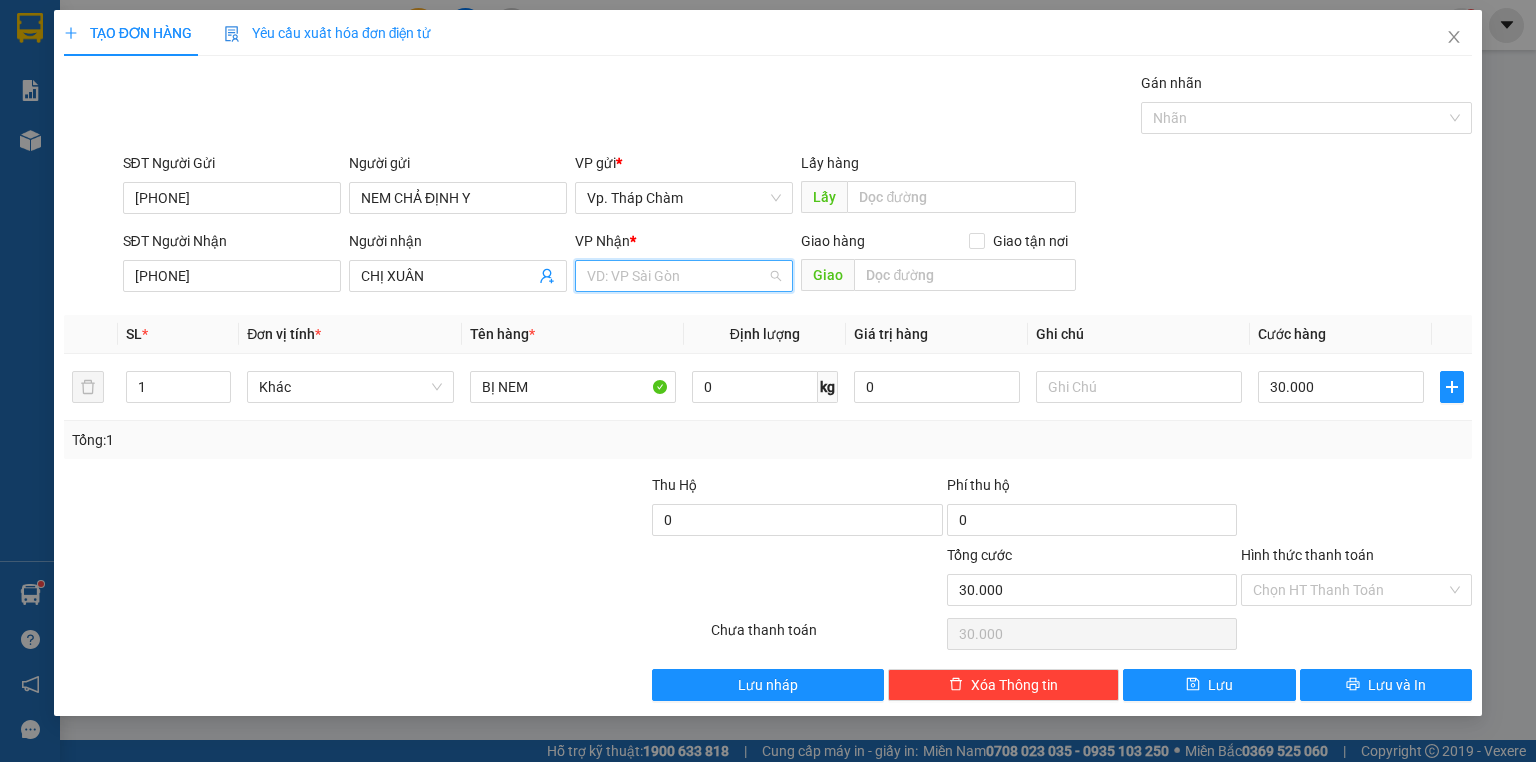 click at bounding box center [677, 276] 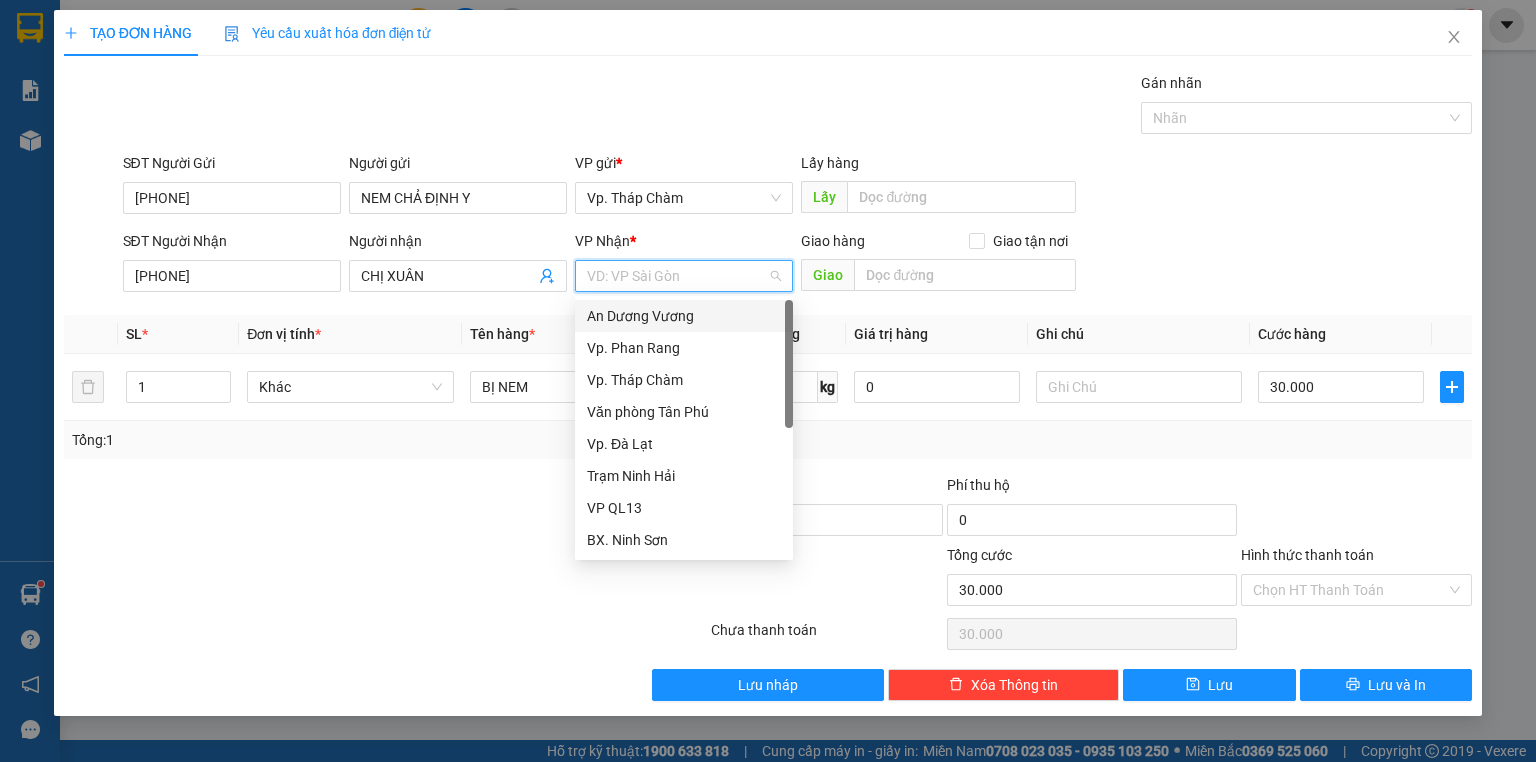 click on "An Dương Vương" at bounding box center [684, 316] 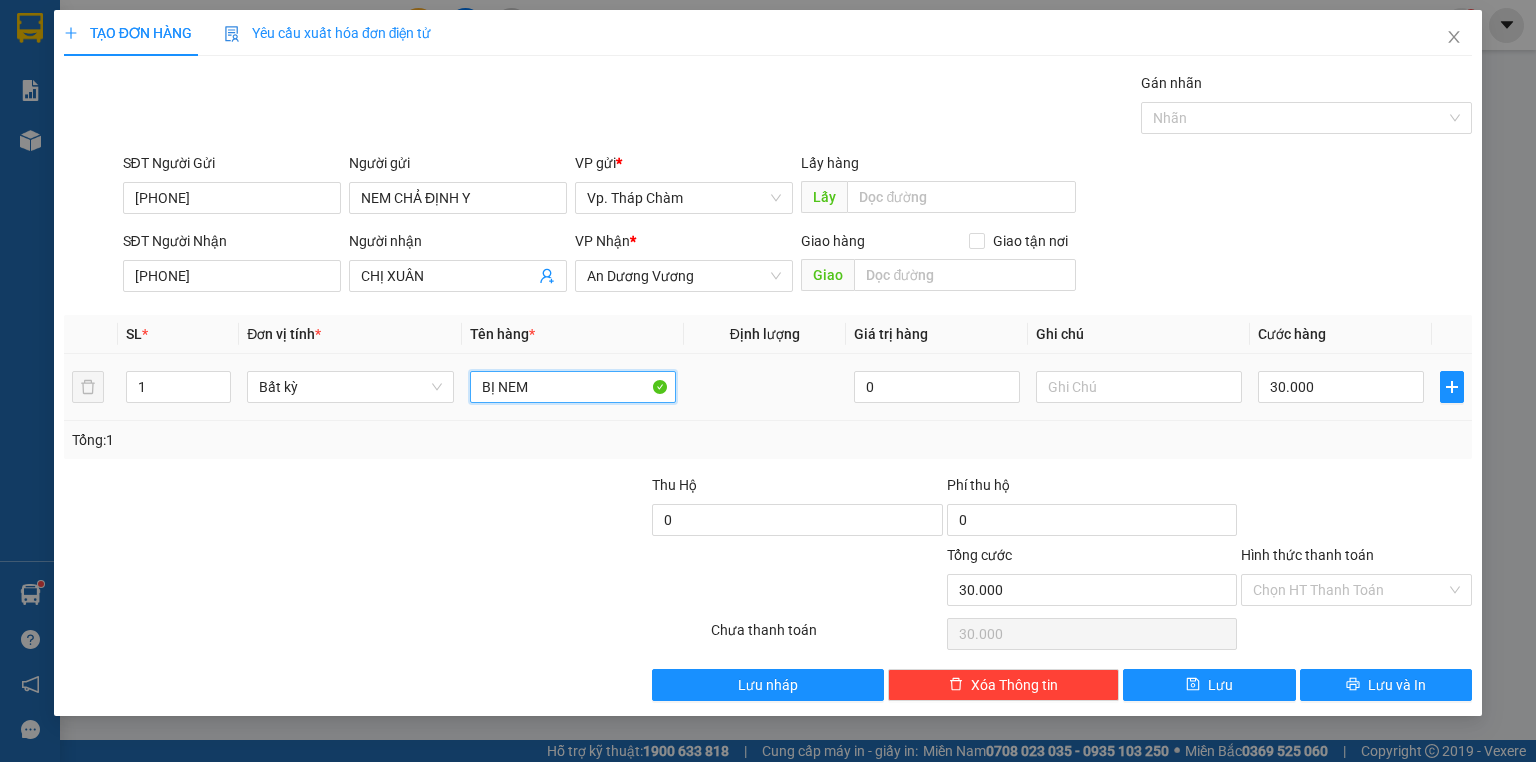 drag, startPoint x: 567, startPoint y: 380, endPoint x: 456, endPoint y: 396, distance: 112.147224 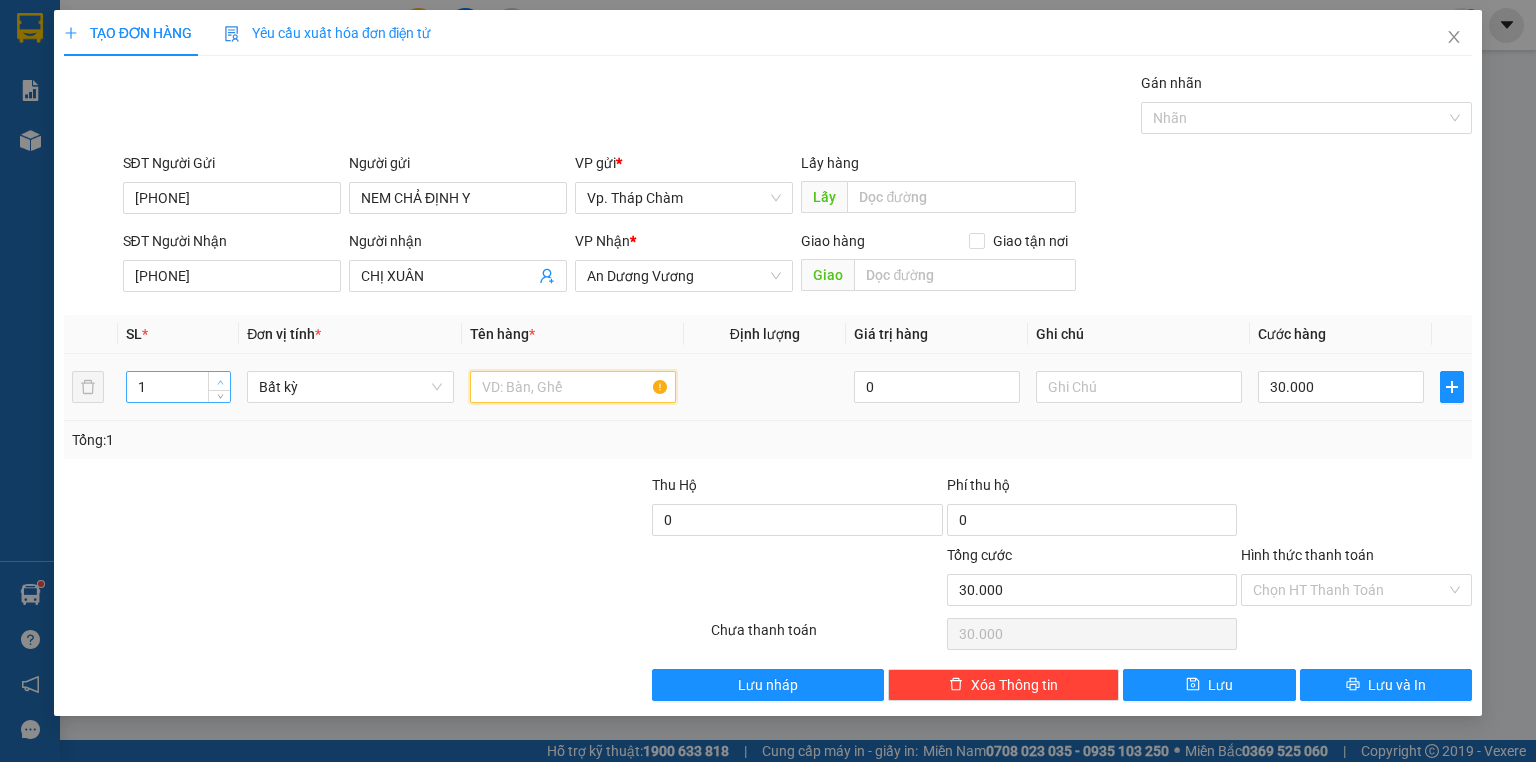 type 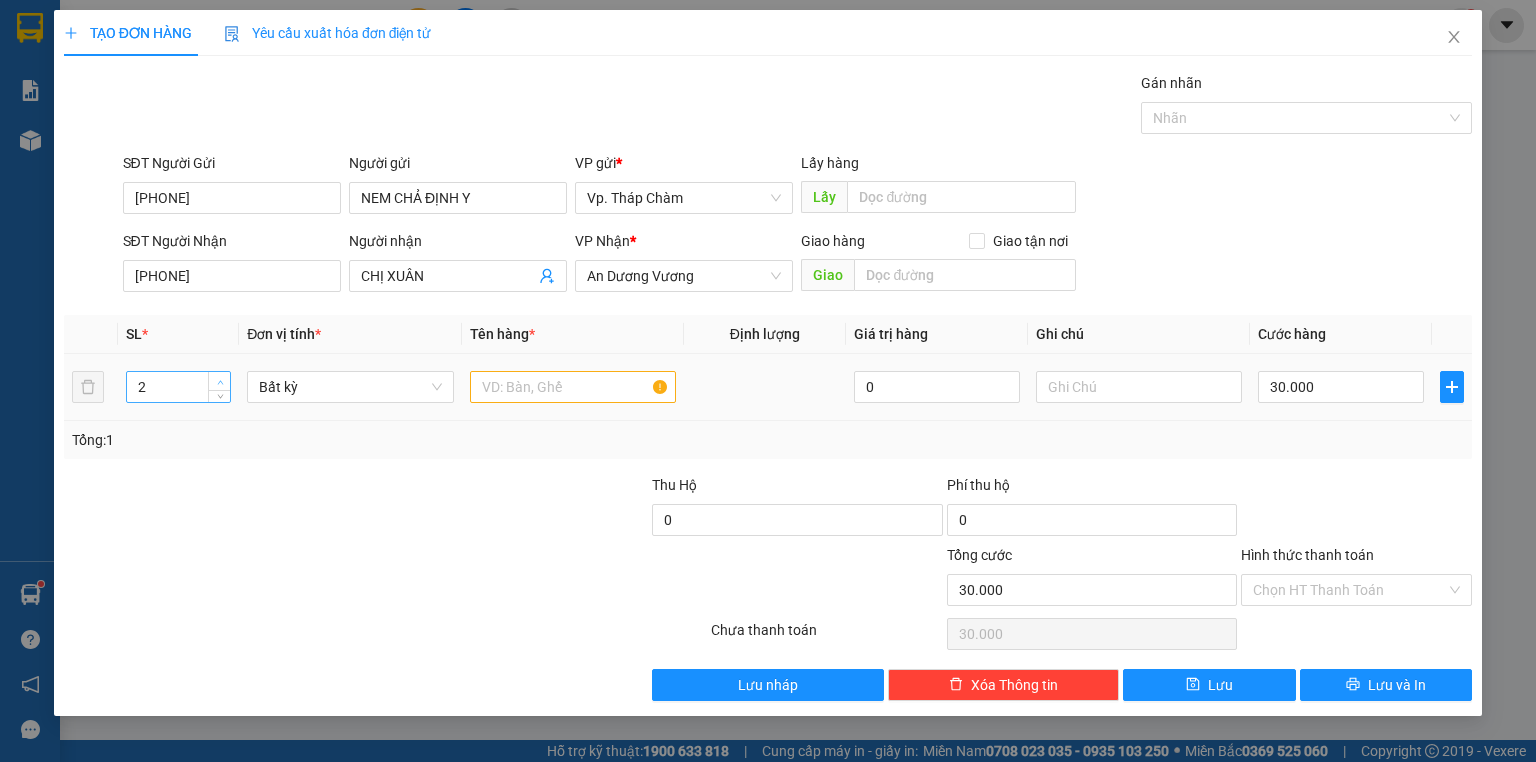 click at bounding box center [220, 382] 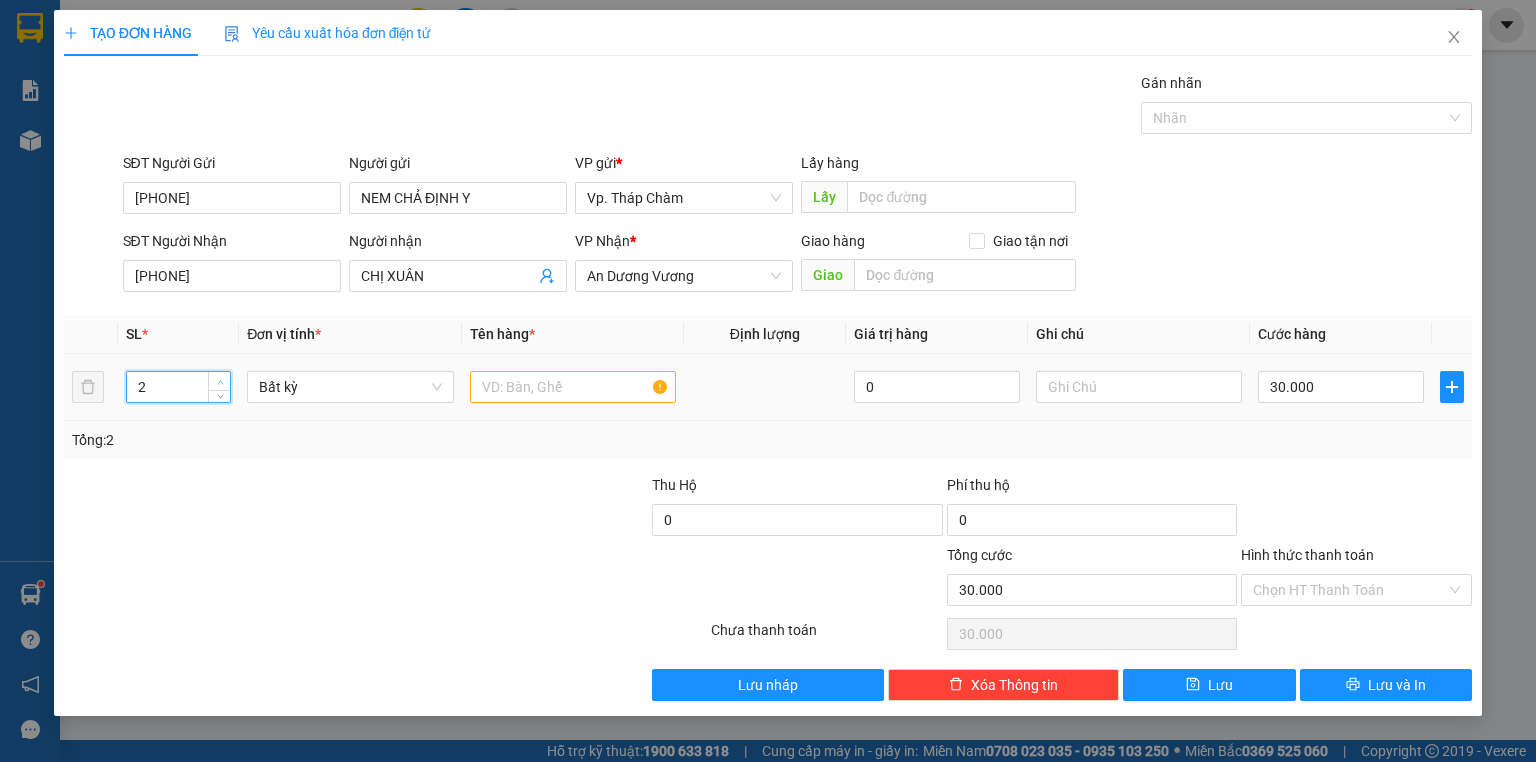 type on "3" 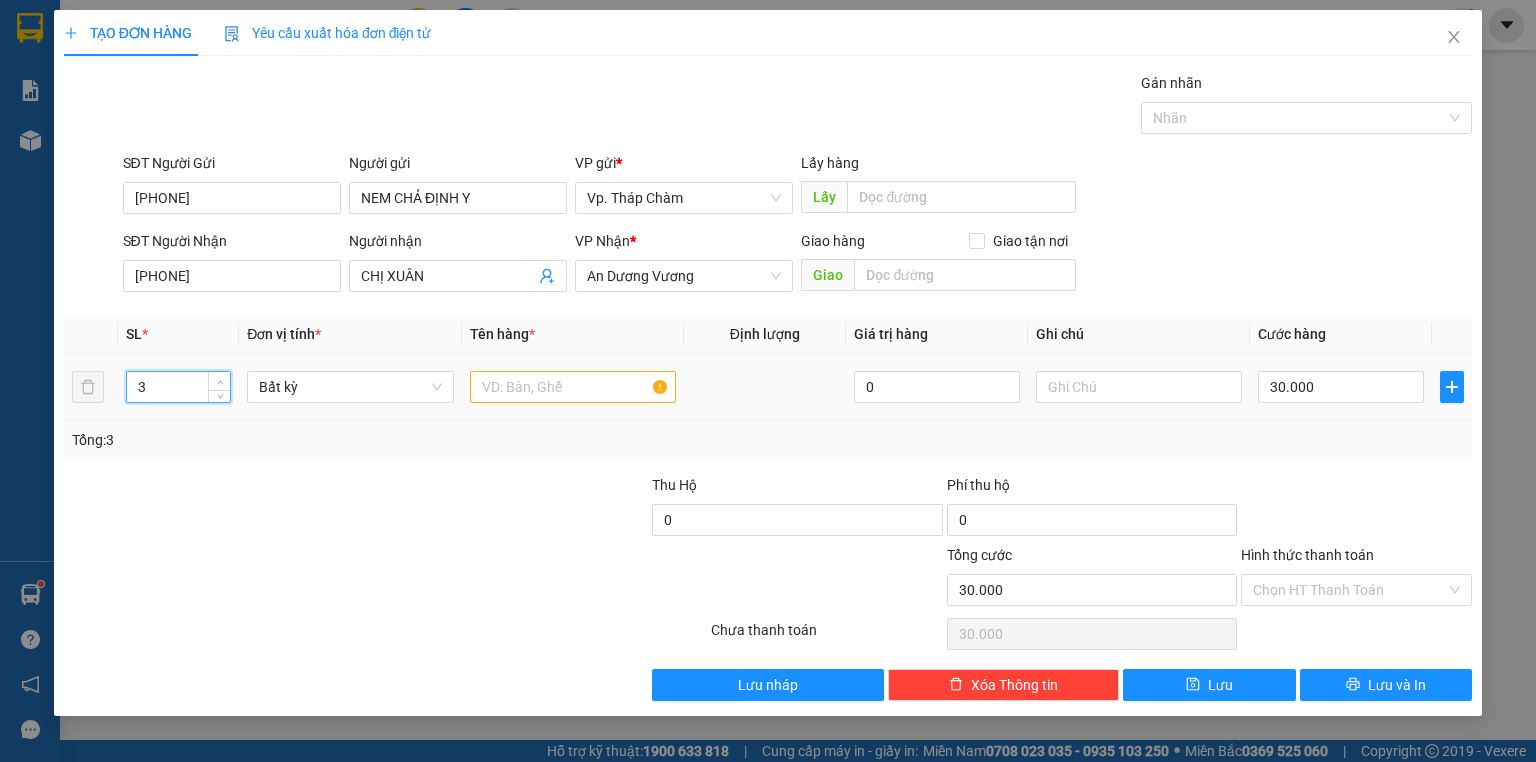 click at bounding box center (220, 382) 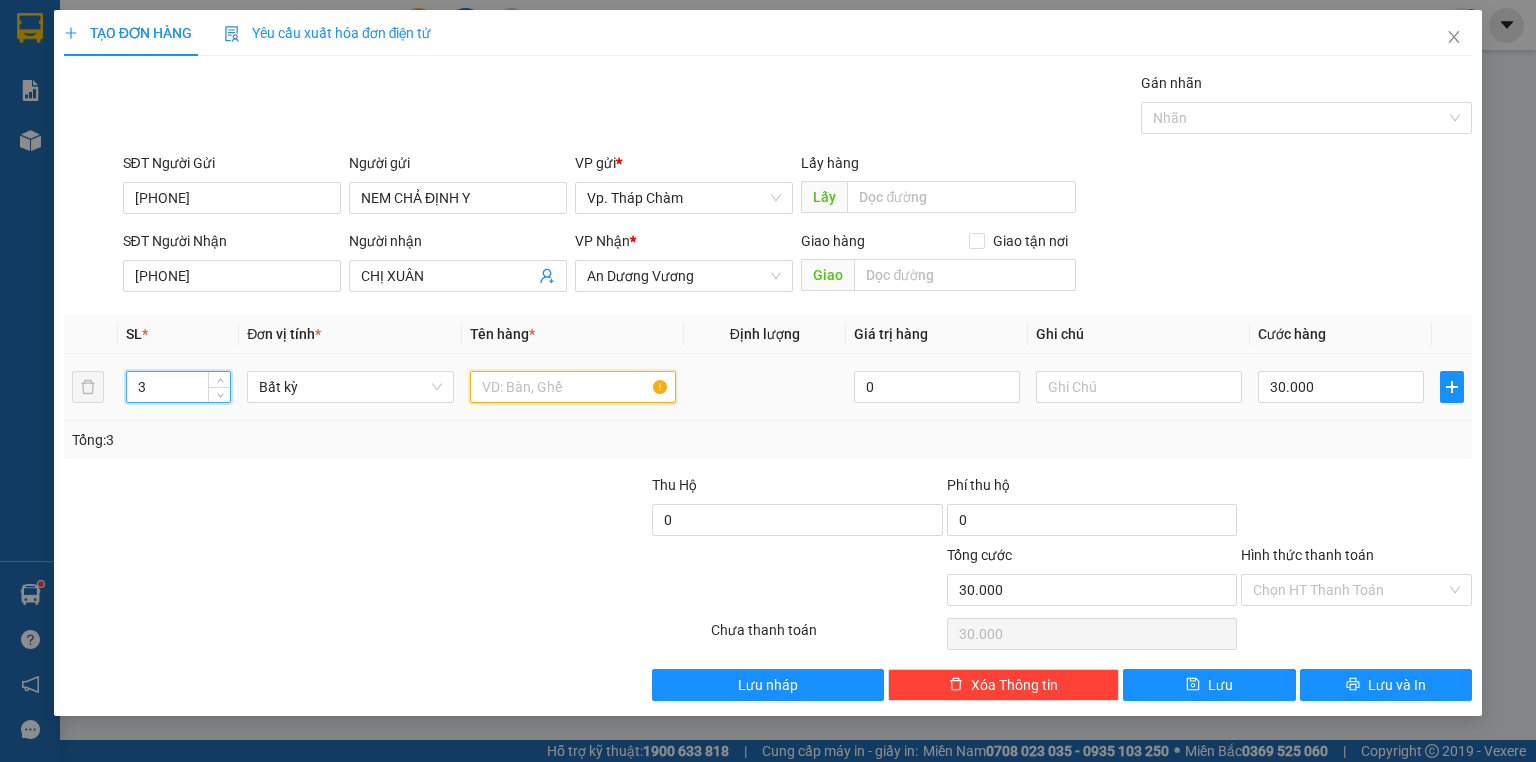 click at bounding box center [573, 387] 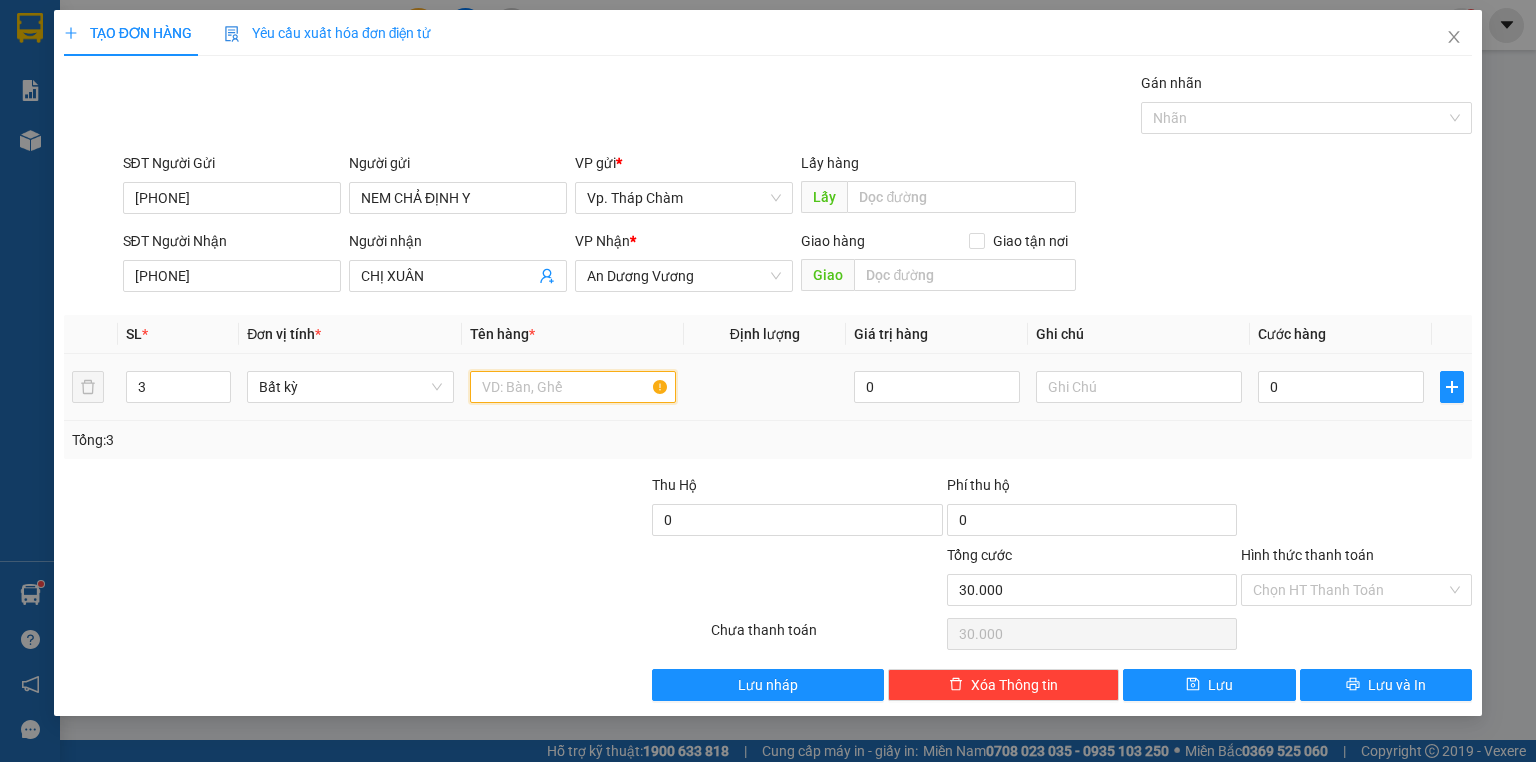 type on "0" 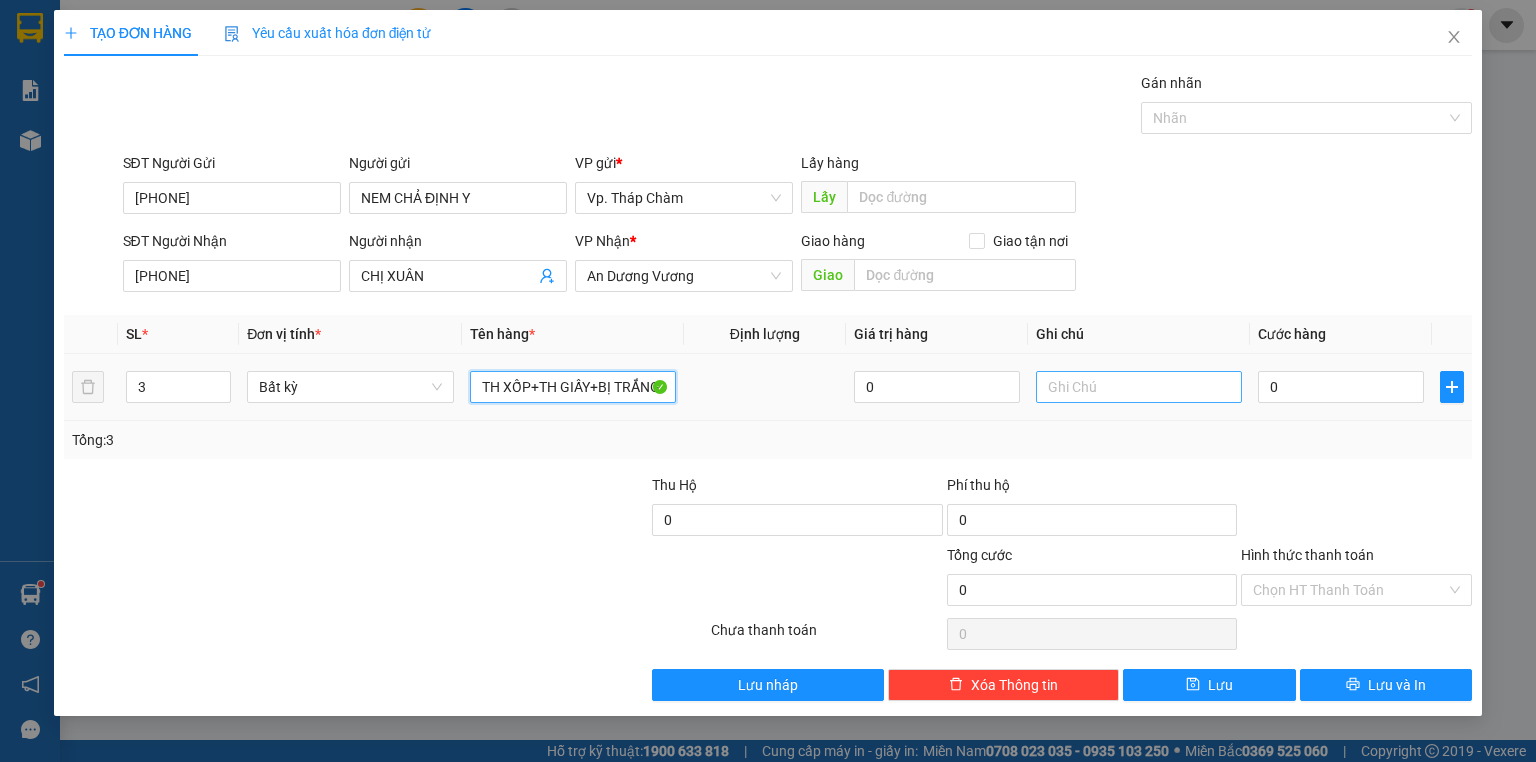 type on "TH XỐP+TH GIẤY+BỊ TRẮNG" 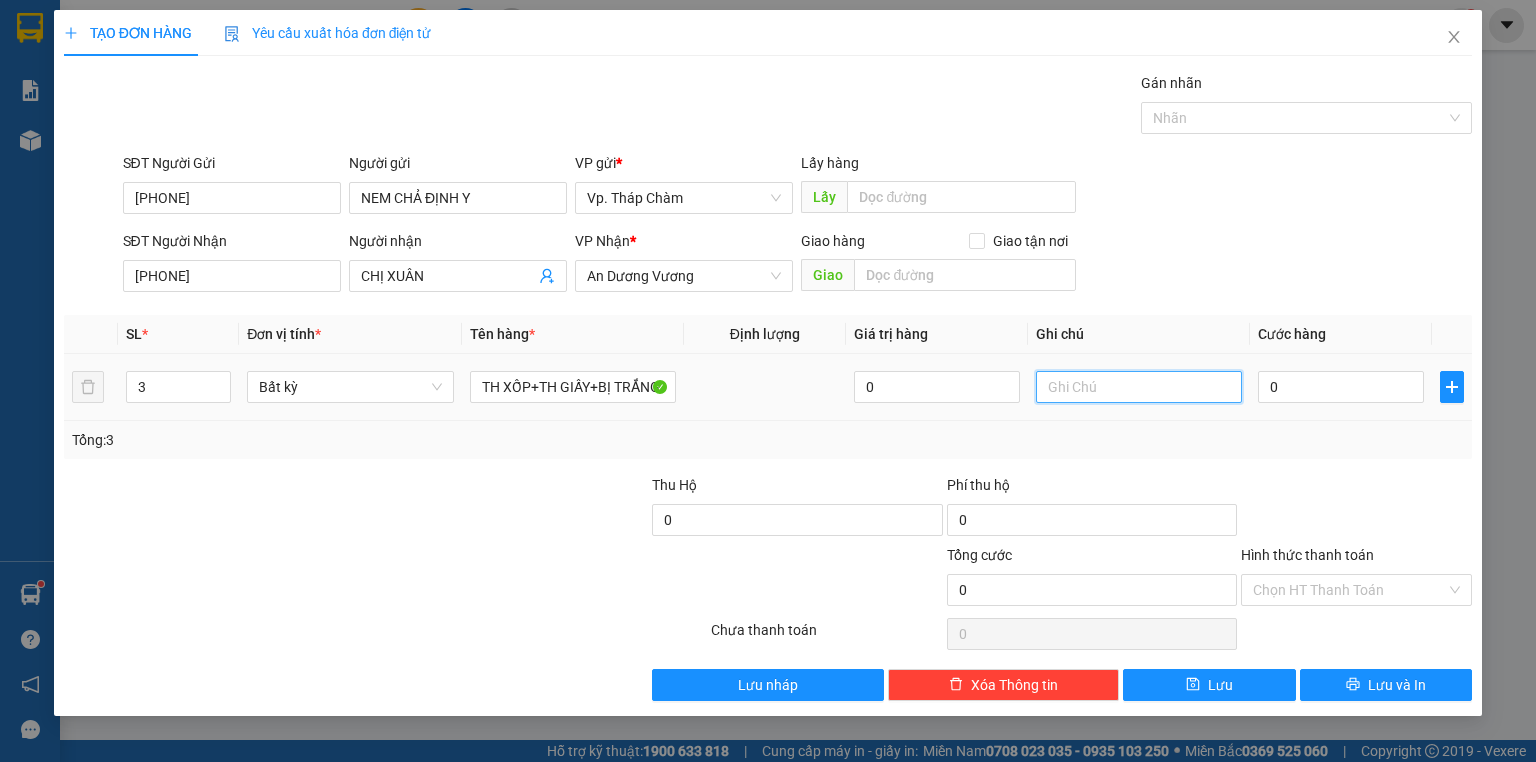 click at bounding box center (1139, 387) 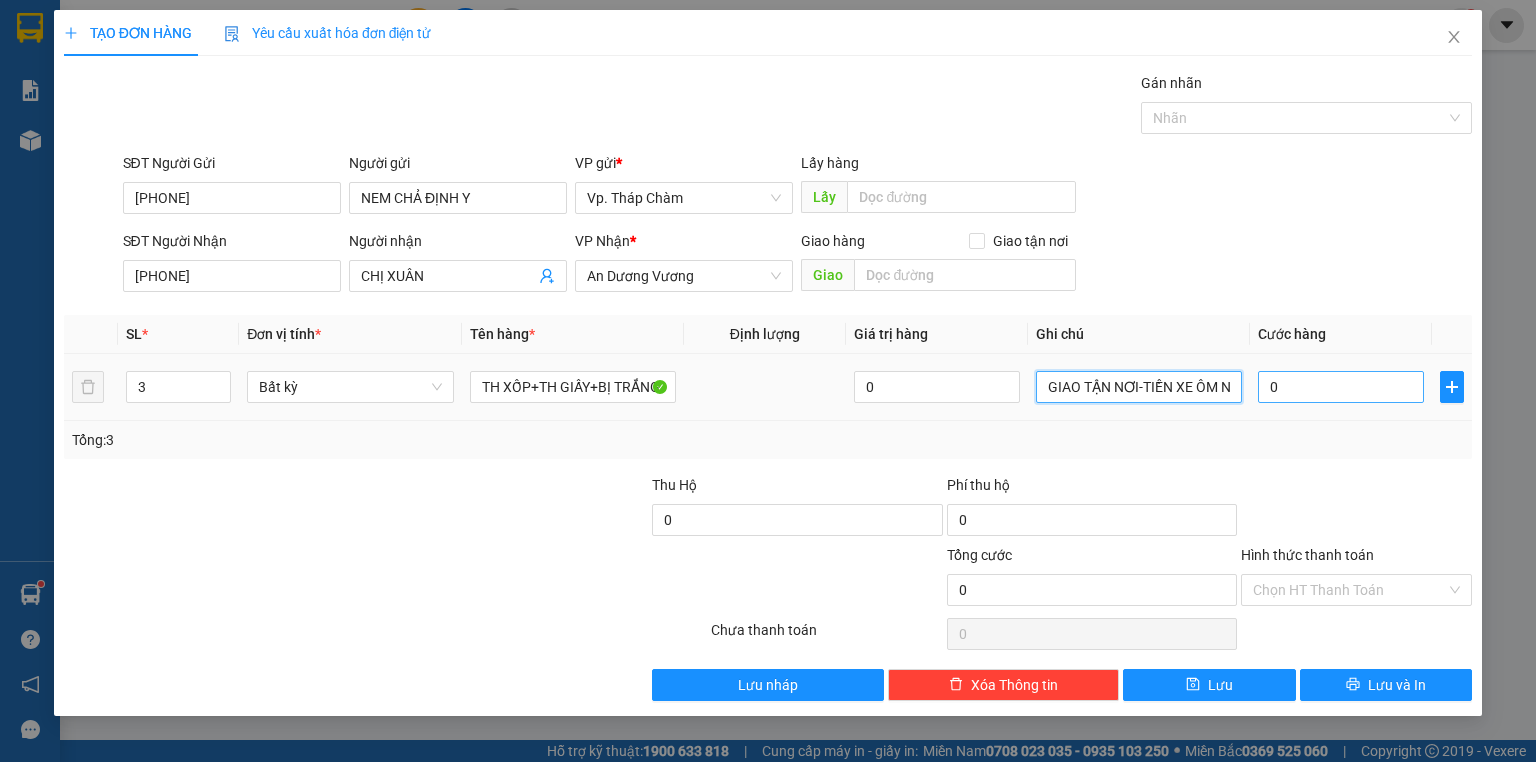 type on "GIAO TẬN NƠI-TIỀN XE ÔM NG NHẬN TRẢ" 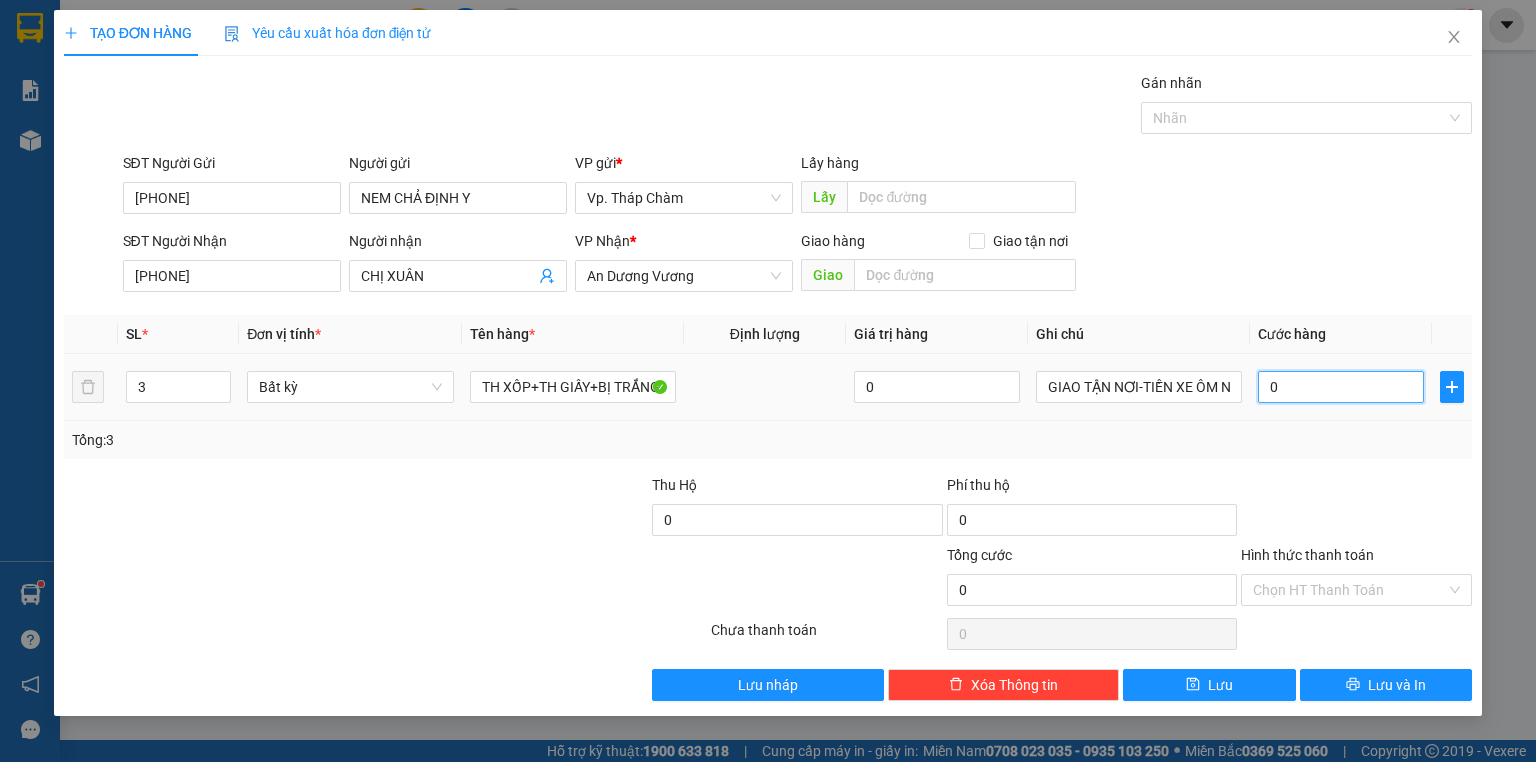 click on "0" at bounding box center (1341, 387) 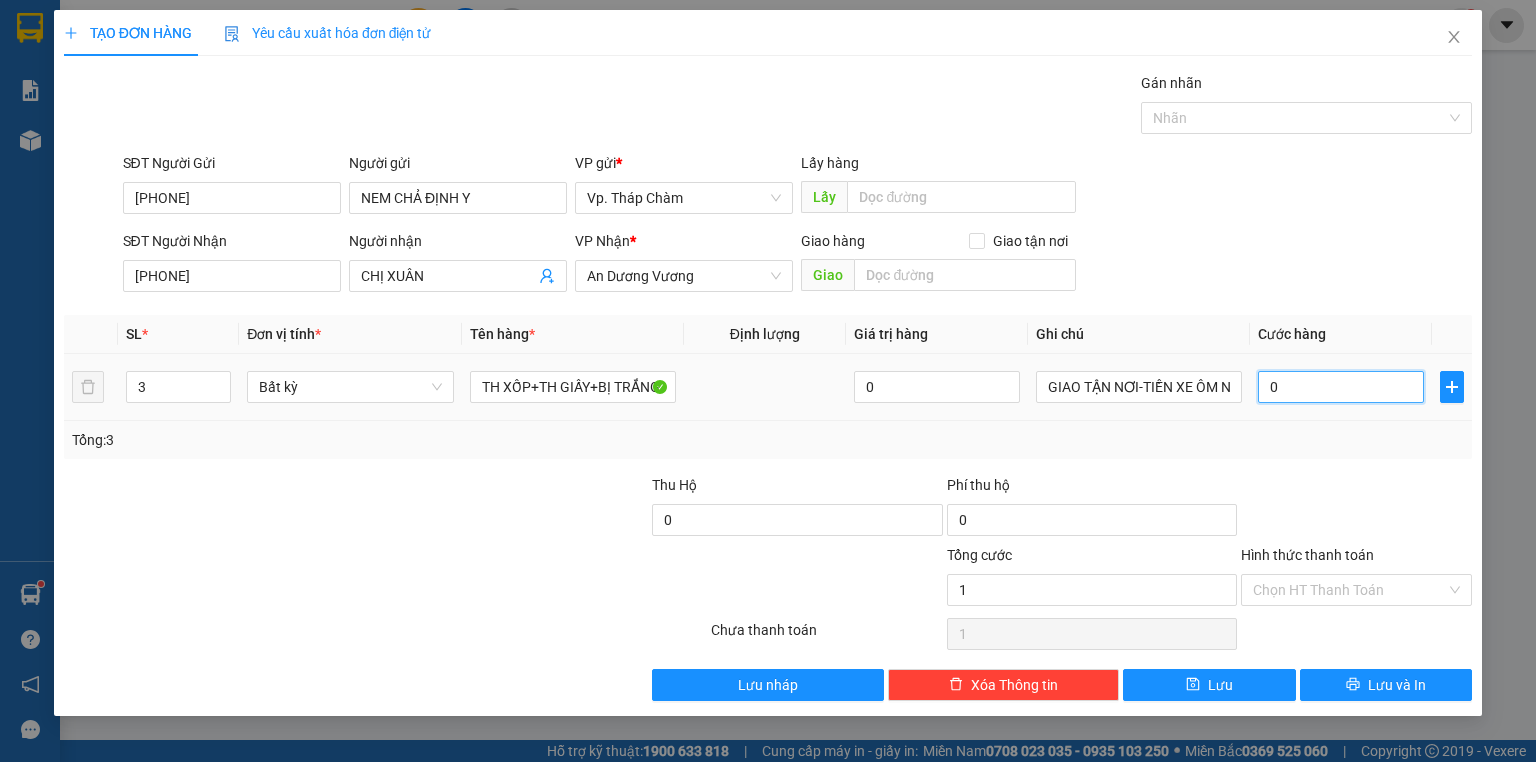 type on "1" 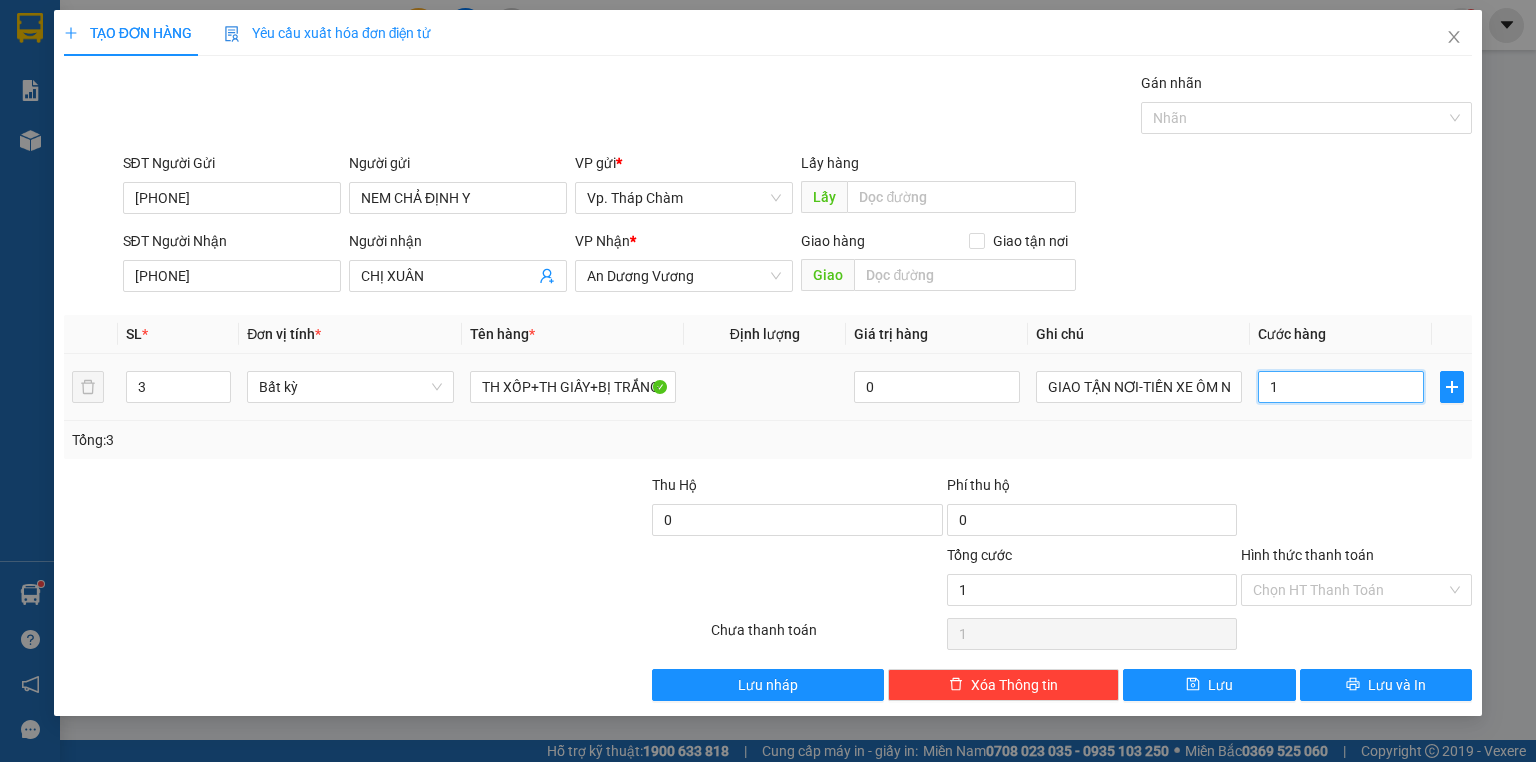 type on "12" 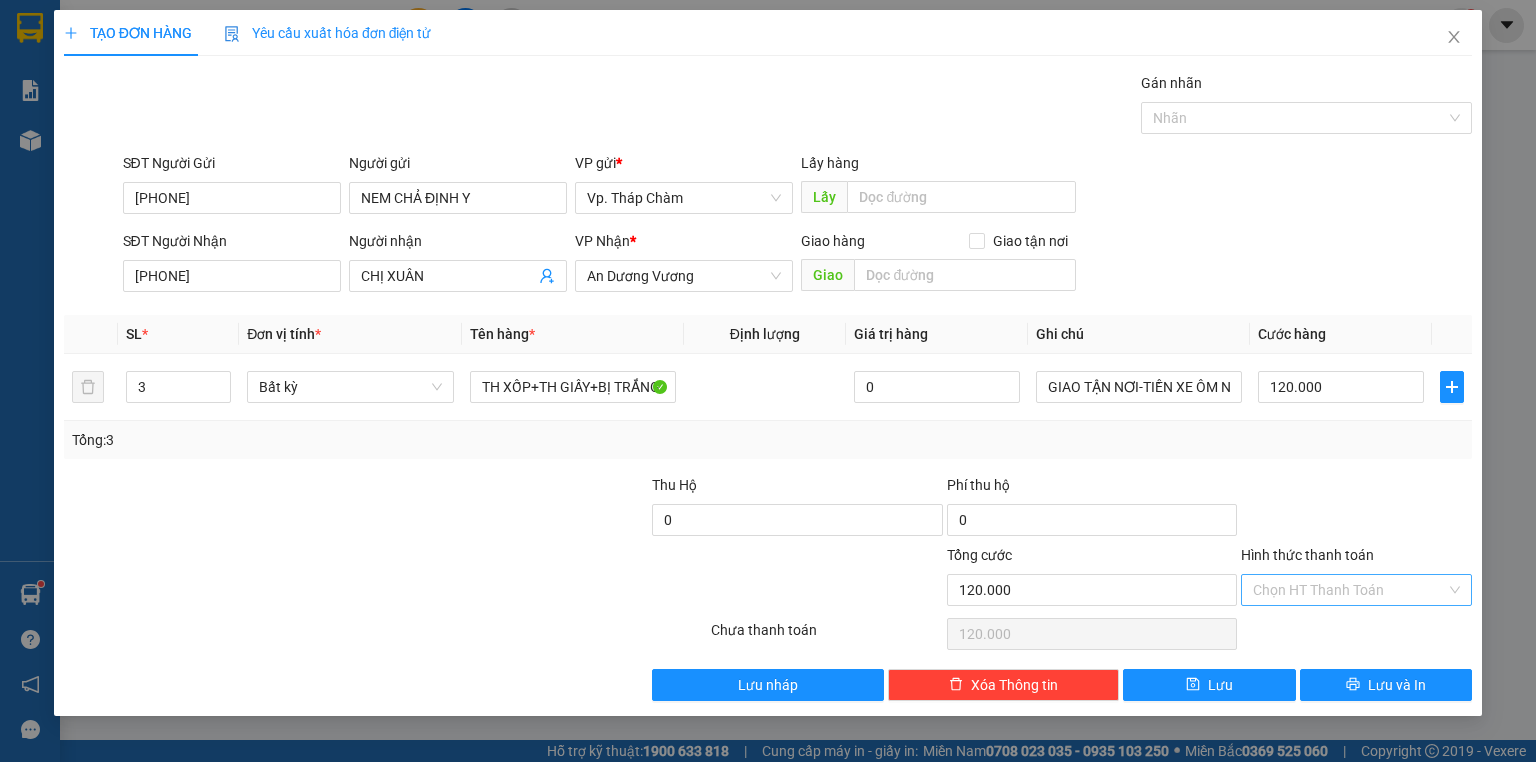 click on "Hình thức thanh toán" at bounding box center [1349, 590] 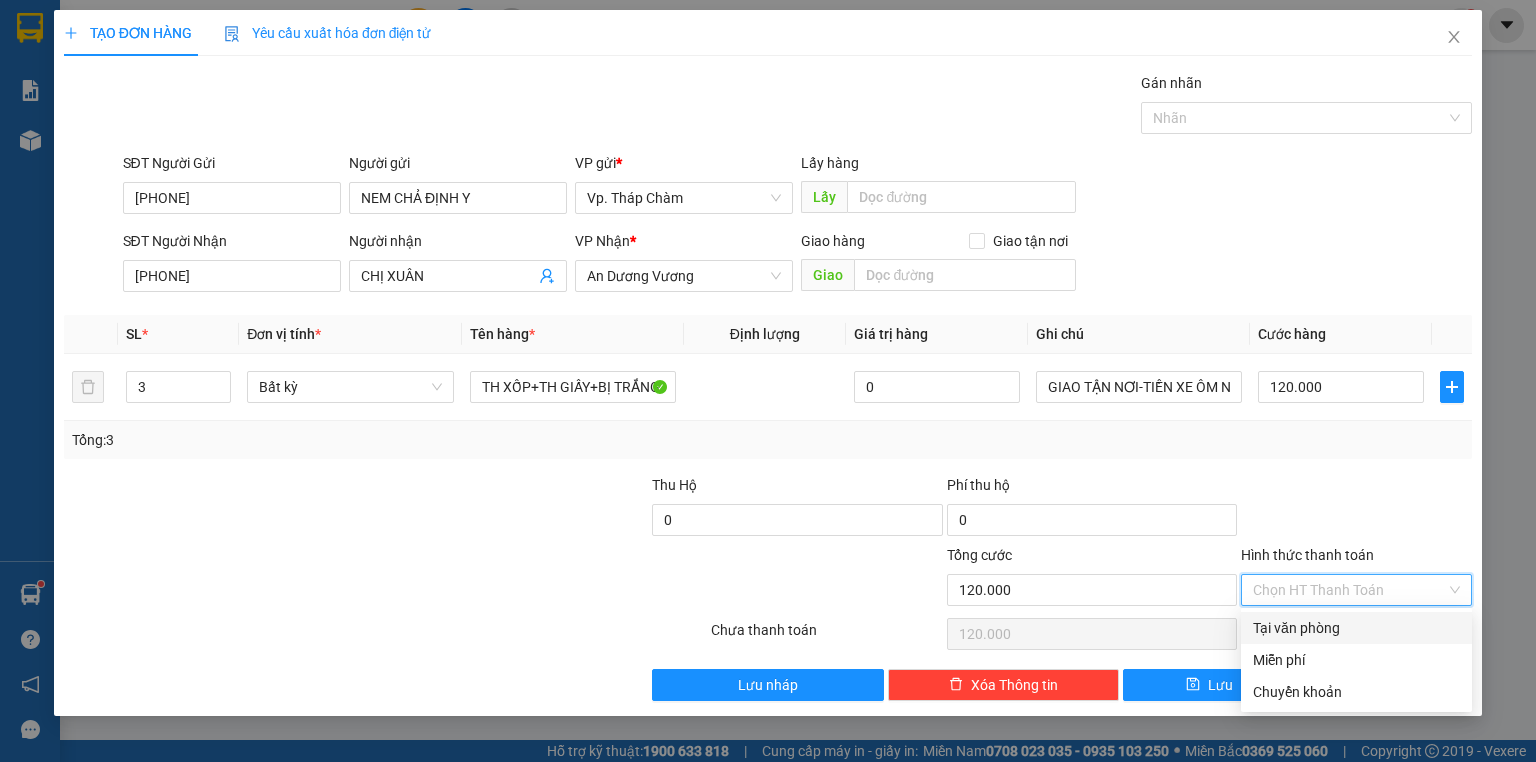 drag, startPoint x: 1284, startPoint y: 626, endPoint x: 1346, endPoint y: 680, distance: 82.219215 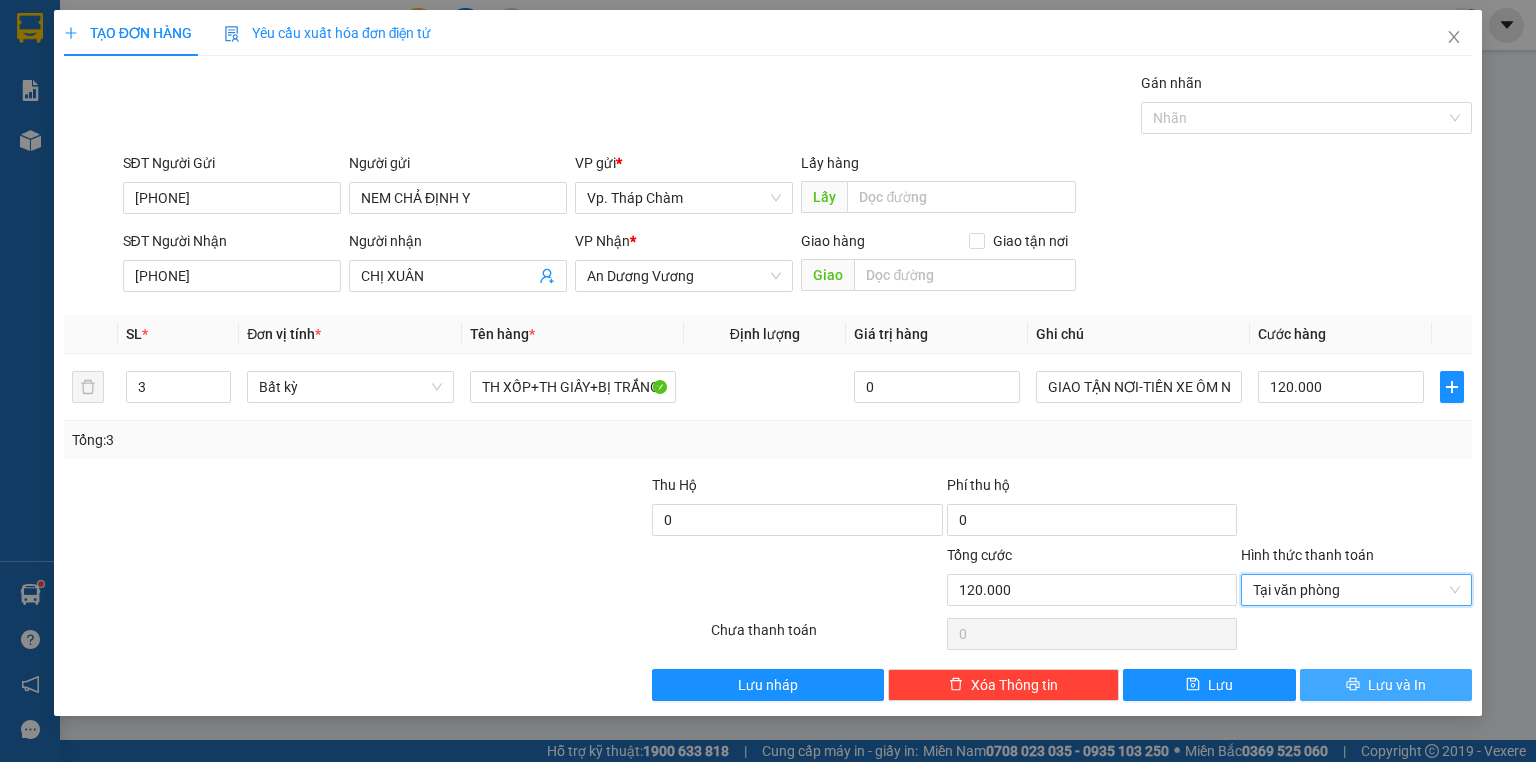 click on "Lưu và In" at bounding box center [1397, 685] 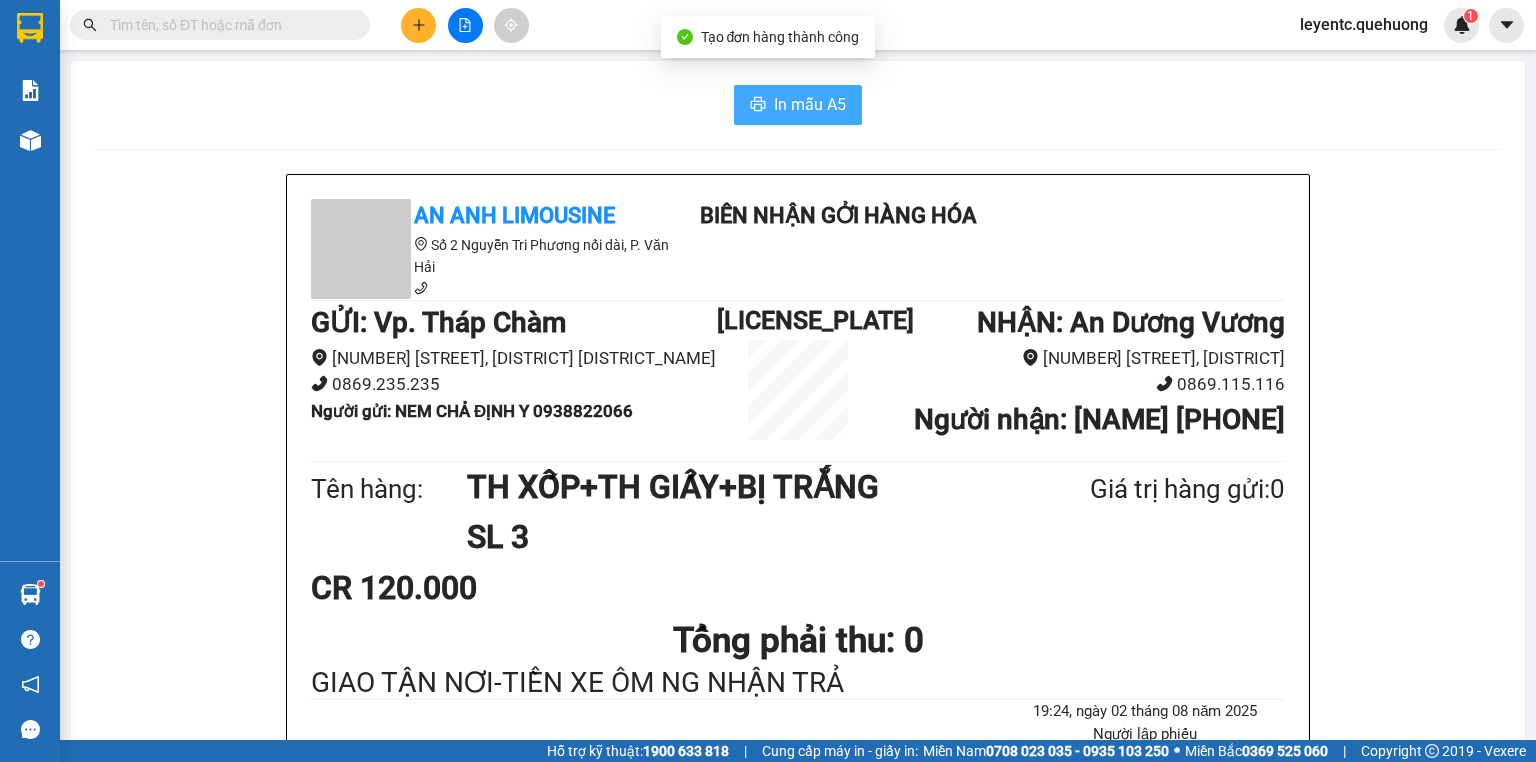 click on "In mẫu A5" at bounding box center [810, 104] 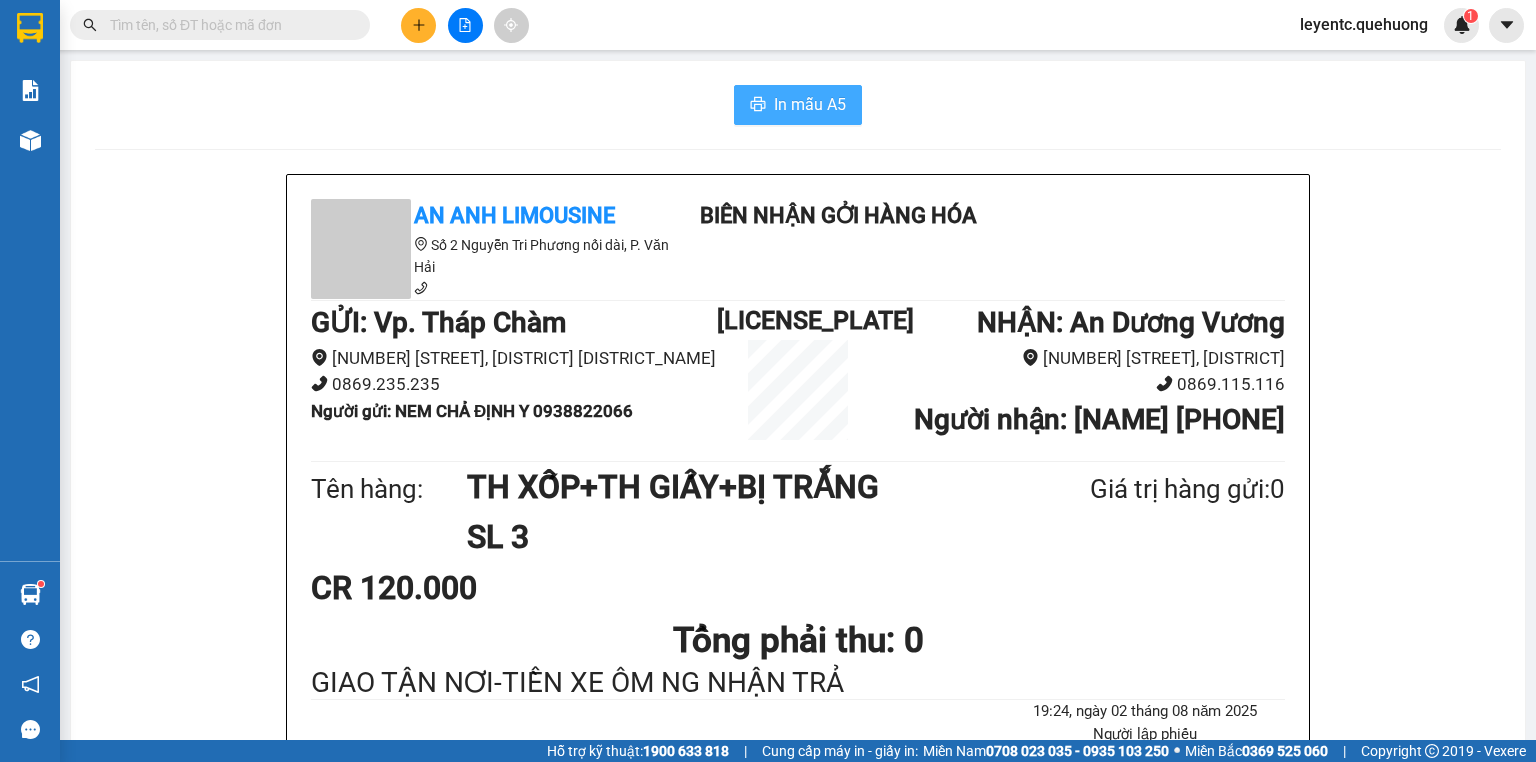 click on "In mẫu A5" at bounding box center (810, 104) 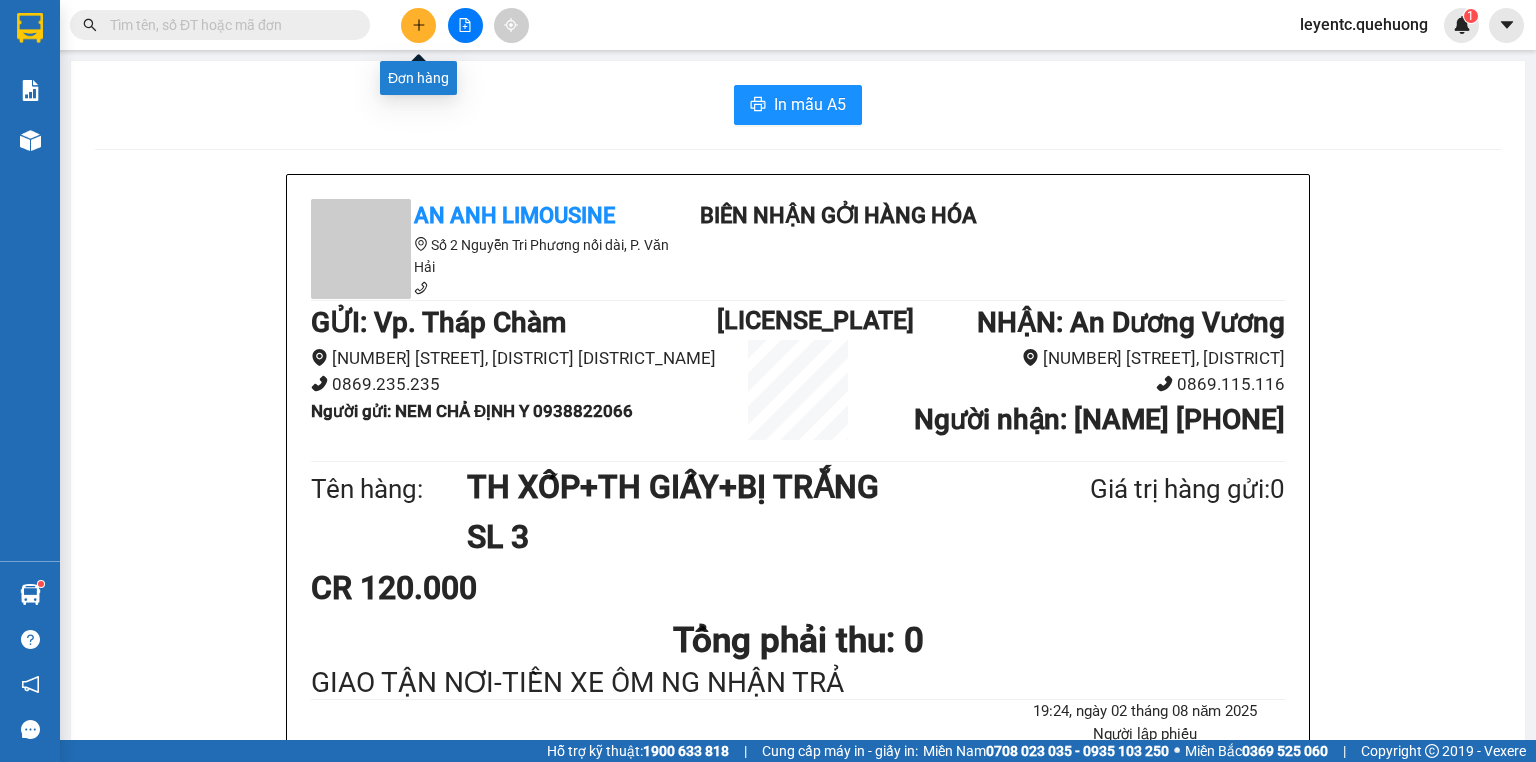 click 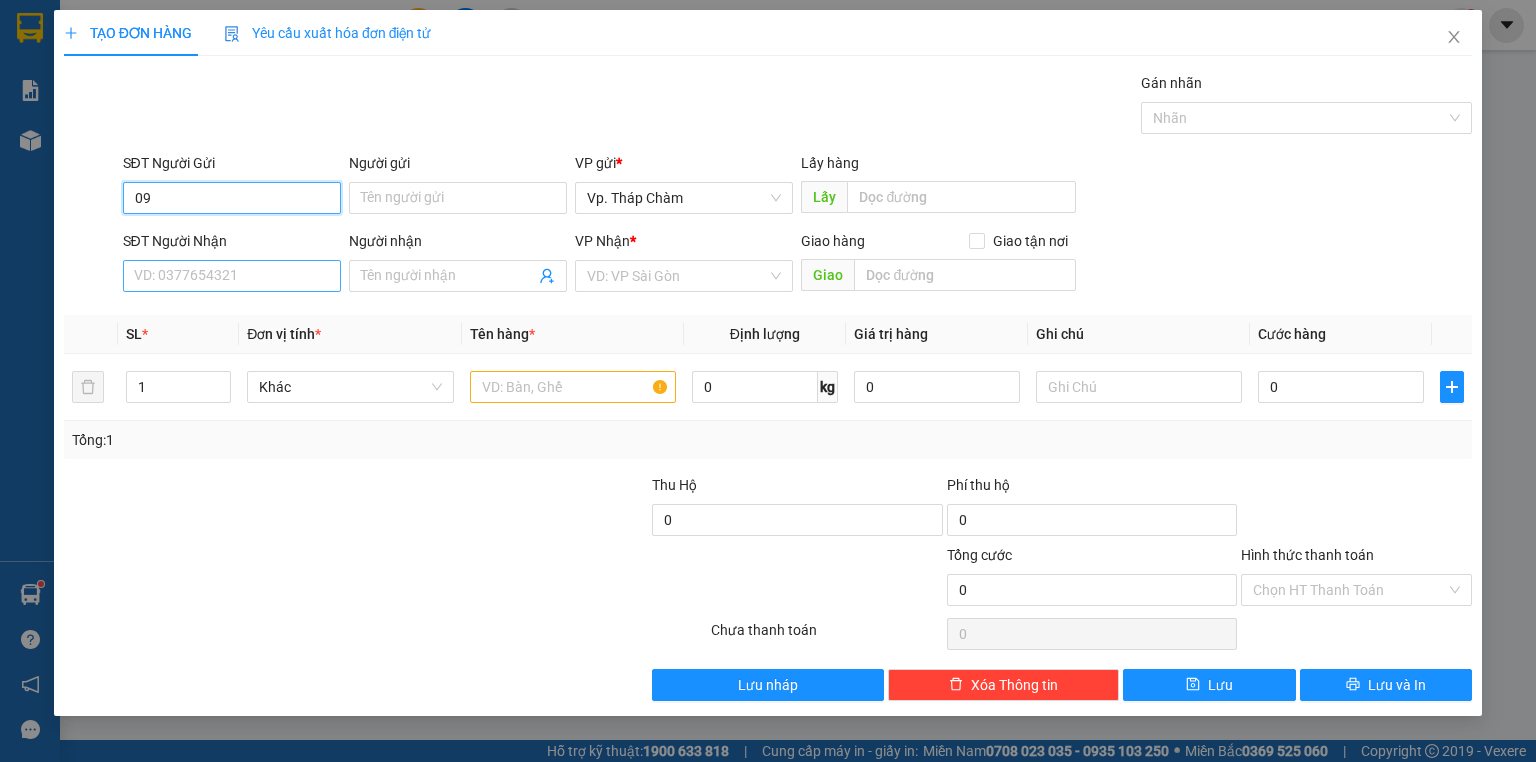 type on "09" 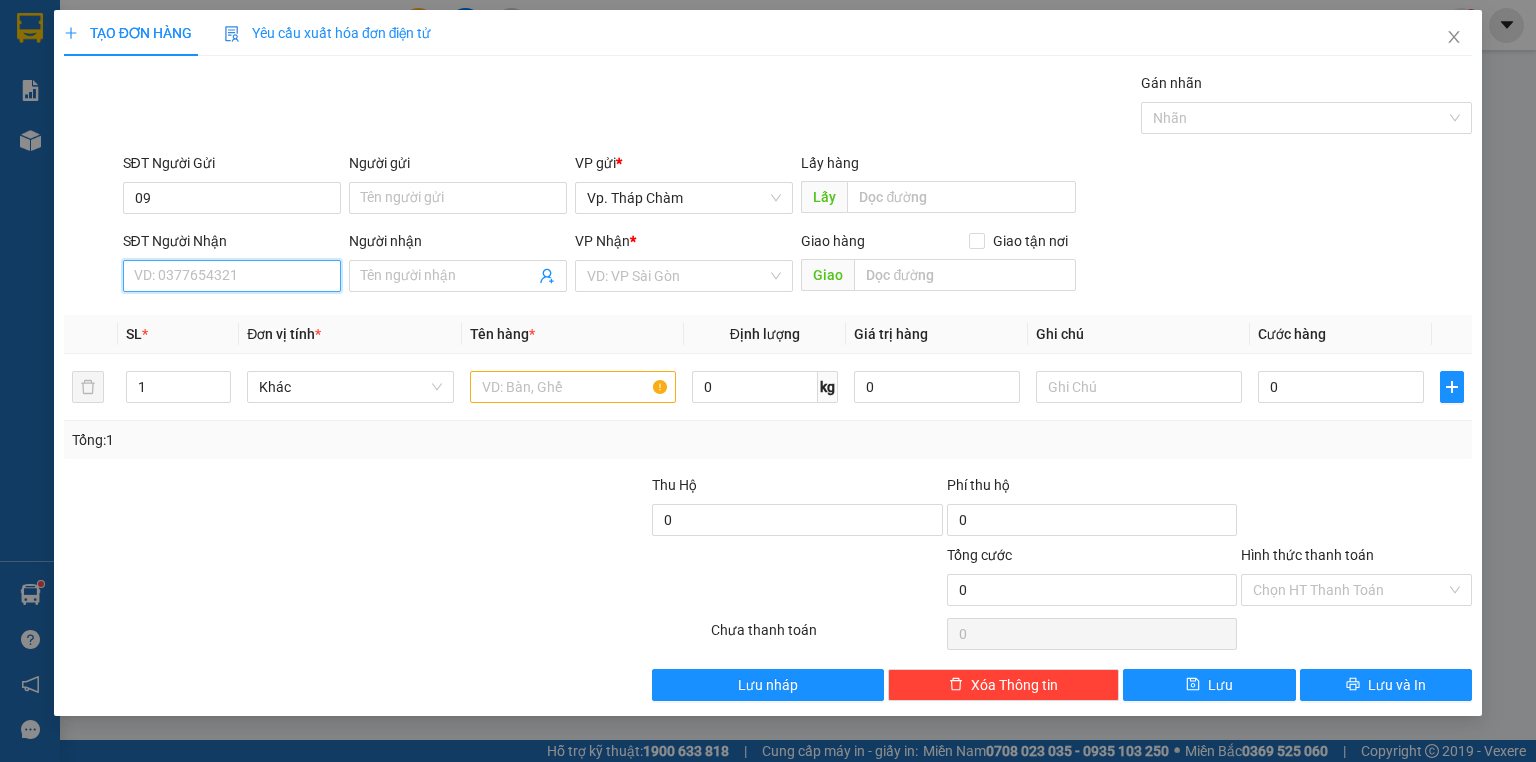 click on "SĐT Người Nhận" at bounding box center [232, 276] 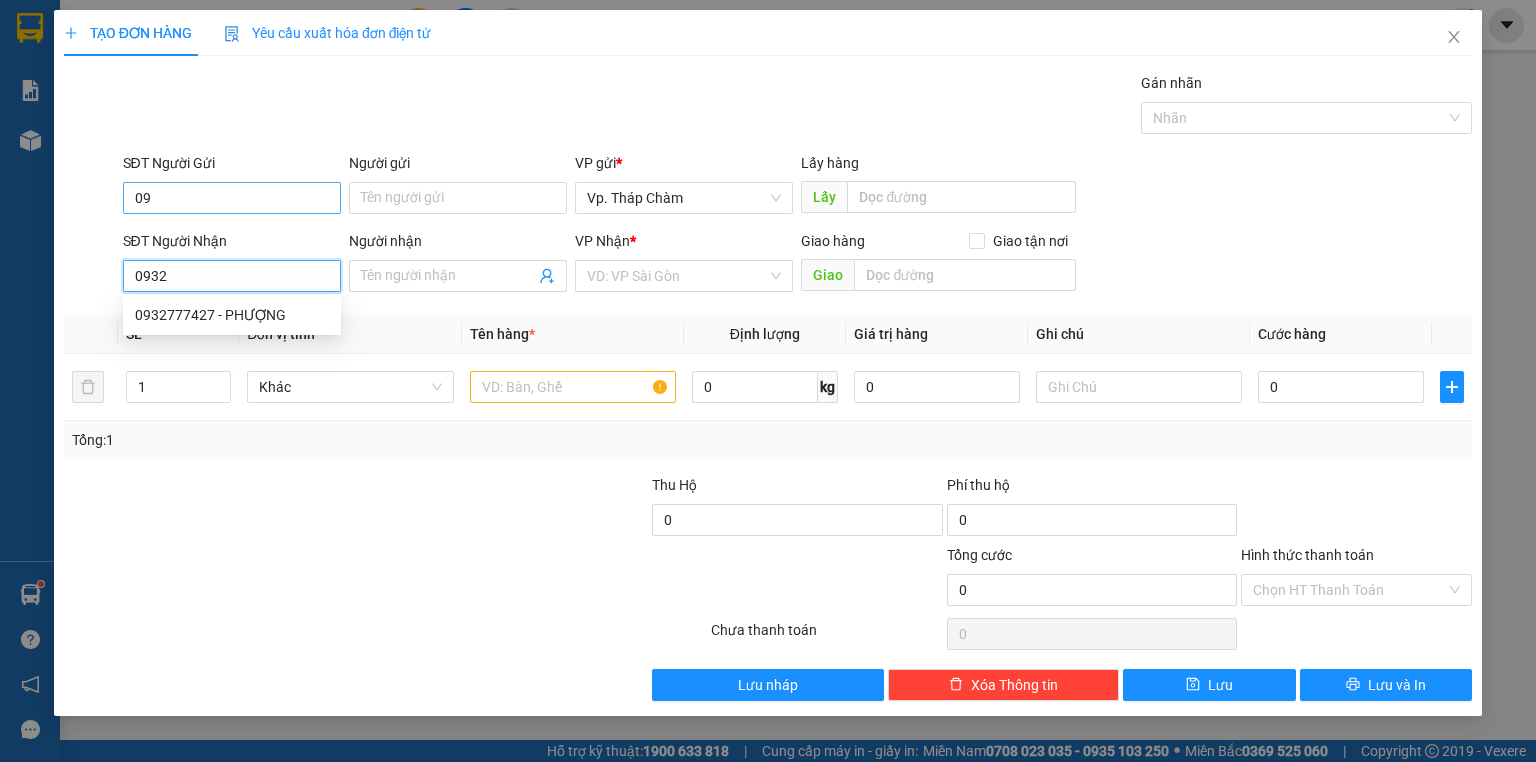 type on "0932" 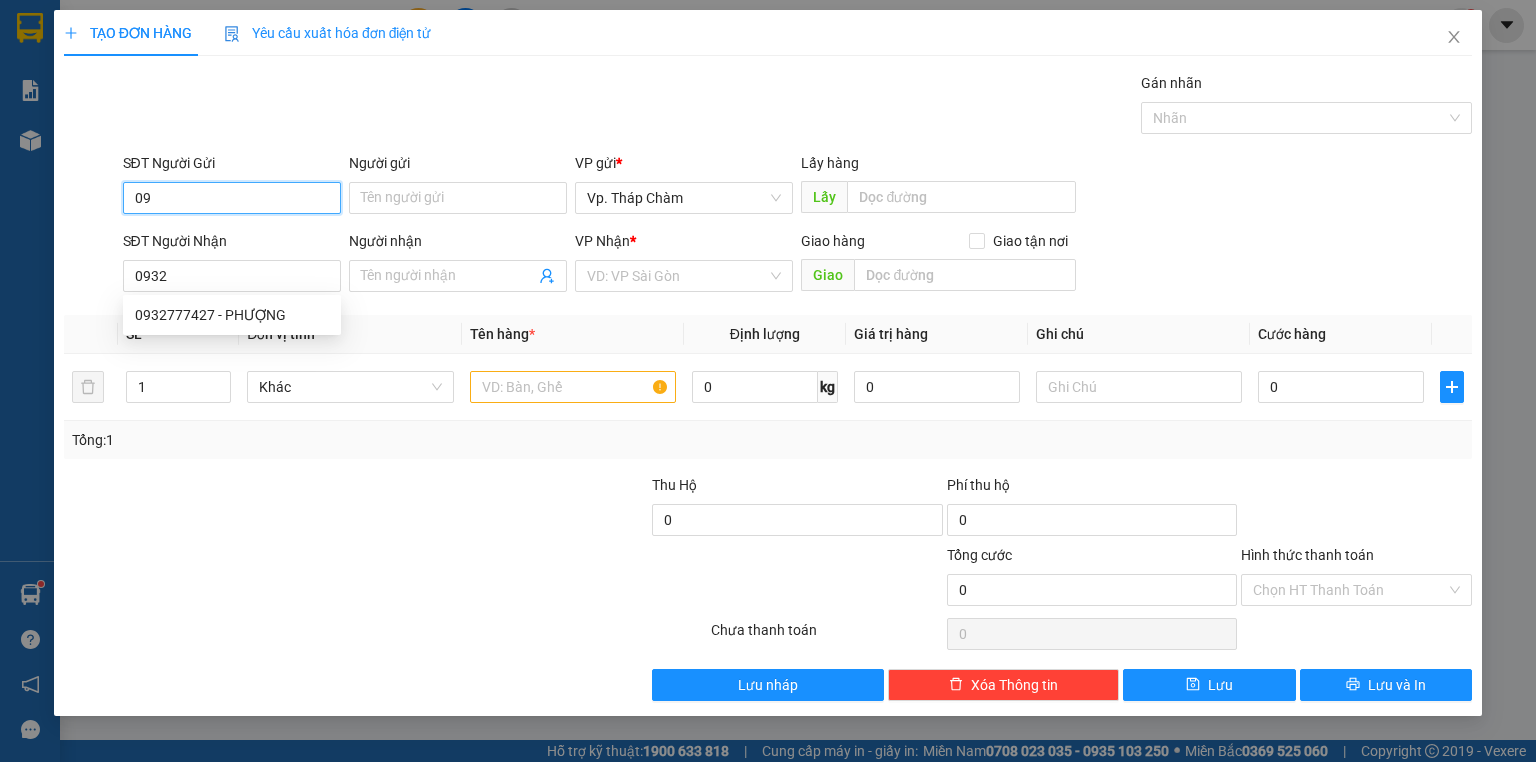 click on "09" at bounding box center (232, 198) 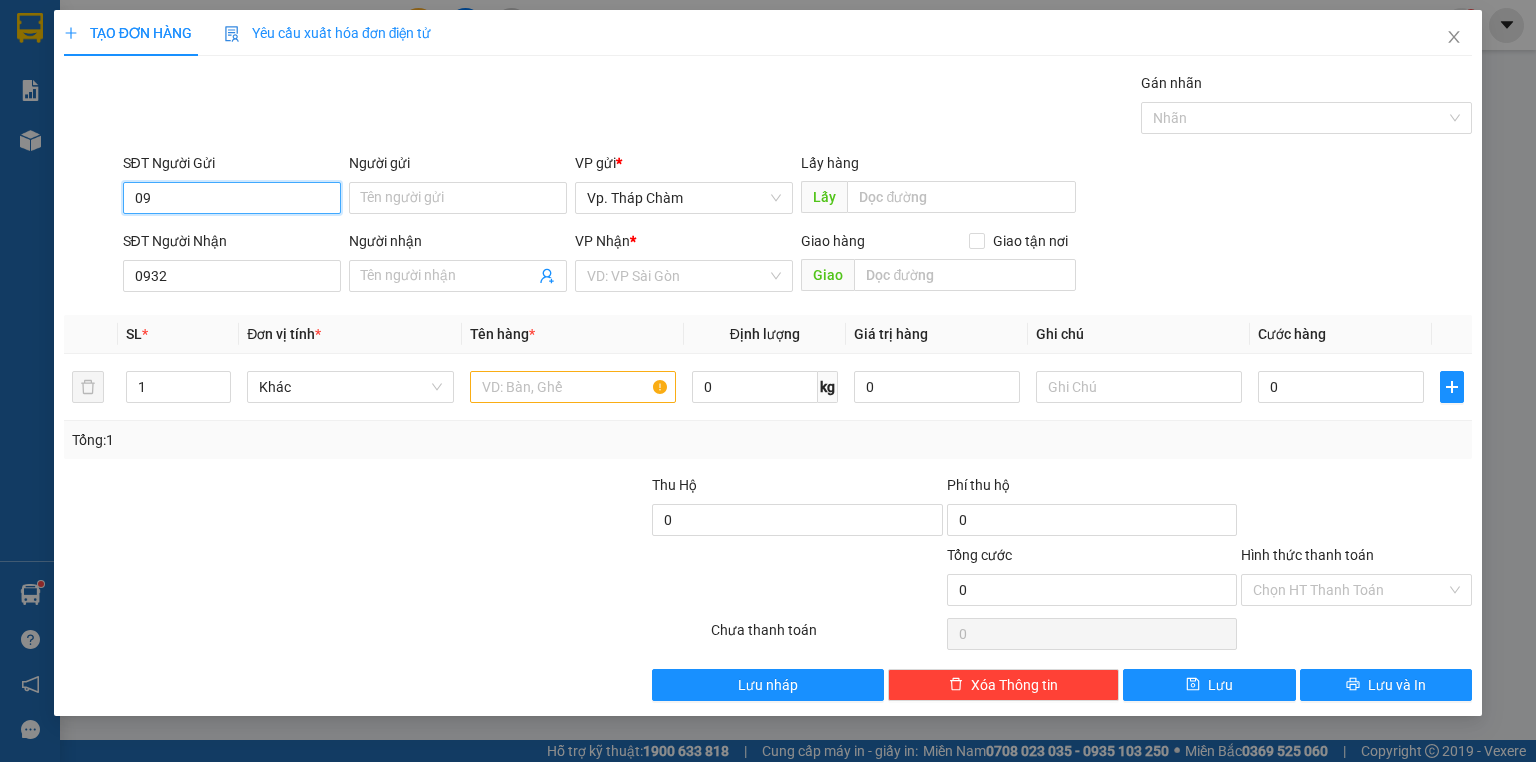 type on "0" 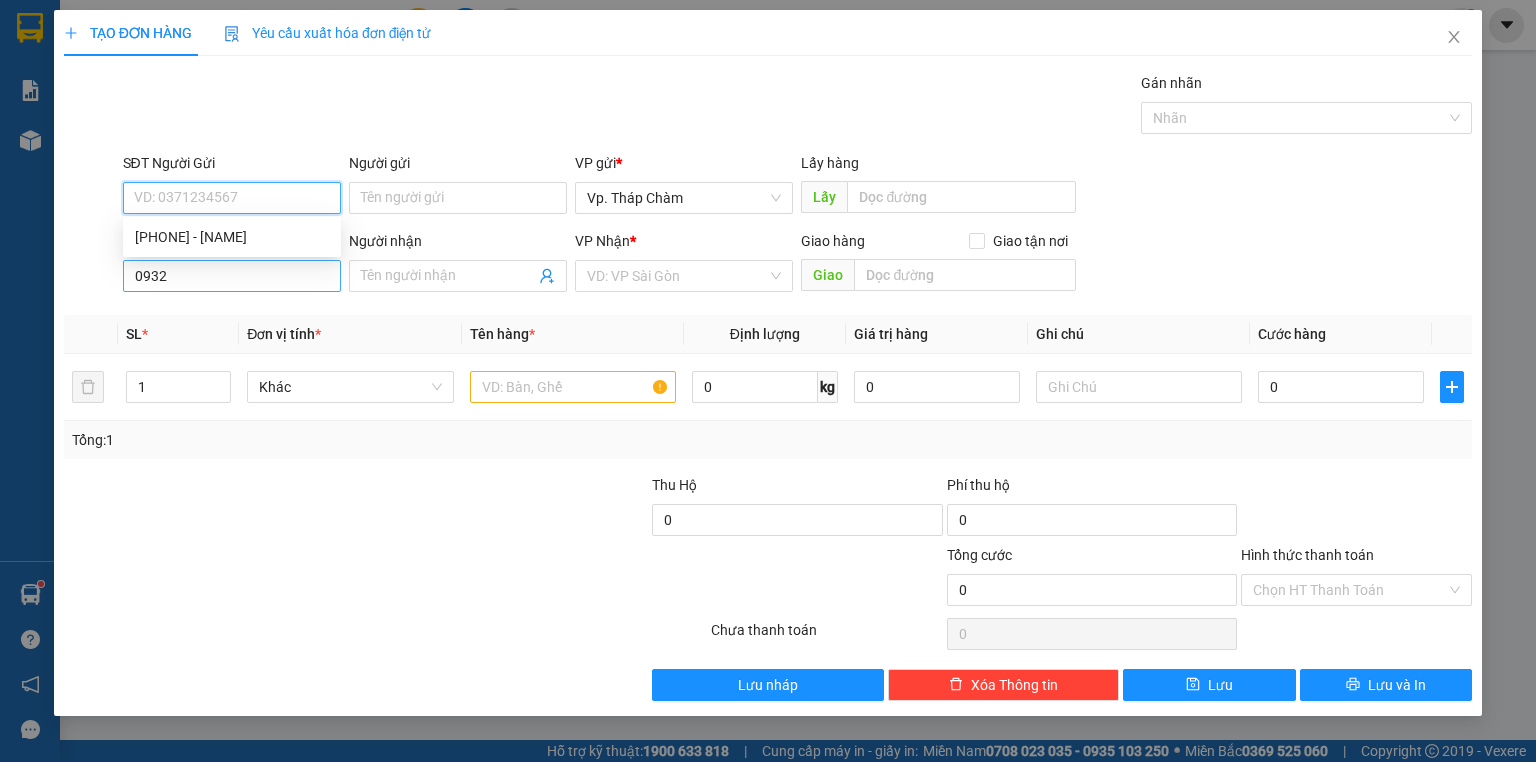 type 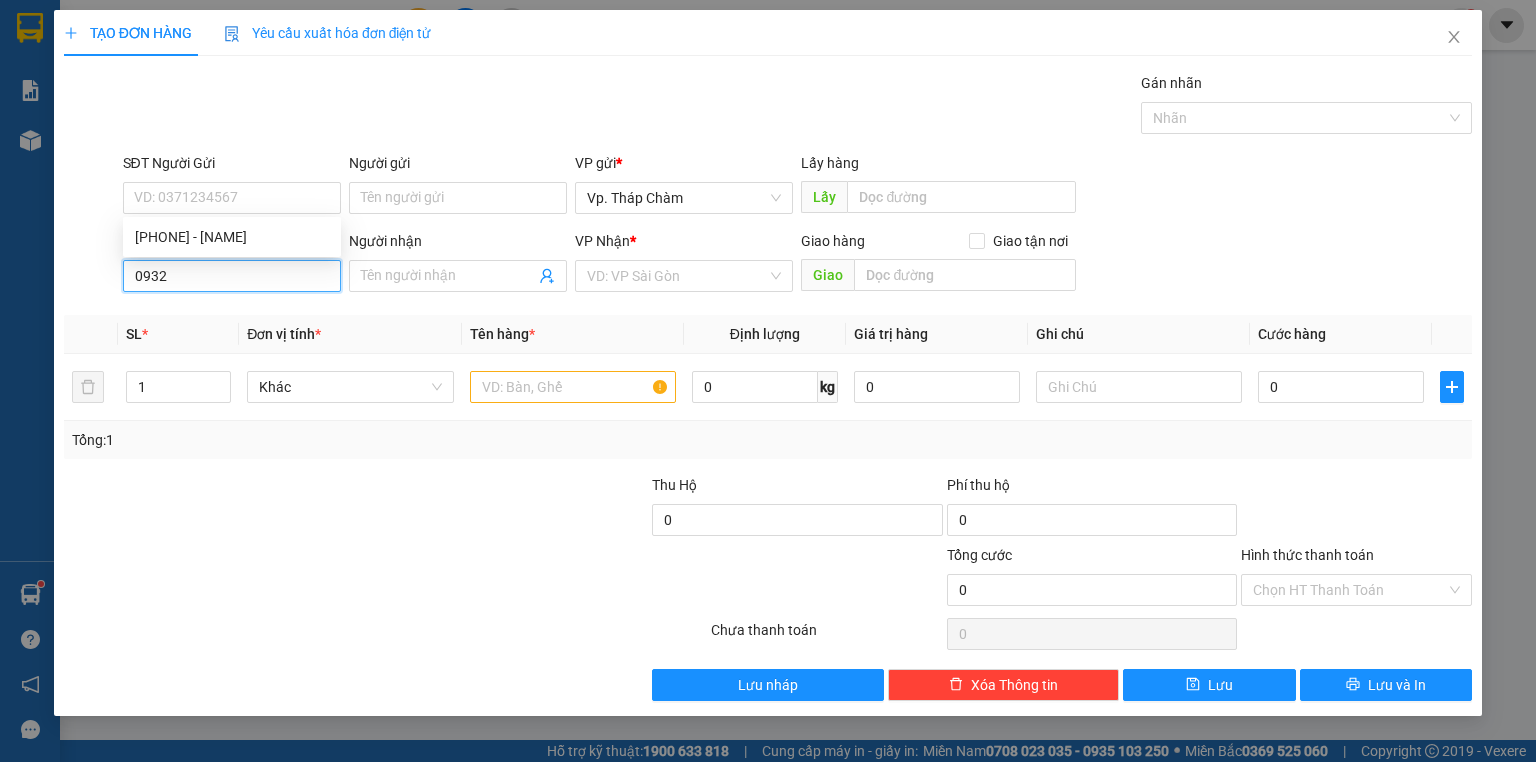 click on "0932" at bounding box center (232, 276) 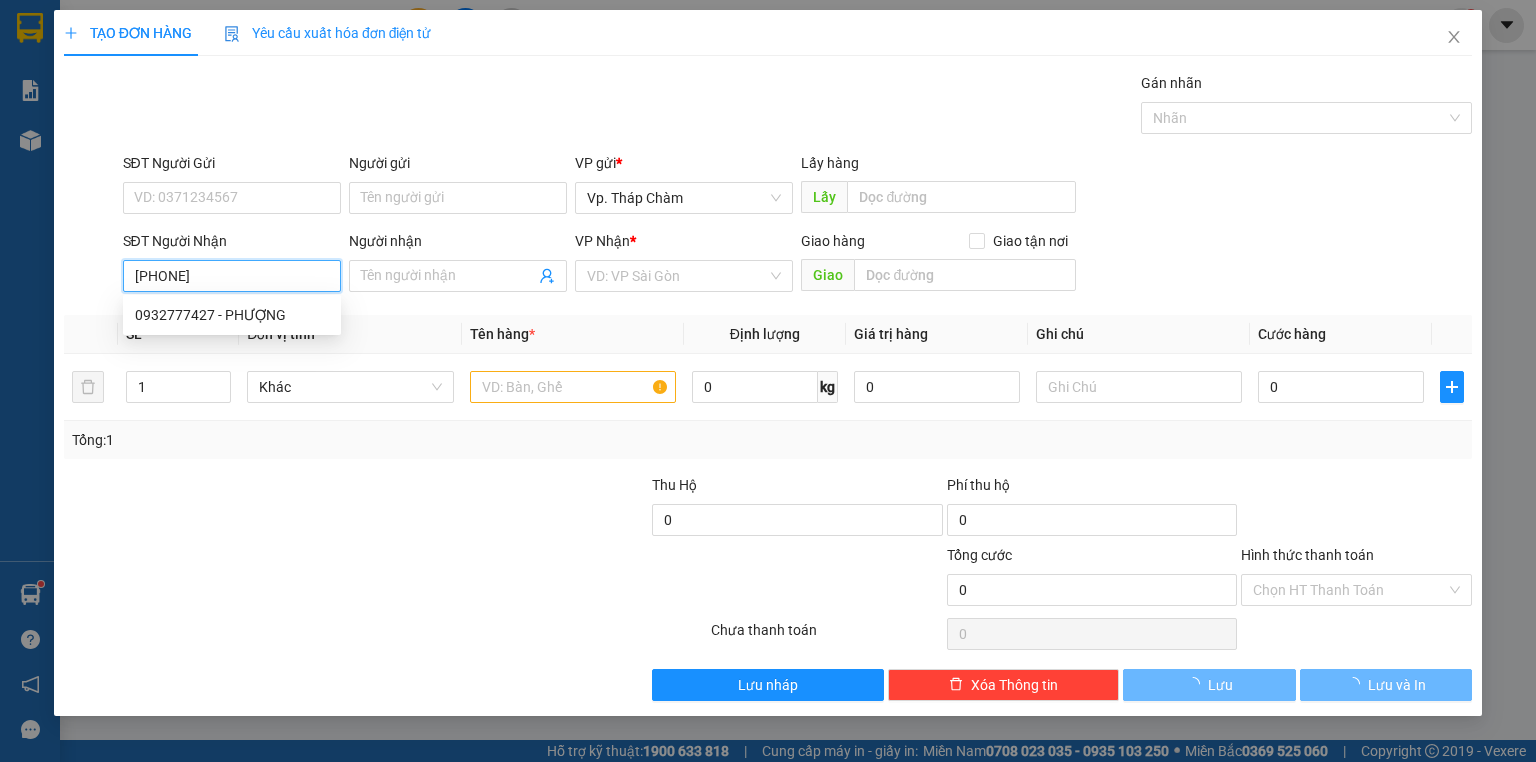 type on "0932777427" 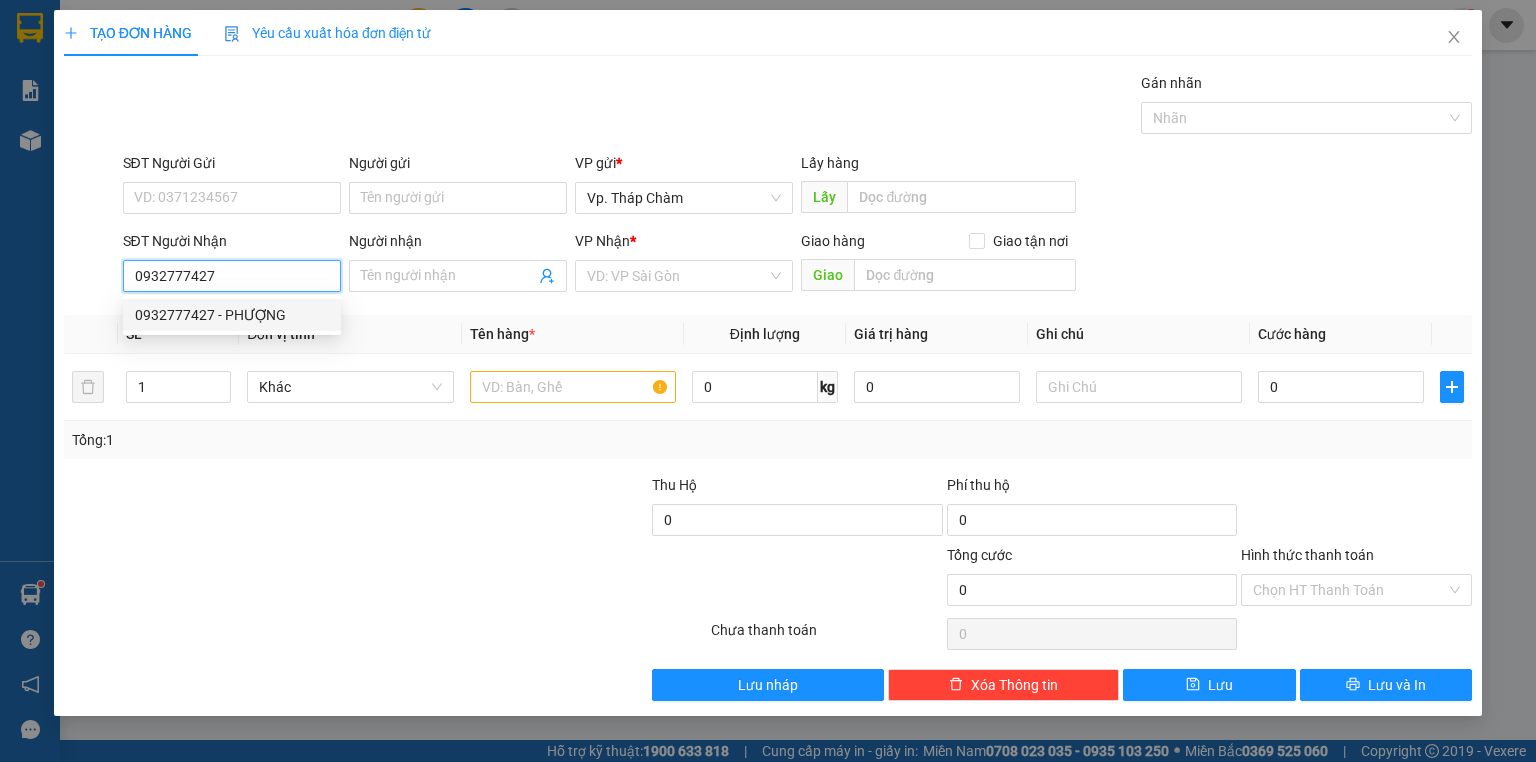 click on "0932777427 - PHƯỢNG" at bounding box center (232, 315) 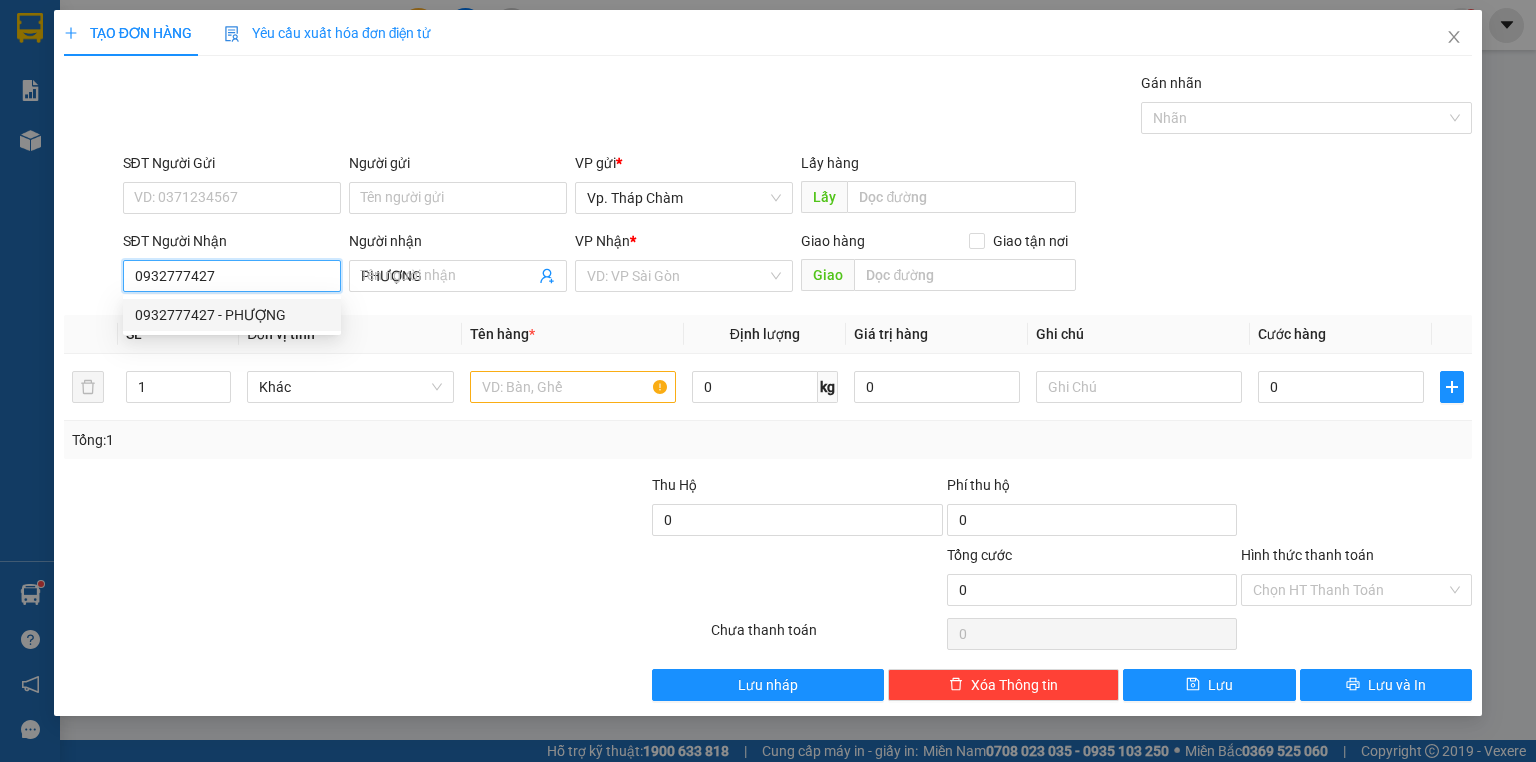 type on "150.000" 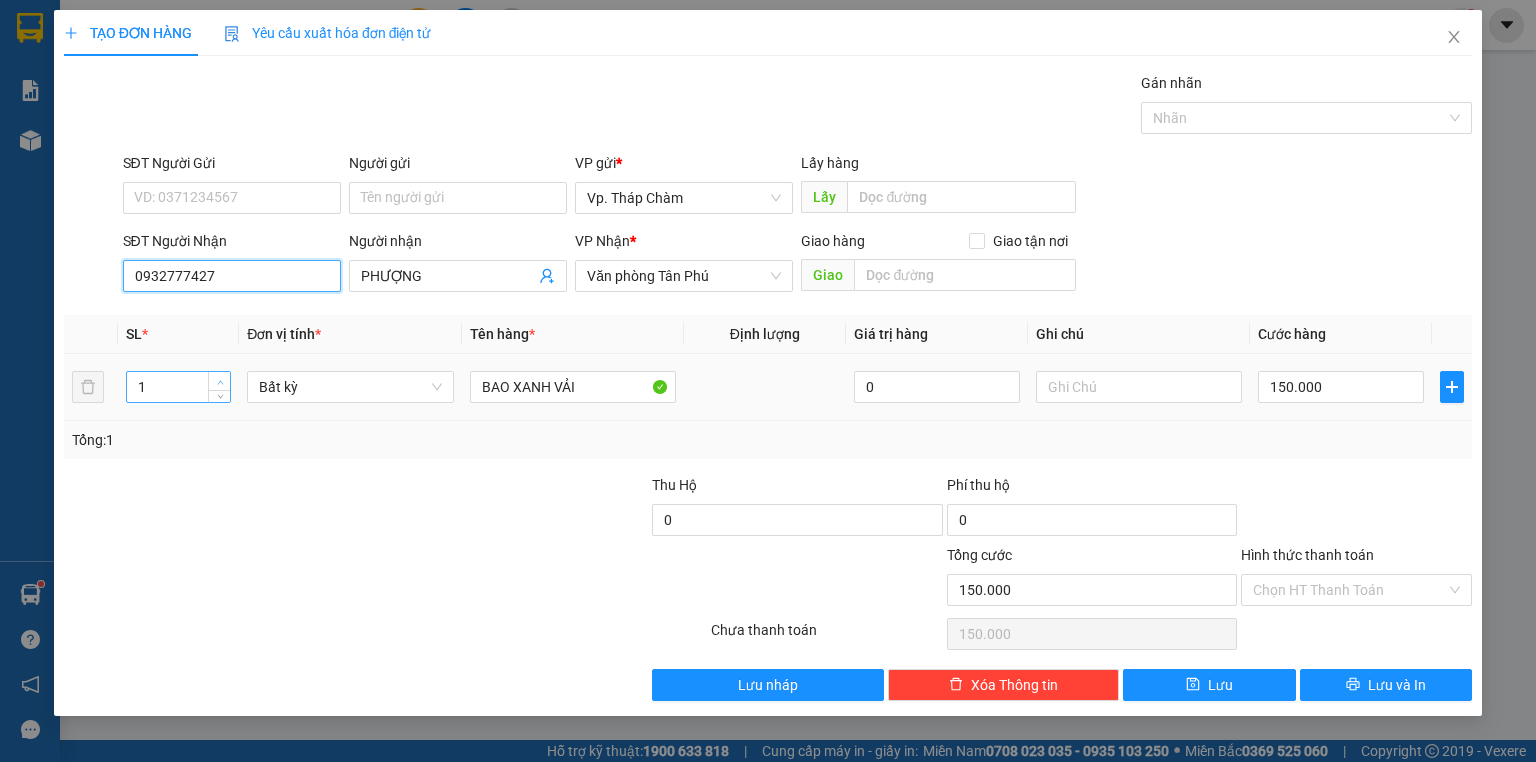 type on "0932777427" 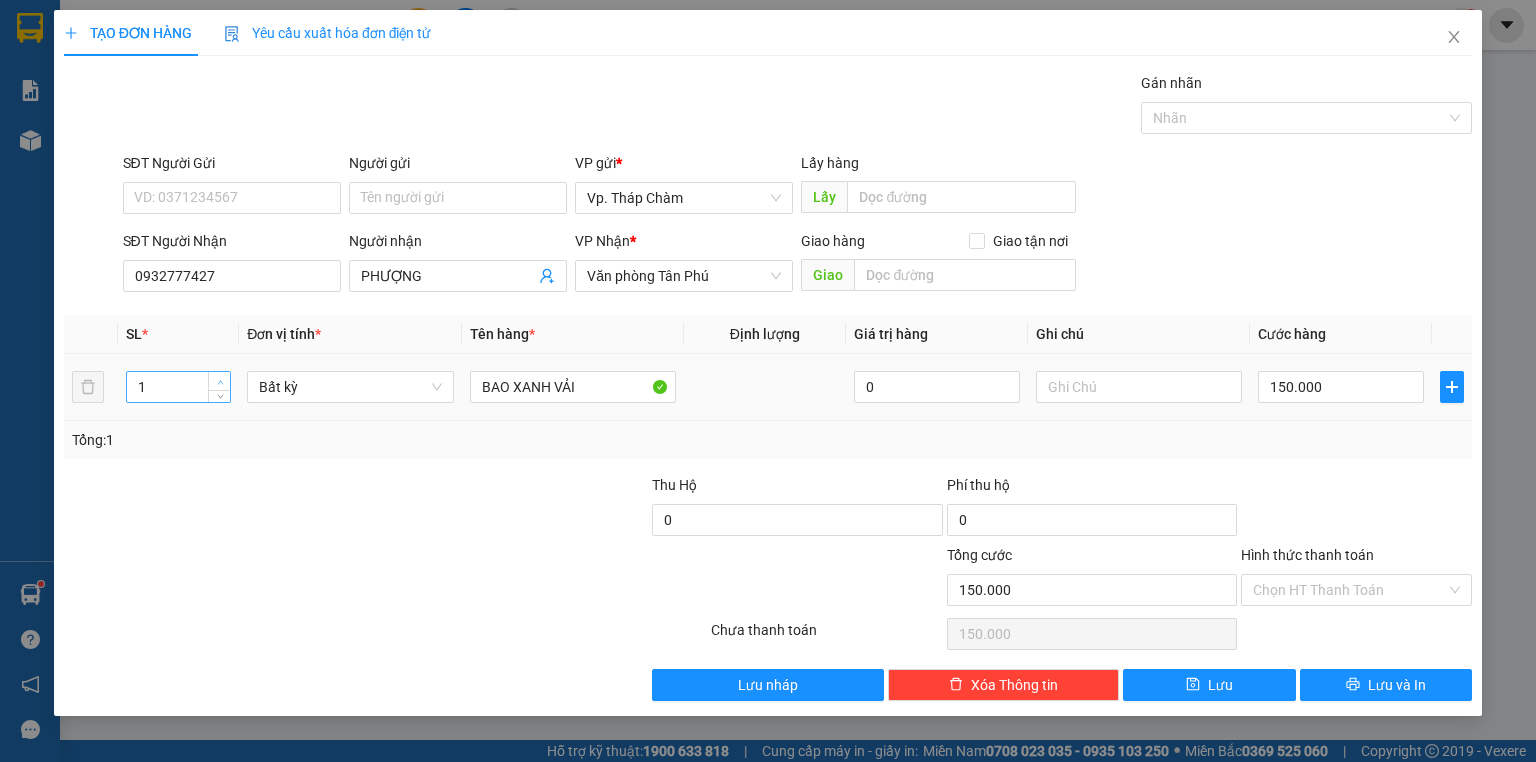 type on "2" 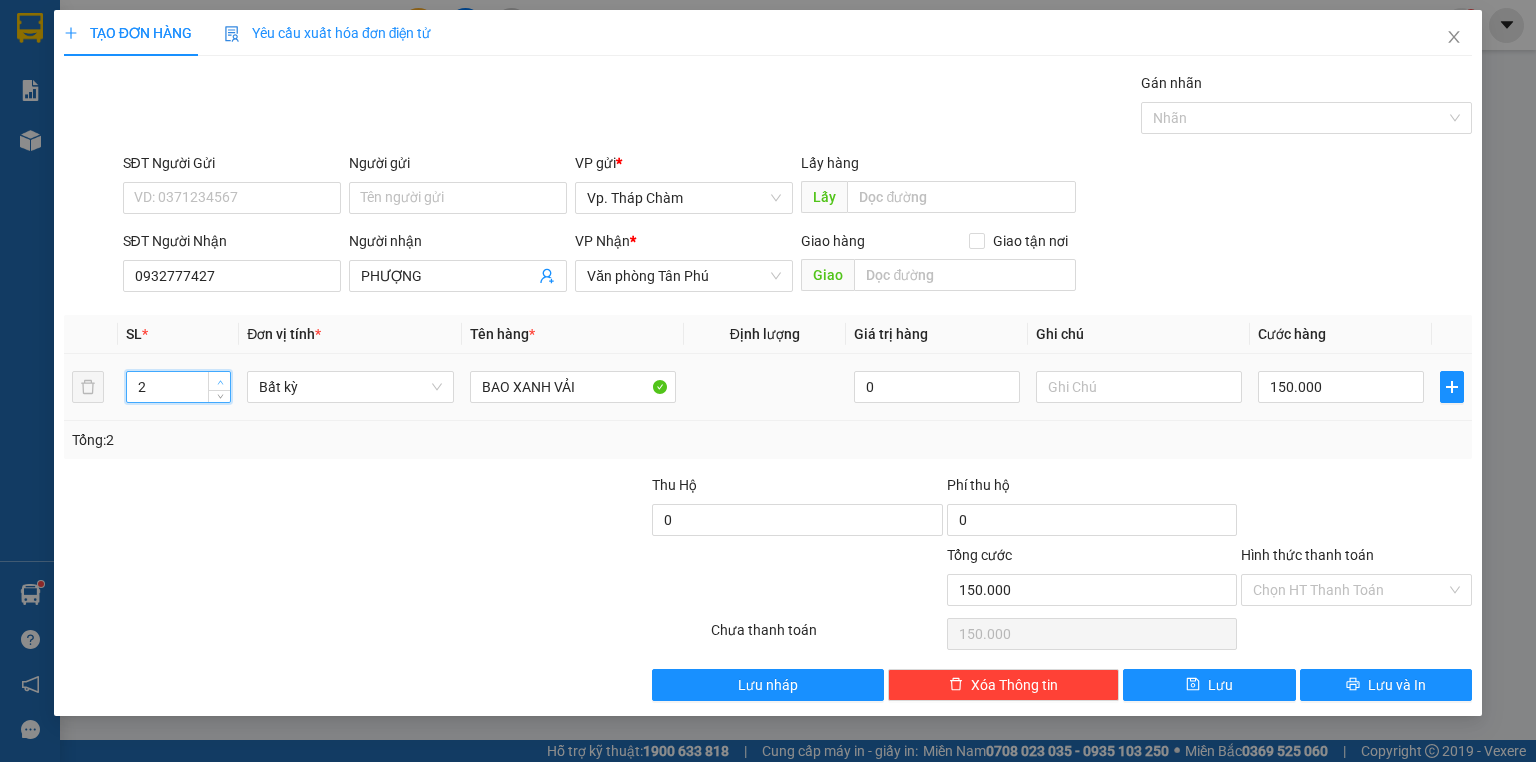 click 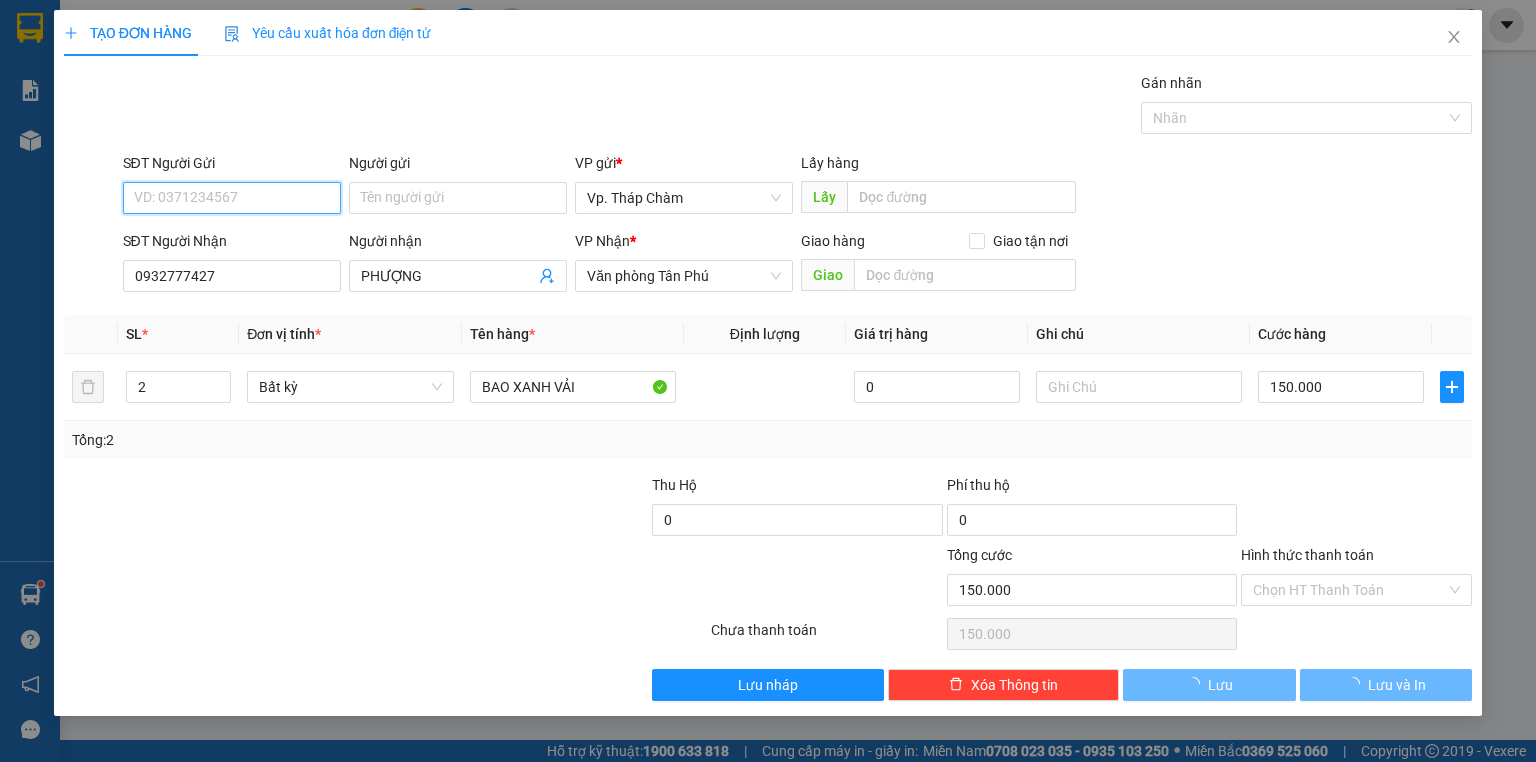 click on "SĐT Người Gửi" at bounding box center (232, 198) 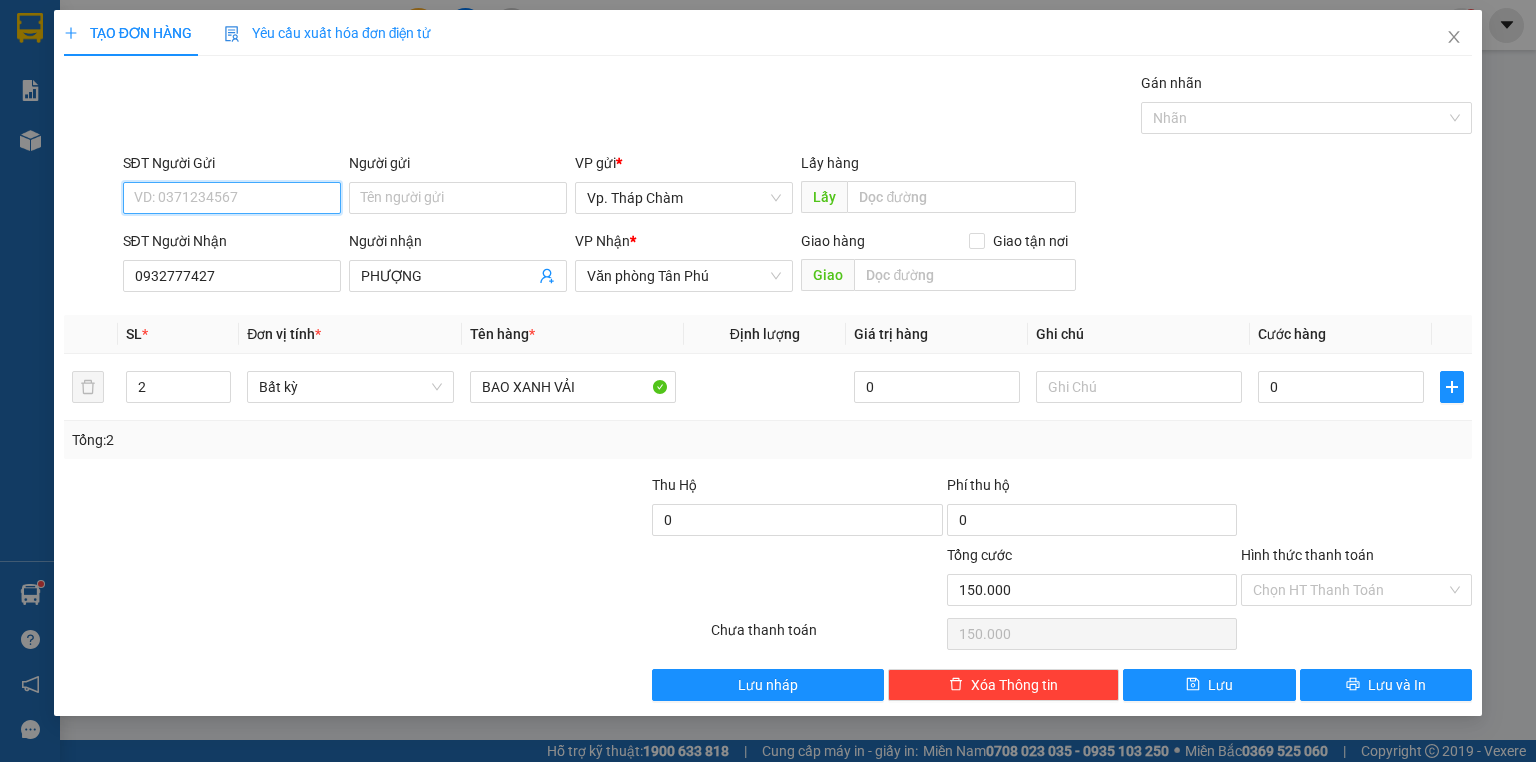 type on "0" 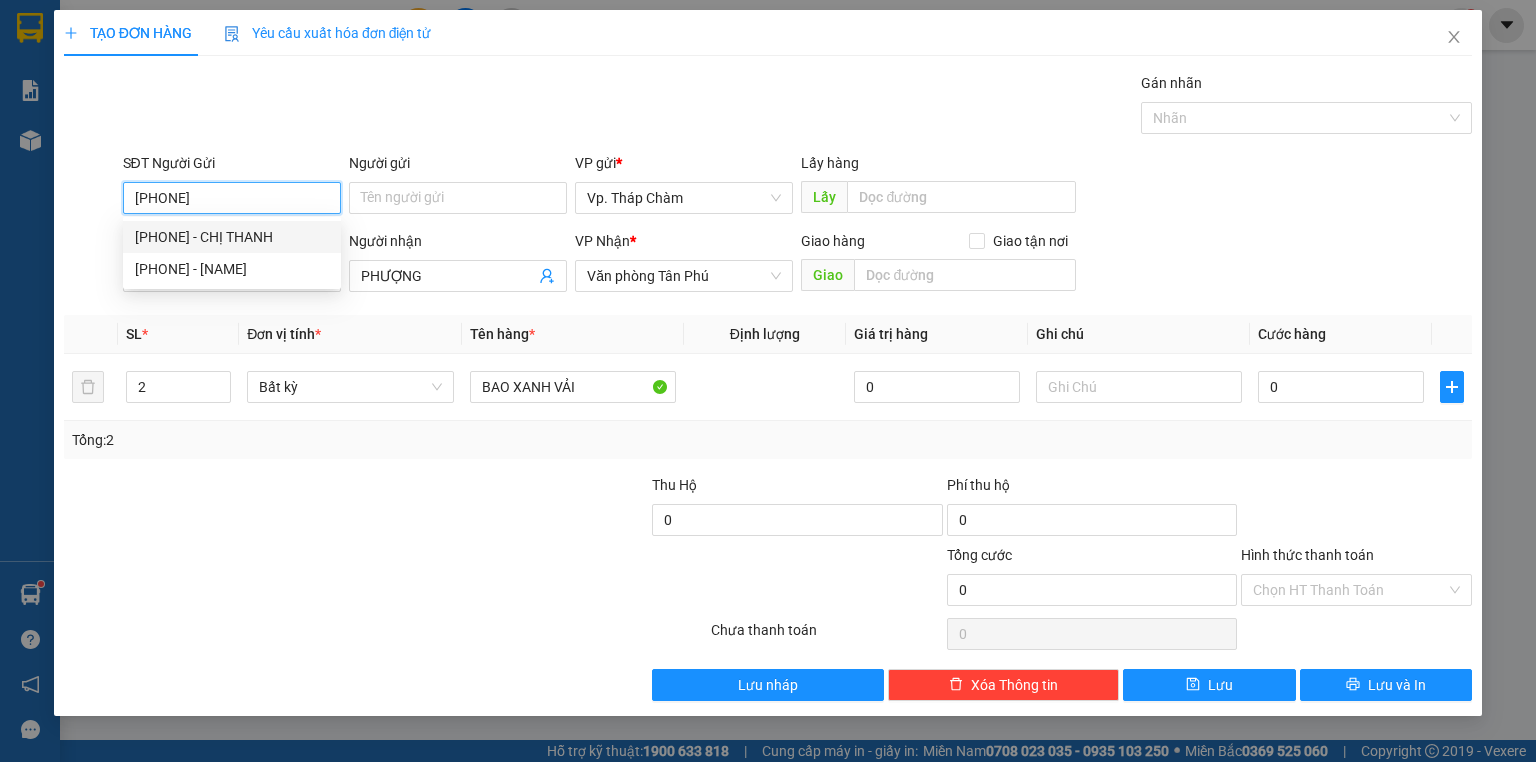 click on "0984491707 - CHỊ THANH" at bounding box center (232, 237) 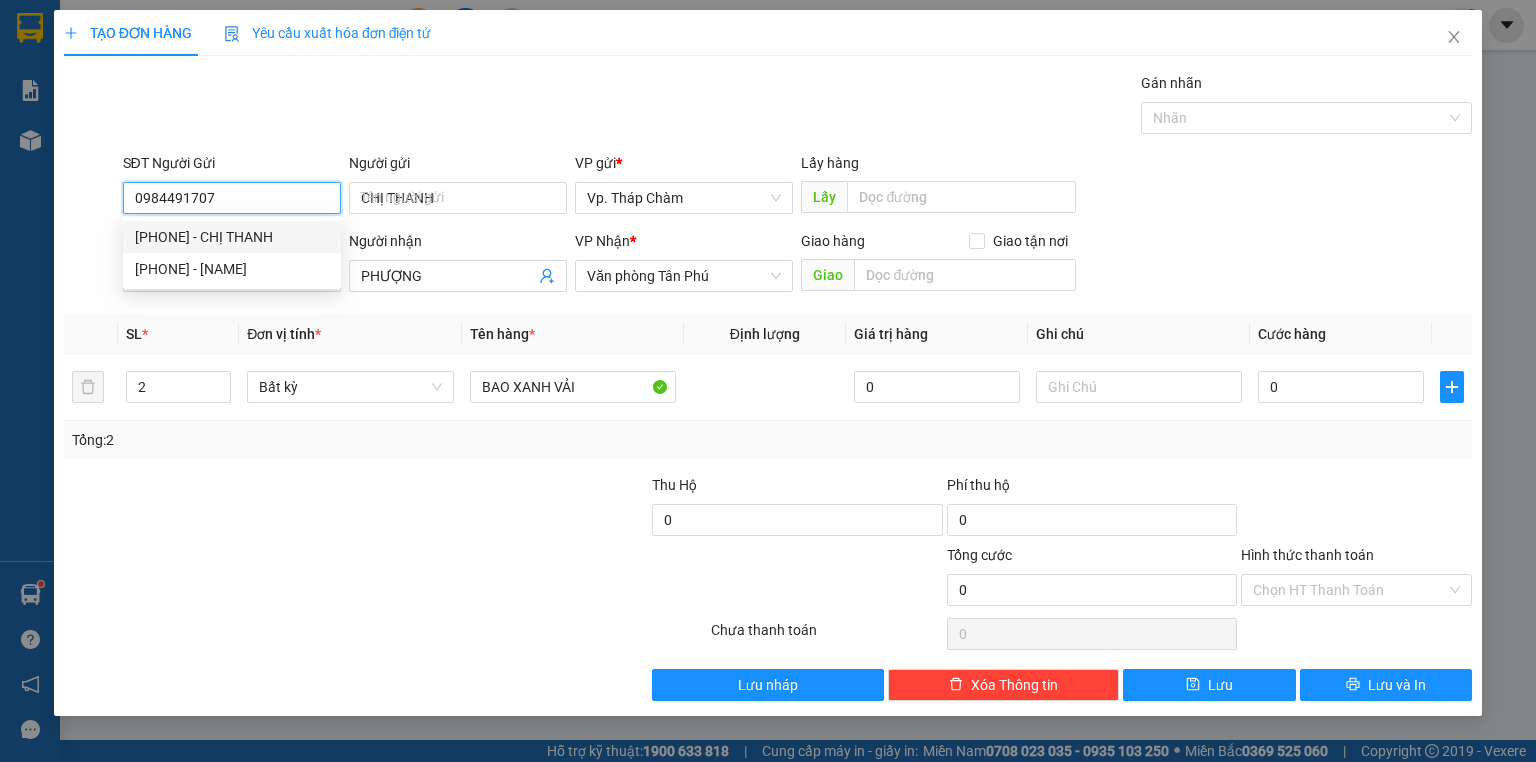 type on "210.000" 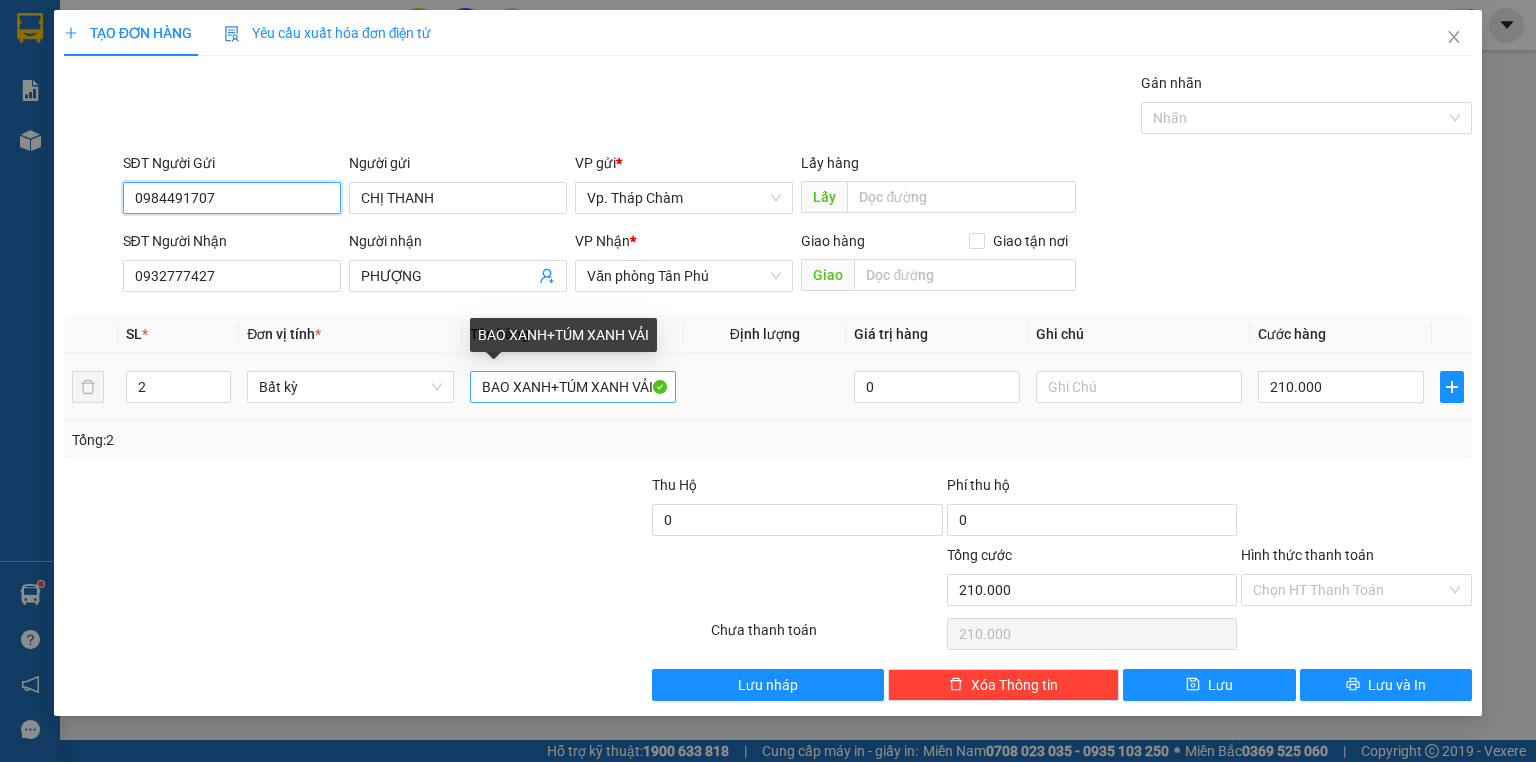 type on "0984491707" 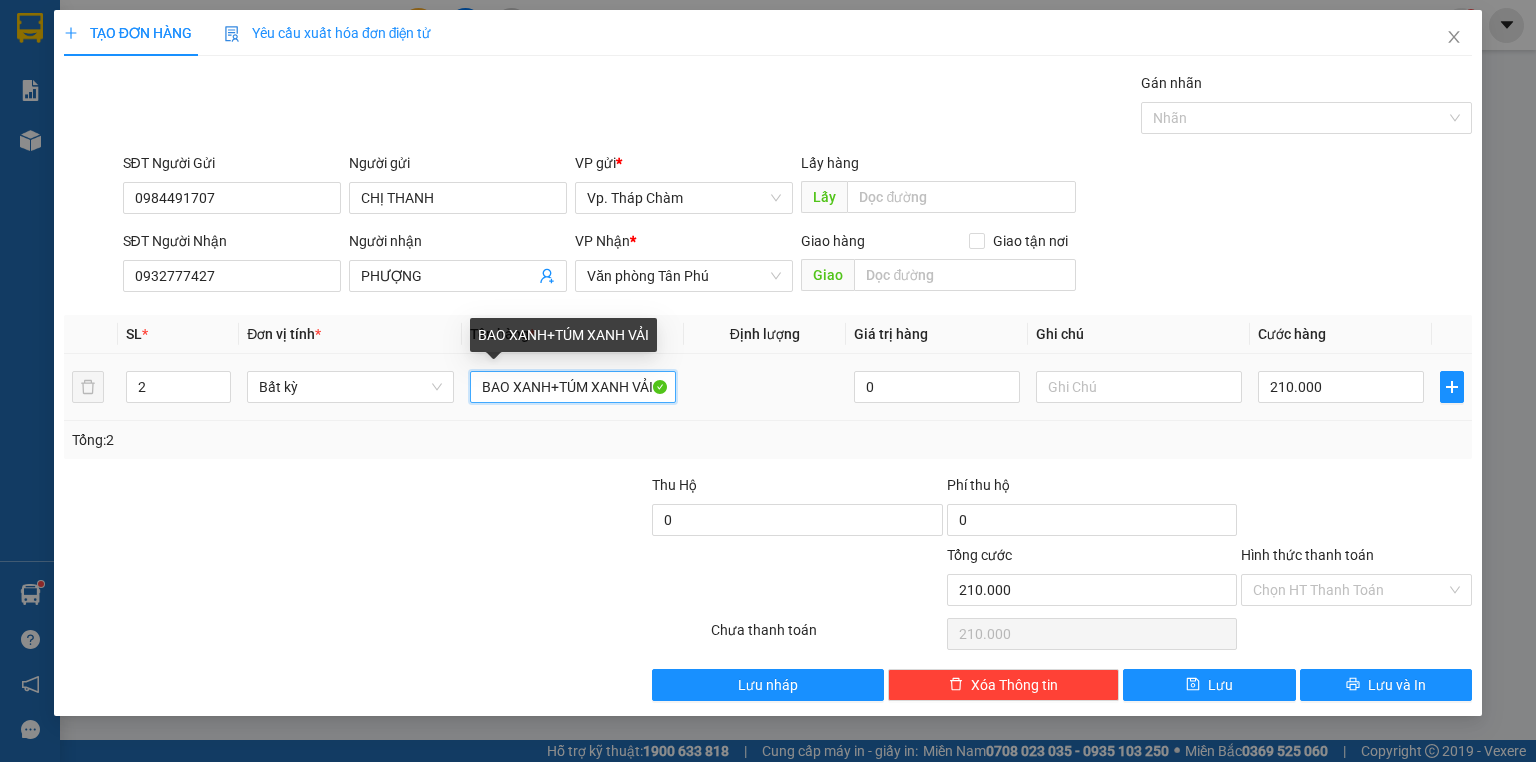 drag, startPoint x: 481, startPoint y: 383, endPoint x: 680, endPoint y: 384, distance: 199.00252 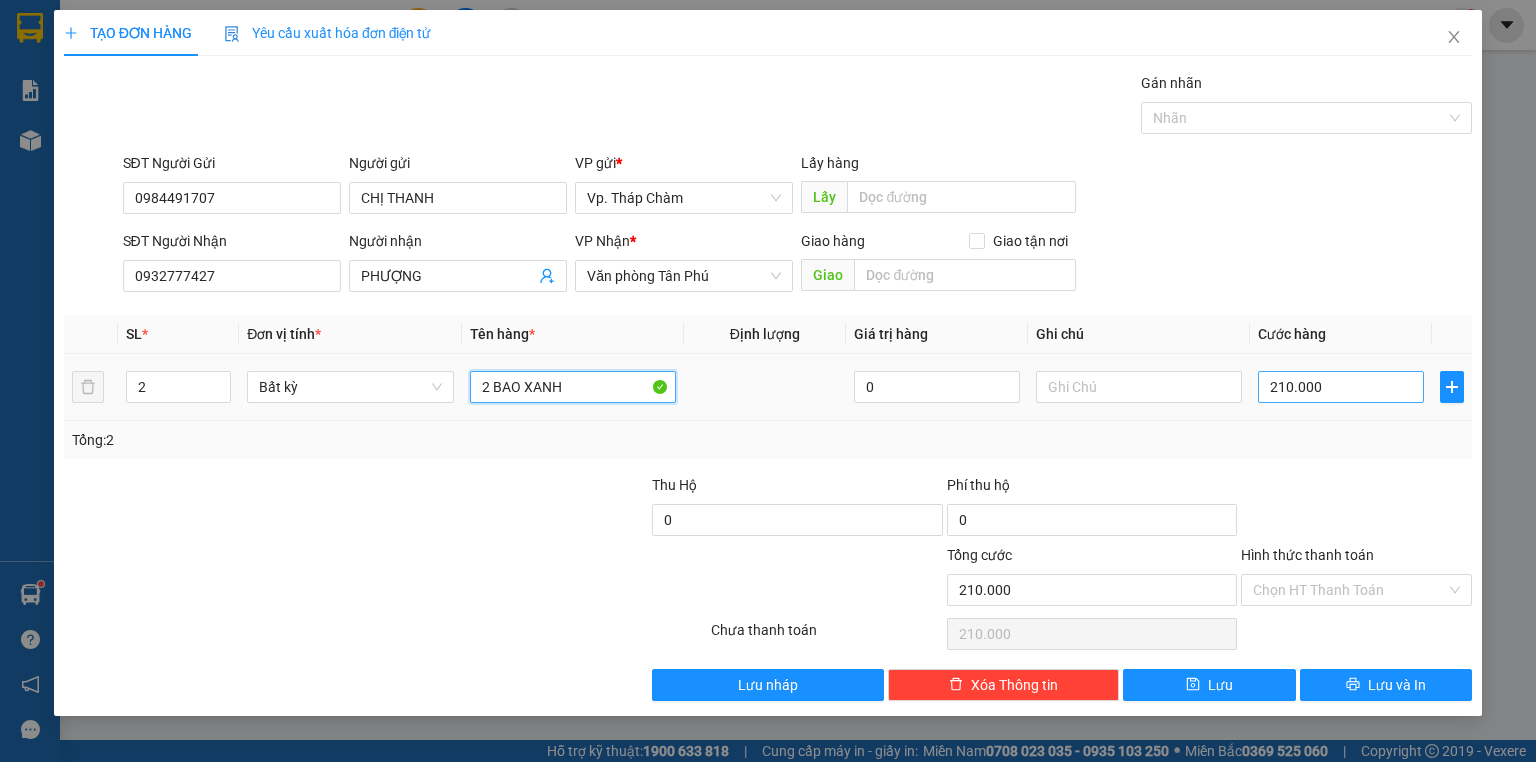 type 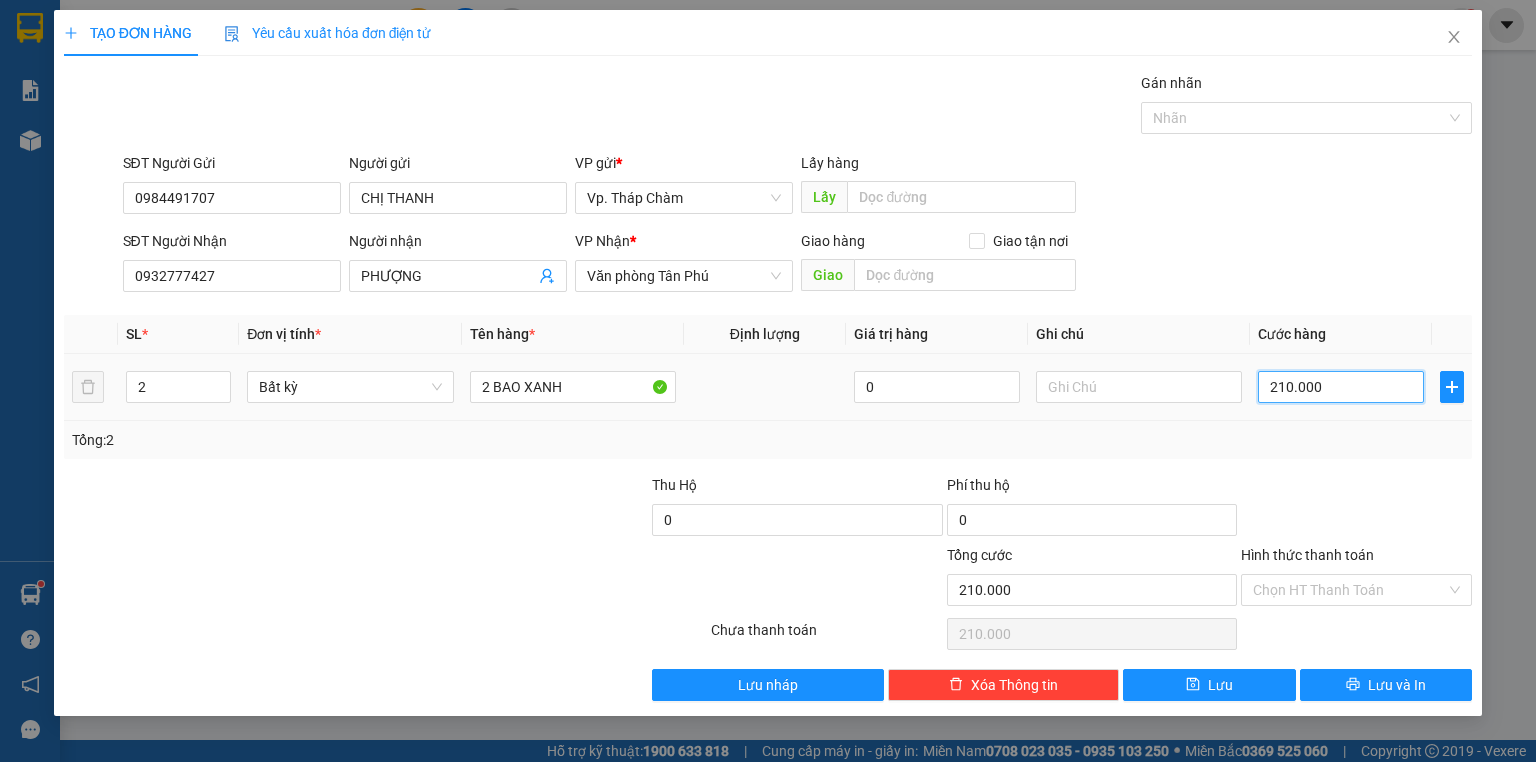 click on "210.000" at bounding box center [1341, 387] 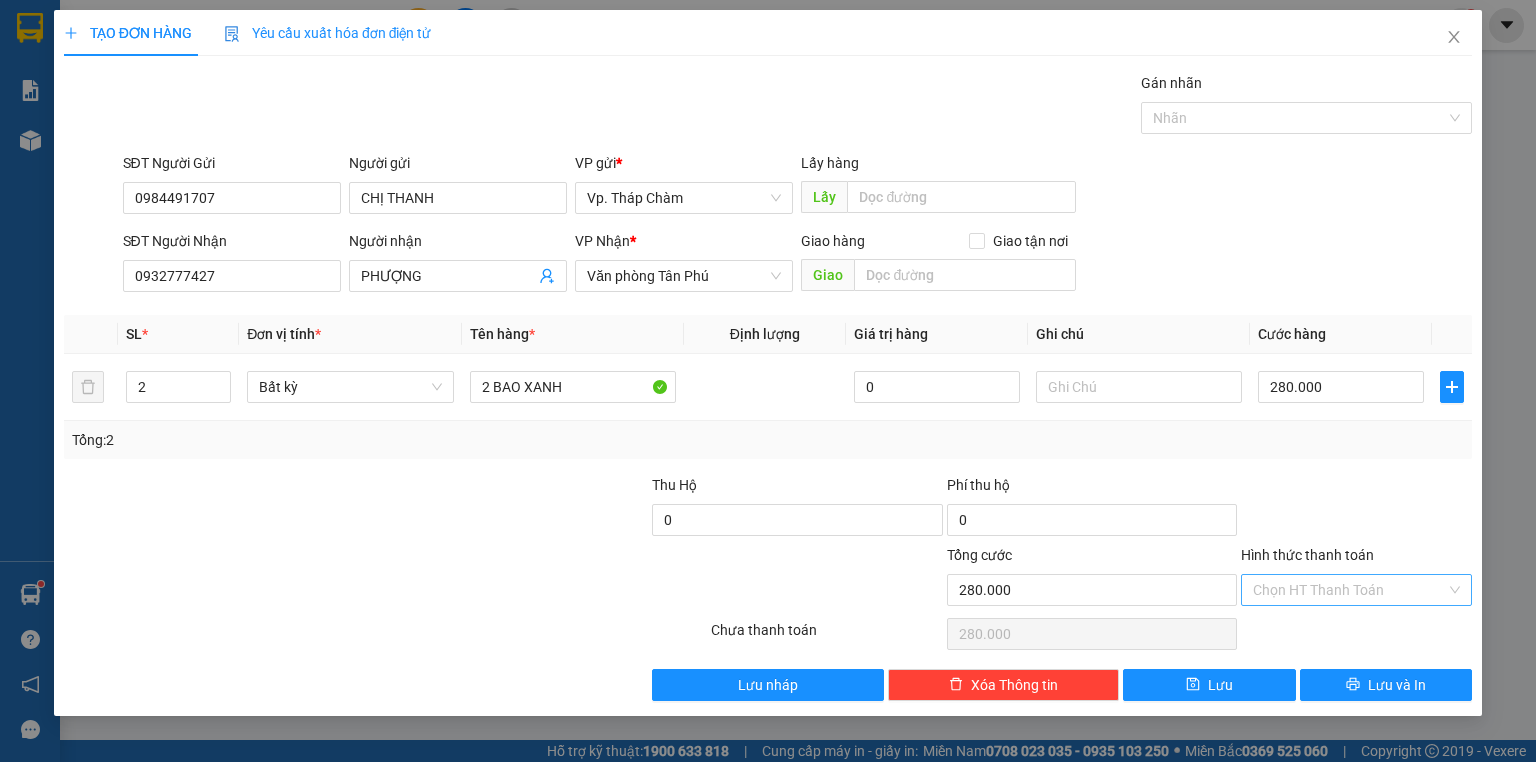 click on "Hình thức thanh toán" at bounding box center [1349, 590] 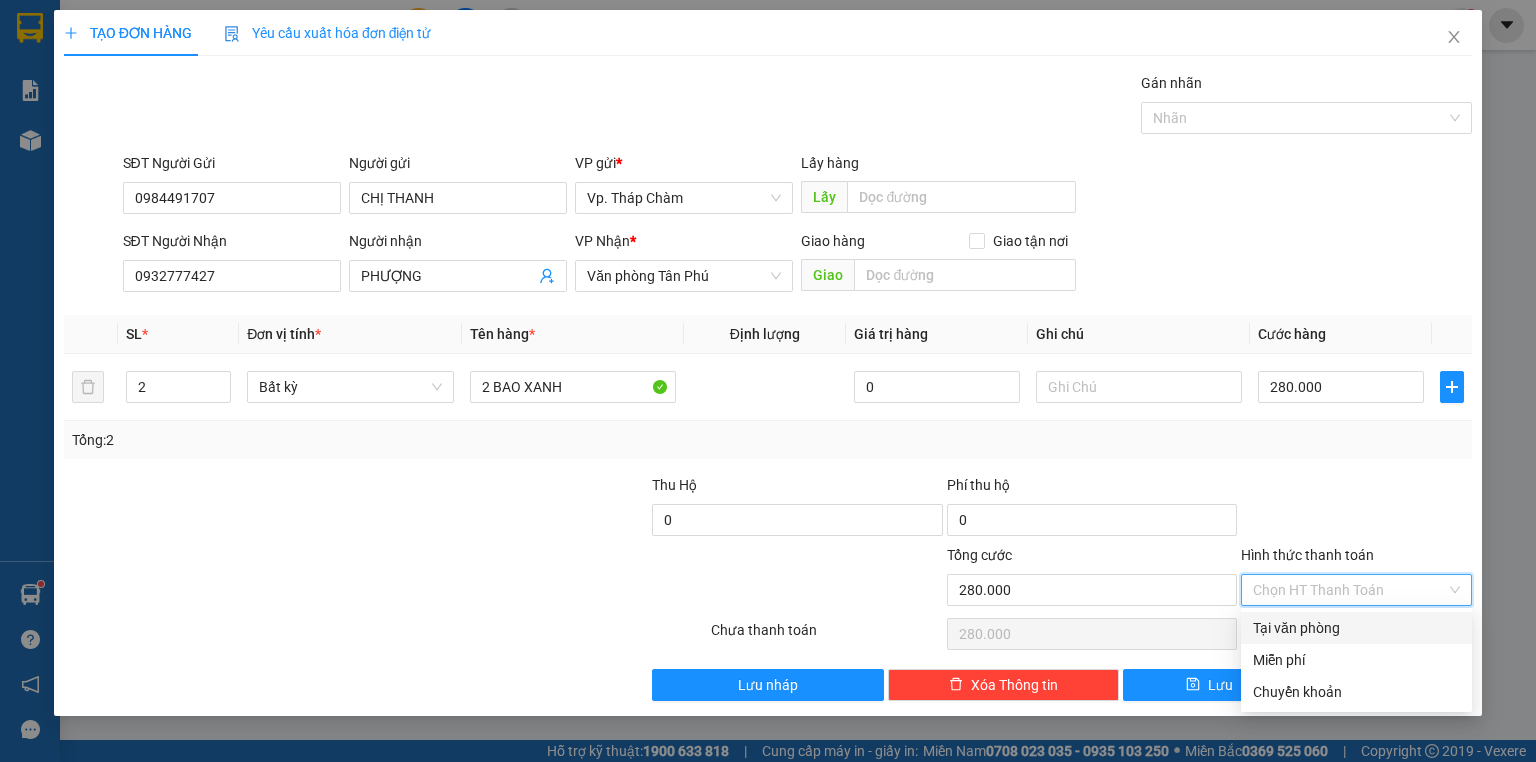 click on "Tại văn phòng" at bounding box center (1356, 628) 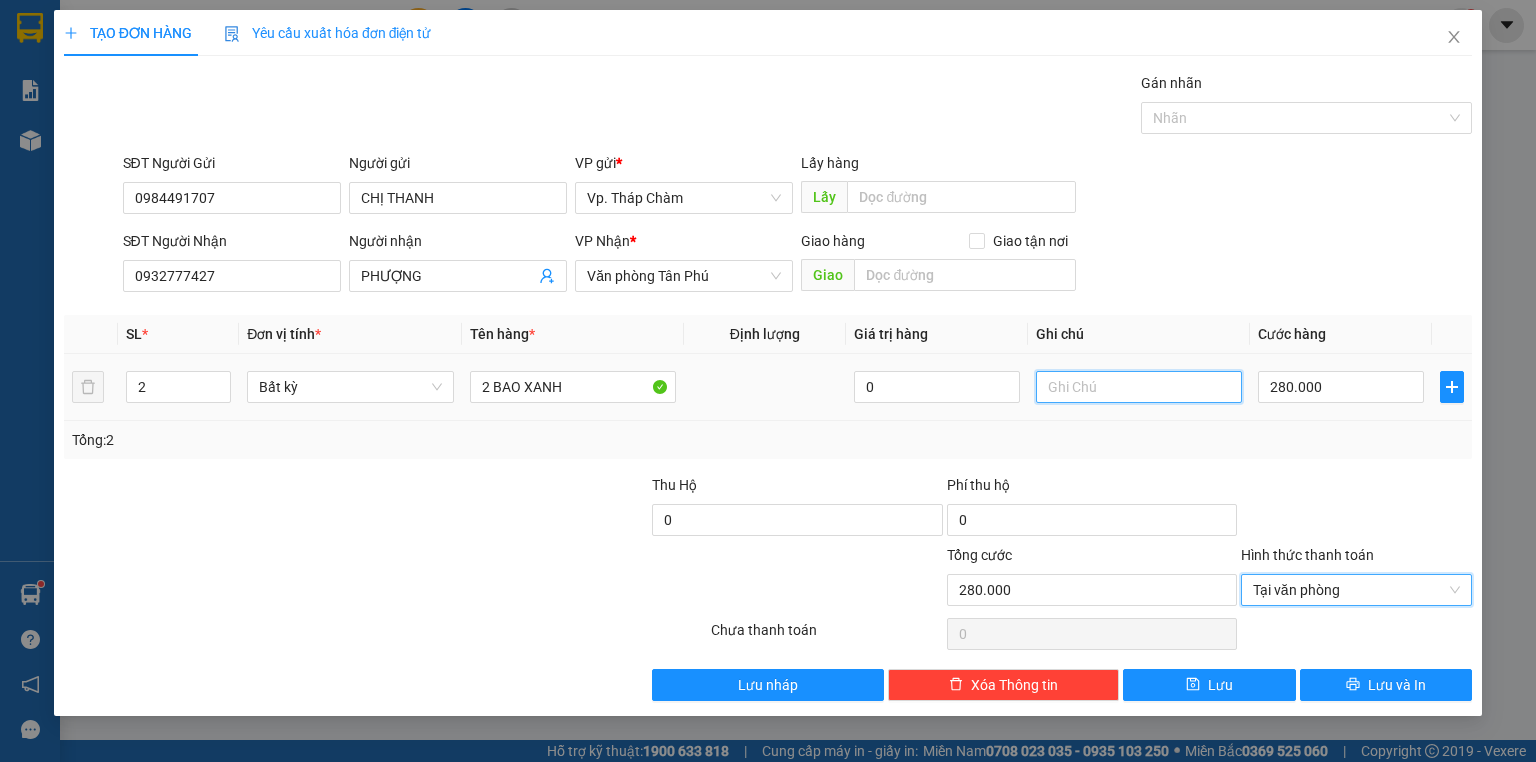 click at bounding box center [1139, 387] 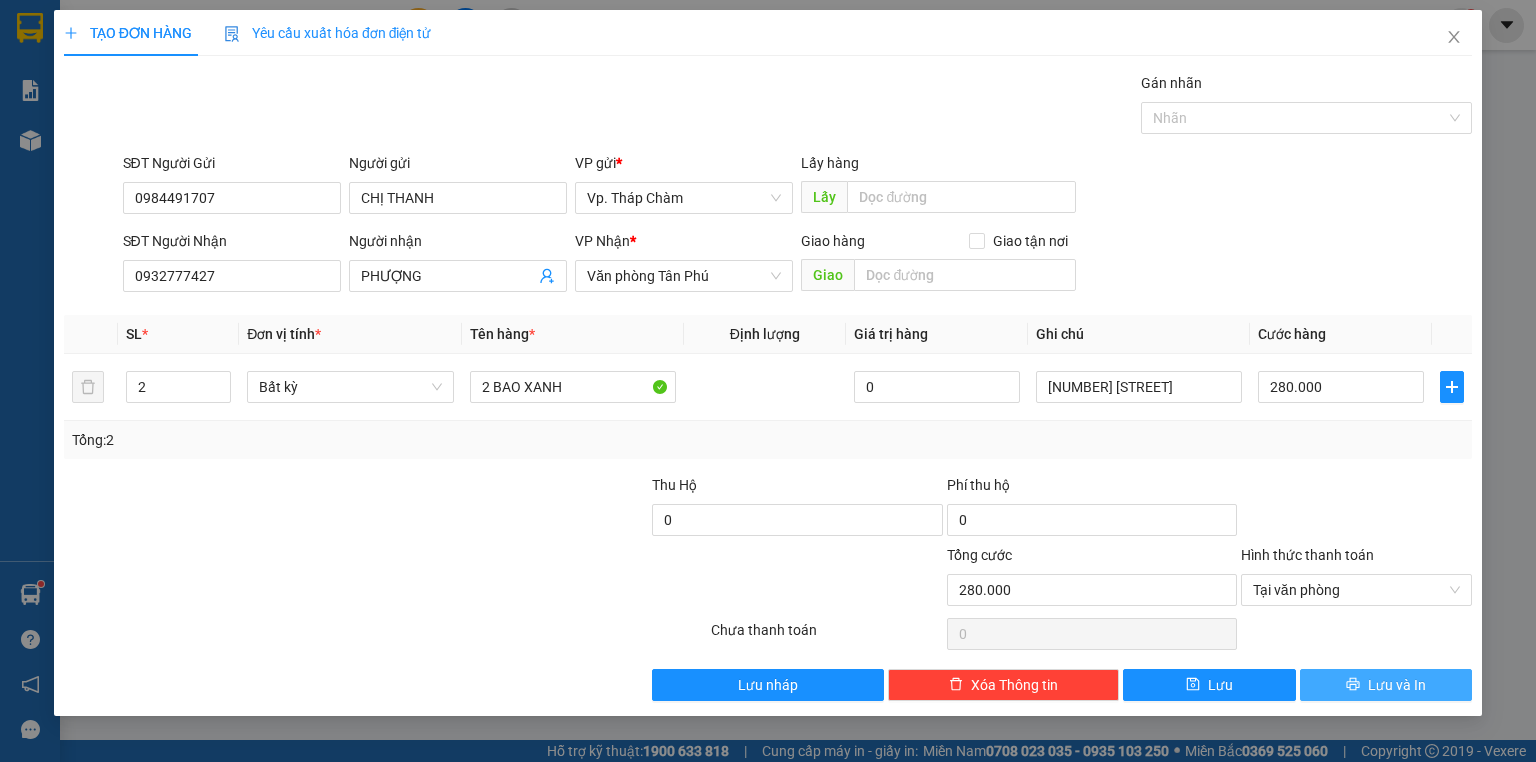 click on "Lưu và In" at bounding box center (1397, 685) 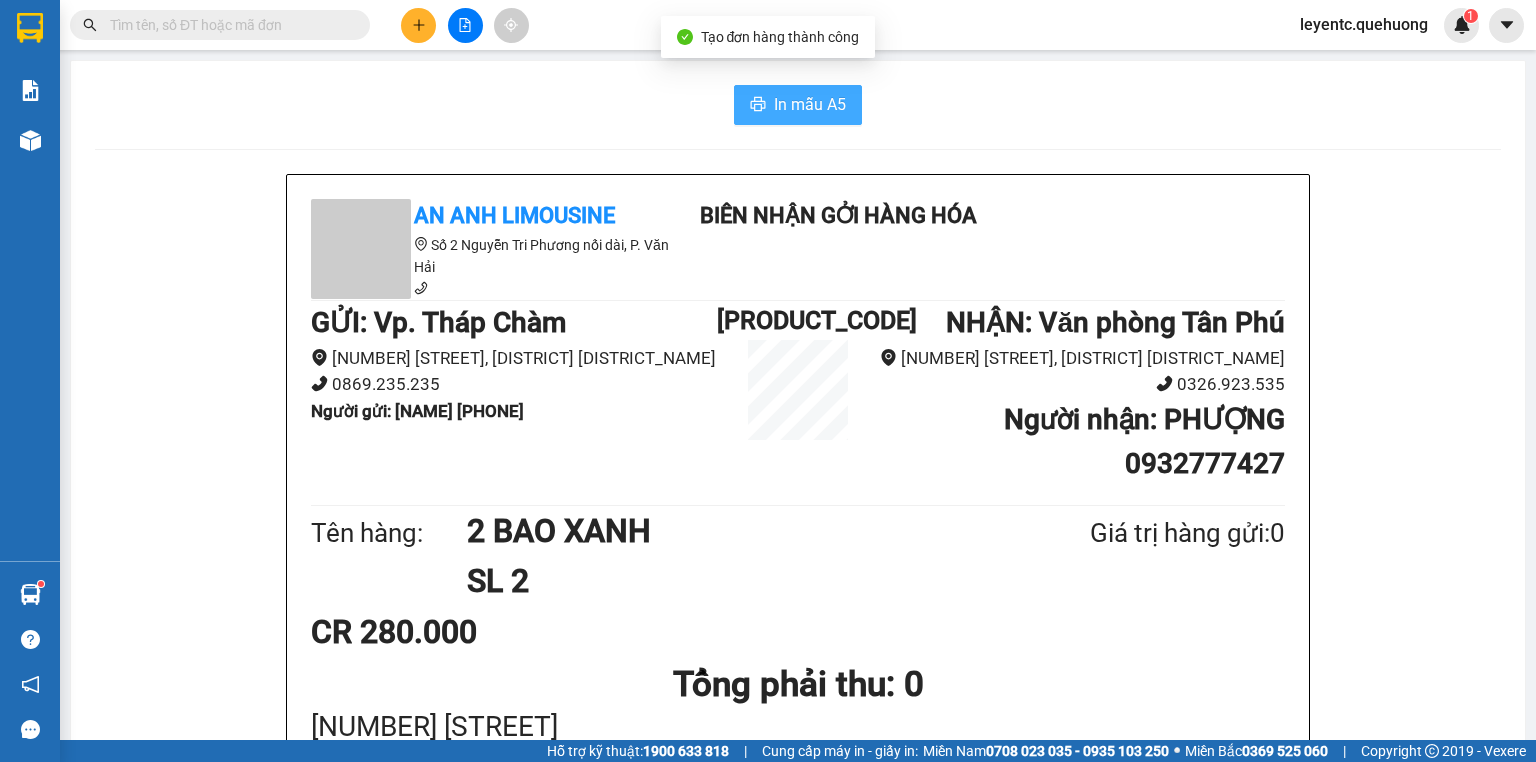 click on "In mẫu A5" at bounding box center [810, 104] 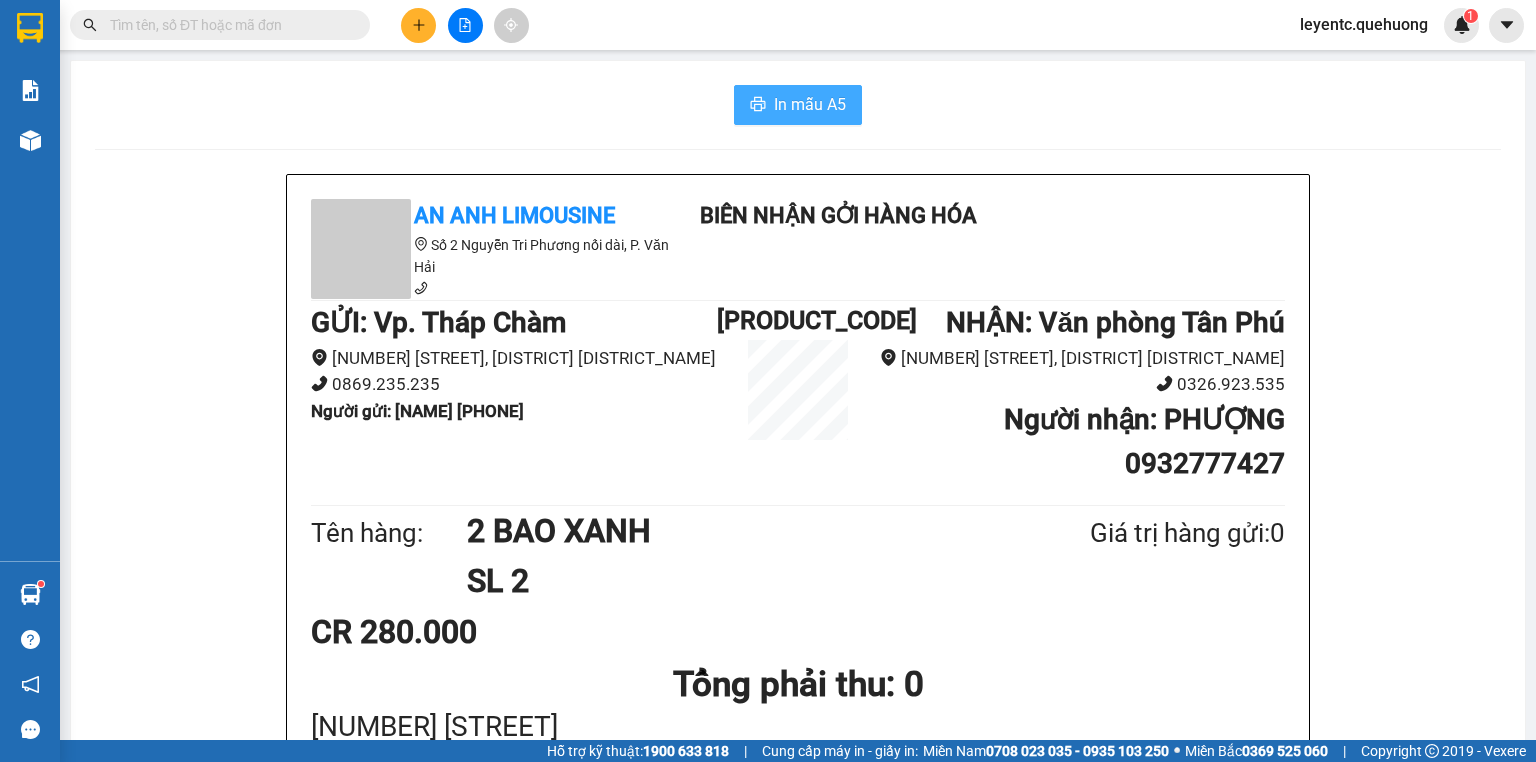 click on "In mẫu A5" at bounding box center [810, 104] 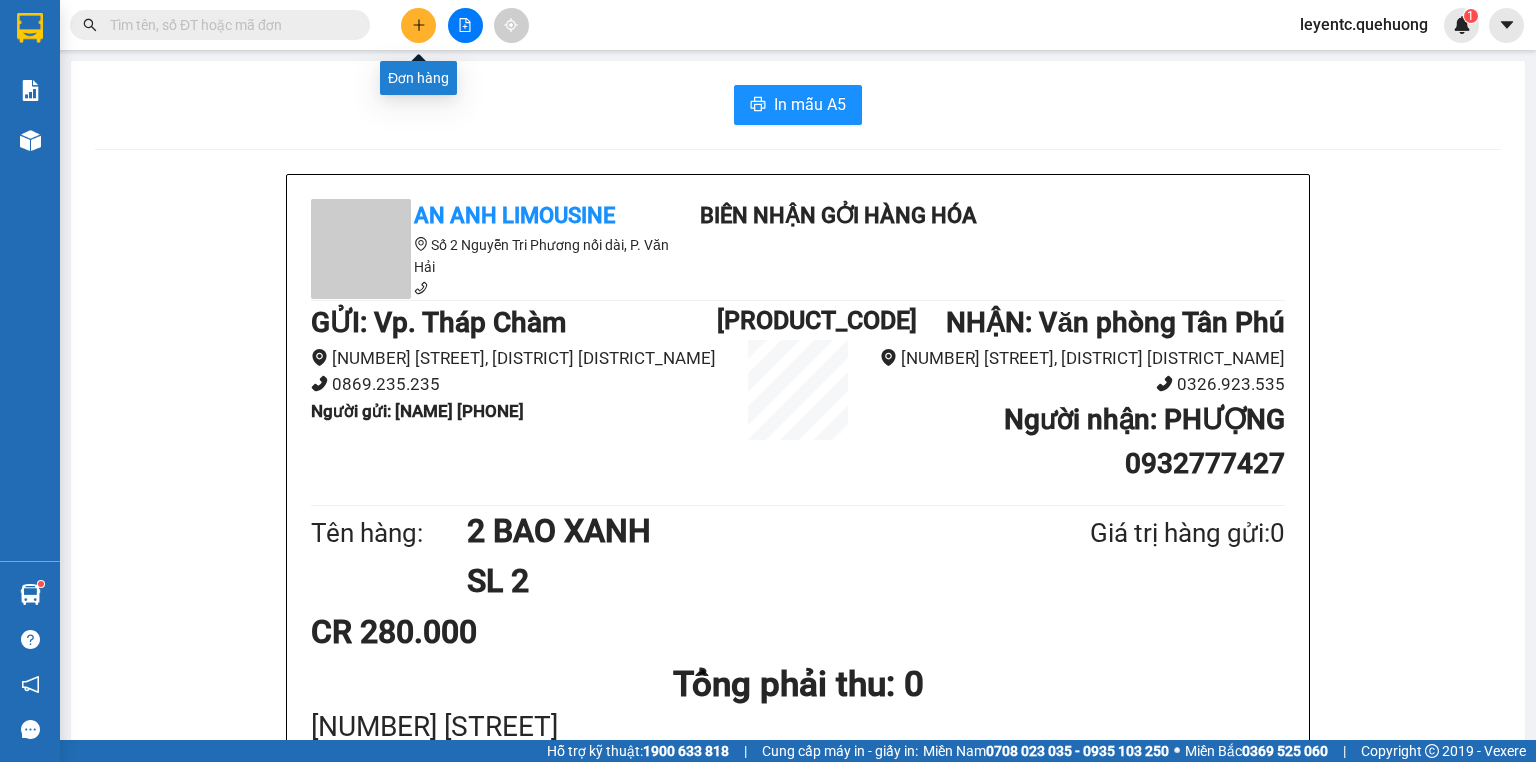click 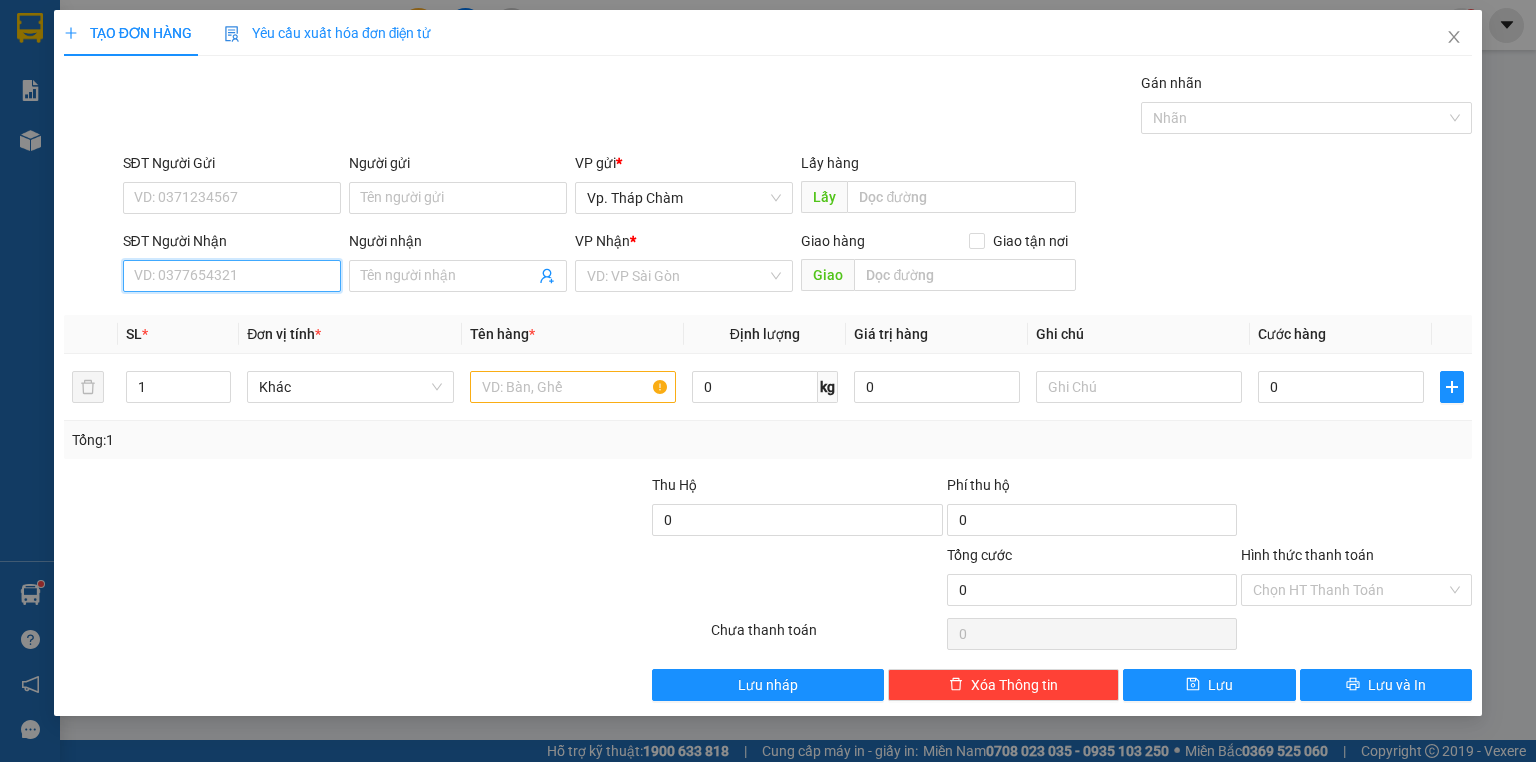 click on "SĐT Người Nhận" at bounding box center [232, 276] 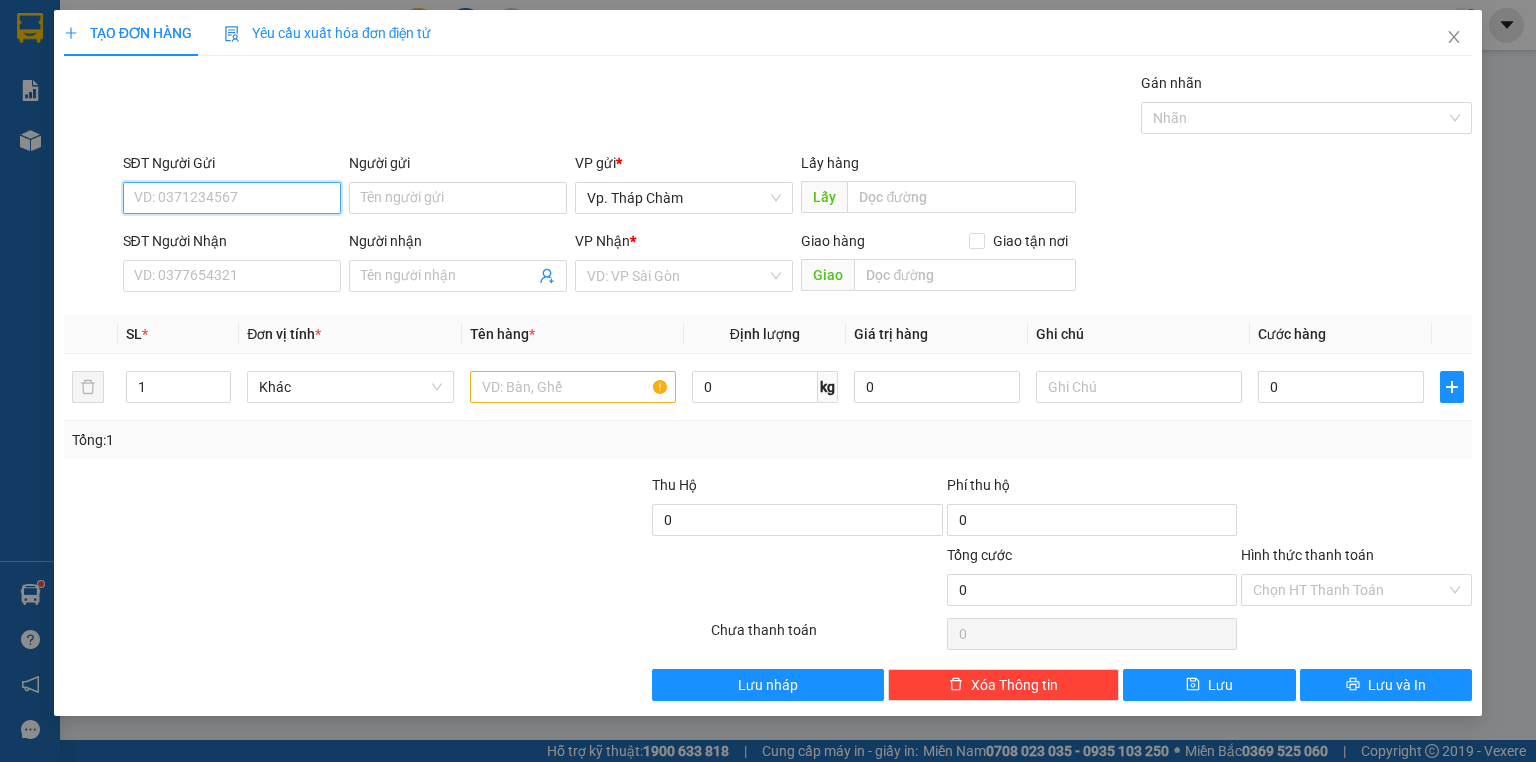 click on "SĐT Người Gửi" at bounding box center [232, 198] 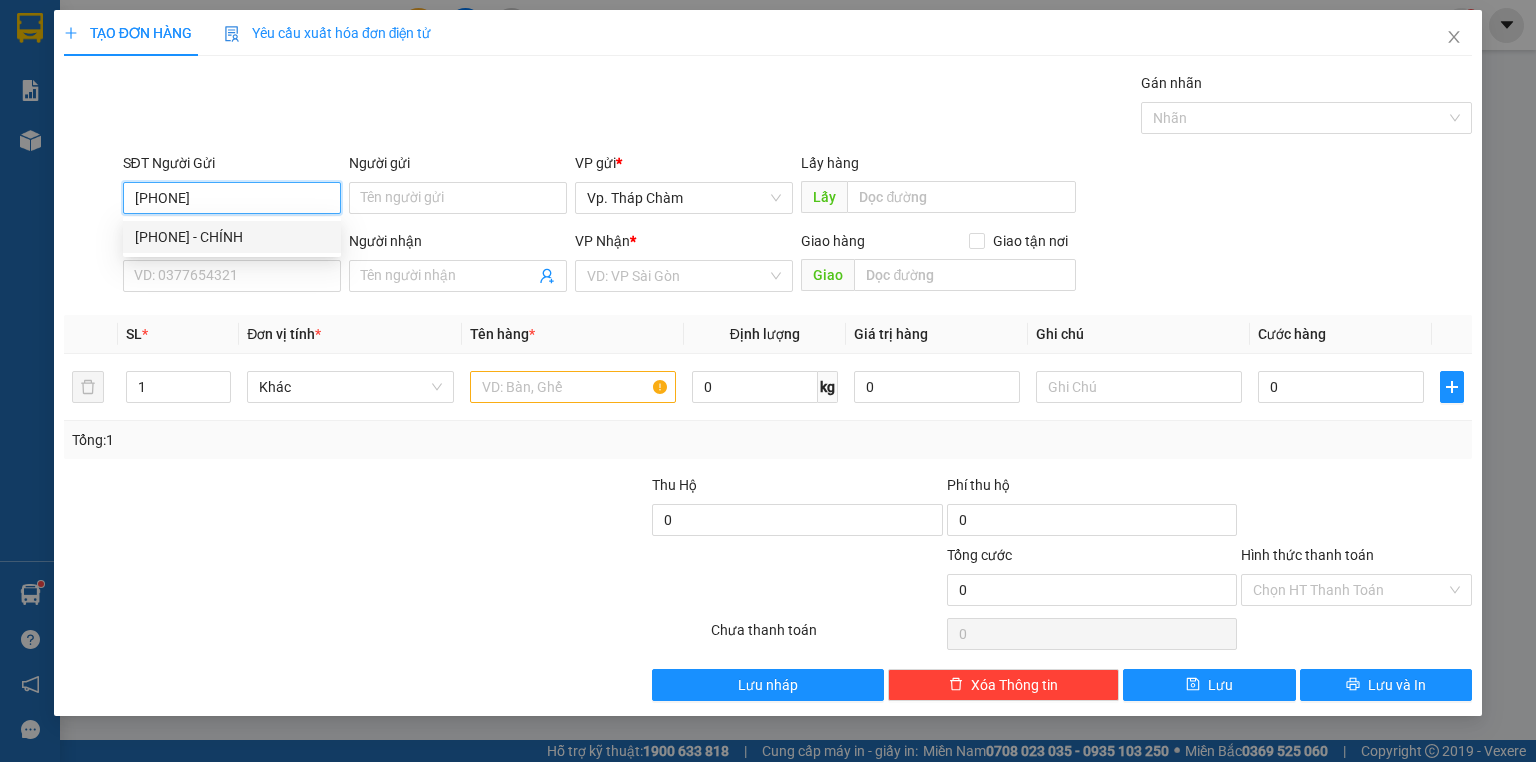 click on "0974207257 - CHÍNH" at bounding box center [232, 237] 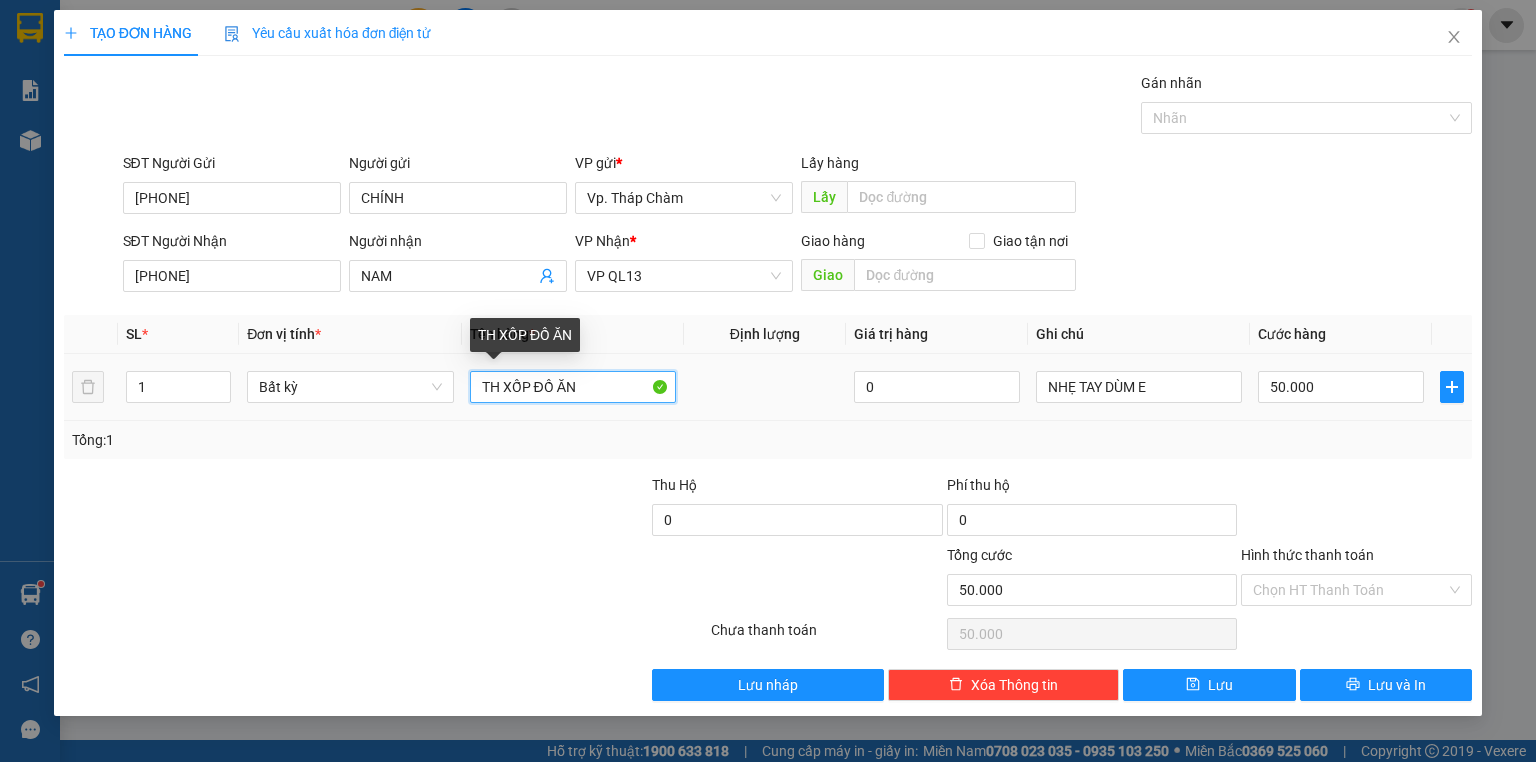 click on "TH XỐP ĐỒ ĂN" at bounding box center (573, 387) 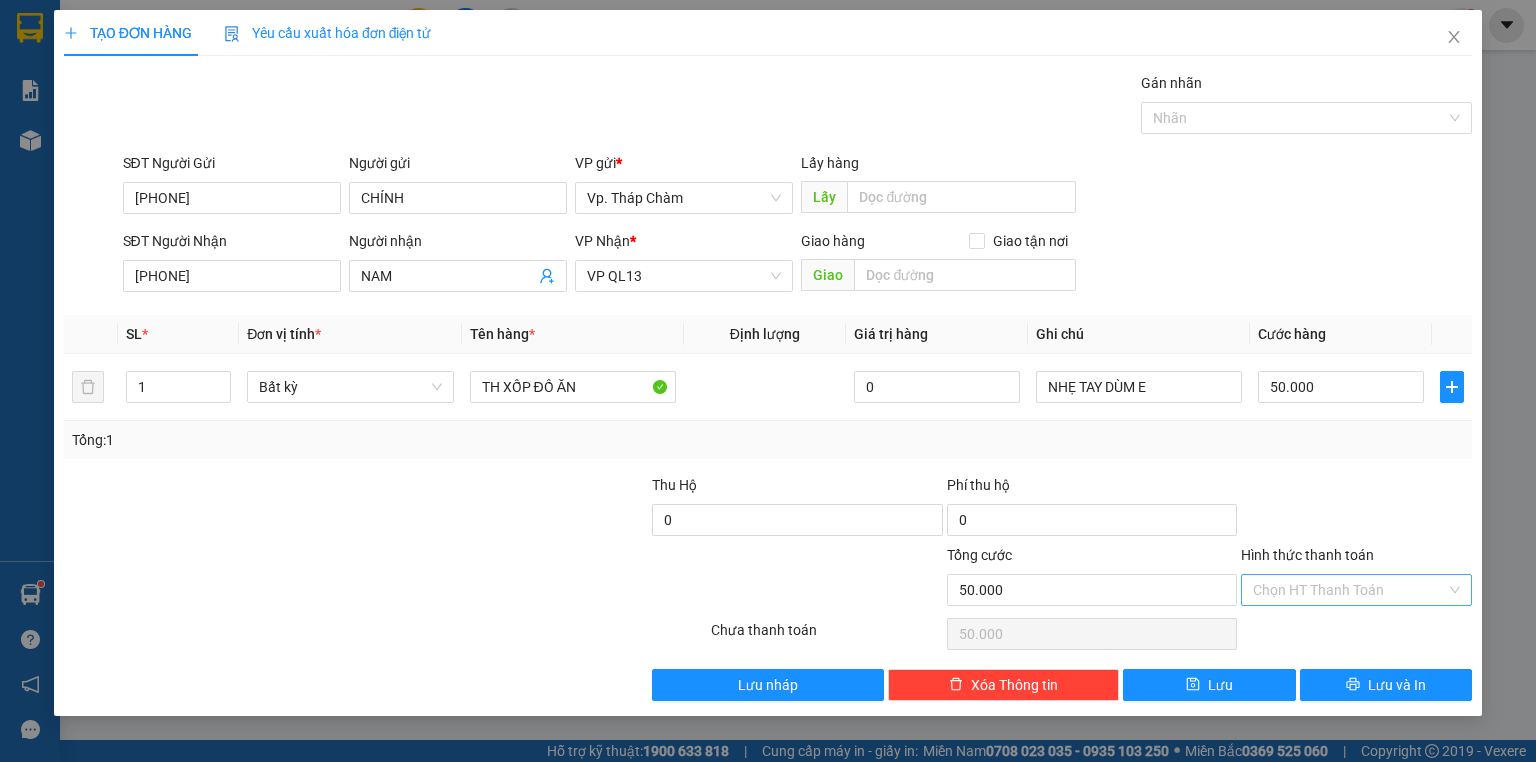 drag, startPoint x: 1350, startPoint y: 581, endPoint x: 1349, endPoint y: 603, distance: 22.022715 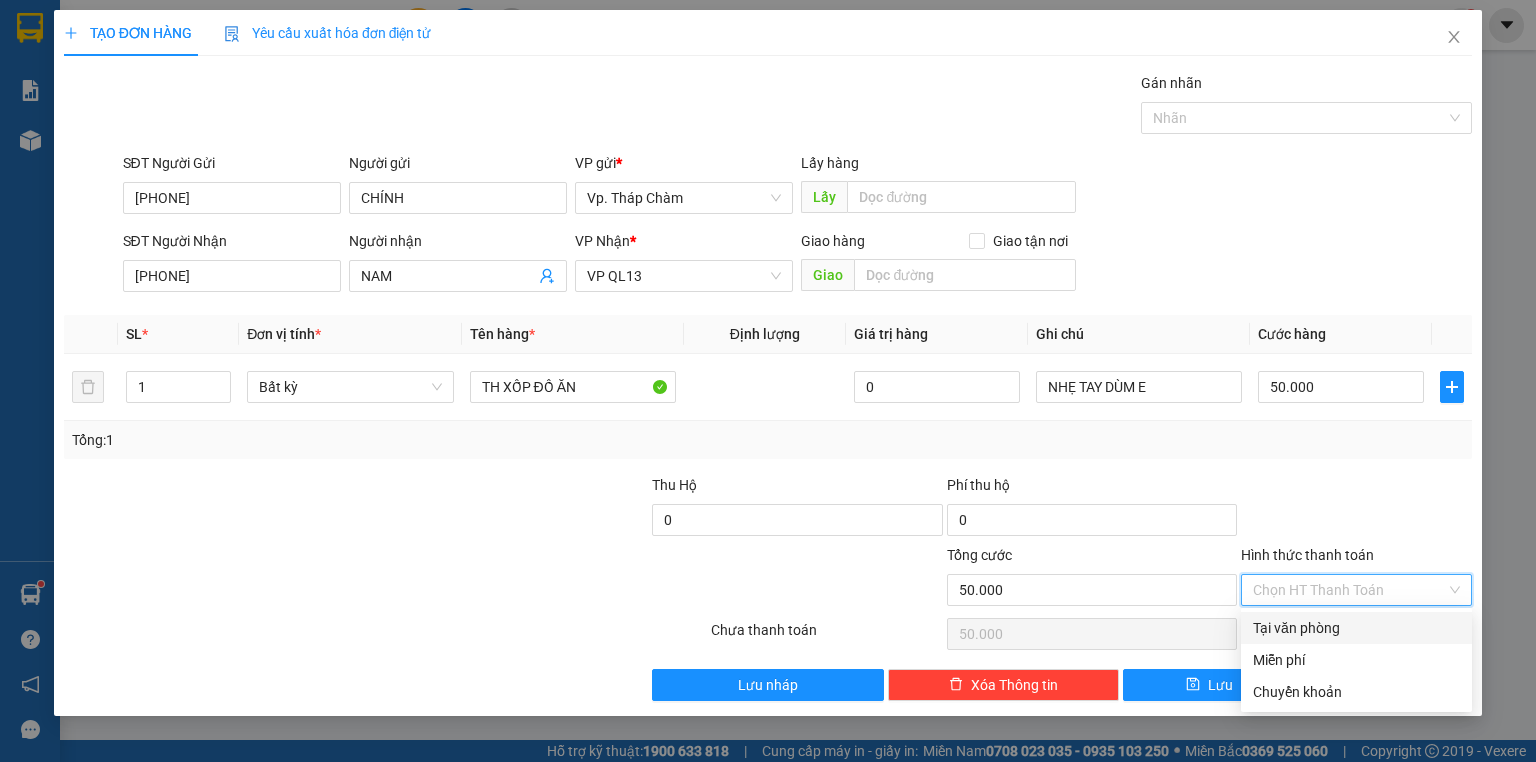 drag, startPoint x: 1336, startPoint y: 627, endPoint x: 1344, endPoint y: 608, distance: 20.615528 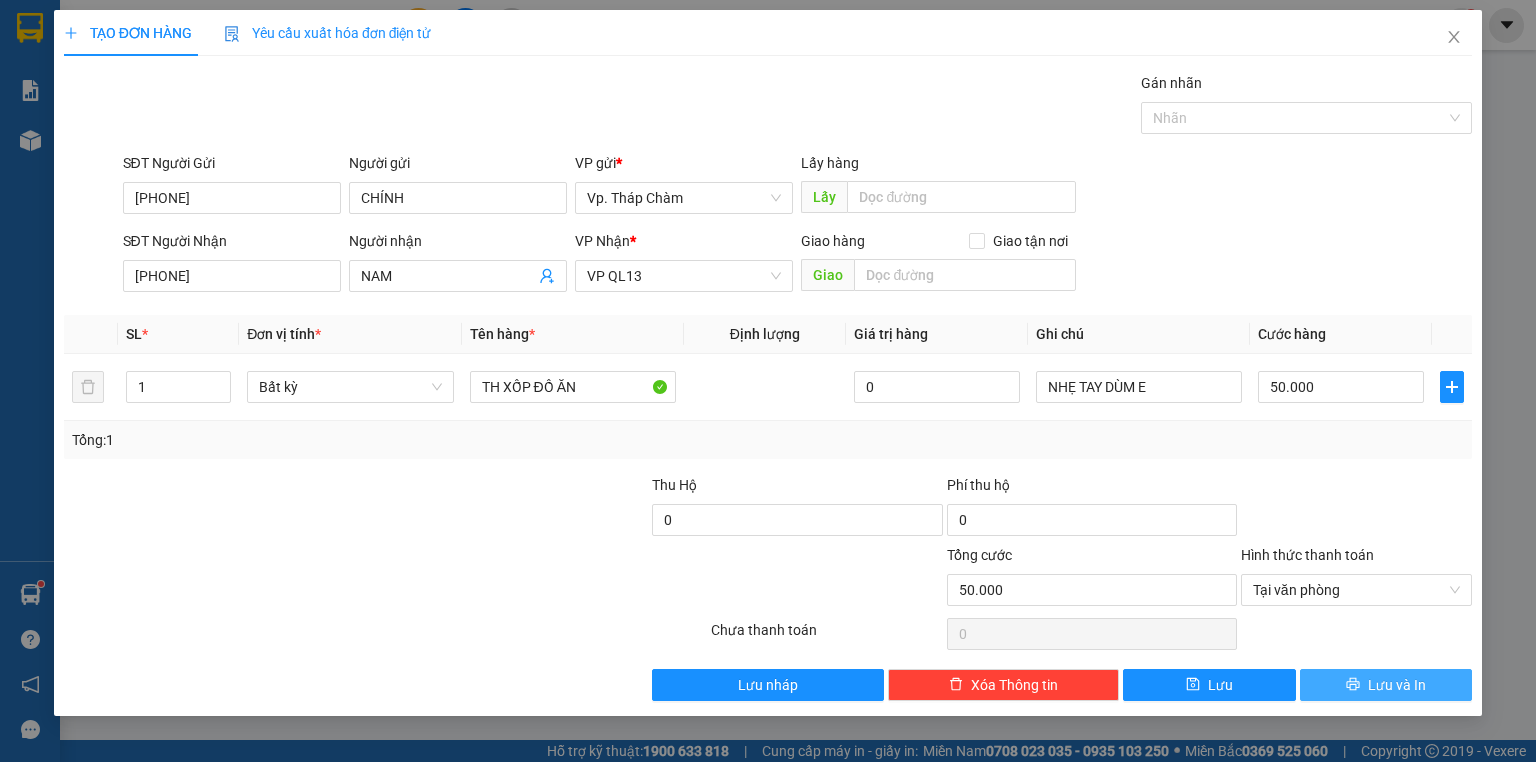 click on "Lưu và In" at bounding box center [1397, 685] 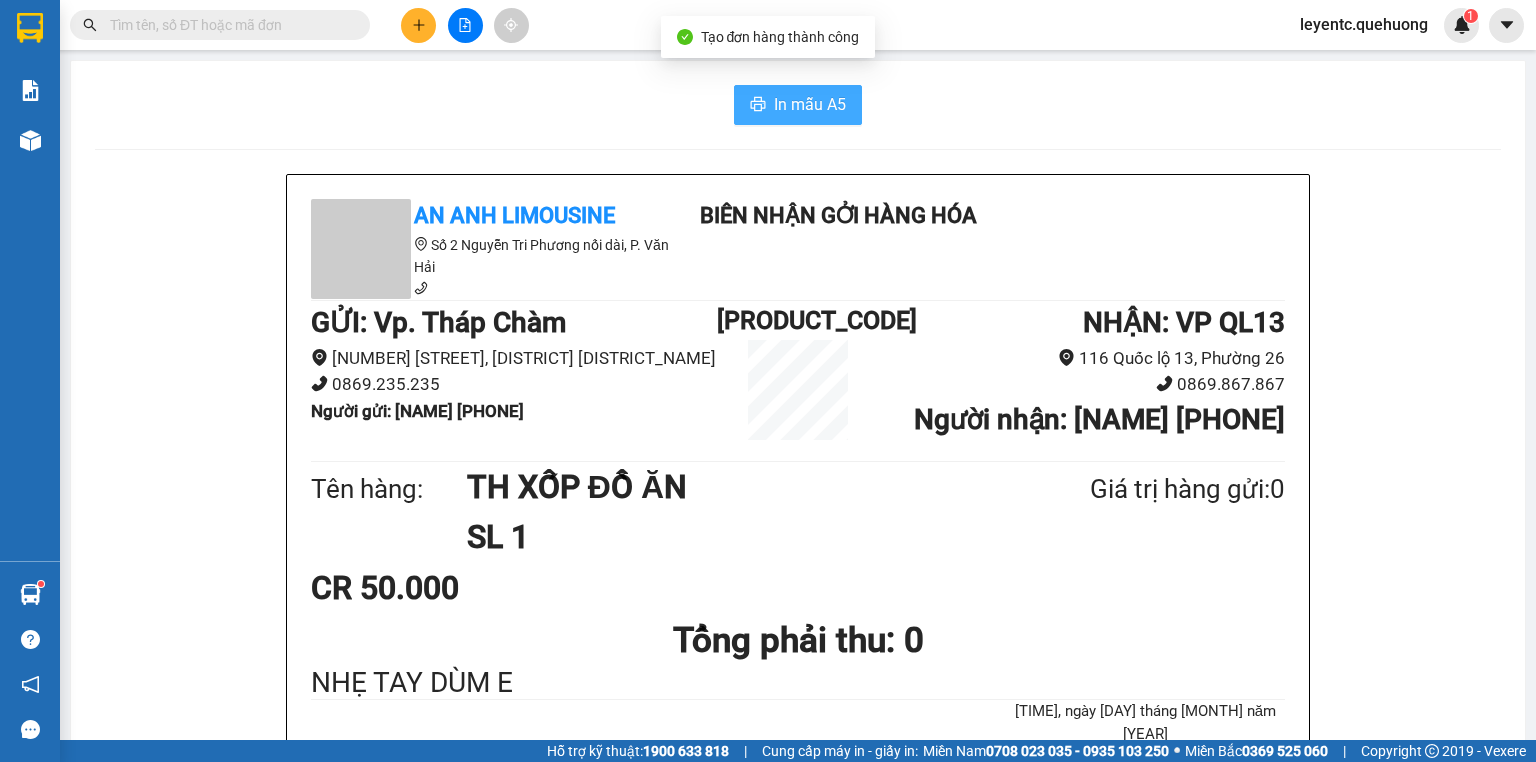 click on "In mẫu A5" at bounding box center [810, 104] 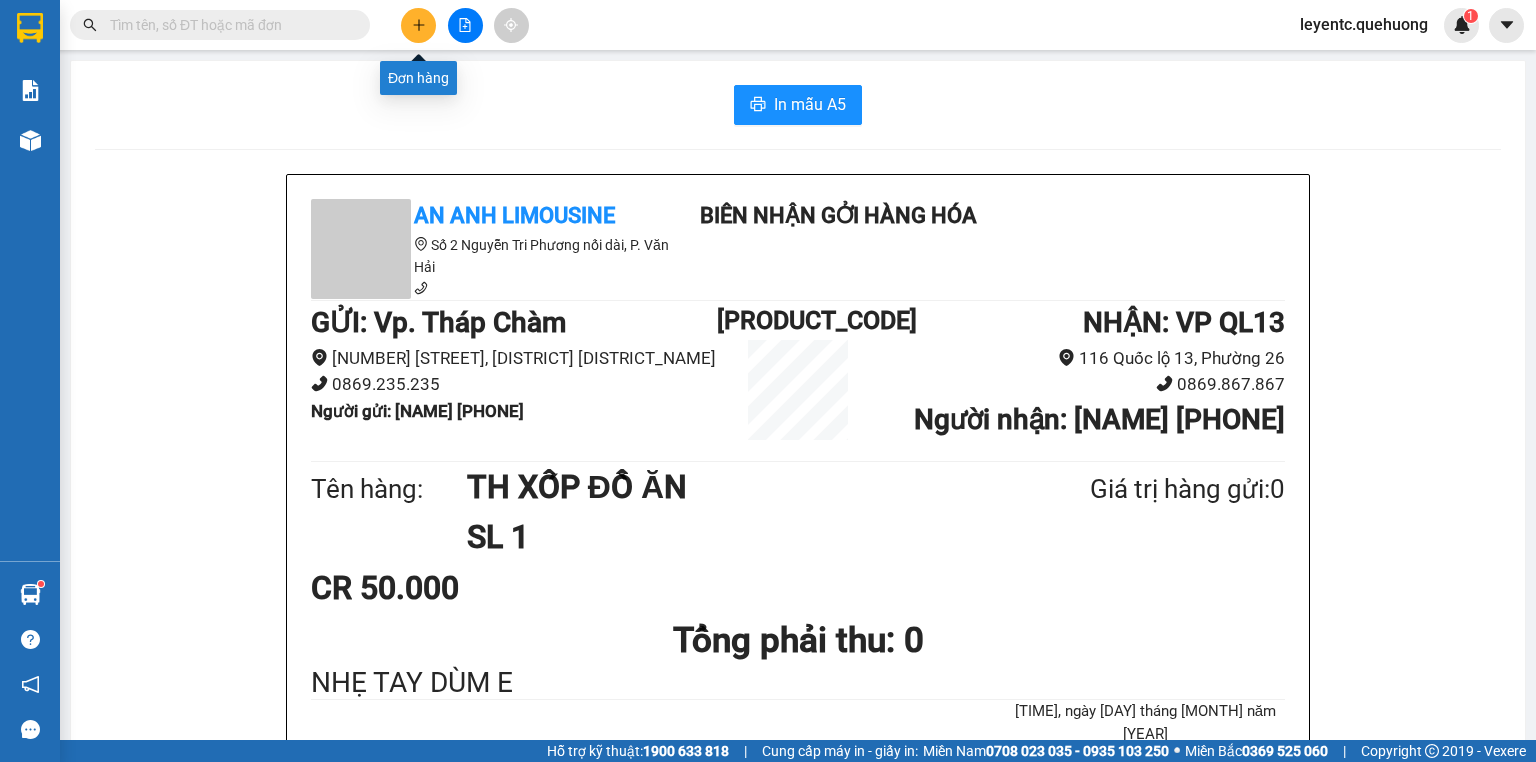 click 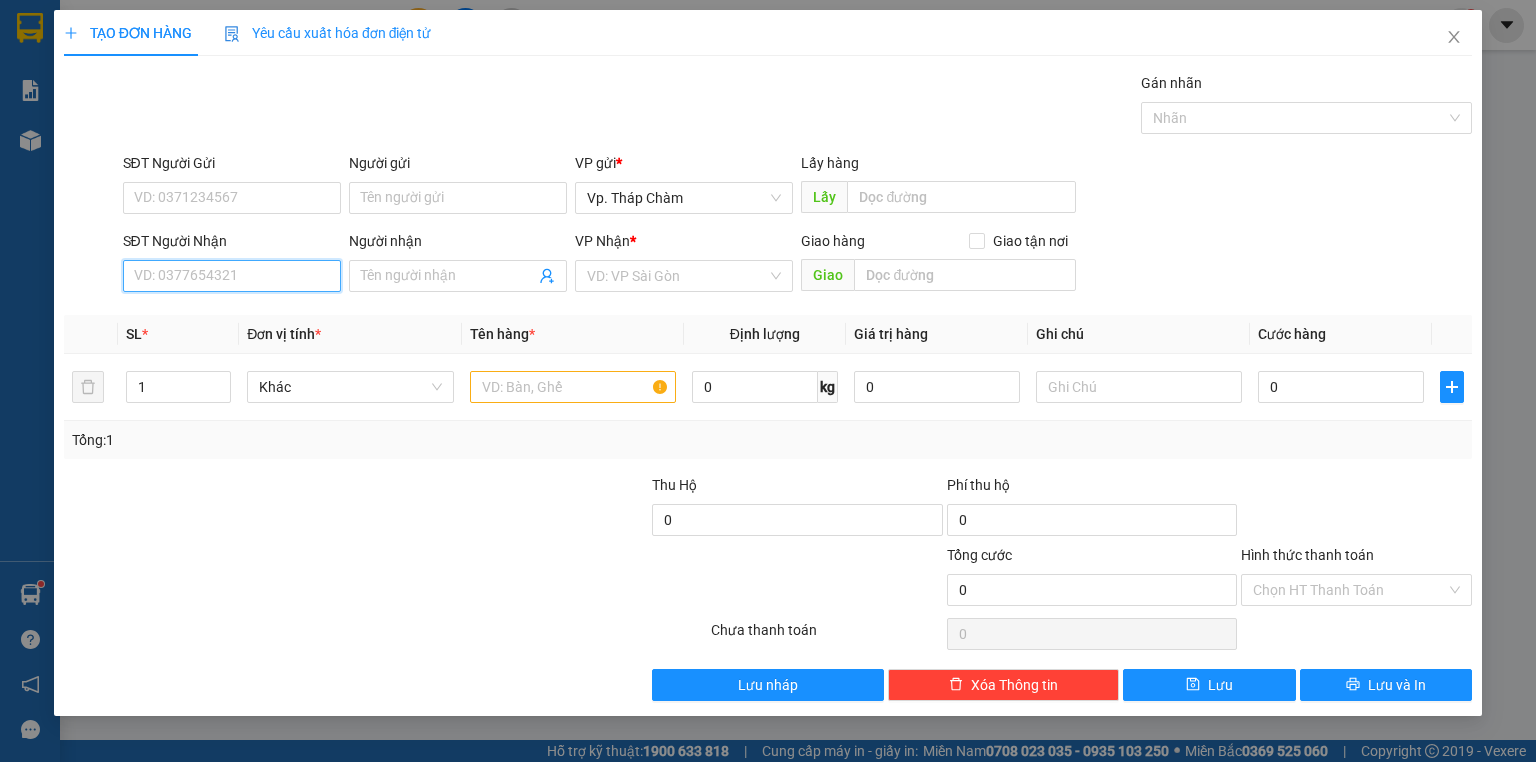 click on "SĐT Người Nhận" at bounding box center [232, 276] 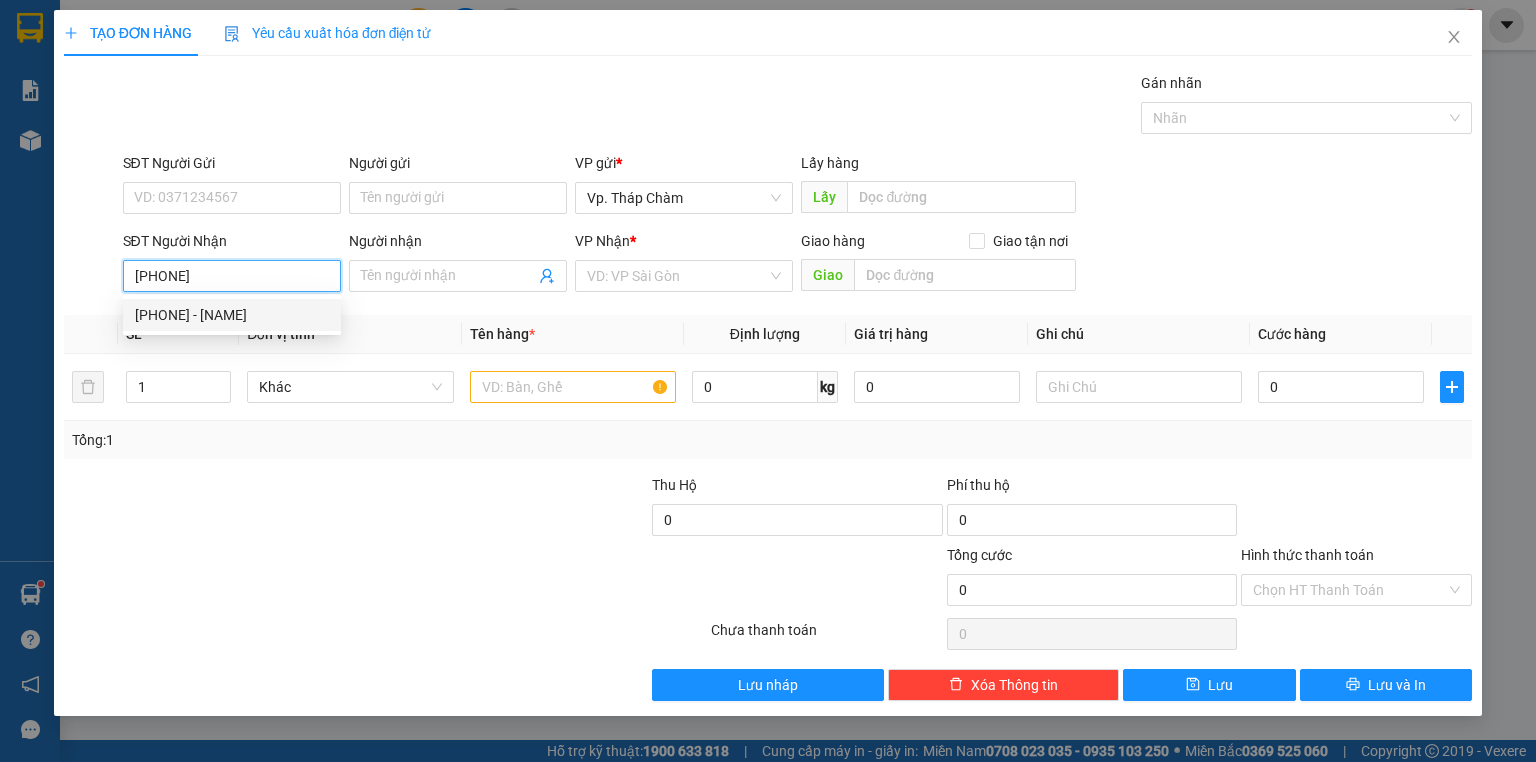 click on "0985665422 - OANH" at bounding box center (232, 315) 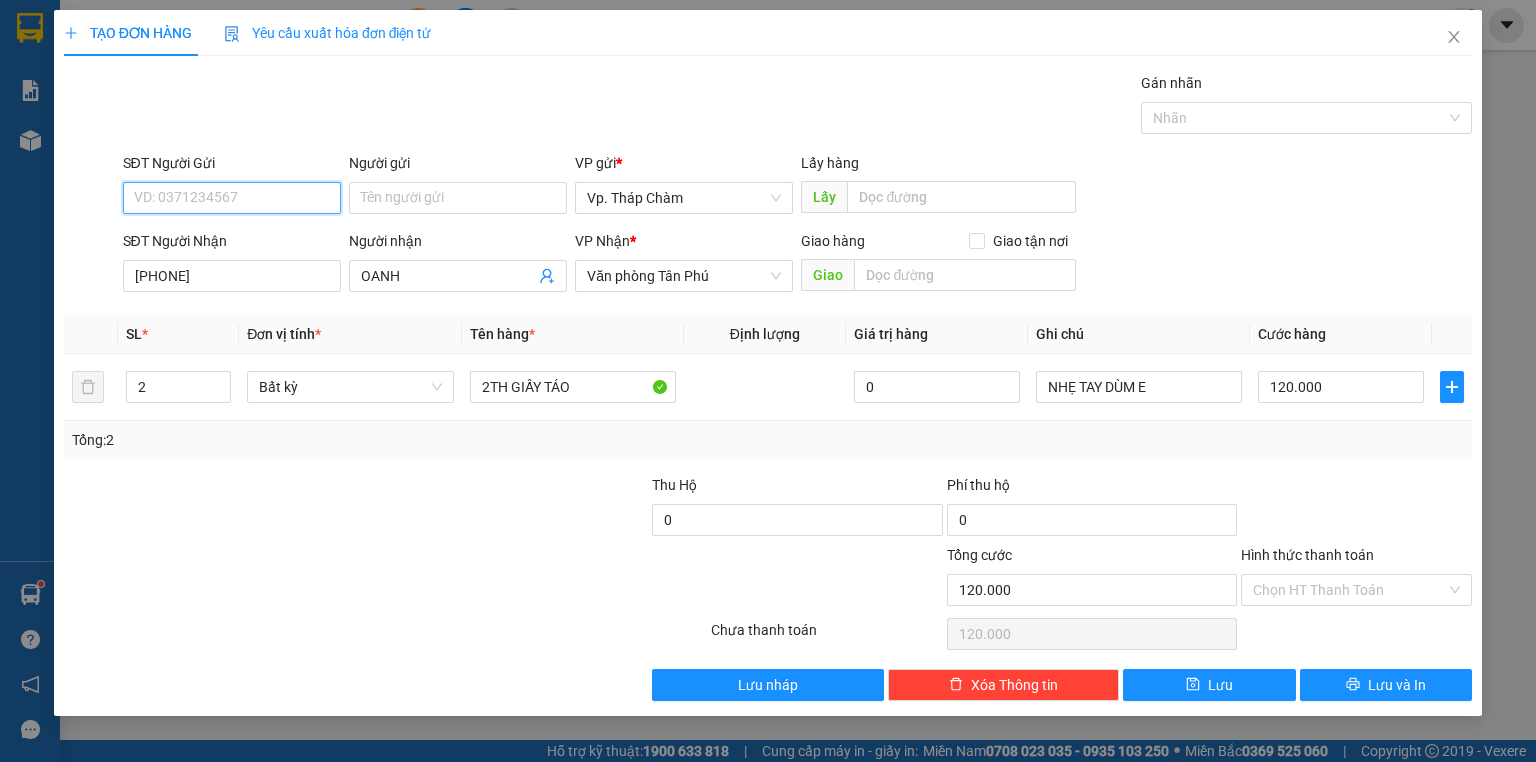 click on "SĐT Người Gửi" at bounding box center (232, 198) 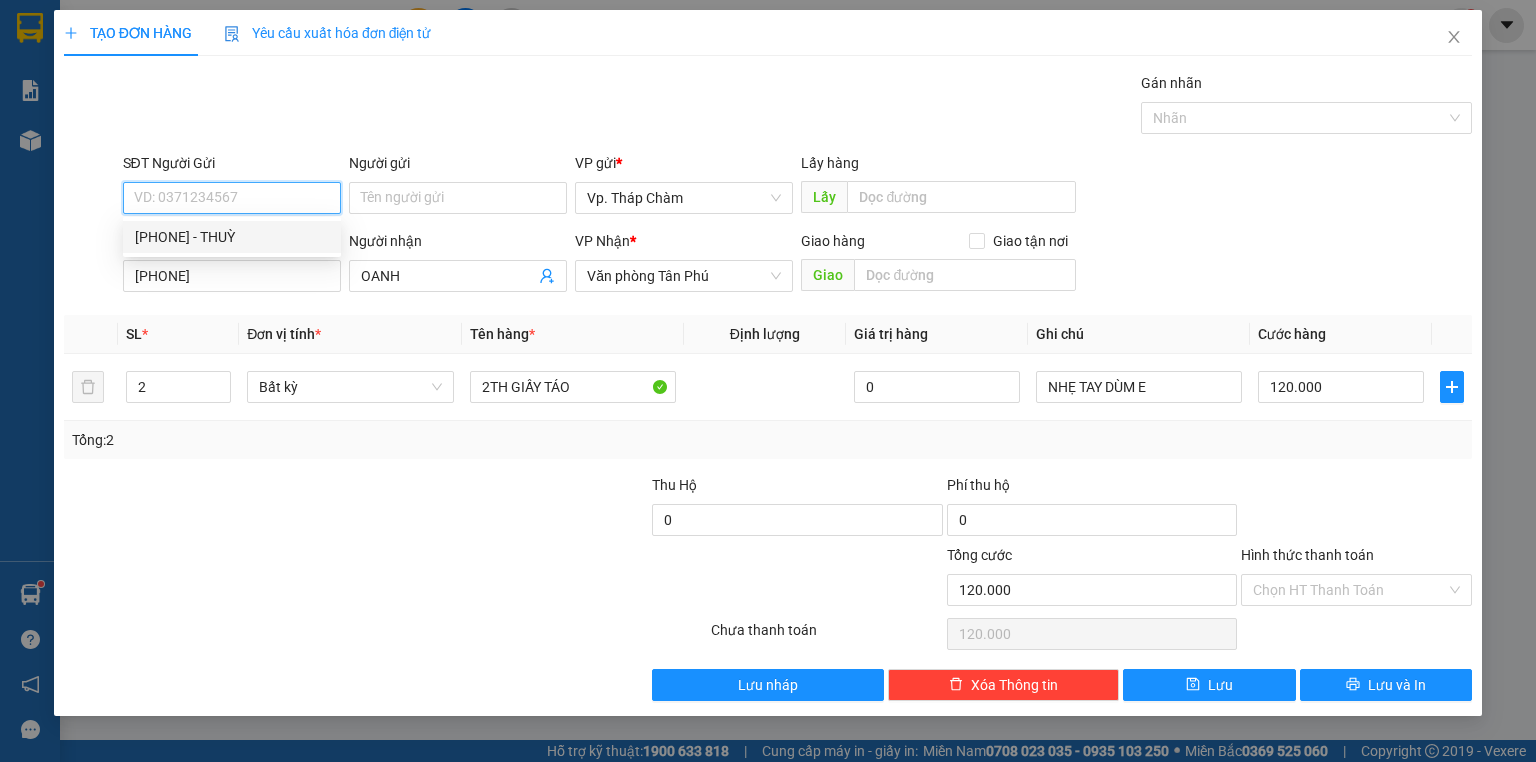 click on "0977286418 - THUỲ" at bounding box center (232, 237) 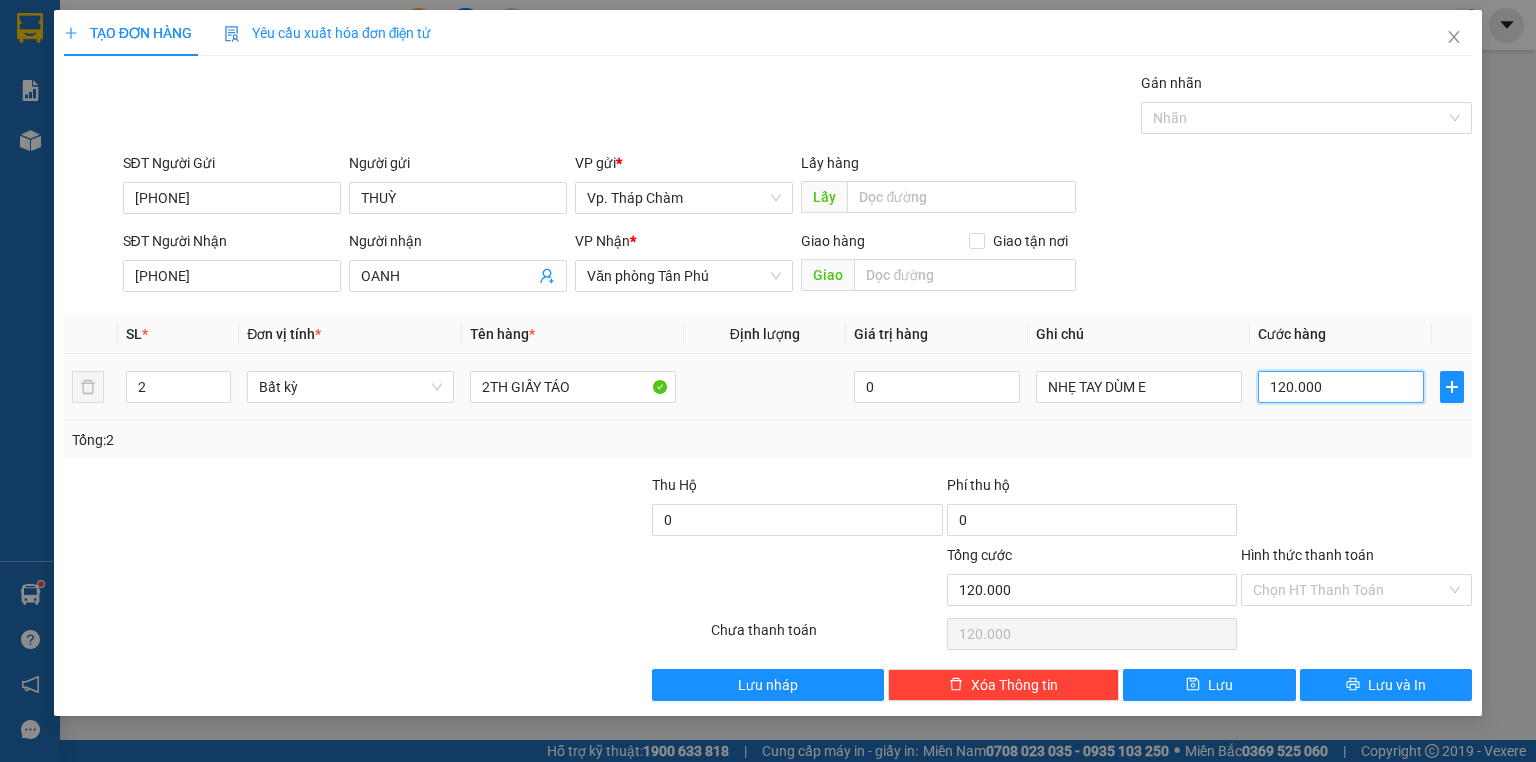 click on "120.000" at bounding box center (1341, 387) 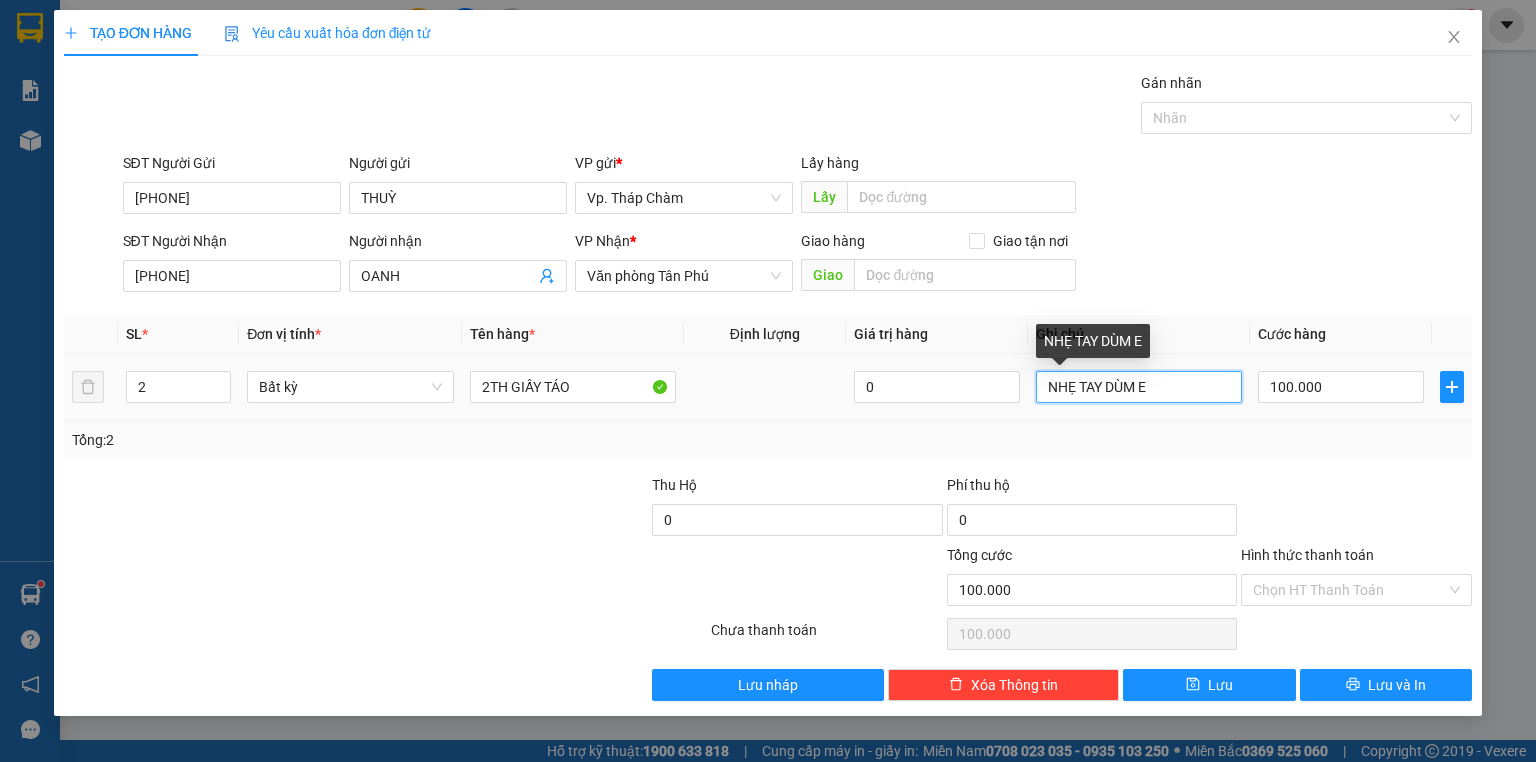 click on "NHẸ TAY DÙM E" at bounding box center (1139, 387) 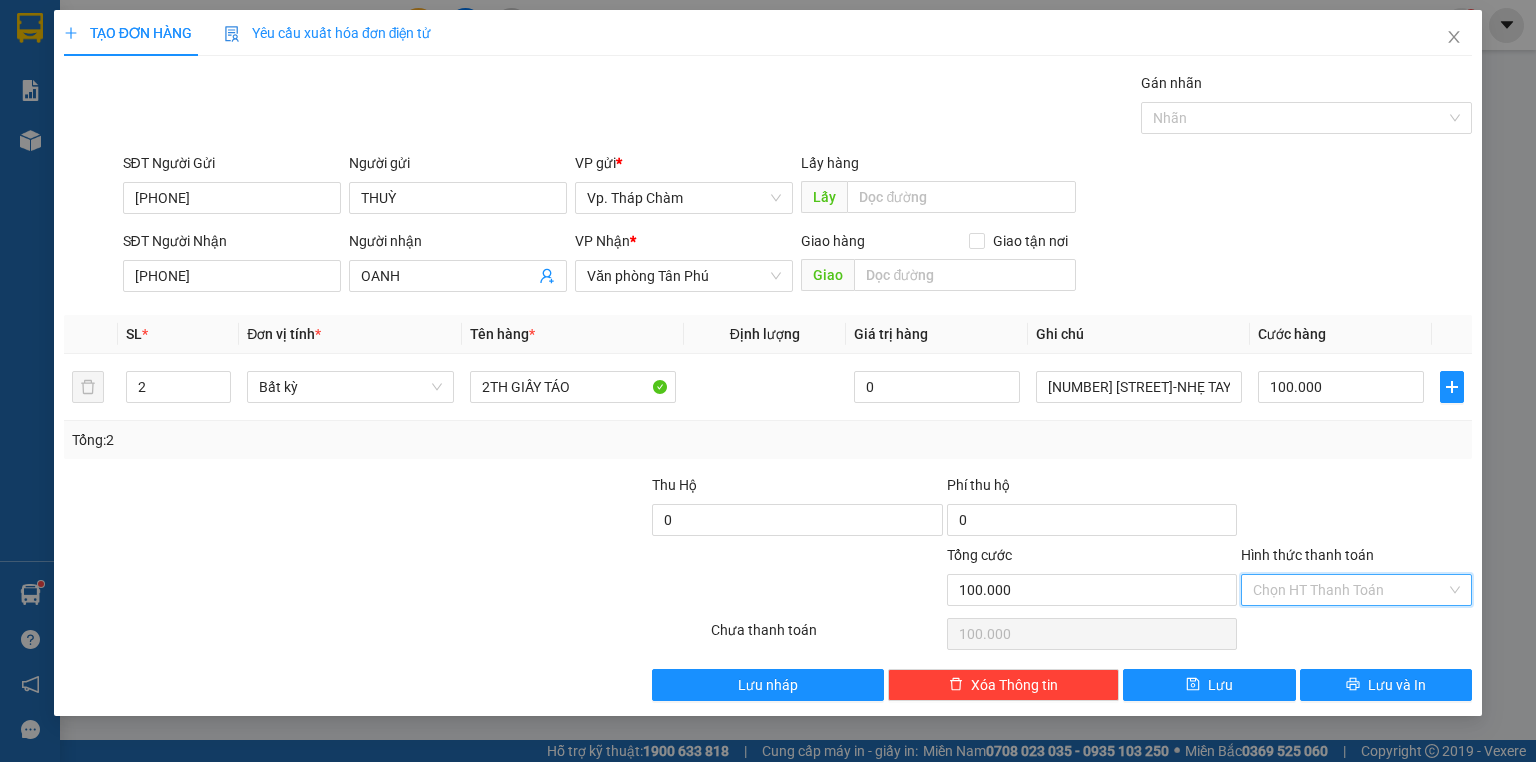click on "Hình thức thanh toán" at bounding box center [1349, 590] 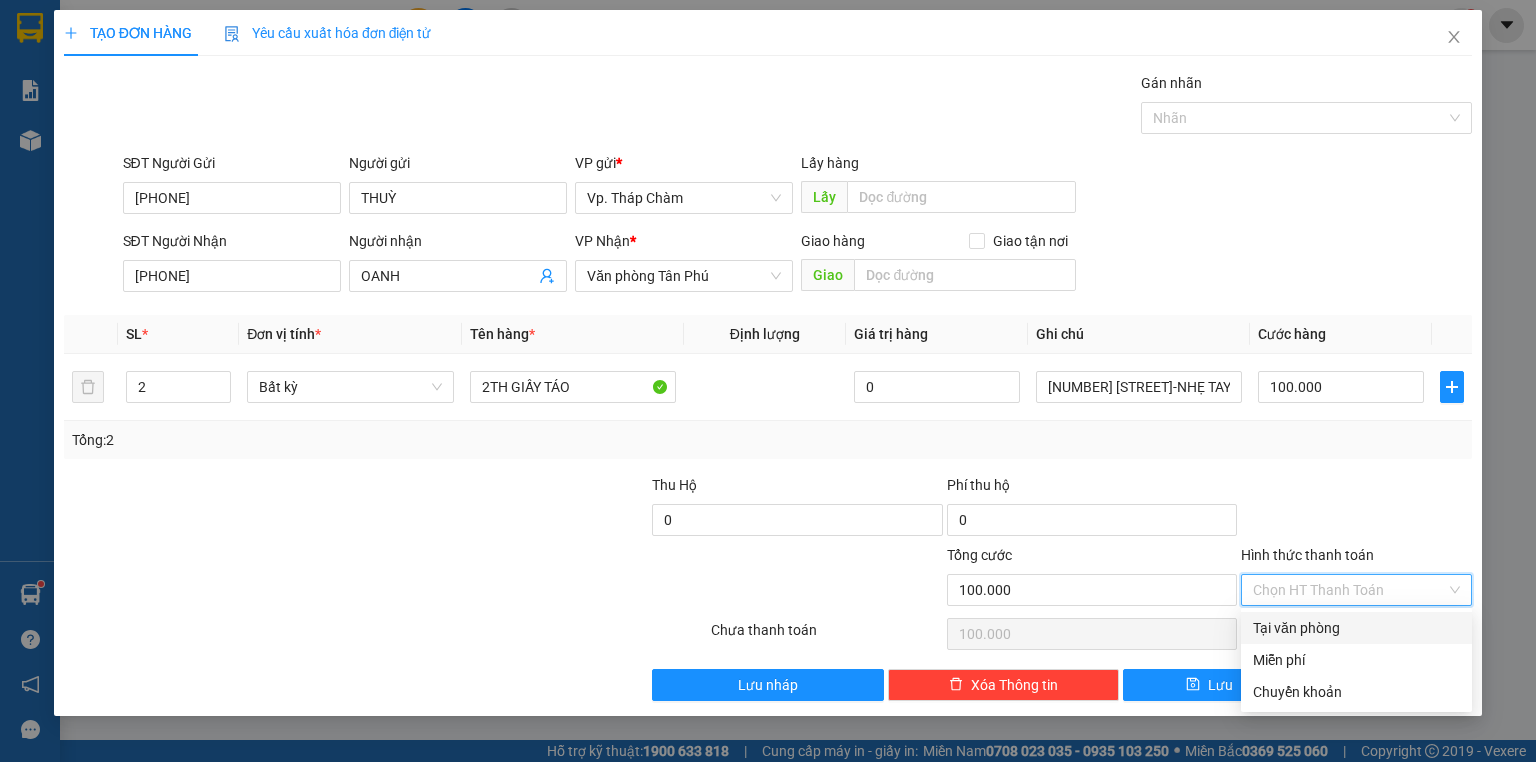 click on "Tại văn phòng" at bounding box center [1356, 628] 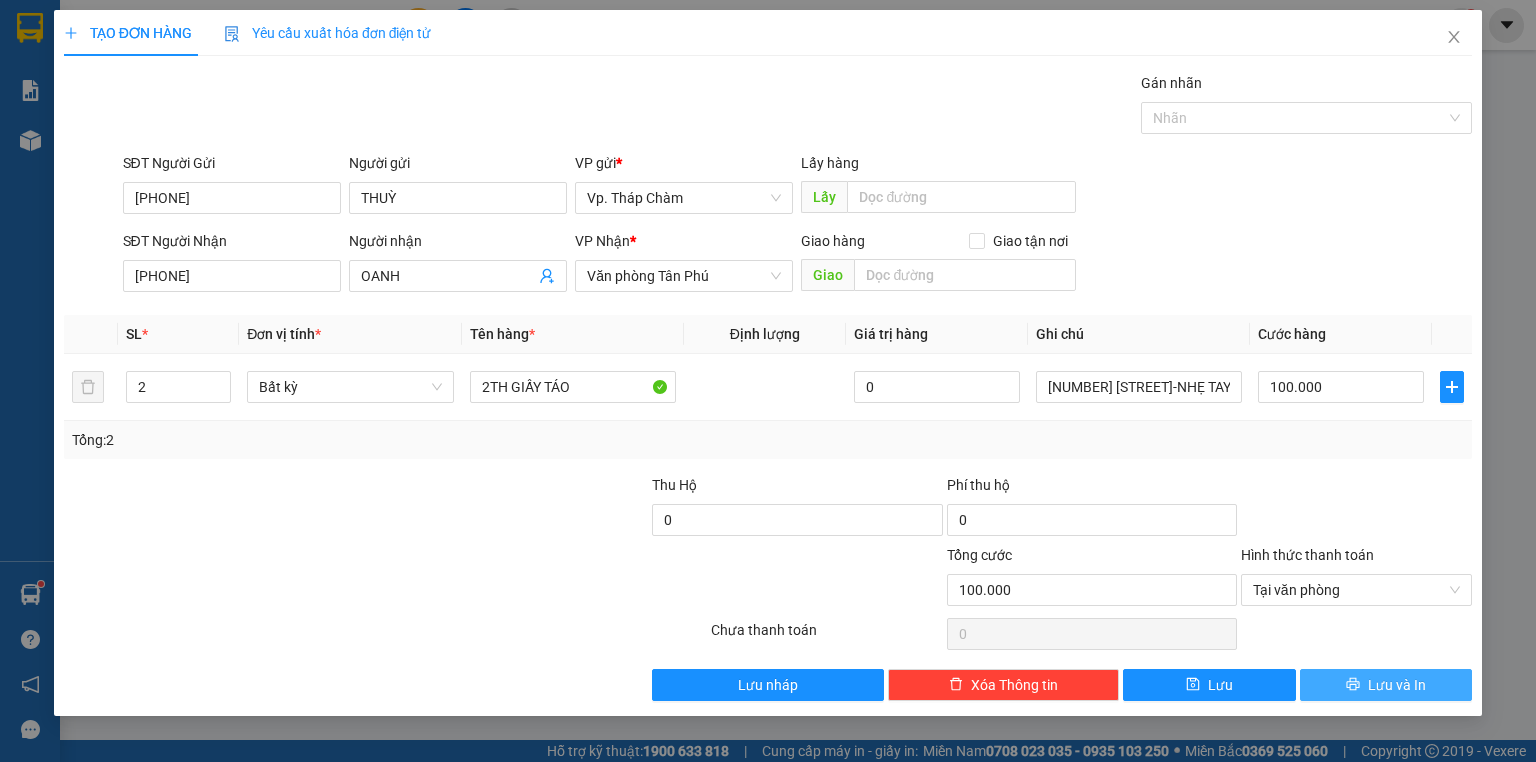 click on "Lưu và In" at bounding box center (1397, 685) 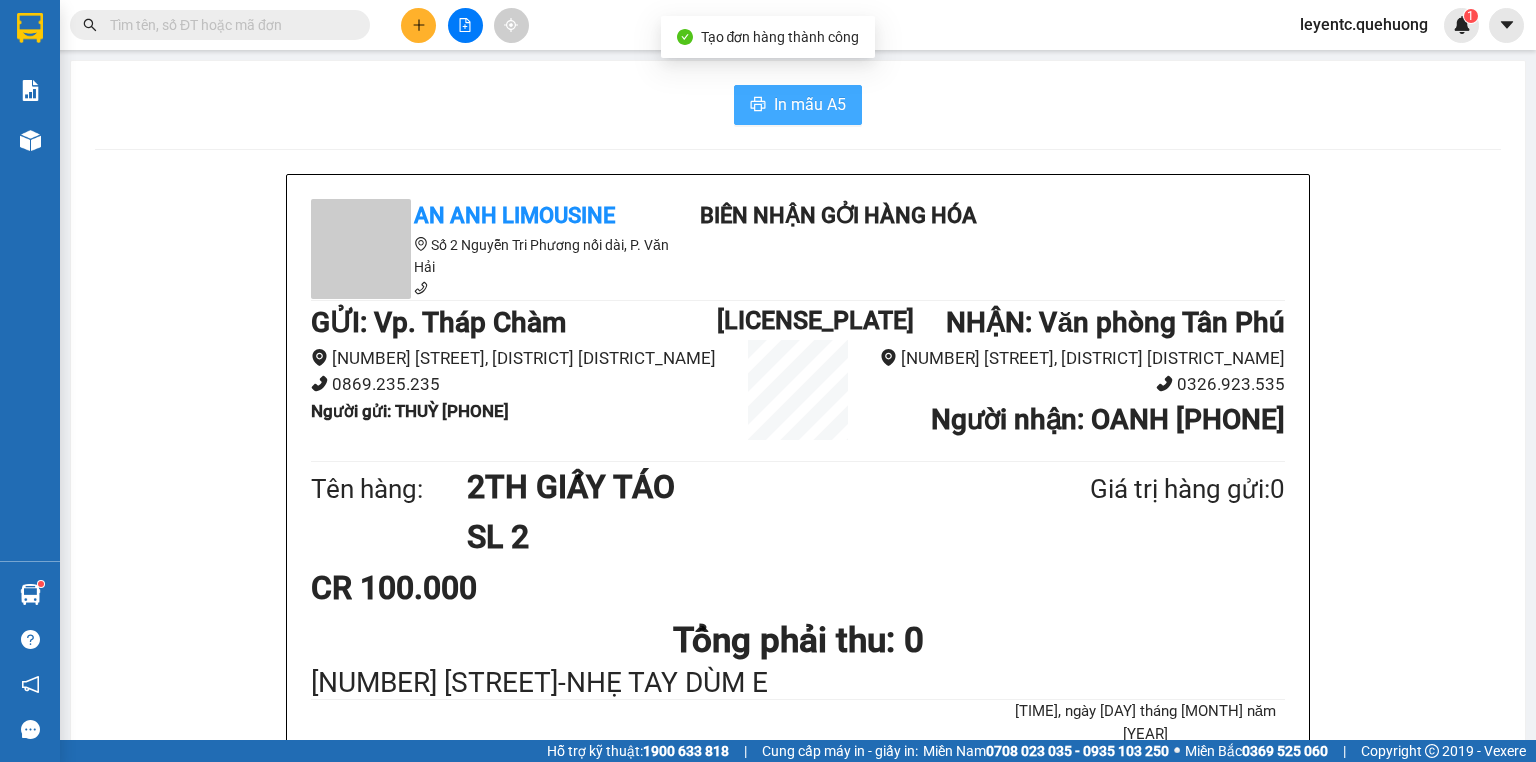 click on "In mẫu A5" at bounding box center (810, 104) 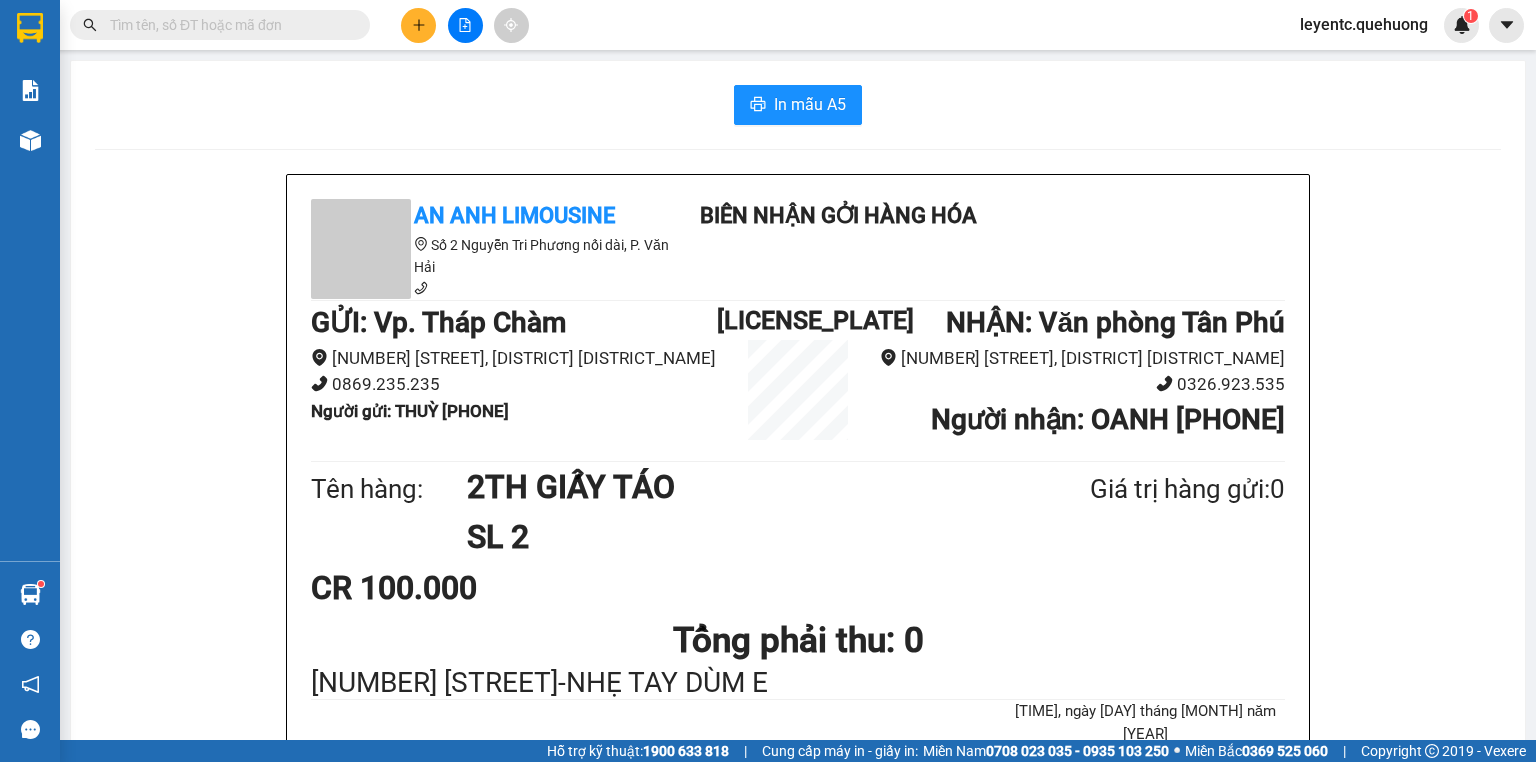 click 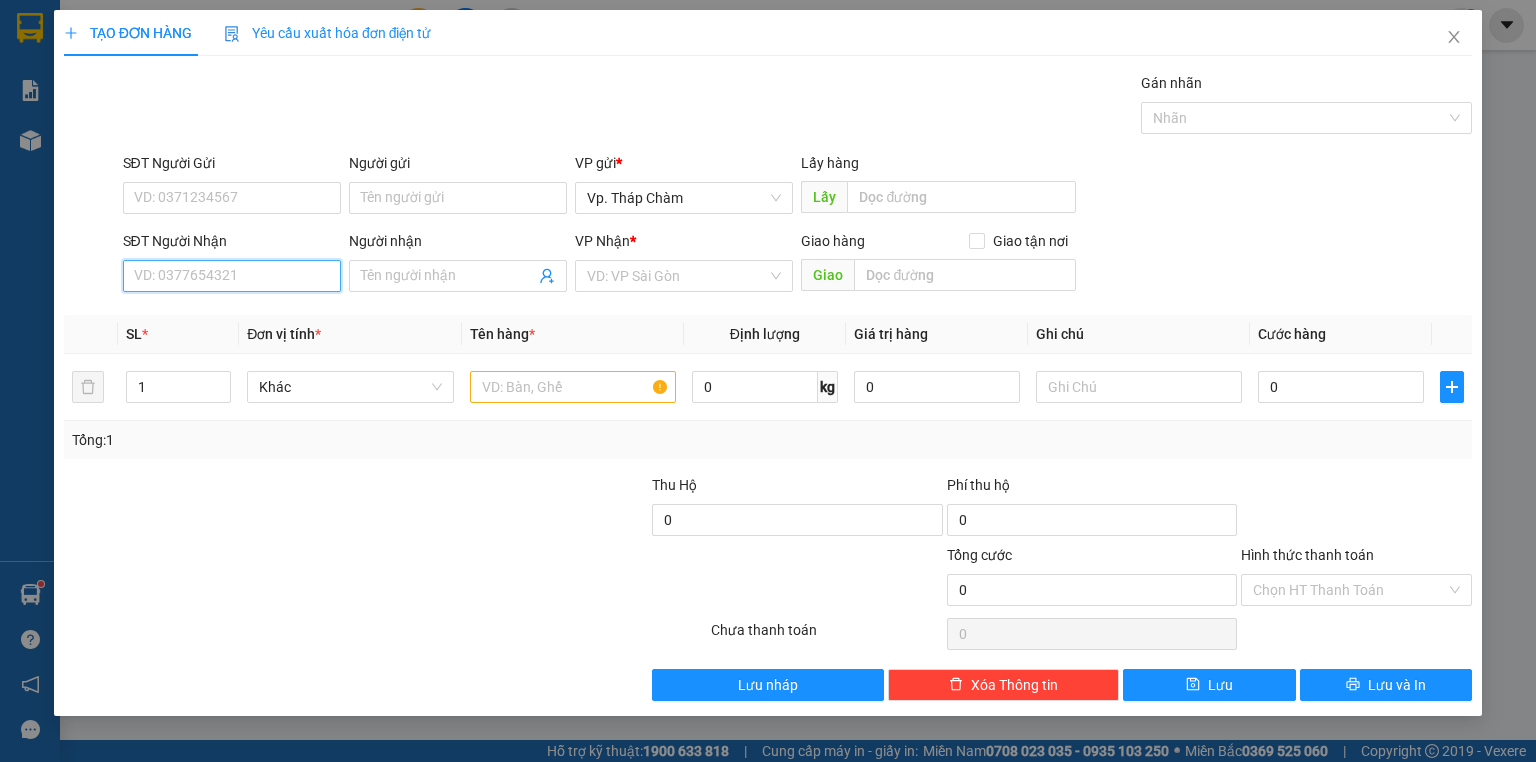 click on "SĐT Người Nhận" at bounding box center [232, 276] 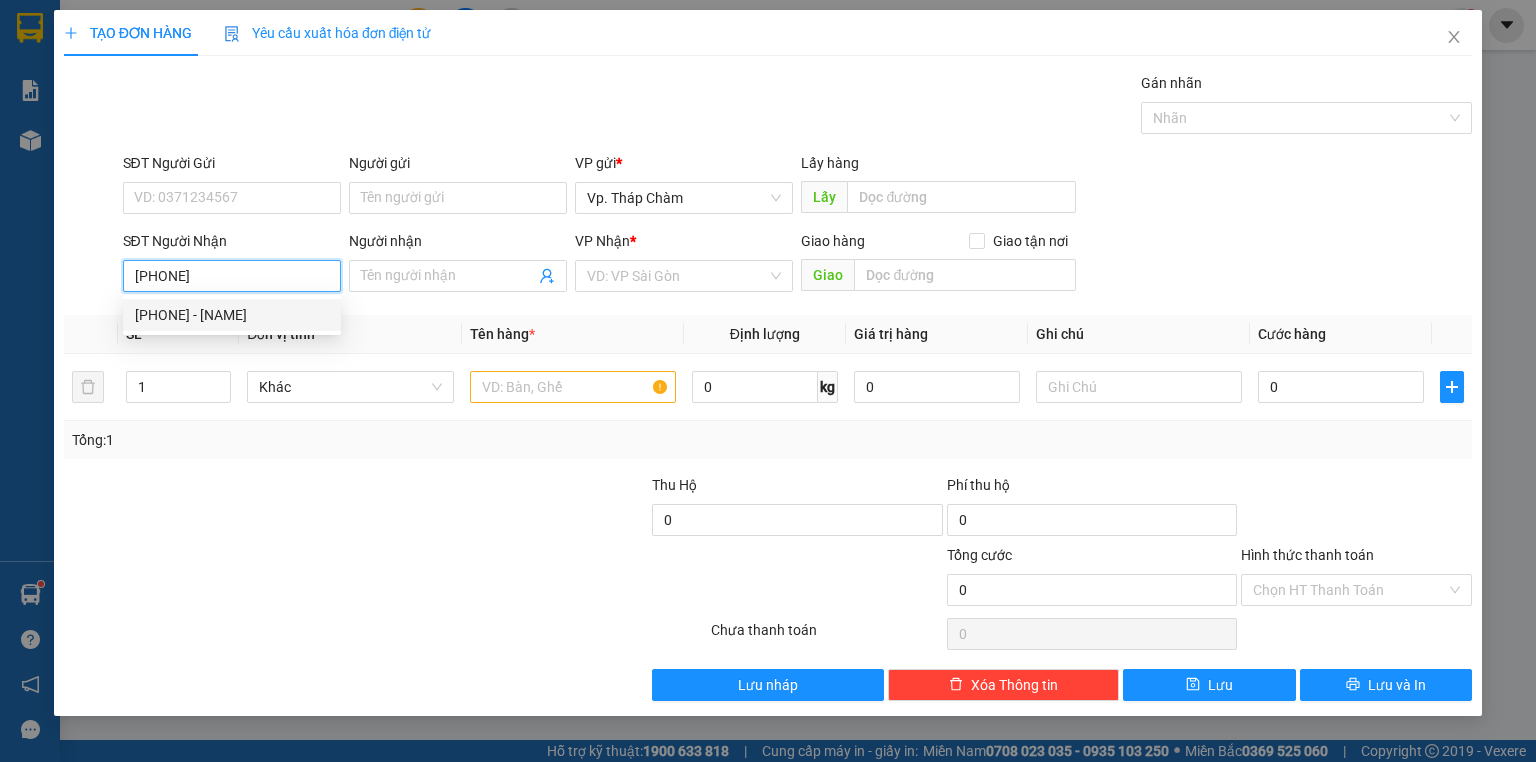click on "0986274026 - PHƯƠNG" at bounding box center [232, 315] 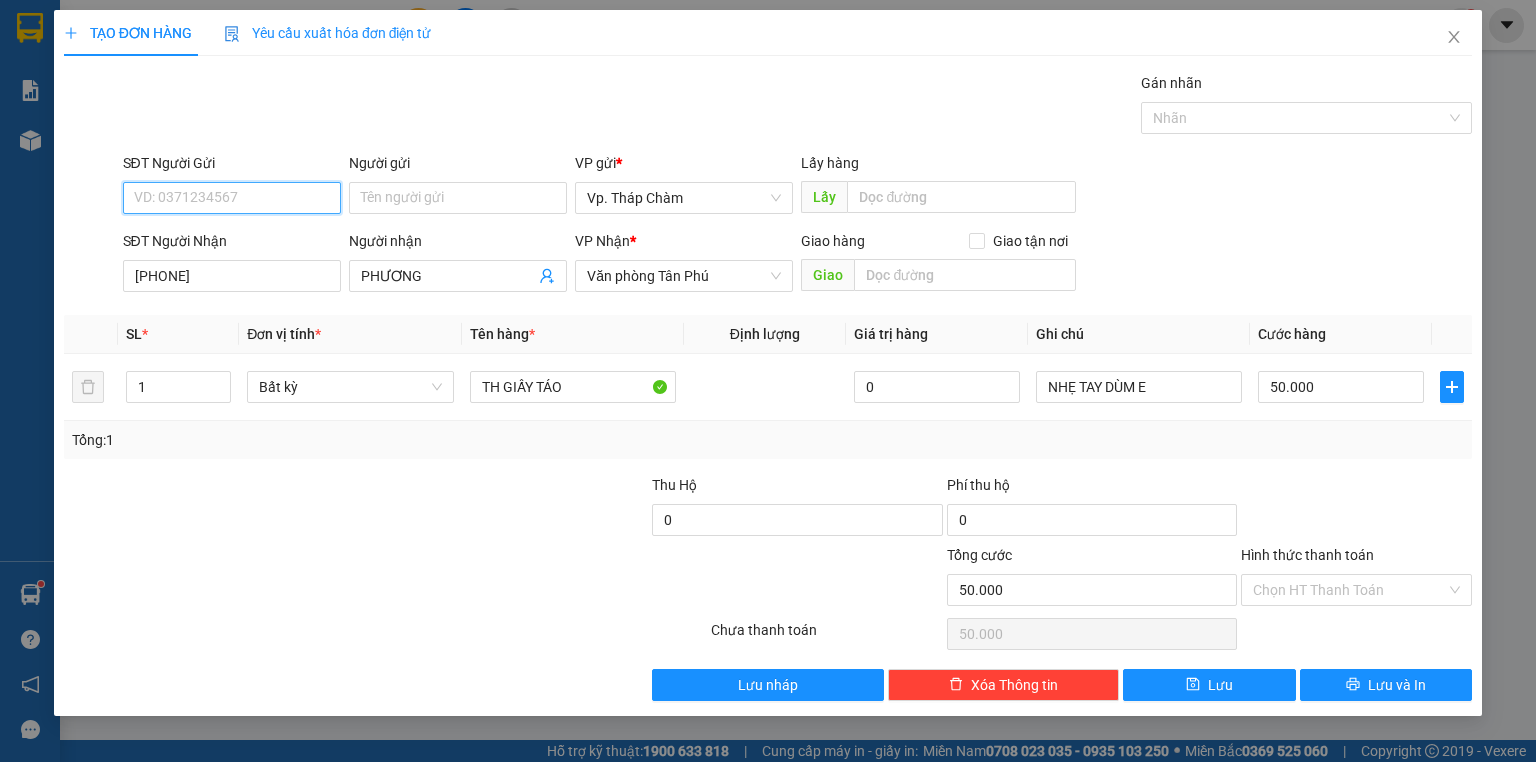click on "SĐT Người Gửi" at bounding box center [232, 198] 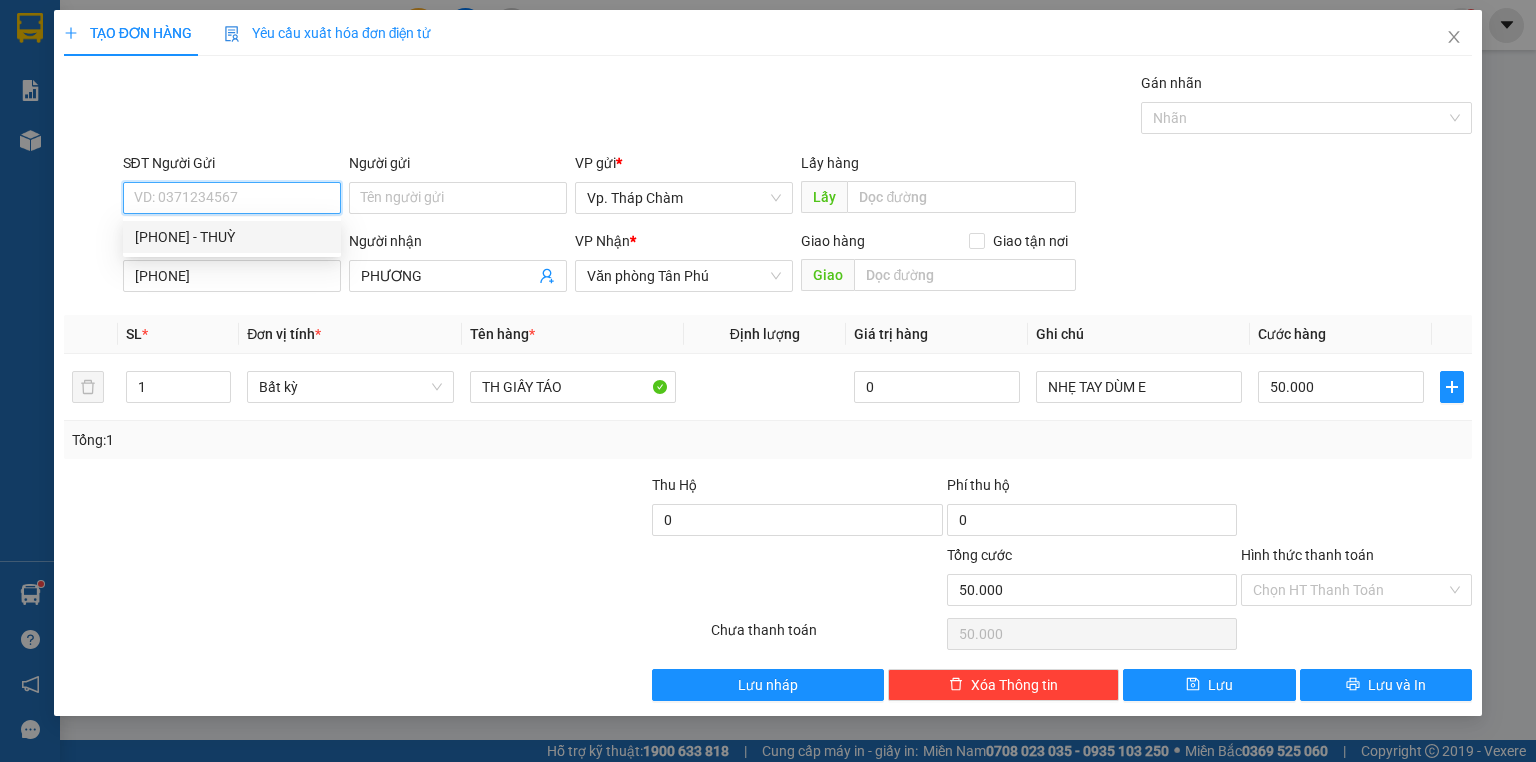 click on "0977286418 - THUỲ" at bounding box center [232, 237] 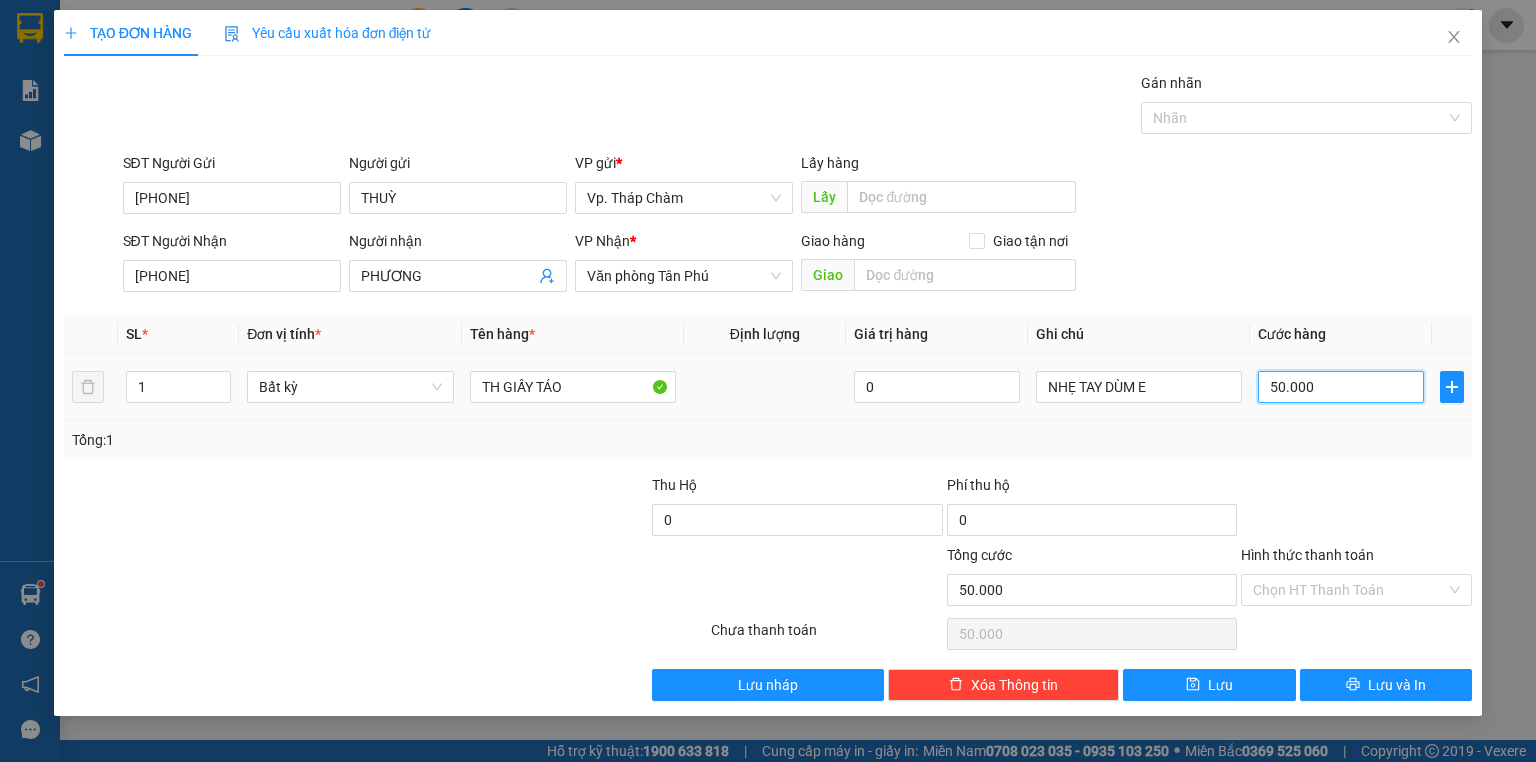 click on "50.000" at bounding box center (1341, 387) 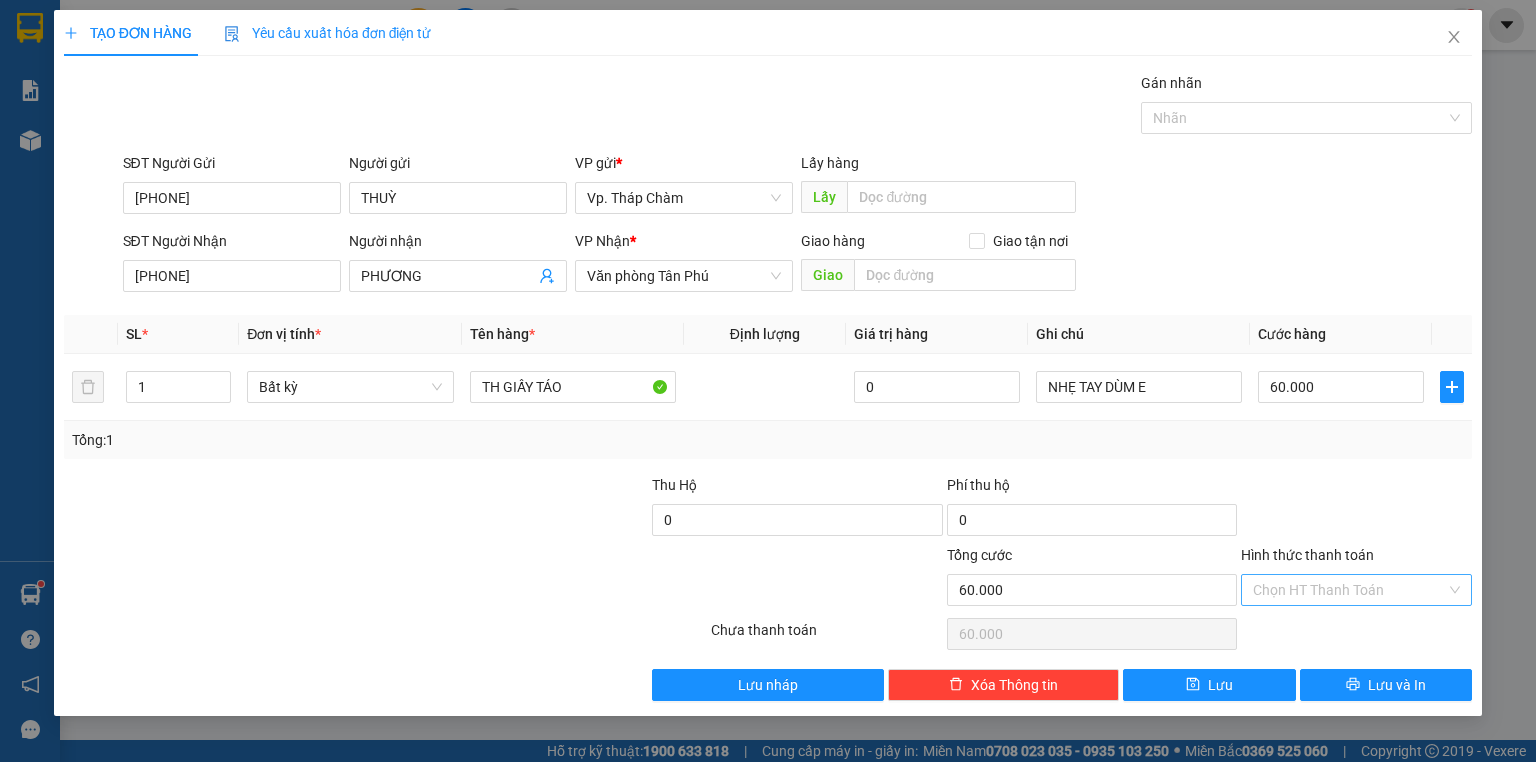 click on "Hình thức thanh toán" at bounding box center (1349, 590) 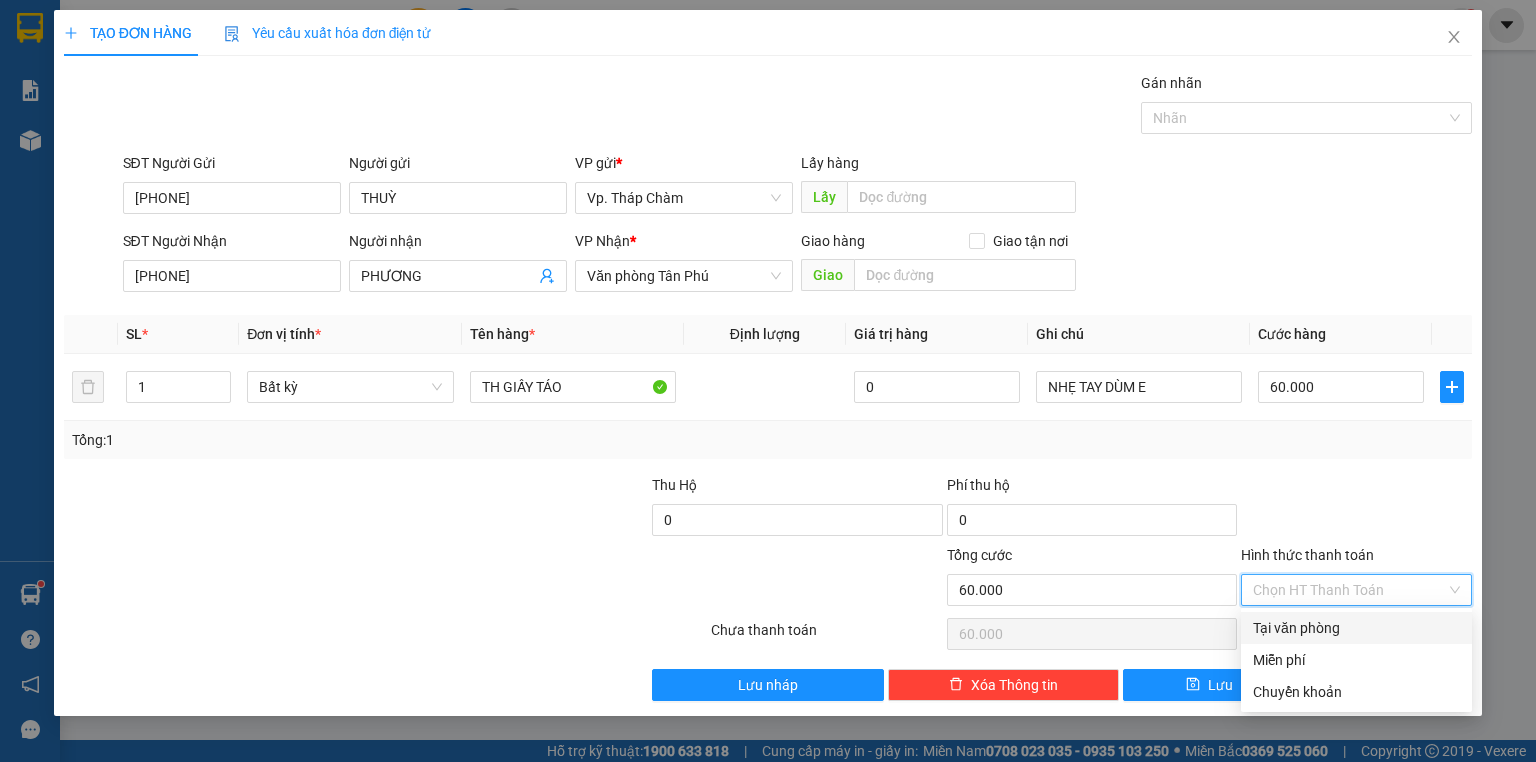 click on "Tại văn phòng" at bounding box center [1356, 628] 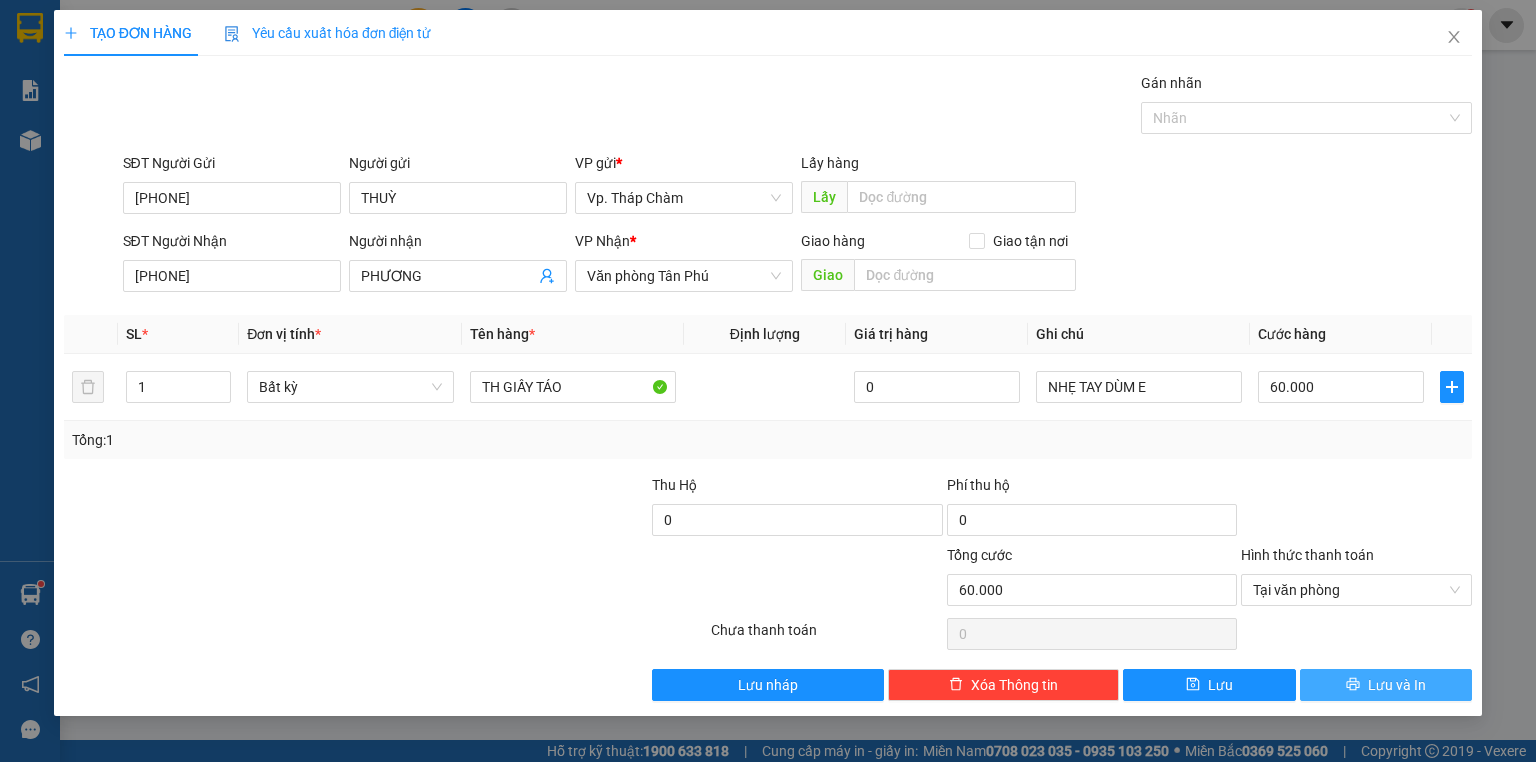click 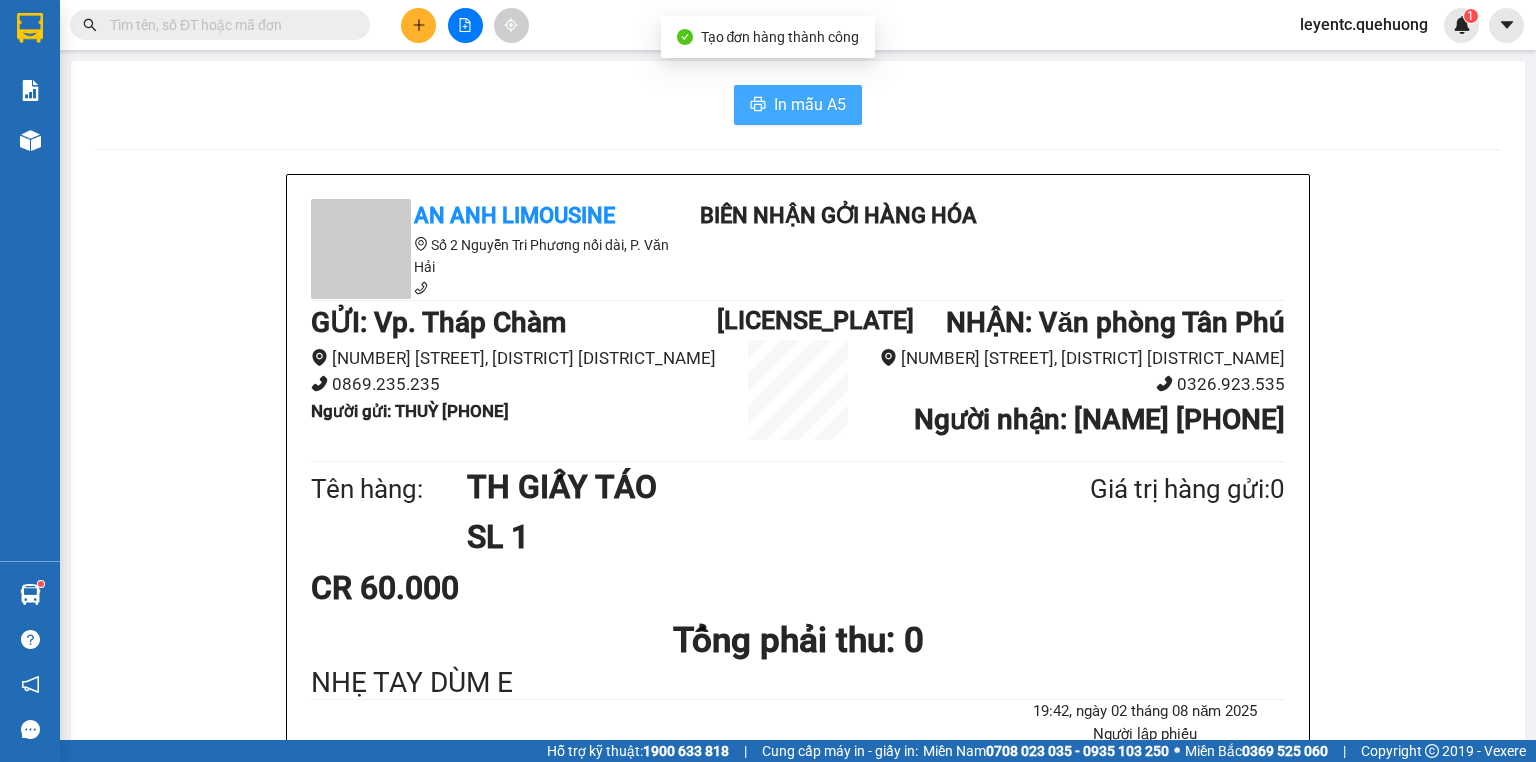 click on "In mẫu A5" at bounding box center (810, 104) 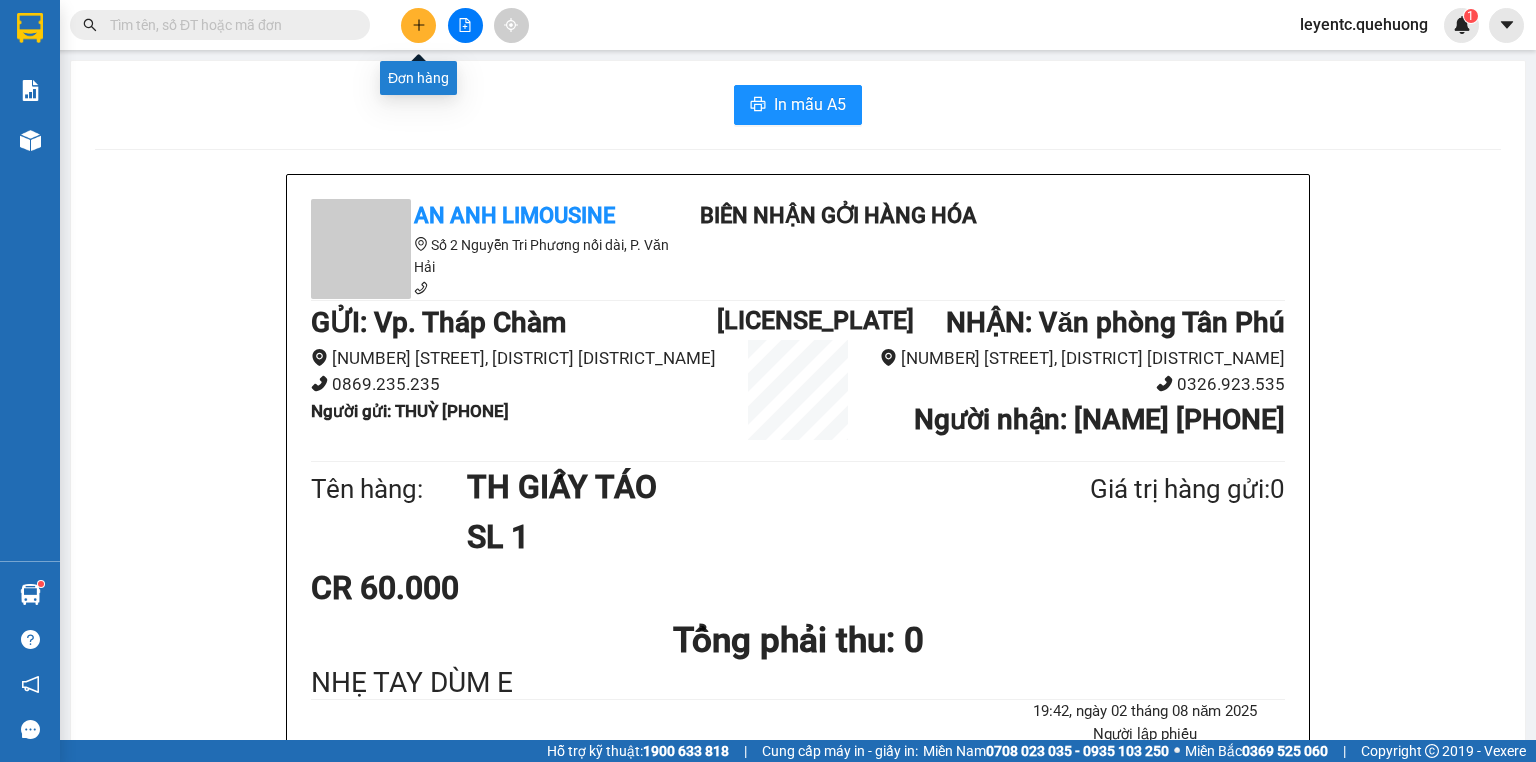 click 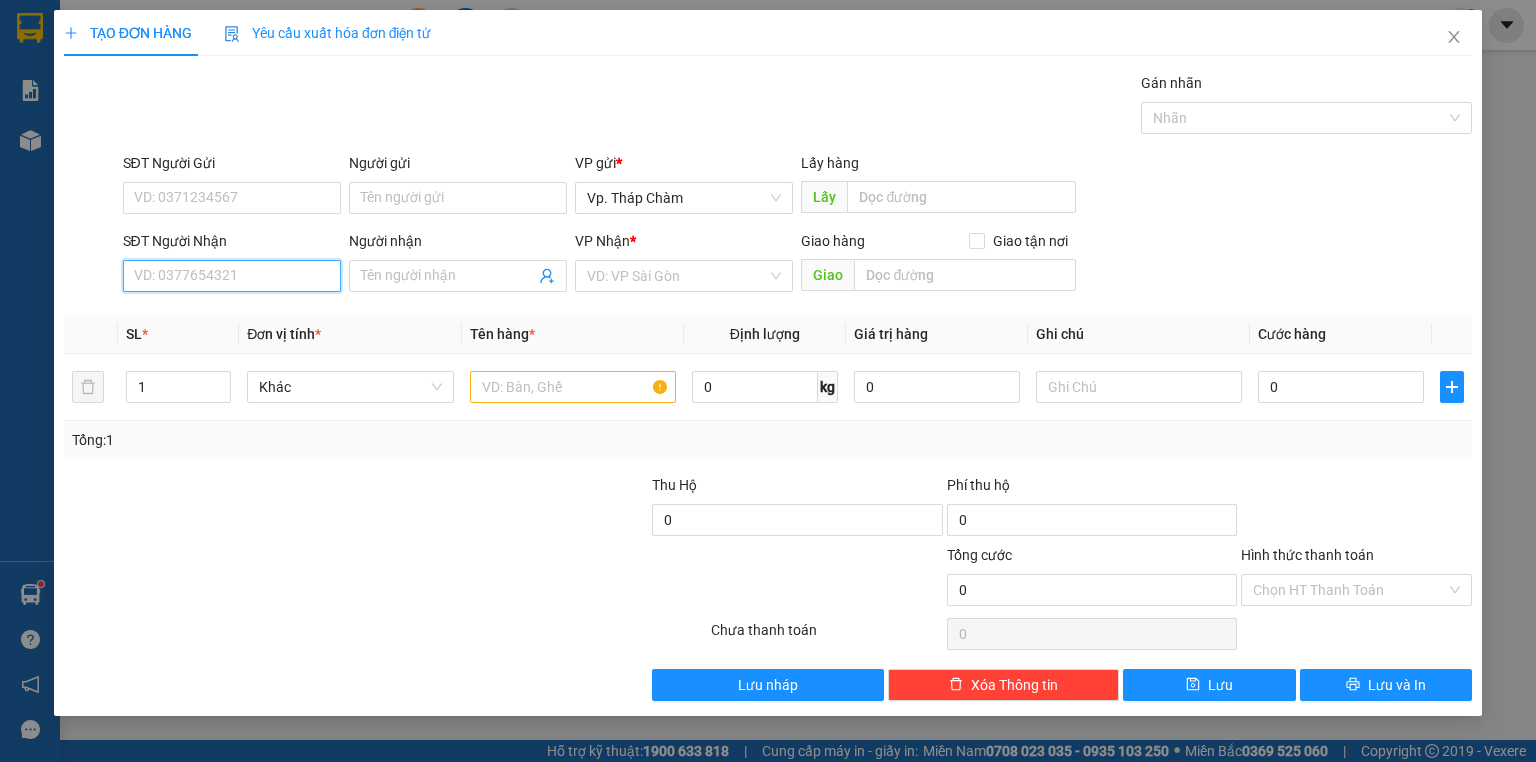 click on "SĐT Người Nhận" at bounding box center [232, 276] 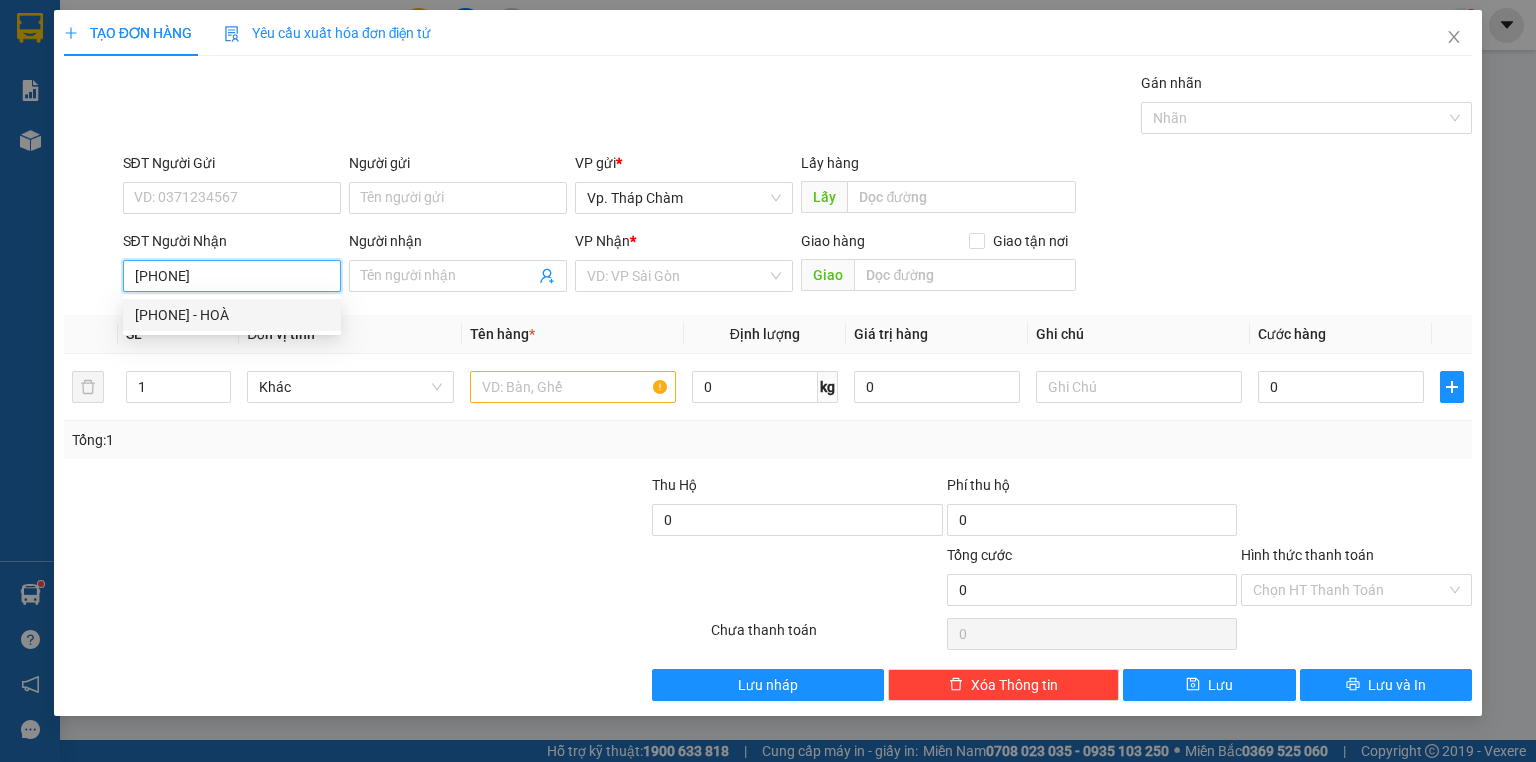 click on "0386480314 - HOÀ" at bounding box center [232, 315] 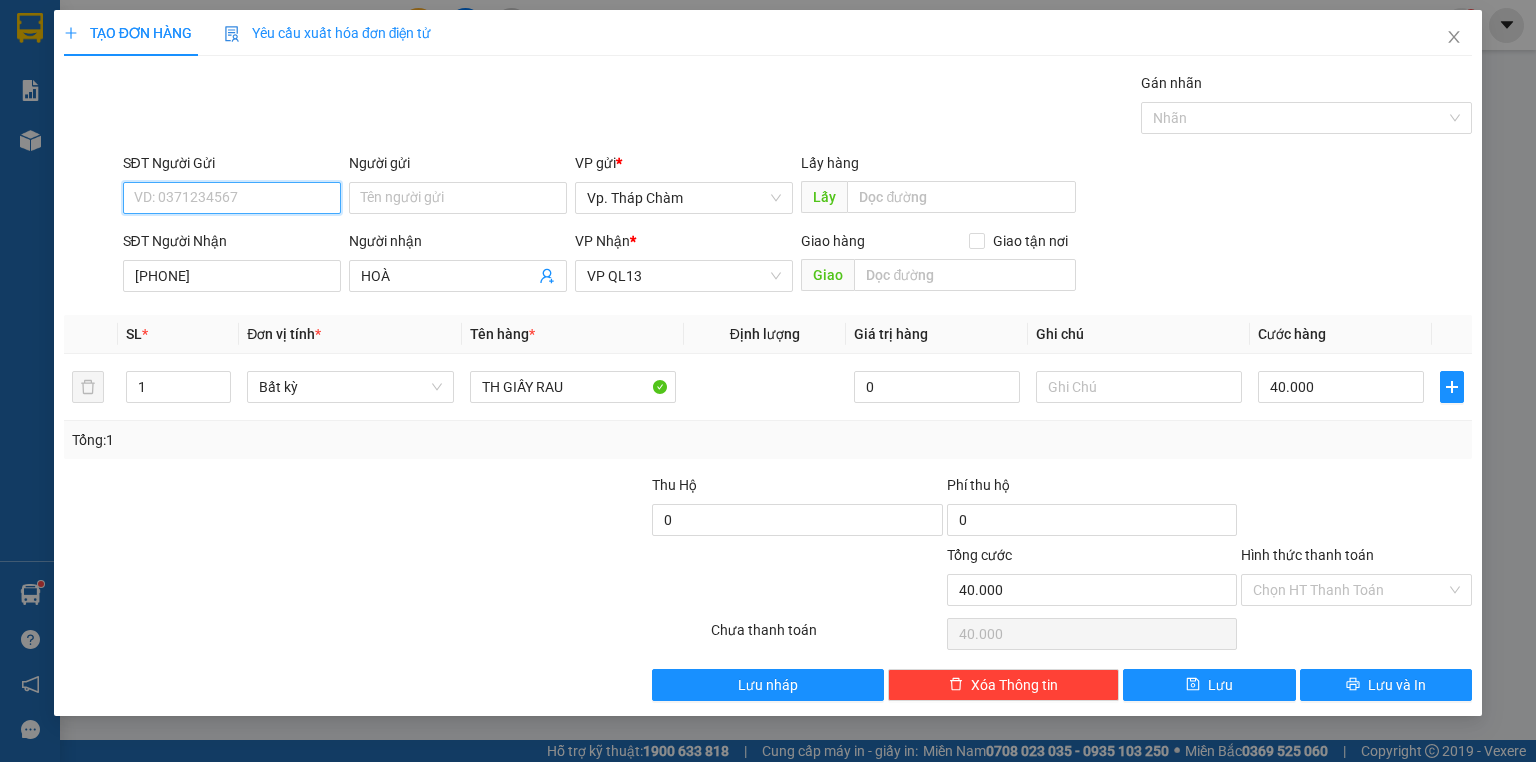click on "SĐT Người Gửi" at bounding box center [232, 198] 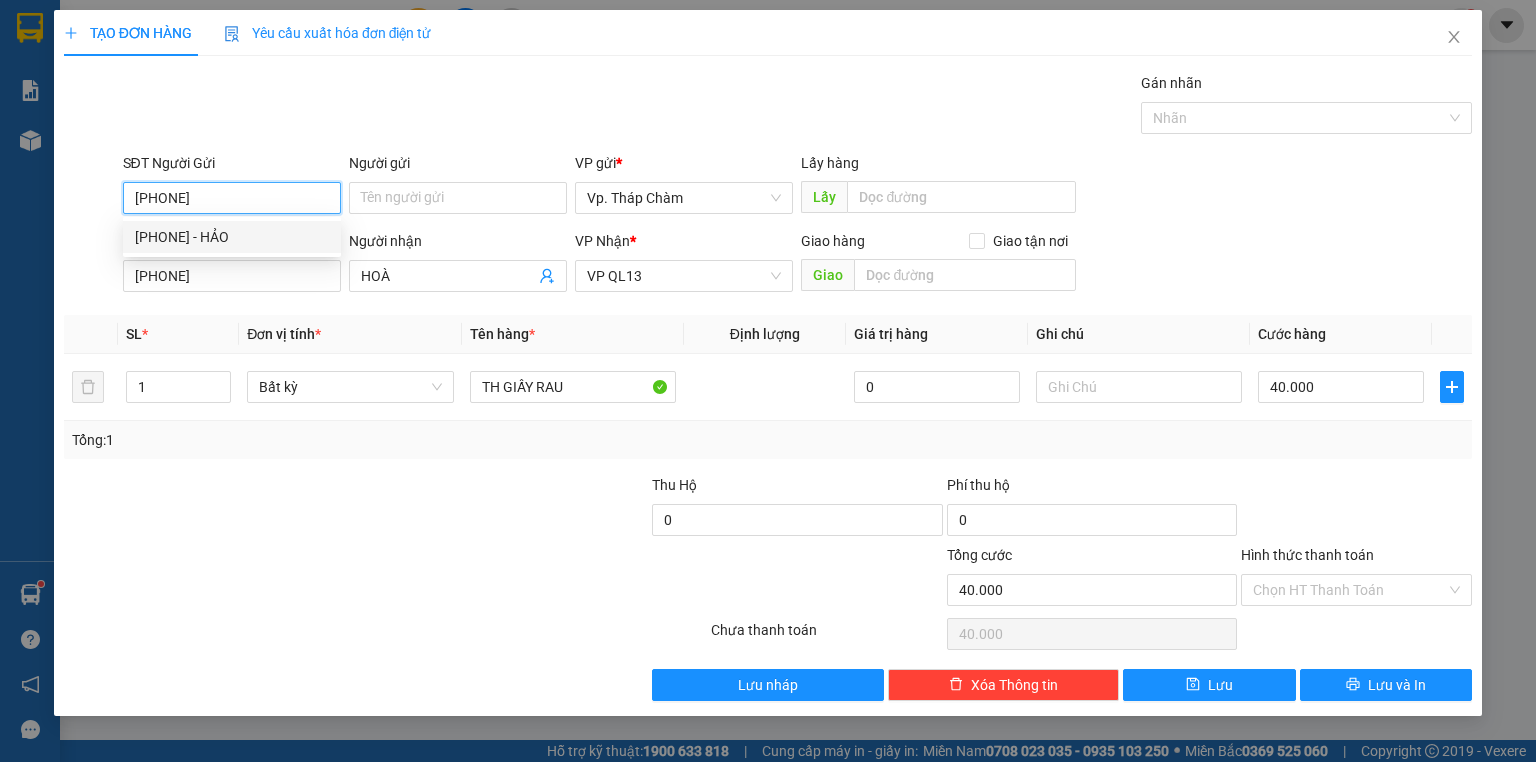 drag, startPoint x: 254, startPoint y: 245, endPoint x: 259, endPoint y: 217, distance: 28.442924 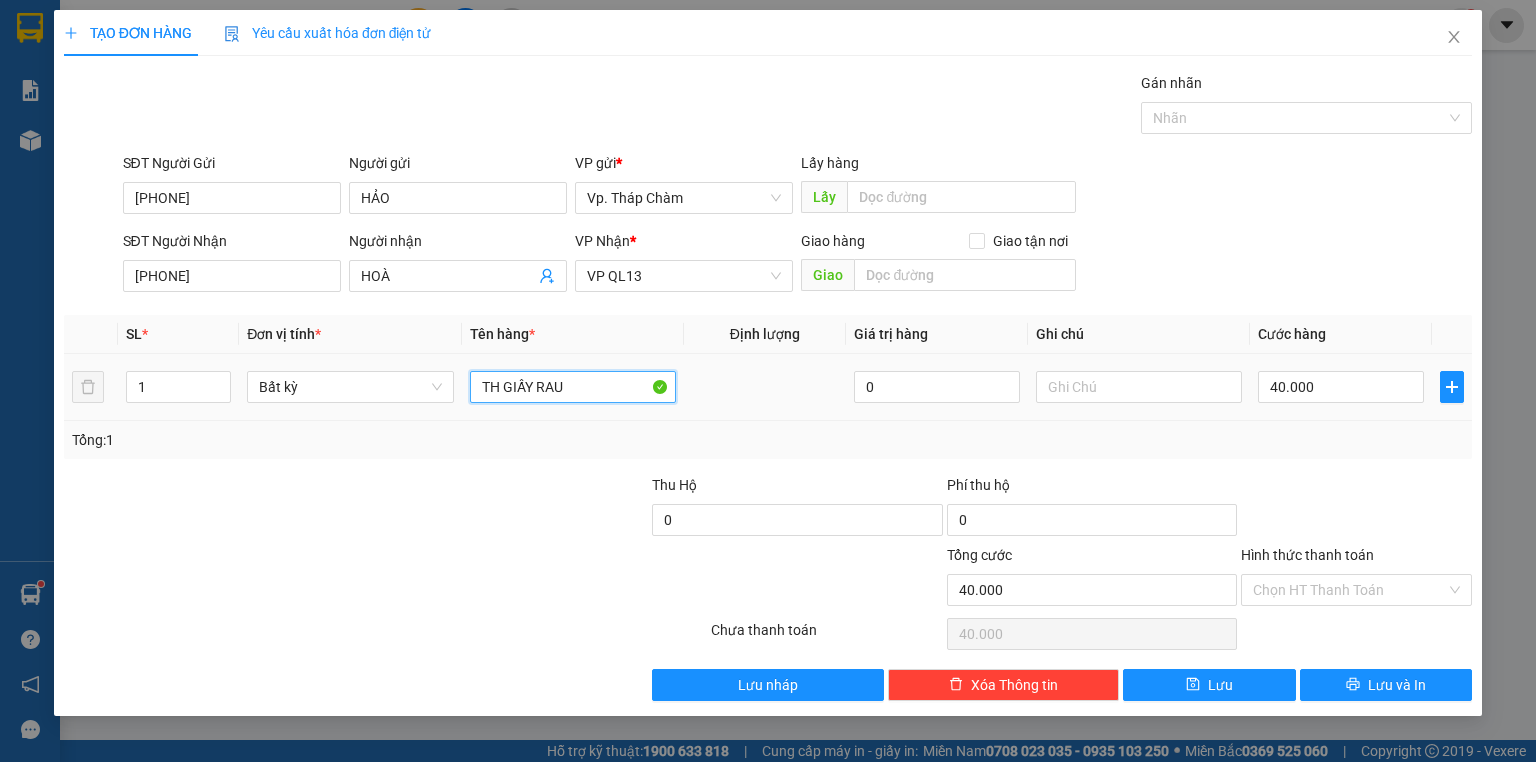click on "TH GIẤY RAU" at bounding box center [573, 387] 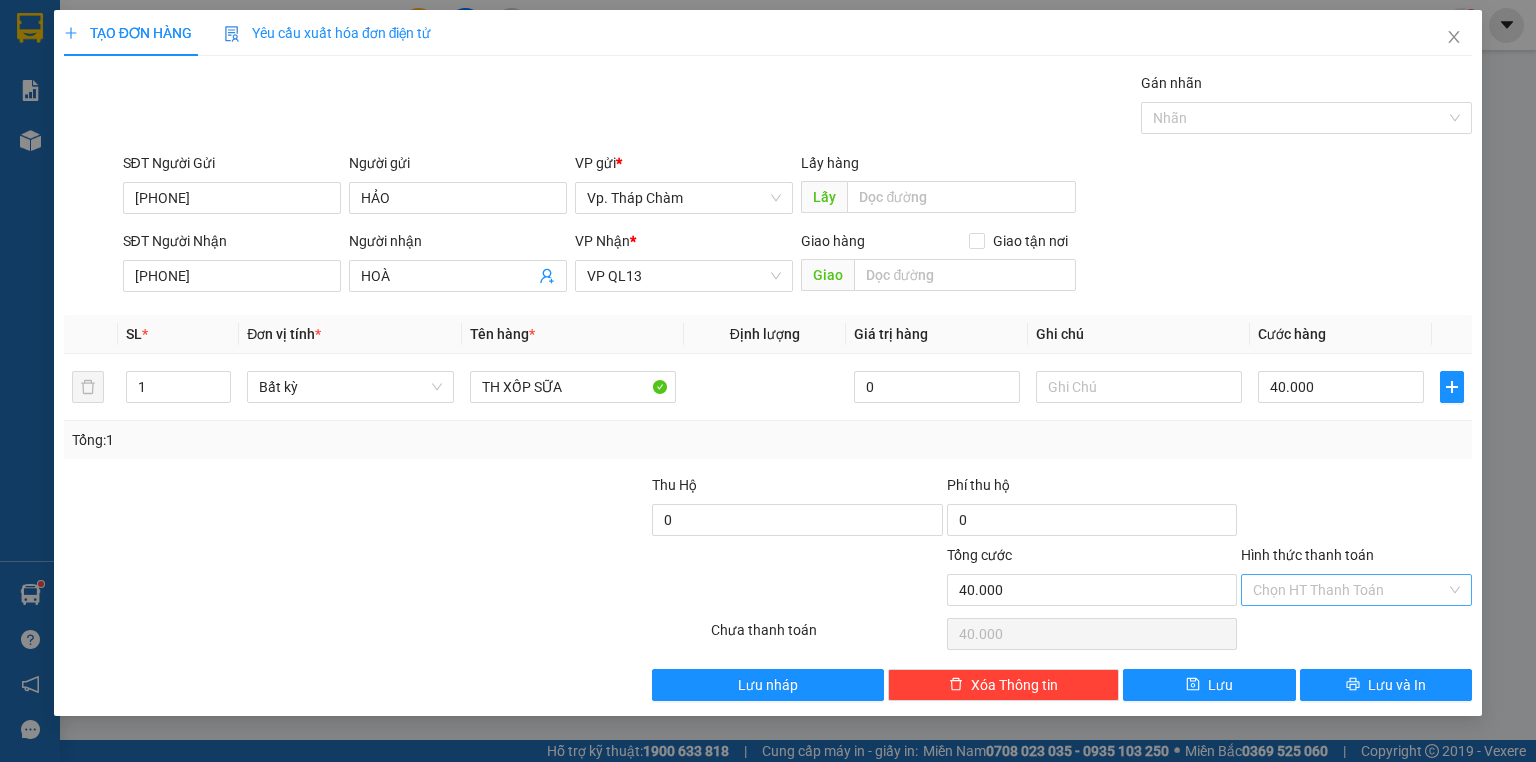 click on "Hình thức thanh toán" at bounding box center (1349, 590) 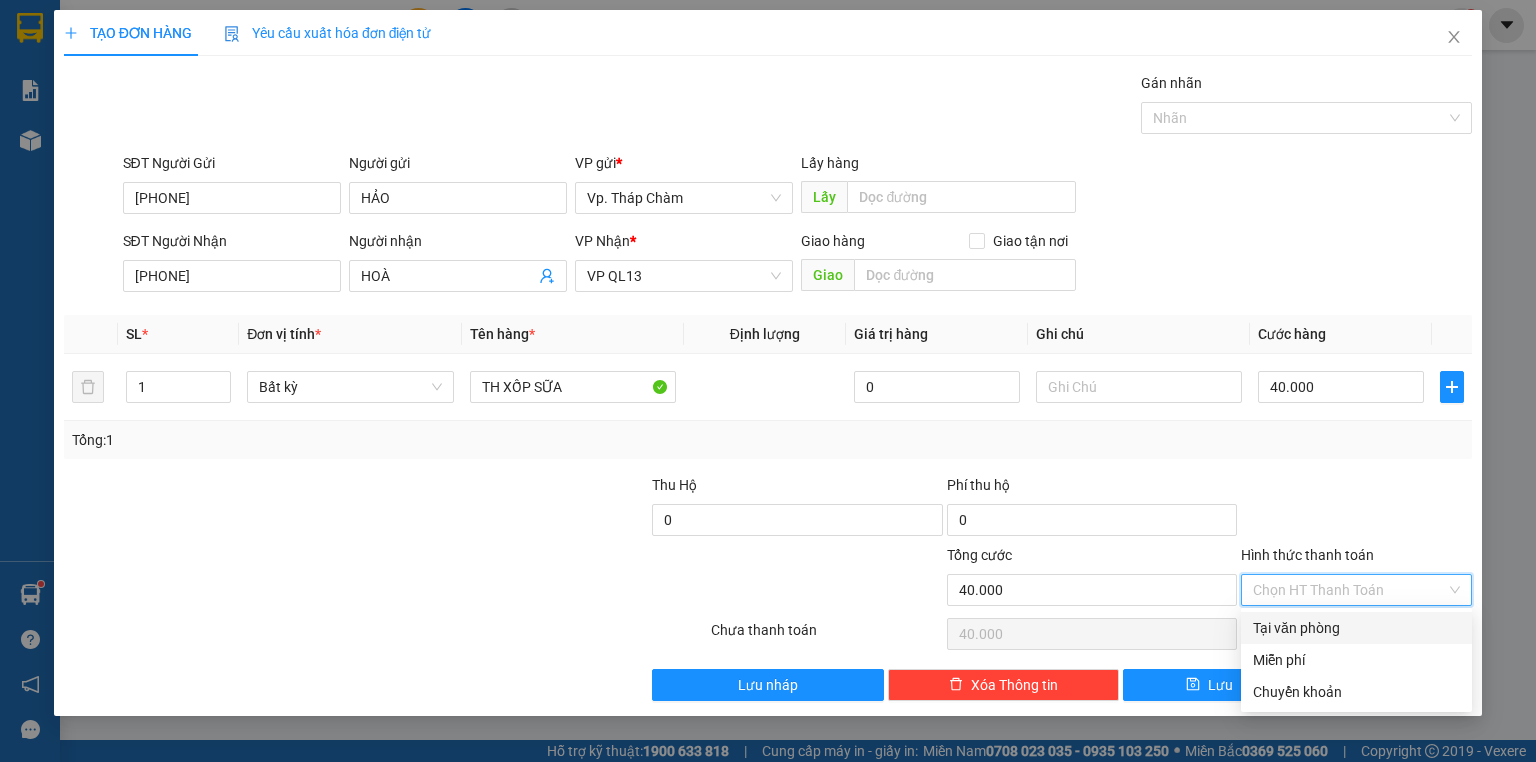 click on "Tại văn phòng" at bounding box center [1356, 628] 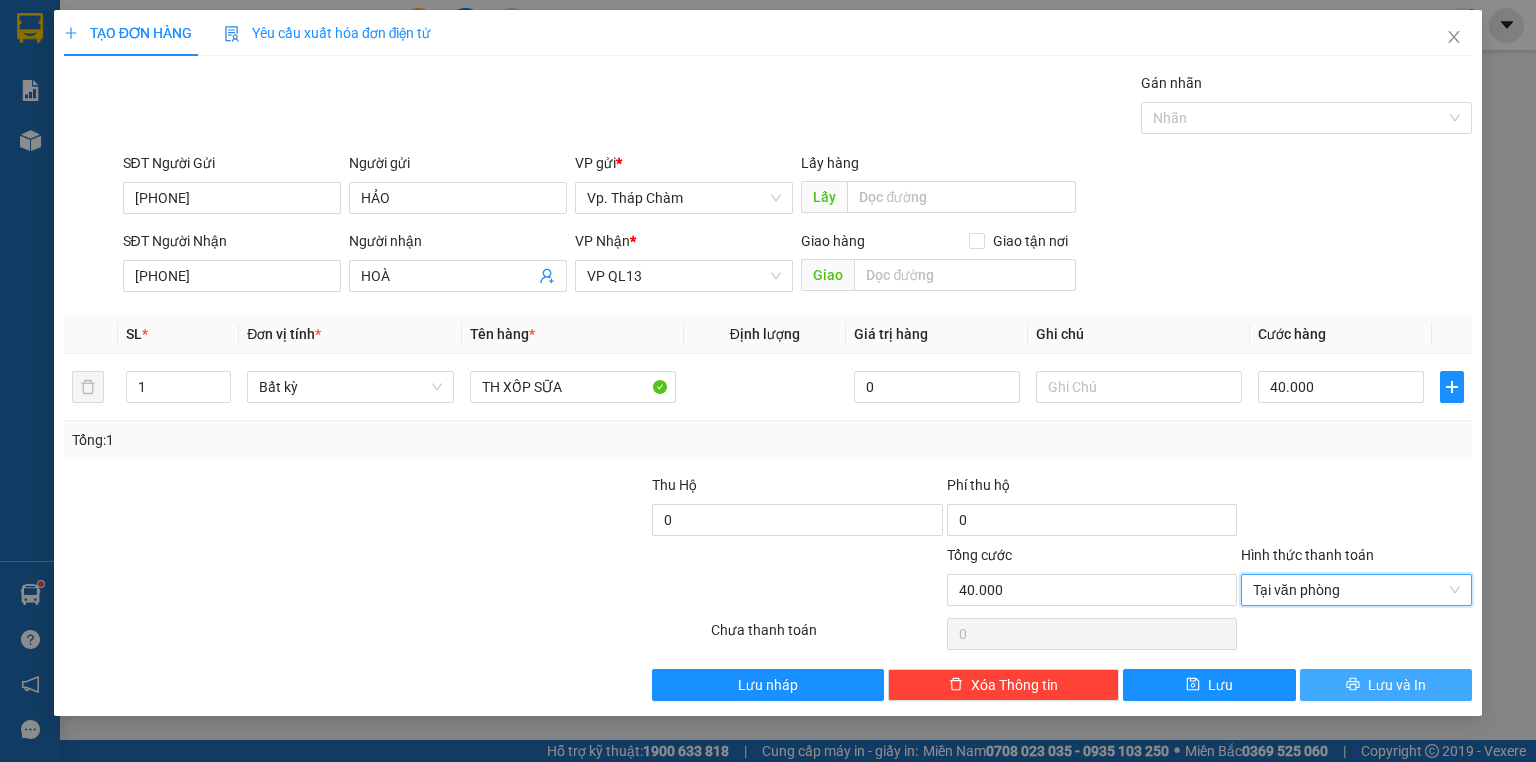 click on "Lưu và In" at bounding box center [1397, 685] 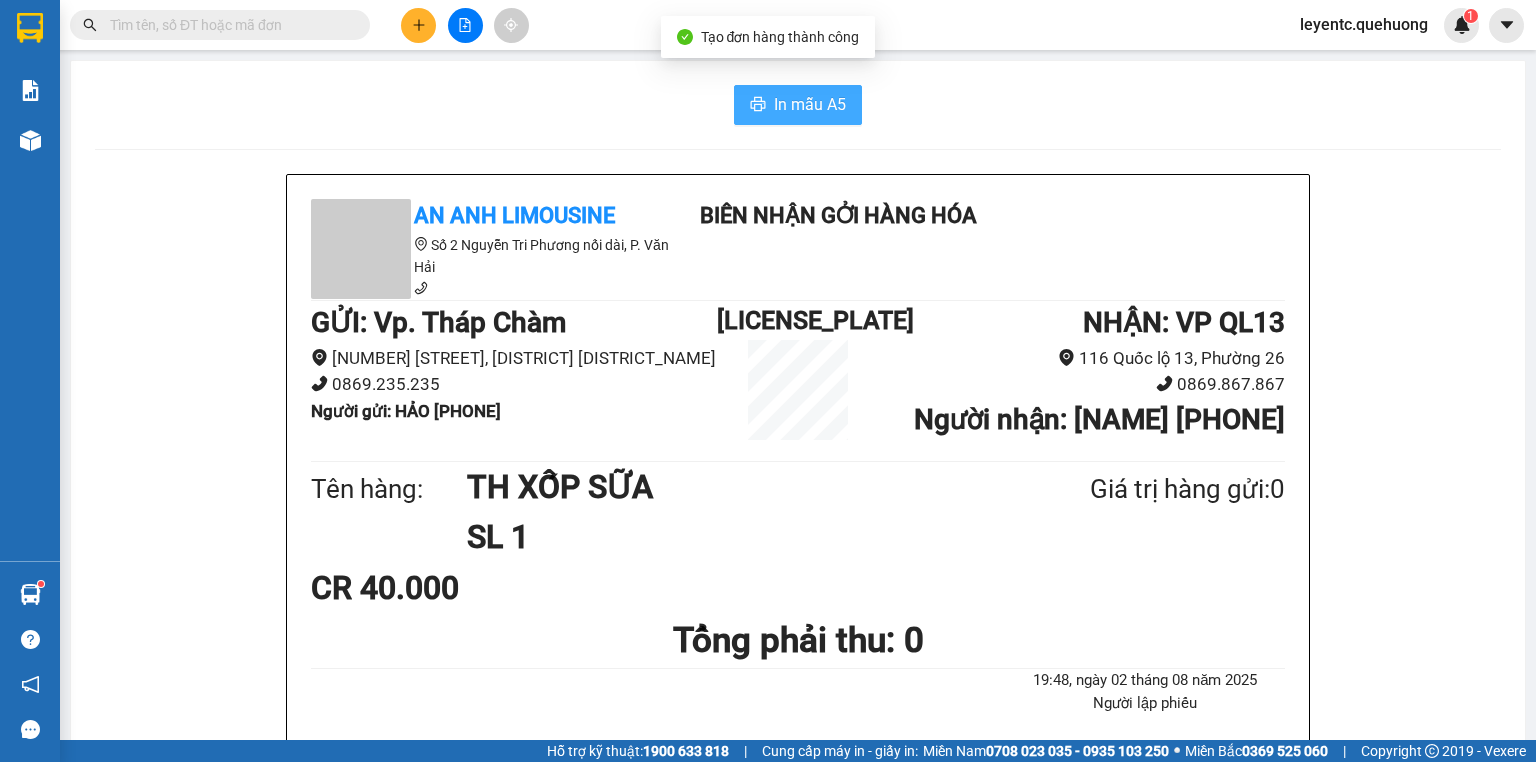 click on "In mẫu A5" at bounding box center [810, 104] 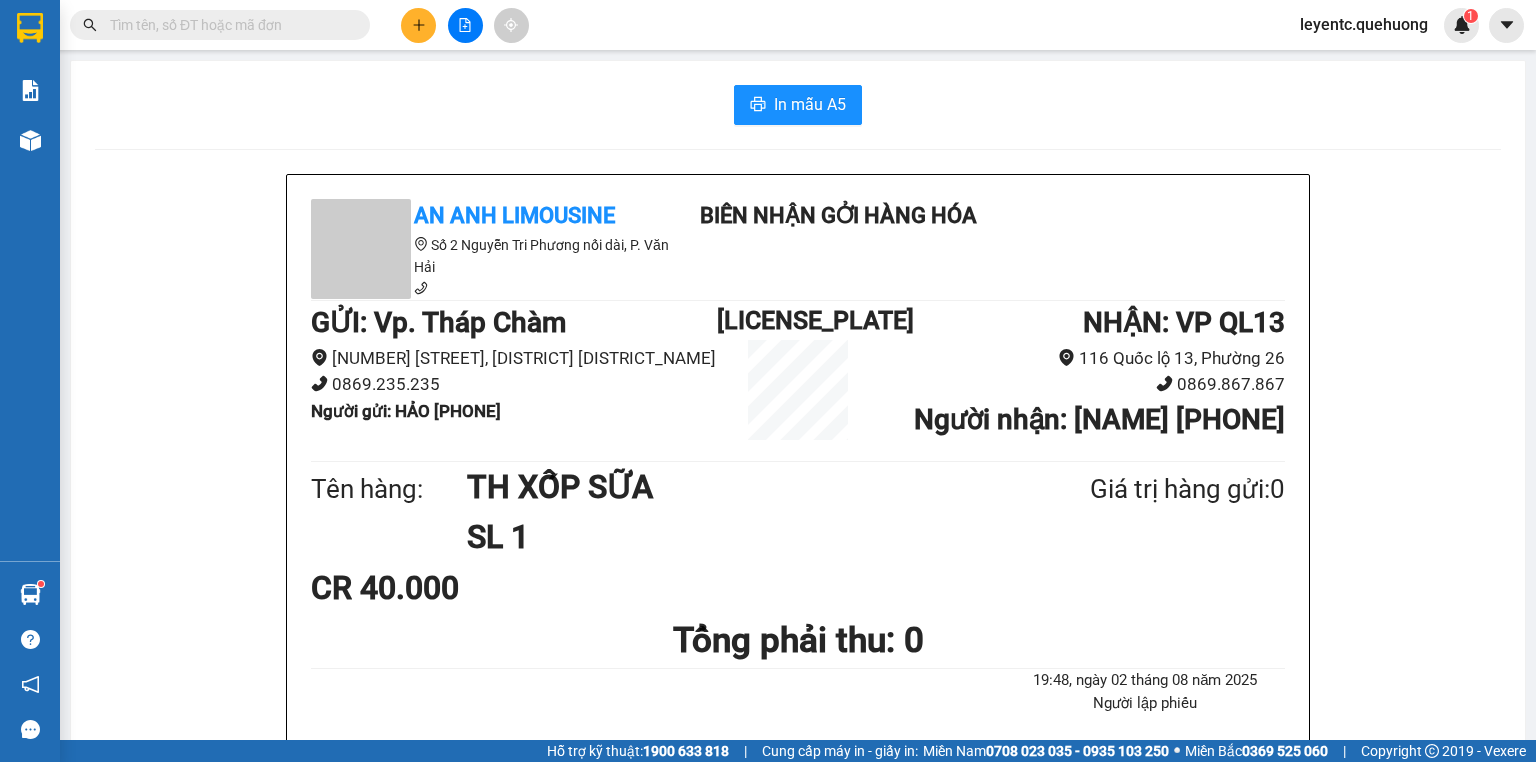 click at bounding box center [465, 25] 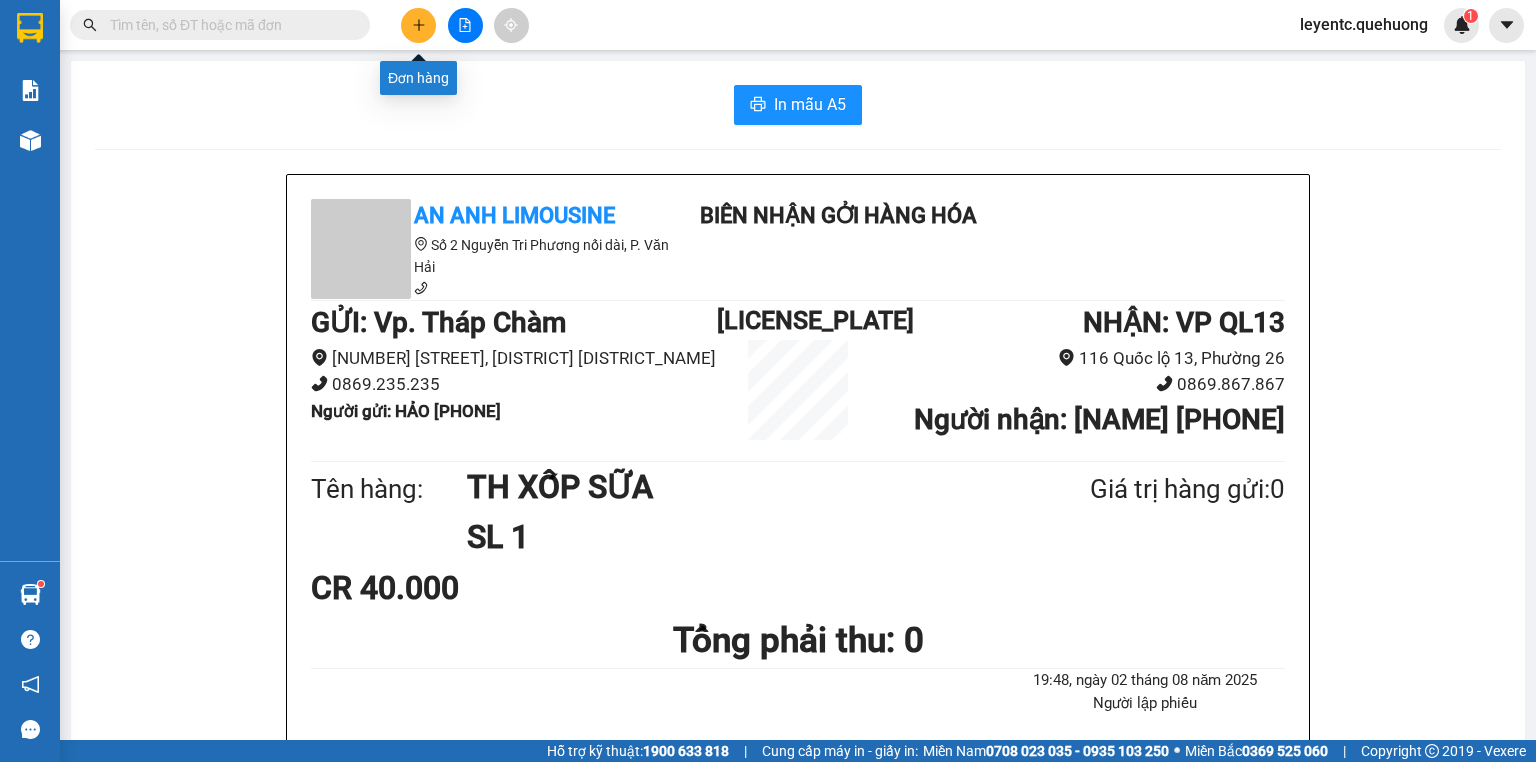 click 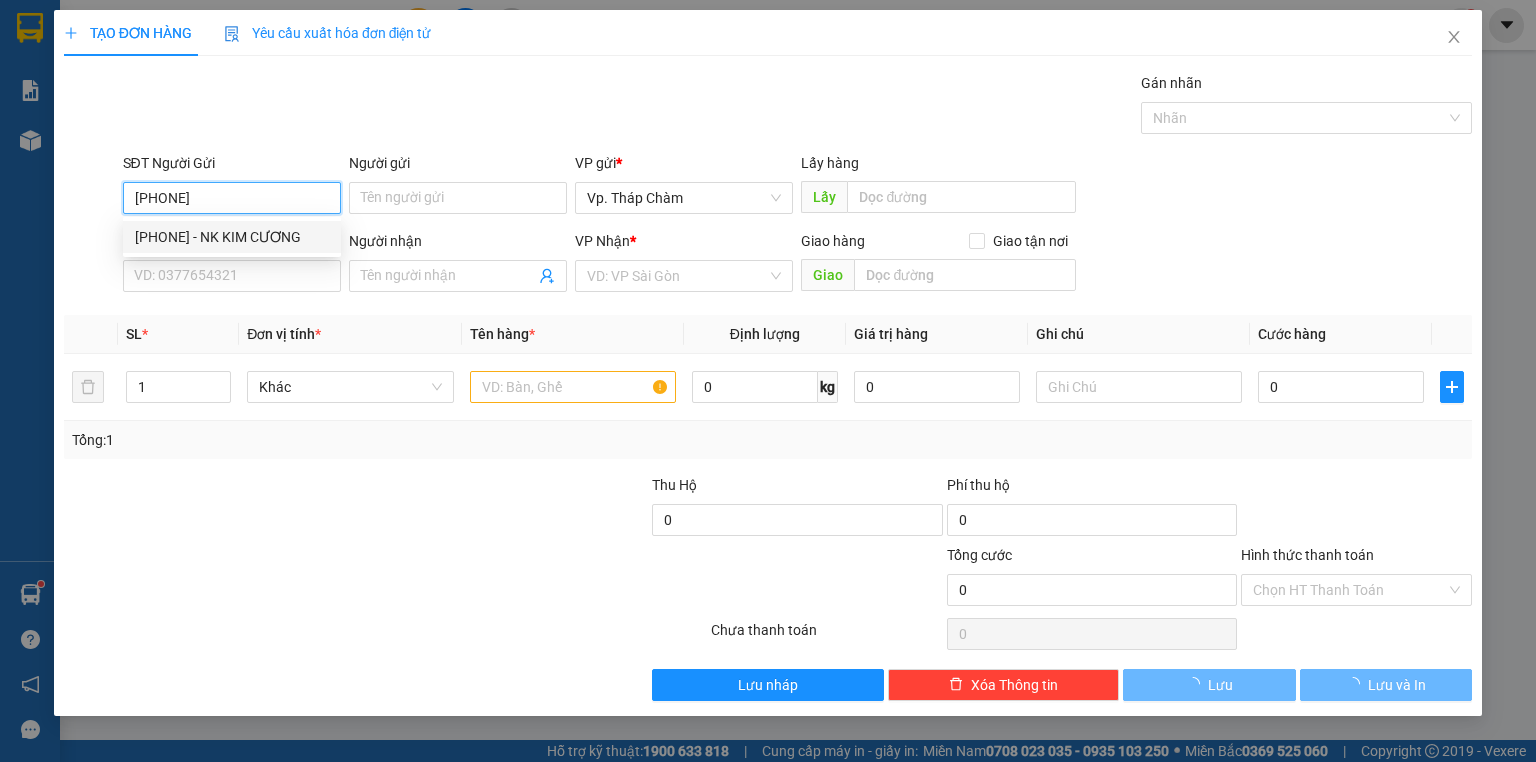 click on "0971173254 - NK KIM CƯƠNG" at bounding box center [232, 237] 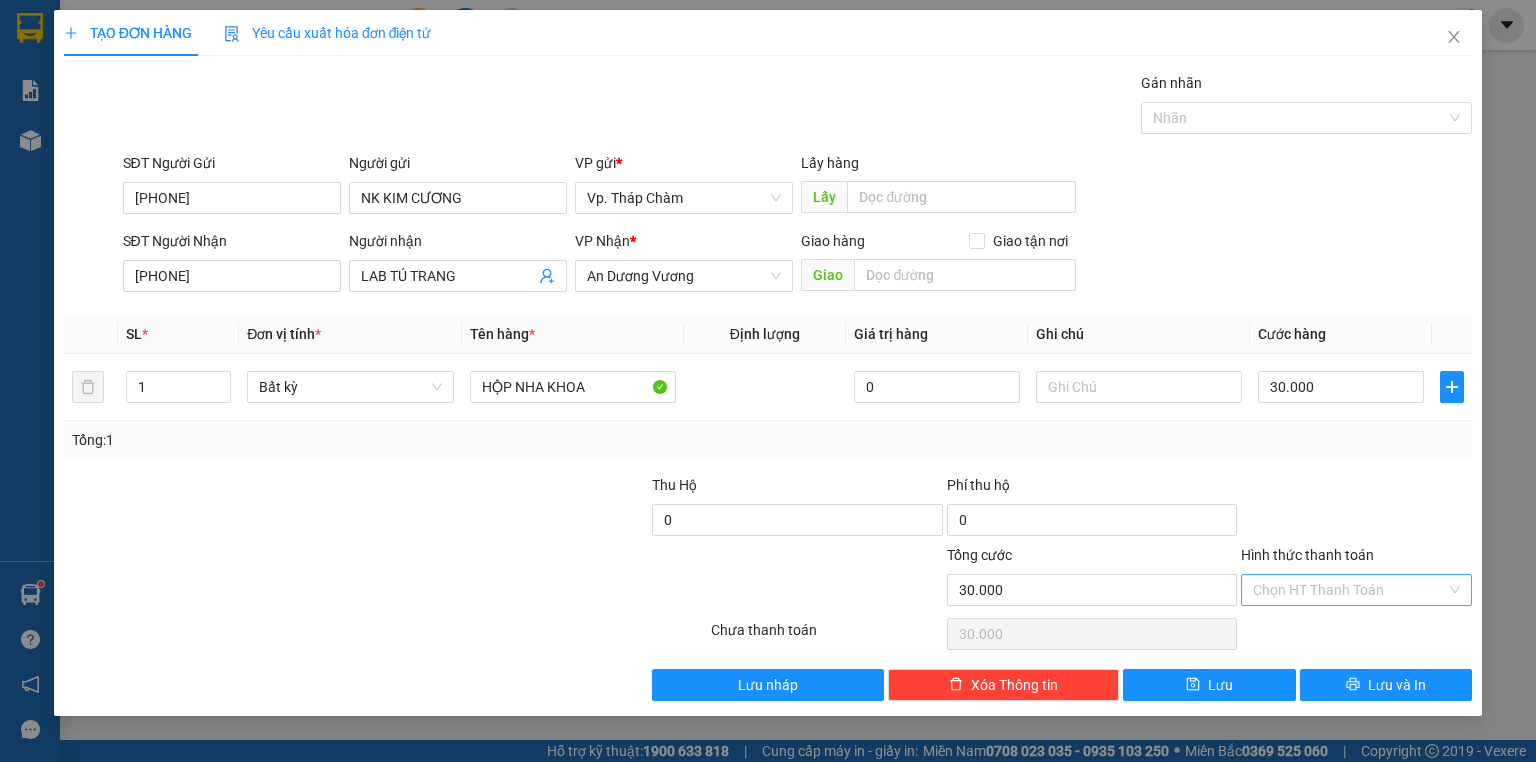 click on "Hình thức thanh toán" at bounding box center [1349, 590] 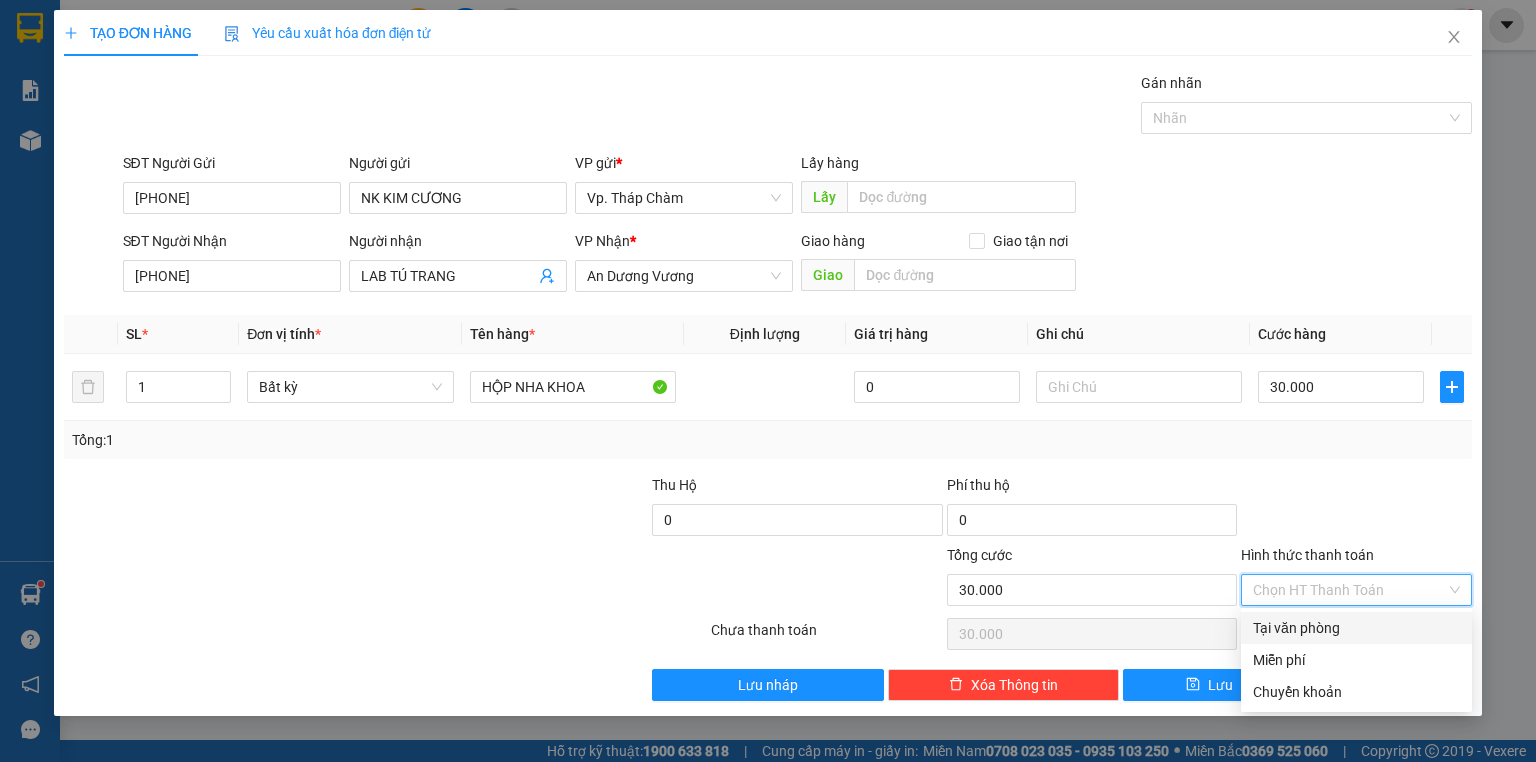 click on "Tại văn phòng" at bounding box center (1356, 628) 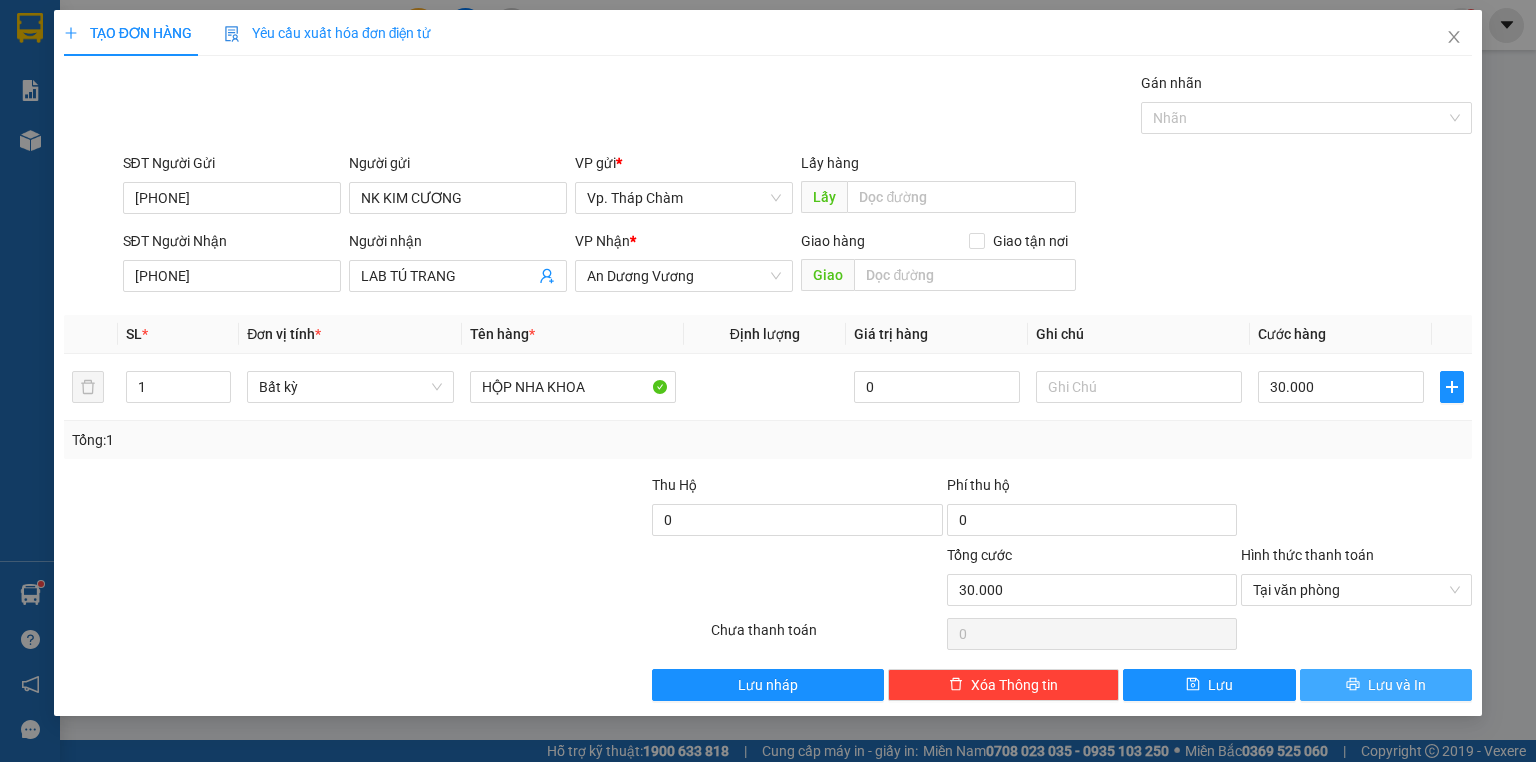 click 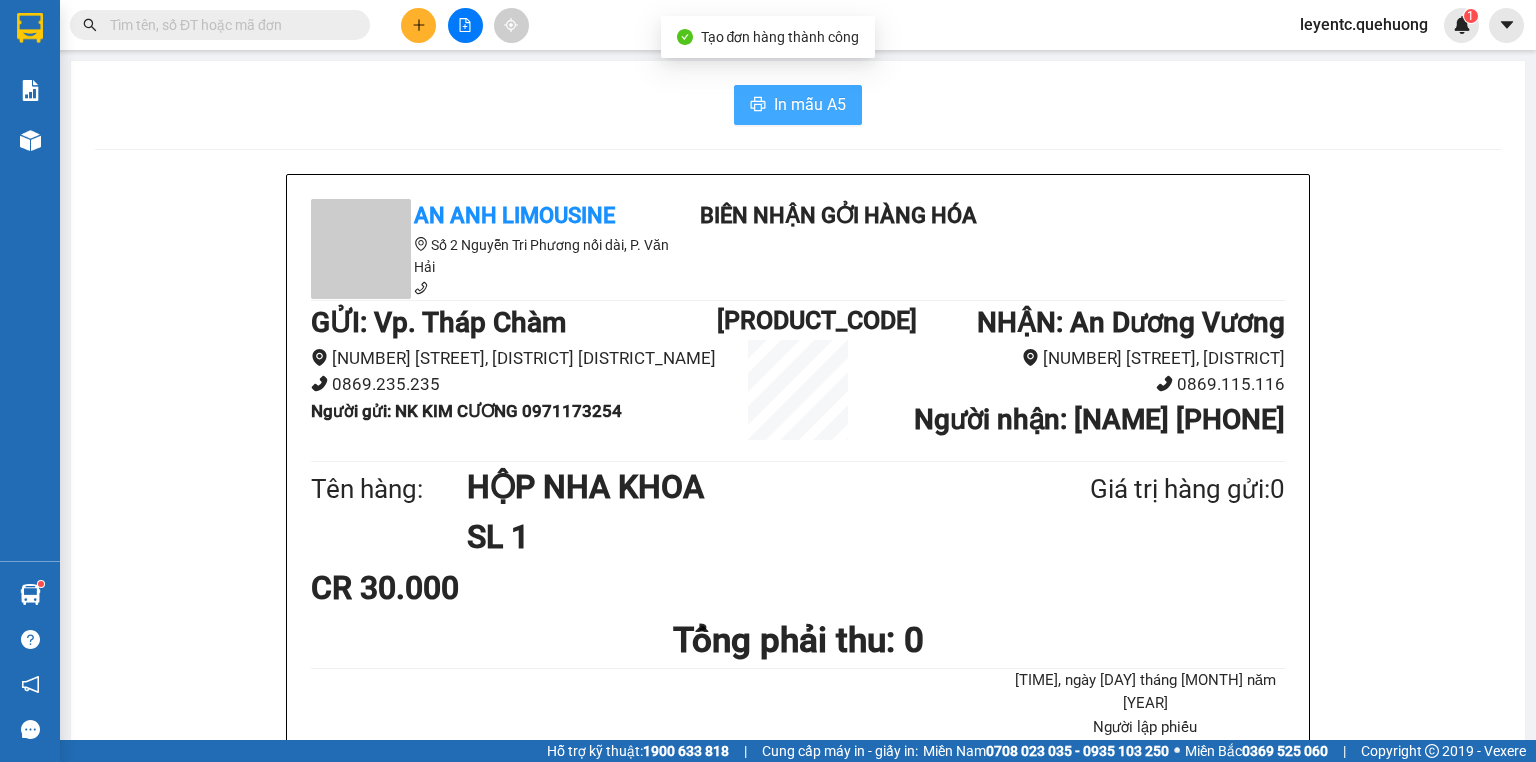 click 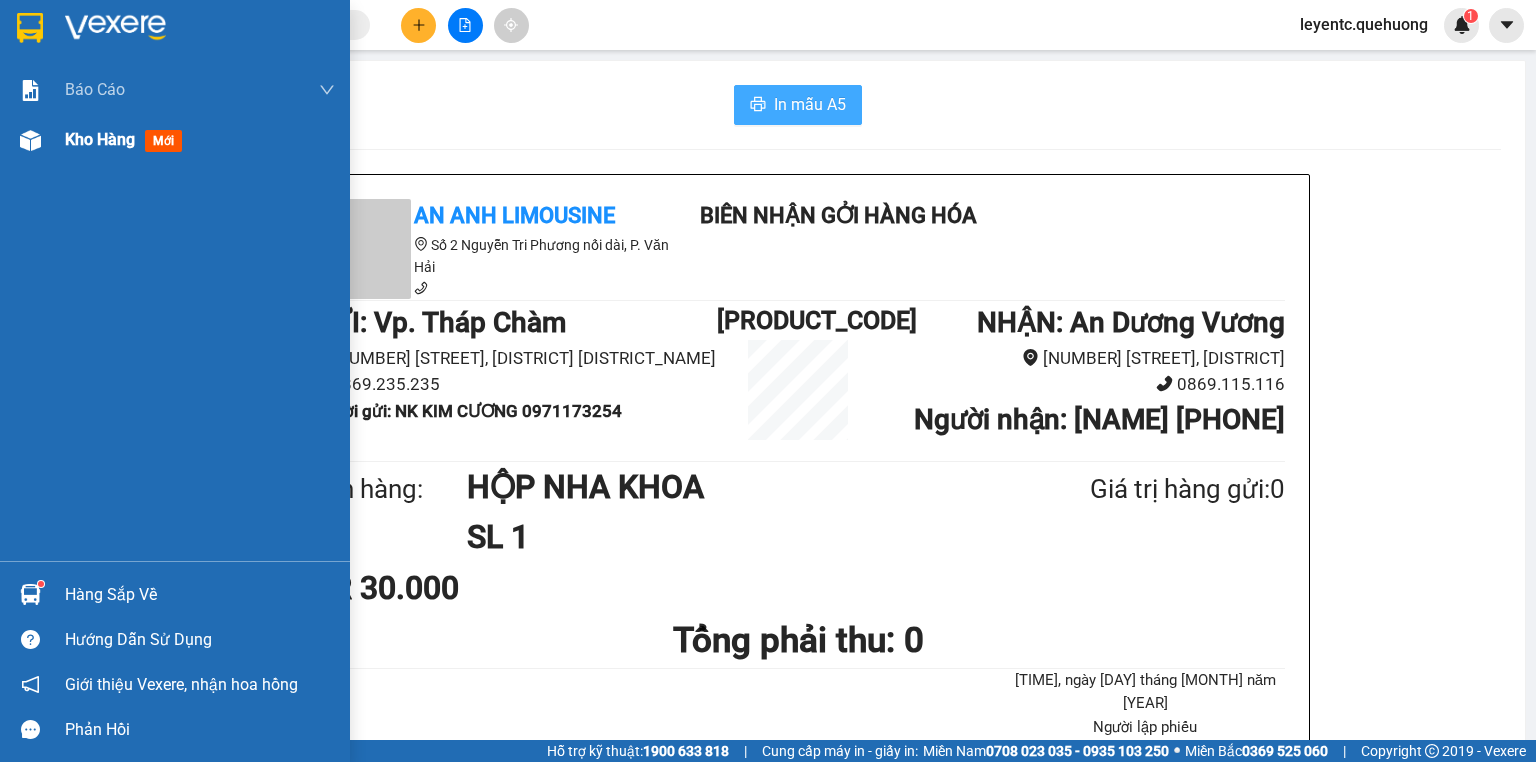 click on "Kho hàng" at bounding box center [100, 139] 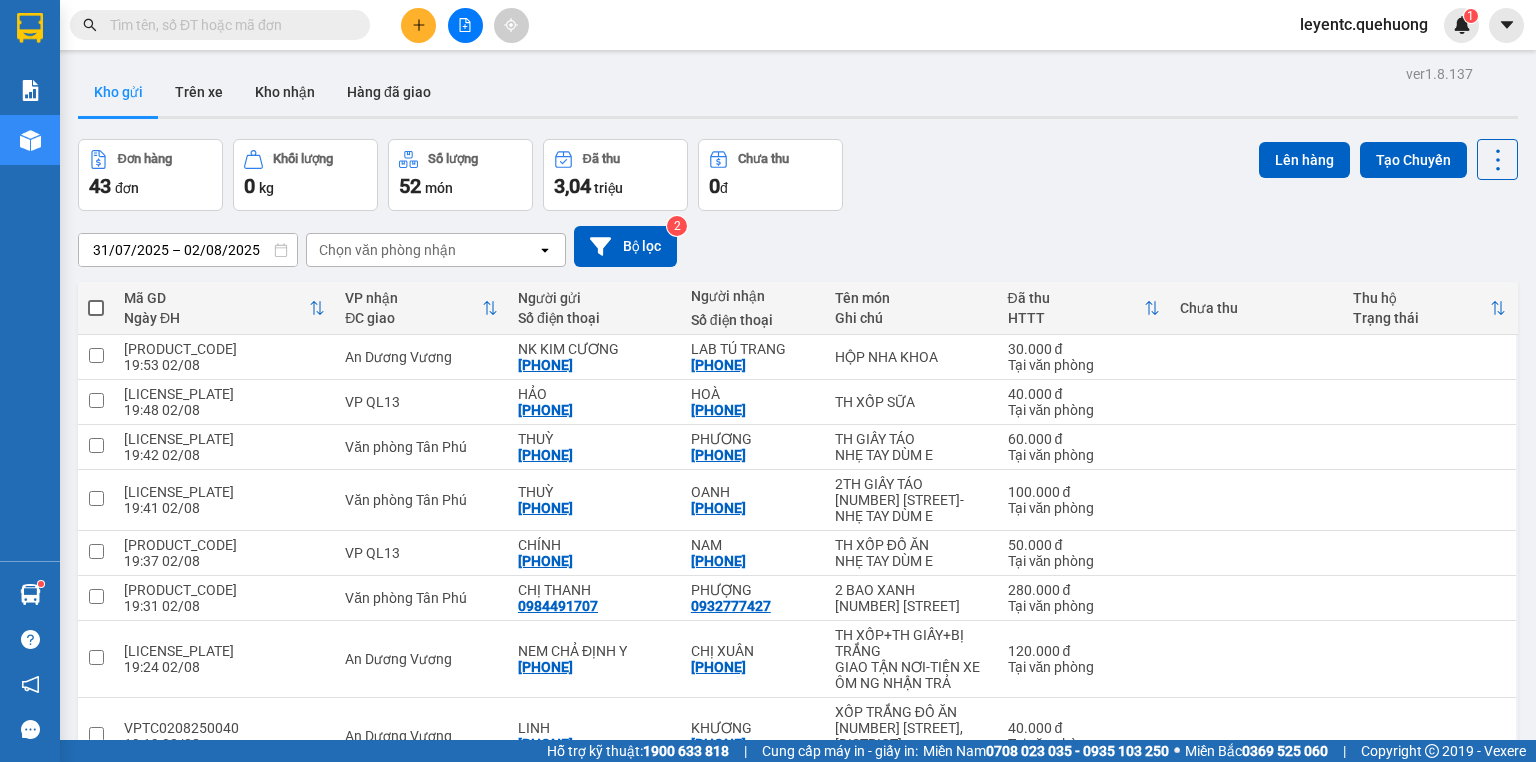 click 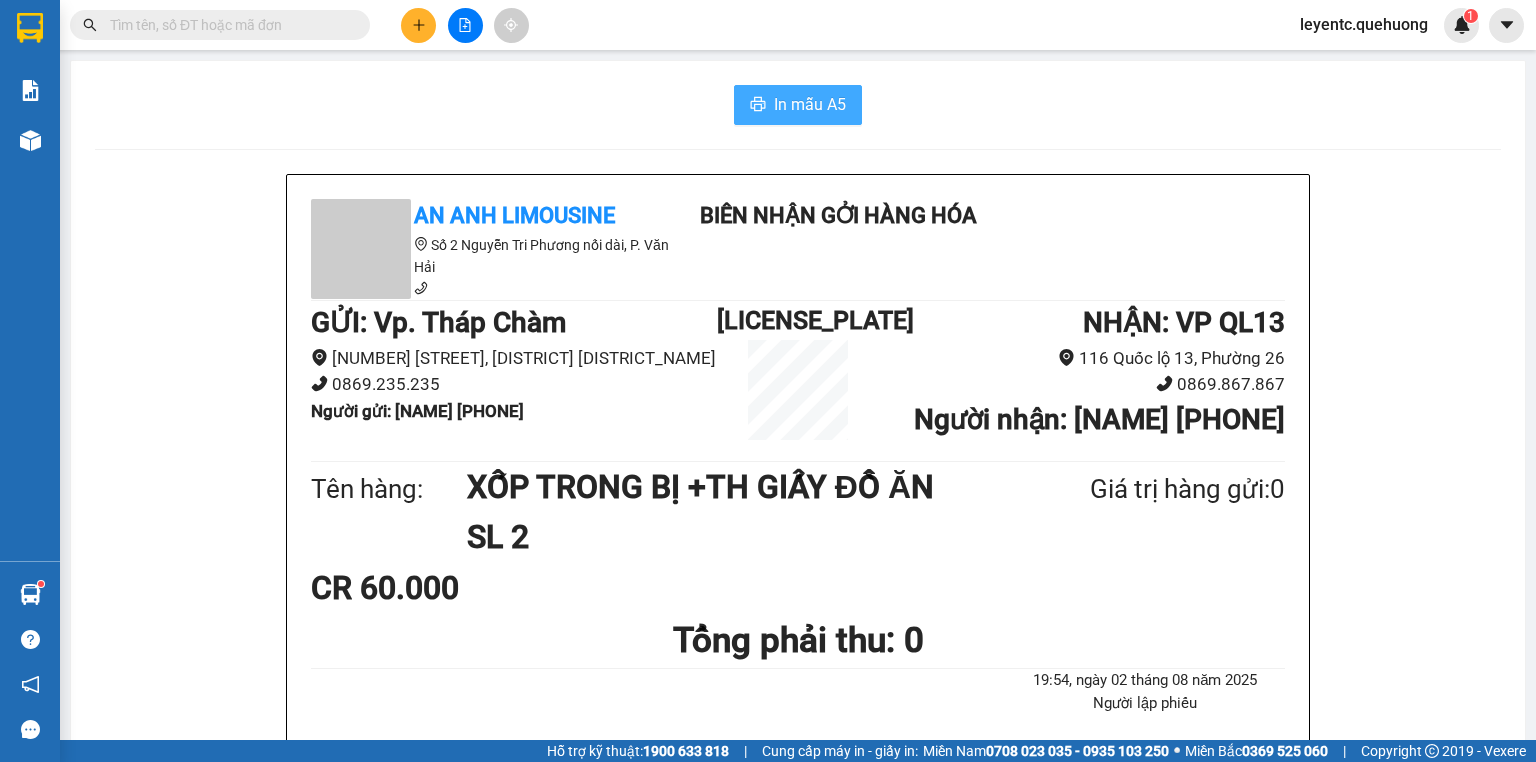 click 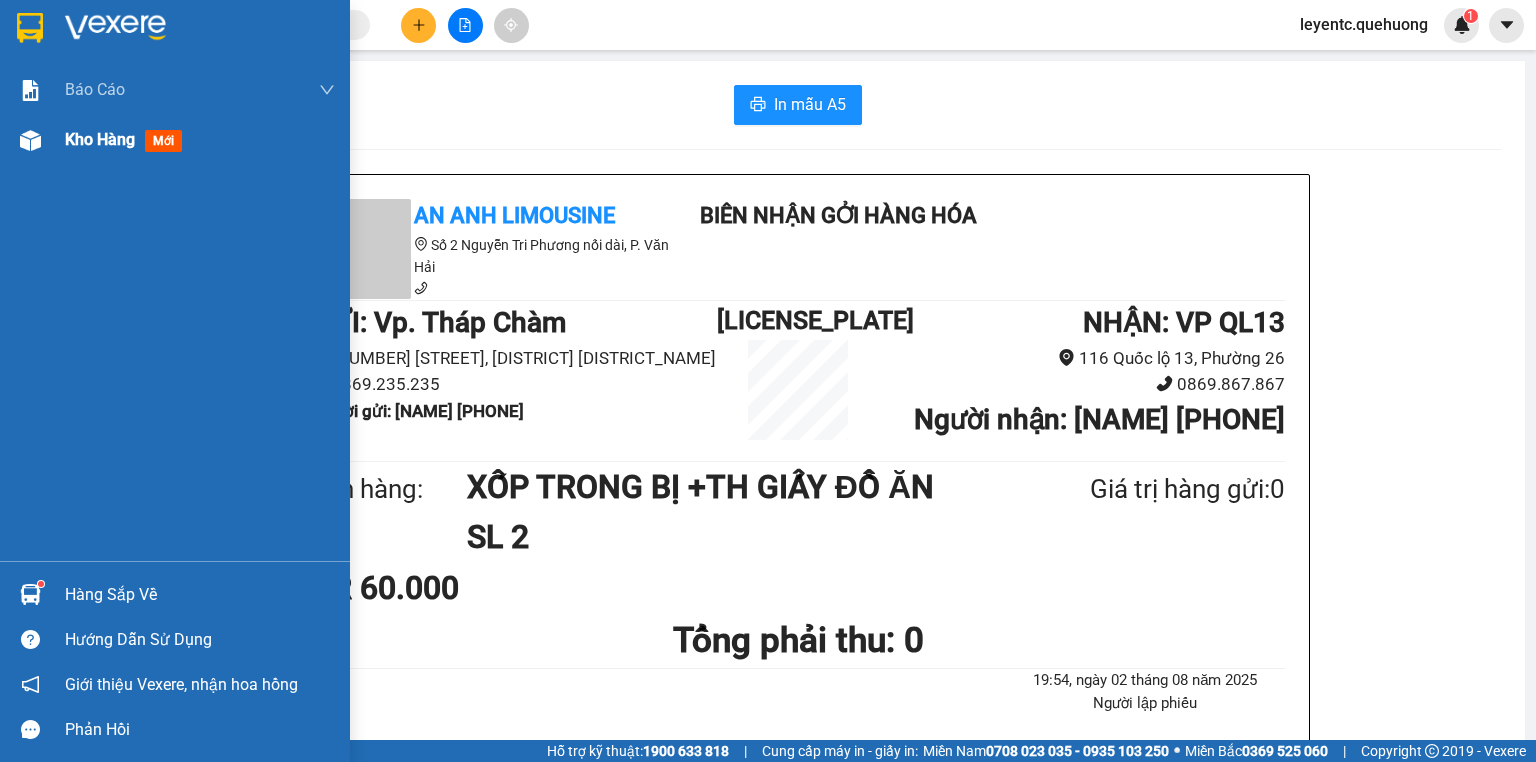 click on "Kho hàng" at bounding box center [100, 139] 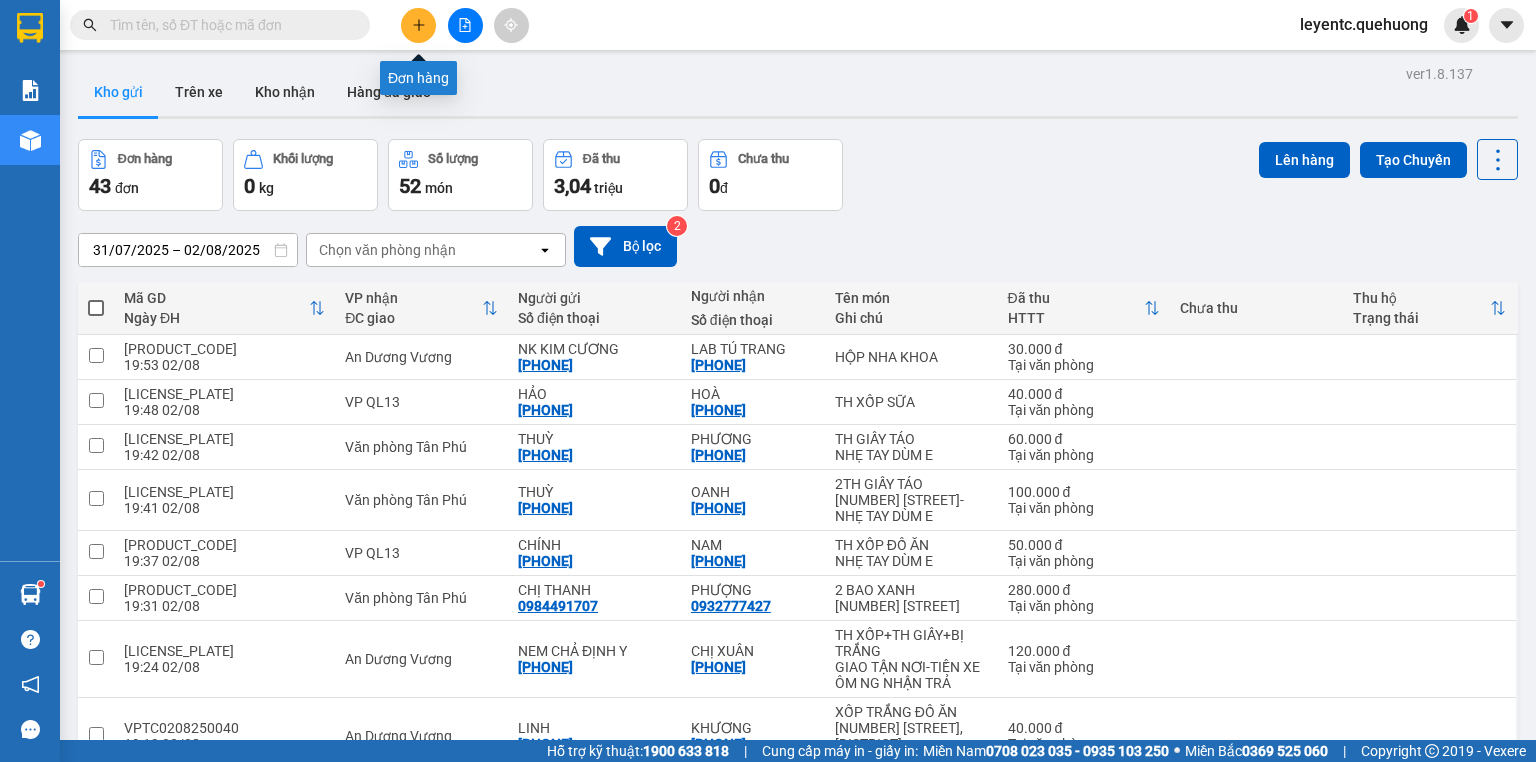 click 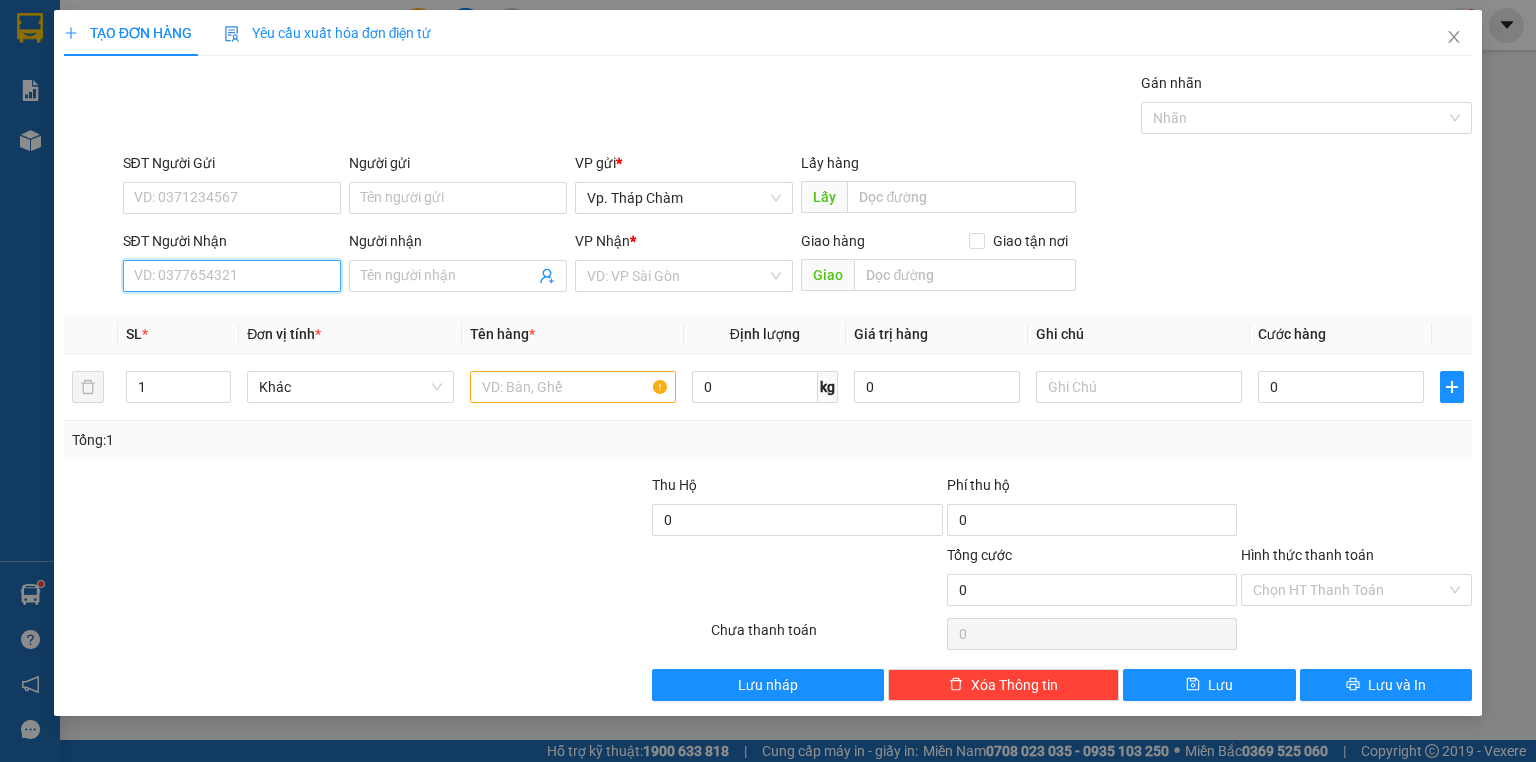 click on "SĐT Người Nhận" at bounding box center (232, 276) 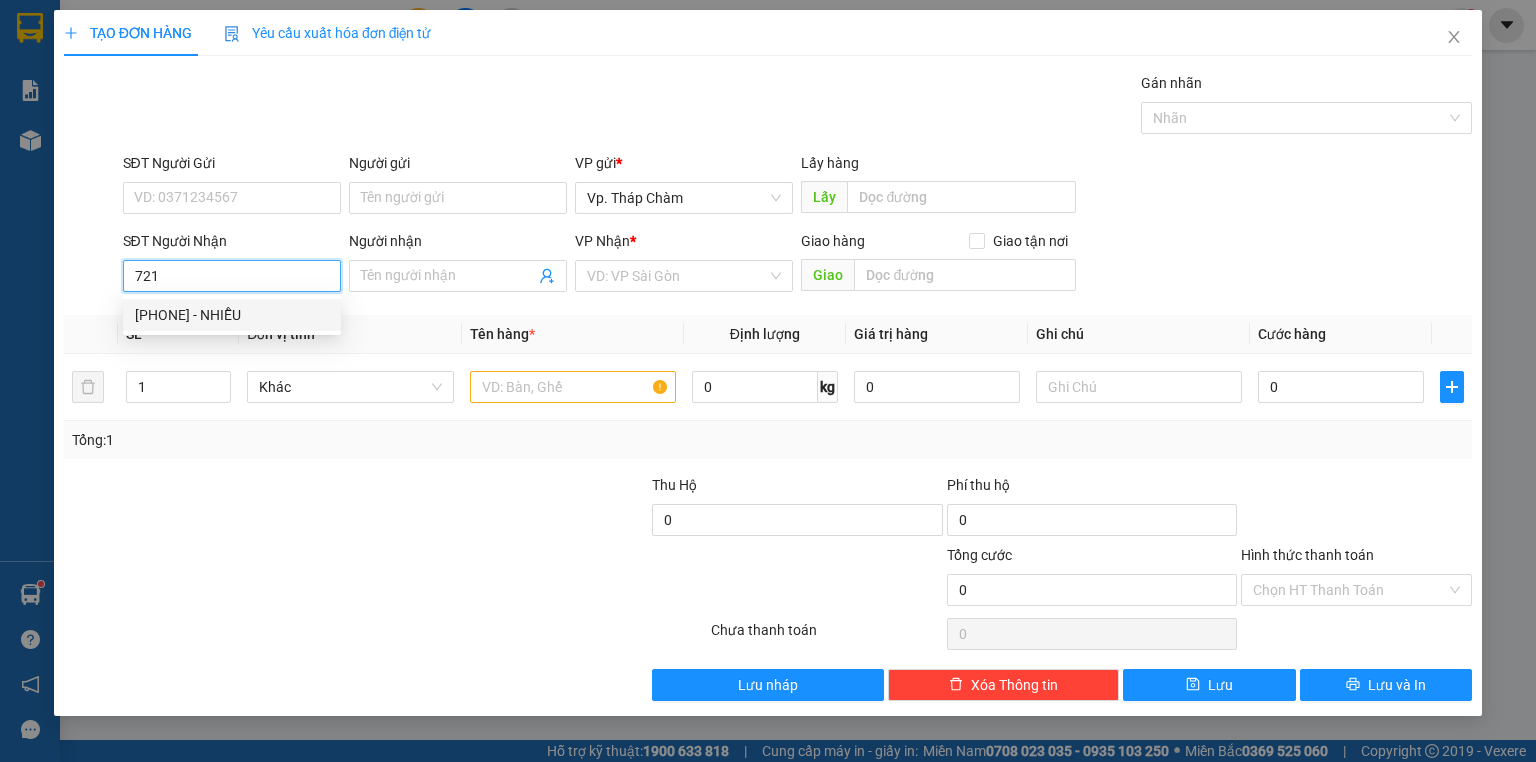 click on "0903350721 - NHIỄU" at bounding box center [232, 315] 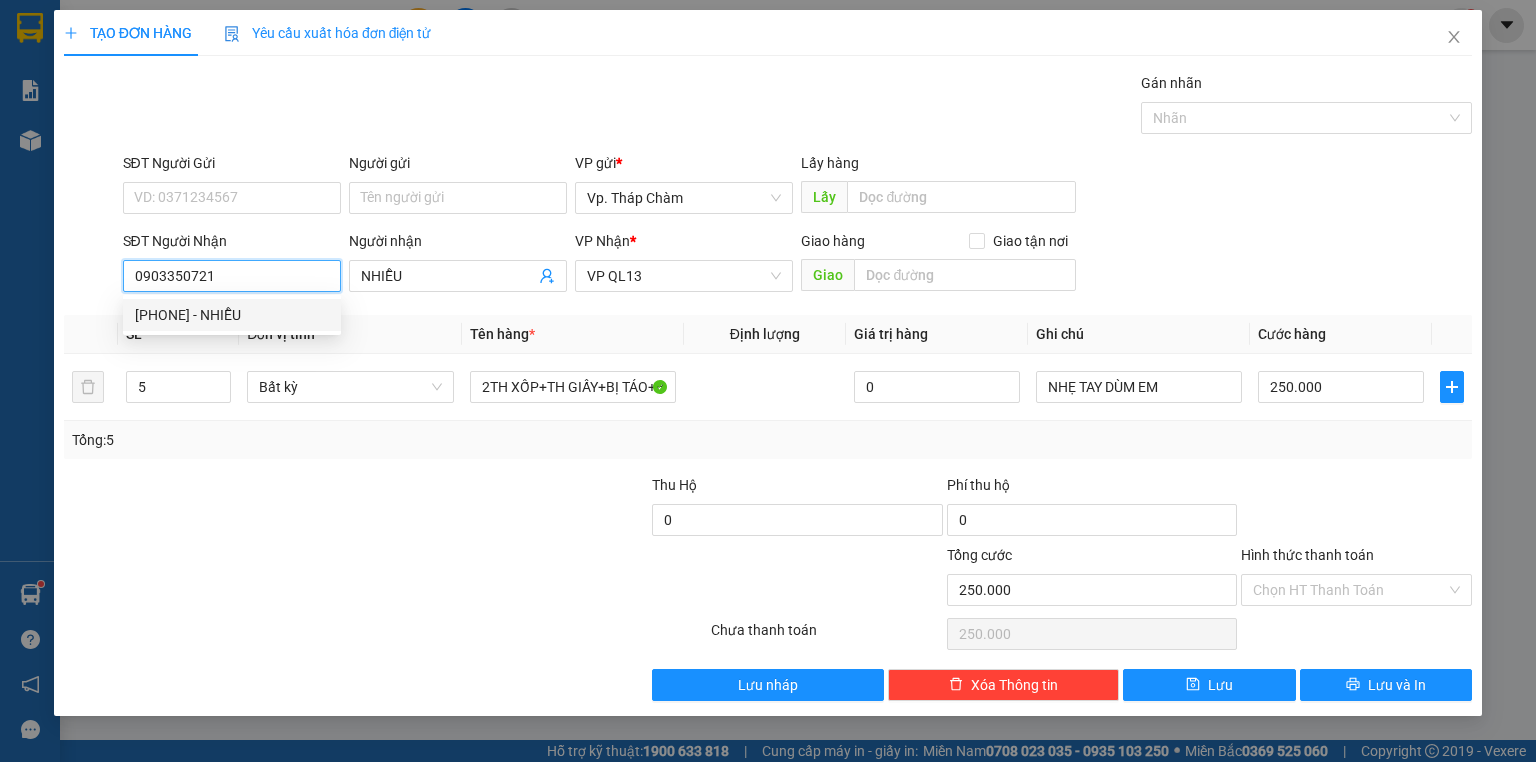drag, startPoint x: 220, startPoint y: 274, endPoint x: 121, endPoint y: 276, distance: 99.0202 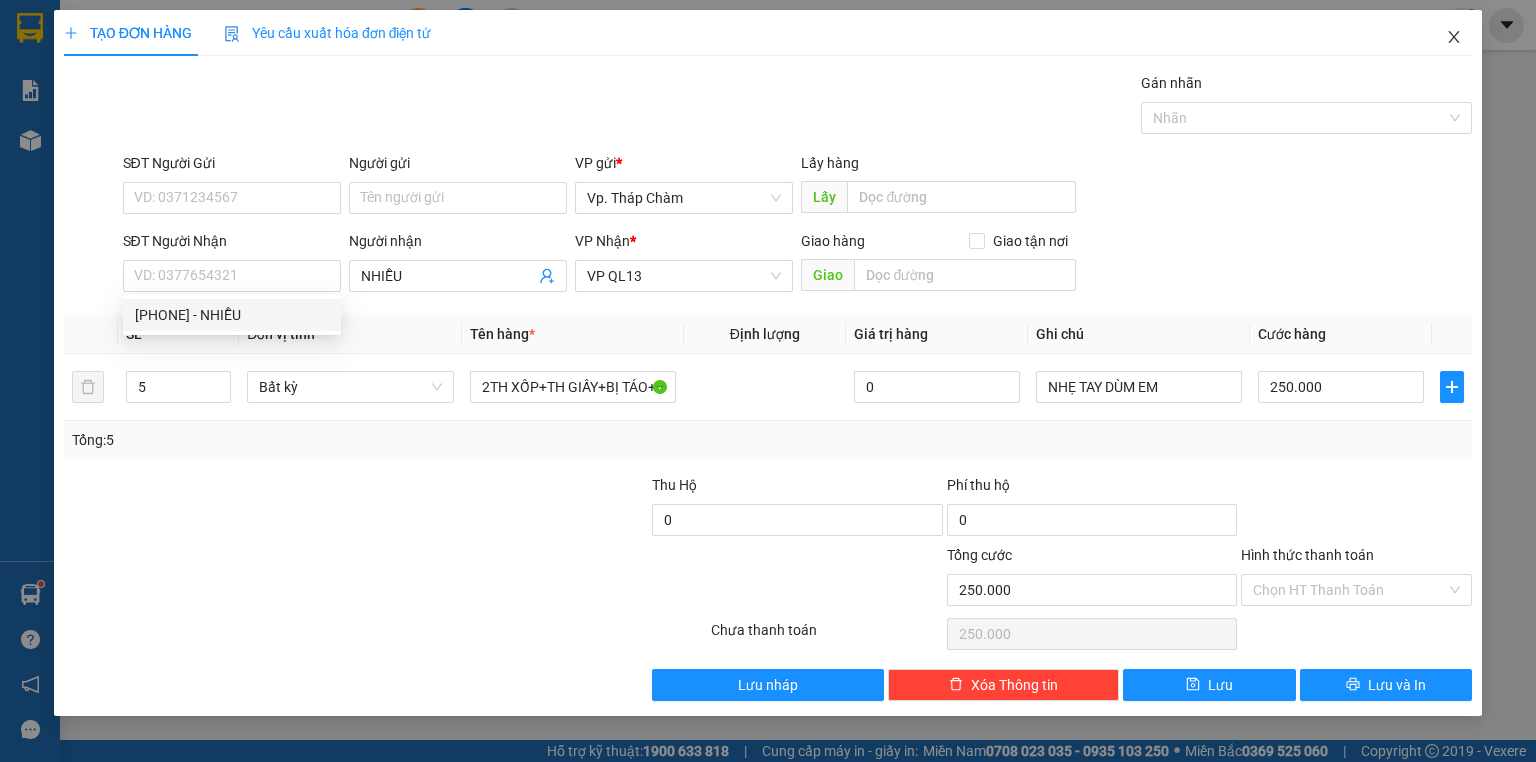 click 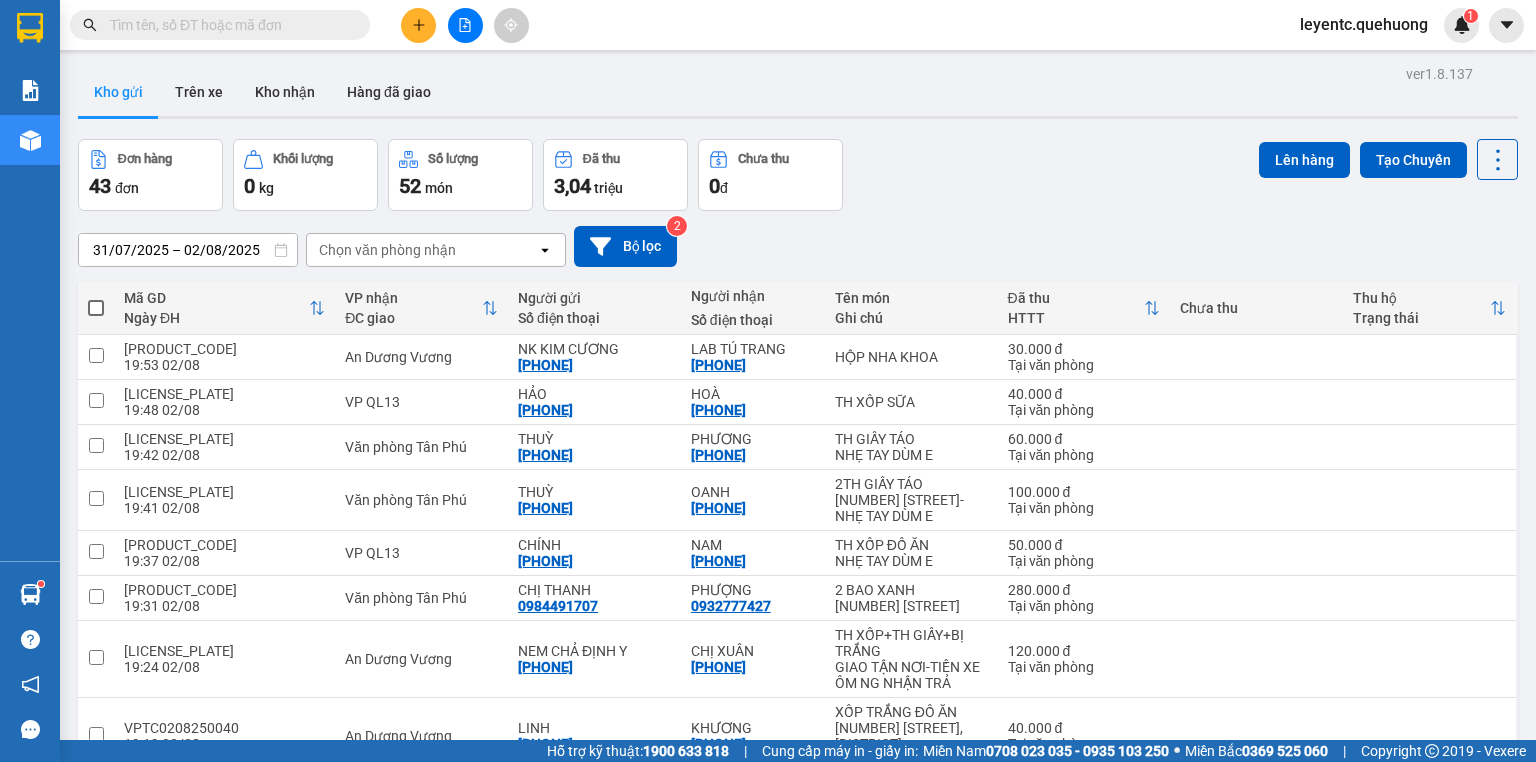 click 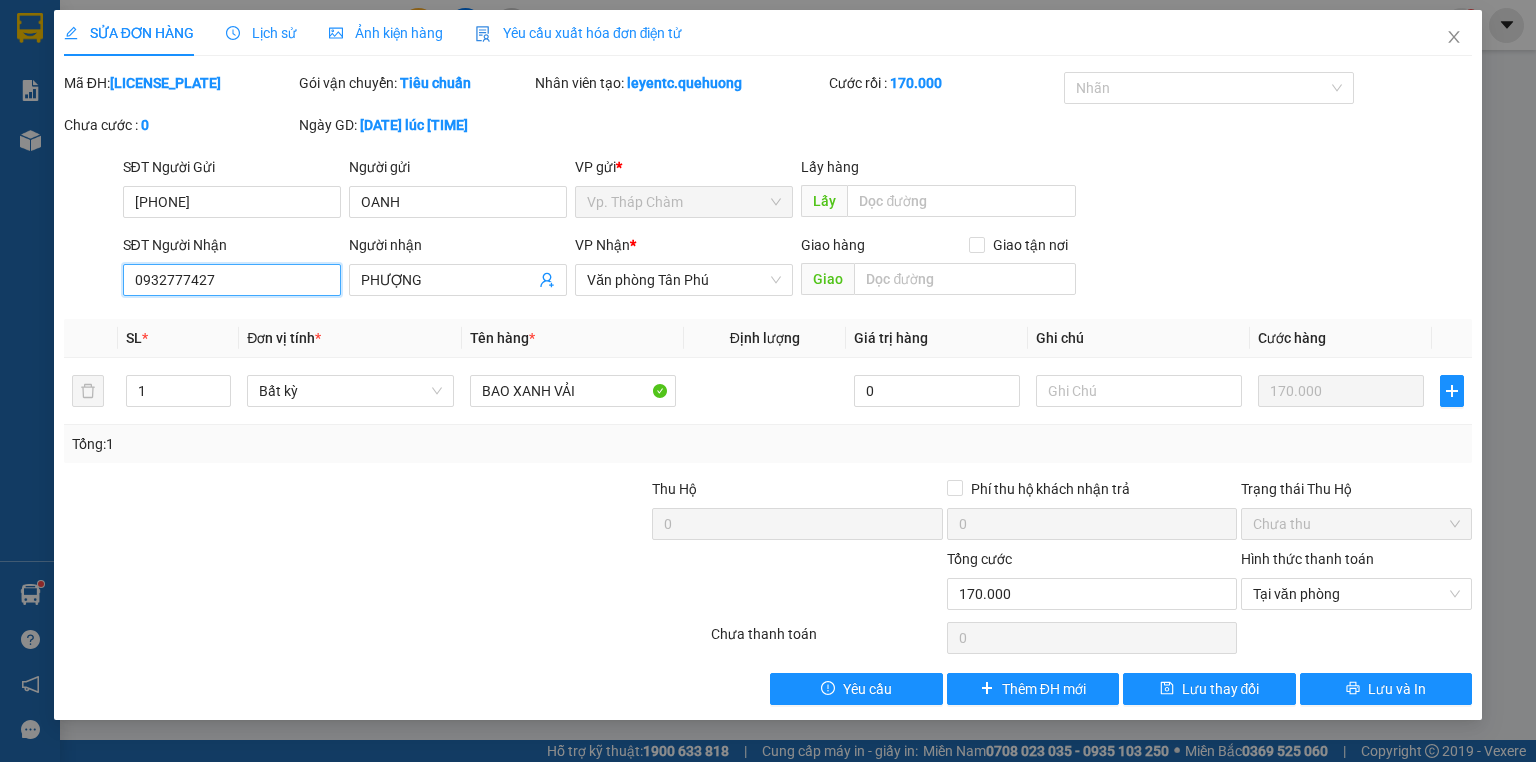 click on "0932777427" at bounding box center (232, 280) 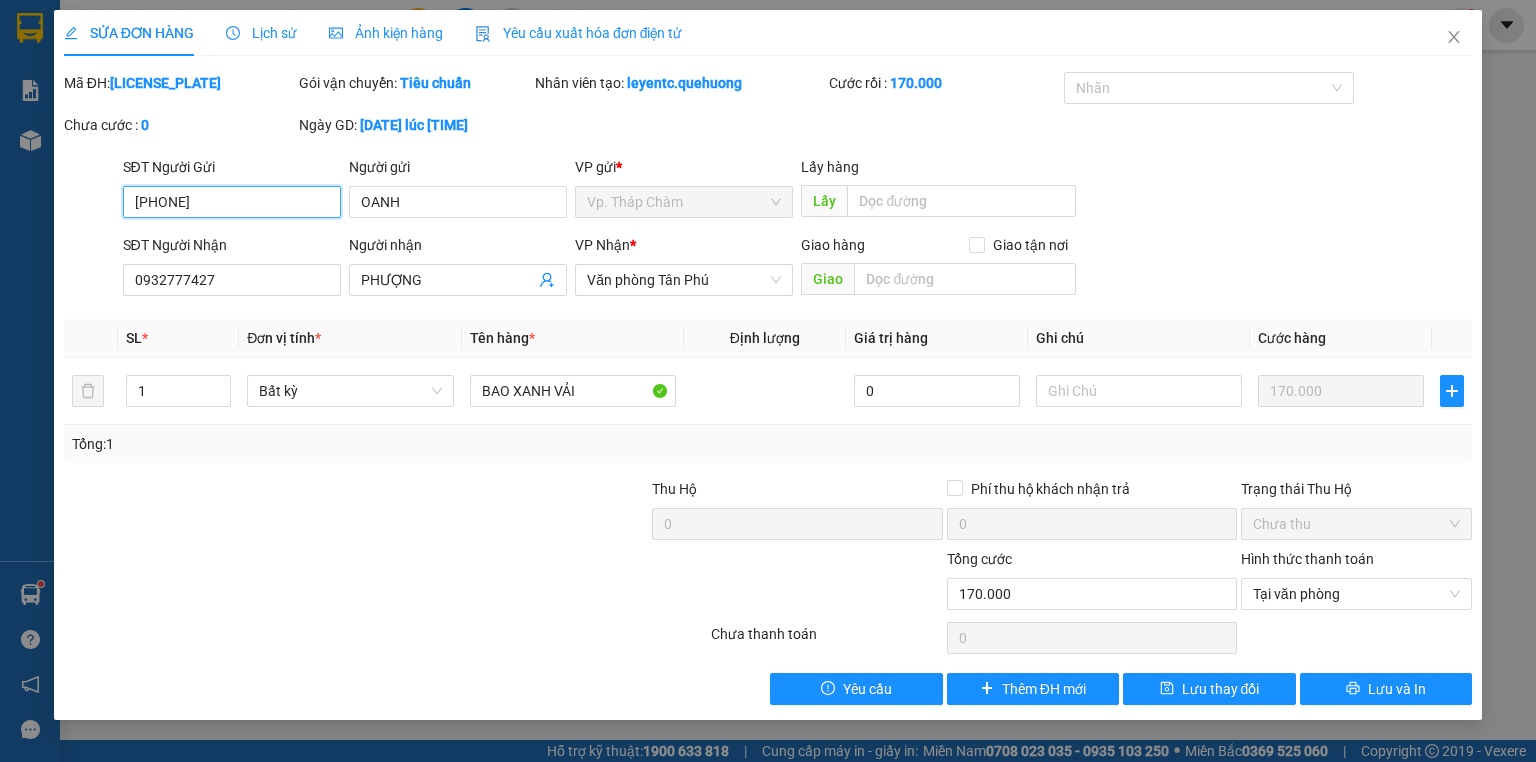 click on "[PHONE]" at bounding box center [232, 202] 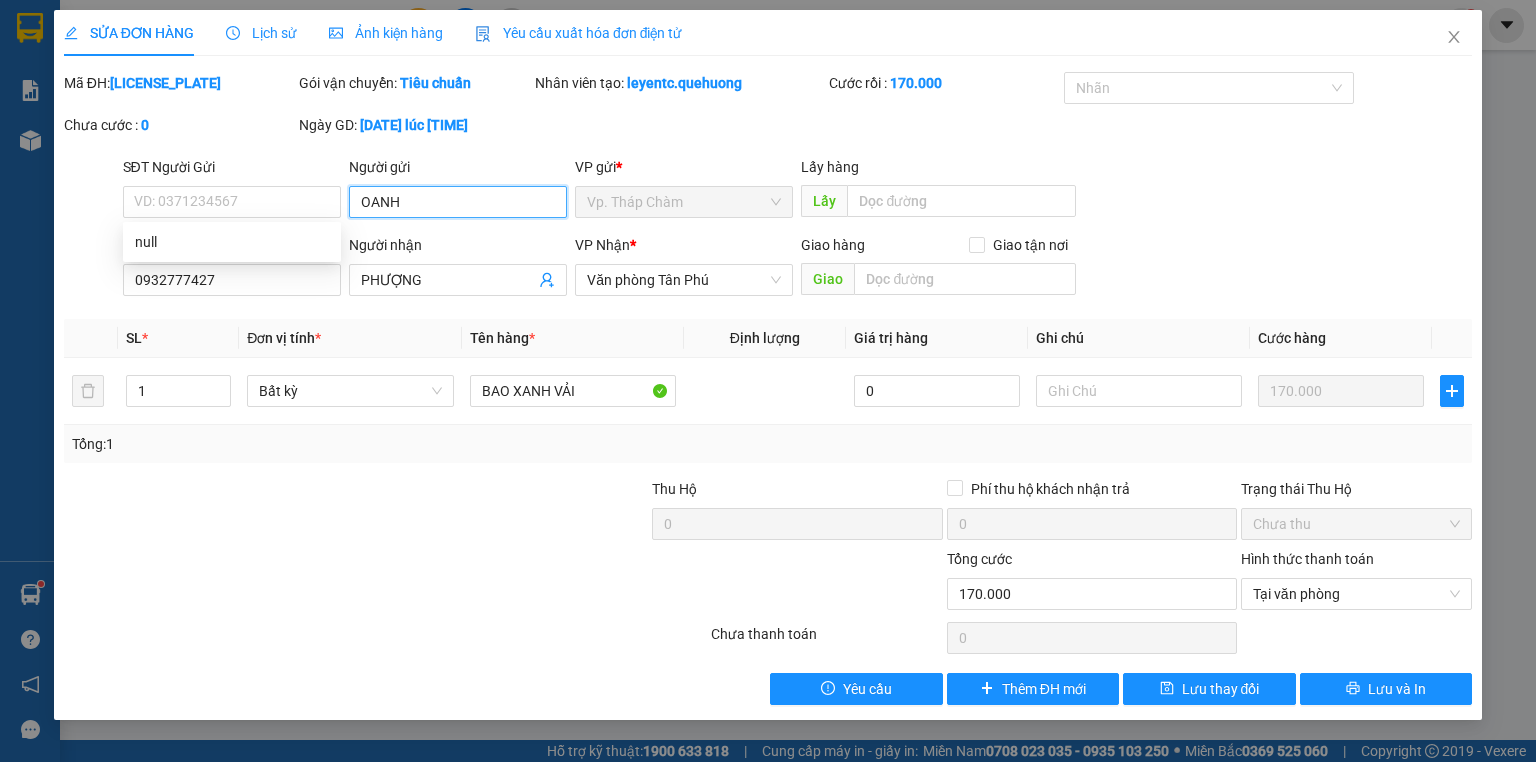 click on "OANH" at bounding box center [458, 202] 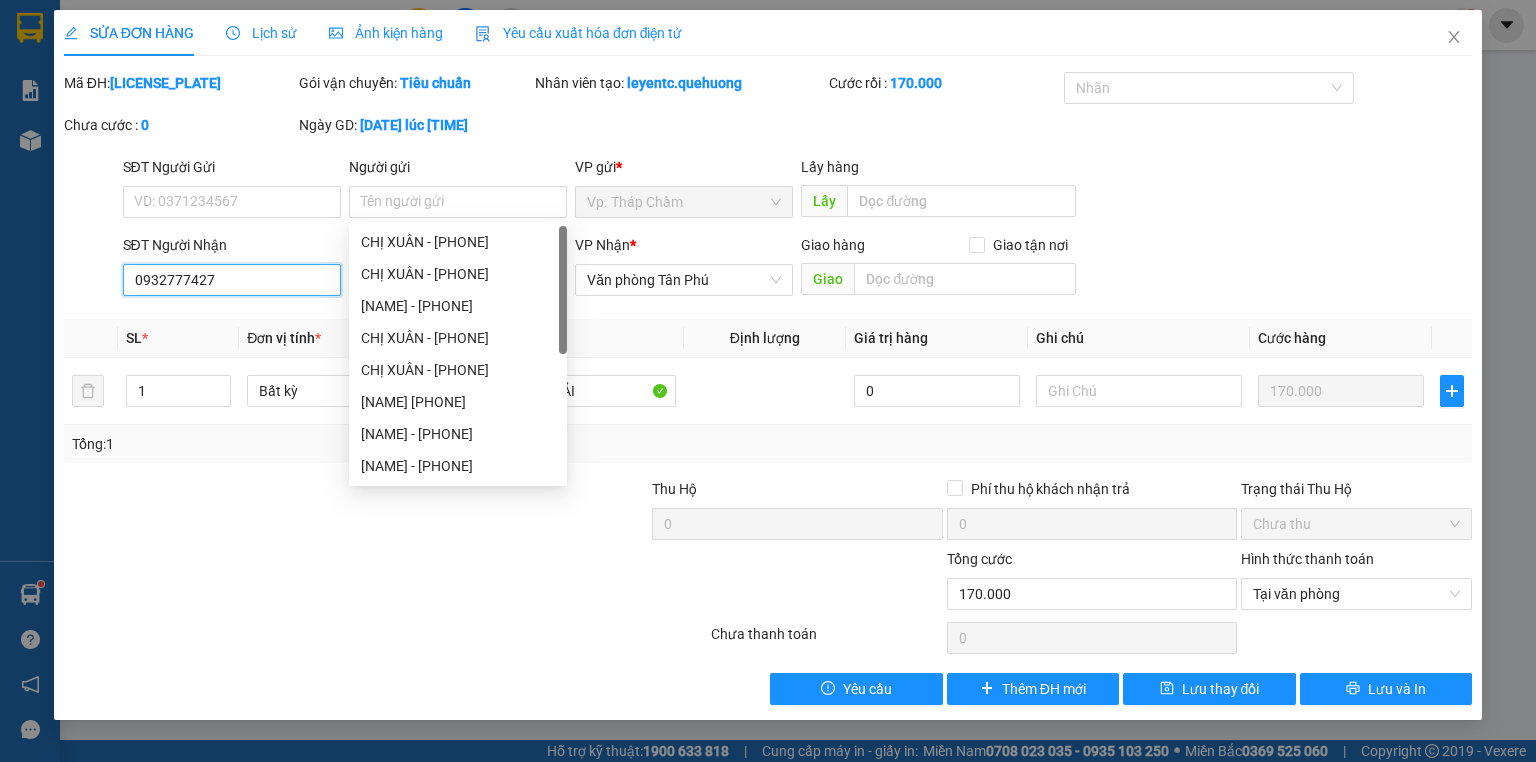click on "0932777427" at bounding box center (232, 280) 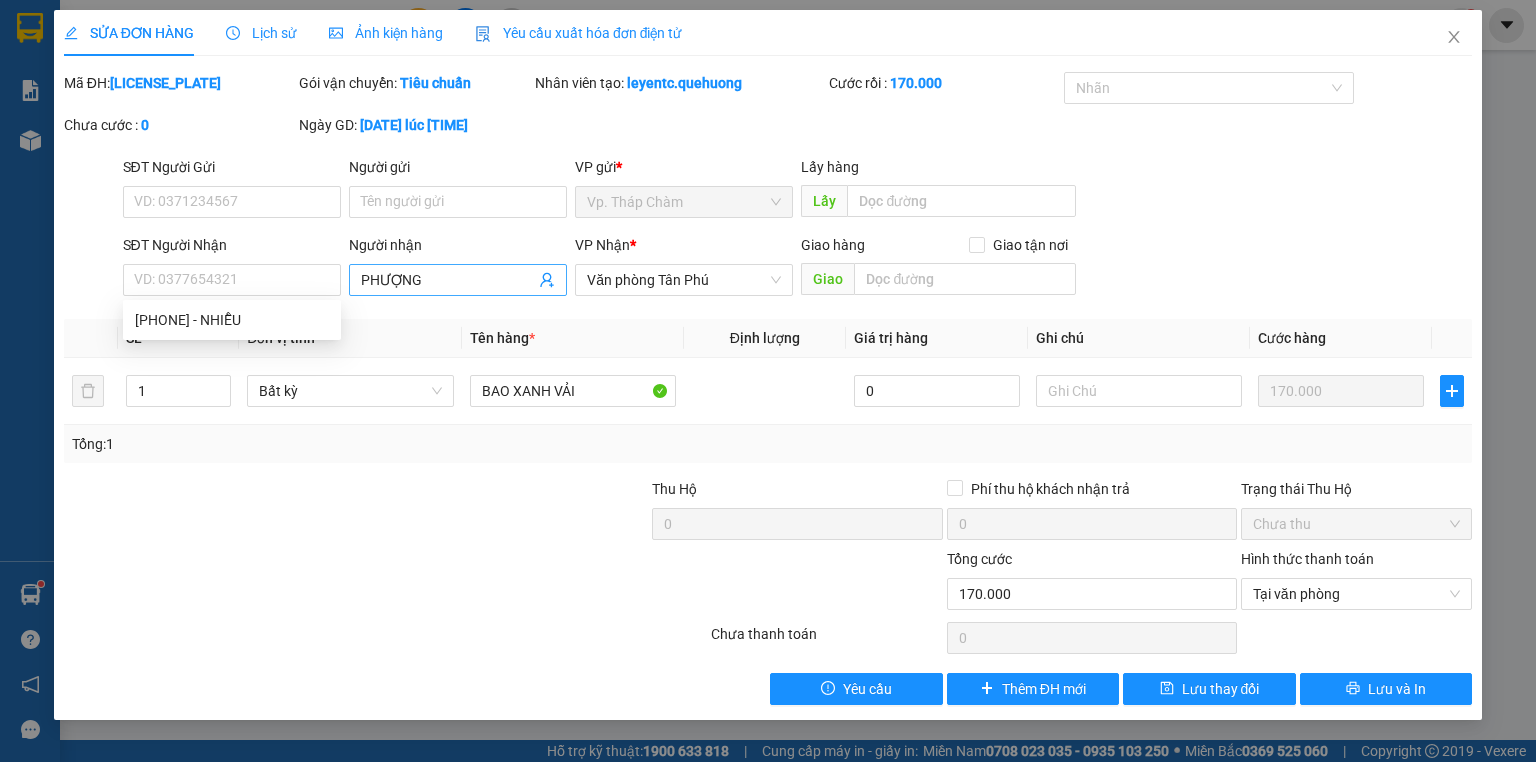 click on "PHƯỢNG" at bounding box center (448, 280) 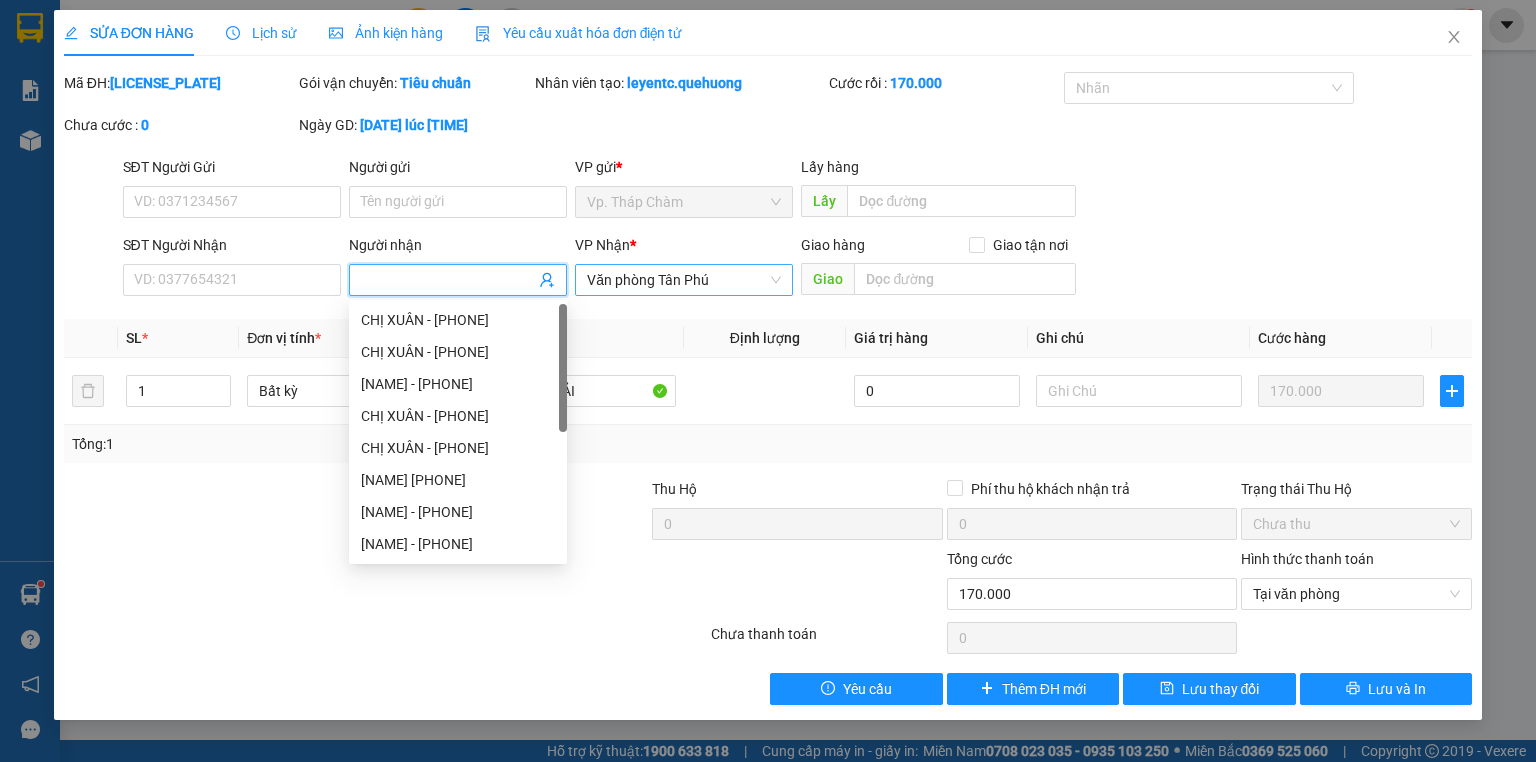 click on "Văn phòng Tân Phú" at bounding box center [684, 280] 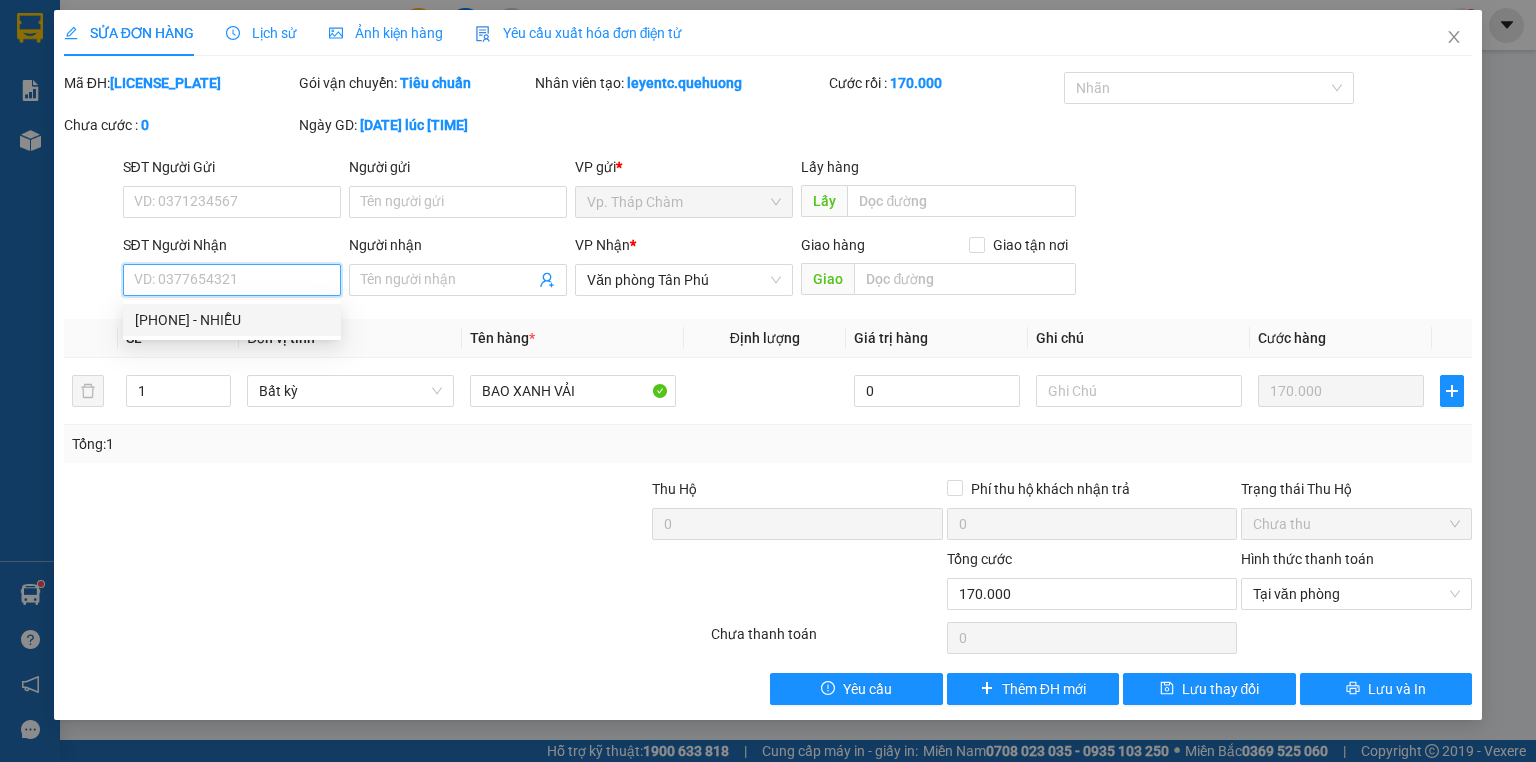 drag, startPoint x: 285, startPoint y: 266, endPoint x: 239, endPoint y: 324, distance: 74.02702 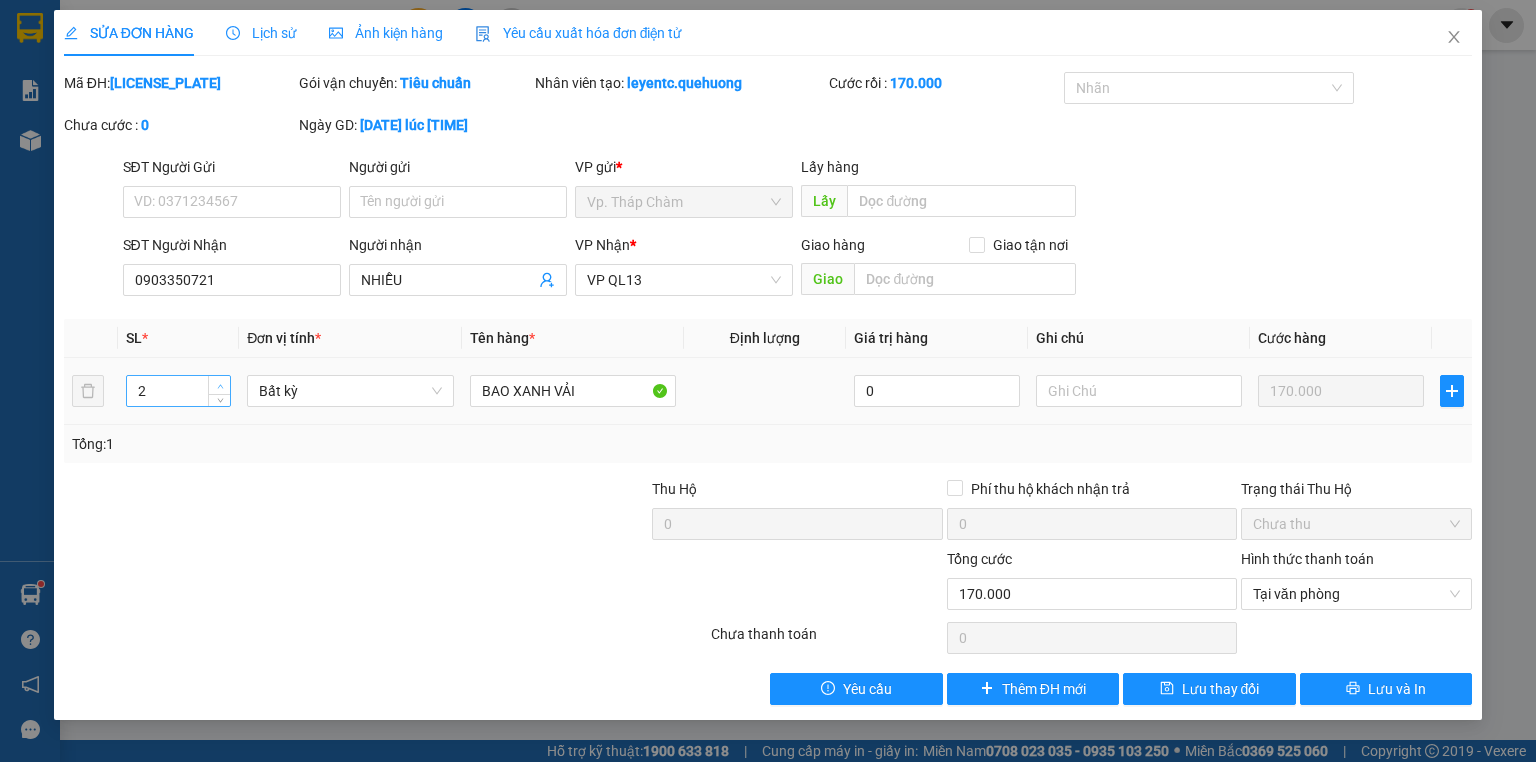 click 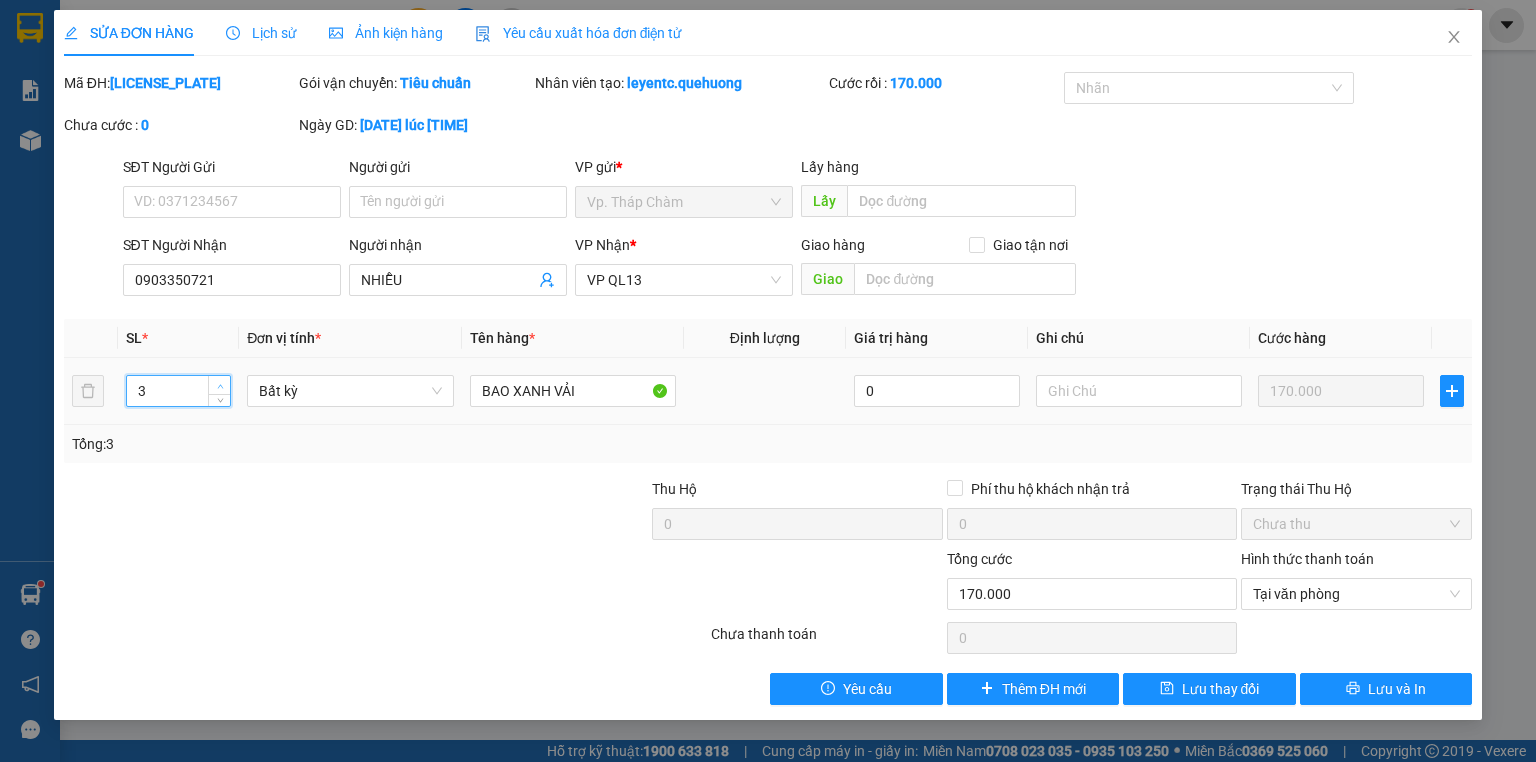 click 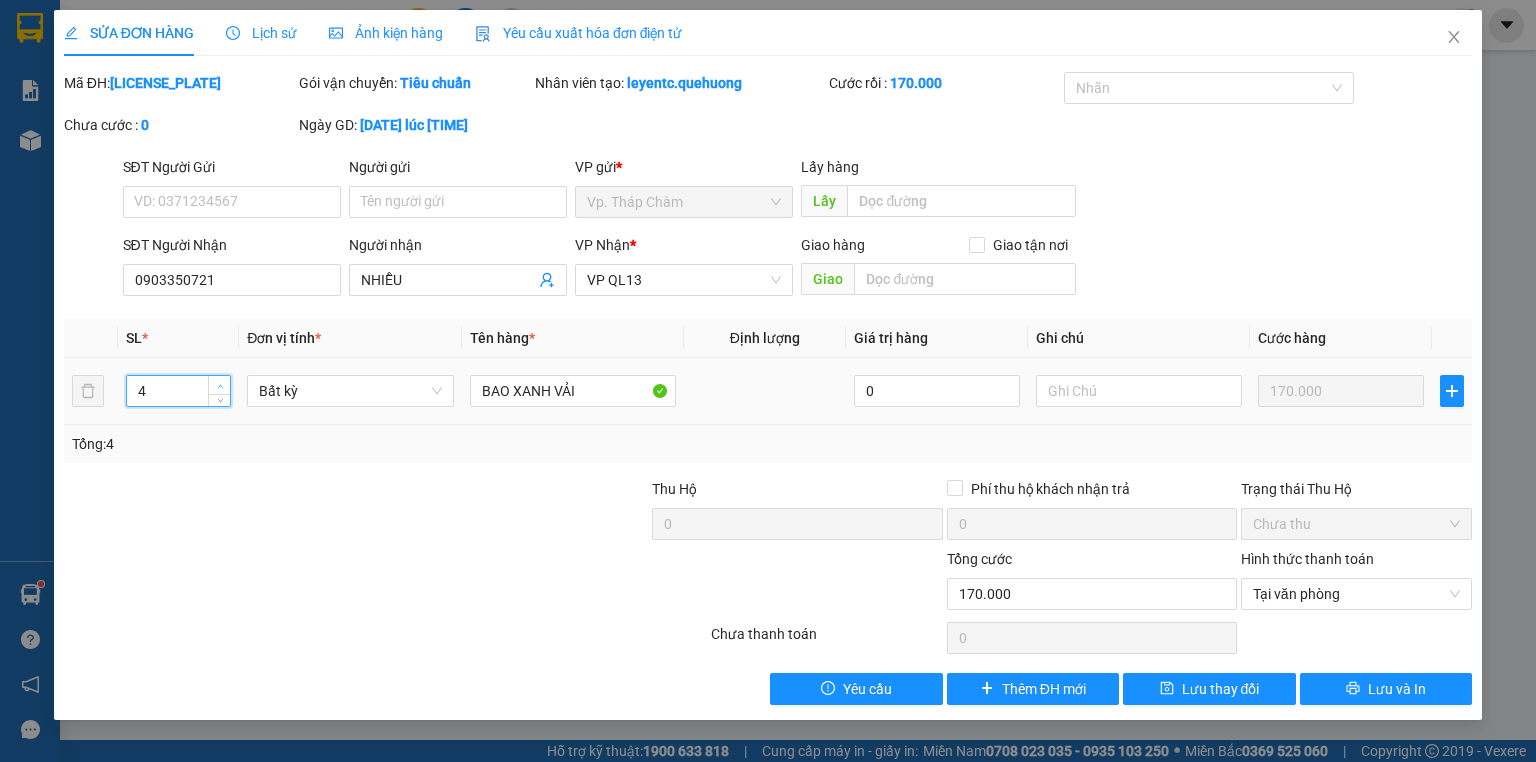 click 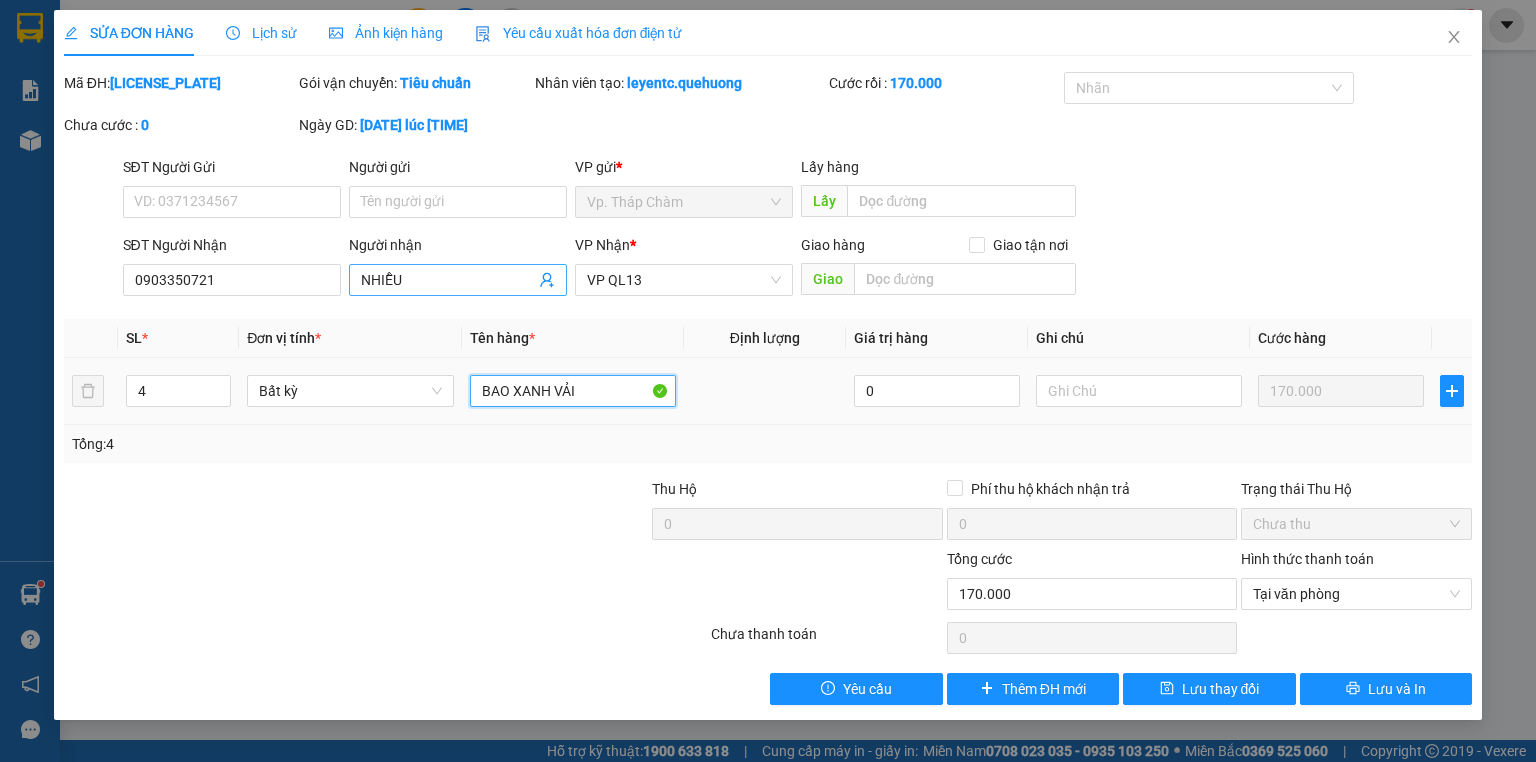 drag, startPoint x: 612, startPoint y: 391, endPoint x: 396, endPoint y: 266, distance: 249.56161 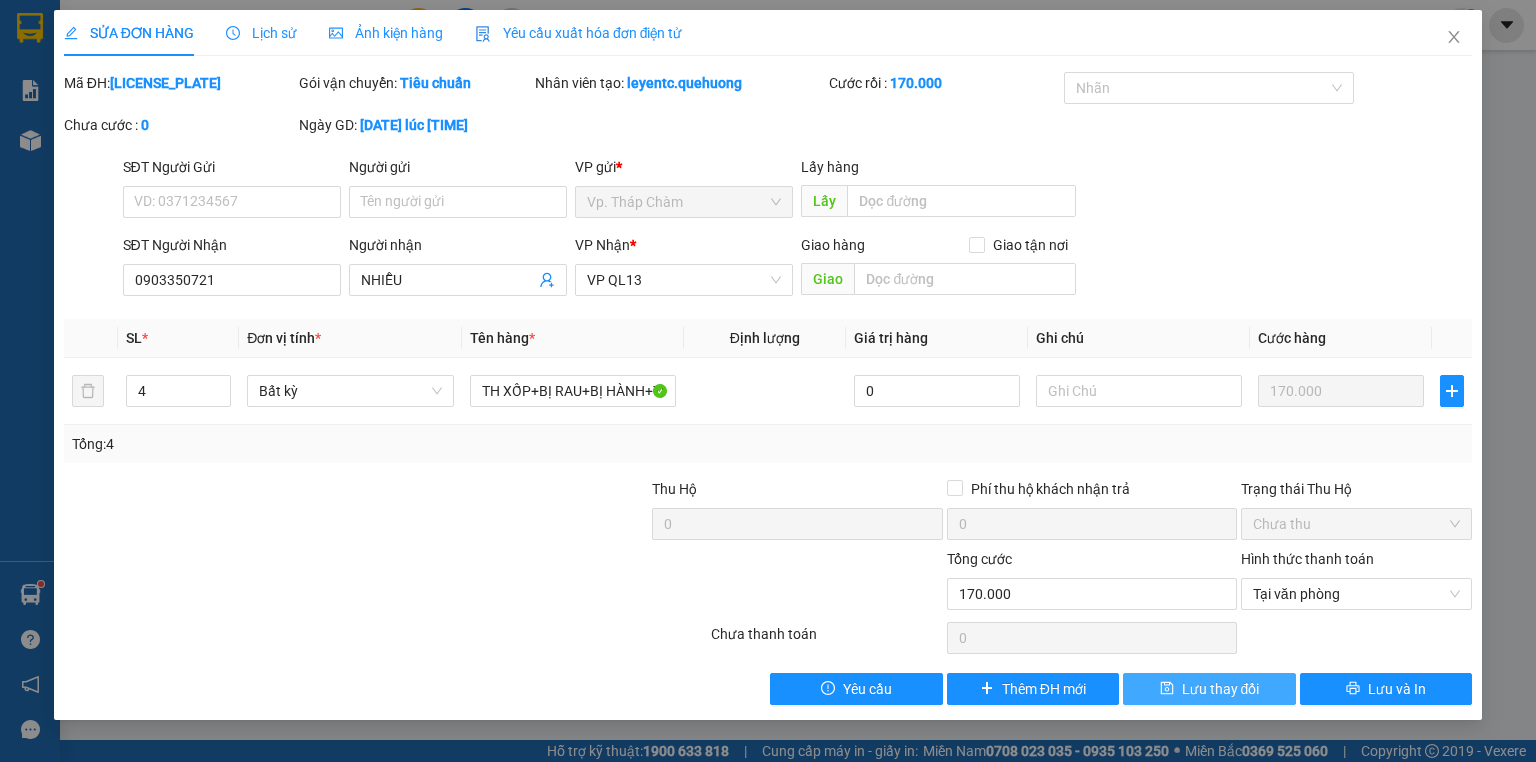 click on "Lưu thay đổi" at bounding box center [1221, 689] 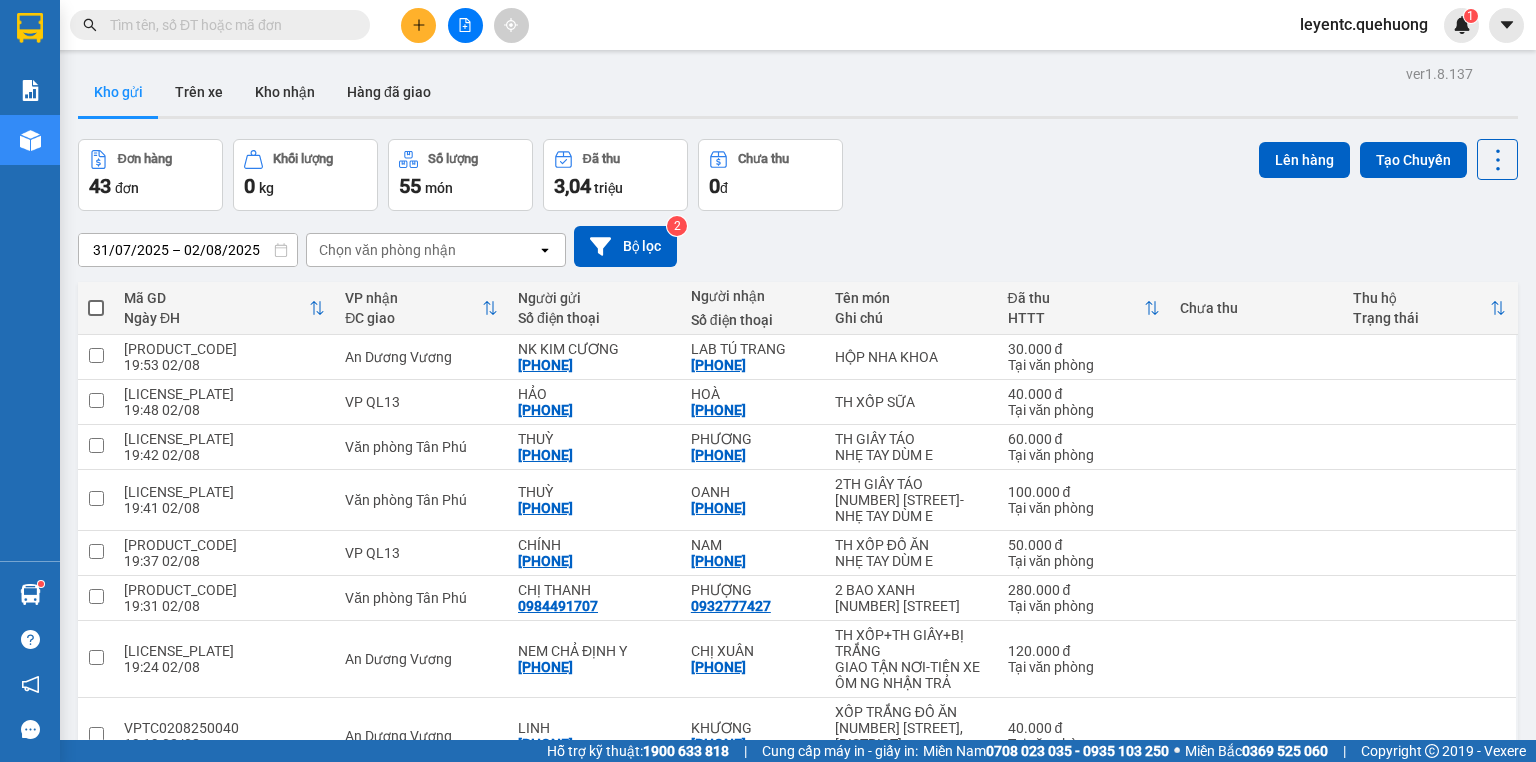click 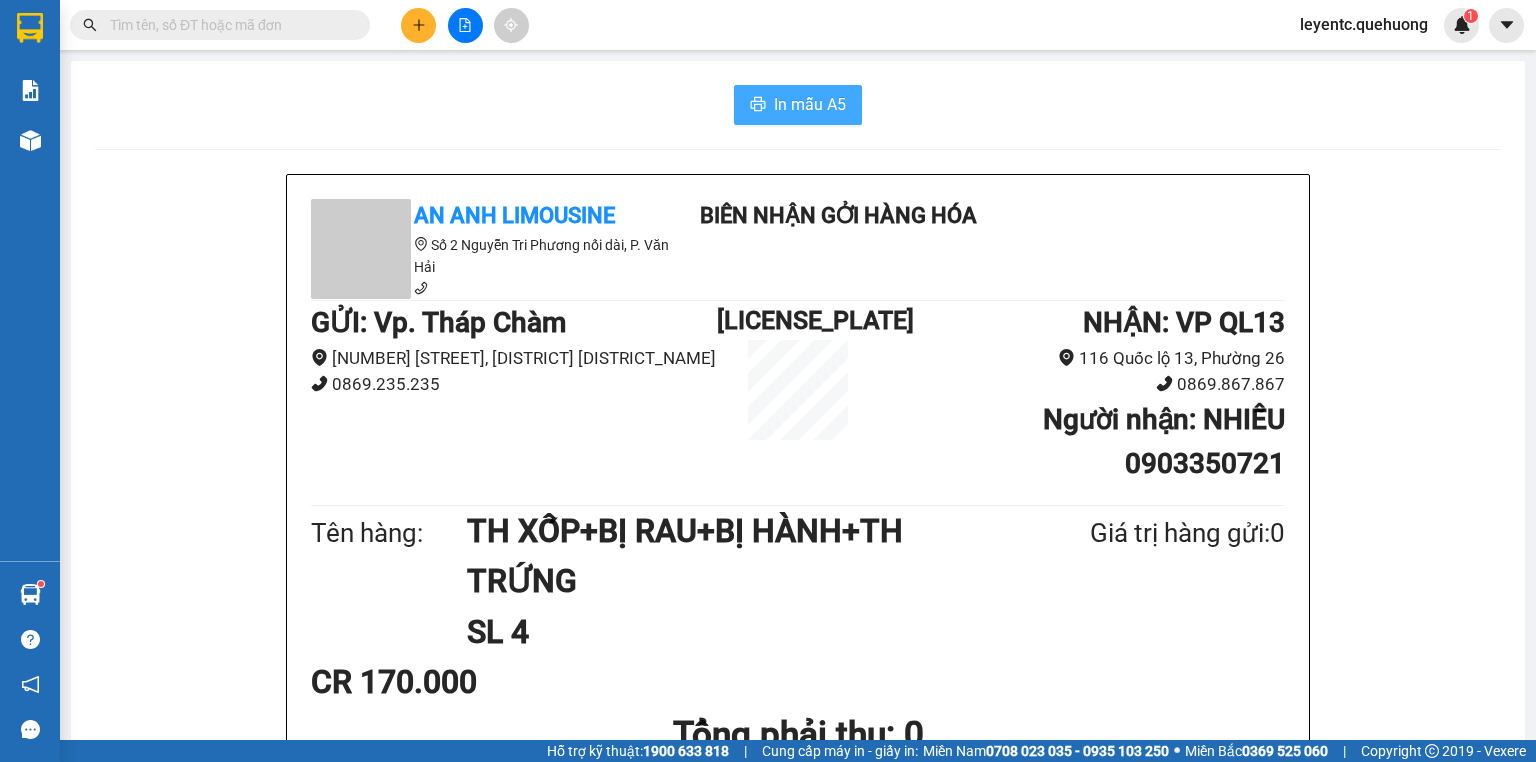 drag, startPoint x: 824, startPoint y: 72, endPoint x: 814, endPoint y: 112, distance: 41.231056 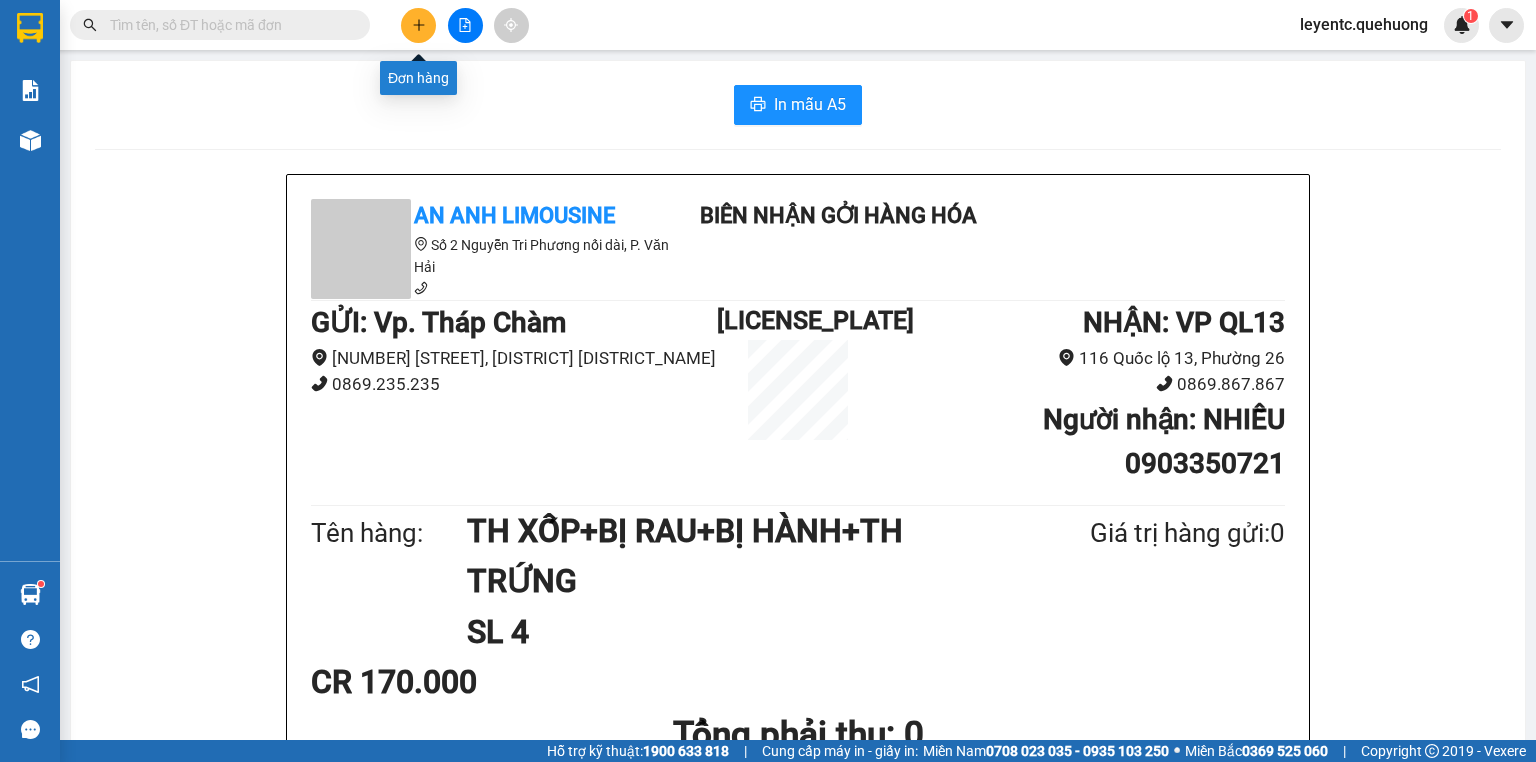 click 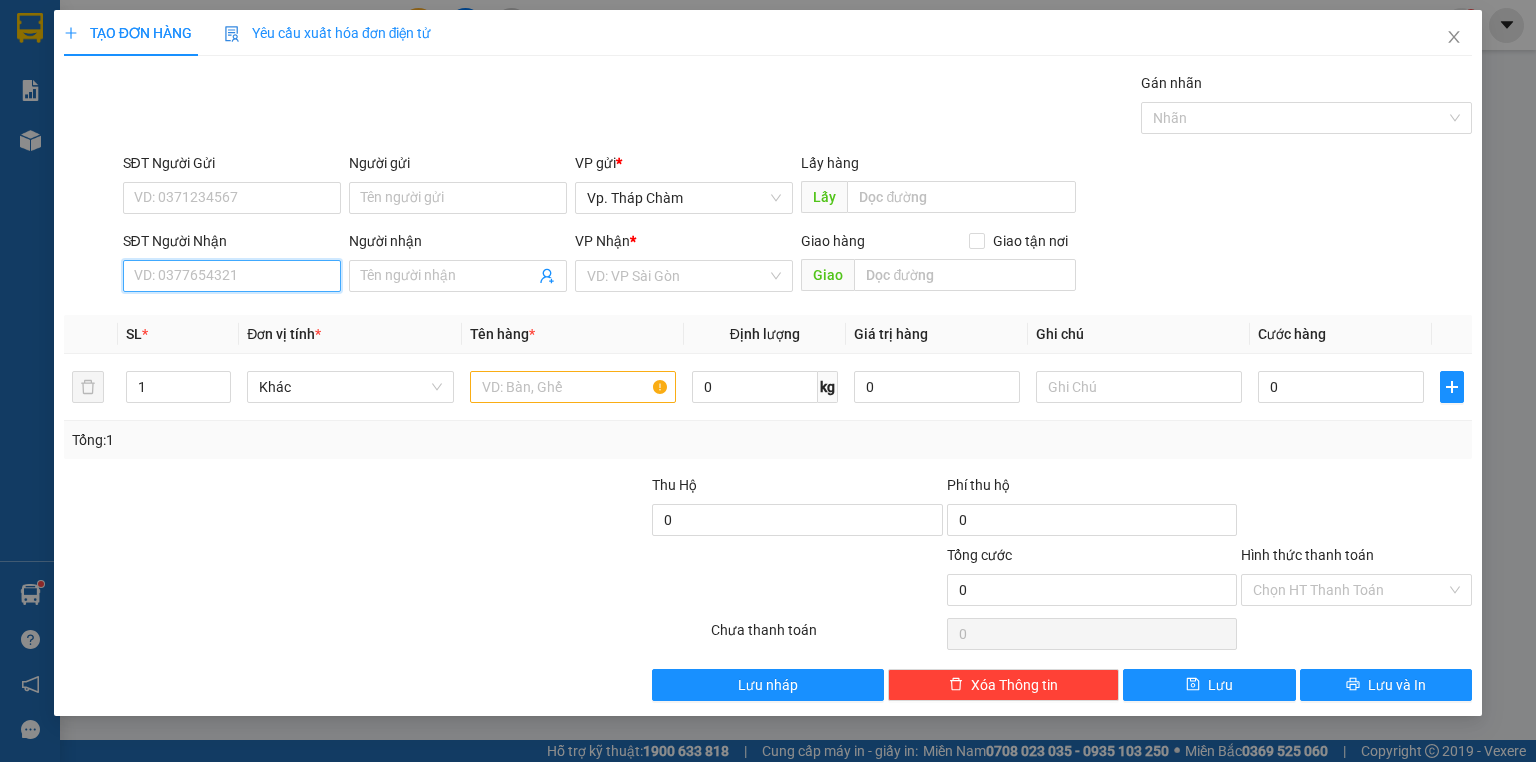 click on "SĐT Người Nhận" at bounding box center (232, 276) 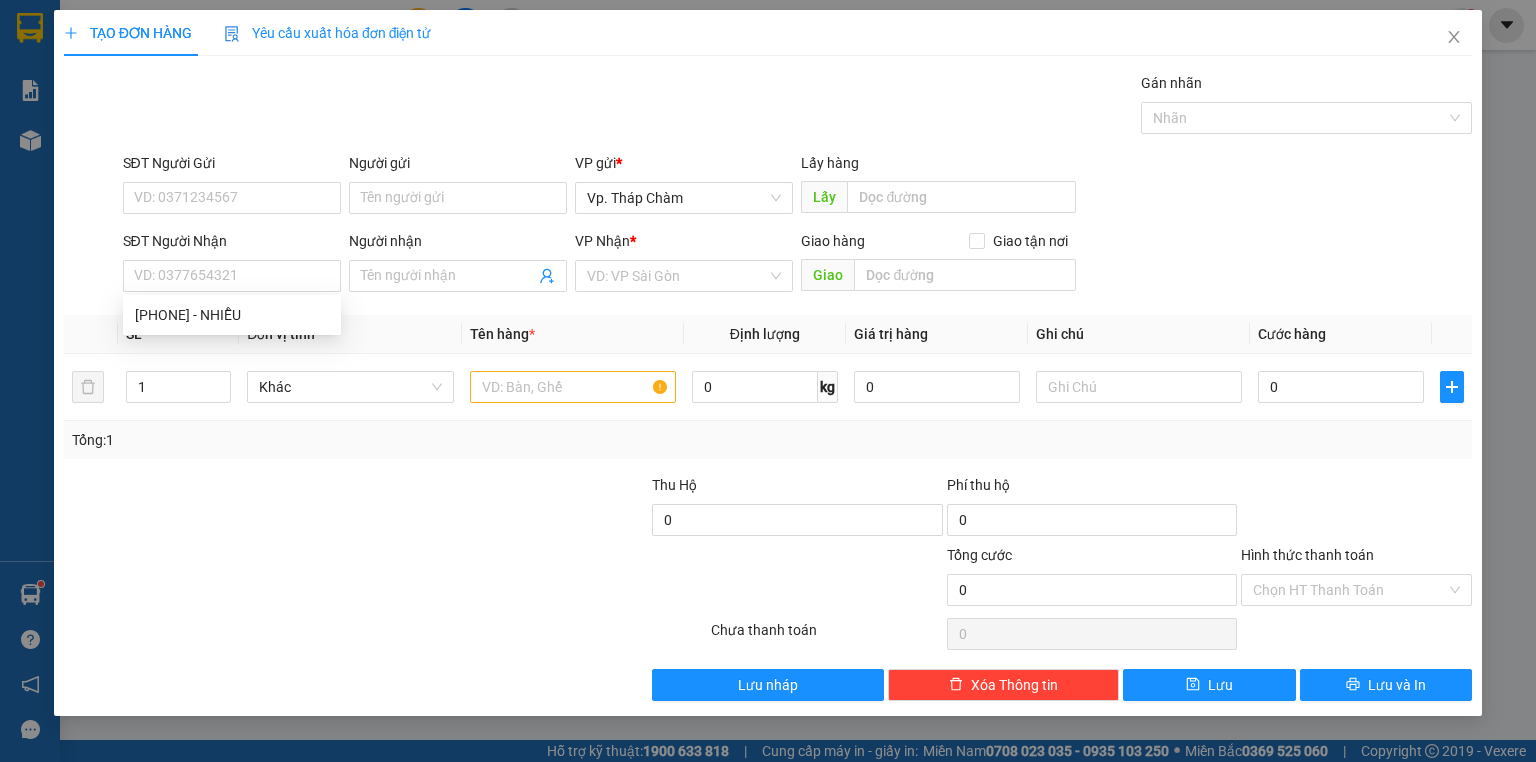 drag, startPoint x: 244, startPoint y: 275, endPoint x: 172, endPoint y: 480, distance: 217.27632 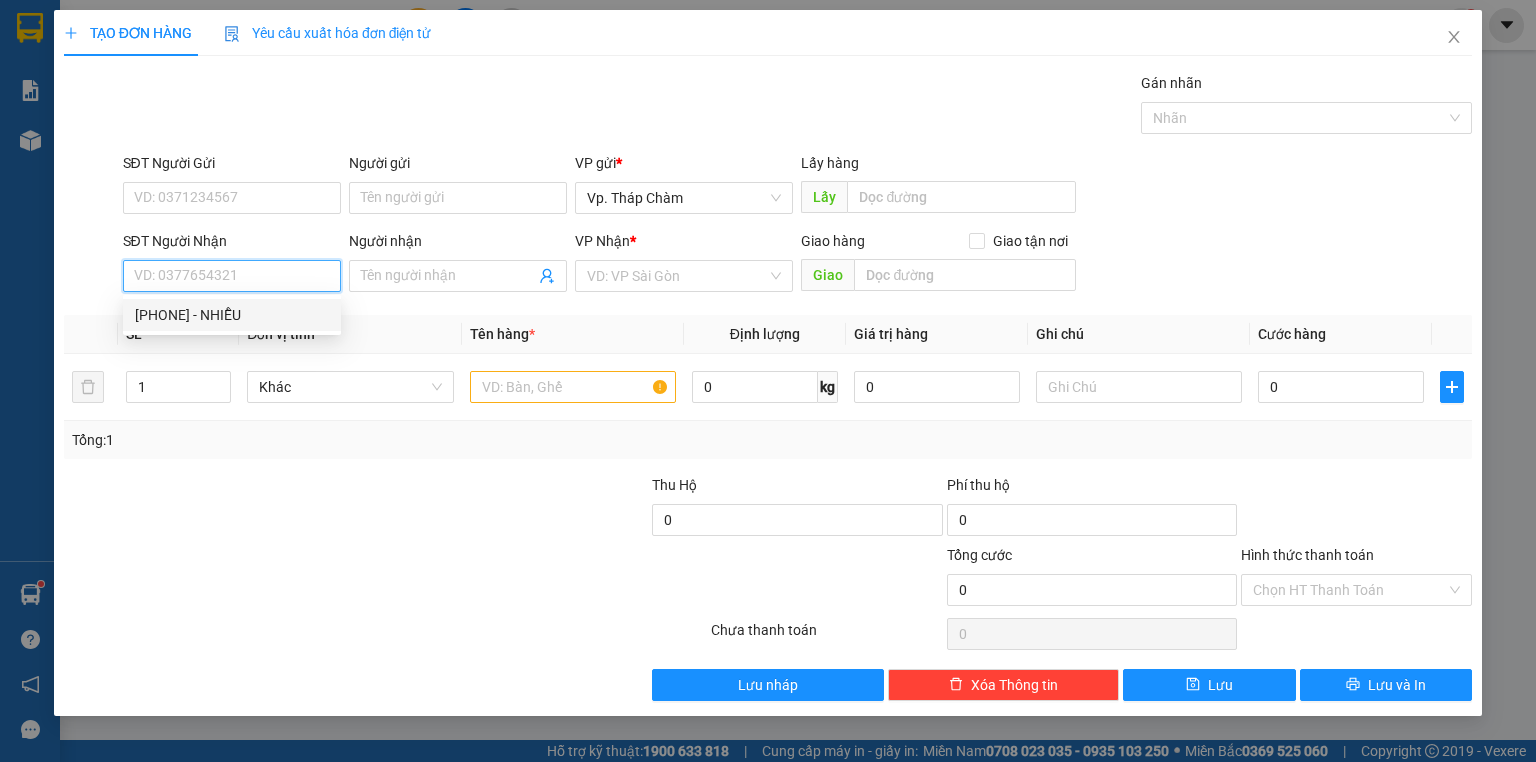 paste on "[PHONE]" 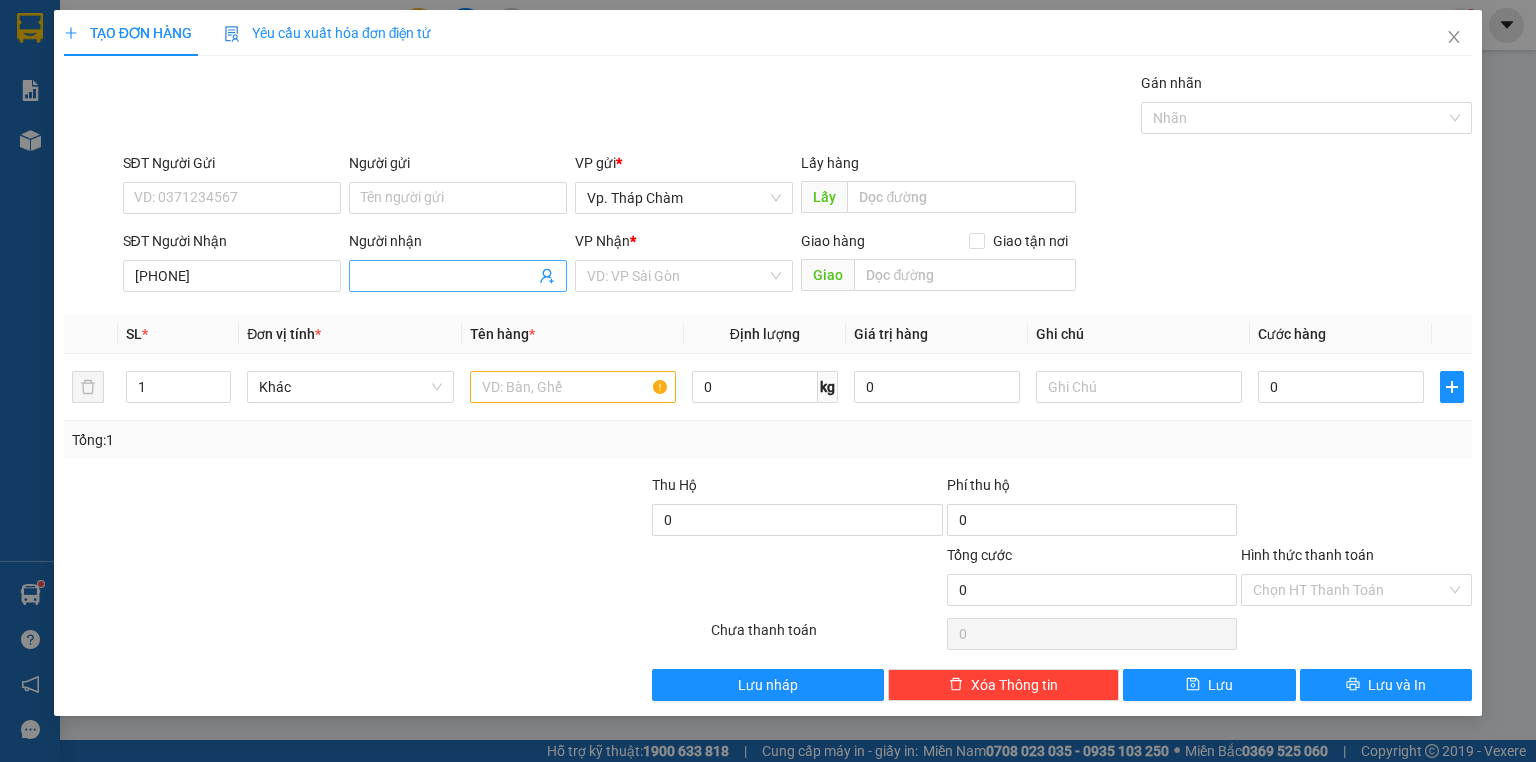 click on "Người nhận" at bounding box center [448, 276] 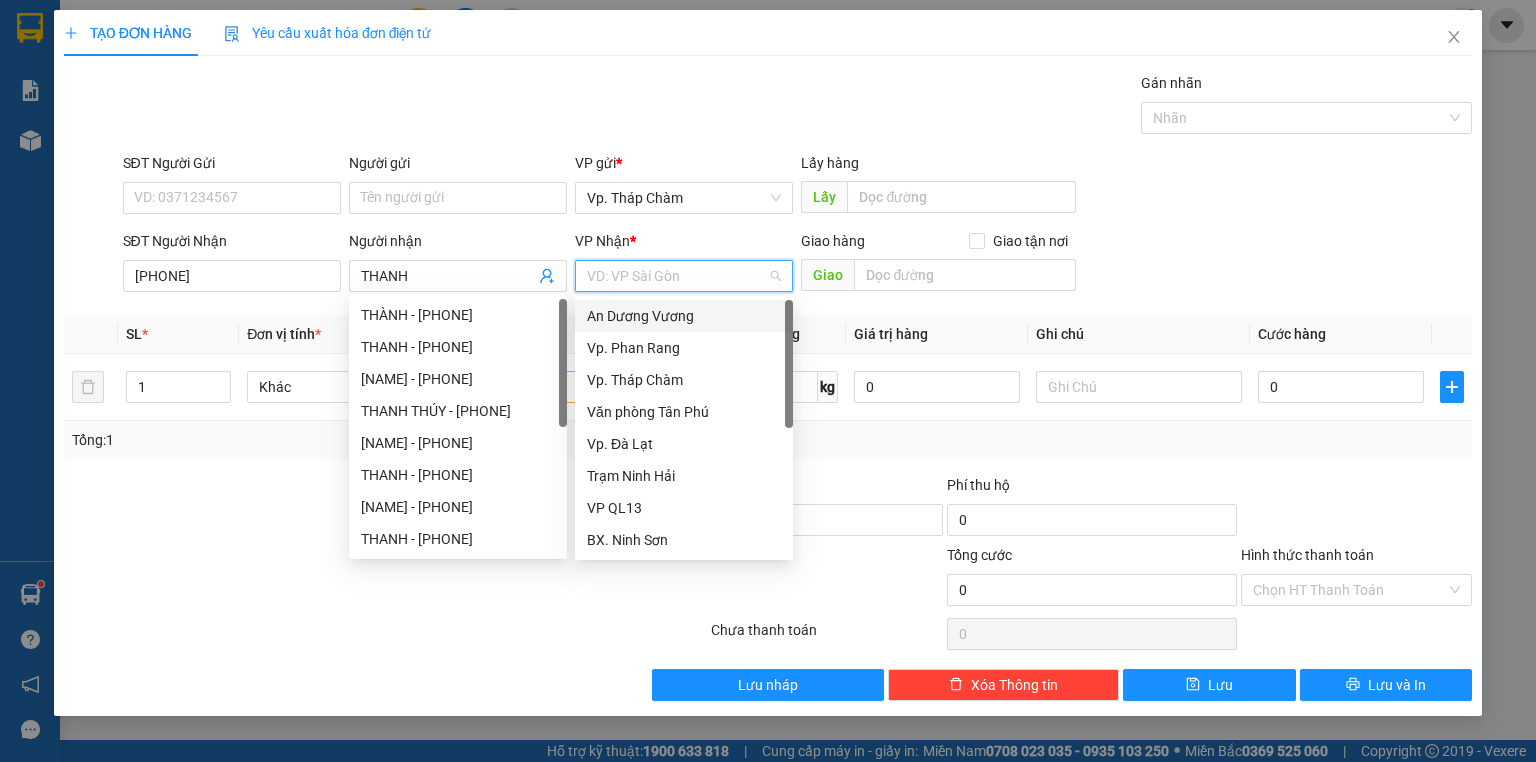 click at bounding box center (677, 276) 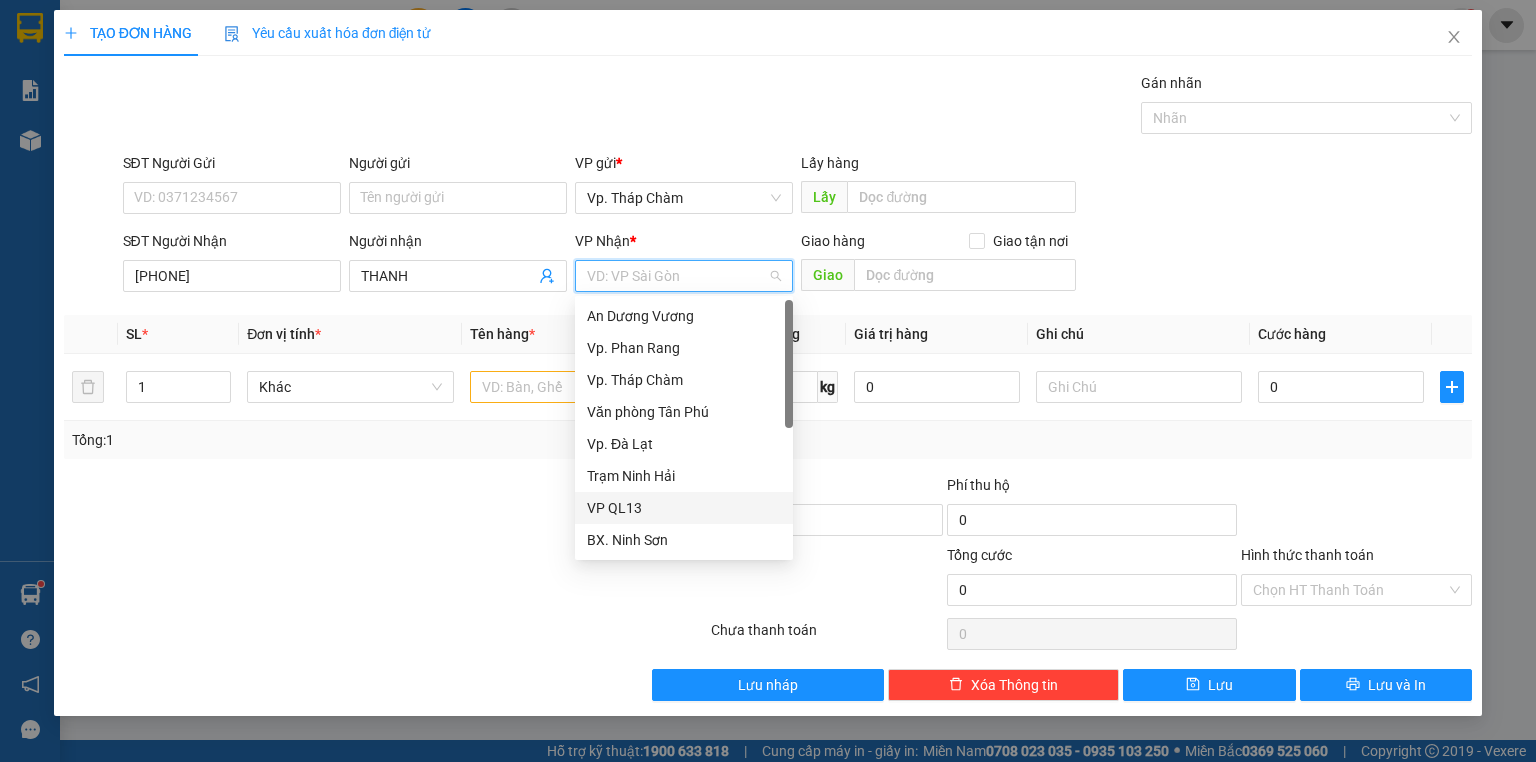 click on "VP QL13" at bounding box center [684, 508] 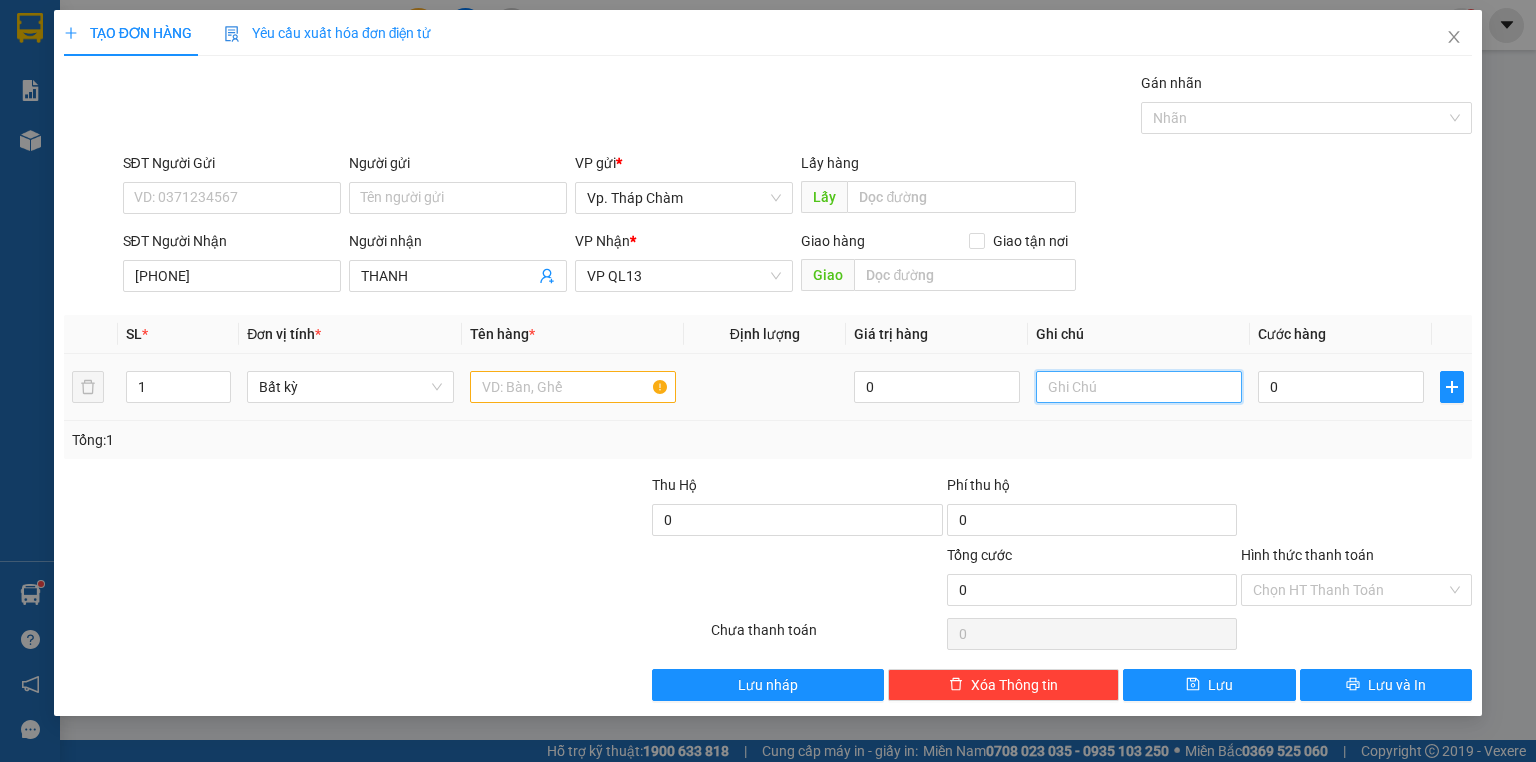 click at bounding box center [1139, 387] 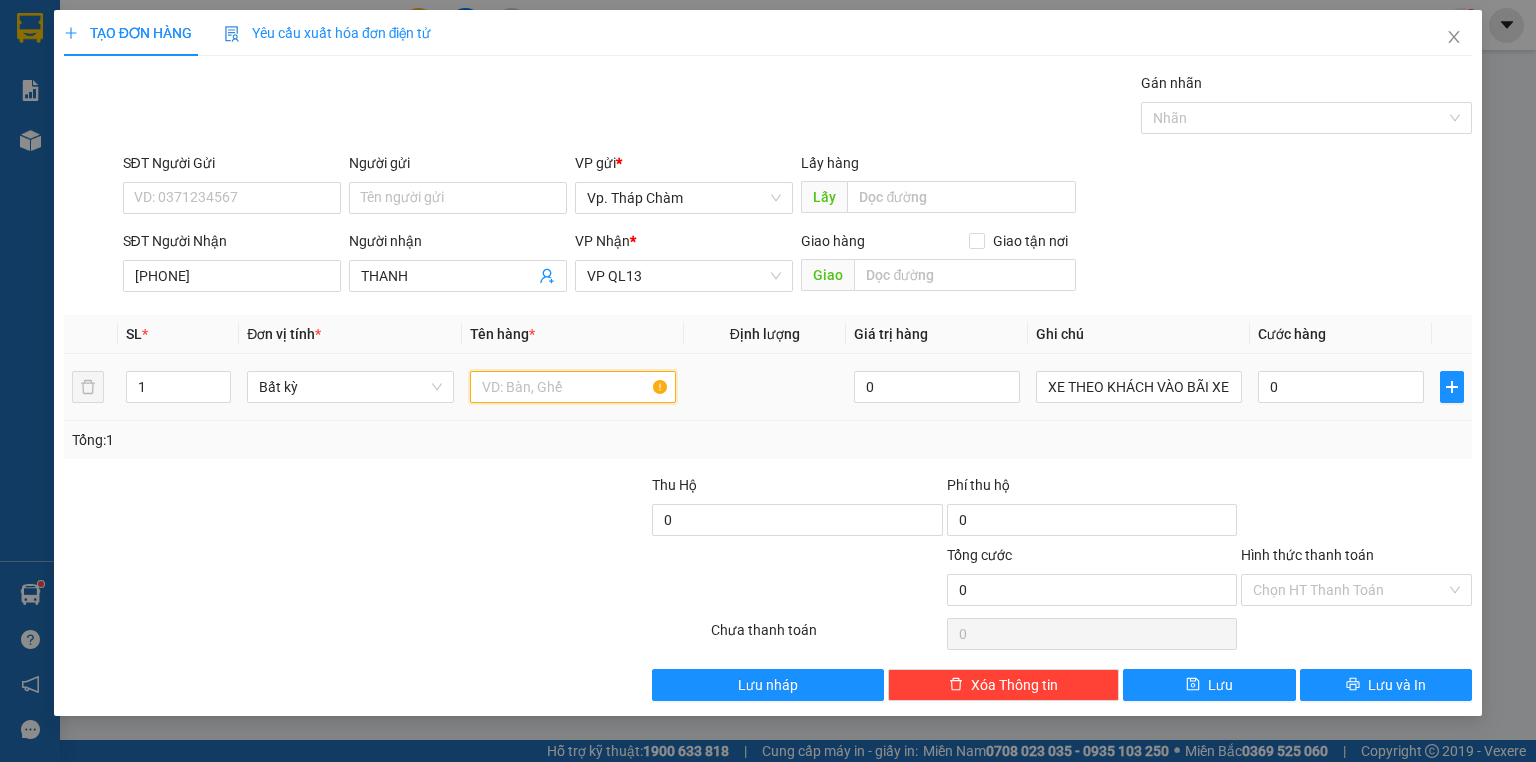 click at bounding box center [573, 387] 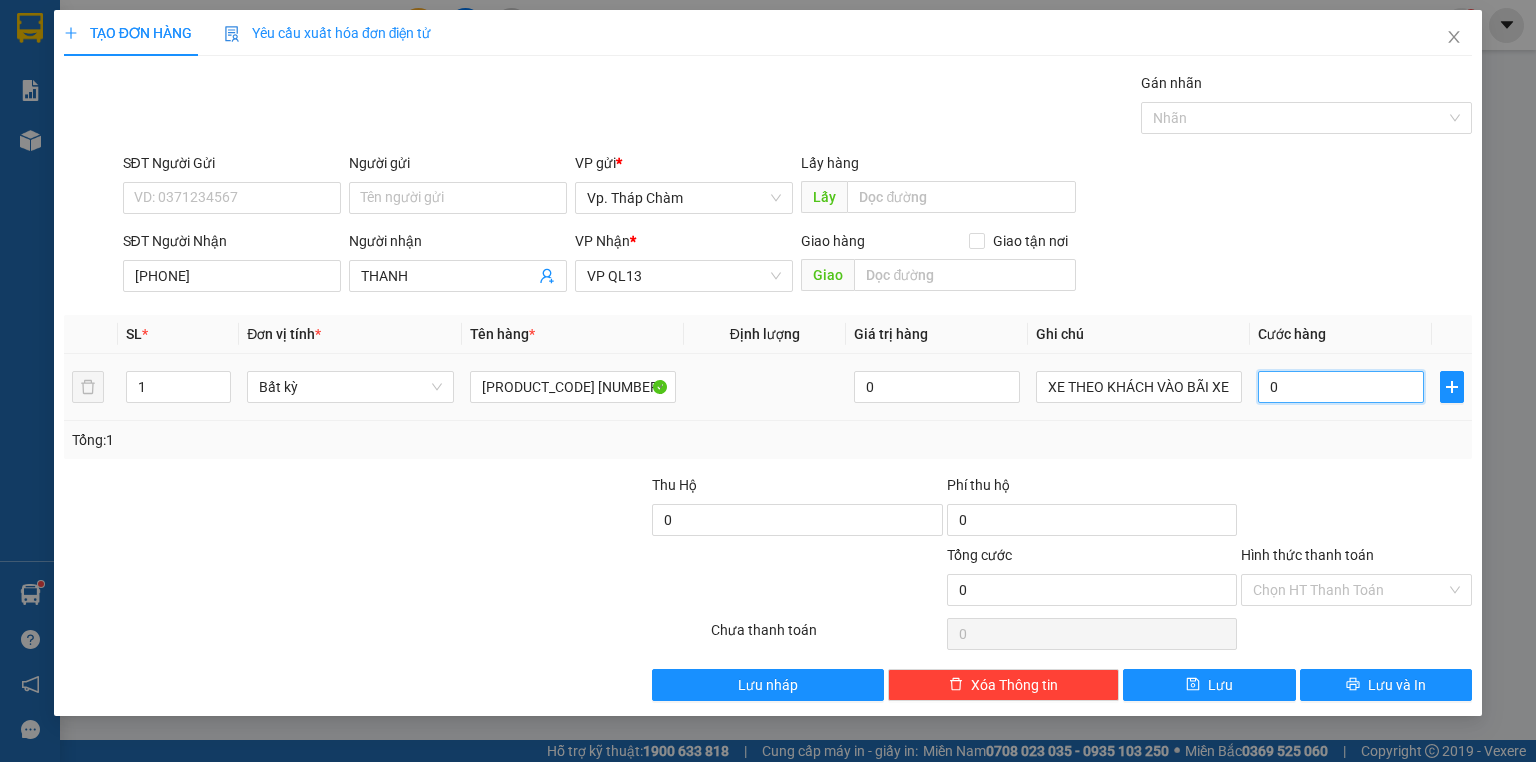 click on "0" at bounding box center (1341, 387) 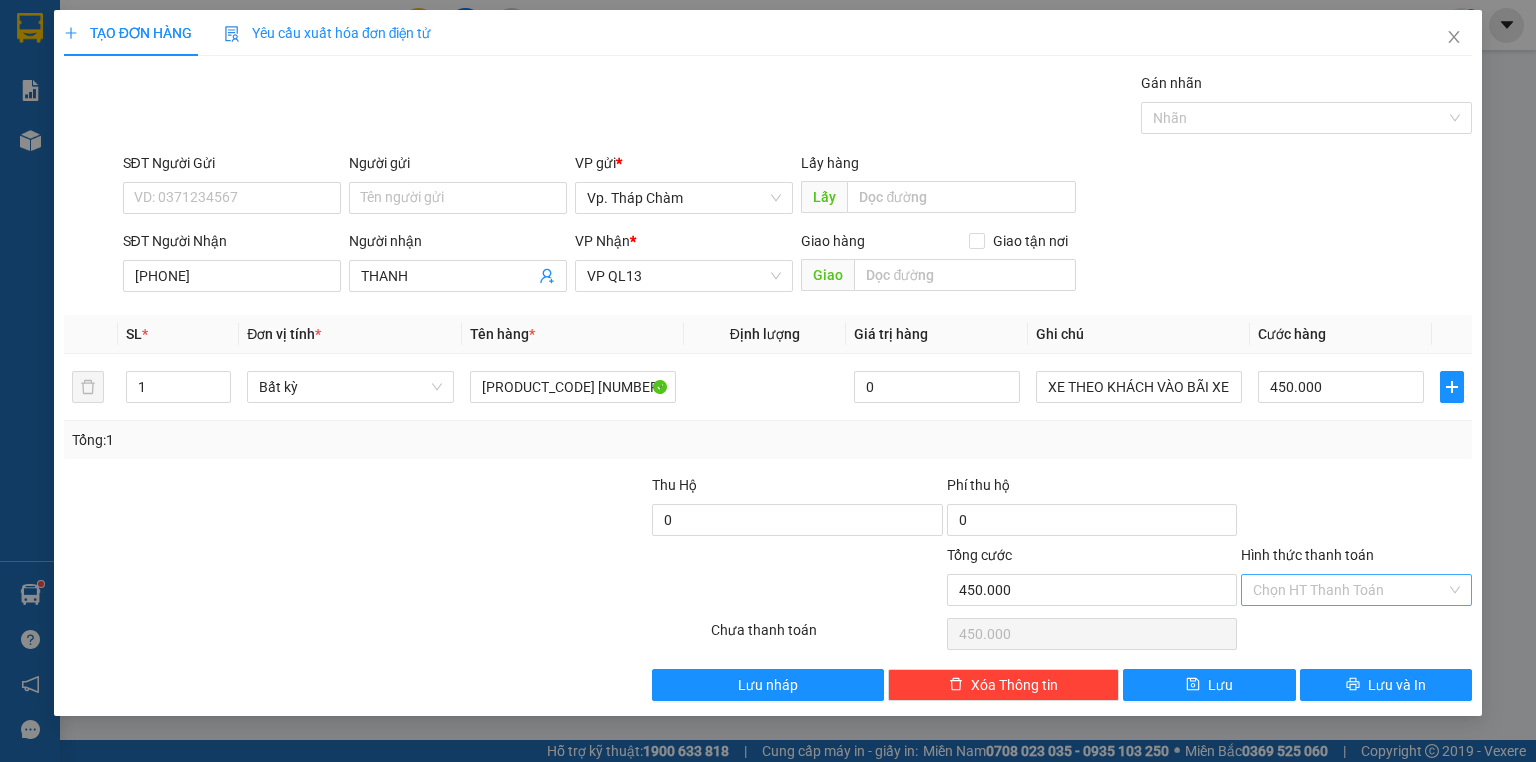 click on "Hình thức thanh toán" at bounding box center [1349, 590] 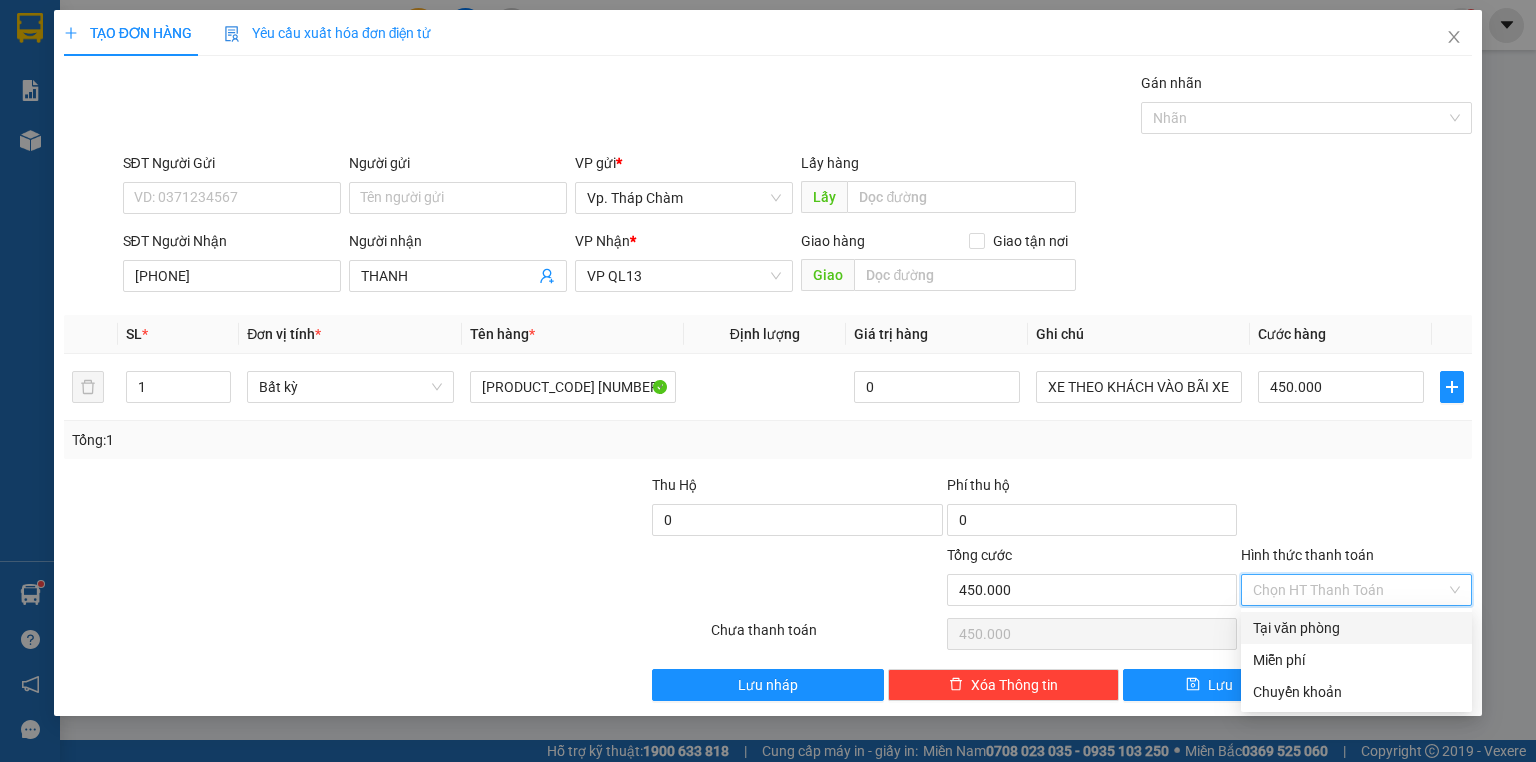 click on "Tại văn phòng" at bounding box center [1356, 628] 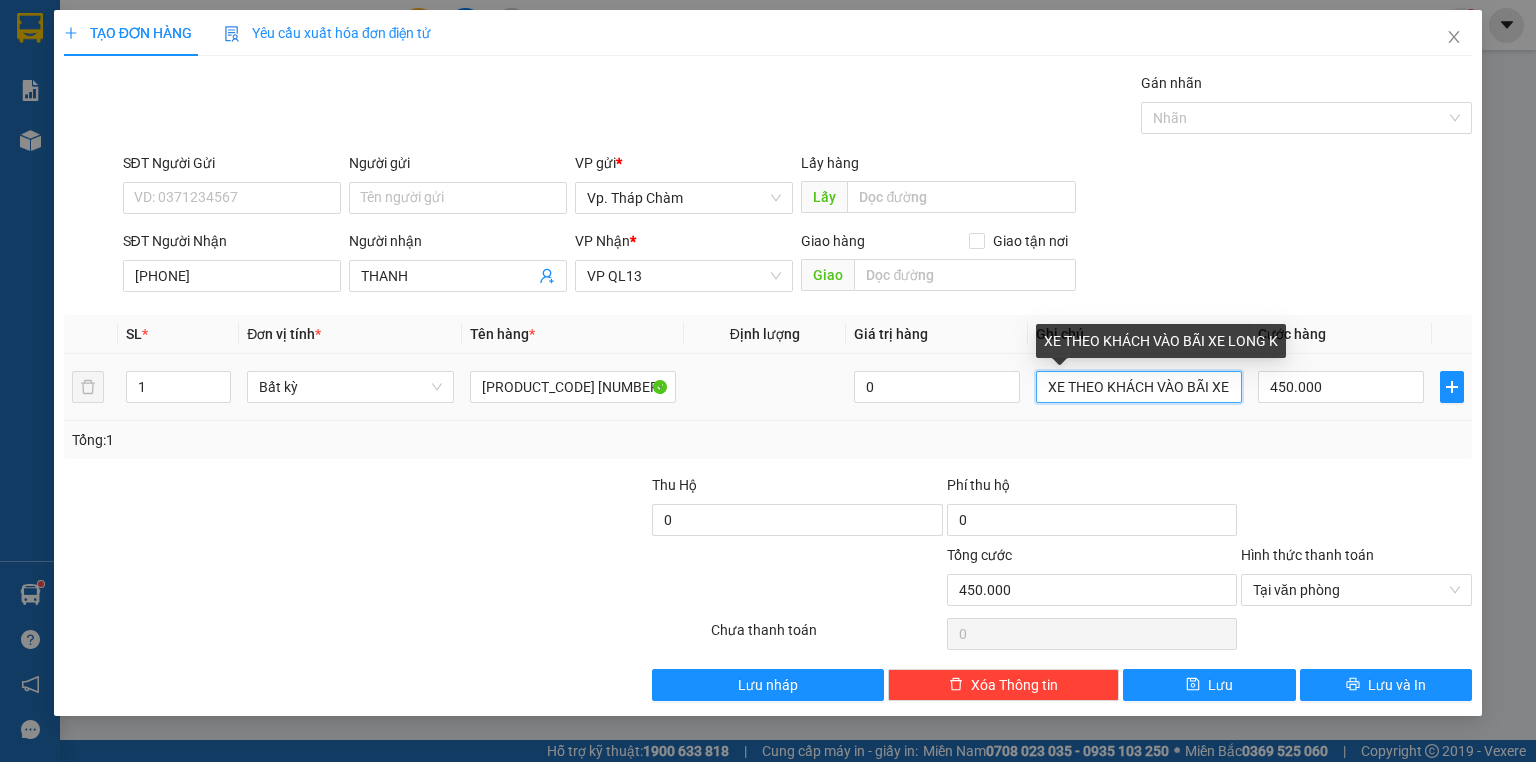 click on "XE THEO KHÁCH VÀO BÃI XE LONG K" at bounding box center [1139, 387] 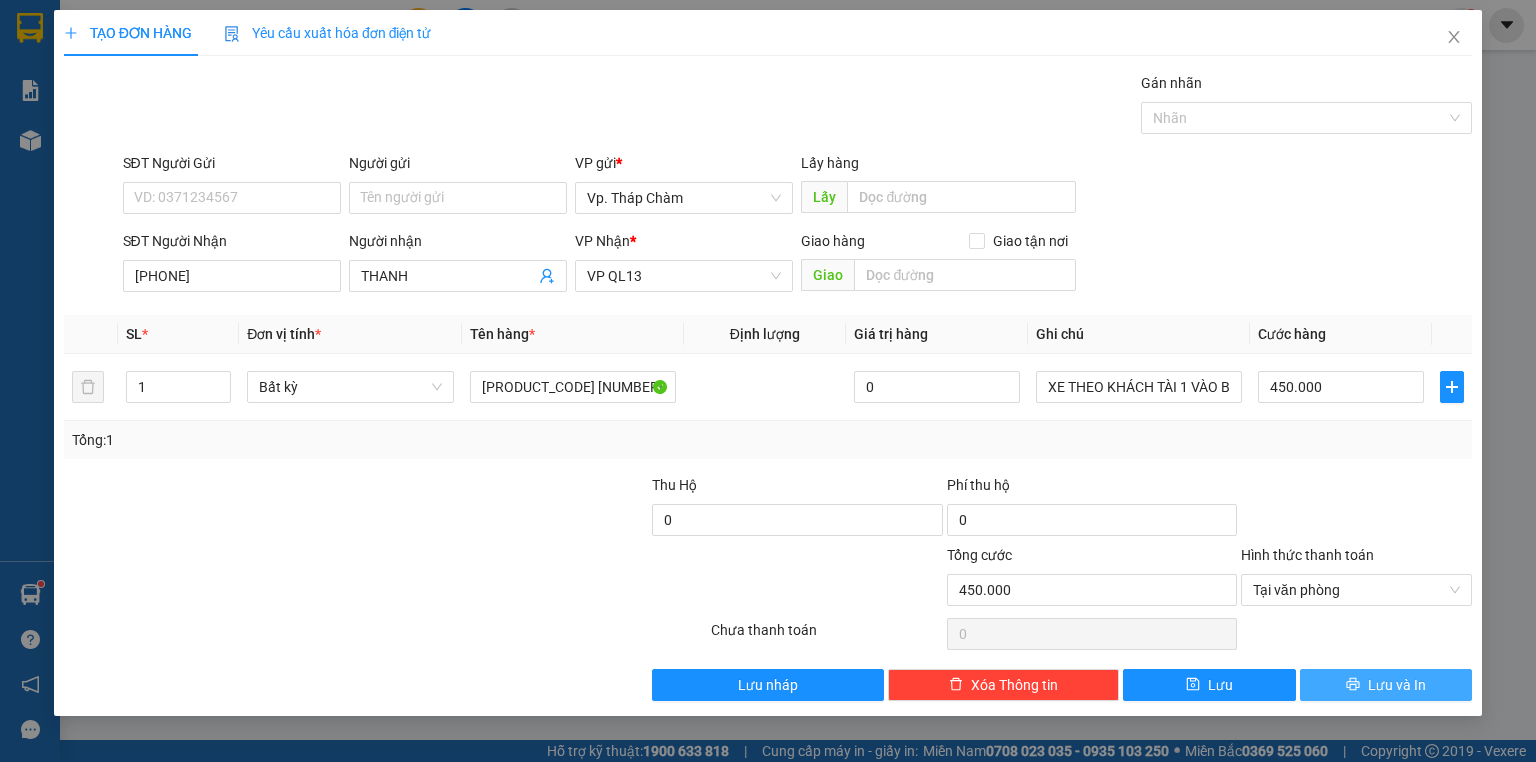 click on "Lưu và In" at bounding box center (1386, 685) 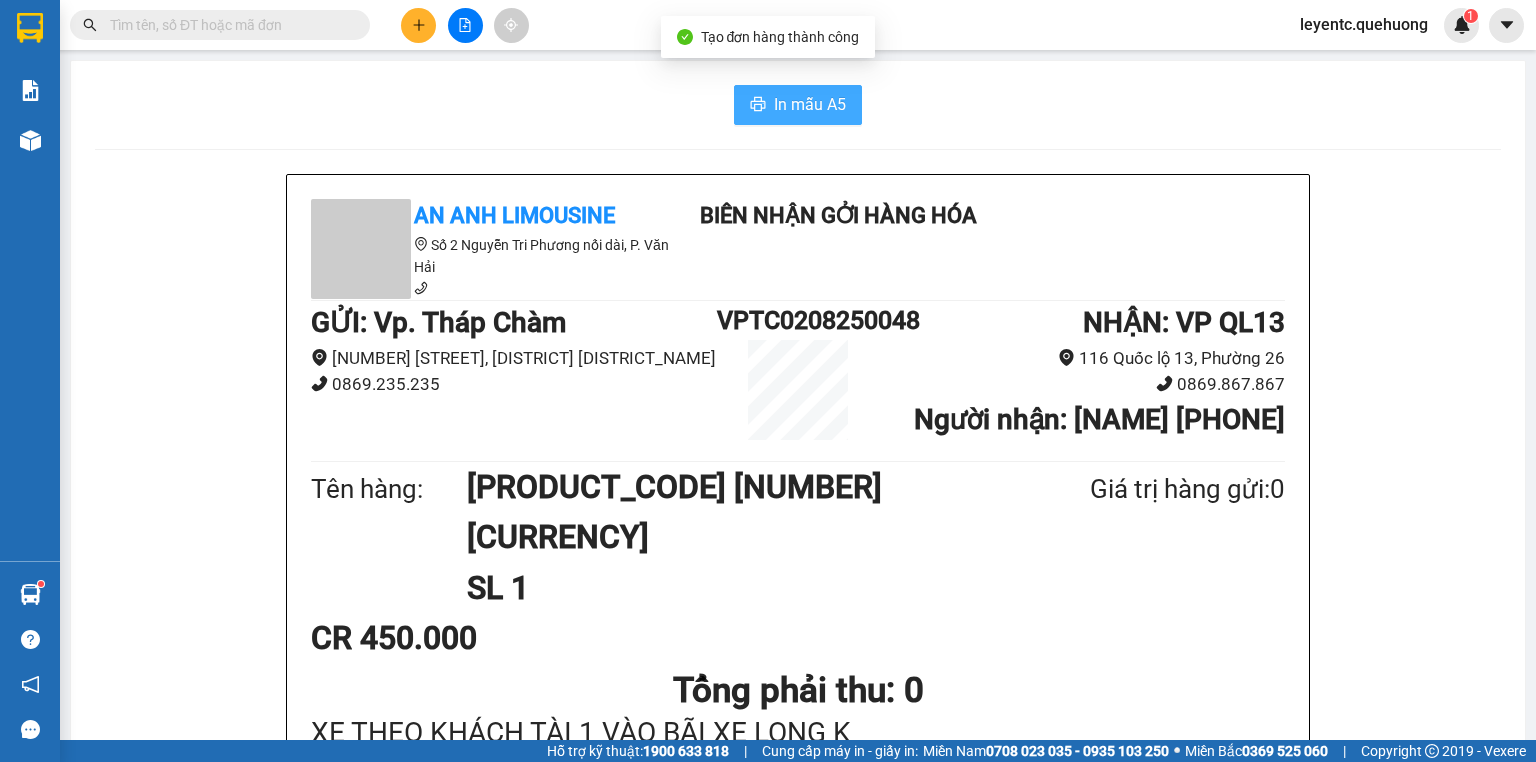click on "In mẫu A5" at bounding box center (810, 104) 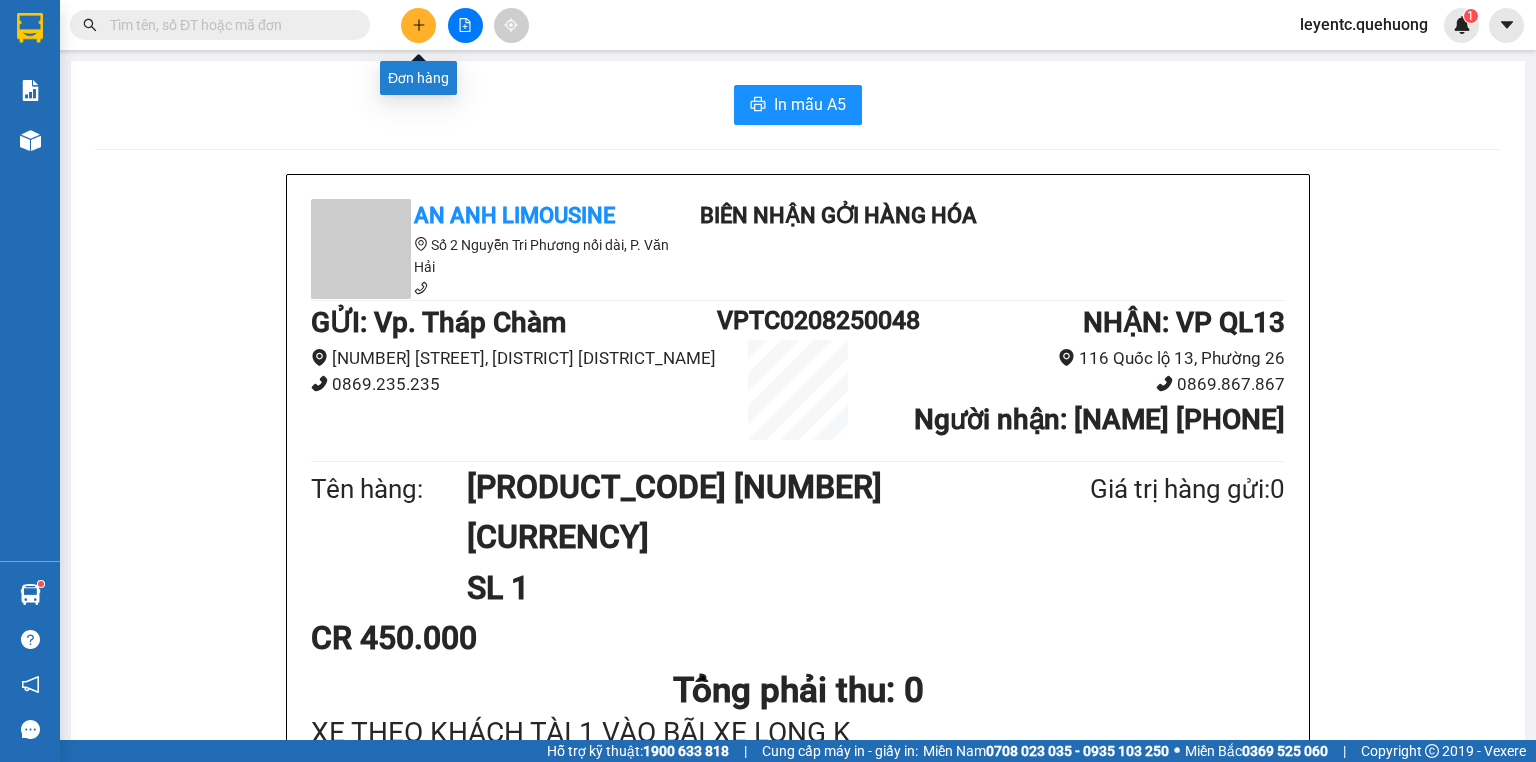 click at bounding box center (418, 25) 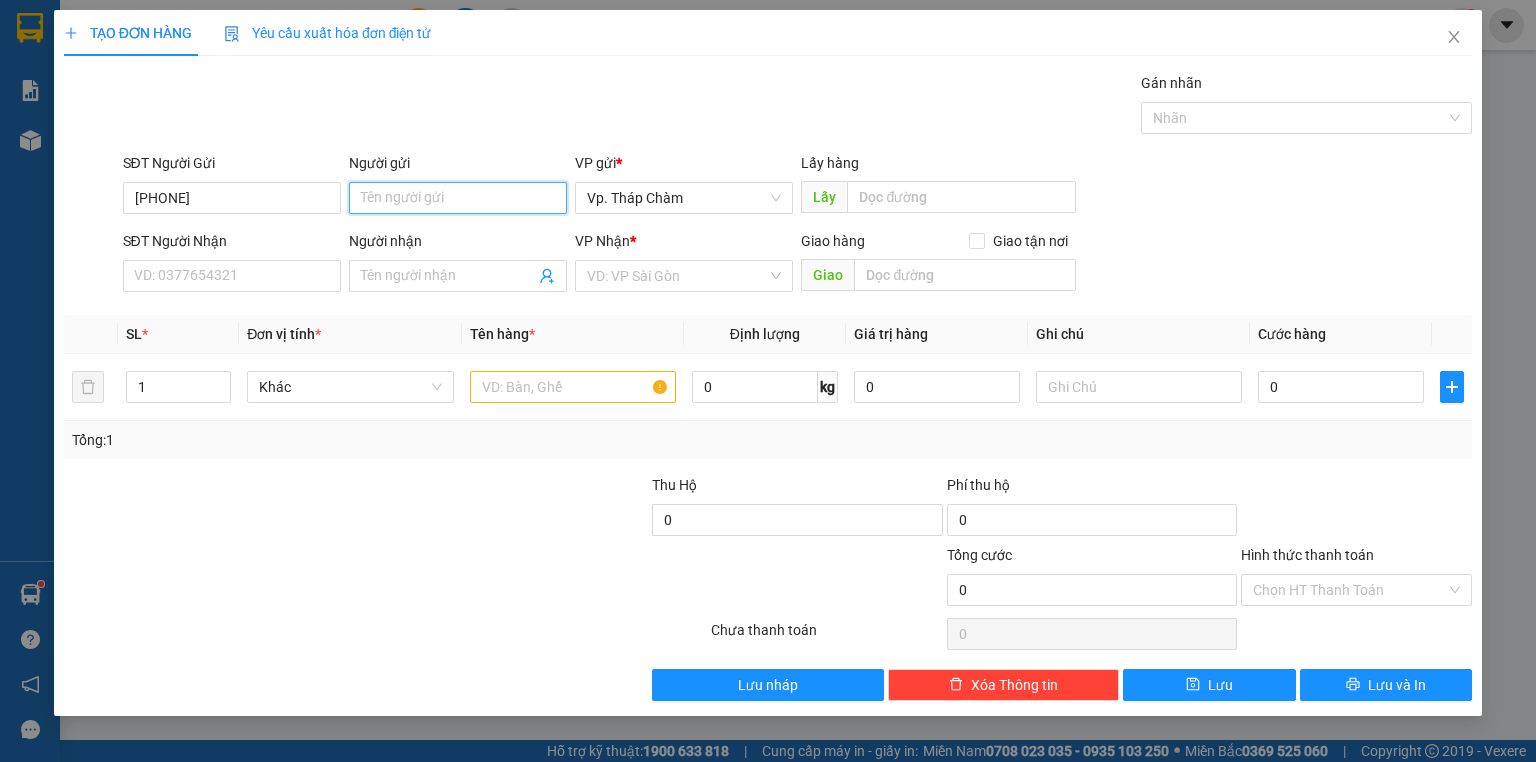click on "Người gửi" at bounding box center [458, 198] 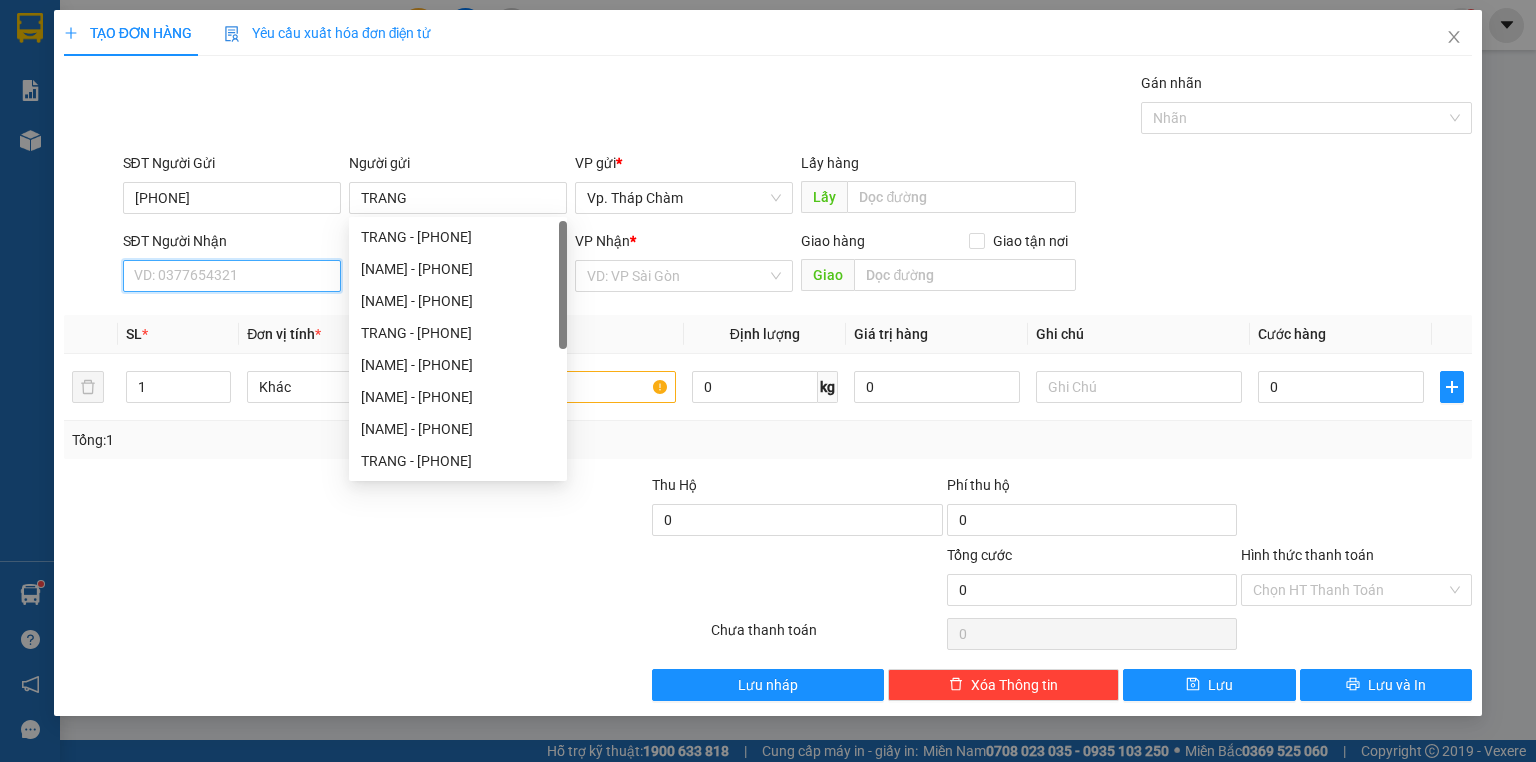 click on "SĐT Người Nhận" at bounding box center [232, 276] 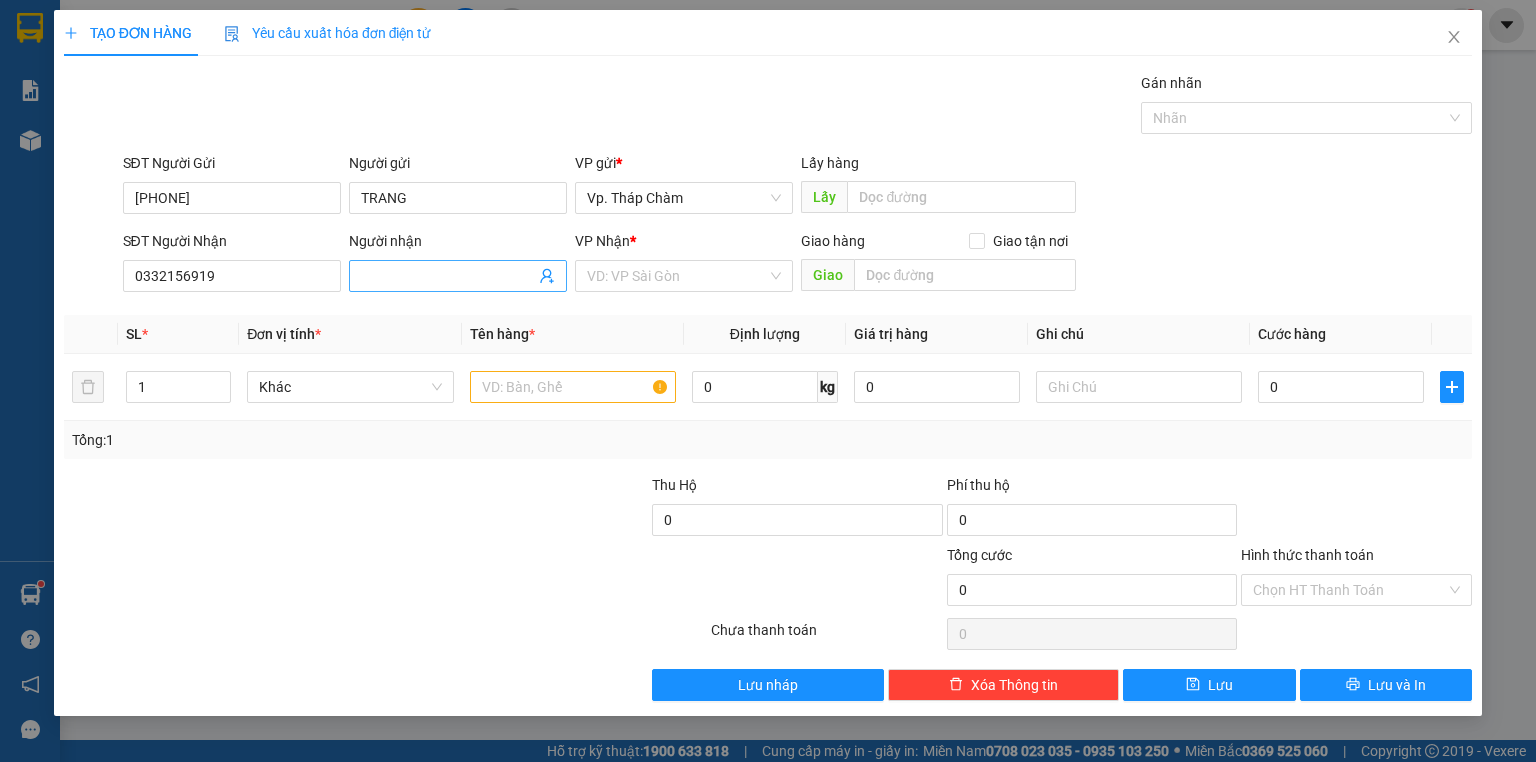 click on "Người nhận" at bounding box center (448, 276) 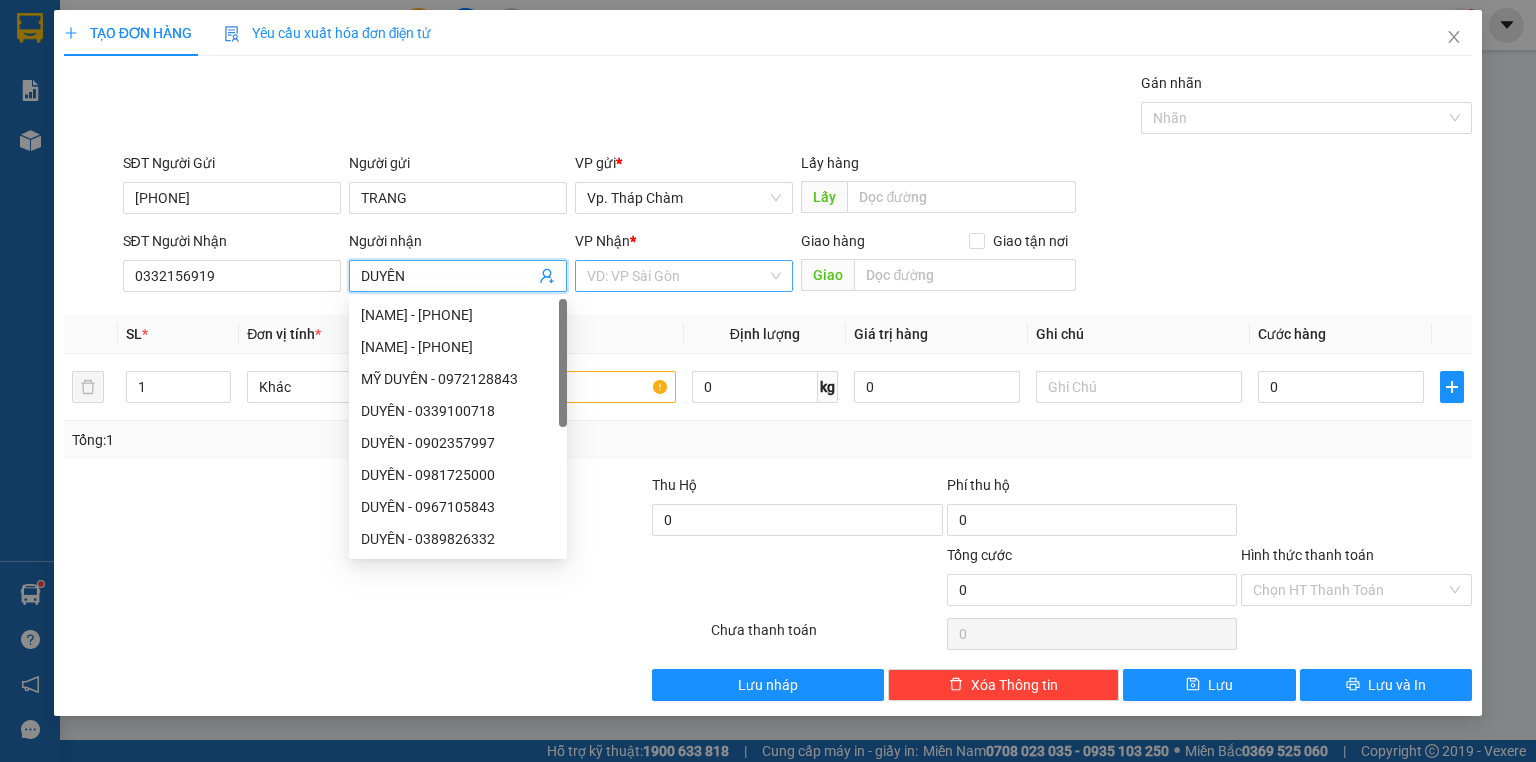 click at bounding box center (677, 276) 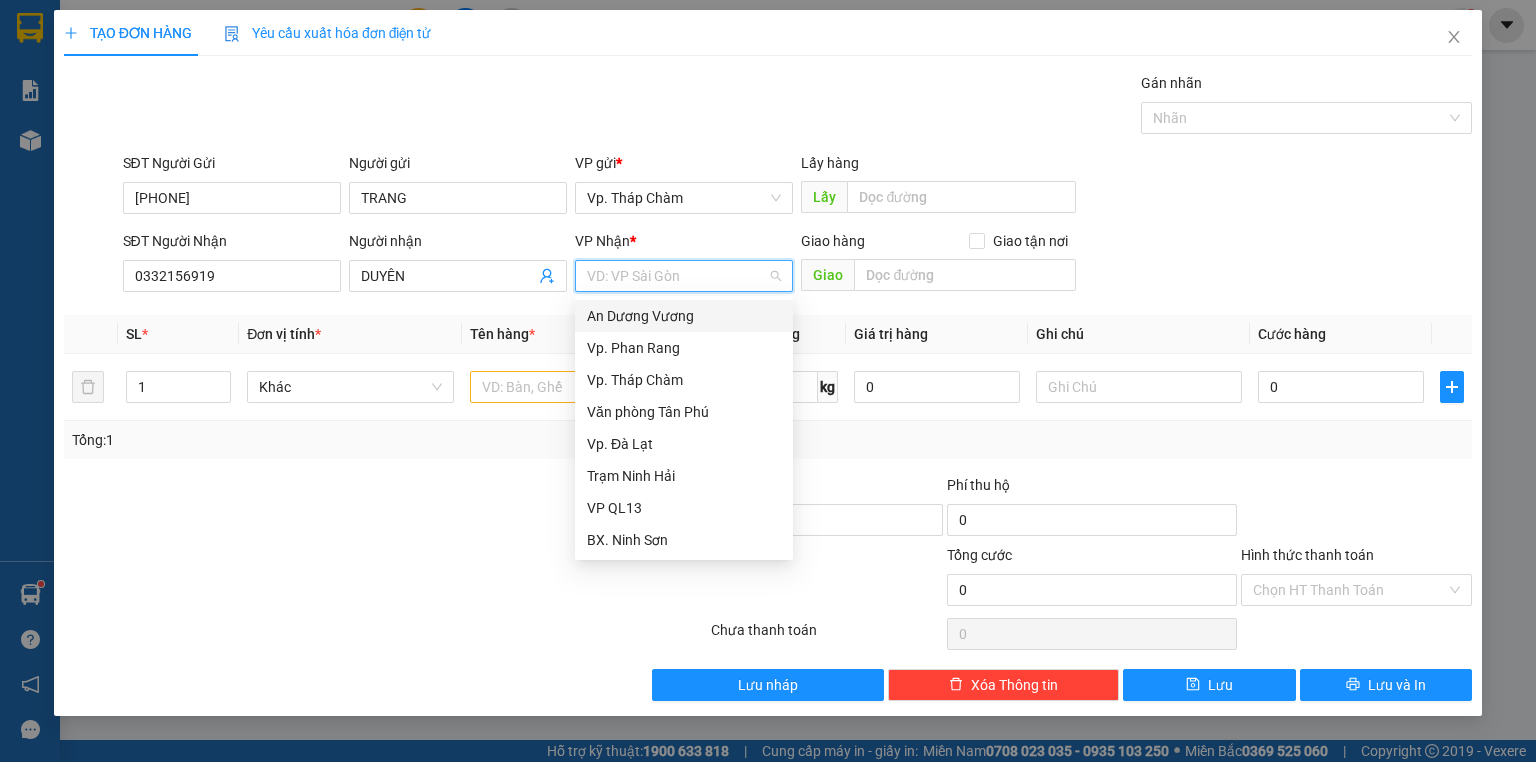 click on "An Dương Vương" at bounding box center [684, 316] 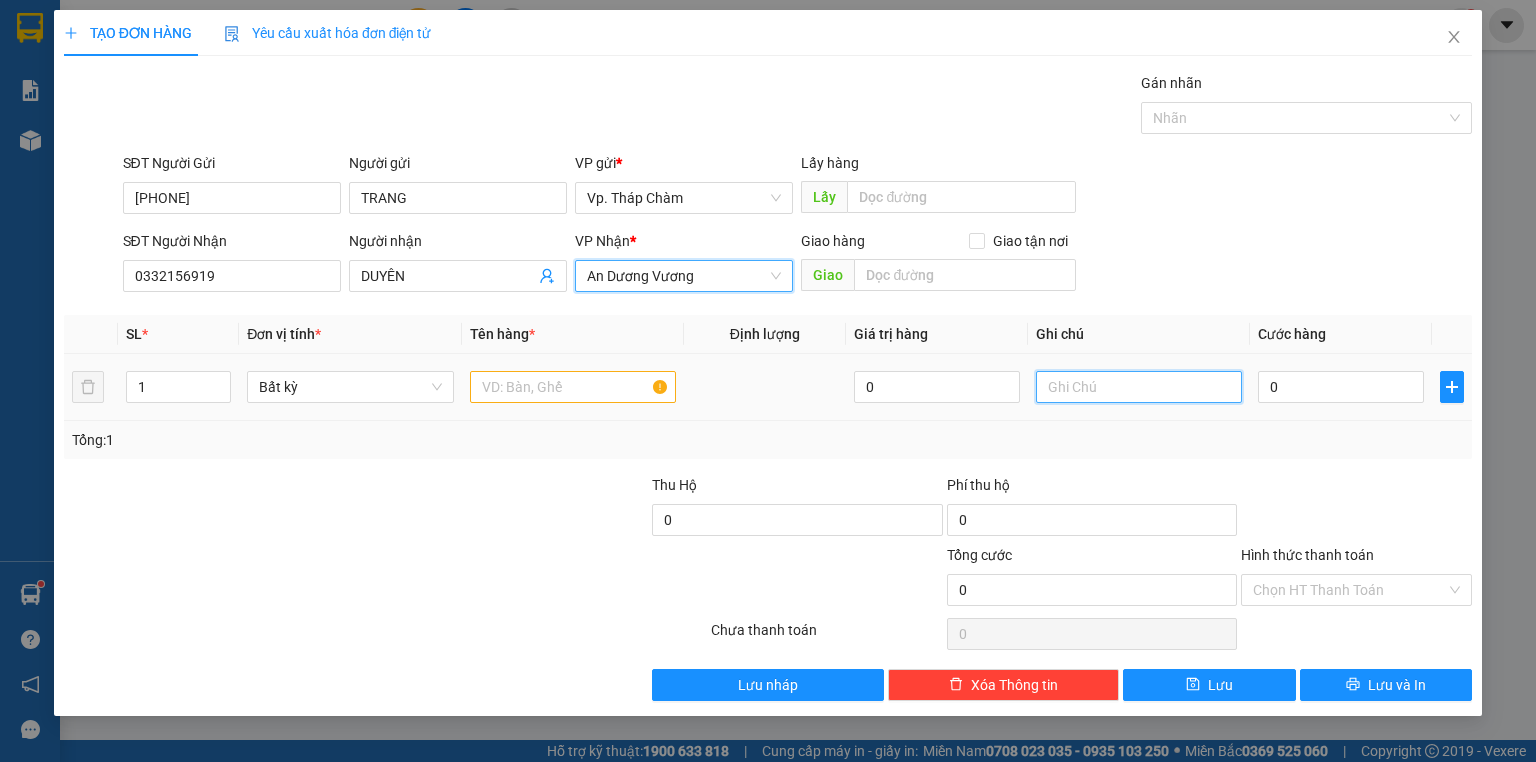 click at bounding box center (1139, 387) 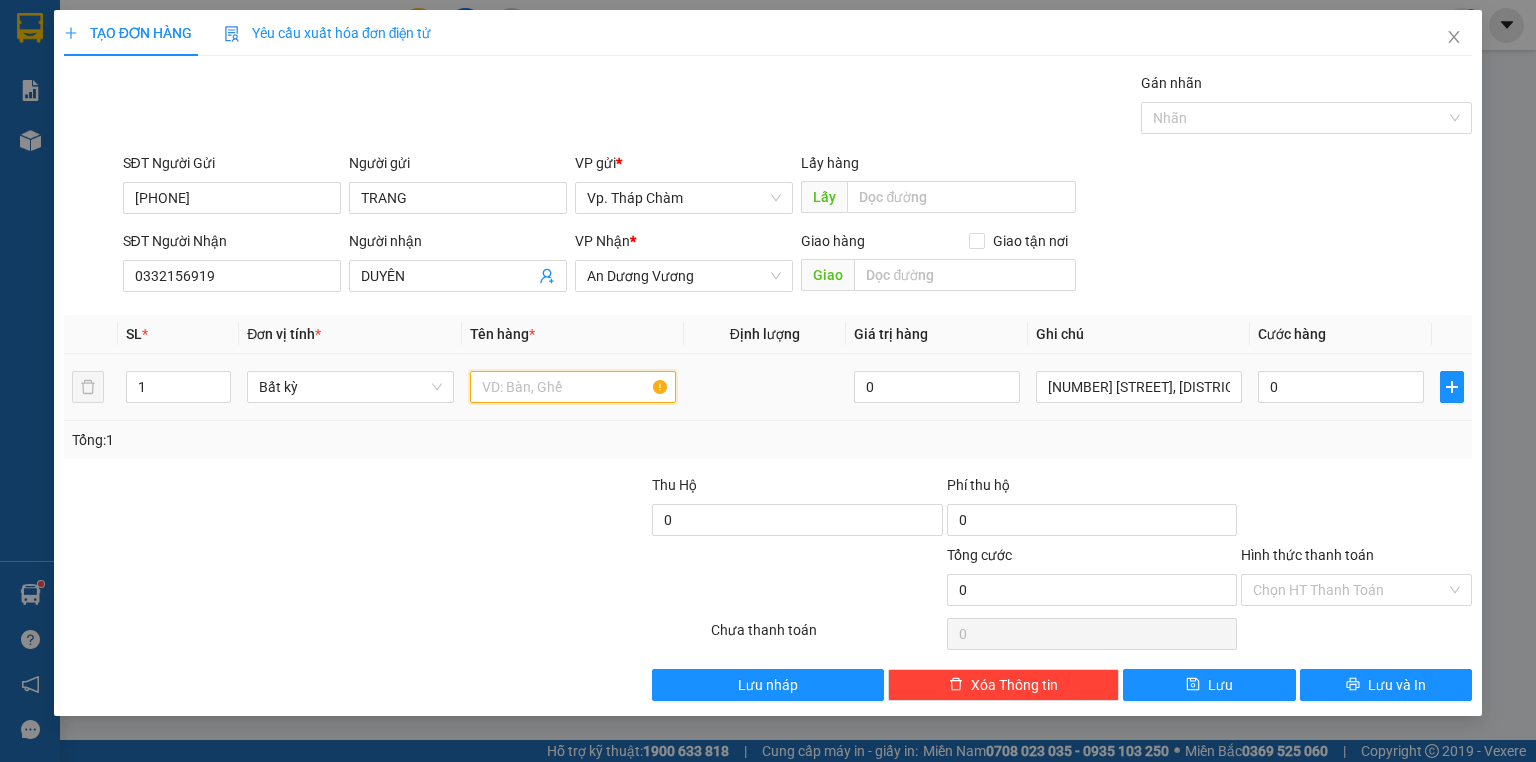 click at bounding box center (573, 387) 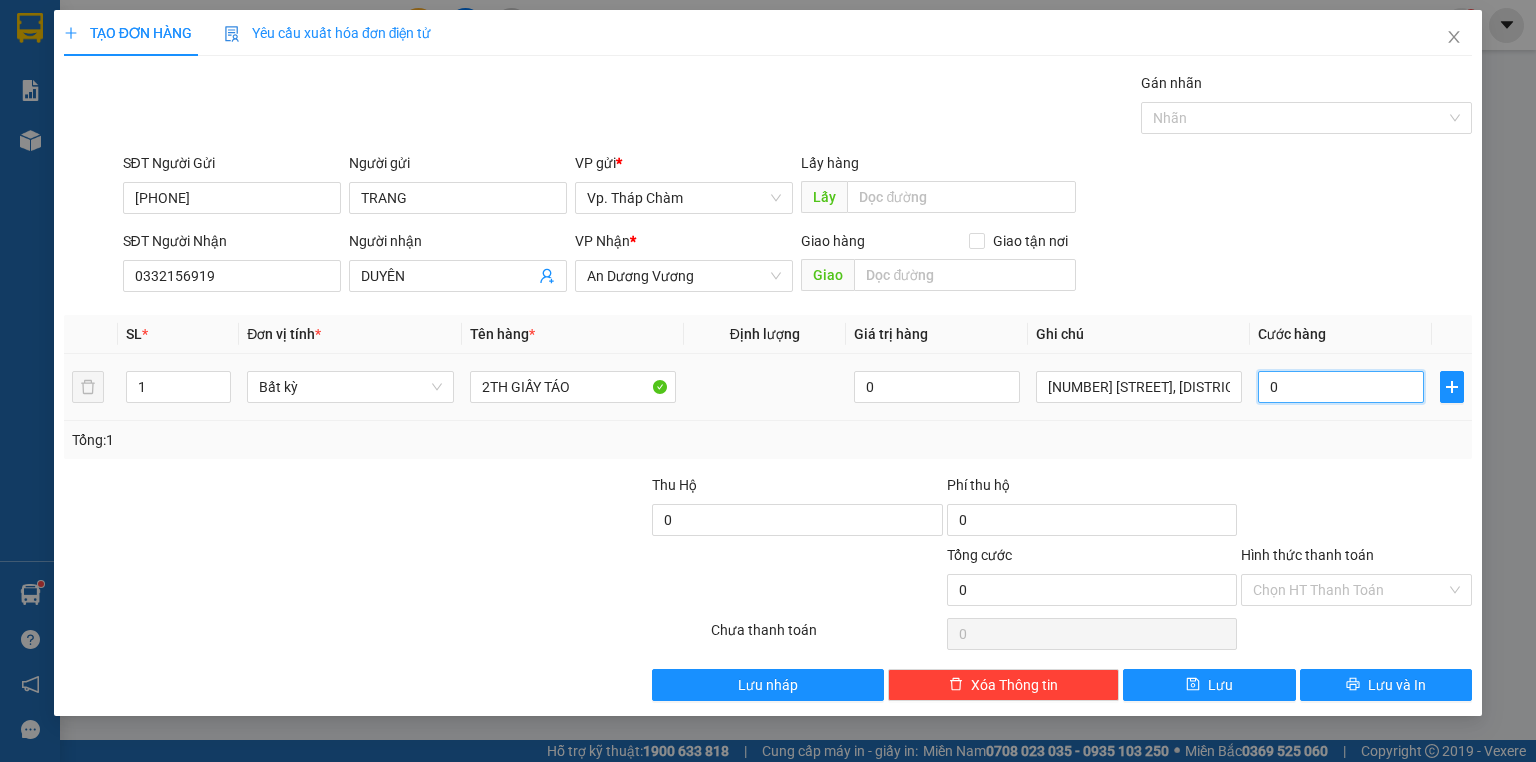 click on "0" at bounding box center [1341, 387] 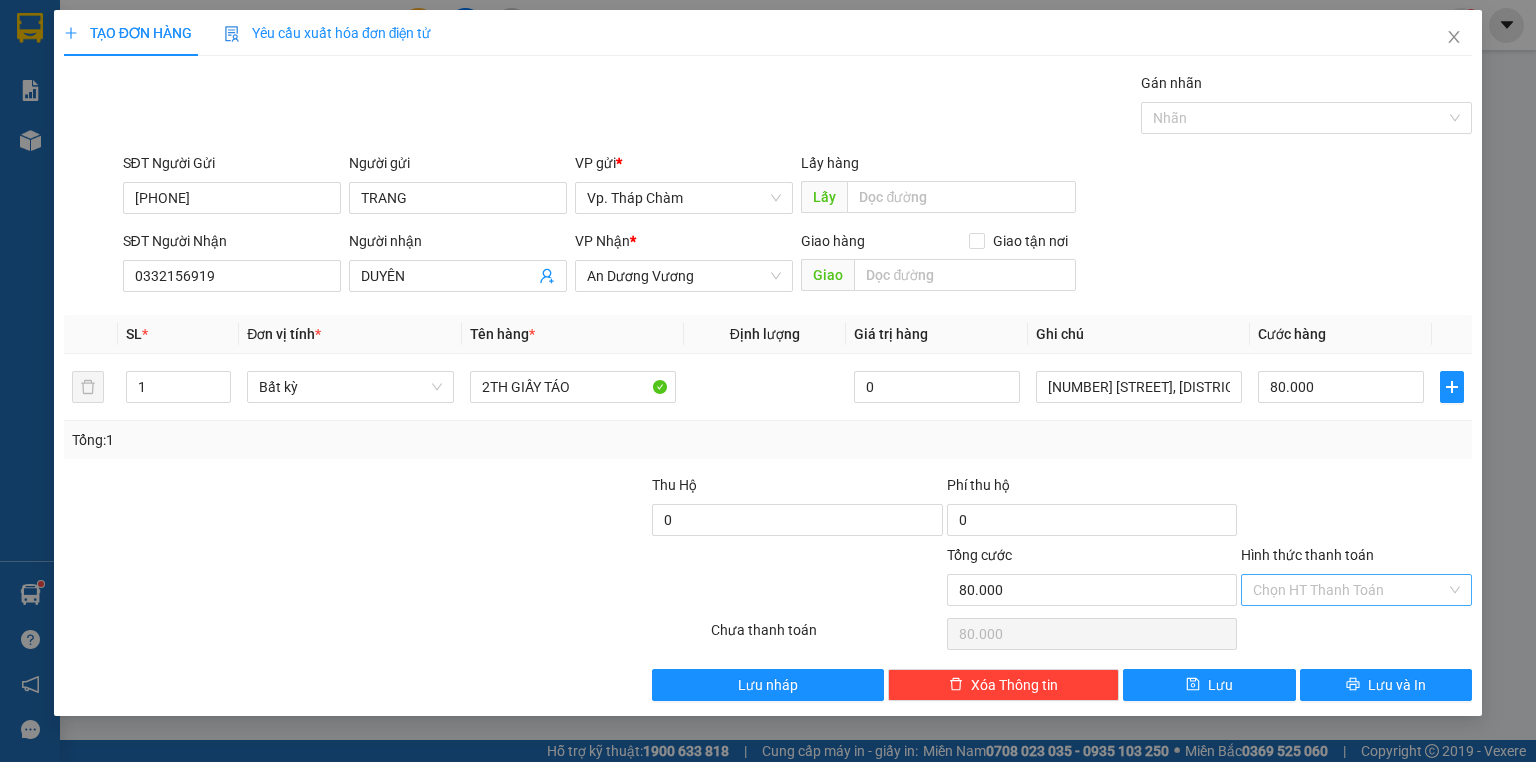 drag, startPoint x: 1349, startPoint y: 590, endPoint x: 1343, endPoint y: 600, distance: 11.661903 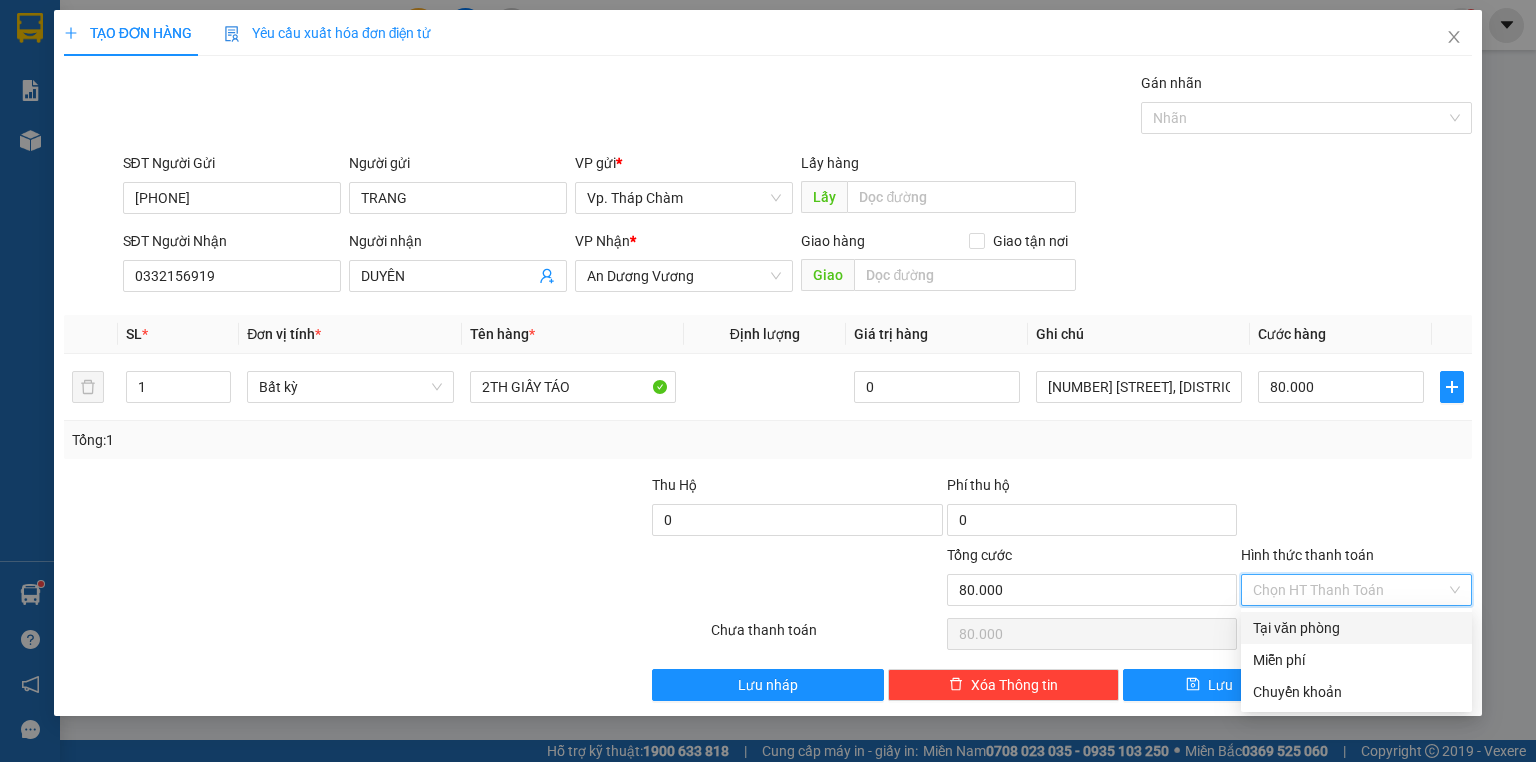 drag, startPoint x: 1329, startPoint y: 632, endPoint x: 1015, endPoint y: 584, distance: 317.6476 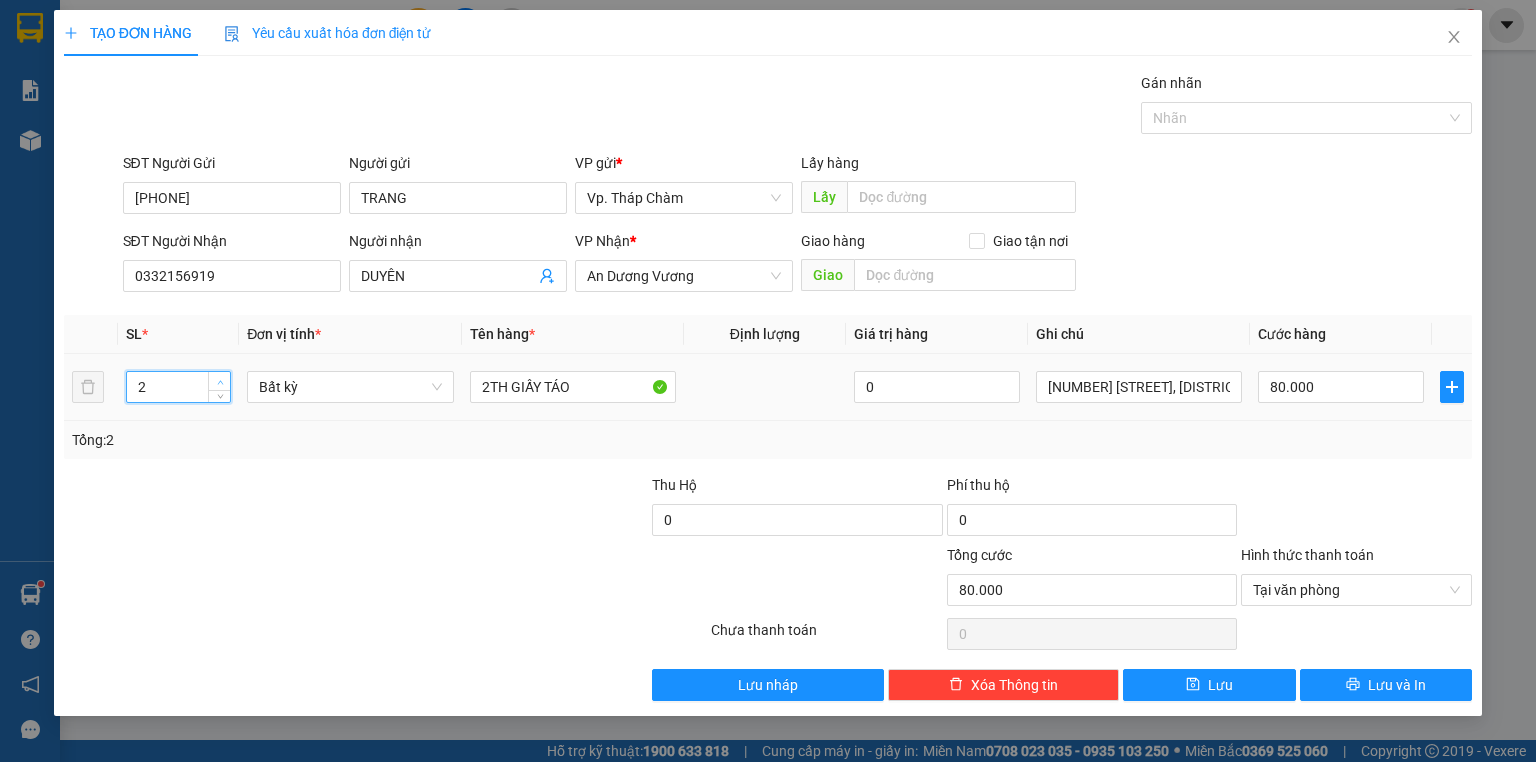 click 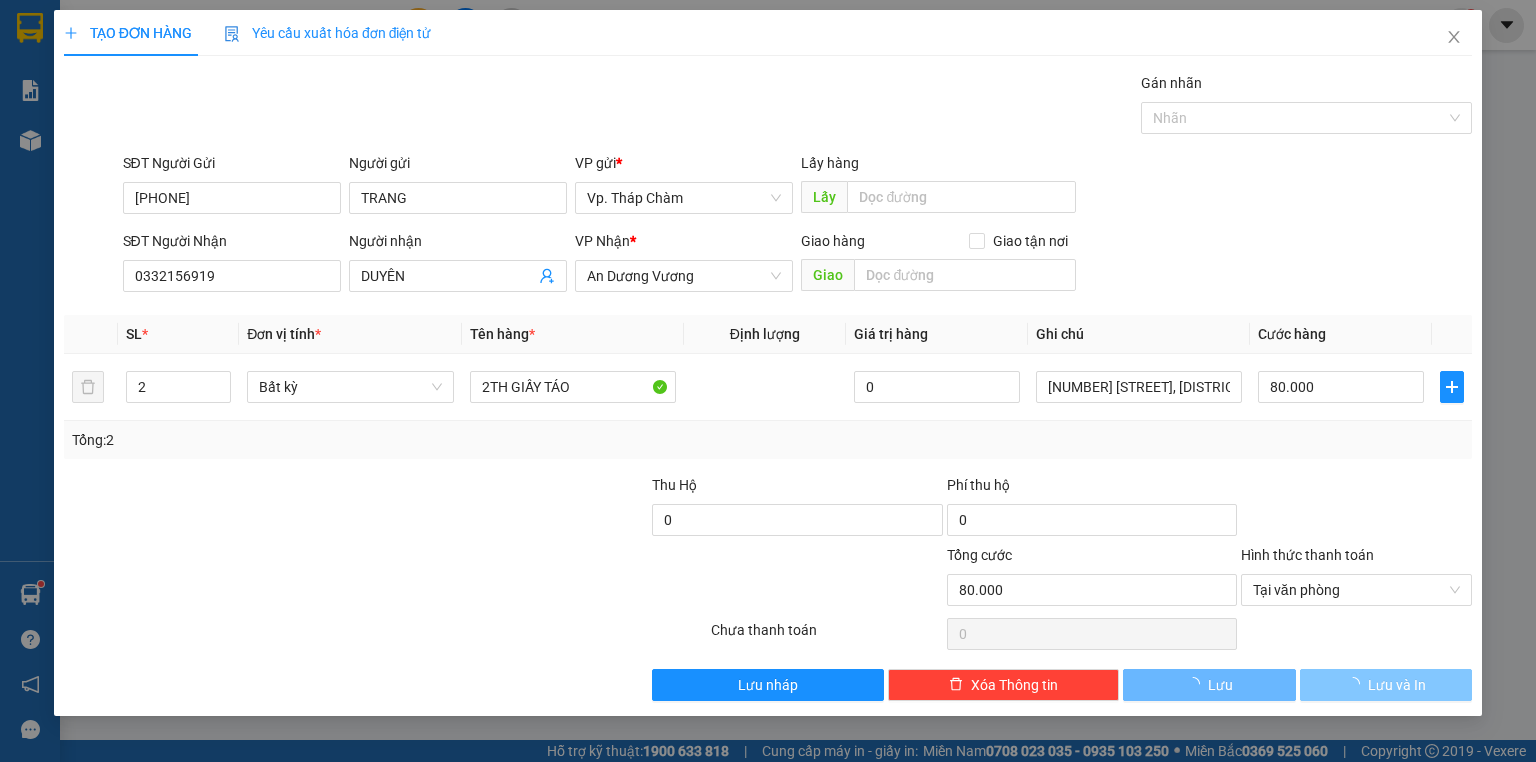 click on "Lưu và In" at bounding box center [1397, 685] 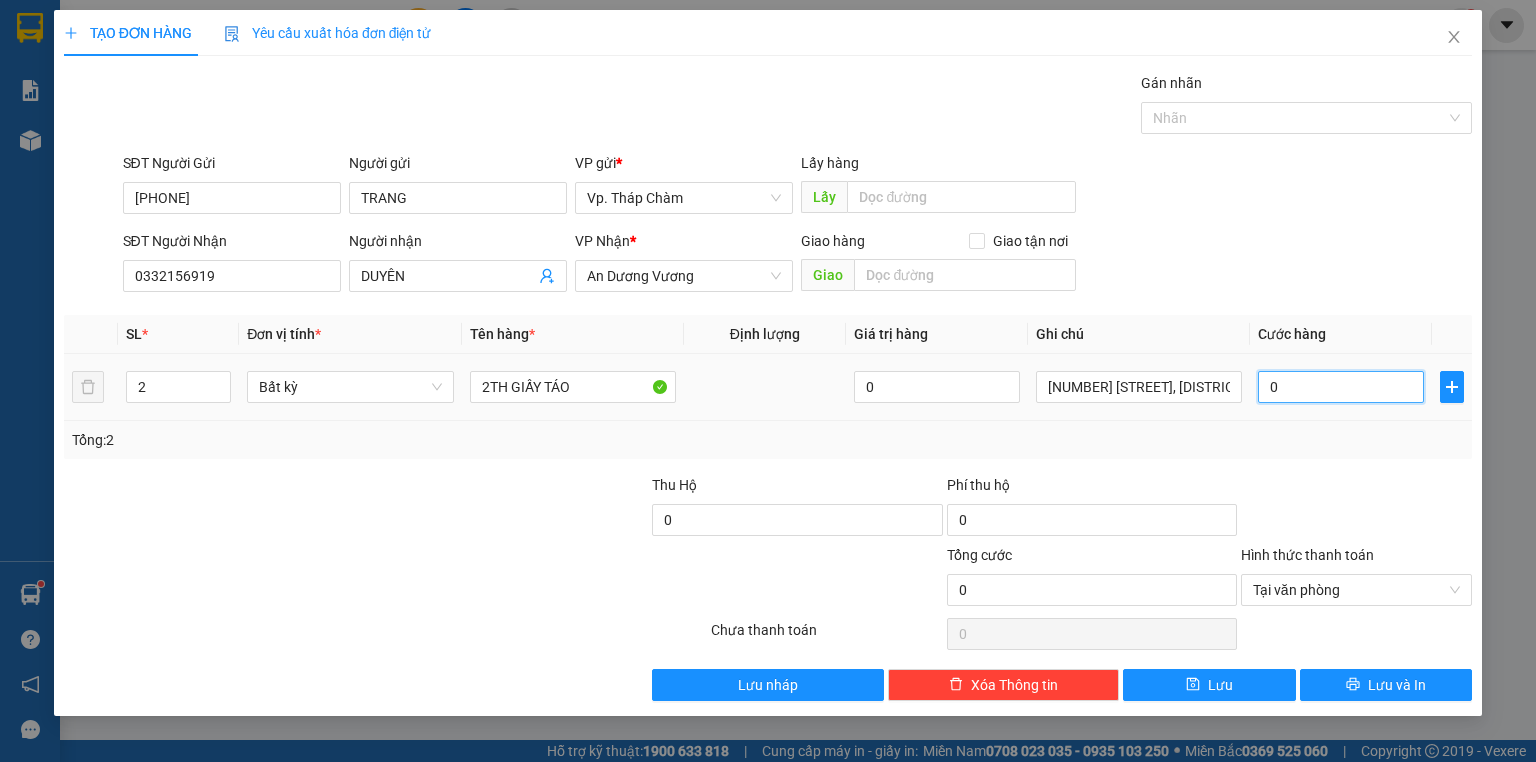 click on "0" at bounding box center (1341, 387) 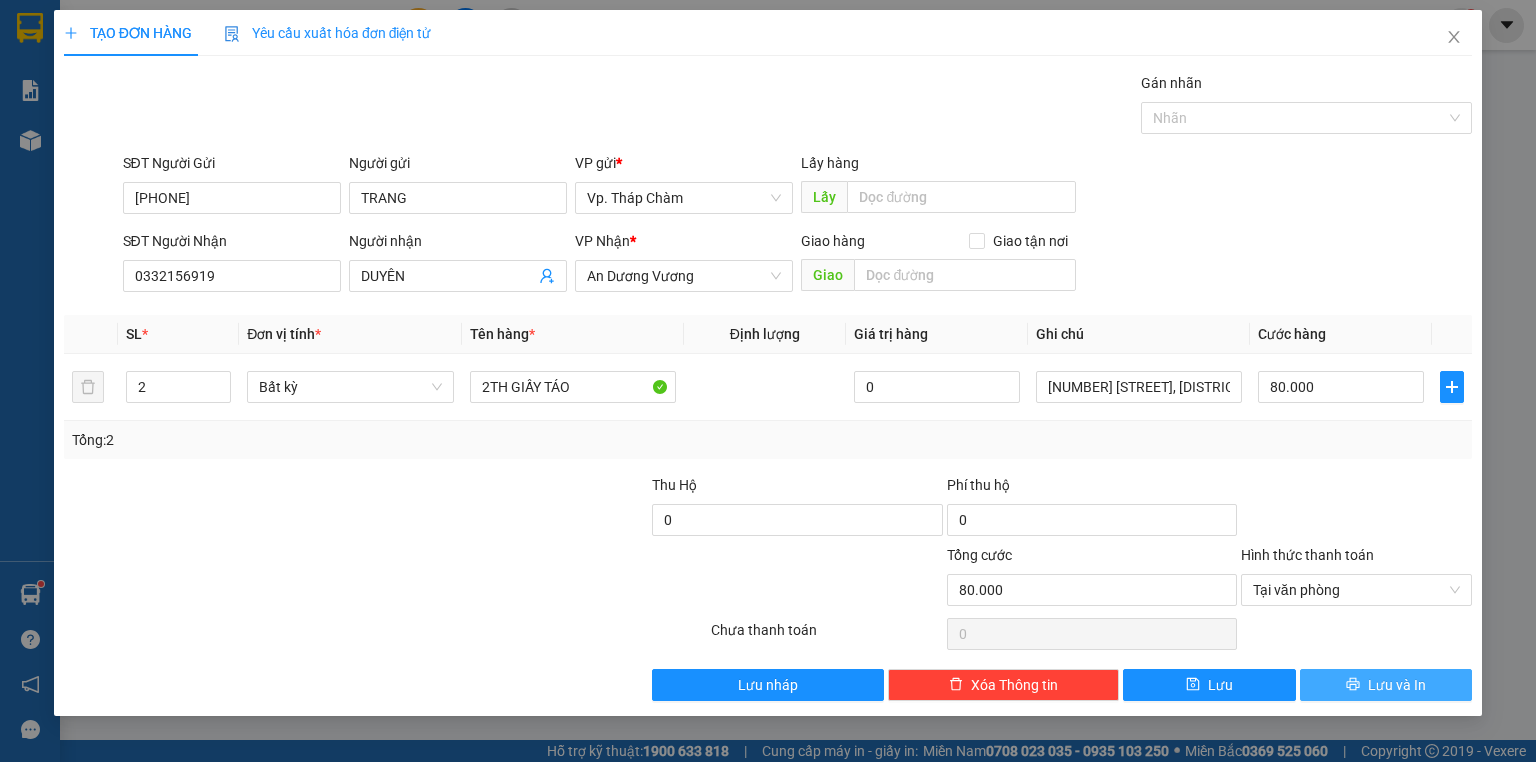 click on "Lưu và In" at bounding box center (1397, 685) 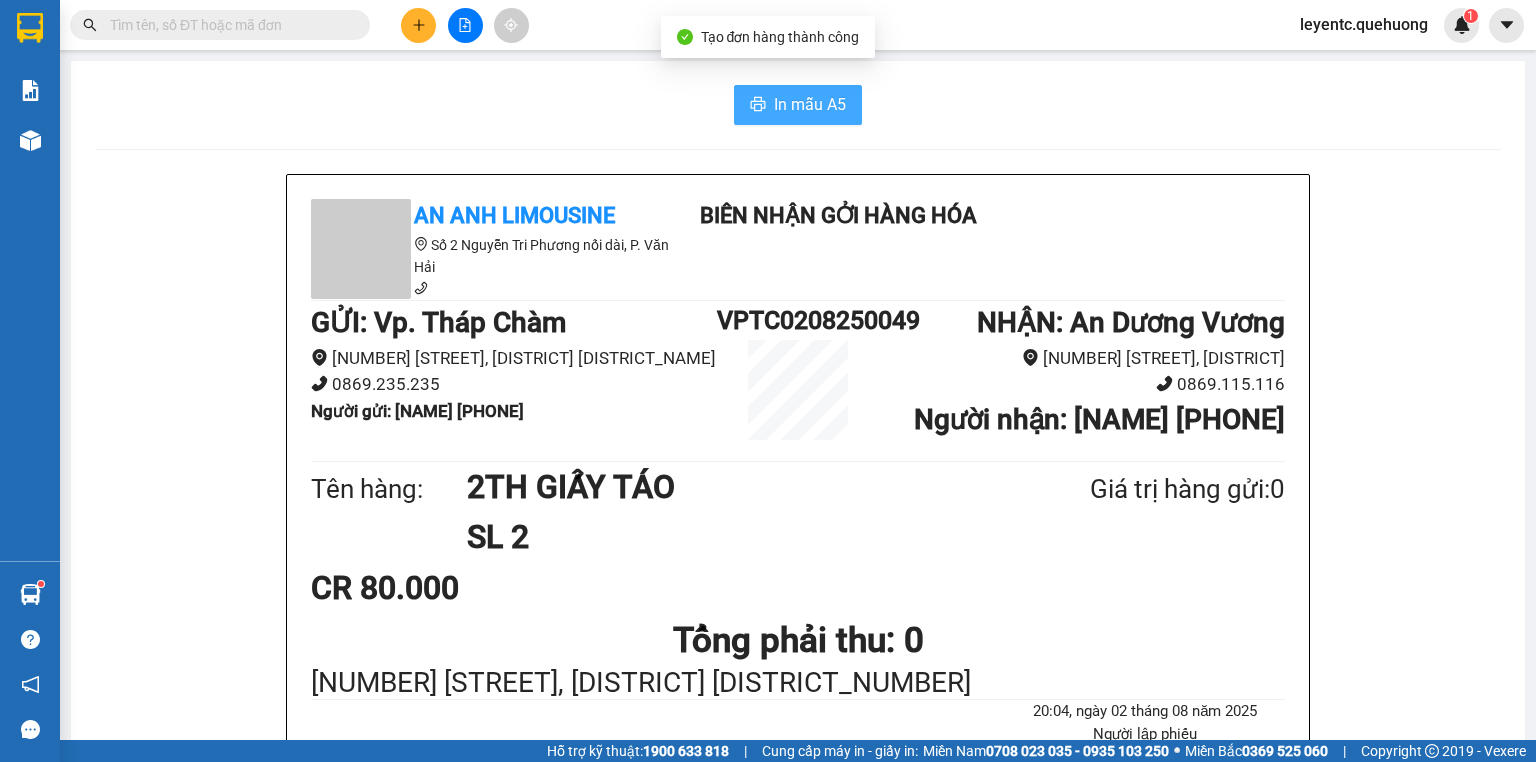 click on "In mẫu A5" at bounding box center (810, 104) 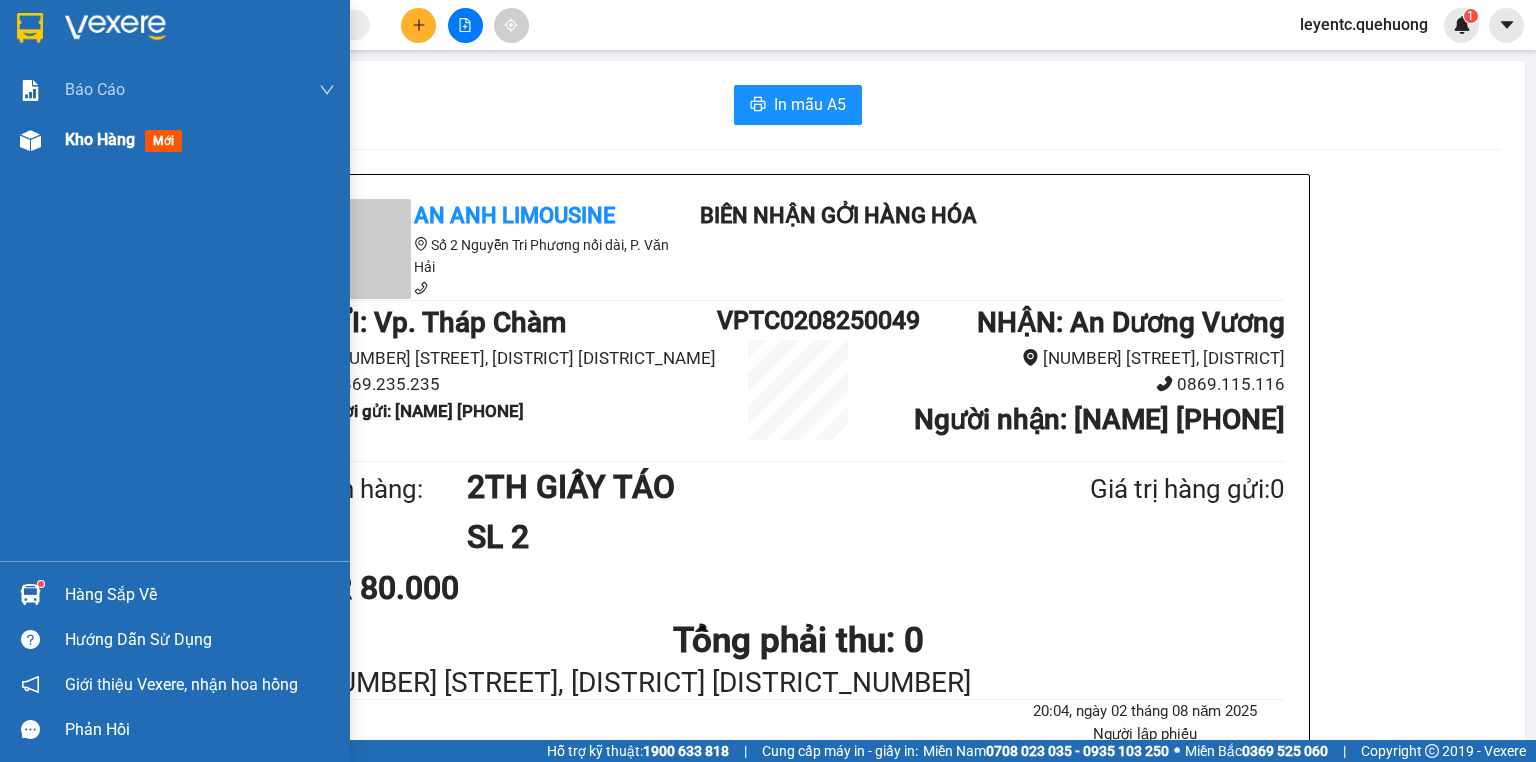 click on "Kho hàng" at bounding box center [100, 139] 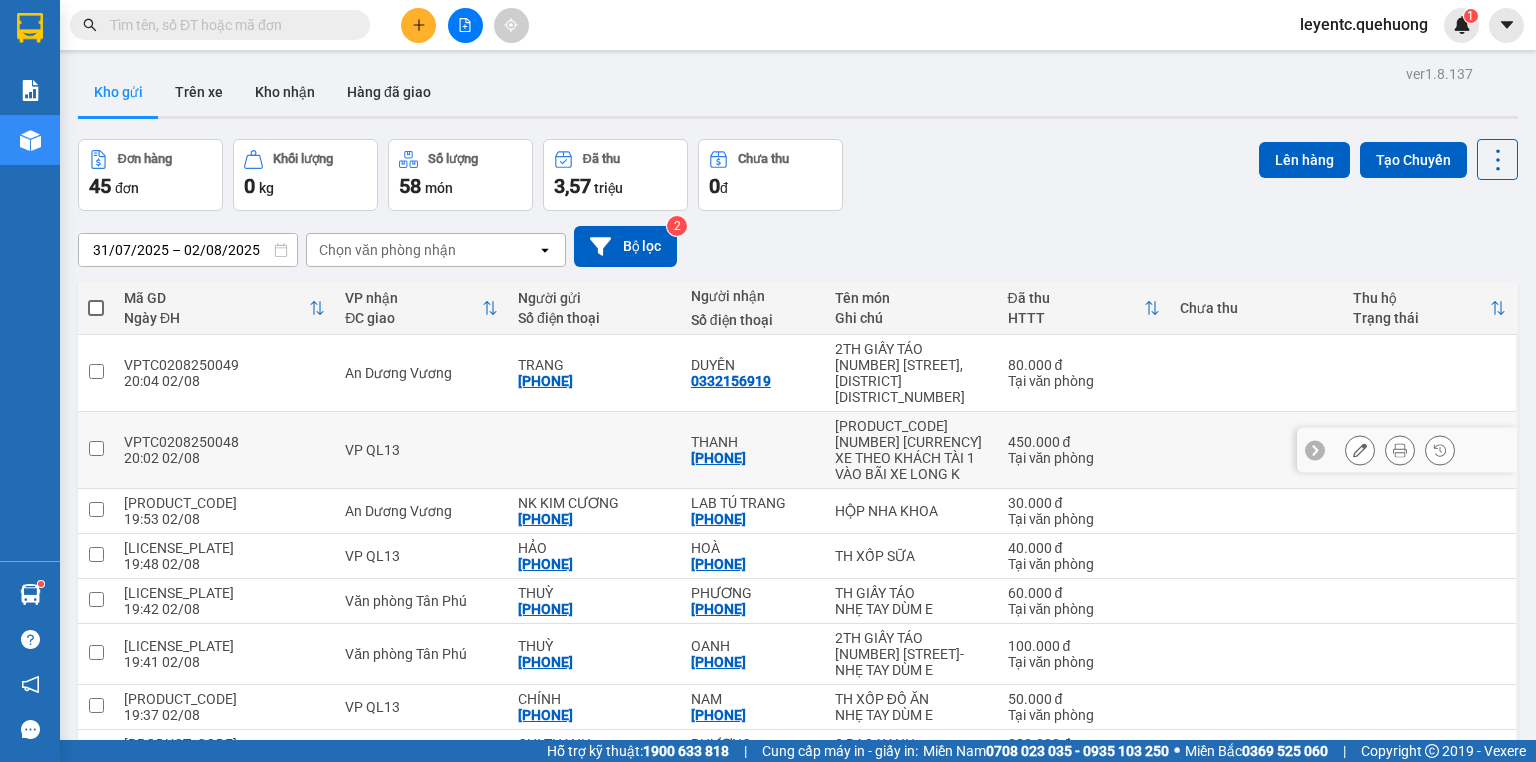 click 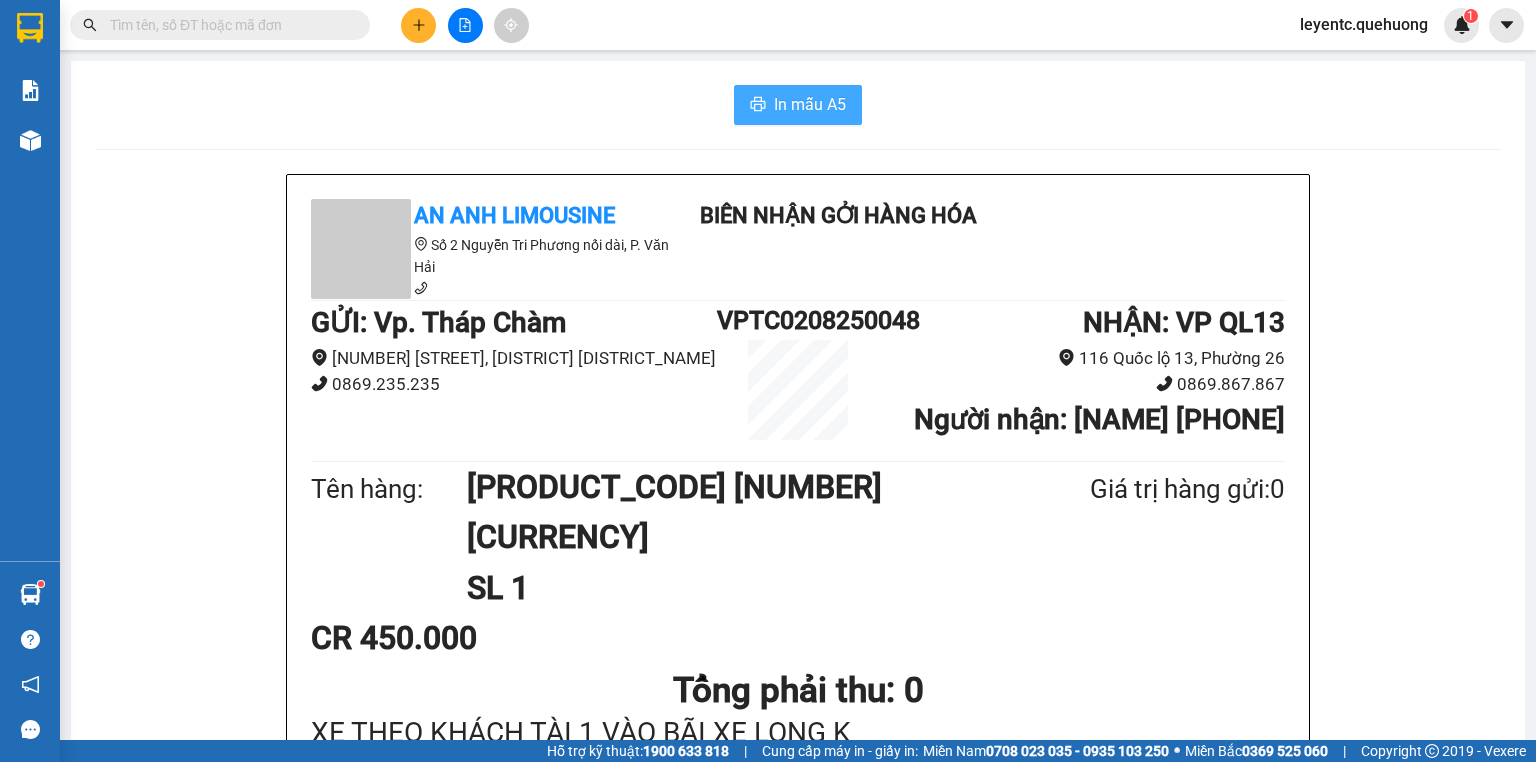 click on "In mẫu A5" at bounding box center (810, 104) 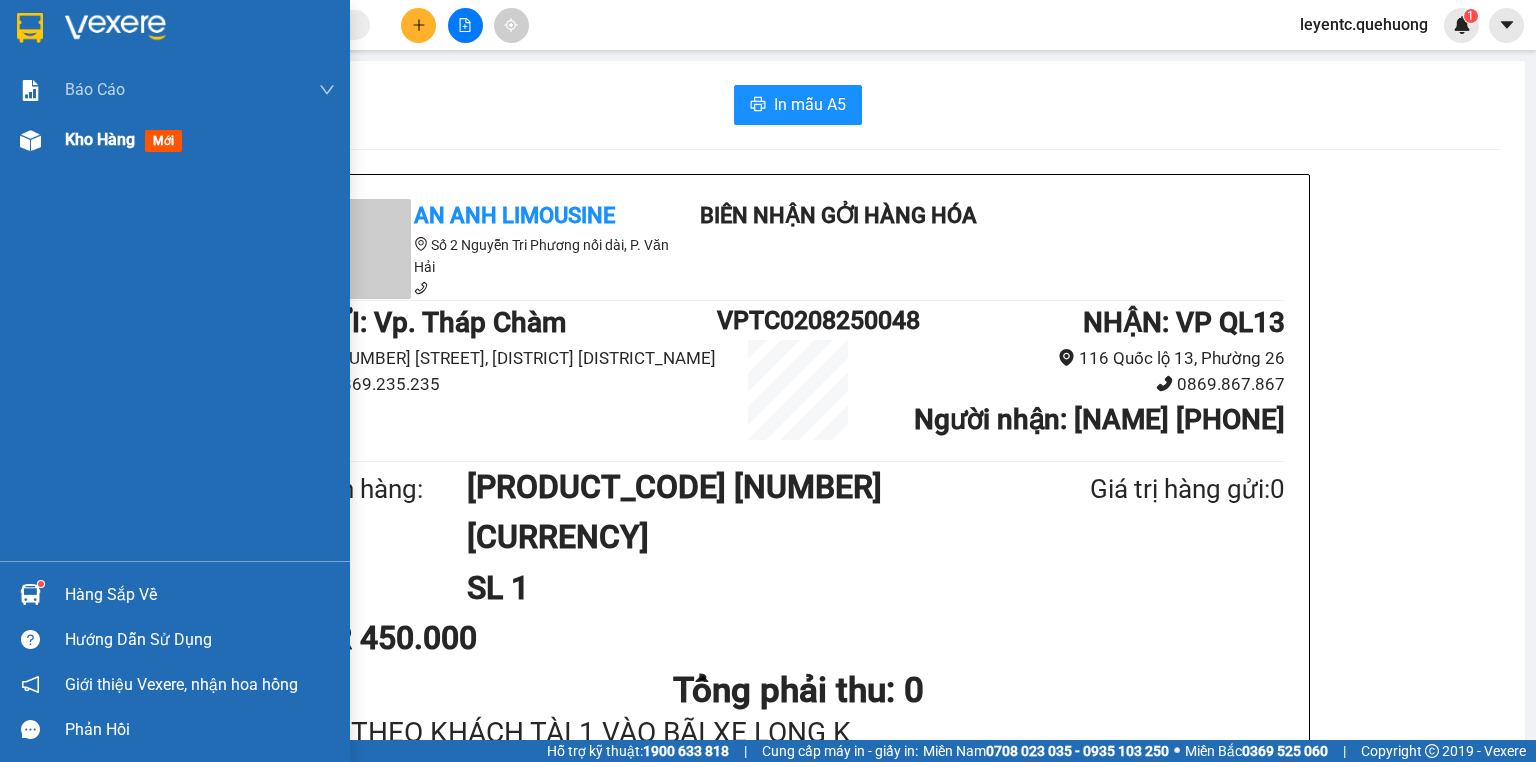 click on "Kho hàng mới" at bounding box center [200, 140] 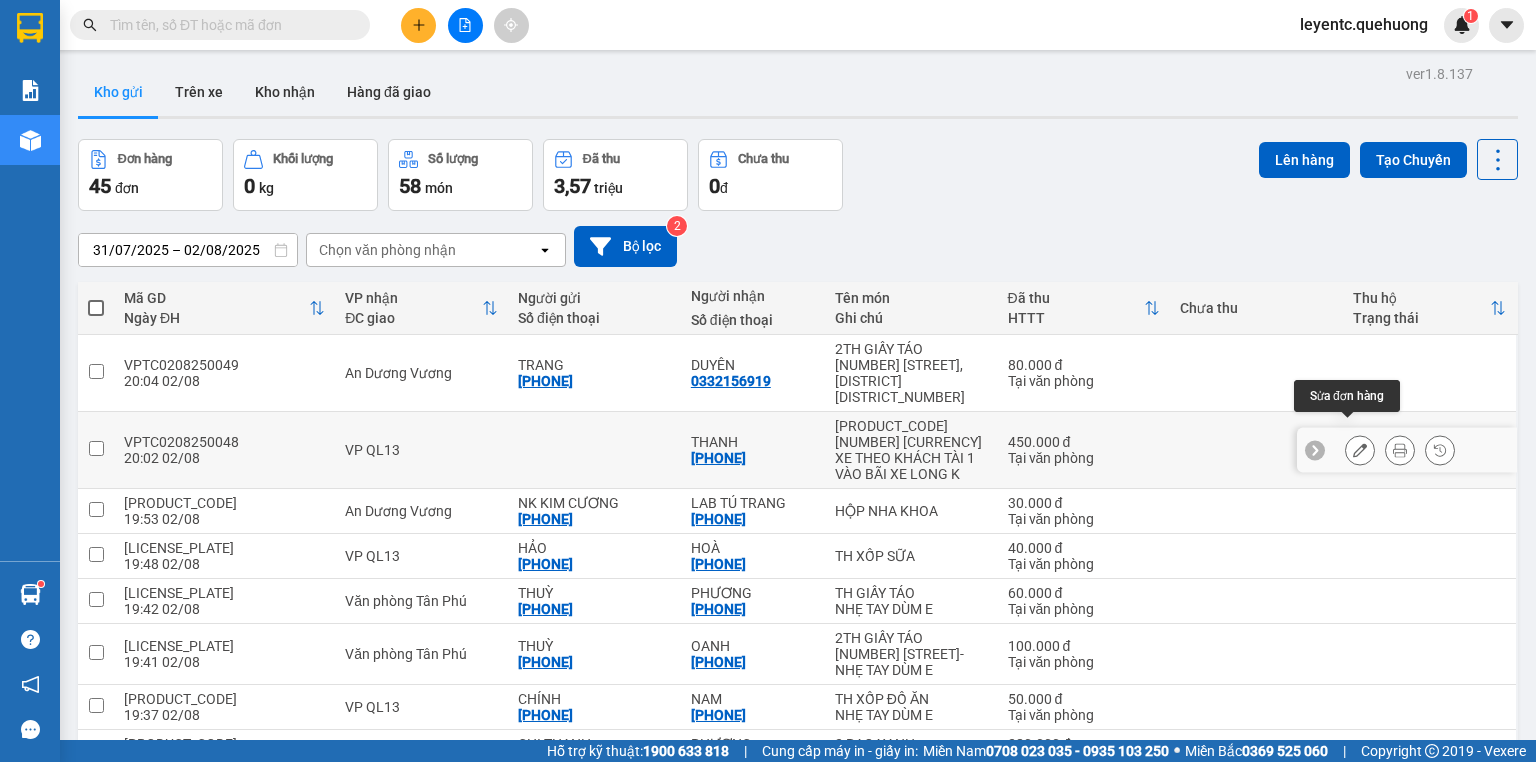 click 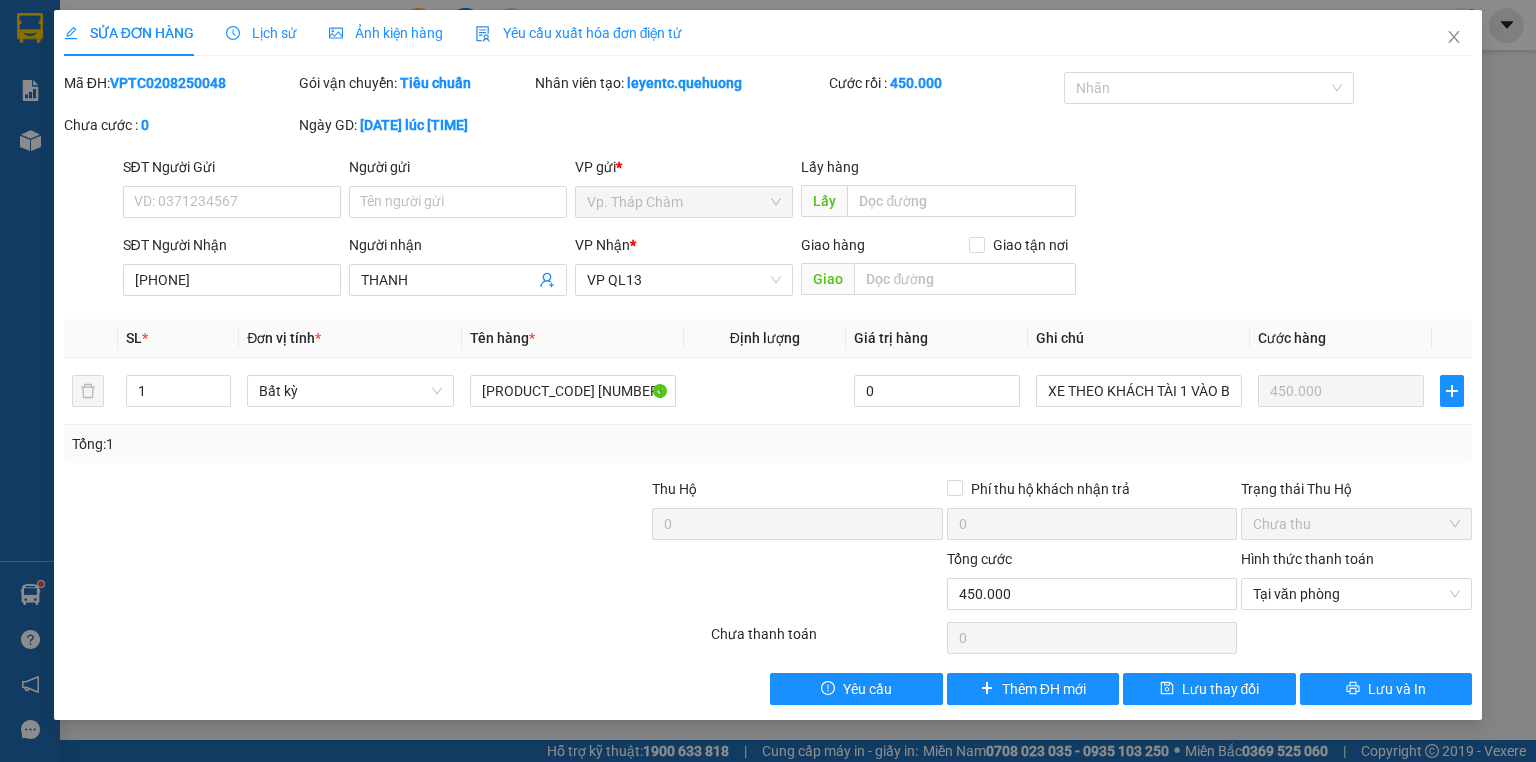 drag, startPoint x: 112, startPoint y: 80, endPoint x: 228, endPoint y: 80, distance: 116 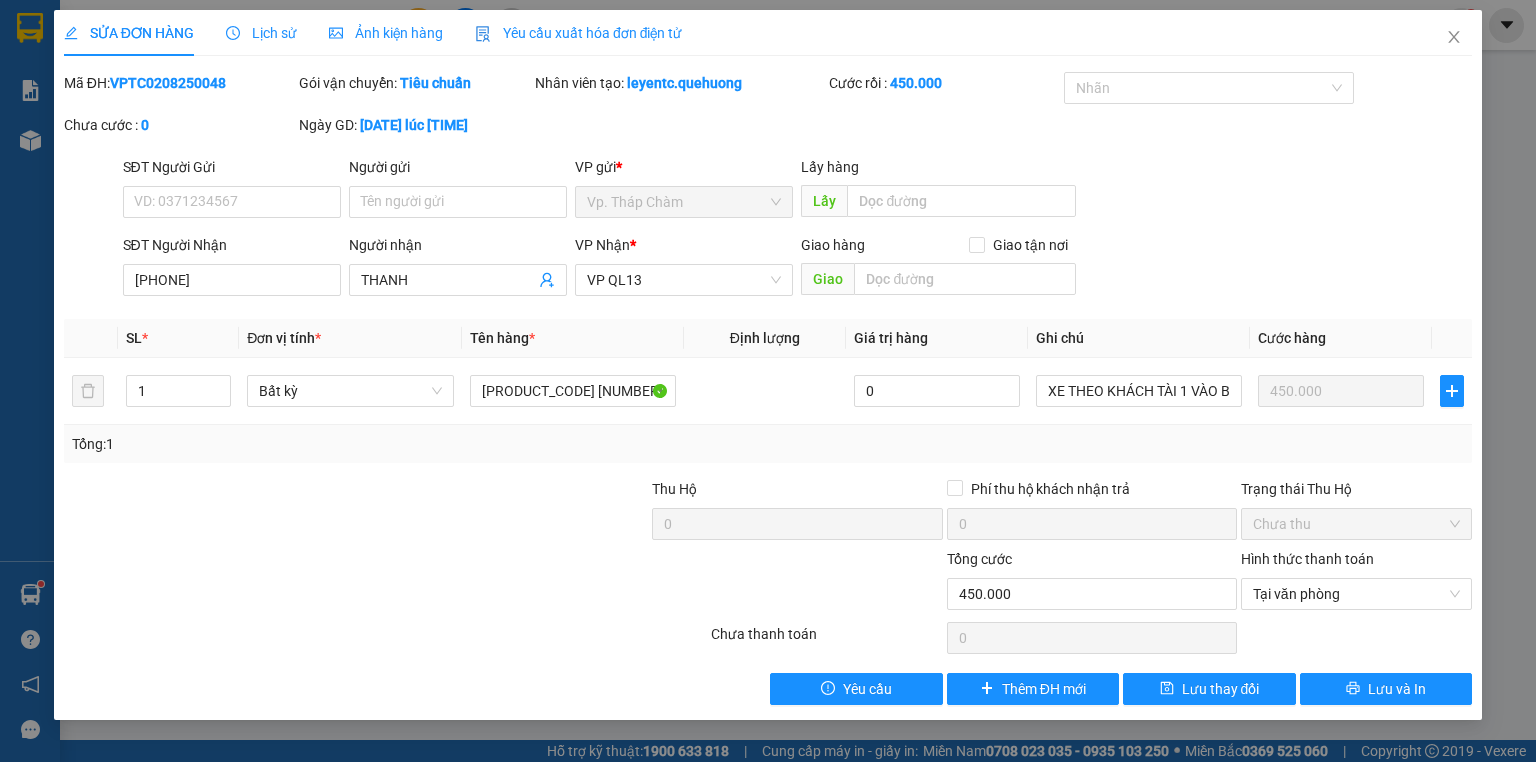 click on "Mã ĐH:  VPTC0208250048" at bounding box center (179, 83) 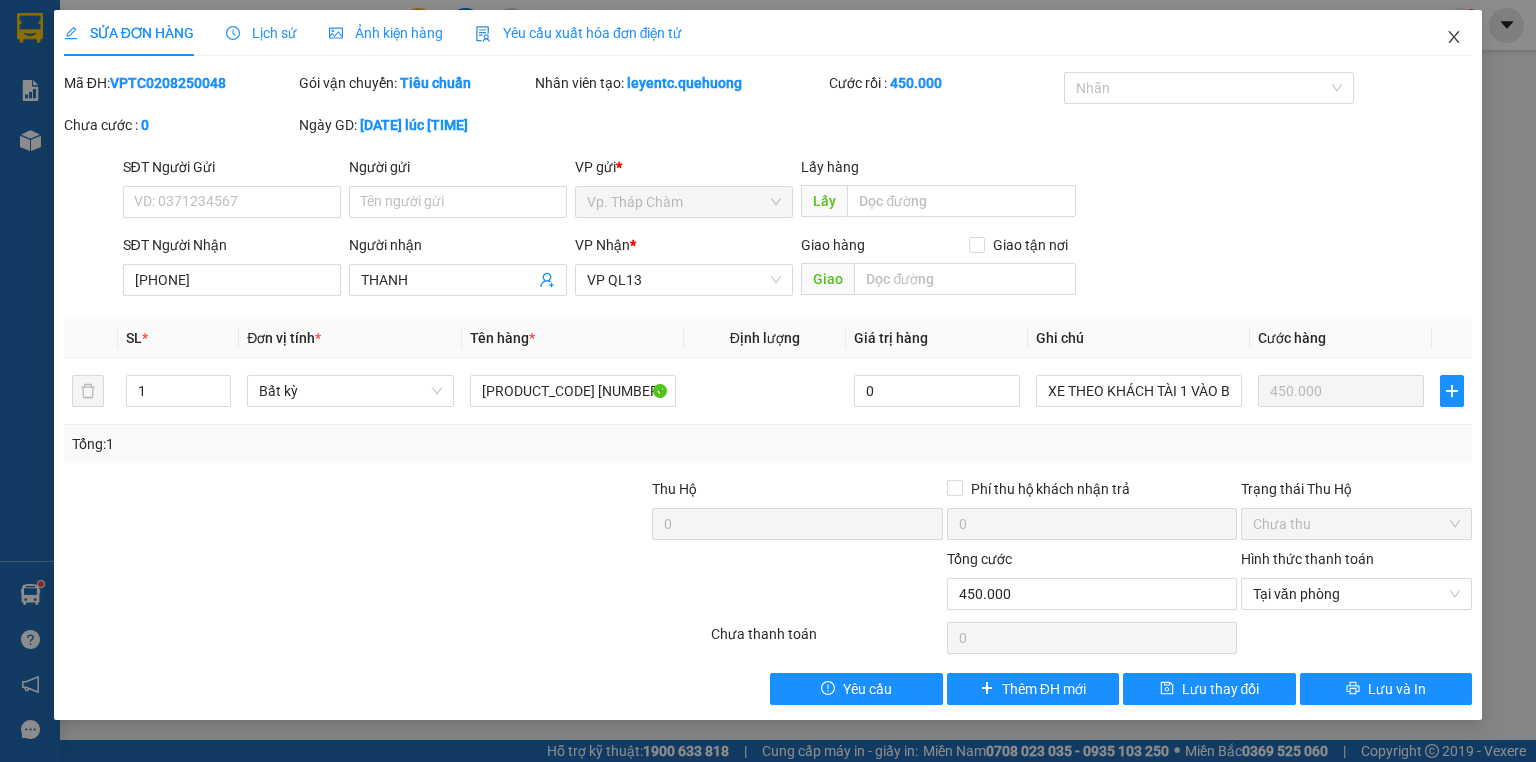 click 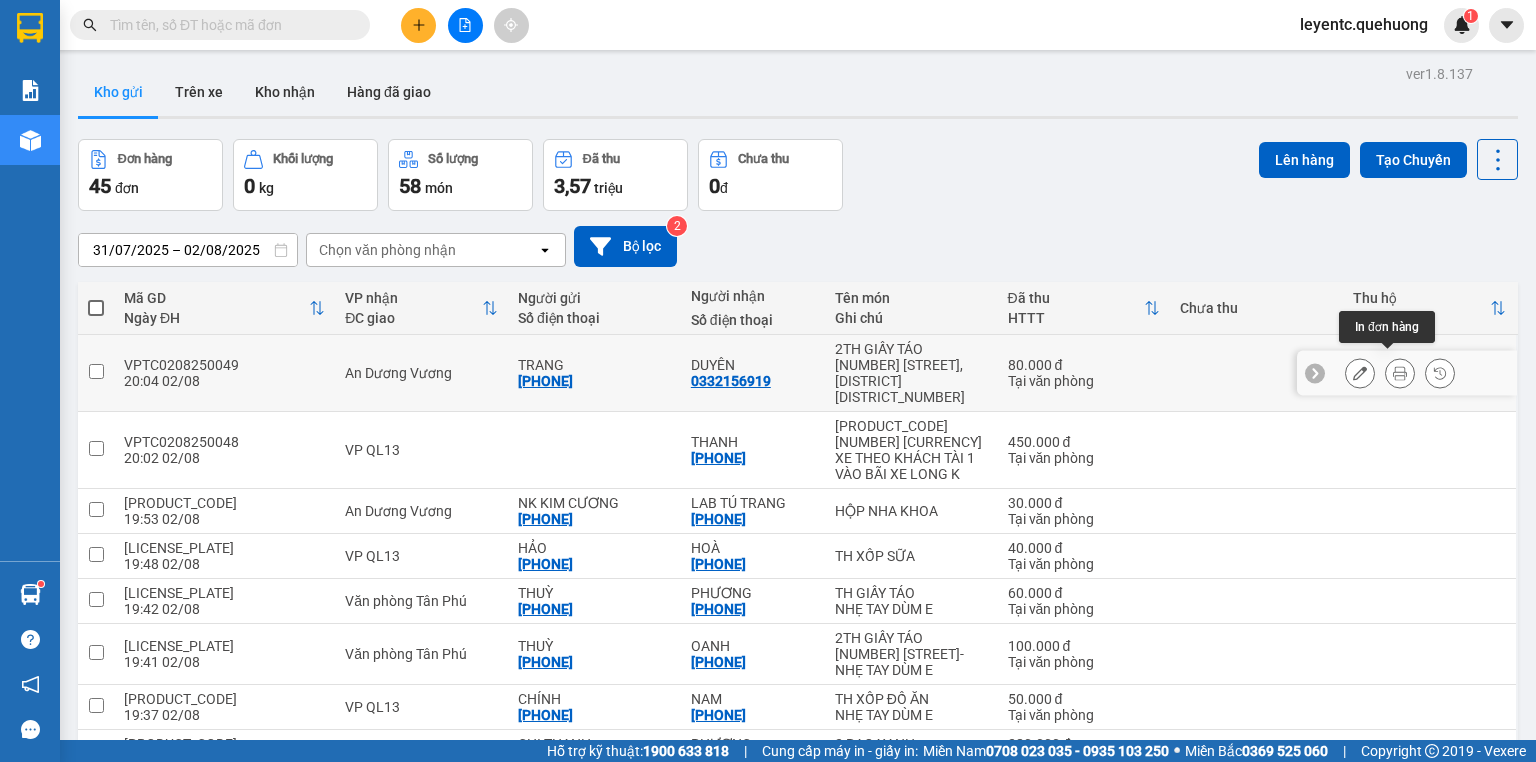 click at bounding box center (1400, 373) 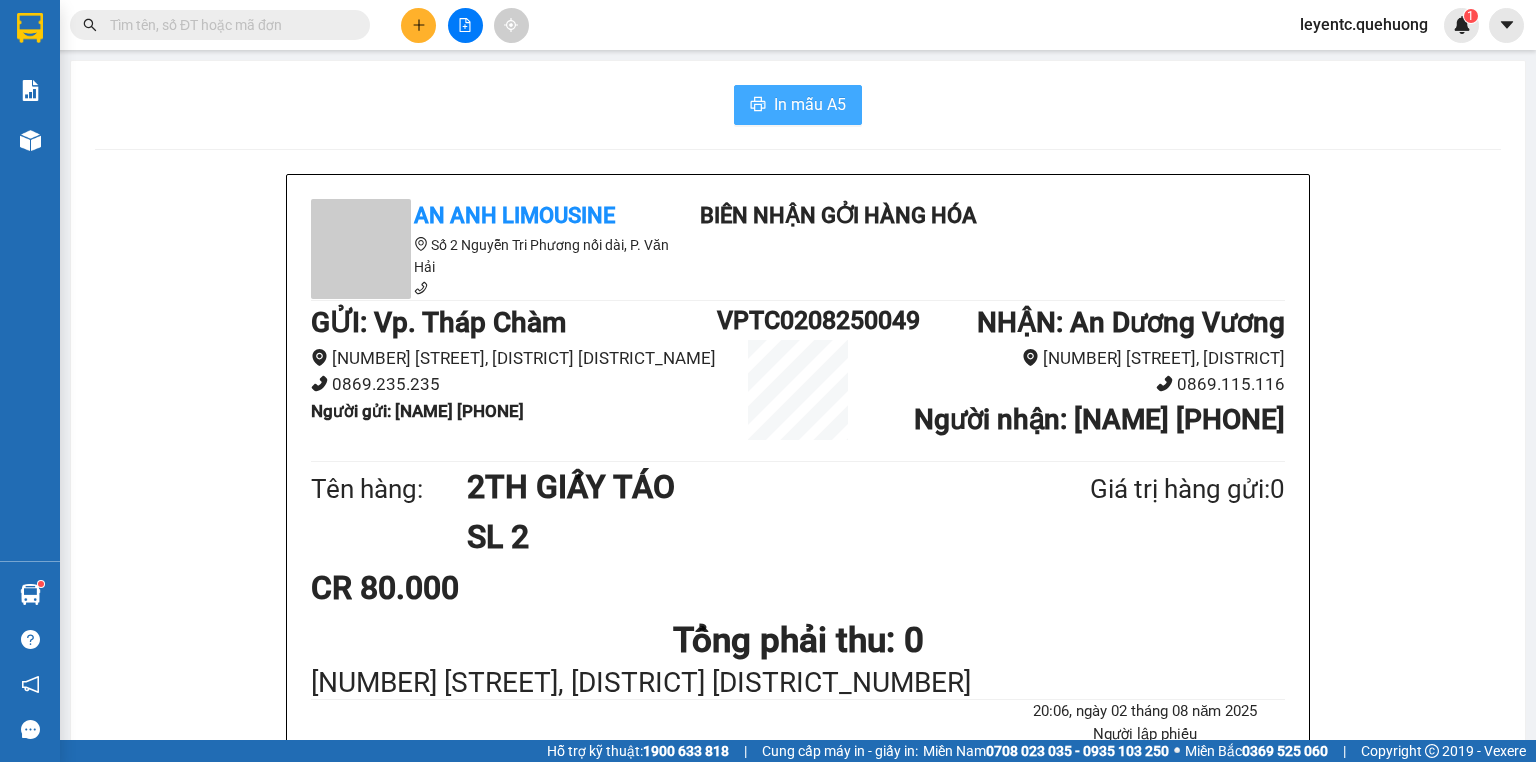 click on "In mẫu A5" at bounding box center (810, 104) 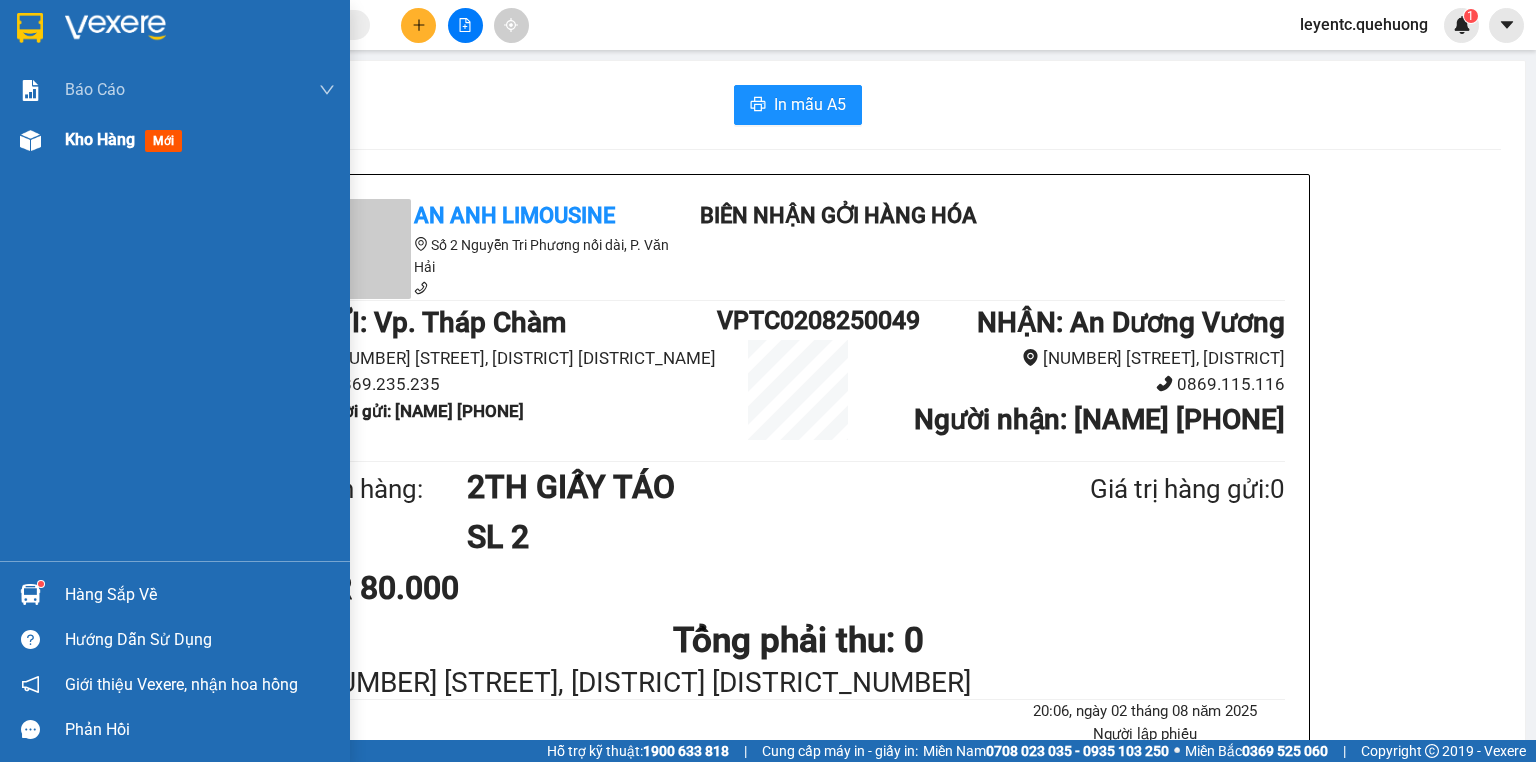 click on "Kho hàng" at bounding box center [100, 139] 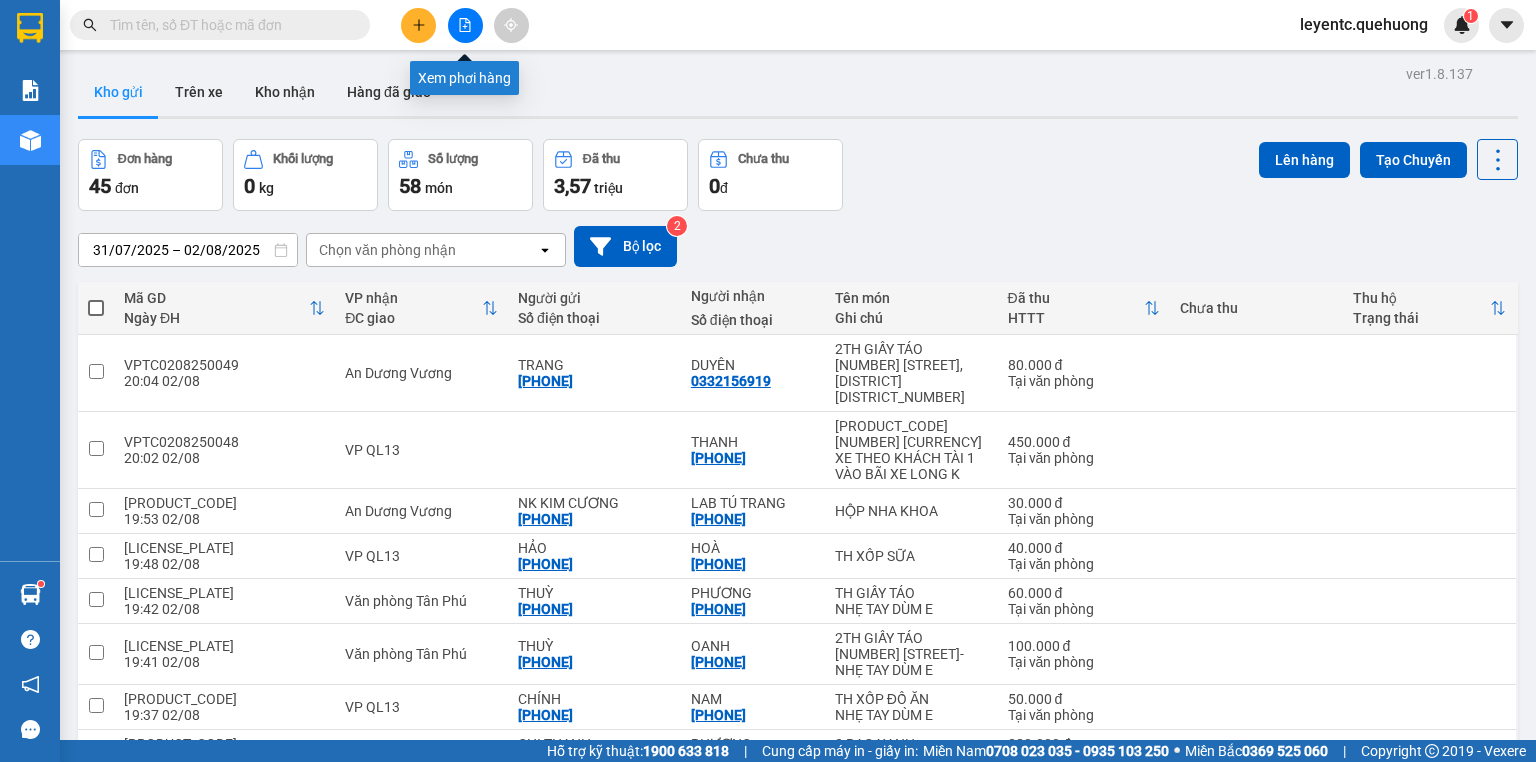 click 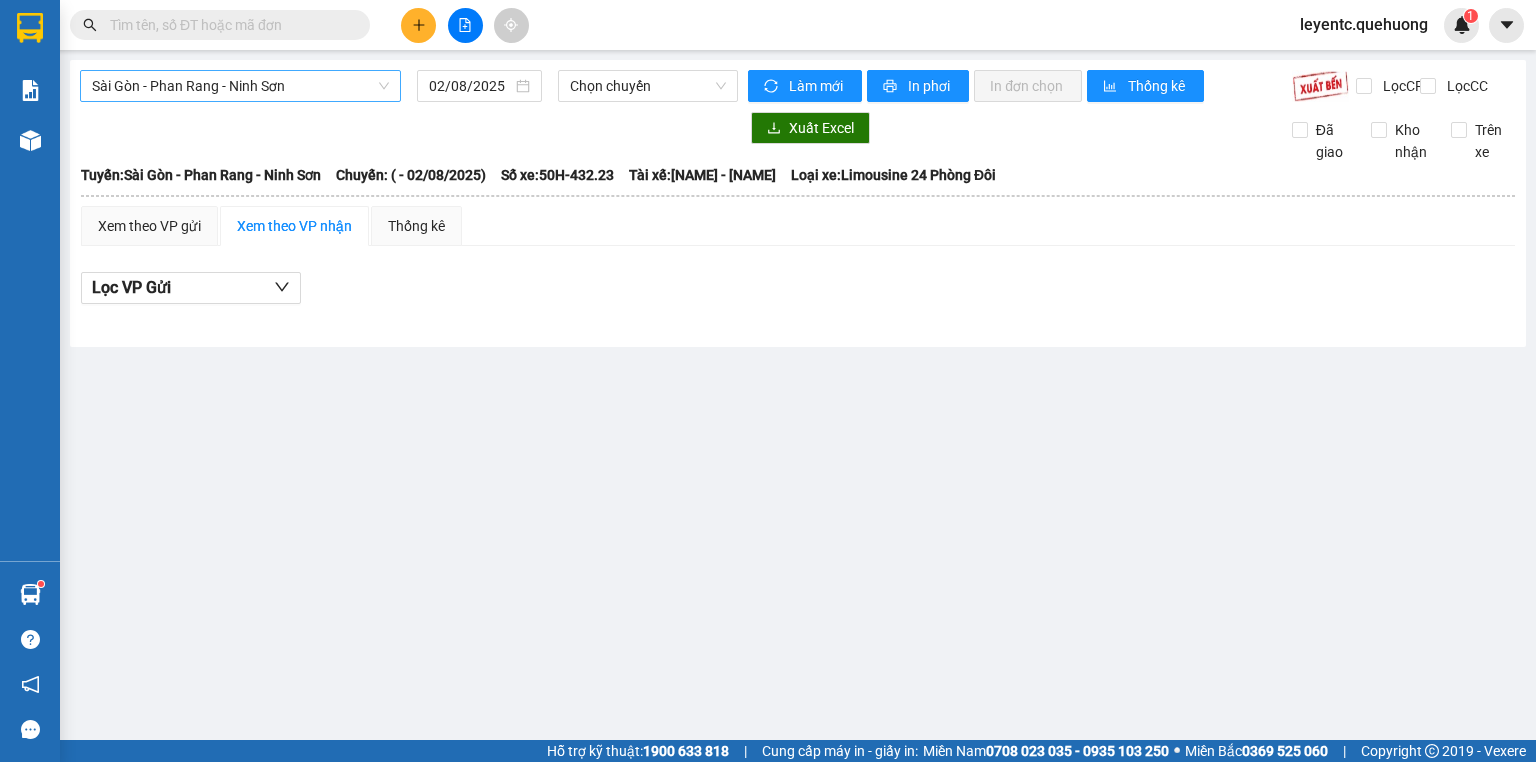 click on "Sài Gòn - Phan Rang - Ninh Sơn" at bounding box center (240, 86) 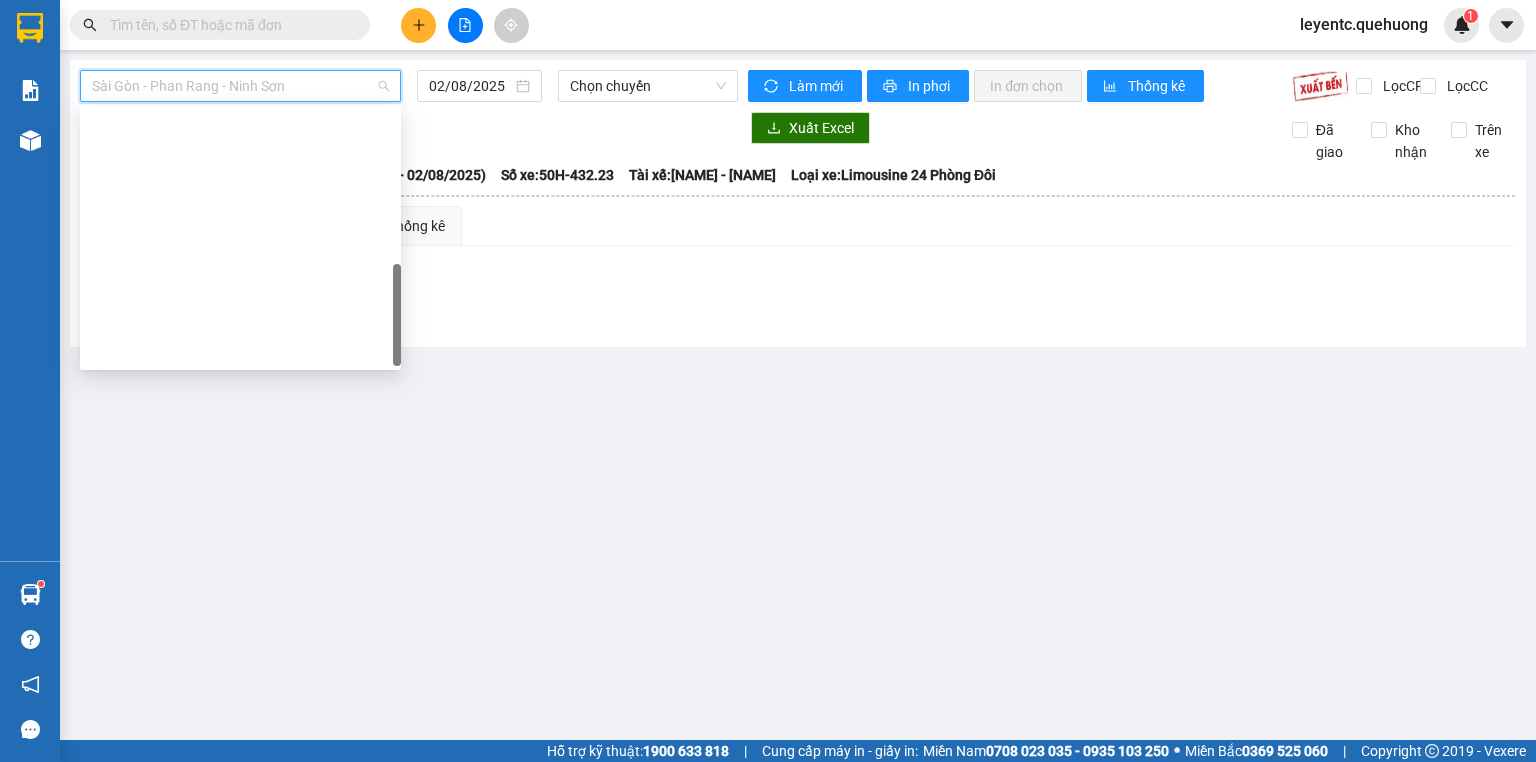 click on "Ninh Sơn - Phan Rang - Miền Tây" at bounding box center (240, 894) 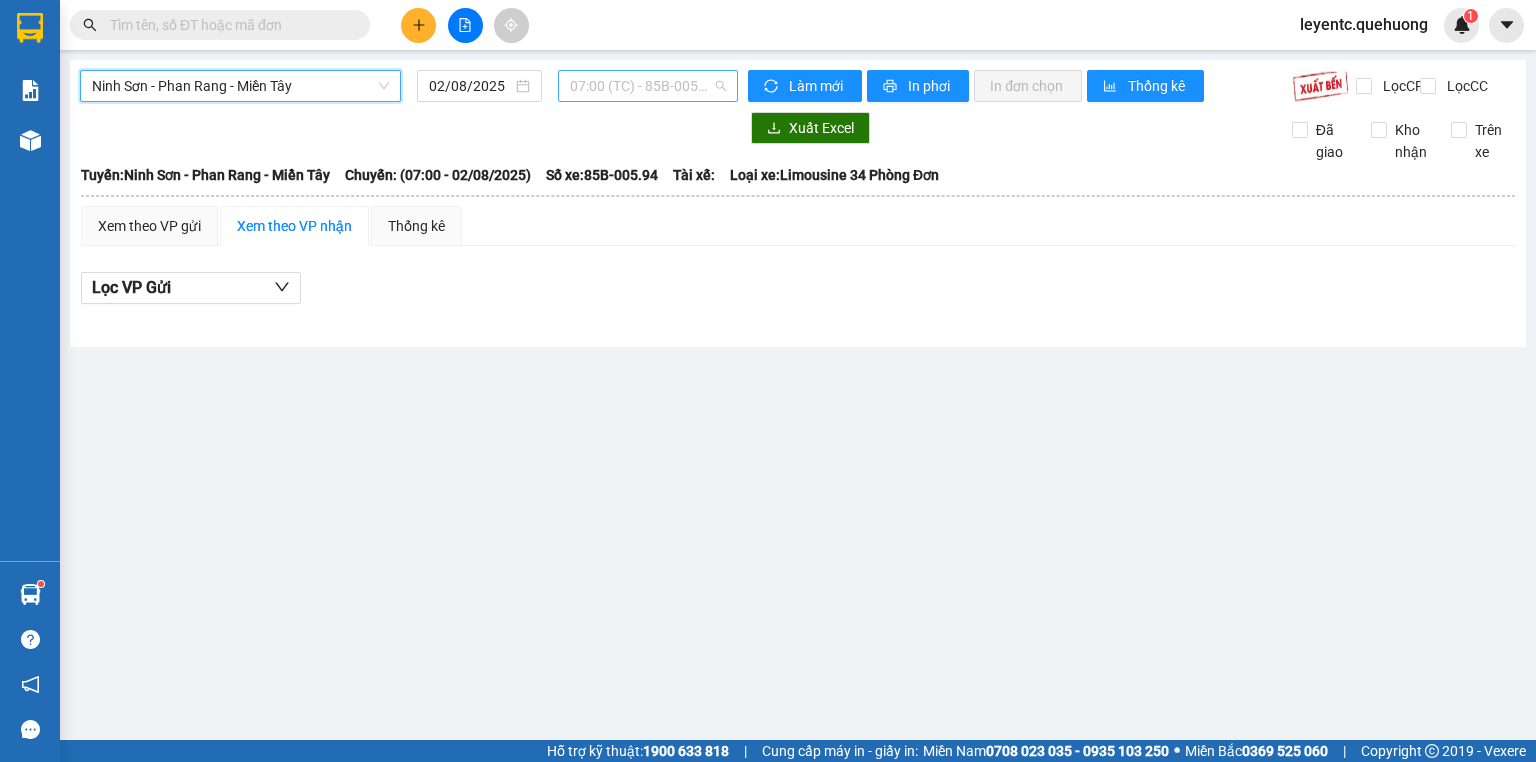 click on "07:00   (TC)   - 85B-005.94" at bounding box center (648, 86) 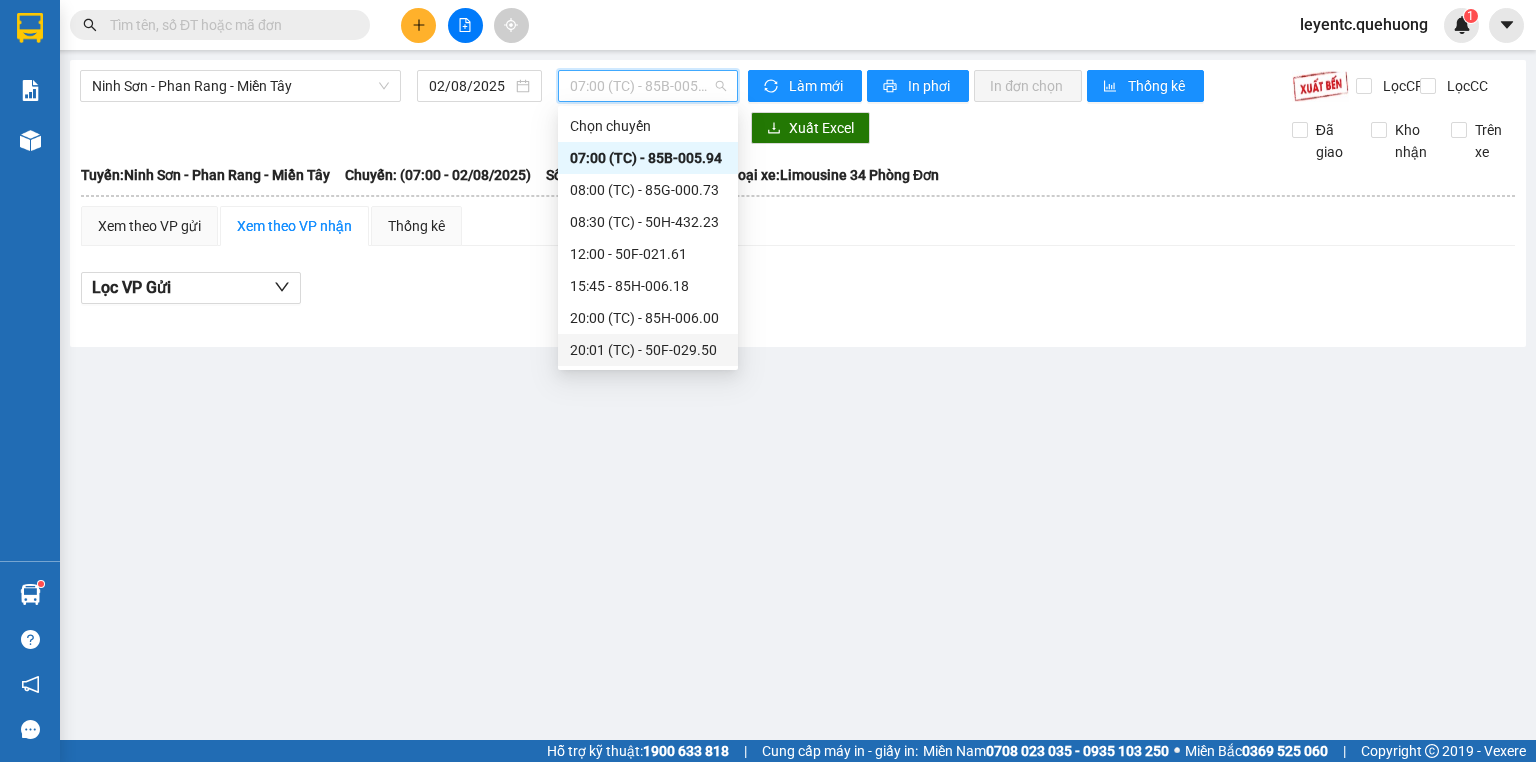 click on "[TIME]   (TC)   - [PLATE]" at bounding box center [648, 350] 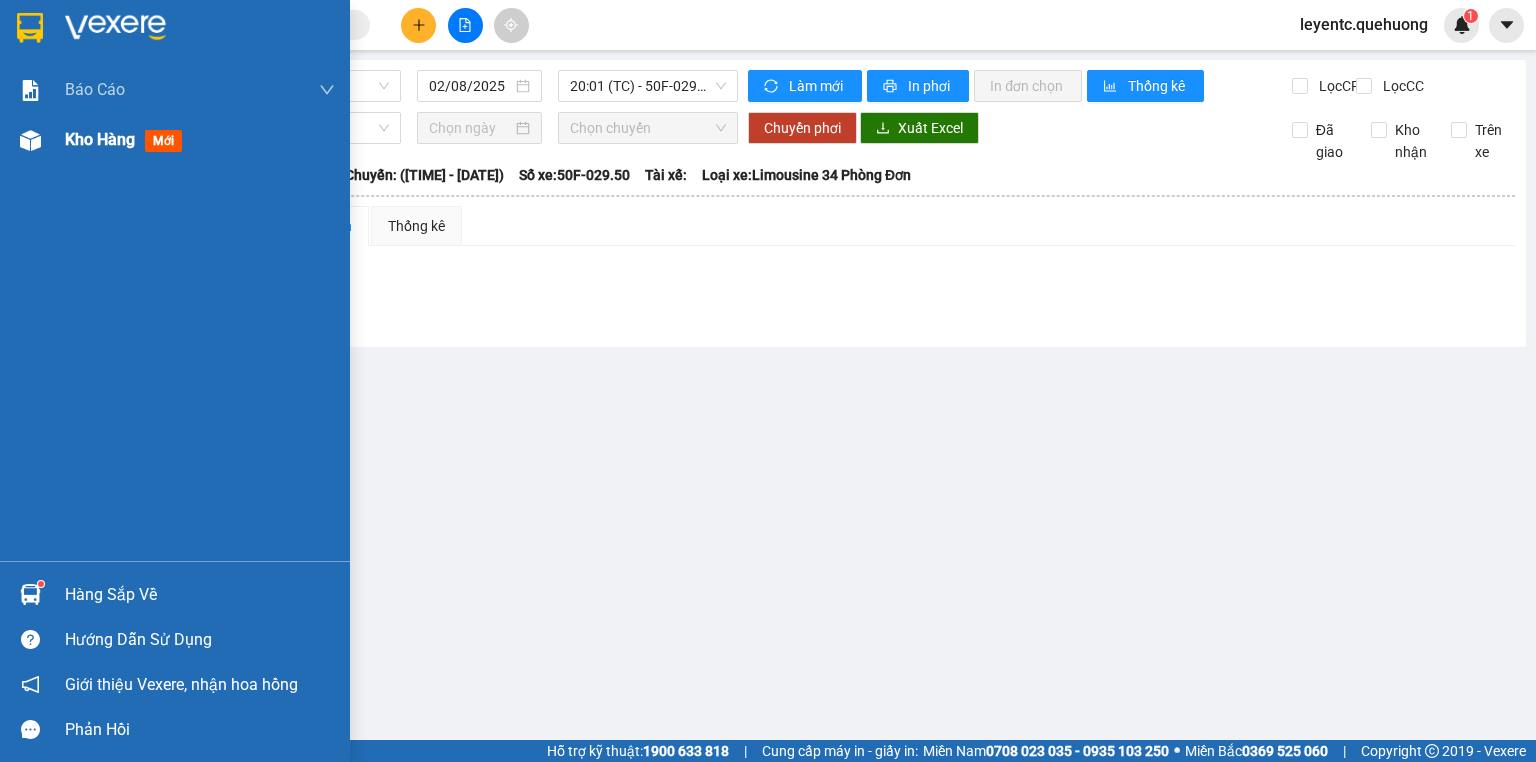 click on "Kho hàng" at bounding box center (100, 139) 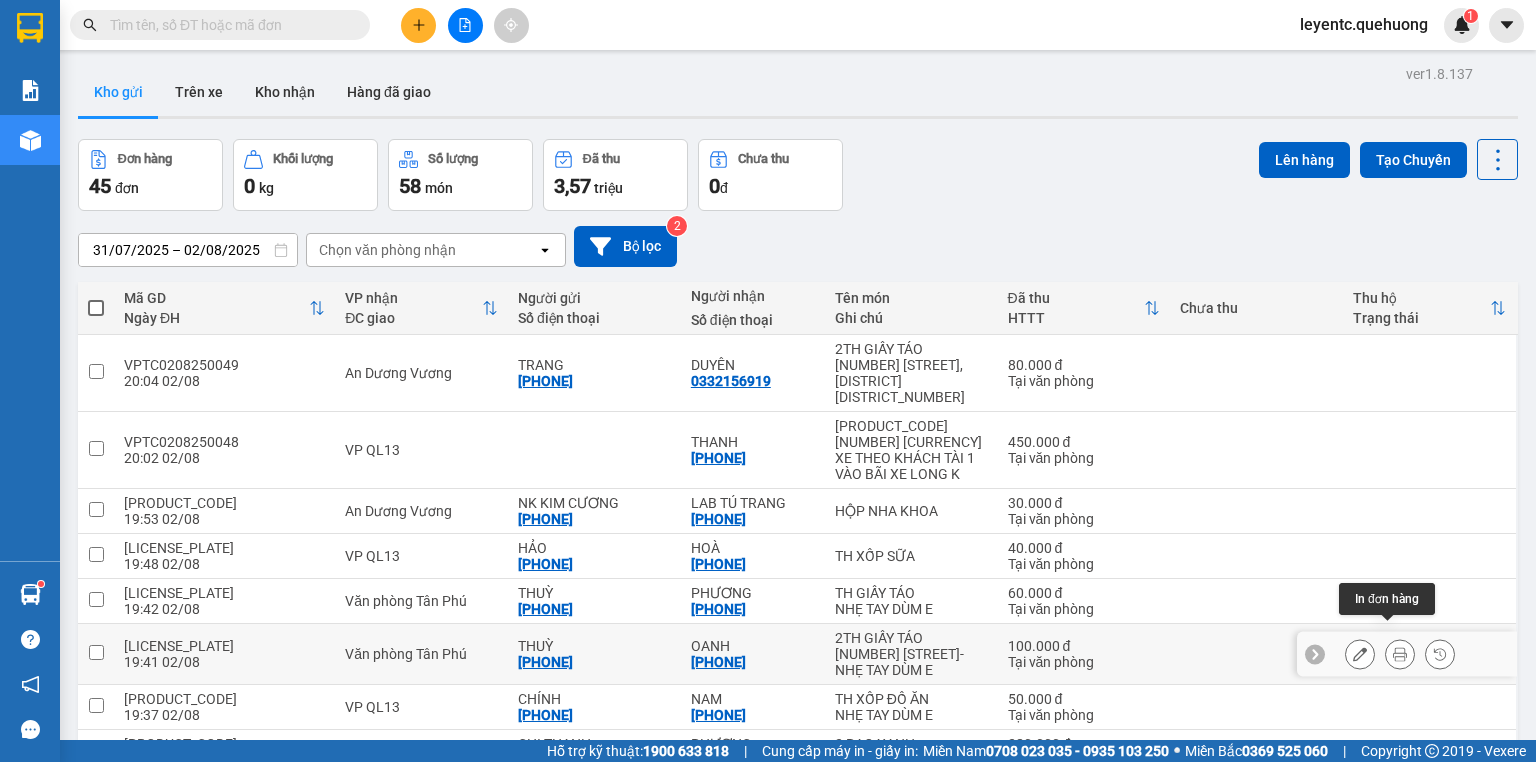 click 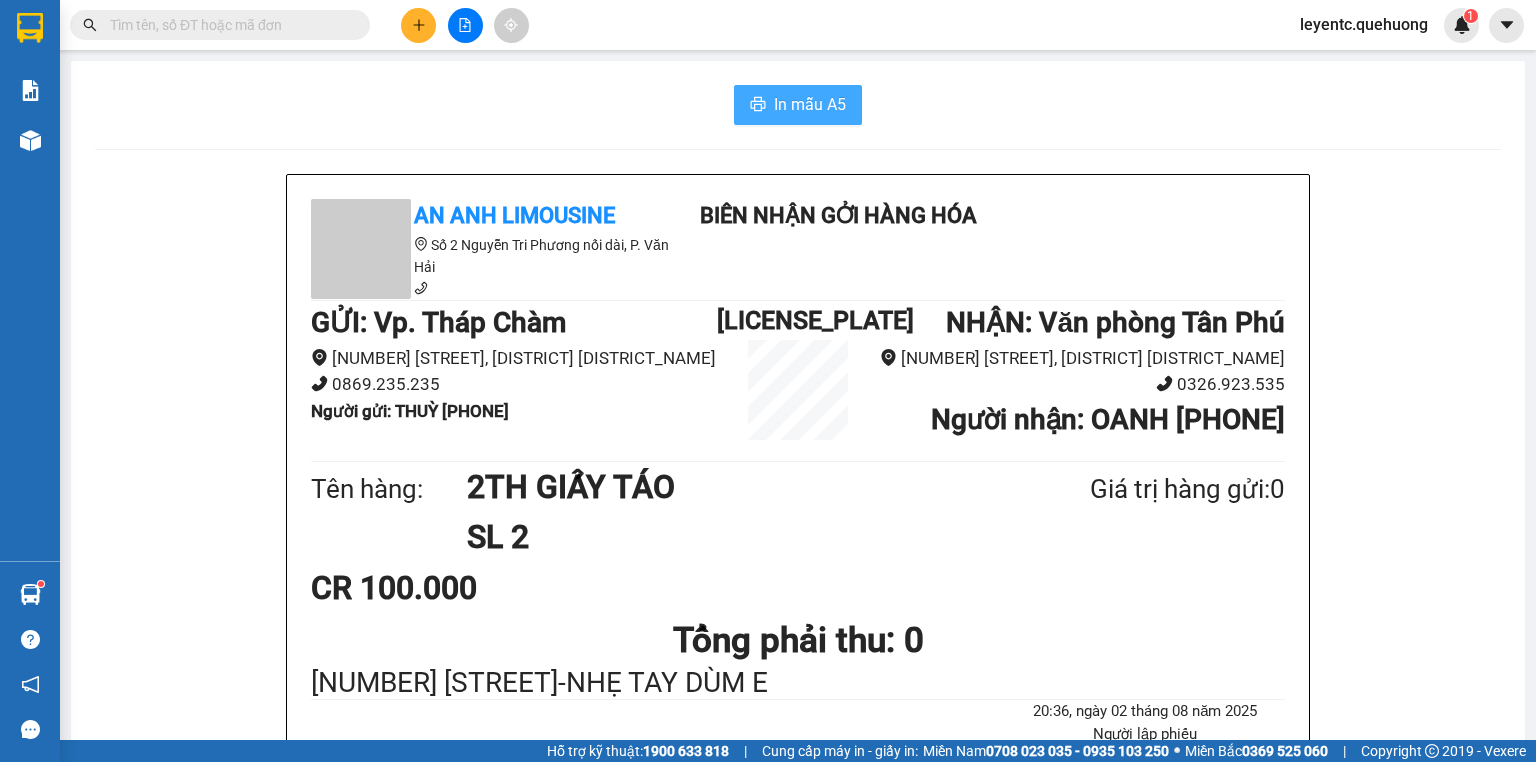click on "In mẫu A5" at bounding box center (810, 104) 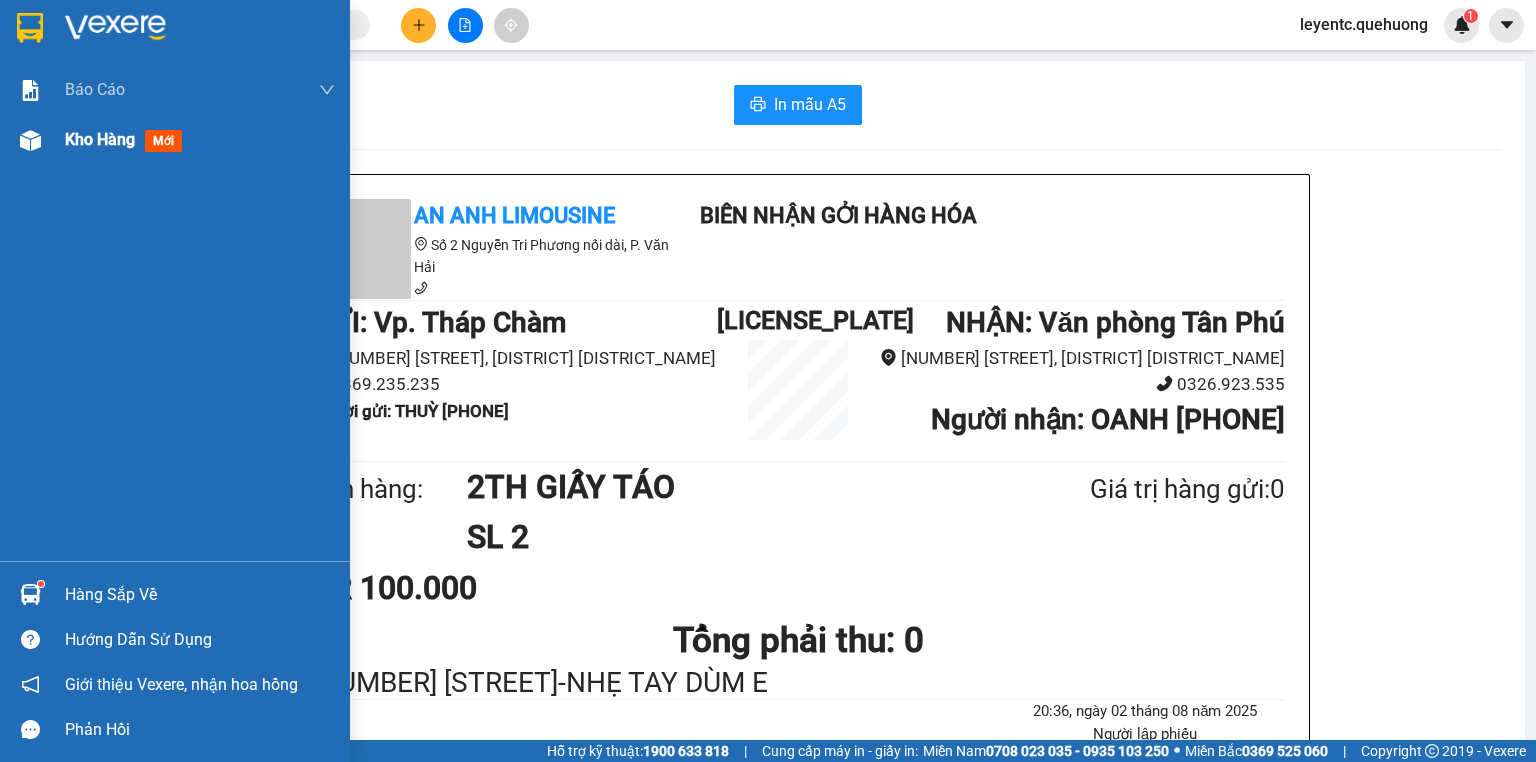 click on "Kho hàng" at bounding box center [100, 139] 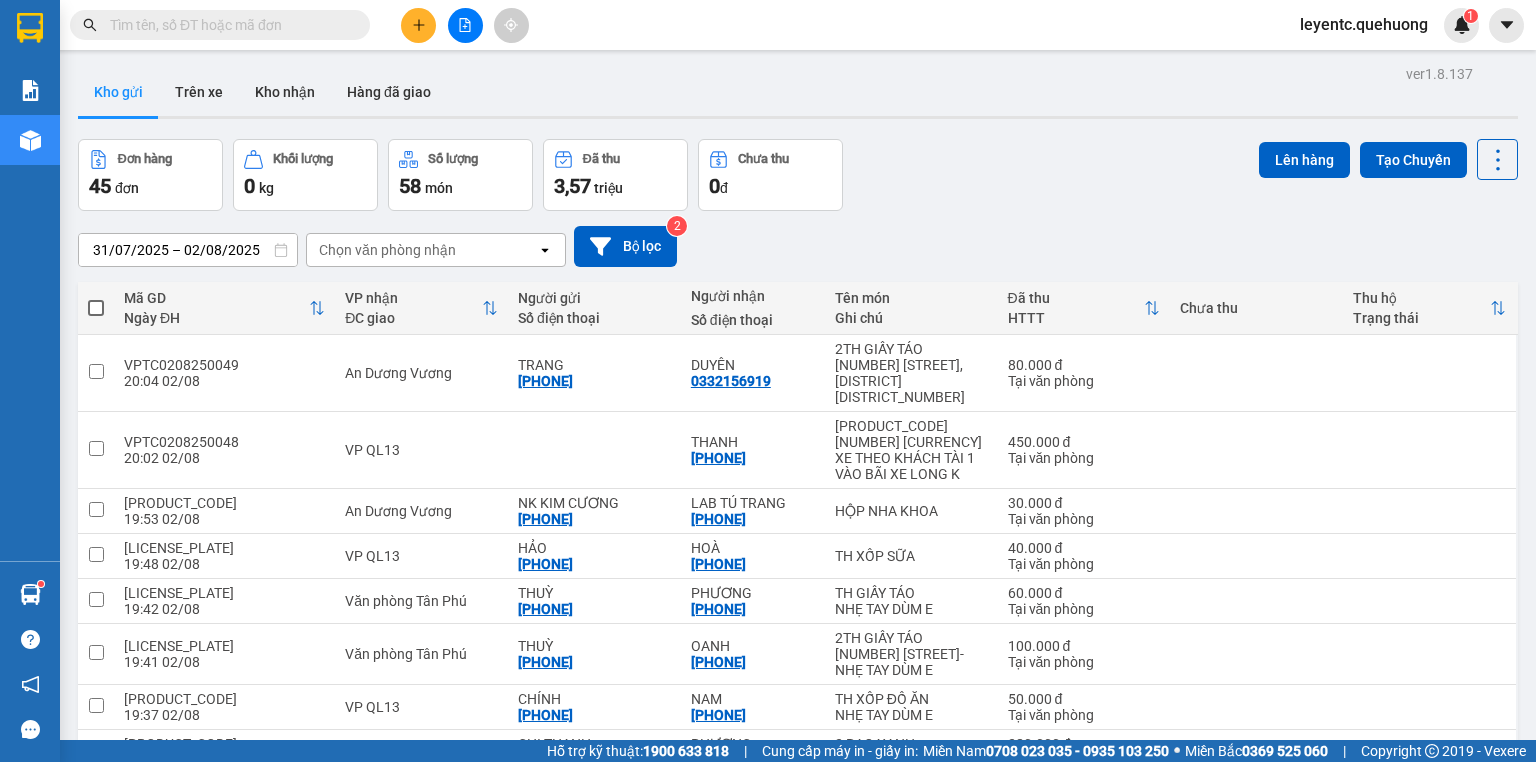 click at bounding box center (96, 308) 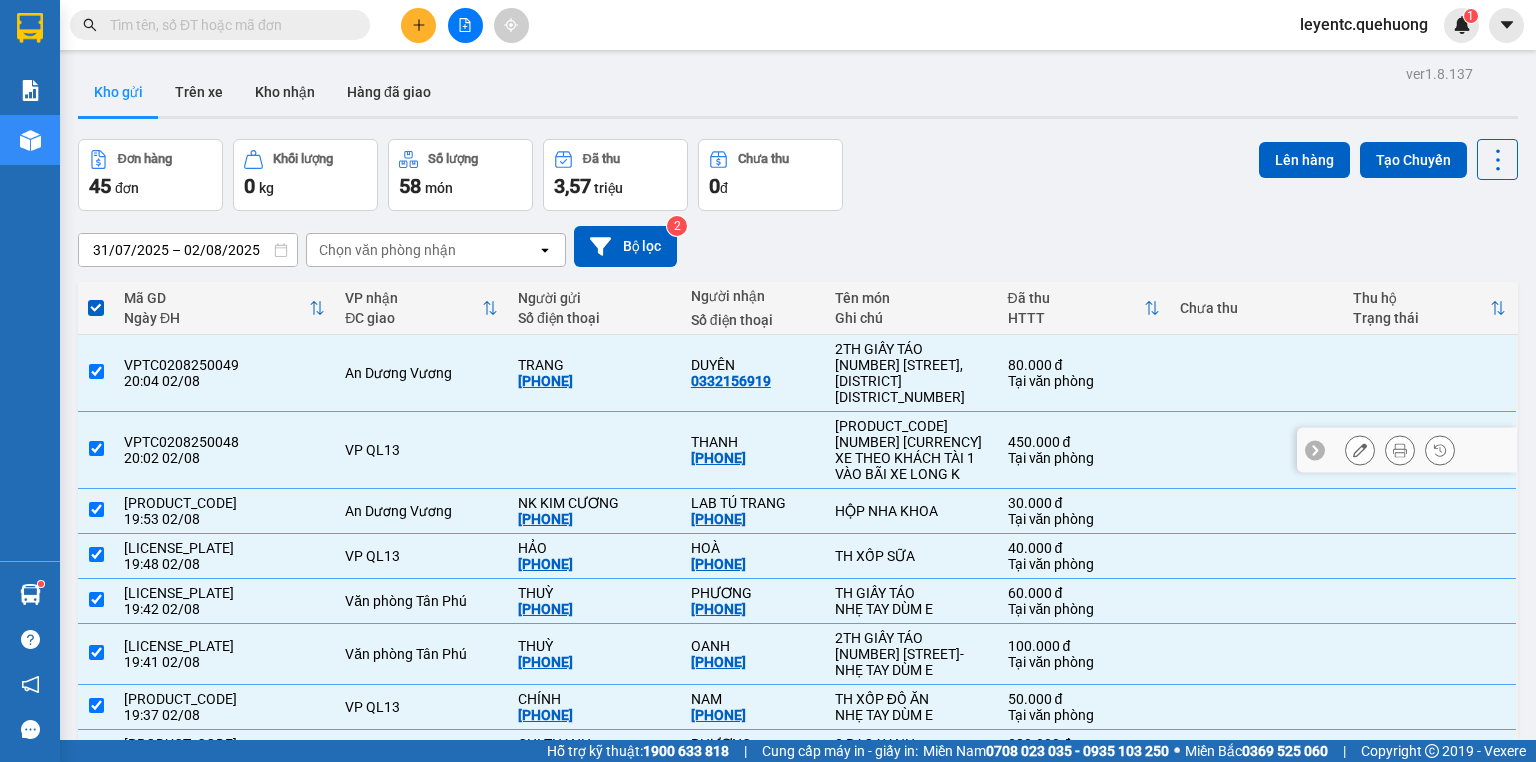 click at bounding box center (96, 448) 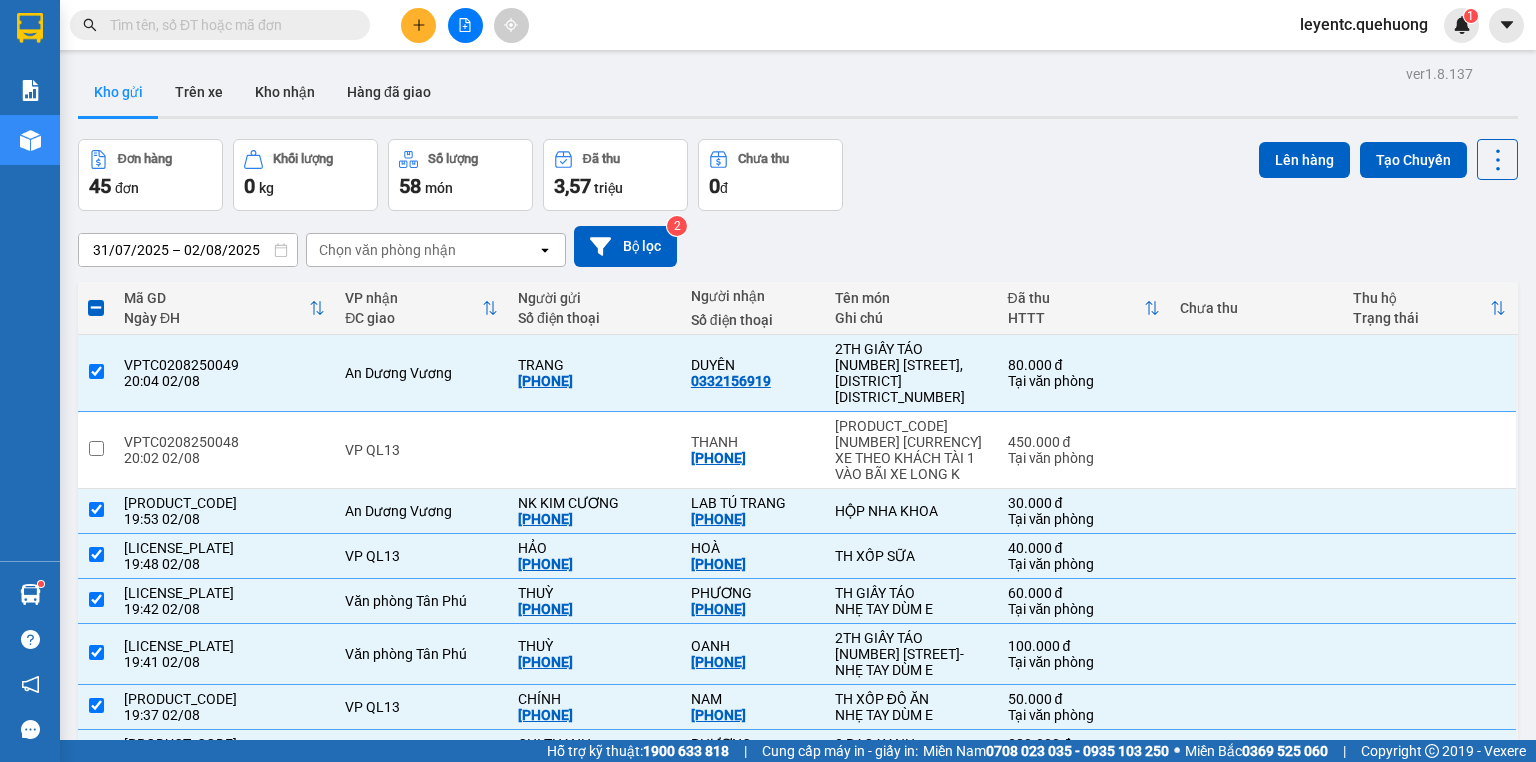 scroll, scrollTop: 2107, scrollLeft: 0, axis: vertical 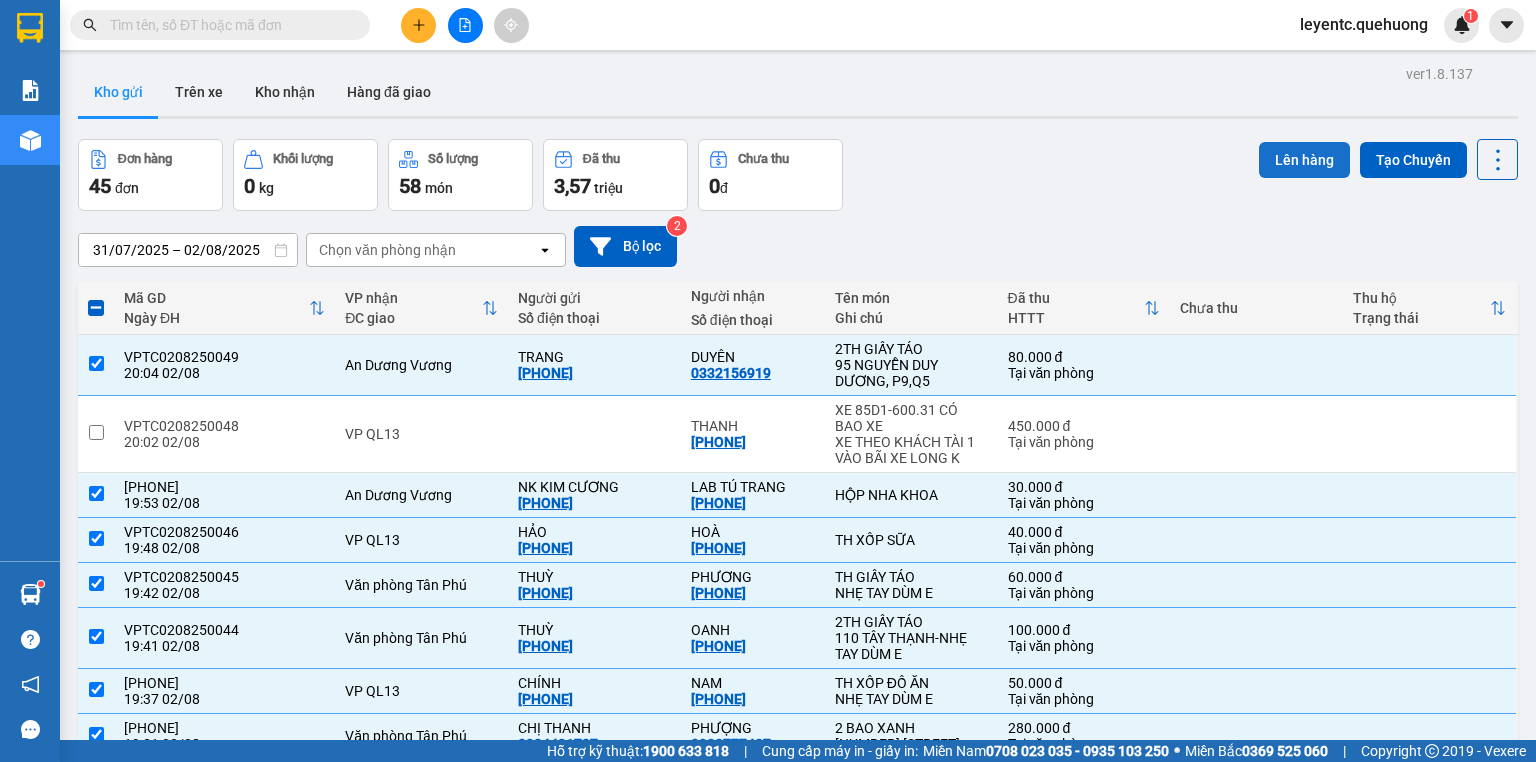 click on "Lên hàng" at bounding box center [1304, 160] 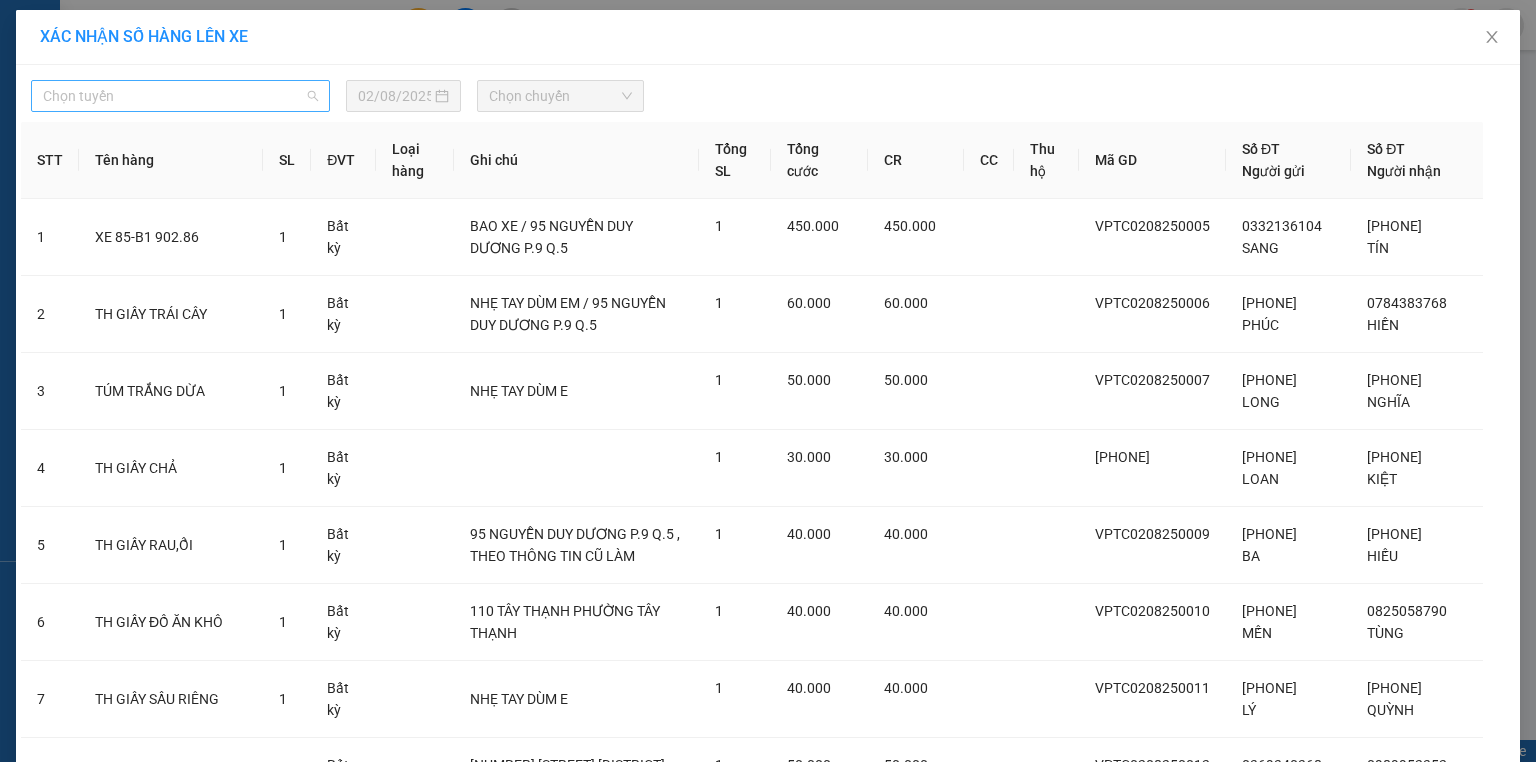 click on "Chọn tuyến" at bounding box center (180, 96) 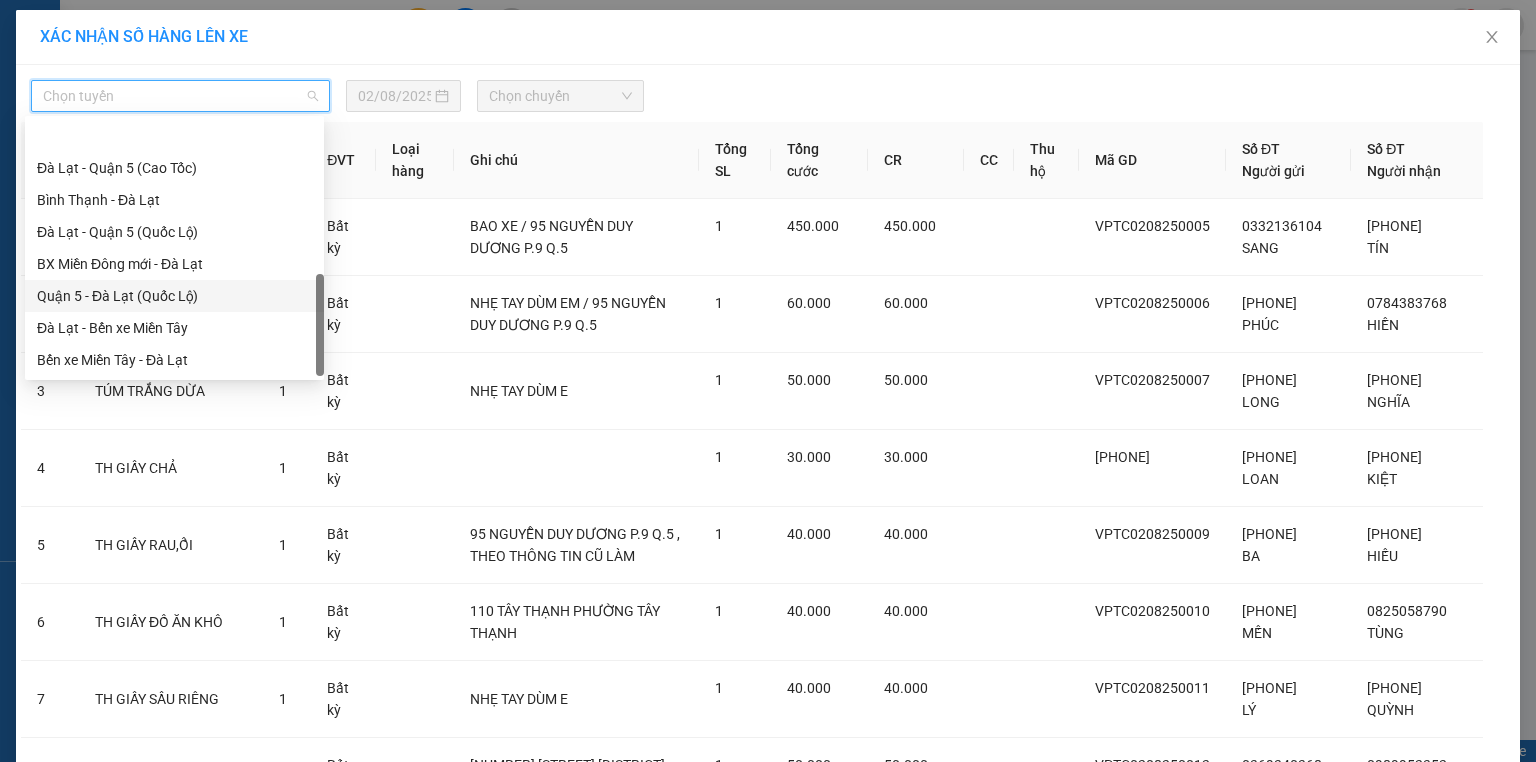 scroll, scrollTop: 544, scrollLeft: 0, axis: vertical 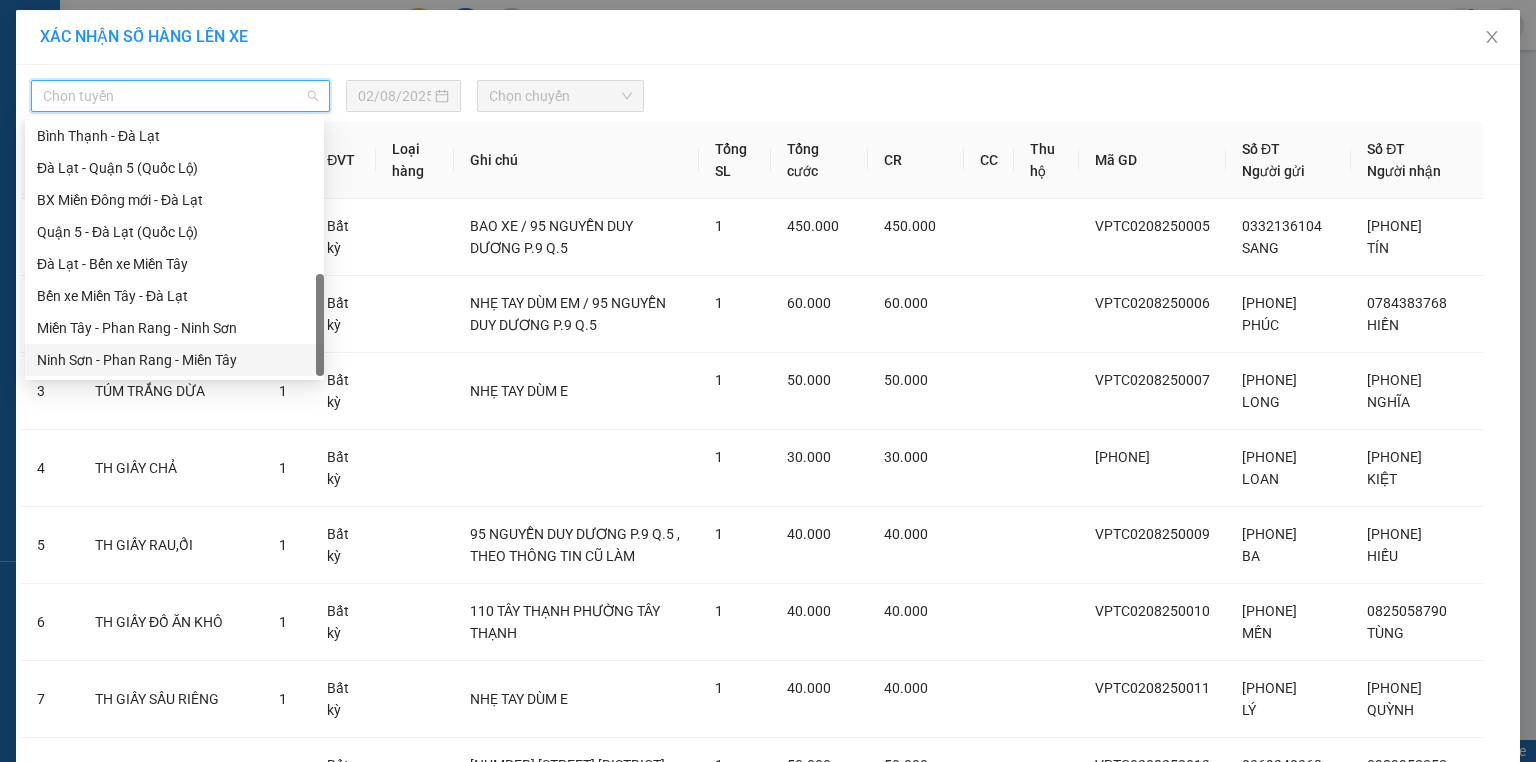 click on "Ninh Sơn - Phan Rang - Miền Tây" at bounding box center (174, 360) 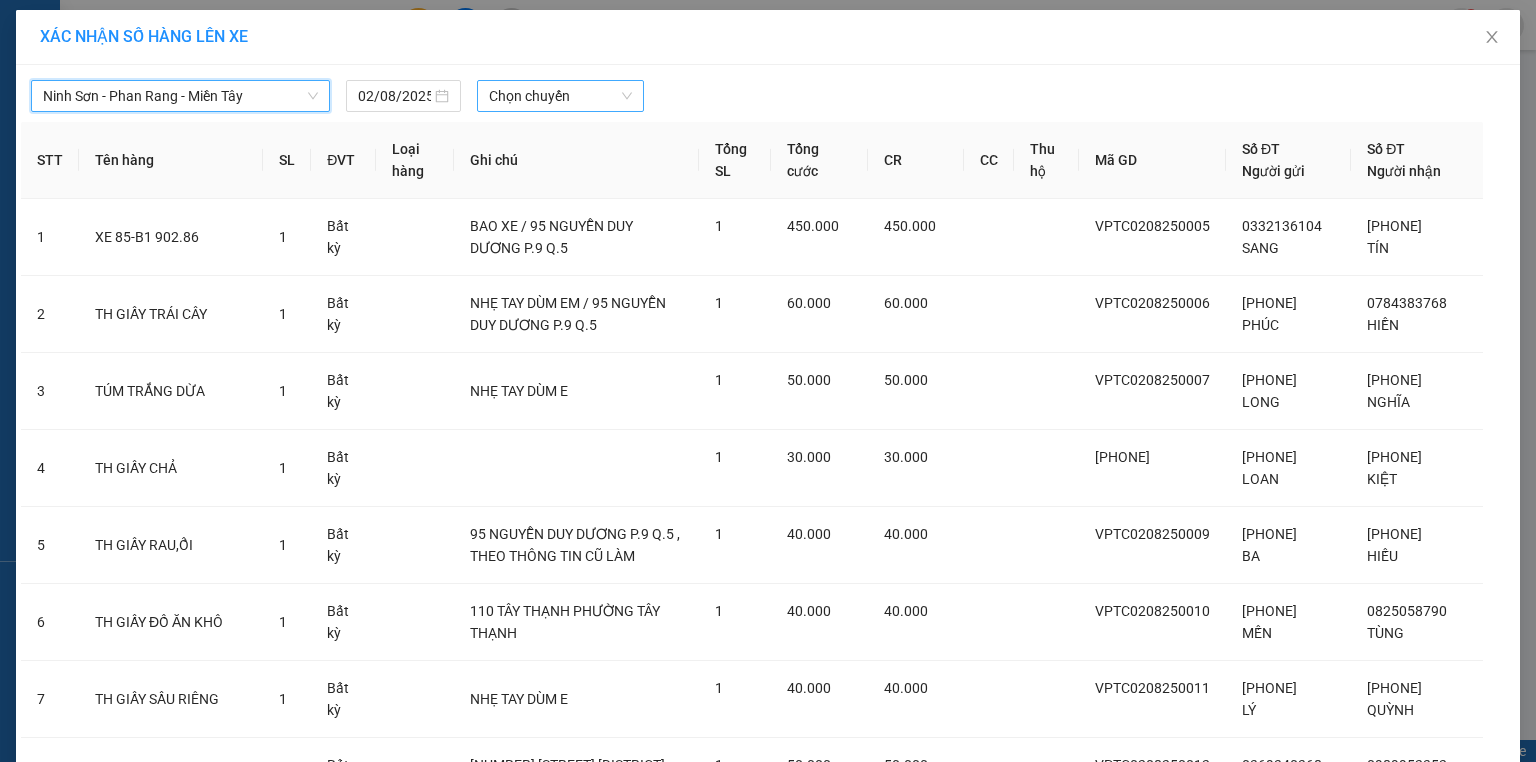 click on "Chọn chuyến" at bounding box center (561, 96) 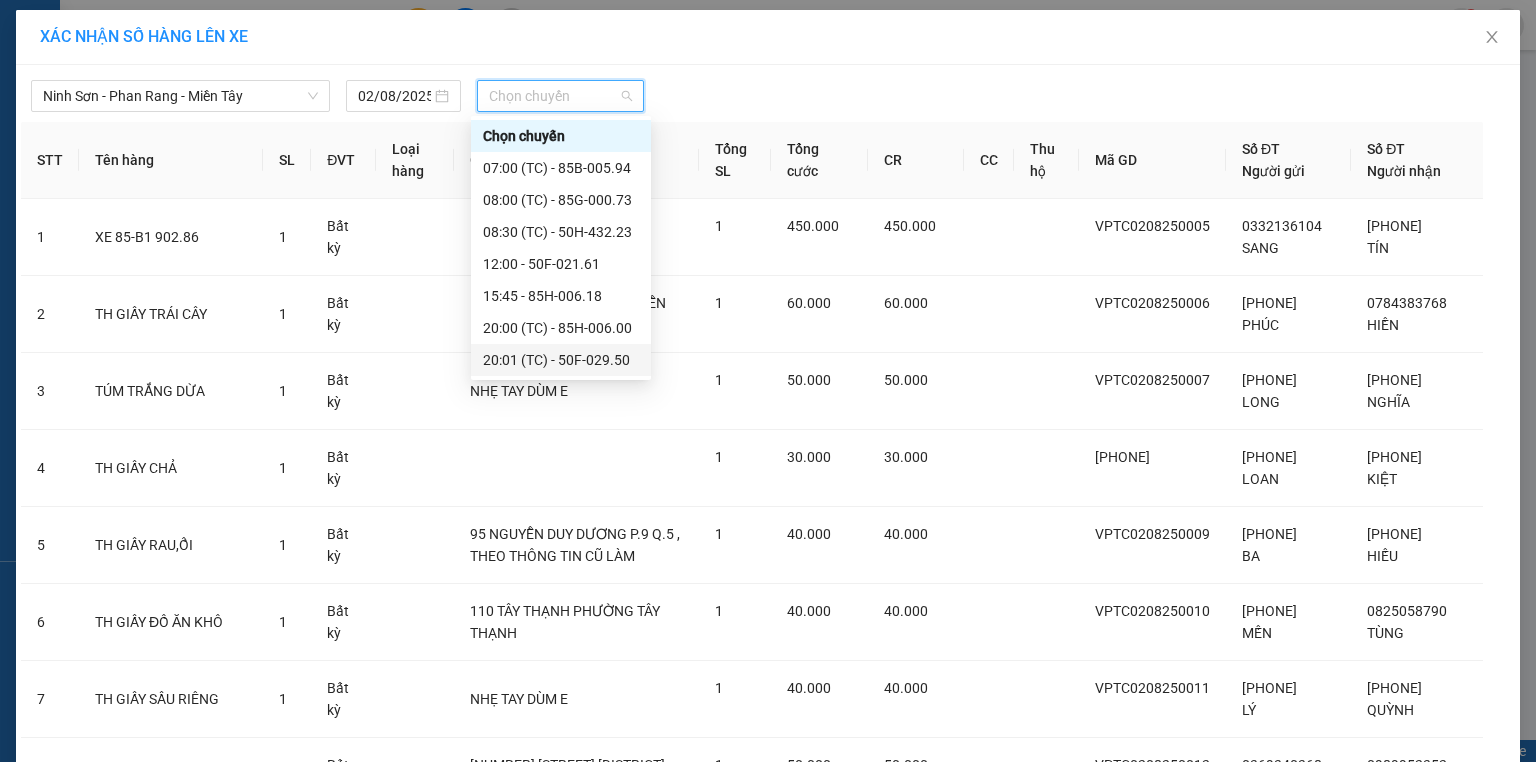 click on "[TIME]   (TC)   - [PLATE]" at bounding box center (561, 360) 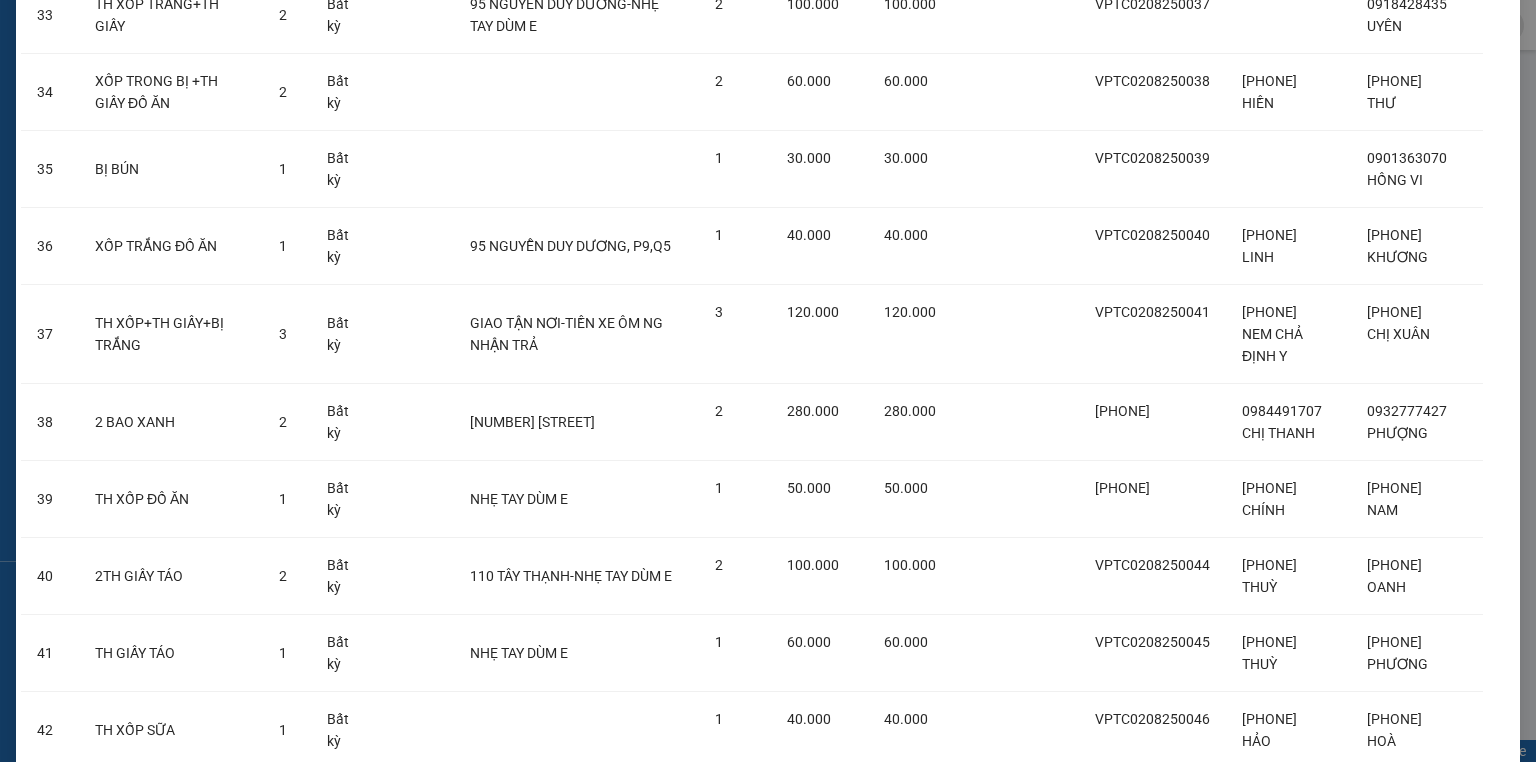 scroll, scrollTop: 3039, scrollLeft: 0, axis: vertical 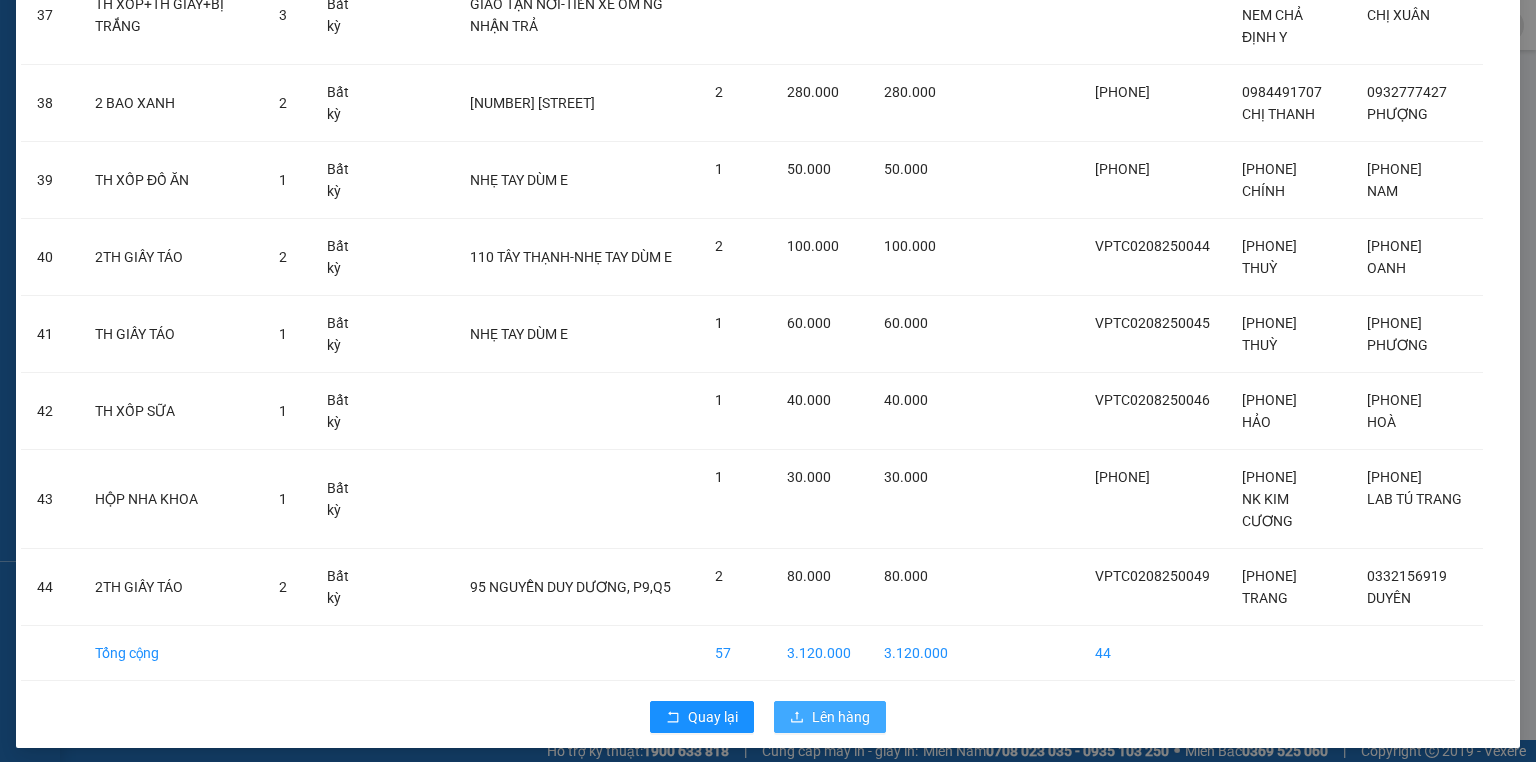 click on "Lên hàng" at bounding box center [841, 717] 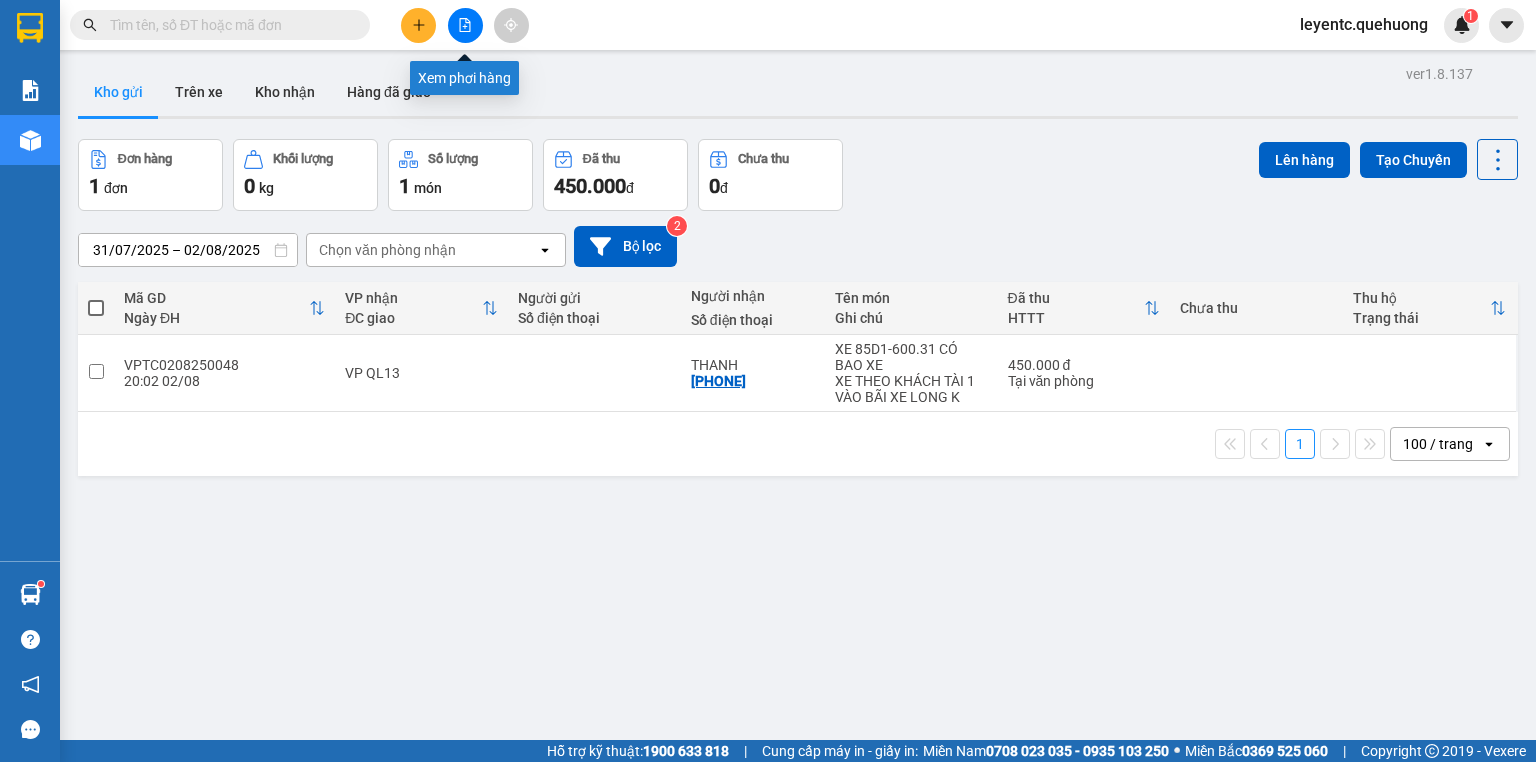 click 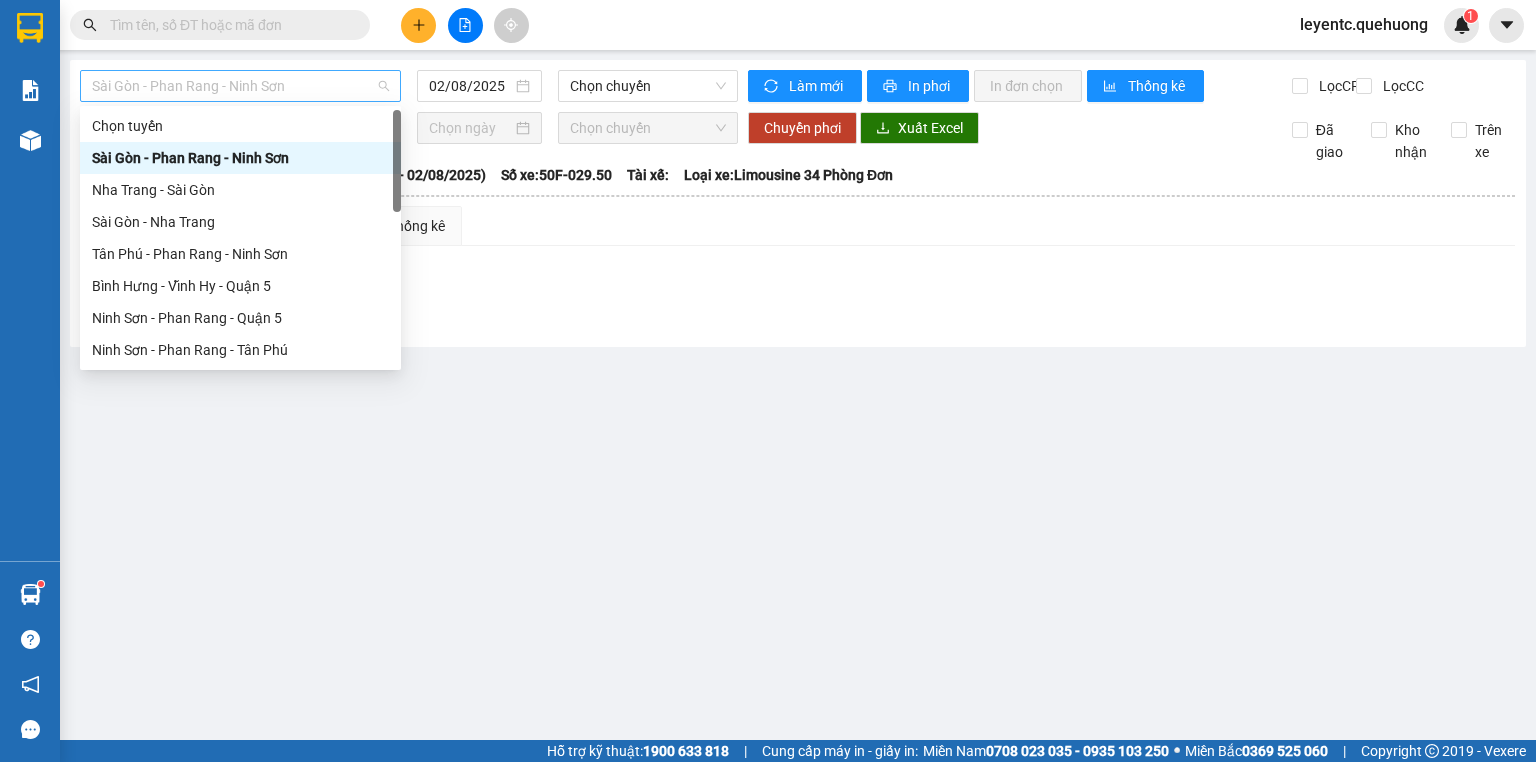 click on "Sài Gòn - Phan Rang - Ninh Sơn" at bounding box center [240, 86] 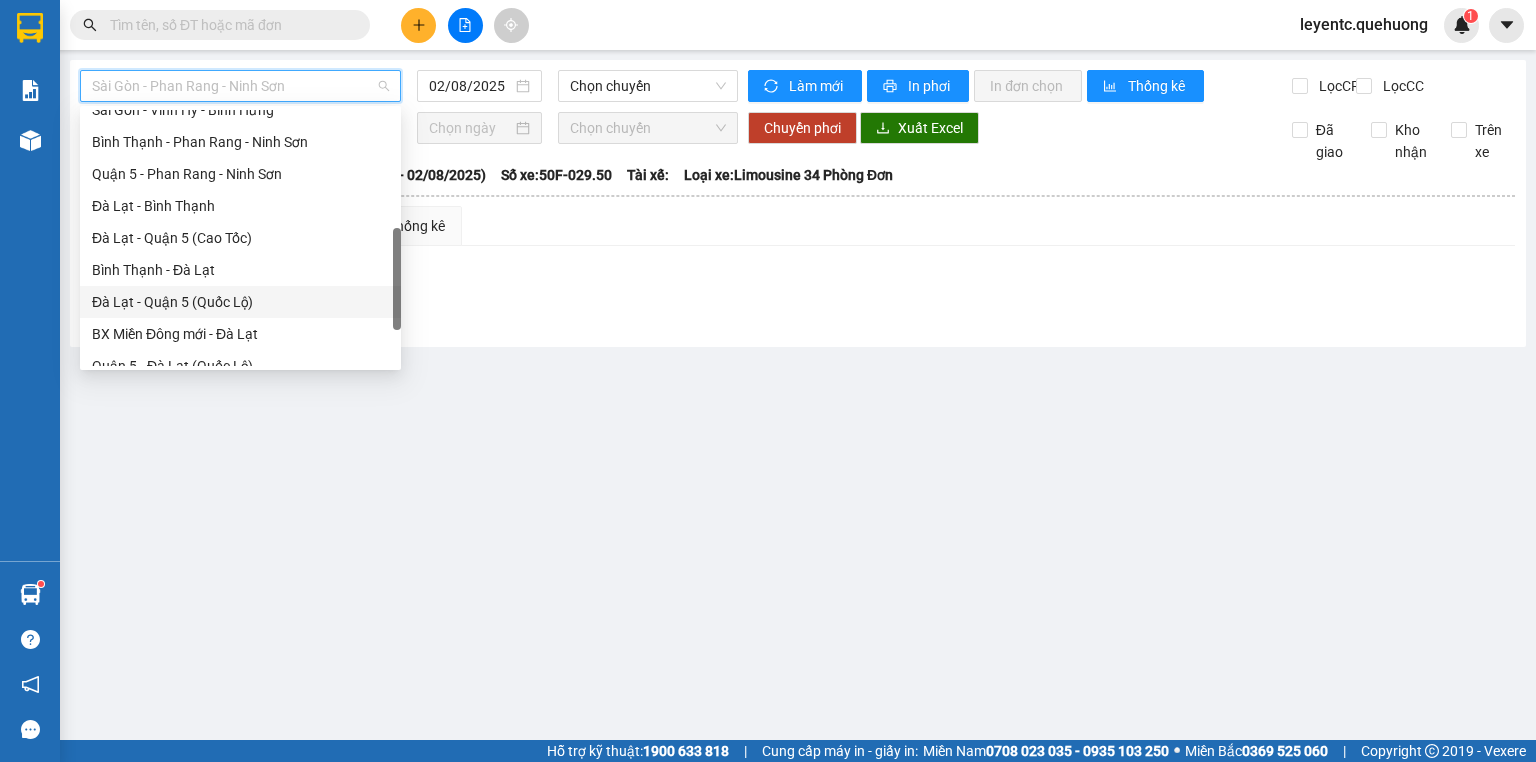 scroll, scrollTop: 544, scrollLeft: 0, axis: vertical 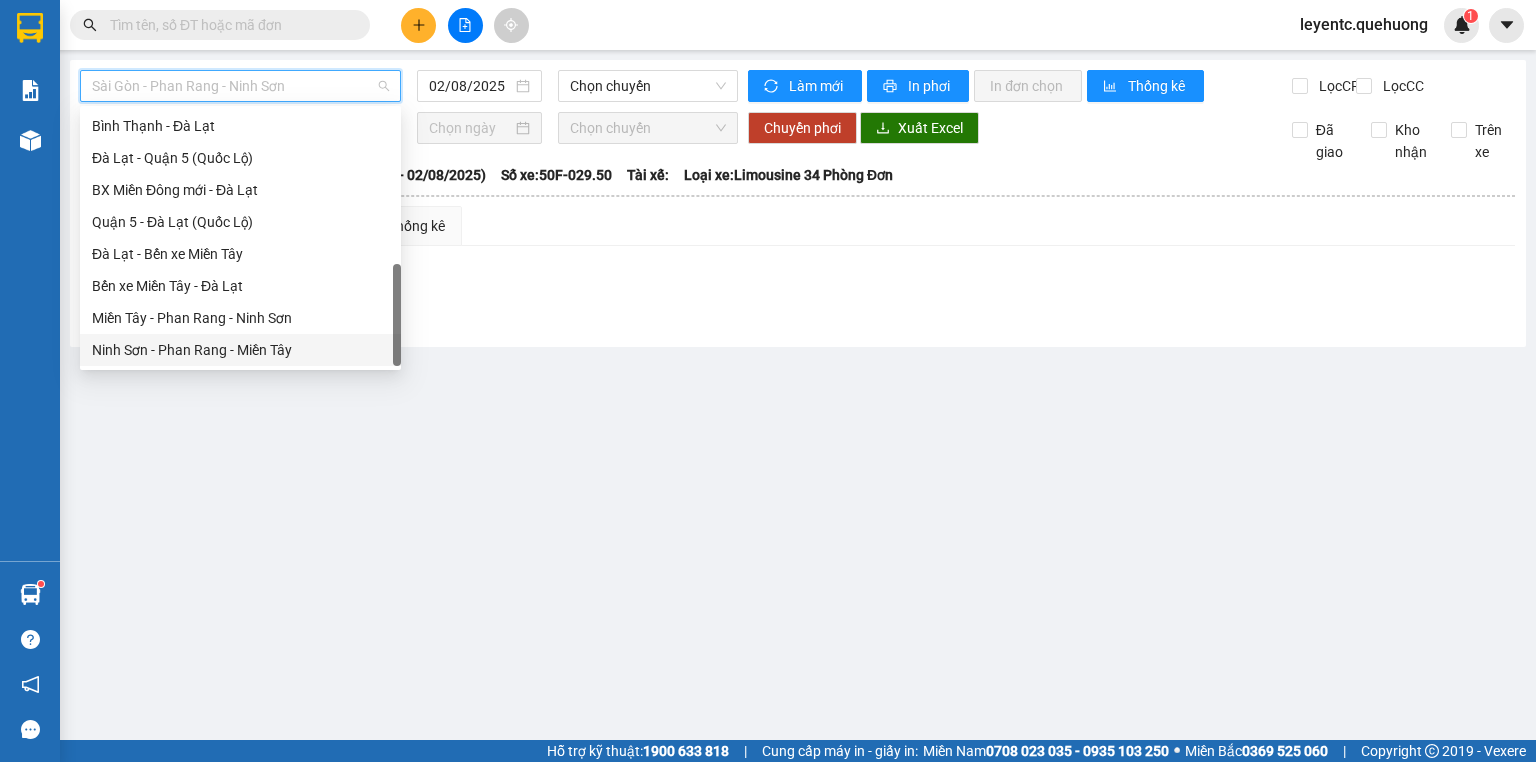click on "Ninh Sơn - Phan Rang - Miền Tây" at bounding box center (240, 350) 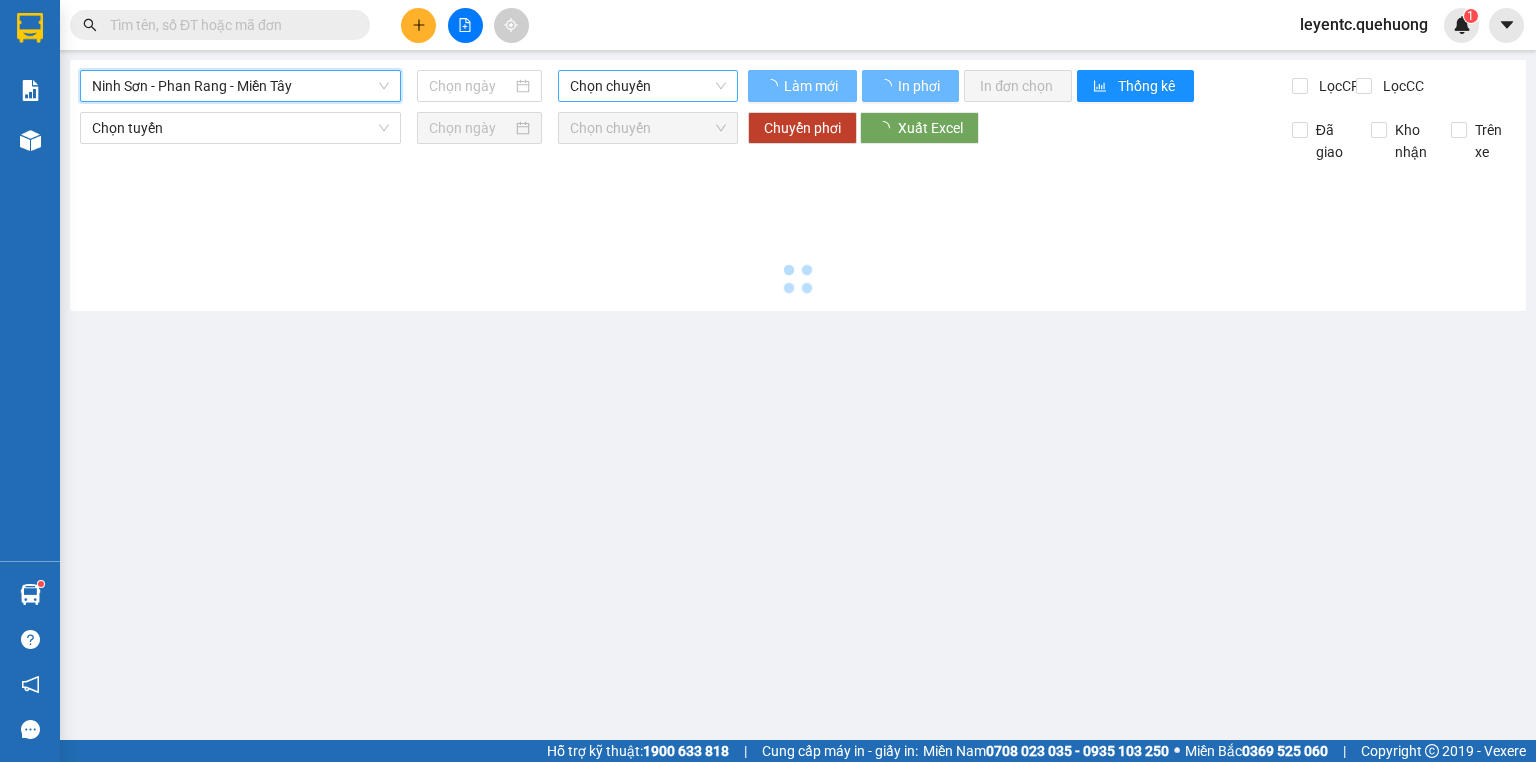 type on "02/08/2025" 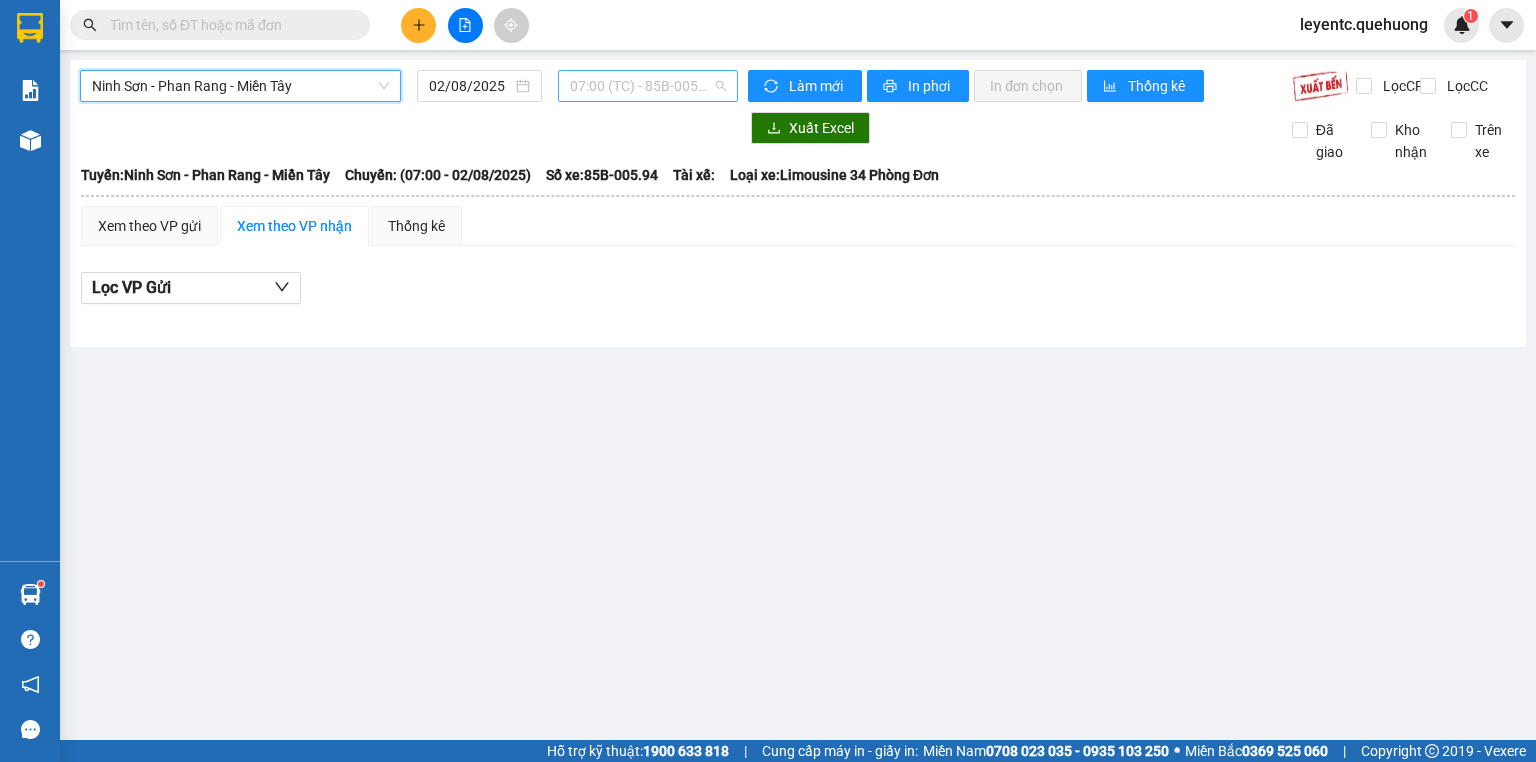 click on "07:00   (TC)   - 85B-005.94" at bounding box center (648, 86) 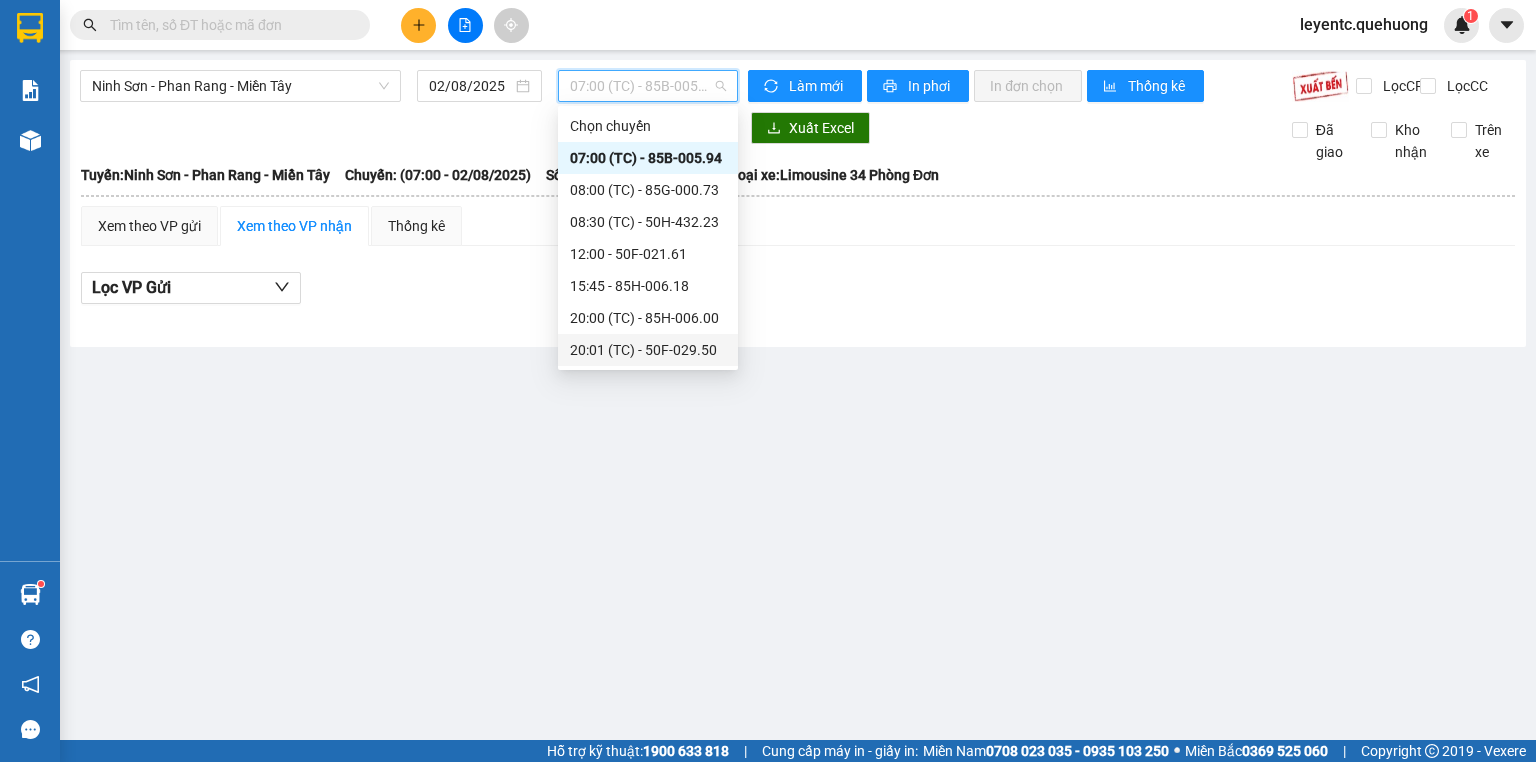 click on "[TIME]   (TC)   - [PLATE]" at bounding box center (648, 350) 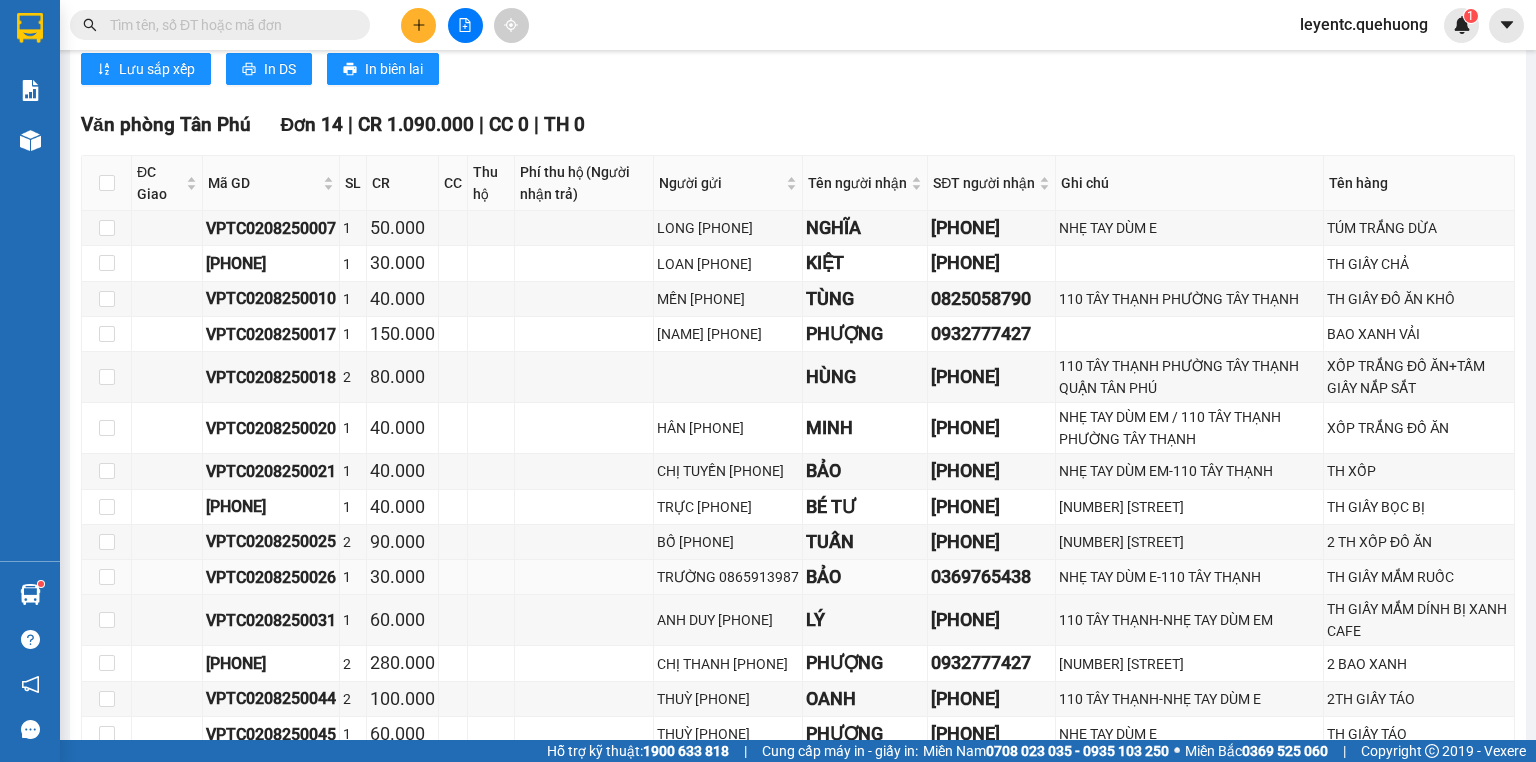 scroll, scrollTop: 1200, scrollLeft: 0, axis: vertical 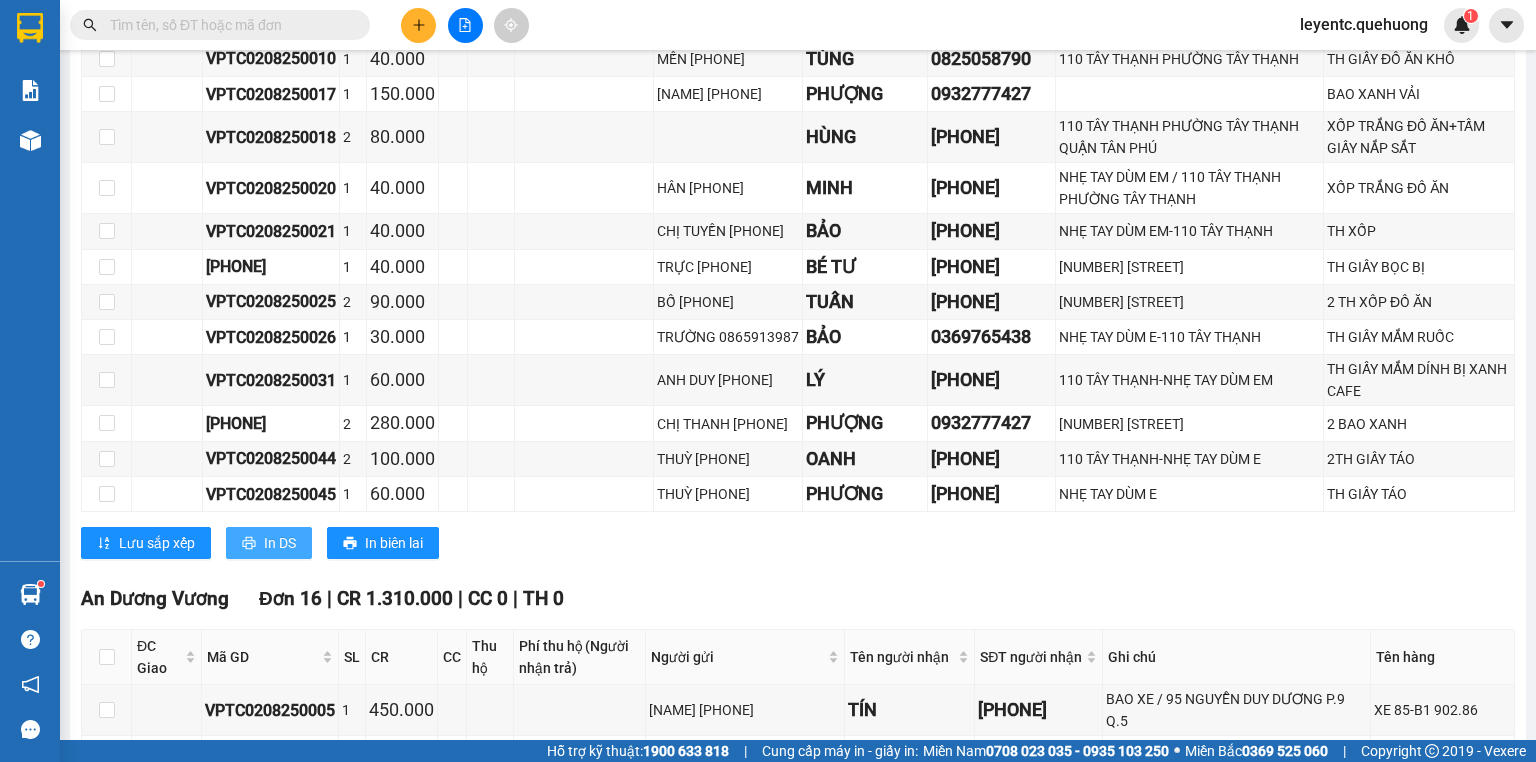 click on "In DS" at bounding box center (280, 543) 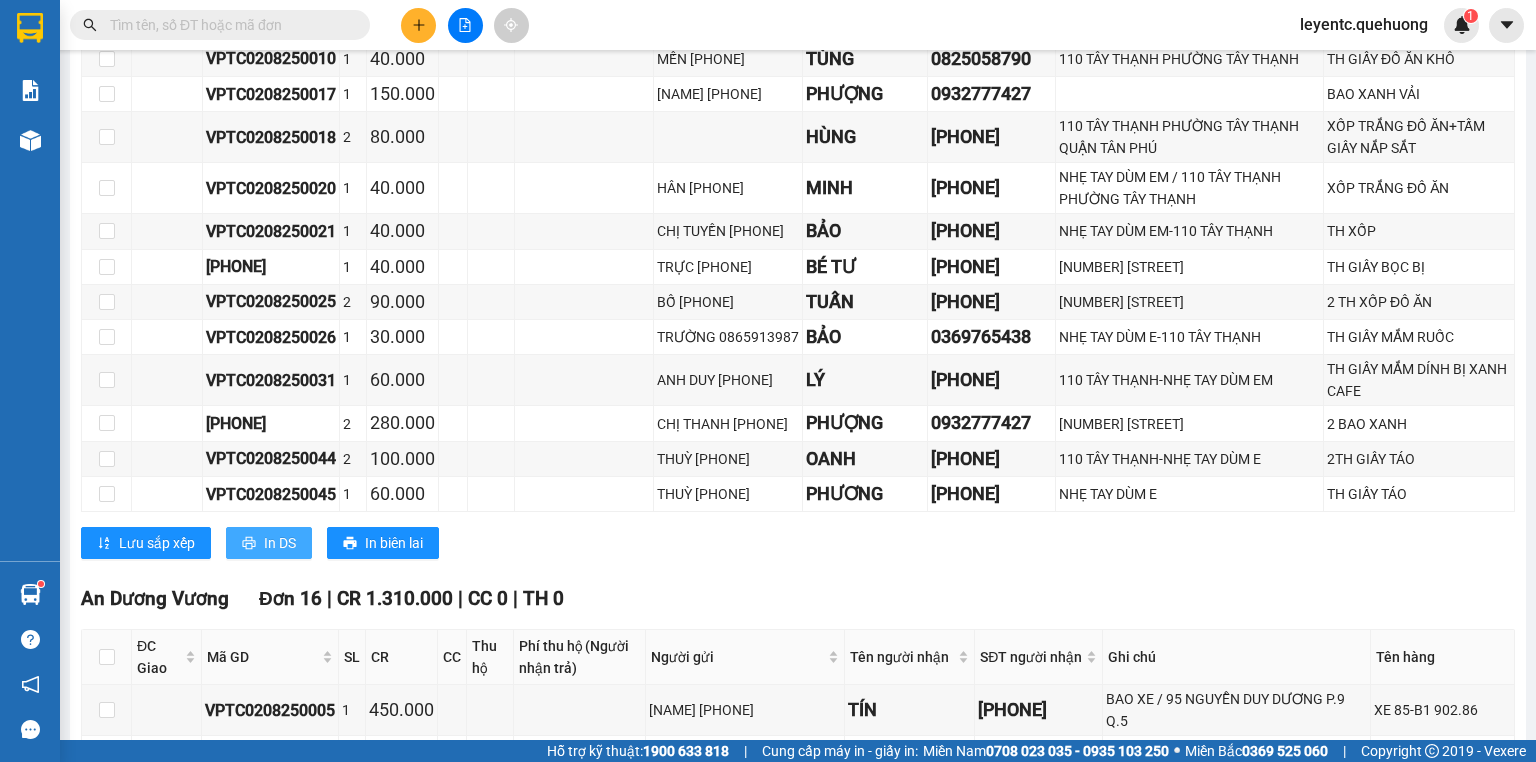 scroll, scrollTop: 0, scrollLeft: 0, axis: both 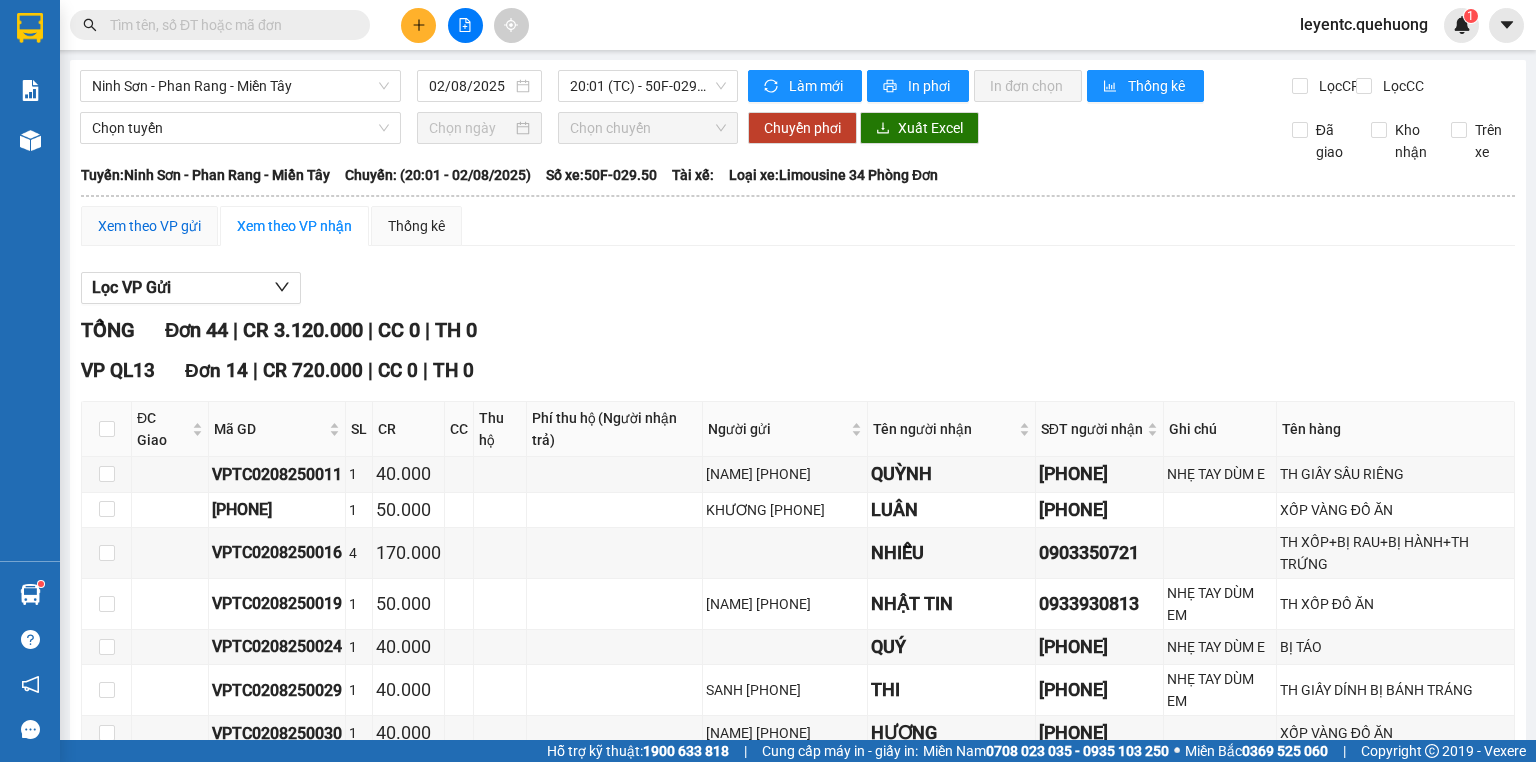 click on "Xem theo VP gửi" at bounding box center [149, 226] 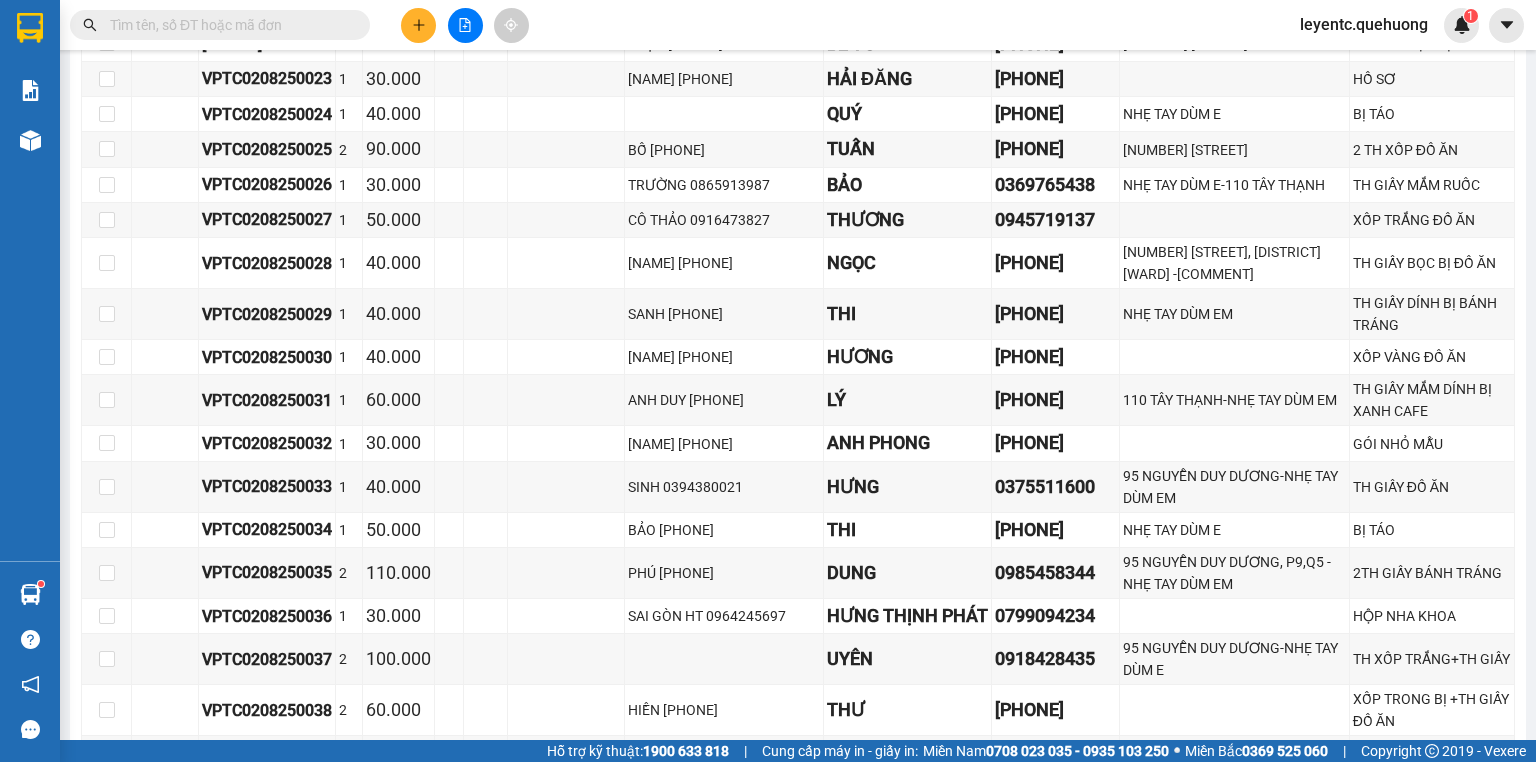 scroll, scrollTop: 1092, scrollLeft: 0, axis: vertical 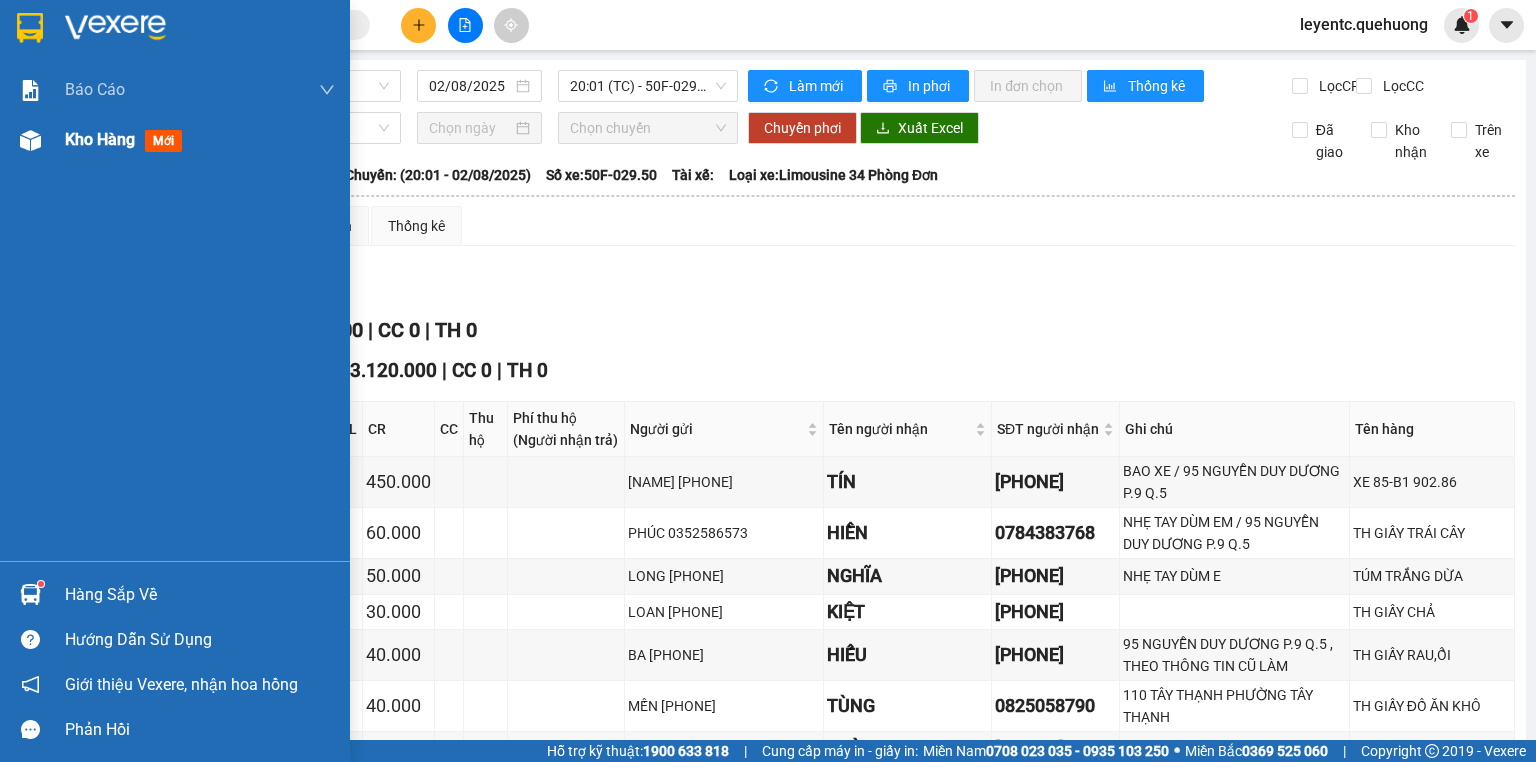 click on "Kho hàng" at bounding box center (100, 139) 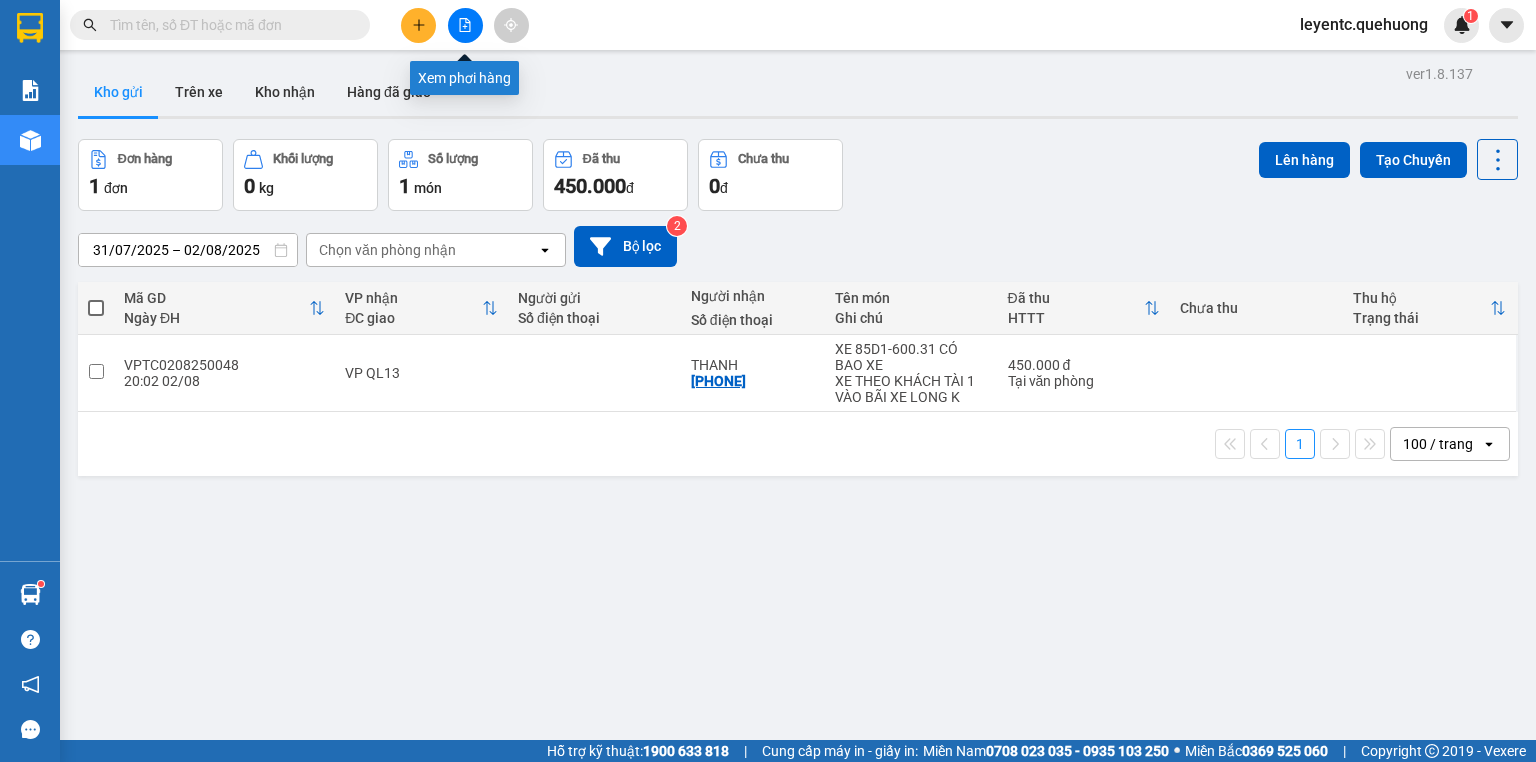 click 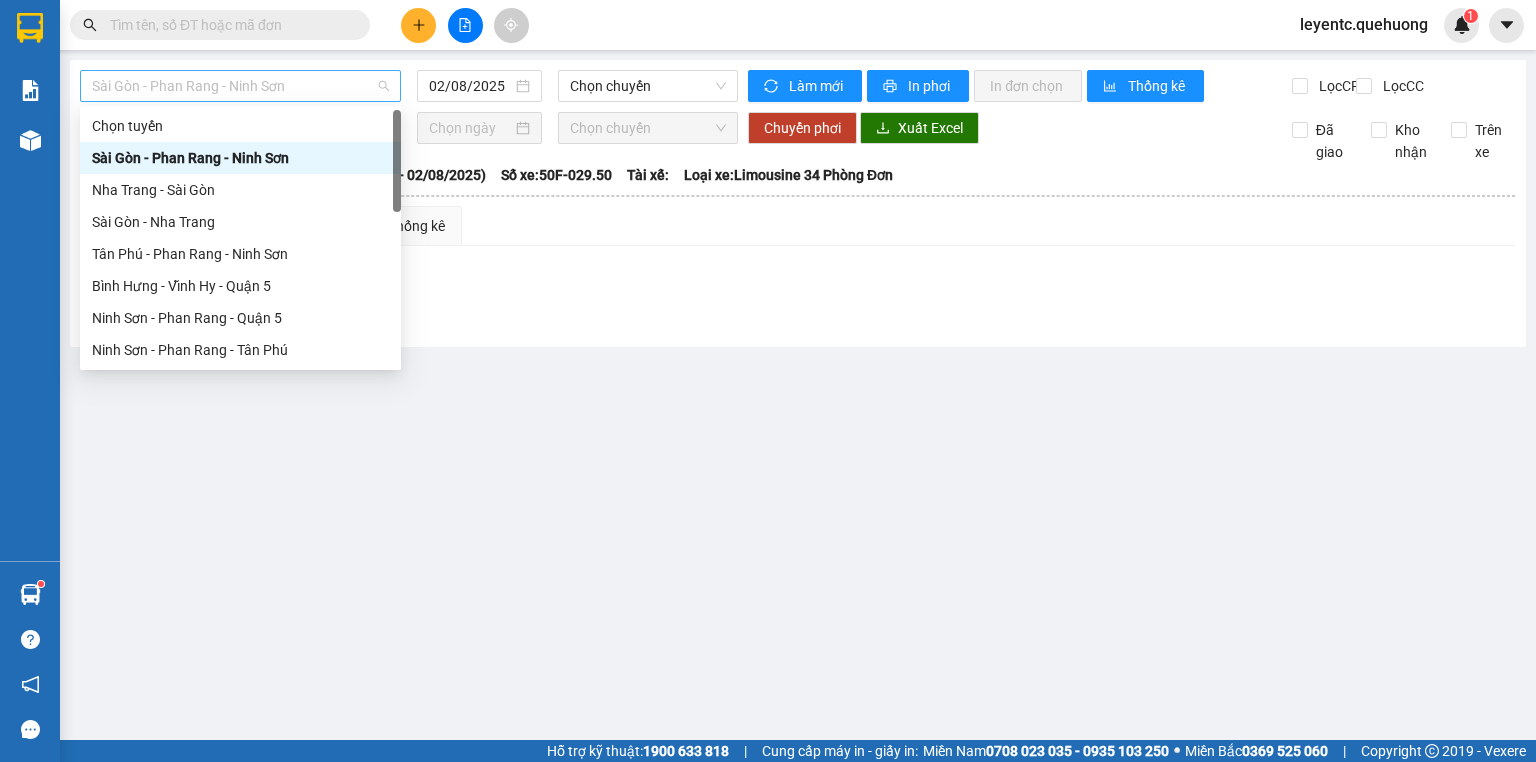 click on "Sài Gòn - Phan Rang - Ninh Sơn" at bounding box center [240, 86] 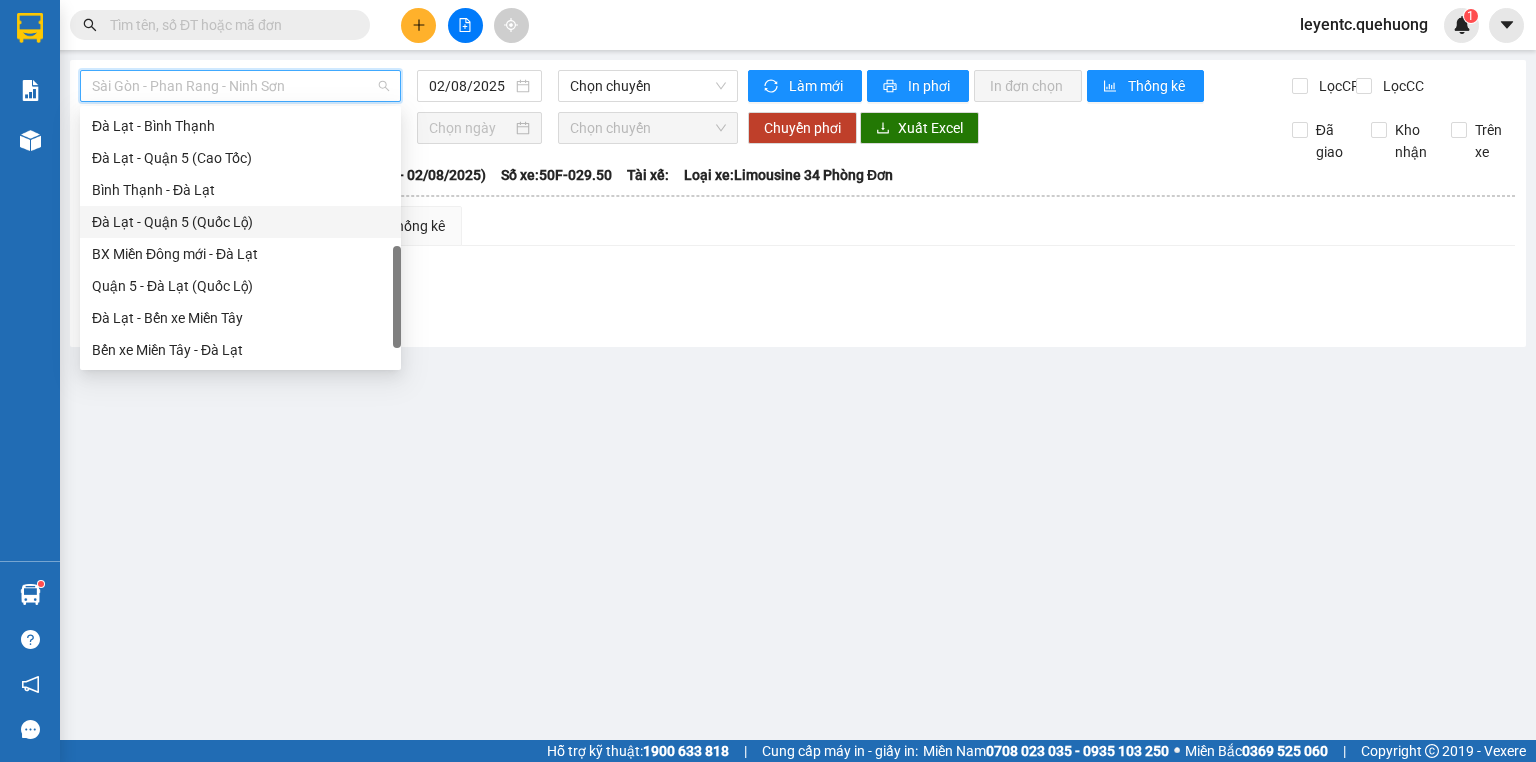scroll, scrollTop: 544, scrollLeft: 0, axis: vertical 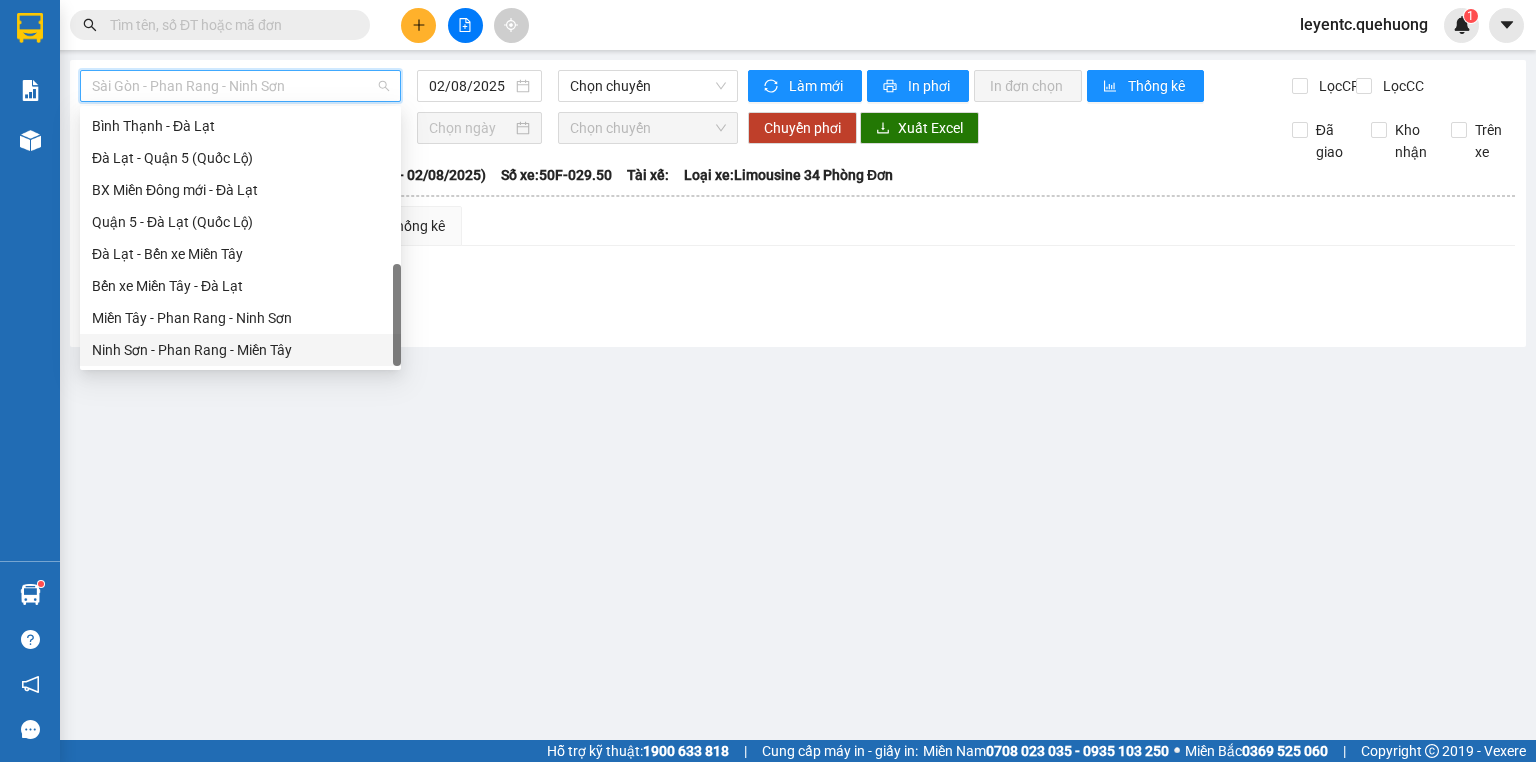 click on "Ninh Sơn - Phan Rang - Miền Tây" at bounding box center [240, 350] 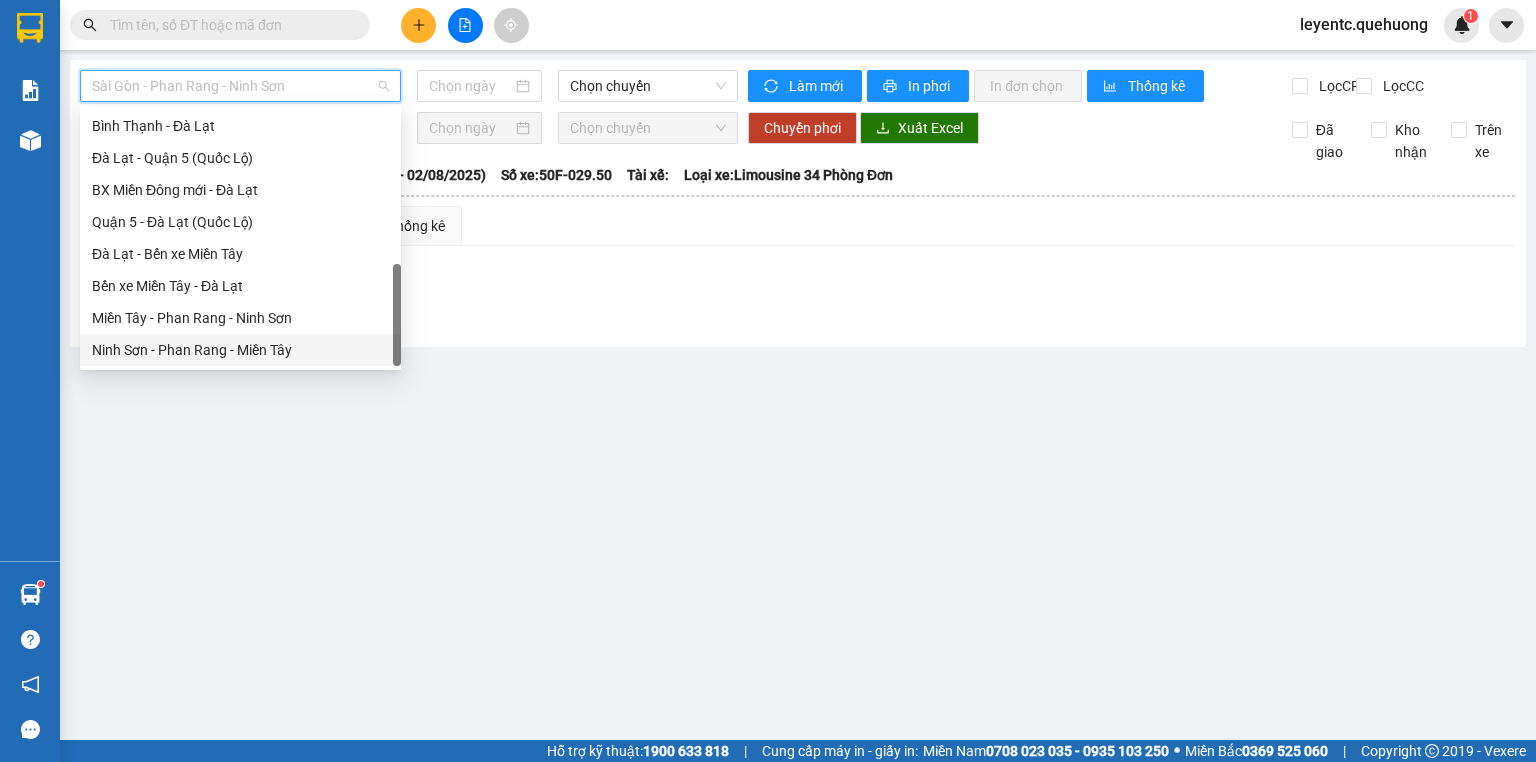 type on "02/08/2025" 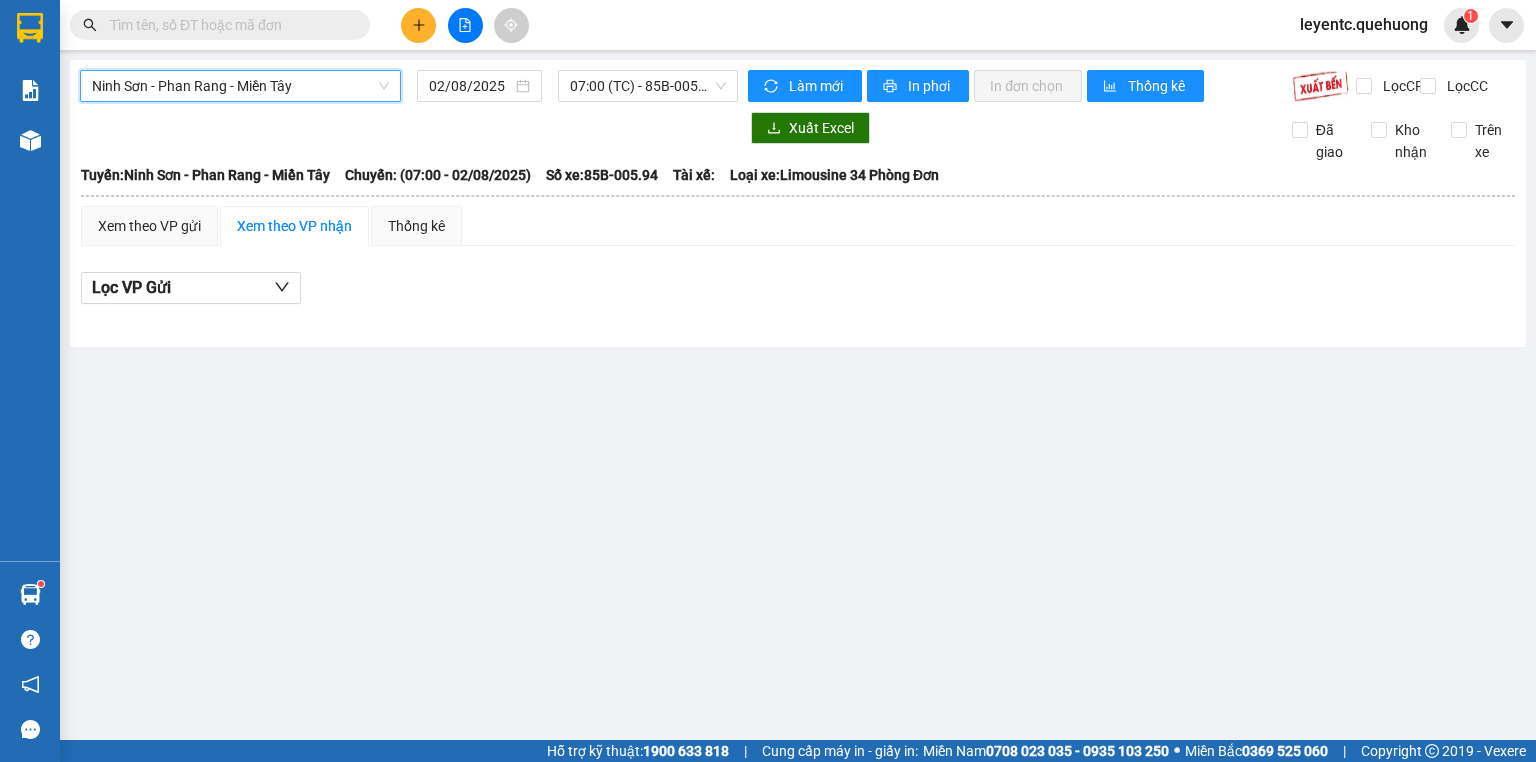 click on "Ninh Sơn - Phan Rang - Miền Tây" at bounding box center [240, 86] 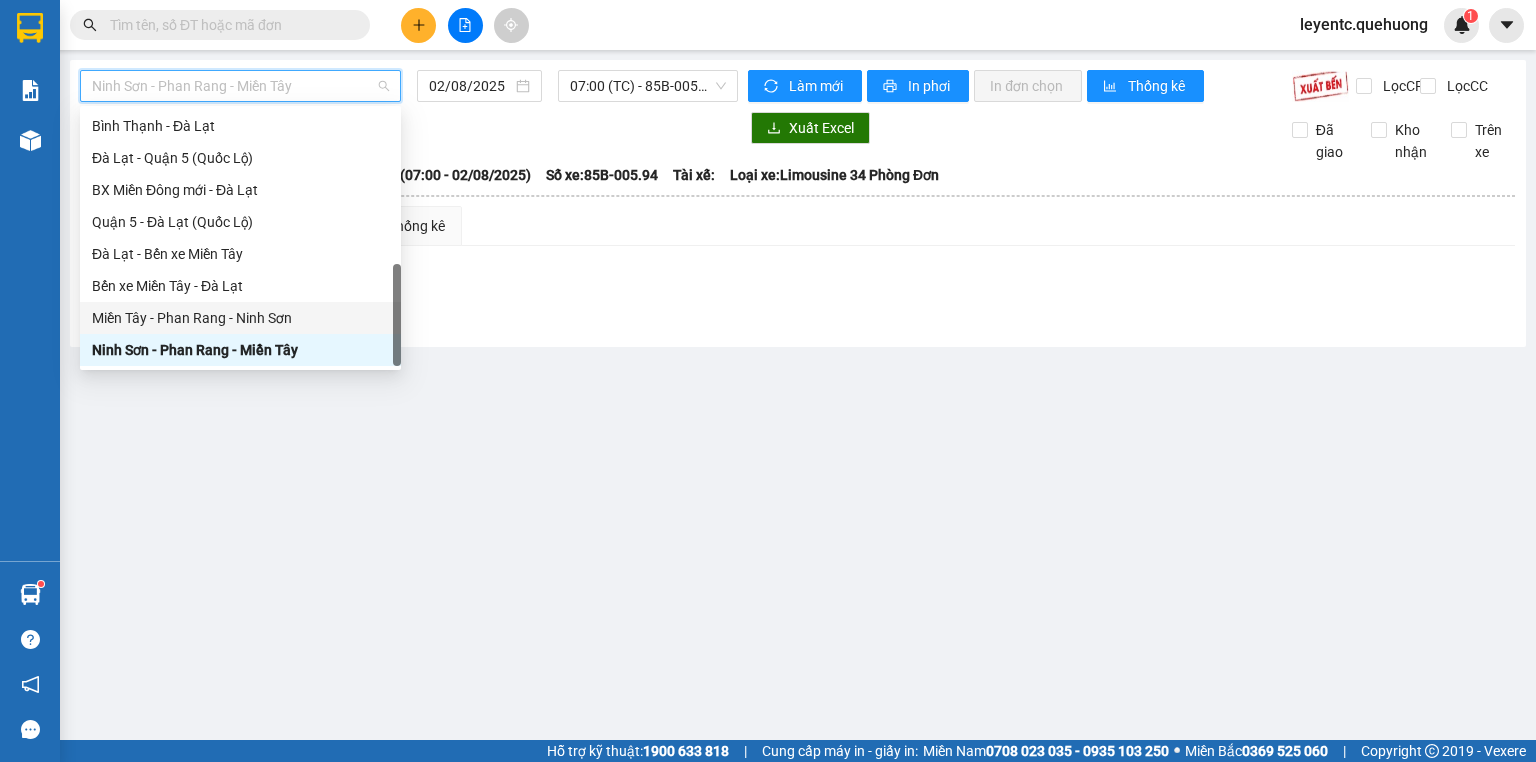 click on "Miền Tây - Phan Rang - Ninh Sơn" at bounding box center [240, 318] 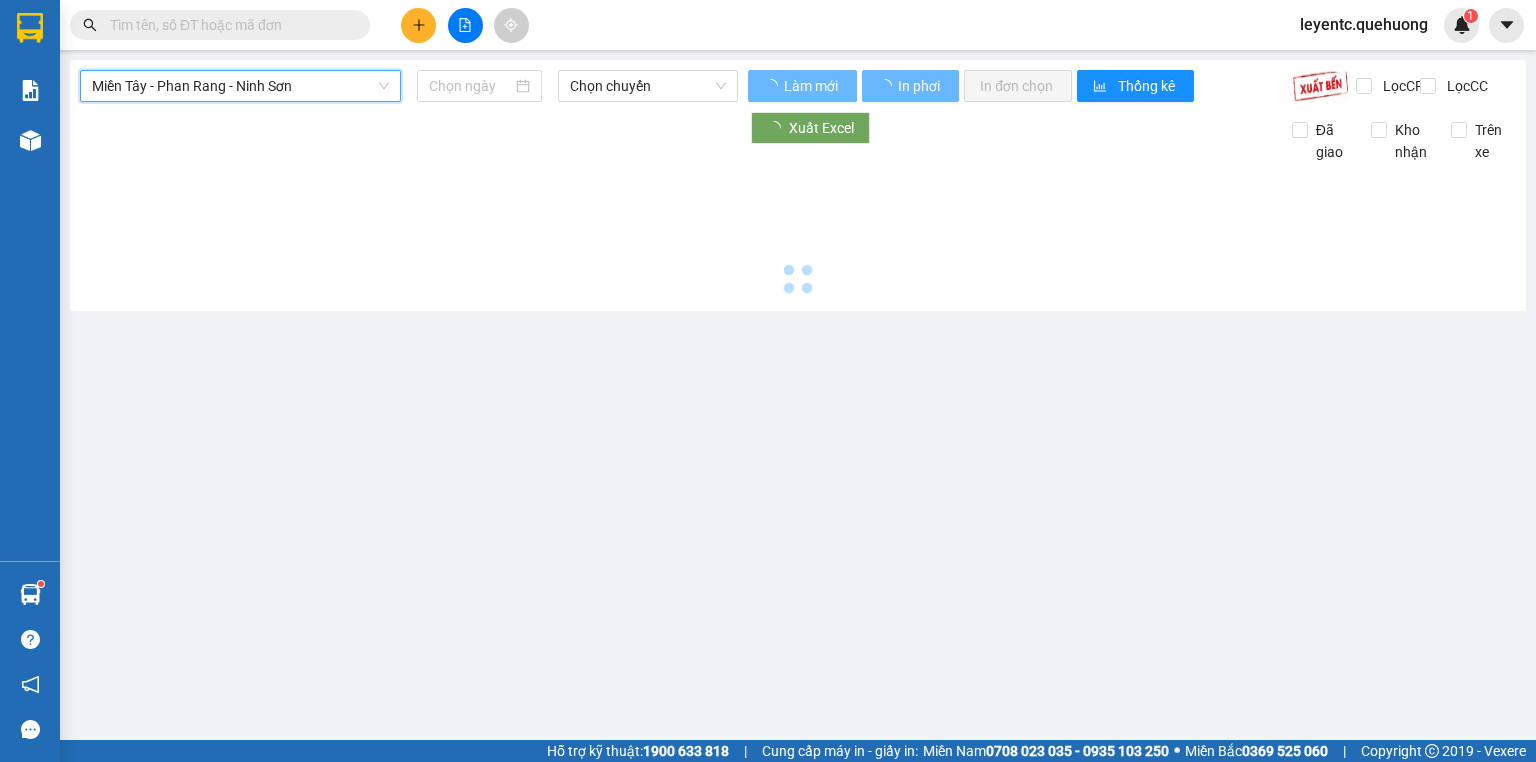 type on "02/08/2025" 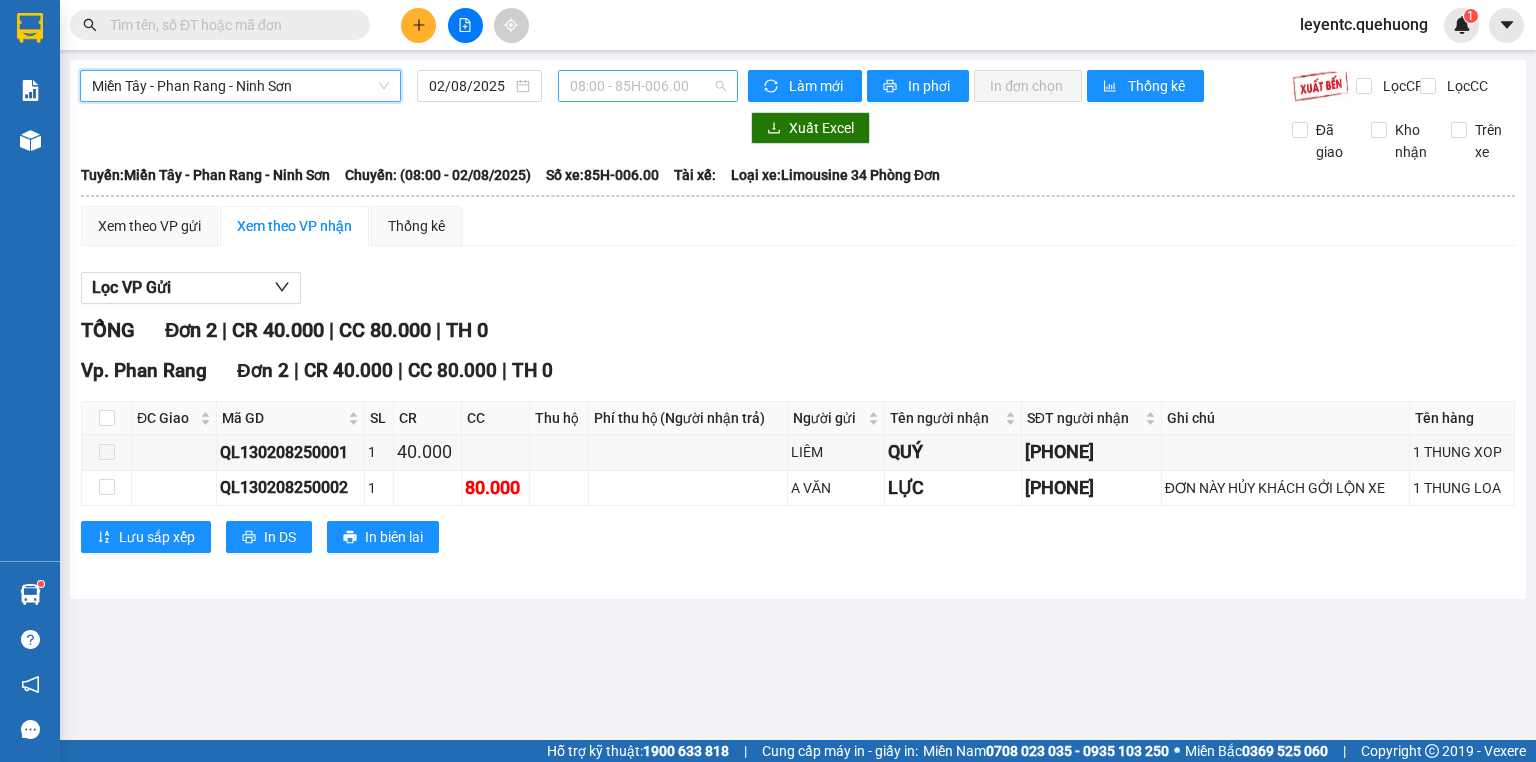 click on "08:00     - 85H-006.00" at bounding box center (648, 86) 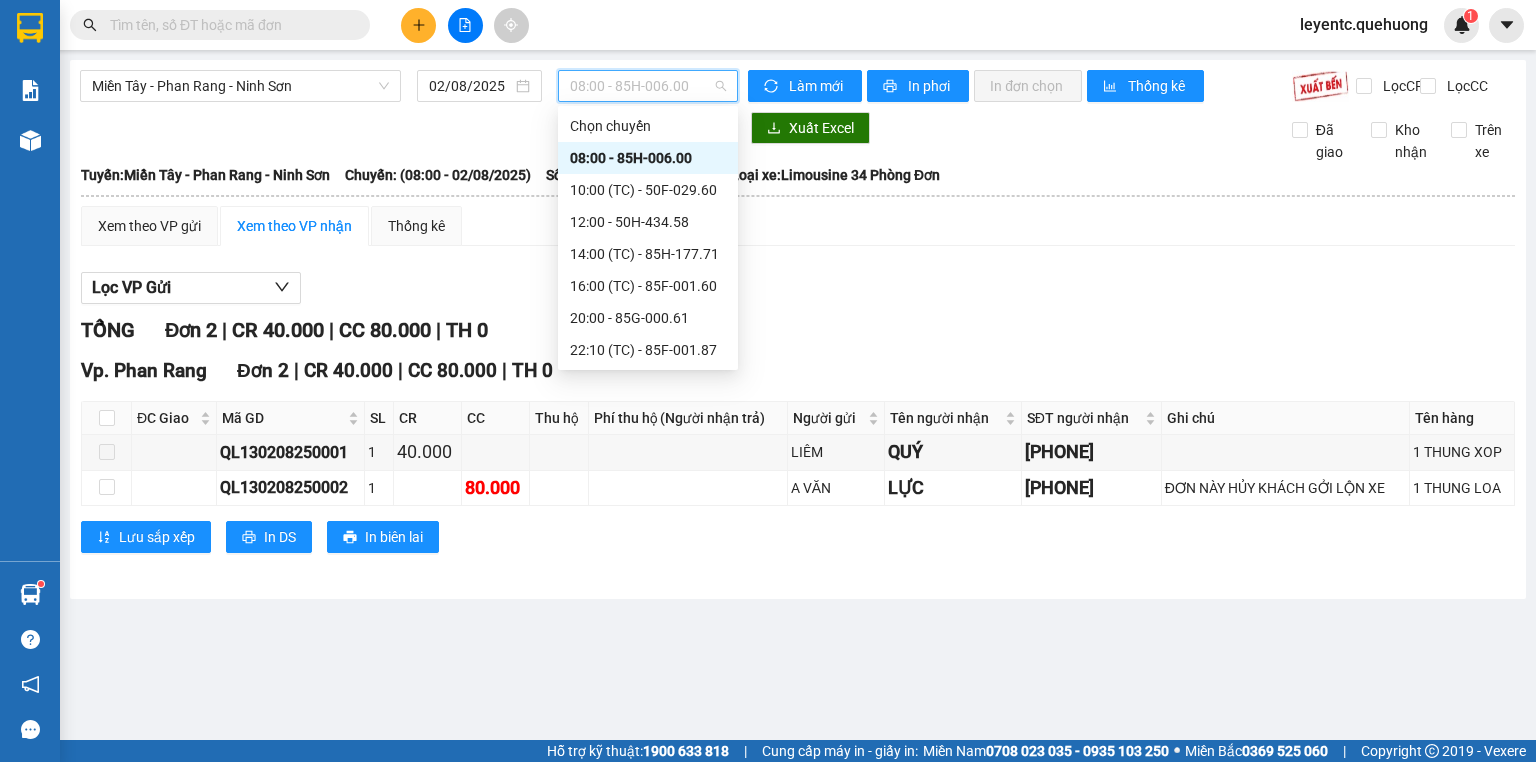 click on "08:00     - 85H-006.00" at bounding box center [648, 158] 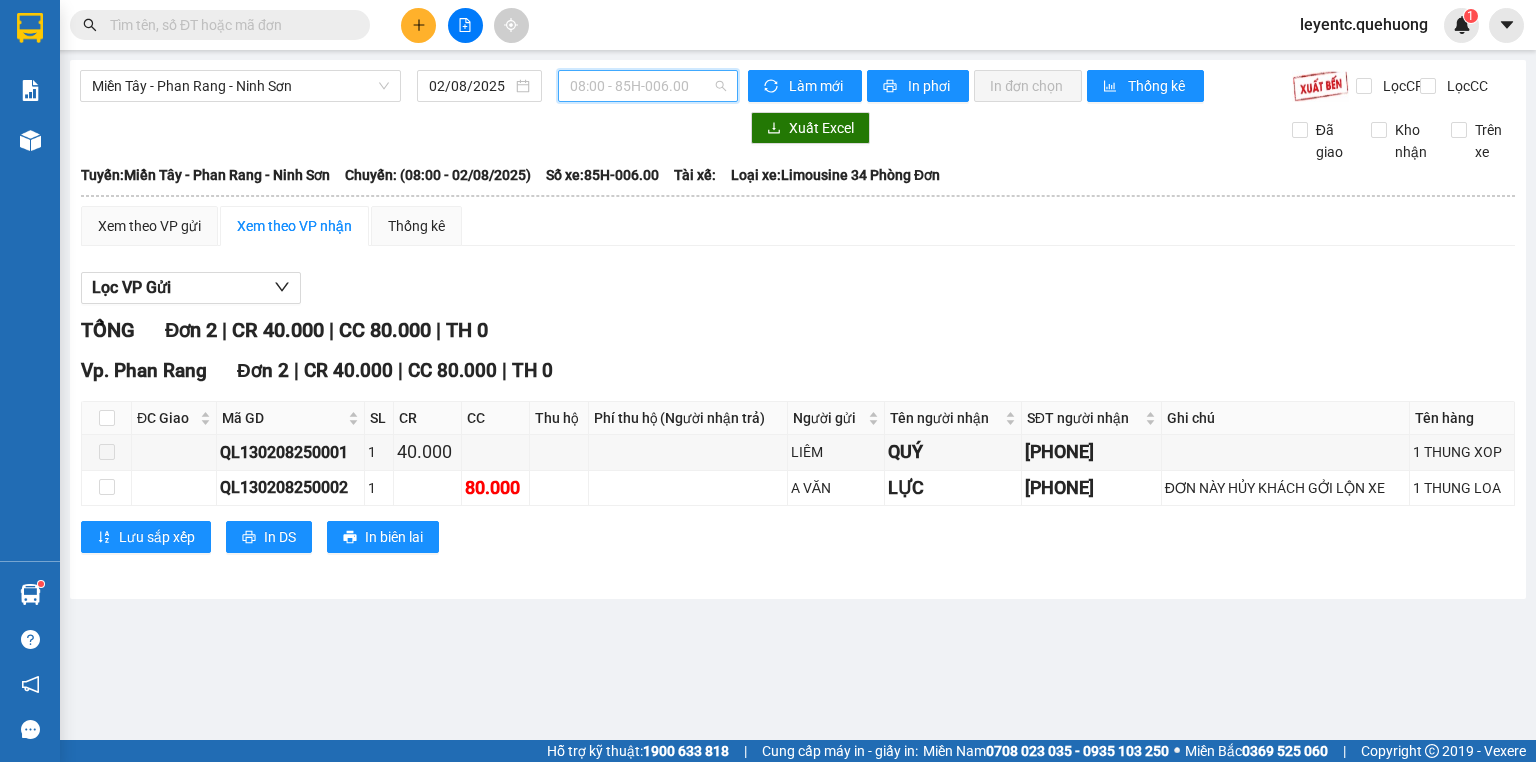 click on "08:00     - 85H-006.00" at bounding box center [648, 86] 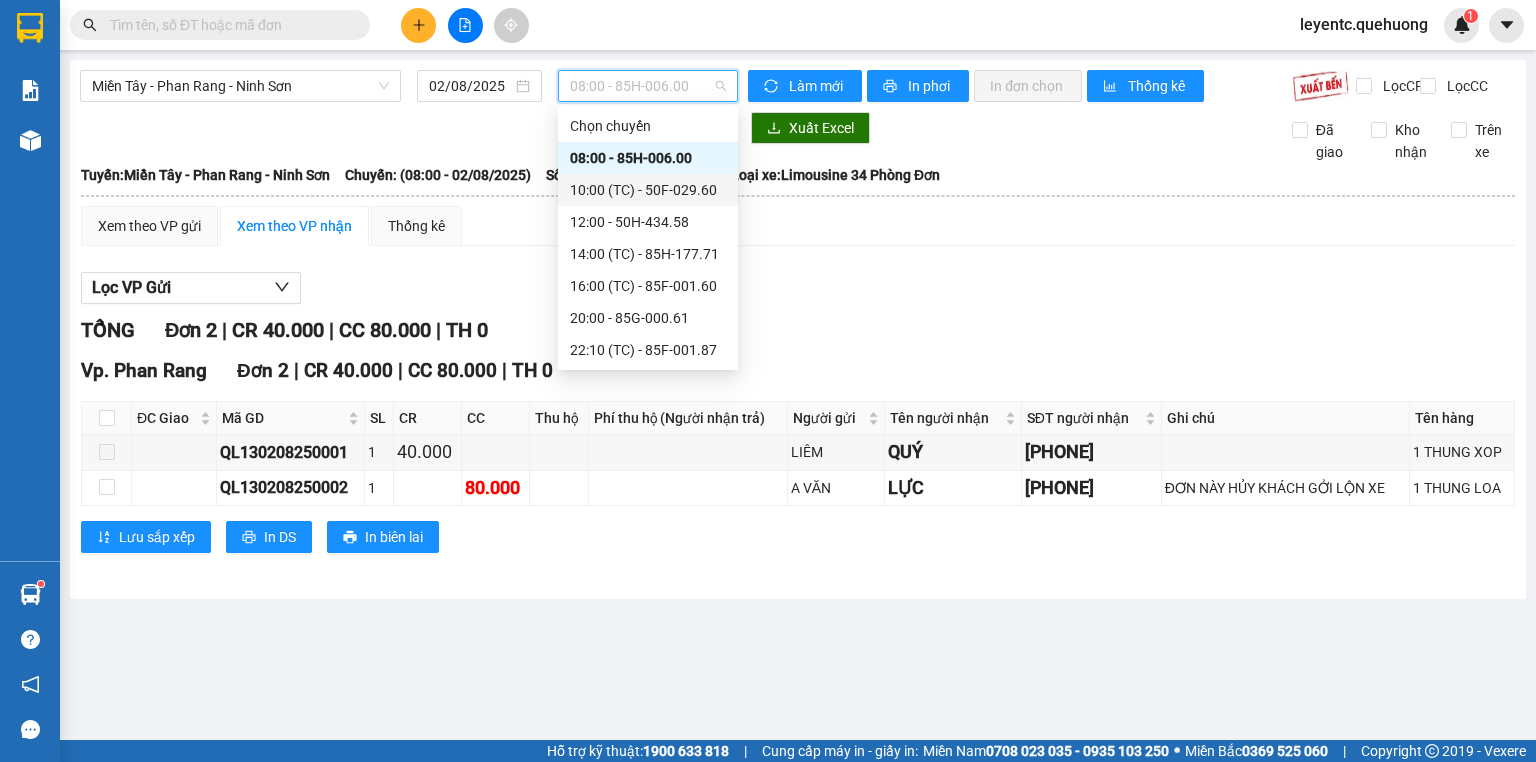 click on "10:00   (TC)   - 50F-029.60" at bounding box center [648, 190] 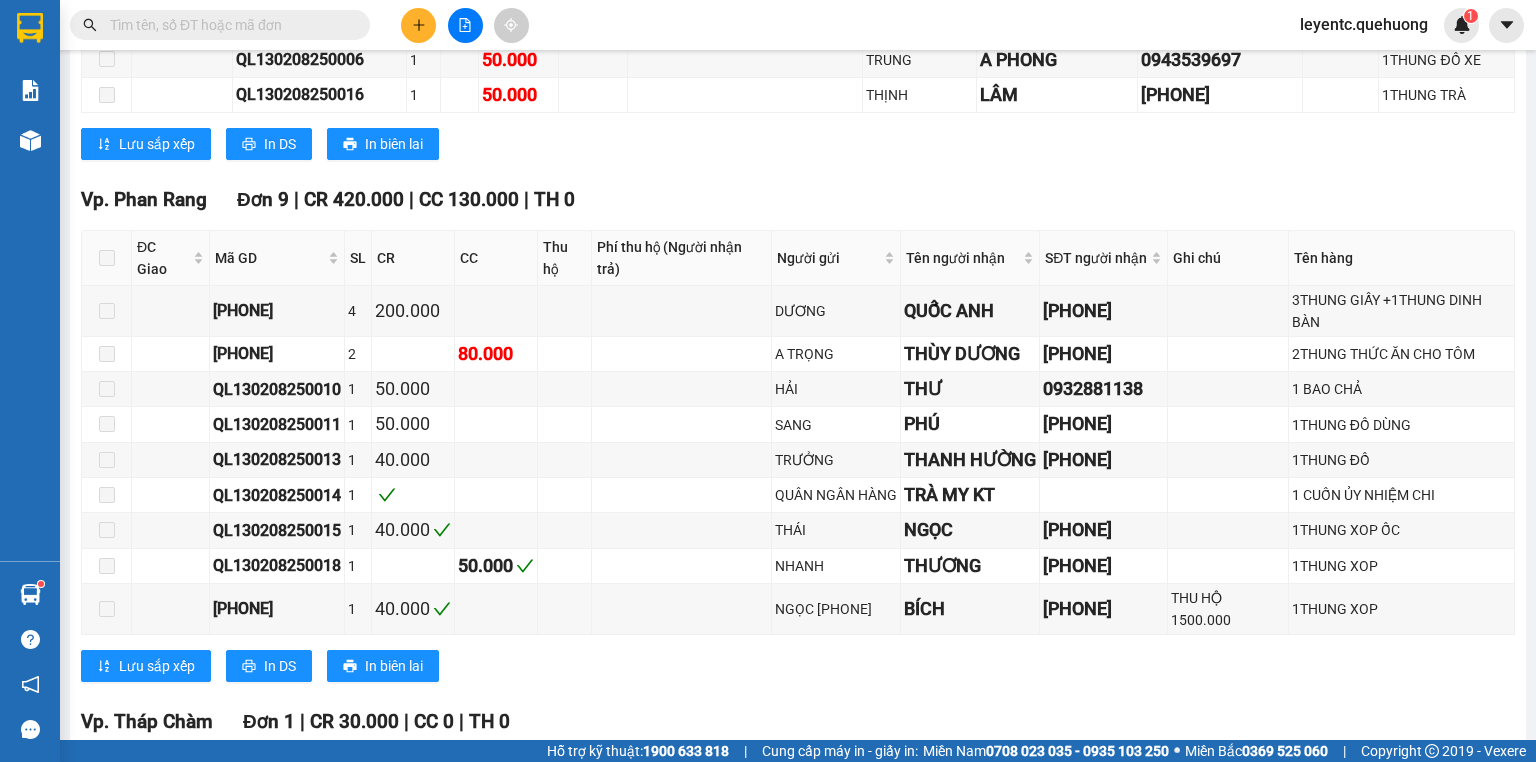 scroll, scrollTop: 914, scrollLeft: 0, axis: vertical 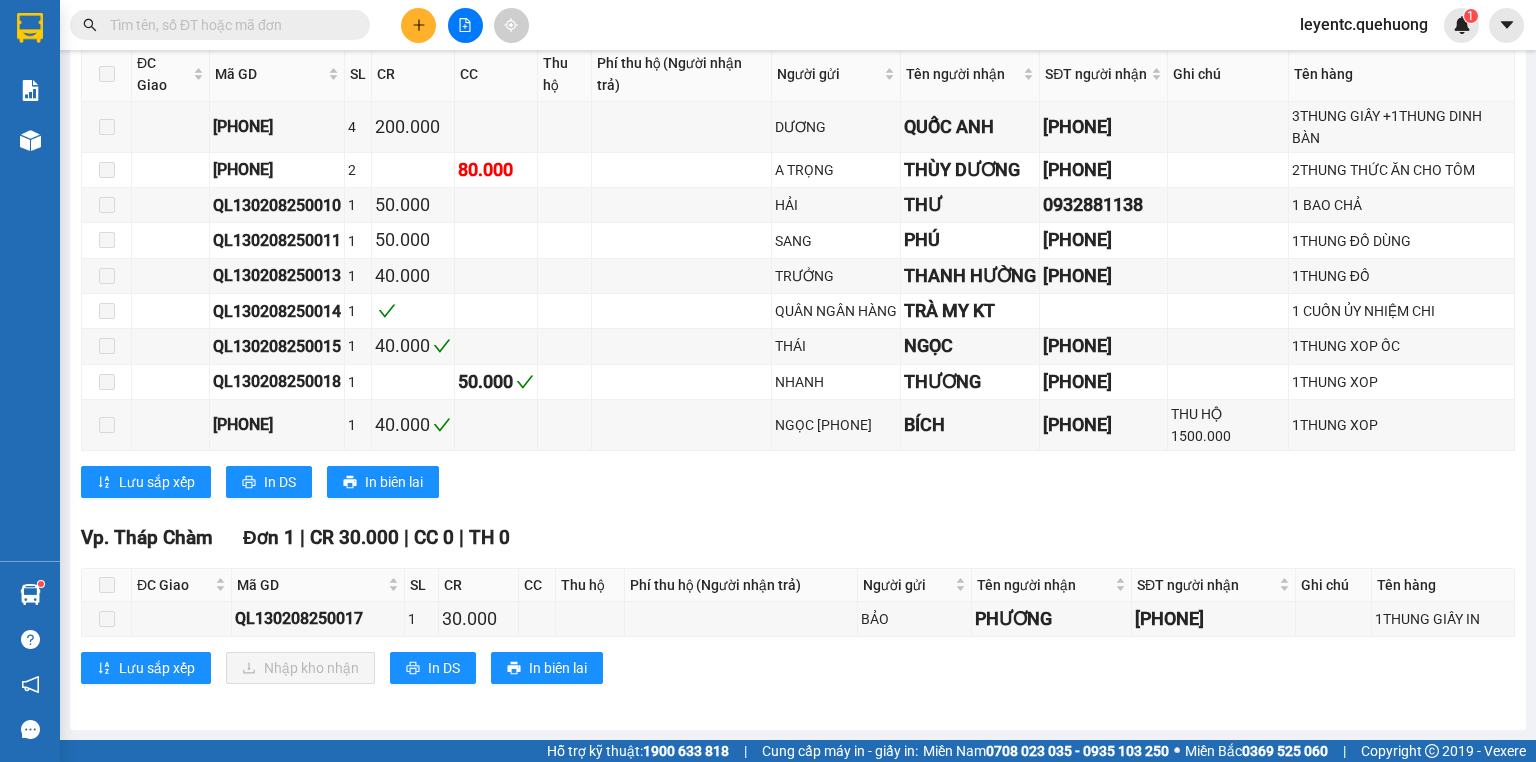 click at bounding box center [107, 585] 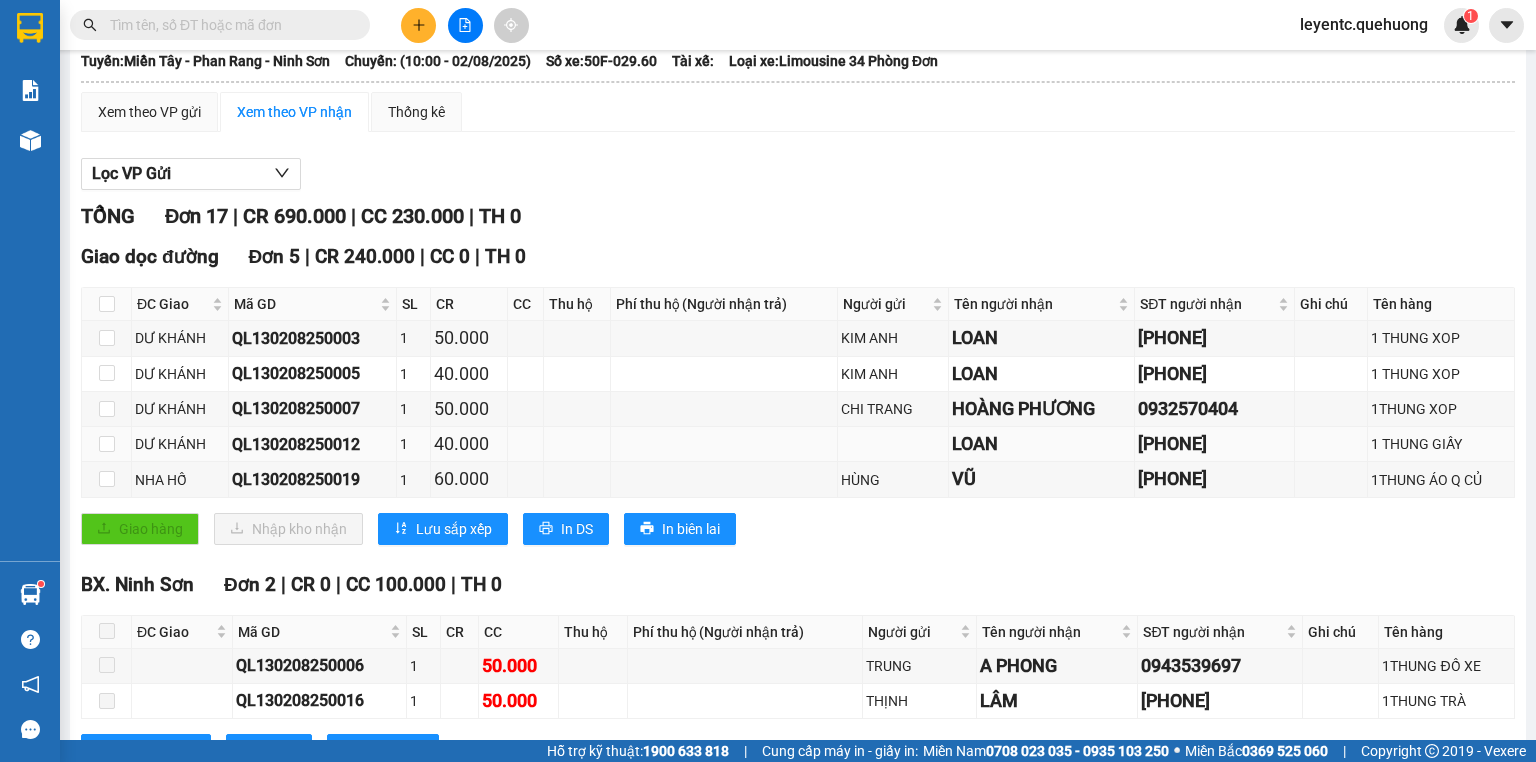 scroll, scrollTop: 0, scrollLeft: 0, axis: both 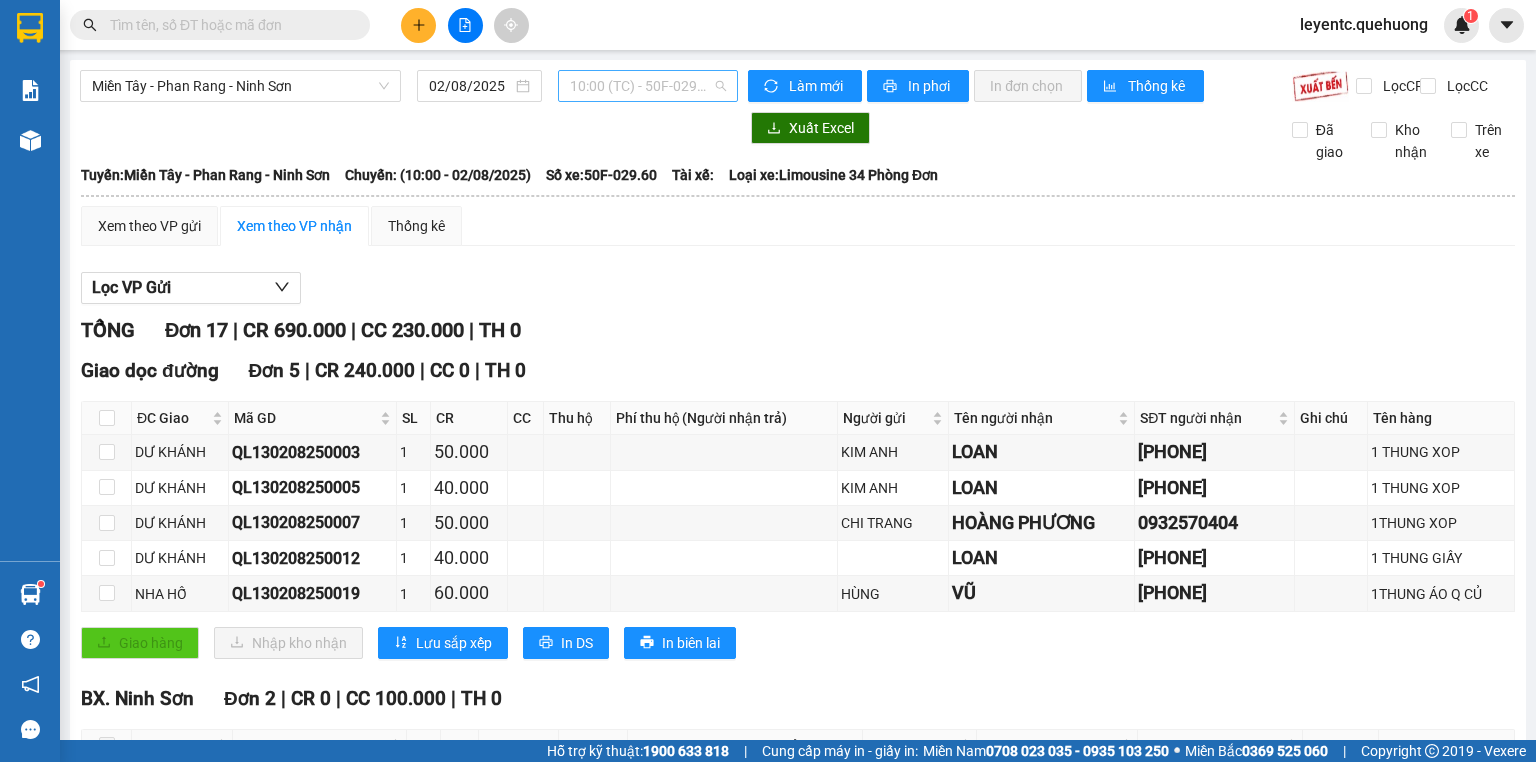 click on "10:00   (TC)   - 50F-029.60" at bounding box center (648, 86) 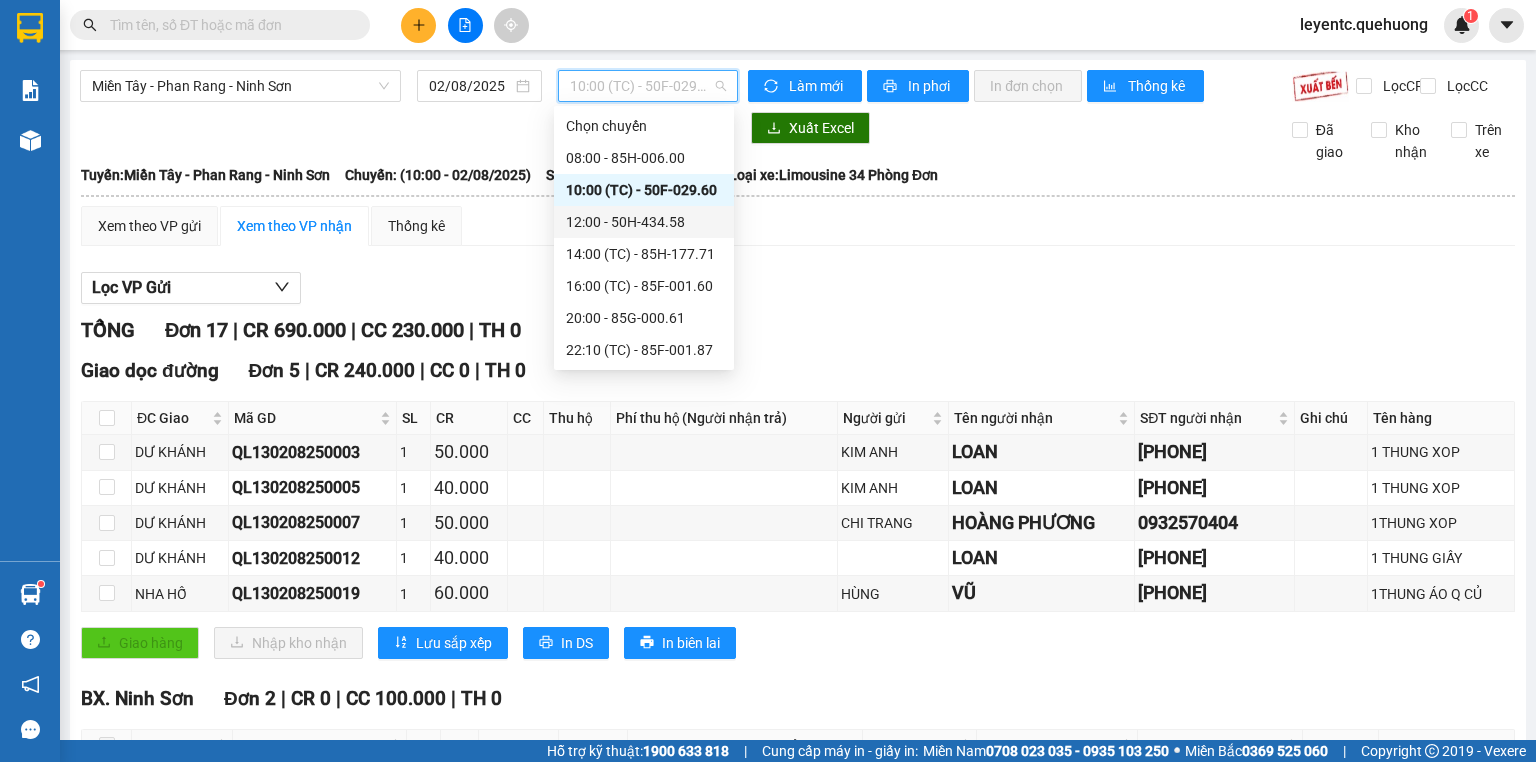 click on "12:00     - 50H-434.58" at bounding box center (644, 222) 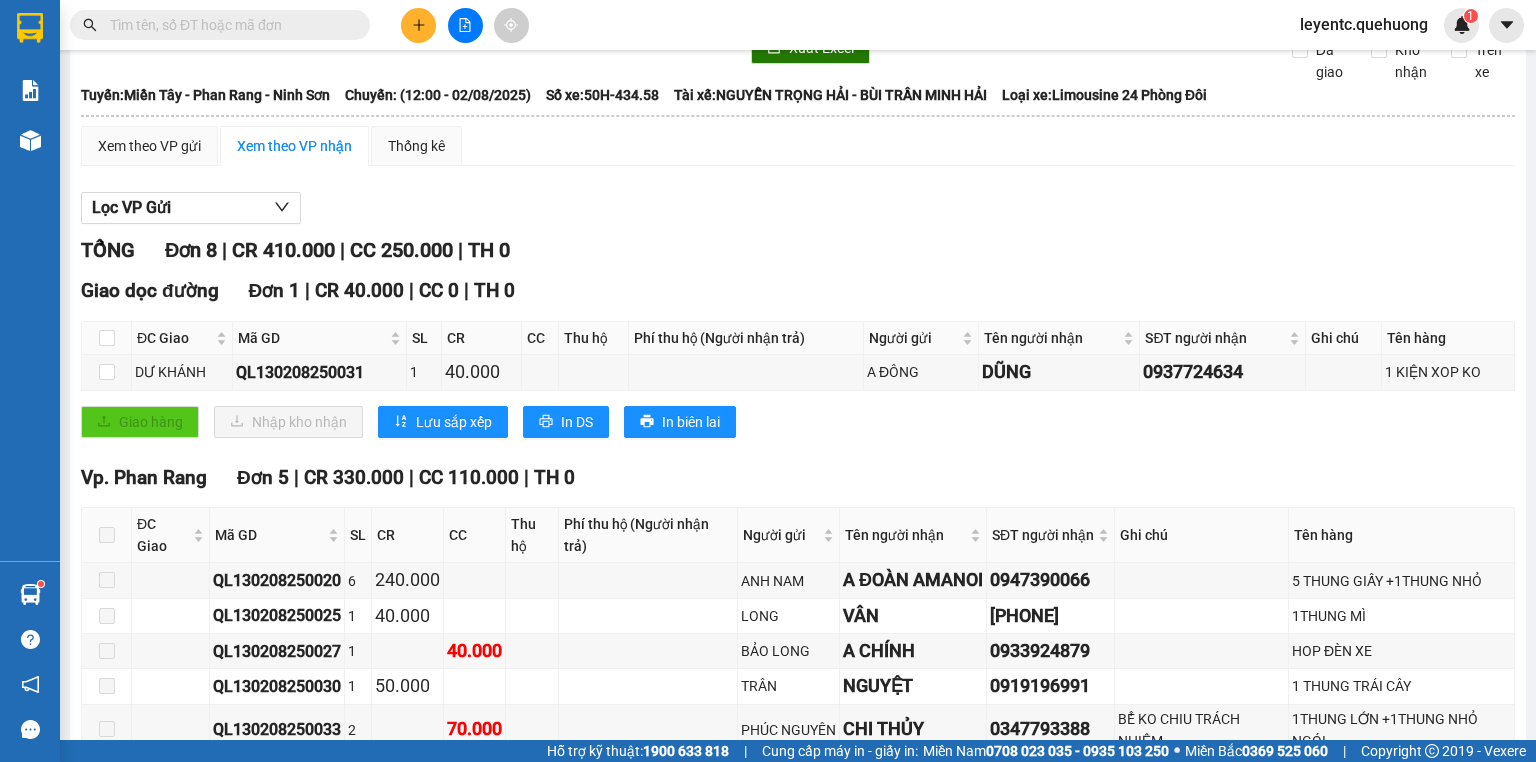 scroll, scrollTop: 0, scrollLeft: 0, axis: both 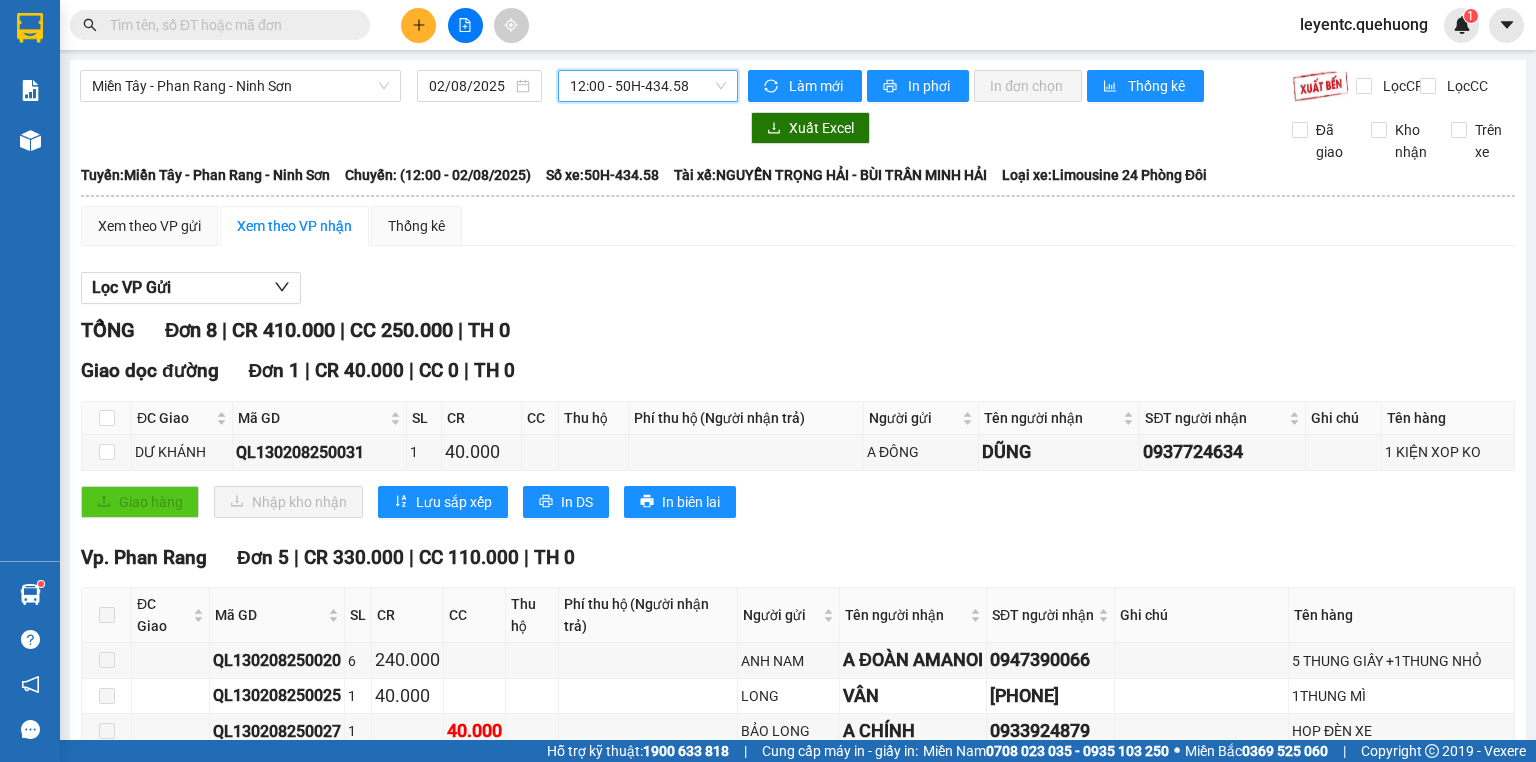 click on "12:00     - 50H-434.58" at bounding box center (648, 86) 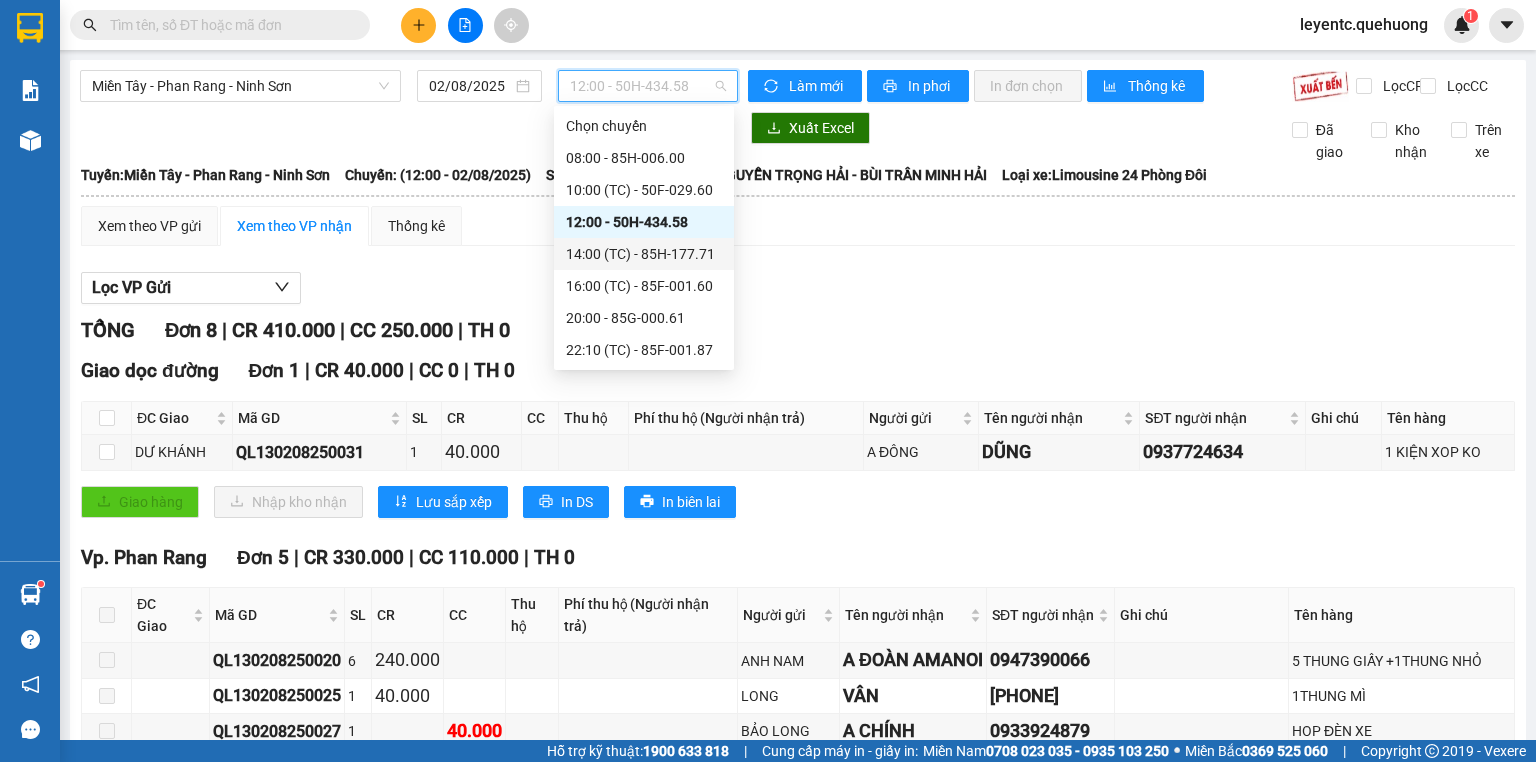 click on "14:00   (TC)   - 85H-177.71" at bounding box center [644, 254] 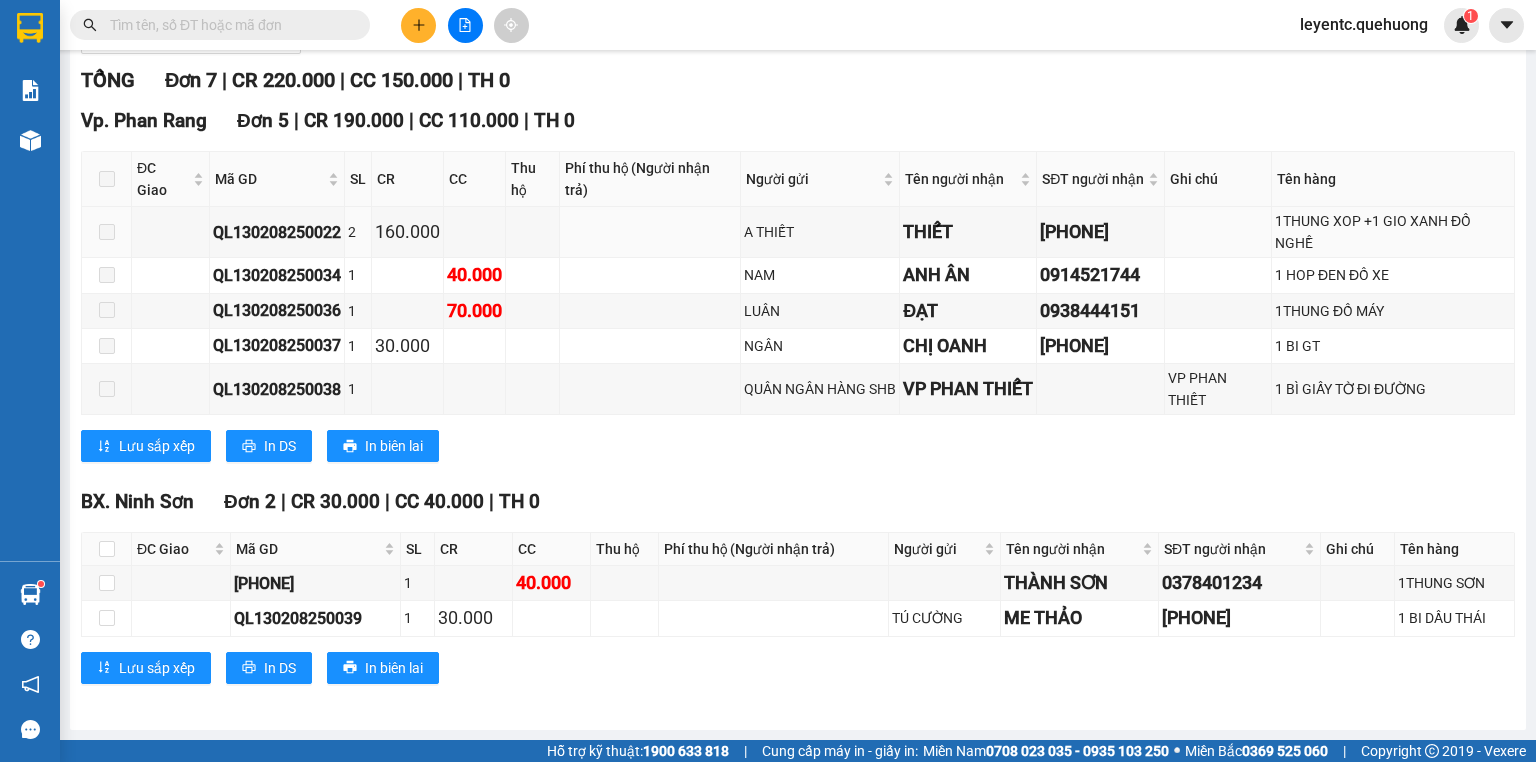 scroll, scrollTop: 0, scrollLeft: 0, axis: both 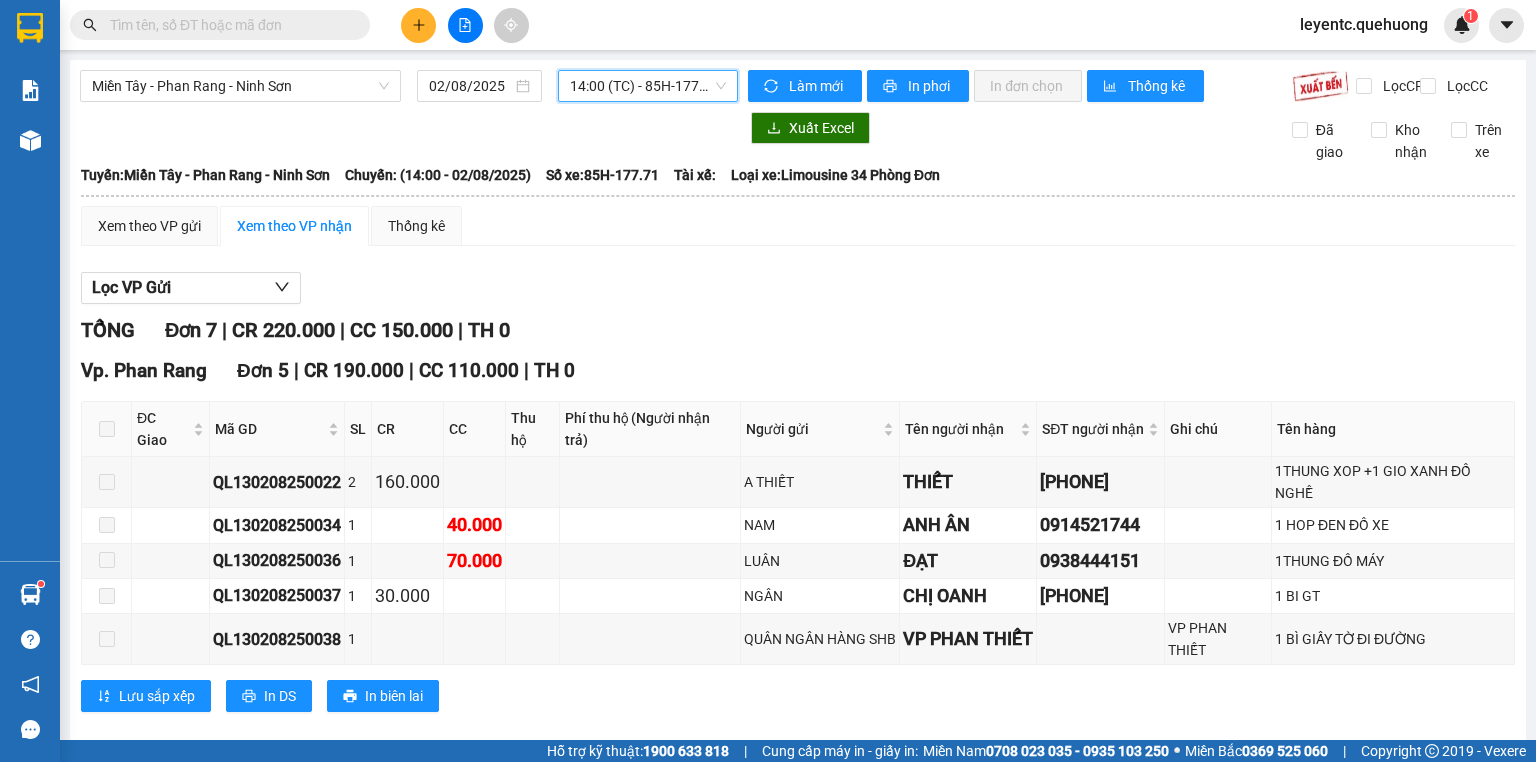 click on "14:00   (TC)   - 85H-177.71" at bounding box center [648, 86] 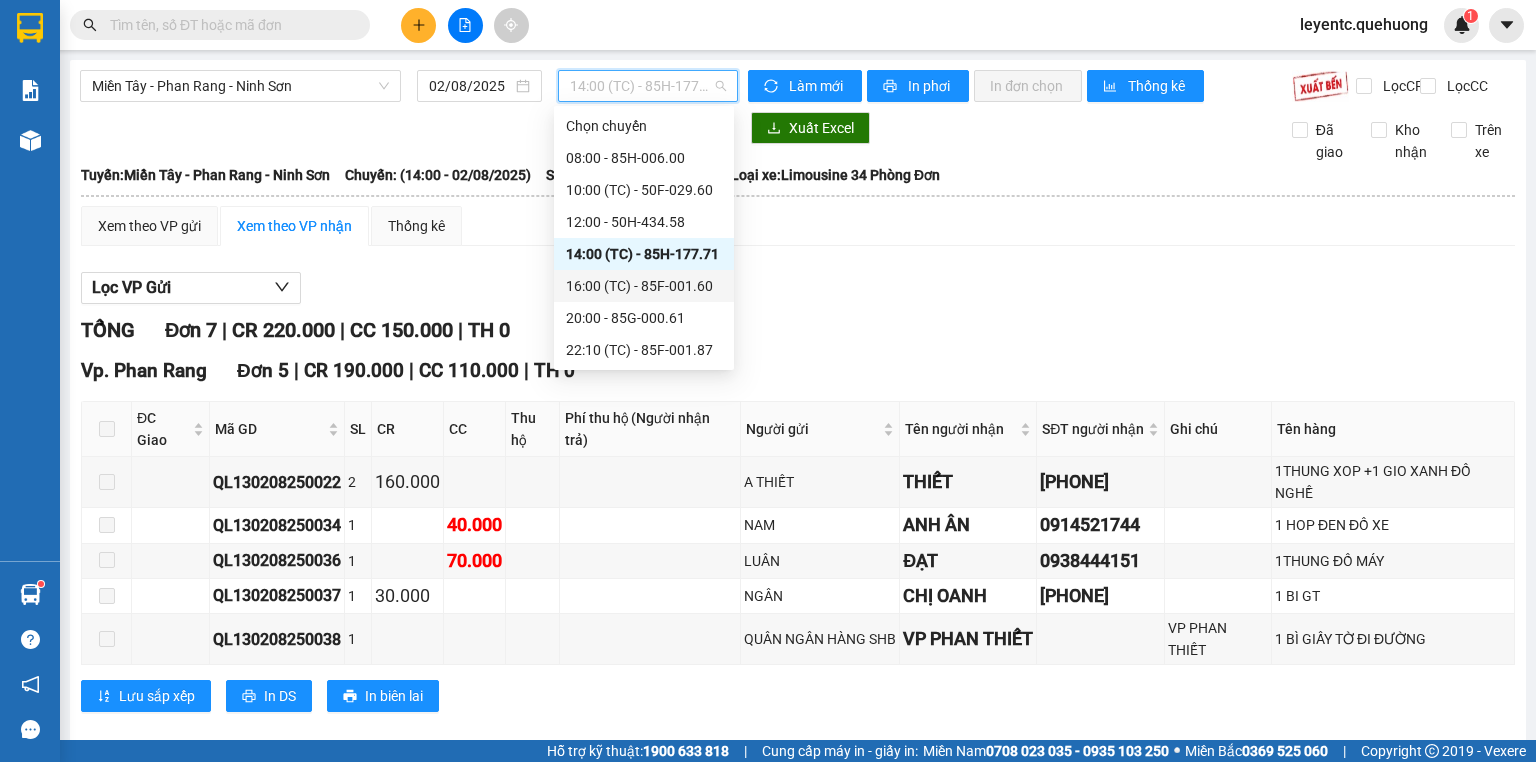 click on "16:00   (TC)   - 85F-001.60" at bounding box center (644, 286) 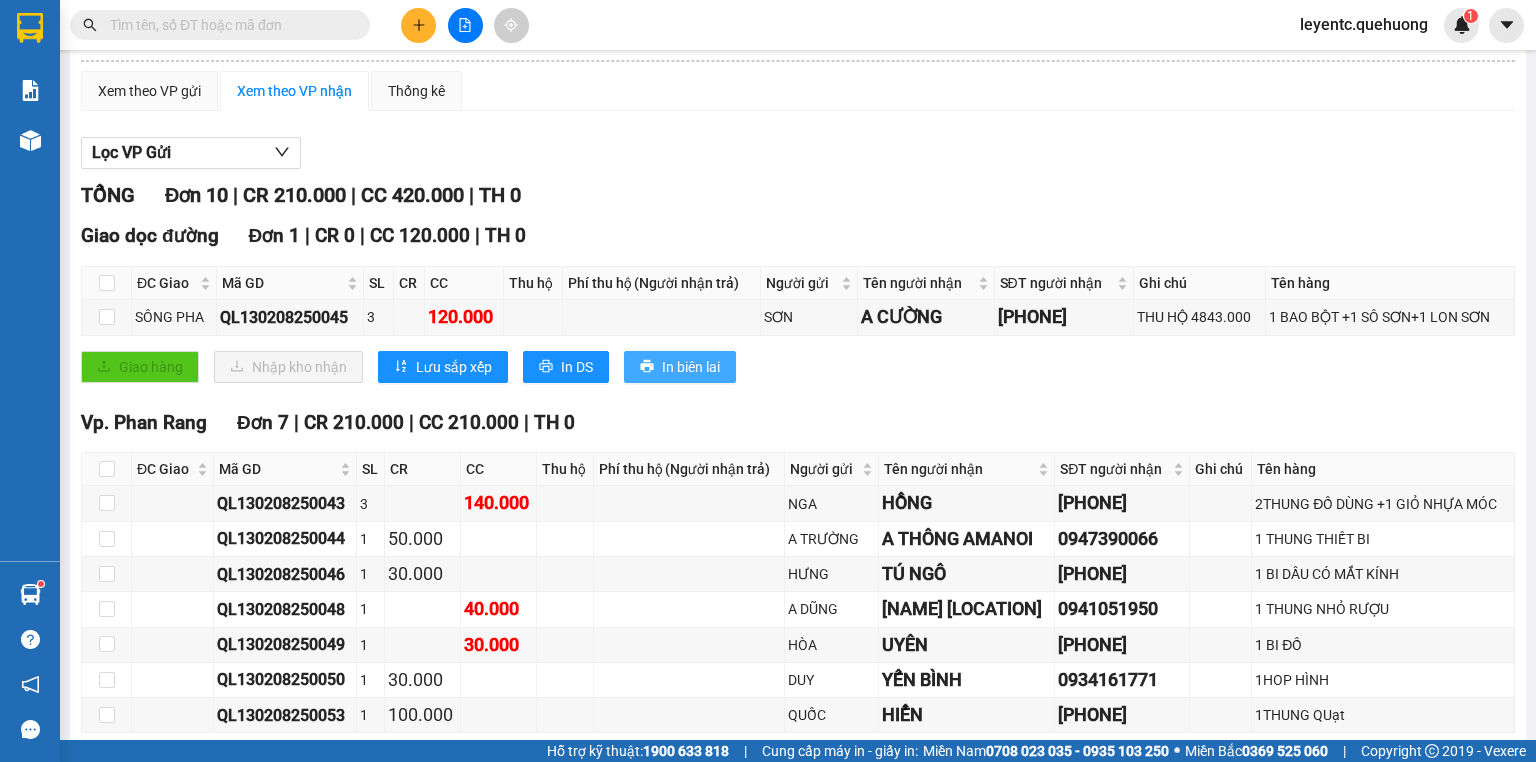 scroll, scrollTop: 0, scrollLeft: 0, axis: both 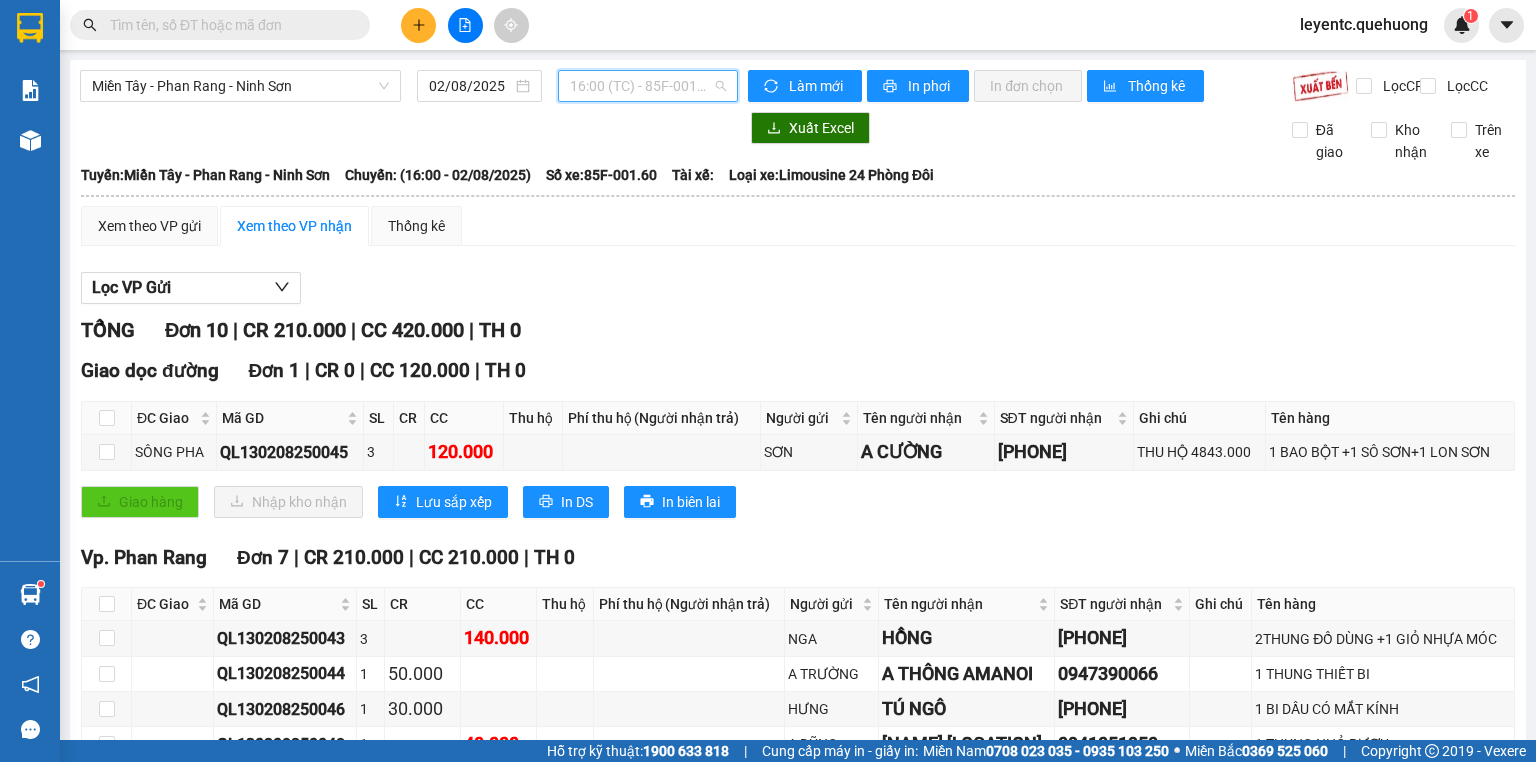 click on "16:00   (TC)   - 85F-001.60" at bounding box center (648, 86) 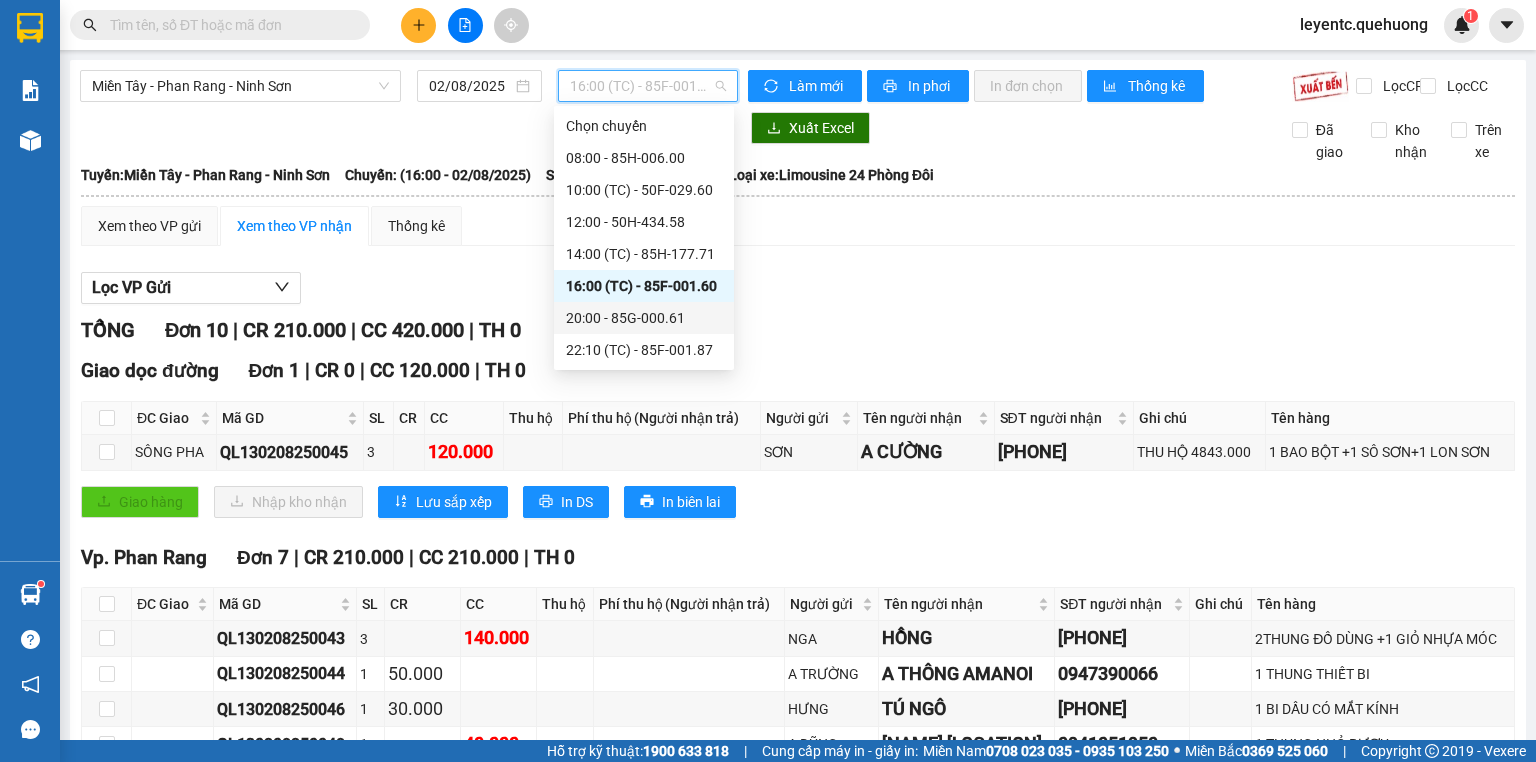 click on "20:00     - 85G-000.61" at bounding box center (644, 318) 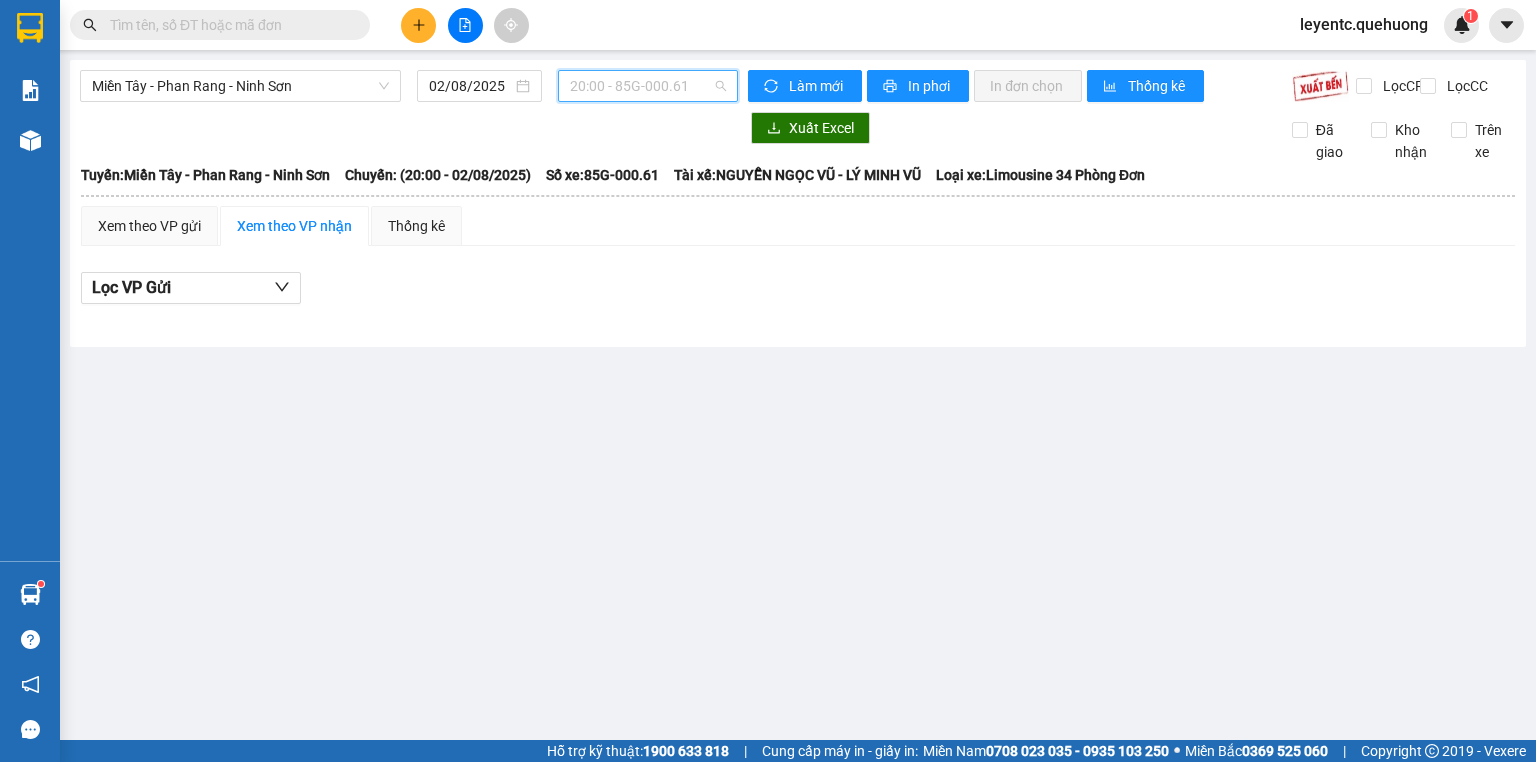 click on "20:00     - 85G-000.61" at bounding box center [648, 86] 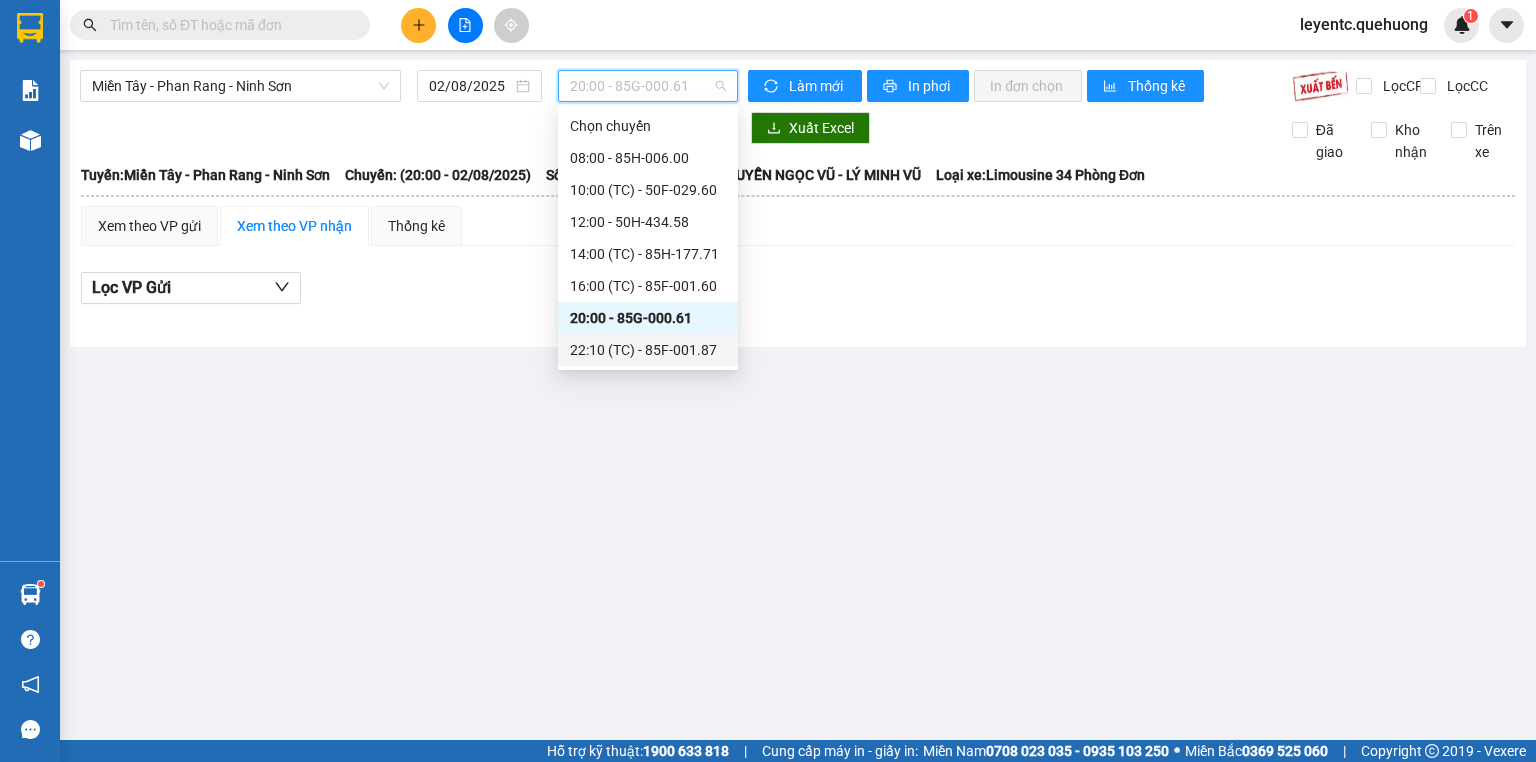 click on "22:10   (TC)   - 85F-001.87" at bounding box center (648, 350) 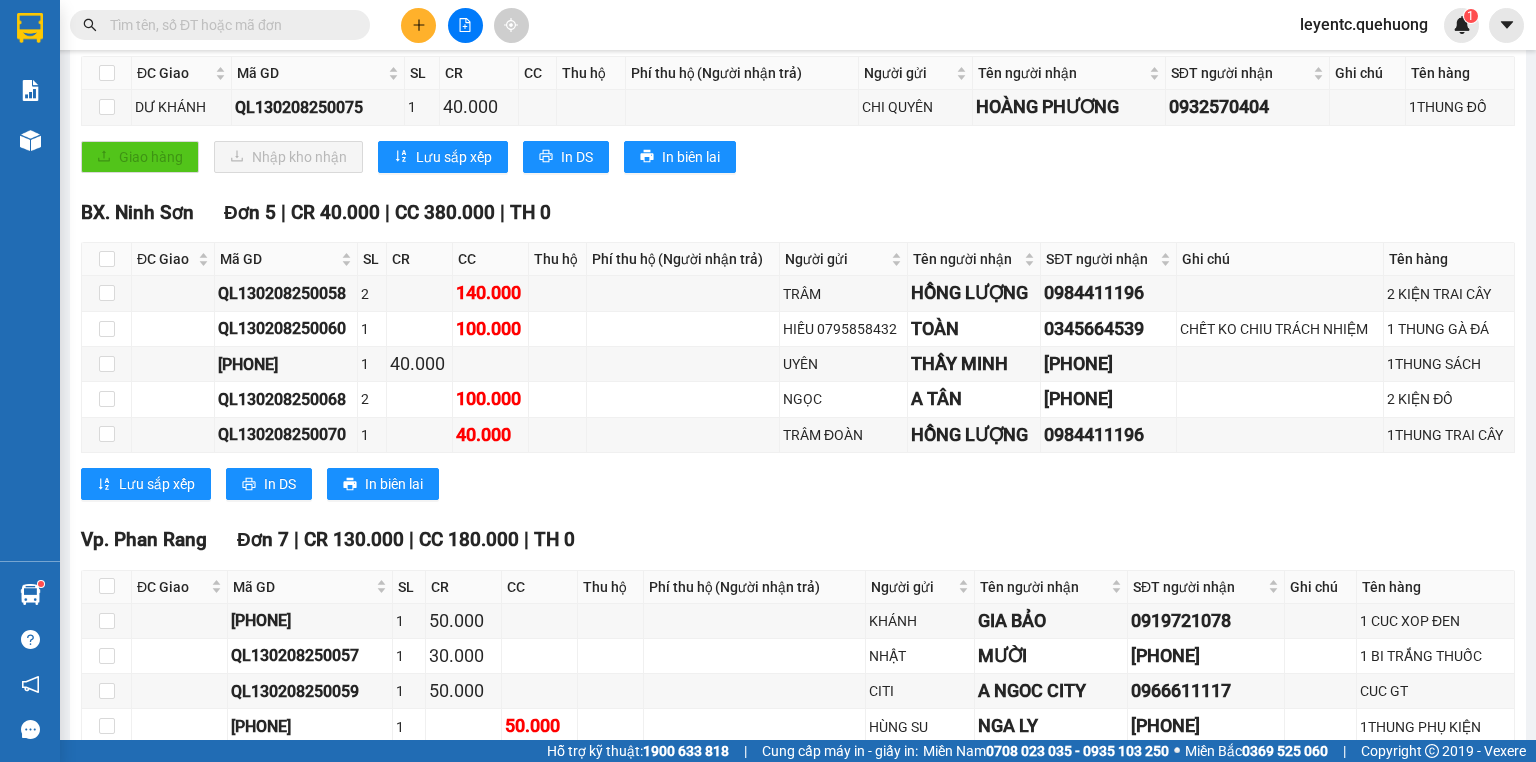 scroll, scrollTop: 0, scrollLeft: 0, axis: both 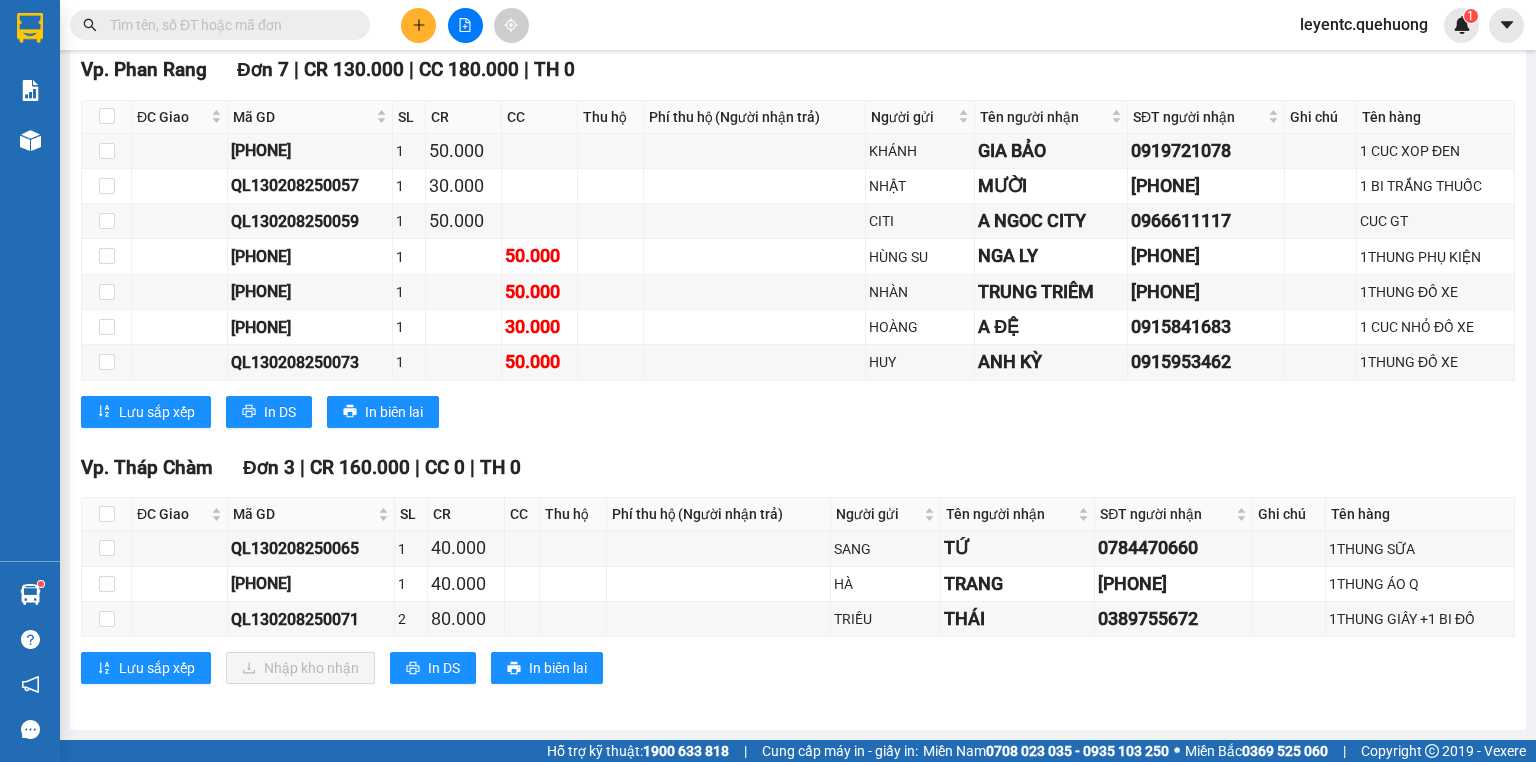click on "Miền Tây - Phan Rang - Ninh Sơn  02/08/2025 22:10   (TC)   - 85F-001.87  Làm mới In phơi In đơn chọn Thống kê Lọc  CR Lọc  CC Chọn tuyến Chọn chuyến Chuyển phơi Xuất Excel Đã giao Kho nhận Trên xe An Anh Limousine   19008678   Số 2 Nguyễn Tri Phương nối dài, P. Văn Hải 21:08 - 02/08/2025 Tuyến:  Miền Tây - Phan Rang - Ninh Sơn  Chuyến:   (22:10 - 02/08/2025) Số xe:  85F-001.87 Tài xế:  TRẦN THANH QUANG Loại xe:  Limousine 34 Phòng Đơn Tuyến:  Miền Tây - Phan Rang - Ninh Sơn  Chuyến:   (22:10 - 02/08/2025) Số xe:  85F-001.87 Tài xế:  TRẦN THANH QUANG Loại xe:  Limousine 34 Phòng Đơn Xem theo VP gửi Xem theo VP nhận Thống kê Lọc VP Gửi TỔNG Đơn   16 | CR   370.000 | CC   560.000 | TH   0 Giao dọc đường Đơn   1 | CR   40.000 | CC   0 | TH   0 ĐC Giao Mã GD SL CR CC Thu hộ Phí thu hộ (Người nhận trả) Người gửi Tên người nhận SĐT người nhận Ghi chú Tên hàng Ký nhận 1" at bounding box center [798, -13] 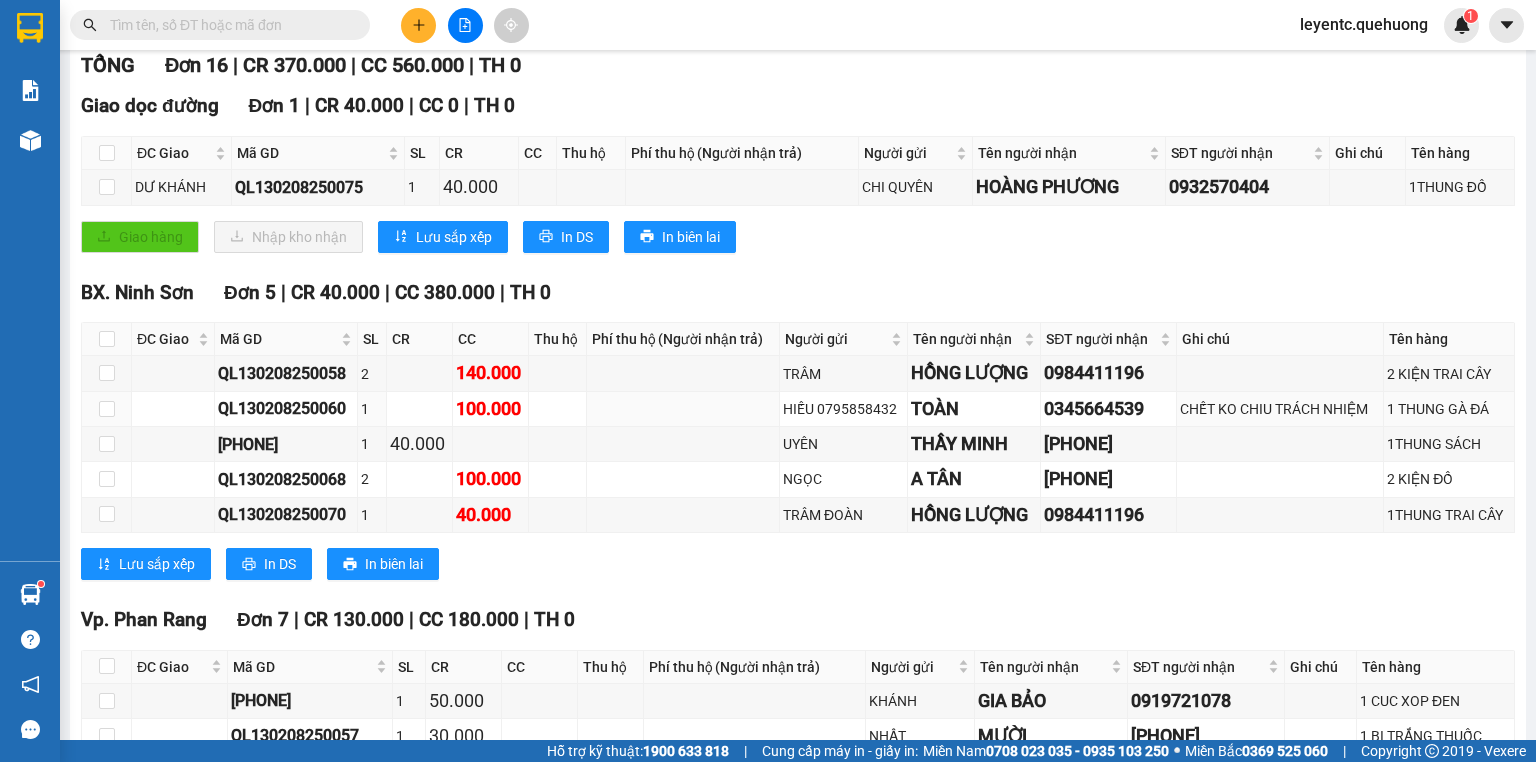 scroll, scrollTop: 0, scrollLeft: 0, axis: both 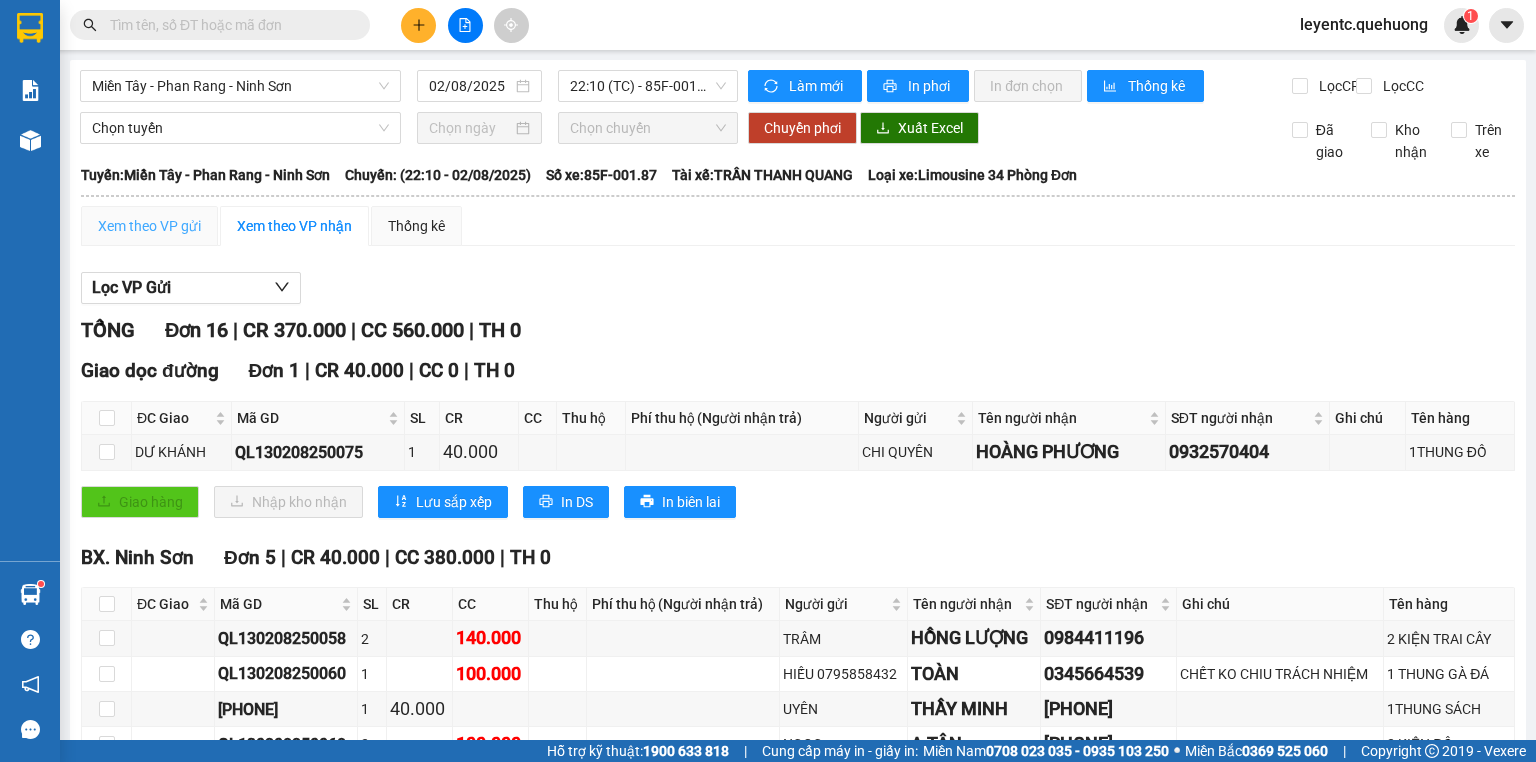 click on "Xem theo VP gửi" at bounding box center [149, 226] 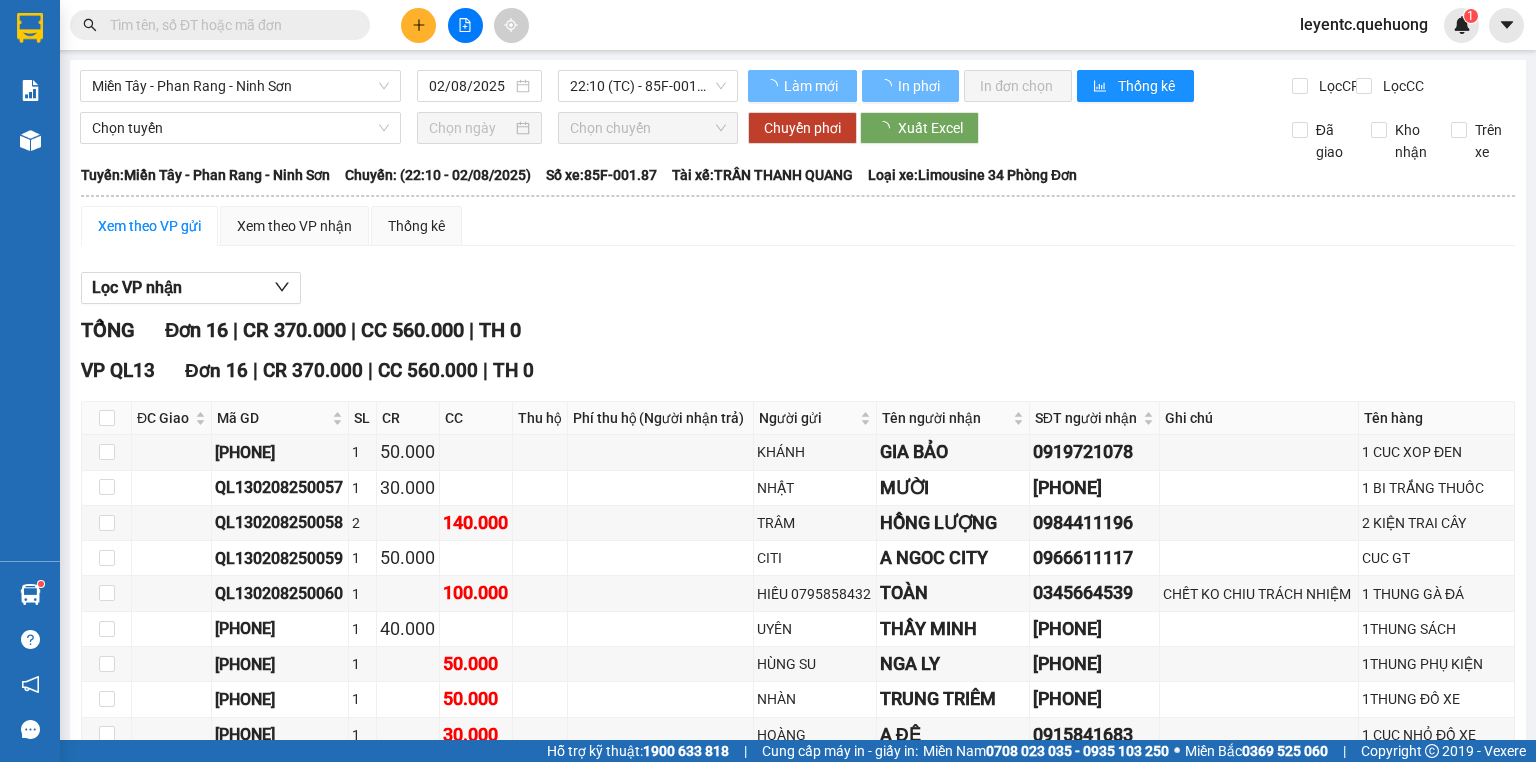 click on "Miền Tây - Phan Rang - Ninh Sơn  02/08/2025 22:10   (TC)   - 85F-001.87  Làm mới In phơi In đơn chọn Thống kê Lọc  CR Lọc  CC Chọn tuyến Chọn chuyến Chuyển phơi Xuất Excel Đã giao Kho nhận Trên xe An Anh Limousine   19008678   Số 2 Nguyễn Tri Phương nối dài, P. Văn Hải 21:30 - 02/08/2025 Tuyến:  Miền Tây - Phan Rang - Ninh Sơn  Chuyến:   (22:10 - 02/08/2025) Số xe:  85F-001.87 Tài xế:  TRẦN THANH QUANG Loại xe:  Limousine 34 Phòng Đơn Tuyến:  Miền Tây - Phan Rang - Ninh Sơn  Chuyến:   (22:10 - 02/08/2025) Số xe:  85F-001.87 Tài xế:  TRẦN THANH QUANG Loại xe:  Limousine 34 Phòng Đơn Xem theo VP gửi Xem theo VP nhận Thống kê Lọc VP nhận TỔNG Đơn   16 | CR   370.000 | CC   560.000 | TH   0 VP QL13 Đơn   16 | CR   370.000 | CC   560.000 | TH   0 ĐC Giao Mã GD SL CR CC Thu hộ Phí thu hộ (Người nhận trả) Người gửi Tên người nhận SĐT người nhận Ghi chú Tên hàng Ký nhận" at bounding box center [798, 576] 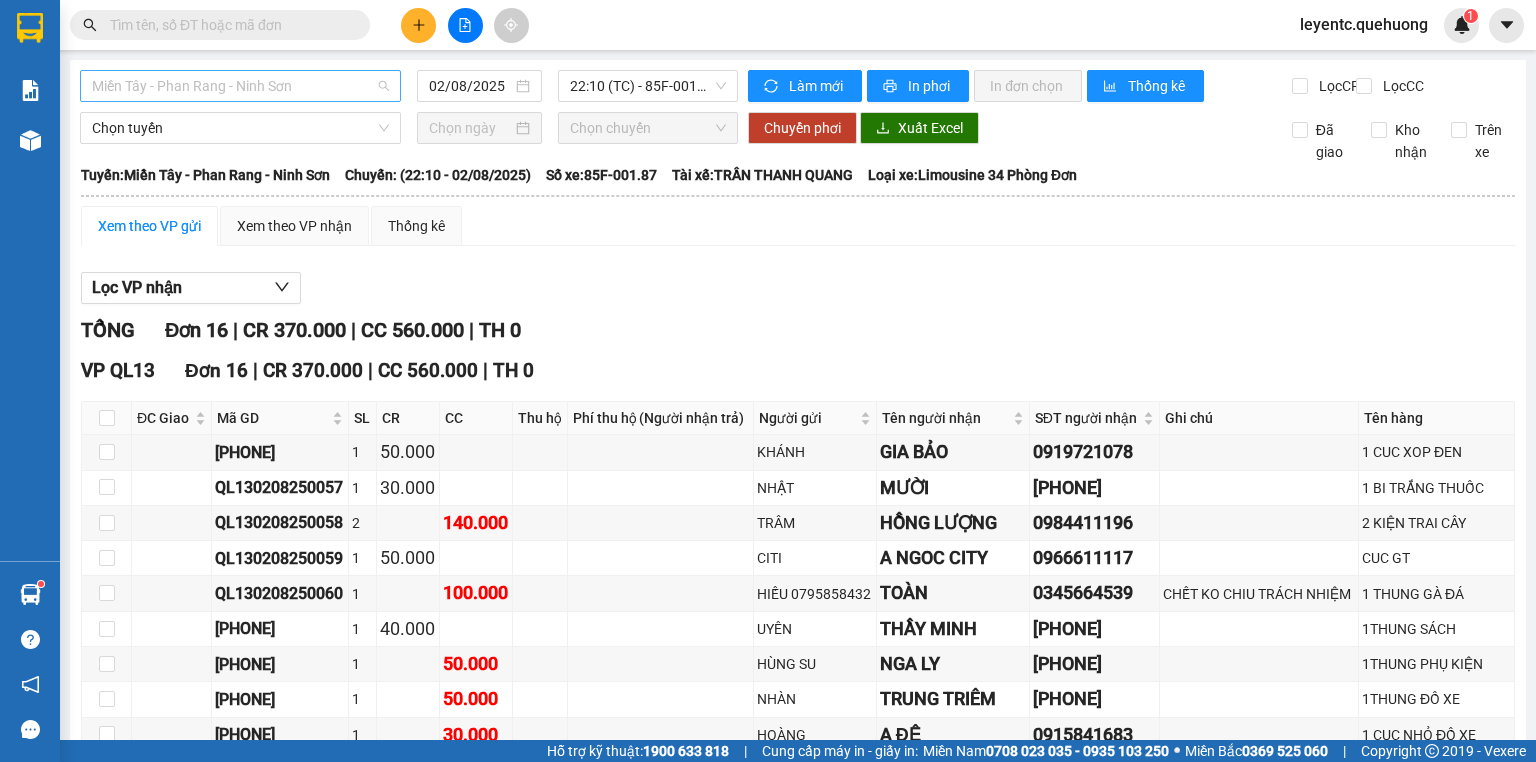 click on "Miền Tây - Phan Rang - Ninh Sơn" at bounding box center (240, 86) 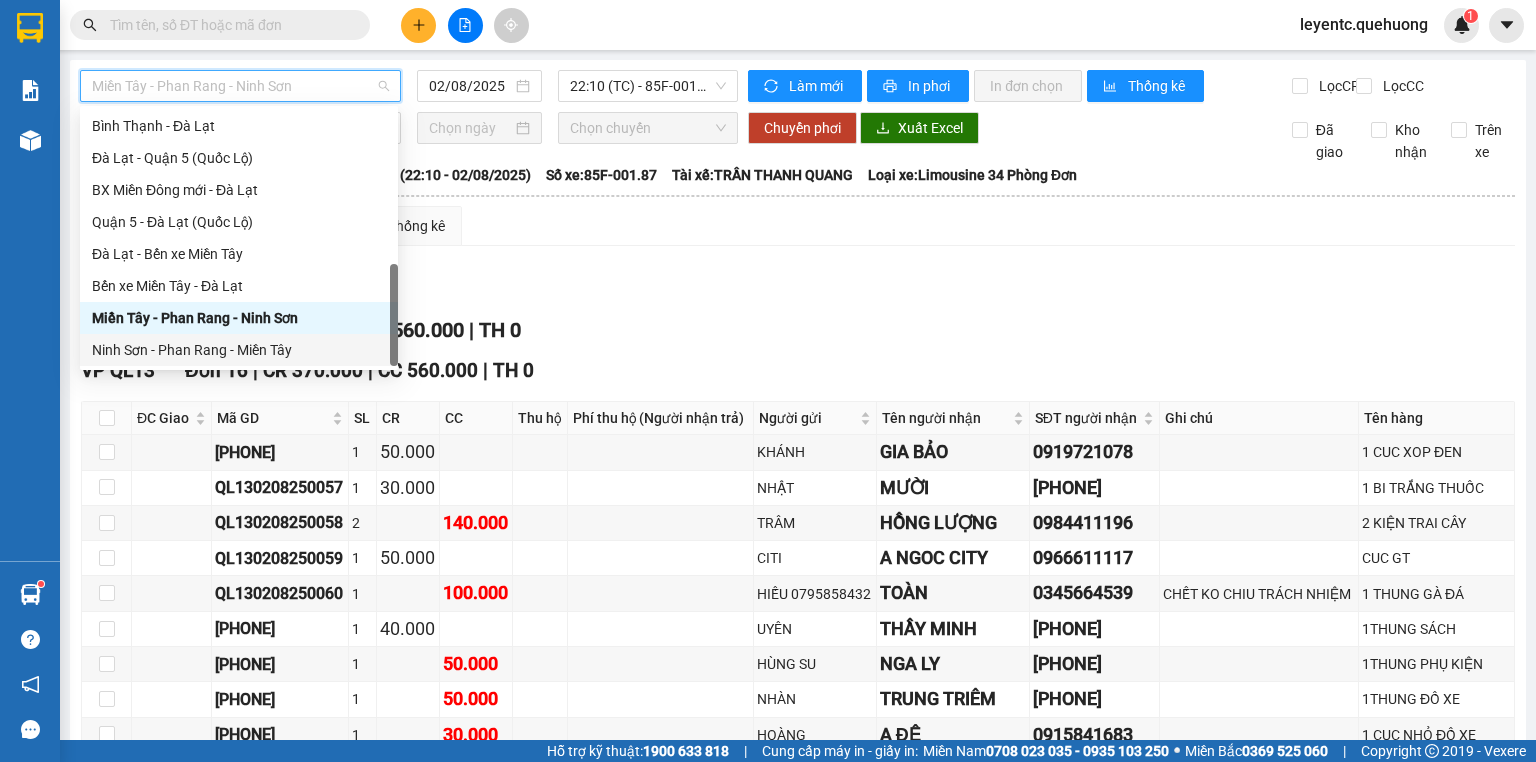 click on "Ninh Sơn - Phan Rang - Miền Tây" at bounding box center [239, 350] 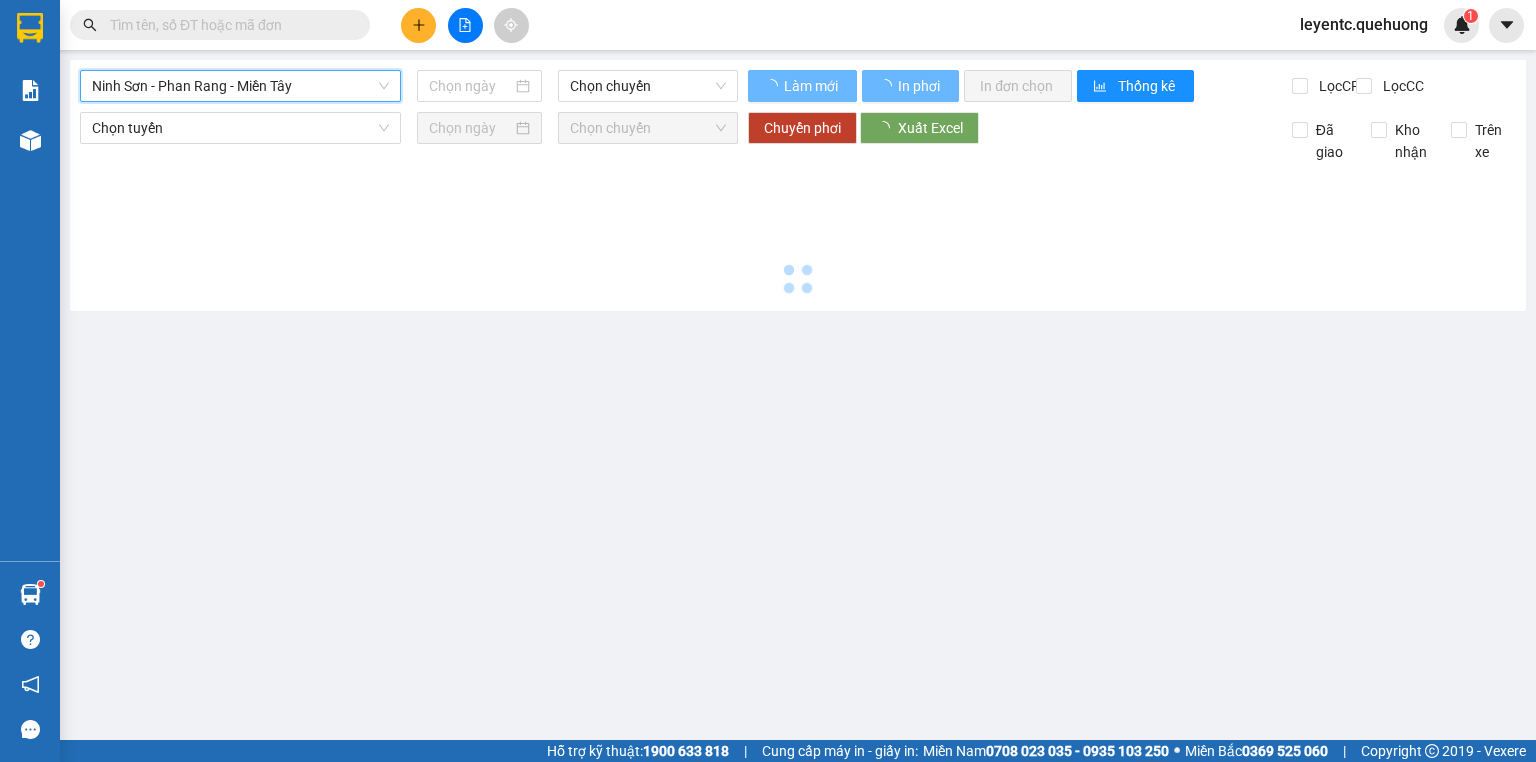 type on "02/08/2025" 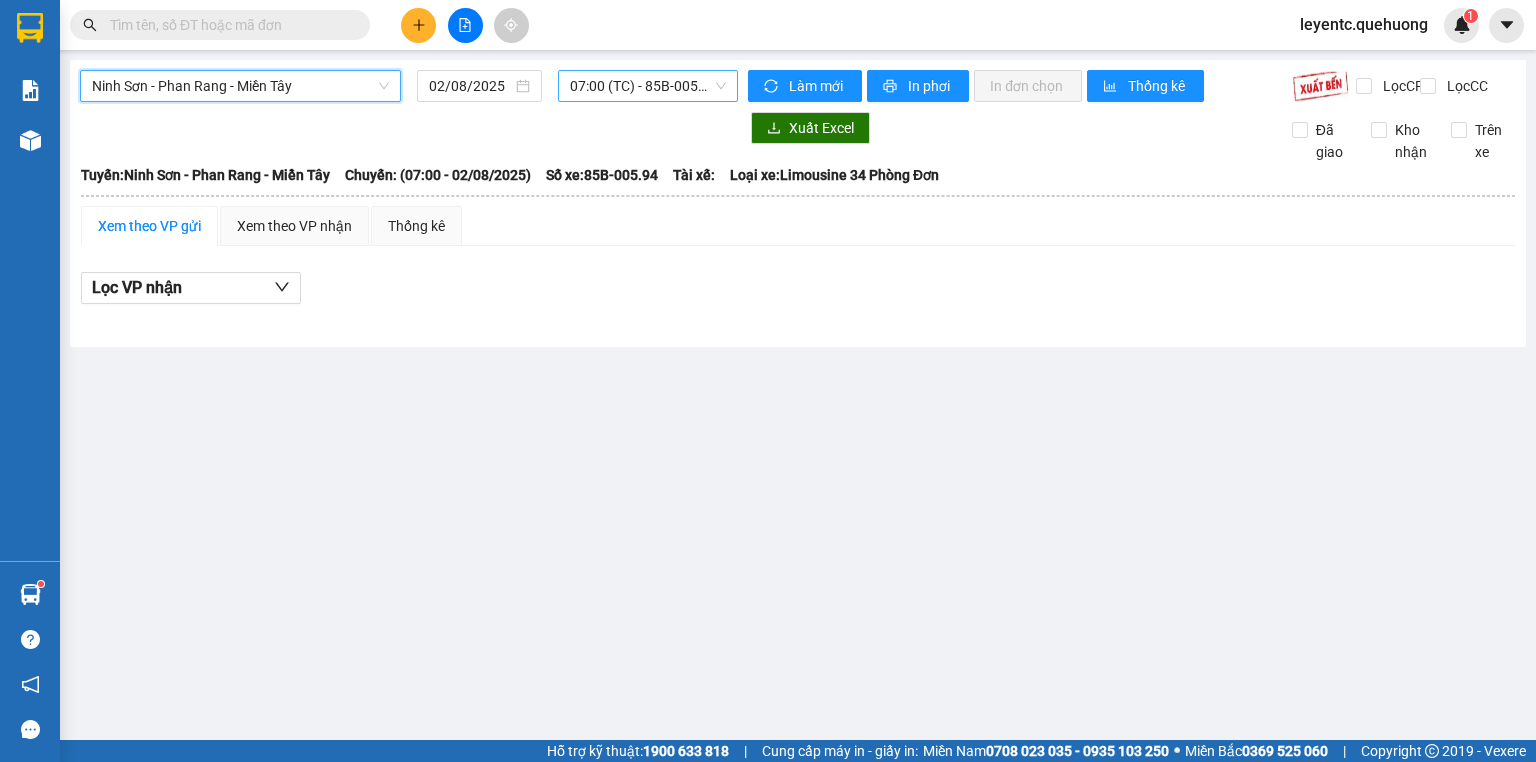 click on "07:00   (TC)   - 85B-005.94" at bounding box center [648, 86] 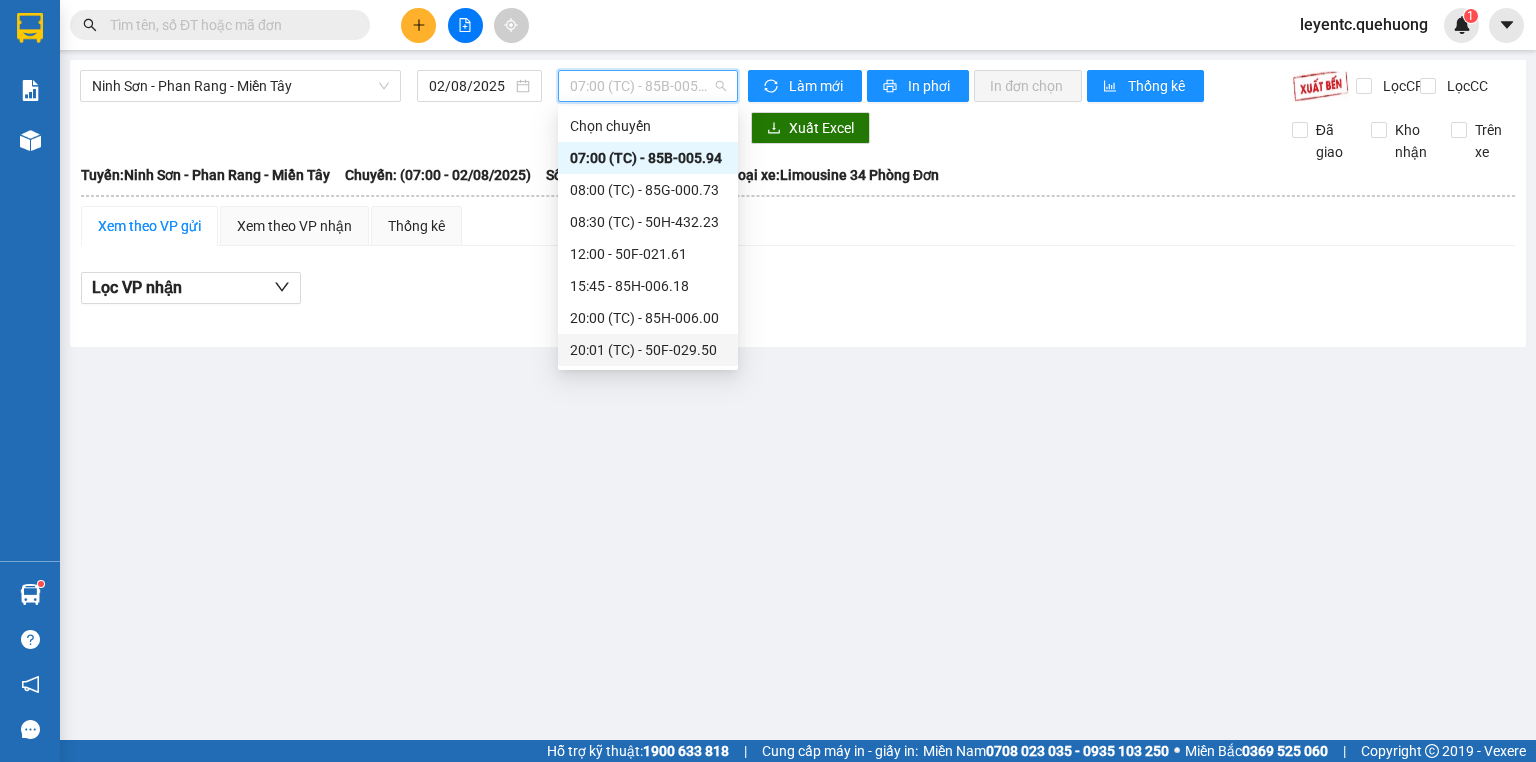 click on "[TIME]   (TC)   - [PLATE]" at bounding box center [648, 350] 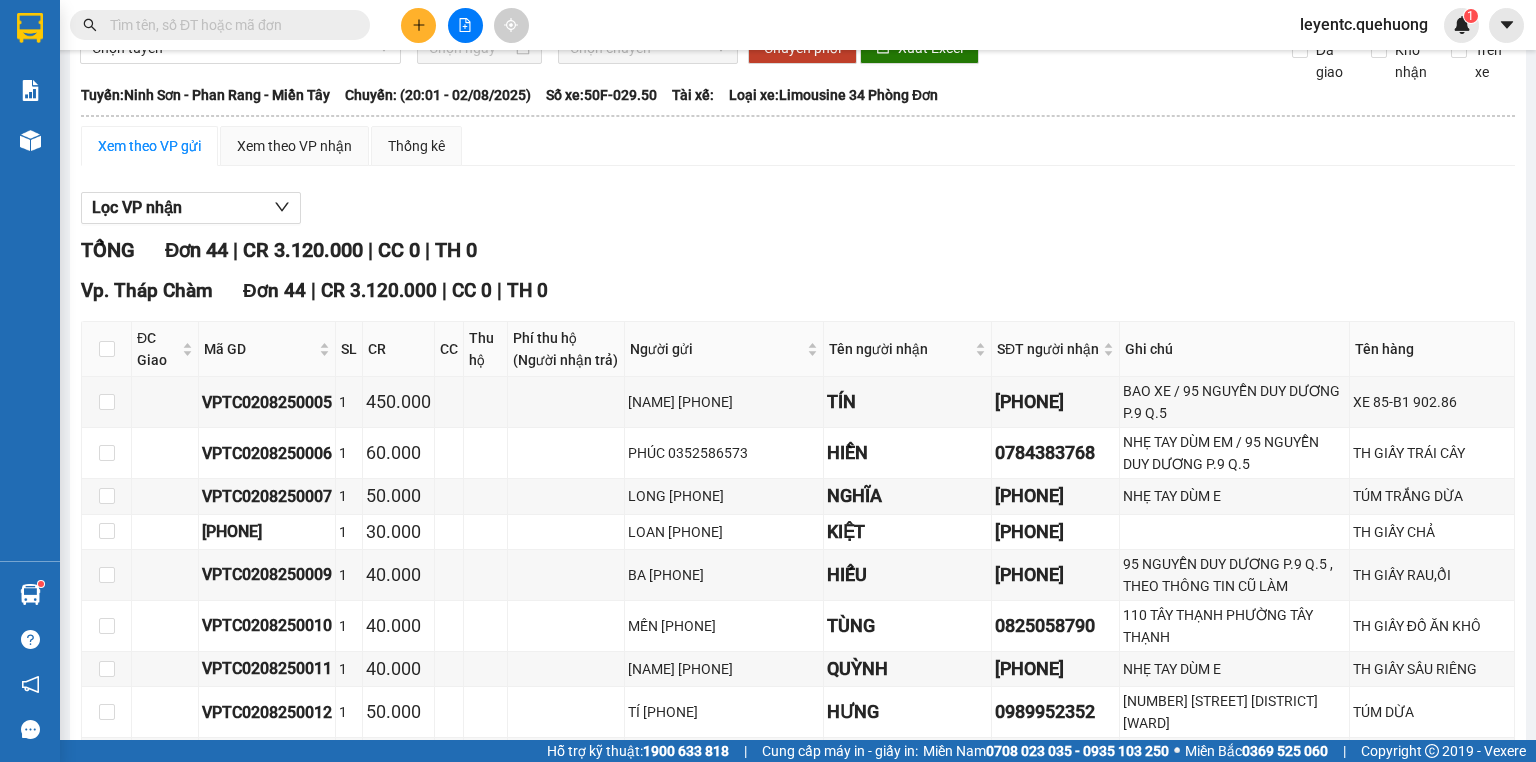 scroll, scrollTop: 240, scrollLeft: 0, axis: vertical 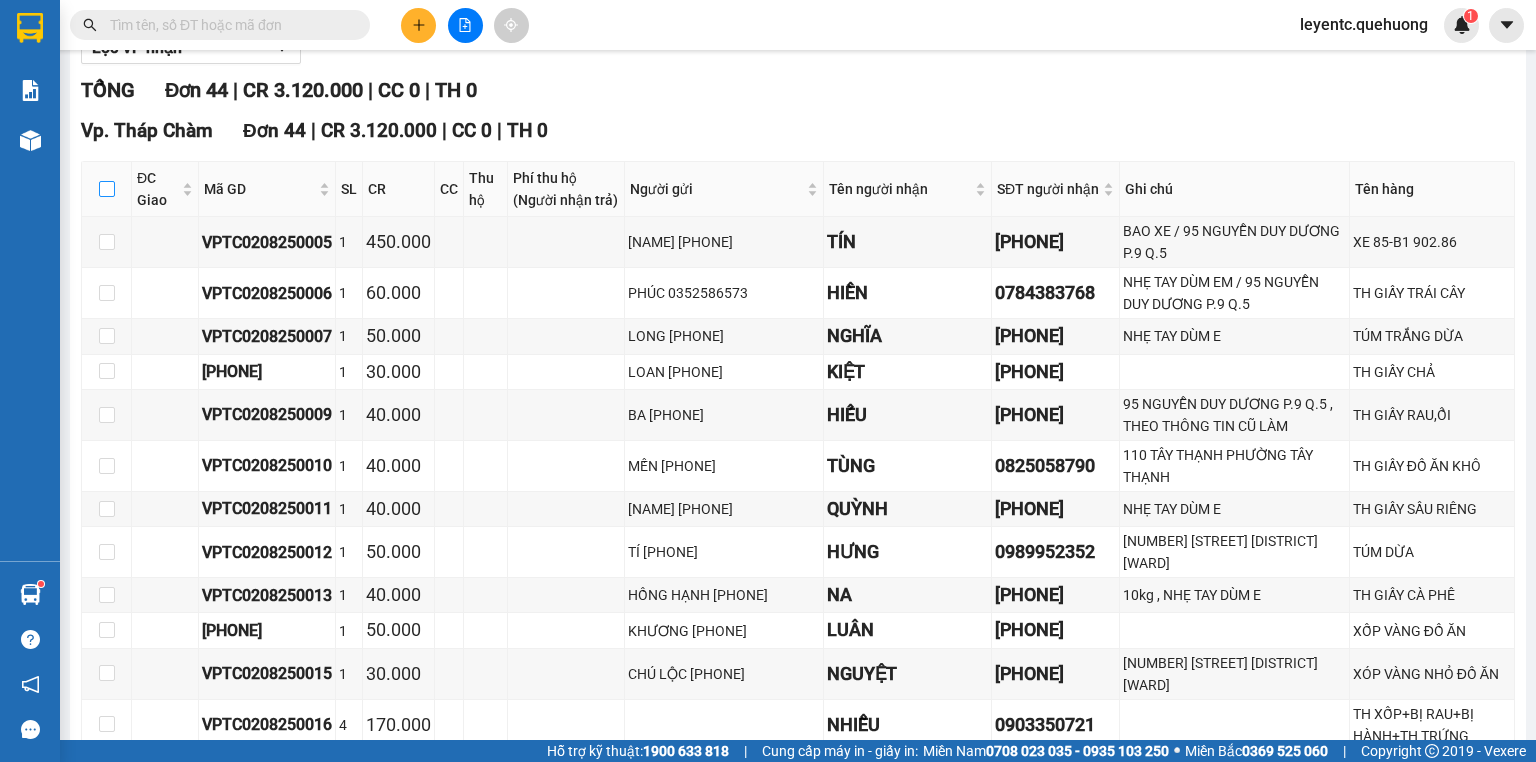 click at bounding box center (107, 189) 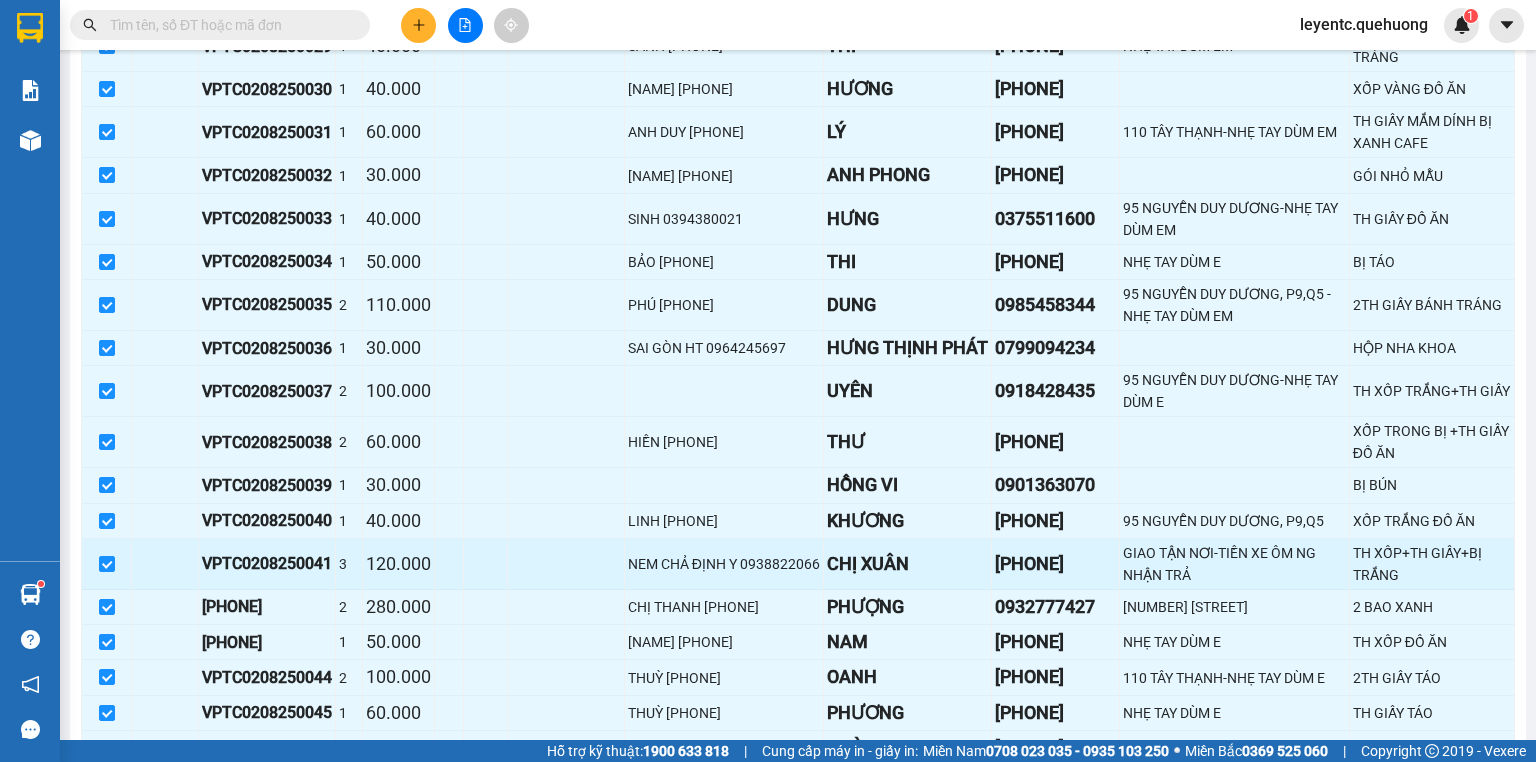 scroll, scrollTop: 1652, scrollLeft: 0, axis: vertical 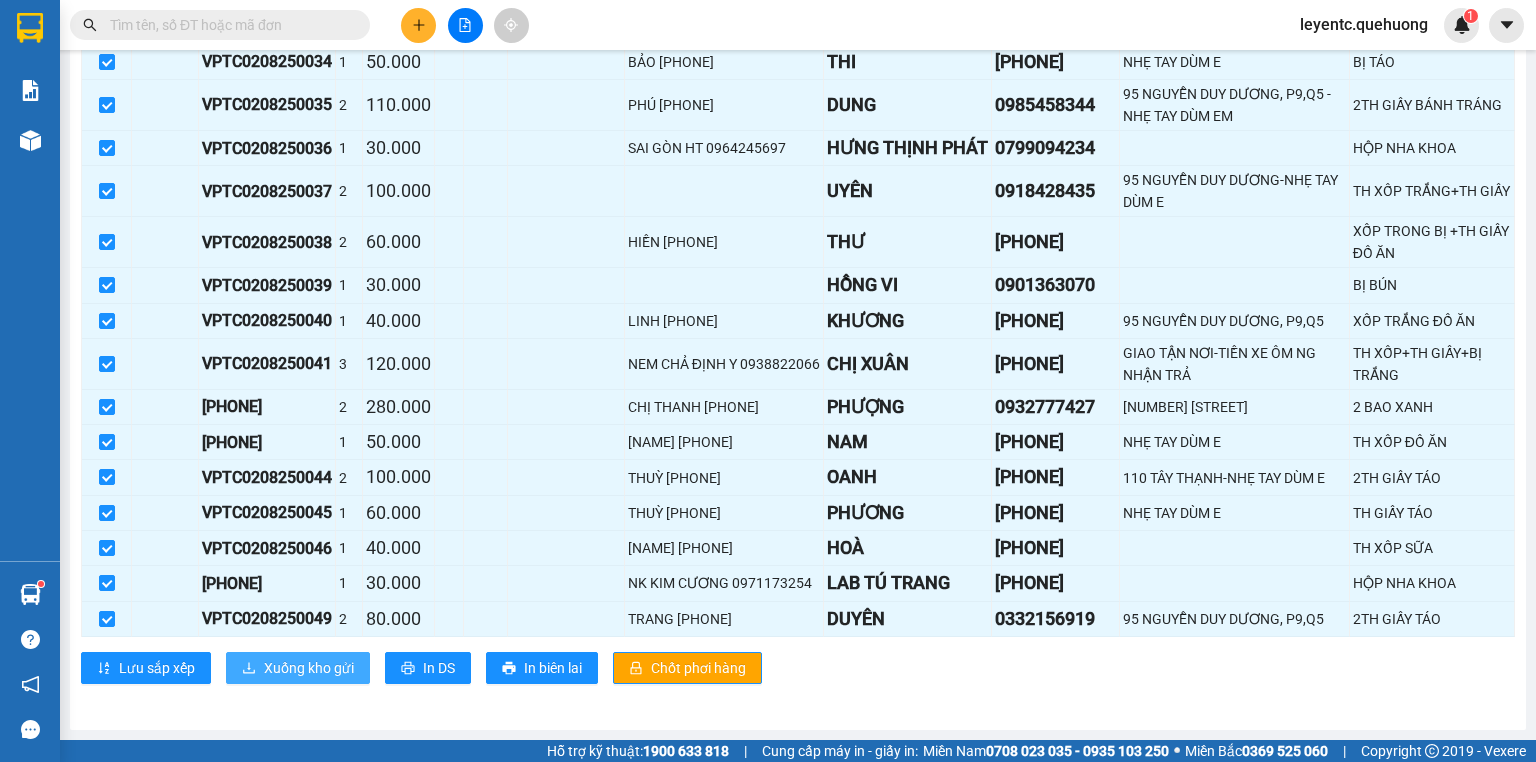 click on "Xuống kho gửi" at bounding box center [309, 668] 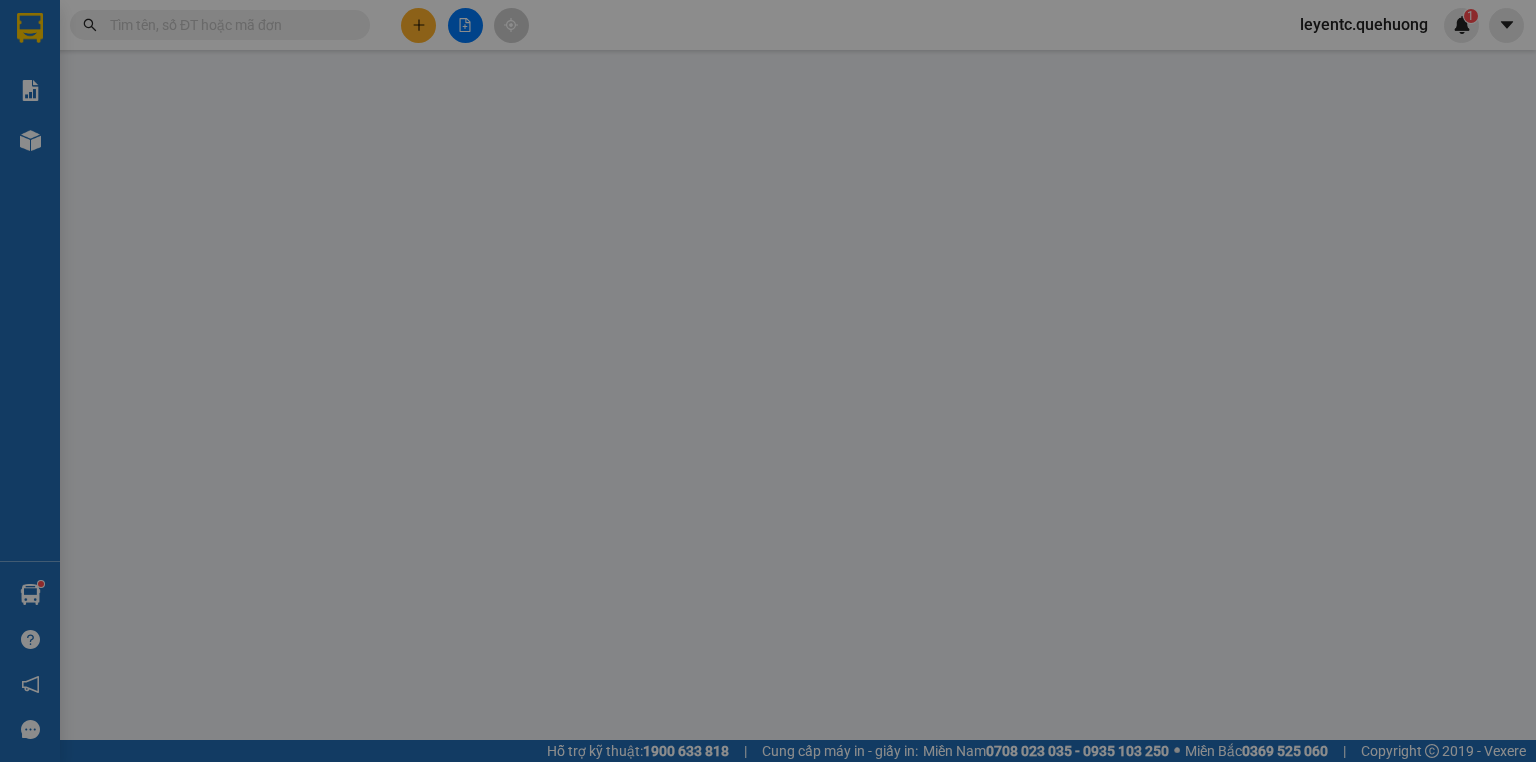 scroll, scrollTop: 0, scrollLeft: 0, axis: both 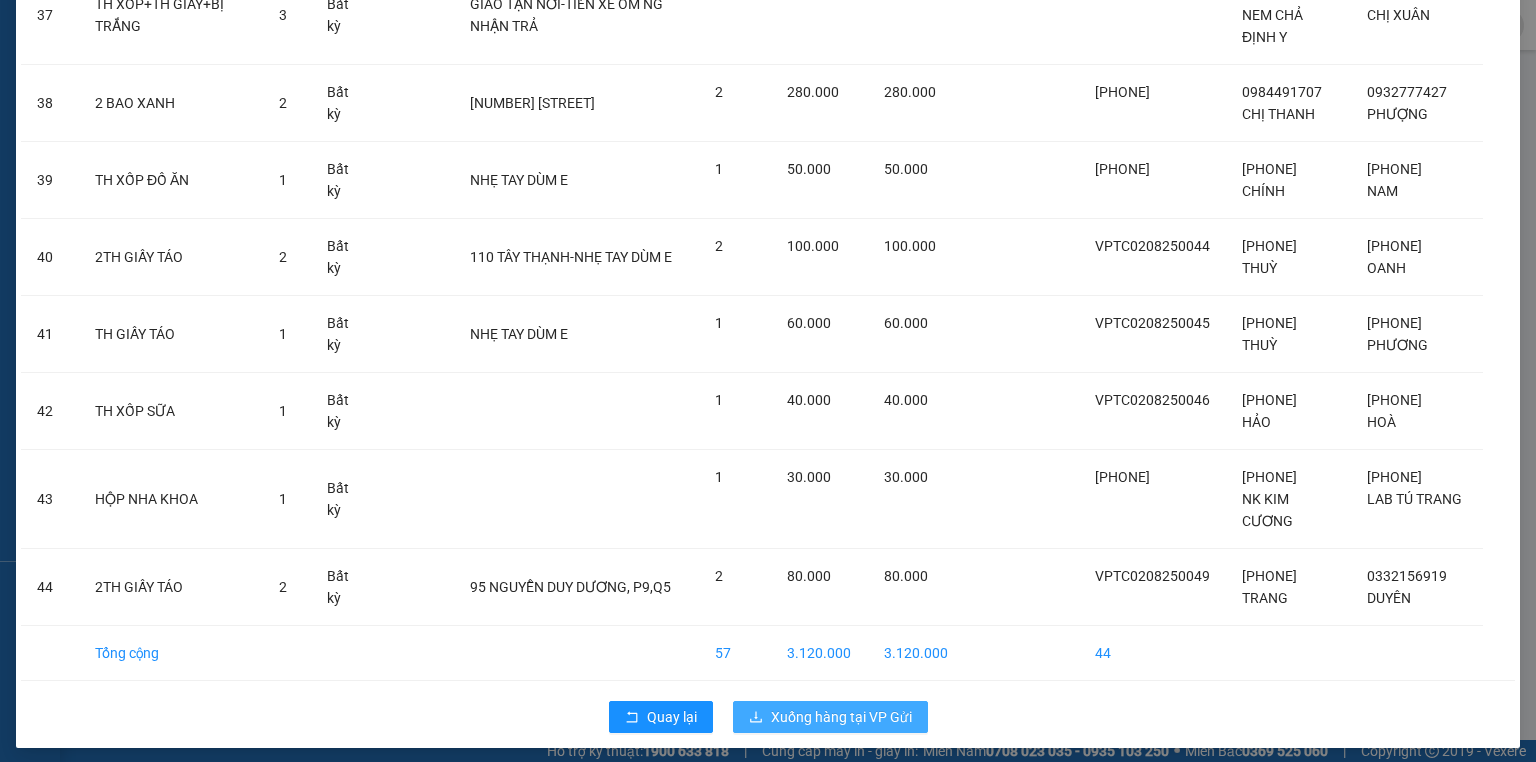 click on "Xuống hàng tại VP Gửi" at bounding box center [841, 717] 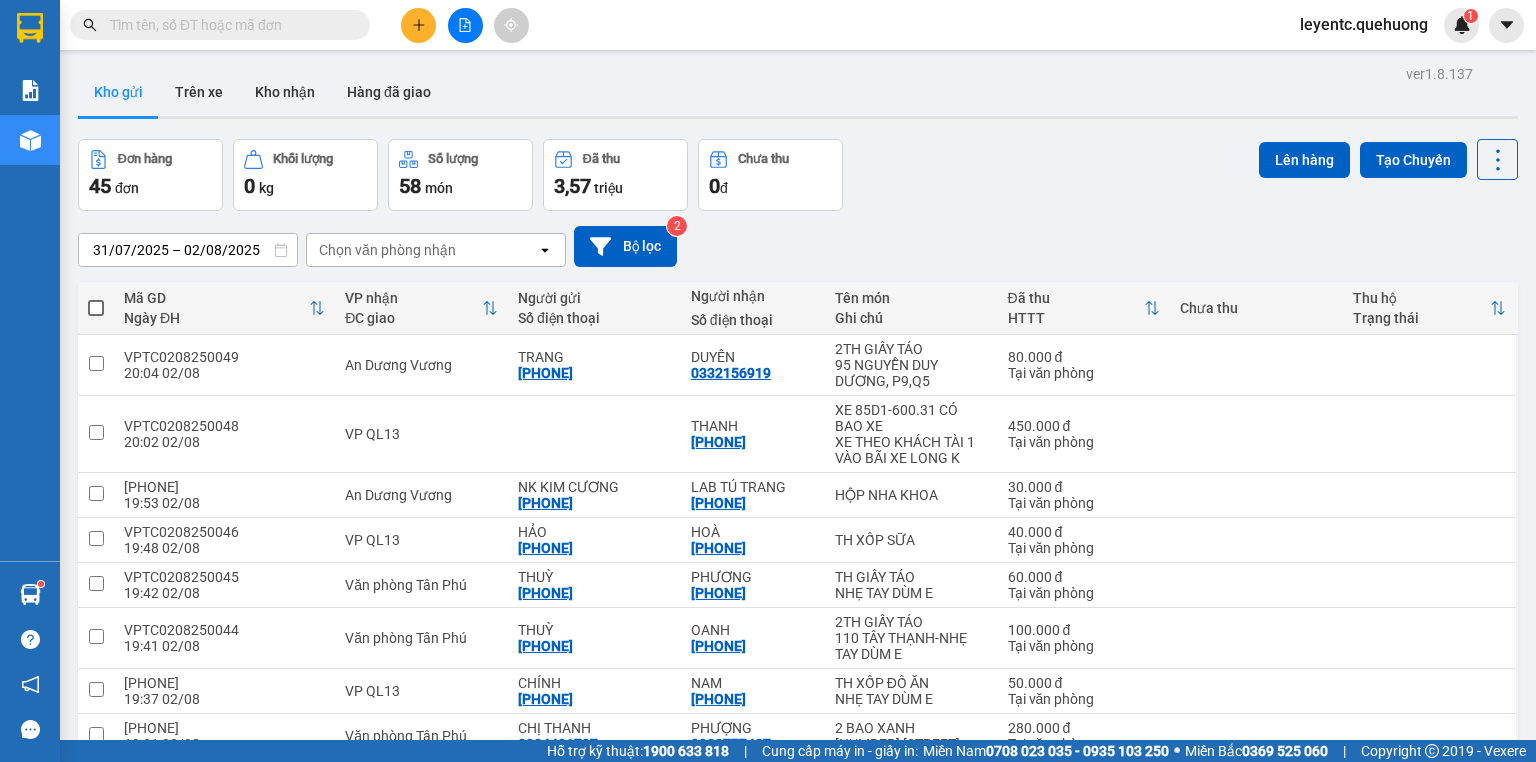 click at bounding box center (96, 308) 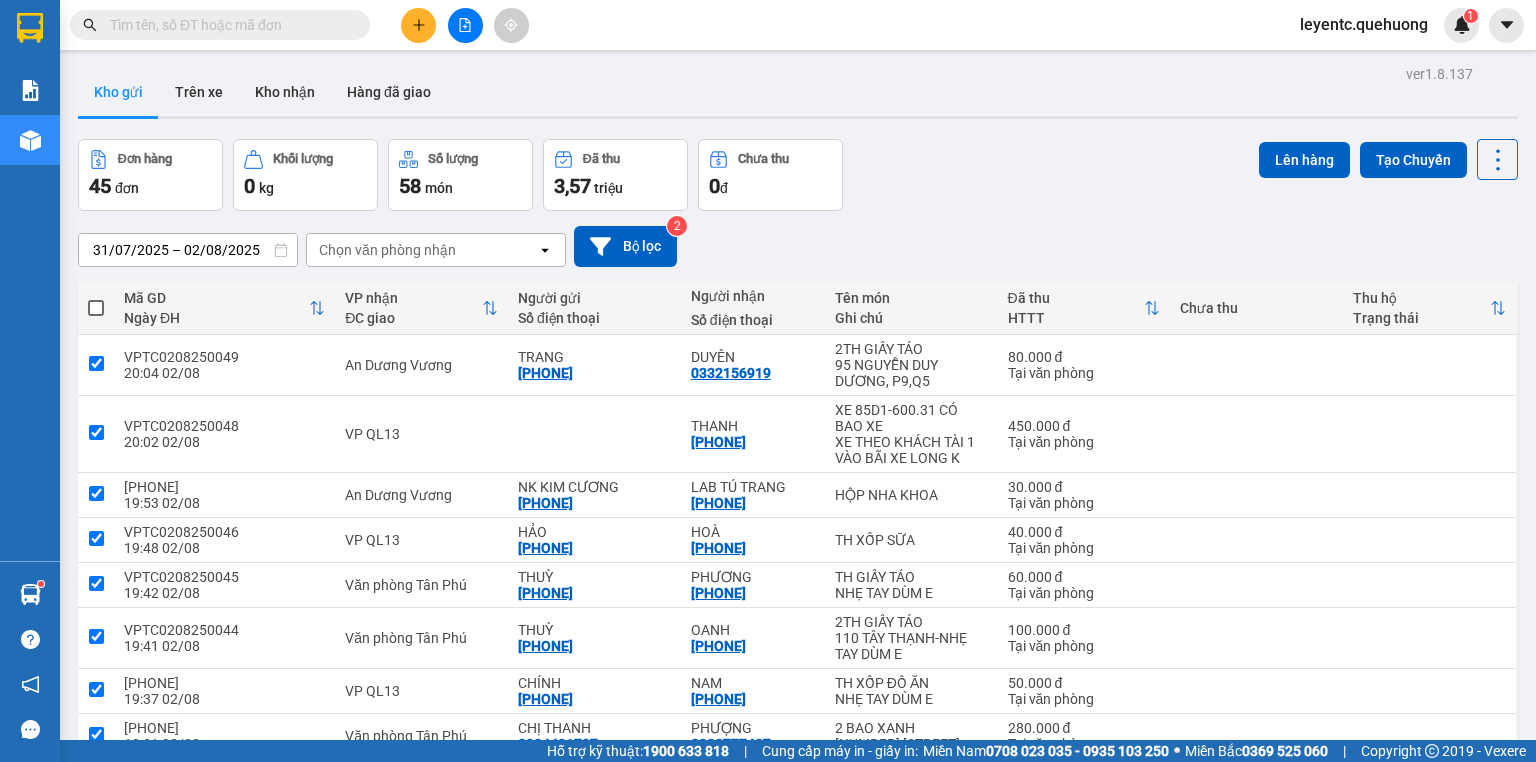 checkbox on "true" 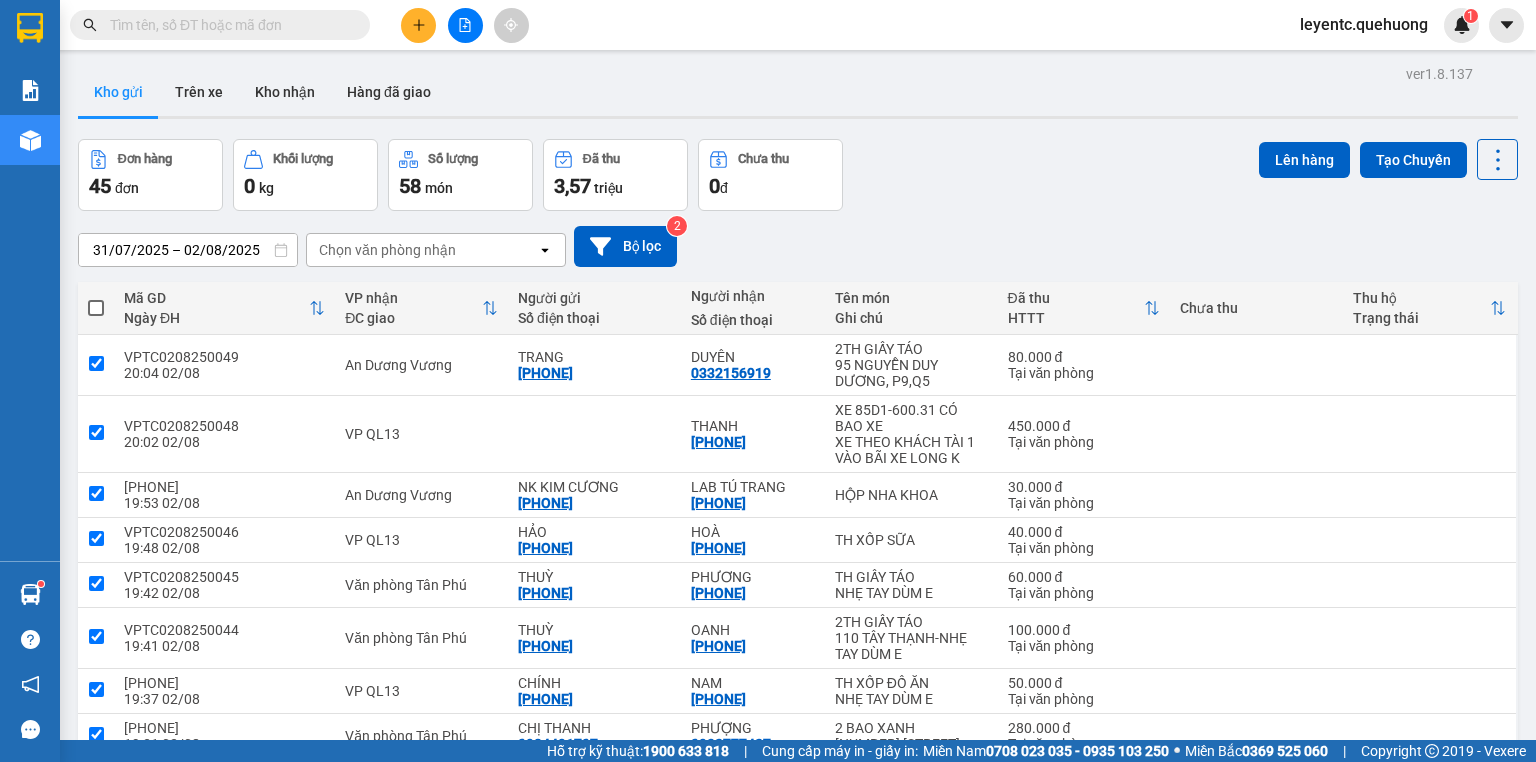 checkbox on "true" 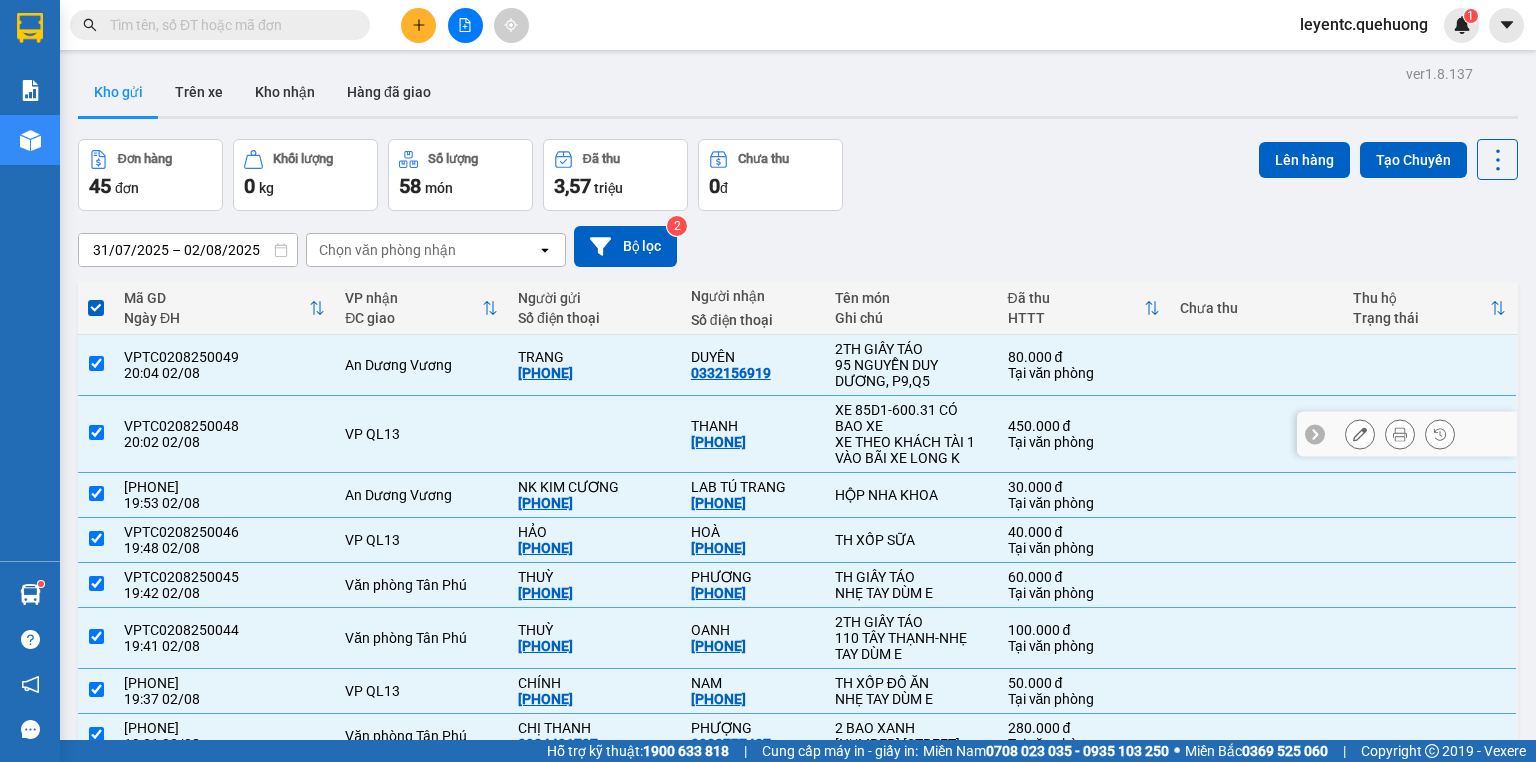 click at bounding box center [96, 432] 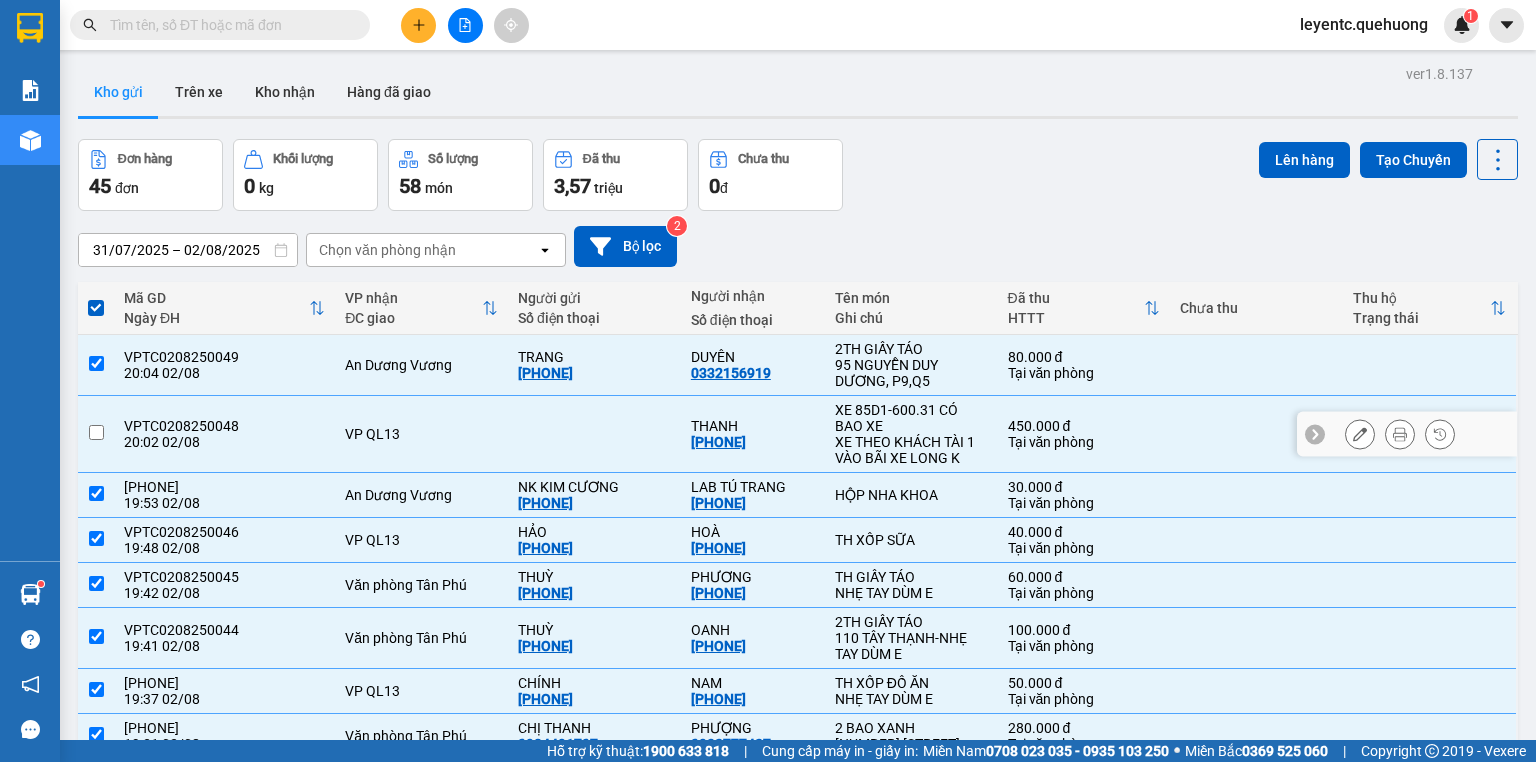 checkbox on "false" 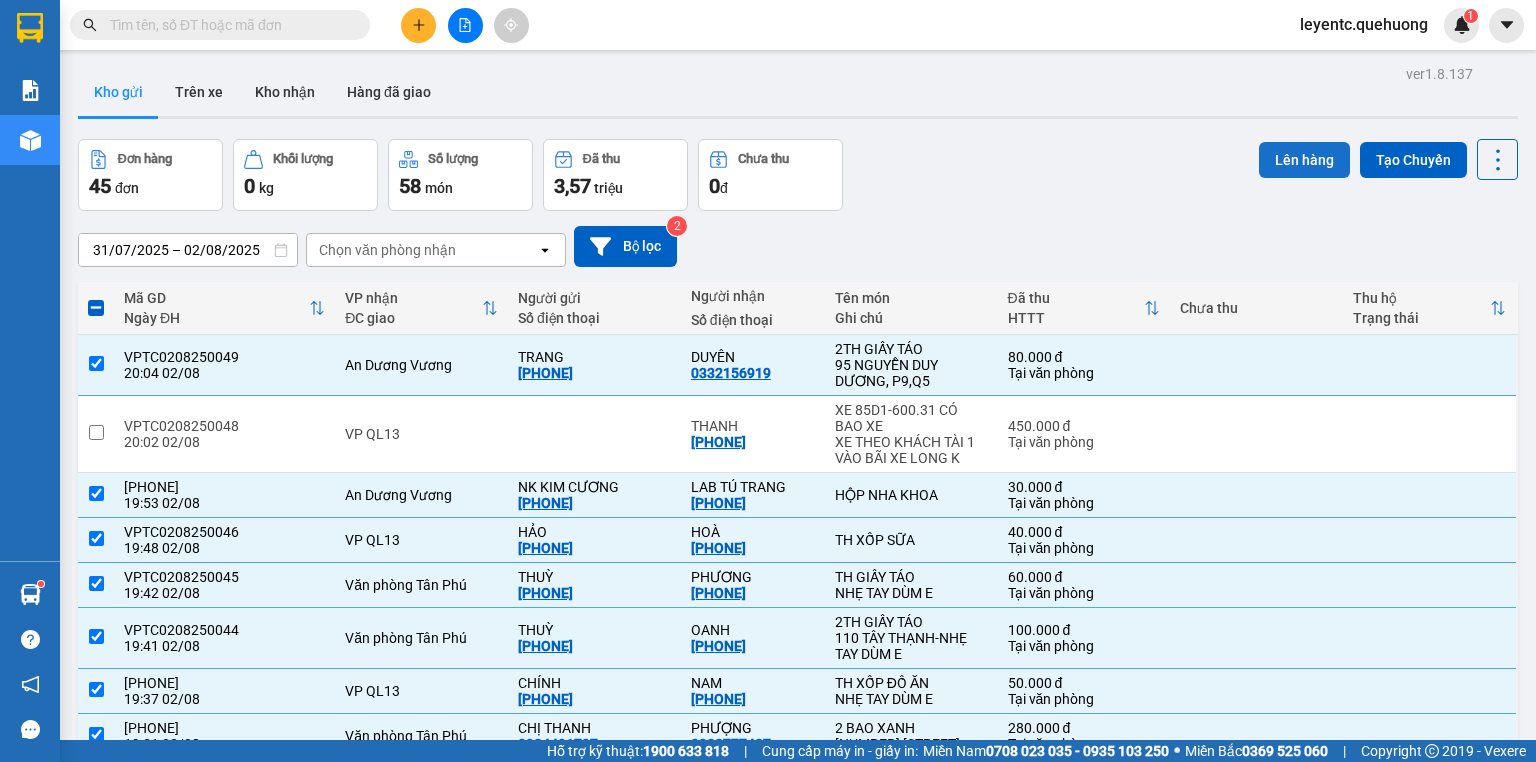 click on "Lên hàng" at bounding box center (1304, 160) 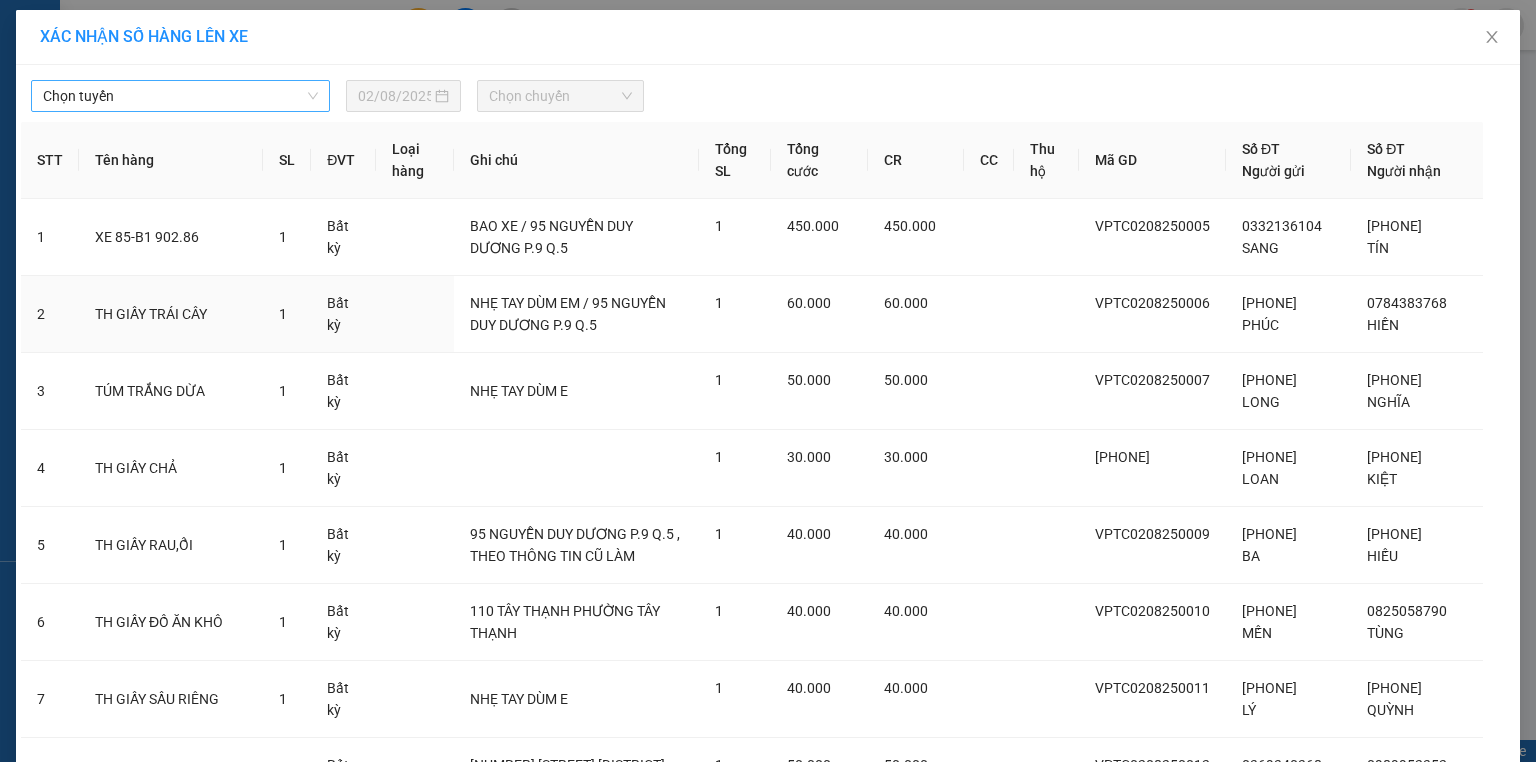 click on "Chọn tuyến 02/08/2025 Chọn chuyến" at bounding box center (768, 91) 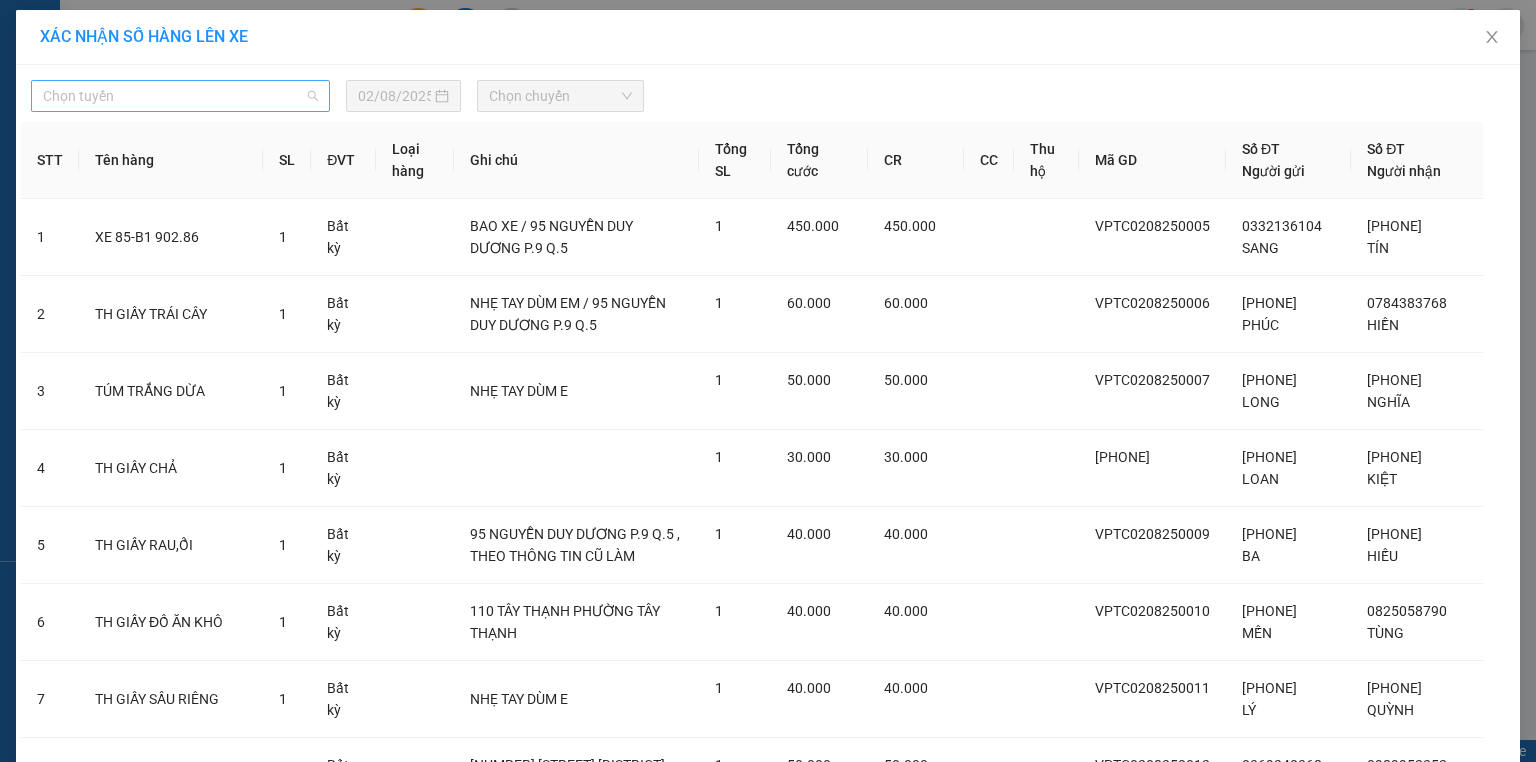 click on "Chọn tuyến" at bounding box center [180, 96] 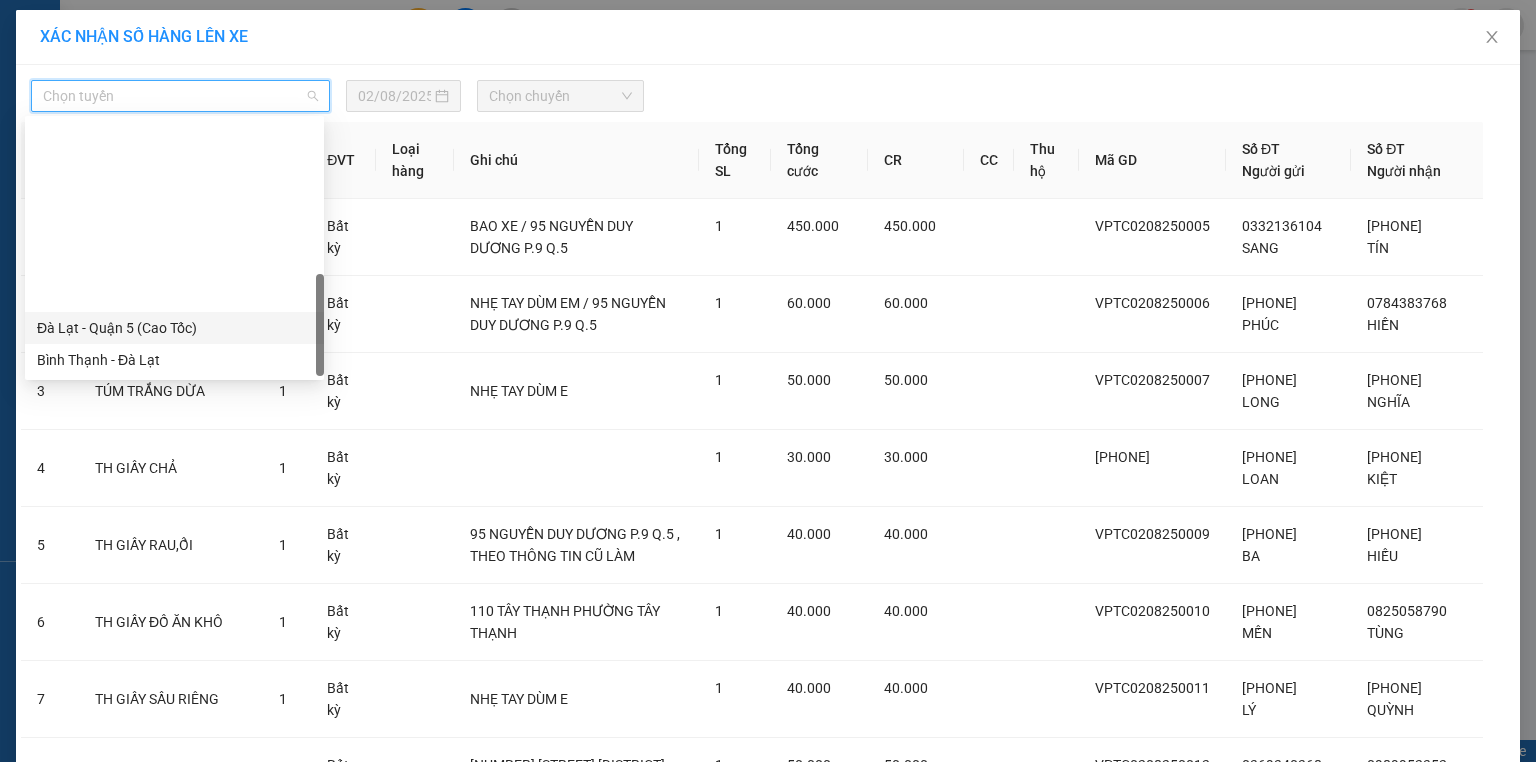 scroll, scrollTop: 544, scrollLeft: 0, axis: vertical 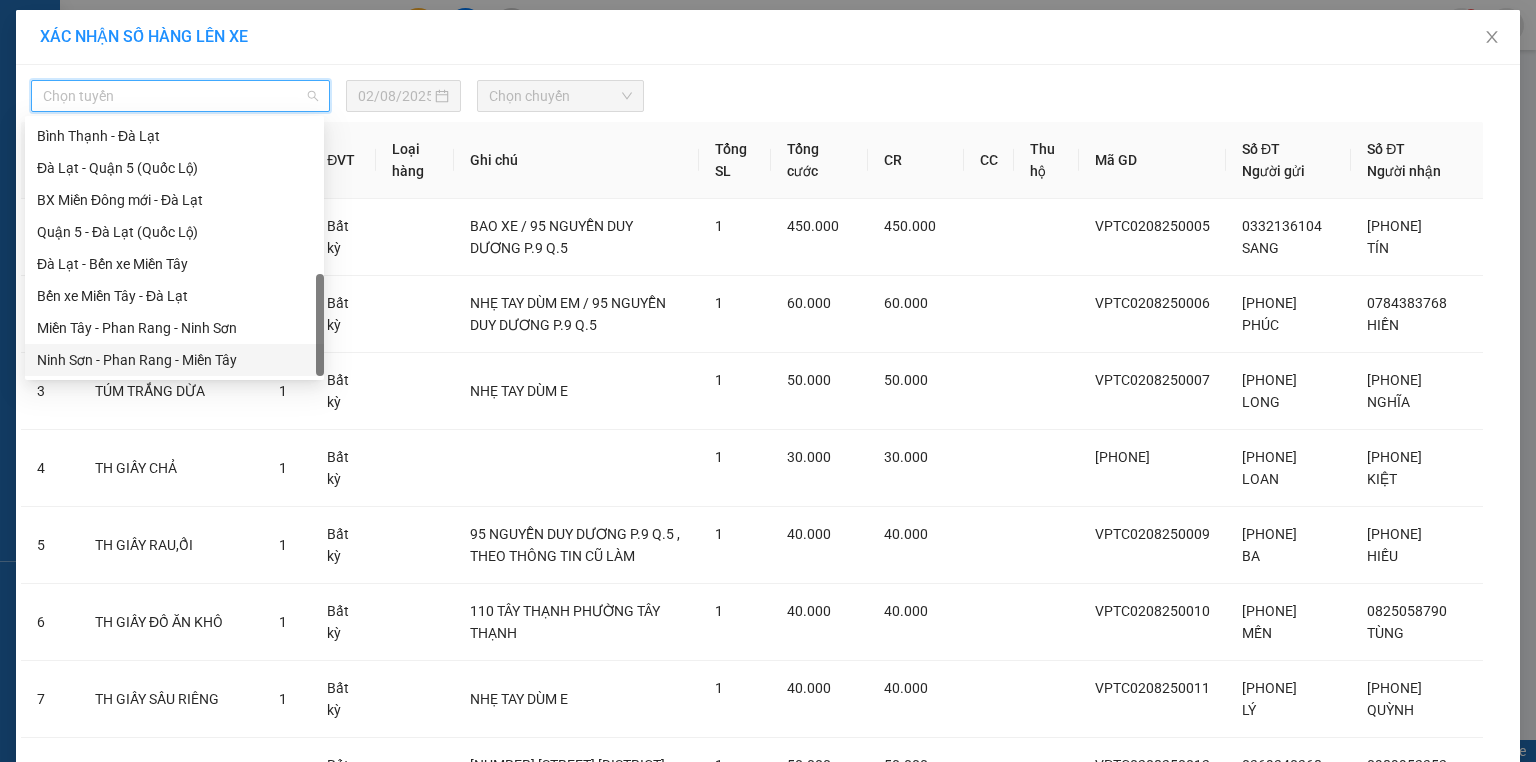 click on "Ninh Sơn - Phan Rang - Miền Tây" at bounding box center [174, 360] 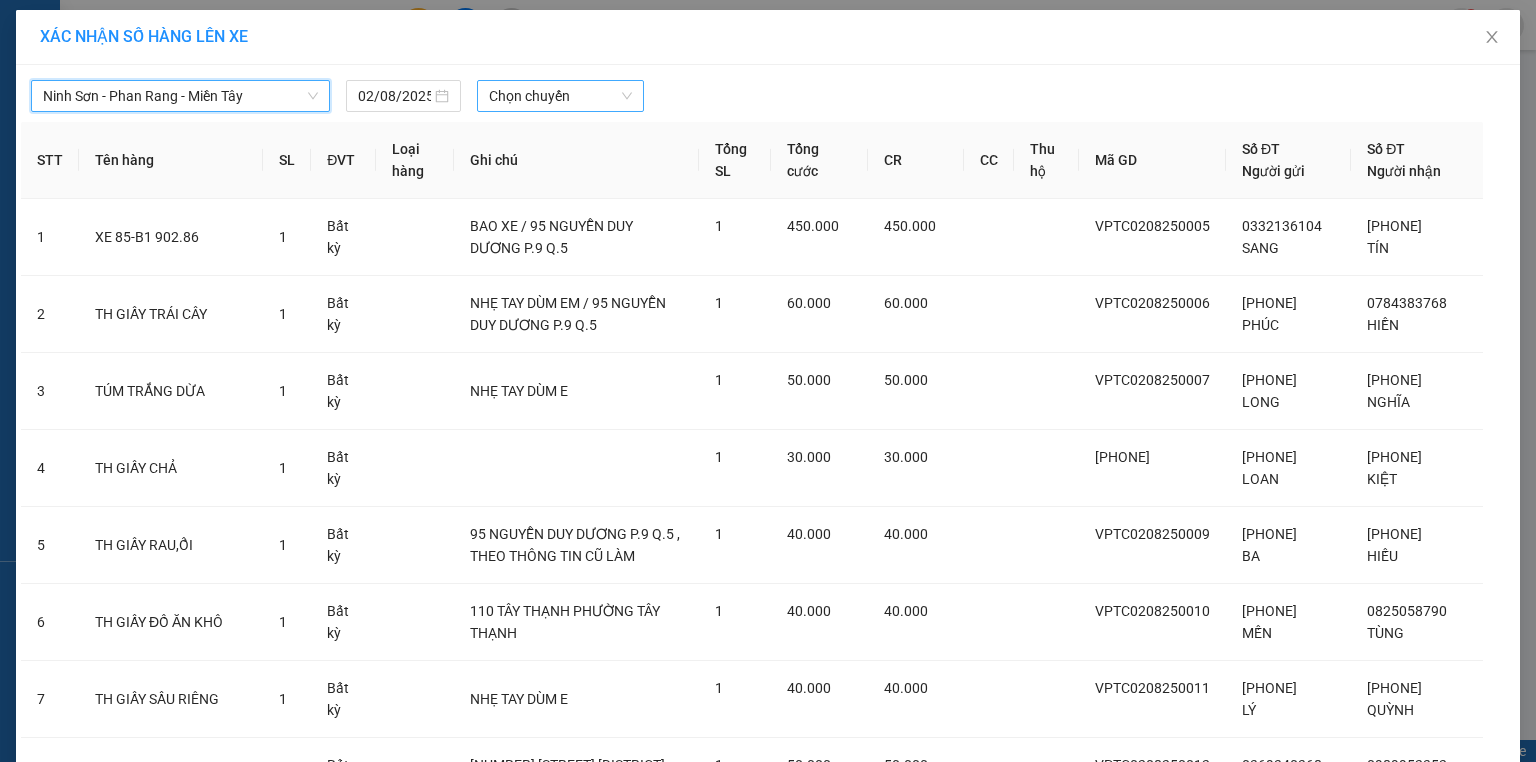 click on "Chọn chuyến" at bounding box center [561, 96] 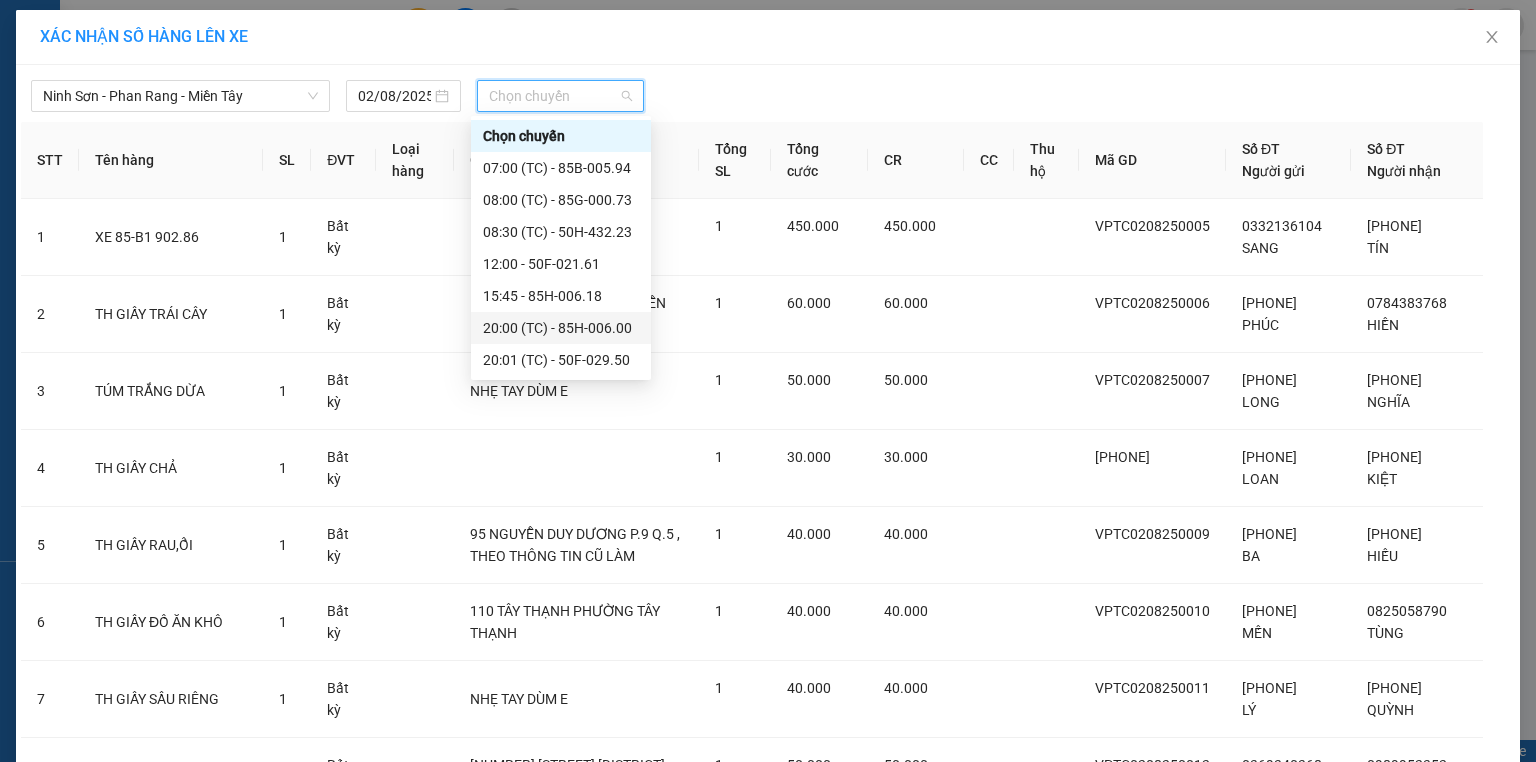 click on "[TIME]   (TC)   - [PLATE]" at bounding box center (561, 328) 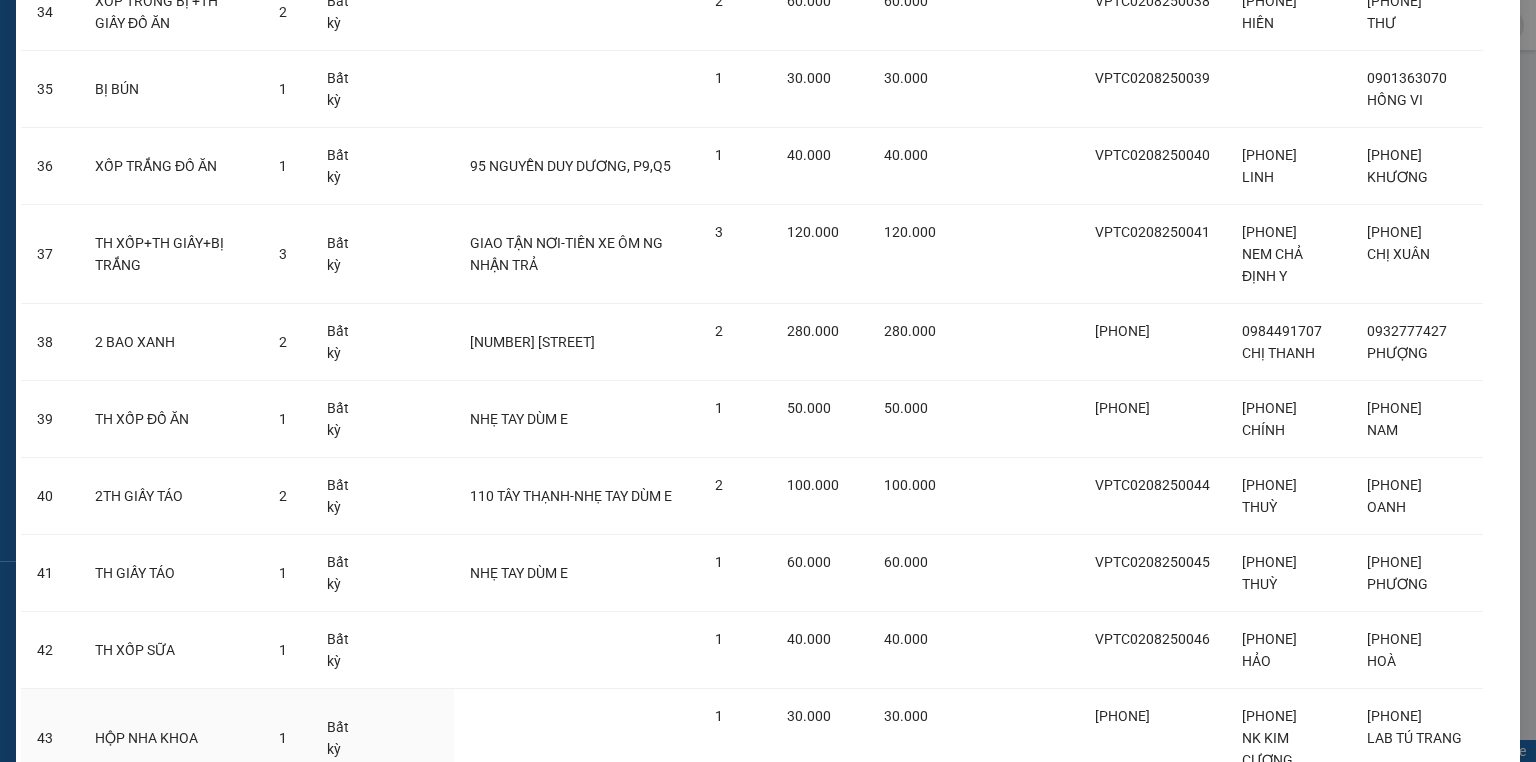 scroll, scrollTop: 3039, scrollLeft: 0, axis: vertical 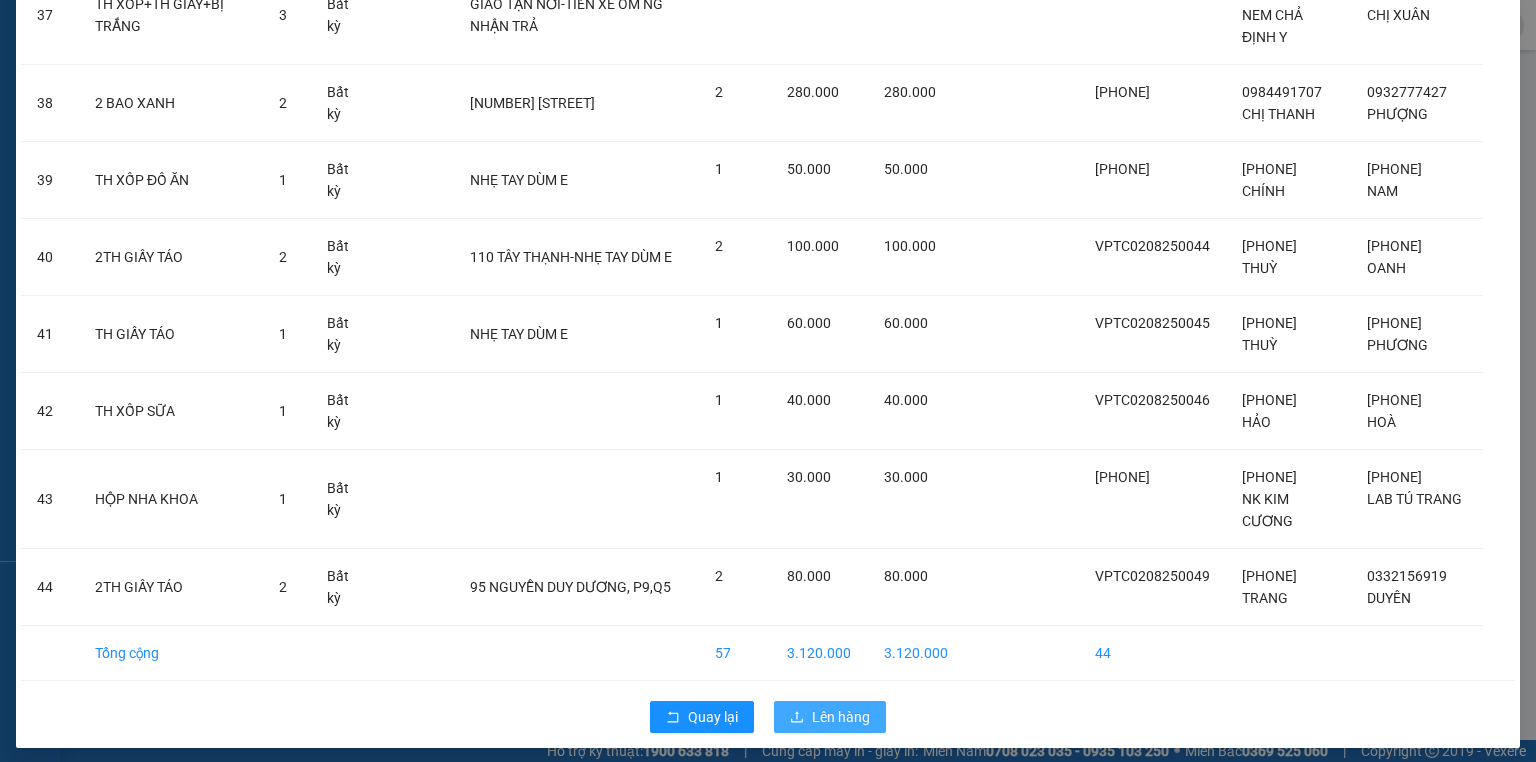 click on "Lên hàng" at bounding box center [841, 717] 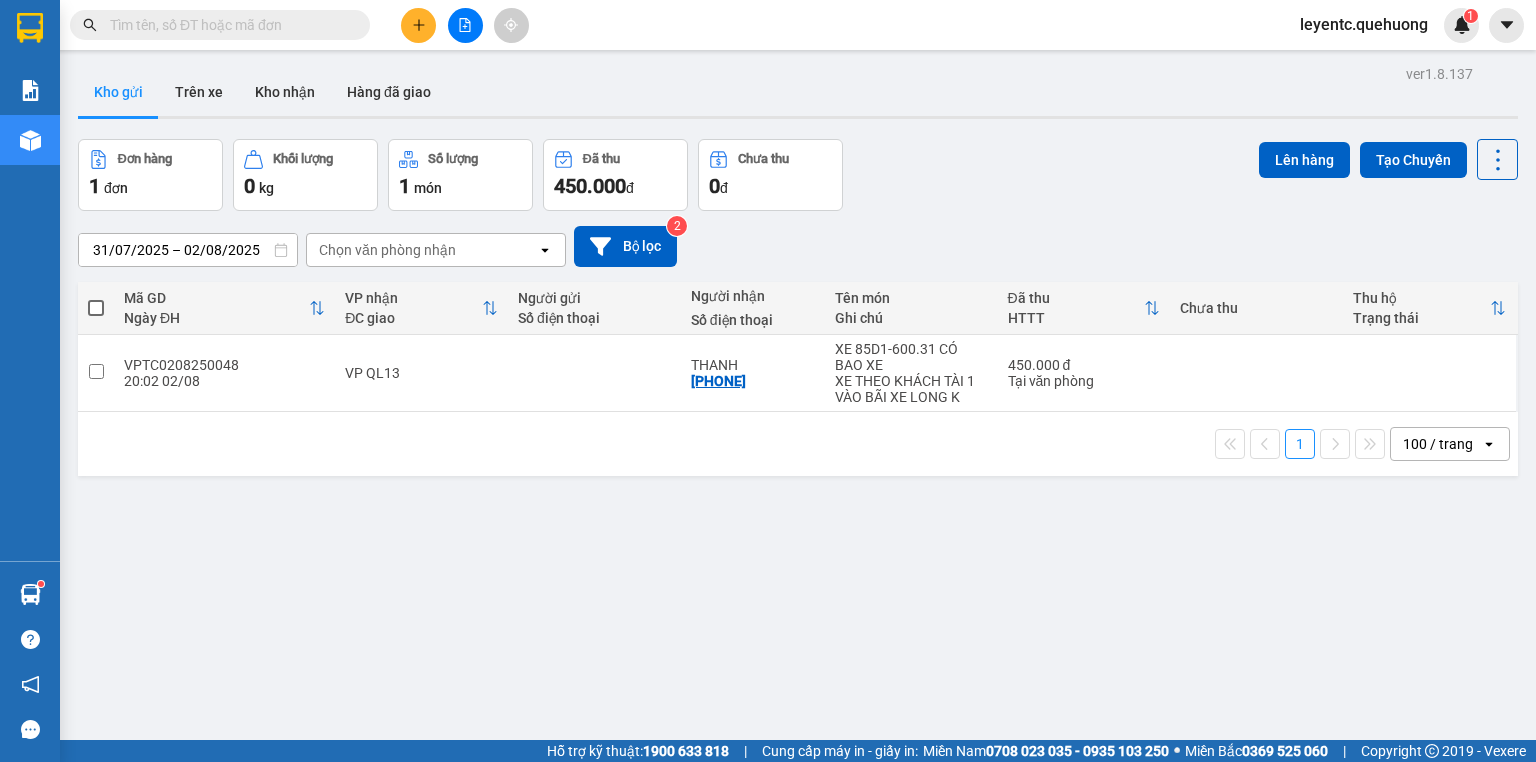 click at bounding box center [465, 25] 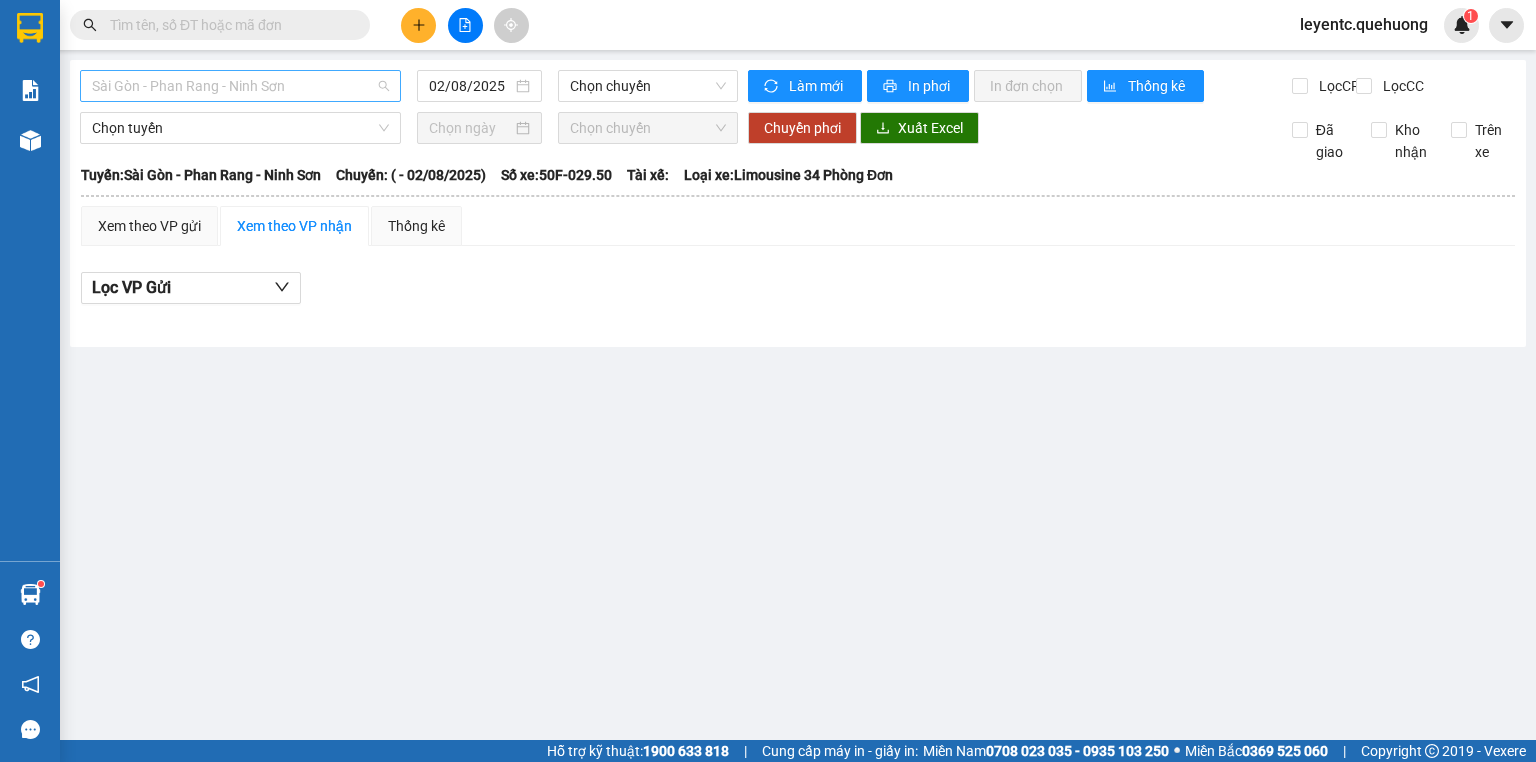 click on "Sài Gòn - Phan Rang - Ninh Sơn" at bounding box center (240, 86) 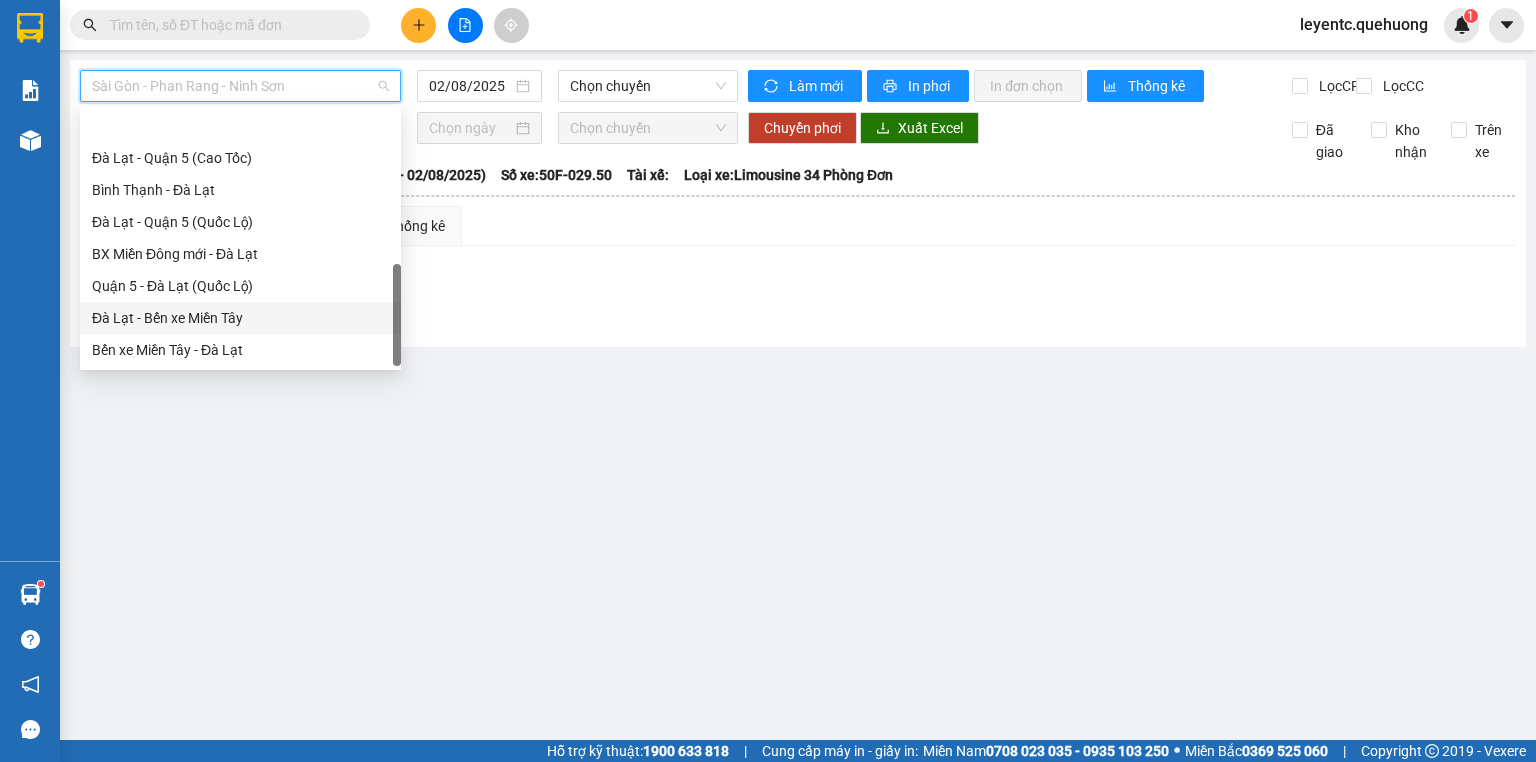 scroll, scrollTop: 544, scrollLeft: 0, axis: vertical 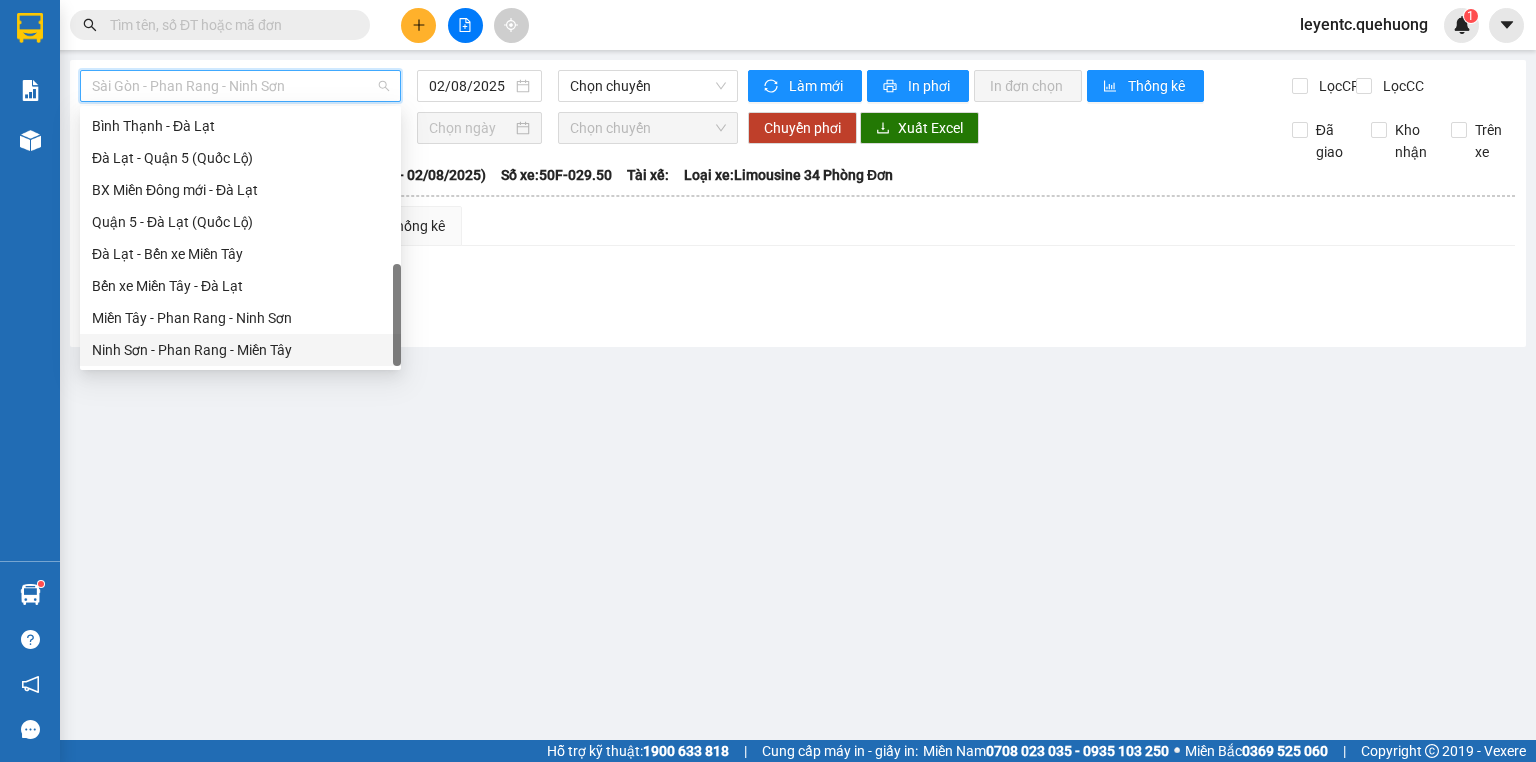 click on "Ninh Sơn - Phan Rang - Miền Tây" at bounding box center [240, 350] 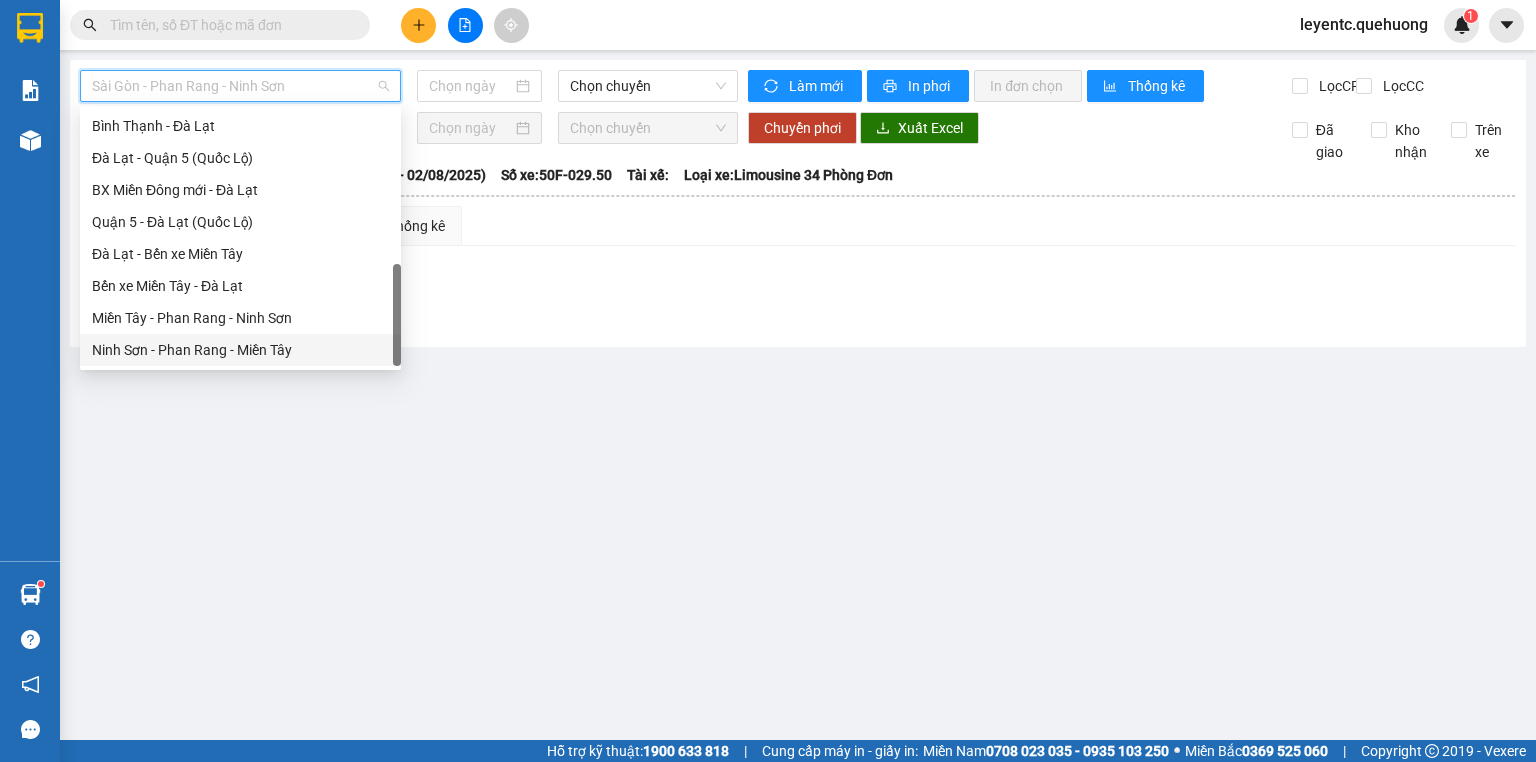 type on "02/08/2025" 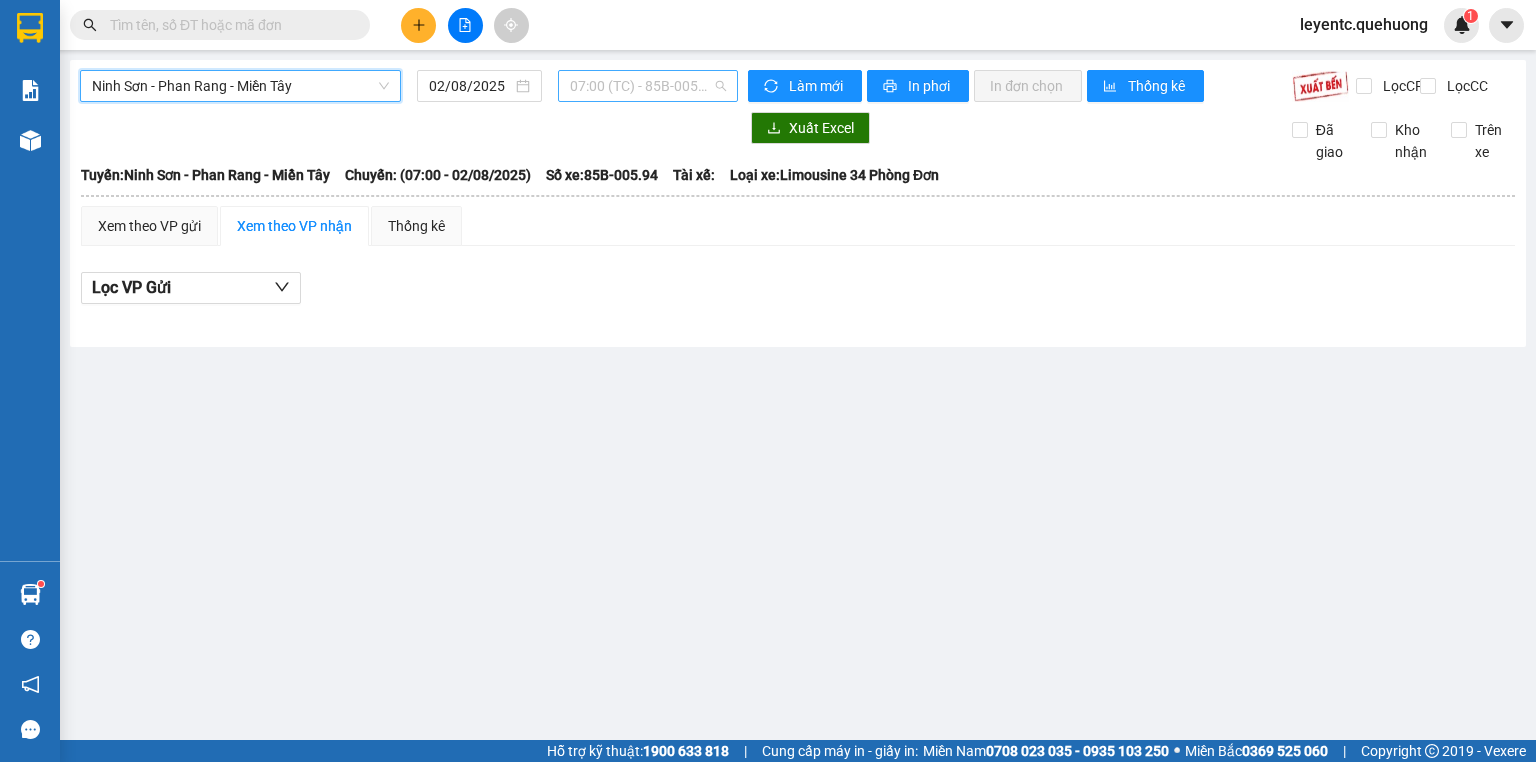 click on "07:00   (TC)   - 85B-005.94" at bounding box center (648, 86) 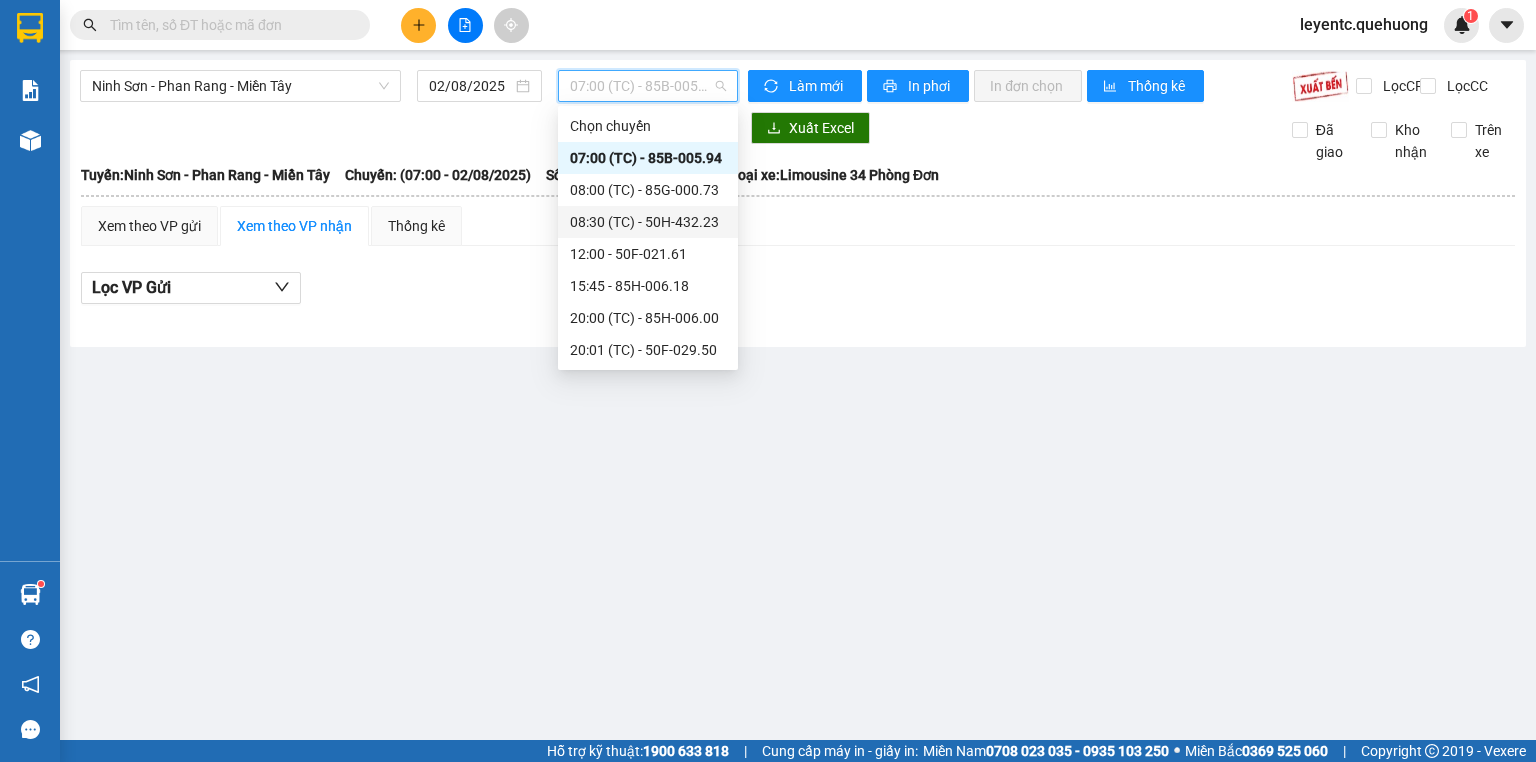 click on "08:30   (TC)   - 50H-432.23" at bounding box center [648, 222] 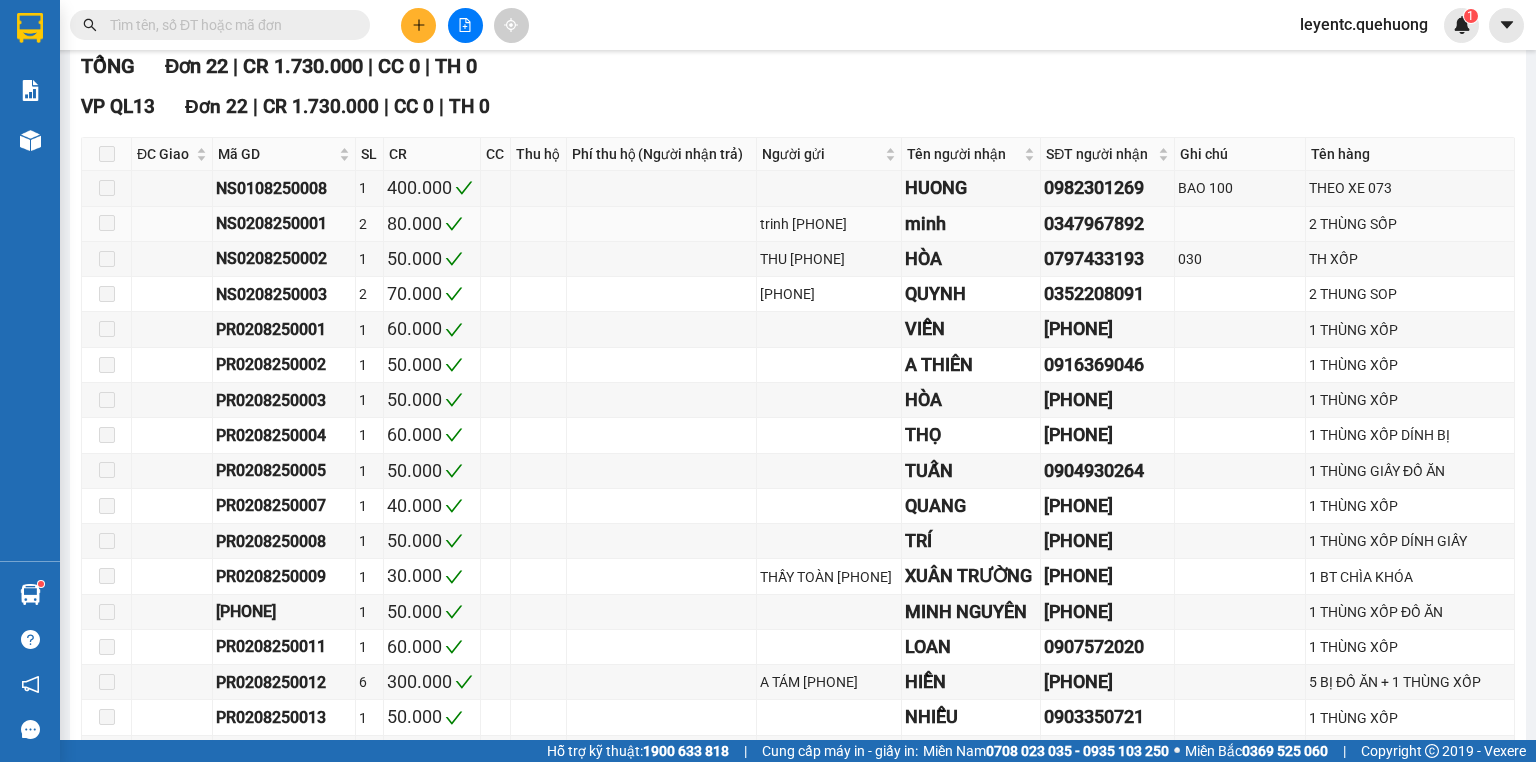 scroll, scrollTop: 0, scrollLeft: 0, axis: both 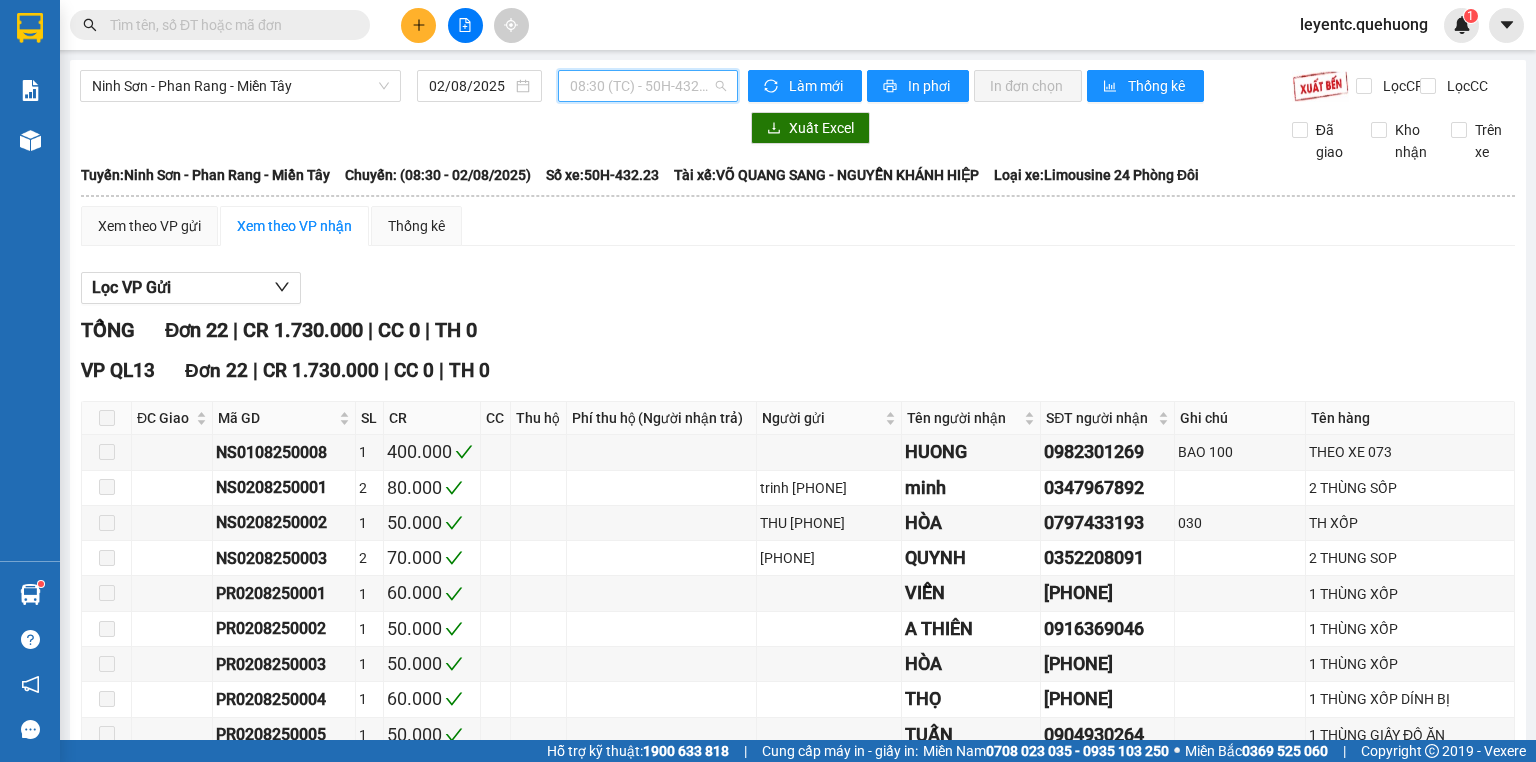 click on "08:30   (TC)   - 50H-432.23" at bounding box center [648, 86] 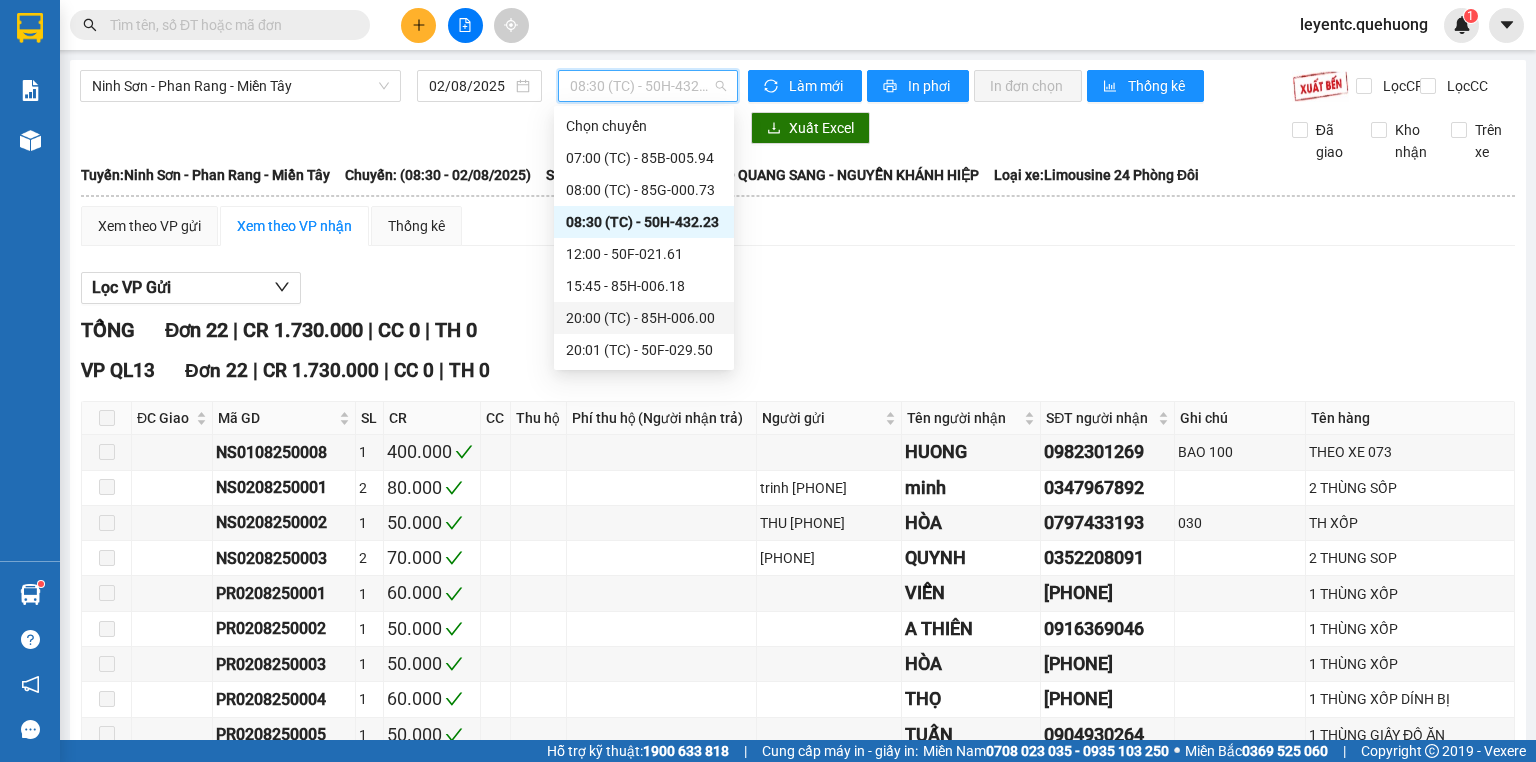 click on "[TIME]   (TC)   - [PLATE]" at bounding box center (644, 318) 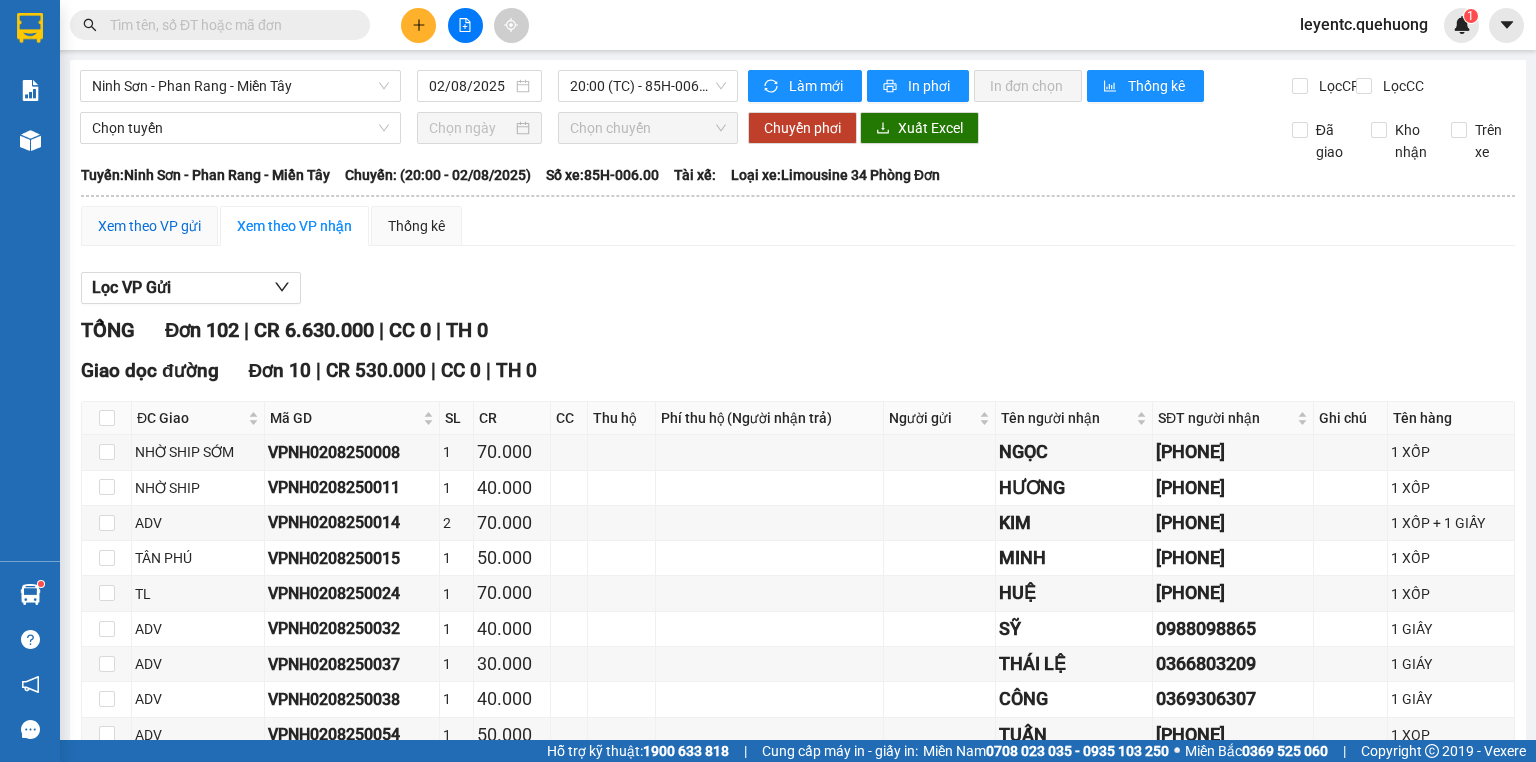 click on "Xem theo VP gửi" at bounding box center (149, 226) 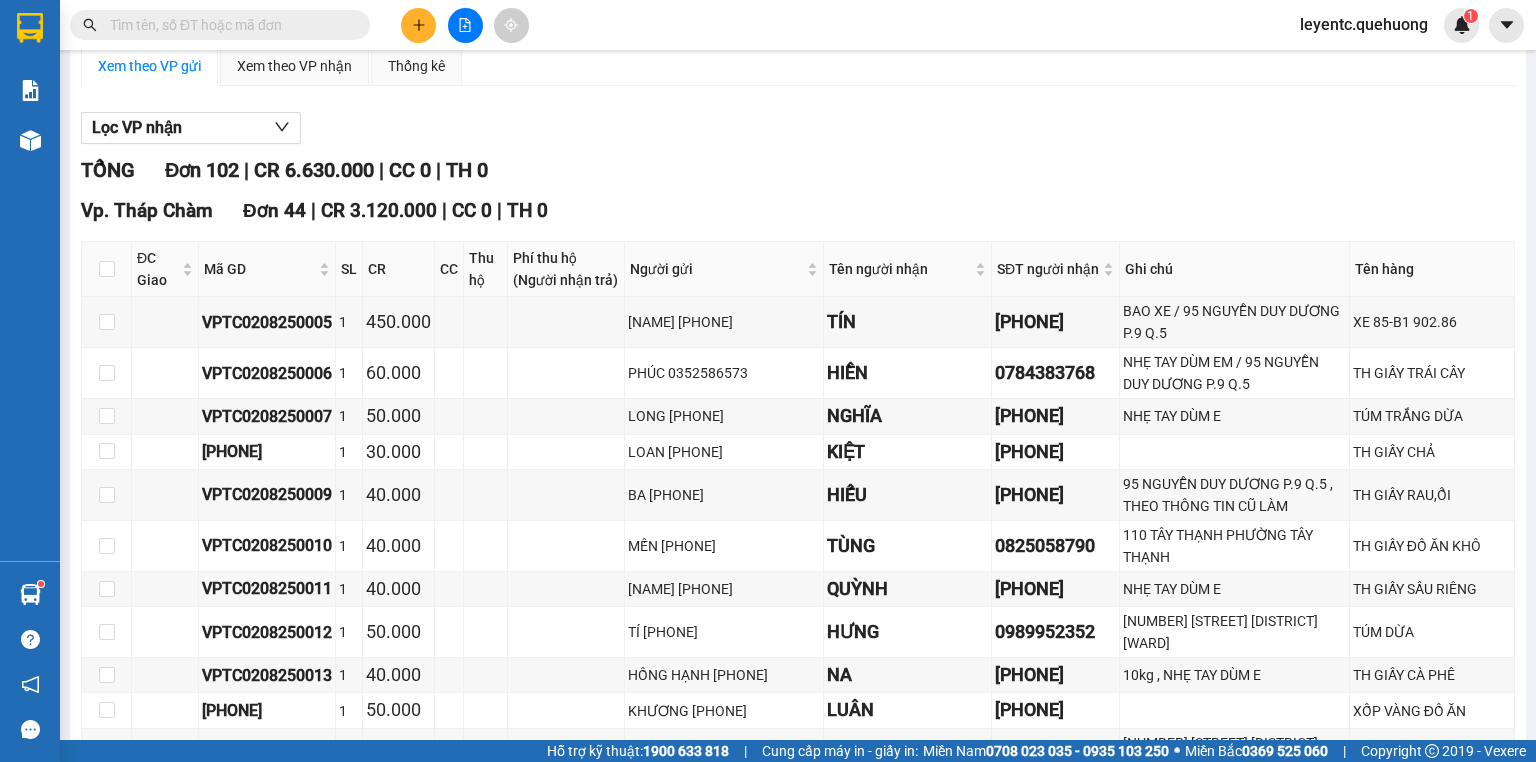 scroll, scrollTop: 560, scrollLeft: 0, axis: vertical 